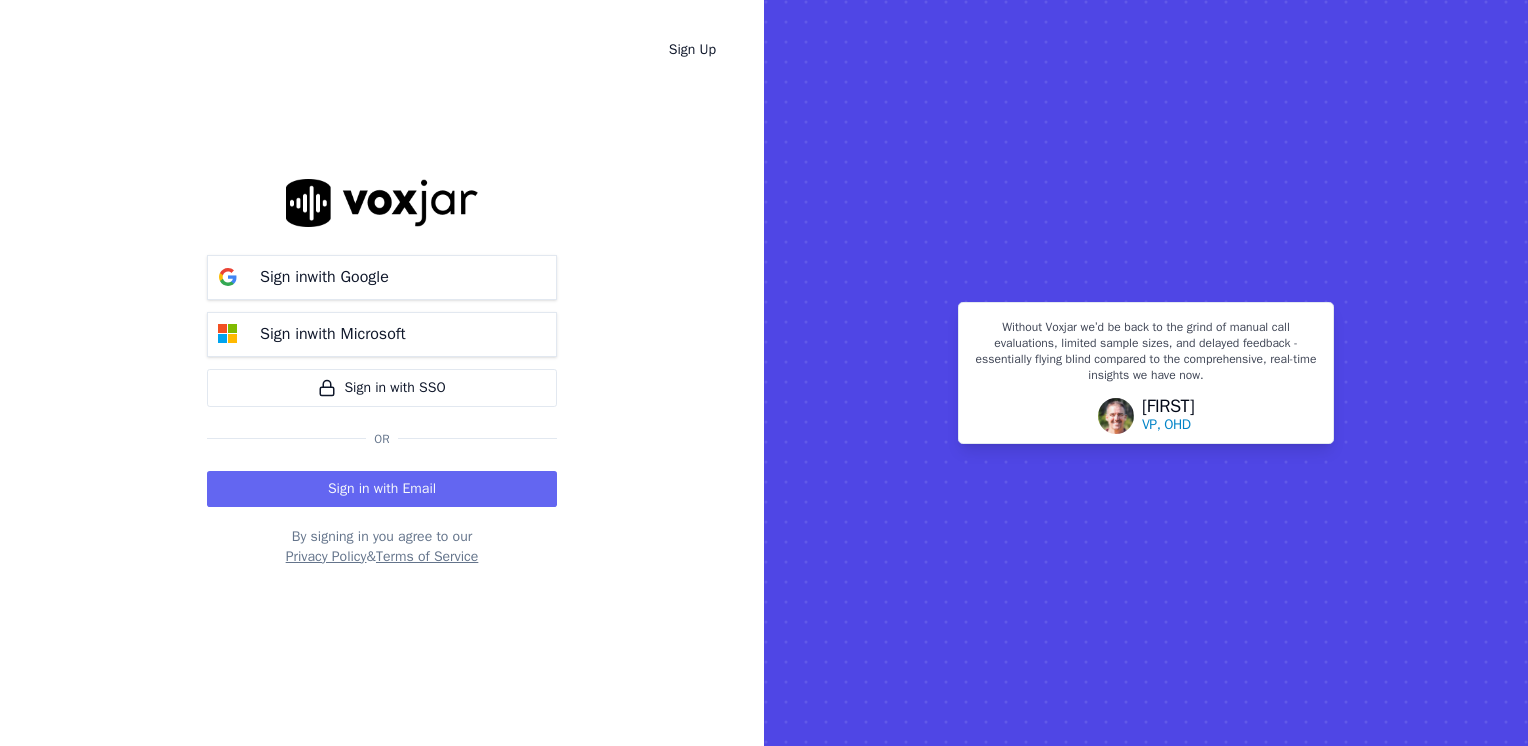 scroll, scrollTop: 0, scrollLeft: 0, axis: both 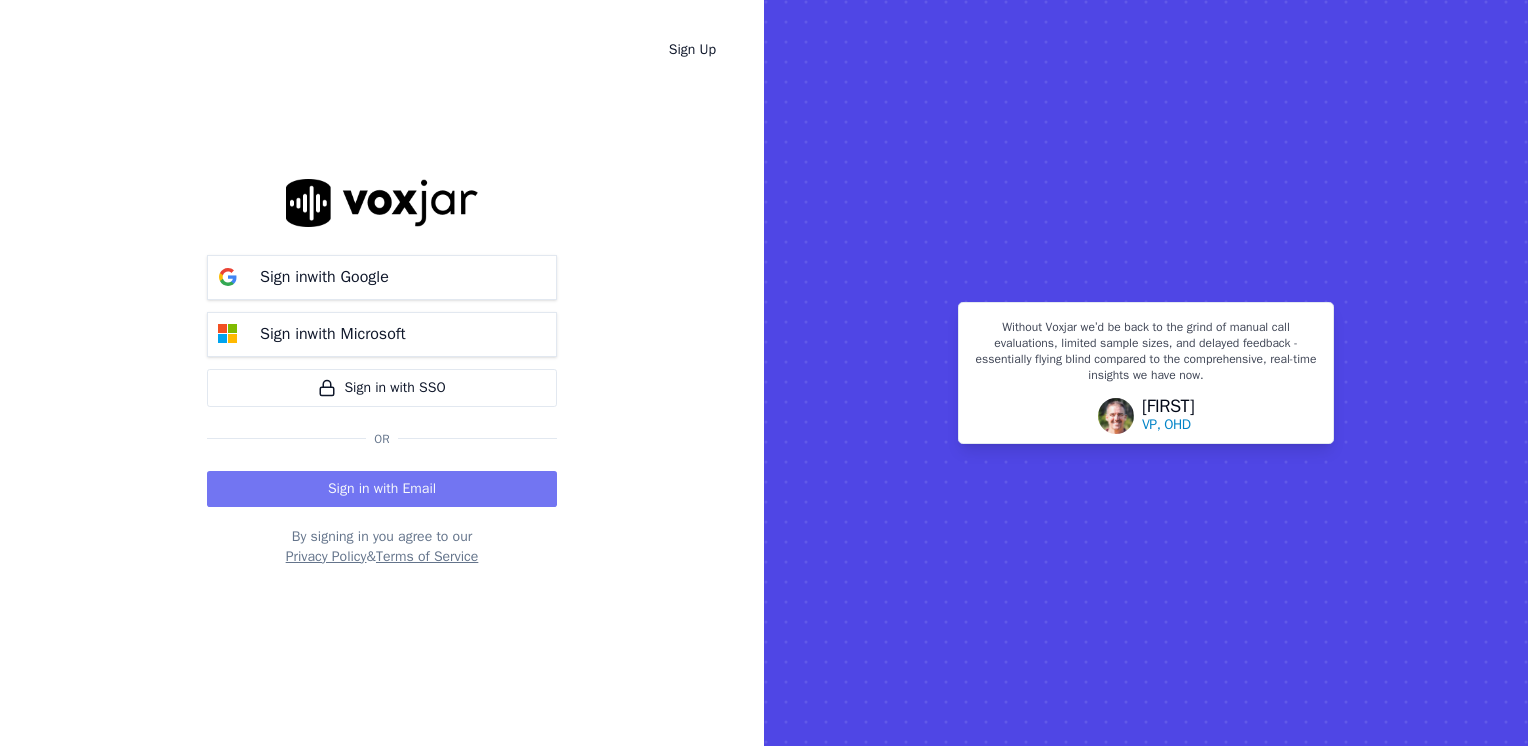 click on "Sign in with Email" at bounding box center [382, 489] 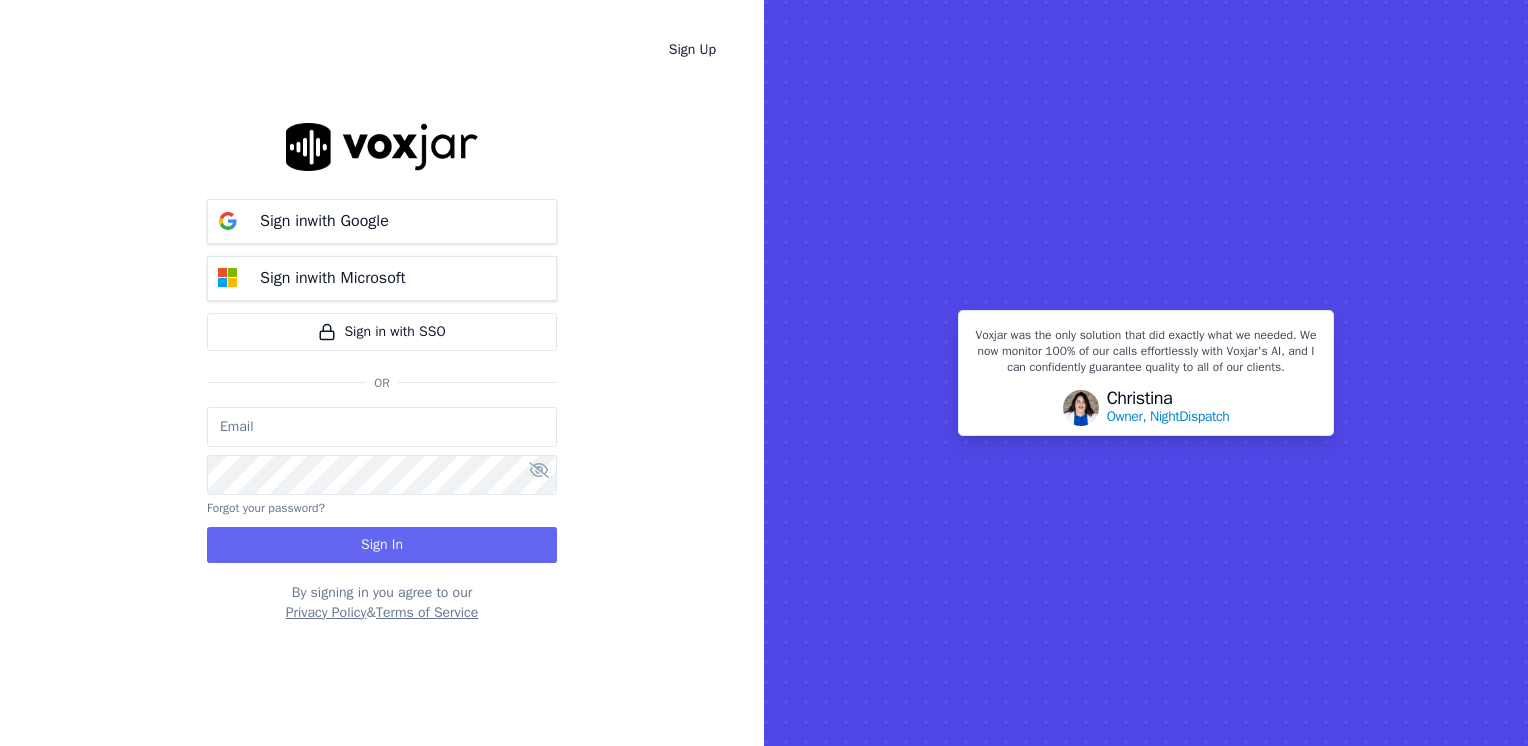 click at bounding box center (382, 427) 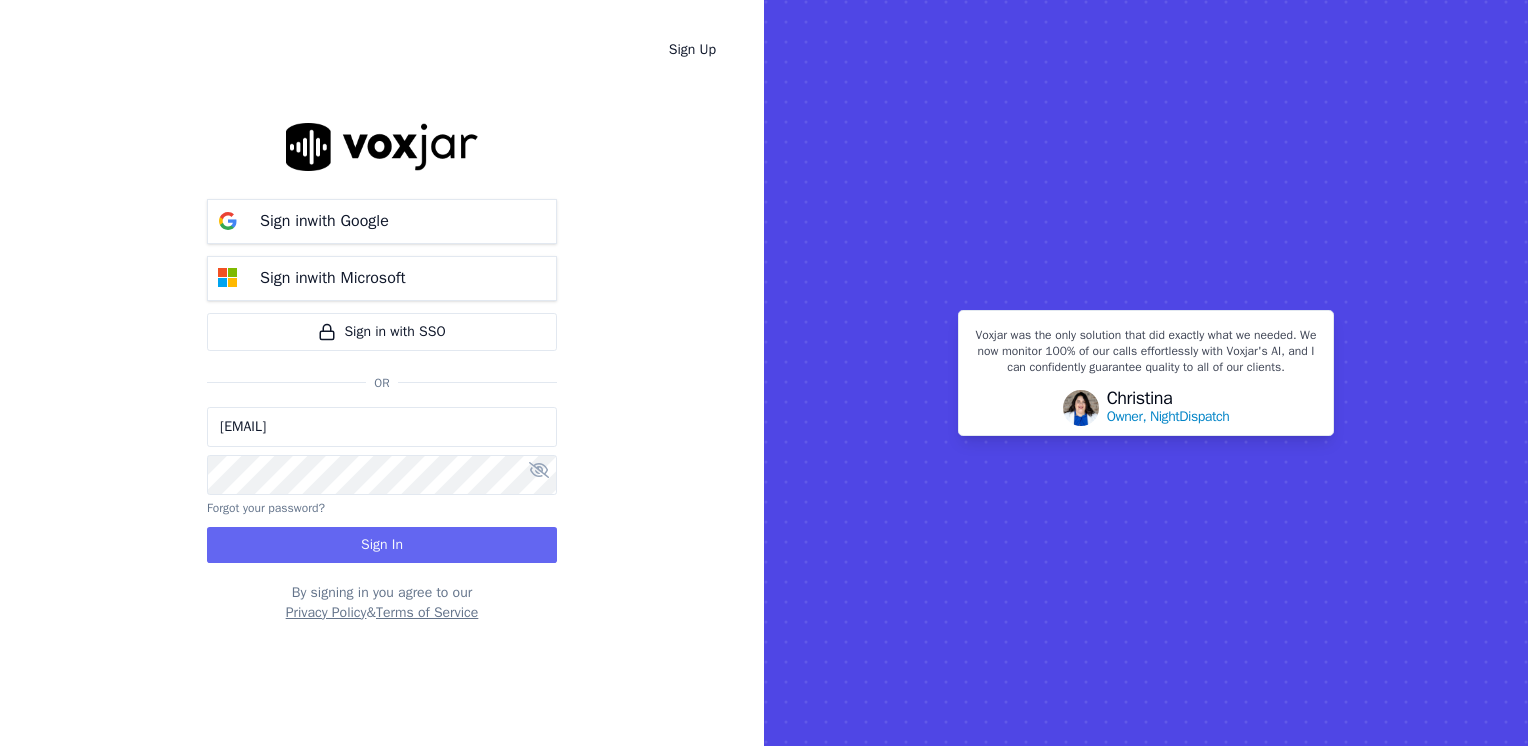 type on "[EMAIL]" 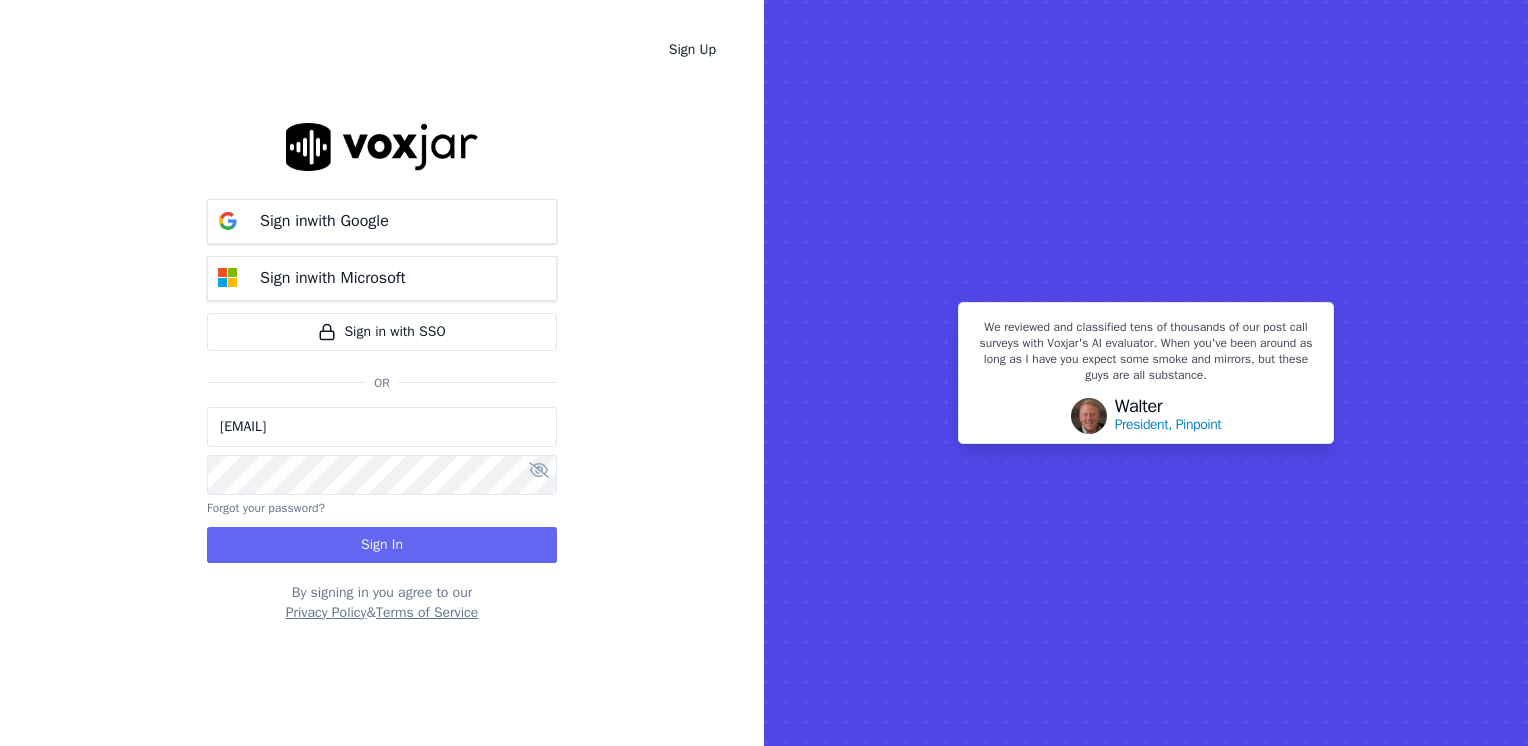 drag, startPoint x: 460, startPoint y: 430, endPoint x: -4, endPoint y: 431, distance: 464.00107 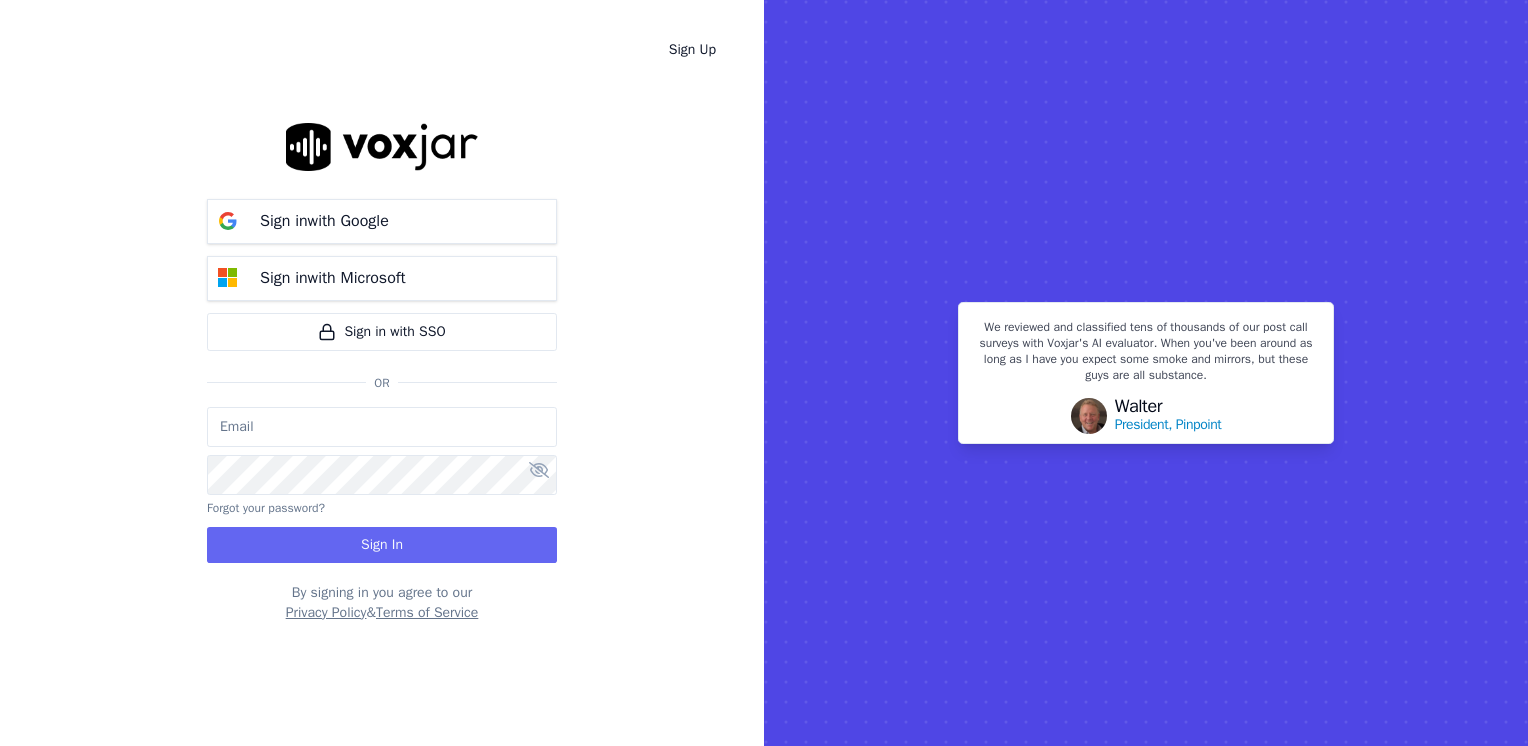 click at bounding box center (382, 427) 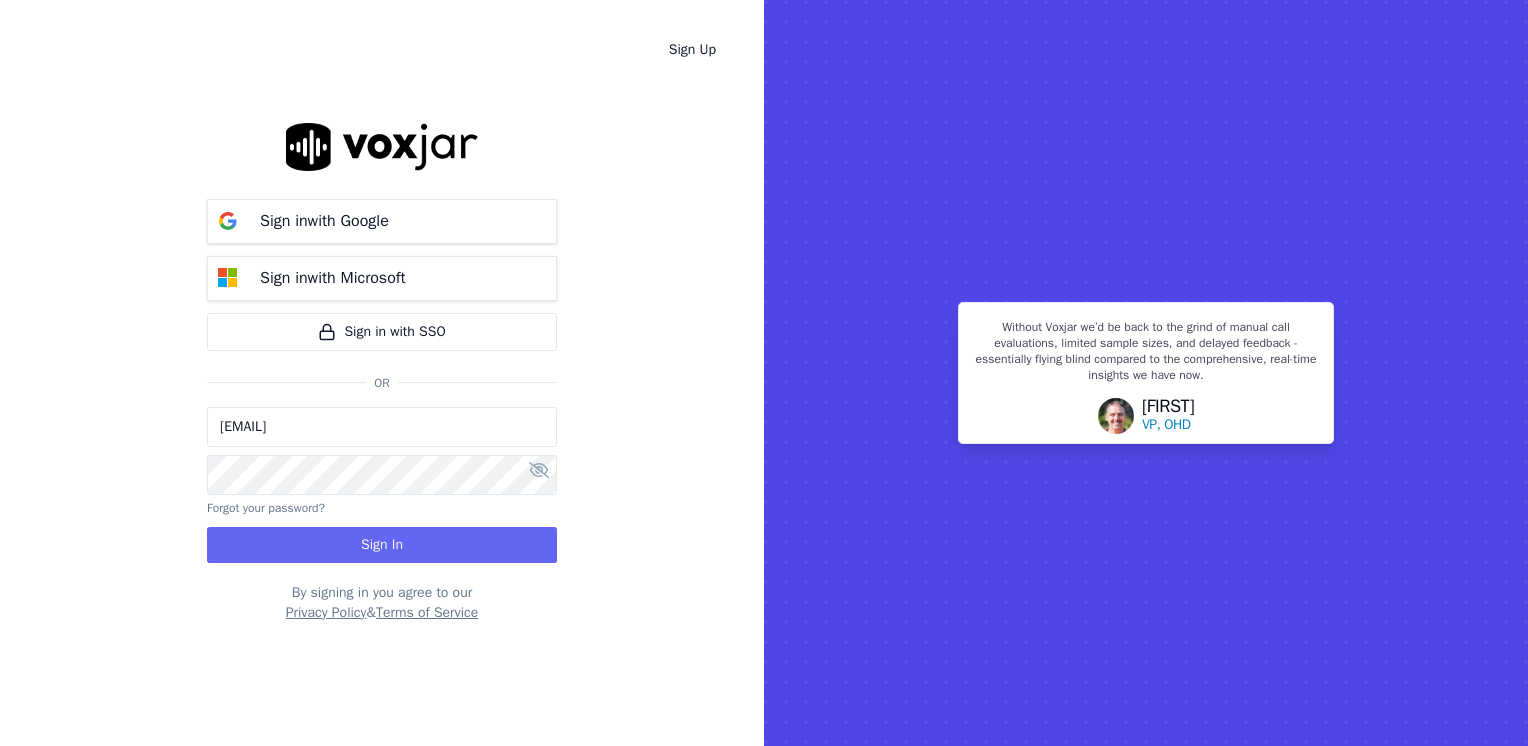 click on "Sign Up       Sign in  with Google       Sign in  with Microsoft     Sign in with SSO     Or   [EMAIL]           Forgot your password?
Sign In   By signing in you agree to our    Privacy Policy  &  Terms of Service         Without Voxjar we’d be back to the grind of manual call evaluations, limited sample sizes, and delayed feedback - essentially flying blind compared to the comprehensive, real-time insights we have now.     [FIRST]   VP, OHD" at bounding box center (764, 373) 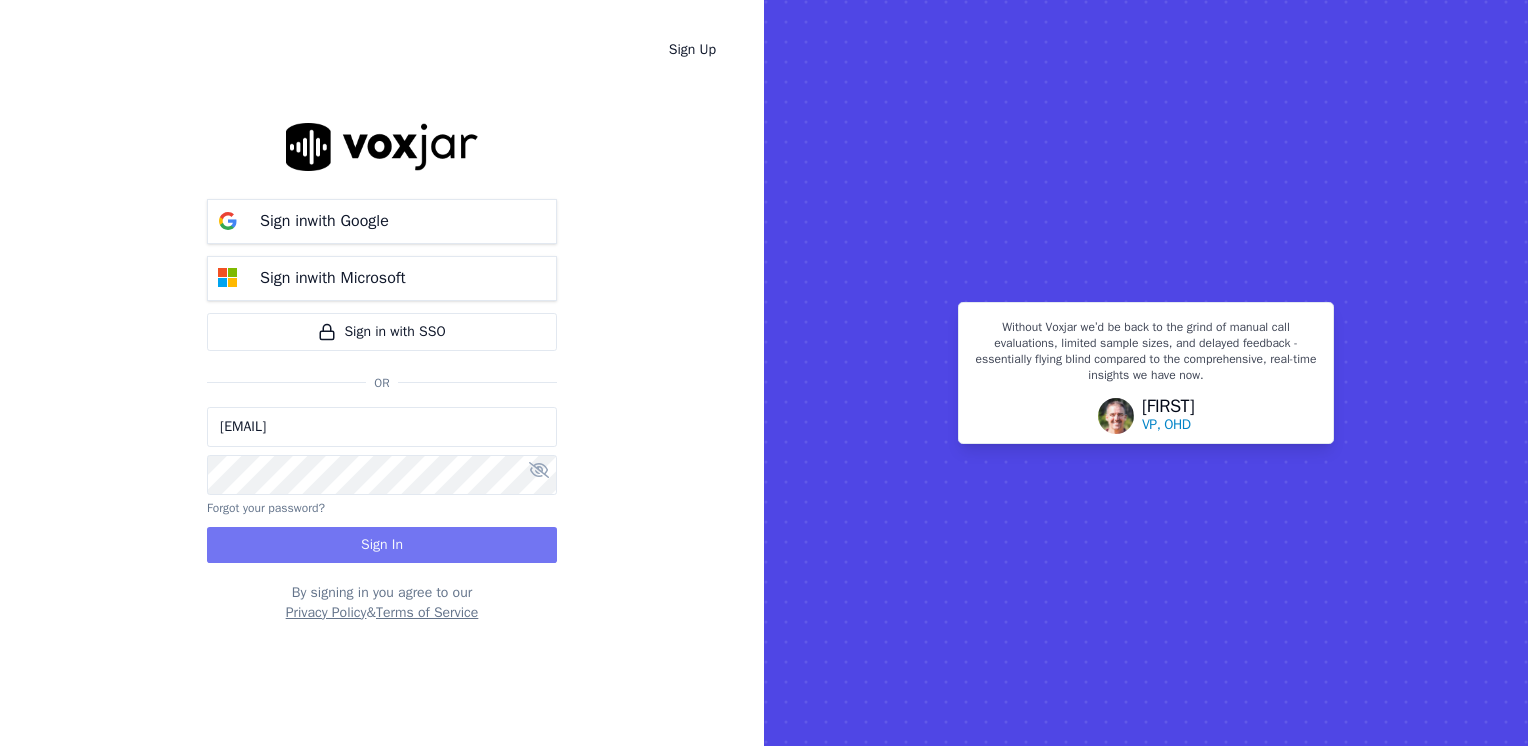 click on "Sign In" at bounding box center (382, 545) 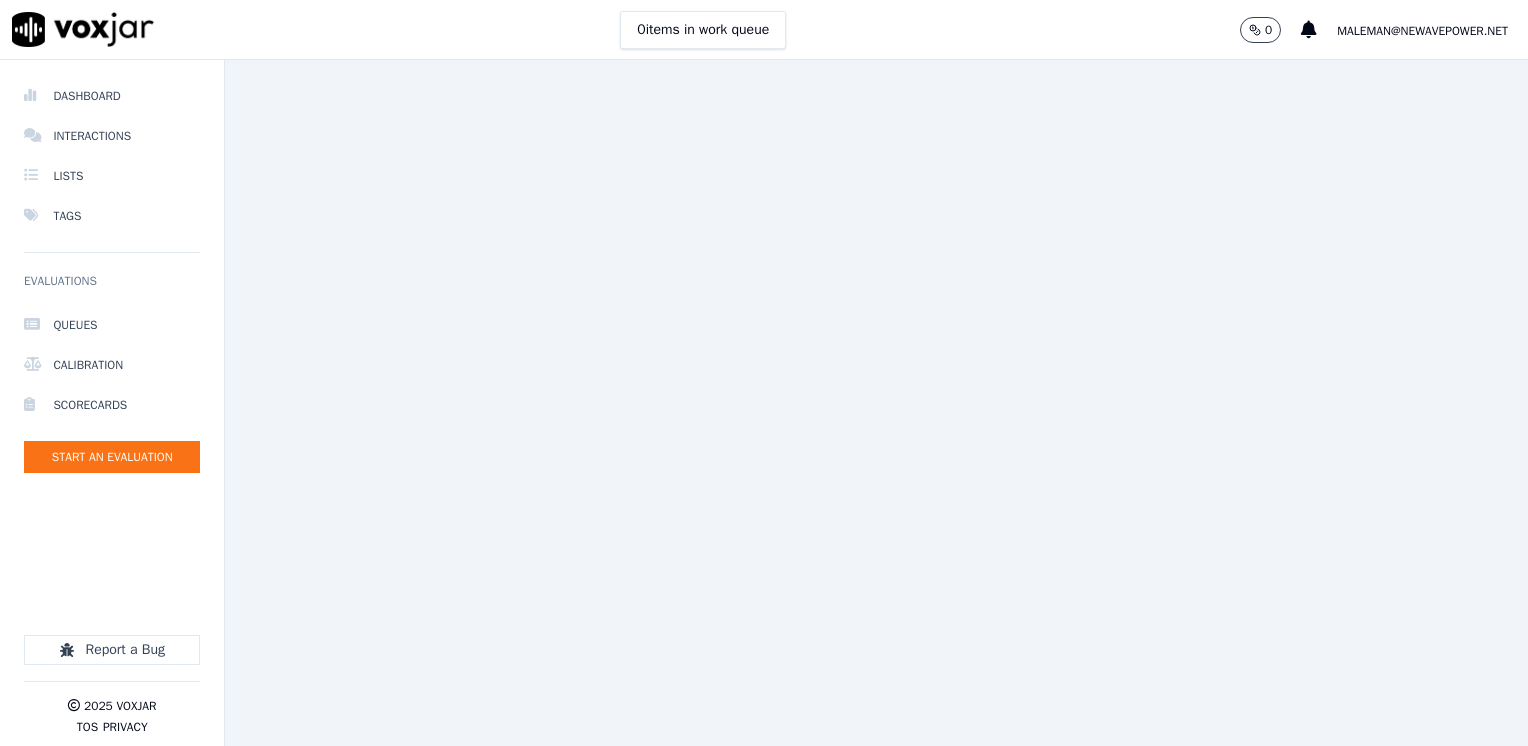scroll, scrollTop: 0, scrollLeft: 0, axis: both 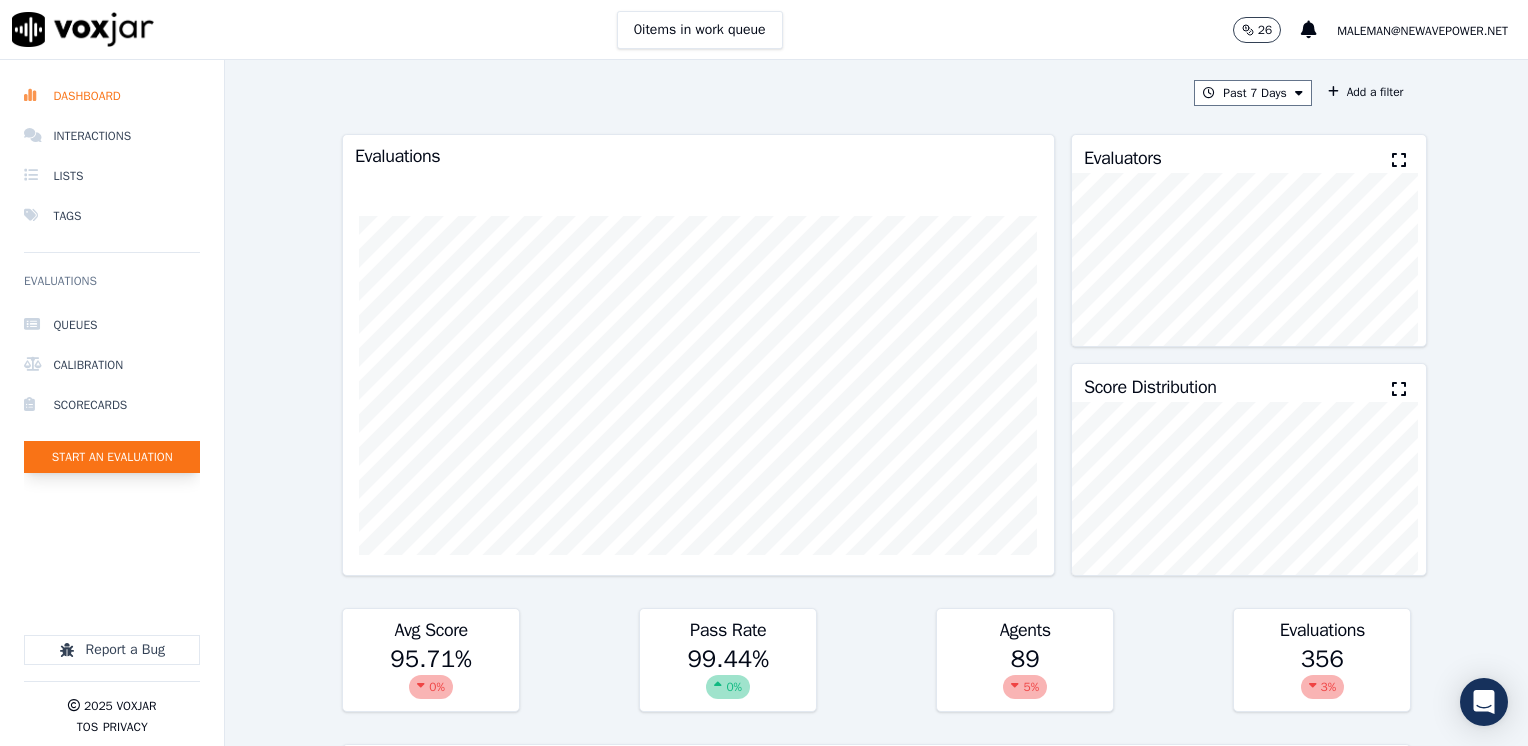 click on "Start an Evaluation" 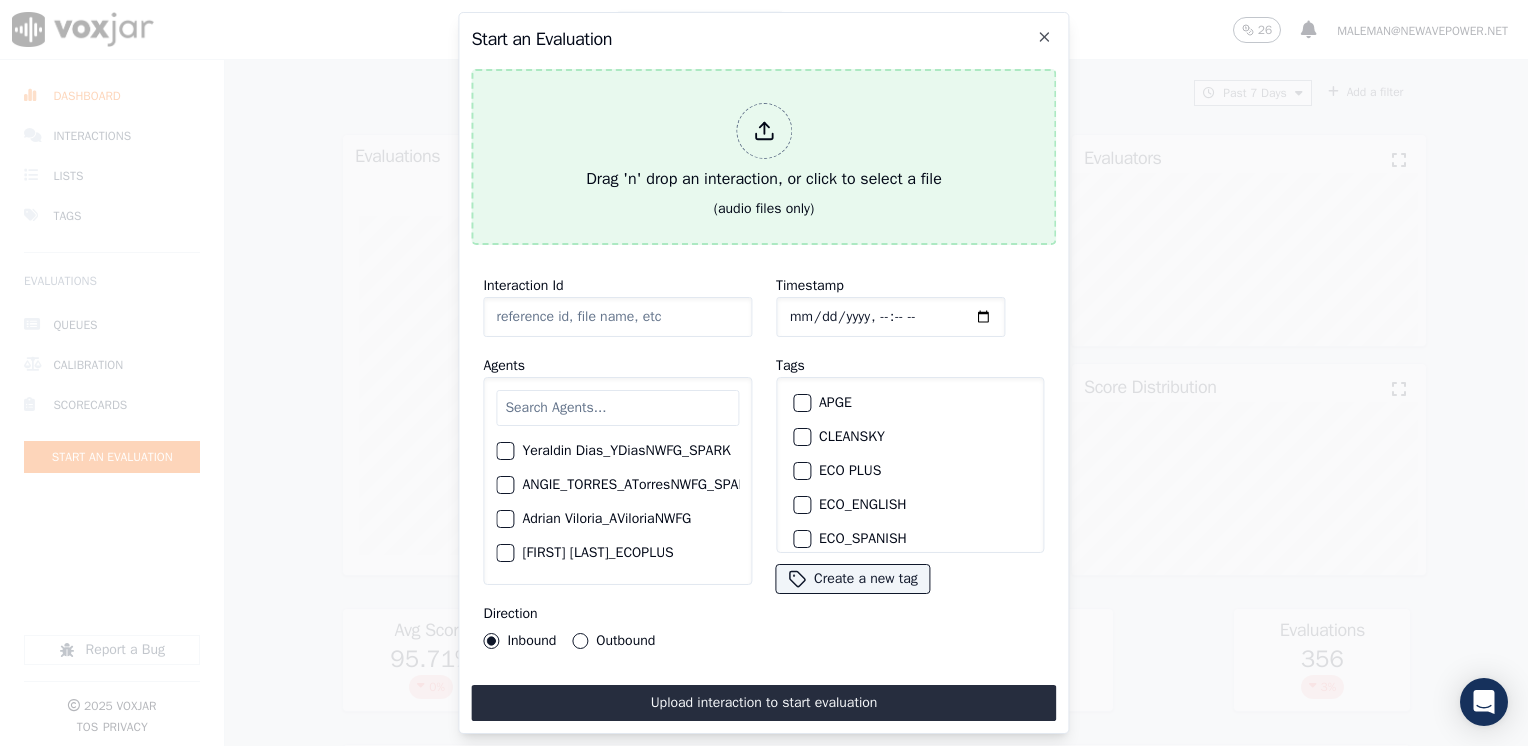 click 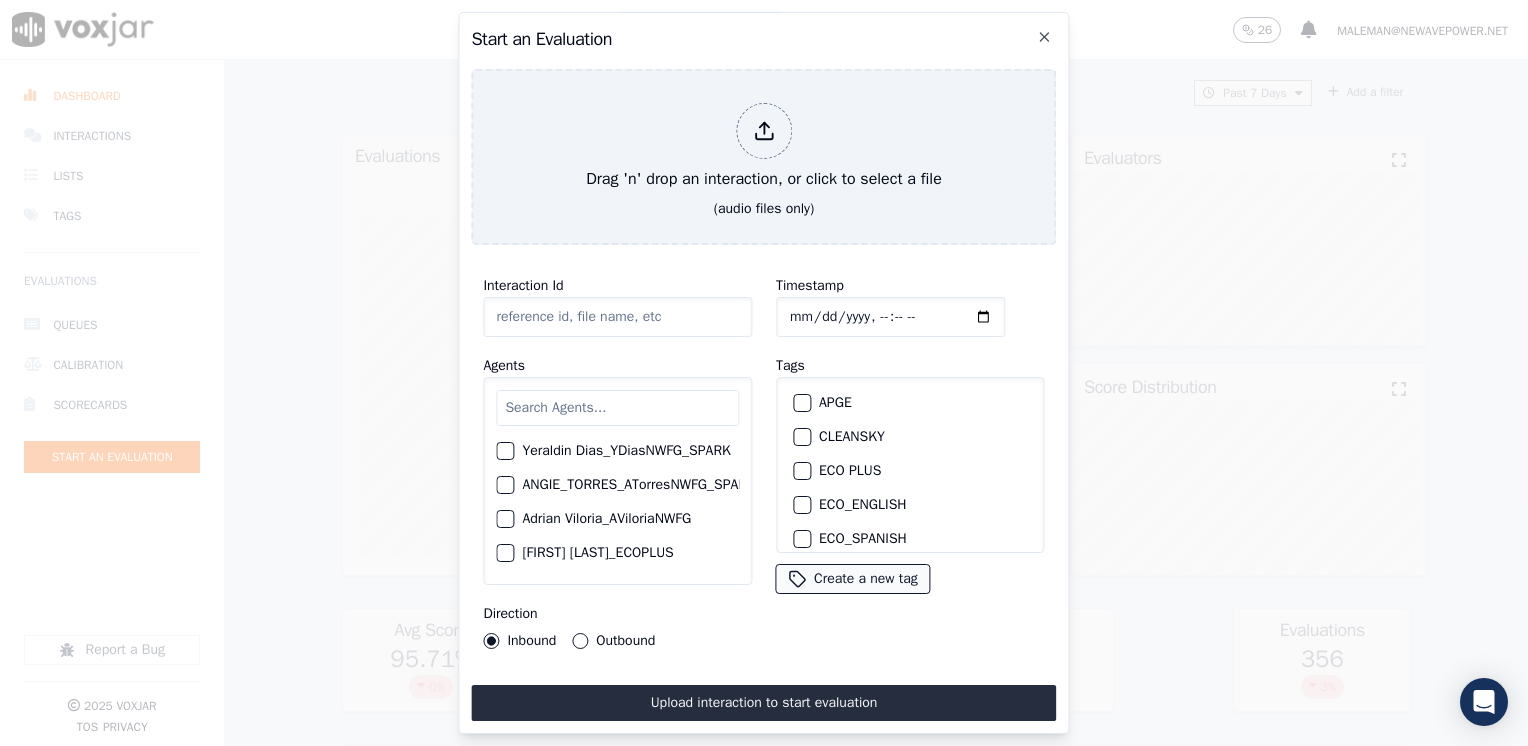 type on "20250804-100643_[PHONE]-[FIRST] [LAST] all.mp3" 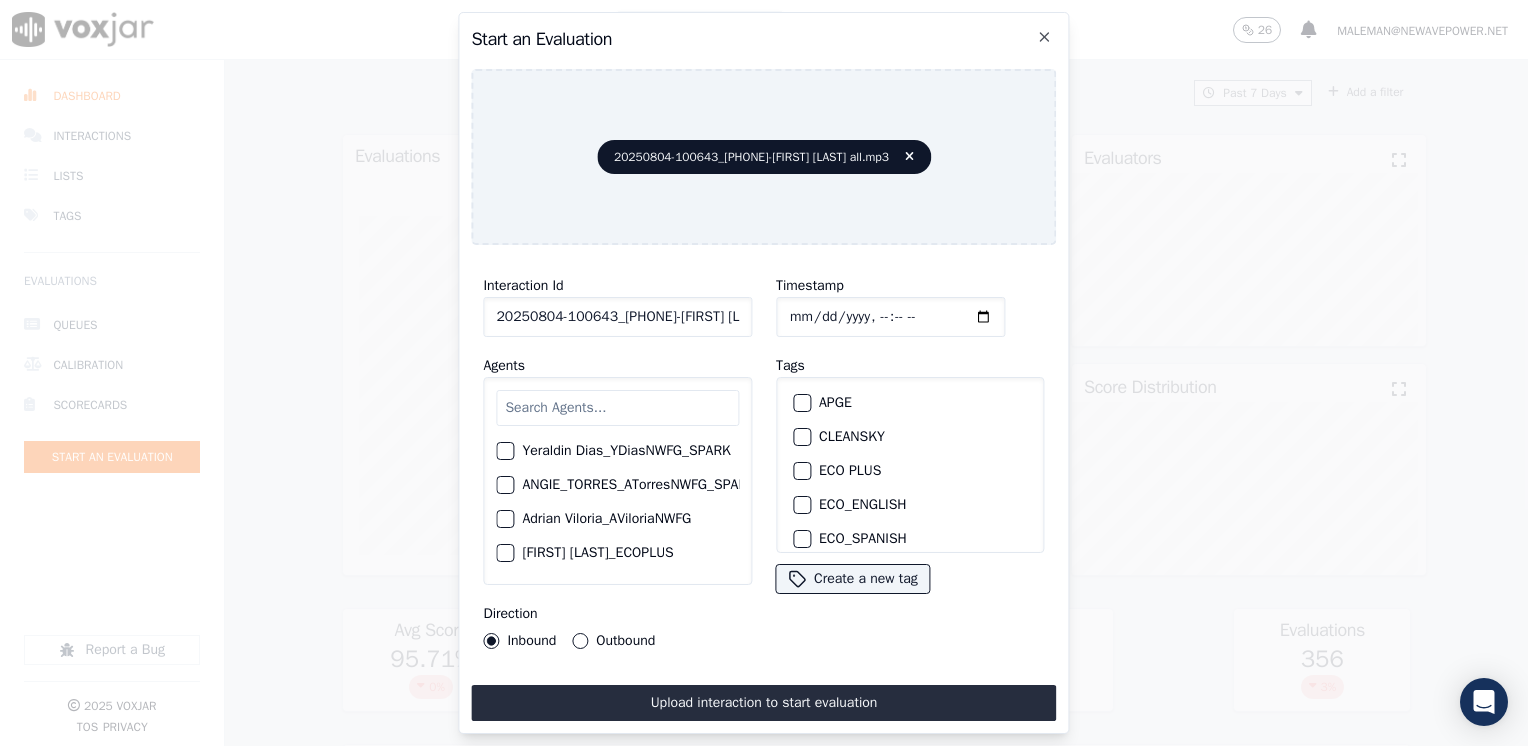 click at bounding box center [617, 408] 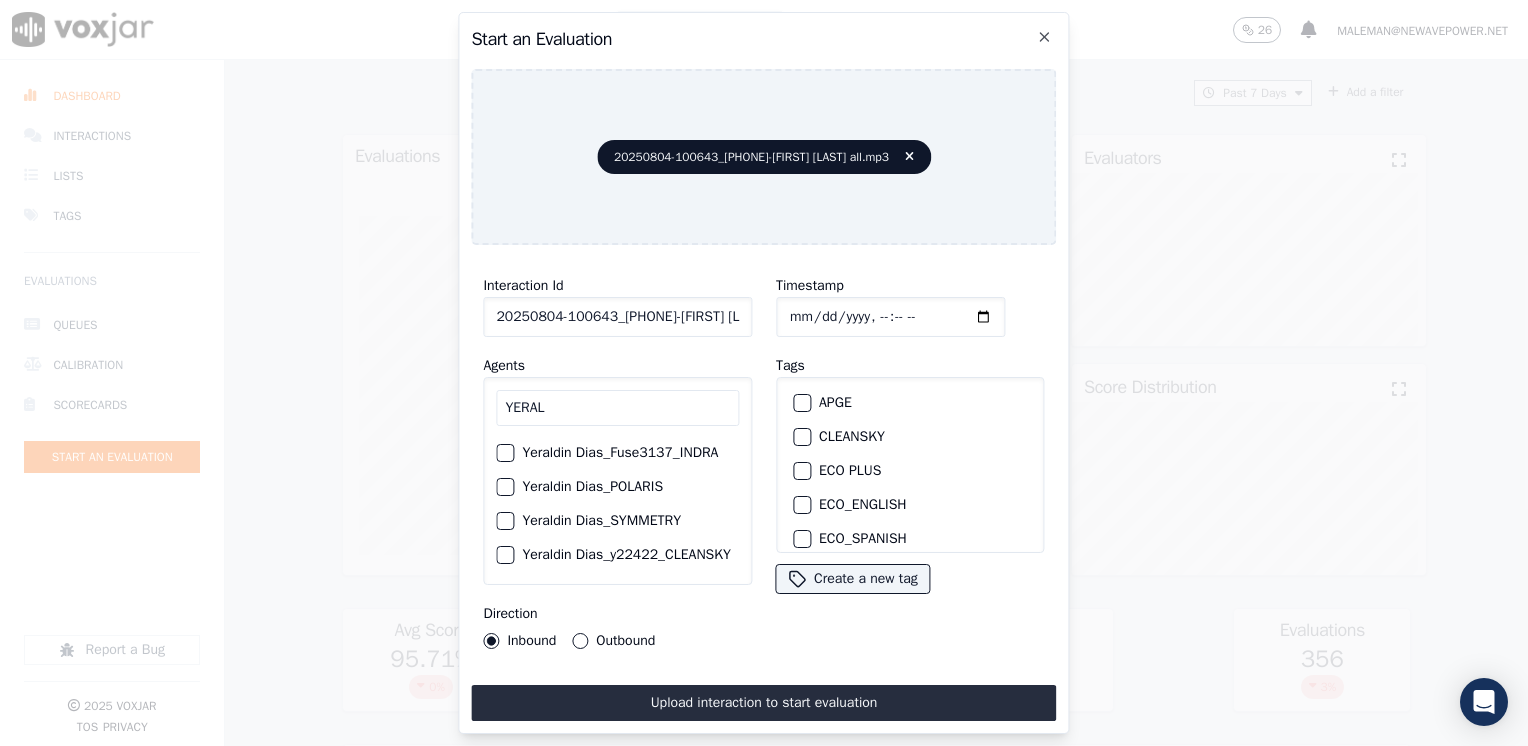 scroll, scrollTop: 0, scrollLeft: 0, axis: both 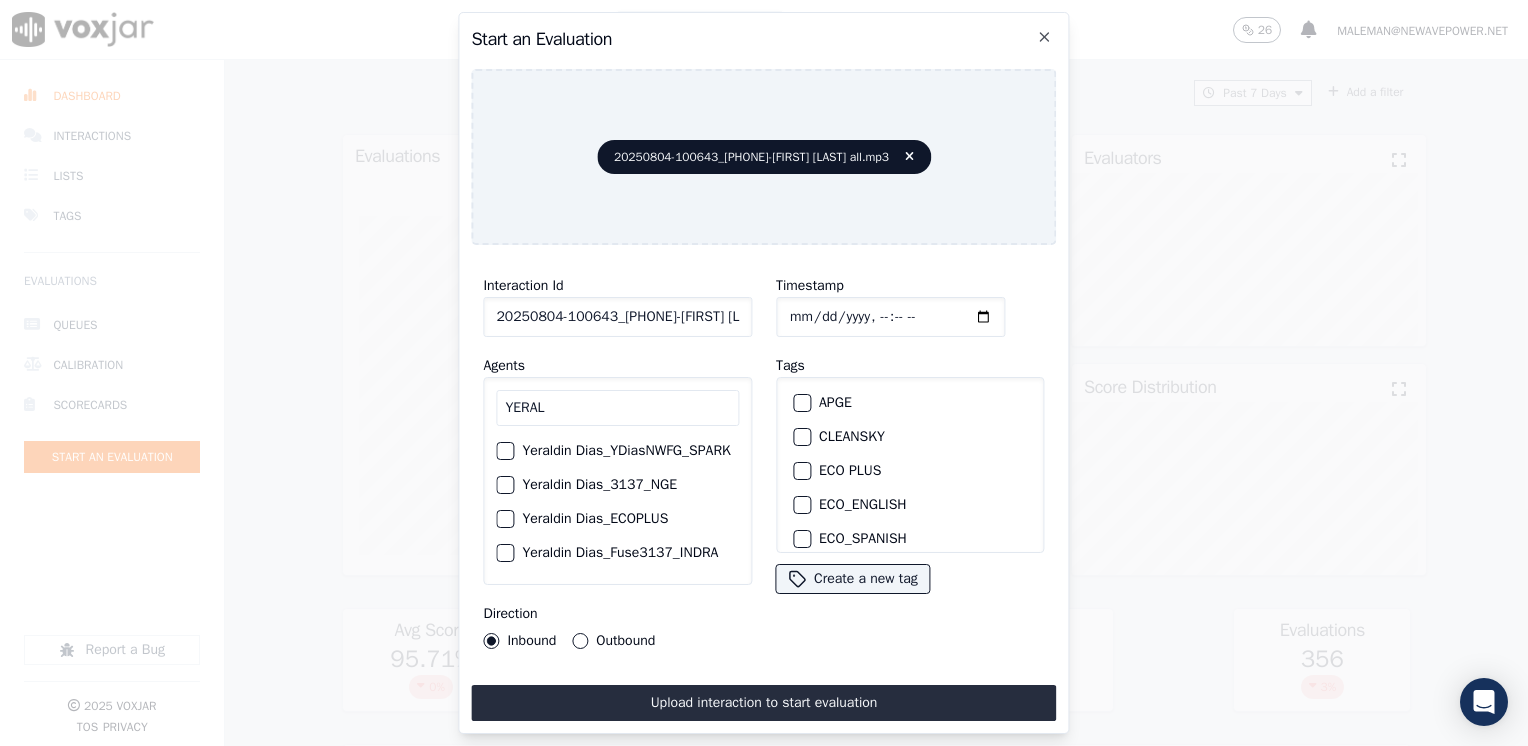 type on "YERAL" 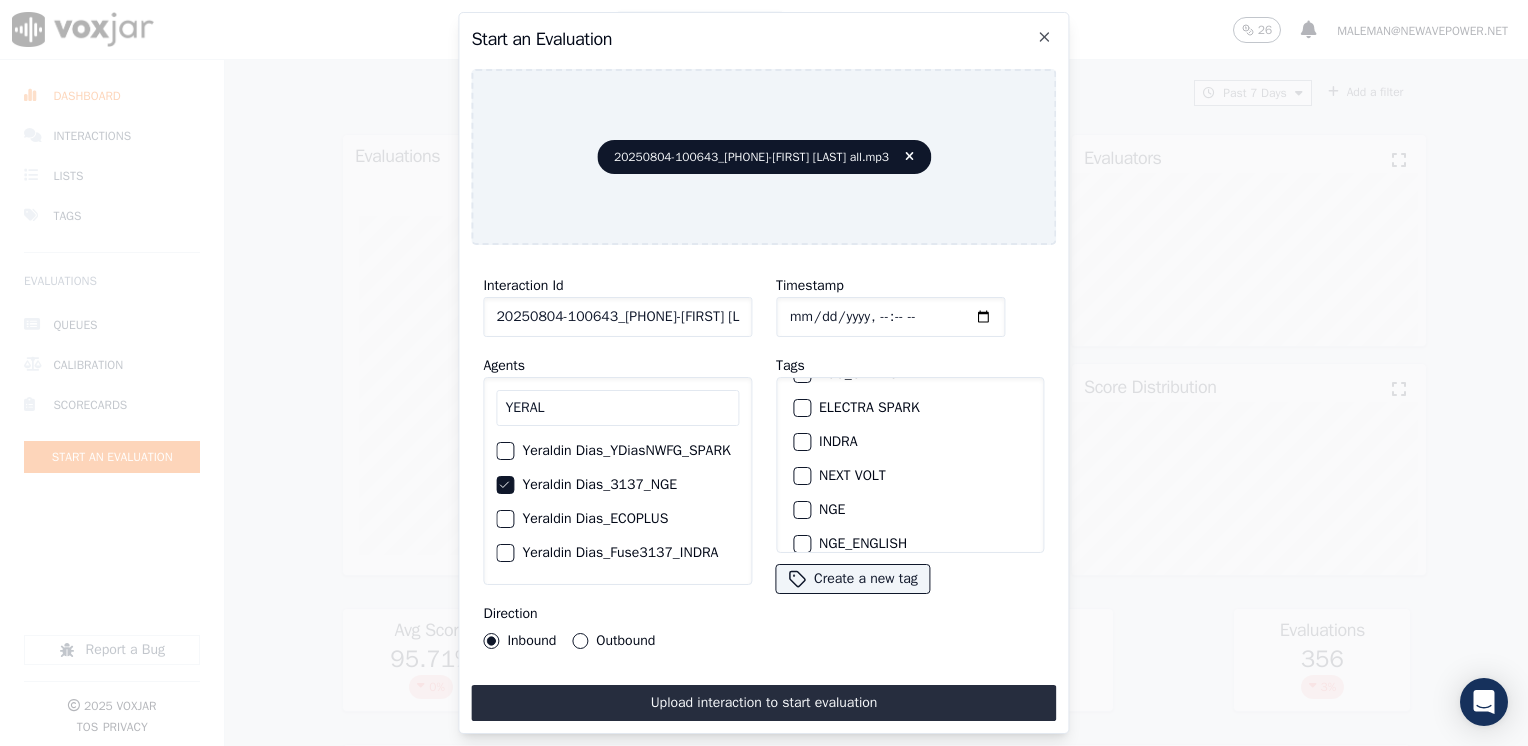 scroll, scrollTop: 200, scrollLeft: 0, axis: vertical 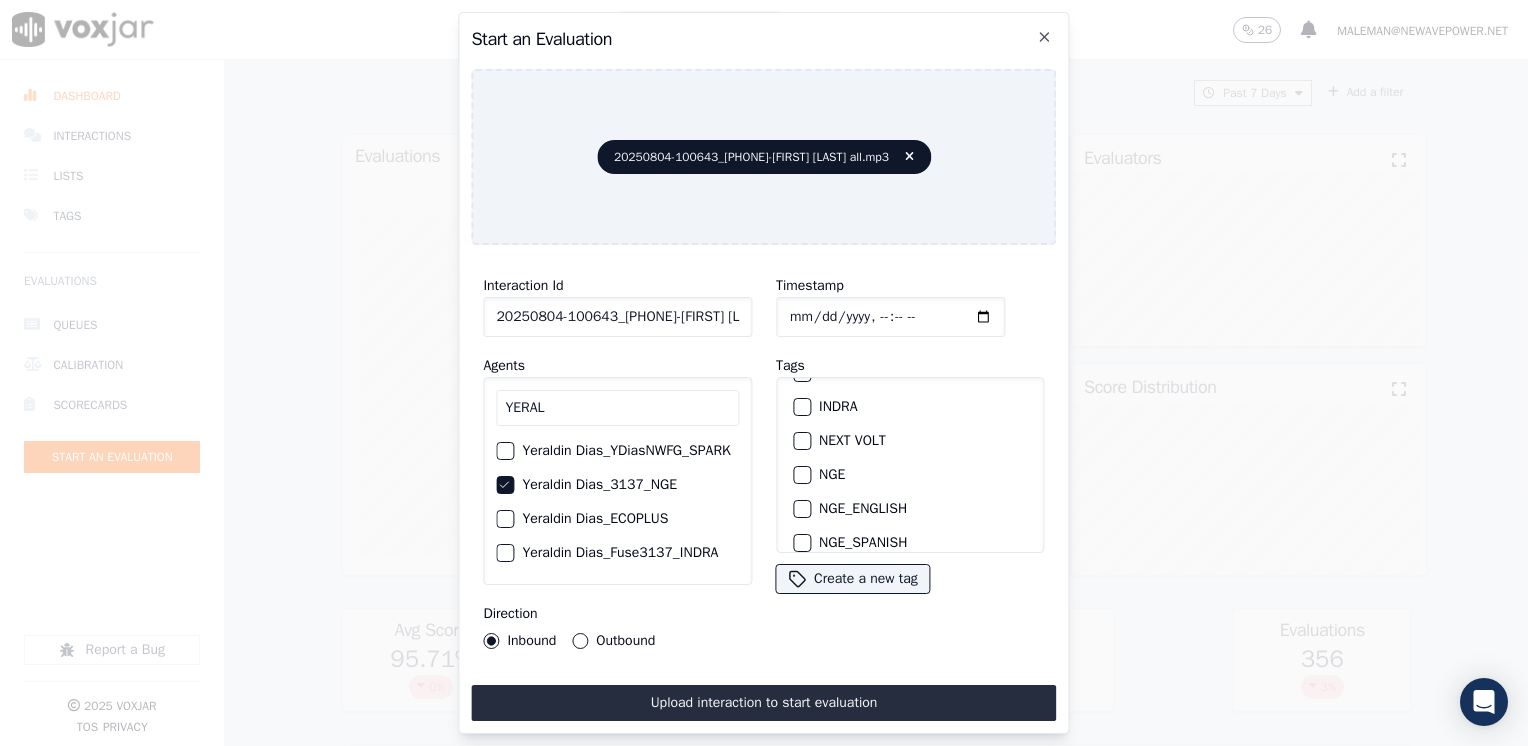 click at bounding box center [801, 475] 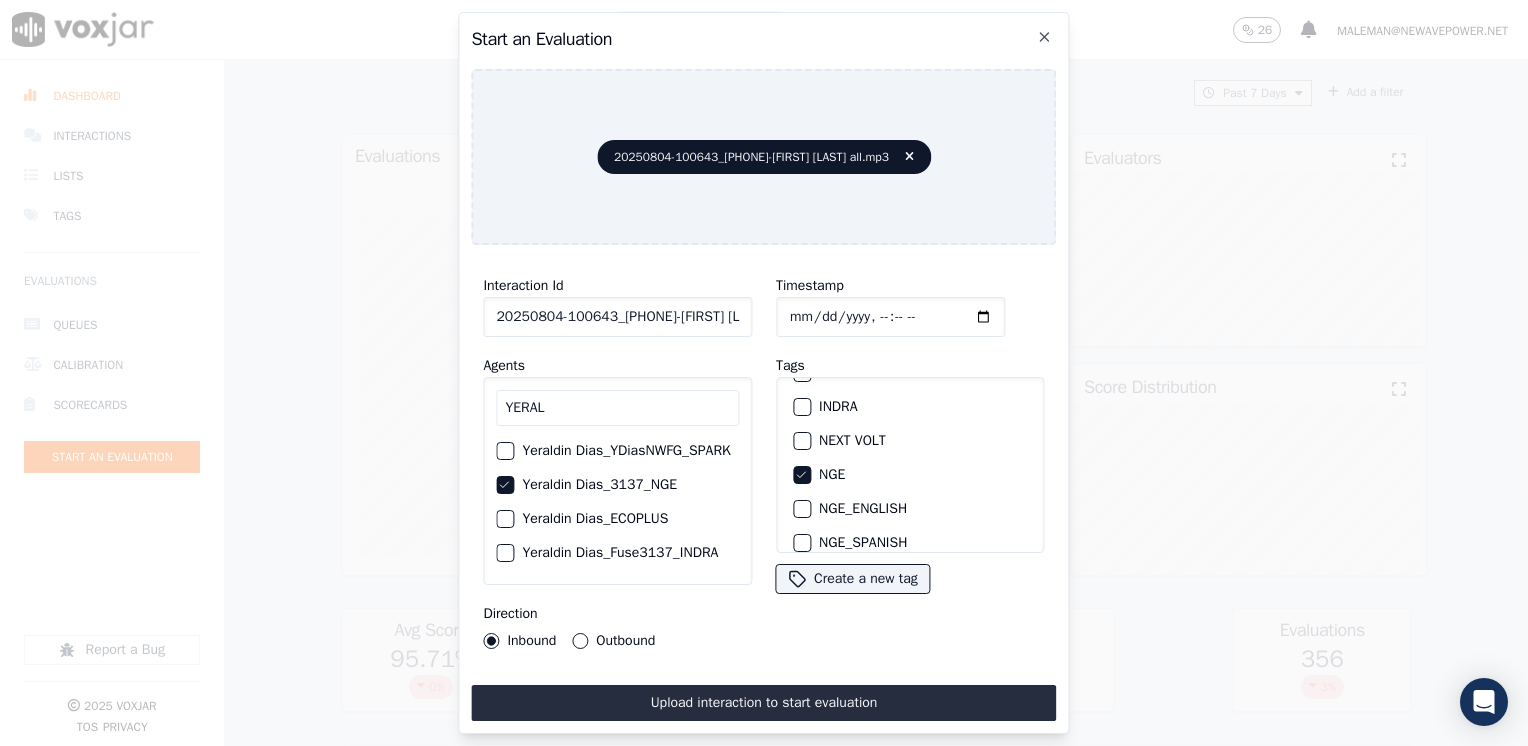 click on "Timestamp" 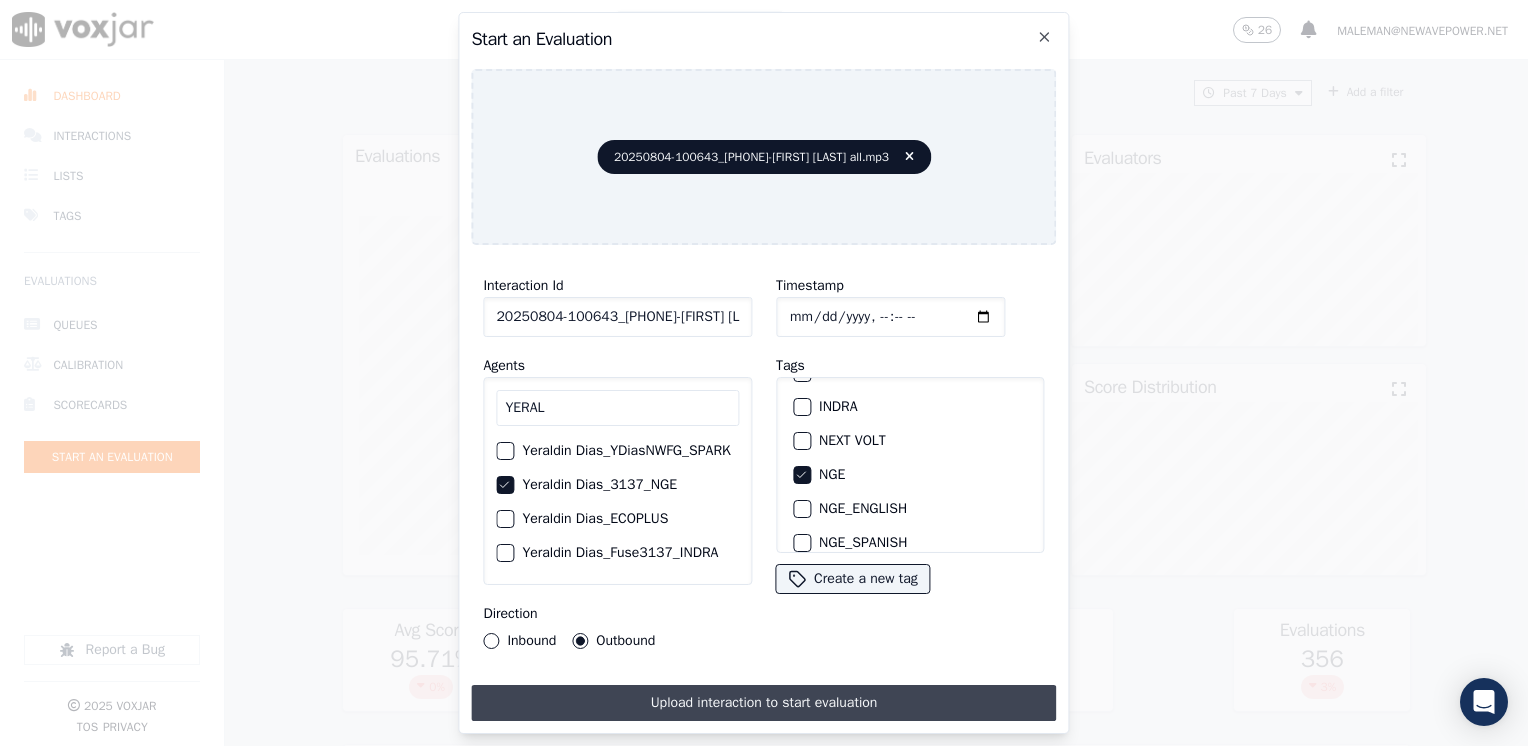 click on "Upload interaction to start evaluation" at bounding box center (763, 703) 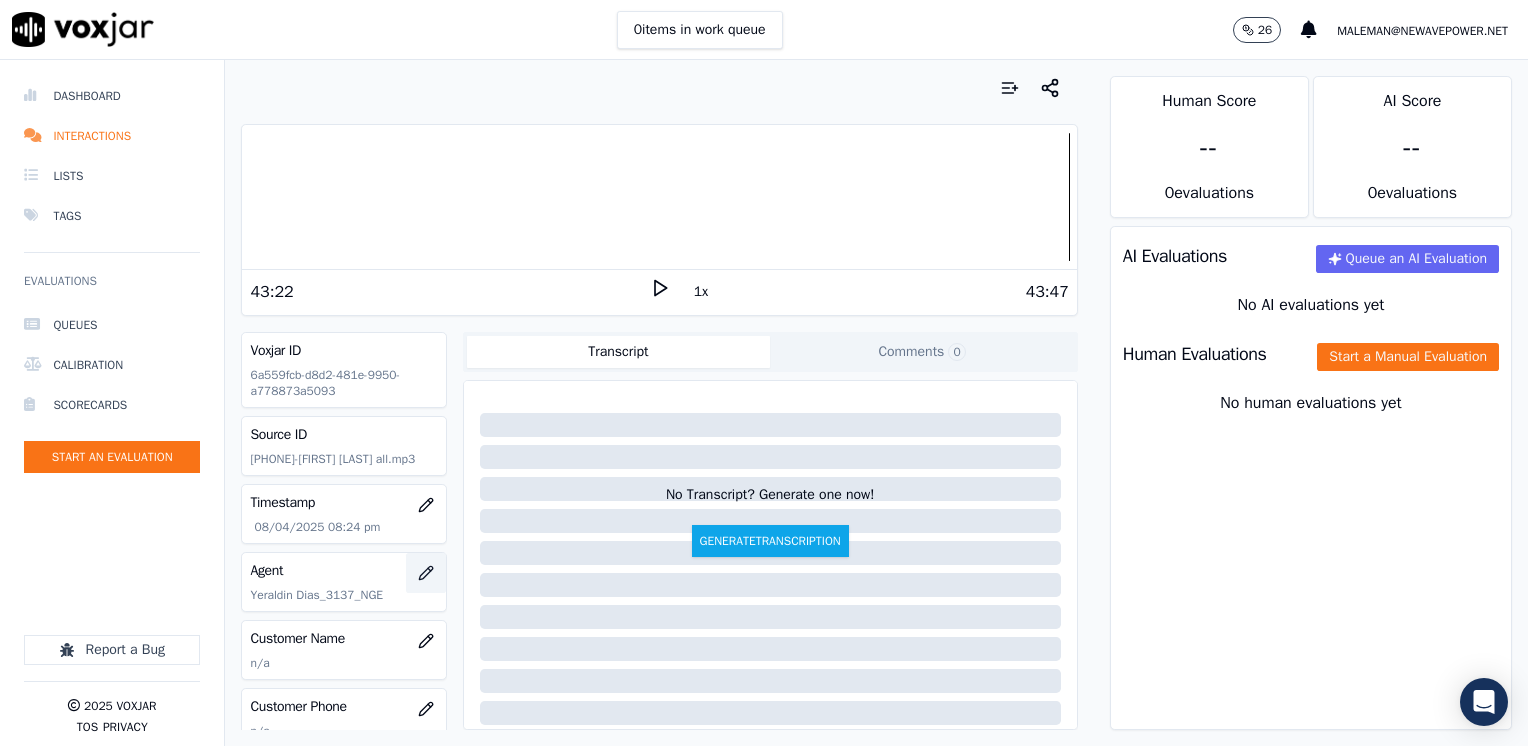 scroll, scrollTop: 100, scrollLeft: 0, axis: vertical 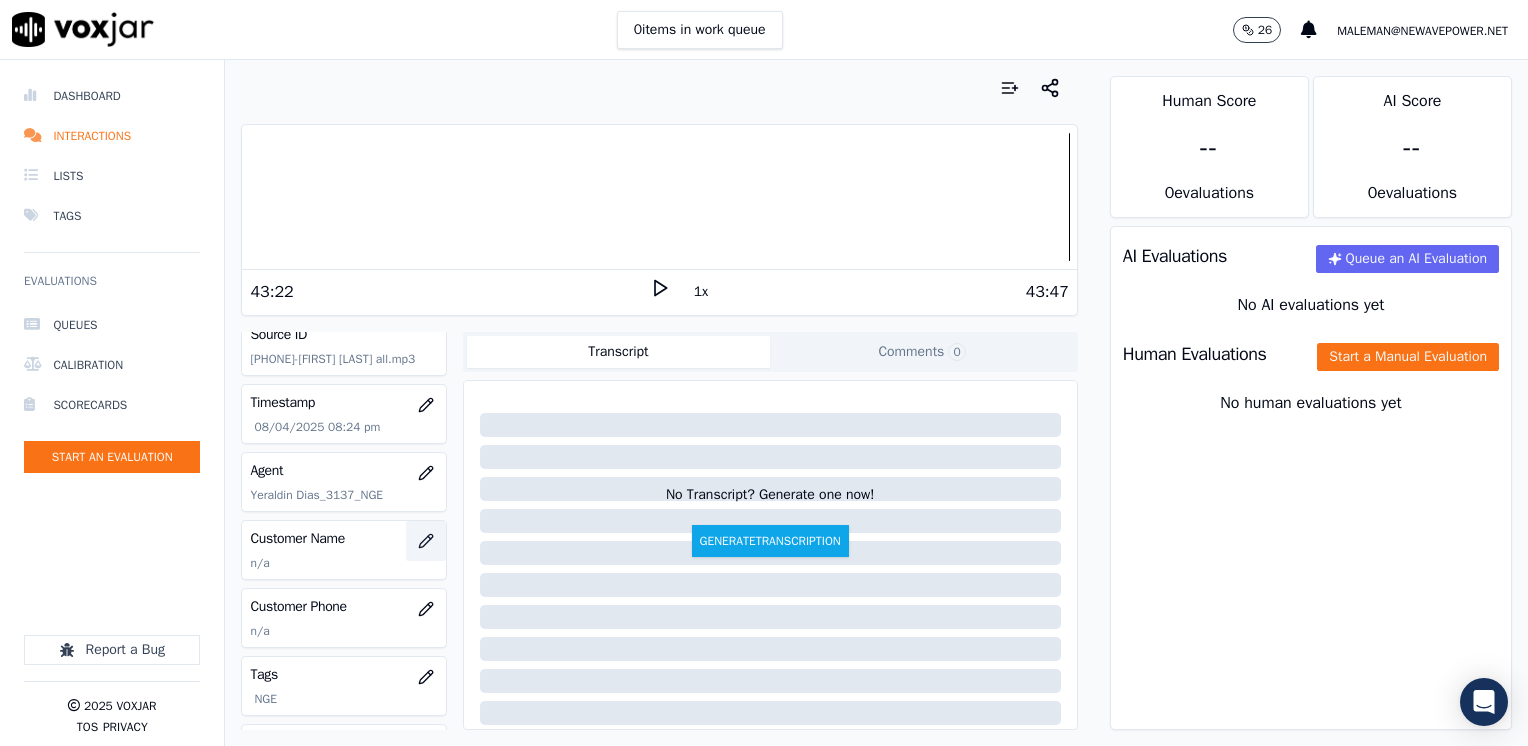 click 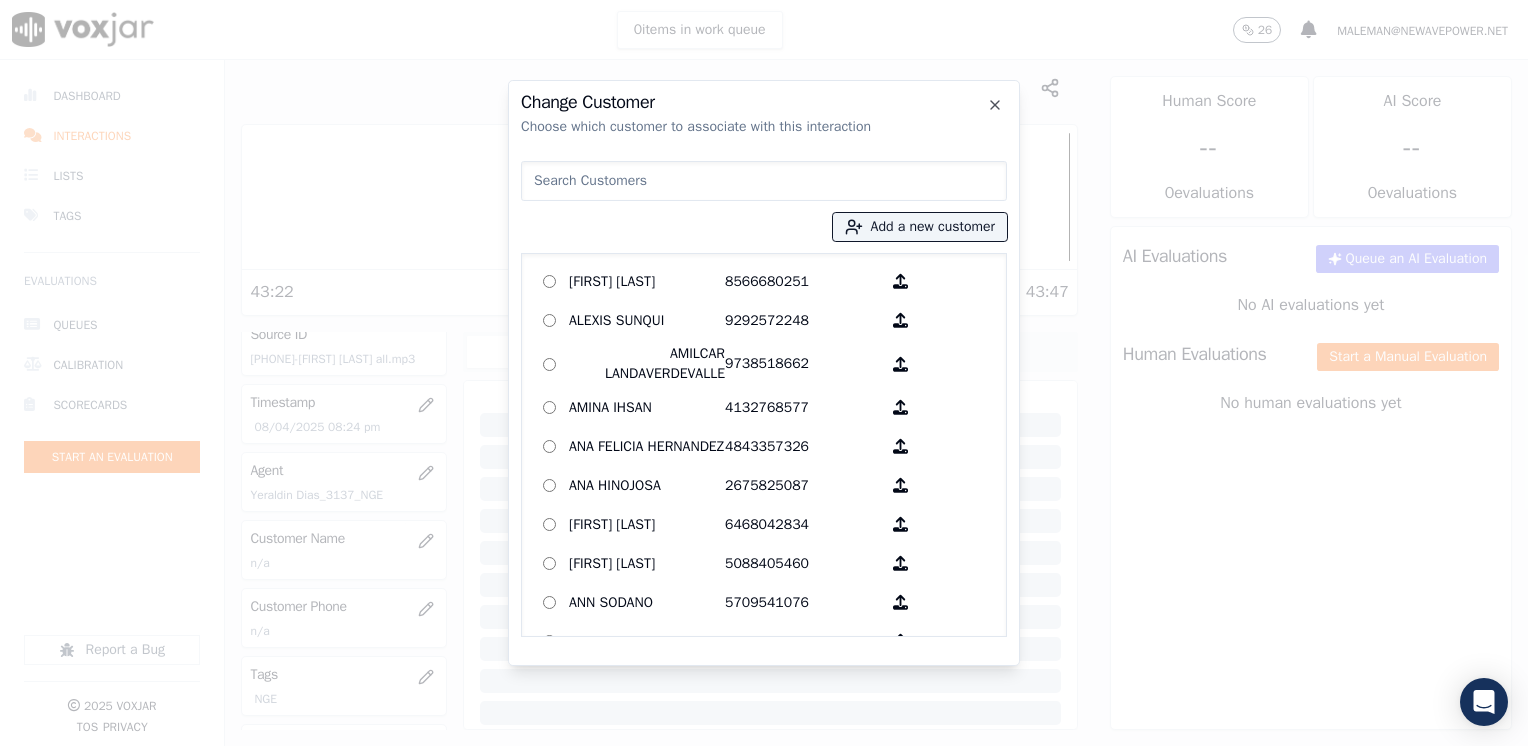 click at bounding box center [764, 181] 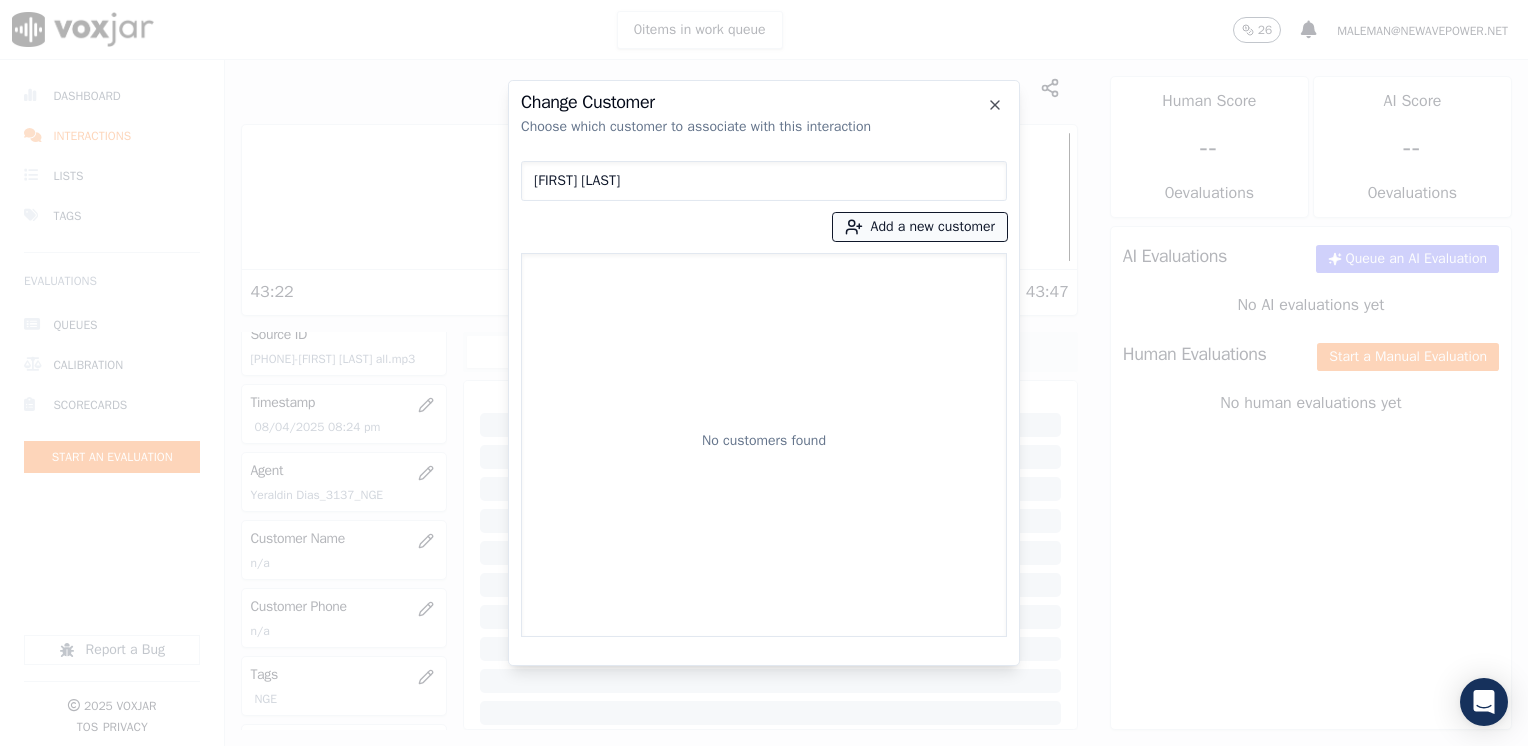 type on "[FIRST] [LAST]" 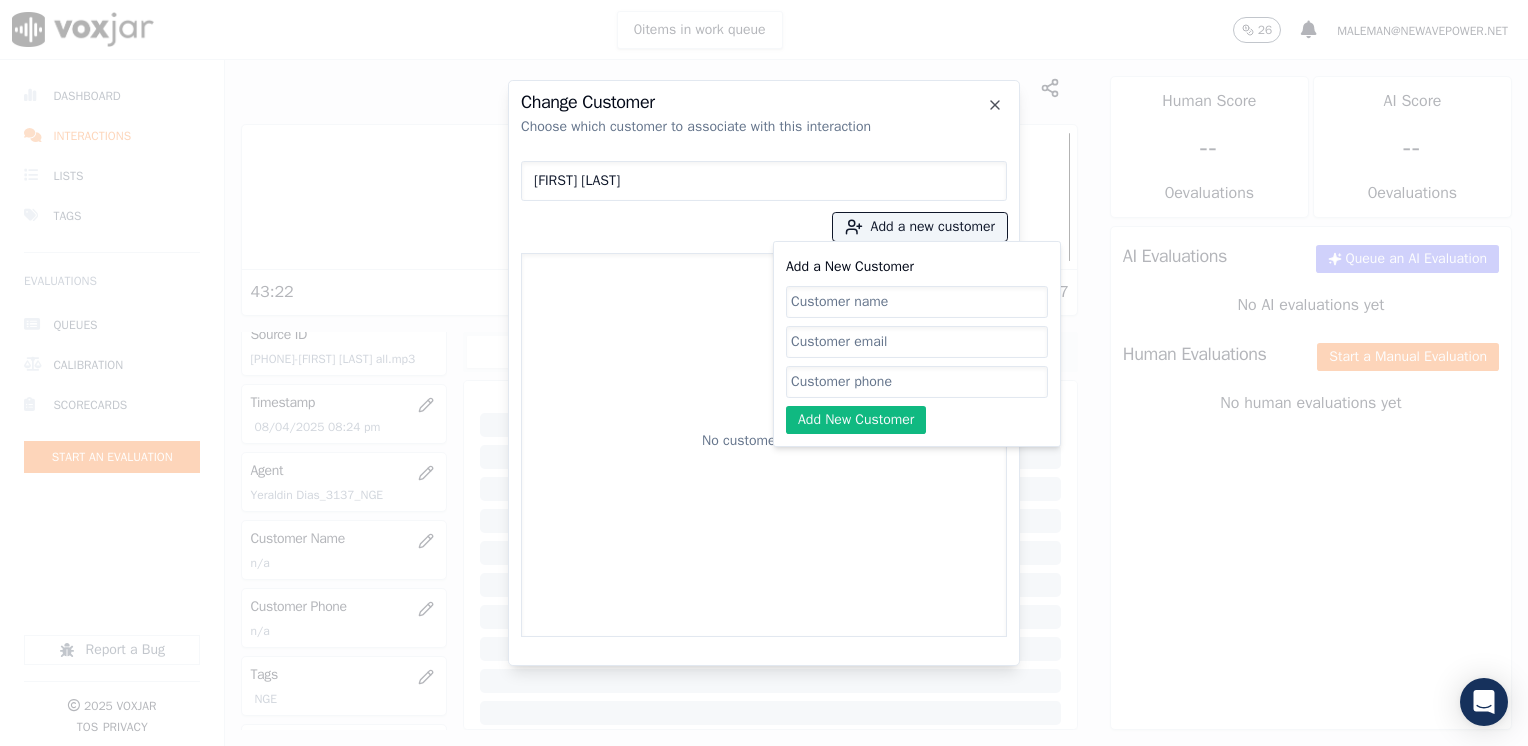 click on "Add a New Customer" 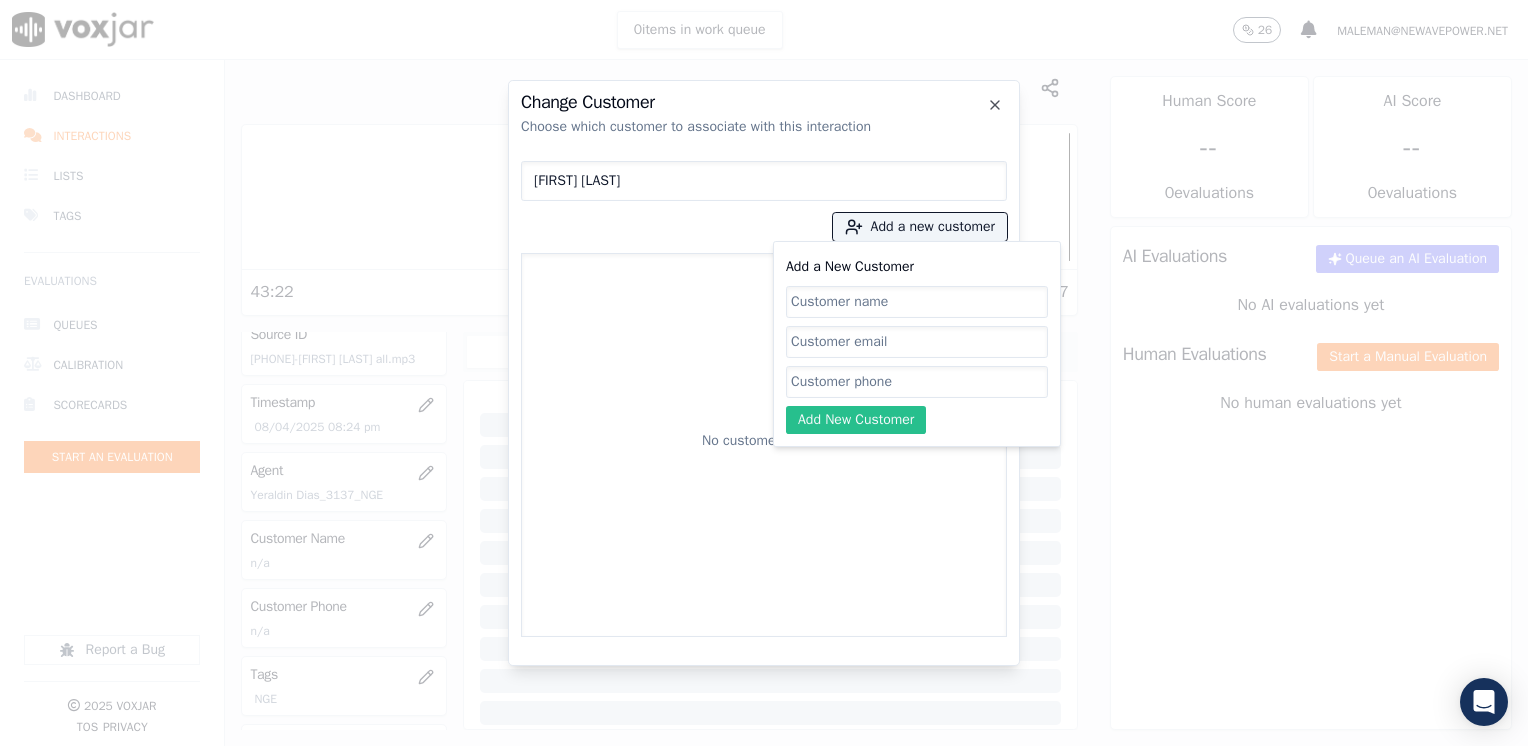 paste on "[FIRST] [LAST]" 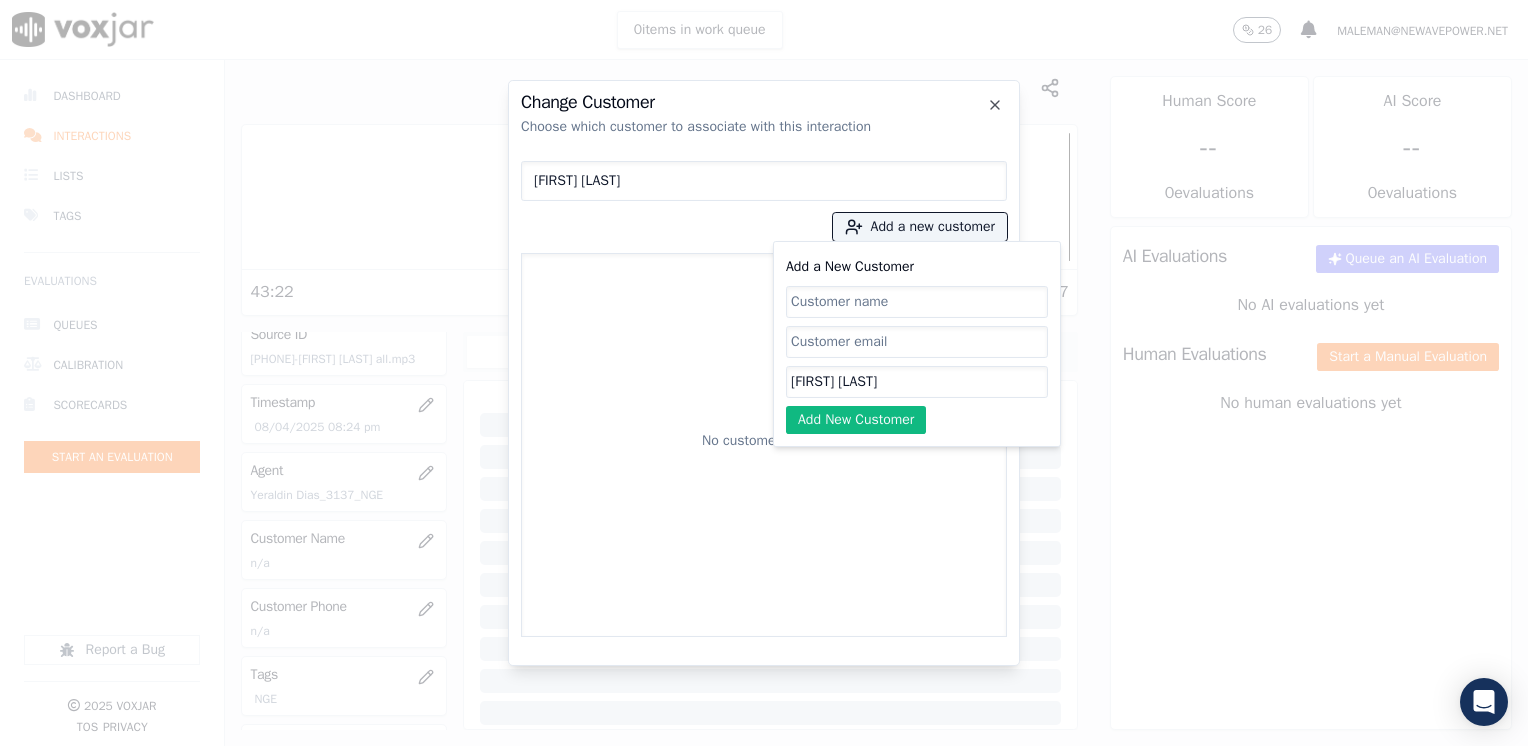 type on "[FIRST] [LAST]" 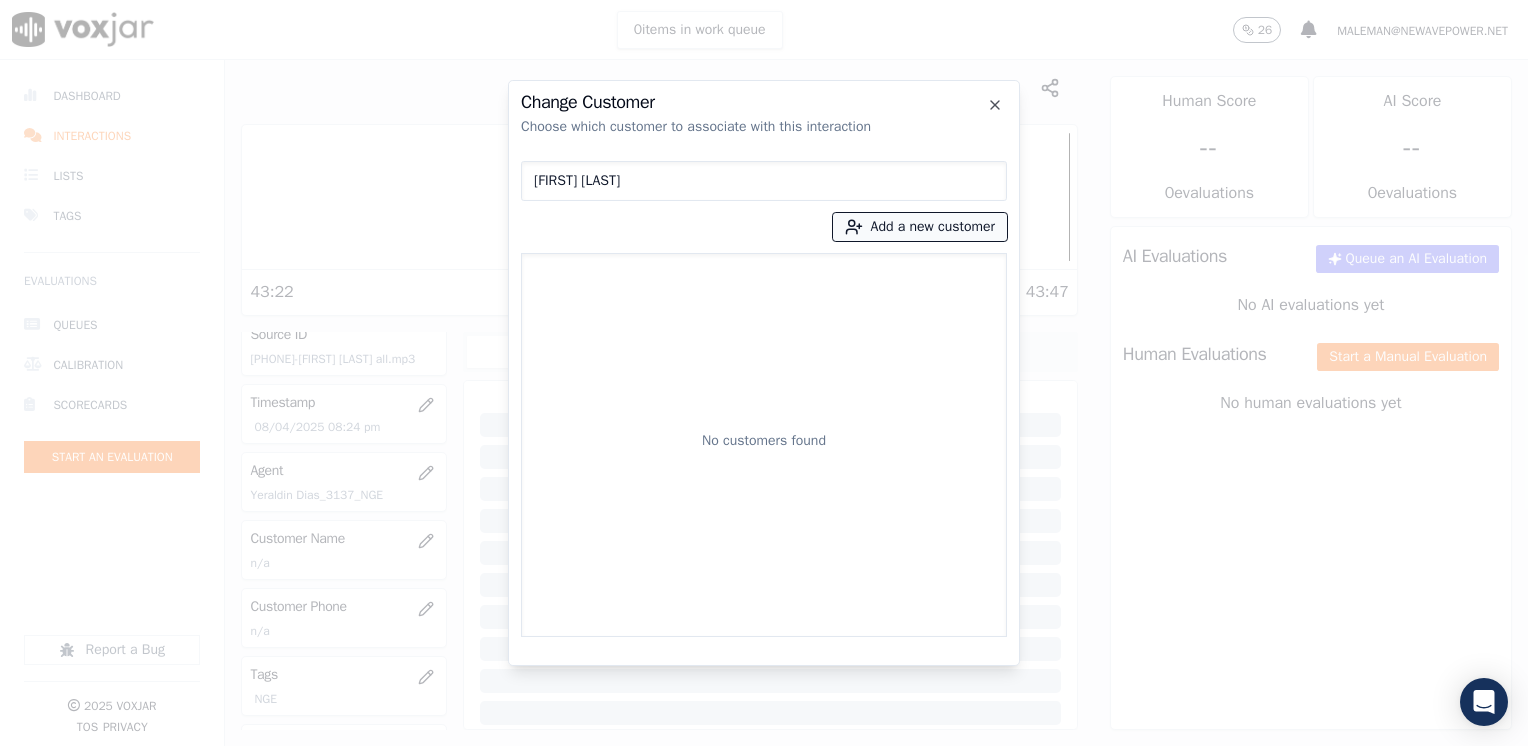 click on "Add a new customer" at bounding box center [920, 227] 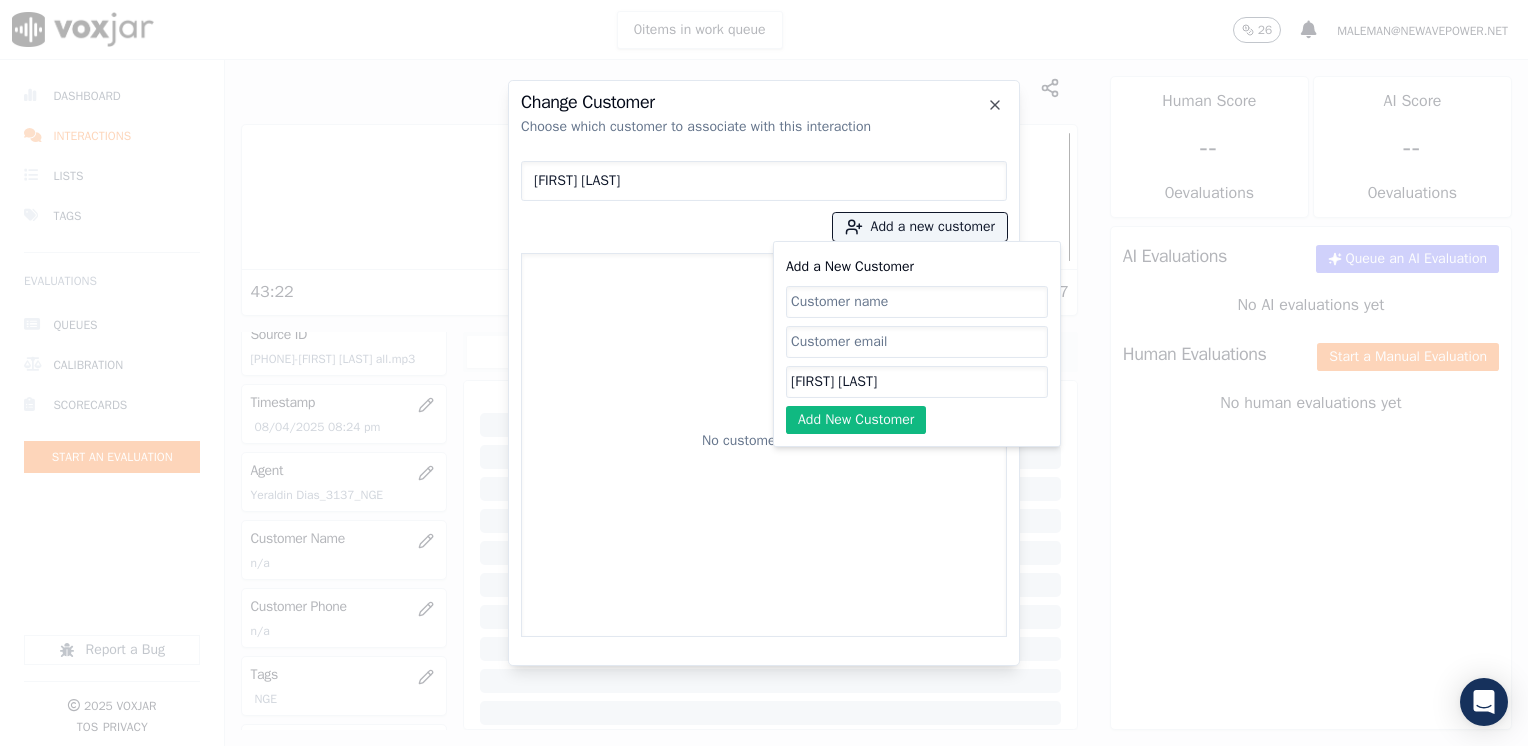 drag, startPoint x: 909, startPoint y: 382, endPoint x: 431, endPoint y: 382, distance: 478 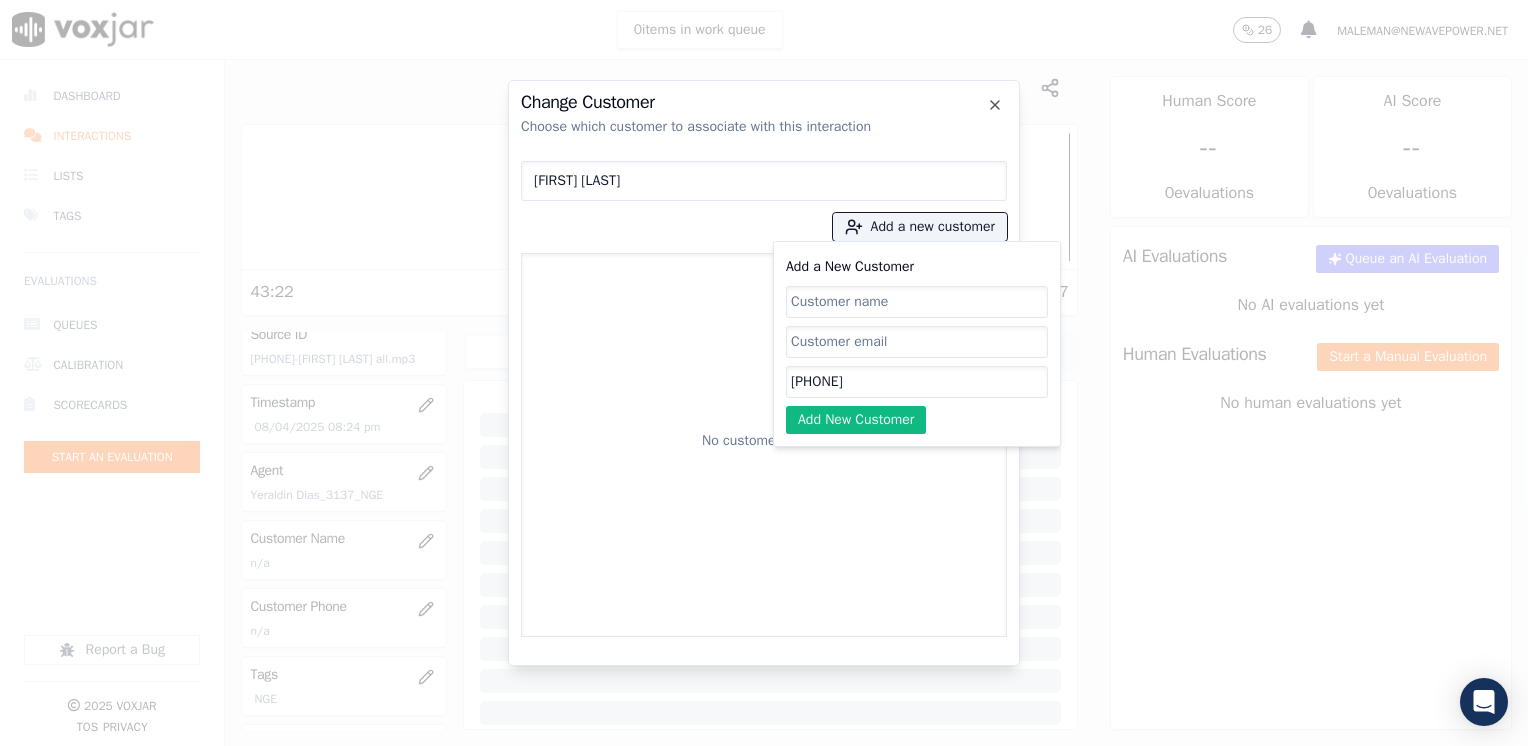 type on "[PHONE]" 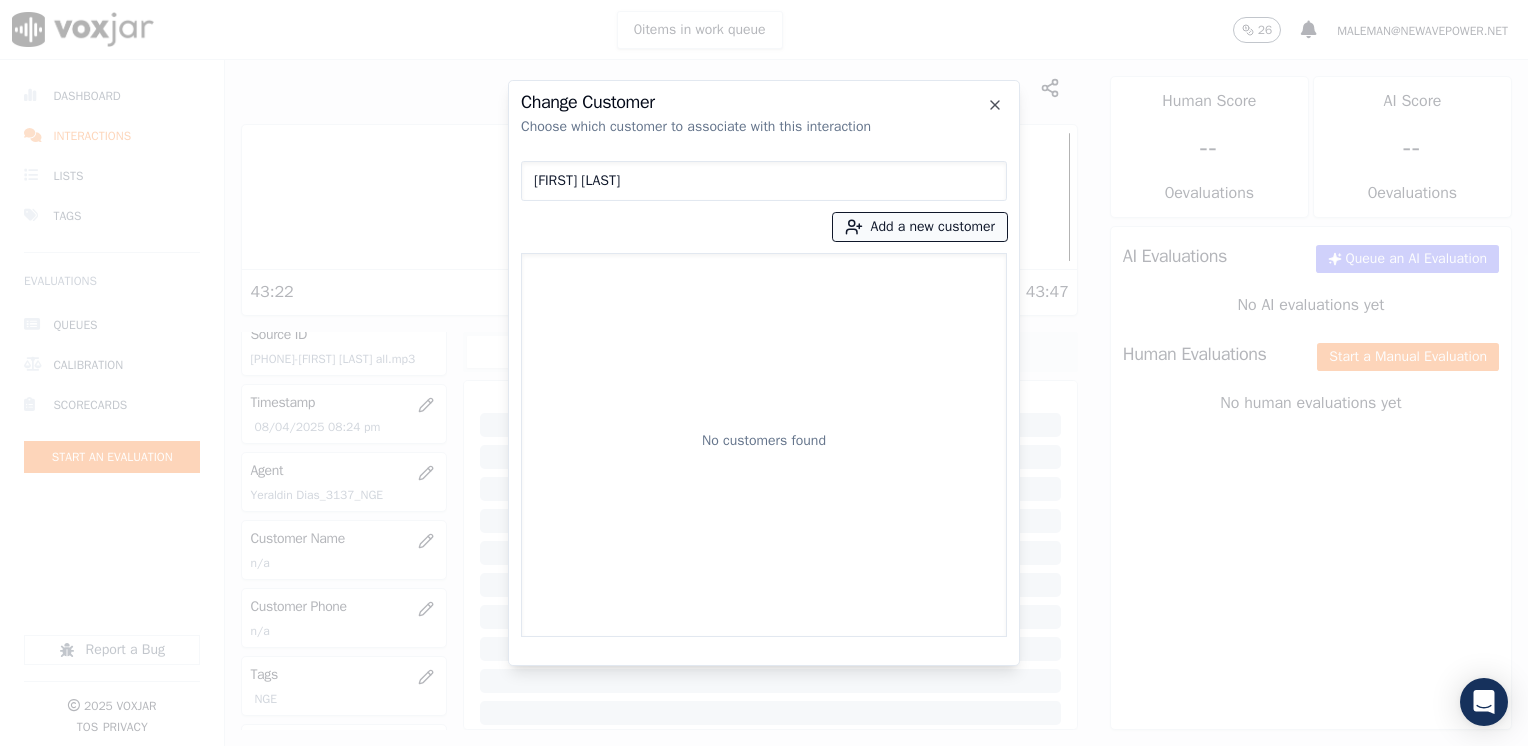 drag, startPoint x: 918, startPoint y: 220, endPoint x: 928, endPoint y: 230, distance: 14.142136 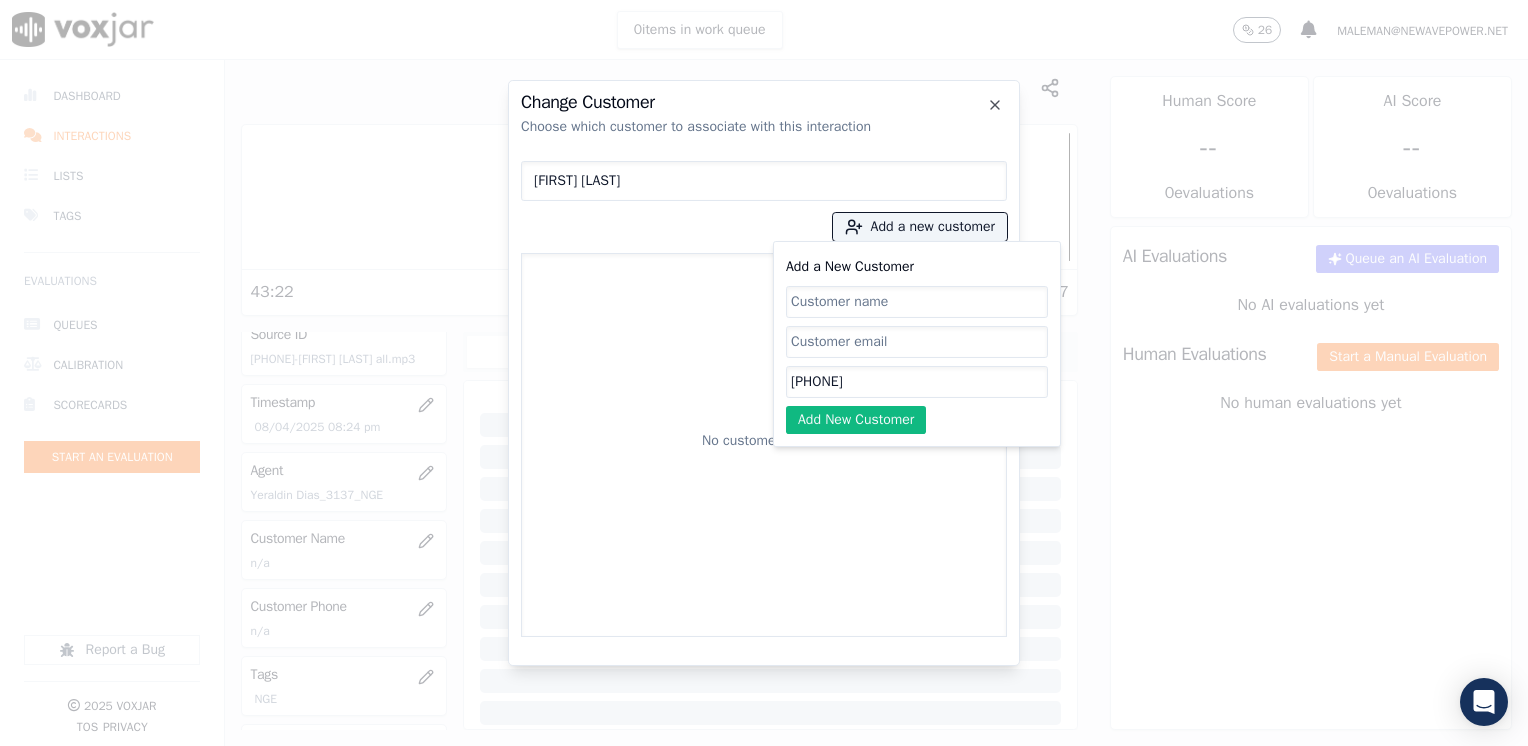 click on "Add a New Customer" 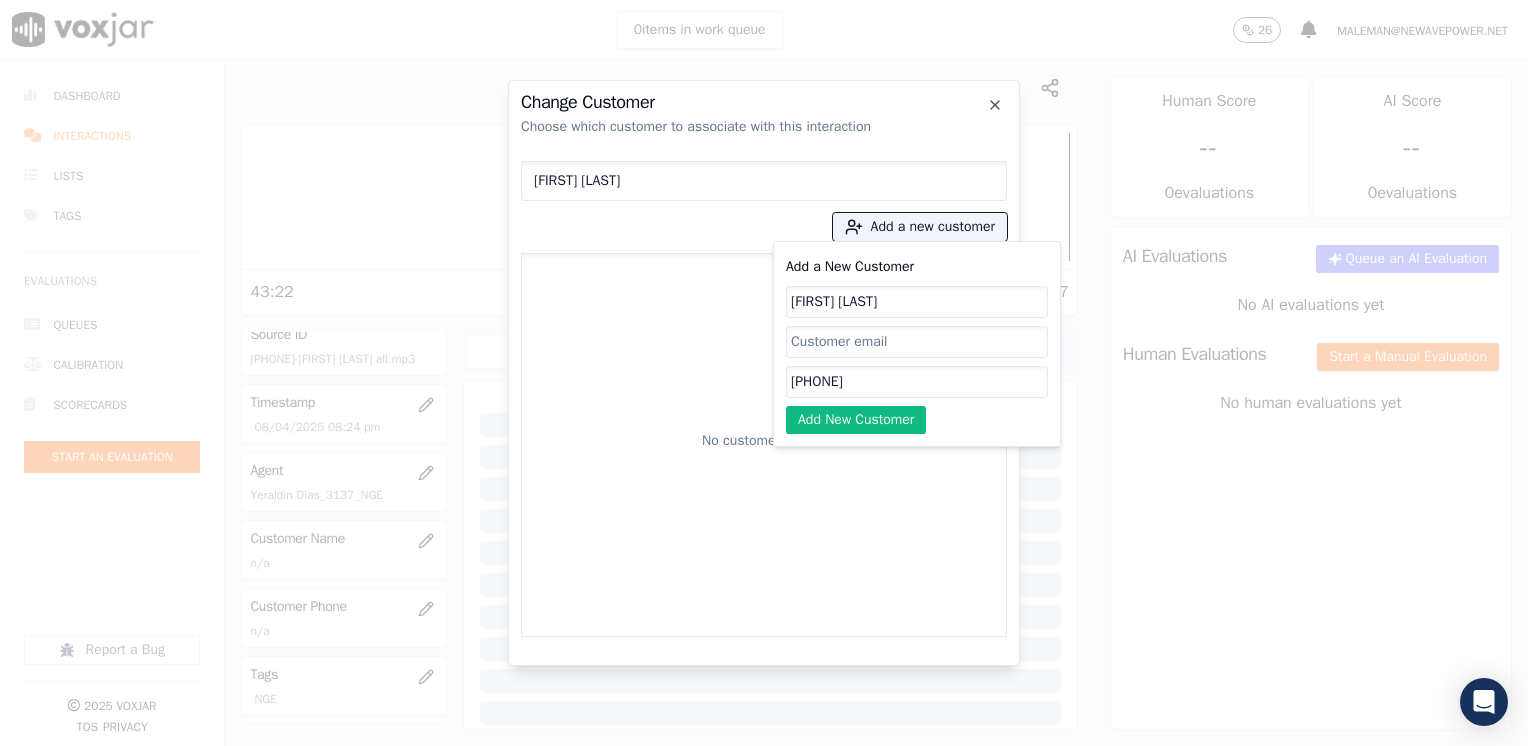 type on "[FIRST] [LAST]" 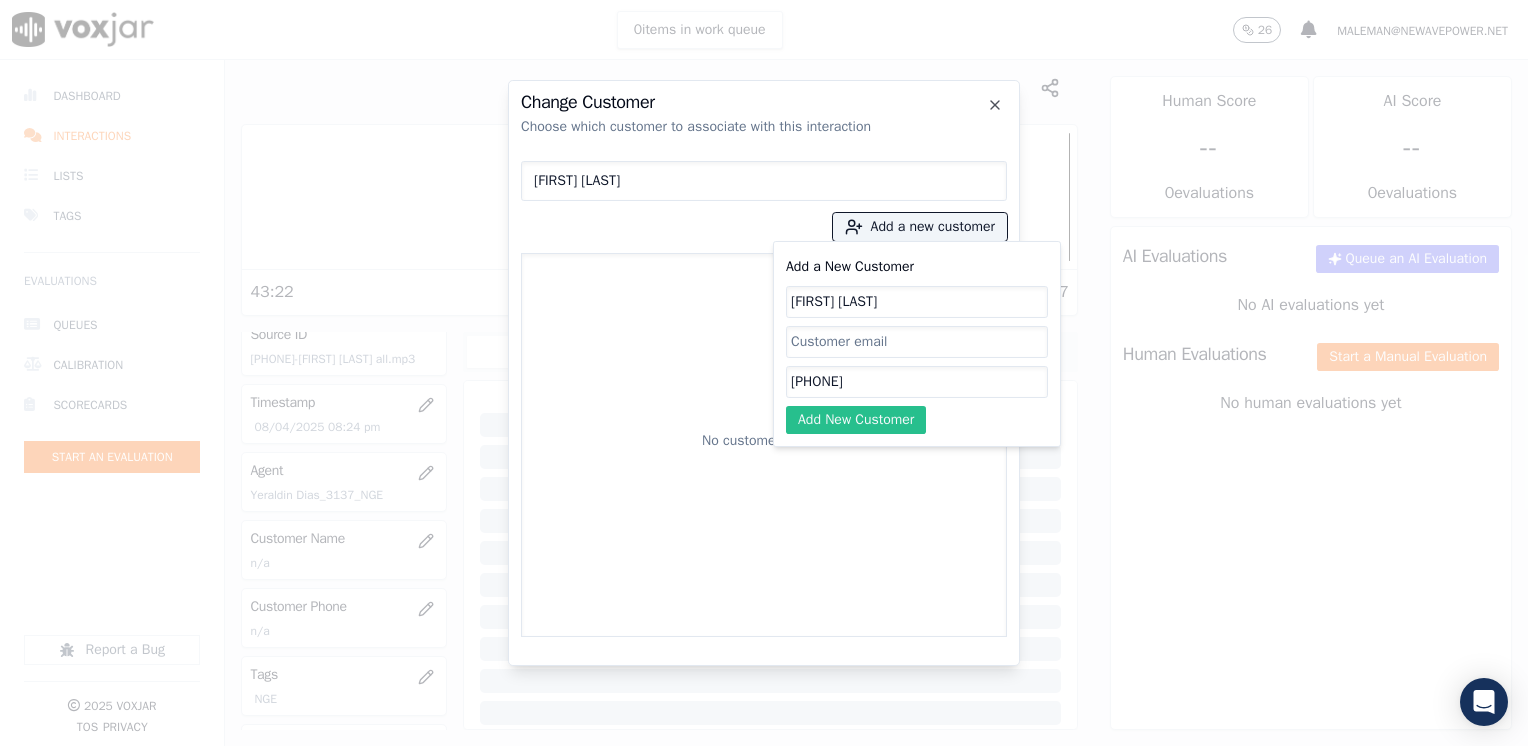 click on "Add New Customer" 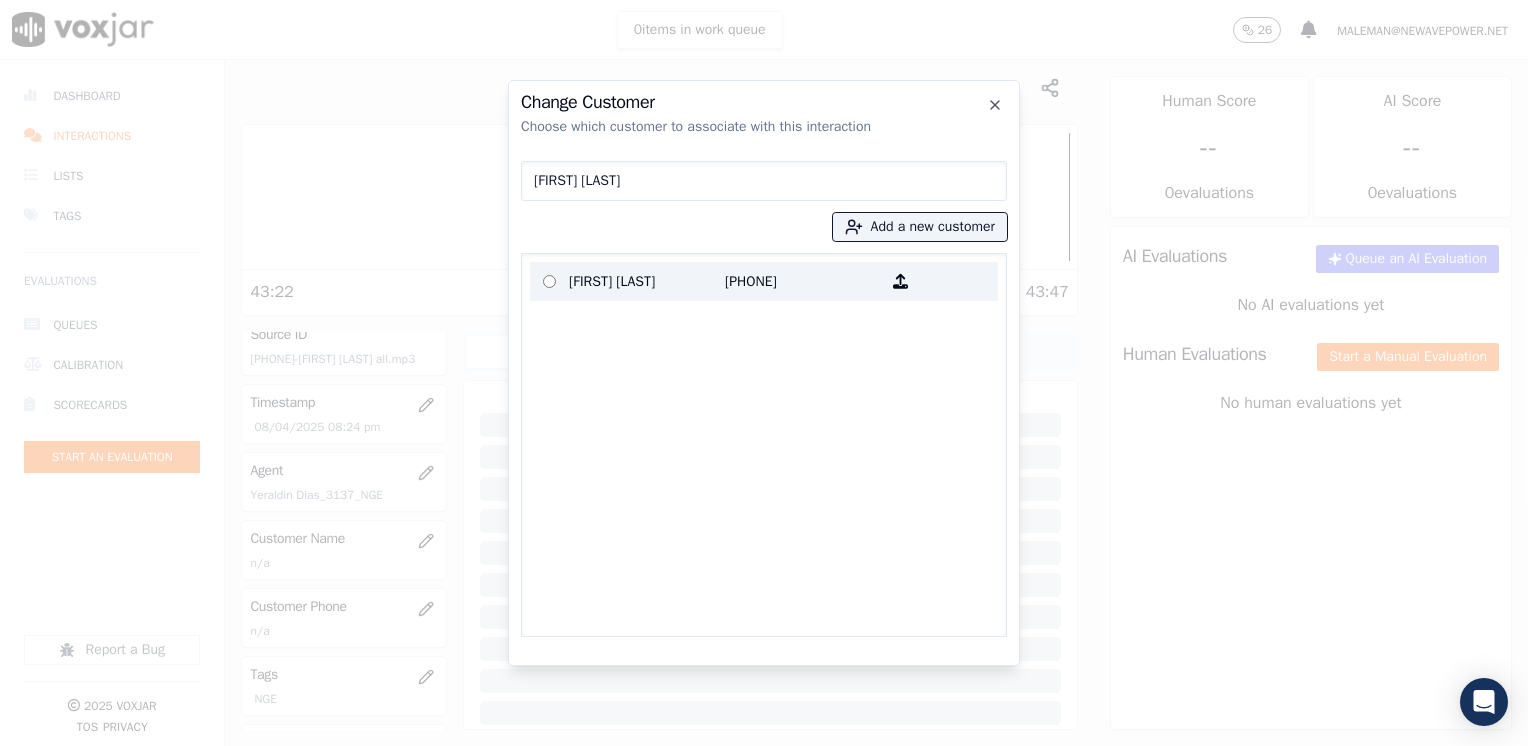 click on "[PHONE]" at bounding box center (803, 281) 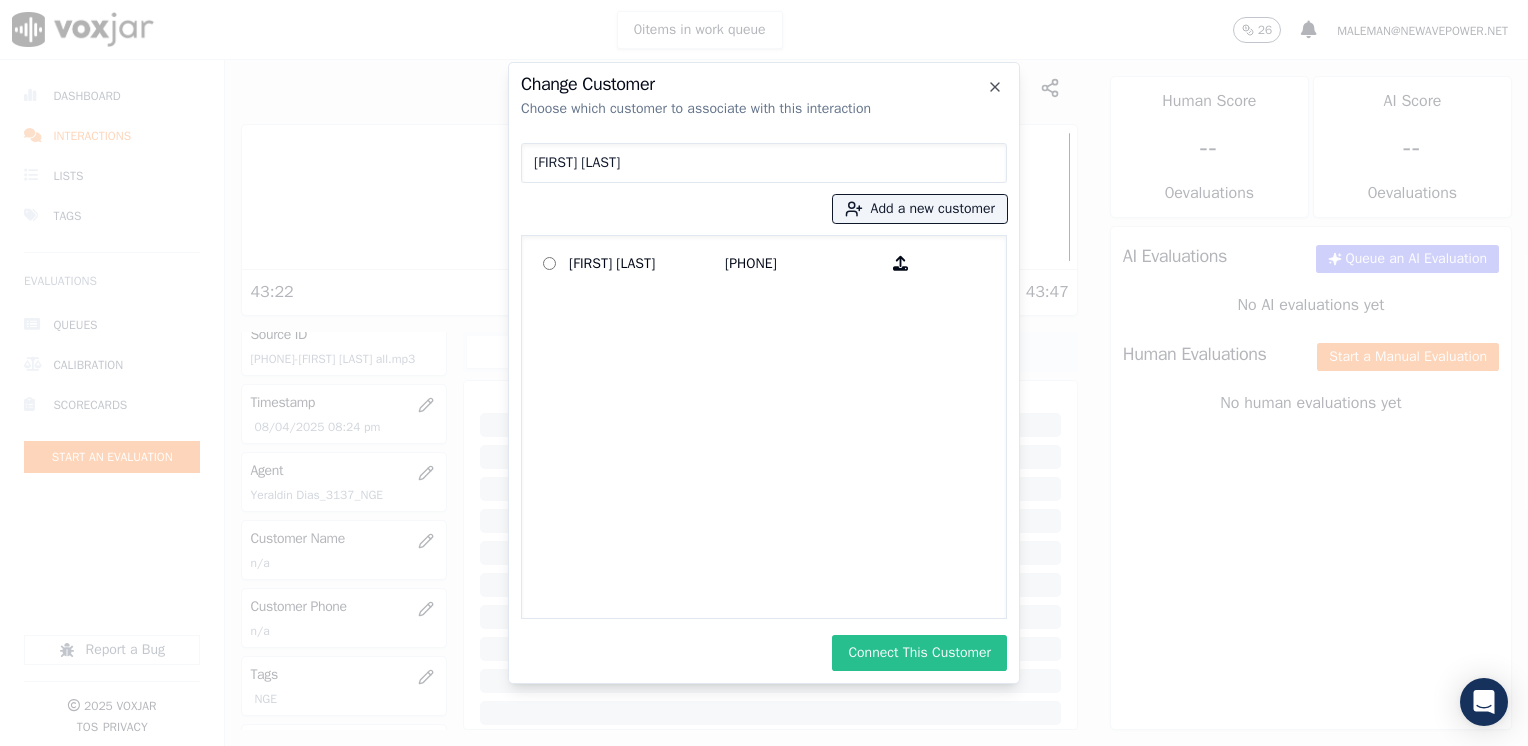 click on "Connect This Customer" at bounding box center (919, 653) 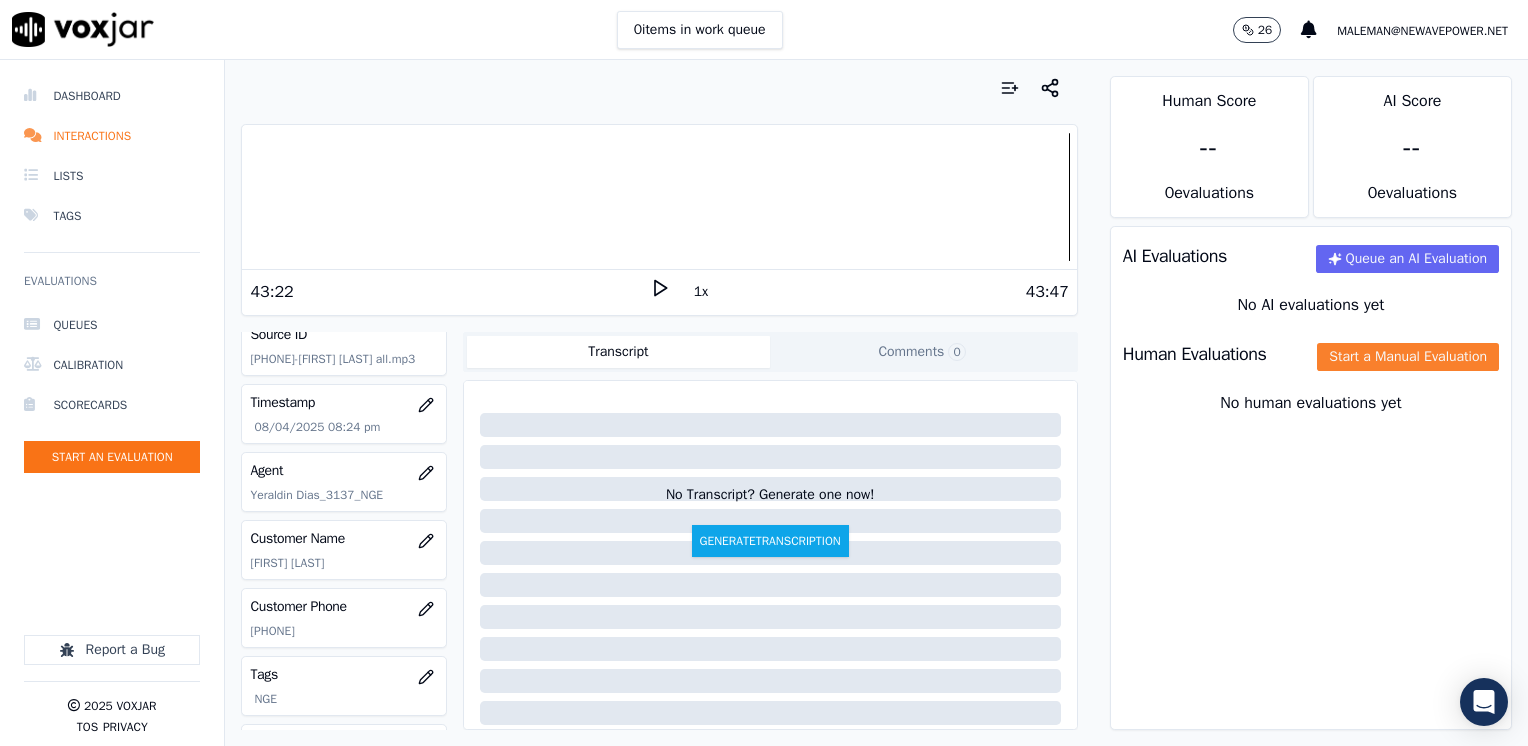 click on "Start a Manual Evaluation" 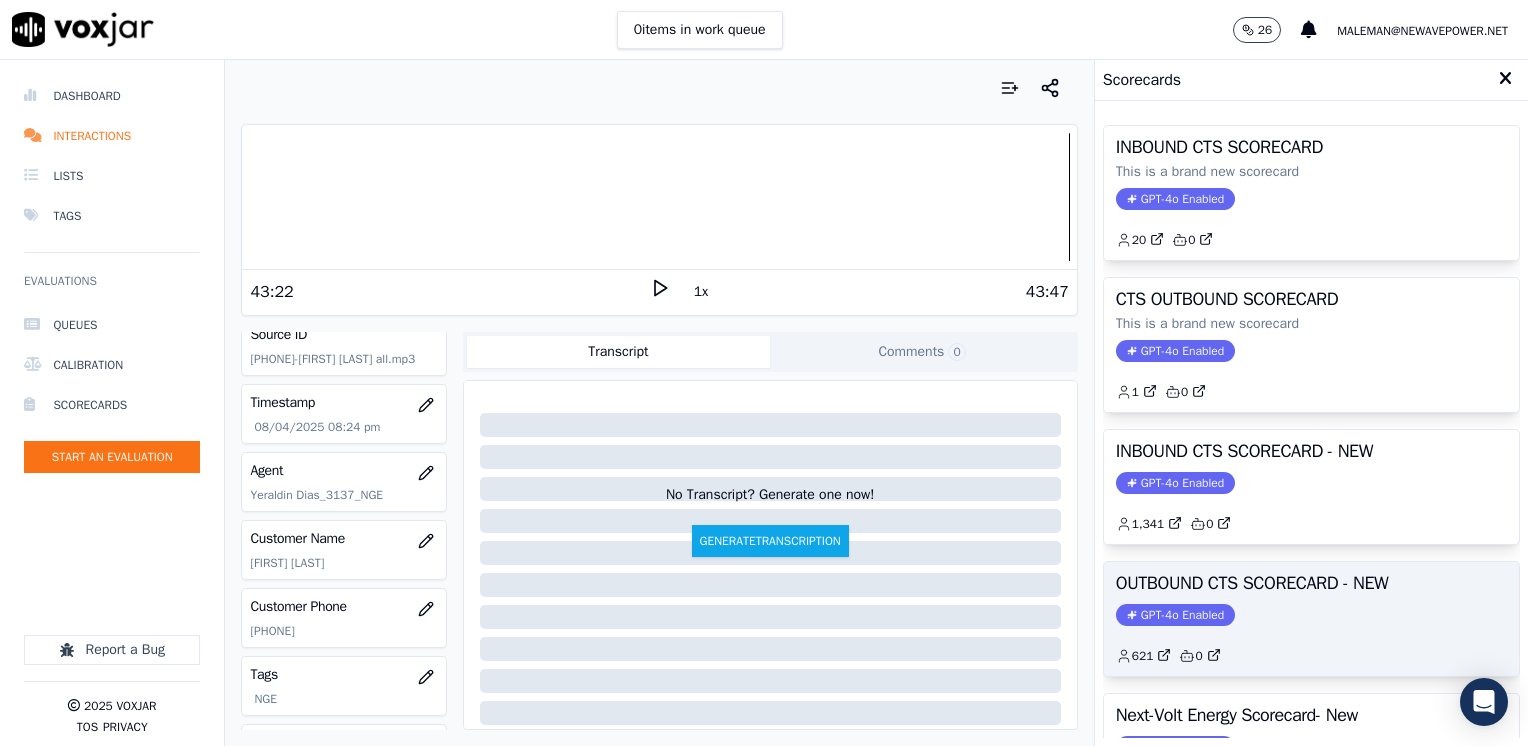 click on "GPT-4o Enabled" at bounding box center (1175, 615) 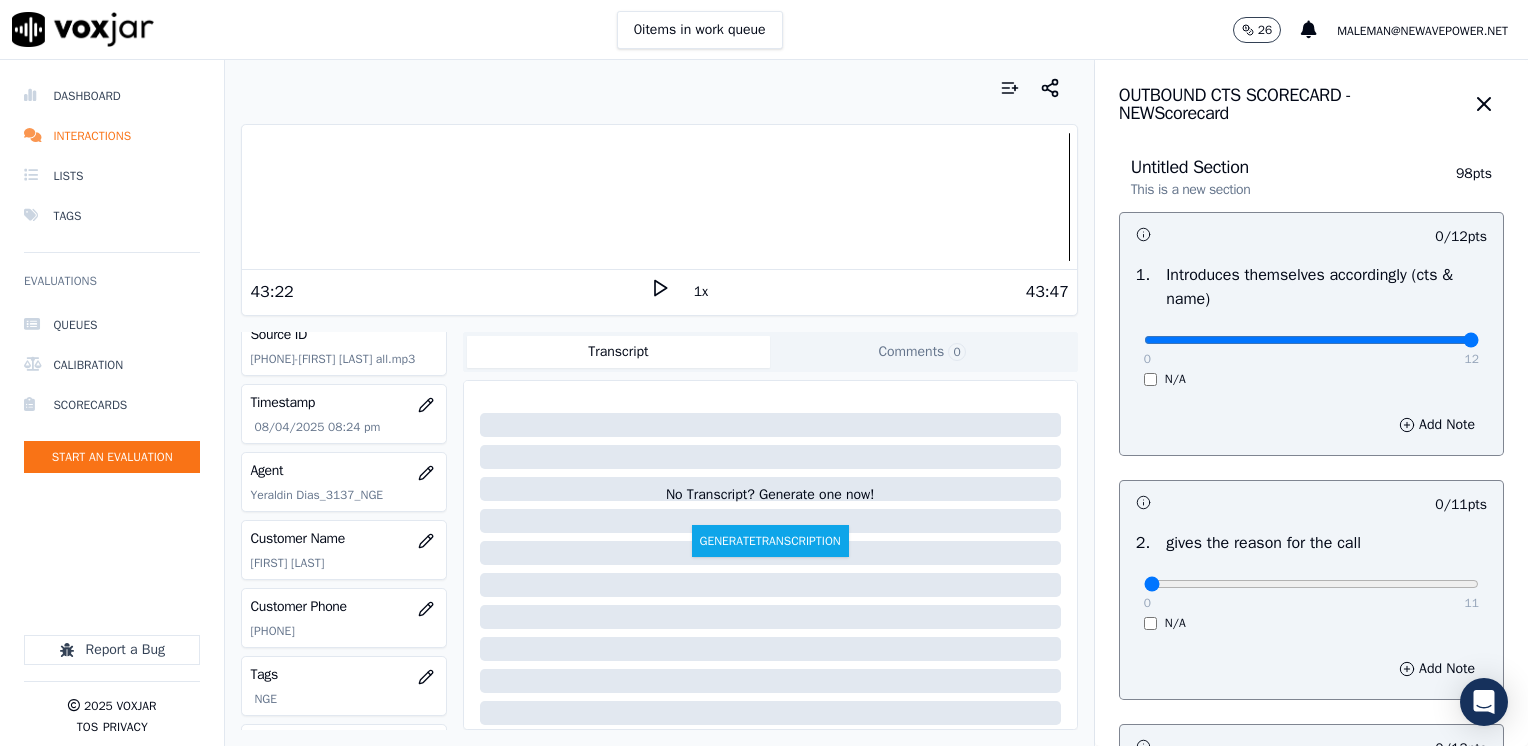 drag, startPoint x: 1136, startPoint y: 338, endPoint x: 1531, endPoint y: 374, distance: 396.63712 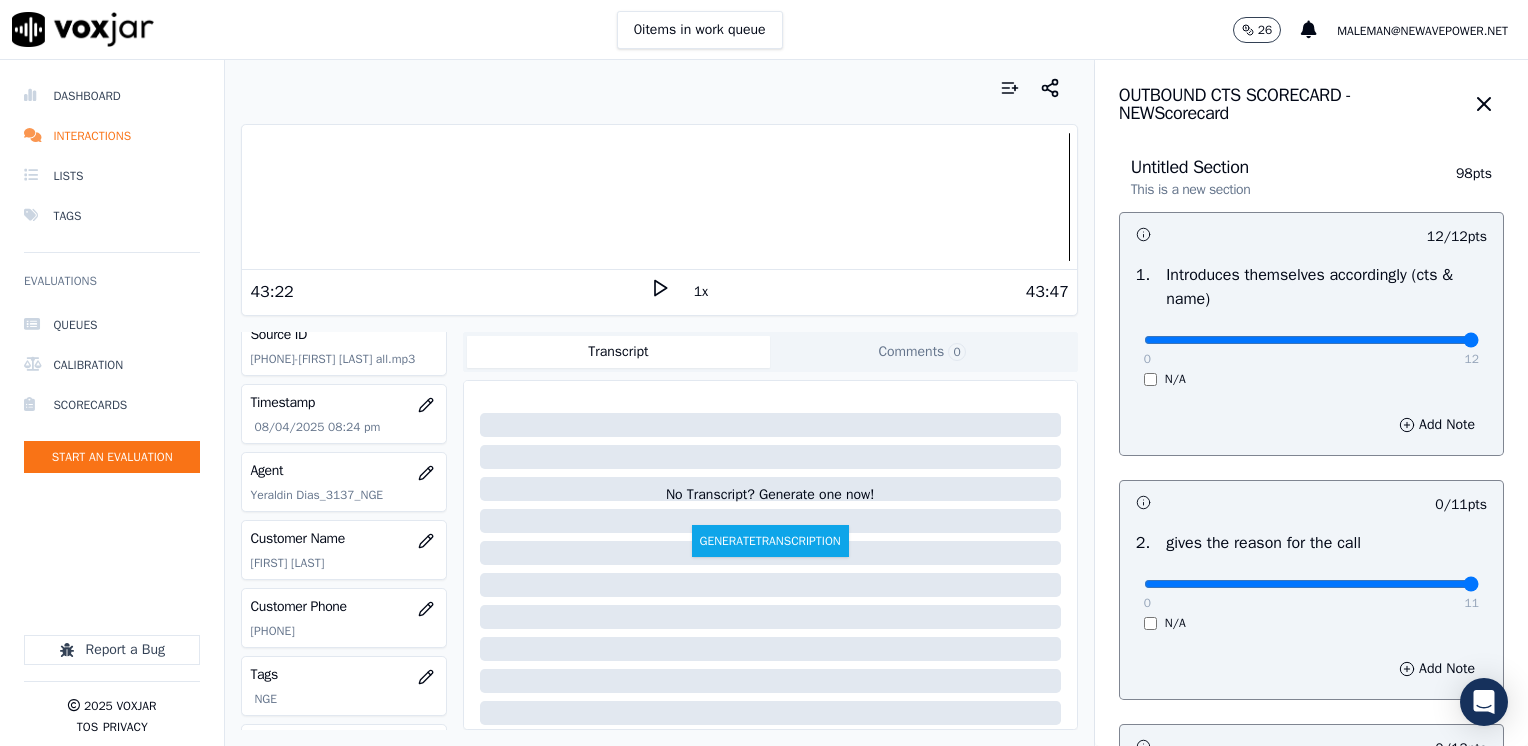 drag, startPoint x: 1133, startPoint y: 576, endPoint x: 1527, endPoint y: 565, distance: 394.15353 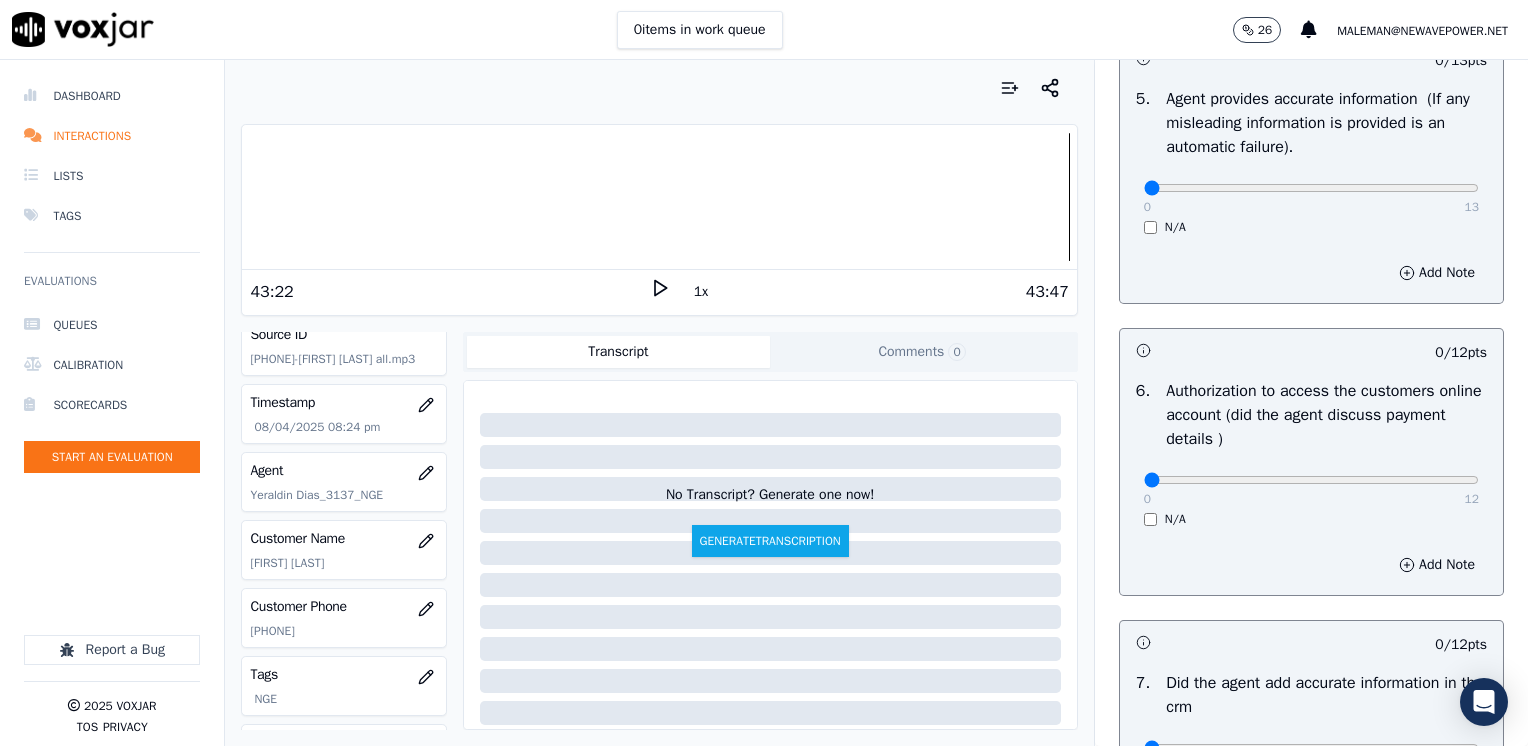 scroll, scrollTop: 1748, scrollLeft: 0, axis: vertical 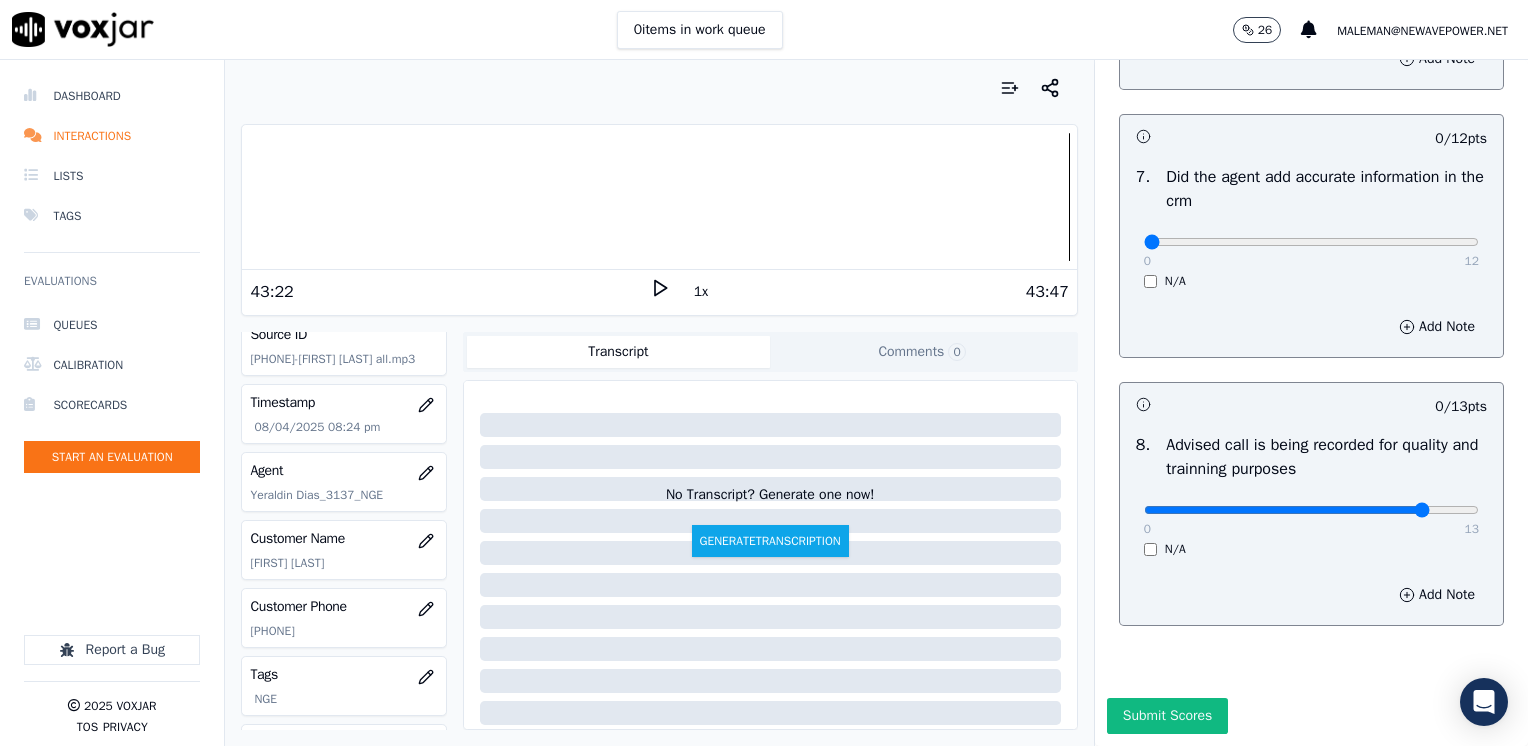 click at bounding box center (1311, -1366) 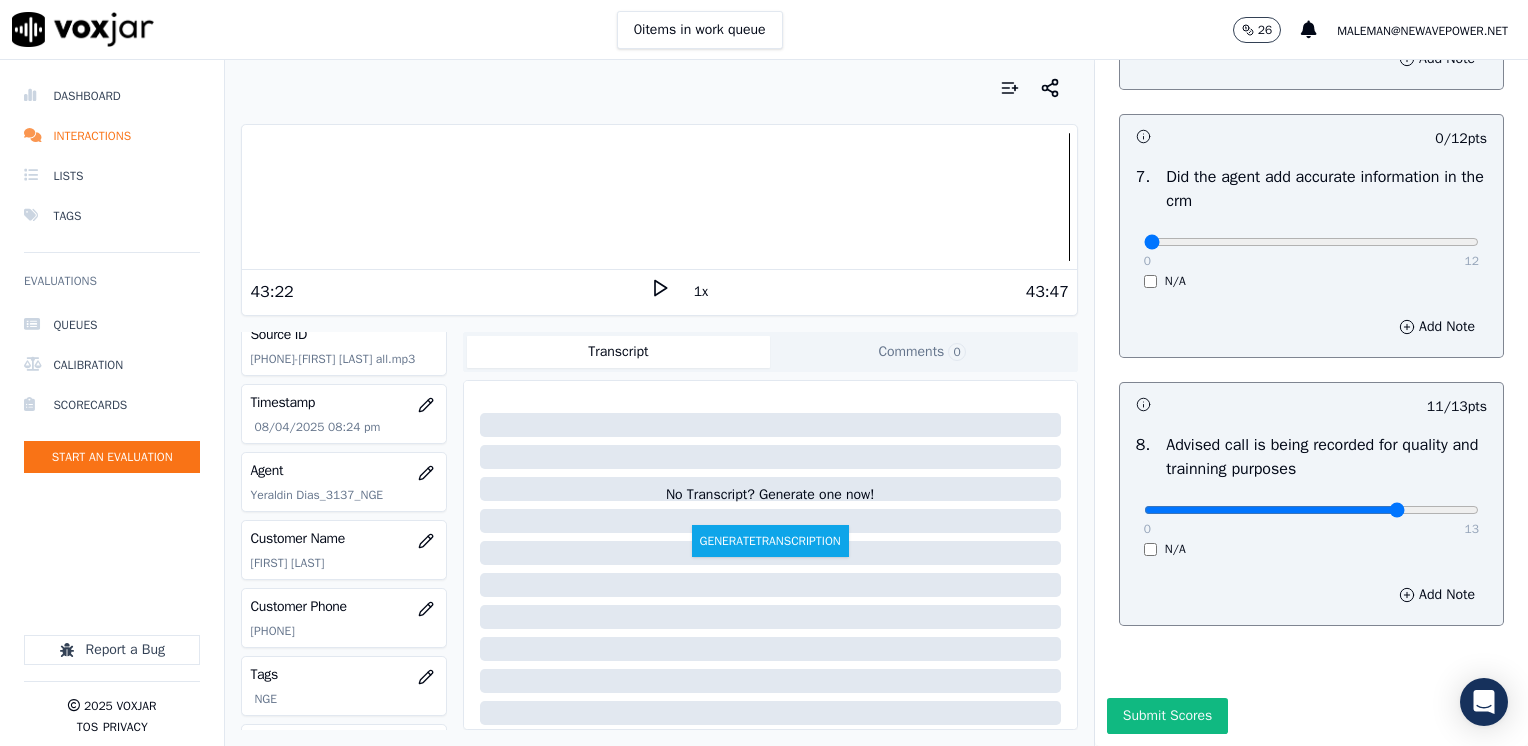 type on "10" 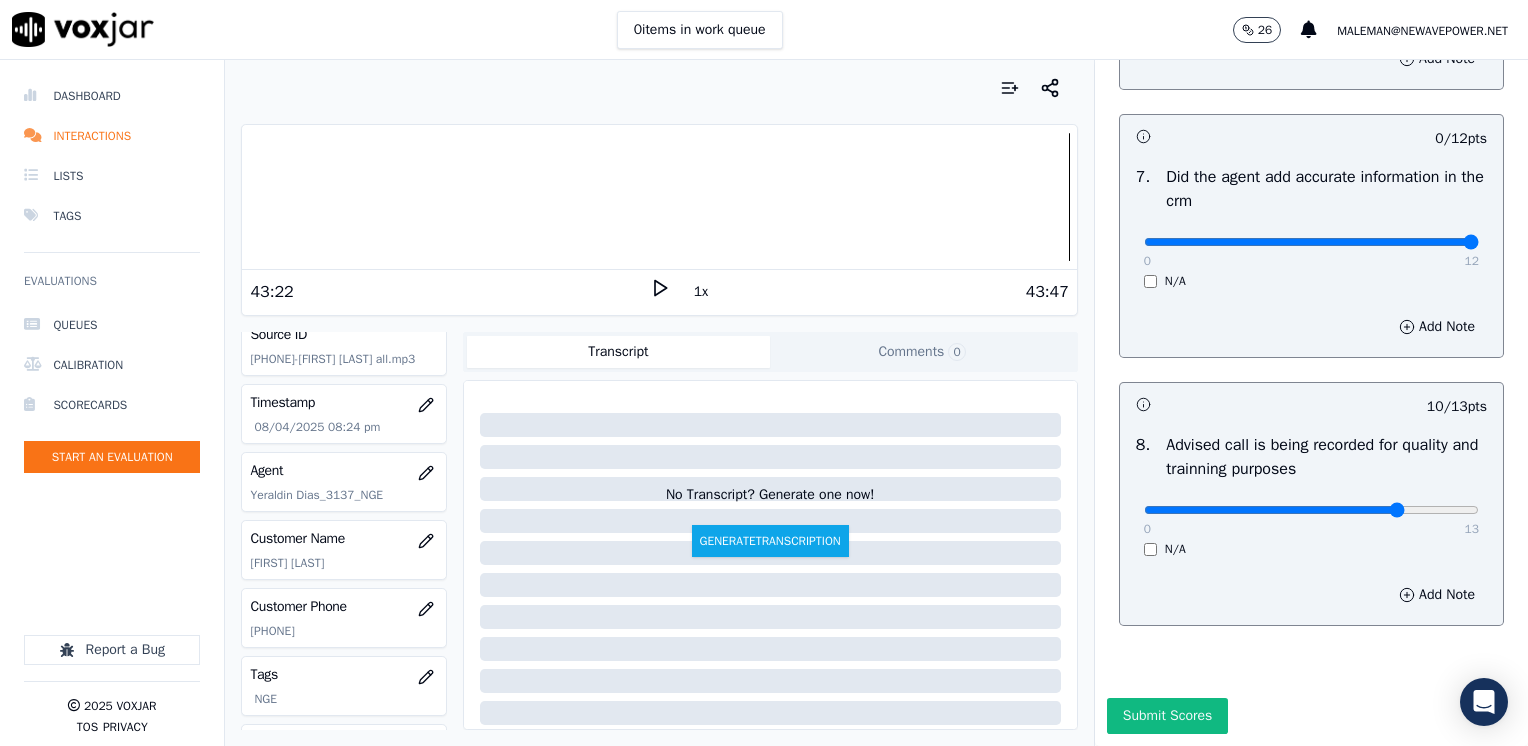 drag, startPoint x: 1134, startPoint y: 197, endPoint x: 1424, endPoint y: 16, distance: 341.8494 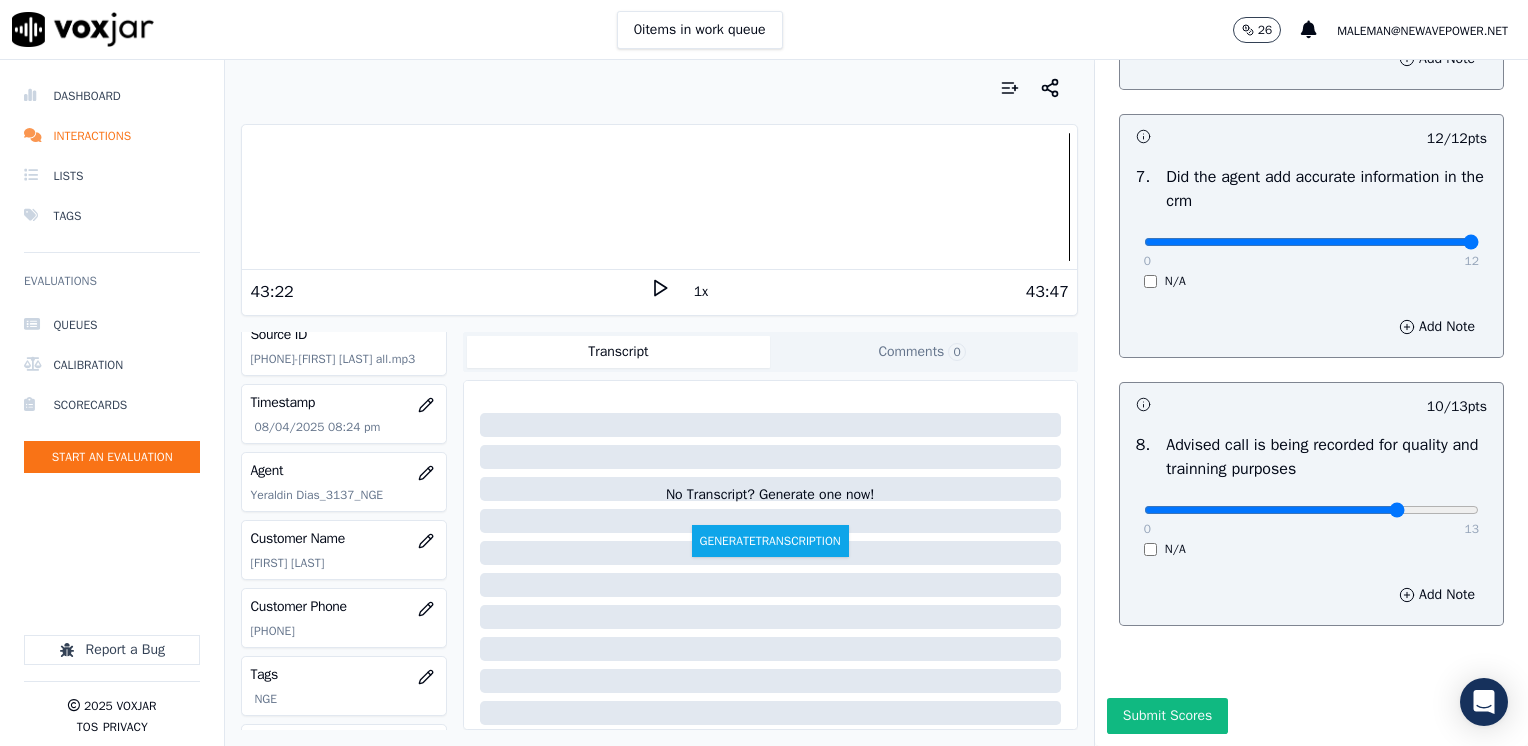 click on "Add Note" at bounding box center [1311, 327] 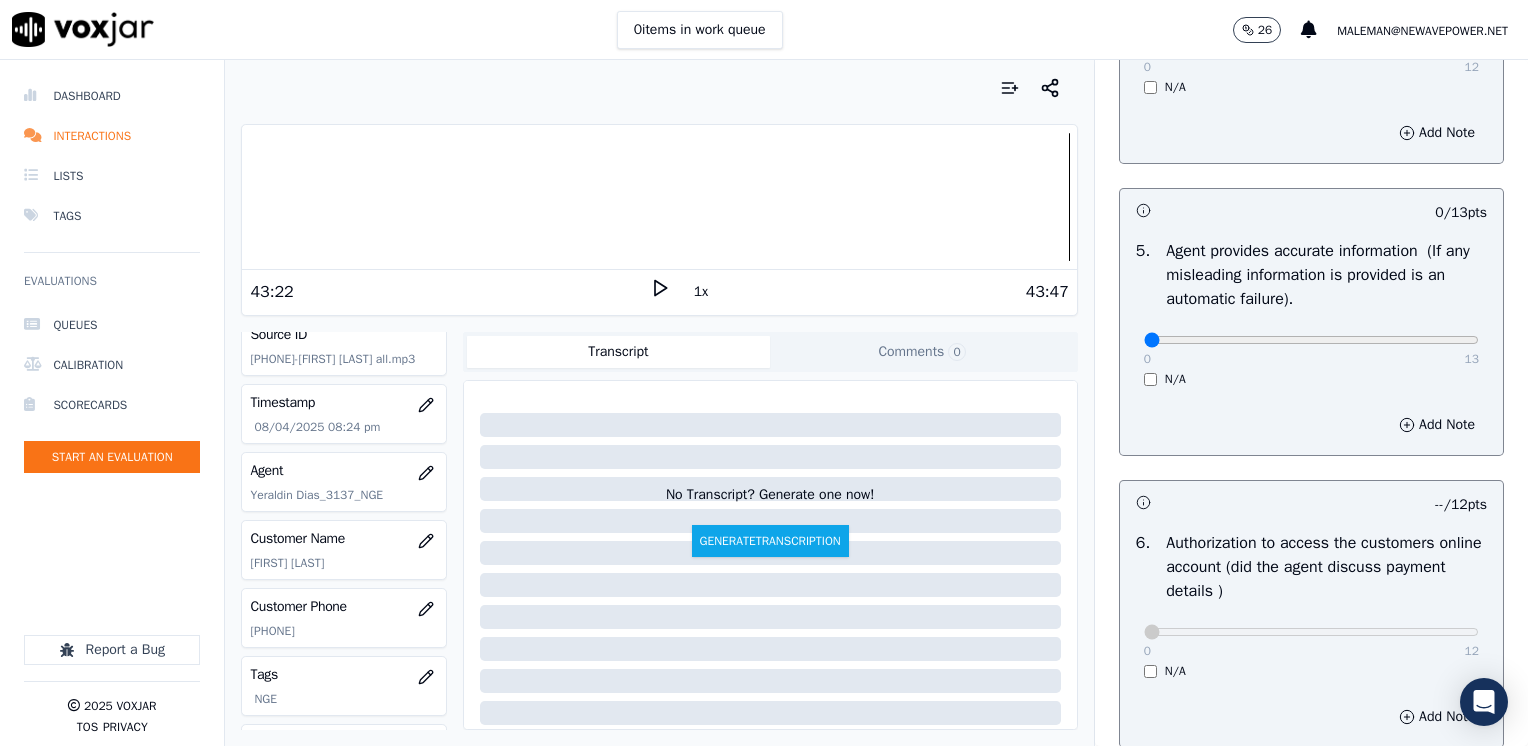 scroll, scrollTop: 848, scrollLeft: 0, axis: vertical 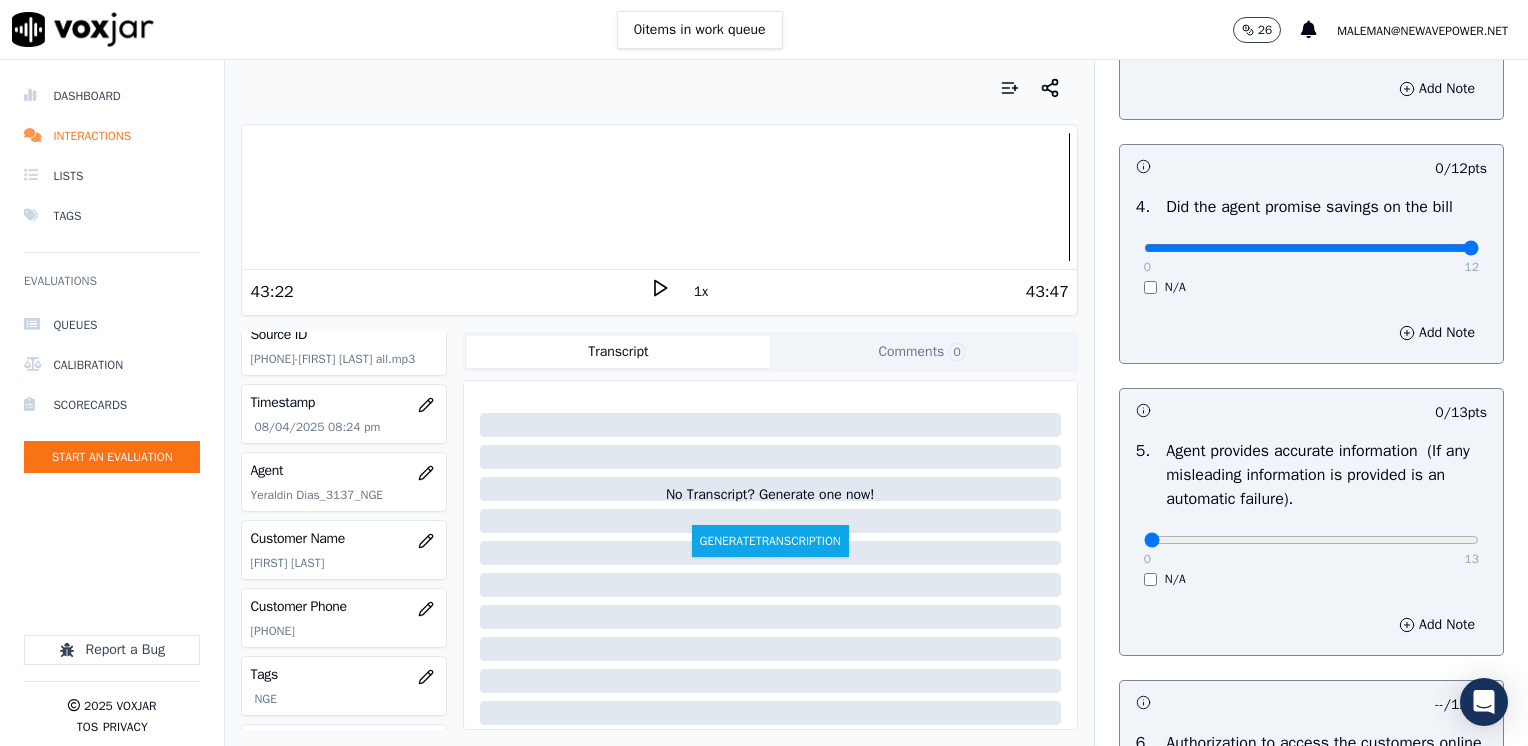 drag, startPoint x: 1140, startPoint y: 250, endPoint x: 1531, endPoint y: 245, distance: 391.03198 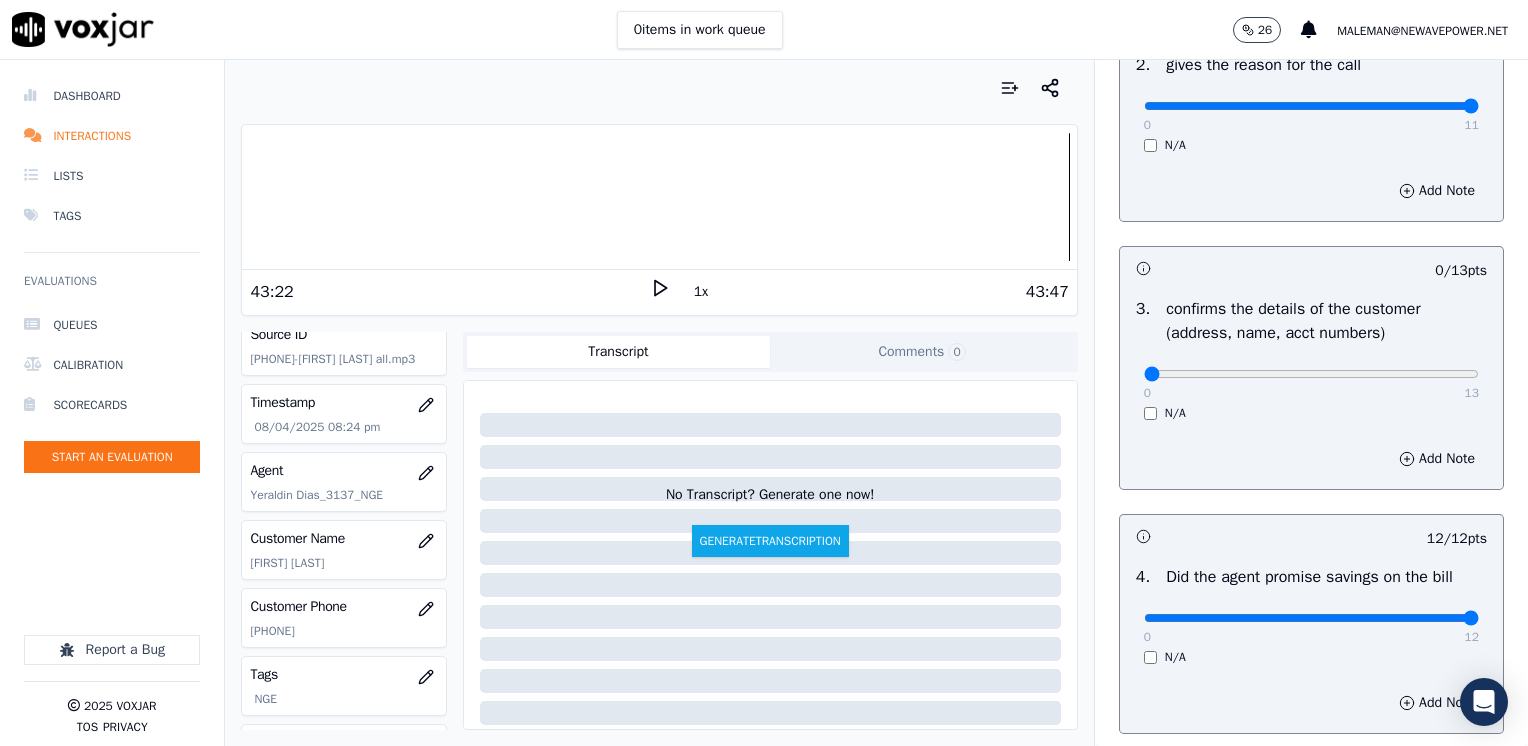 scroll, scrollTop: 448, scrollLeft: 0, axis: vertical 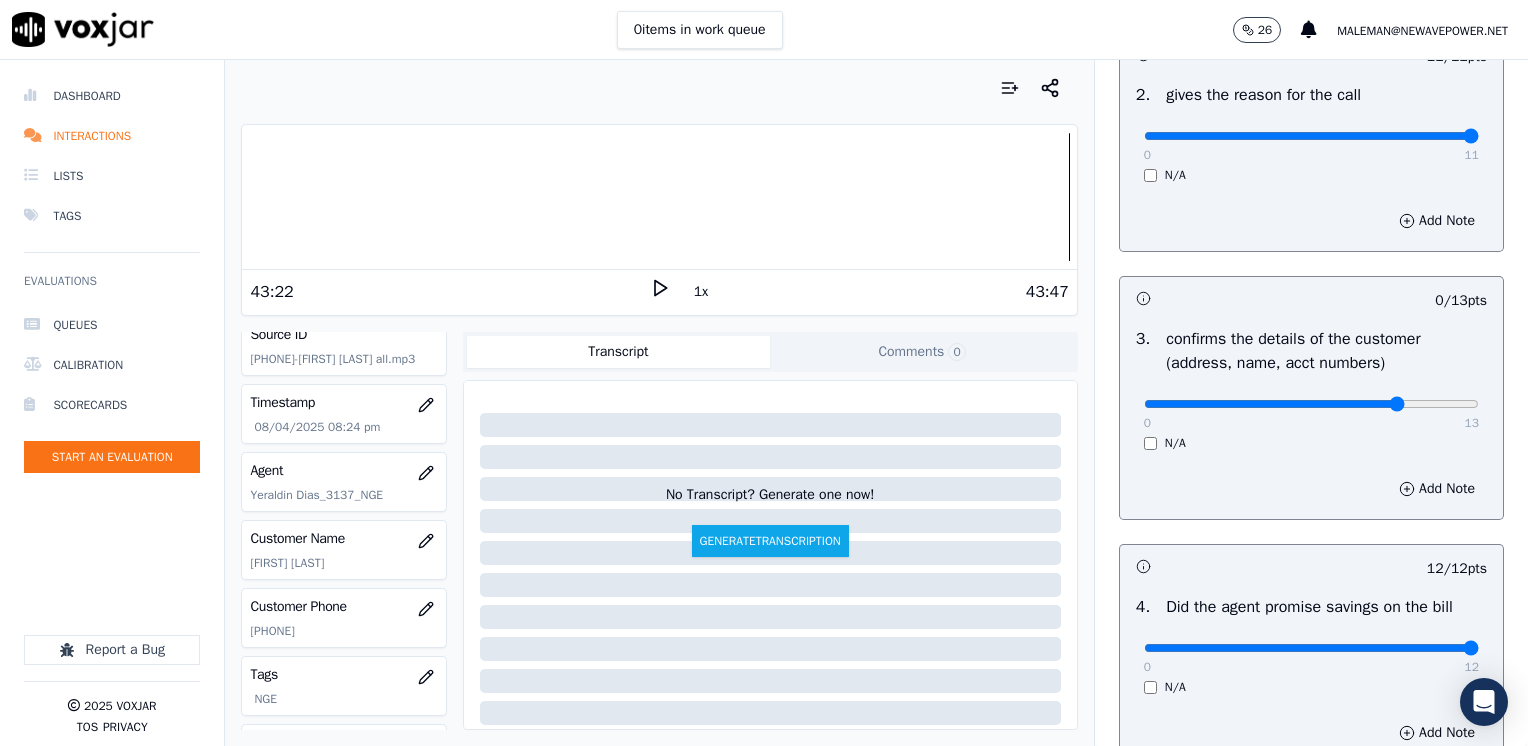 type on "10" 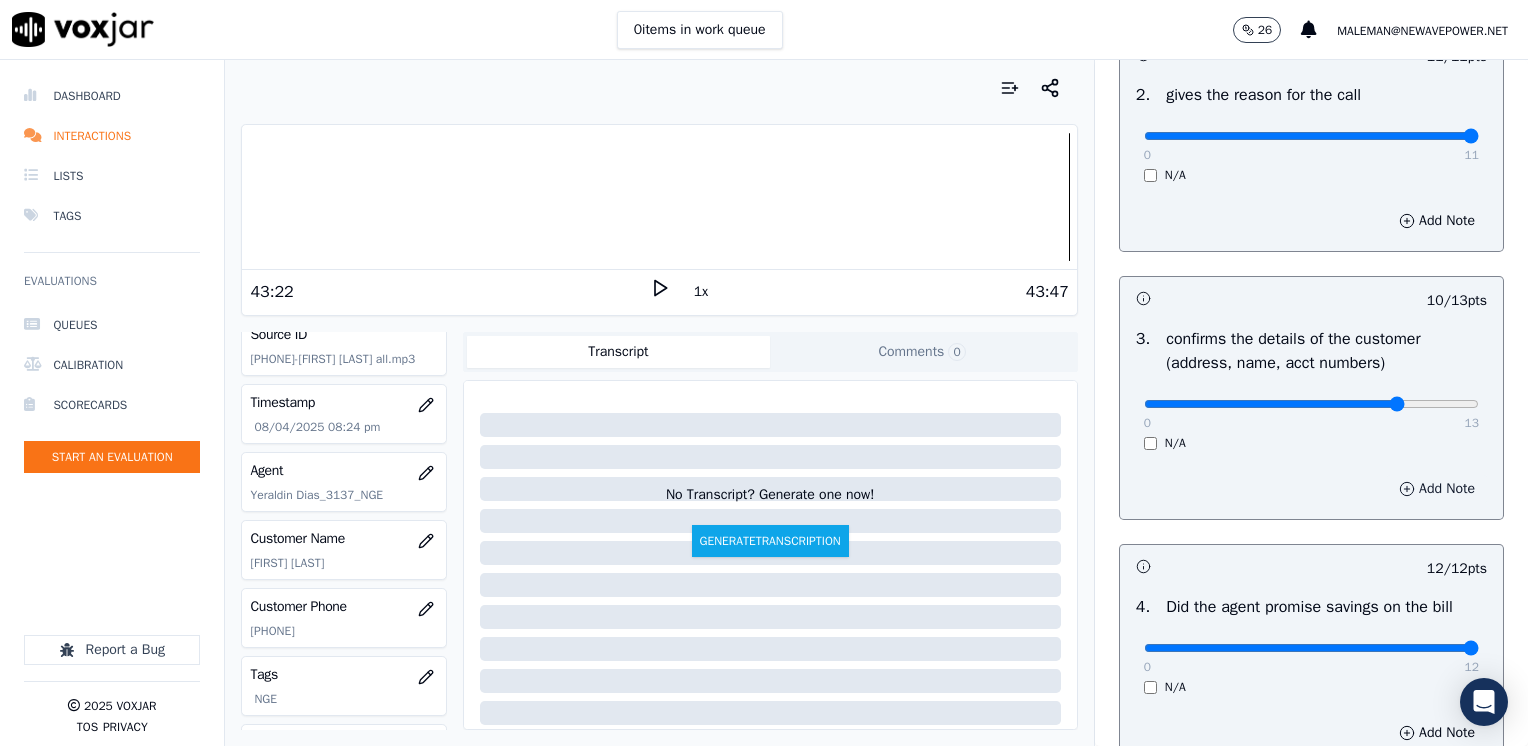 click on "Add Note" at bounding box center (1437, 489) 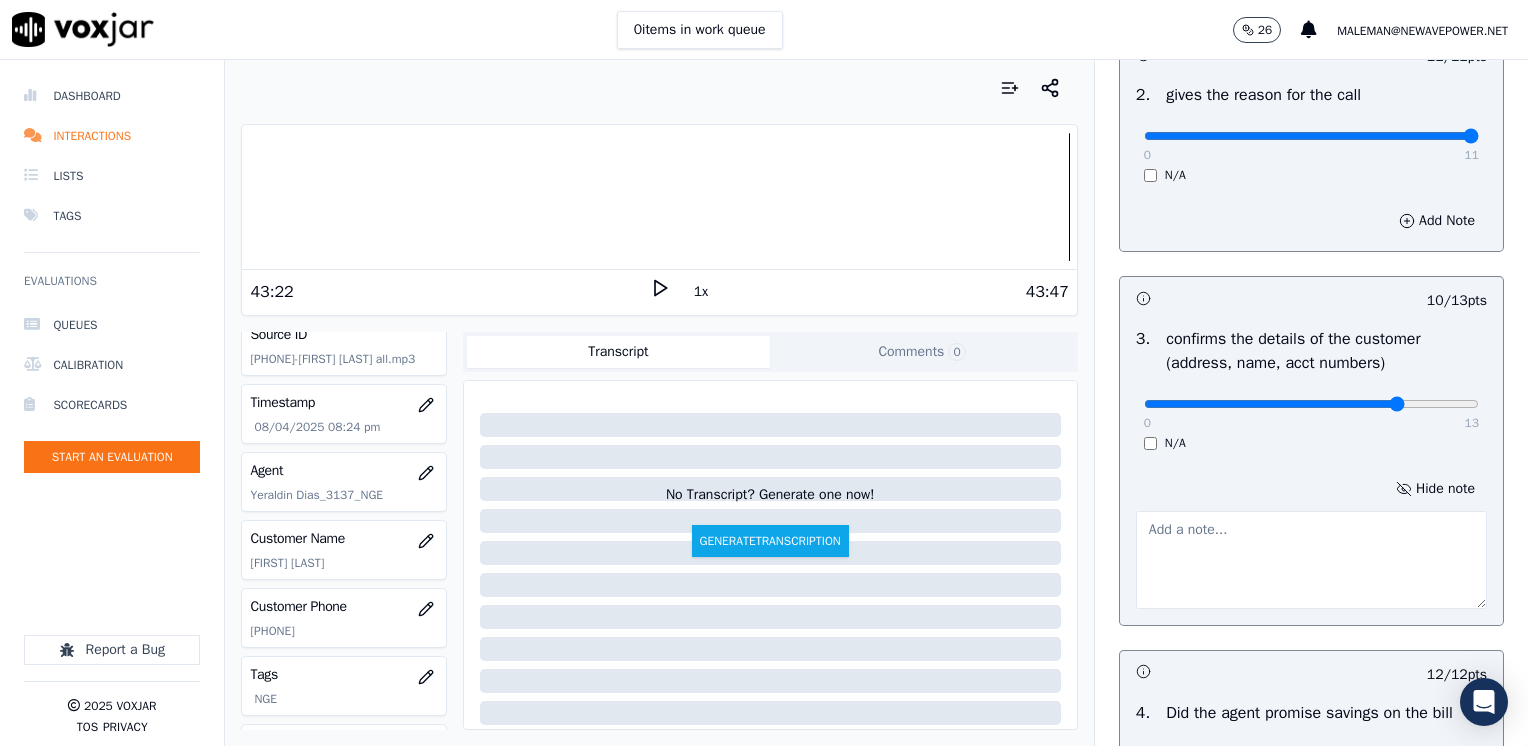 click at bounding box center [1311, 560] 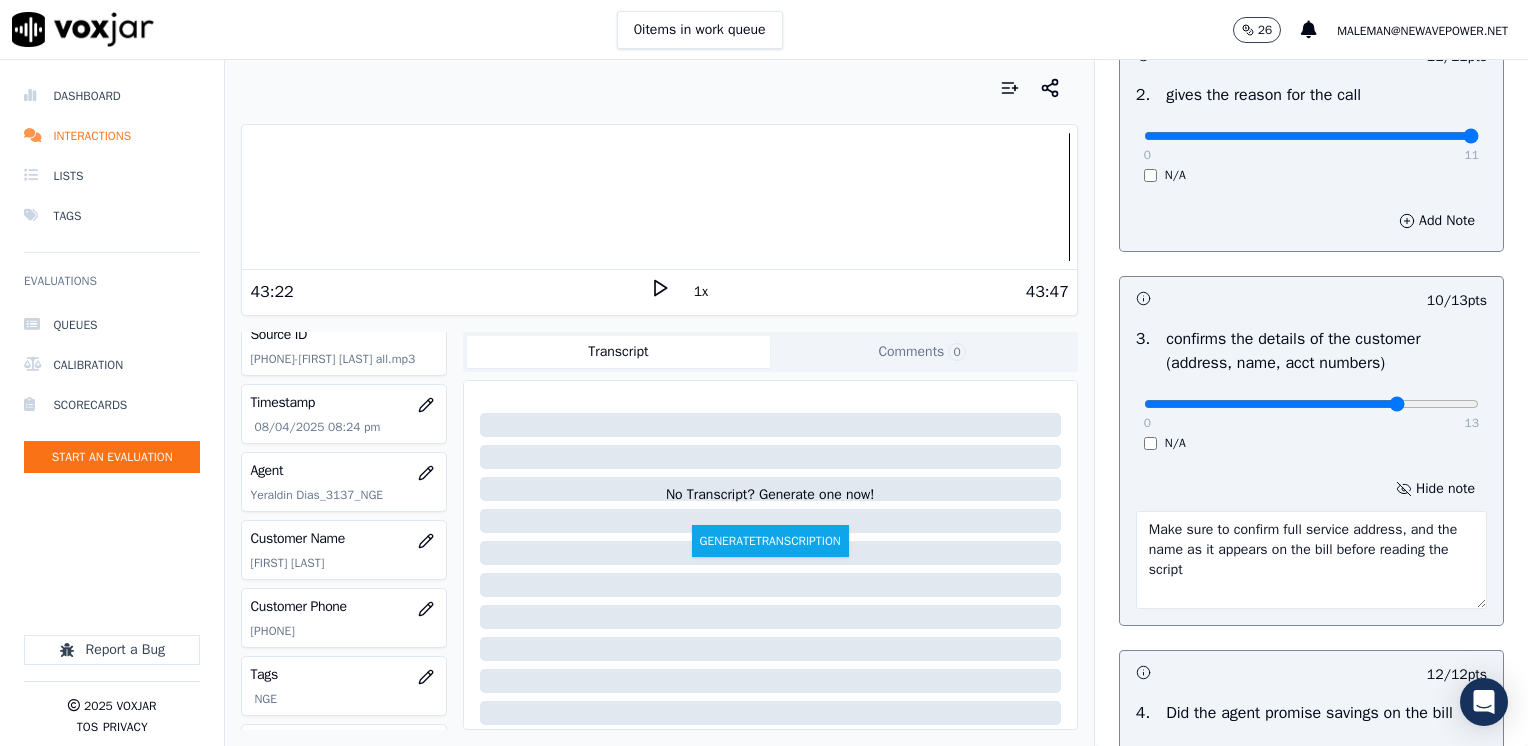 type on "Make sure to confirm full service address, and the name as it appears on the bill before reading the script" 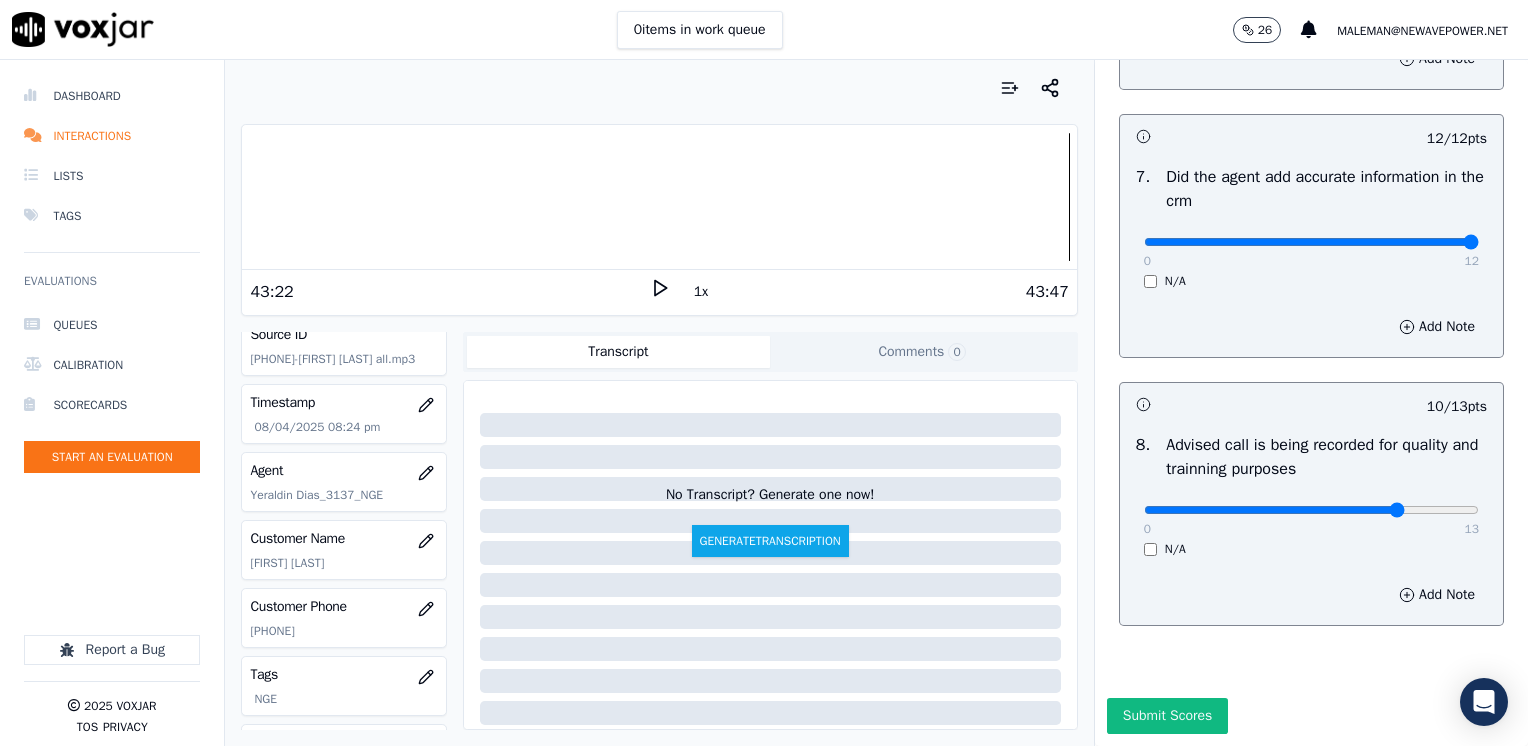 scroll, scrollTop: 1353, scrollLeft: 0, axis: vertical 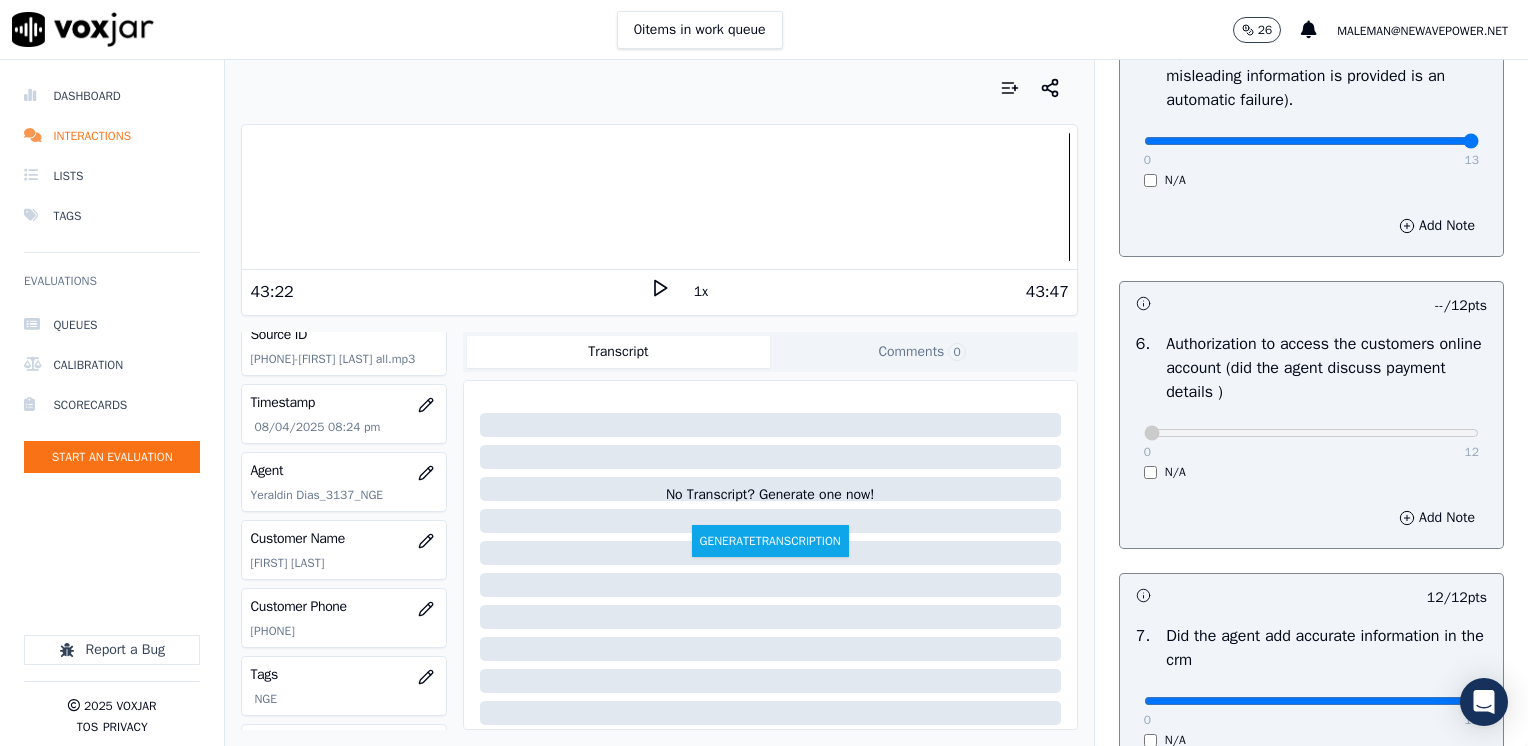 drag, startPoint x: 1128, startPoint y: 134, endPoint x: 1531, endPoint y: 179, distance: 405.50464 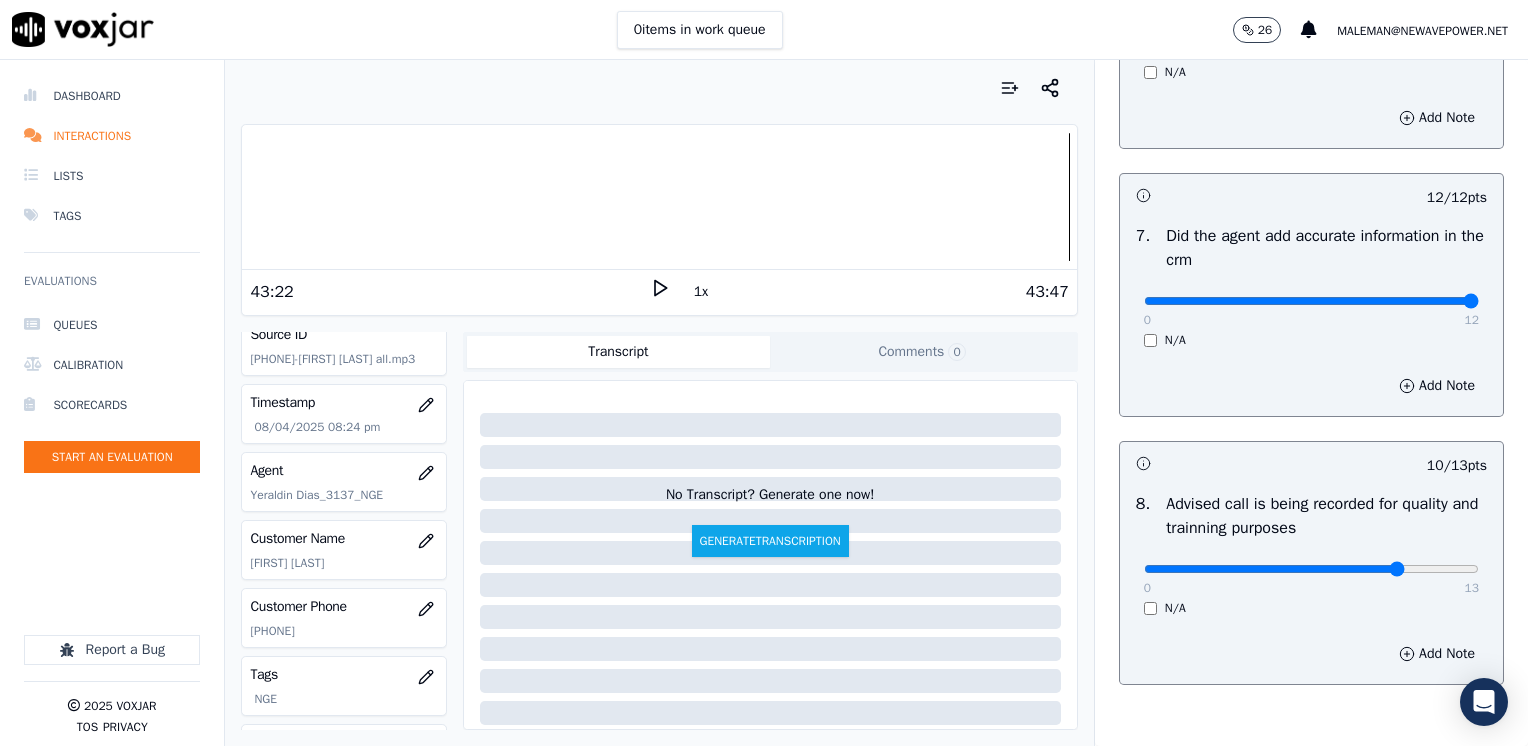 scroll, scrollTop: 1853, scrollLeft: 0, axis: vertical 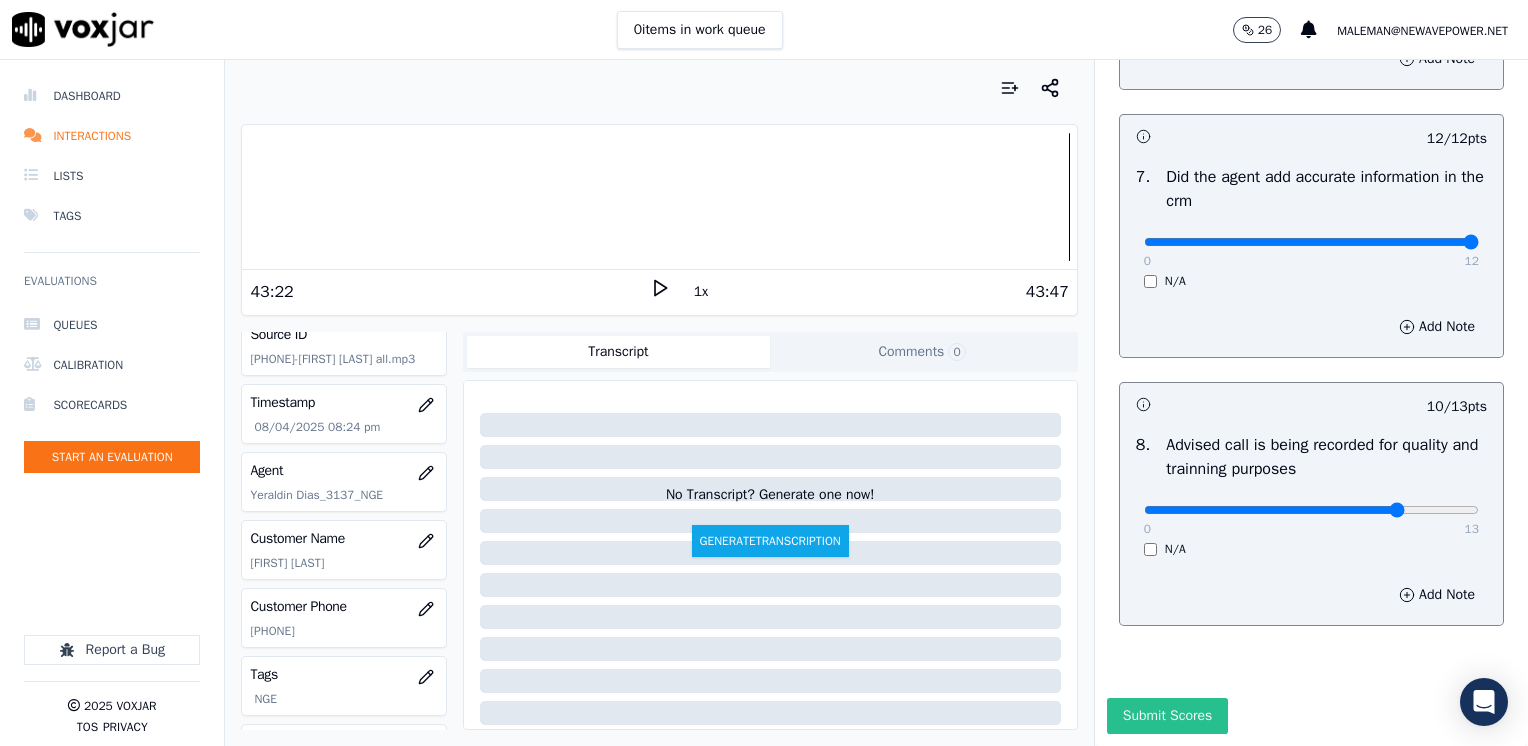 click on "Submit Scores" at bounding box center (1167, 716) 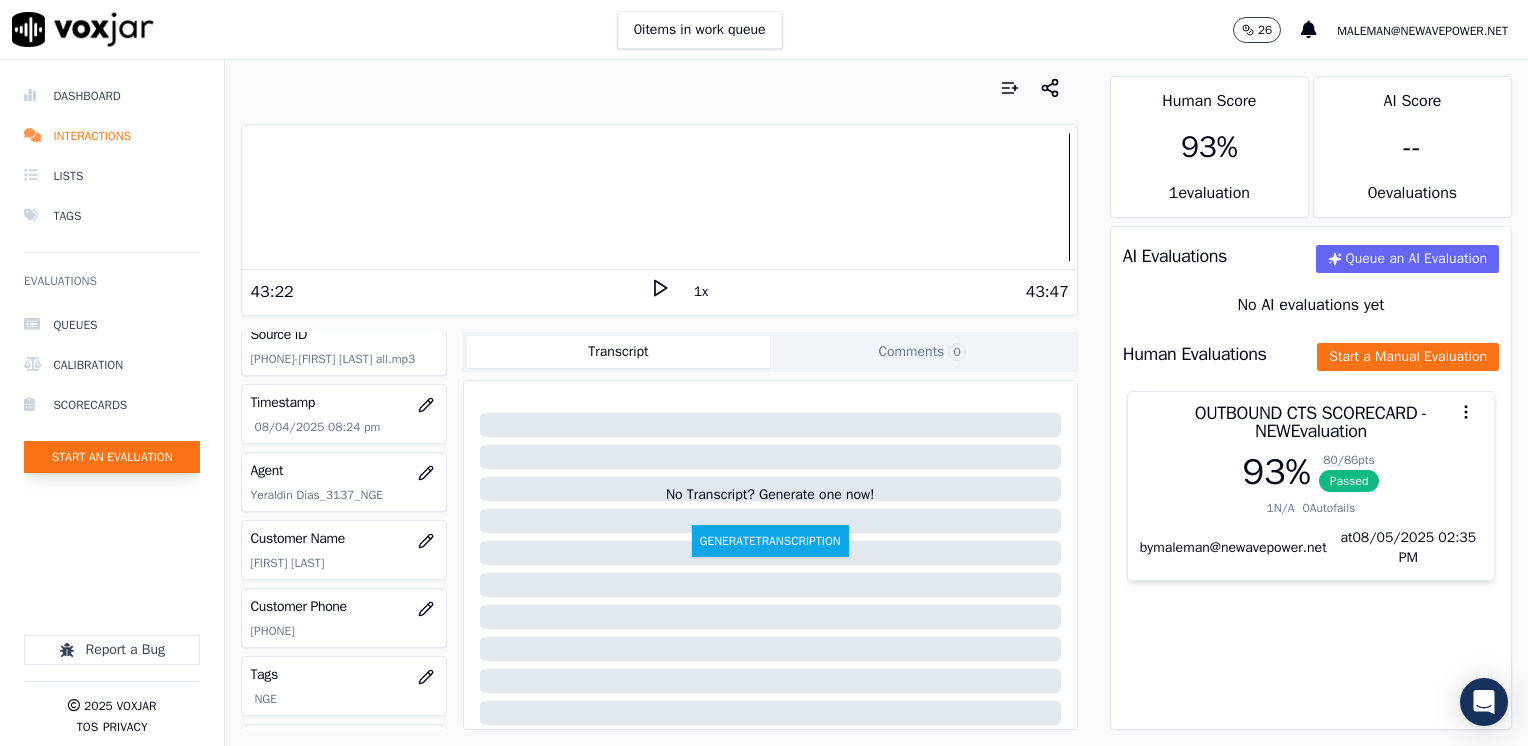 click on "Start an Evaluation" 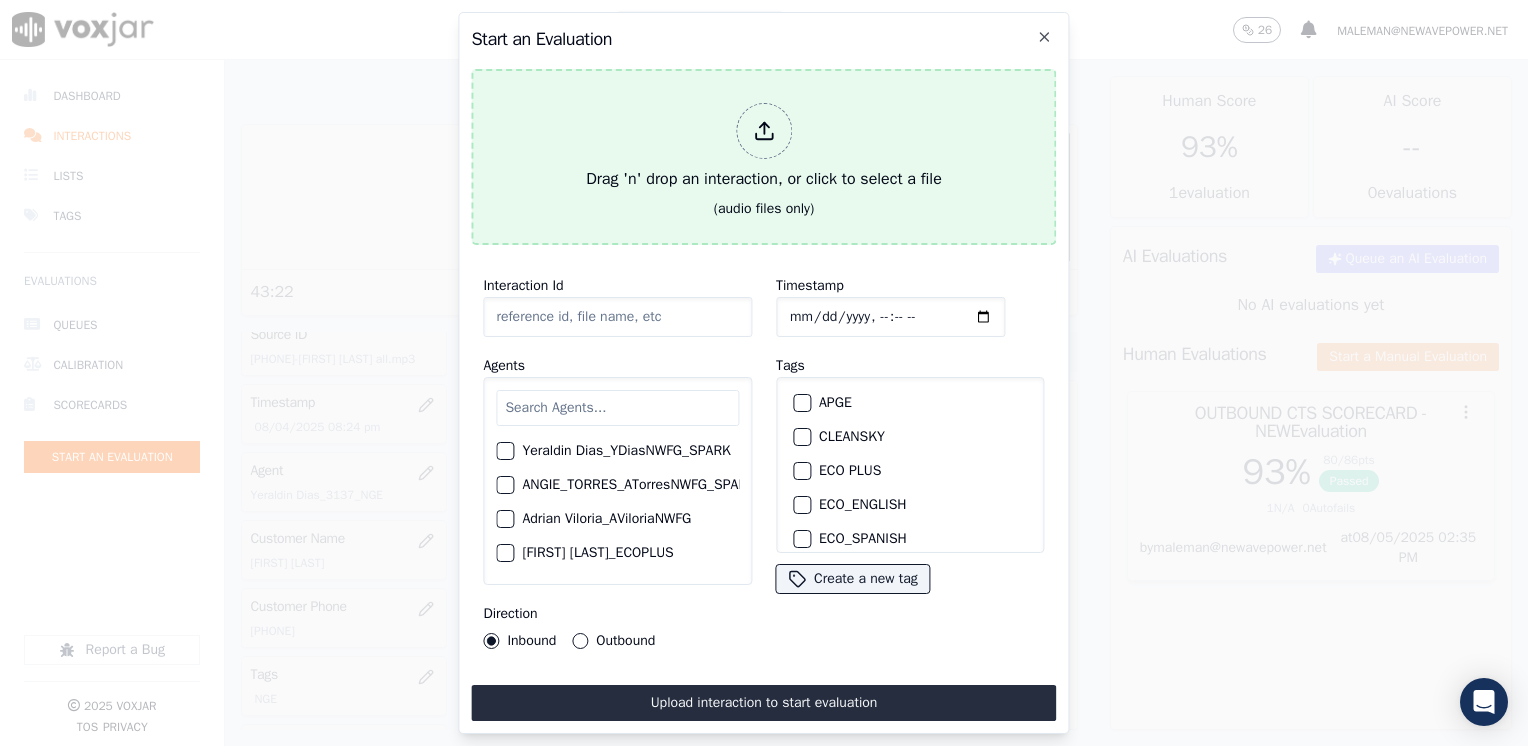 click 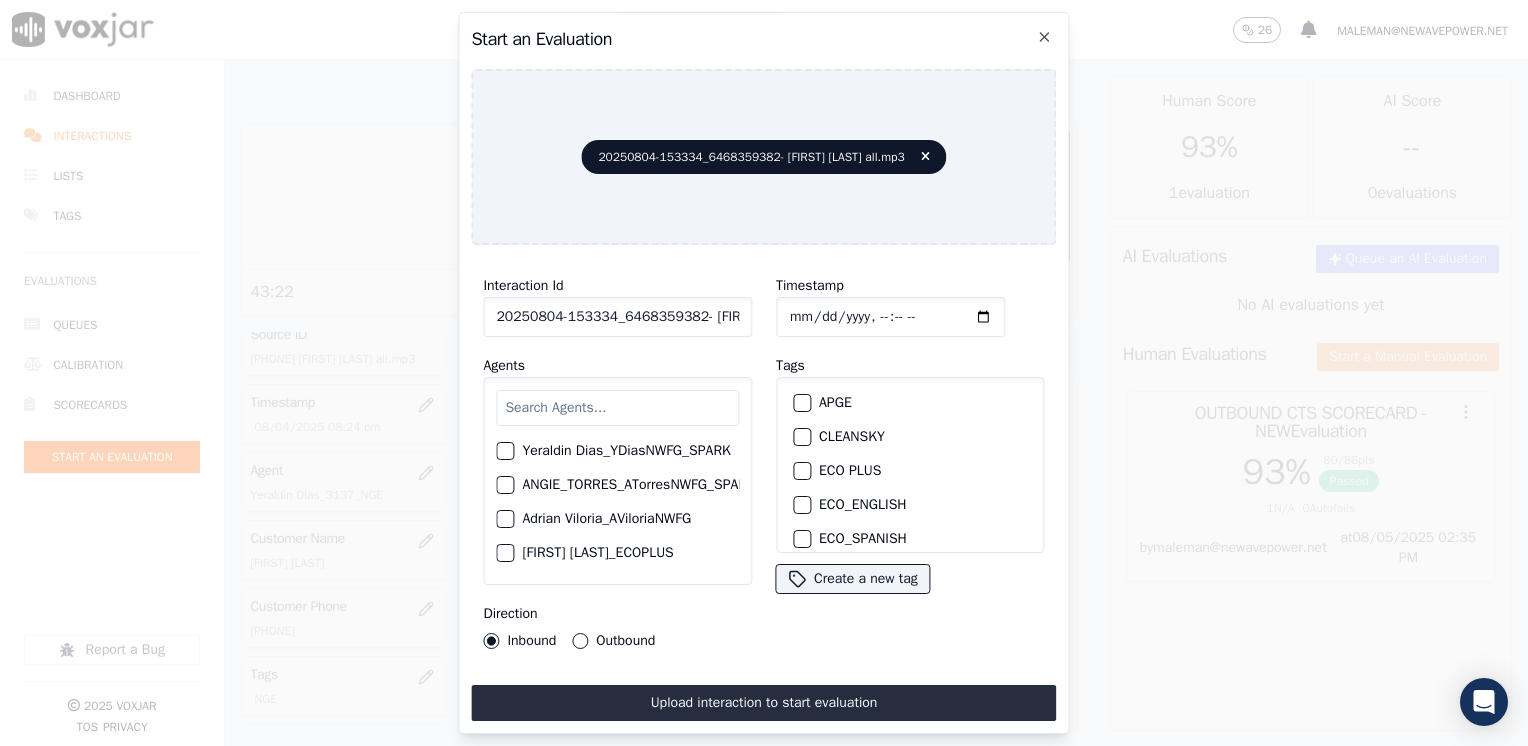 click at bounding box center (617, 408) 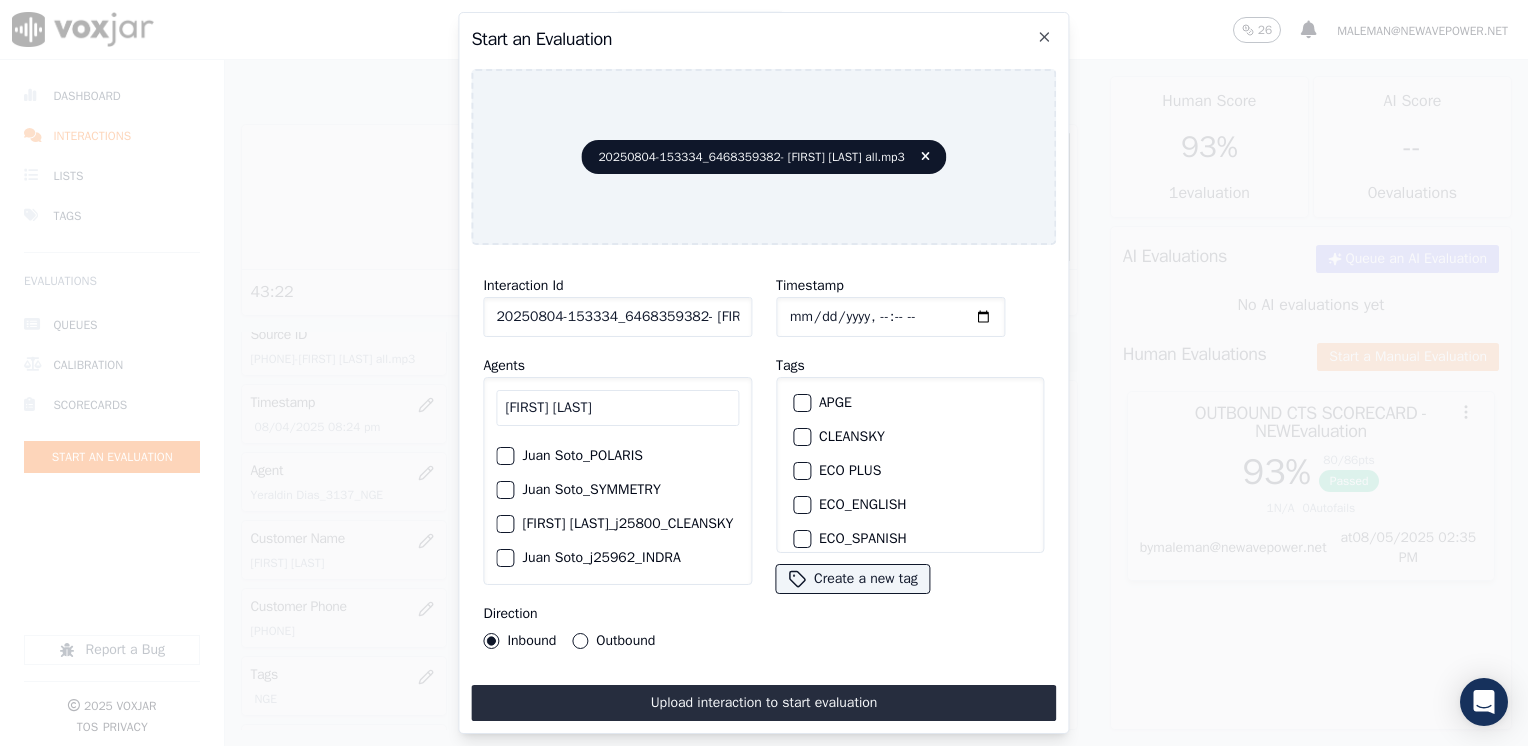 scroll, scrollTop: 0, scrollLeft: 0, axis: both 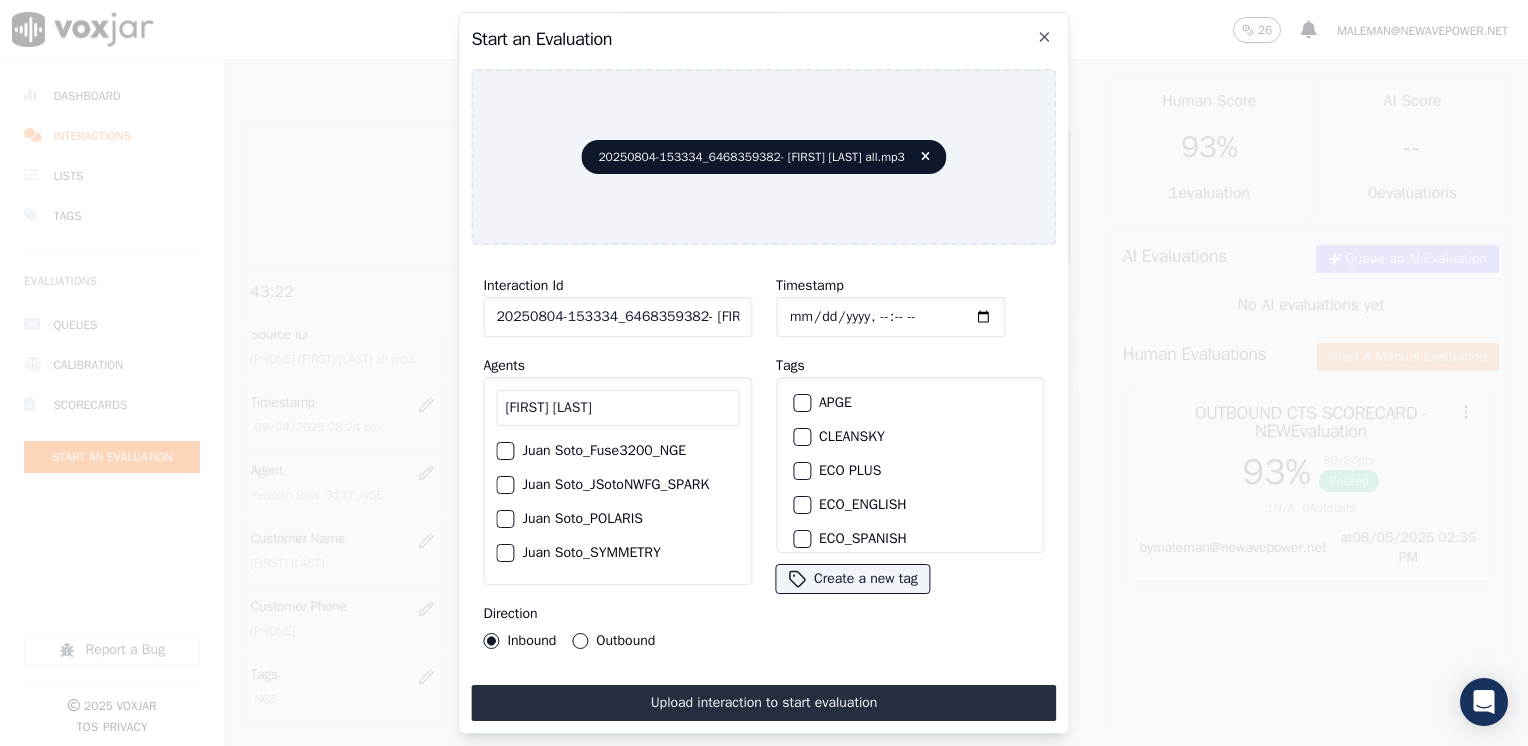 type on "[FIRST] [LAST]" 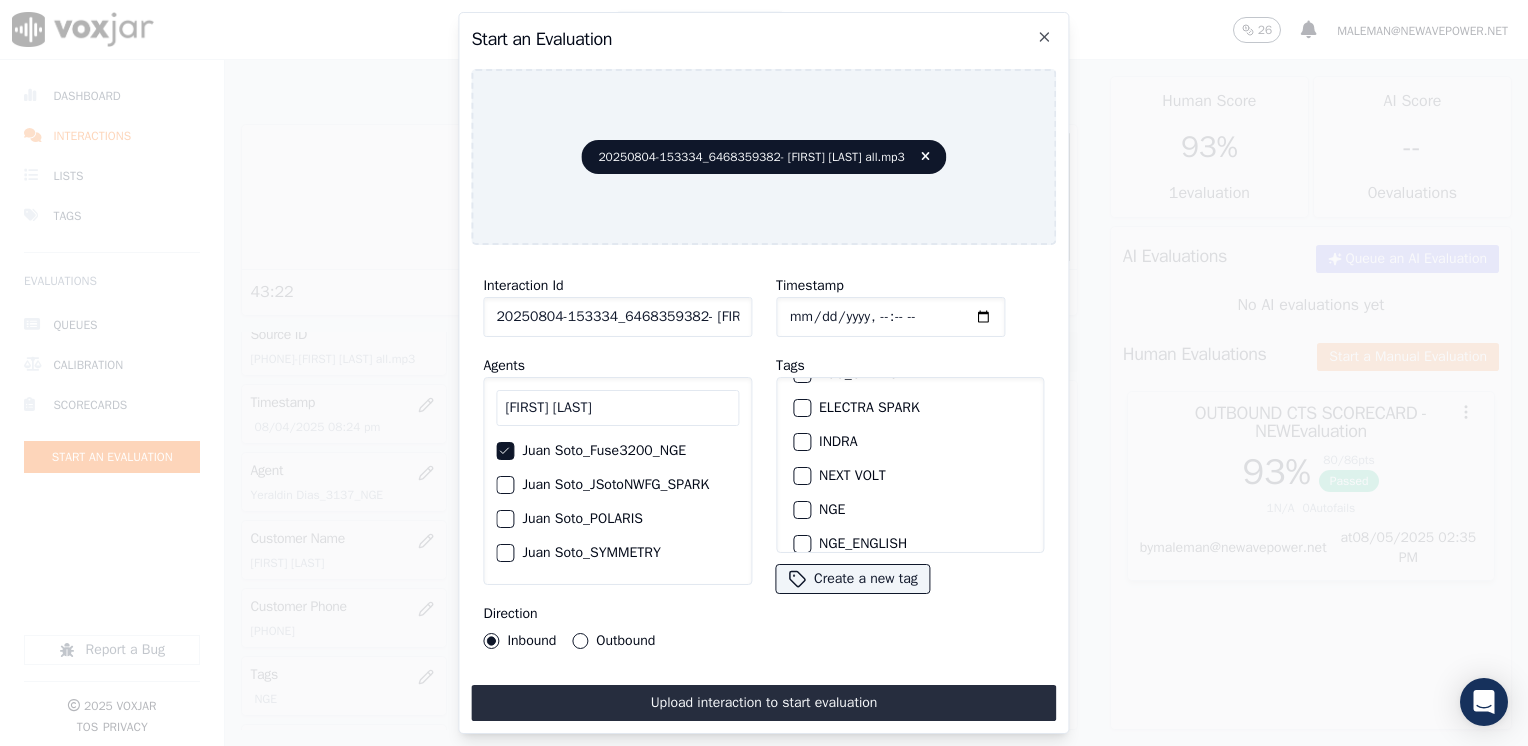 scroll, scrollTop: 200, scrollLeft: 0, axis: vertical 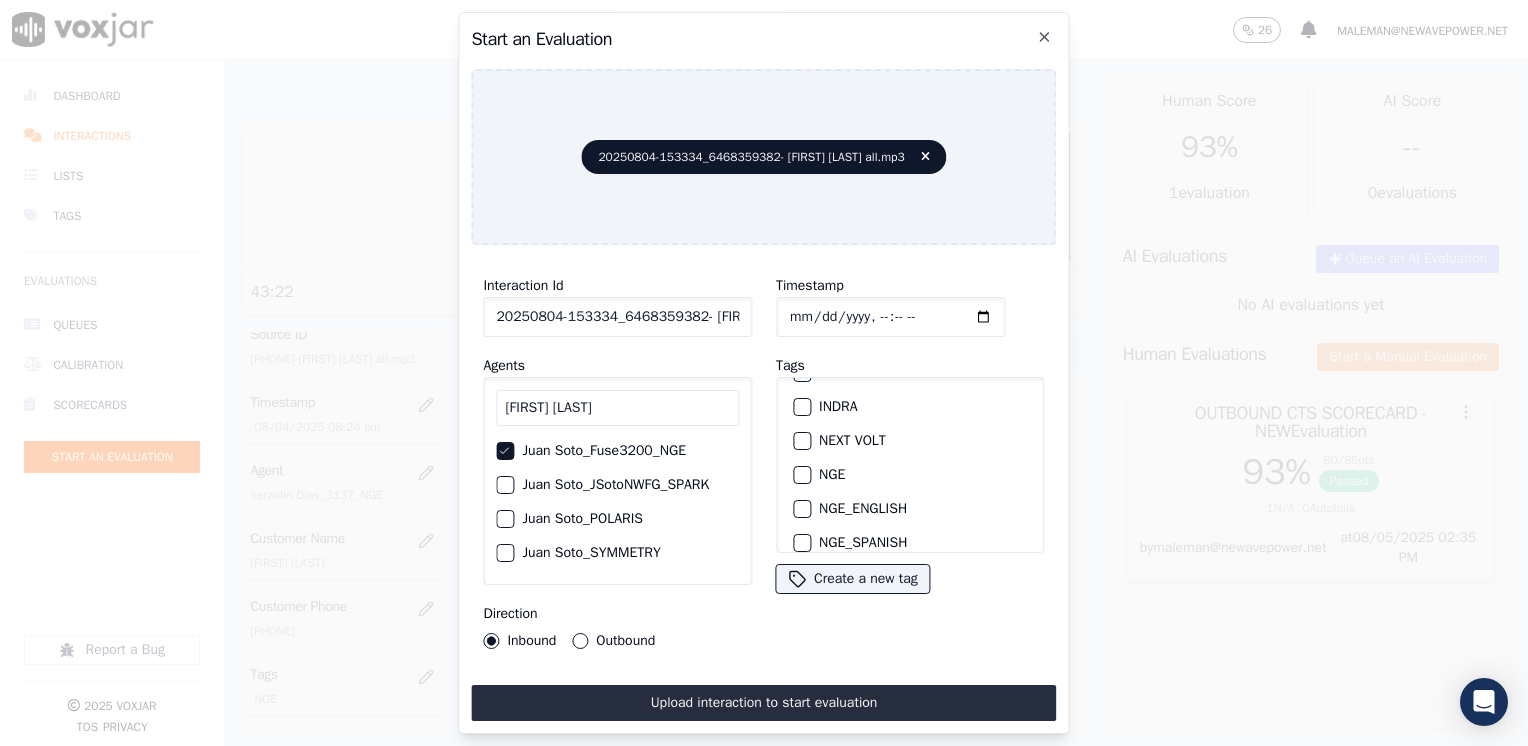 click on "NGE" at bounding box center [802, 475] 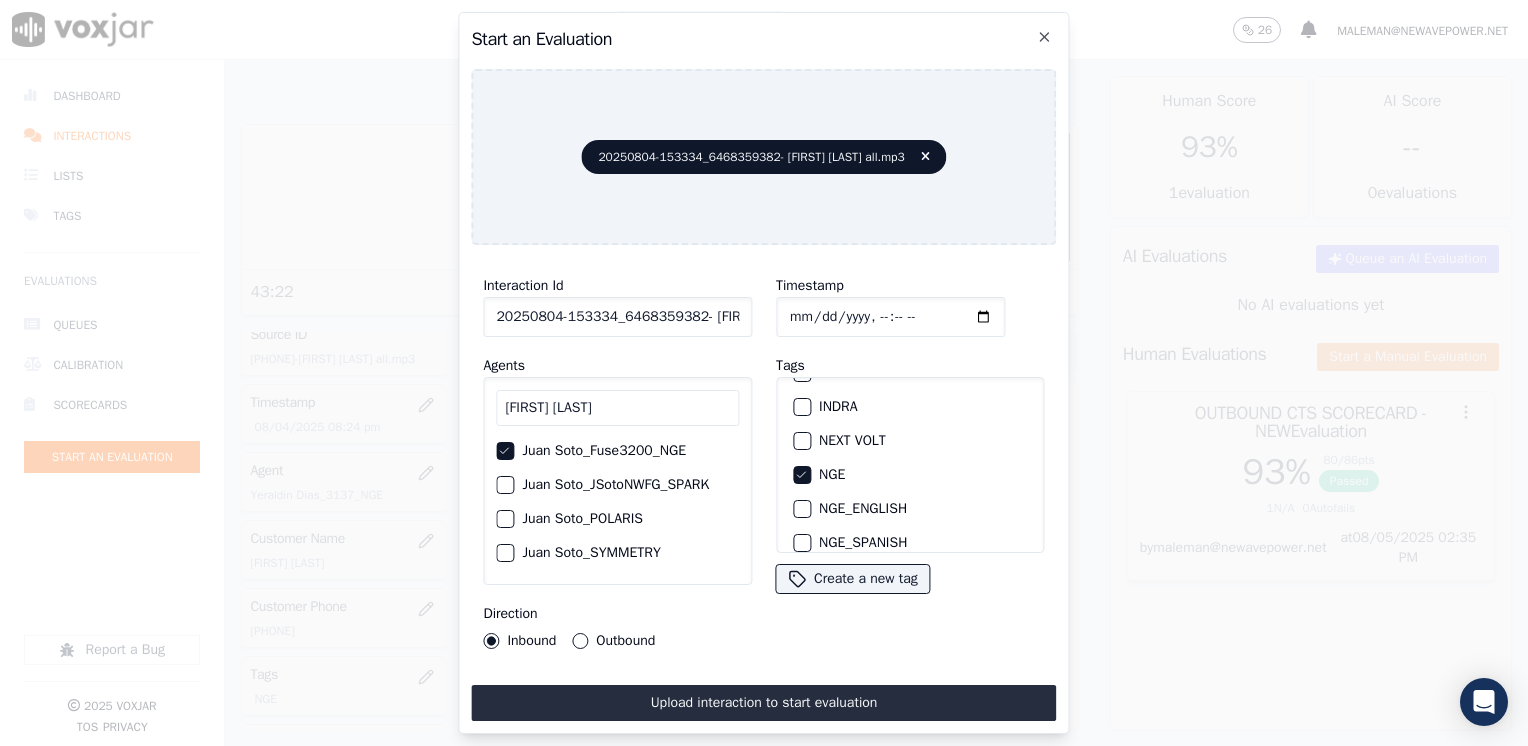 click on "Timestamp" 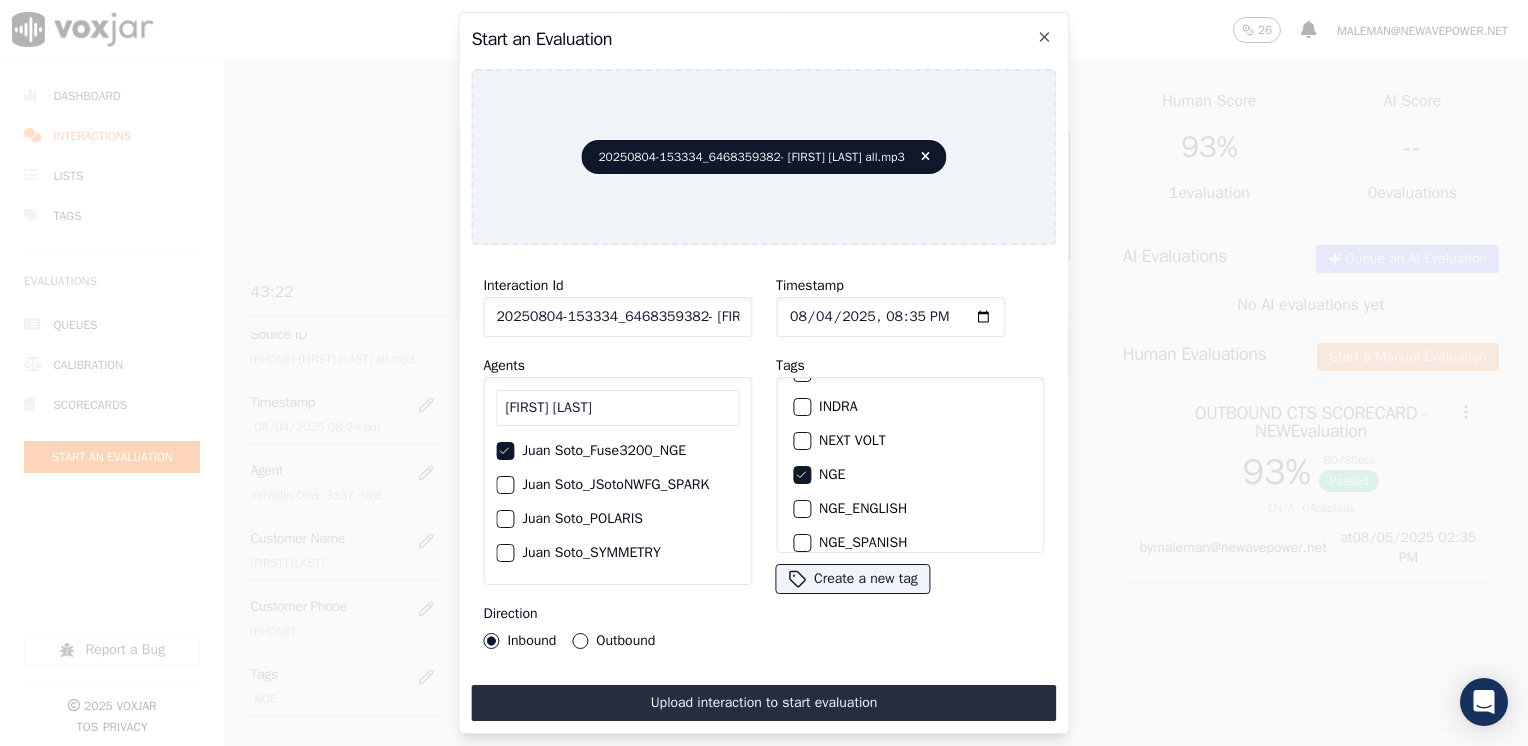 type on "2025-08-04T20:35" 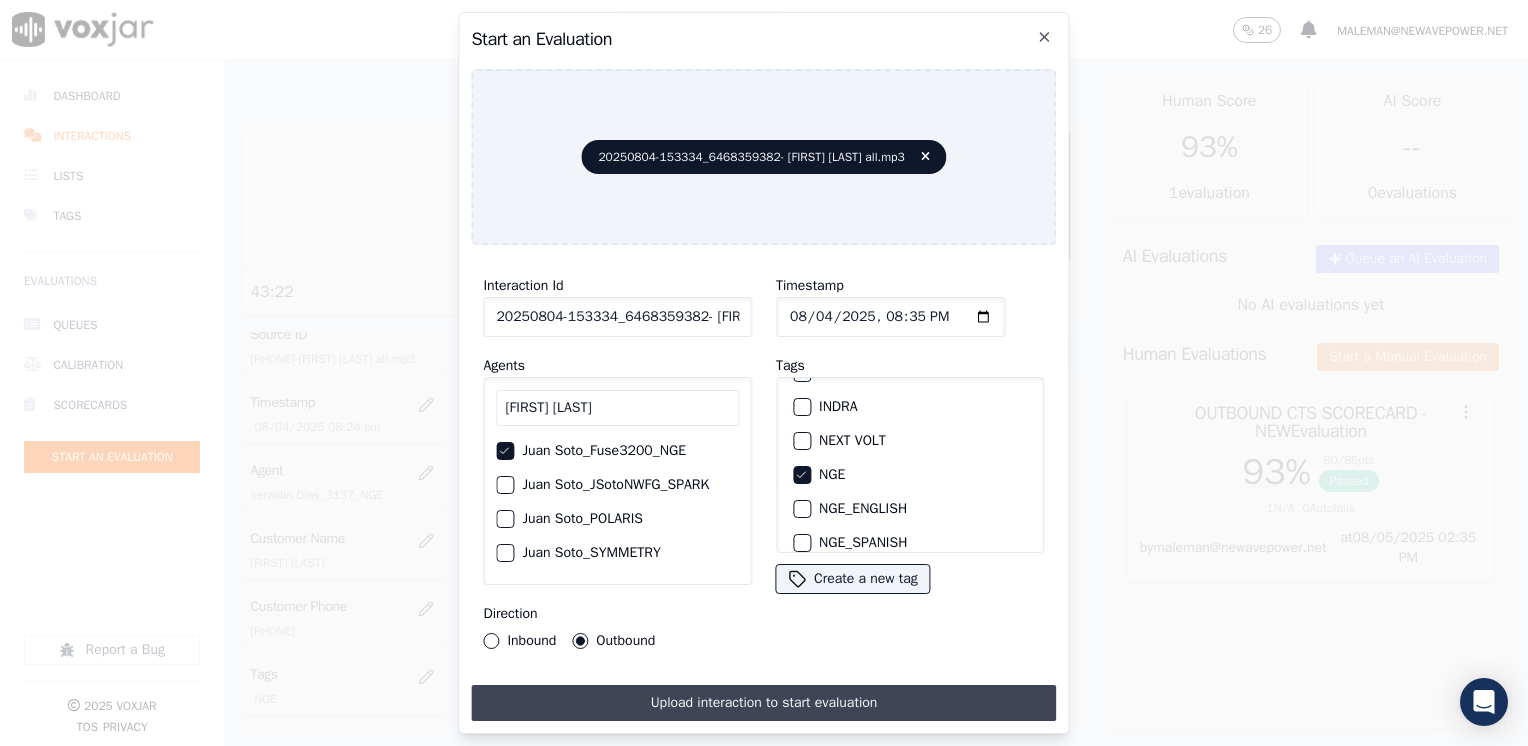 click on "Upload interaction to start evaluation" at bounding box center (763, 703) 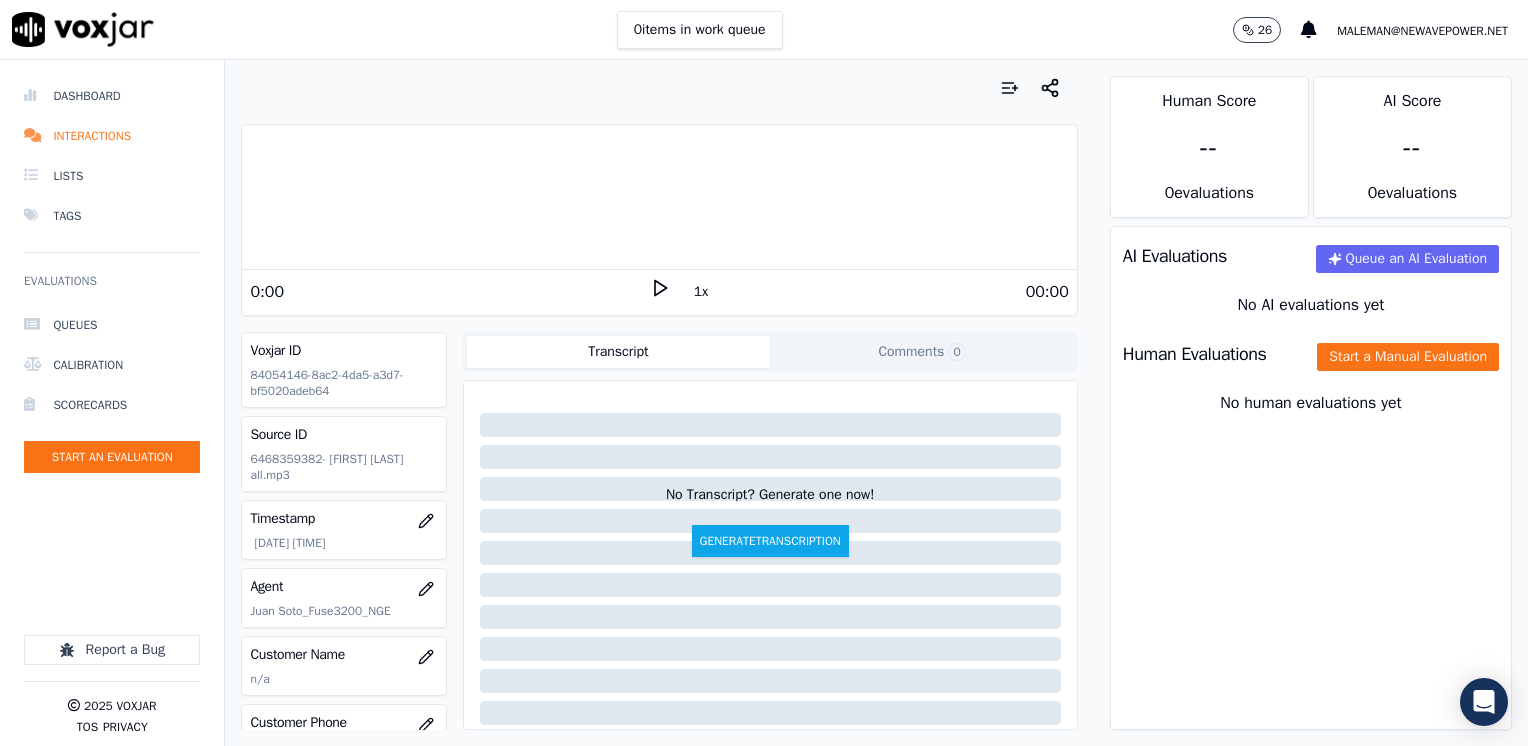 click 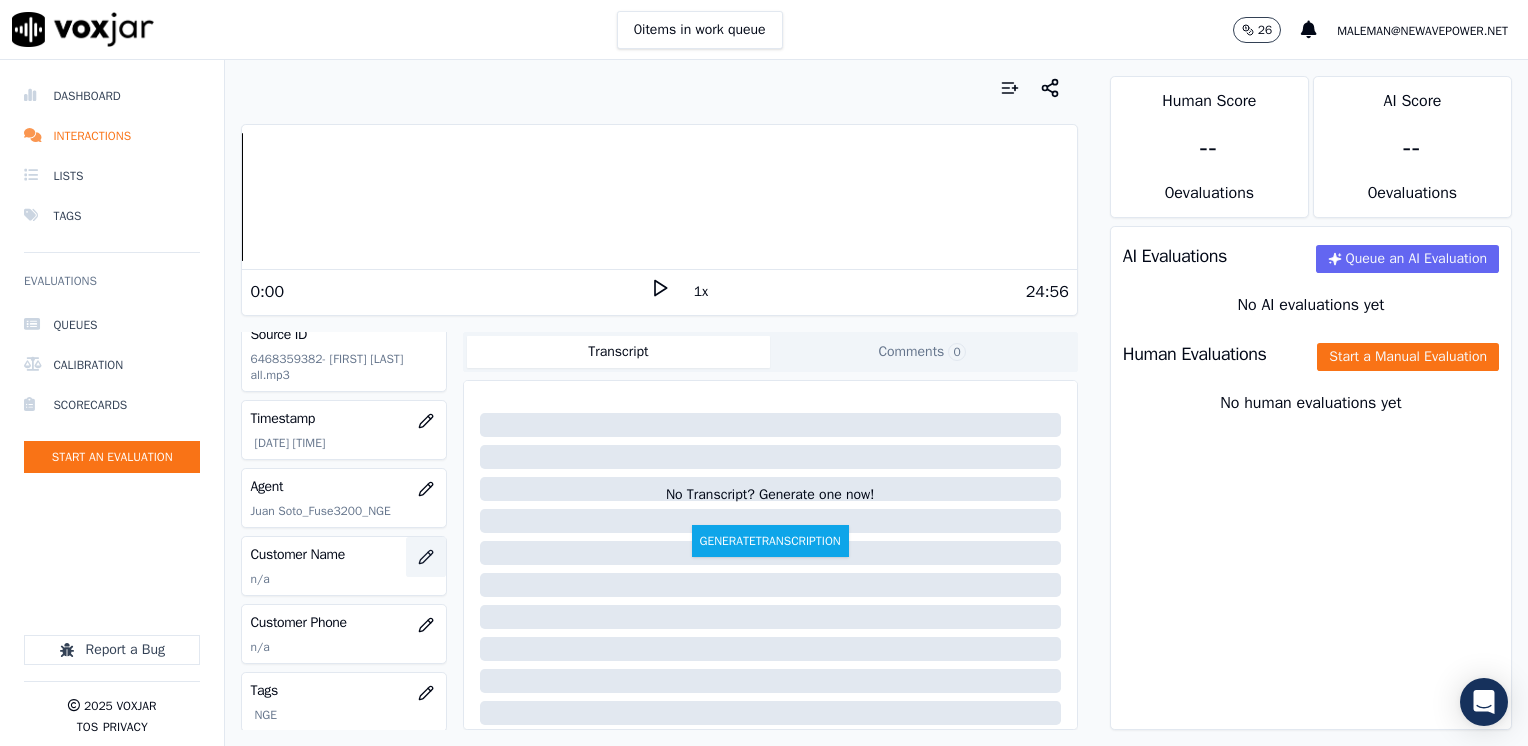 click at bounding box center [426, 557] 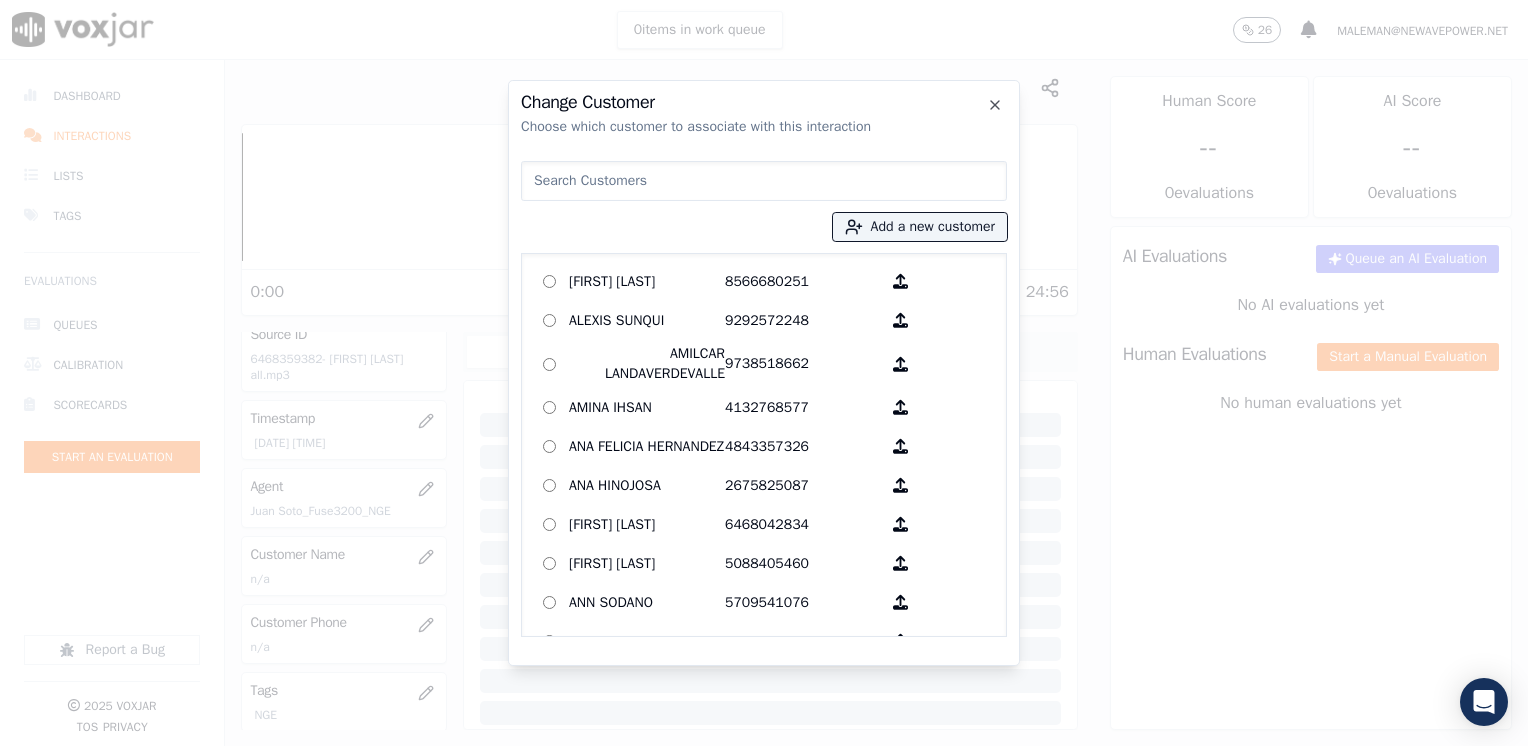 click at bounding box center [764, 181] 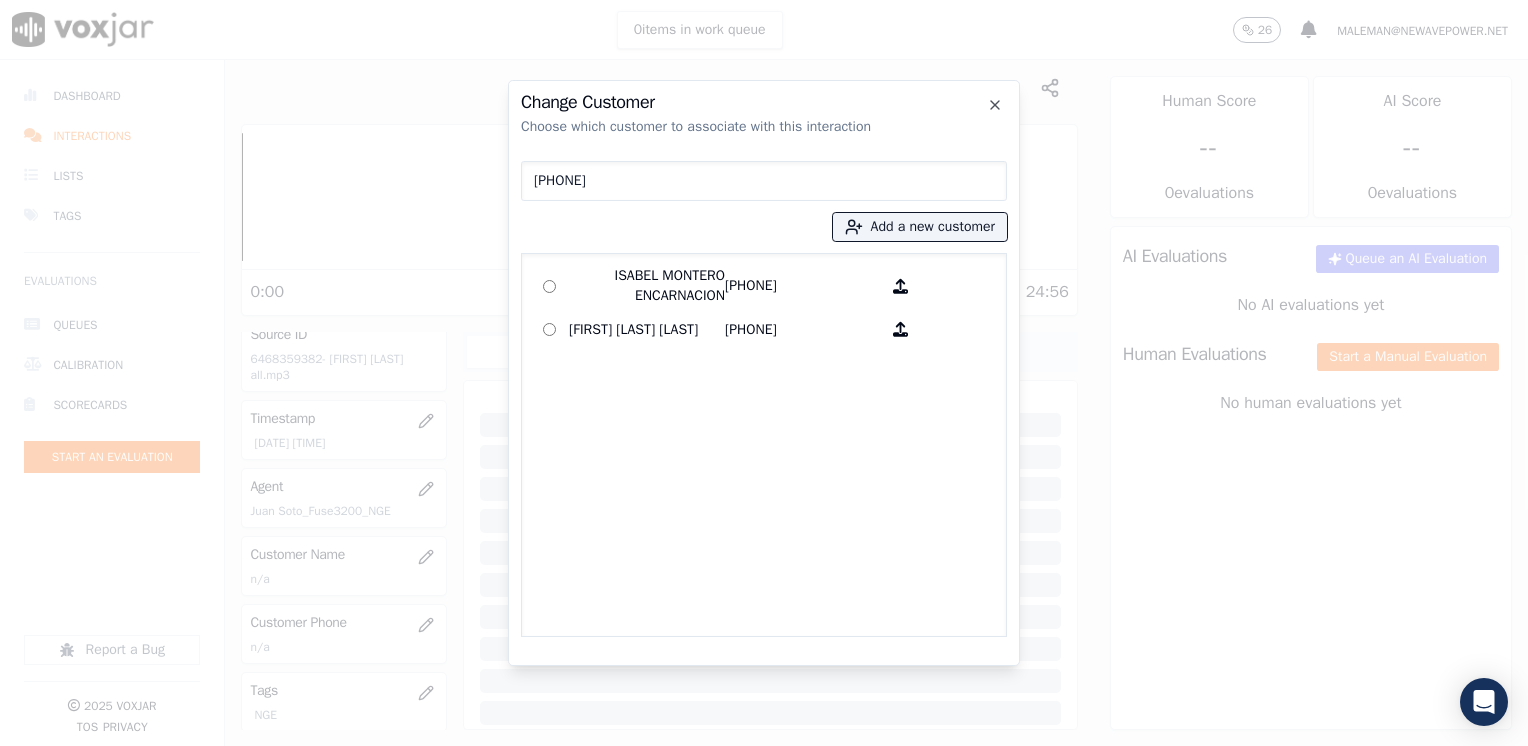 type on "[PHONE]" 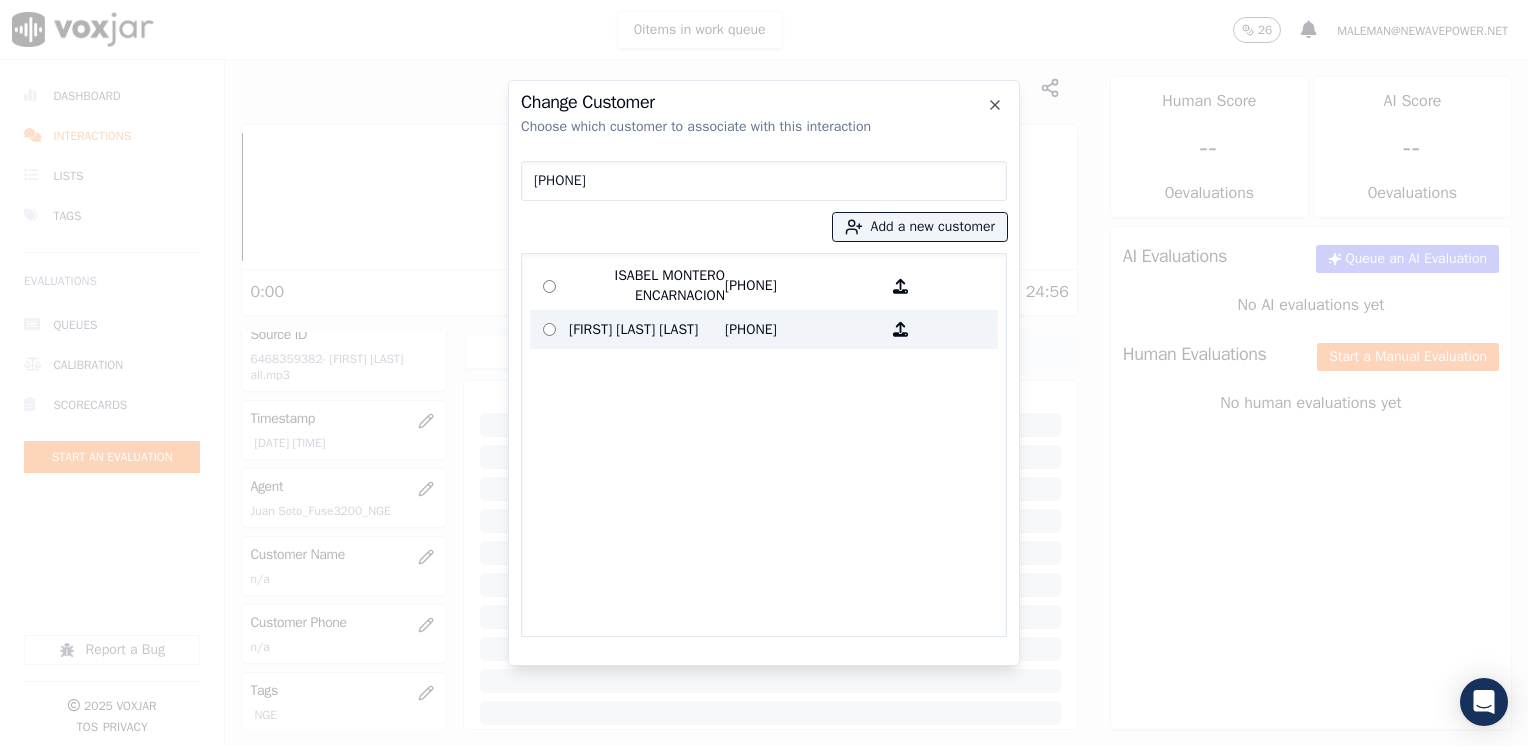 click on "[FIRST] [LAST] [LAST]" at bounding box center [647, 329] 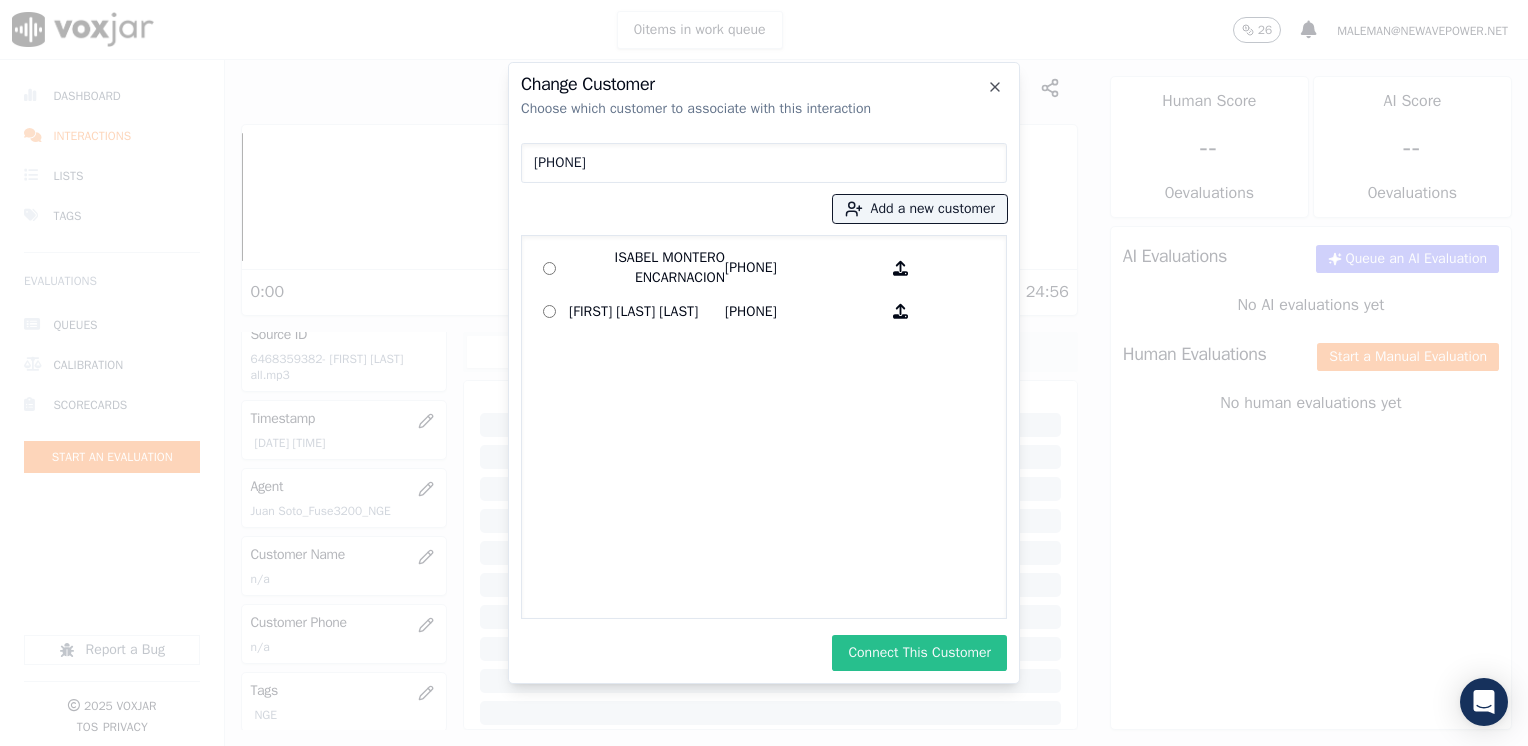 click on "Connect This Customer" at bounding box center (919, 653) 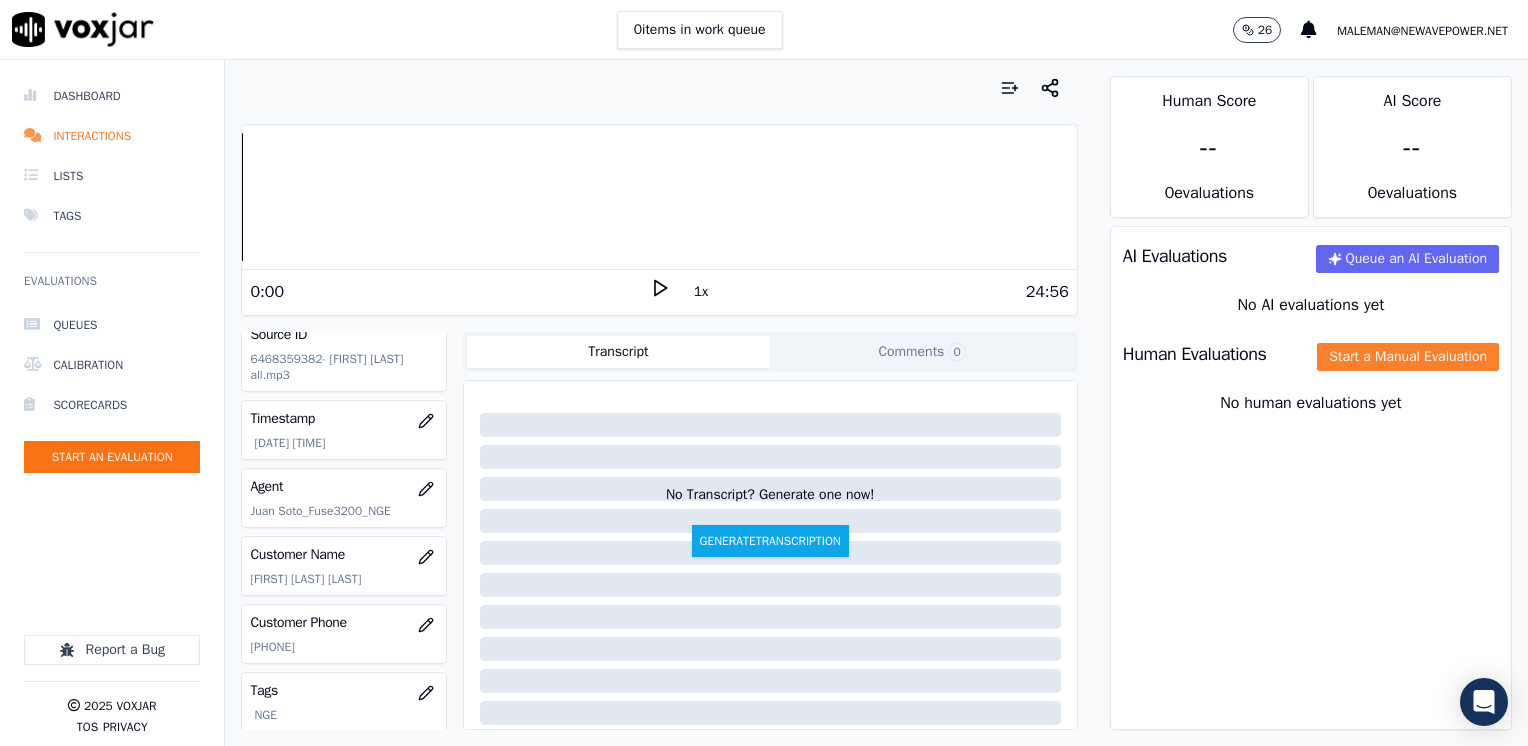 click on "Start a Manual Evaluation" 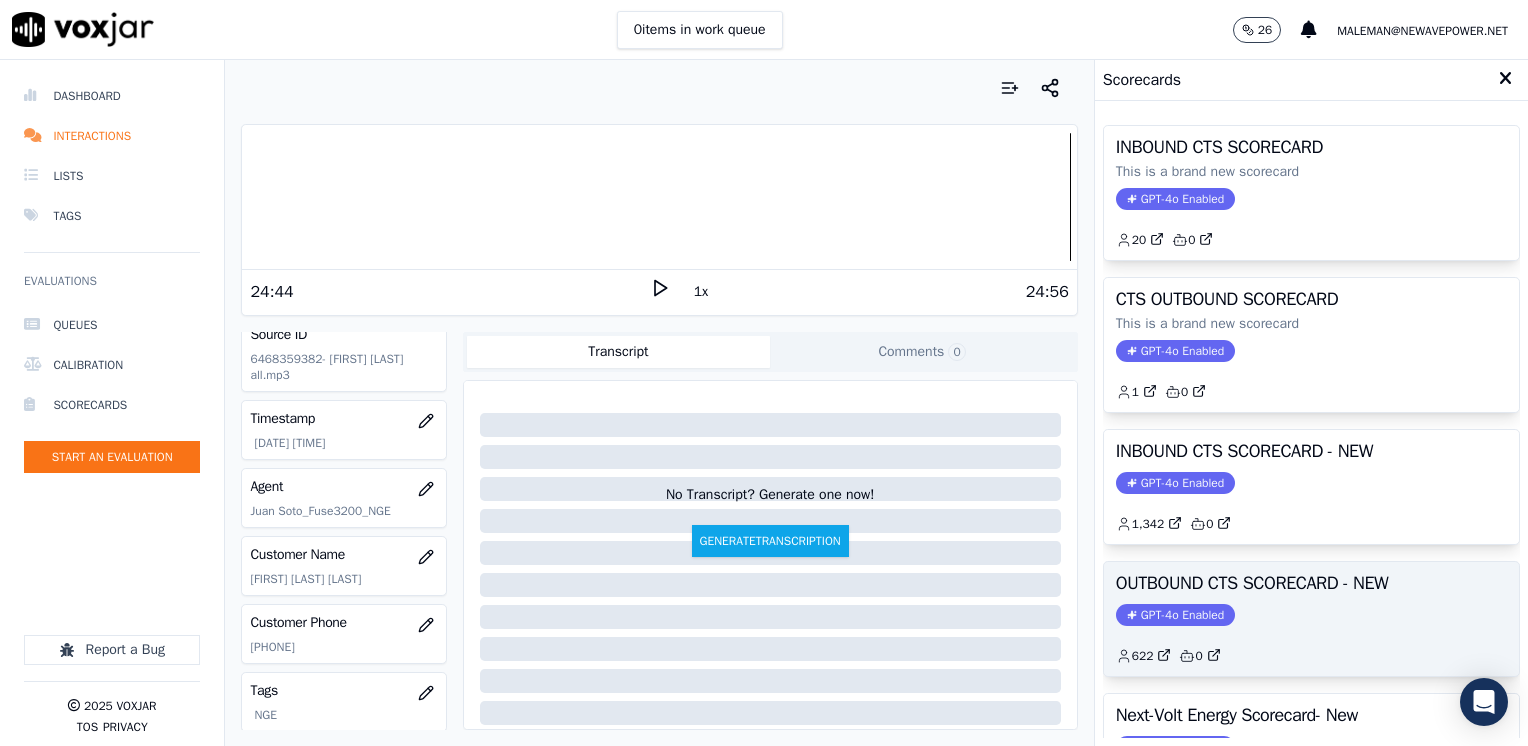 click on "GPT-4o Enabled" at bounding box center (1175, 615) 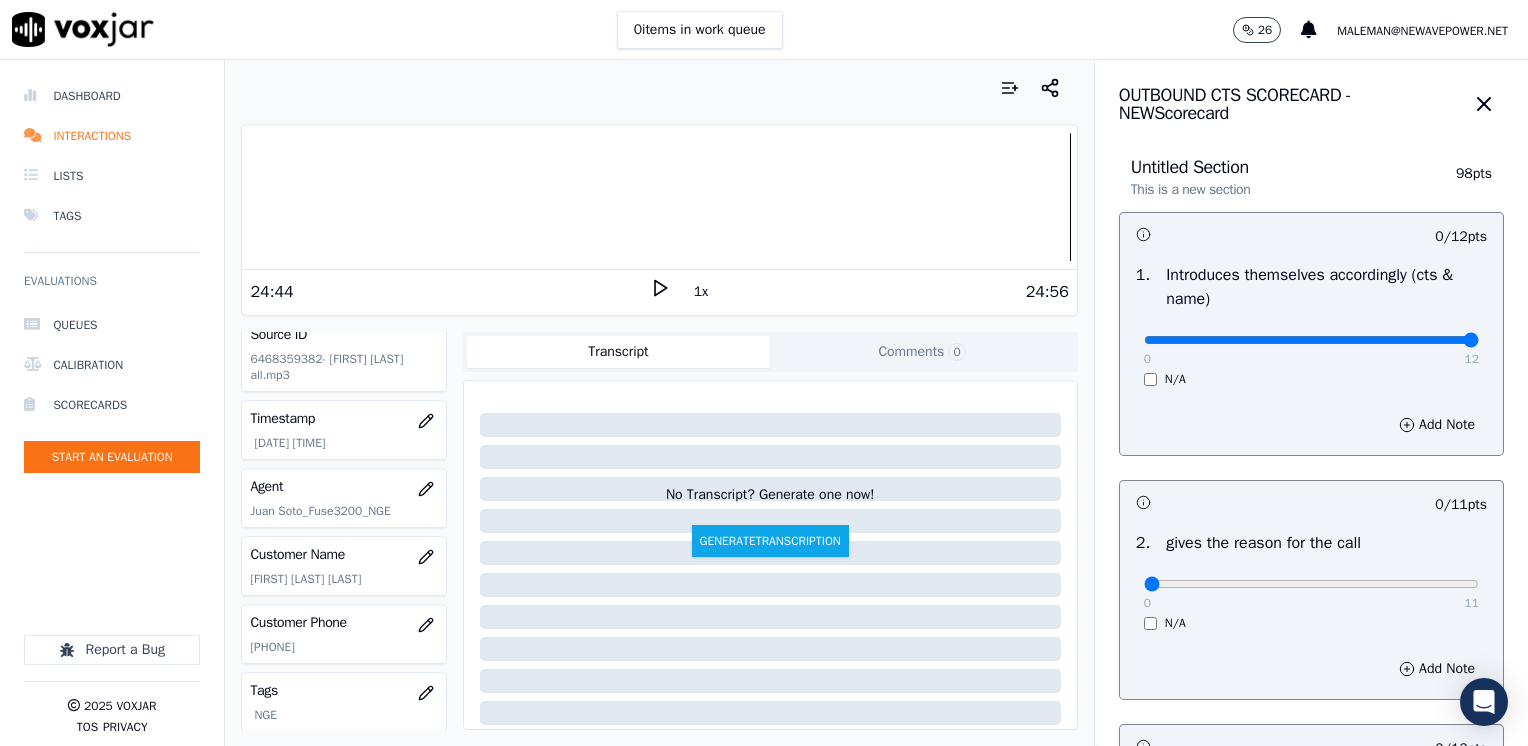 drag, startPoint x: 1133, startPoint y: 334, endPoint x: 1531, endPoint y: 333, distance: 398.00125 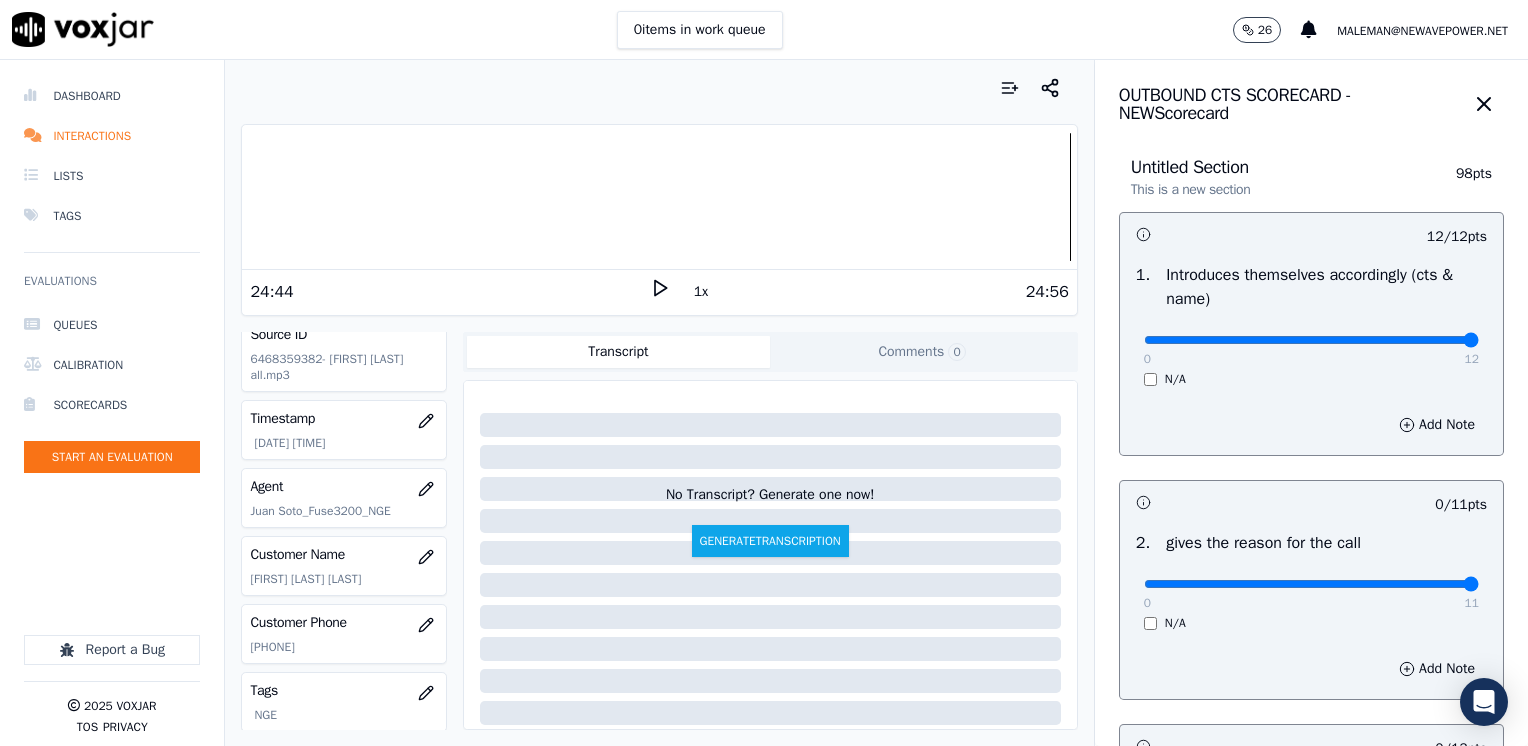 drag, startPoint x: 1130, startPoint y: 585, endPoint x: 1527, endPoint y: 581, distance: 397.02014 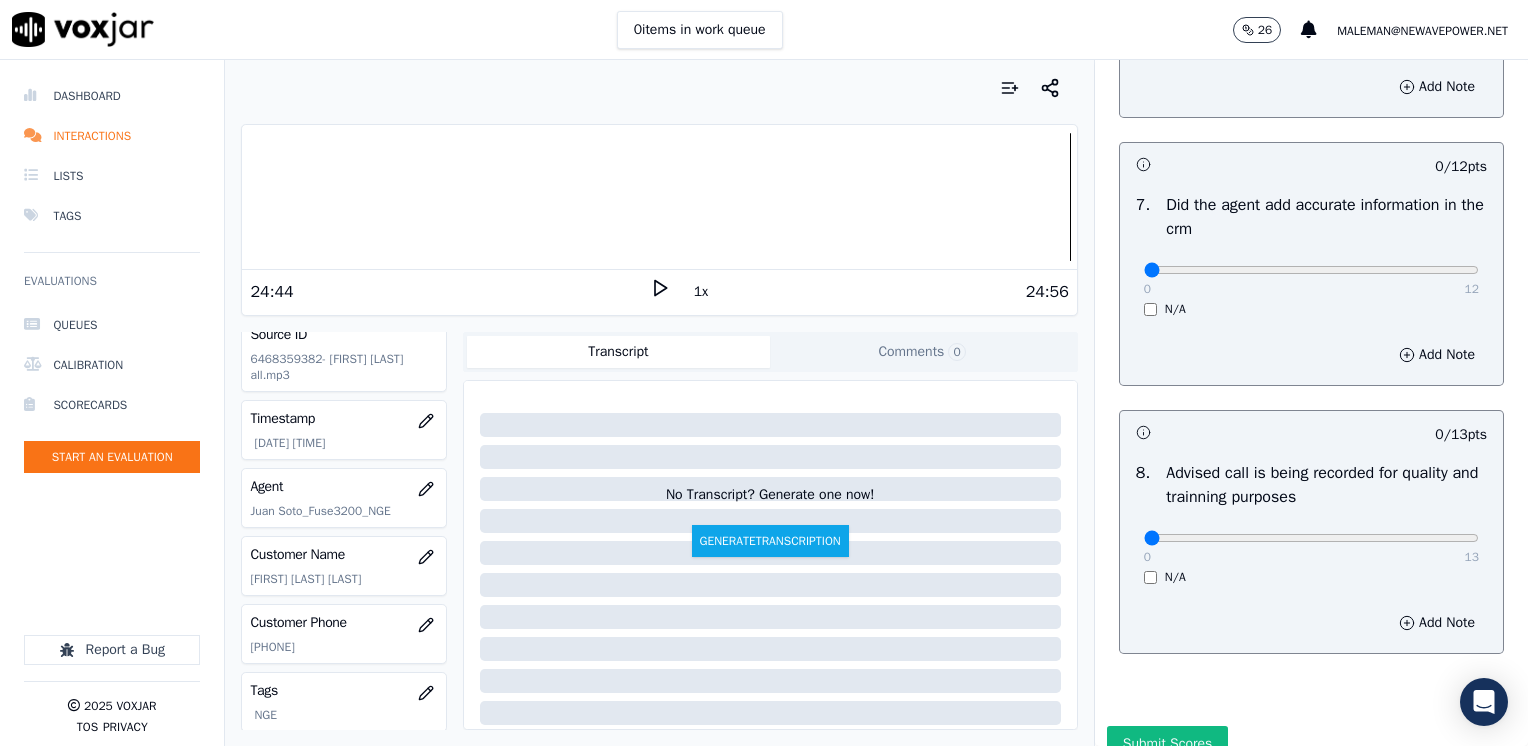 scroll, scrollTop: 1748, scrollLeft: 0, axis: vertical 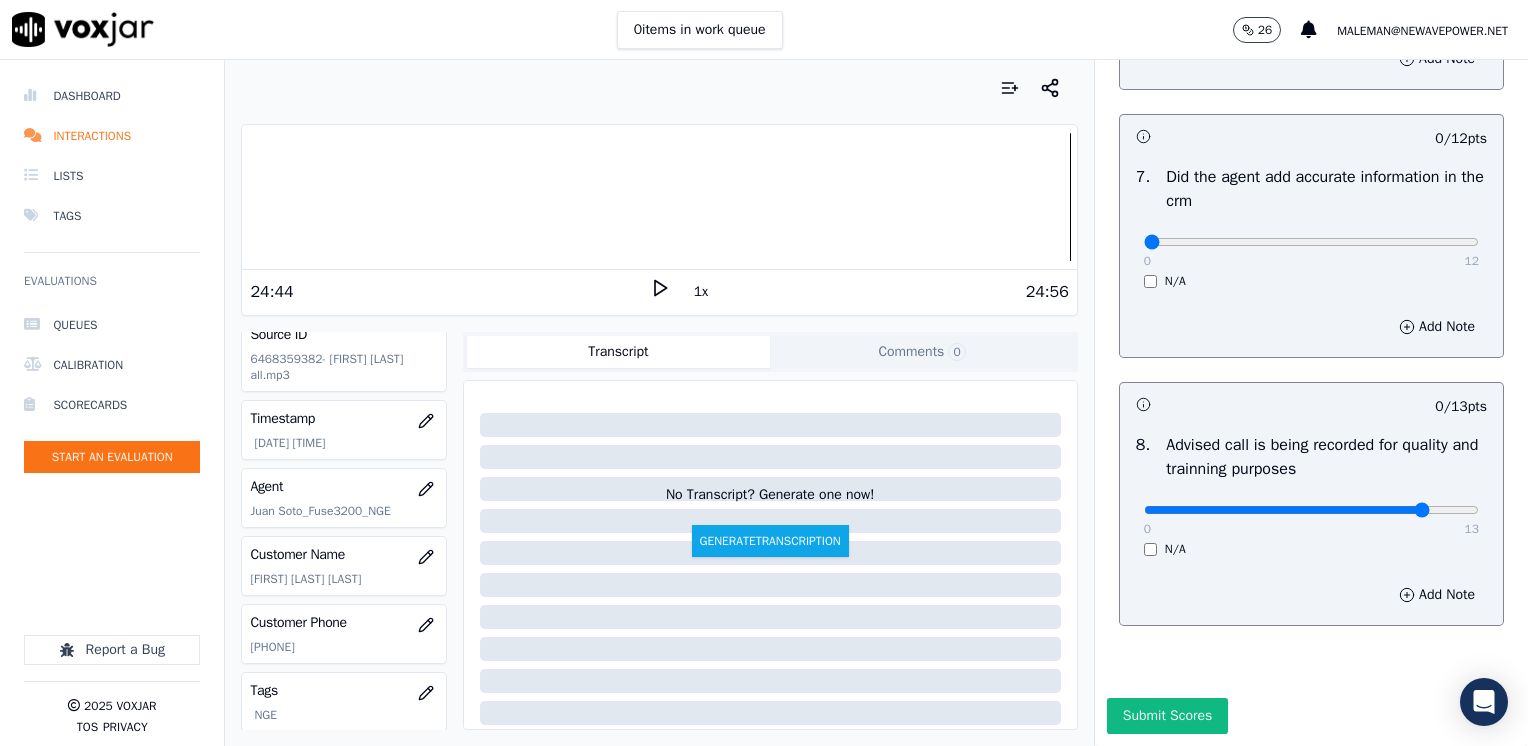 click at bounding box center (1311, -1366) 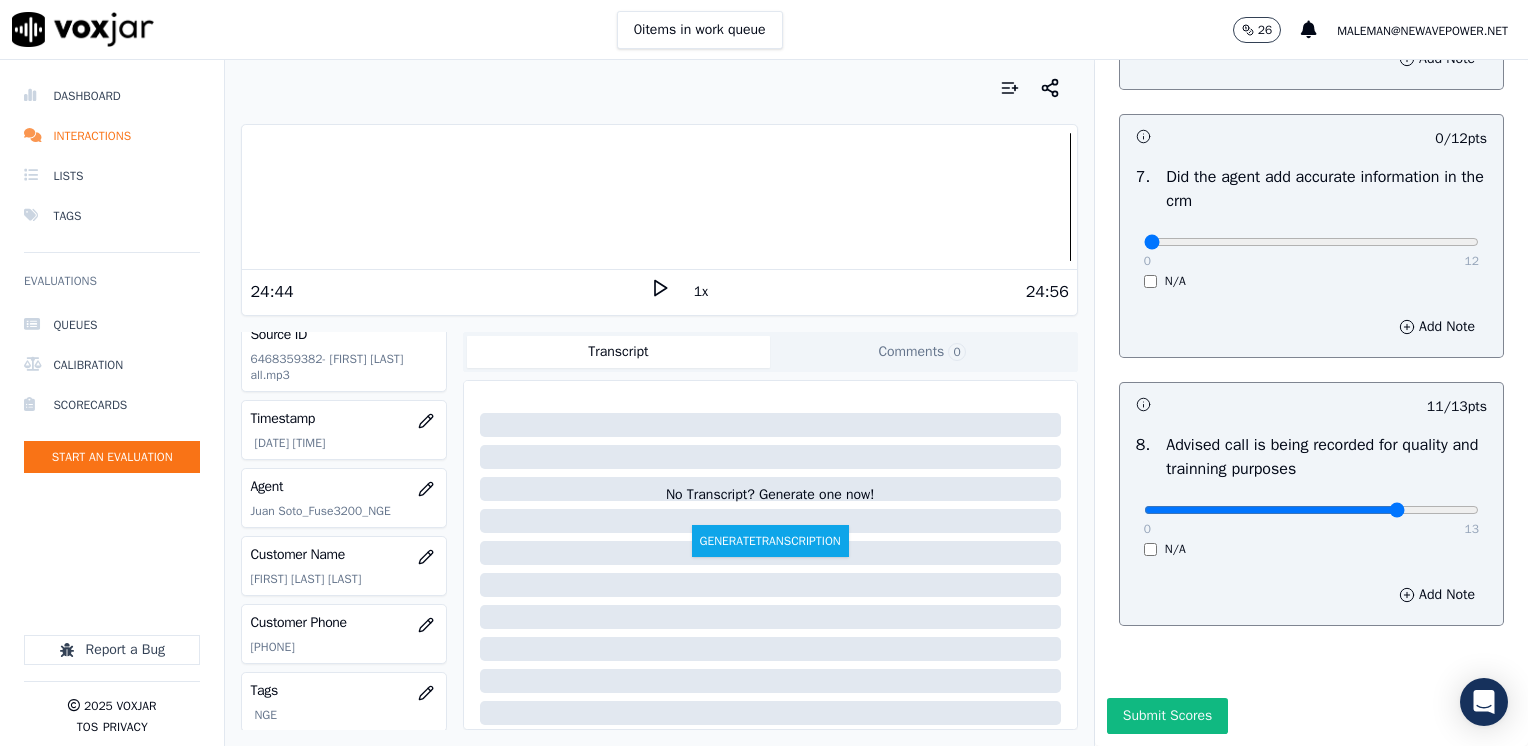 type on "10" 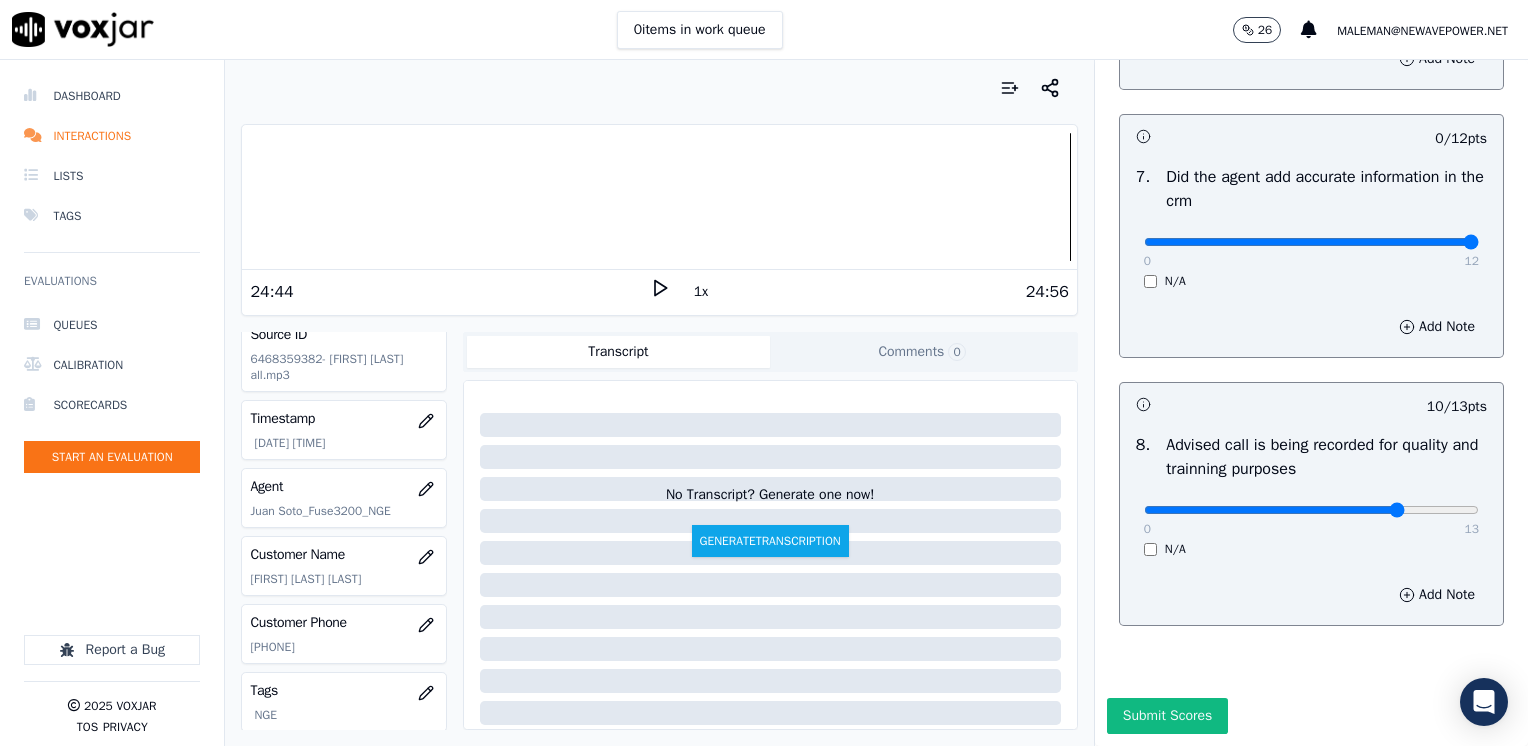 drag, startPoint x: 1150, startPoint y: 200, endPoint x: 1488, endPoint y: 279, distance: 347.1095 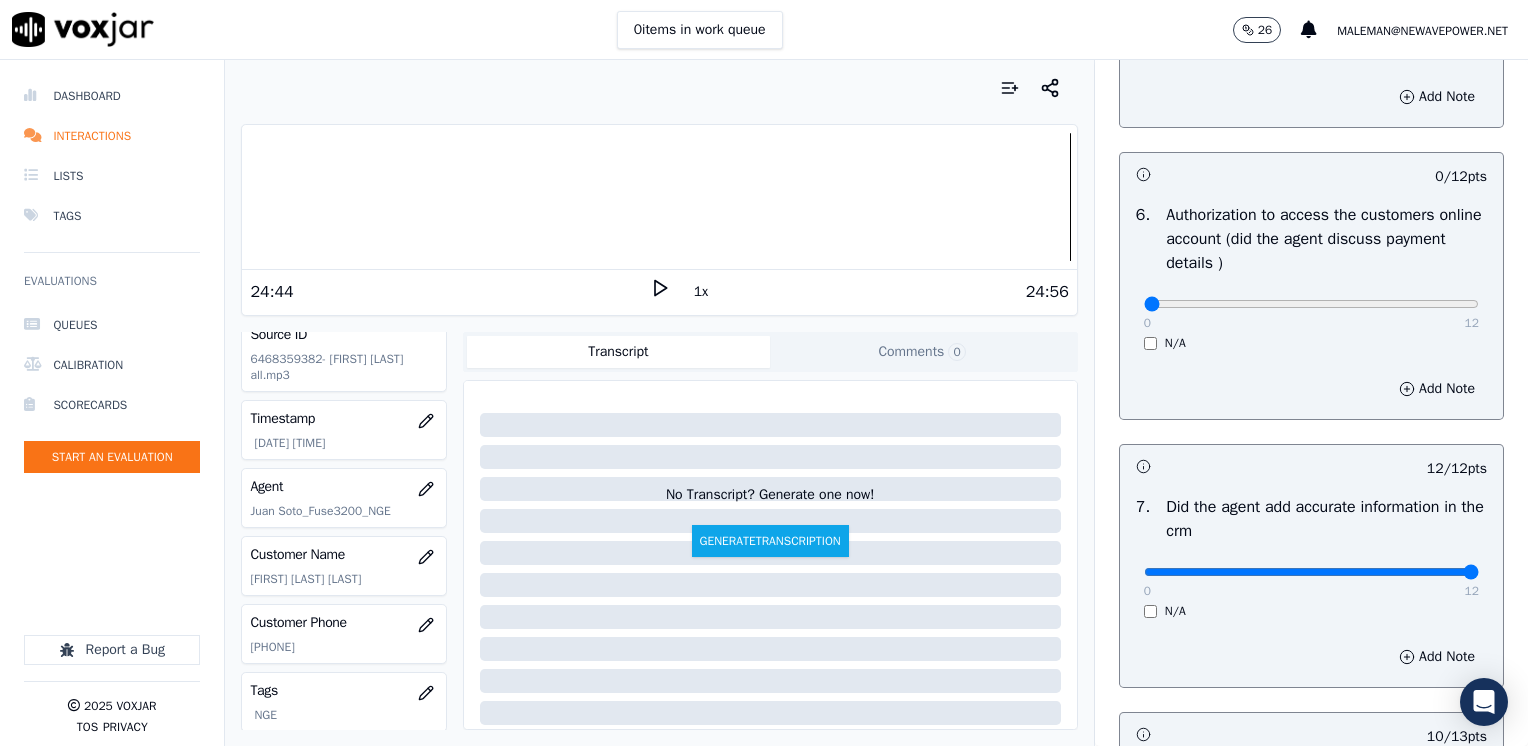 scroll, scrollTop: 1348, scrollLeft: 0, axis: vertical 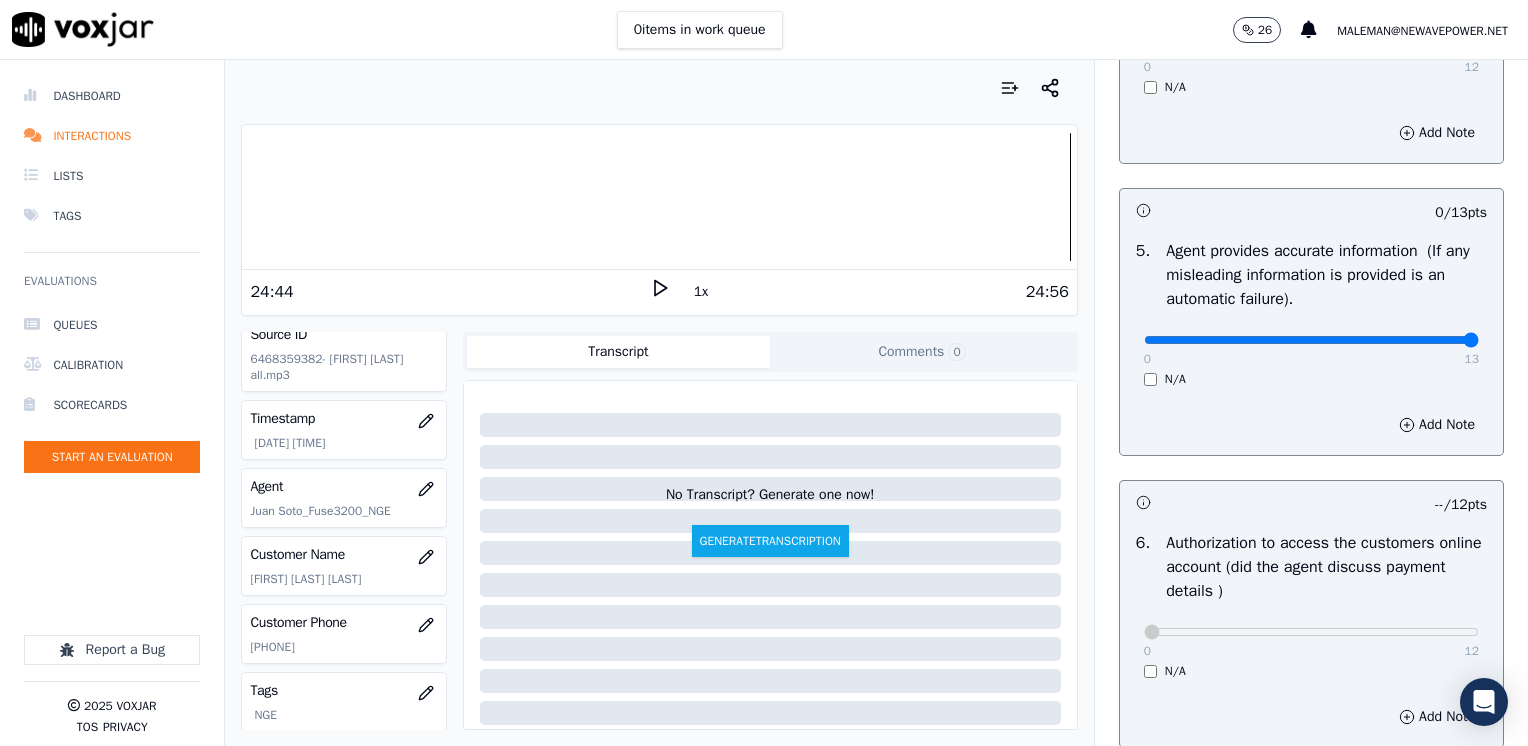drag, startPoint x: 1130, startPoint y: 342, endPoint x: 1531, endPoint y: 342, distance: 401 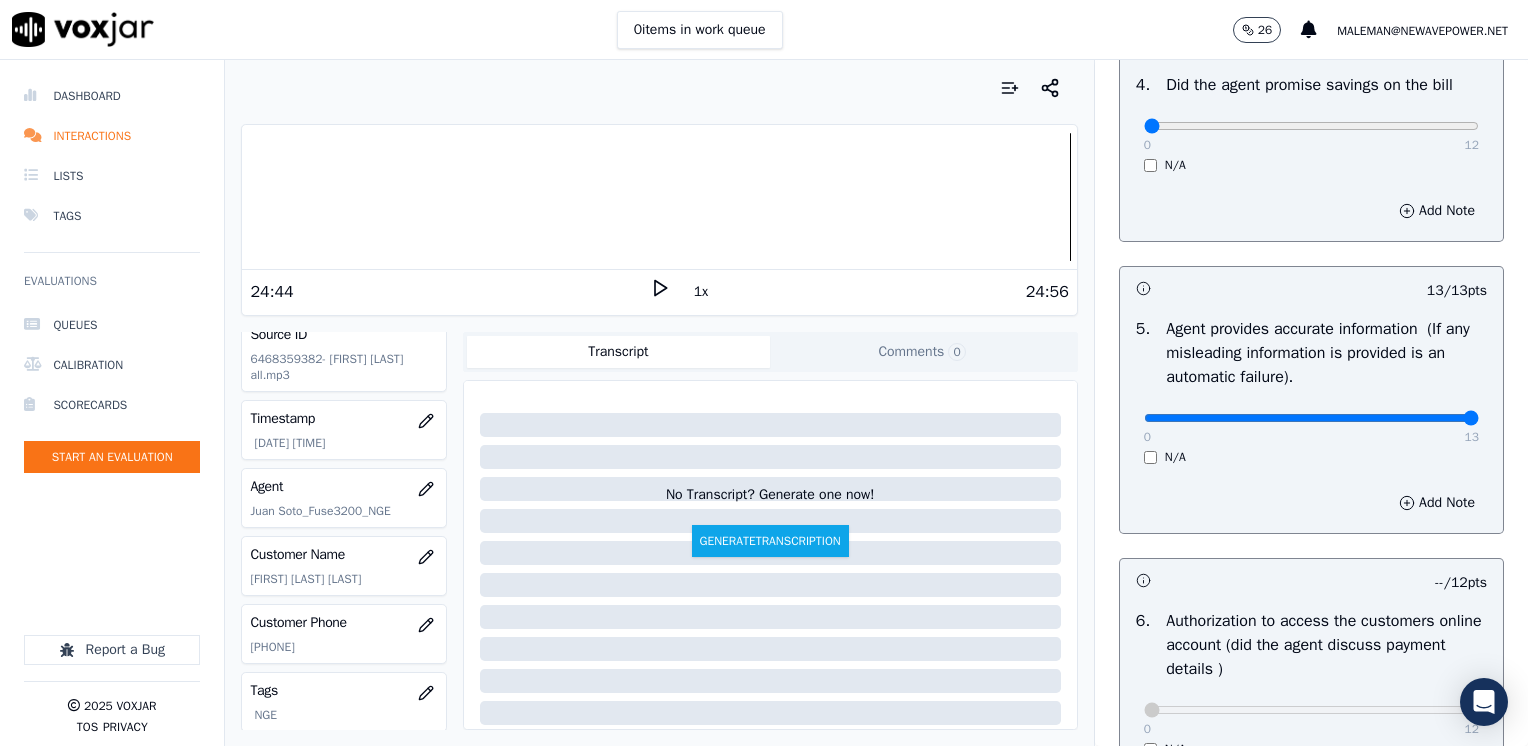 scroll, scrollTop: 748, scrollLeft: 0, axis: vertical 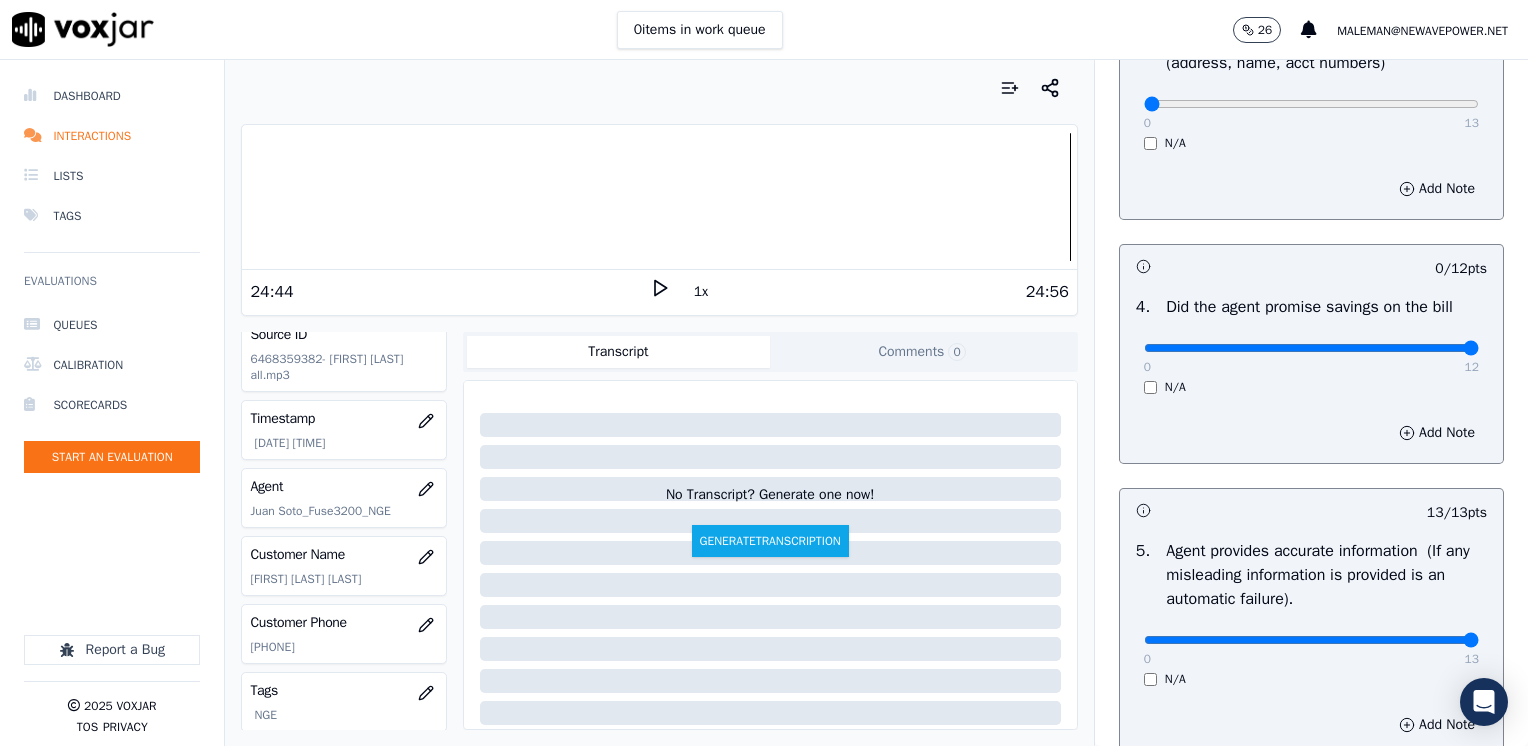drag, startPoint x: 1129, startPoint y: 352, endPoint x: 1531, endPoint y: 398, distance: 404.6233 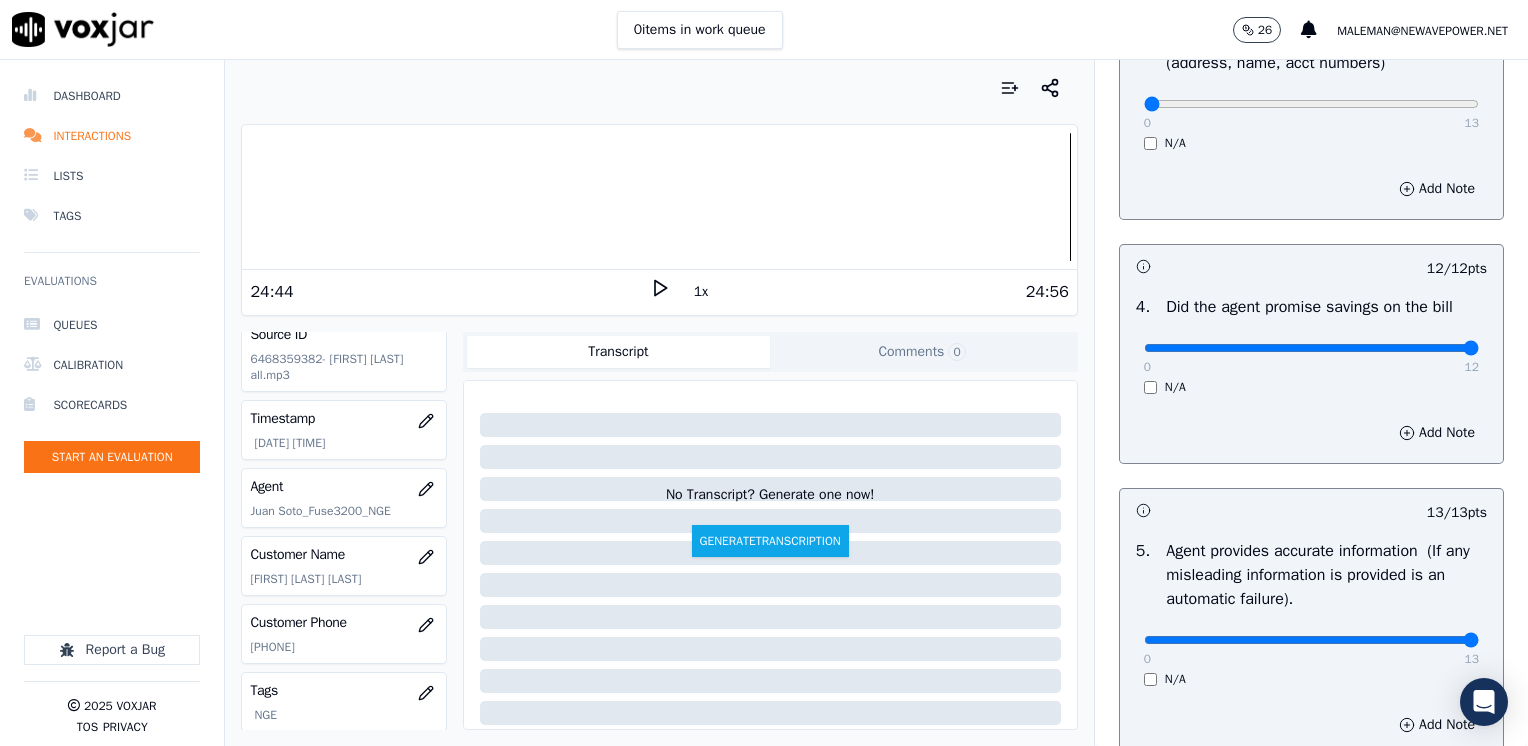 scroll, scrollTop: 648, scrollLeft: 0, axis: vertical 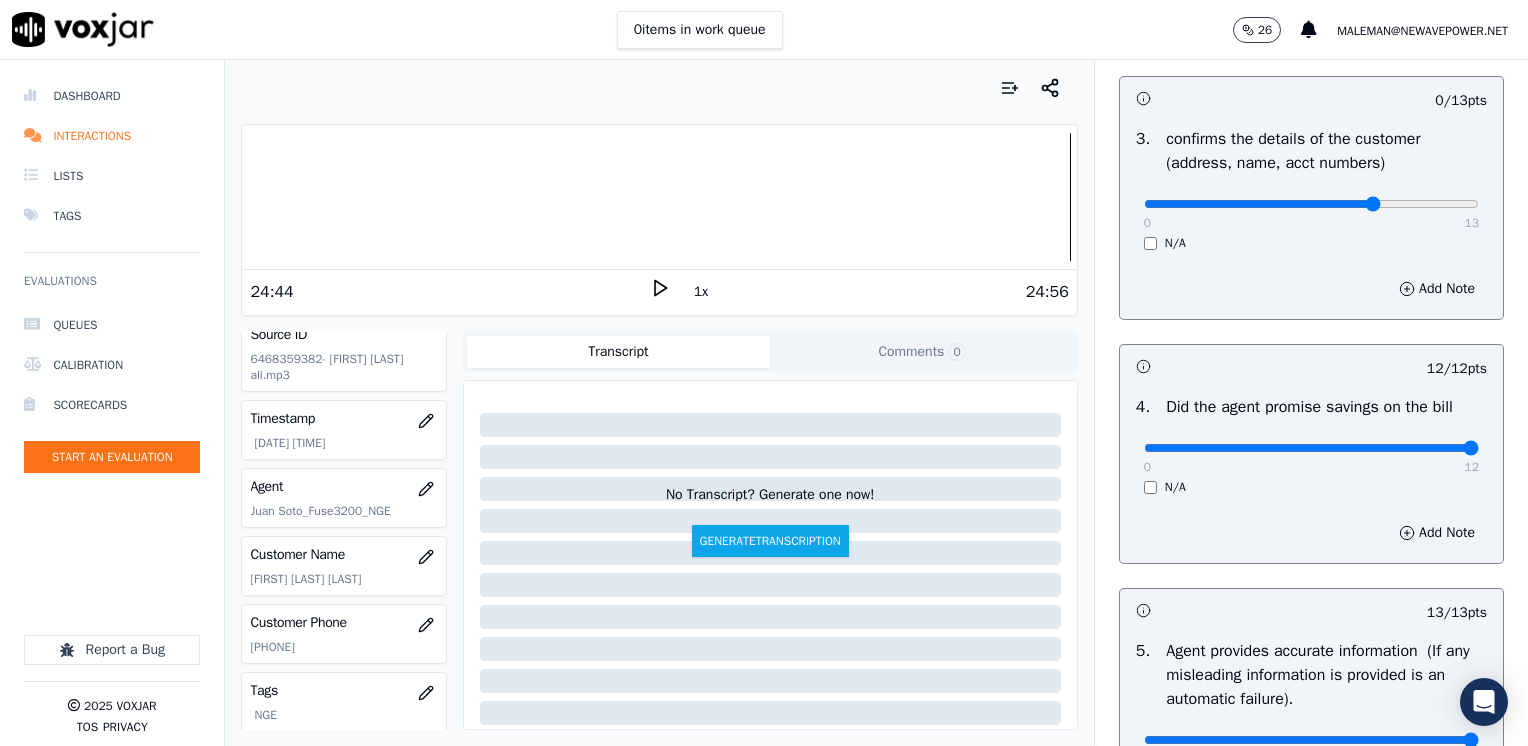 click at bounding box center (1311, -308) 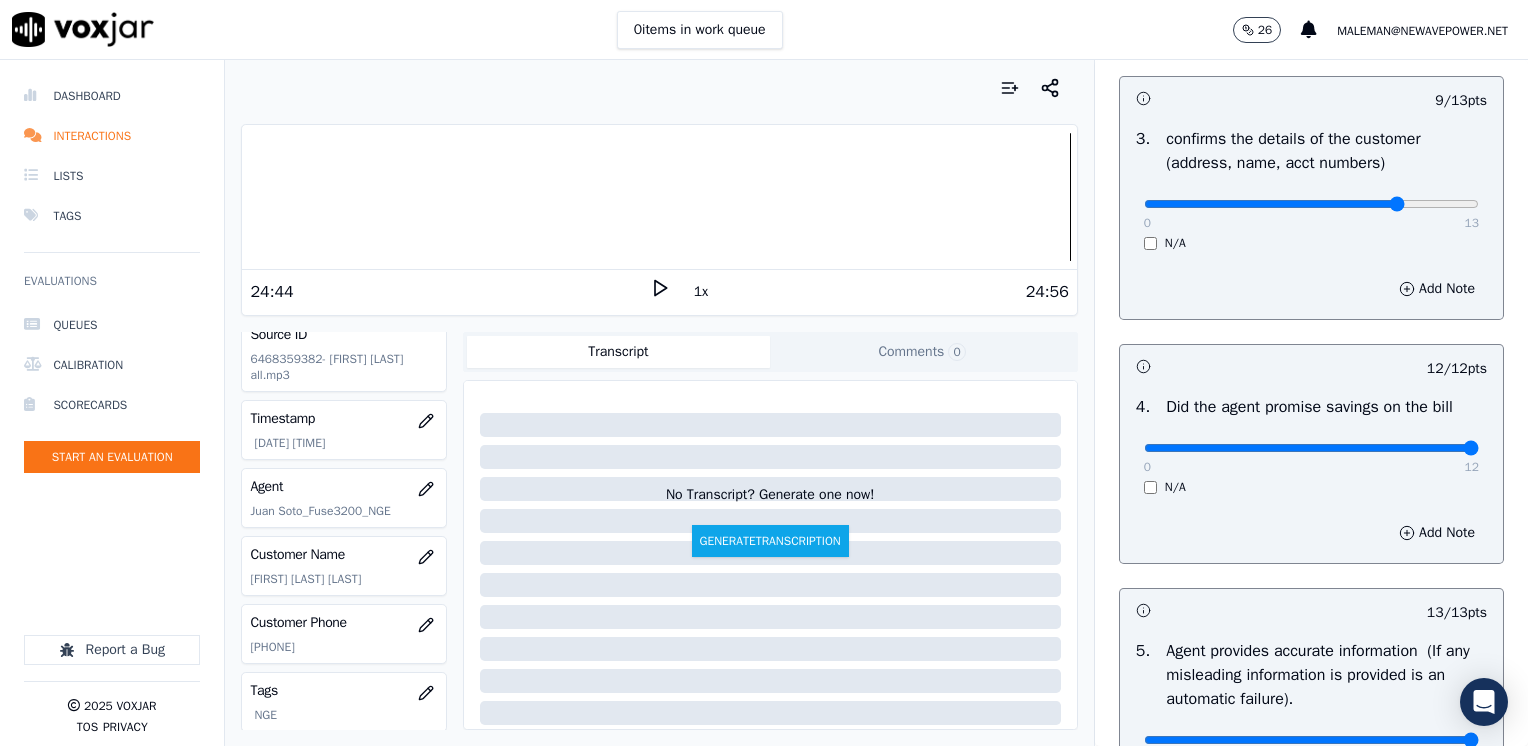 type on "10" 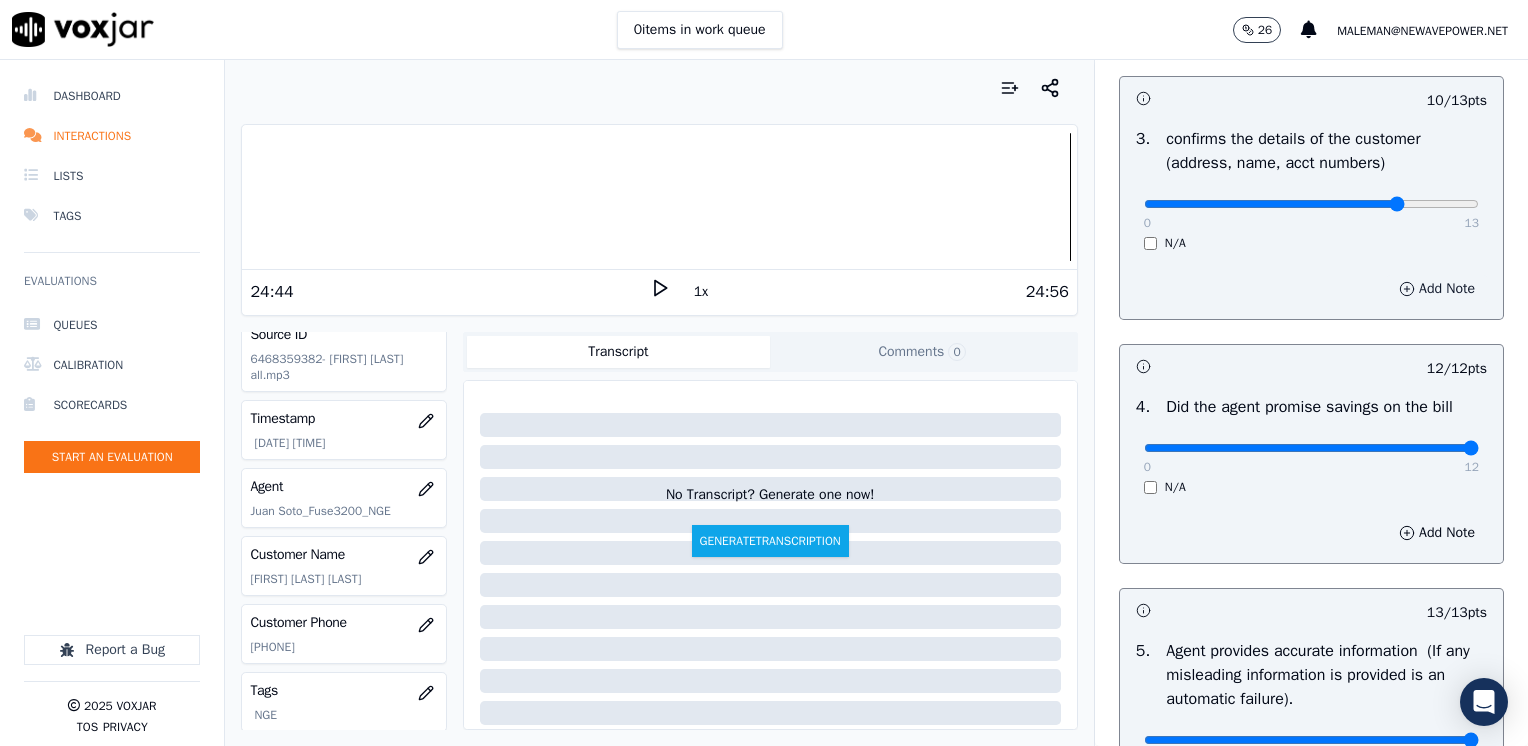 click on "Add Note" at bounding box center [1437, 289] 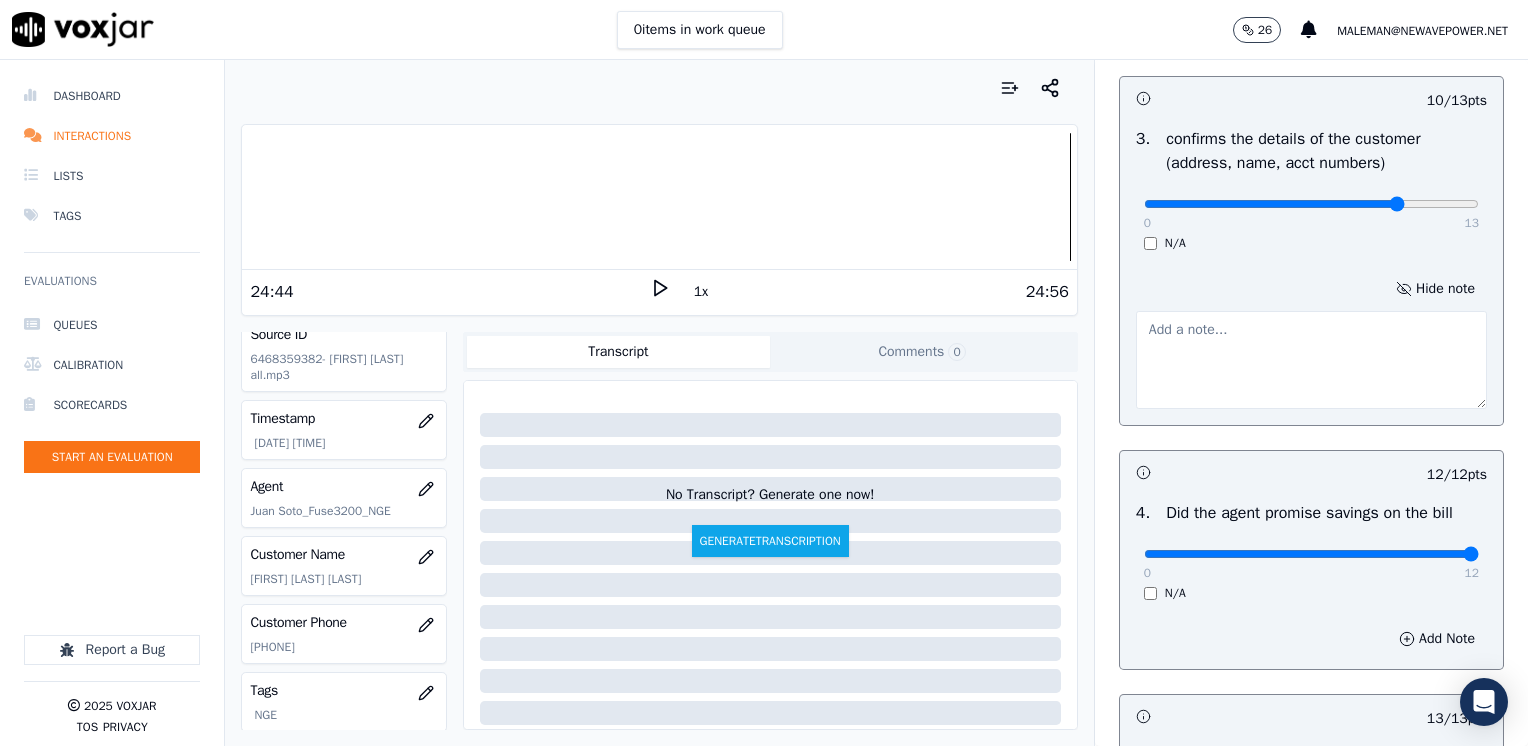 click at bounding box center [1311, 360] 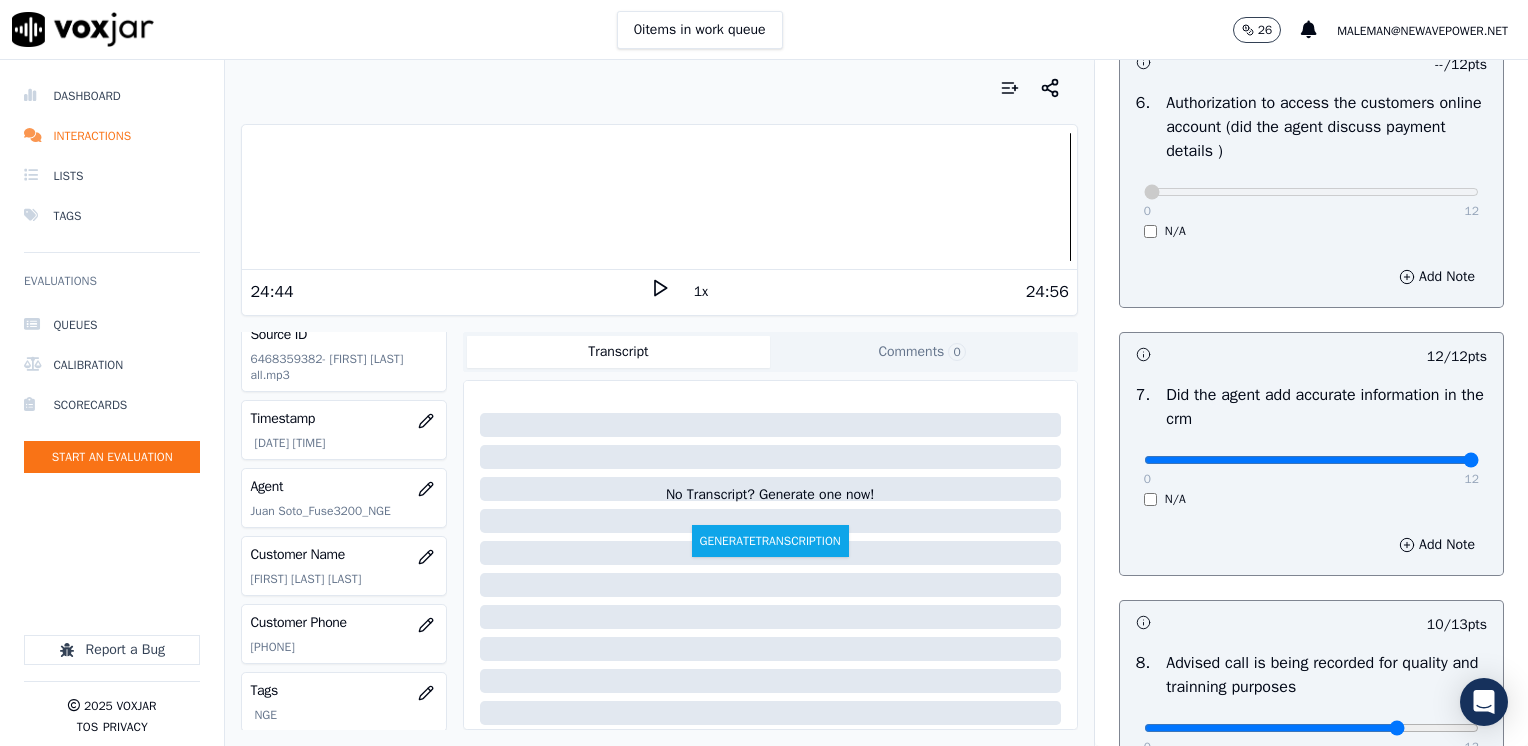 scroll, scrollTop: 1853, scrollLeft: 0, axis: vertical 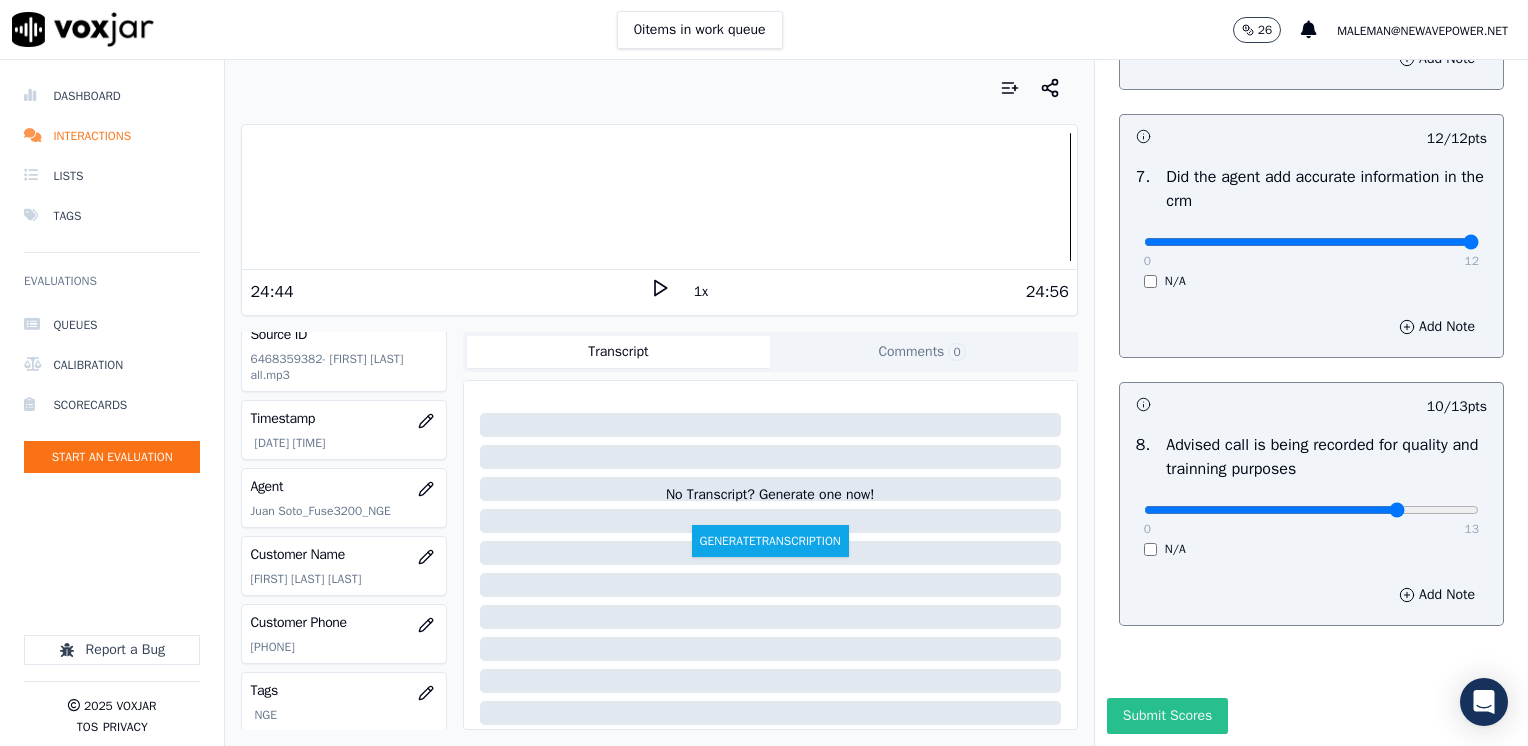 type on "Make sure to confirm full service address and the name on the bill before reading the script" 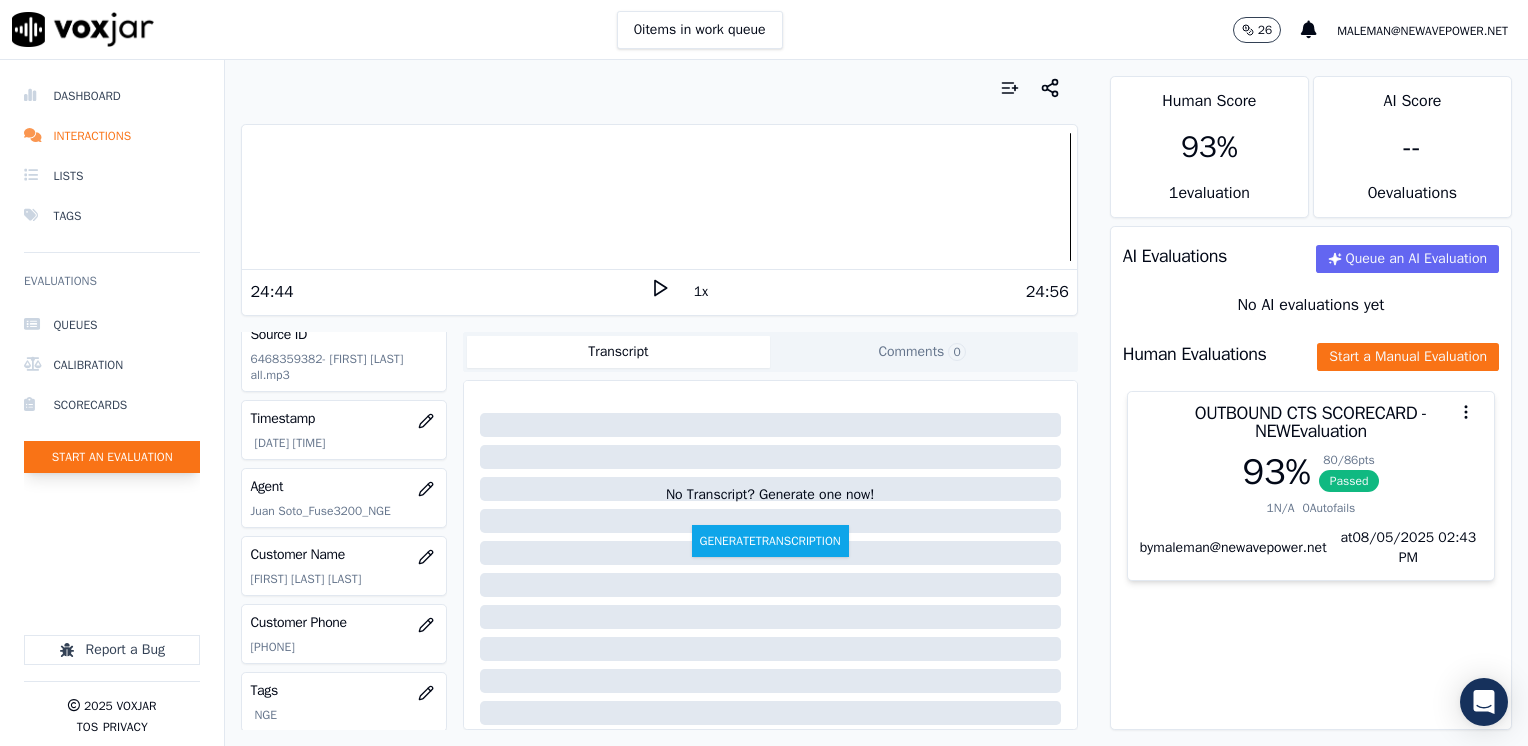 click on "Start an Evaluation" 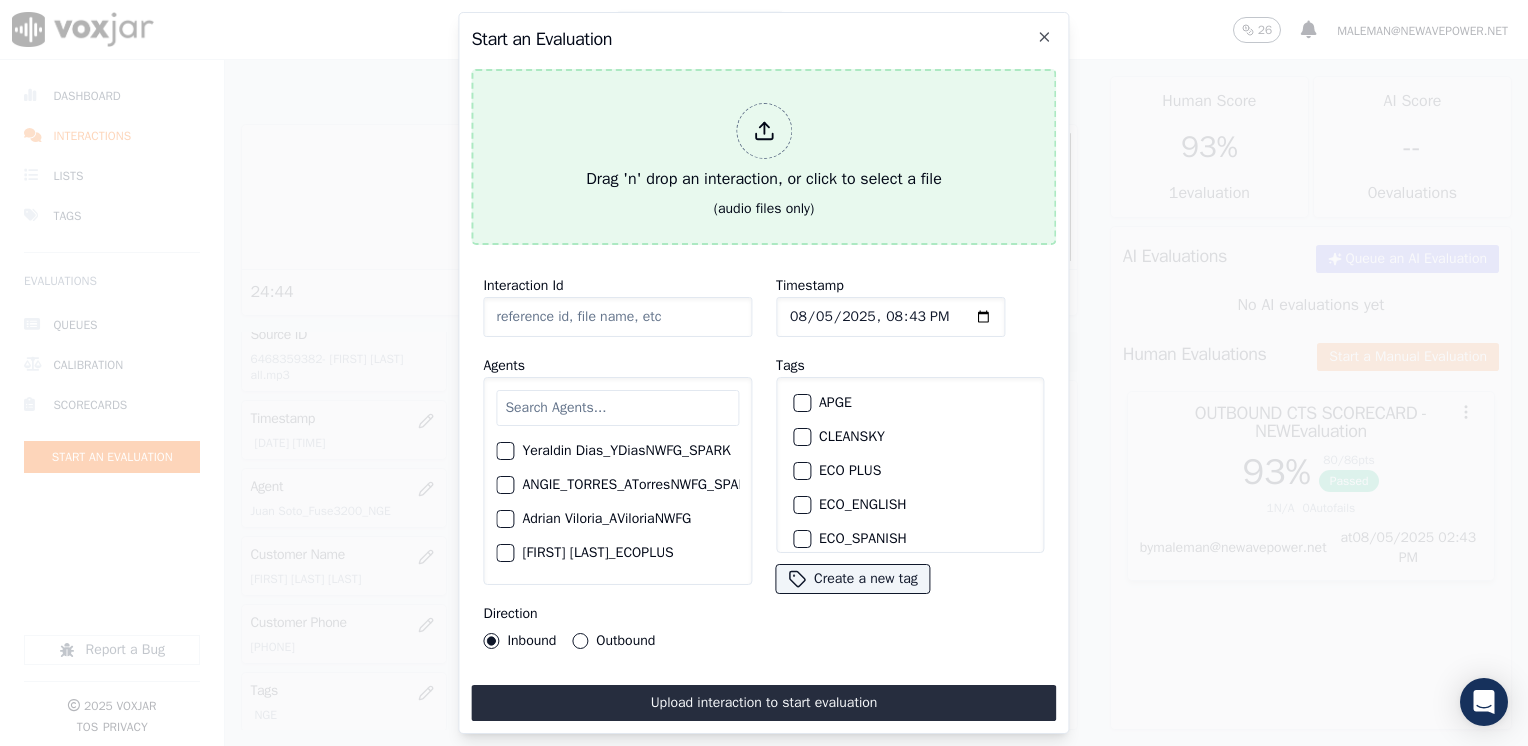 click 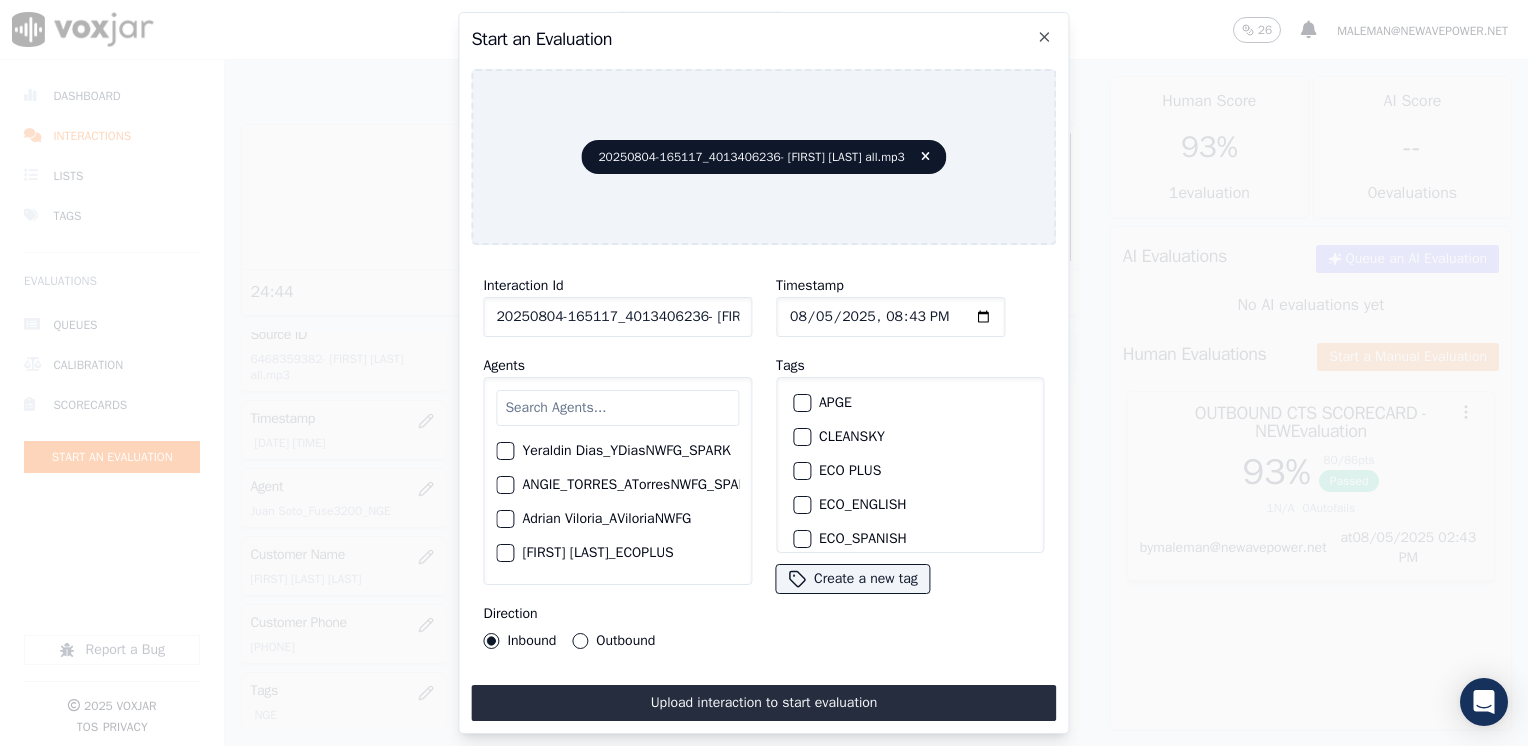 click on "Timestamp" 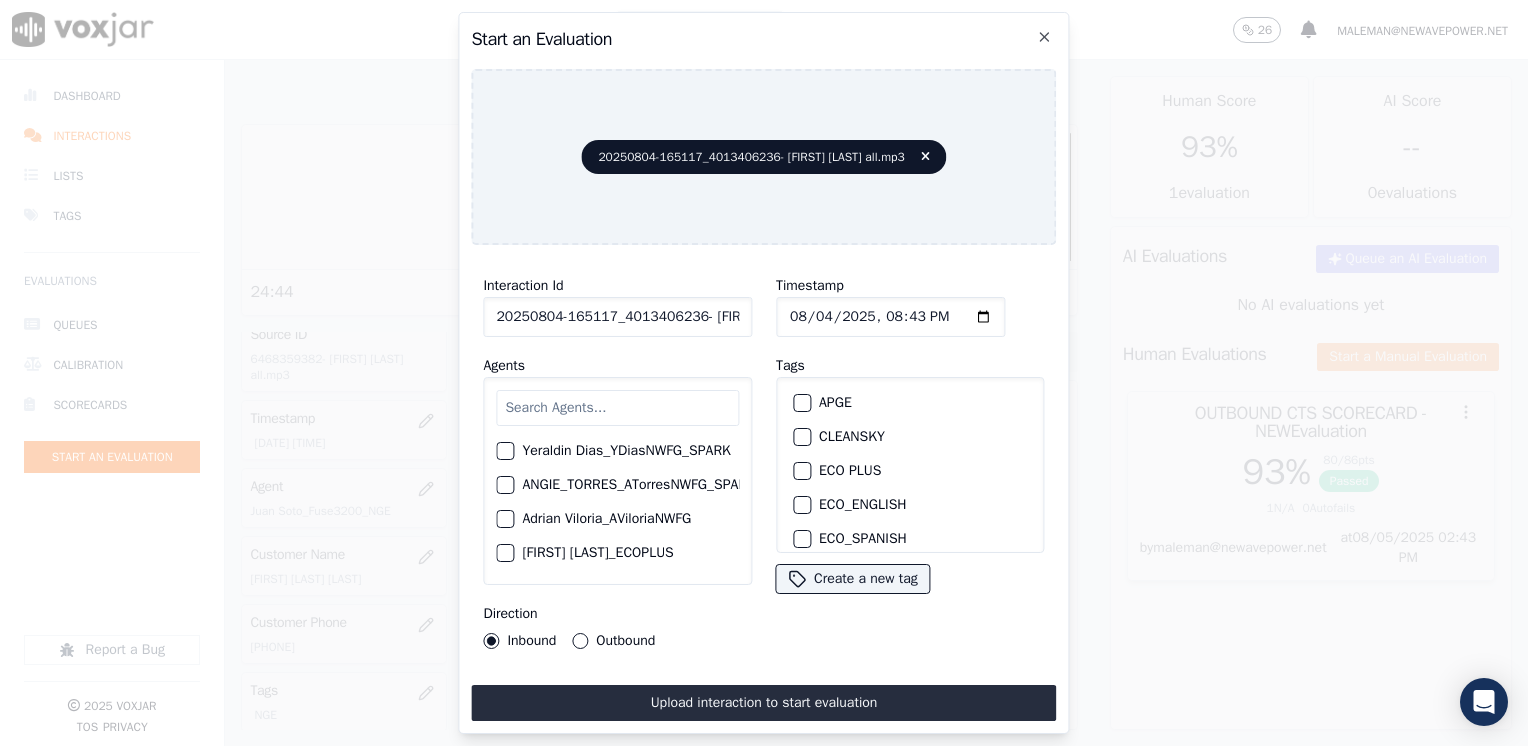 type on "2025-08-04T20:43" 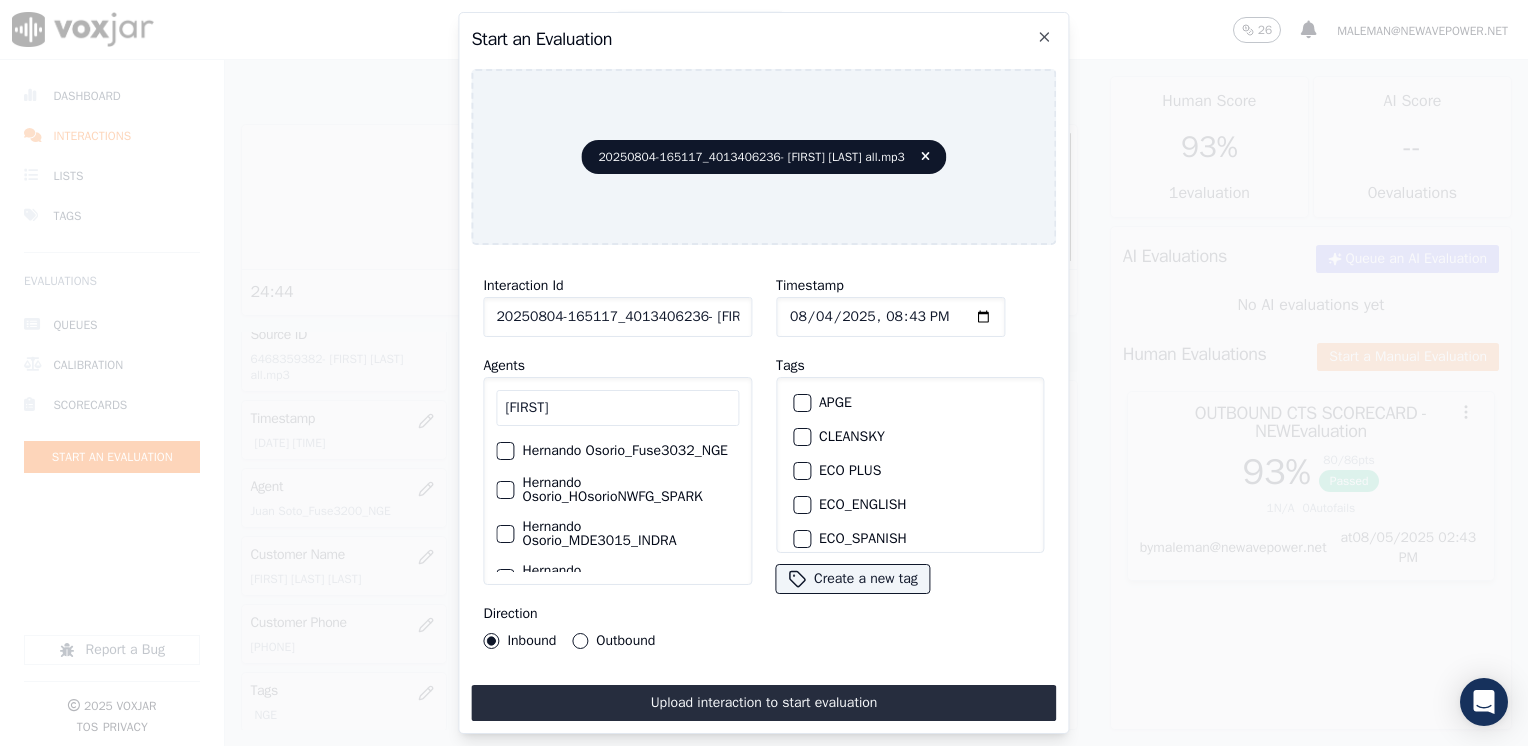 type on "[FIRST]" 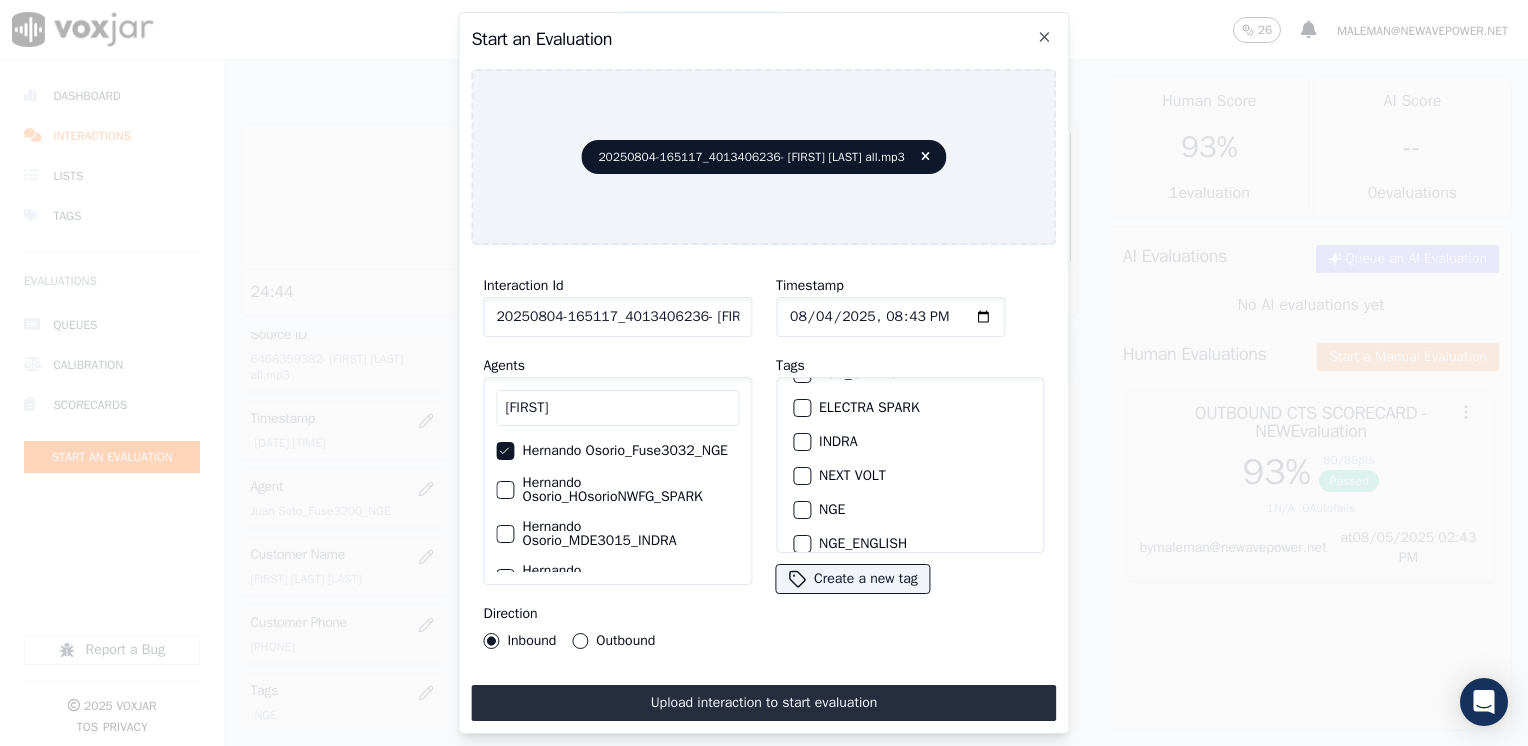 scroll, scrollTop: 200, scrollLeft: 0, axis: vertical 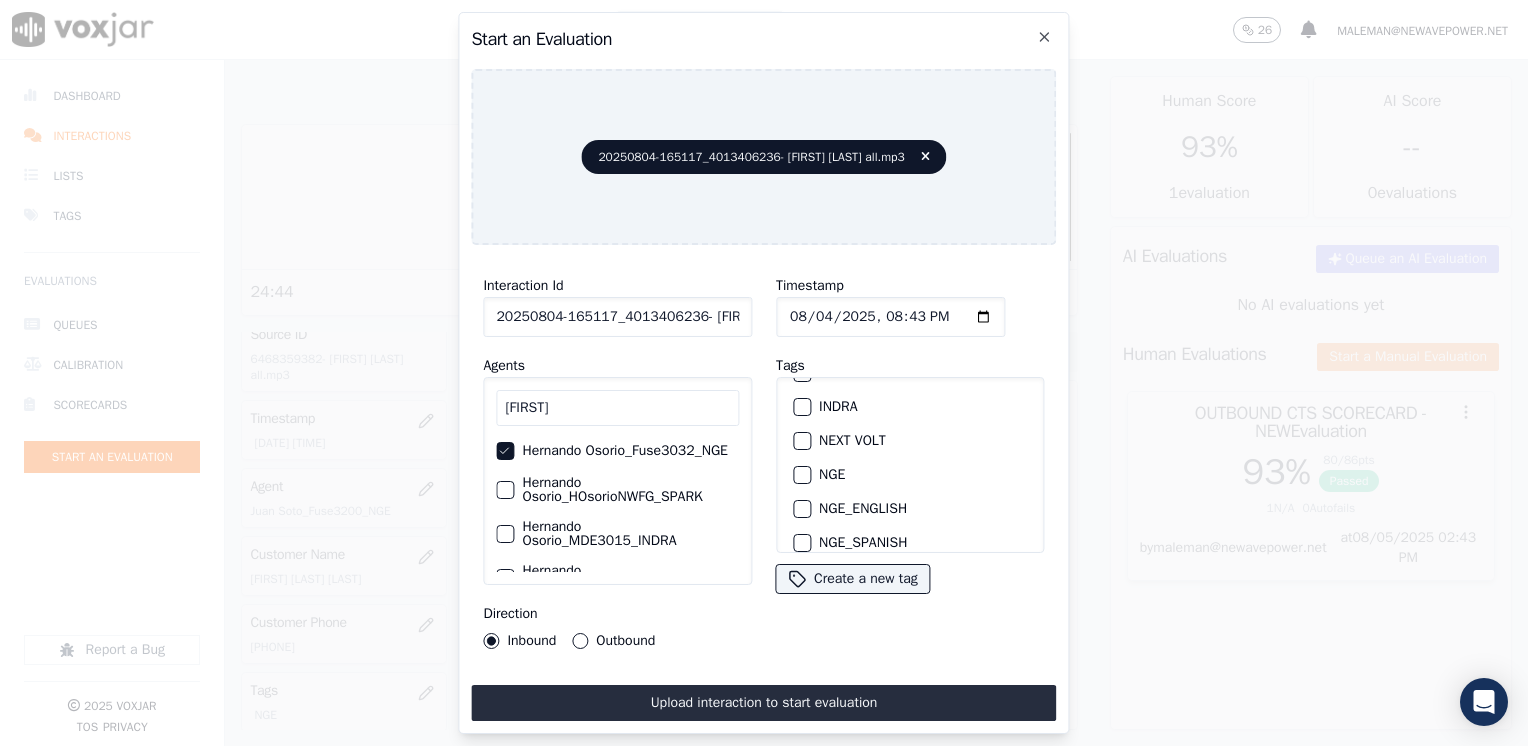 click at bounding box center (801, 475) 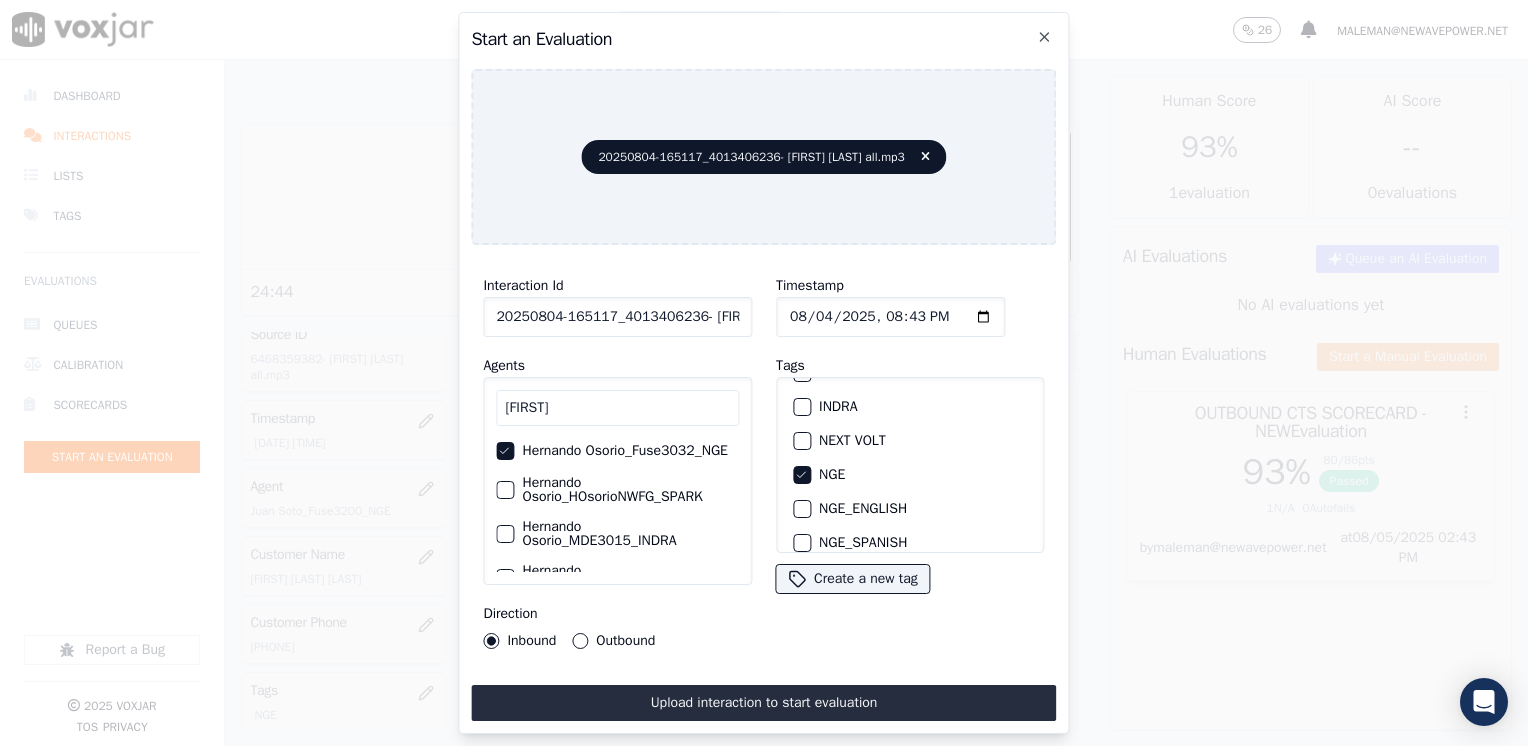 click on "Outbound" at bounding box center (580, 641) 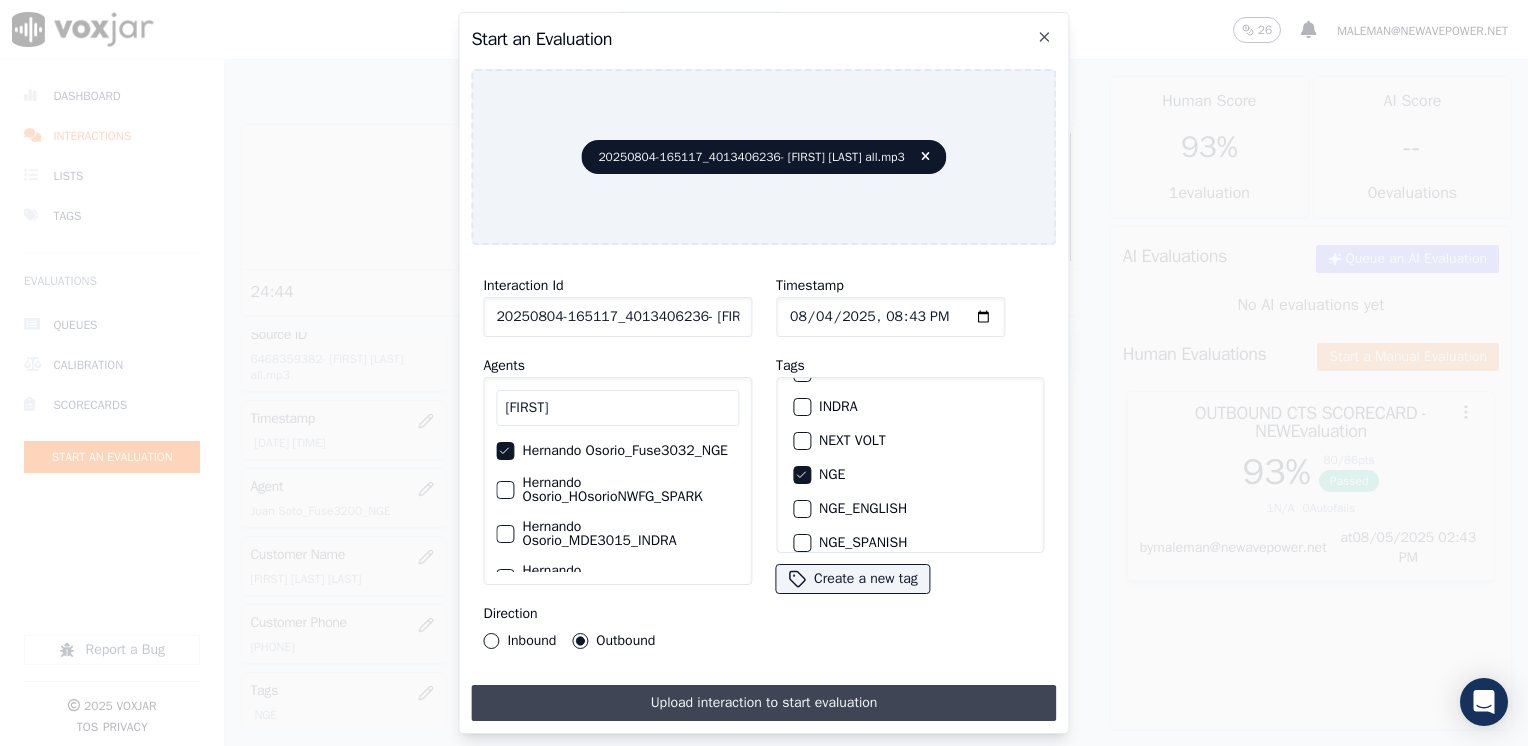 click on "Upload interaction to start evaluation" at bounding box center (763, 703) 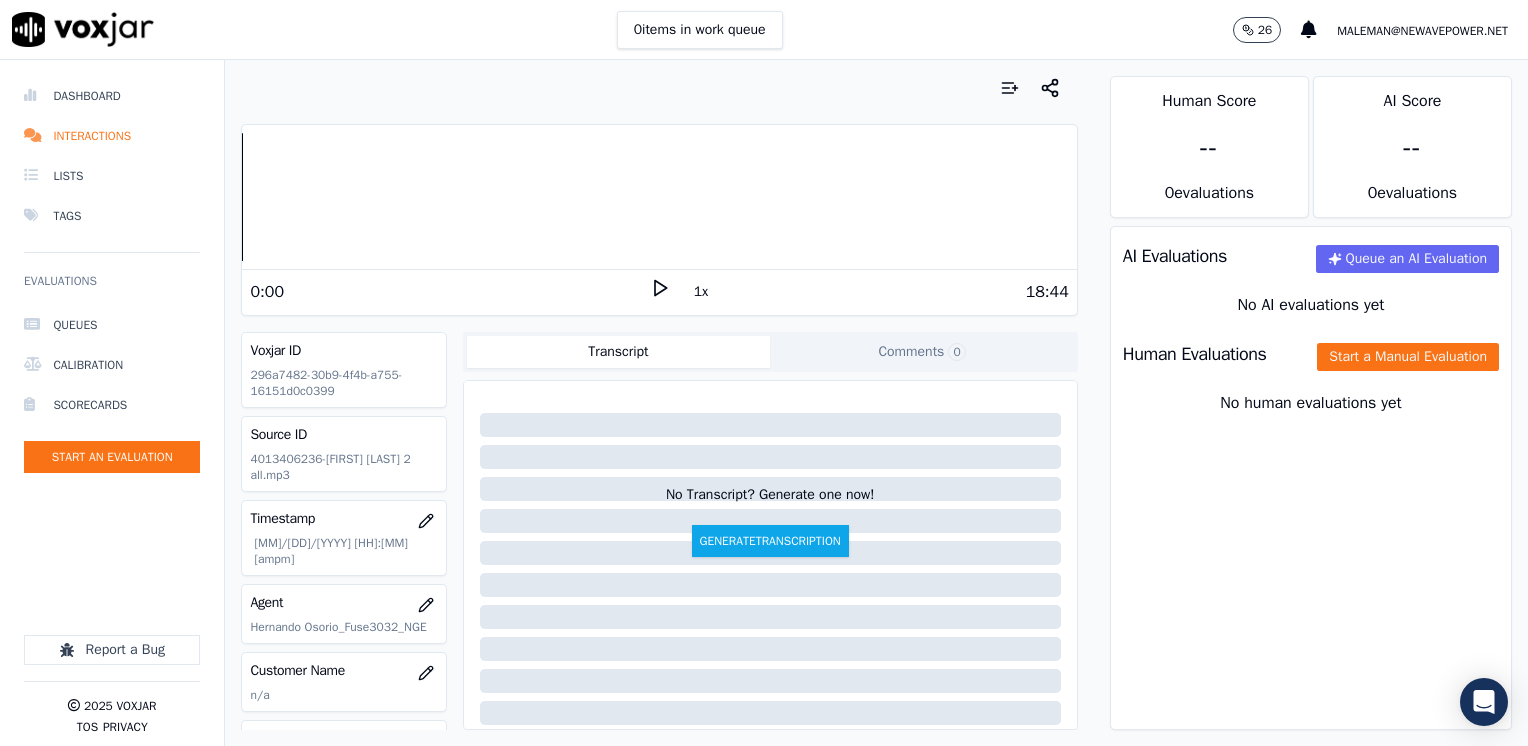 click 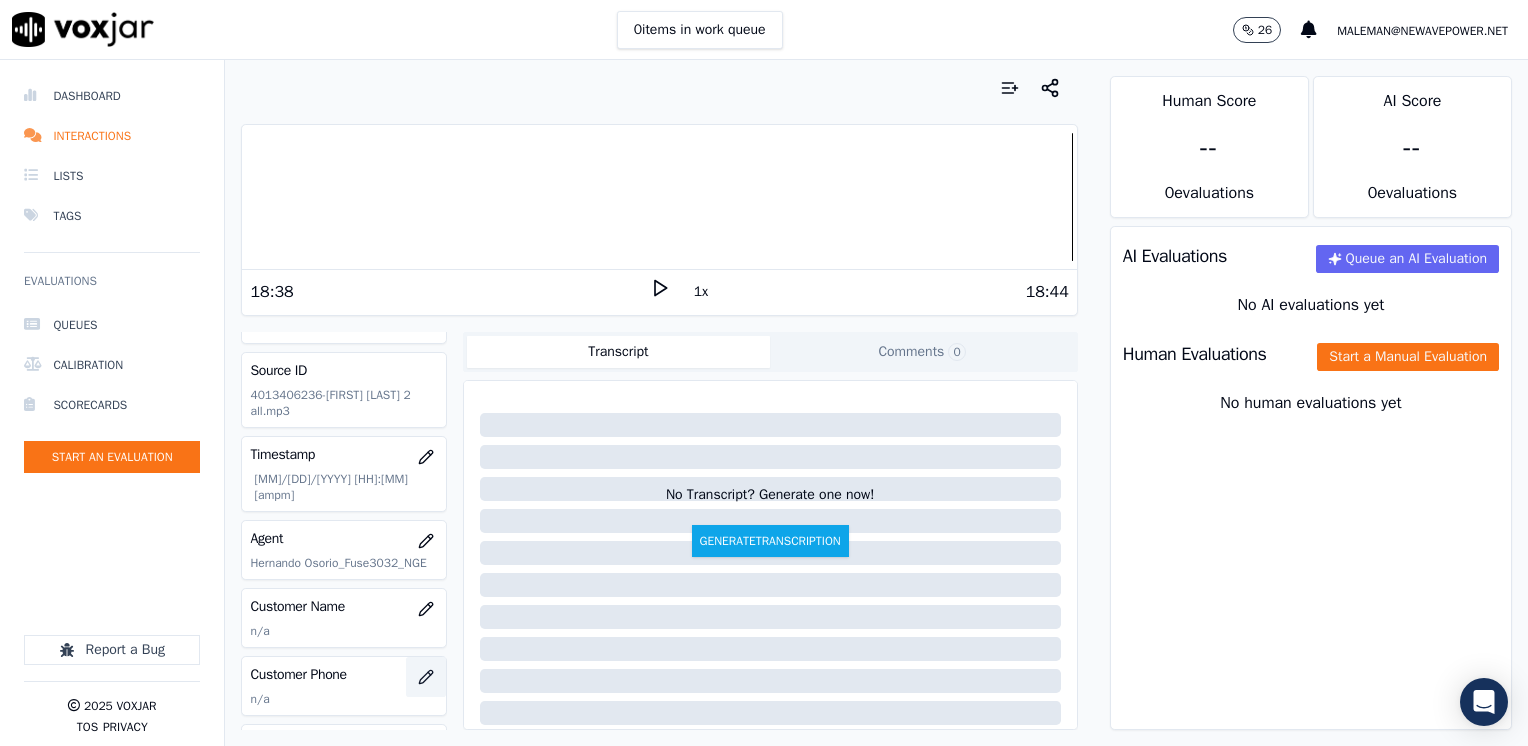 scroll, scrollTop: 100, scrollLeft: 0, axis: vertical 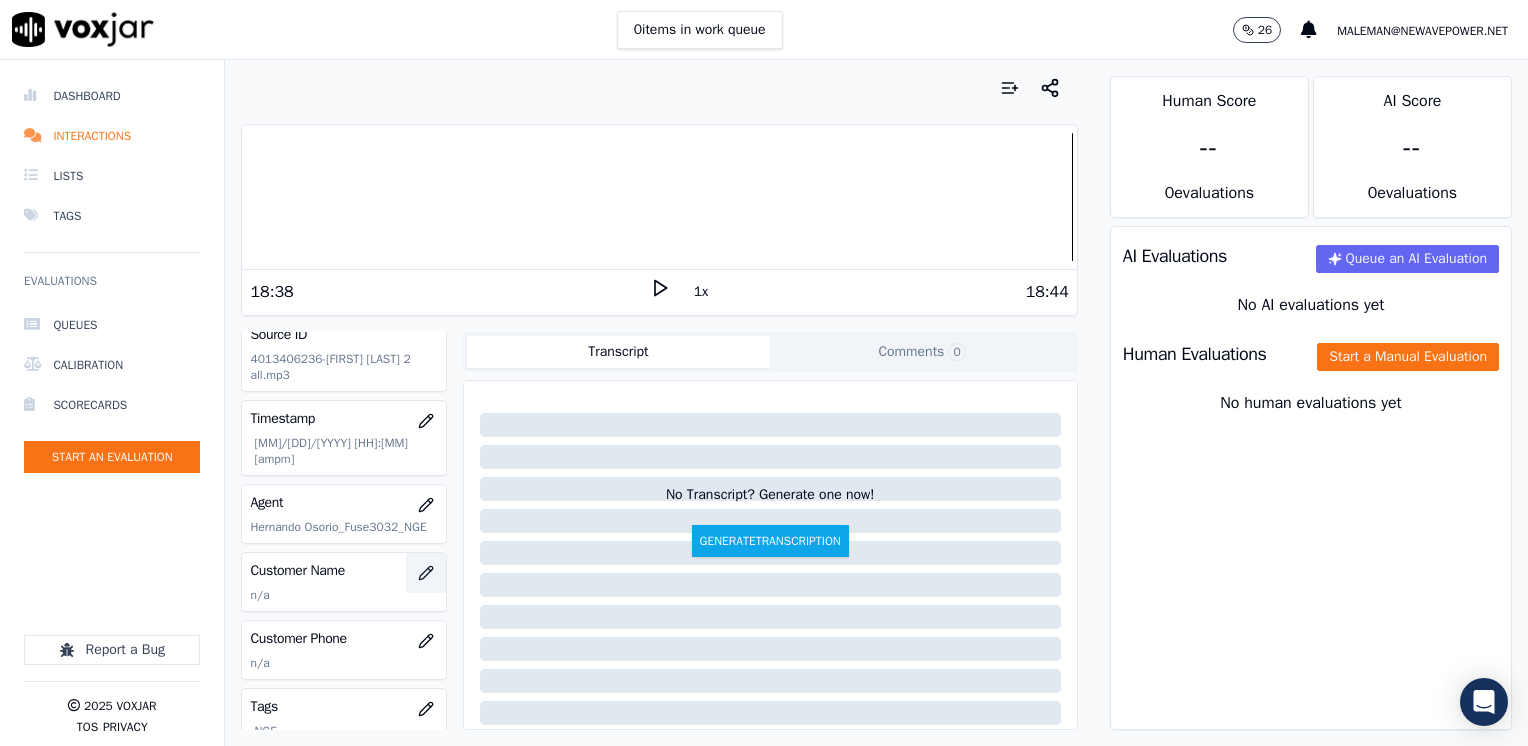 click 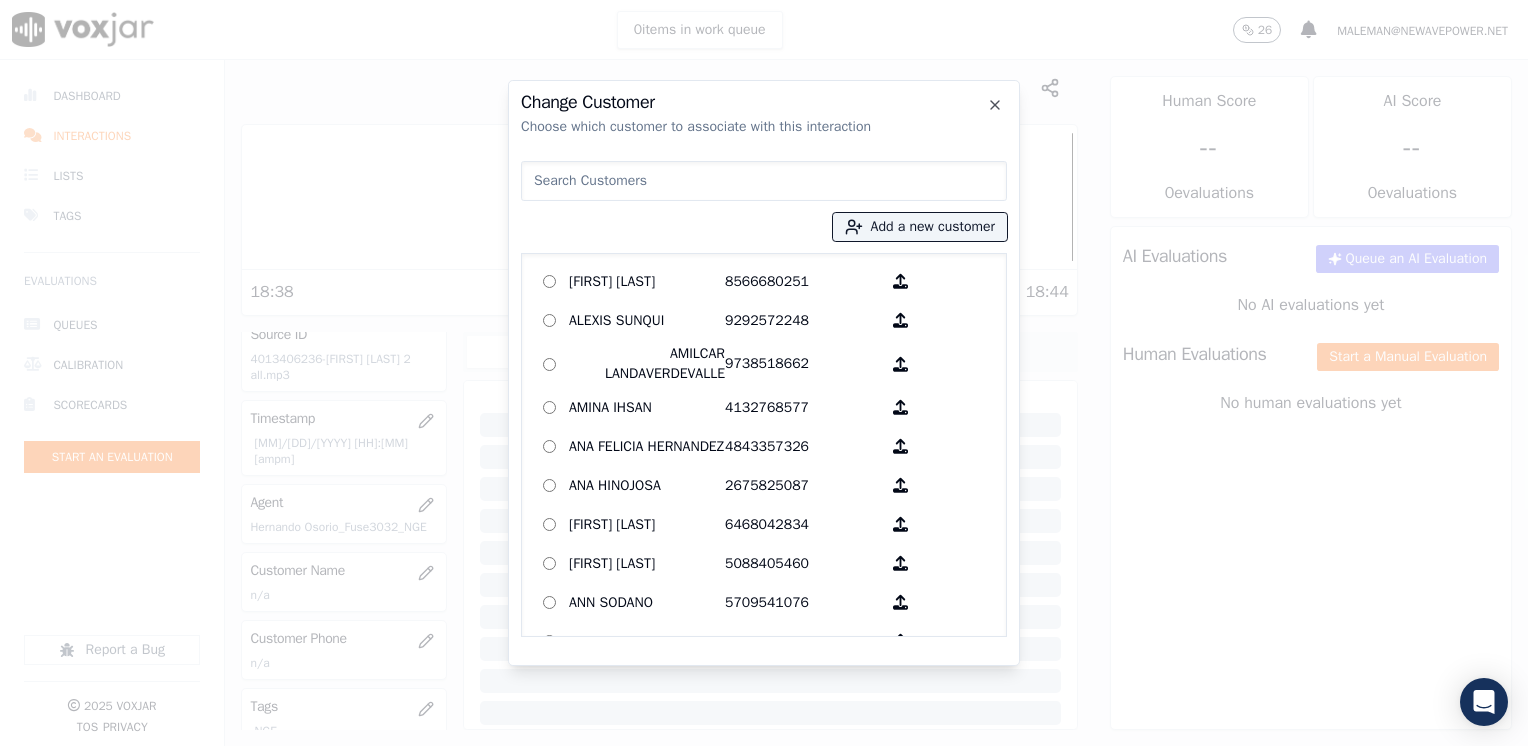click at bounding box center (764, 181) 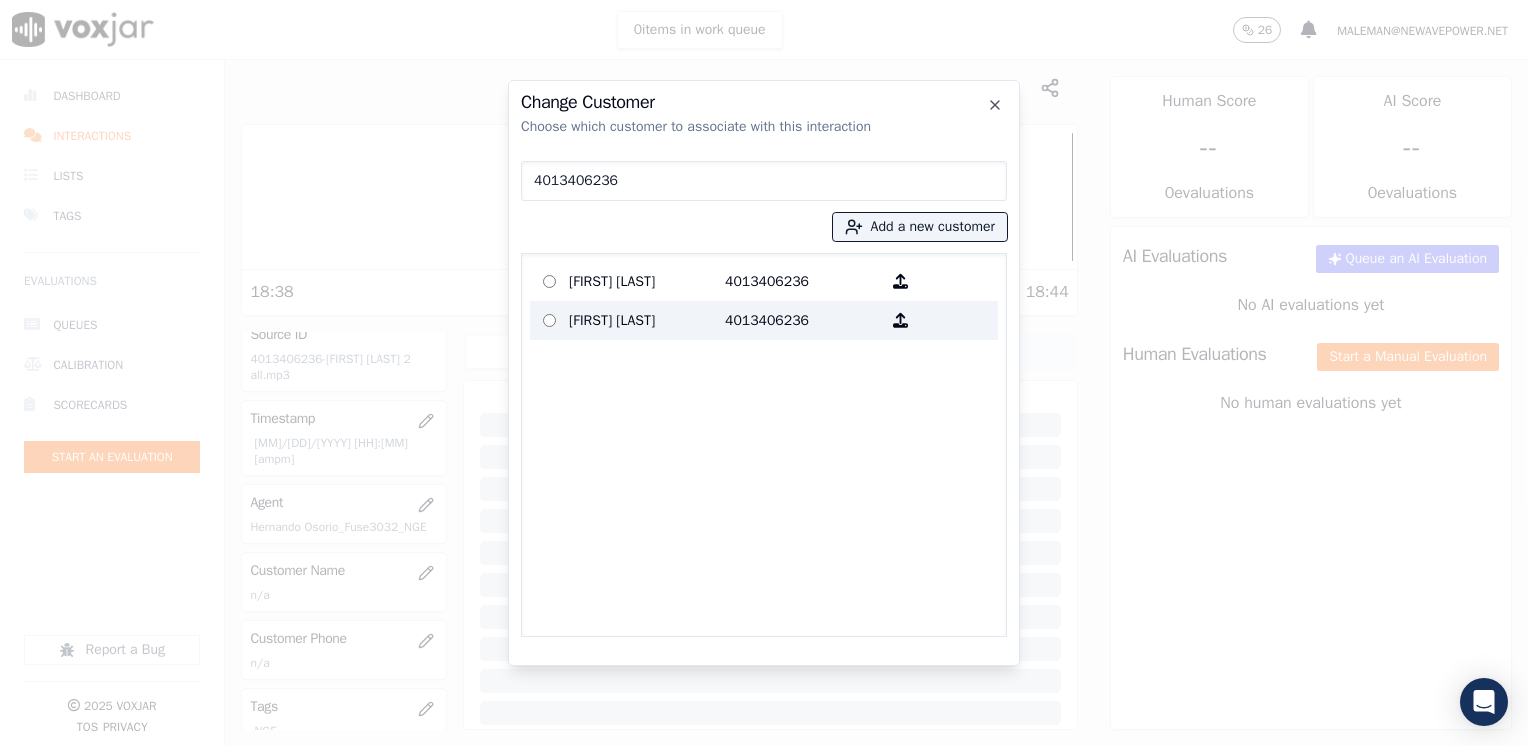 type on "4013406236" 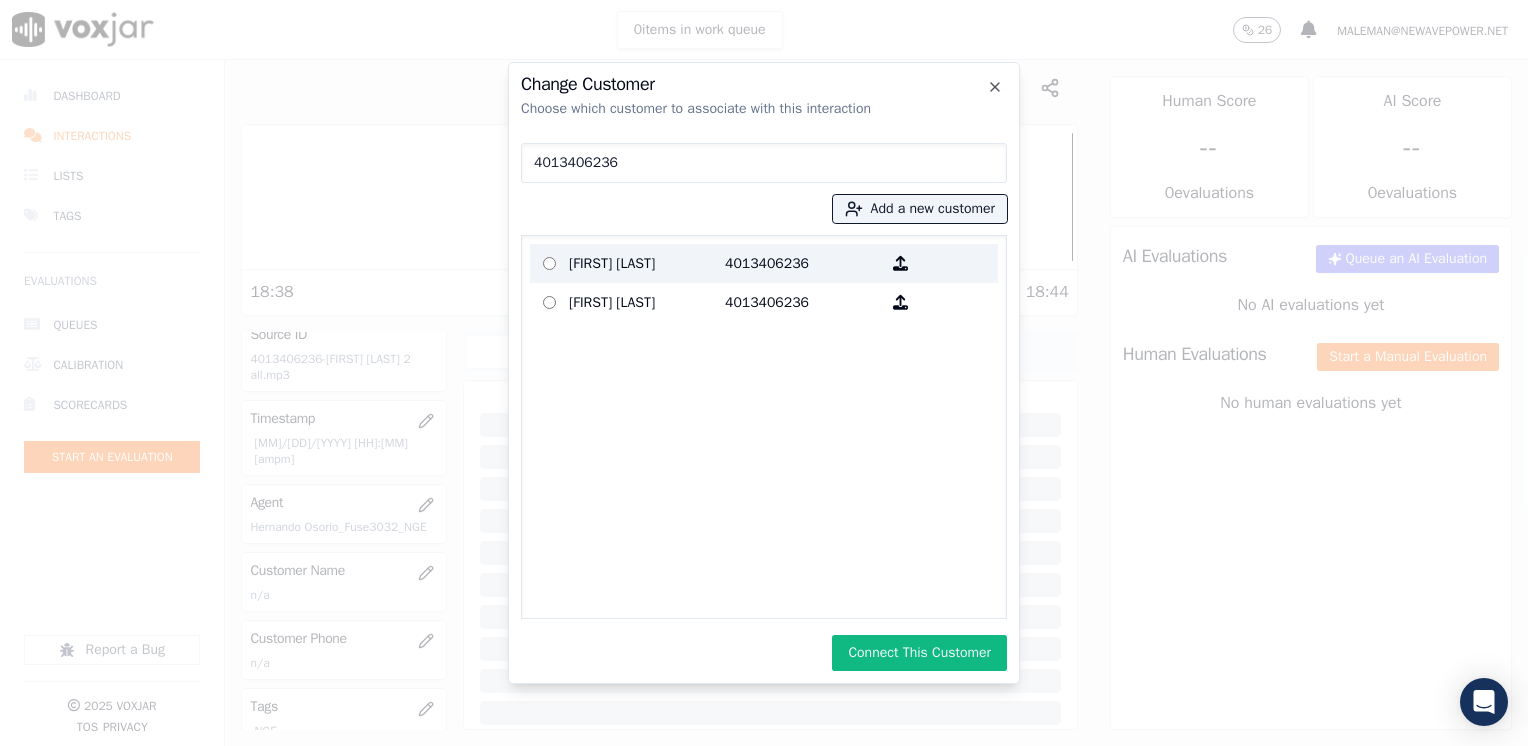 click on "[FIRST] [LAST]" at bounding box center (647, 263) 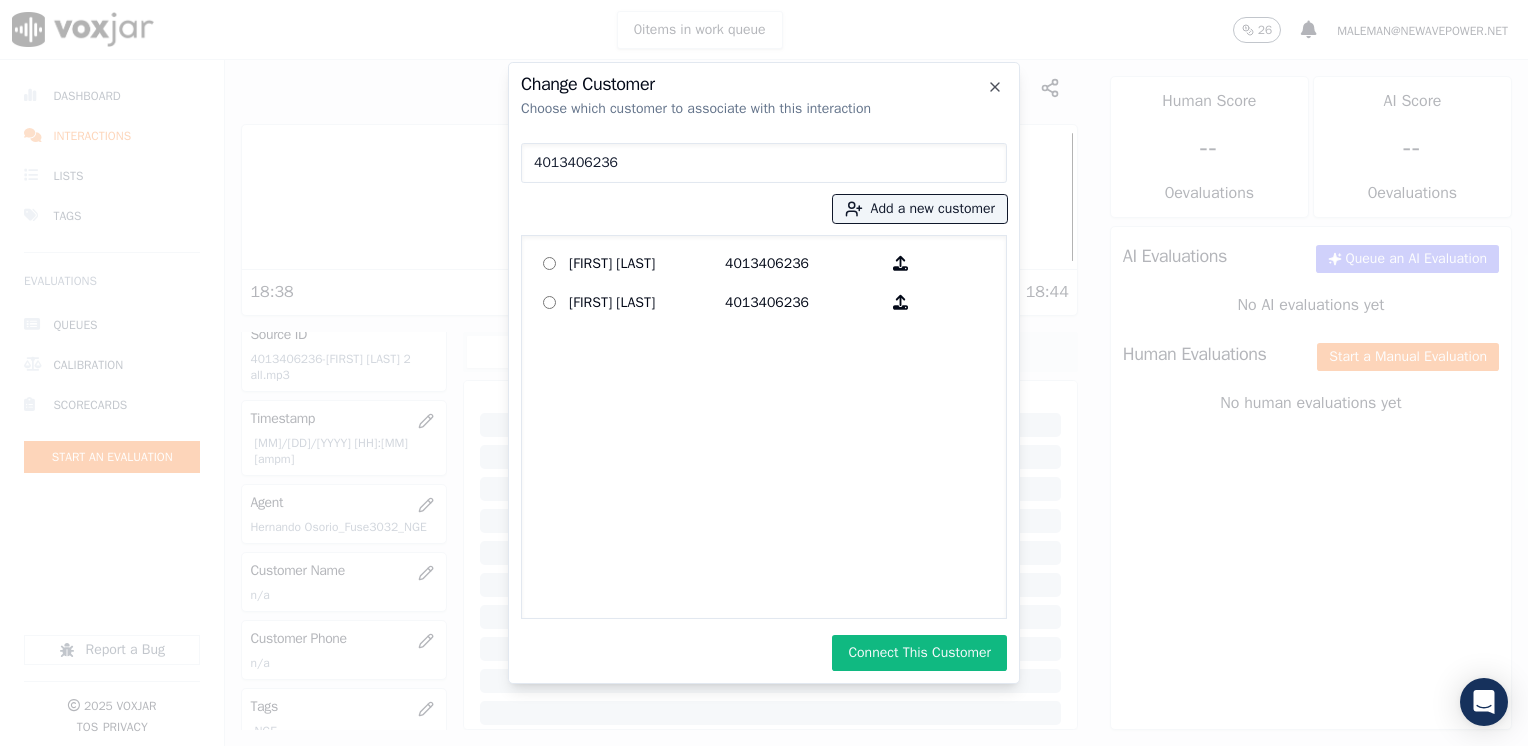 click on "Change Customer   Choose which customer to associate with this interaction   [PHONE]
Add a new customer            [FIRST] [LAST]   [PHONE]       [FIRST] [LAST]   [PHONE]                 Connect This Customer     Close" 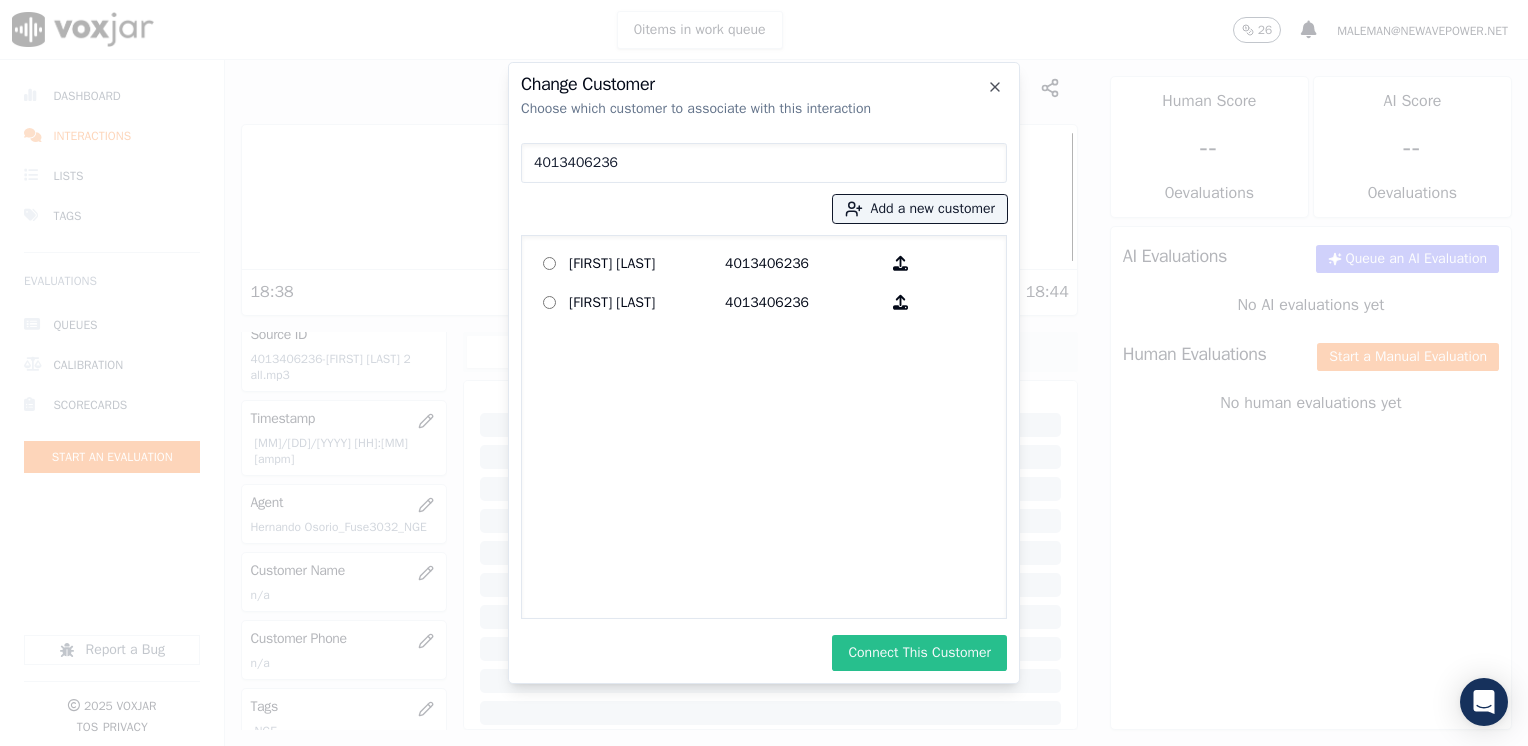 click on "Connect This Customer" at bounding box center [919, 653] 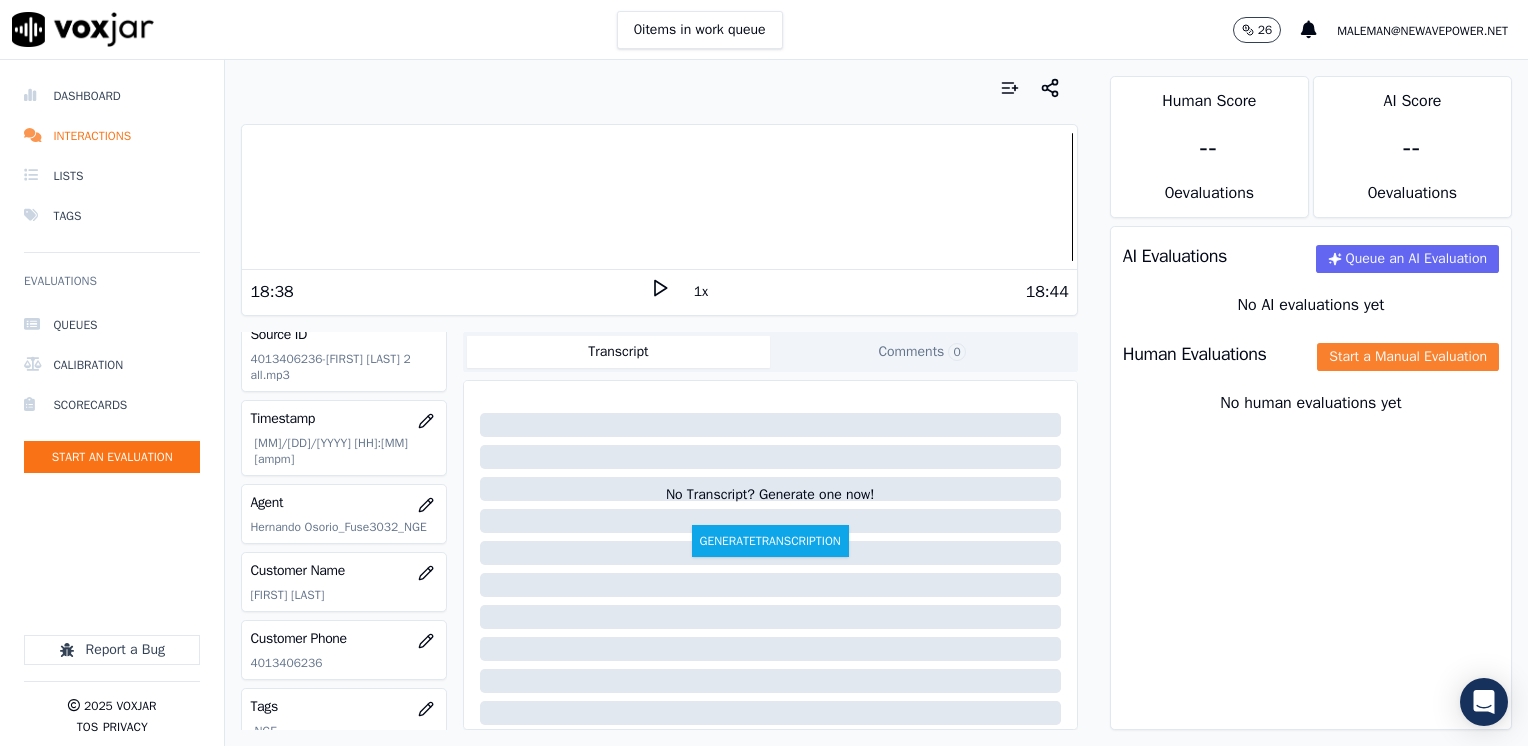 click on "Start a Manual Evaluation" 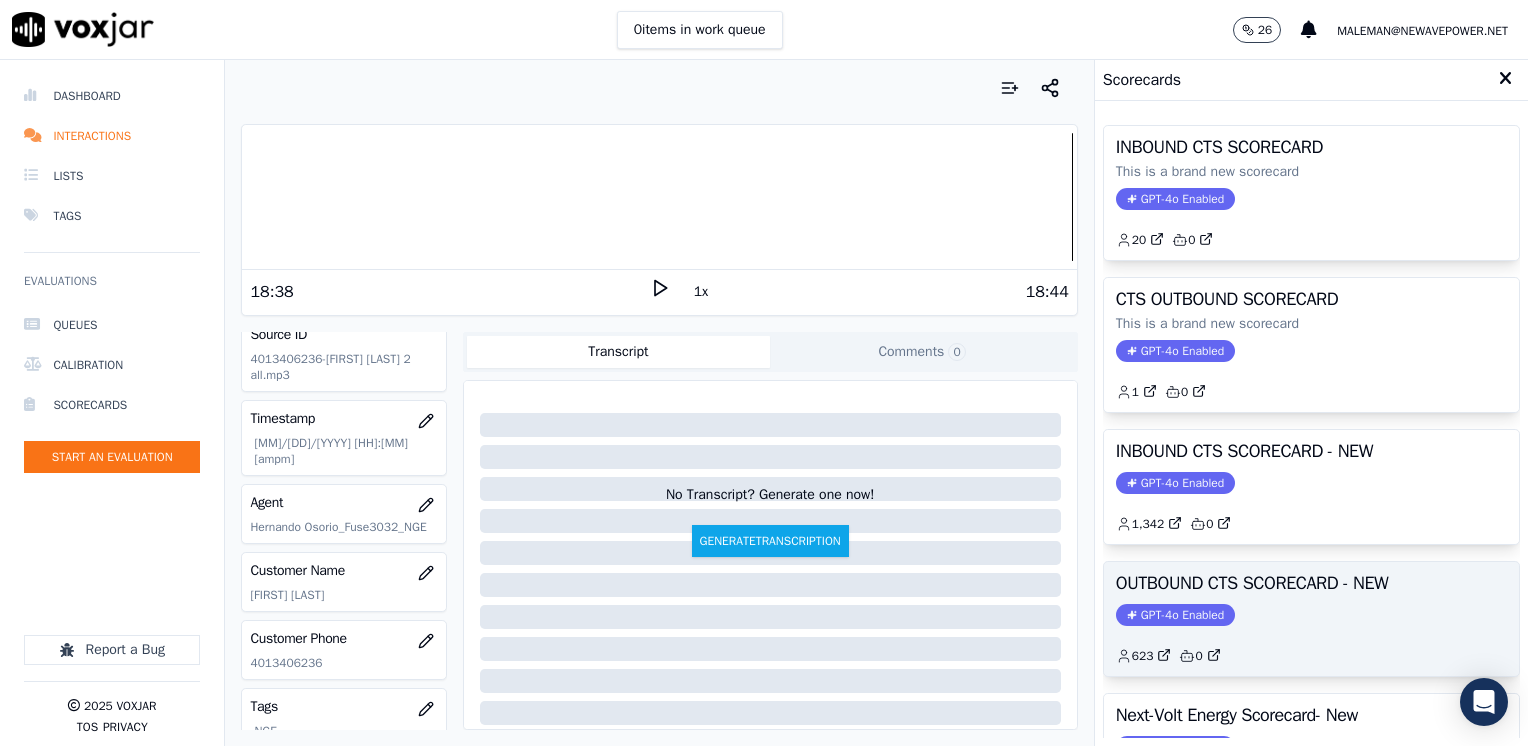 click on "GPT-4o Enabled" at bounding box center [1175, 615] 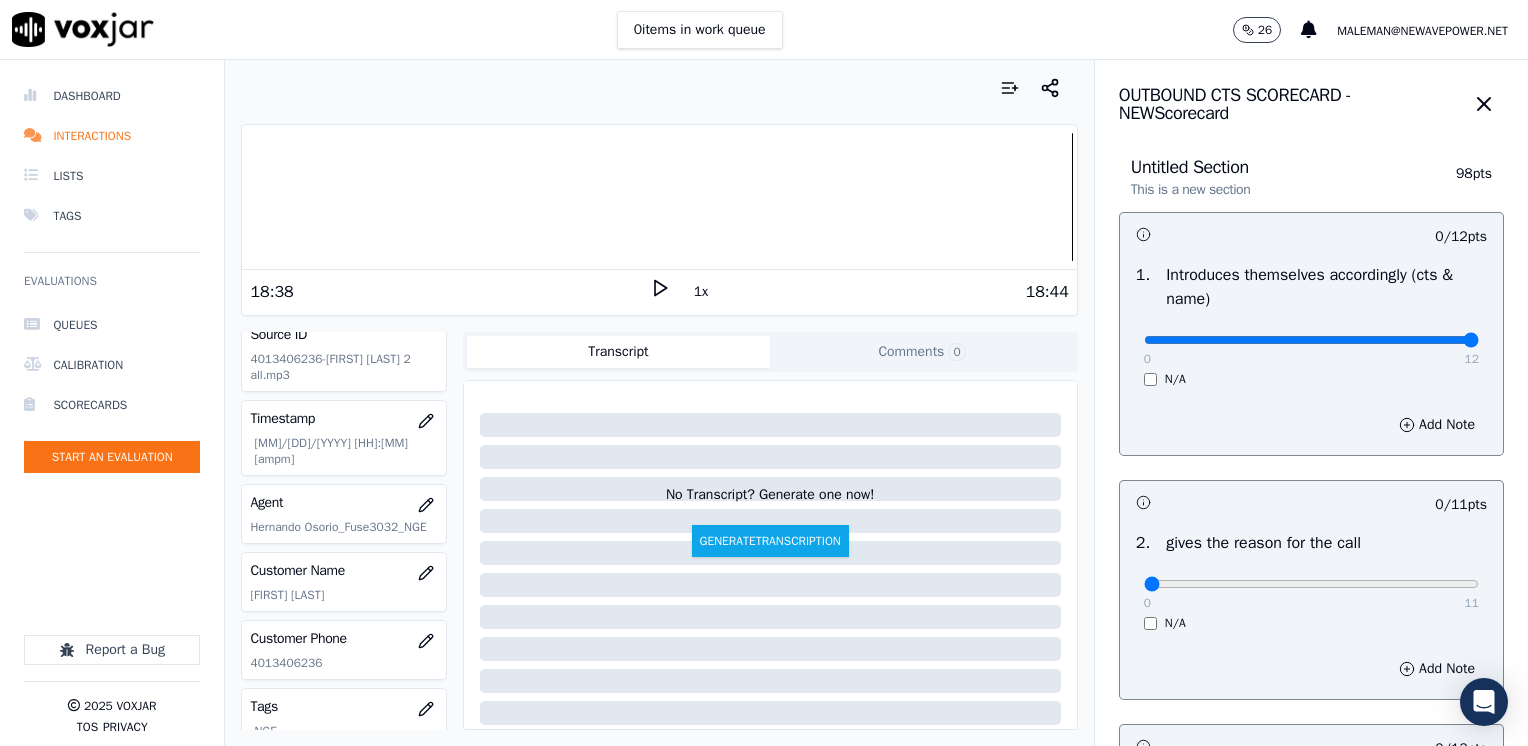 drag, startPoint x: 1332, startPoint y: 347, endPoint x: 1531, endPoint y: 385, distance: 202.59566 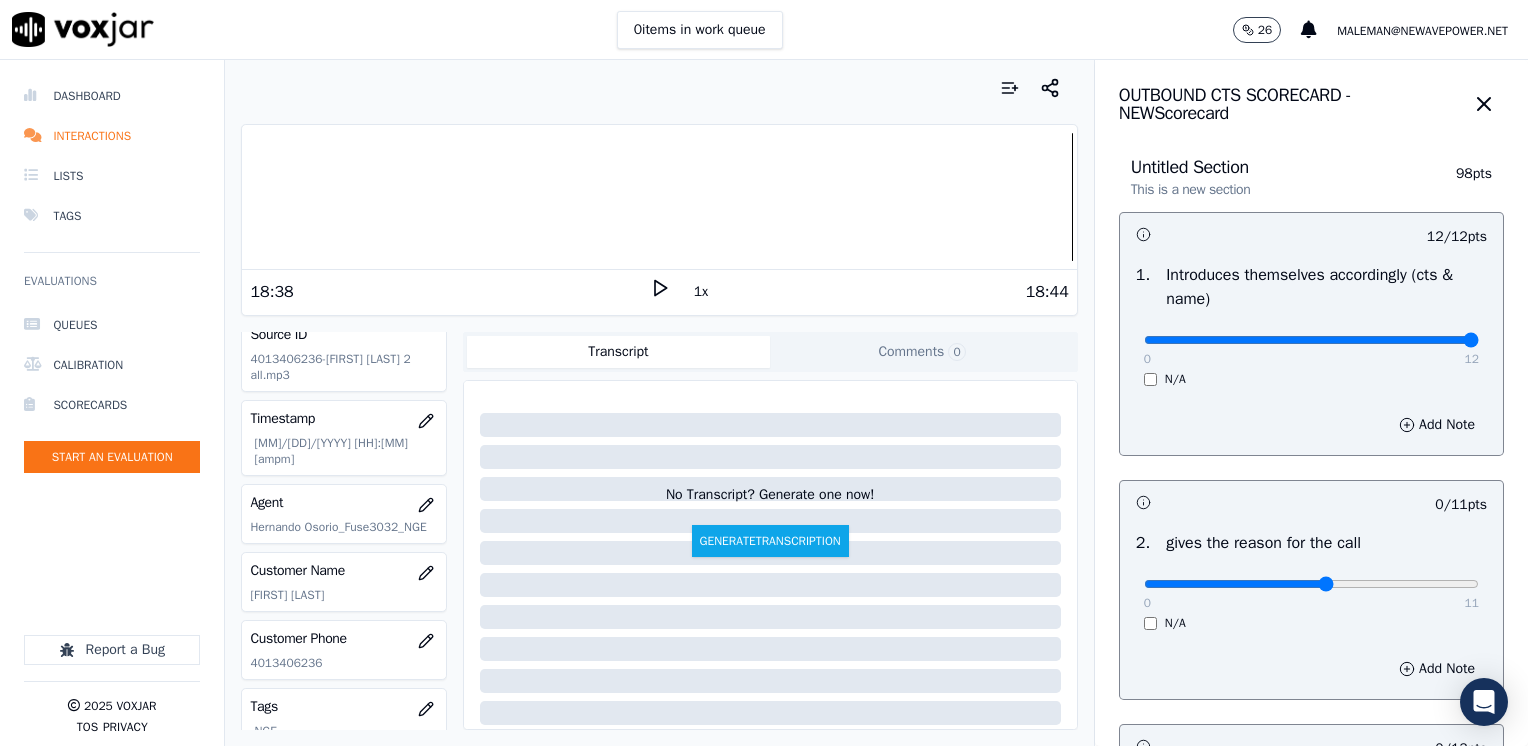 type on "6" 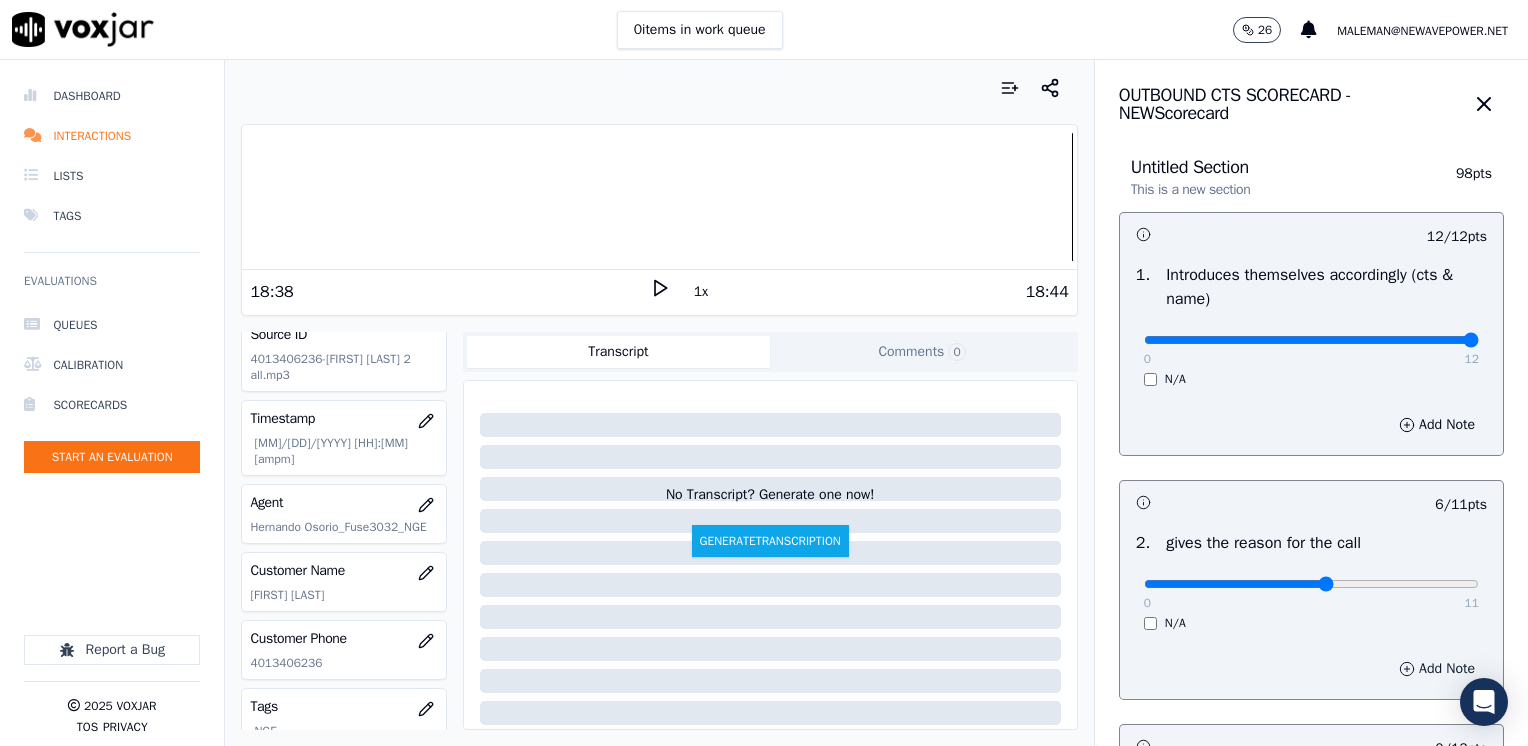 click on "Add Note" at bounding box center (1311, 669) 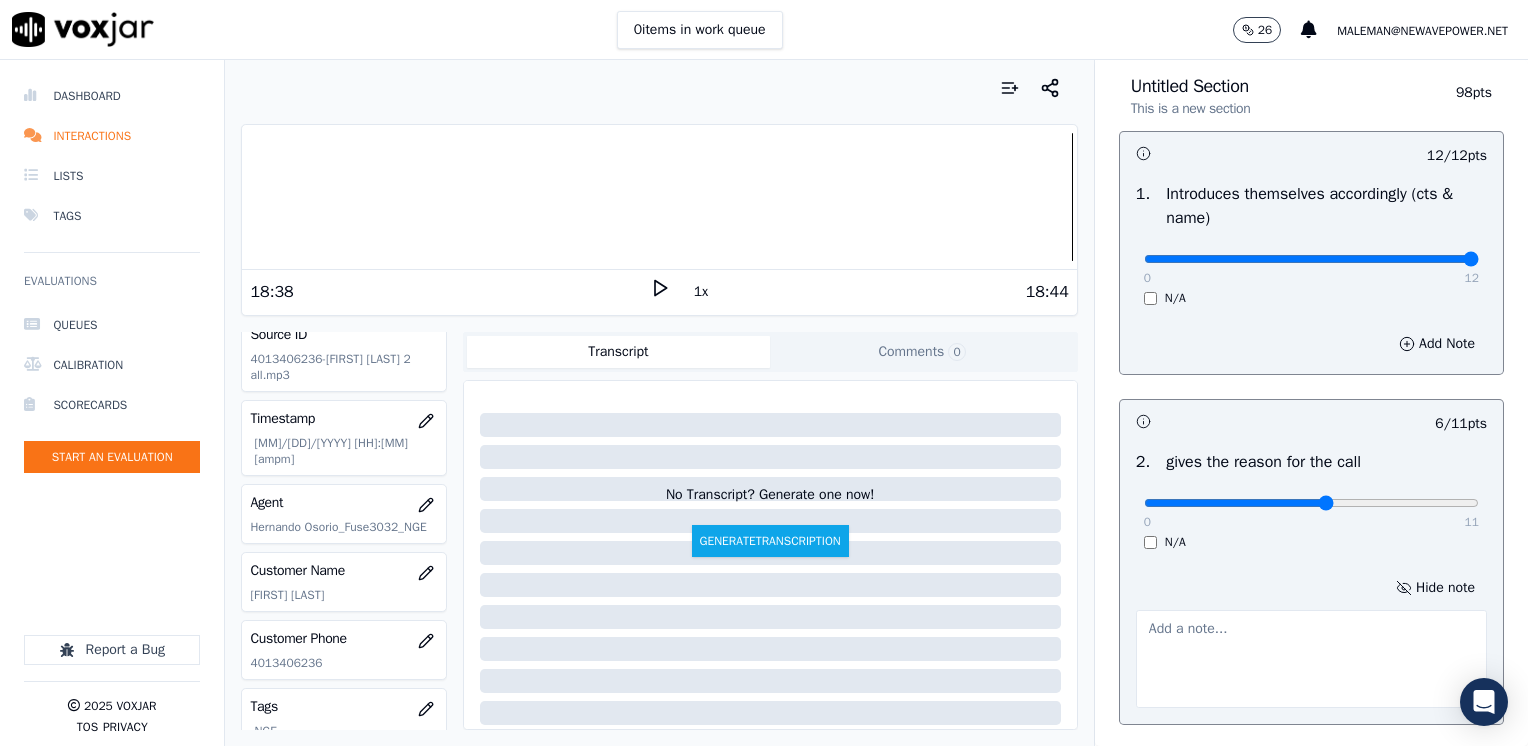 scroll, scrollTop: 300, scrollLeft: 0, axis: vertical 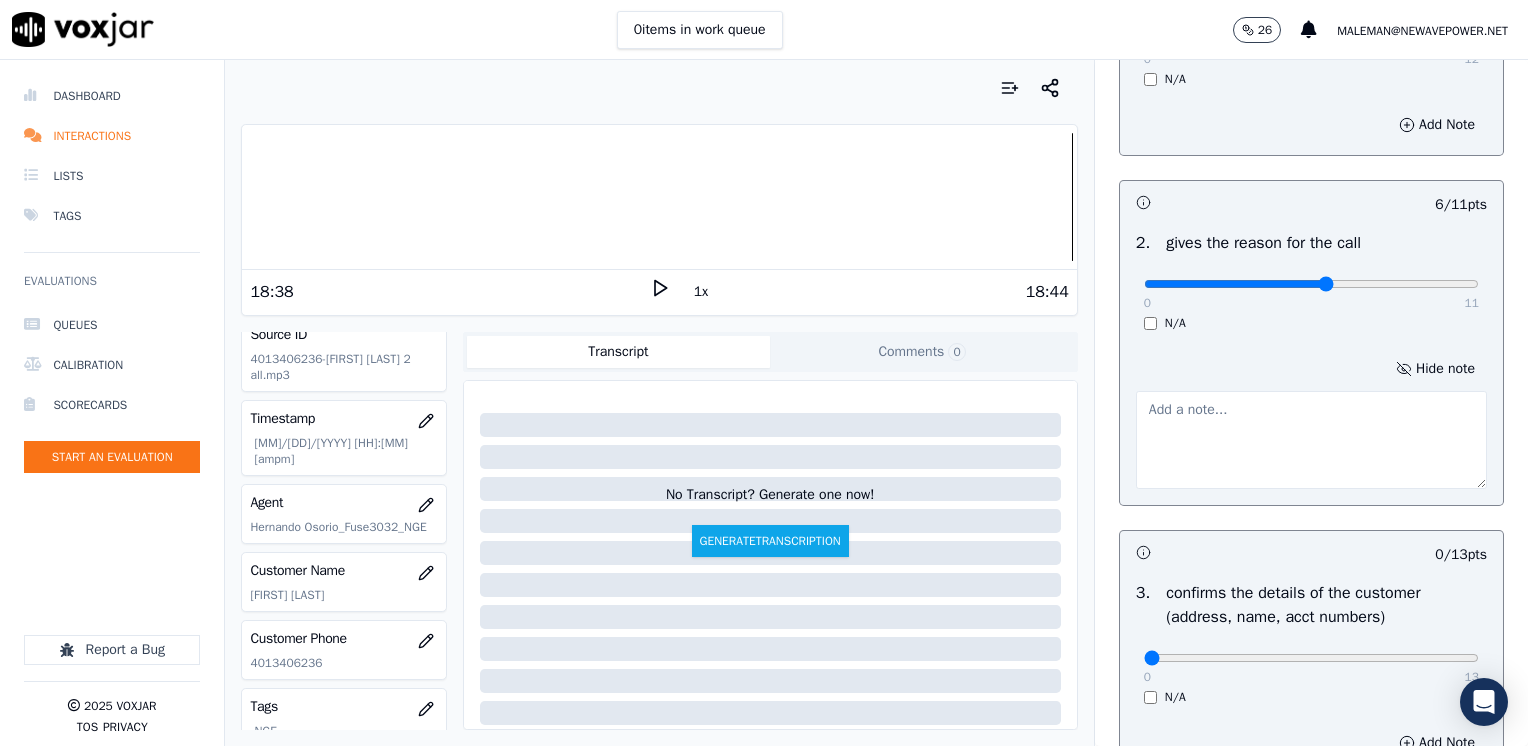 click at bounding box center (1311, 440) 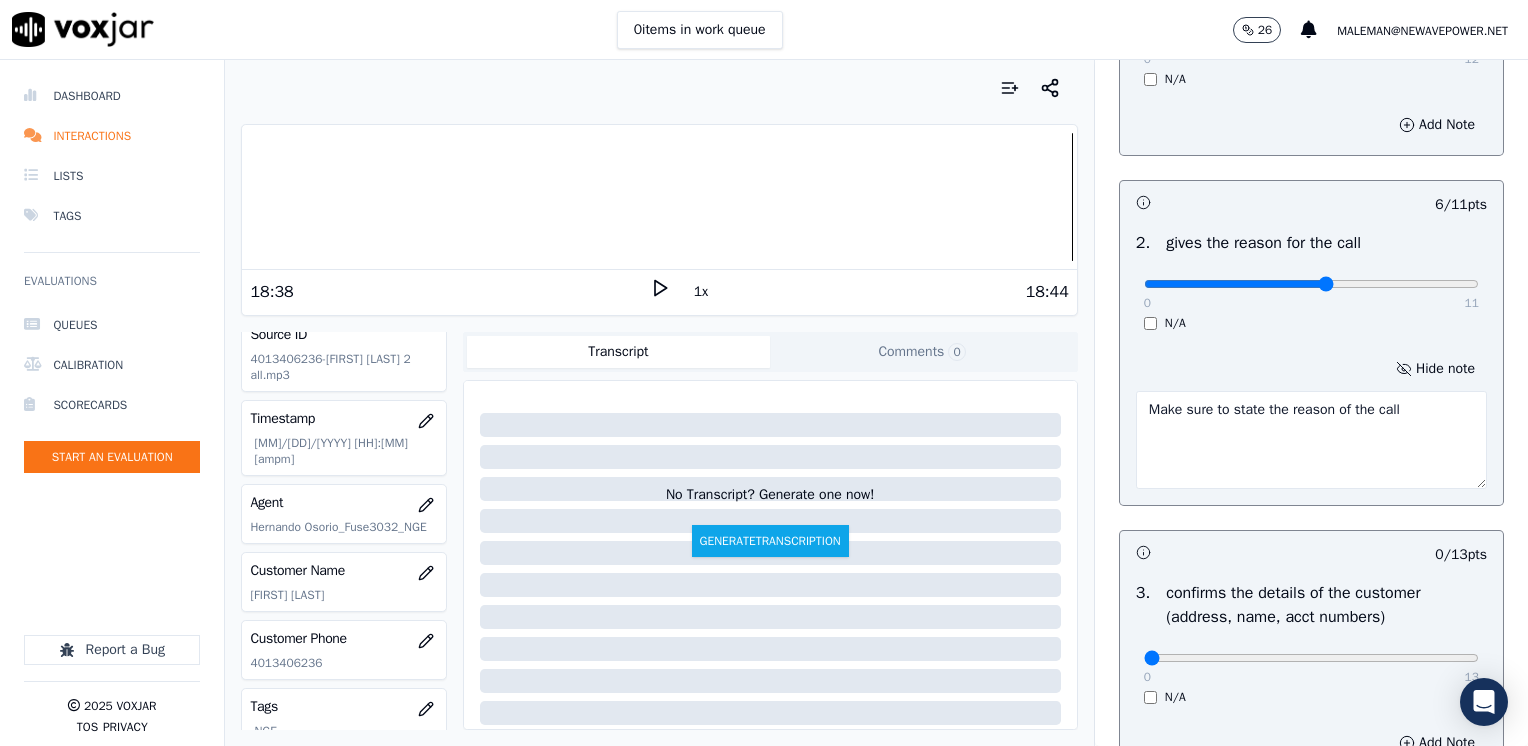 type on "Make sure to state the reason of the call" 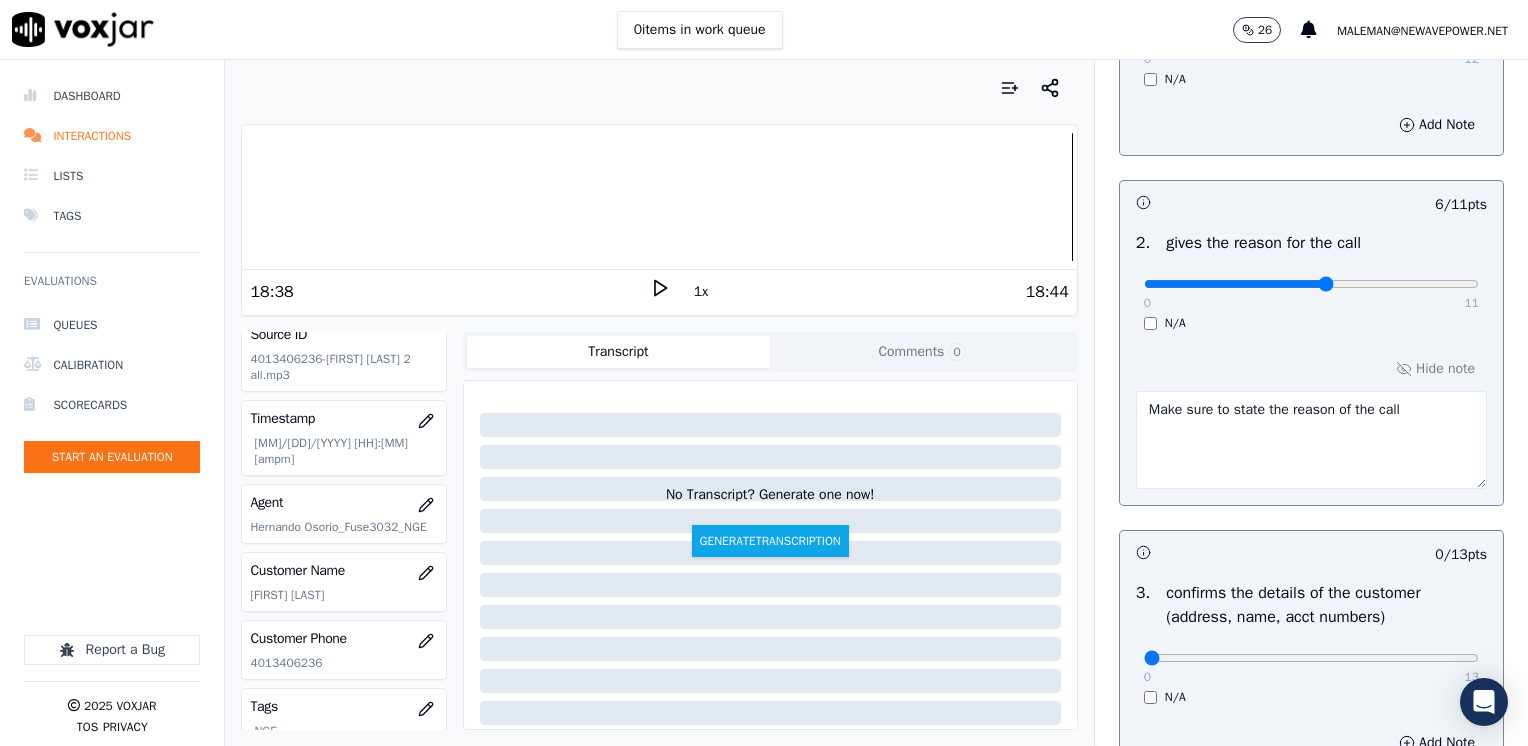 click on "0   11" at bounding box center (1311, 283) 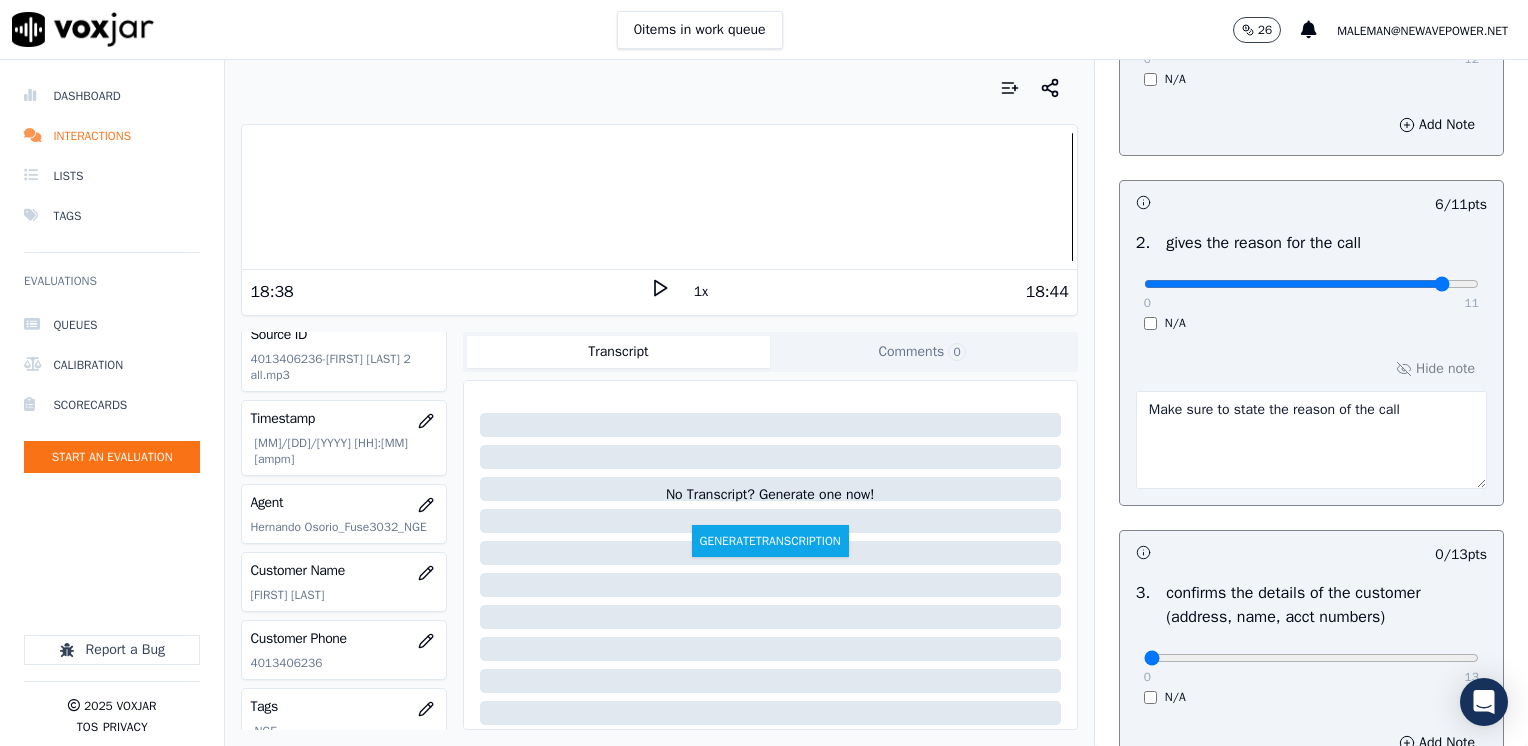 type on "10" 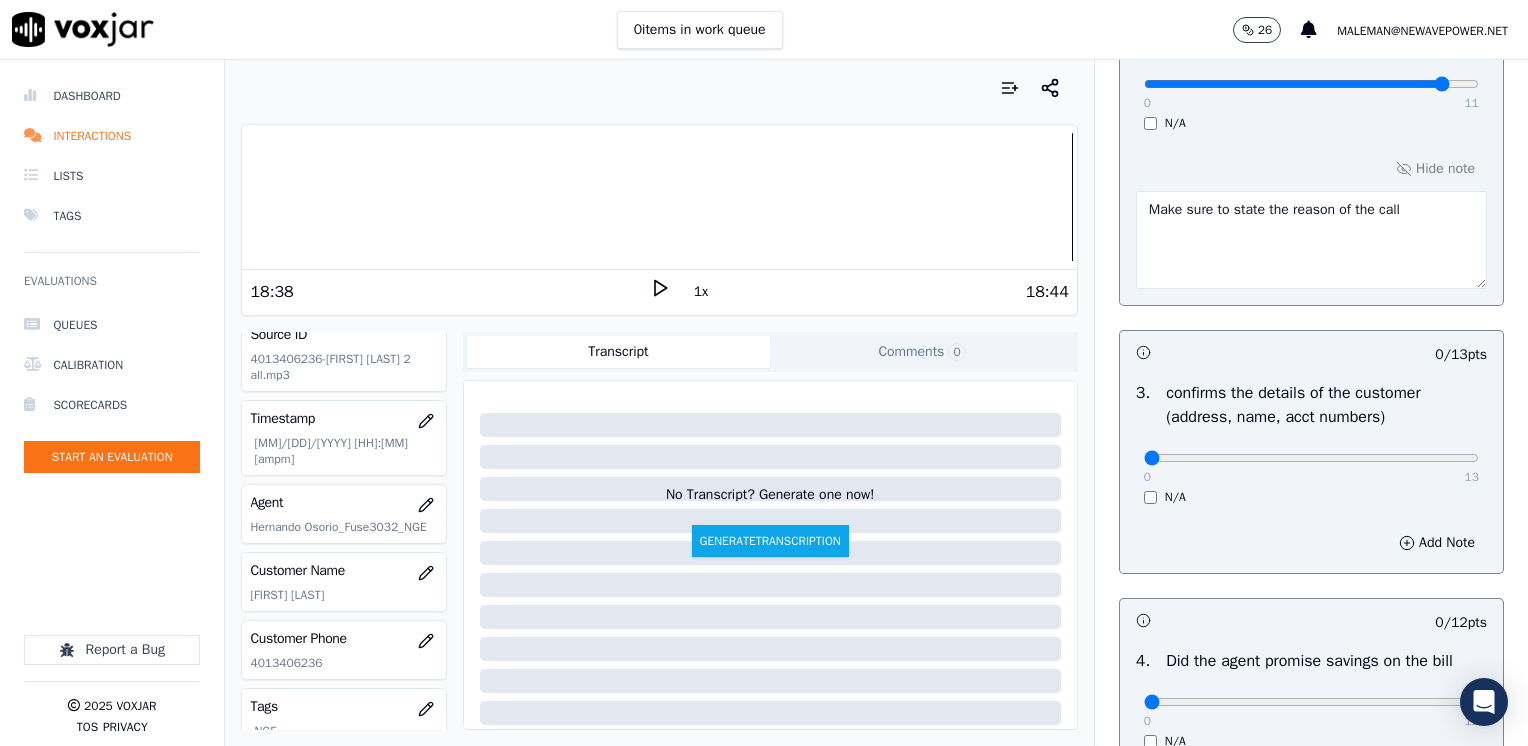 scroll, scrollTop: 600, scrollLeft: 0, axis: vertical 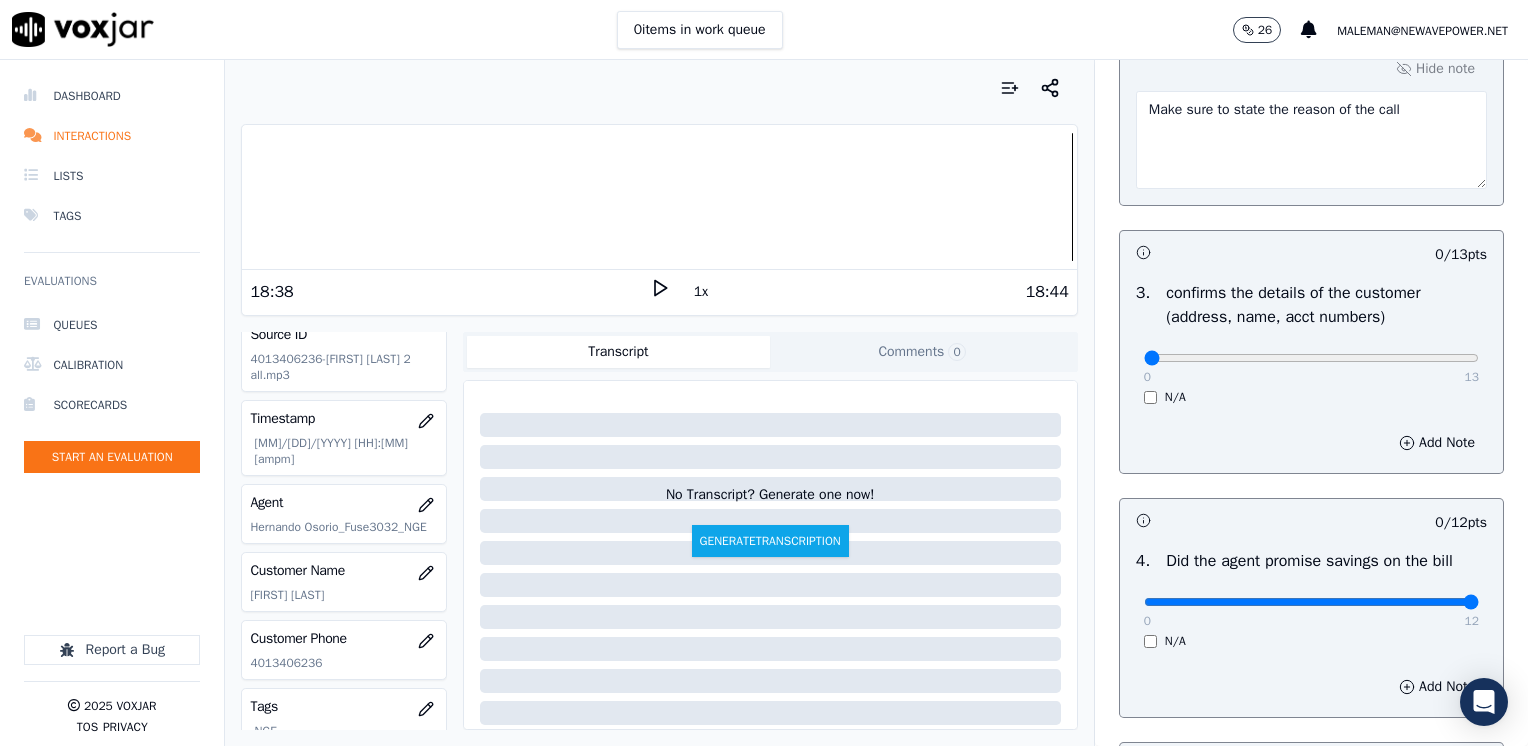 drag, startPoint x: 1139, startPoint y: 606, endPoint x: 1527, endPoint y: 575, distance: 389.23642 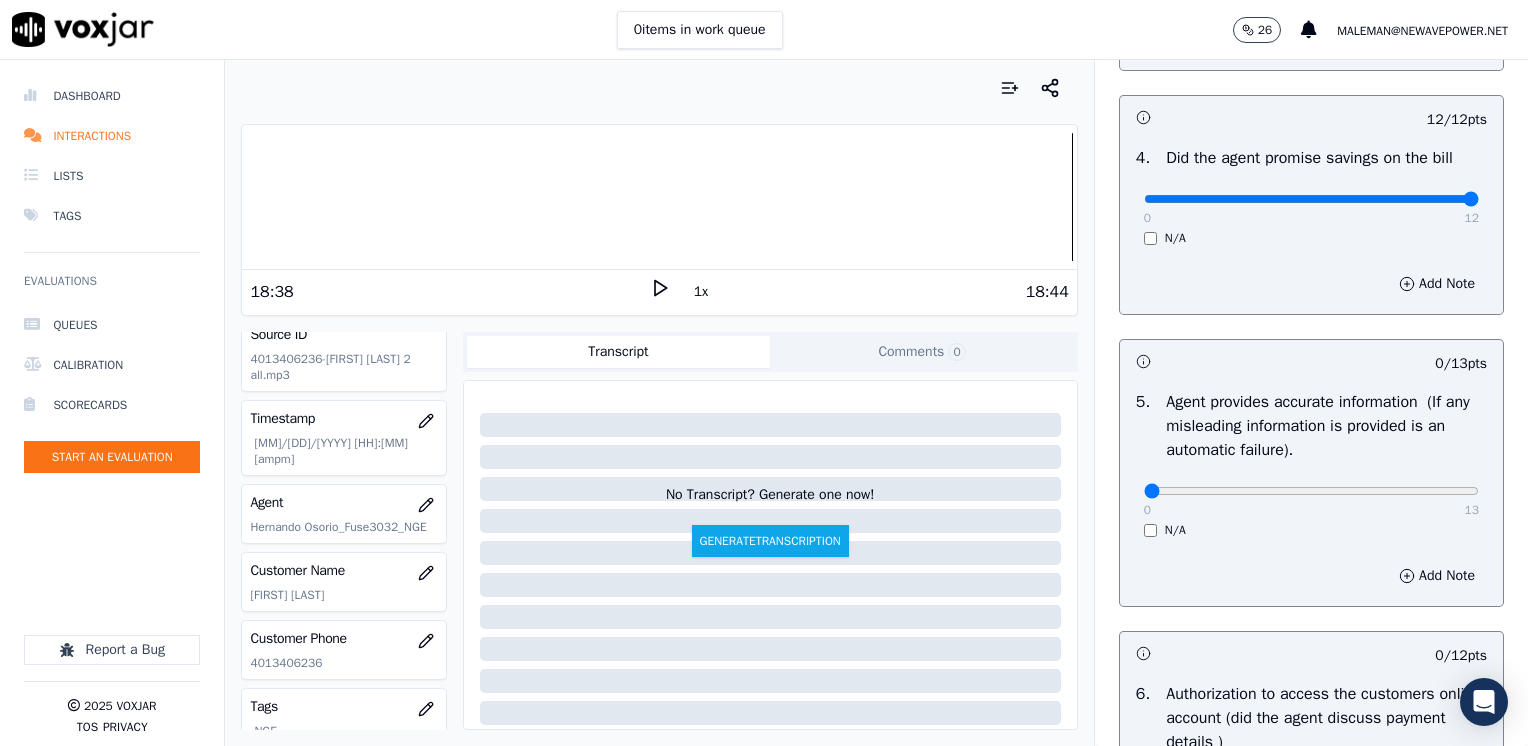scroll, scrollTop: 1100, scrollLeft: 0, axis: vertical 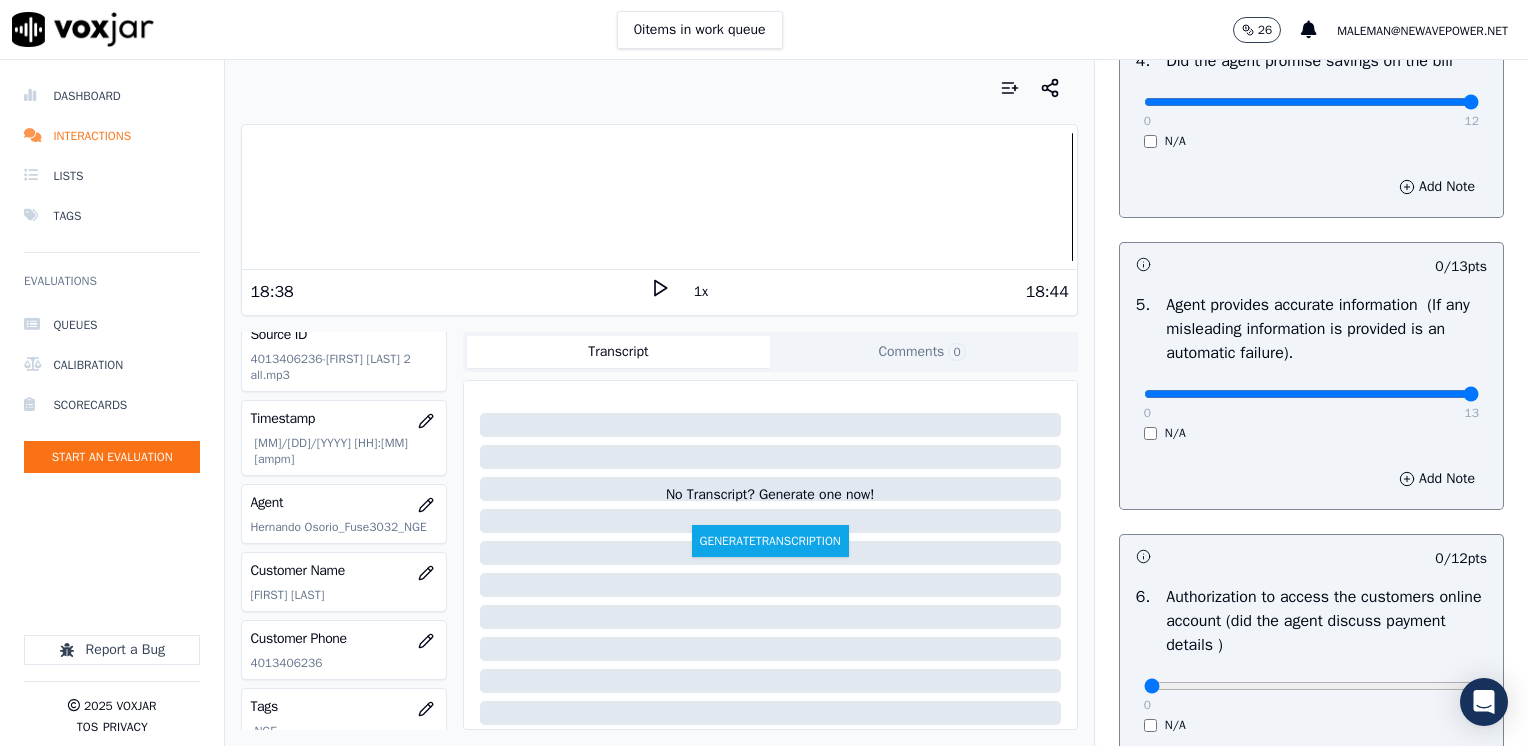 drag, startPoint x: 1128, startPoint y: 393, endPoint x: 1531, endPoint y: 390, distance: 403.01117 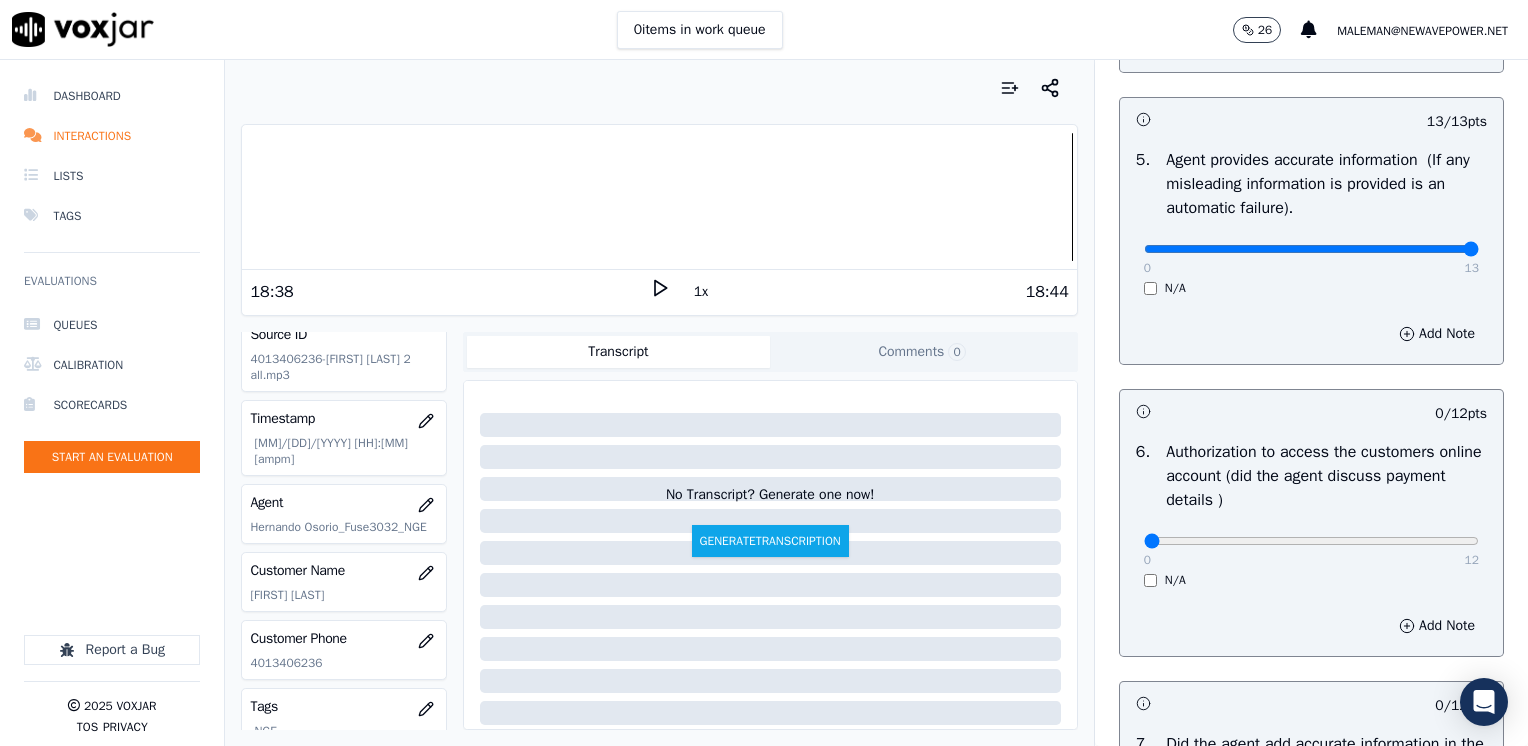 scroll, scrollTop: 1400, scrollLeft: 0, axis: vertical 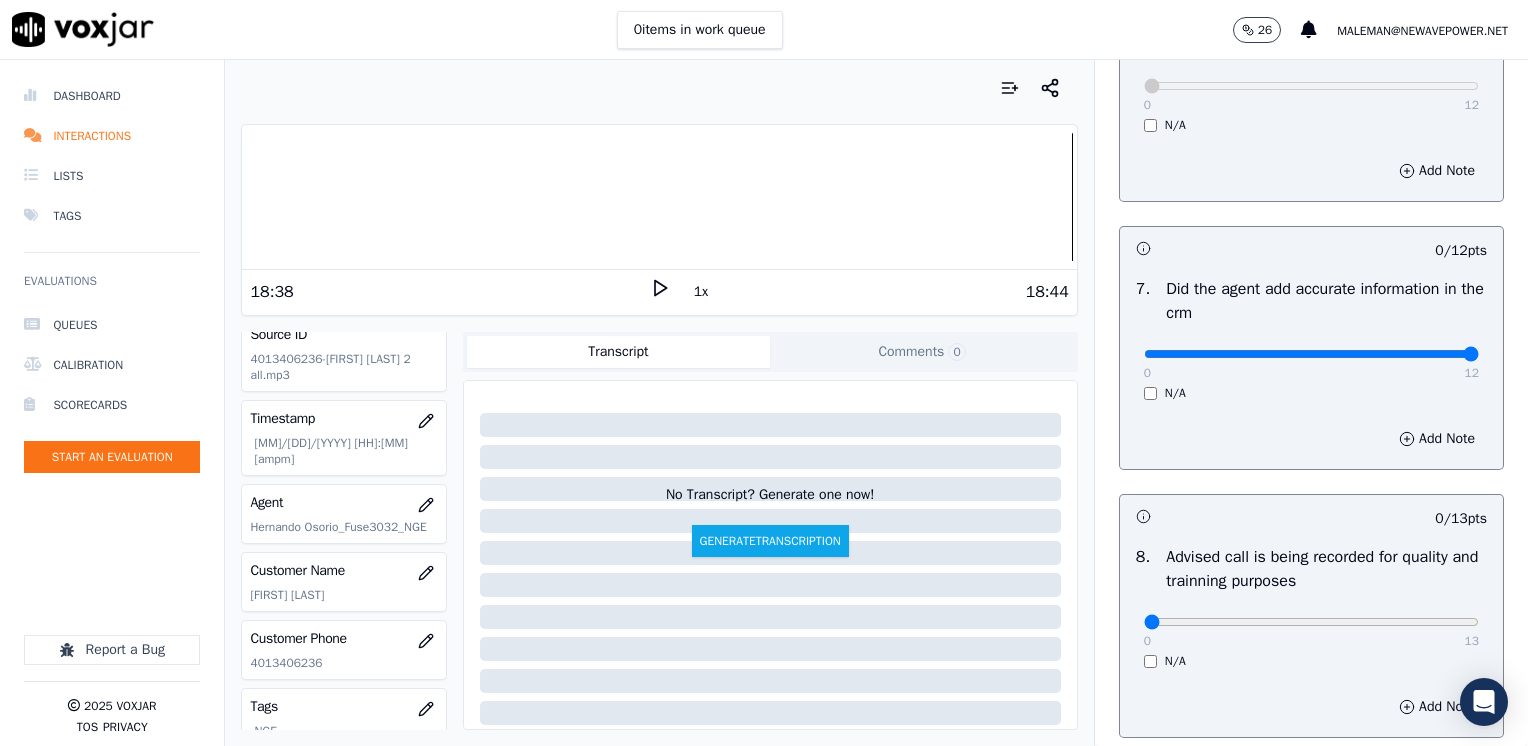 drag, startPoint x: 1134, startPoint y: 354, endPoint x: 1531, endPoint y: 349, distance: 397.0315 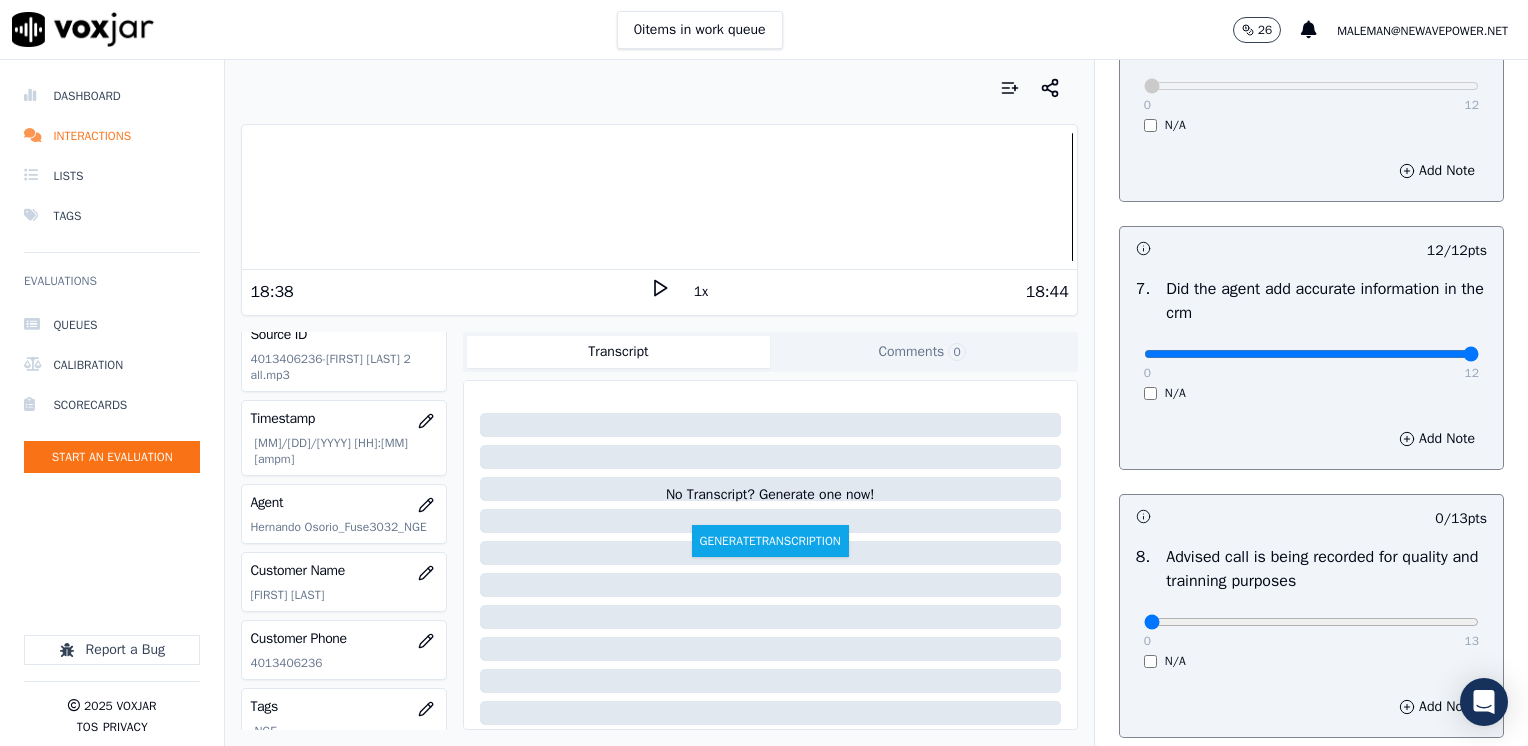 scroll, scrollTop: 1853, scrollLeft: 0, axis: vertical 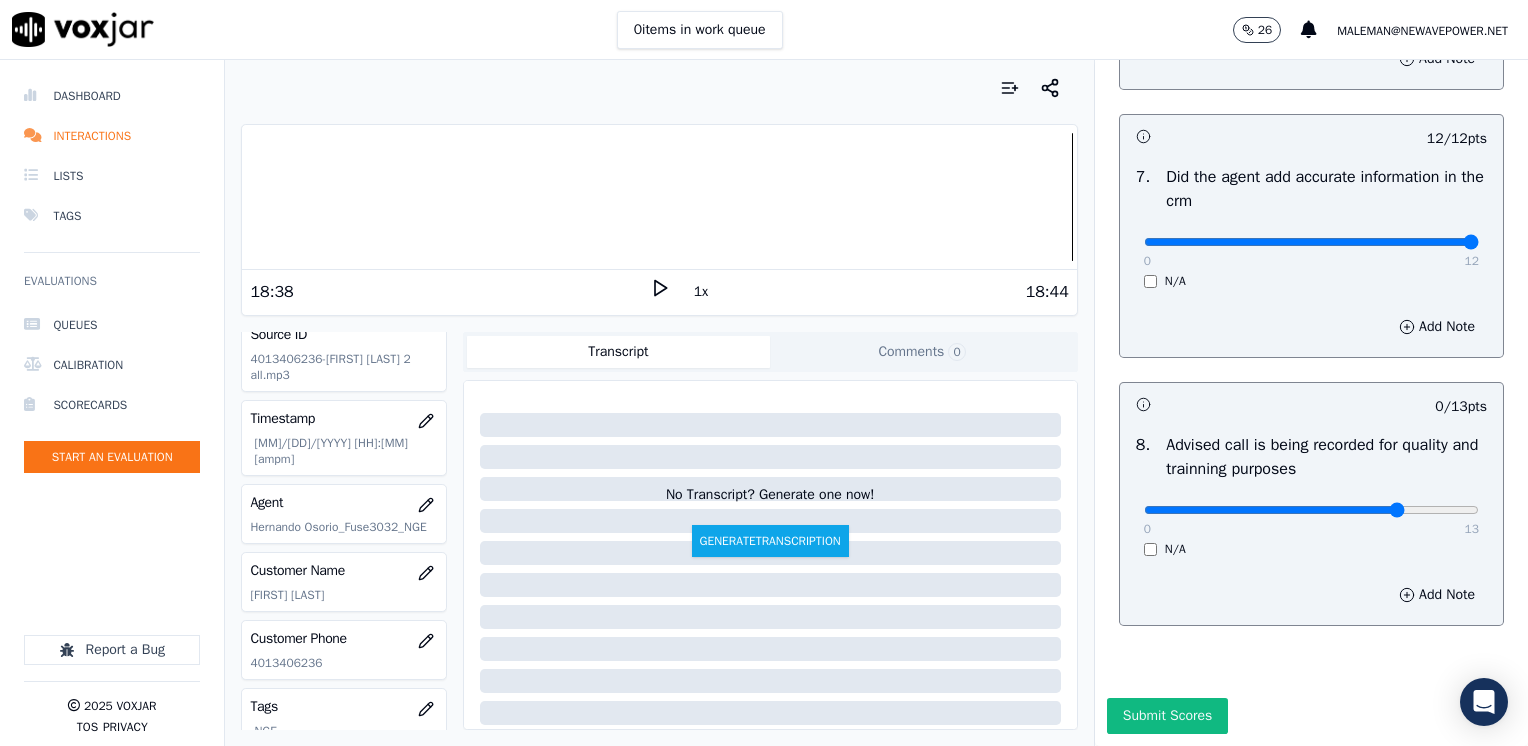 type on "10" 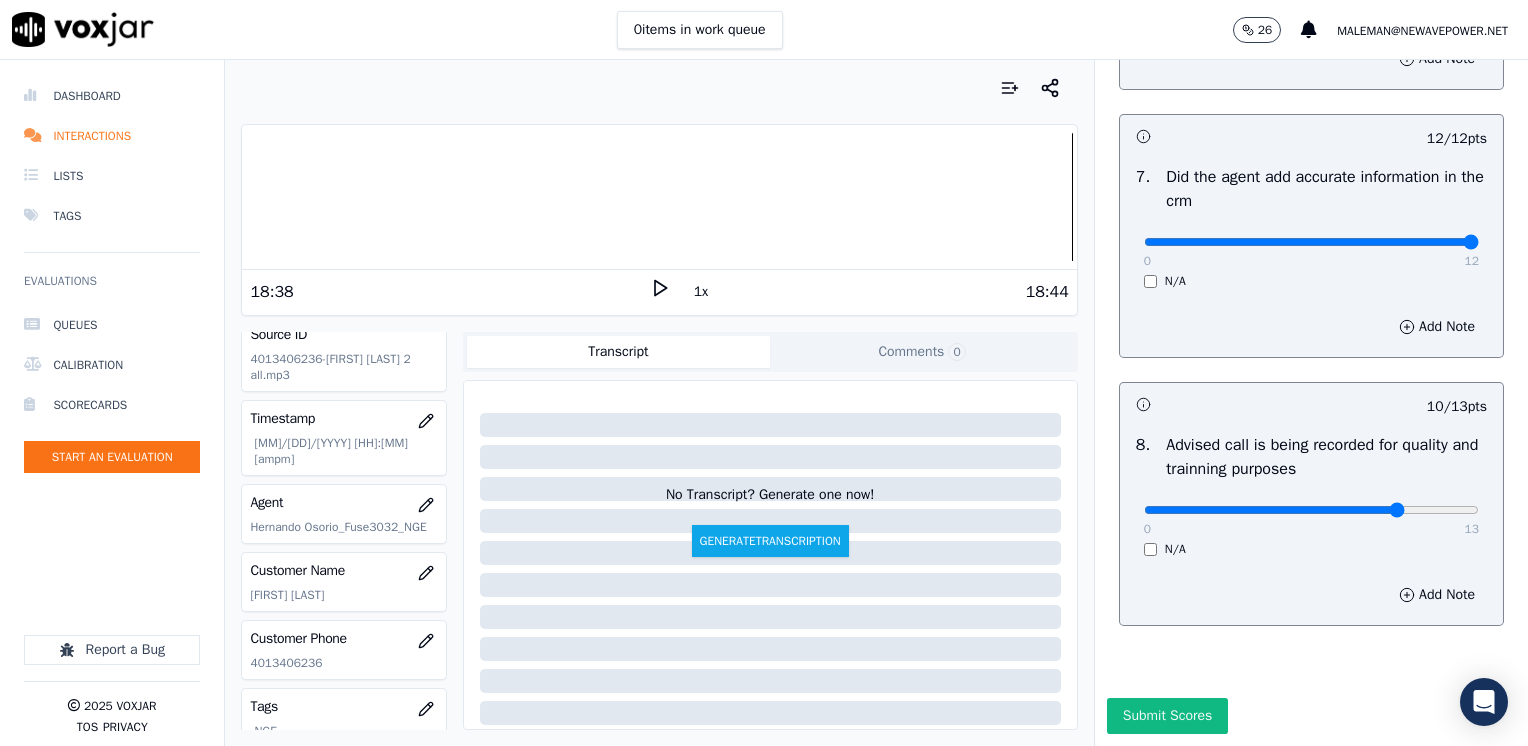 click on "Add Note" at bounding box center (1311, 595) 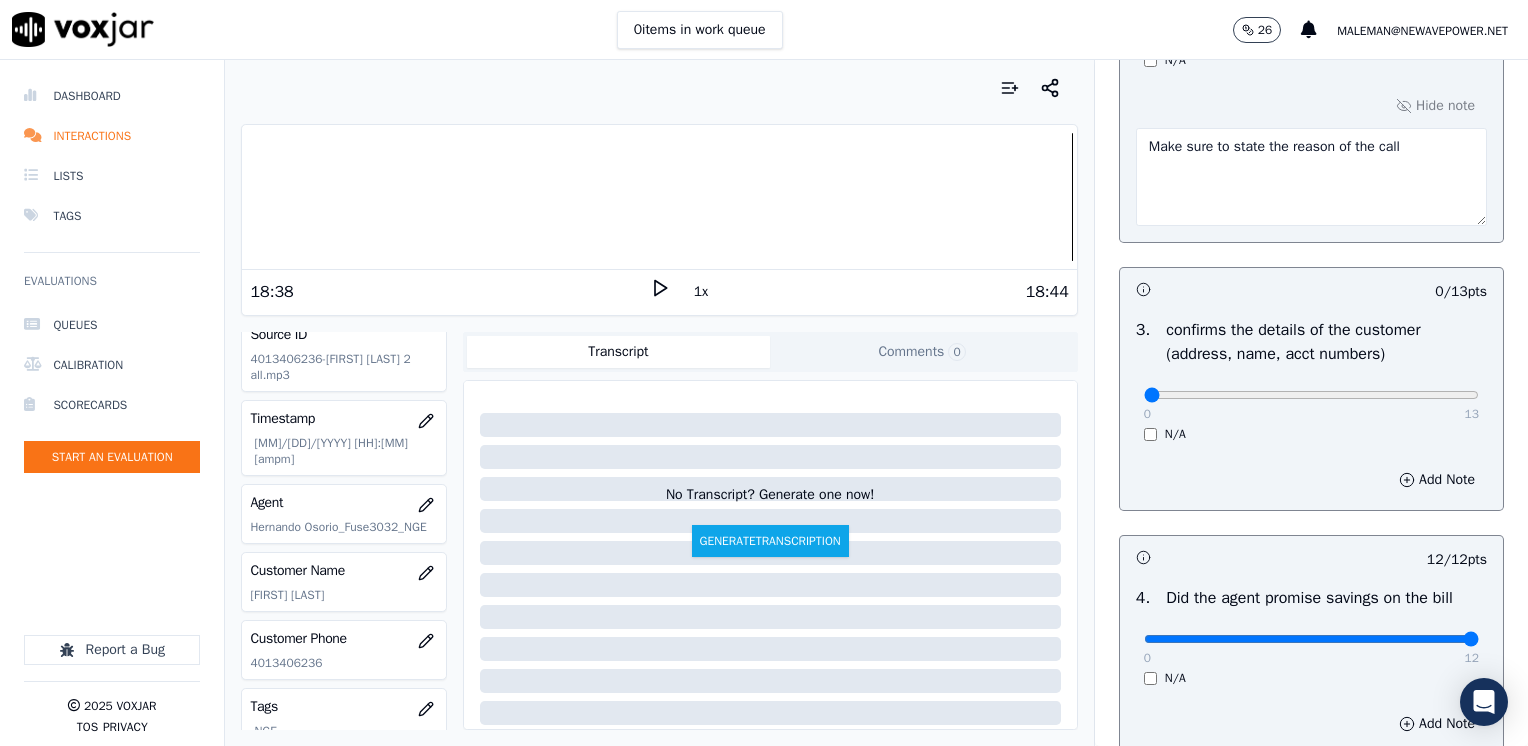 scroll, scrollTop: 553, scrollLeft: 0, axis: vertical 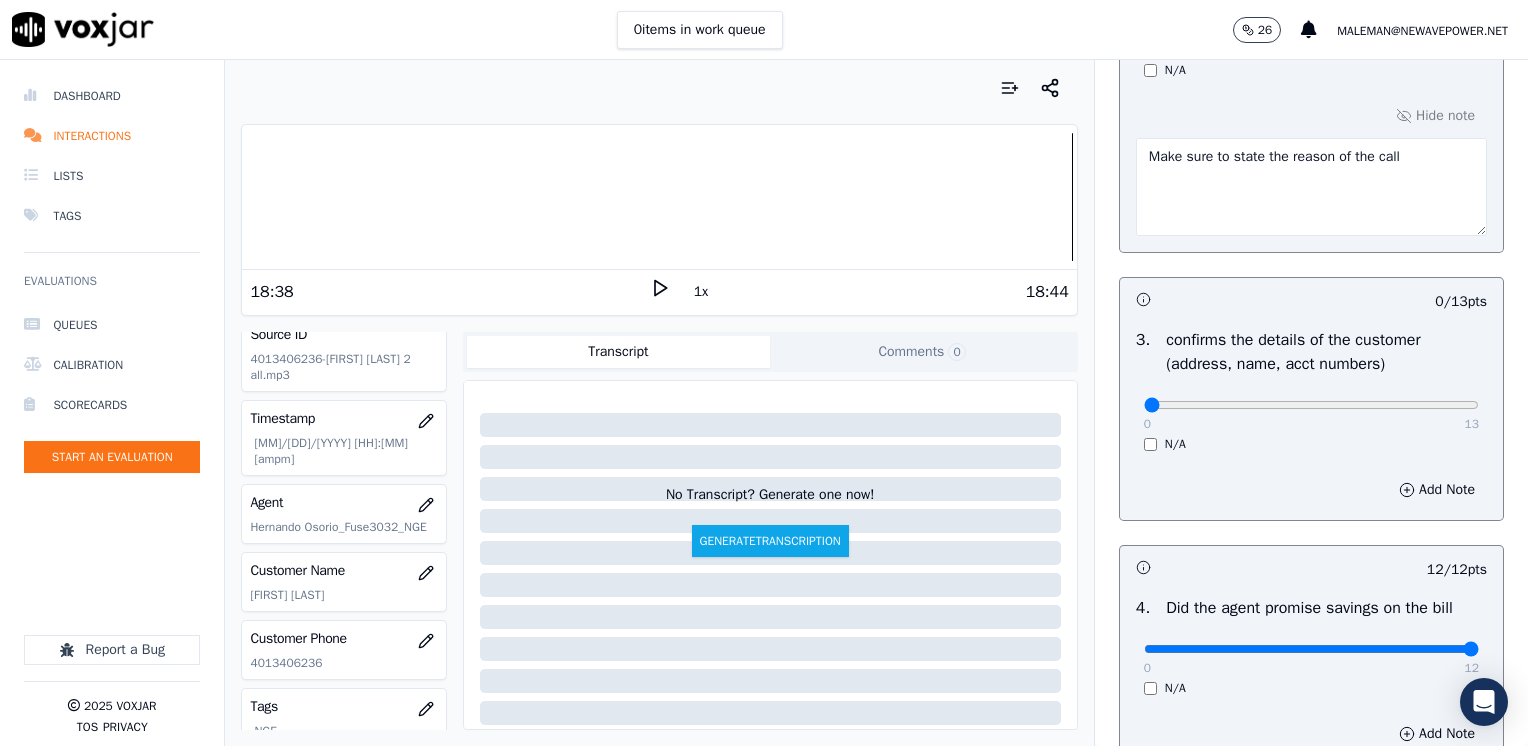click on "0   13" at bounding box center (1311, 404) 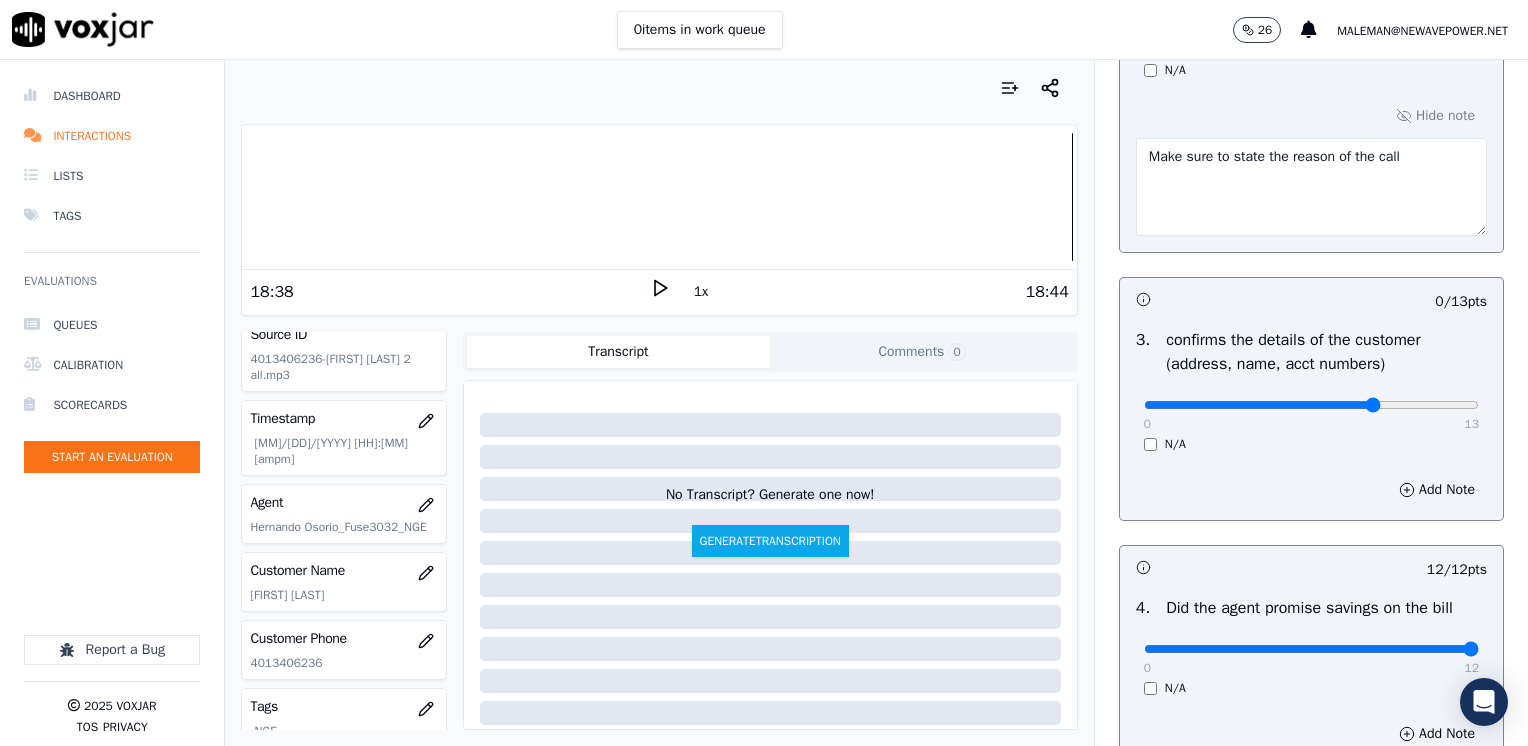 click at bounding box center [1311, -213] 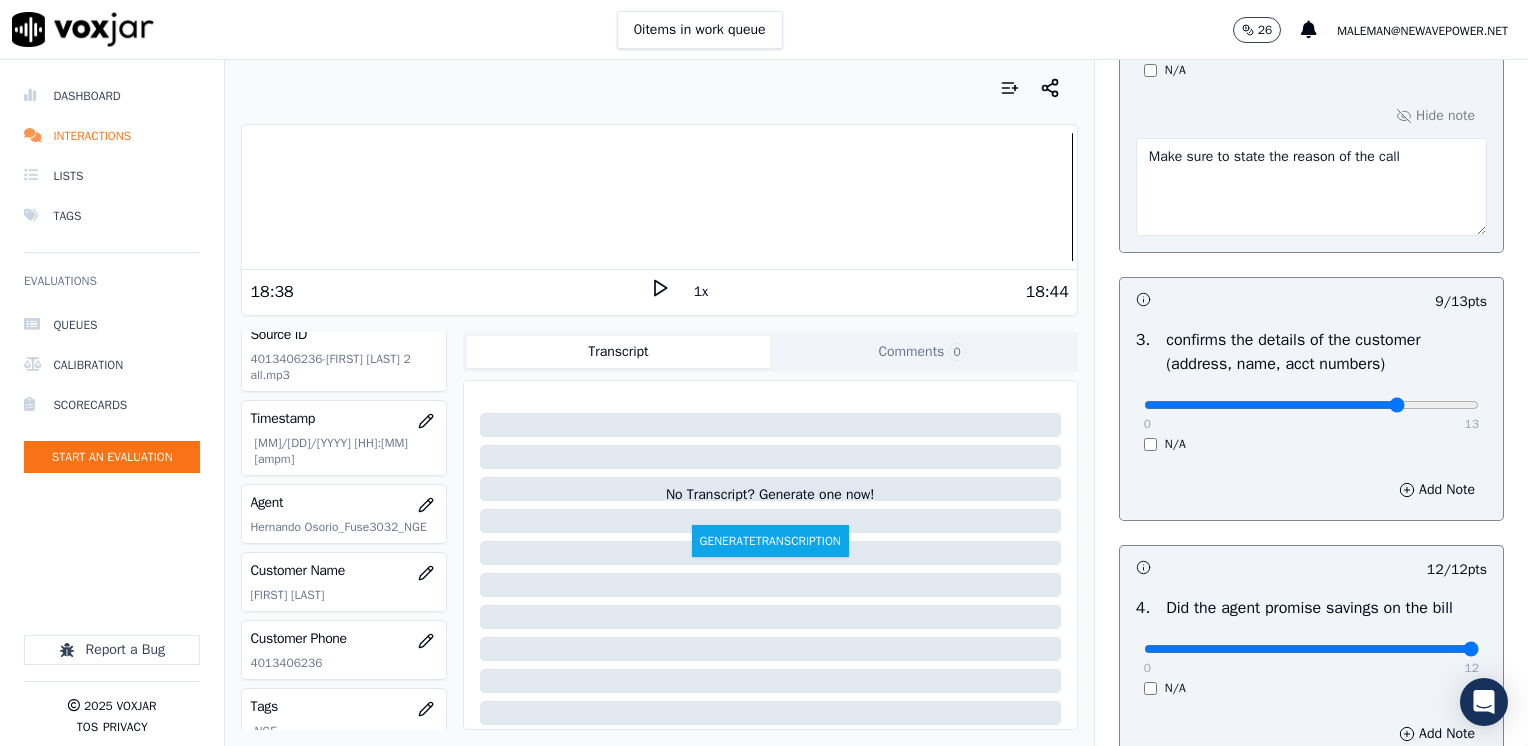 type on "10" 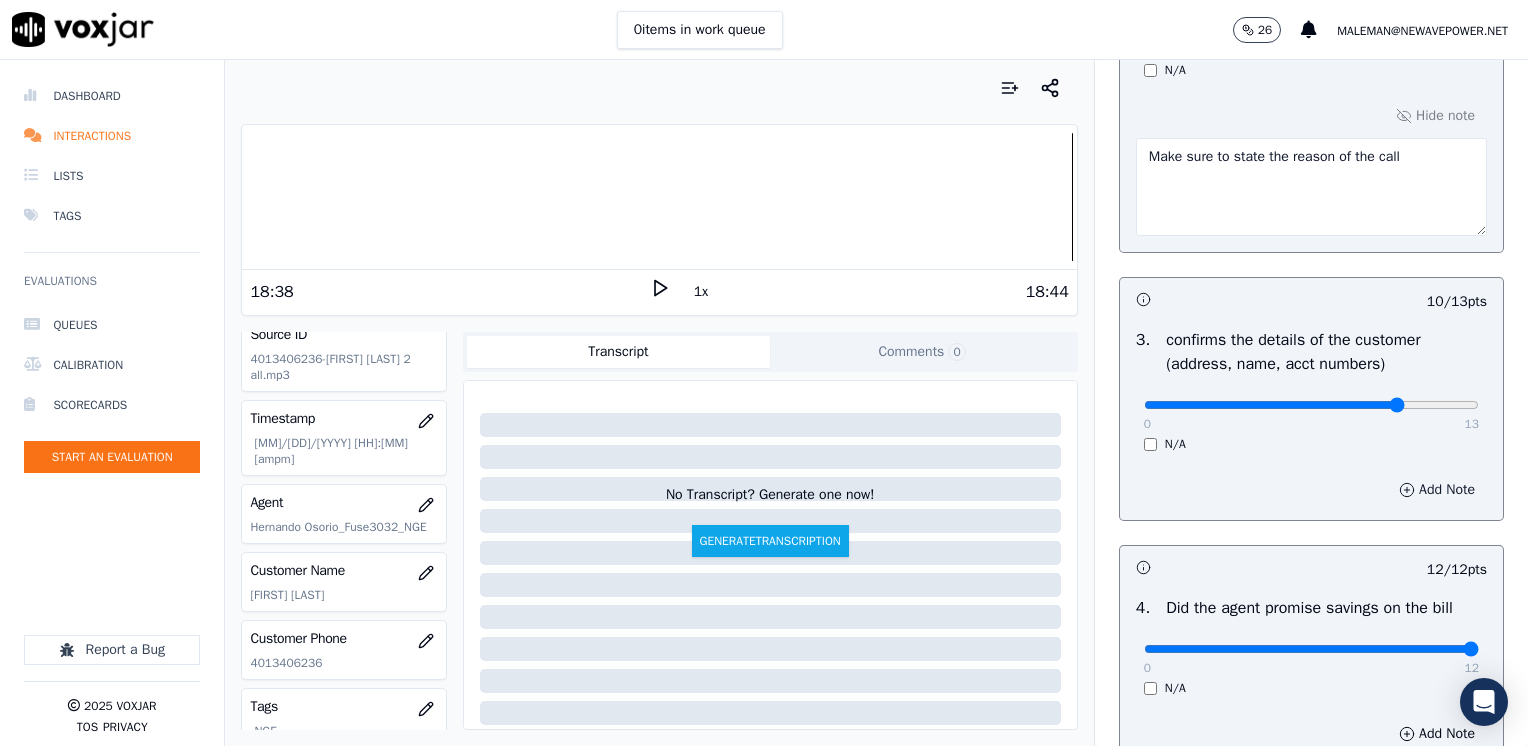 click on "Add Note" at bounding box center [1437, 490] 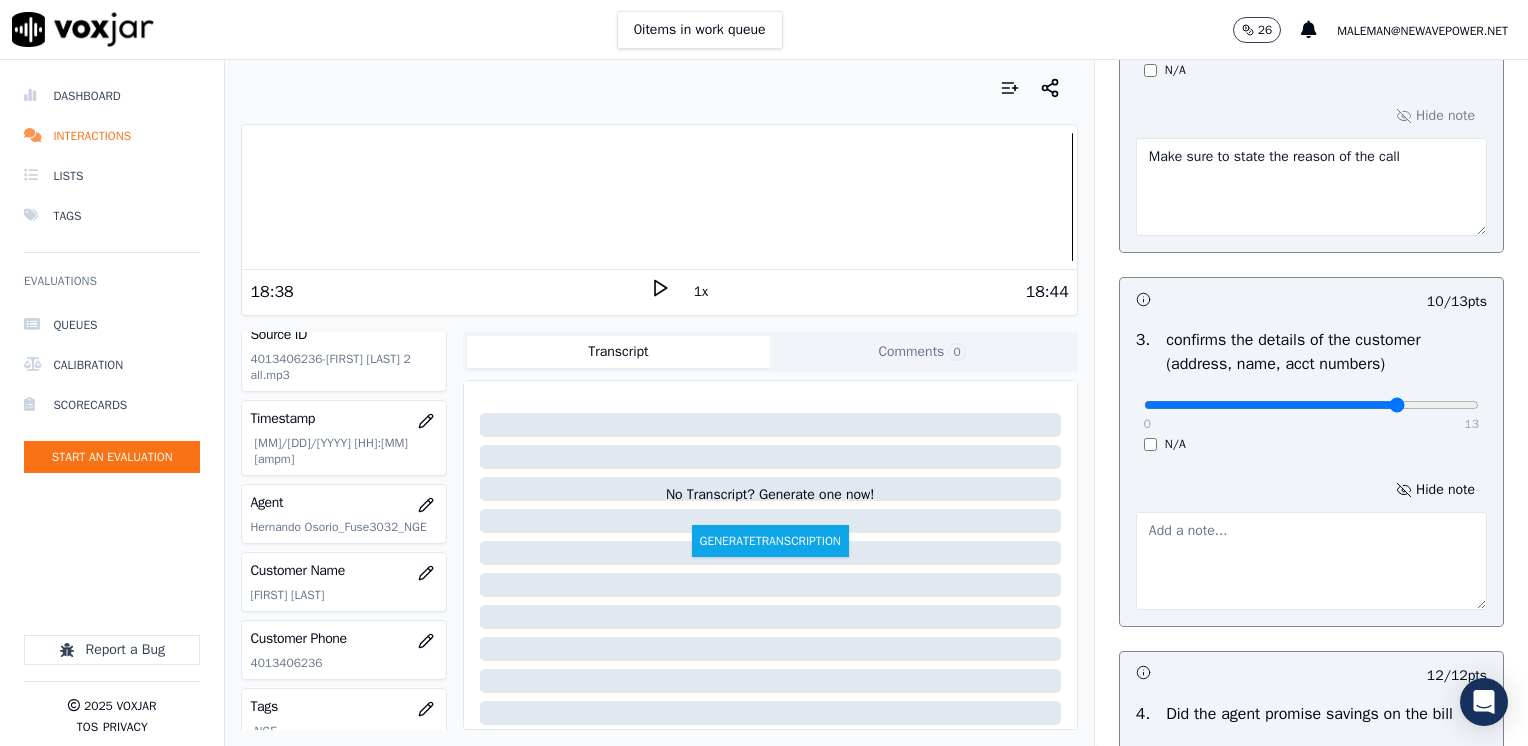 click at bounding box center (1311, 561) 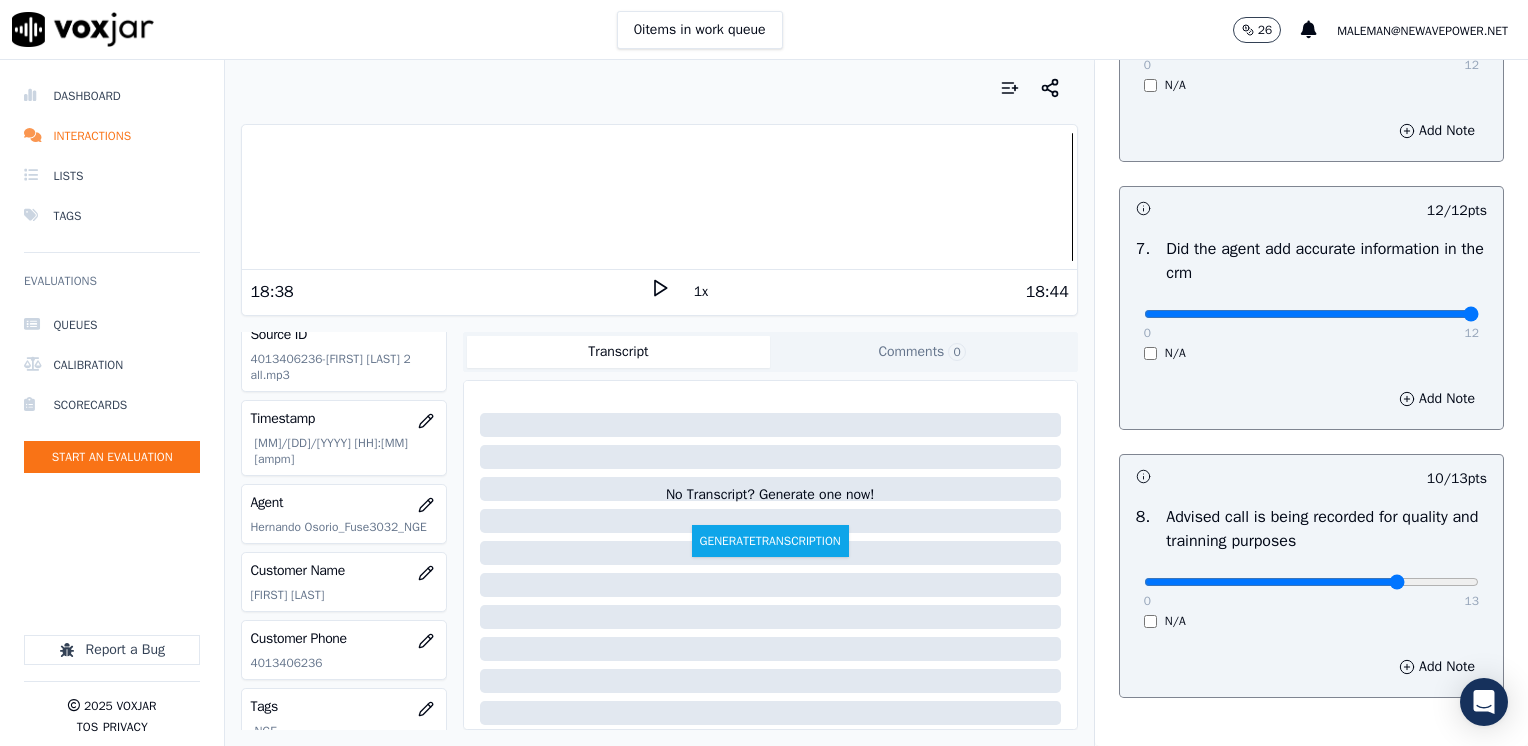 scroll, scrollTop: 1959, scrollLeft: 0, axis: vertical 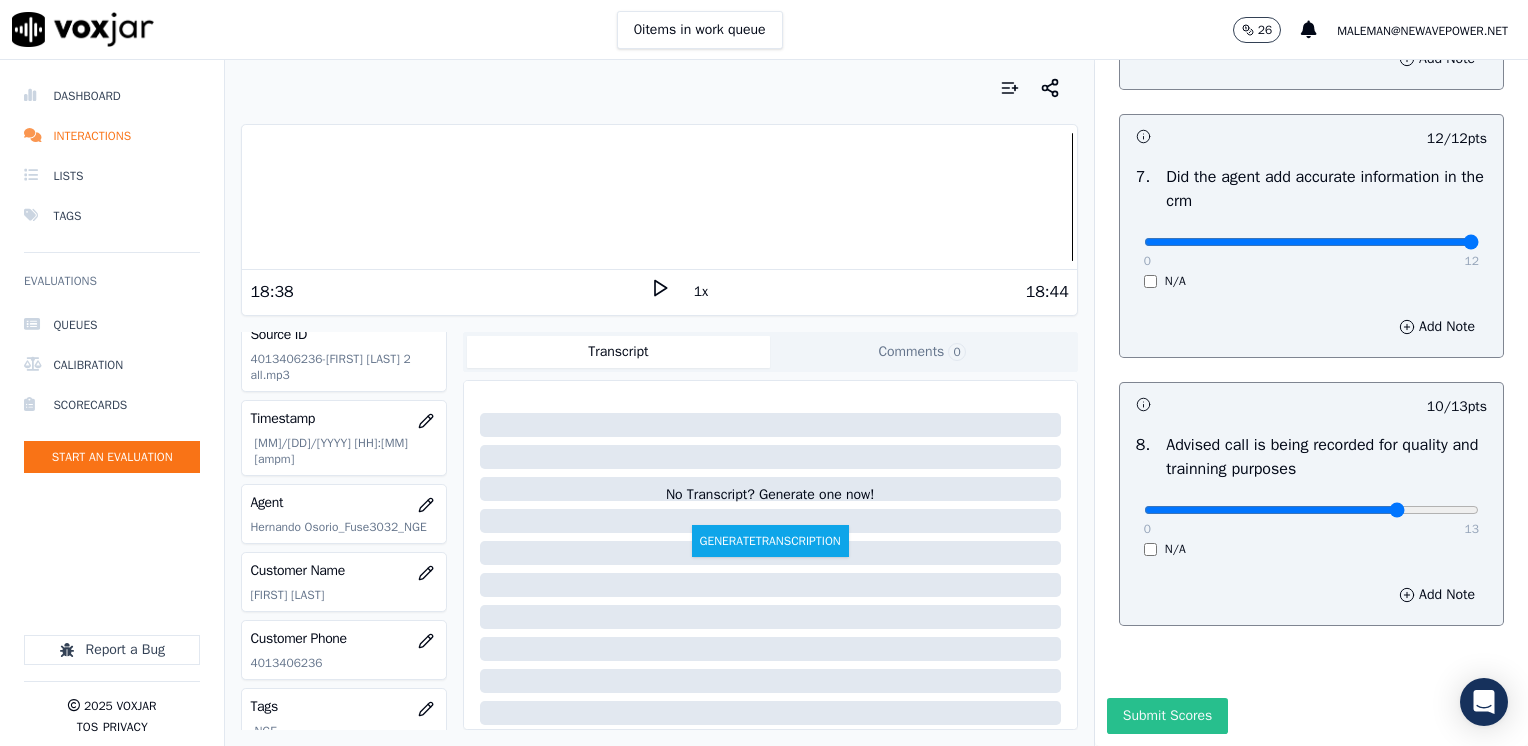 type on "Make sure to confirm full service address and the name as it appears on the bill before reading the script" 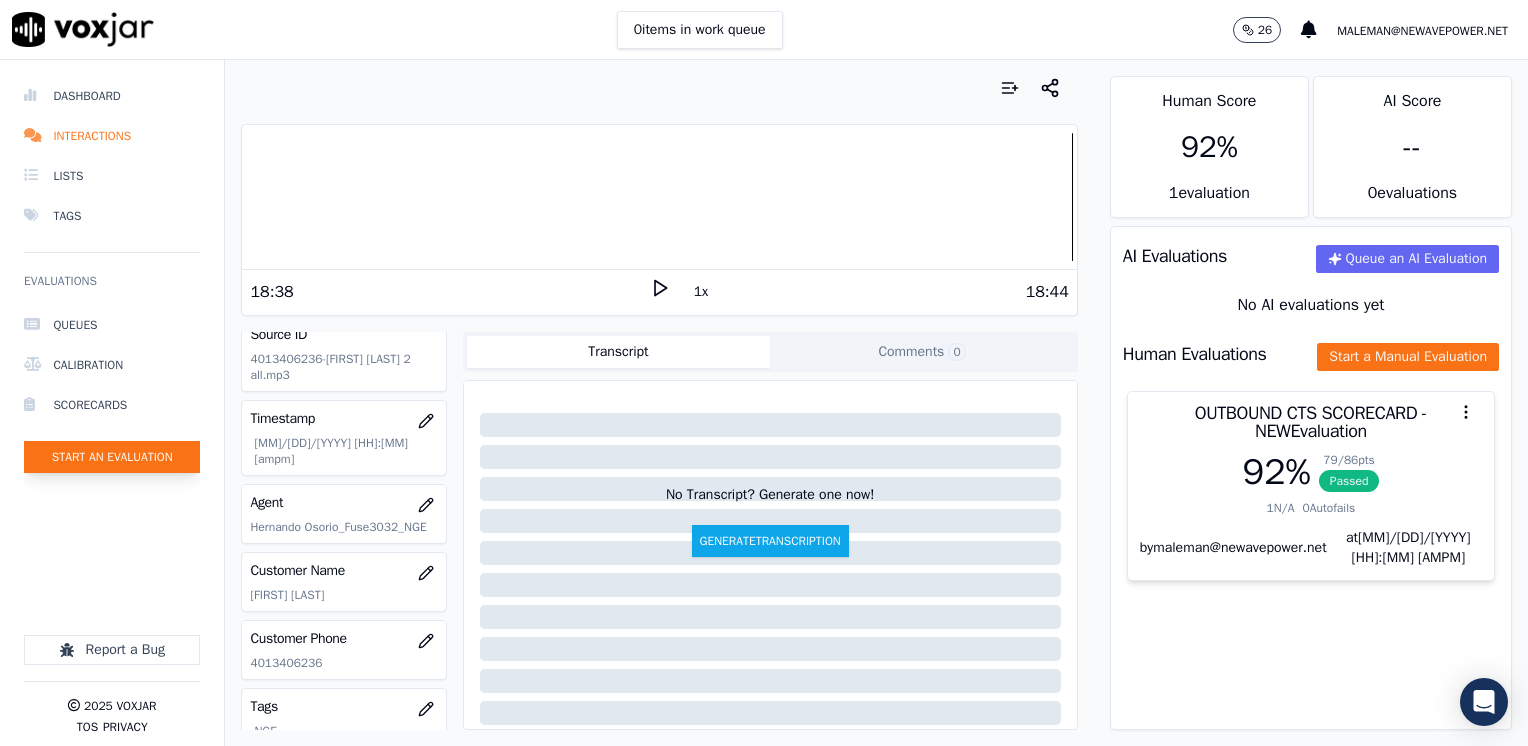 click on "Start an Evaluation" 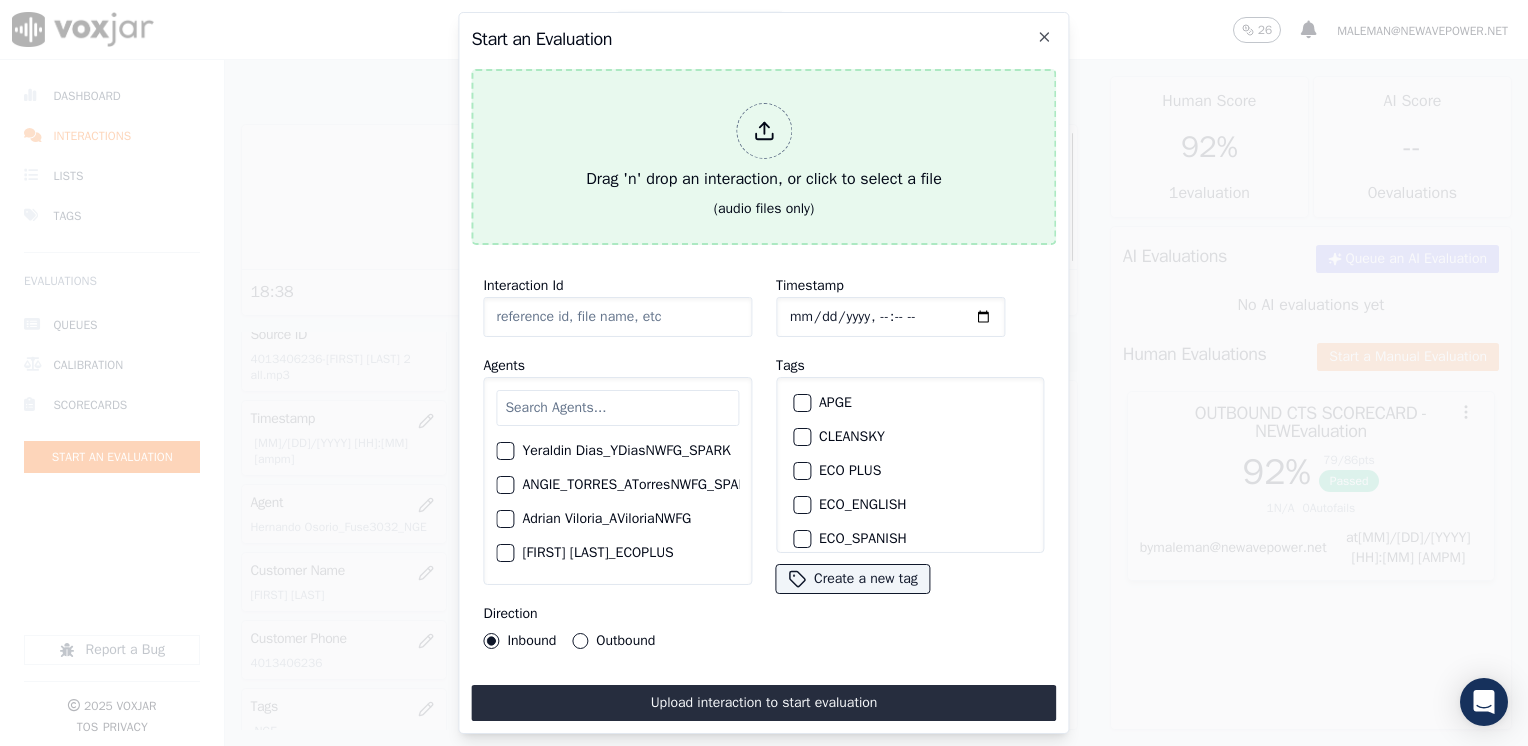 click on "Drag 'n' drop an interaction, or click to select a file" at bounding box center (764, 147) 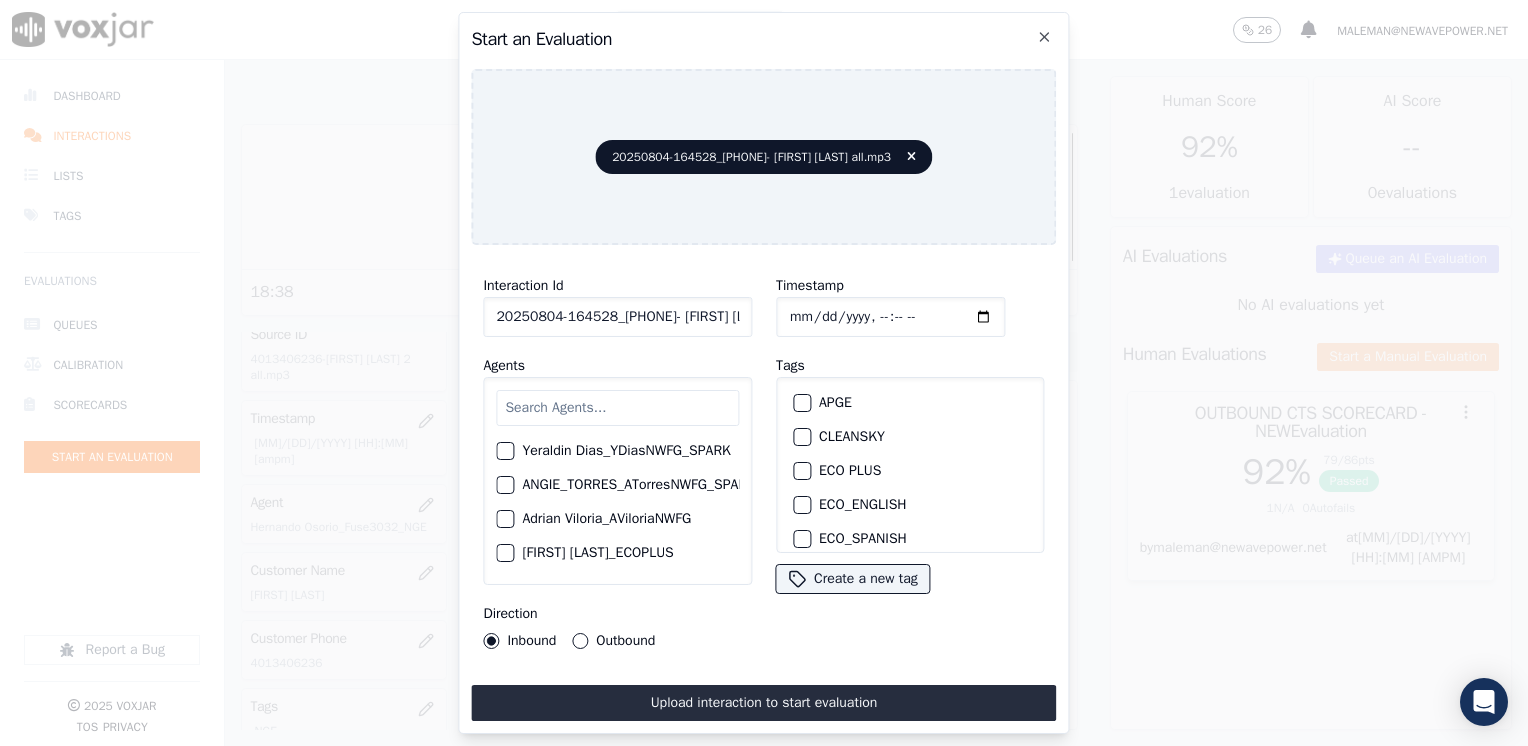 click at bounding box center (617, 408) 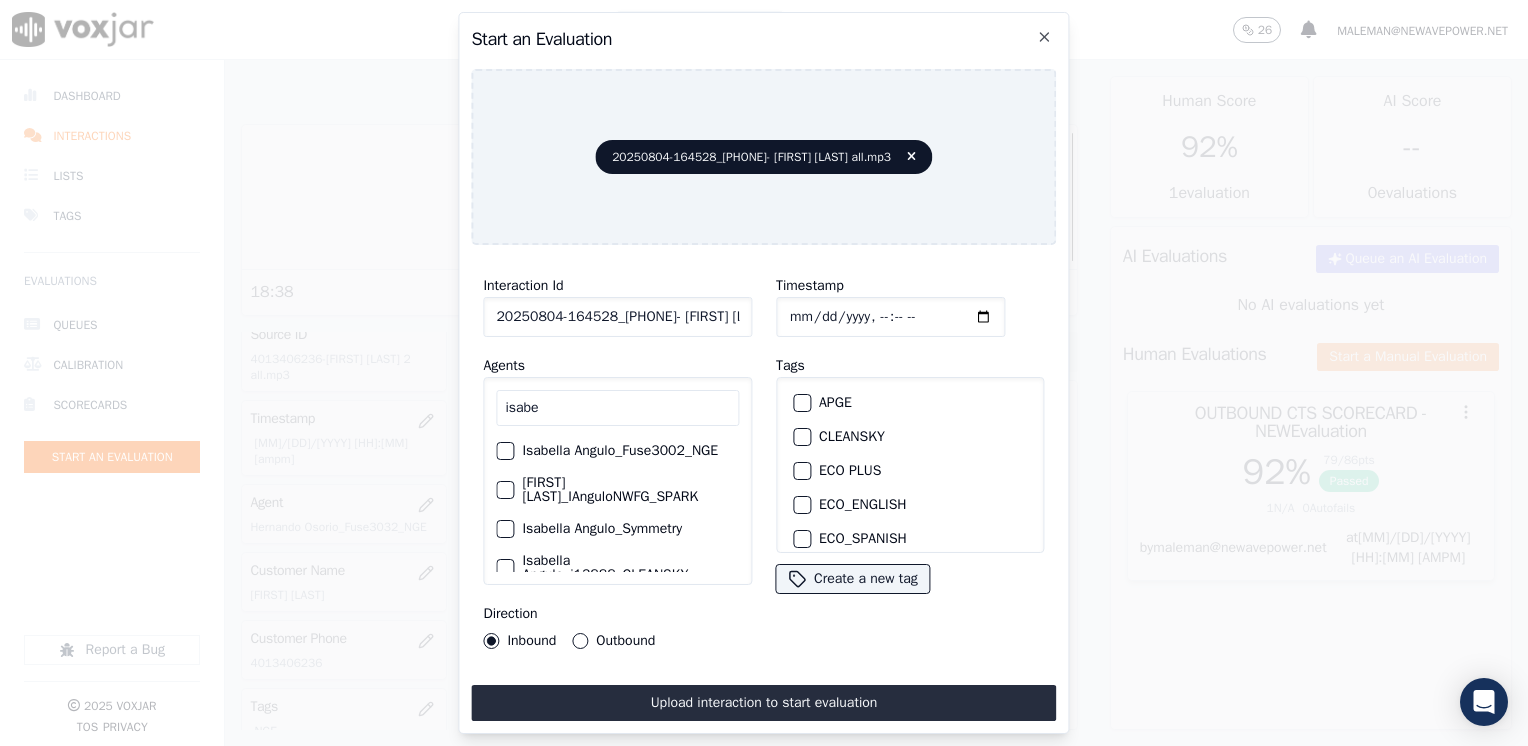 type on "isabe" 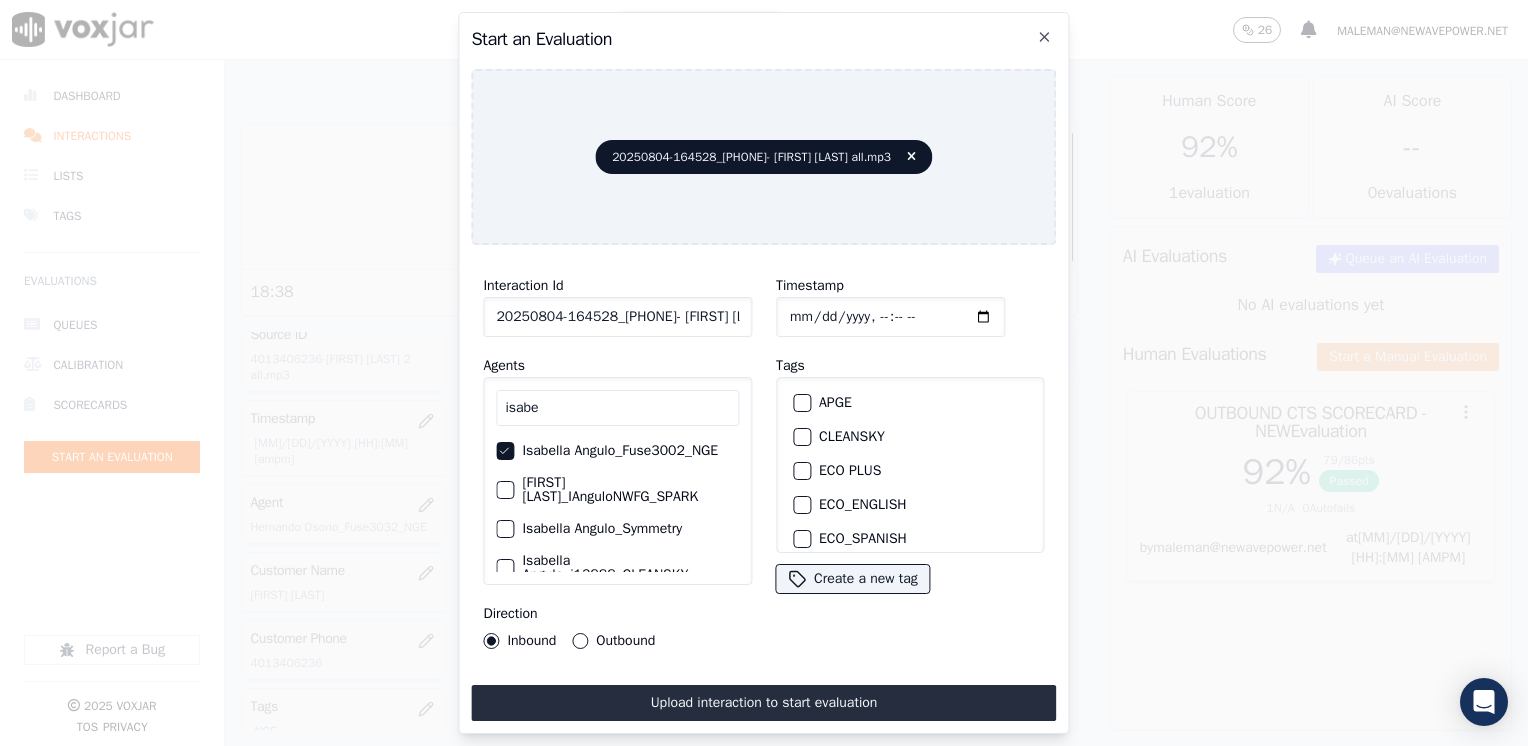click on "Timestamp" 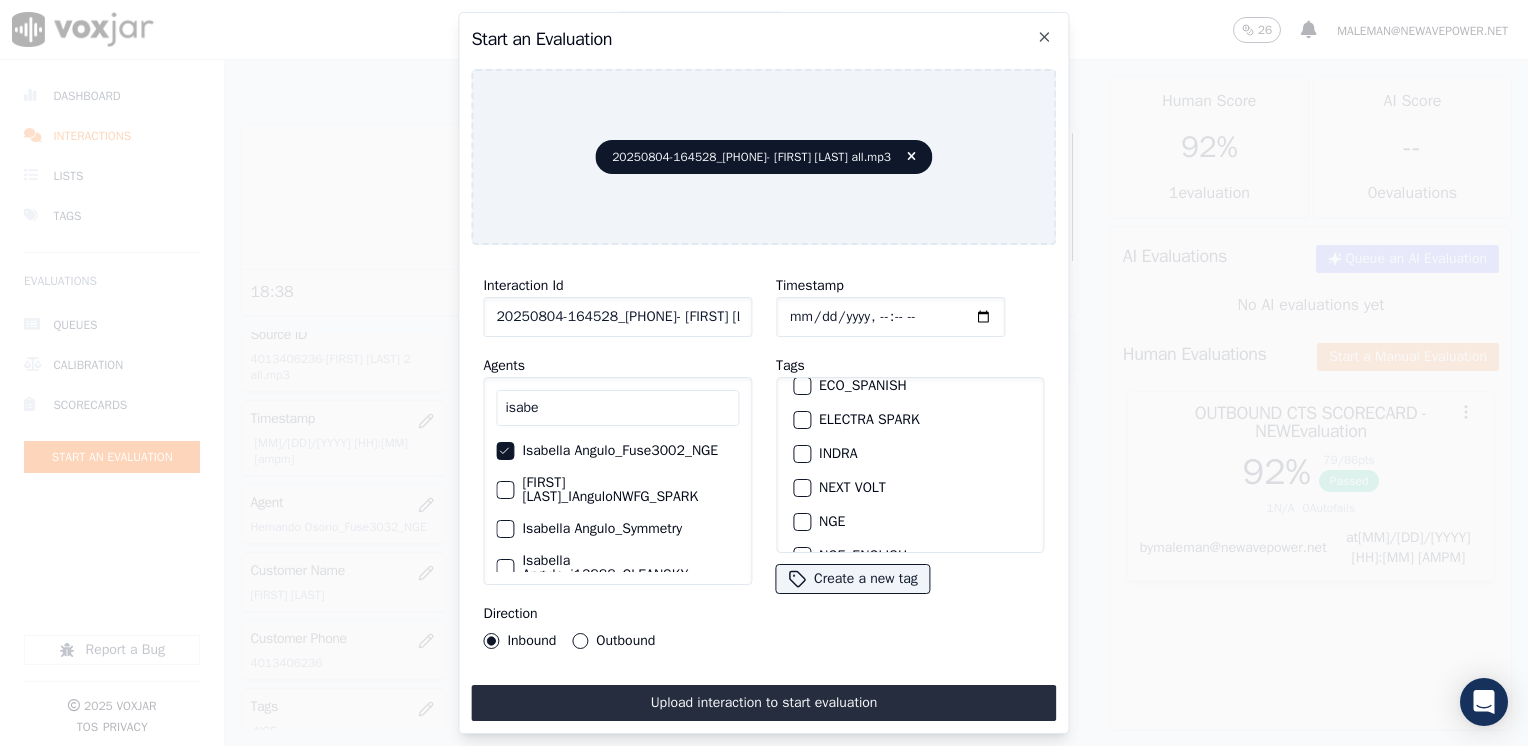 scroll, scrollTop: 200, scrollLeft: 0, axis: vertical 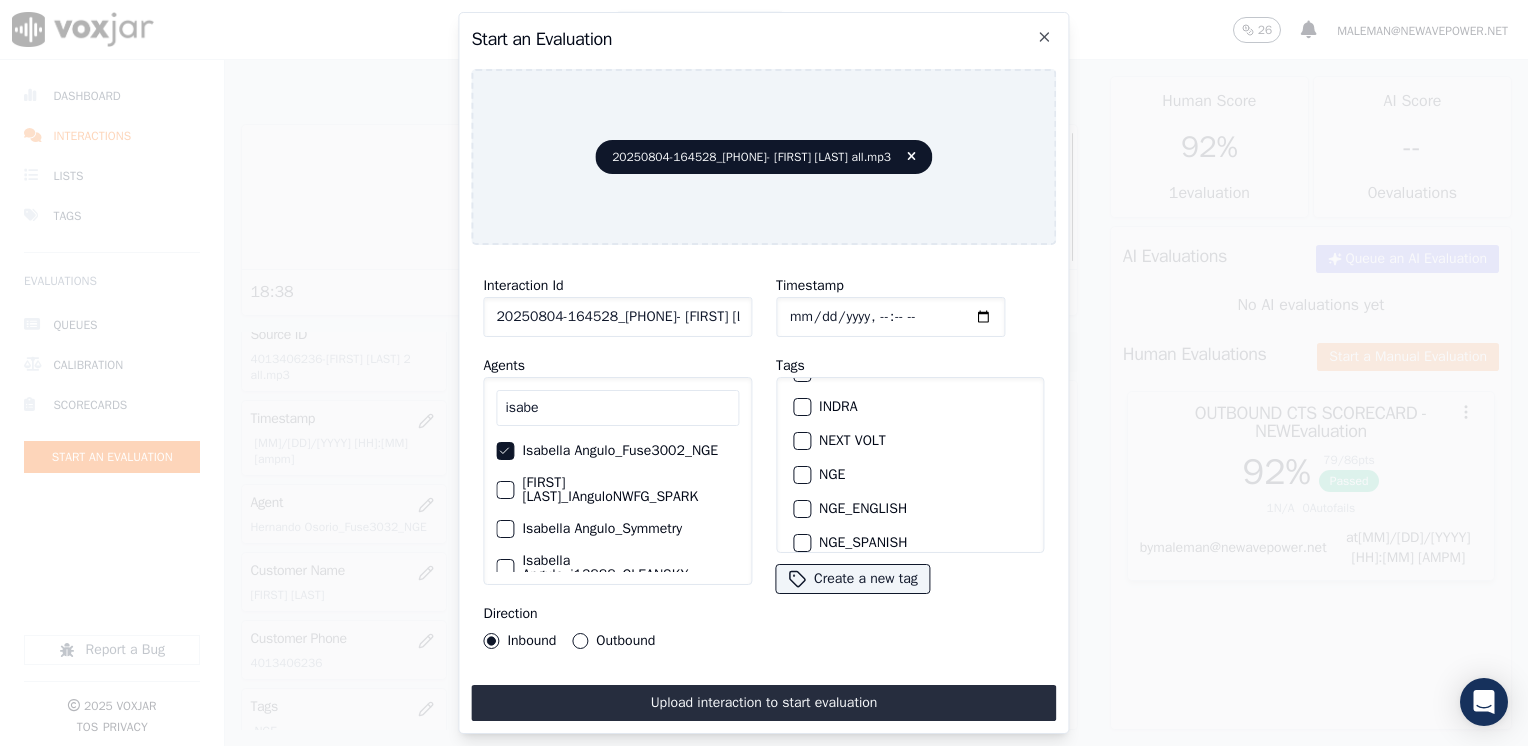 drag, startPoint x: 795, startPoint y: 465, endPoint x: 793, endPoint y: 488, distance: 23.086792 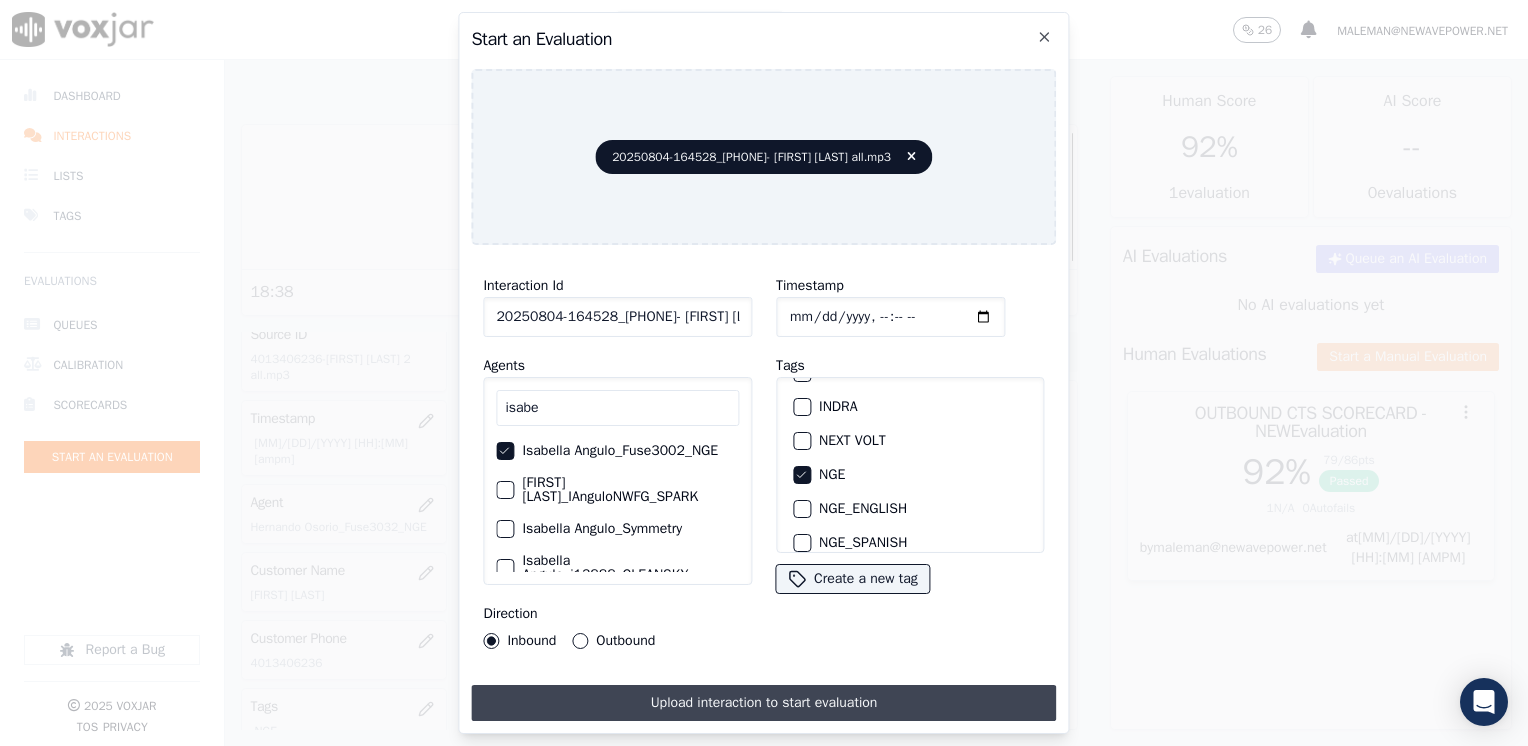 click on "Upload interaction to start evaluation" at bounding box center (763, 703) 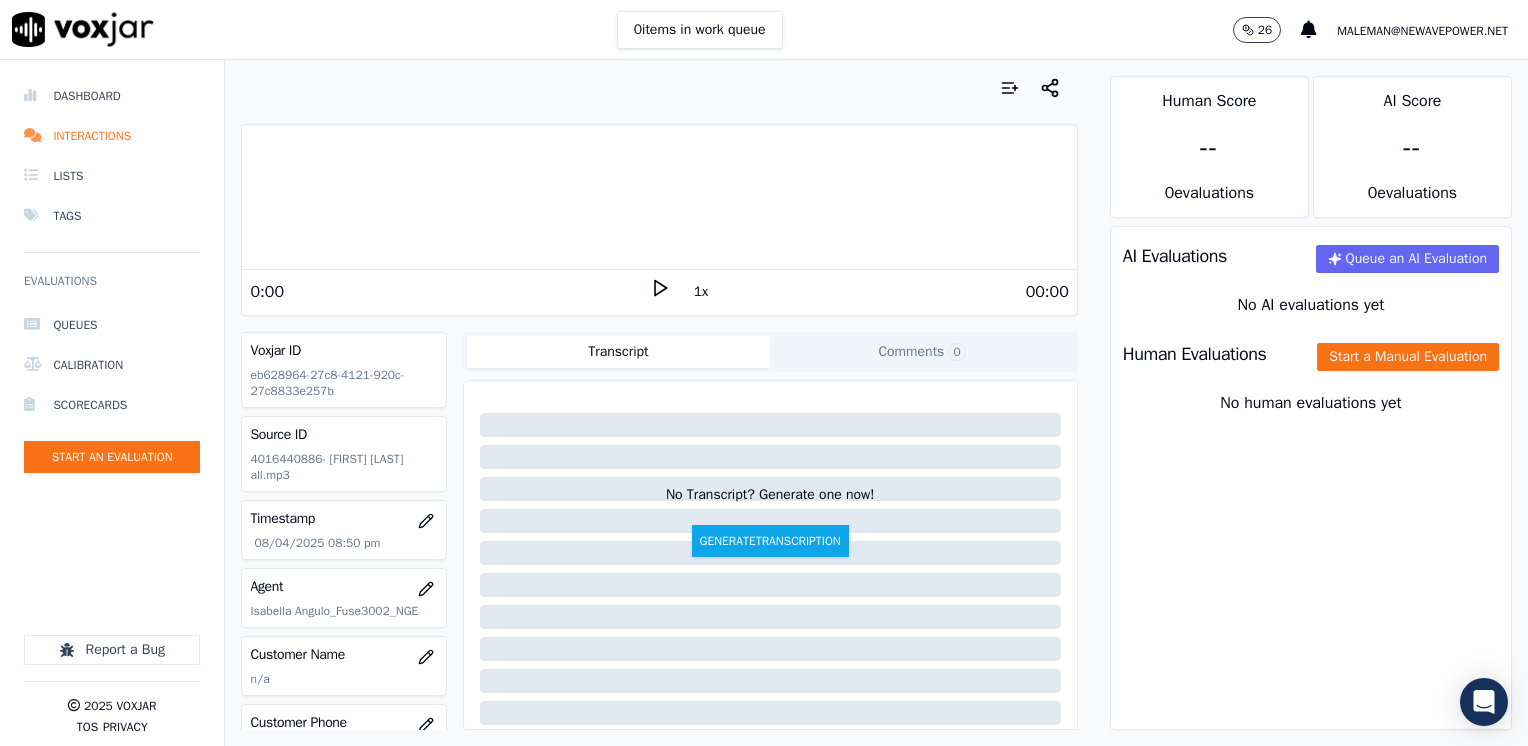 click 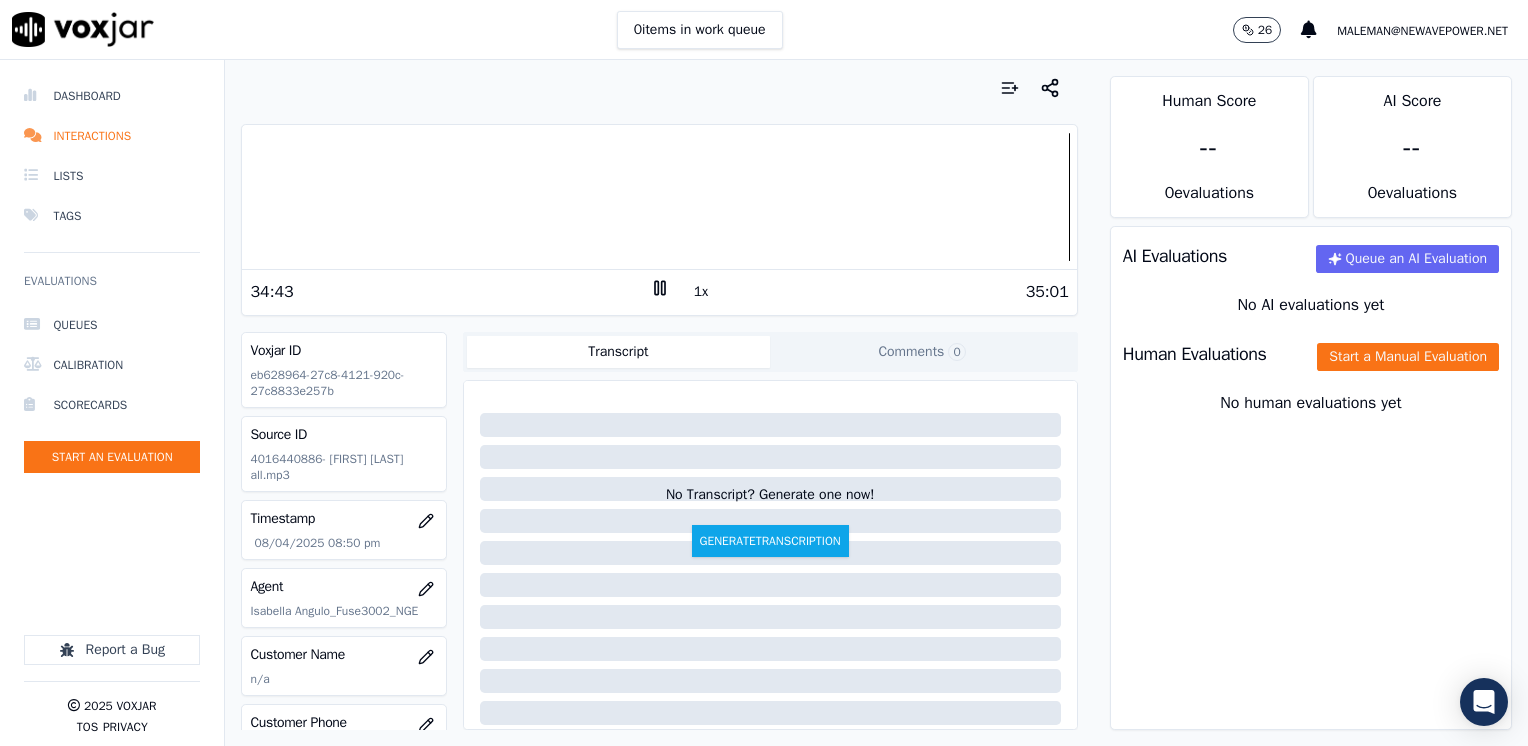 click 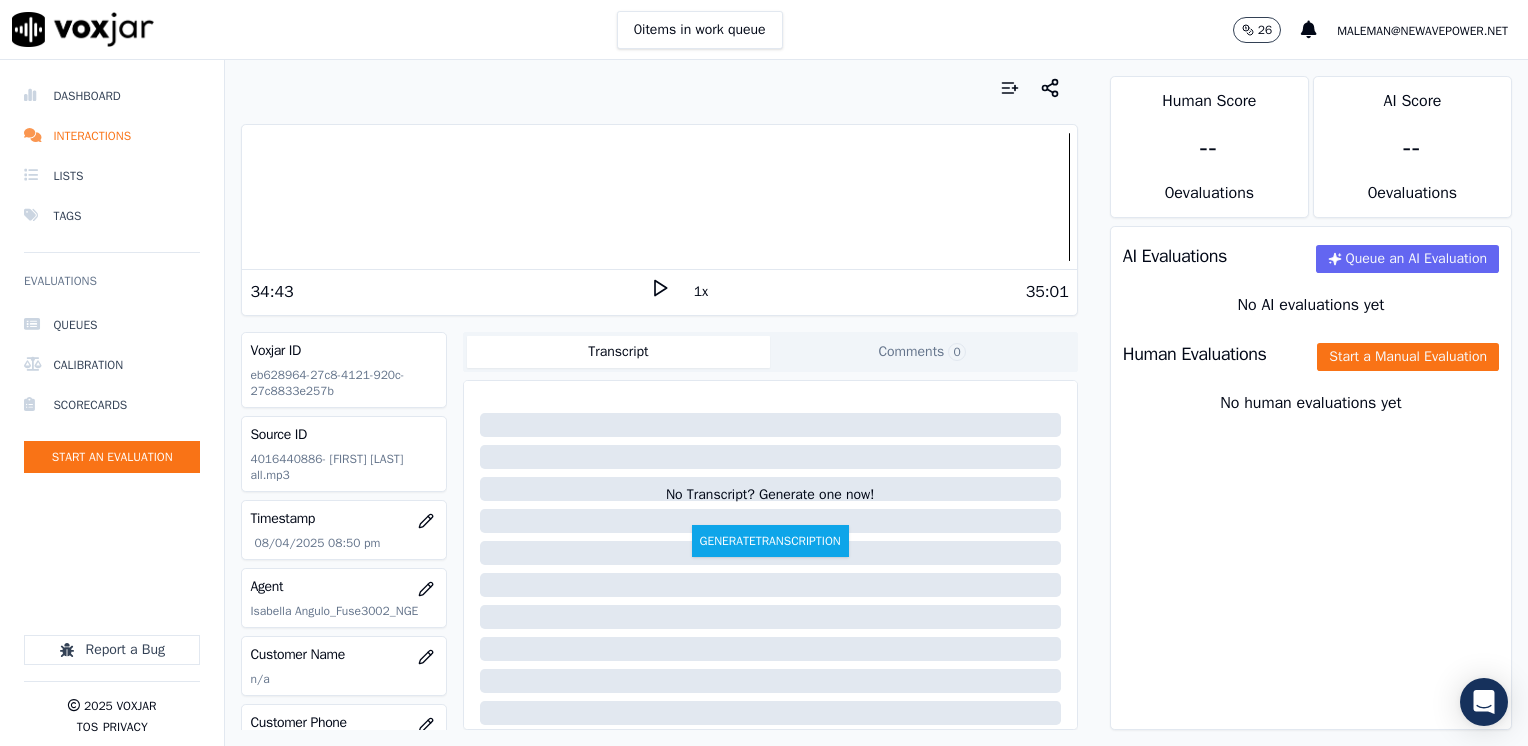 scroll, scrollTop: 200, scrollLeft: 0, axis: vertical 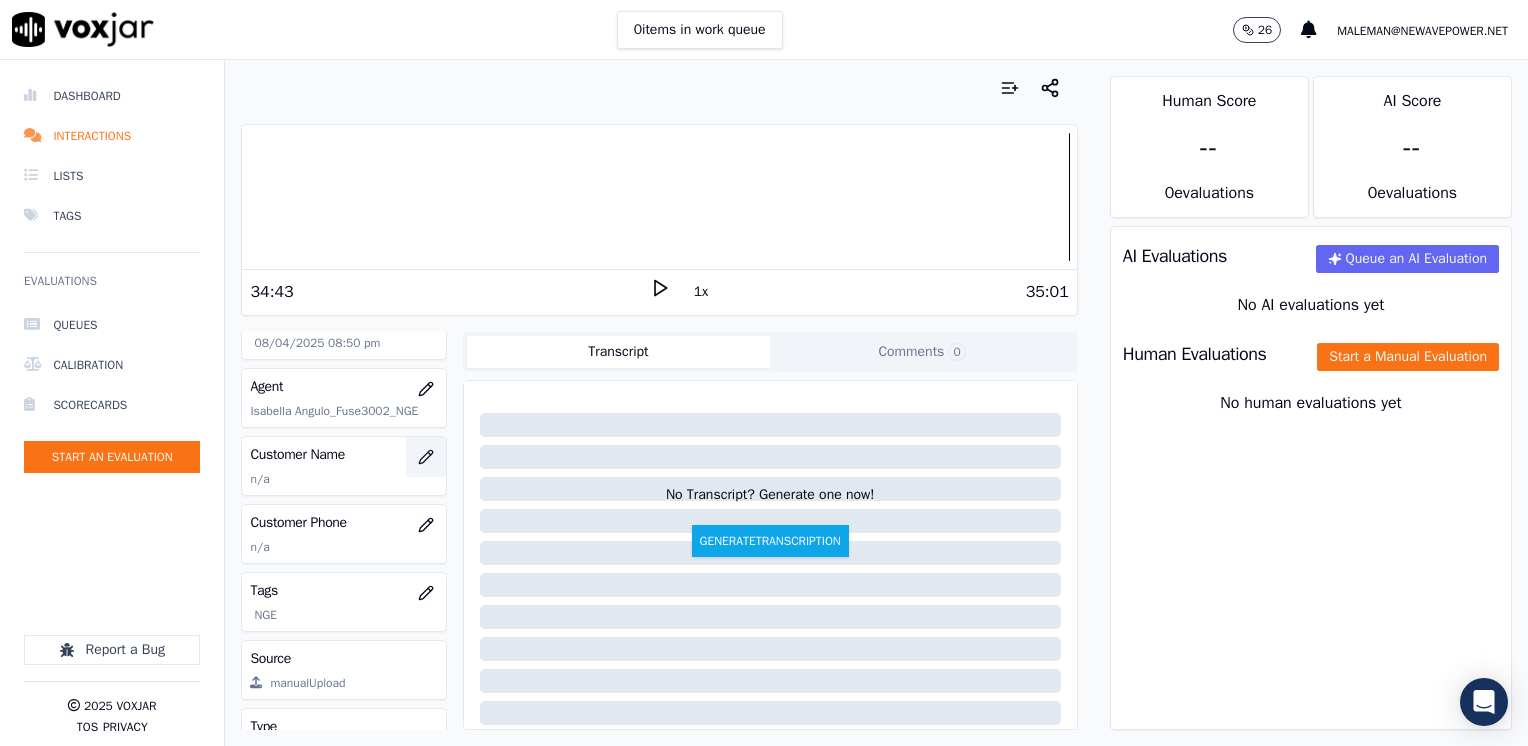 click 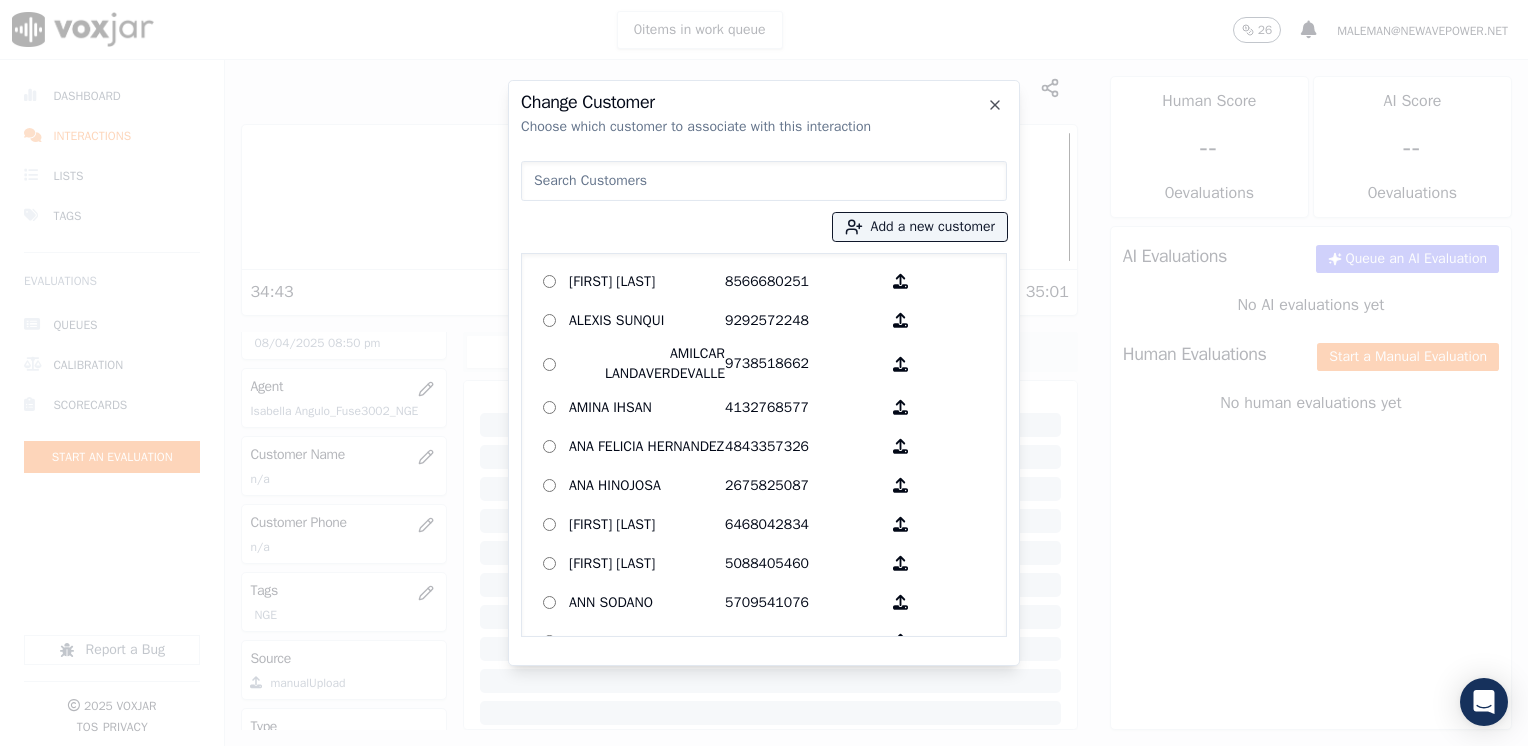 click at bounding box center (764, 181) 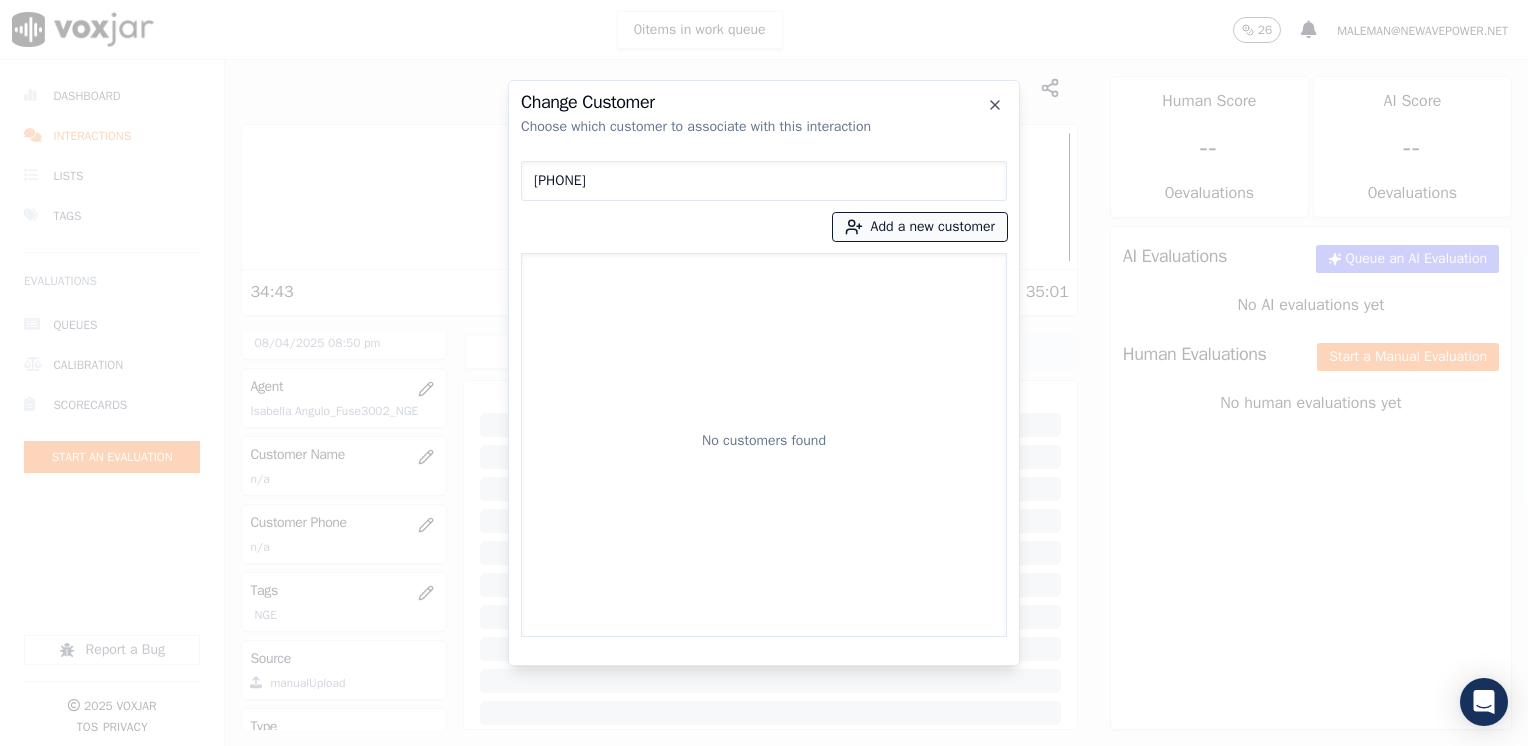 type on "[PHONE]" 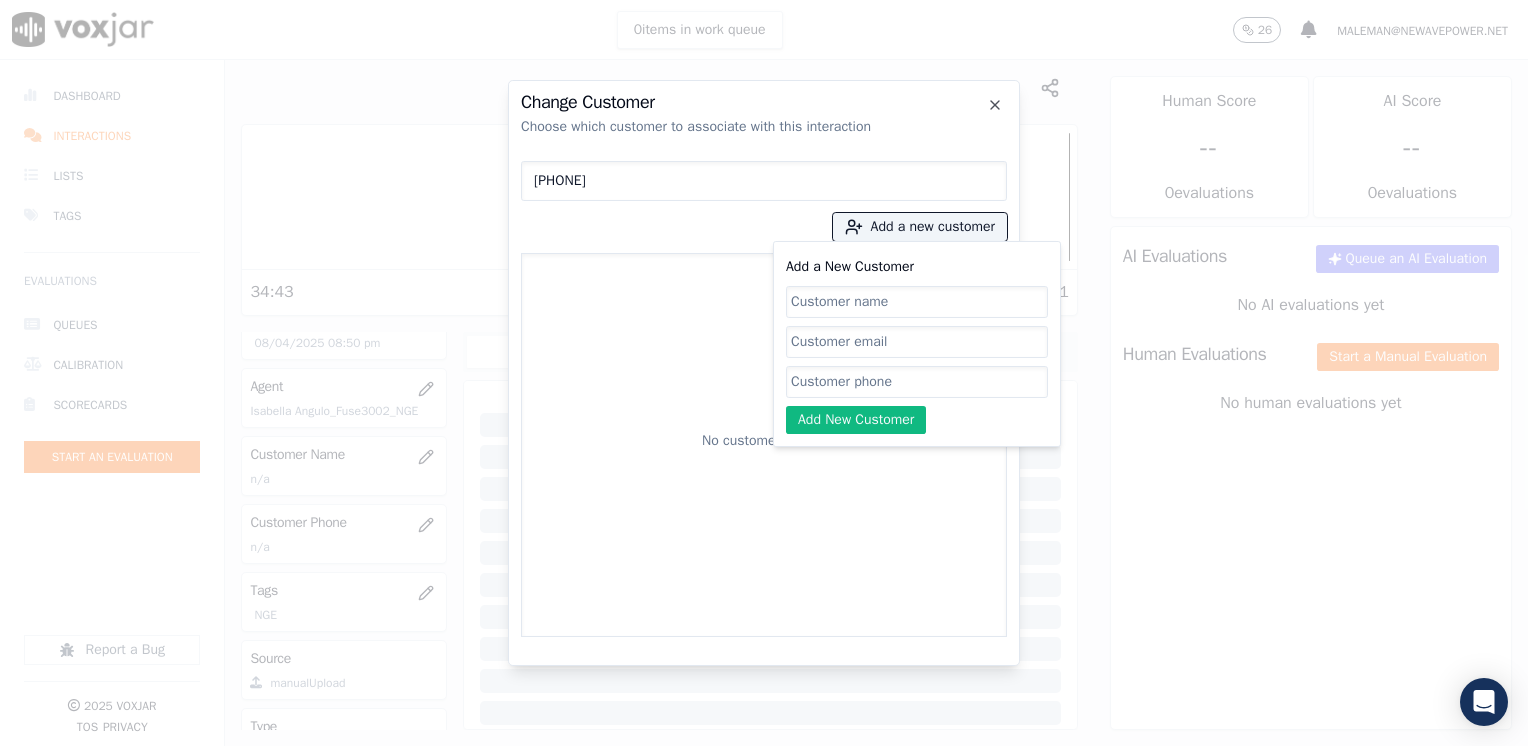 click on "Add a New Customer" 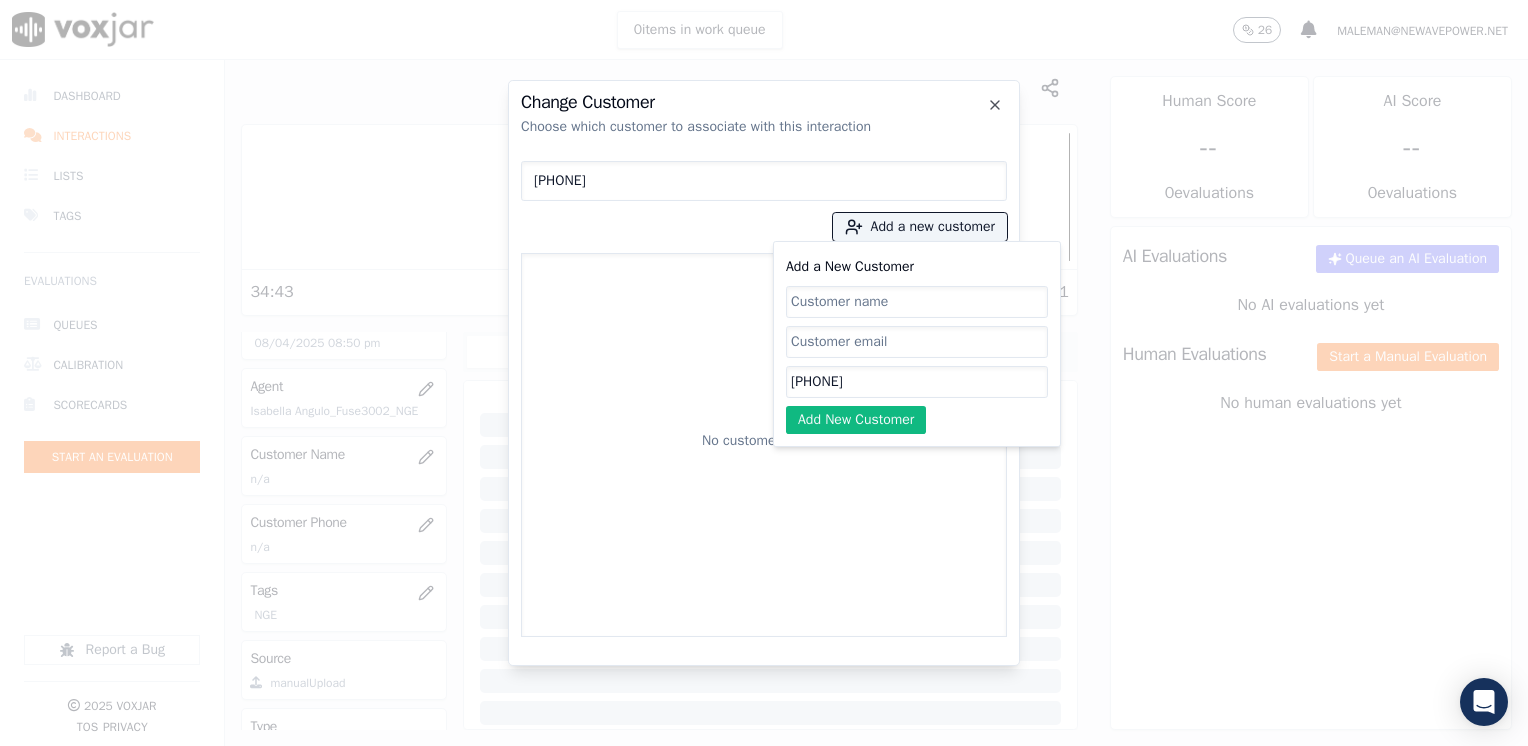 type on "[PHONE]" 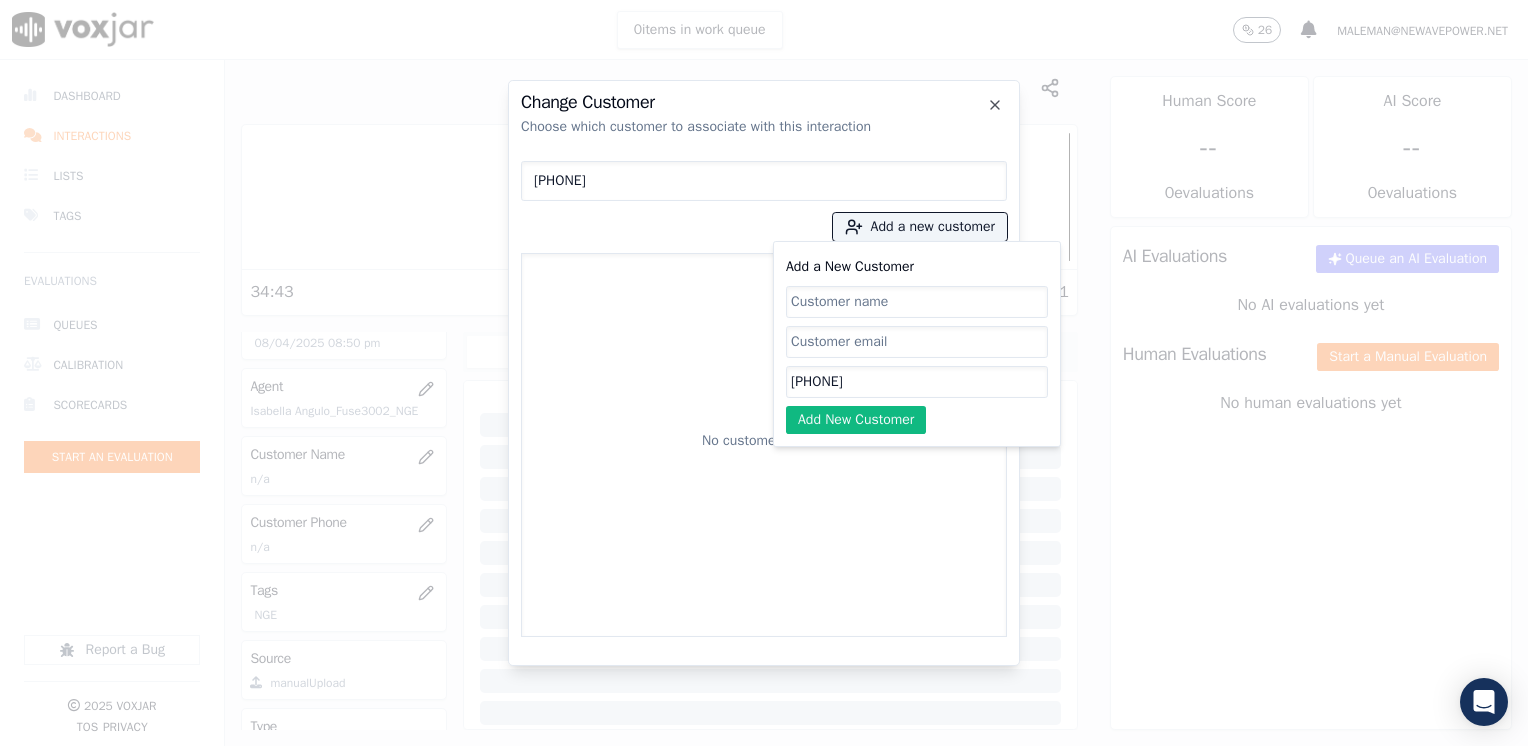 click on "Add a New Customer" at bounding box center (917, 382) 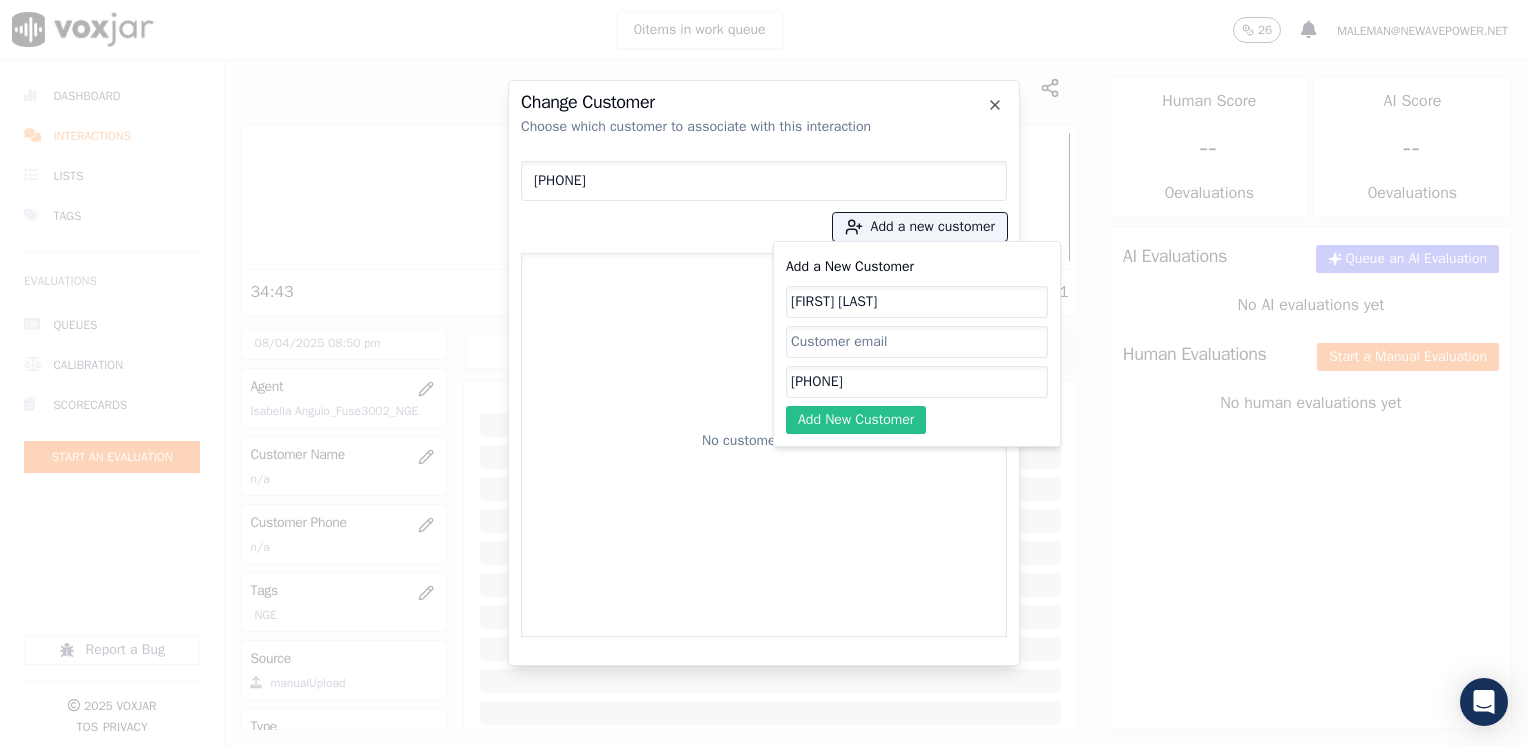 type on "[FIRST] [LAST]" 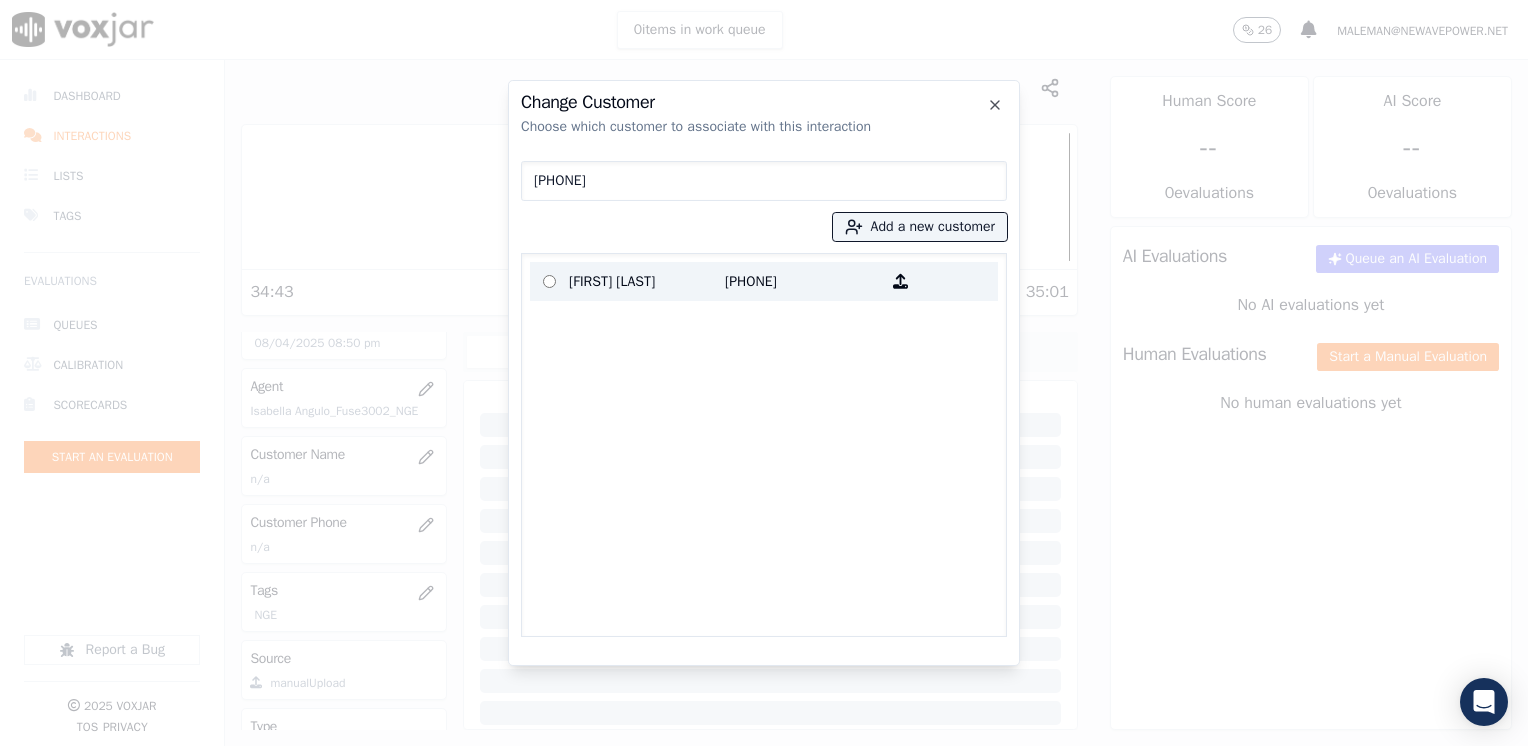 click on "[PHONE]" at bounding box center (803, 281) 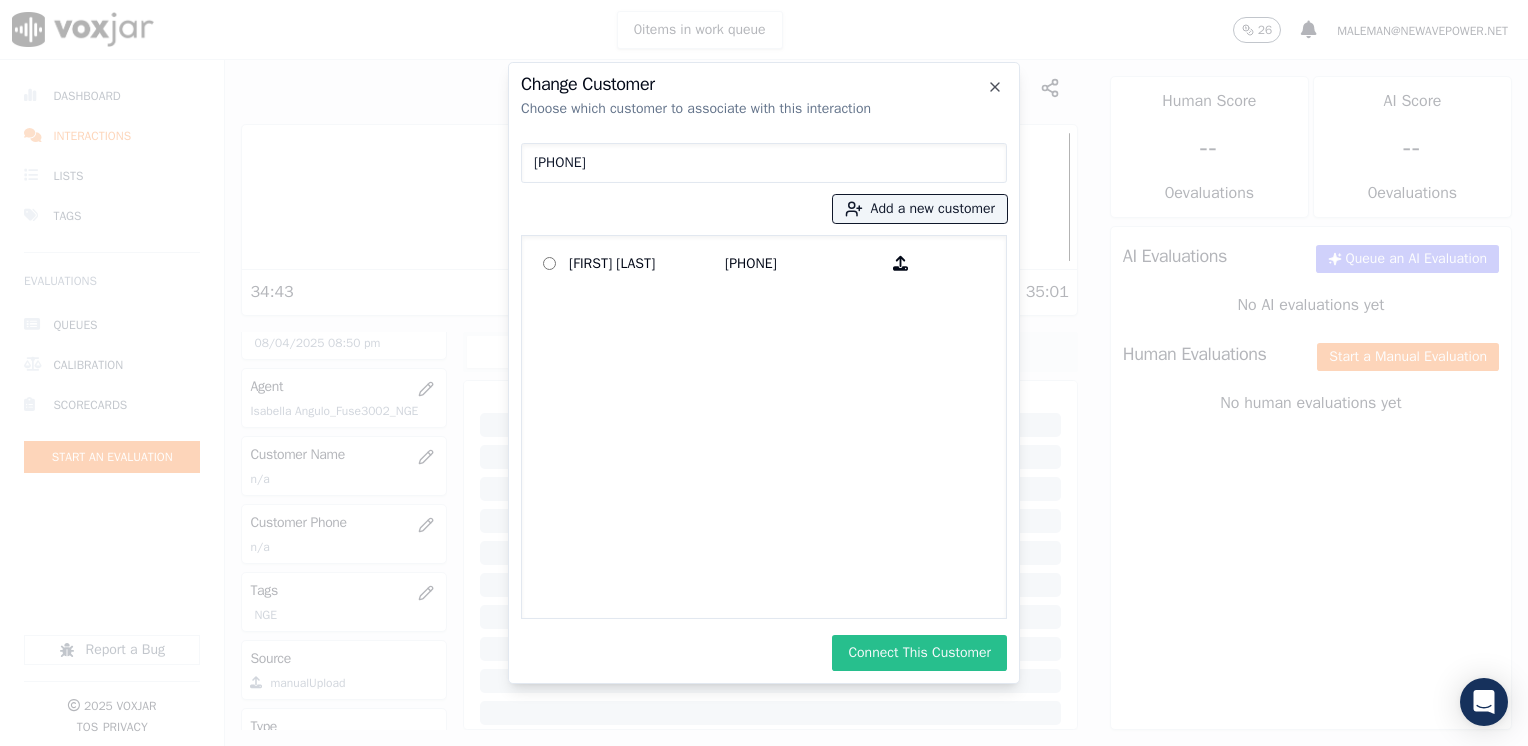 click on "Connect This Customer" at bounding box center [919, 653] 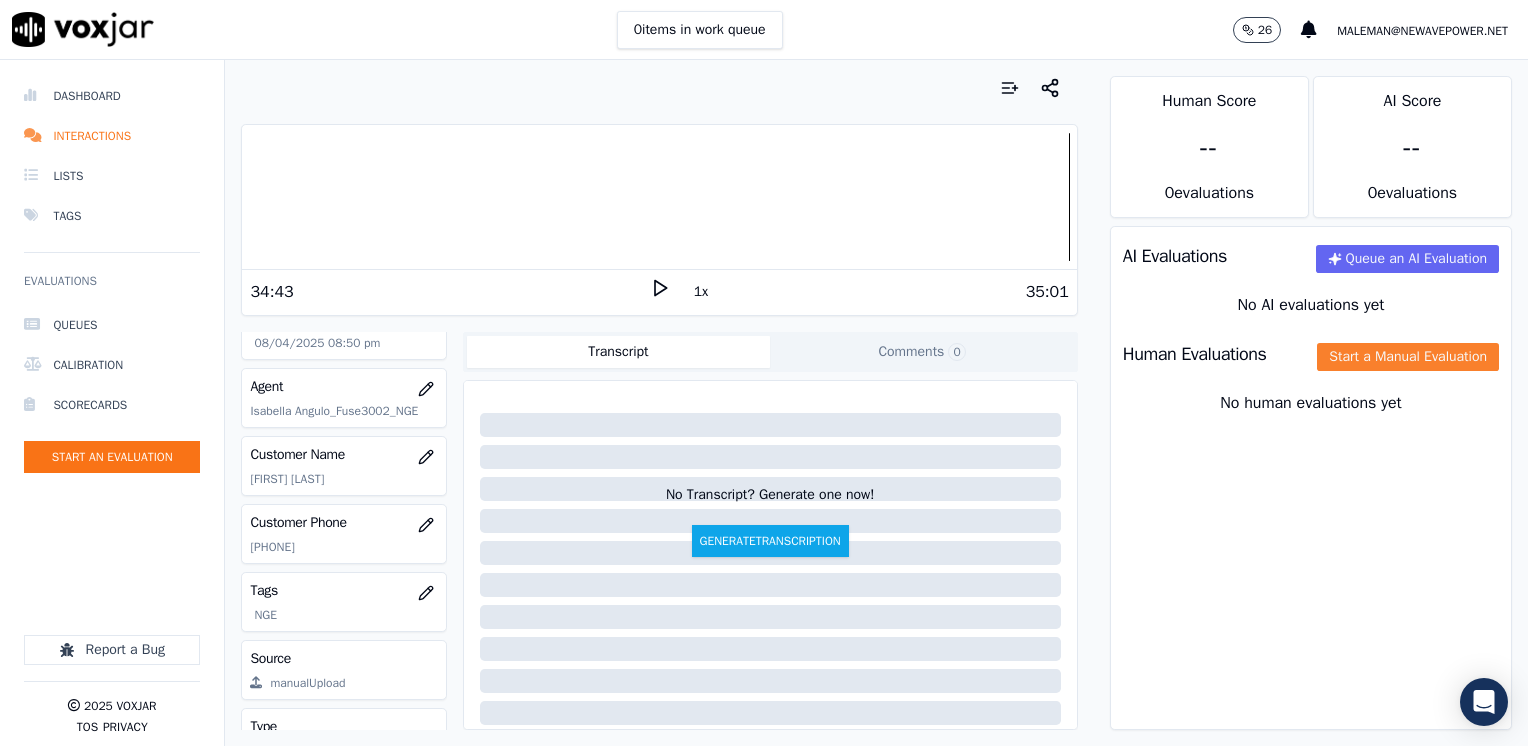 click on "Start a Manual Evaluation" 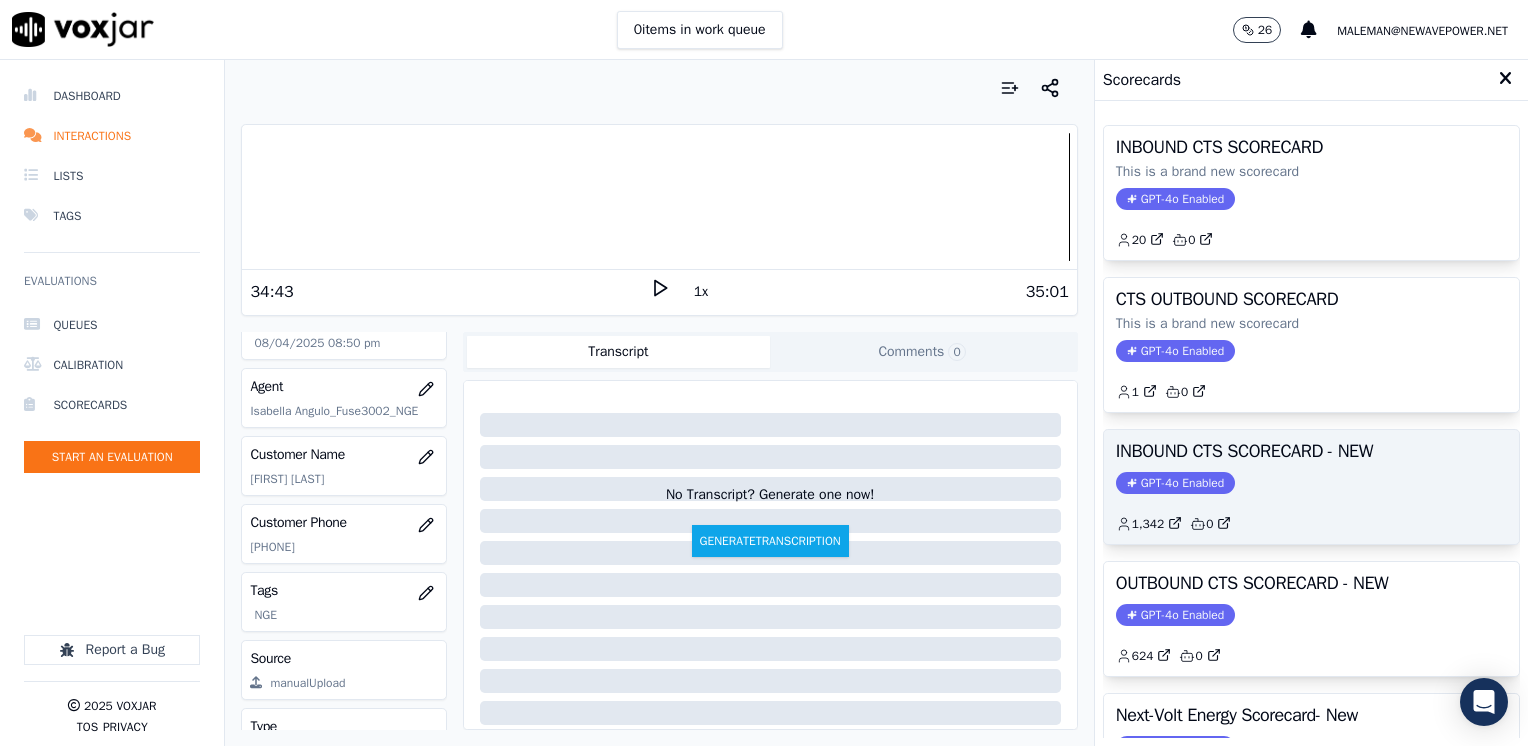 click on "GPT-4o Enabled" at bounding box center [1175, 483] 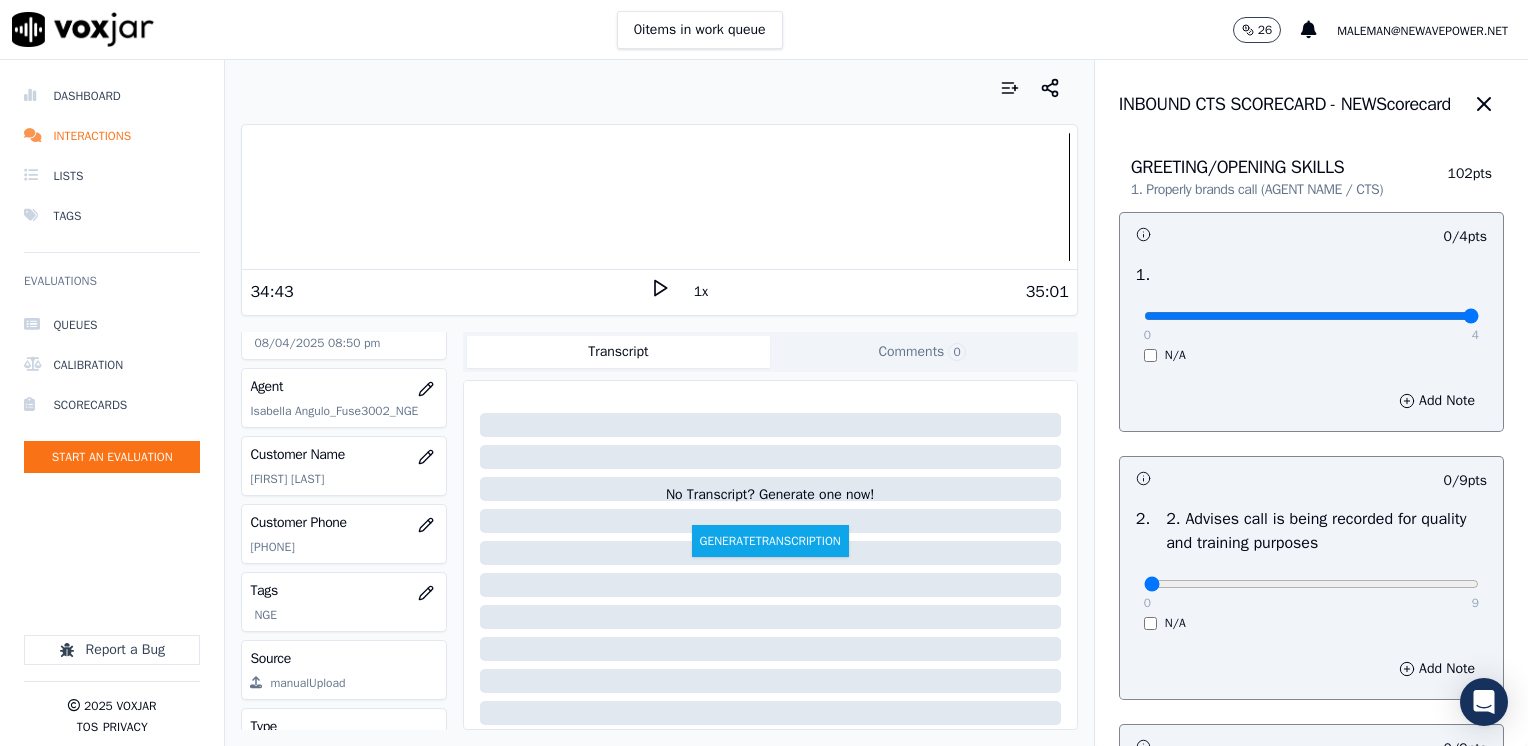 drag, startPoint x: 1132, startPoint y: 311, endPoint x: 1531, endPoint y: 278, distance: 400.36234 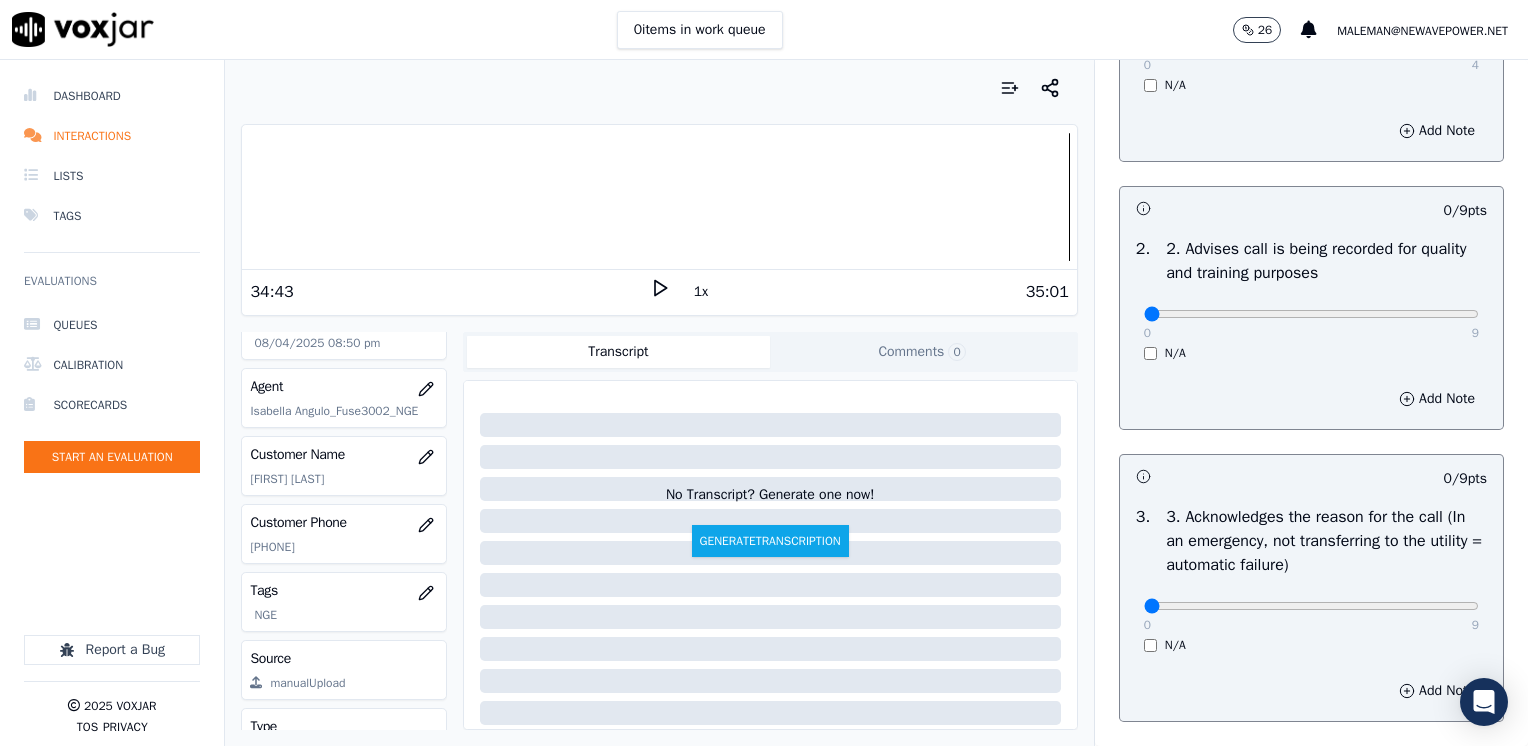 scroll, scrollTop: 400, scrollLeft: 0, axis: vertical 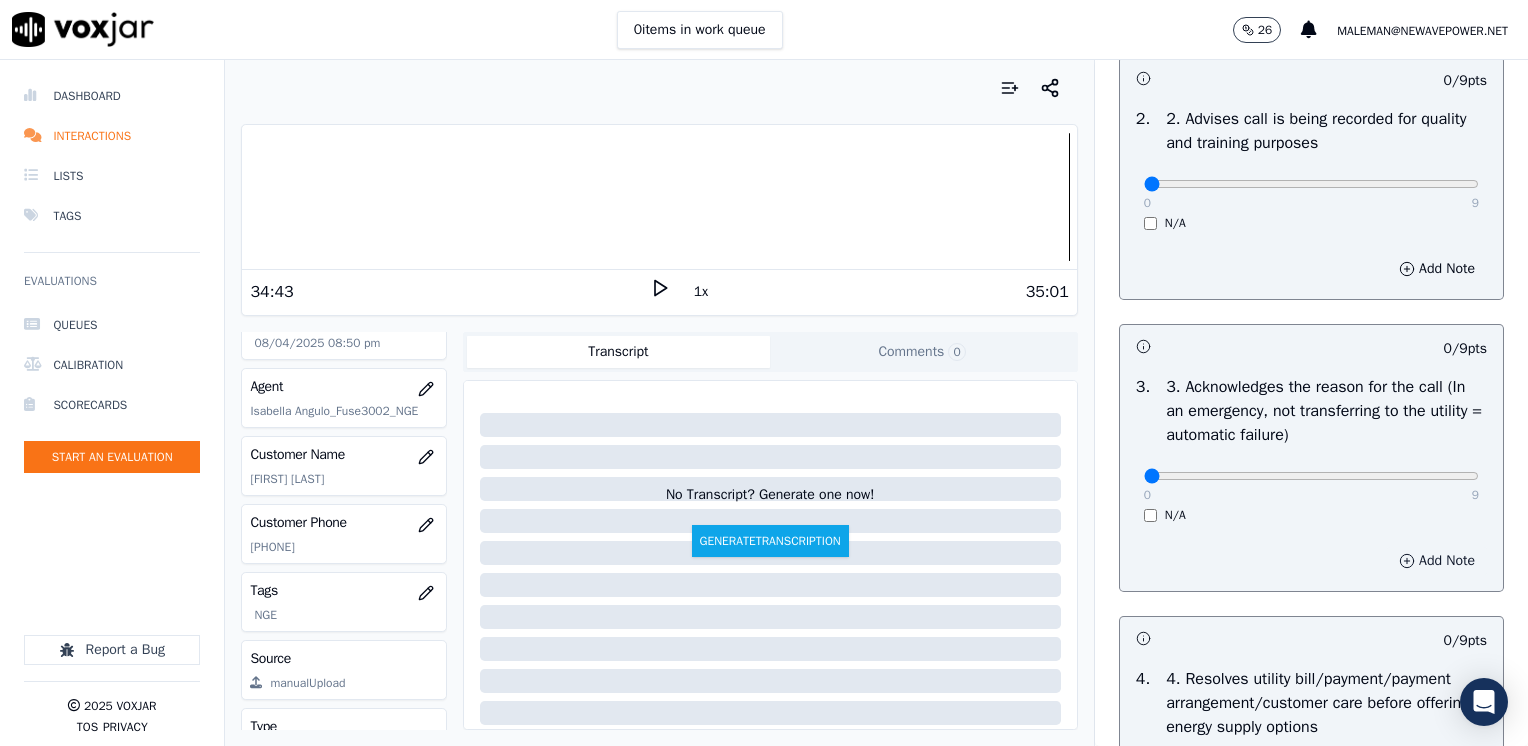 click on "Add Note" at bounding box center [1437, 561] 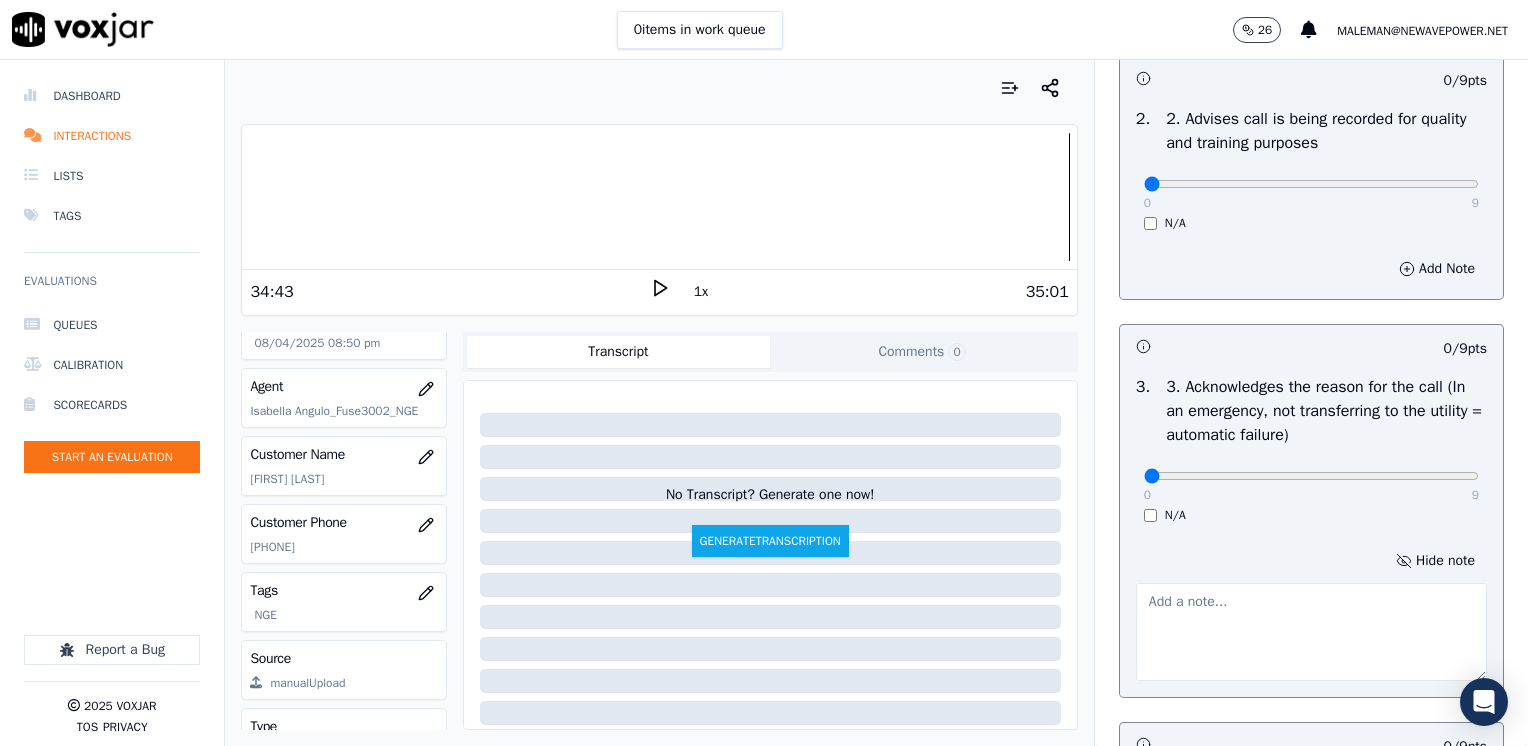 click at bounding box center (1311, 632) 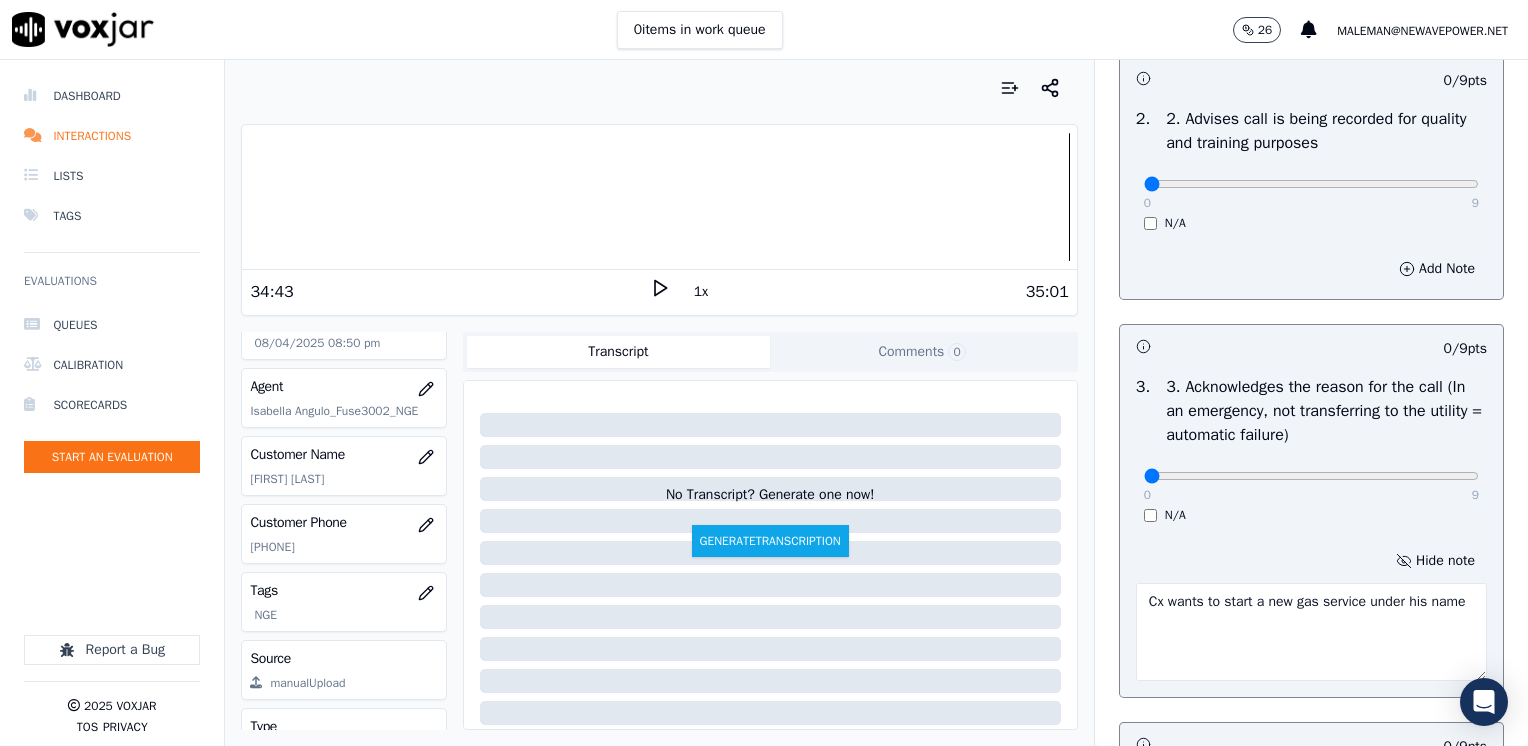 type on "Cx wants to start a new gas service under his name" 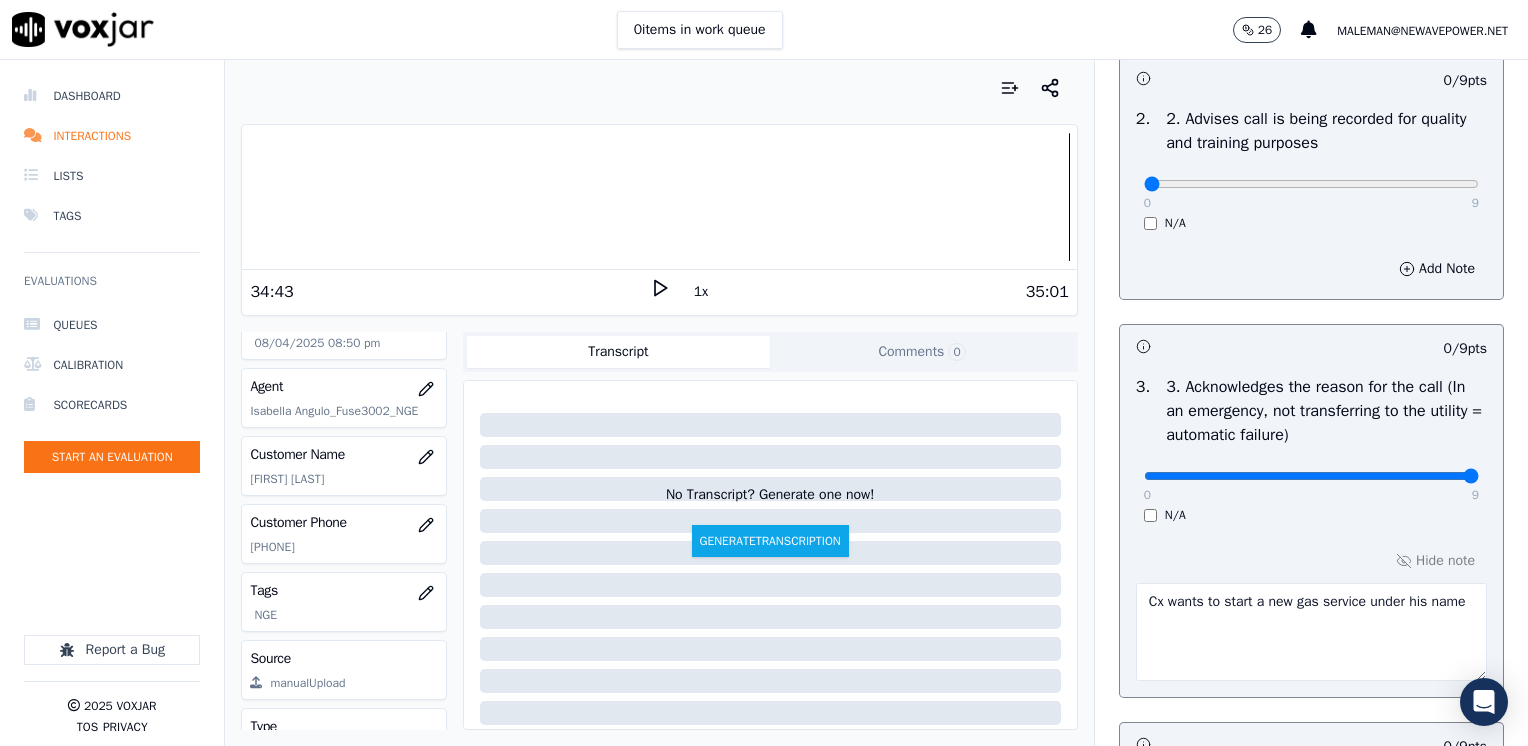 drag, startPoint x: 1128, startPoint y: 470, endPoint x: 1527, endPoint y: 465, distance: 399.03134 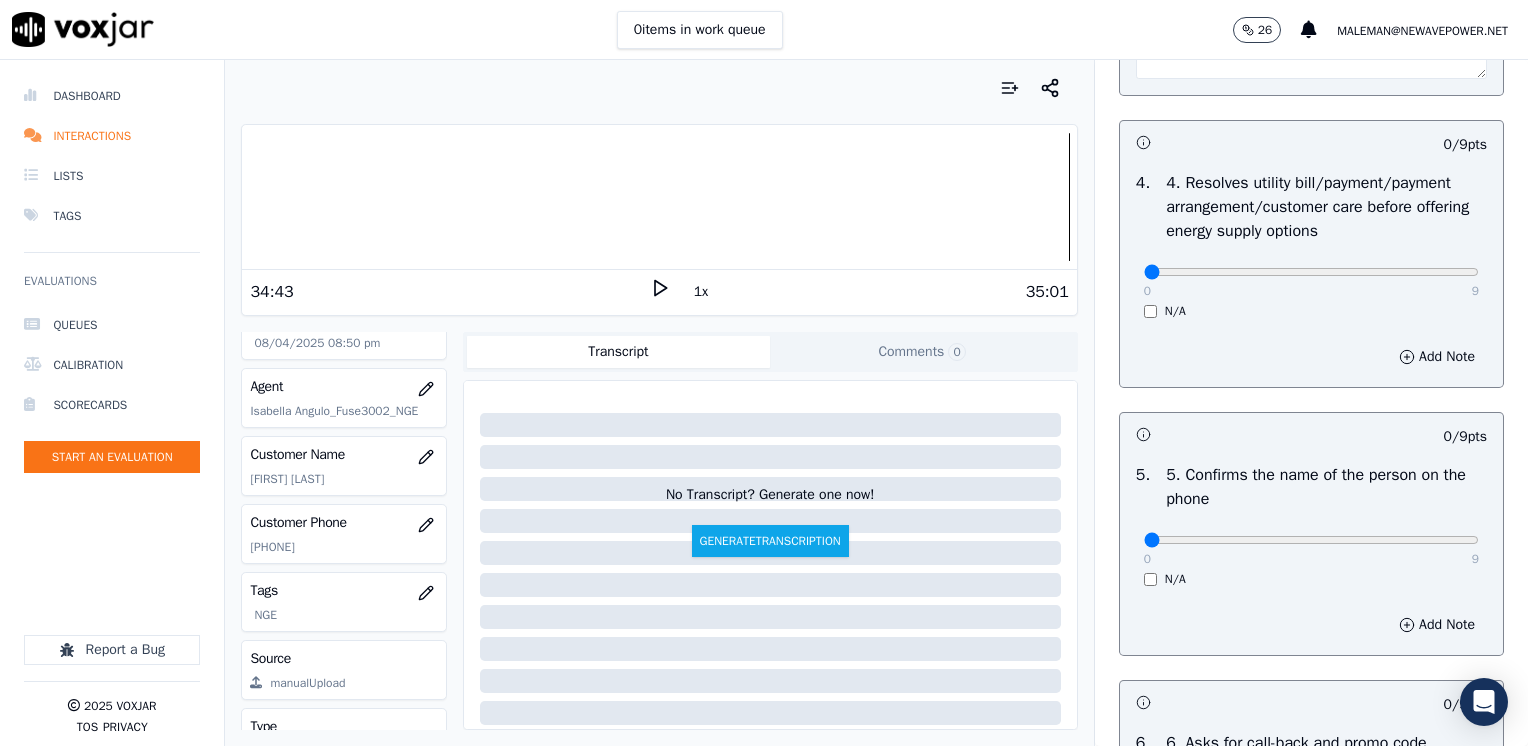 scroll, scrollTop: 1100, scrollLeft: 0, axis: vertical 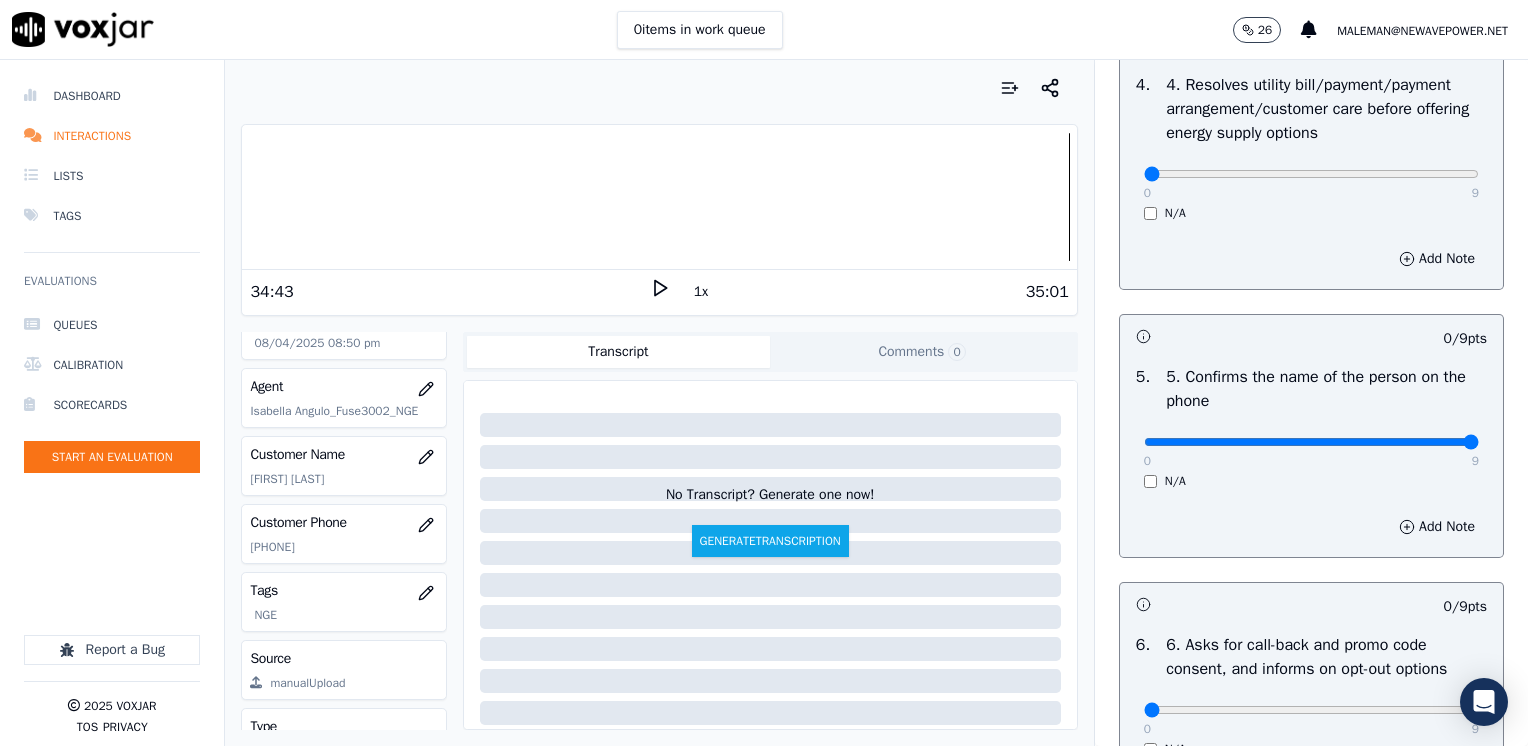 drag, startPoint x: 1136, startPoint y: 434, endPoint x: 1531, endPoint y: 434, distance: 395 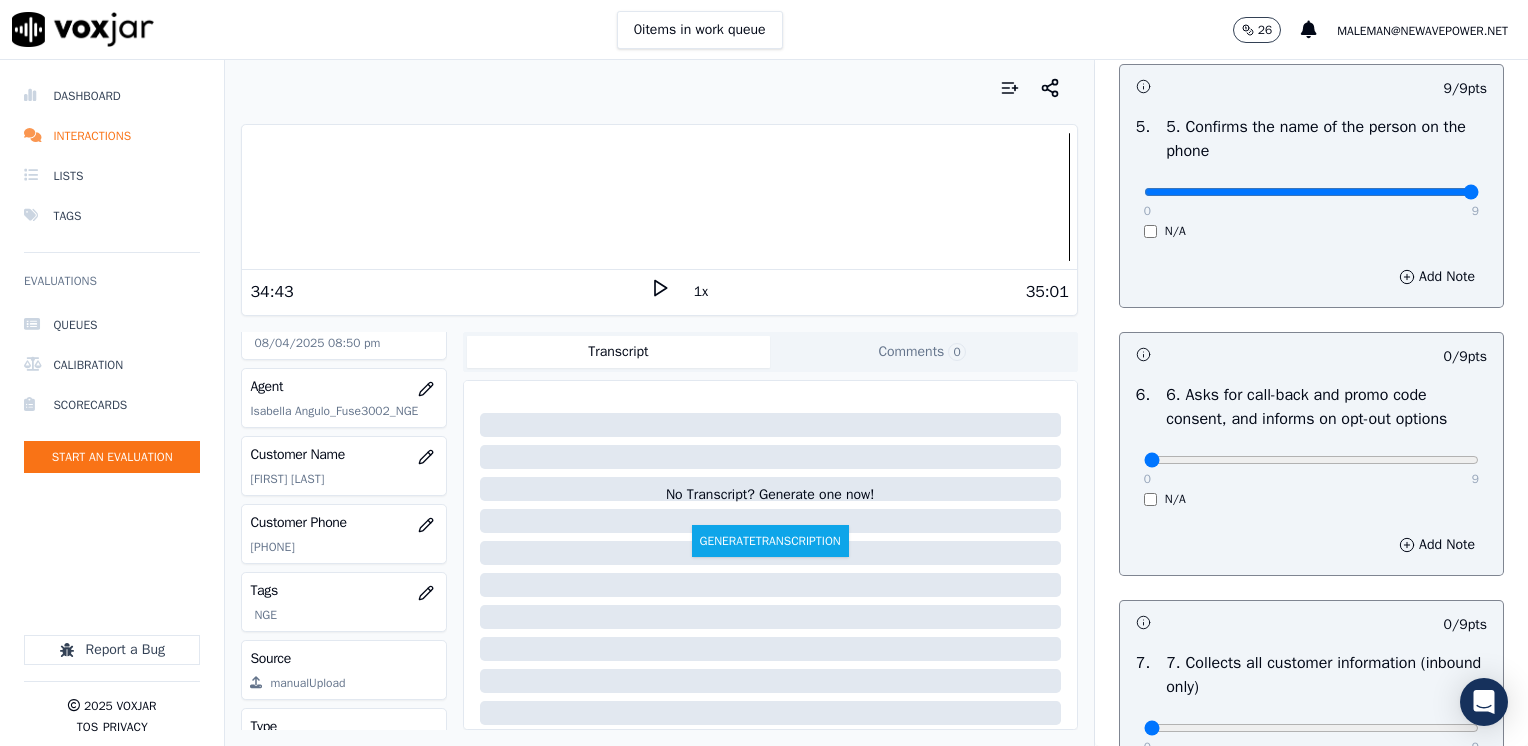 scroll, scrollTop: 1400, scrollLeft: 0, axis: vertical 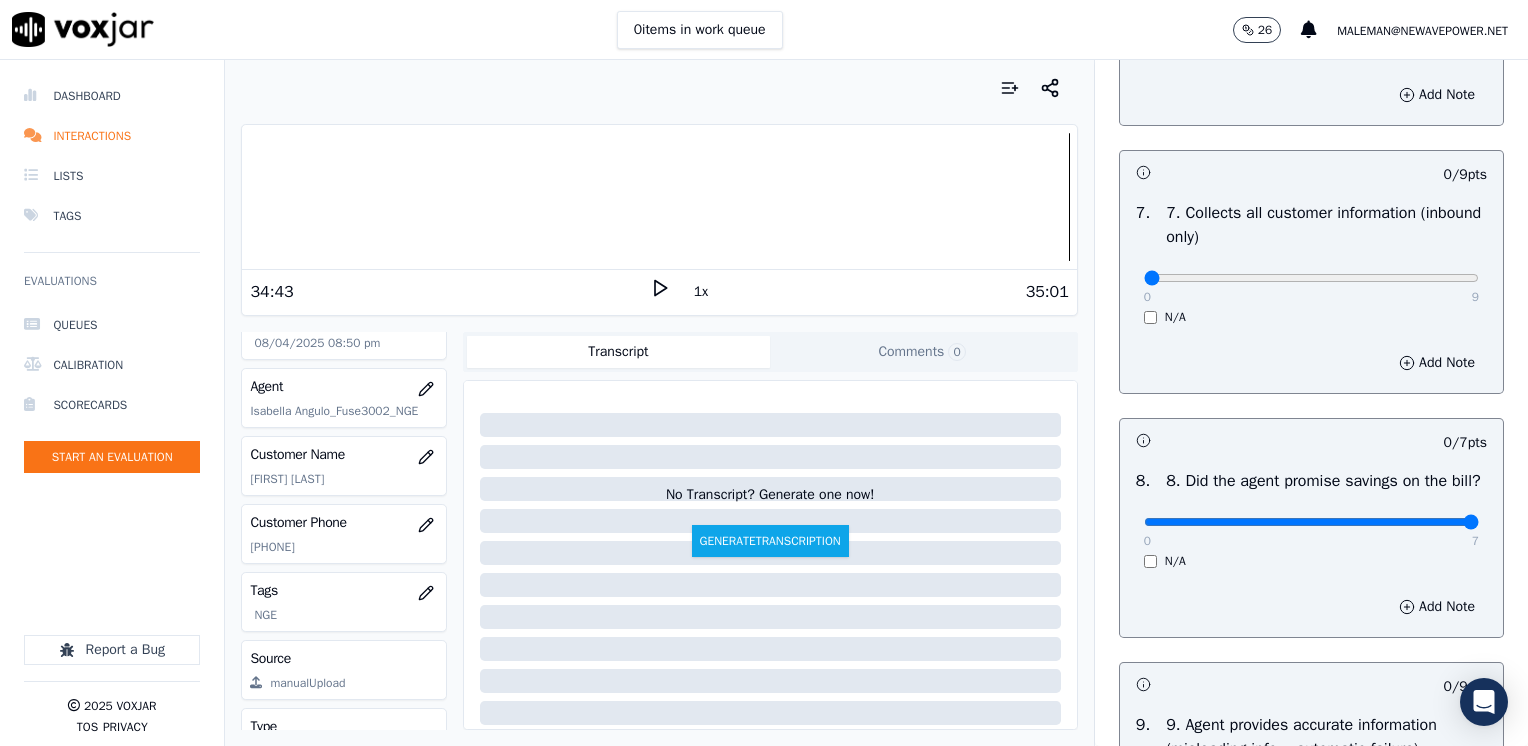 drag, startPoint x: 1130, startPoint y: 542, endPoint x: 1531, endPoint y: 565, distance: 401.65906 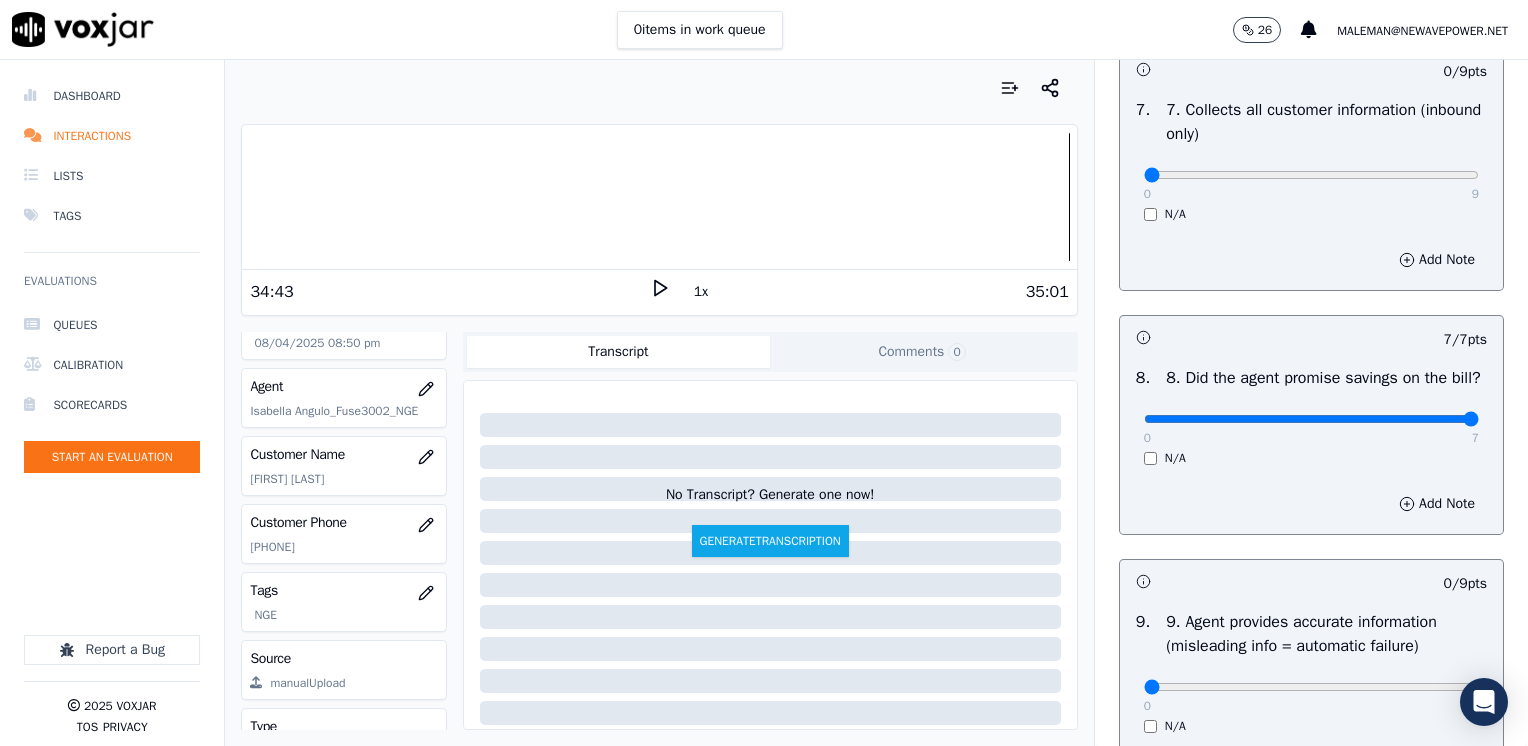 scroll, scrollTop: 2000, scrollLeft: 0, axis: vertical 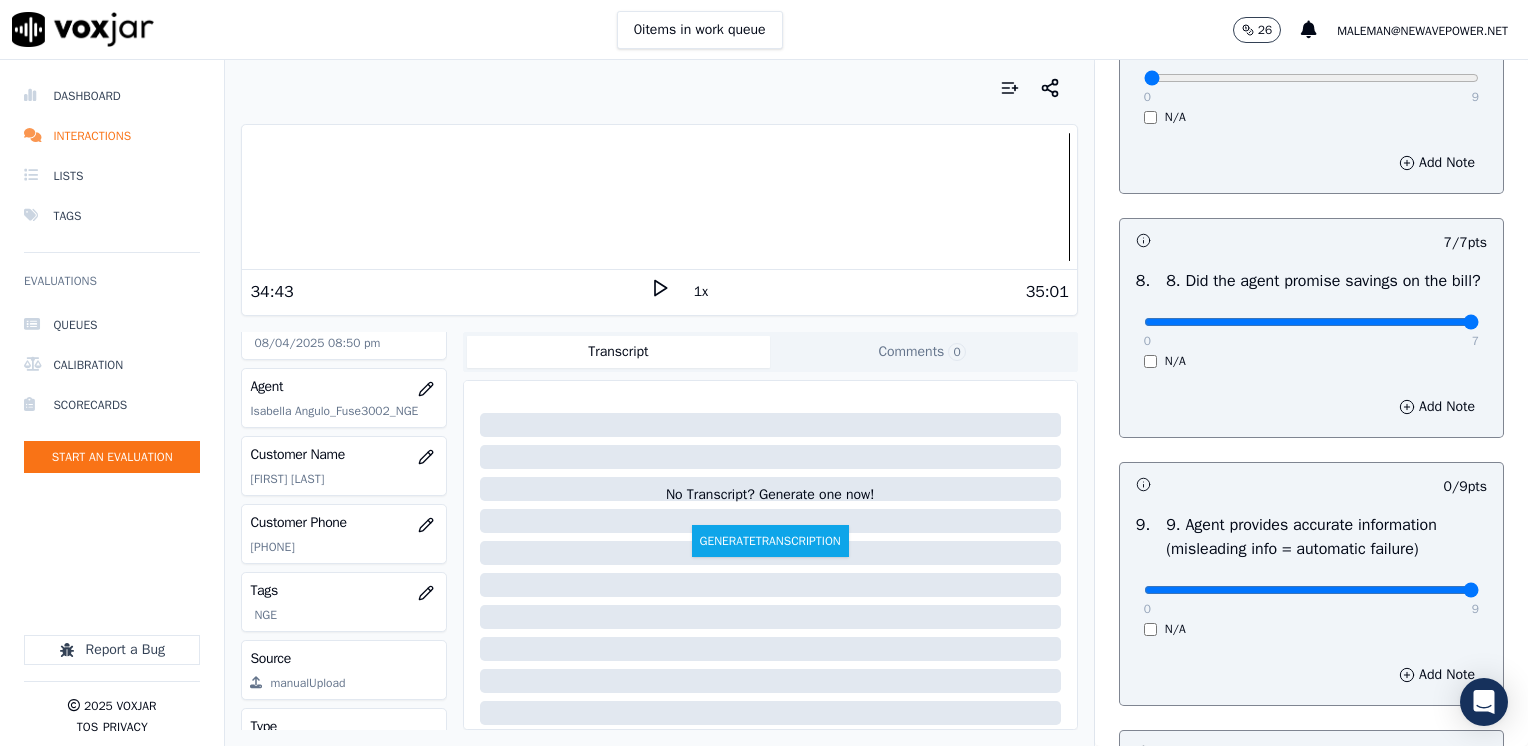 drag, startPoint x: 1128, startPoint y: 618, endPoint x: 1519, endPoint y: 602, distance: 391.32724 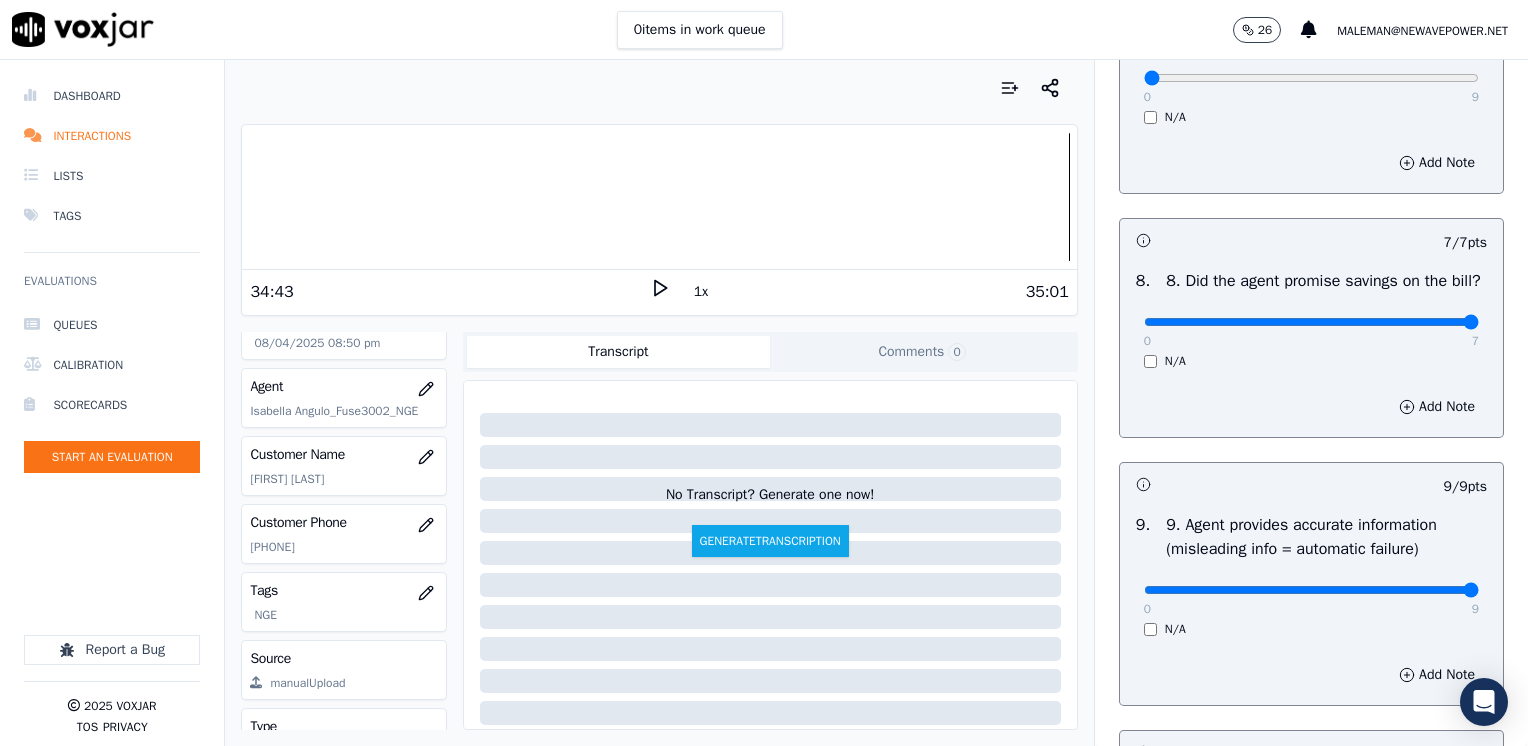 scroll, scrollTop: 2300, scrollLeft: 0, axis: vertical 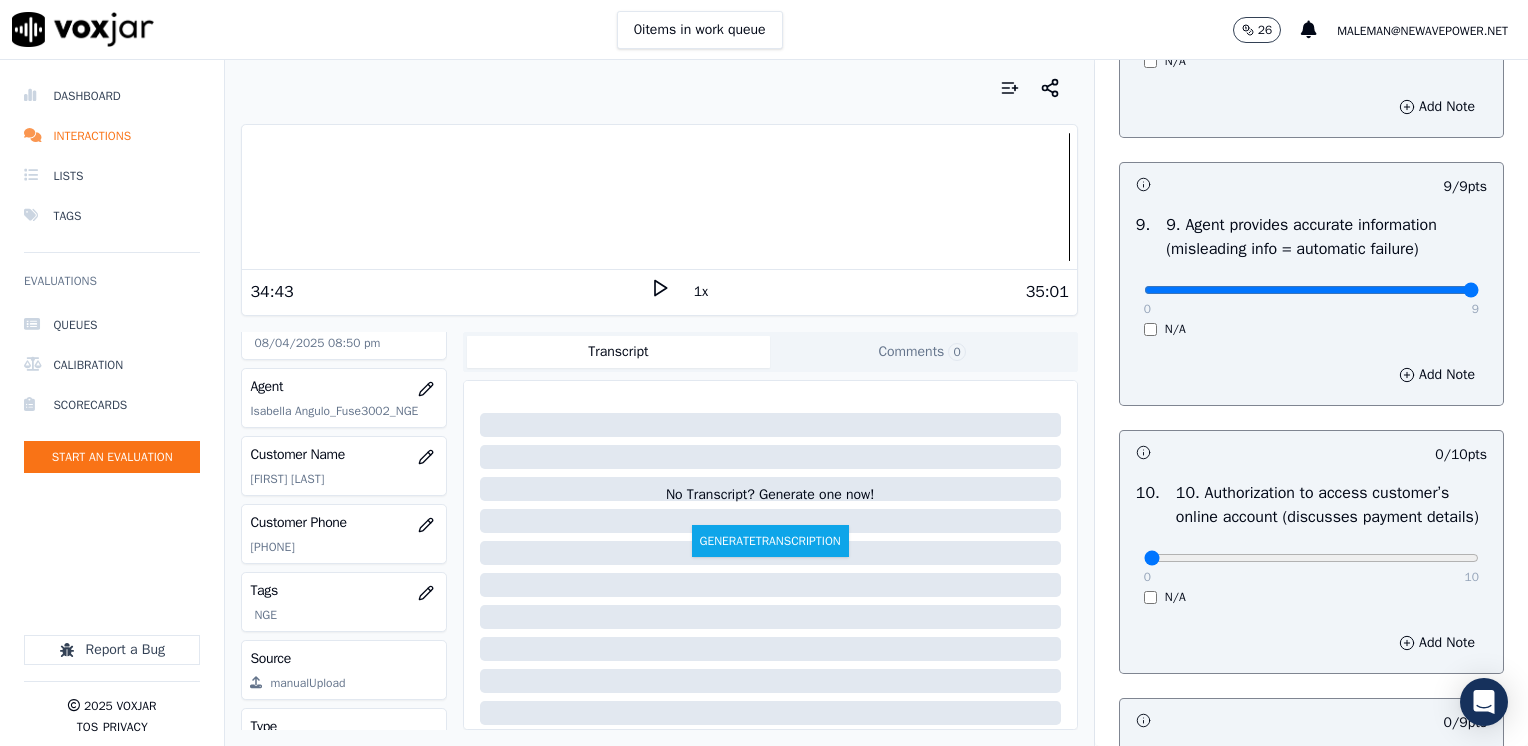 click on "0   10     N/A" at bounding box center [1311, 567] 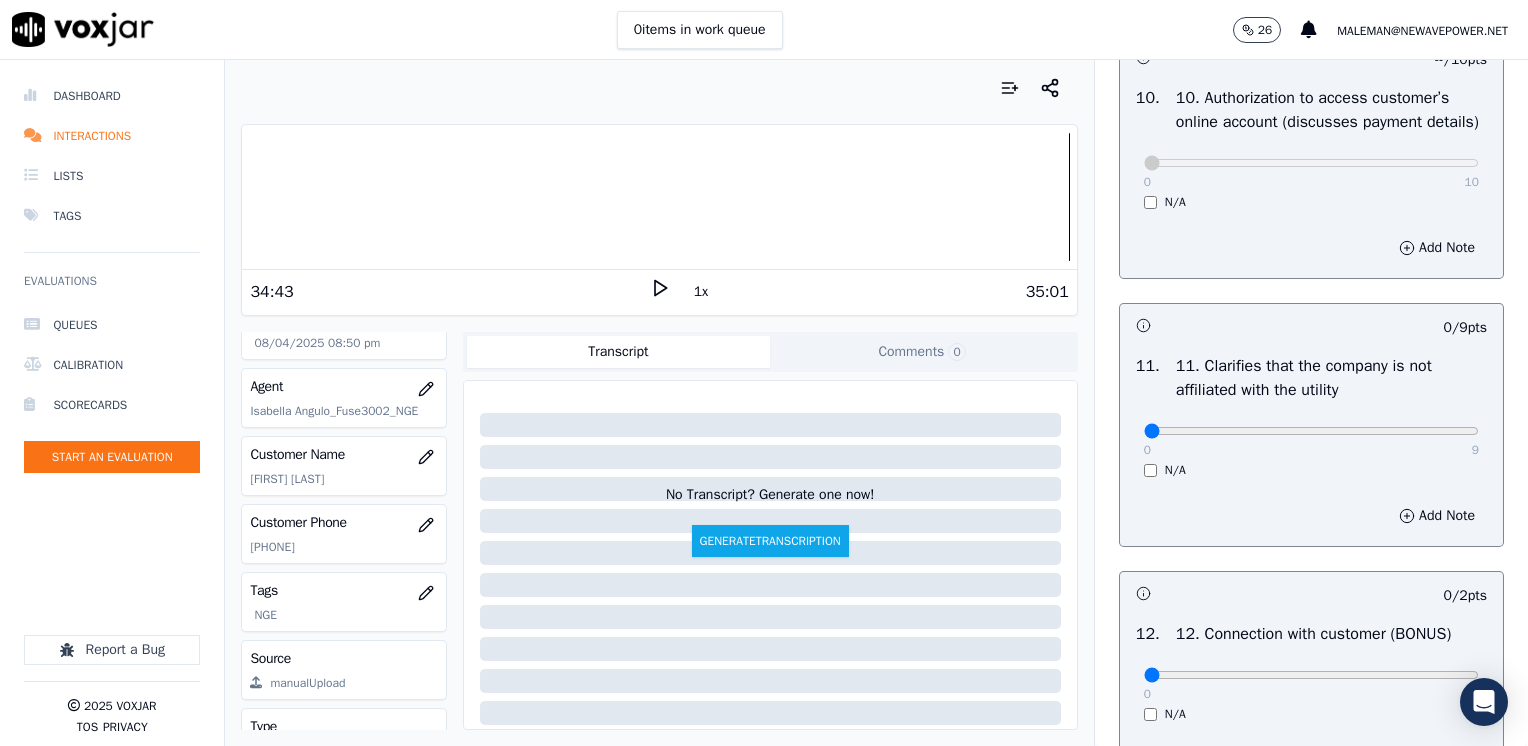 scroll, scrollTop: 2700, scrollLeft: 0, axis: vertical 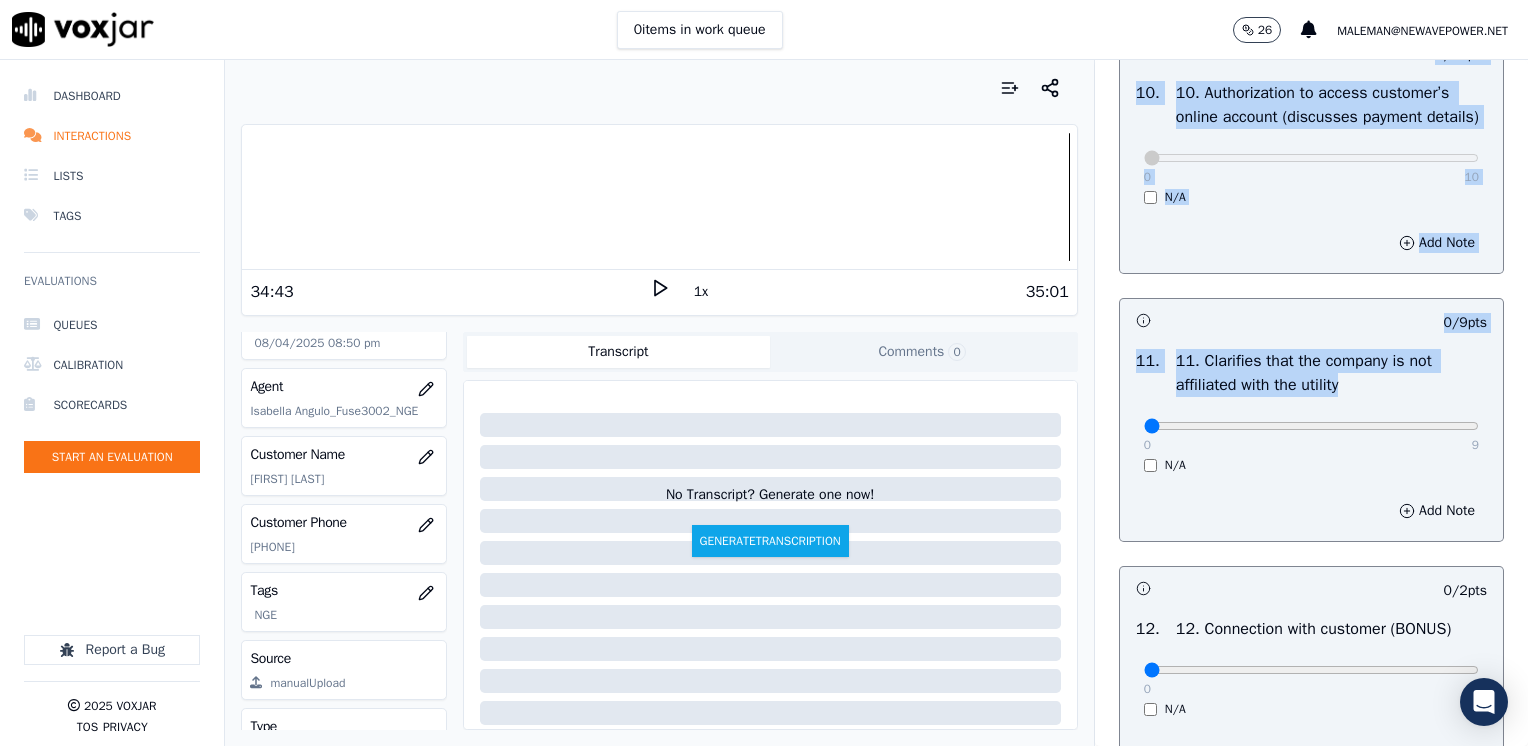 drag, startPoint x: 1120, startPoint y: 465, endPoint x: 1531, endPoint y: 443, distance: 411.58838 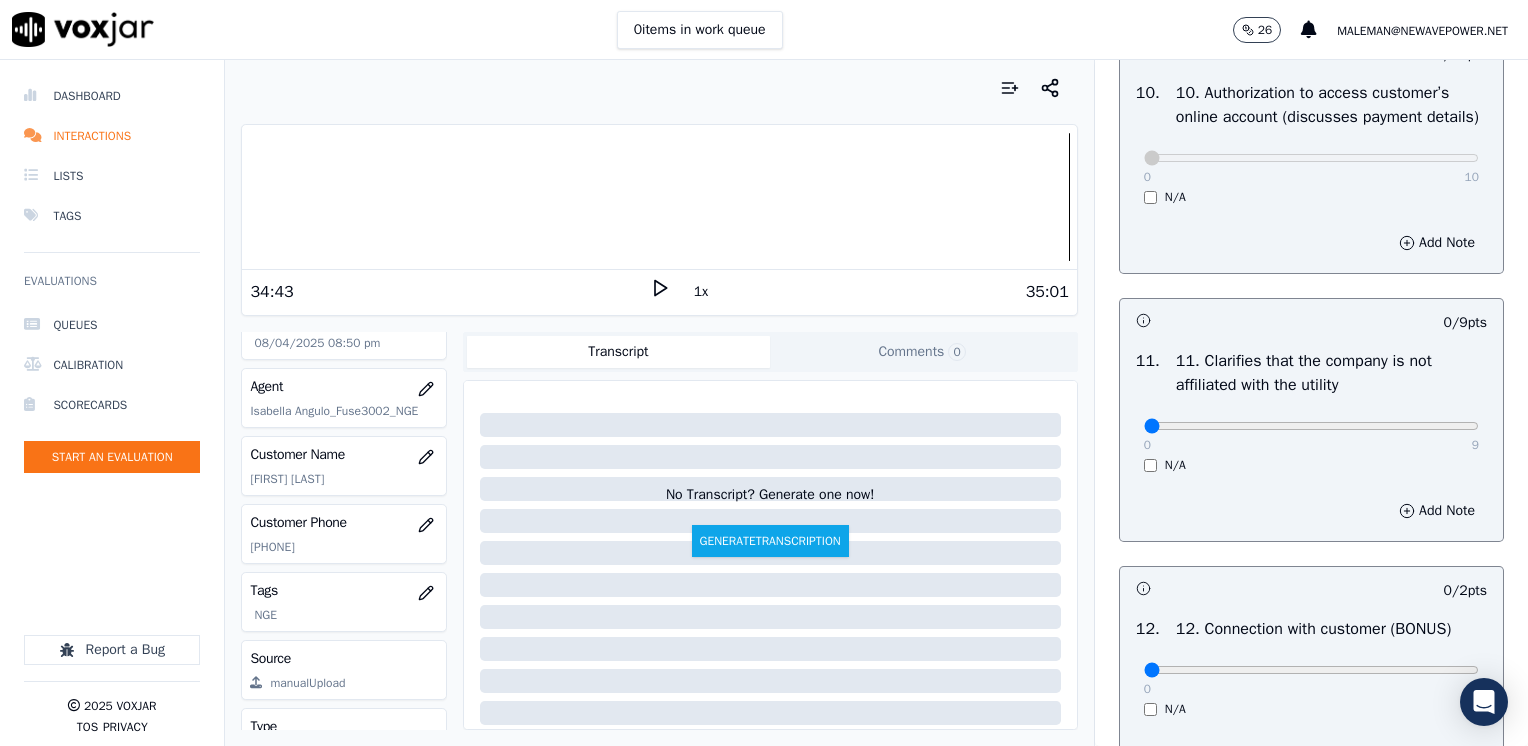 click on "Add Note" at bounding box center [1311, 511] 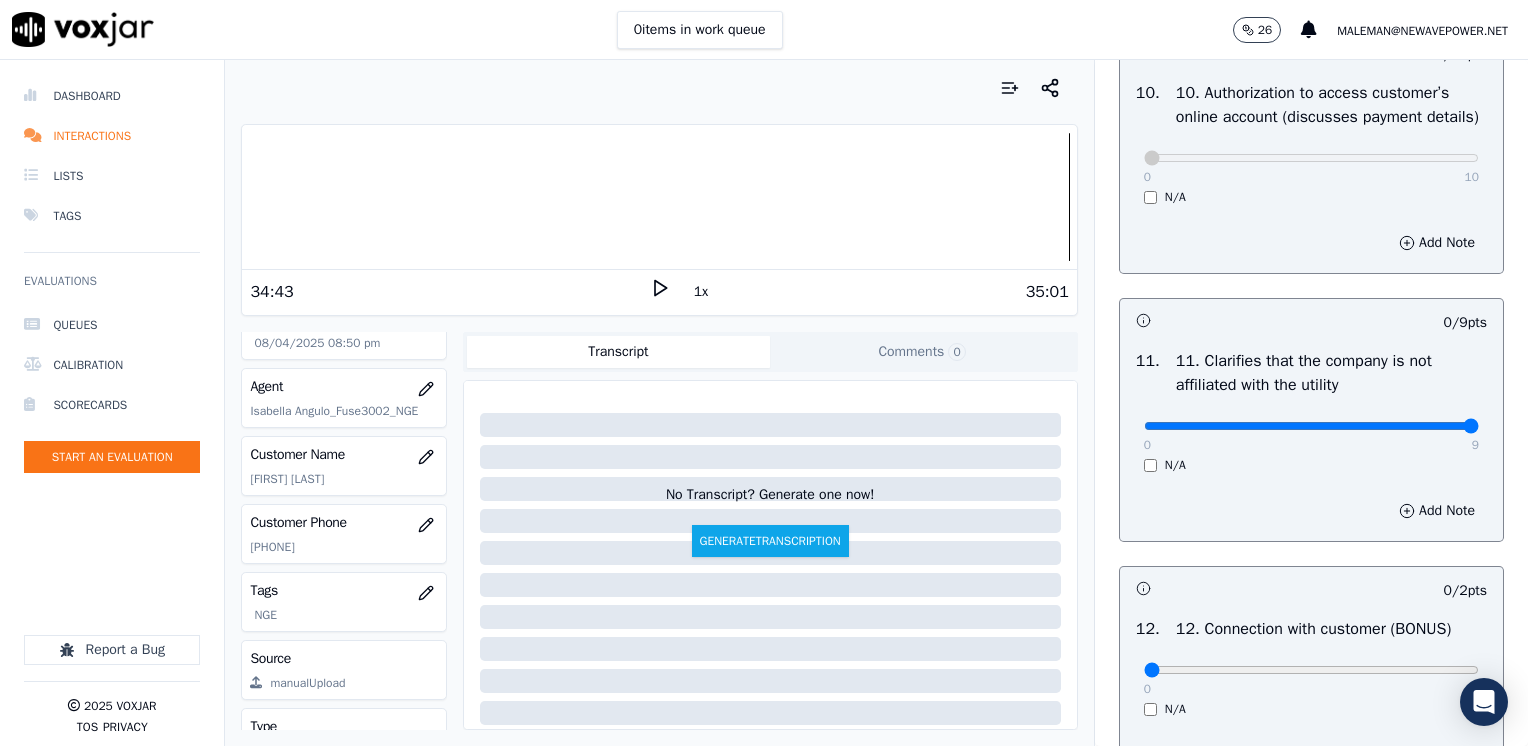 drag, startPoint x: 1133, startPoint y: 469, endPoint x: 1531, endPoint y: 469, distance: 398 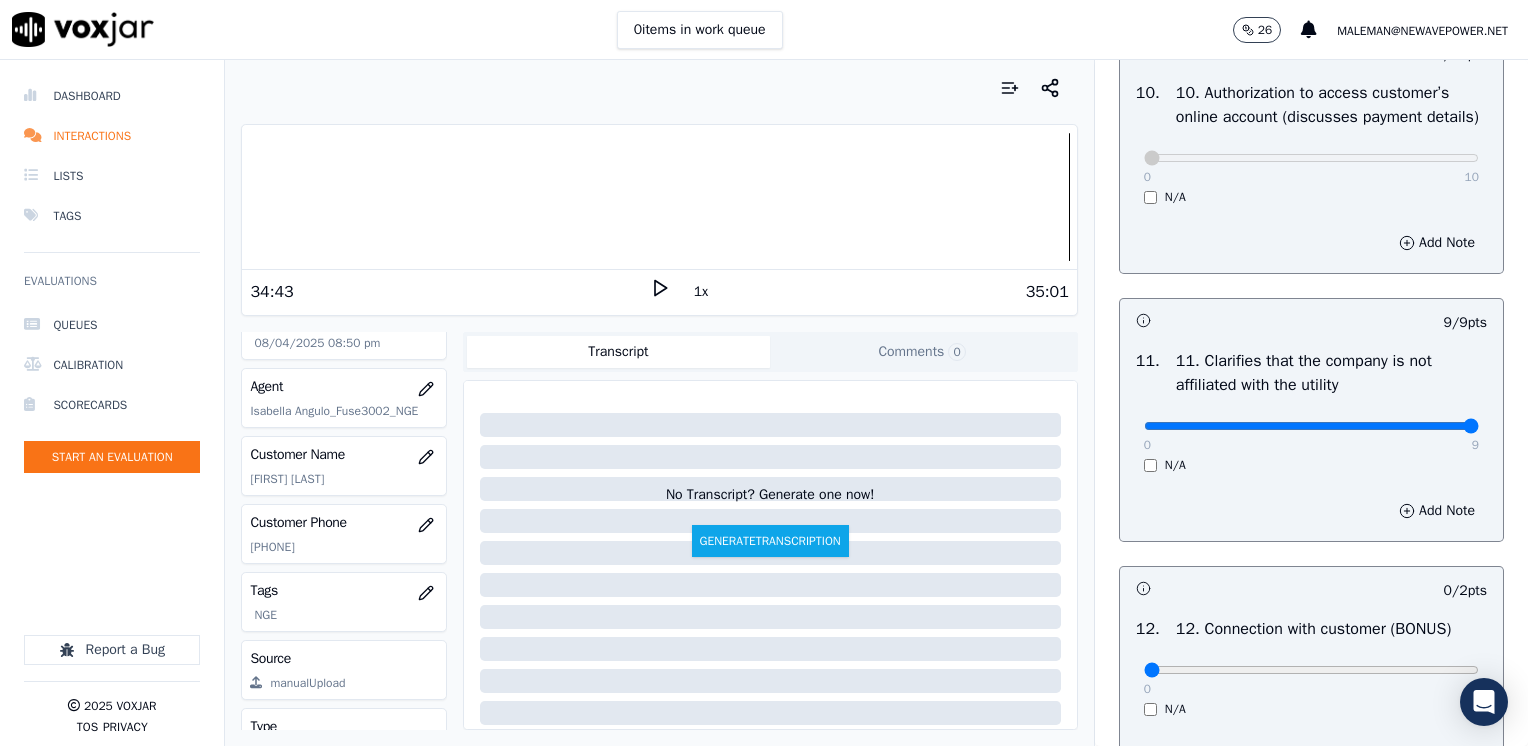 scroll, scrollTop: 3000, scrollLeft: 0, axis: vertical 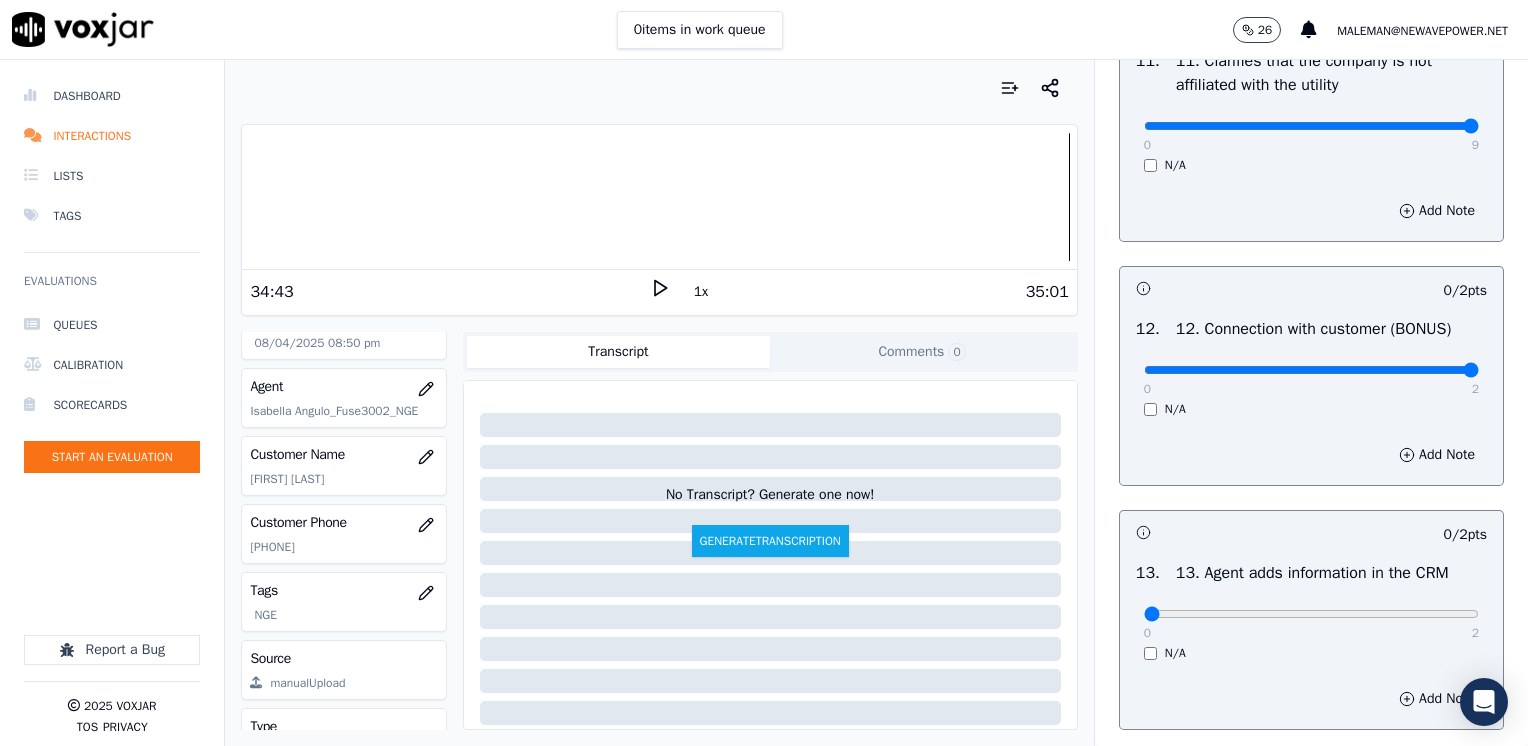 drag, startPoint x: 1132, startPoint y: 415, endPoint x: 1531, endPoint y: 457, distance: 401.20444 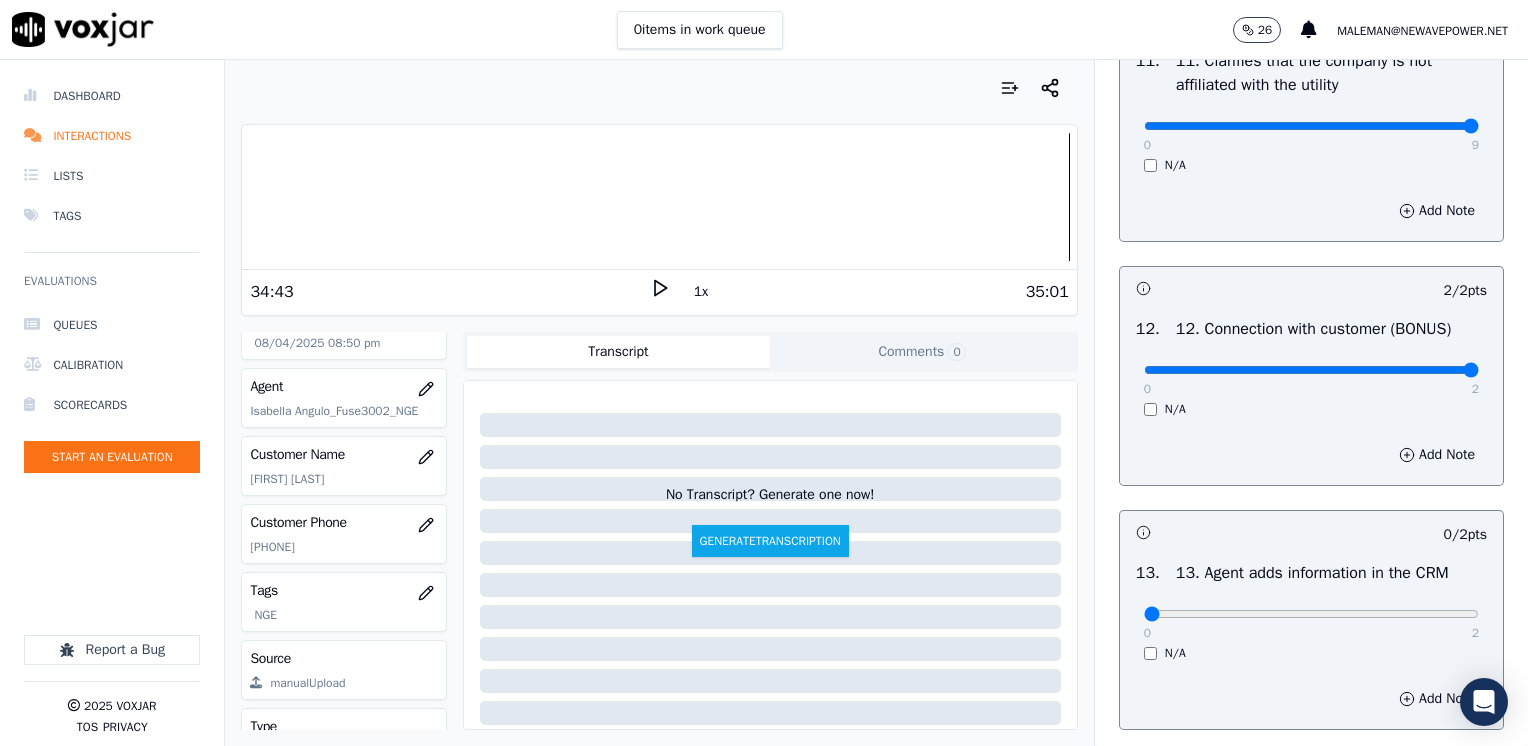 scroll, scrollTop: 3300, scrollLeft: 0, axis: vertical 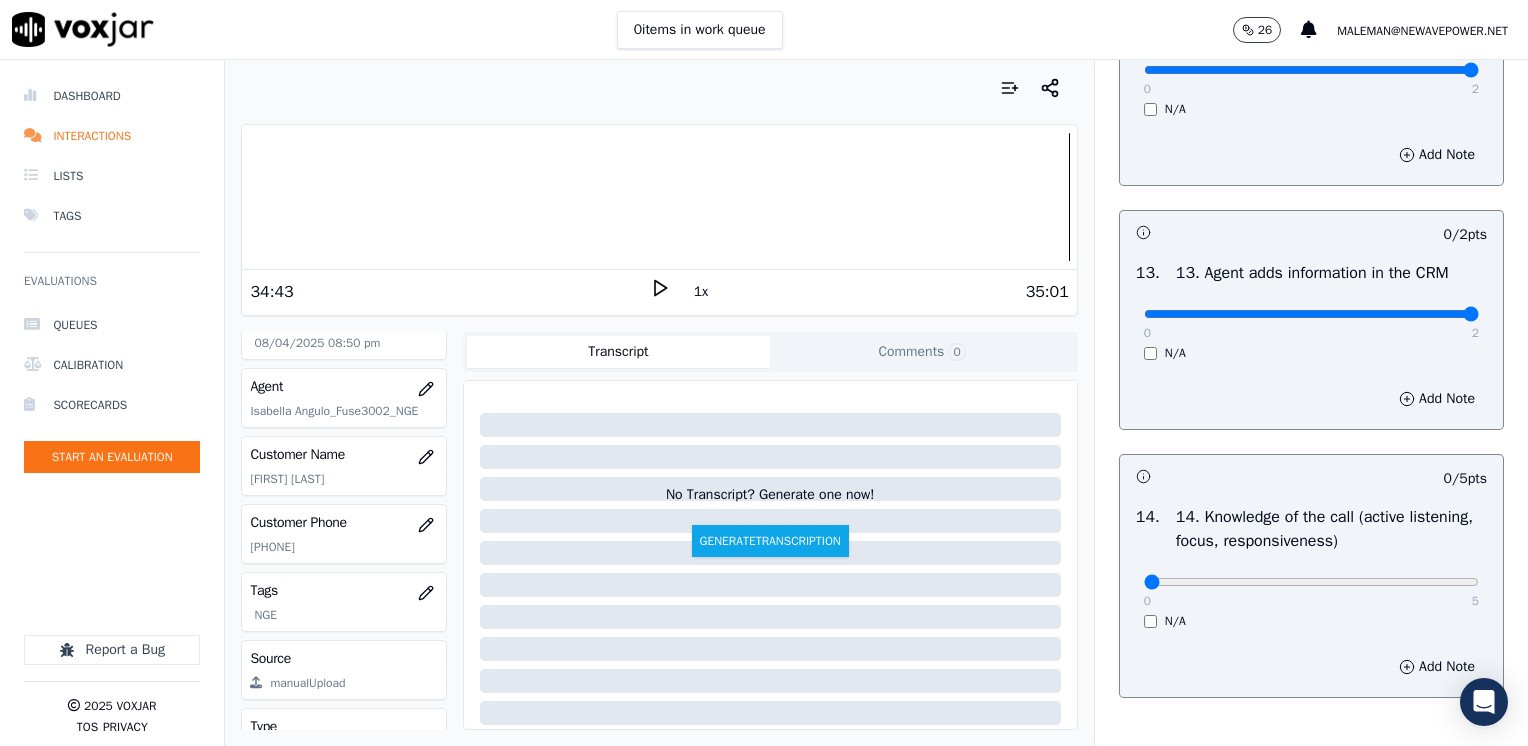 drag, startPoint x: 1133, startPoint y: 356, endPoint x: 1531, endPoint y: 389, distance: 399.36575 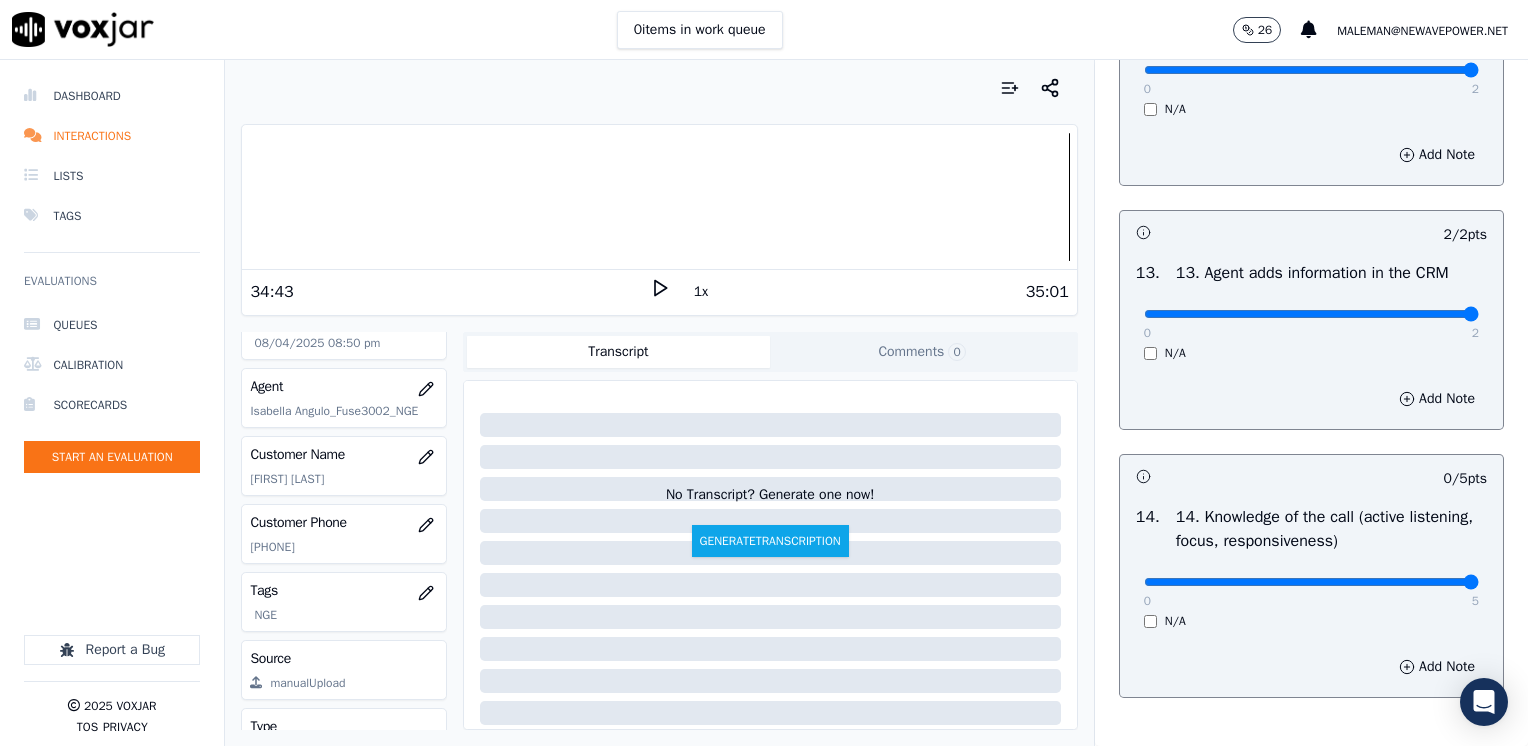 drag, startPoint x: 1135, startPoint y: 625, endPoint x: 1531, endPoint y: 593, distance: 397.29083 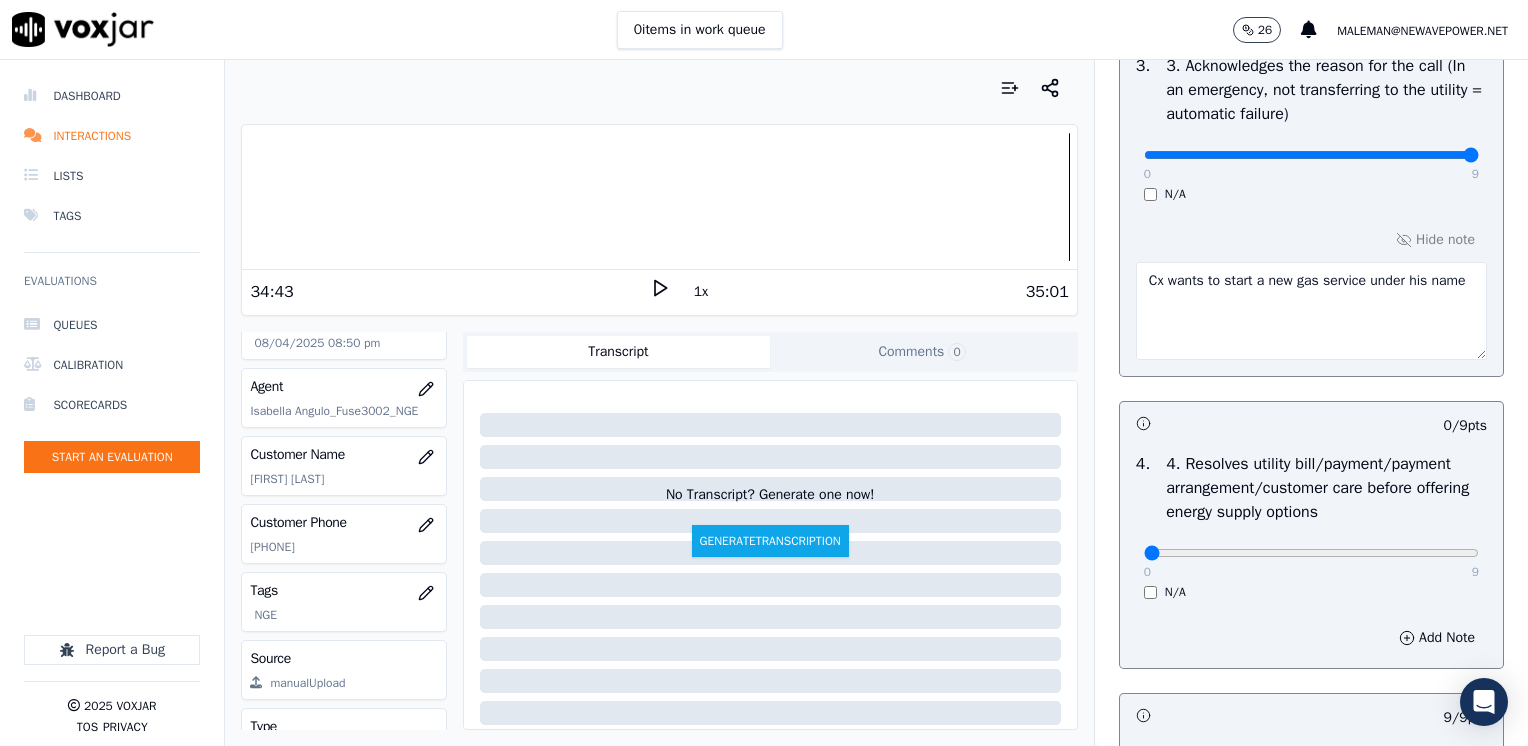 scroll, scrollTop: 900, scrollLeft: 0, axis: vertical 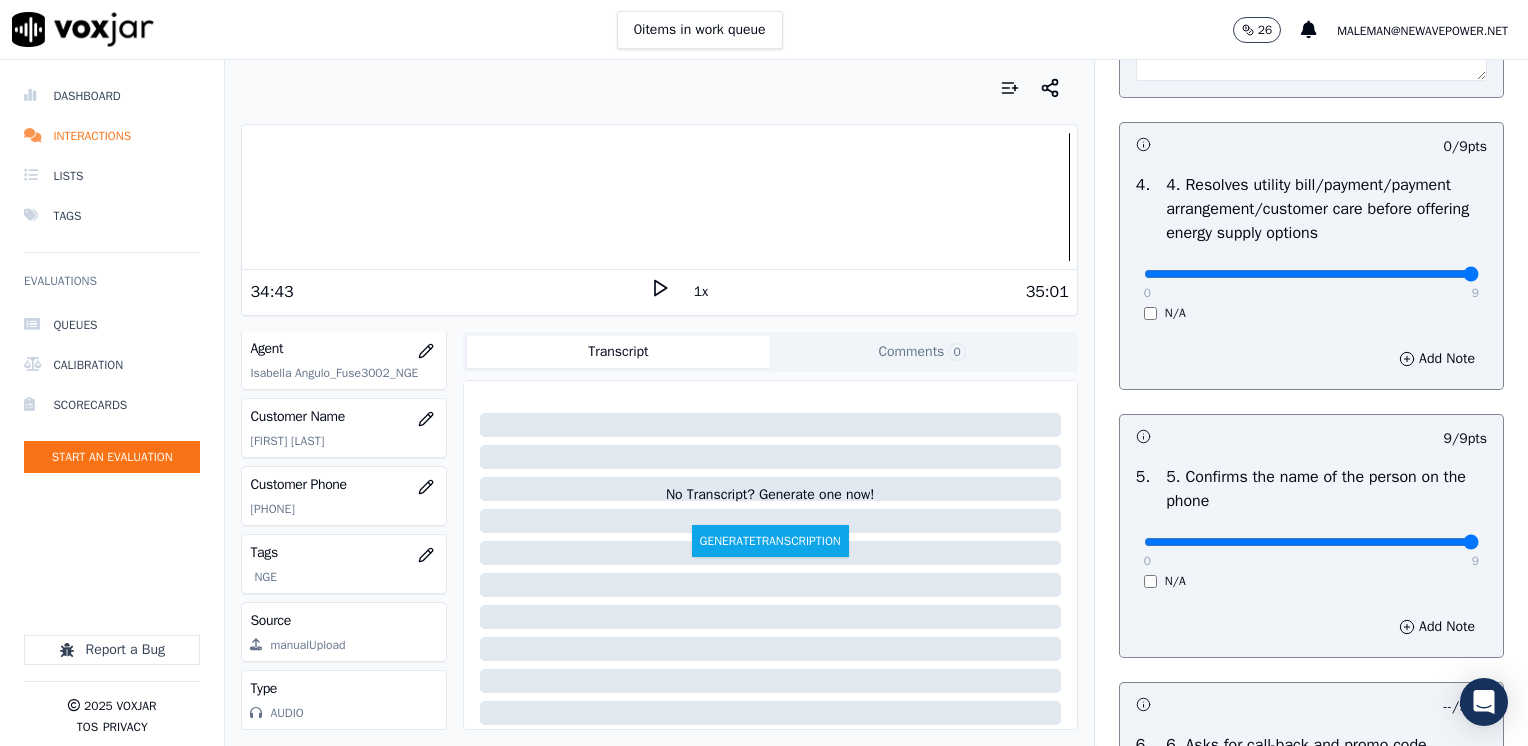 drag, startPoint x: 1132, startPoint y: 274, endPoint x: 1531, endPoint y: 288, distance: 399.24554 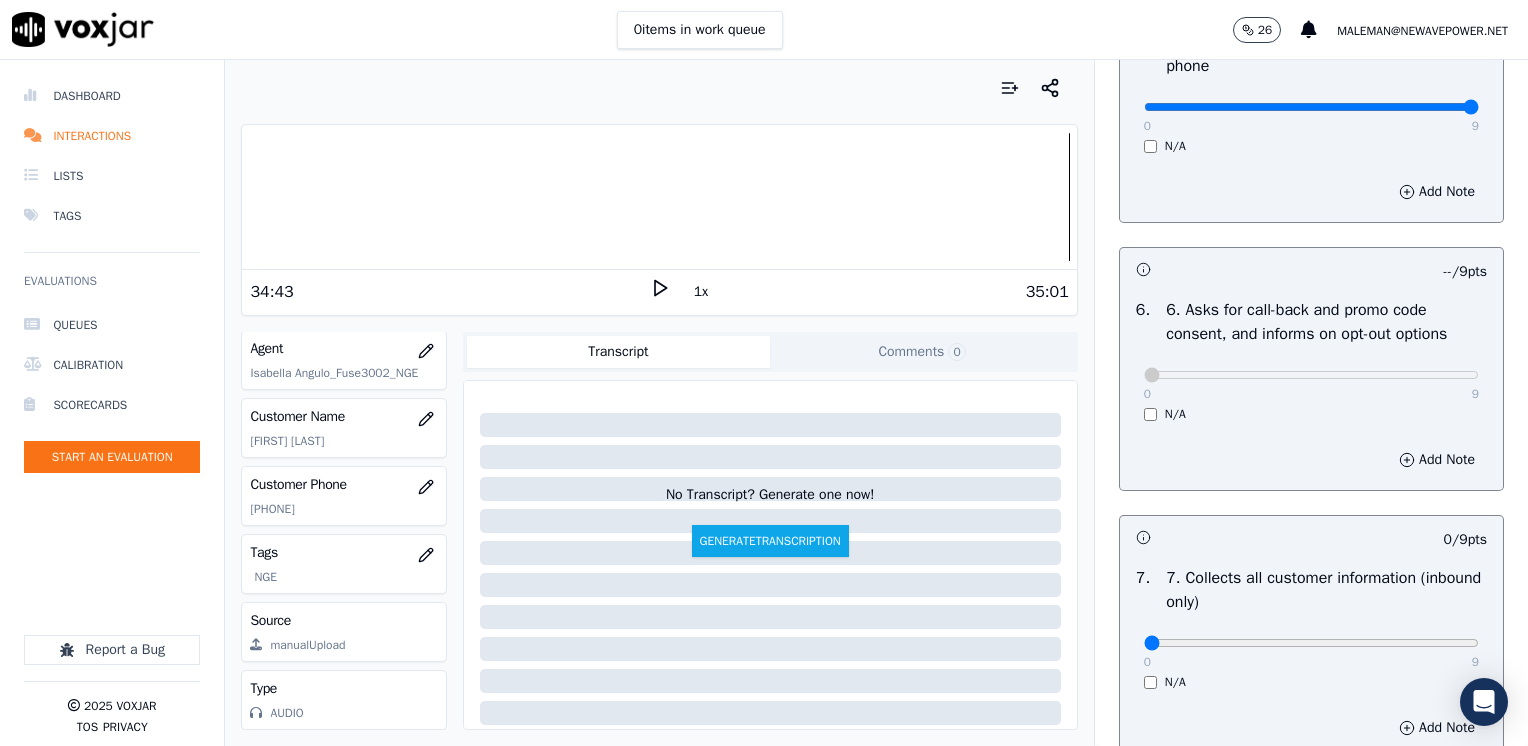 scroll, scrollTop: 1700, scrollLeft: 0, axis: vertical 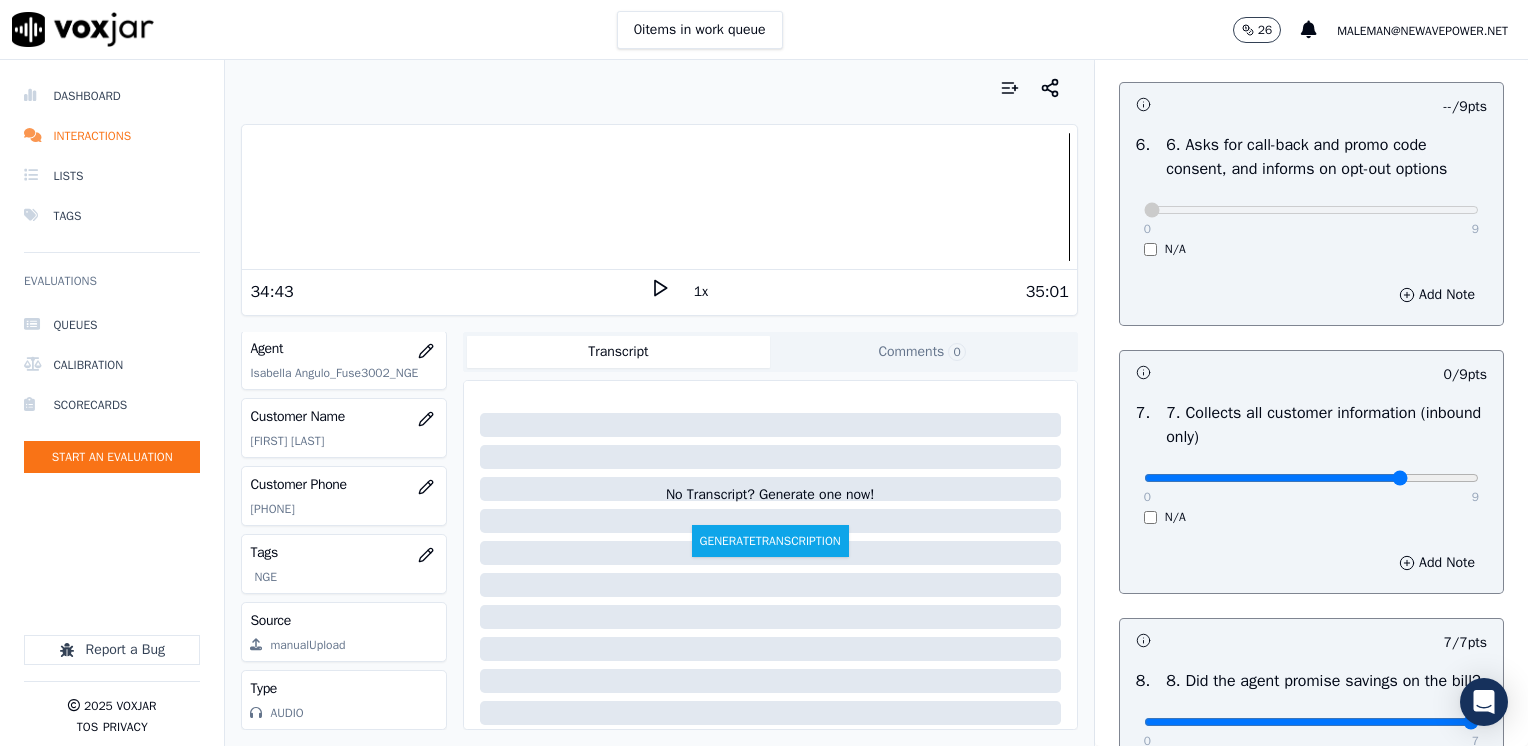 click at bounding box center (1311, -1284) 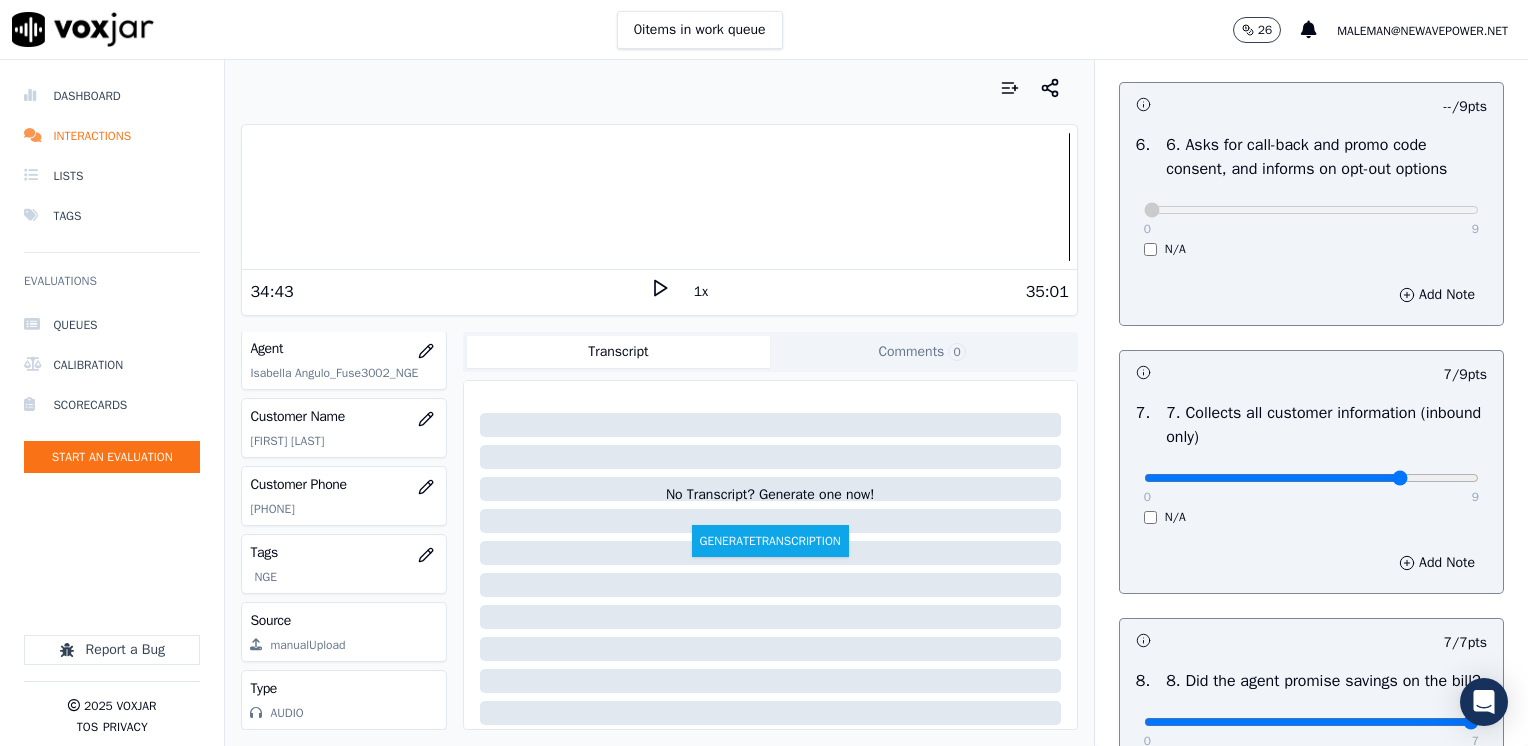 click on "0   9" at bounding box center [1311, 477] 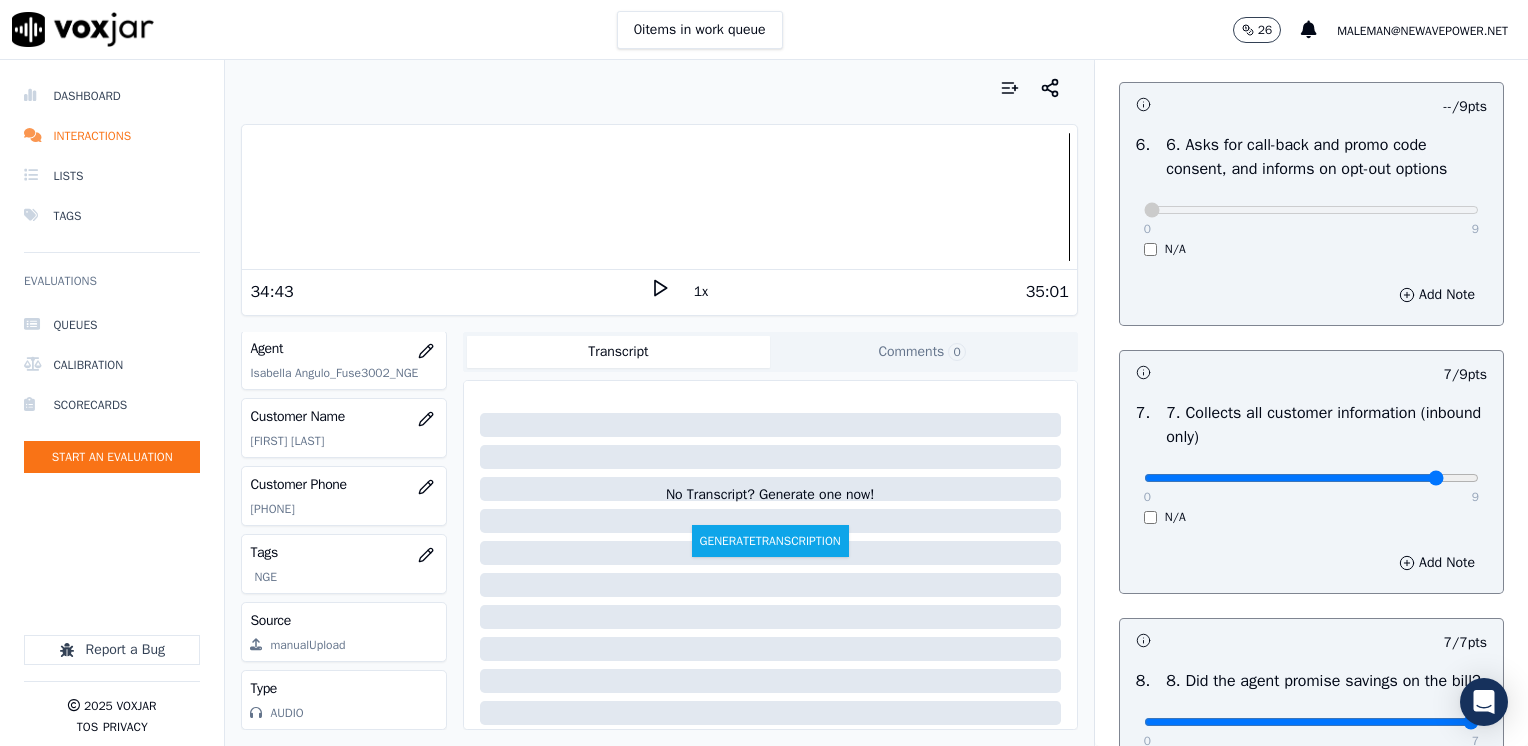 type on "8" 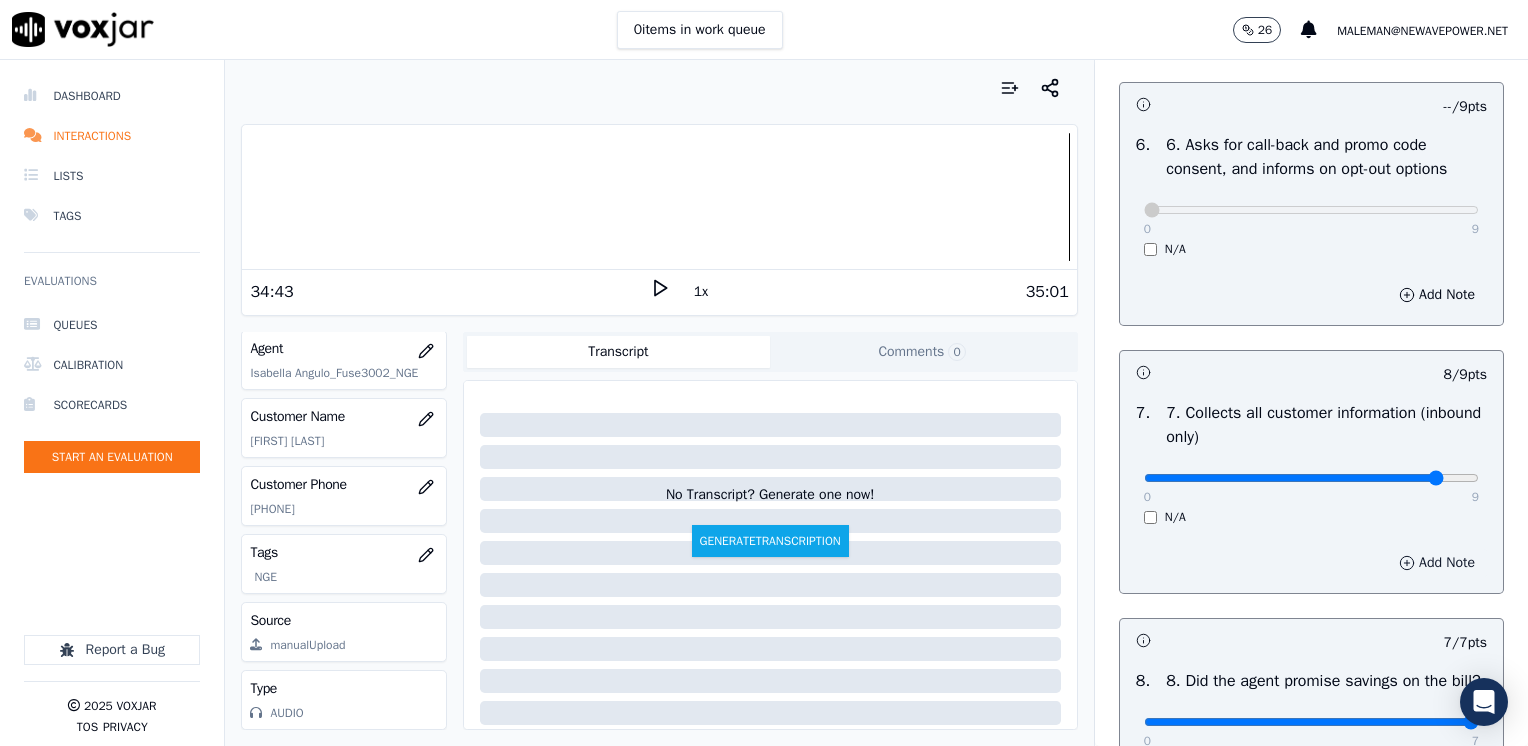 click on "Add Note" at bounding box center [1437, 563] 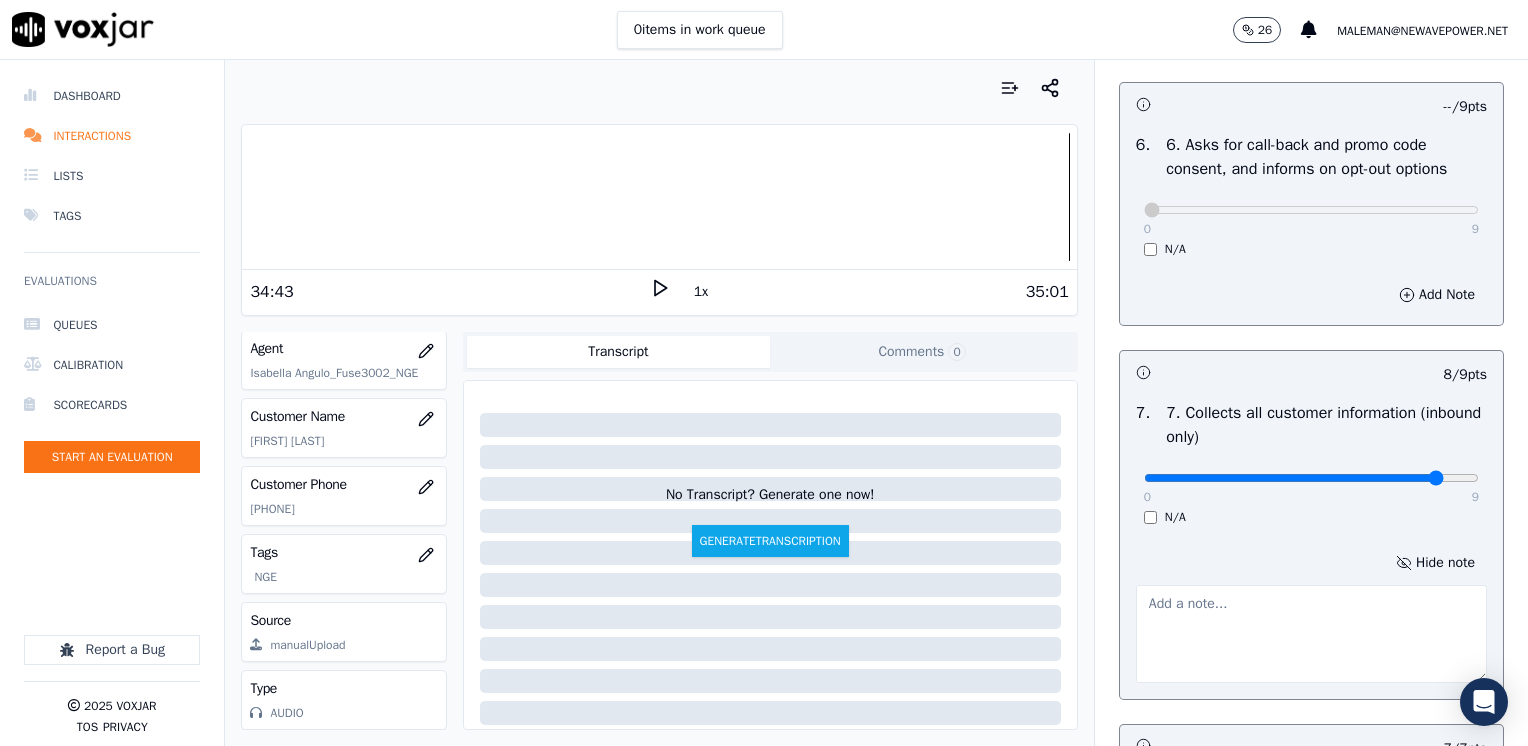 click at bounding box center (1311, 634) 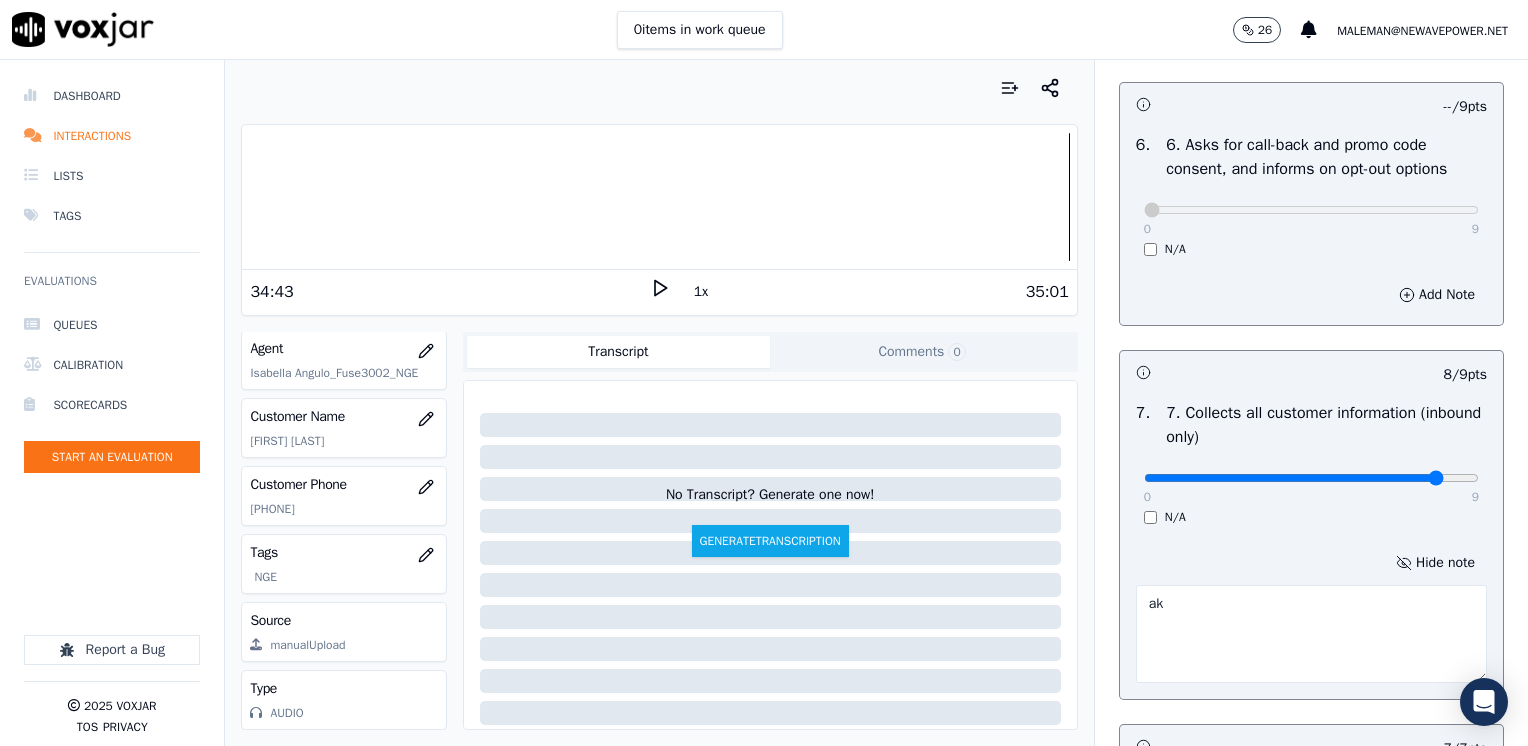 type on "a" 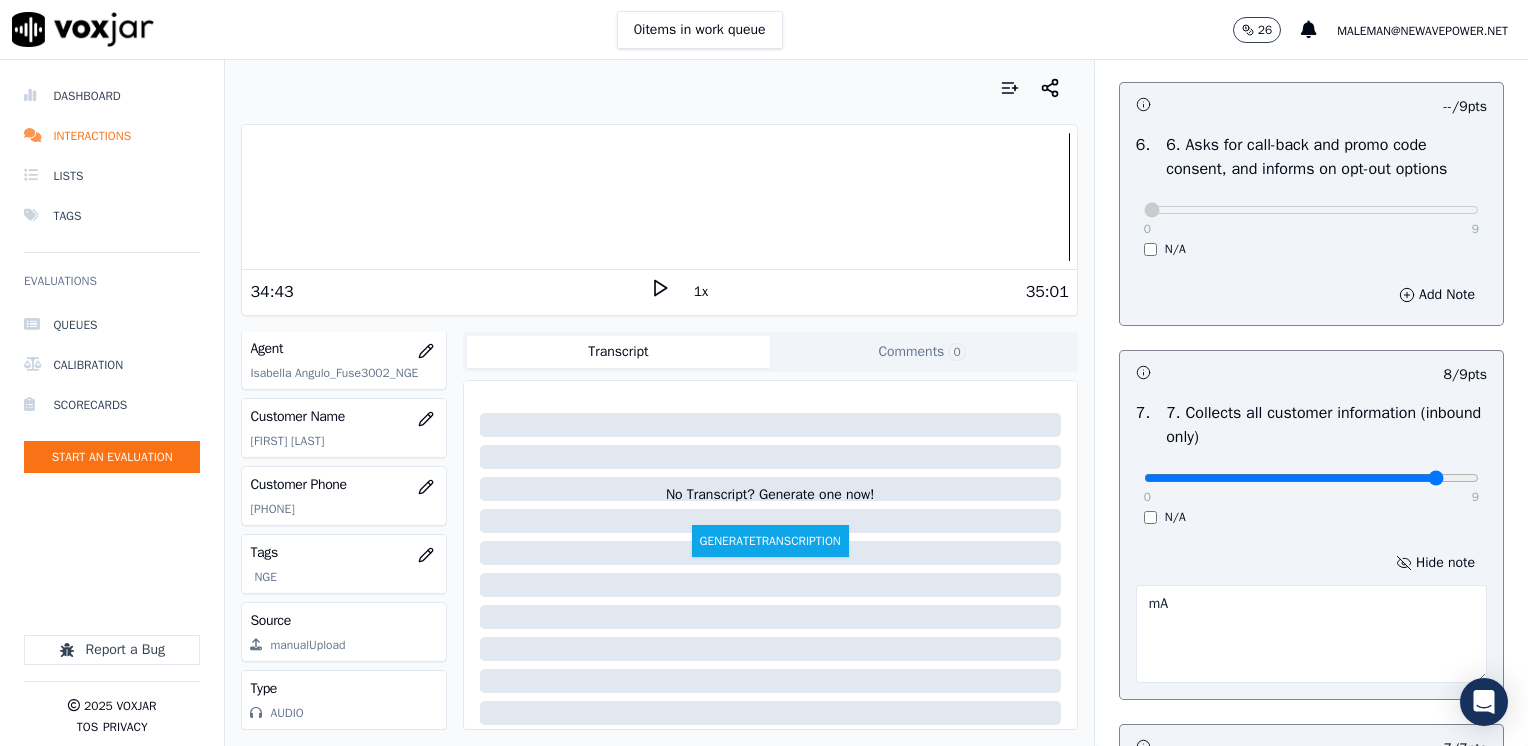 type on "m" 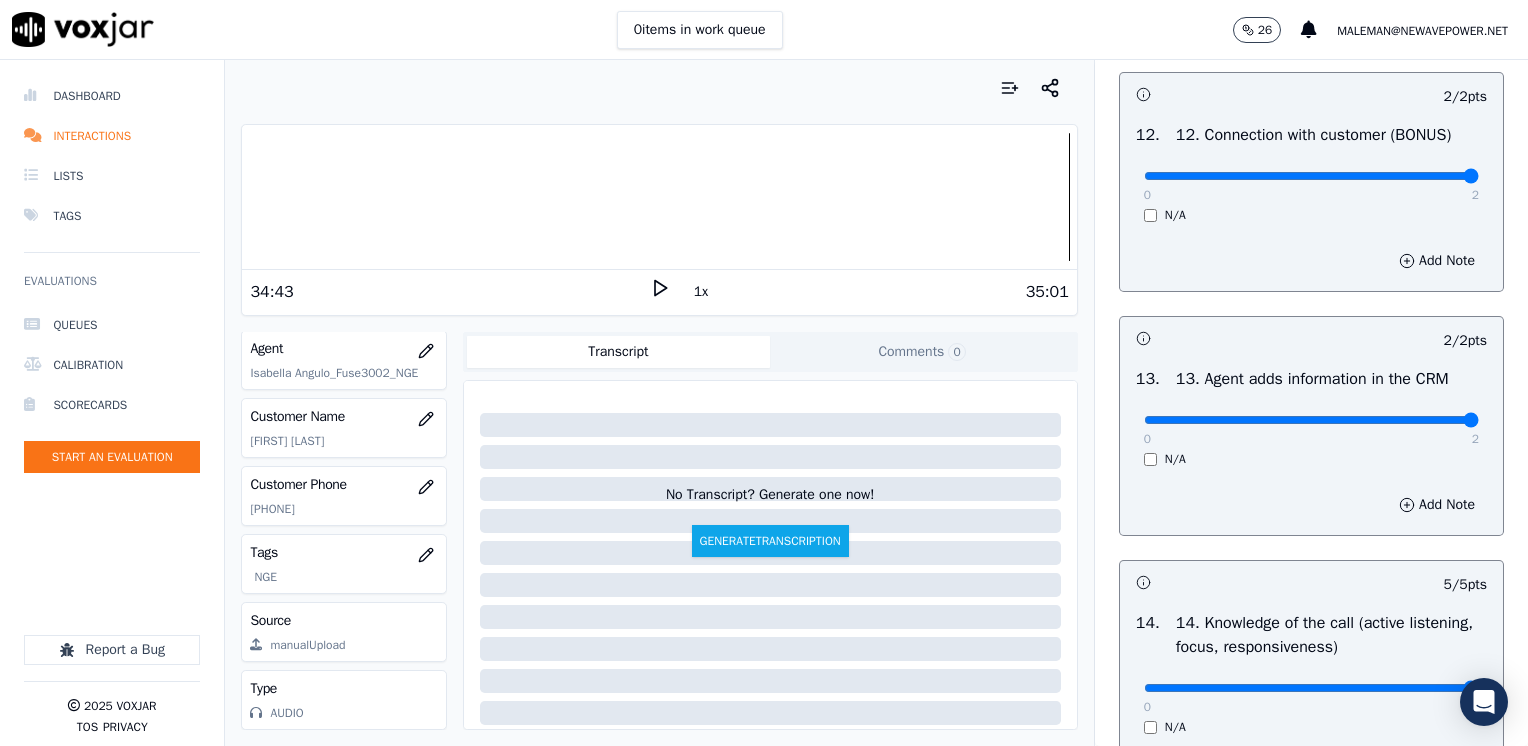 scroll, scrollTop: 3564, scrollLeft: 0, axis: vertical 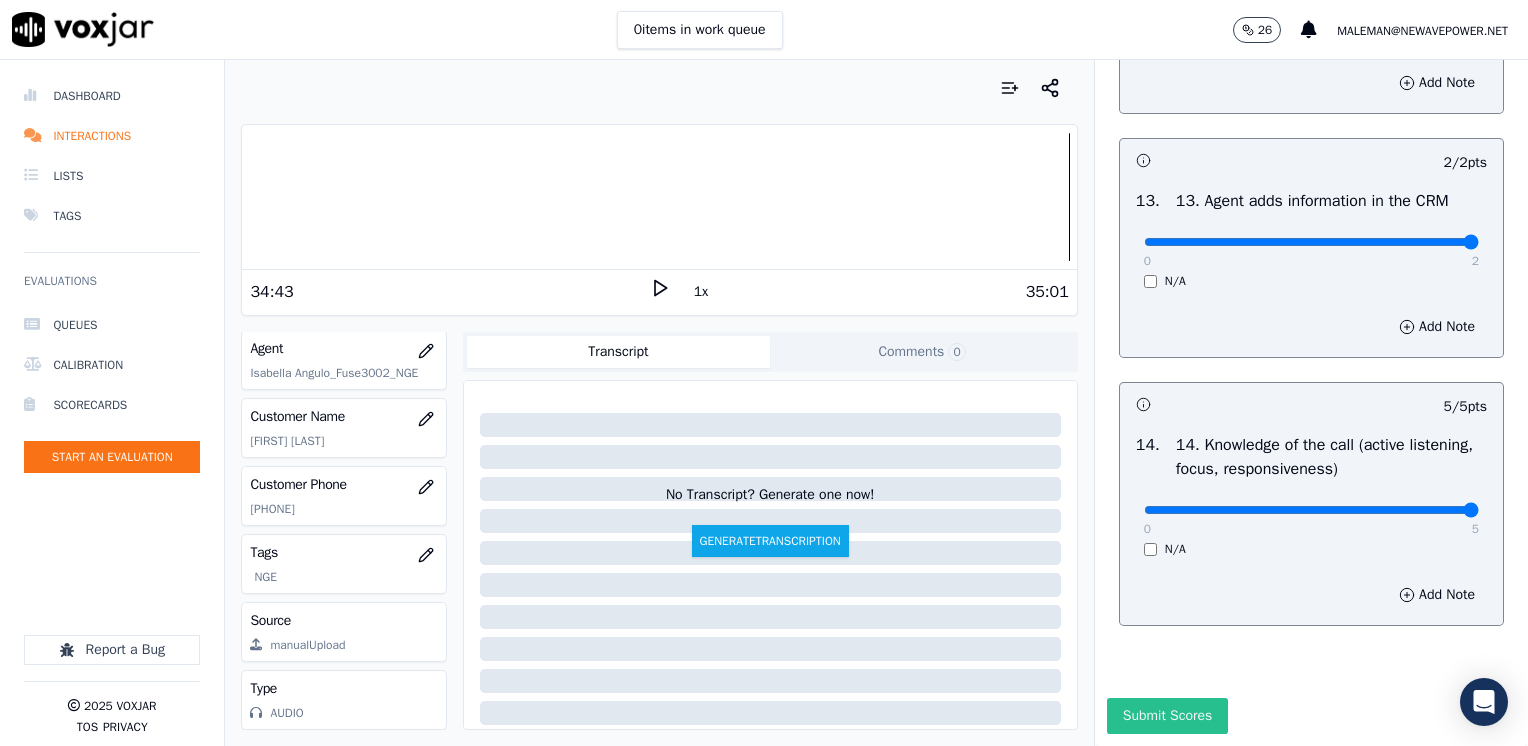 type on "Make sure to confirm full service address and the name on the bill before reading the script" 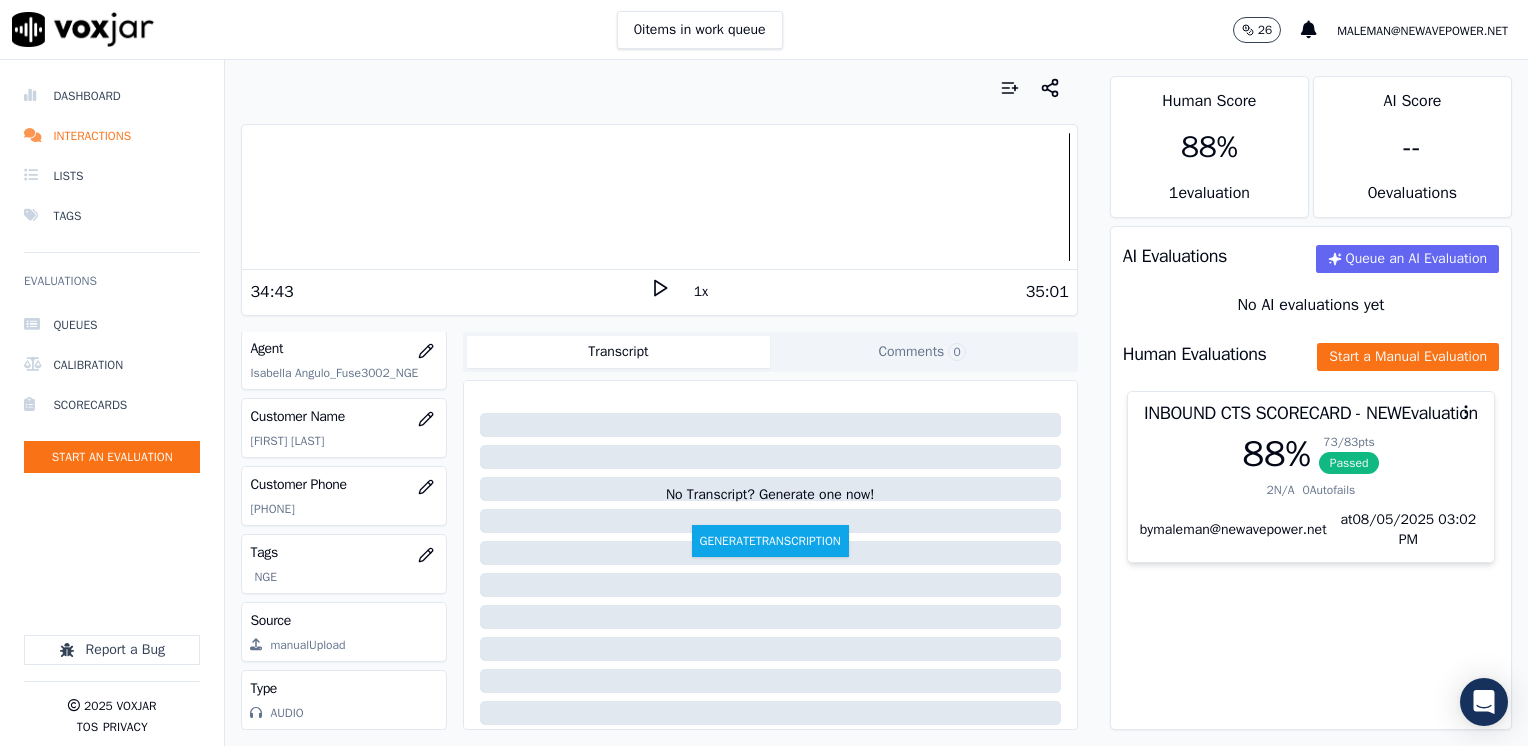 scroll, scrollTop: 279, scrollLeft: 0, axis: vertical 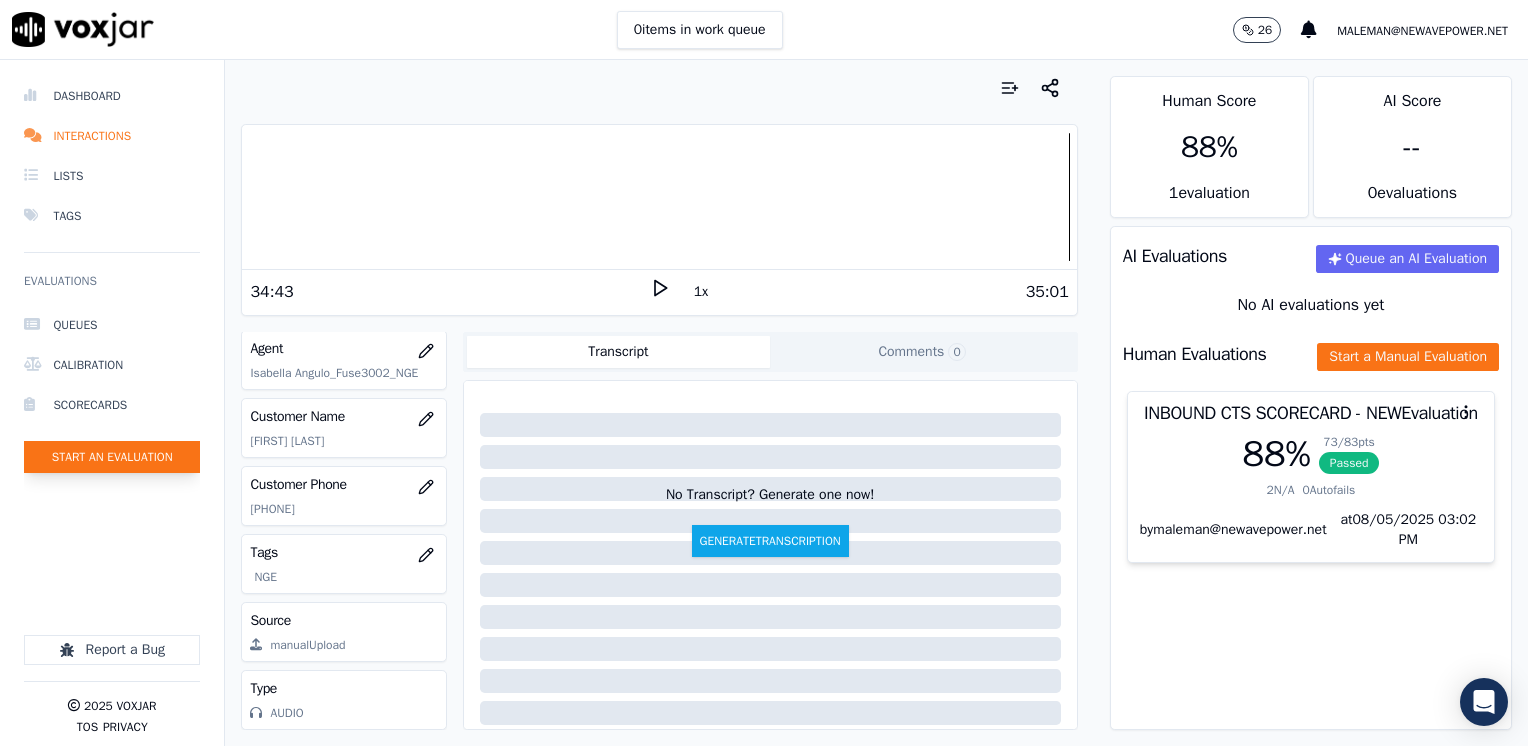 click on "Start an Evaluation" 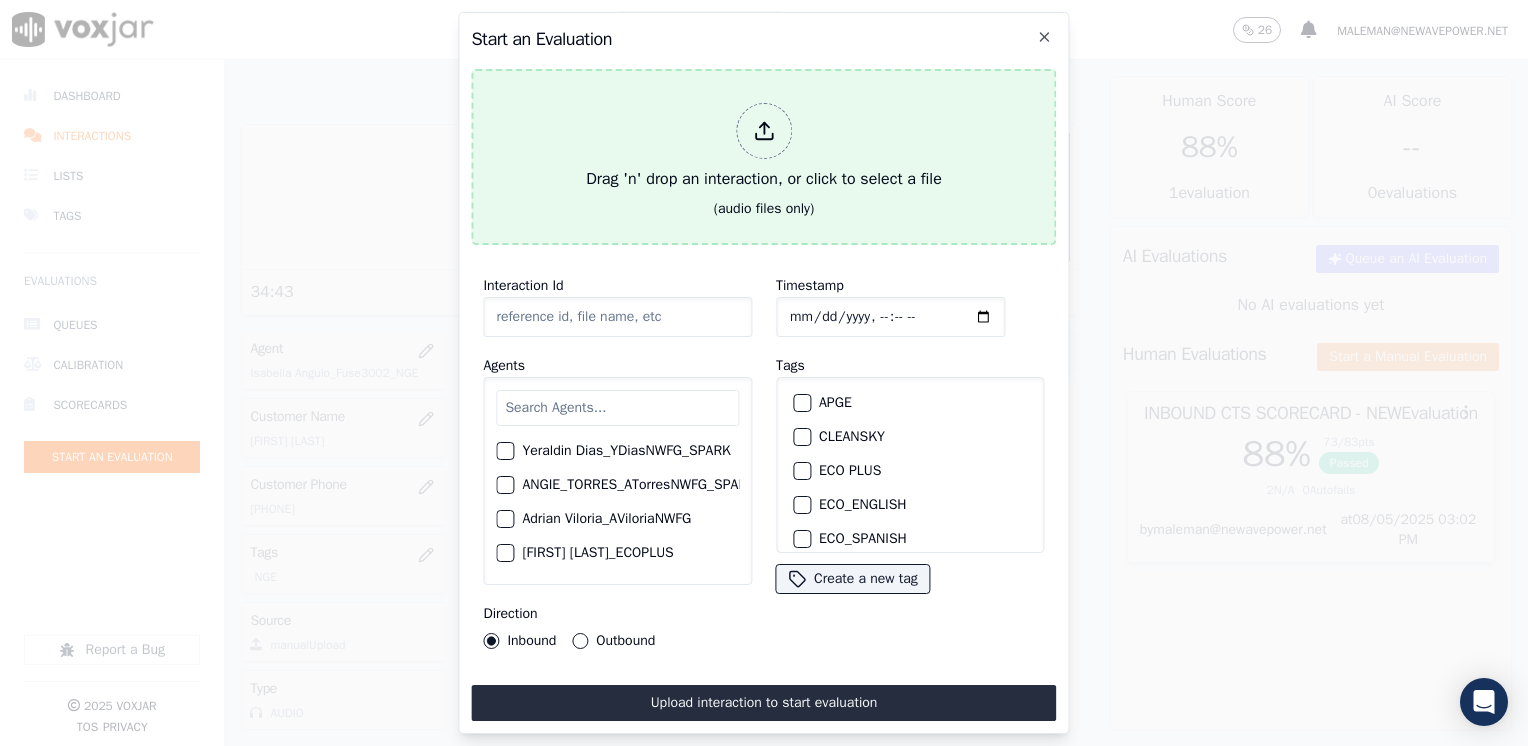 click at bounding box center (764, 131) 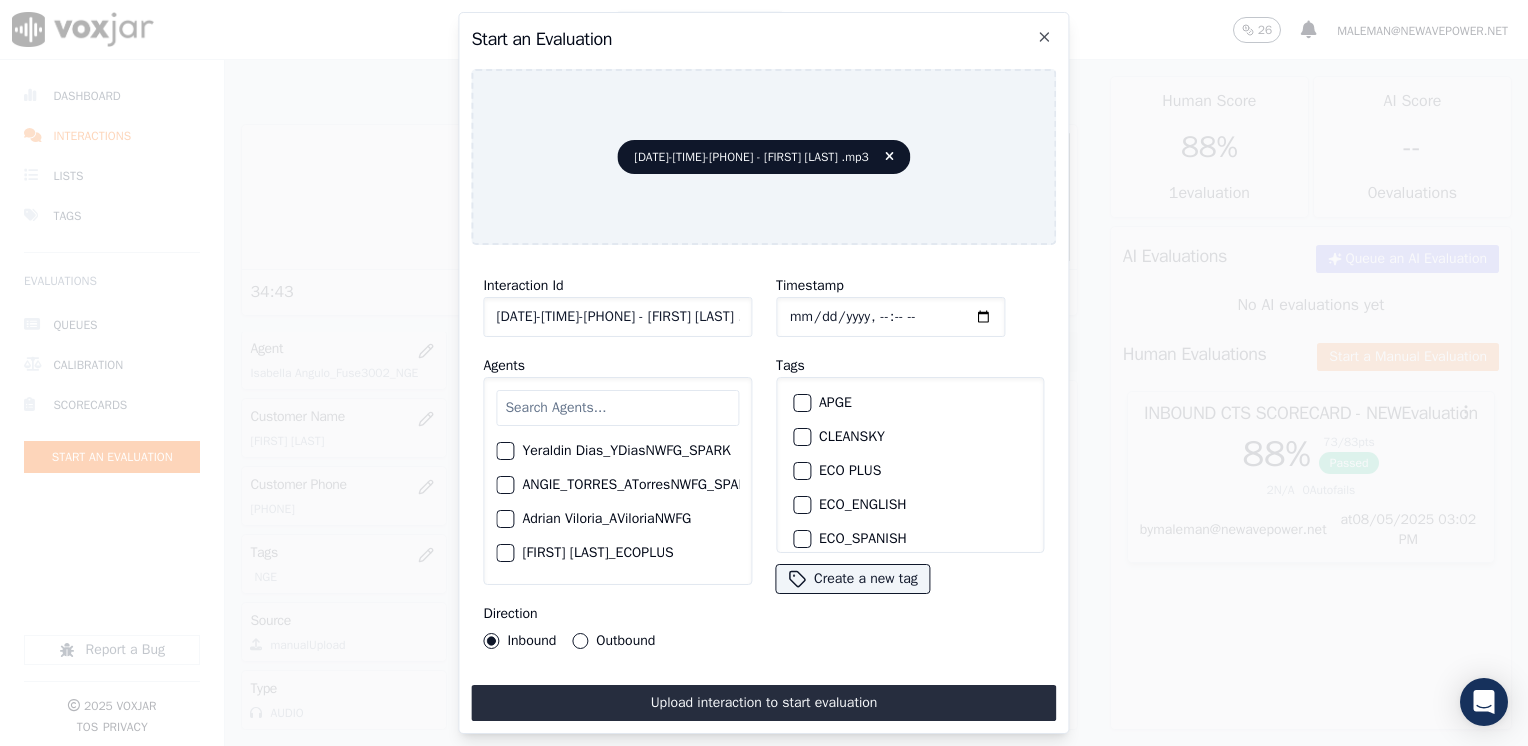 click at bounding box center [617, 408] 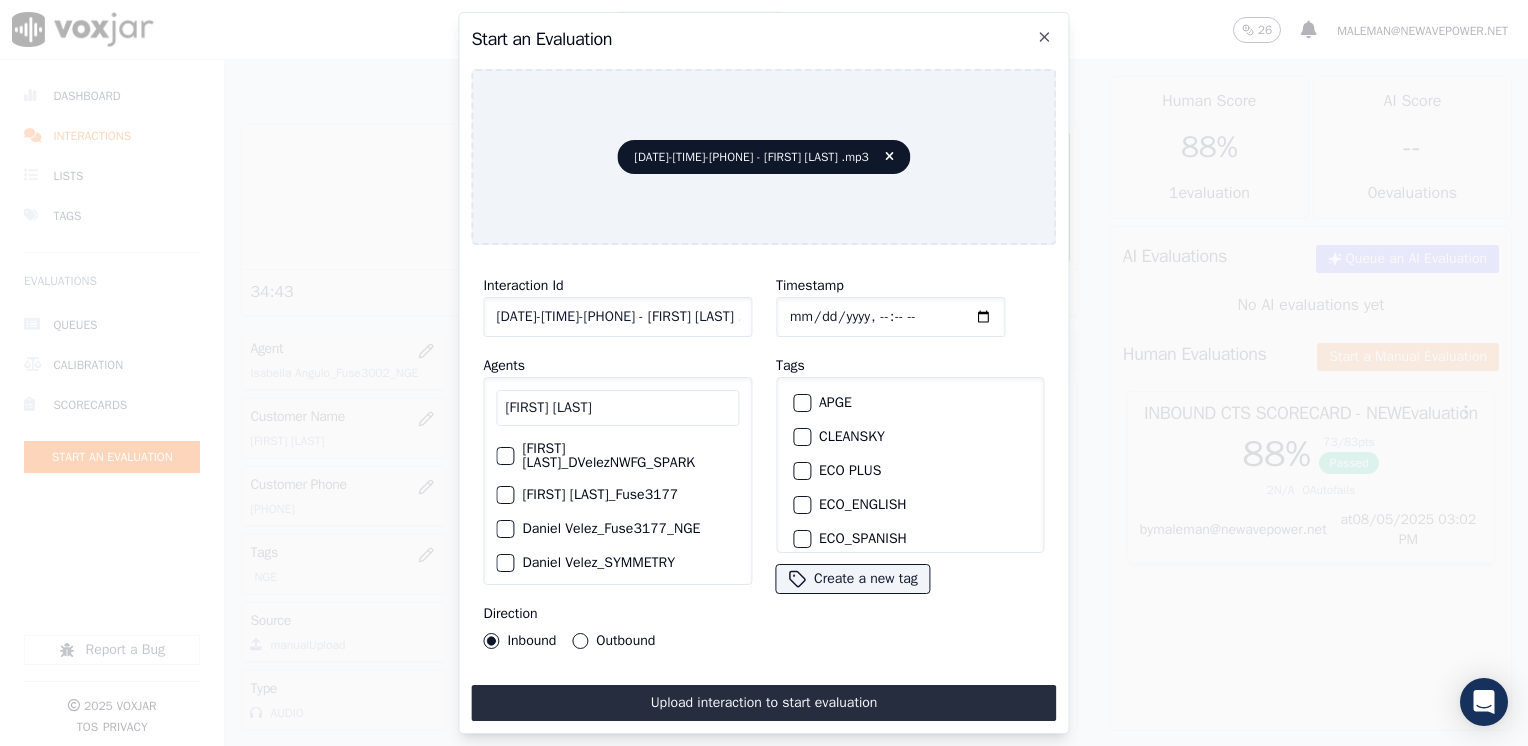 type on "[FIRST] [LAST]" 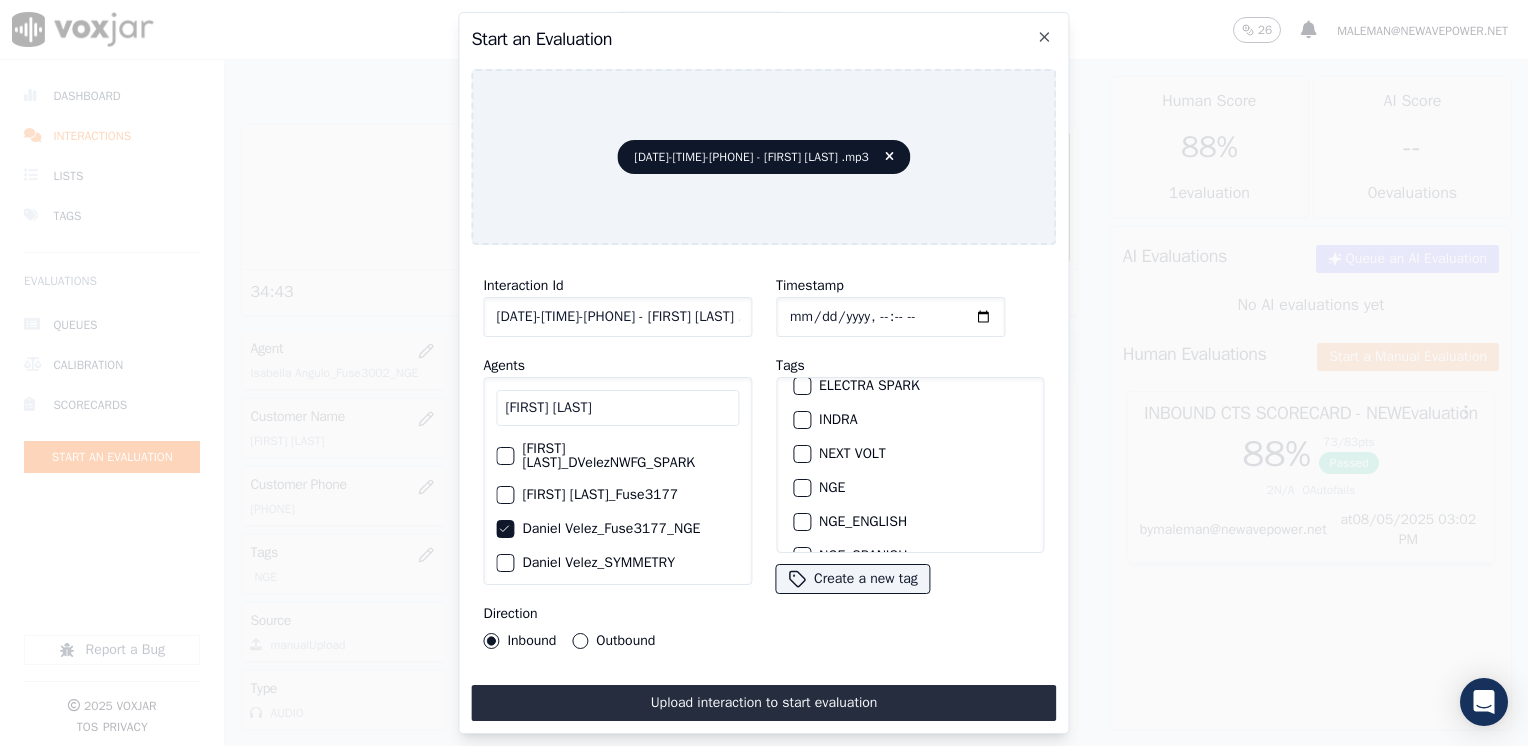 scroll, scrollTop: 200, scrollLeft: 0, axis: vertical 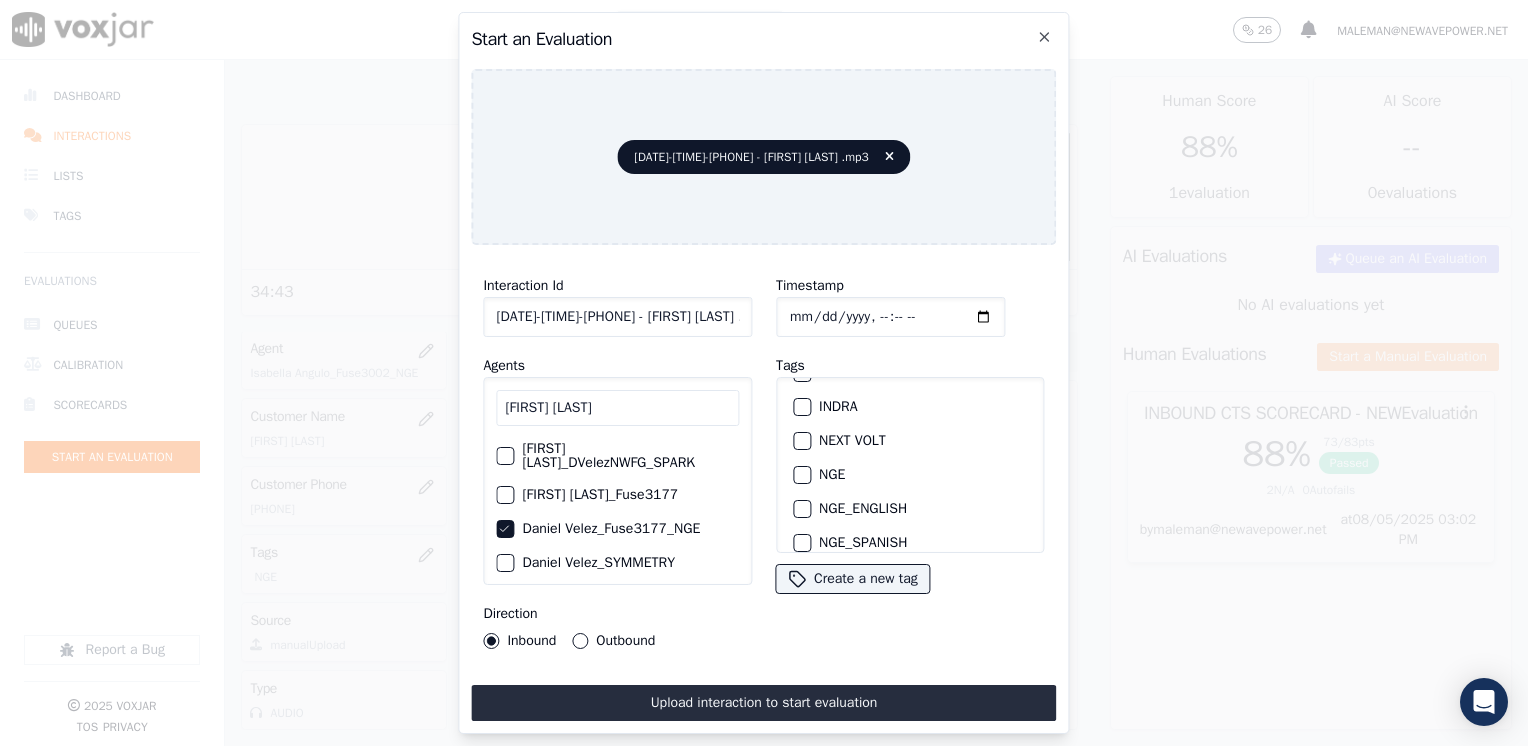 click at bounding box center (801, 475) 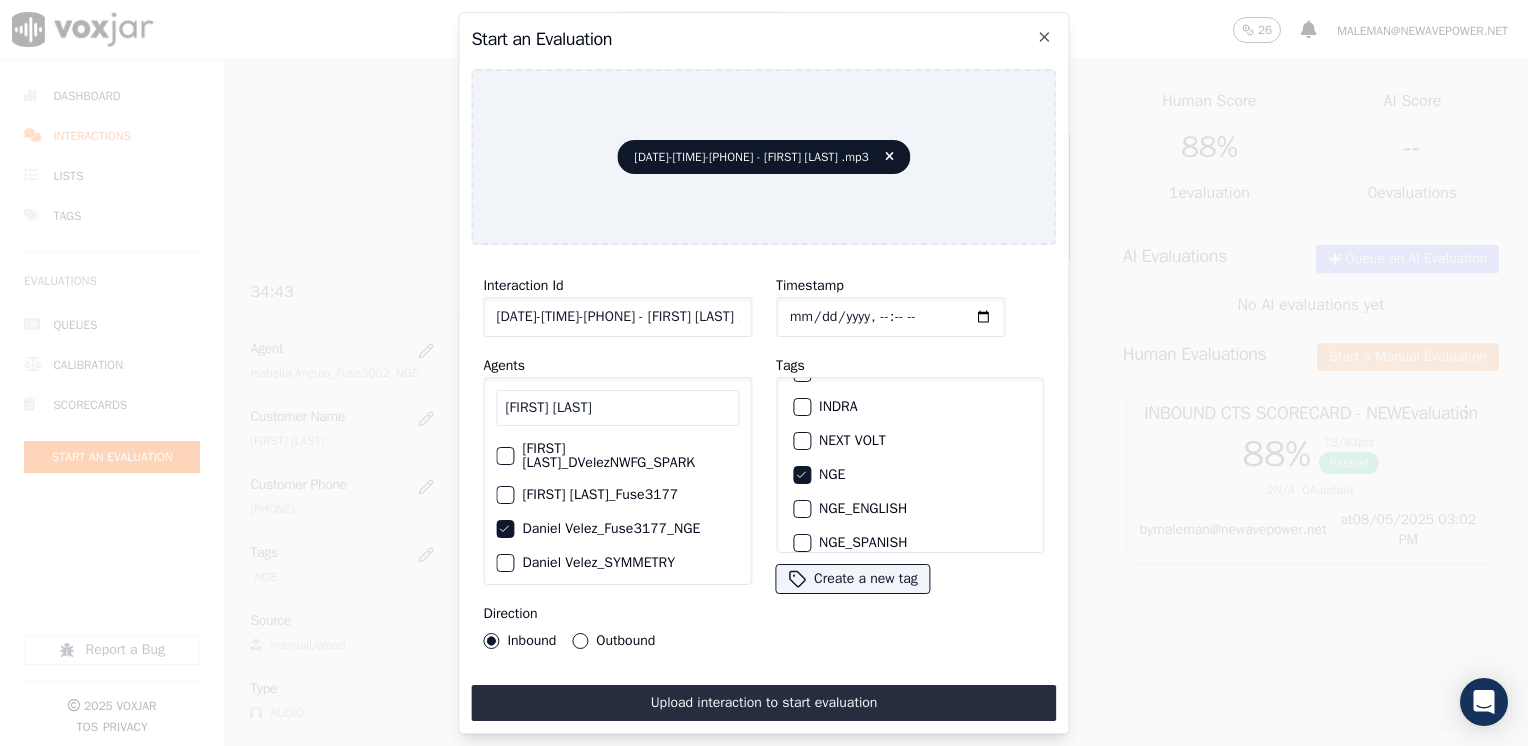 click on "Timestamp" 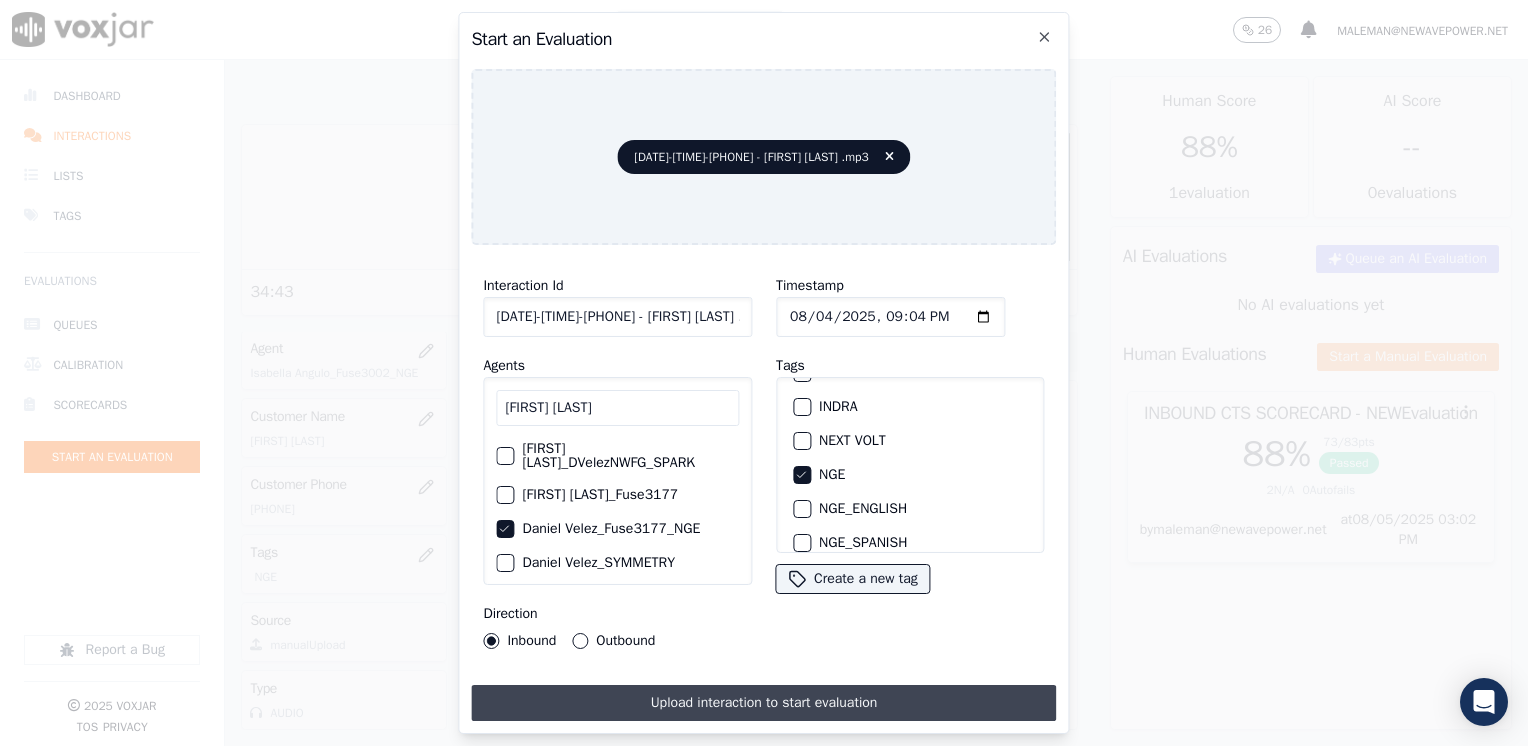 type on "2025-08-04T21:04" 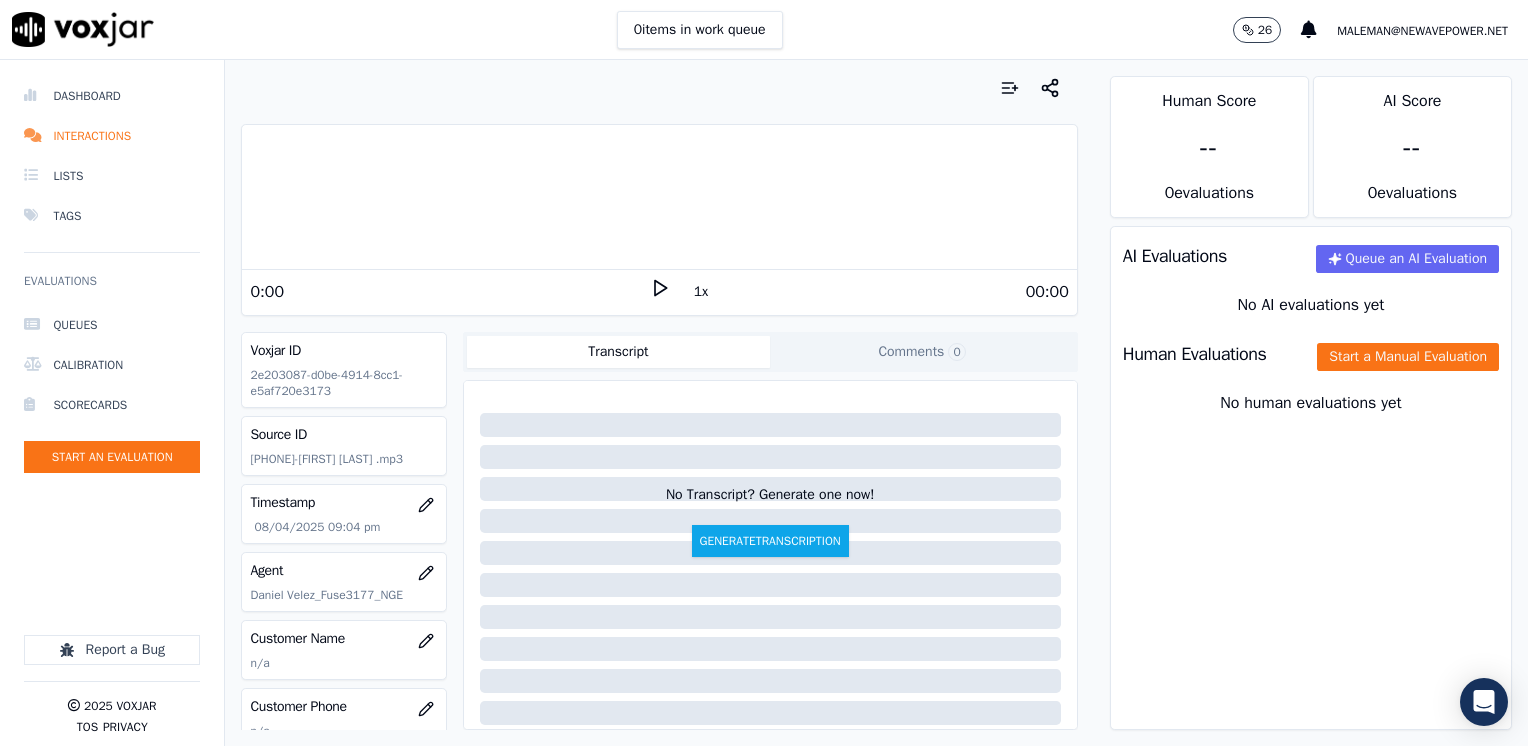 click 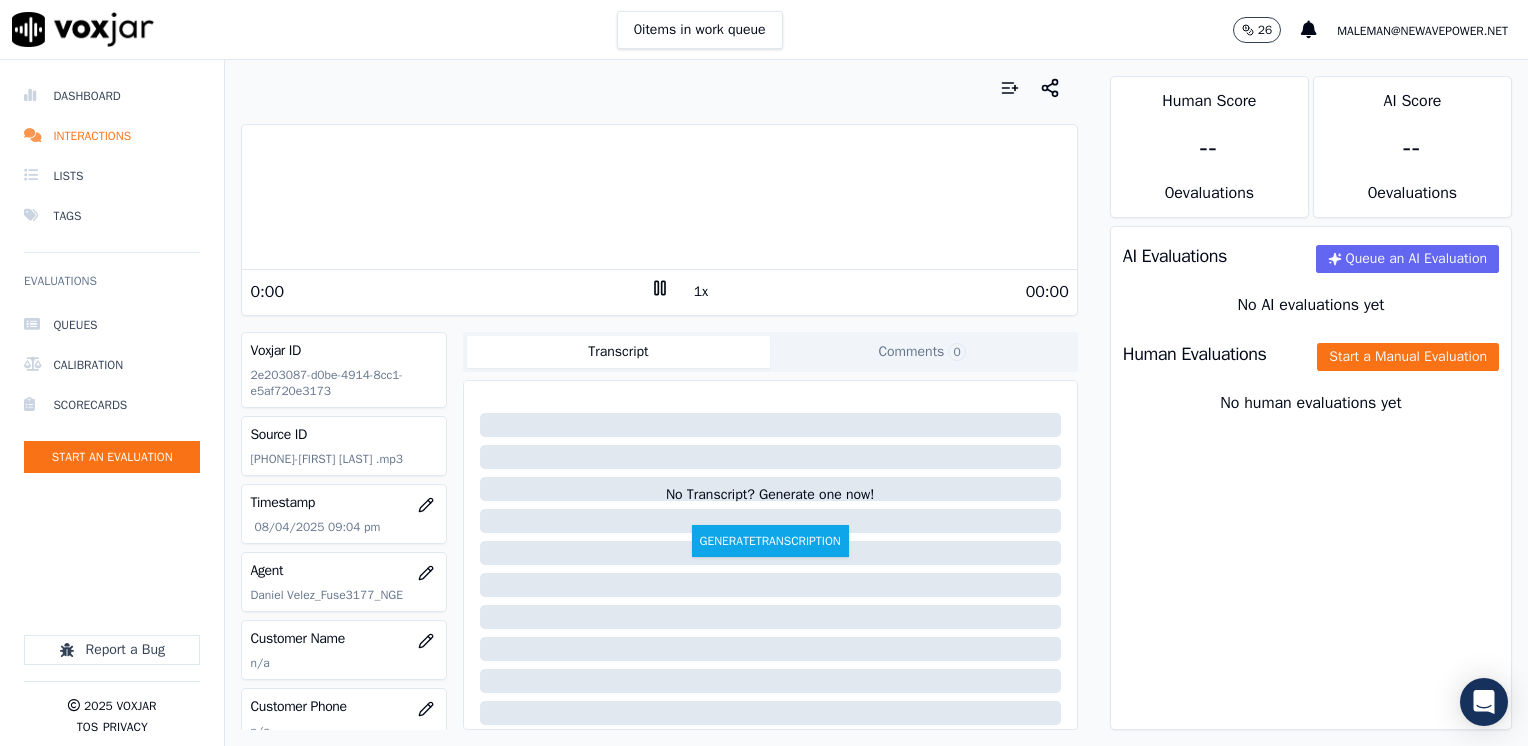 click 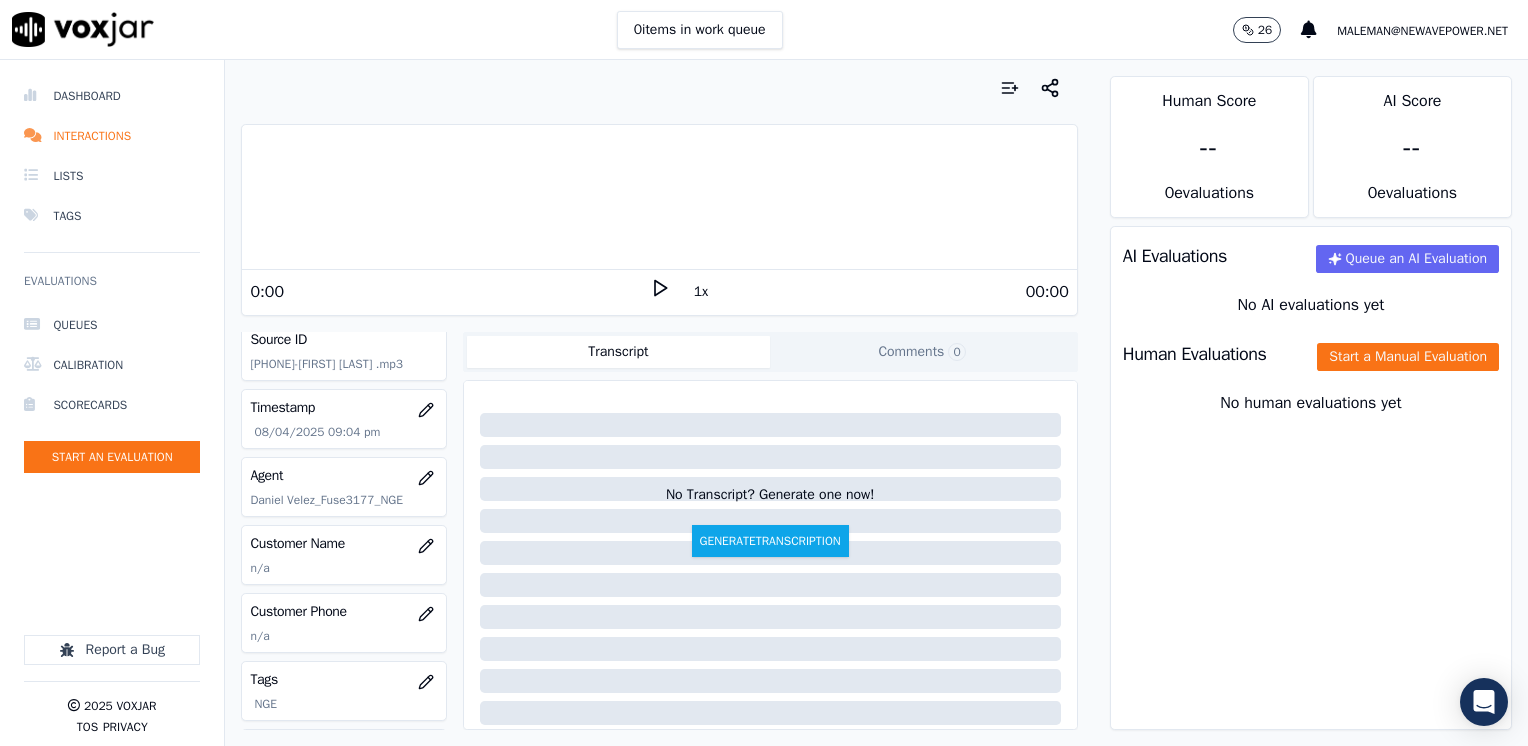 scroll, scrollTop: 100, scrollLeft: 0, axis: vertical 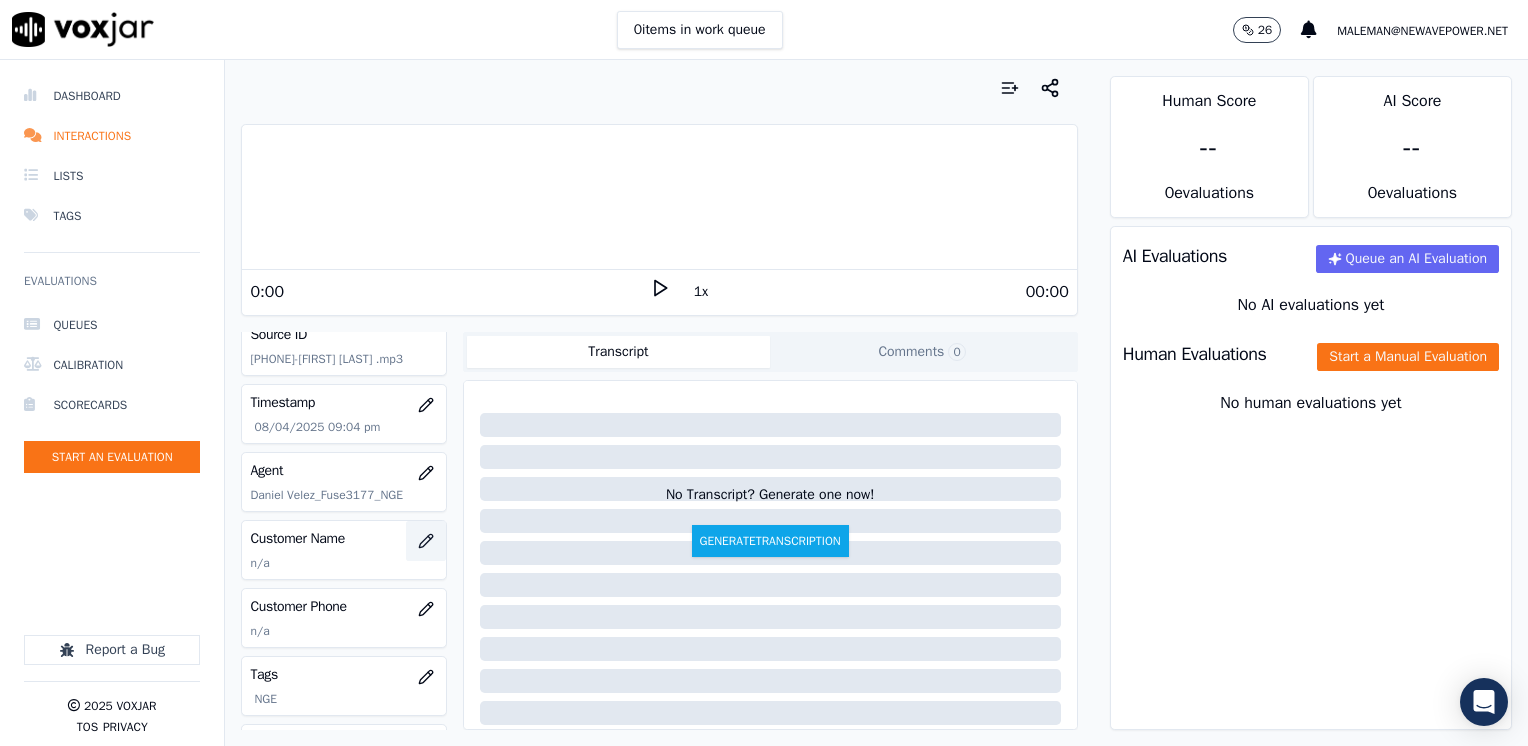 click 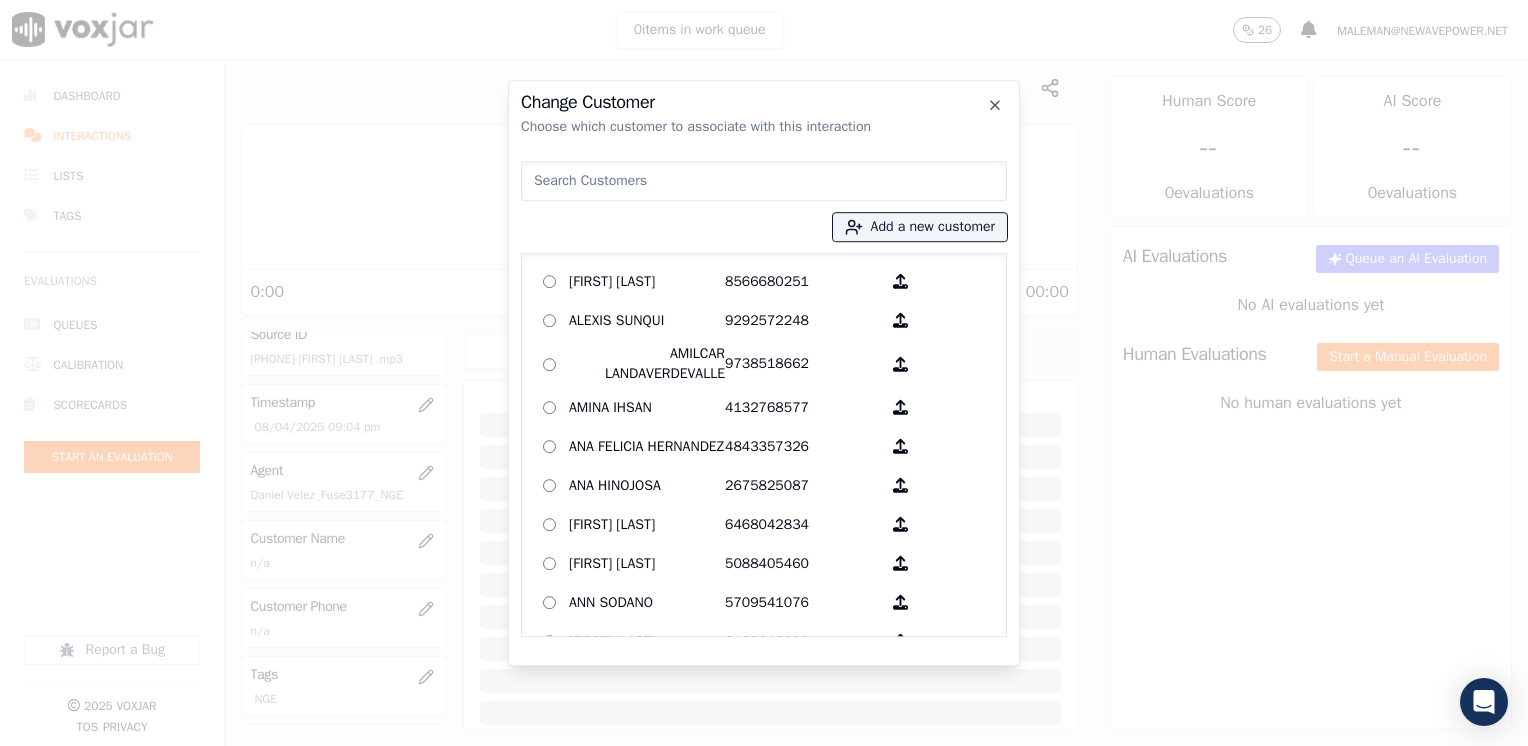click at bounding box center [764, 181] 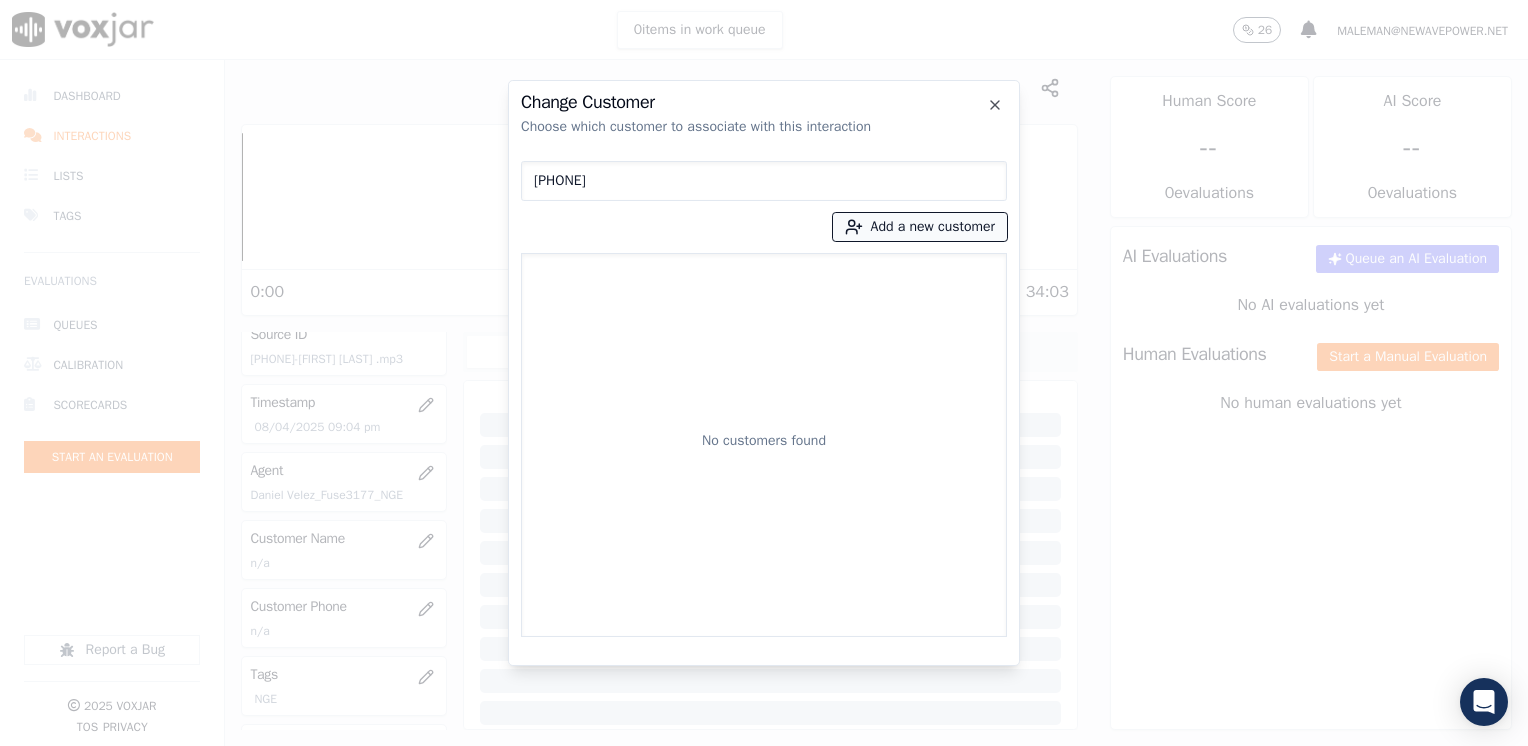 type on "[PHONE]" 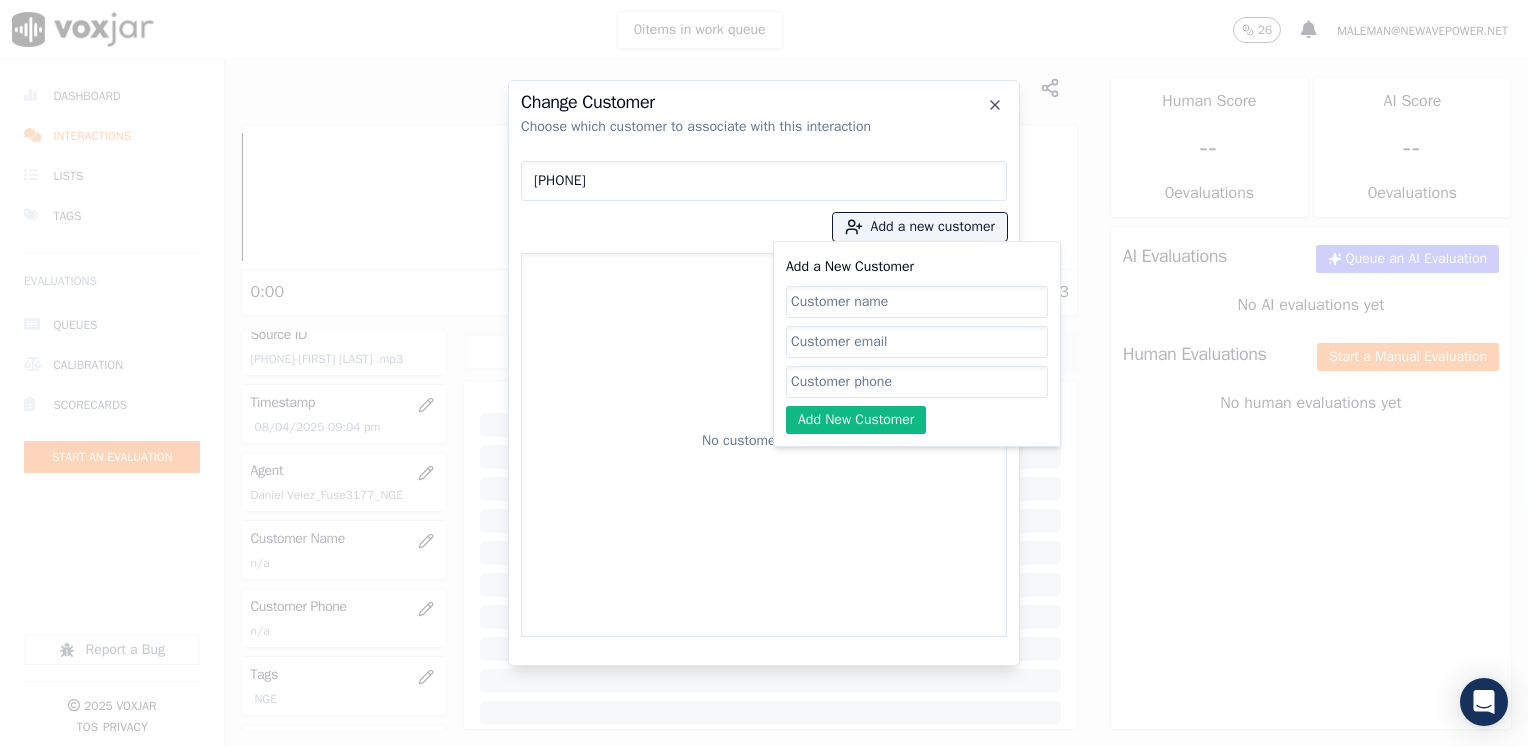 click on "Add a New Customer" 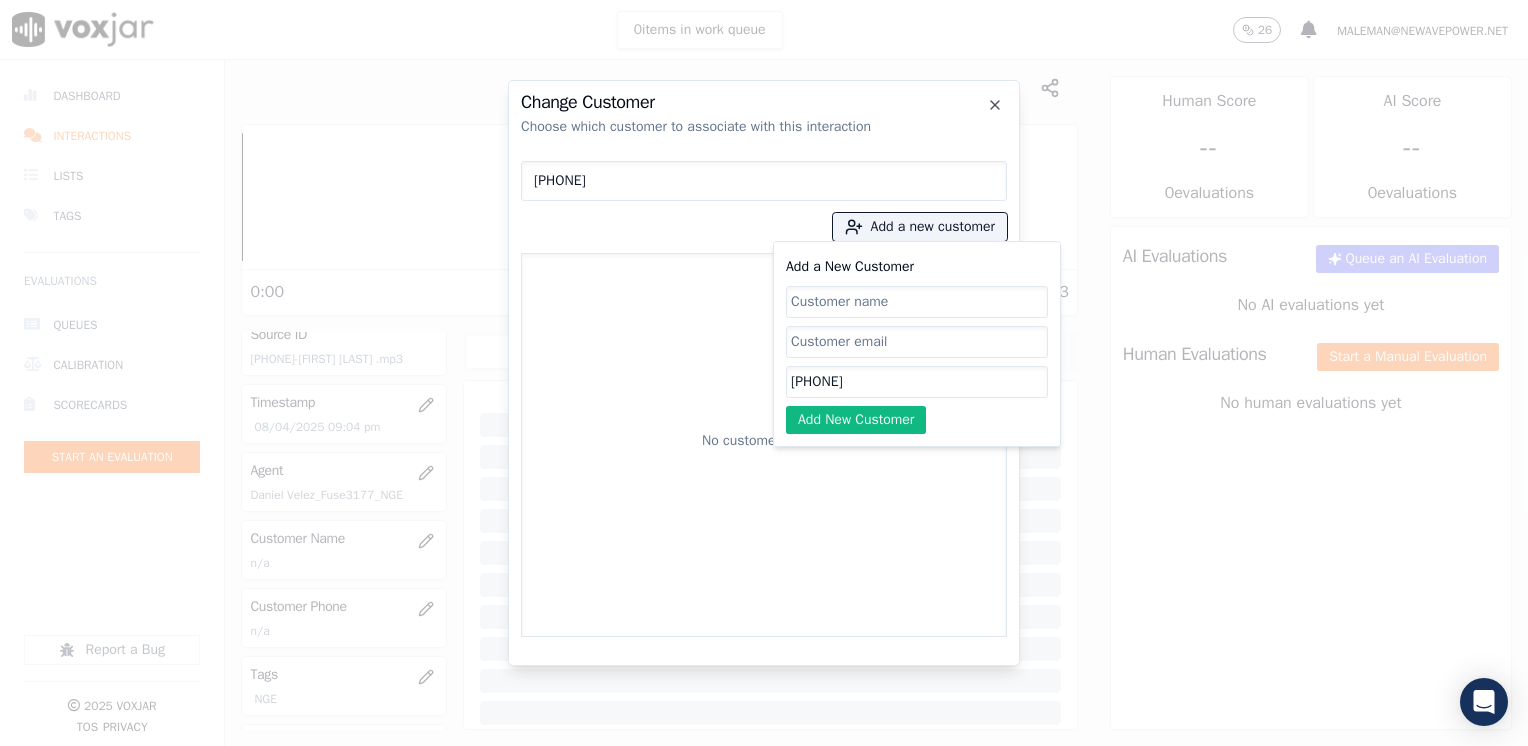 type on "[PHONE]" 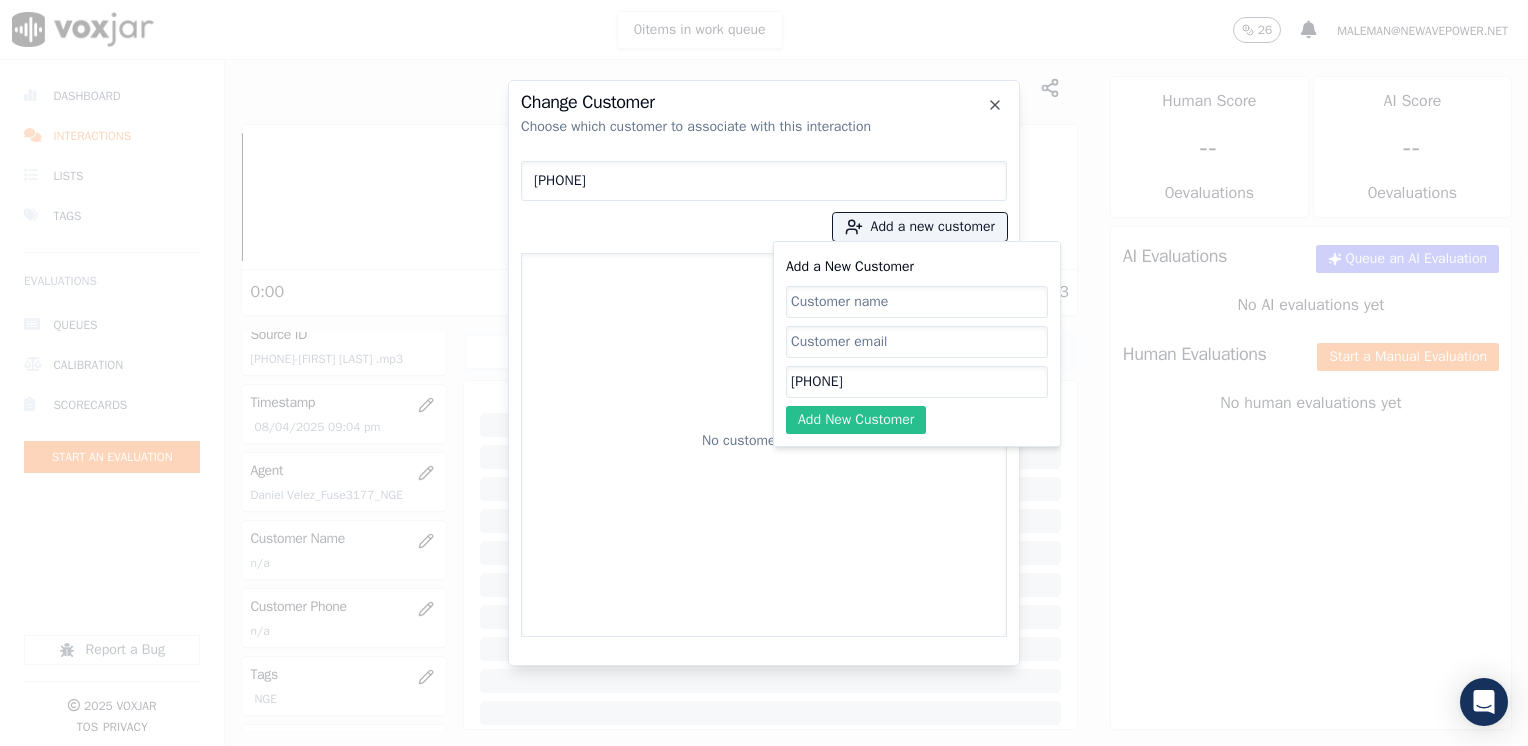 paste on "[FIRST] [LAST]" 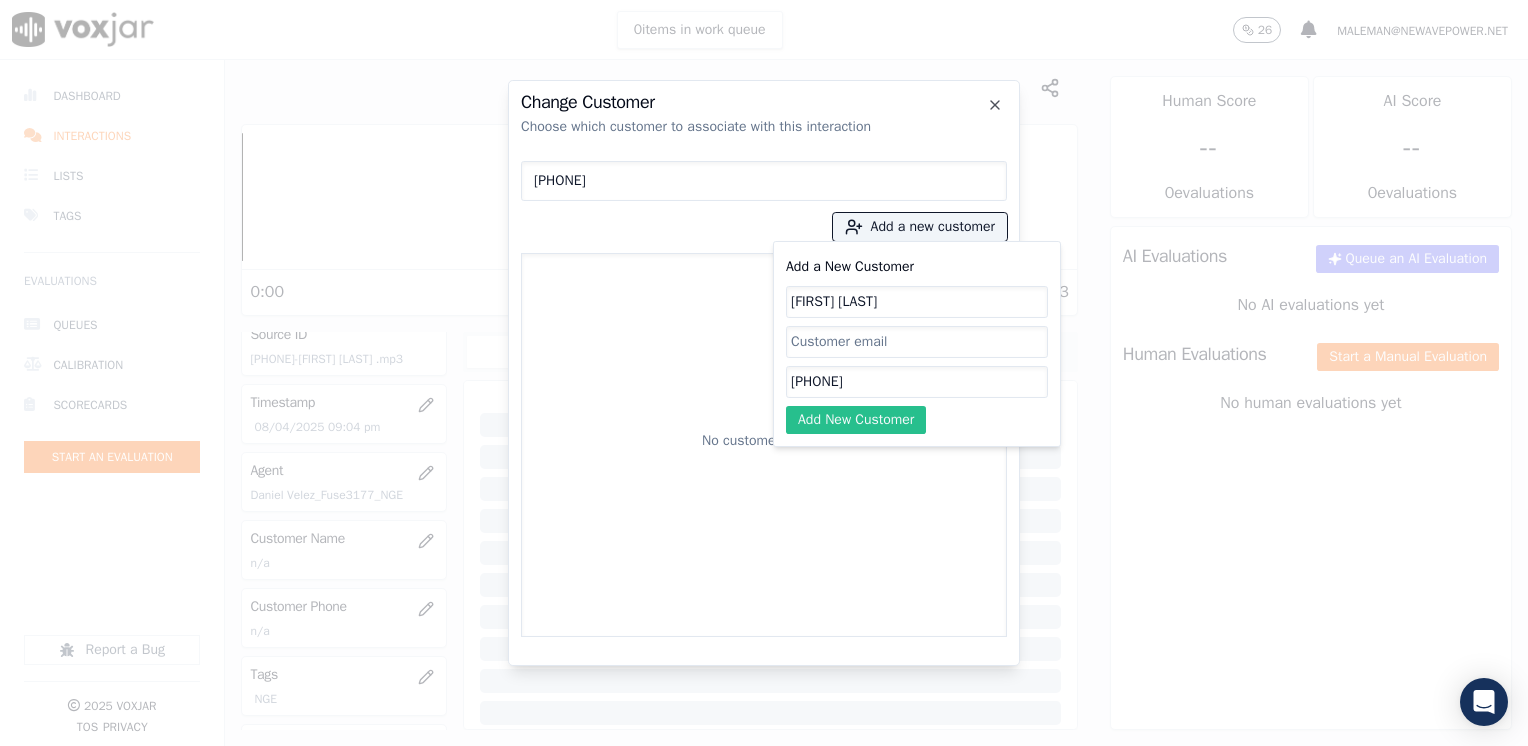 type on "[FIRST] [LAST]" 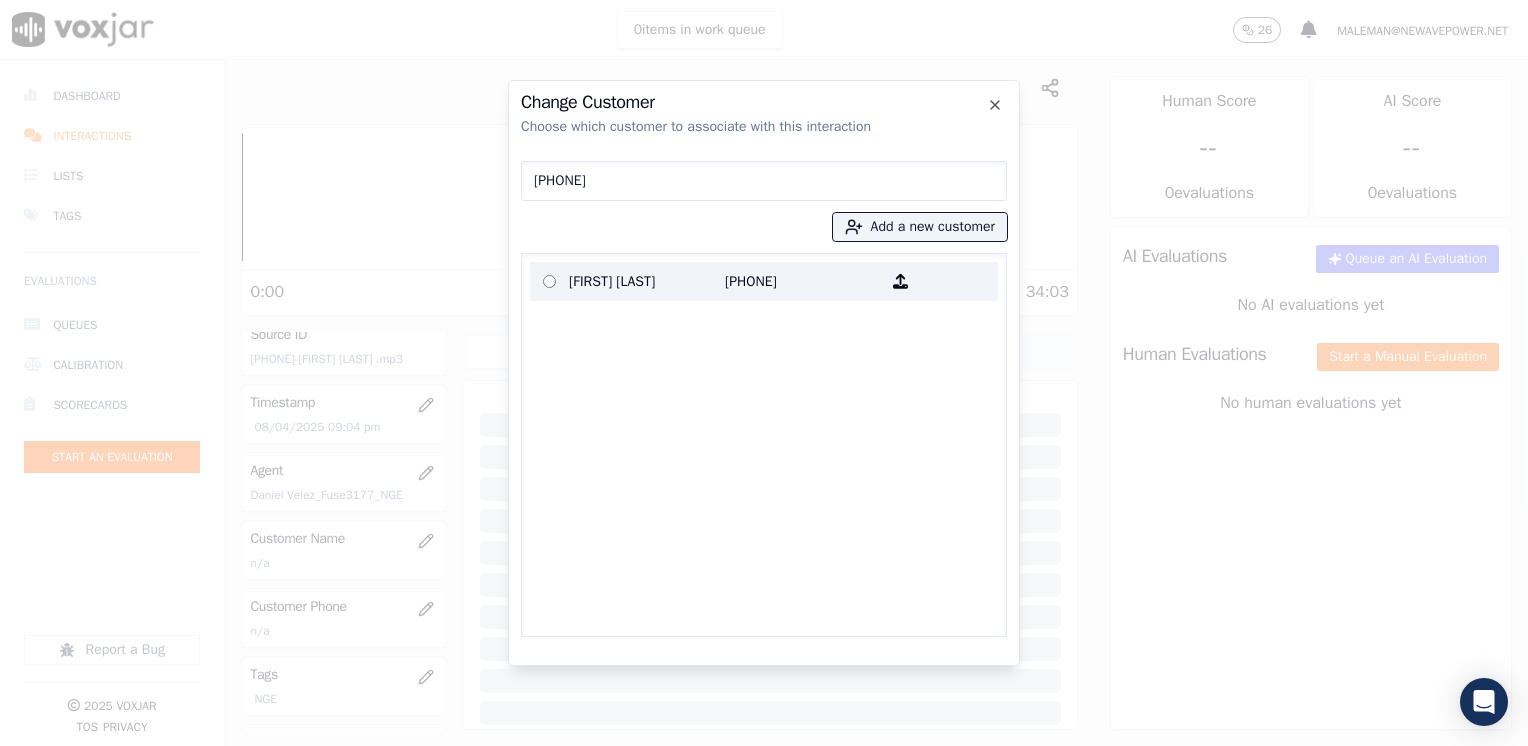 click on "[PHONE]" at bounding box center [803, 281] 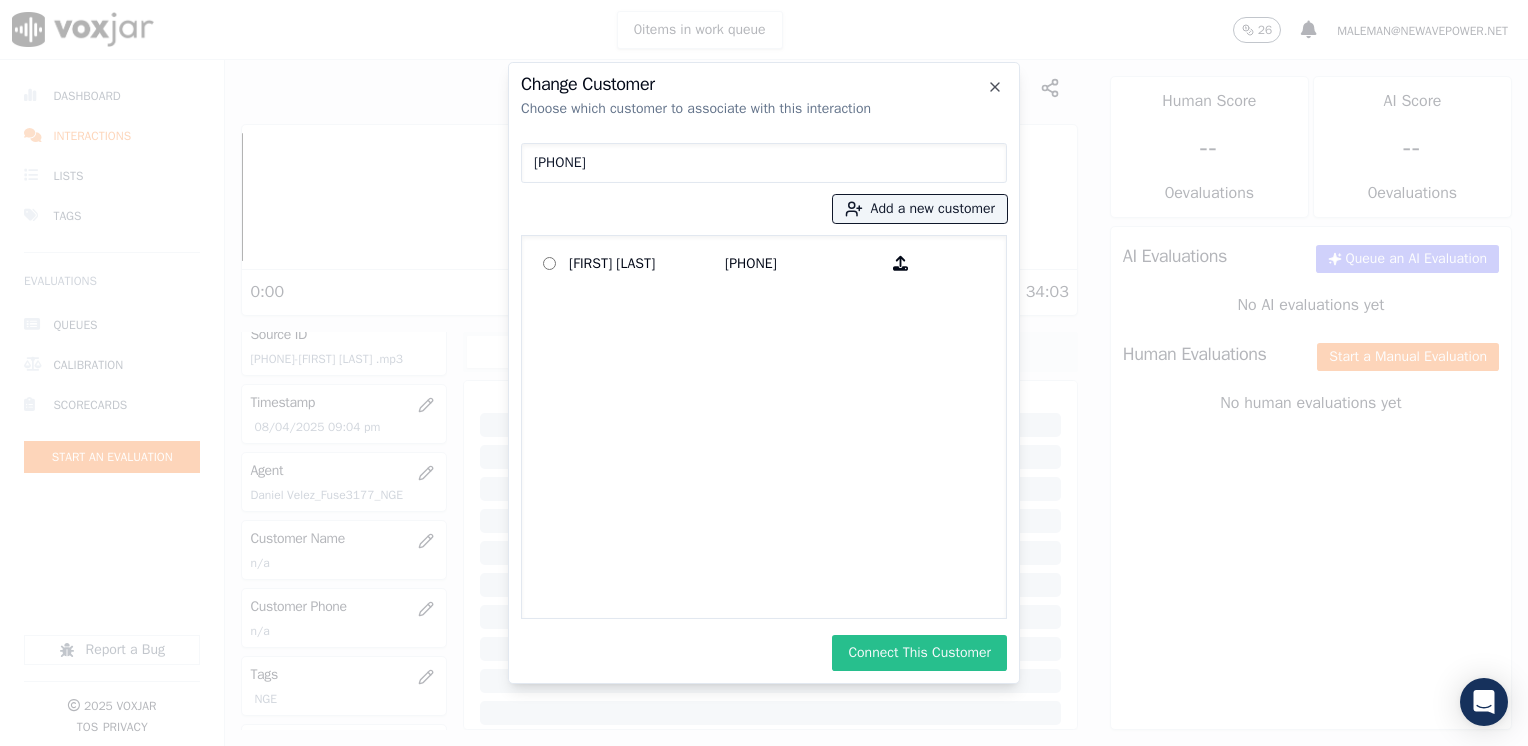 click on "Connect This Customer" at bounding box center (919, 653) 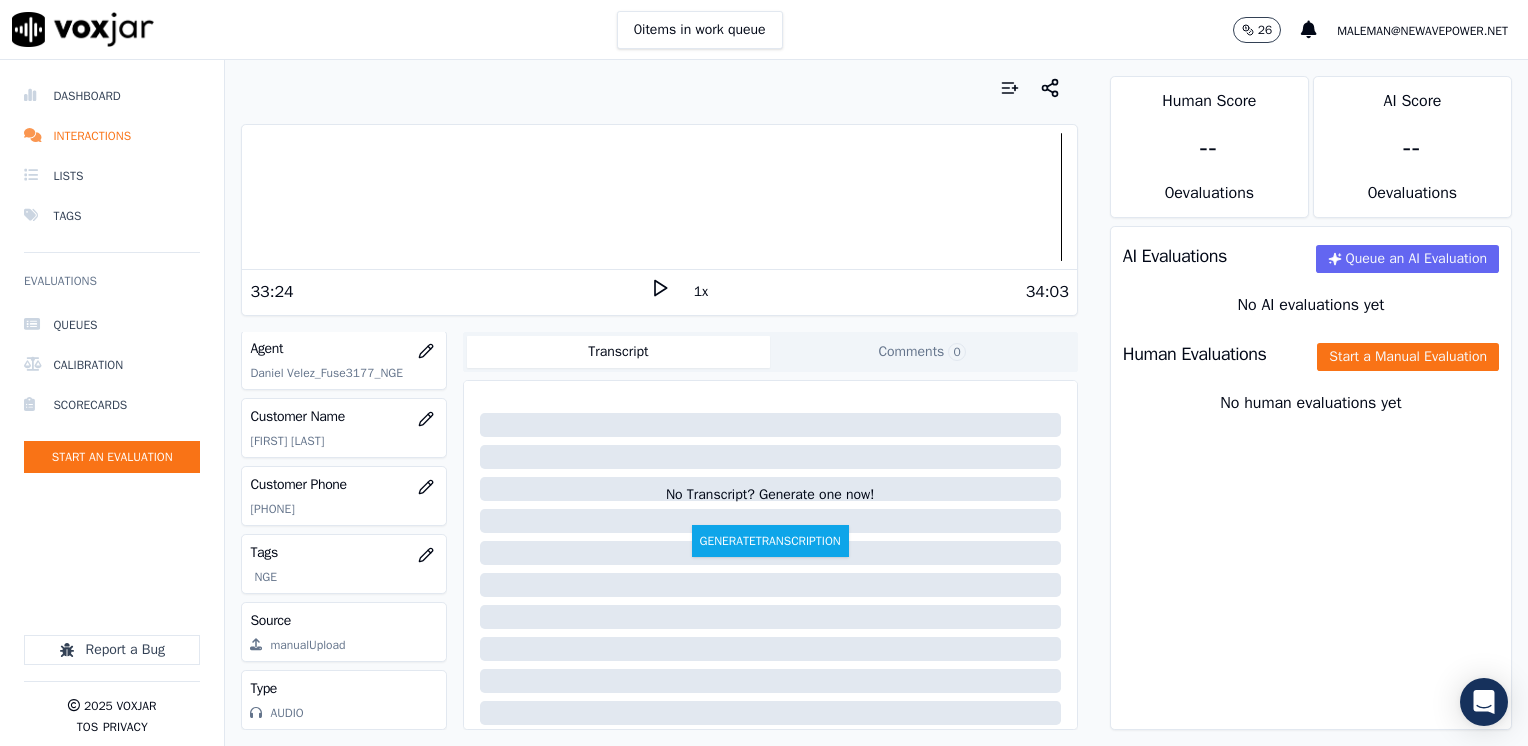 scroll, scrollTop: 79, scrollLeft: 0, axis: vertical 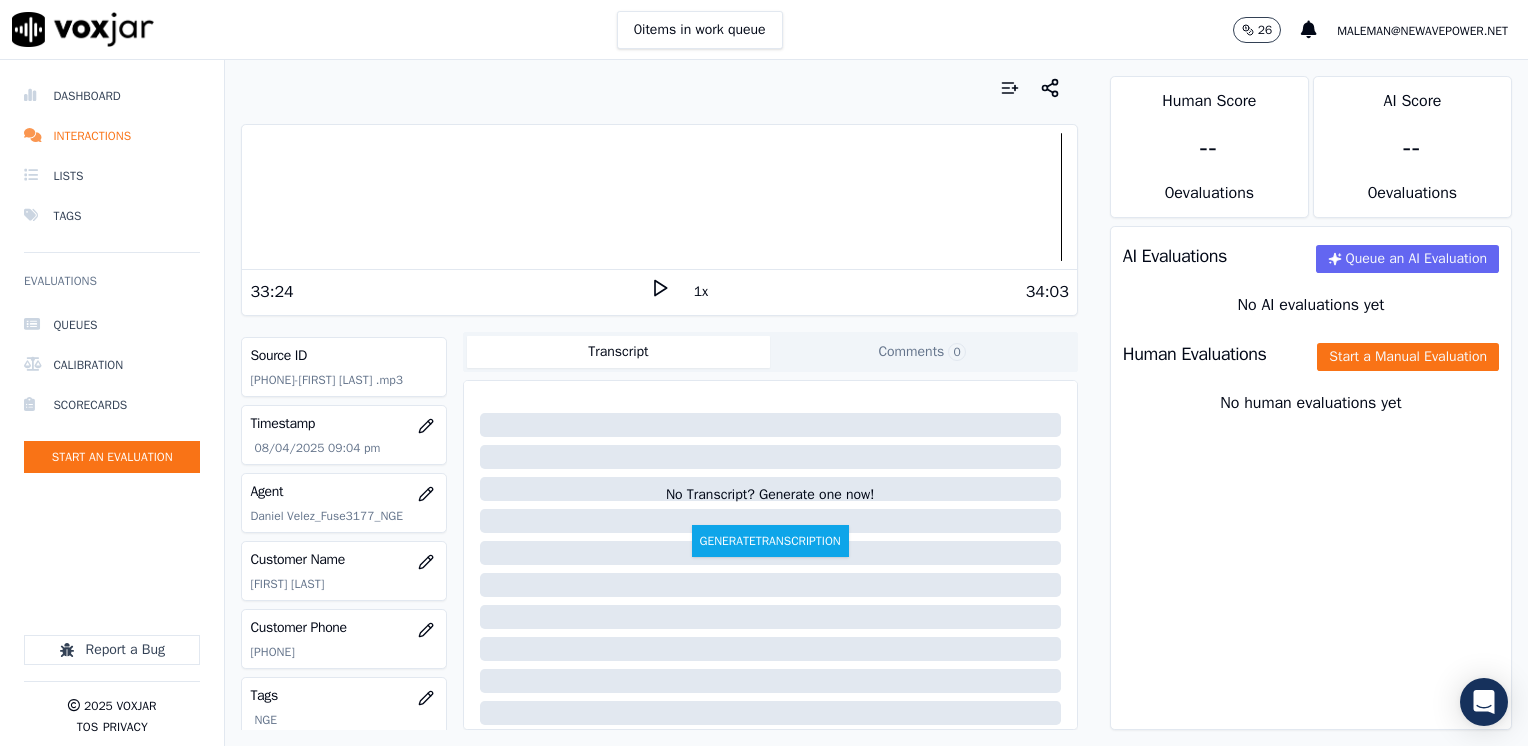 click on "Human Evaluations   Start a Manual Evaluation" at bounding box center [1311, 354] 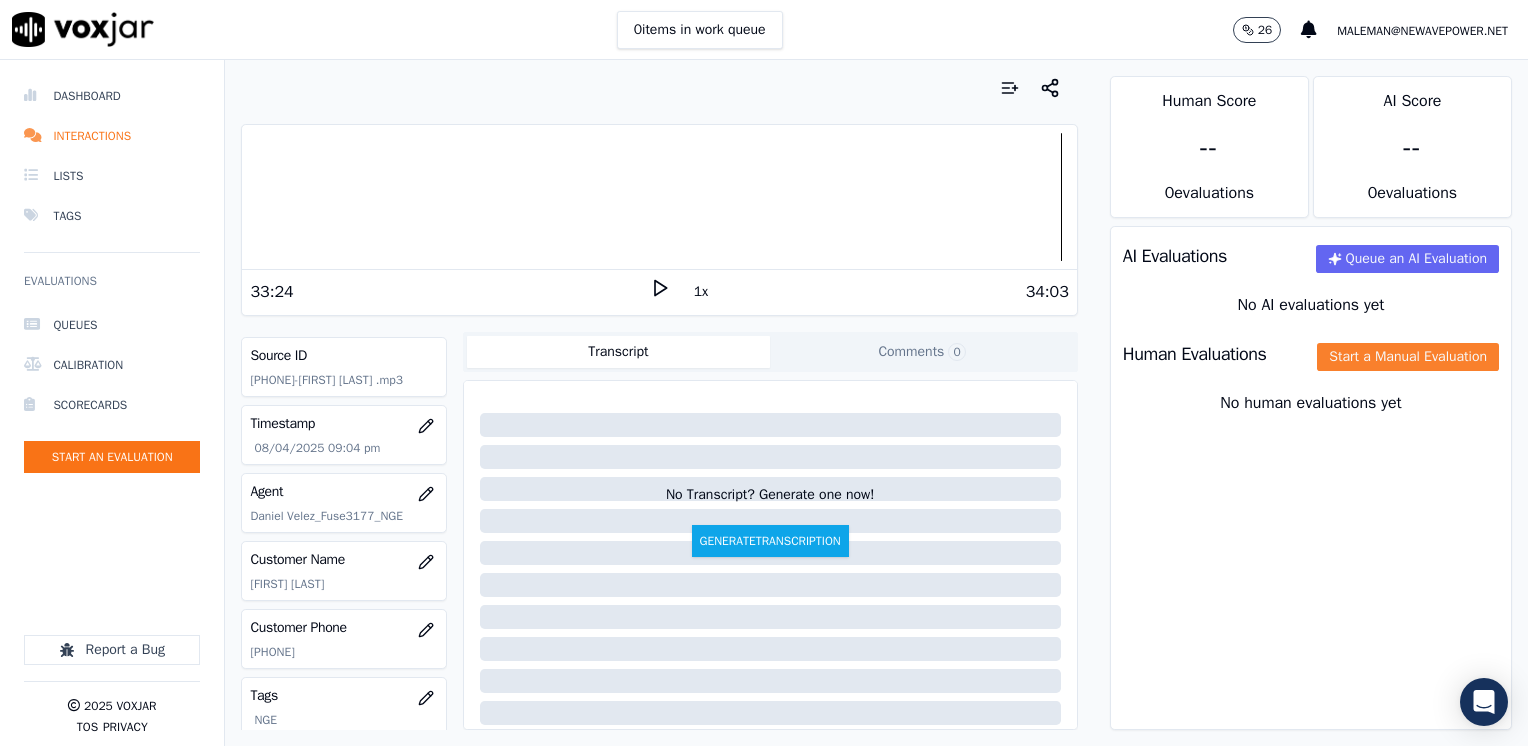 click on "Start a Manual Evaluation" 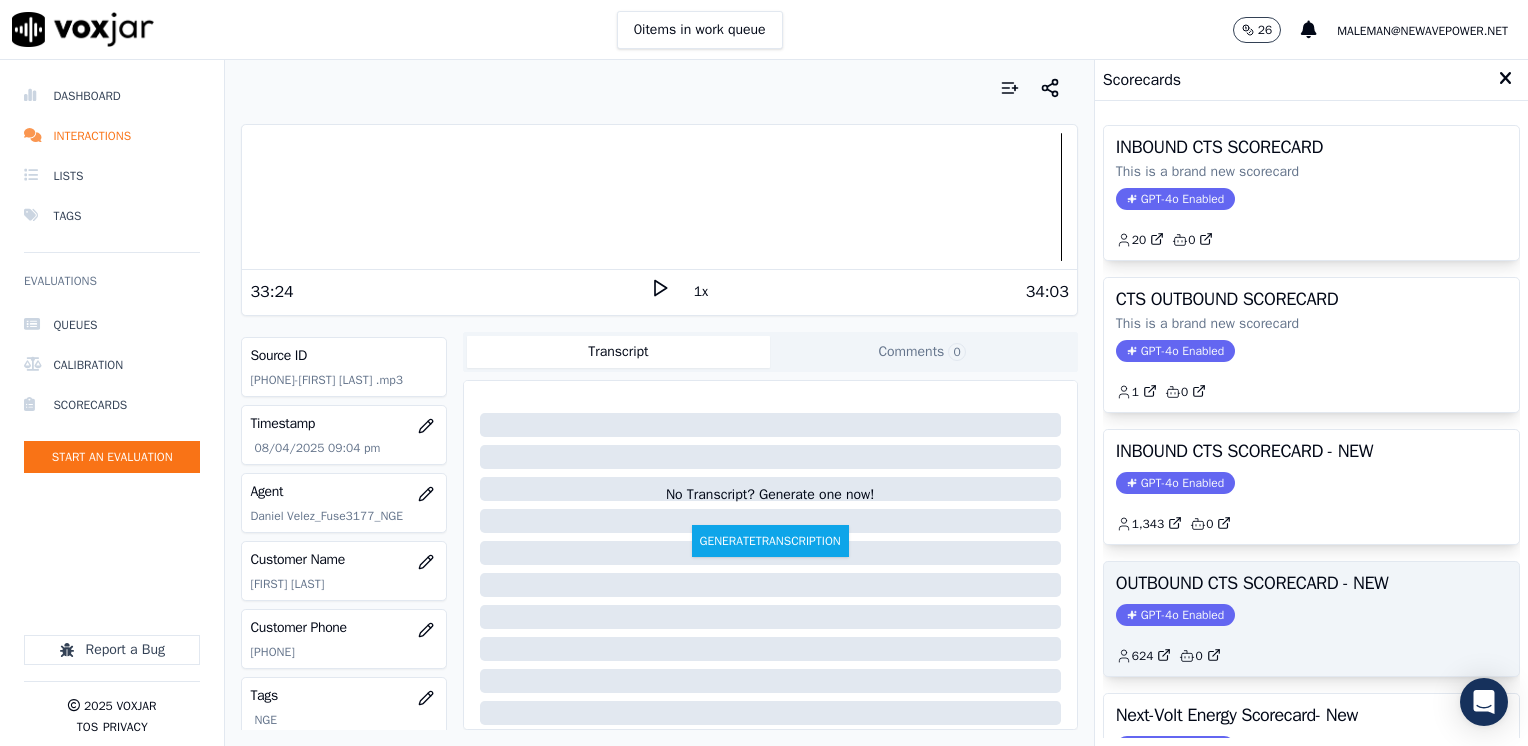 click on "GPT-4o Enabled" at bounding box center [1175, 615] 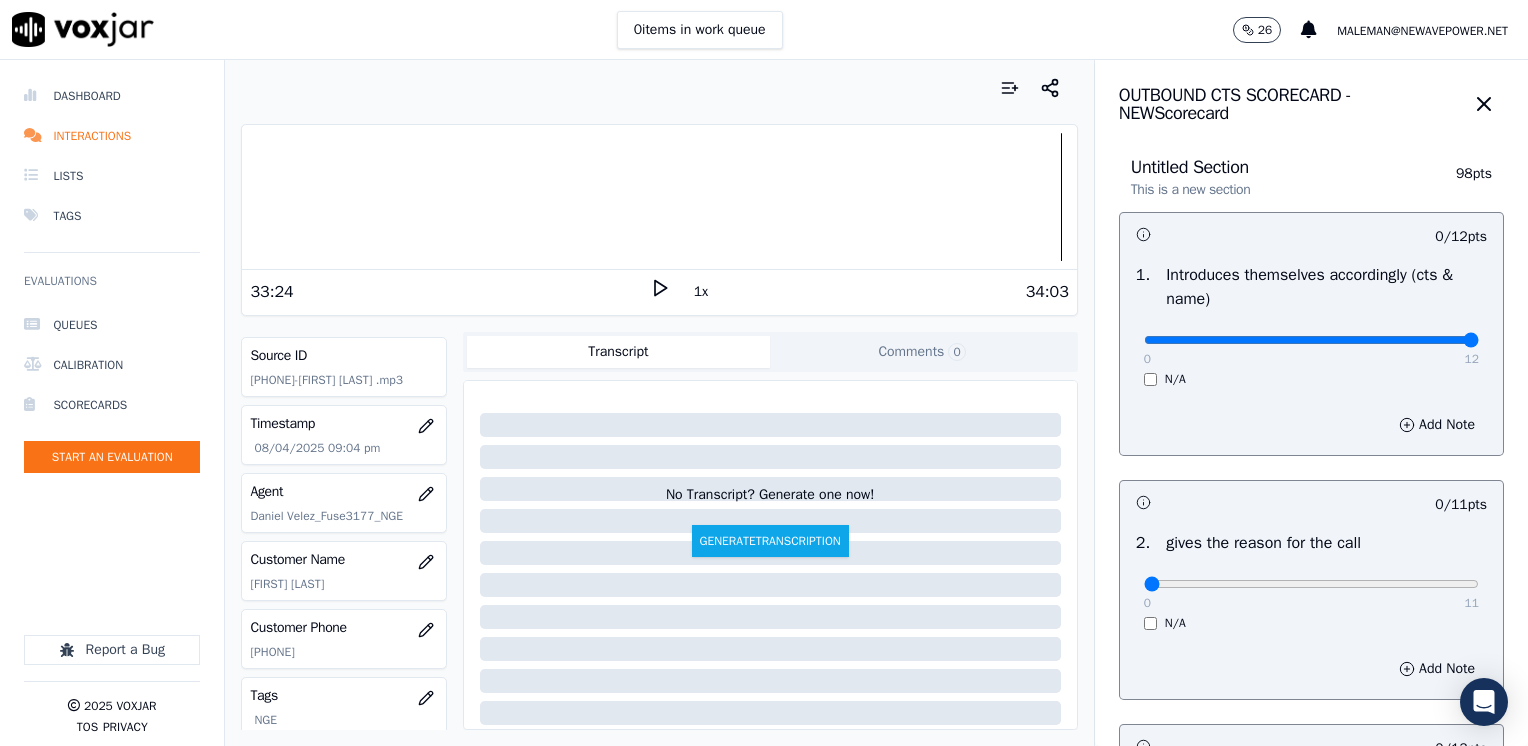 drag, startPoint x: 1133, startPoint y: 337, endPoint x: 1531, endPoint y: 345, distance: 398.08038 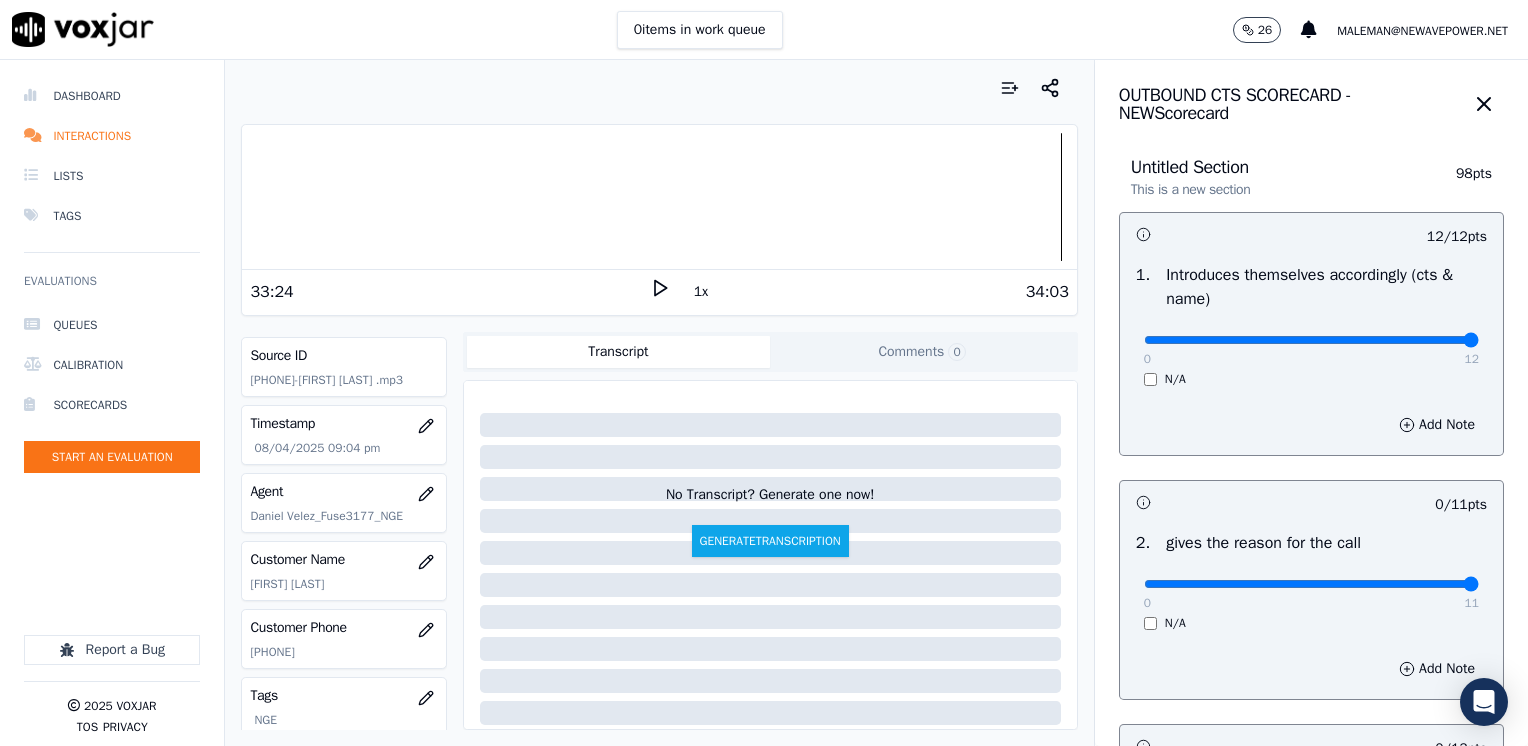 drag, startPoint x: 1140, startPoint y: 586, endPoint x: 1531, endPoint y: 578, distance: 391.08182 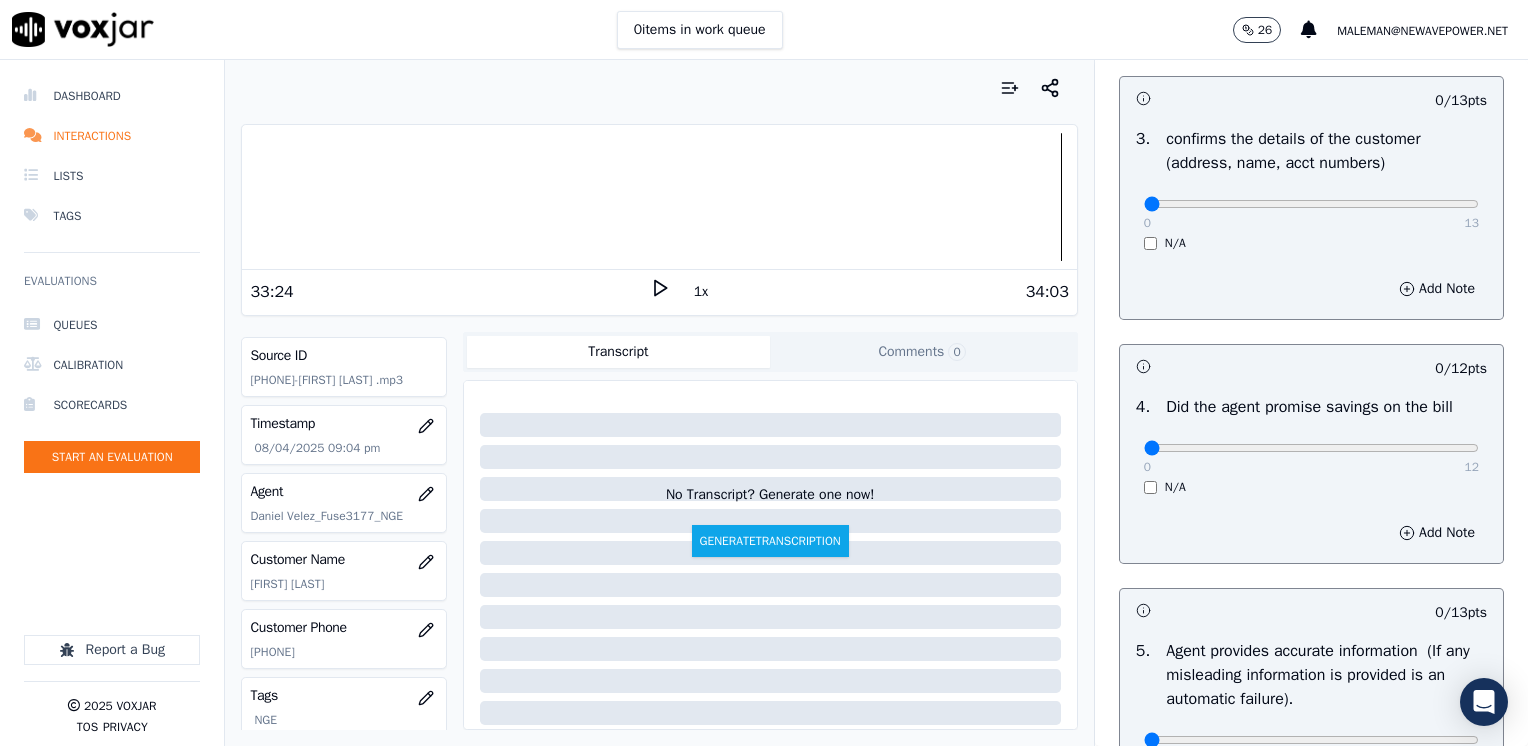 scroll, scrollTop: 700, scrollLeft: 0, axis: vertical 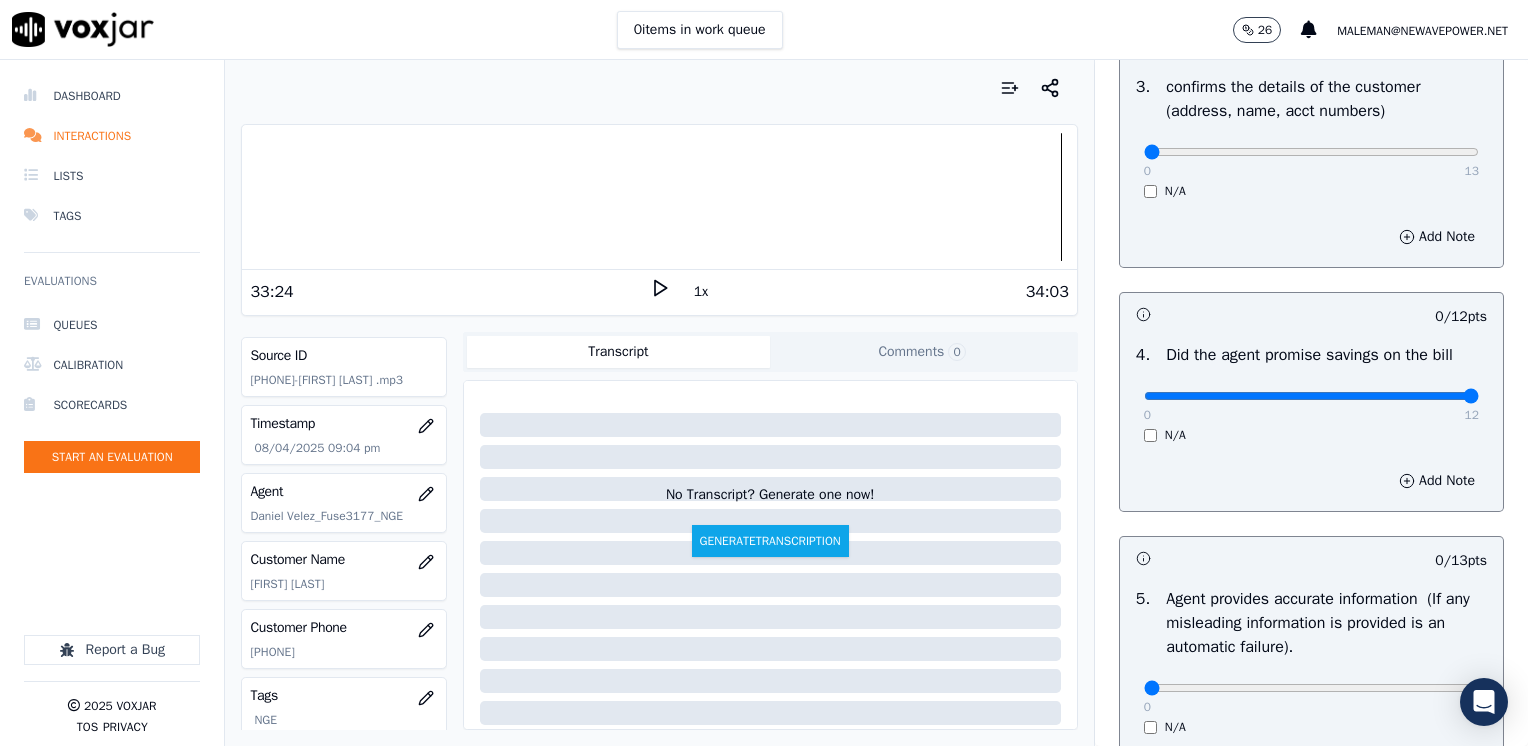 drag, startPoint x: 1180, startPoint y: 392, endPoint x: 1531, endPoint y: 392, distance: 351 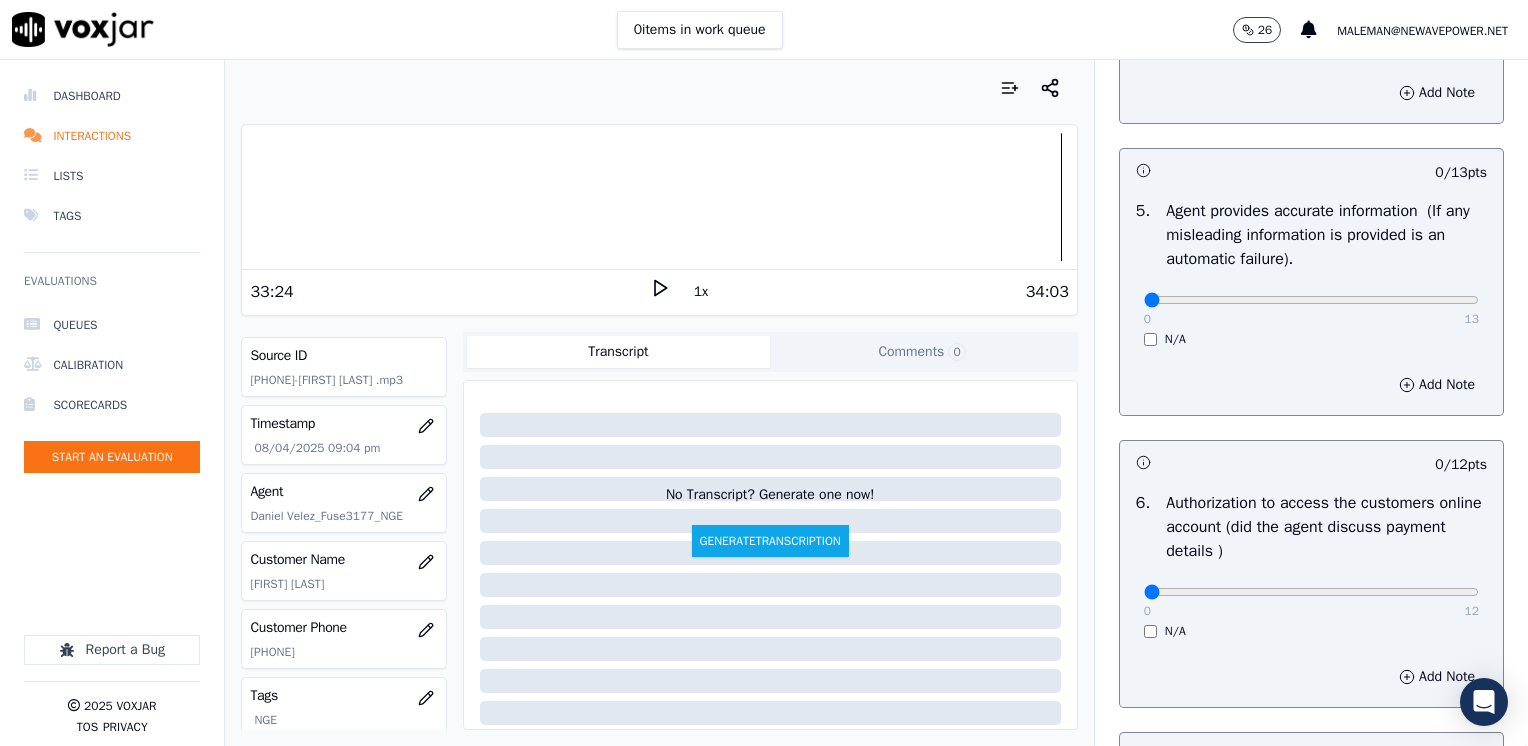 scroll, scrollTop: 1200, scrollLeft: 0, axis: vertical 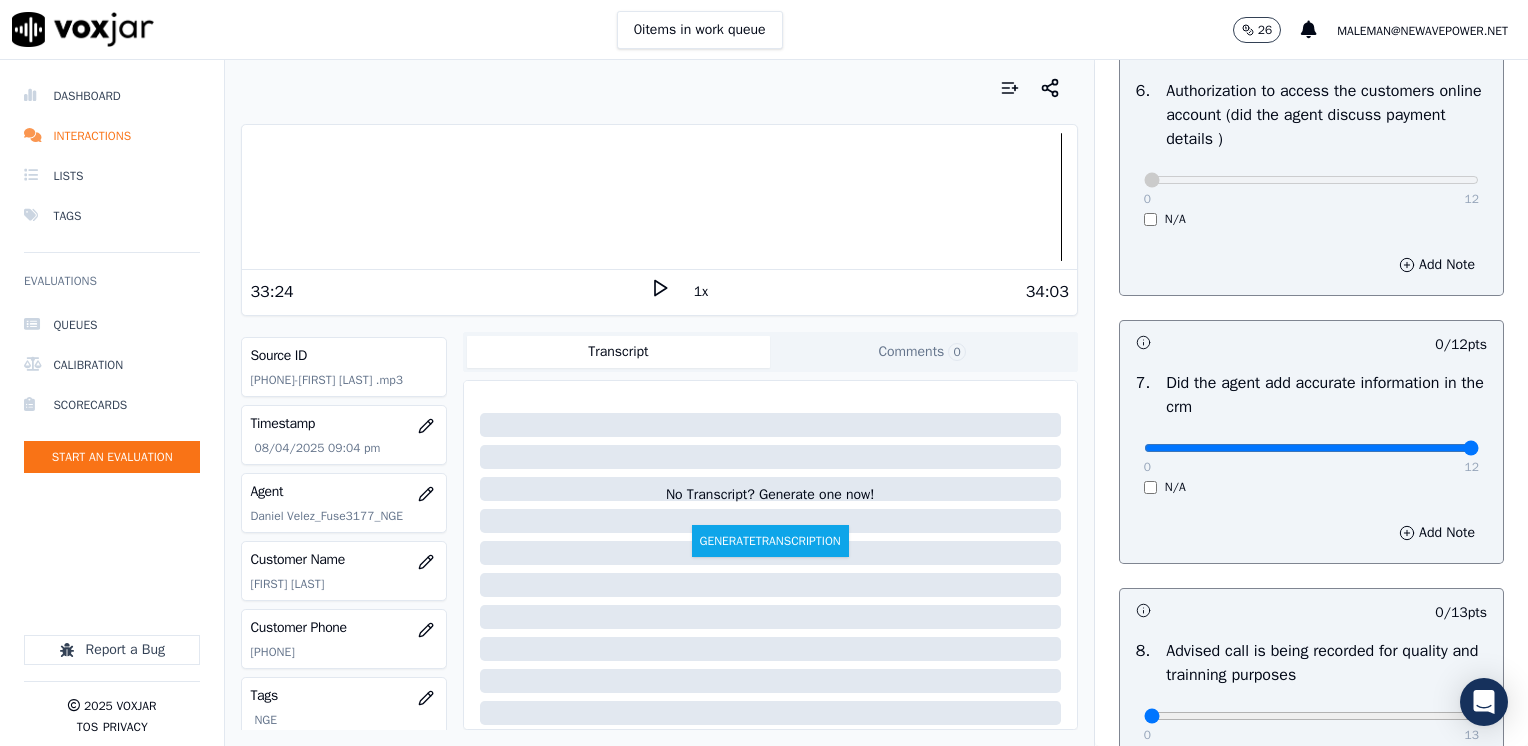 drag, startPoint x: 1135, startPoint y: 450, endPoint x: 1531, endPoint y: 449, distance: 396.00125 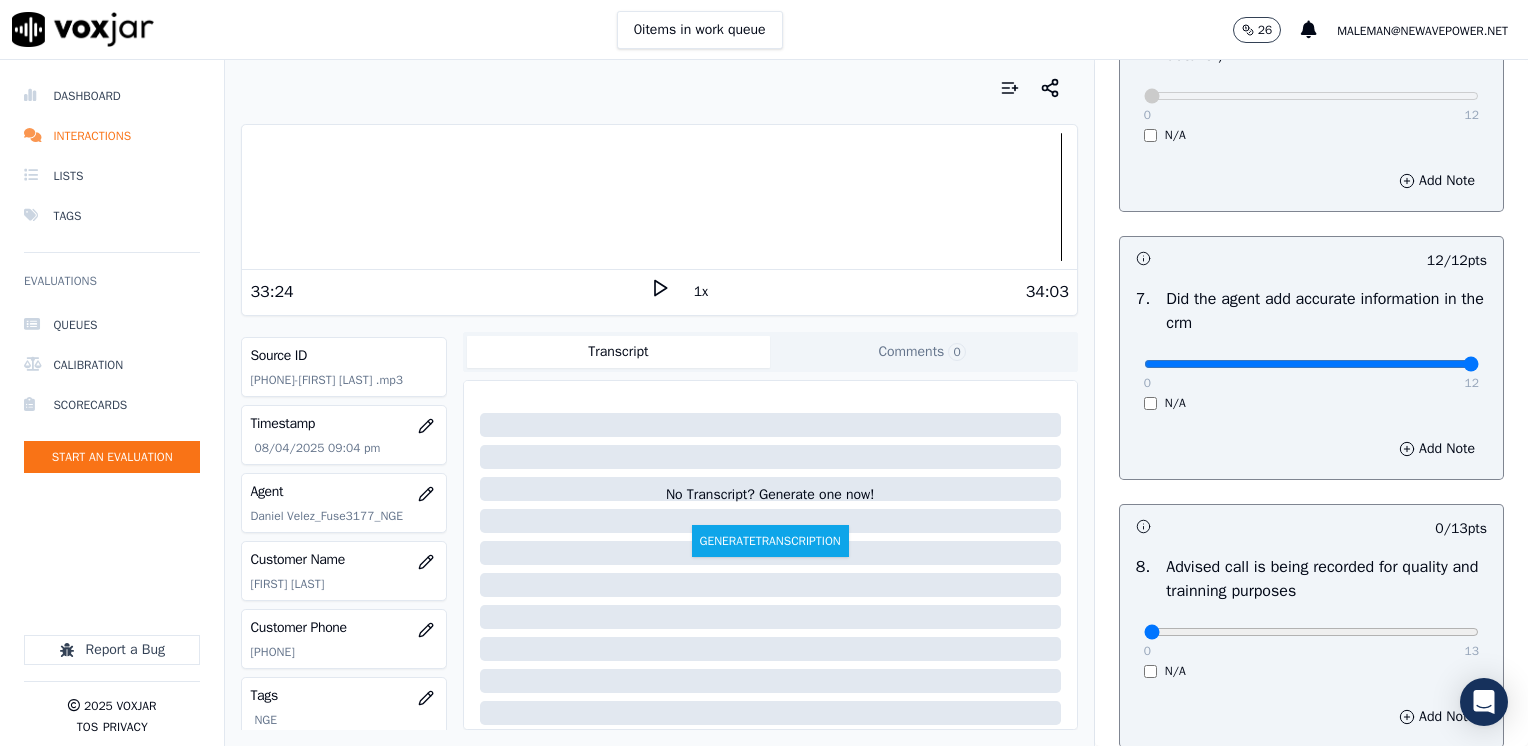 scroll, scrollTop: 1700, scrollLeft: 0, axis: vertical 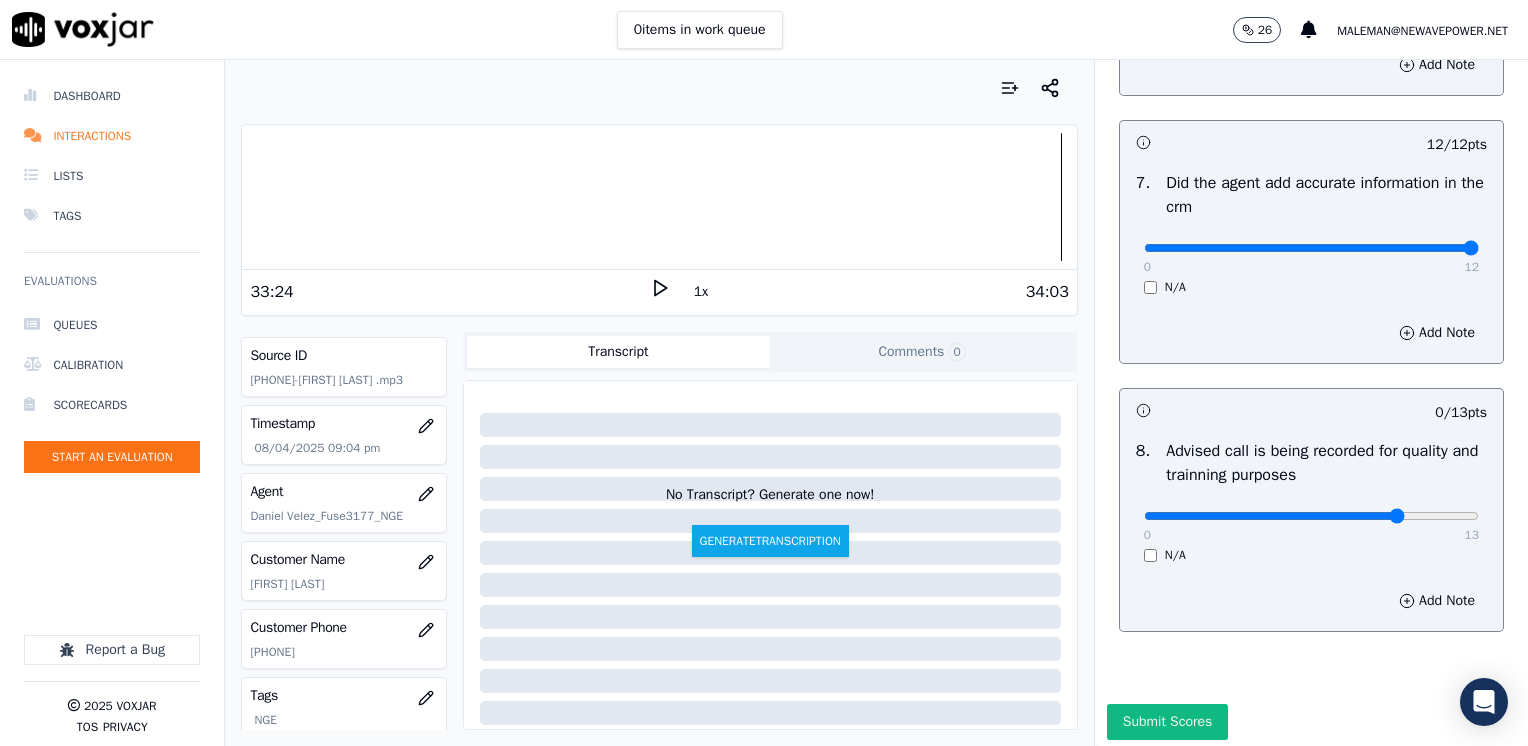 type on "10" 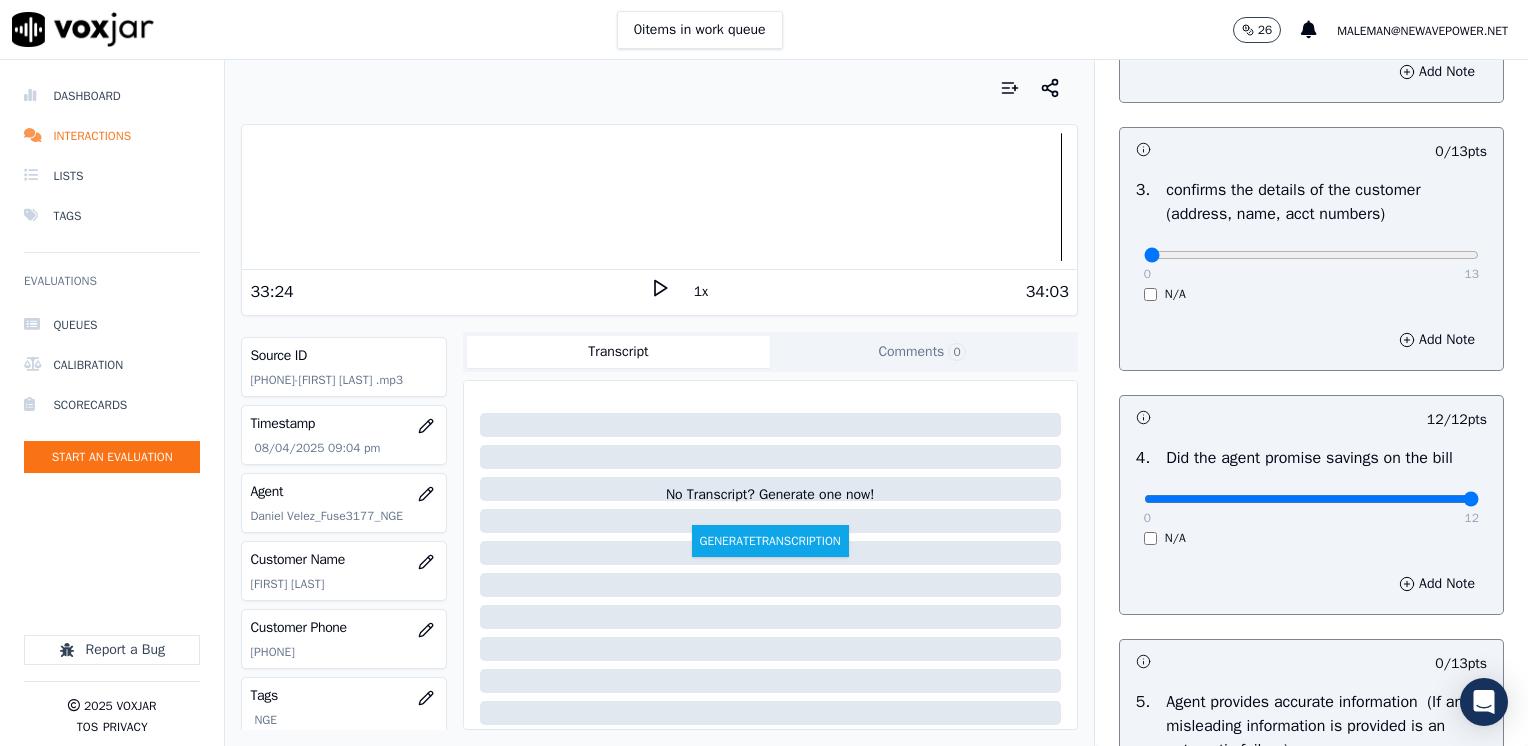 scroll, scrollTop: 600, scrollLeft: 0, axis: vertical 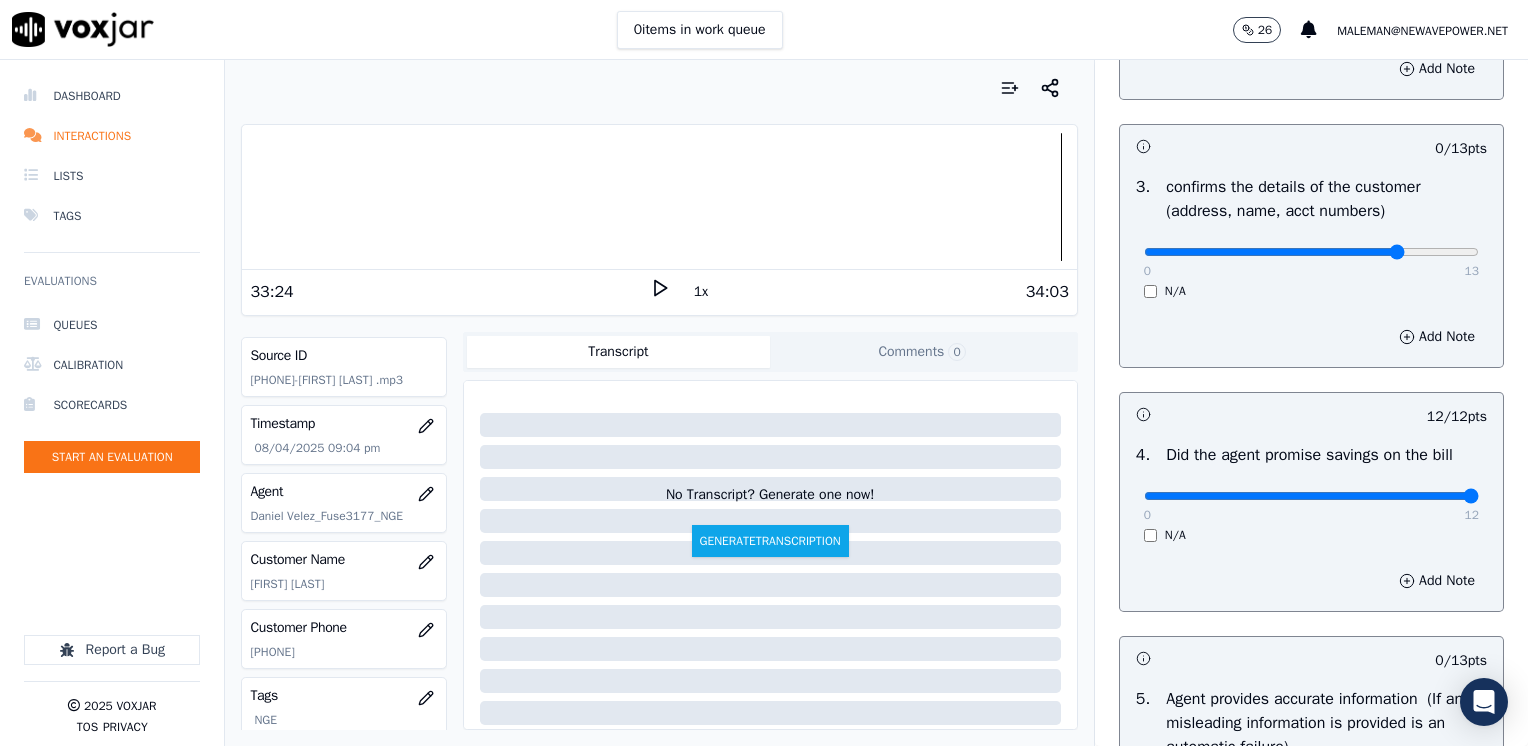 type on "10" 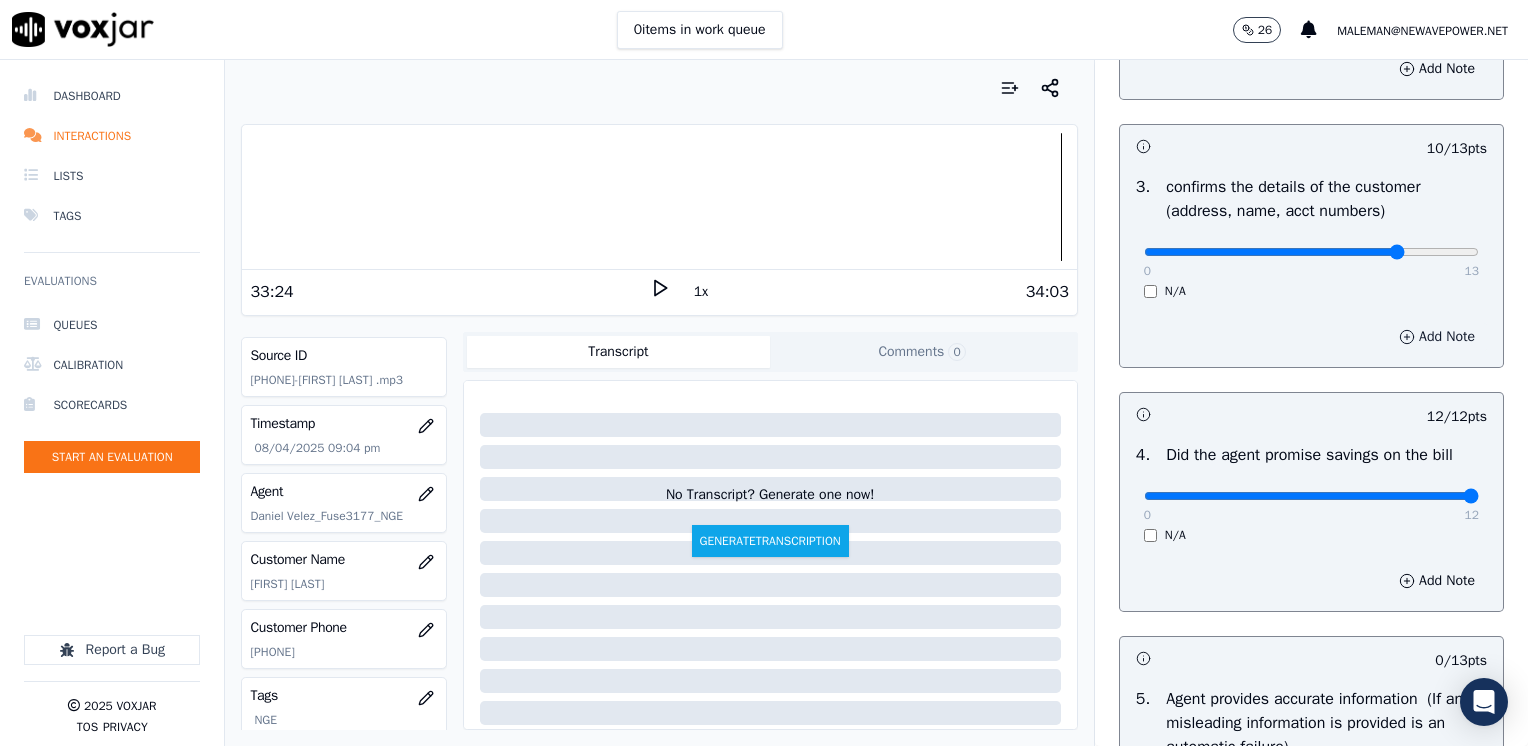 click on "Add Note" at bounding box center (1437, 337) 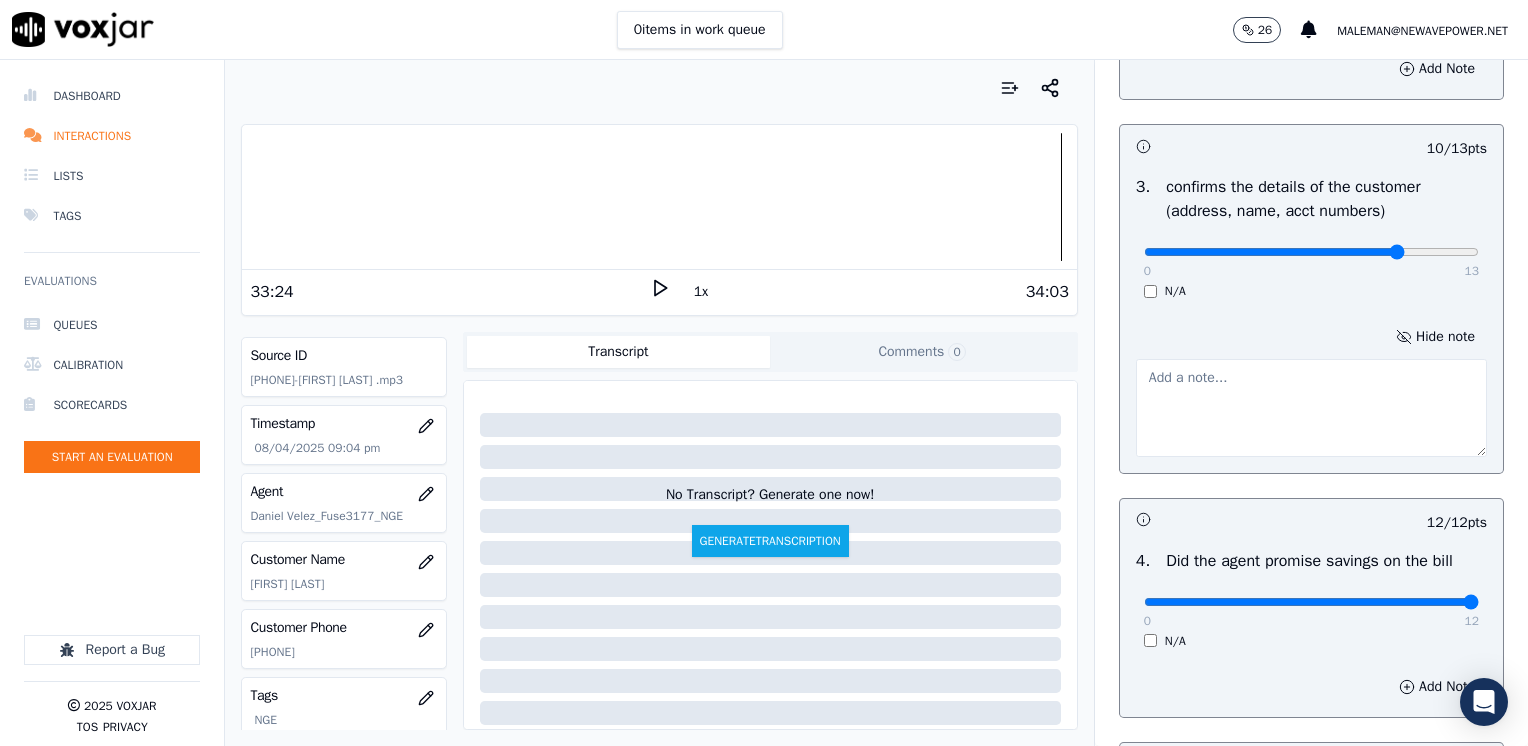 click at bounding box center (1311, 408) 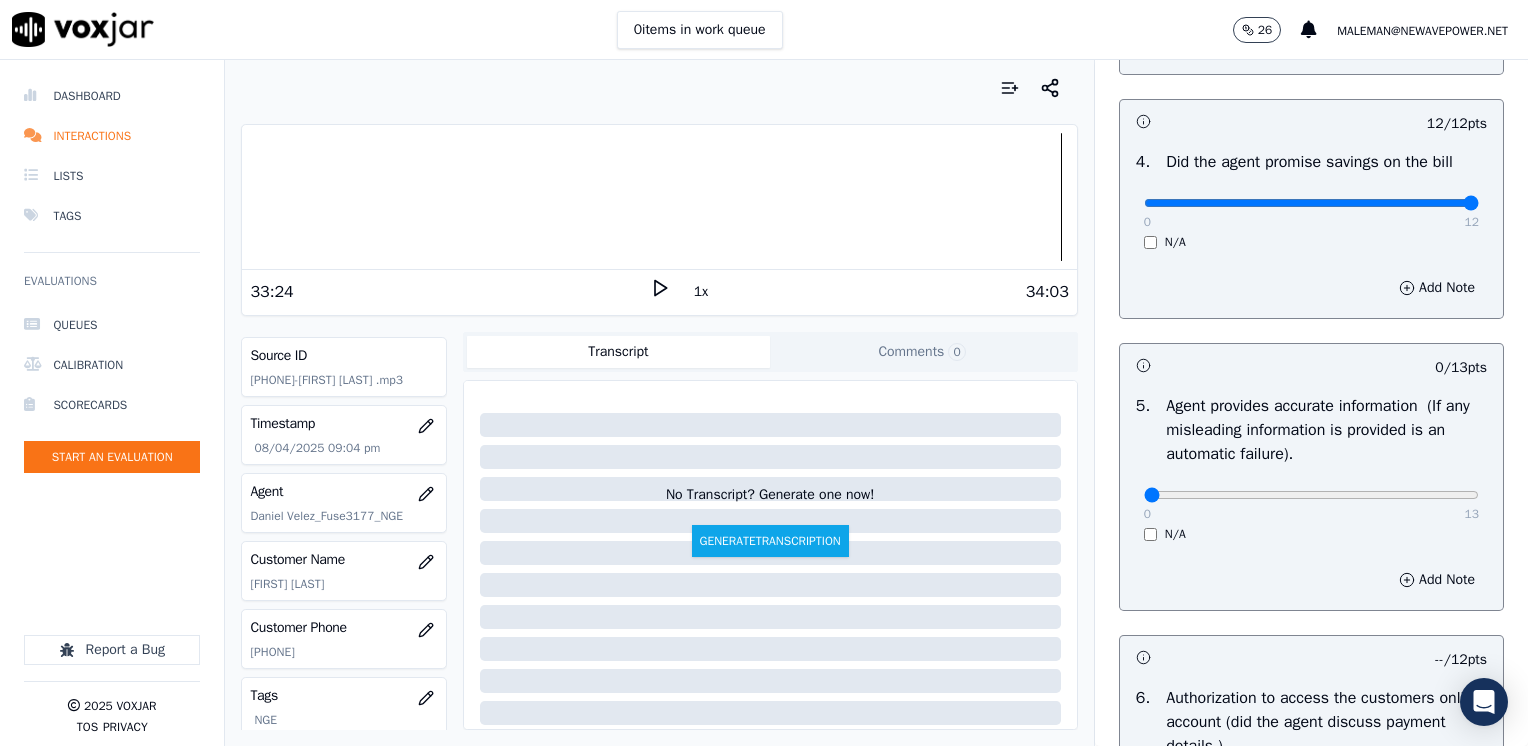 scroll, scrollTop: 1000, scrollLeft: 0, axis: vertical 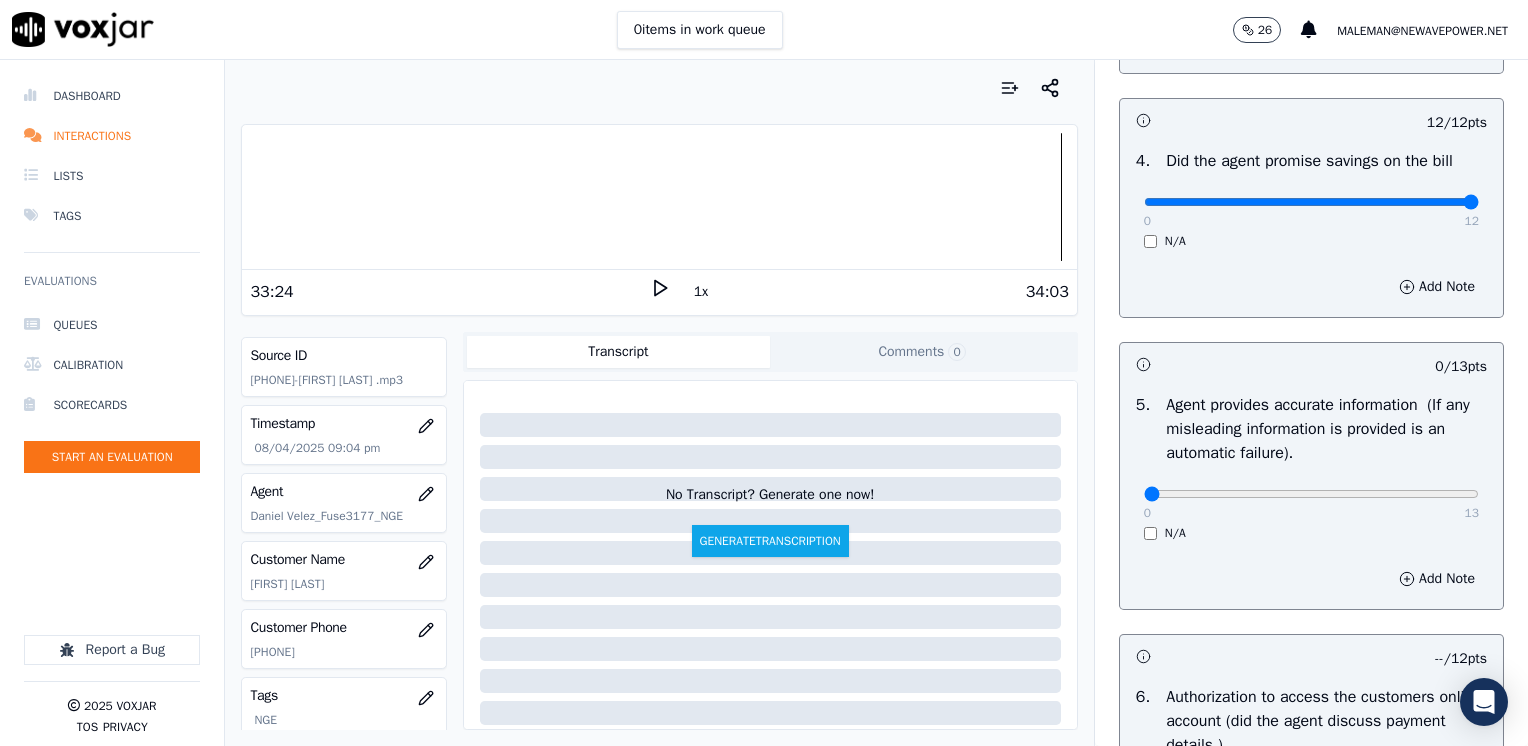 type on "Make sure to confirm full service address and the name on the bill before reading the script" 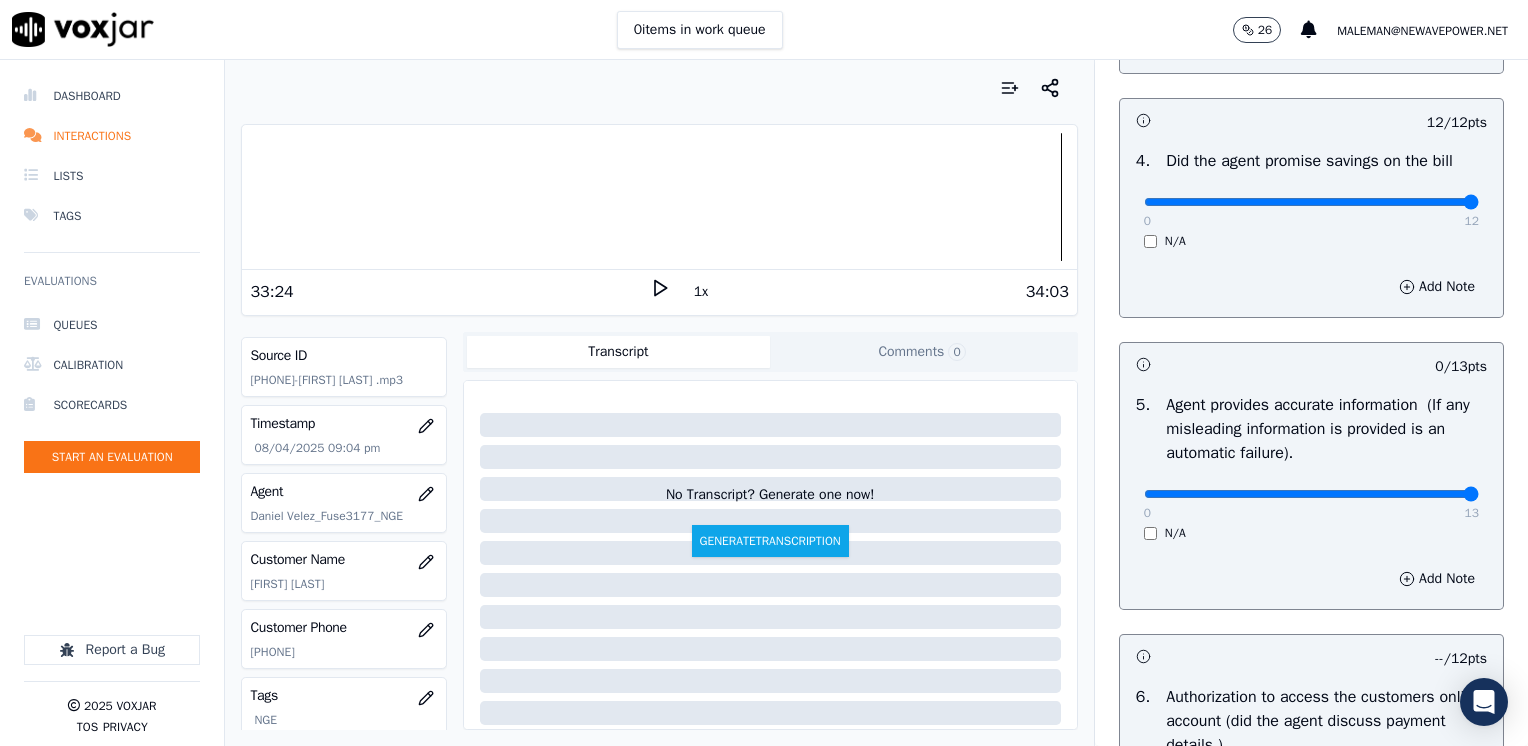 drag, startPoint x: 1247, startPoint y: 471, endPoint x: 1527, endPoint y: 466, distance: 280.04465 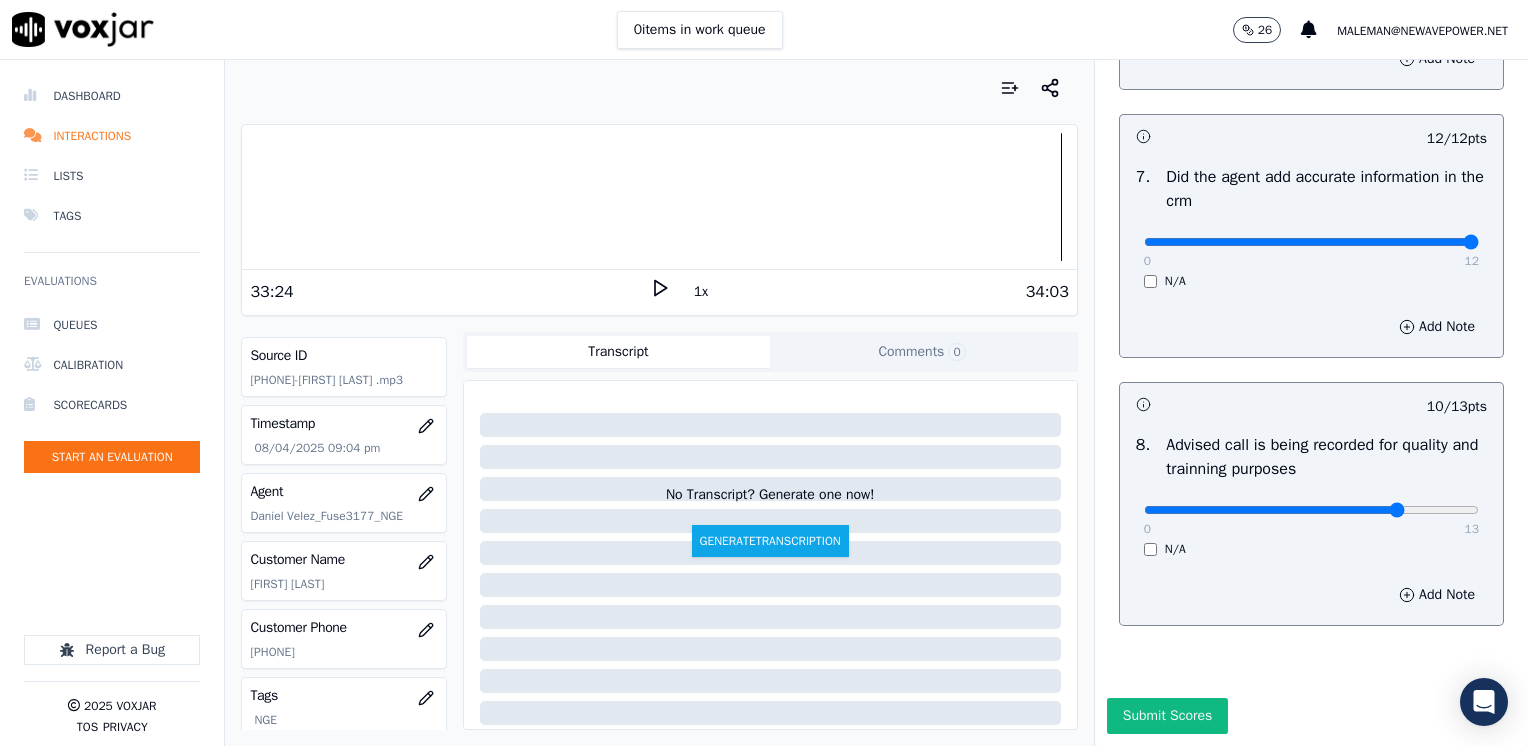 scroll, scrollTop: 1853, scrollLeft: 0, axis: vertical 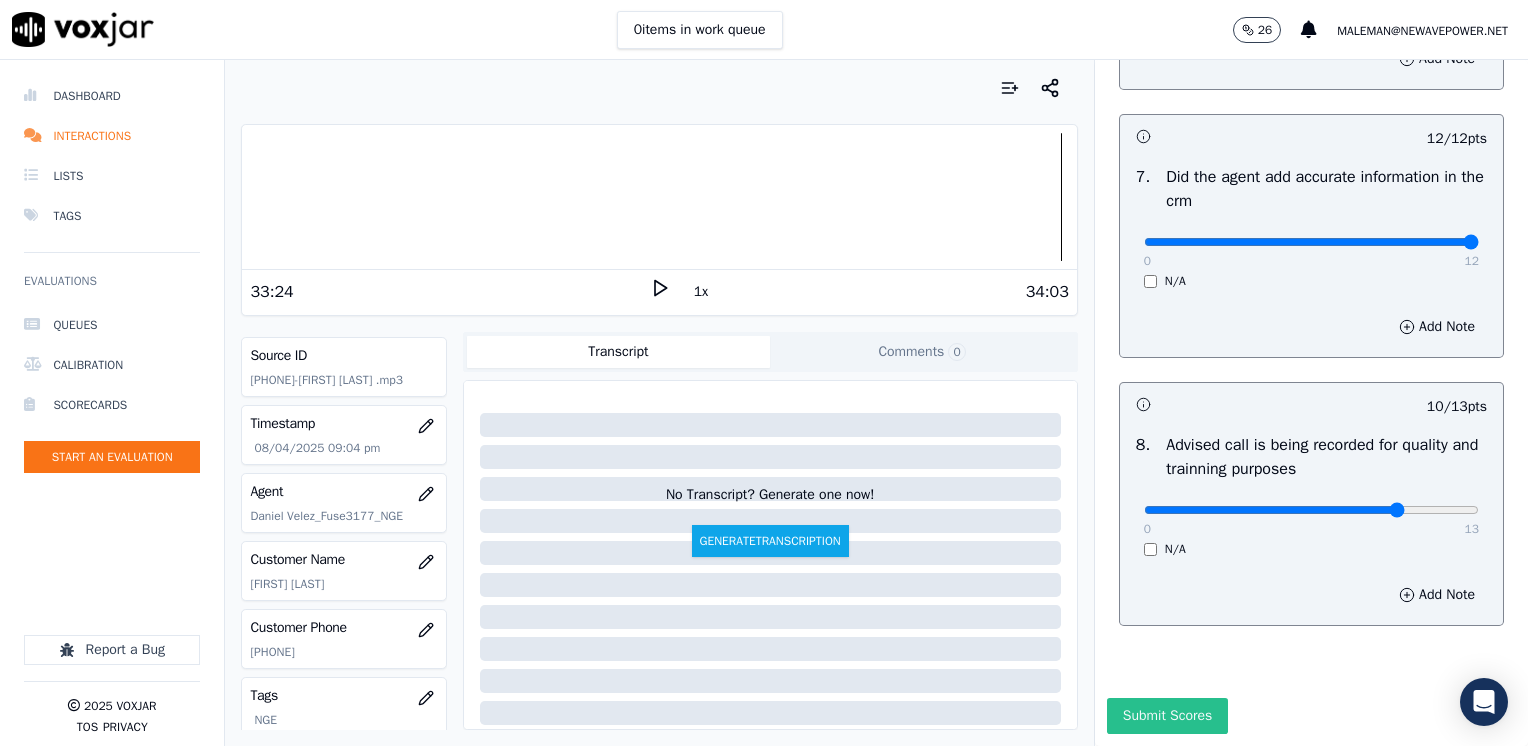 click on "Submit Scores" at bounding box center (1167, 716) 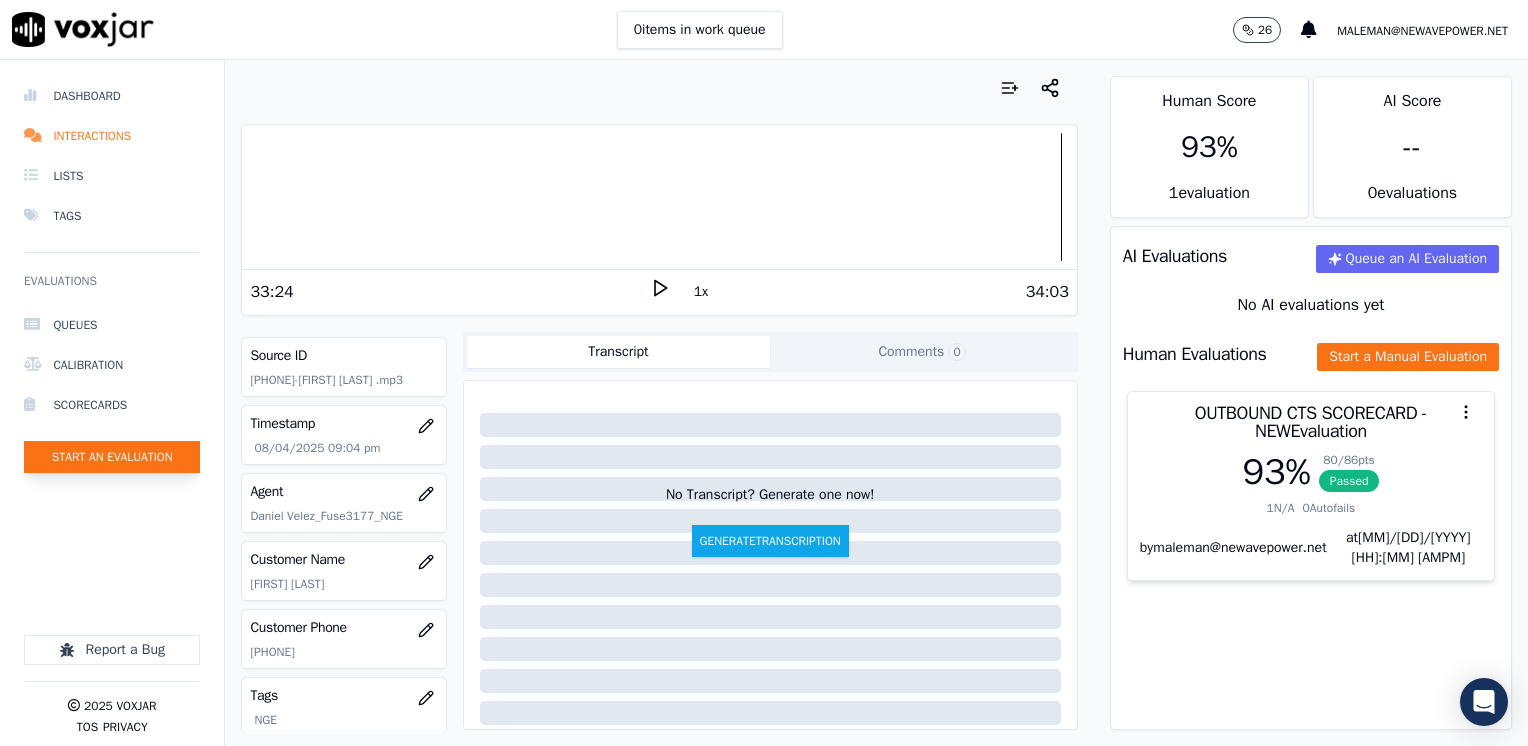 click on "Start an Evaluation" 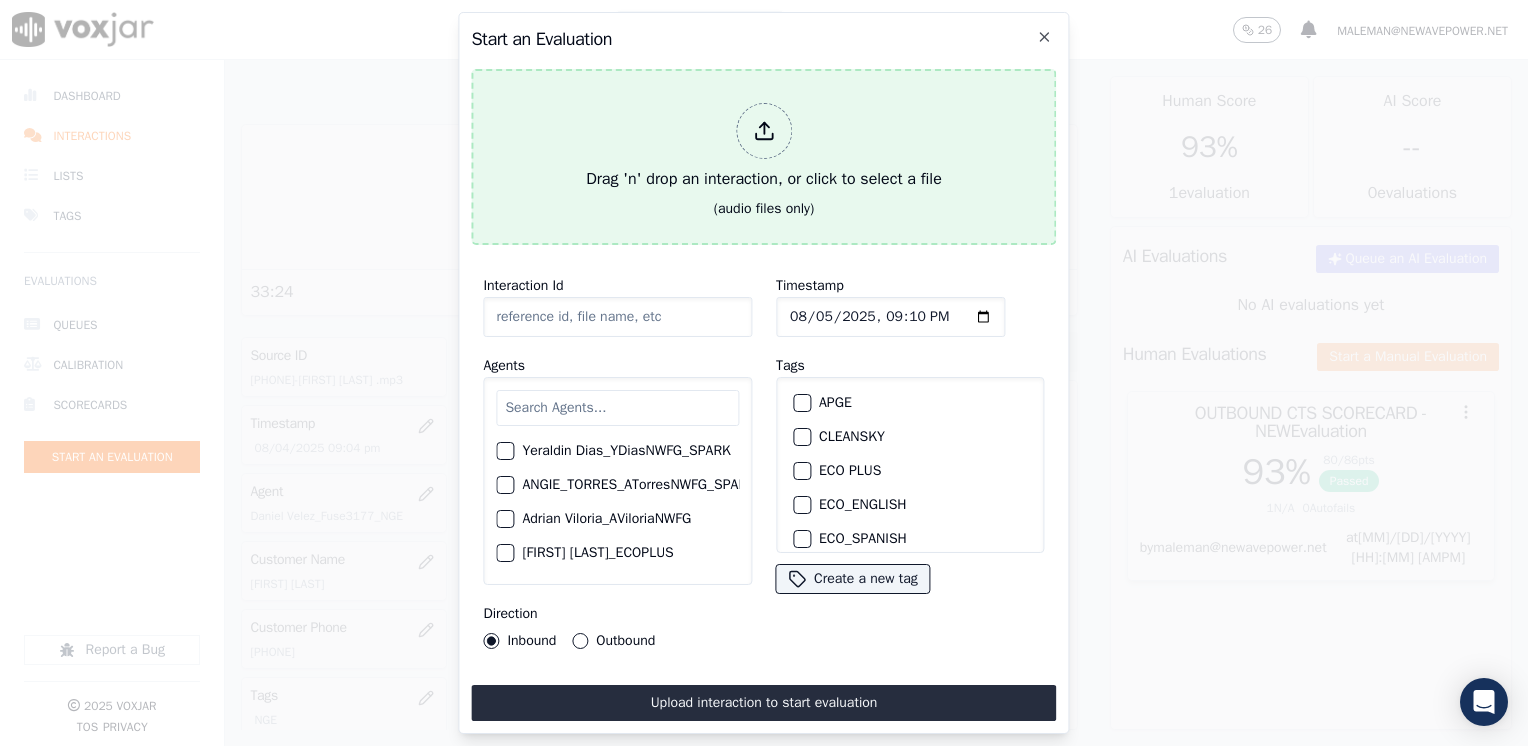 click at bounding box center [764, 131] 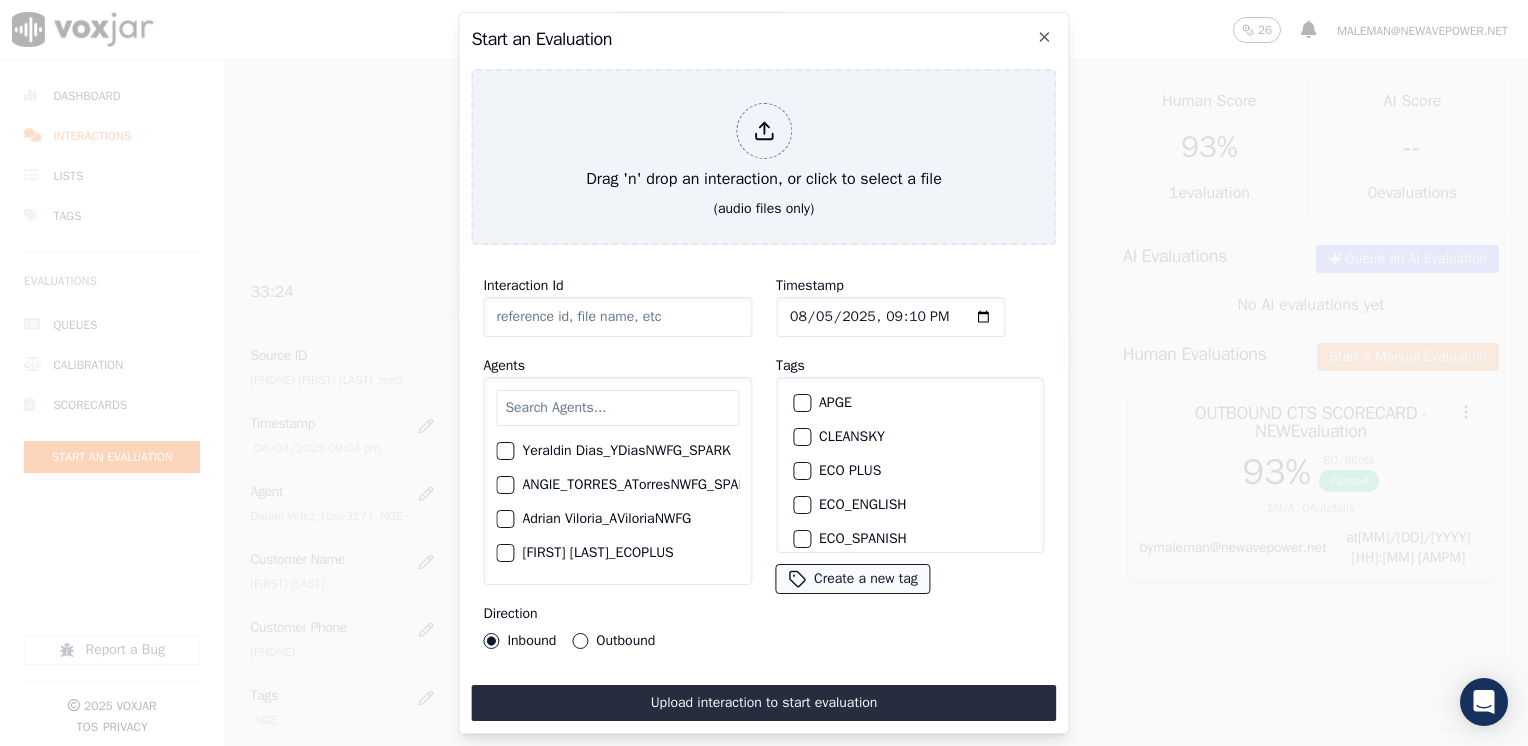 type on "20250804-092639_[PHONE]-[FIRST] [LAST] all.mp3" 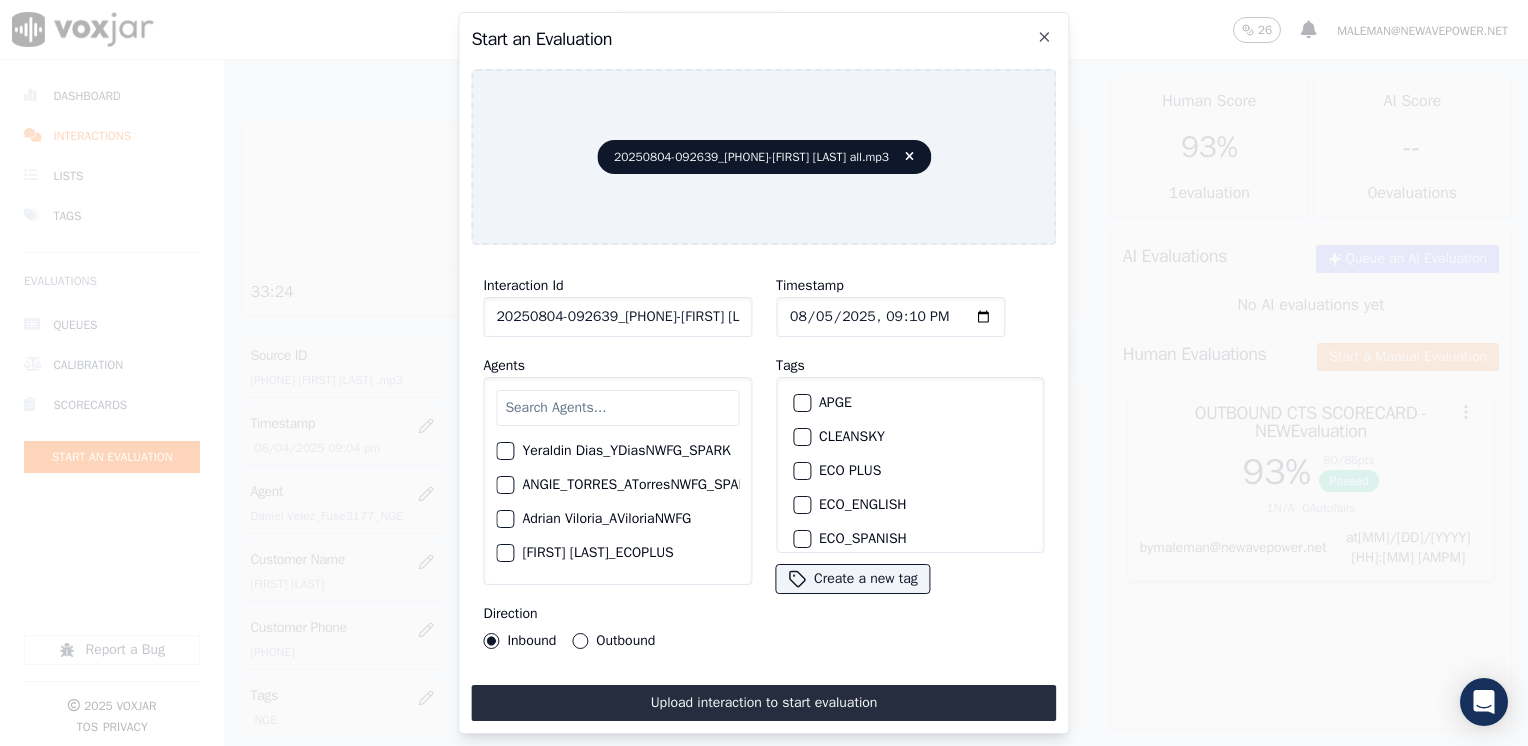 click at bounding box center [617, 408] 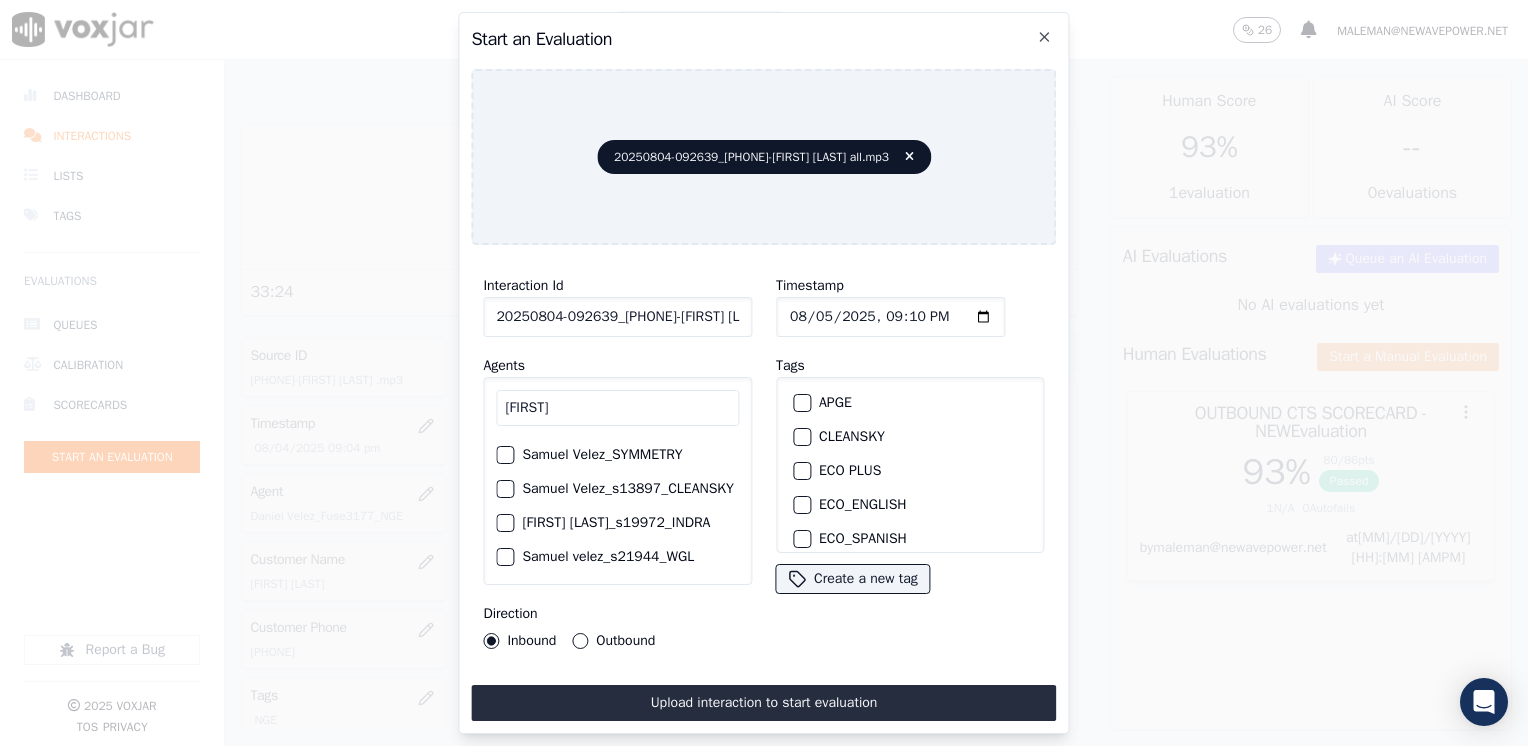 scroll, scrollTop: 161, scrollLeft: 0, axis: vertical 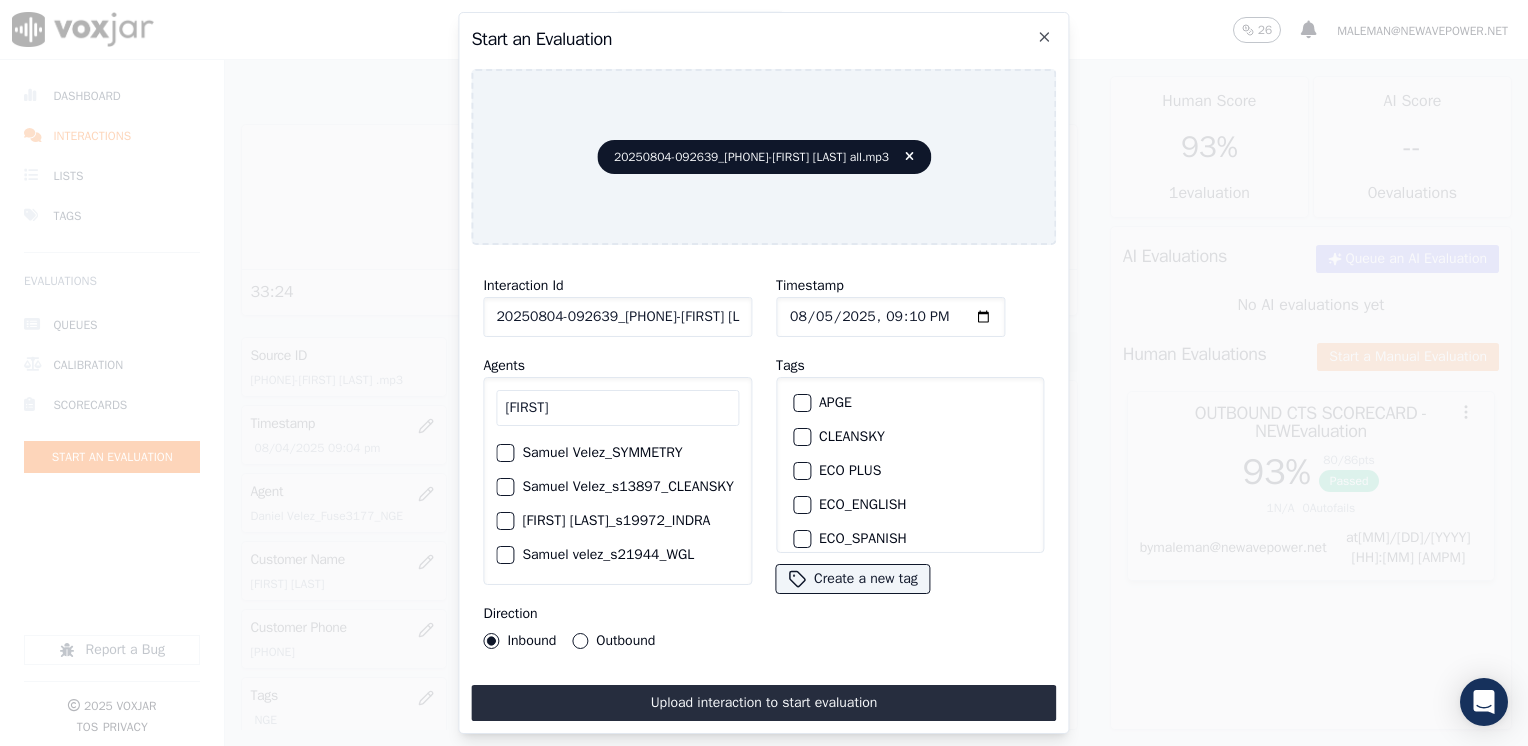 type on "[FIRST]" 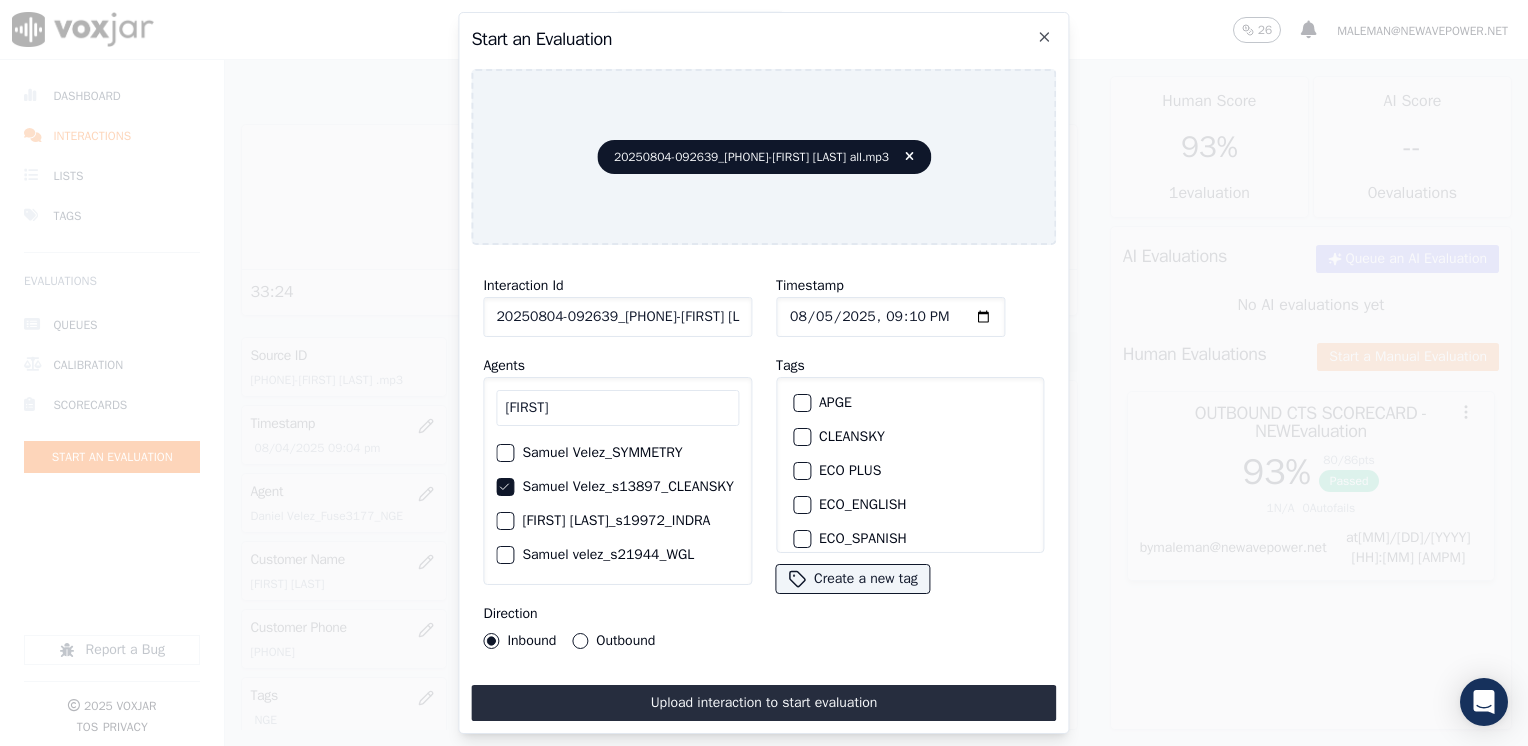 click at bounding box center (801, 437) 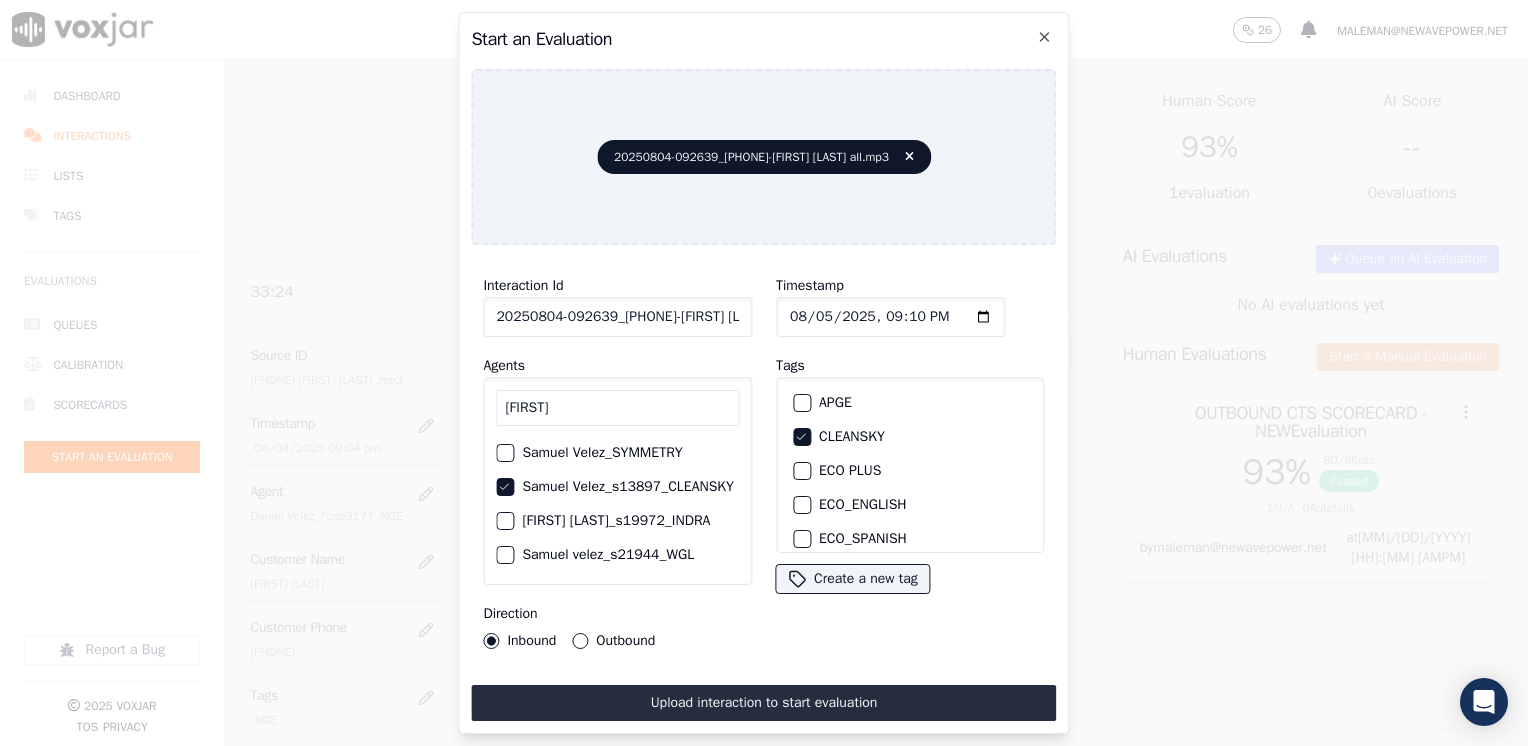 click on "Timestamp" 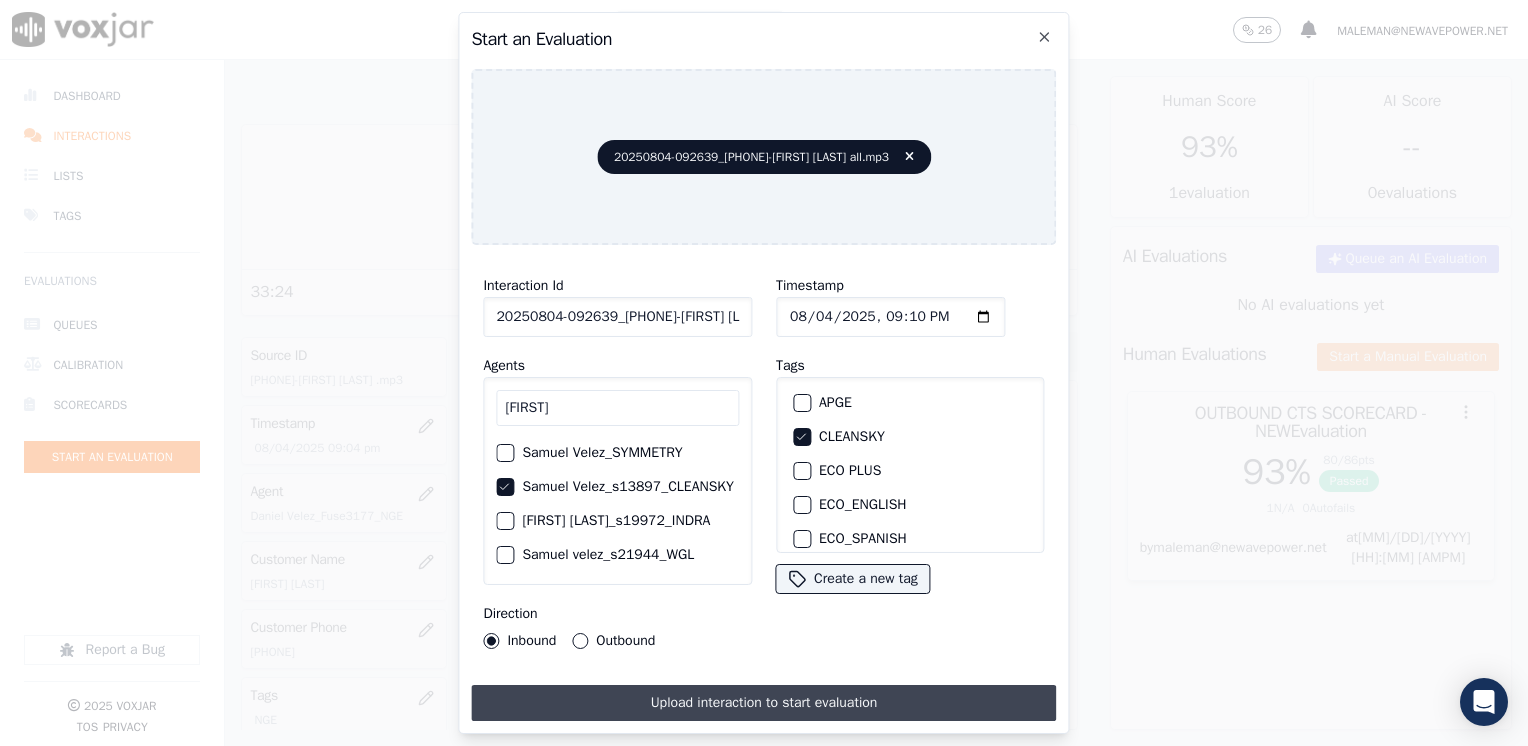 type on "2025-08-04T21:10" 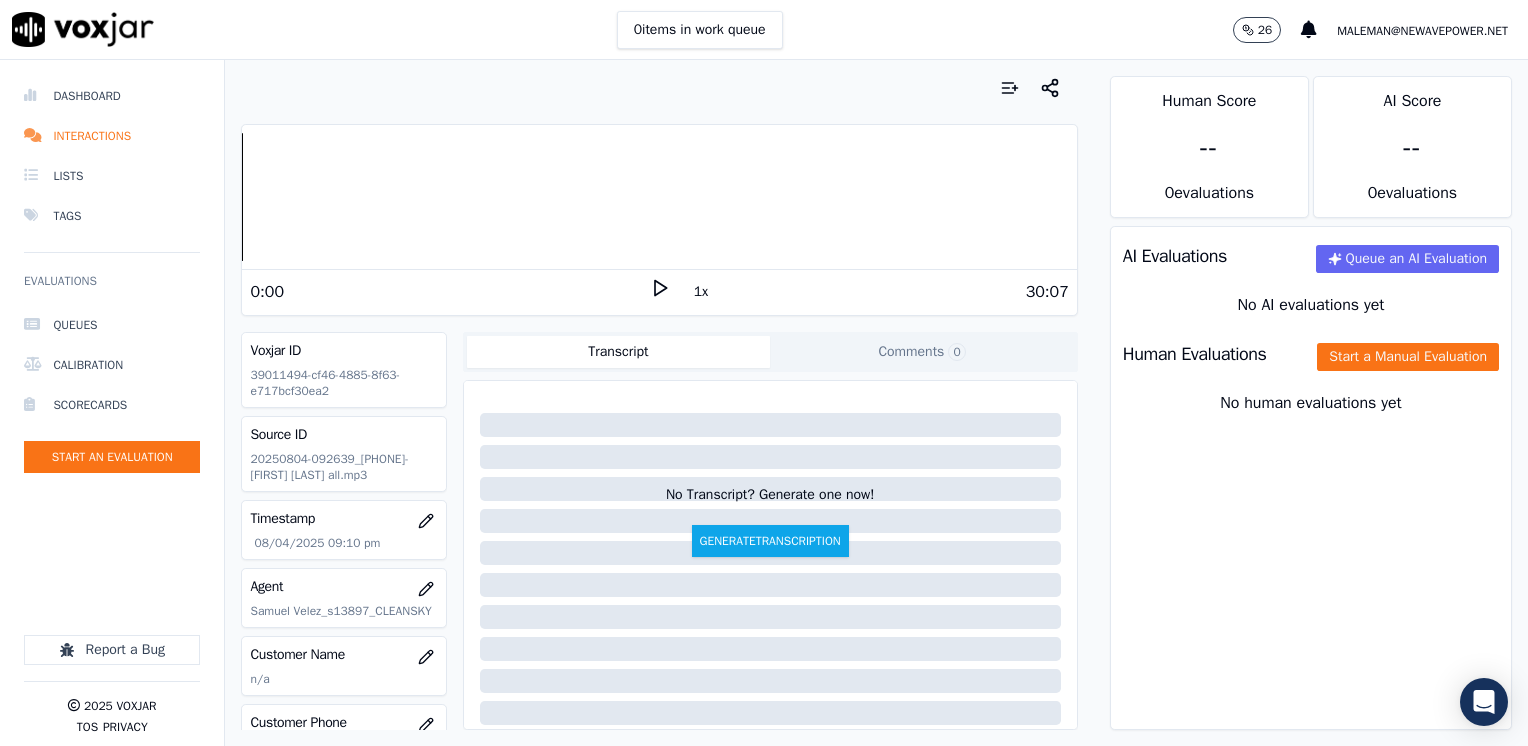 click 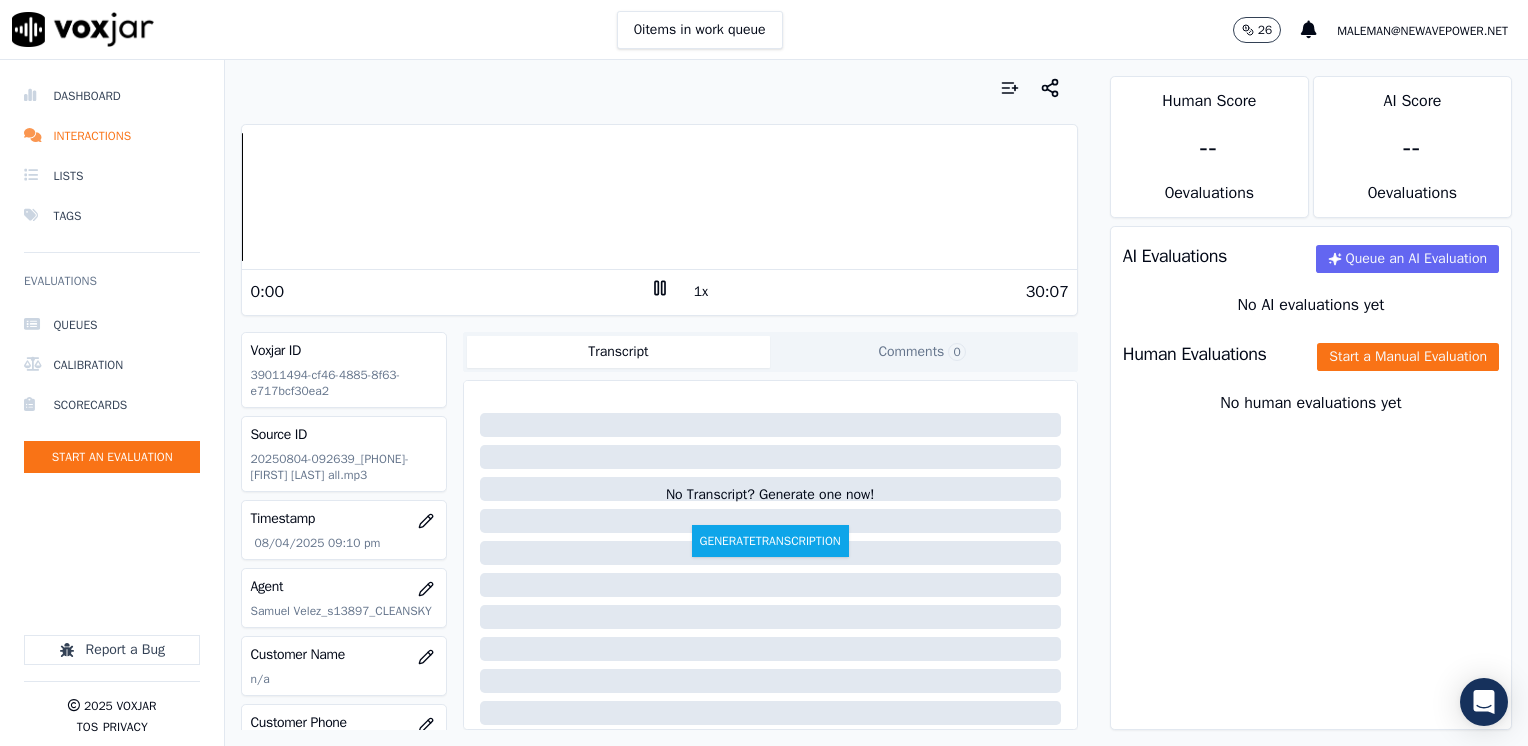 click 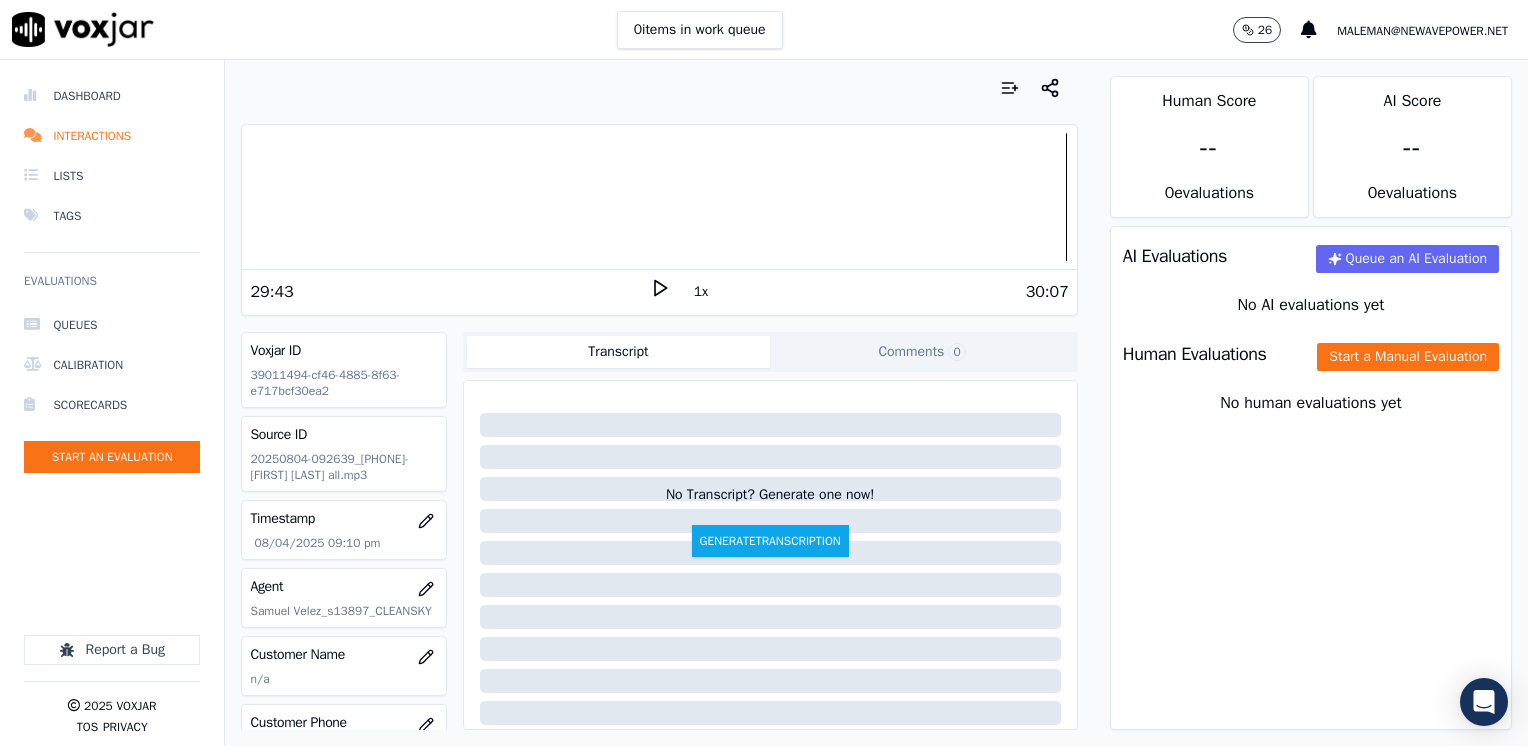 scroll, scrollTop: 100, scrollLeft: 0, axis: vertical 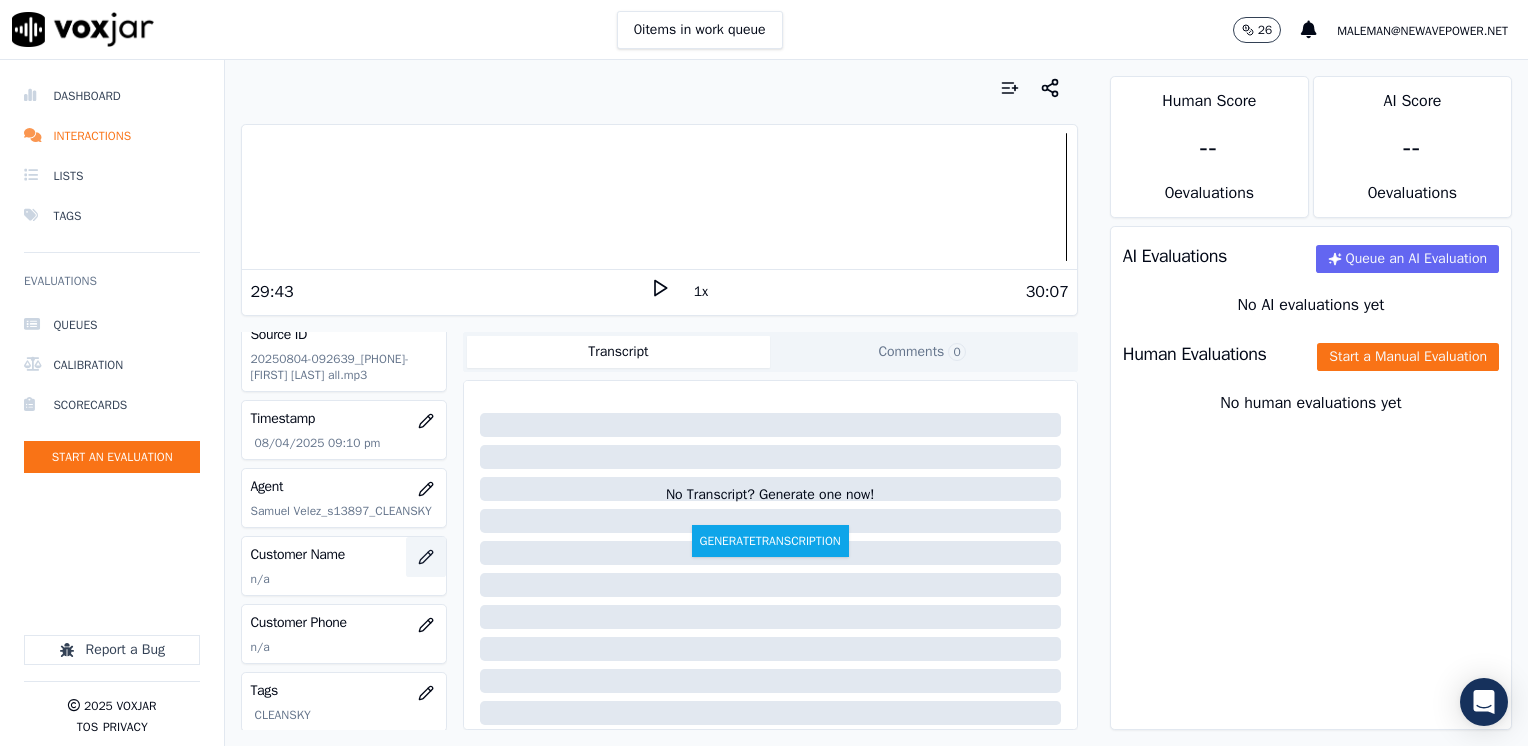click 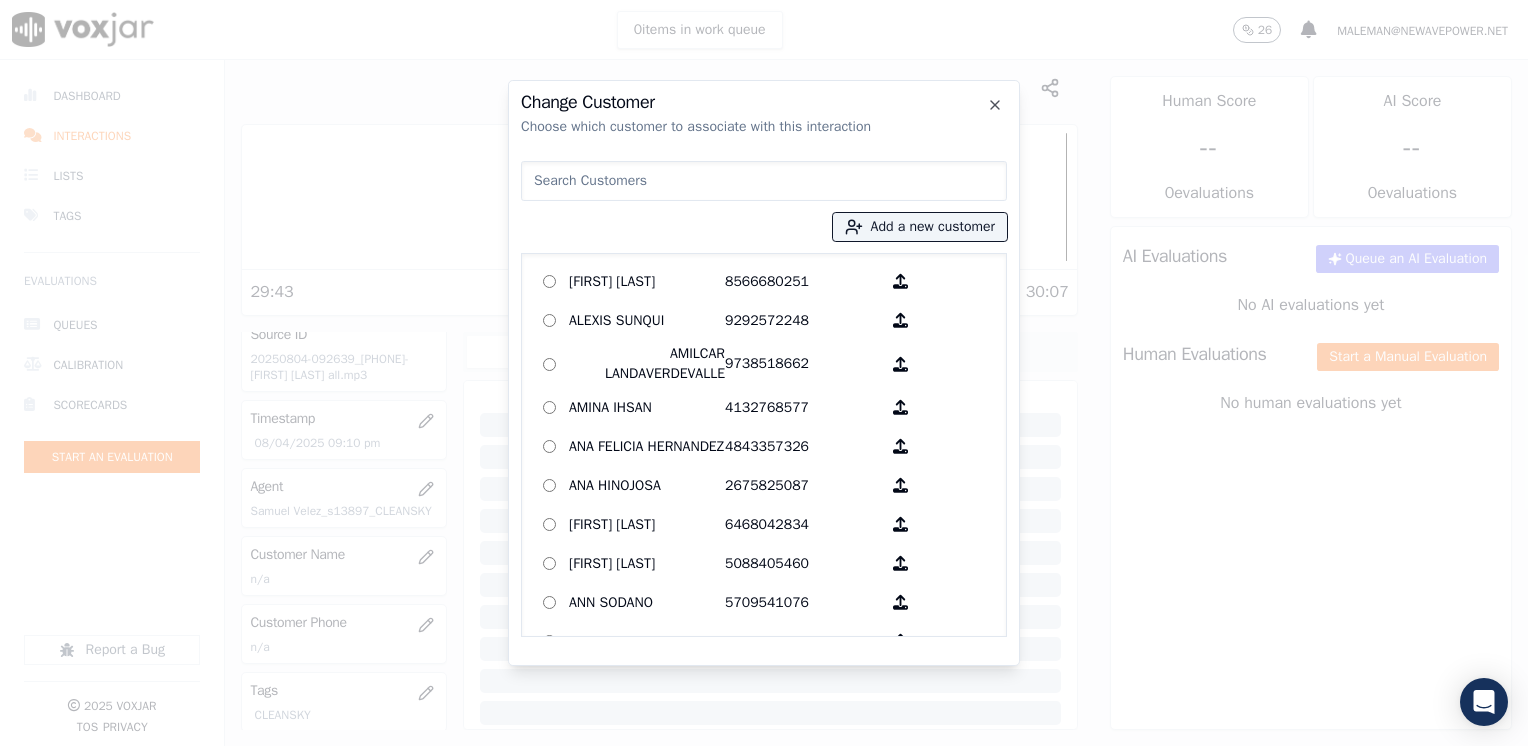 click at bounding box center (764, 181) 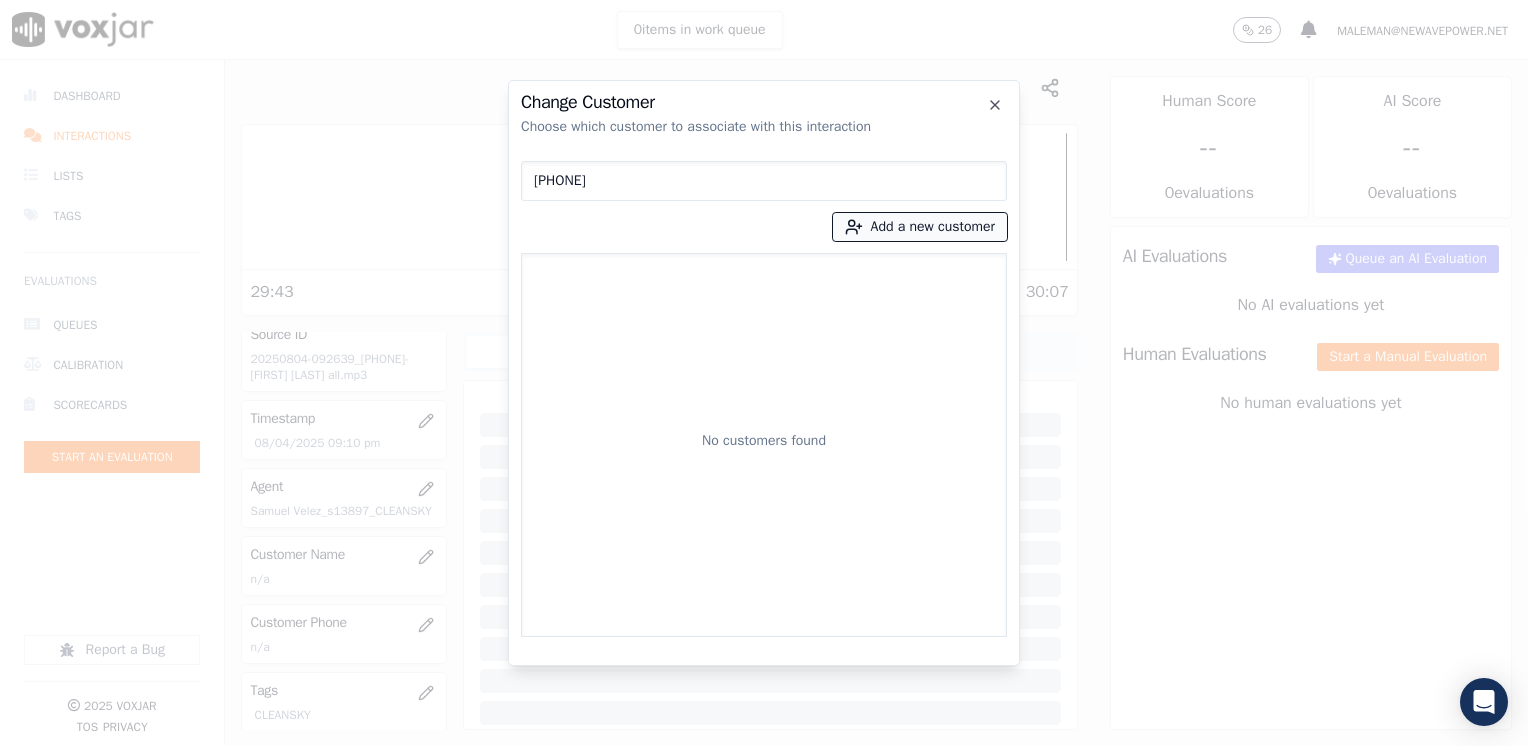 type on "[PHONE]" 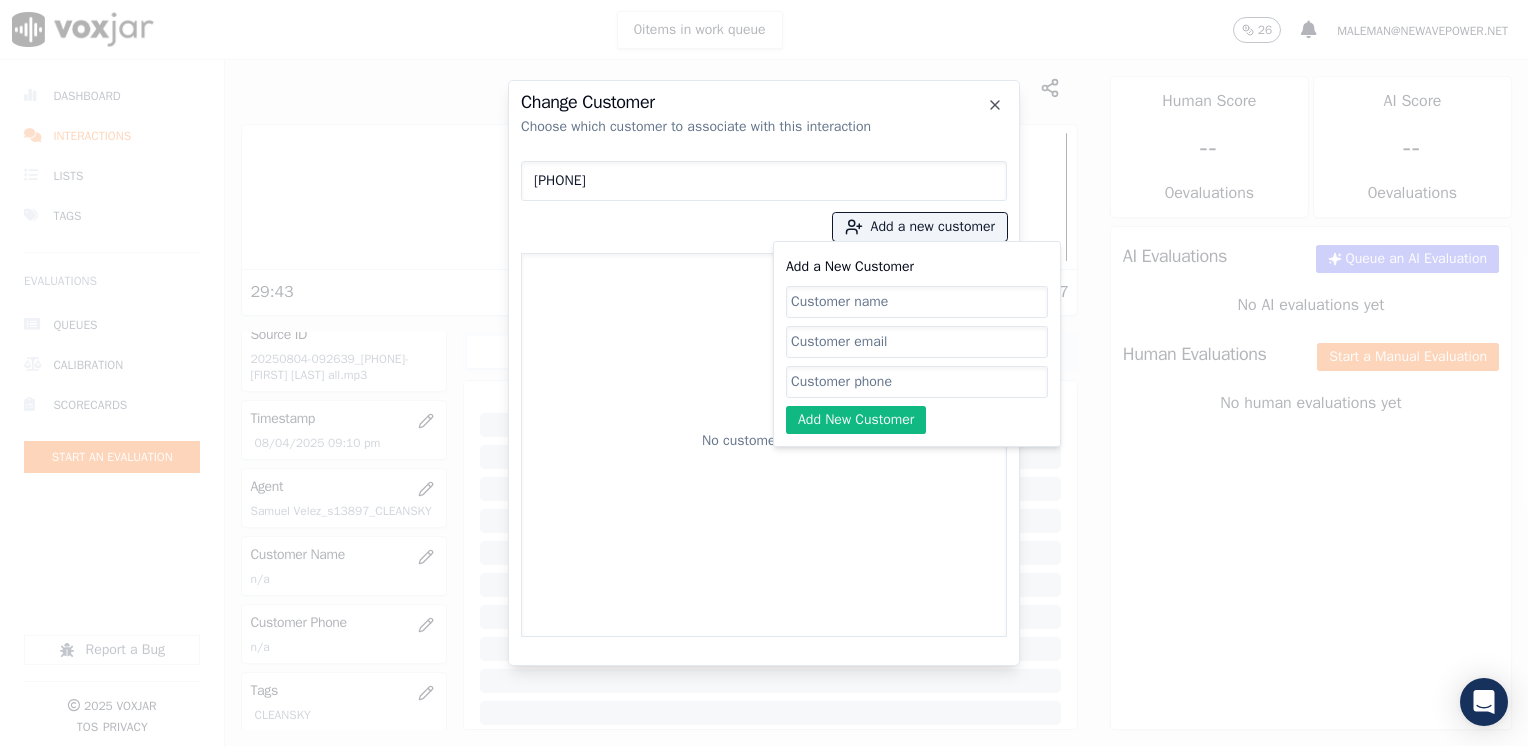 click on "Add a New Customer" 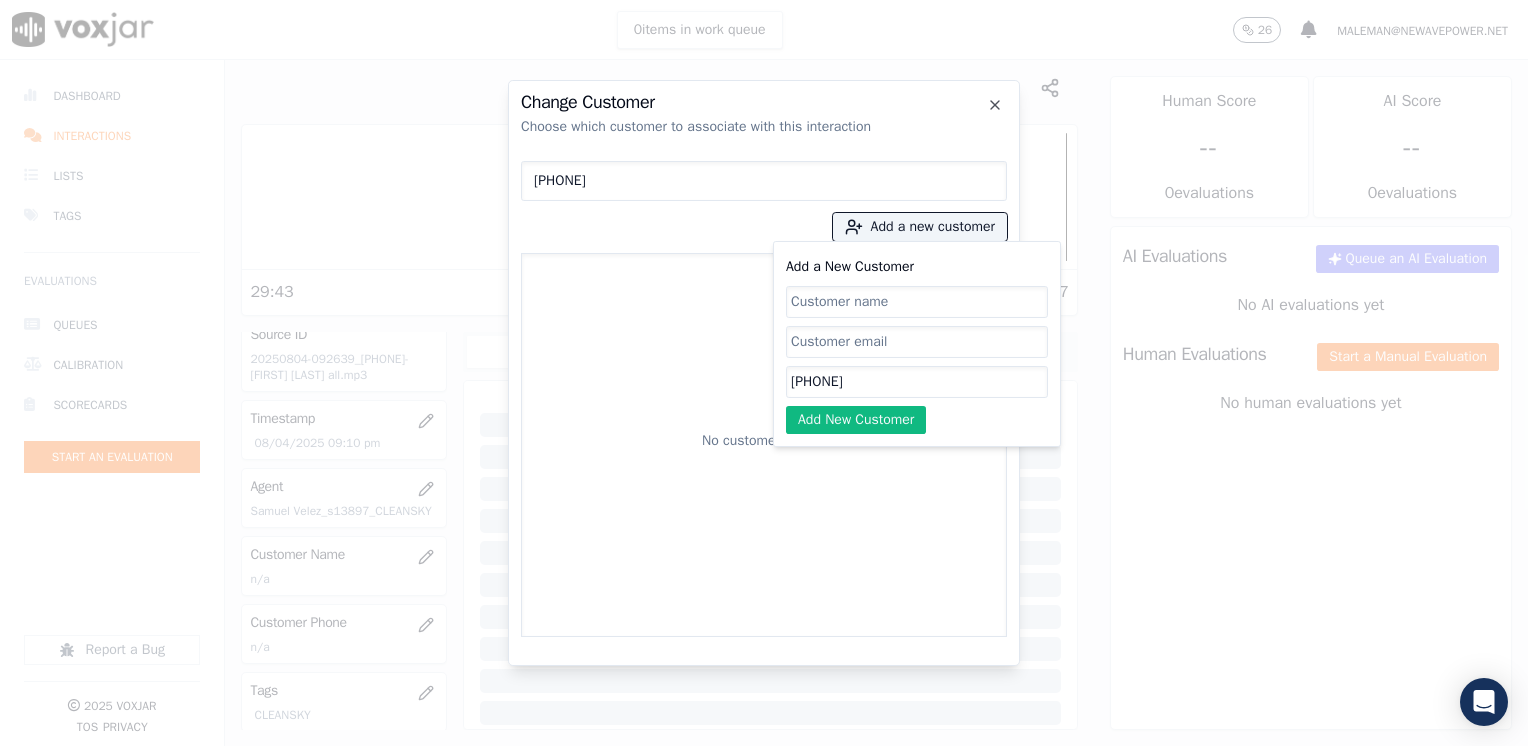 type on "[PHONE]" 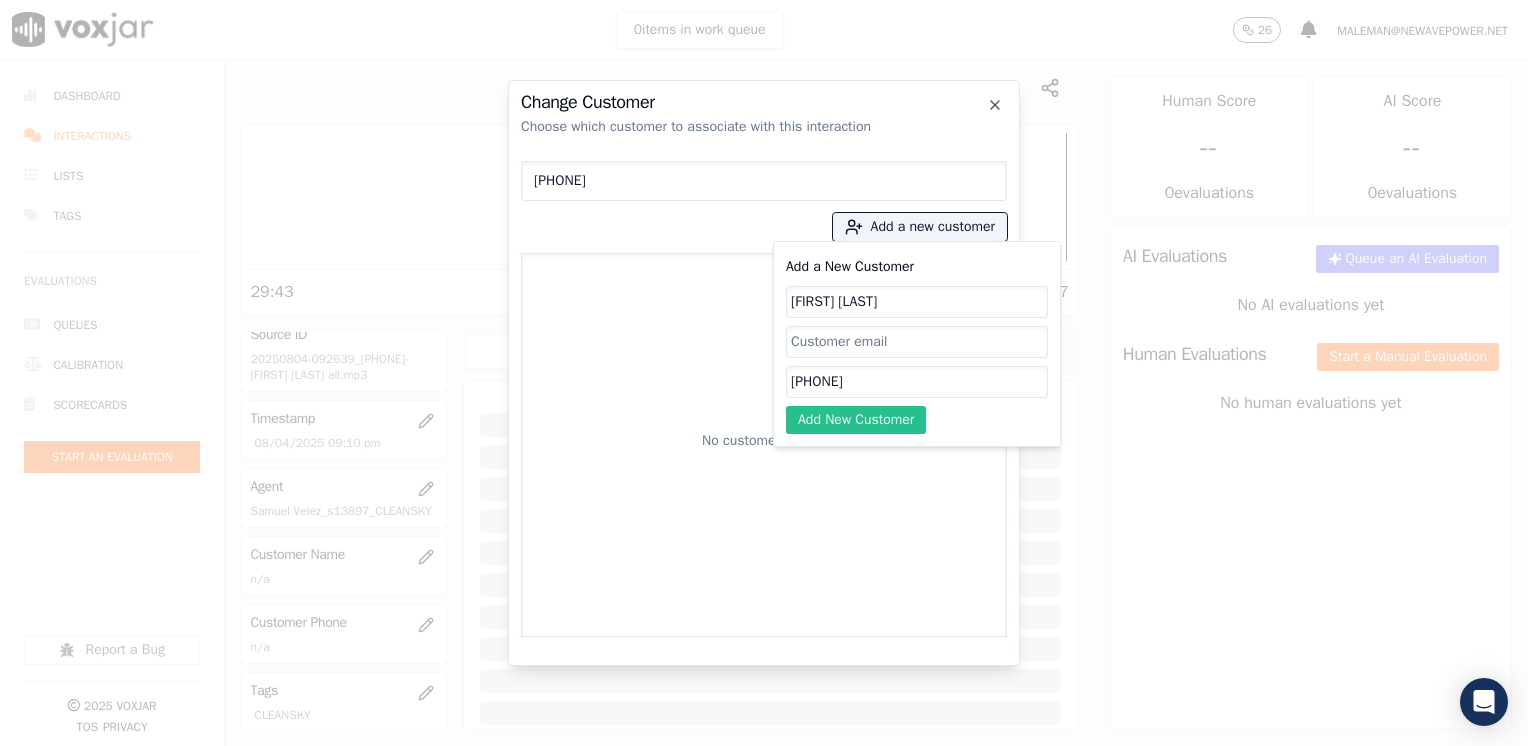 type on "[FIRST] [LAST]" 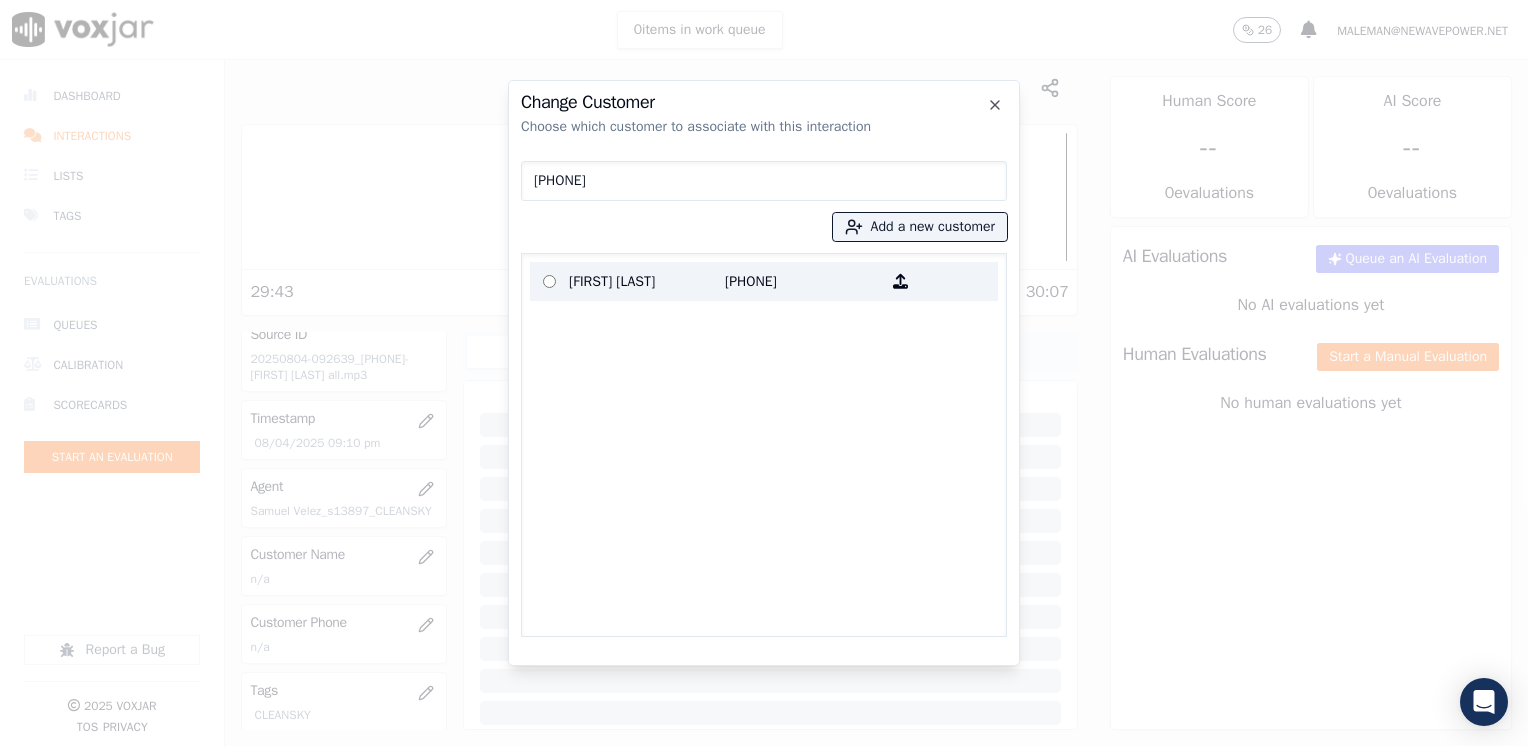 click on "[PHONE]" at bounding box center [803, 281] 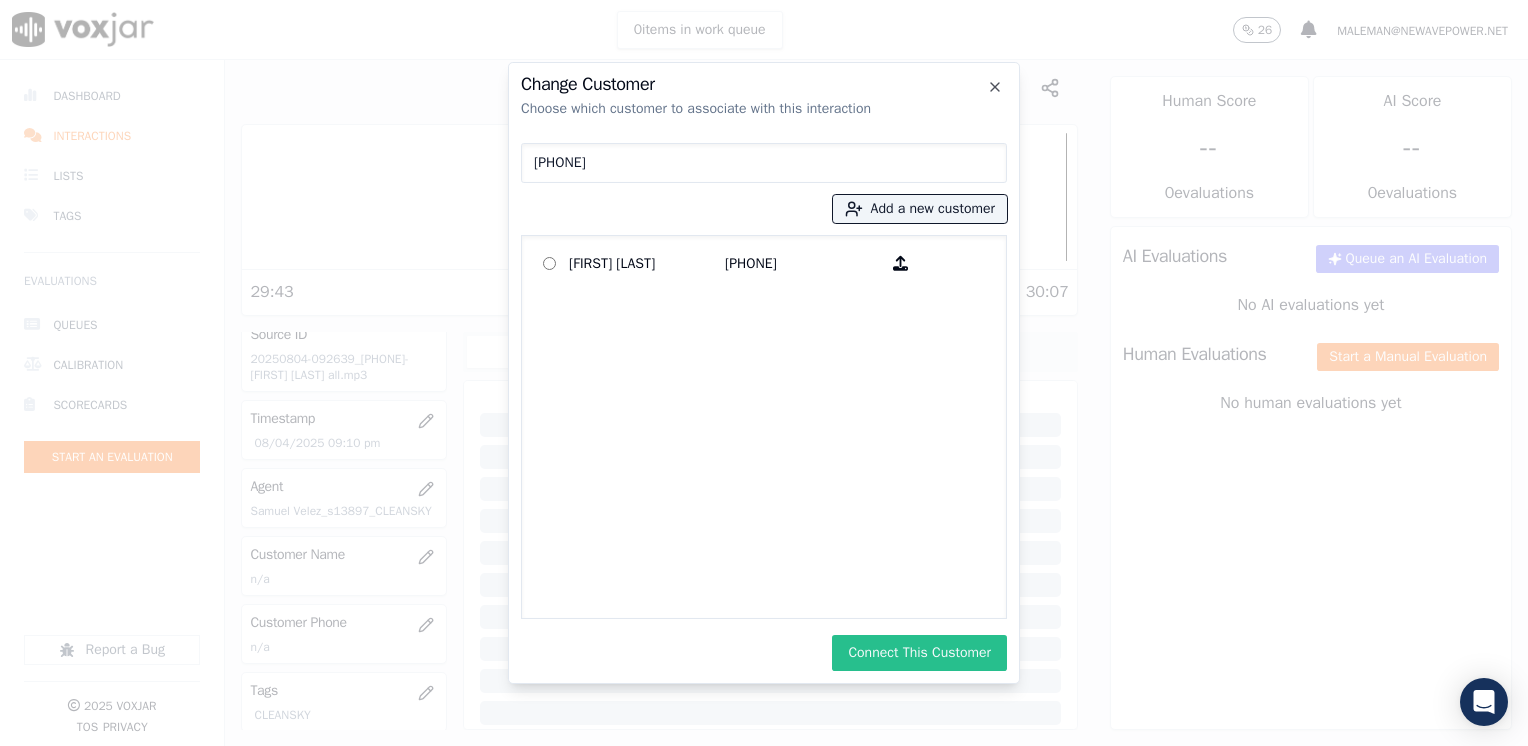 click on "Connect This Customer" at bounding box center [919, 653] 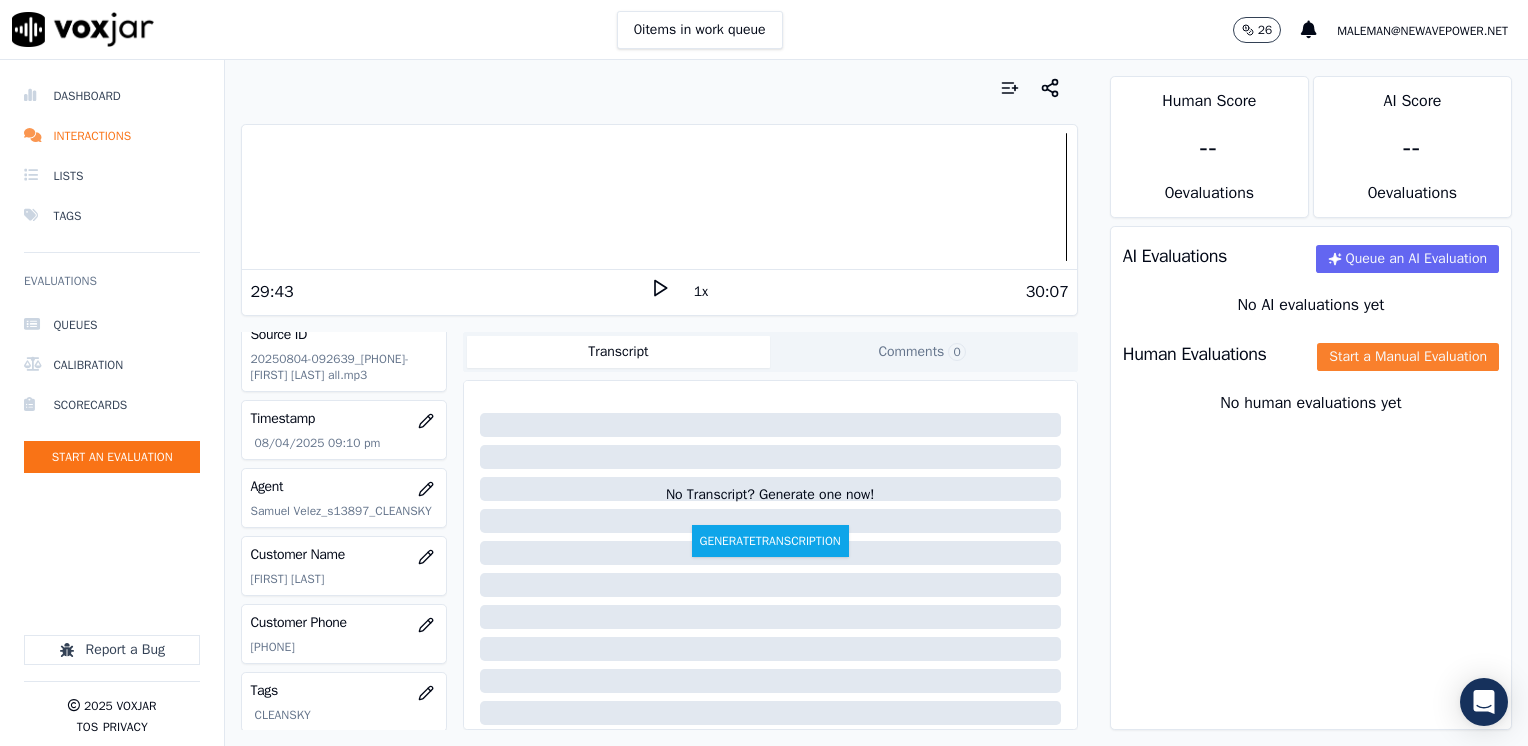 click on "Start a Manual Evaluation" 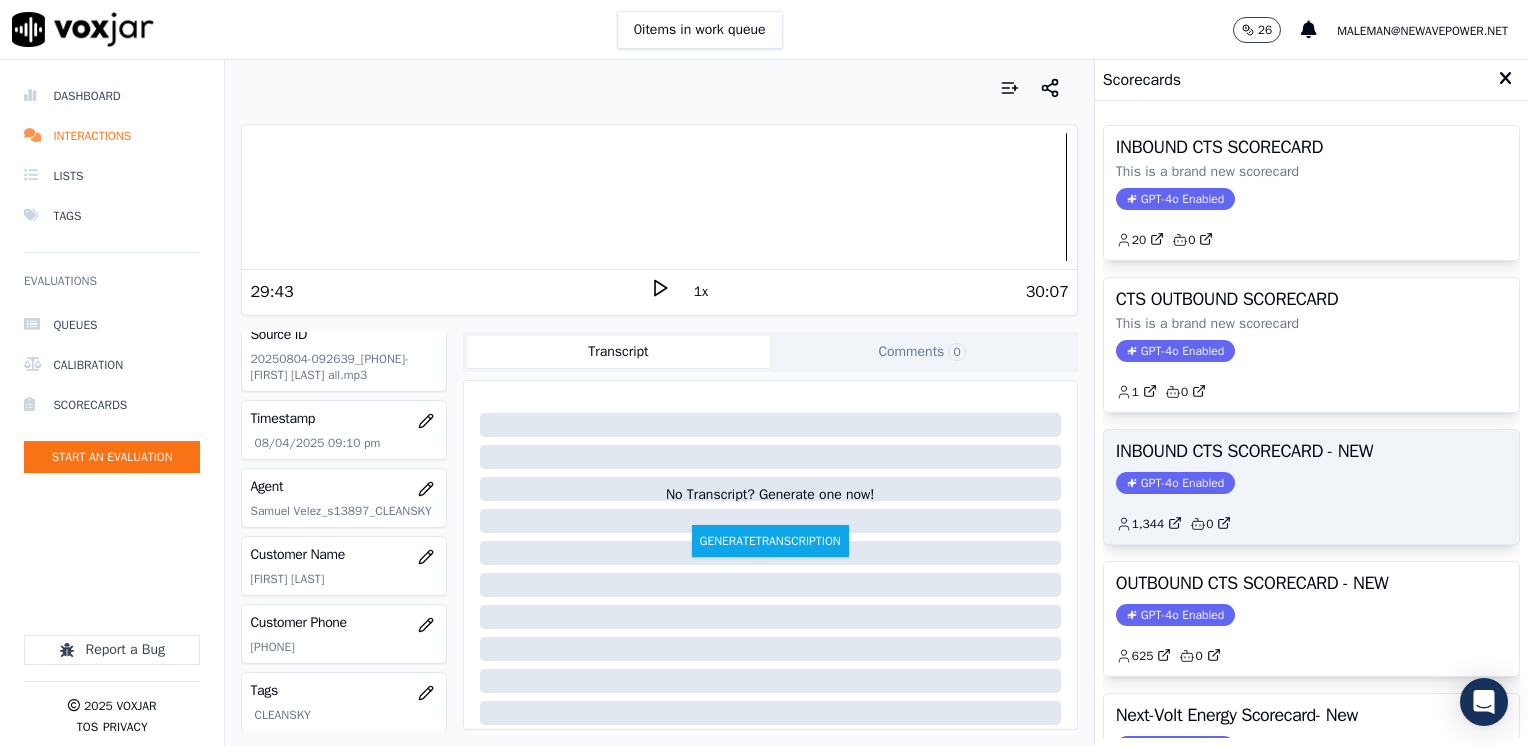 click on "INBOUND CTS SCORECARD - NEW        GPT-4o Enabled       1,344         0" at bounding box center [1311, 487] 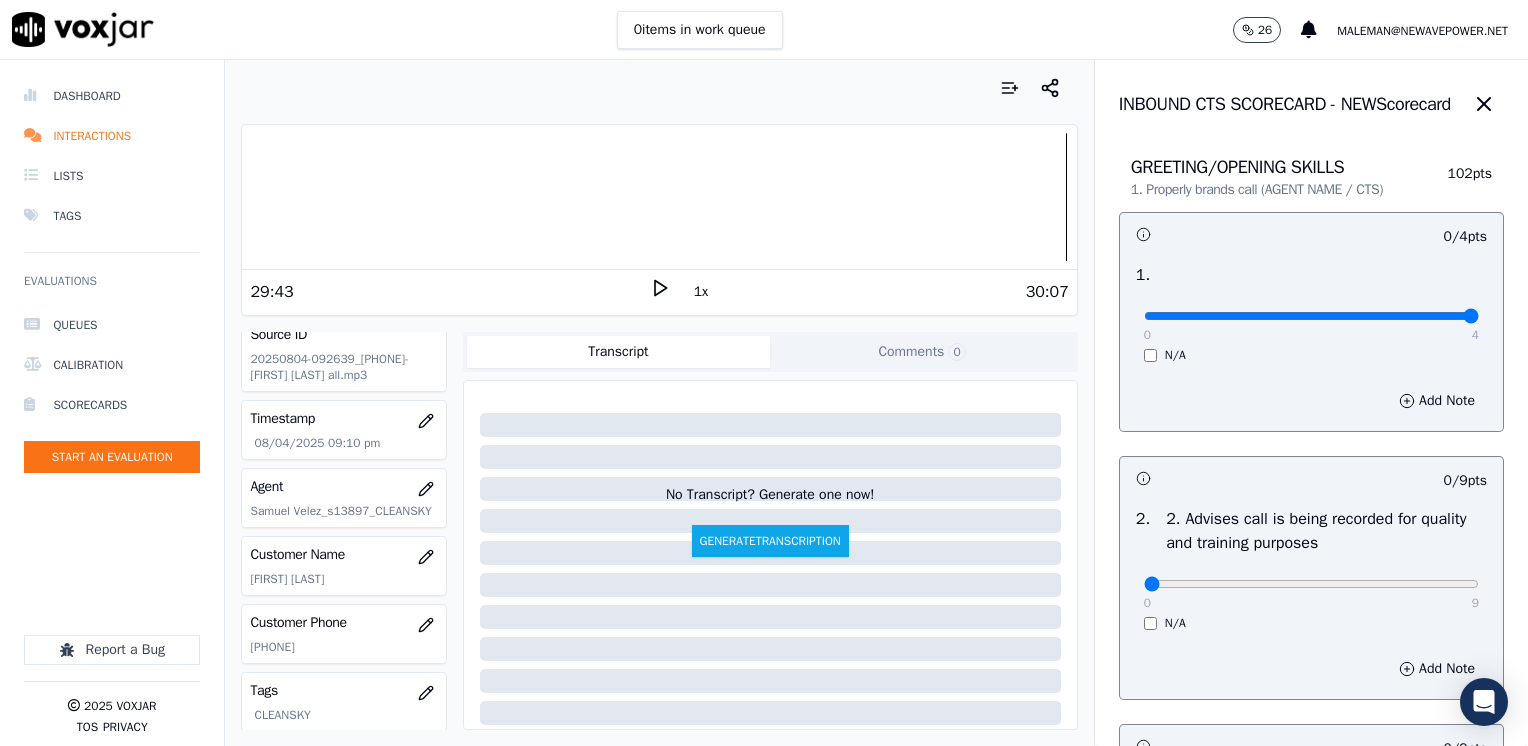 drag, startPoint x: 1129, startPoint y: 317, endPoint x: 1531, endPoint y: 334, distance: 402.35928 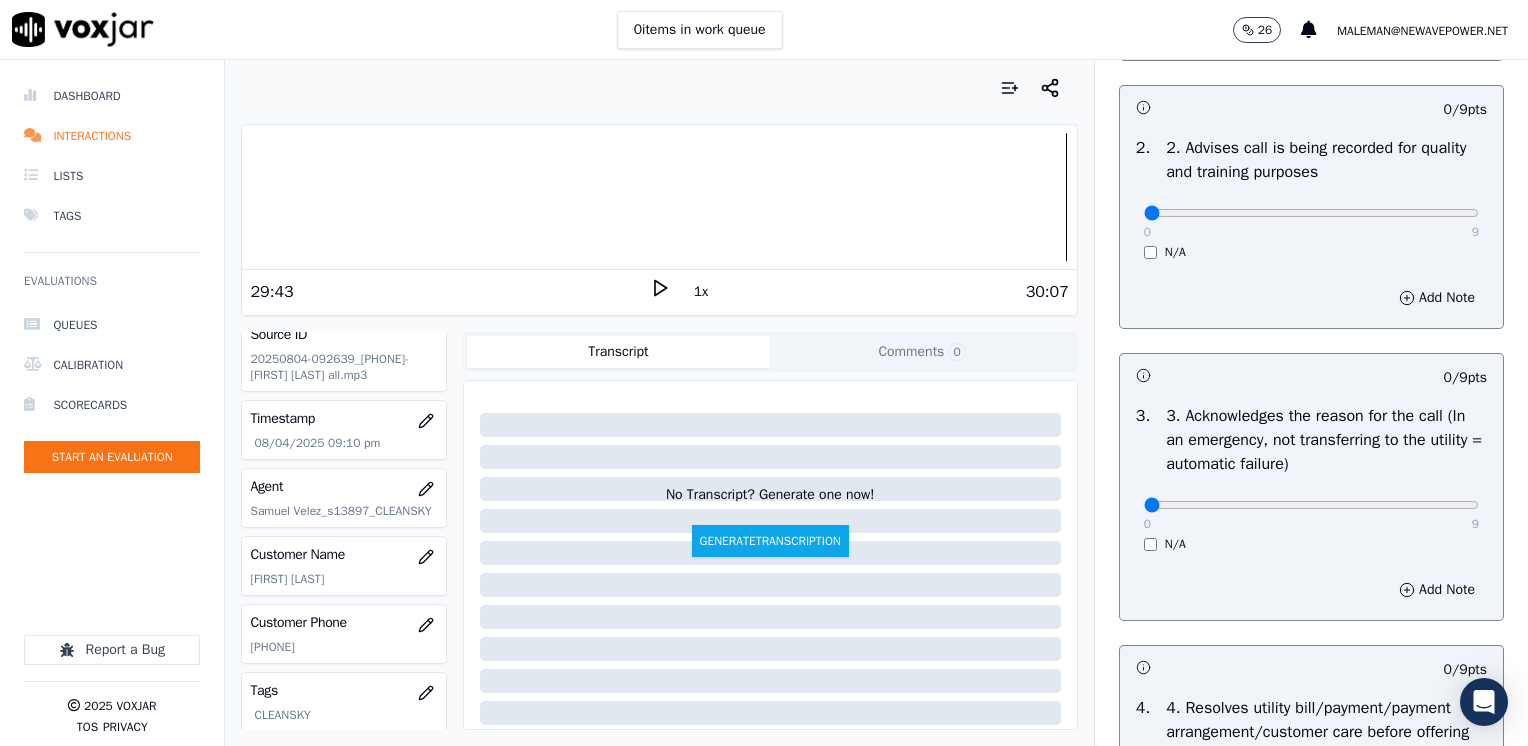 scroll, scrollTop: 500, scrollLeft: 0, axis: vertical 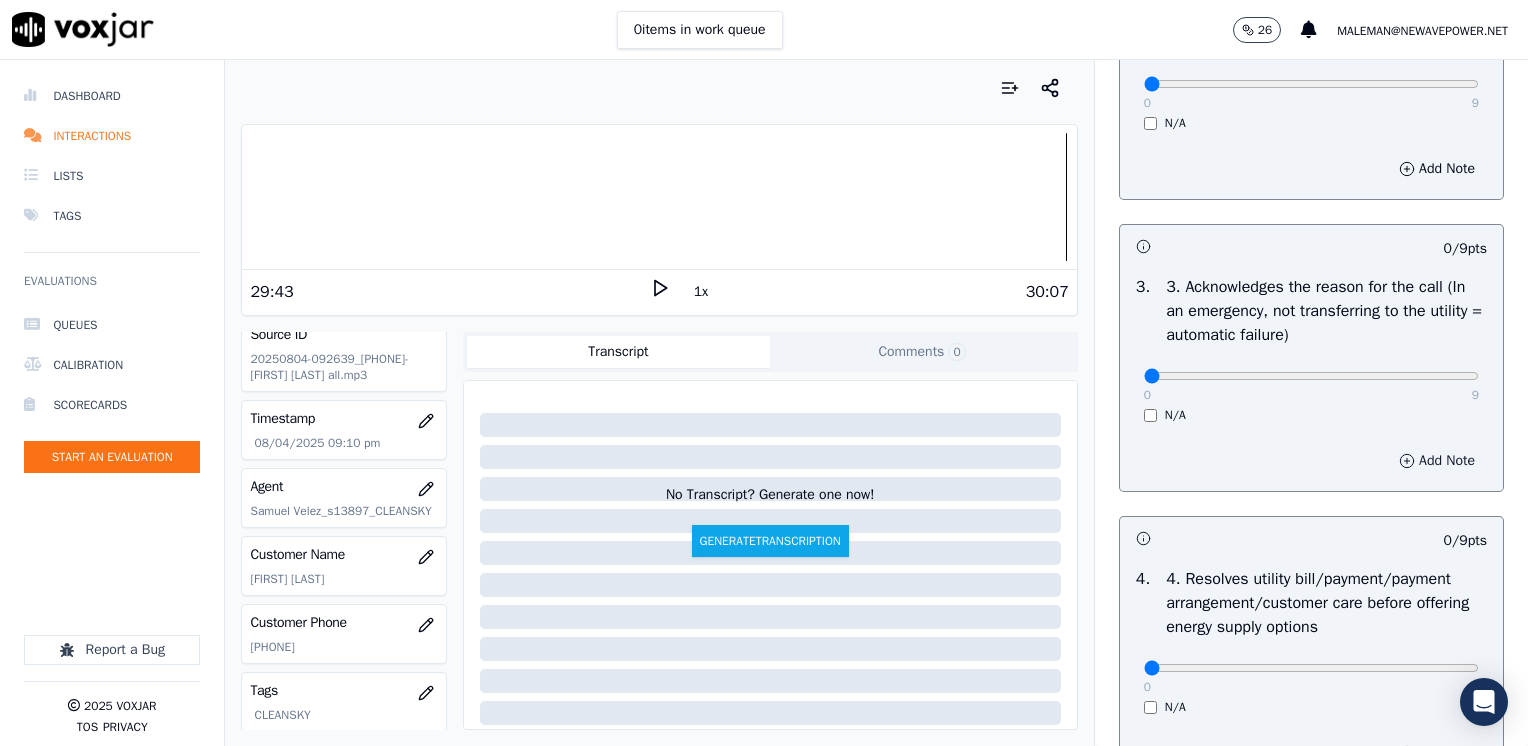 click on "Add Note" at bounding box center [1437, 461] 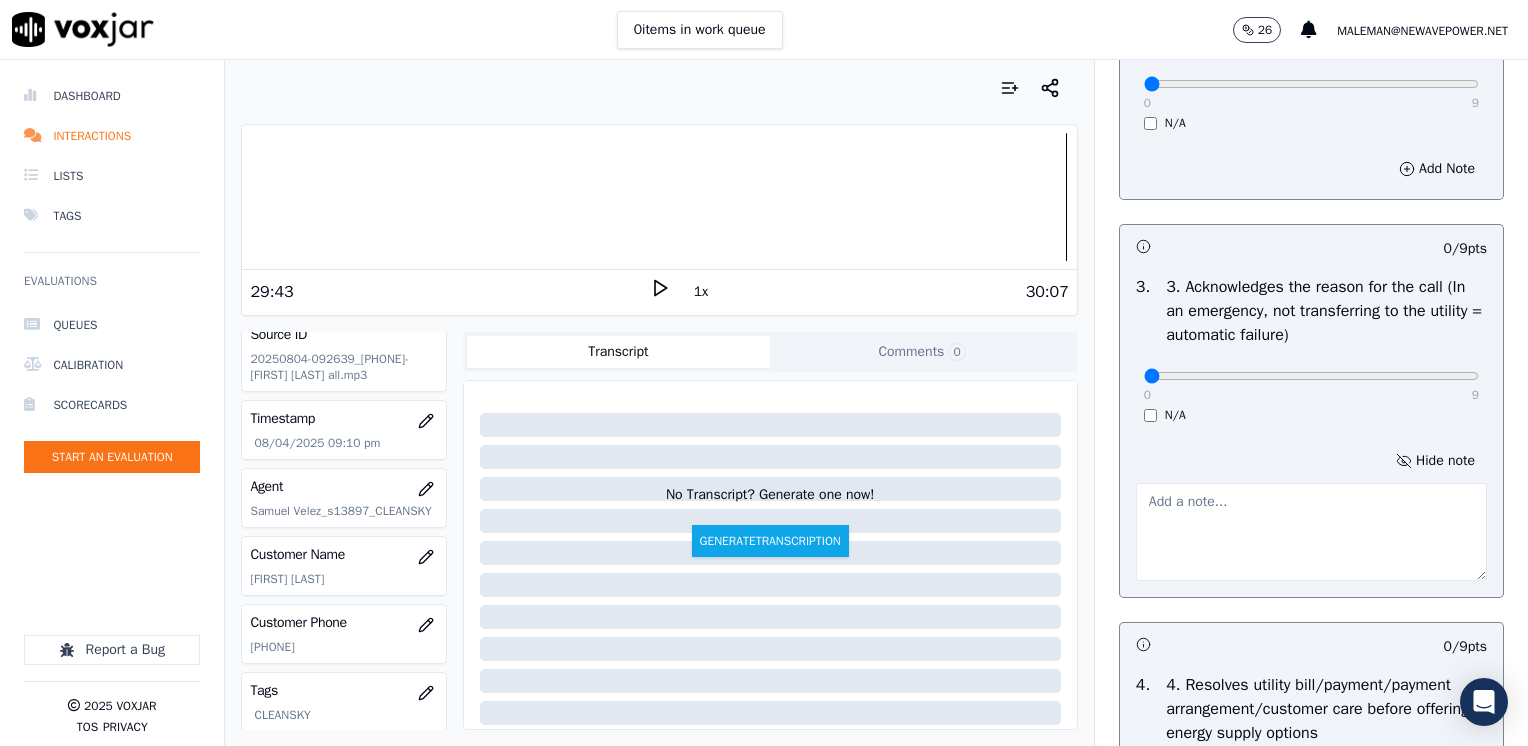 click at bounding box center [1311, 532] 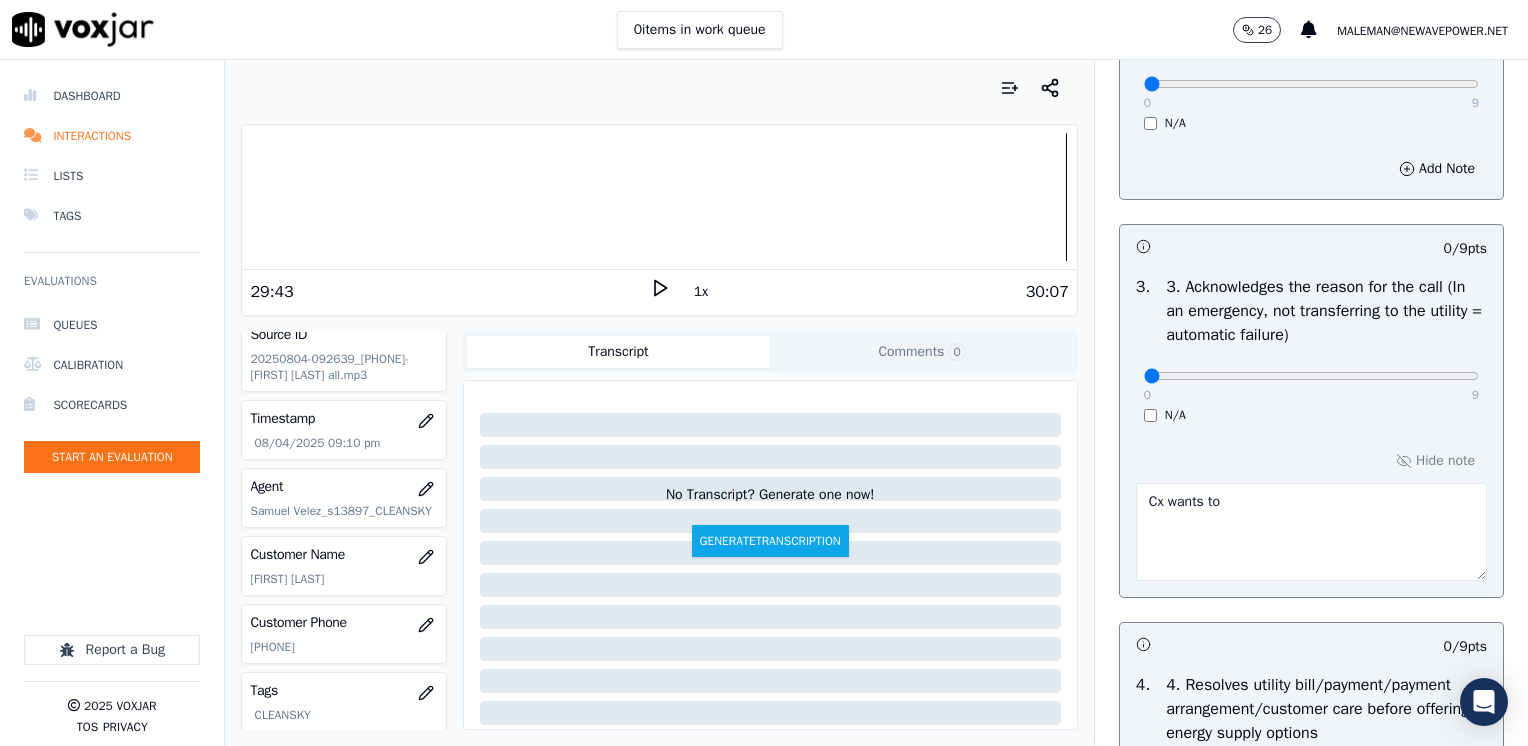 click on "Cx wants to" at bounding box center (1311, 532) 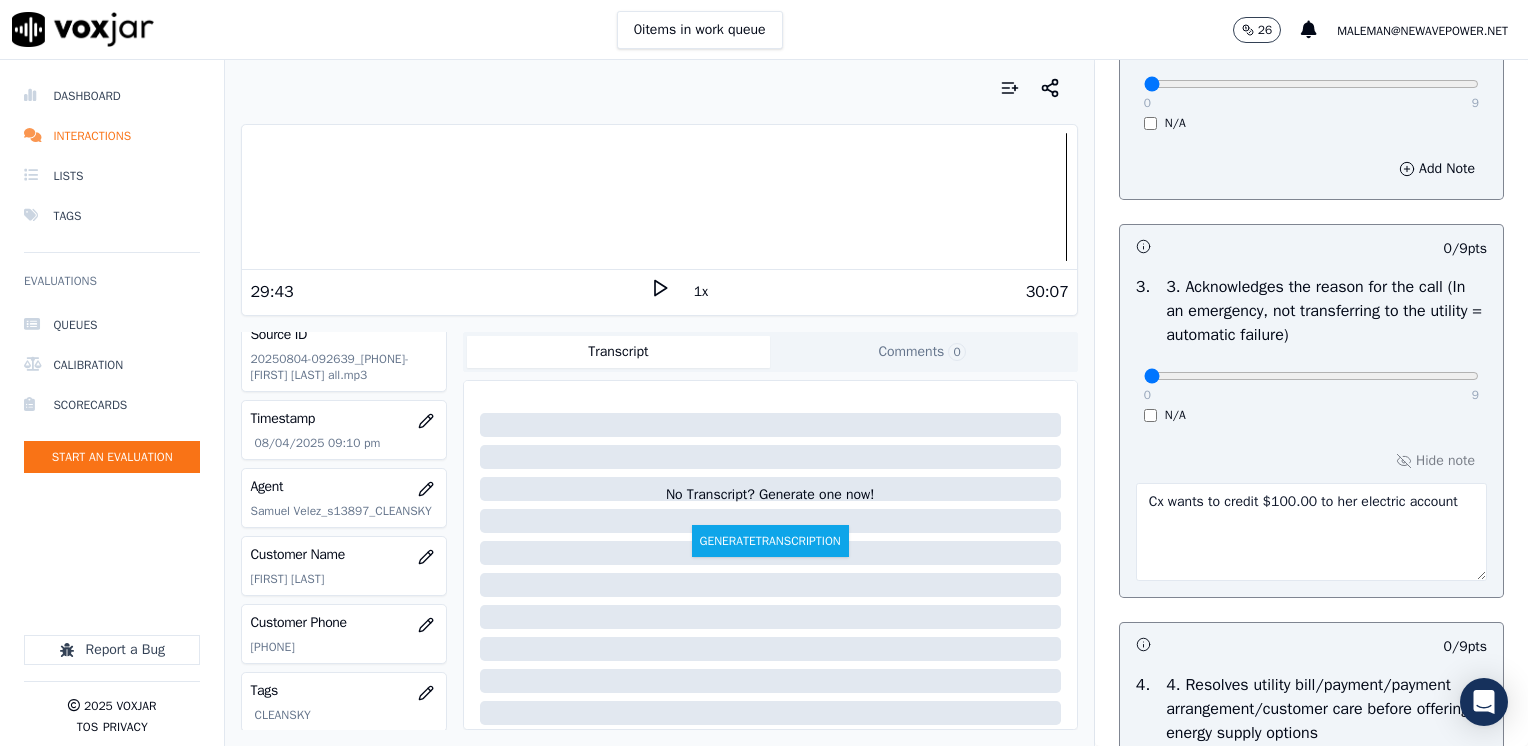 type on "Cx wants to credit $100.00 to her electric account" 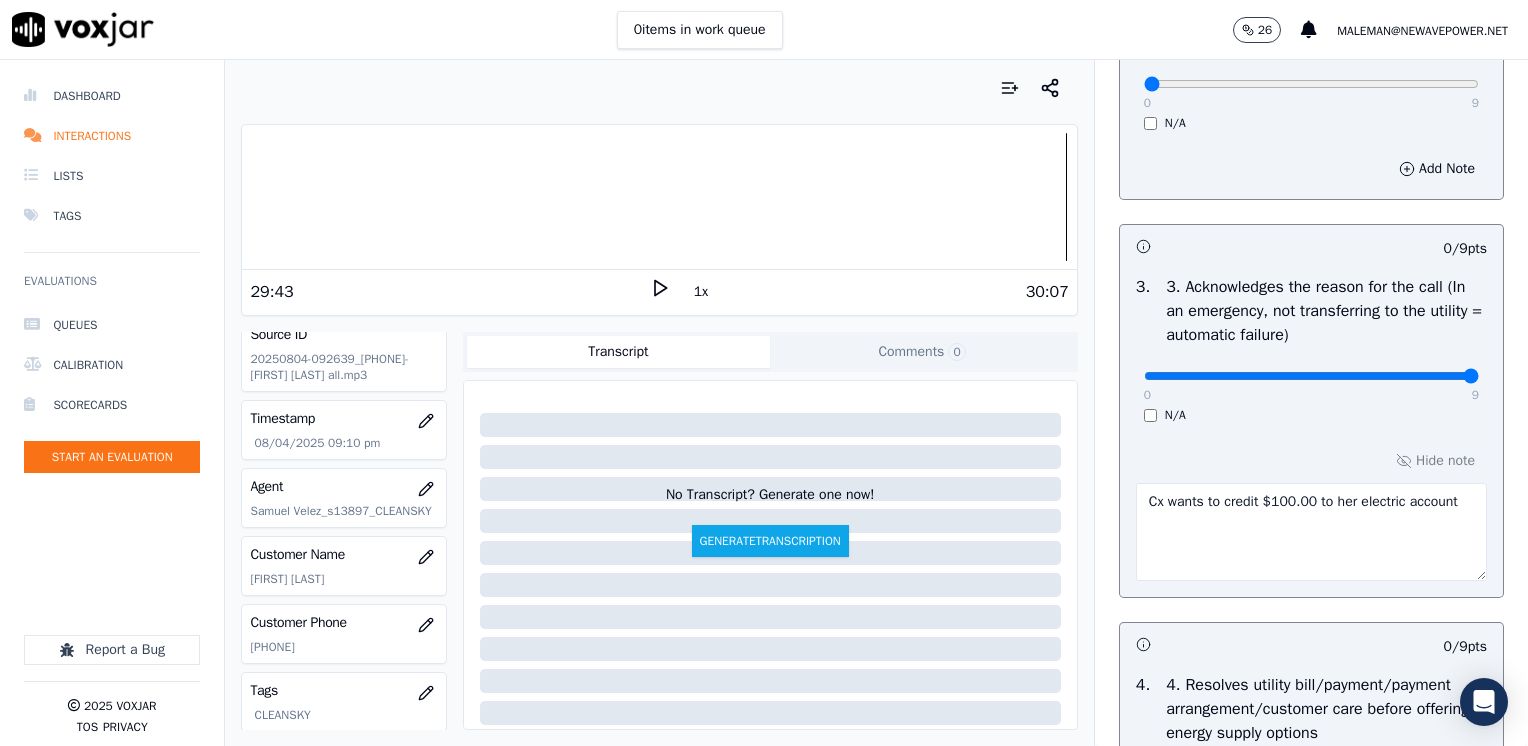 drag, startPoint x: 1128, startPoint y: 378, endPoint x: 1531, endPoint y: 352, distance: 403.83783 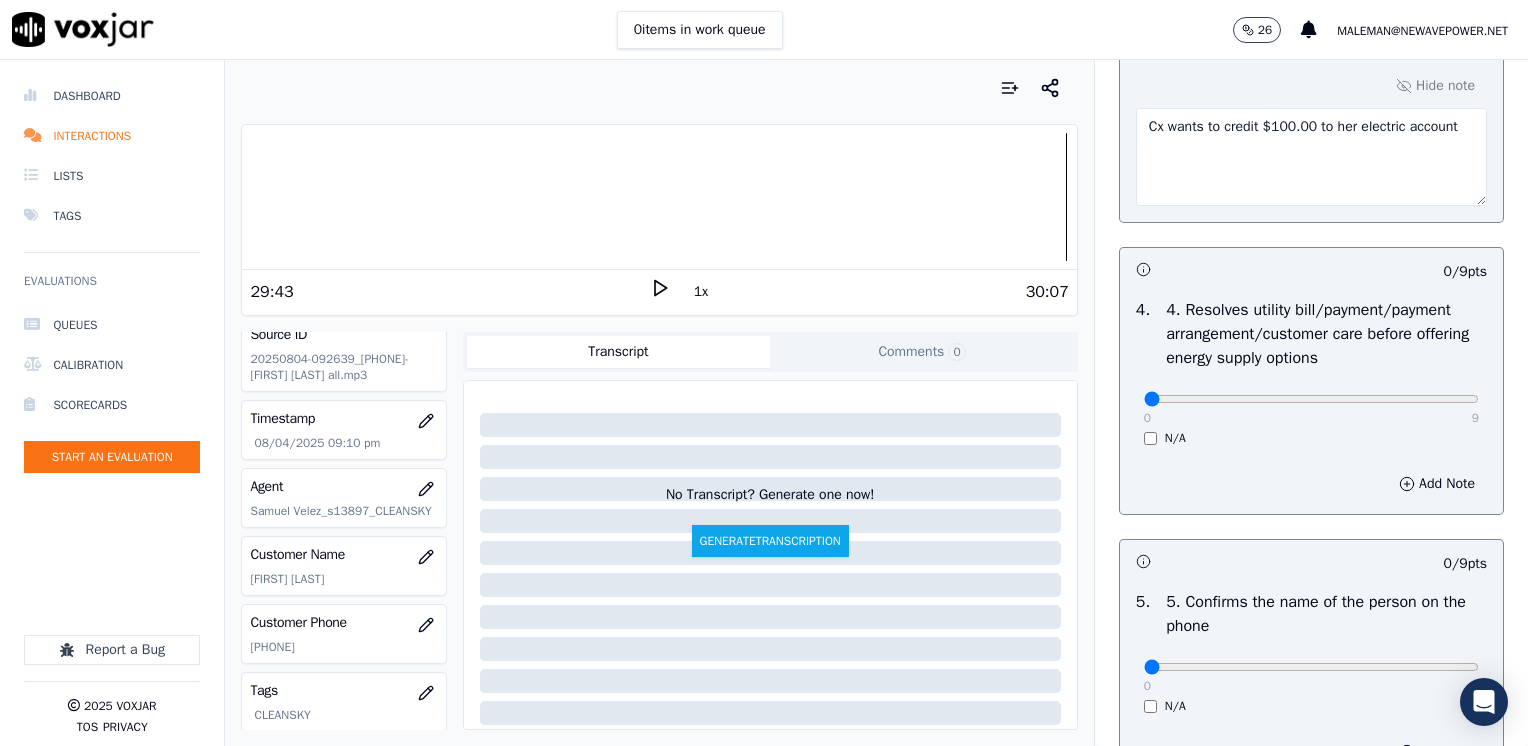 scroll, scrollTop: 1000, scrollLeft: 0, axis: vertical 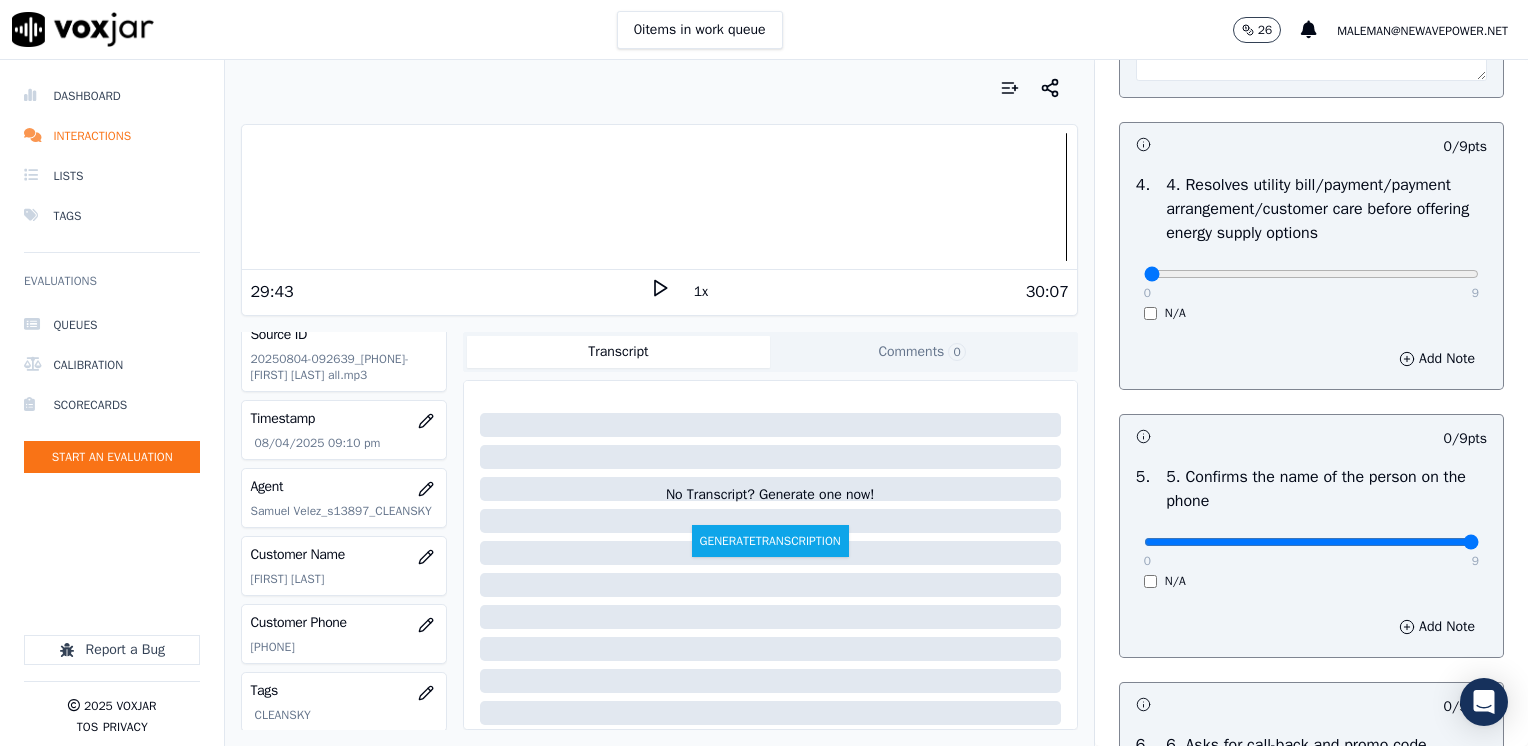 drag, startPoint x: 1133, startPoint y: 538, endPoint x: 1531, endPoint y: 515, distance: 398.66403 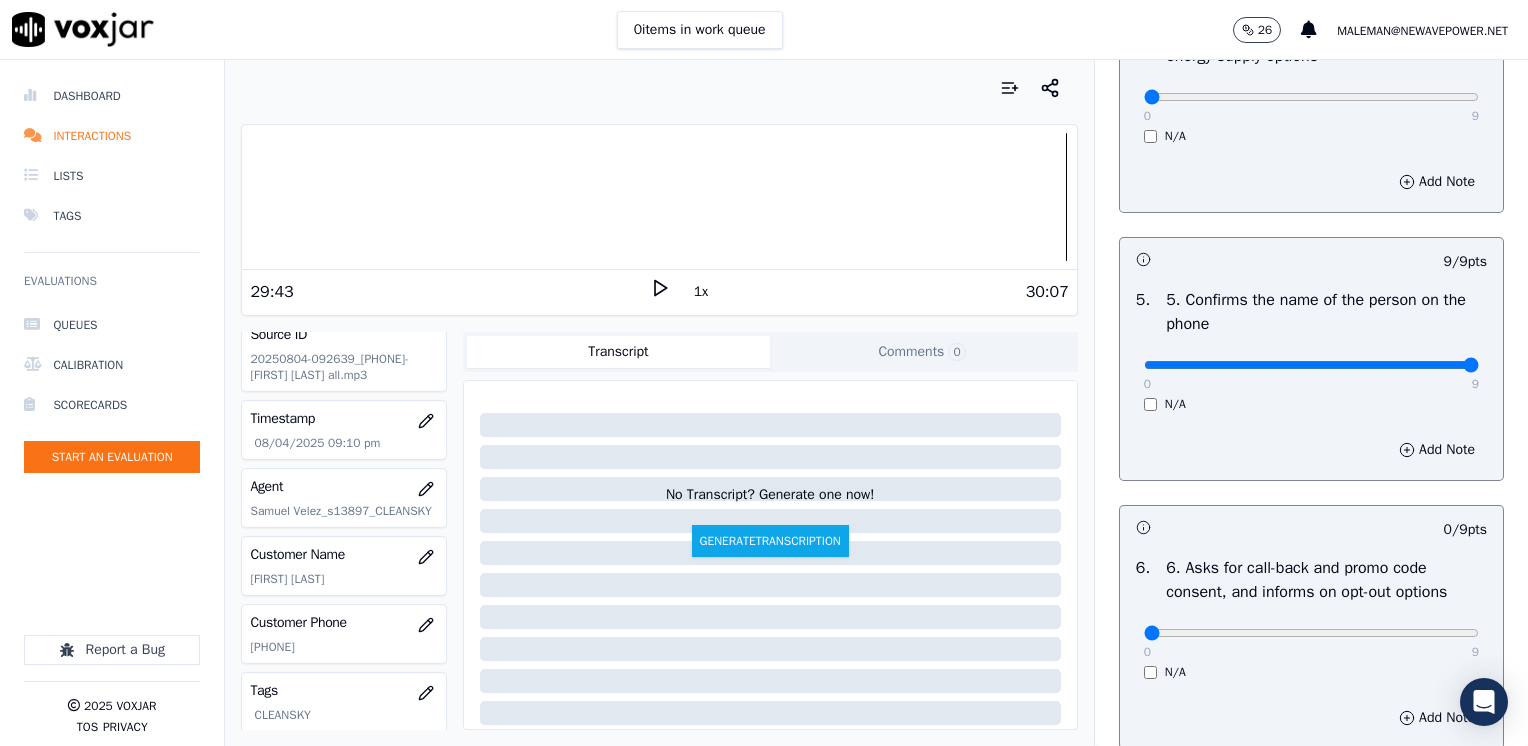 scroll, scrollTop: 1400, scrollLeft: 0, axis: vertical 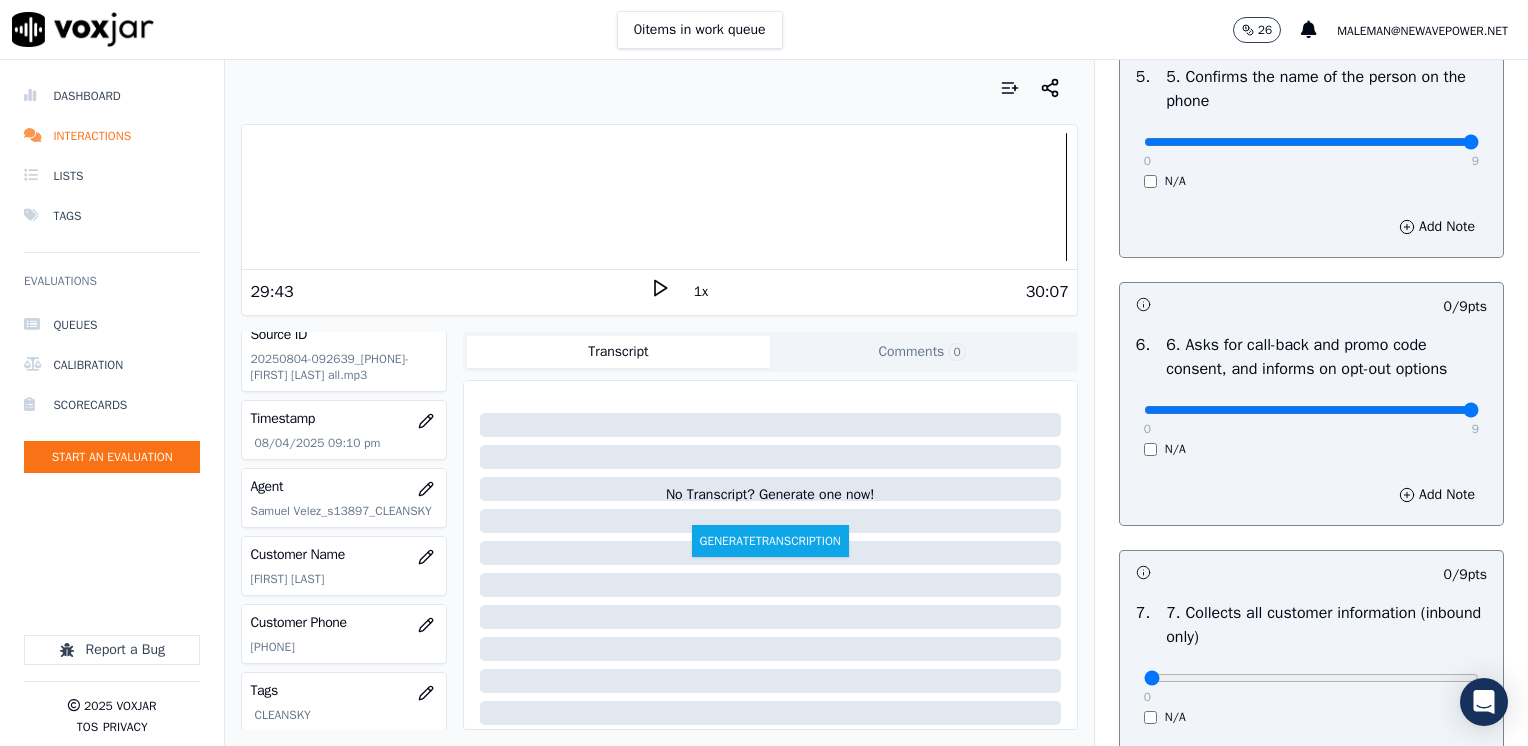 drag, startPoint x: 1132, startPoint y: 405, endPoint x: 1531, endPoint y: 406, distance: 399.00125 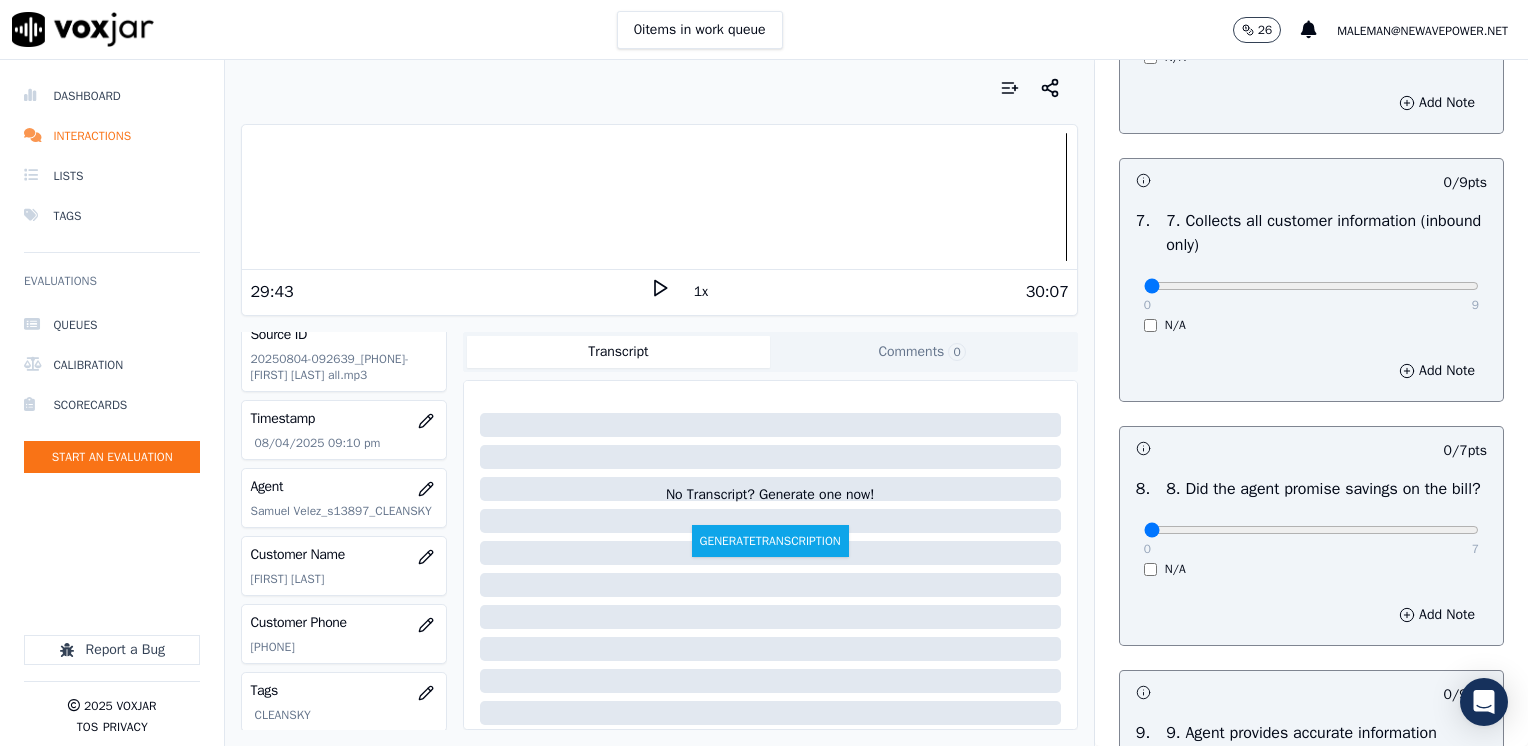 scroll, scrollTop: 1800, scrollLeft: 0, axis: vertical 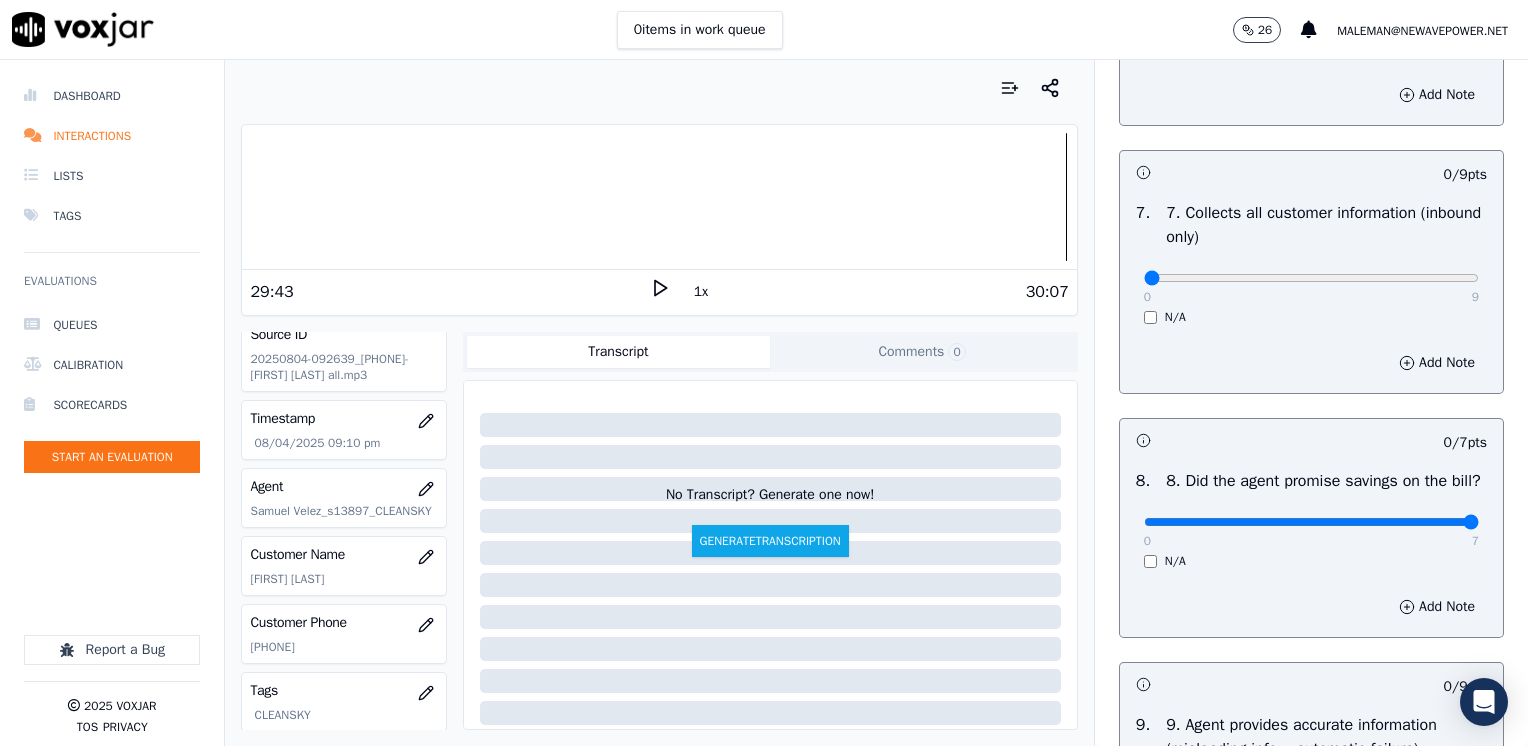 drag, startPoint x: 1130, startPoint y: 543, endPoint x: 1531, endPoint y: 538, distance: 401.03116 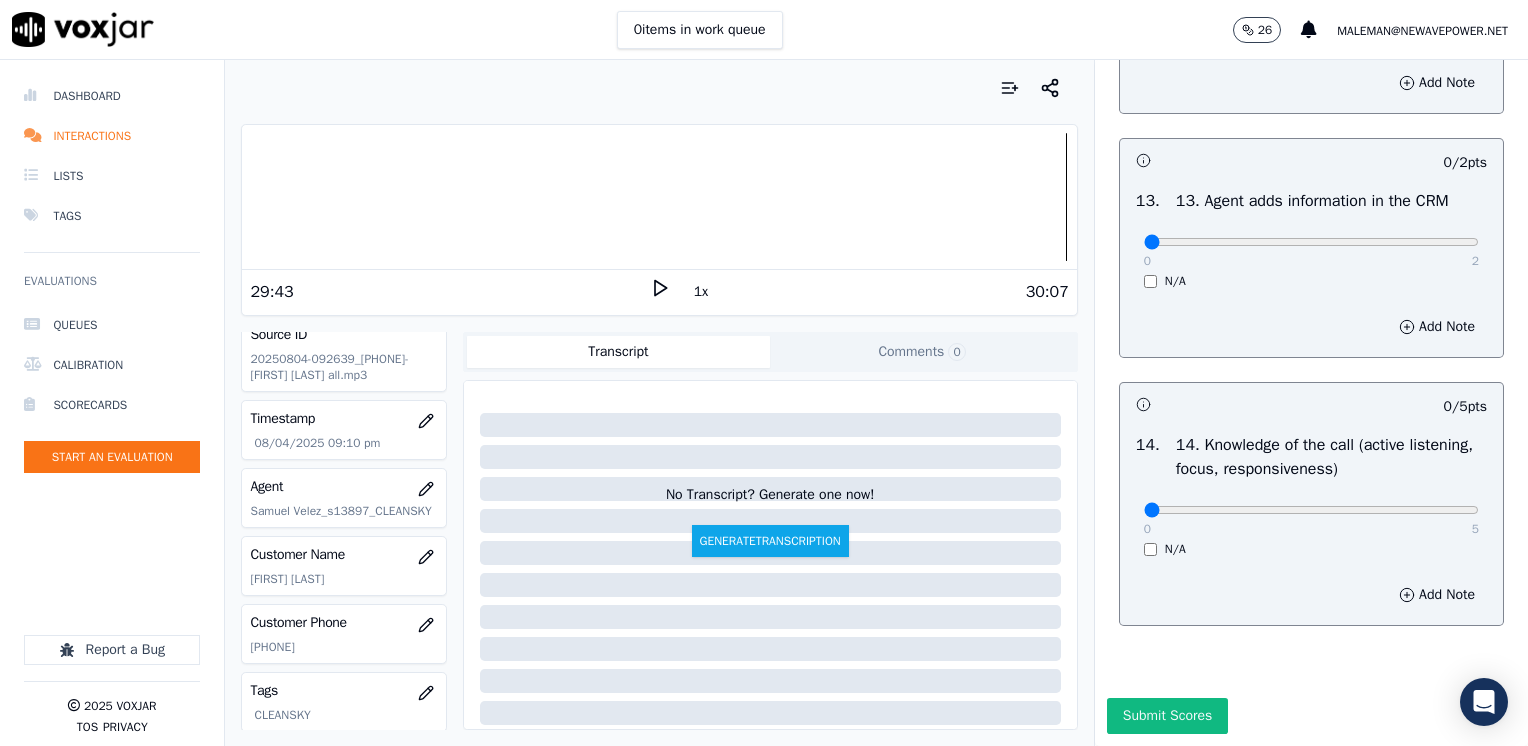 scroll, scrollTop: 3459, scrollLeft: 0, axis: vertical 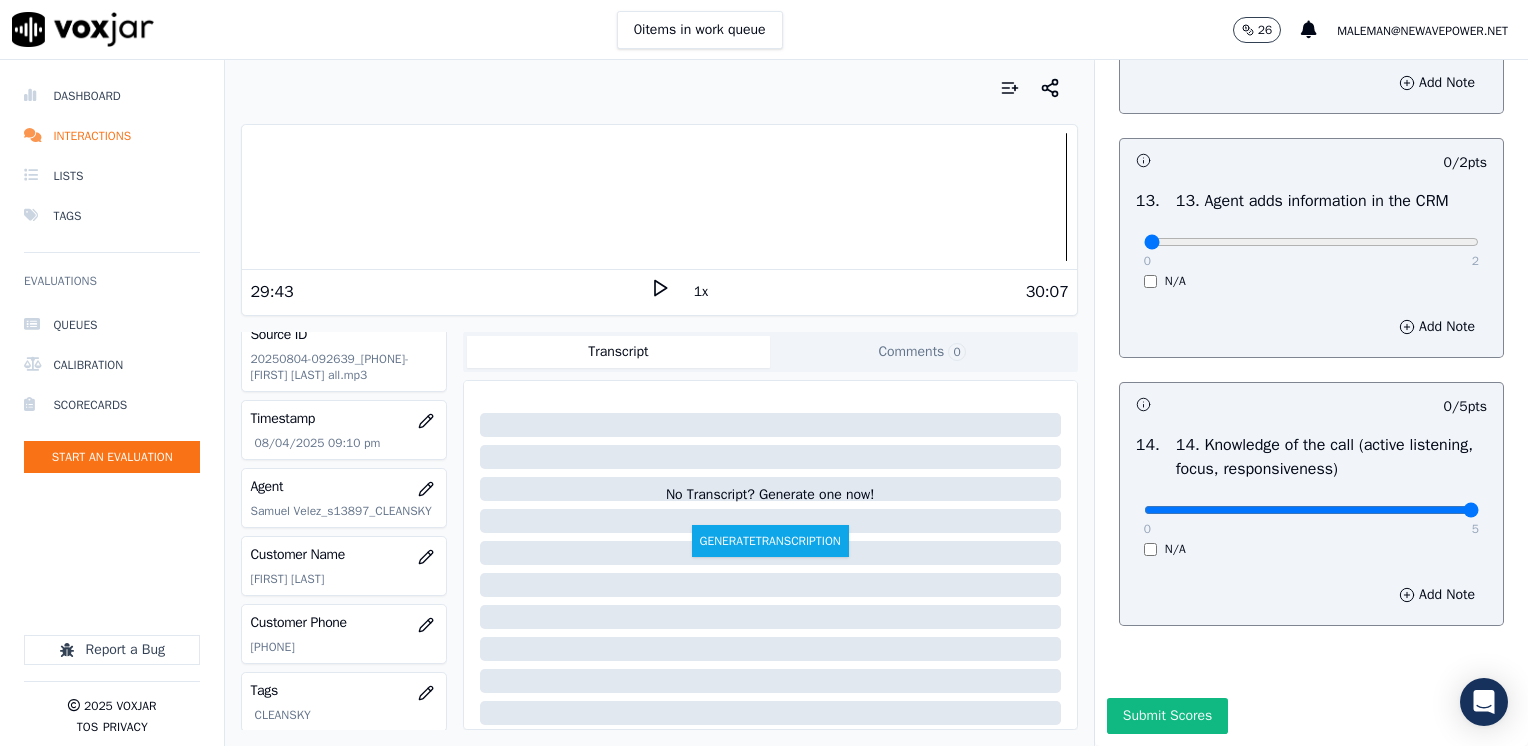drag, startPoint x: 1132, startPoint y: 466, endPoint x: 1531, endPoint y: 466, distance: 399 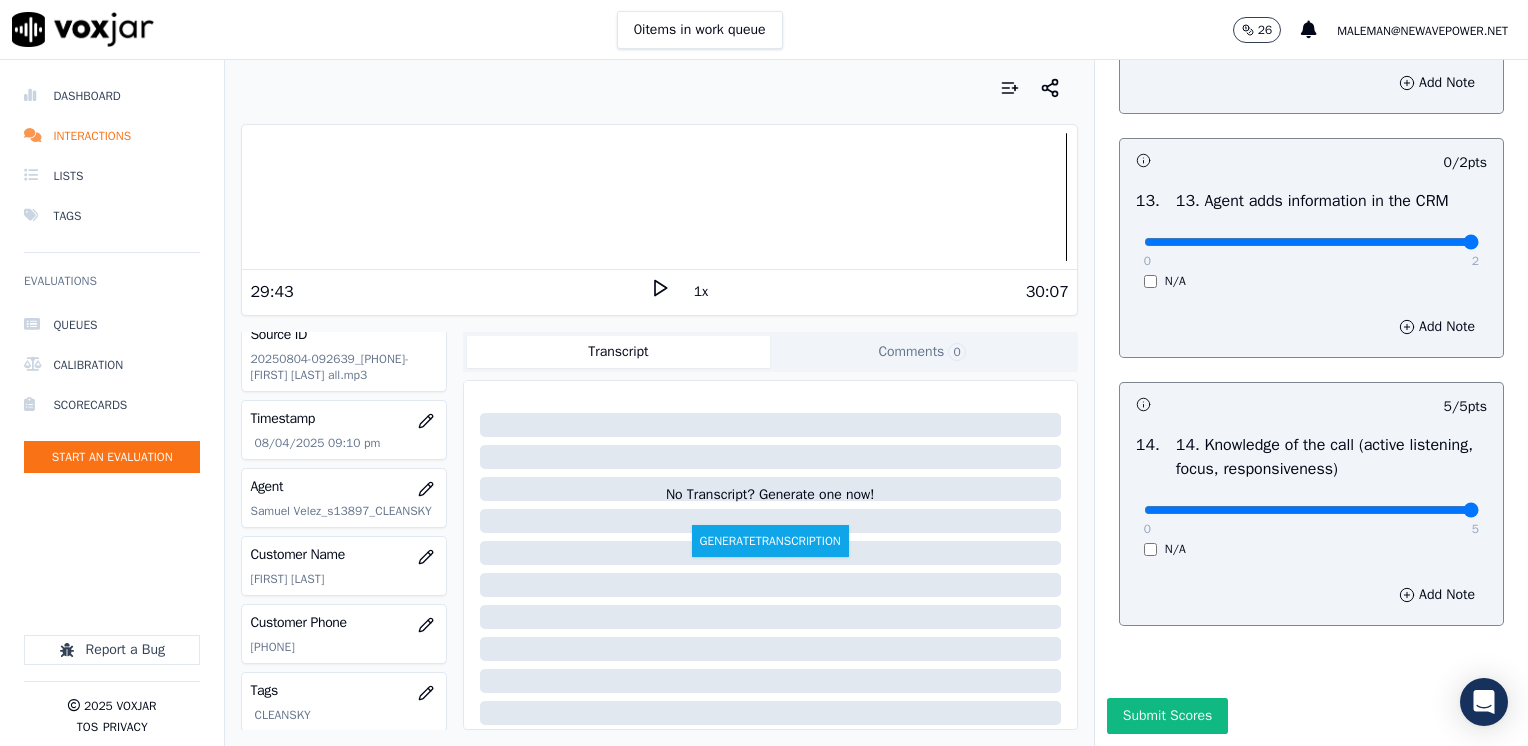 drag, startPoint x: 1131, startPoint y: 194, endPoint x: 1468, endPoint y: 298, distance: 352.6826 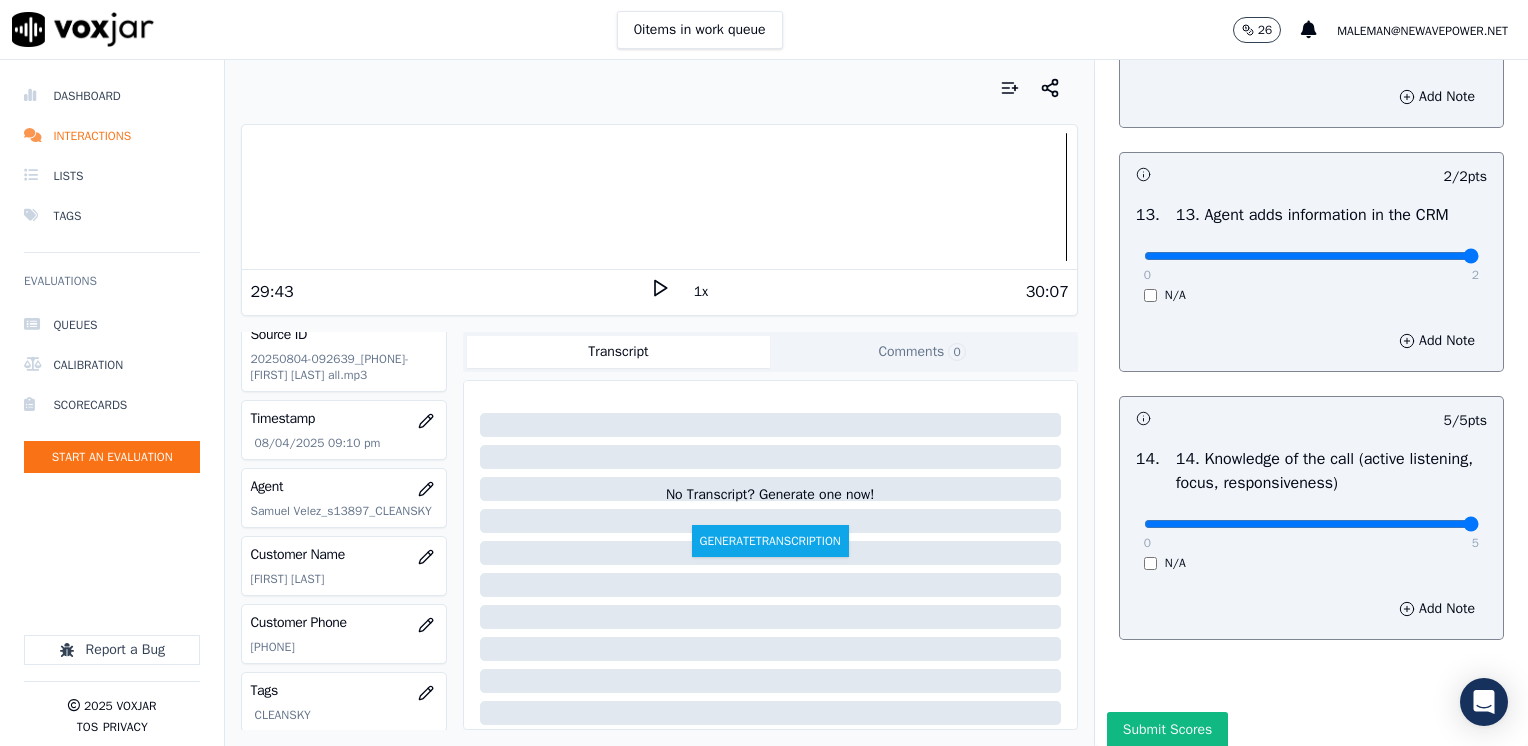 scroll, scrollTop: 3159, scrollLeft: 0, axis: vertical 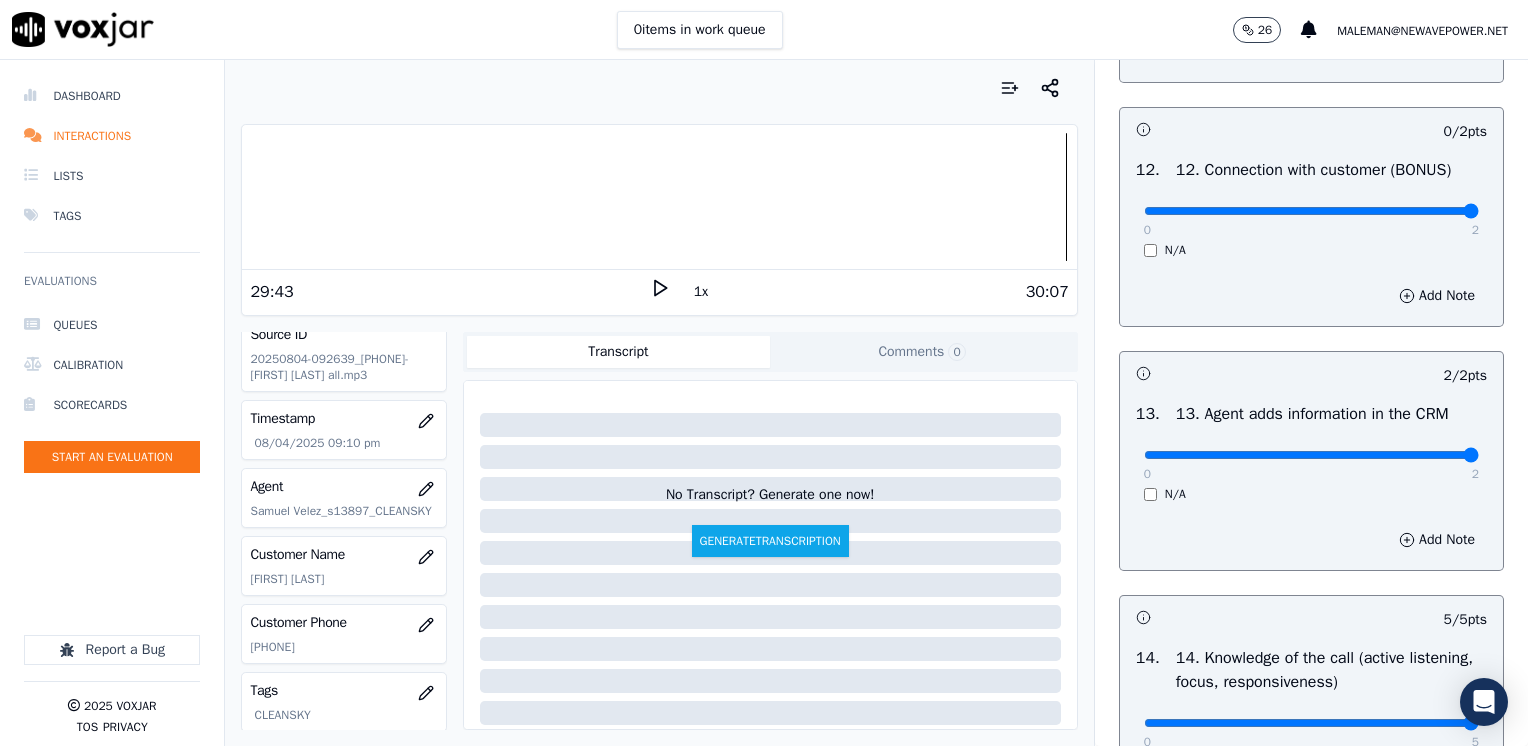 drag, startPoint x: 1127, startPoint y: 257, endPoint x: 1531, endPoint y: 256, distance: 404.00125 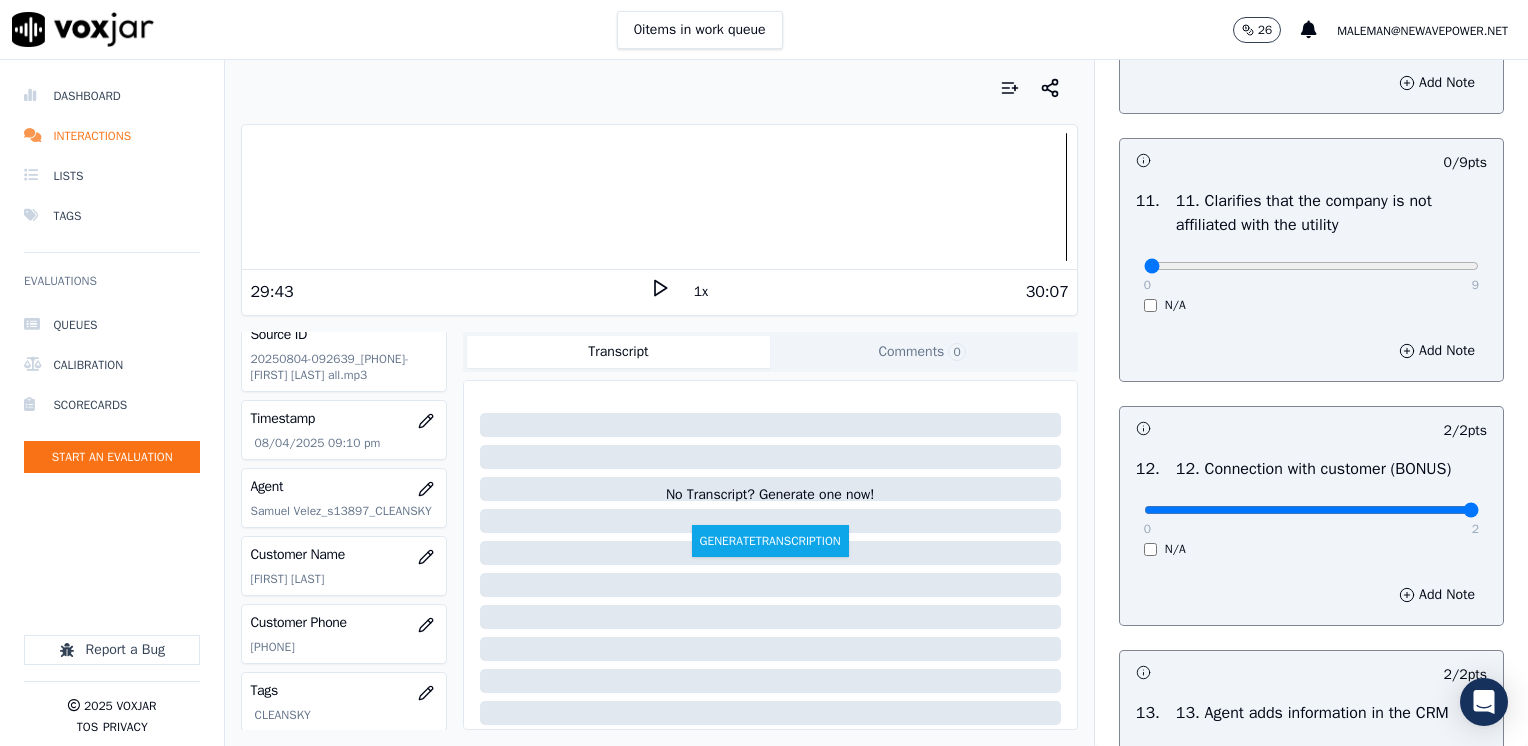 scroll, scrollTop: 2859, scrollLeft: 0, axis: vertical 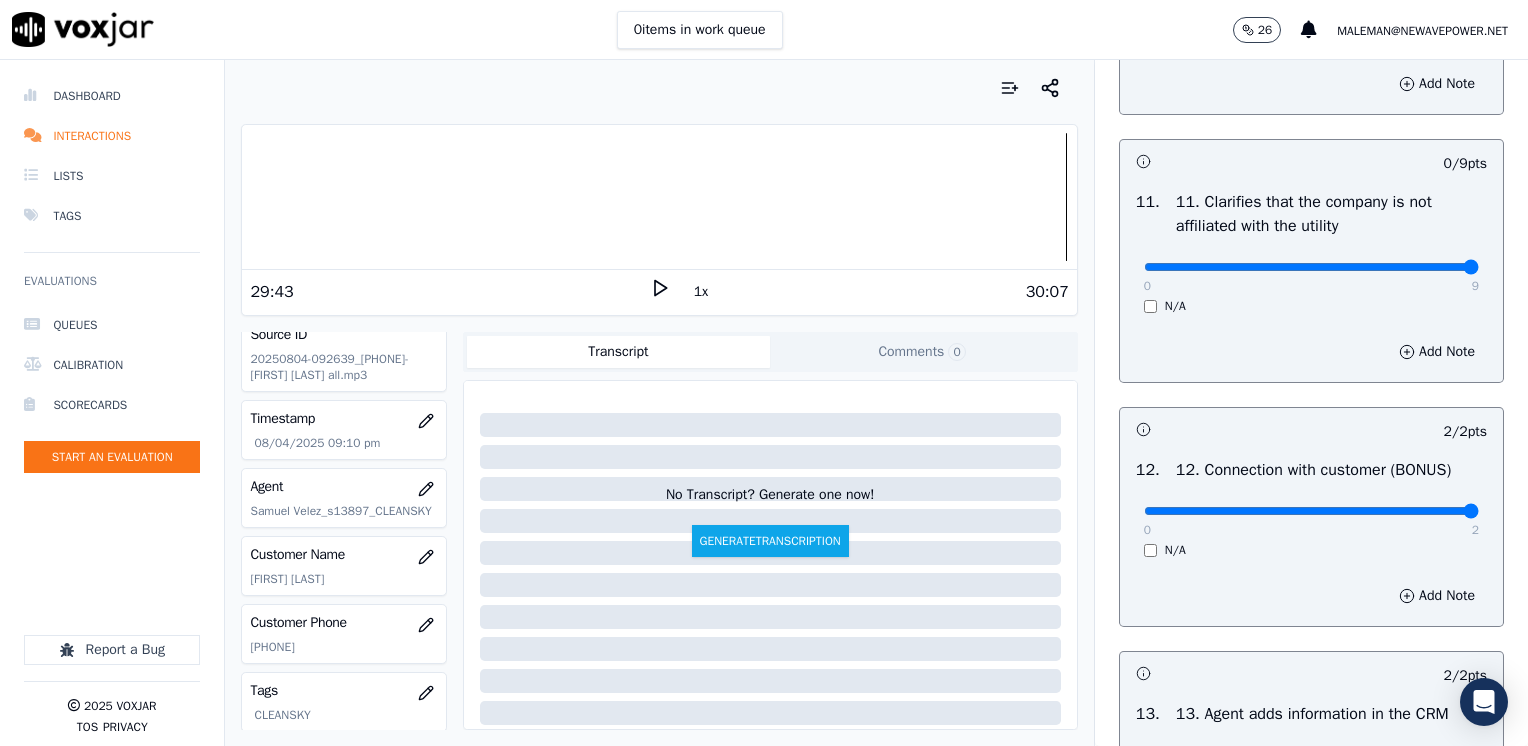 drag, startPoint x: 1129, startPoint y: 309, endPoint x: 1501, endPoint y: 310, distance: 372.00134 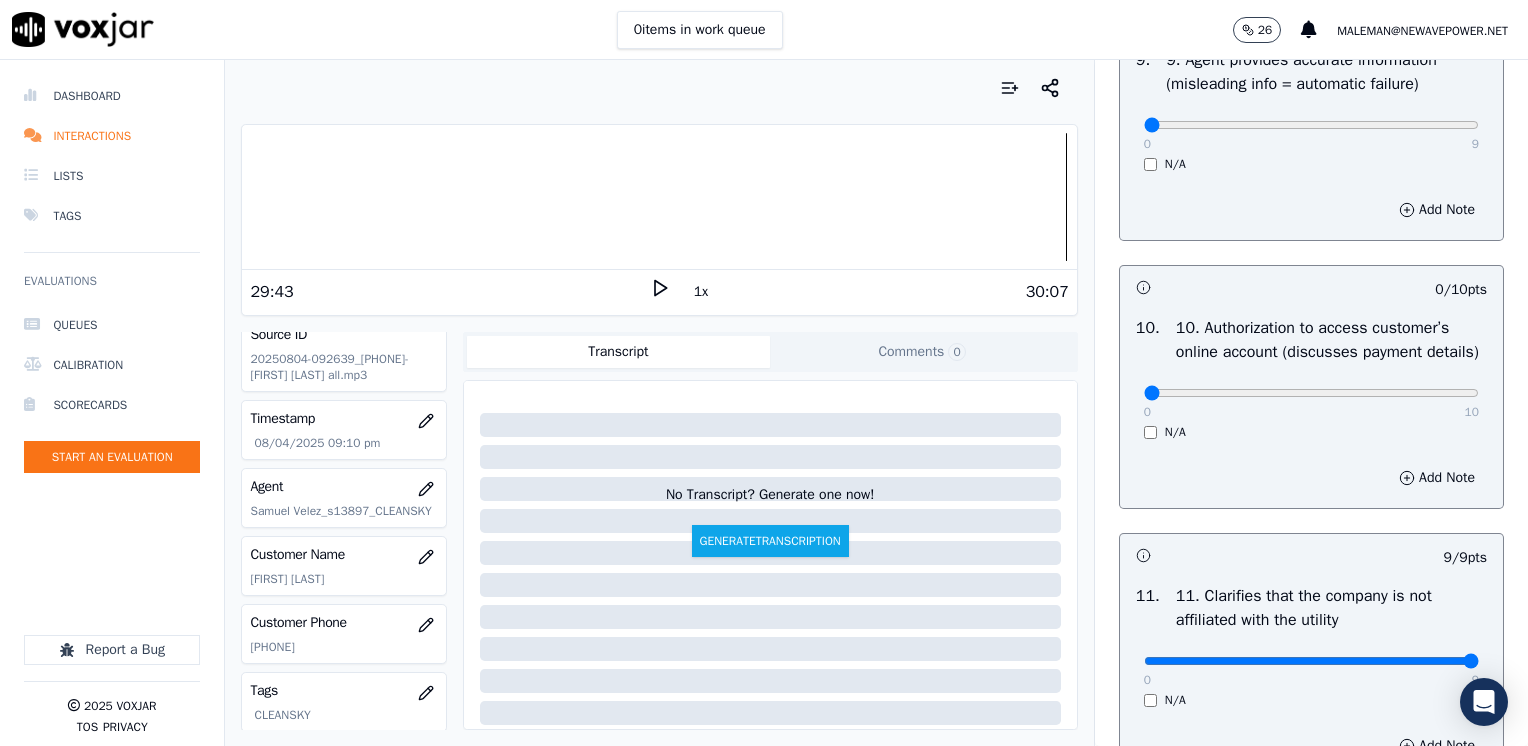 scroll, scrollTop: 2459, scrollLeft: 0, axis: vertical 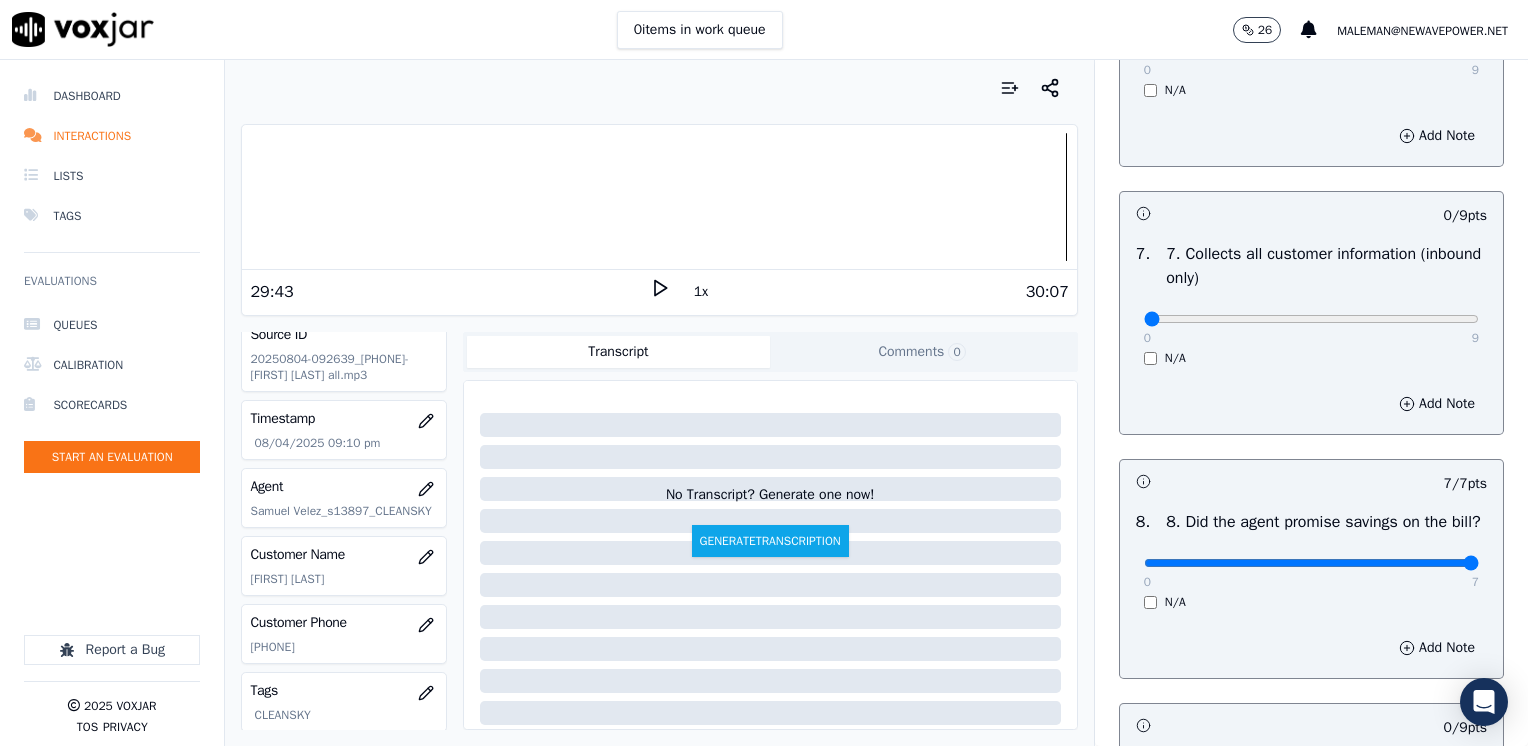 click on "0   9" at bounding box center [1311, 318] 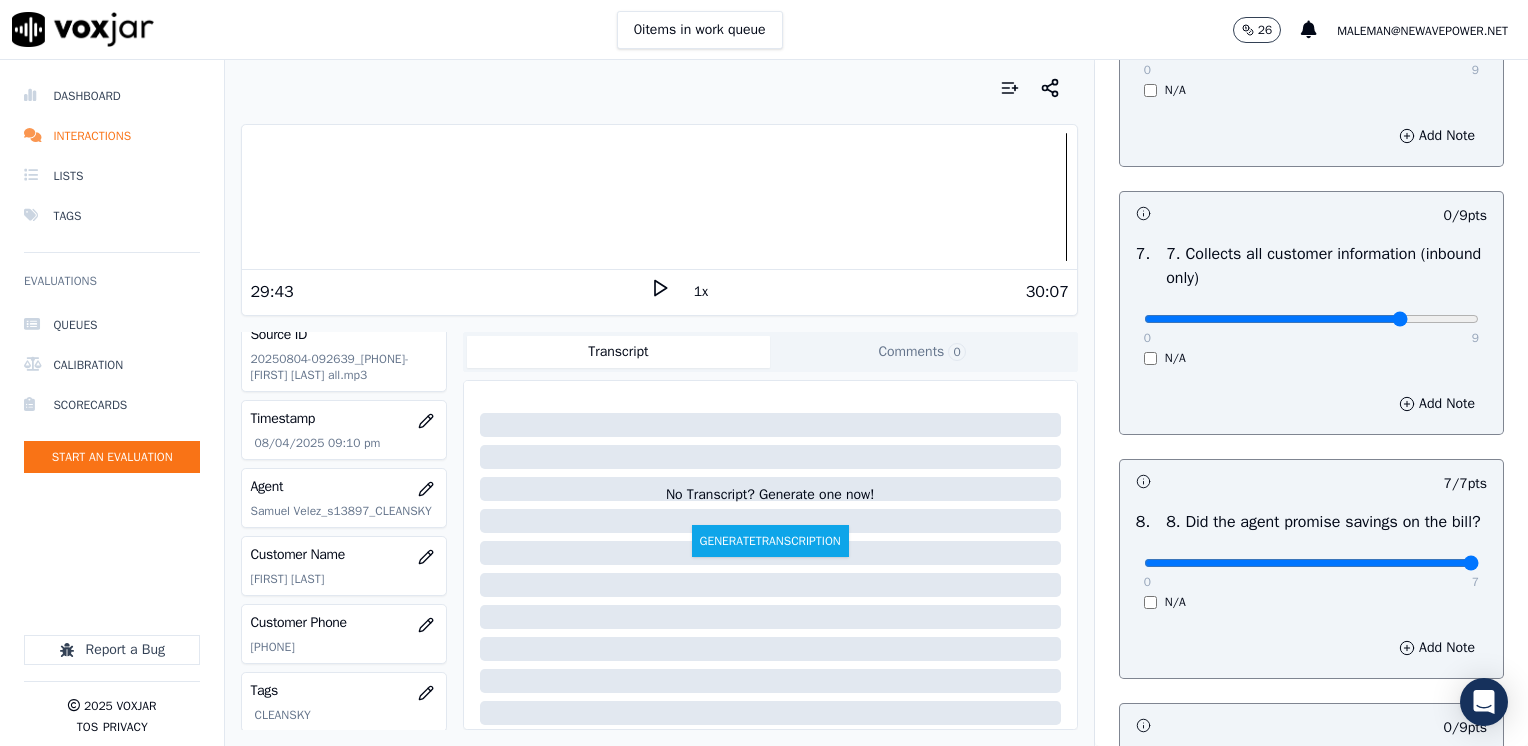 click at bounding box center [1311, -1443] 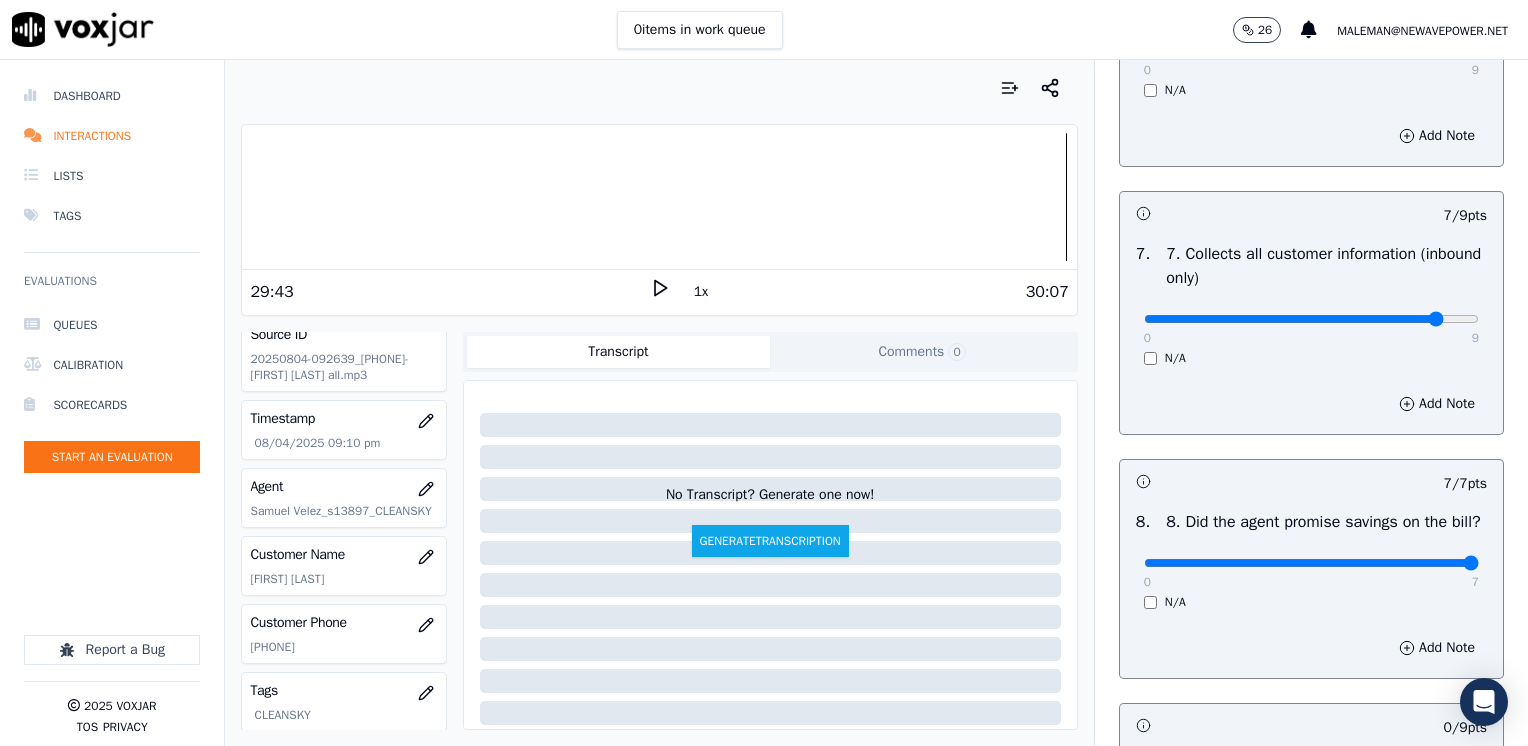 type on "8" 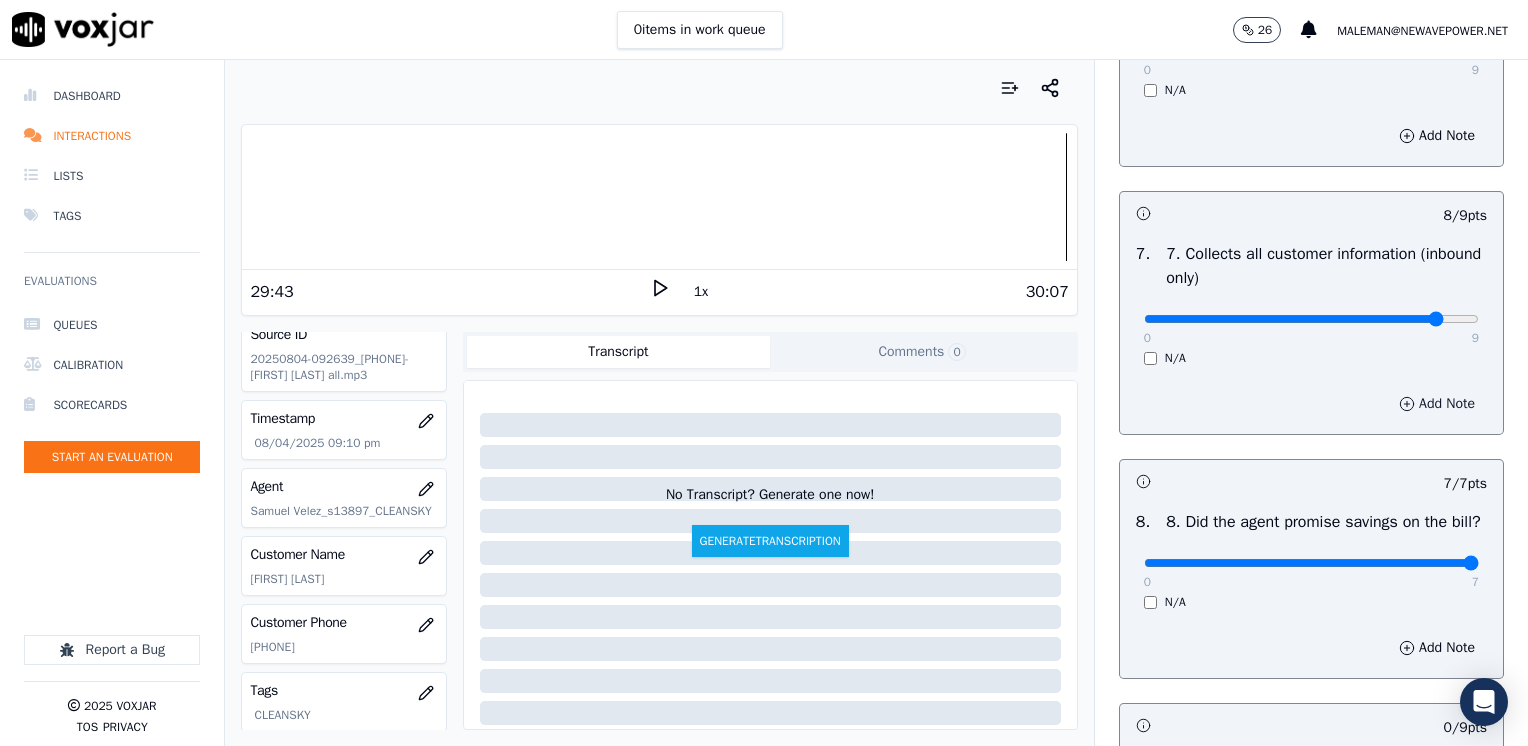 click on "Add Note" at bounding box center [1437, 404] 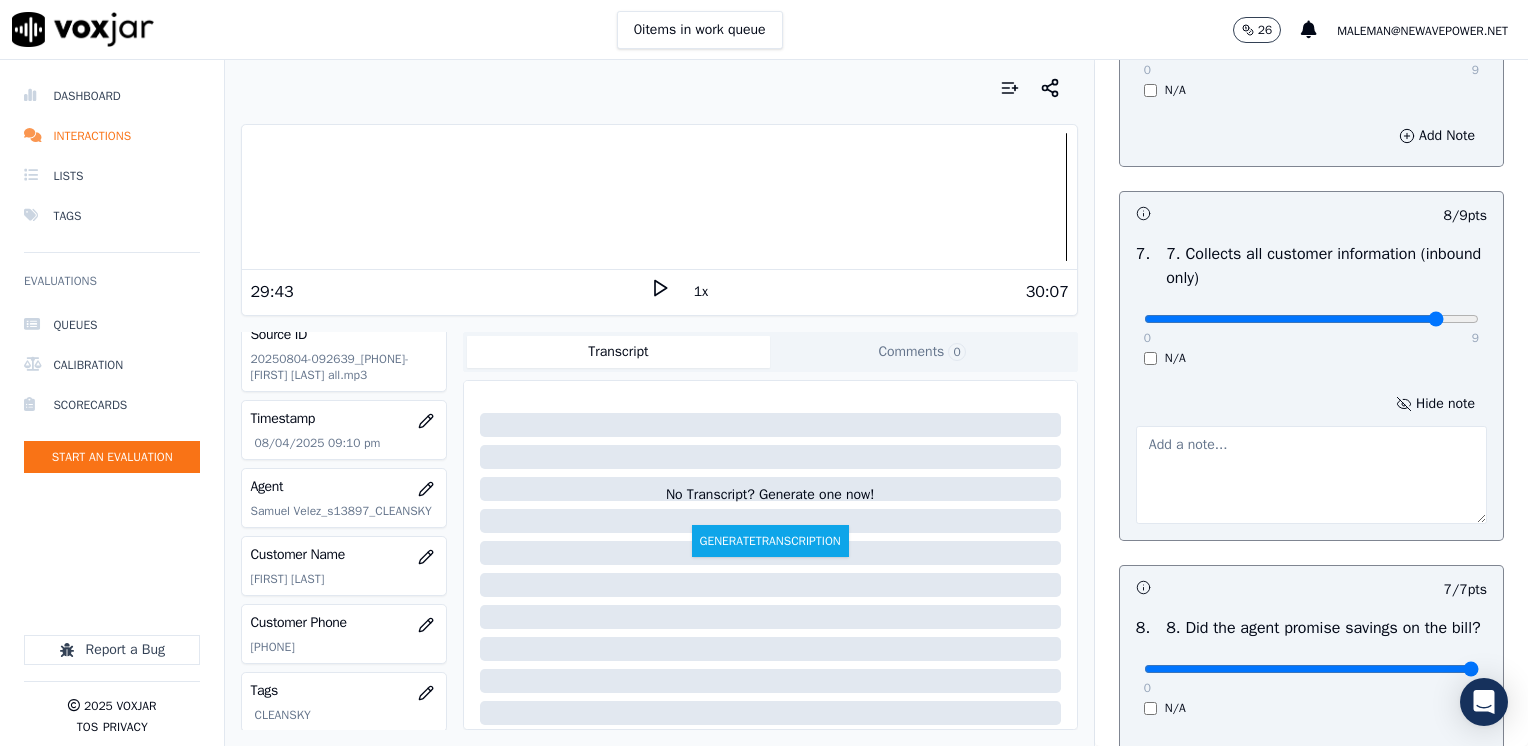 click at bounding box center (1311, 475) 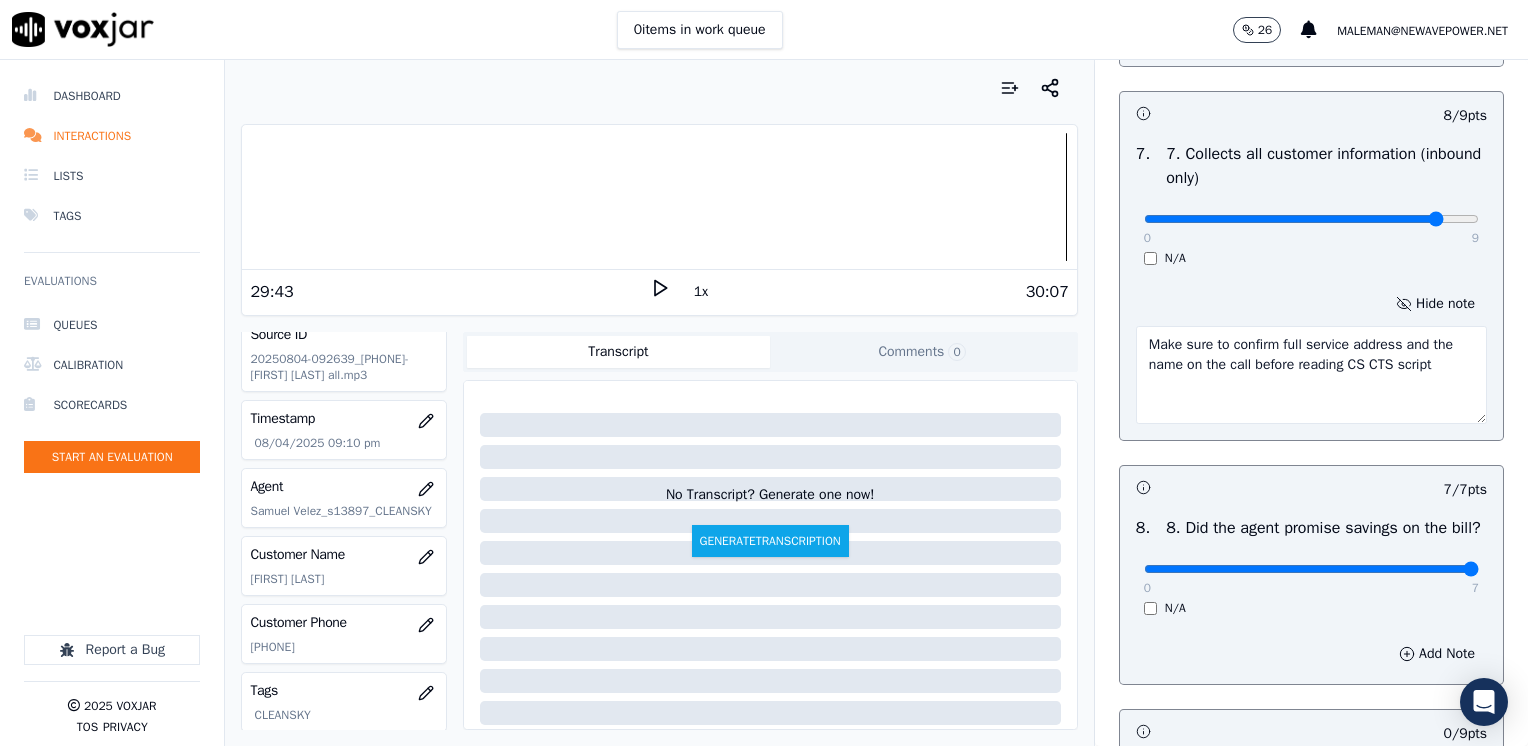 scroll, scrollTop: 2259, scrollLeft: 0, axis: vertical 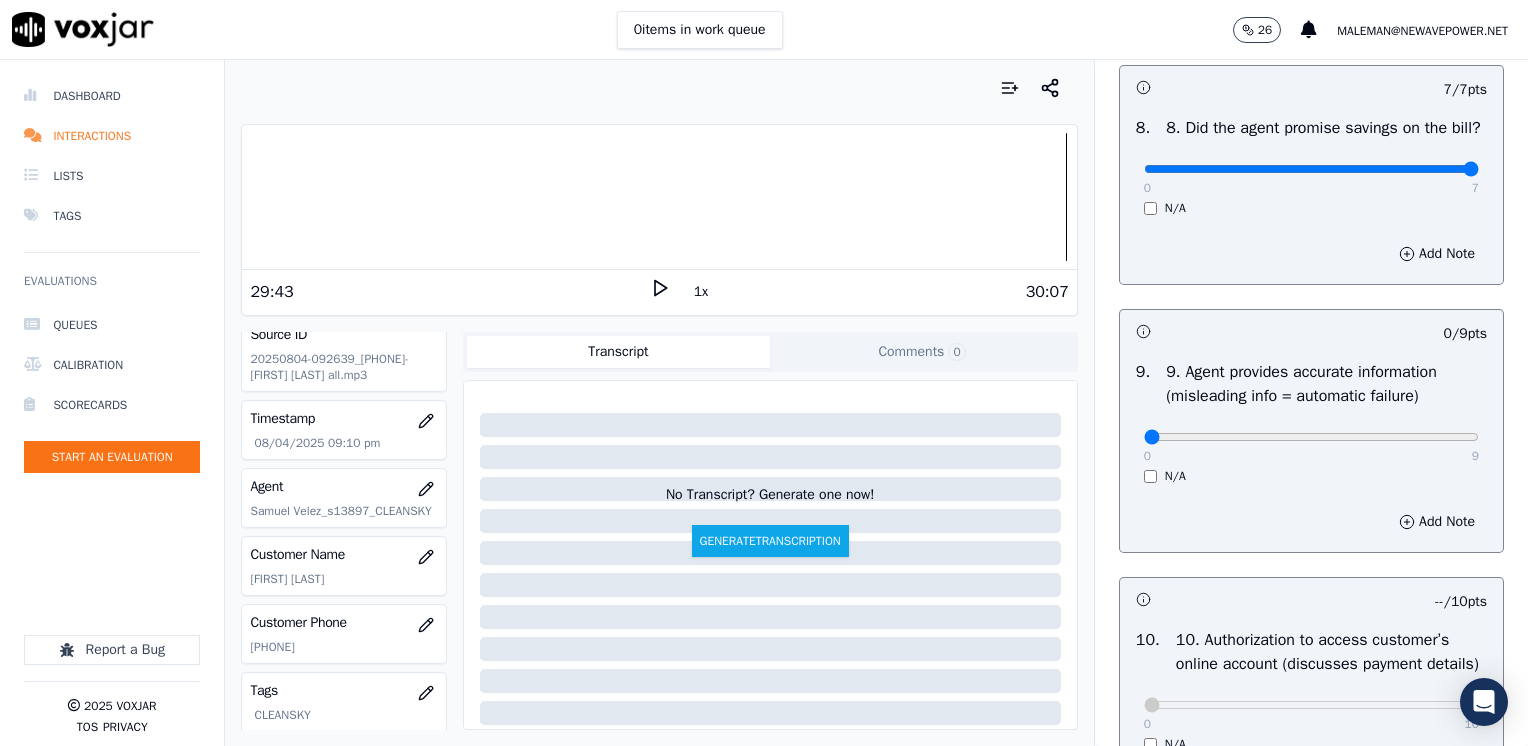 type on "Make sure to confirm full service address and the name on the call before reading CS CTS script" 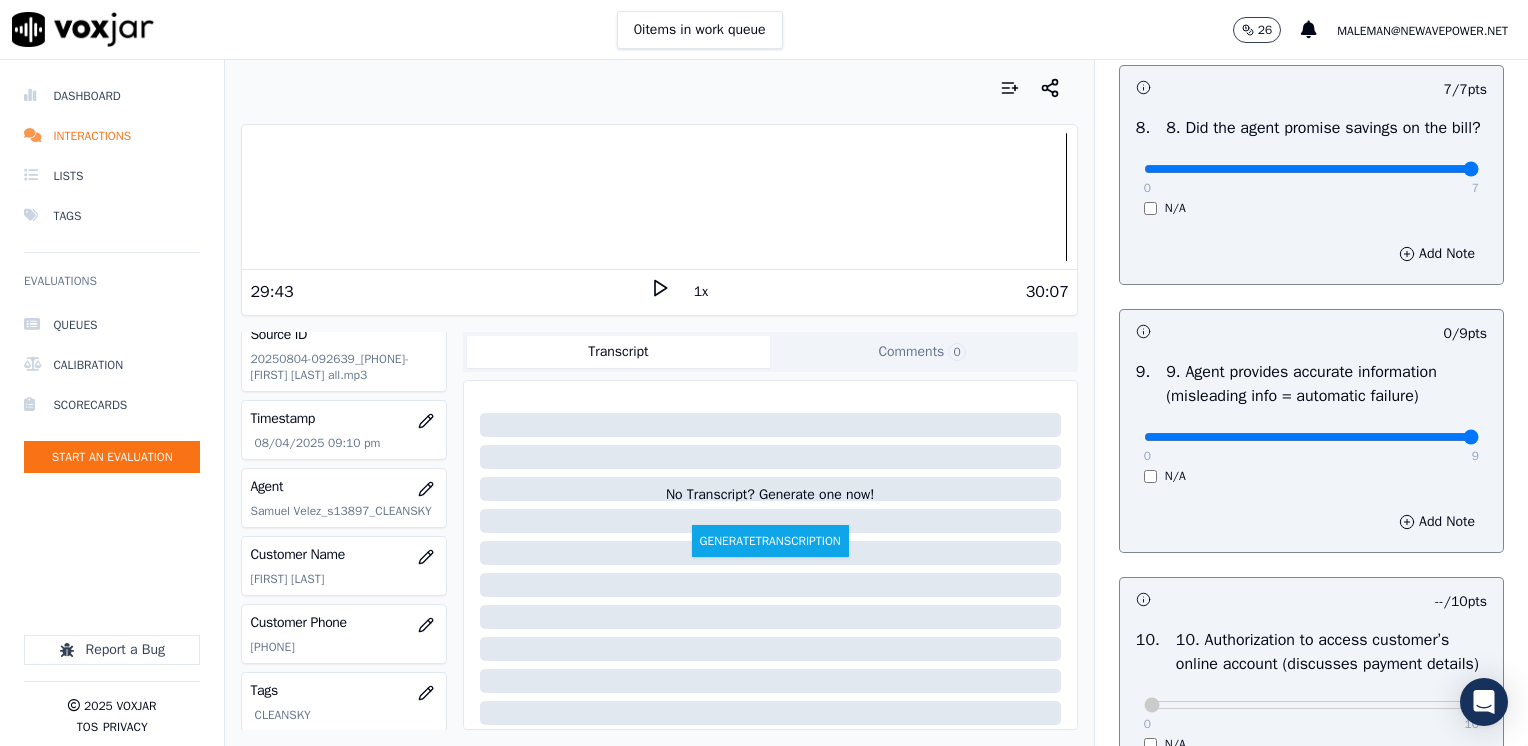drag, startPoint x: 1129, startPoint y: 454, endPoint x: 1527, endPoint y: 406, distance: 400.88403 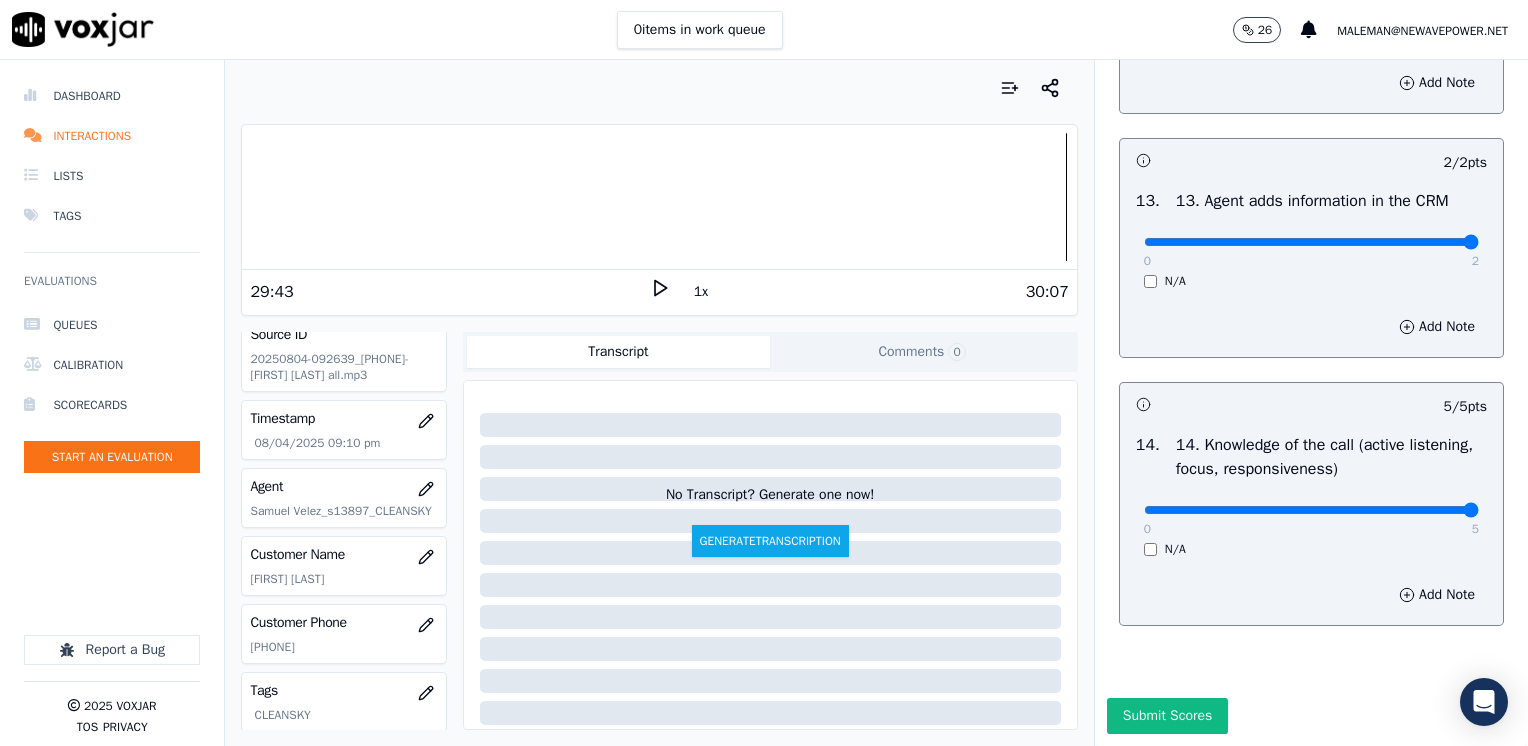 scroll, scrollTop: 3564, scrollLeft: 0, axis: vertical 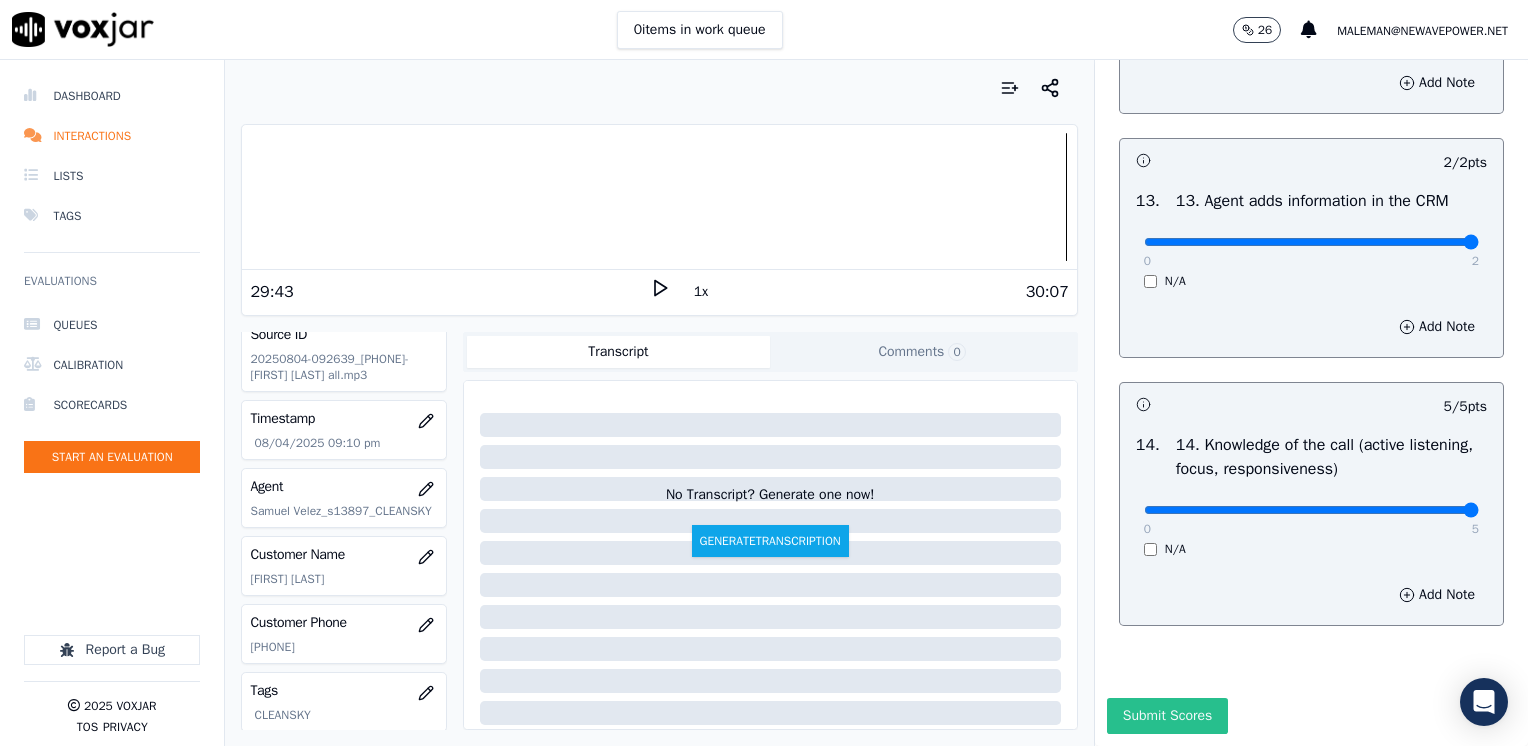 click on "Submit Scores" at bounding box center (1167, 716) 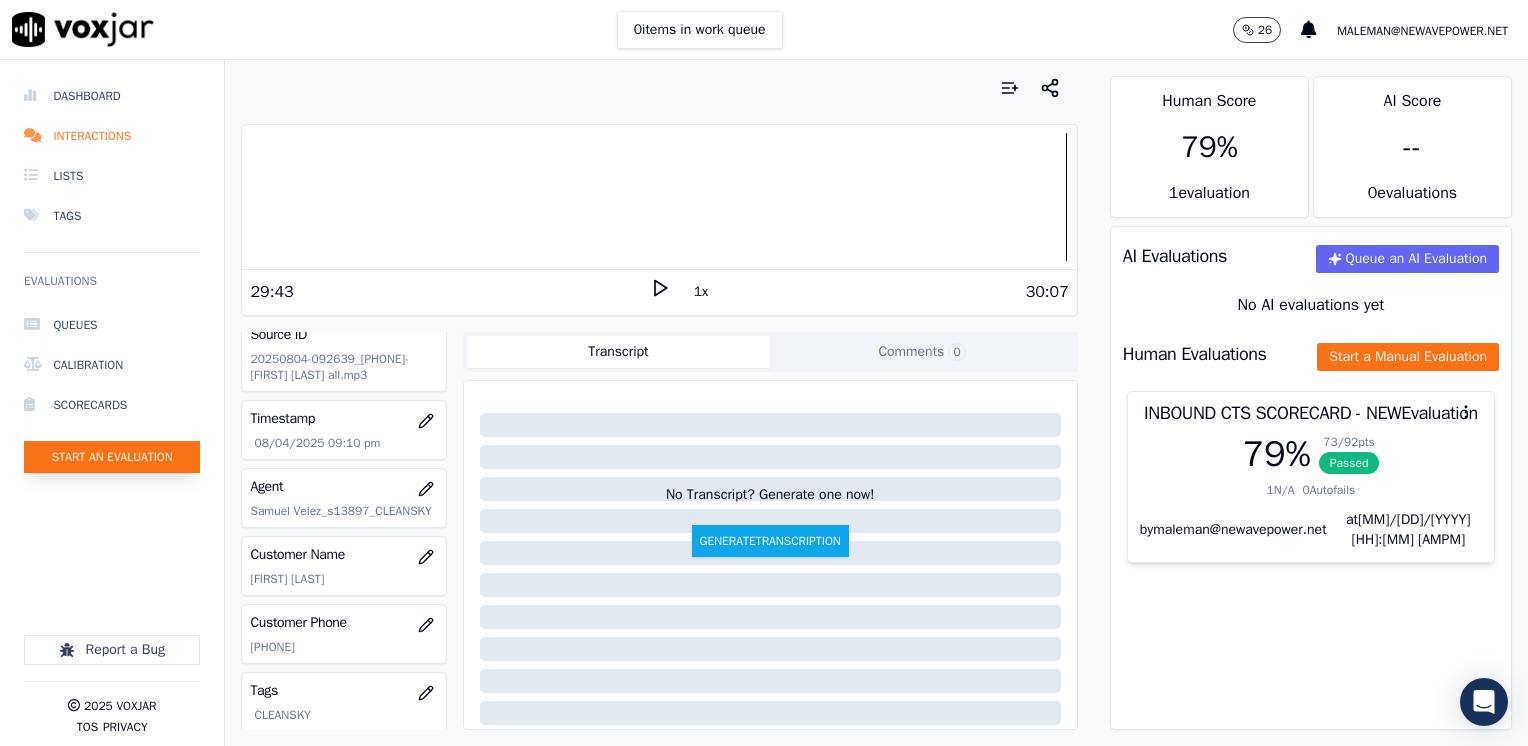 click on "Start an Evaluation" 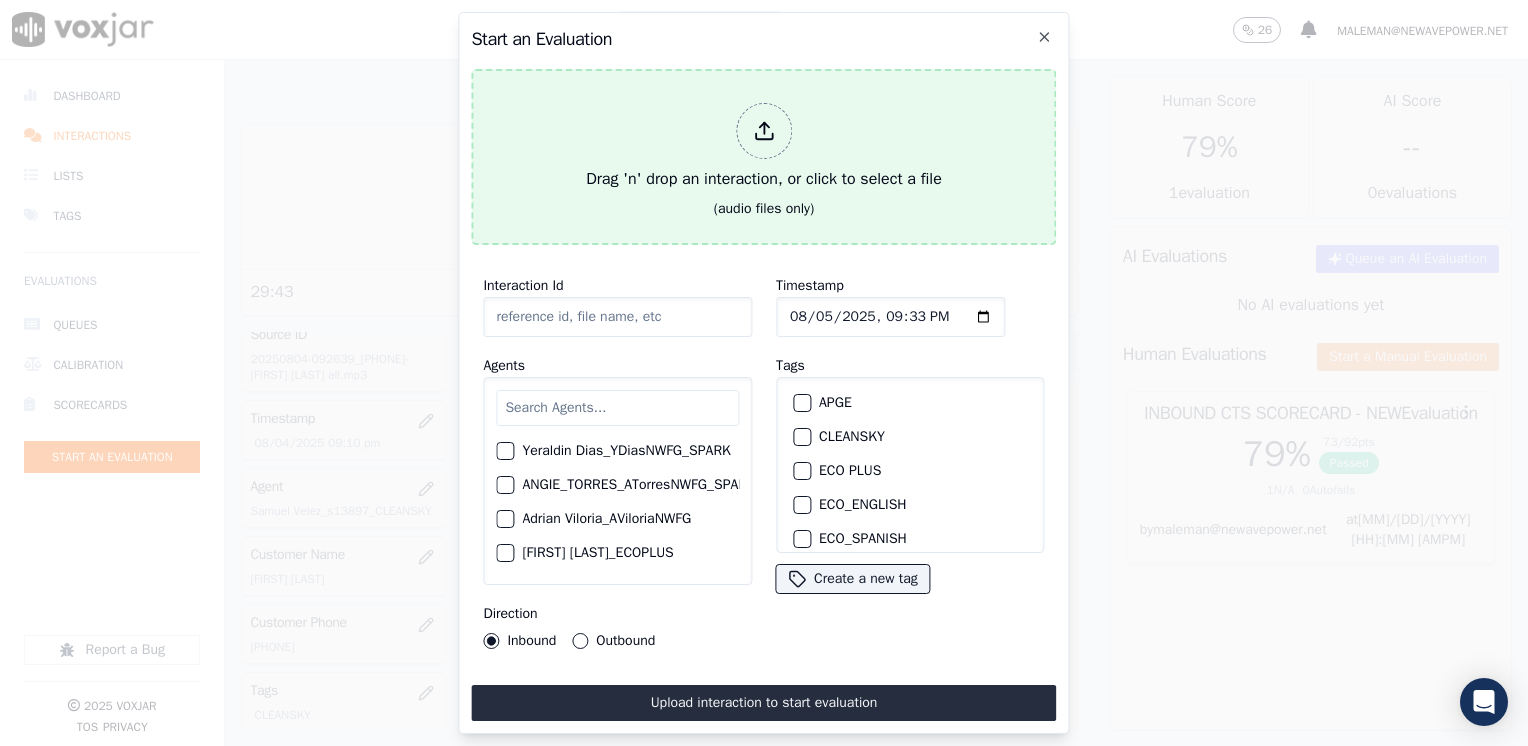click at bounding box center [764, 131] 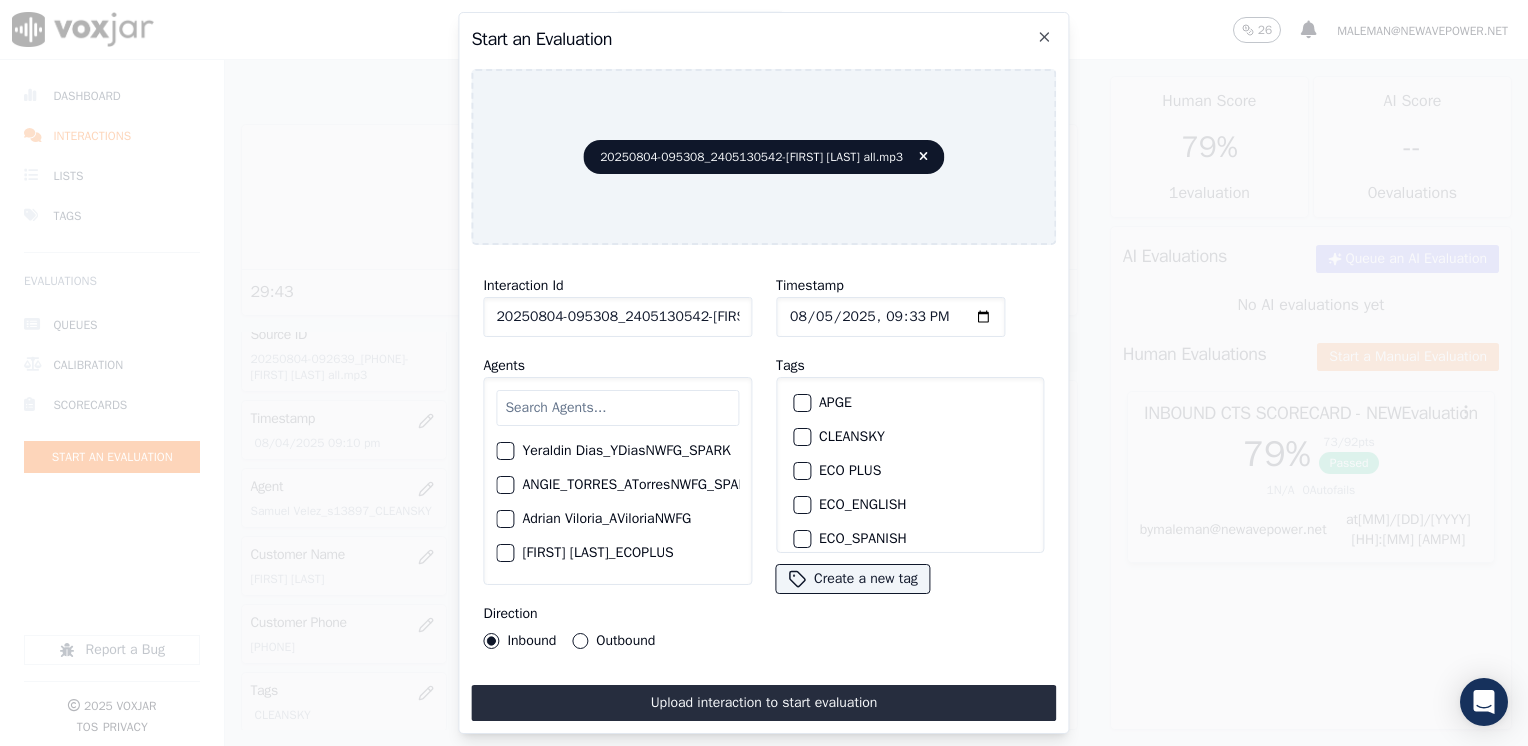 click at bounding box center [617, 408] 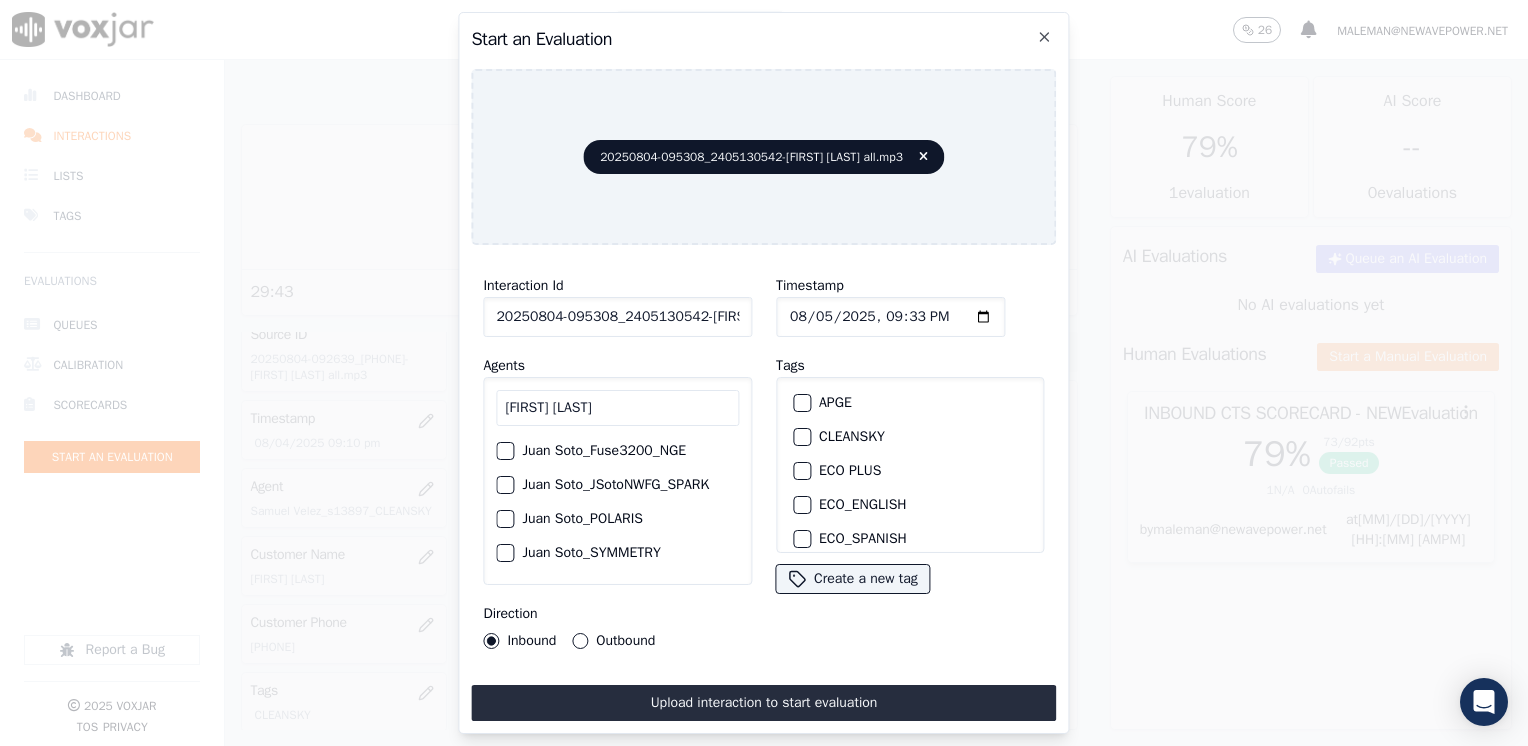 scroll, scrollTop: 63, scrollLeft: 0, axis: vertical 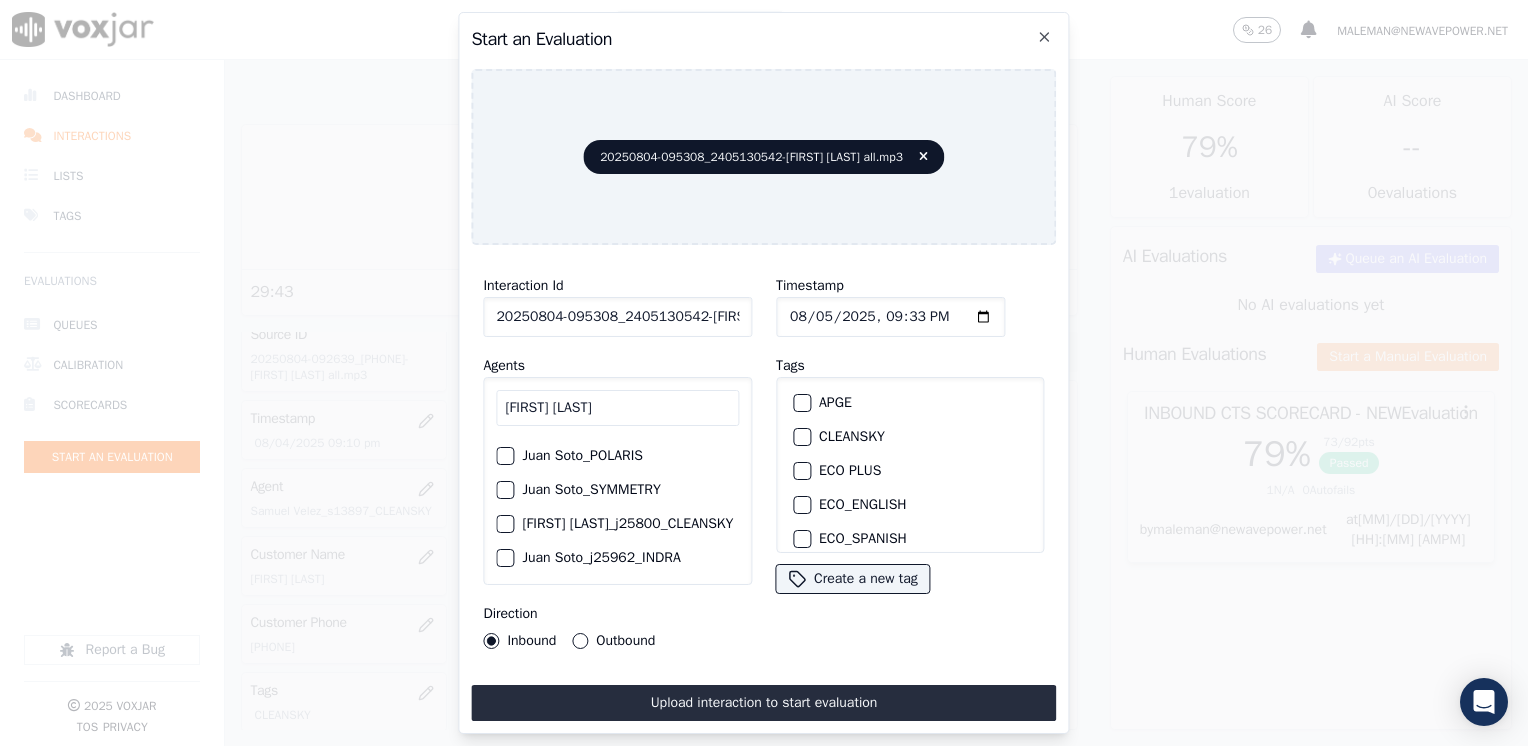 type on "[FIRST] [LAST]" 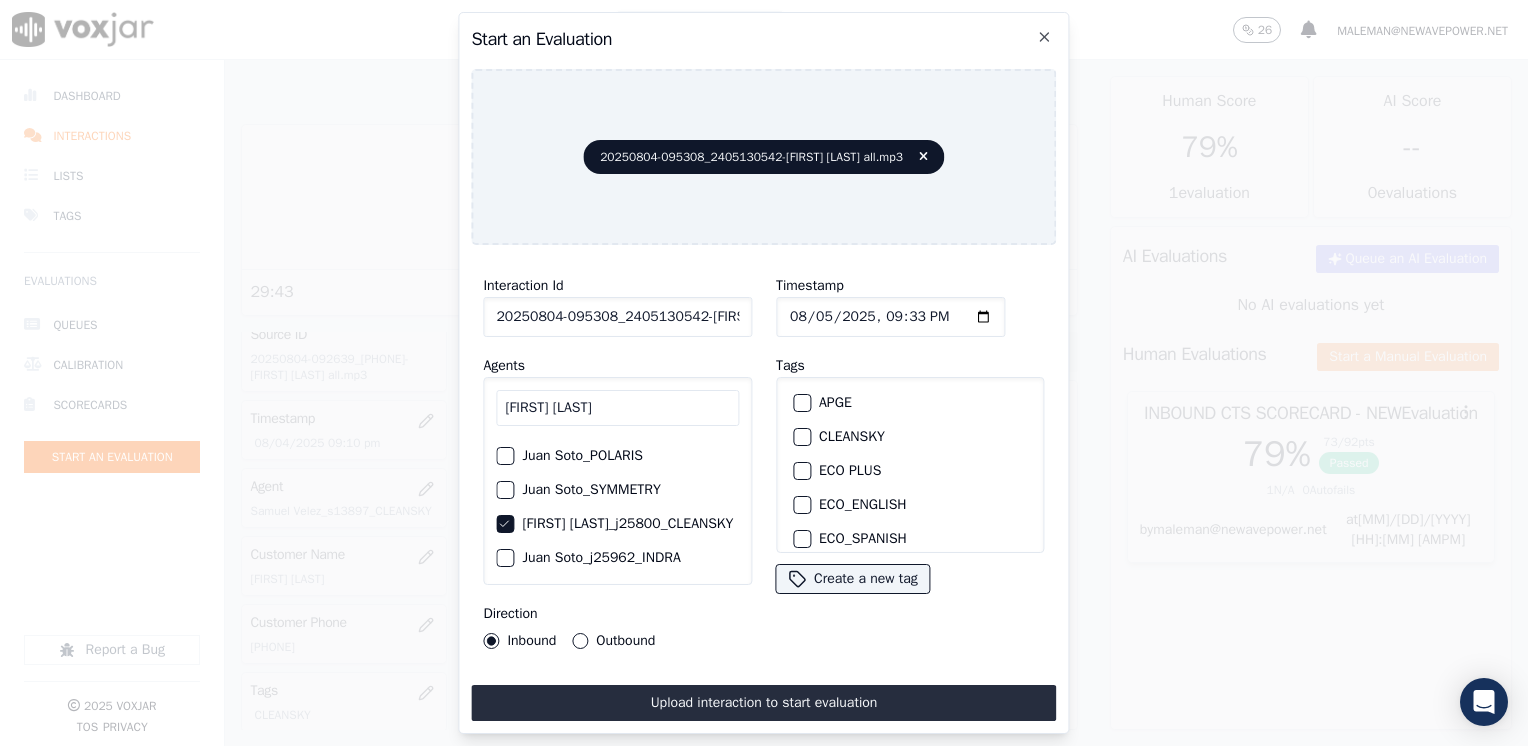 click at bounding box center (801, 437) 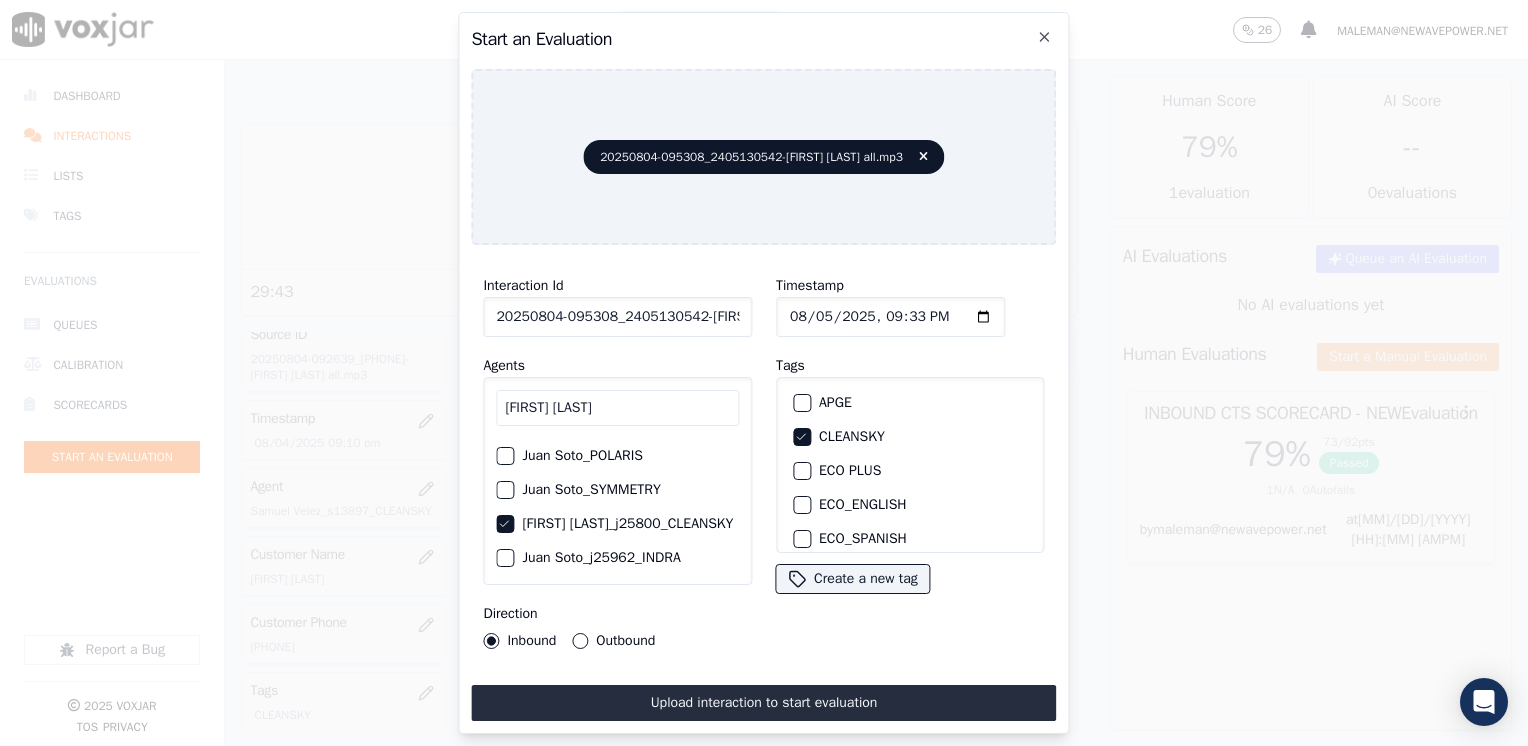 click on "Timestamp" 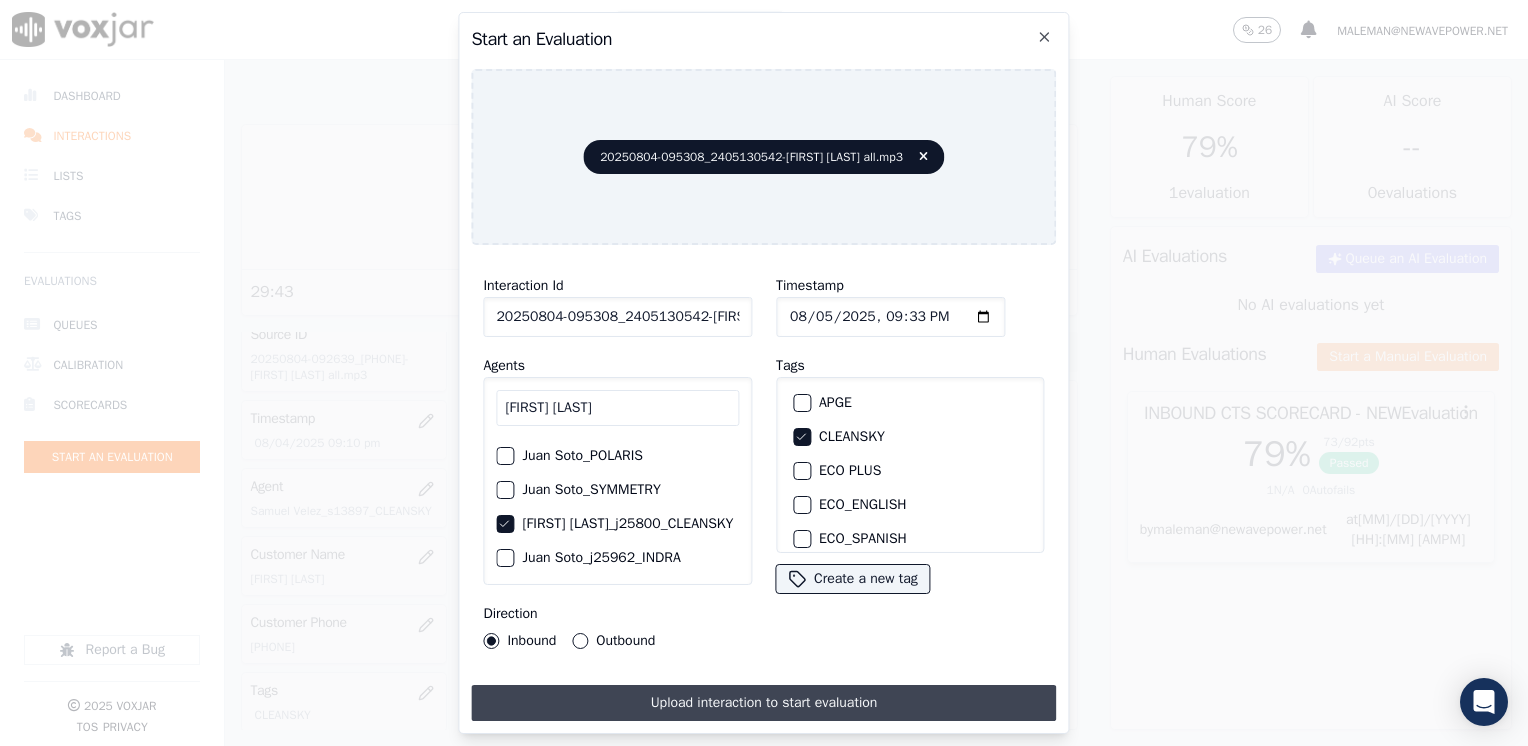 type on "[DATE]T[TIME]" 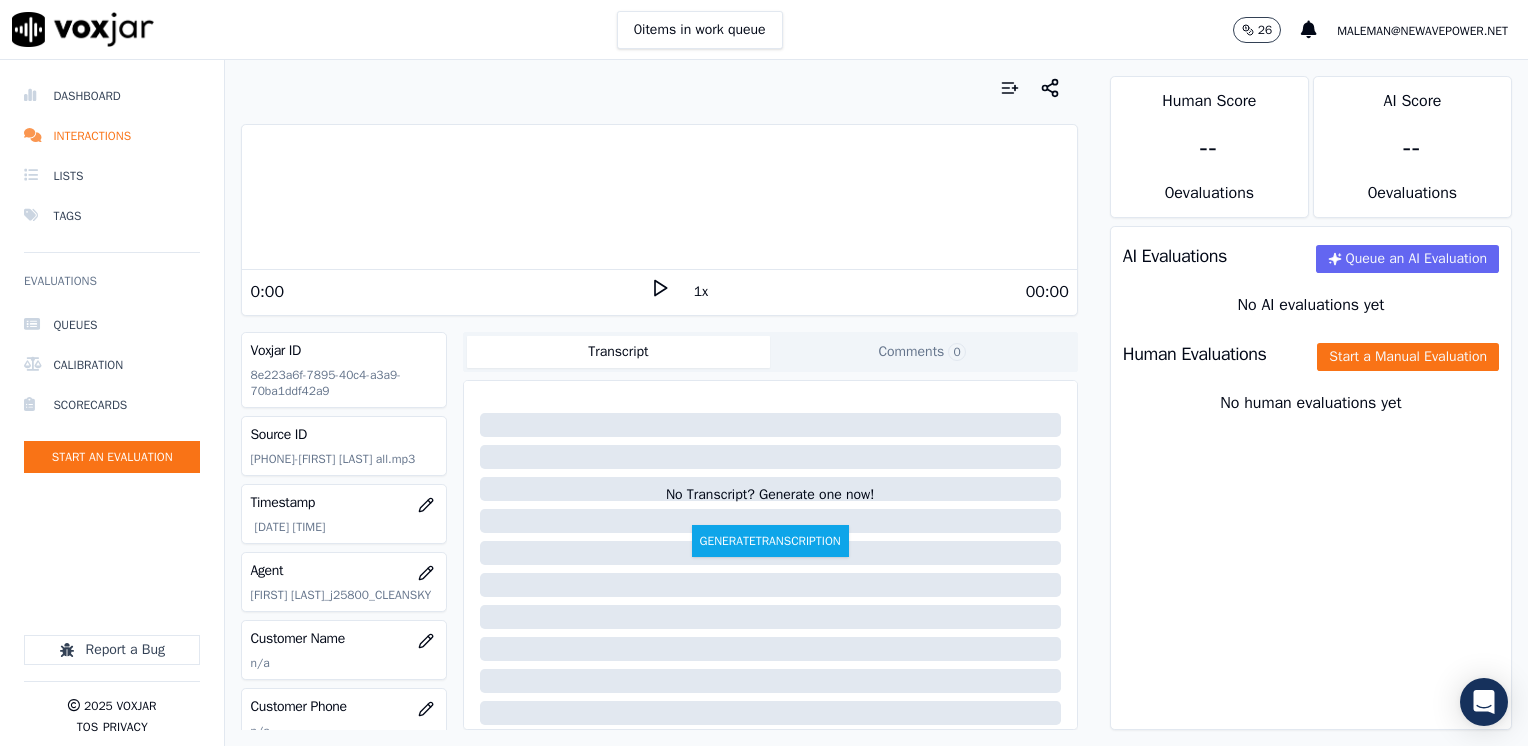 click 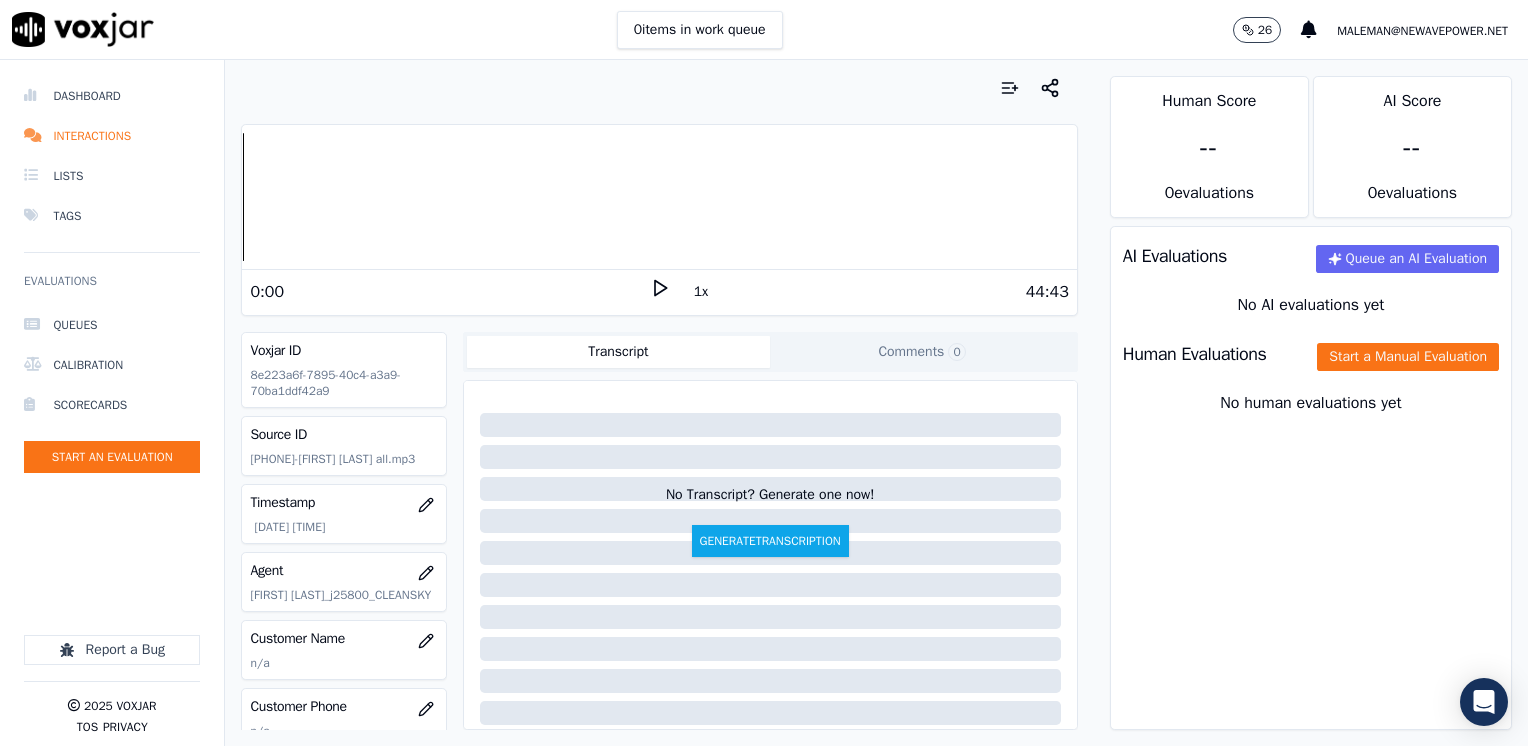 scroll, scrollTop: 100, scrollLeft: 0, axis: vertical 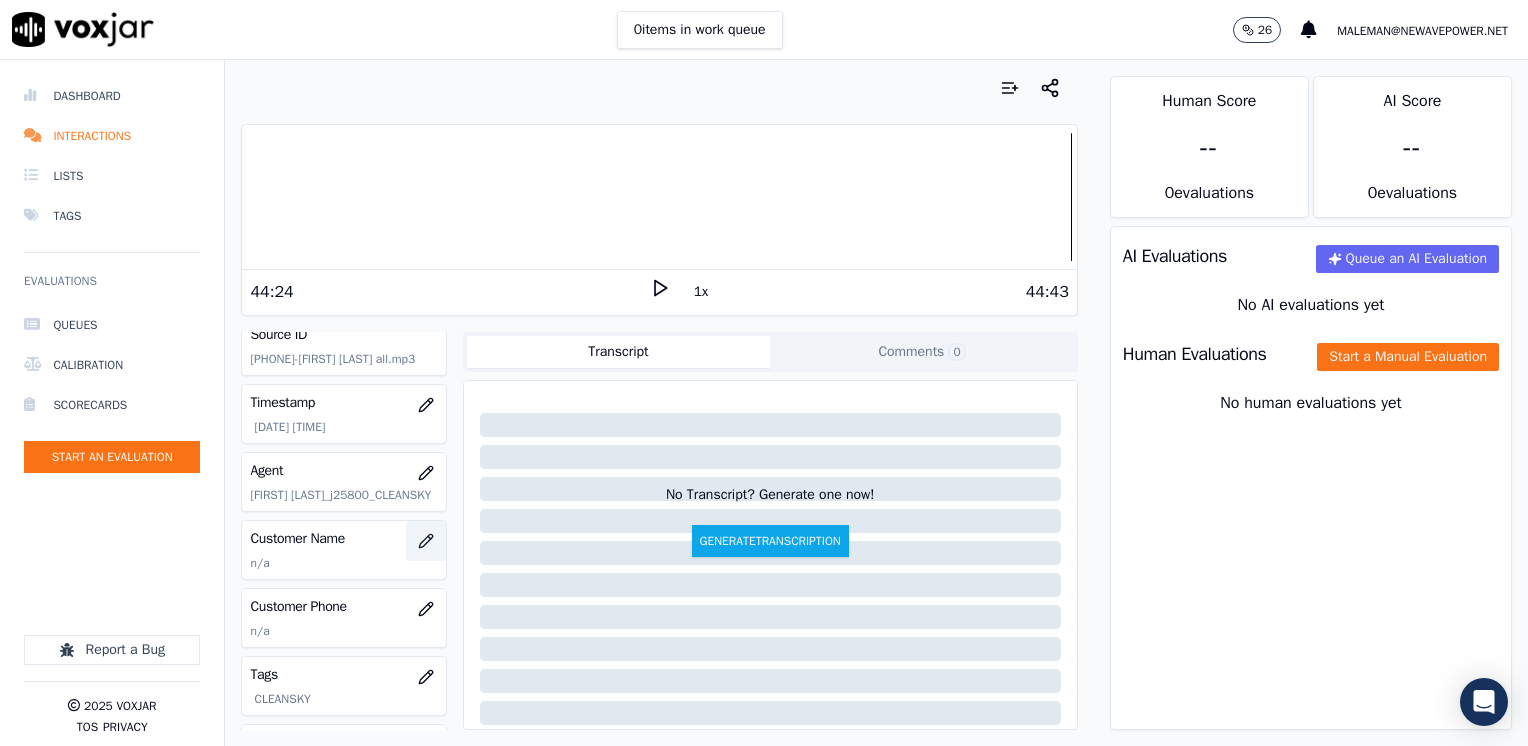 click 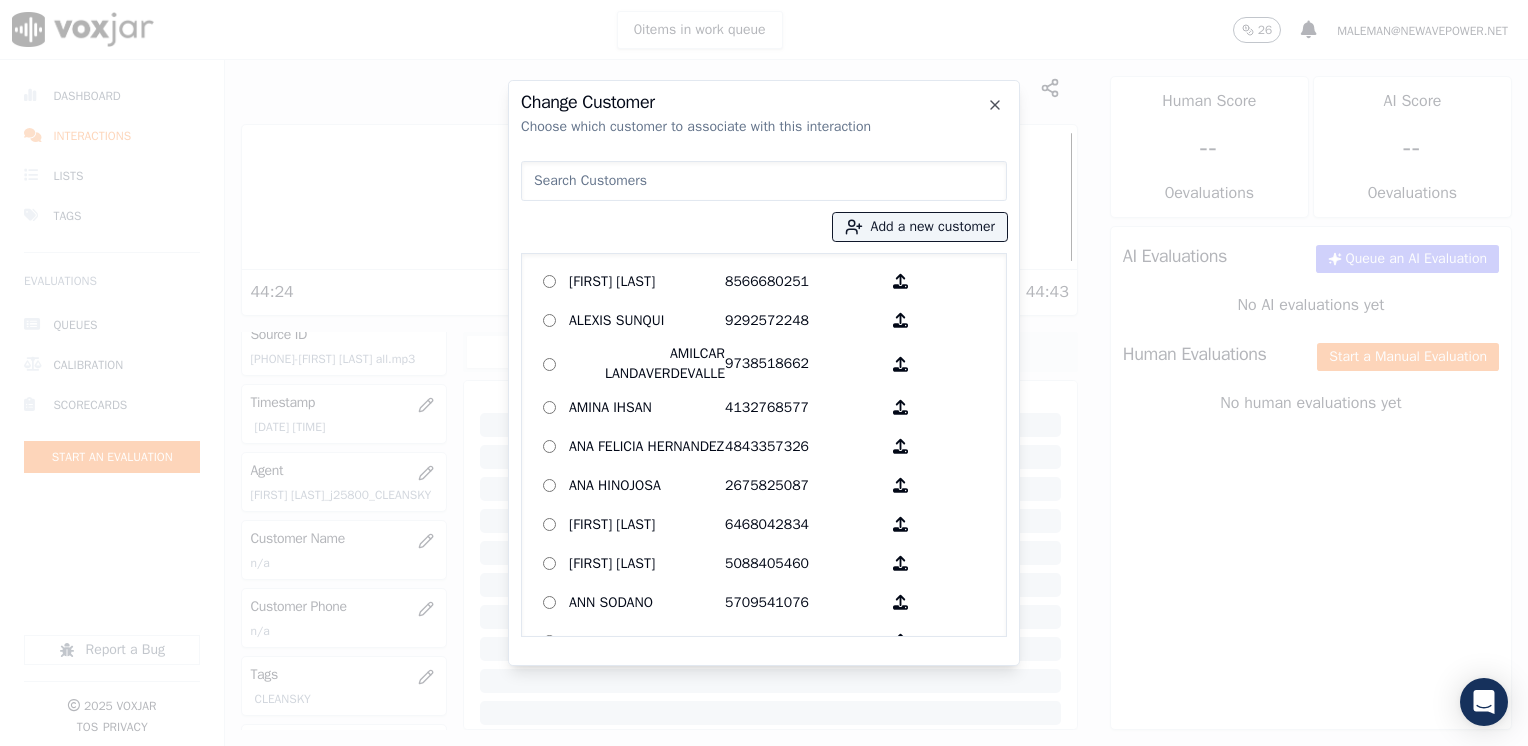 click at bounding box center (764, 181) 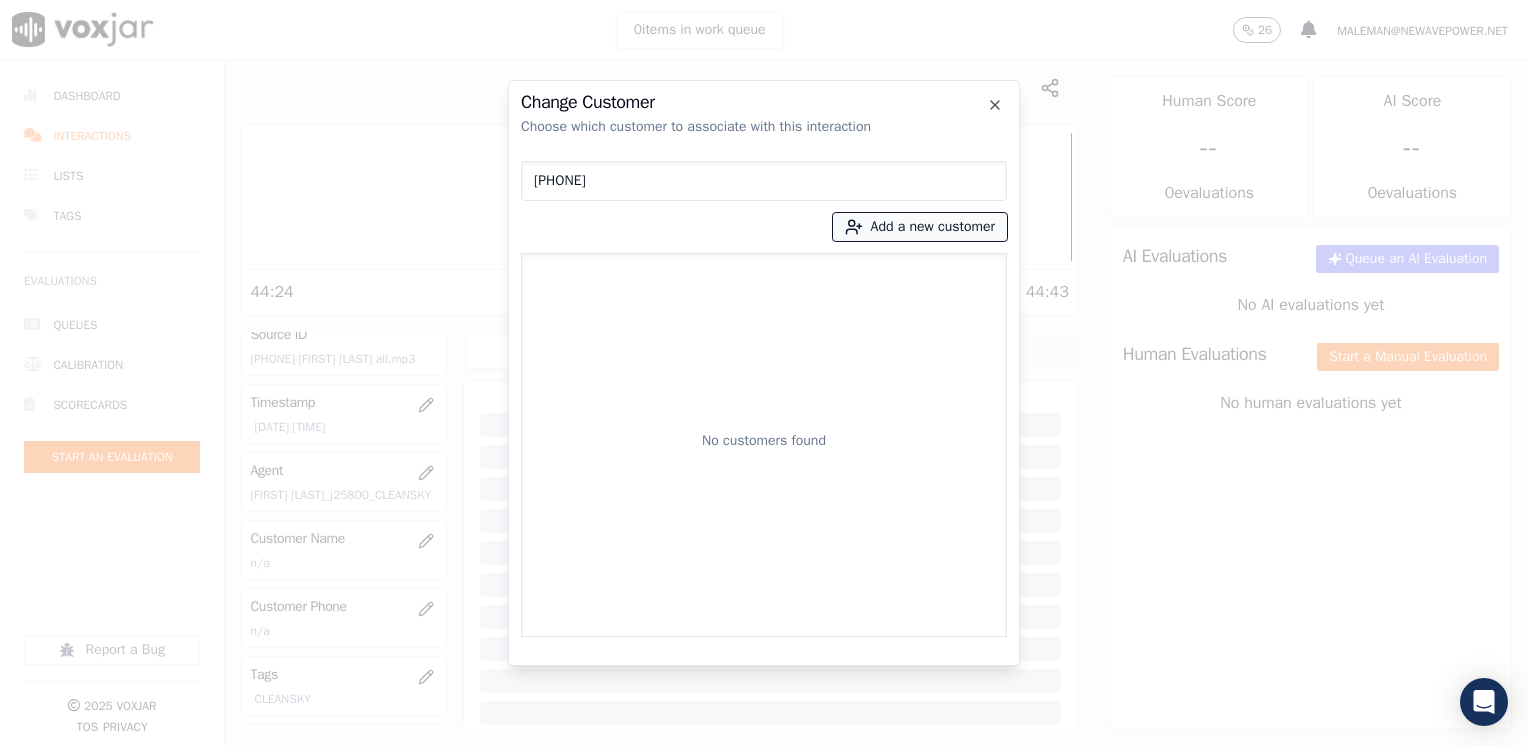 type on "[PHONE]" 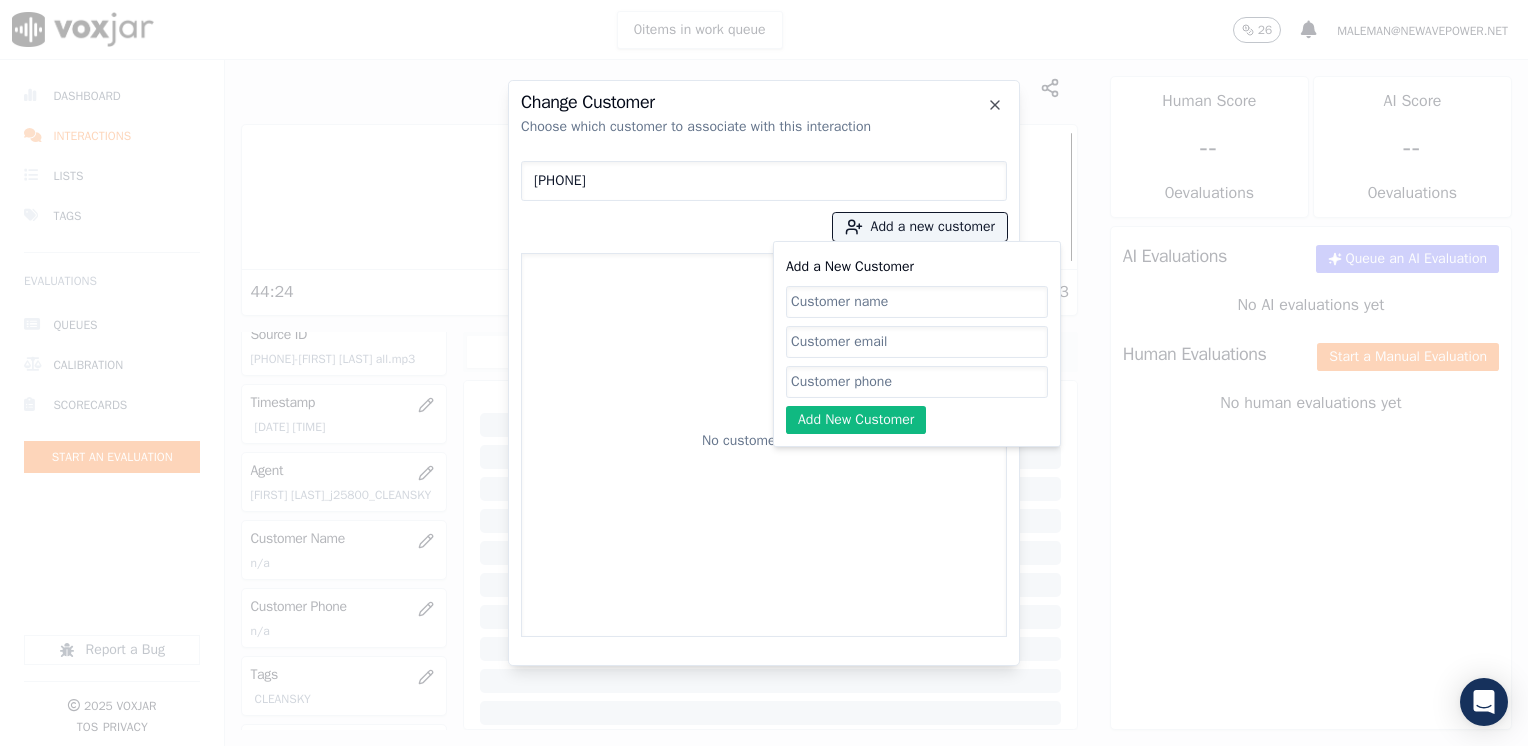 click on "Add a New Customer" 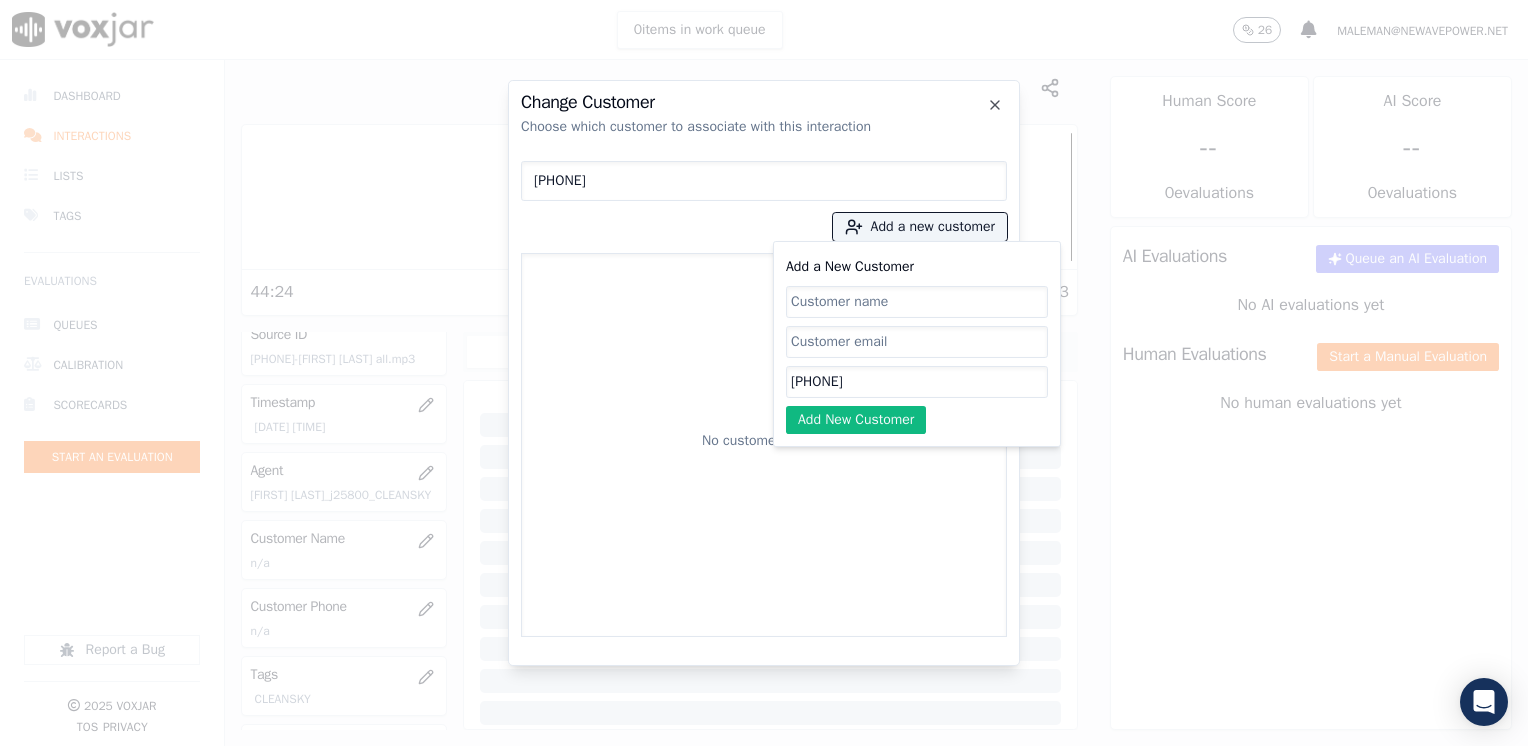 type on "[PHONE]" 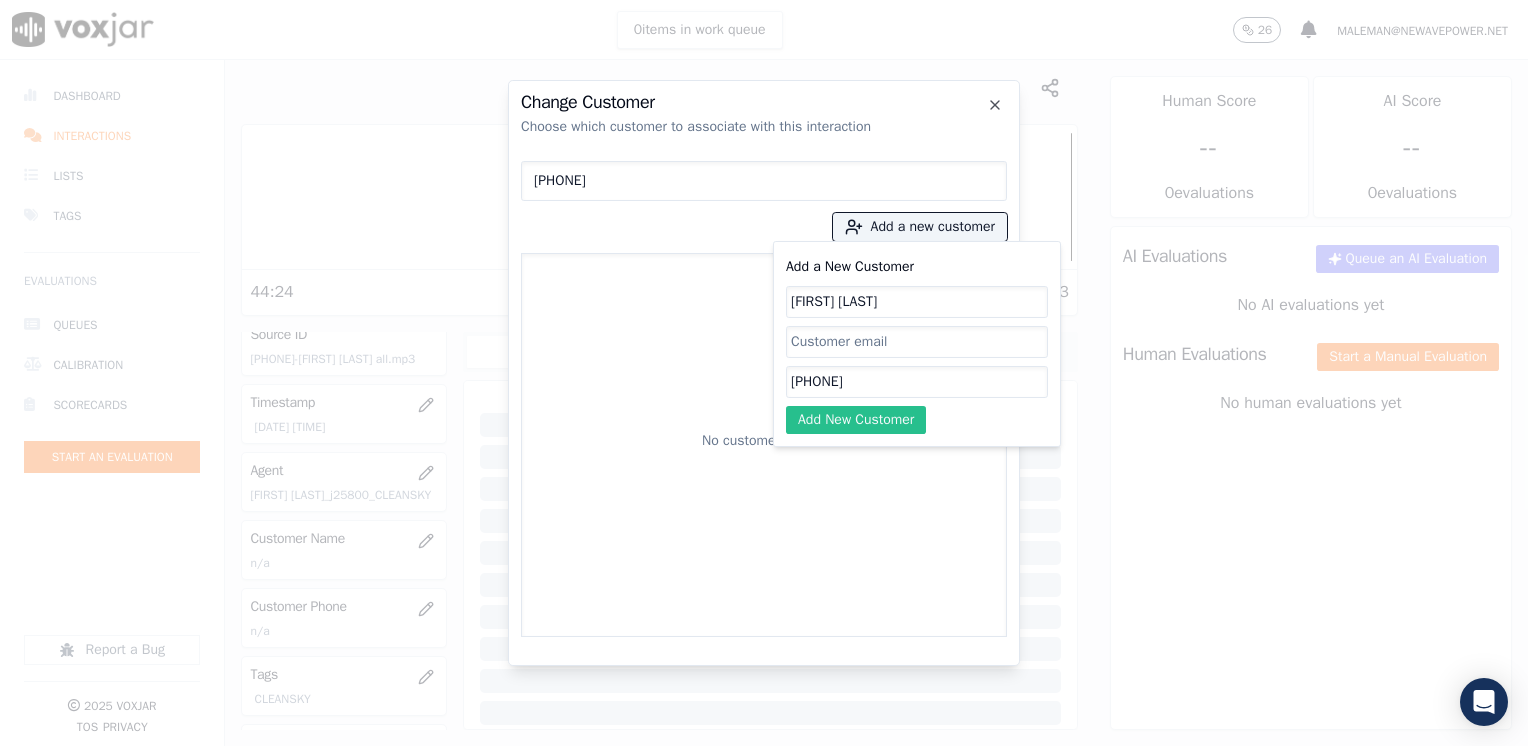 type on "[FIRST] [LAST]" 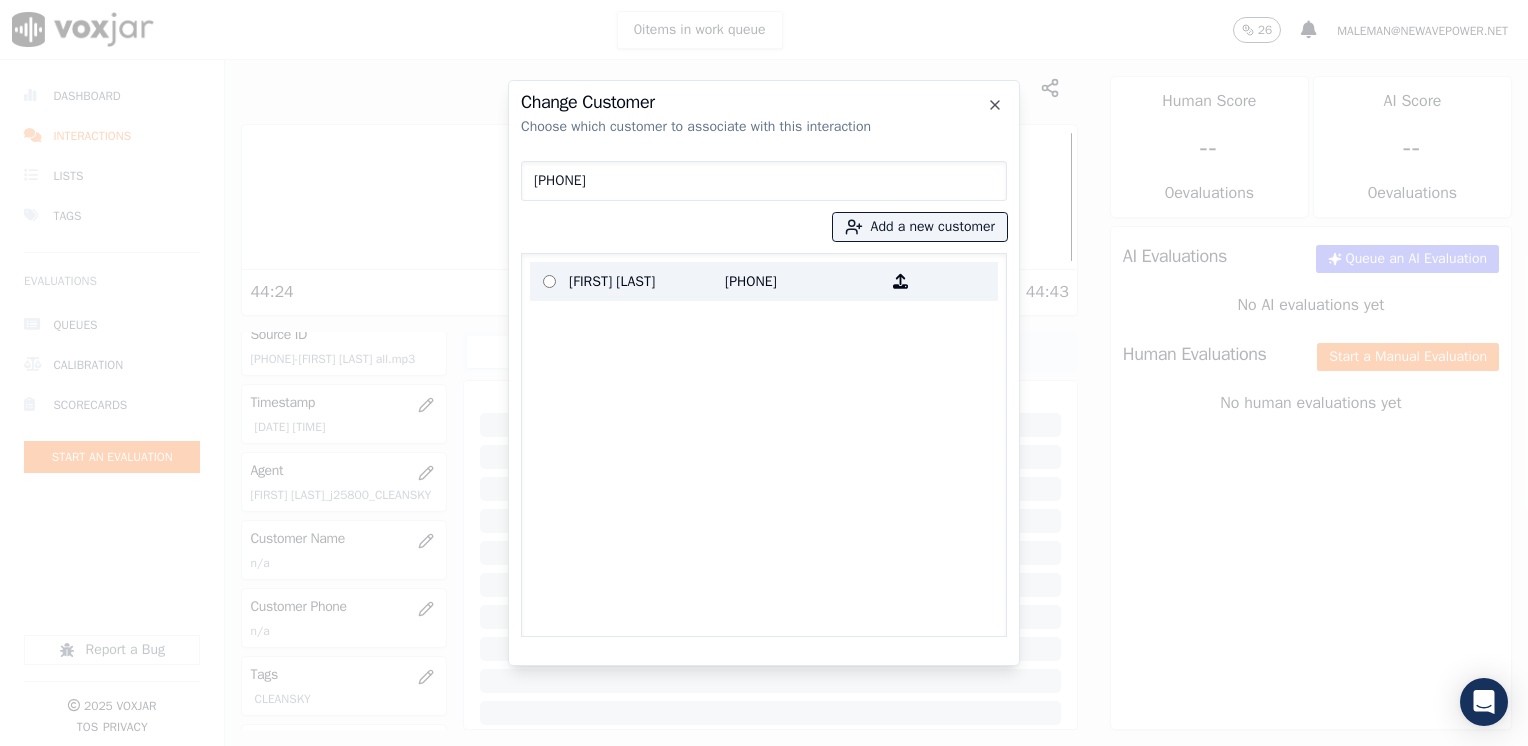 click on "[PHONE]" at bounding box center (803, 281) 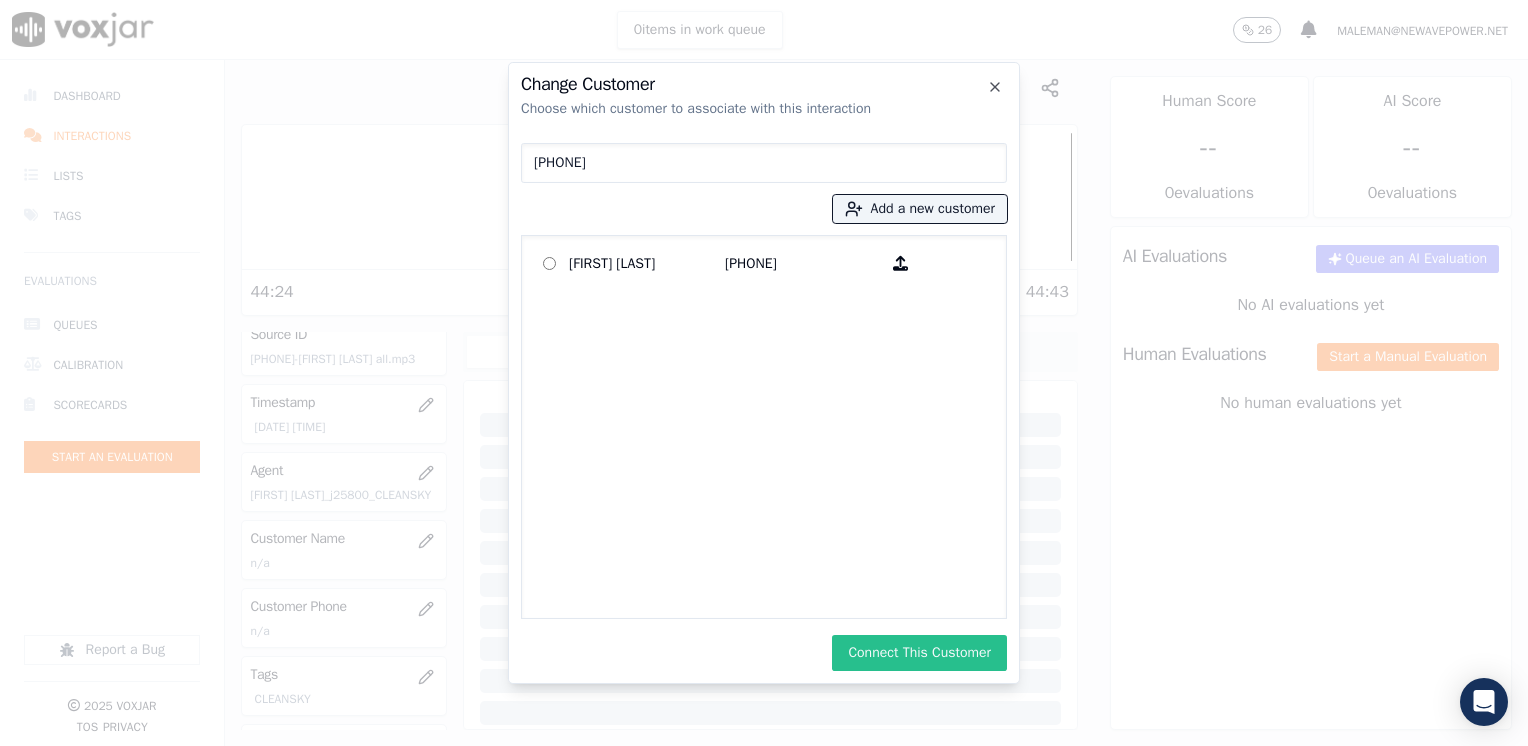 click on "Connect This Customer" at bounding box center [919, 653] 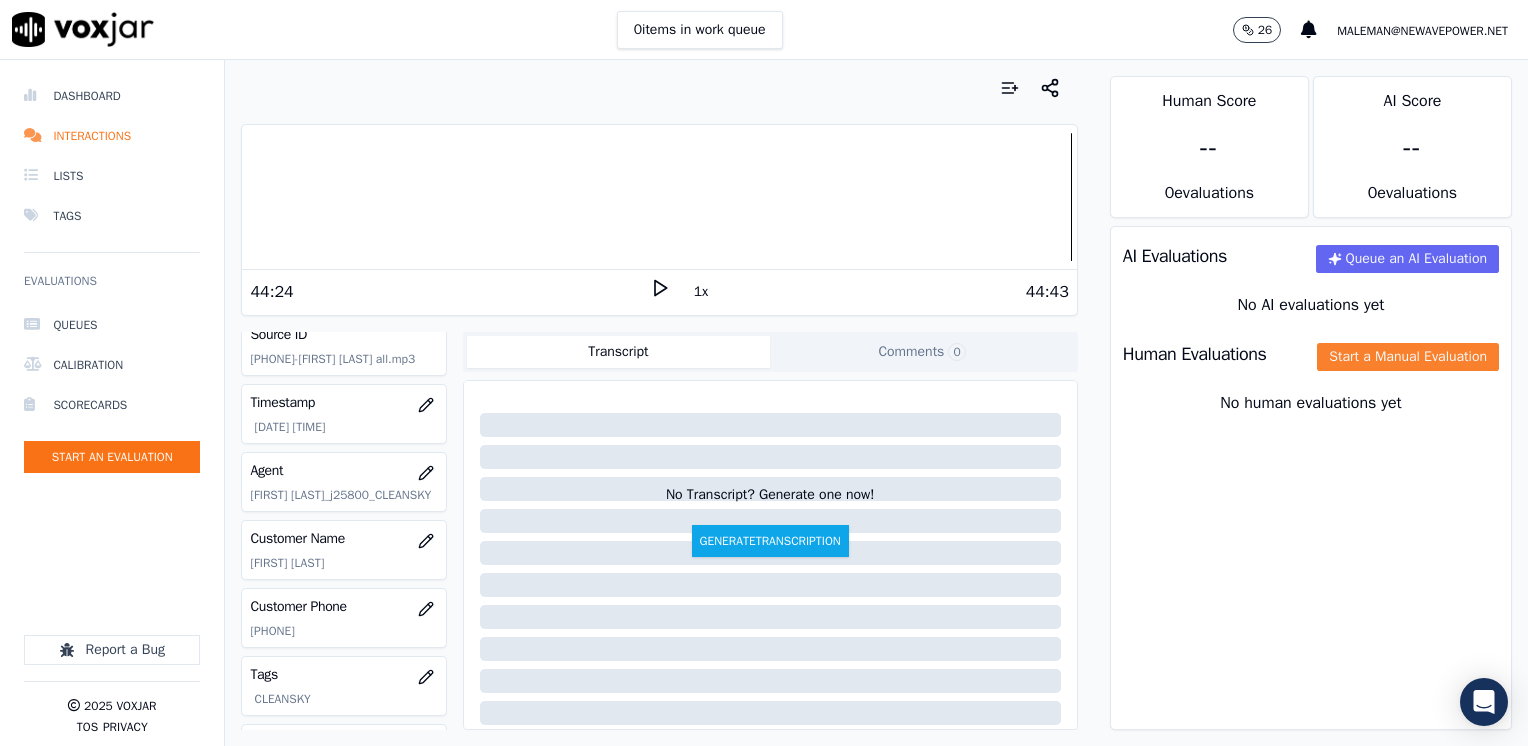 click on "Start a Manual Evaluation" 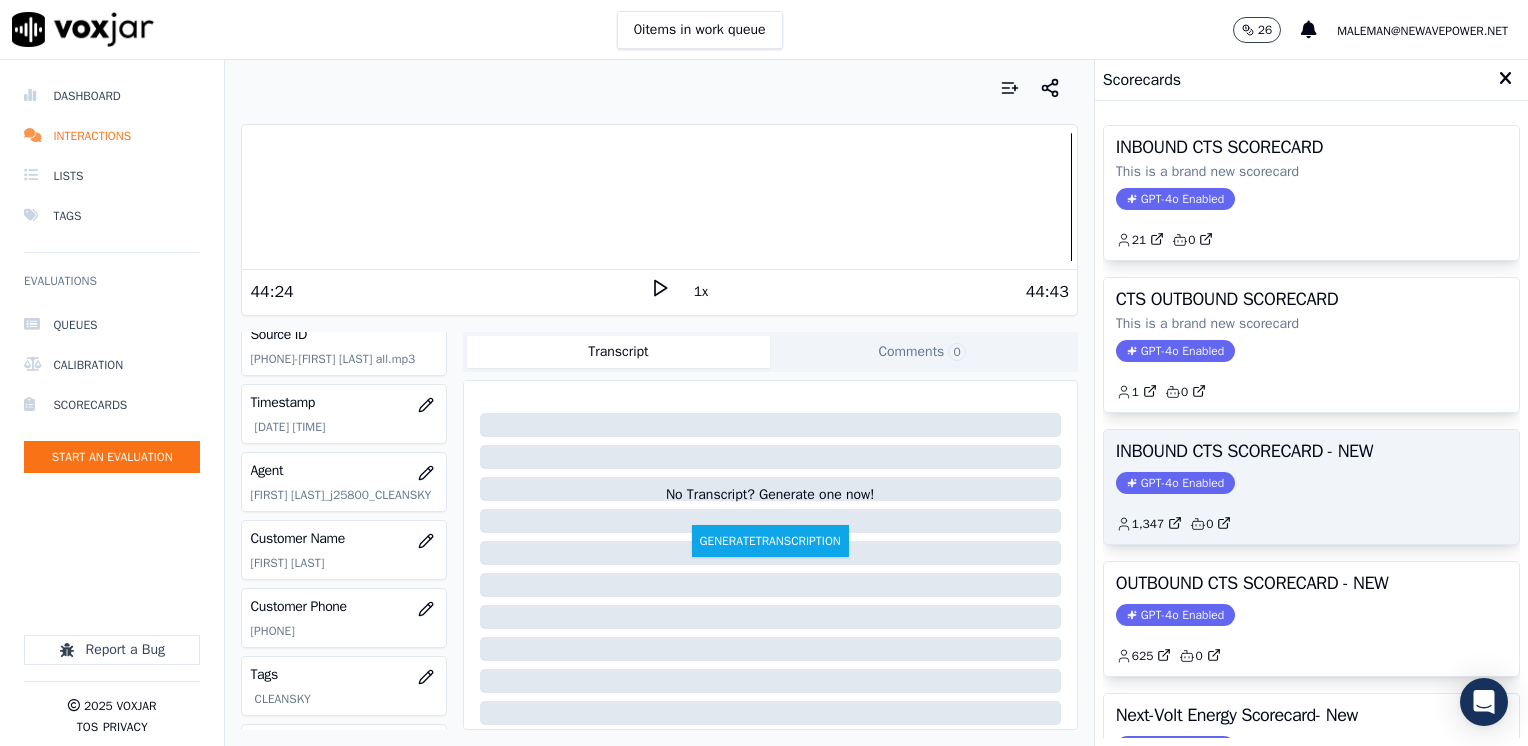 click on "INBOUND CTS SCORECARD - NEW        GPT-4o Enabled       1,347         0" at bounding box center [1311, 487] 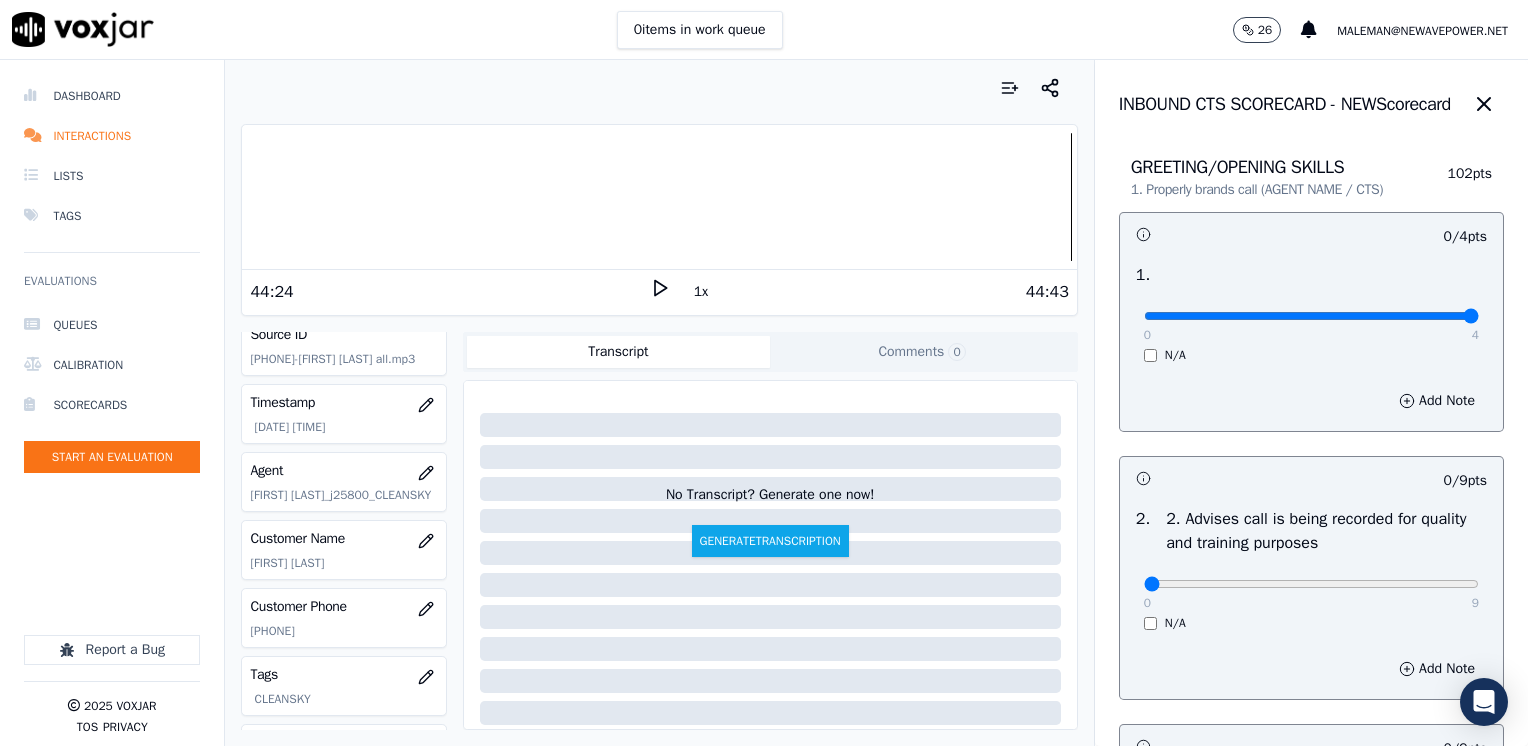 drag, startPoint x: 1134, startPoint y: 316, endPoint x: 1531, endPoint y: 297, distance: 397.4544 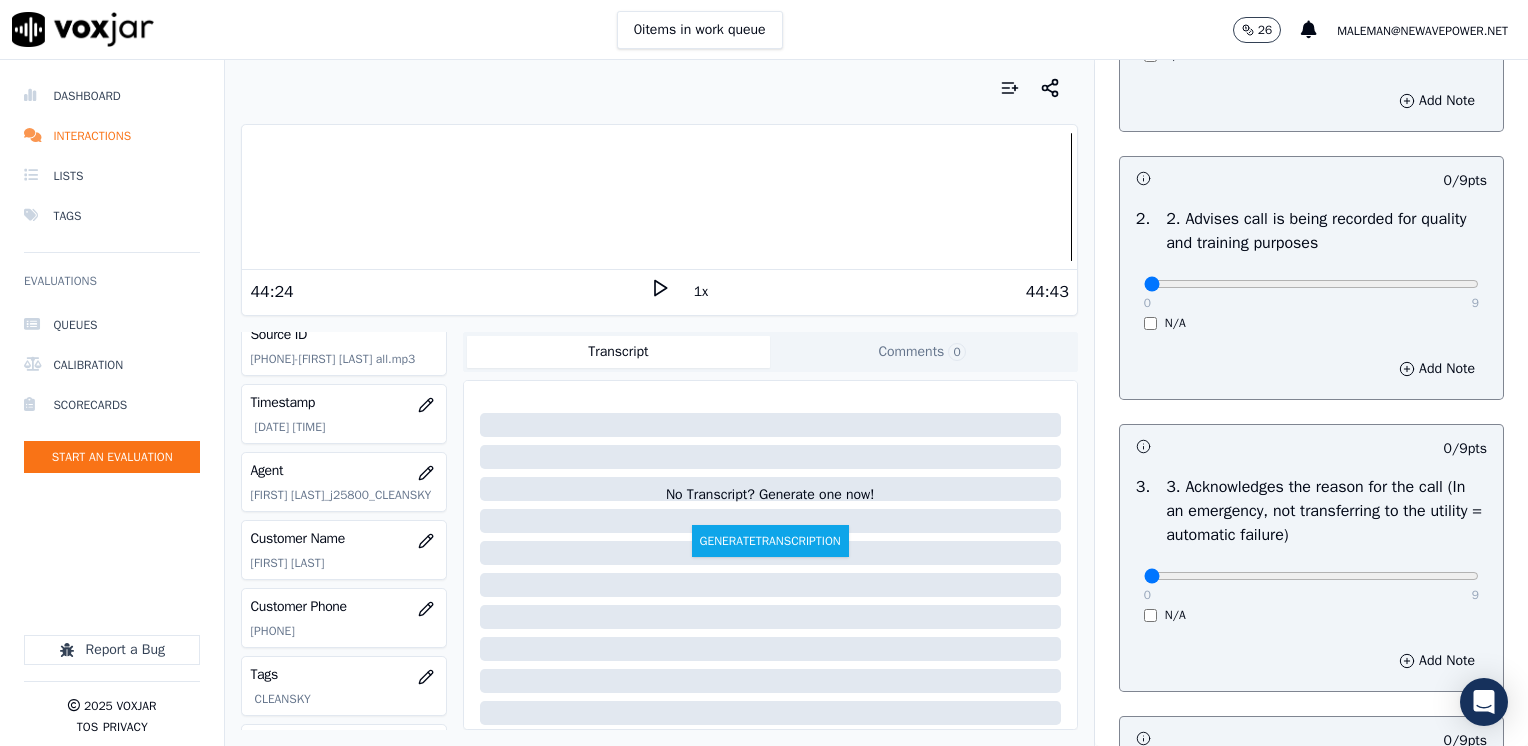 scroll, scrollTop: 500, scrollLeft: 0, axis: vertical 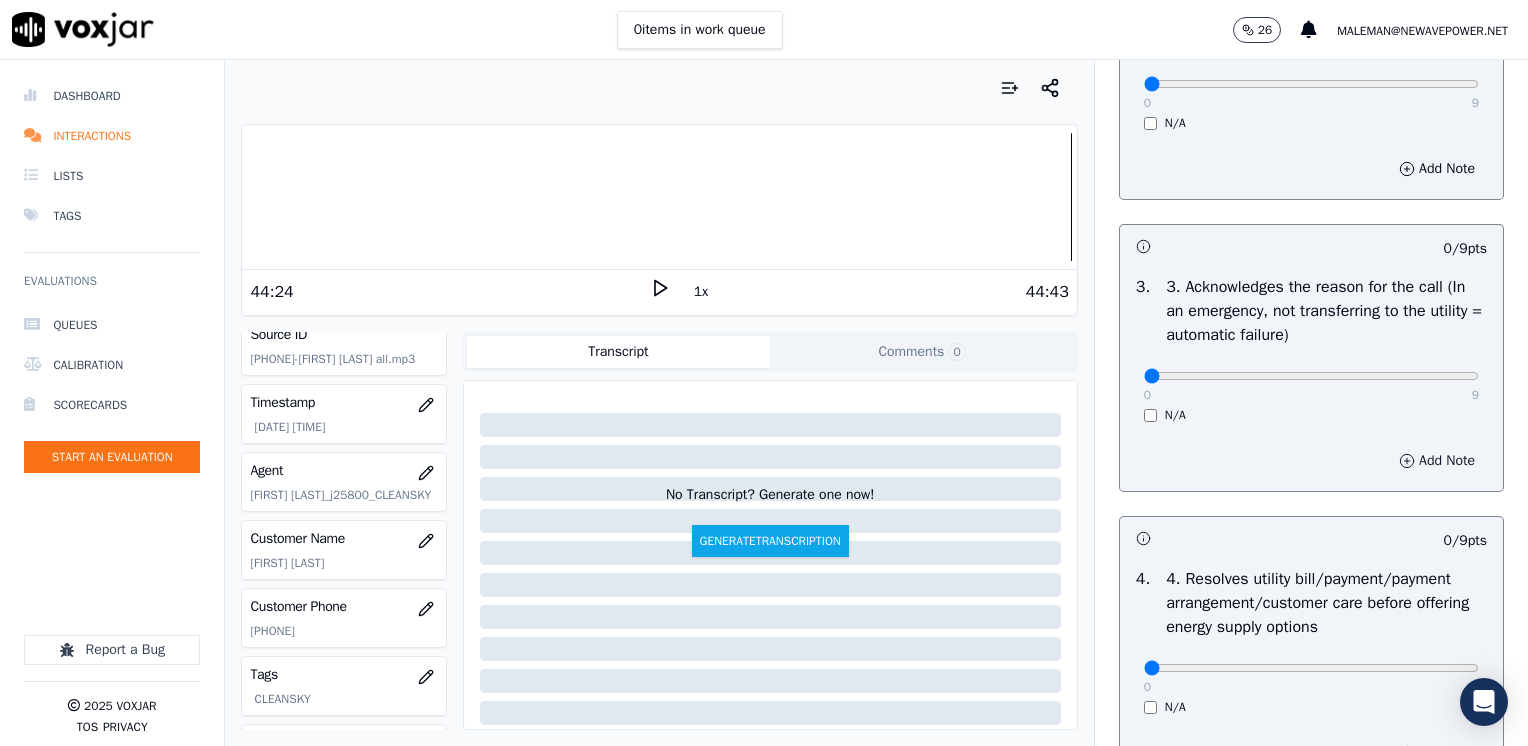 click on "Add Note" at bounding box center (1437, 461) 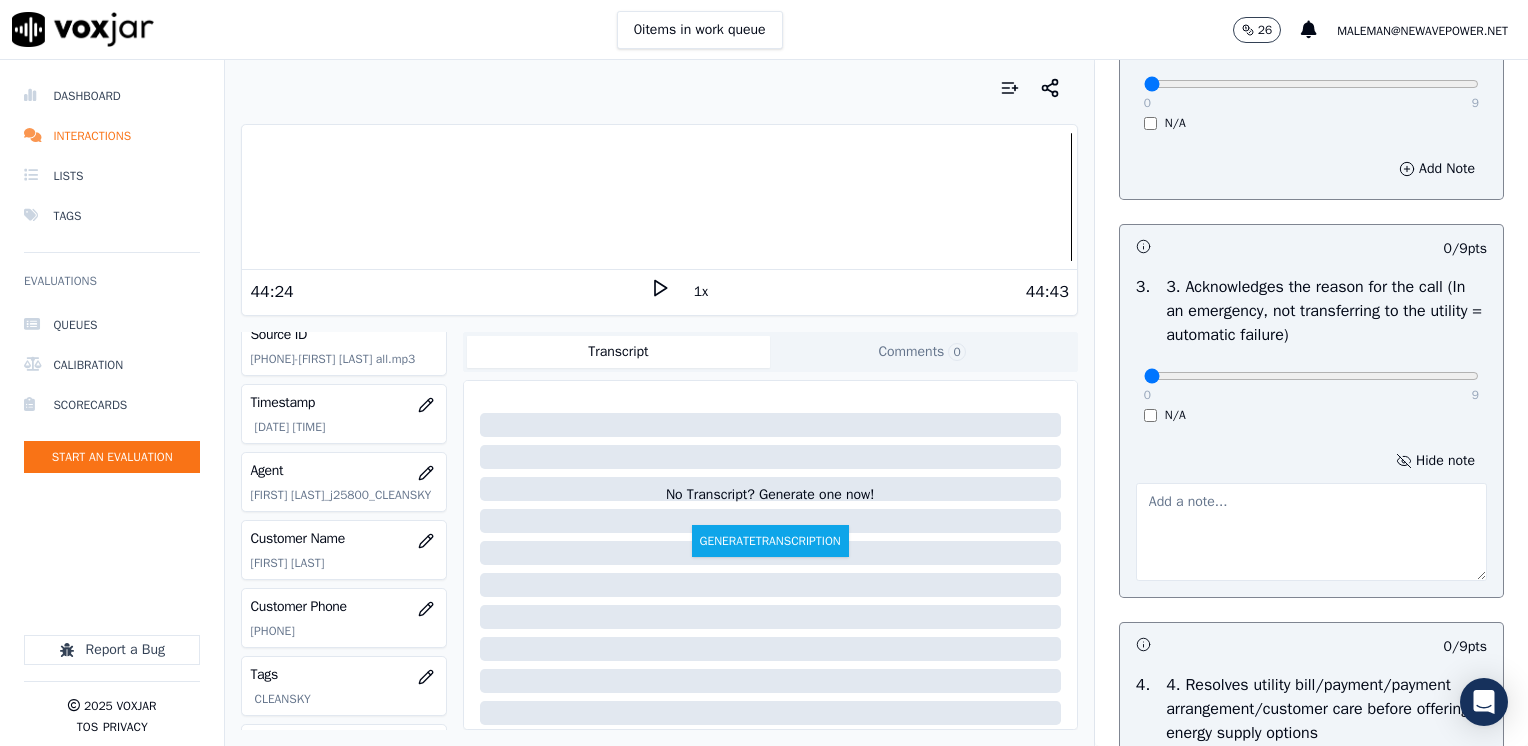 click at bounding box center [1311, 532] 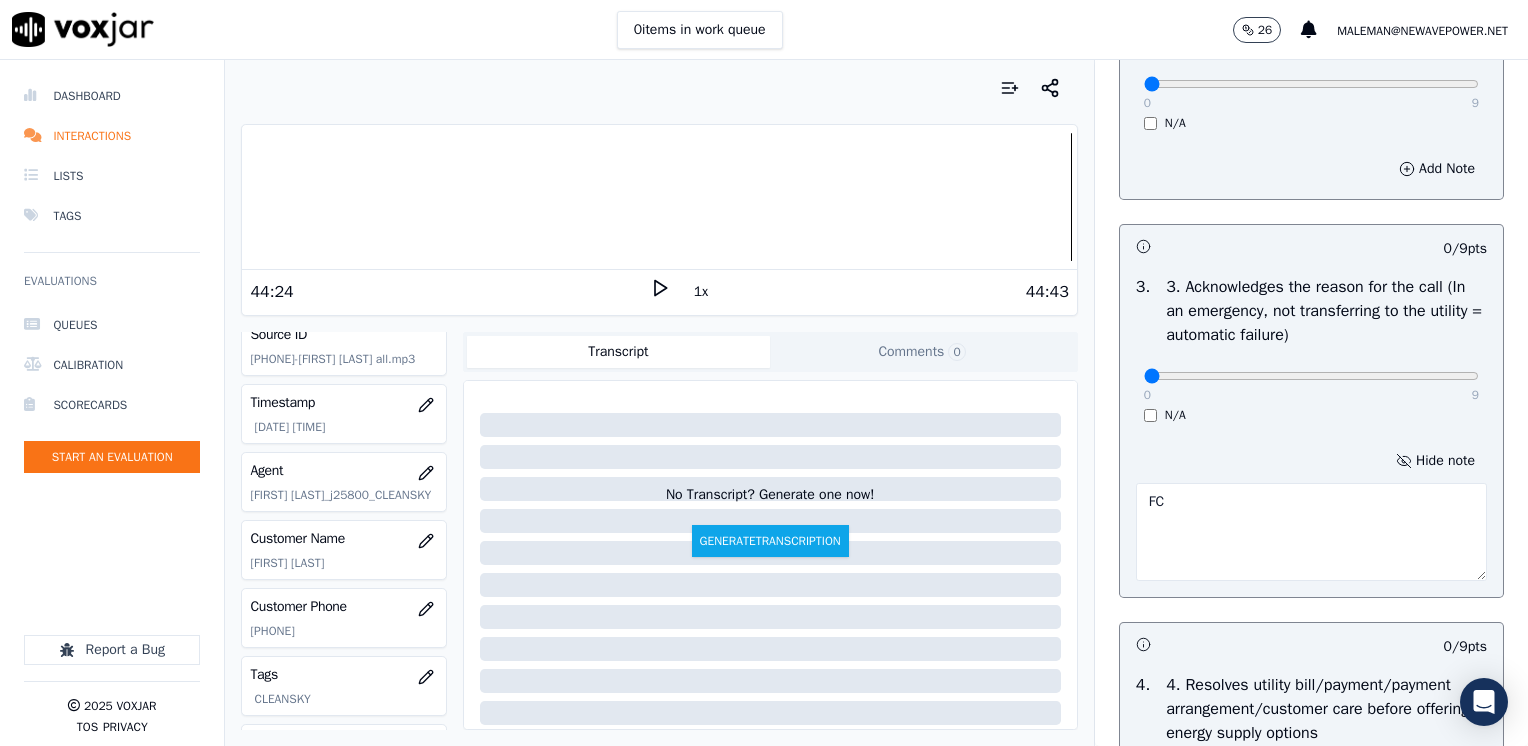 type on "F" 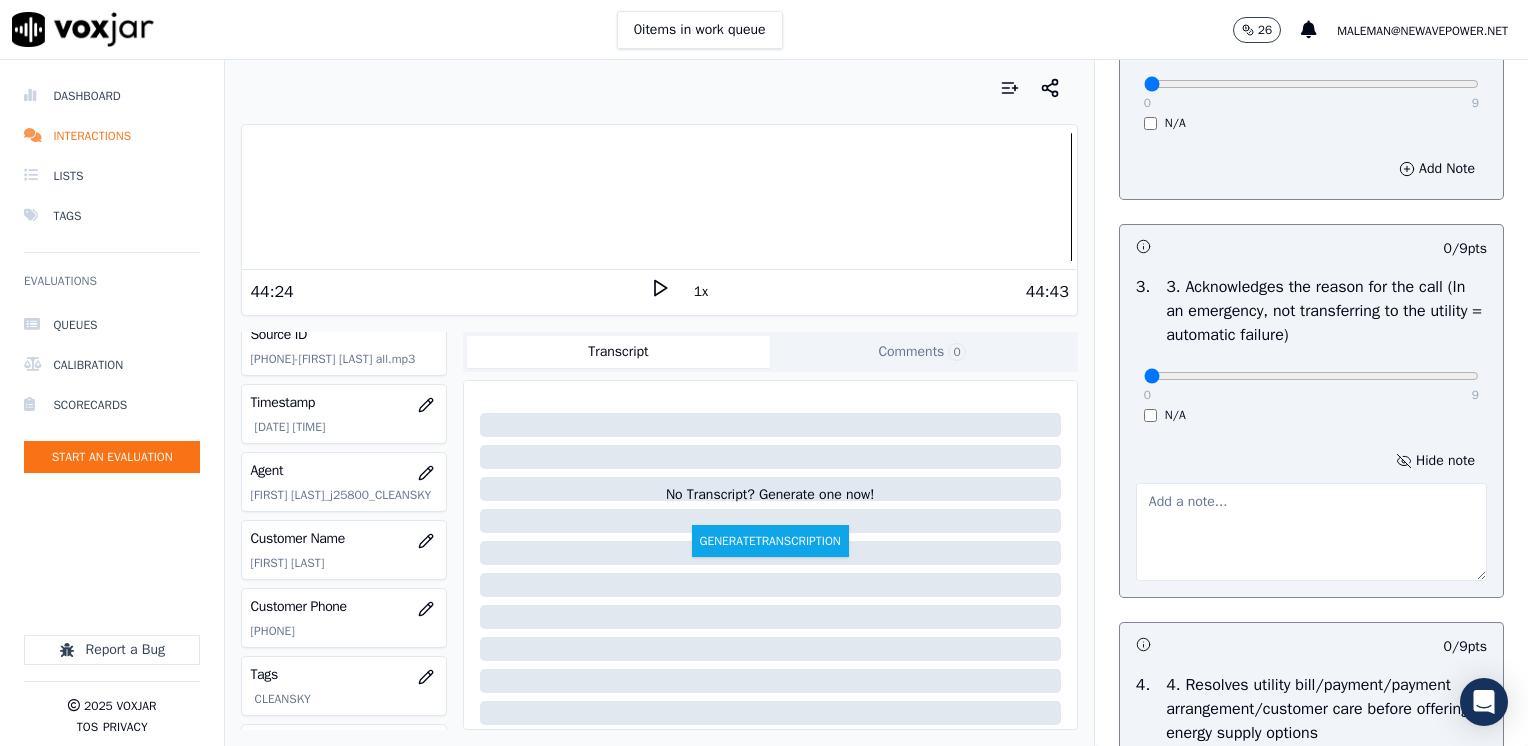 type on "c" 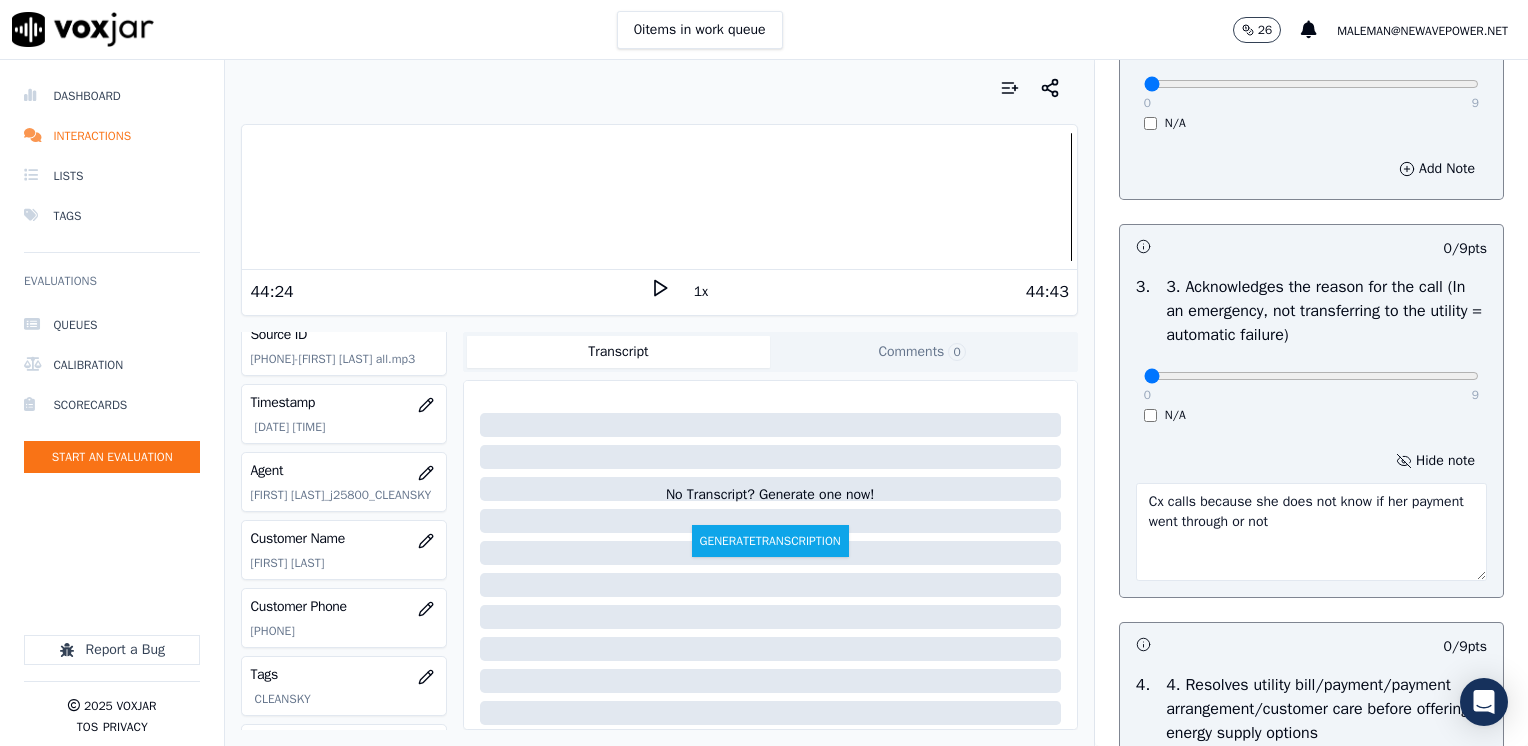 type on "Cx calls because she does not know if her payment went through or not" 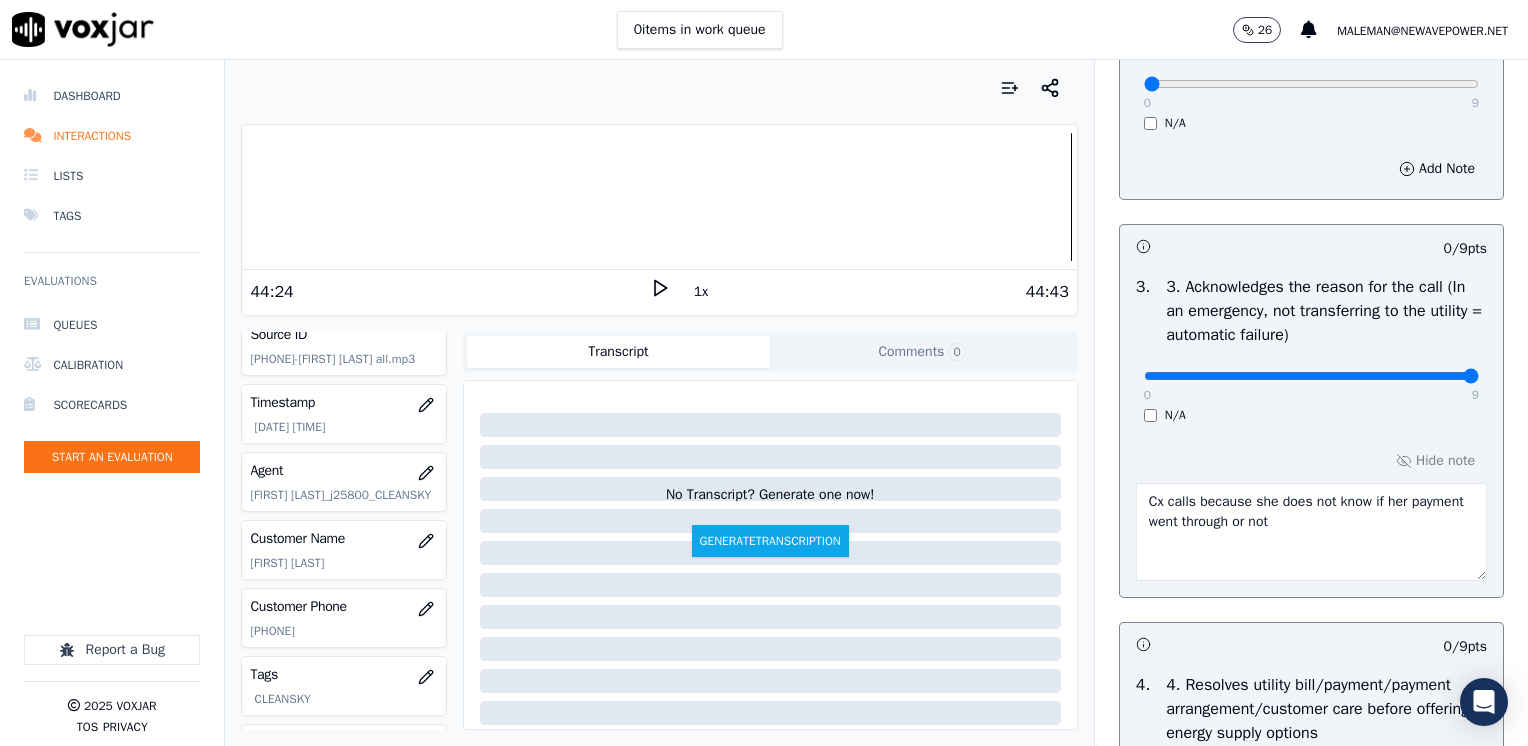 drag, startPoint x: 1129, startPoint y: 372, endPoint x: 1531, endPoint y: 372, distance: 402 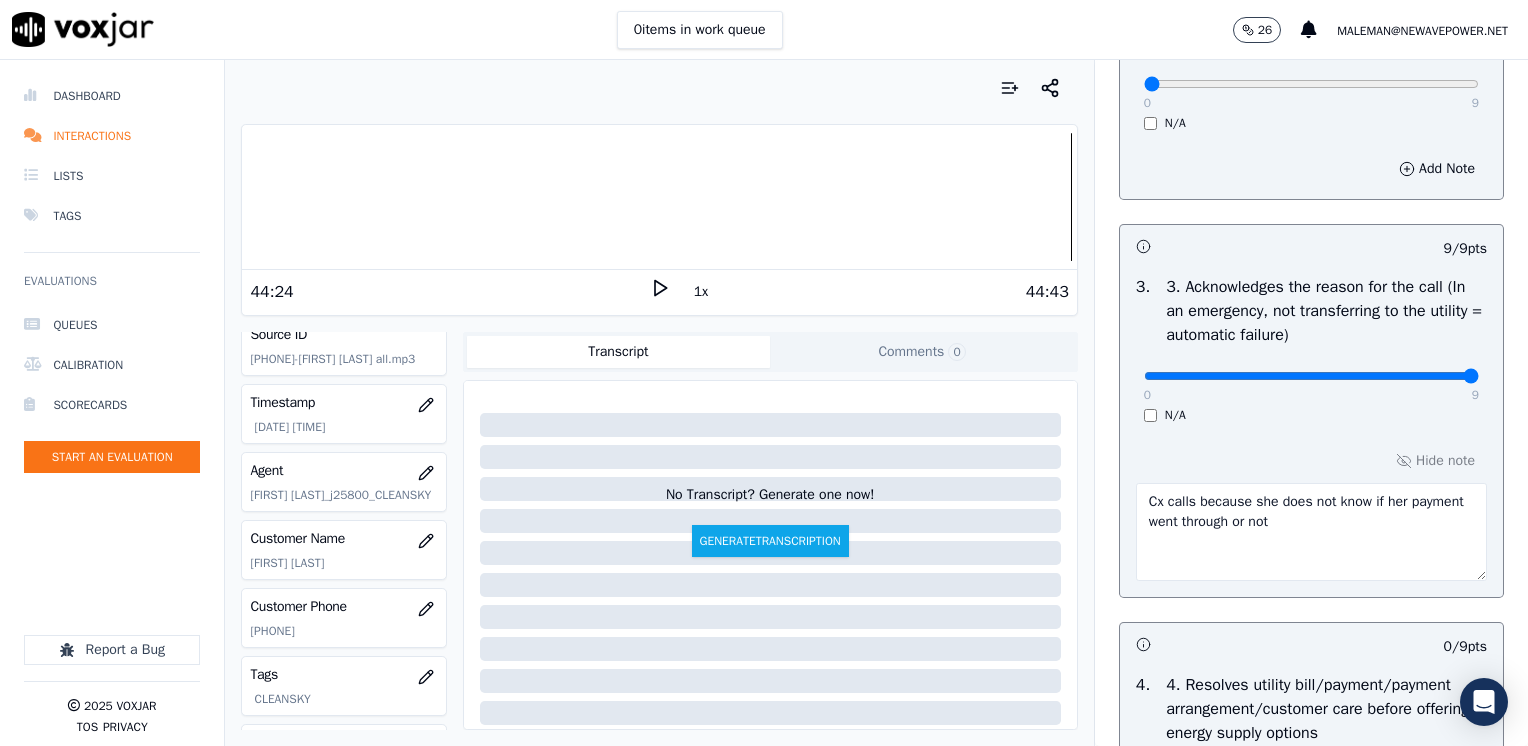 click on "Cx calls because she does not know if her payment went through or not" at bounding box center [1311, 532] 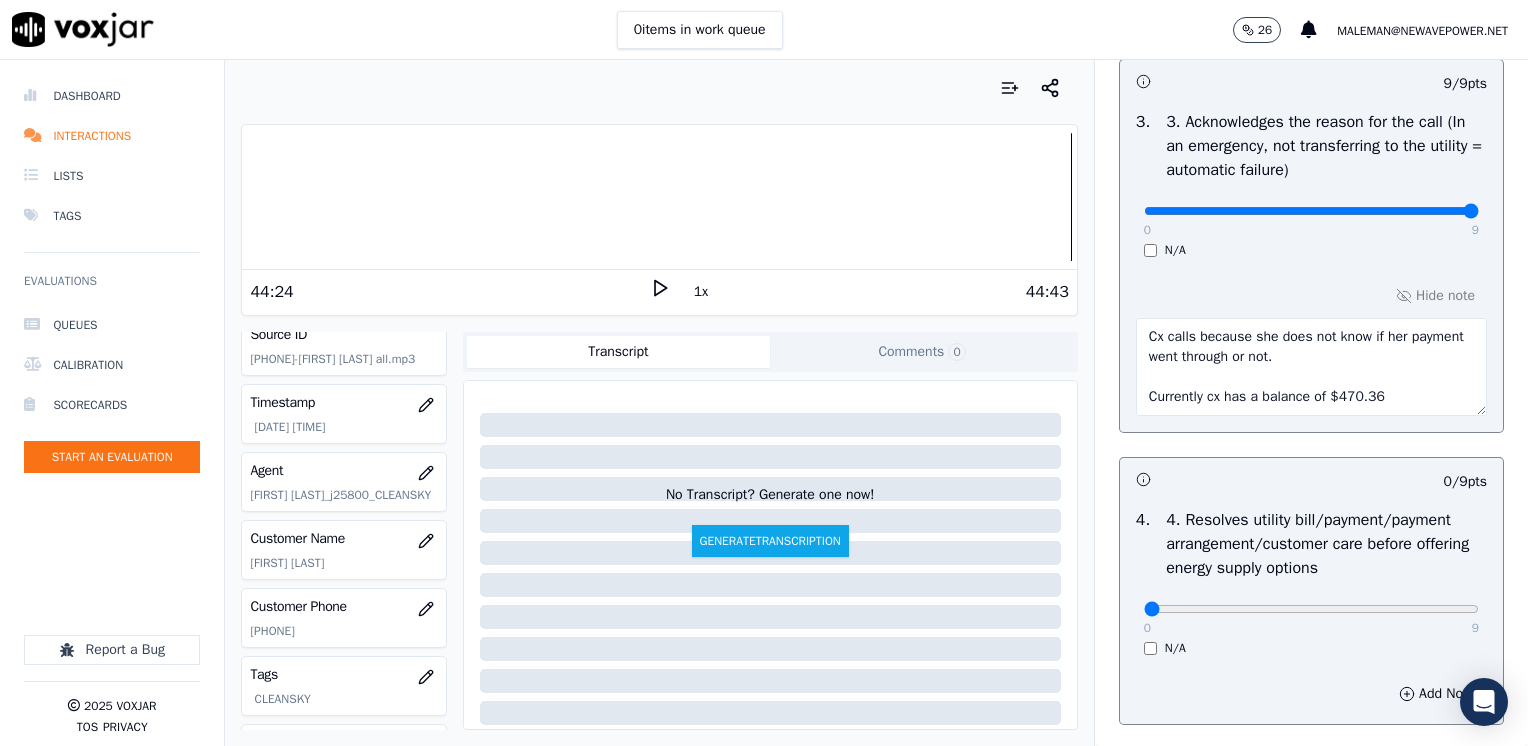 scroll, scrollTop: 700, scrollLeft: 0, axis: vertical 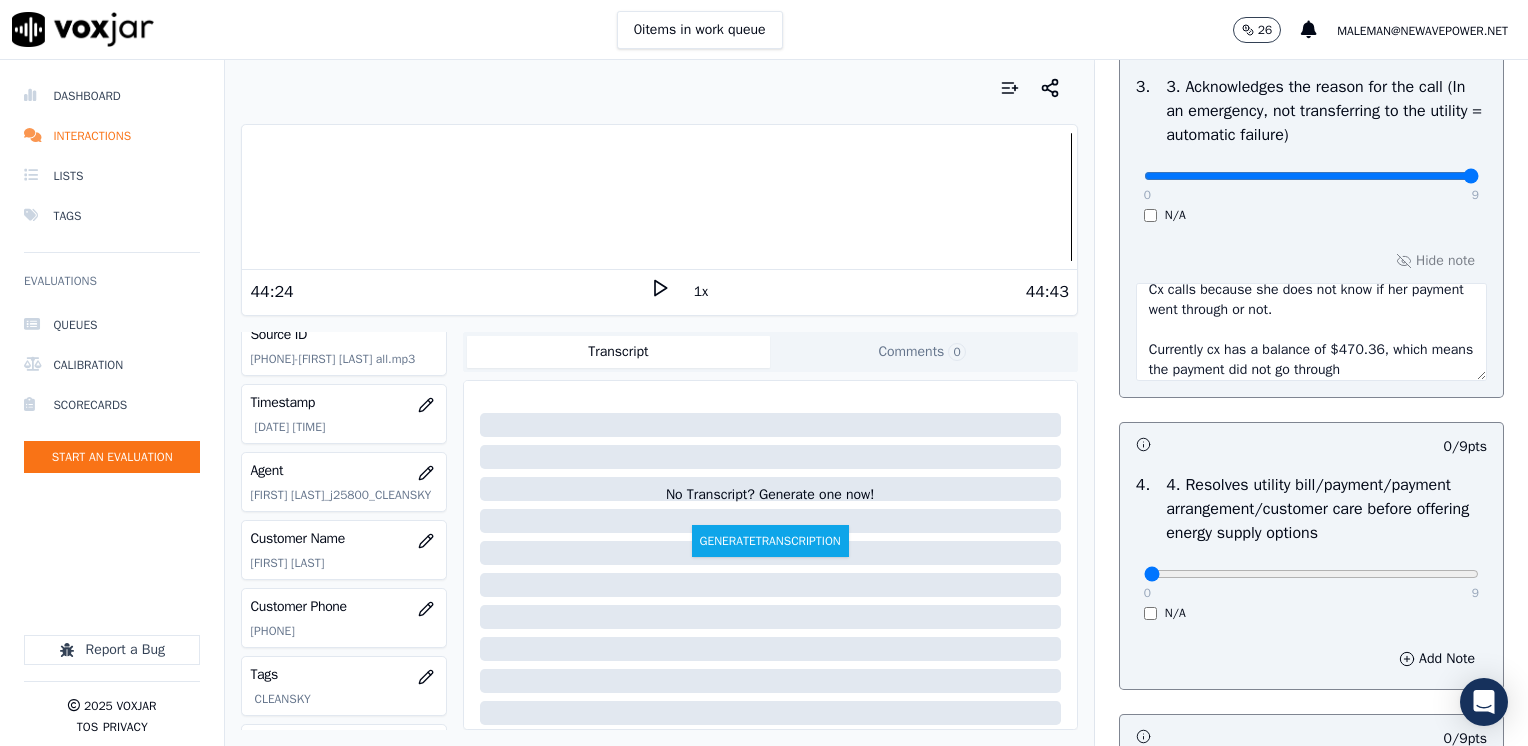 click on "Cx calls because she does not know if her payment went through or not.
Currently cx has a balance of $470.36, which means the payment did not go through" at bounding box center (1311, 332) 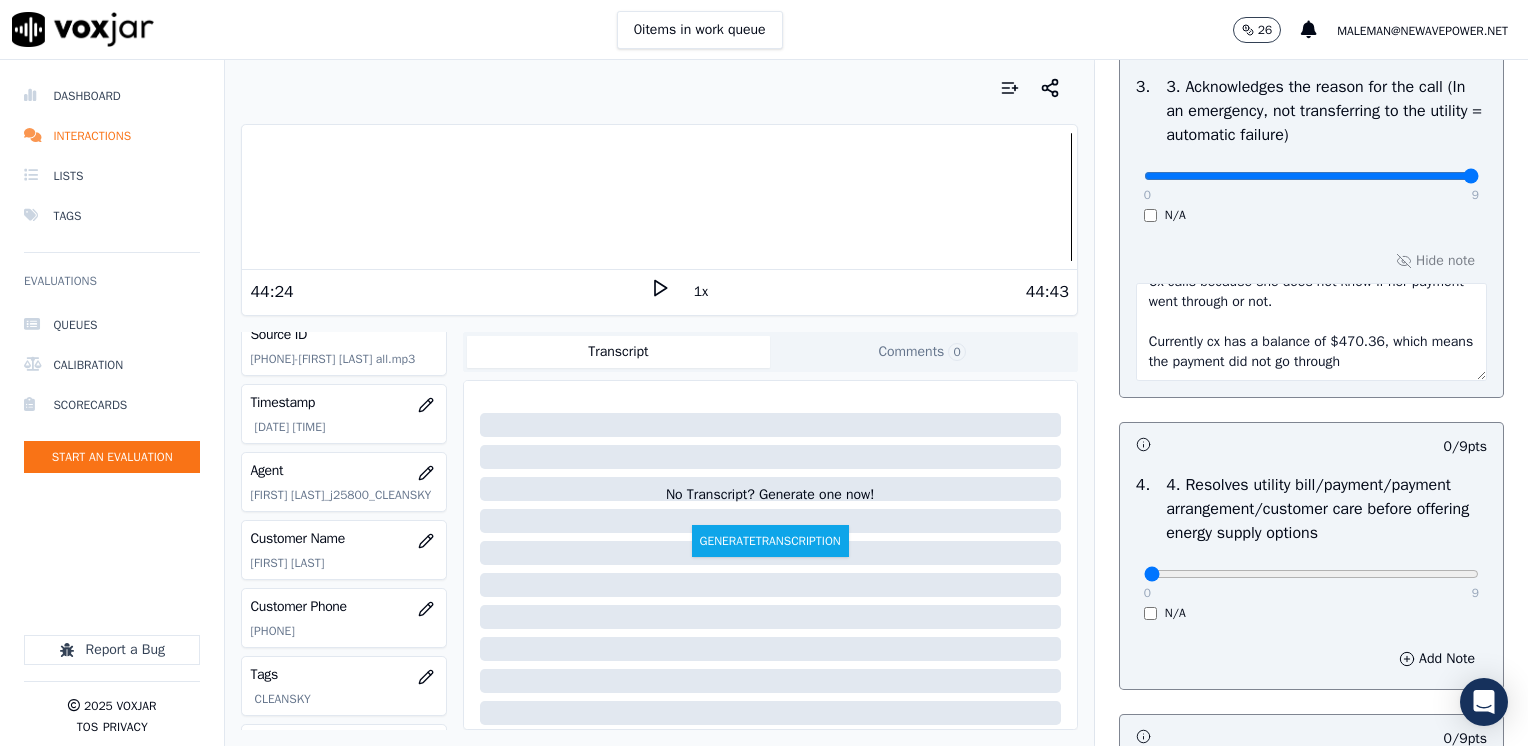 scroll, scrollTop: 52, scrollLeft: 0, axis: vertical 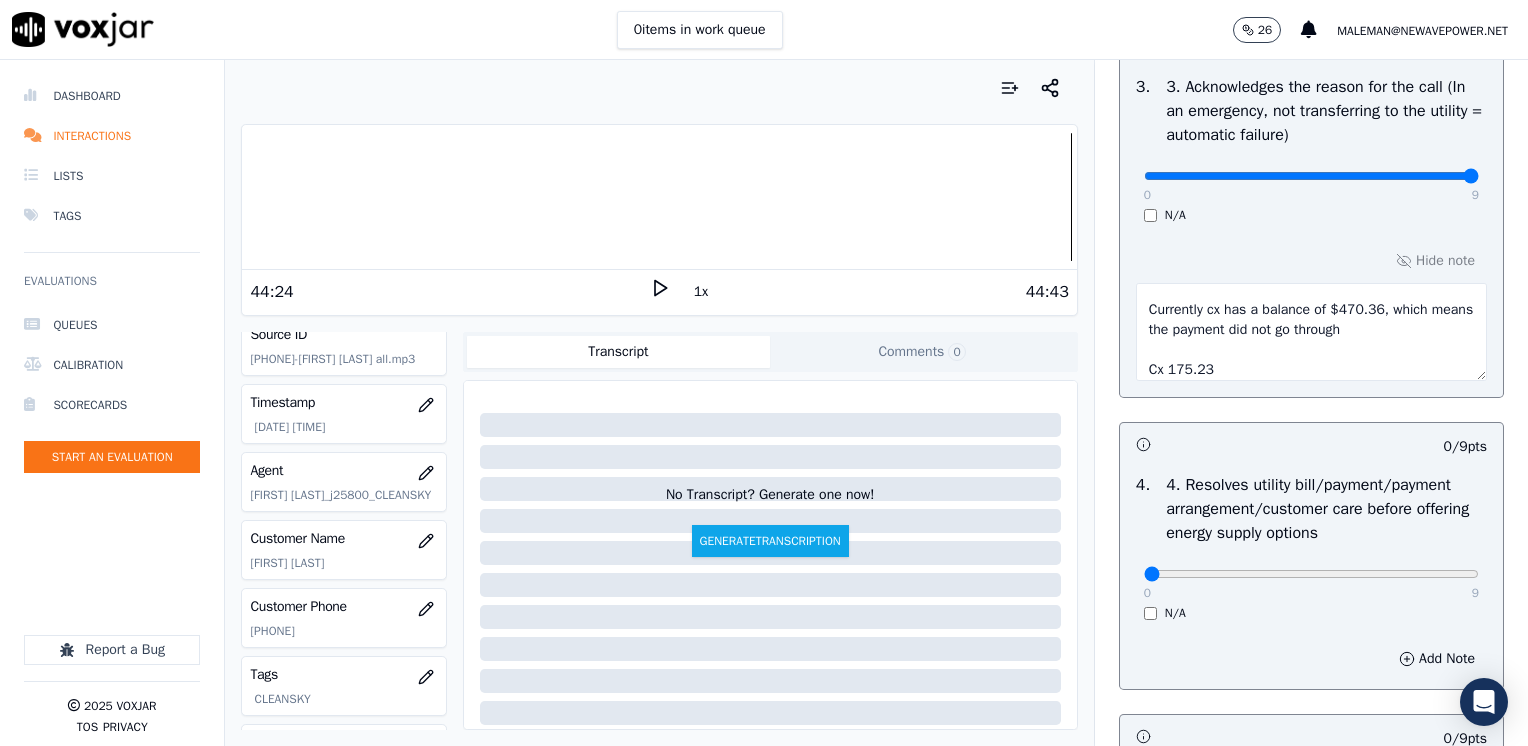 click on "Cx calls because she does not know if her payment went through or not.
Currently cx has a balance of $470.36, which means the payment did not go through
Cx 175.23" at bounding box center (1311, 332) 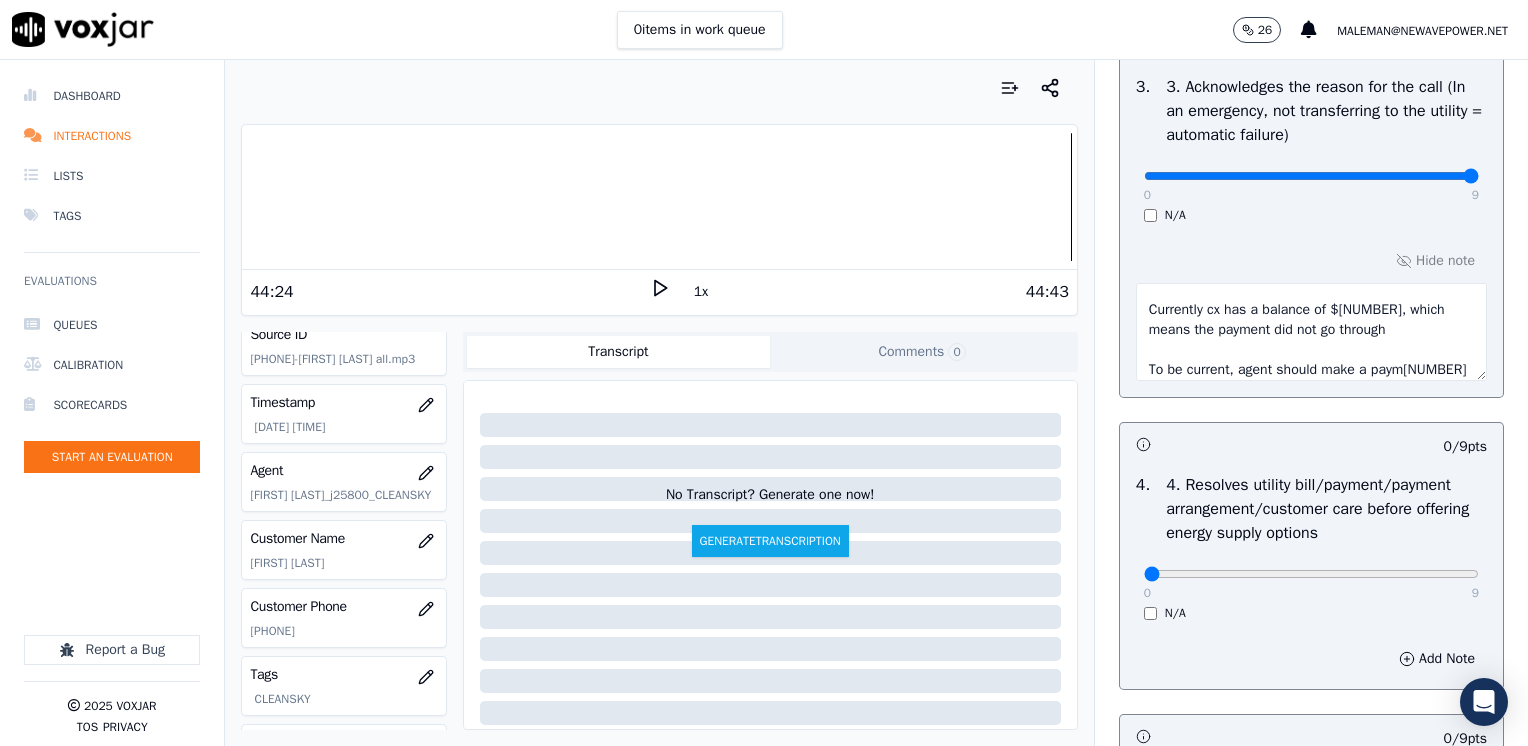 scroll, scrollTop: 72, scrollLeft: 0, axis: vertical 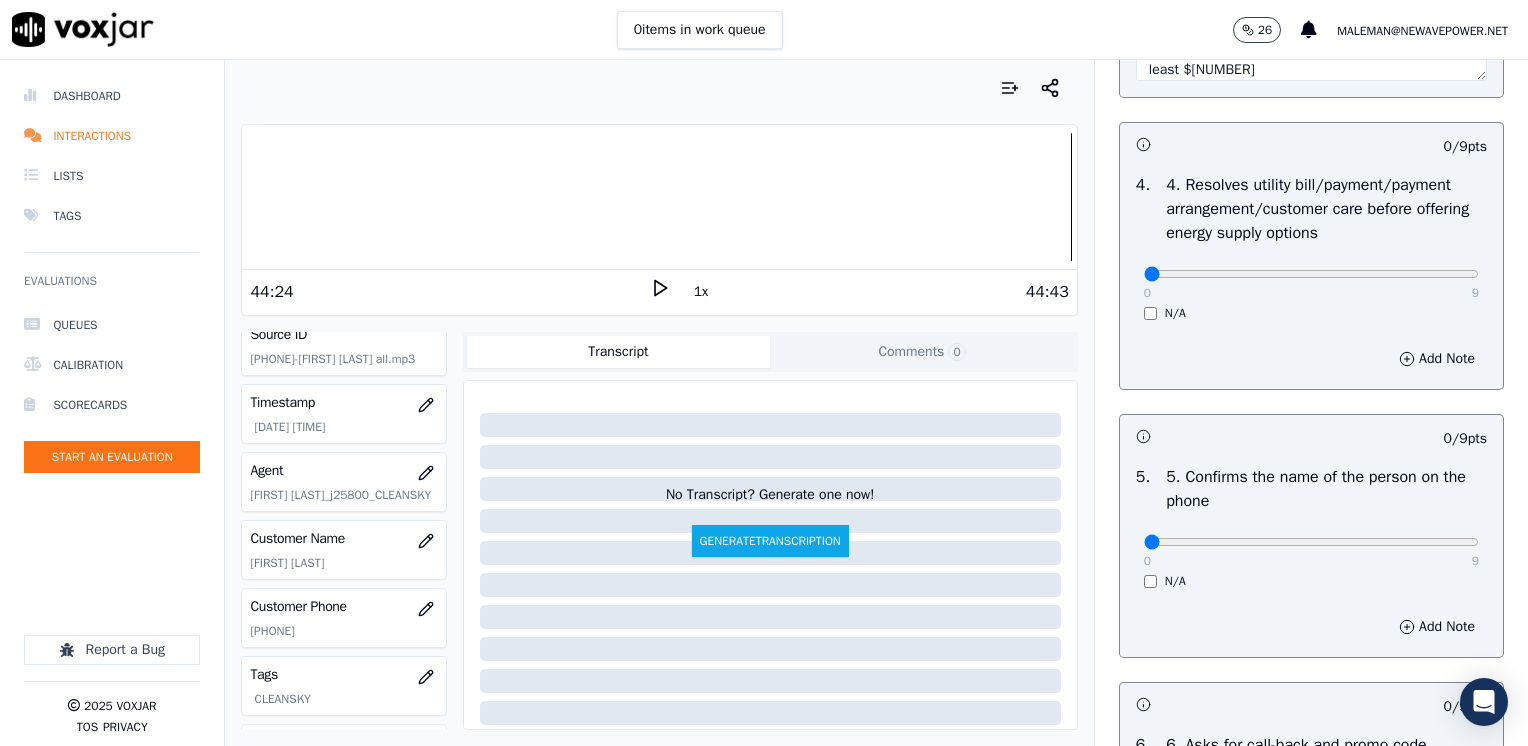 type on "Cx calls because she does not know if her payment went through or not.
Currently cx has a balance of $[NUMBER], which means the payment did not go through
To be current, agent should make a payment of at least $[NUMBER]" 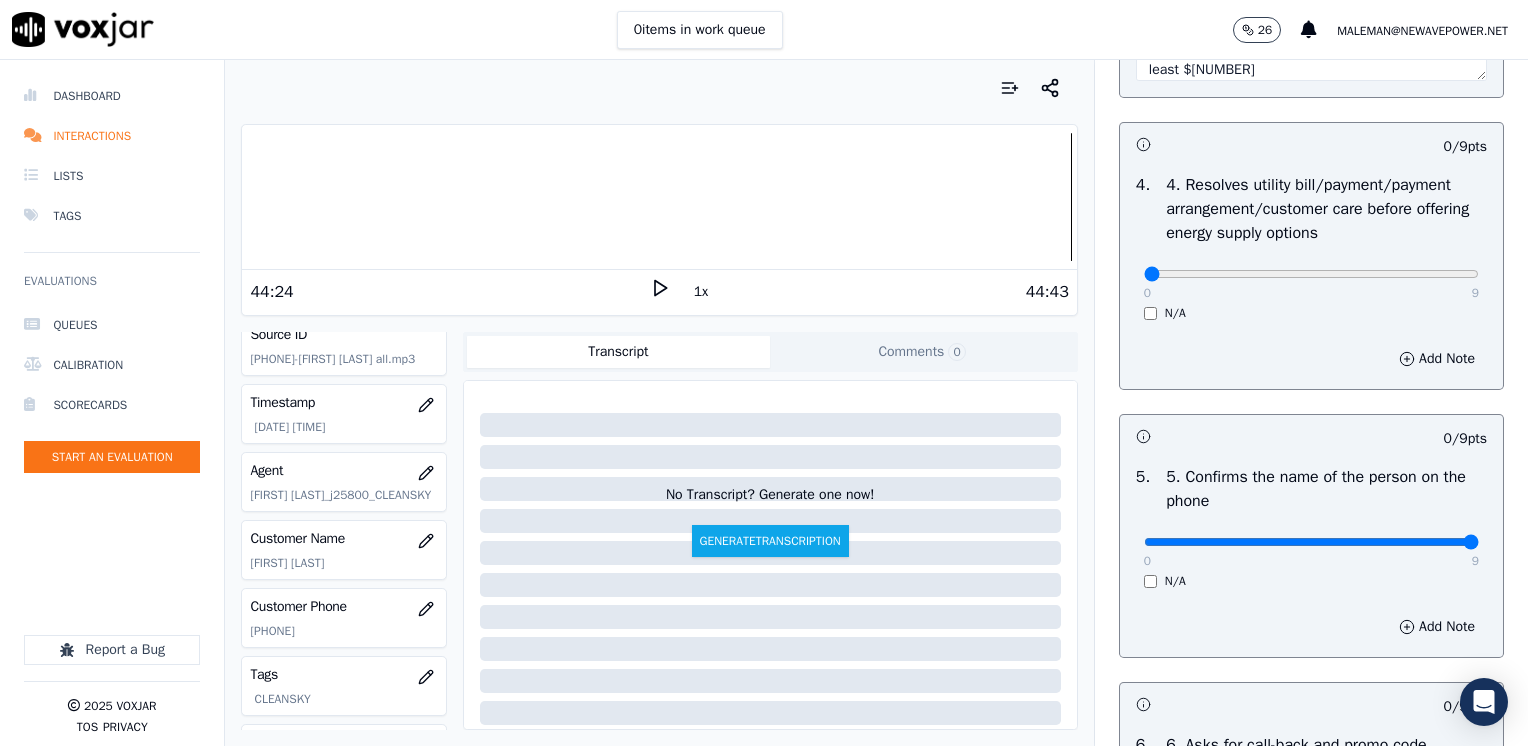 drag, startPoint x: 1132, startPoint y: 542, endPoint x: 1531, endPoint y: 544, distance: 399.005 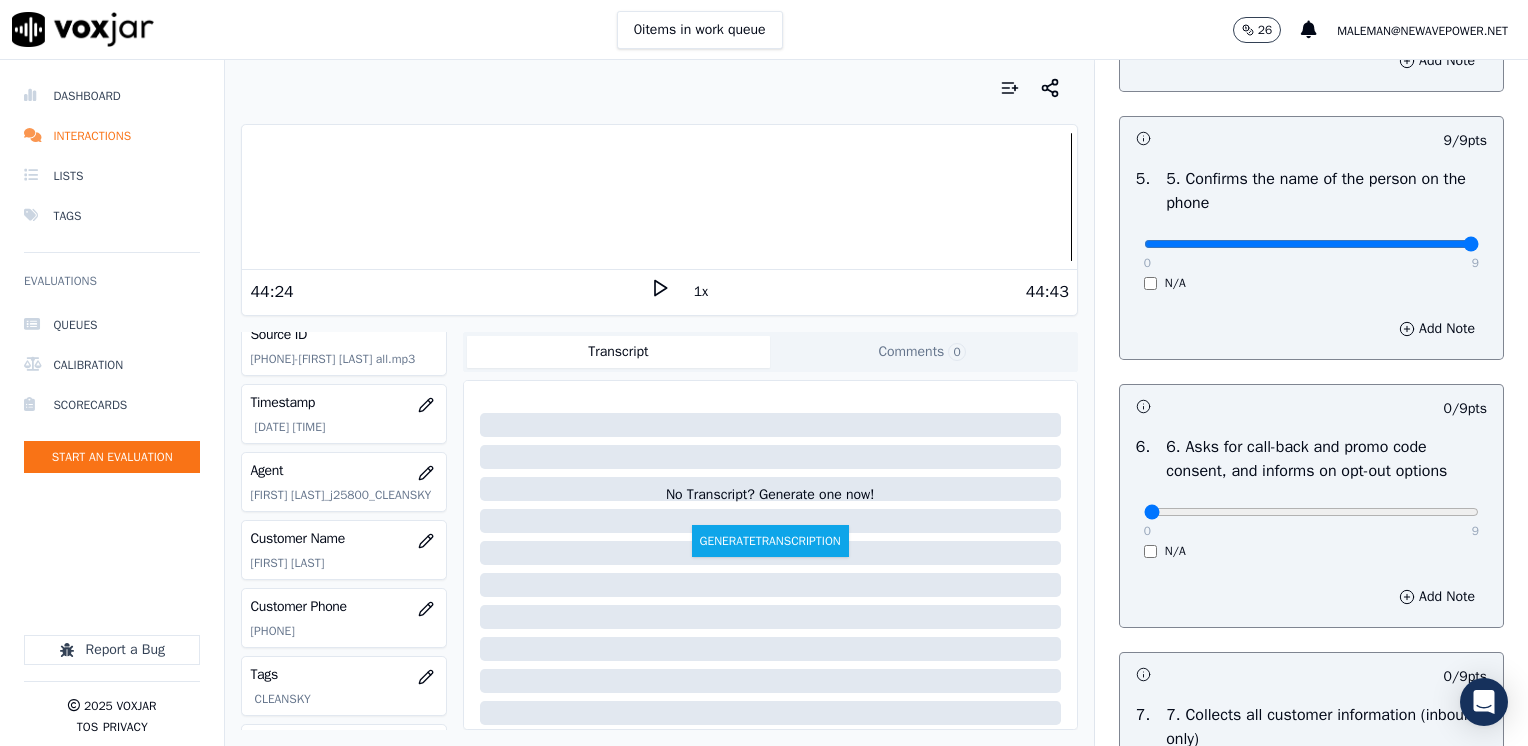 scroll, scrollTop: 1300, scrollLeft: 0, axis: vertical 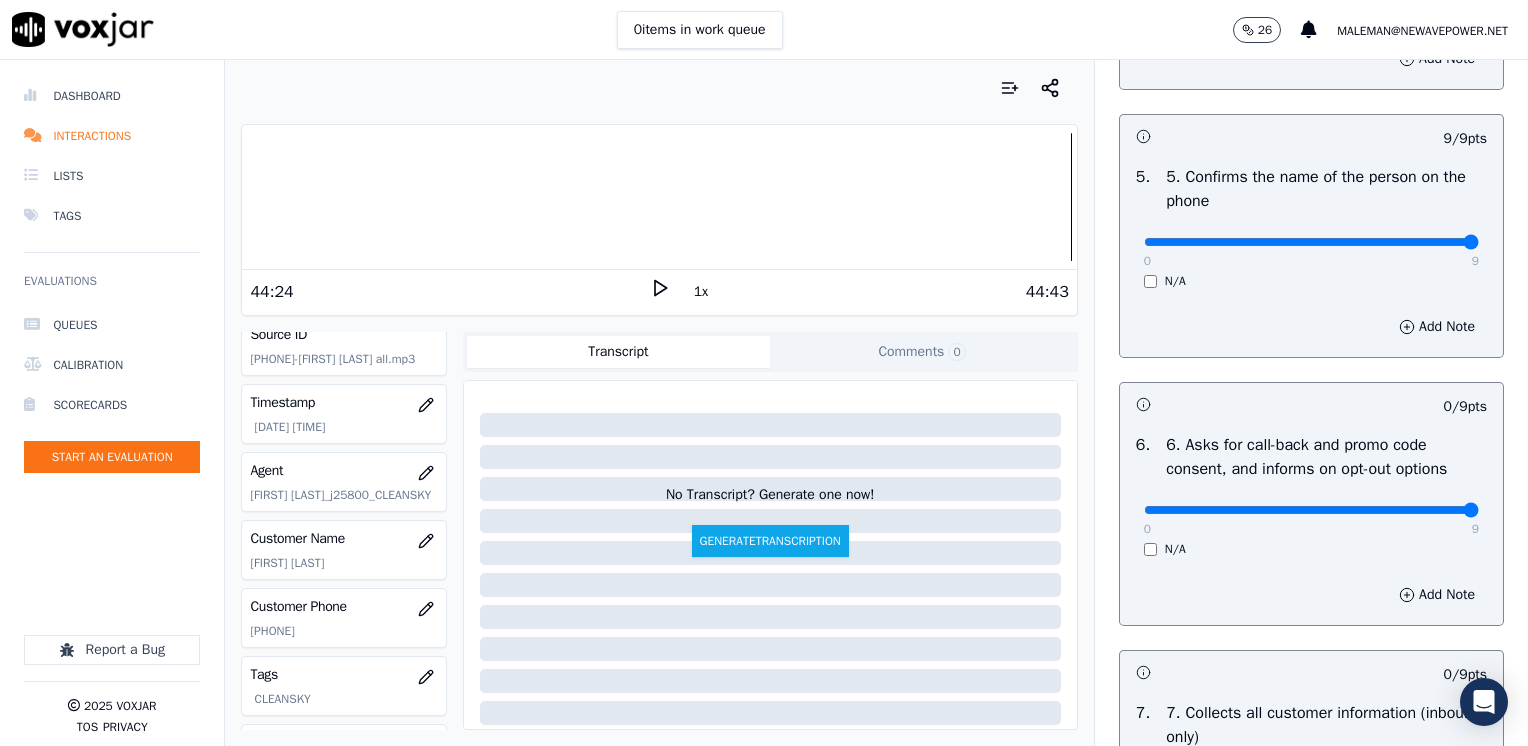 drag, startPoint x: 1132, startPoint y: 506, endPoint x: 1531, endPoint y: 493, distance: 399.21173 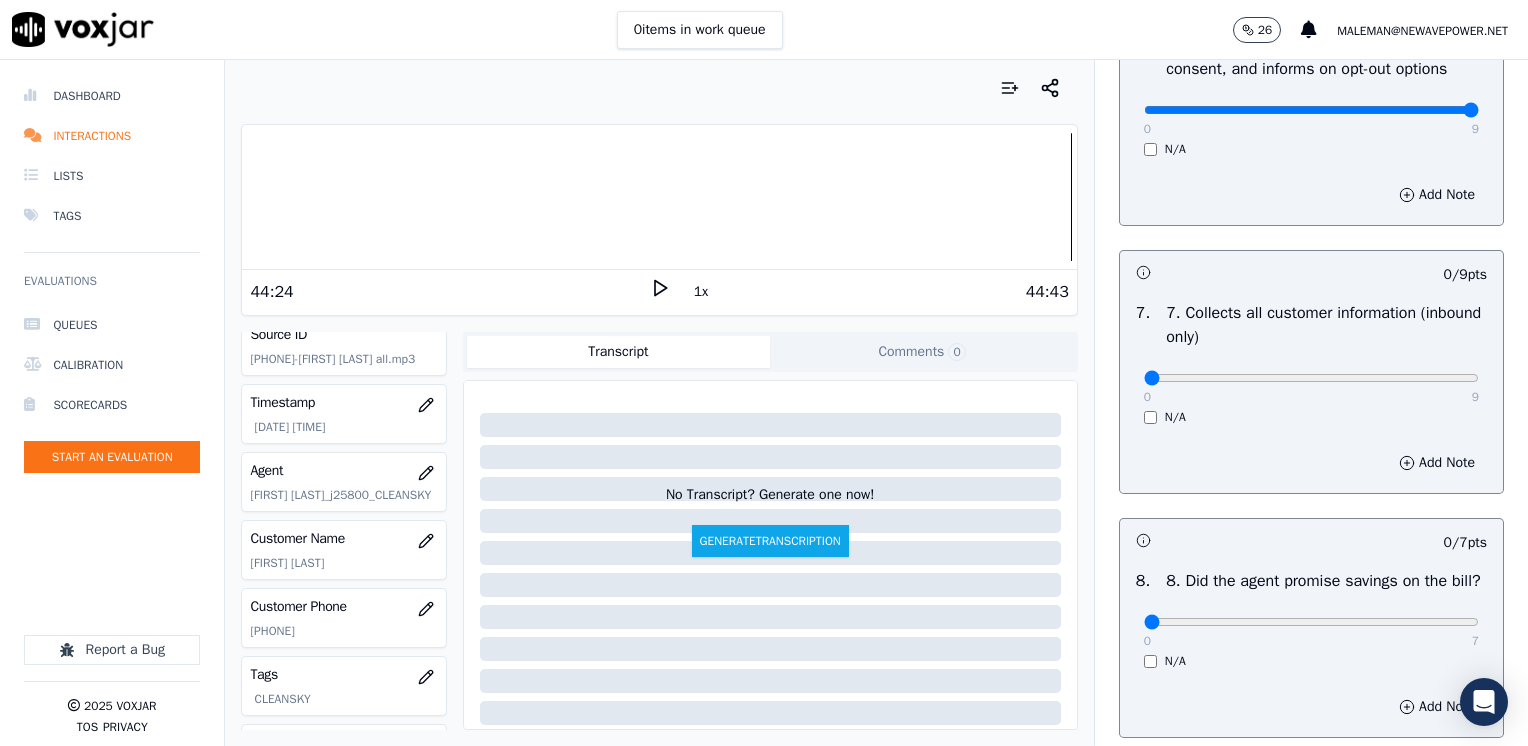 scroll, scrollTop: 1900, scrollLeft: 0, axis: vertical 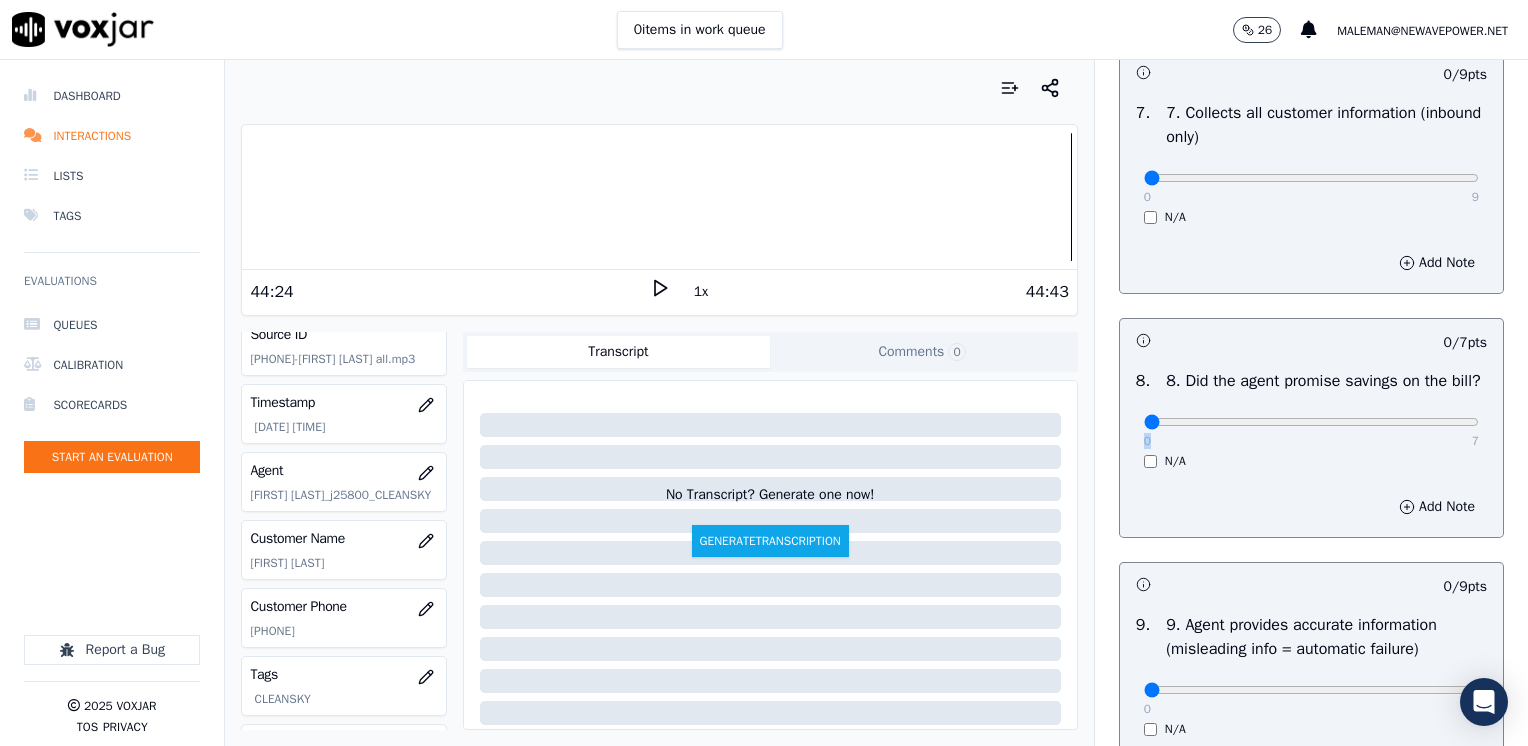 drag, startPoint x: 1128, startPoint y: 453, endPoint x: 1513, endPoint y: 454, distance: 385.0013 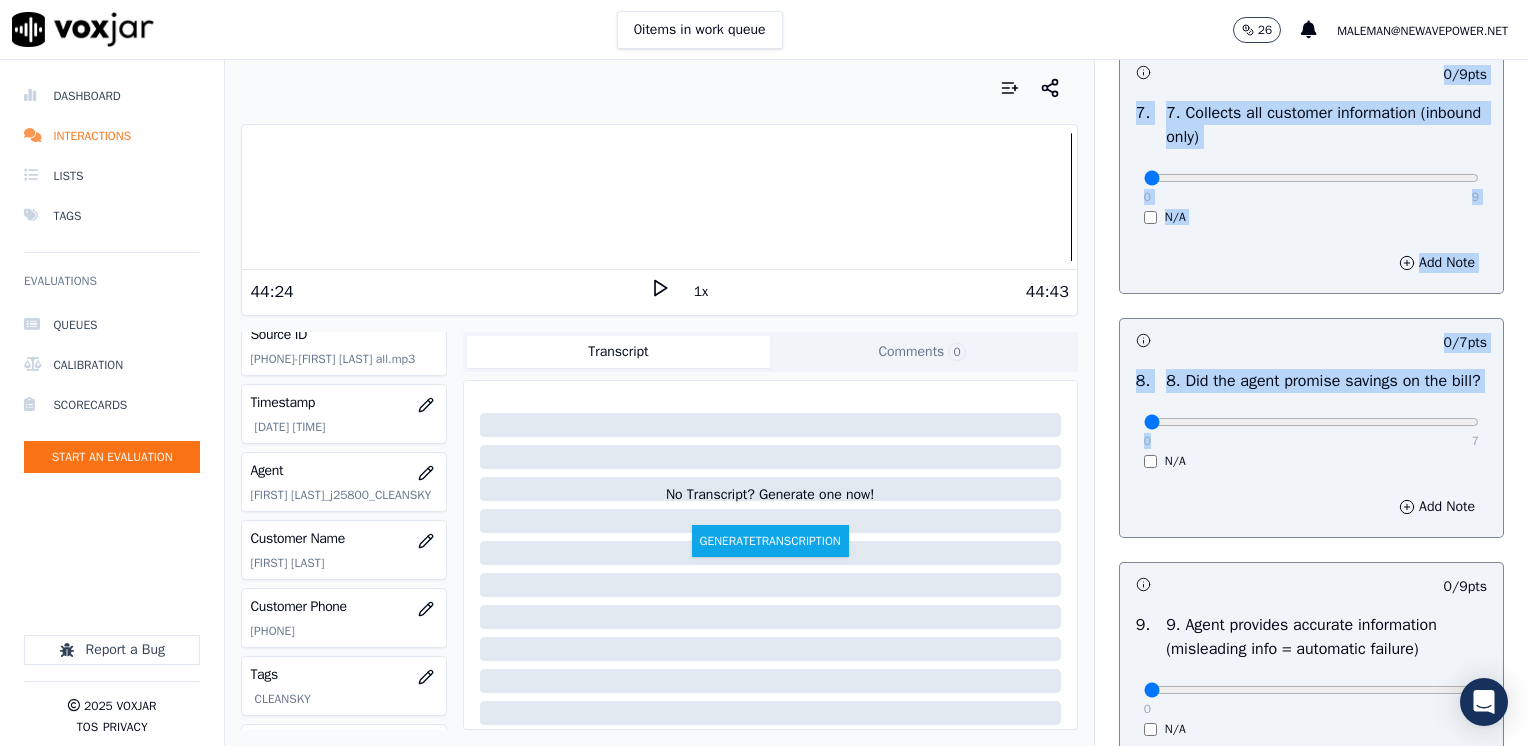 click on "0   7     N/A" at bounding box center (1311, 431) 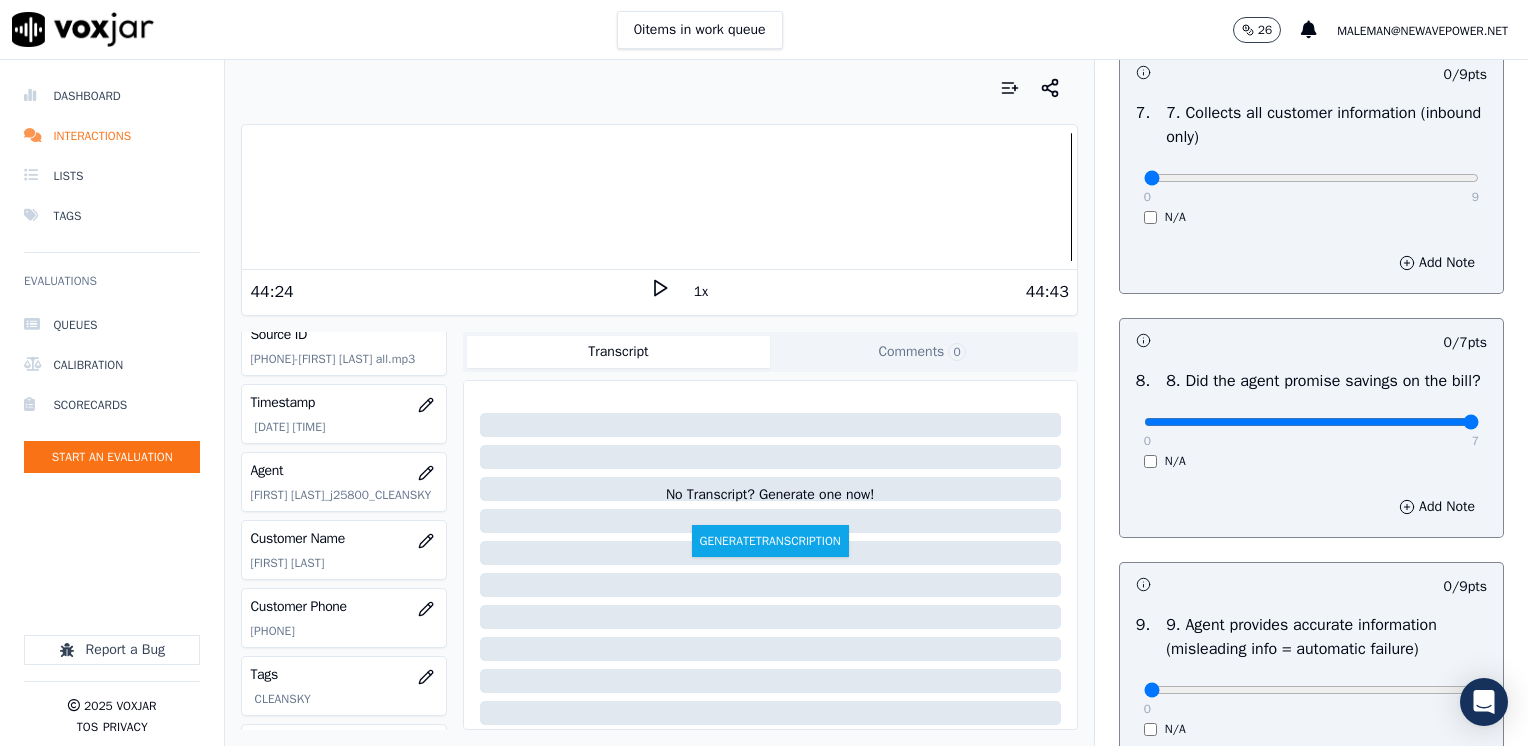 drag, startPoint x: 1132, startPoint y: 447, endPoint x: 1531, endPoint y: 484, distance: 400.71185 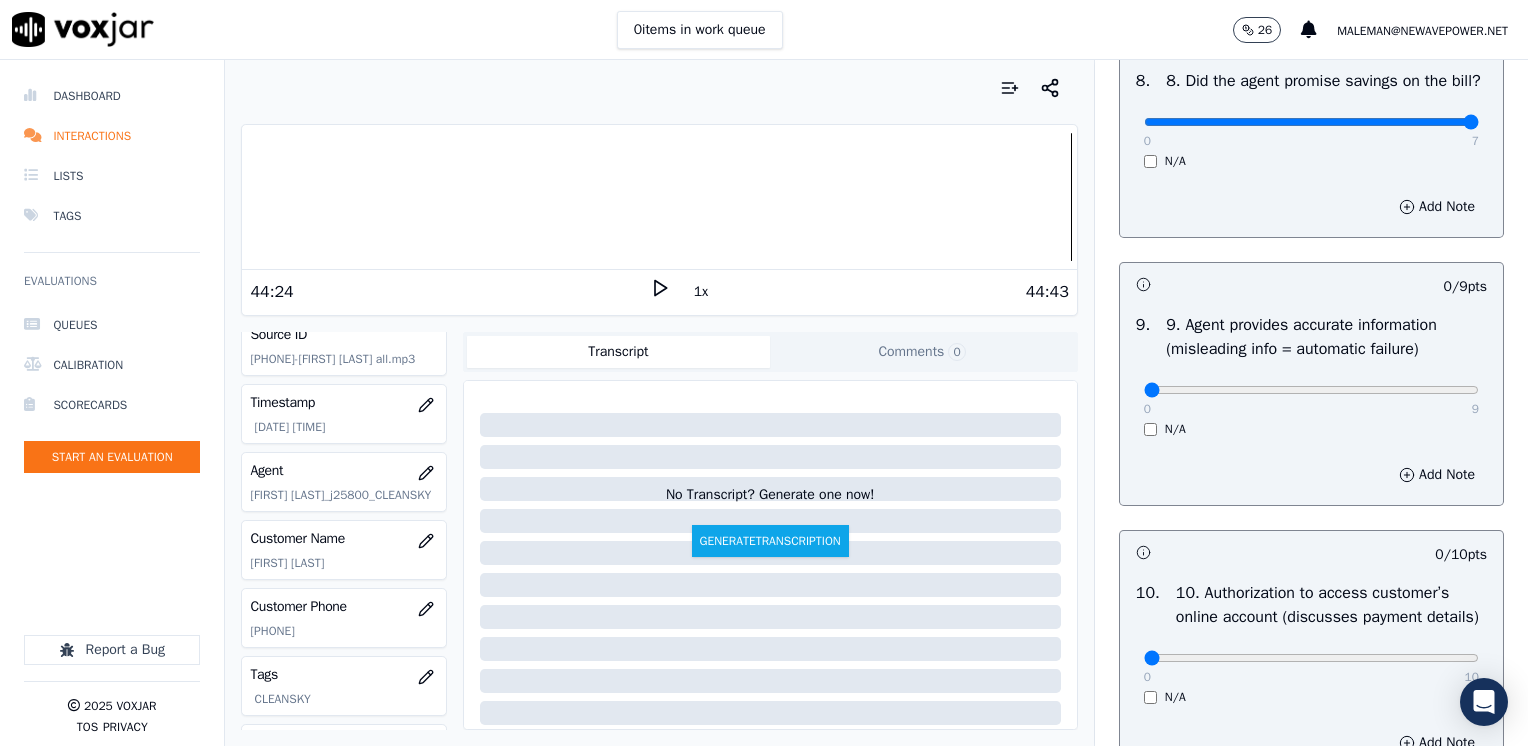 scroll, scrollTop: 2500, scrollLeft: 0, axis: vertical 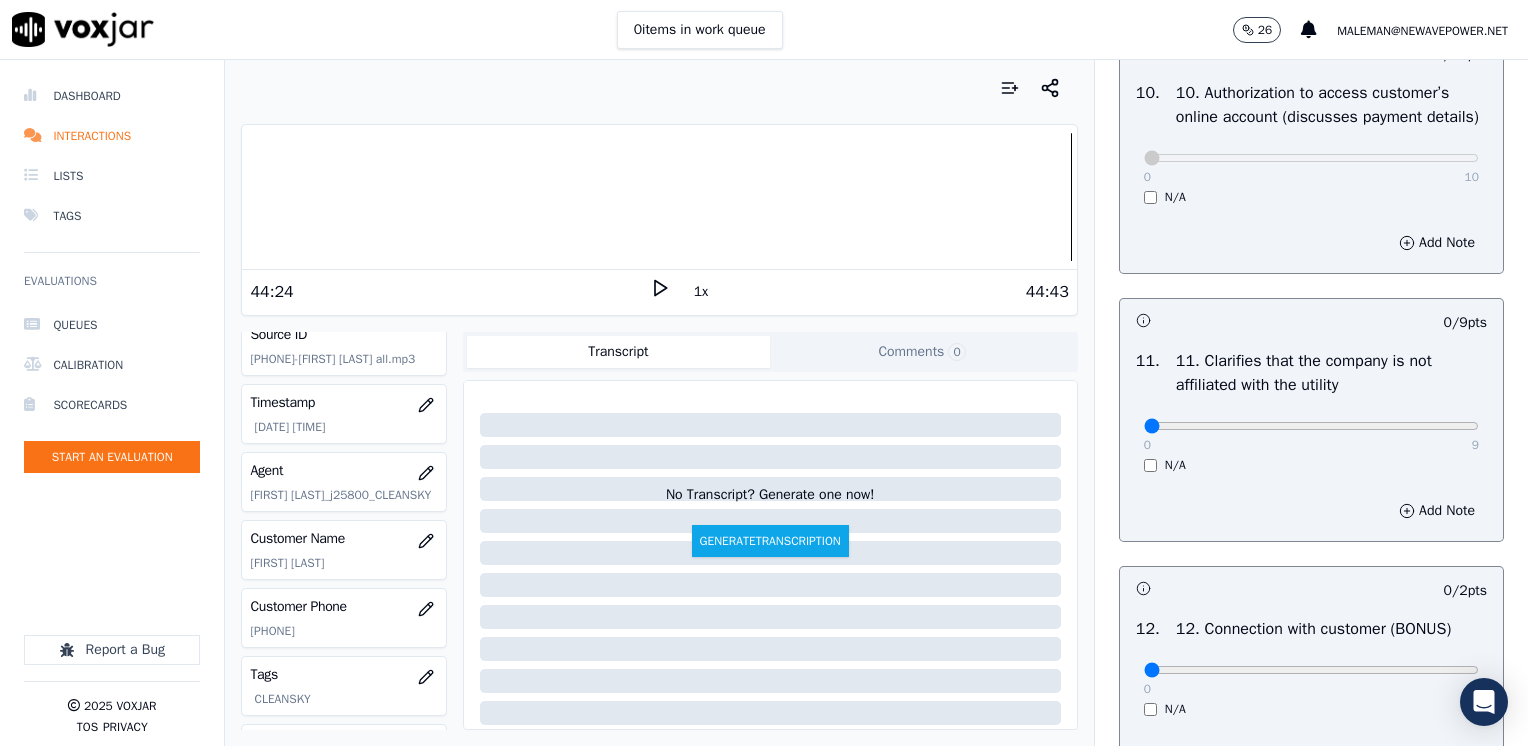 click at bounding box center [1311, -2384] 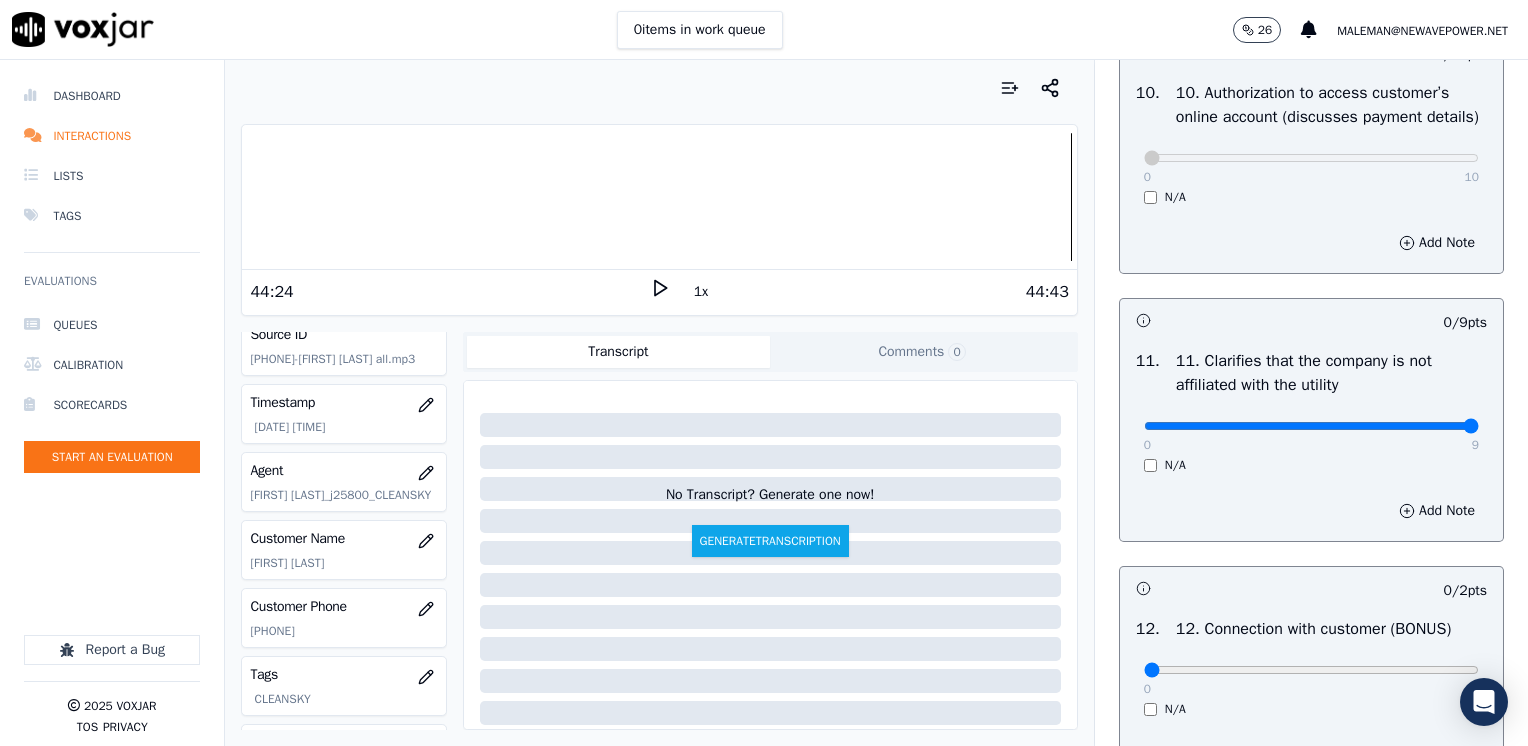 drag, startPoint x: 1139, startPoint y: 468, endPoint x: 1531, endPoint y: 462, distance: 392.04593 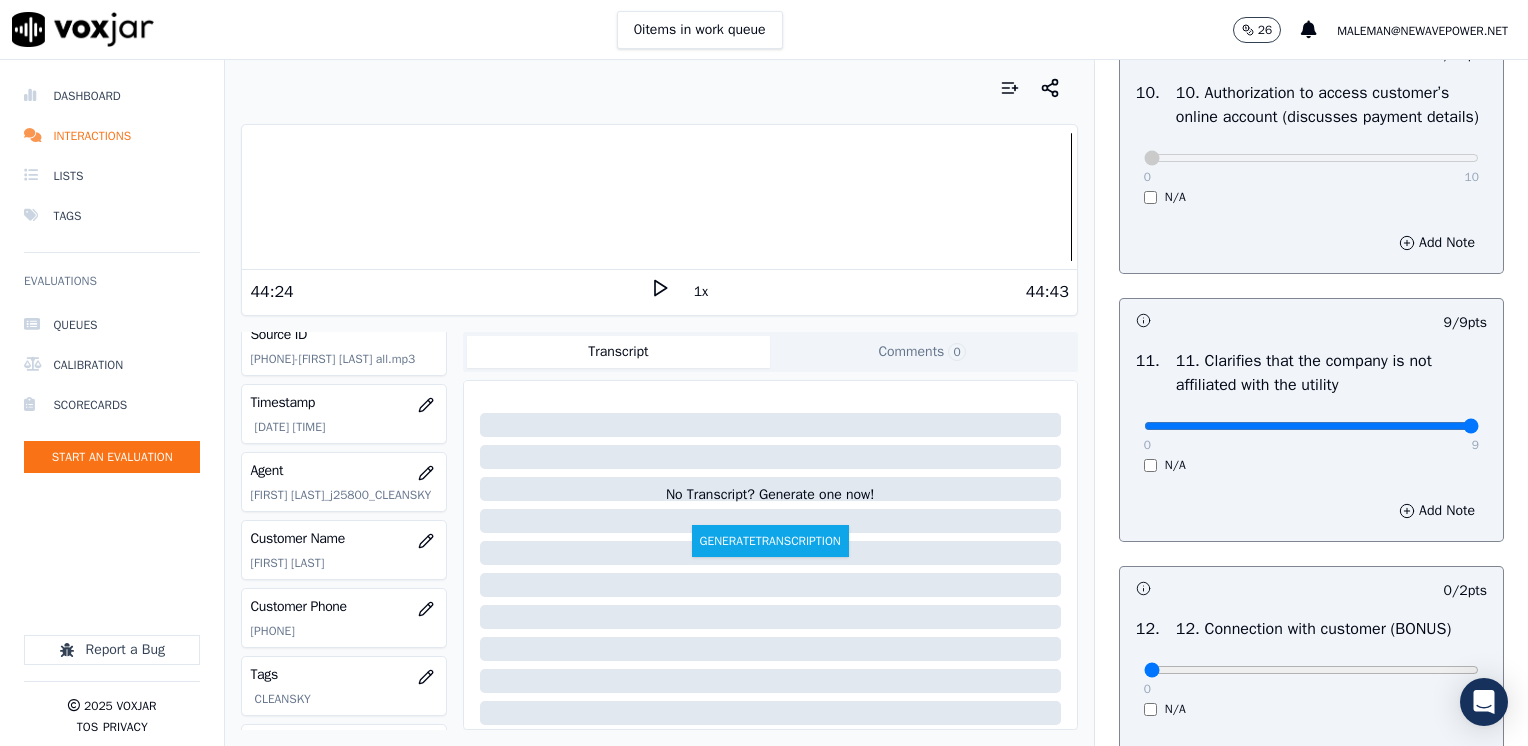 scroll, scrollTop: 2900, scrollLeft: 0, axis: vertical 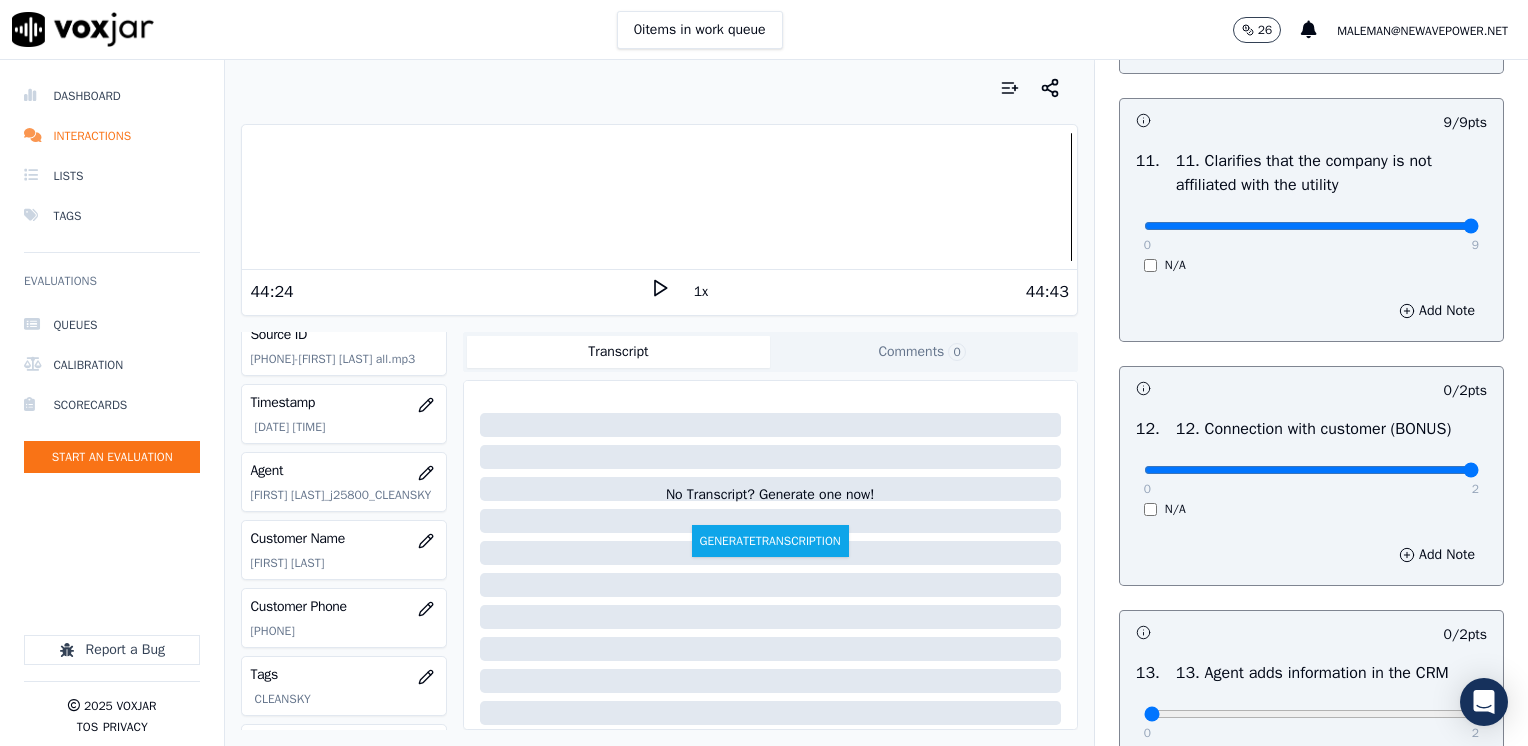 drag, startPoint x: 1132, startPoint y: 518, endPoint x: 1531, endPoint y: 514, distance: 399.02005 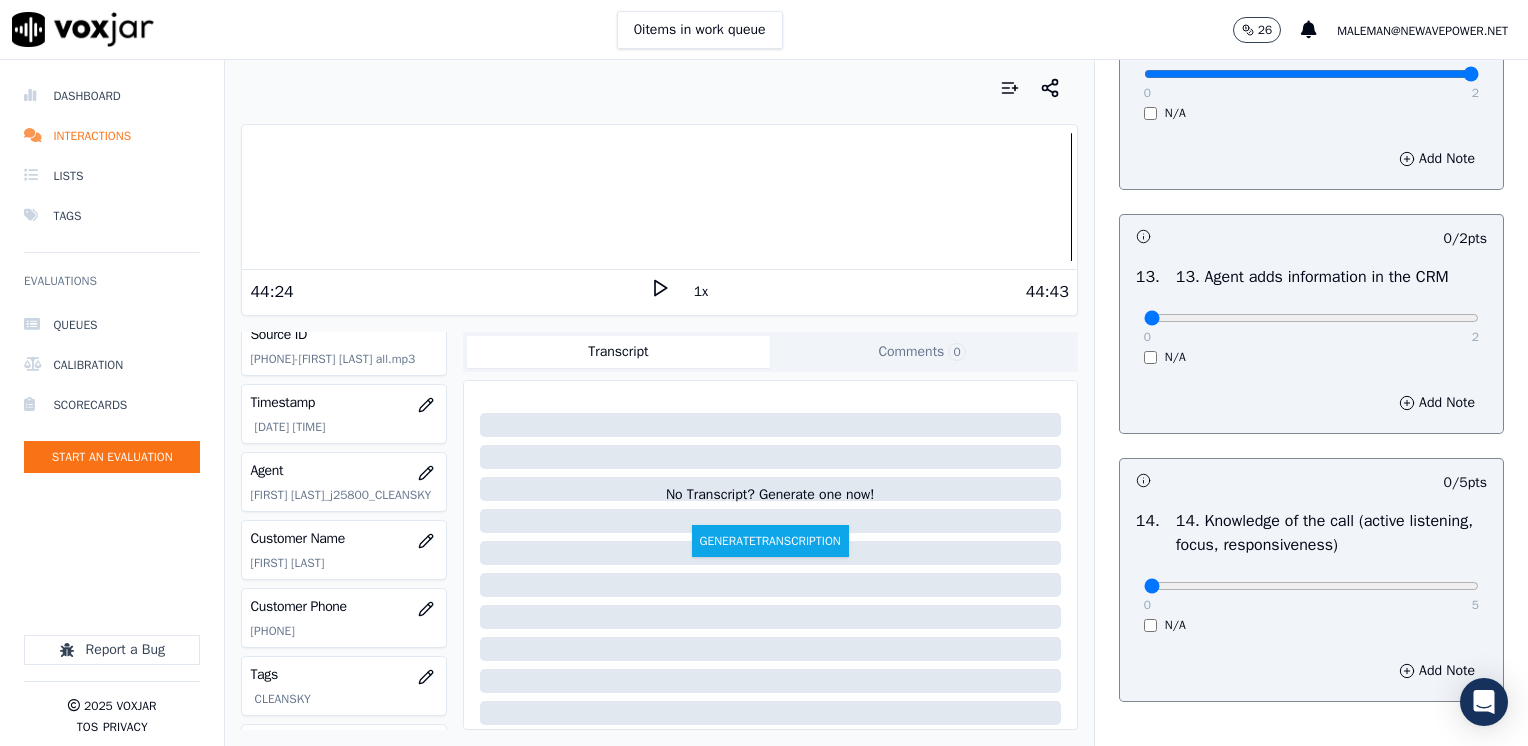 scroll, scrollTop: 3300, scrollLeft: 0, axis: vertical 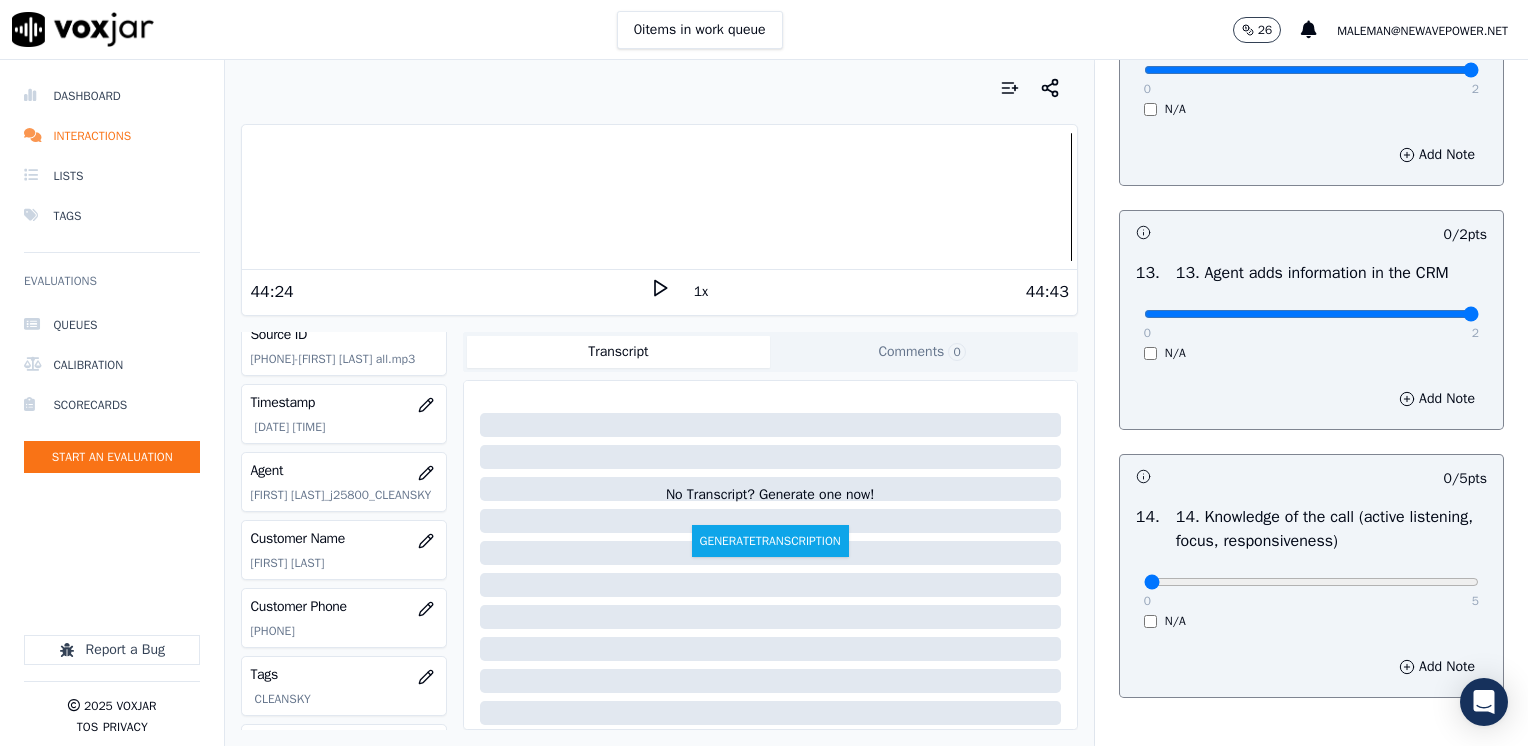drag, startPoint x: 1130, startPoint y: 365, endPoint x: 1477, endPoint y: 396, distance: 348.382 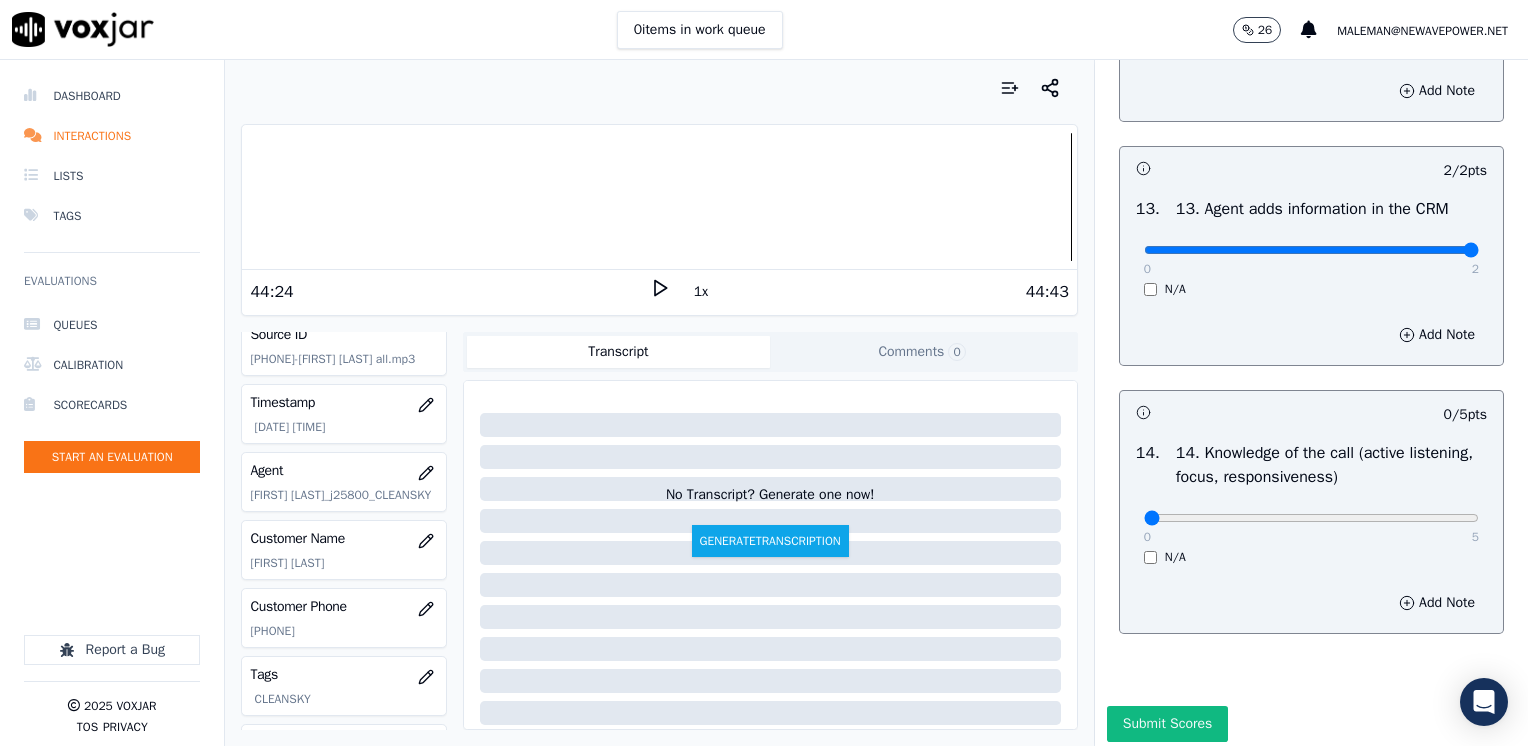 scroll, scrollTop: 3459, scrollLeft: 0, axis: vertical 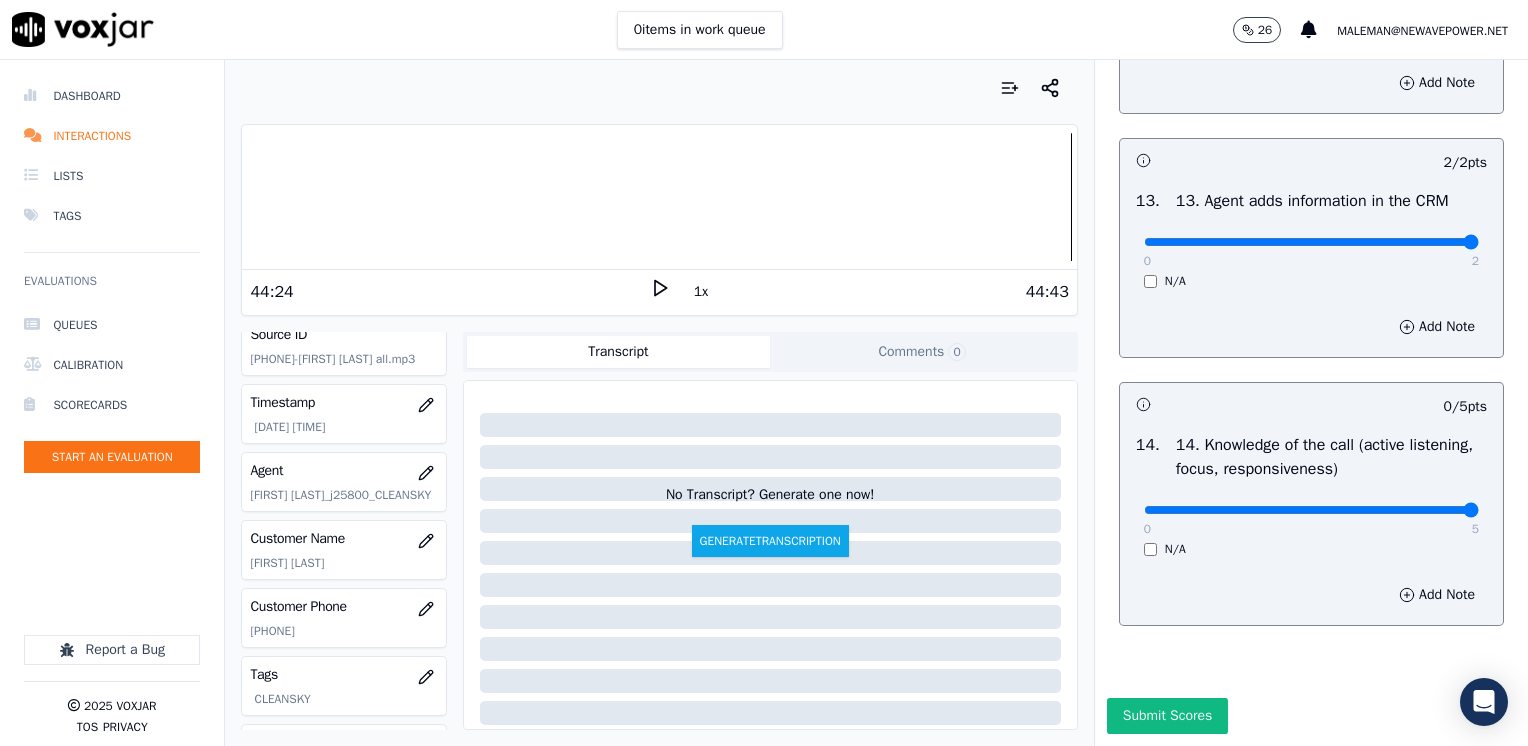 drag, startPoint x: 1193, startPoint y: 467, endPoint x: 1531, endPoint y: 467, distance: 338 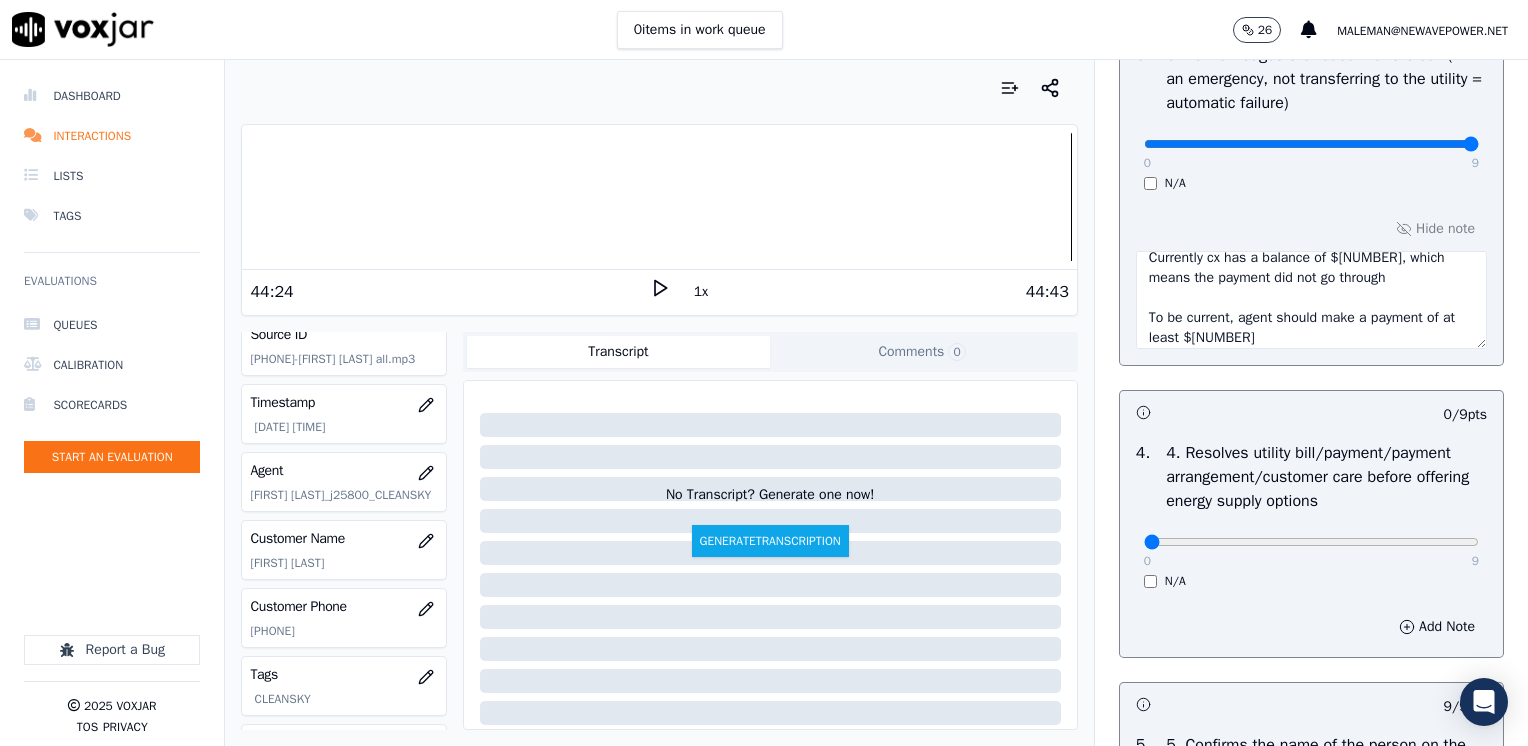 scroll, scrollTop: 459, scrollLeft: 0, axis: vertical 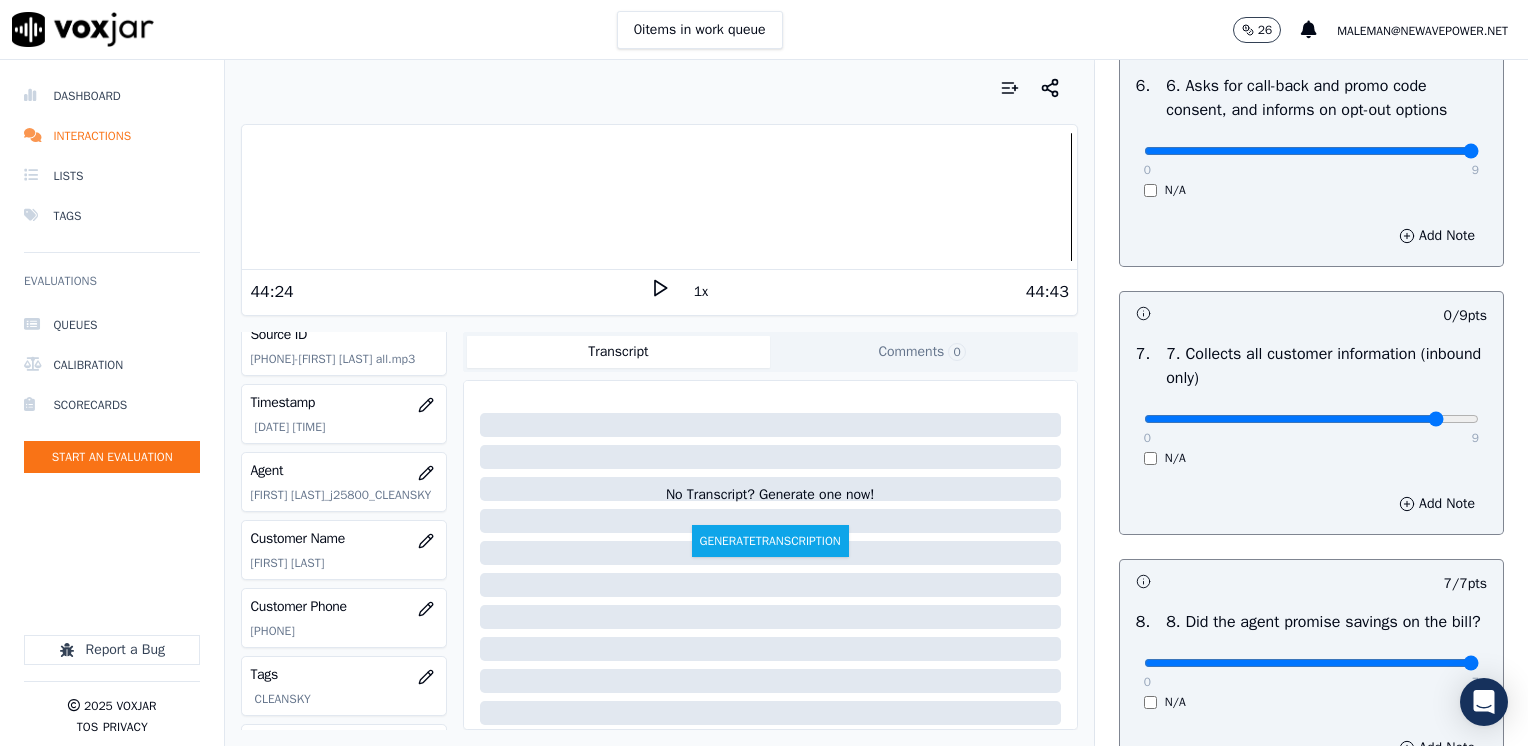 click at bounding box center [1311, -1343] 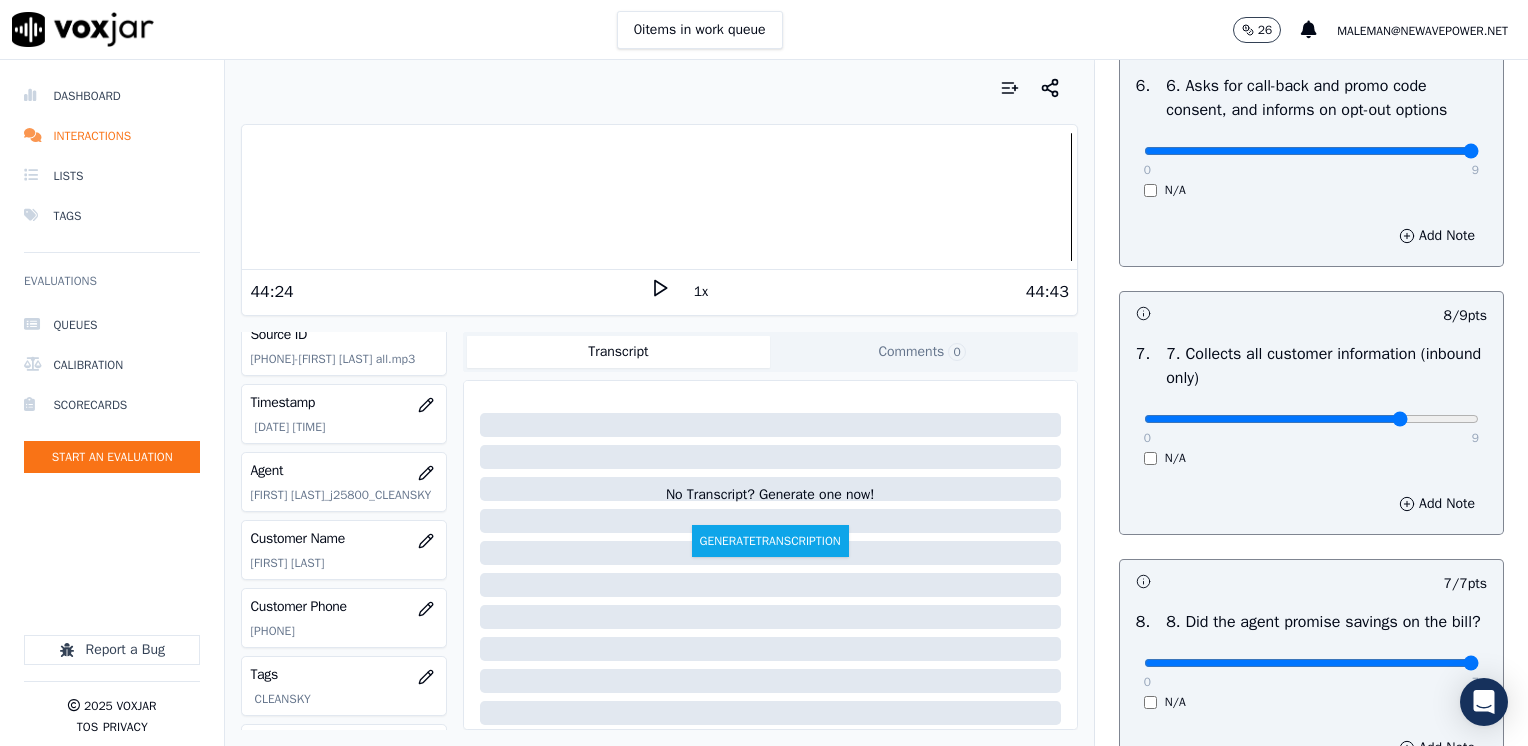 click at bounding box center (1311, -1343) 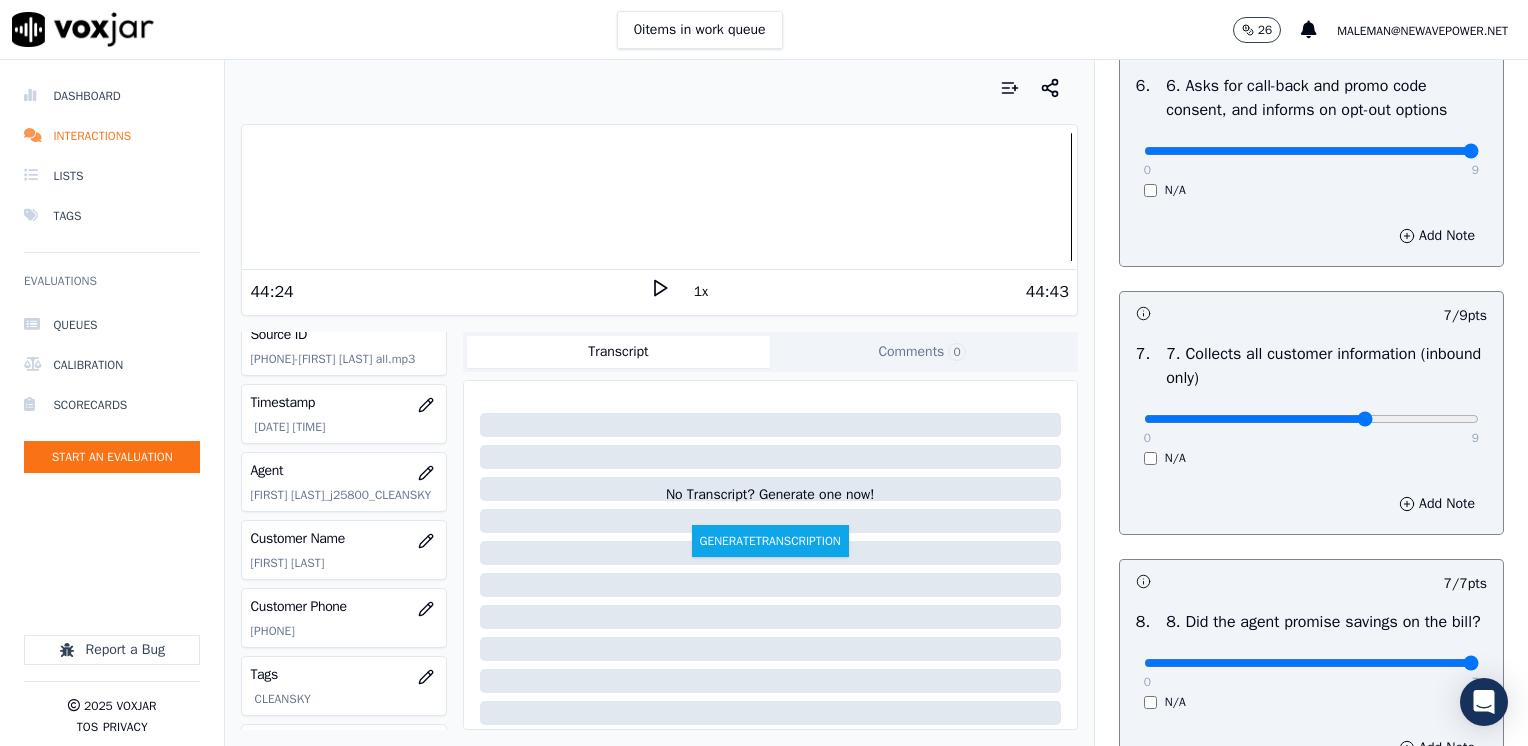 type on "6" 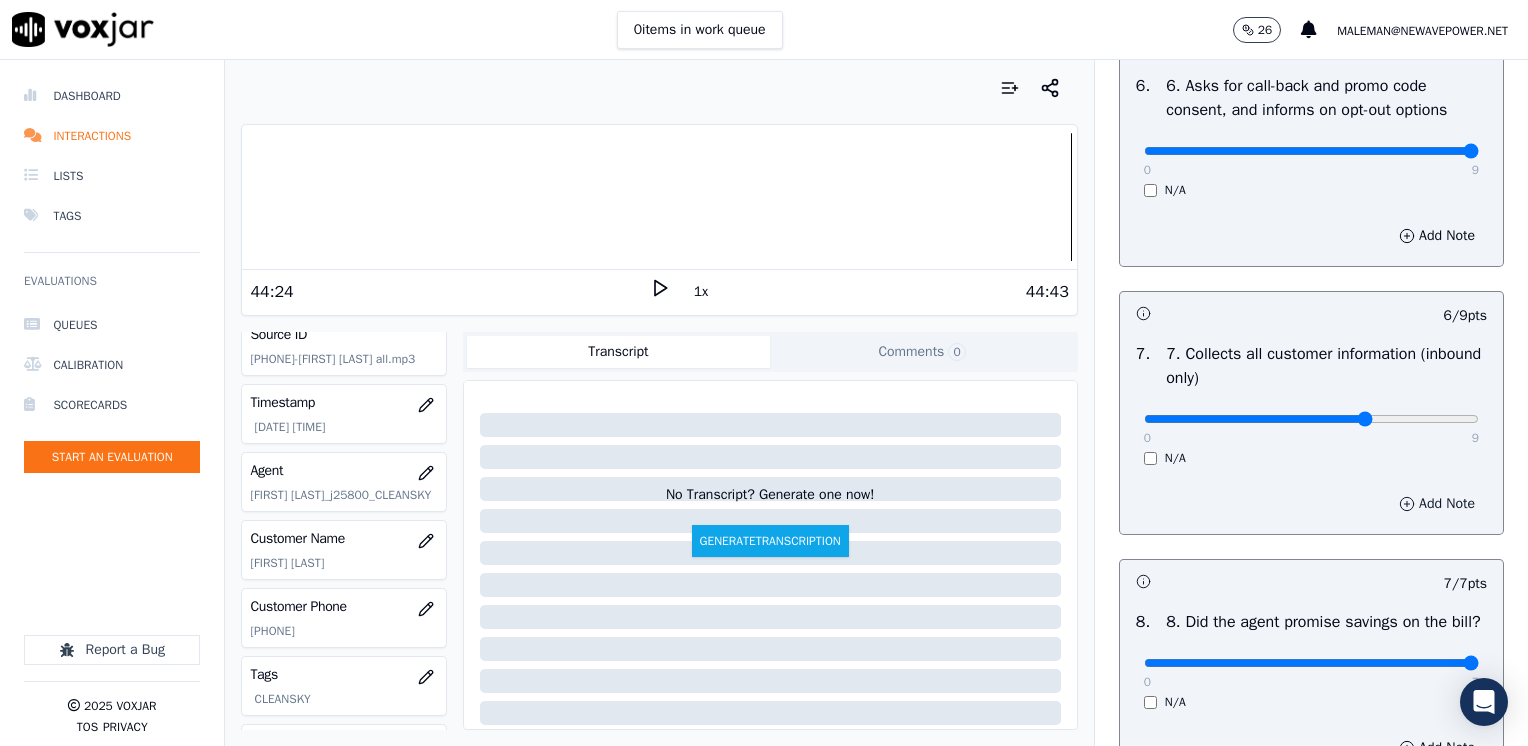 click on "Add Note" at bounding box center [1437, 504] 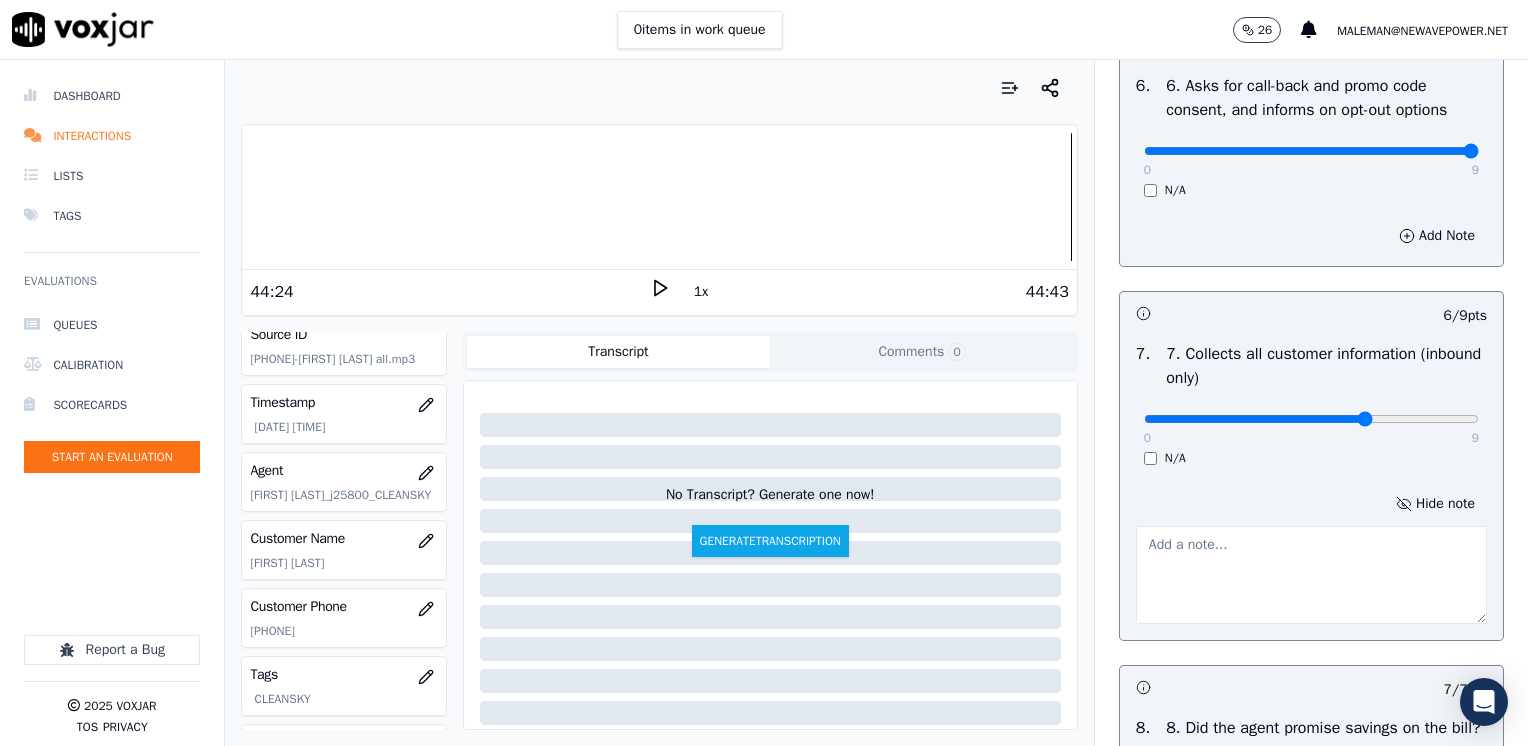 click at bounding box center (1311, 575) 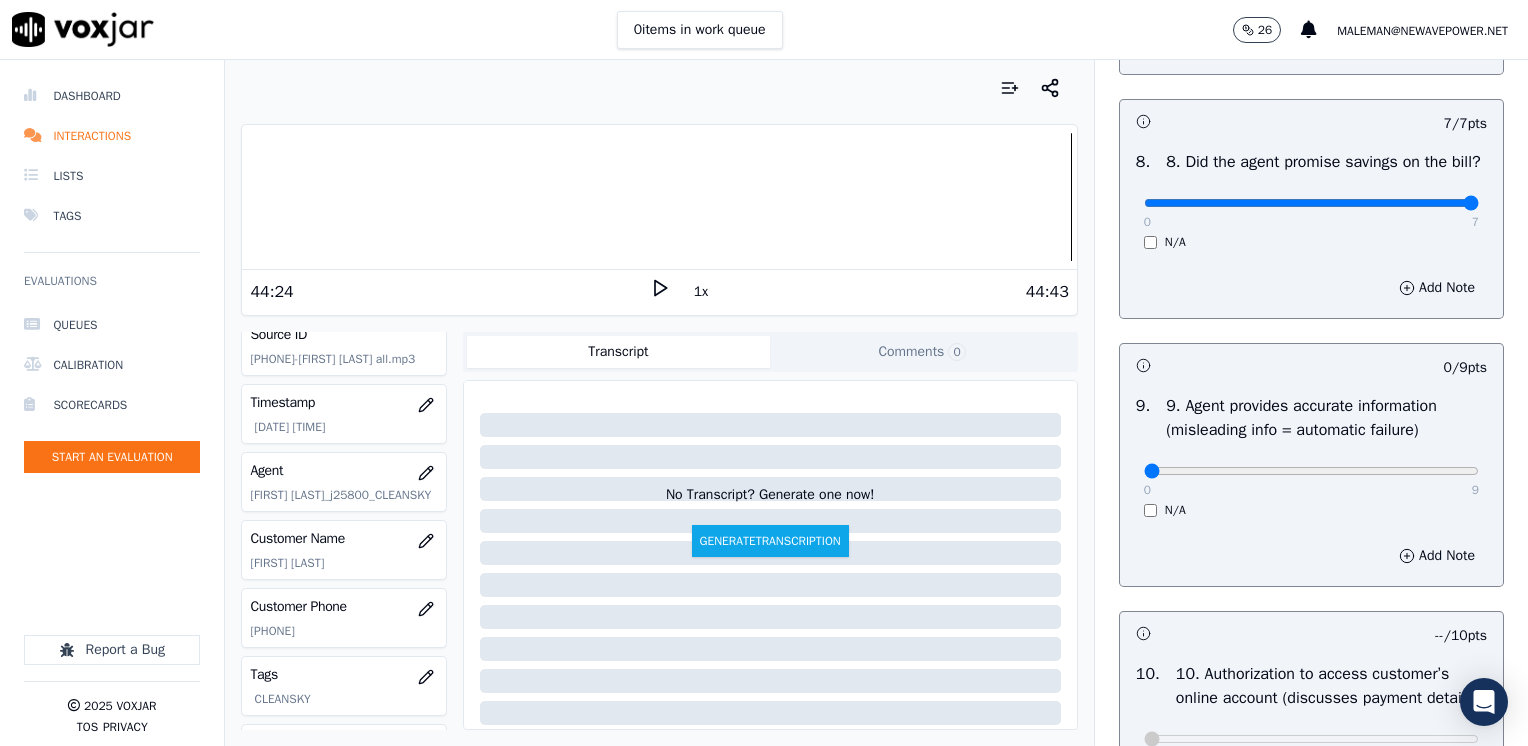 scroll, scrollTop: 2259, scrollLeft: 0, axis: vertical 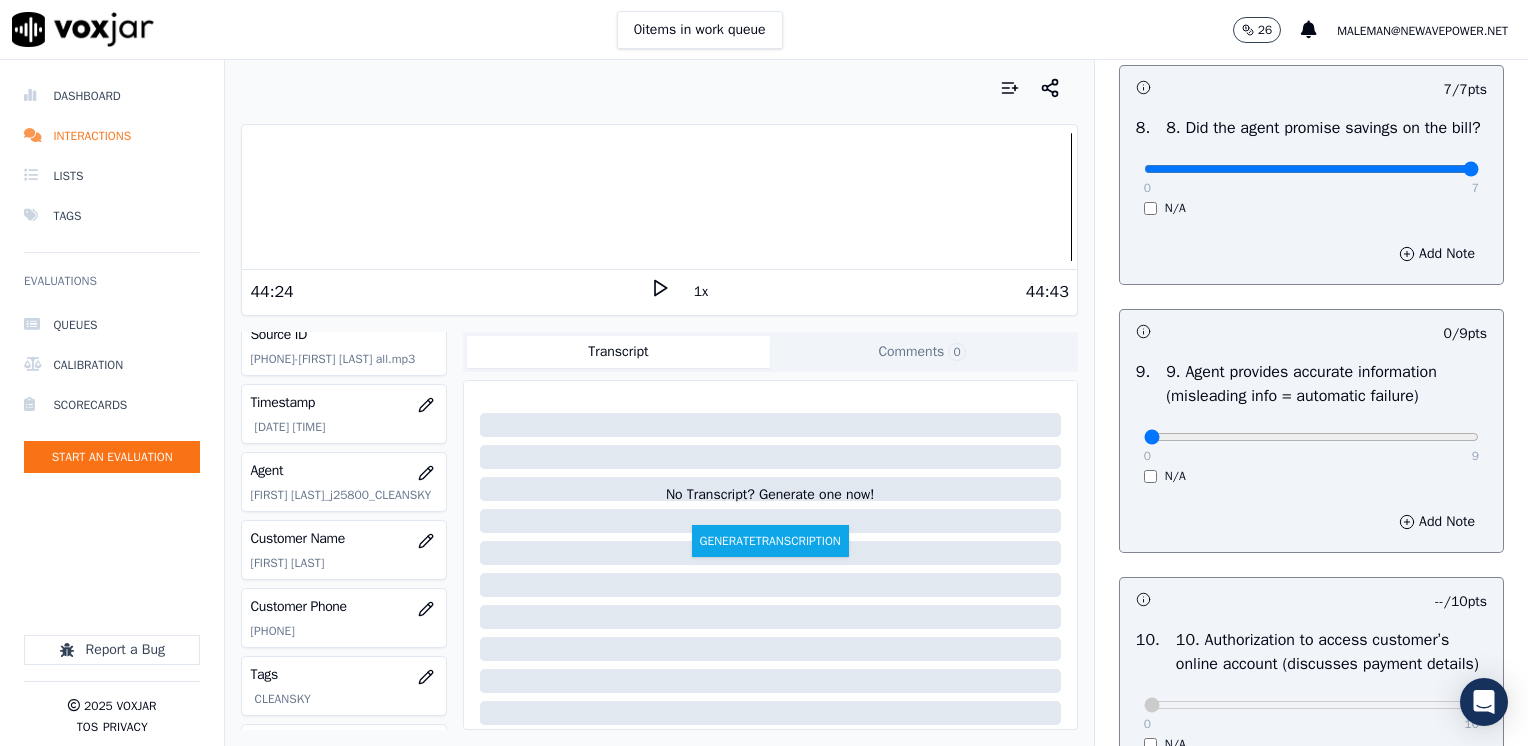 type on "Make sure to confirm full service address and the name on the account before reading the CS CTS script" 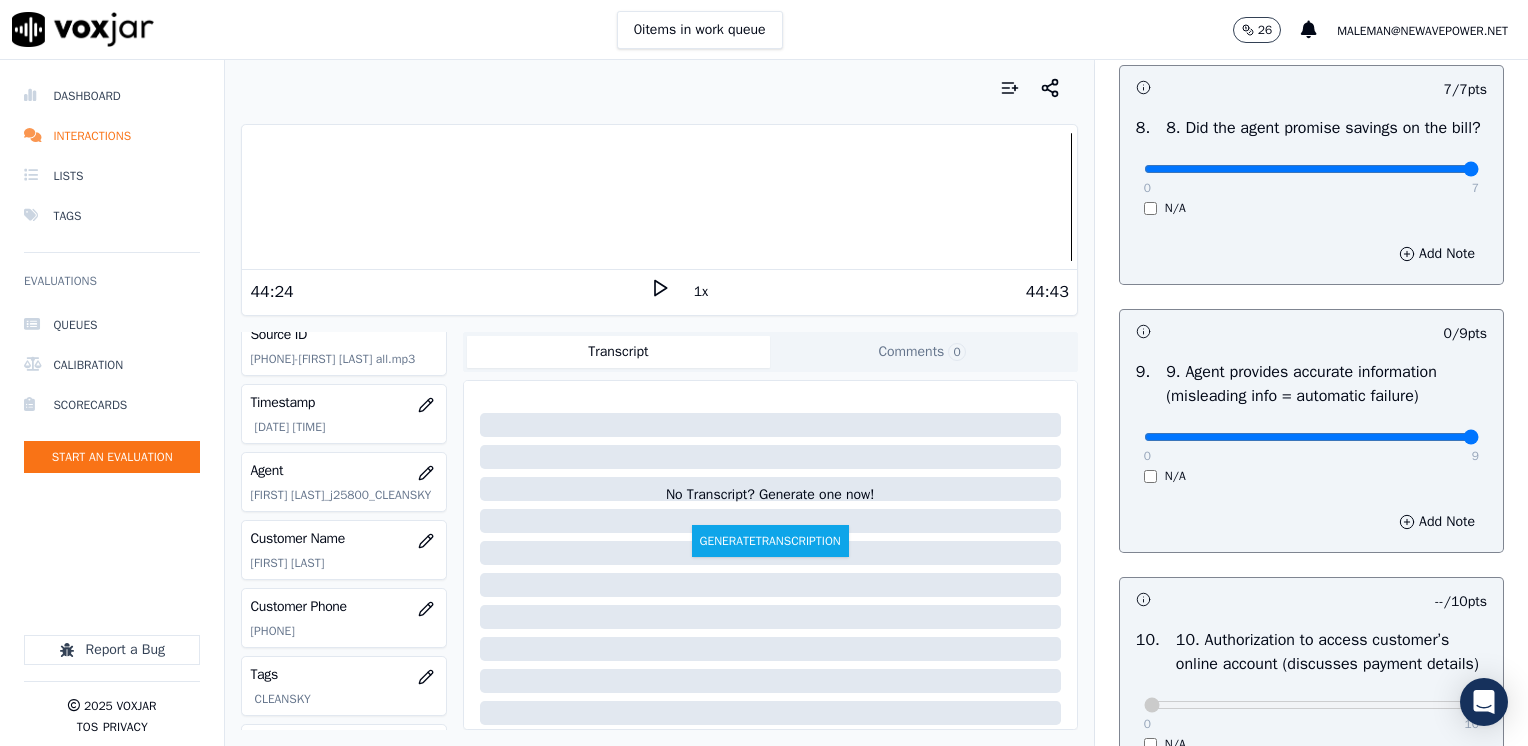 drag, startPoint x: 1133, startPoint y: 450, endPoint x: 1527, endPoint y: 446, distance: 394.0203 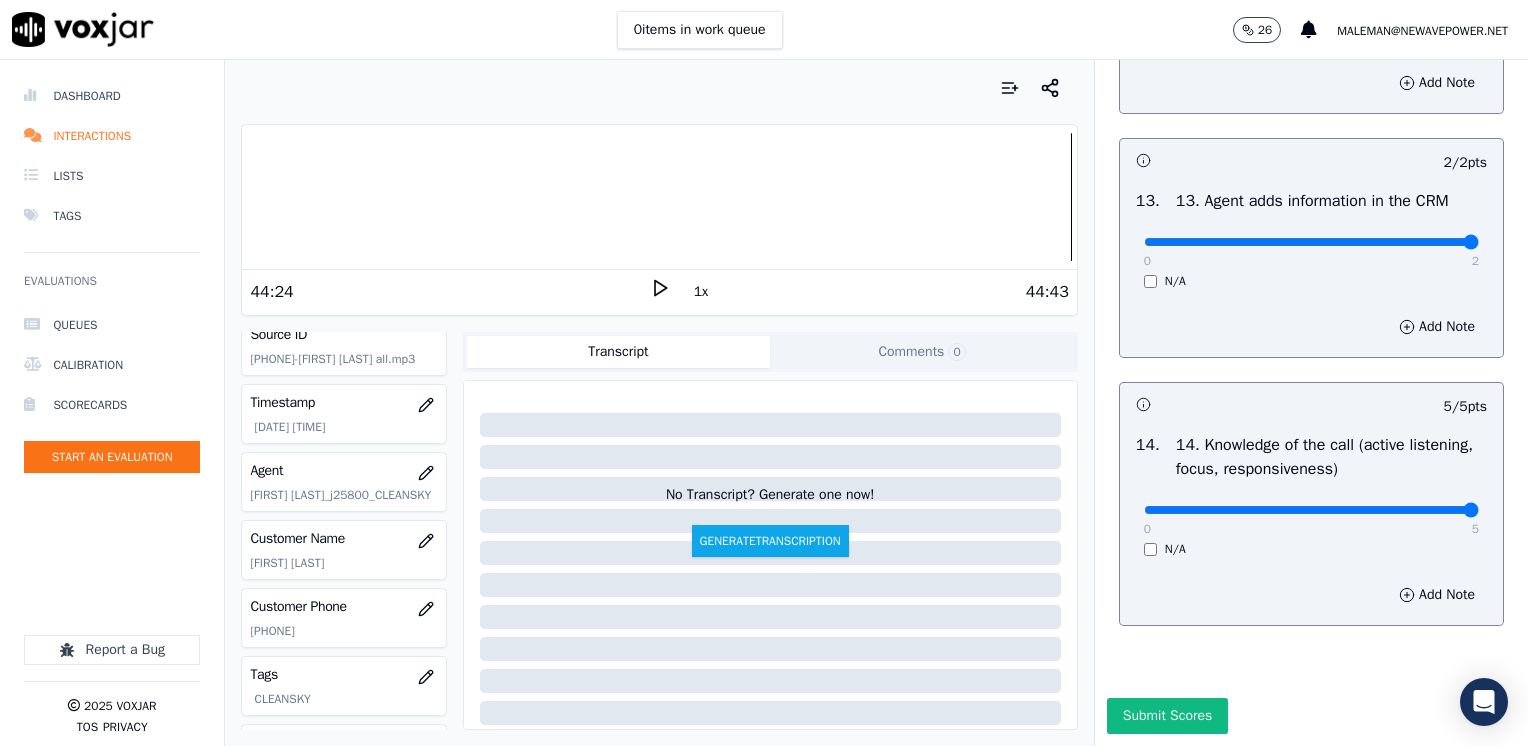 scroll, scrollTop: 3564, scrollLeft: 0, axis: vertical 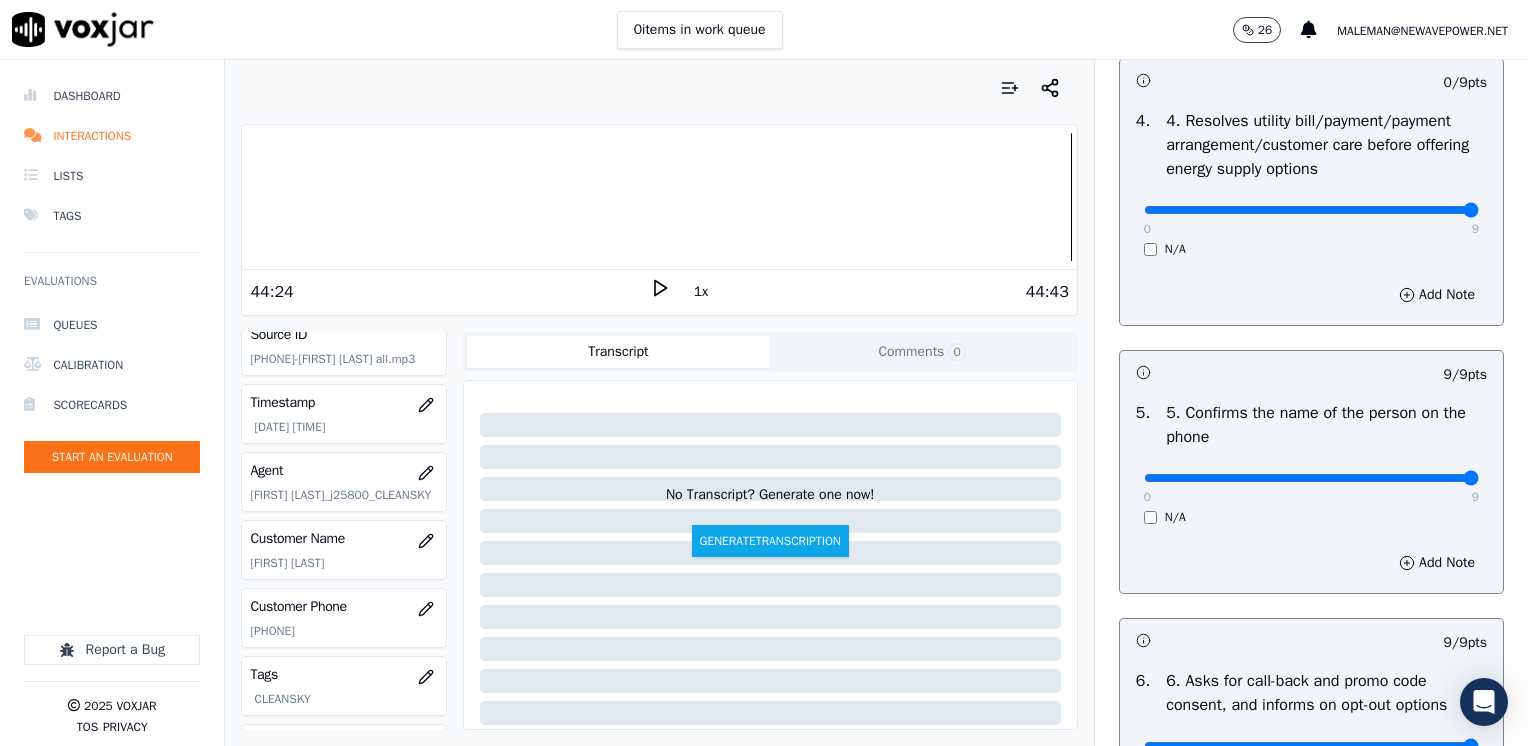 drag, startPoint x: 1137, startPoint y: 209, endPoint x: 1531, endPoint y: 204, distance: 394.03174 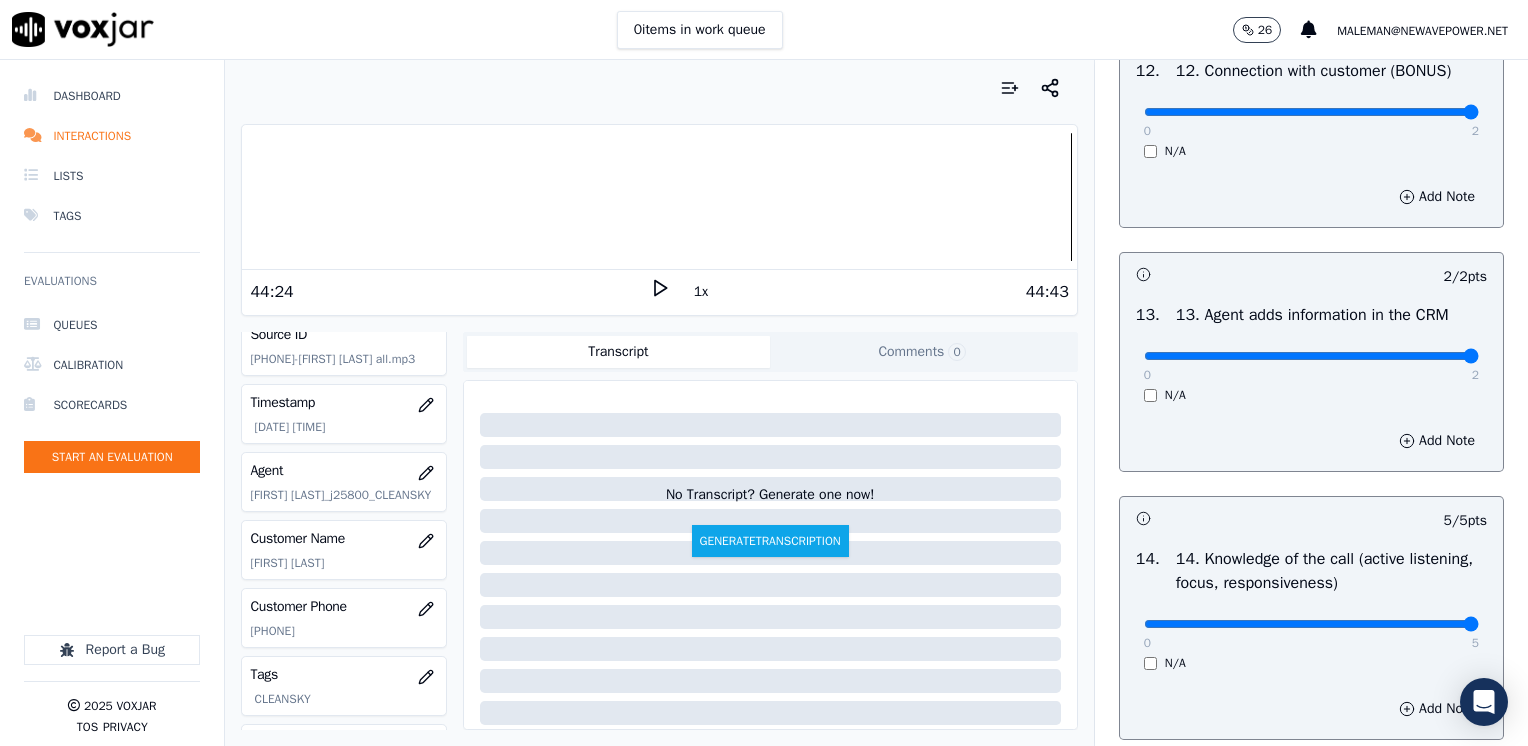 scroll, scrollTop: 3564, scrollLeft: 0, axis: vertical 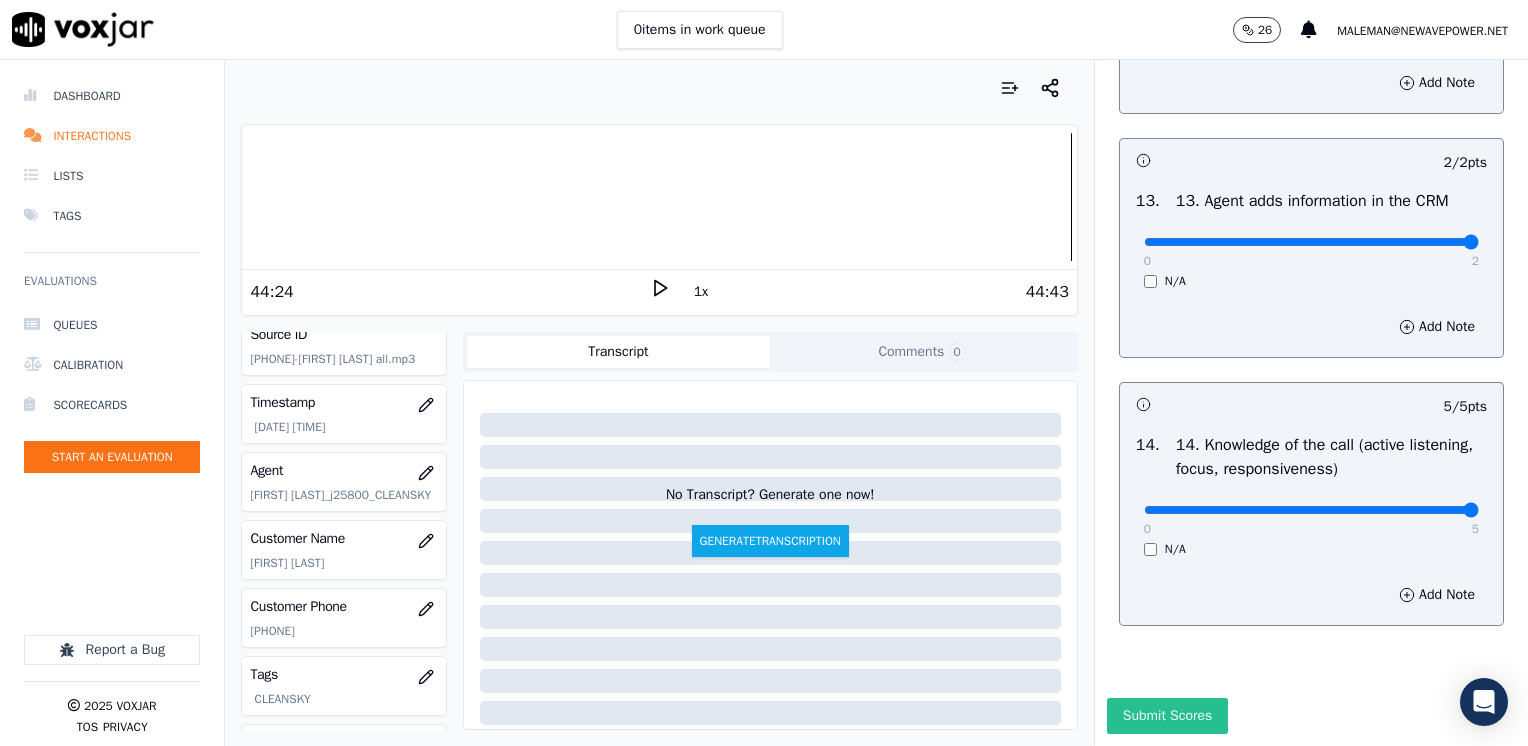 click on "Submit Scores" at bounding box center [1167, 716] 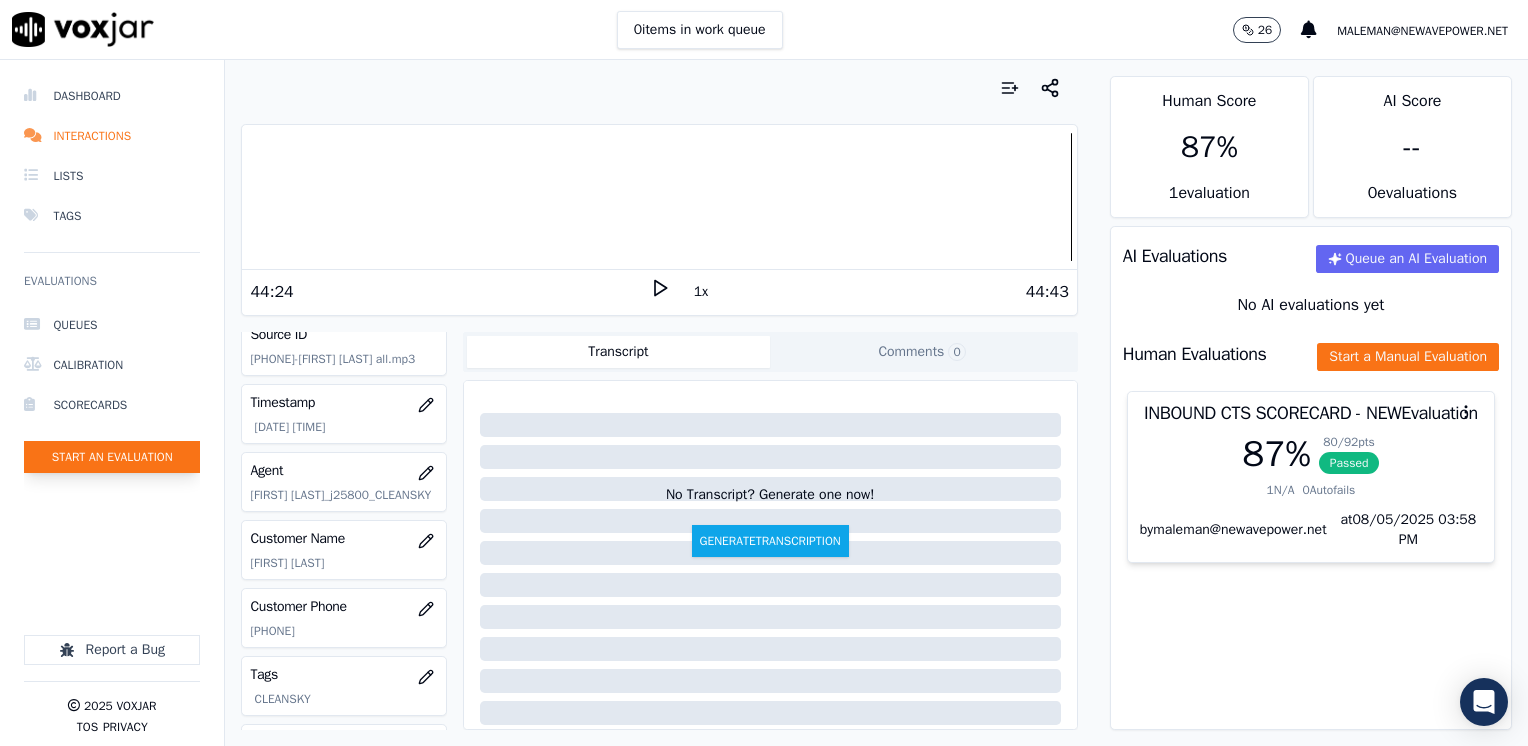 click on "Start an Evaluation" 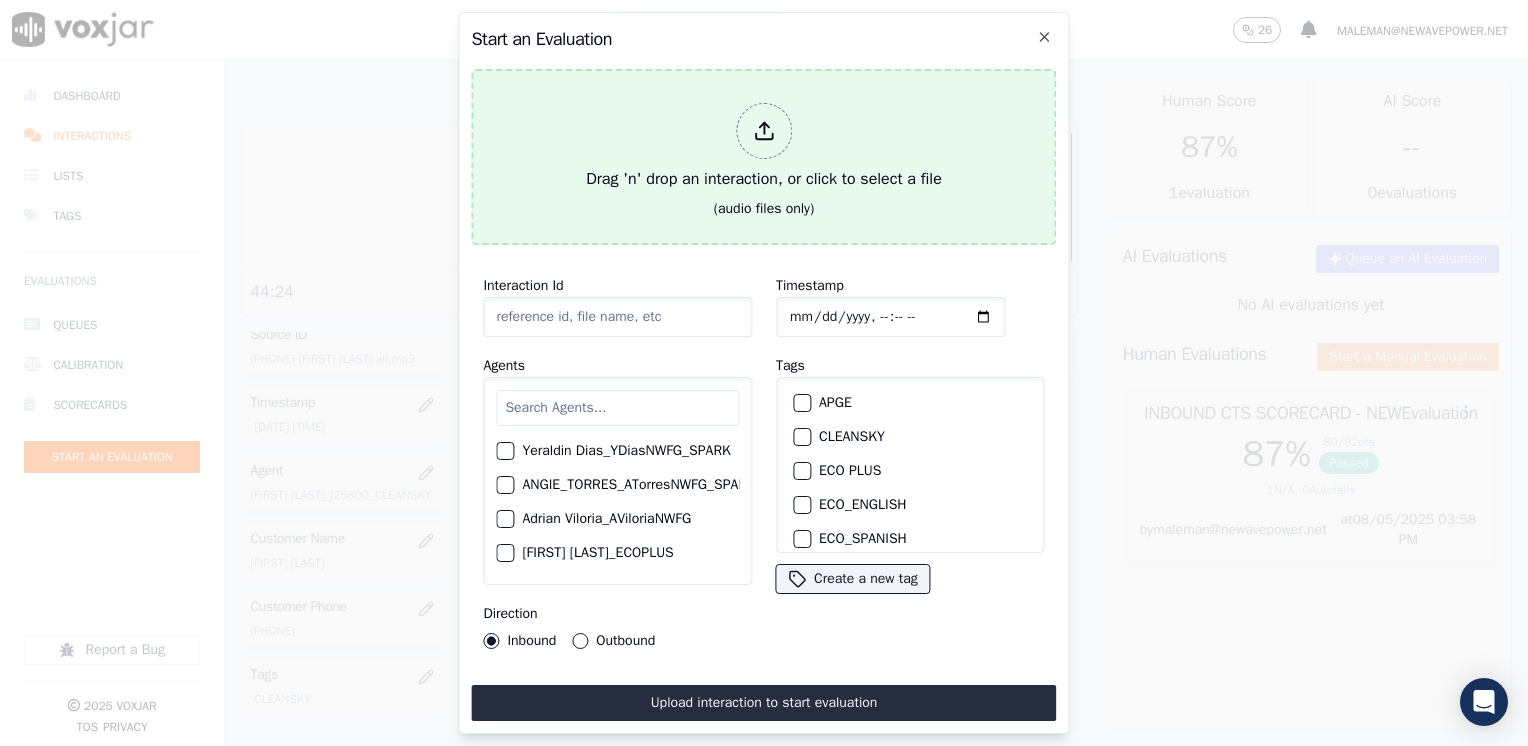 click 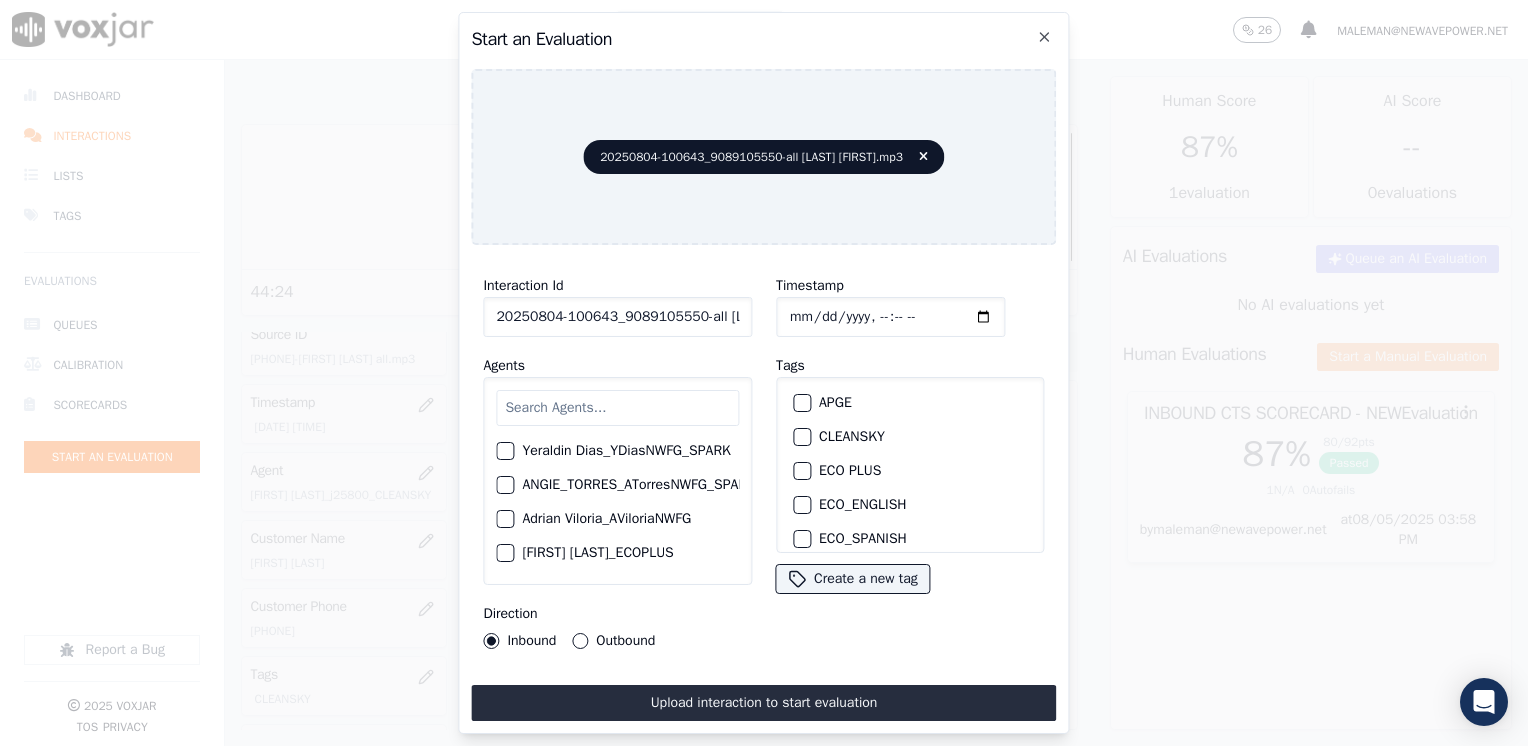 click at bounding box center [617, 408] 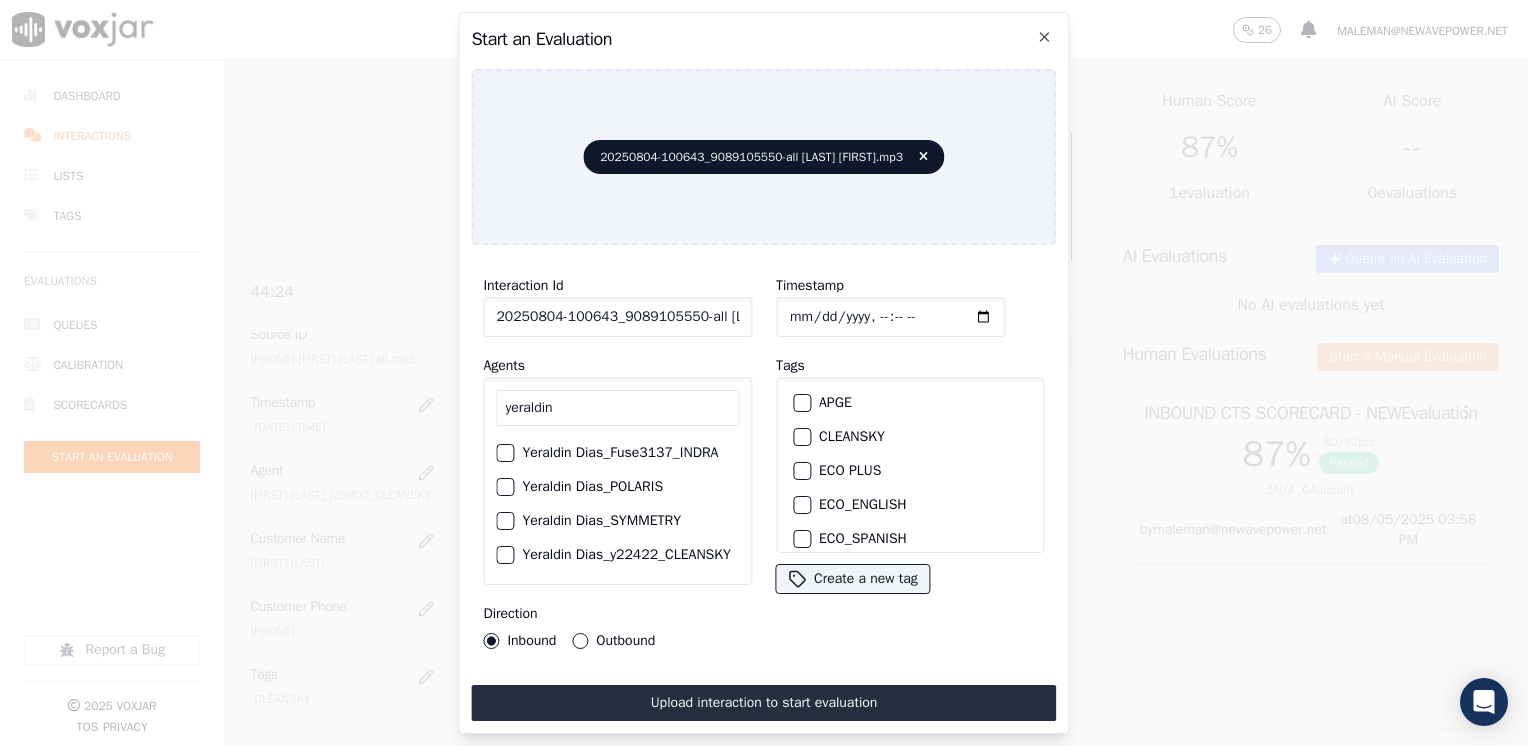 scroll, scrollTop: 184, scrollLeft: 0, axis: vertical 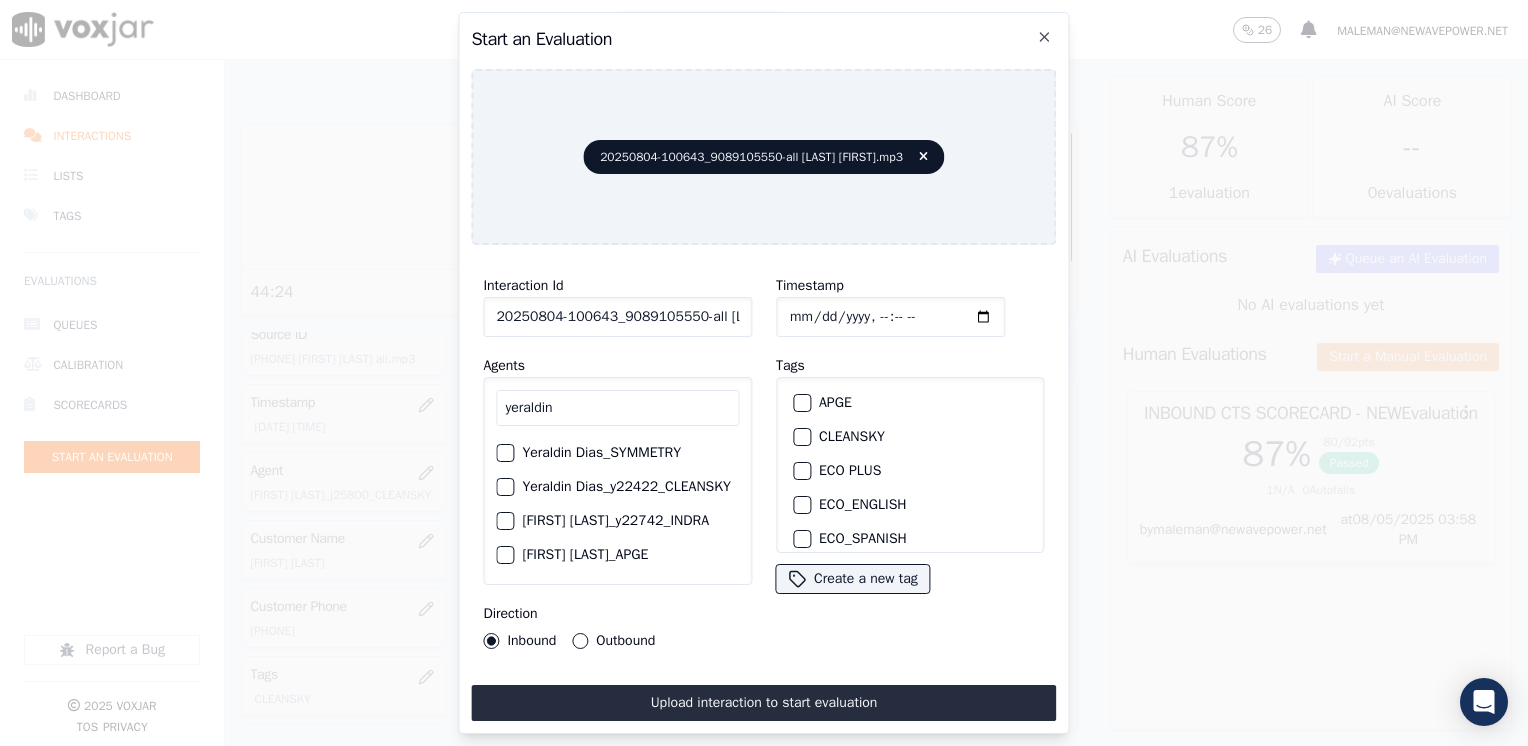 type on "yeraldin" 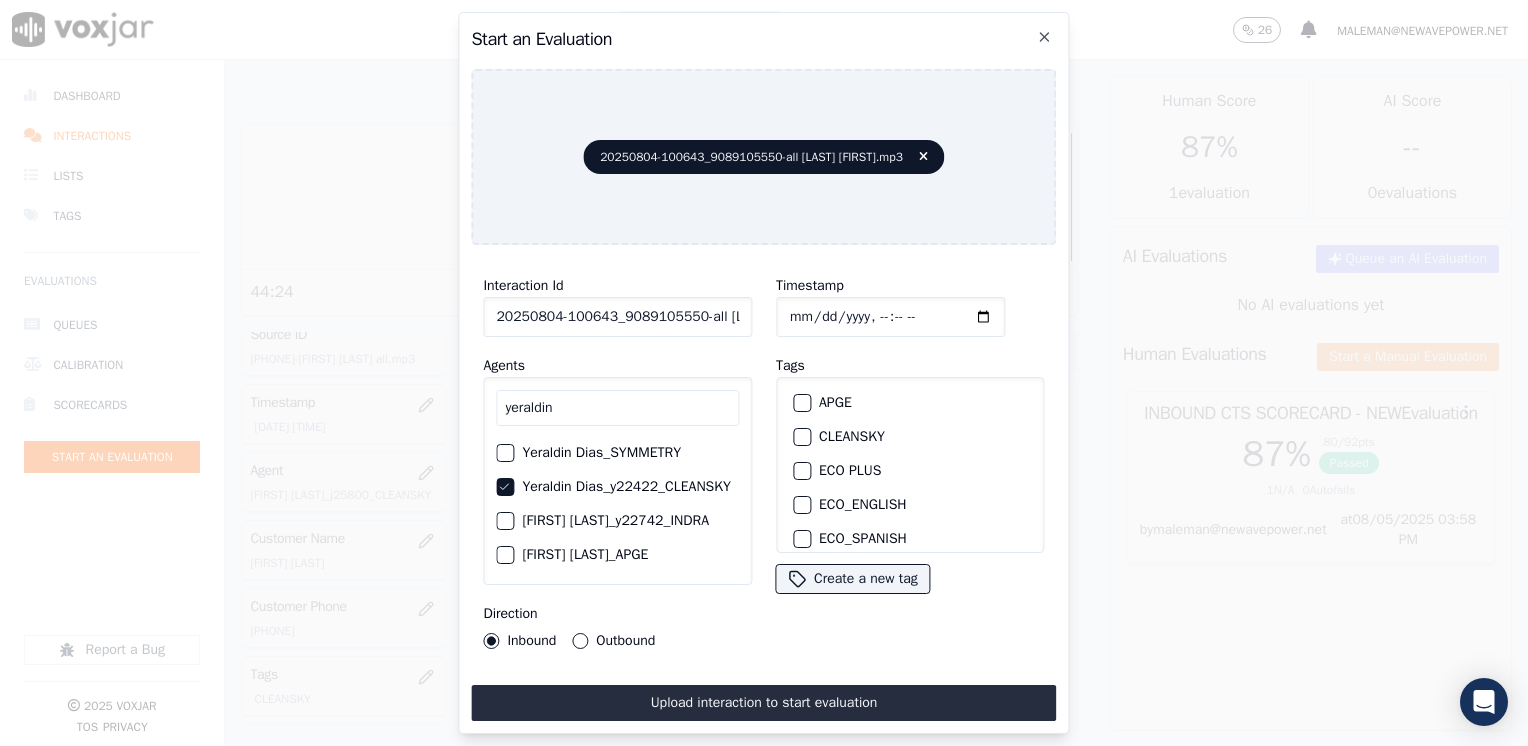 click at bounding box center [801, 437] 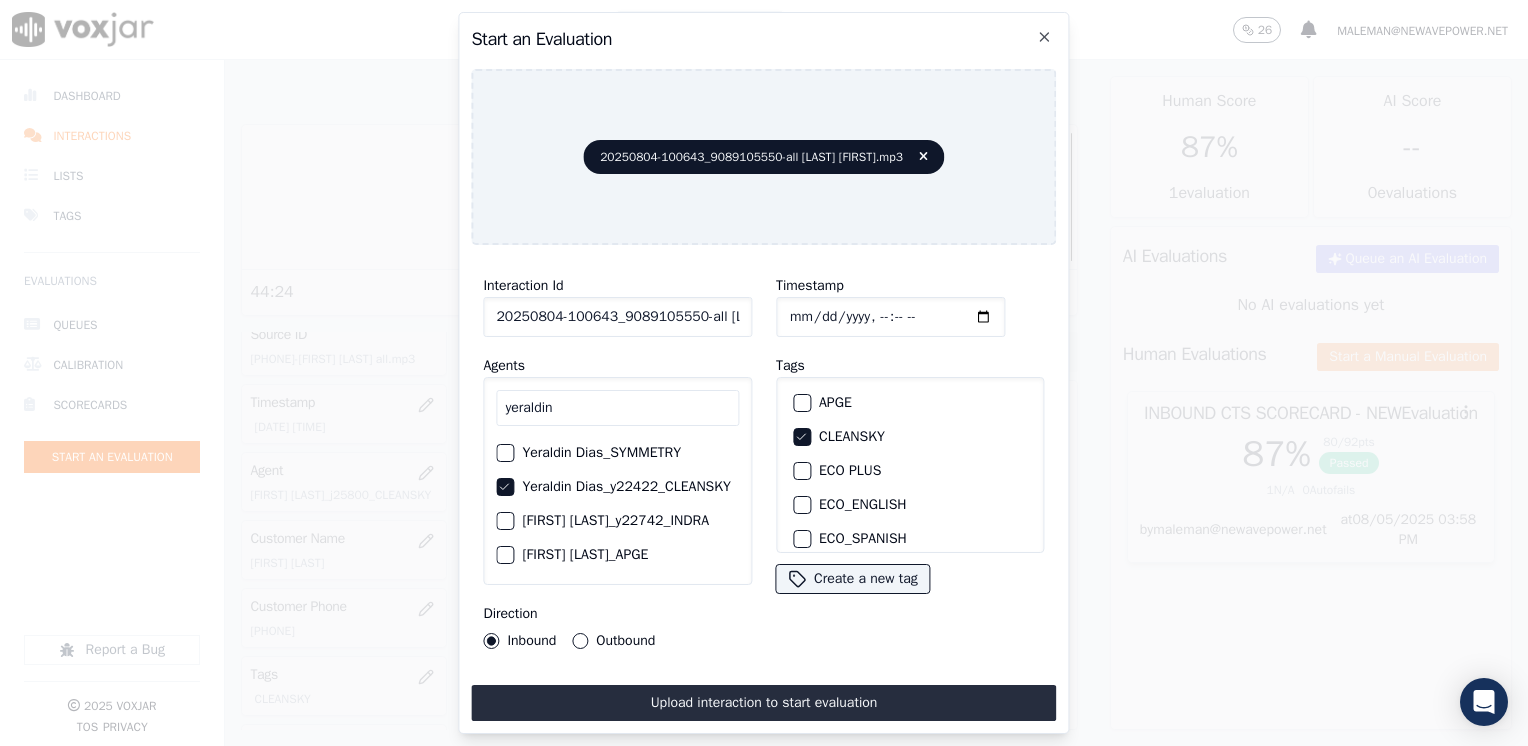 click on "Timestamp" 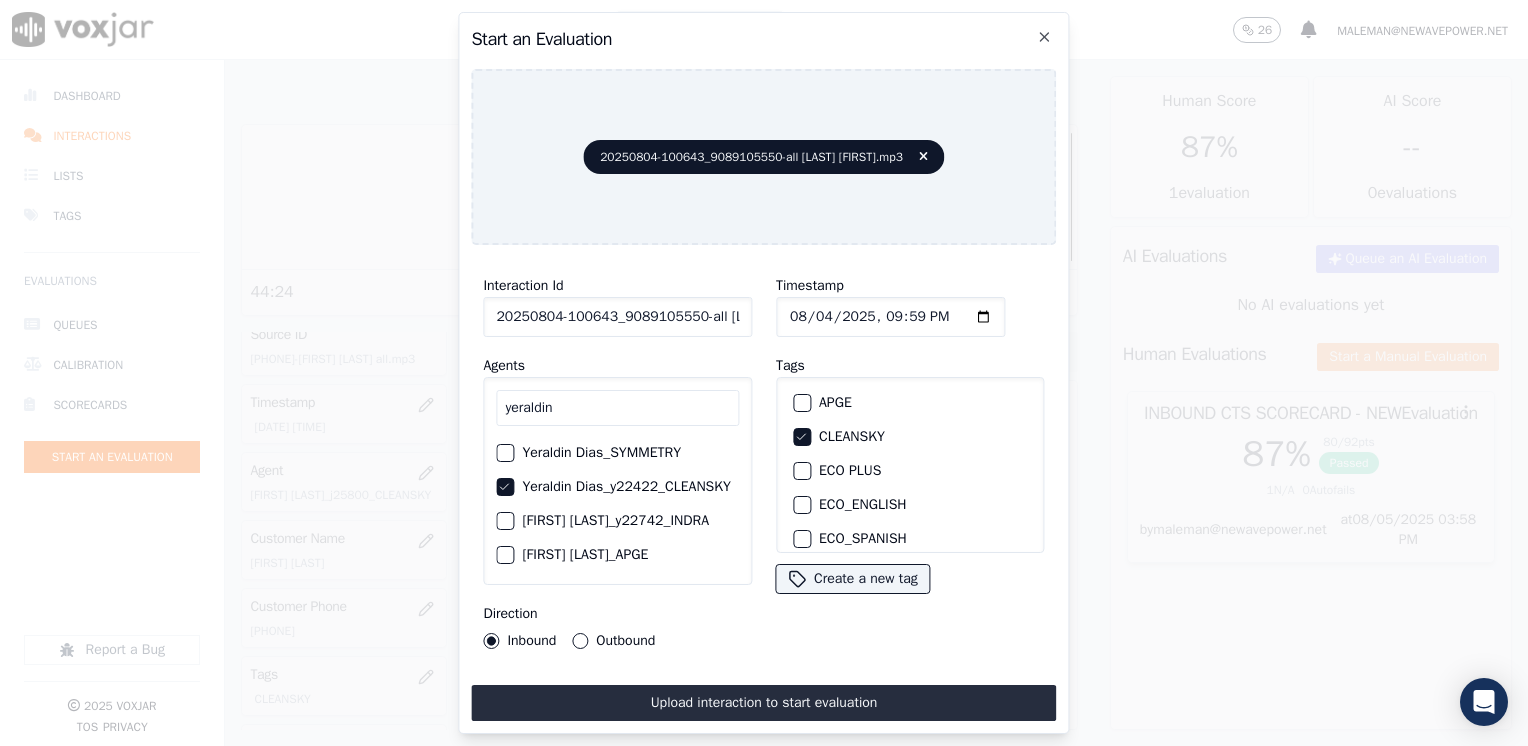 type on "2025-08-04T21:59" 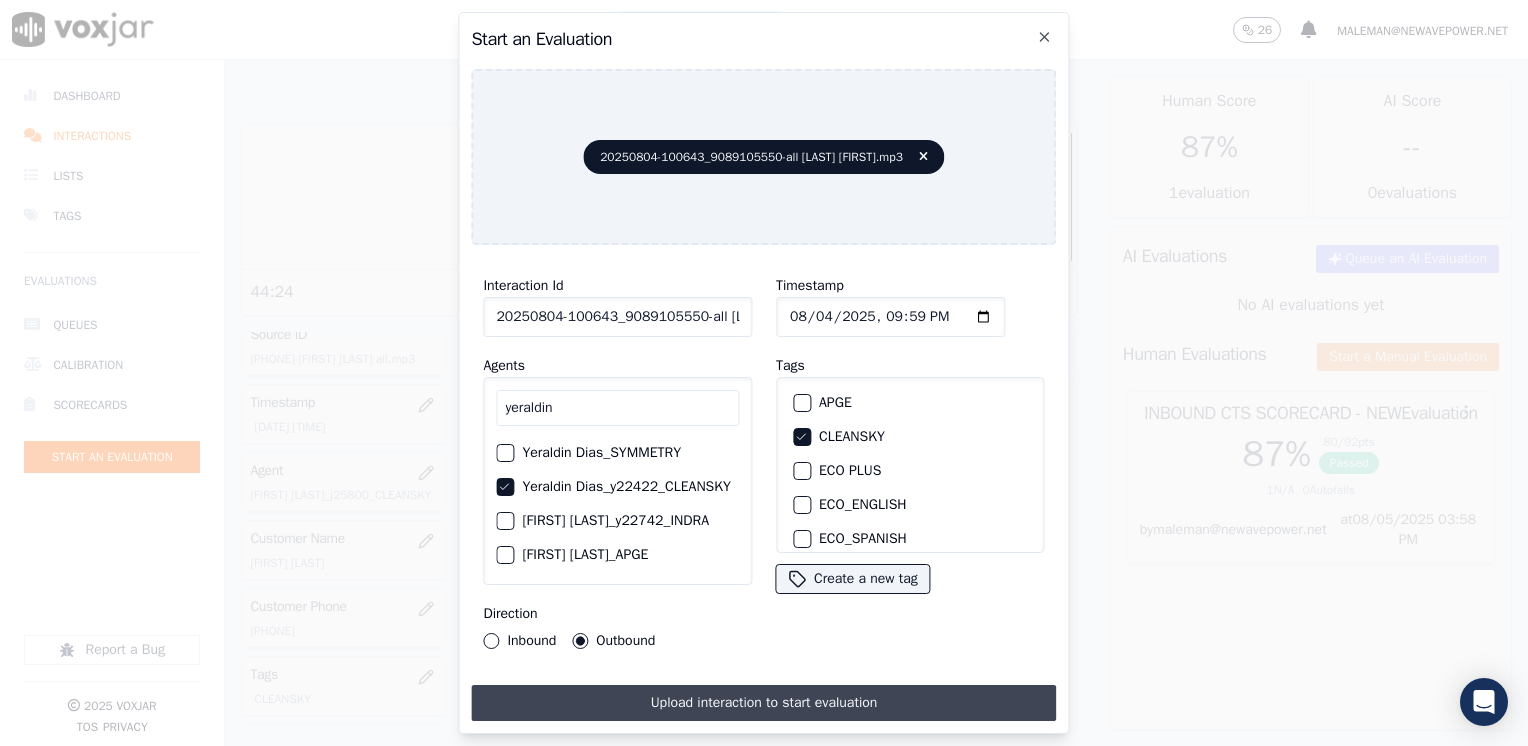 click on "Upload interaction to start evaluation" at bounding box center (763, 703) 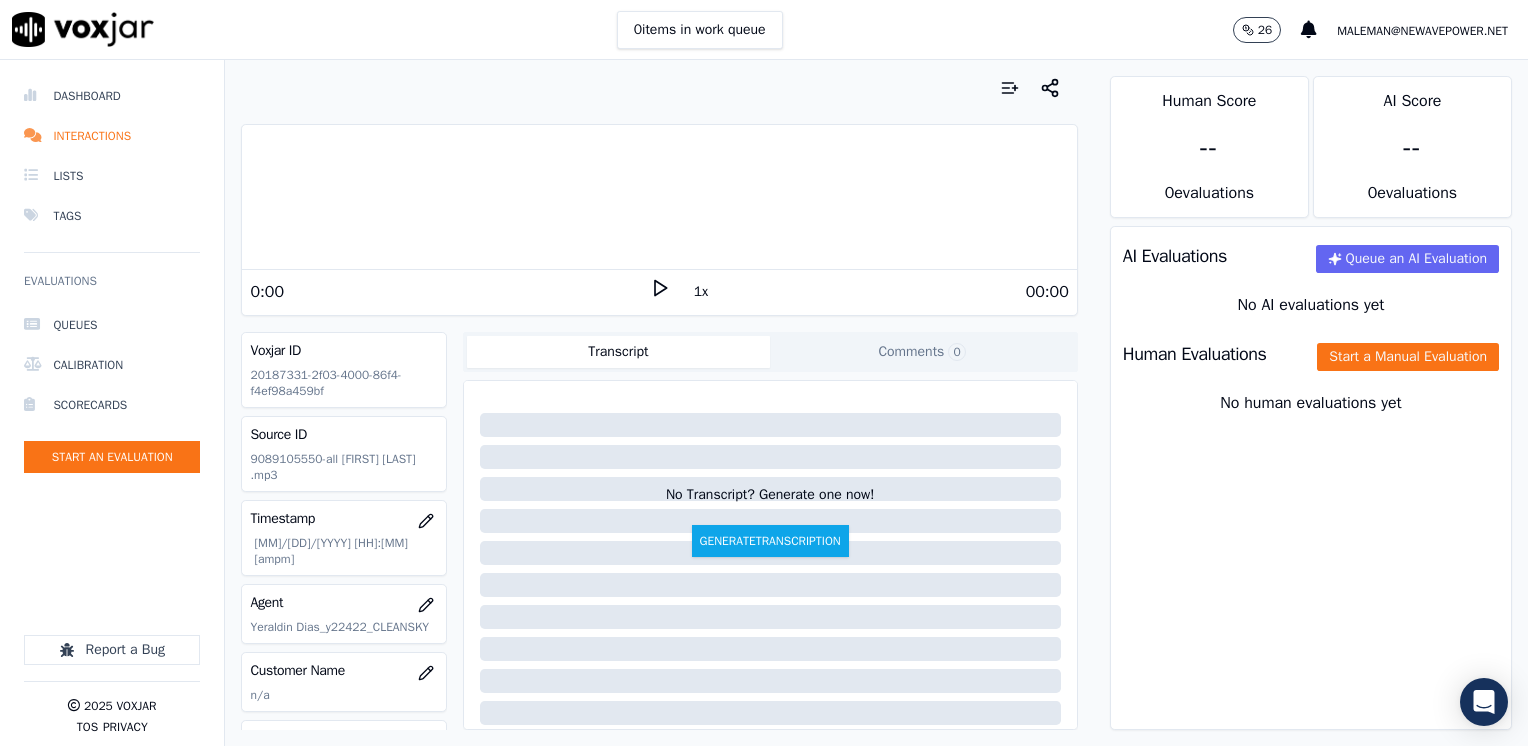 click 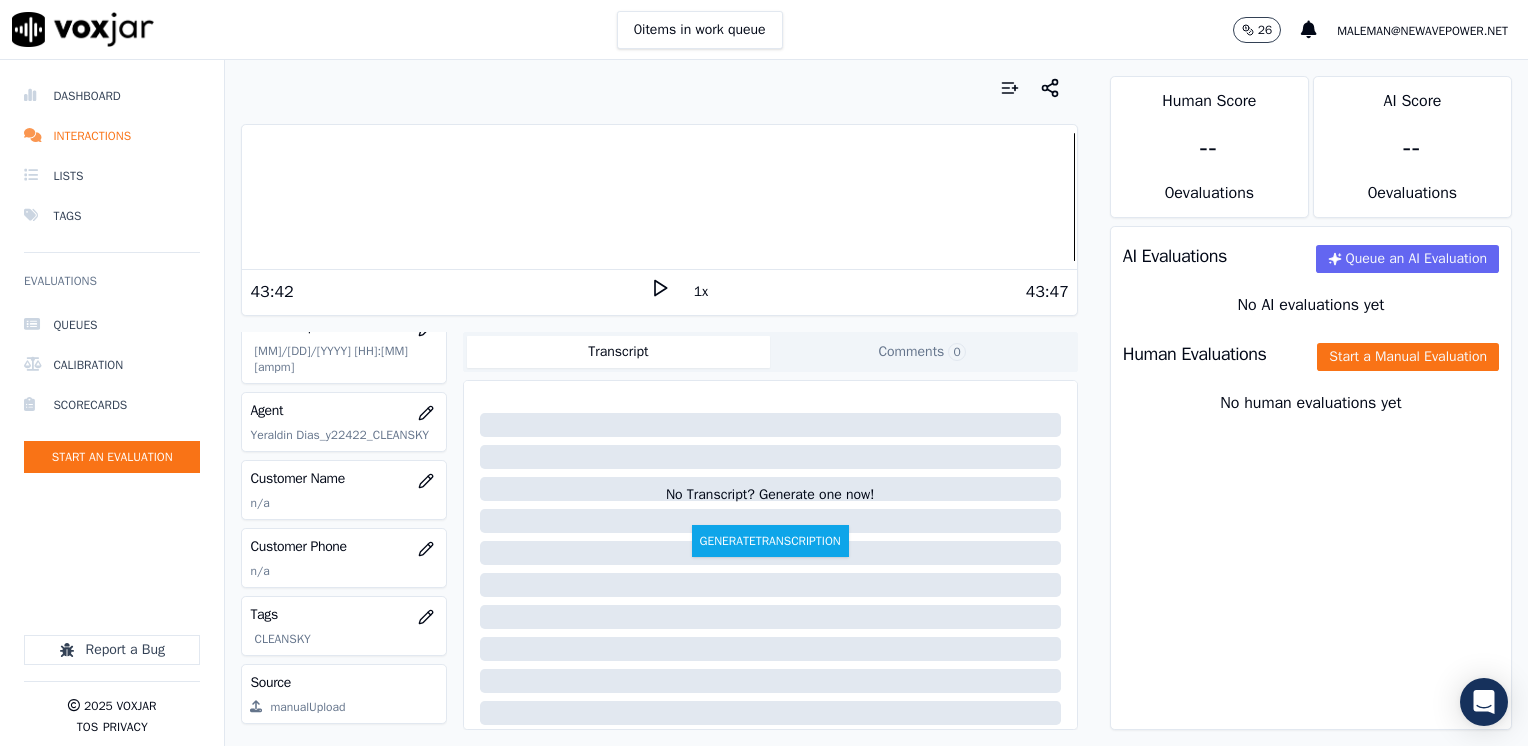 scroll, scrollTop: 200, scrollLeft: 0, axis: vertical 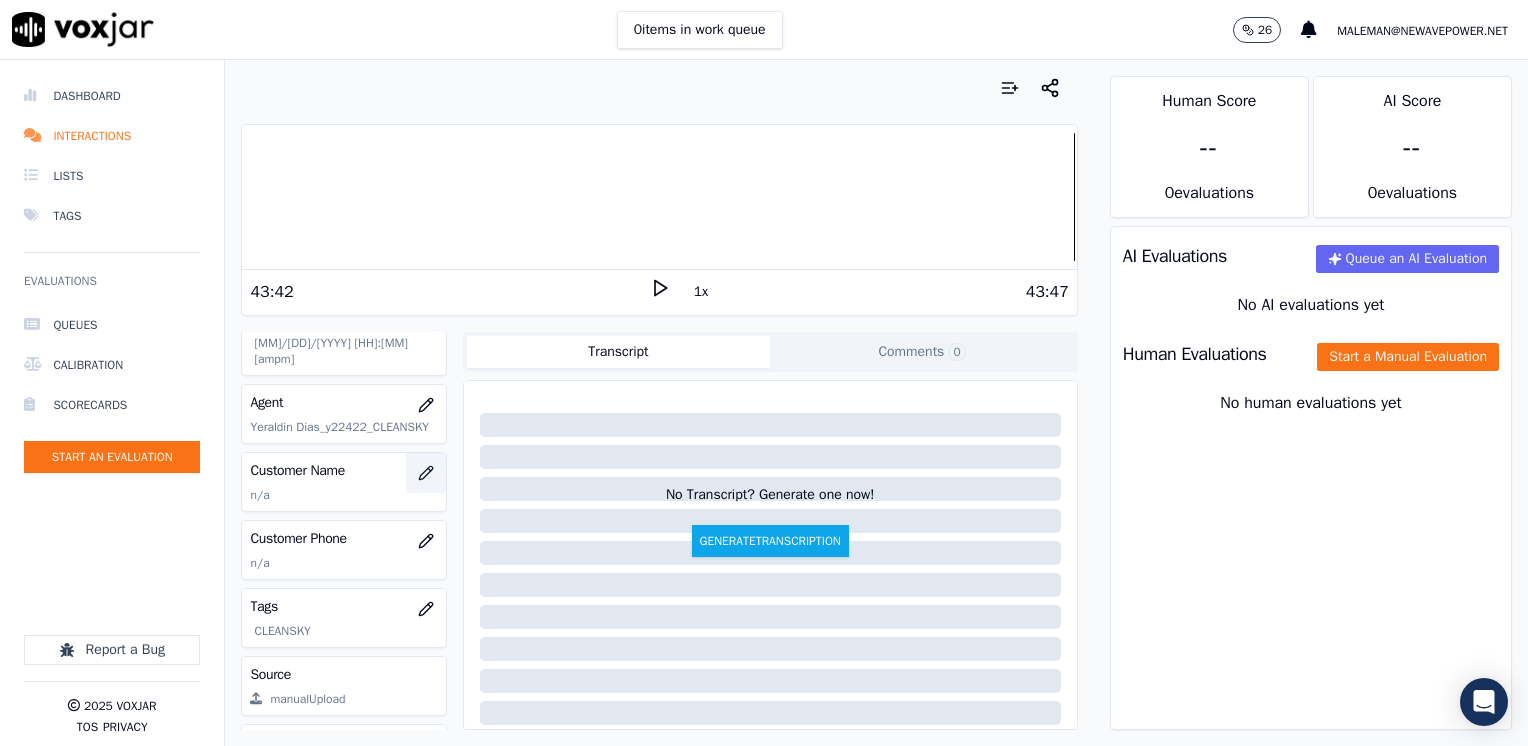 click 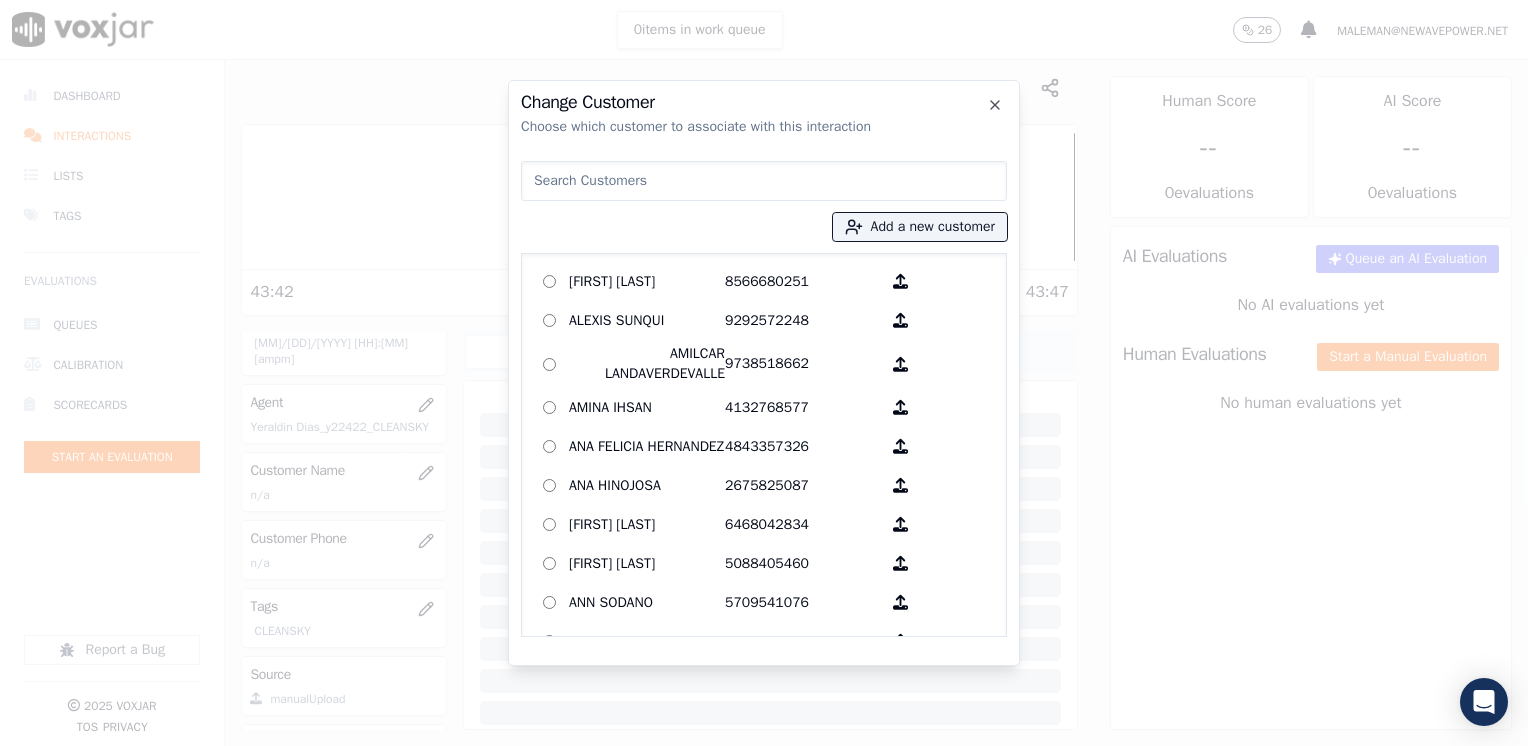 click at bounding box center (764, 181) 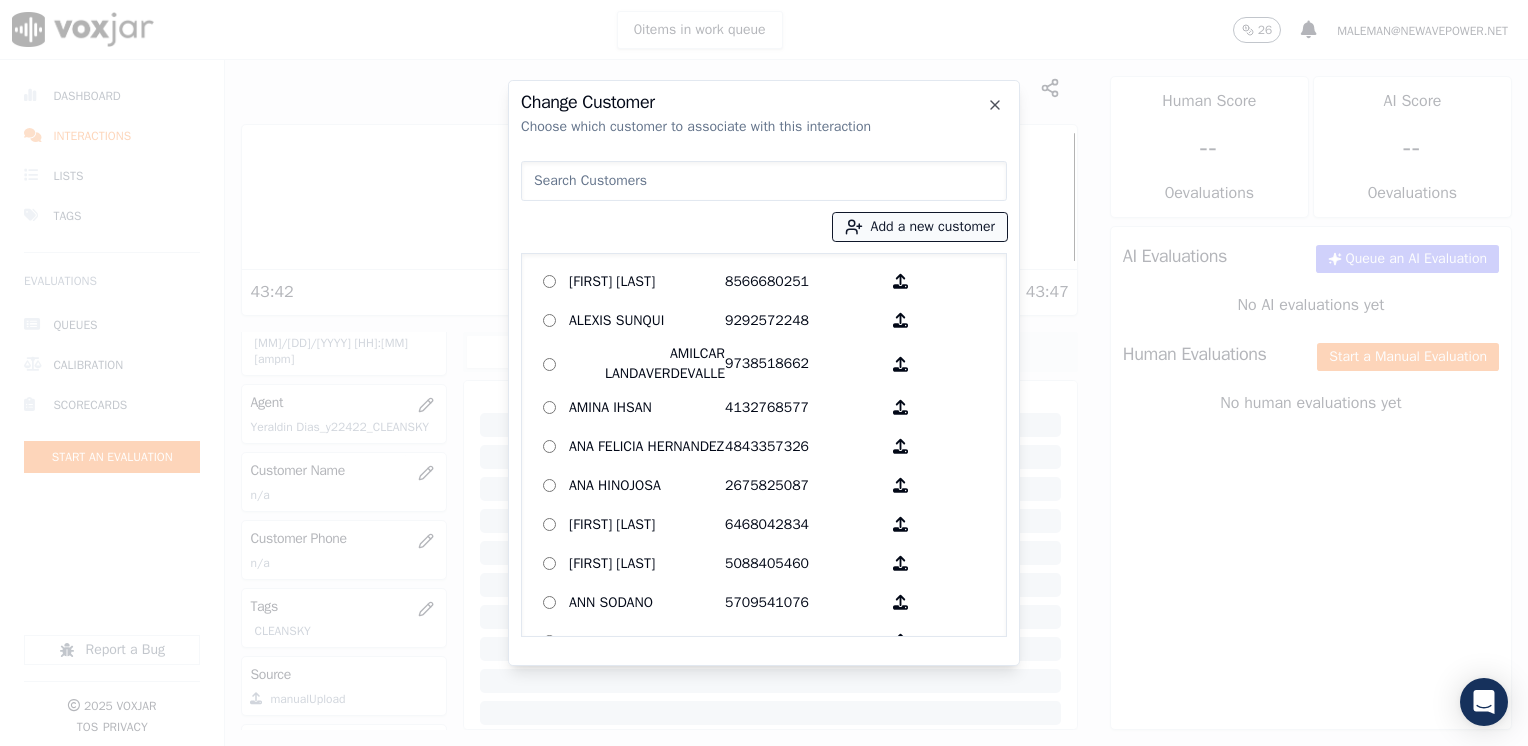 paste on "[PHONE]" 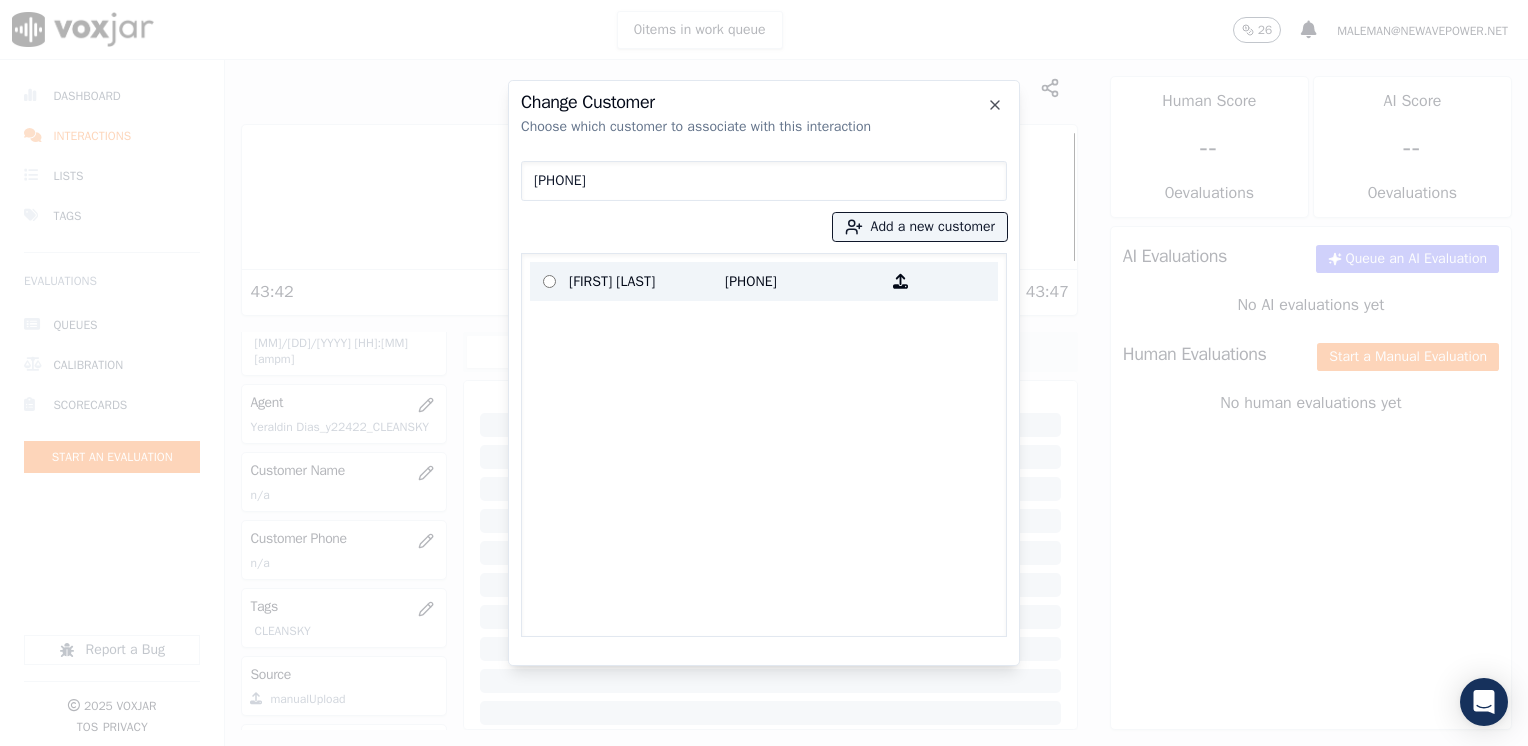 type on "[PHONE]" 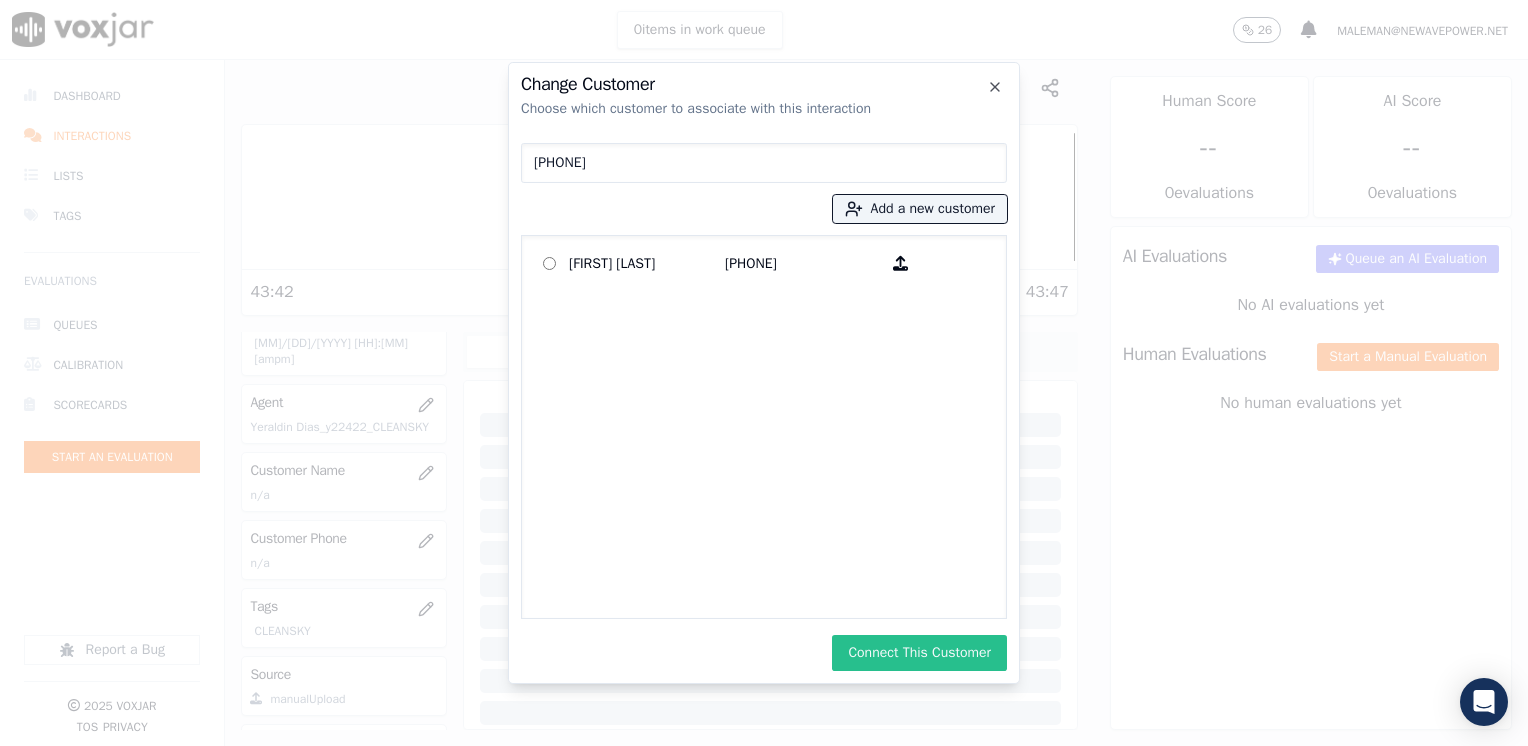 click on "Connect This Customer" at bounding box center (919, 653) 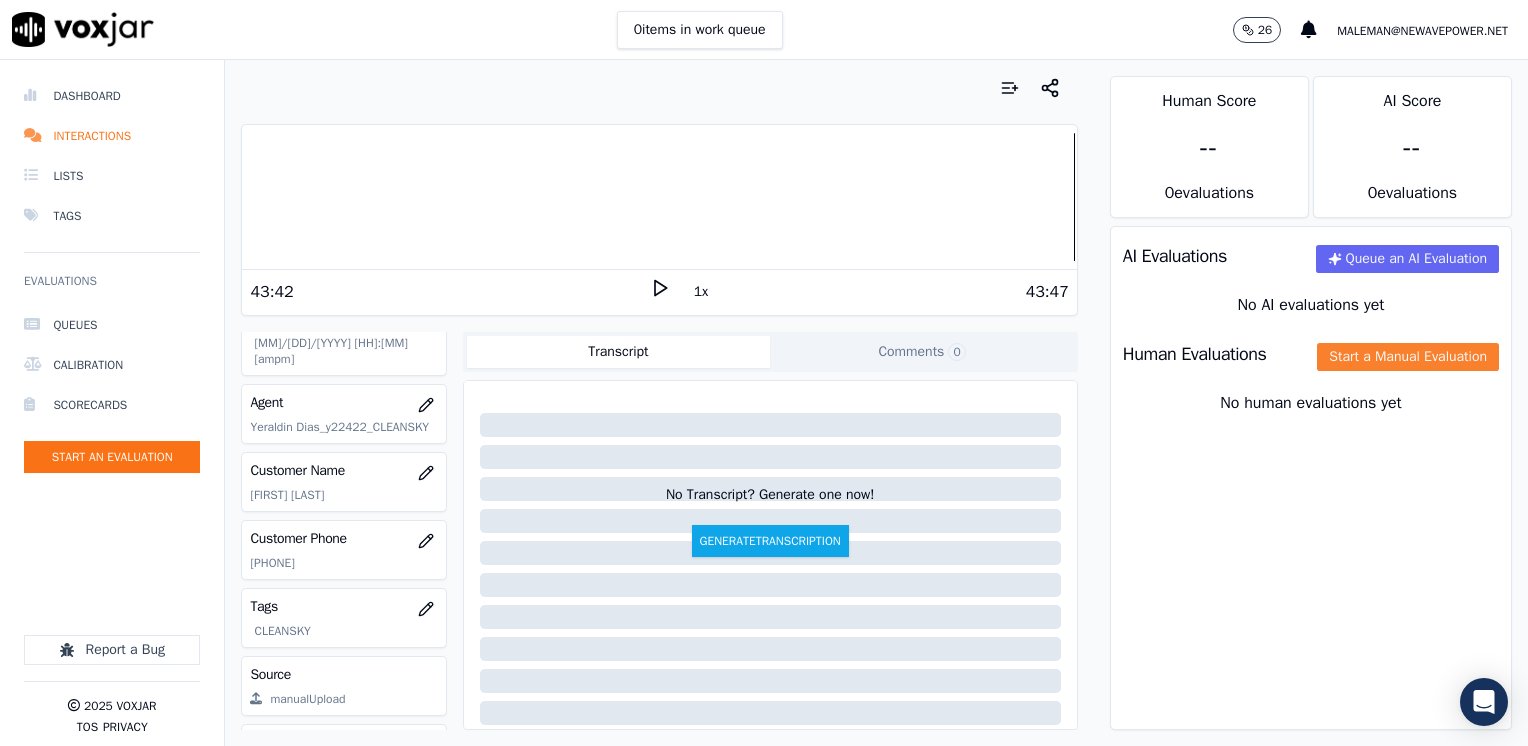 click on "Start a Manual Evaluation" 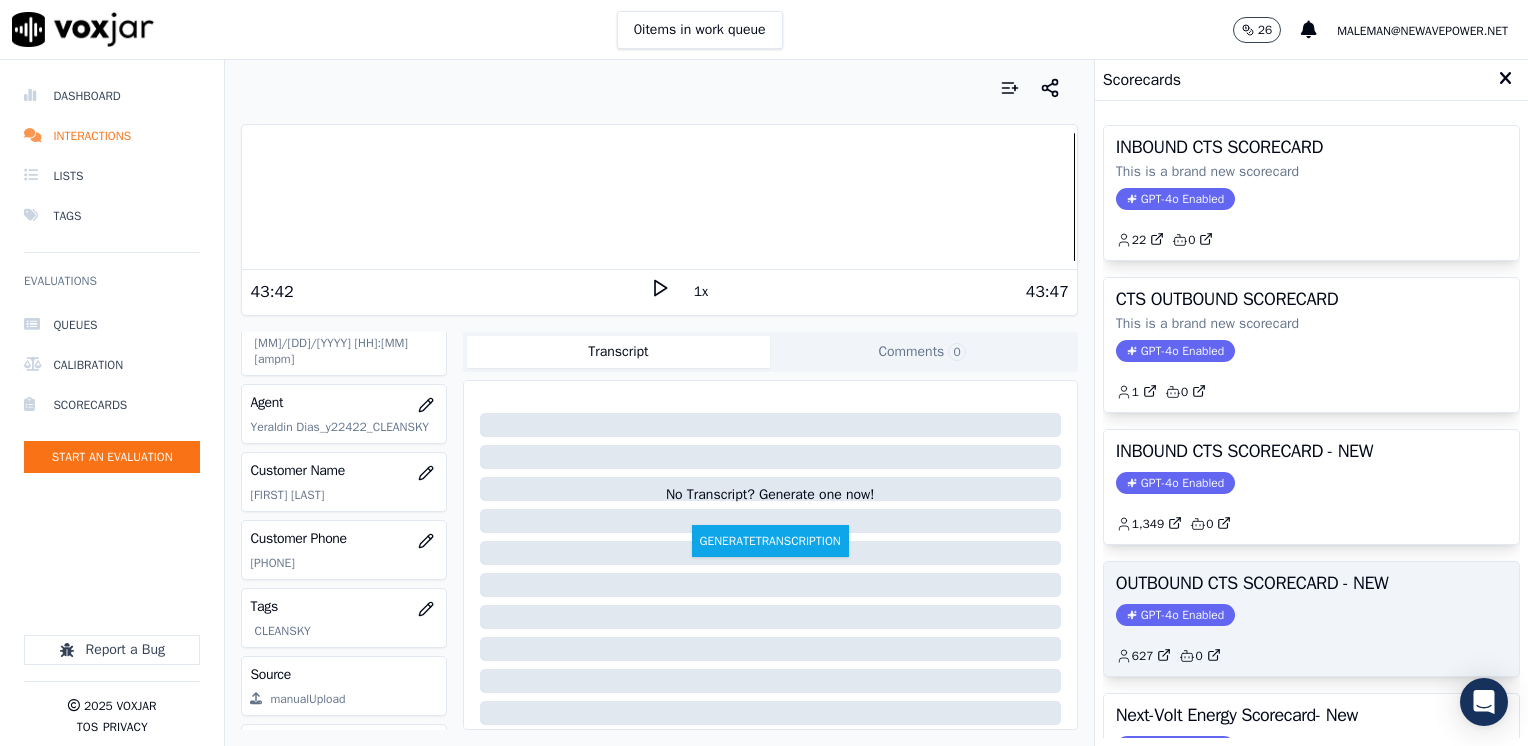 click on "GPT-4o Enabled" at bounding box center (1175, 615) 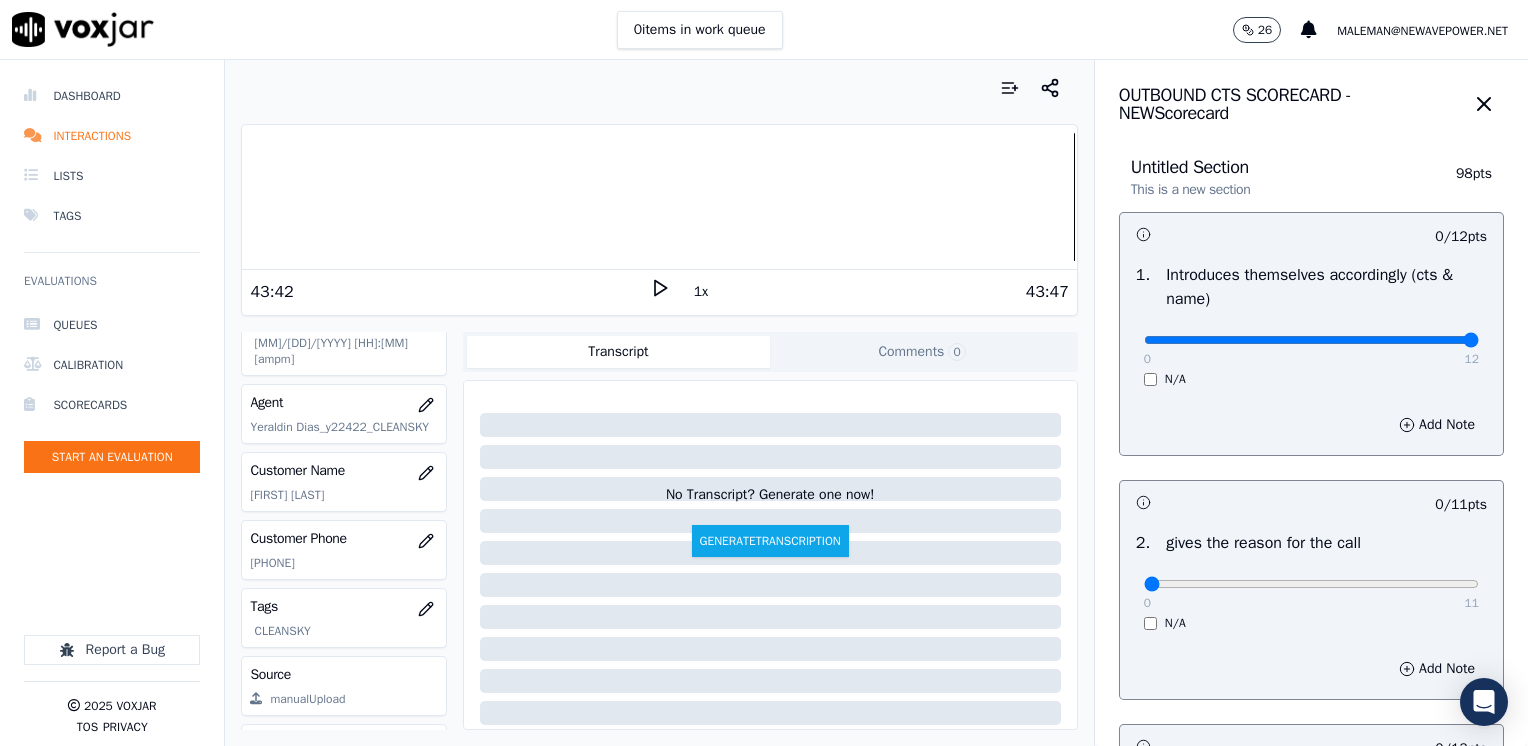 drag, startPoint x: 1171, startPoint y: 336, endPoint x: 1527, endPoint y: 341, distance: 356.03513 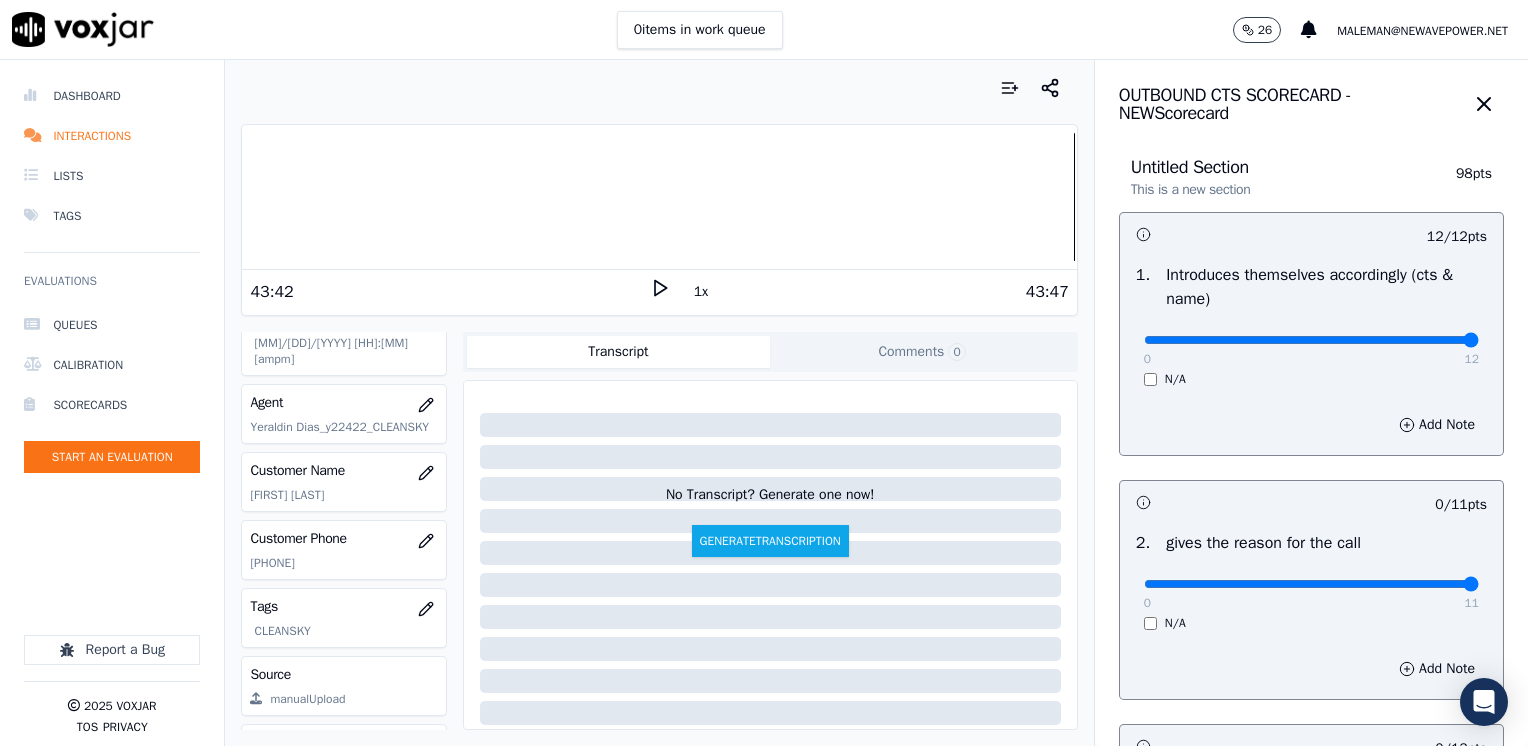 drag, startPoint x: 1299, startPoint y: 575, endPoint x: 1527, endPoint y: 575, distance: 228 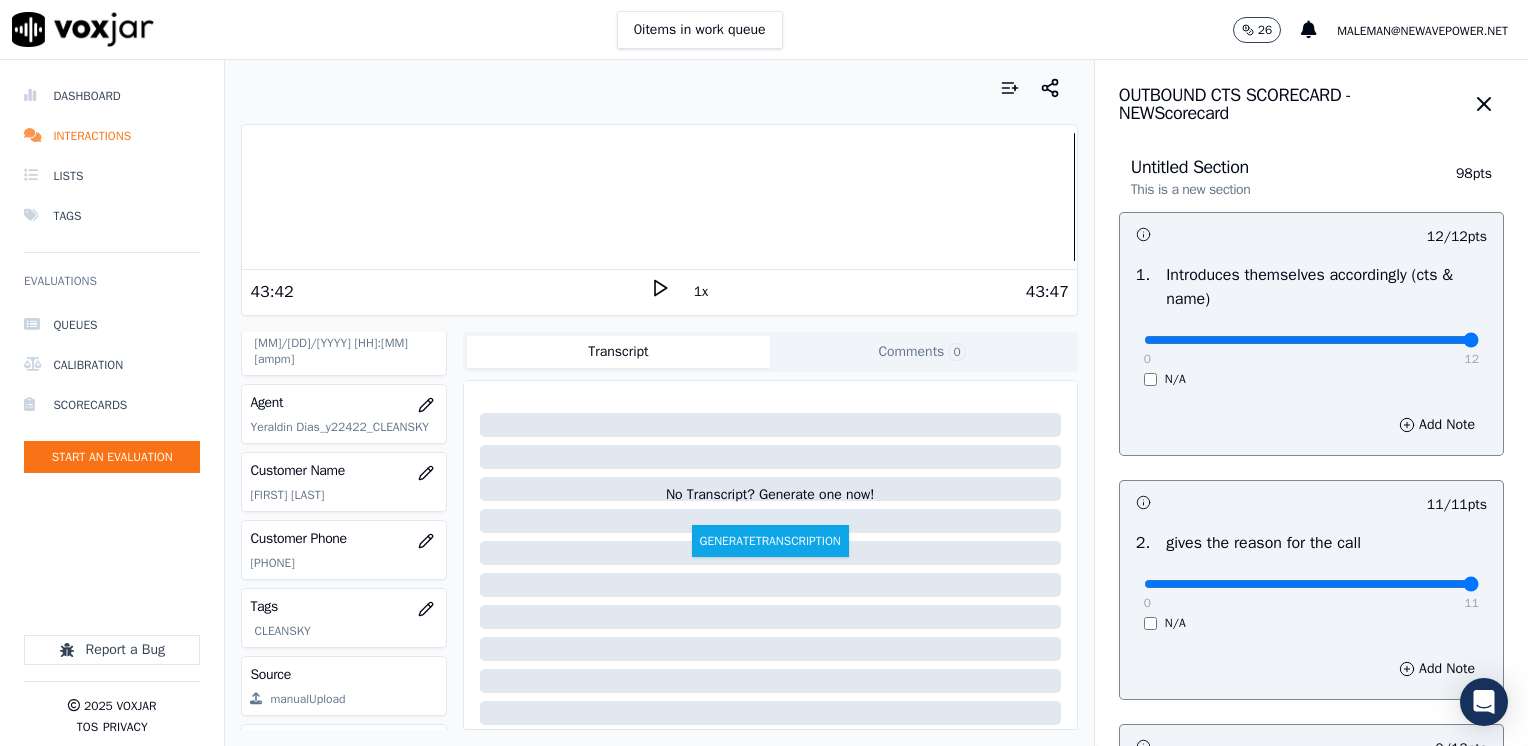 scroll, scrollTop: 400, scrollLeft: 0, axis: vertical 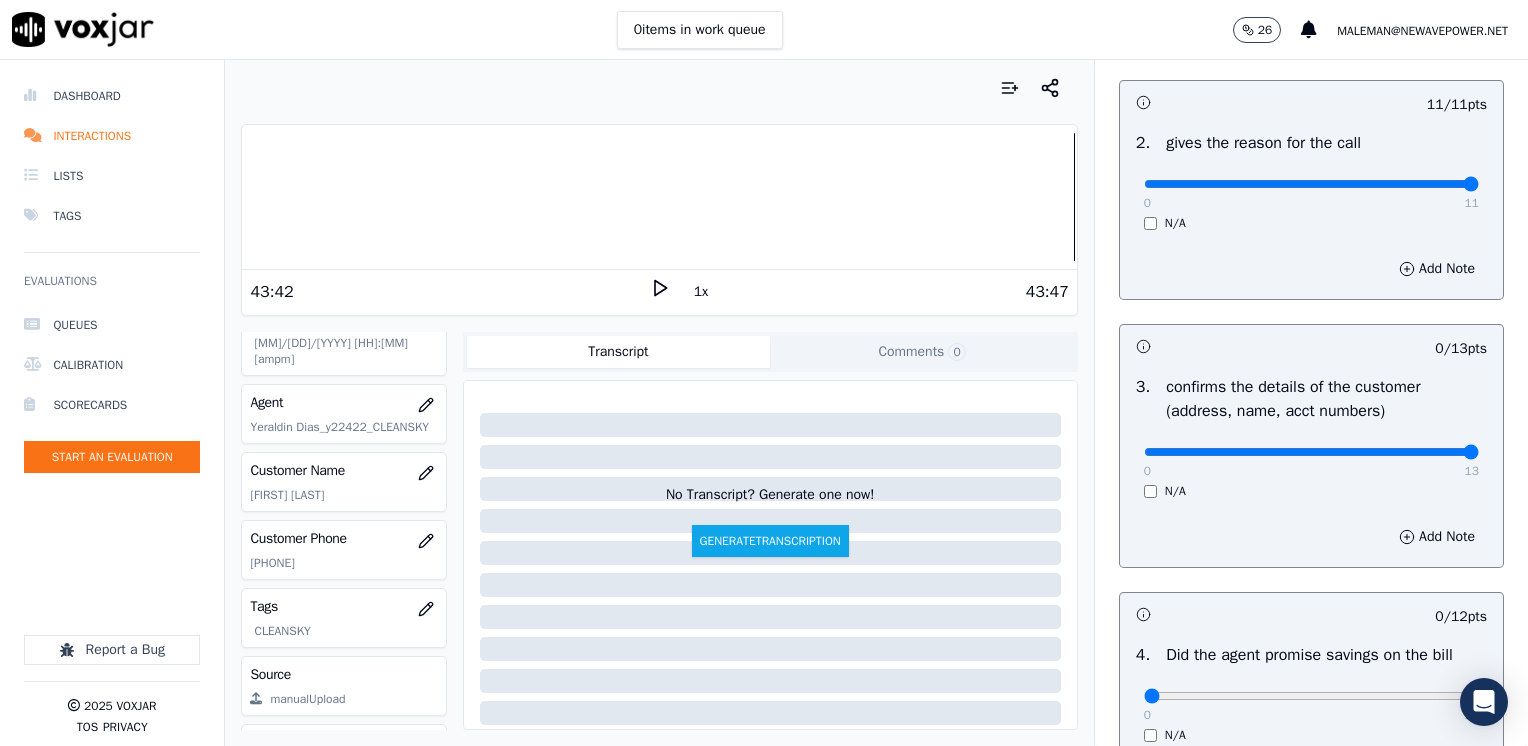 drag, startPoint x: 1197, startPoint y: 449, endPoint x: 1531, endPoint y: 449, distance: 334 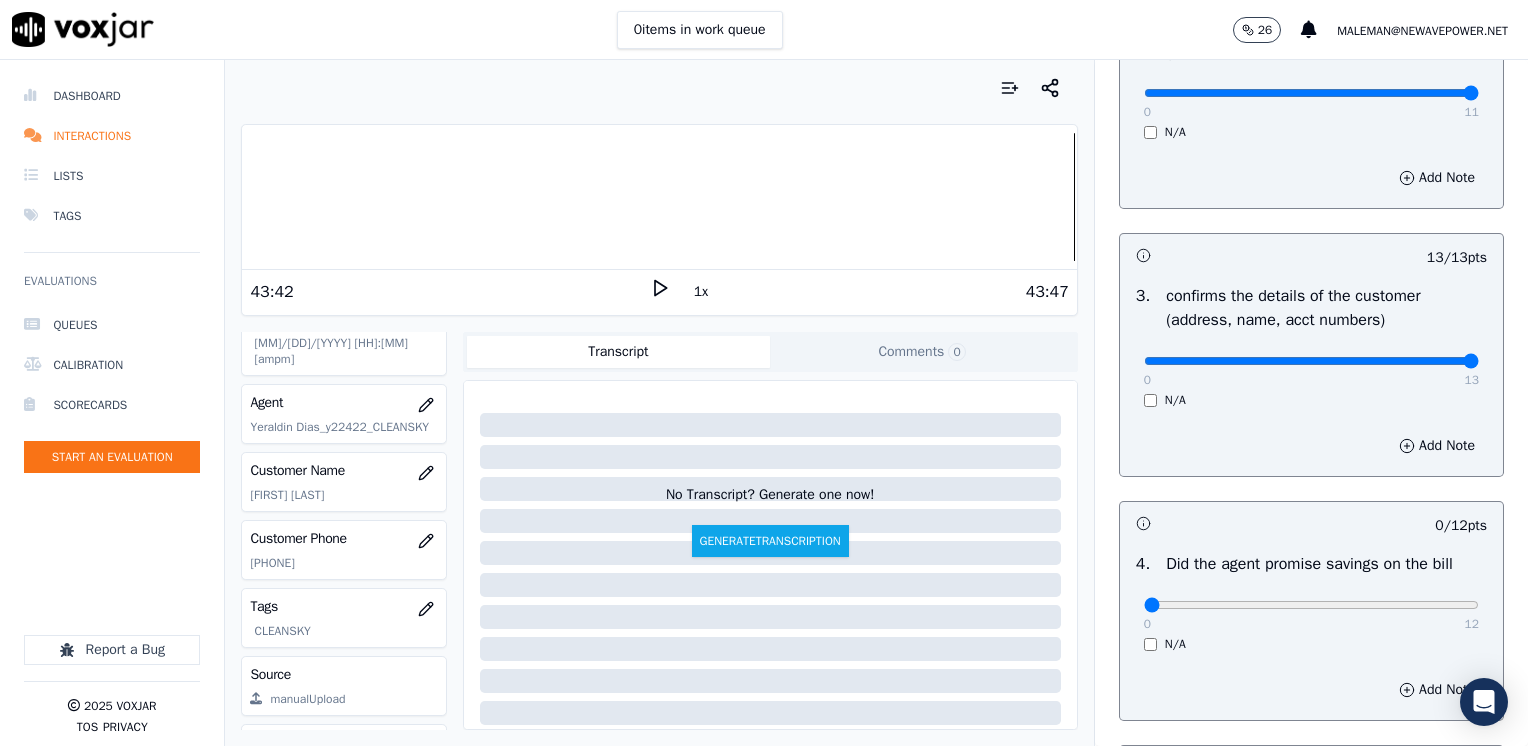 scroll, scrollTop: 700, scrollLeft: 0, axis: vertical 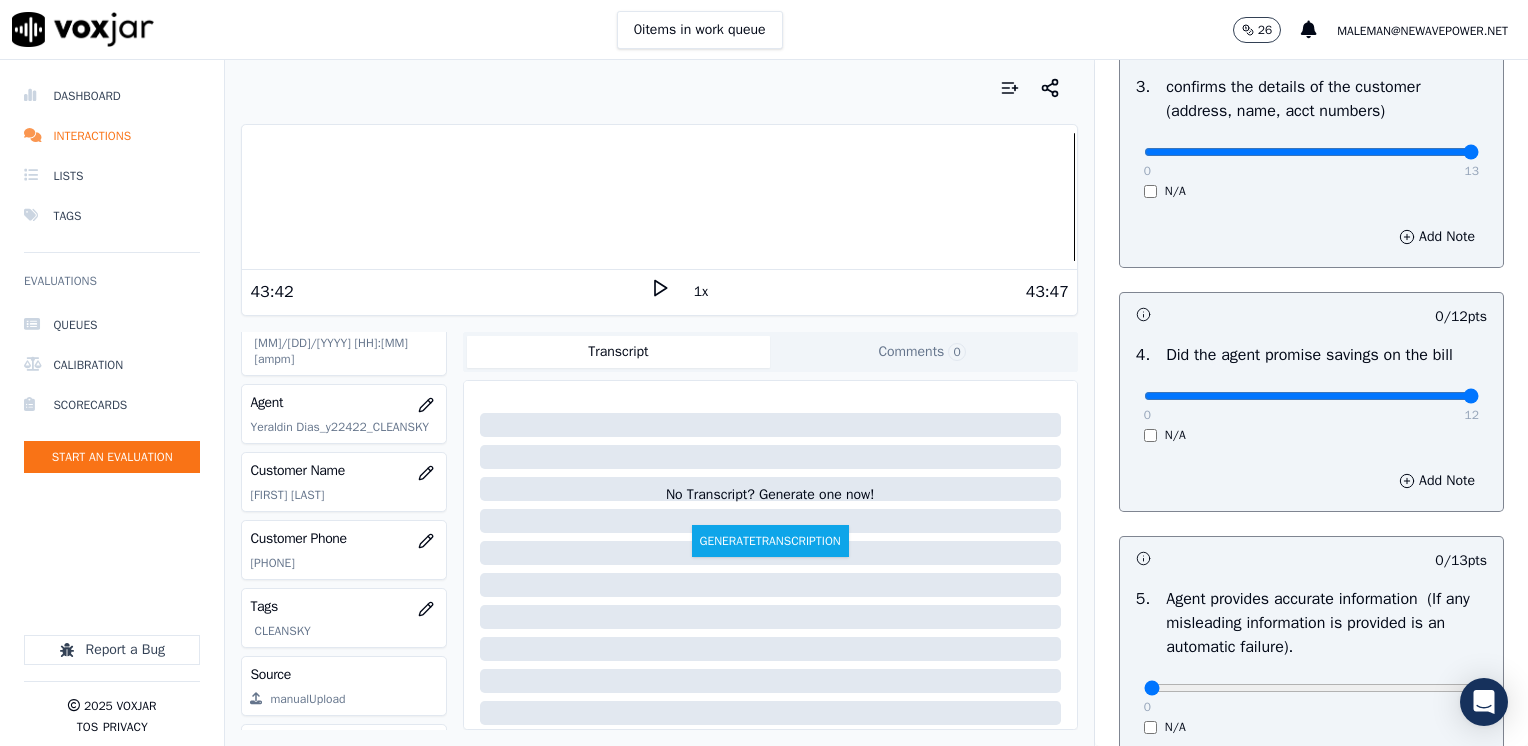 drag, startPoint x: 1136, startPoint y: 397, endPoint x: 1531, endPoint y: 395, distance: 395.00507 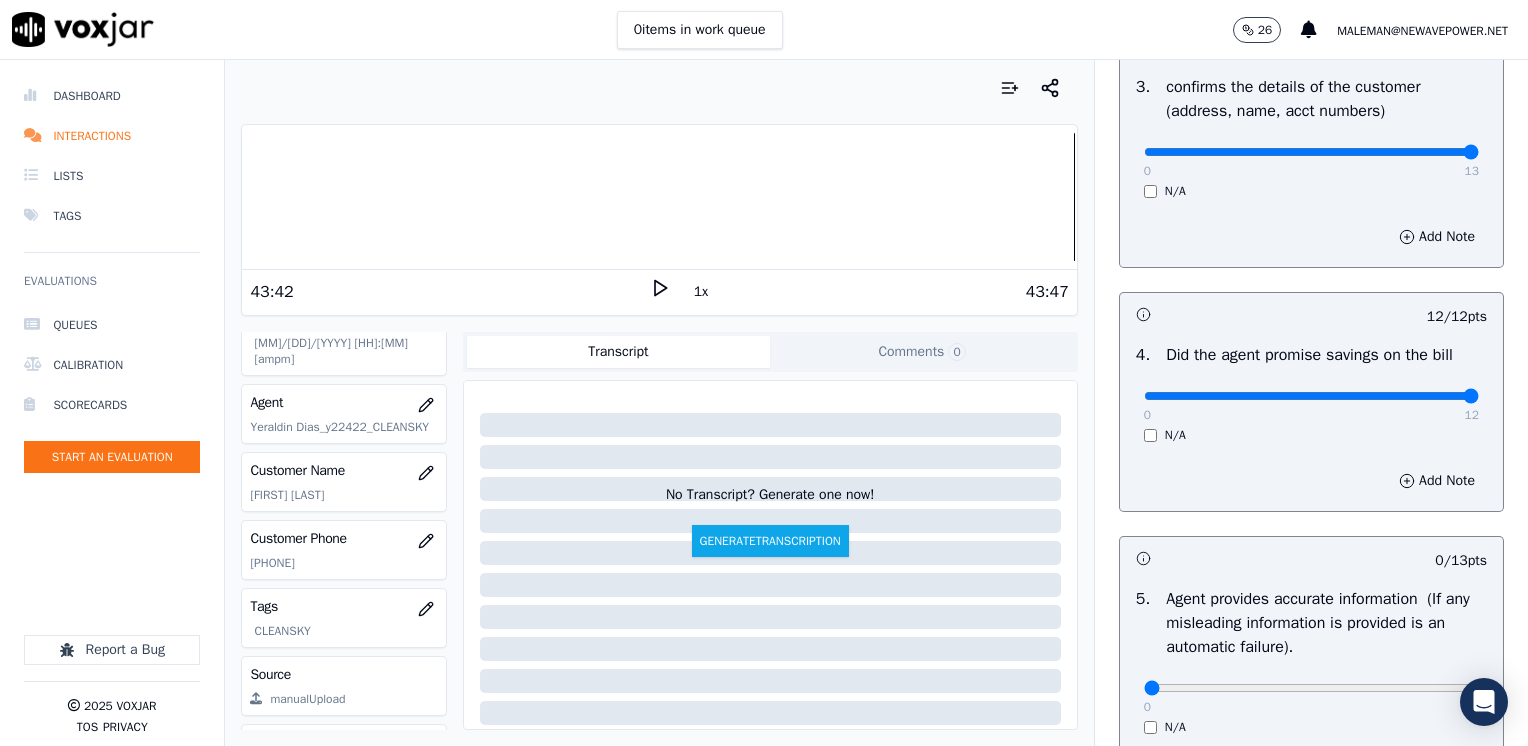 scroll, scrollTop: 1000, scrollLeft: 0, axis: vertical 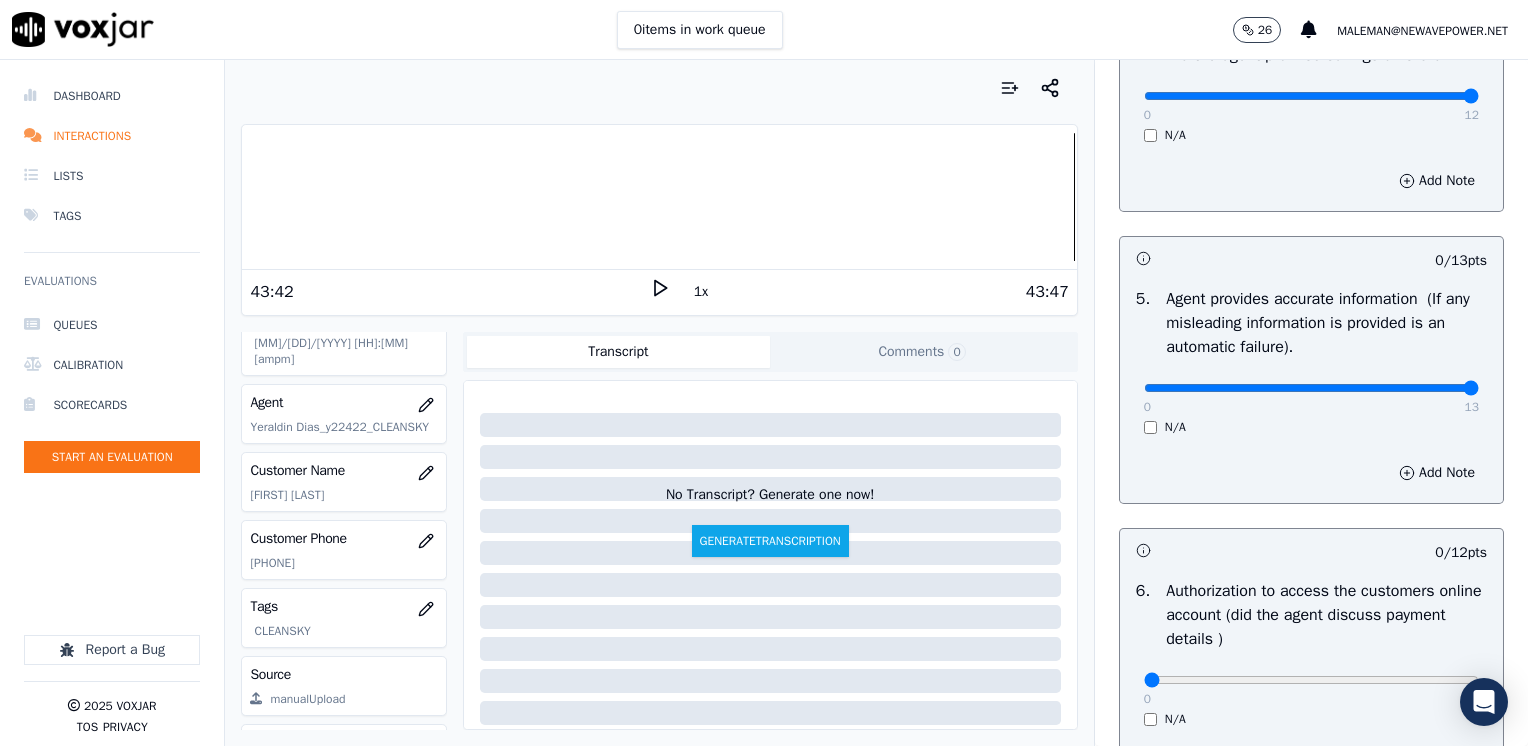 drag, startPoint x: 1132, startPoint y: 388, endPoint x: 1531, endPoint y: 385, distance: 399.0113 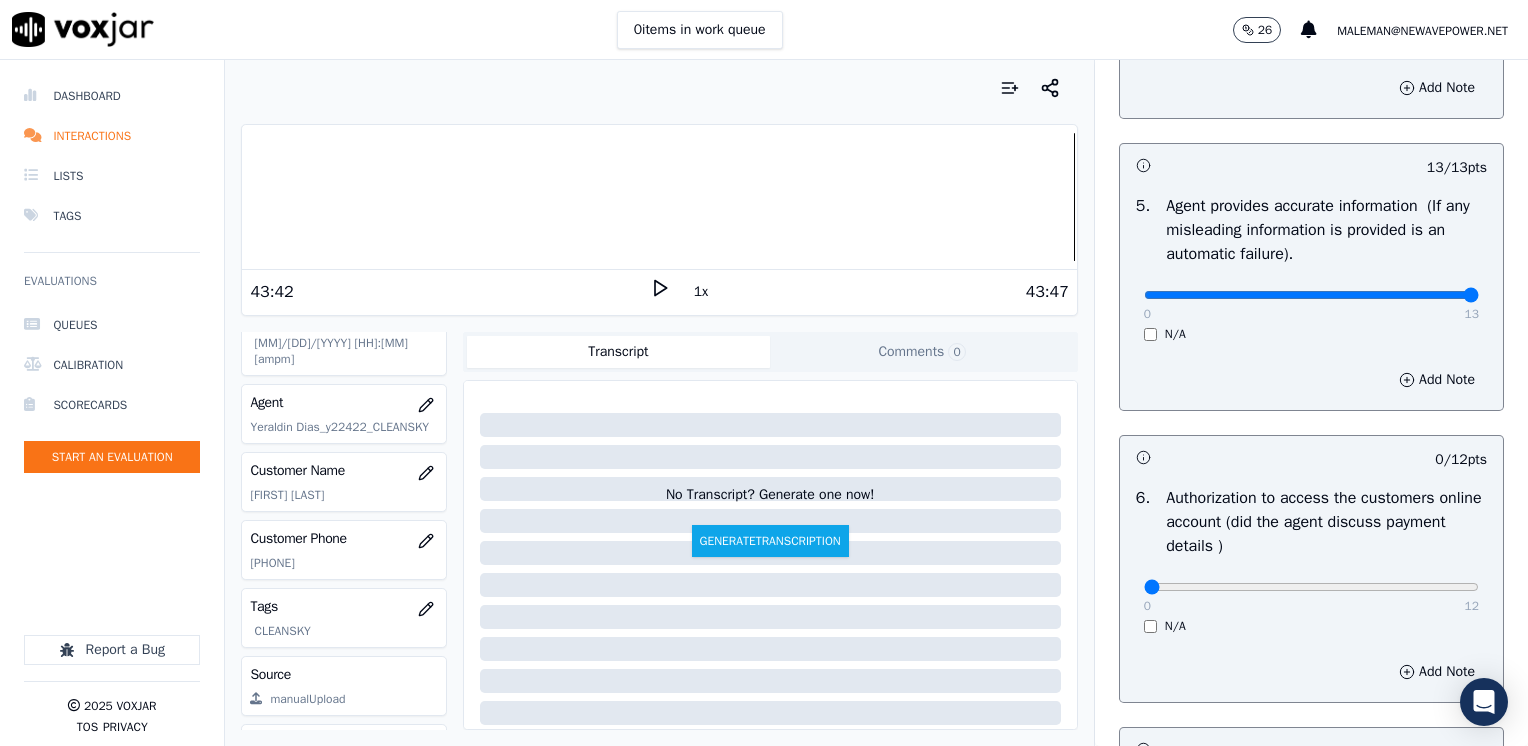 scroll, scrollTop: 1300, scrollLeft: 0, axis: vertical 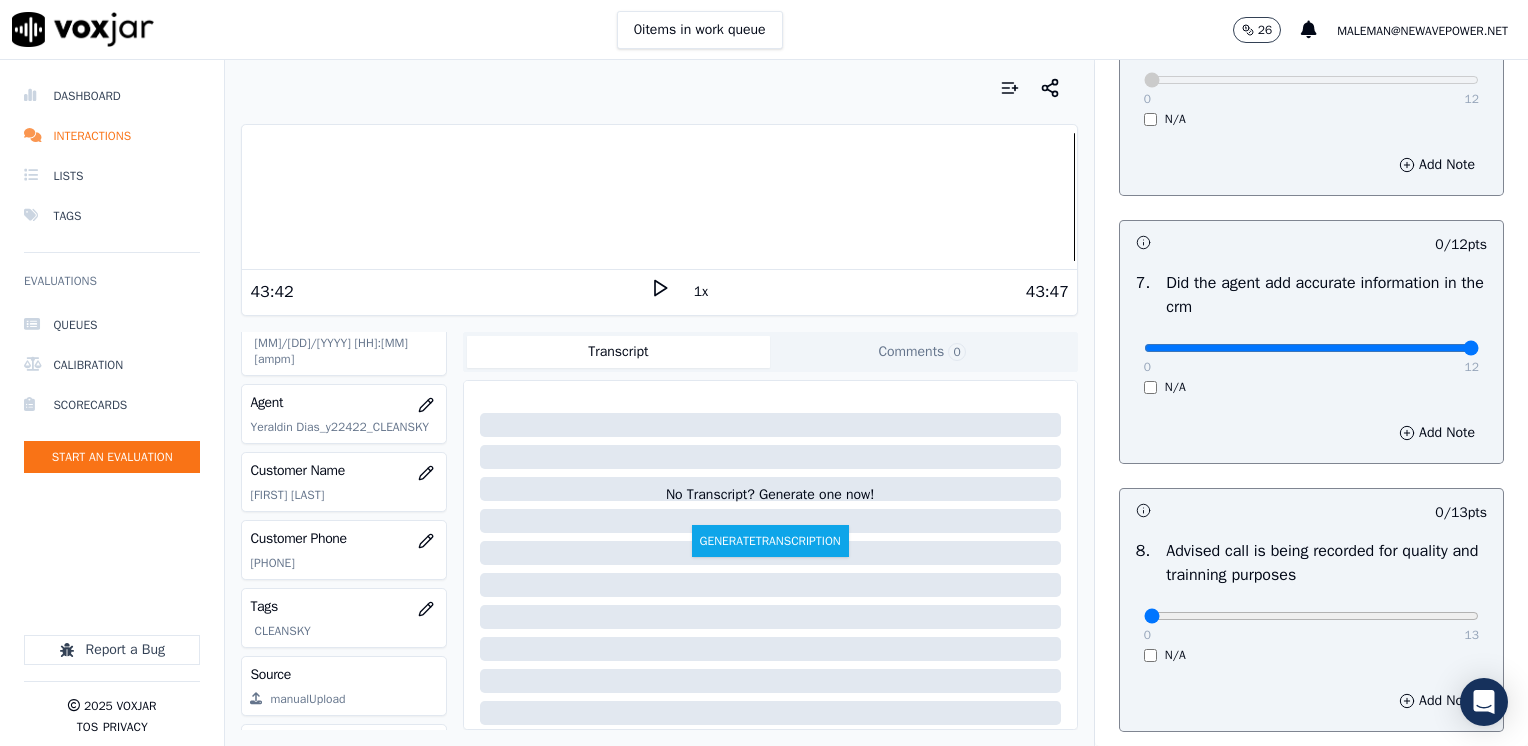 drag, startPoint x: 1136, startPoint y: 347, endPoint x: 1531, endPoint y: 418, distance: 401.3303 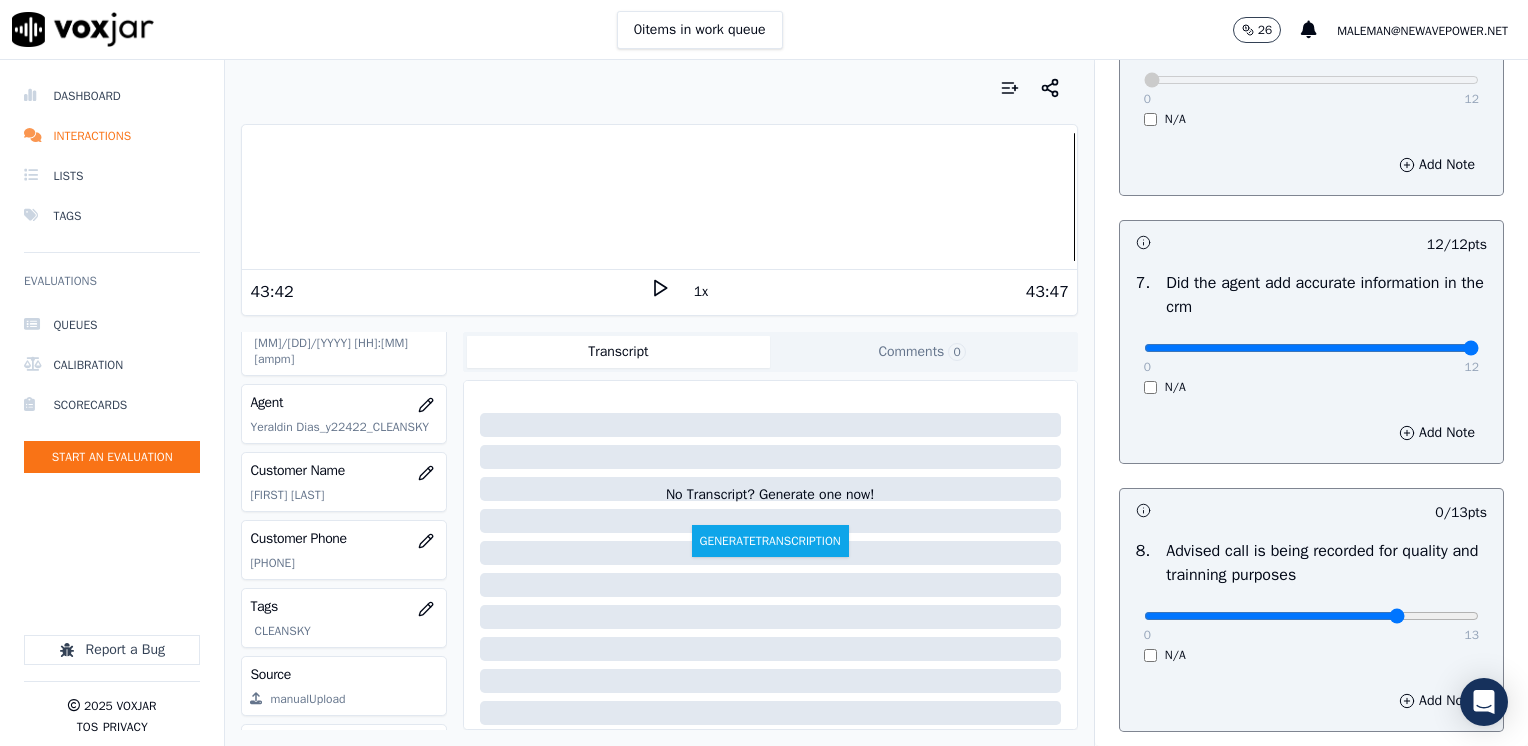 type on "10" 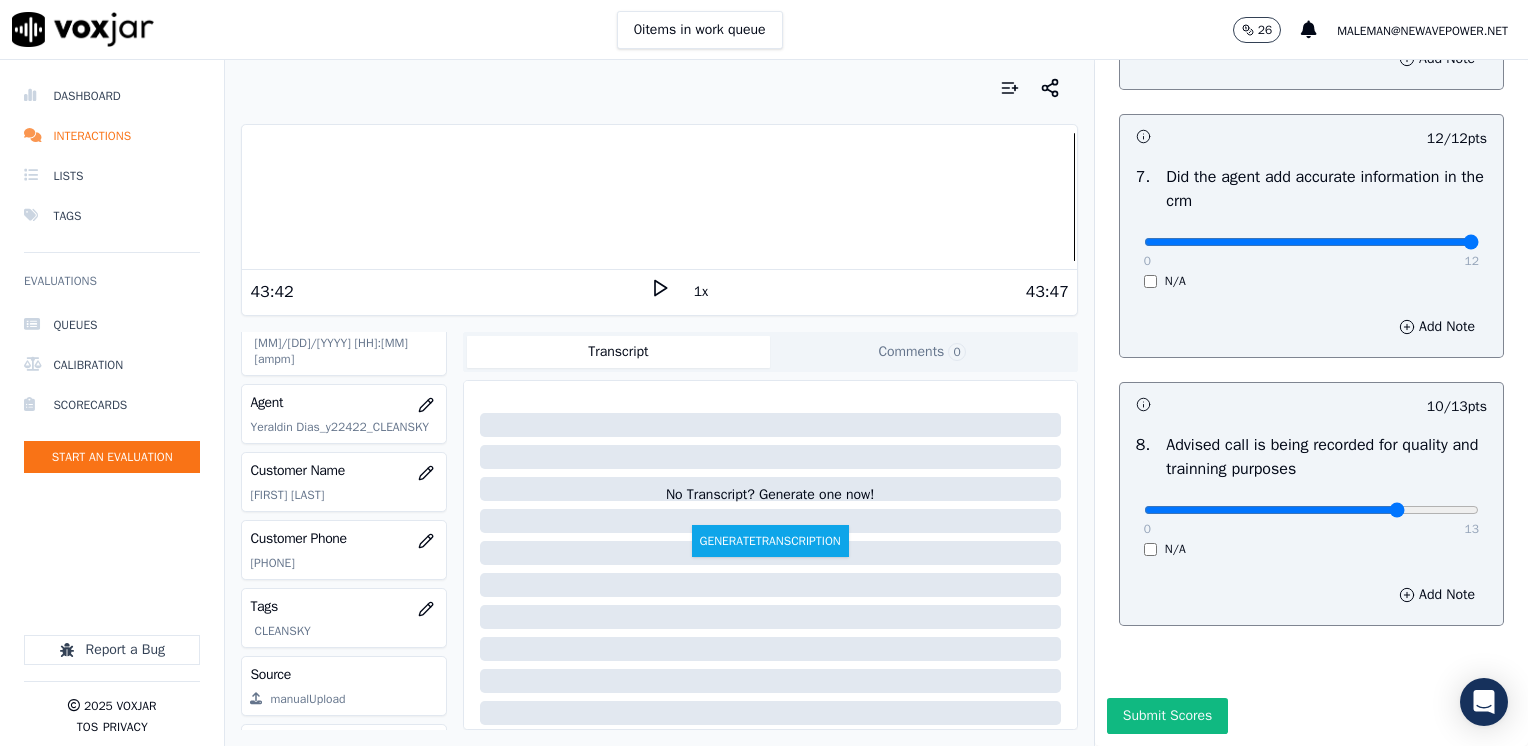 scroll, scrollTop: 1748, scrollLeft: 0, axis: vertical 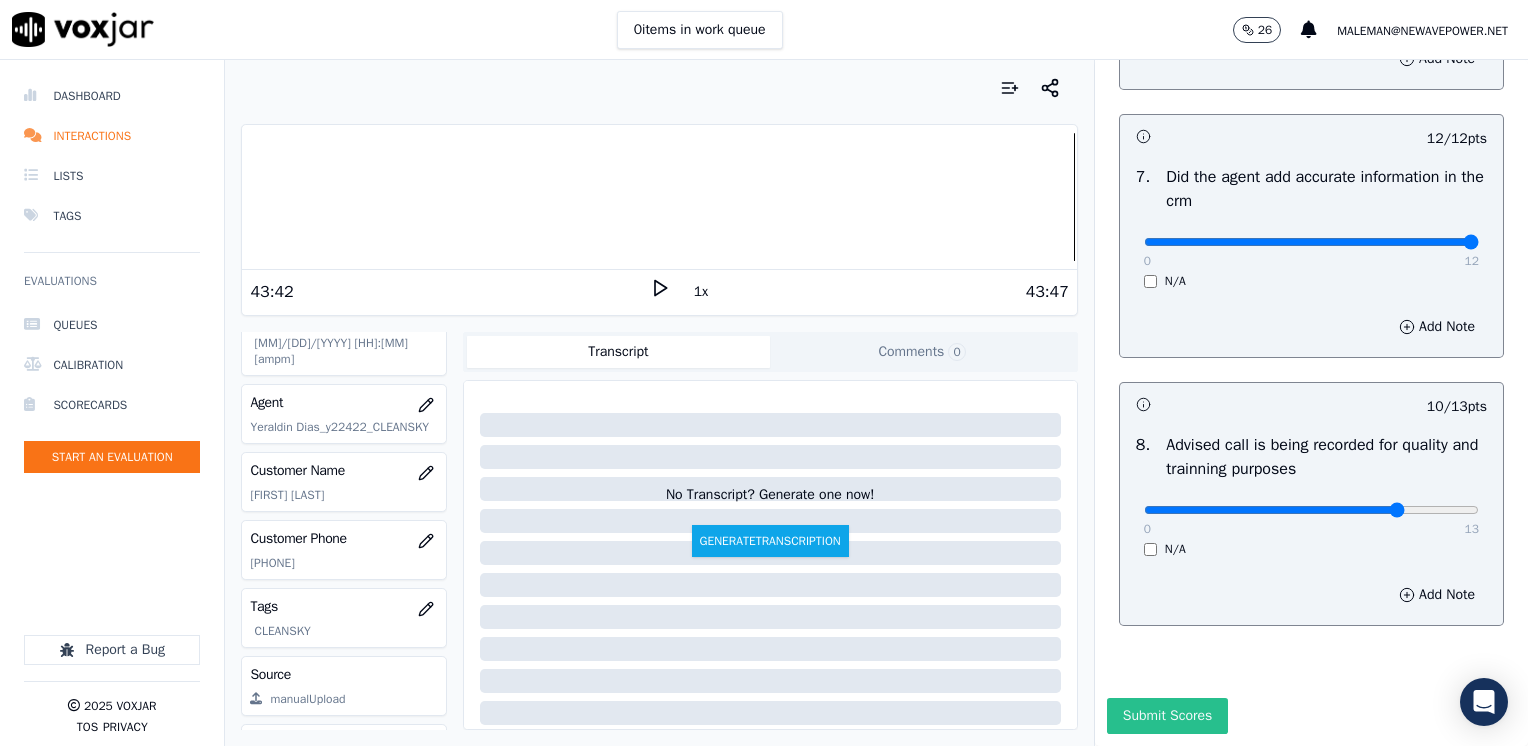 click on "Submit Scores" at bounding box center (1167, 716) 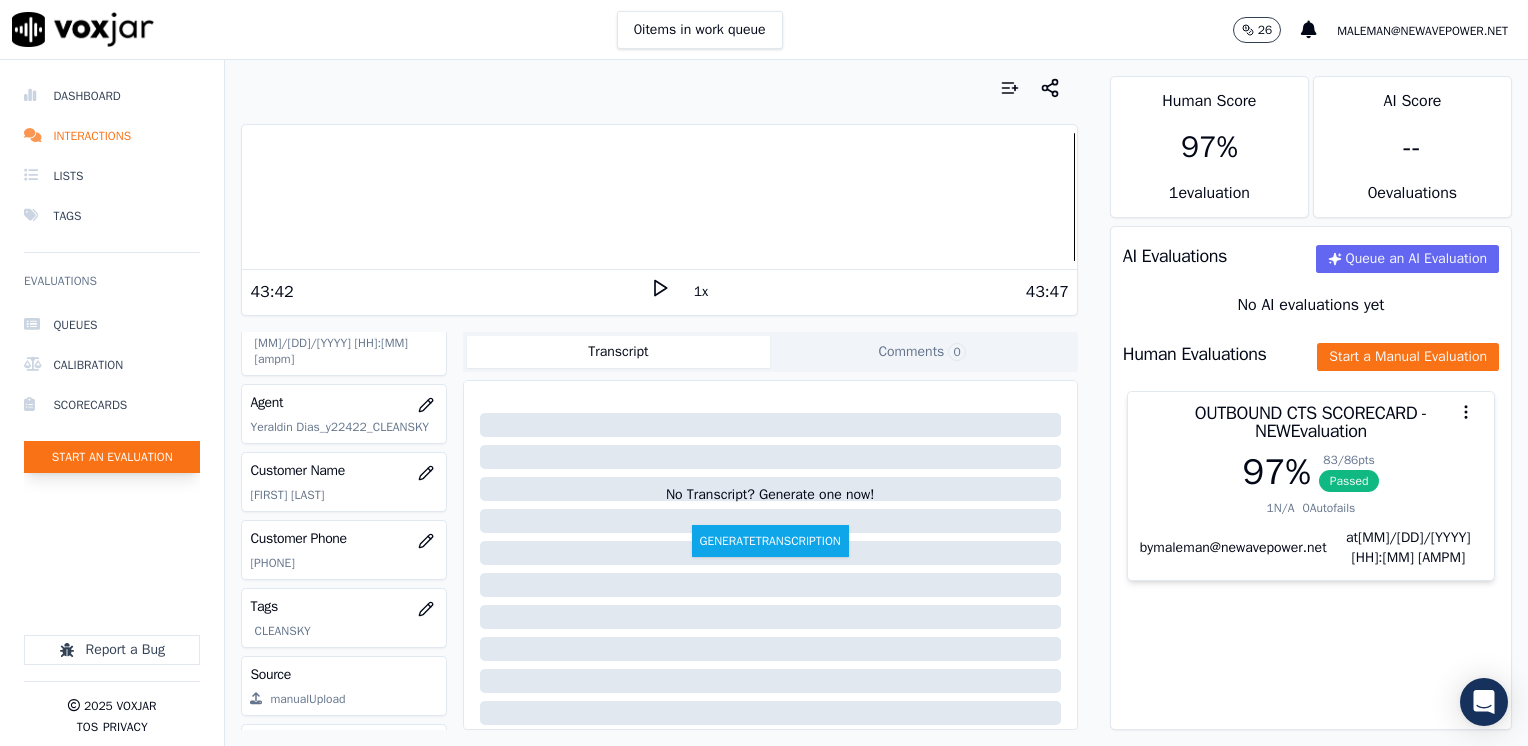 click on "Start an Evaluation" 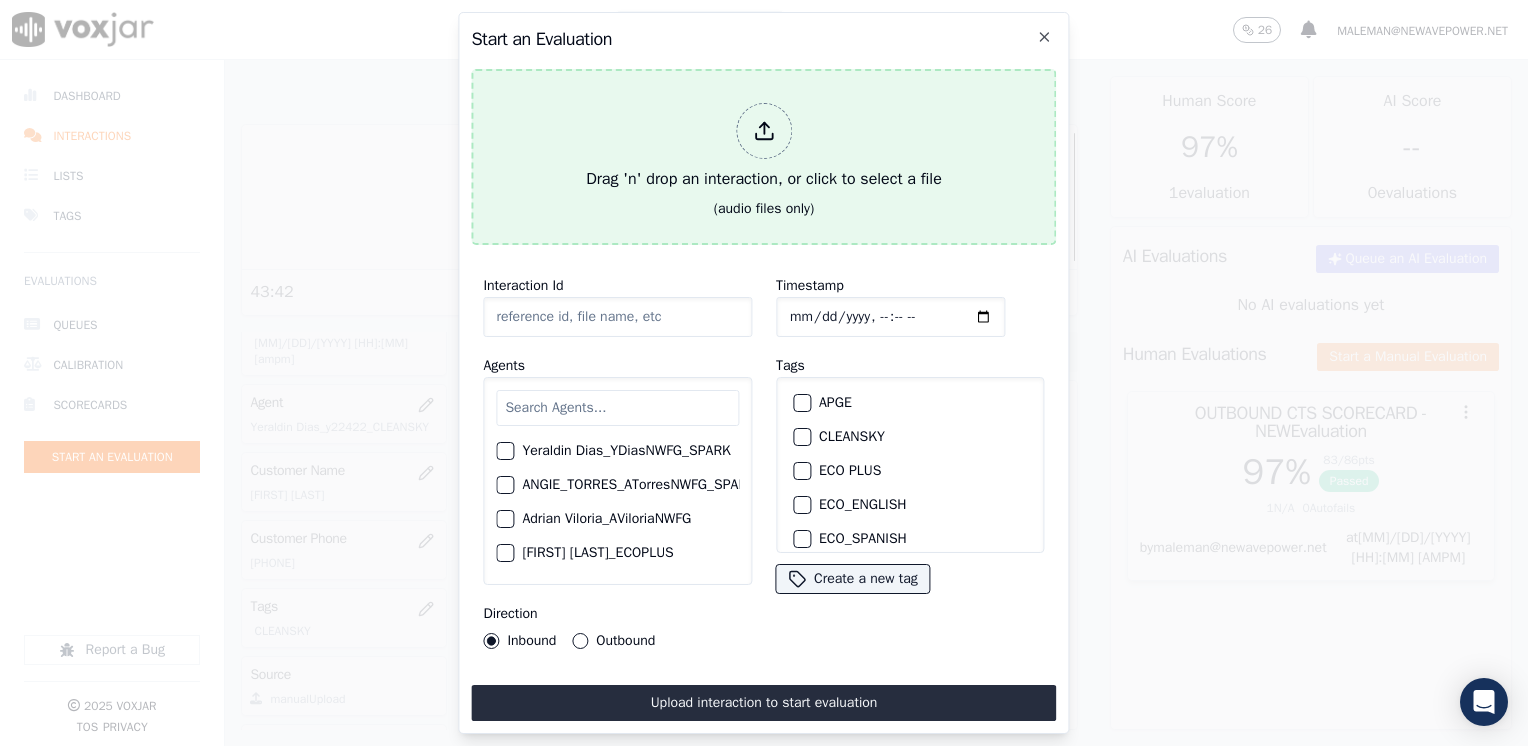 click at bounding box center (764, 131) 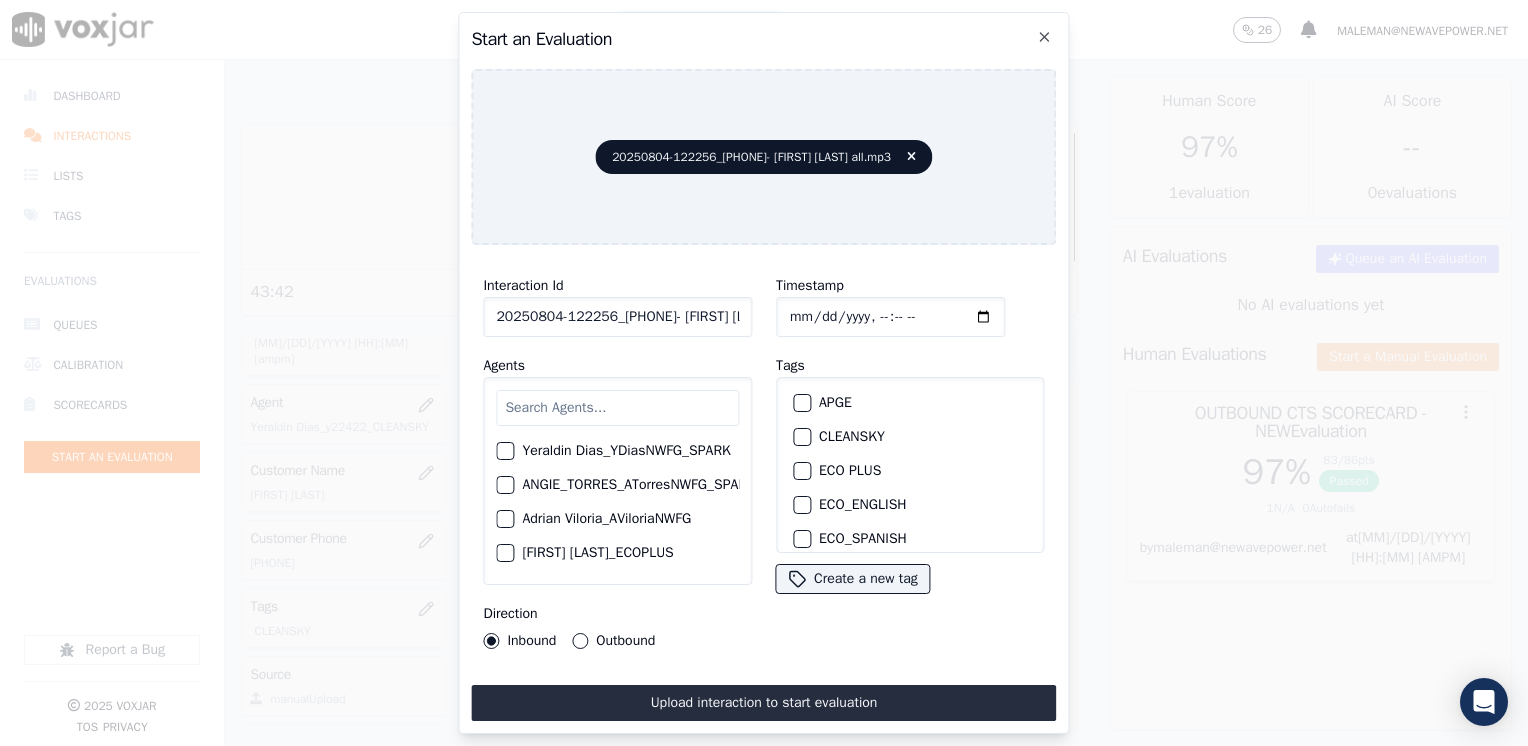 click on "[FIRST] [LAST]_YDiasNWFG_SPARK     [FIRST]_[FIRST]_[FIRST]_ATorresNWFG_SPARK     [FIRST] [LAST]_AViloriaNWFG     [FIRST] [LAST]_ECOPLUS     [FIRST] [LAST]_a25003_CLEANSKY     [FIRST] [LAST]_a25016_WGL     [FIRST] [LAST]_a25046_INDRA     [FIRST] [LAST]_fuse1164_NGE     [FIRST] [LAST]_a26181_WGL     [FIRST] [LAST]_SYMMETRY     [FIRST] [LAST]_a26184_WGL     [FIRST] [LAST]_a13916_CLEANSKY     [FIRST] [LAST]­_NW2906_CLEANSKY     [FIRST] [LAST]_AHiguitaNWFG_SPARK     [FIRST] [LAST]_Fuse3185_NGE     [FIRST] [LAST]_No Sales      [FIRST] [LAST]_a27435_CLEANSKY     [FIRST] [LAST]_a27490_INDRA     [FIRST] [LAST]_APriasNWFG     [FIRST] [LAST]_SYMMETRY     [FIRST] [LAST]_a27400_CLEANSKY     [FIRST] [LAST]_a27447_INDRA     [FIRST] [LAST]_fuse1184_NGE     [FIRST] [LAST]_ATorresNWFG     [FIRST] [LAST]_SYMMETRY     [FIRST] [LAST]_WANN1185_NGE     [FIRST] [LAST]_a27399_CLEANSKY     [FIRST] [LAST]_a27445_INDRA     [FIRST]_[FIRST]_[FIRST]_WANN1211_NGE     [FIRST] [LAST]_BAQ2083_INDRA     [FIRST] [LAST]_BCamachoNWFG     [FIRST] [LAST]_ECOPLUS" 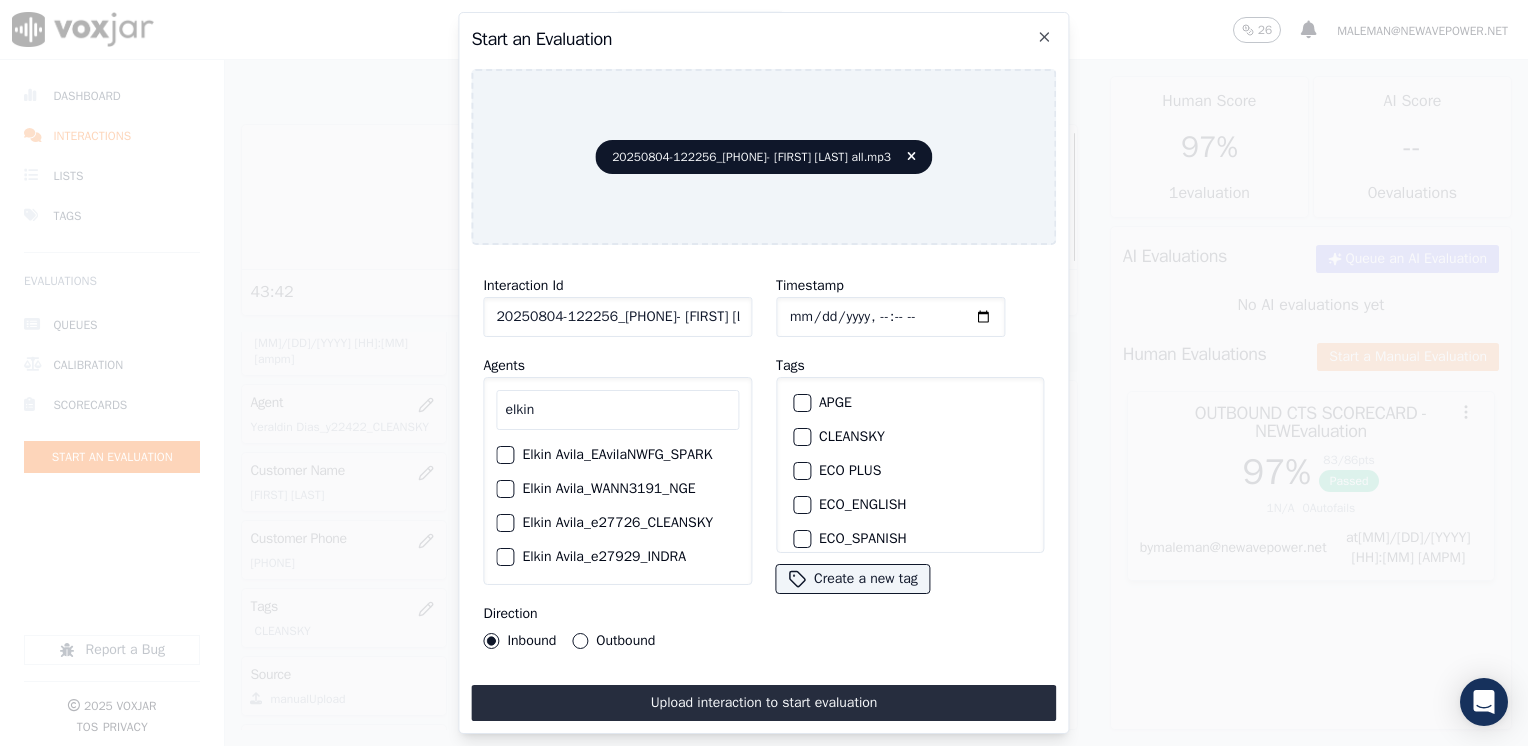 type on "elkin" 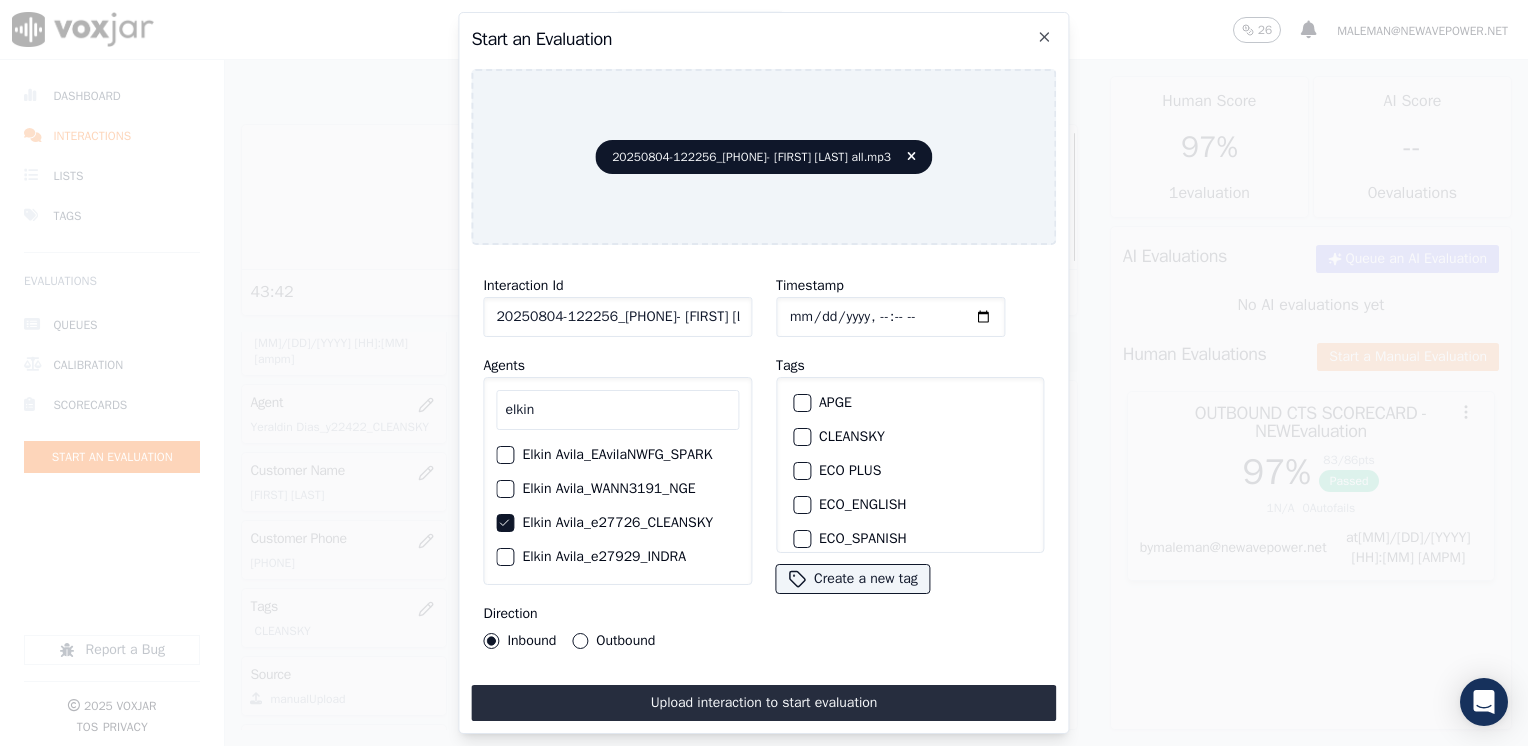 click at bounding box center (801, 437) 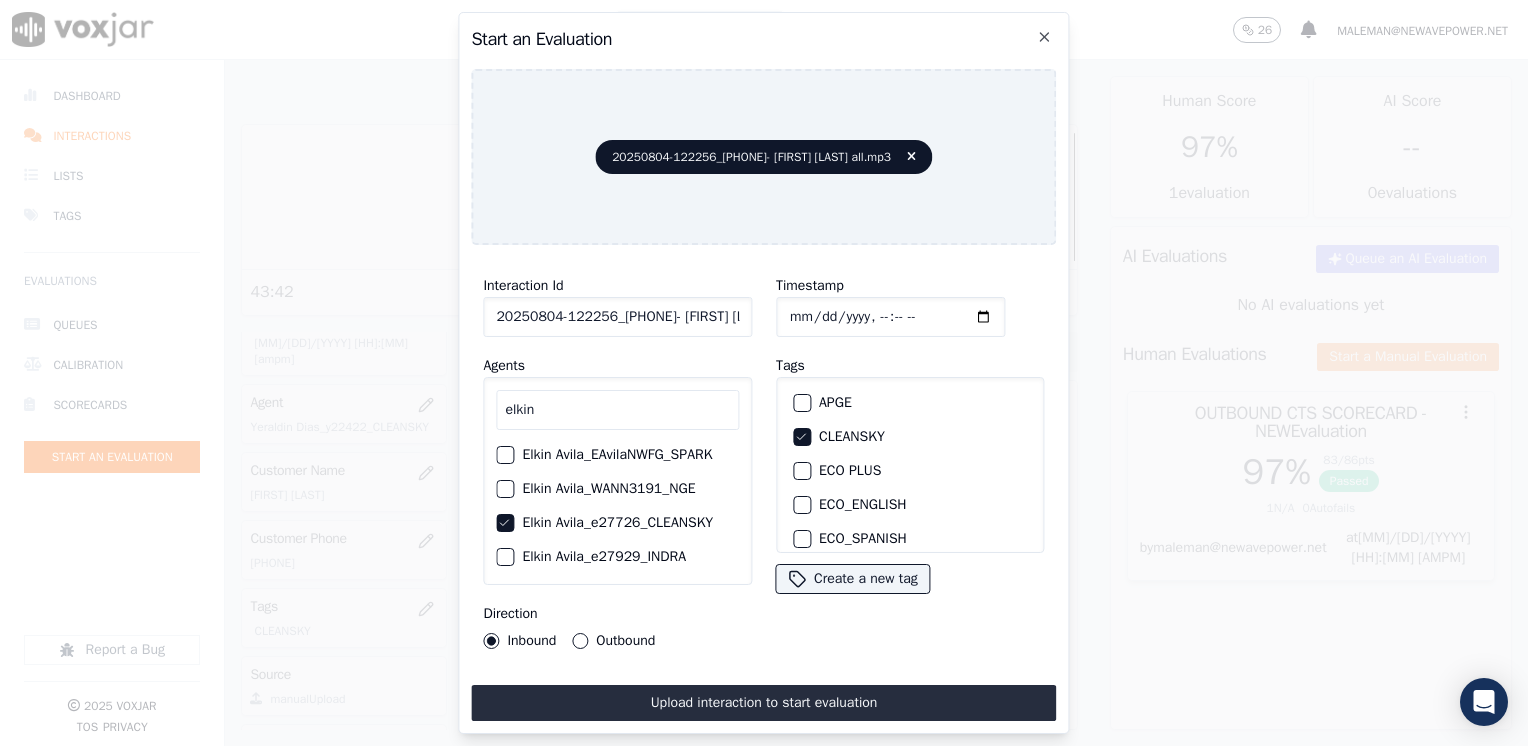 click on "Timestamp" 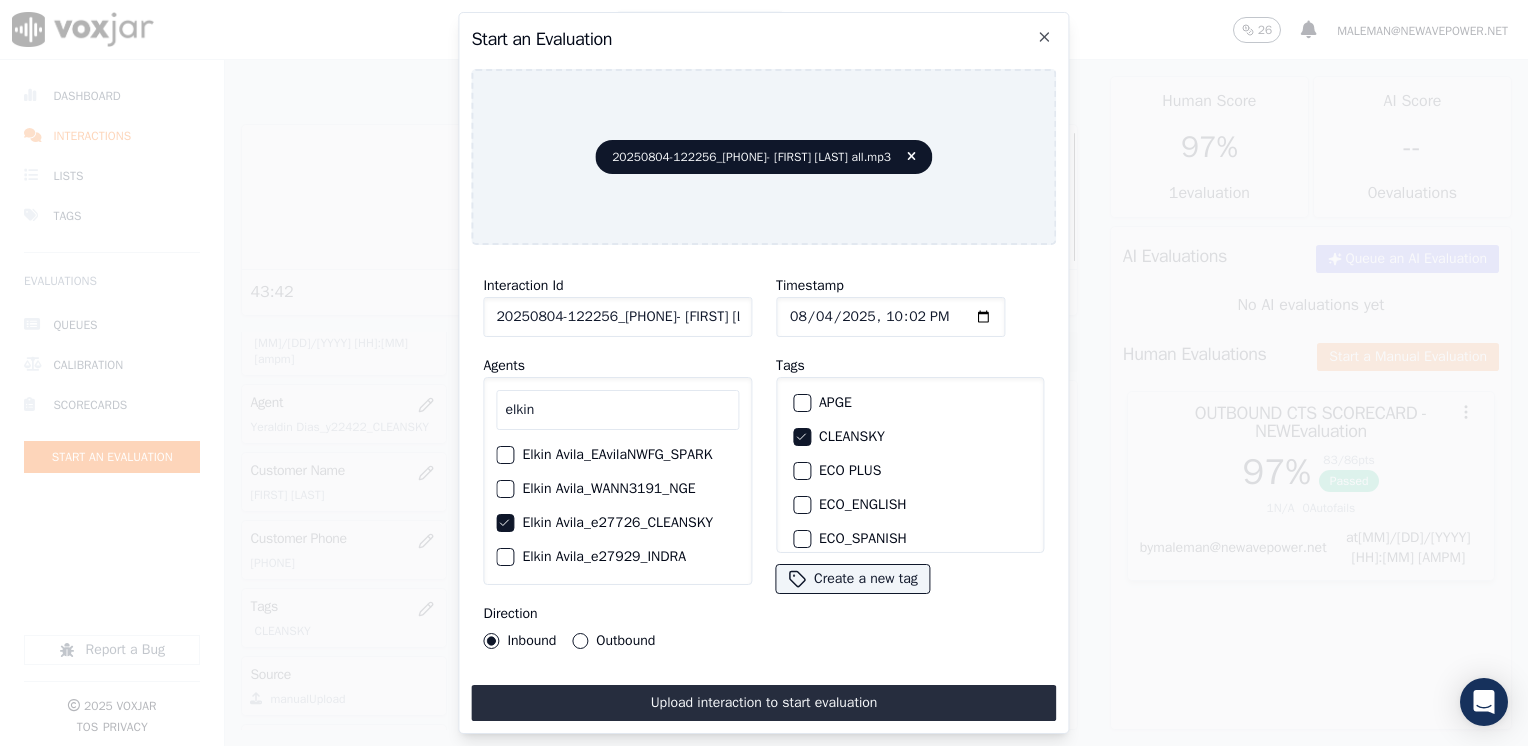 type on "2025-08-04T22:02" 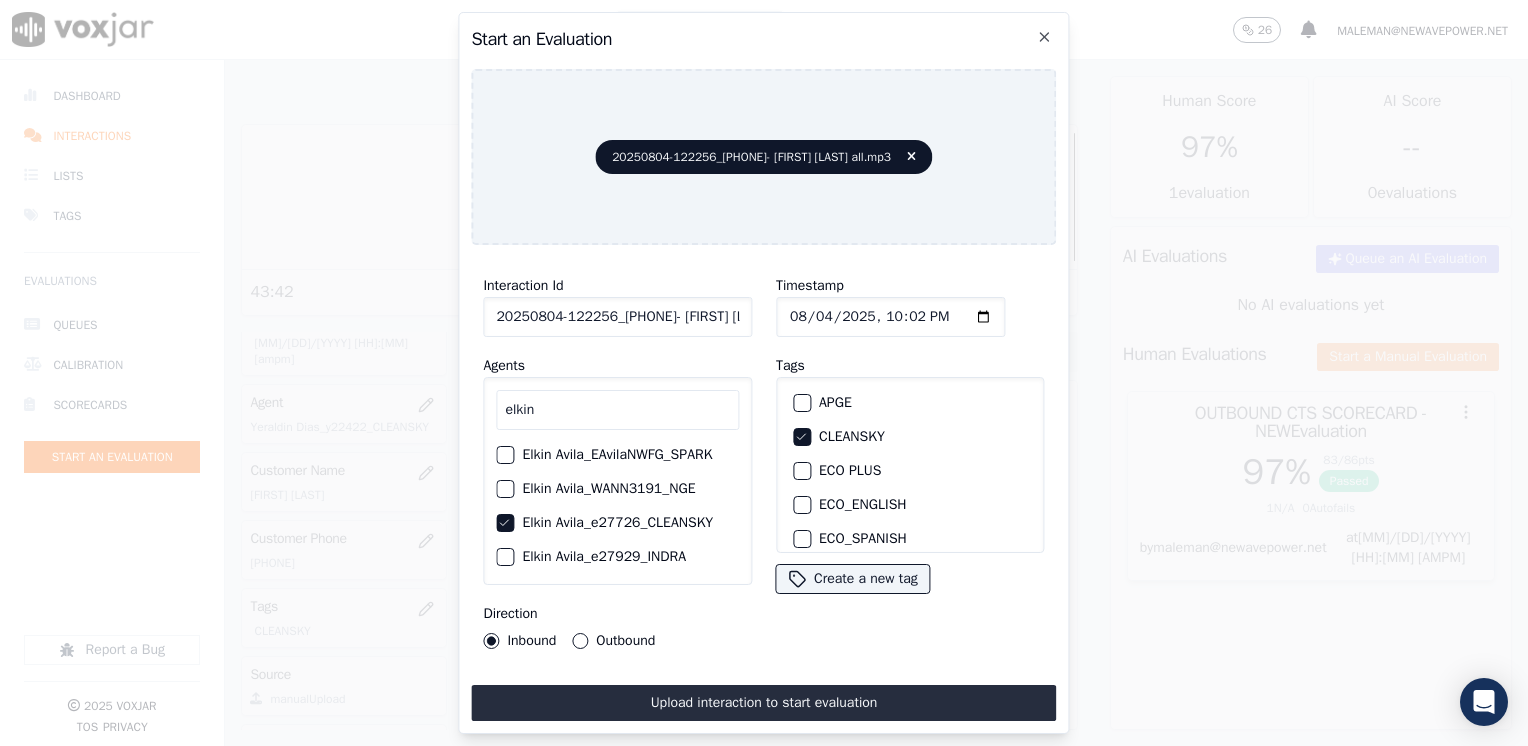 drag, startPoint x: 588, startPoint y: 246, endPoint x: 611, endPoint y: 248, distance: 23.086792 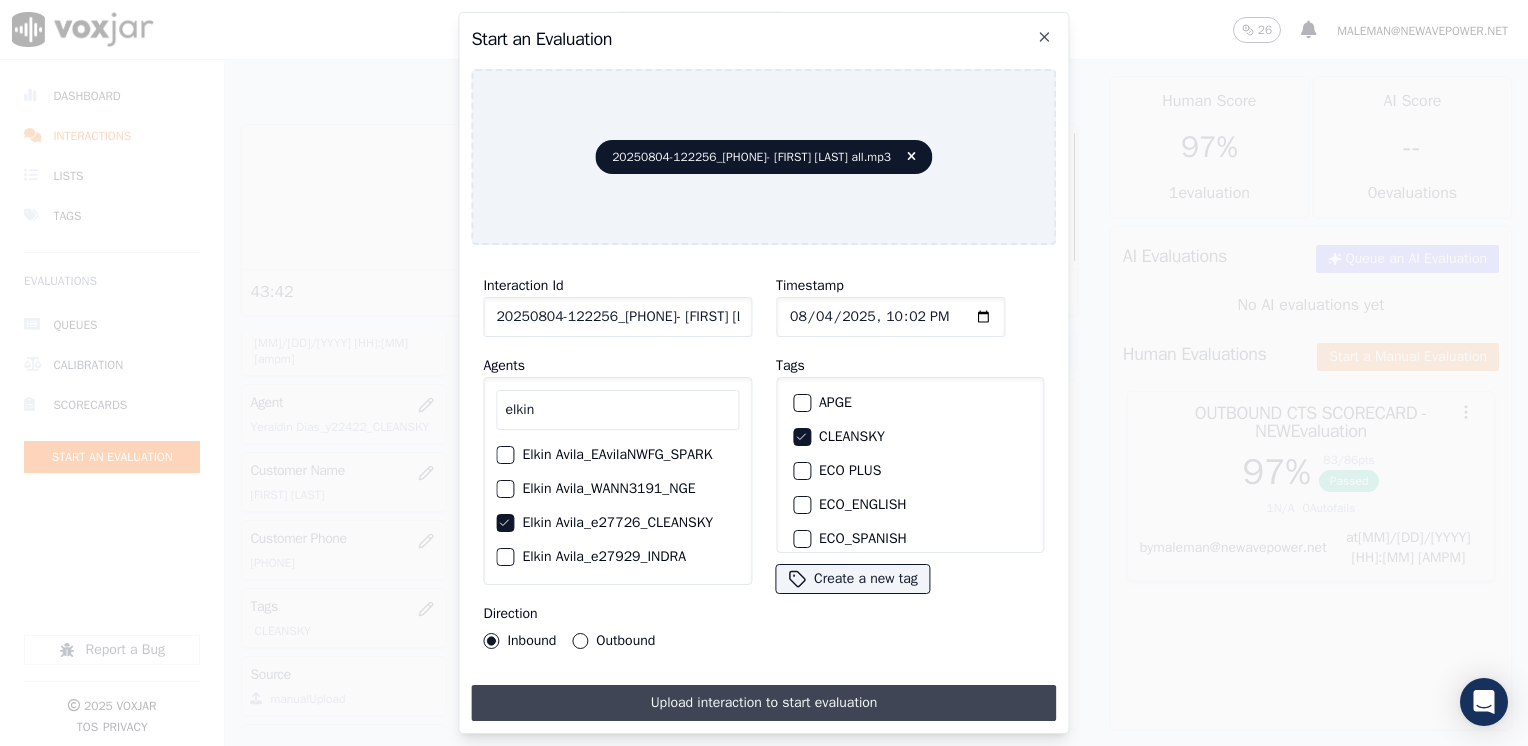 click on "Upload interaction to start evaluation" at bounding box center [763, 703] 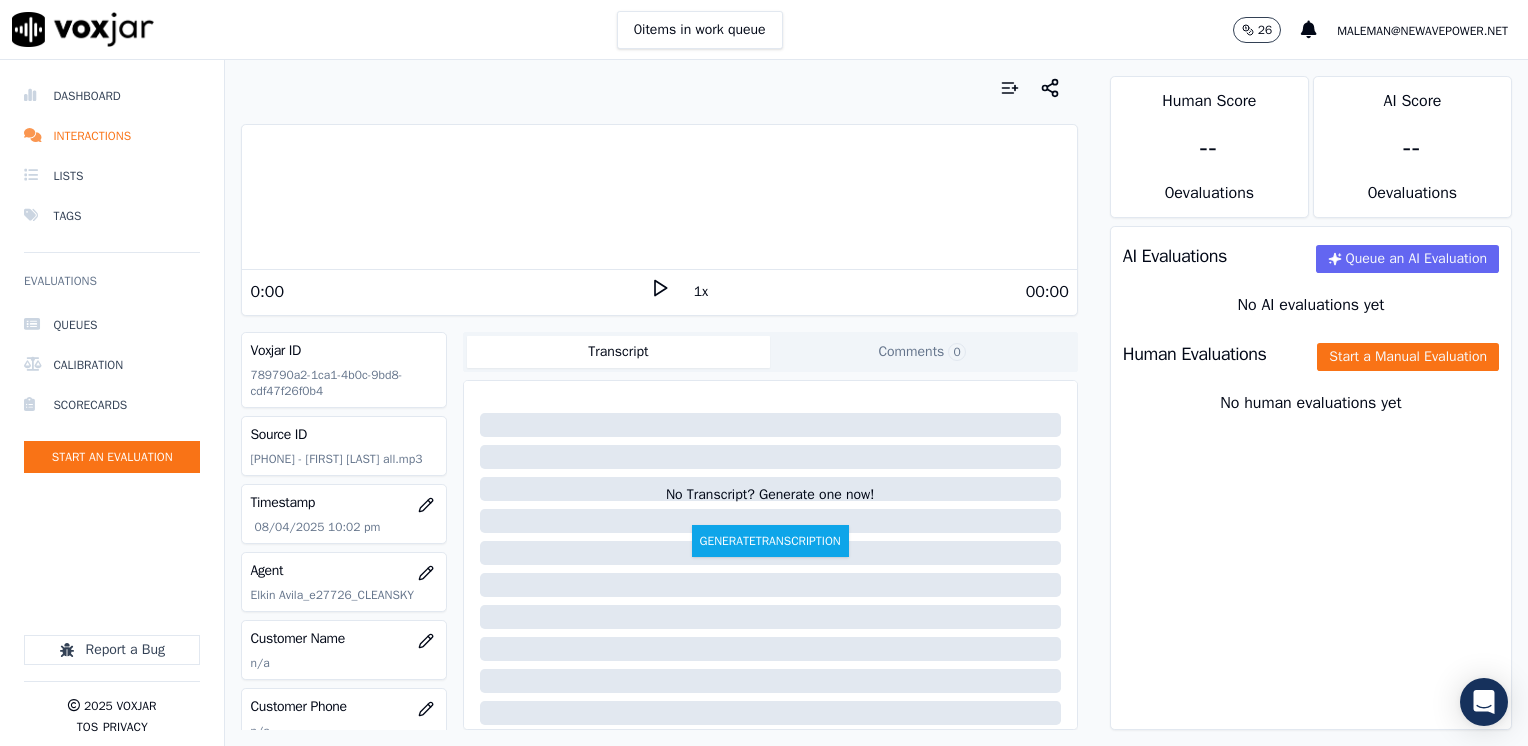 click 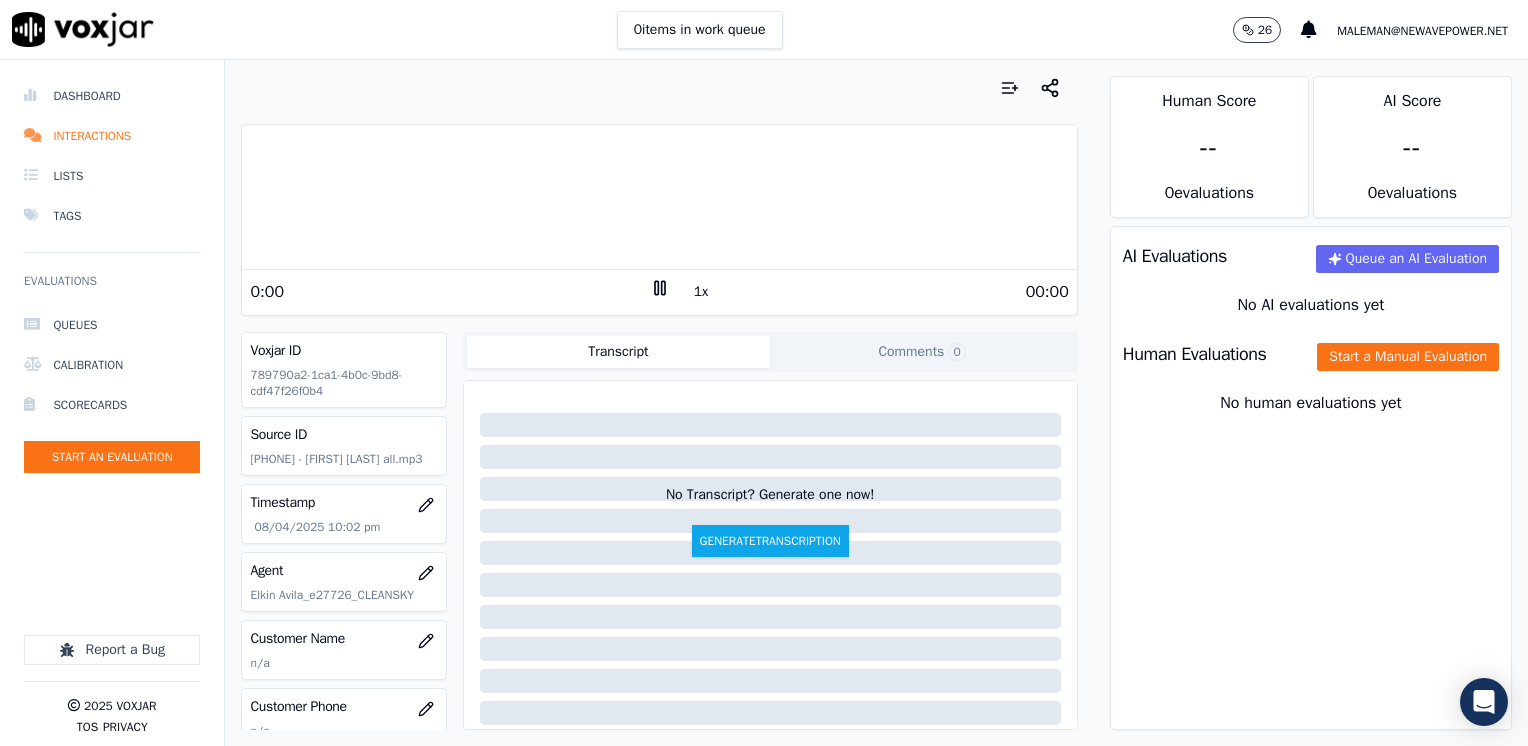 click 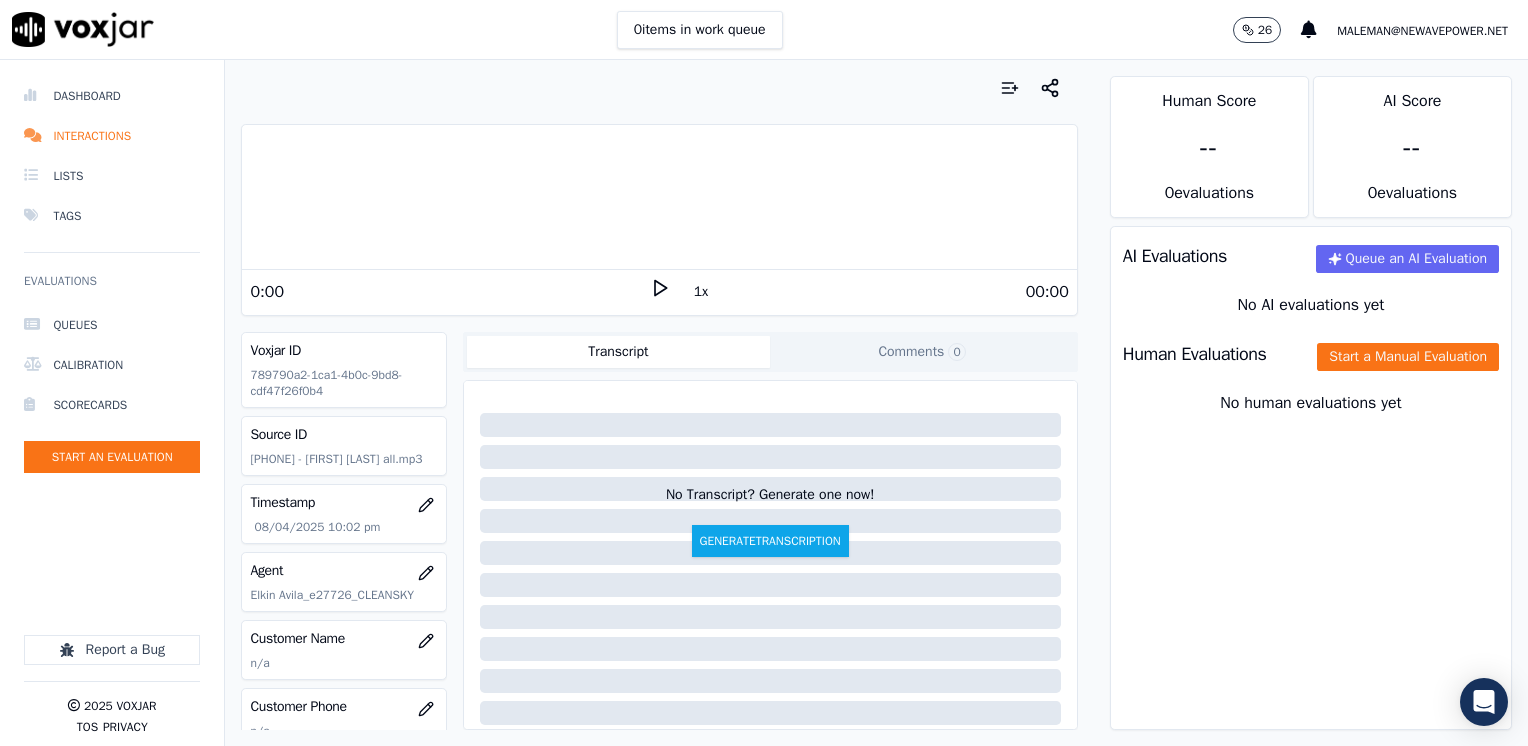 click 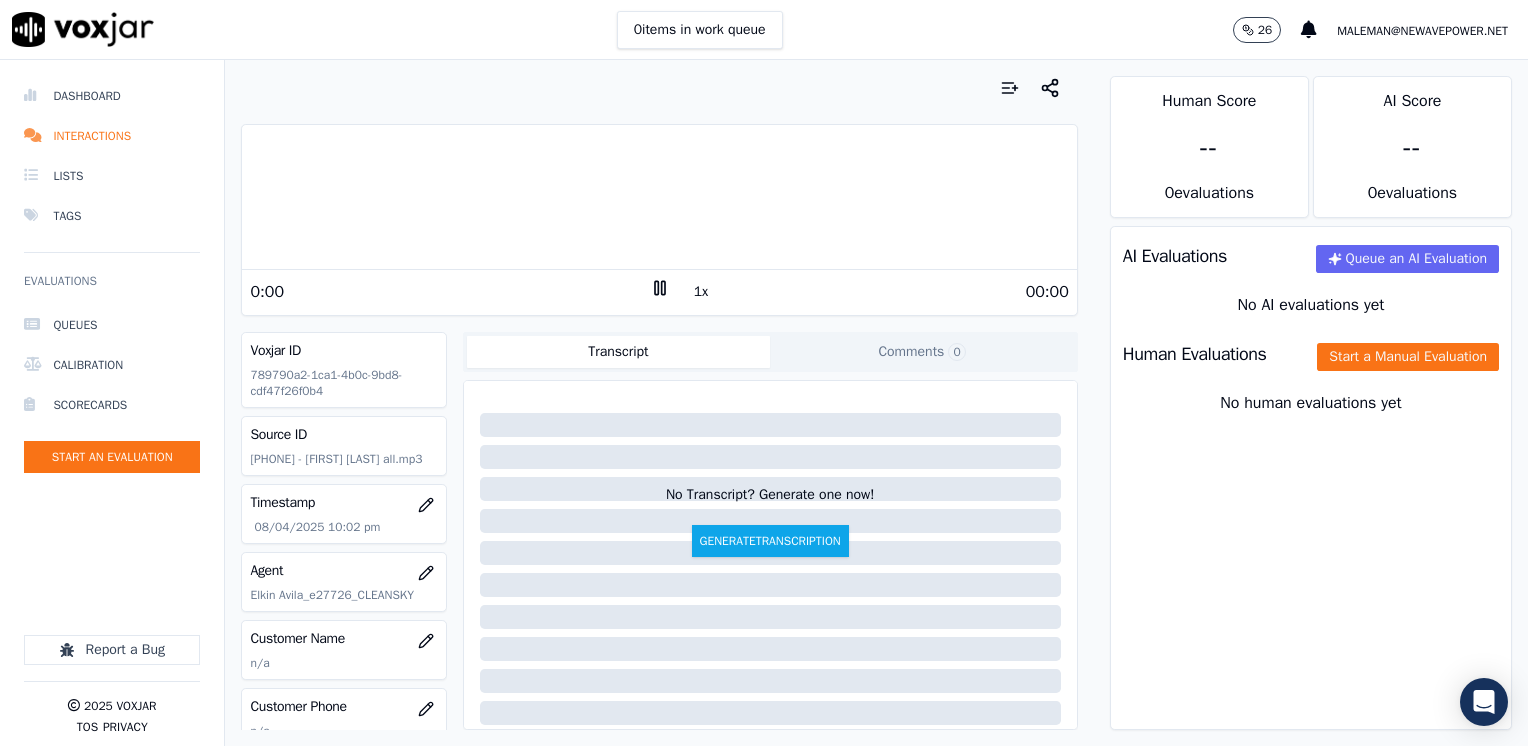 click 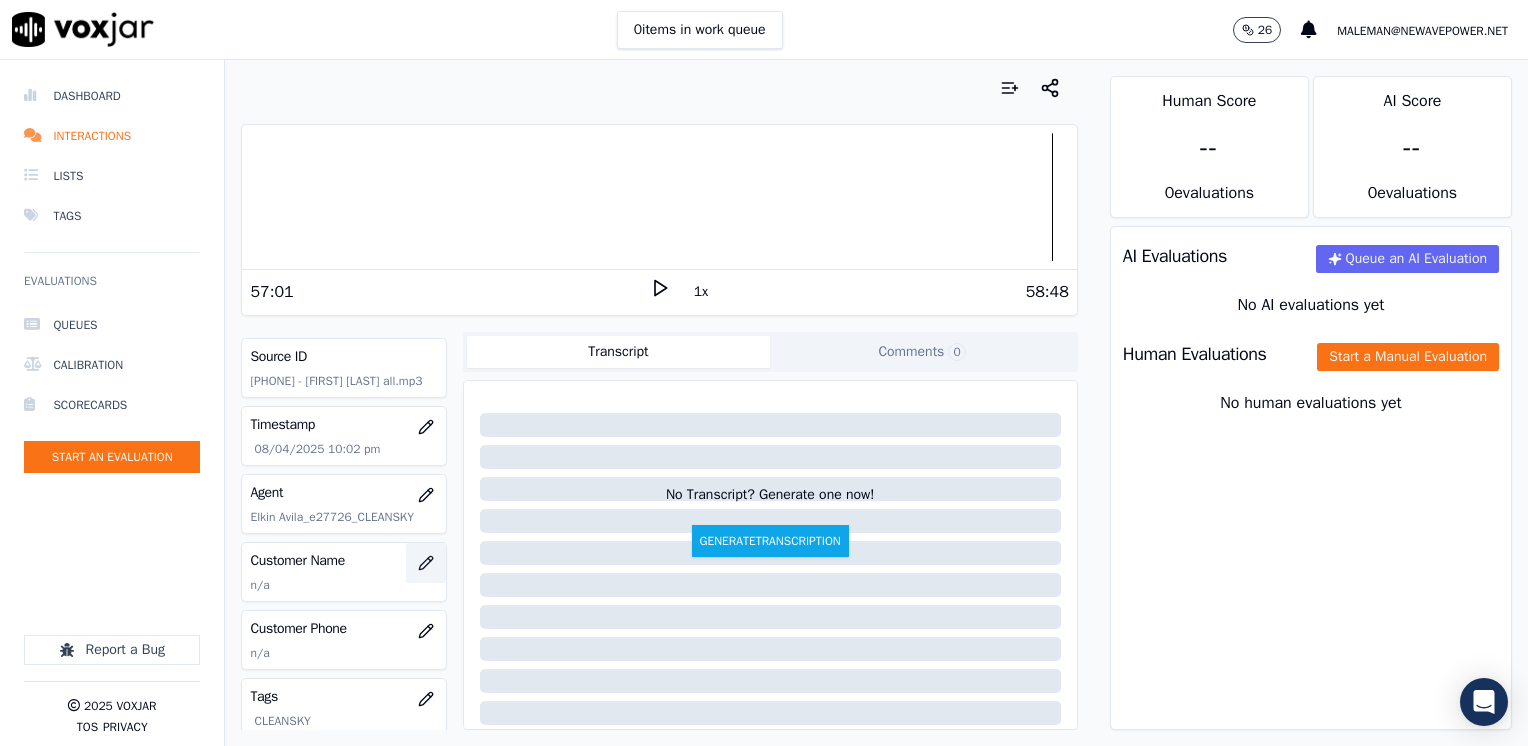 scroll, scrollTop: 100, scrollLeft: 0, axis: vertical 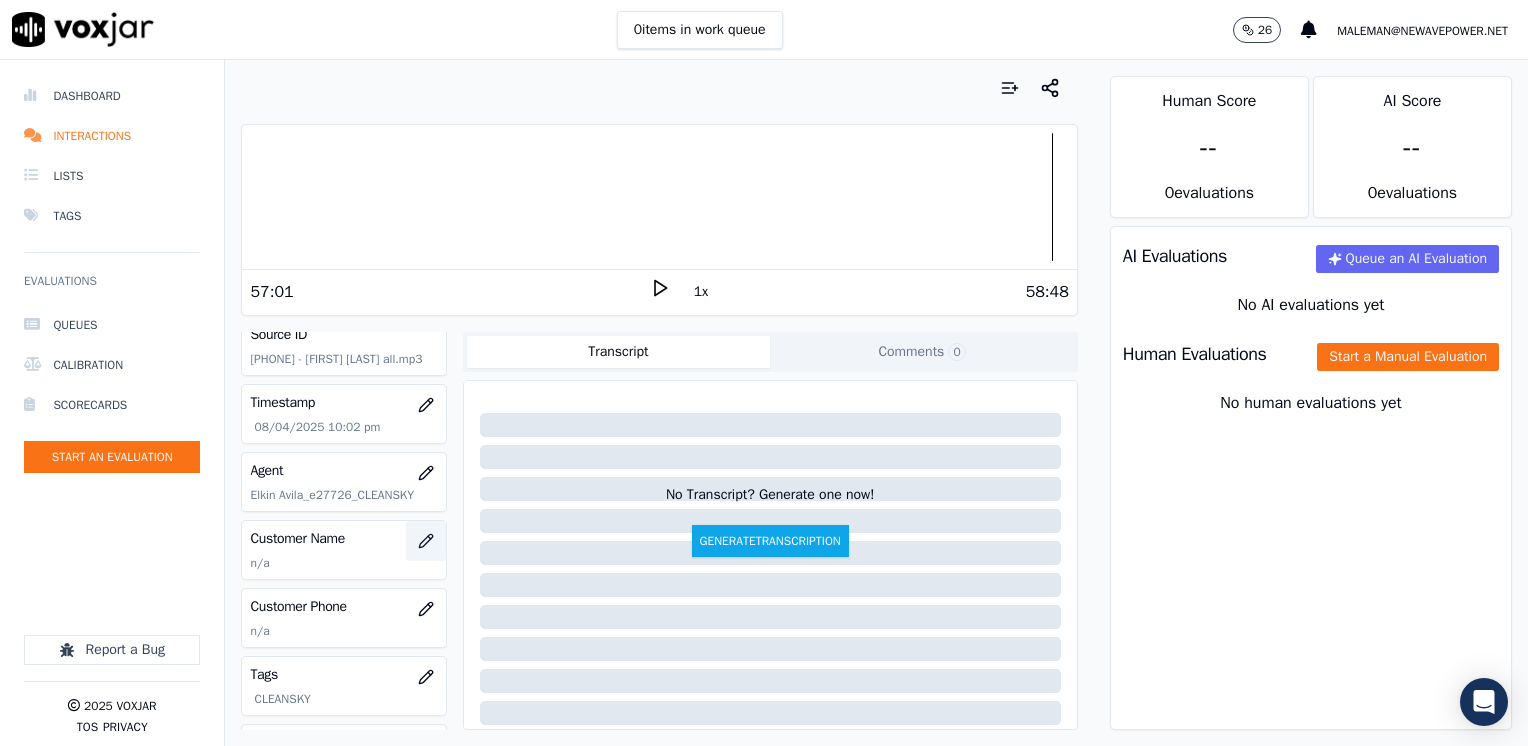 click at bounding box center (426, 541) 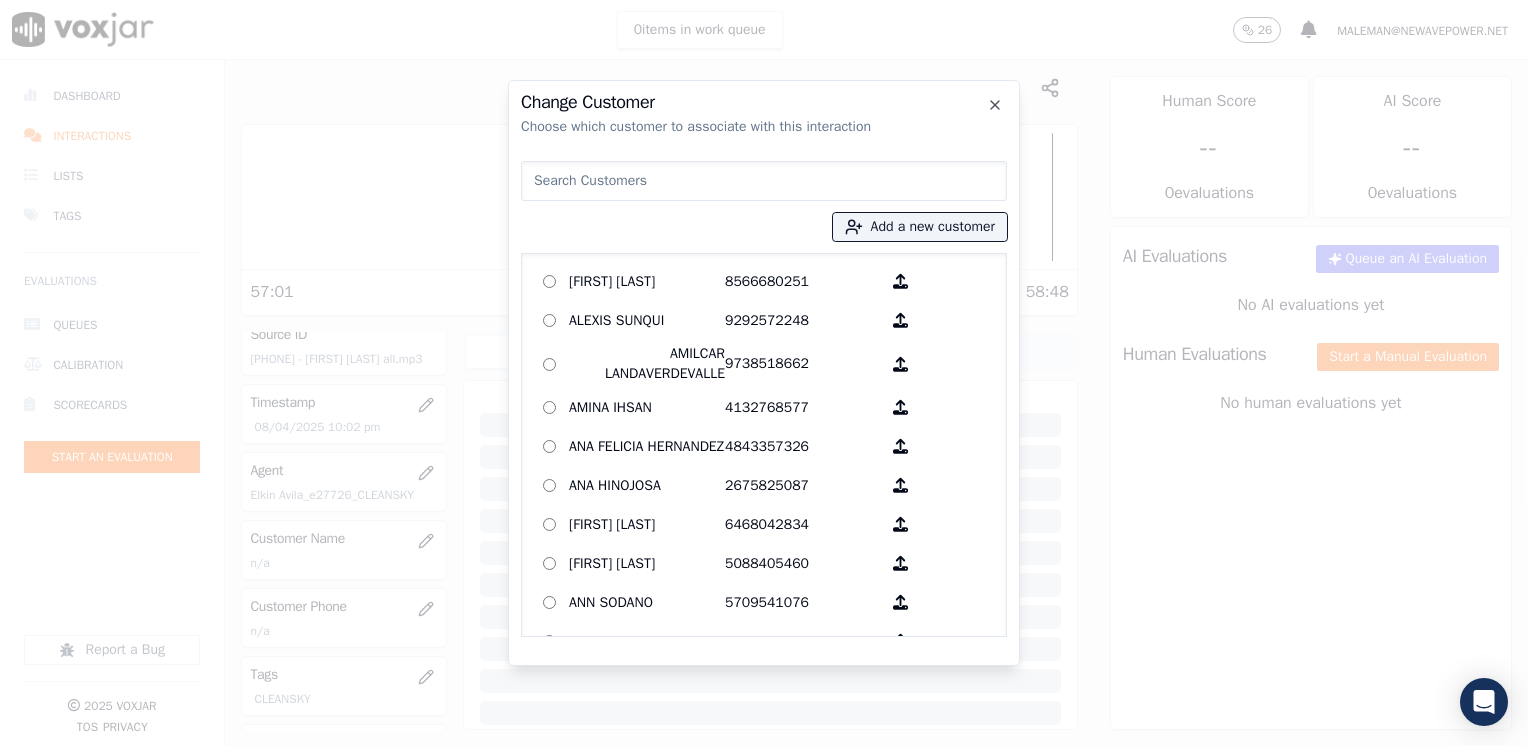 click at bounding box center [764, 181] 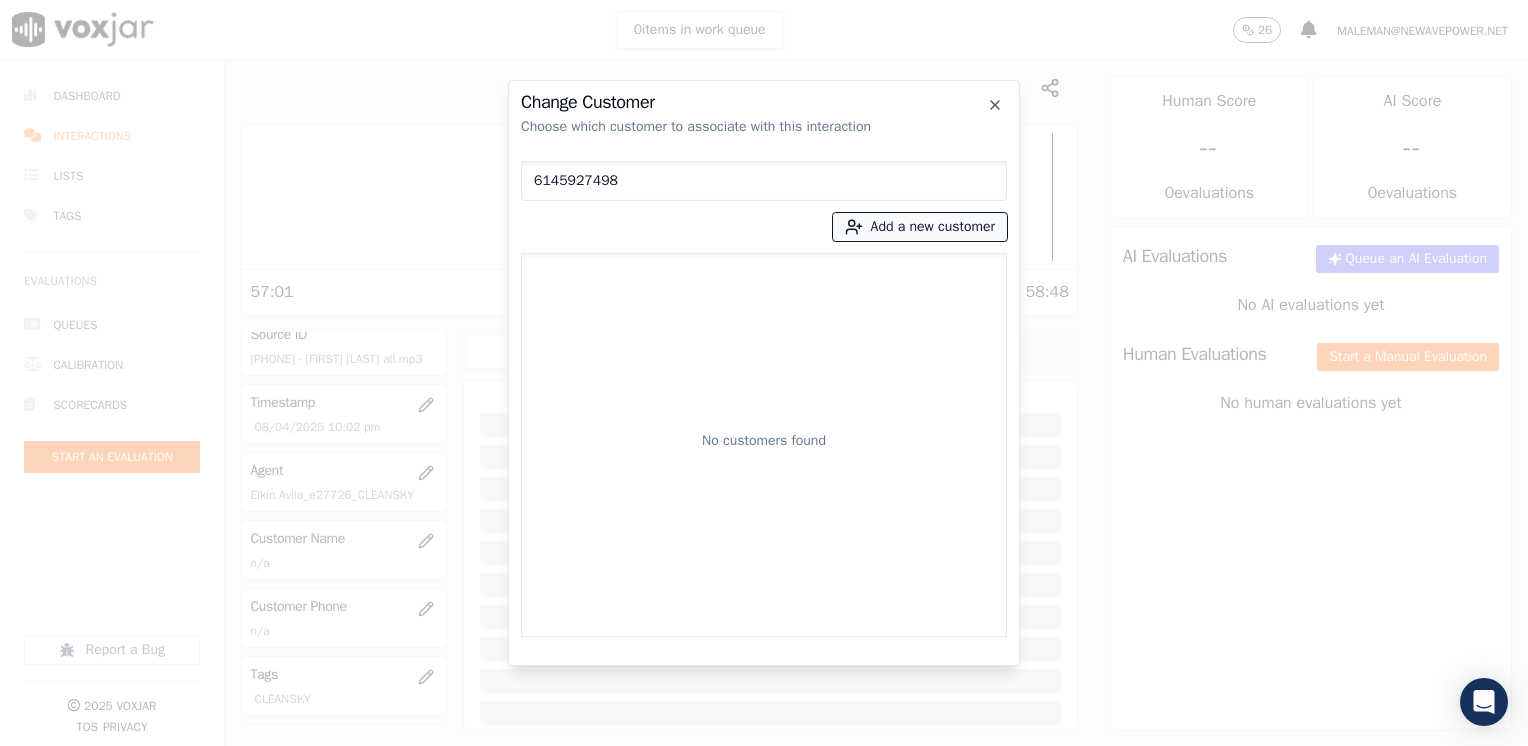 type on "6145927498" 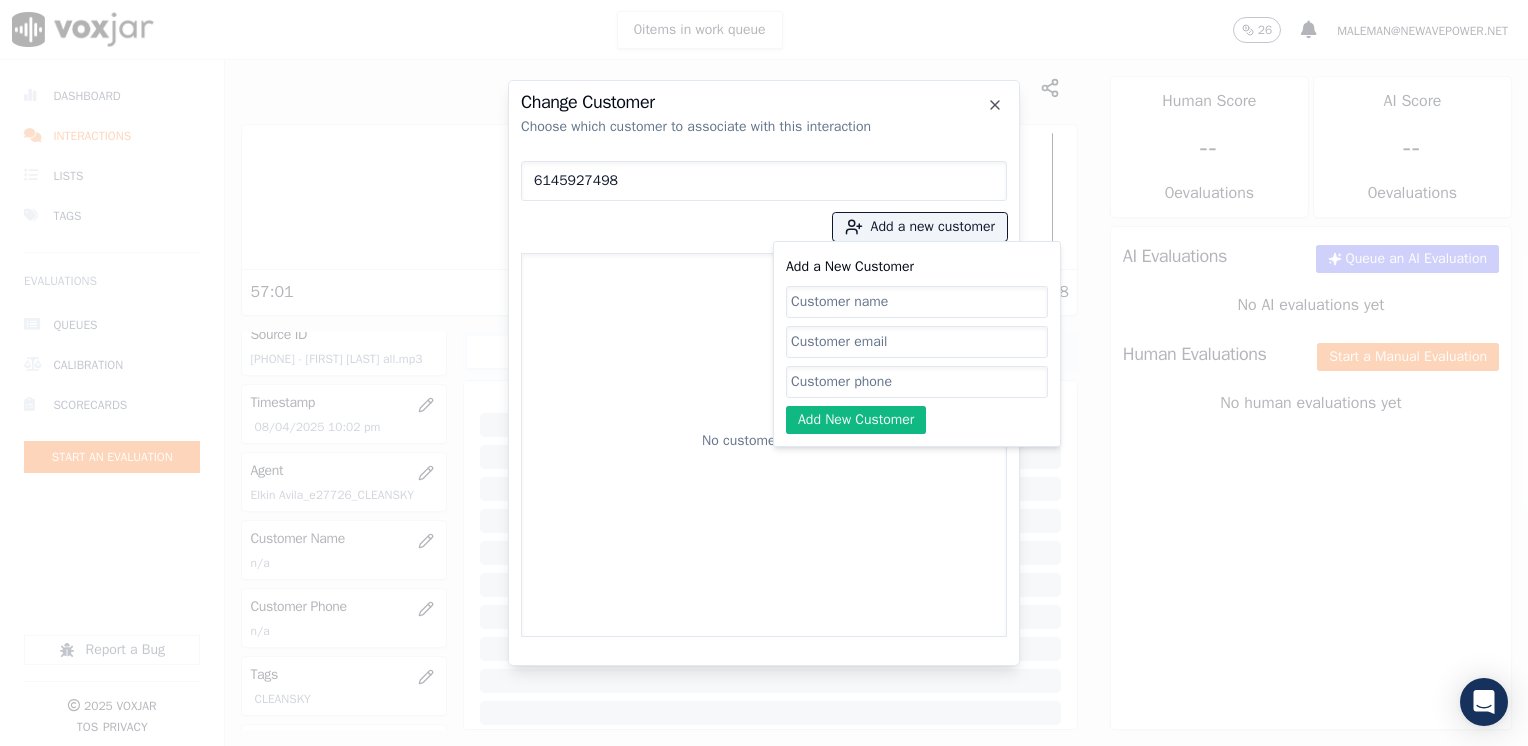 click on "Add a New Customer" 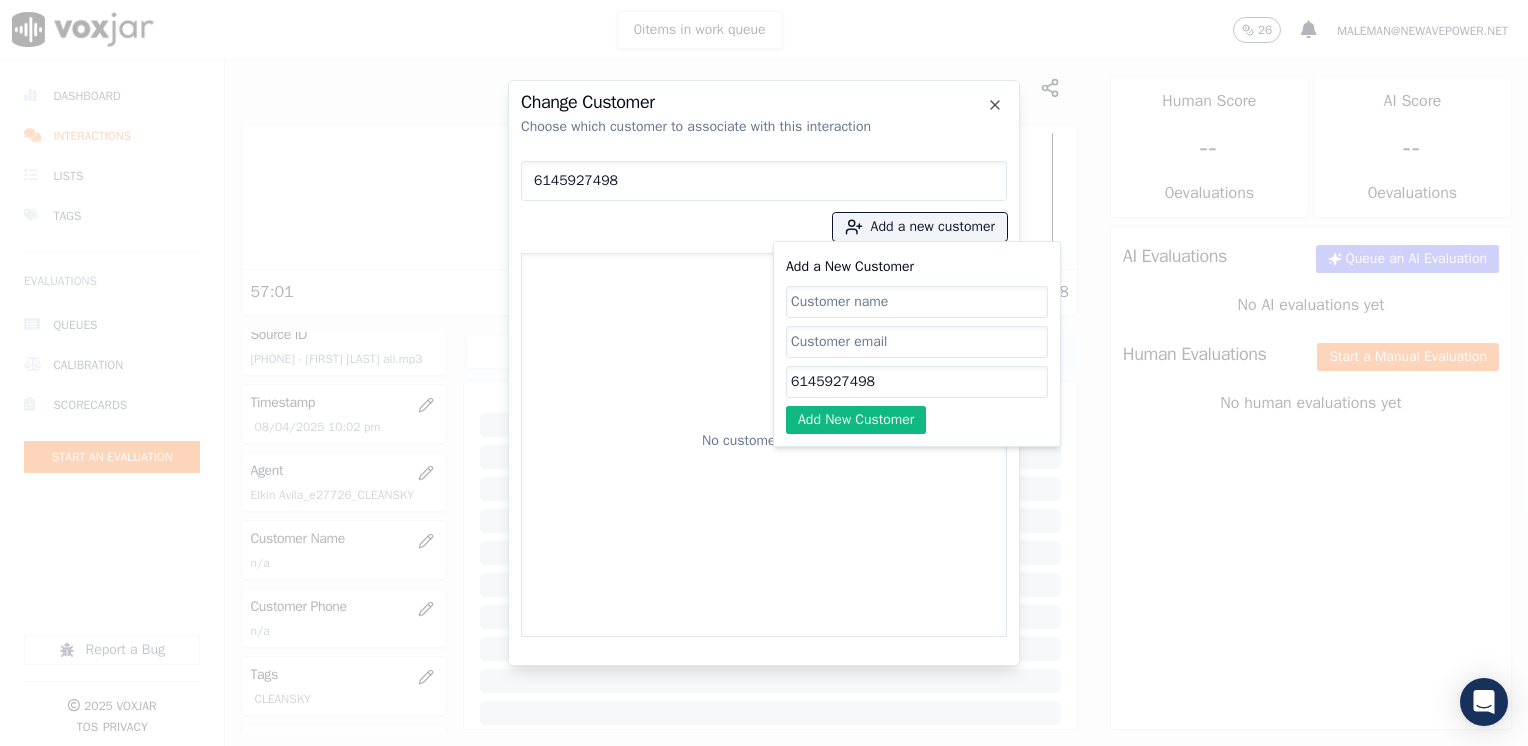 type on "6145927498" 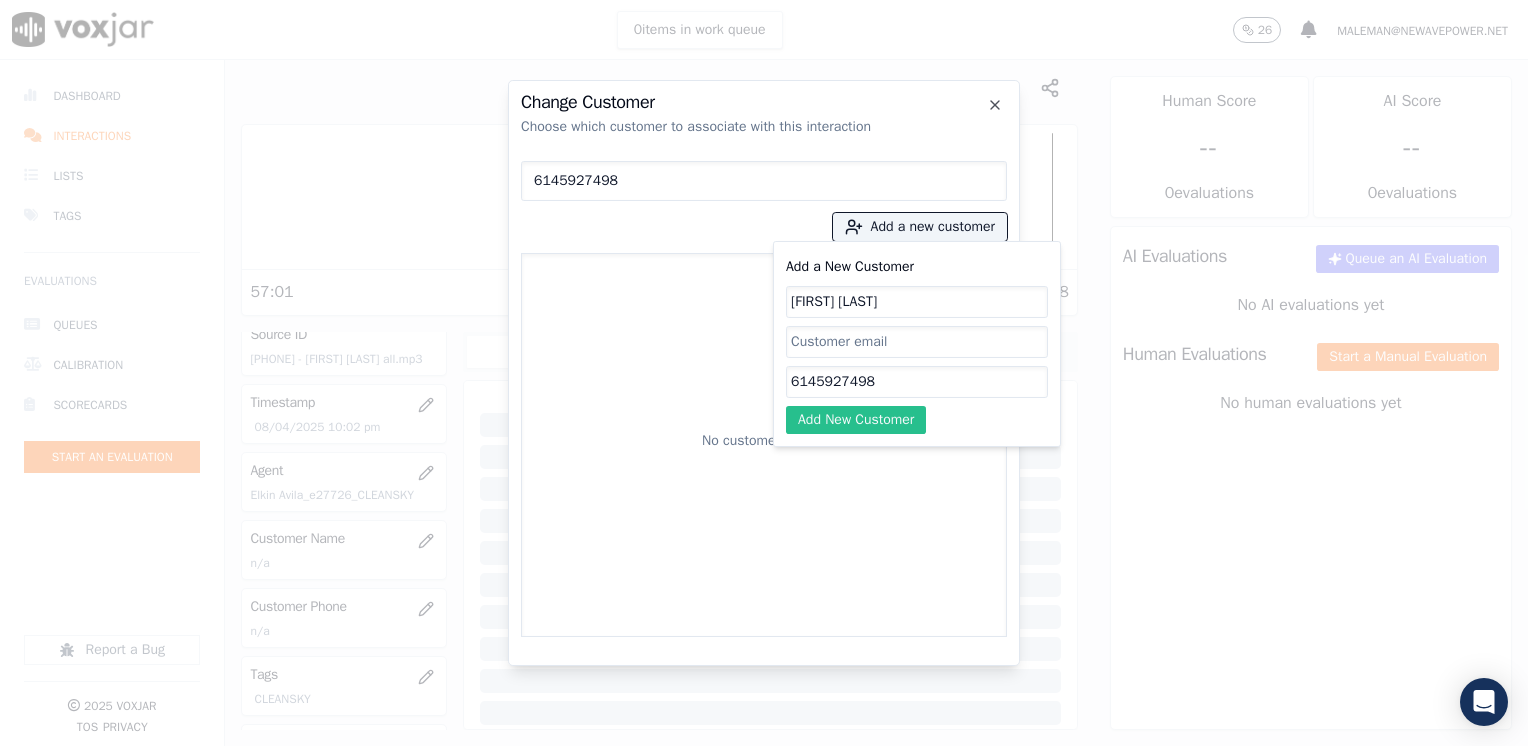 type on "[FIRST] [LAST]" 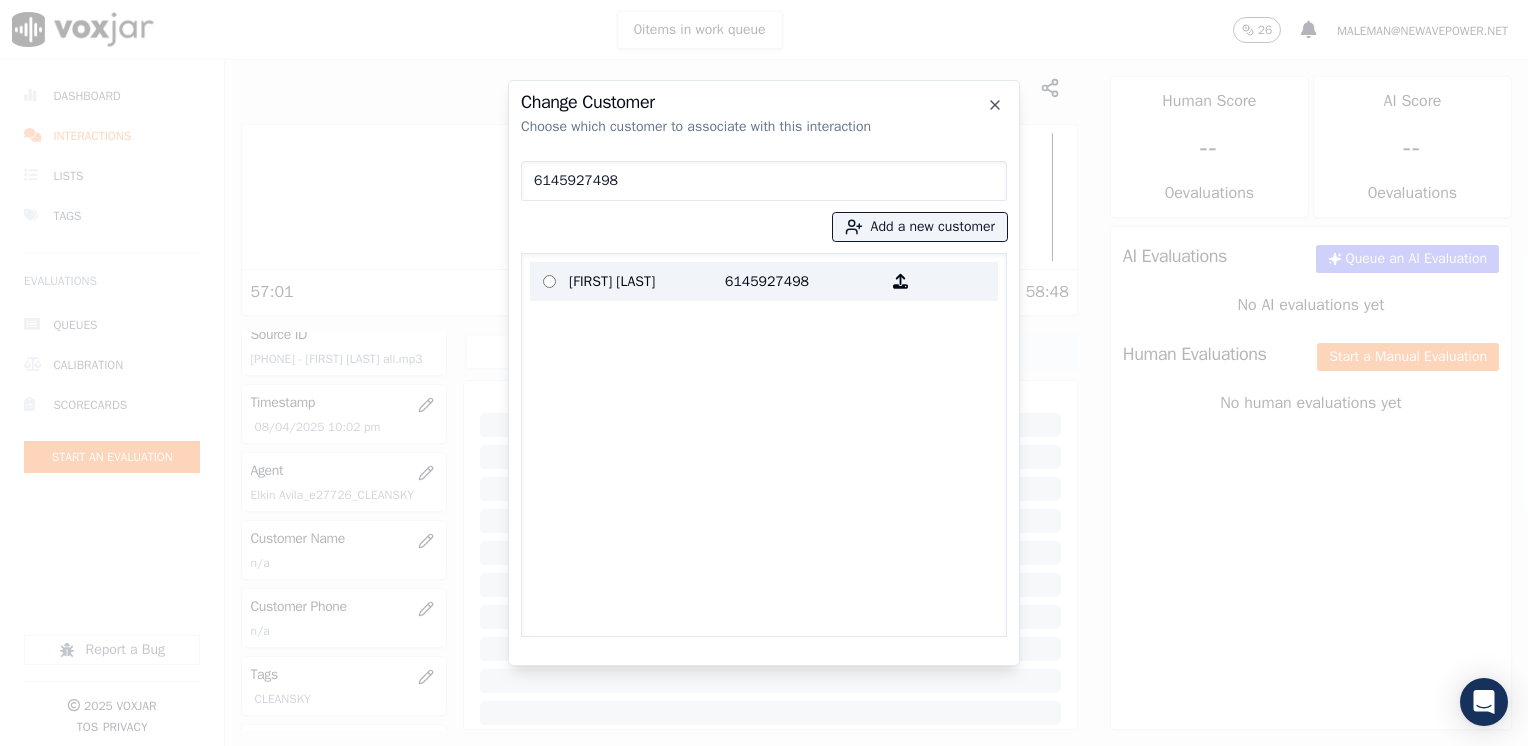 click on "6145927498" at bounding box center [803, 281] 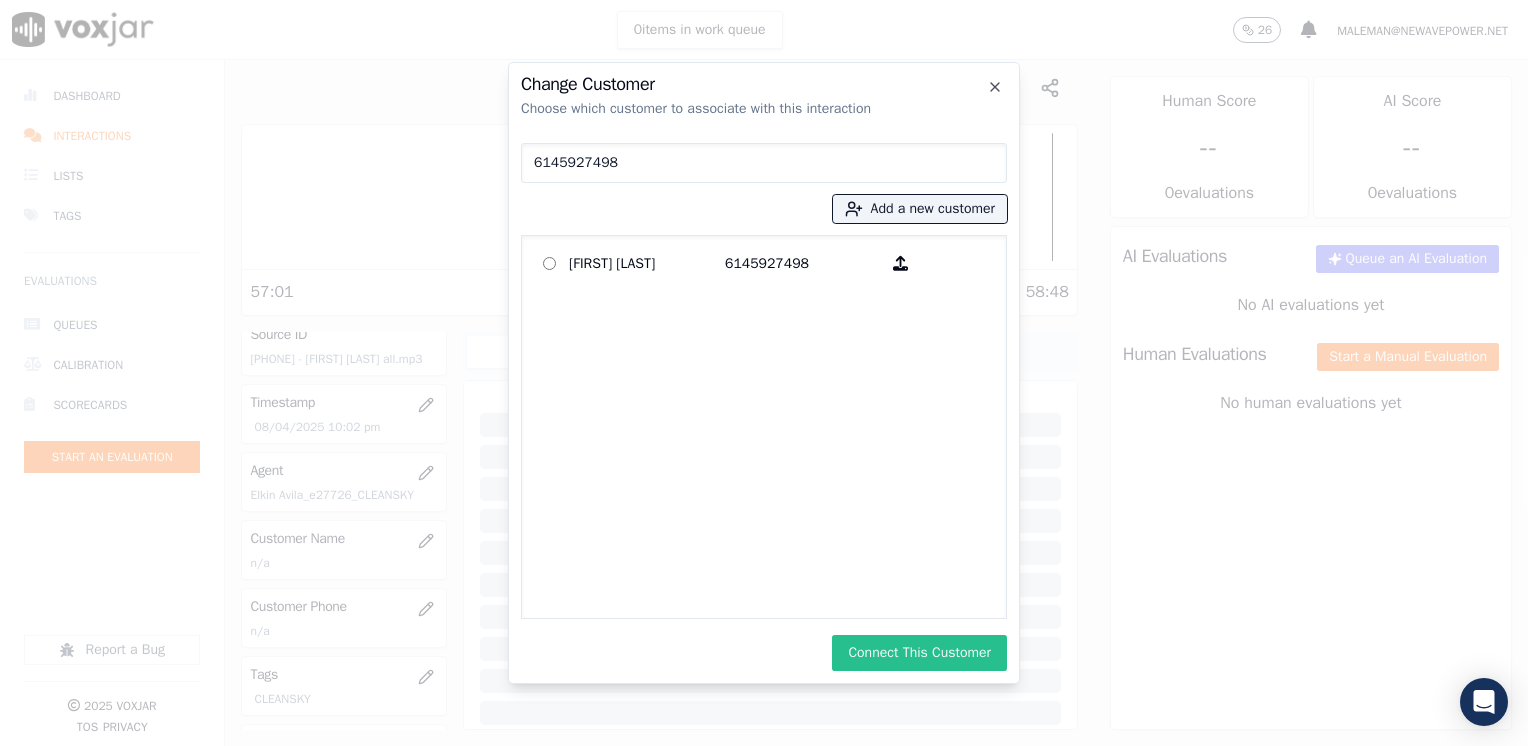 click on "Connect This Customer" at bounding box center [919, 653] 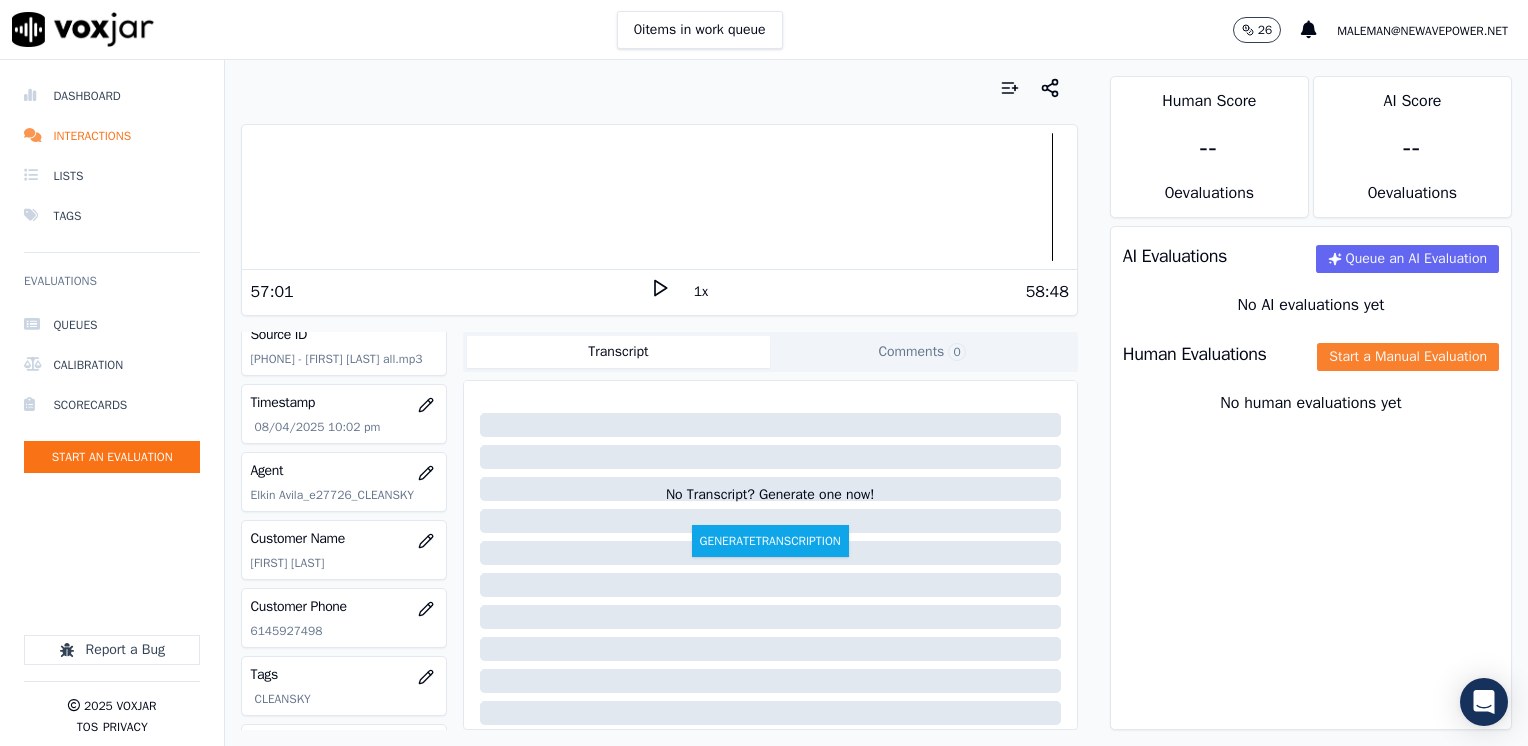 click on "Start a Manual Evaluation" 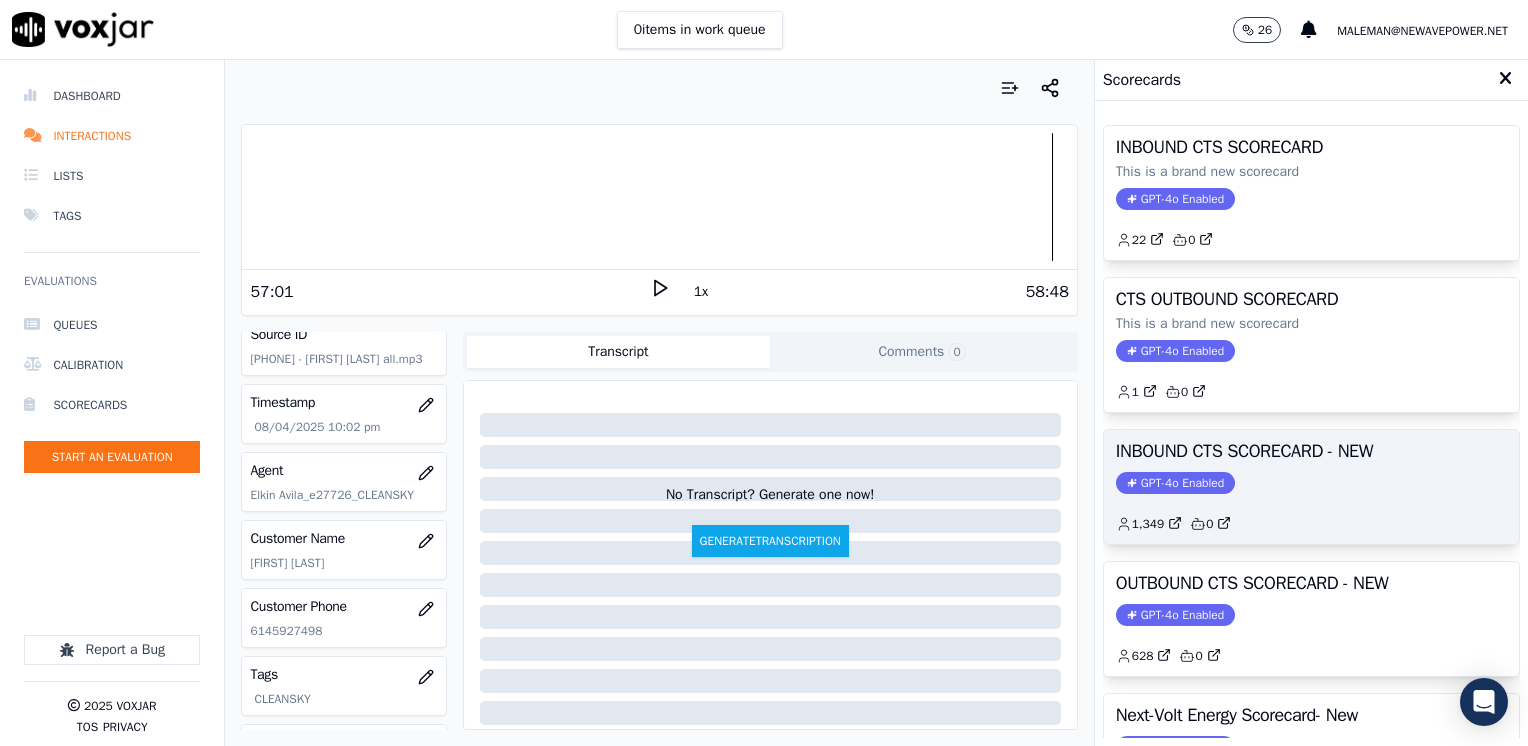 click on "GPT-4o Enabled" at bounding box center [1175, 483] 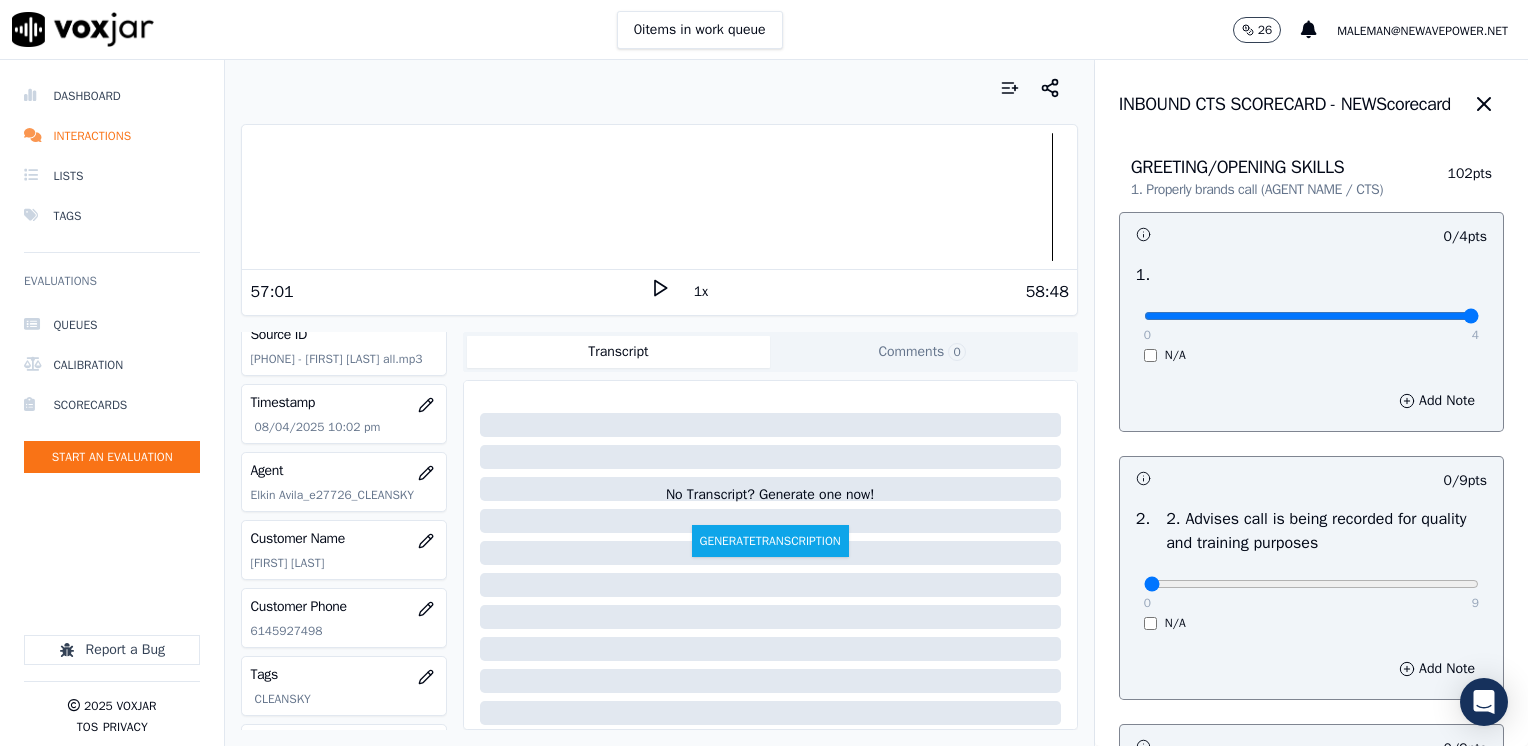 drag, startPoint x: 1240, startPoint y: 301, endPoint x: 1531, endPoint y: 297, distance: 291.0275 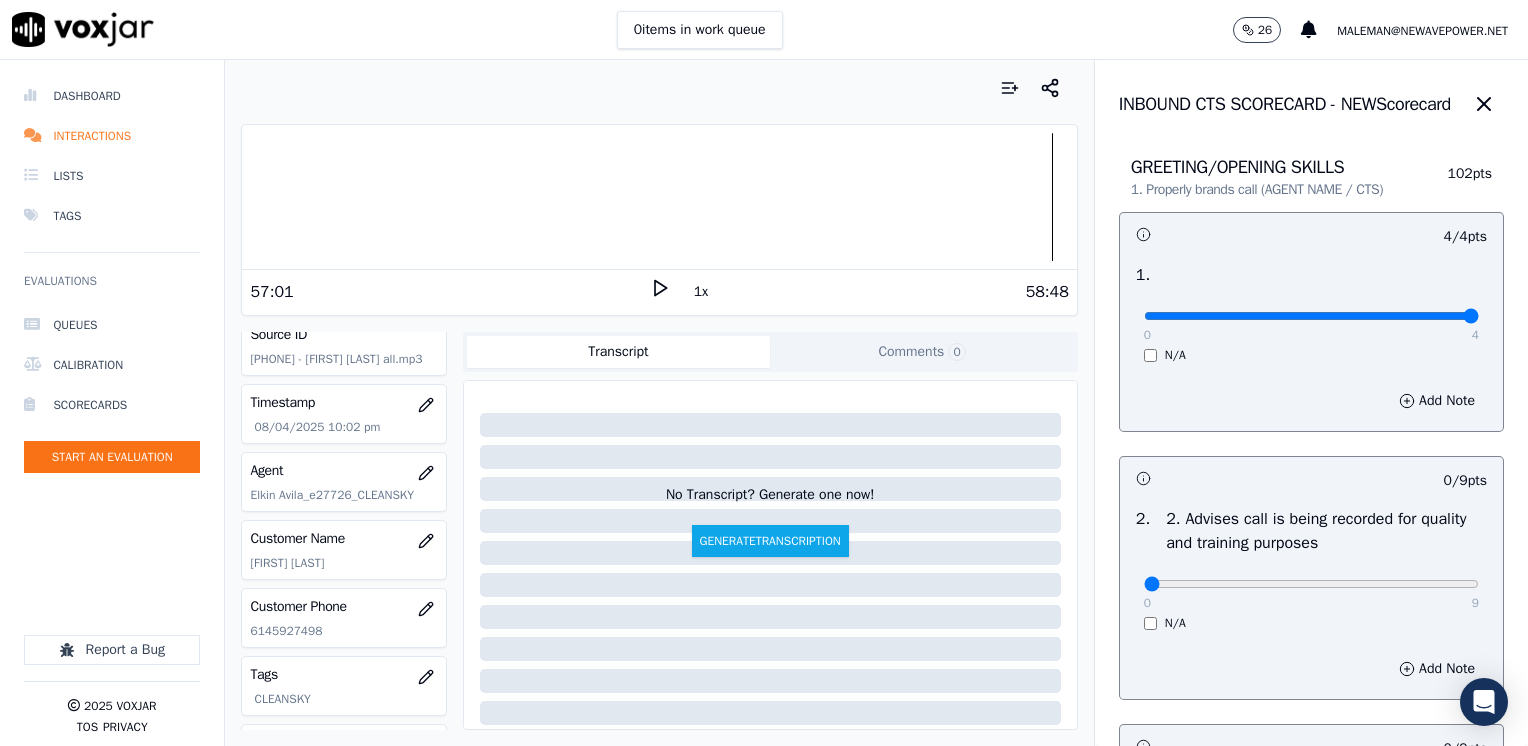scroll, scrollTop: 400, scrollLeft: 0, axis: vertical 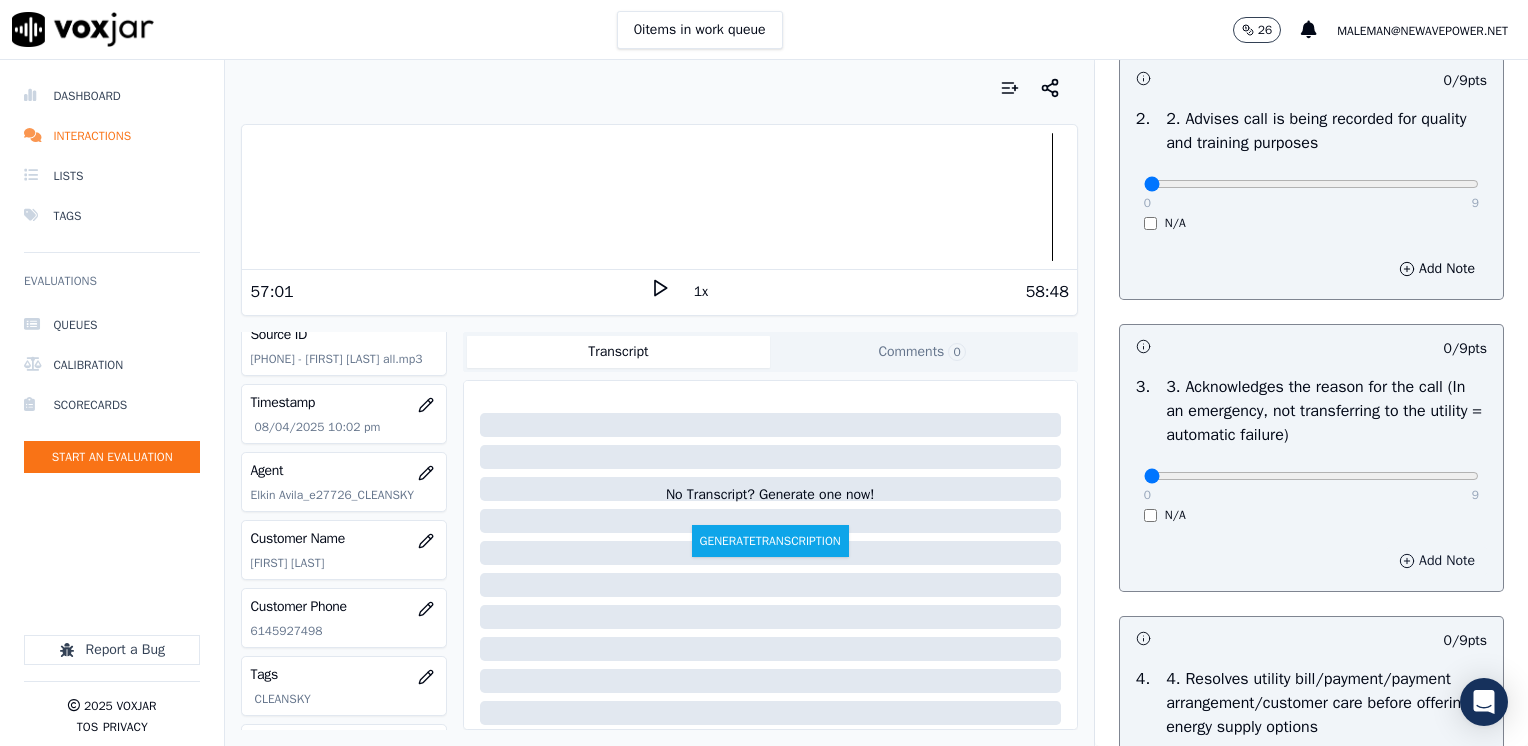 click on "Add Note" at bounding box center [1437, 561] 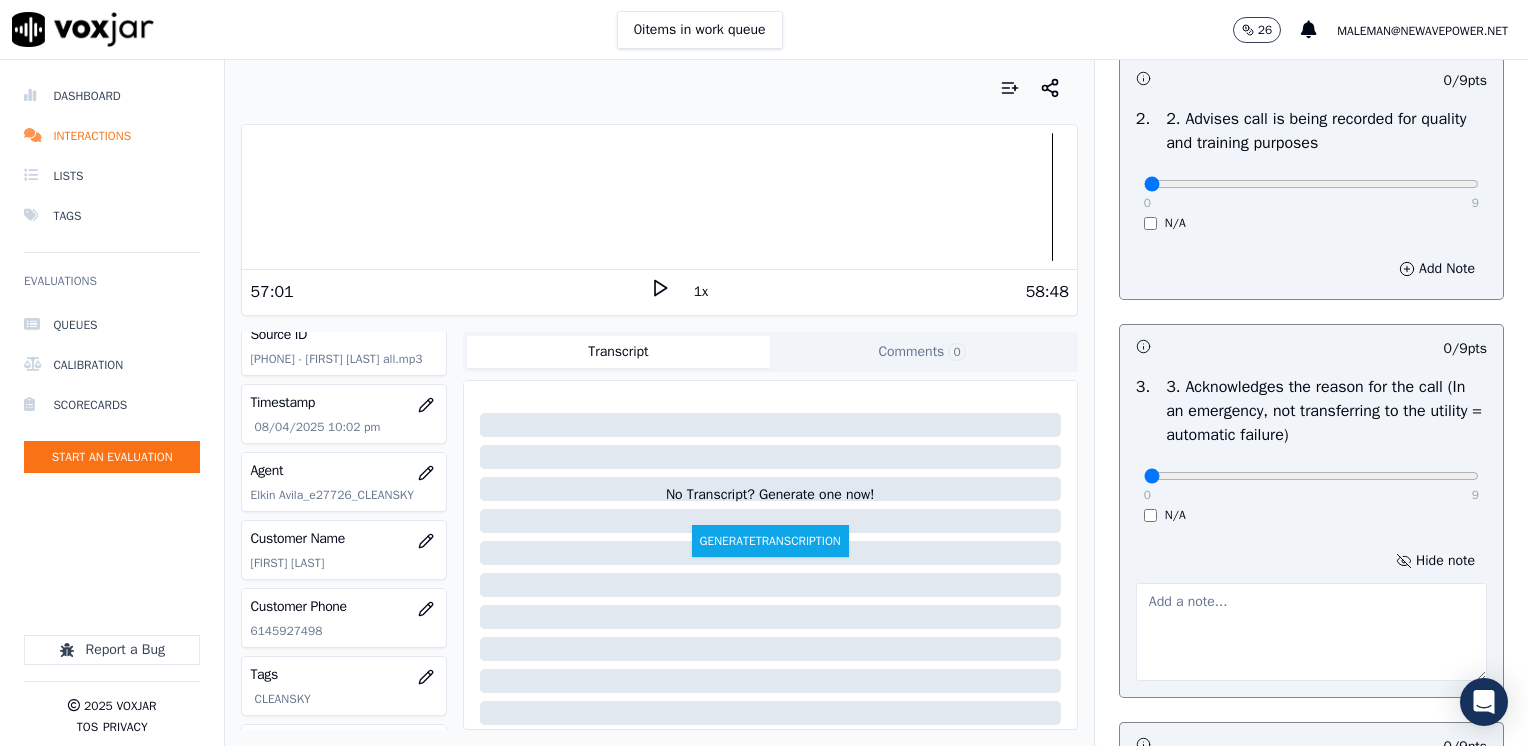 click at bounding box center [1311, 632] 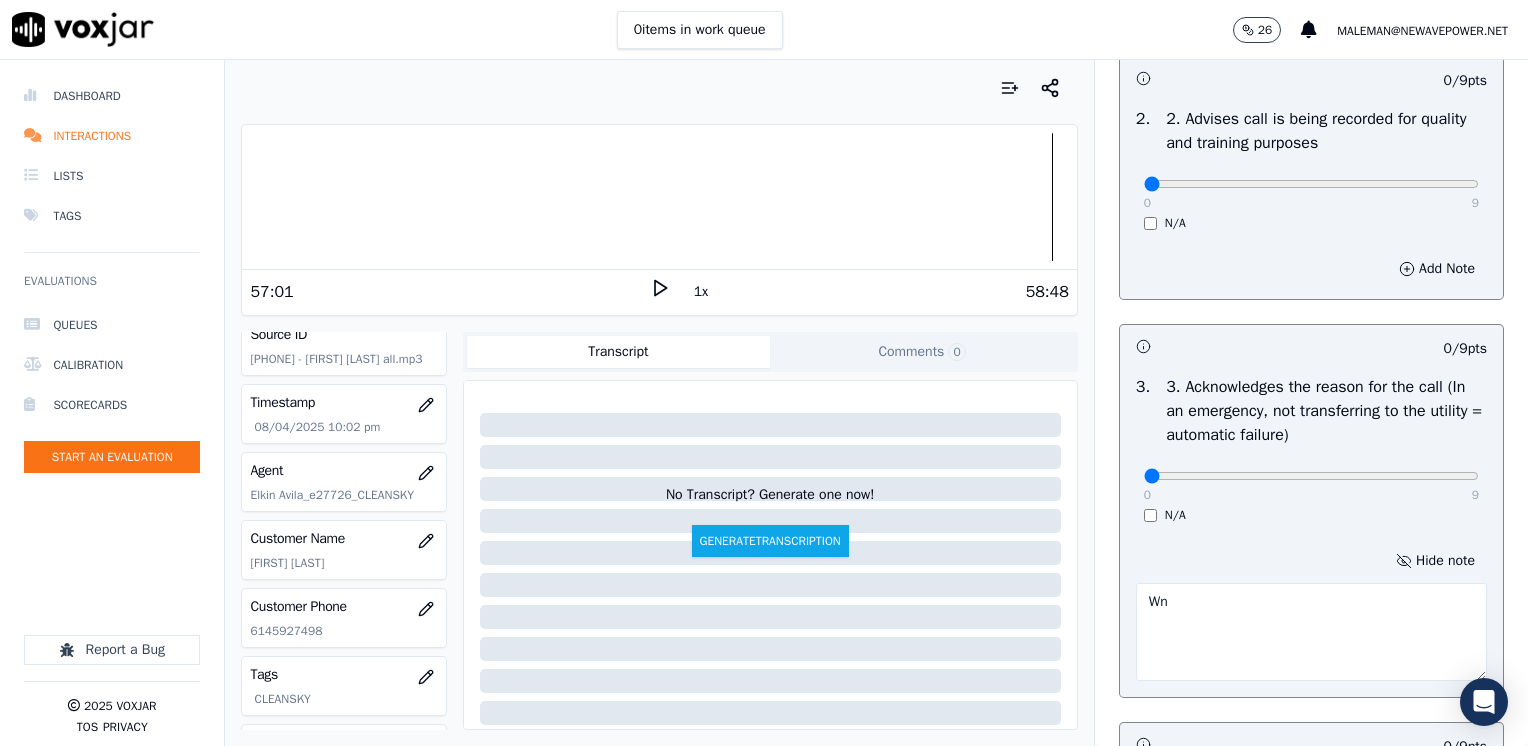 type on "W" 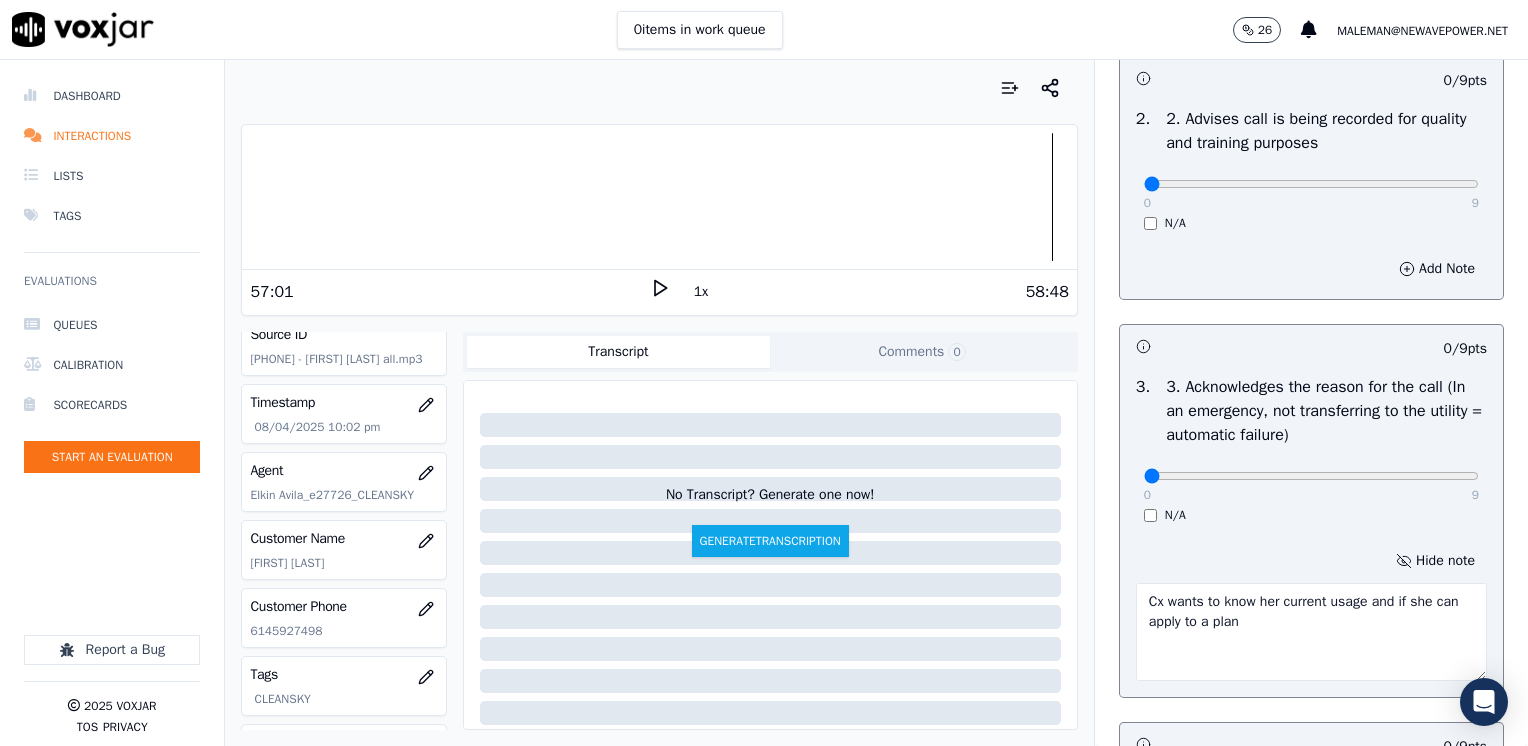 type on "Cx wants to know her current usage and if she can apply to a plan" 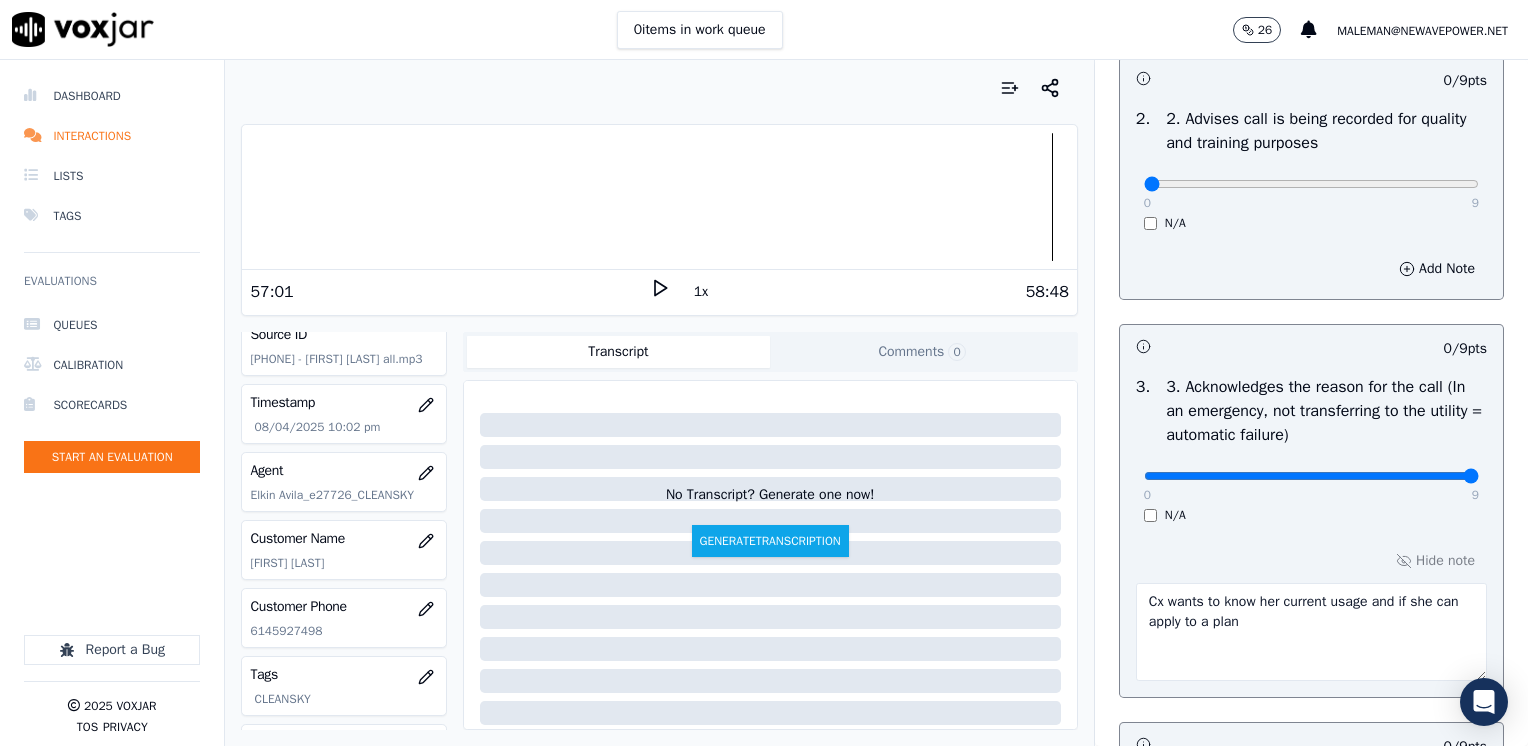 drag, startPoint x: 1132, startPoint y: 474, endPoint x: 1531, endPoint y: 503, distance: 400.0525 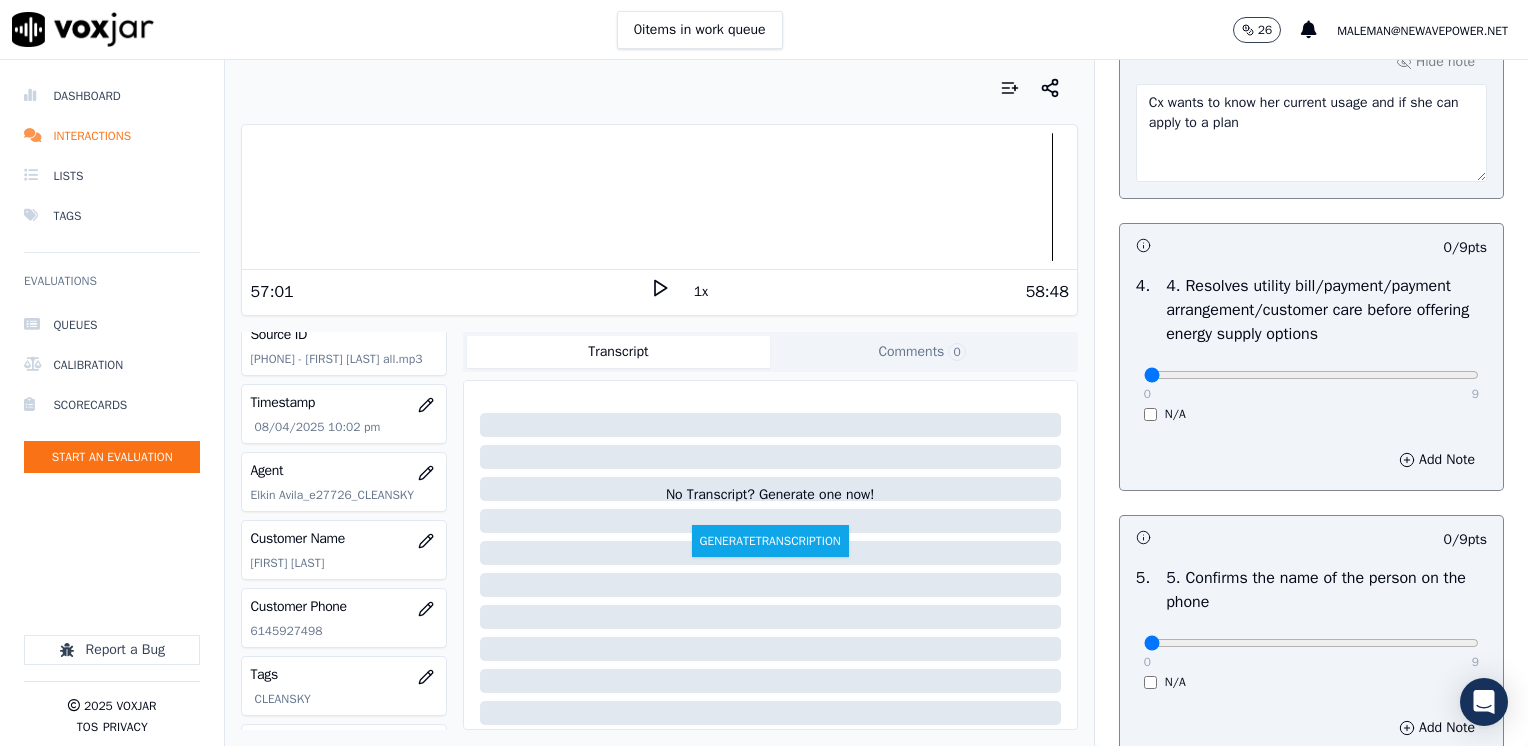 scroll, scrollTop: 1000, scrollLeft: 0, axis: vertical 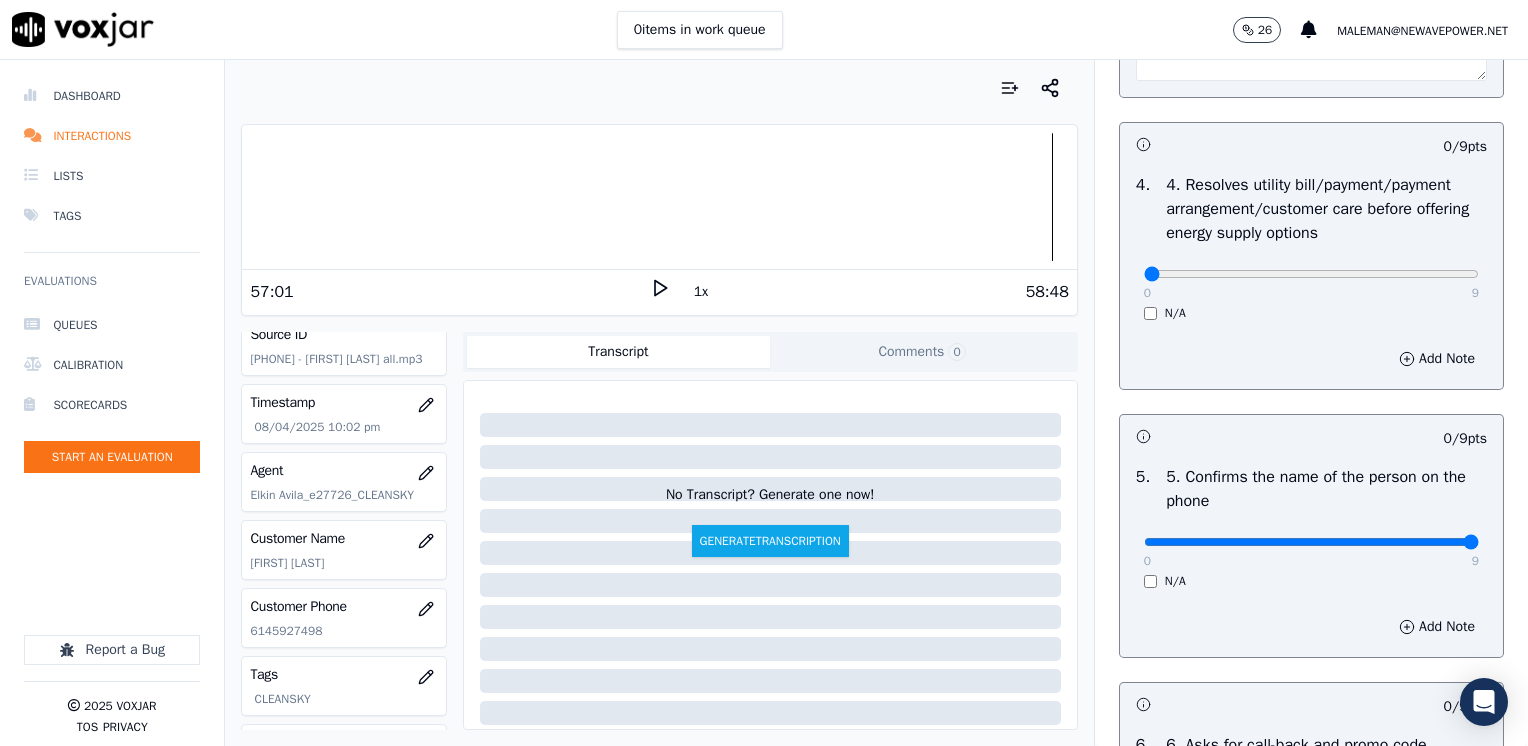 drag, startPoint x: 1137, startPoint y: 542, endPoint x: 1527, endPoint y: 525, distance: 390.37033 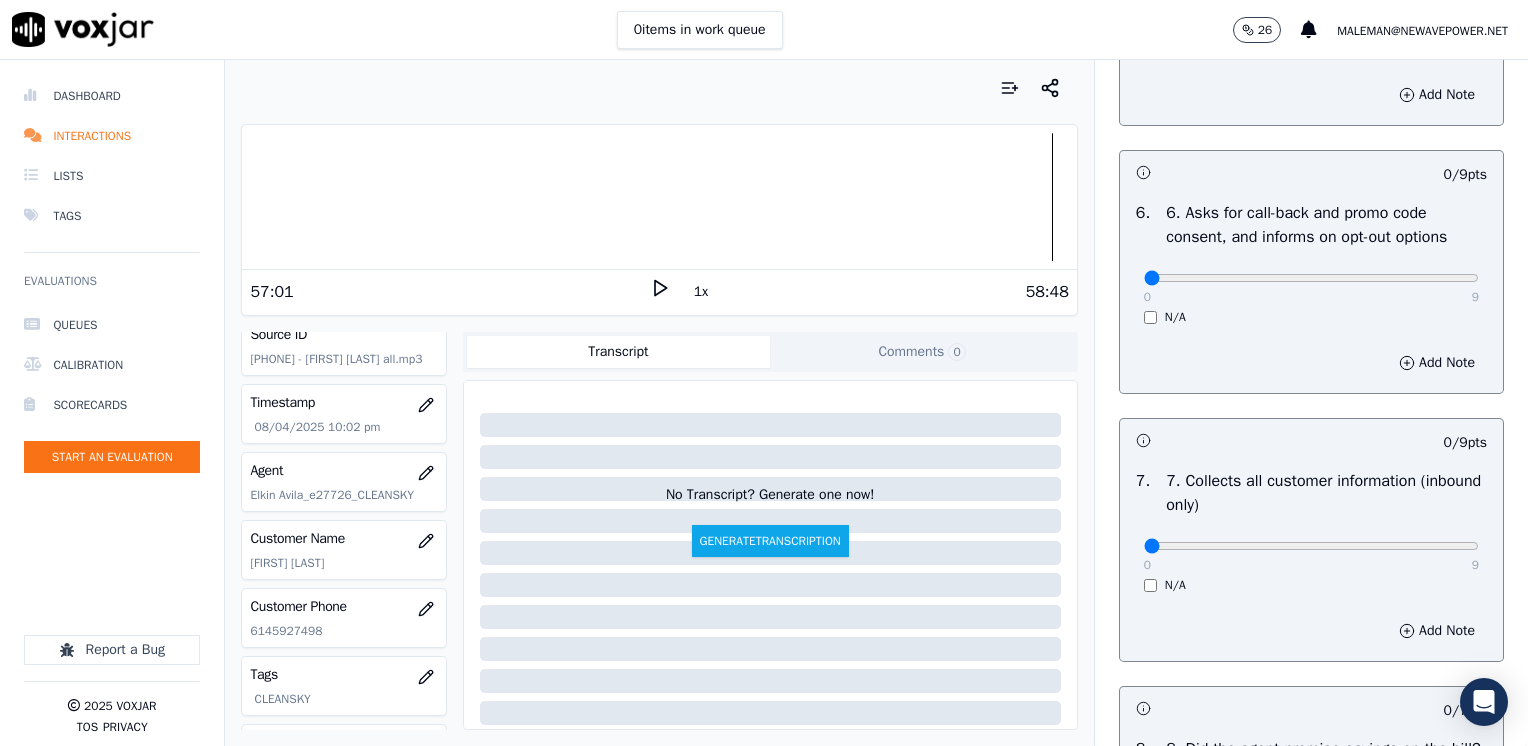scroll, scrollTop: 1800, scrollLeft: 0, axis: vertical 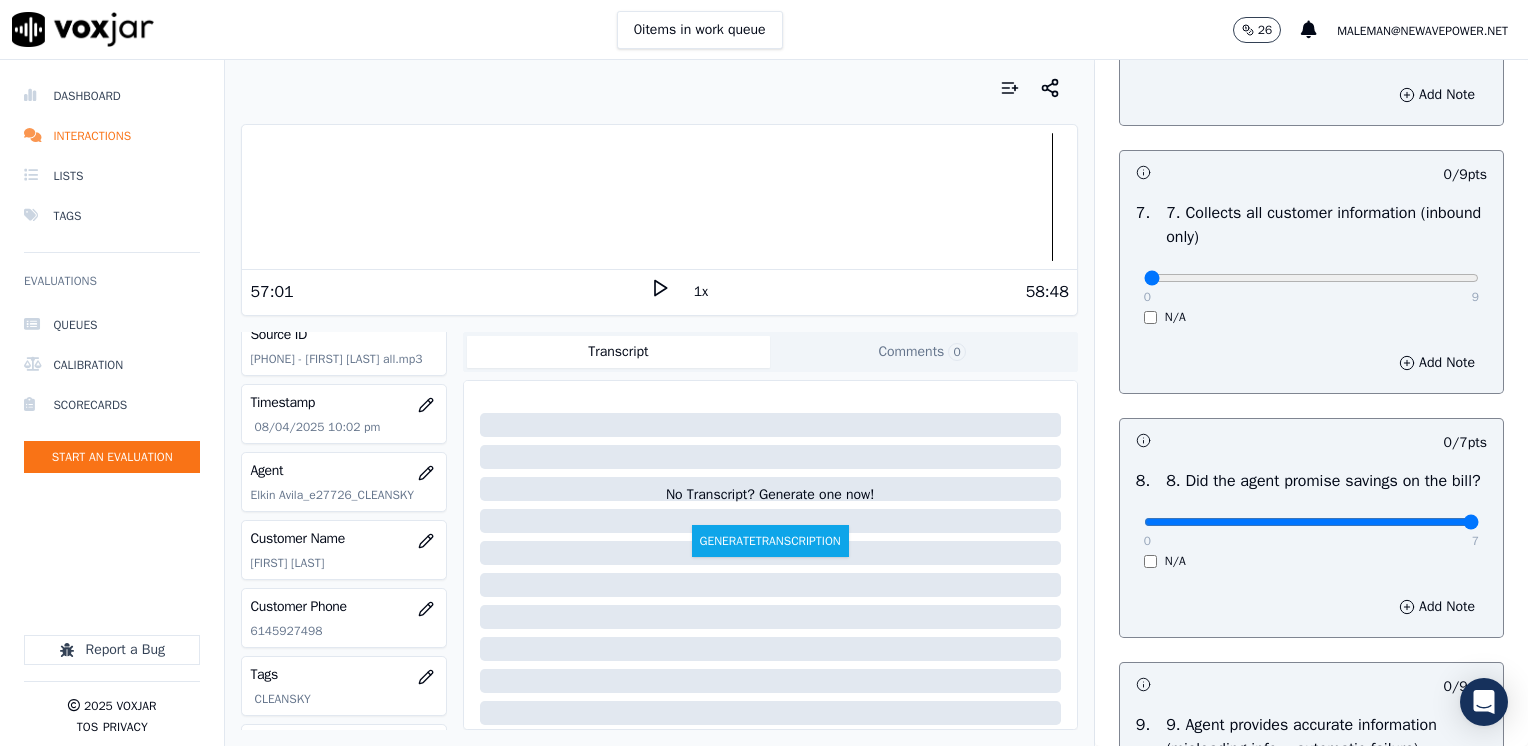 drag, startPoint x: 1134, startPoint y: 546, endPoint x: 1531, endPoint y: 578, distance: 398.2876 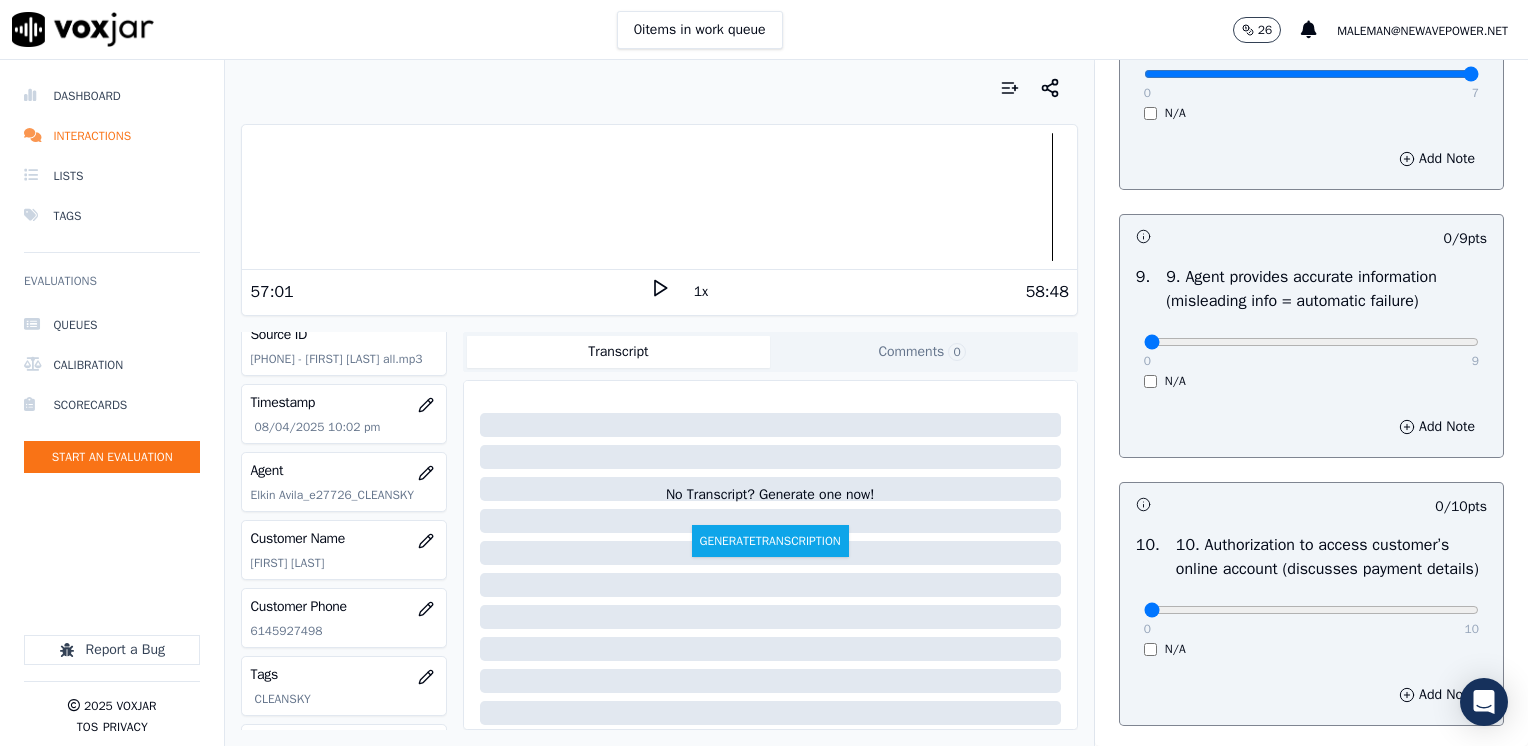 scroll, scrollTop: 2400, scrollLeft: 0, axis: vertical 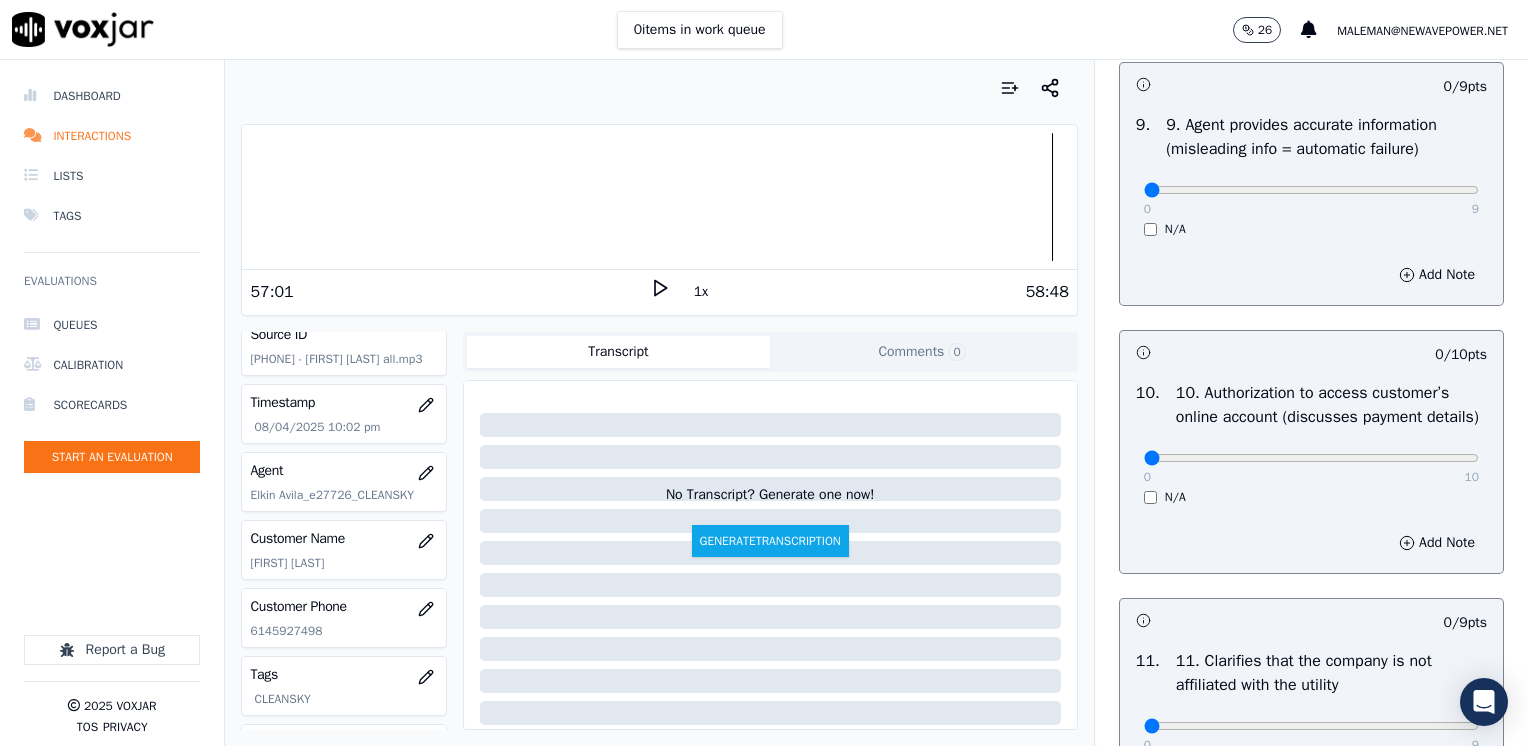 click on "10 .   10. Authorization to access customer’s online account (discusses payment details)     0   10     N/A" at bounding box center (1311, 443) 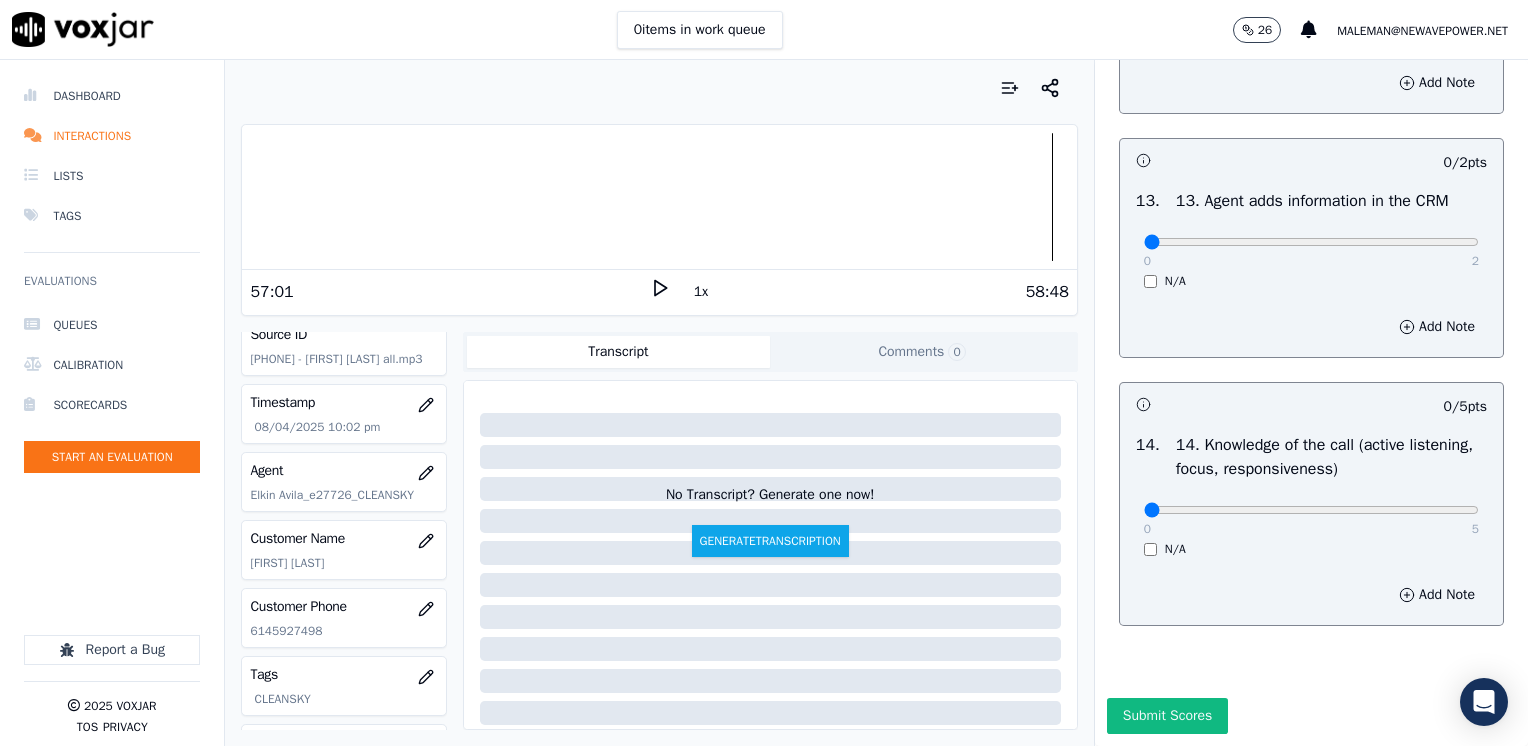 scroll, scrollTop: 3459, scrollLeft: 0, axis: vertical 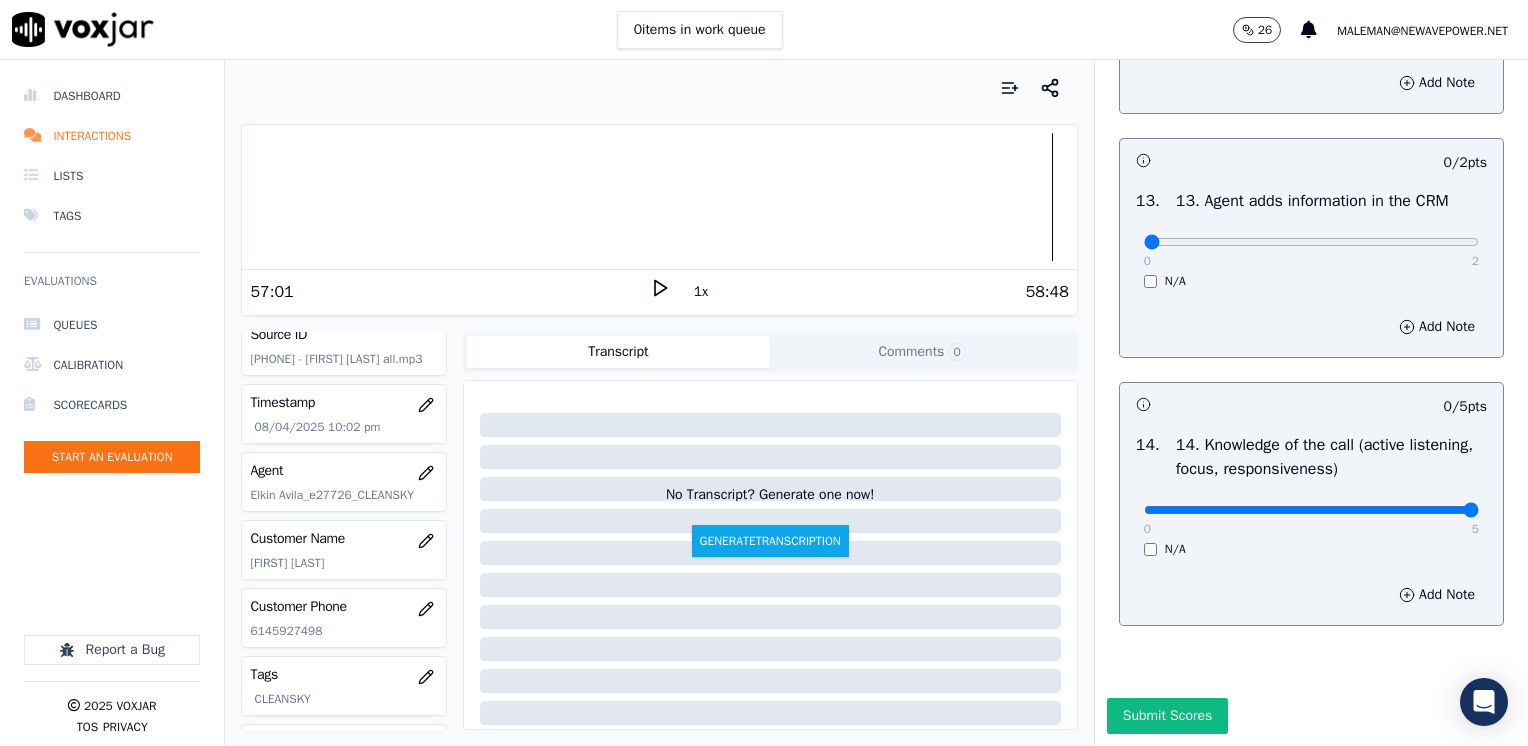 drag, startPoint x: 1130, startPoint y: 460, endPoint x: 1318, endPoint y: 326, distance: 230.86794 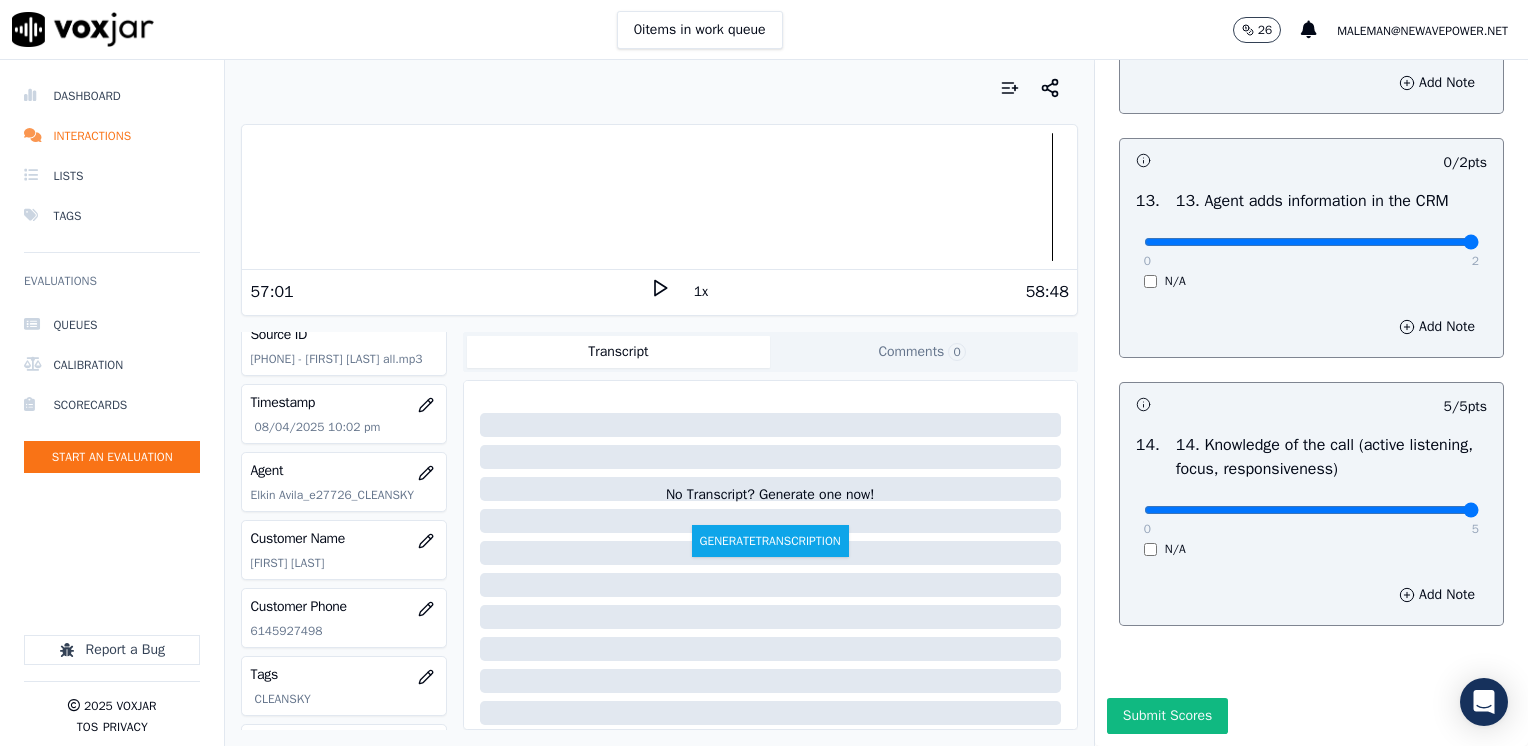 drag, startPoint x: 1125, startPoint y: 202, endPoint x: 1496, endPoint y: 202, distance: 371 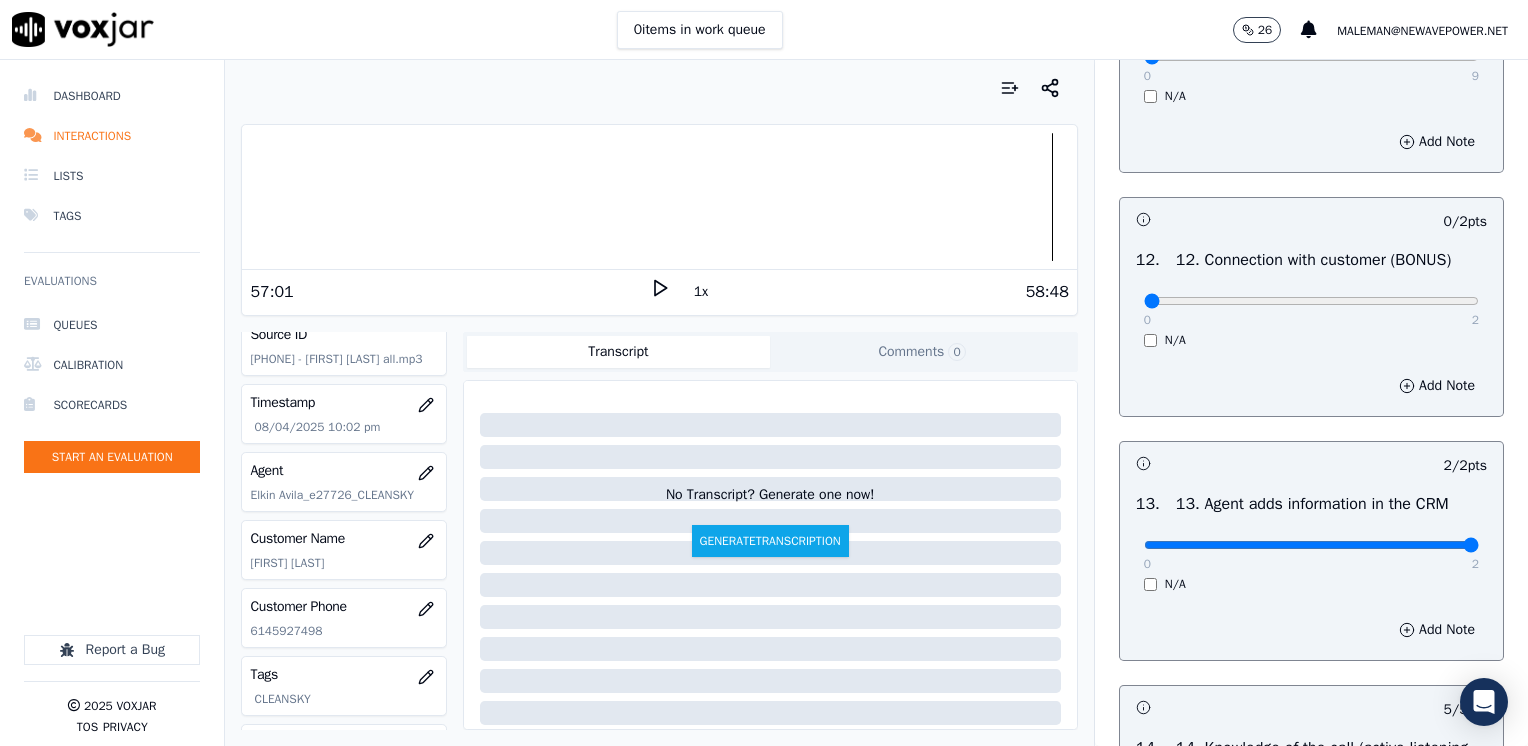 scroll, scrollTop: 3059, scrollLeft: 0, axis: vertical 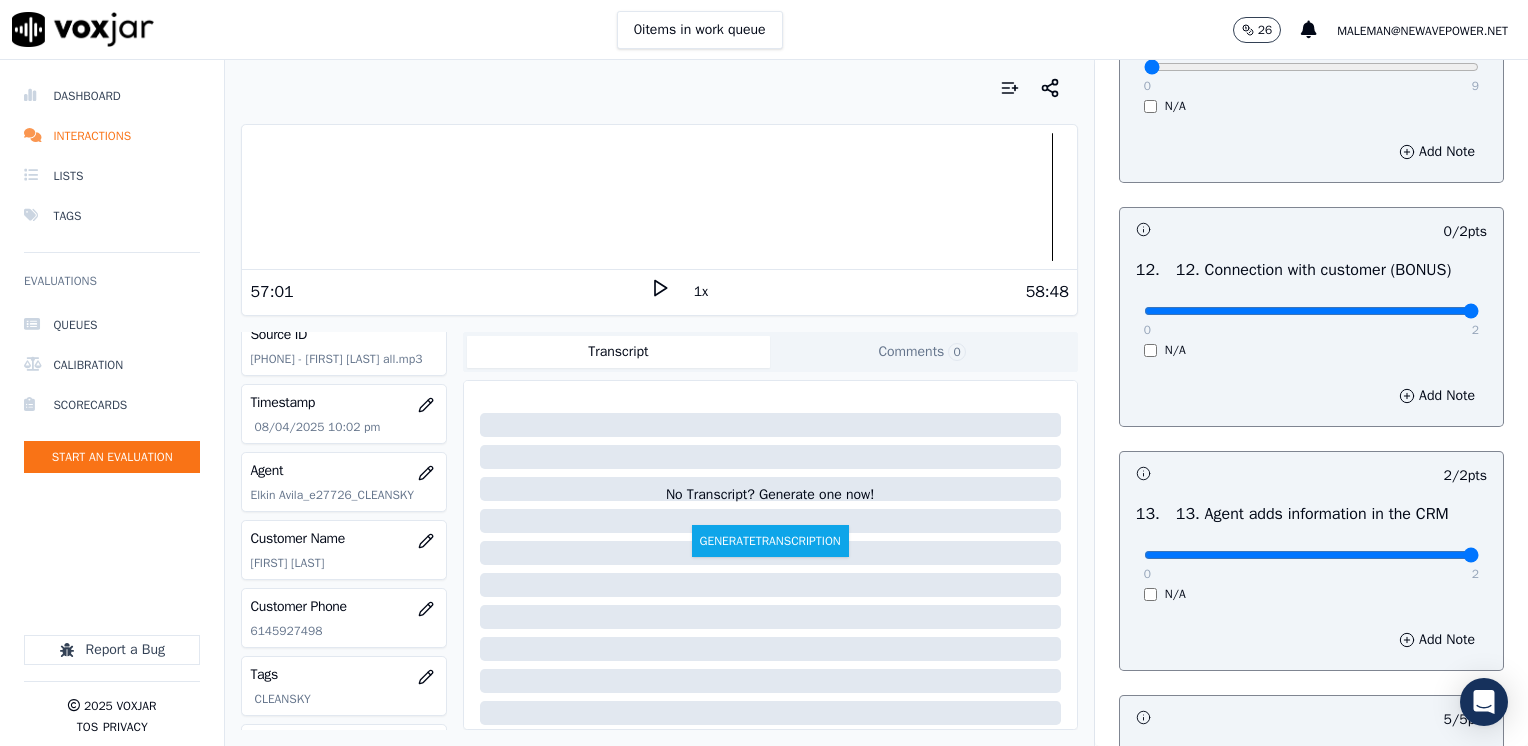drag, startPoint x: 1132, startPoint y: 353, endPoint x: 1531, endPoint y: 353, distance: 399 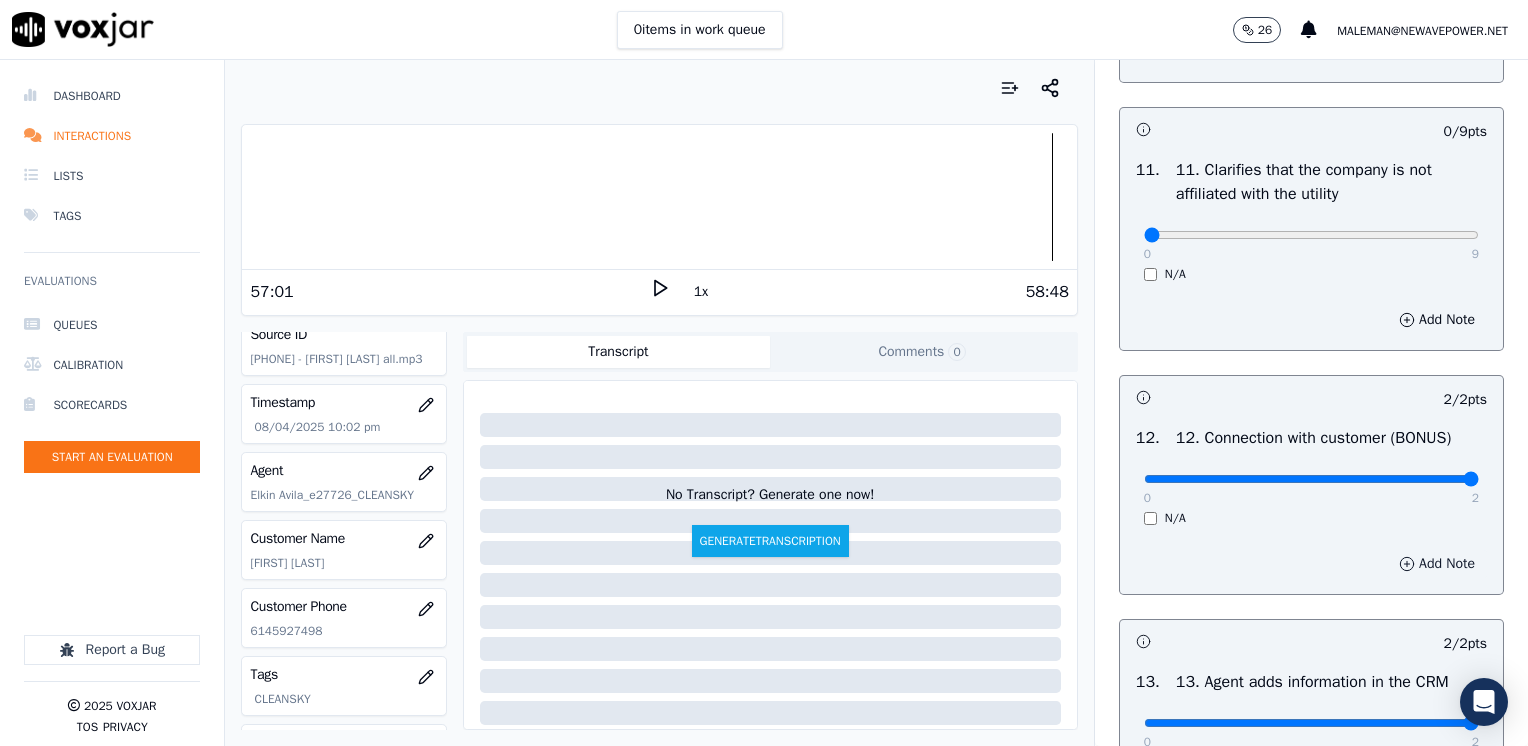 scroll, scrollTop: 2759, scrollLeft: 0, axis: vertical 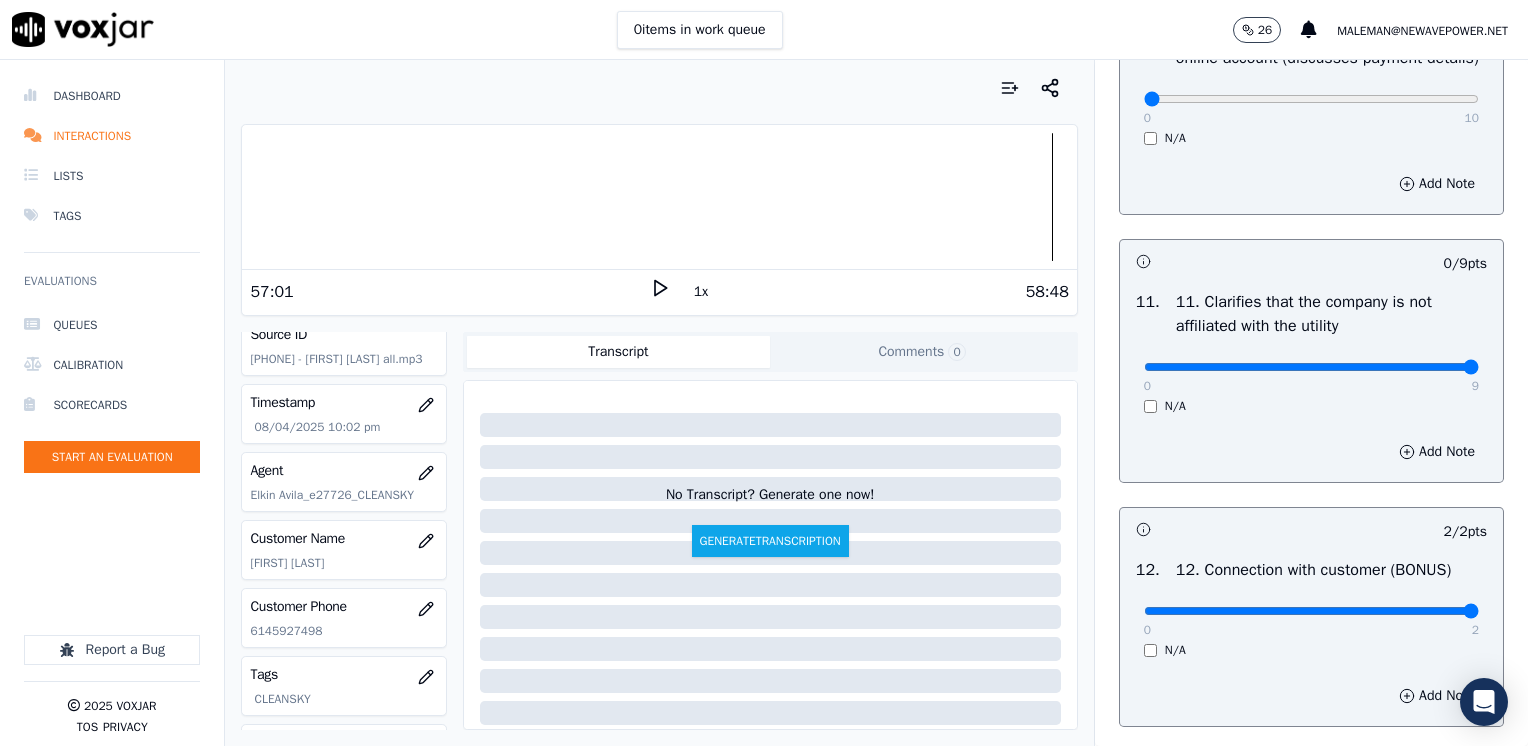drag, startPoint x: 1136, startPoint y: 410, endPoint x: 1531, endPoint y: 418, distance: 395.081 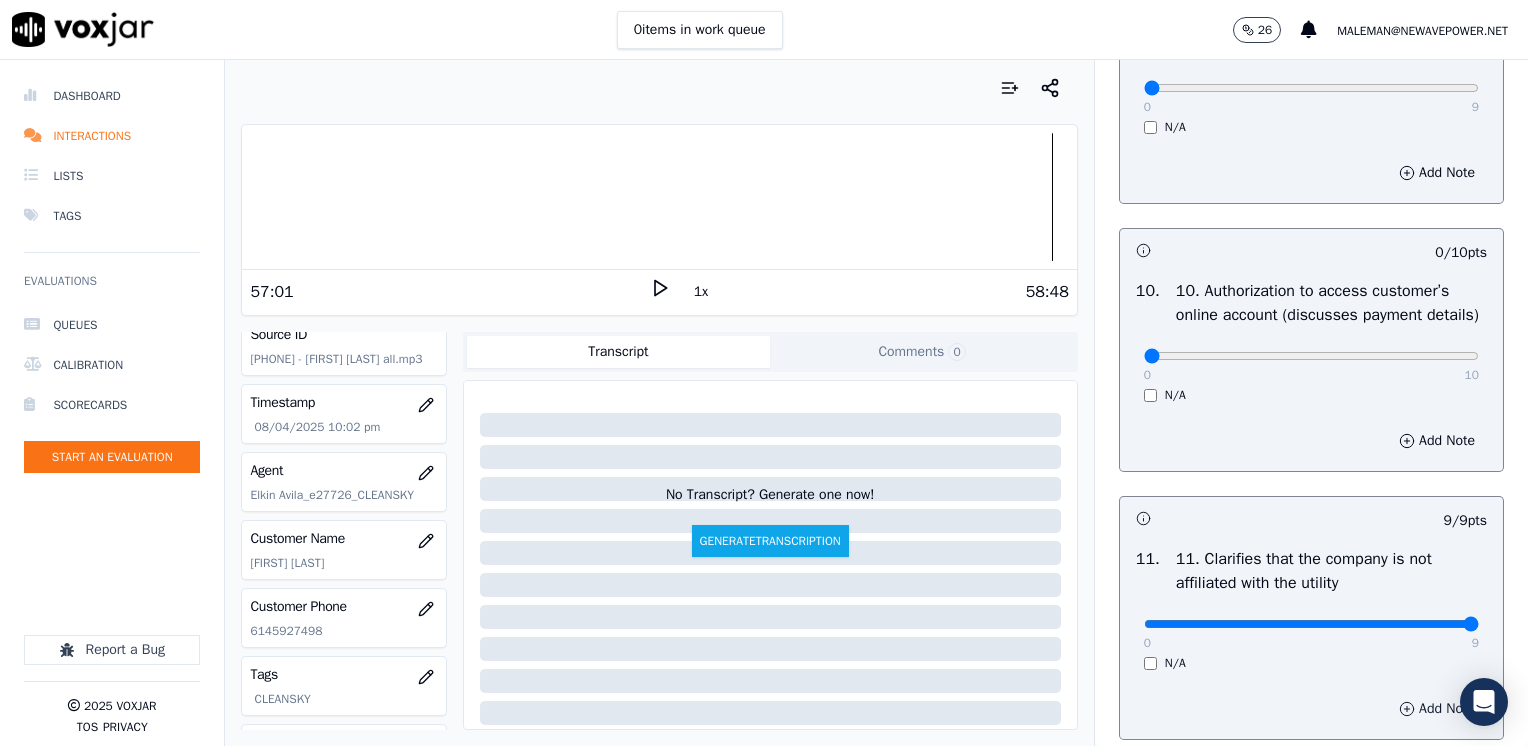 scroll, scrollTop: 2459, scrollLeft: 0, axis: vertical 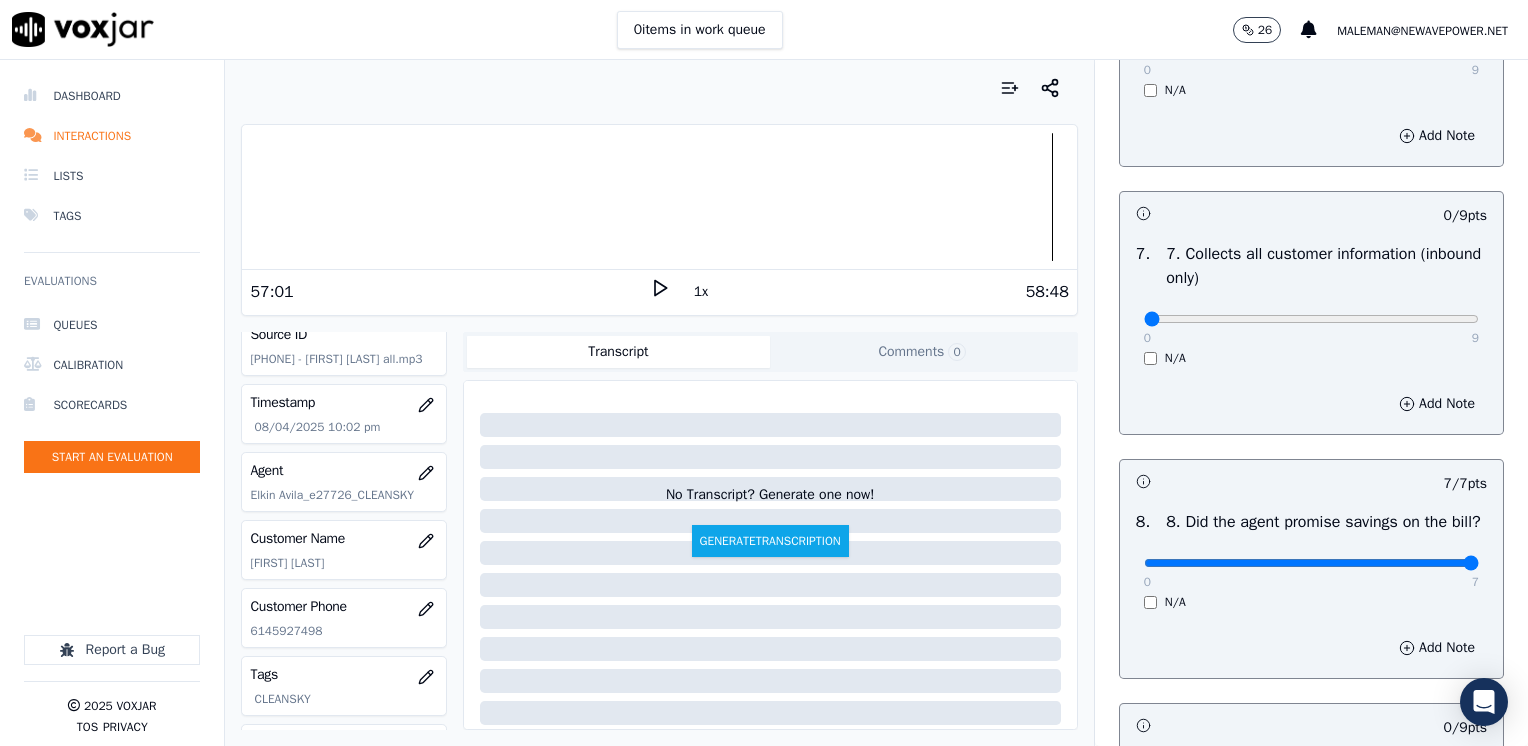 drag, startPoint x: 1135, startPoint y: 324, endPoint x: 1531, endPoint y: 370, distance: 398.66275 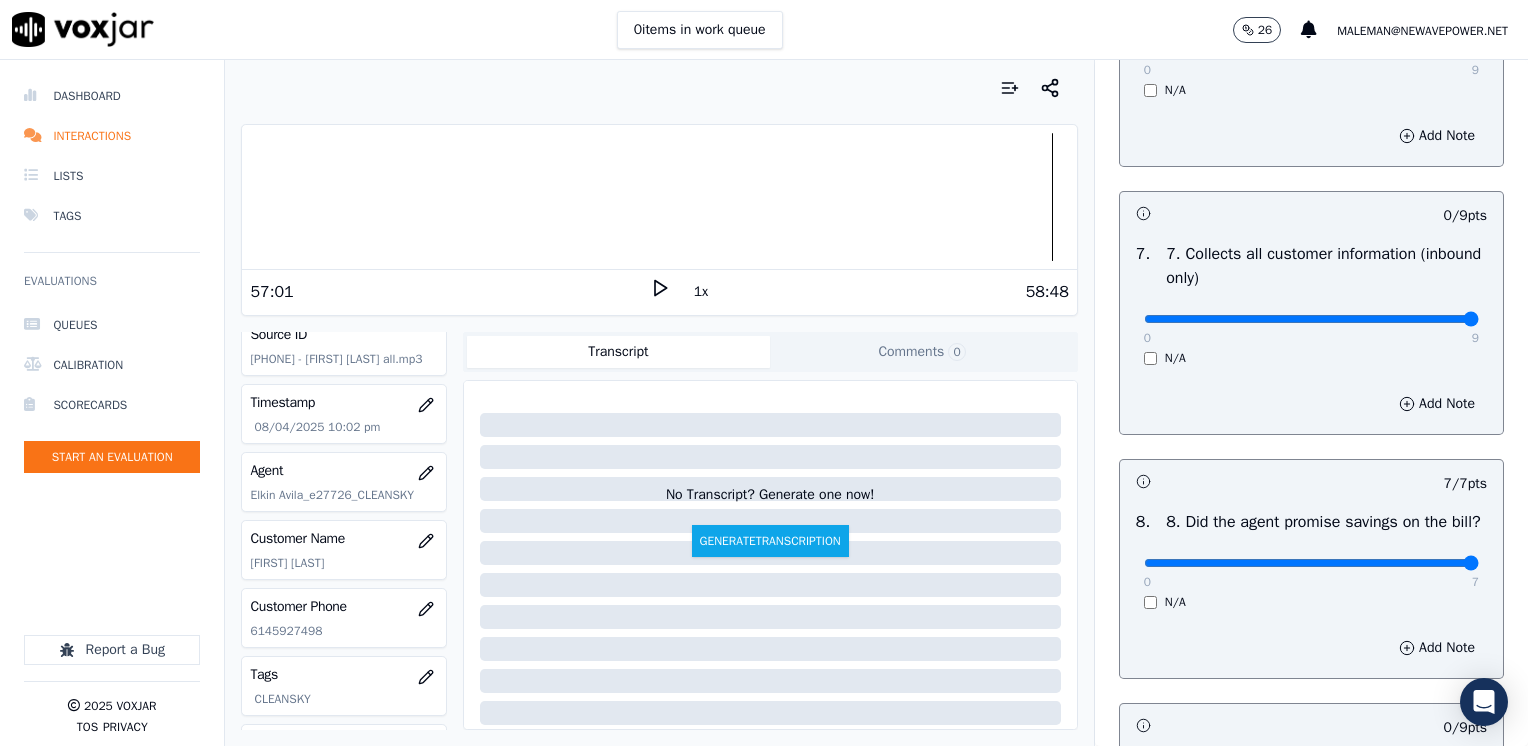 drag, startPoint x: 1164, startPoint y: 319, endPoint x: 1531, endPoint y: 336, distance: 367.39352 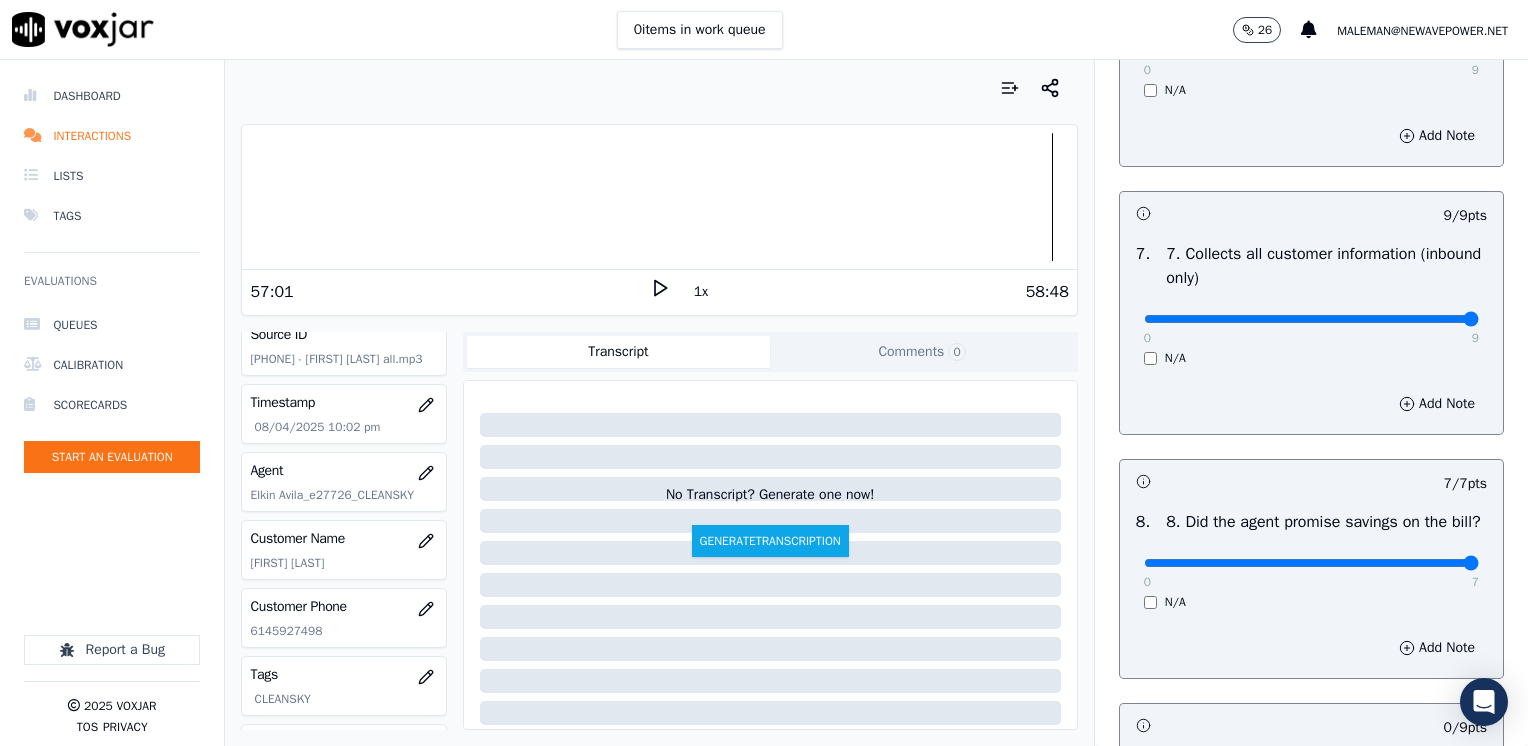 click on "Add Note" at bounding box center [1311, 404] 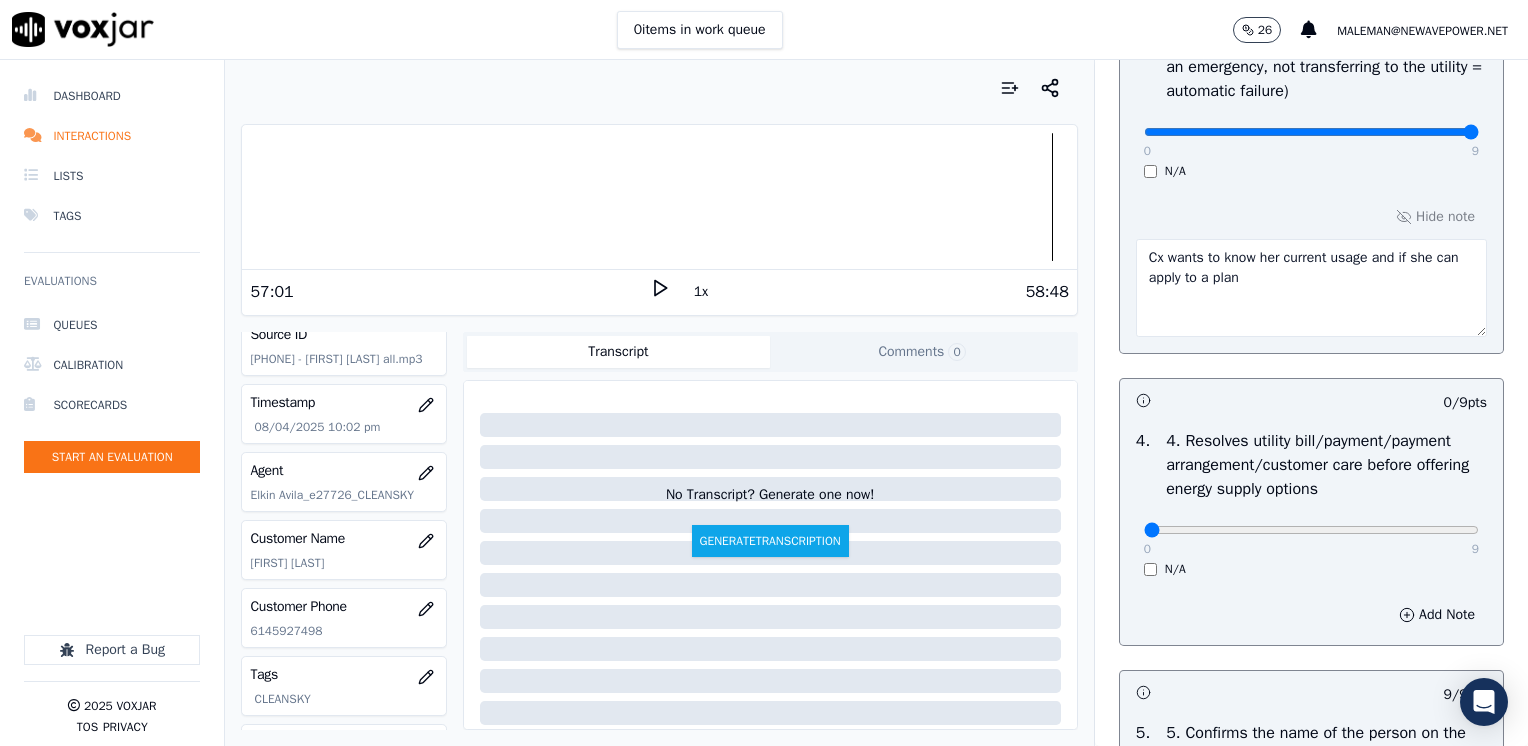 scroll, scrollTop: 700, scrollLeft: 0, axis: vertical 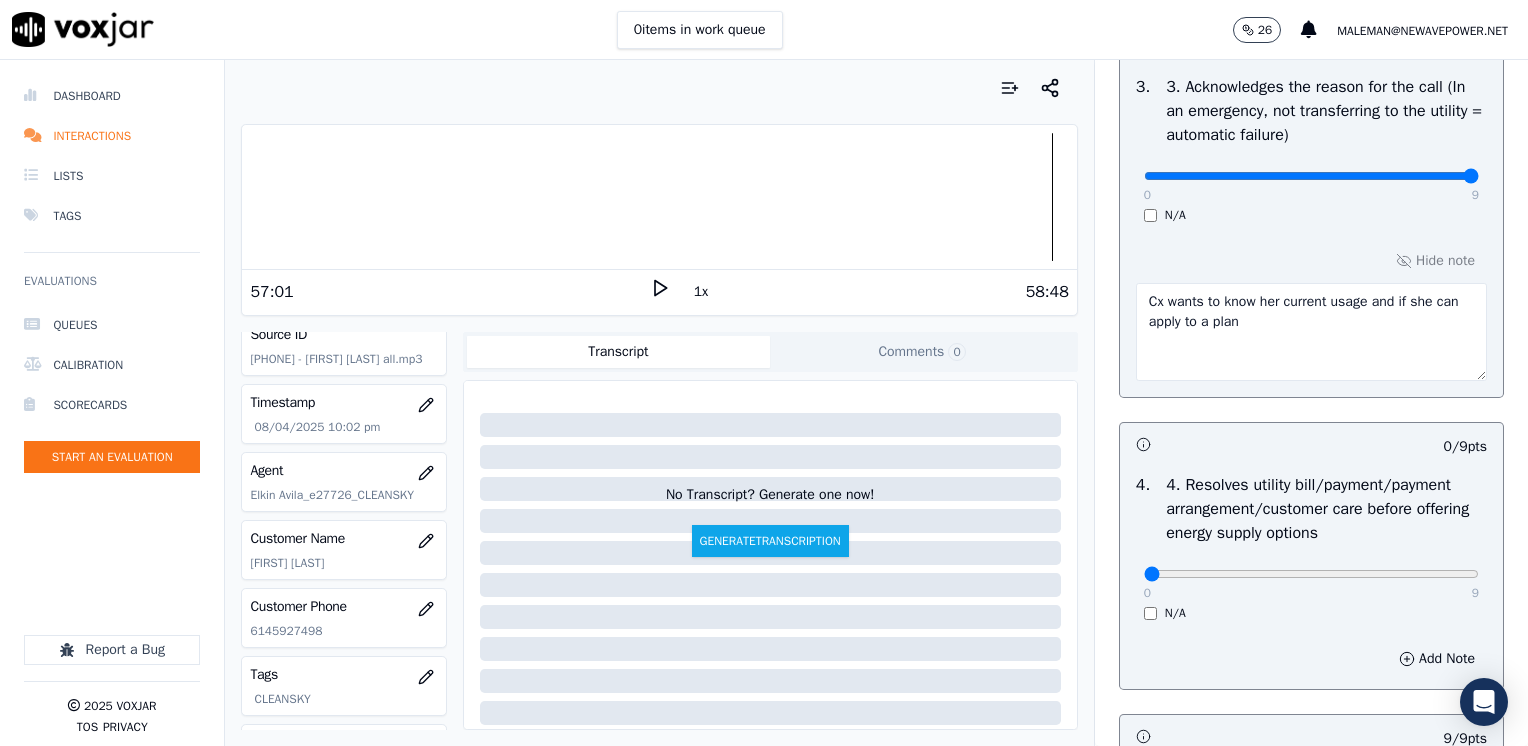 click on "Cx wants to know her current usage and if she can apply to a plan" at bounding box center [1311, 332] 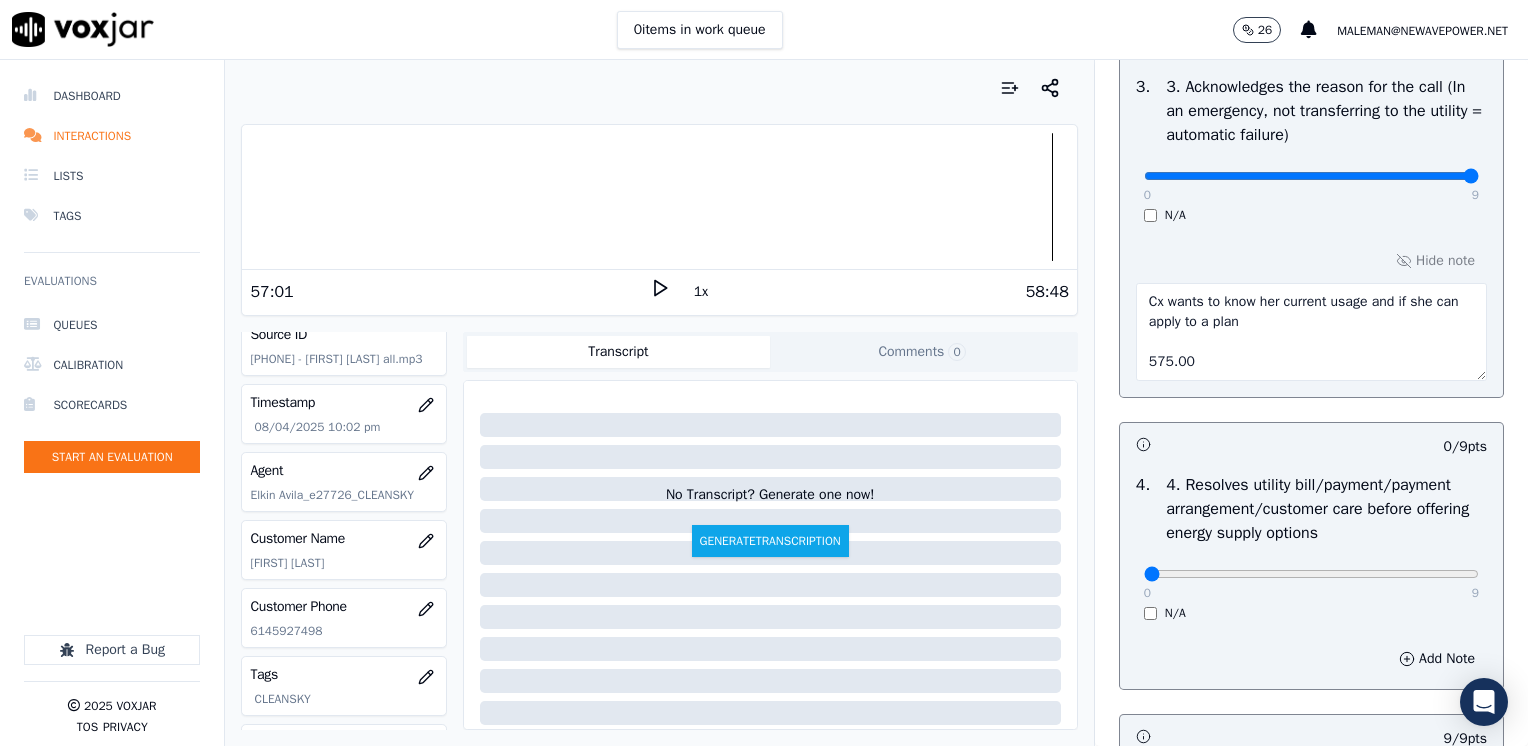 click on "Cx wants to know her current usage and if she can apply to a plan
575.00" at bounding box center [1311, 332] 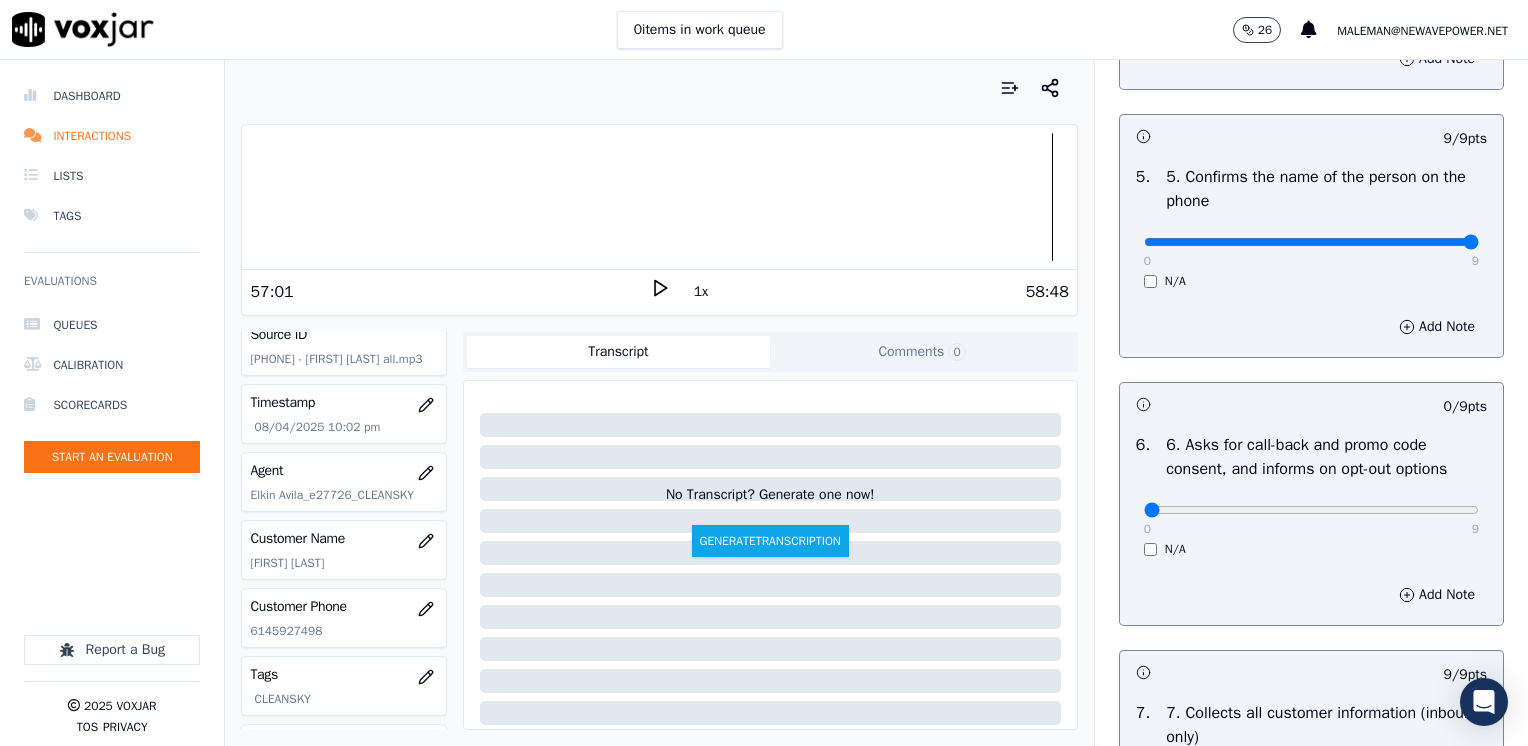 scroll, scrollTop: 1400, scrollLeft: 0, axis: vertical 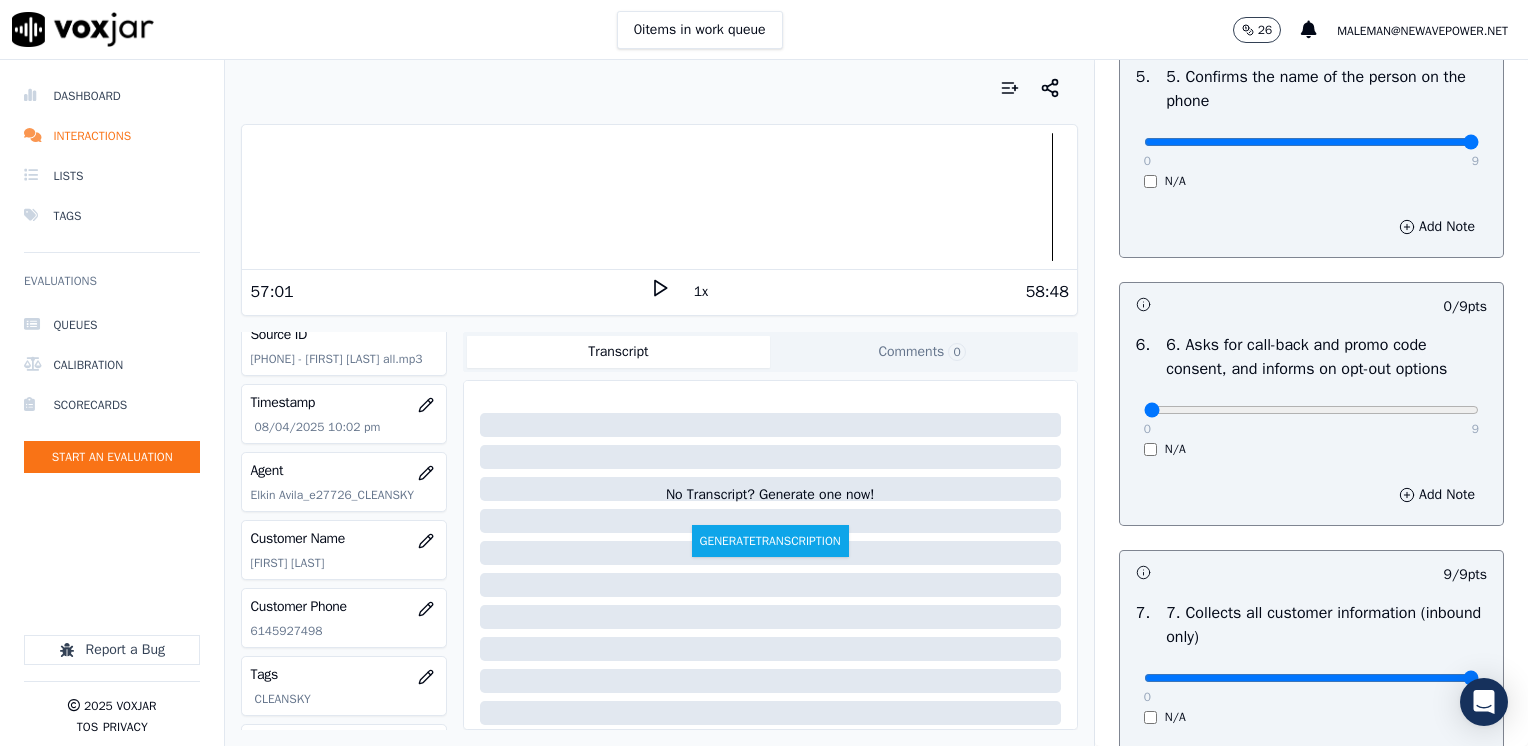 type on "Cx wants to know her current usage and if she can apply to a plan
Cx has a current balance of $575.00" 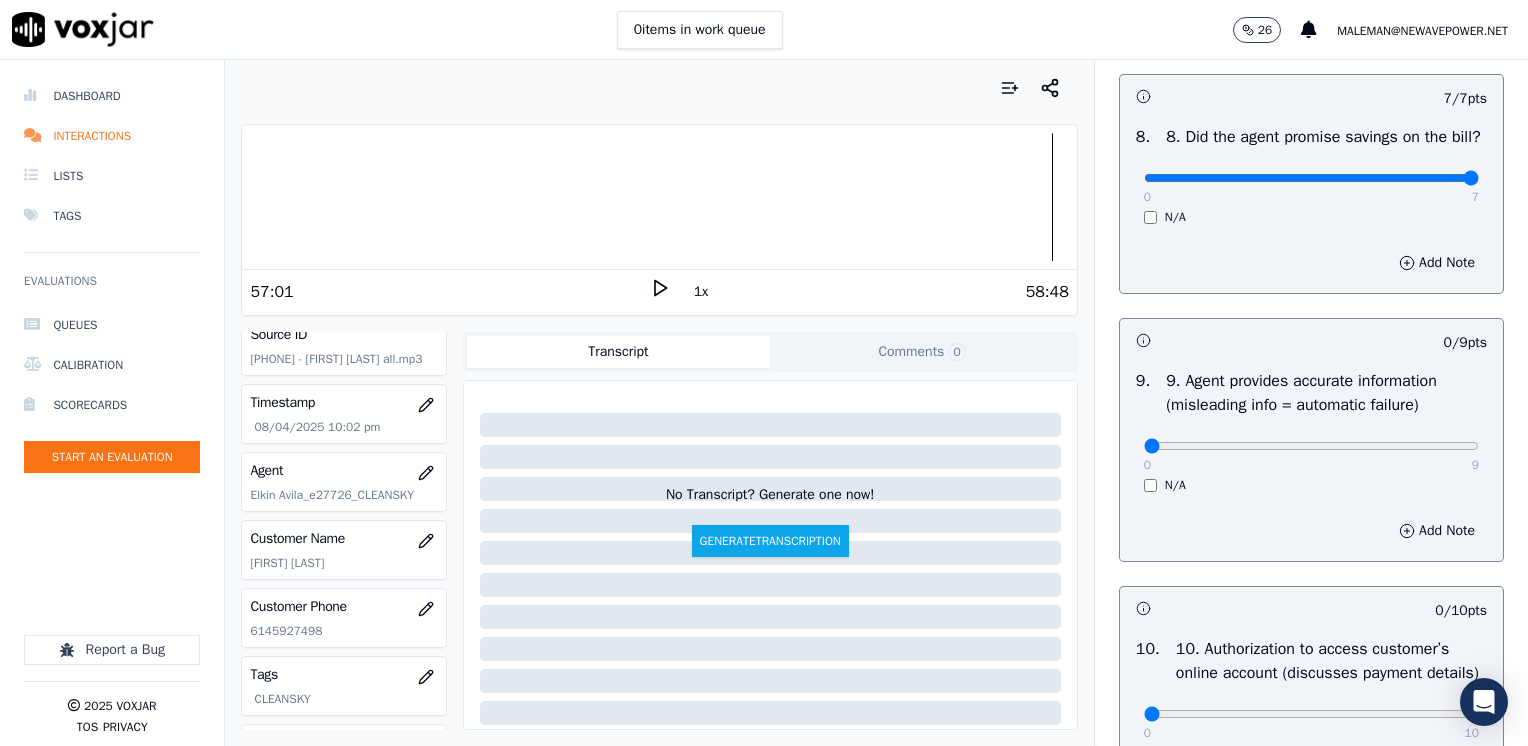 scroll, scrollTop: 2200, scrollLeft: 0, axis: vertical 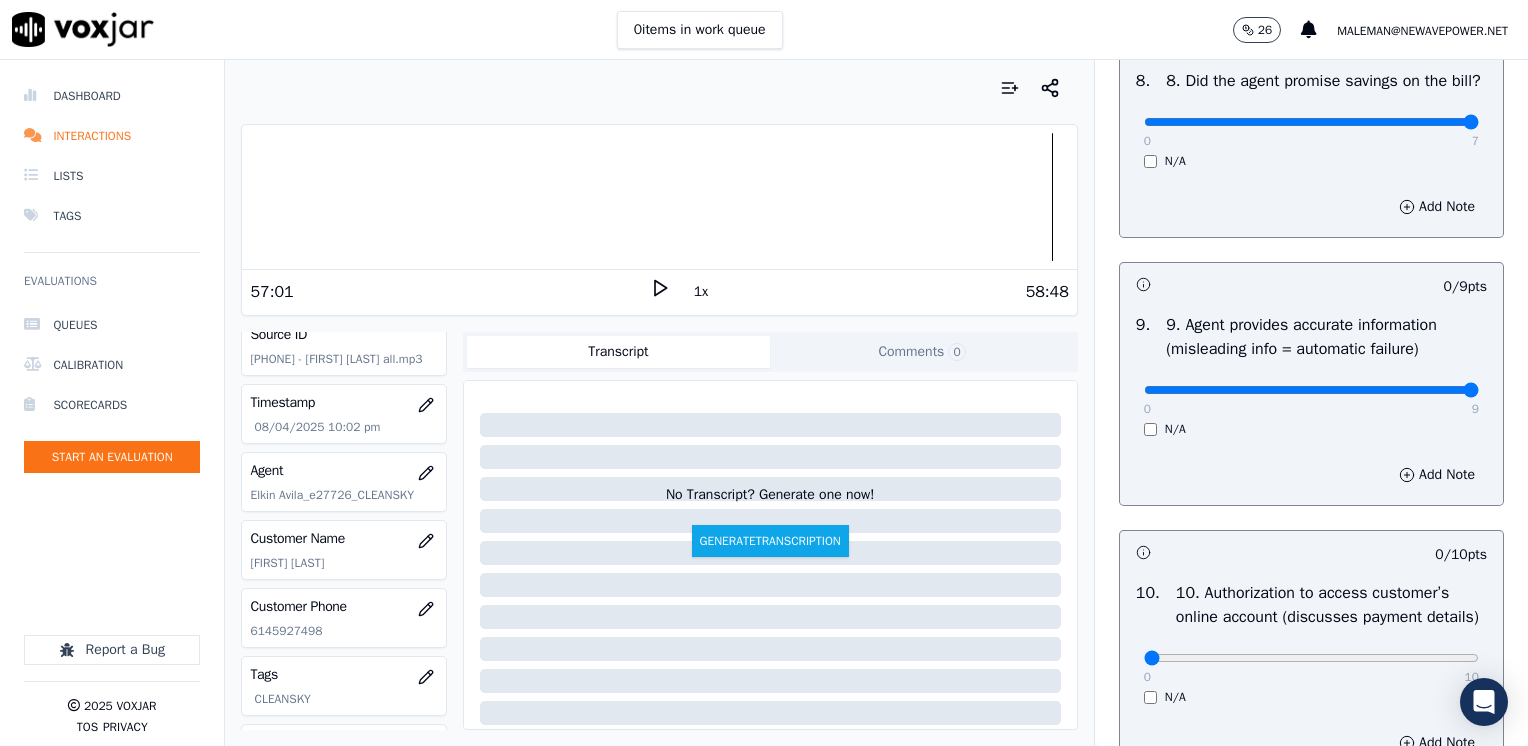 drag, startPoint x: 1124, startPoint y: 414, endPoint x: 1531, endPoint y: 412, distance: 407.0049 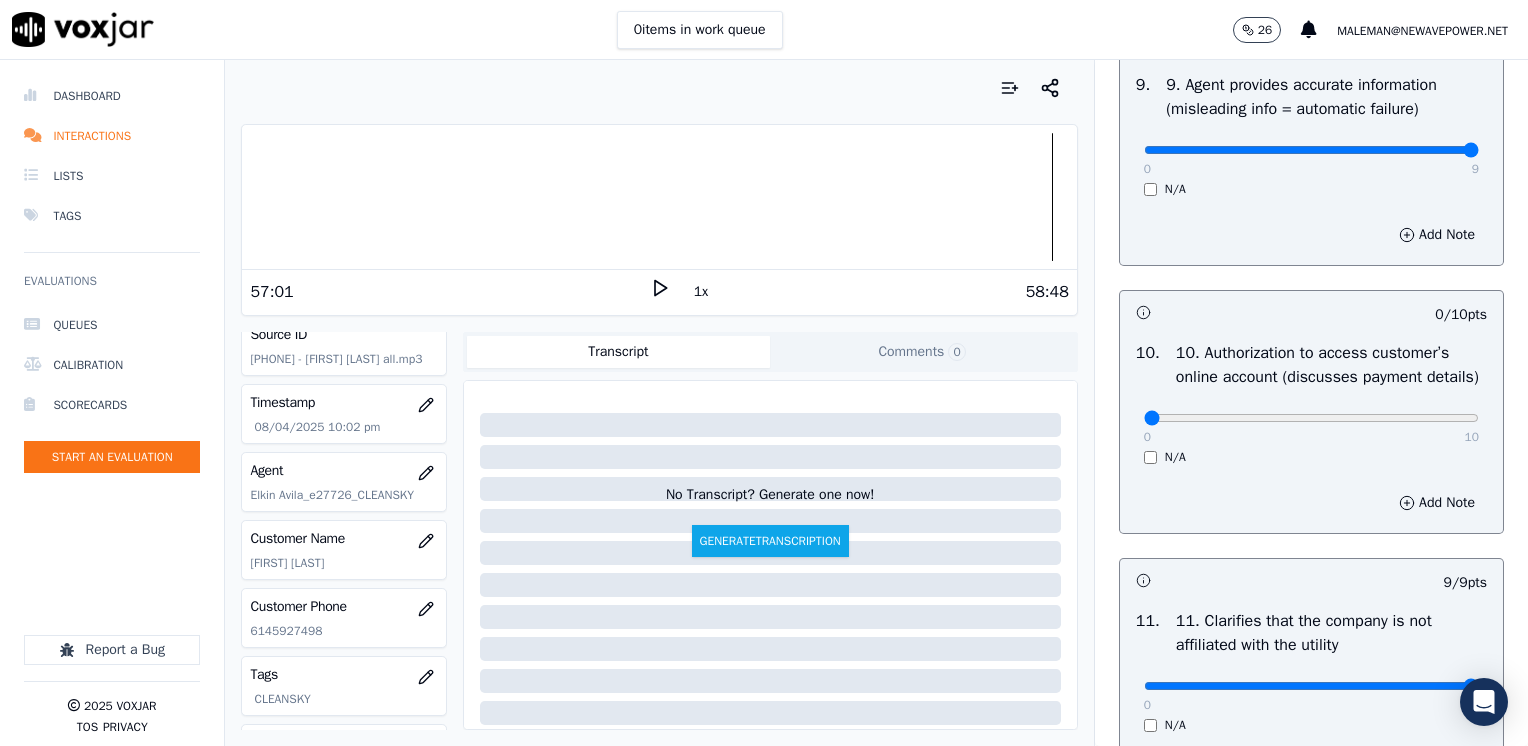 scroll, scrollTop: 2500, scrollLeft: 0, axis: vertical 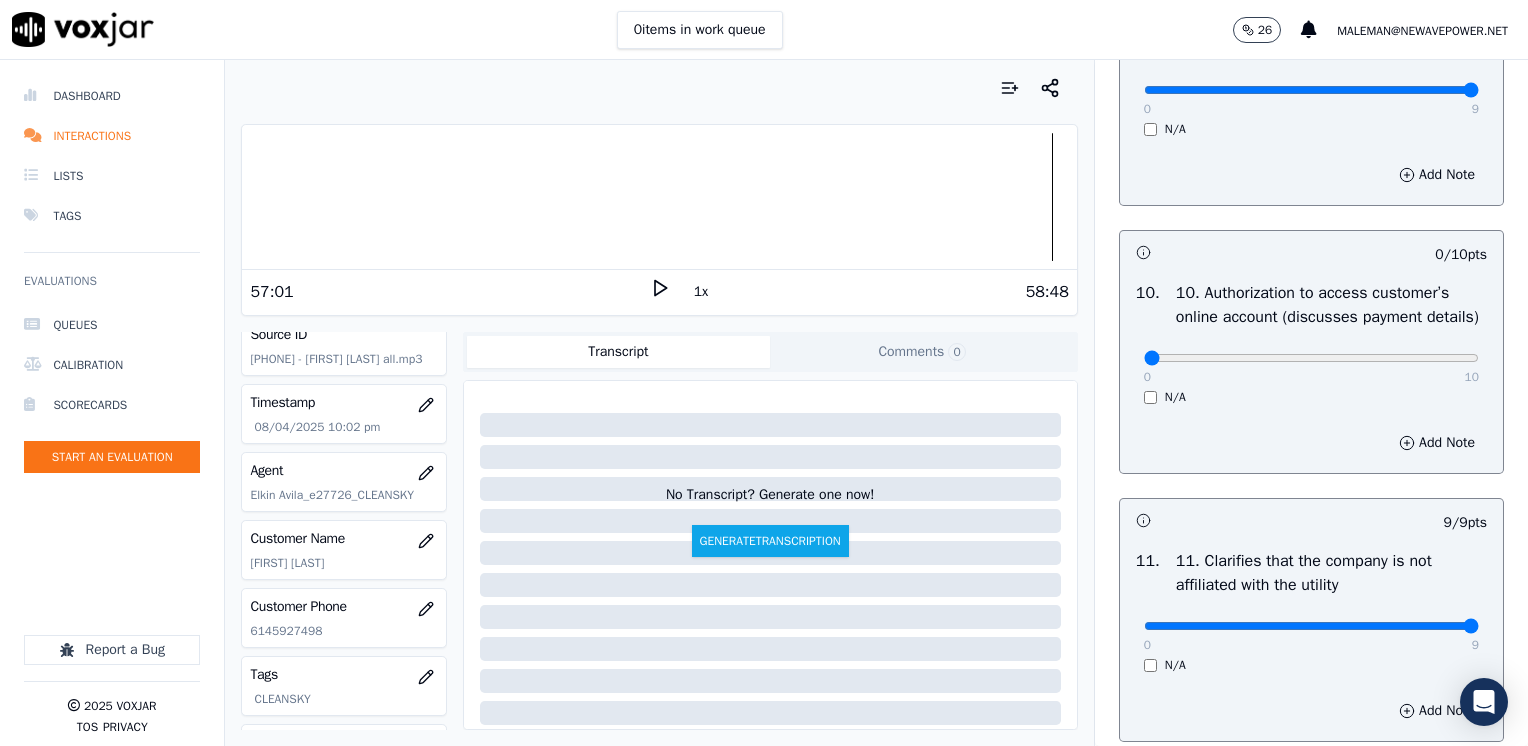 click on "0   10     N/A" at bounding box center [1311, 367] 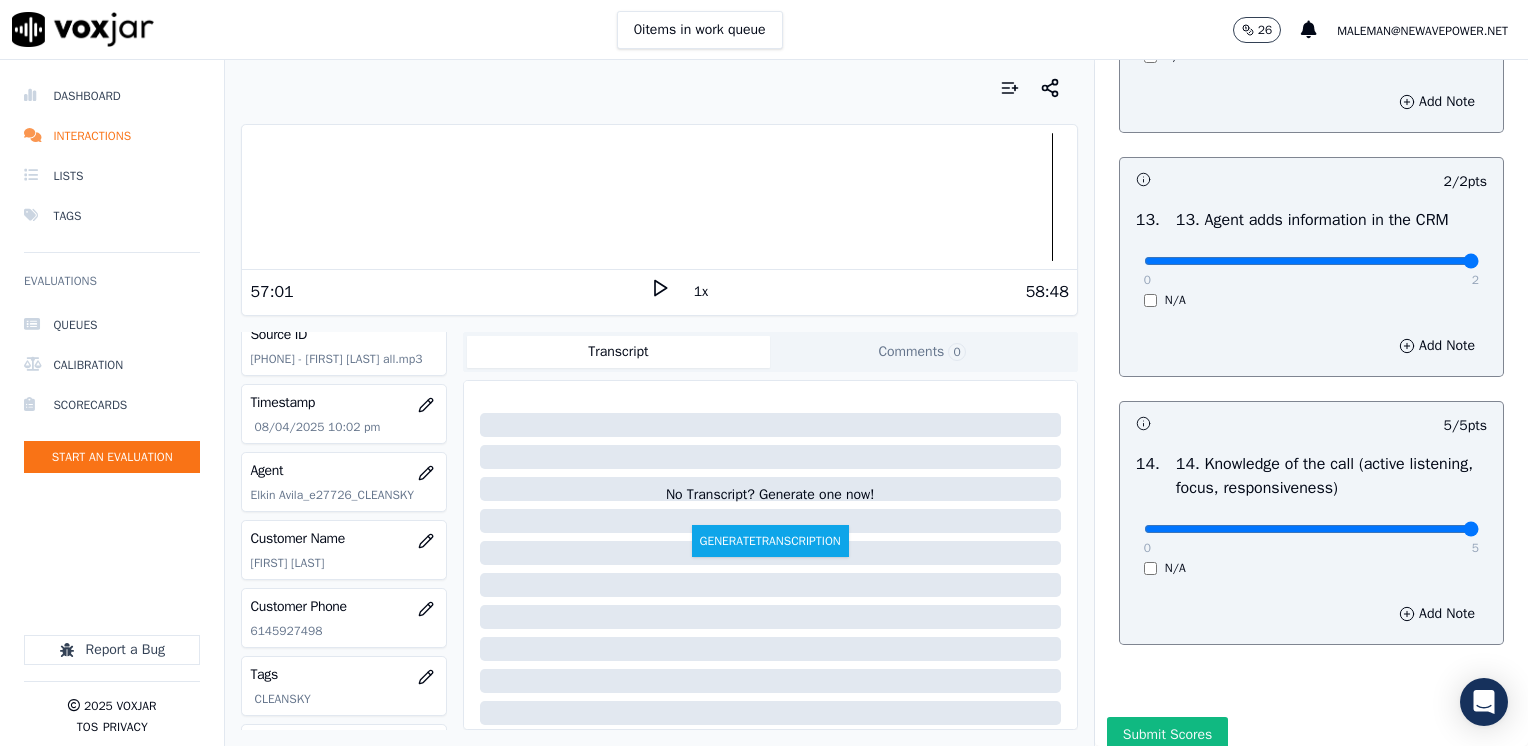 scroll, scrollTop: 3459, scrollLeft: 0, axis: vertical 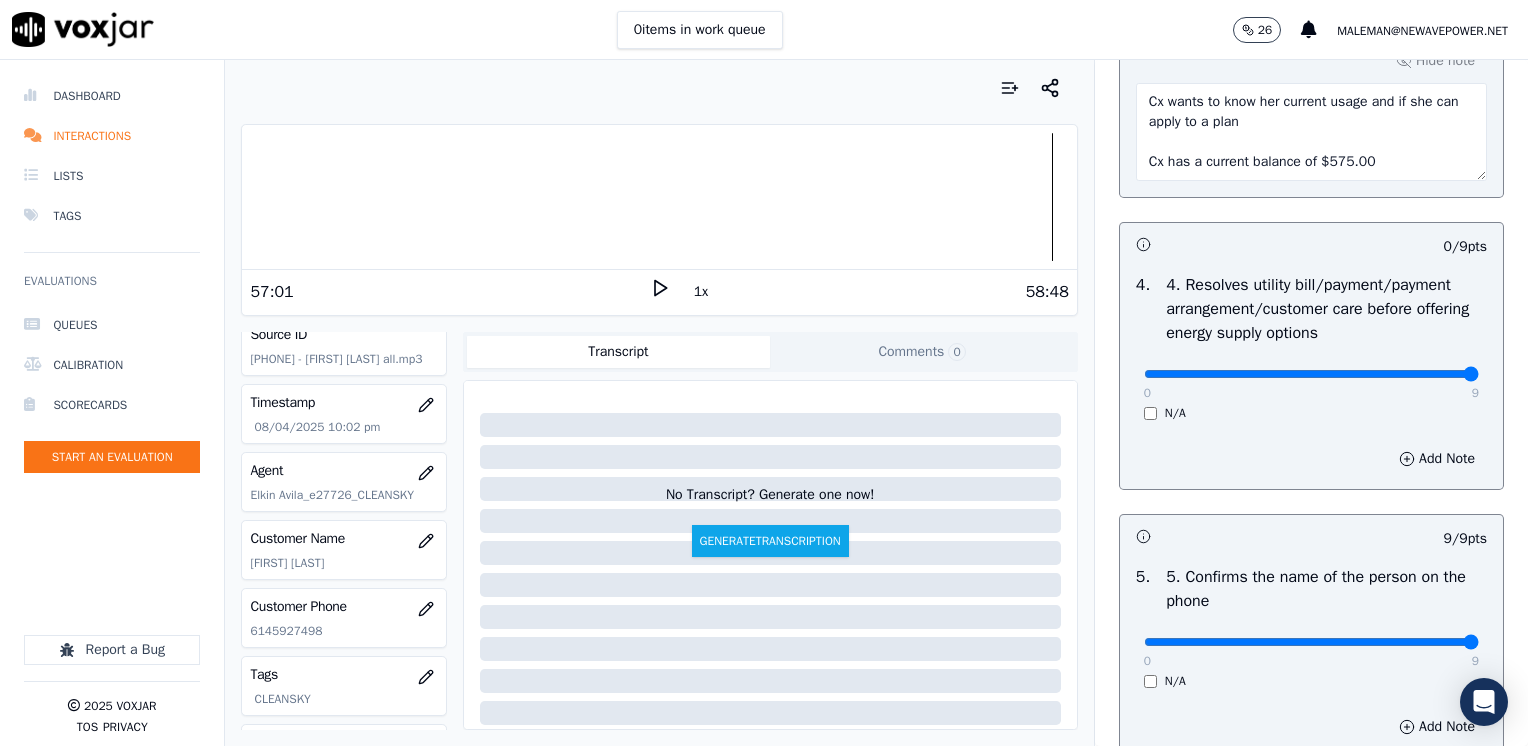 drag, startPoint x: 1136, startPoint y: 372, endPoint x: 1527, endPoint y: 373, distance: 391.00128 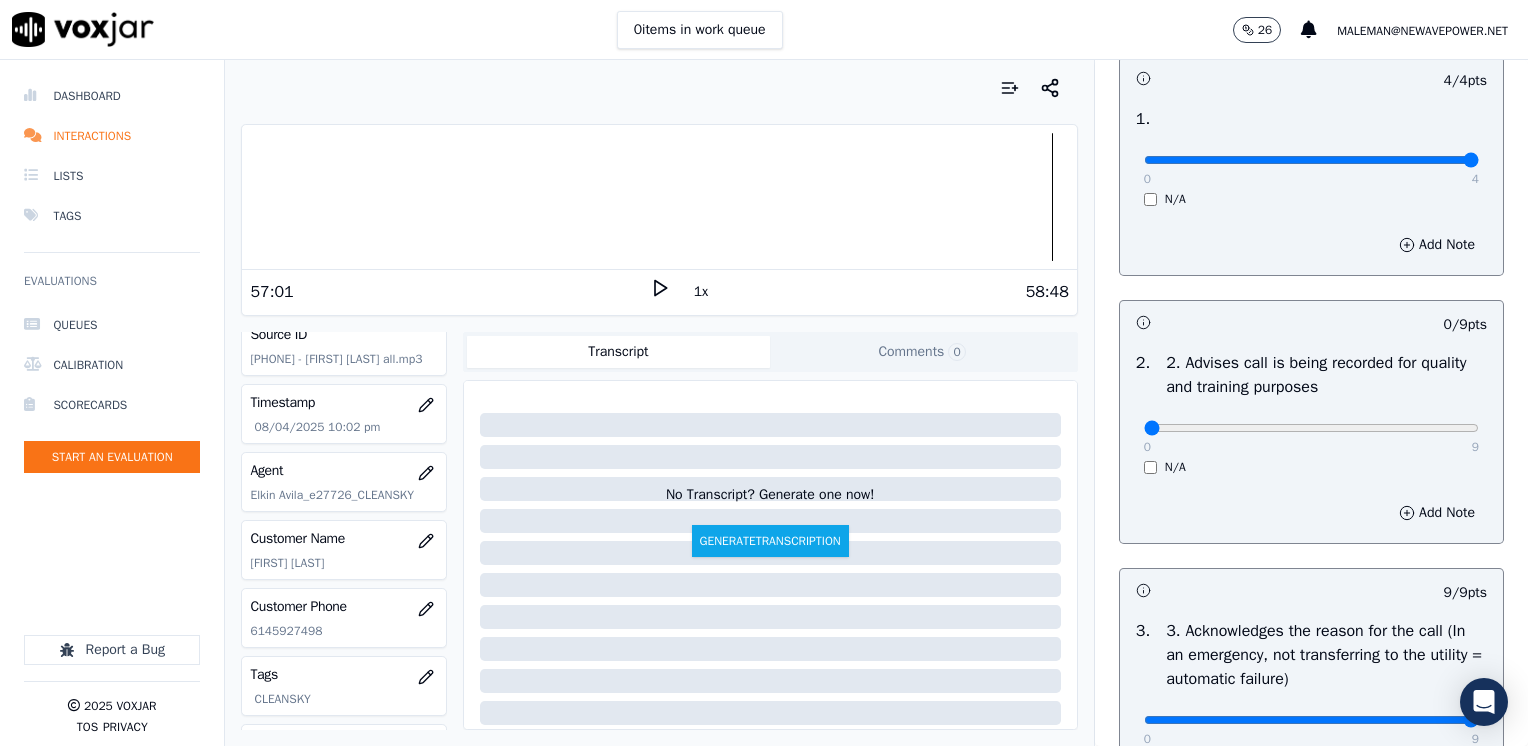 scroll, scrollTop: 200, scrollLeft: 0, axis: vertical 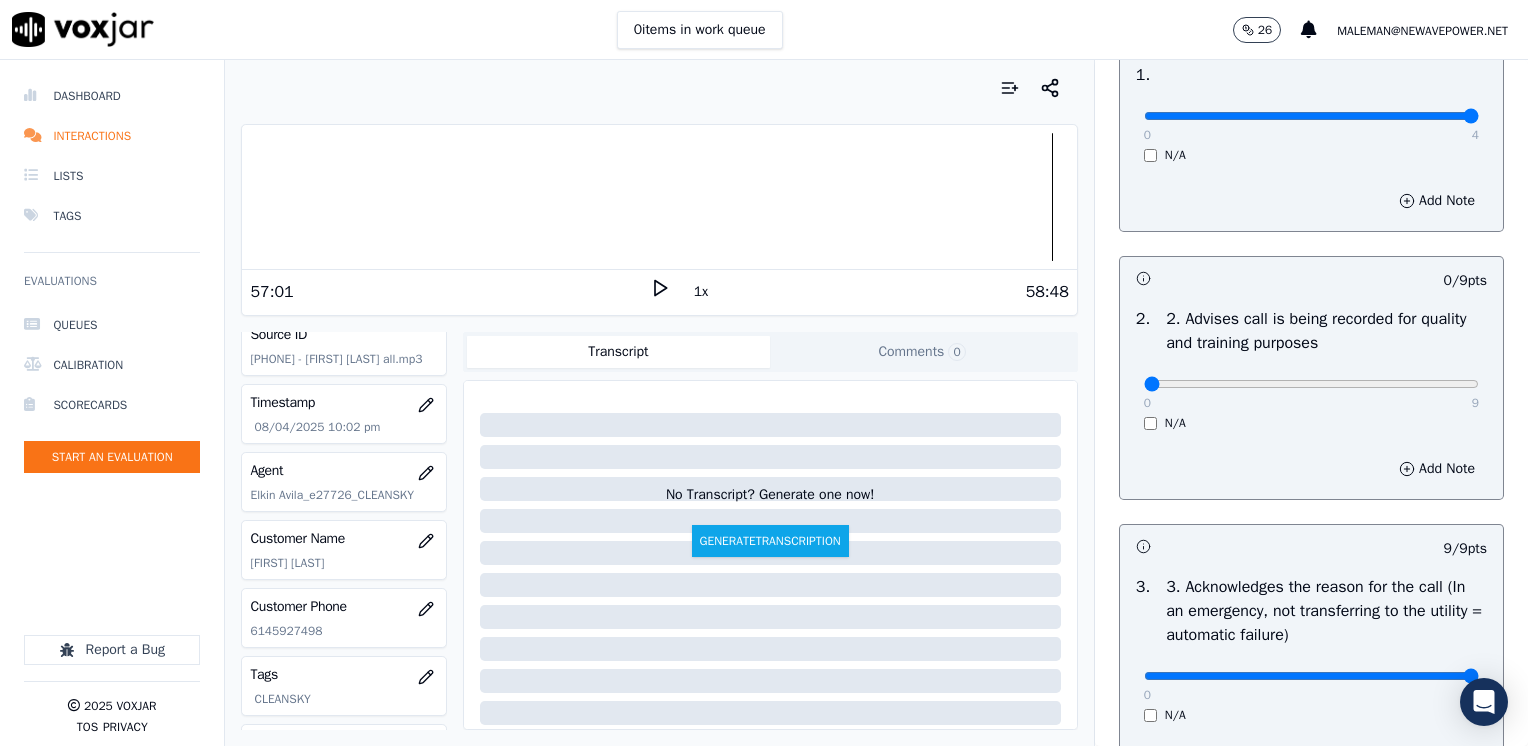 click on "Add Note" at bounding box center (1311, 469) 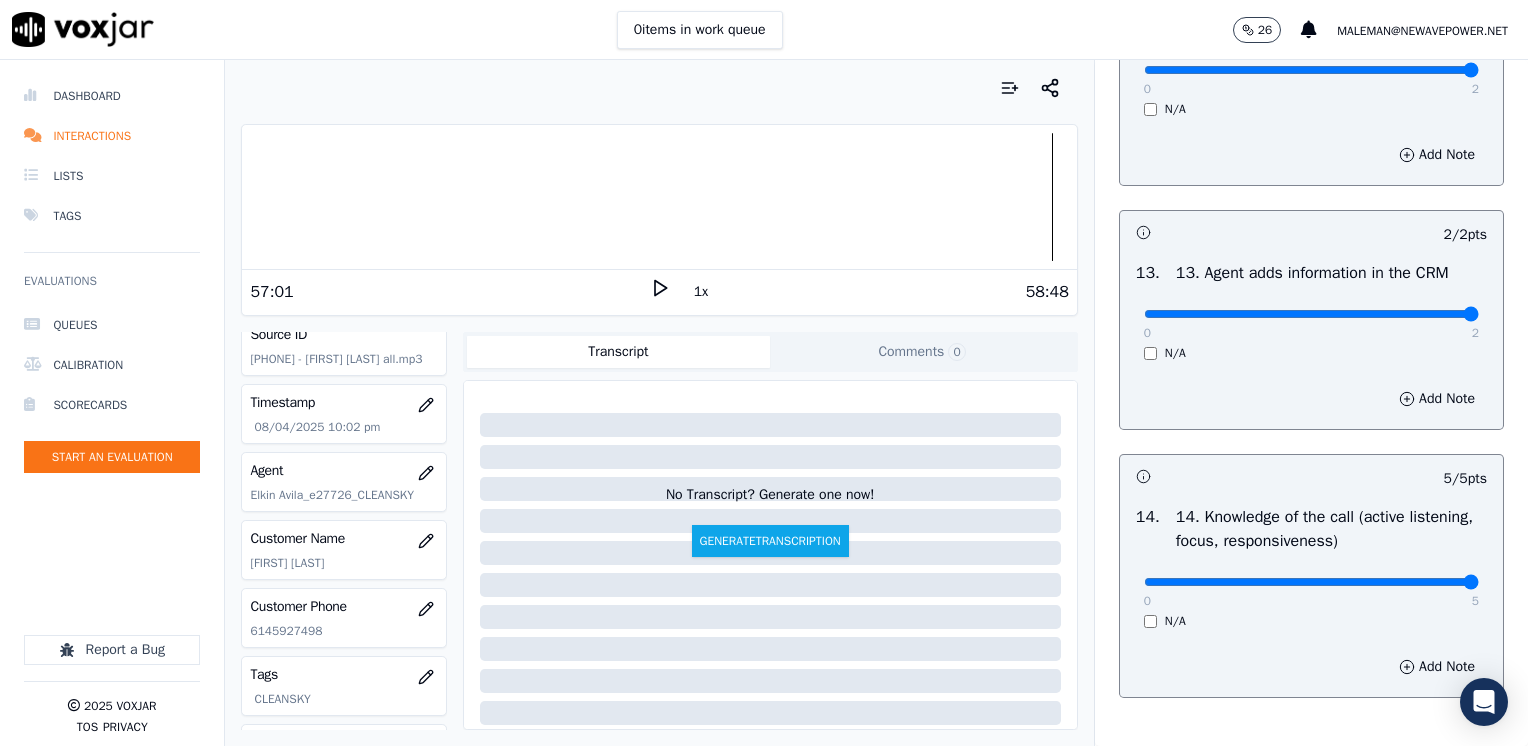 scroll, scrollTop: 3459, scrollLeft: 0, axis: vertical 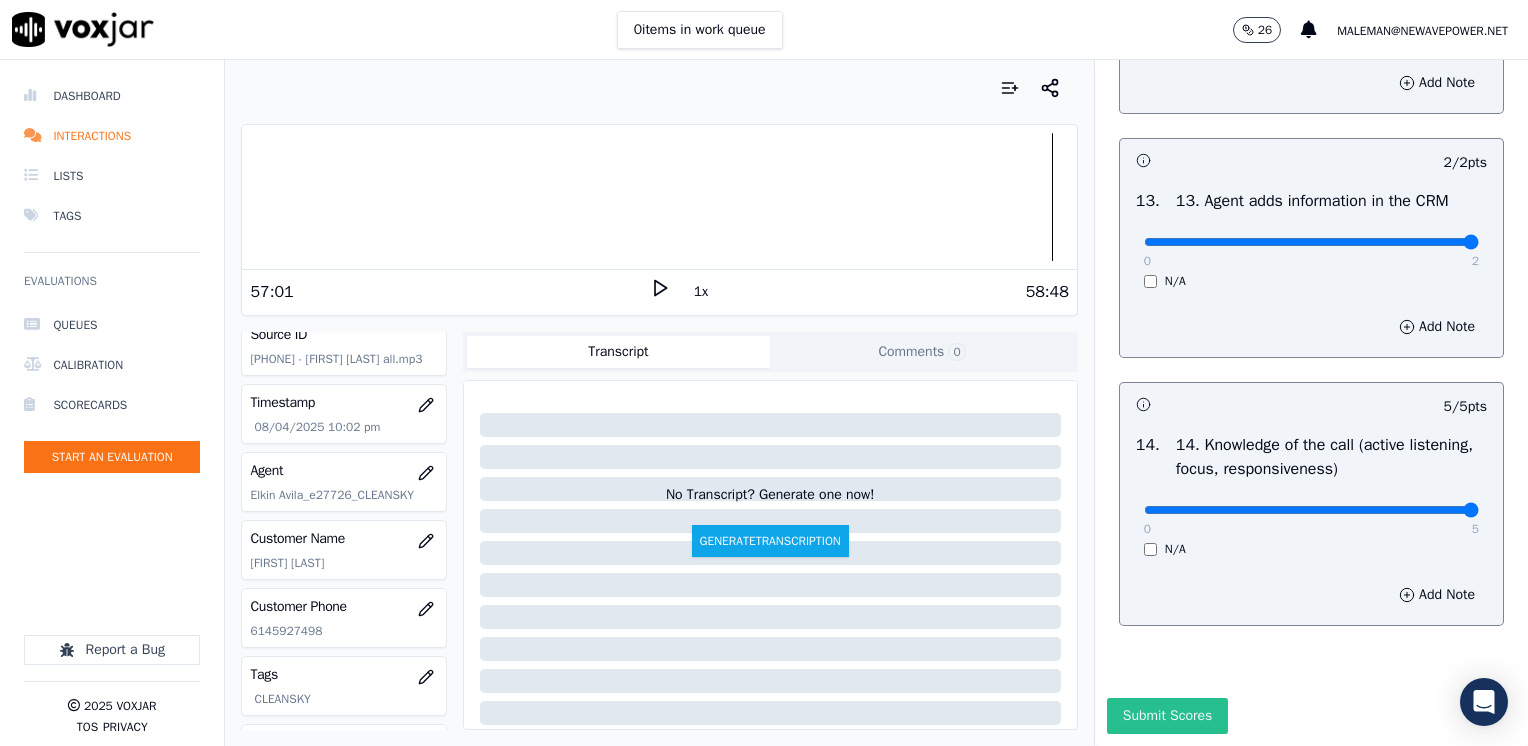 click on "Submit Scores" at bounding box center [1167, 716] 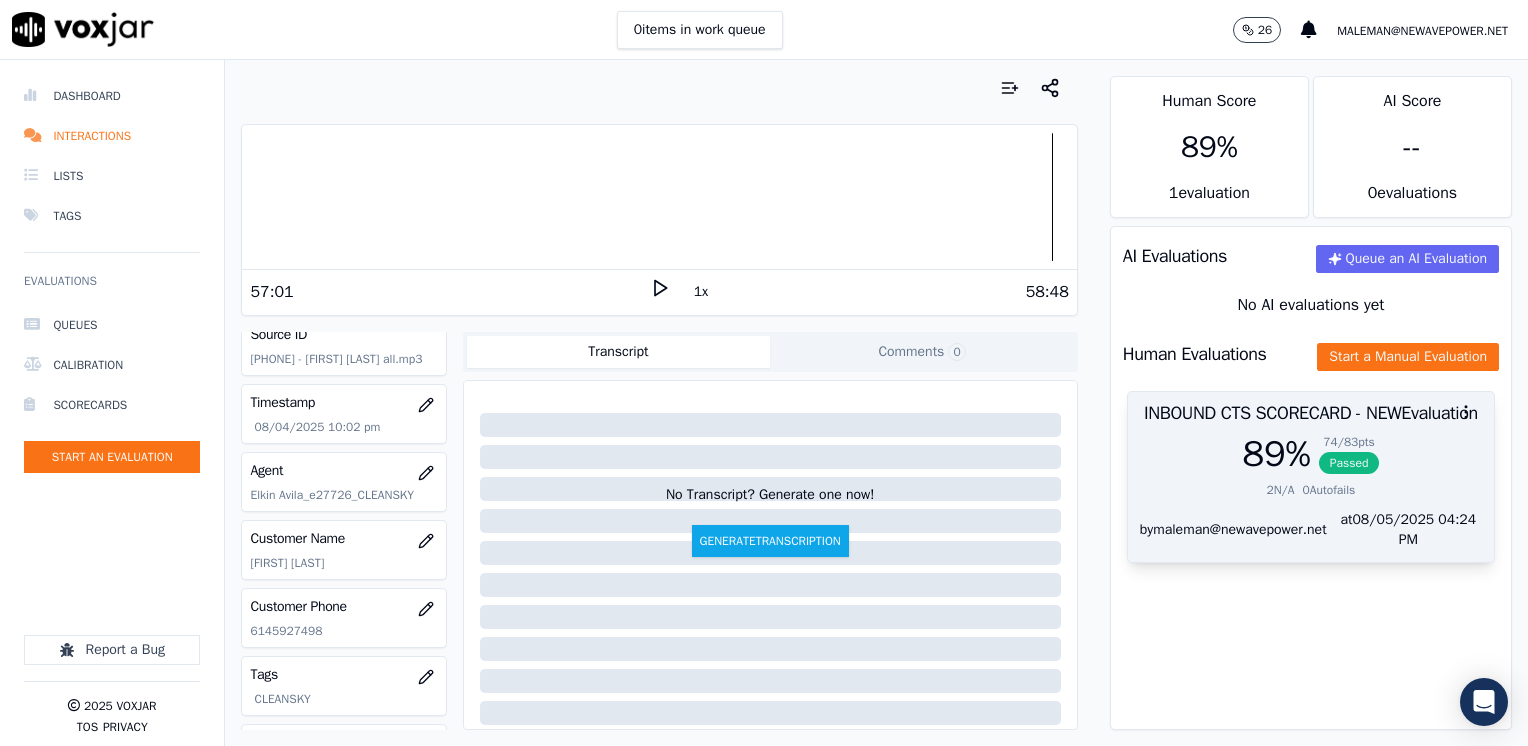 click at bounding box center (1311, 412) 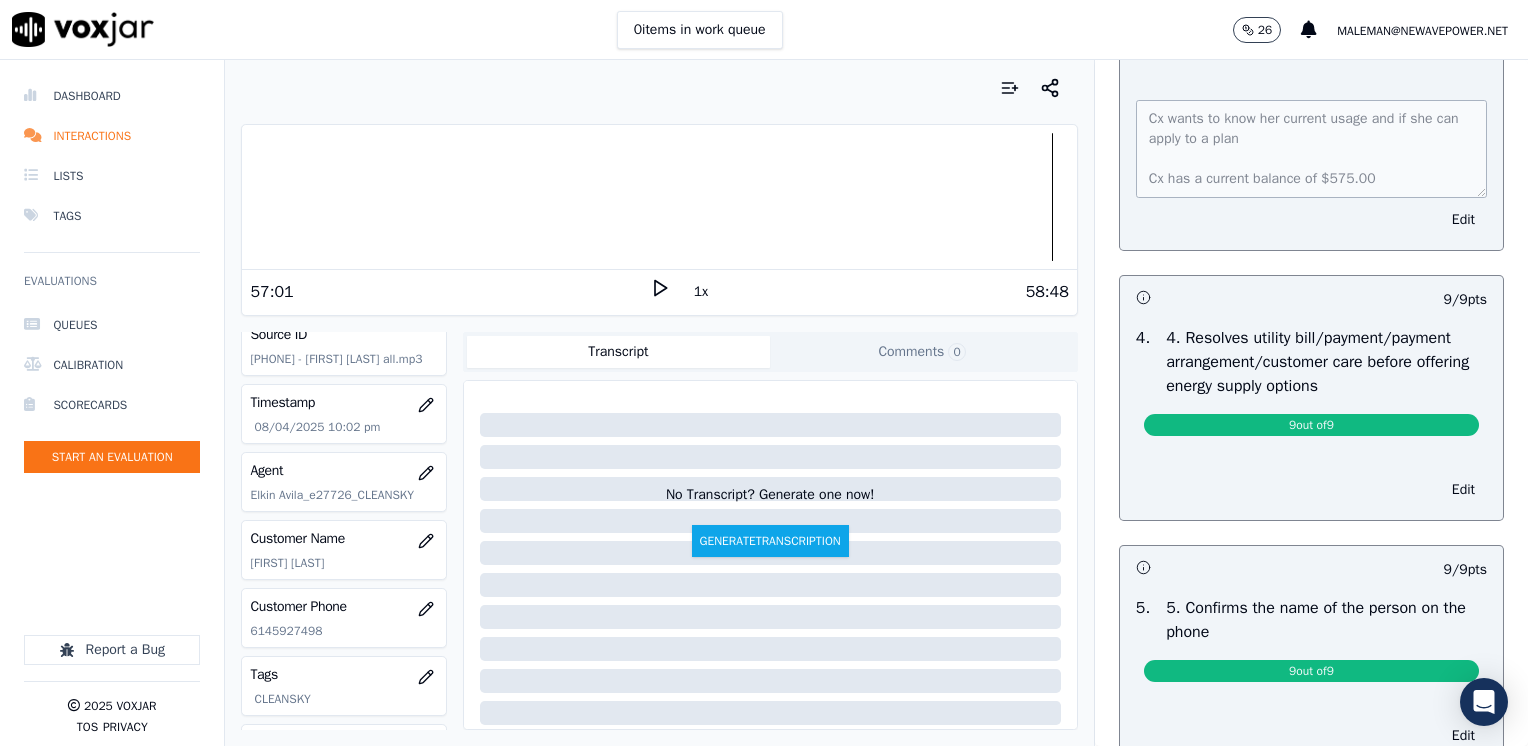 scroll, scrollTop: 800, scrollLeft: 0, axis: vertical 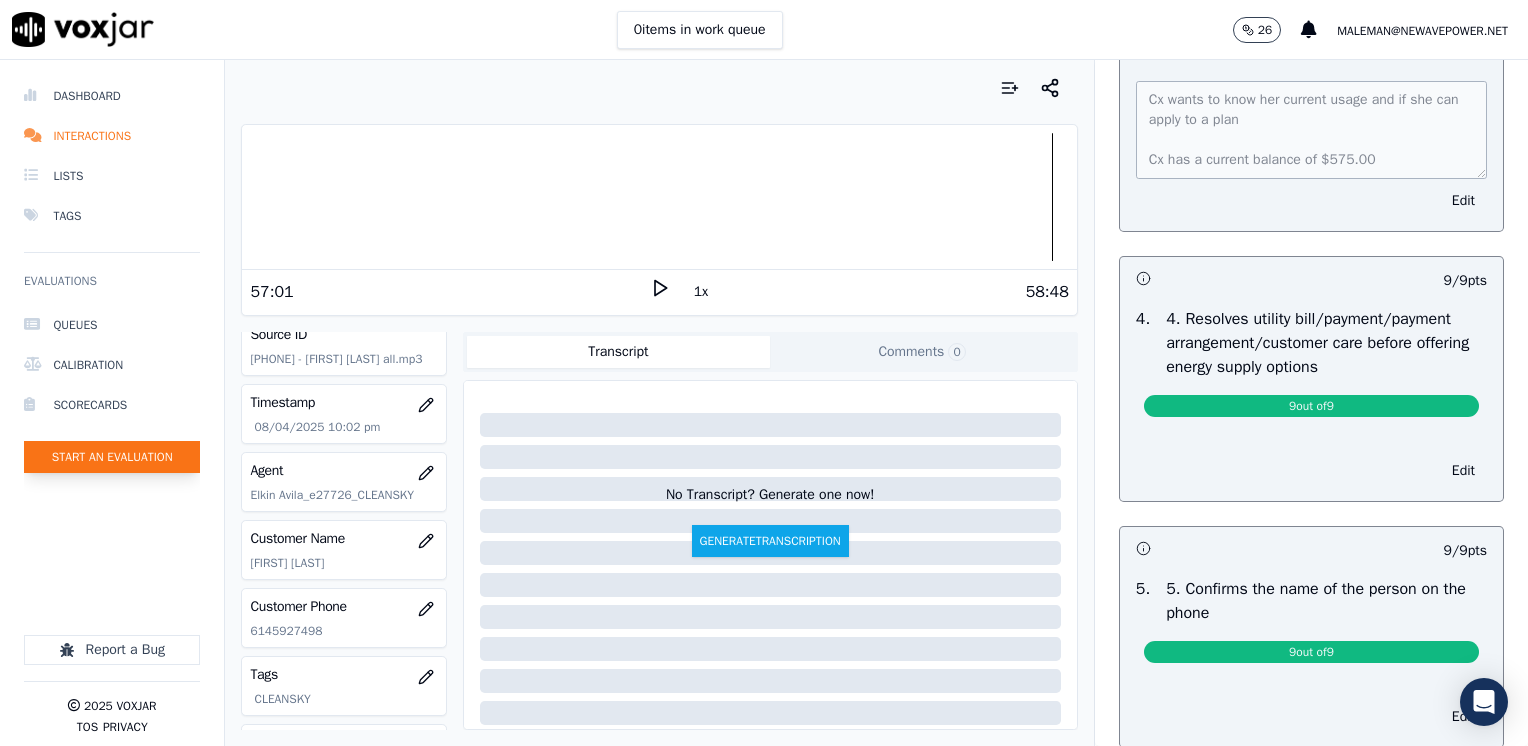 click on "Start an Evaluation" 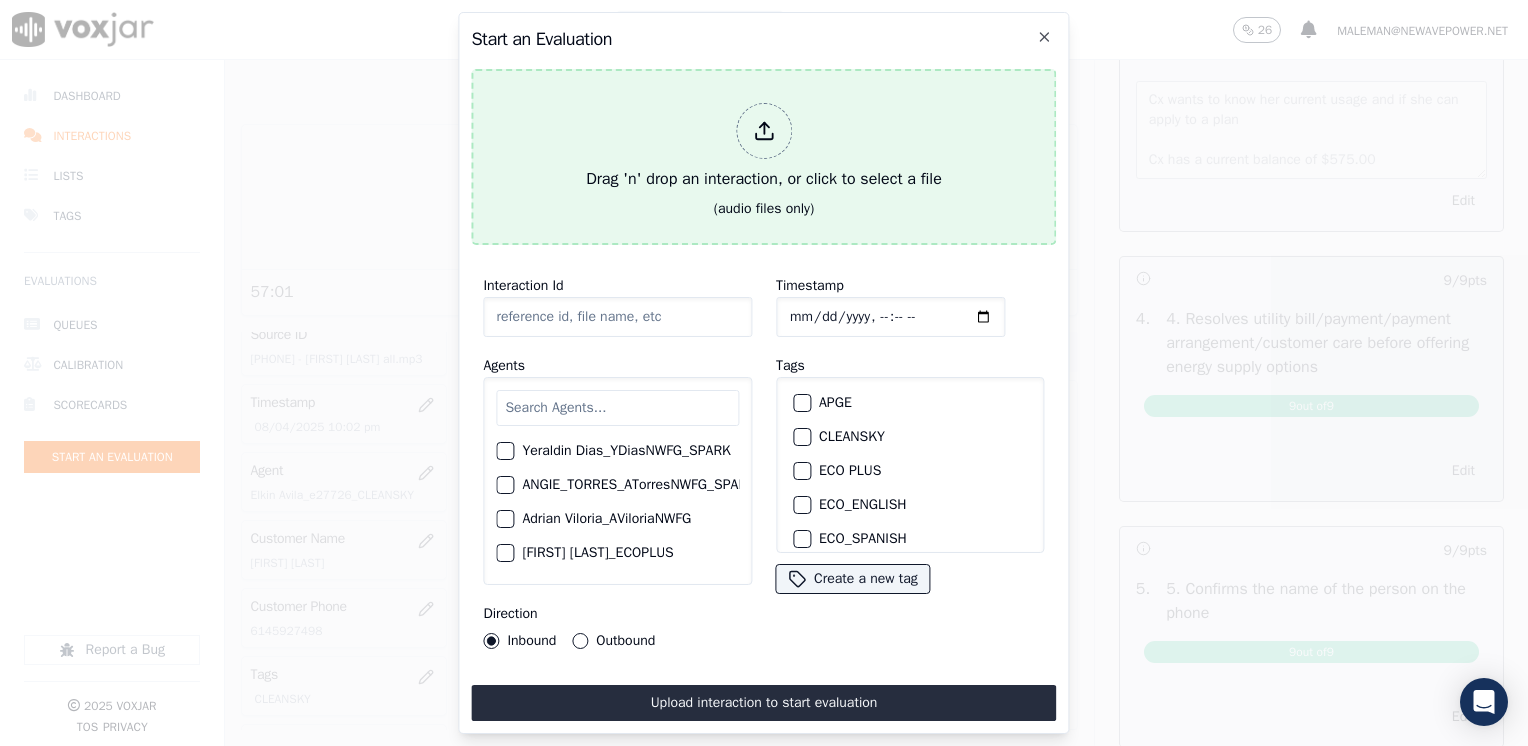 click 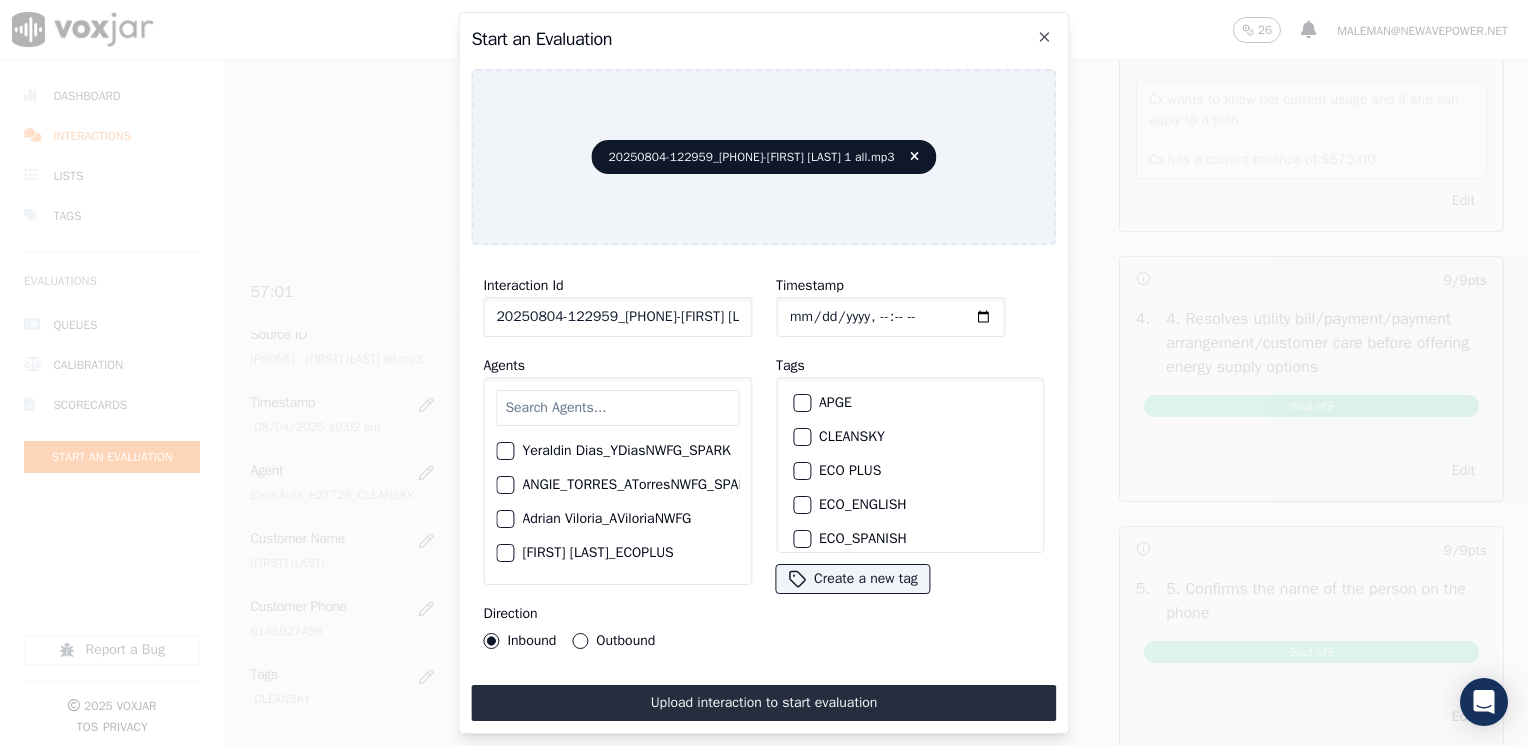 click at bounding box center (617, 408) 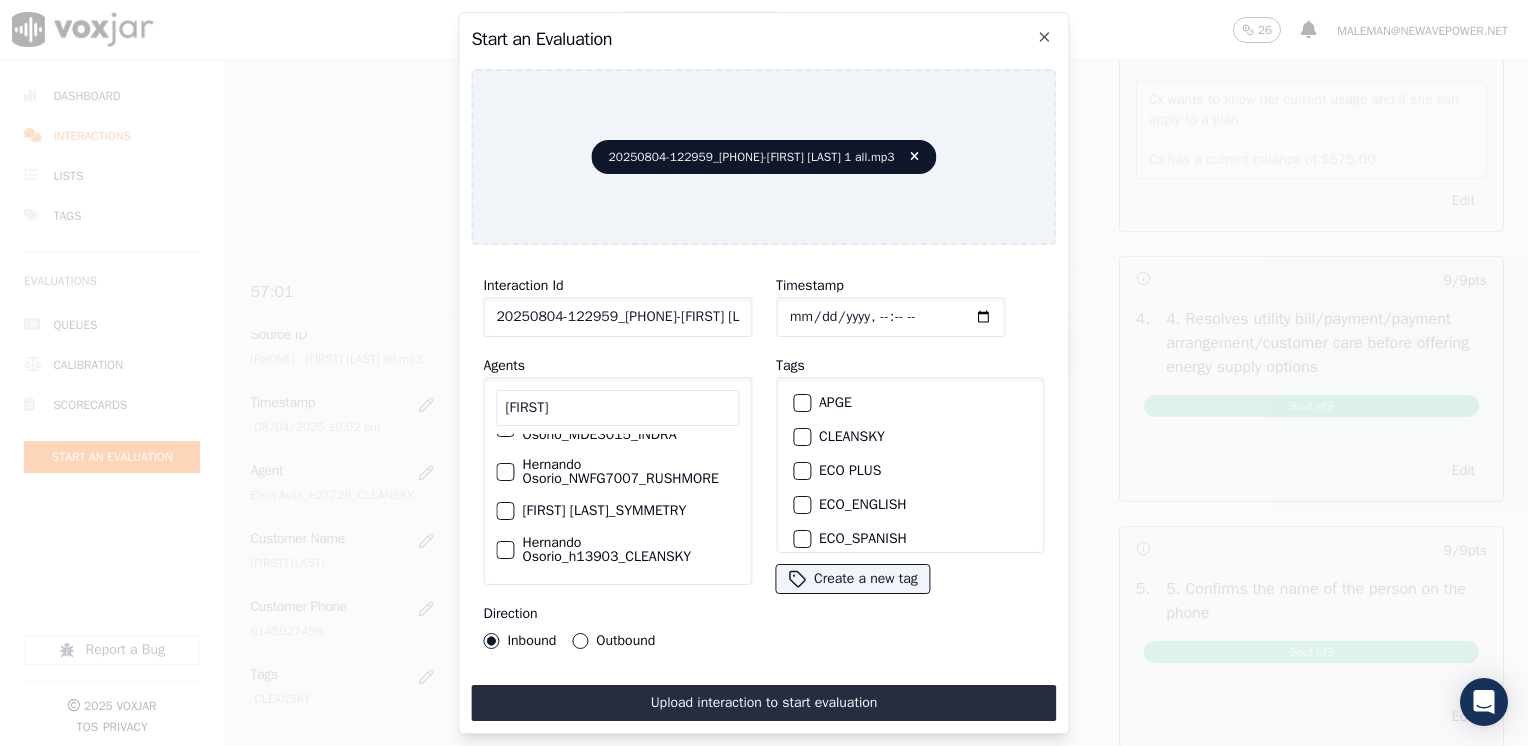 scroll, scrollTop: 130, scrollLeft: 0, axis: vertical 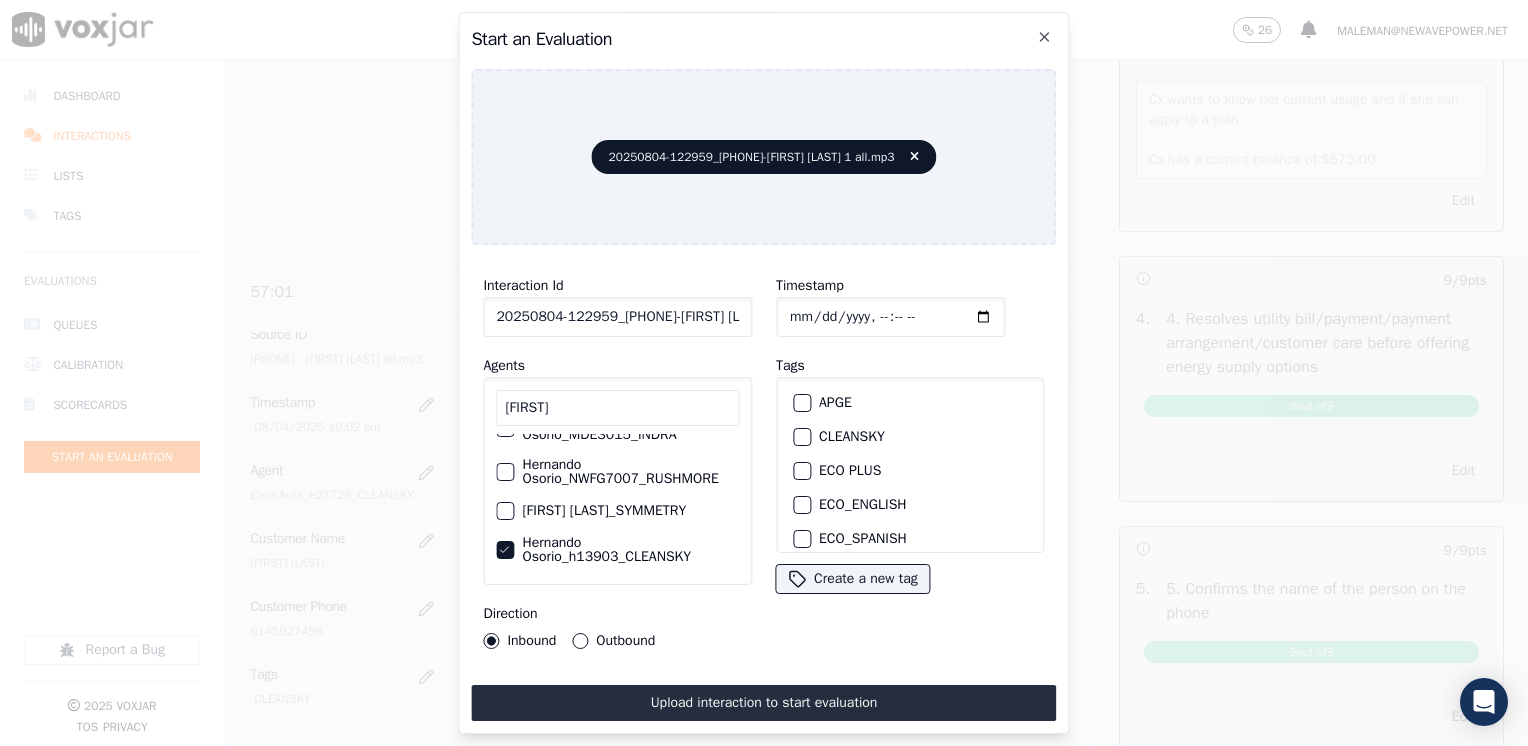 click on "Timestamp" 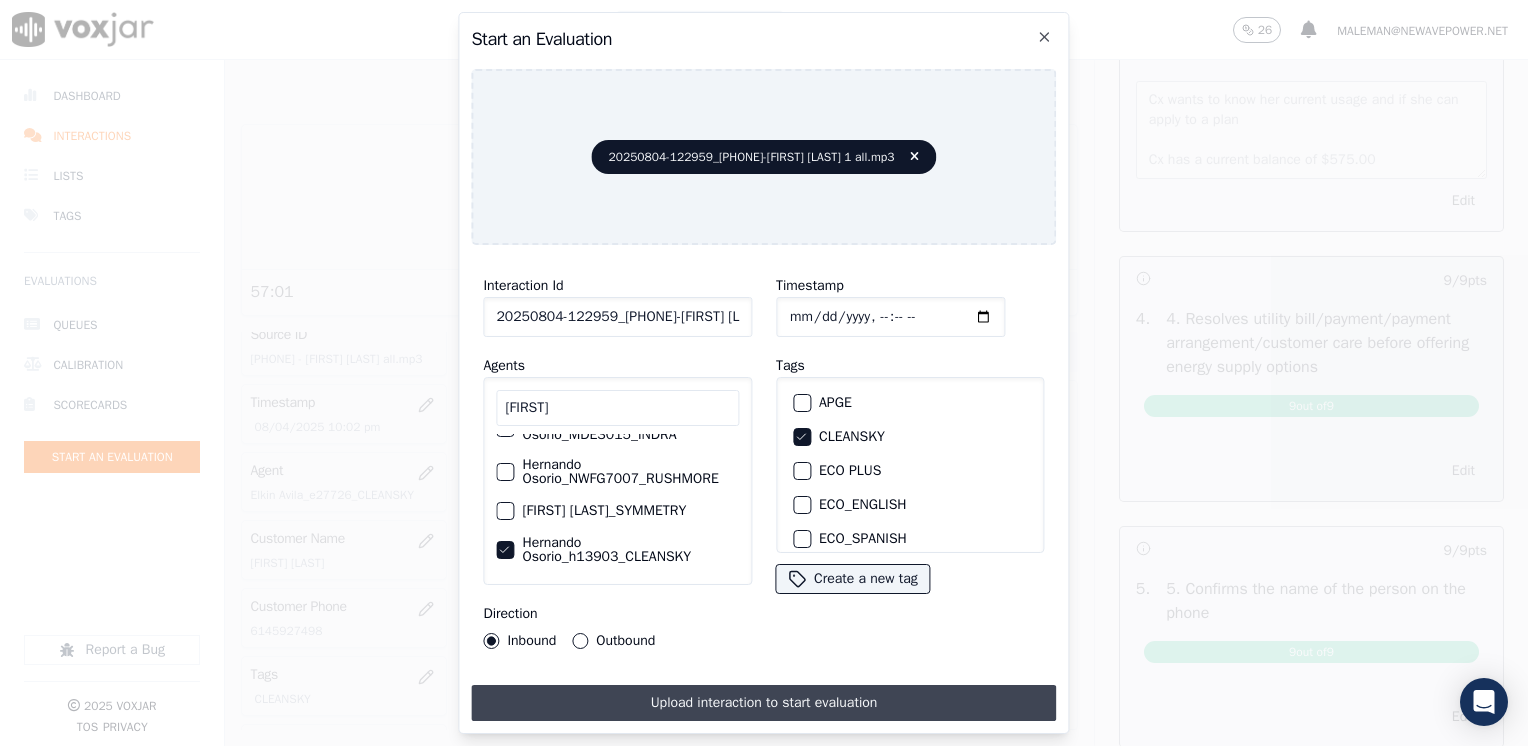 click on "Upload interaction to start evaluation" at bounding box center [763, 703] 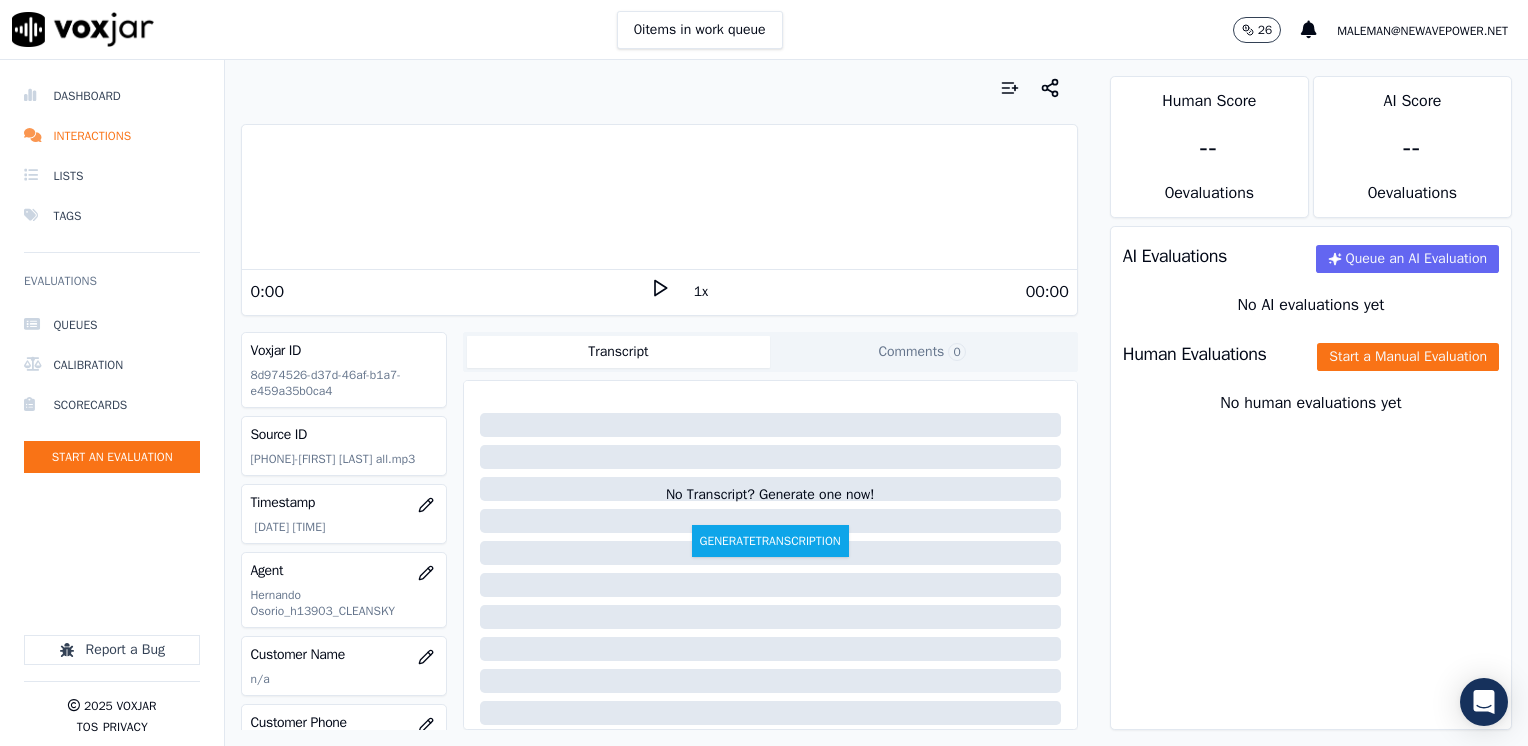 click 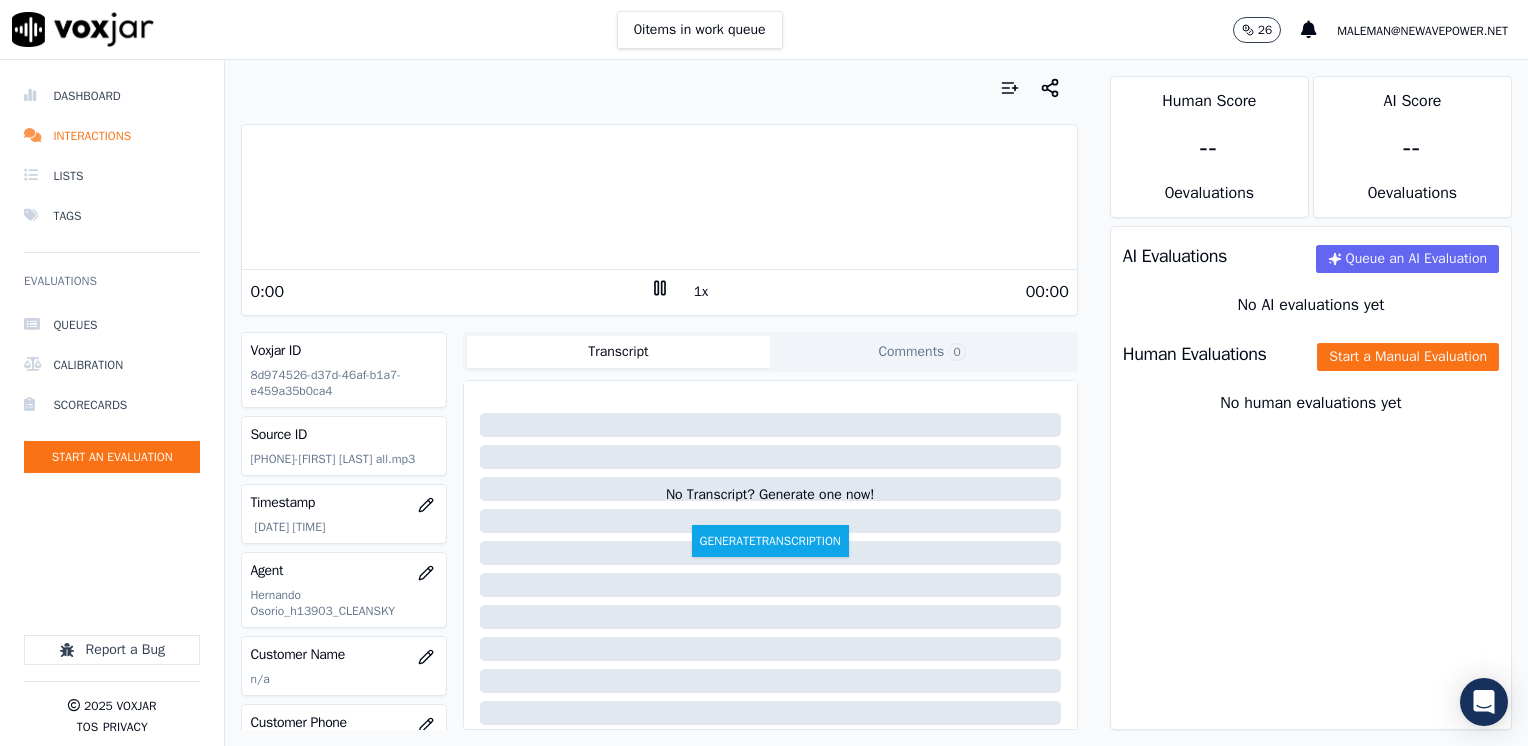 click 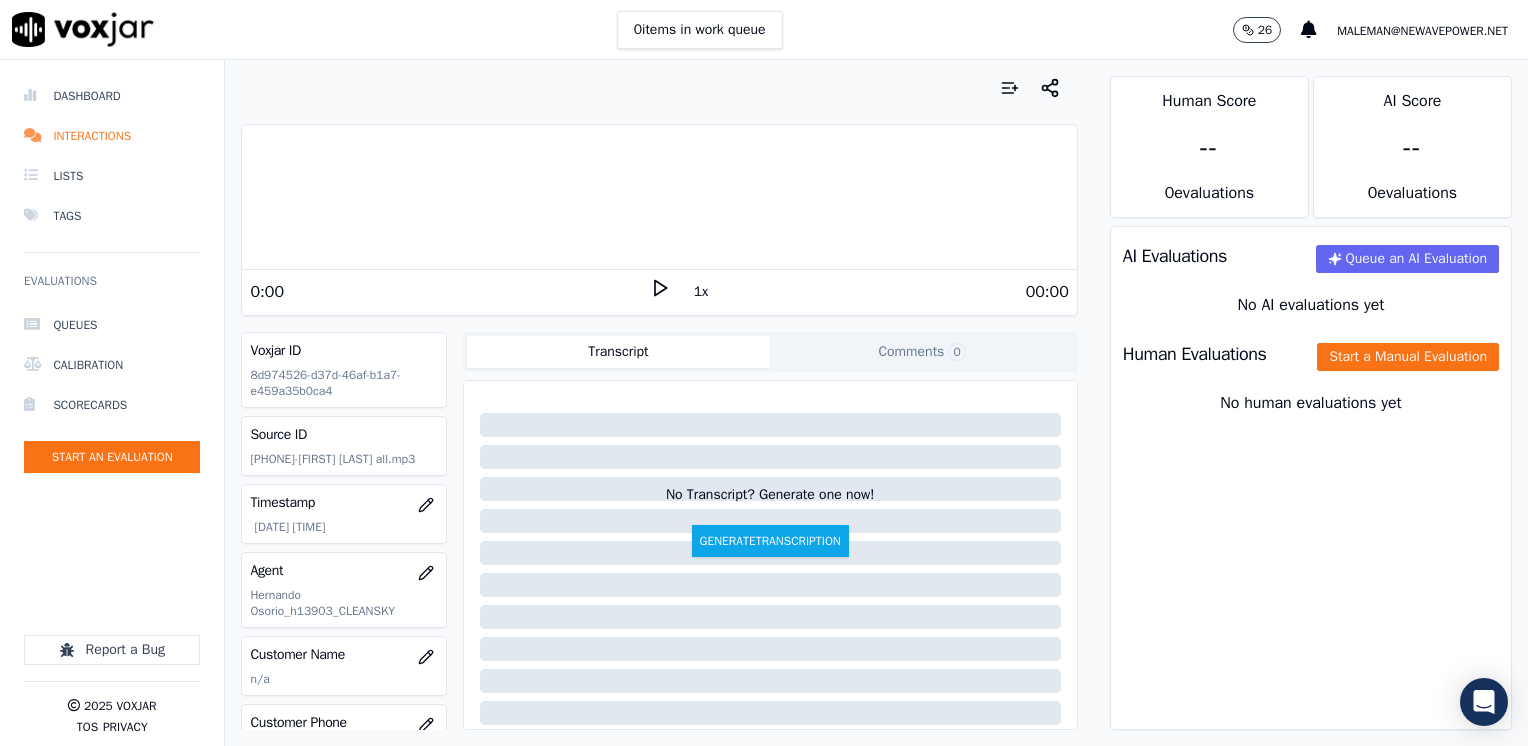 scroll, scrollTop: 100, scrollLeft: 0, axis: vertical 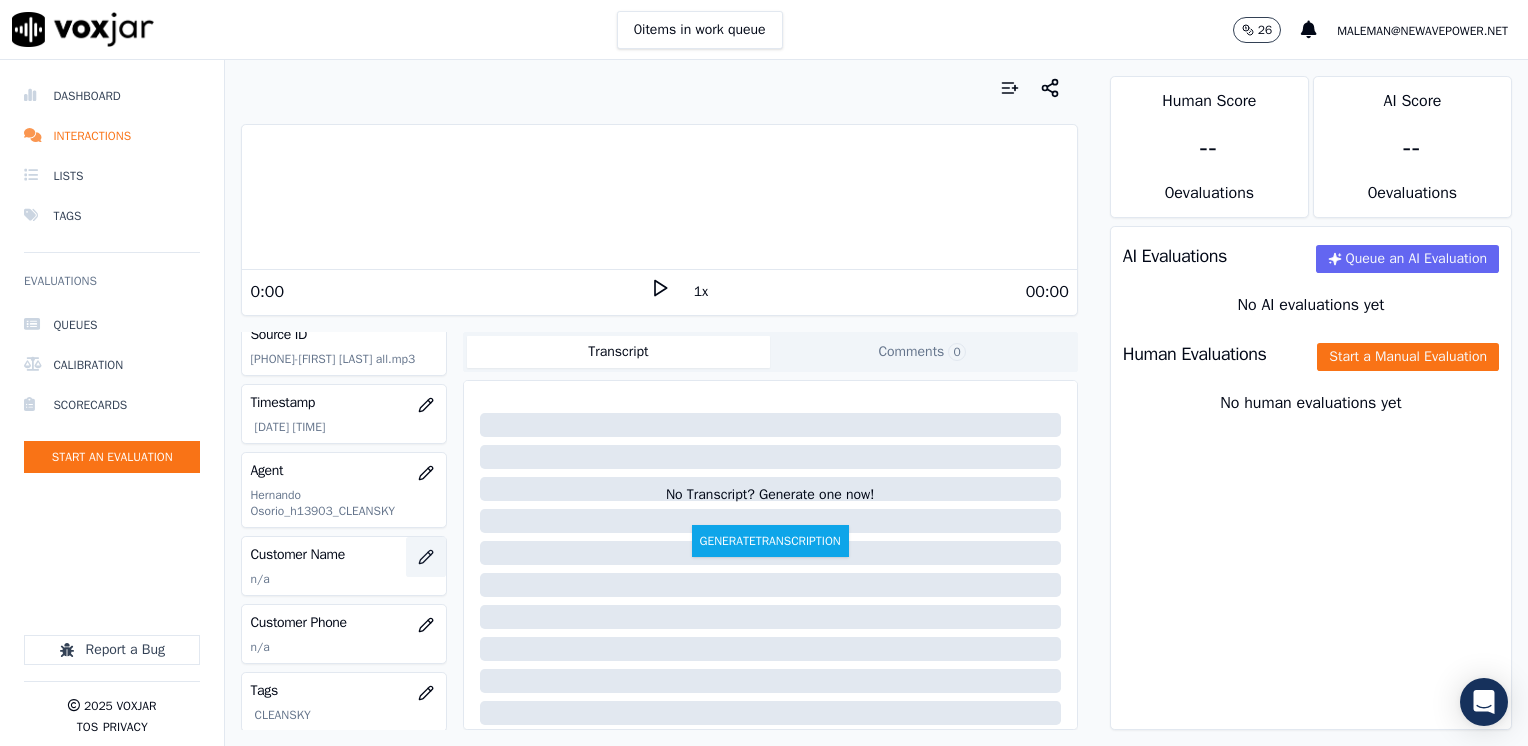 click 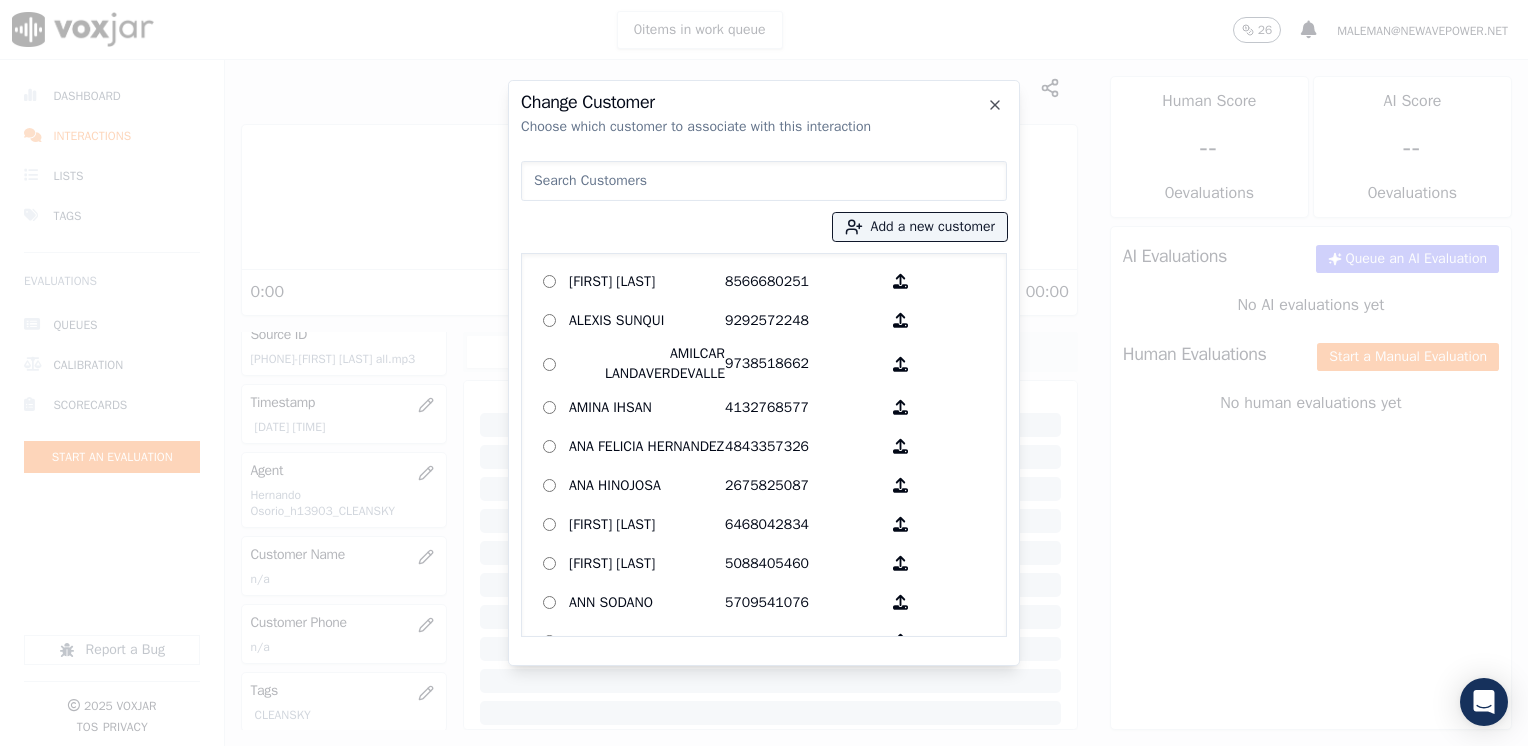 click at bounding box center [764, 181] 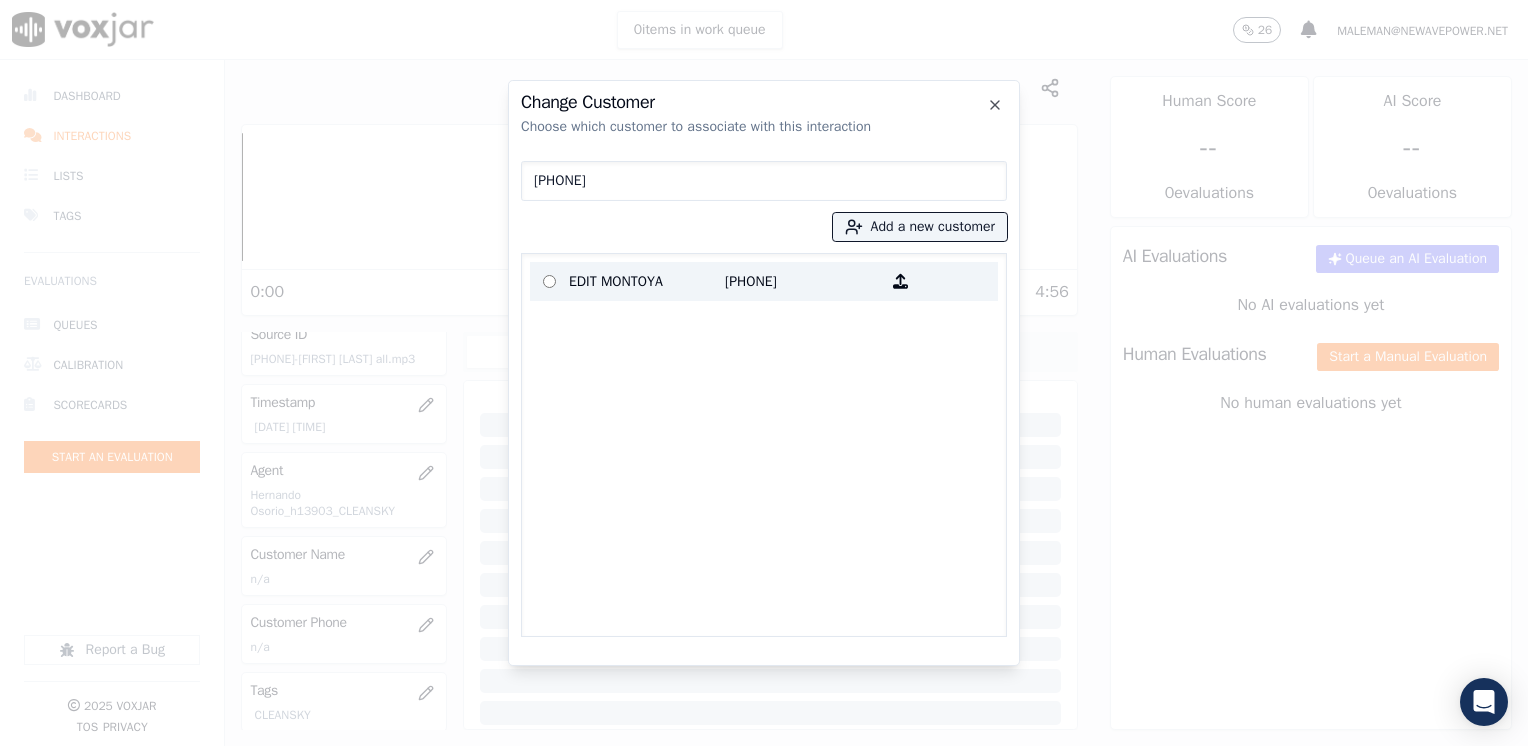 type on "[PHONE]" 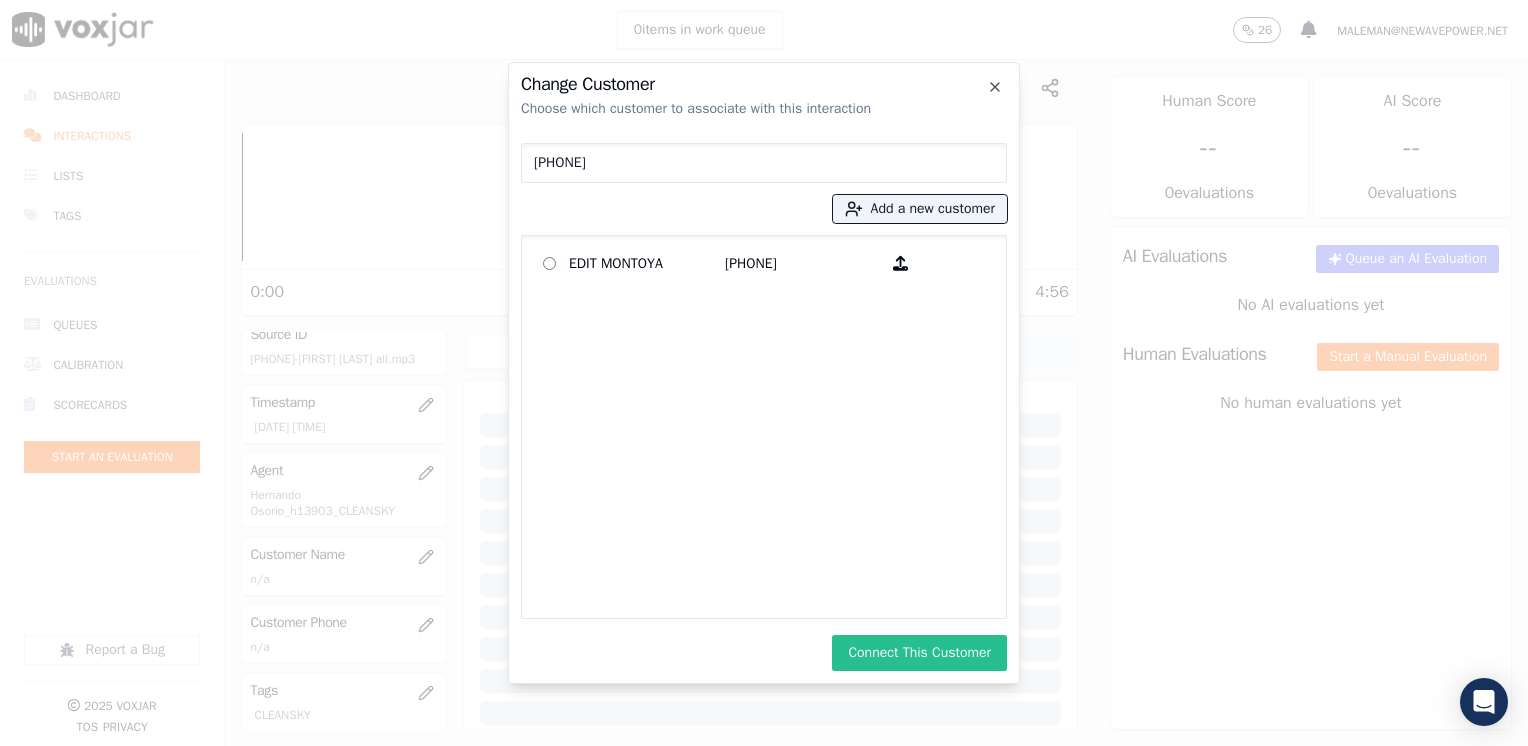 click on "Connect This Customer" at bounding box center [919, 653] 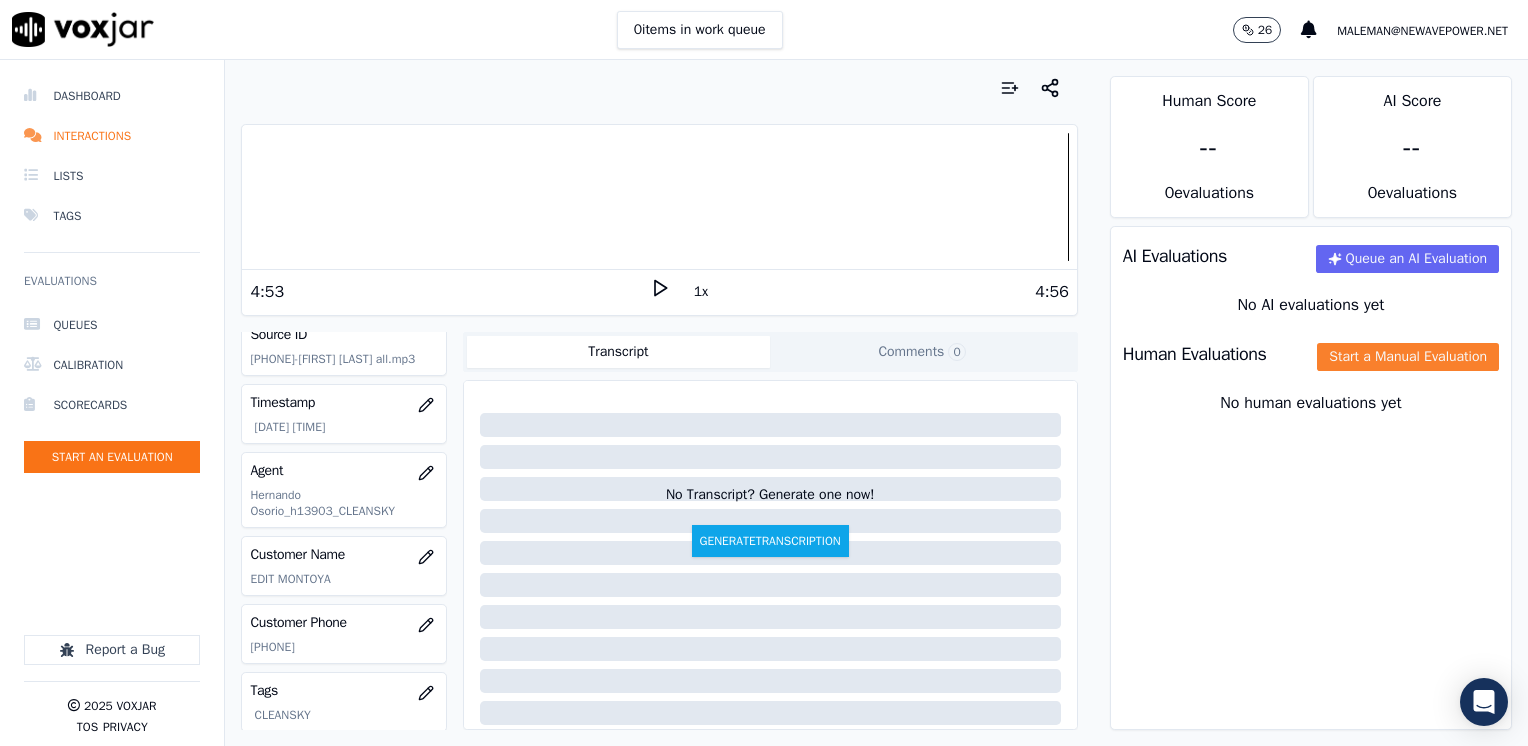 click on "Start a Manual Evaluation" 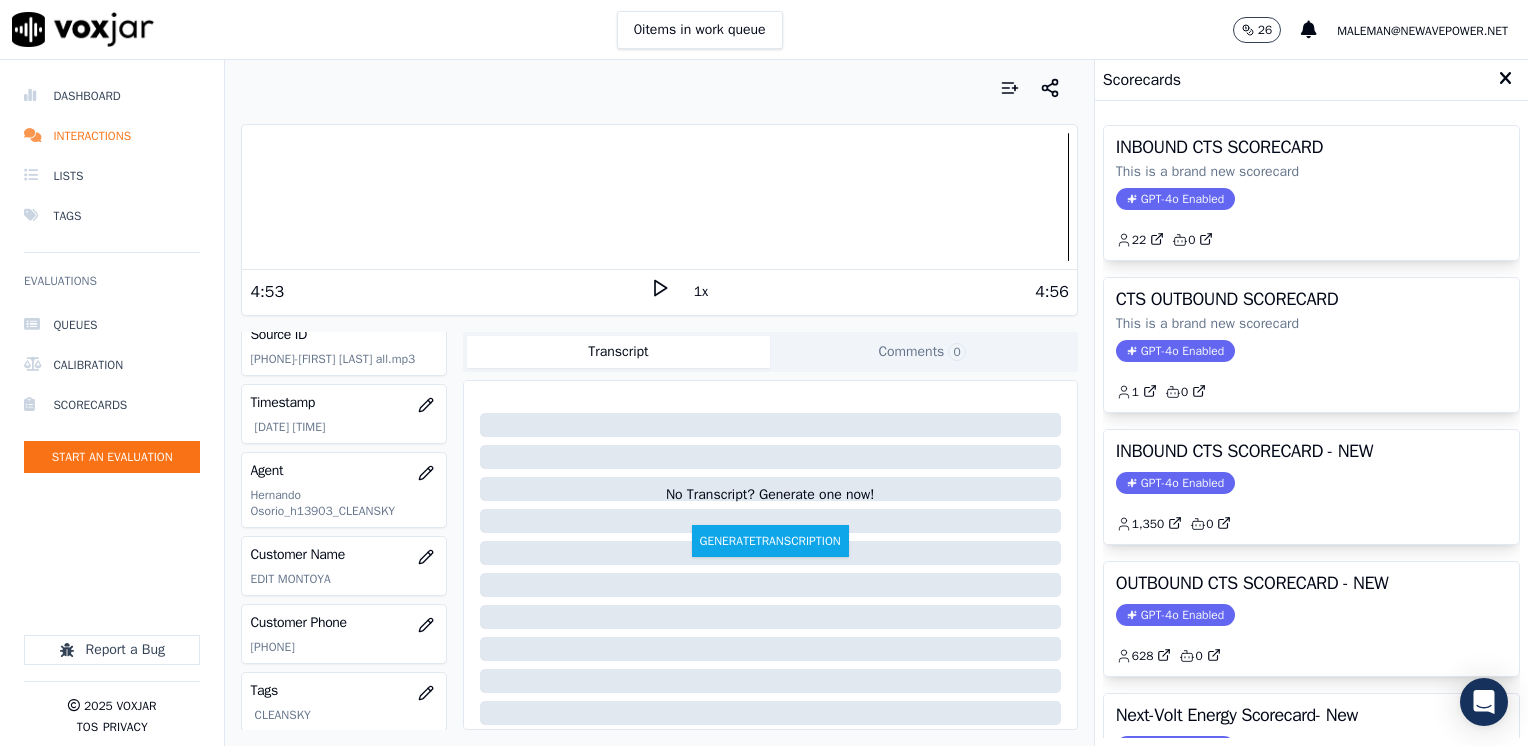 click on "GPT-4o Enabled" at bounding box center (1175, 483) 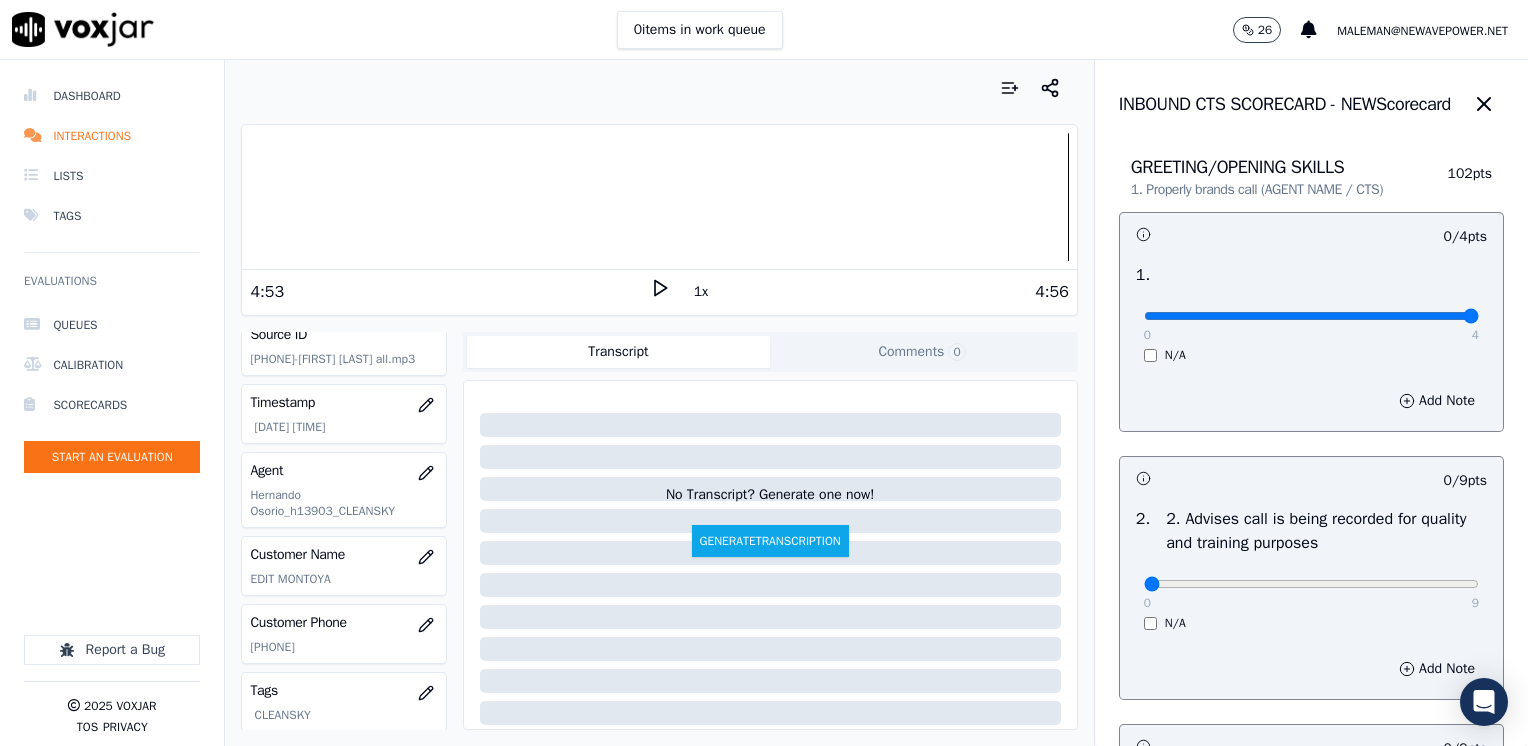 drag, startPoint x: 1130, startPoint y: 323, endPoint x: 1531, endPoint y: 310, distance: 401.21066 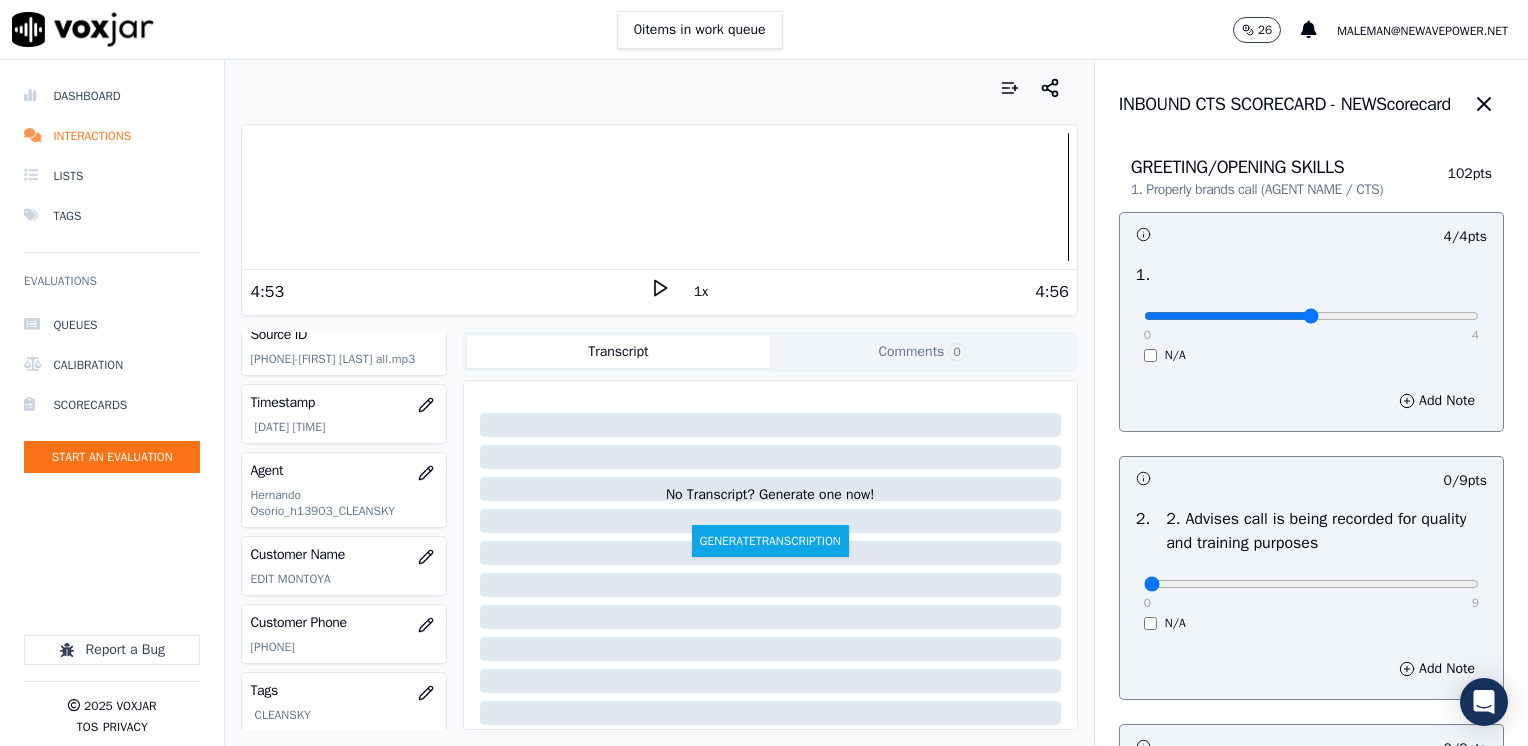 type on "2" 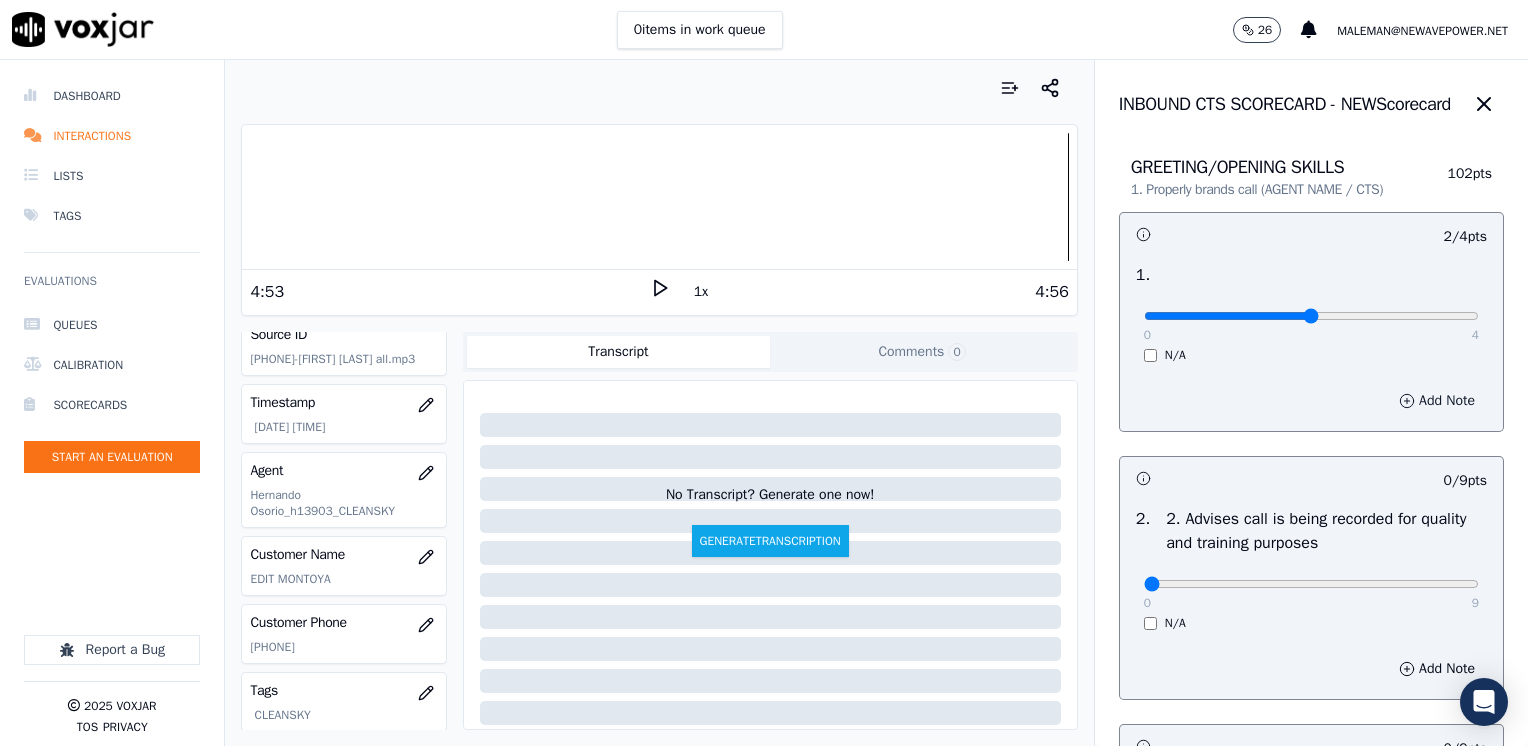 click on "Add Note" at bounding box center [1437, 401] 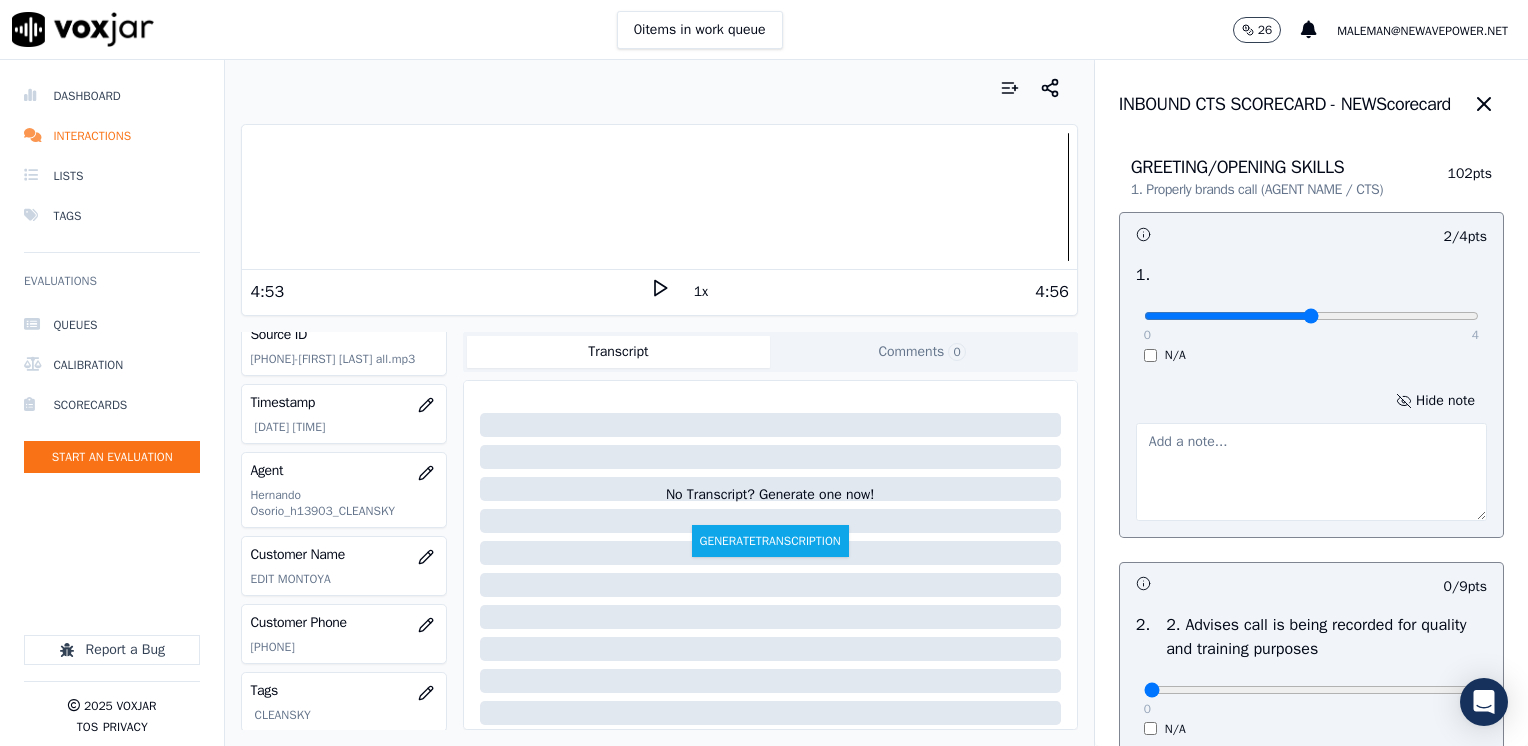 click at bounding box center [1311, 472] 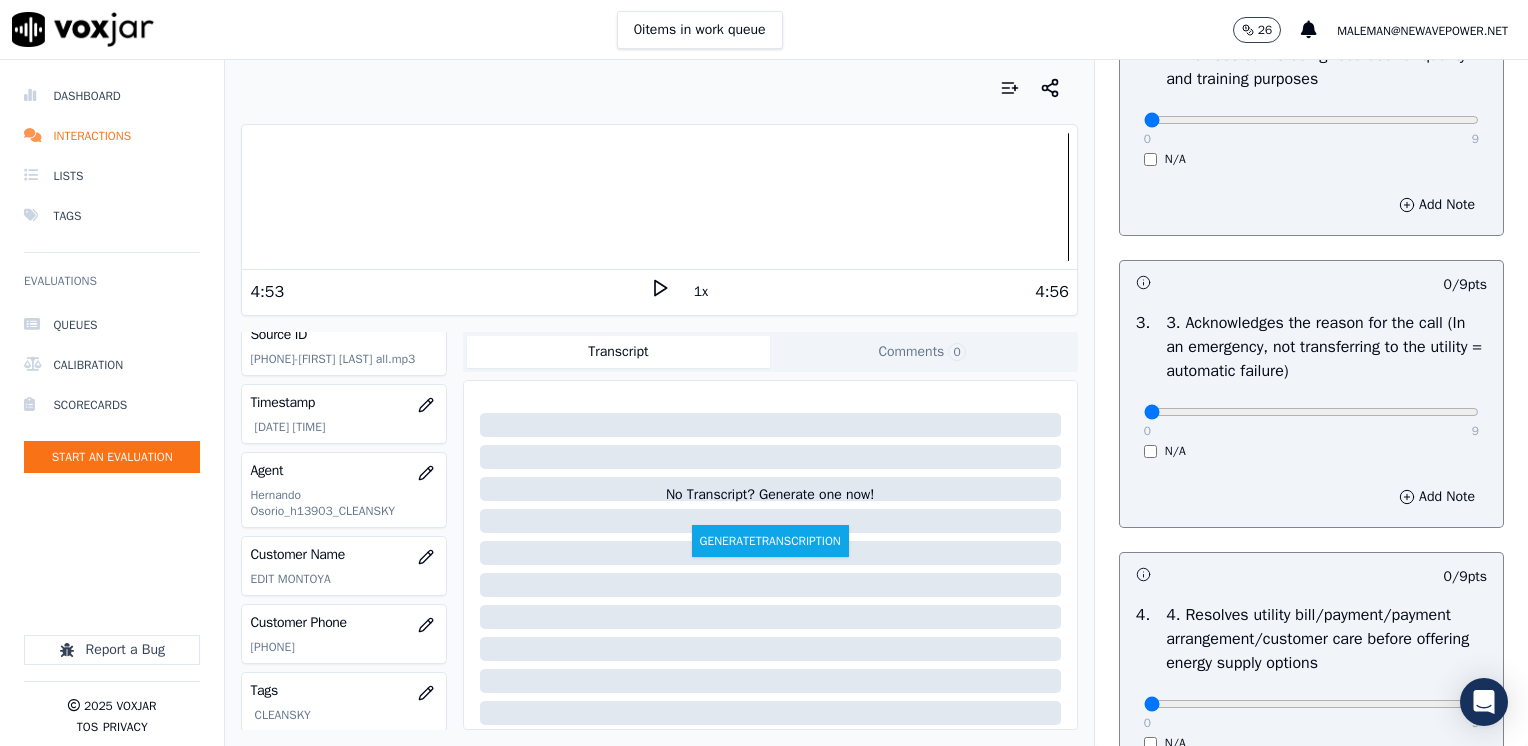 scroll, scrollTop: 600, scrollLeft: 0, axis: vertical 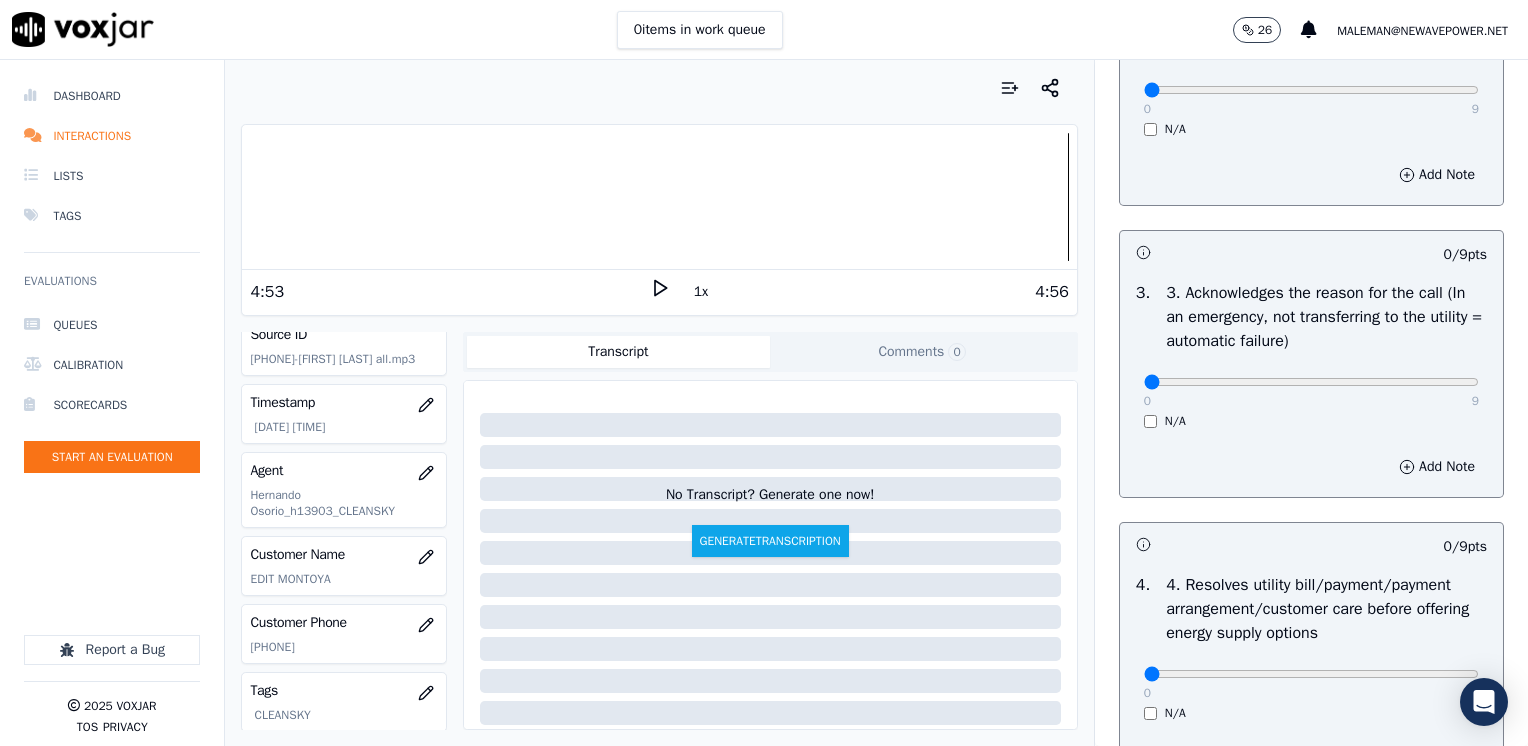 type on "Does not introduce himself" 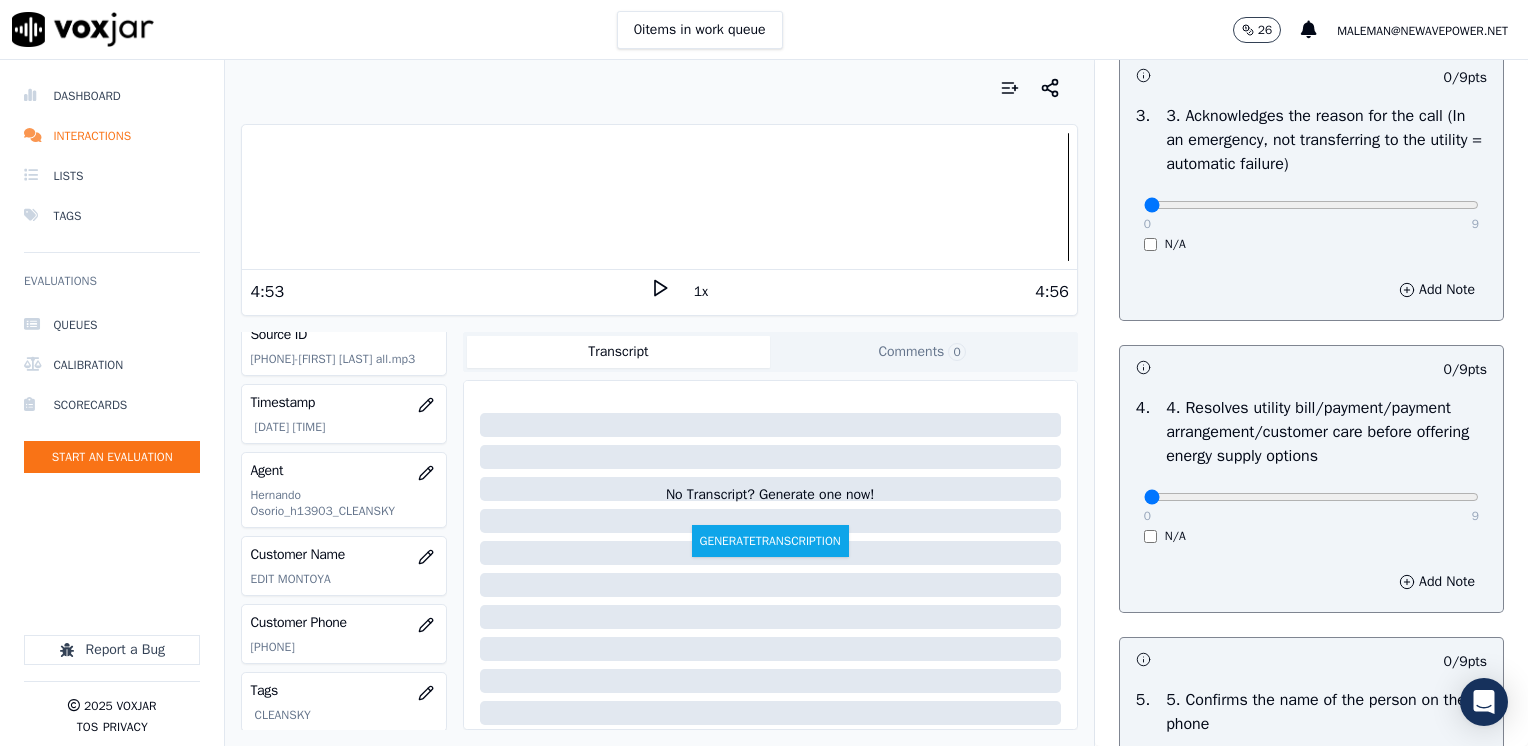 scroll, scrollTop: 800, scrollLeft: 0, axis: vertical 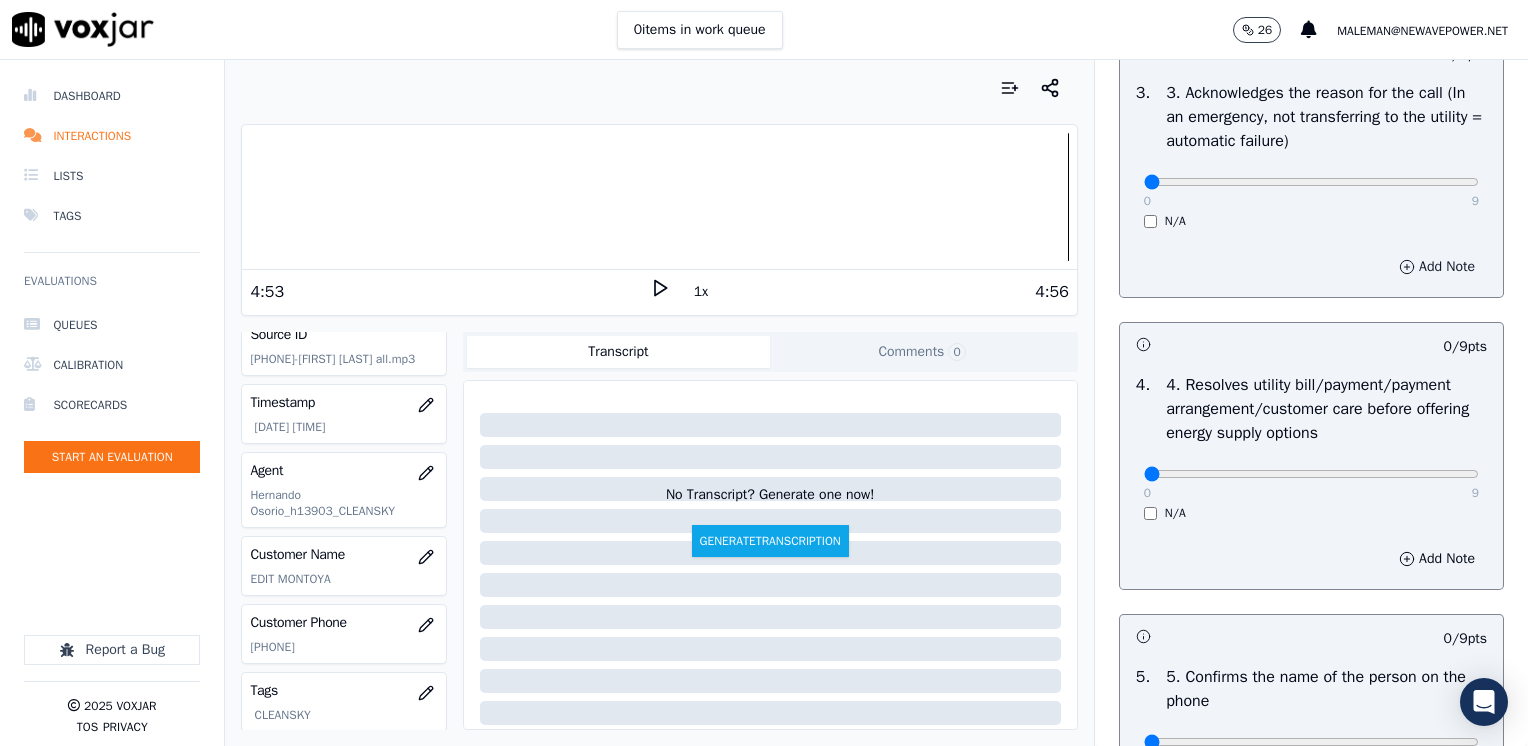 click on "Add Note" at bounding box center [1437, 267] 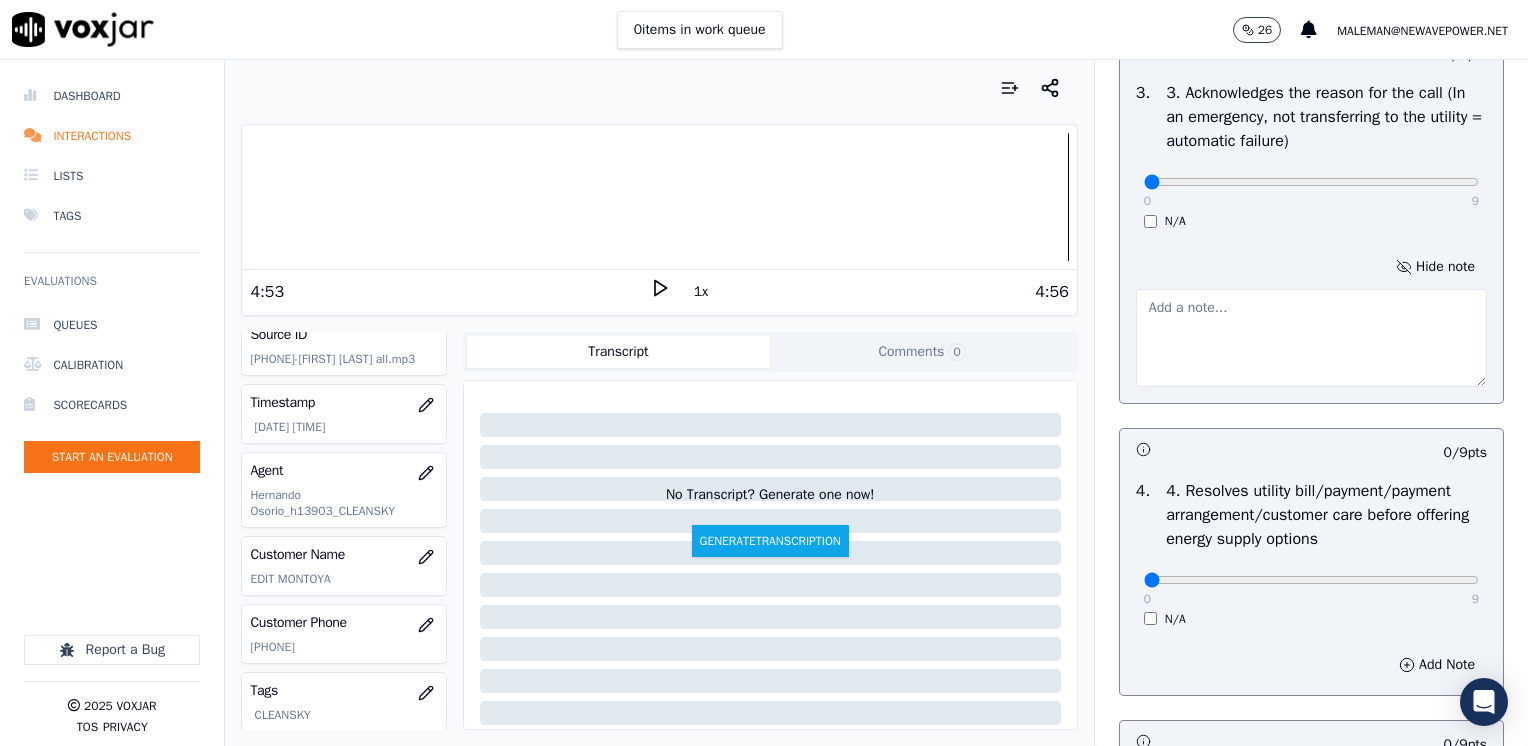 click at bounding box center (1311, 338) 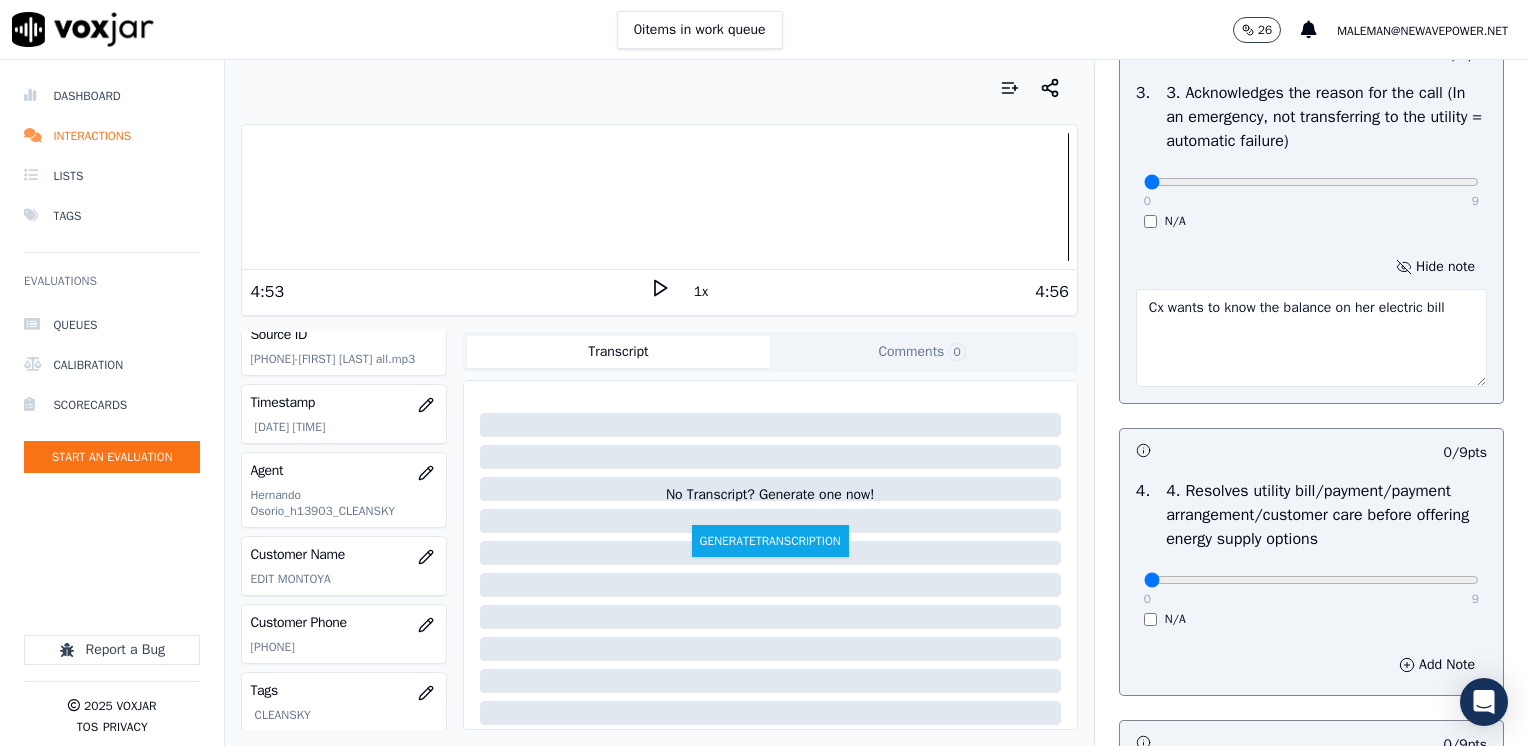 type on "Cx wants to know the balance on her electric bill" 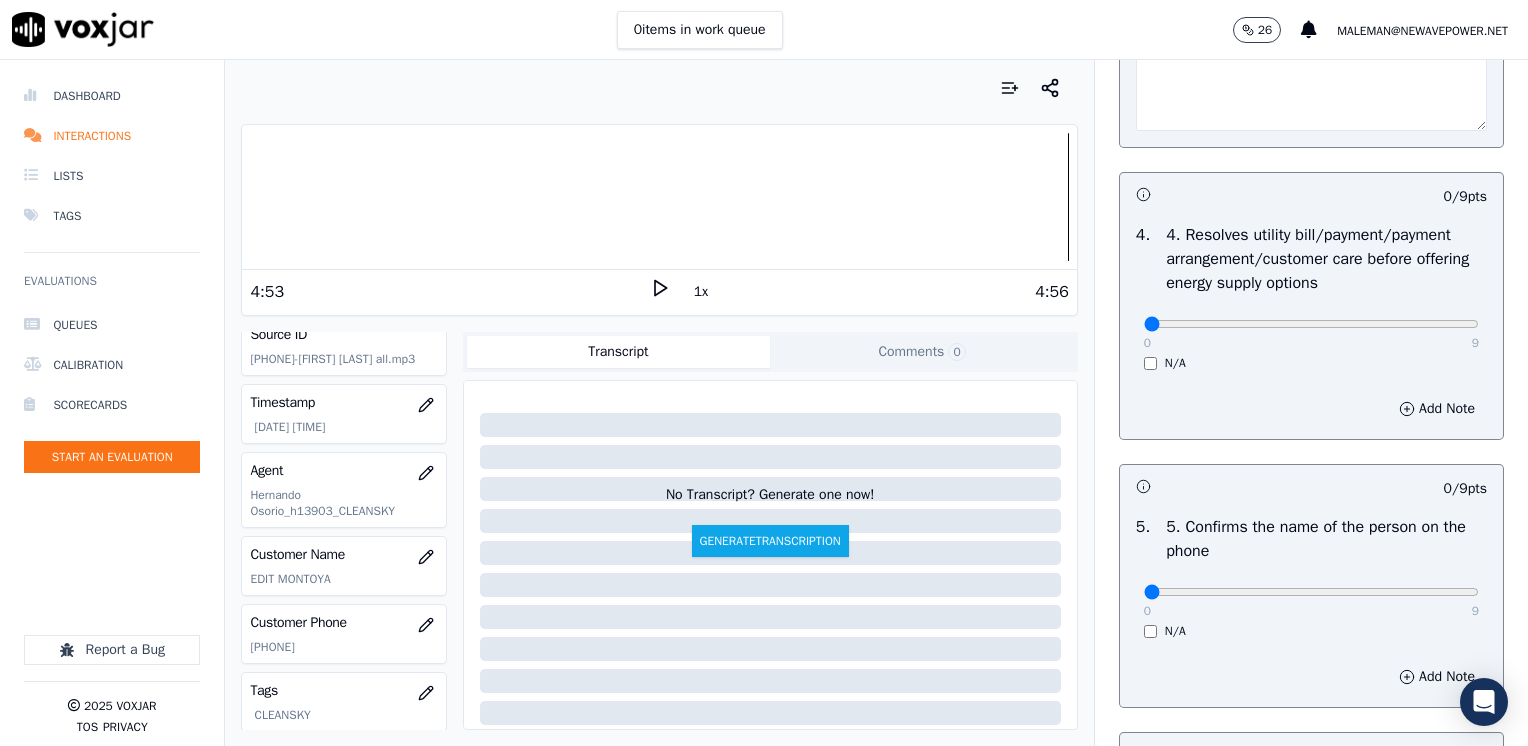 scroll, scrollTop: 1100, scrollLeft: 0, axis: vertical 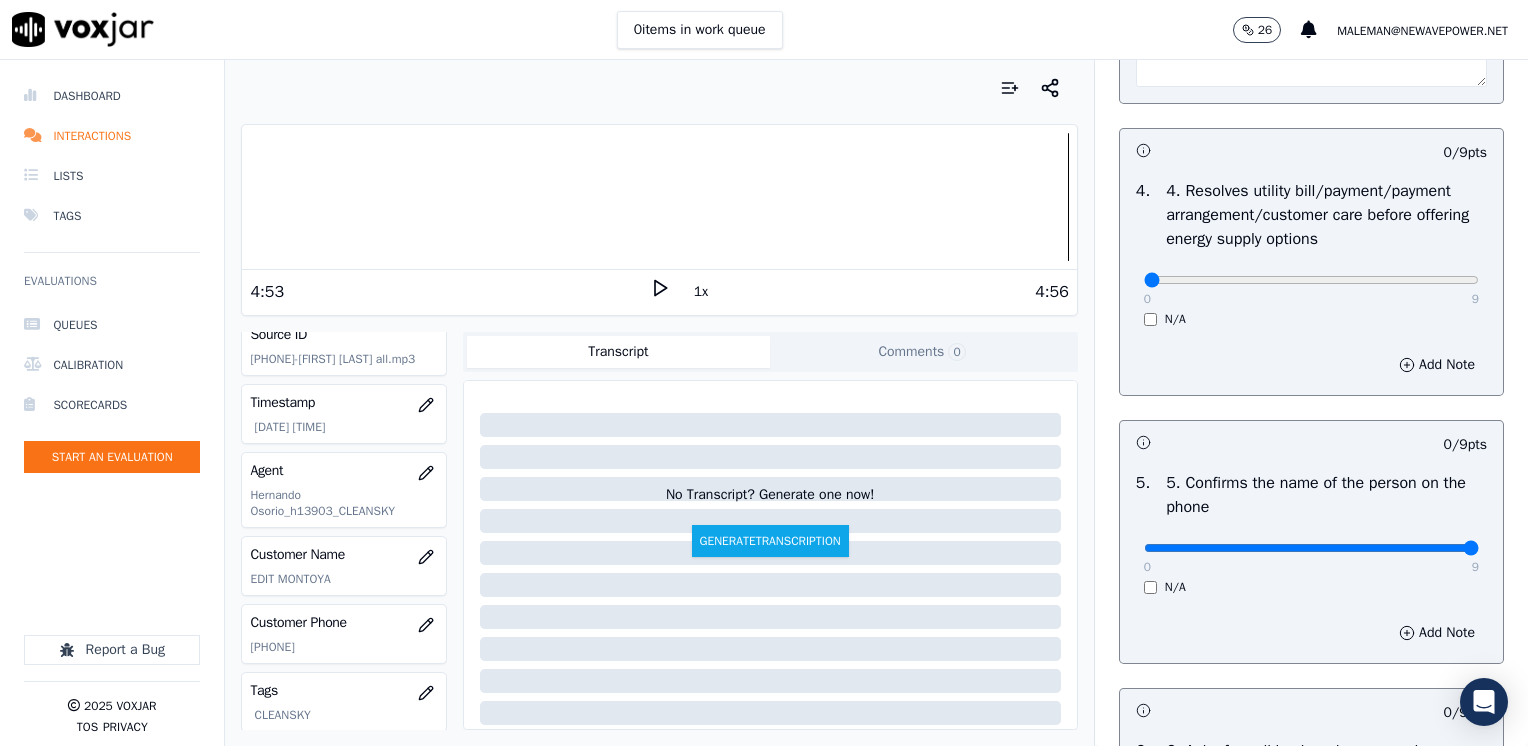drag, startPoint x: 1130, startPoint y: 543, endPoint x: 1531, endPoint y: 520, distance: 401.65906 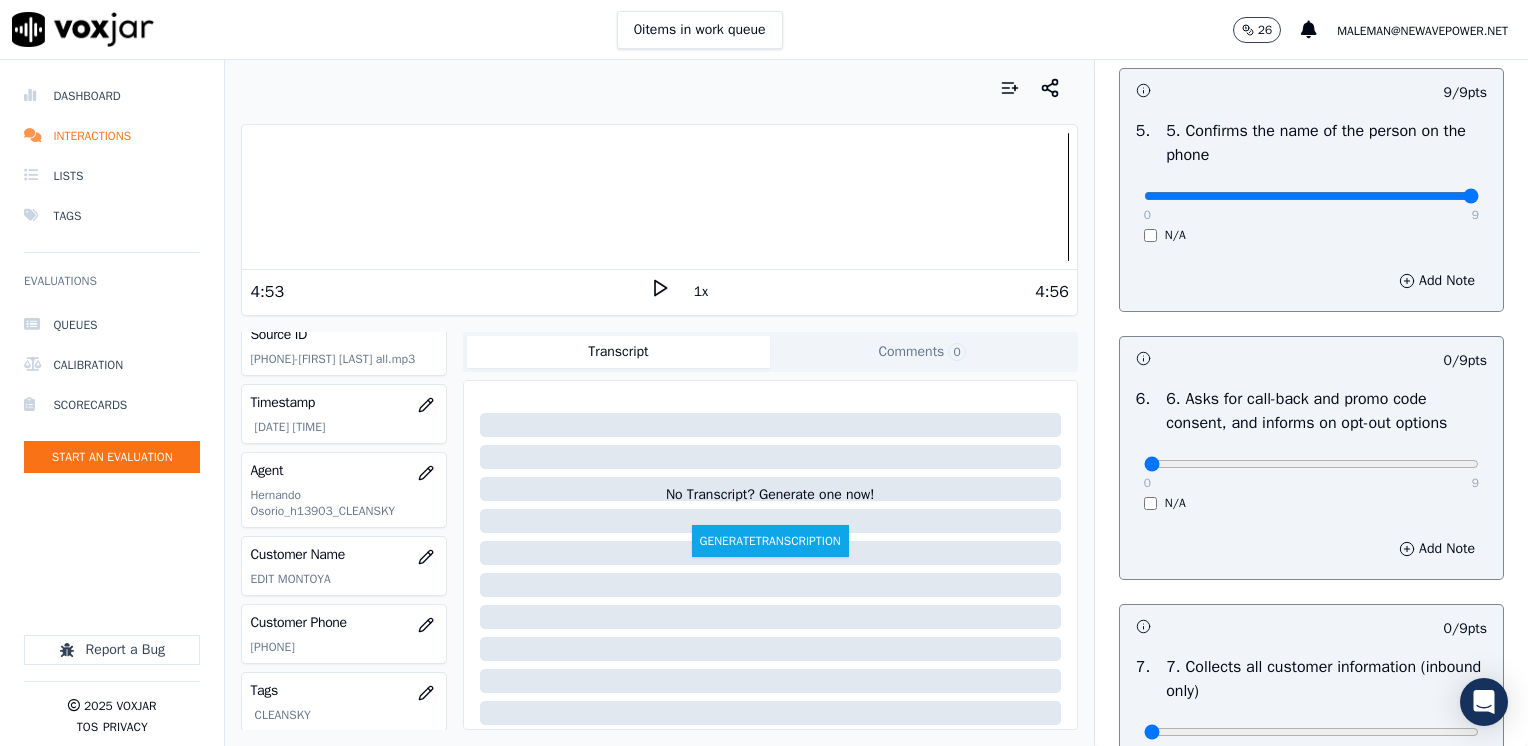 scroll, scrollTop: 1500, scrollLeft: 0, axis: vertical 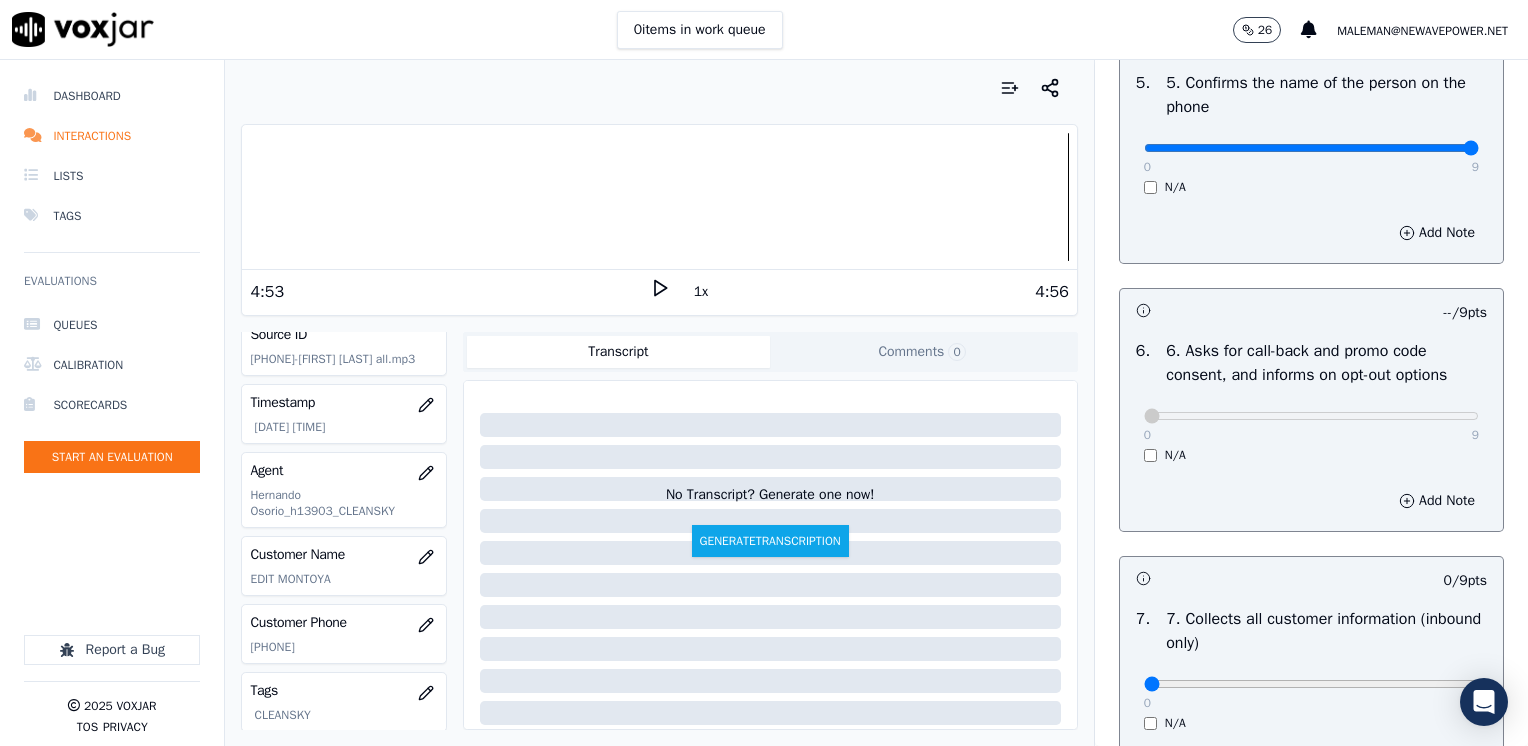 click on "N/A" at bounding box center [1311, 455] 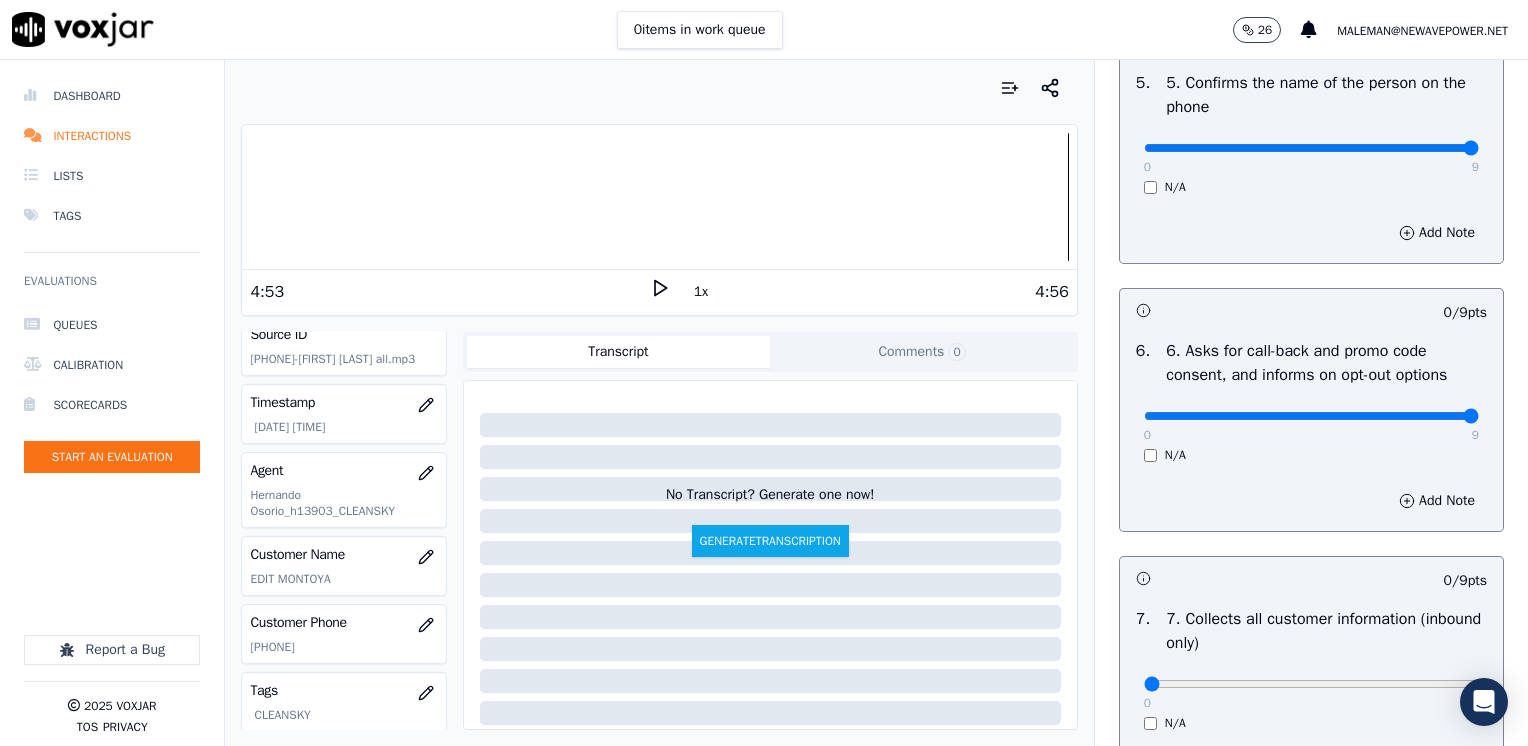 drag, startPoint x: 1124, startPoint y: 414, endPoint x: 1527, endPoint y: 363, distance: 406.21423 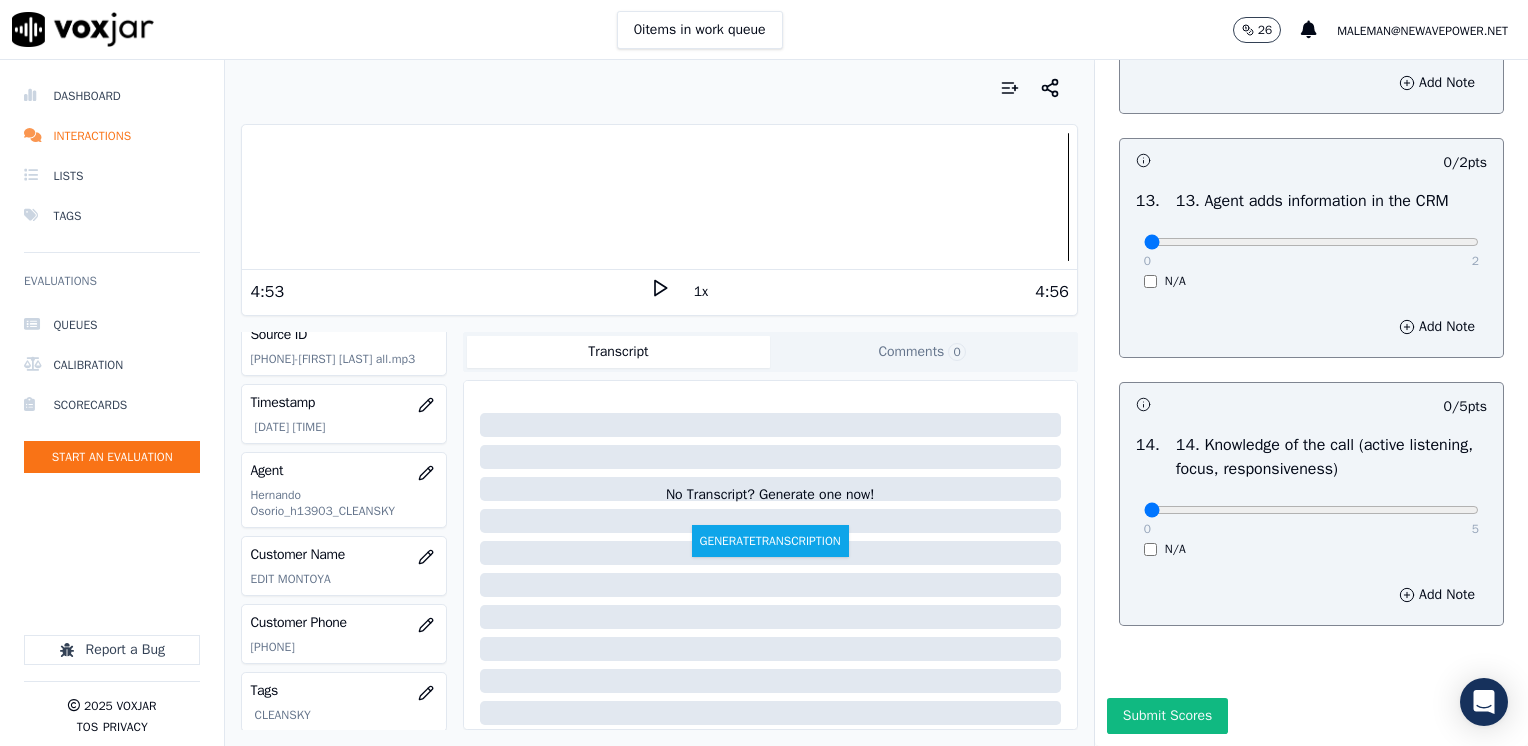 scroll, scrollTop: 3564, scrollLeft: 0, axis: vertical 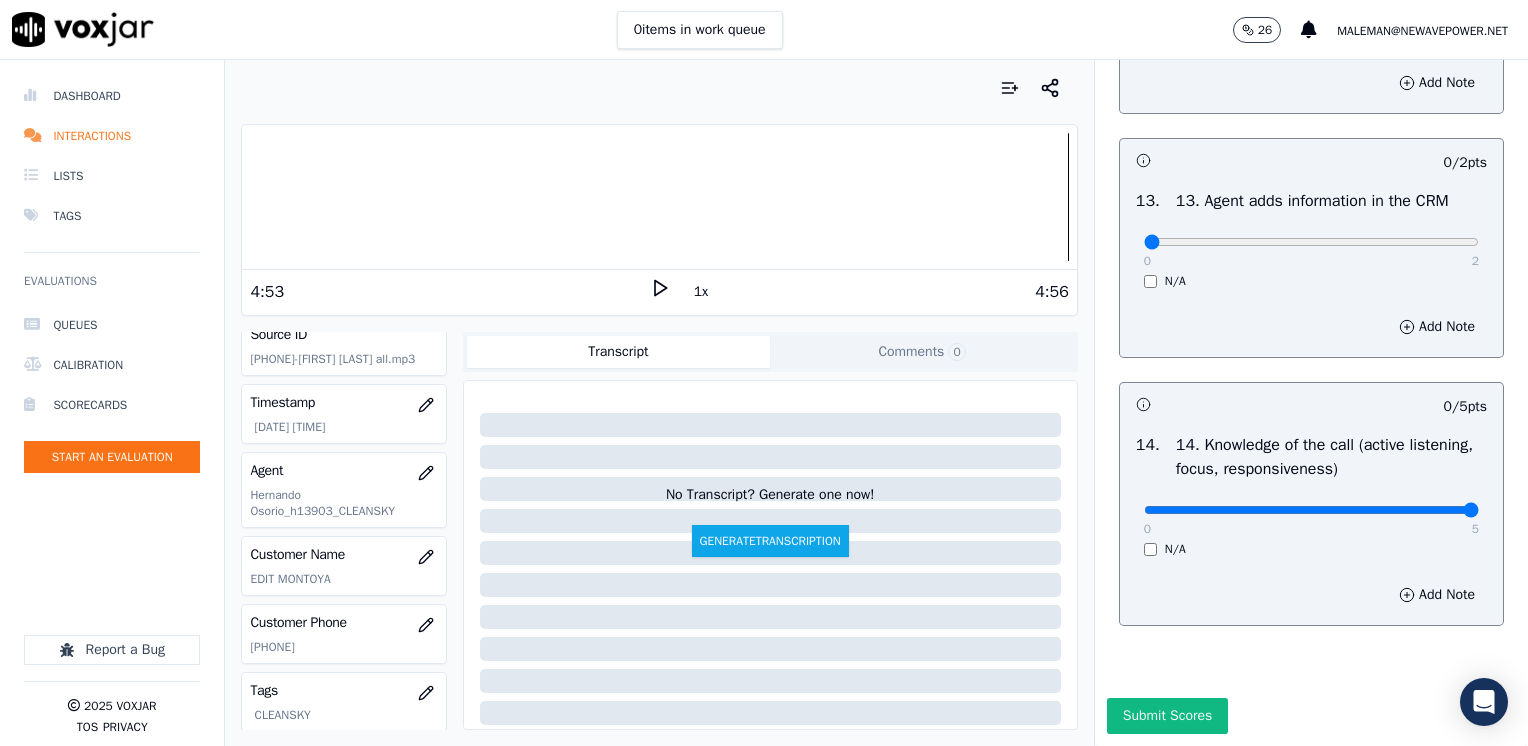 drag, startPoint x: 1133, startPoint y: 465, endPoint x: 1531, endPoint y: 407, distance: 402.20392 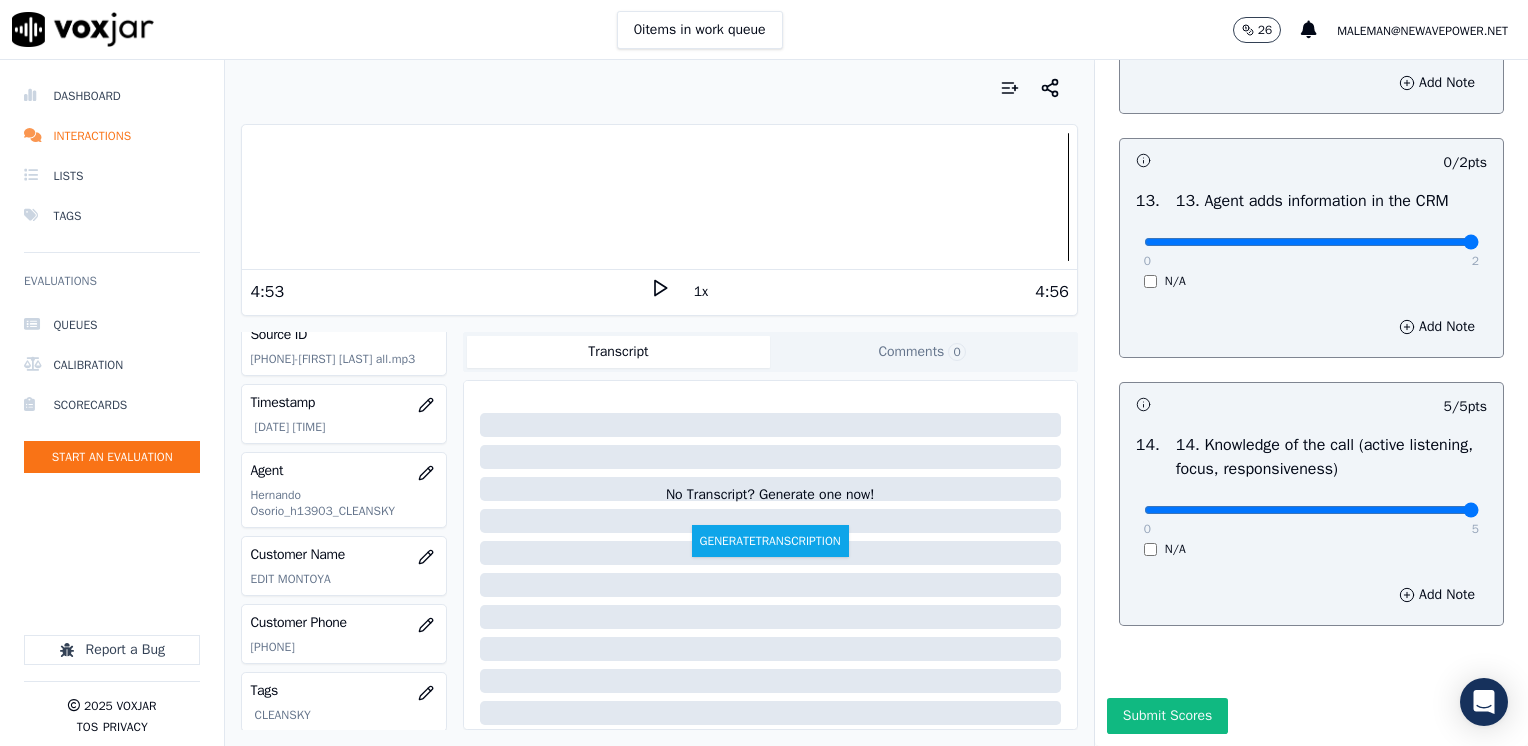 drag, startPoint x: 1135, startPoint y: 196, endPoint x: 1476, endPoint y: 223, distance: 342.06723 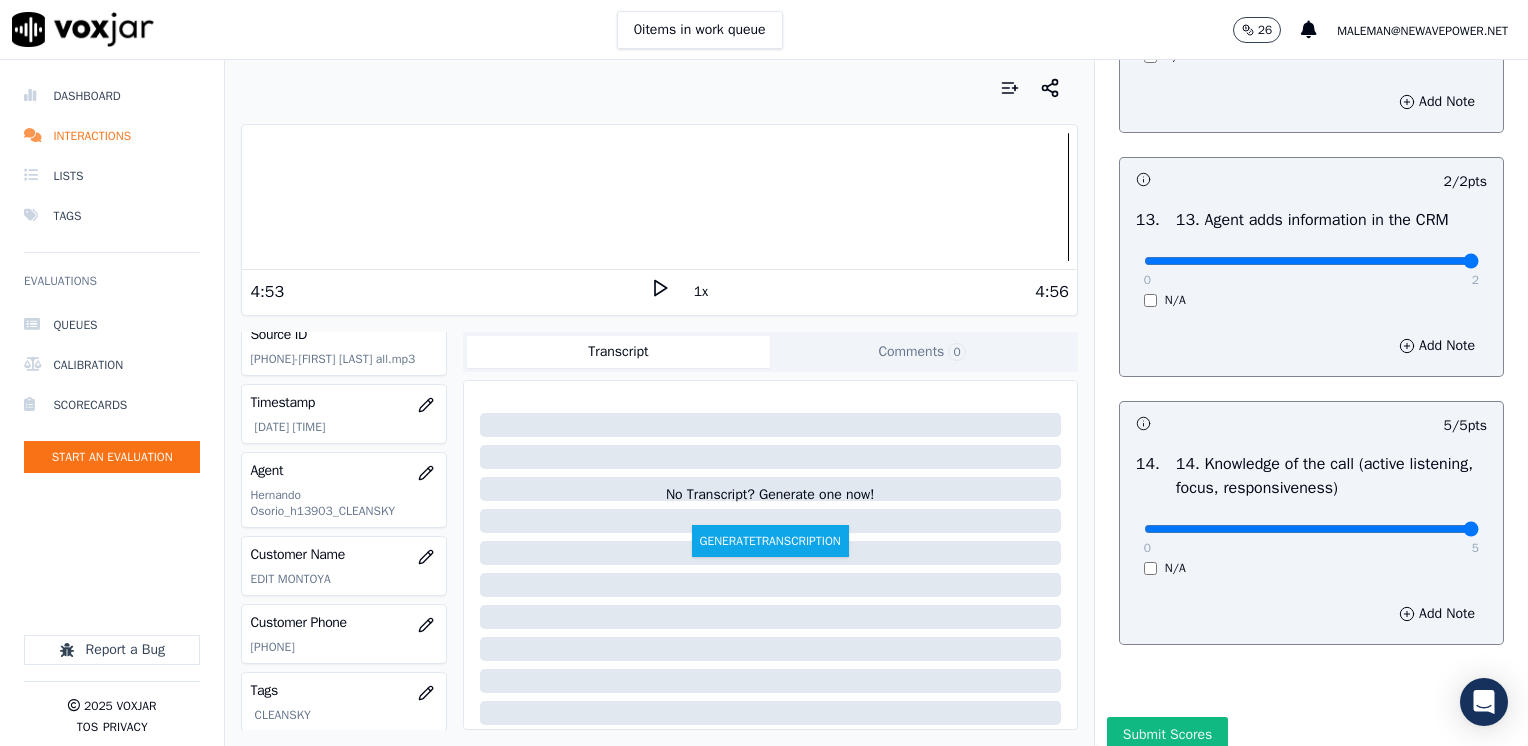 scroll, scrollTop: 3264, scrollLeft: 0, axis: vertical 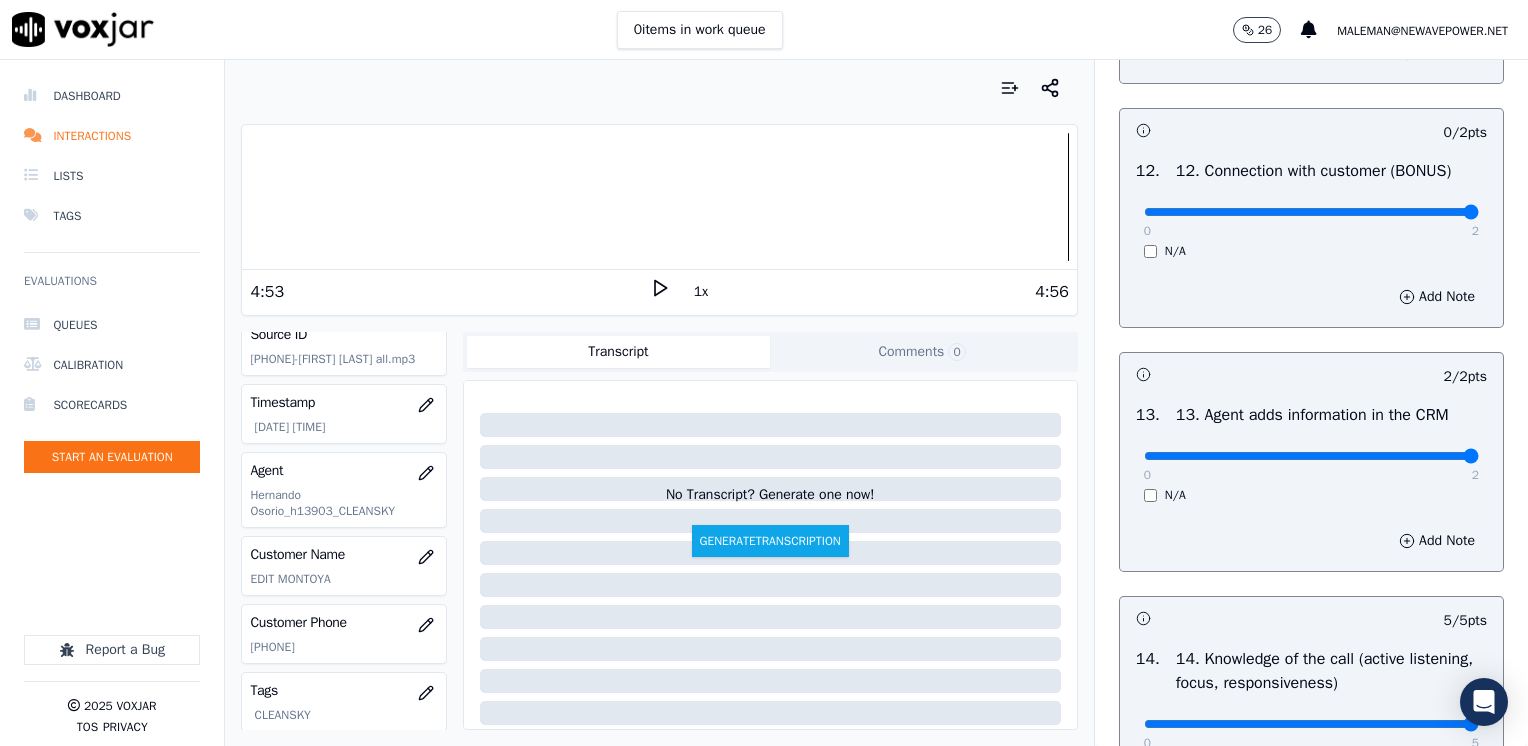 drag, startPoint x: 1135, startPoint y: 247, endPoint x: 1507, endPoint y: 250, distance: 372.0121 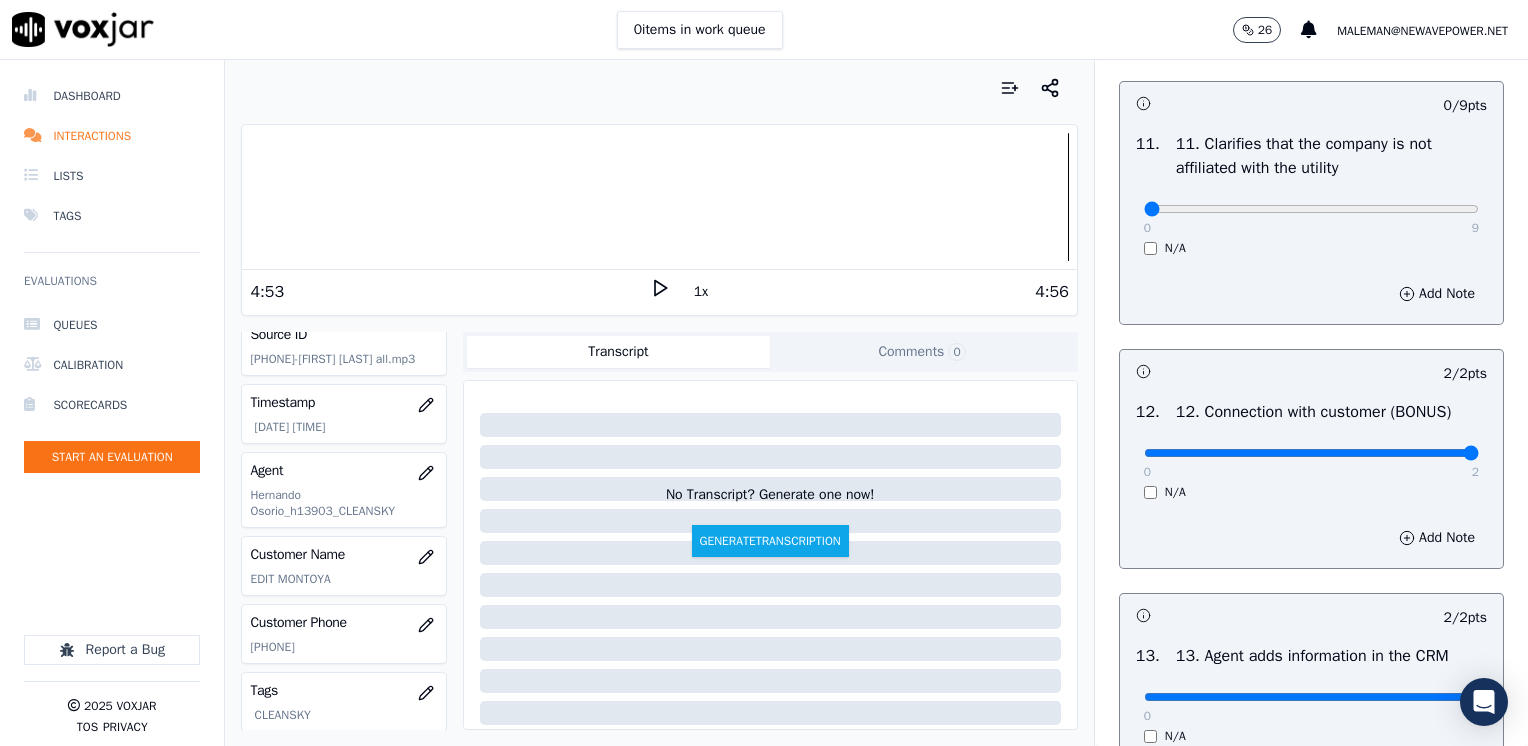 scroll, scrollTop: 2964, scrollLeft: 0, axis: vertical 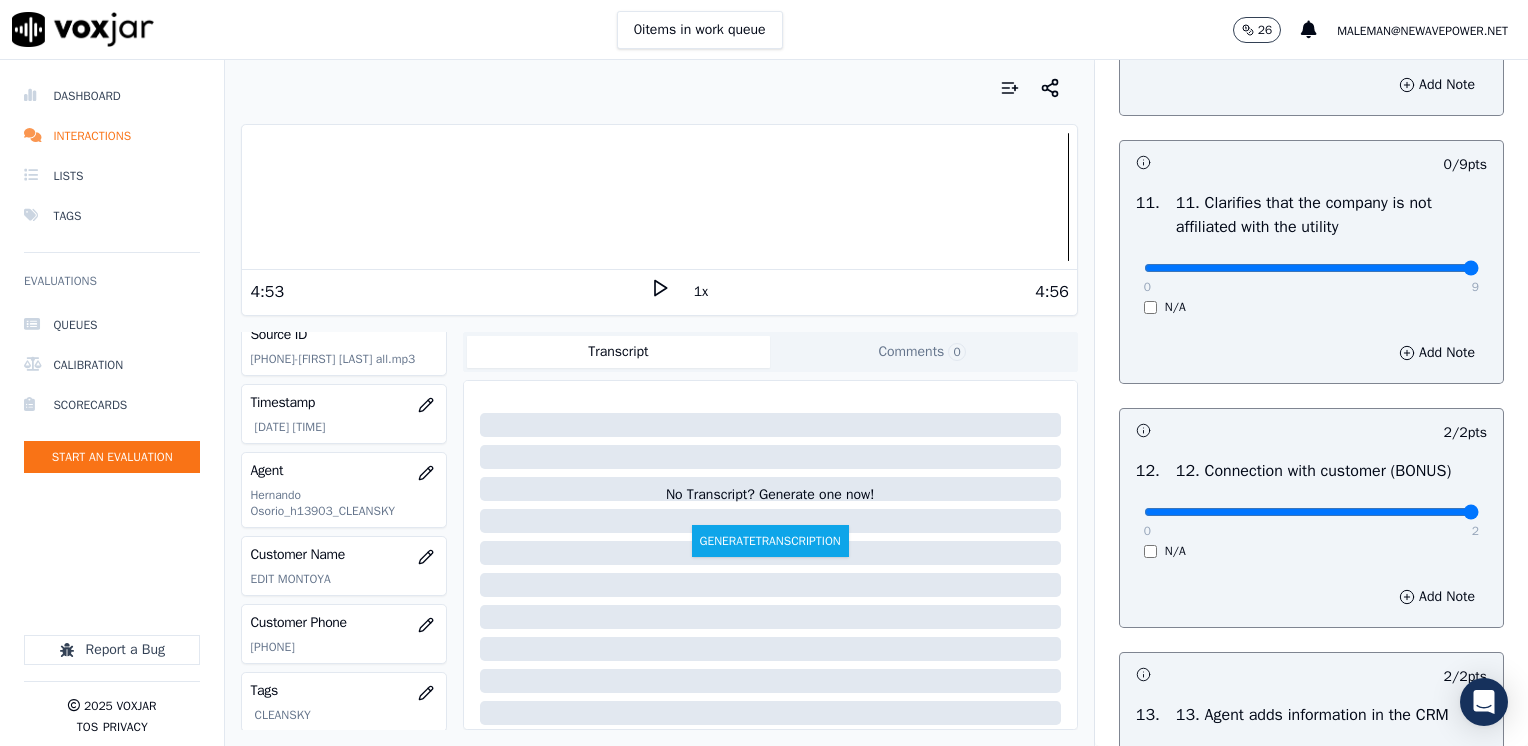 drag, startPoint x: 1129, startPoint y: 314, endPoint x: 1531, endPoint y: 314, distance: 402 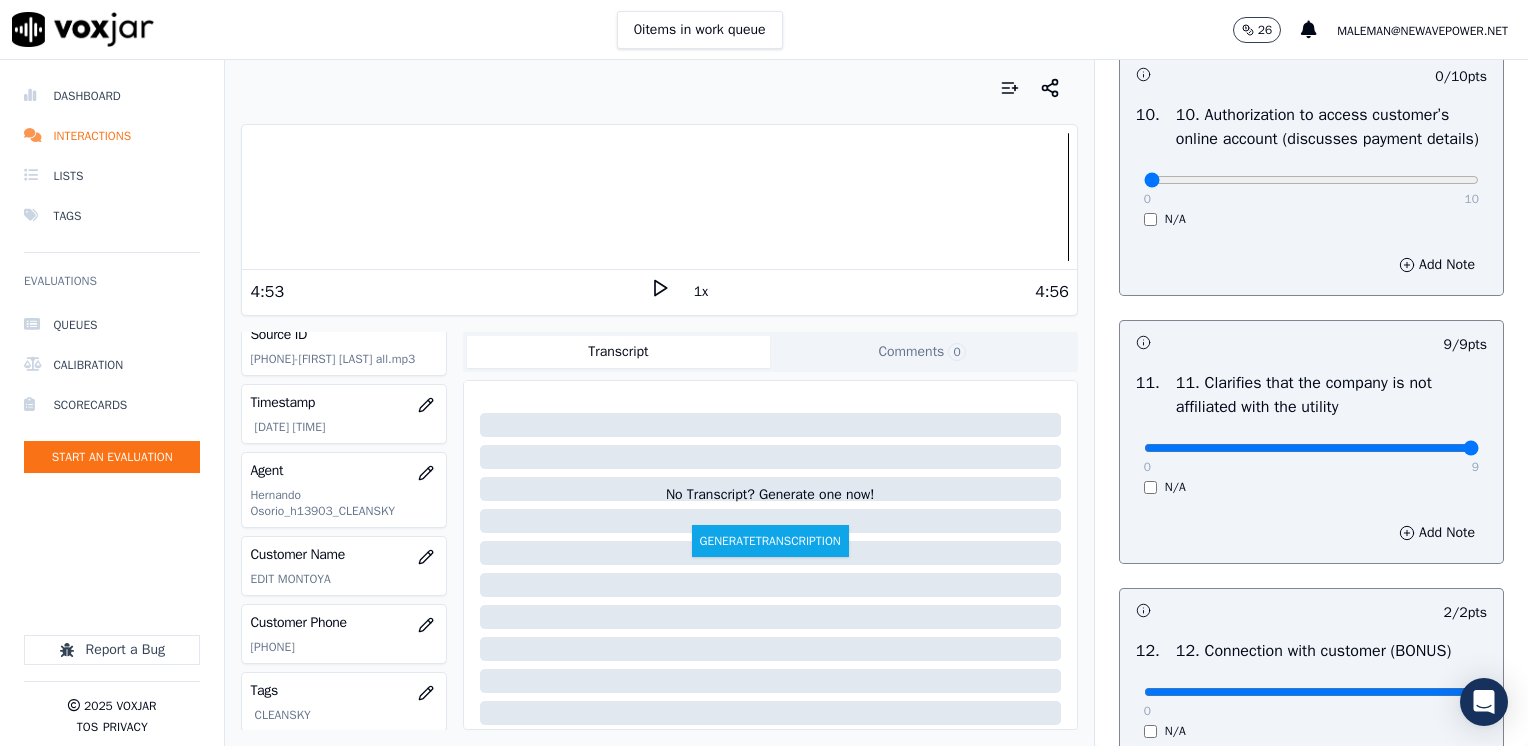 scroll, scrollTop: 2564, scrollLeft: 0, axis: vertical 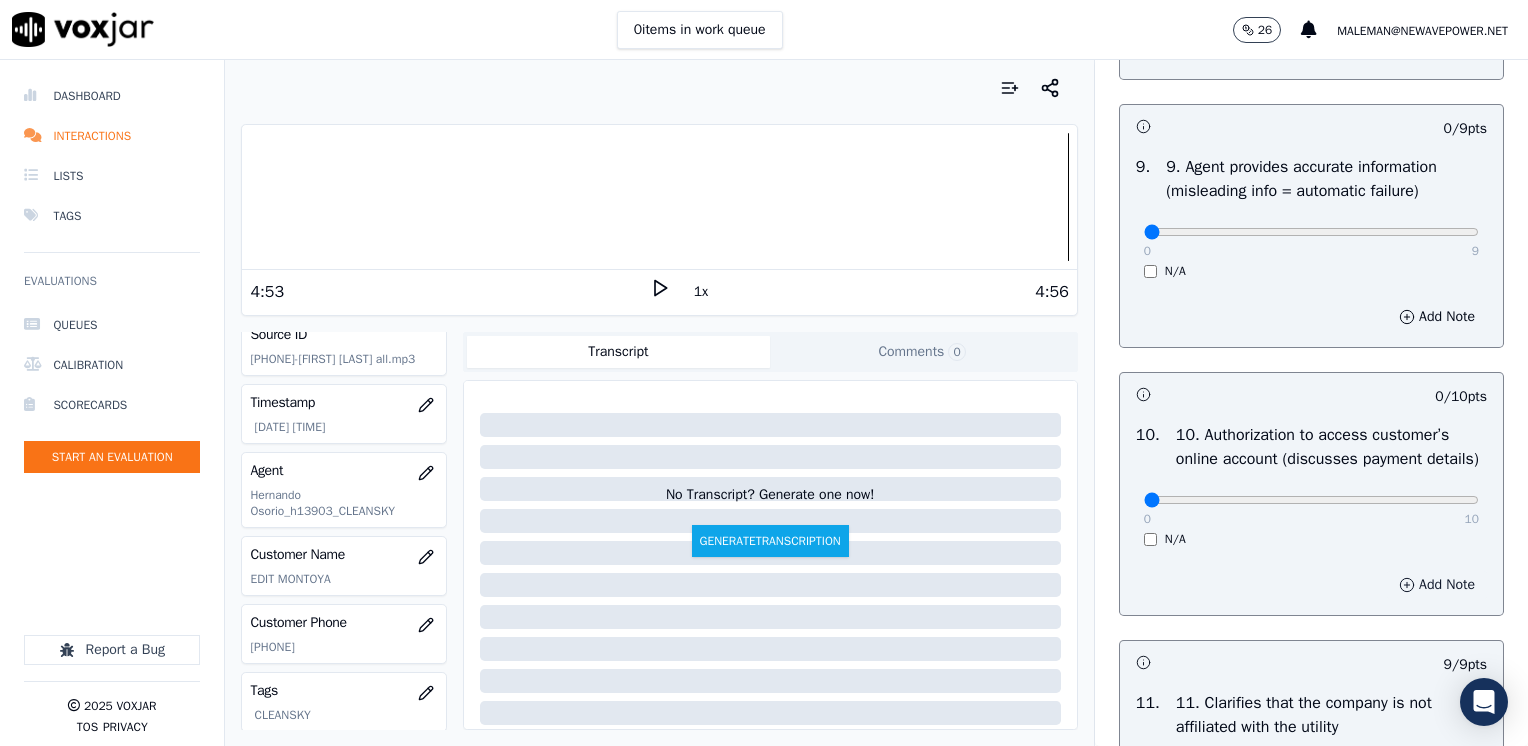 click on "Add Note" at bounding box center (1437, 585) 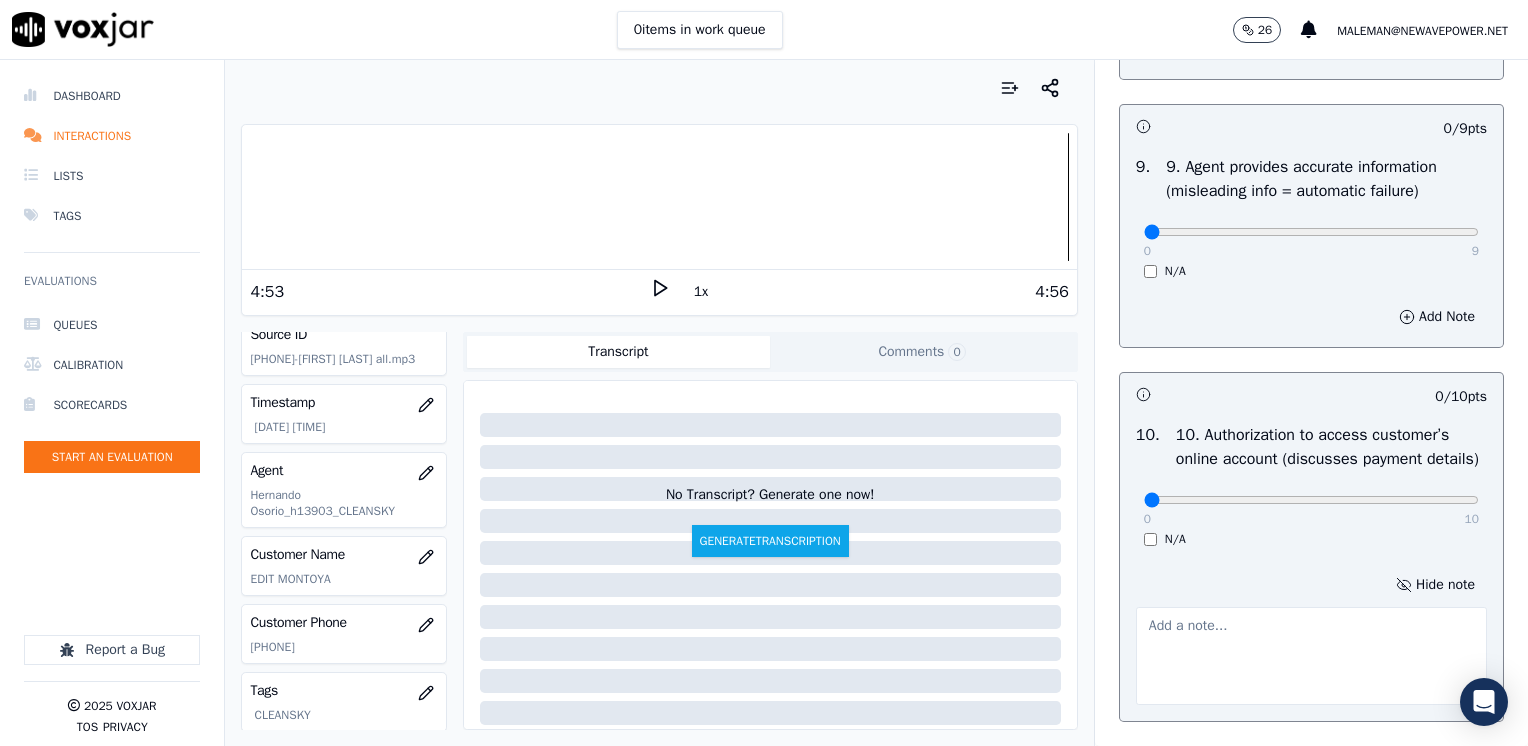 click at bounding box center (1311, 656) 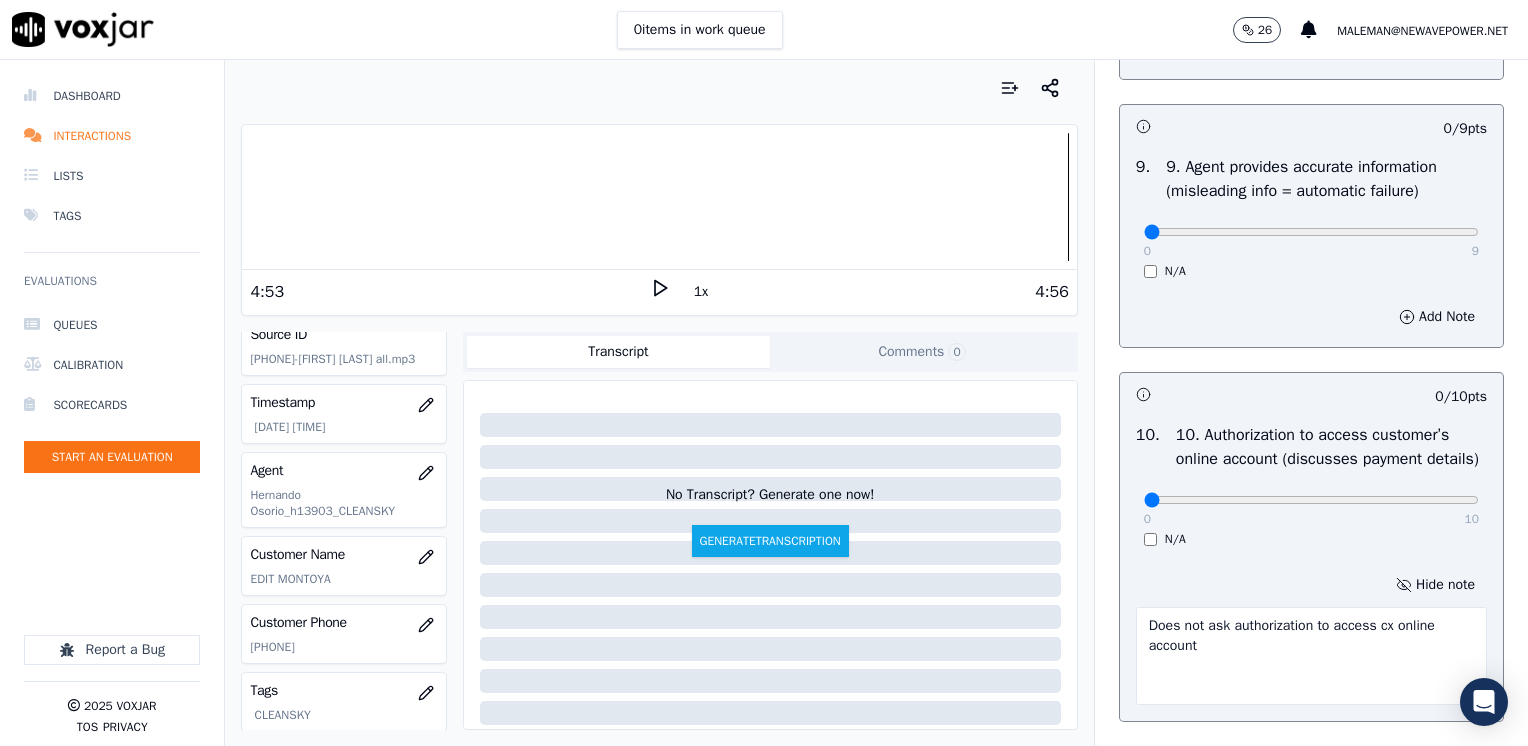 type on "Does not ask authorization to access cx online account" 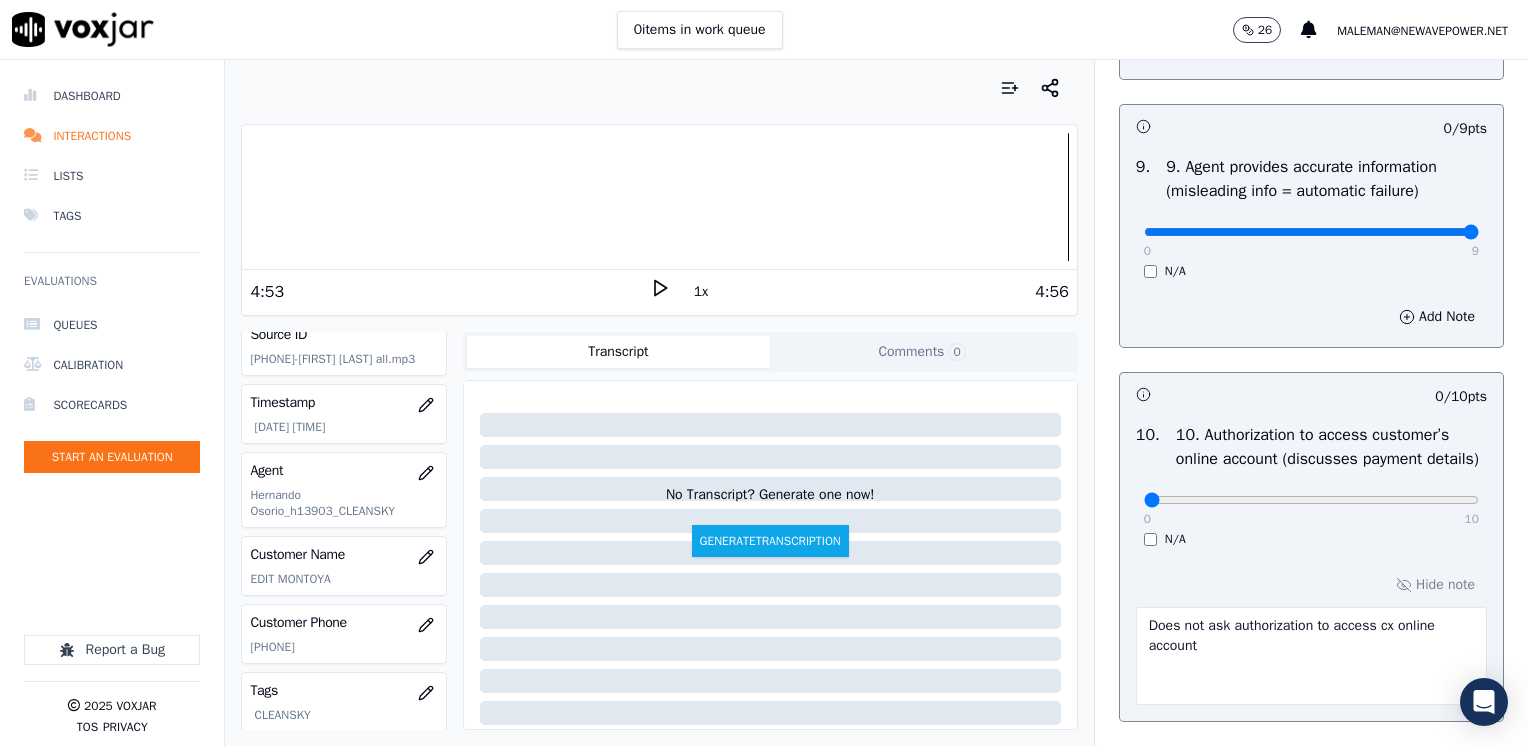 drag, startPoint x: 1142, startPoint y: 250, endPoint x: 1531, endPoint y: 258, distance: 389.08224 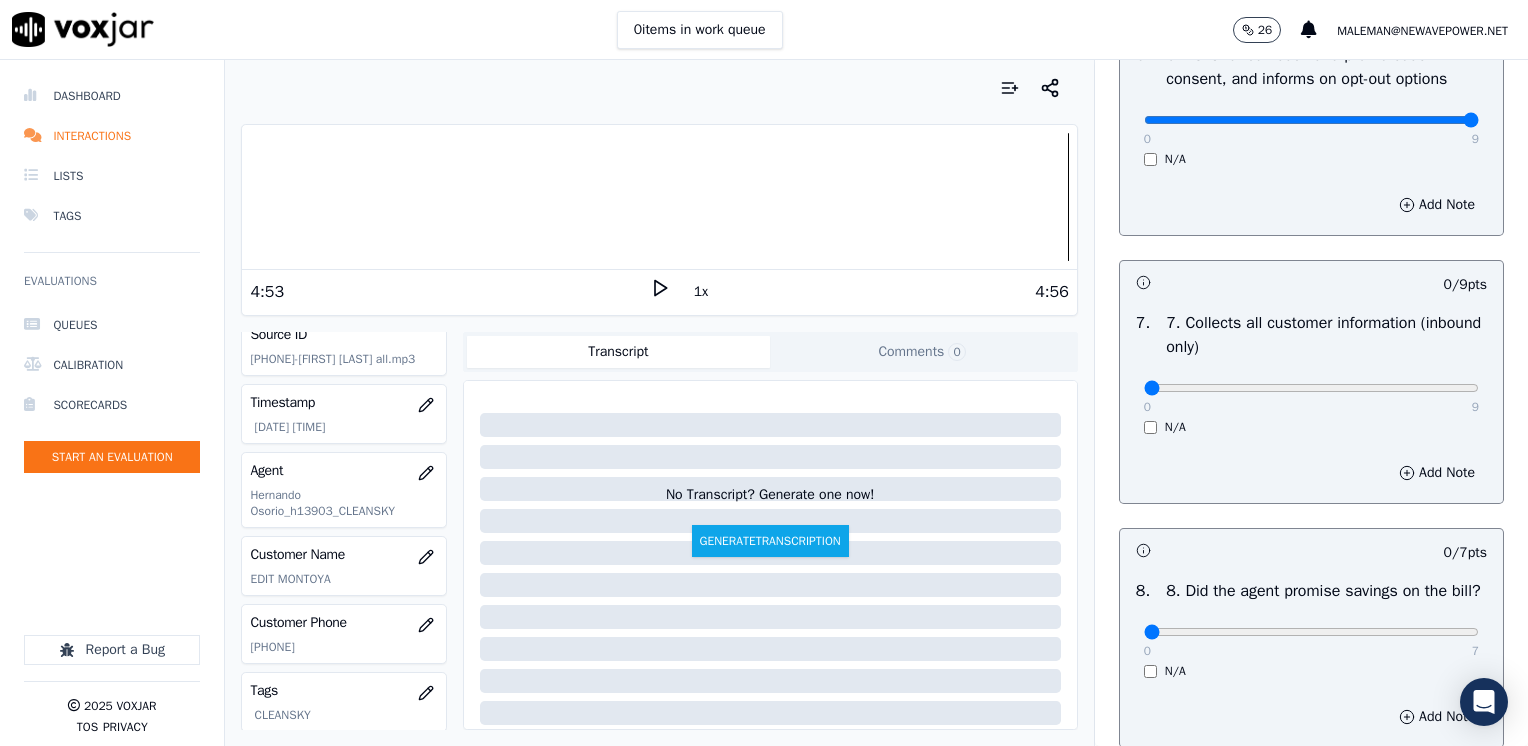 scroll, scrollTop: 1764, scrollLeft: 0, axis: vertical 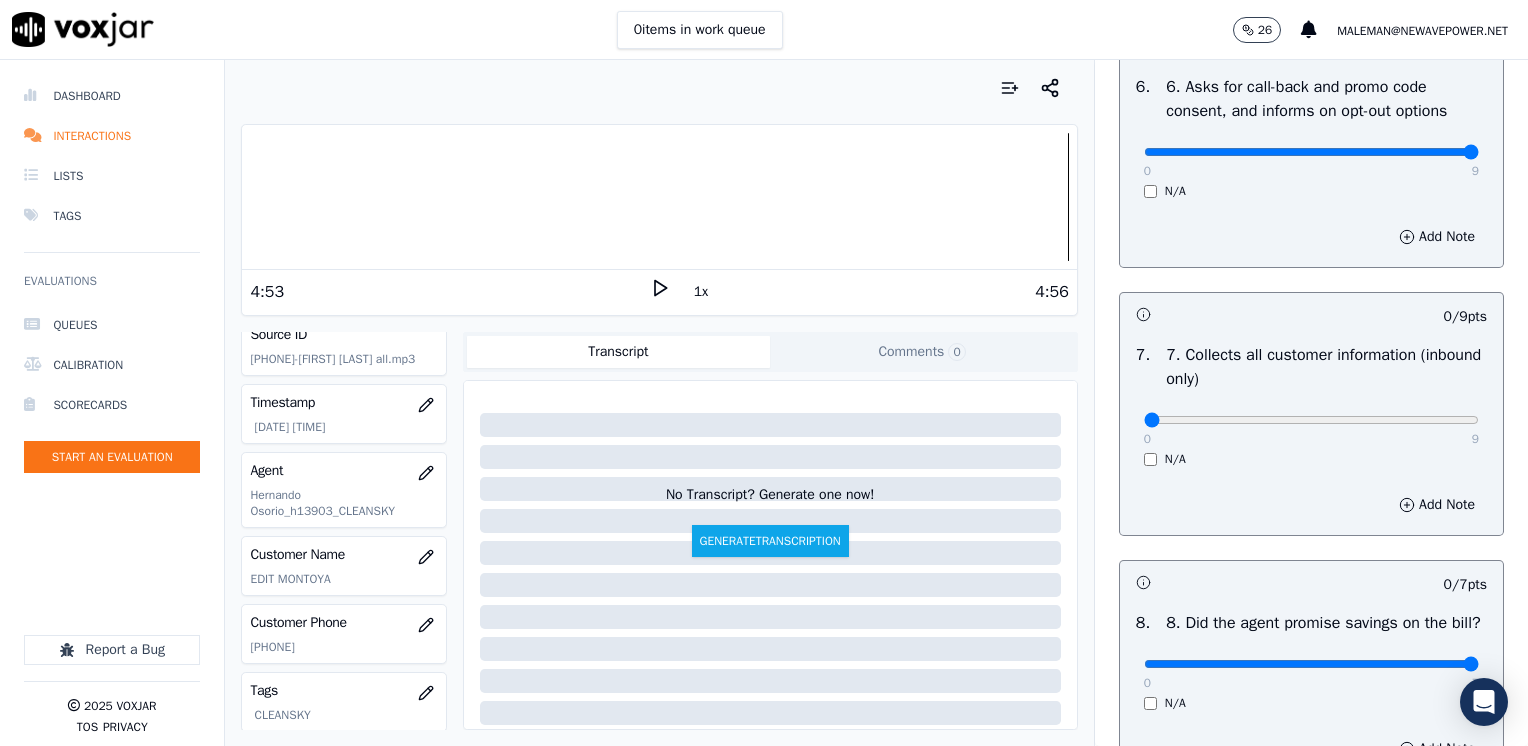 drag, startPoint x: 1133, startPoint y: 686, endPoint x: 1375, endPoint y: 520, distance: 293.4621 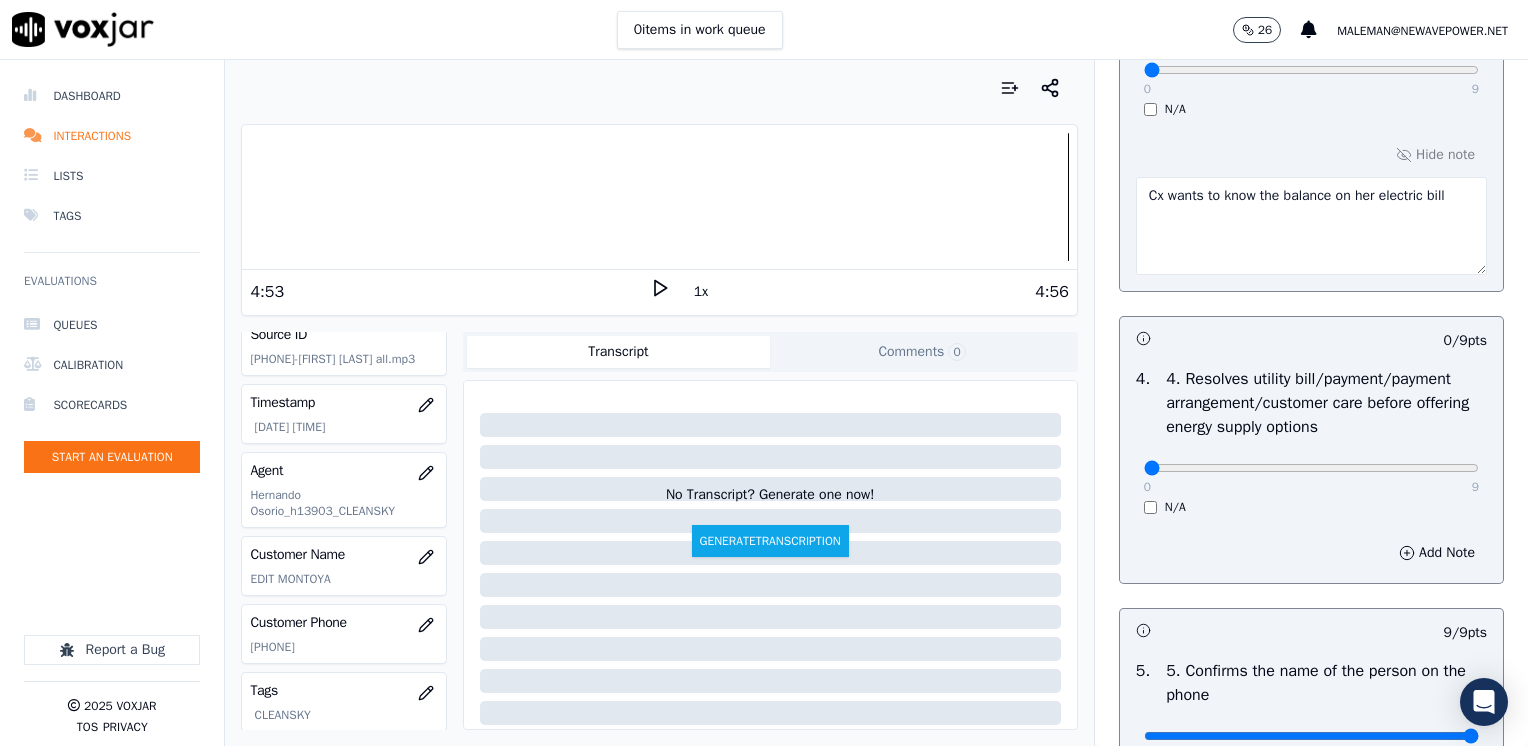 scroll, scrollTop: 864, scrollLeft: 0, axis: vertical 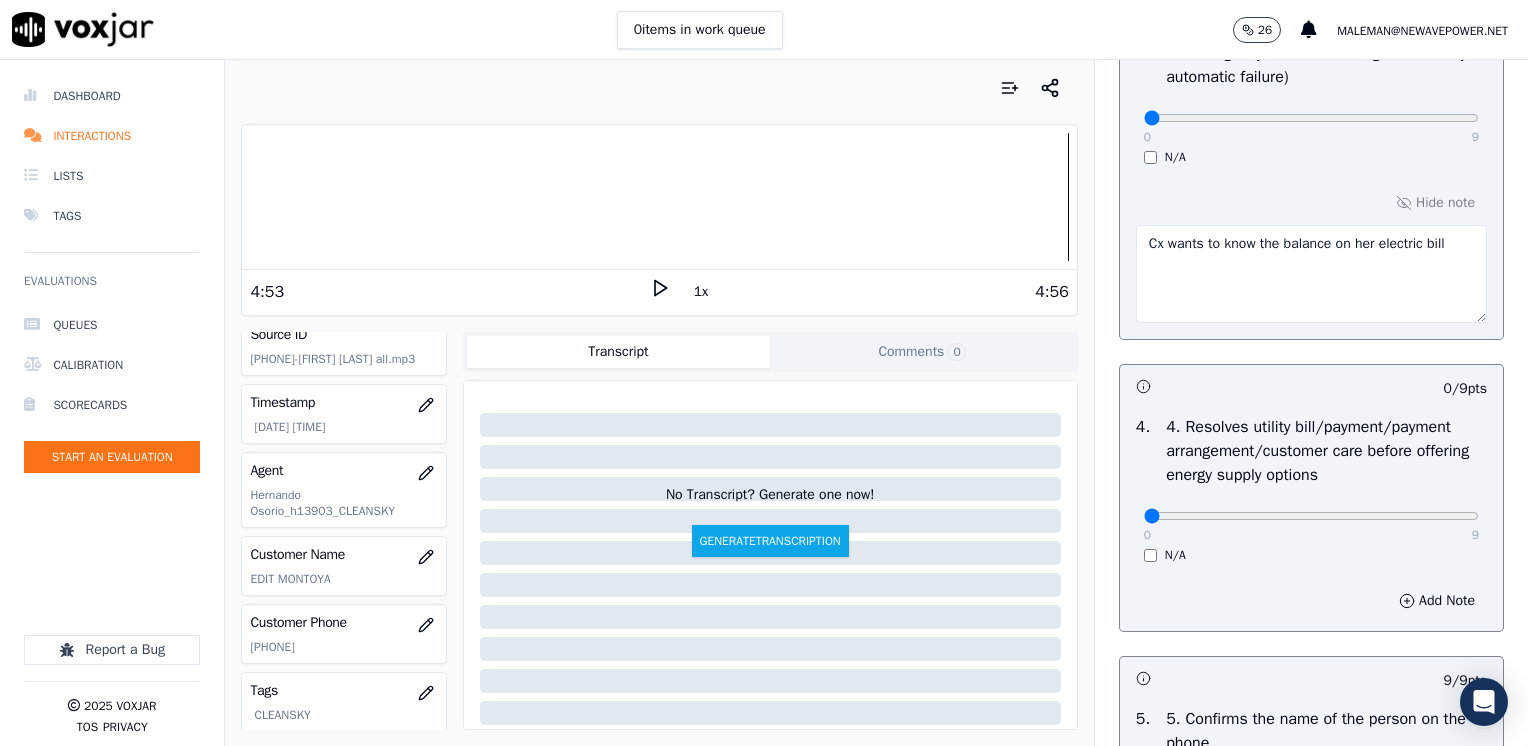 click on "Cx wants to know the balance on her electric bill" at bounding box center [1311, 274] 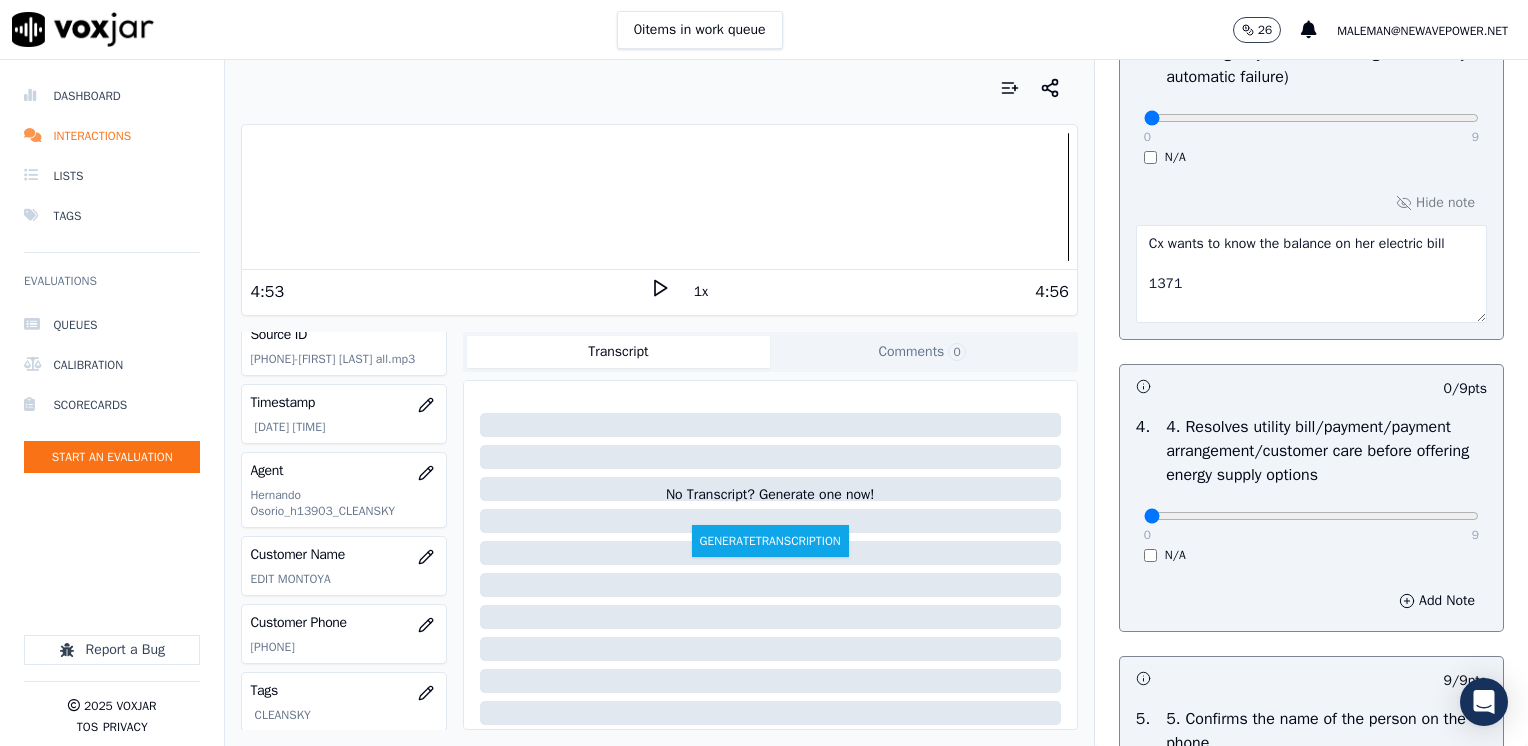 click on "Cx wants to know the balance on her electric bill
1371" at bounding box center (1311, 274) 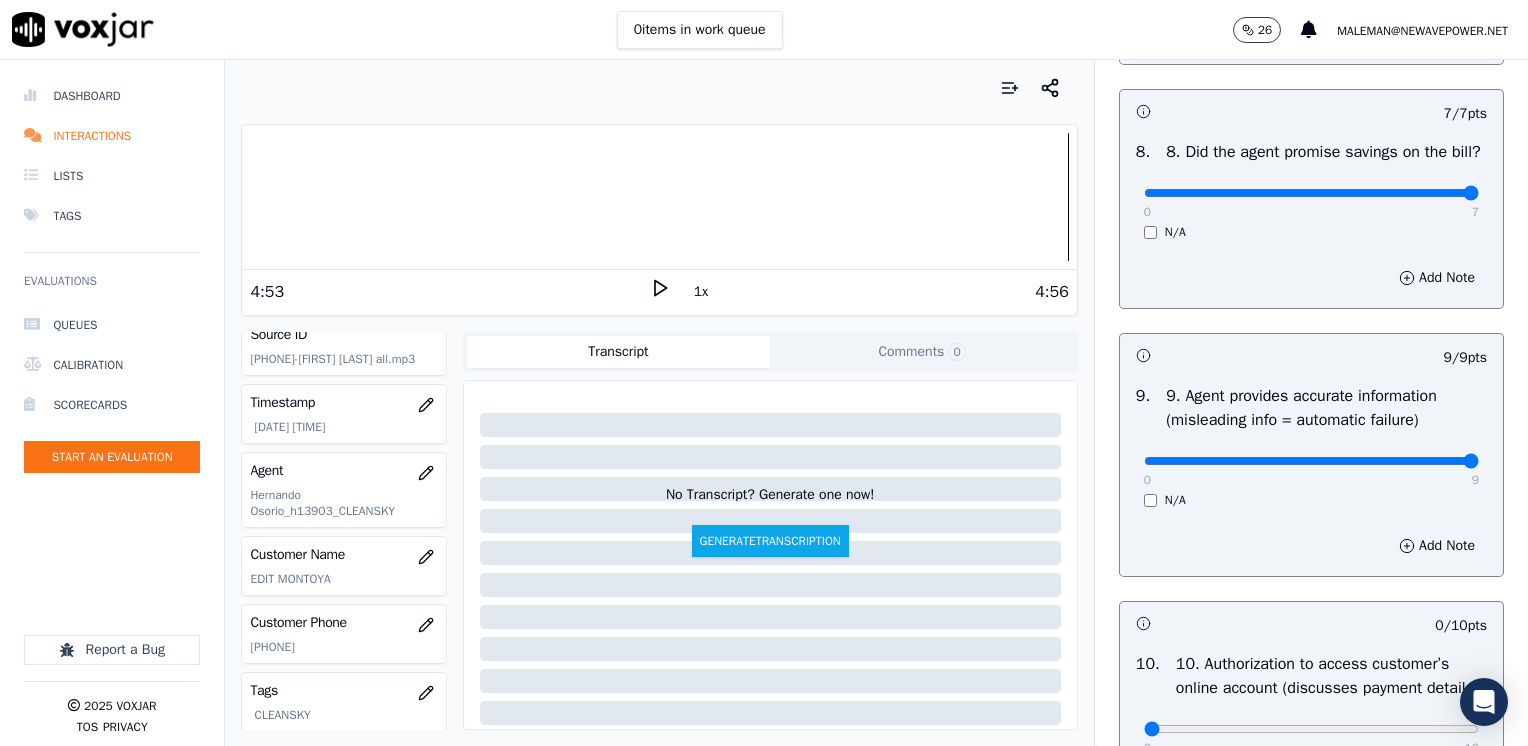 scroll, scrollTop: 2164, scrollLeft: 0, axis: vertical 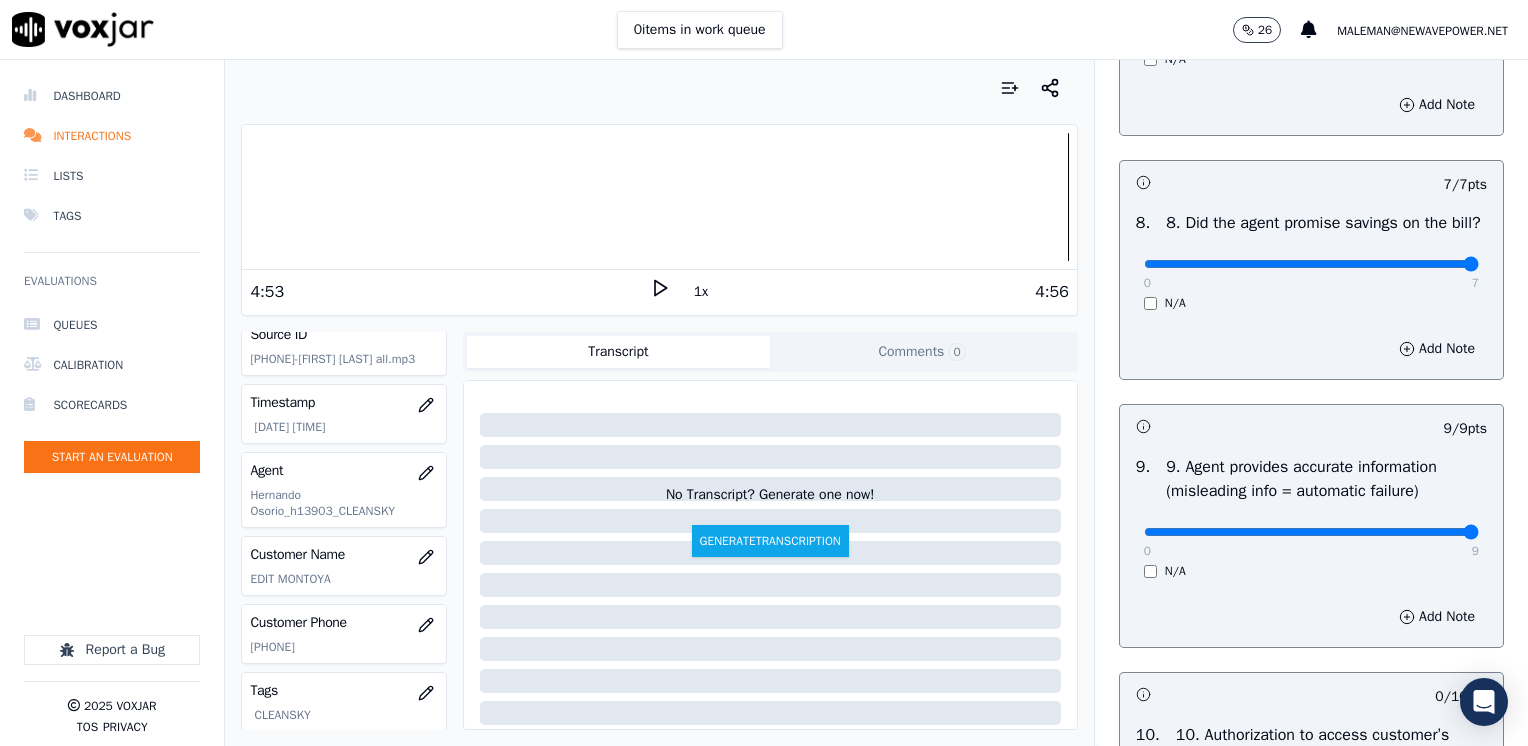type on "Cx wants to know the balance on her electric bill
Her current balance is $1371" 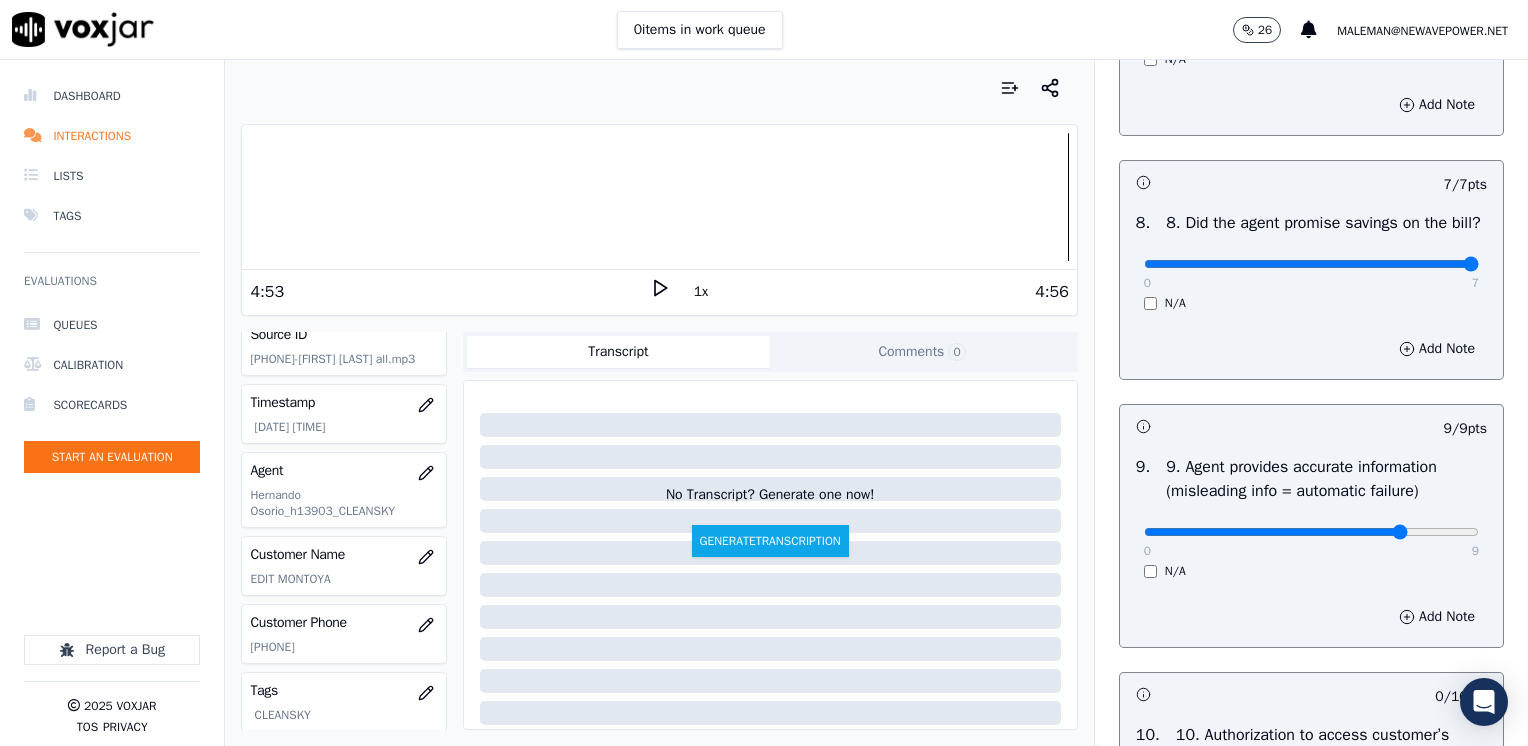 type on "7" 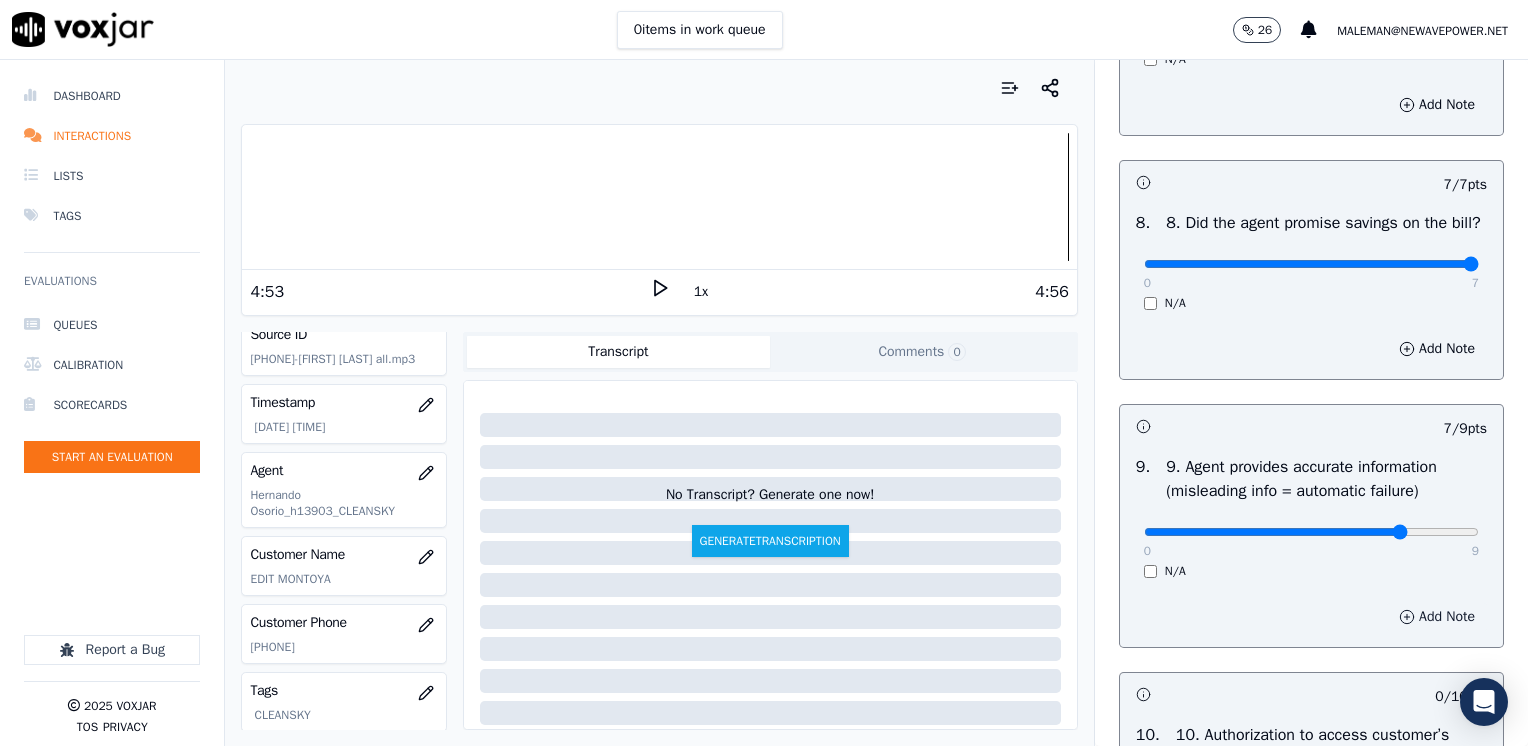 click on "Add Note" at bounding box center (1437, 617) 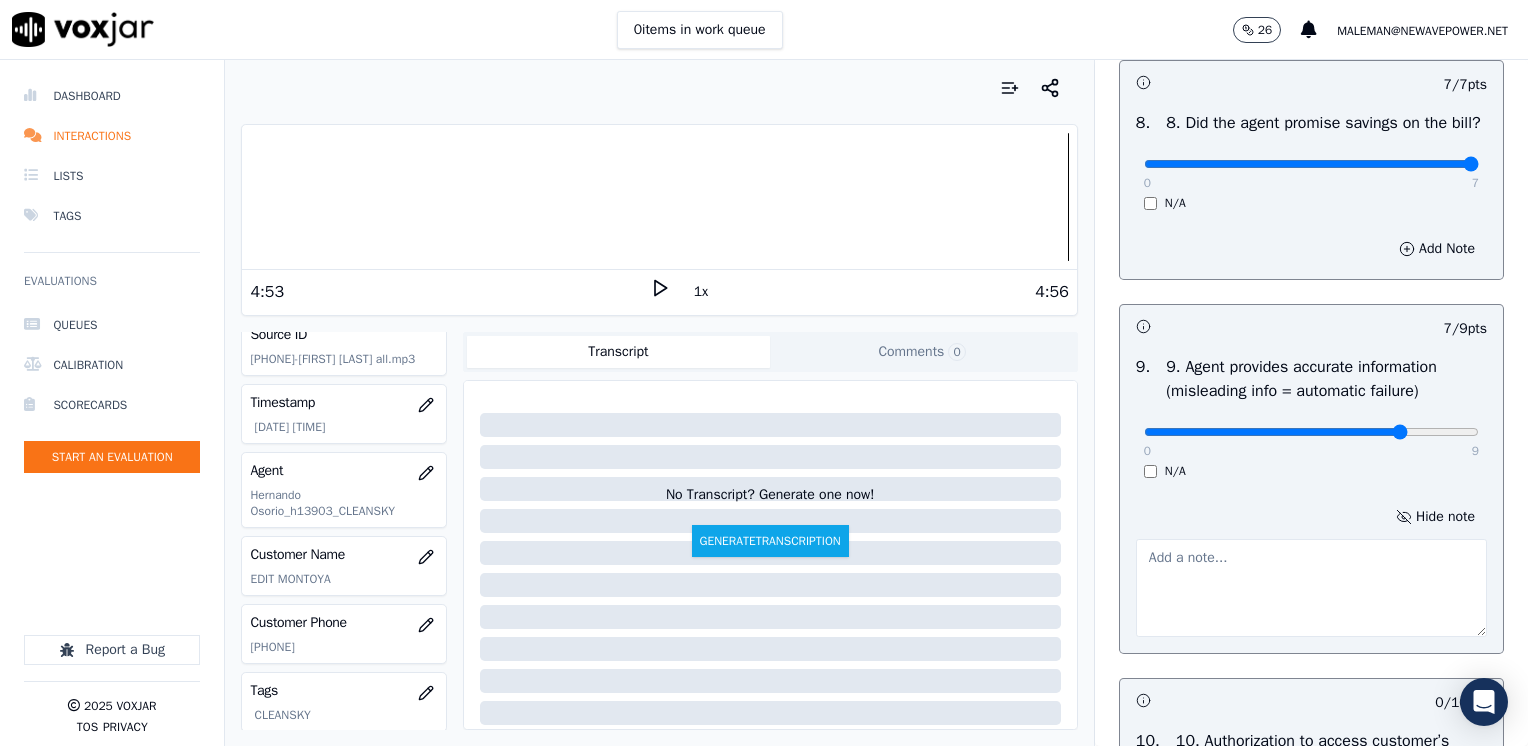 click on "Hide note" at bounding box center (1311, 570) 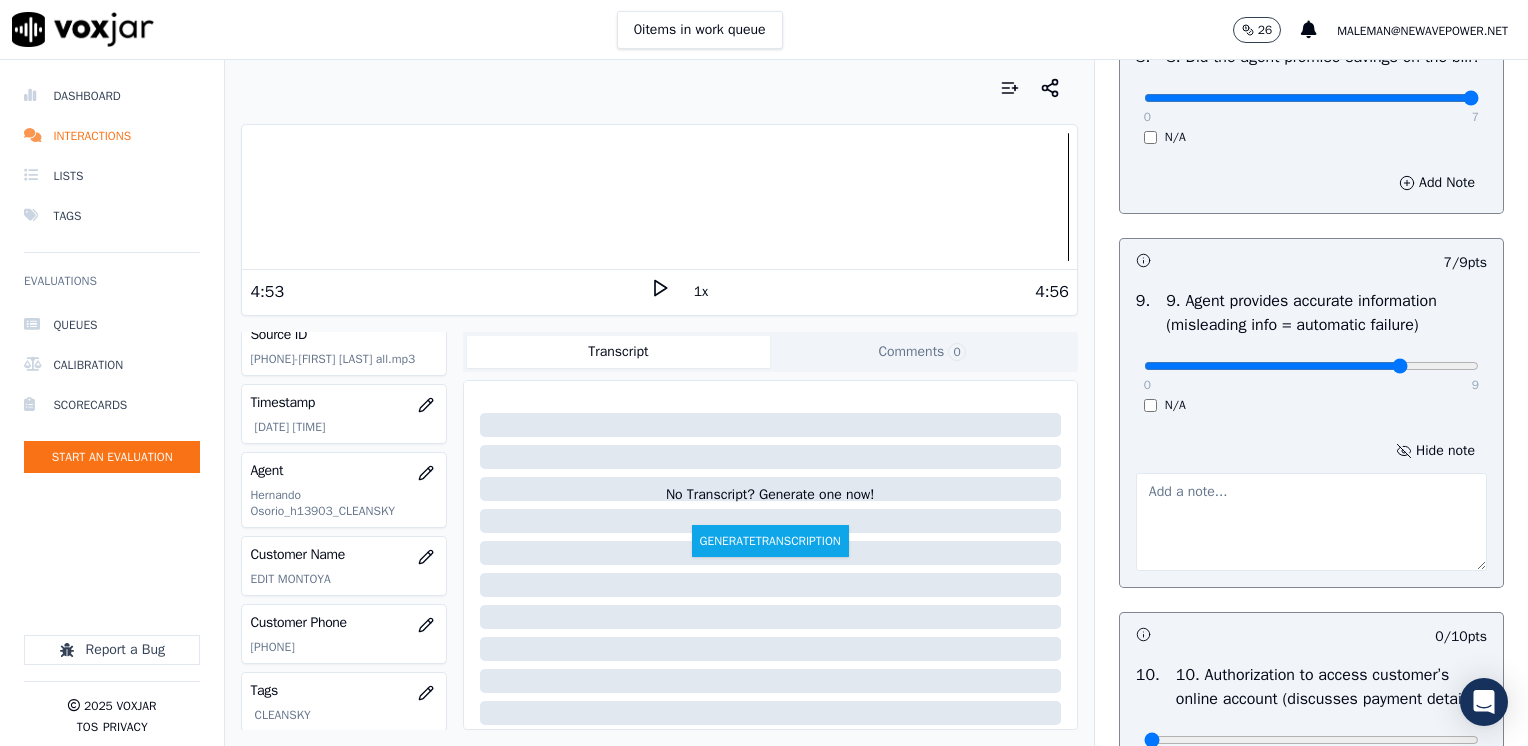 scroll, scrollTop: 2364, scrollLeft: 0, axis: vertical 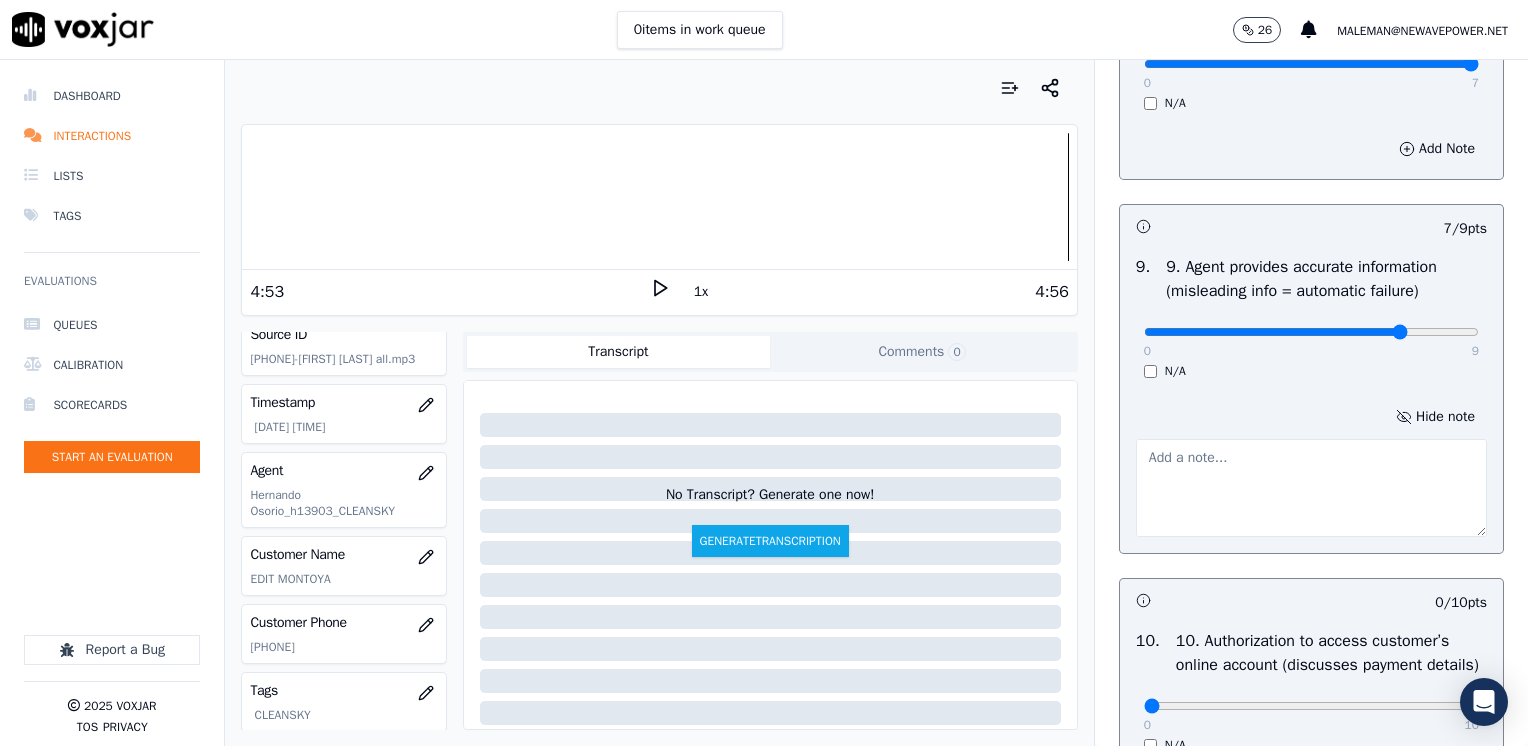 click on "2 / 4  pts     1 .       0   4     N/A      Hide note   Does not introduce himself                         0 / 9  pts     2 .   2. Advises call is being recorded for quality and training purposes     0   9     N/A      Add Note                           0 / 9  pts     3 .   3. Acknowledges the reason for the call (In an emergency, not transferring to the utility = automatic failure)     0   9     N/A      Hide note   Cx wants to know the balance on her electric bill
Her current balance is $[NUMBER]                         0 / 9  pts     4 .   4. Resolves utility bill/payment/payment arrangement/customer care before offering energy supply options     0   9     N/A      Add Note                           9 / 9  pts     5 .   5. Confirms the name of the person on the phone     0   9     N/A      Add Note                           9 / 9  pts     6 .   6. Asks for call-back and promo code consent, and informs on opt-out options     0   9     N/A      Add Note                           0 / 9  pts     7 ." at bounding box center (1311, -100) 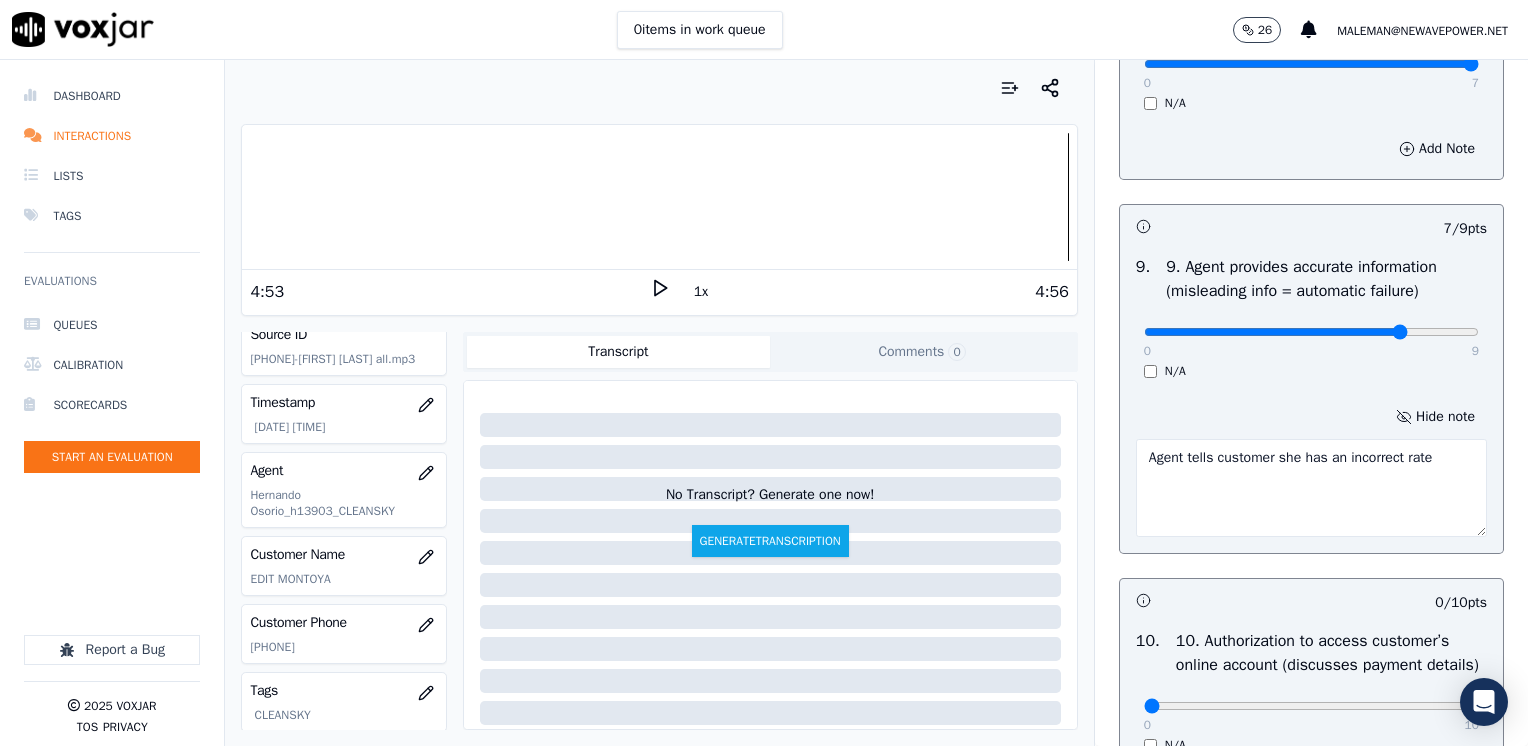 click on "Agent tells customer she has an incorrect rate" at bounding box center (1311, 488) 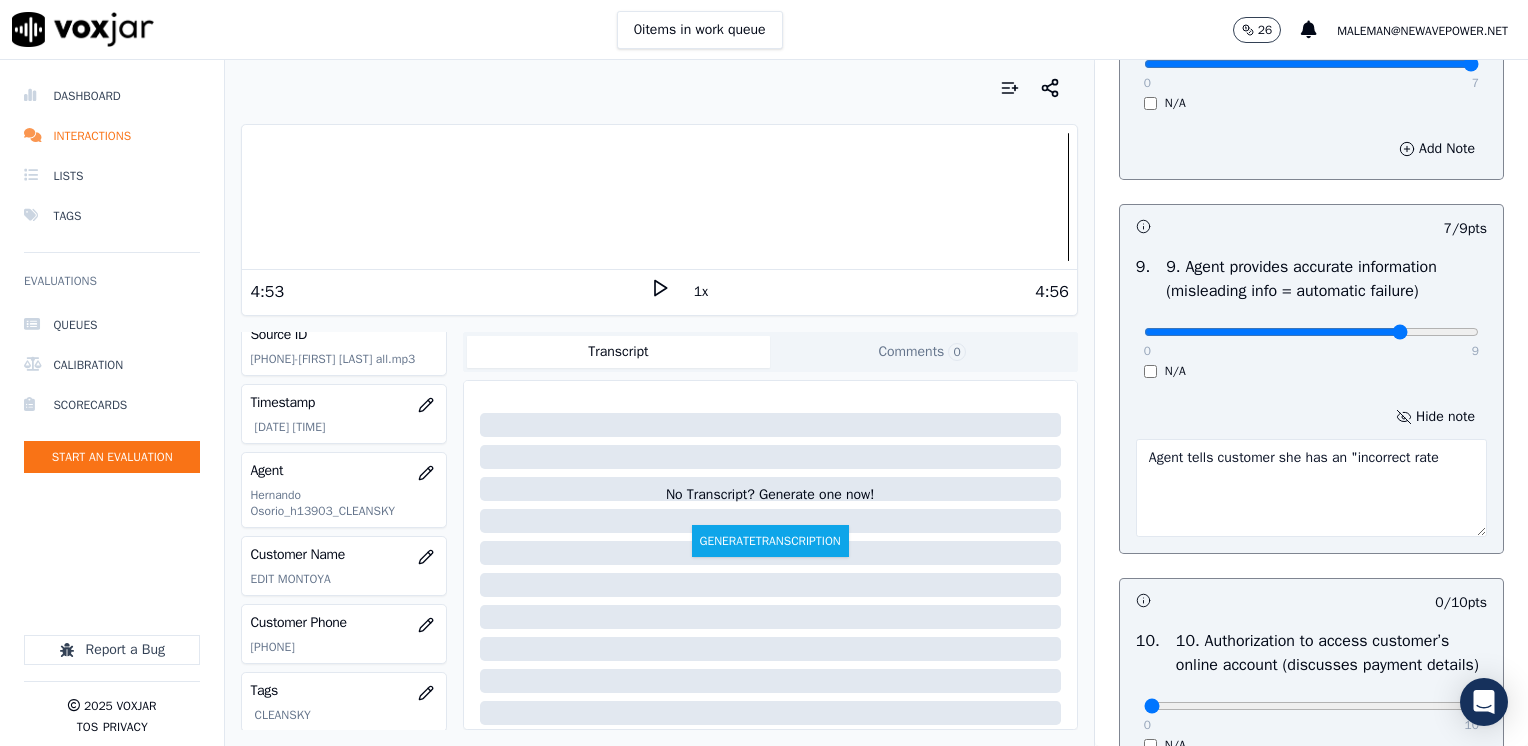 click on "Agent tells customer she has an "incorrect rate" at bounding box center [1311, 488] 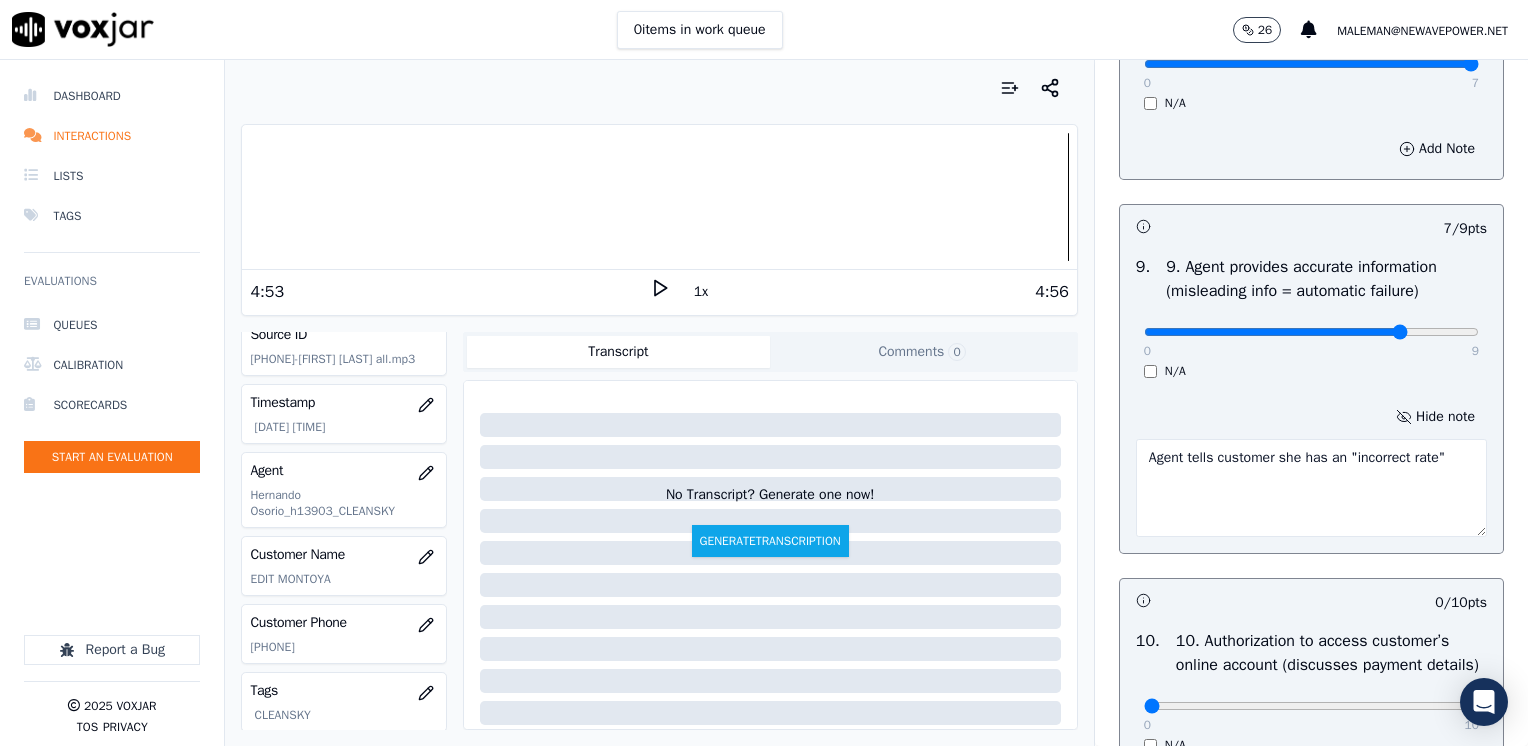 type on "Agent tells customer she has an "incorrect rate"" 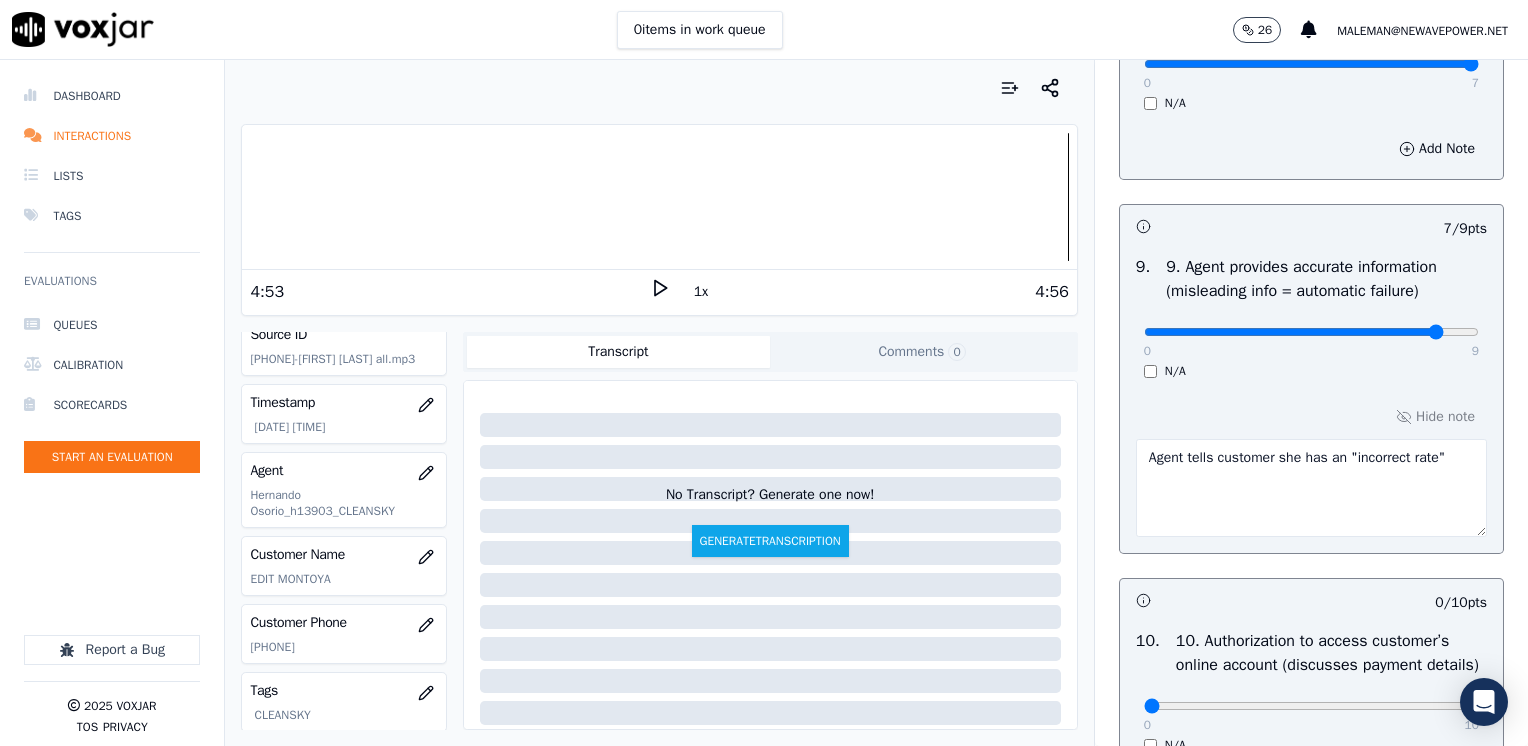 type on "8" 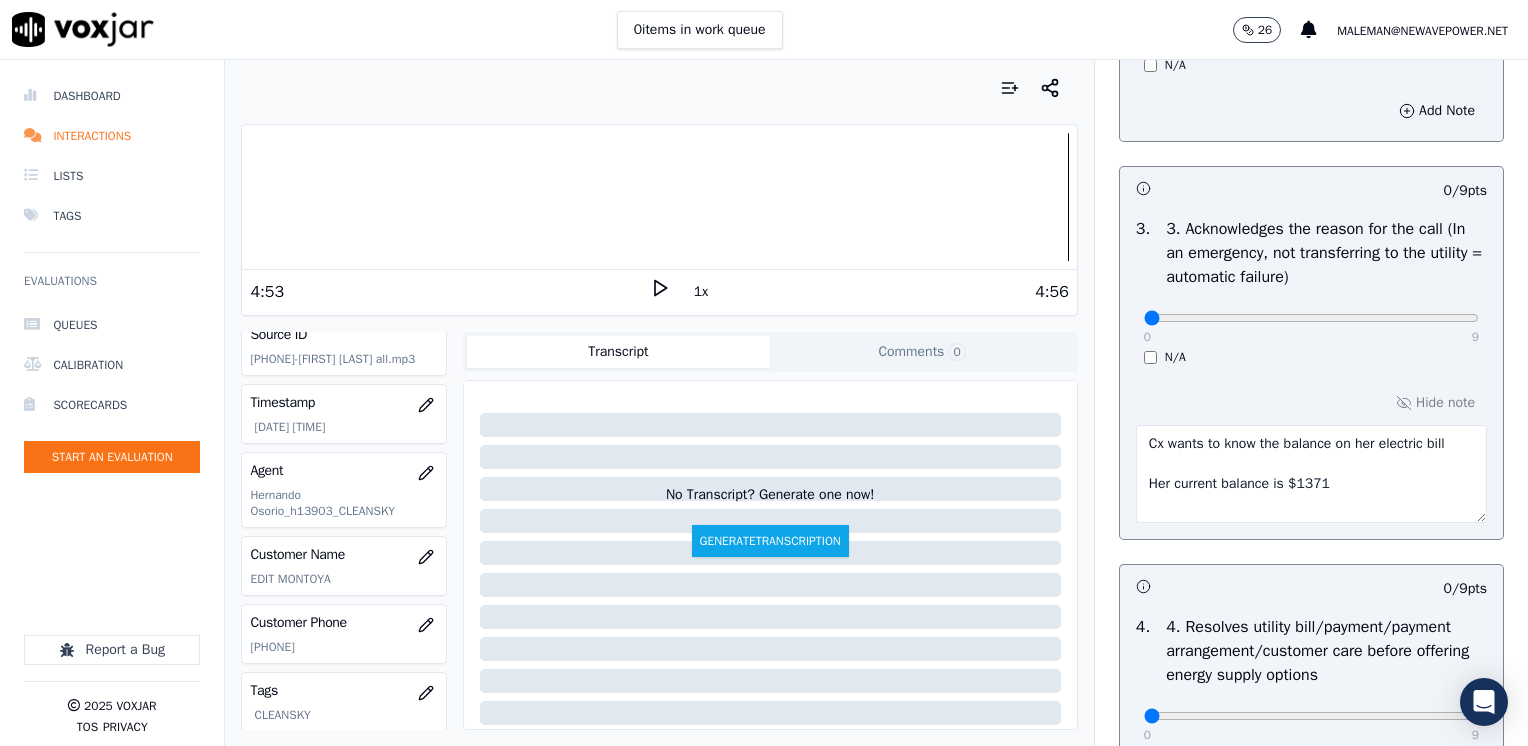 scroll, scrollTop: 964, scrollLeft: 0, axis: vertical 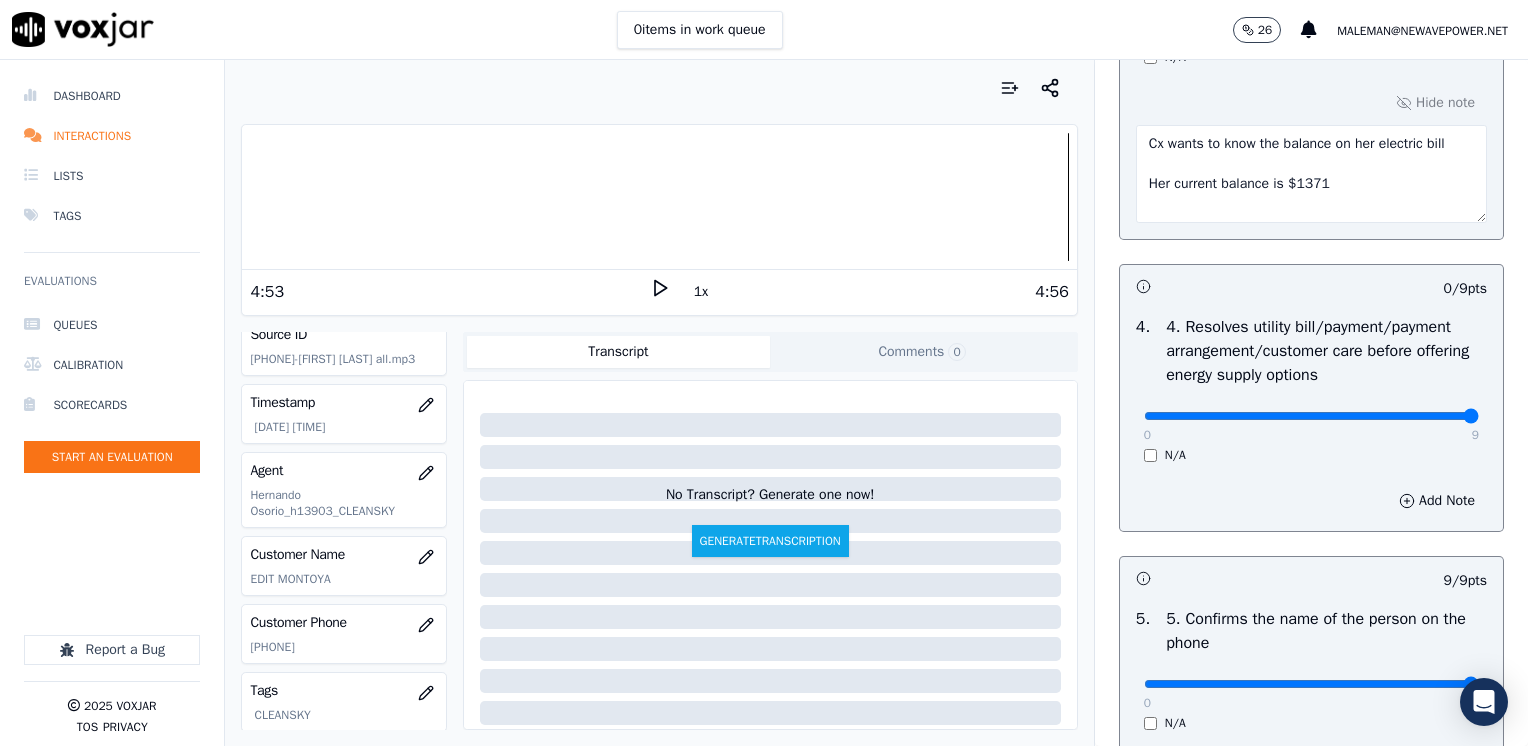 drag, startPoint x: 1130, startPoint y: 406, endPoint x: 1531, endPoint y: 403, distance: 401.01123 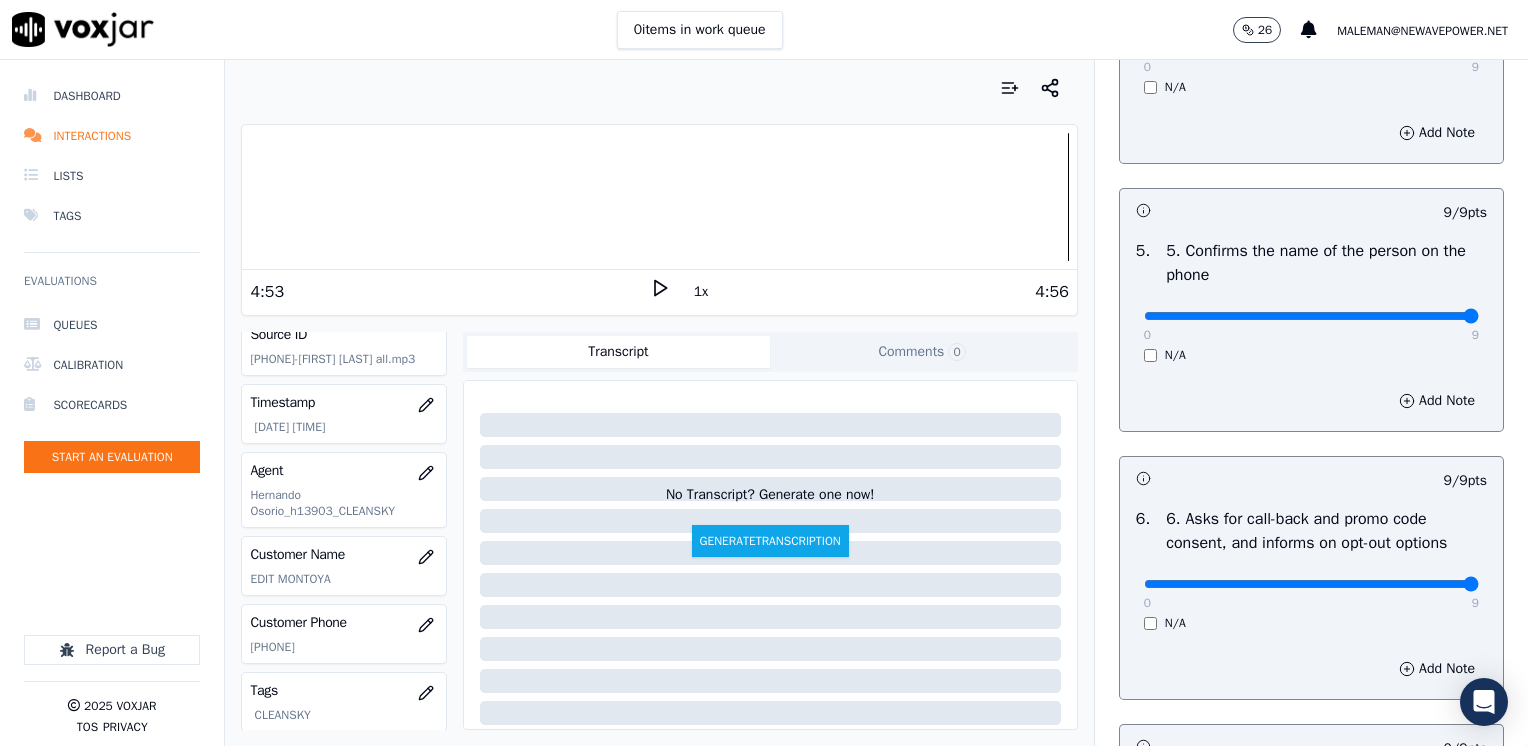 scroll, scrollTop: 1364, scrollLeft: 0, axis: vertical 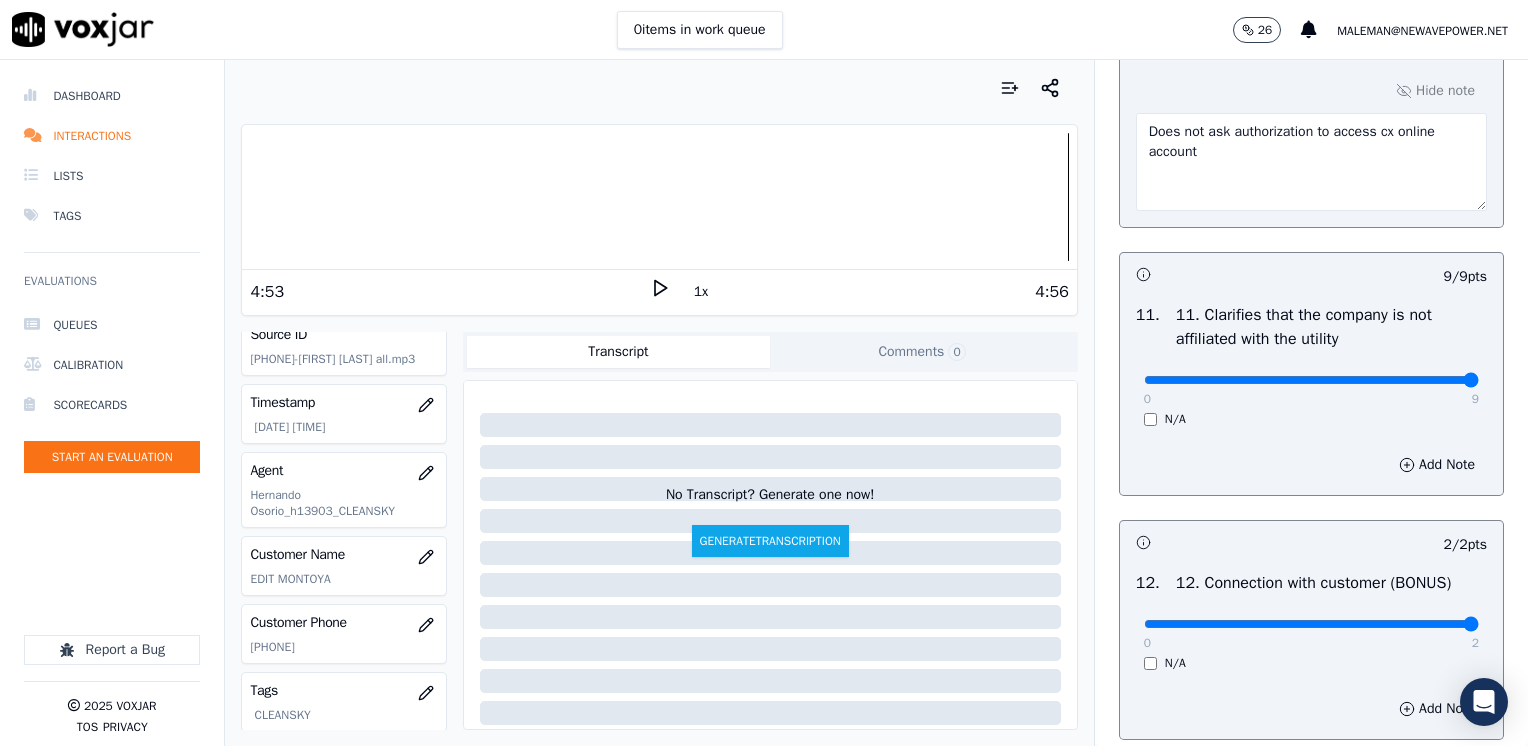 click at bounding box center [1311, -2748] 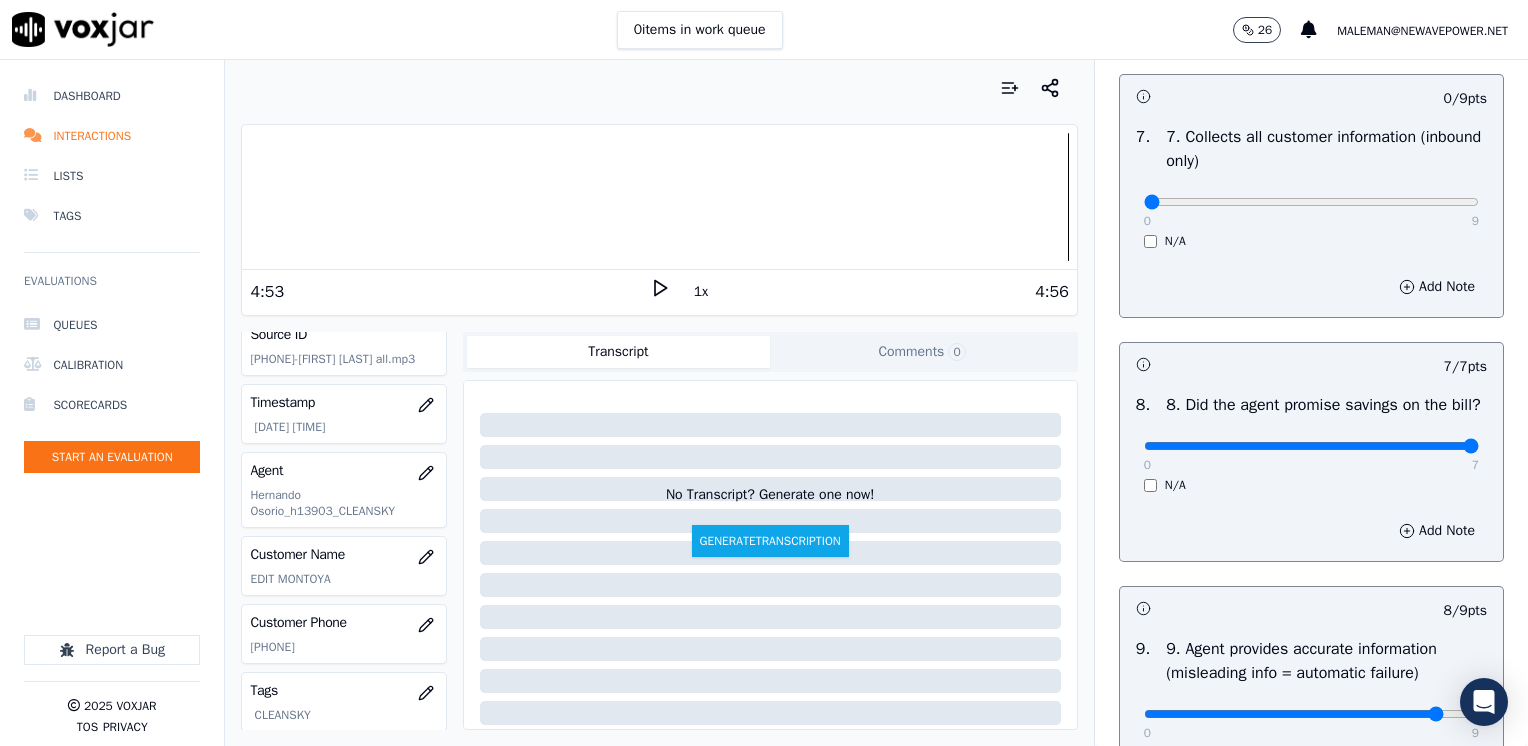 scroll, scrollTop: 1676, scrollLeft: 0, axis: vertical 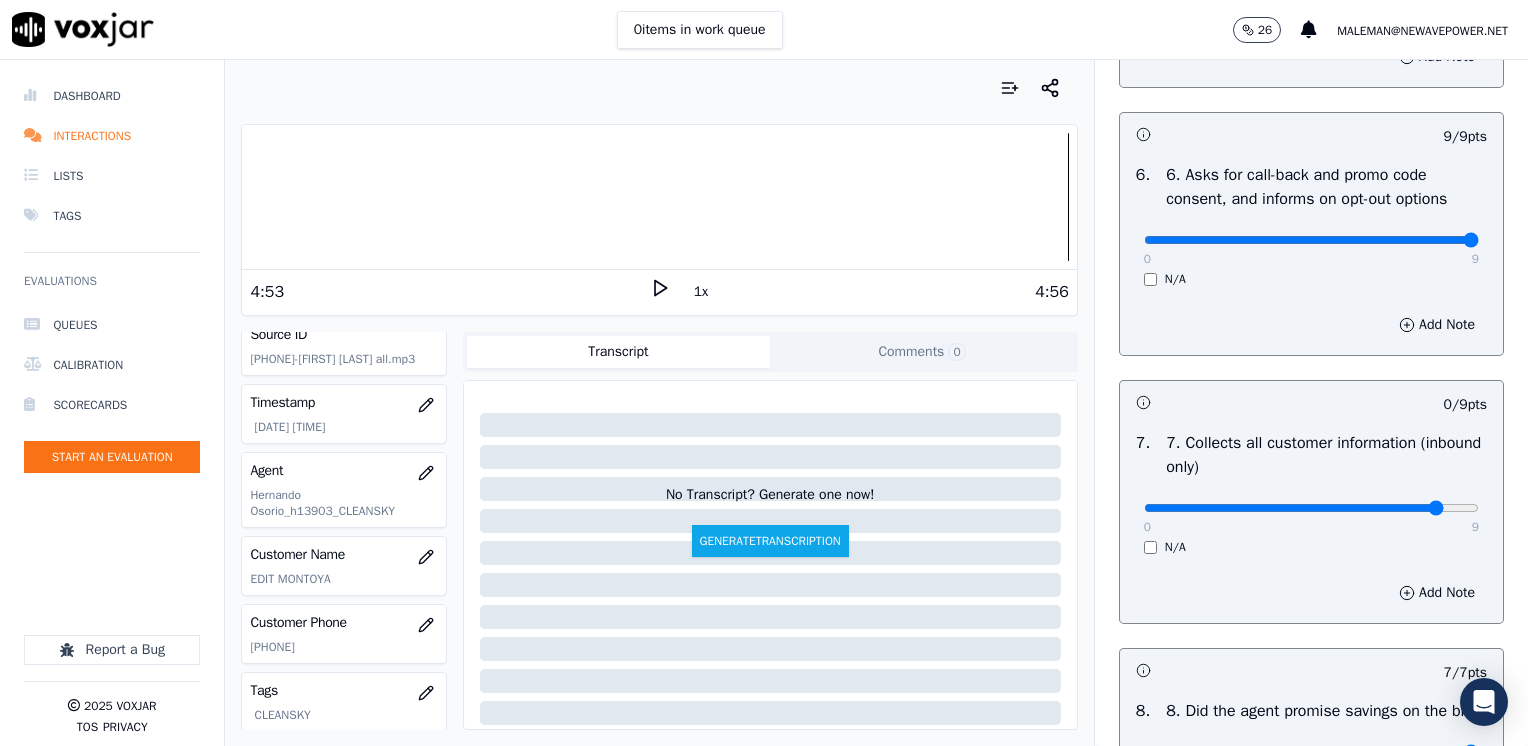 type on "8" 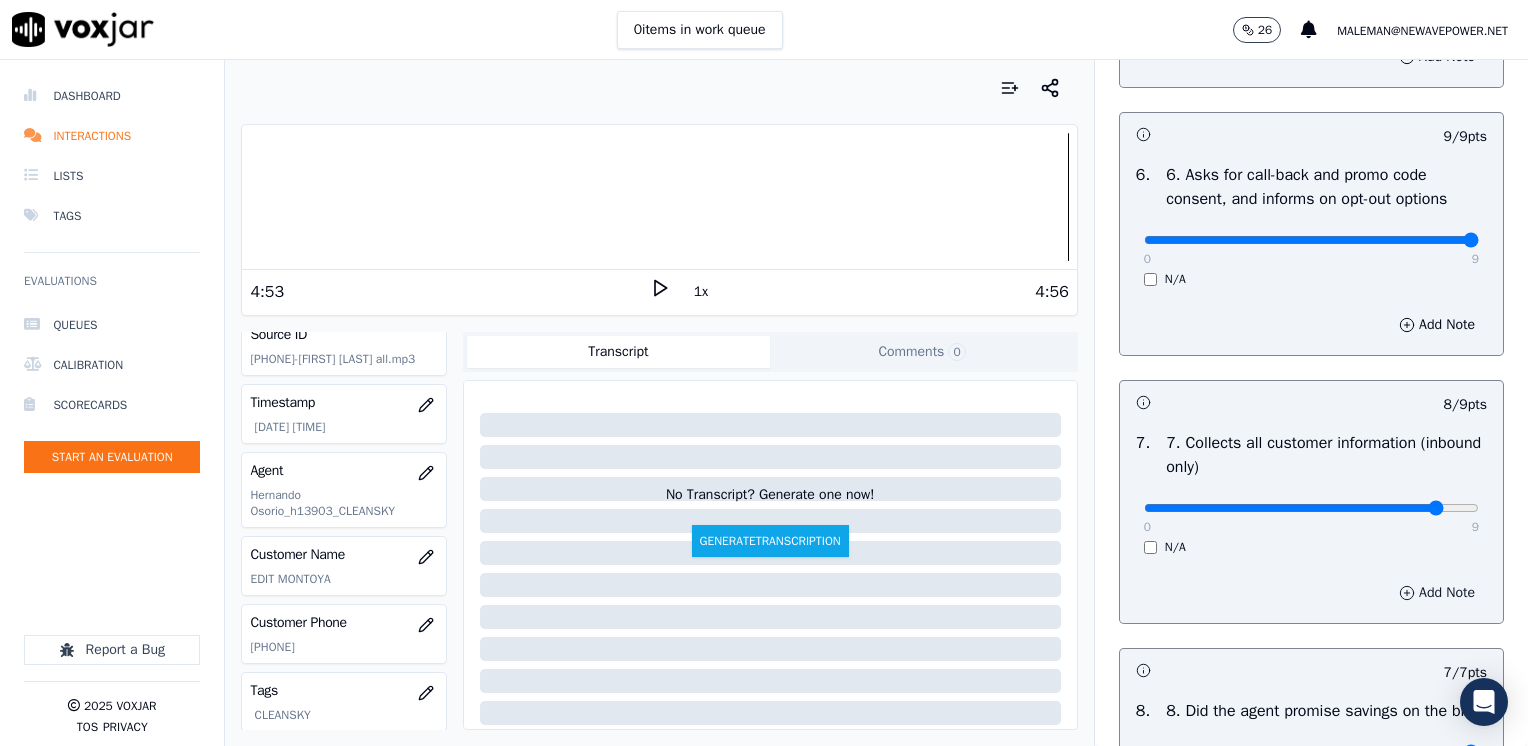 click on "Add Note" at bounding box center (1437, 593) 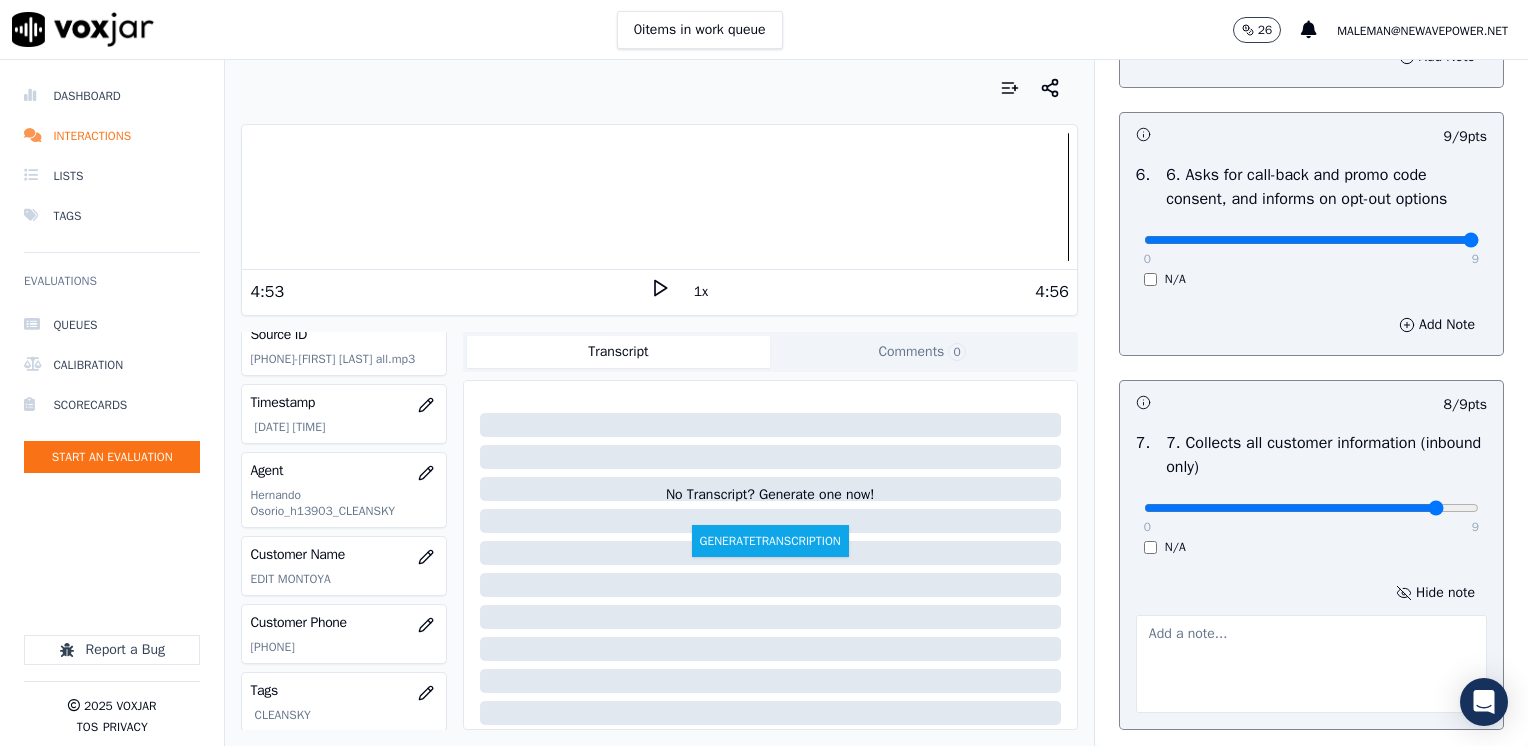click at bounding box center (1311, 664) 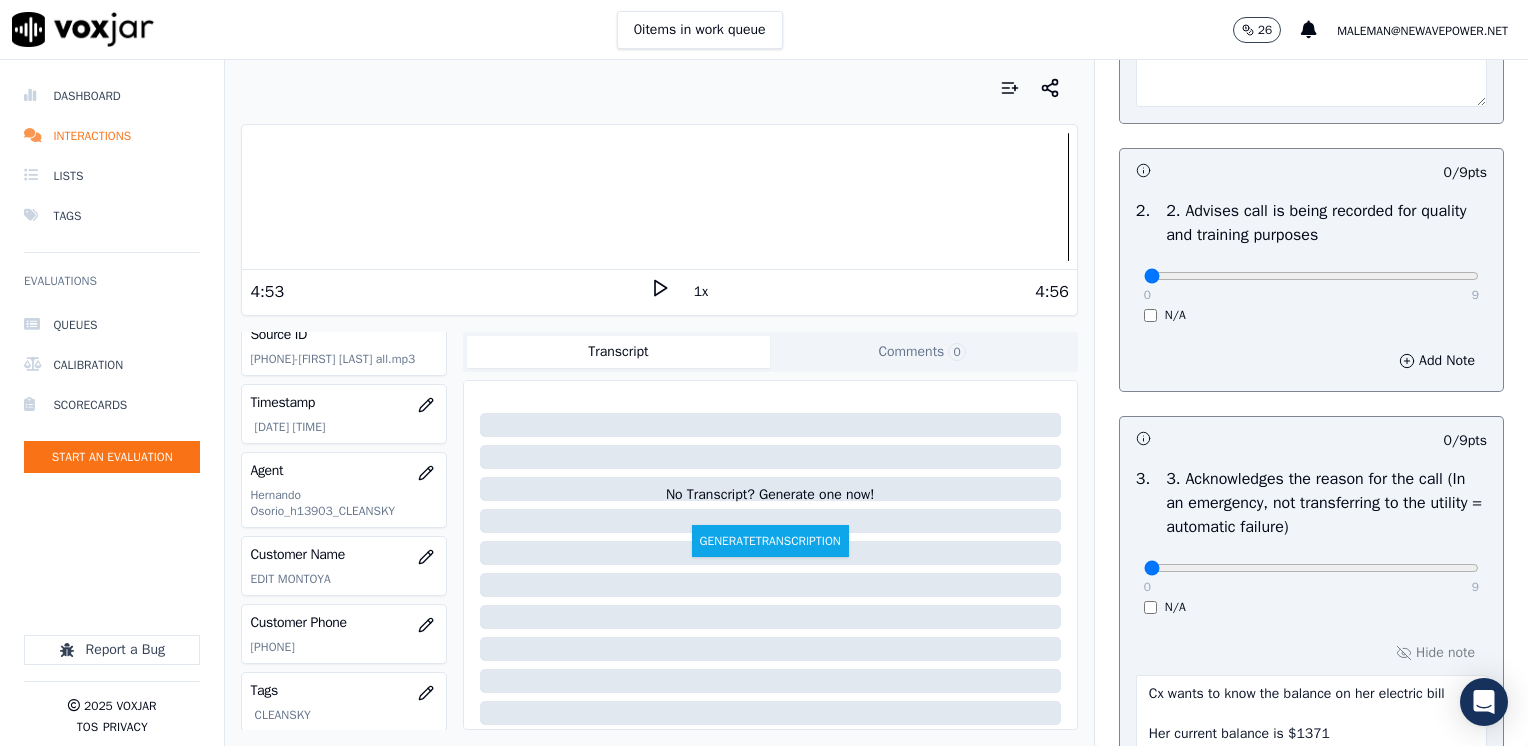 scroll, scrollTop: 576, scrollLeft: 0, axis: vertical 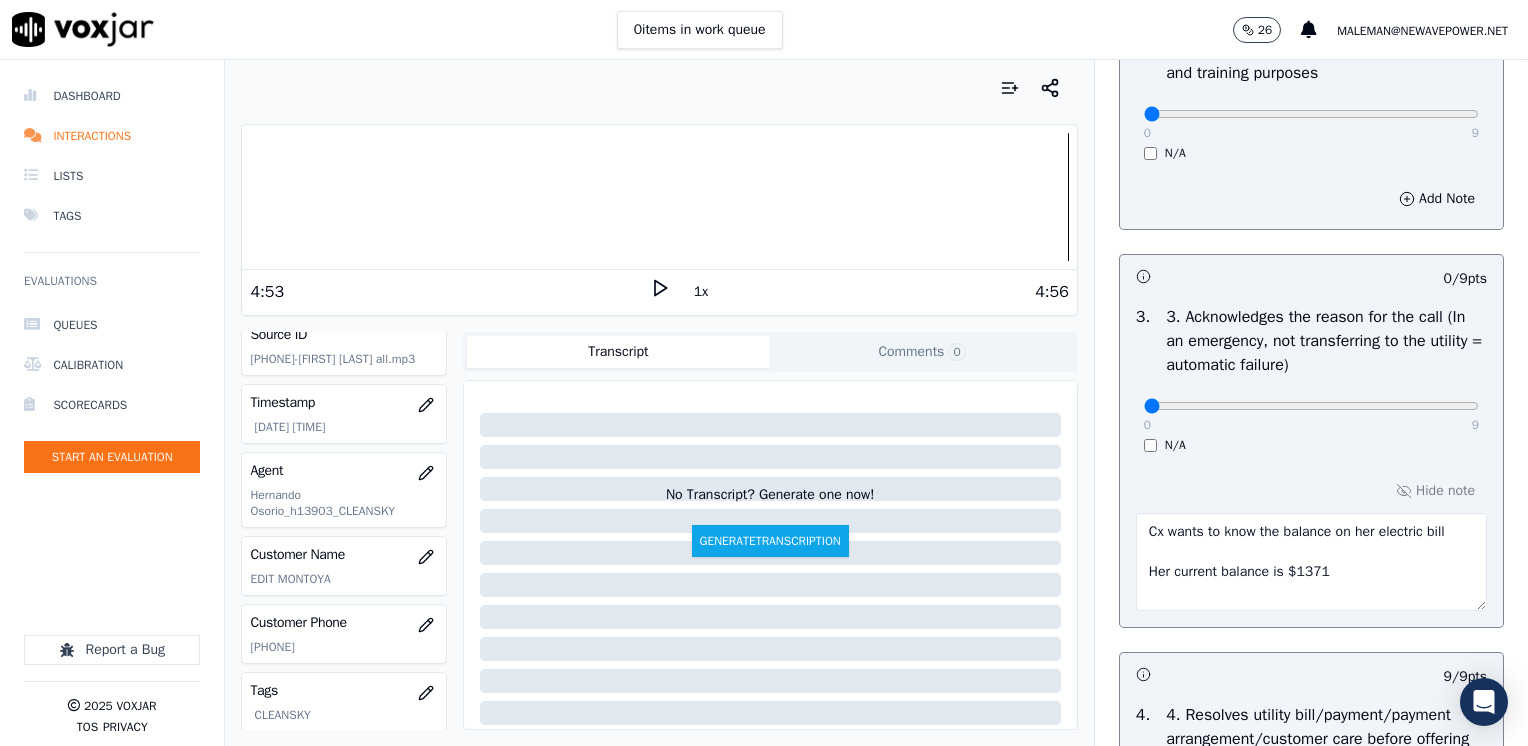 type on "Make sure to confirm full service address, and the name on the bill before reading the CS CTS script" 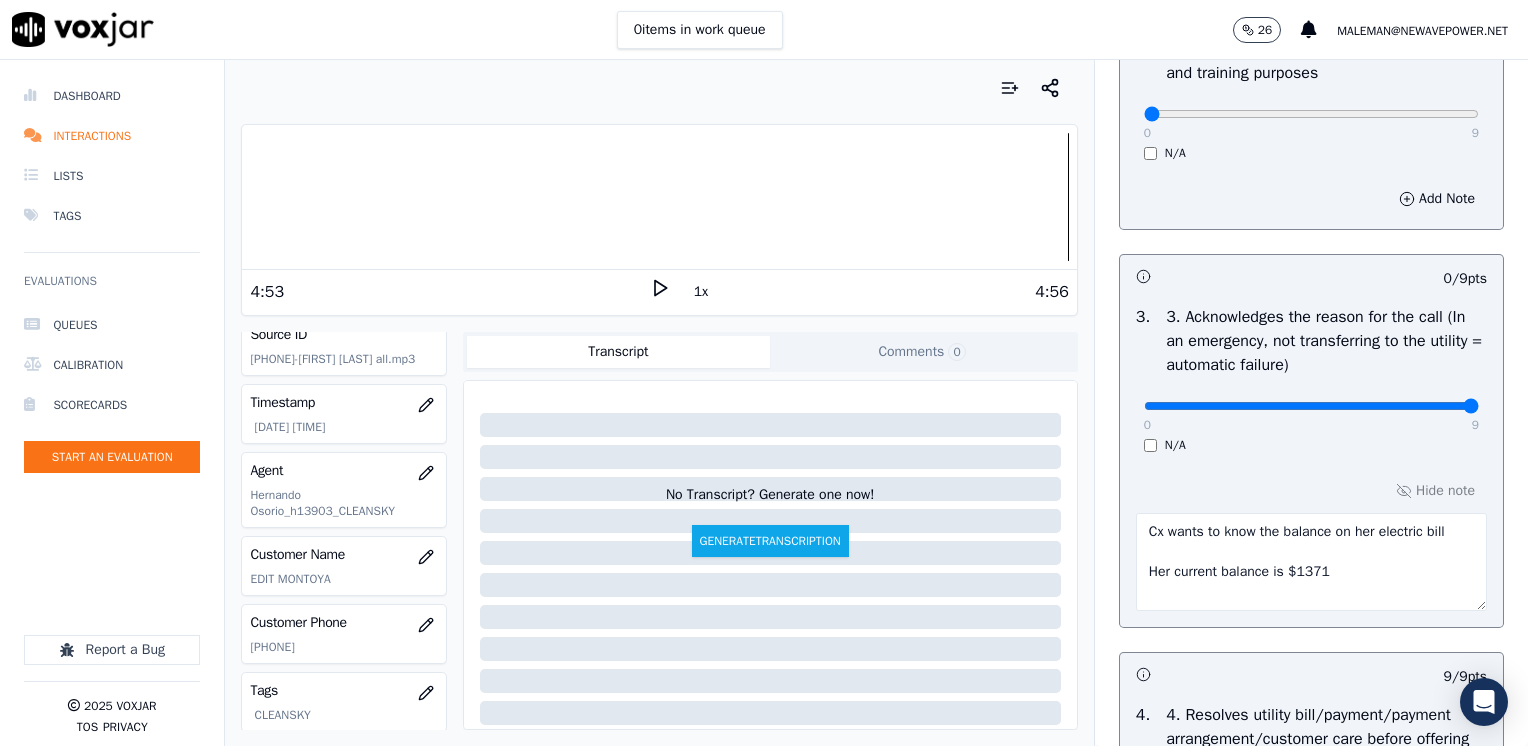 drag, startPoint x: 1137, startPoint y: 402, endPoint x: 1531, endPoint y: 421, distance: 394.45786 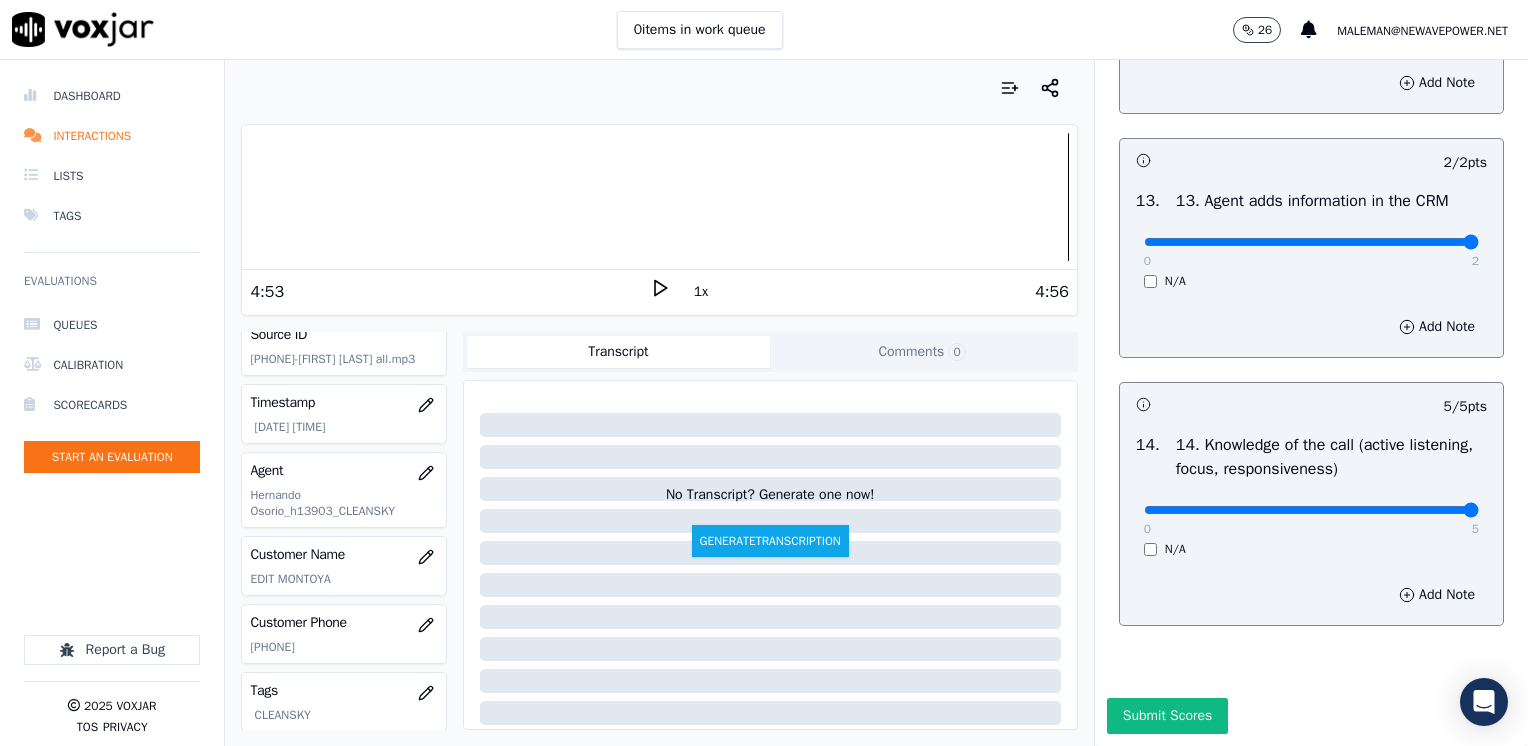 scroll, scrollTop: 3881, scrollLeft: 0, axis: vertical 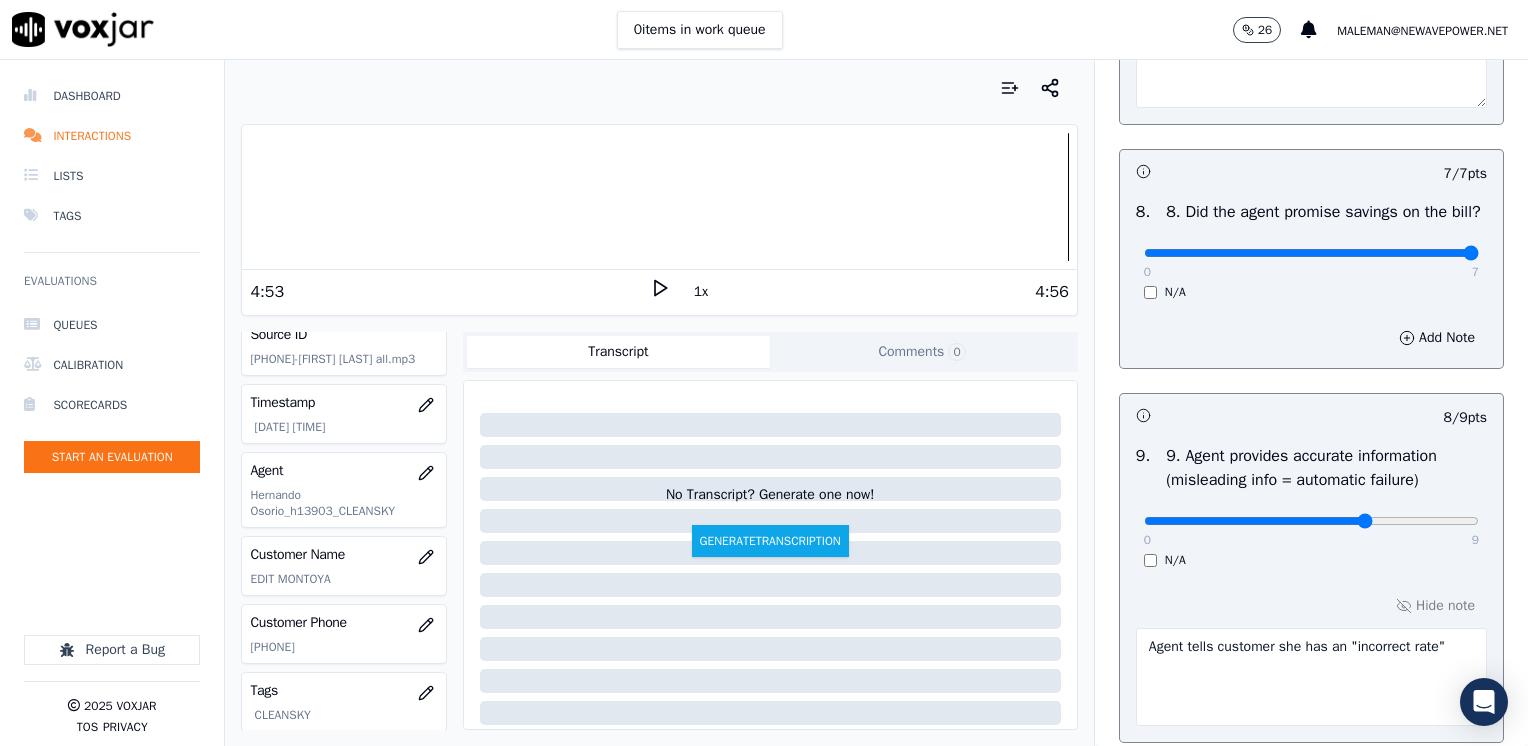 type on "6" 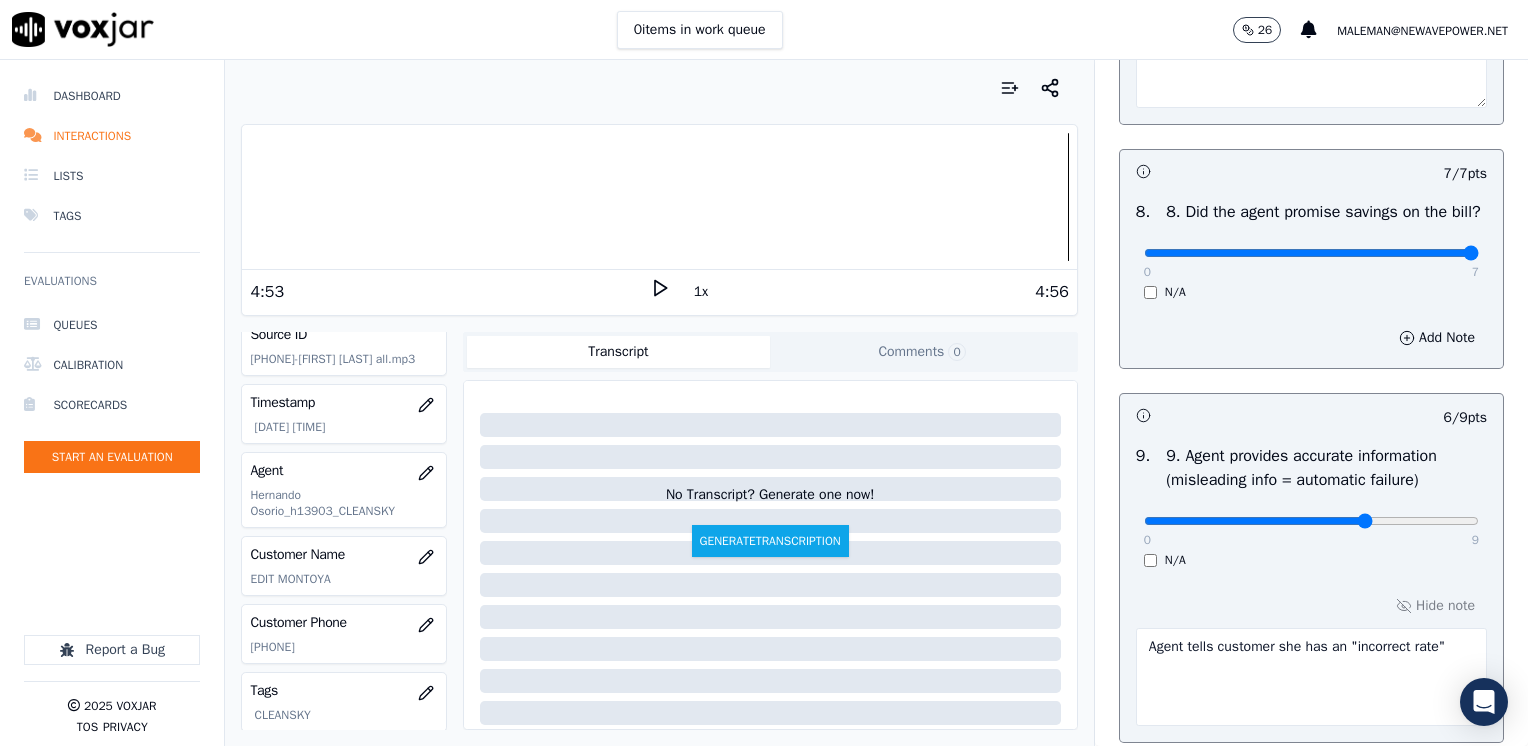 click on "Agent tells customer she has an "incorrect rate"" at bounding box center [1311, 677] 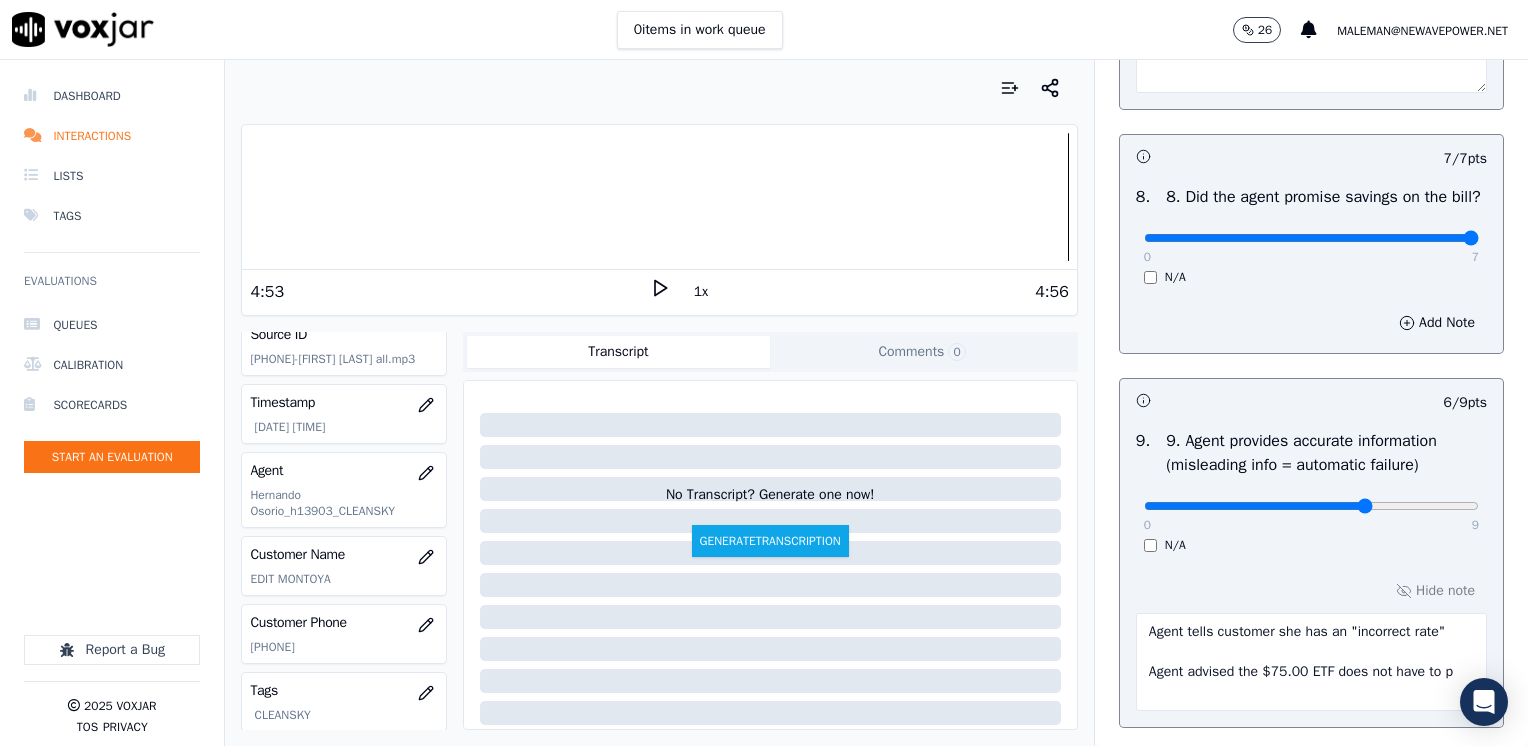 scroll, scrollTop: 2316, scrollLeft: 0, axis: vertical 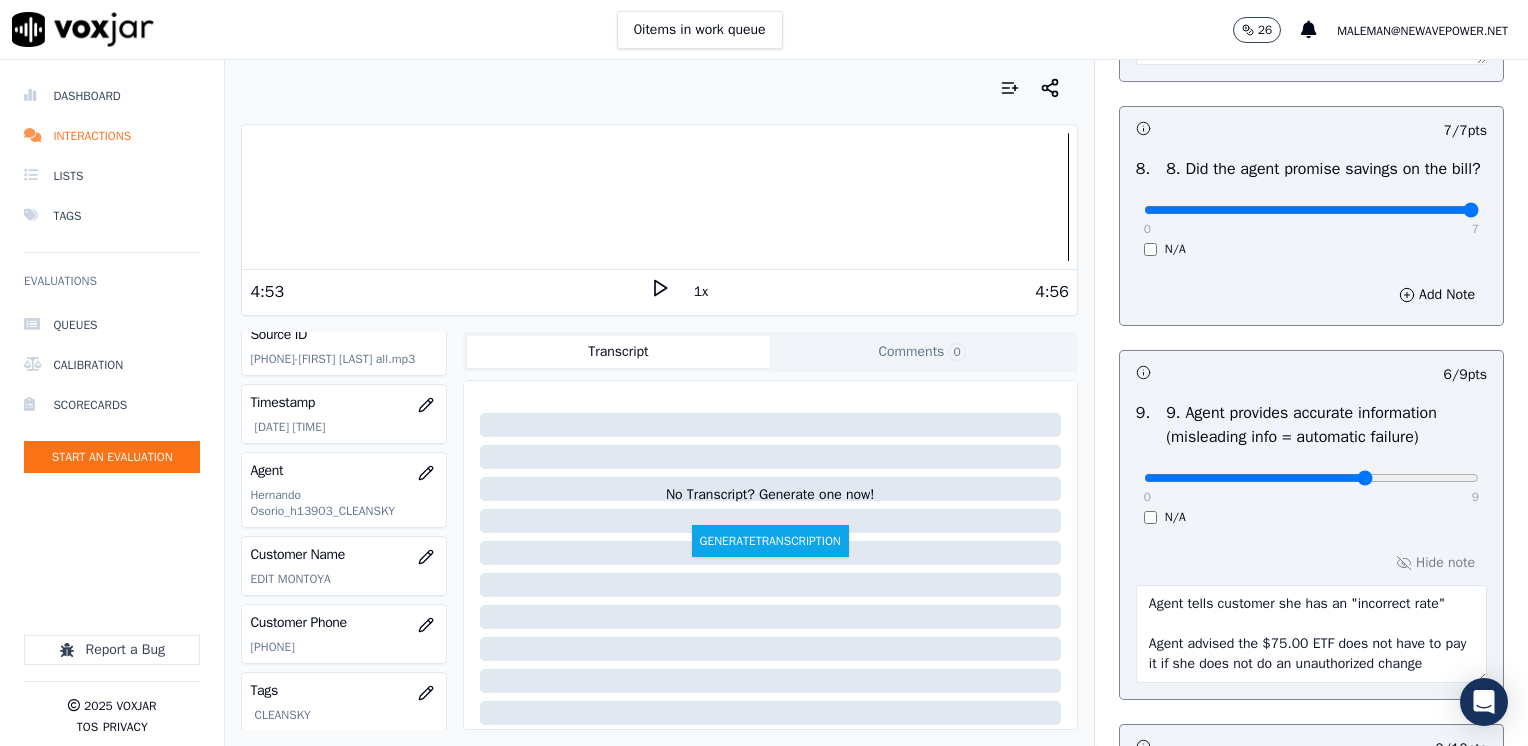 type on "Agent tells customer she has an "incorrect rate"
Agent advised the $75.00 ETF does not have to pay it if she does not do an unauthorized change" 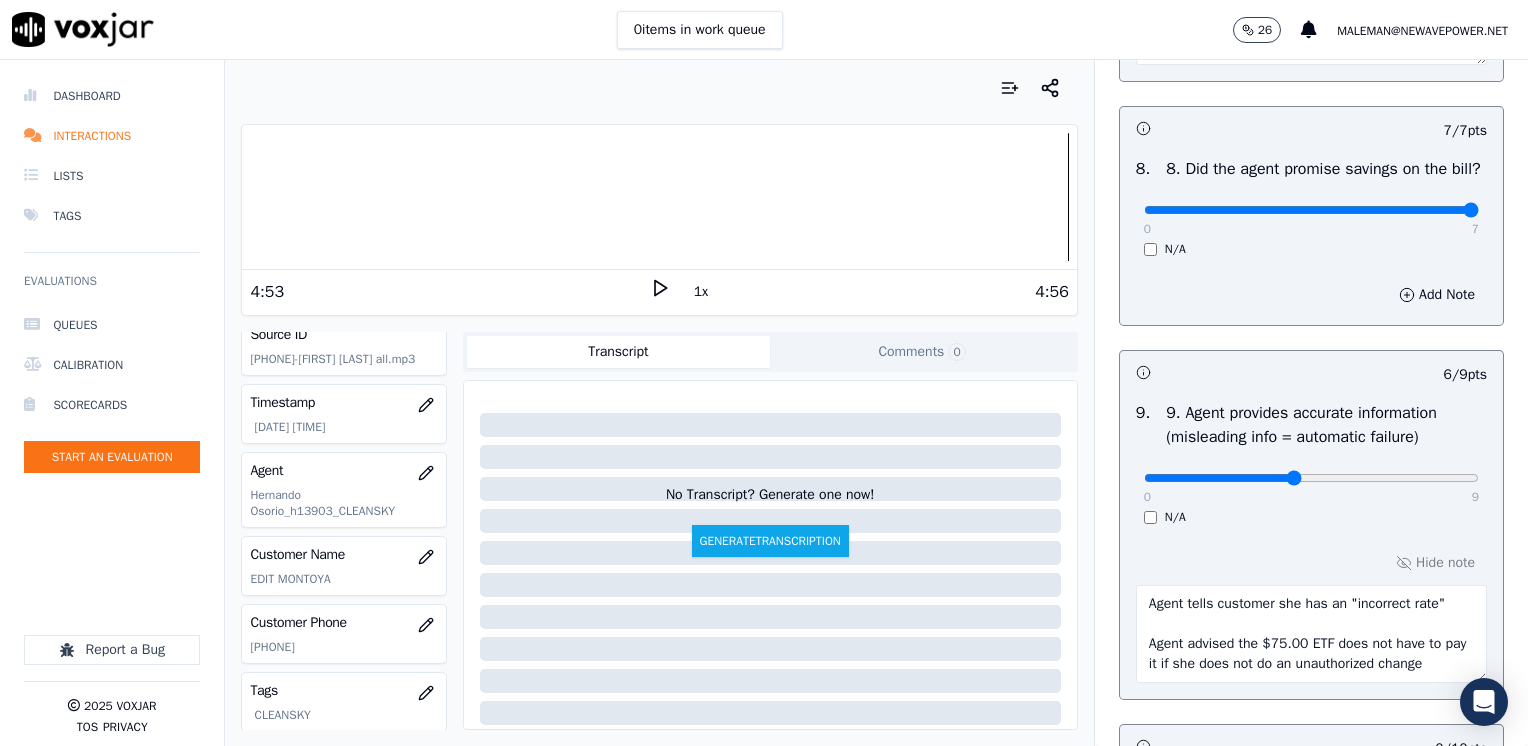 type on "4" 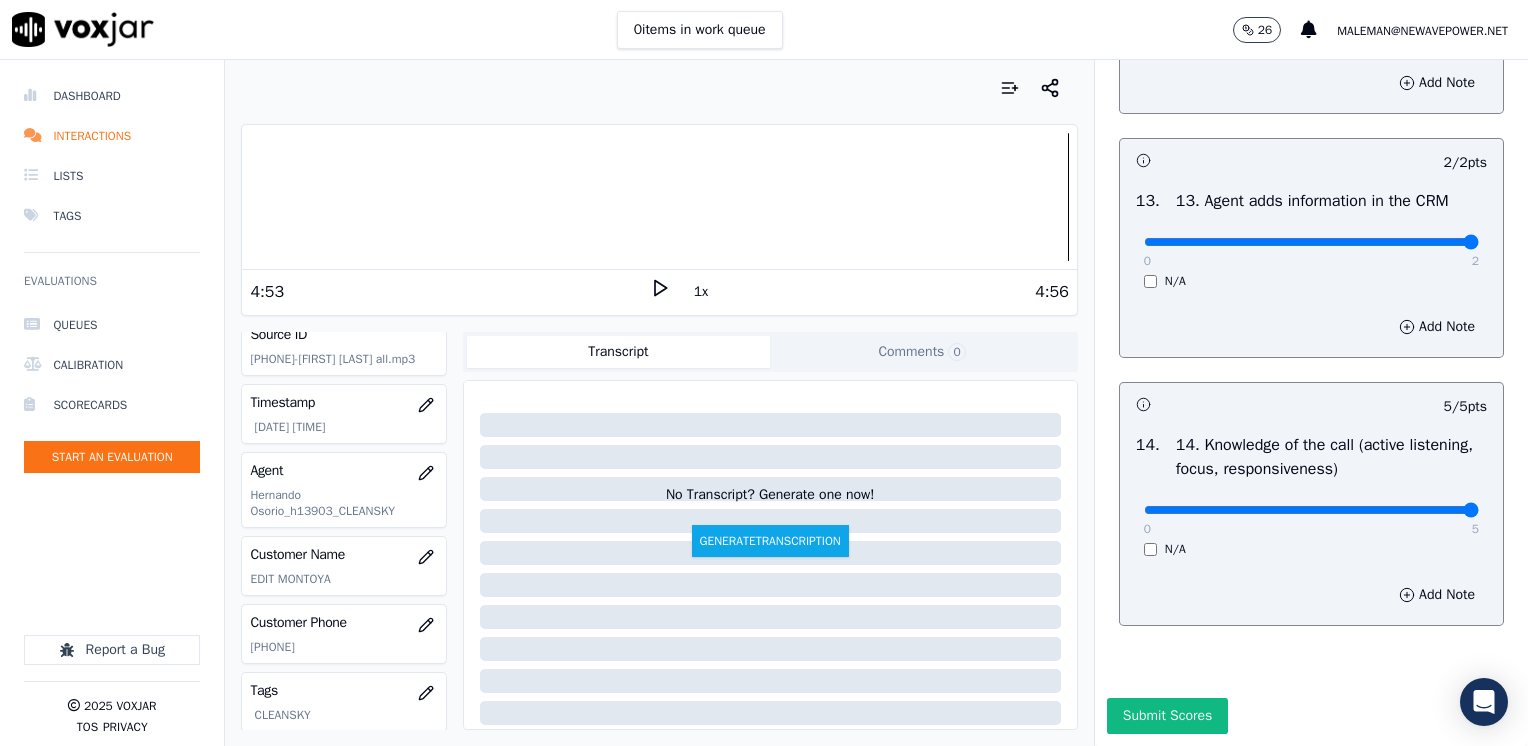 scroll, scrollTop: 3881, scrollLeft: 0, axis: vertical 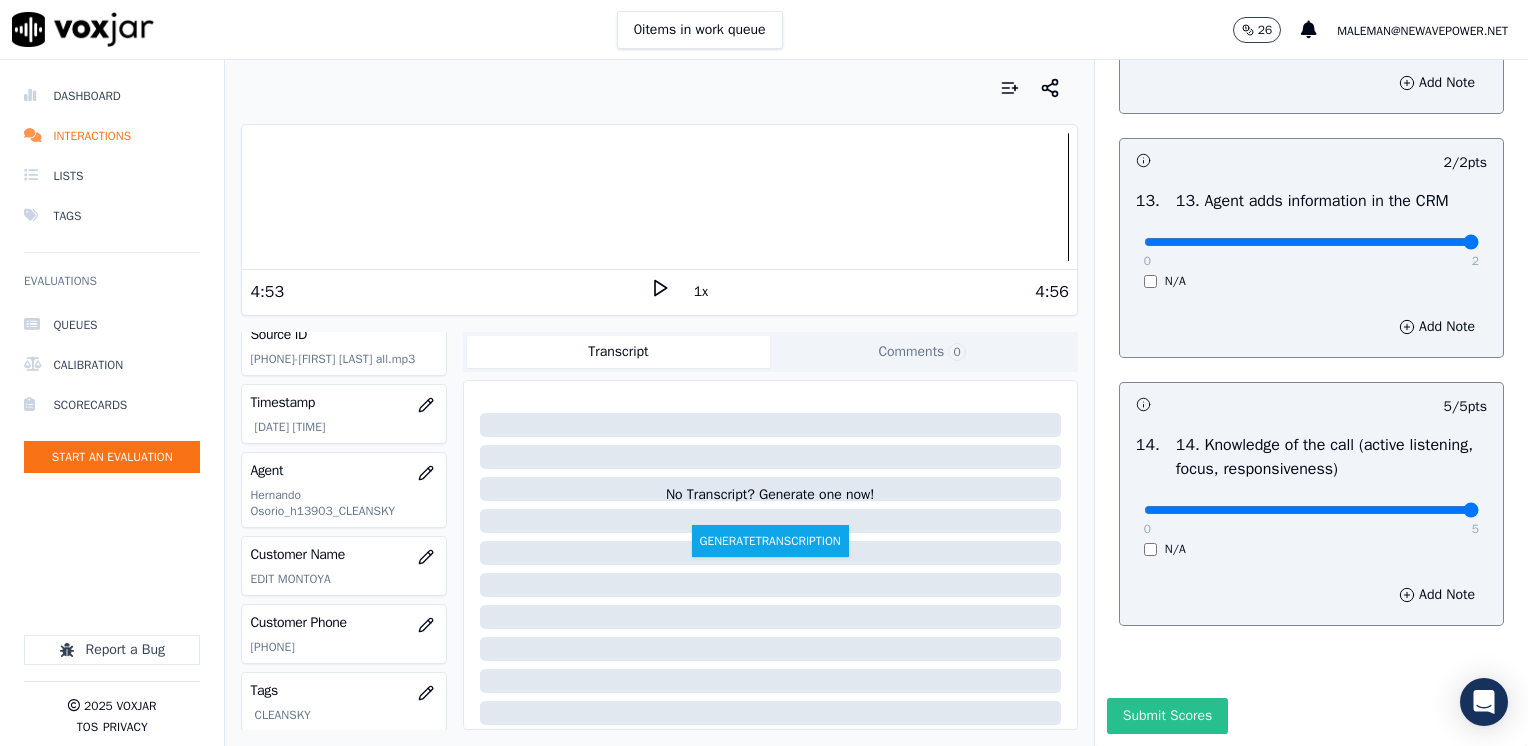 click on "Submit Scores" at bounding box center [1167, 716] 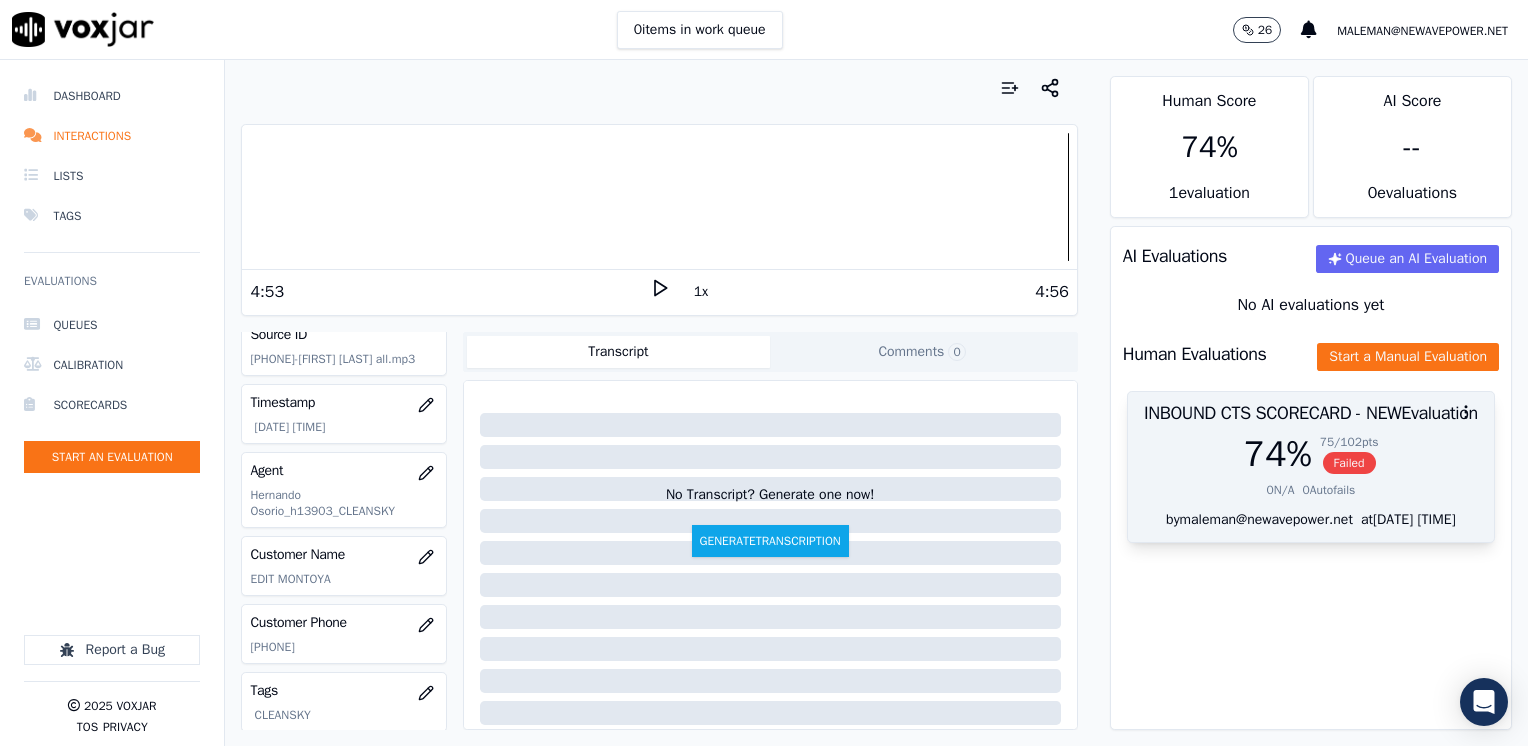 click on "INBOUND CTS SCORECARD - NEW   Evaluation" at bounding box center [1311, 413] 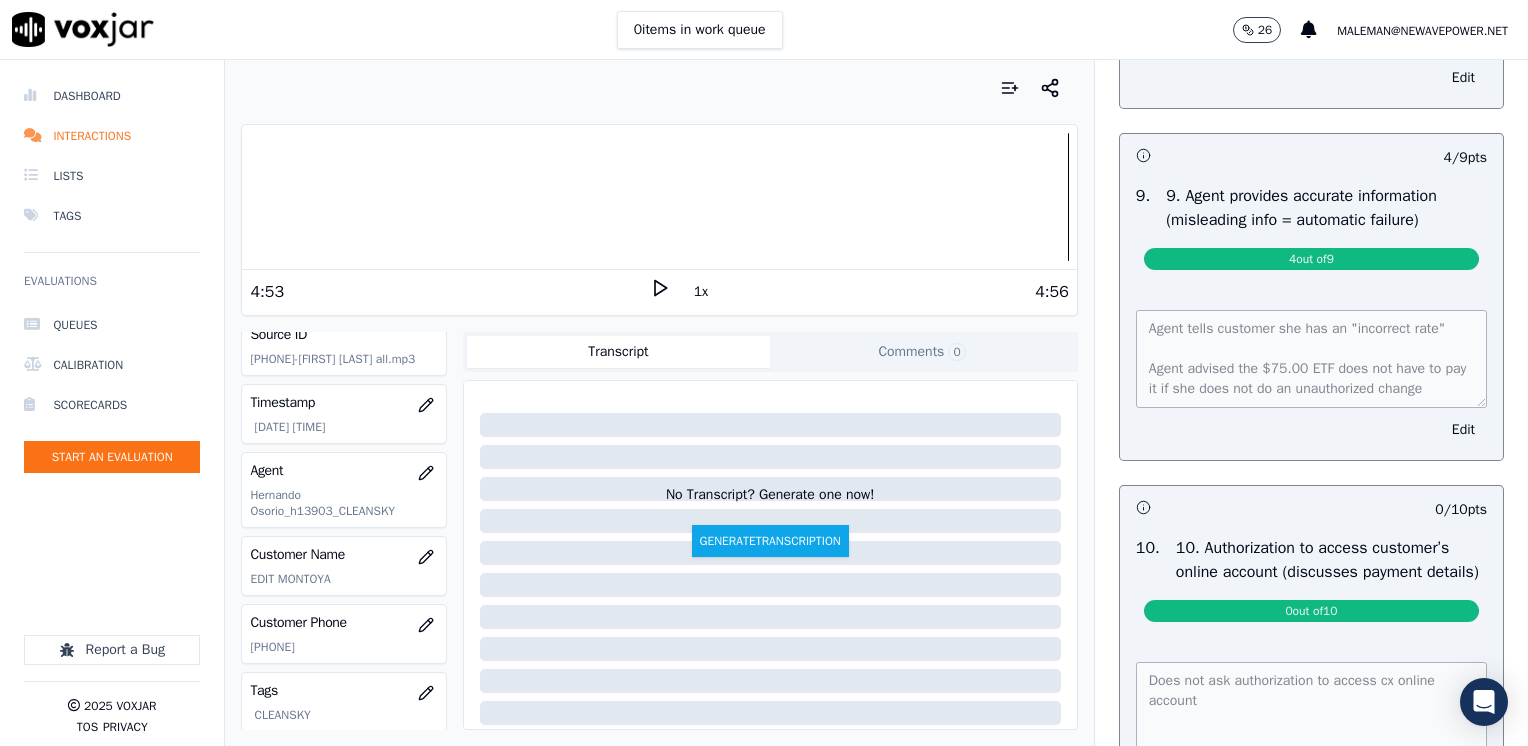 scroll, scrollTop: 2400, scrollLeft: 0, axis: vertical 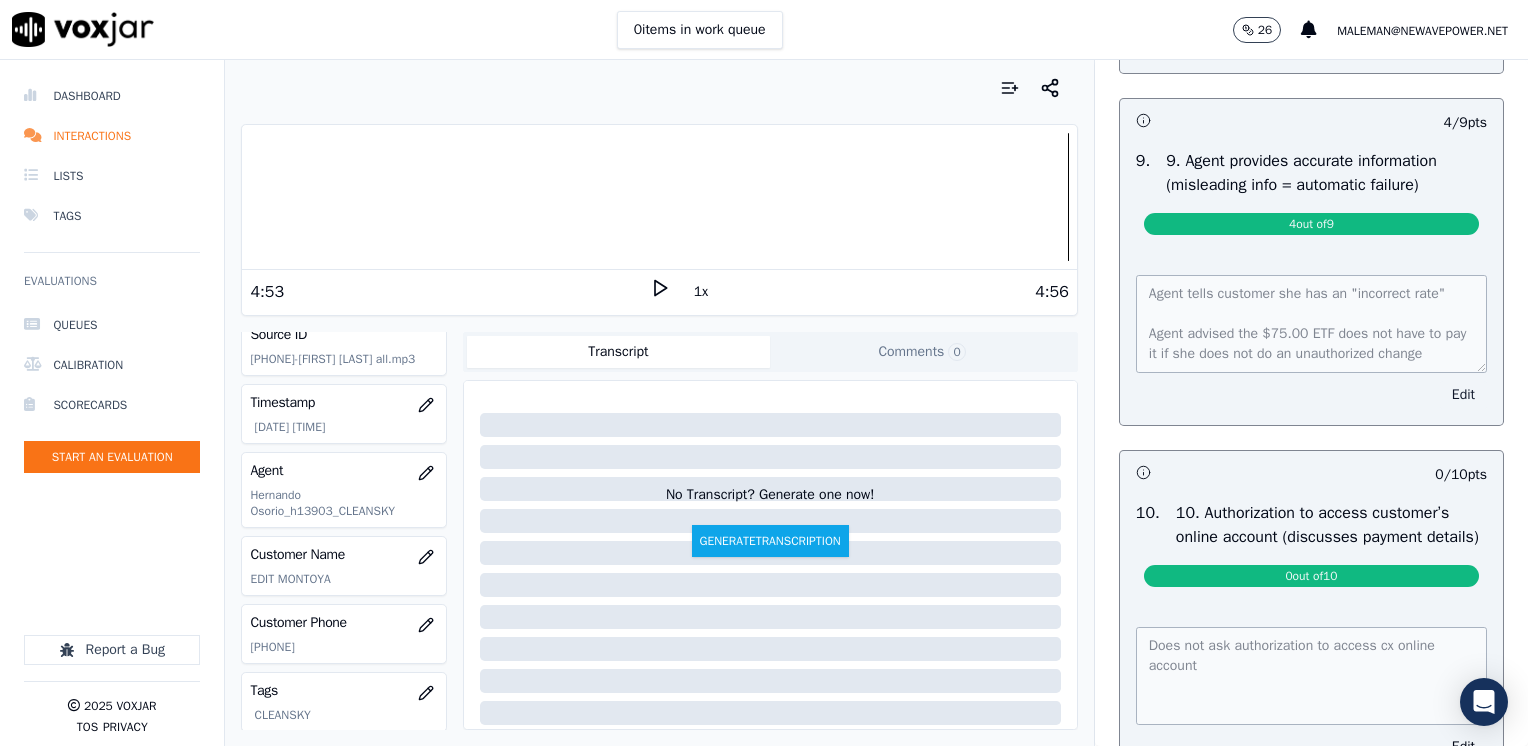 click on "Edit" at bounding box center (1463, 395) 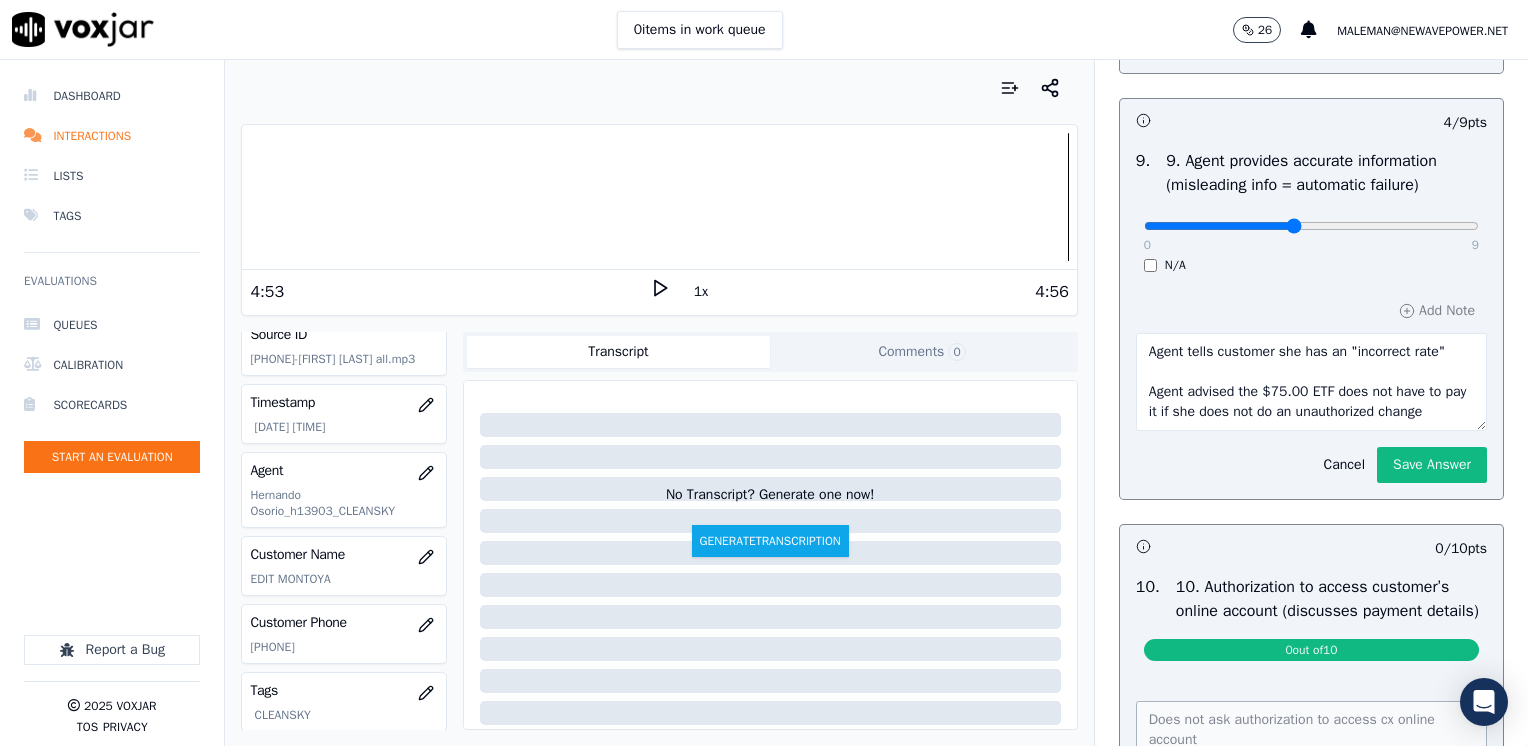 drag, startPoint x: 1140, startPoint y: 235, endPoint x: 1246, endPoint y: 250, distance: 107.05606 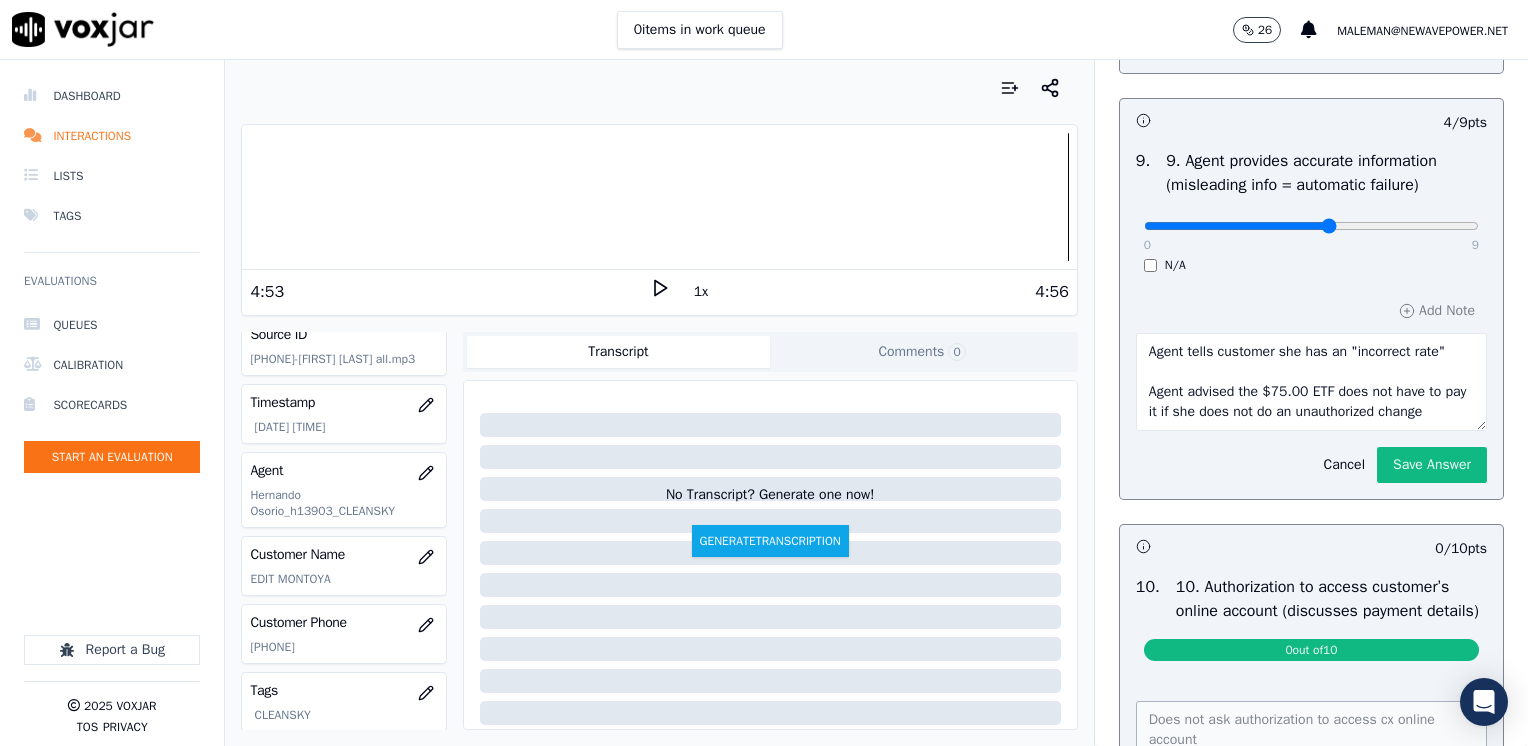 type on "5" 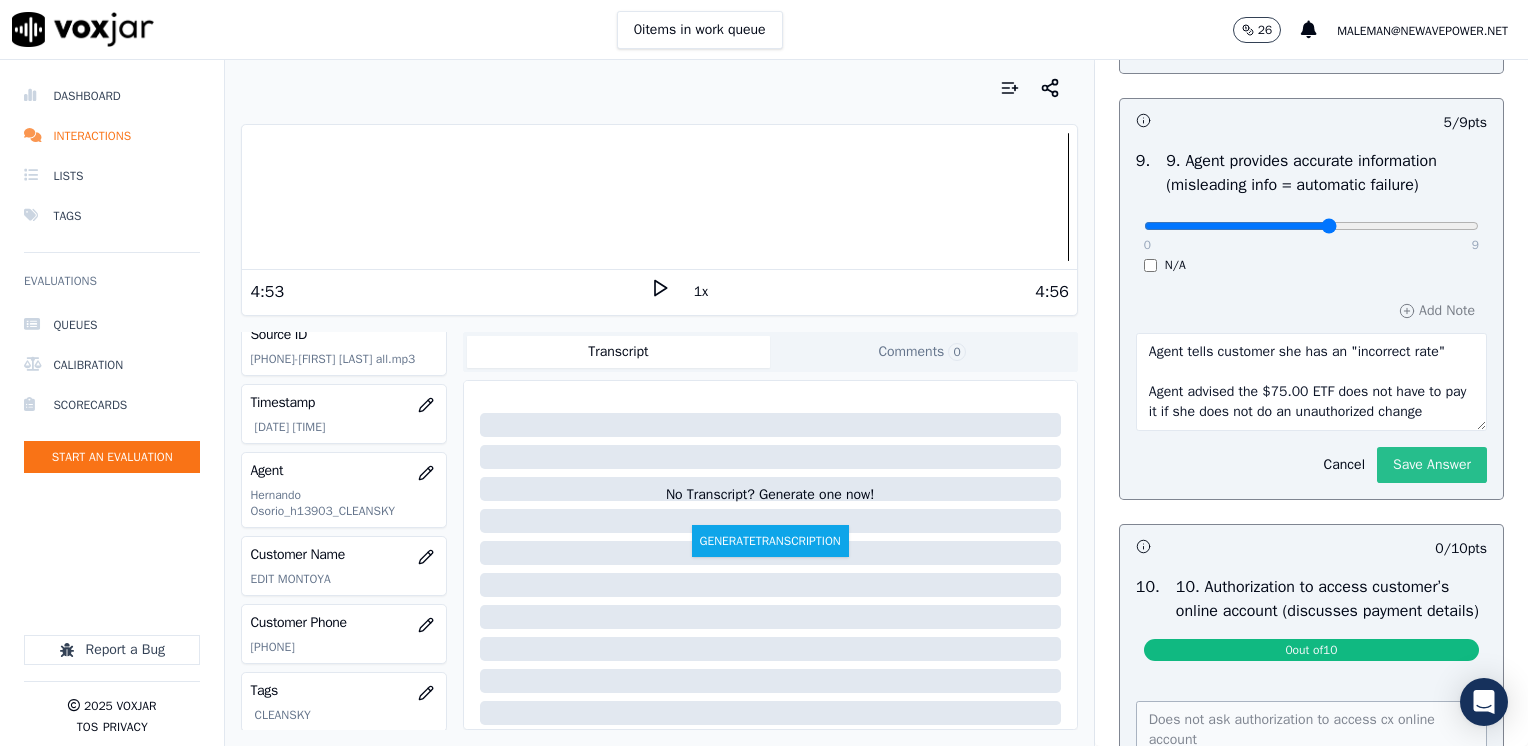 click on "Save Answer" 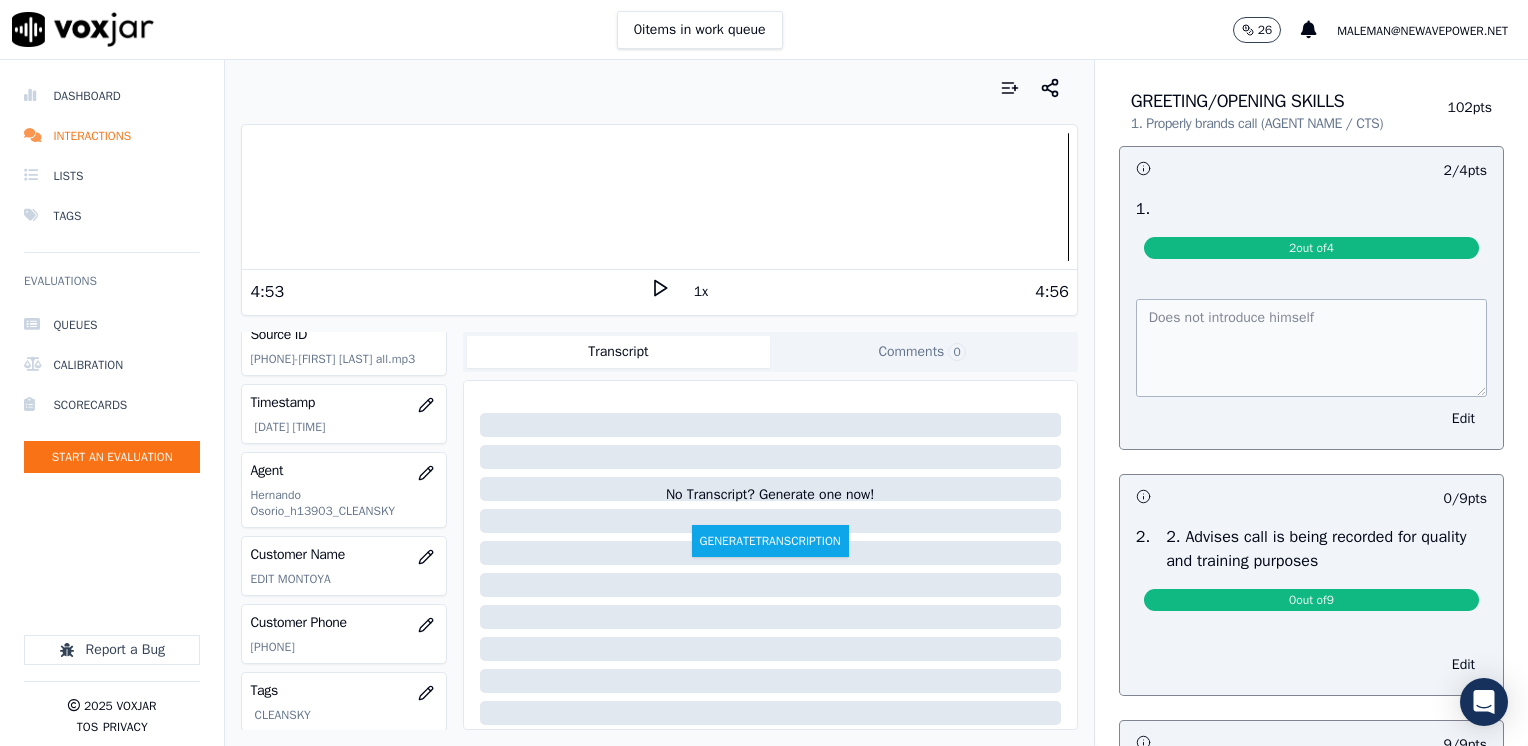 scroll, scrollTop: 0, scrollLeft: 0, axis: both 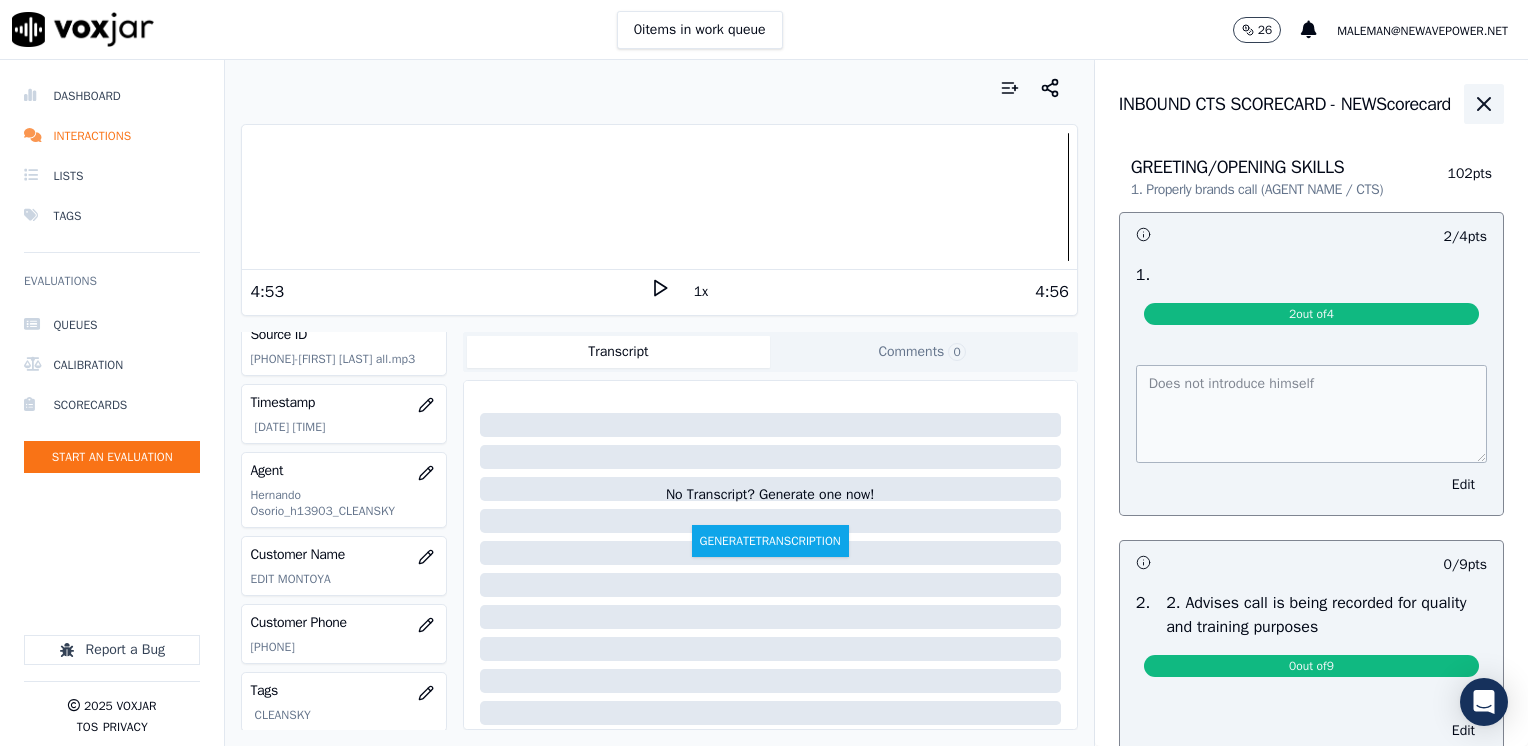 click 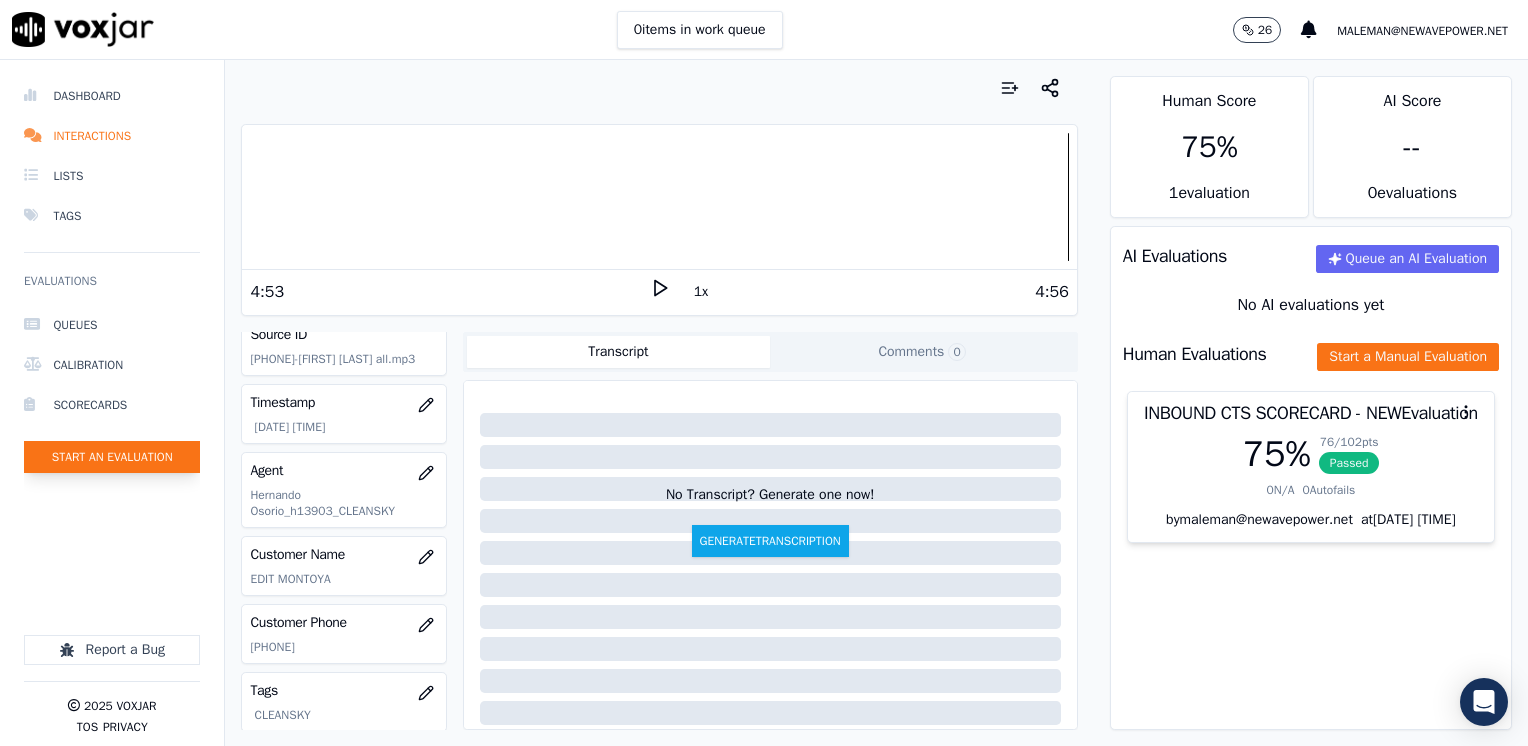 click on "Start an Evaluation" 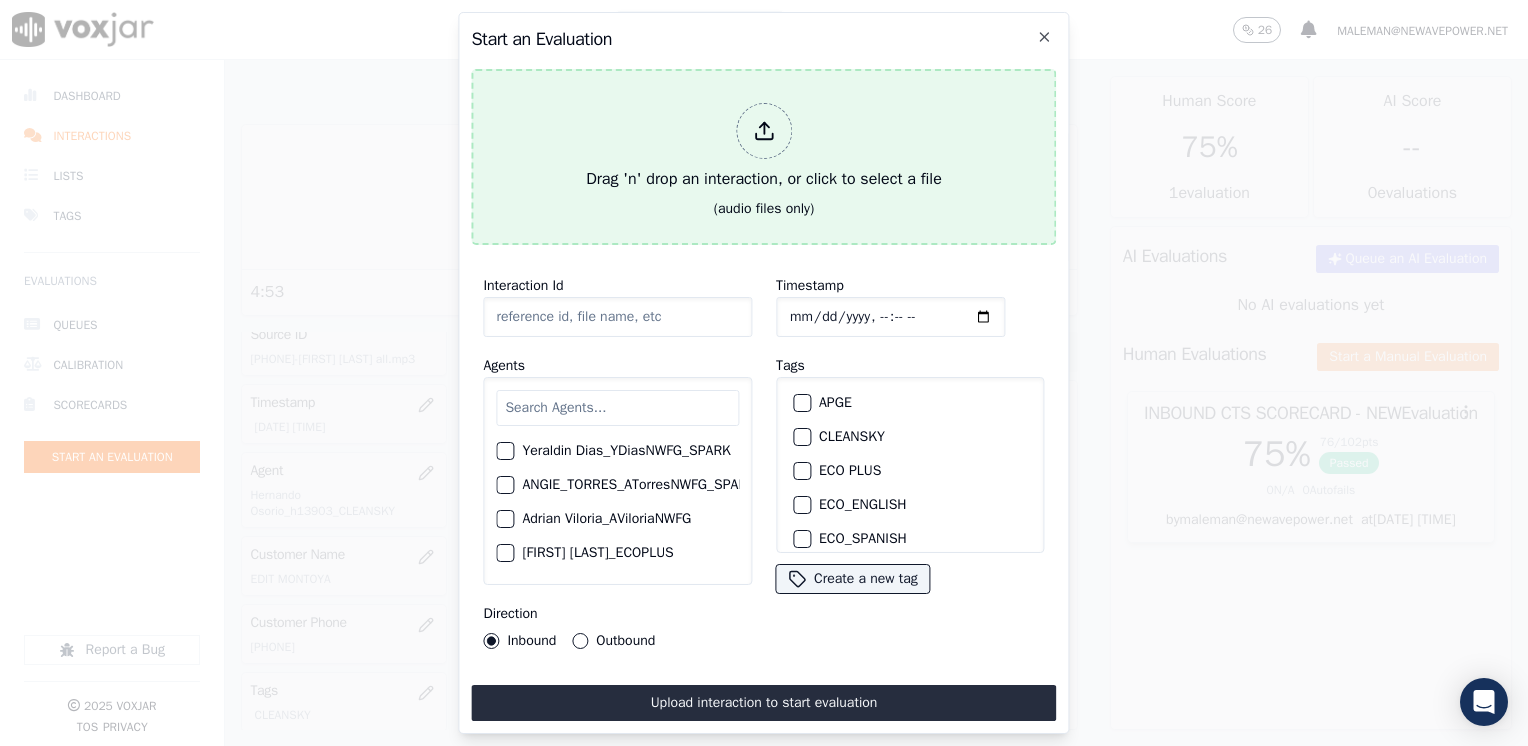 click at bounding box center (764, 131) 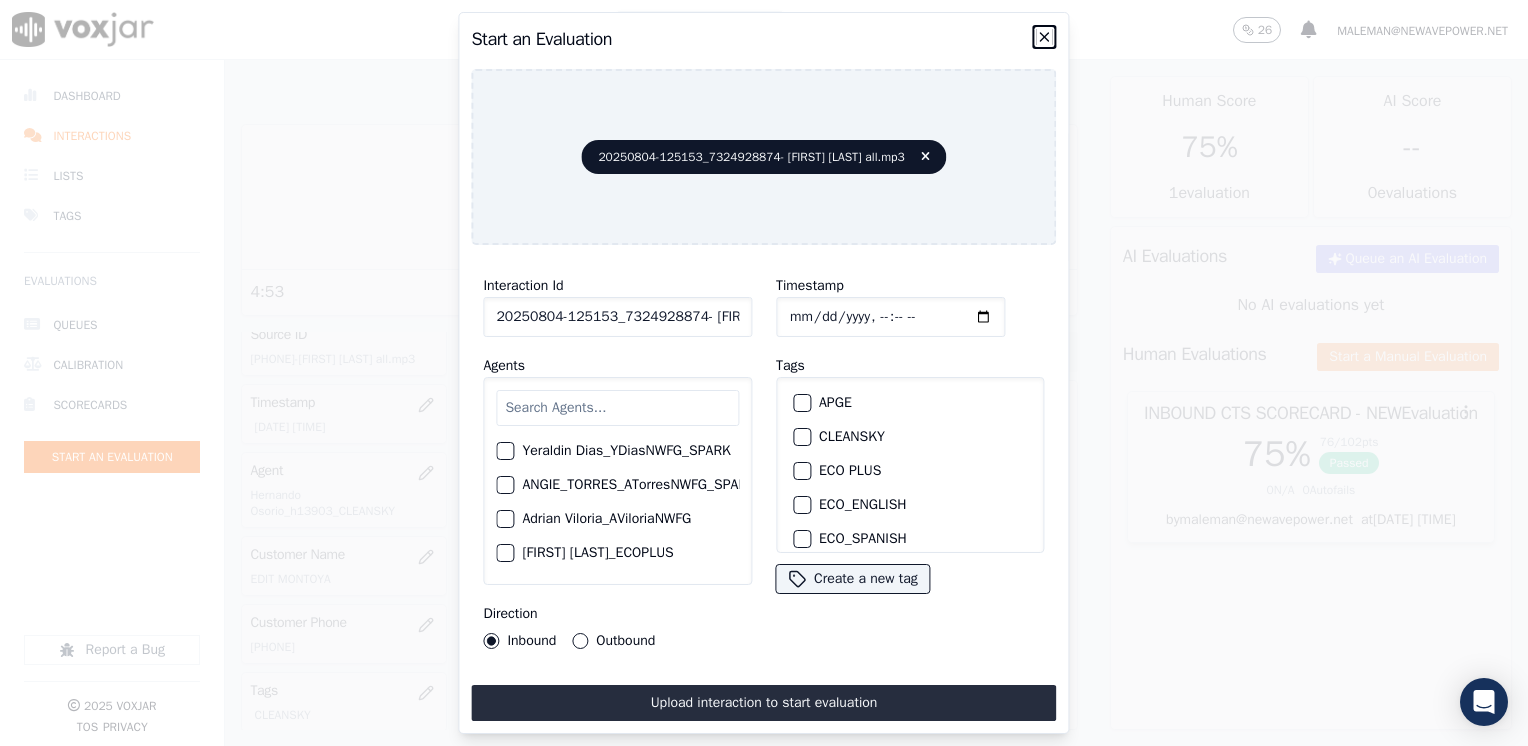 click 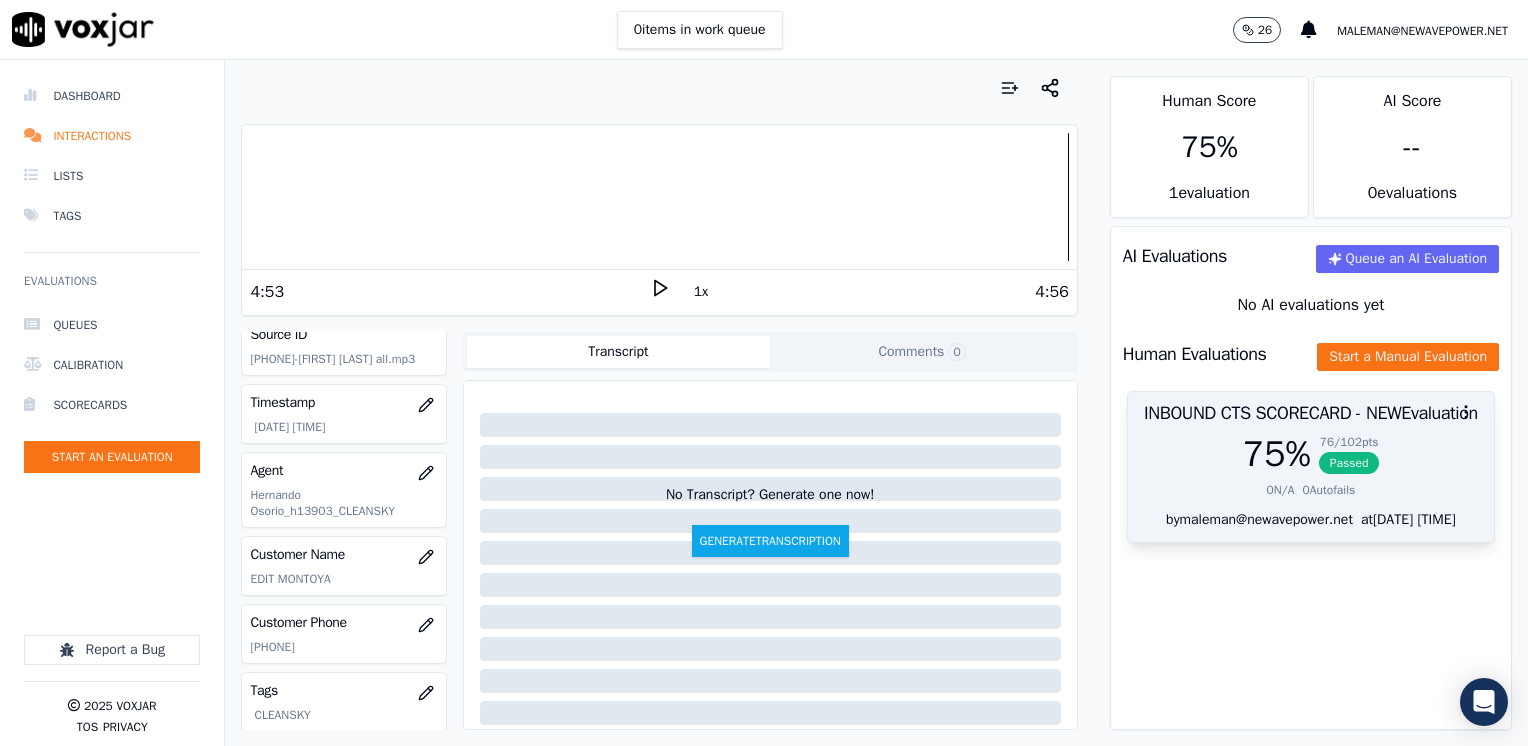 click on "INBOUND CTS SCORECARD - NEW   Evaluation" at bounding box center [1311, 413] 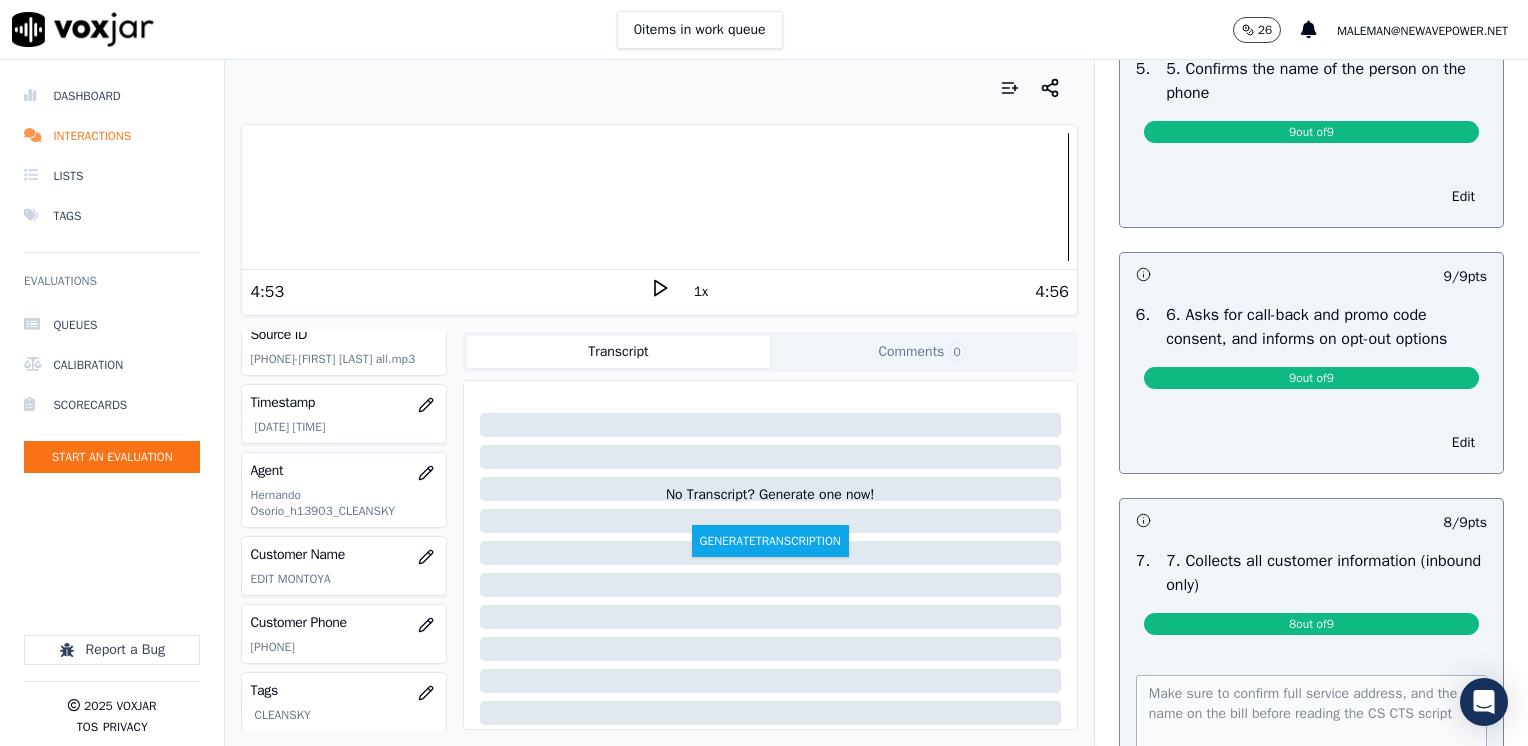 scroll, scrollTop: 1600, scrollLeft: 0, axis: vertical 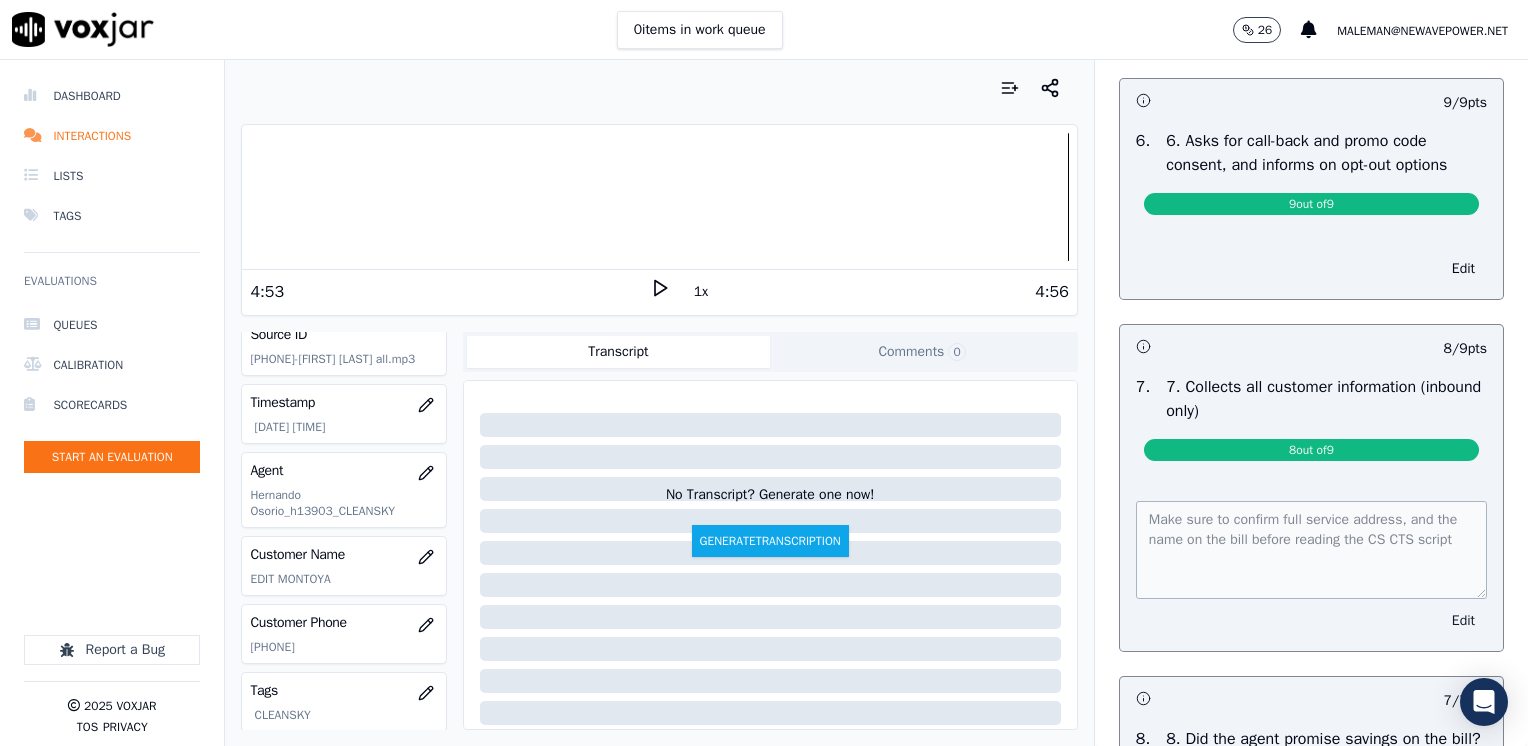 click on "Edit" at bounding box center [1463, 621] 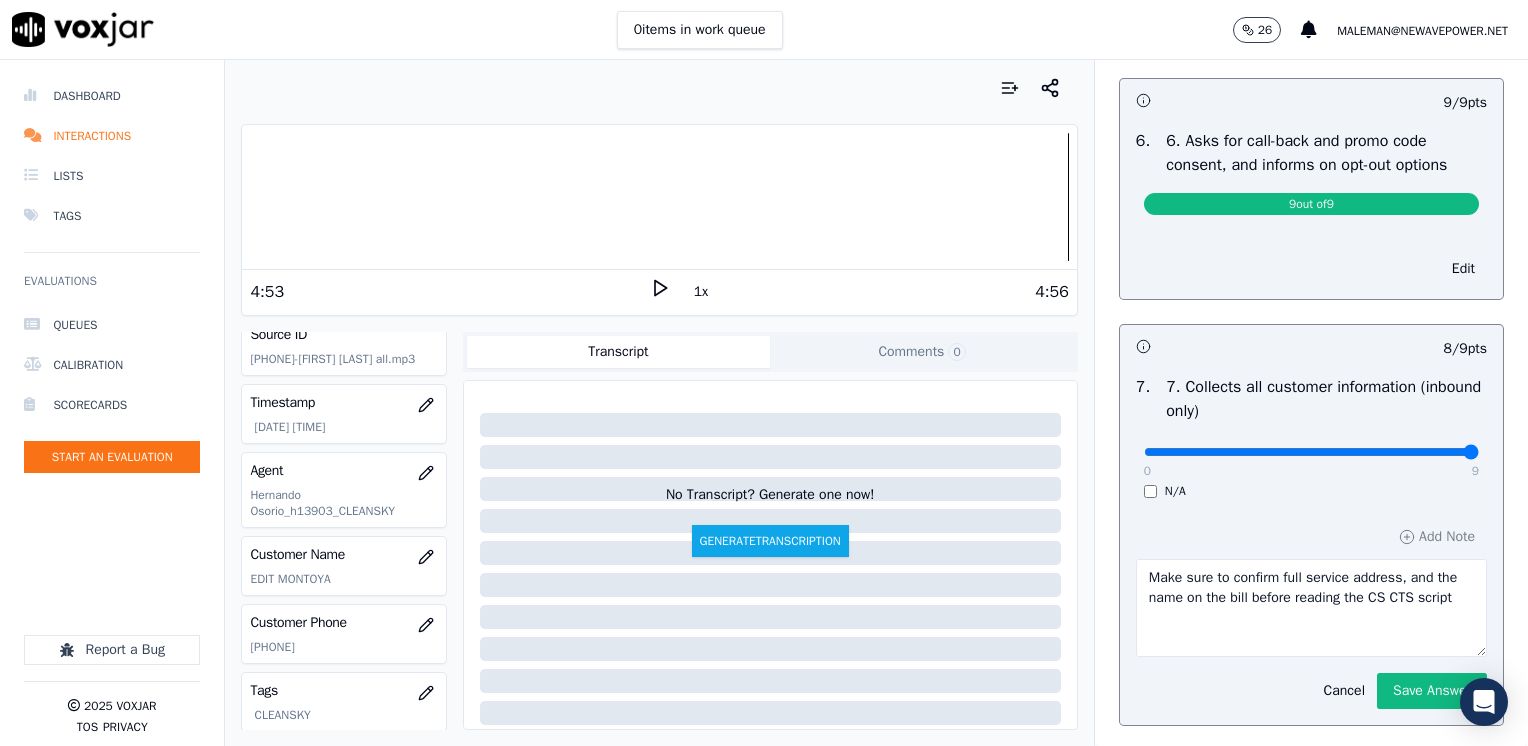 drag, startPoint x: 1132, startPoint y: 446, endPoint x: 1531, endPoint y: 434, distance: 399.18042 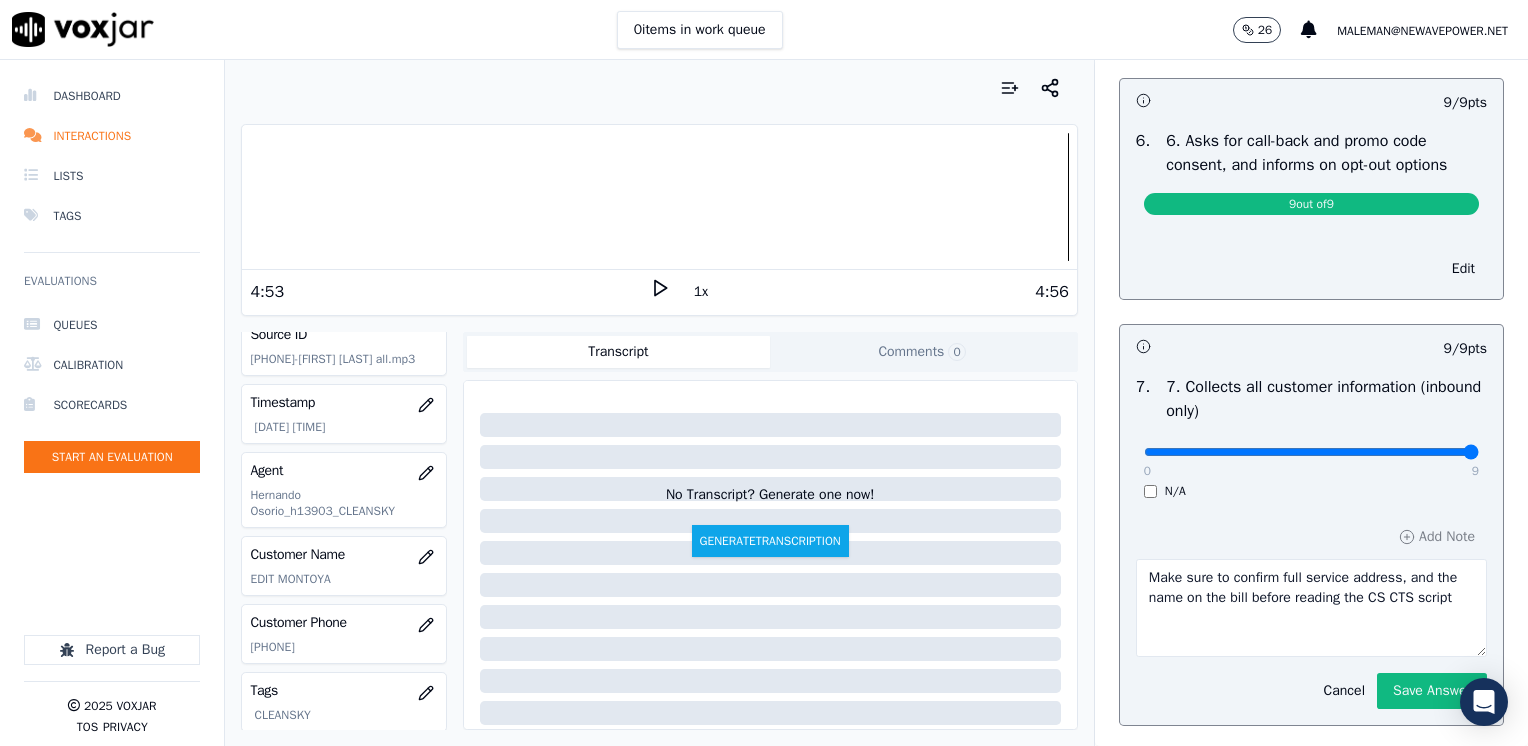drag, startPoint x: 1180, startPoint y: 621, endPoint x: 1044, endPoint y: 551, distance: 152.9575 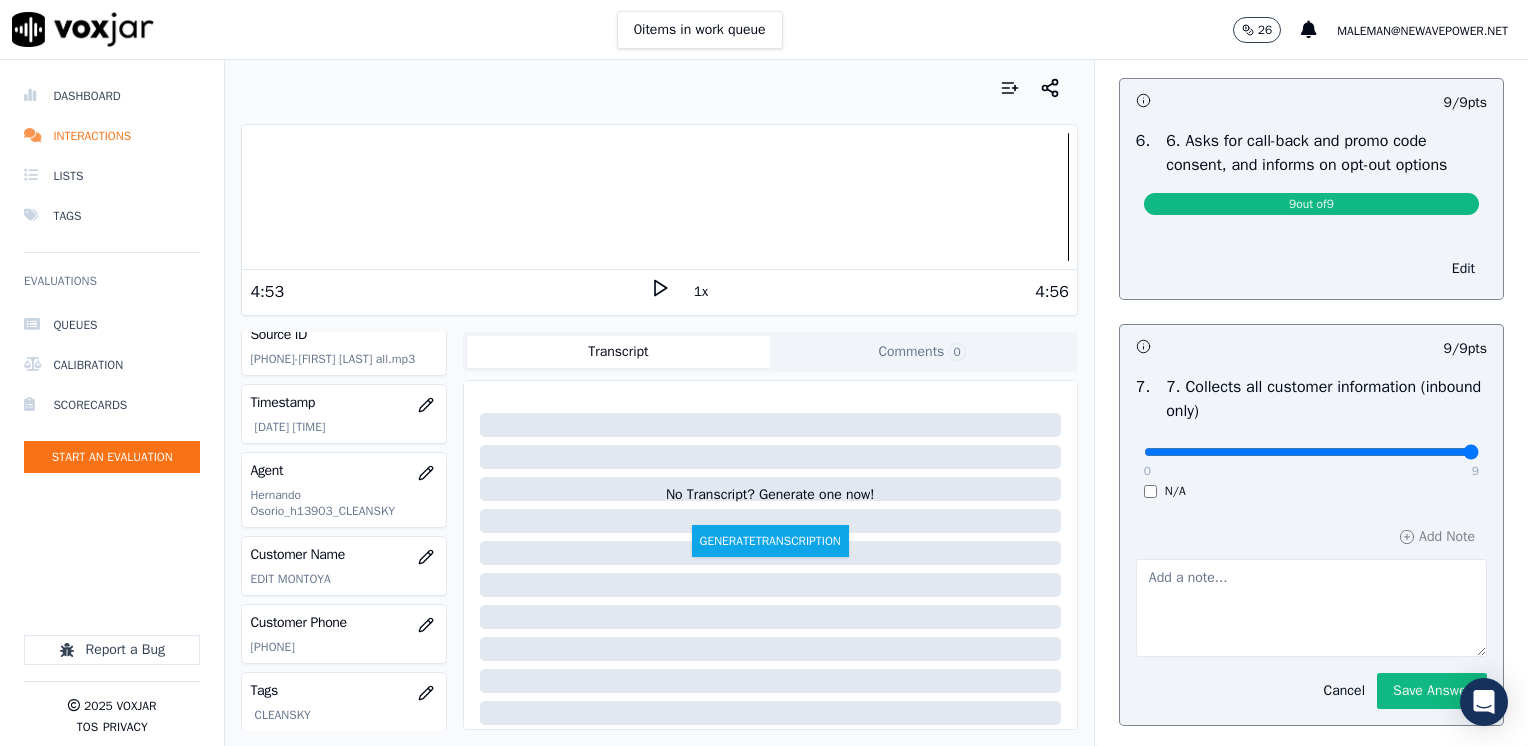 type 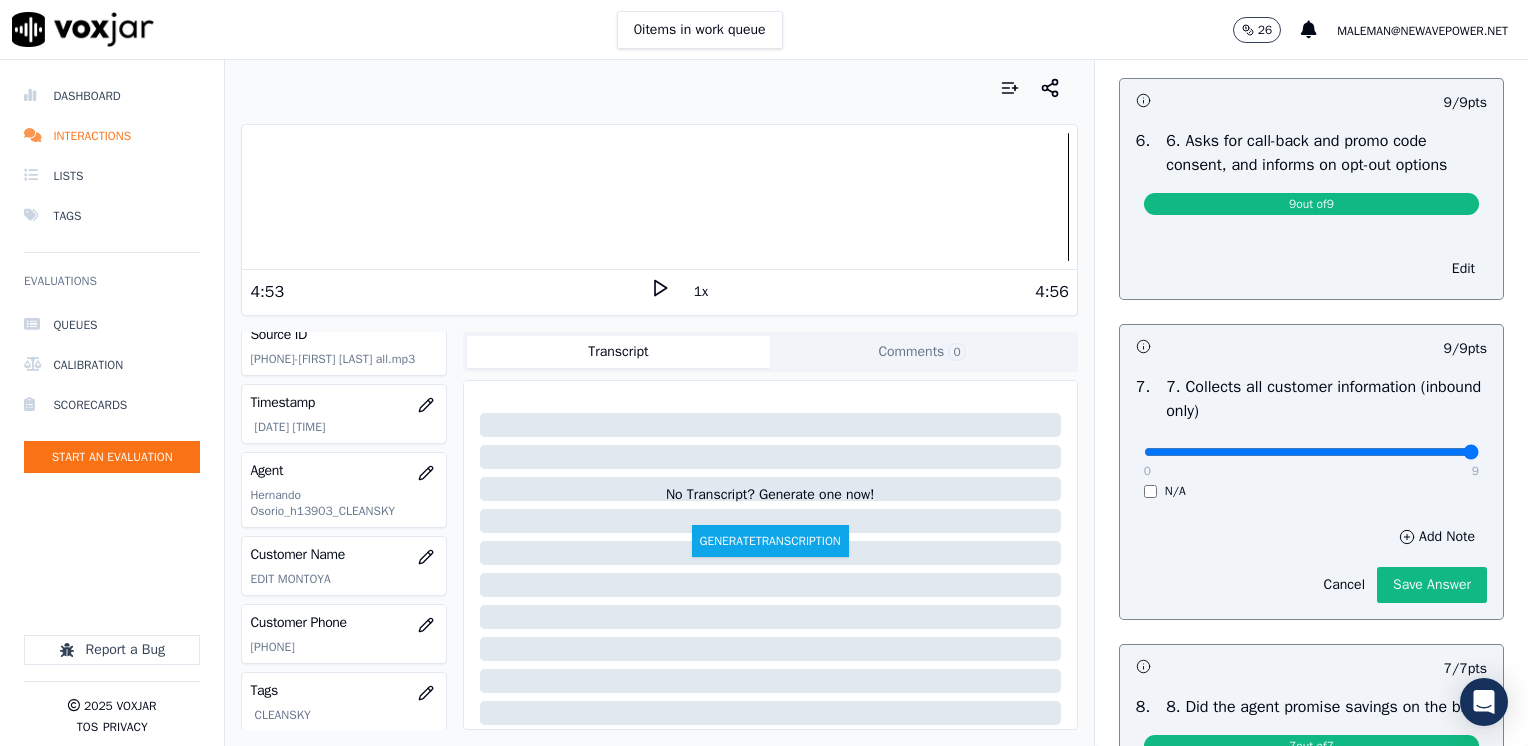 click on "Add Note       Cancel   Save Answer" at bounding box center (1311, 563) 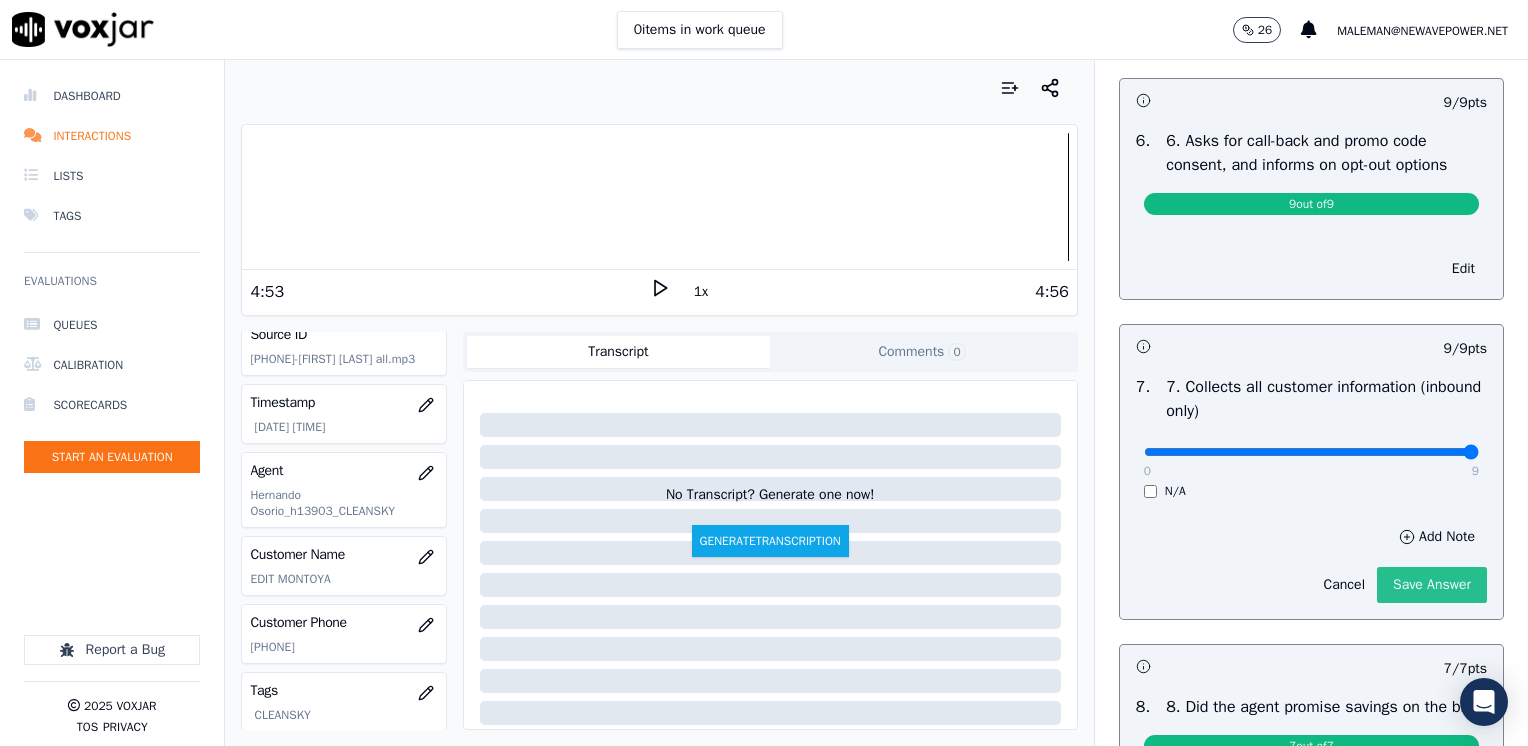click on "Save Answer" 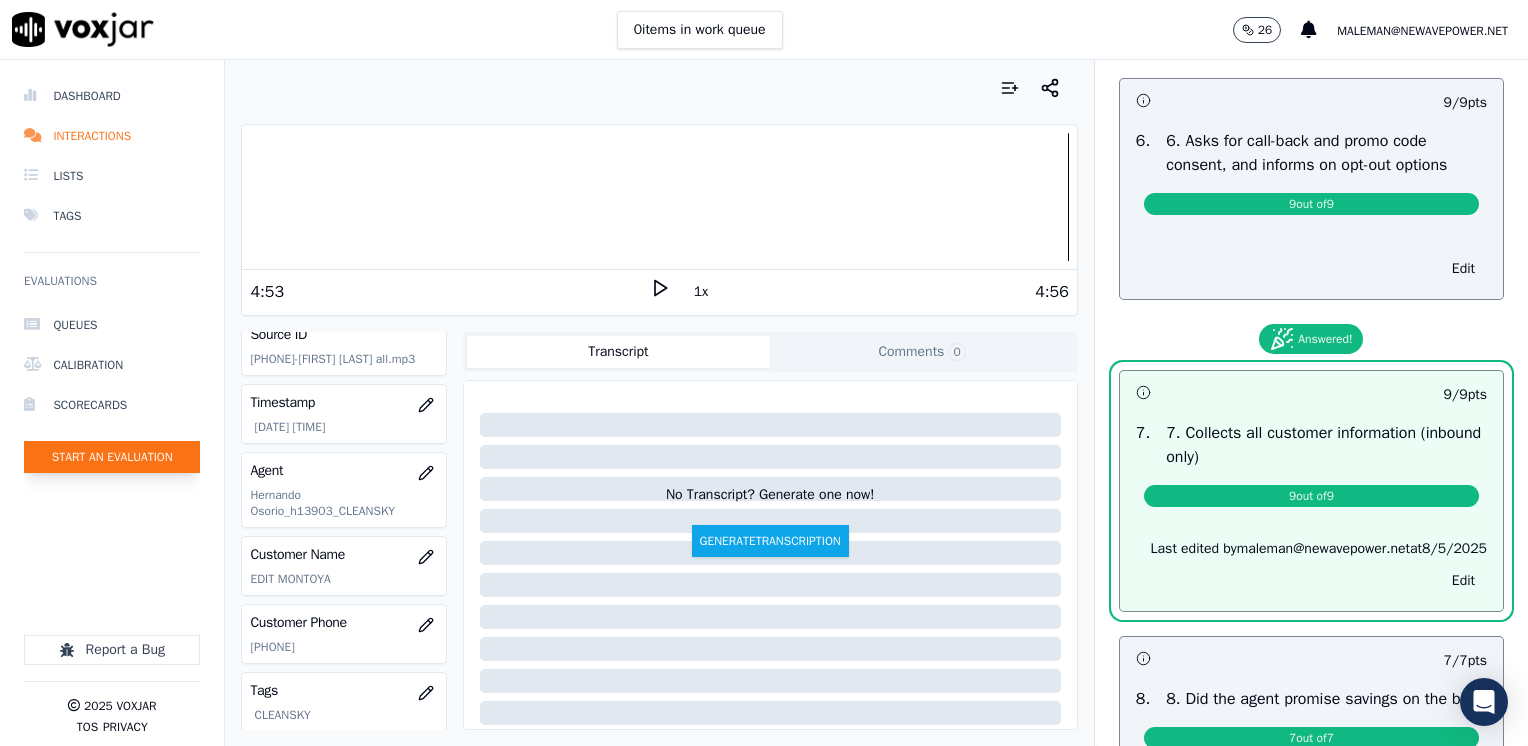 click on "Start an Evaluation" 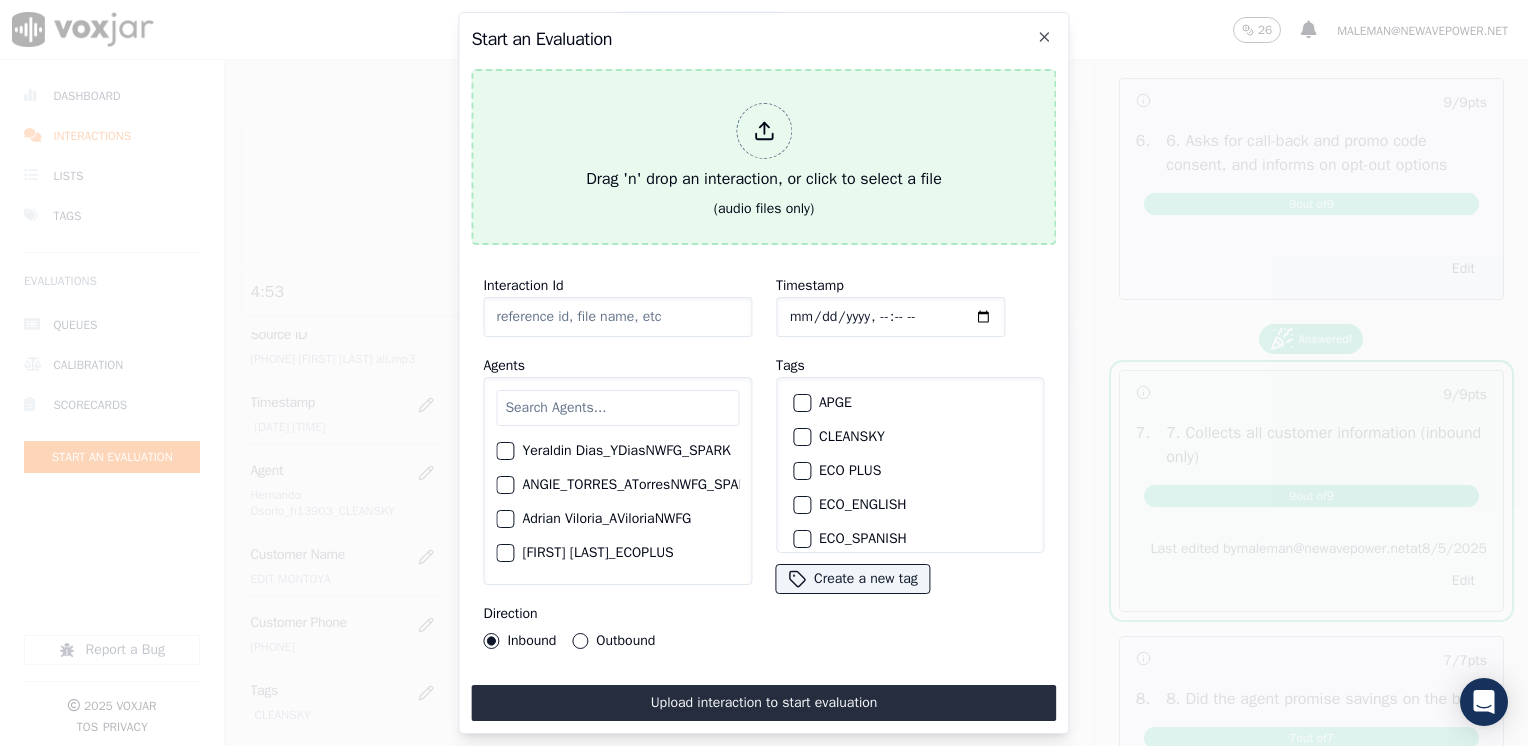 click at bounding box center [764, 131] 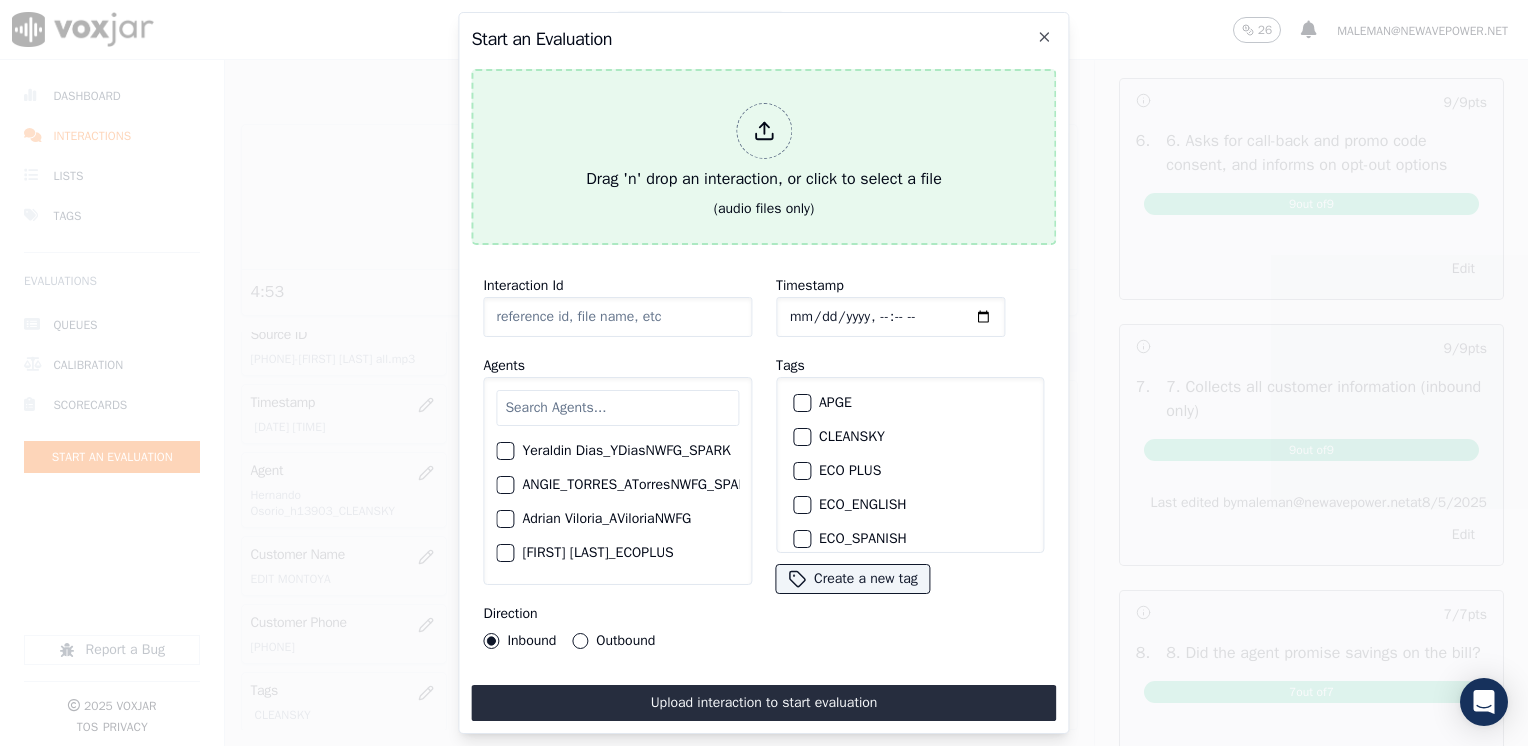 type on "20250804-125153_7324928874- [FIRST] [LAST] all.mp3" 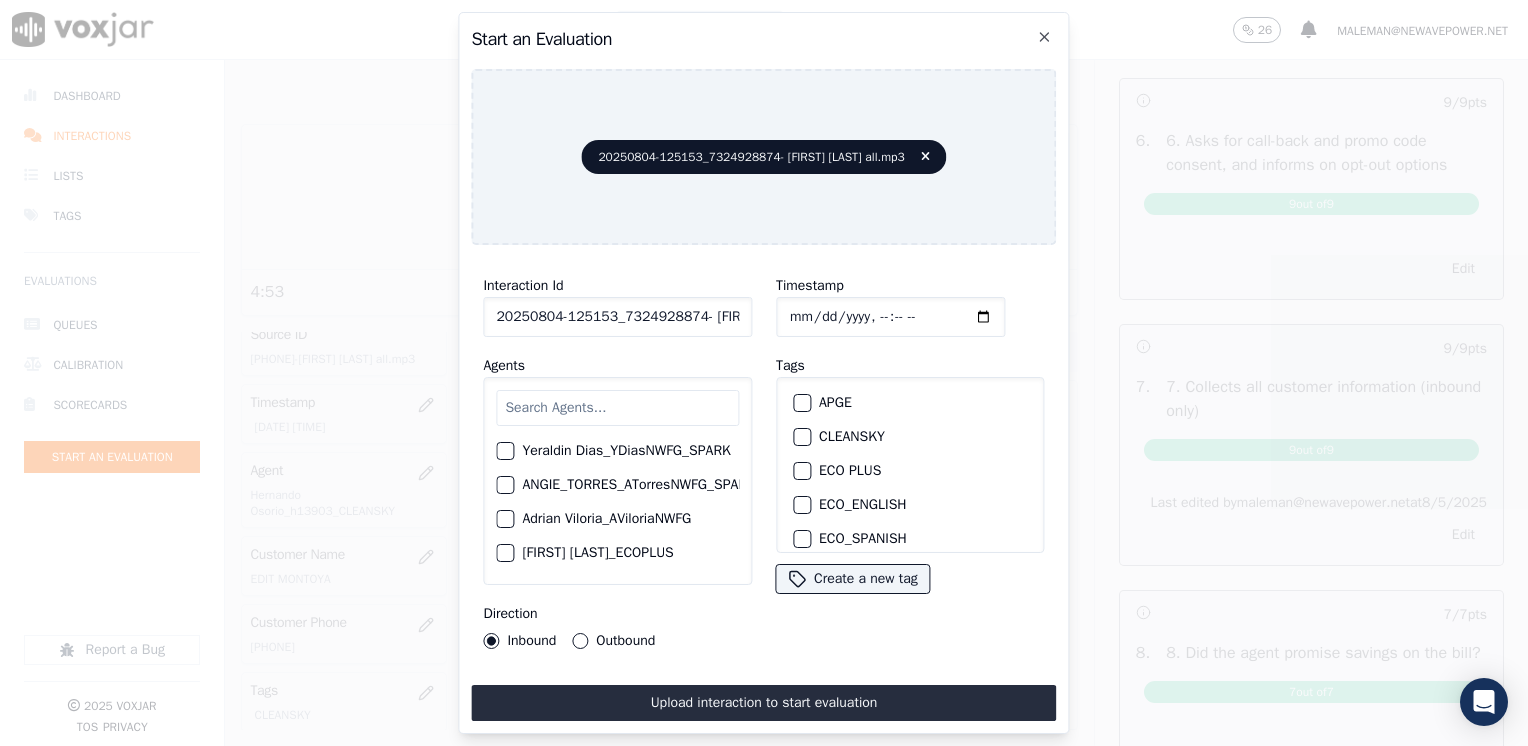 click at bounding box center [617, 408] 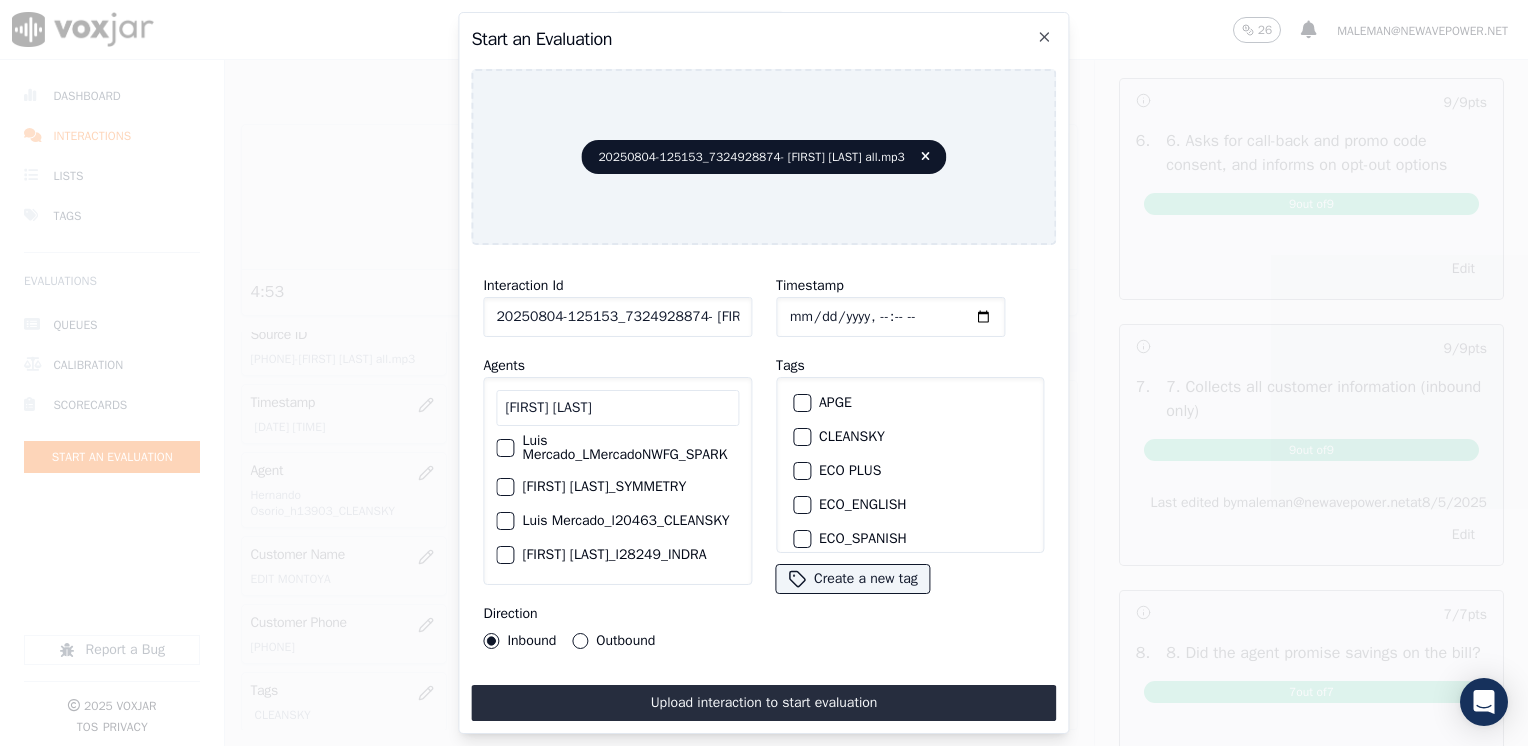 scroll, scrollTop: 132, scrollLeft: 0, axis: vertical 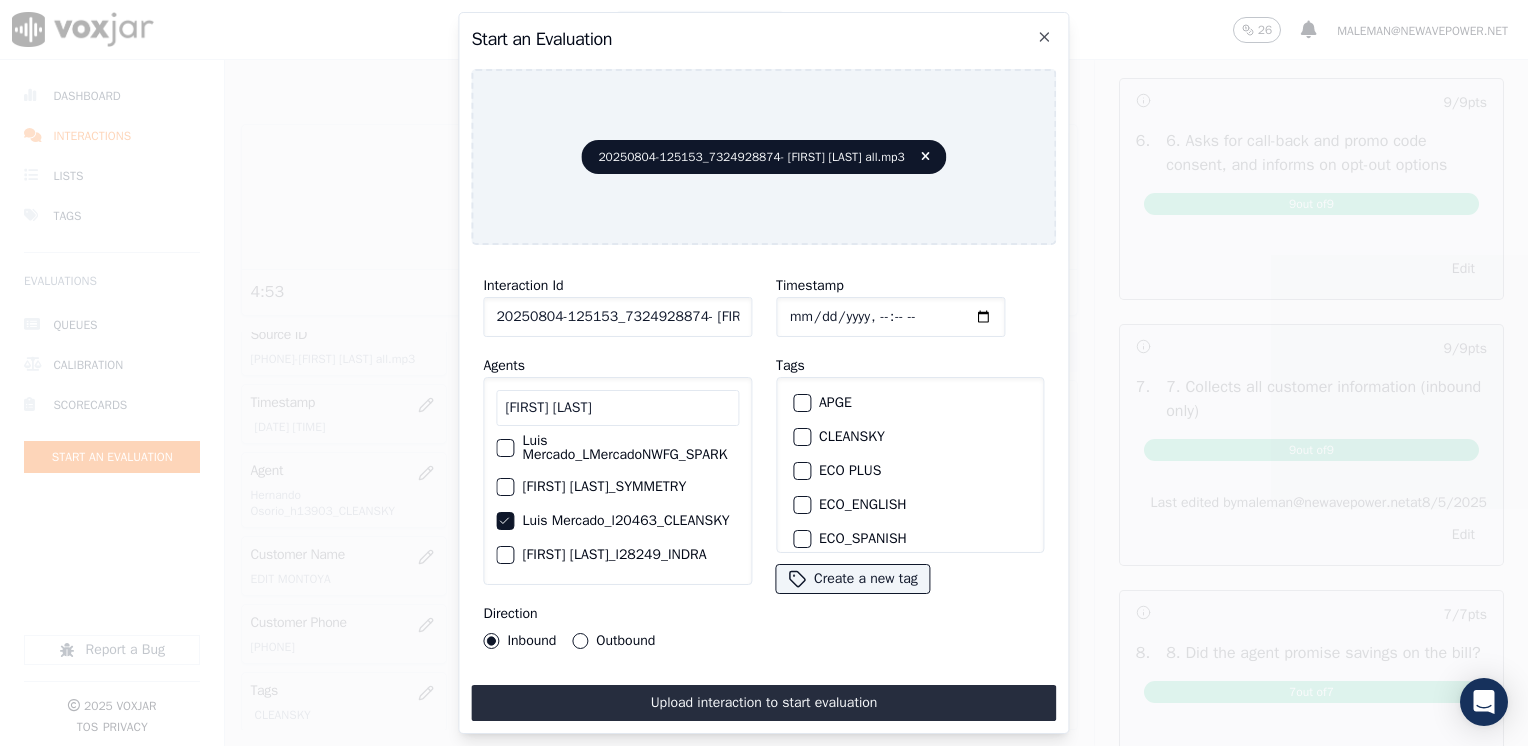 click at bounding box center (801, 437) 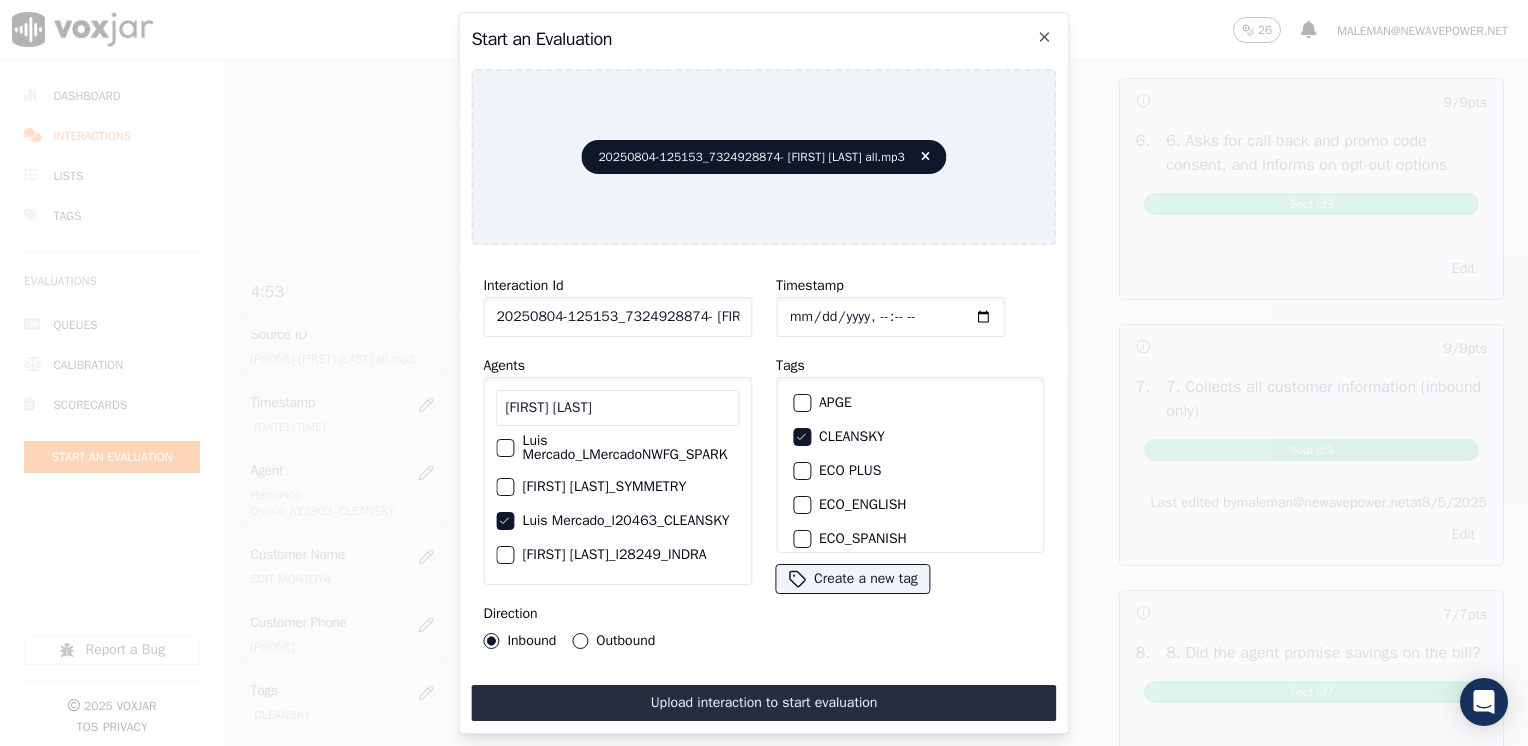 click on "Timestamp" 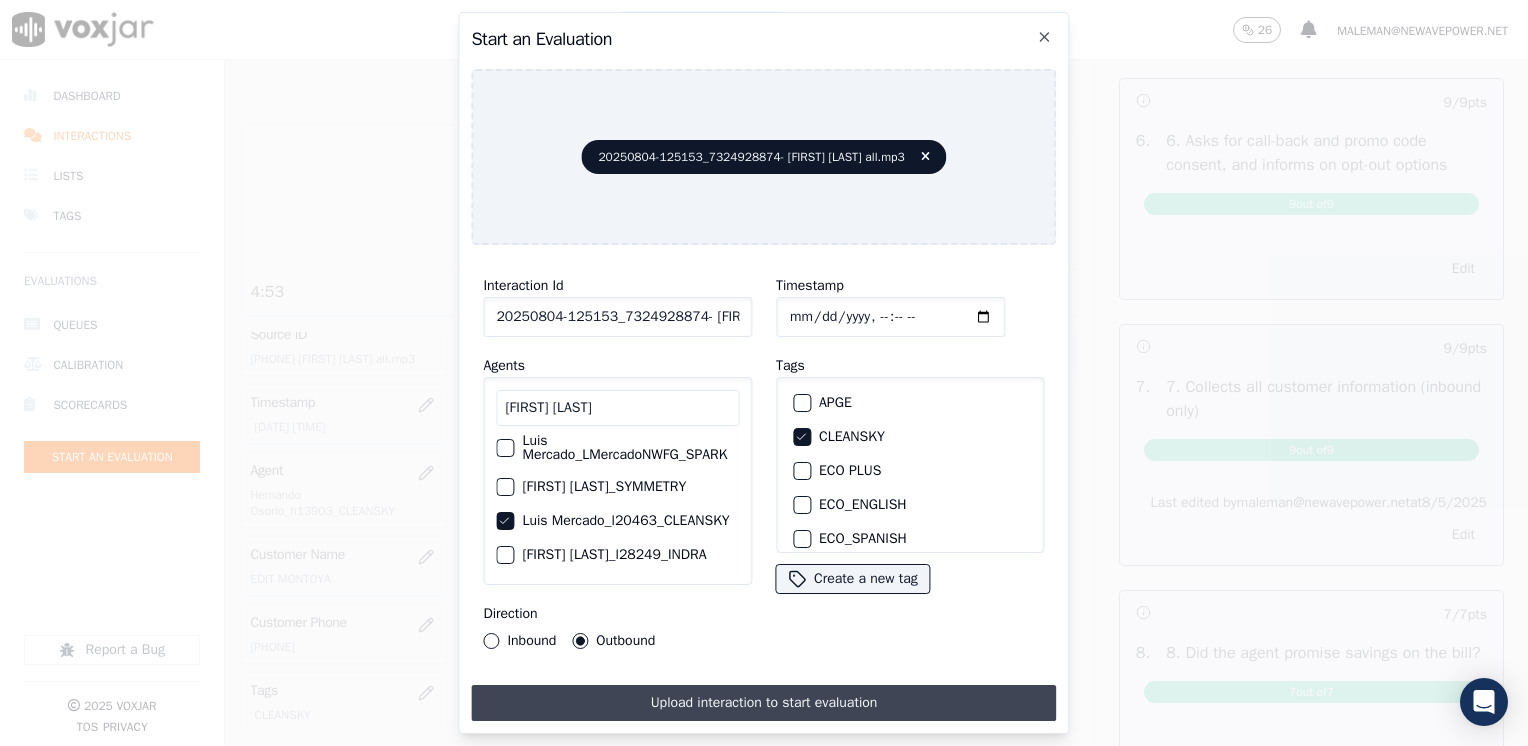 click on "Upload interaction to start evaluation" at bounding box center (763, 703) 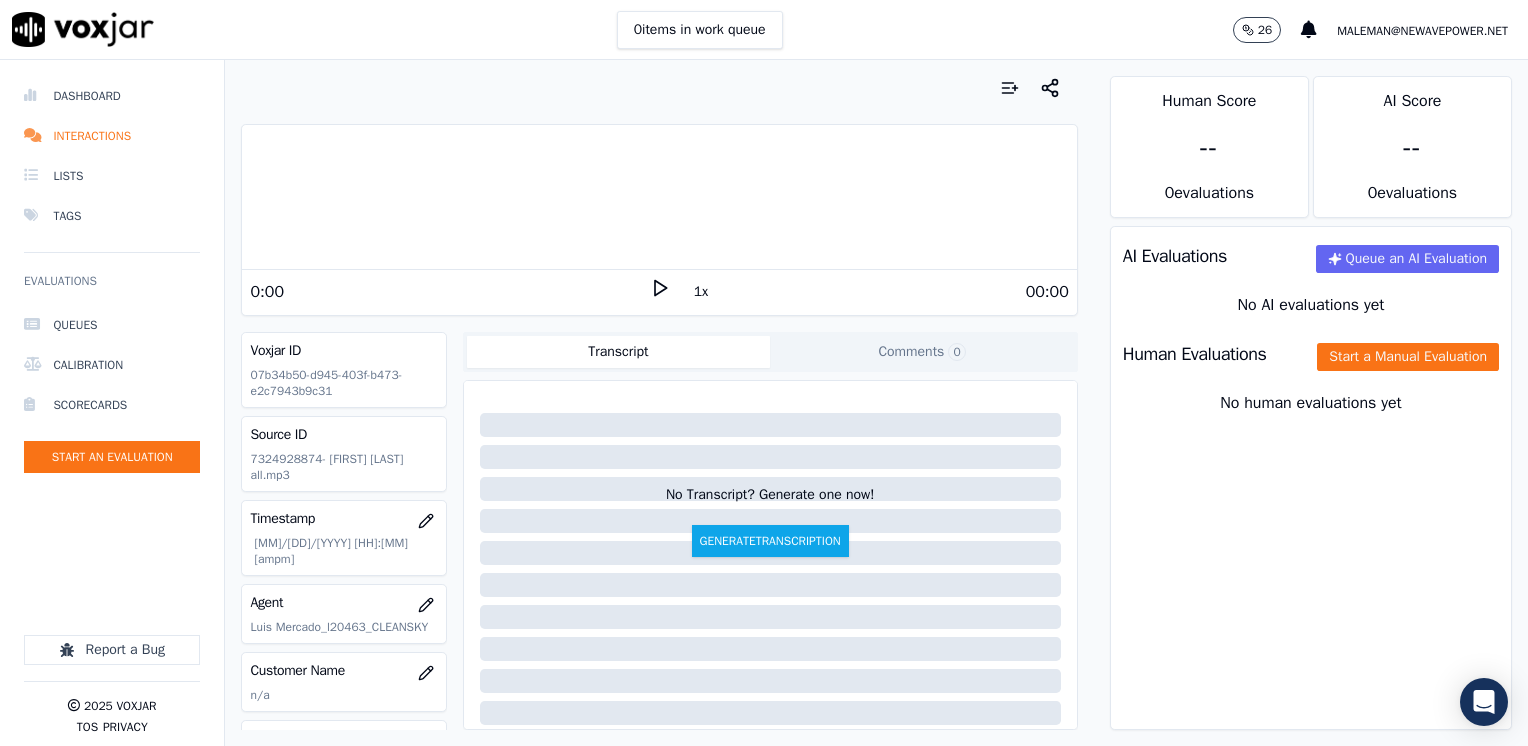 click 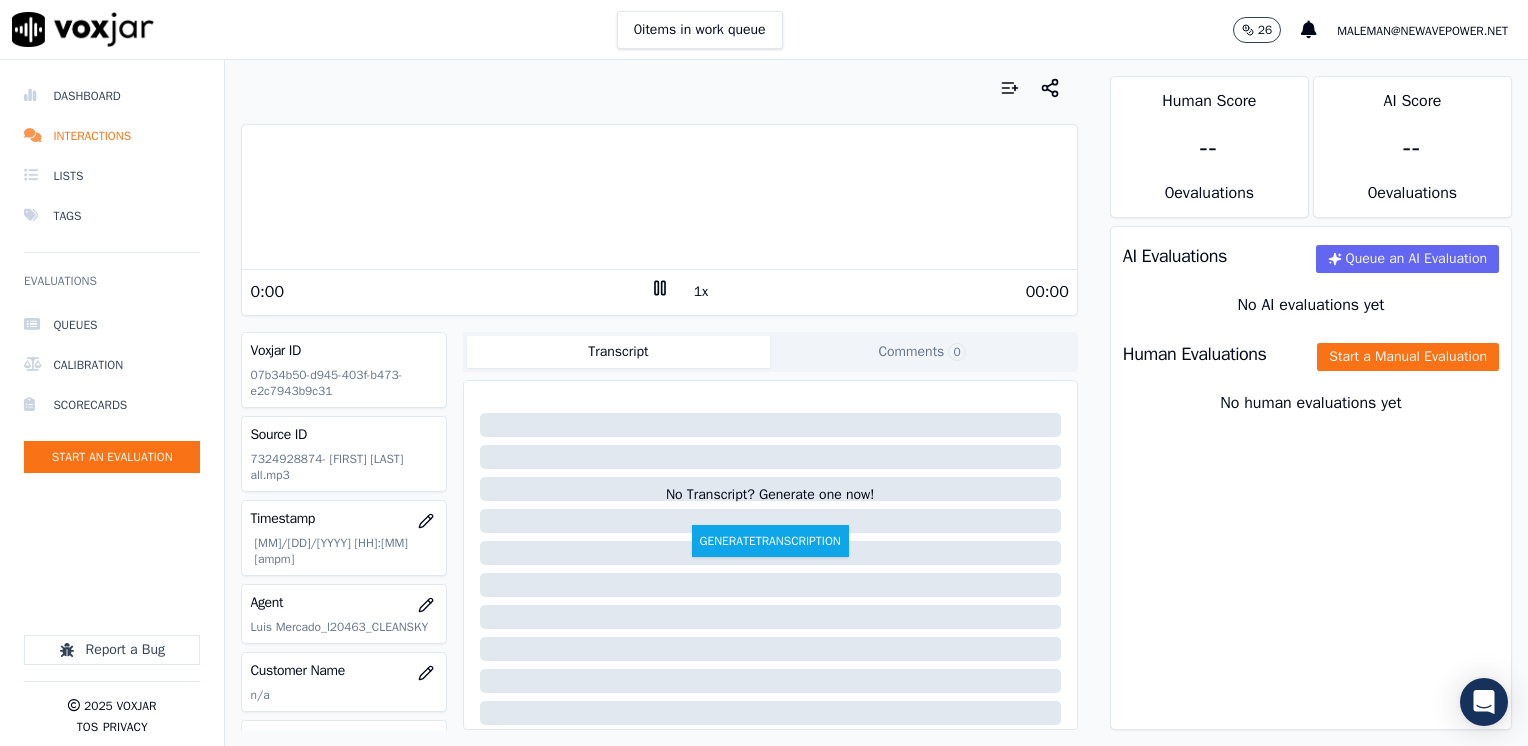 click 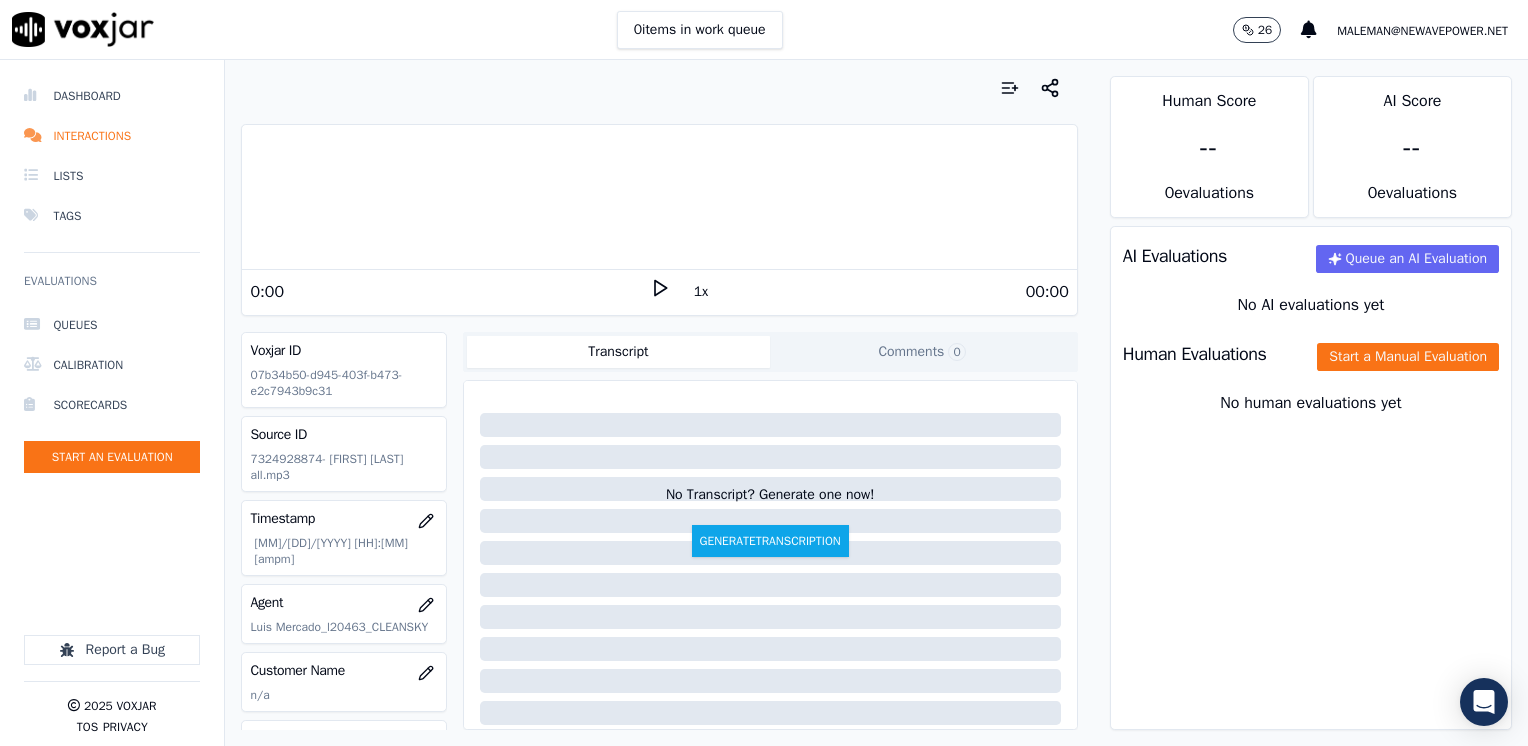 scroll, scrollTop: 100, scrollLeft: 0, axis: vertical 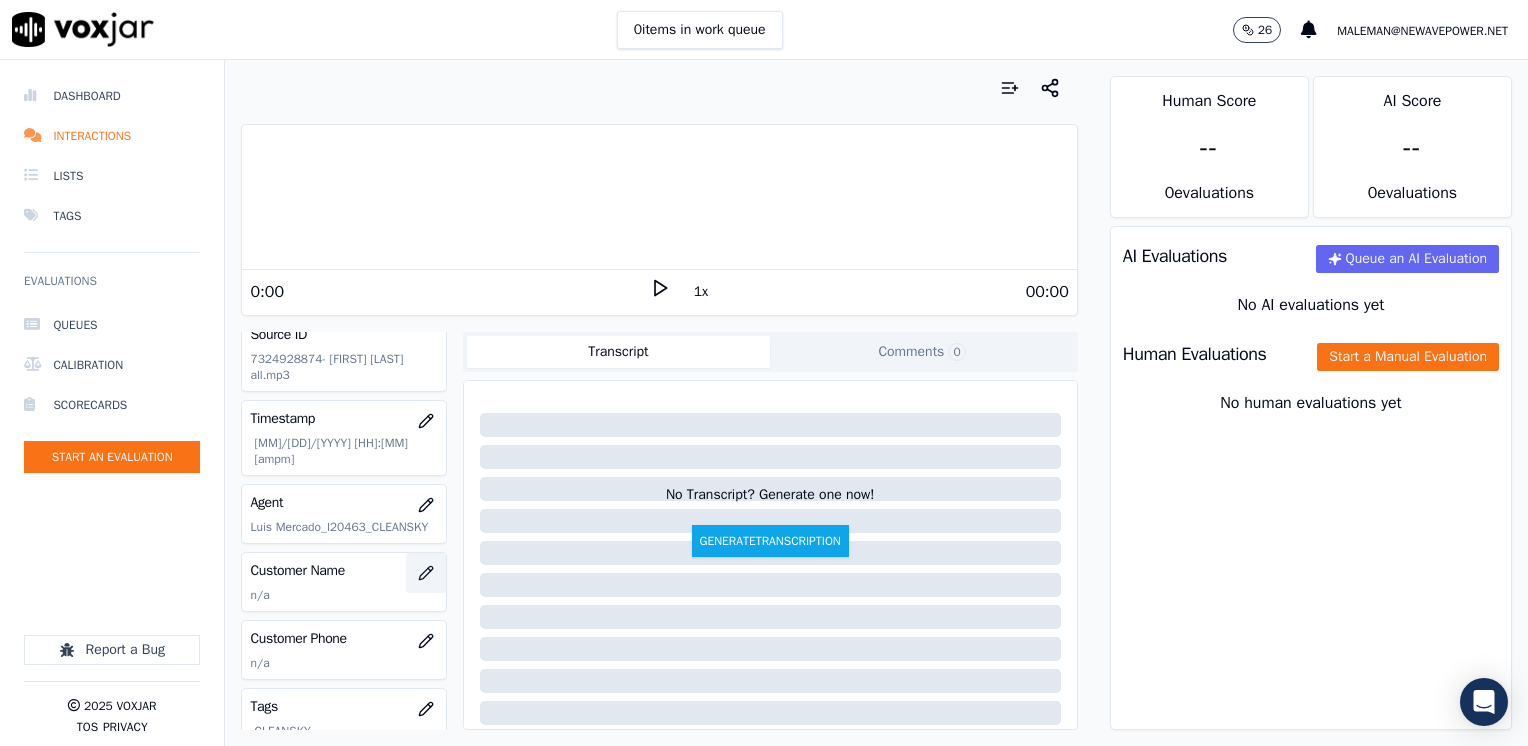 click at bounding box center [426, 573] 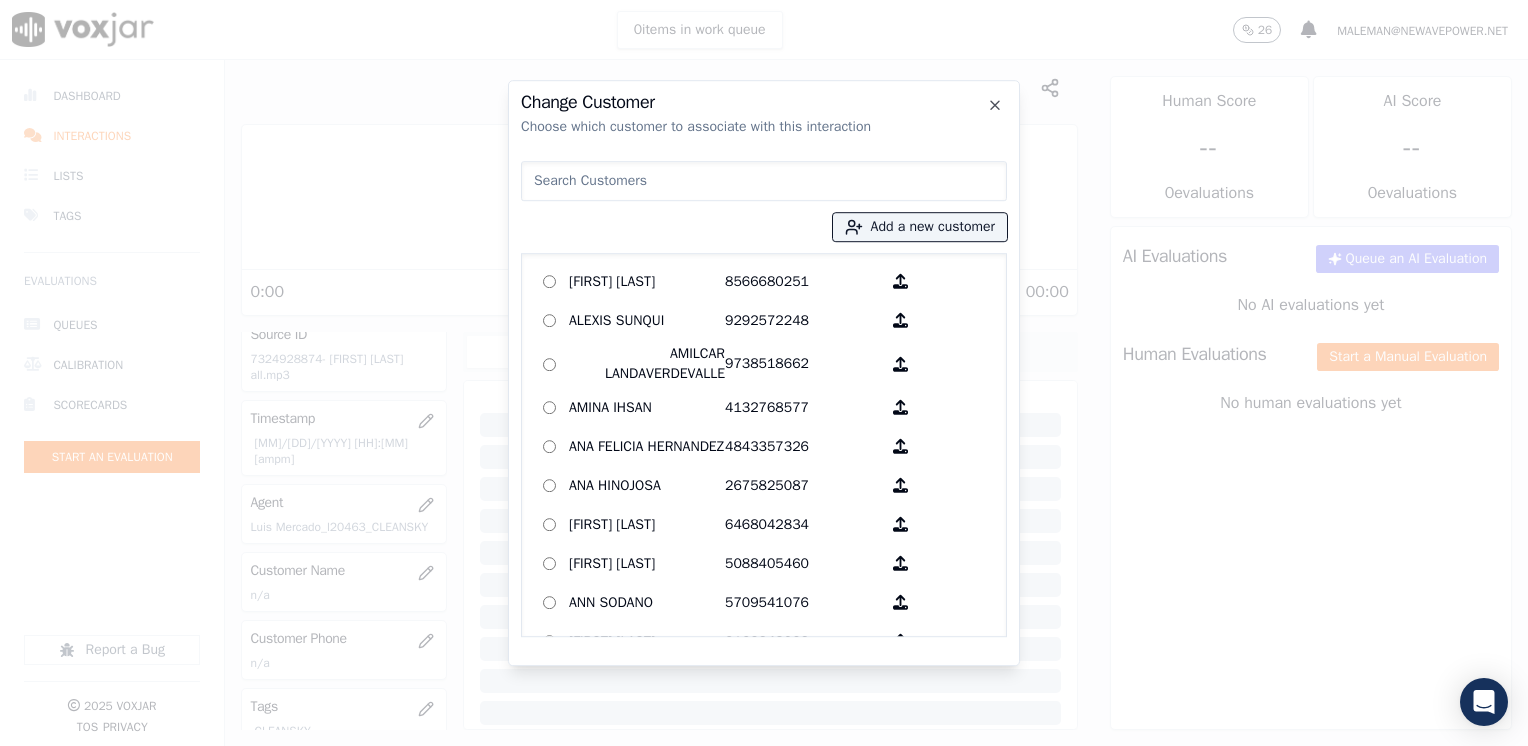 click at bounding box center (764, 181) 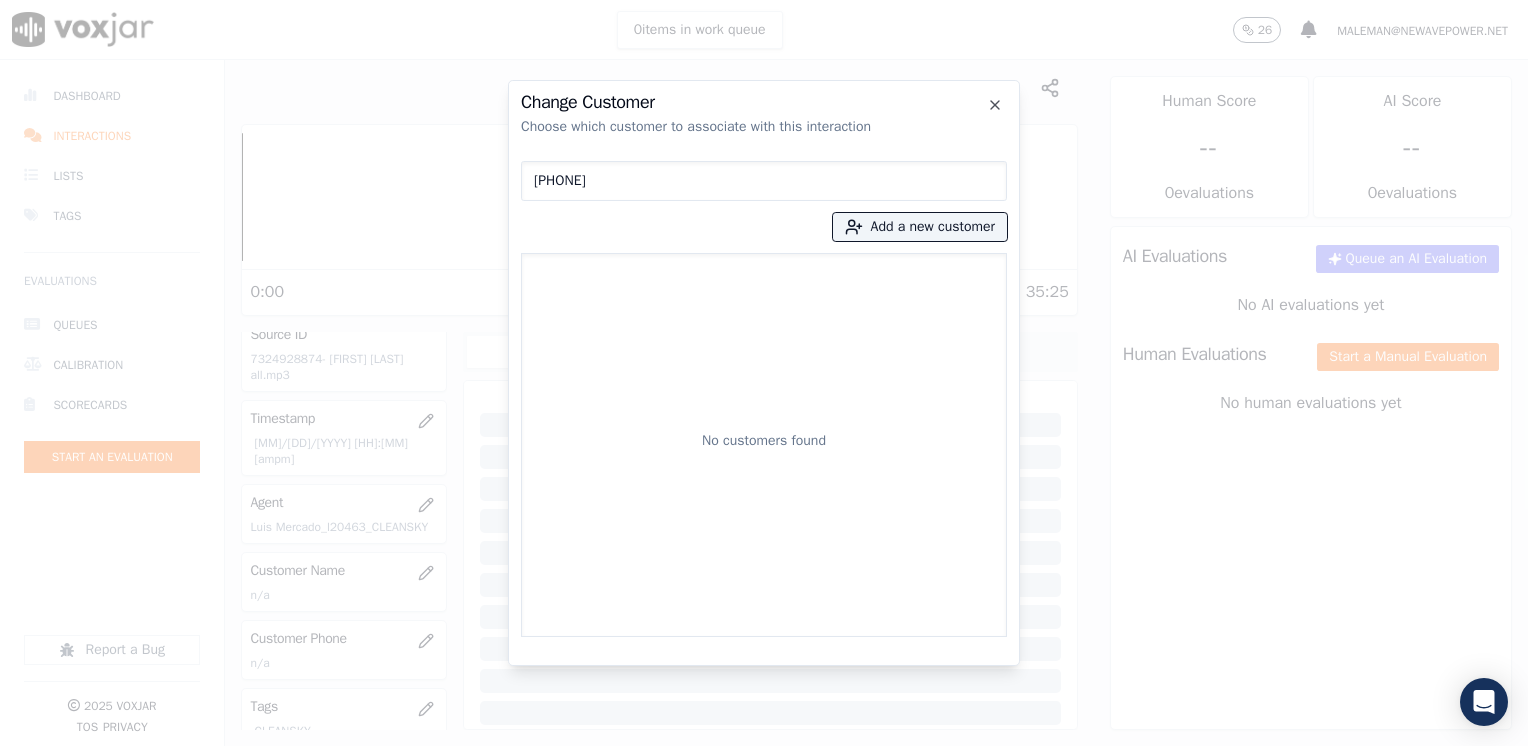 type on "[PHONE]" 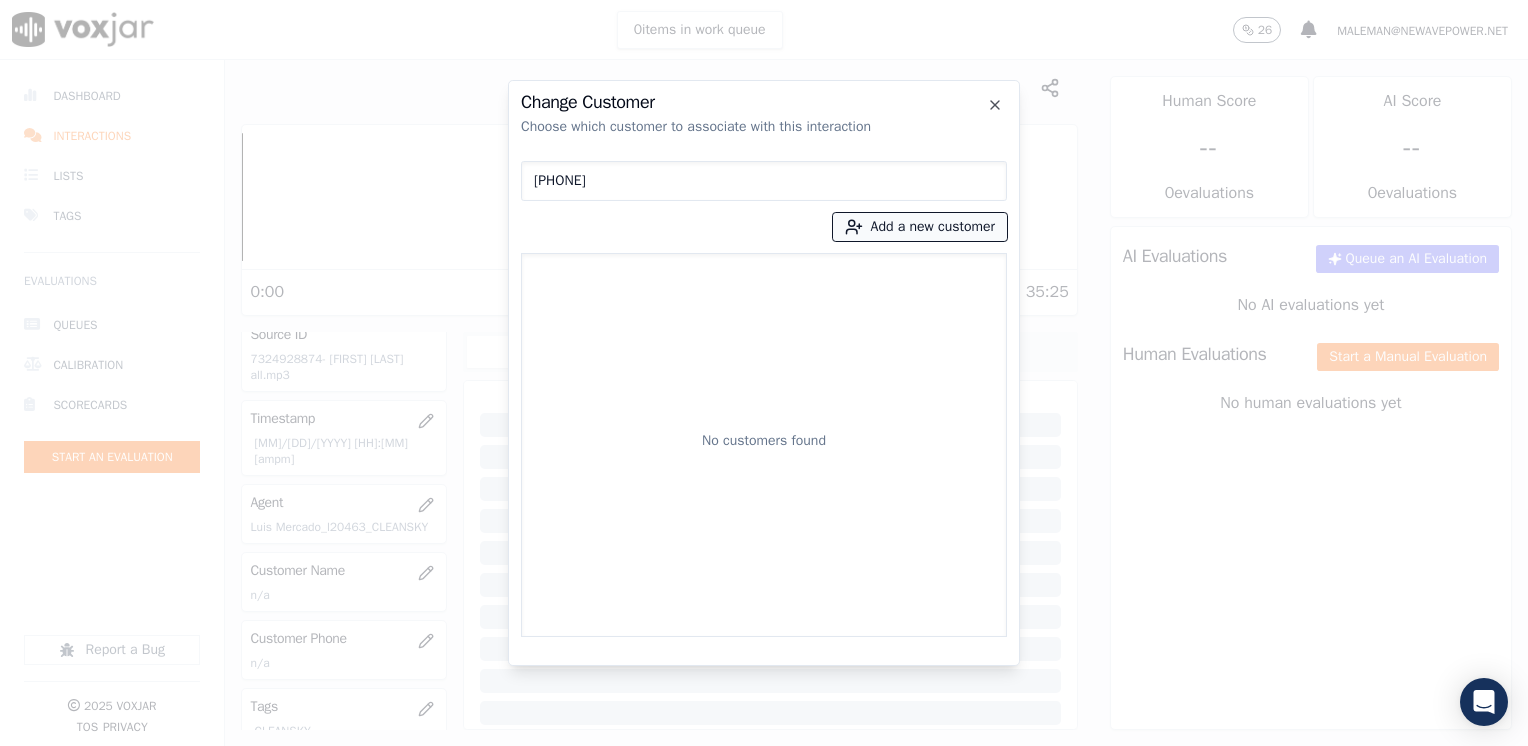 click on "Add a new customer" at bounding box center (920, 227) 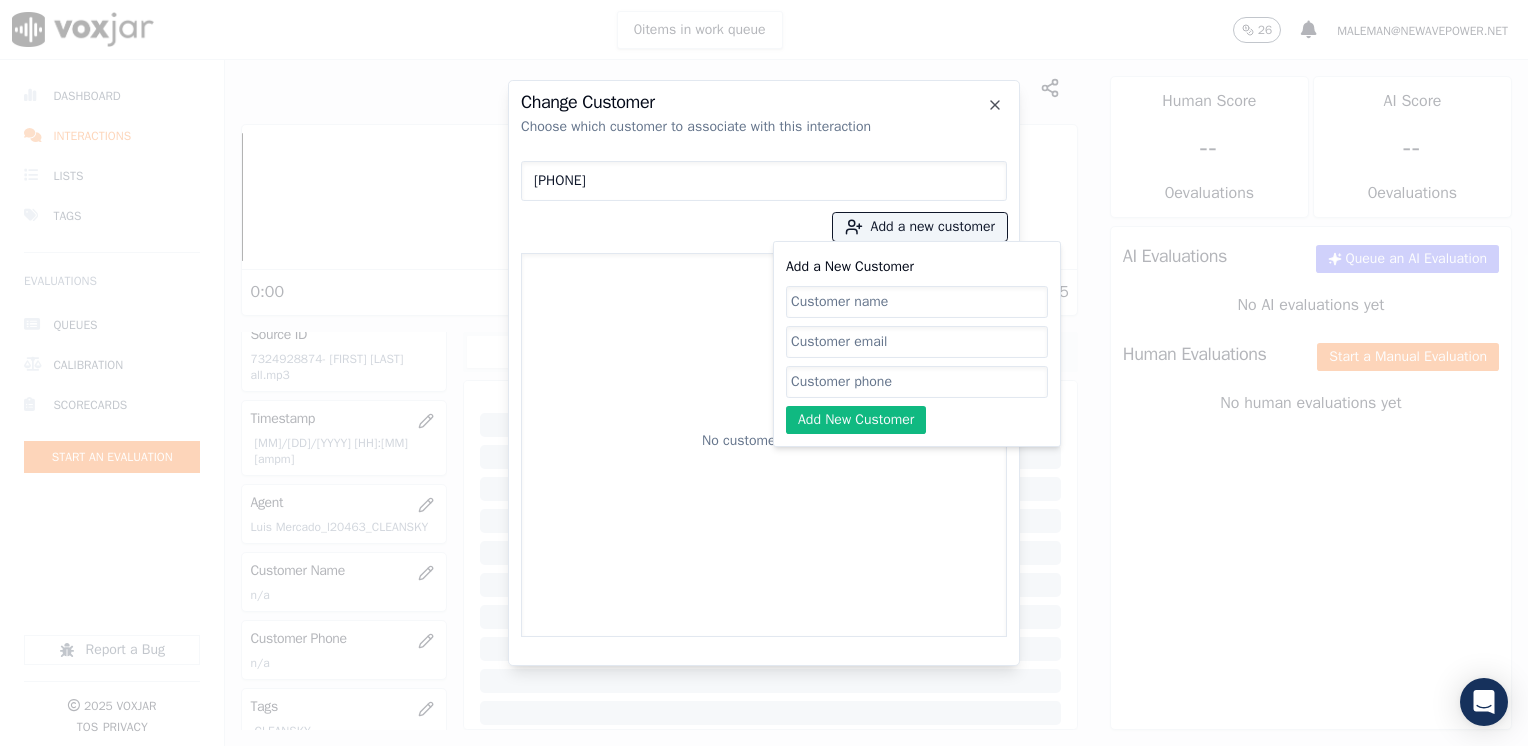 click on "Add a New Customer" 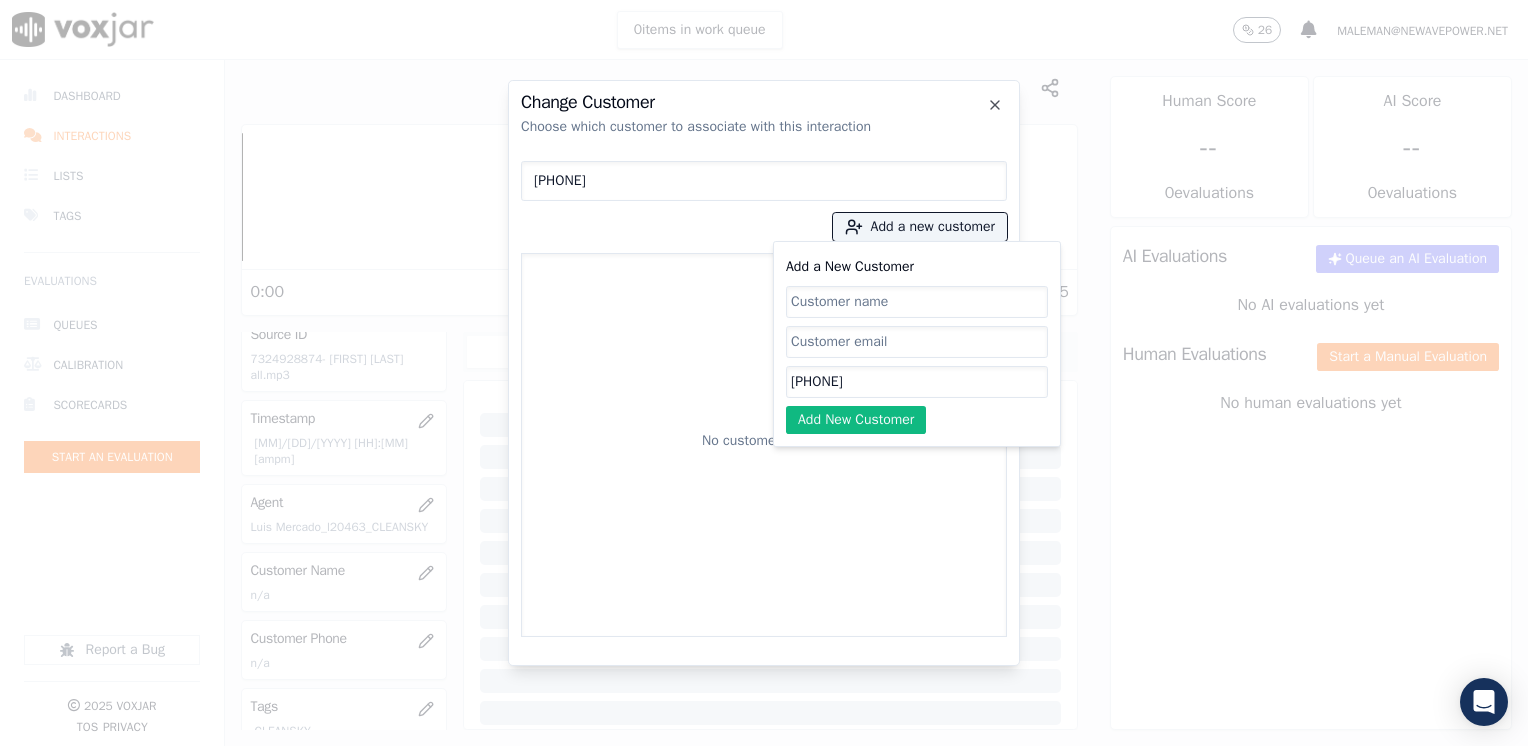 type on "[PHONE]" 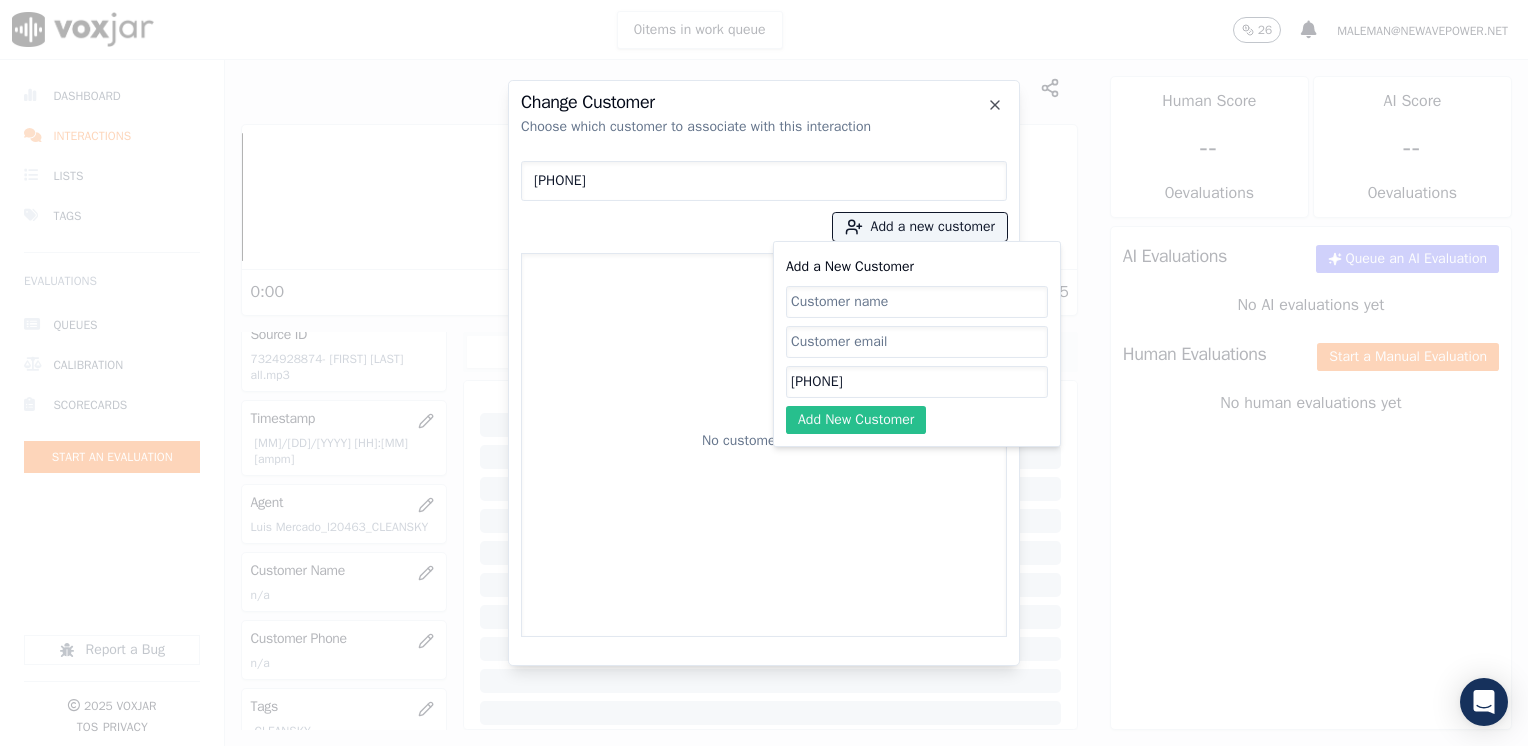 paste on "[FIRST] [LAST]" 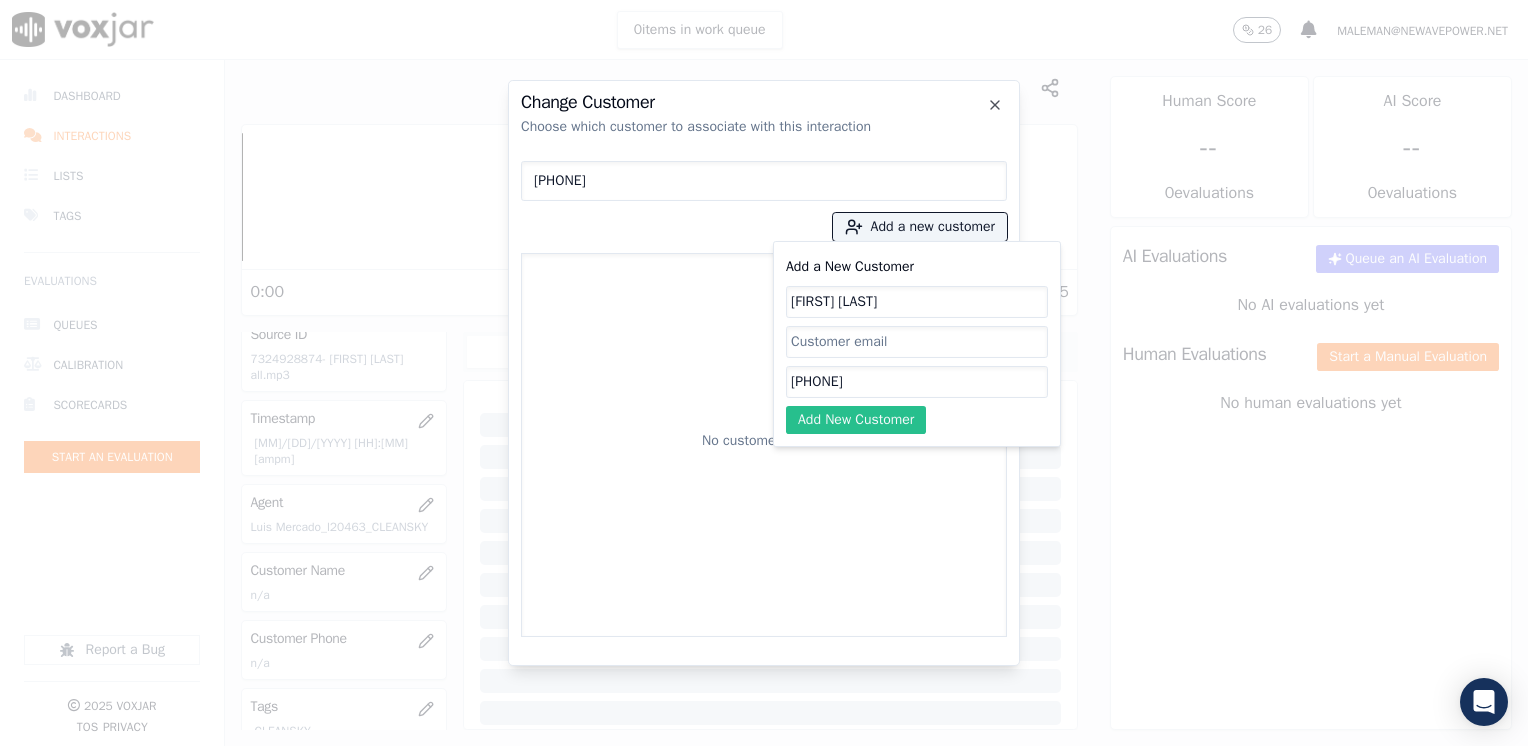 click on "Add New Customer" 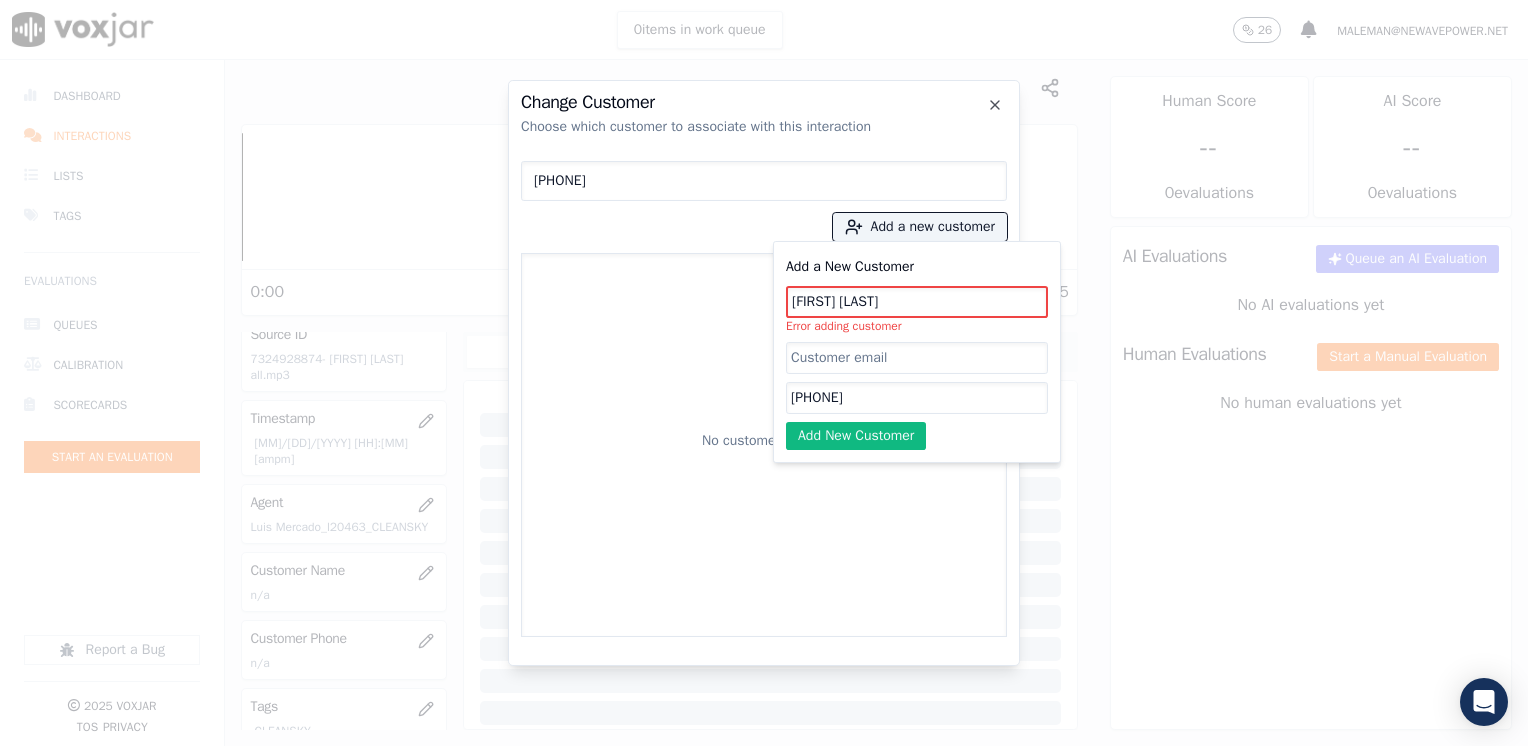 click on "[FIRST] [LAST]" 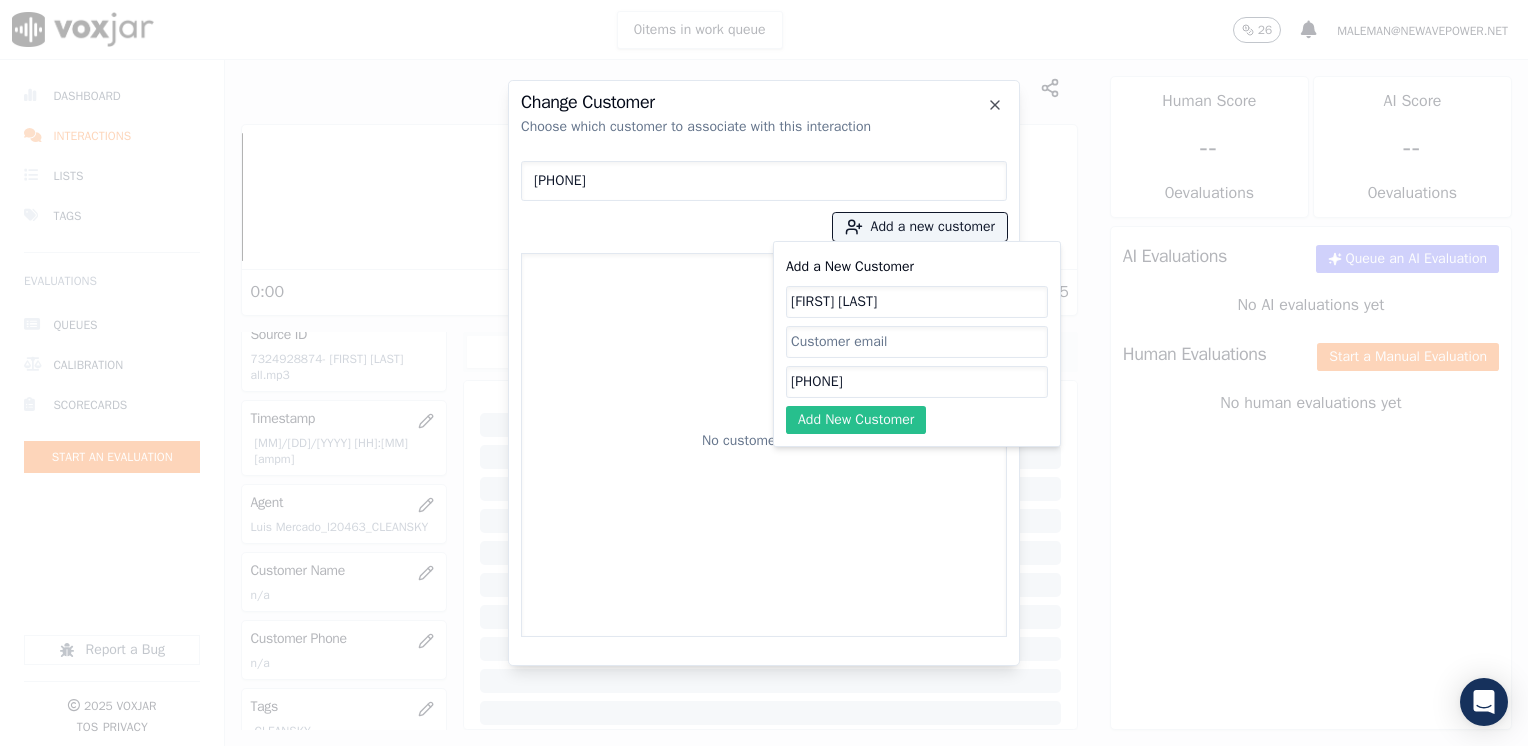 type on "[FIRST] [LAST]" 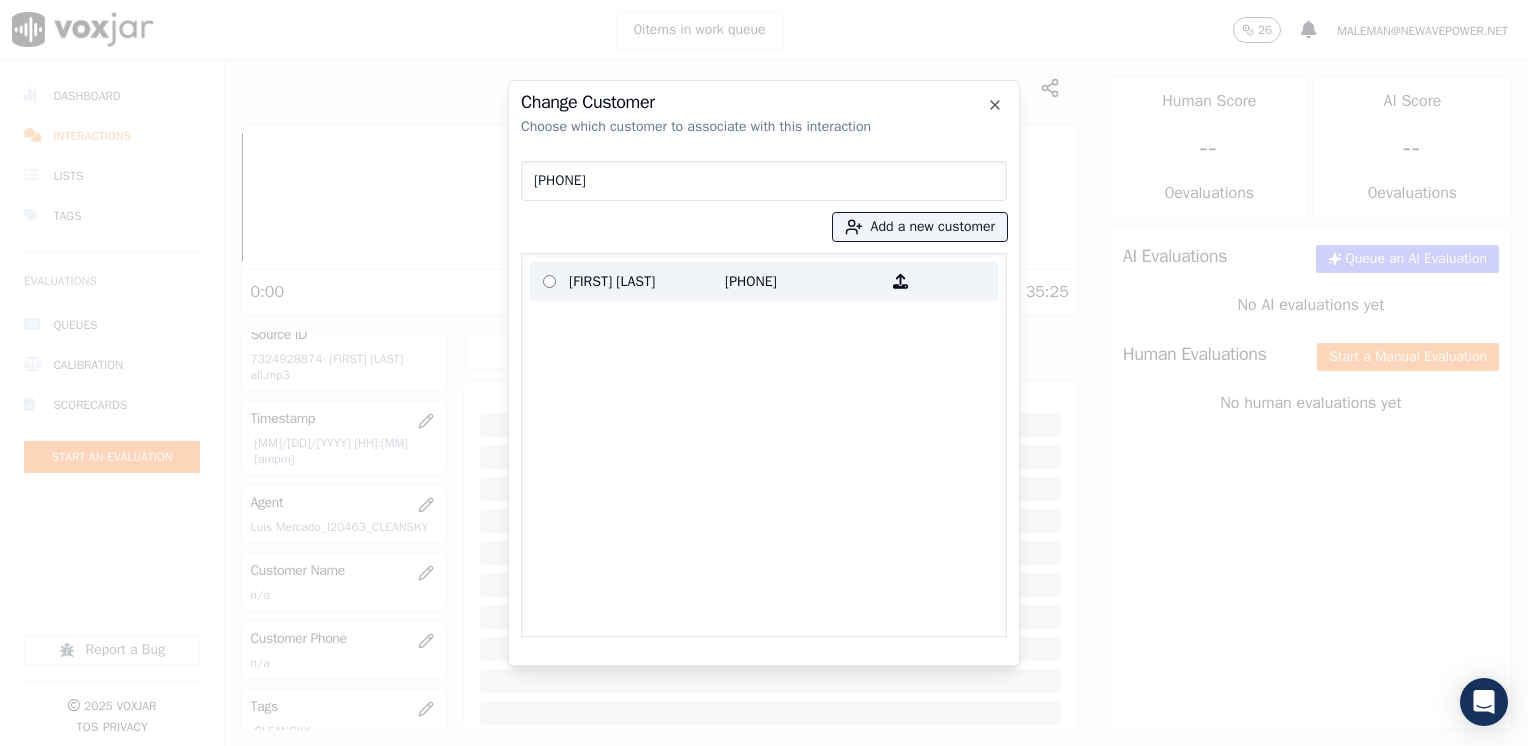 click on "[PHONE]" at bounding box center [803, 281] 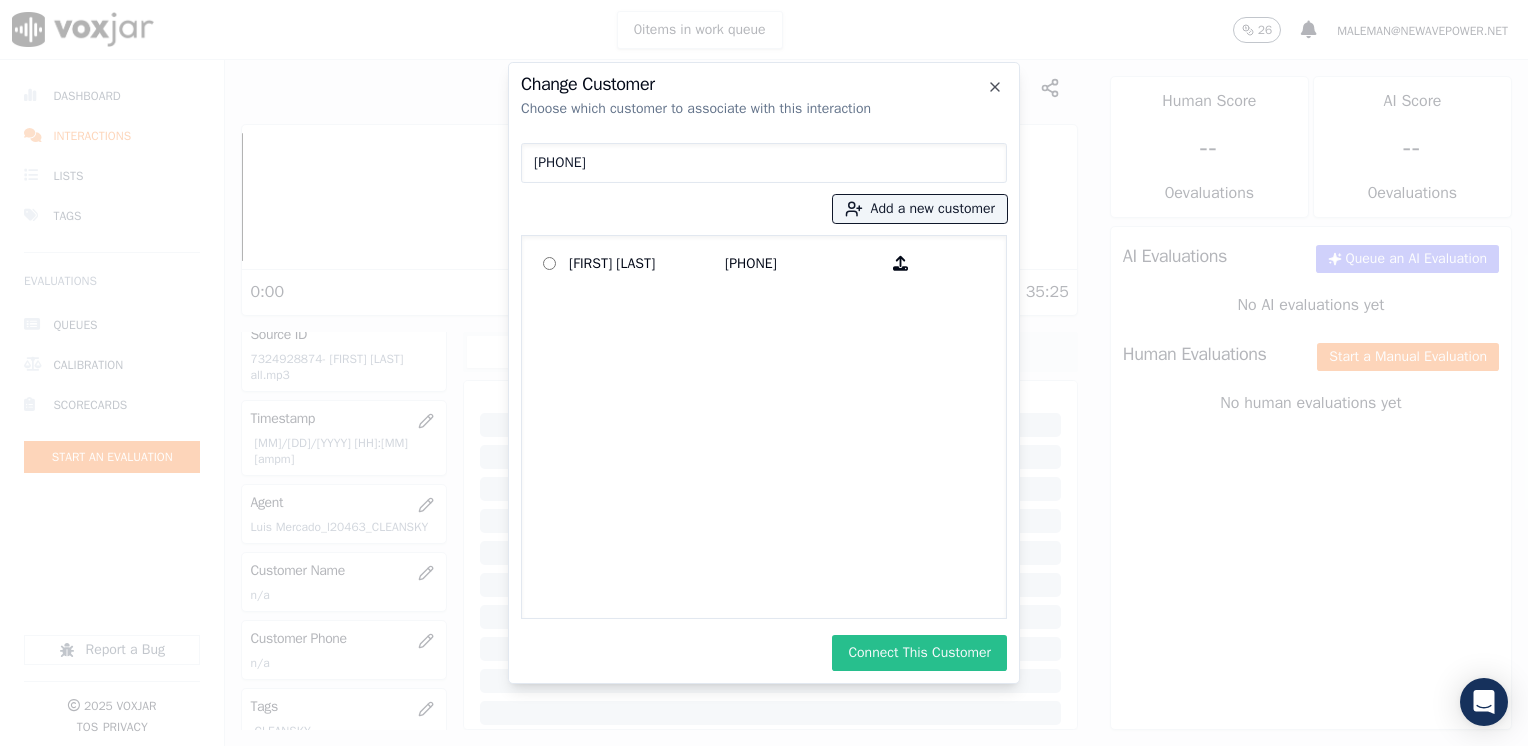 click on "Connect This Customer" at bounding box center (919, 653) 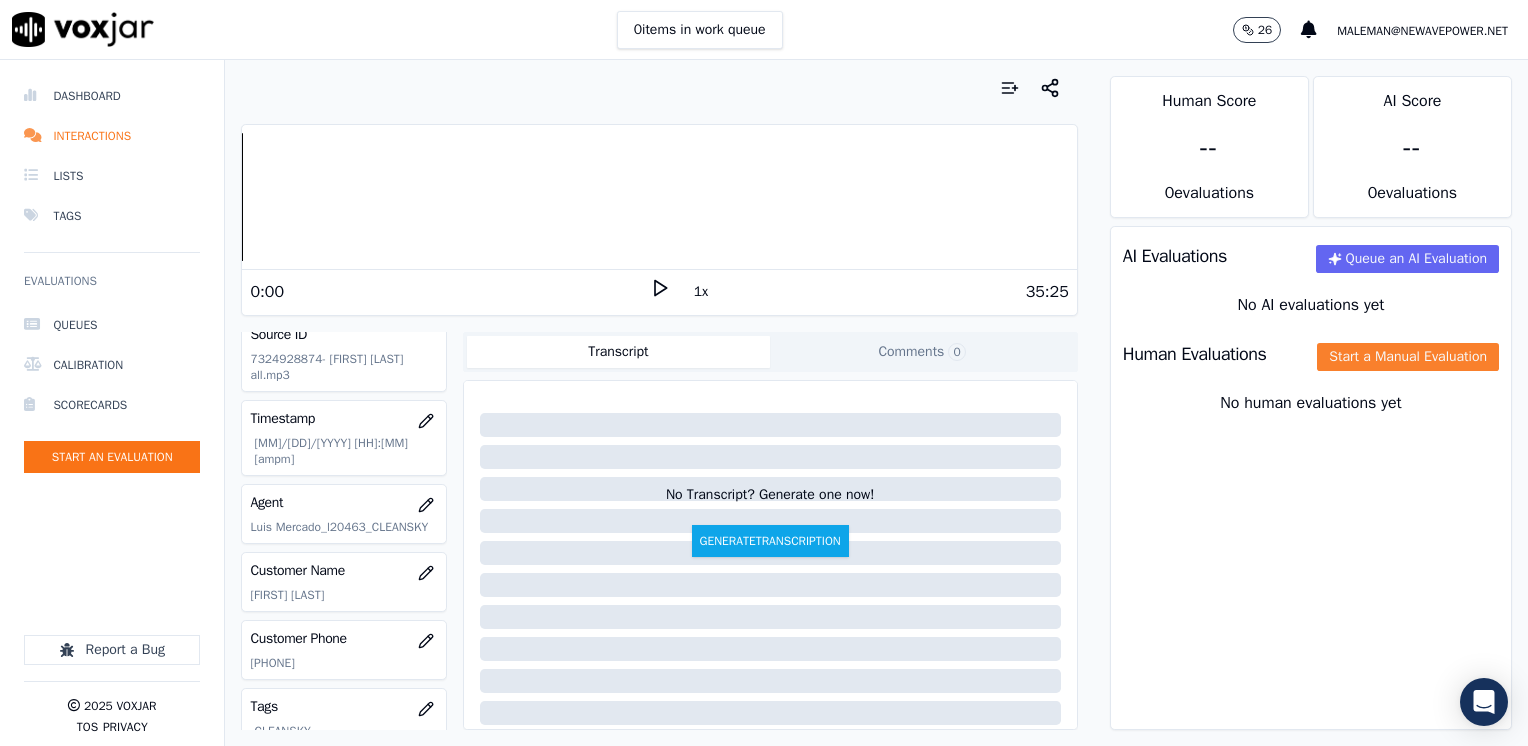 click on "Start a Manual Evaluation" 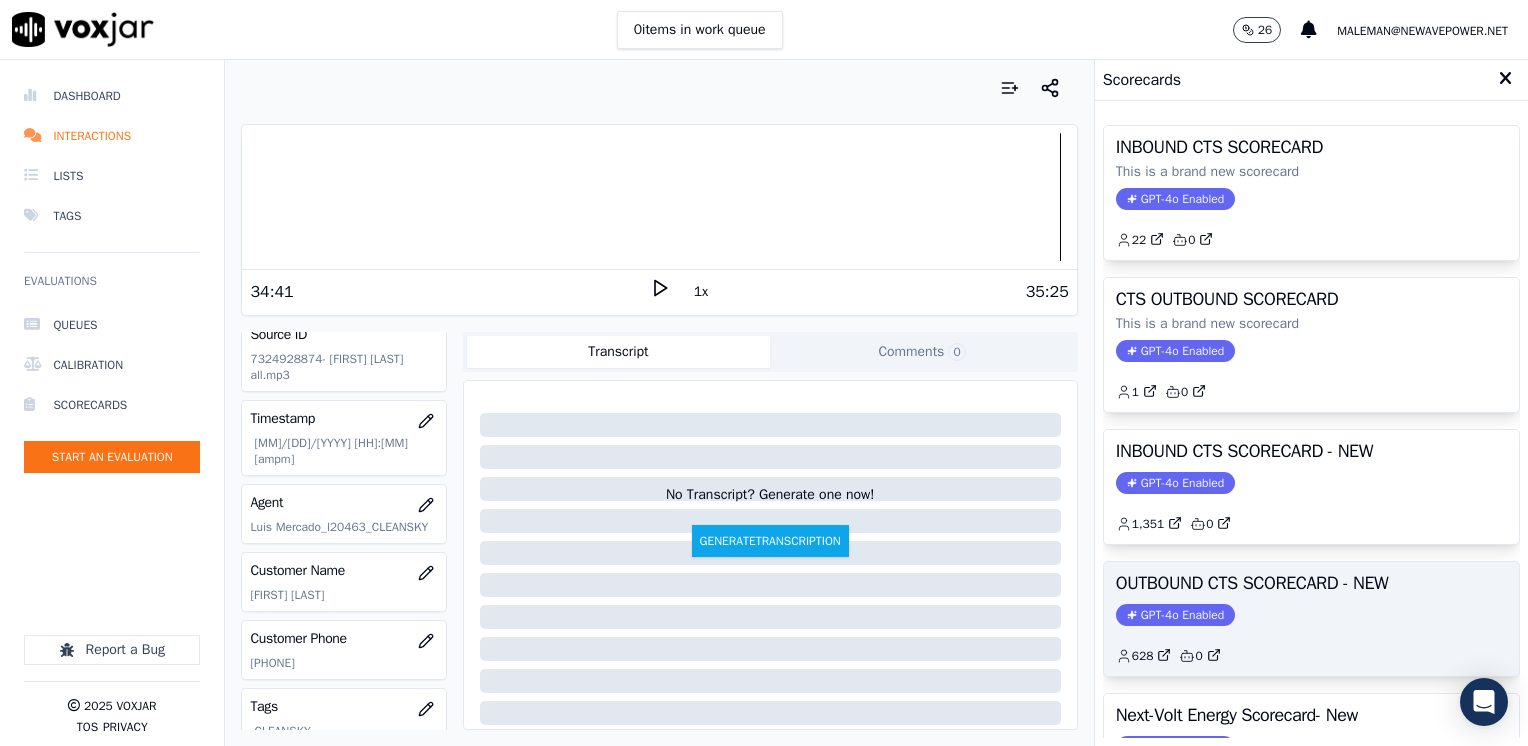 click on "GPT-4o Enabled" at bounding box center [1175, 615] 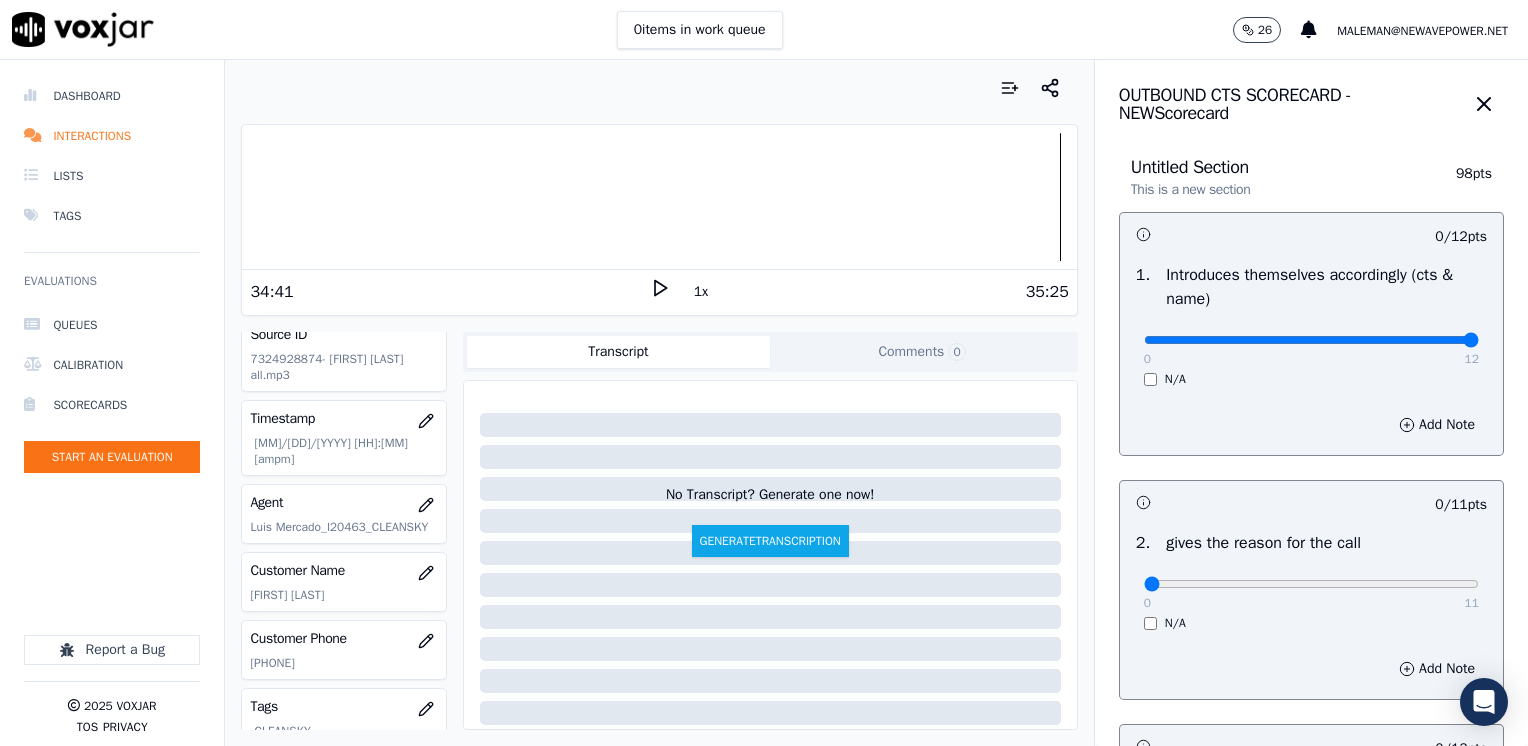 drag, startPoint x: 1364, startPoint y: 351, endPoint x: 1531, endPoint y: 370, distance: 168.07736 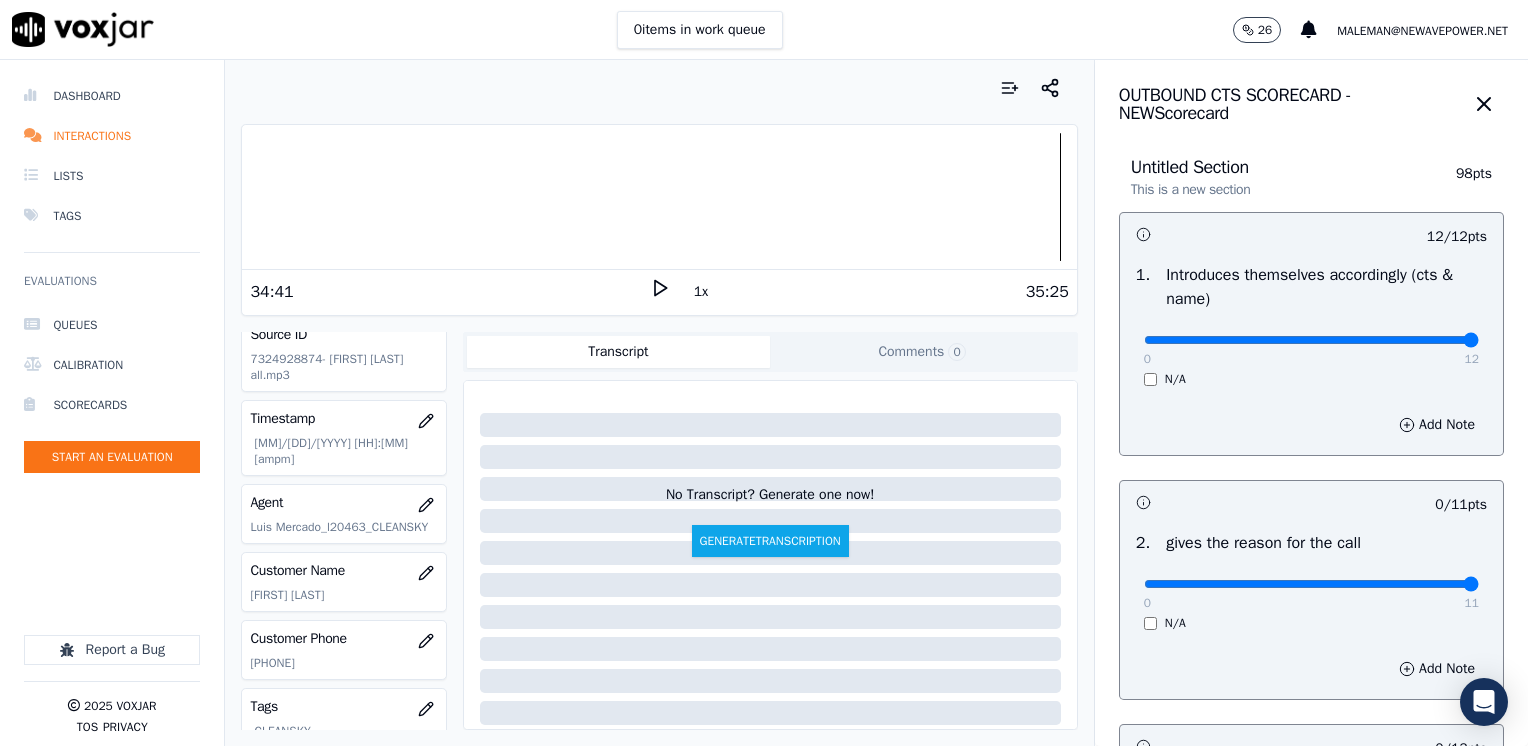 drag, startPoint x: 1132, startPoint y: 586, endPoint x: 1531, endPoint y: 586, distance: 399 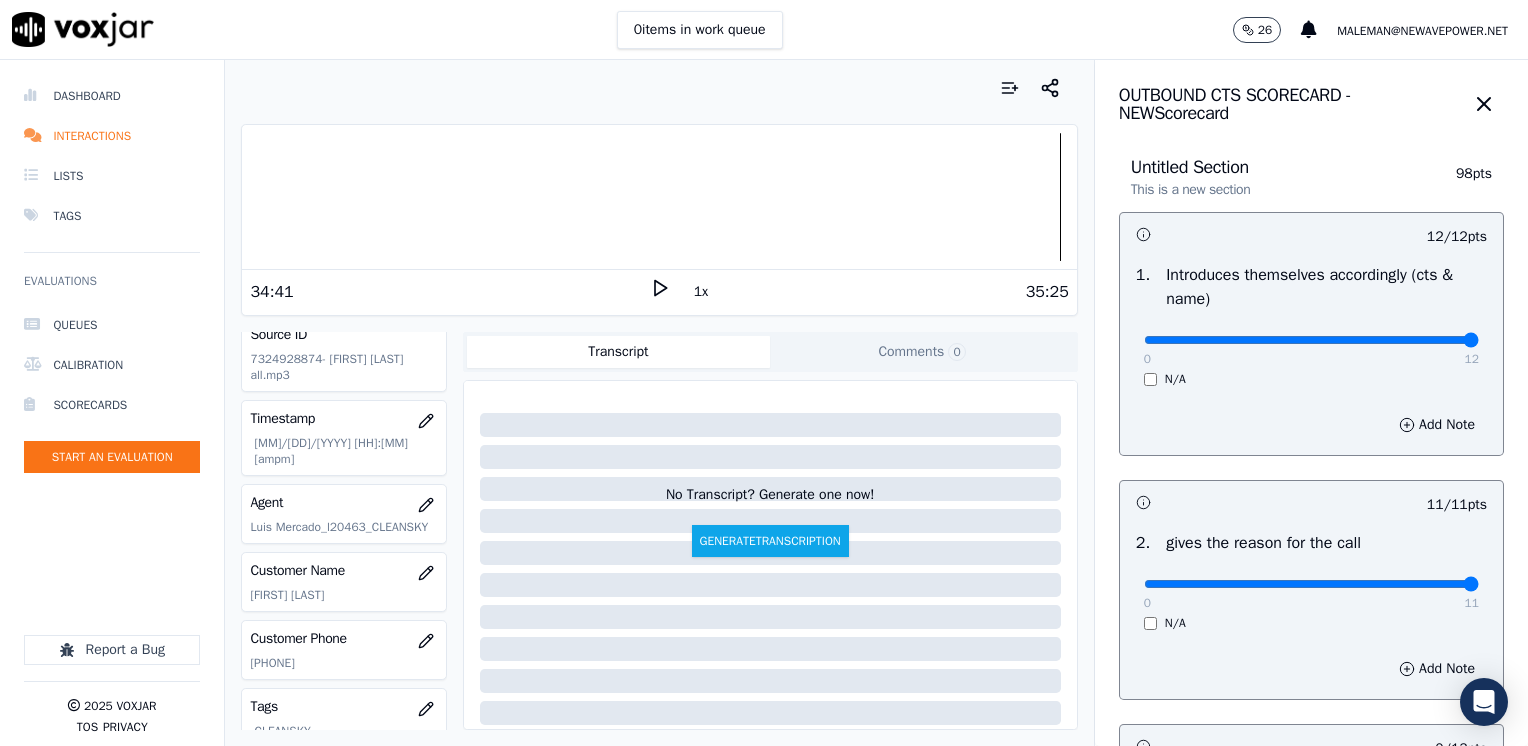 click on "Add Note" at bounding box center (1311, 669) 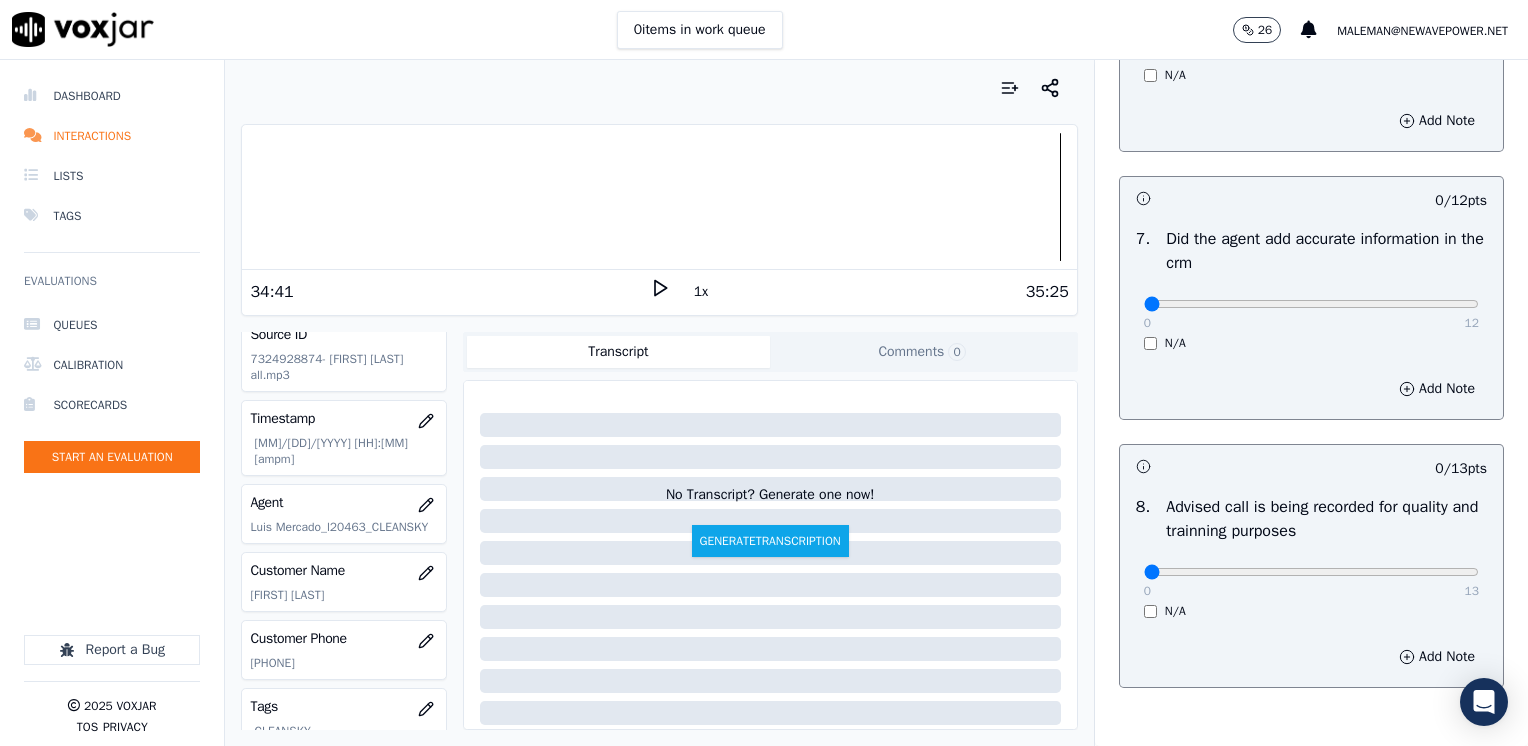 scroll, scrollTop: 1748, scrollLeft: 0, axis: vertical 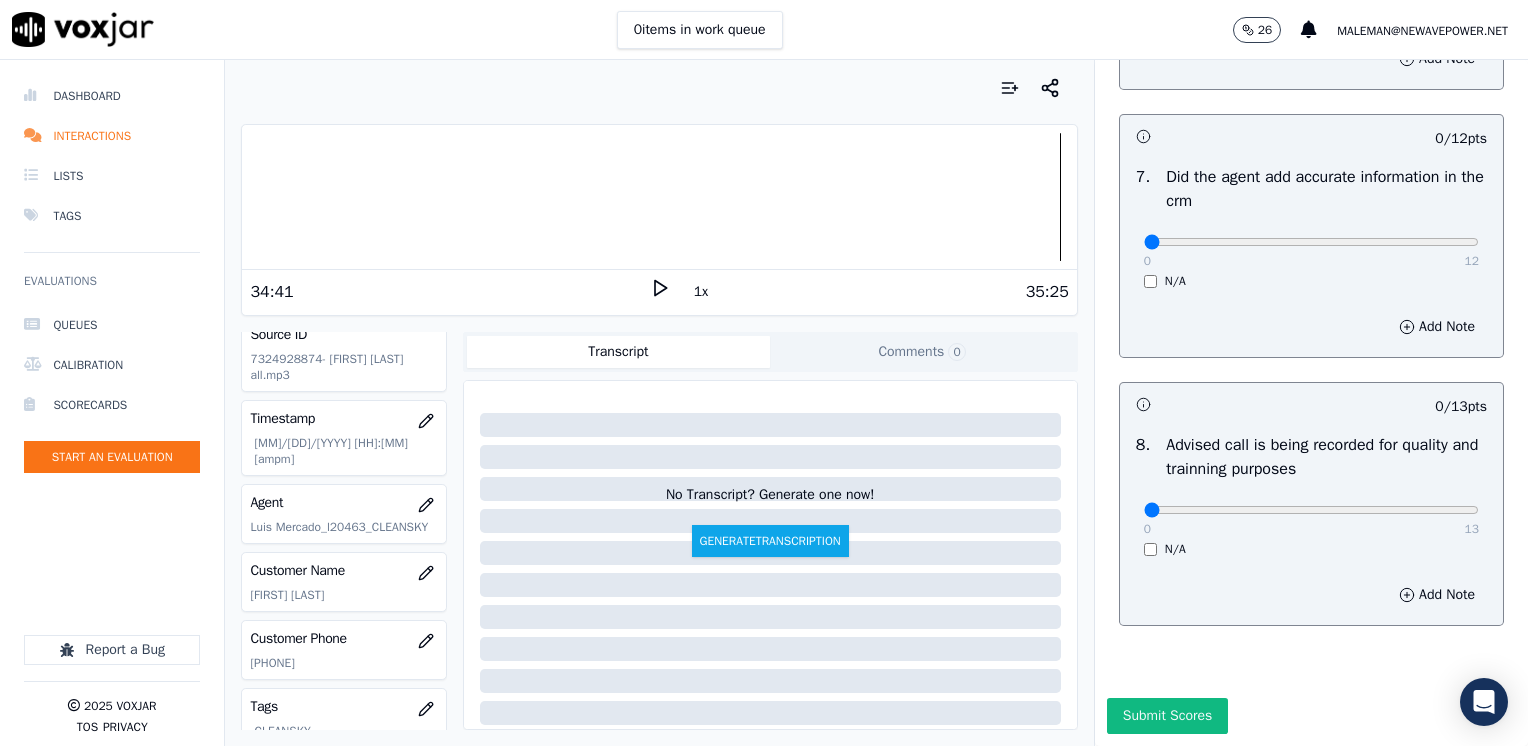 click on "0   13" at bounding box center (1311, 509) 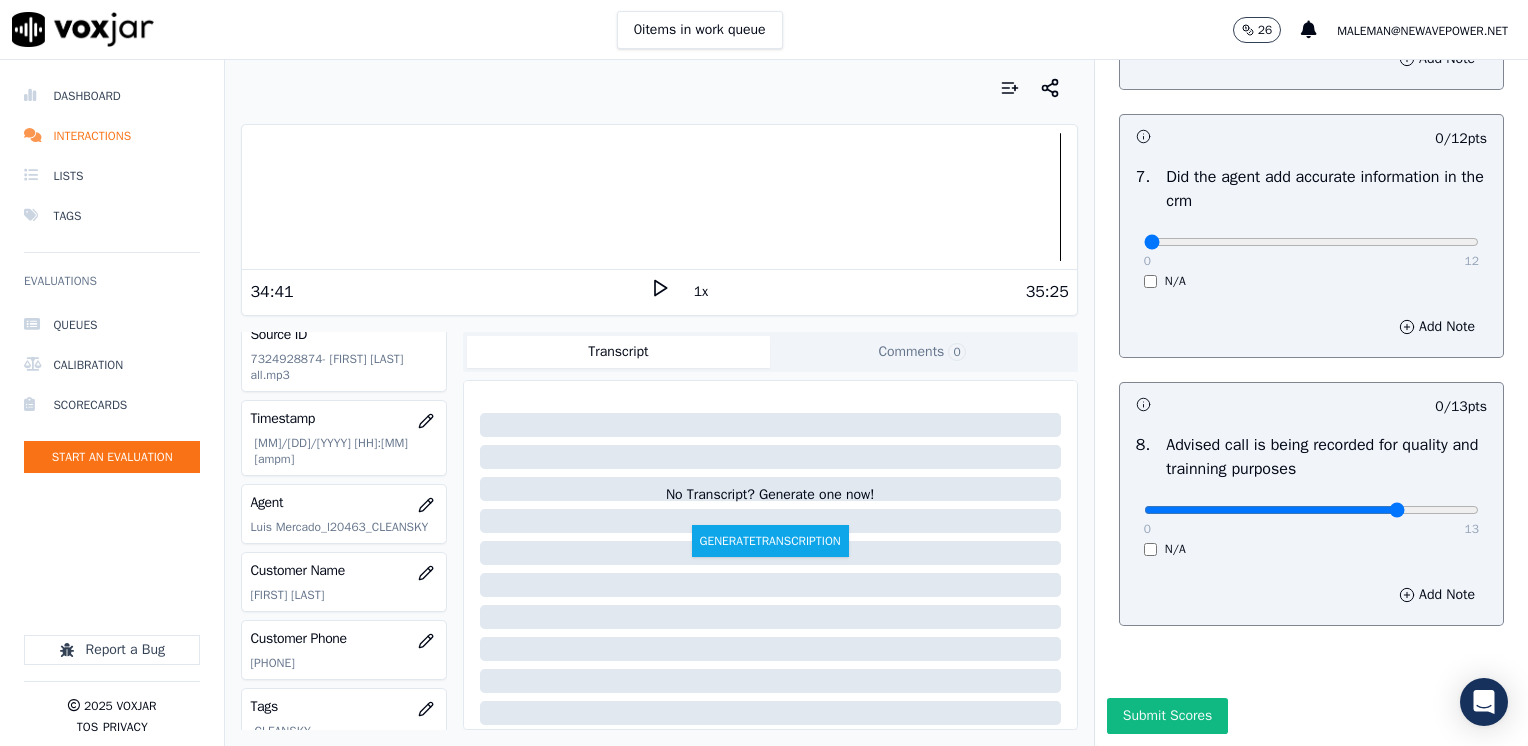 type on "10" 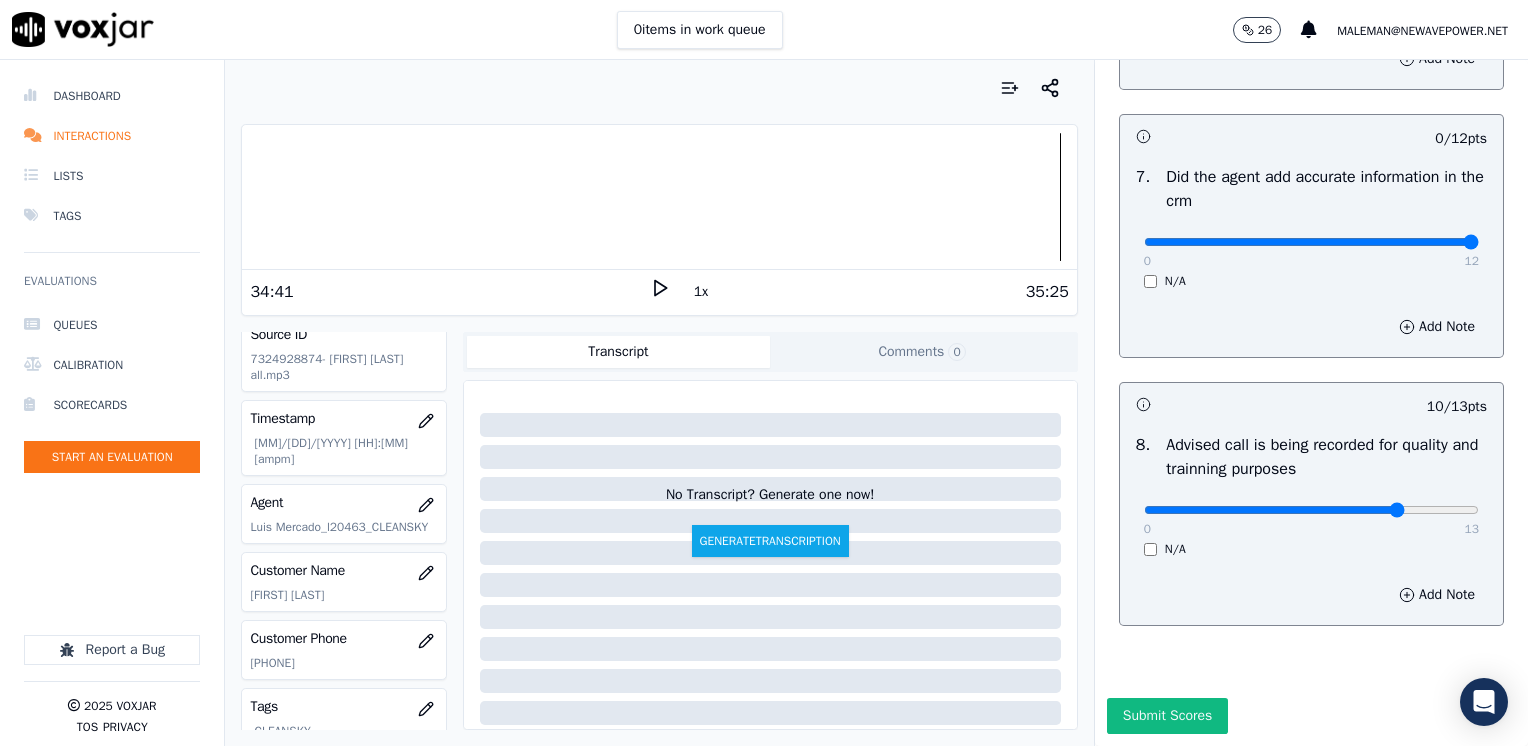 drag, startPoint x: 1136, startPoint y: 190, endPoint x: 1466, endPoint y: 250, distance: 335.4102 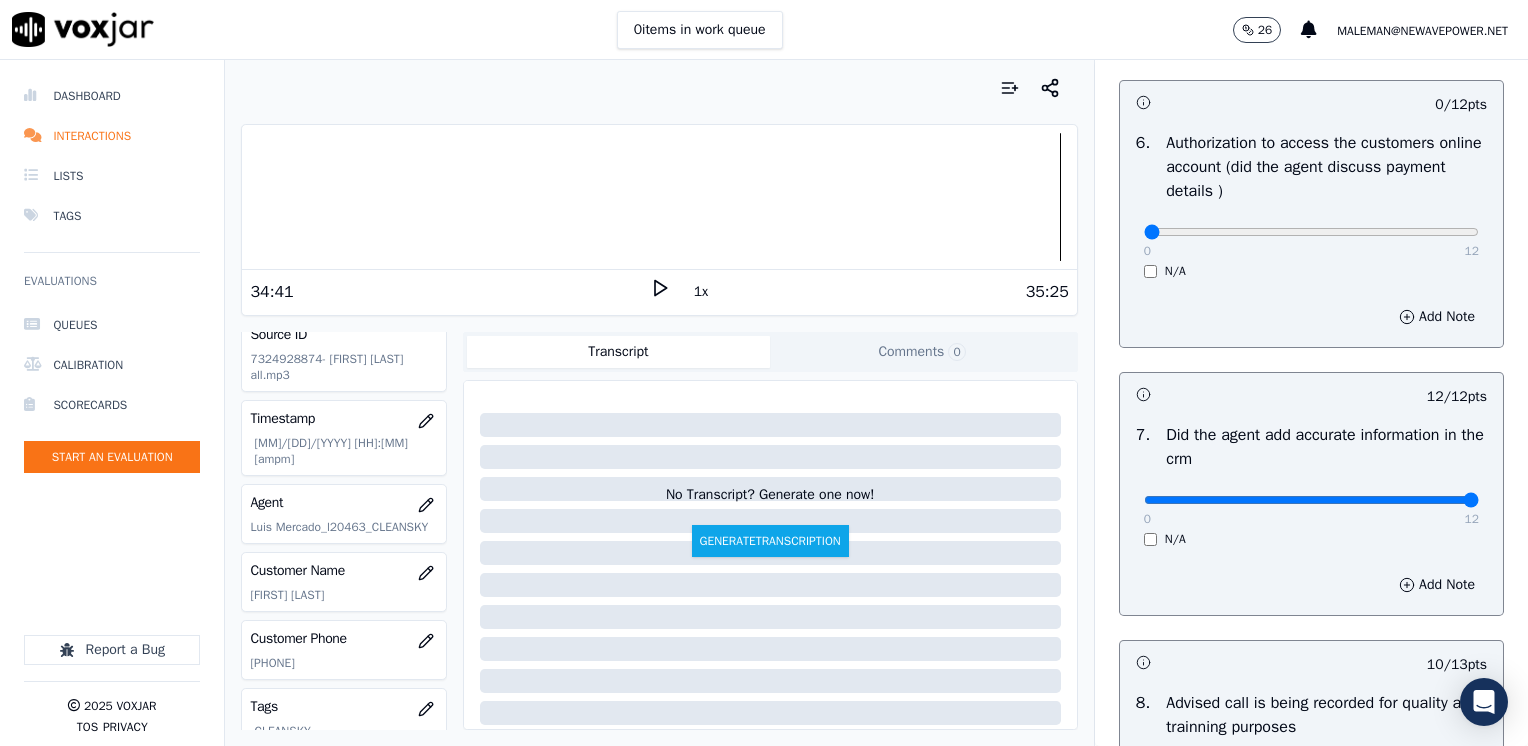 scroll, scrollTop: 1248, scrollLeft: 0, axis: vertical 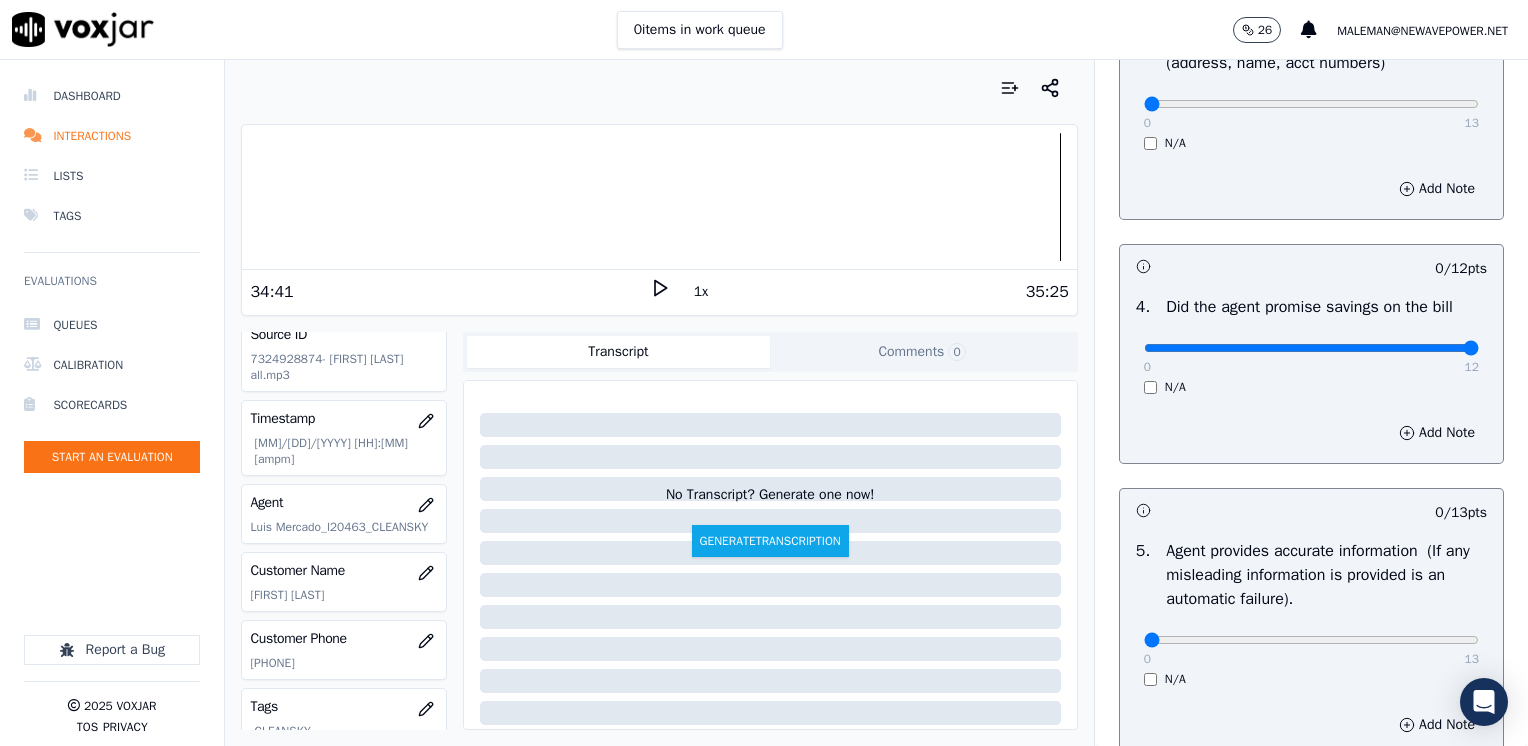 drag, startPoint x: 1128, startPoint y: 350, endPoint x: 1531, endPoint y: 350, distance: 403 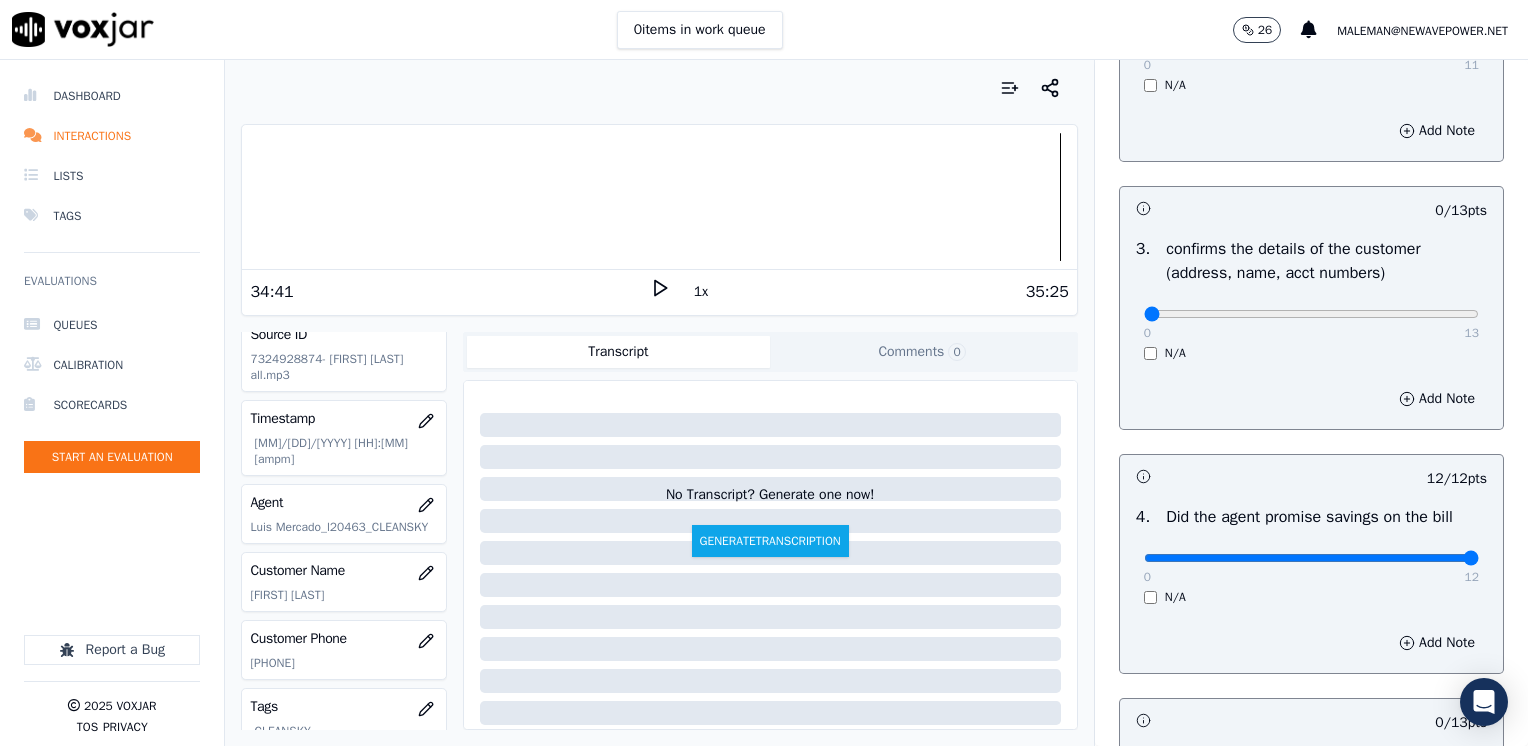 scroll, scrollTop: 548, scrollLeft: 0, axis: vertical 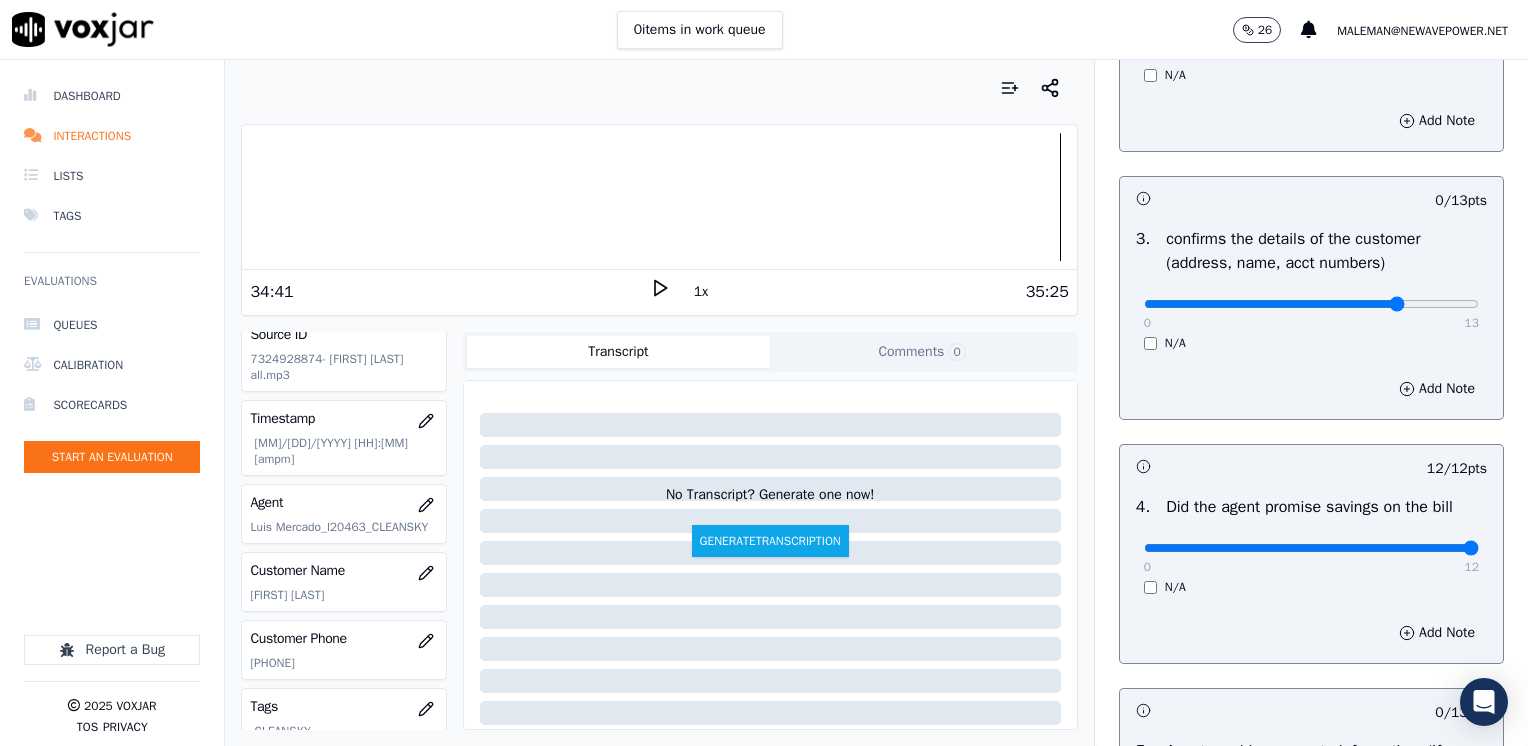 type on "10" 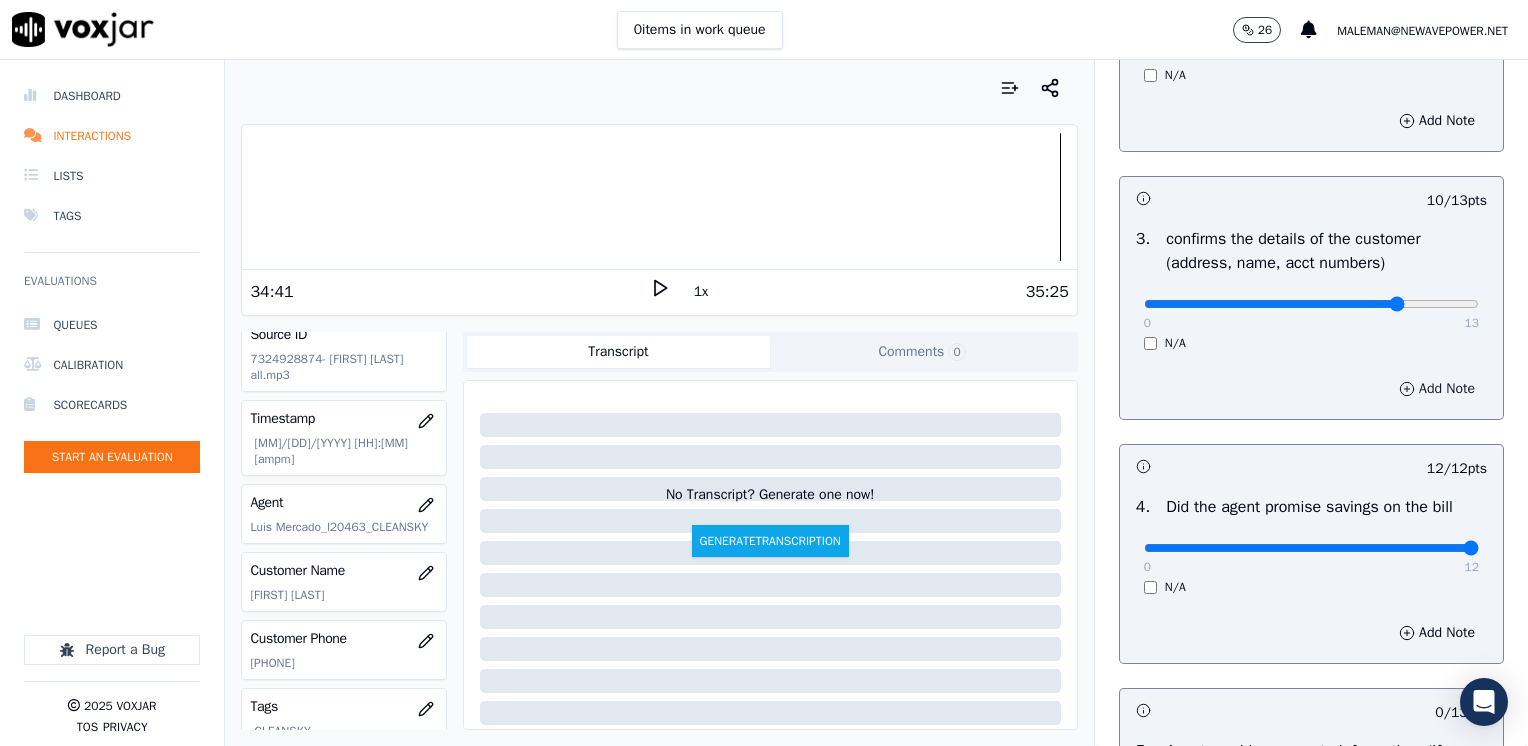 click on "Add Note" at bounding box center [1437, 389] 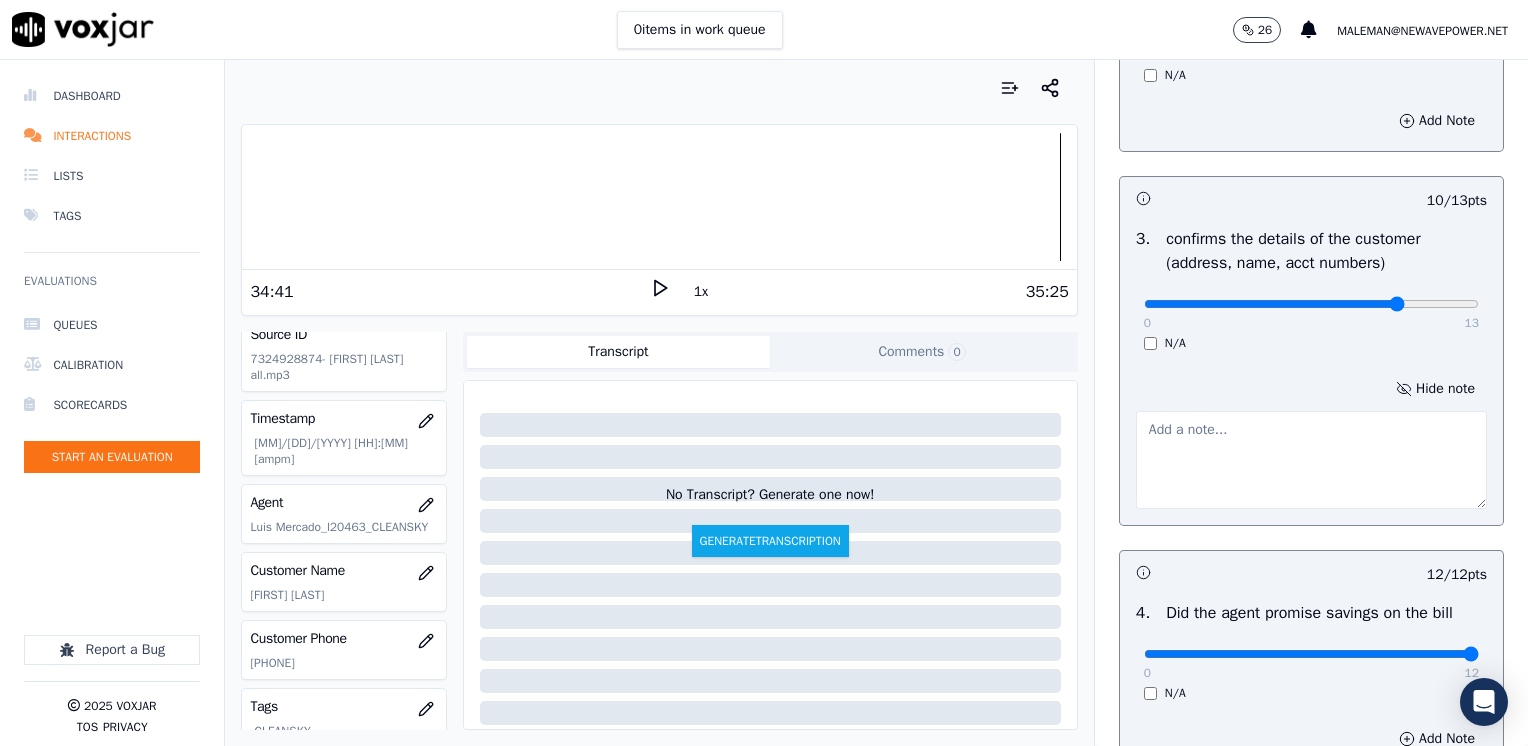 click at bounding box center [1311, 460] 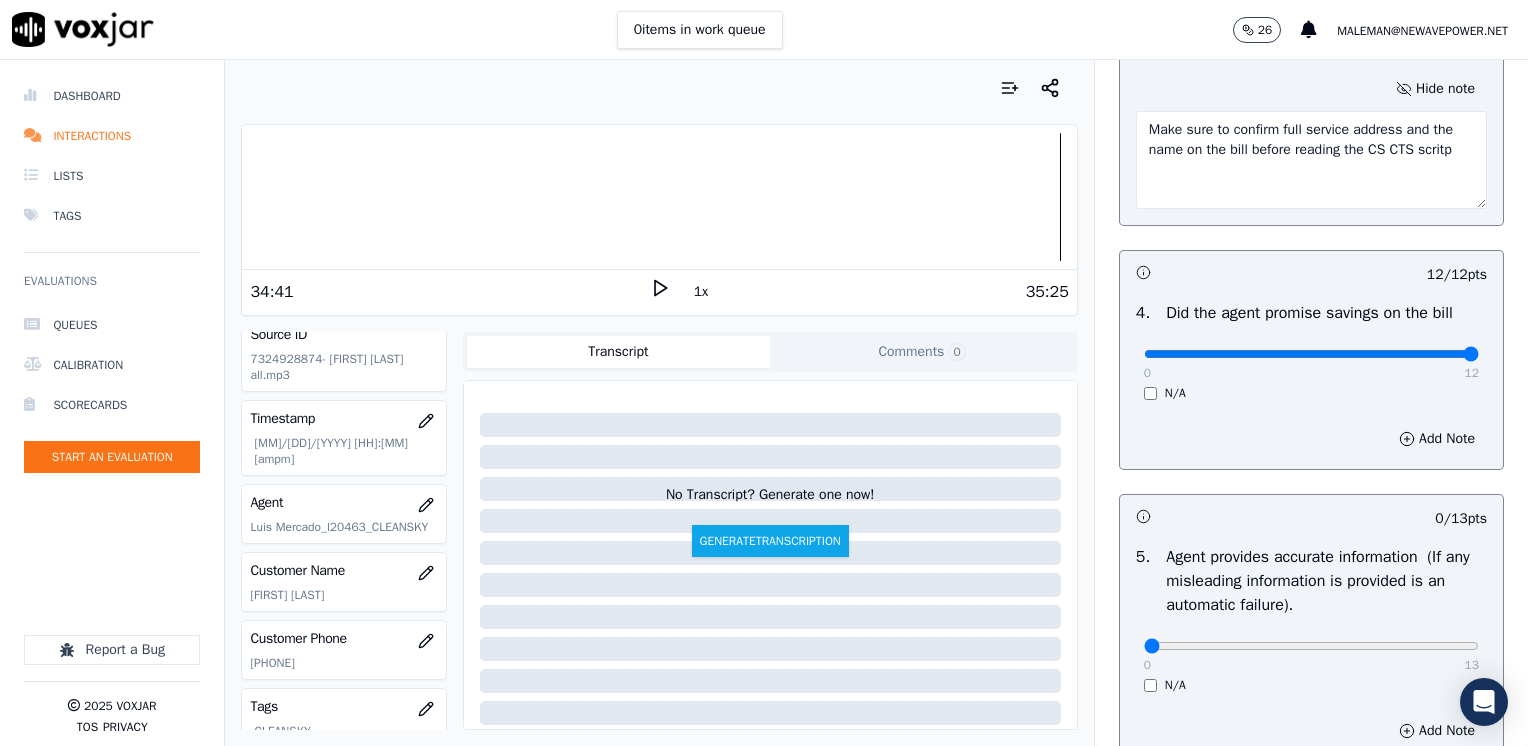scroll, scrollTop: 1048, scrollLeft: 0, axis: vertical 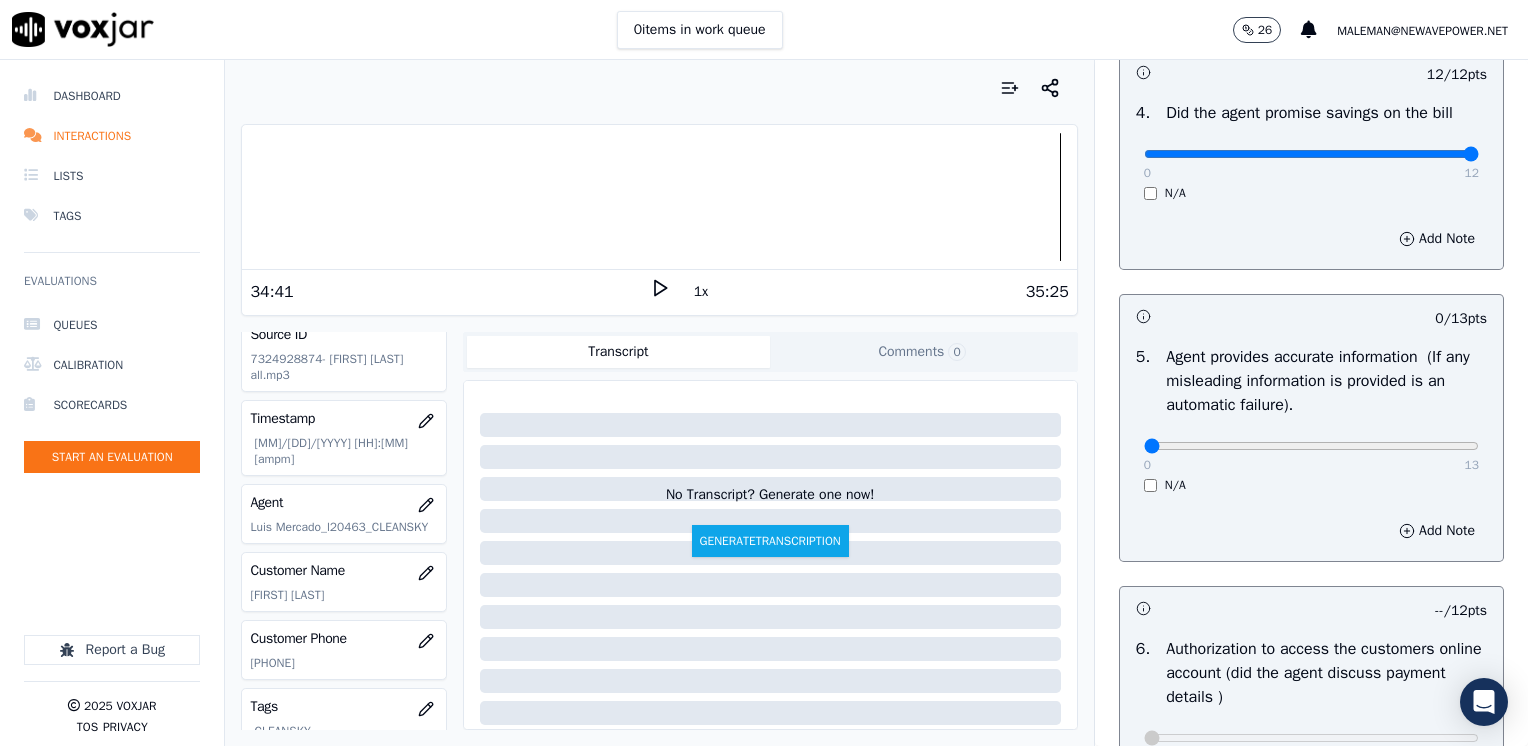 type on "Make sure to confirm full service address and the name on the bill before reading the CS CTS scritp" 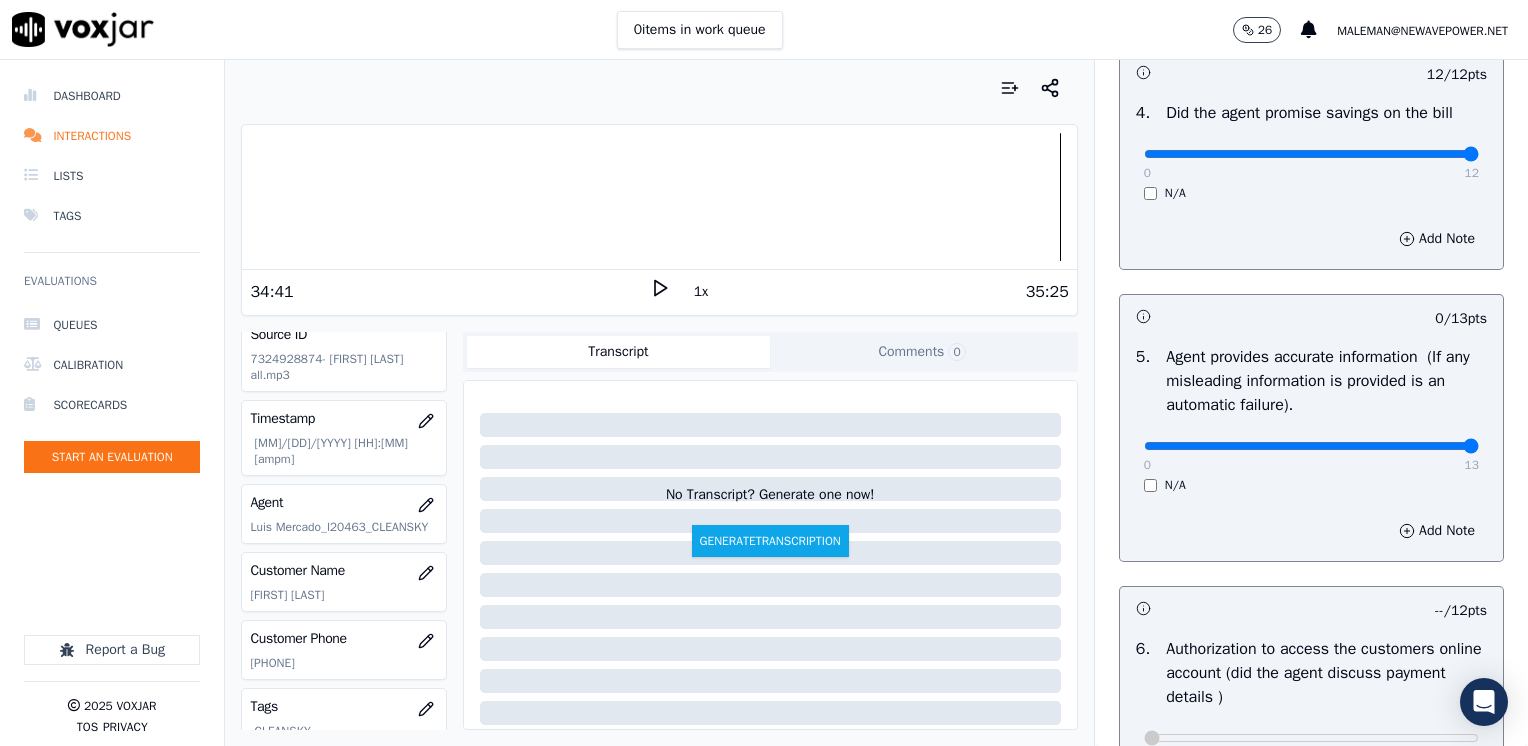 drag, startPoint x: 1129, startPoint y: 442, endPoint x: 1499, endPoint y: 406, distance: 371.74722 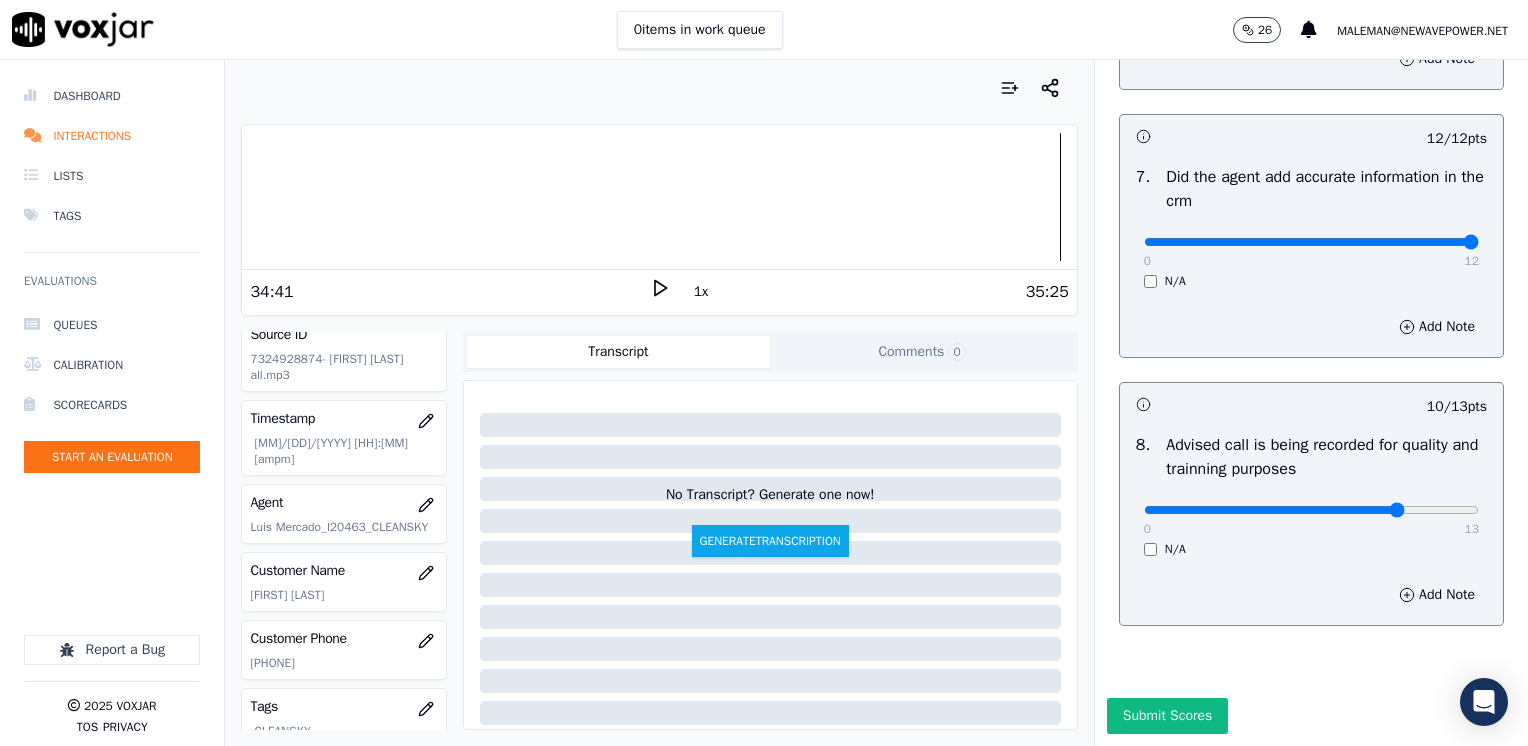 scroll, scrollTop: 1853, scrollLeft: 0, axis: vertical 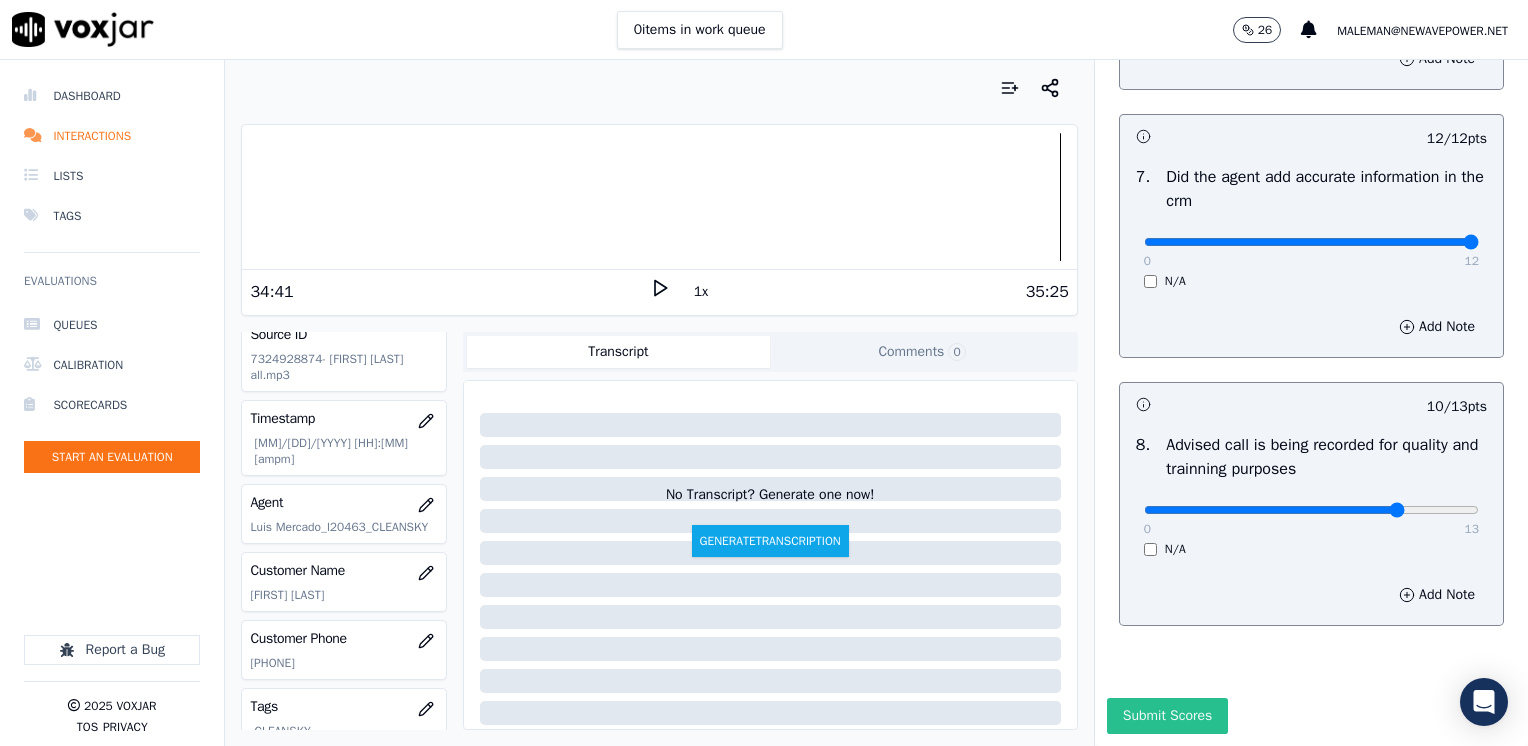 click on "Submit Scores" at bounding box center [1167, 716] 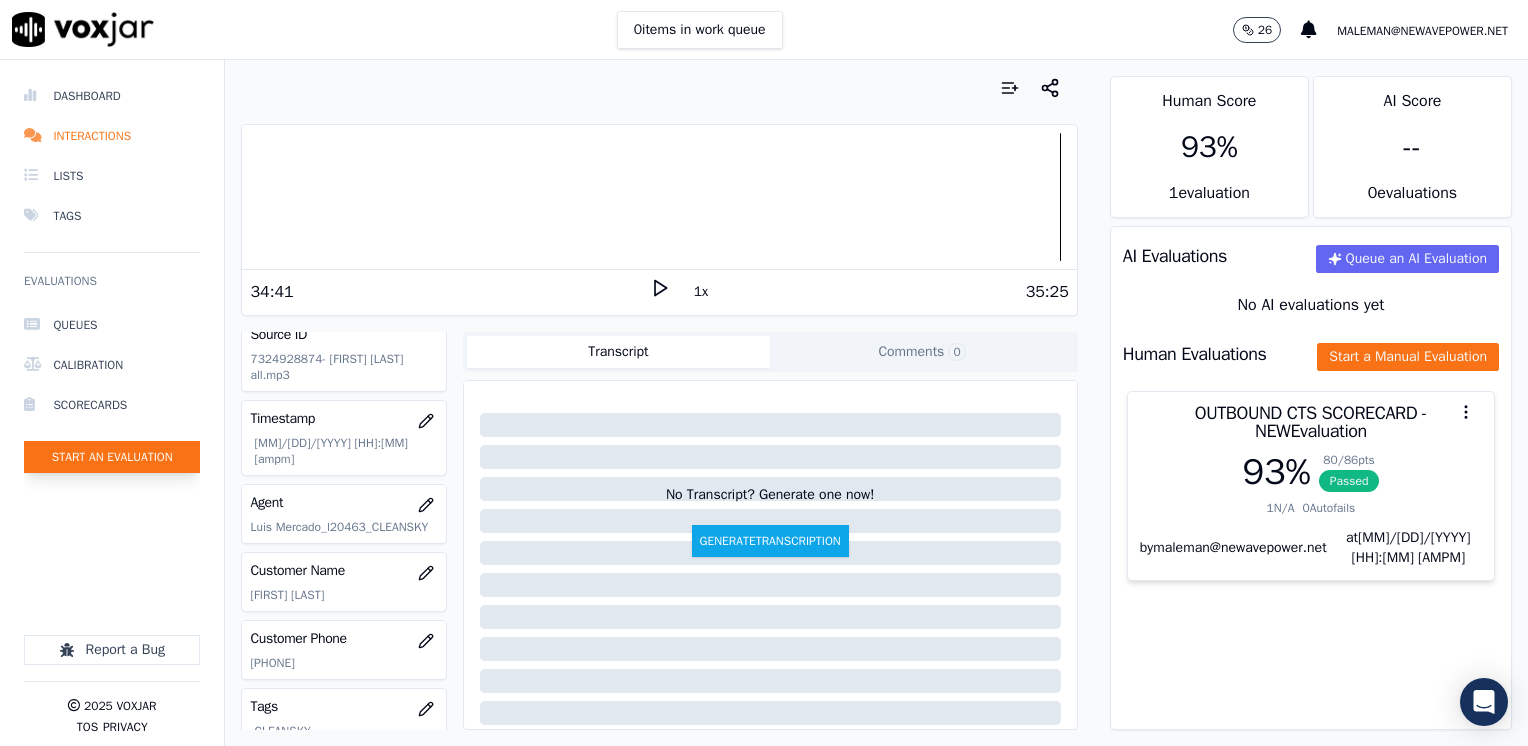 click on "Start an Evaluation" 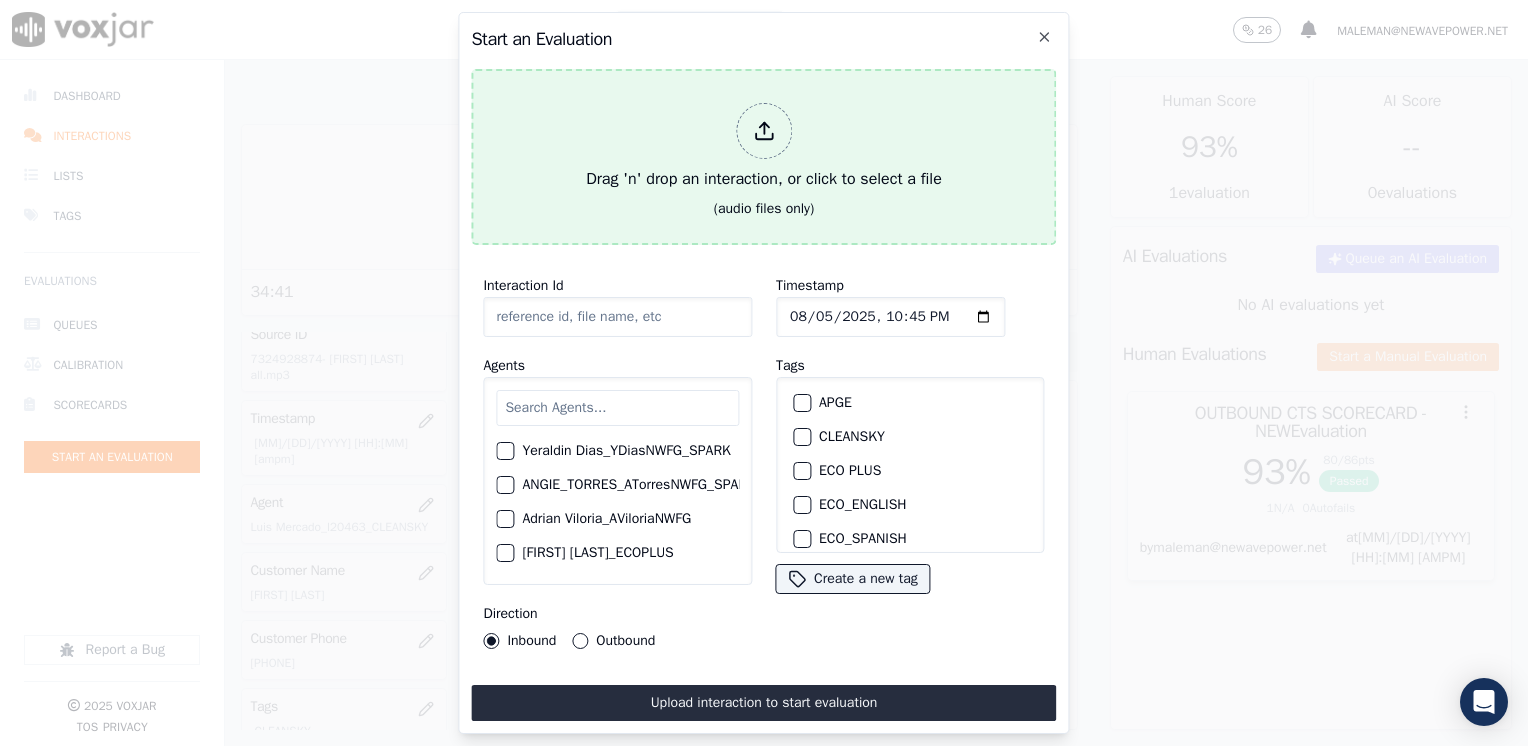click at bounding box center (764, 131) 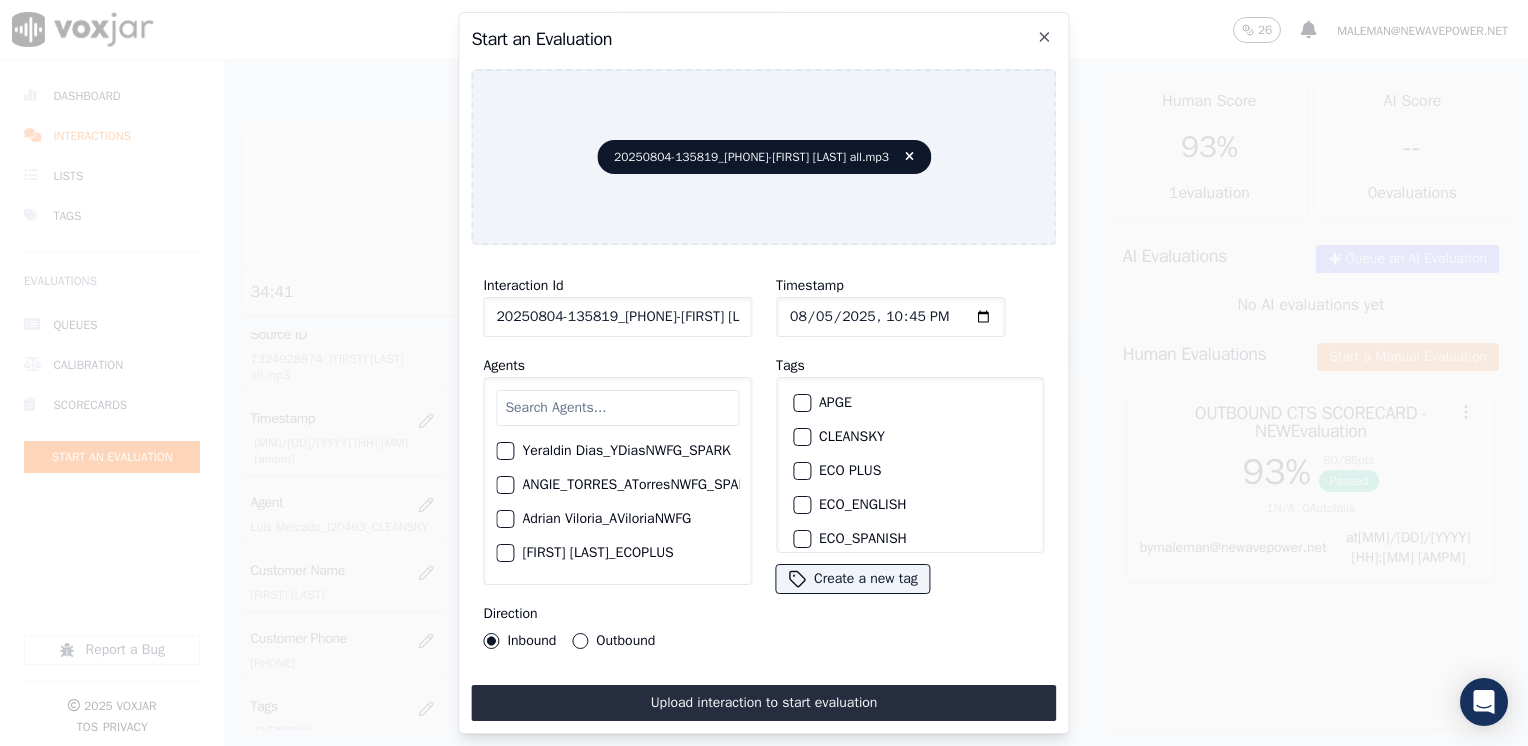 click at bounding box center [617, 408] 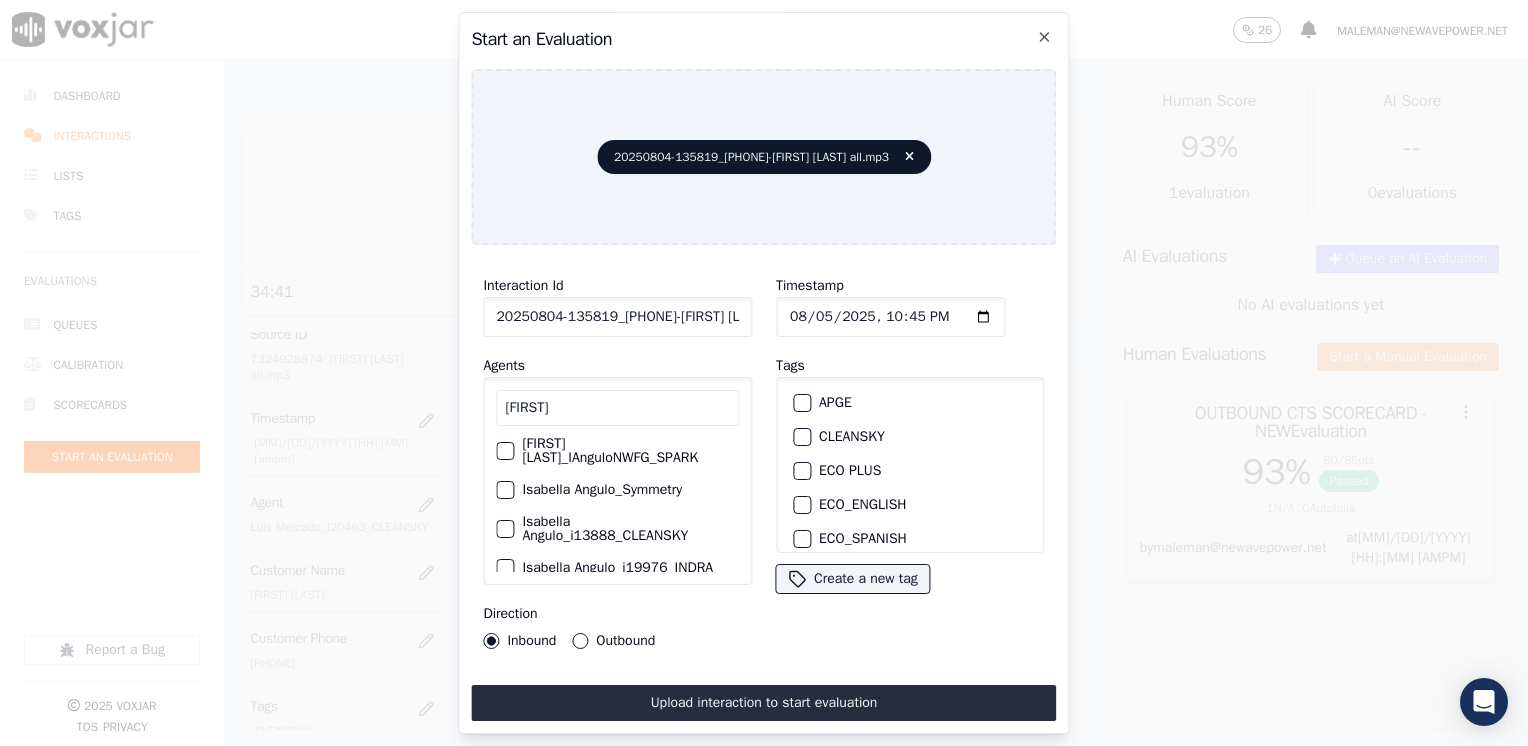scroll, scrollTop: 60, scrollLeft: 0, axis: vertical 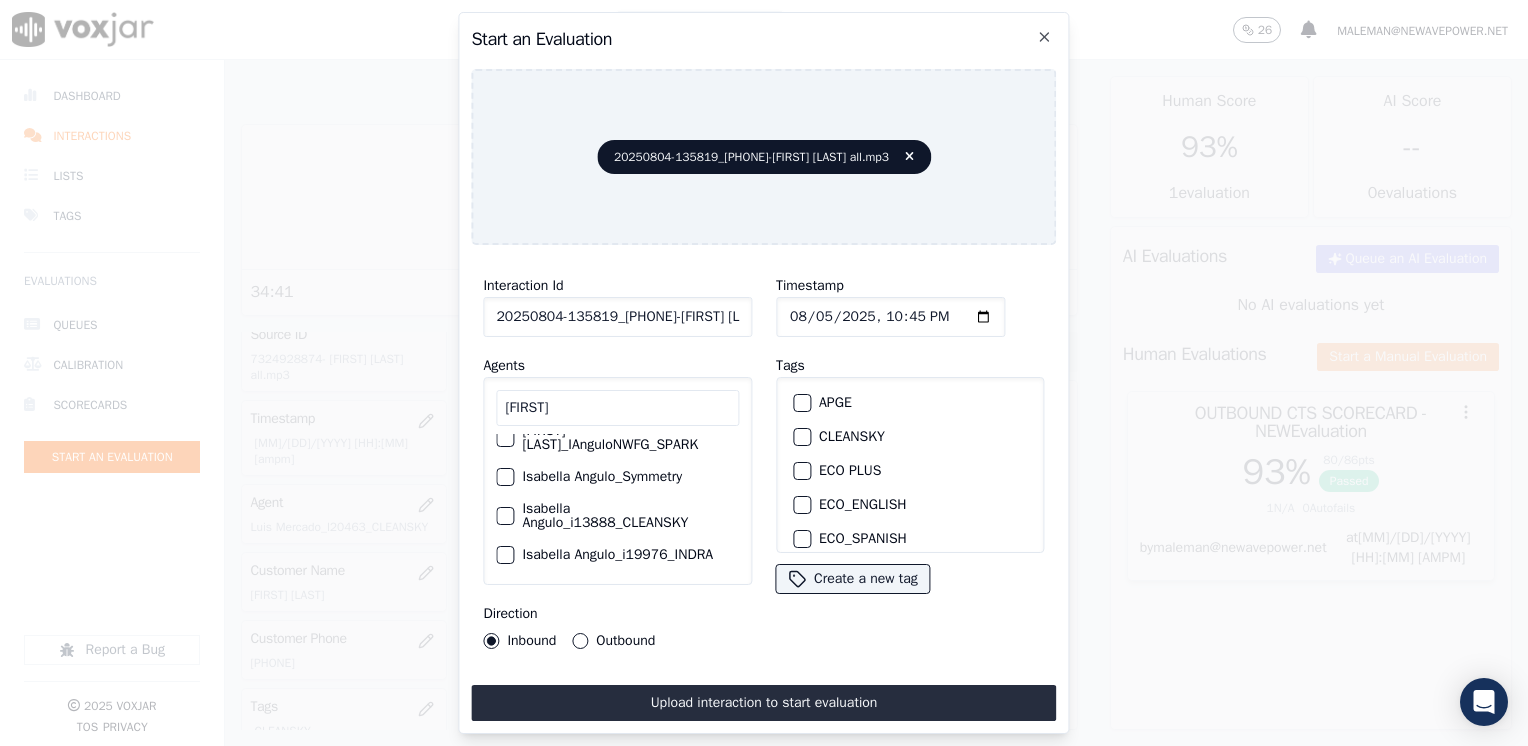 type on "[FIRST]" 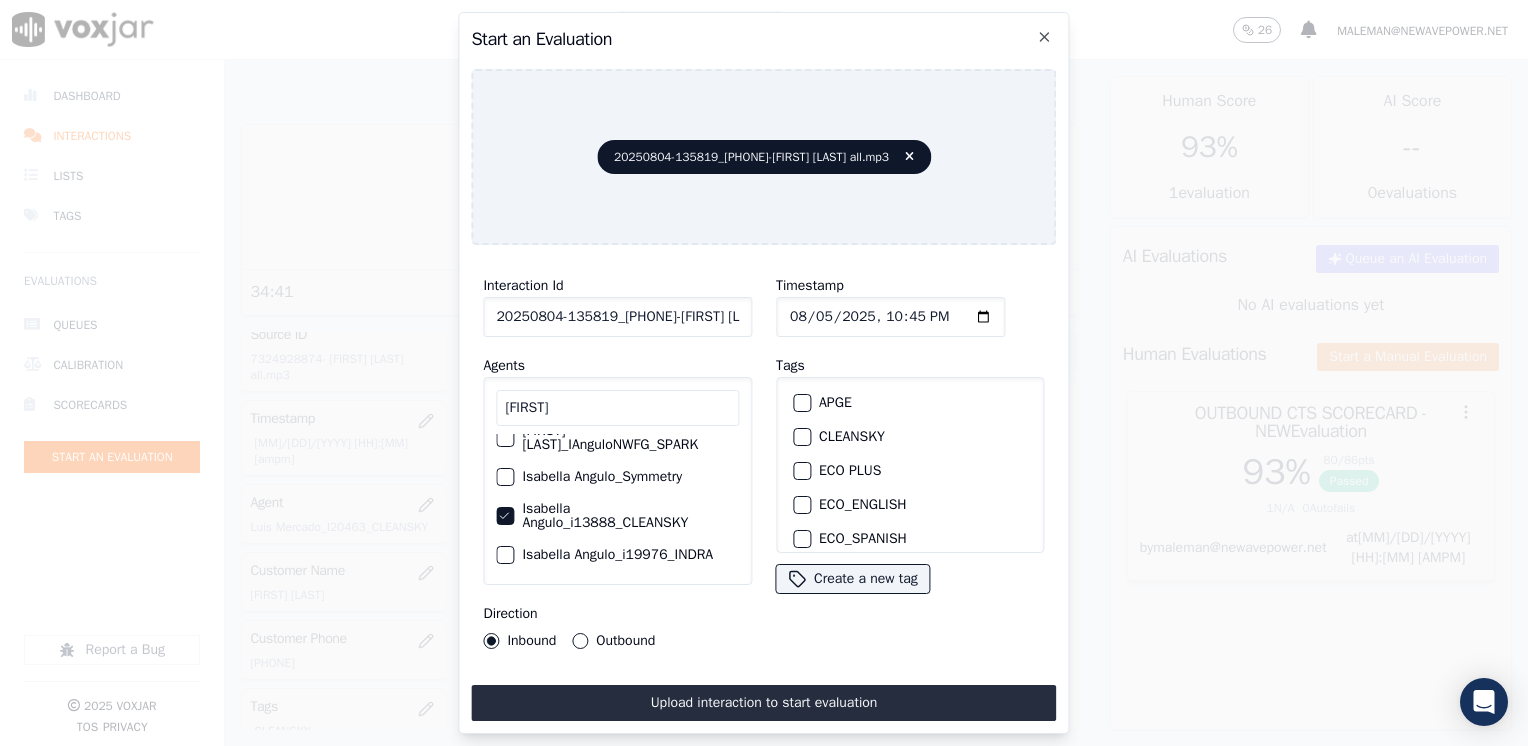 click at bounding box center [801, 437] 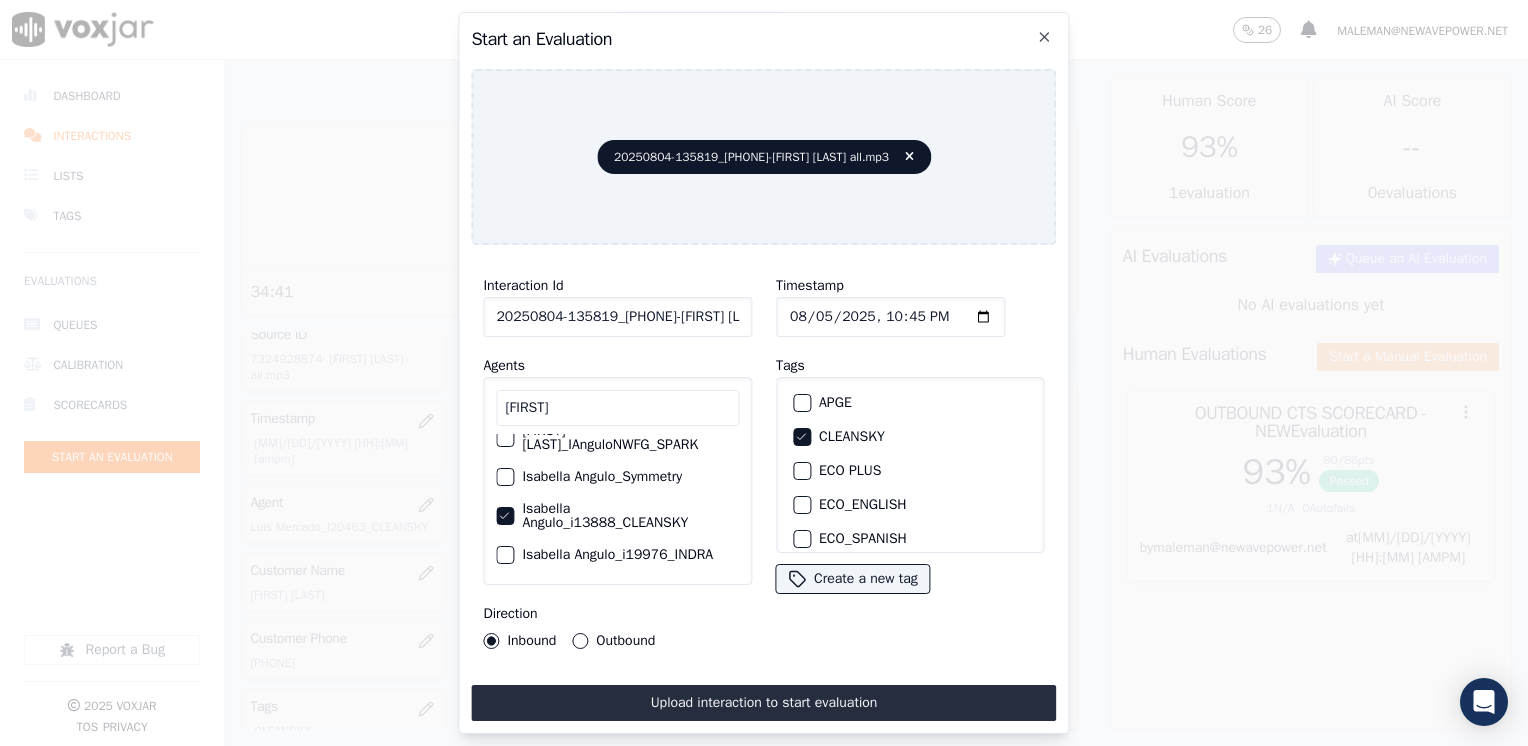 click on "Timestamp" 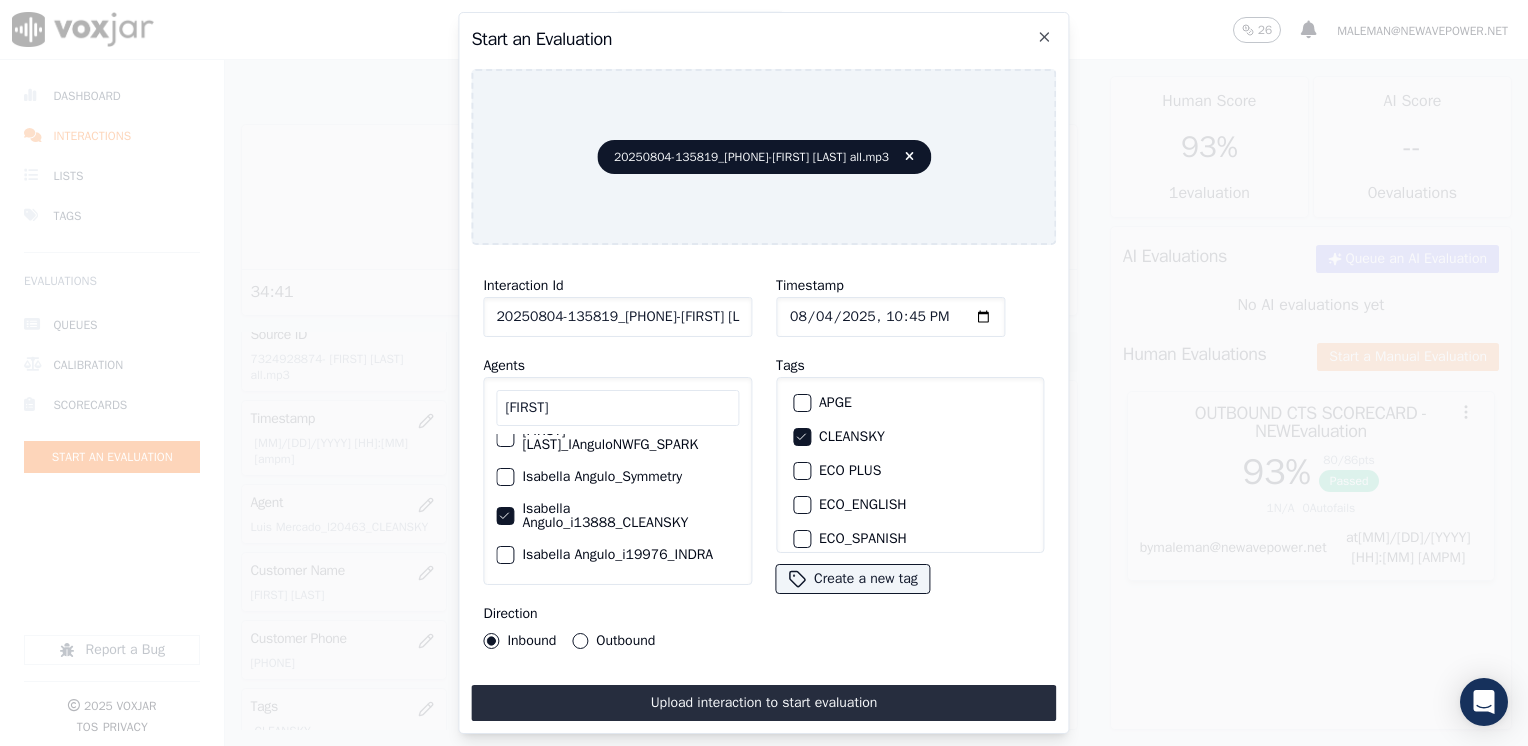 type on "2025-08-04T22:45" 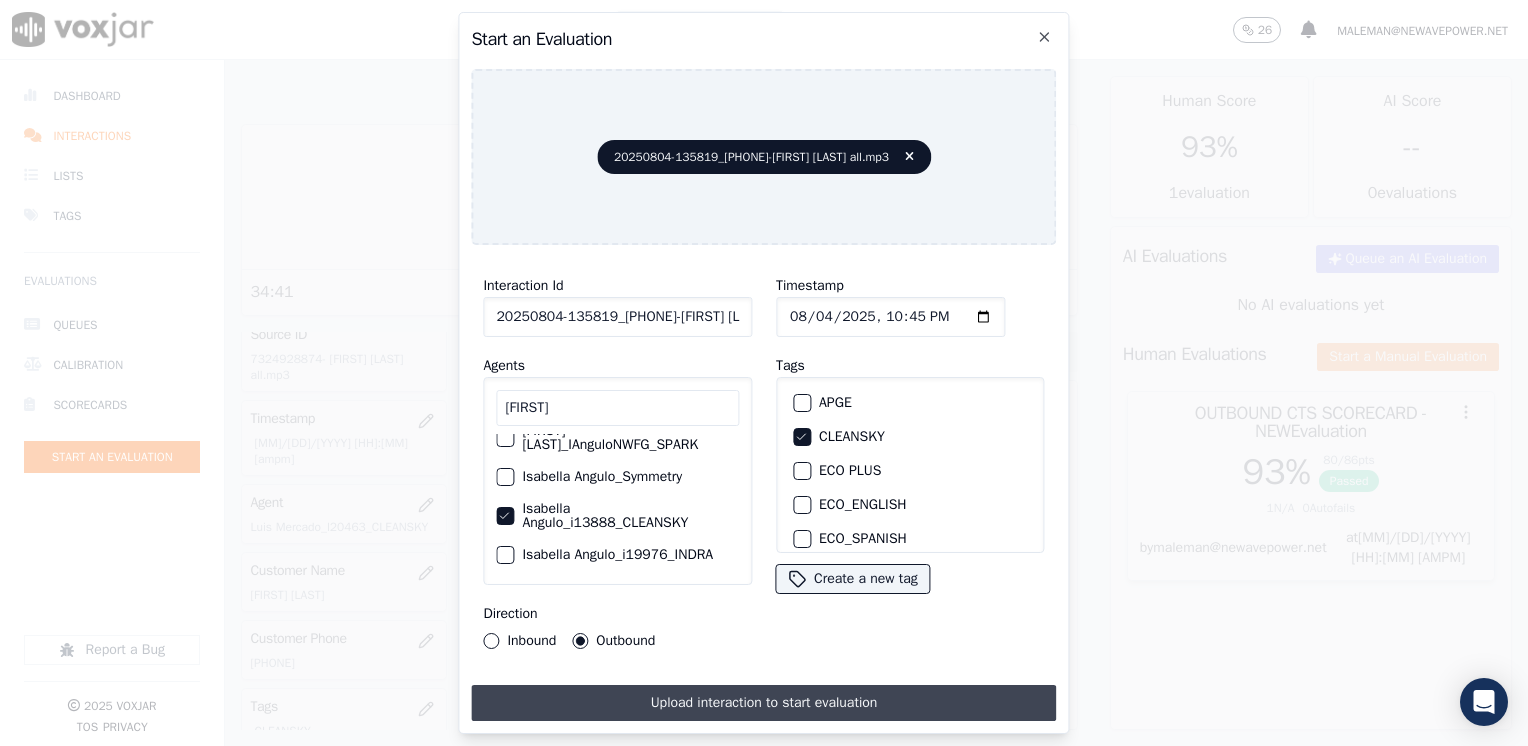 click on "Upload interaction to start evaluation" at bounding box center (763, 703) 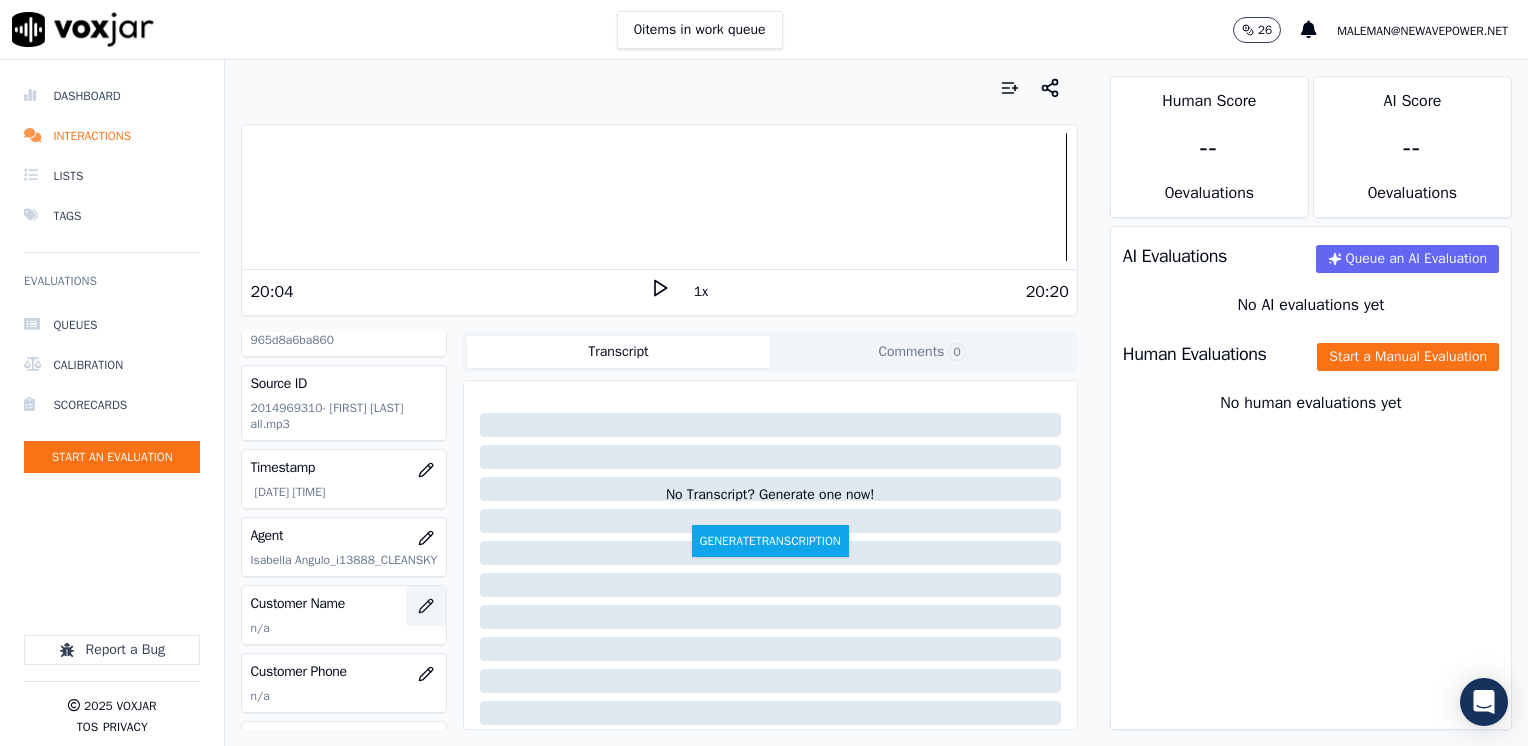 scroll, scrollTop: 100, scrollLeft: 0, axis: vertical 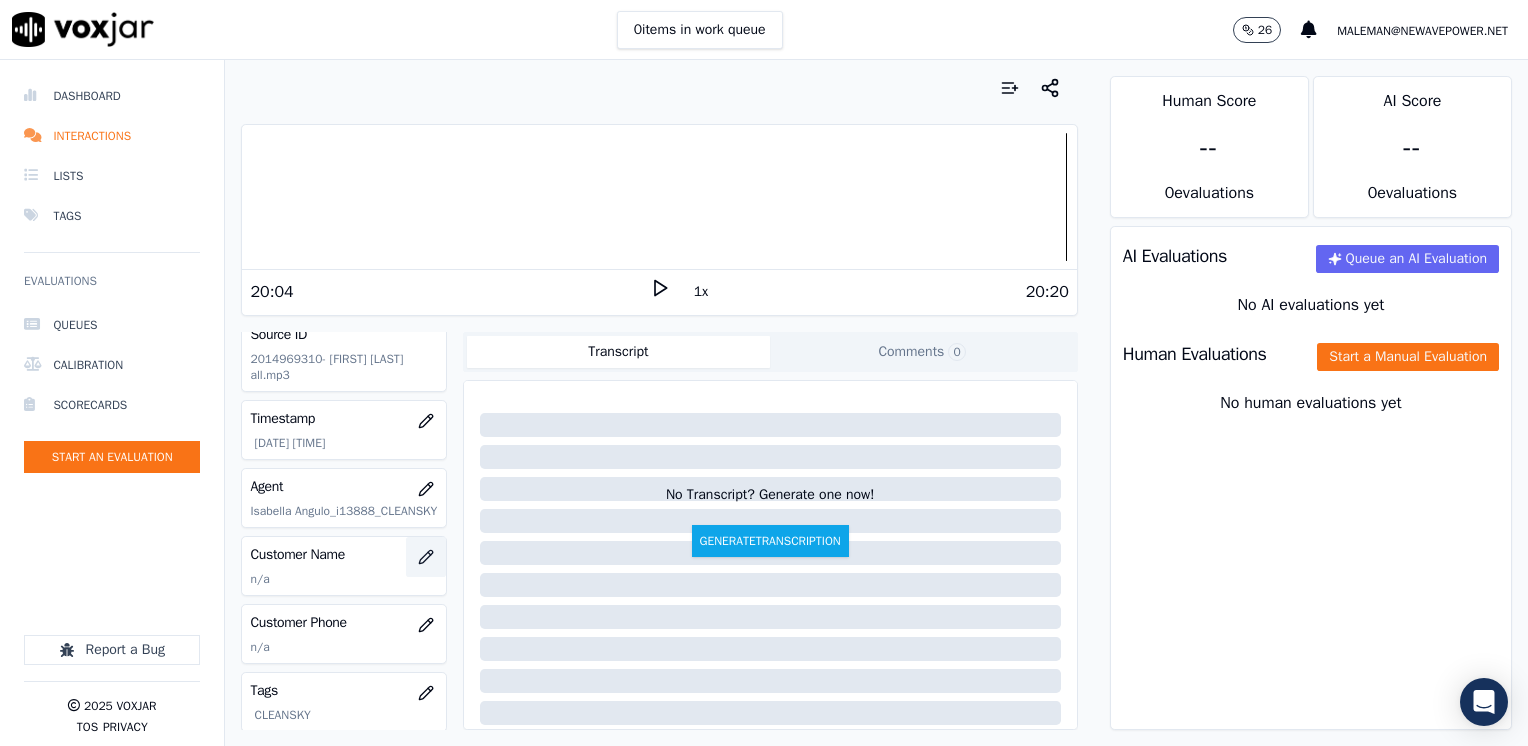 click 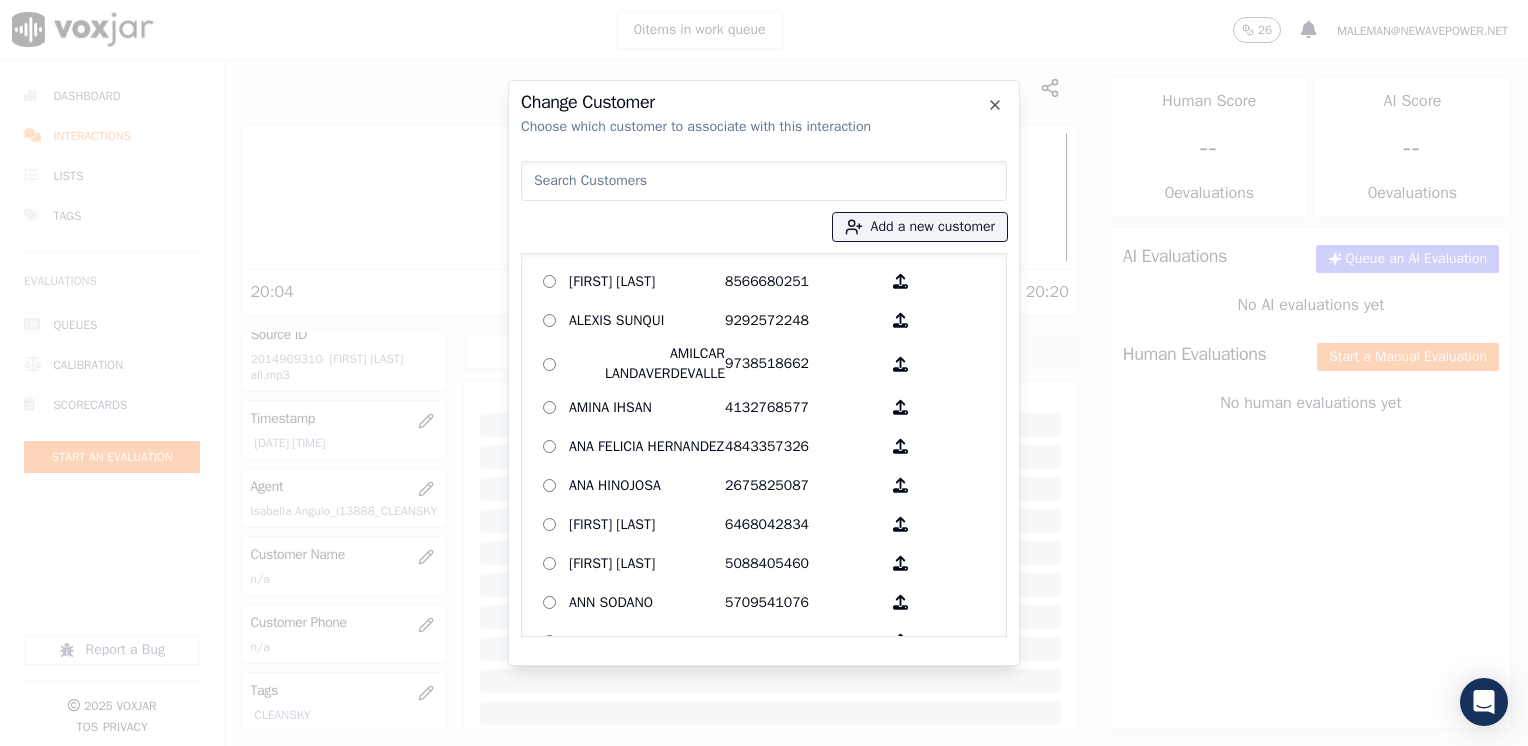 click at bounding box center [764, 181] 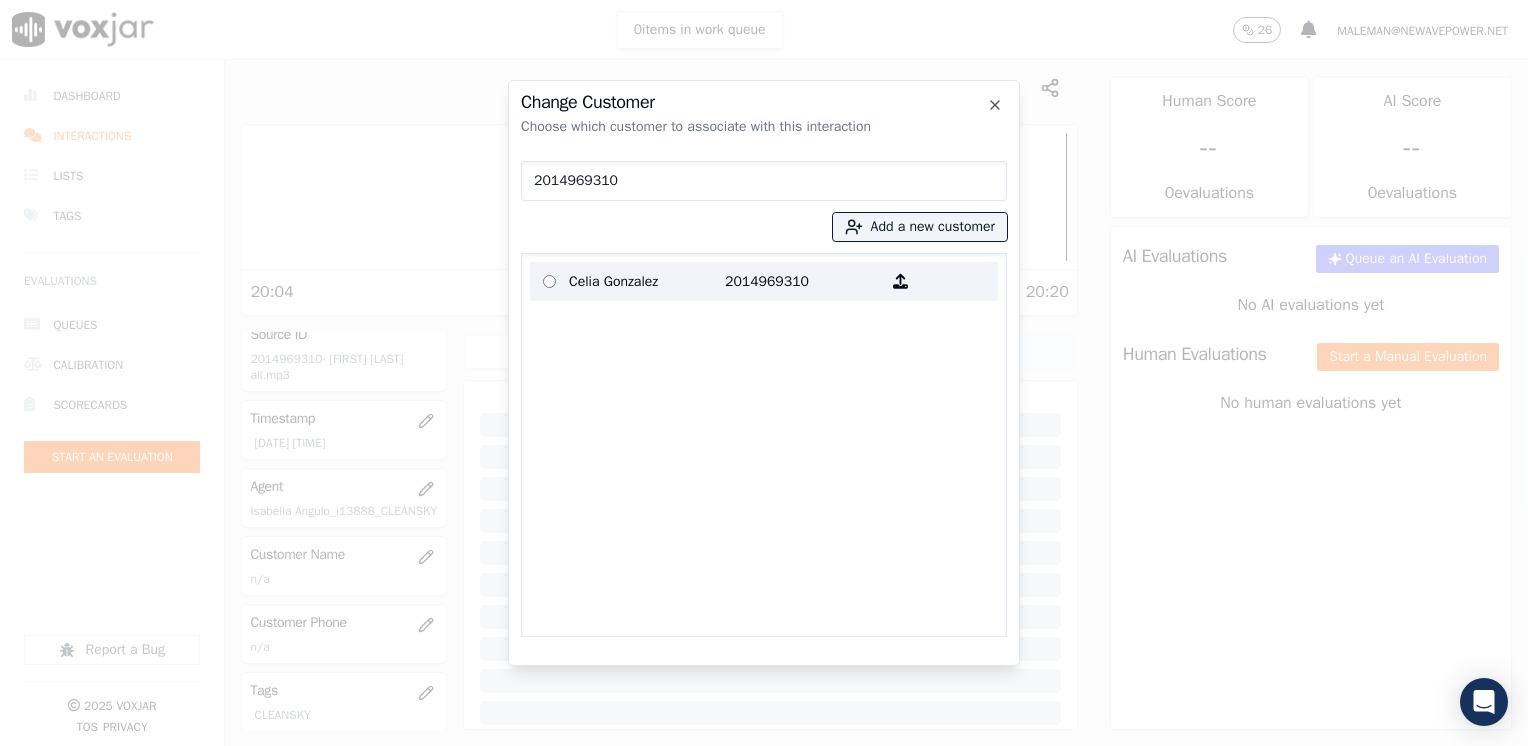 type on "2014969310" 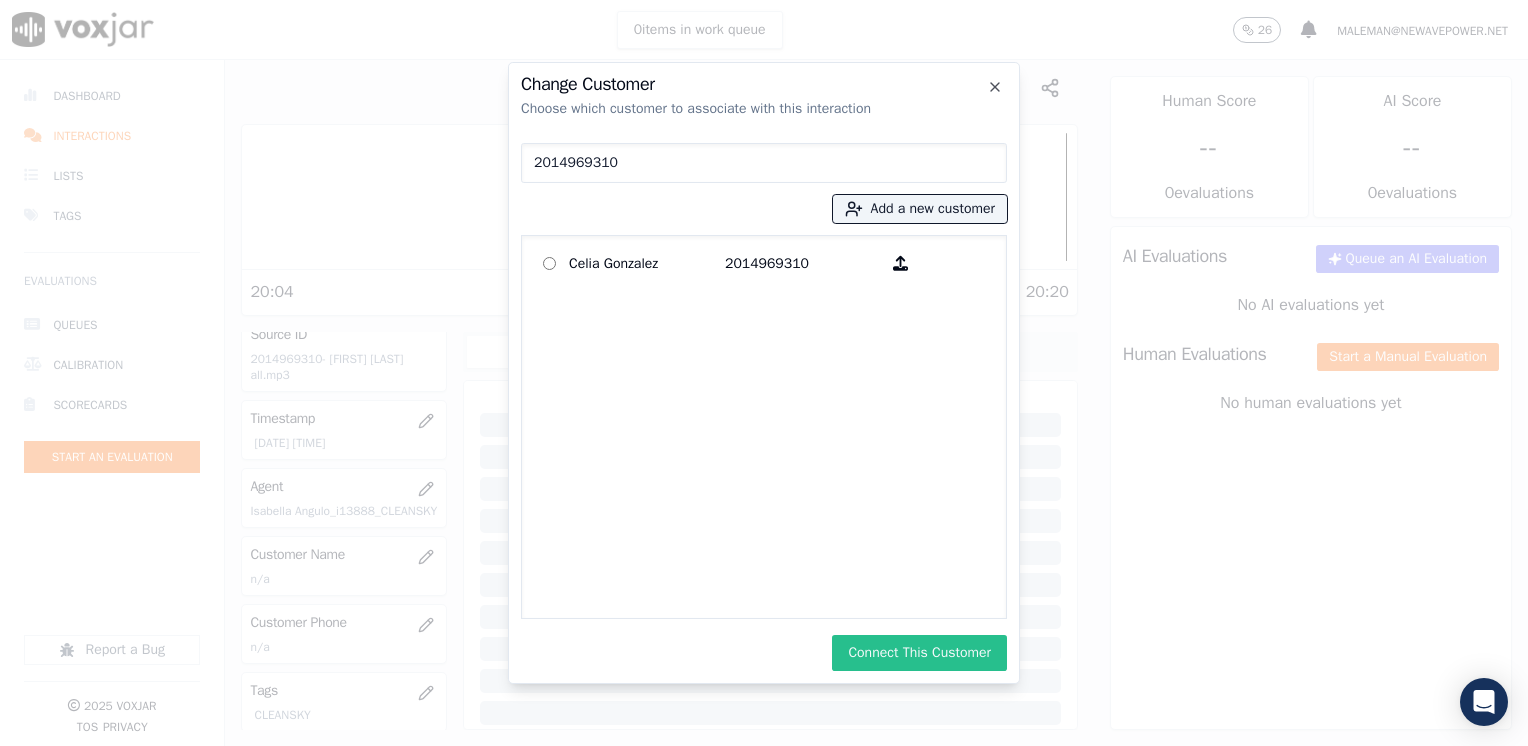click on "Connect This Customer" at bounding box center [919, 653] 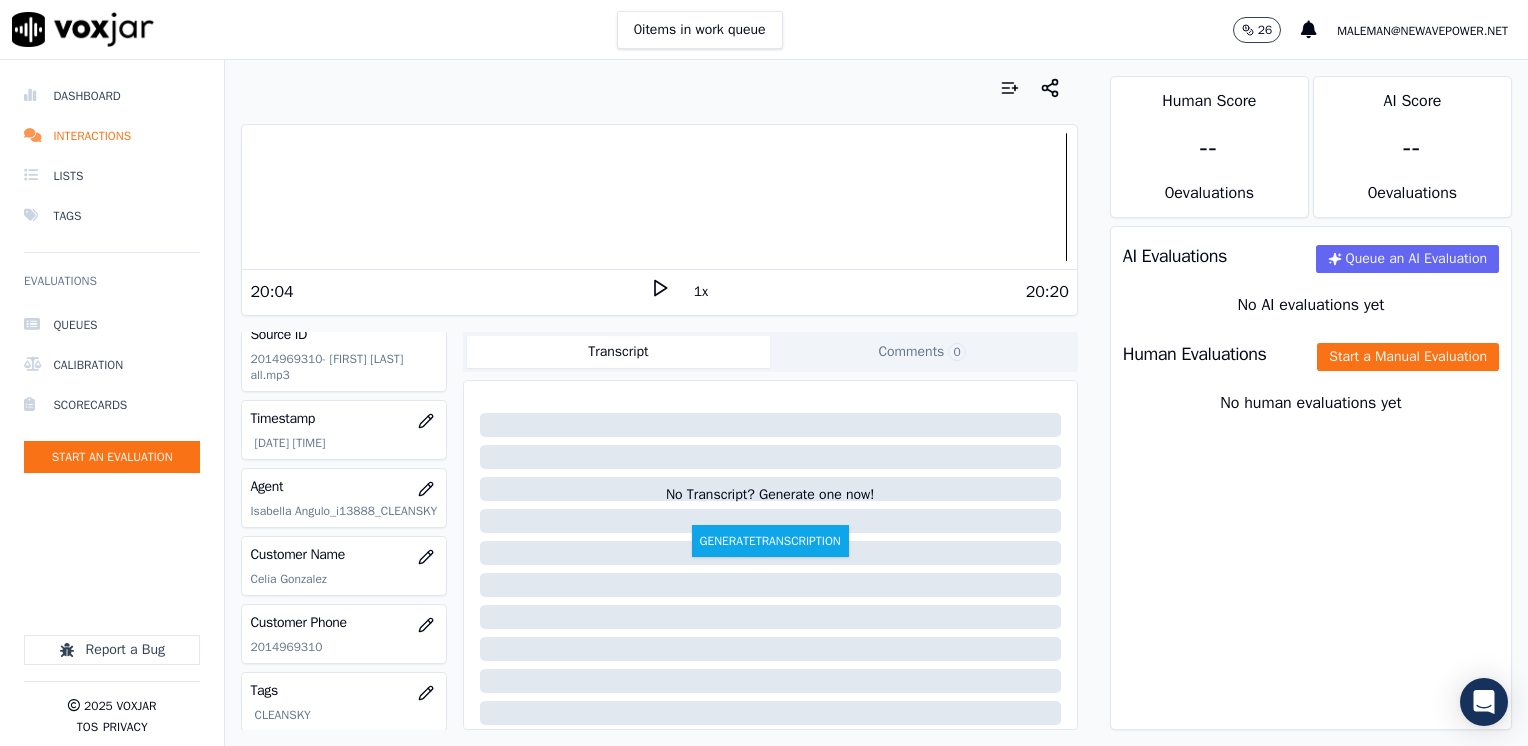 click on "Start a Manual Evaluation" 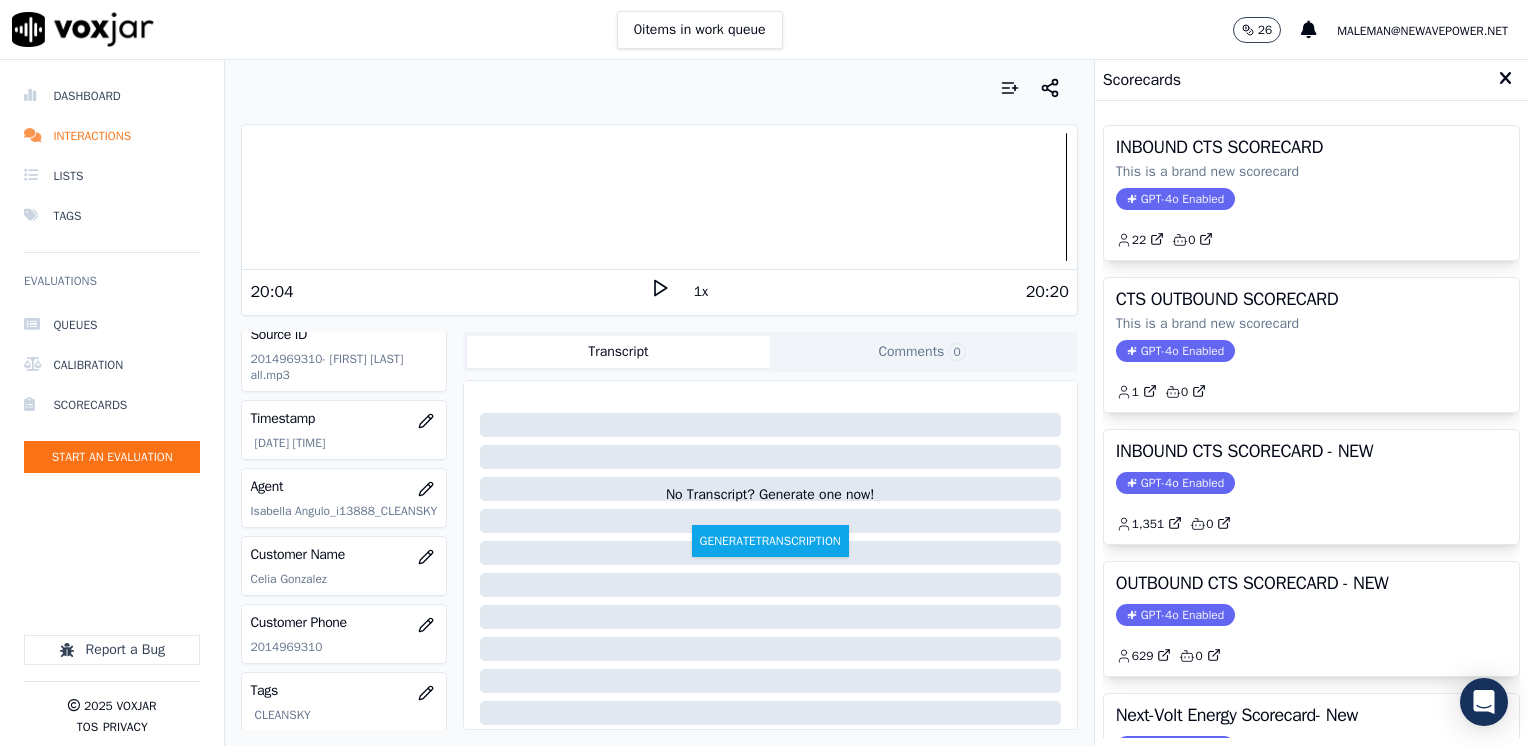 drag, startPoint x: 1175, startPoint y: 610, endPoint x: 864, endPoint y: 660, distance: 314.99365 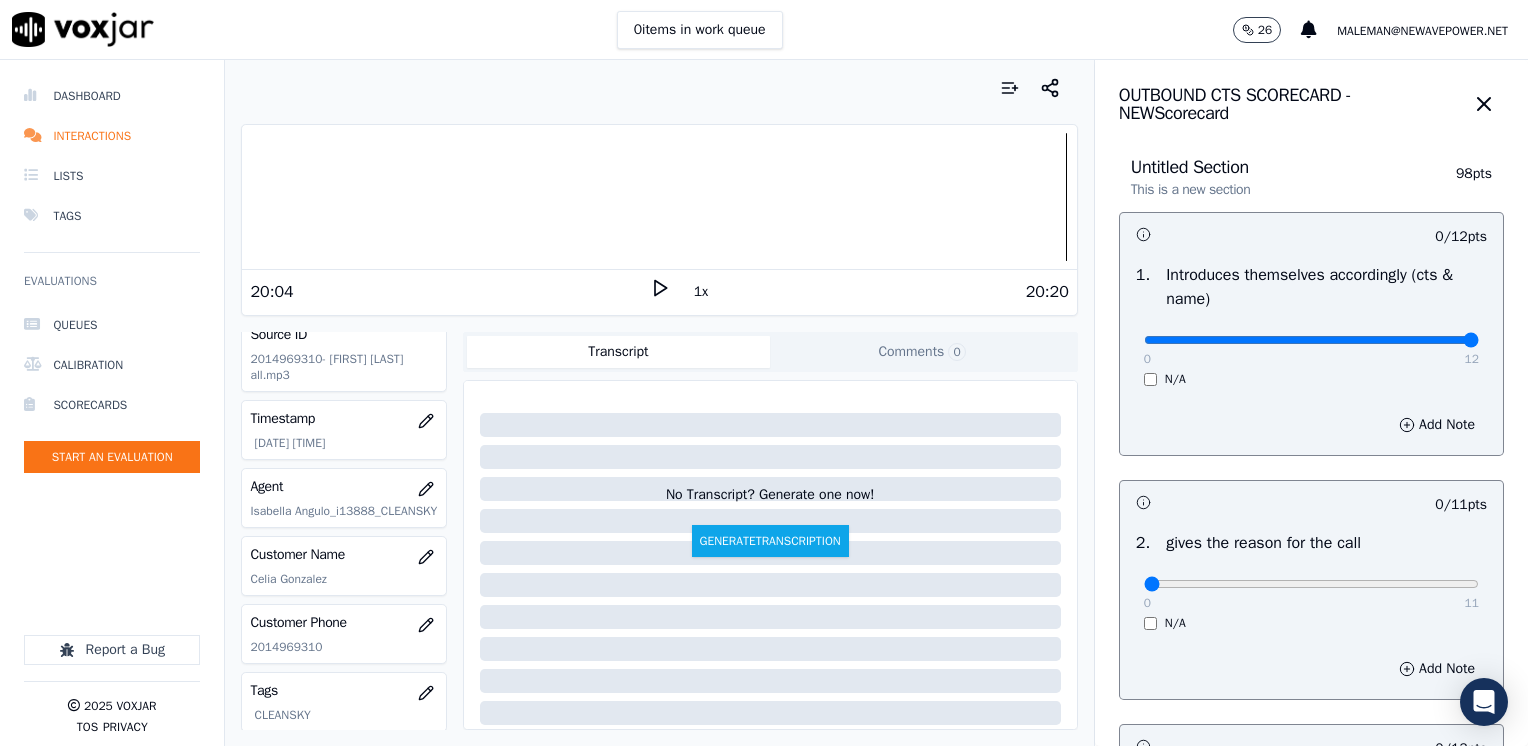 drag, startPoint x: 1132, startPoint y: 342, endPoint x: 1531, endPoint y: 342, distance: 399 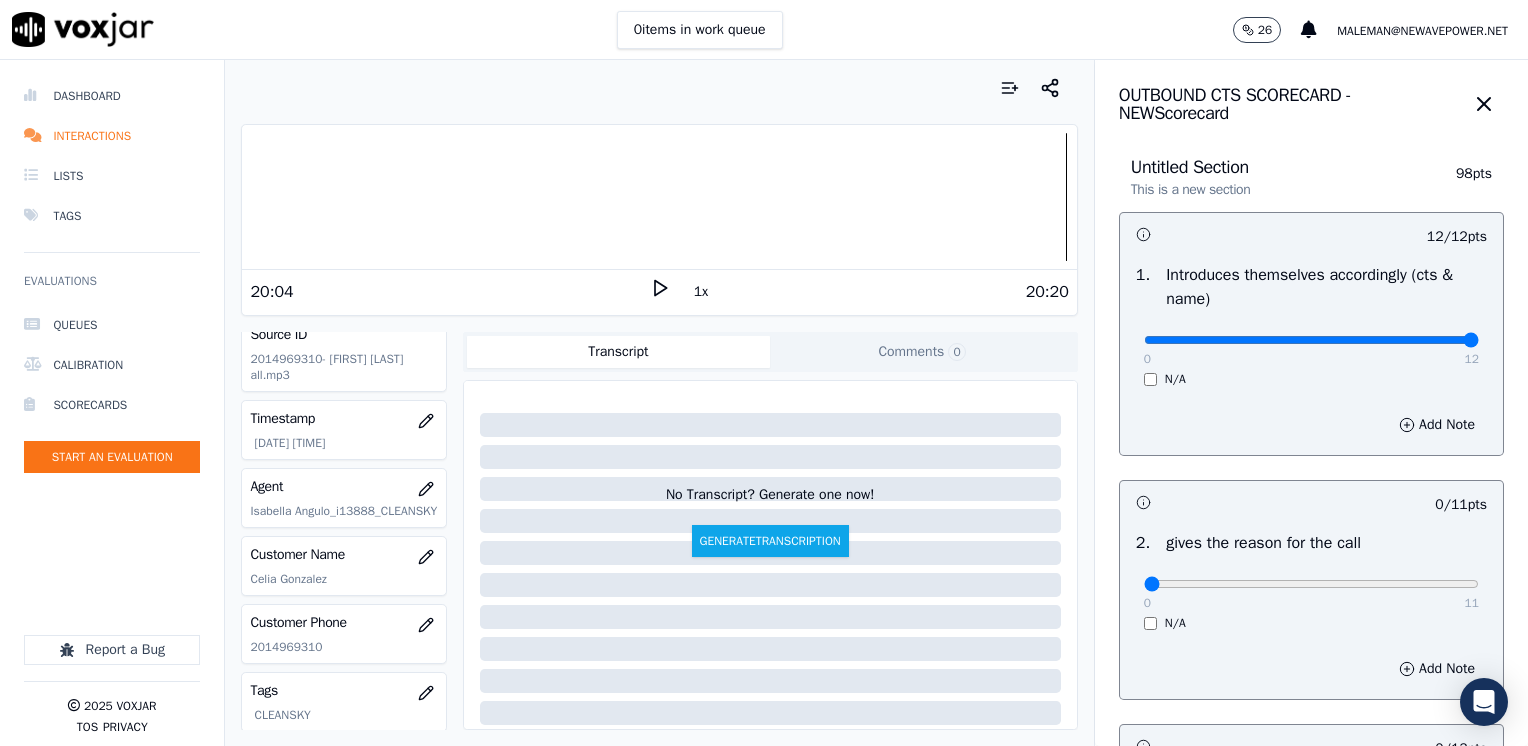 click on "0   11     N/A" at bounding box center (1311, 593) 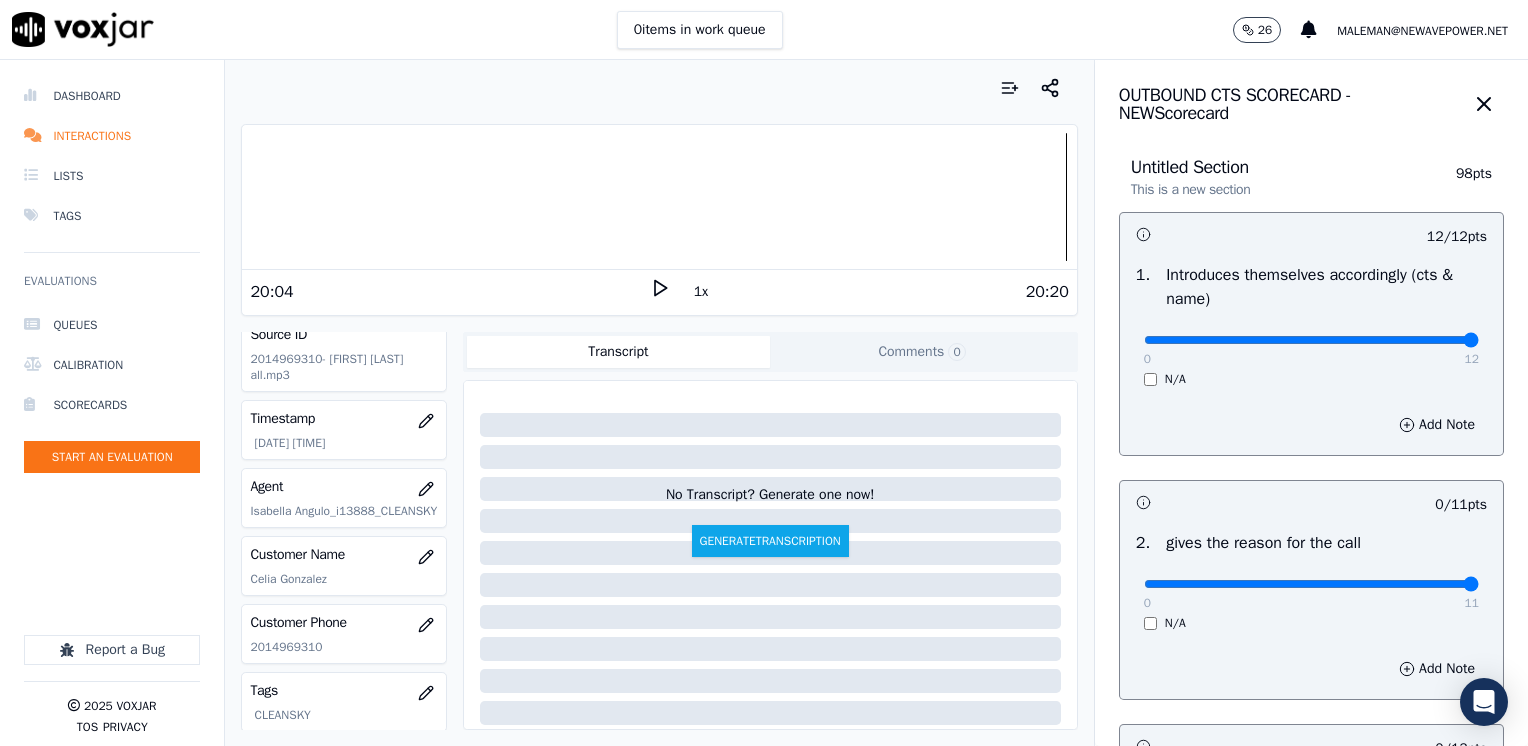 drag, startPoint x: 1131, startPoint y: 582, endPoint x: 1531, endPoint y: 566, distance: 400.3199 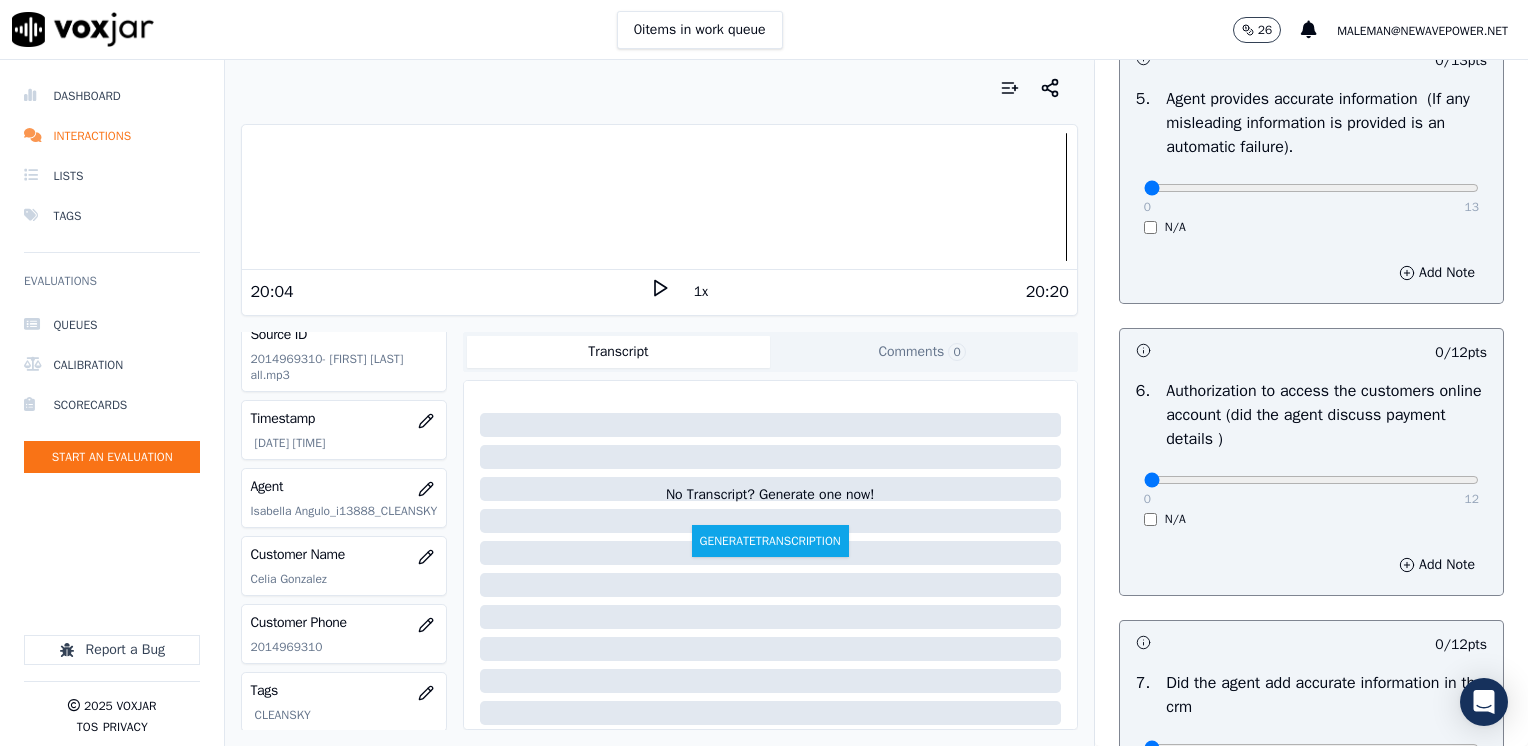 scroll, scrollTop: 1748, scrollLeft: 0, axis: vertical 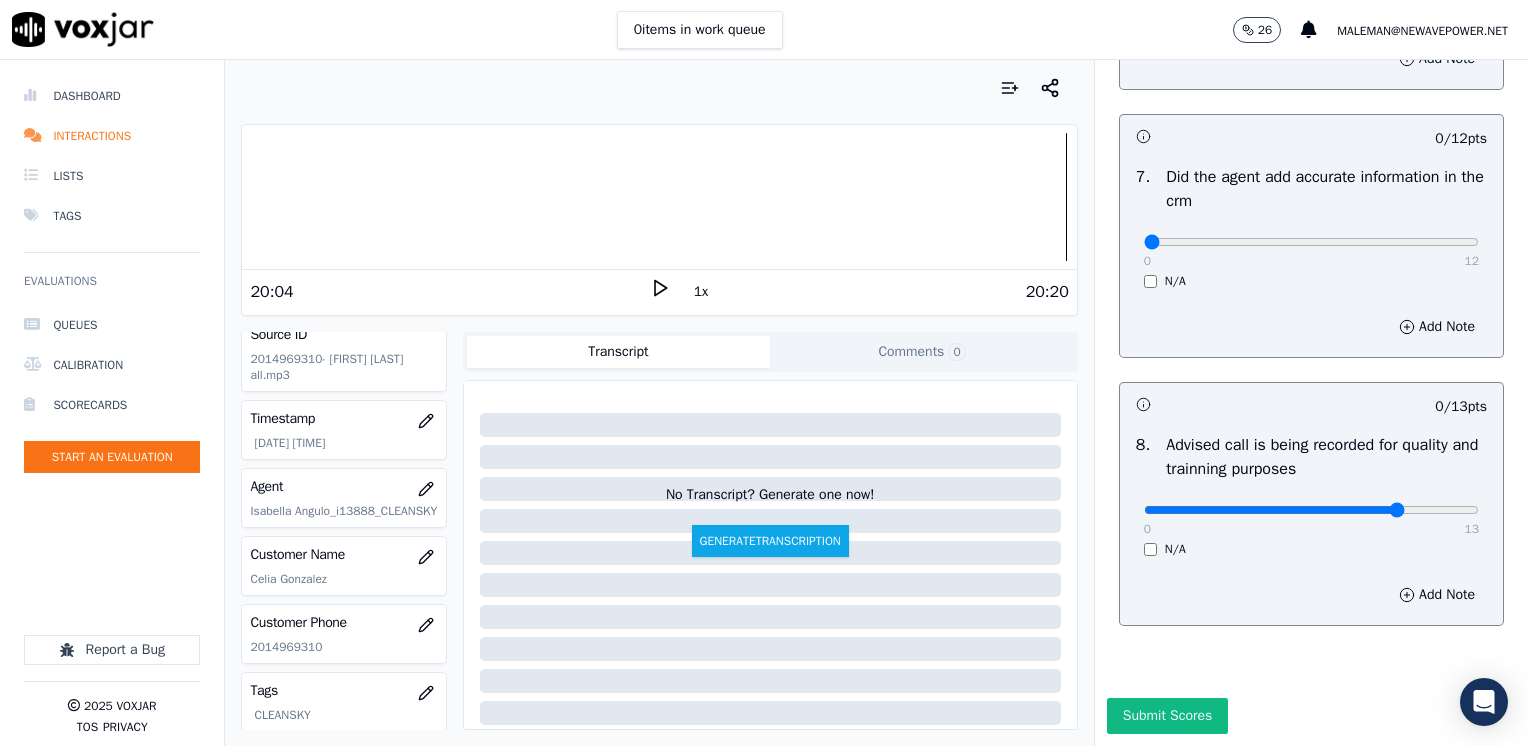click at bounding box center (1311, -1366) 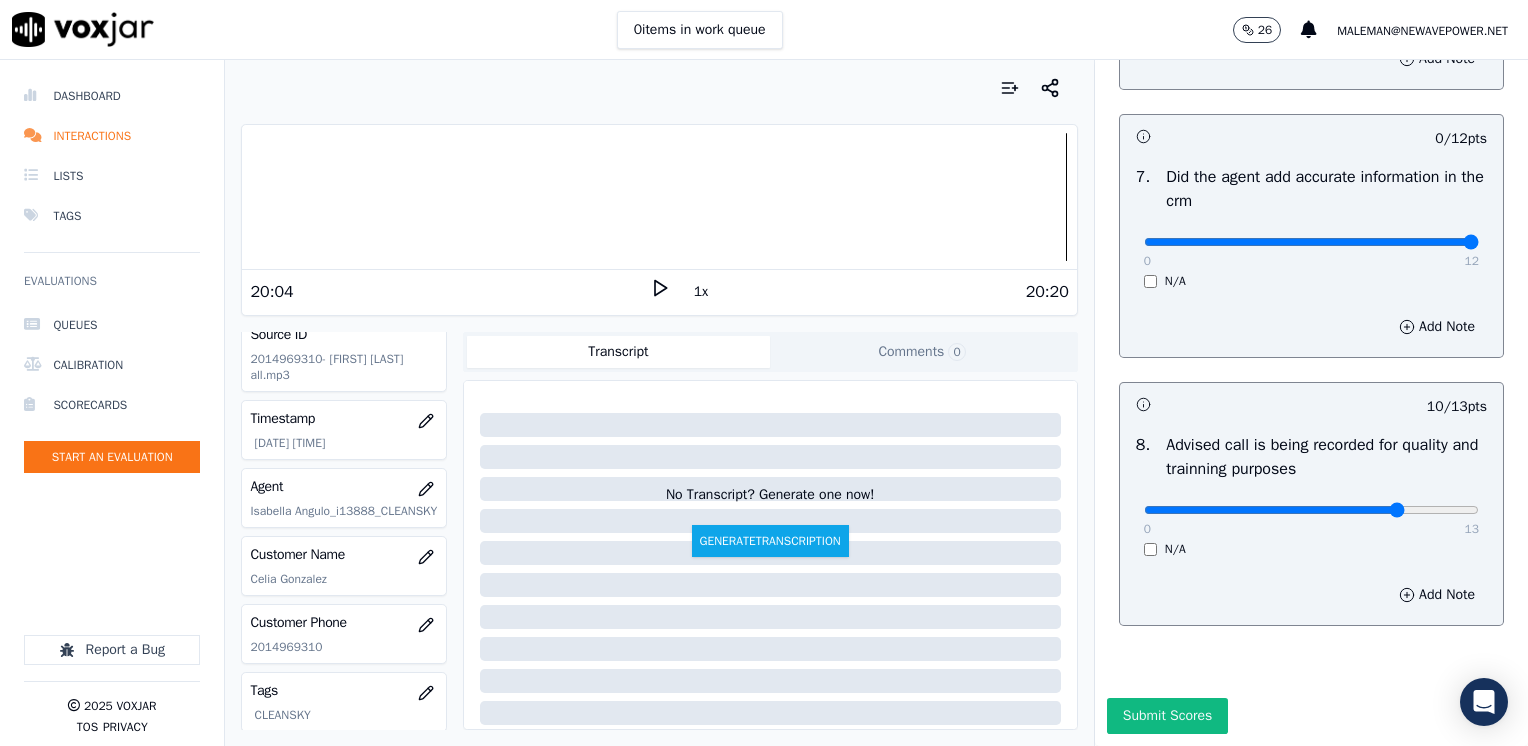 drag, startPoint x: 1132, startPoint y: 198, endPoint x: 1451, endPoint y: 330, distance: 345.2318 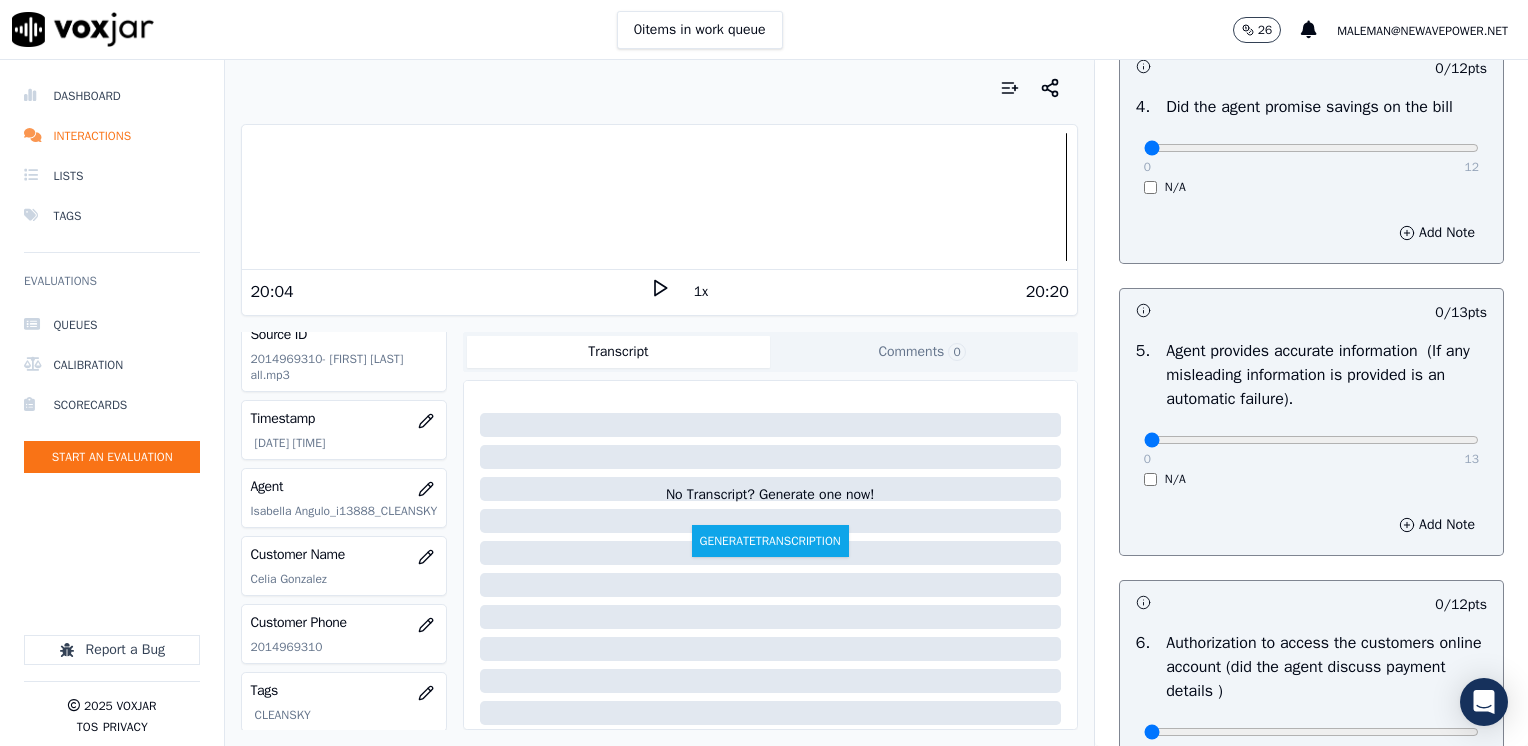 scroll, scrollTop: 1248, scrollLeft: 0, axis: vertical 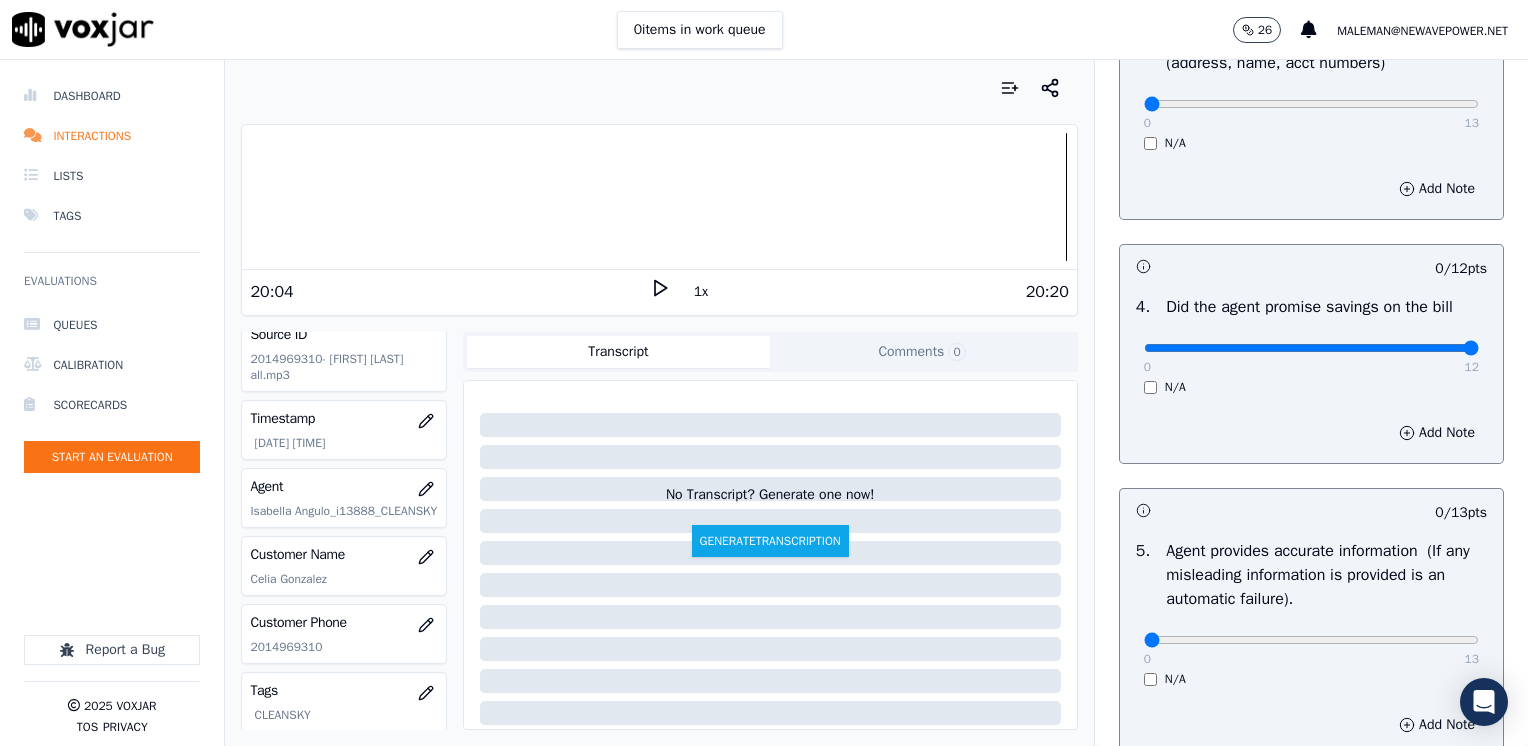 drag, startPoint x: 1132, startPoint y: 354, endPoint x: 1361, endPoint y: 402, distance: 233.9765 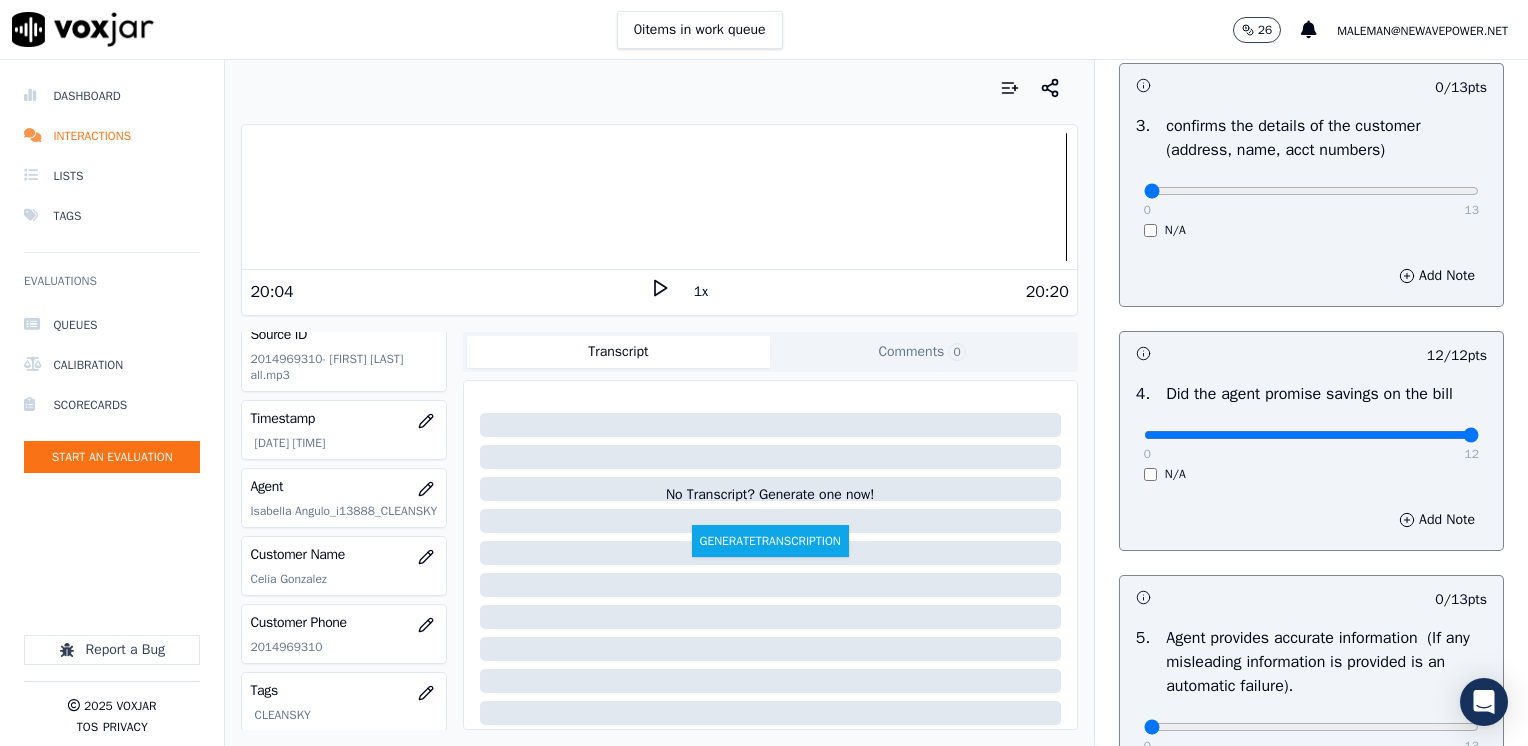 scroll, scrollTop: 448, scrollLeft: 0, axis: vertical 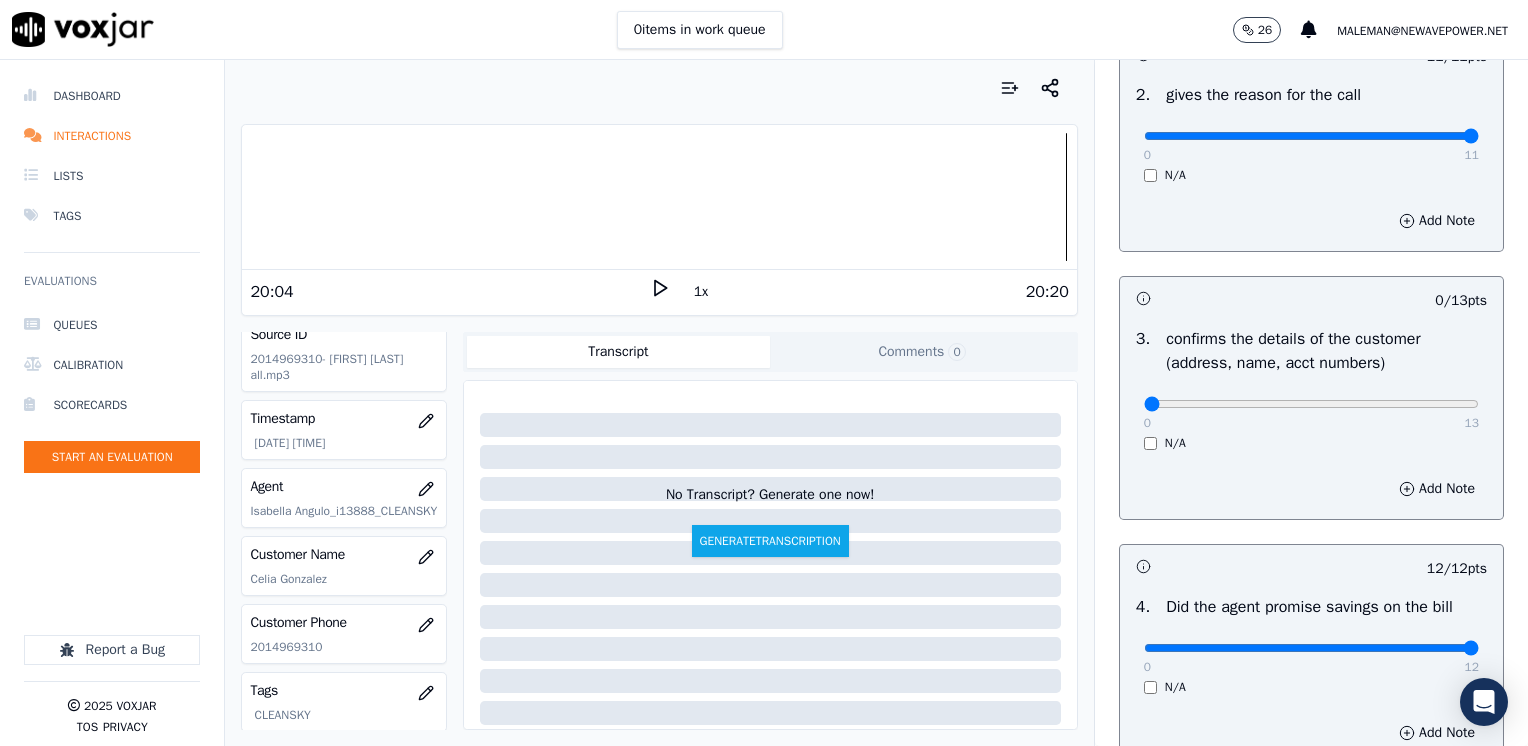 click at bounding box center (659, 197) 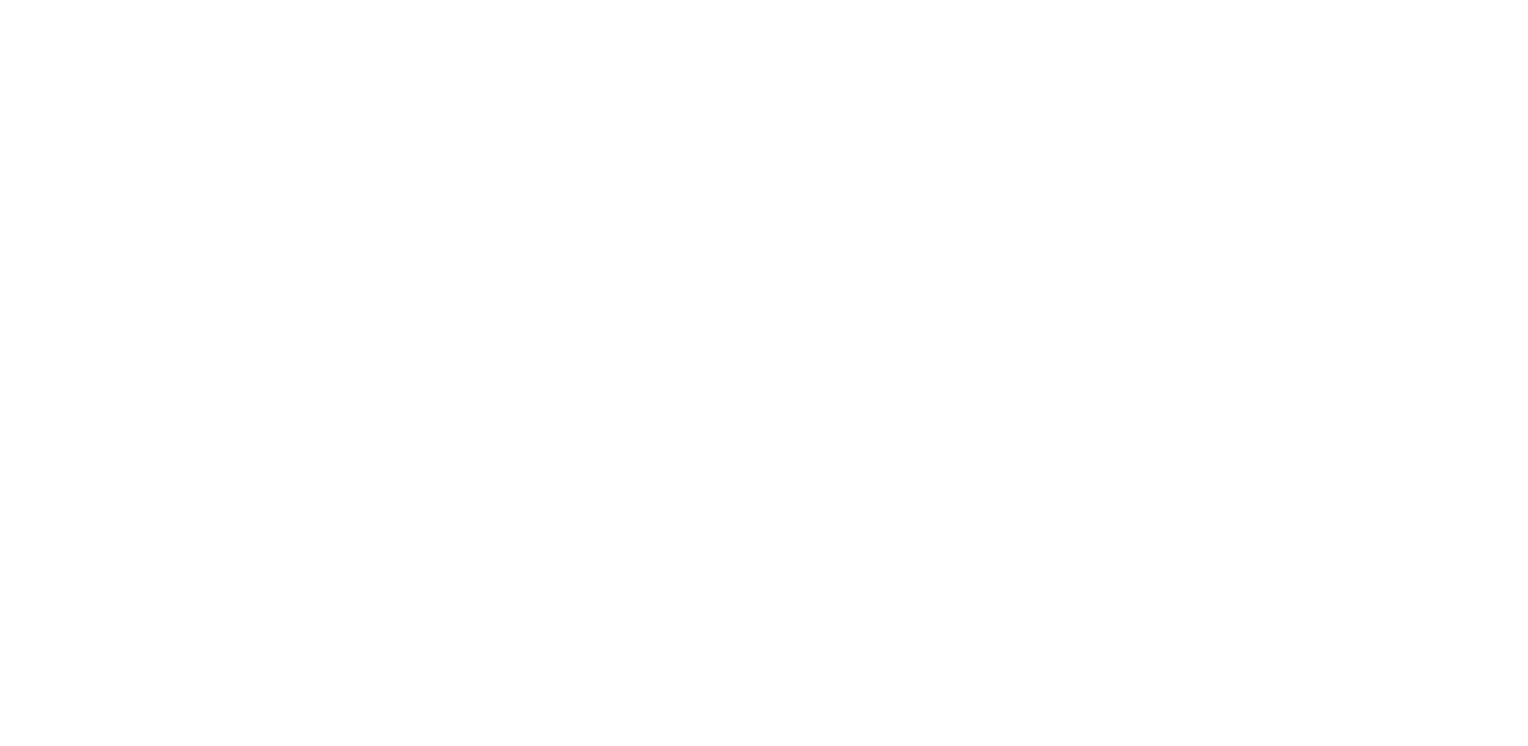 scroll, scrollTop: 0, scrollLeft: 0, axis: both 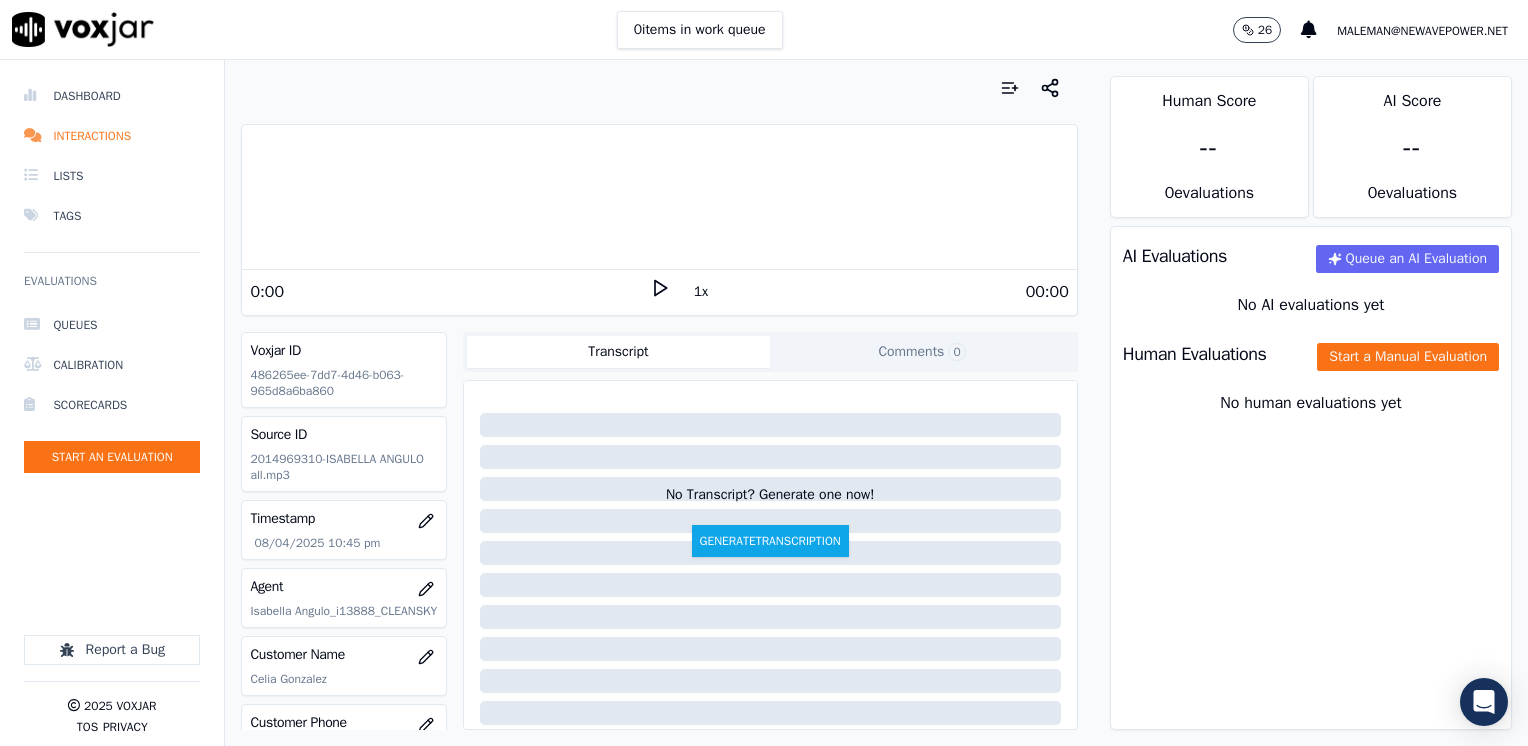 click 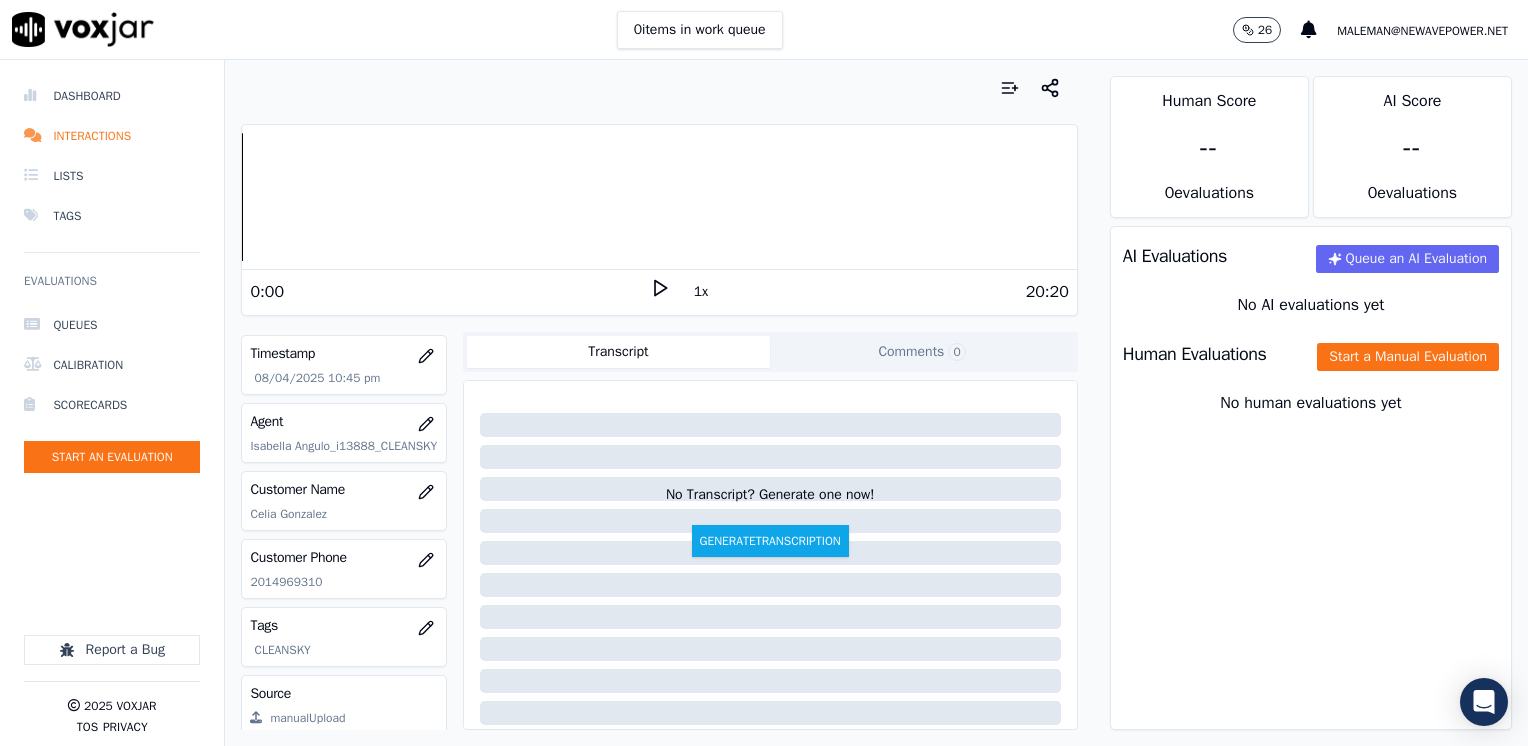 scroll, scrollTop: 200, scrollLeft: 0, axis: vertical 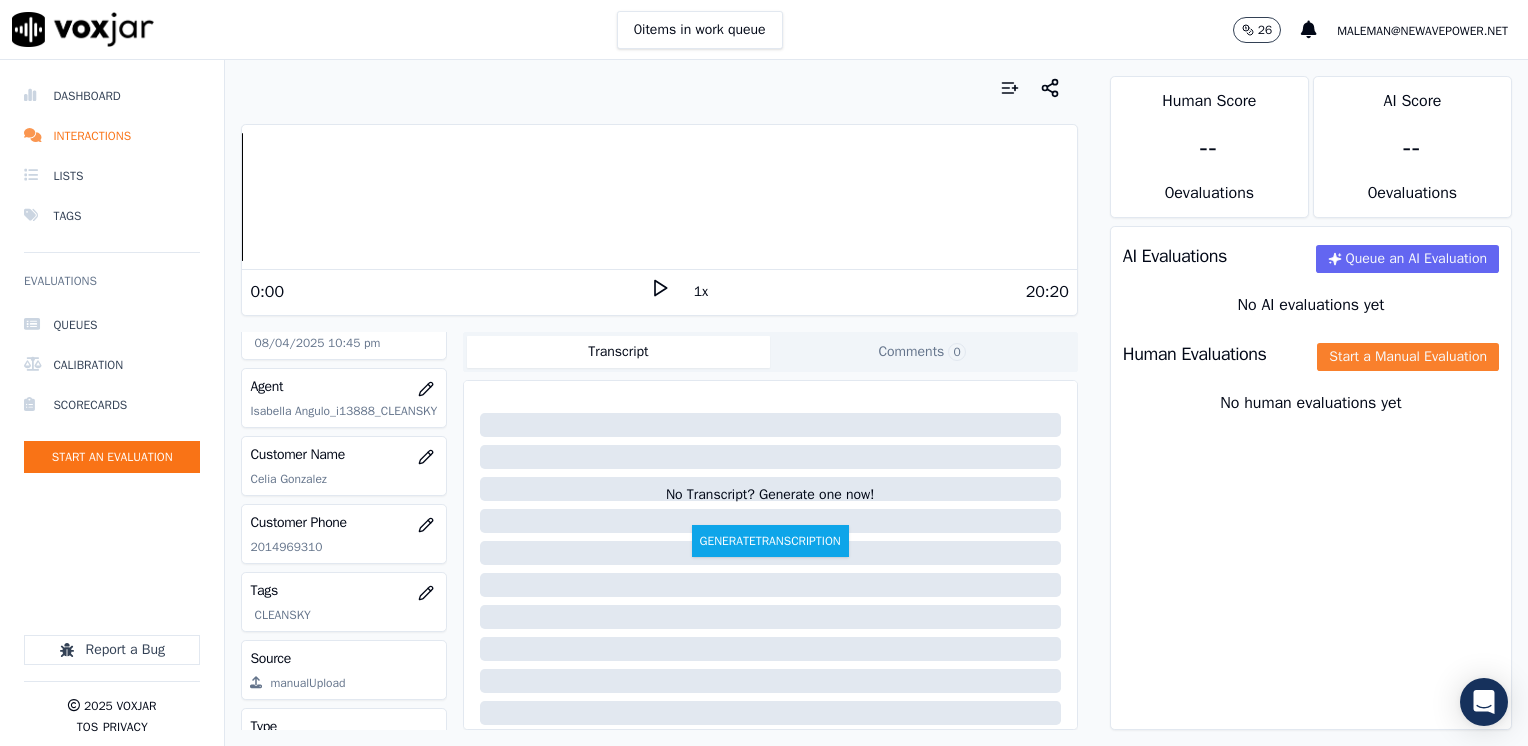 click on "Start a Manual Evaluation" 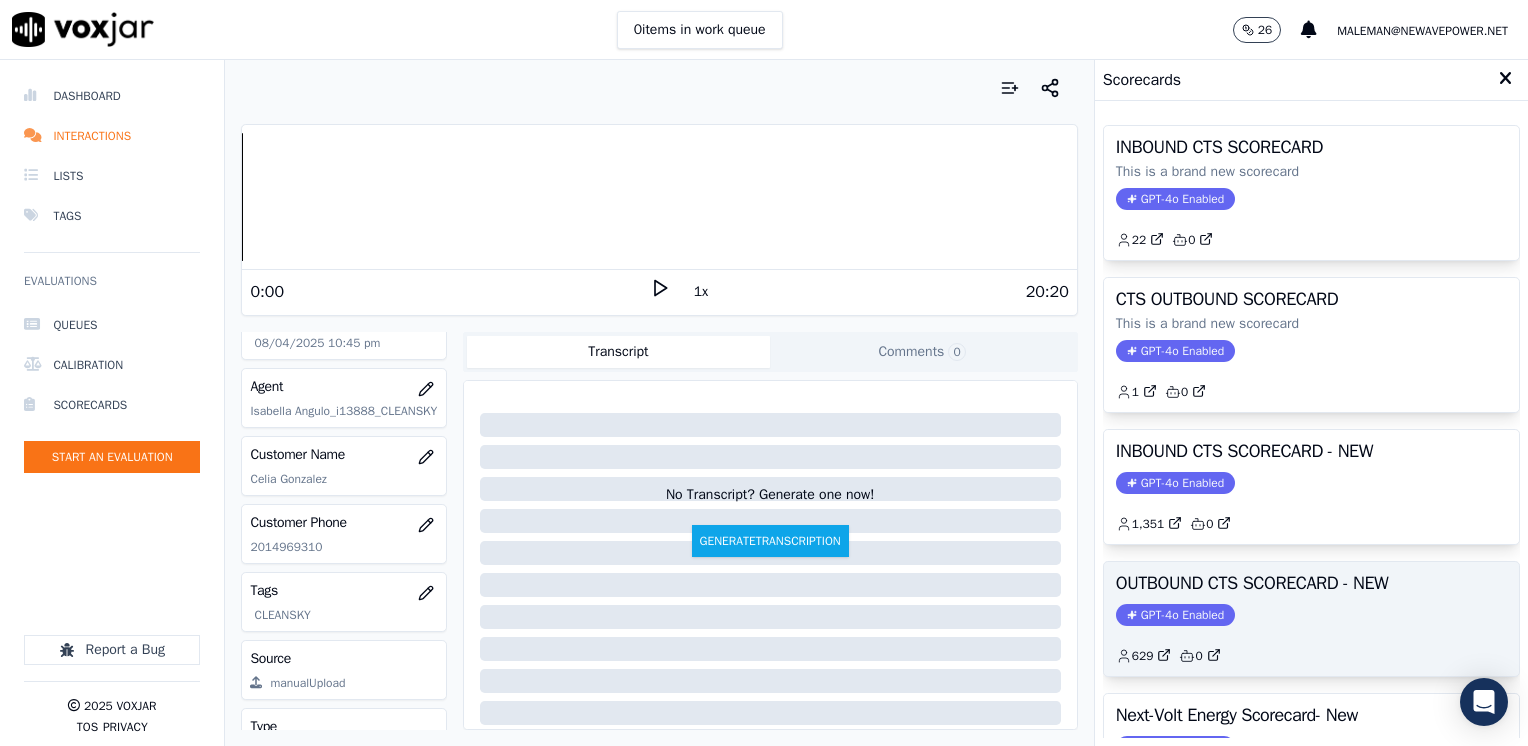 click on "GPT-4o Enabled" at bounding box center [1175, 615] 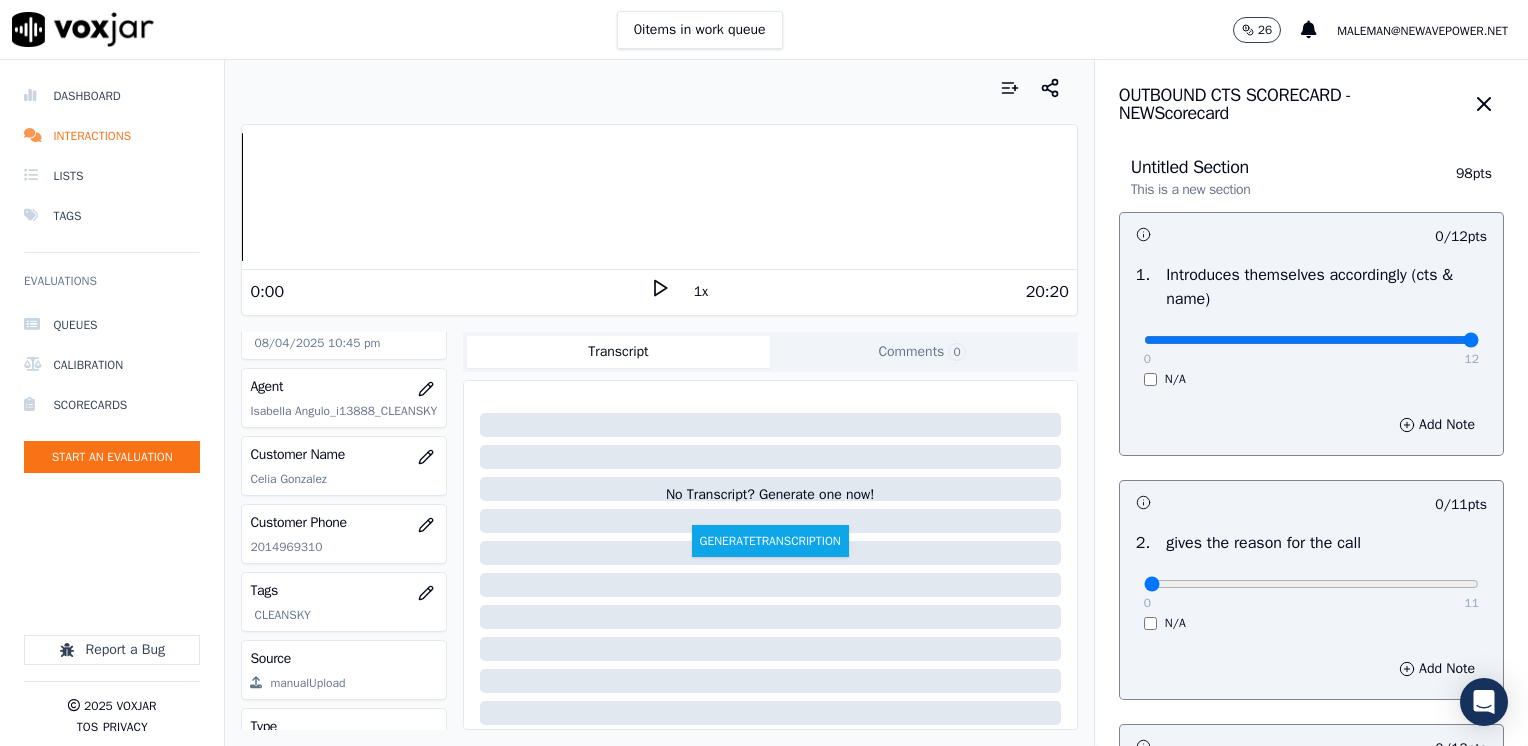 drag, startPoint x: 1145, startPoint y: 336, endPoint x: 1527, endPoint y: 397, distance: 386.83975 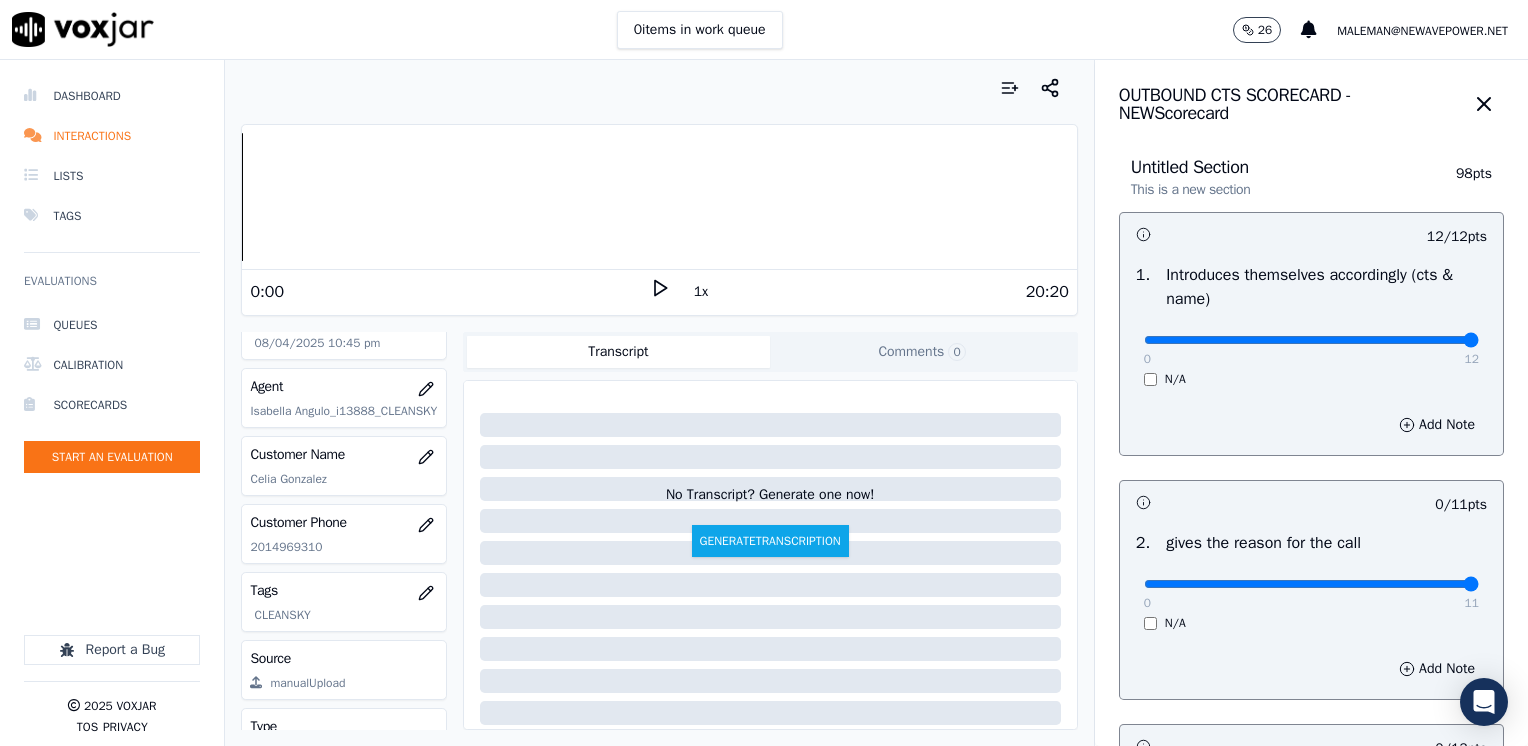 drag, startPoint x: 1168, startPoint y: 578, endPoint x: 1527, endPoint y: 525, distance: 362.89117 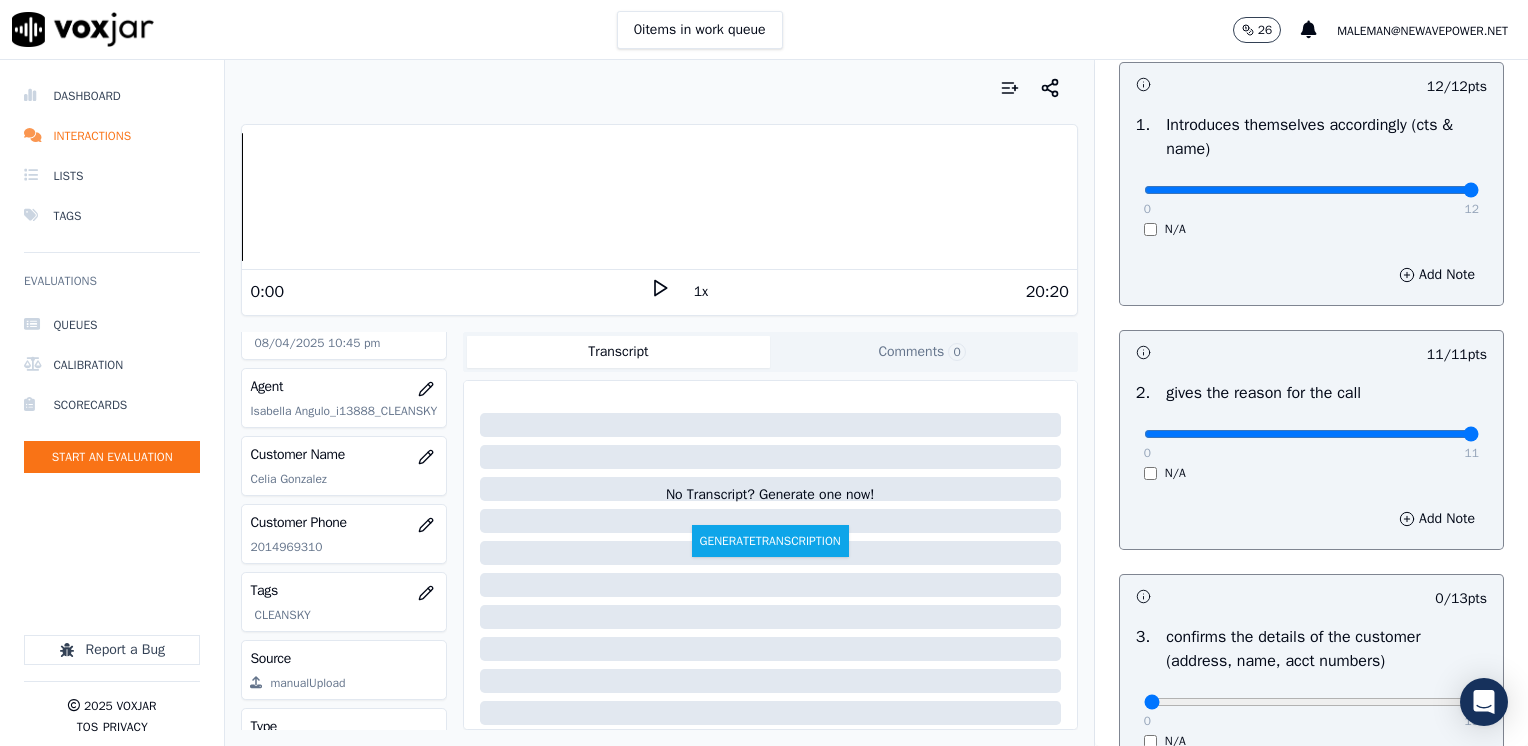 scroll, scrollTop: 300, scrollLeft: 0, axis: vertical 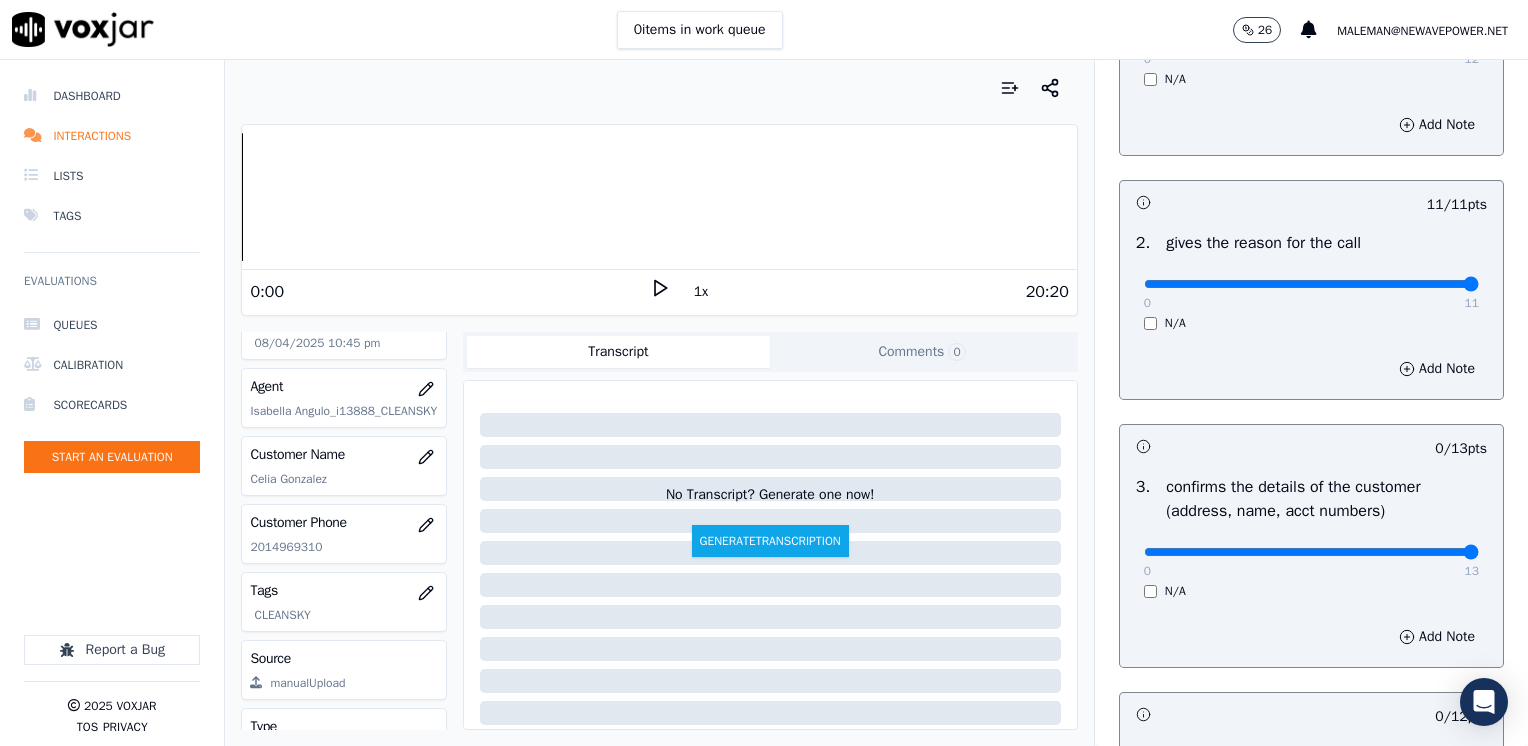 drag, startPoint x: 1133, startPoint y: 555, endPoint x: 1531, endPoint y: 555, distance: 398 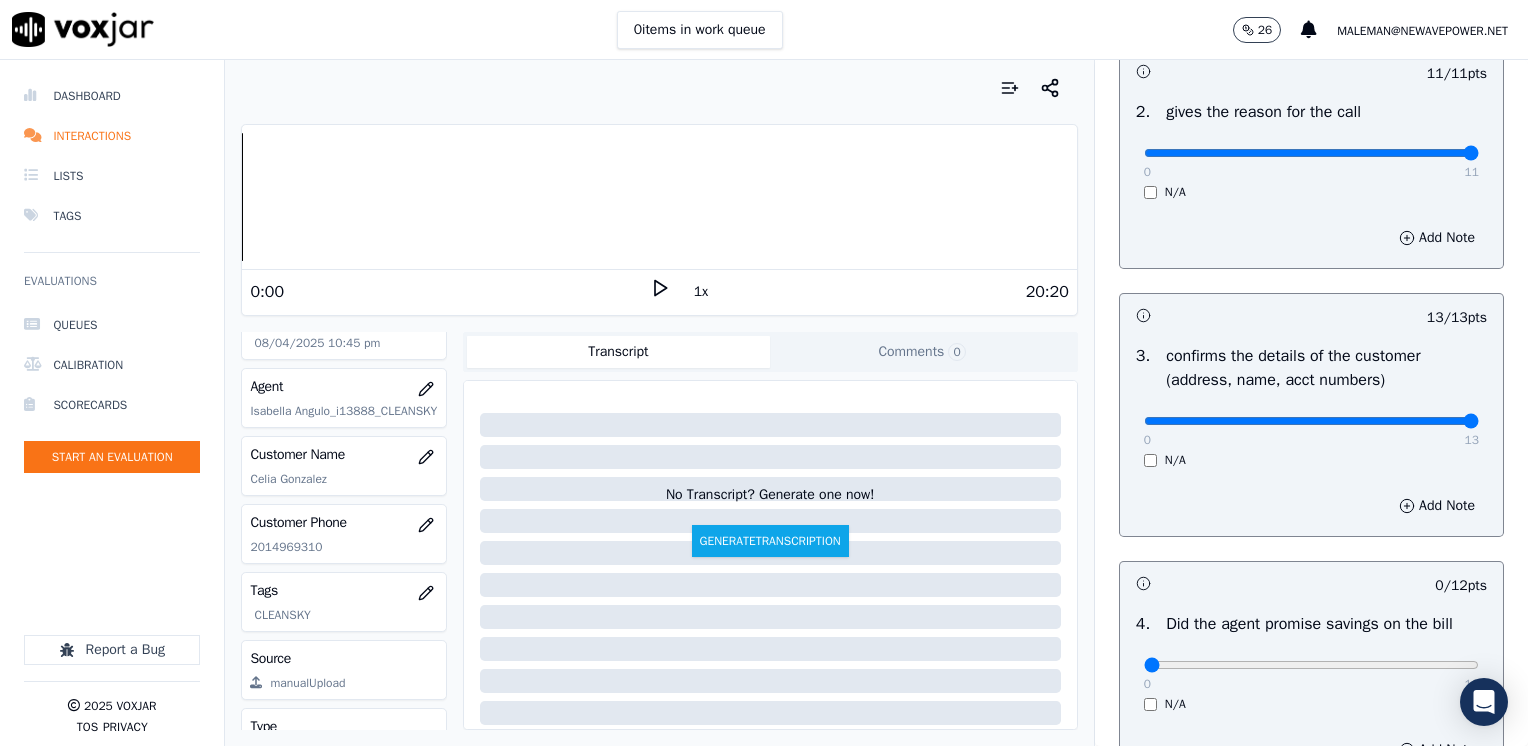 scroll, scrollTop: 600, scrollLeft: 0, axis: vertical 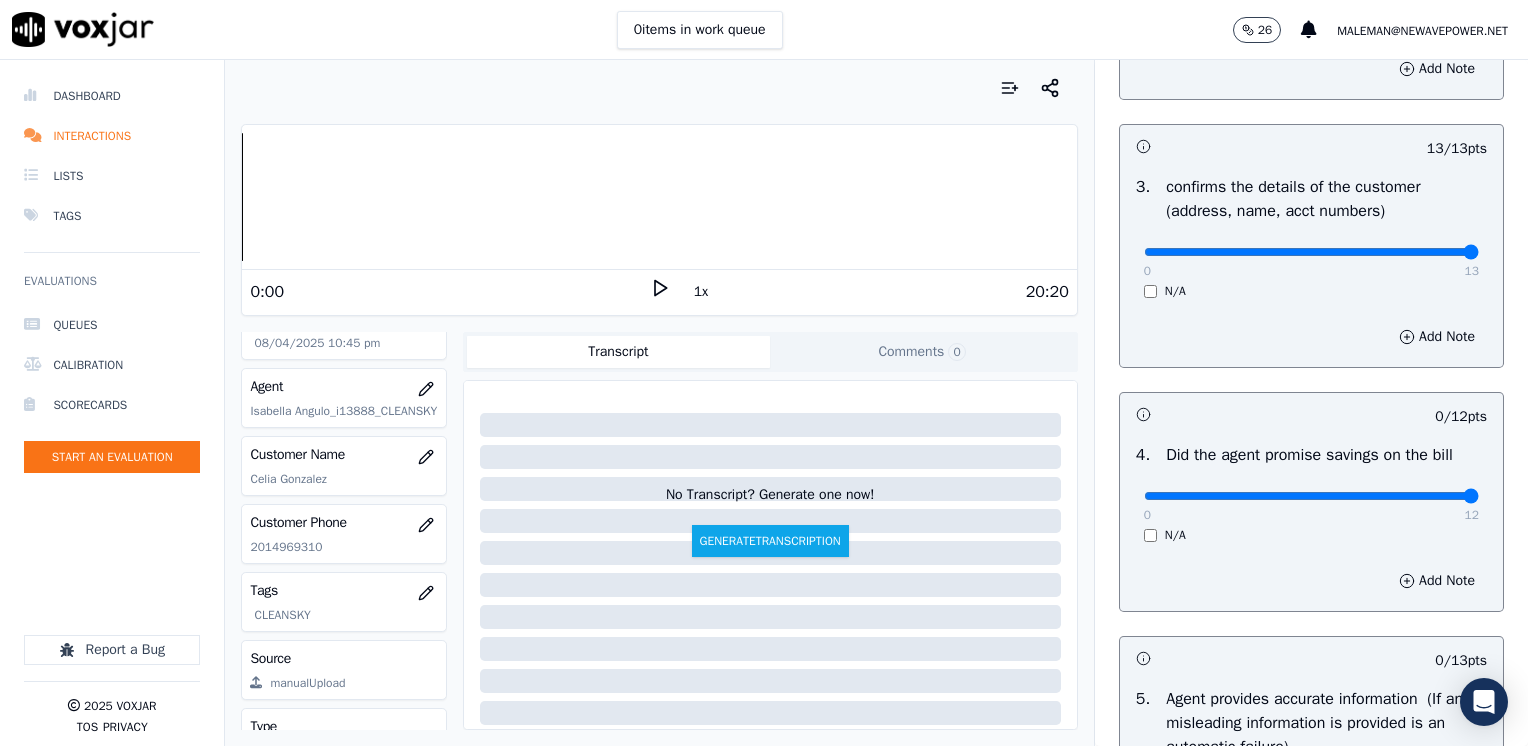 drag, startPoint x: 1132, startPoint y: 492, endPoint x: 1527, endPoint y: 497, distance: 395.03165 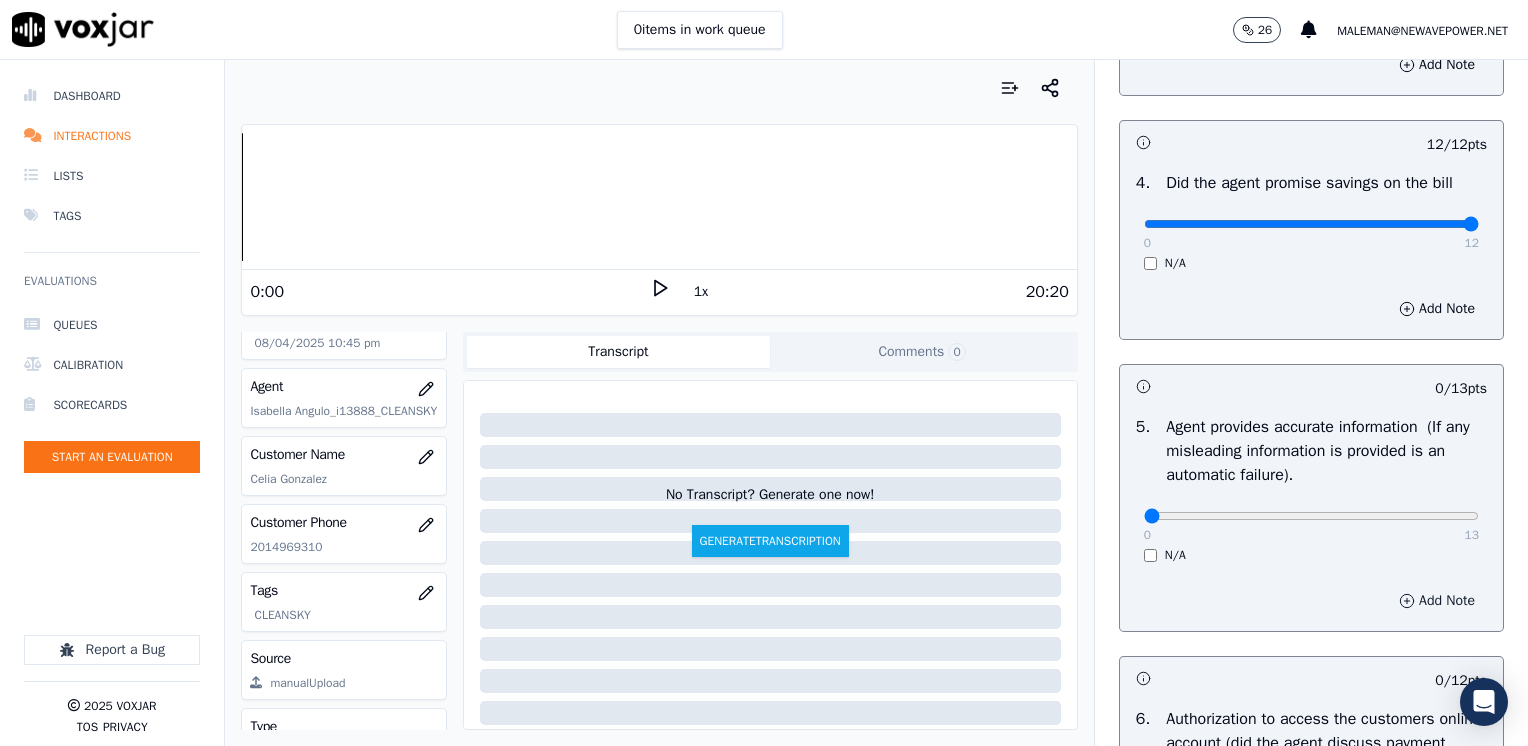 scroll, scrollTop: 1000, scrollLeft: 0, axis: vertical 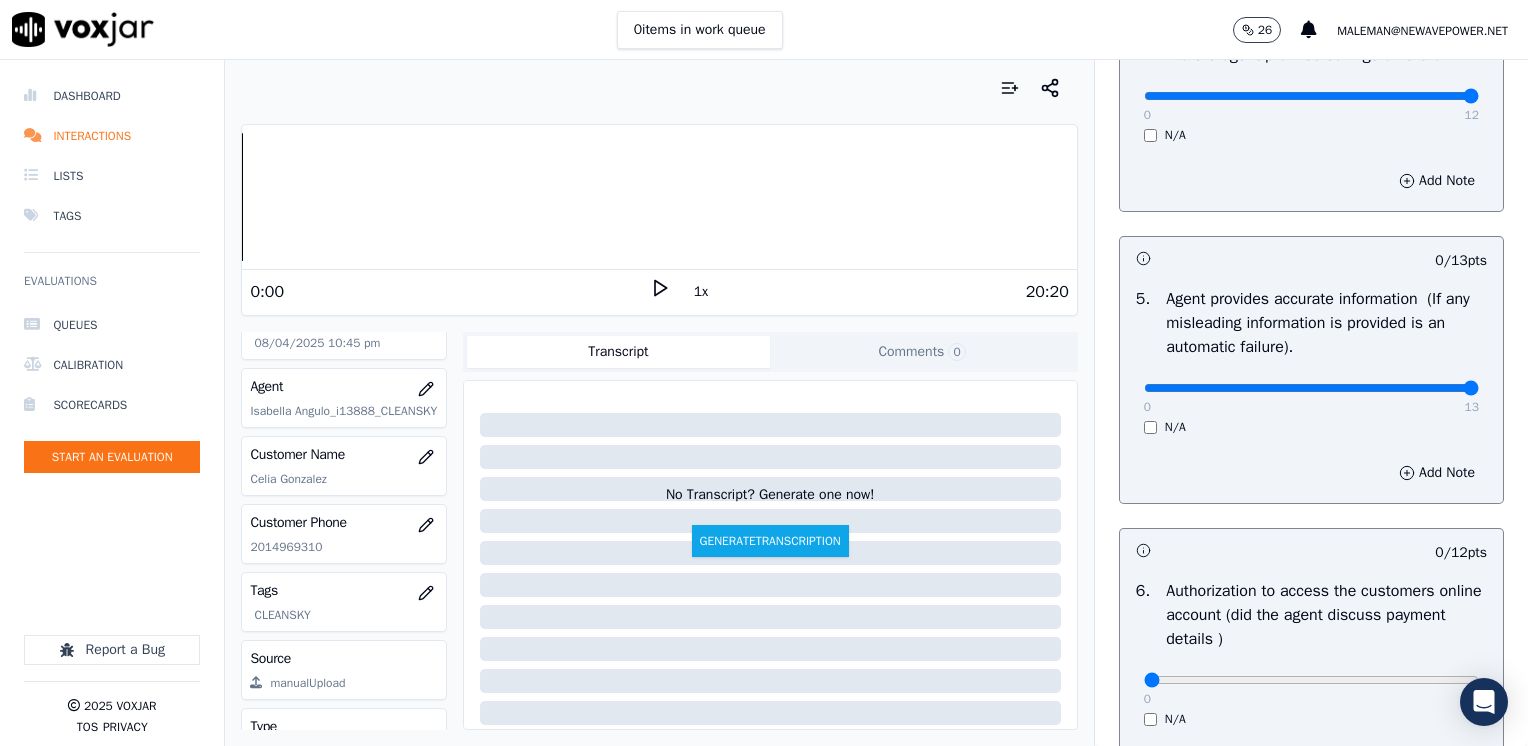 drag, startPoint x: 1140, startPoint y: 383, endPoint x: 1531, endPoint y: 466, distance: 399.7124 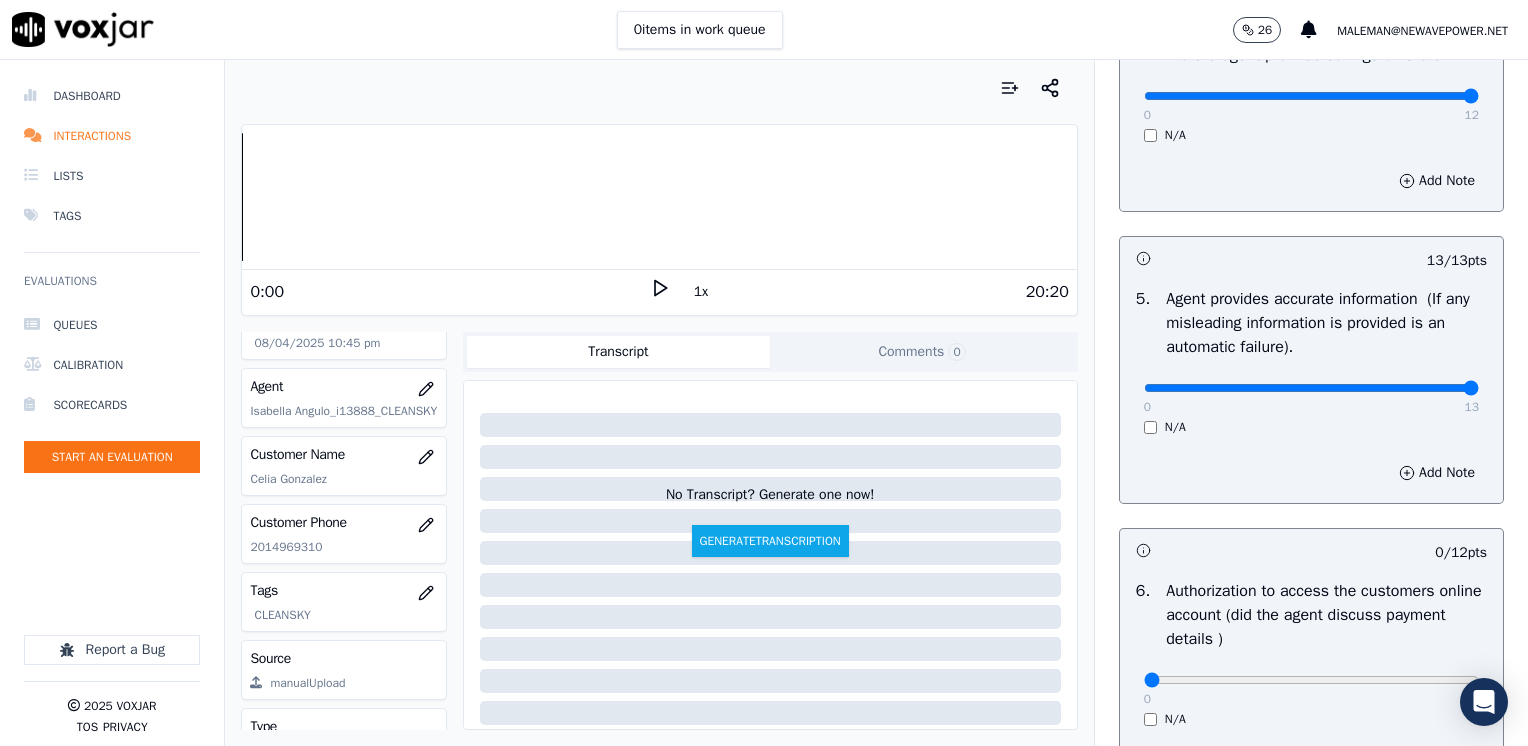 scroll, scrollTop: 1200, scrollLeft: 0, axis: vertical 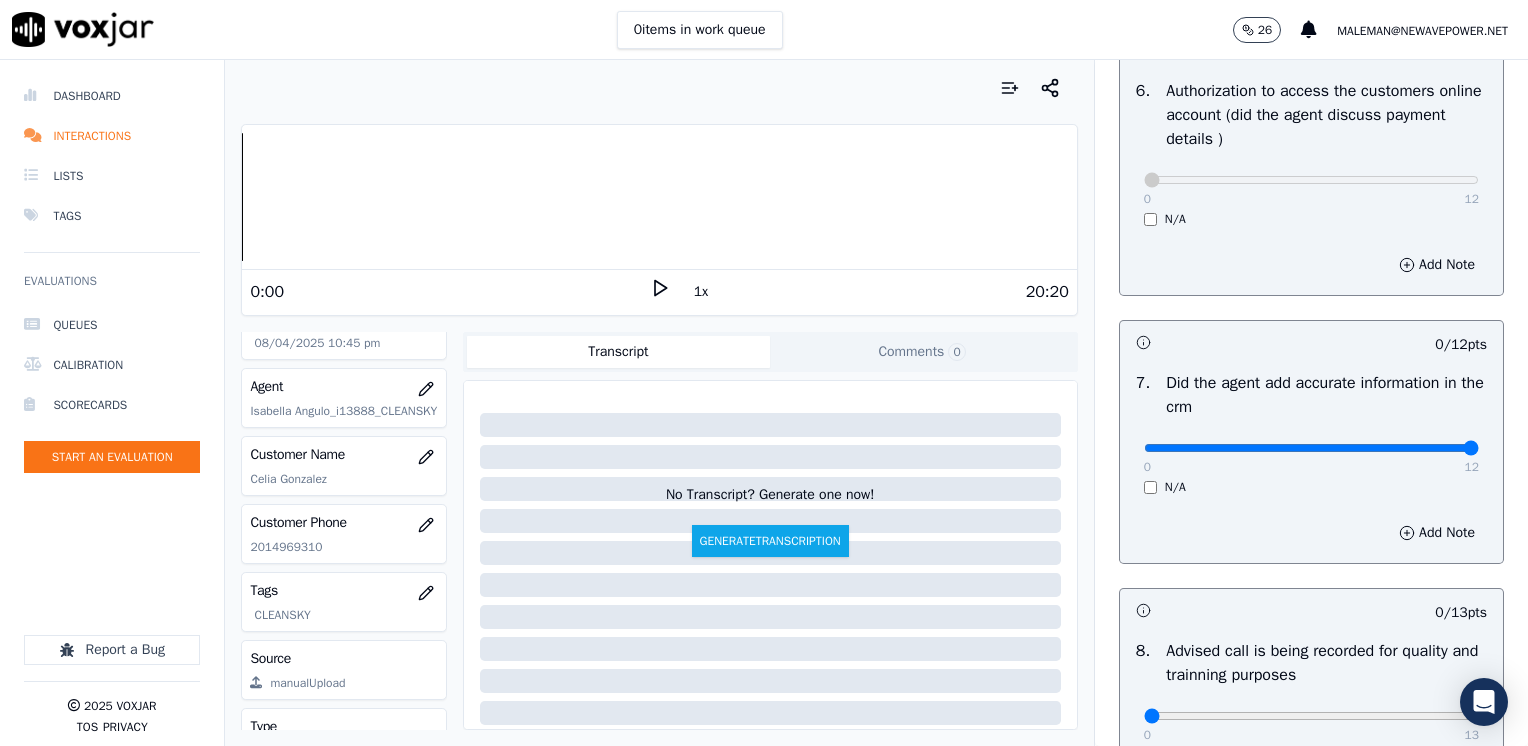 drag, startPoint x: 1133, startPoint y: 450, endPoint x: 1531, endPoint y: 450, distance: 398 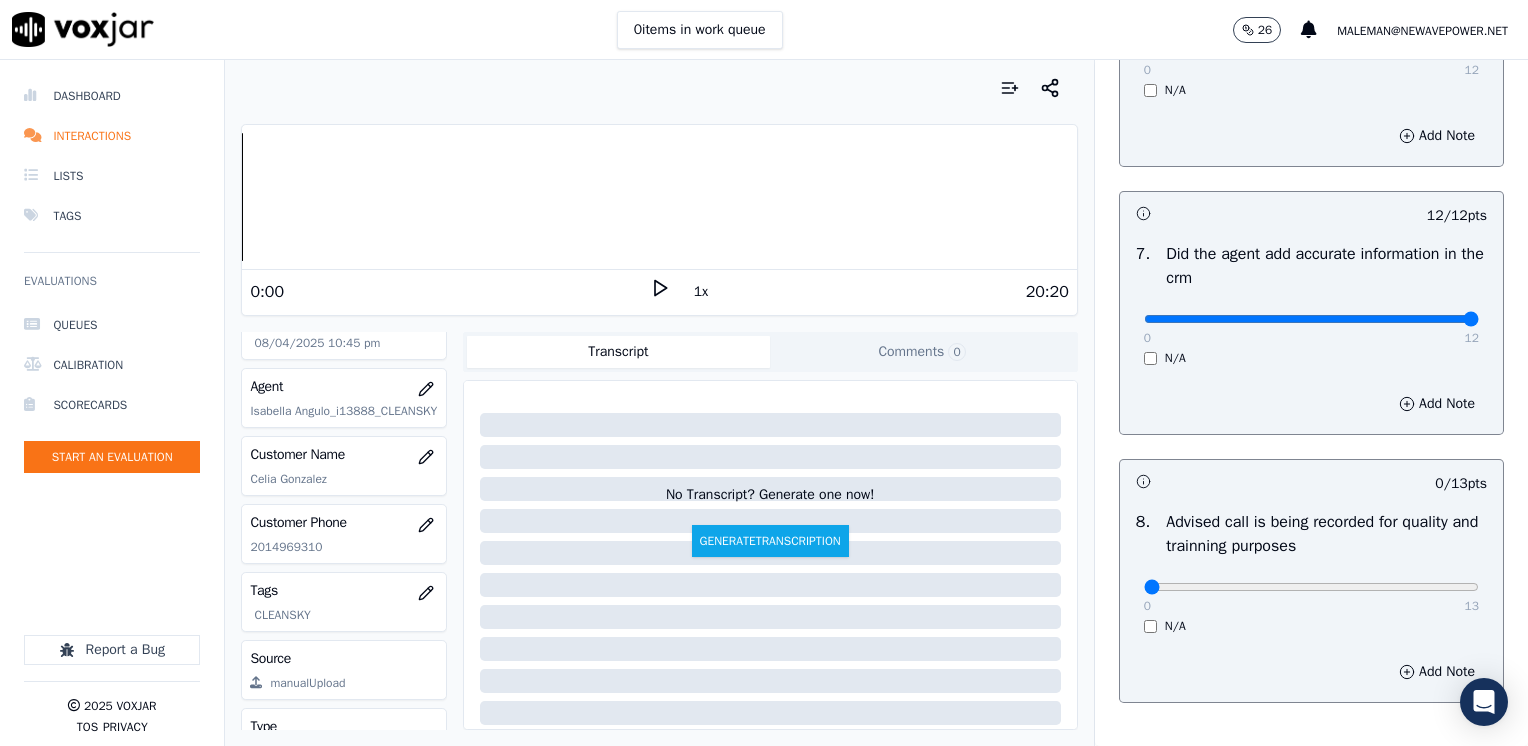 scroll, scrollTop: 1748, scrollLeft: 0, axis: vertical 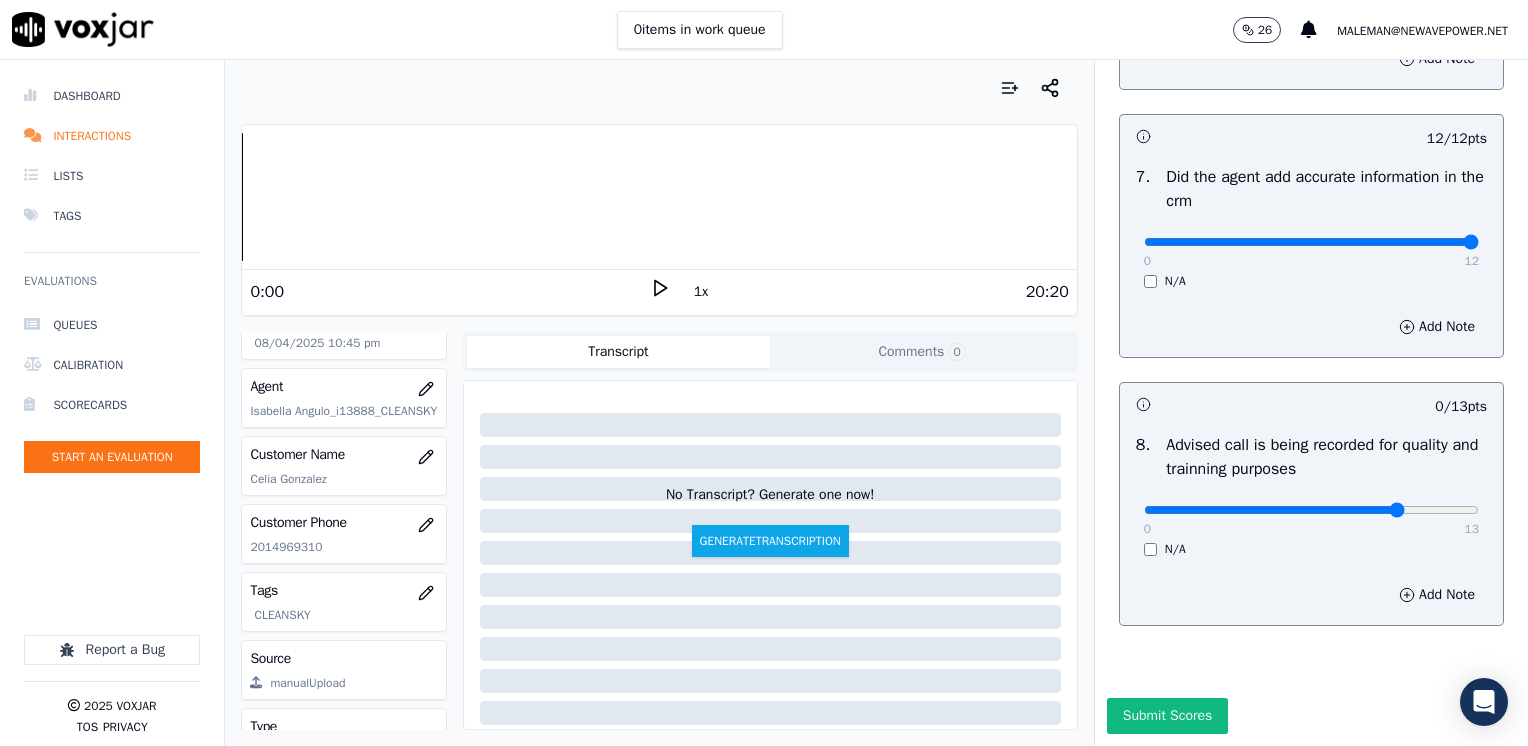 type on "10" 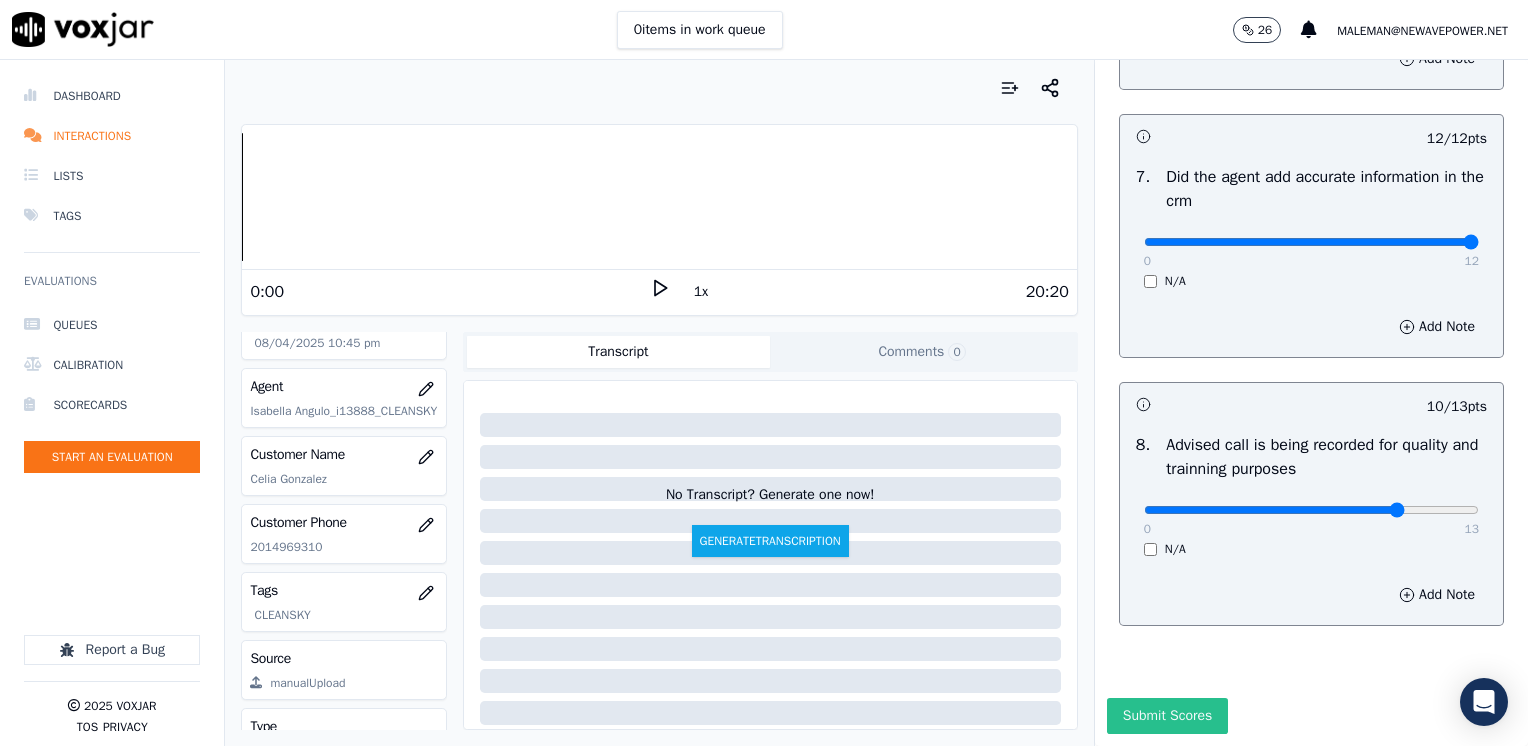 click on "Submit Scores" at bounding box center [1167, 716] 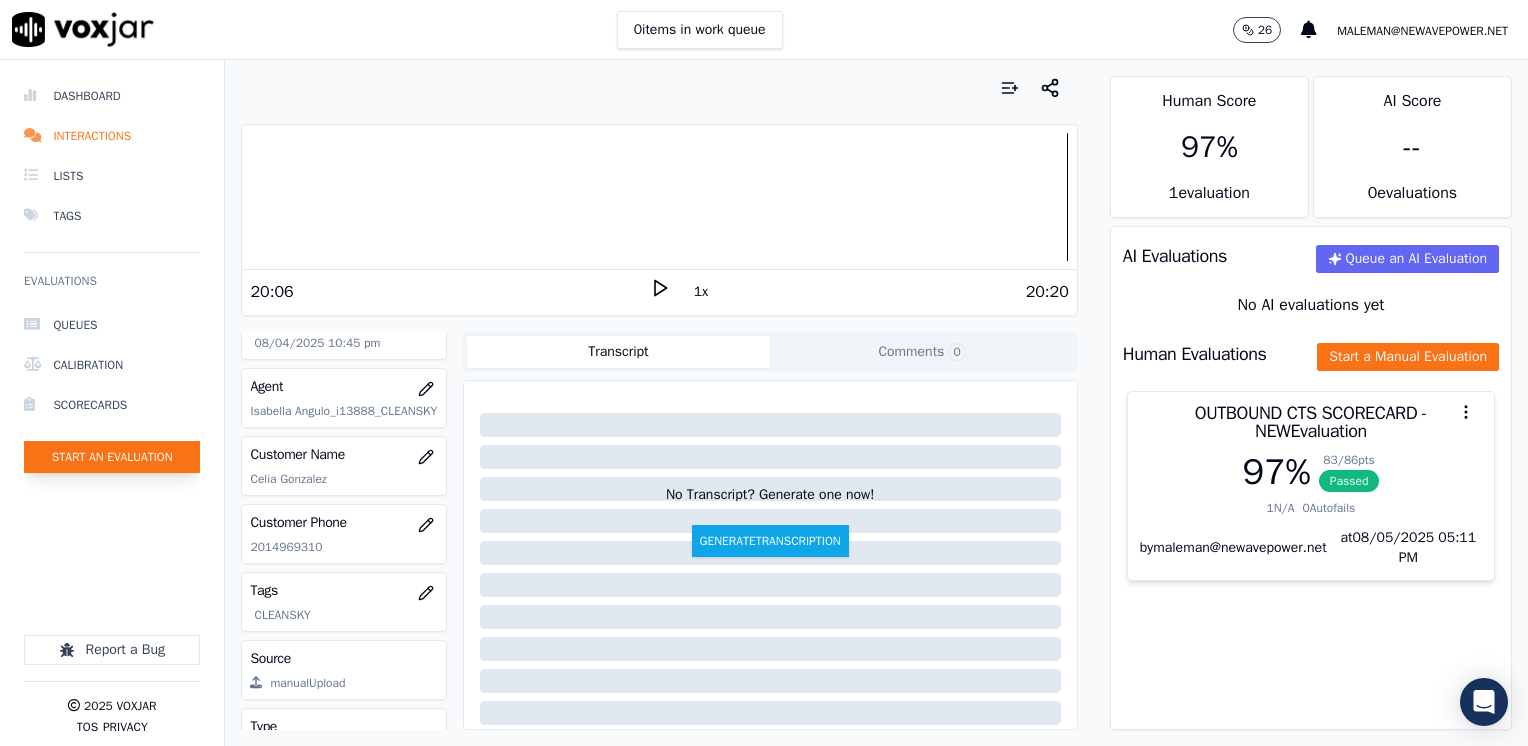 click on "Start an Evaluation" 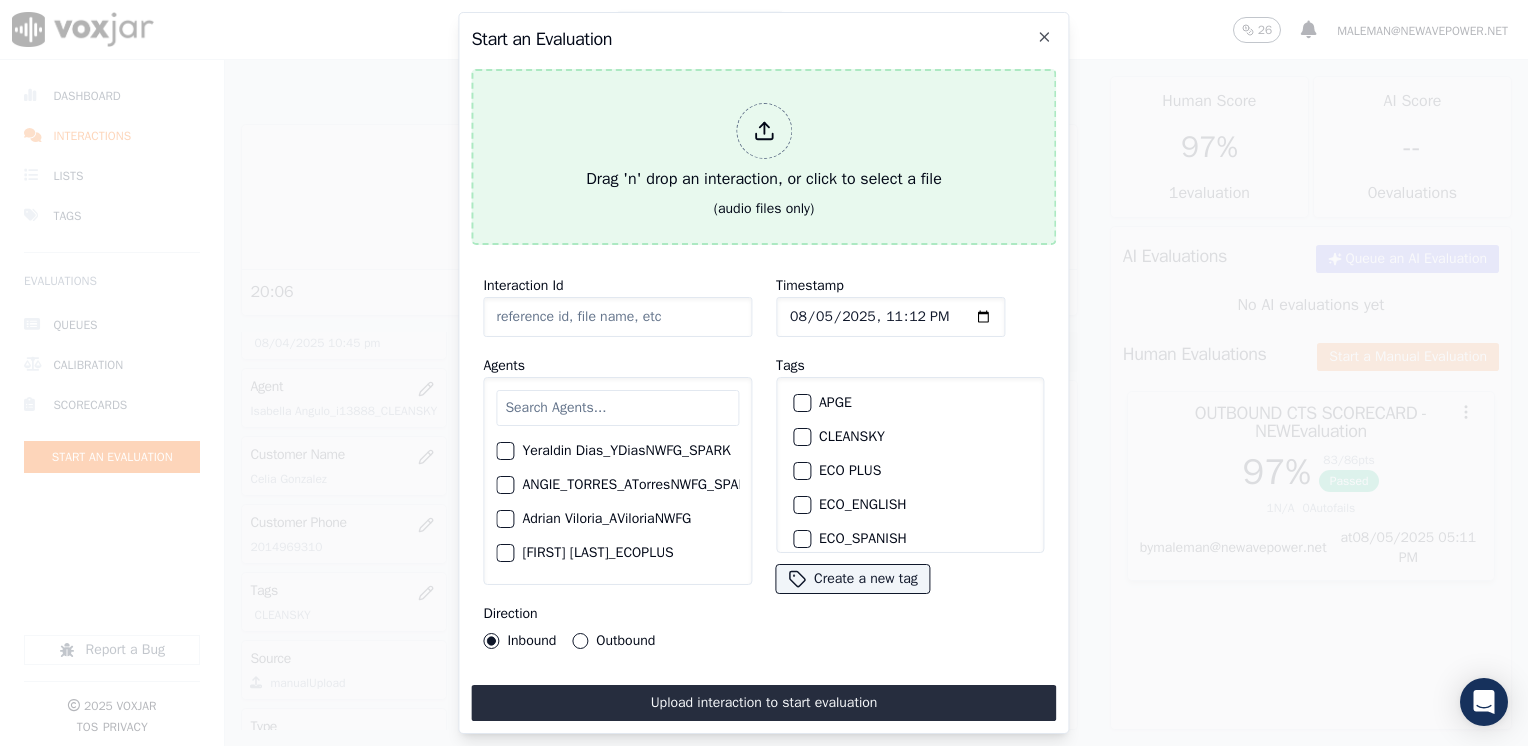 click 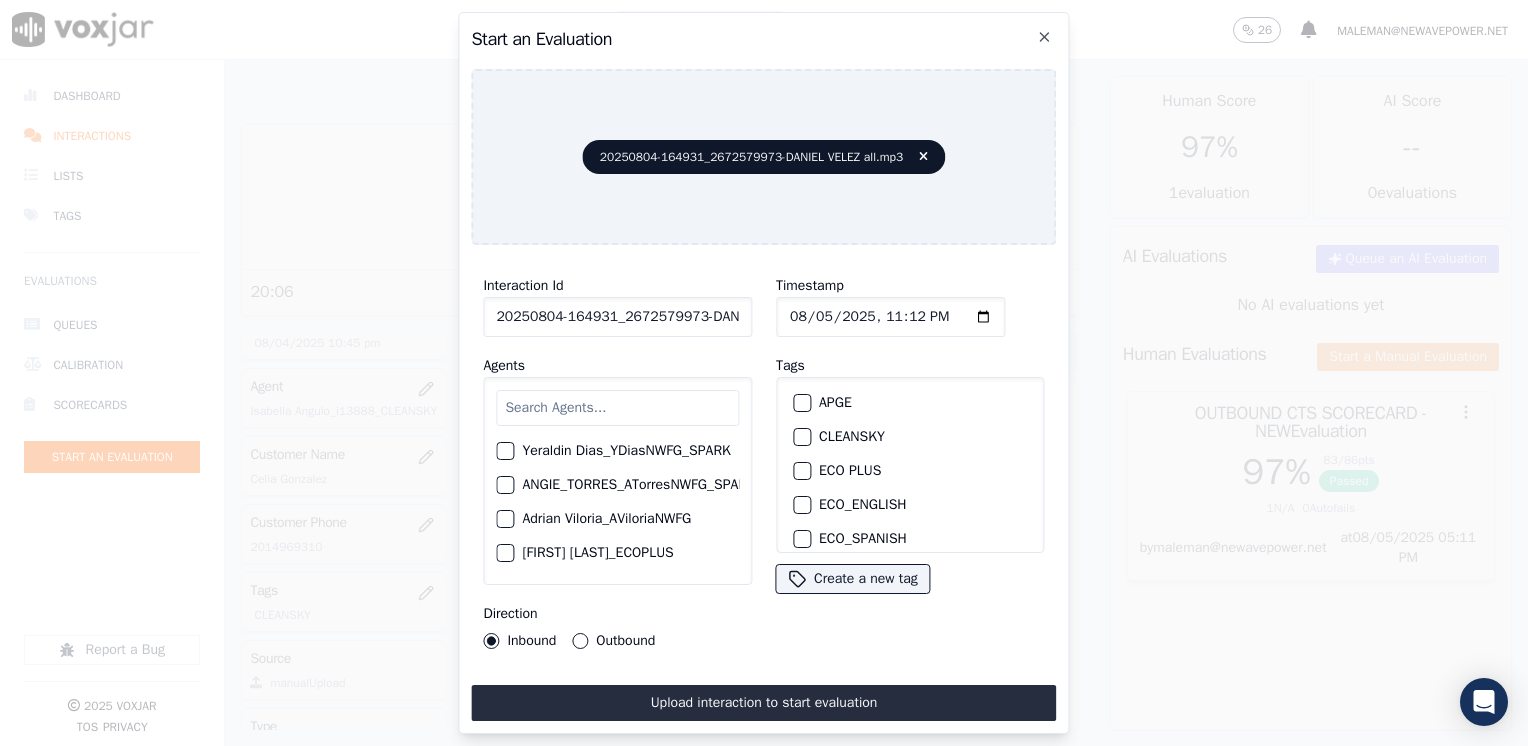 click at bounding box center (617, 408) 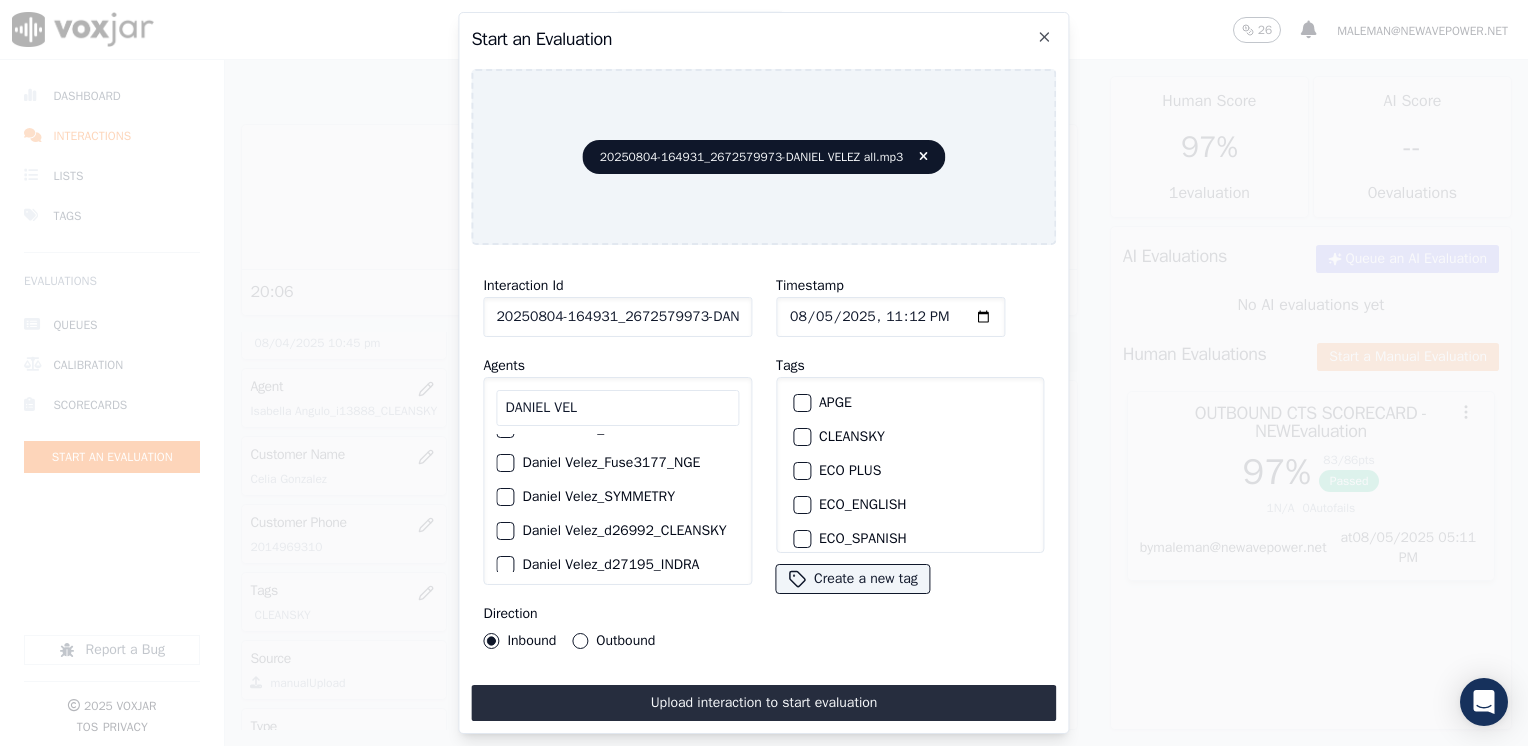 scroll, scrollTop: 100, scrollLeft: 0, axis: vertical 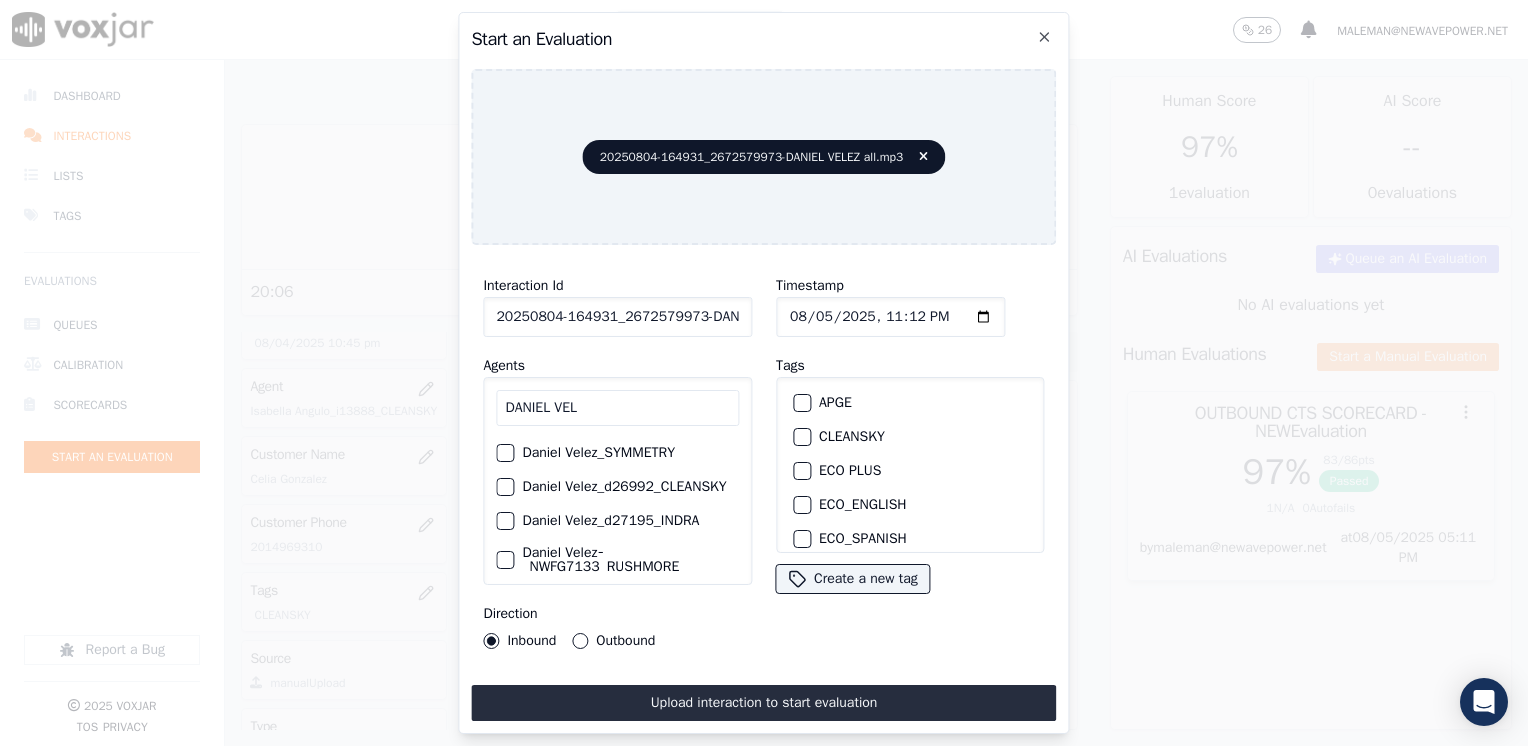 type on "DANIEL VEL" 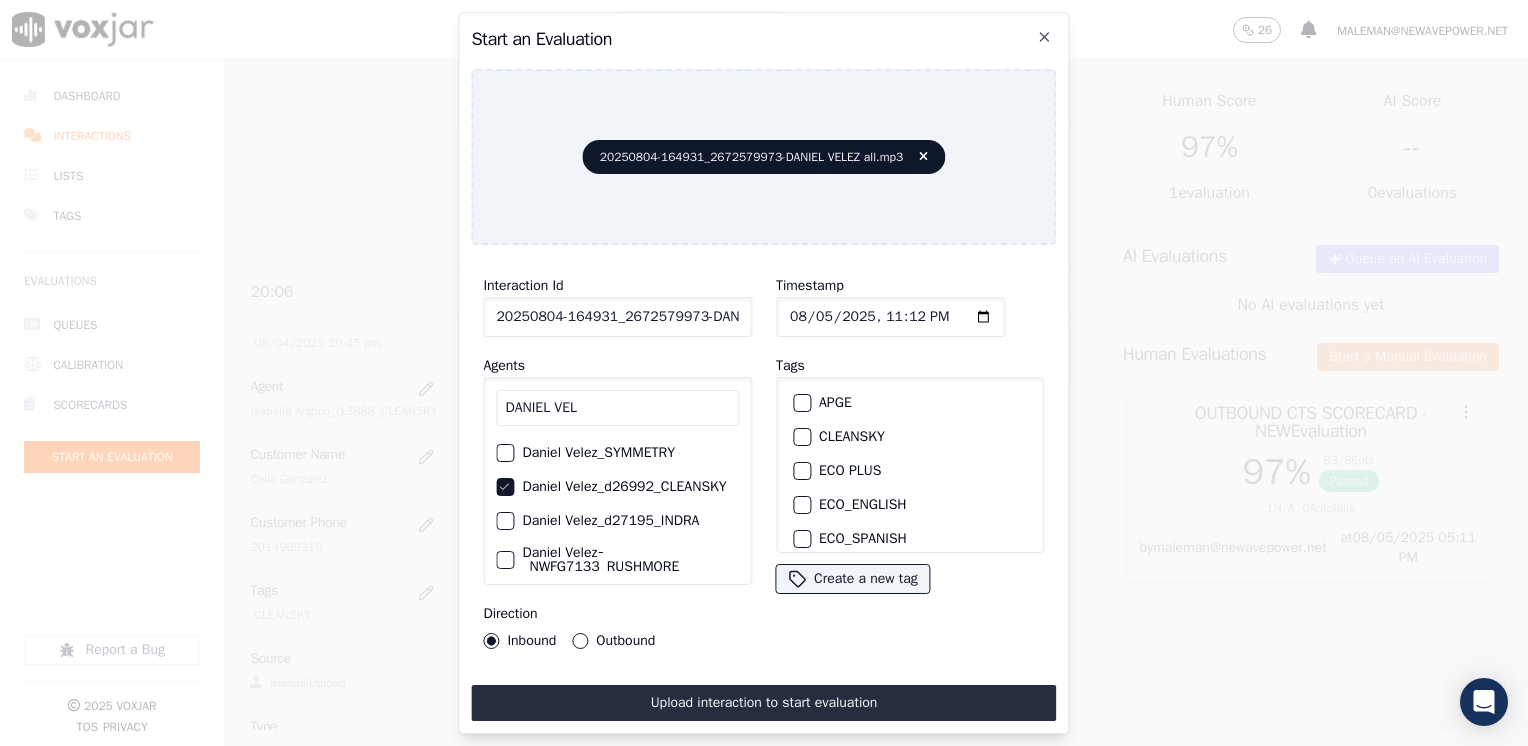 click at bounding box center (801, 437) 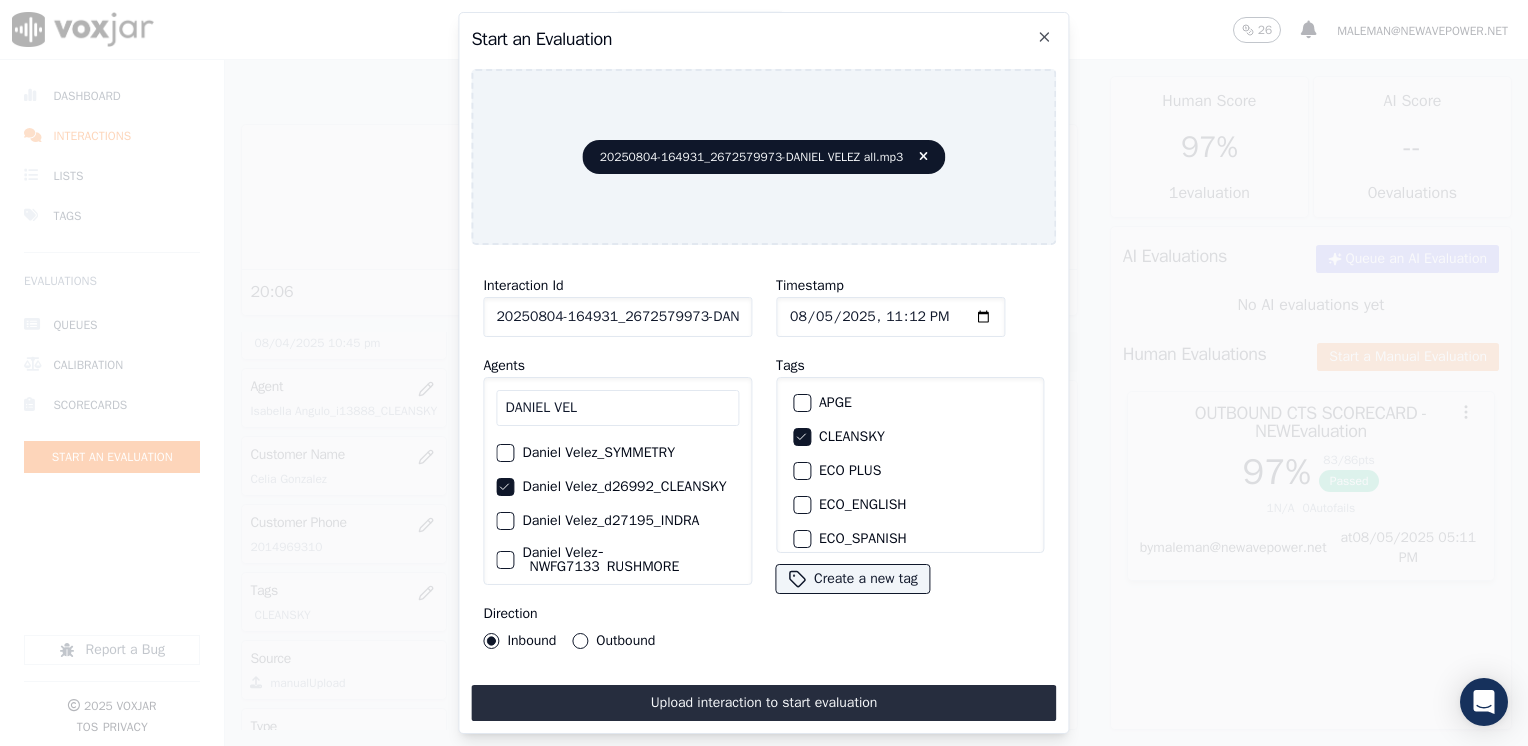 click on "Timestamp" 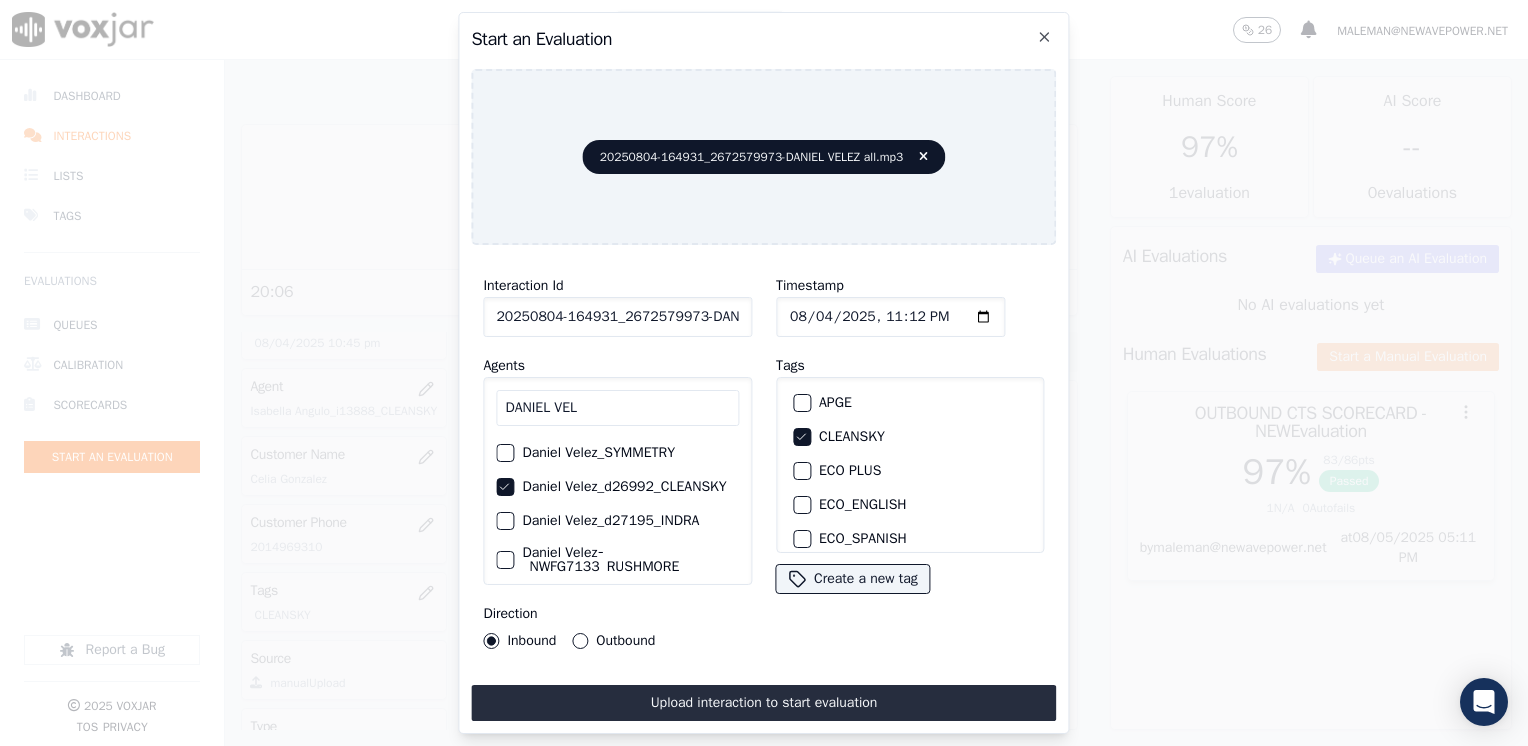 type on "2025-08-04T23:12" 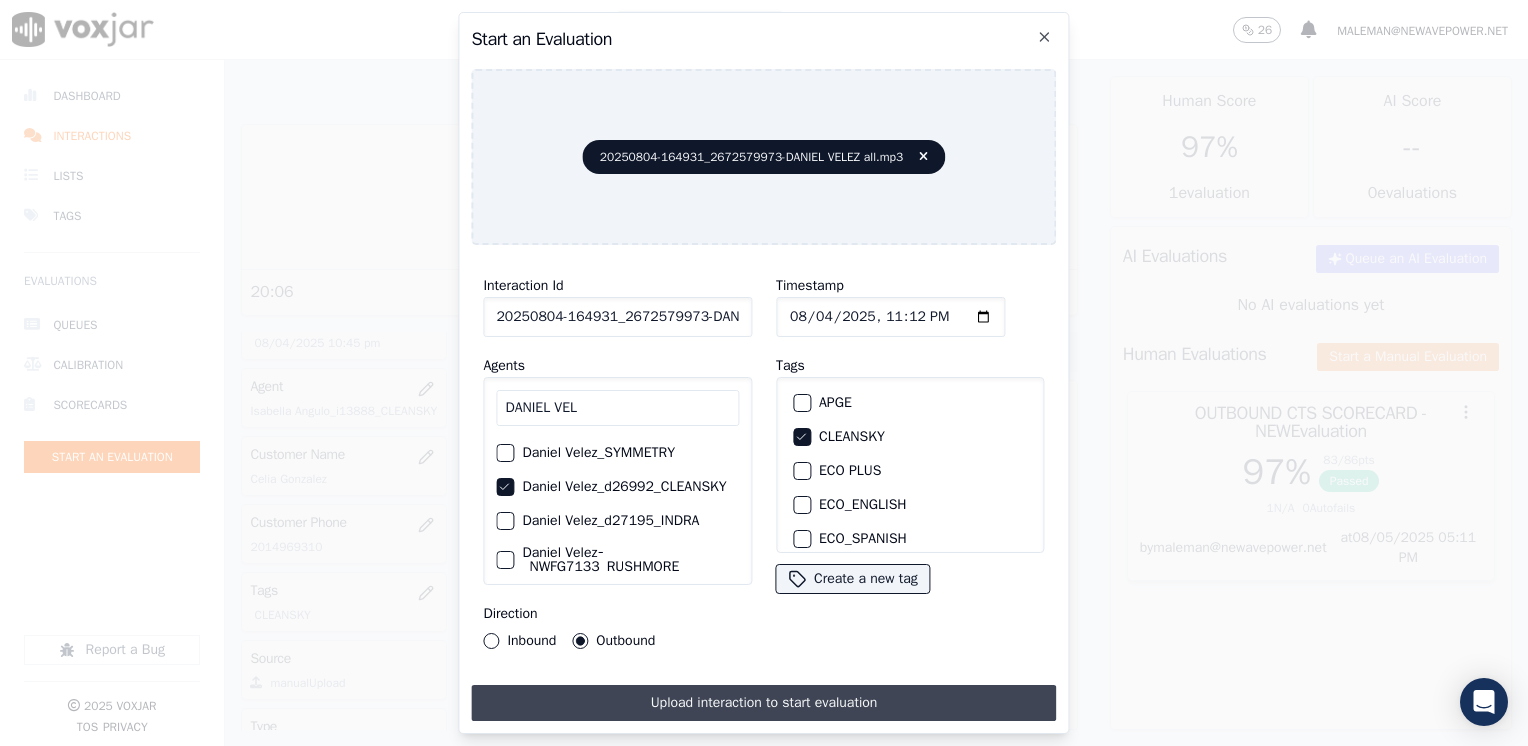 click on "Upload interaction to start evaluation" at bounding box center (763, 703) 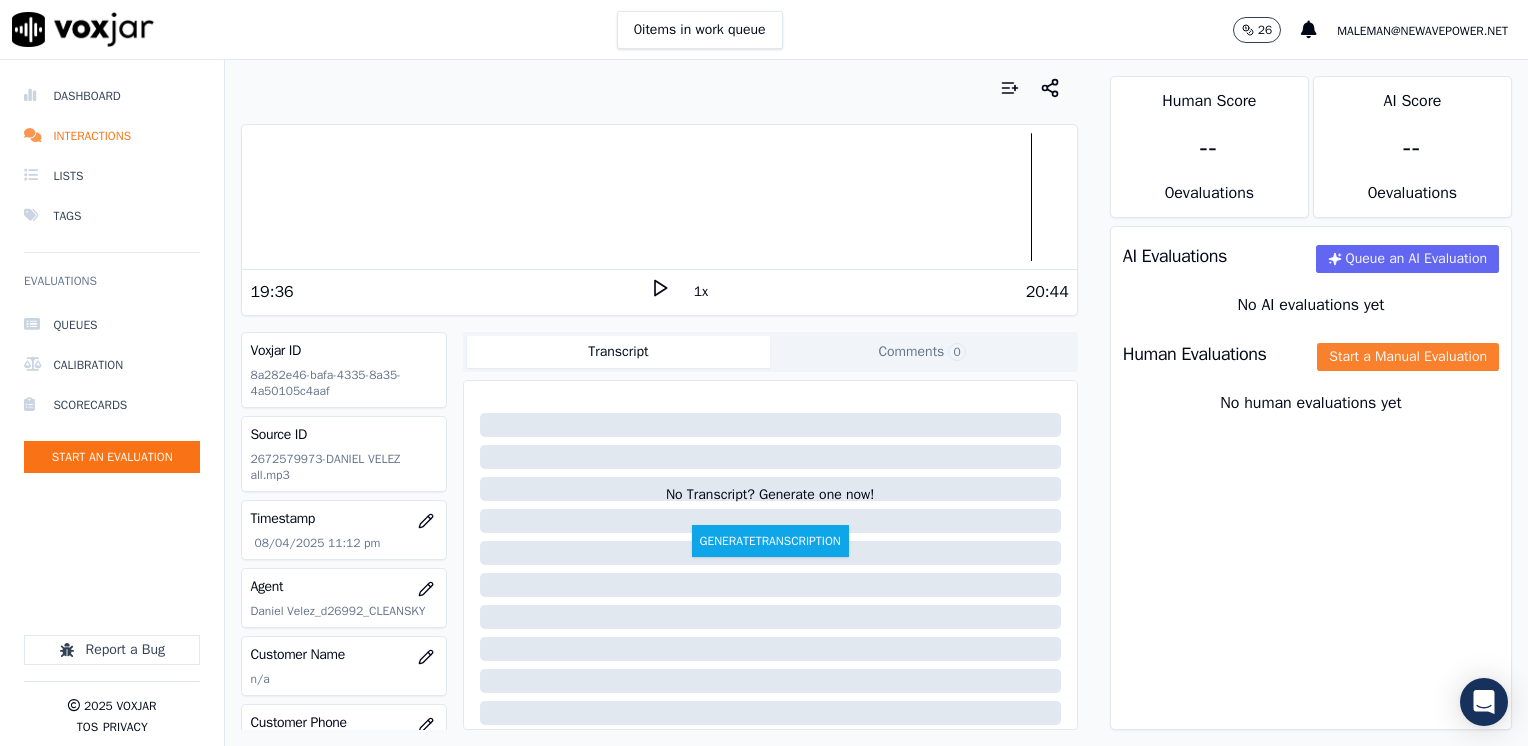 click on "Start a Manual Evaluation" 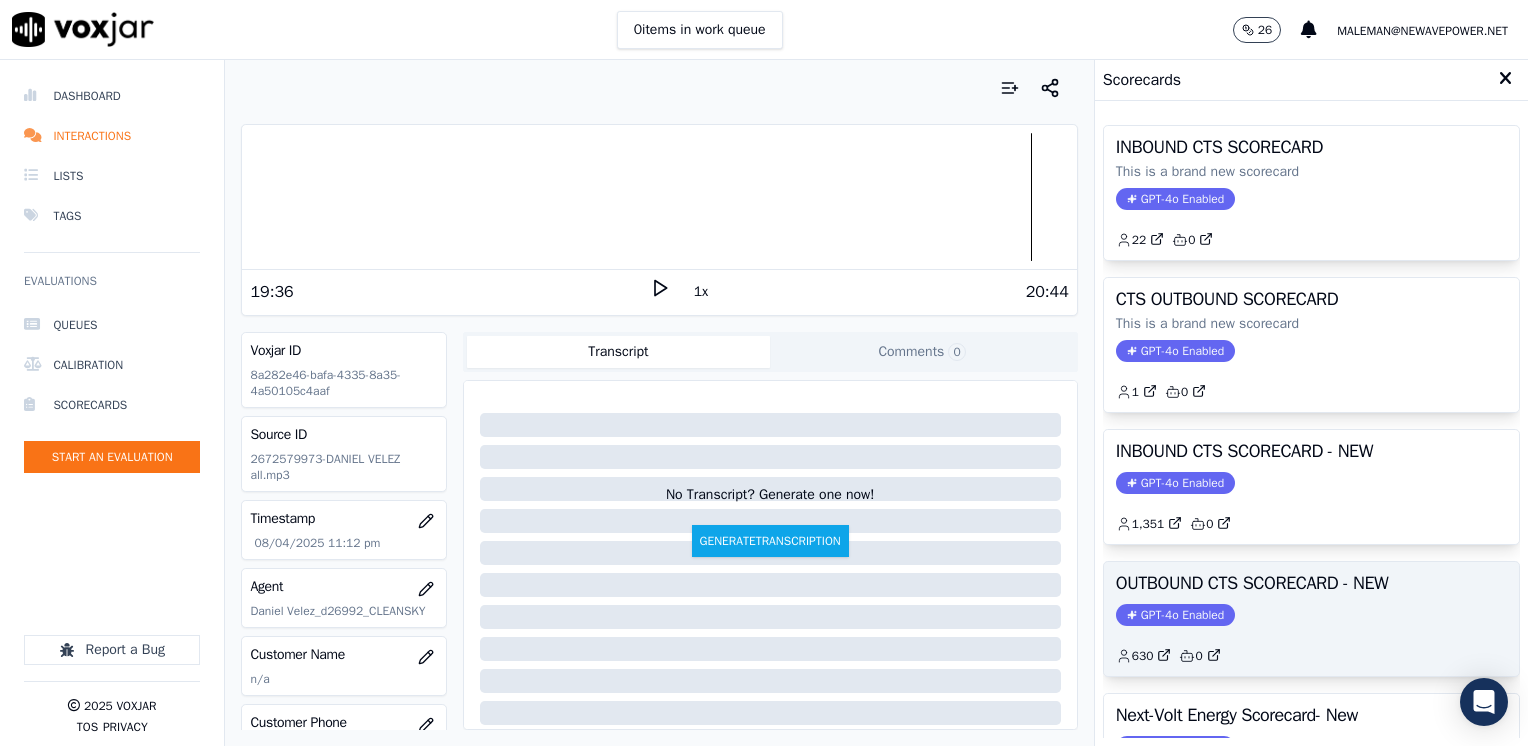 click on "GPT-4o Enabled" at bounding box center [1175, 615] 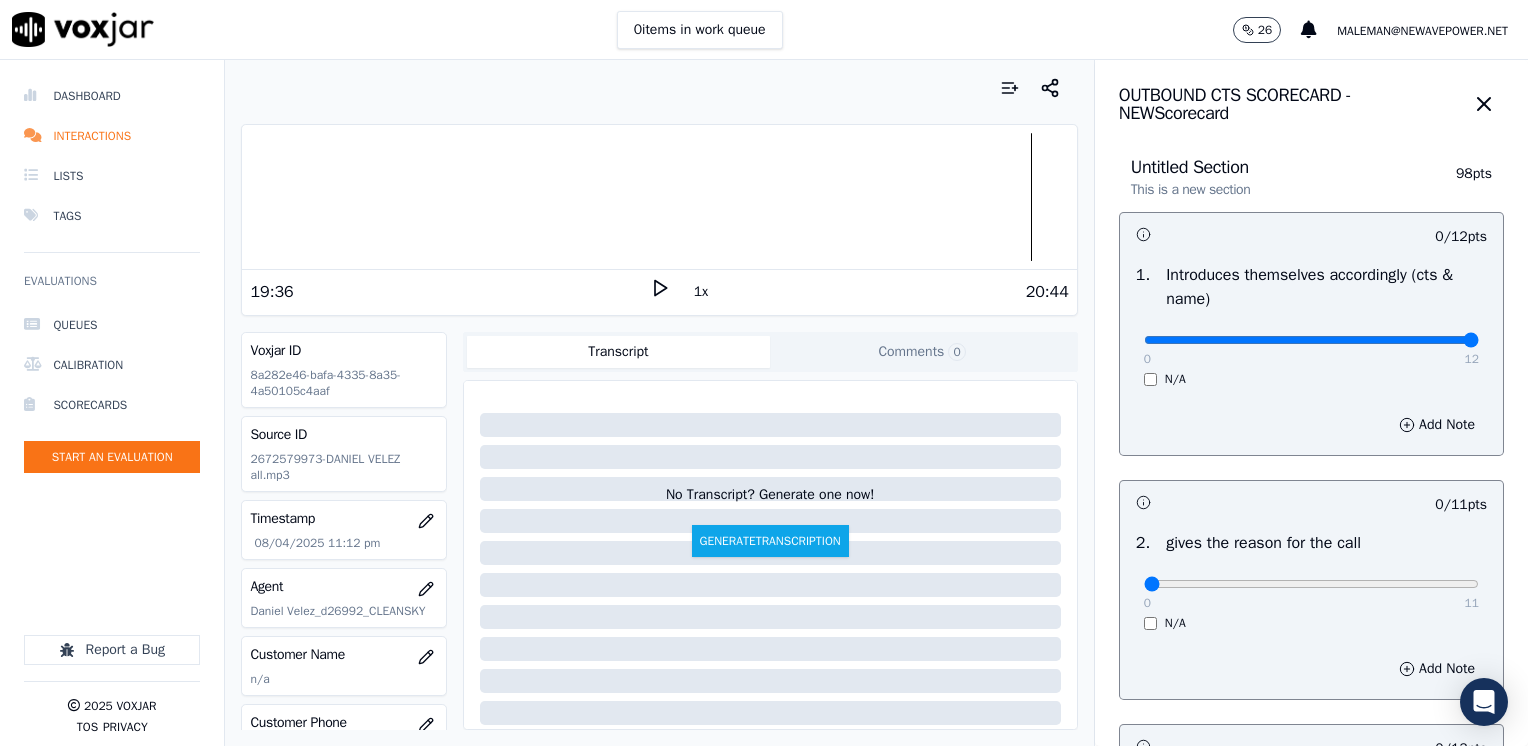 drag, startPoint x: 1148, startPoint y: 340, endPoint x: 1527, endPoint y: 367, distance: 379.9605 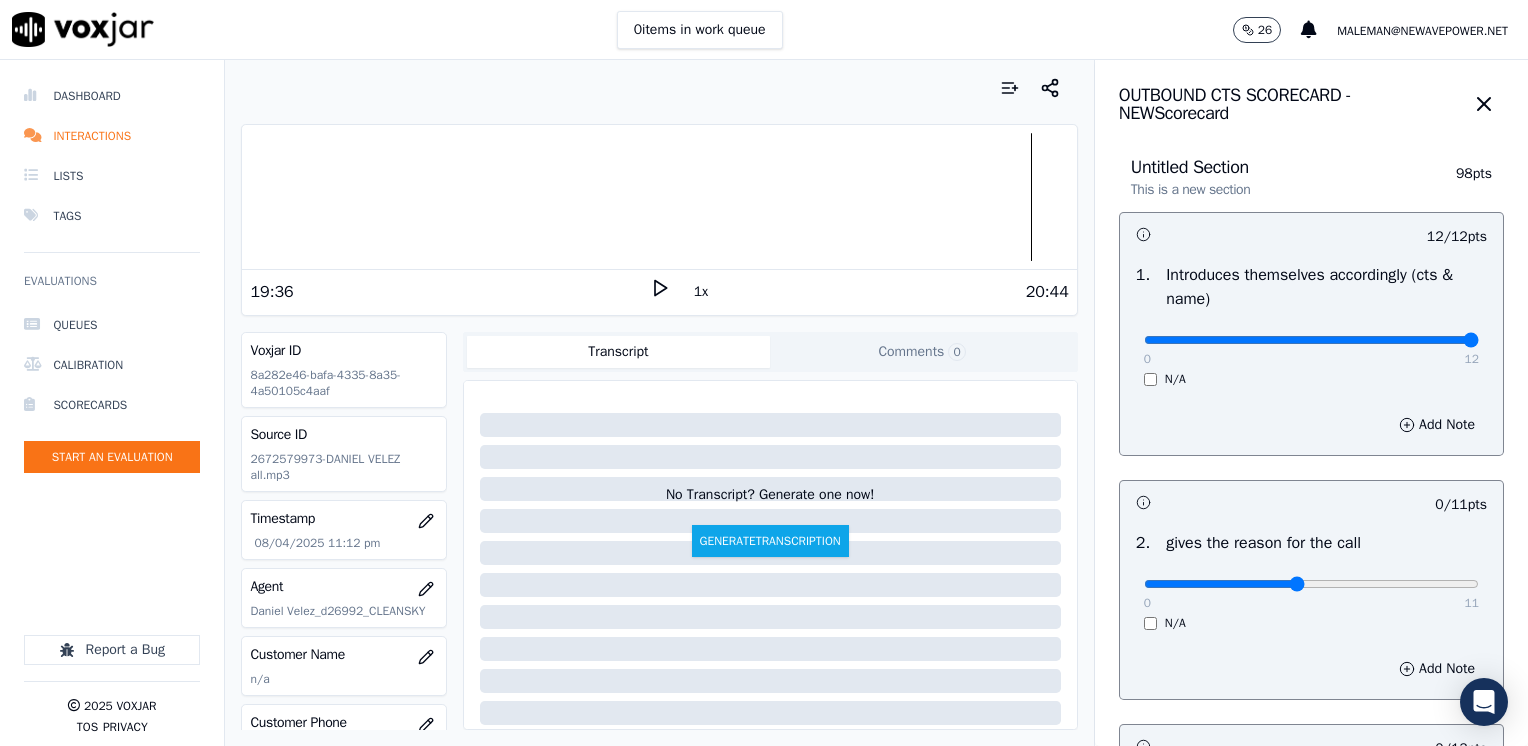 type on "5" 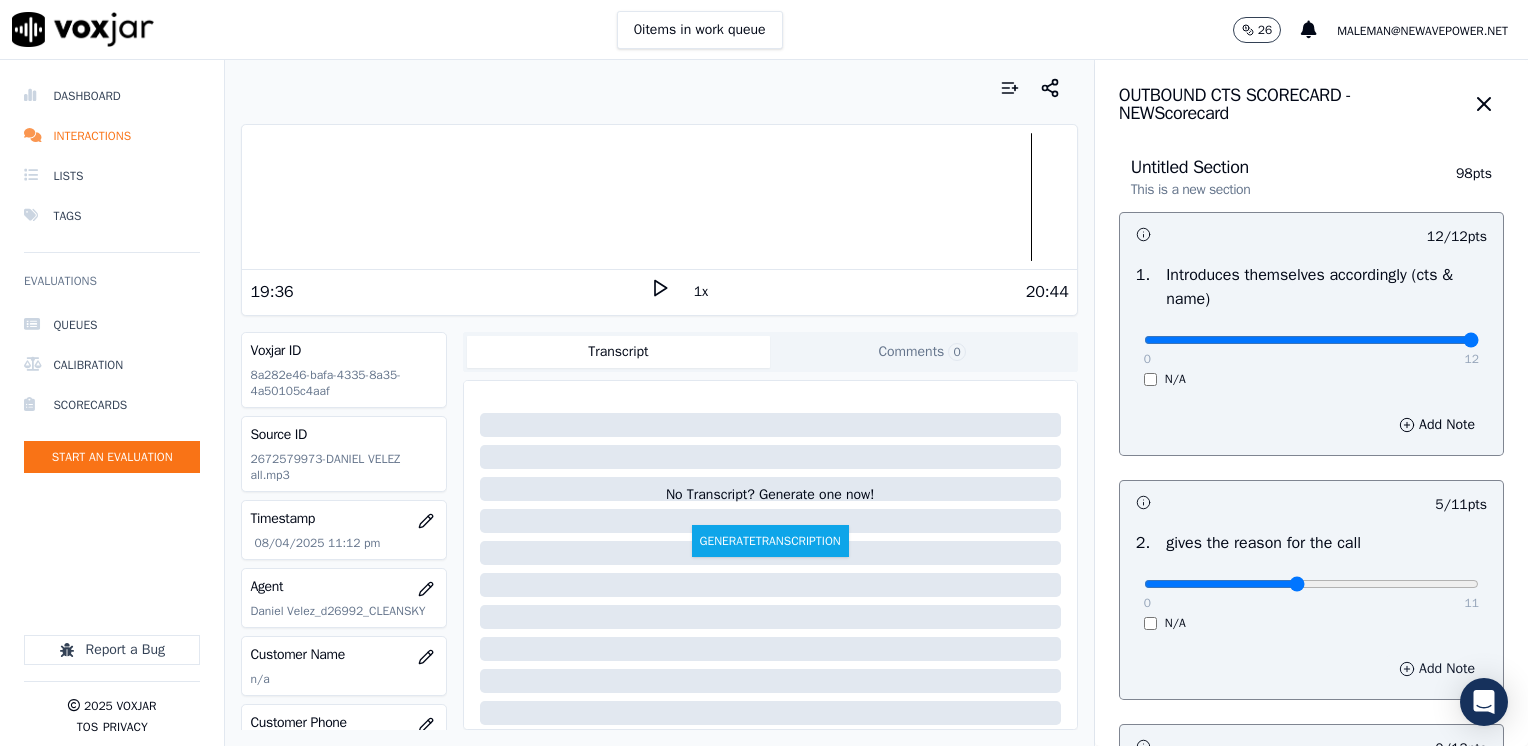 click on "Add Note" at bounding box center (1437, 669) 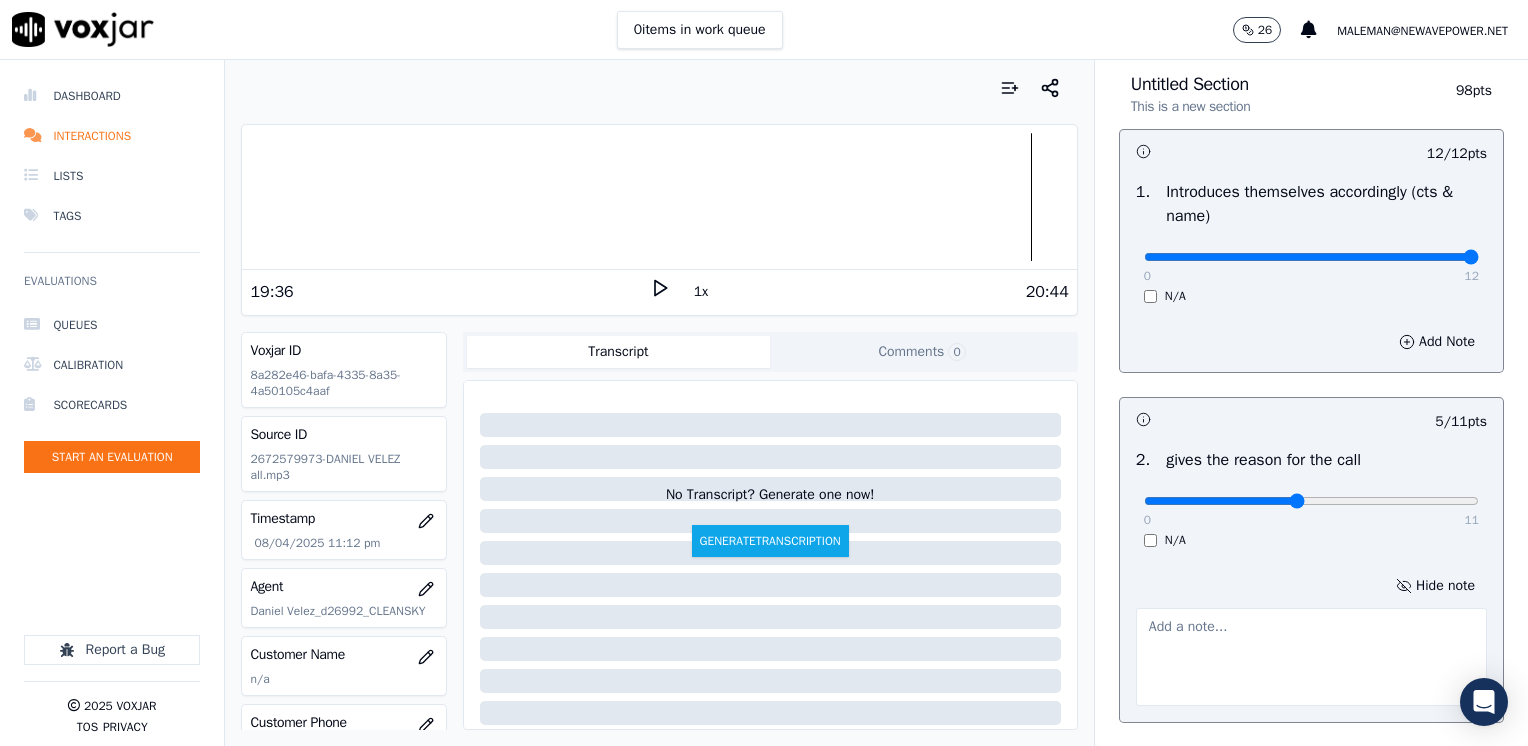 scroll, scrollTop: 200, scrollLeft: 0, axis: vertical 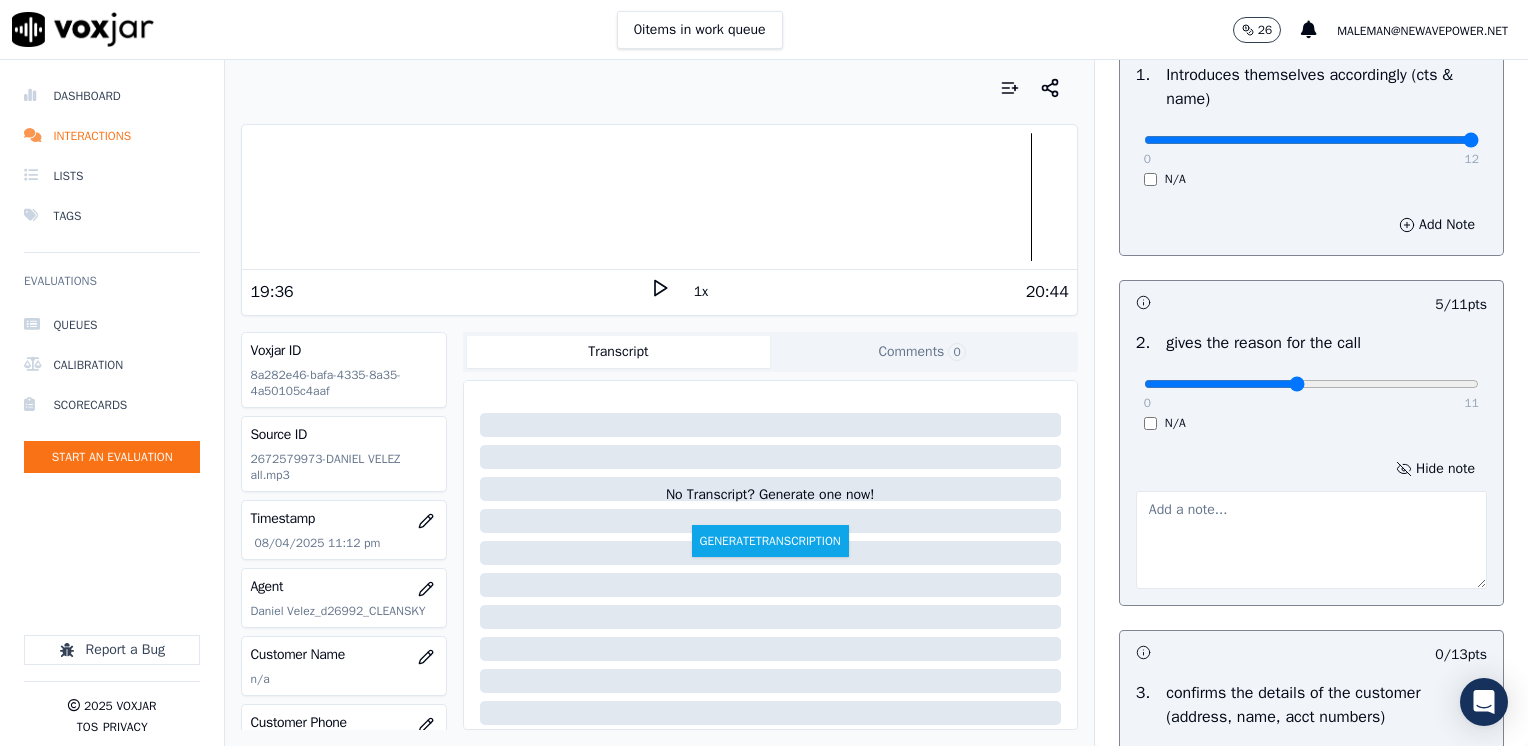 click at bounding box center (1311, 540) 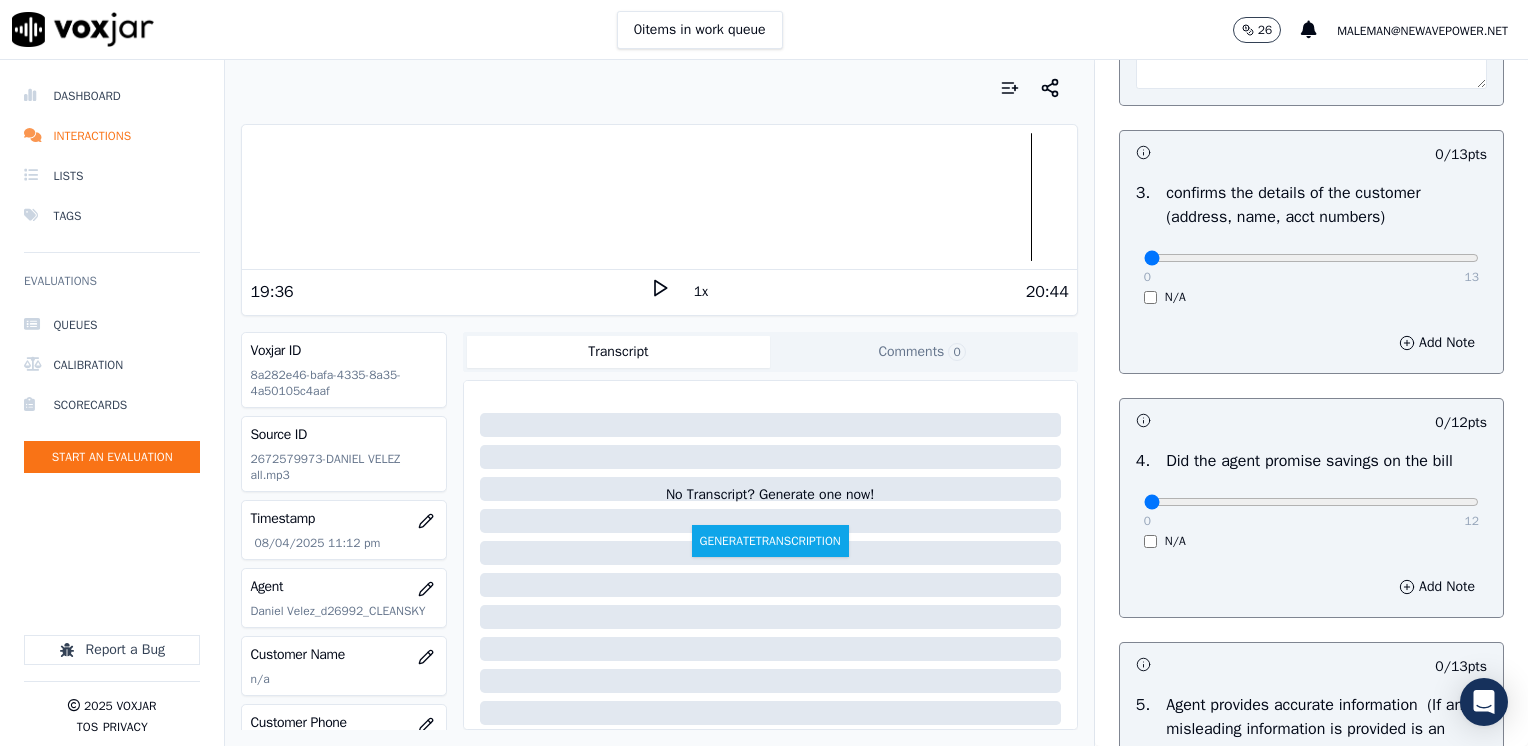 scroll, scrollTop: 800, scrollLeft: 0, axis: vertical 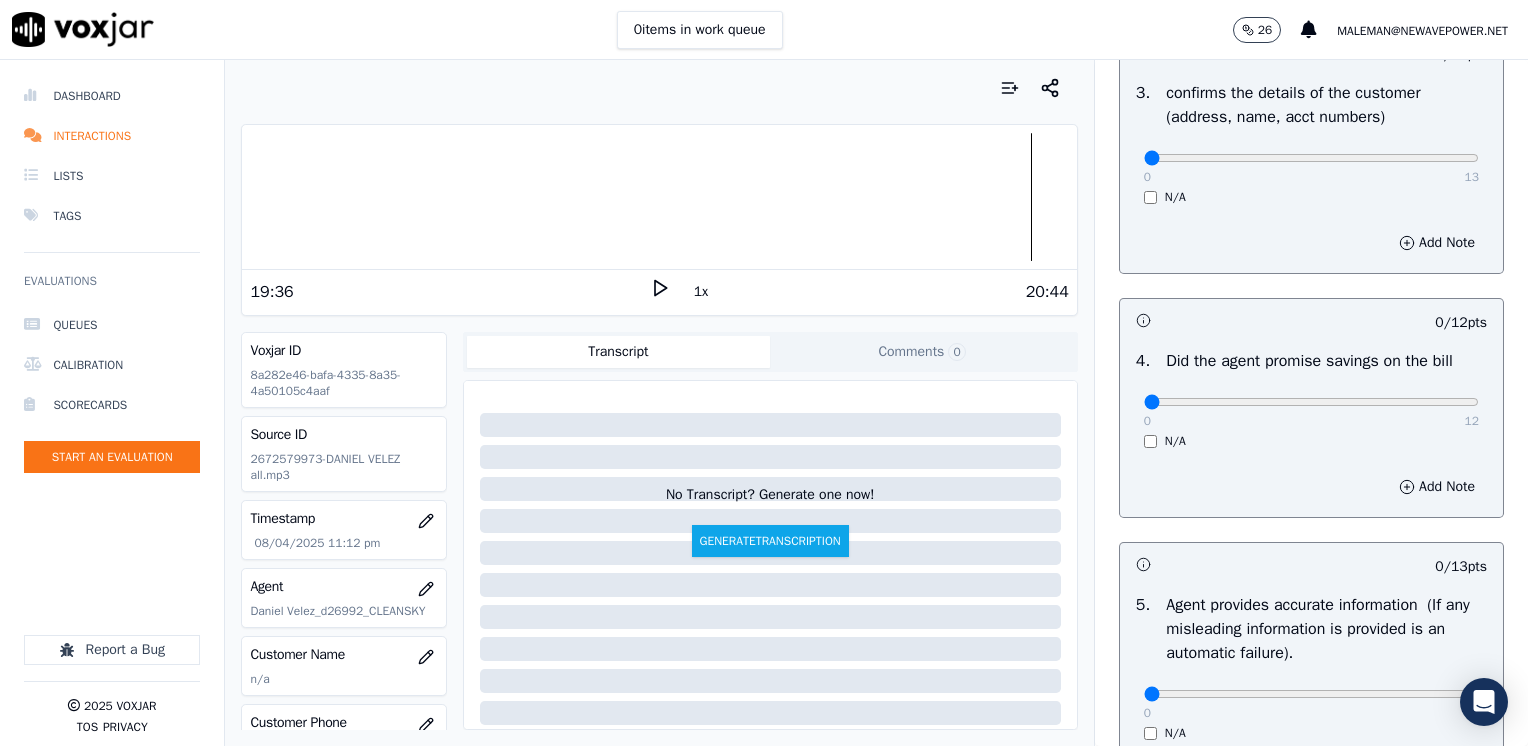 type on "Does not state the reason for the call" 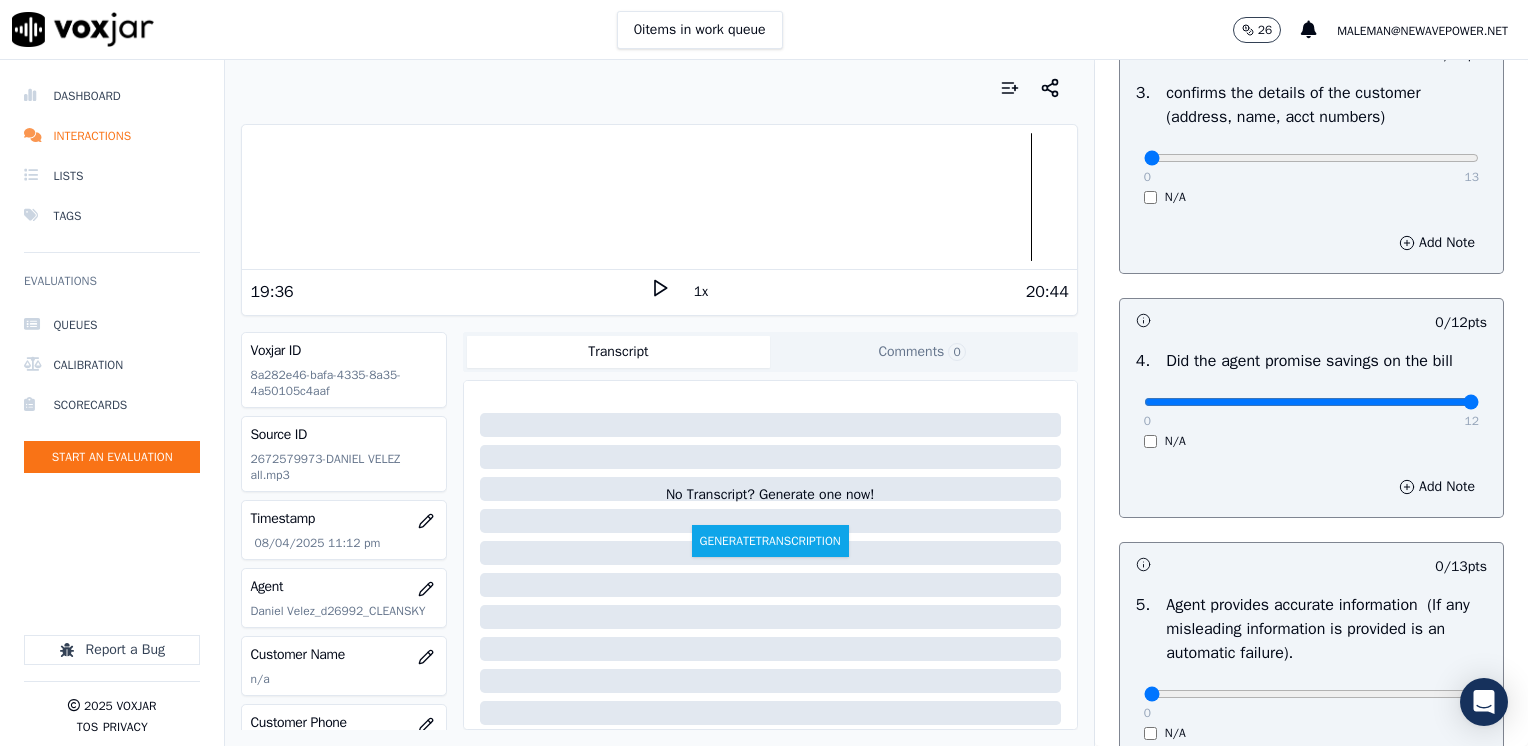 drag, startPoint x: 1134, startPoint y: 398, endPoint x: 1531, endPoint y: 413, distance: 397.28326 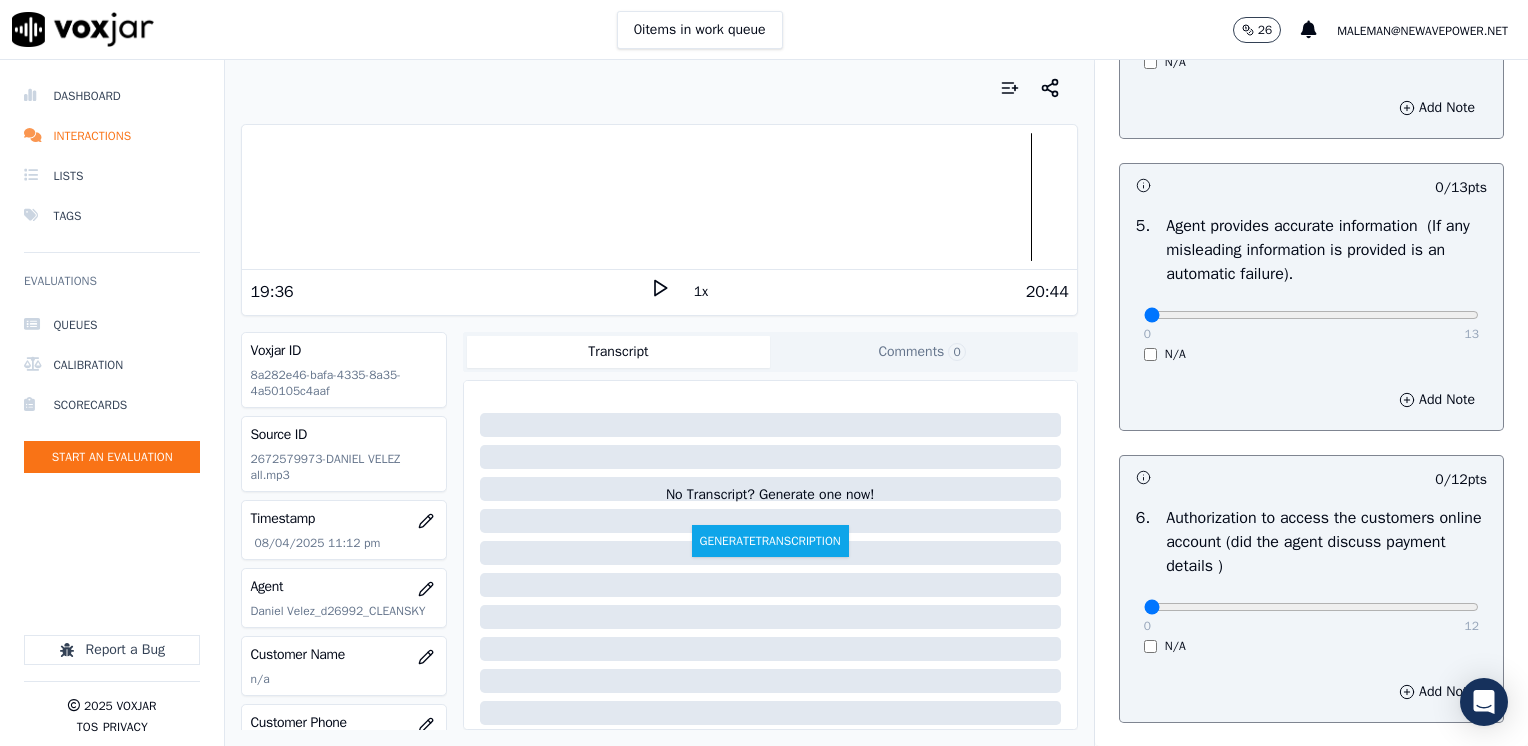 scroll, scrollTop: 1200, scrollLeft: 0, axis: vertical 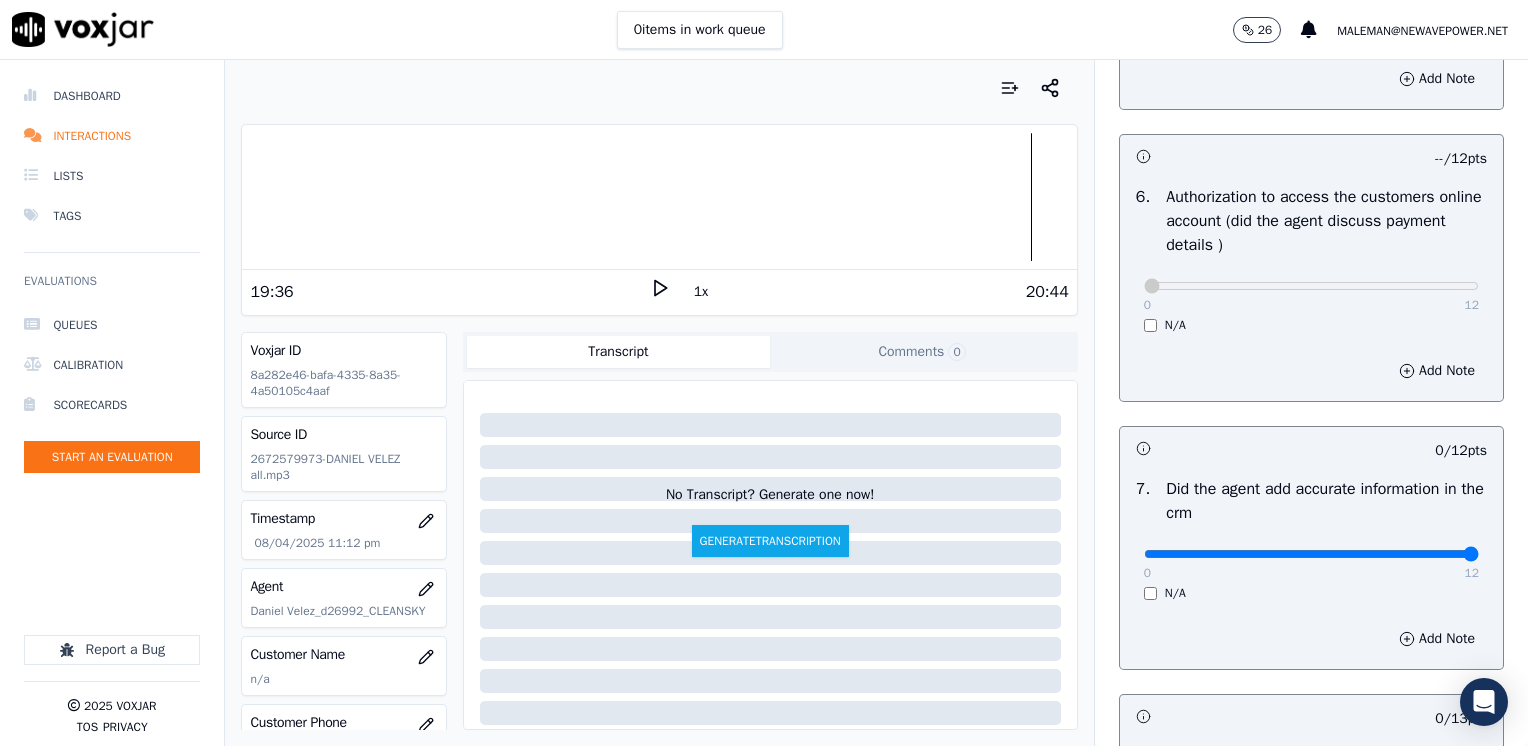 drag, startPoint x: 1136, startPoint y: 545, endPoint x: 1511, endPoint y: 551, distance: 375.048 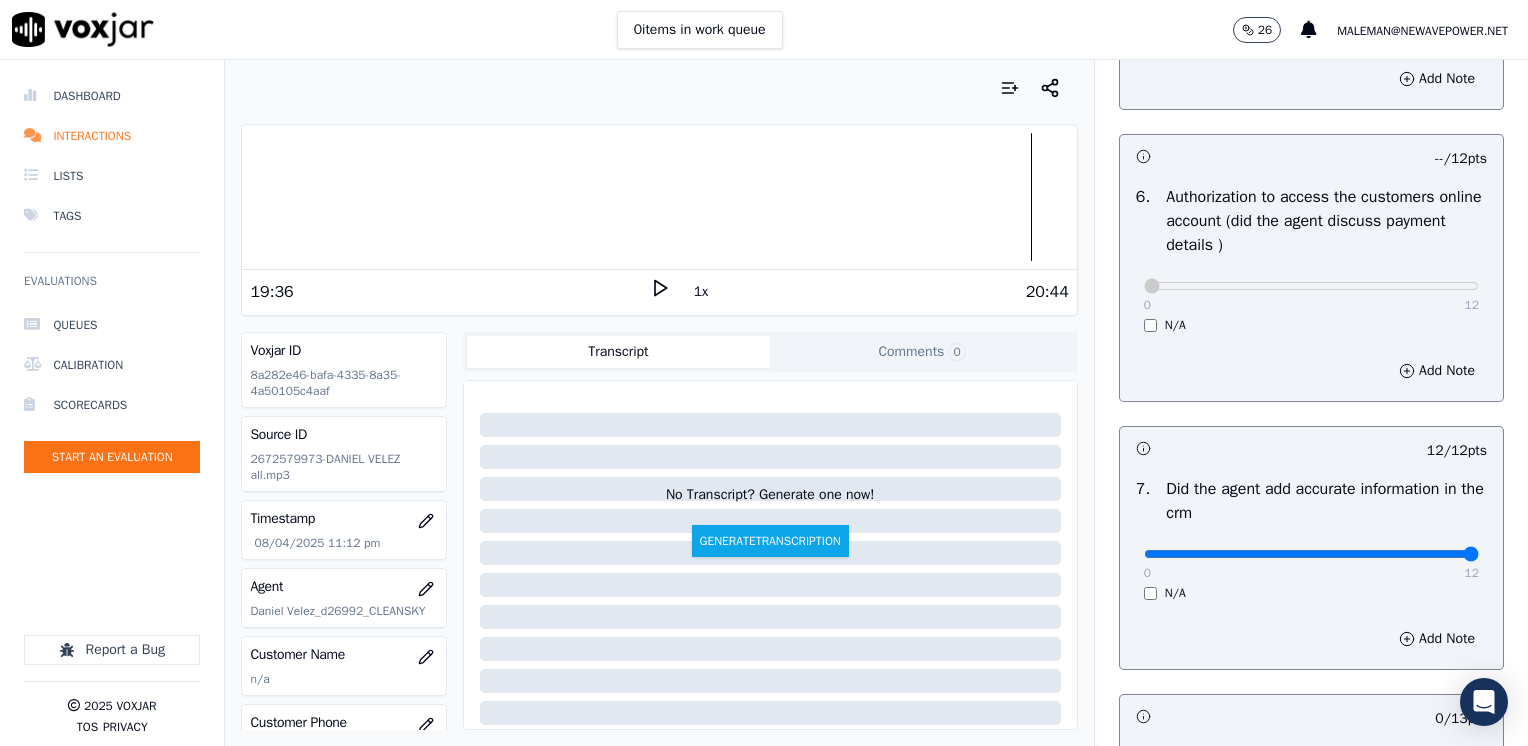 scroll, scrollTop: 1853, scrollLeft: 0, axis: vertical 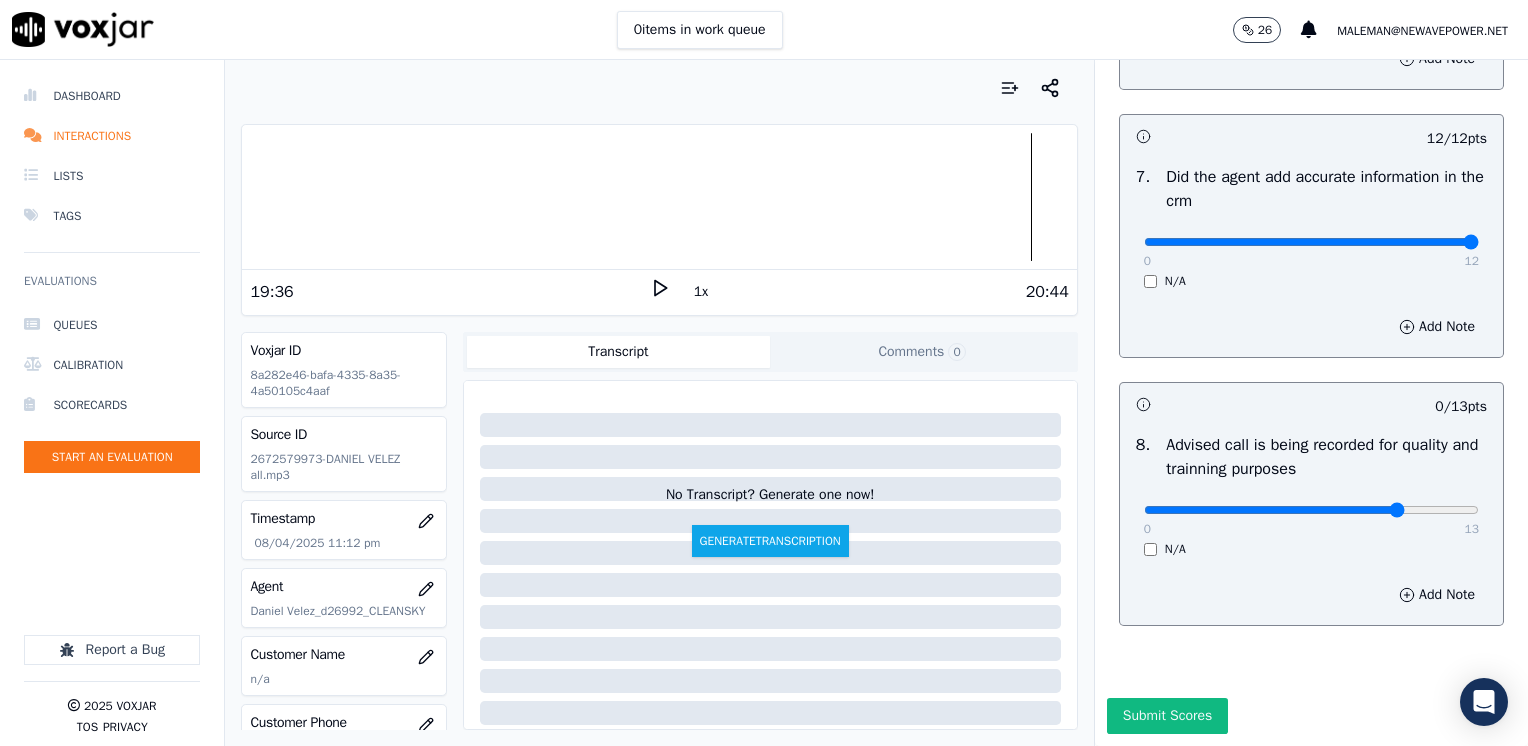 type on "10" 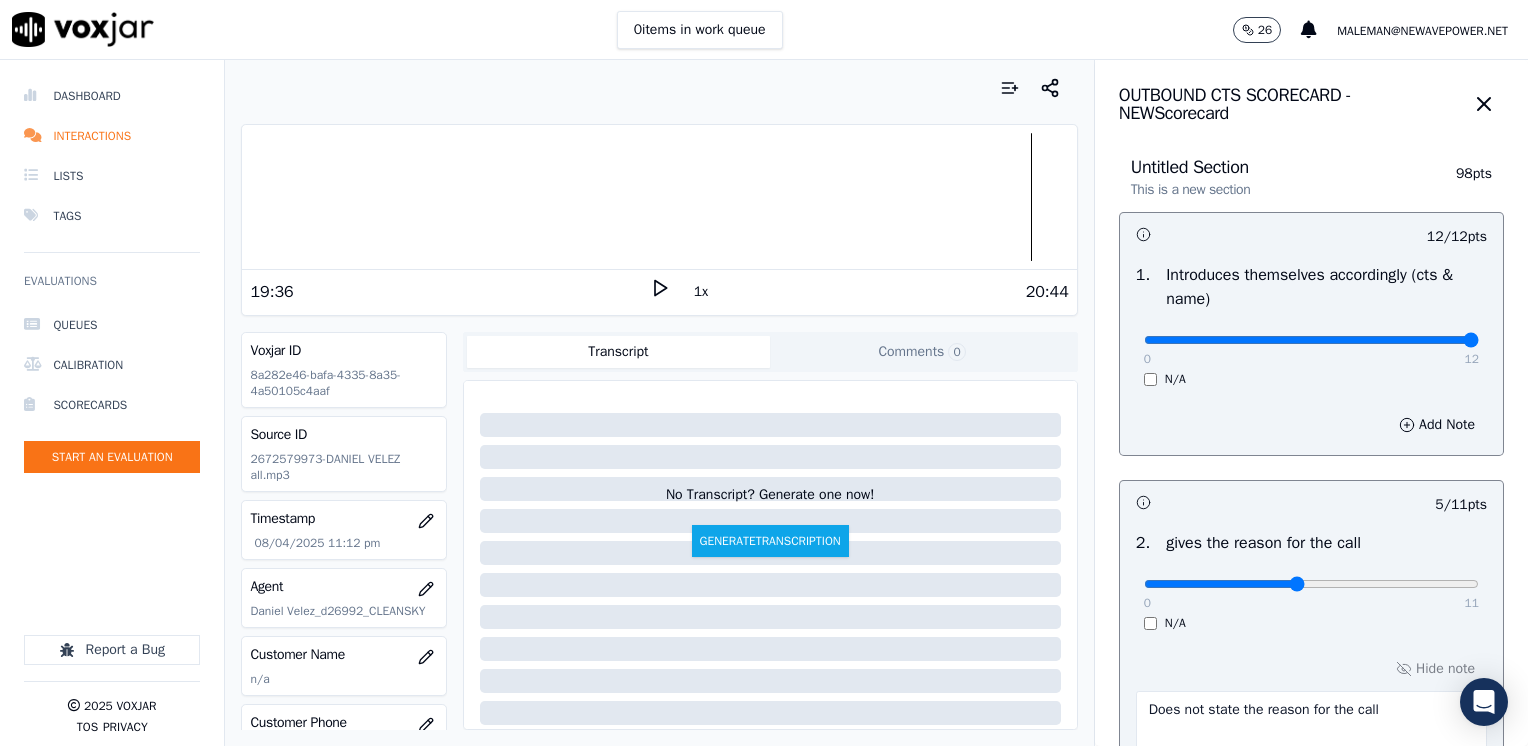 scroll, scrollTop: 500, scrollLeft: 0, axis: vertical 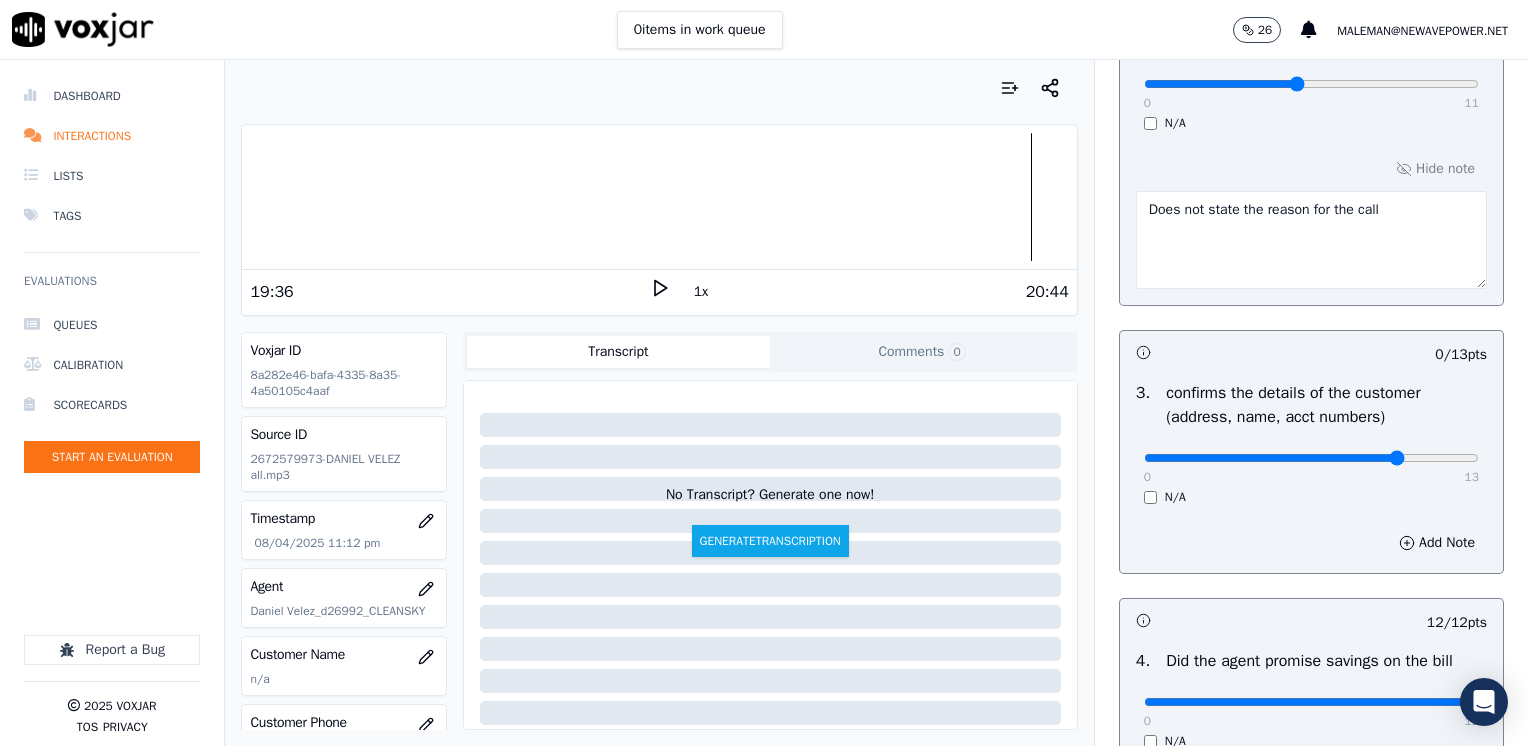 type on "10" 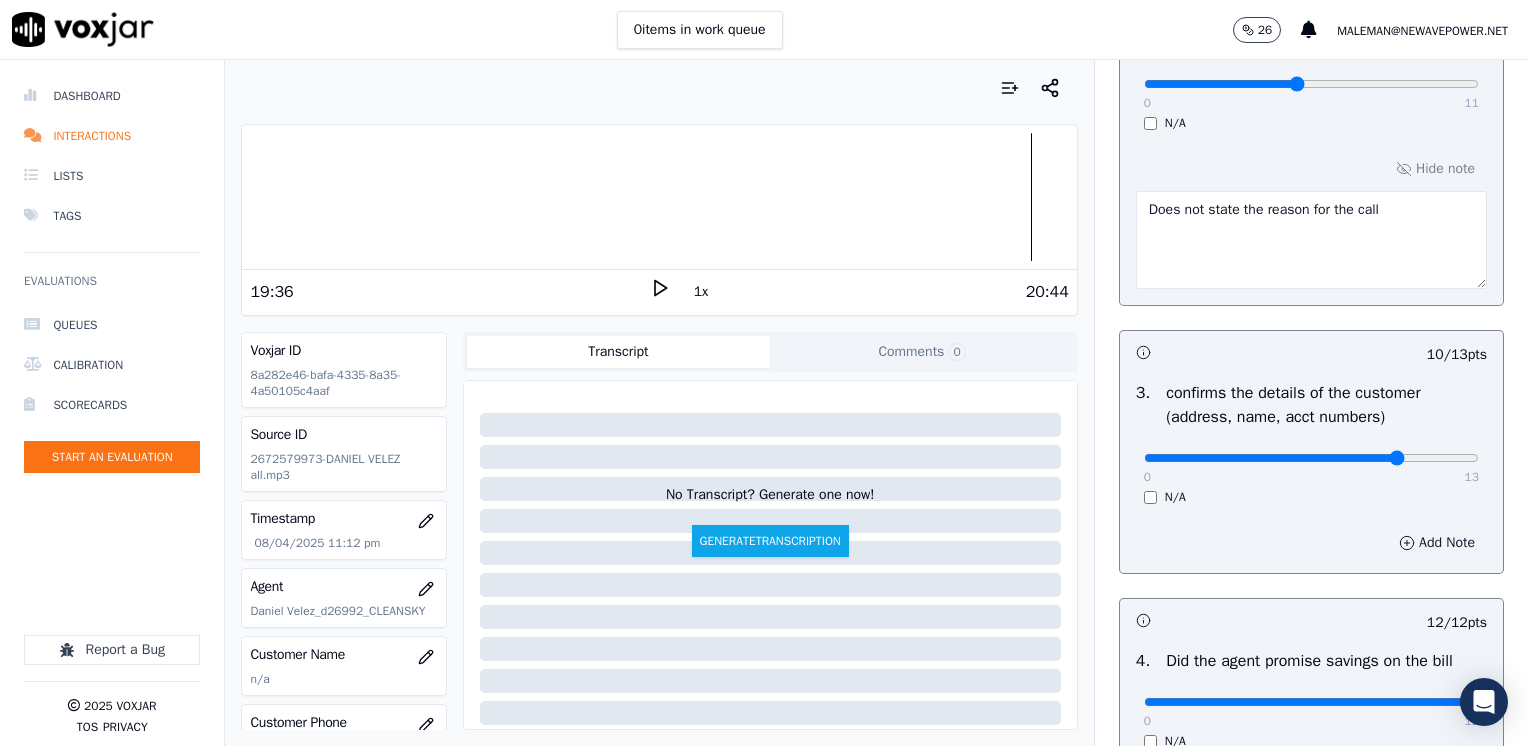 click on "Add Note" at bounding box center (1437, 543) 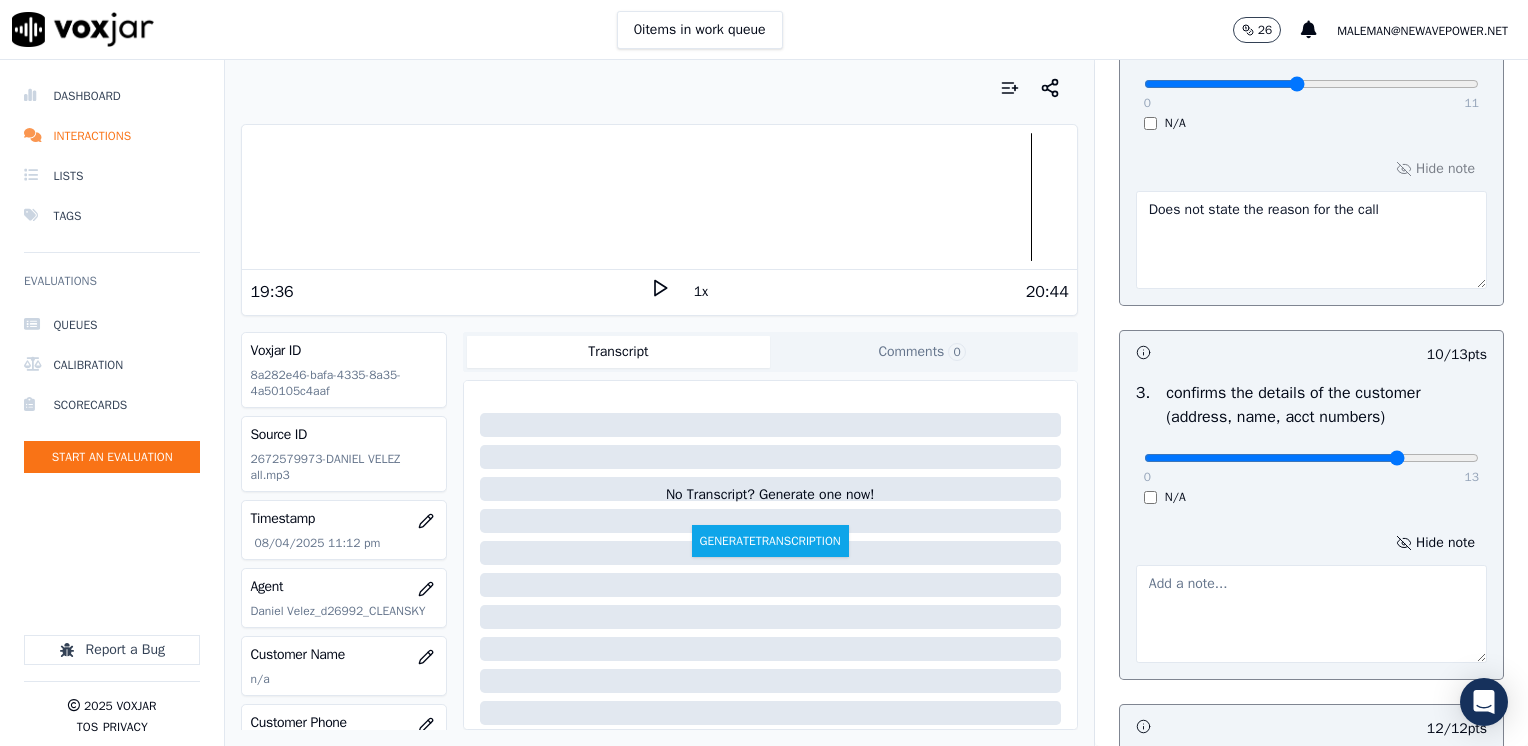 click at bounding box center (1311, 614) 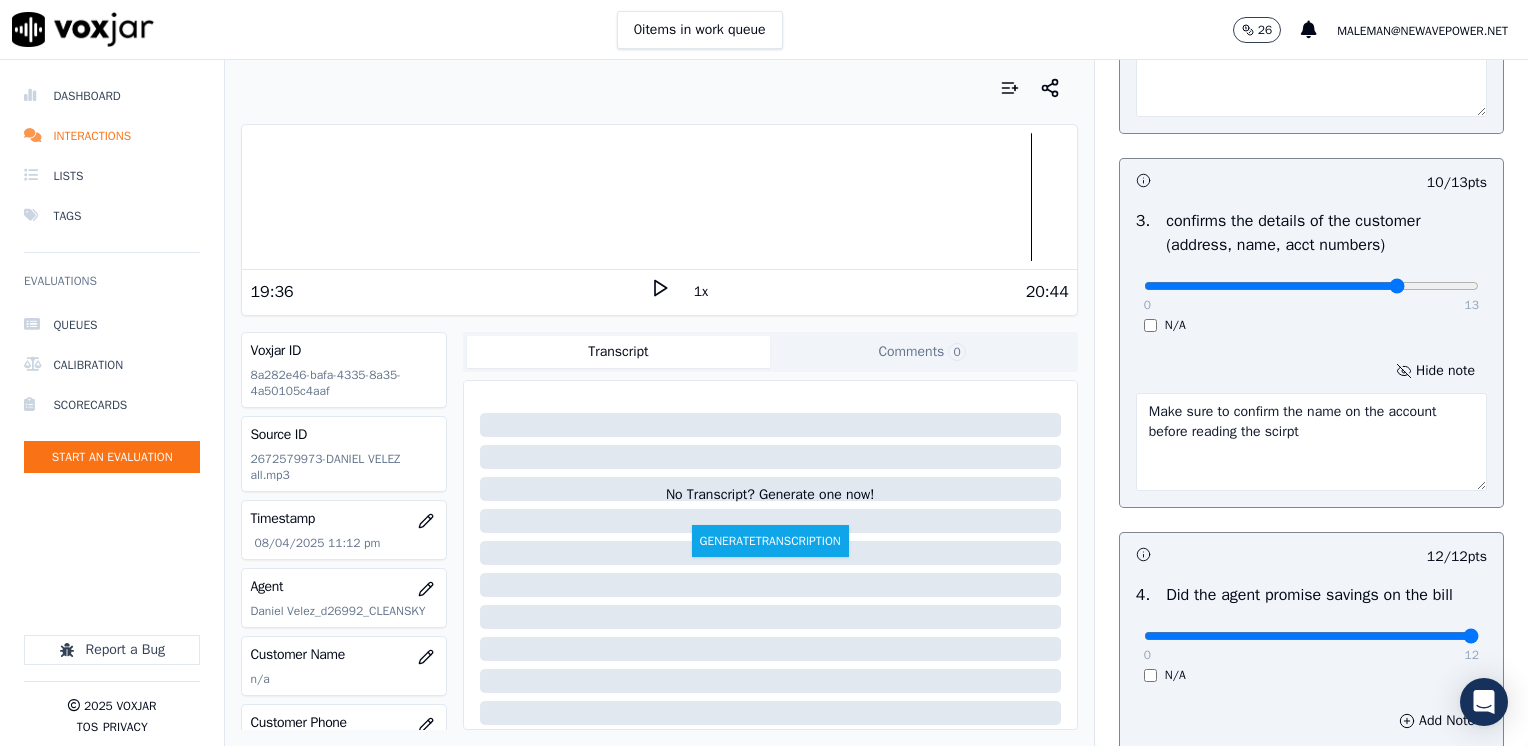 scroll, scrollTop: 1000, scrollLeft: 0, axis: vertical 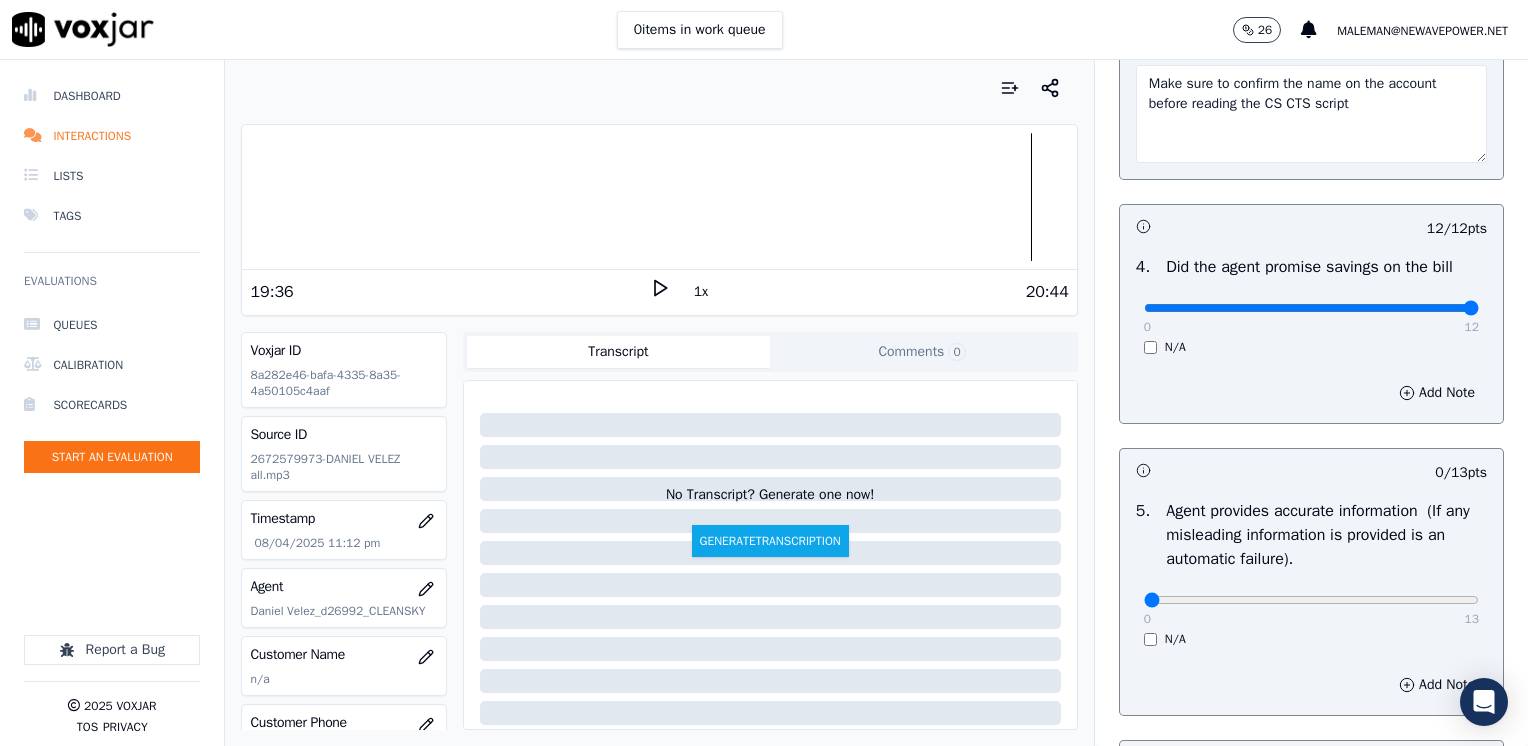 type on "Make sure to confirm the name on the account before reading the CS CTS script" 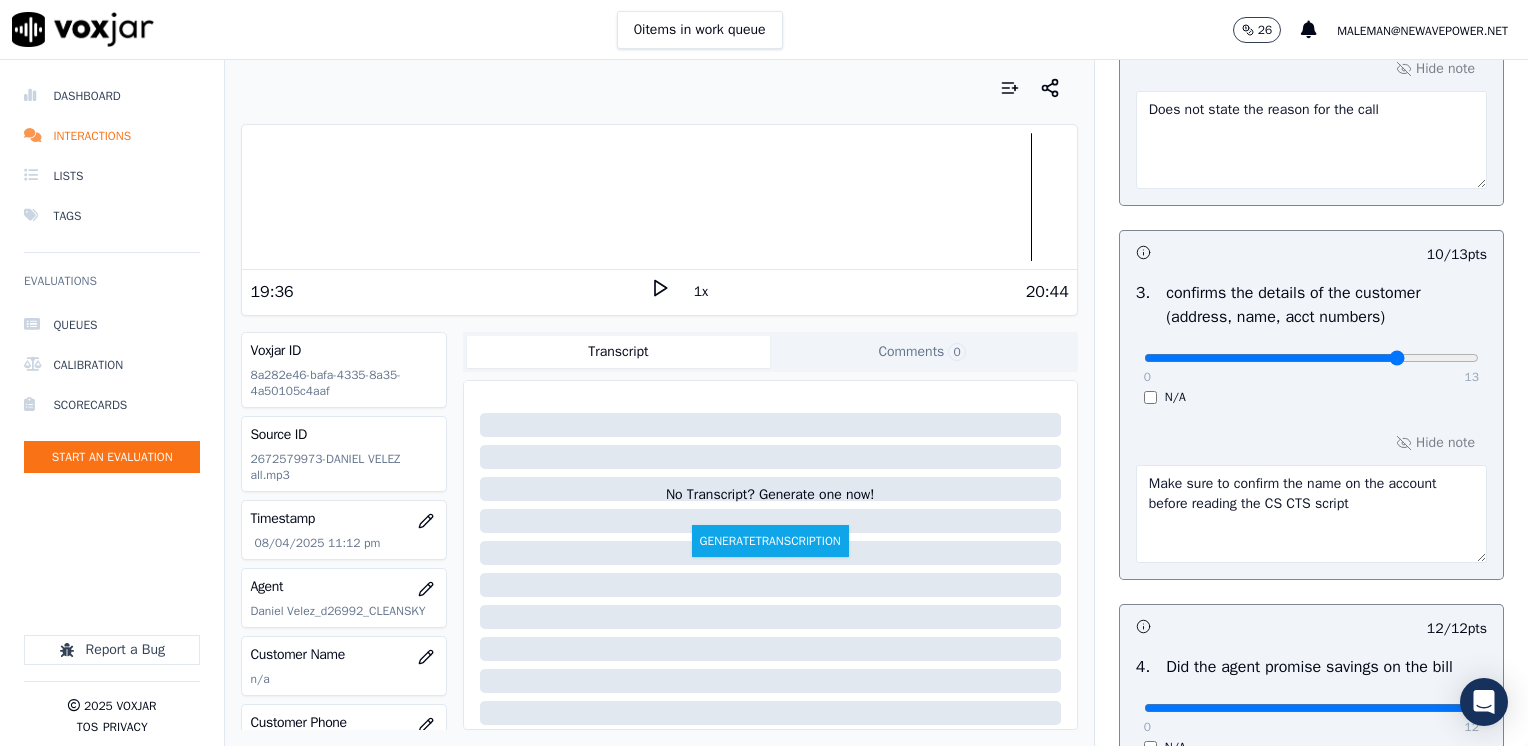 scroll, scrollTop: 1300, scrollLeft: 0, axis: vertical 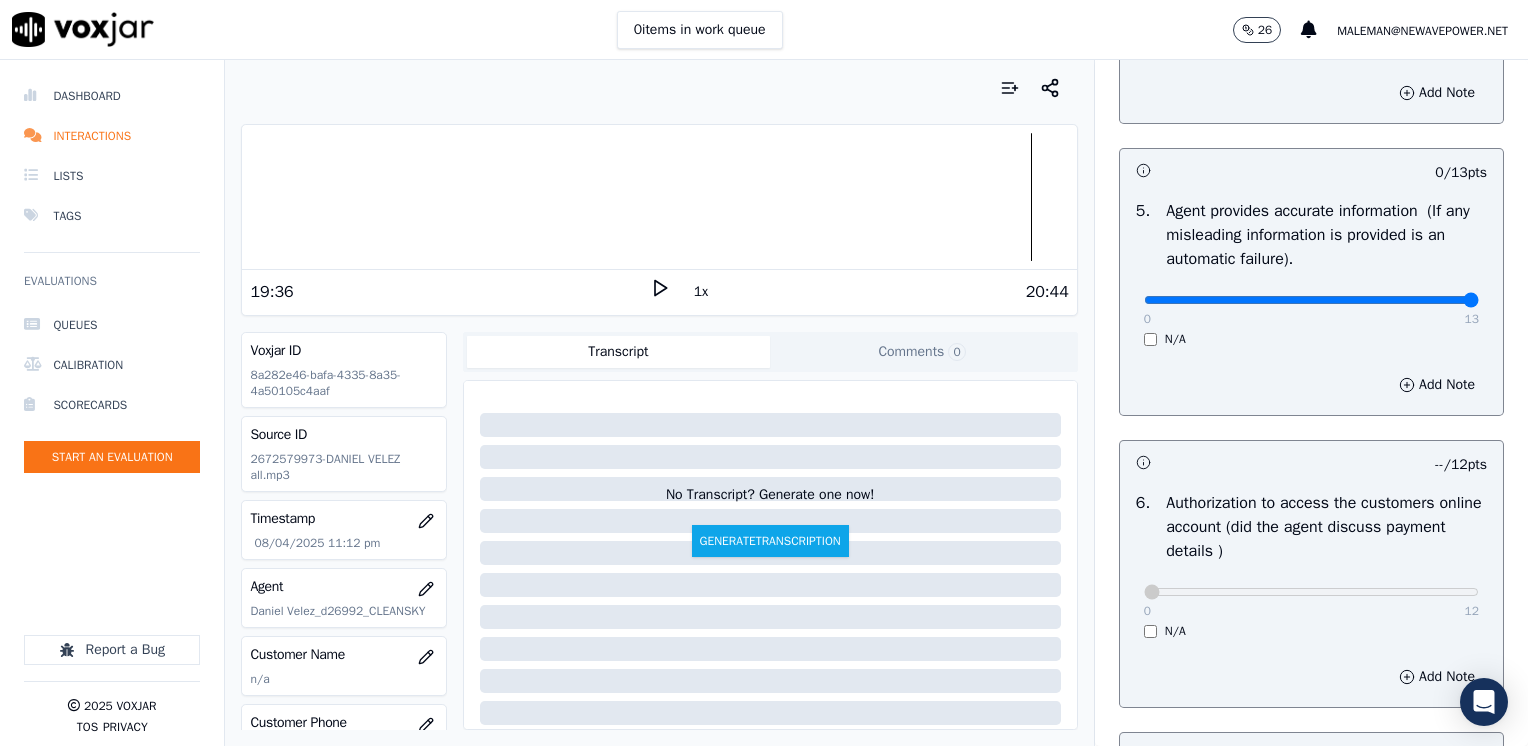drag, startPoint x: 1133, startPoint y: 296, endPoint x: 1531, endPoint y: 296, distance: 398 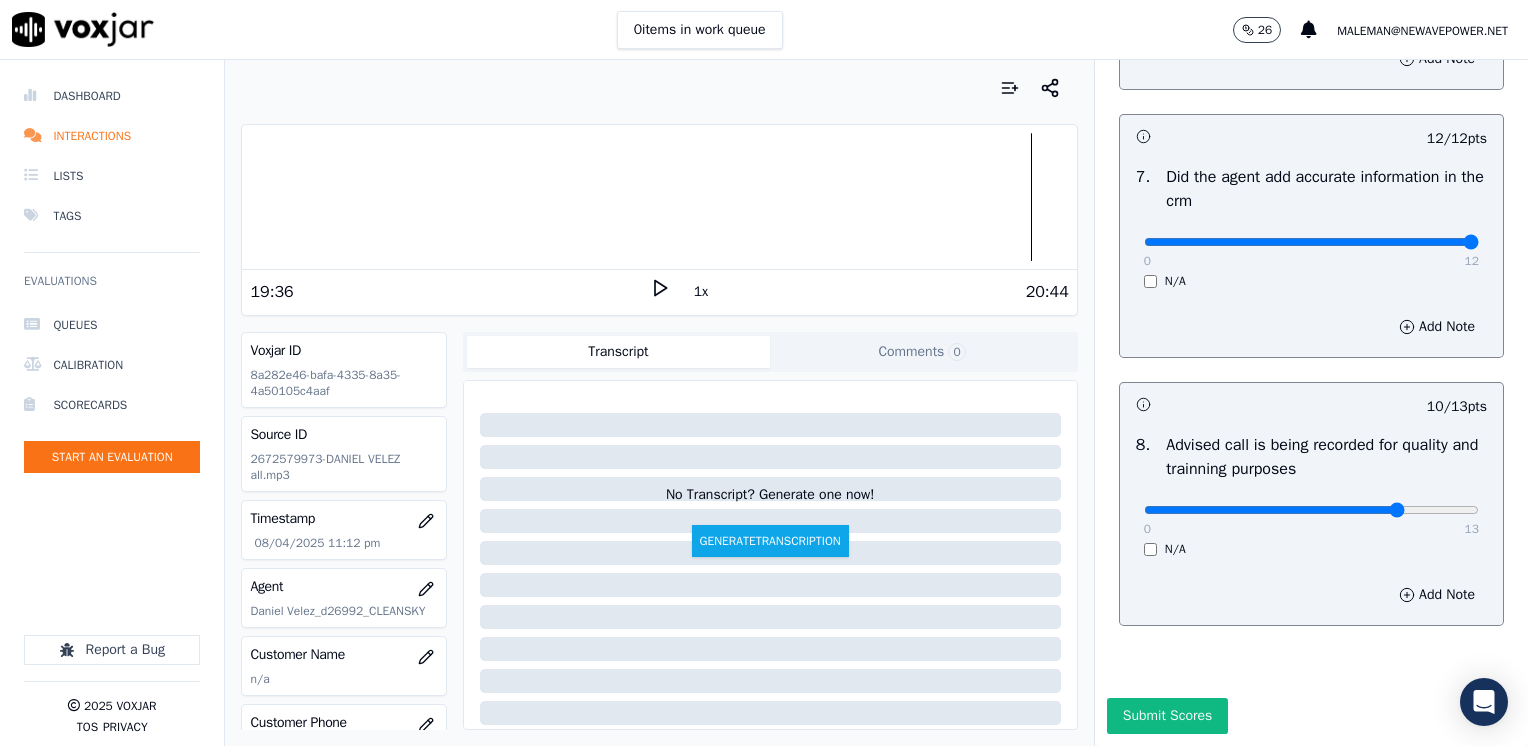 scroll, scrollTop: 1959, scrollLeft: 0, axis: vertical 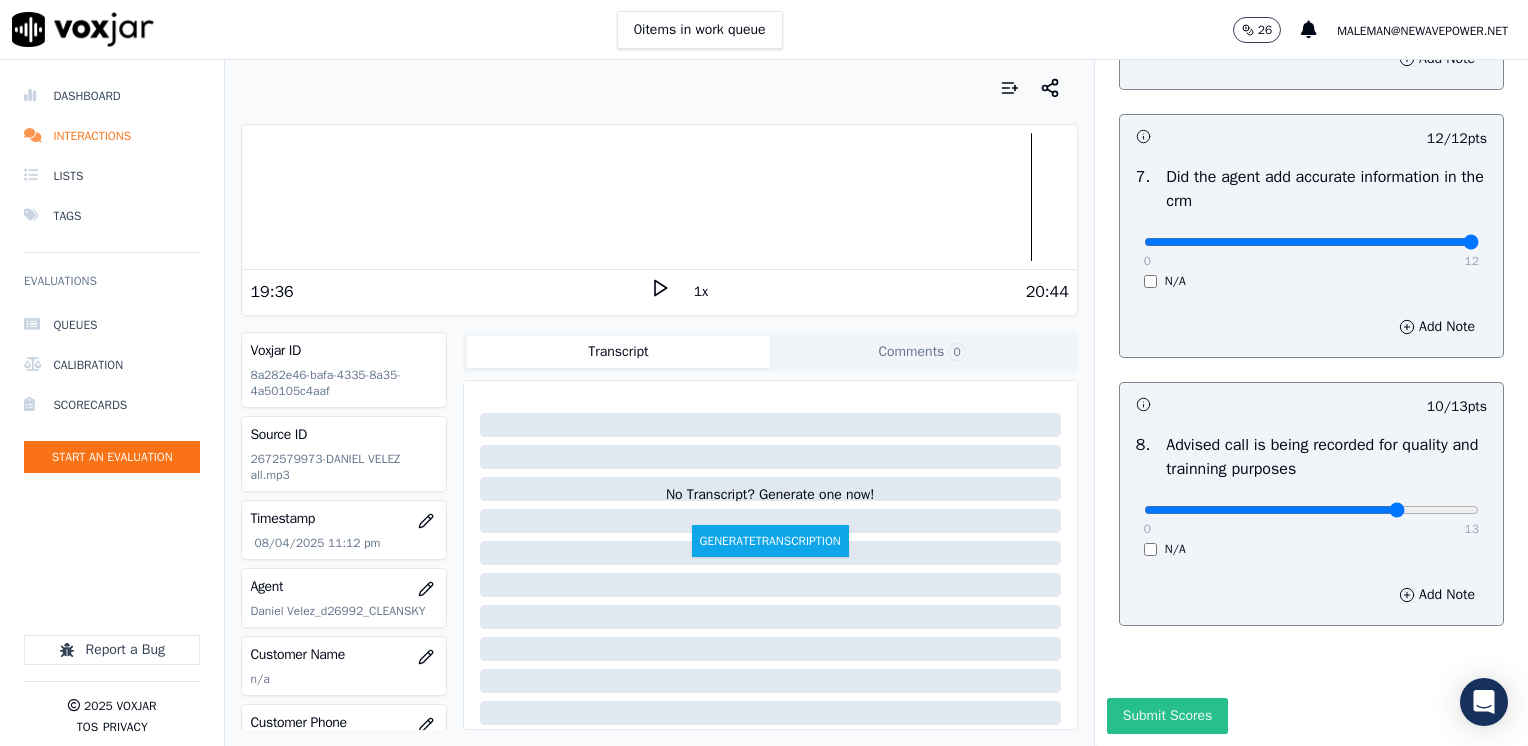 click on "Submit Scores" at bounding box center (1167, 716) 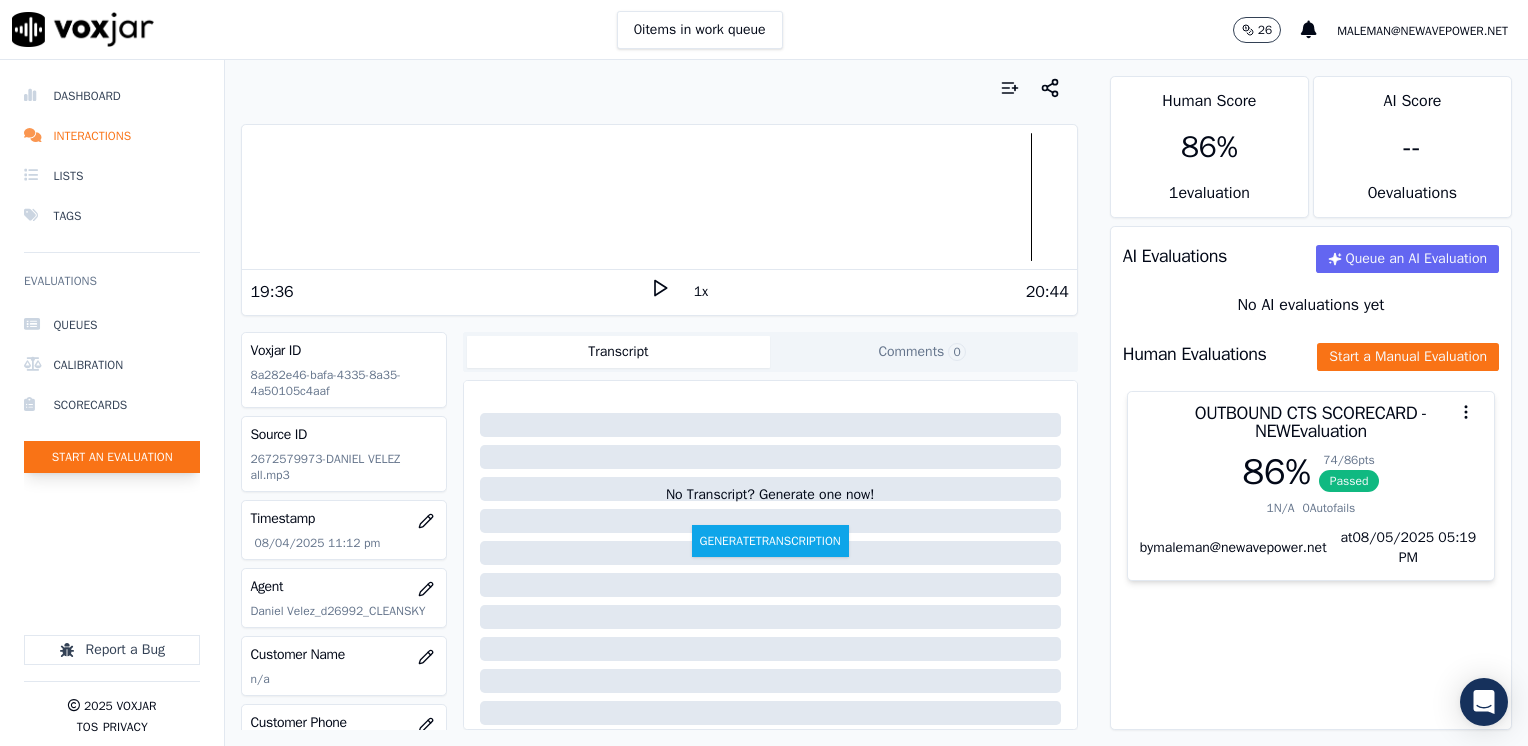 click on "Start an Evaluation" 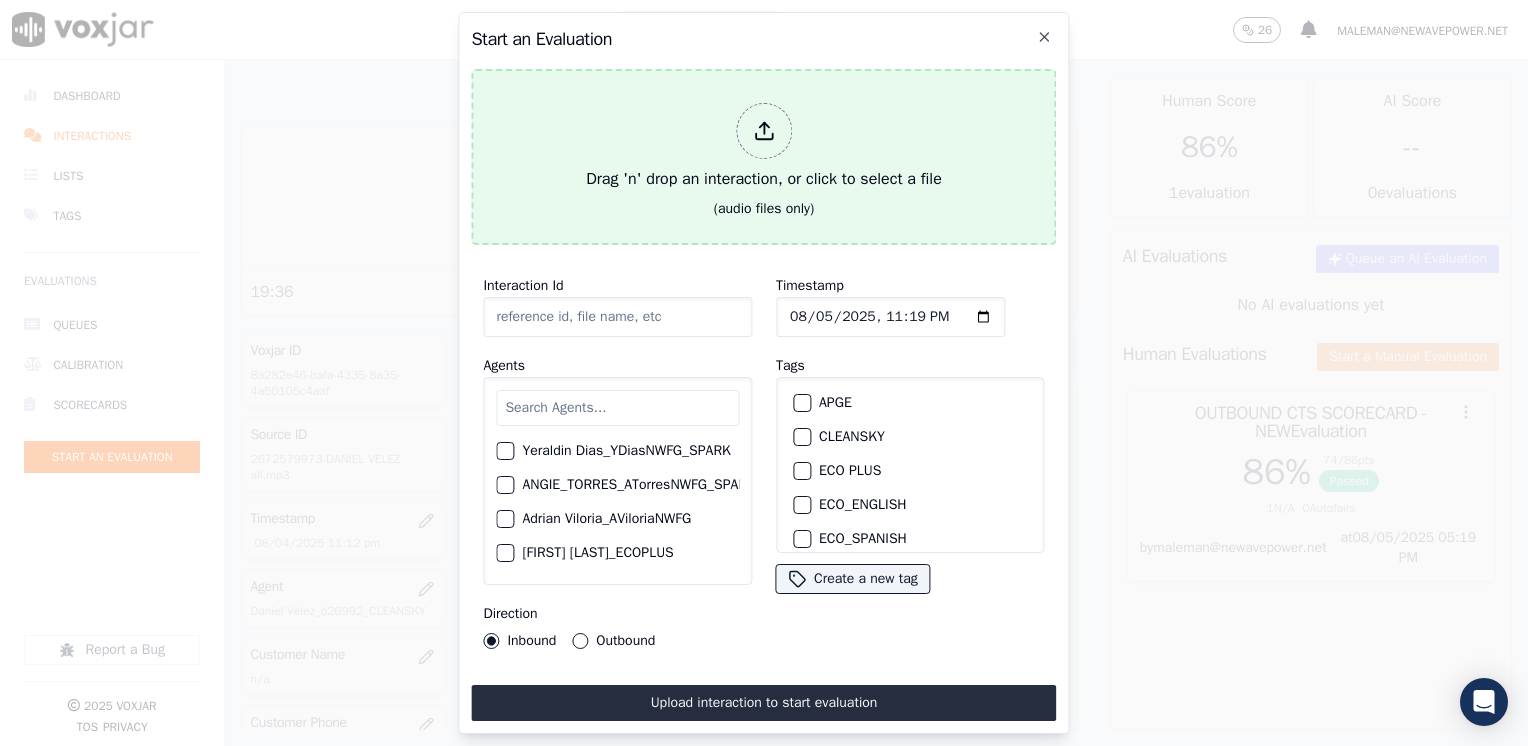 click at bounding box center [764, 131] 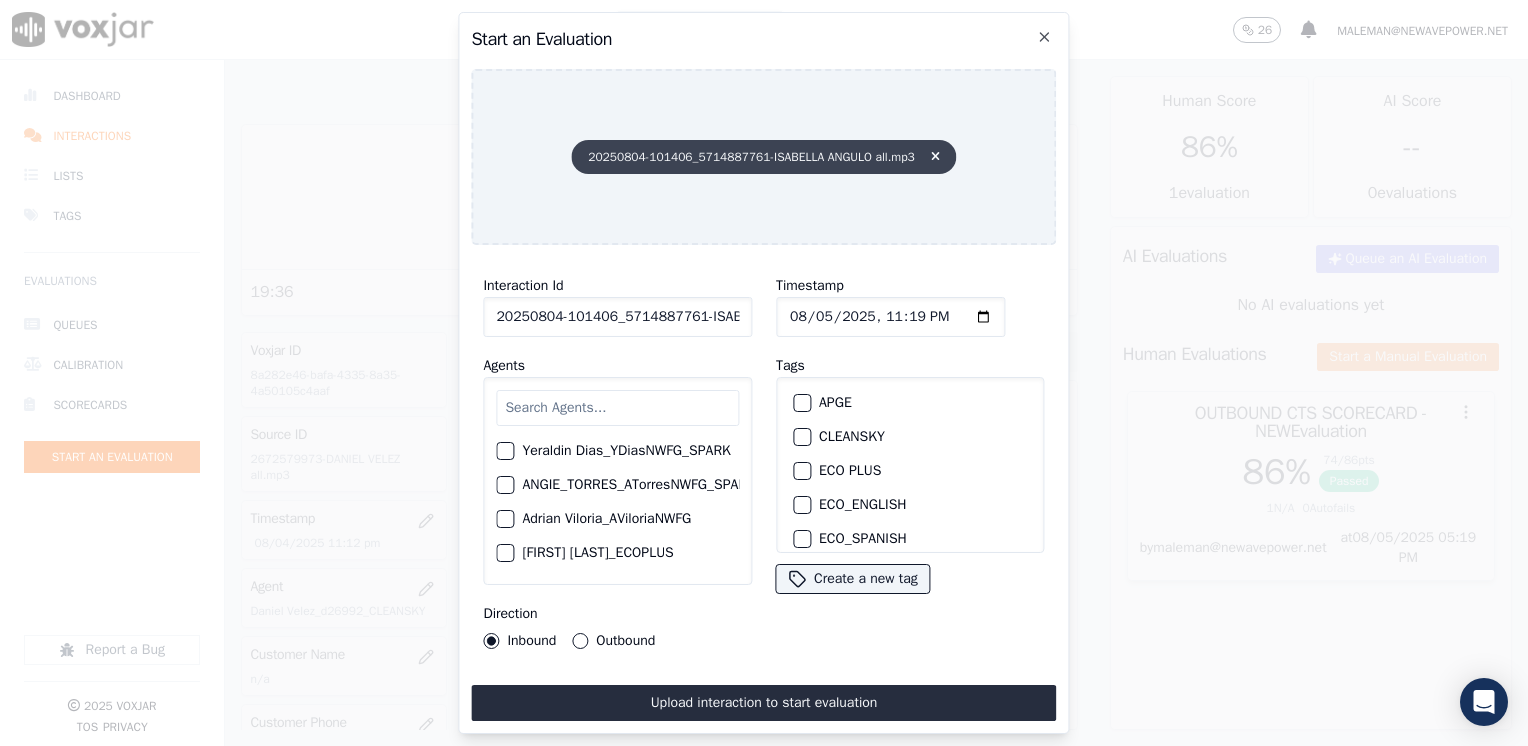 click at bounding box center (935, 157) 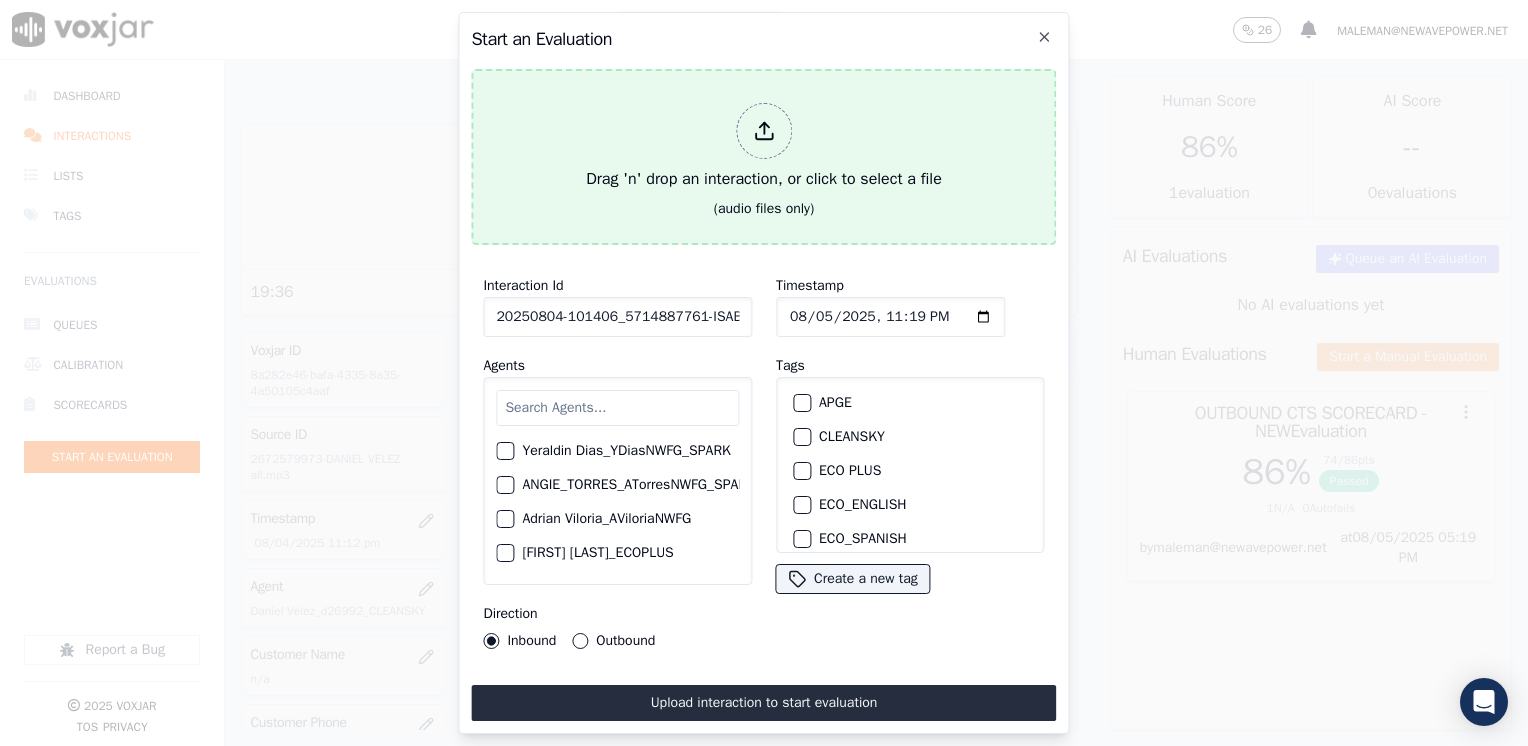 click at bounding box center [764, 131] 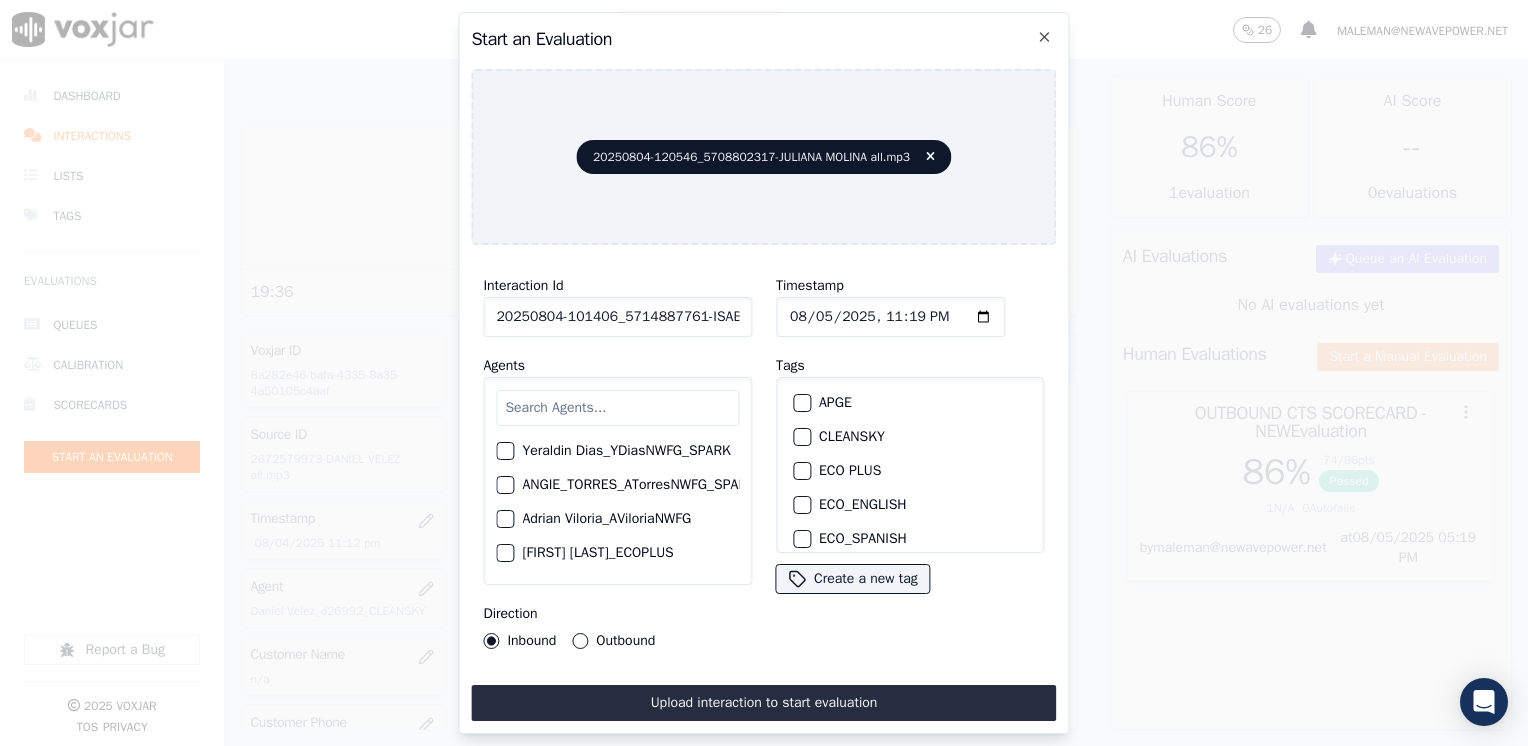 click at bounding box center (617, 408) 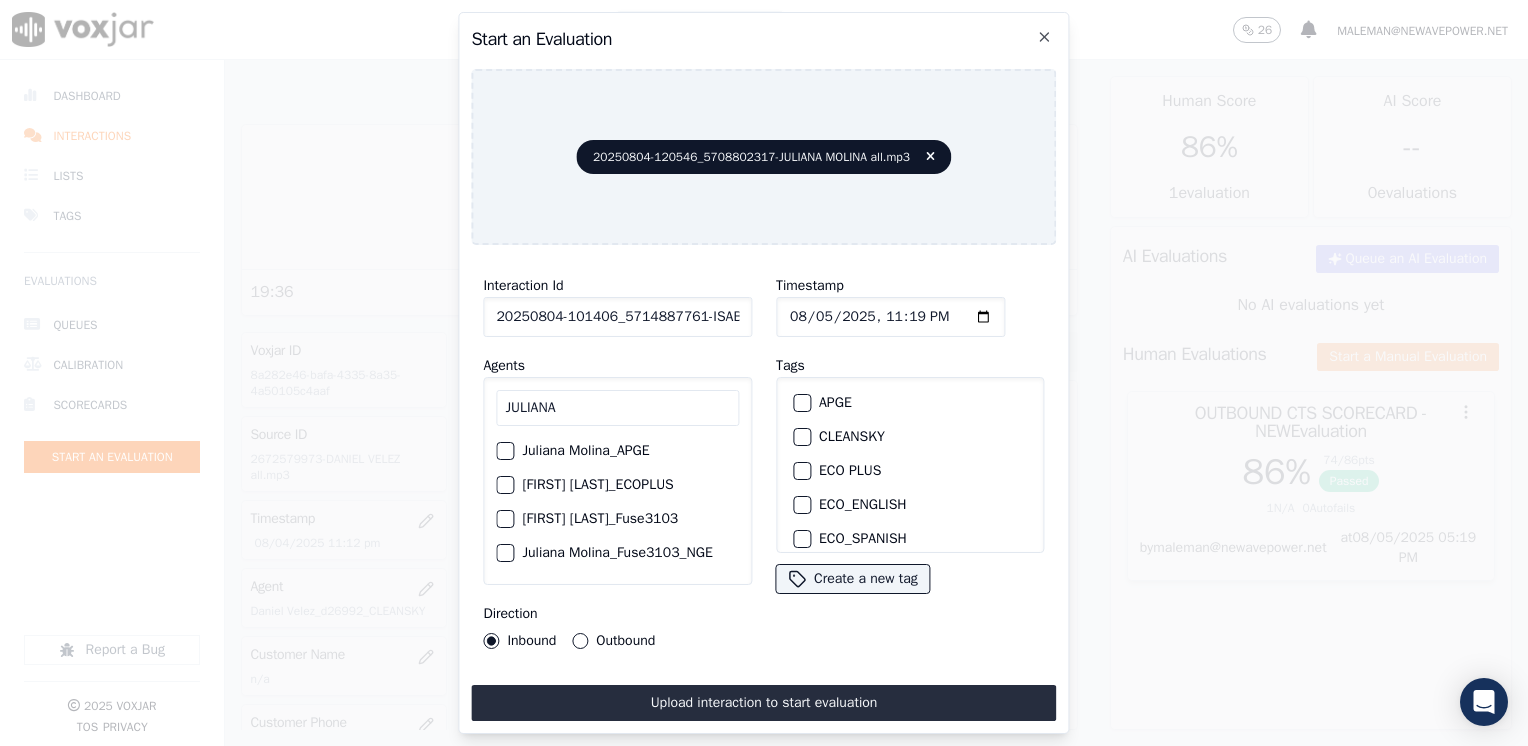 scroll, scrollTop: 100, scrollLeft: 0, axis: vertical 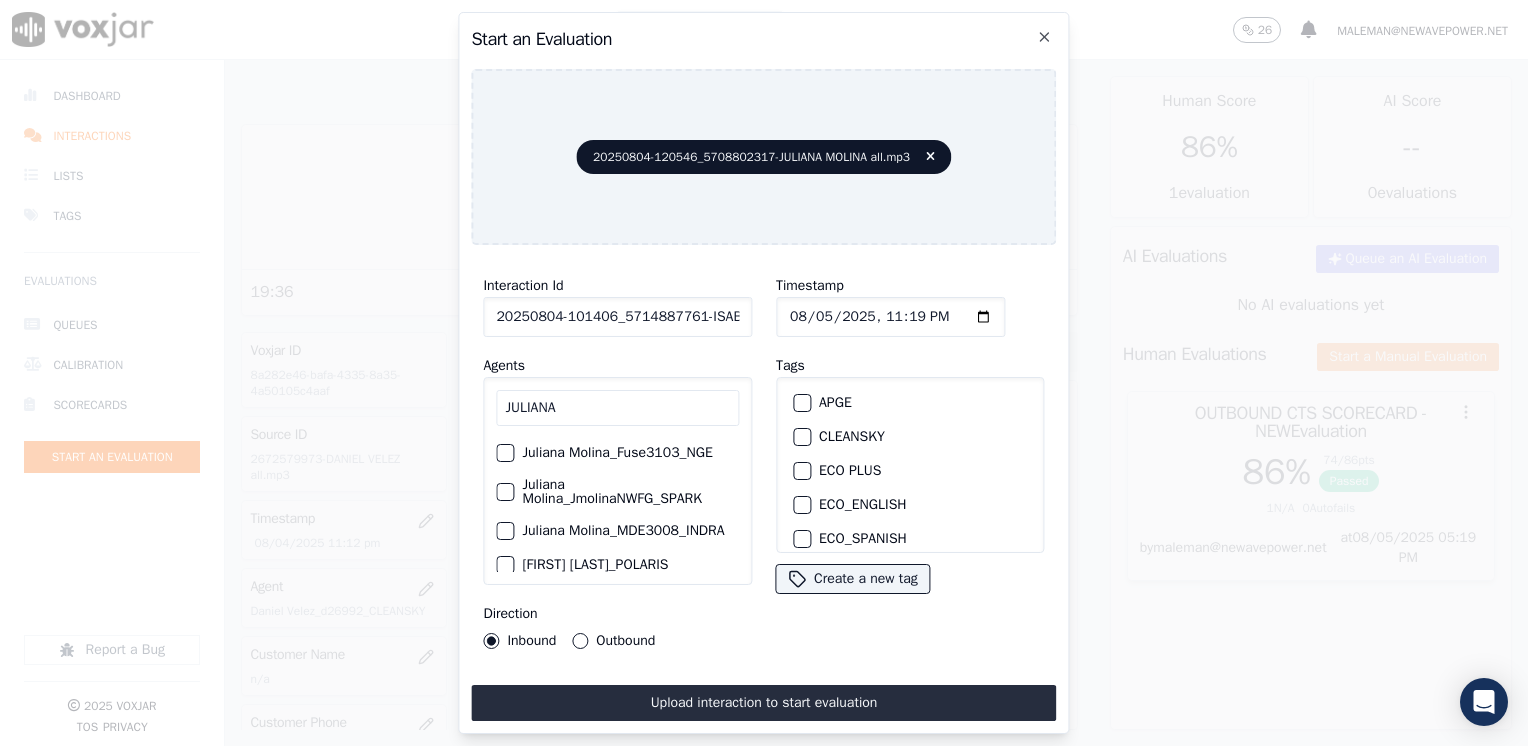 type on "JULIANA" 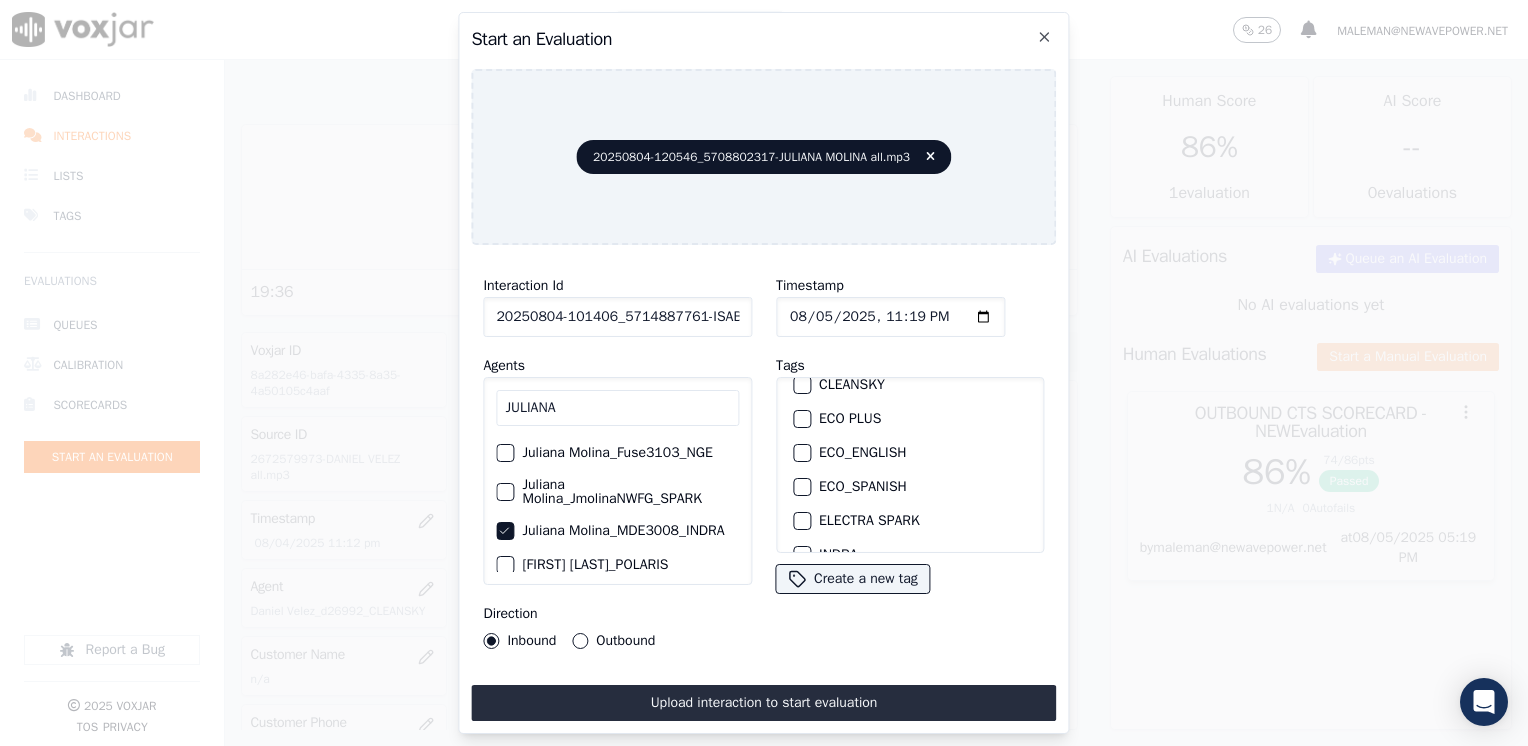 scroll, scrollTop: 100, scrollLeft: 0, axis: vertical 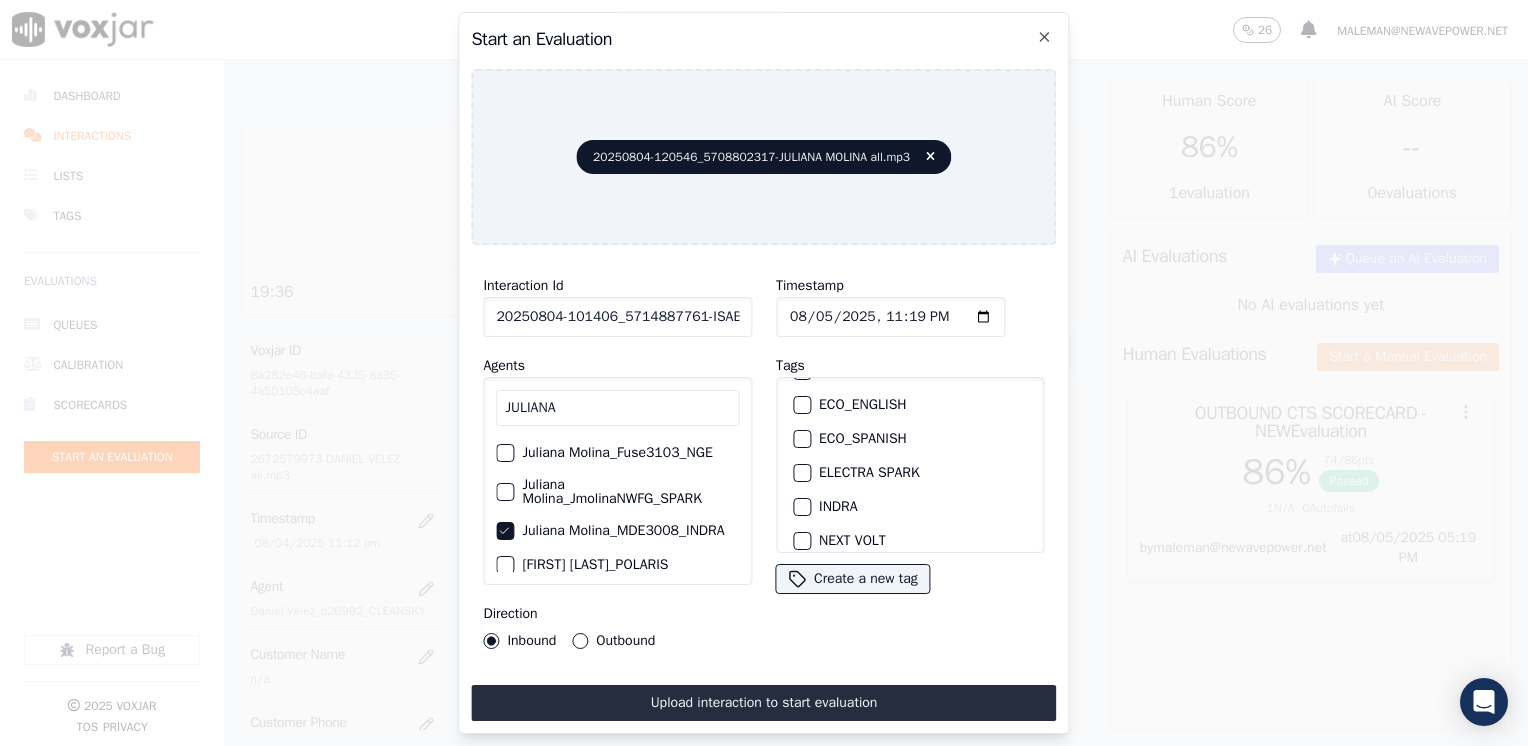 click at bounding box center (801, 507) 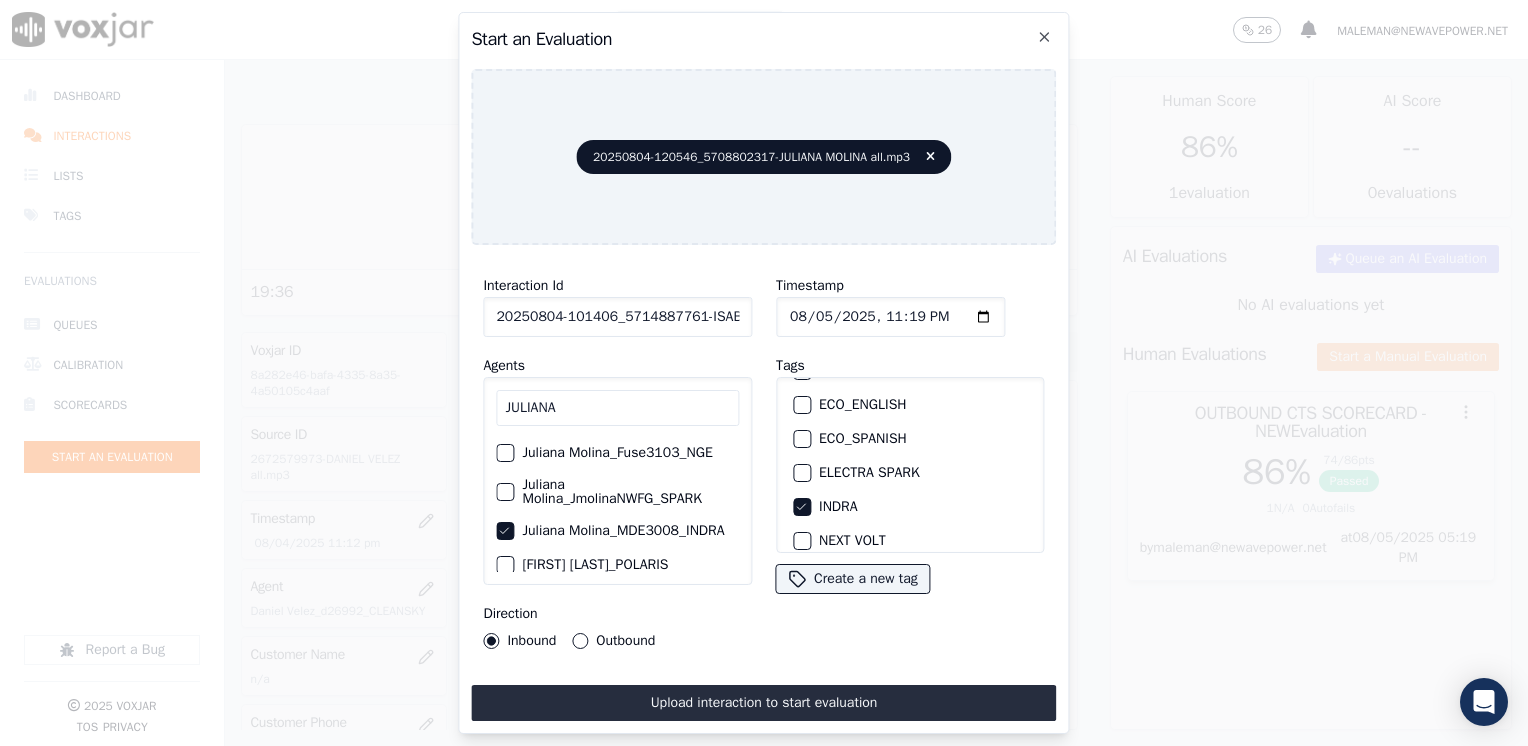 click on "Outbound" at bounding box center (580, 641) 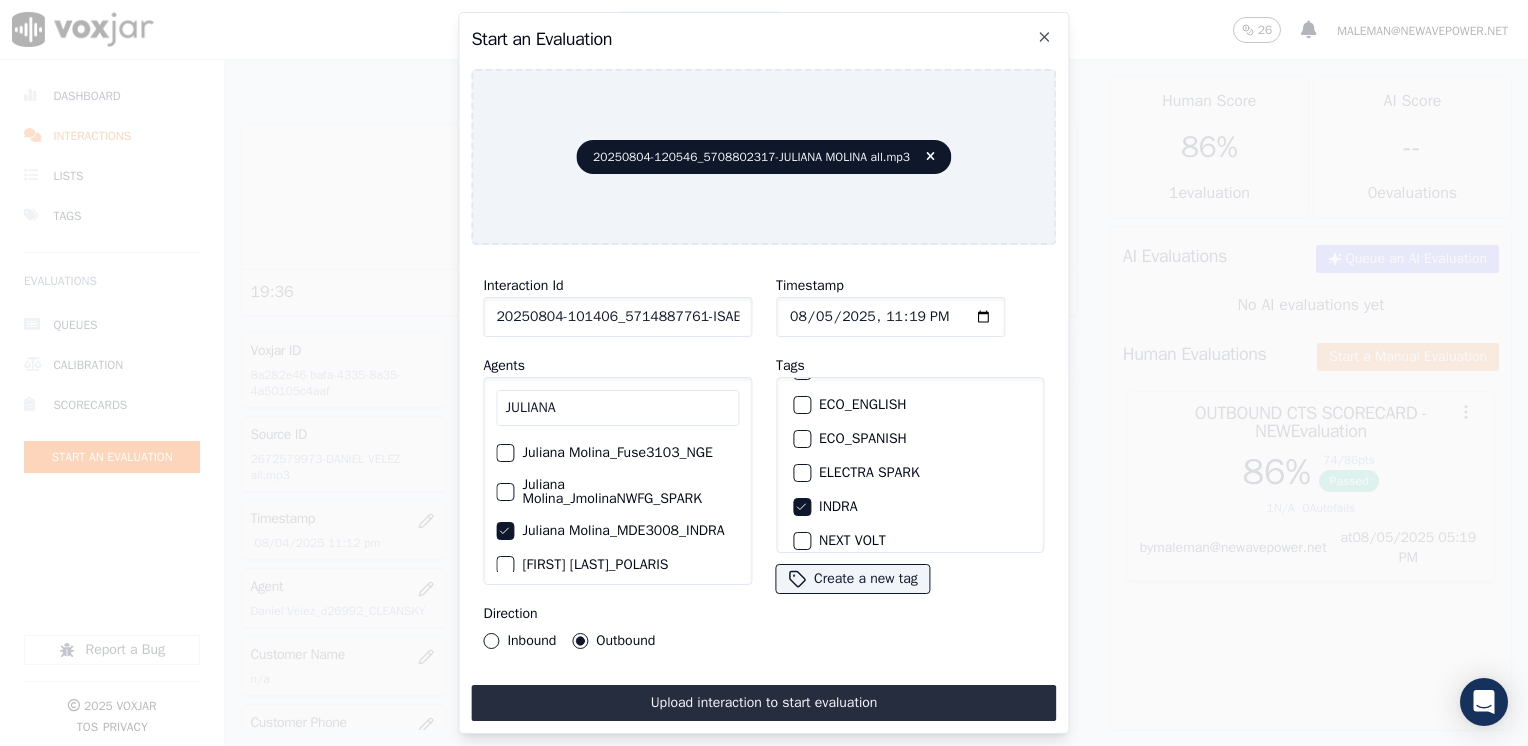 click on "Timestamp" 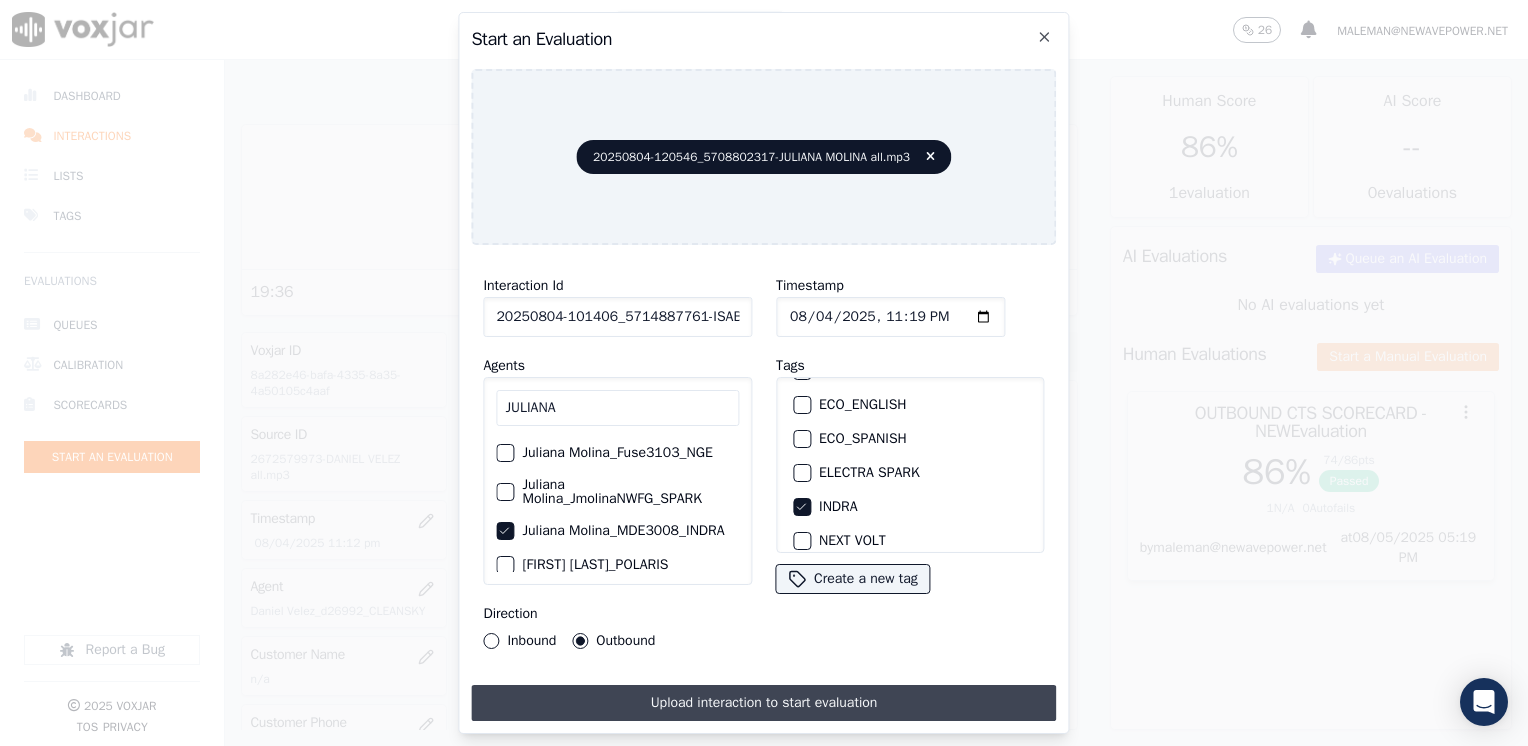 type on "2025-08-04T23:19" 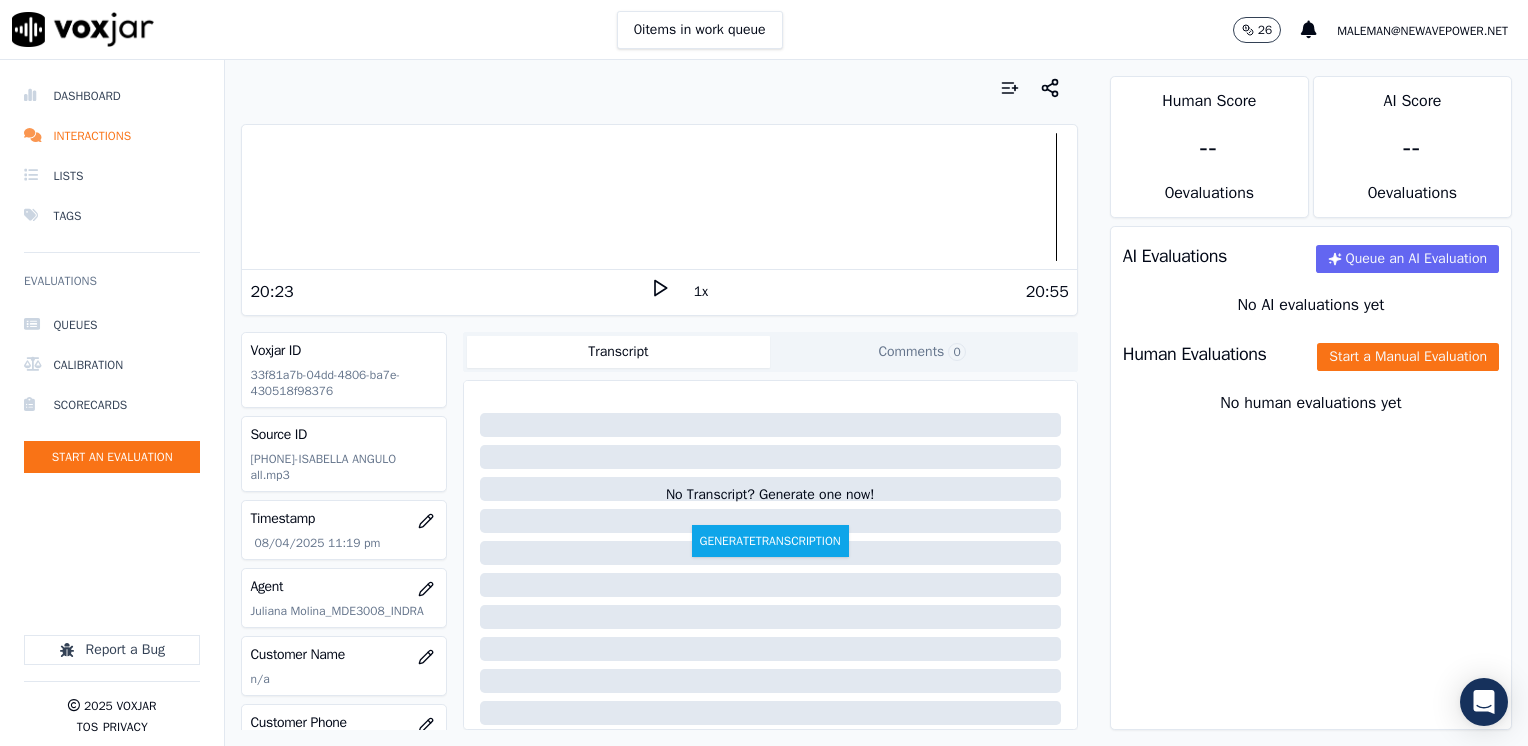 scroll, scrollTop: 100, scrollLeft: 0, axis: vertical 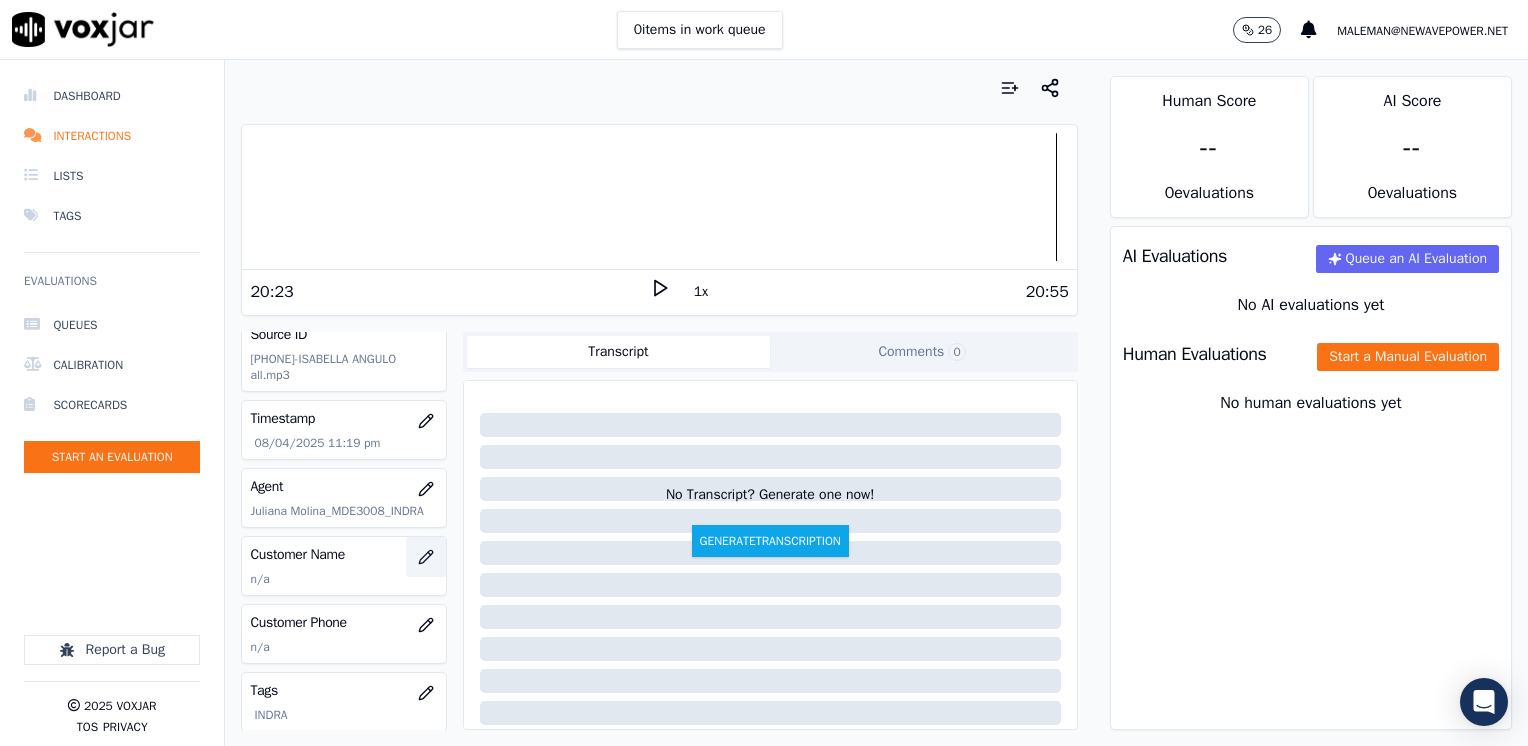 click 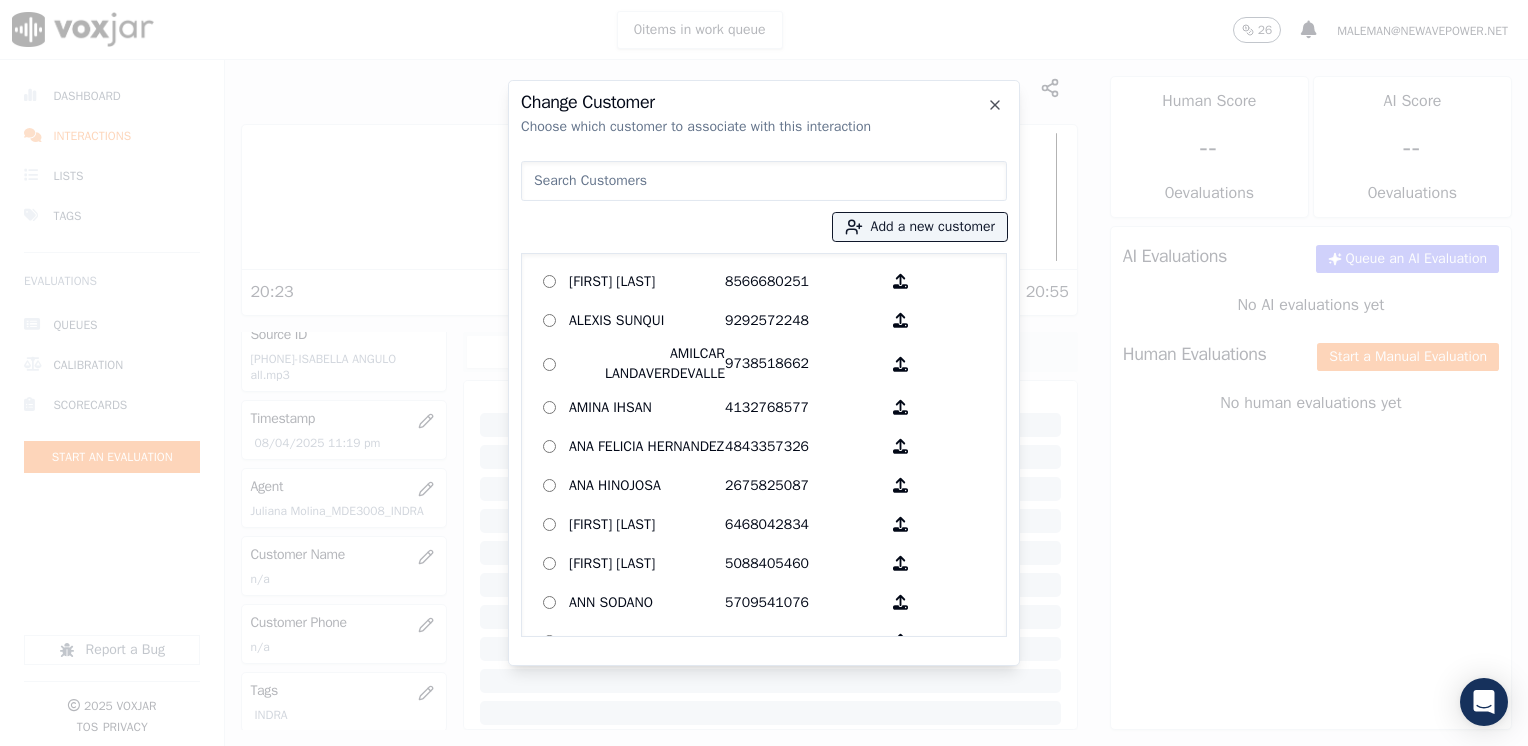 drag, startPoint x: 681, startPoint y: 198, endPoint x: 691, endPoint y: 176, distance: 24.166092 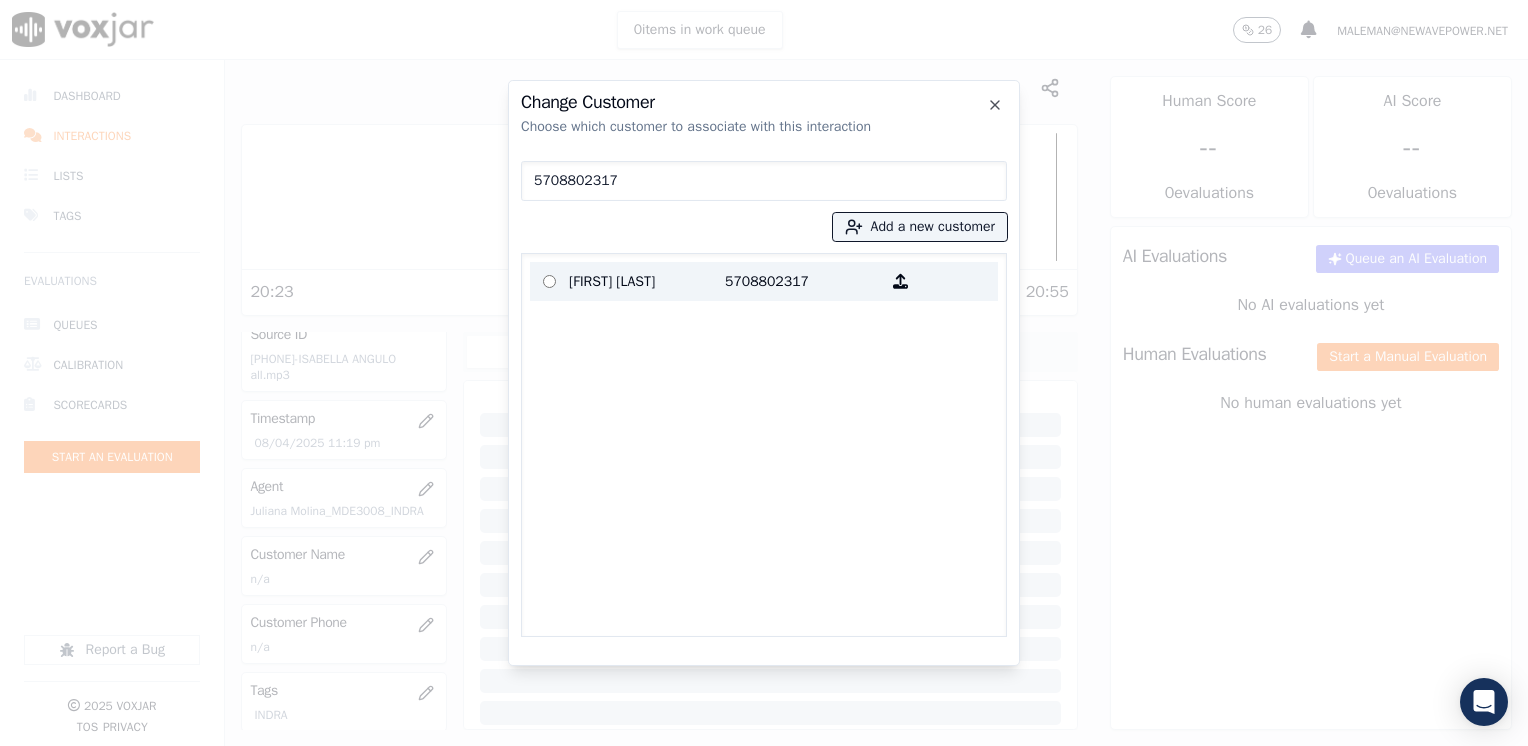 type on "5708802317" 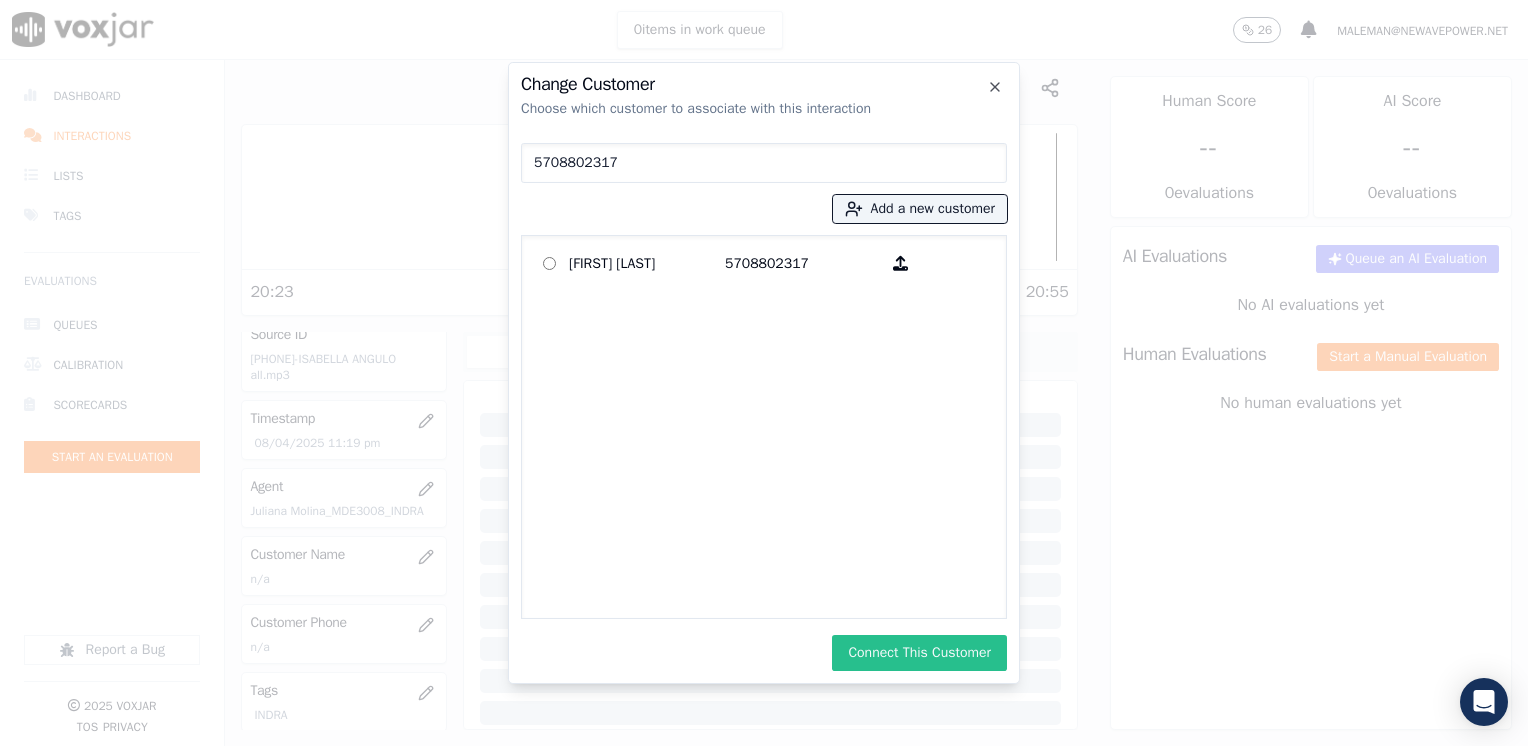 click on "Connect This Customer" at bounding box center (919, 653) 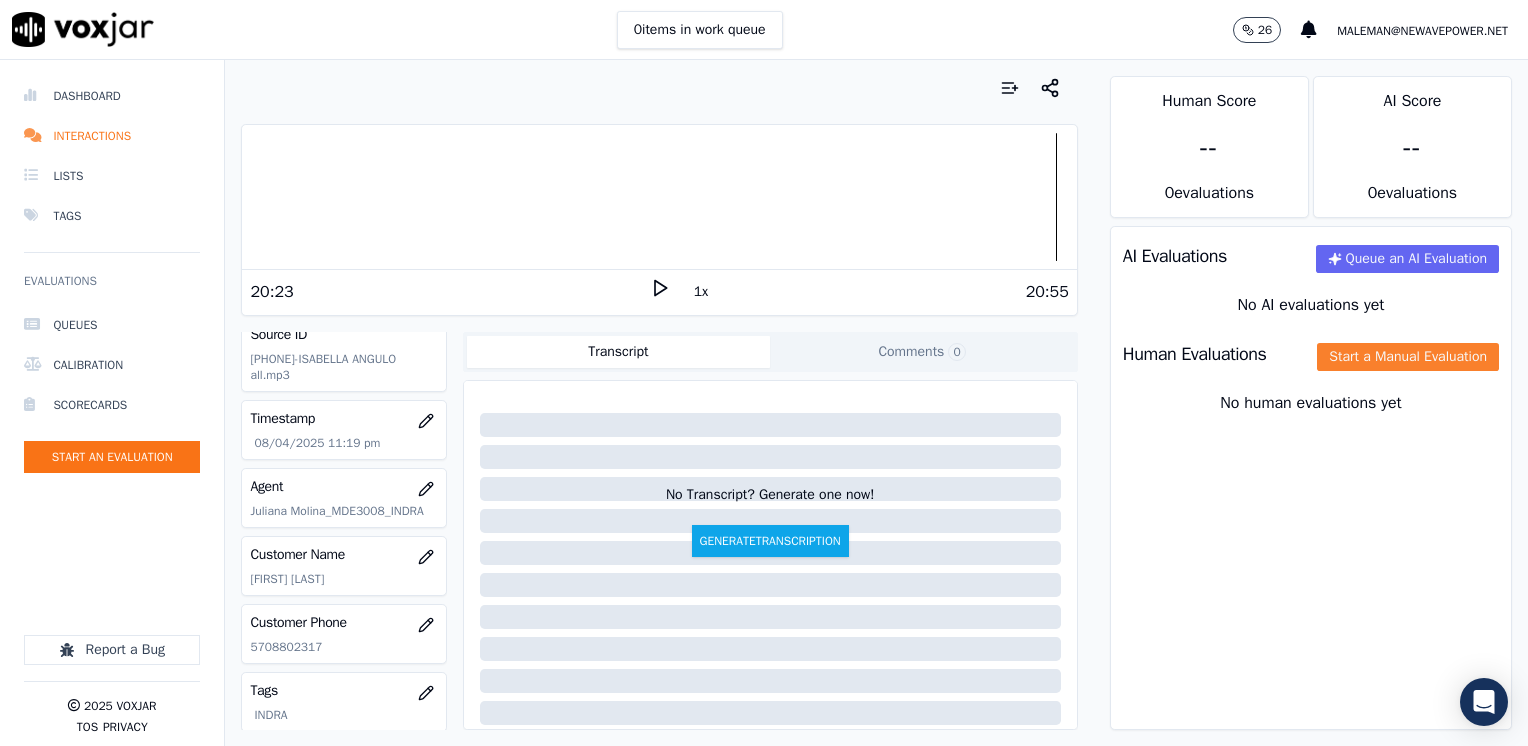 click on "Start a Manual Evaluation" 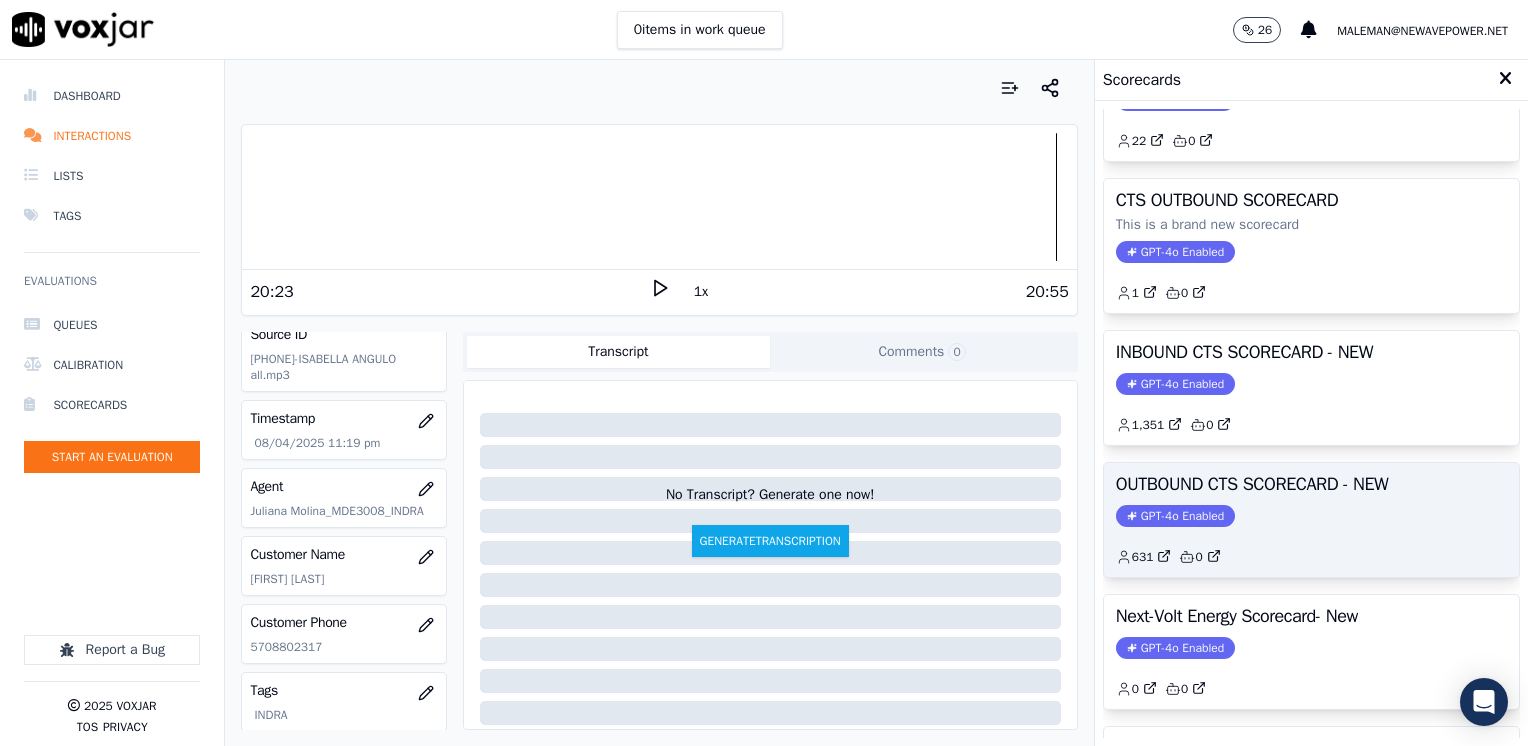 scroll, scrollTop: 100, scrollLeft: 0, axis: vertical 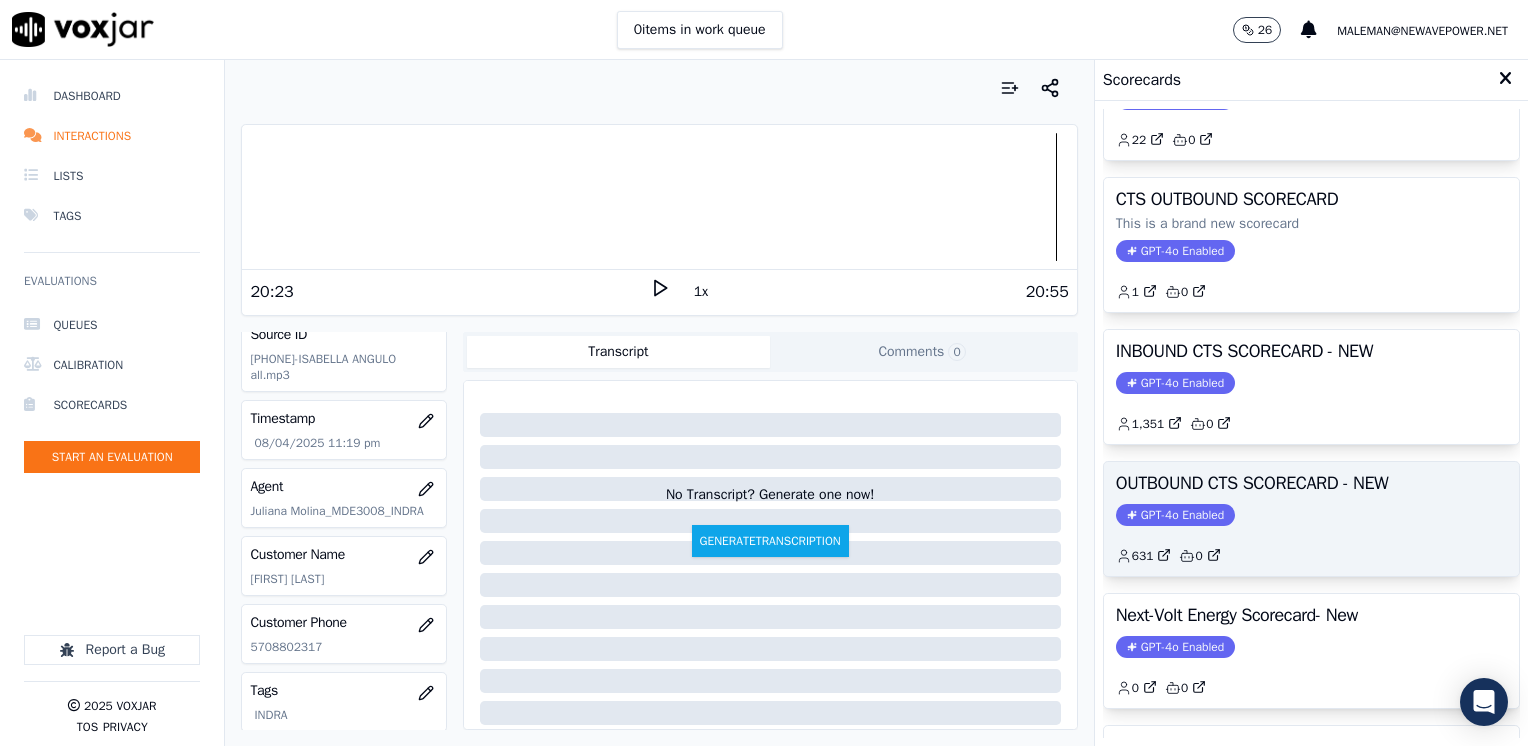 click on "GPT-4o Enabled" at bounding box center (1175, 515) 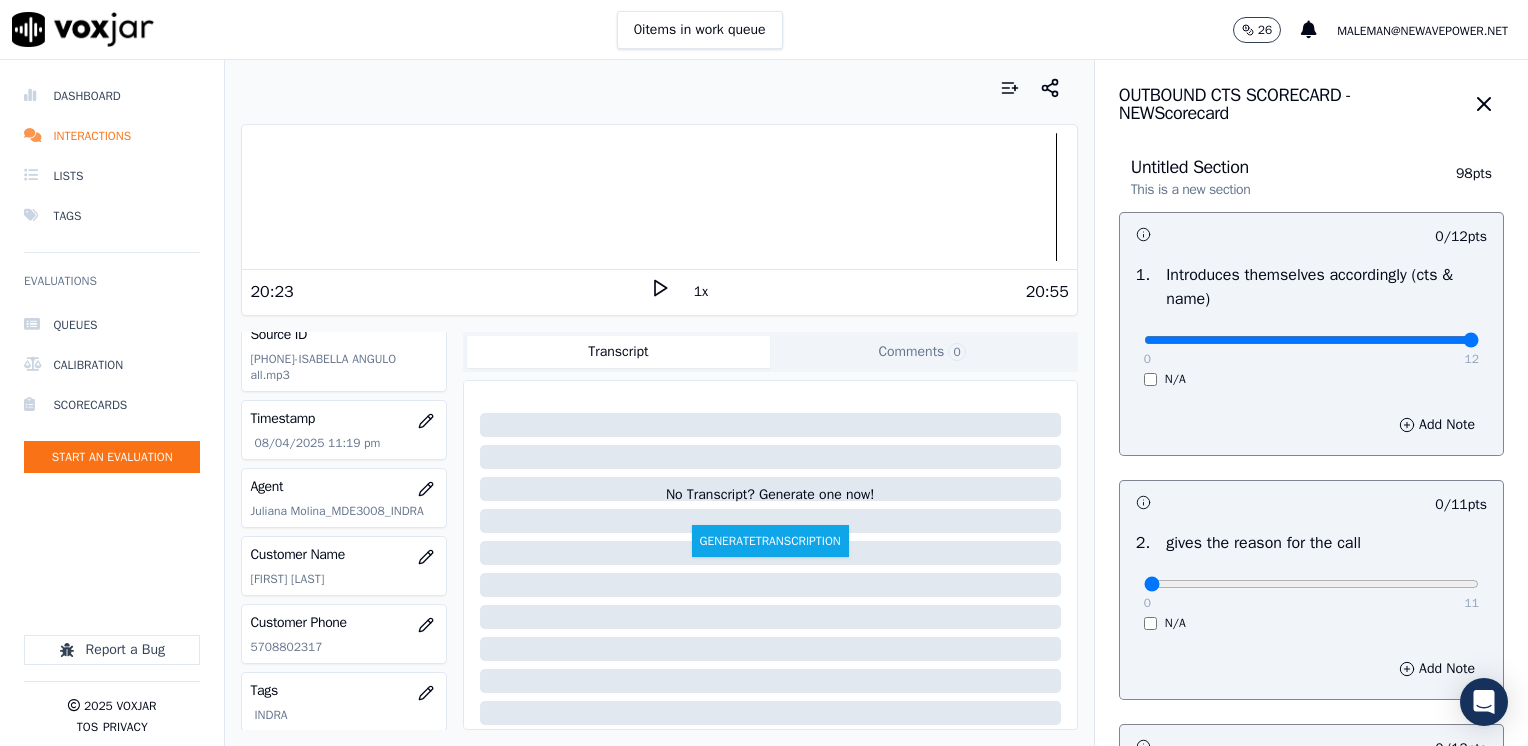 drag, startPoint x: 1128, startPoint y: 338, endPoint x: 1531, endPoint y: 383, distance: 405.50464 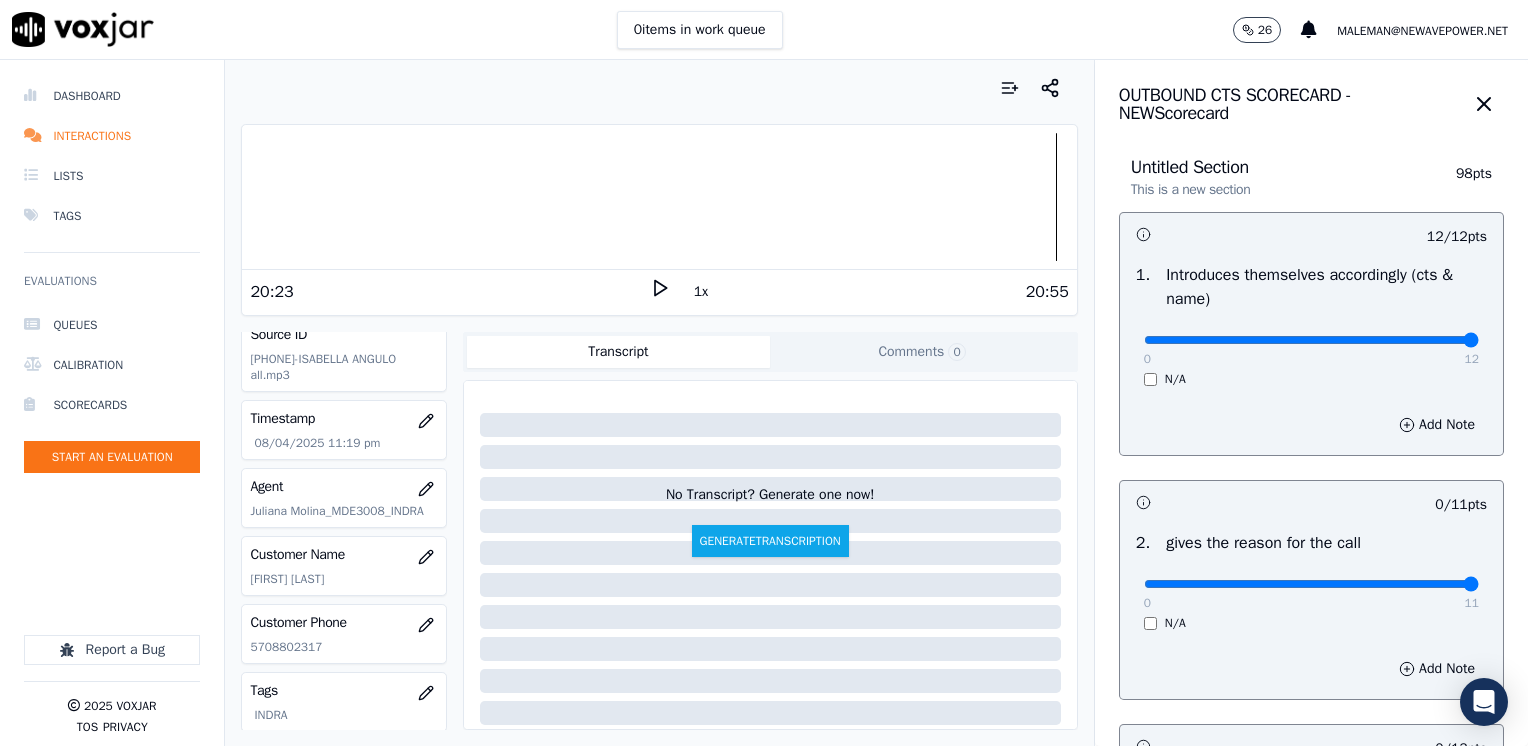 drag, startPoint x: 1145, startPoint y: 579, endPoint x: 1476, endPoint y: 577, distance: 331.00604 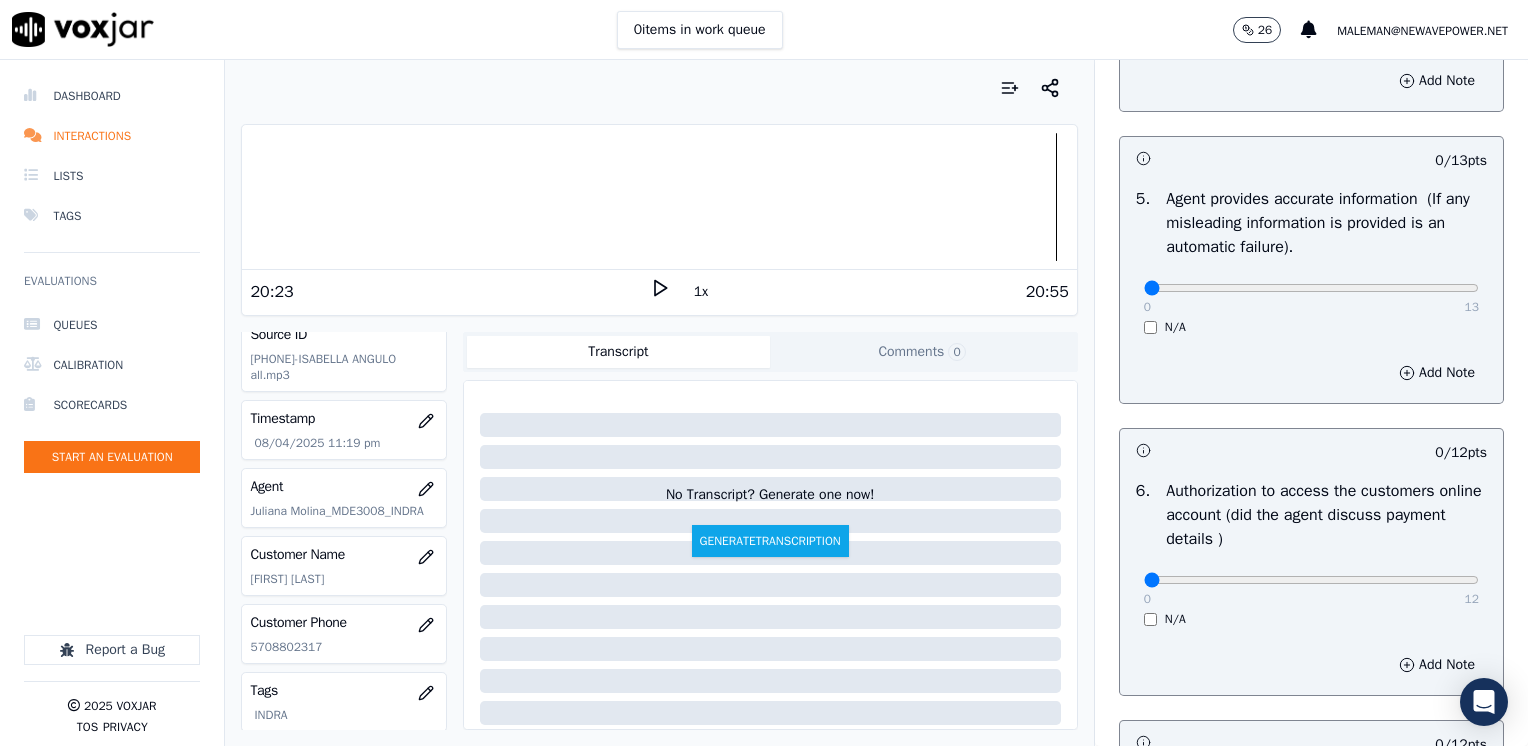 scroll, scrollTop: 1700, scrollLeft: 0, axis: vertical 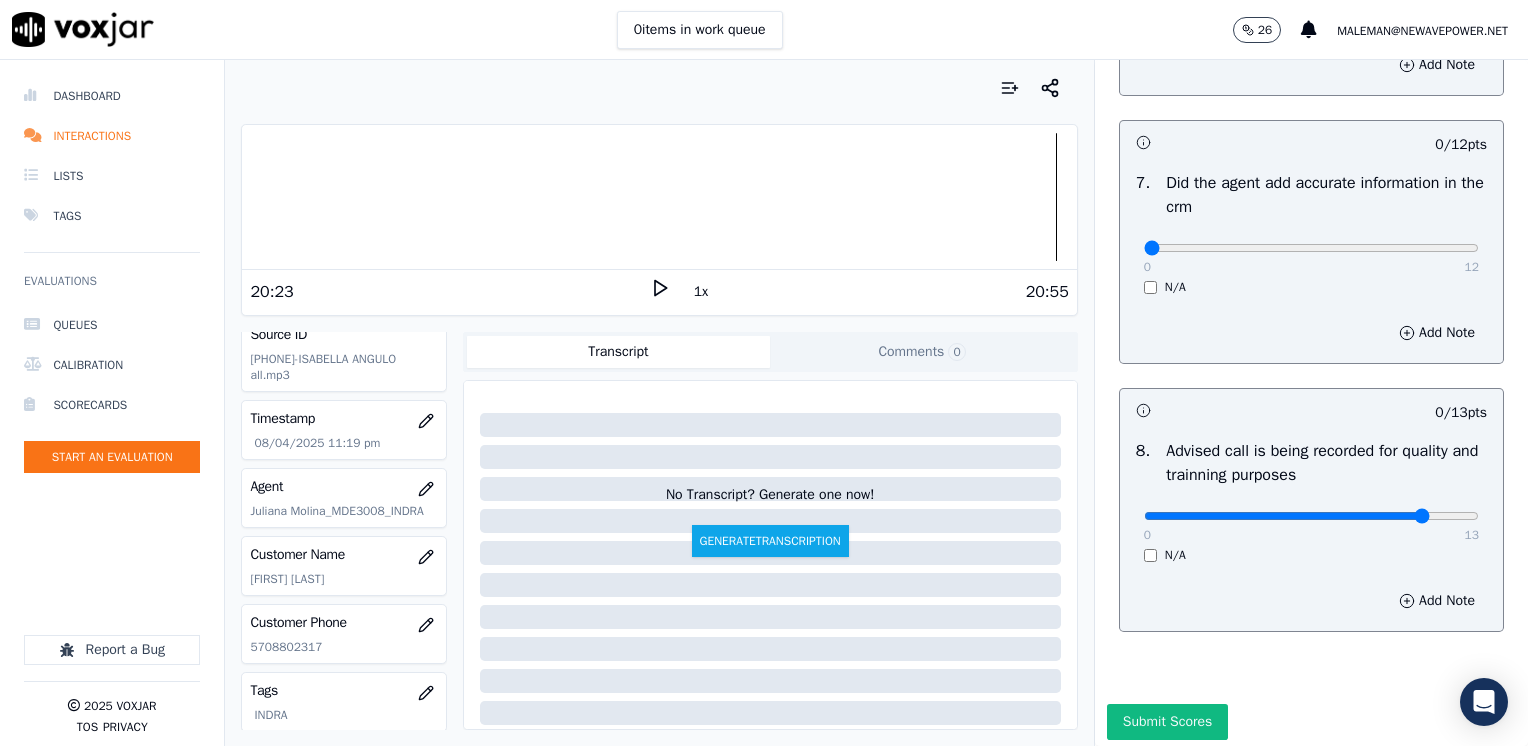 click at bounding box center [1311, -1360] 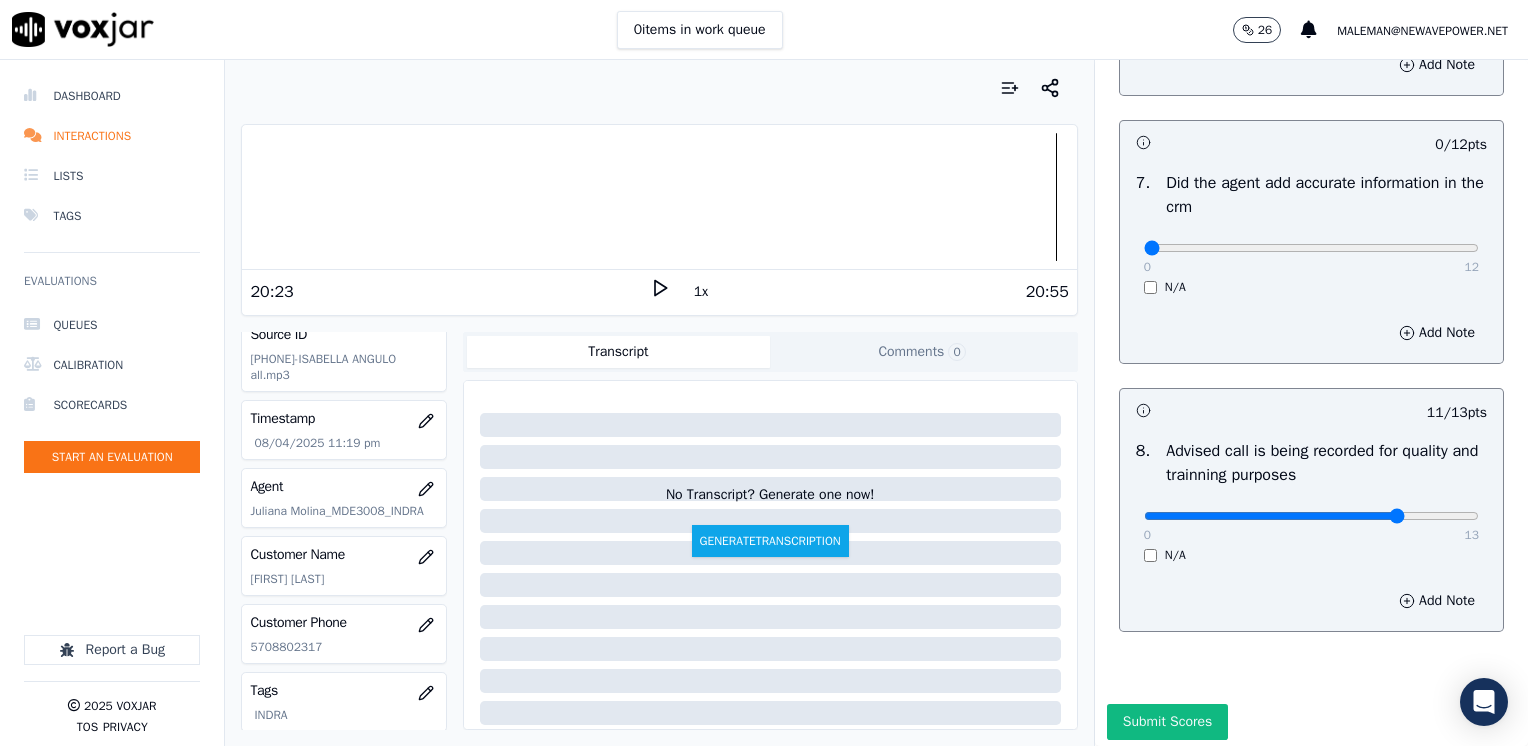 type on "10" 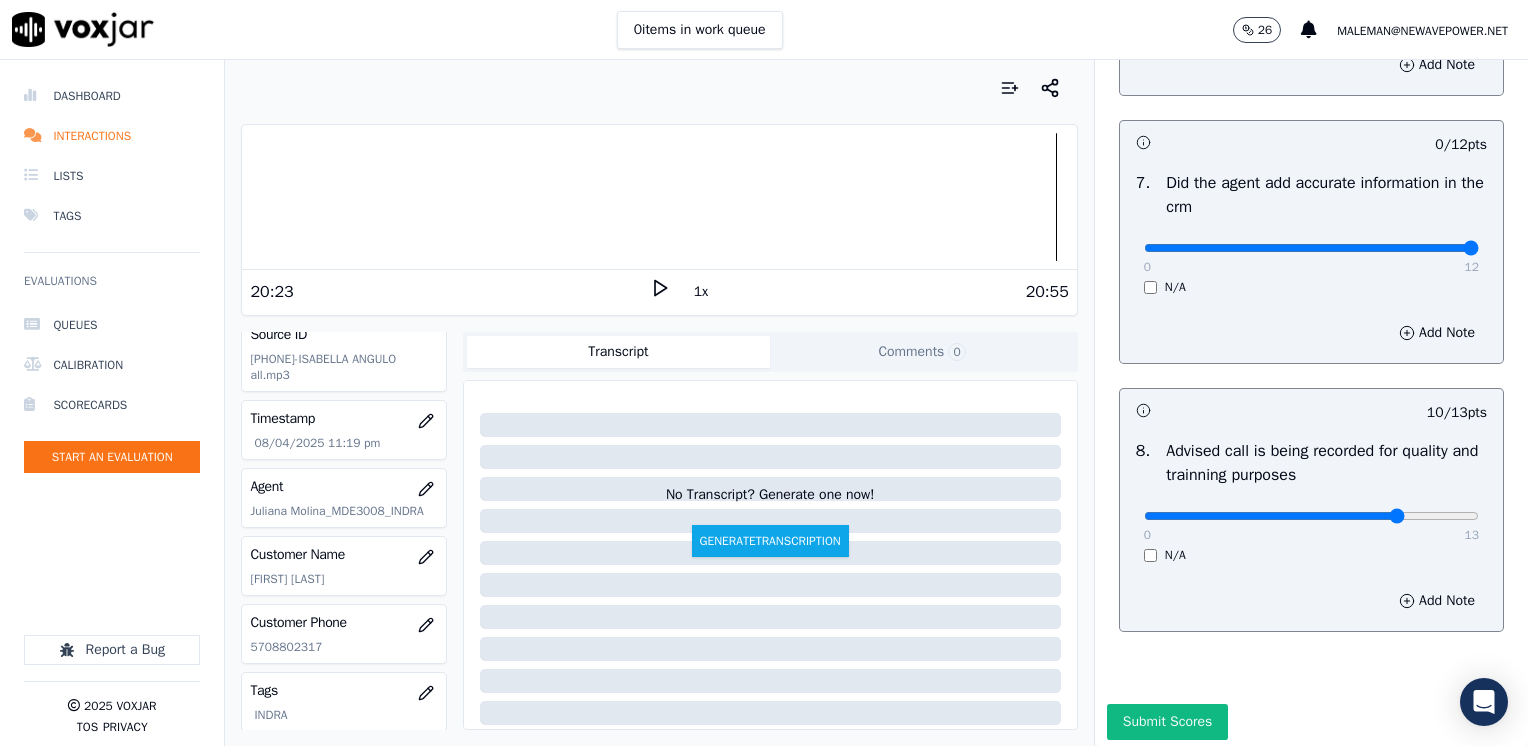 drag, startPoint x: 1132, startPoint y: 247, endPoint x: 1531, endPoint y: 298, distance: 402.2462 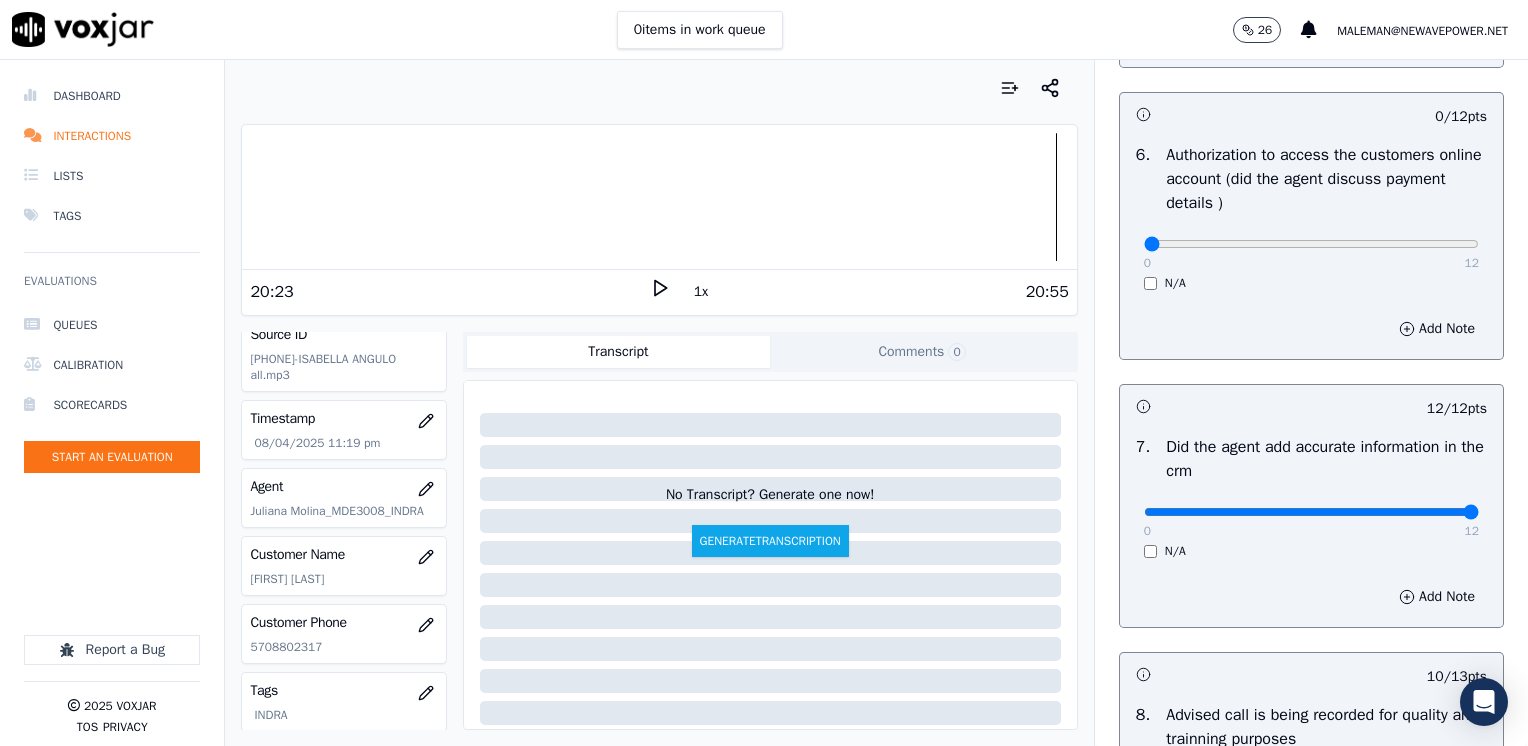 scroll, scrollTop: 1400, scrollLeft: 0, axis: vertical 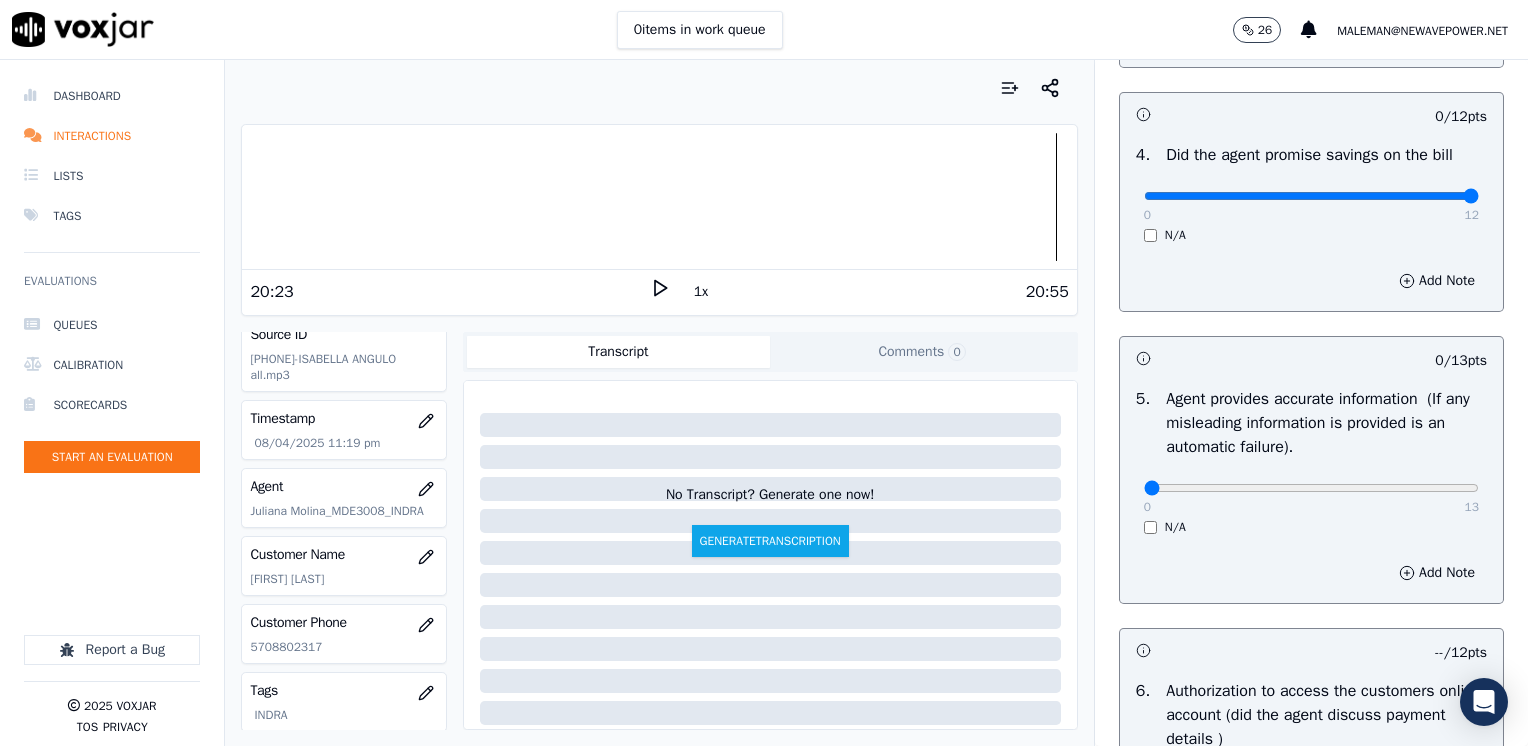 drag, startPoint x: 1135, startPoint y: 190, endPoint x: 1531, endPoint y: 216, distance: 396.85263 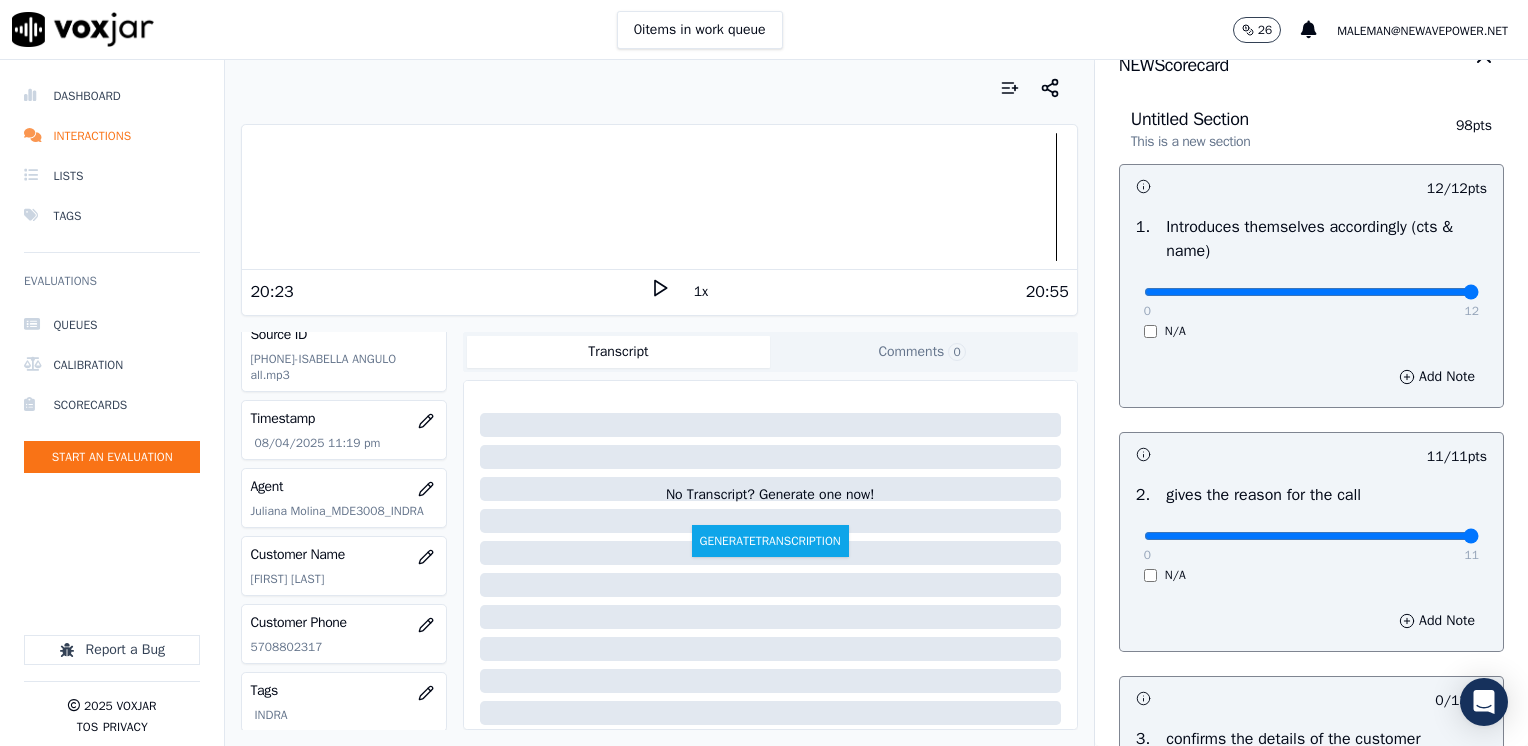 scroll, scrollTop: 0, scrollLeft: 0, axis: both 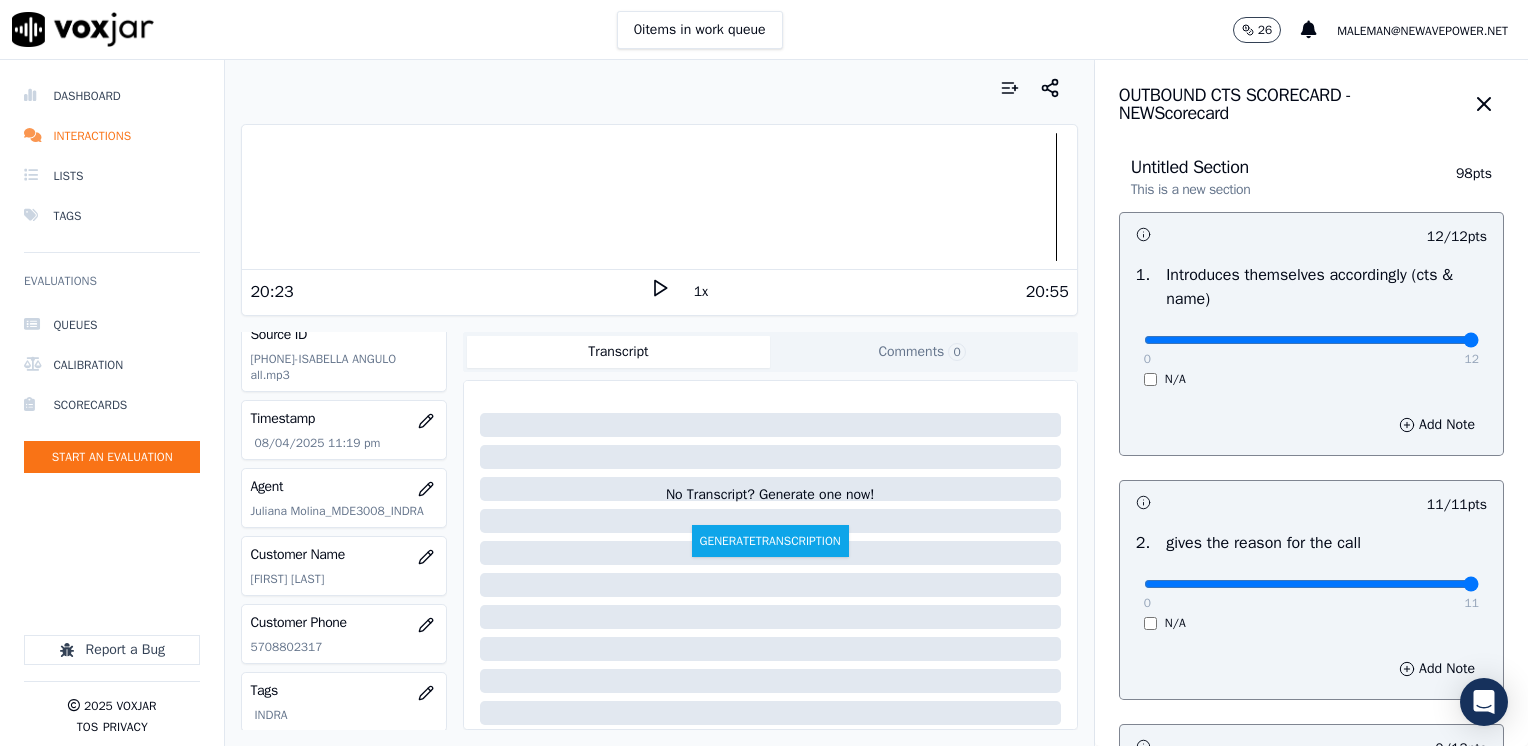 click on "12 / 12  pts     1 .   Introduces themselves accordingly (cts & name)     0   12     N/A      Add Note                           11 / 11  pts     2 .   gives the reason for the call      0   11     N/A      Add Note                           0 / 13  pts     3 .   confirms the details of the customer (address, name, acct numbers)     0   13     N/A      Add Note                           12 / 12  pts     4 .   Did the agent promise savings on the bill     0   12     N/A      Add Note                           0 / 13  pts     5 .   Agent provides accurate information  (If any misleading information is provided is an automatic failure).     0   13     N/A      Add Note                           -- / 12  pts     6 .   Authorization to access the customers online account (did the agent discuss payment details )     0   12     N/A      Add Note                           12 / 12  pts     7 .   Did the agent add accurate information in the crm       0   12     N/A      Add Note" at bounding box center [1311, 1272] 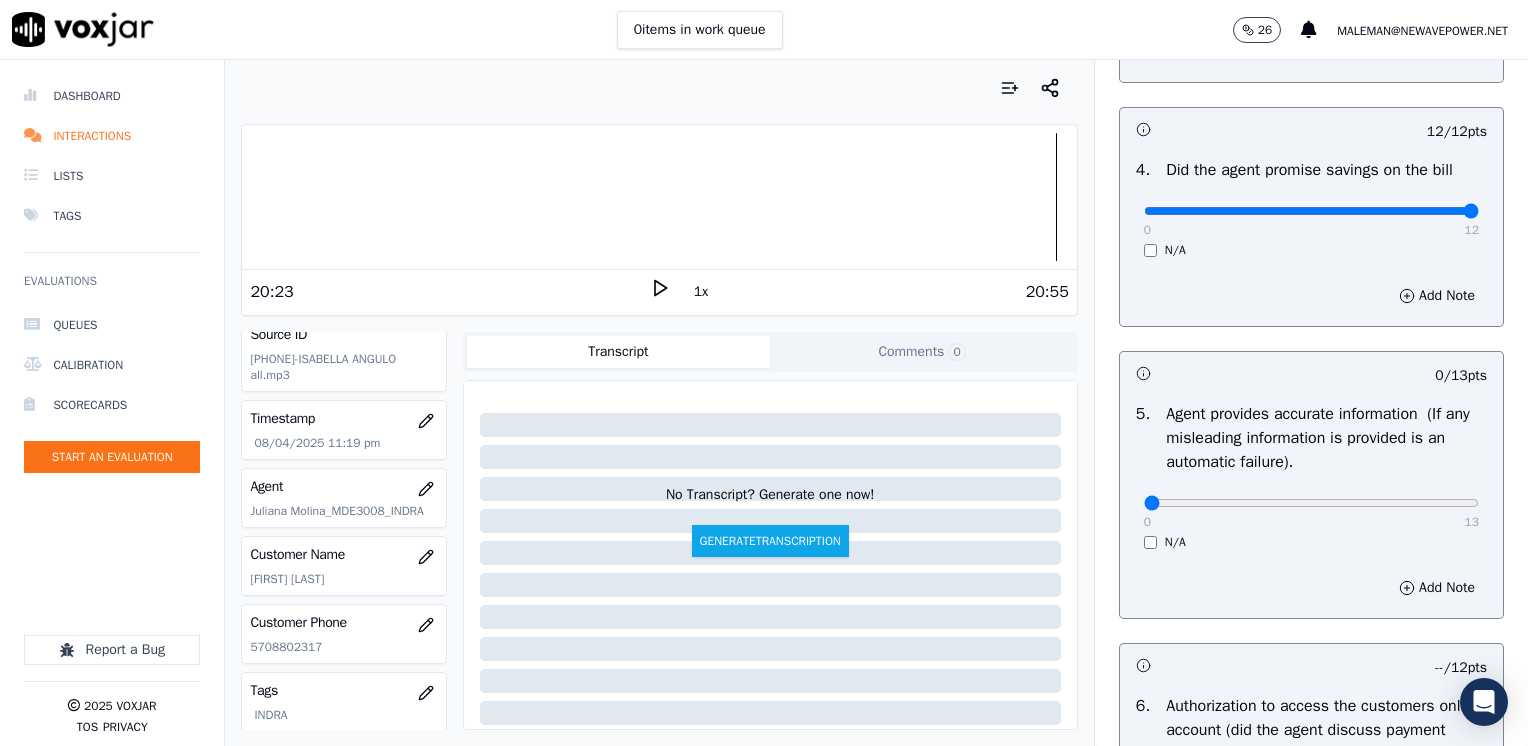 scroll, scrollTop: 1100, scrollLeft: 0, axis: vertical 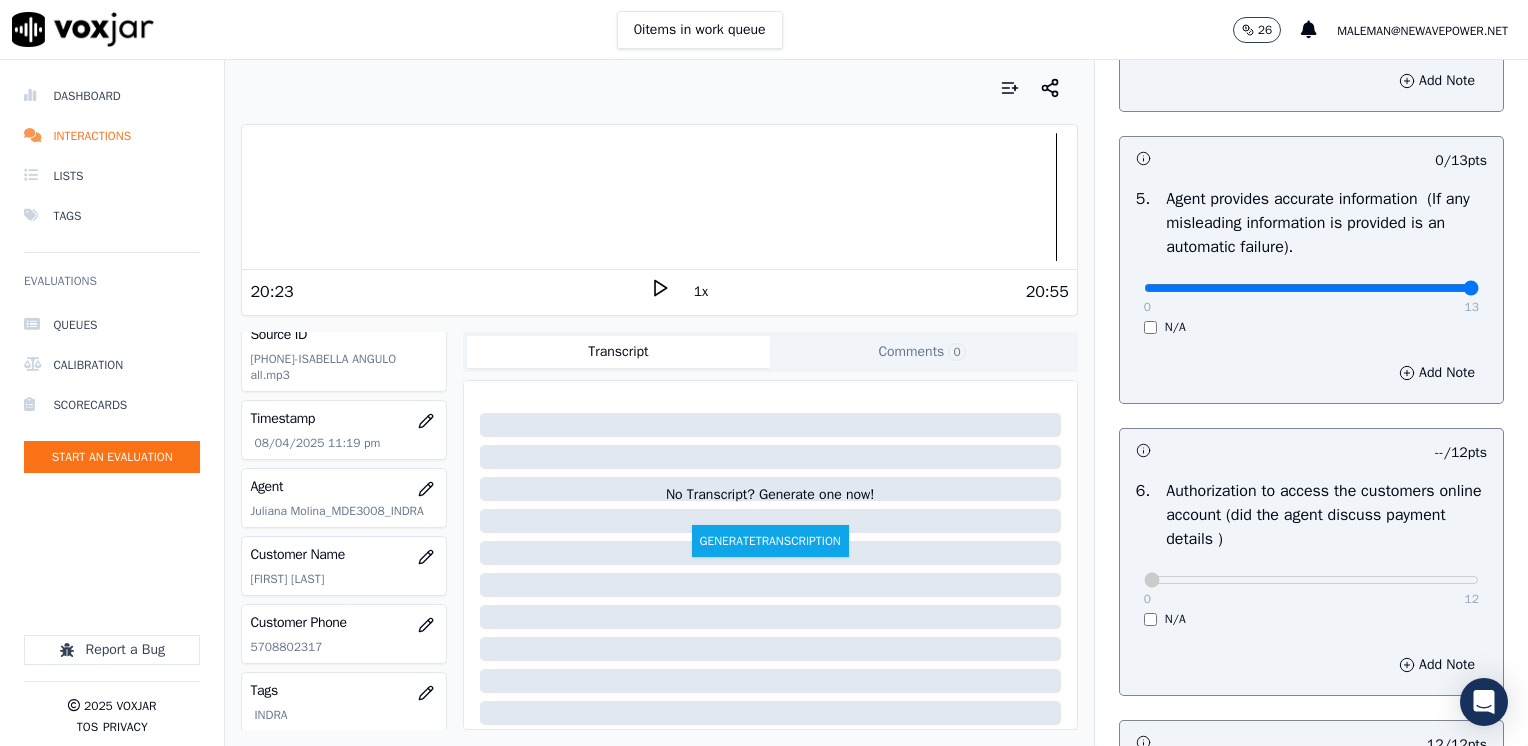 drag, startPoint x: 1128, startPoint y: 283, endPoint x: 1501, endPoint y: 291, distance: 373.0858 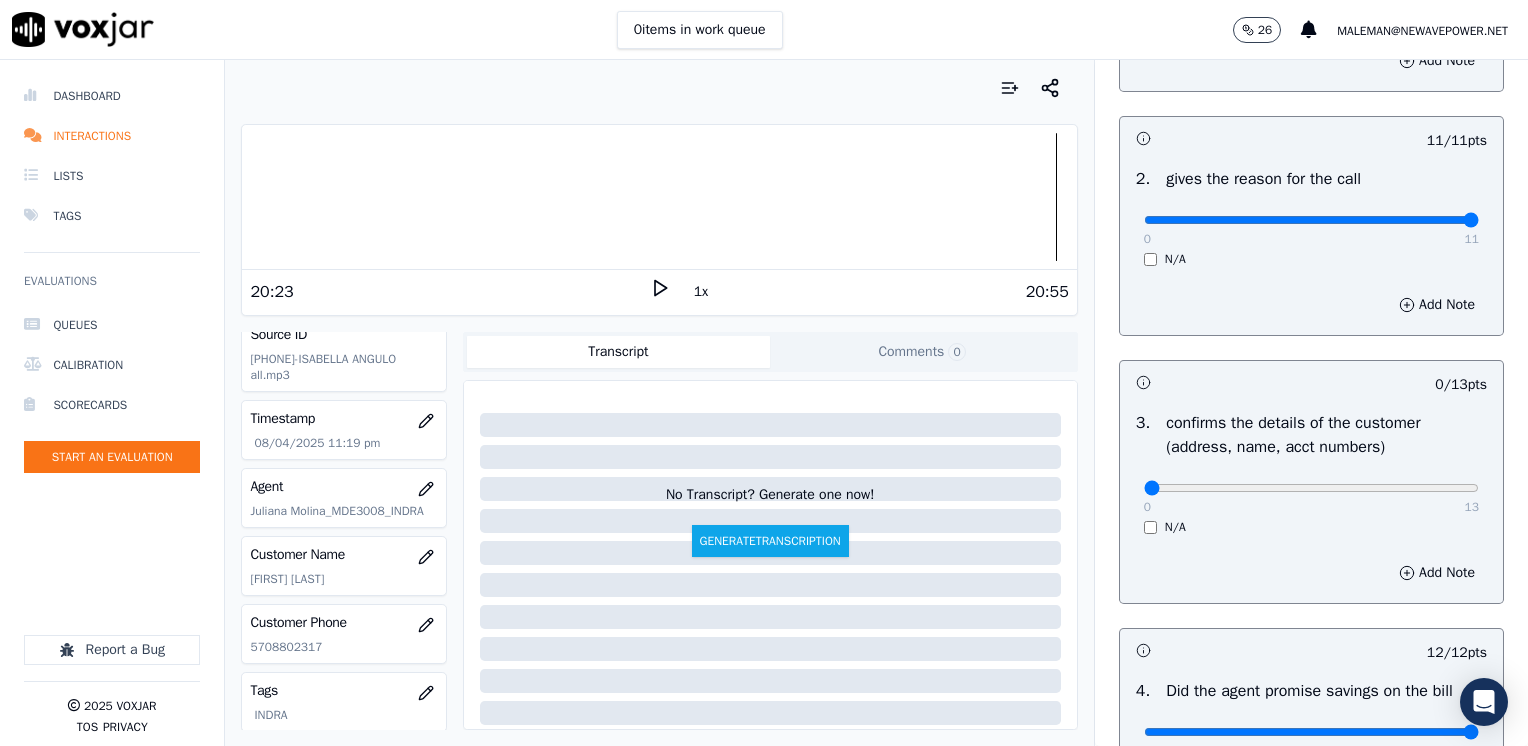 scroll, scrollTop: 348, scrollLeft: 0, axis: vertical 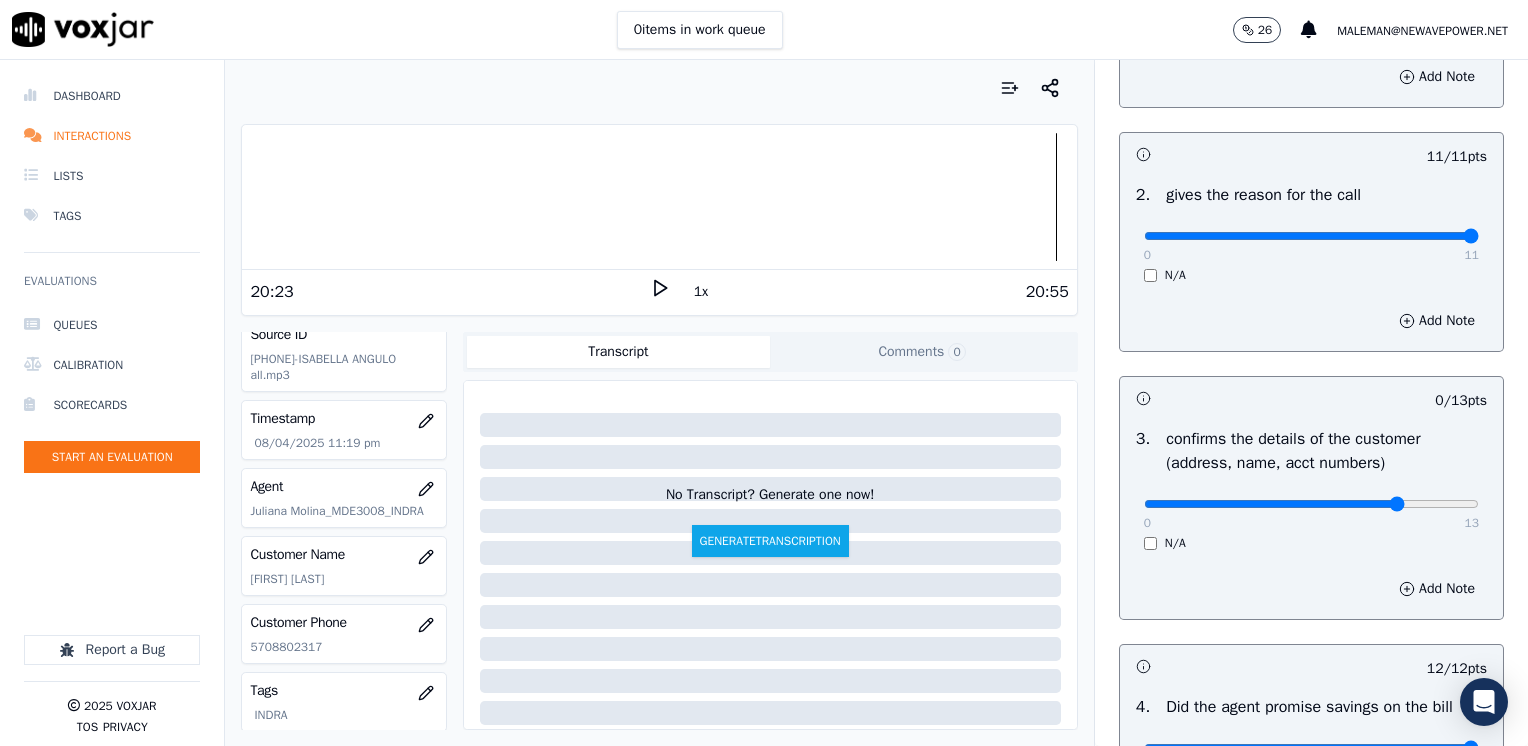 type on "10" 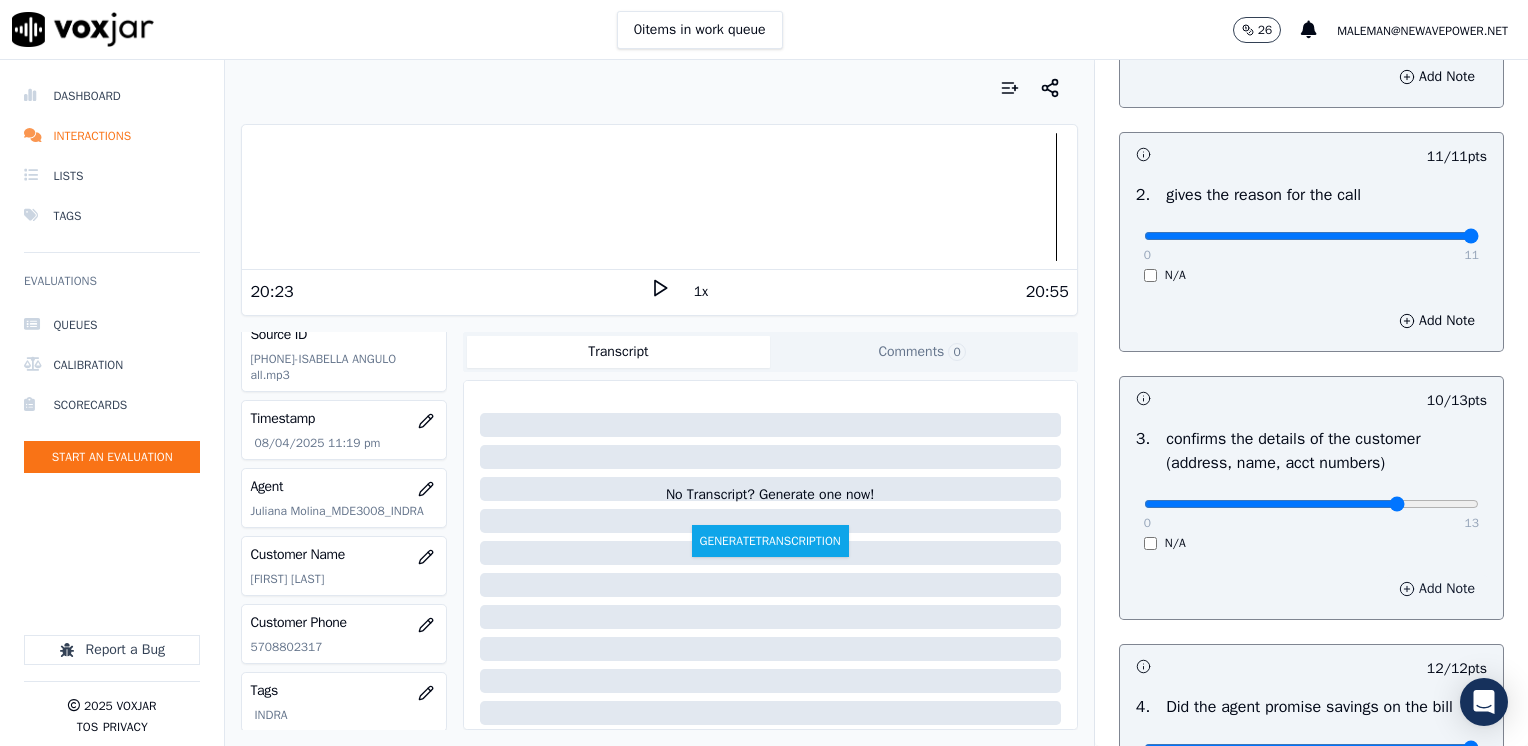 click on "Add Note" at bounding box center [1437, 589] 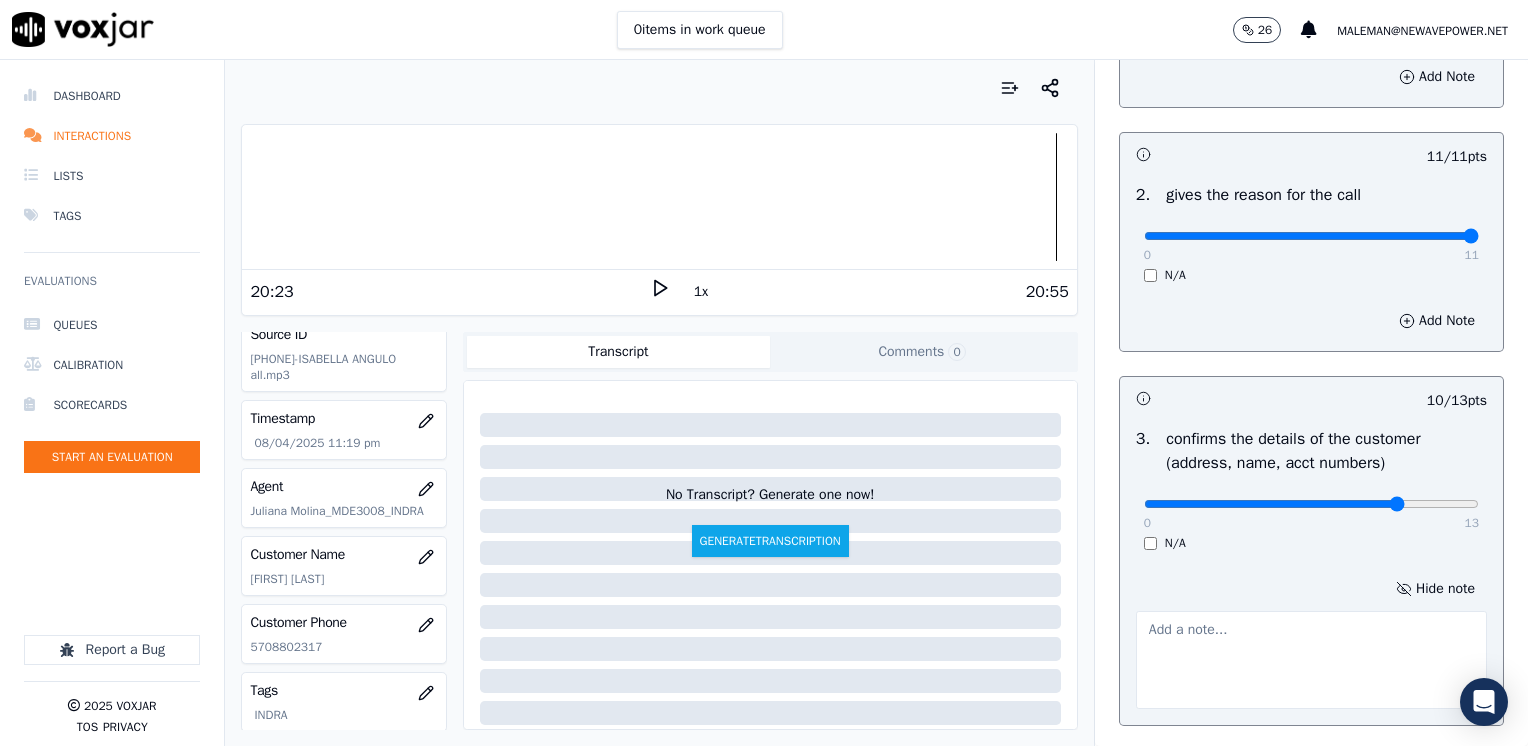 click at bounding box center [1311, 660] 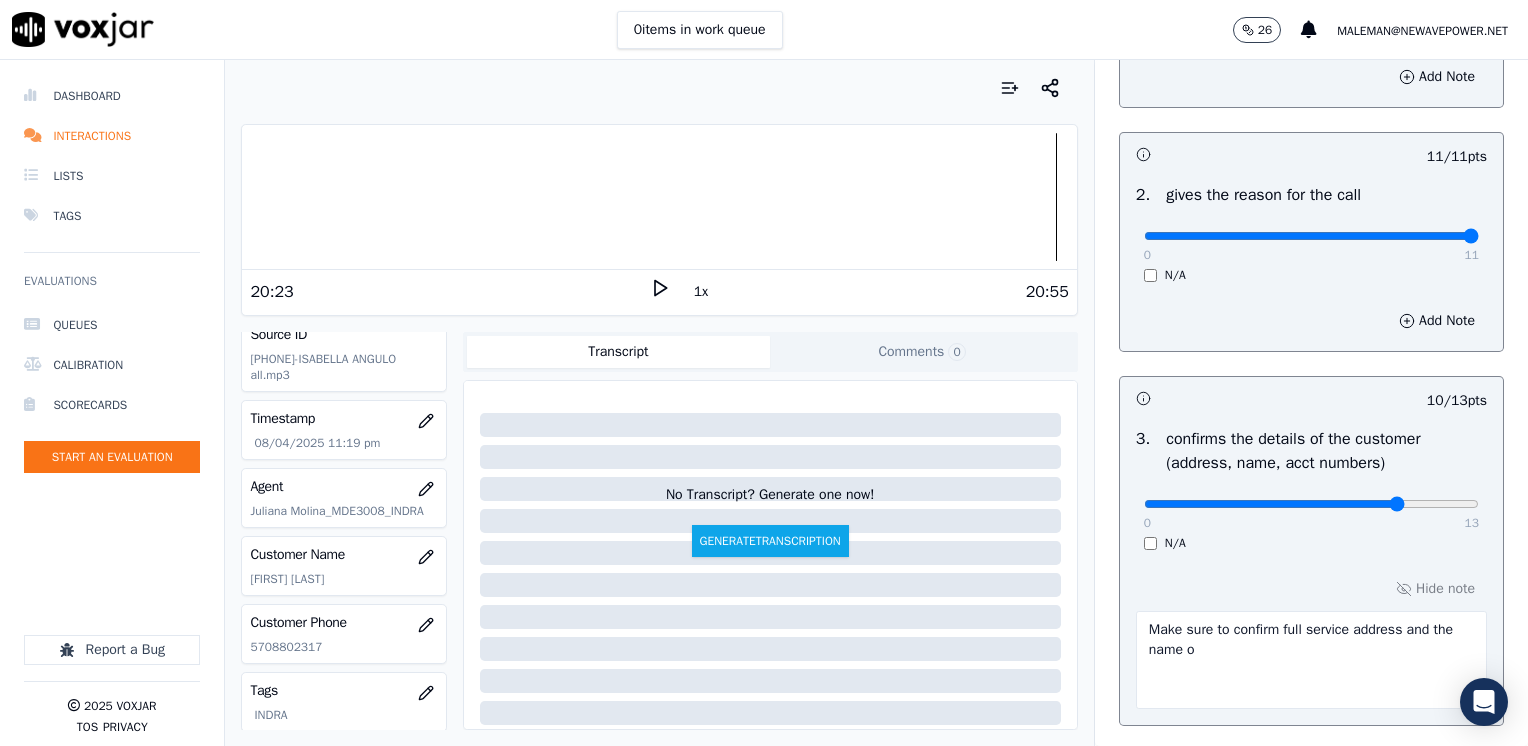 drag, startPoint x: 1227, startPoint y: 678, endPoint x: 1269, endPoint y: 665, distance: 43.965897 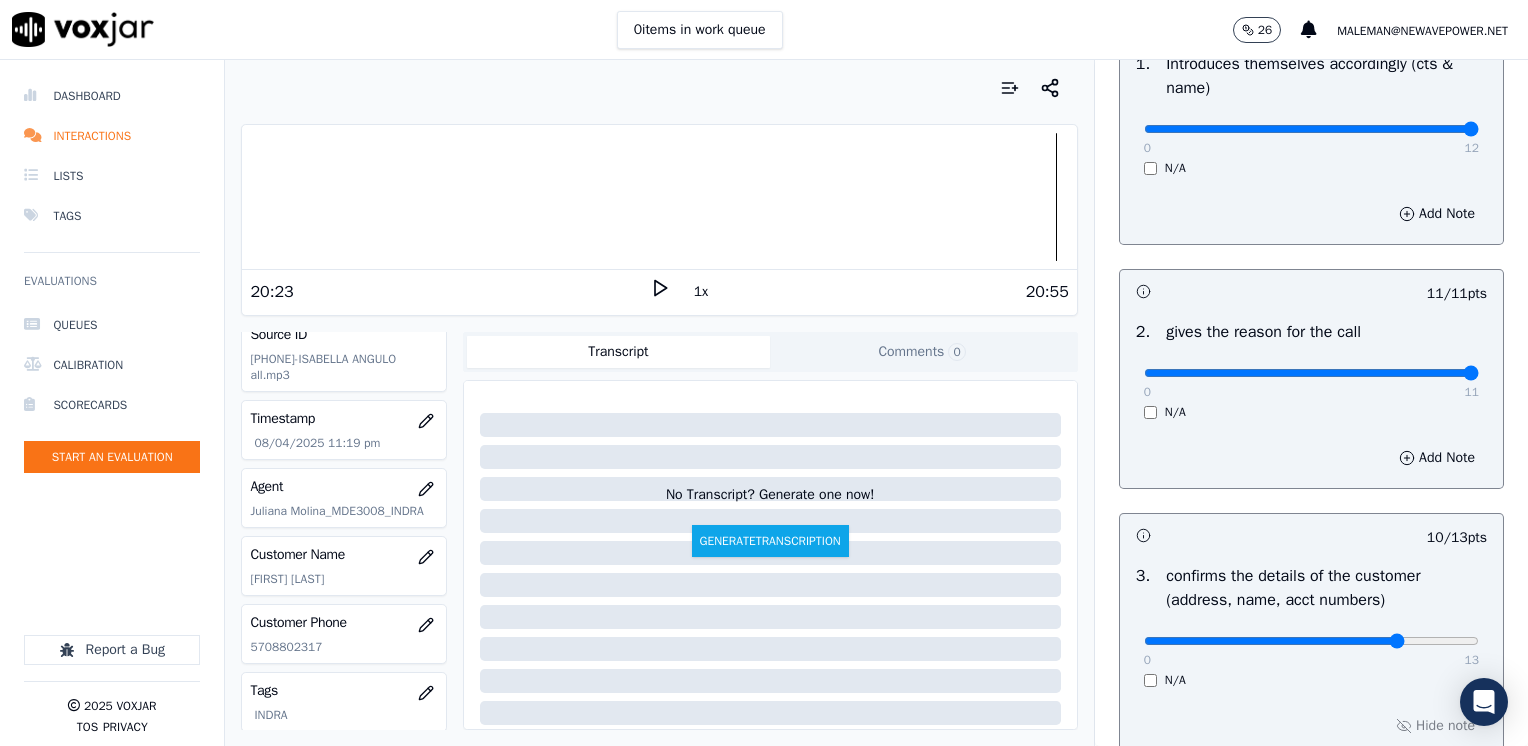 scroll, scrollTop: 0, scrollLeft: 0, axis: both 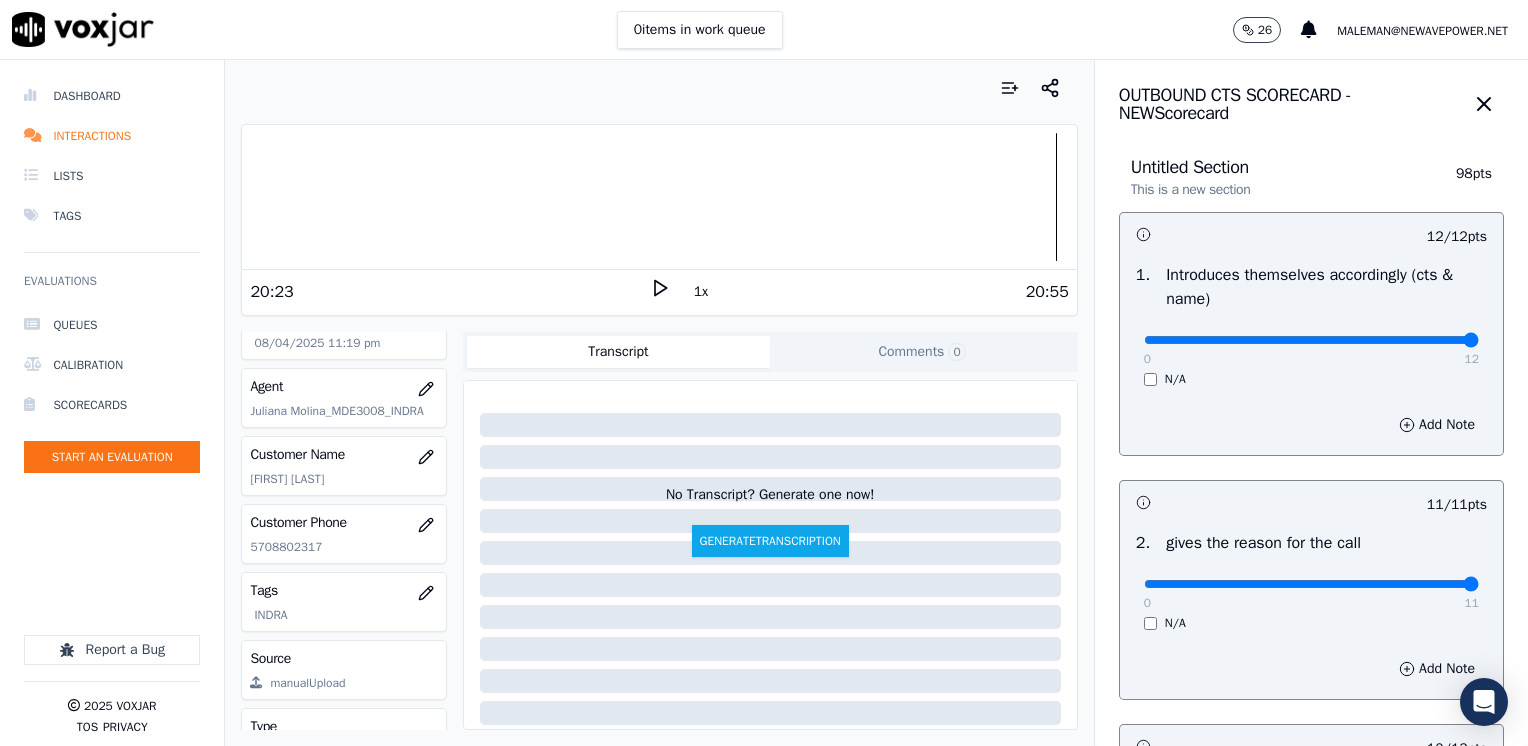 type on "Make sure to confirm full service address and the name as it appears on the bill before reading the script" 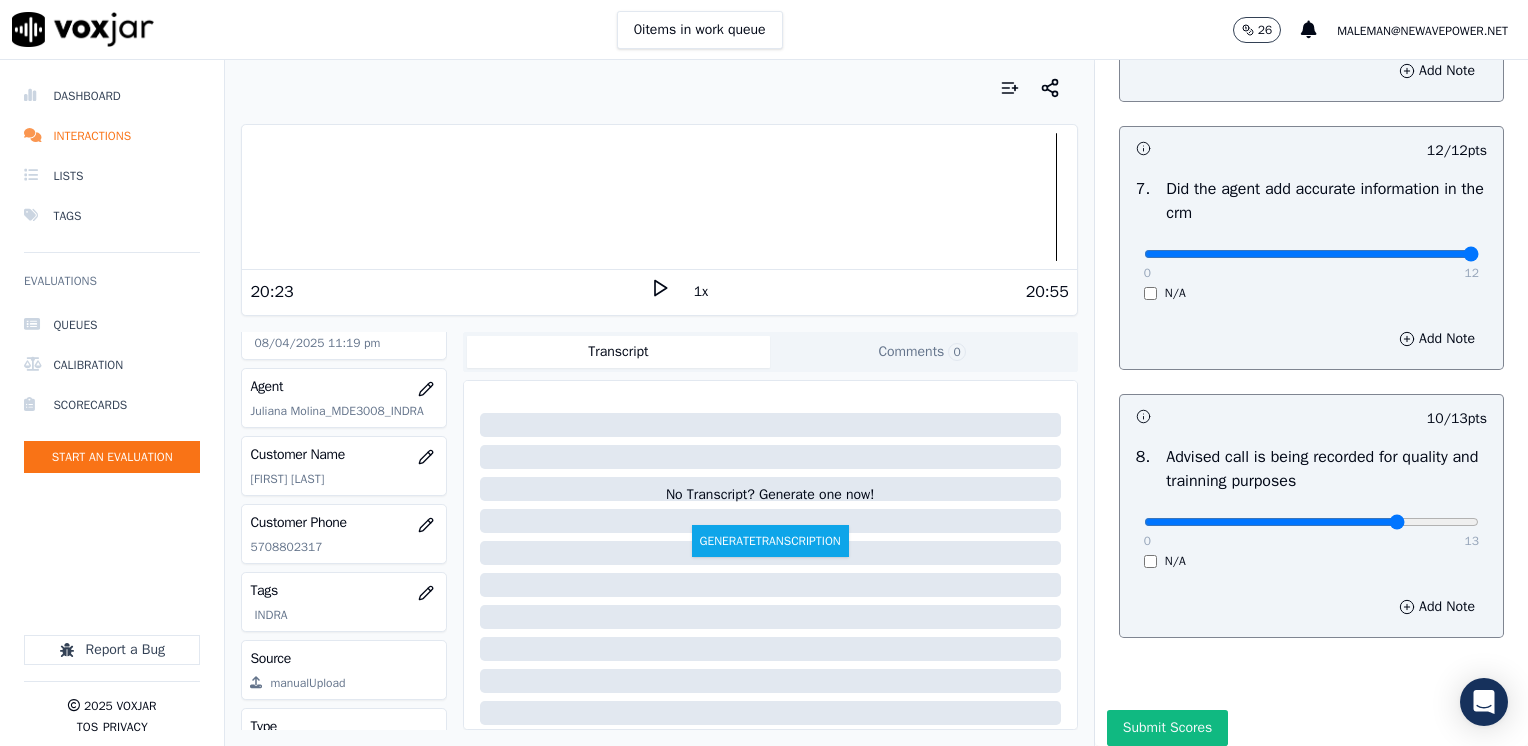 scroll, scrollTop: 1853, scrollLeft: 0, axis: vertical 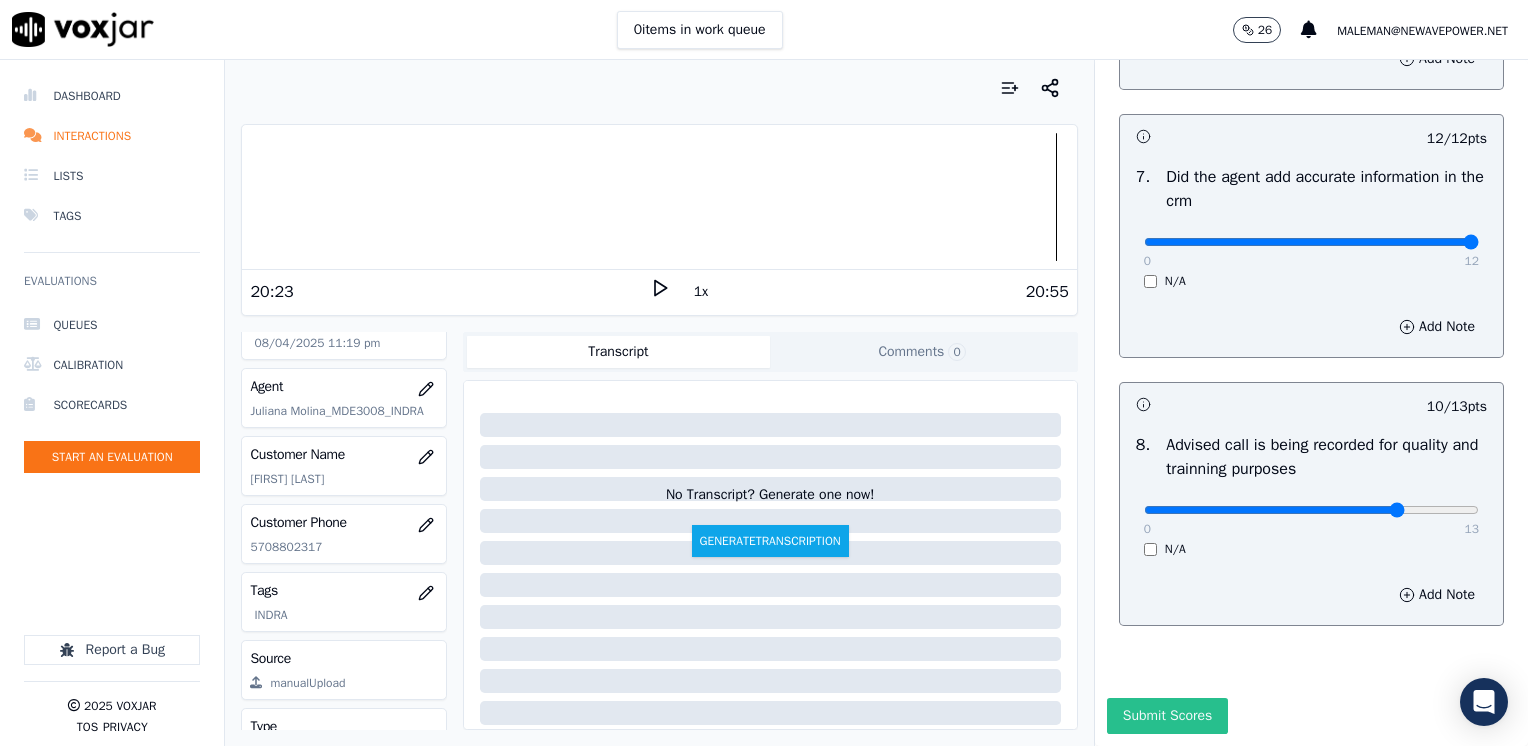 click on "Submit Scores" at bounding box center [1167, 716] 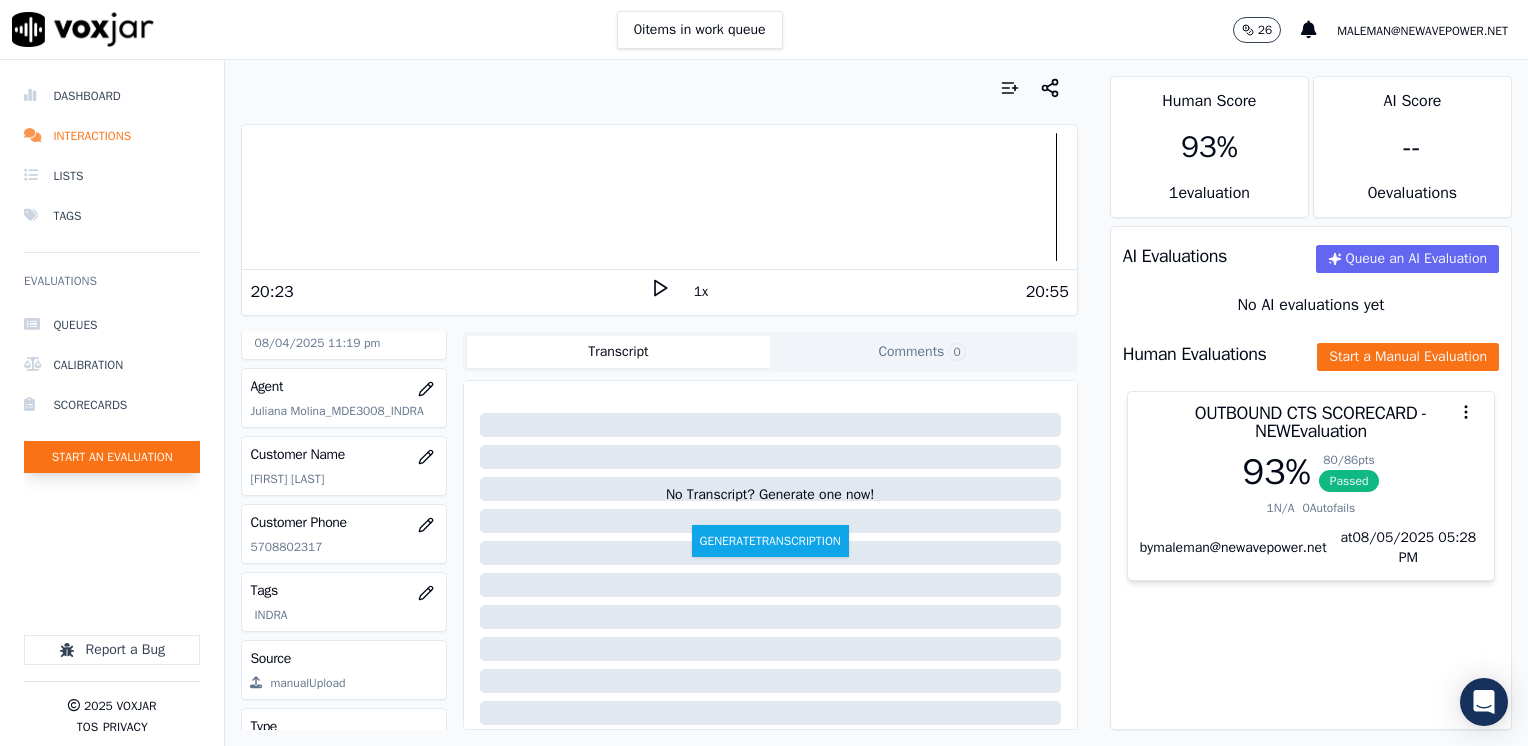 click on "Start an Evaluation" 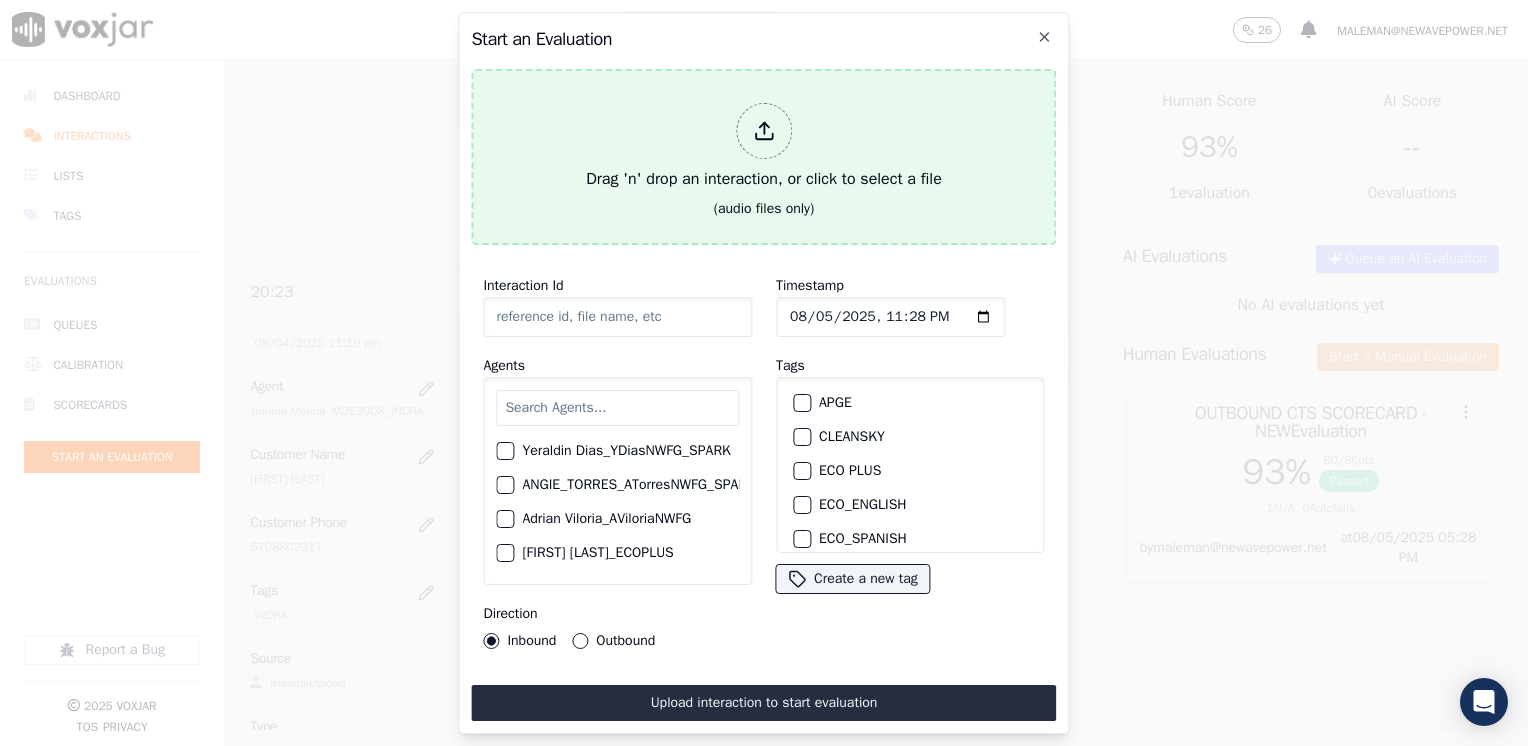 click at bounding box center (764, 131) 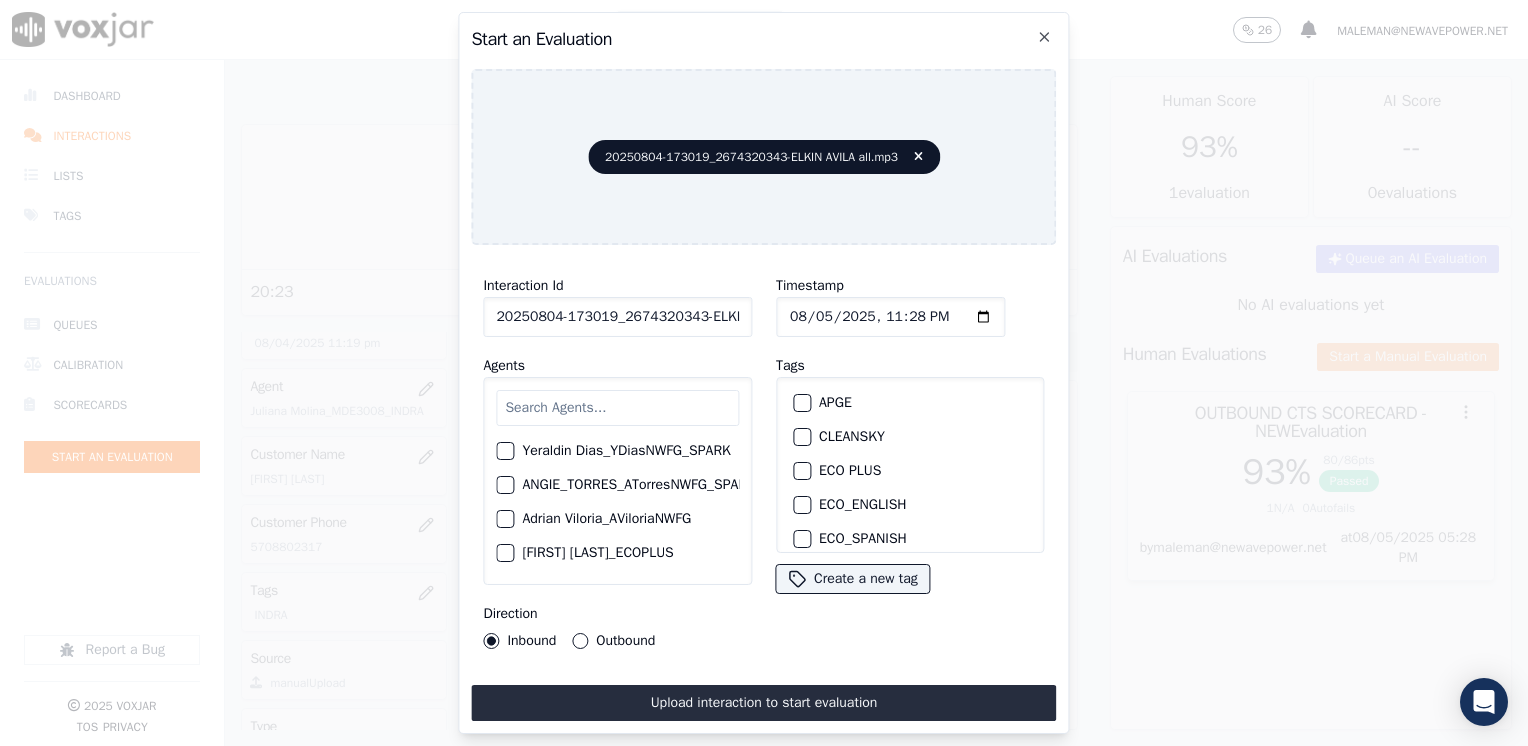 click at bounding box center [617, 408] 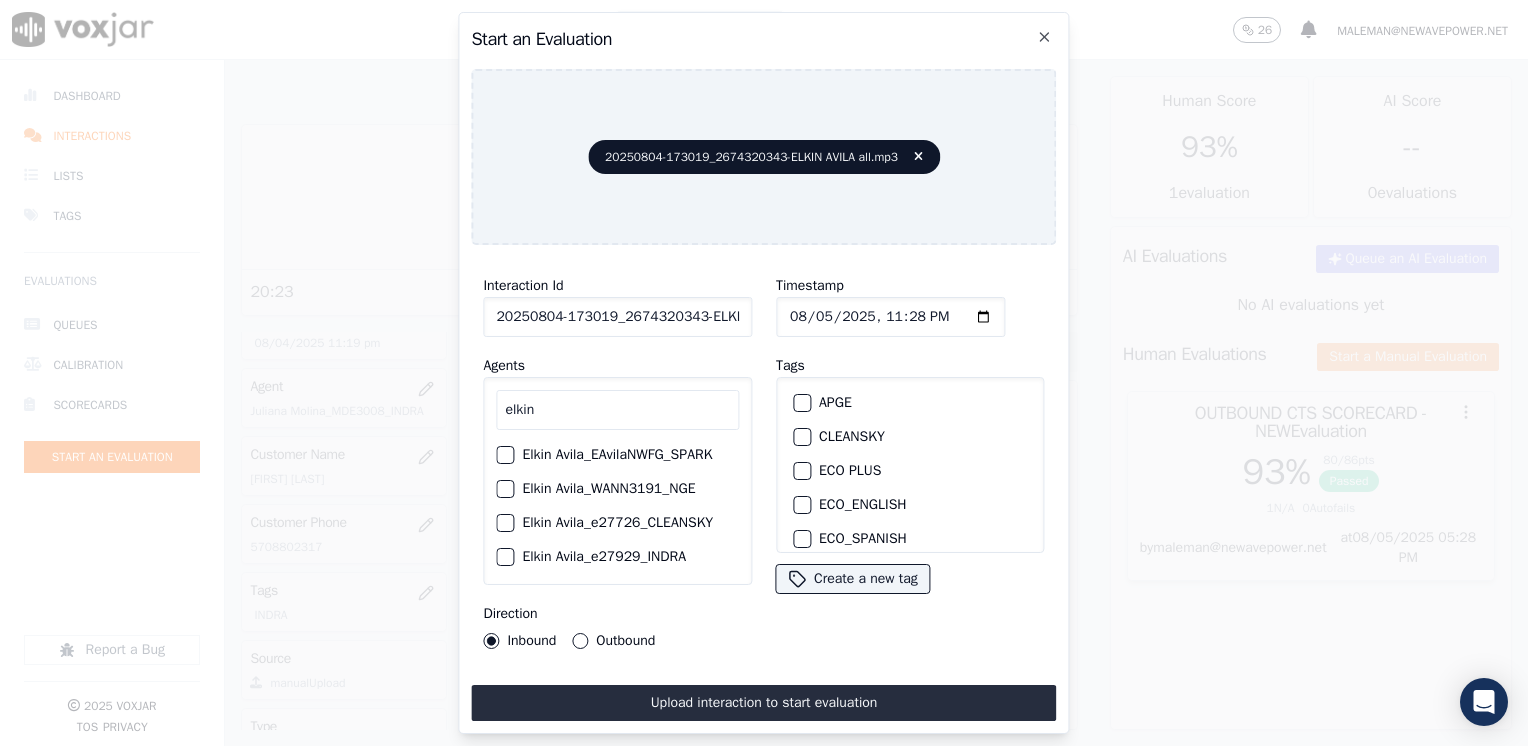 scroll, scrollTop: 8, scrollLeft: 0, axis: vertical 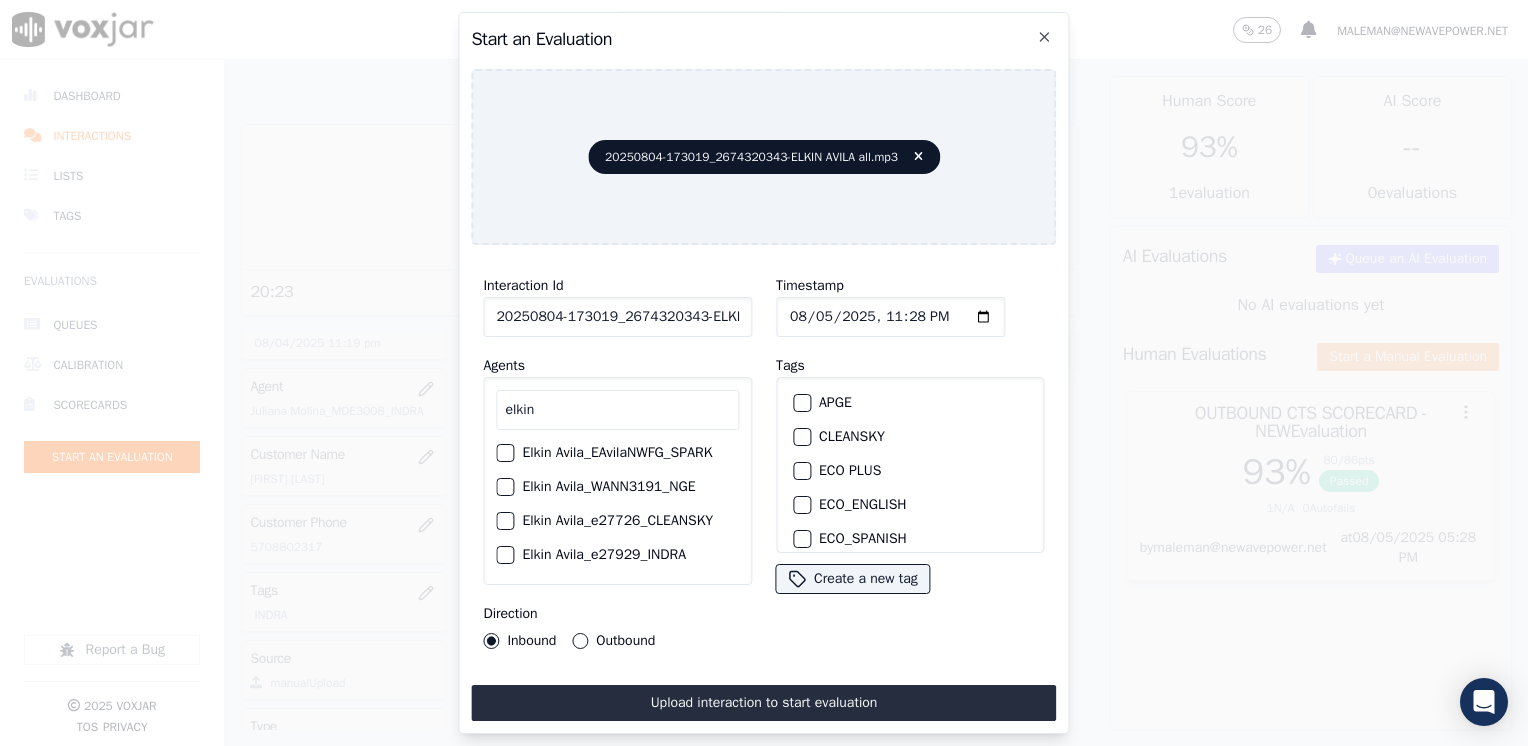 type on "elkin" 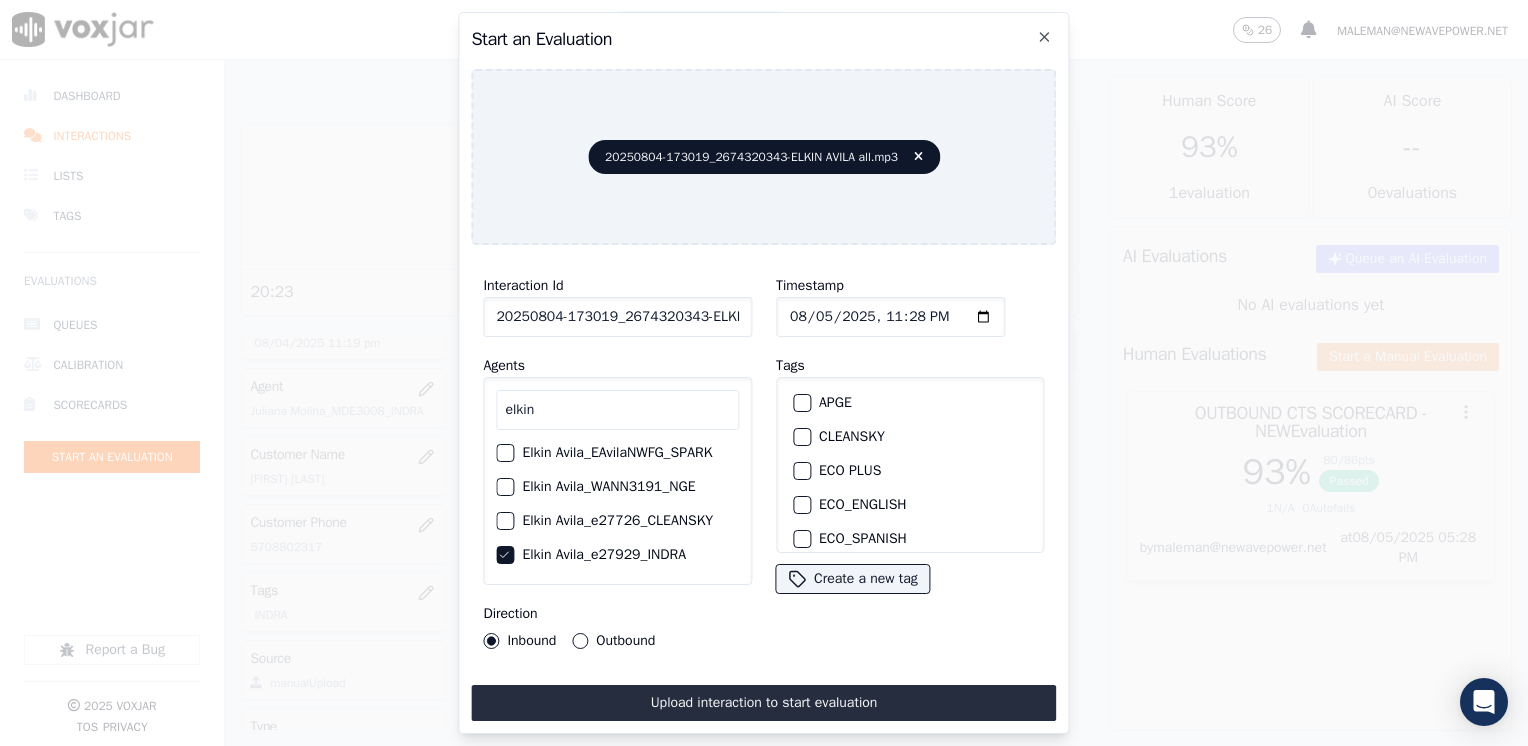 scroll, scrollTop: 100, scrollLeft: 0, axis: vertical 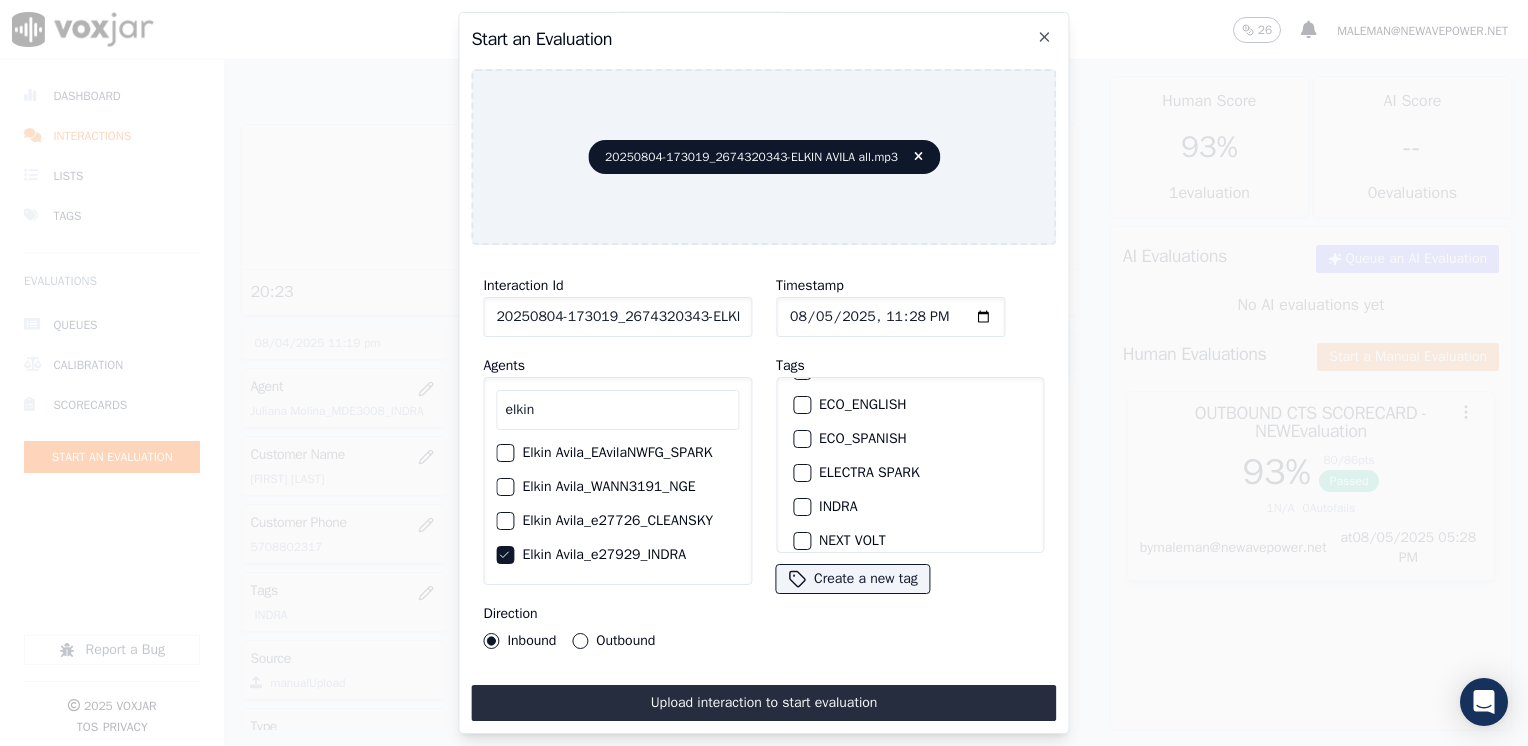 click at bounding box center [801, 507] 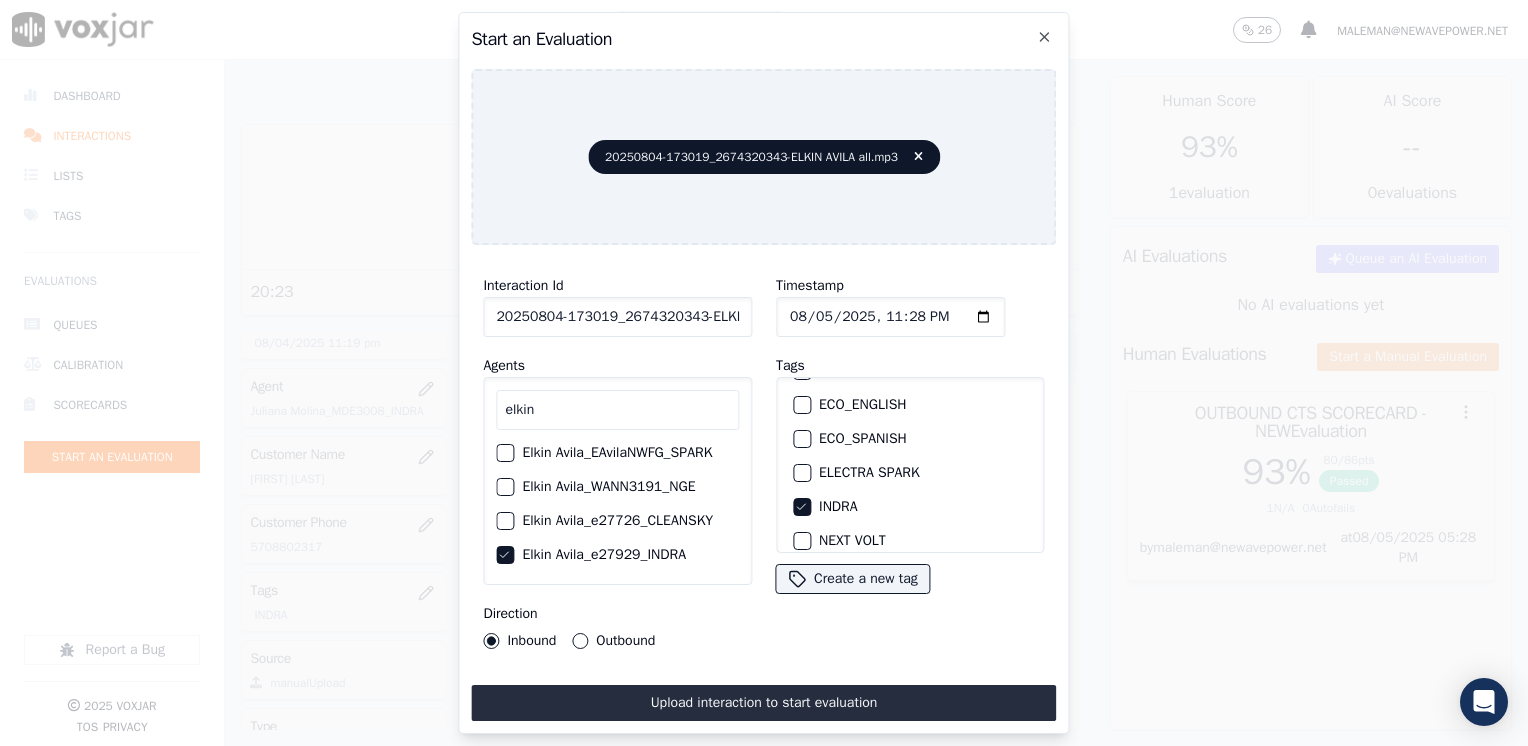 click on "Outbound" at bounding box center [580, 641] 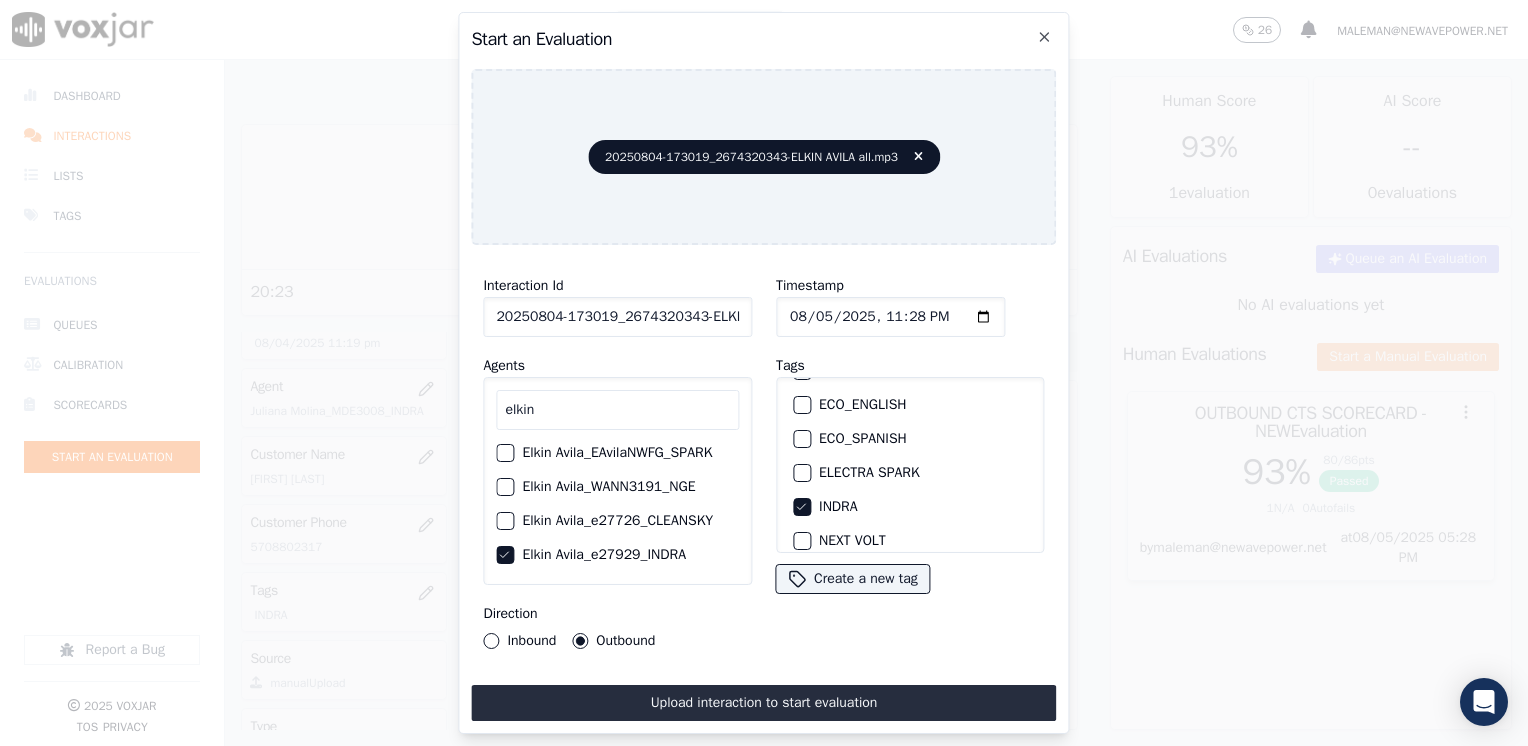 click on "Timestamp" 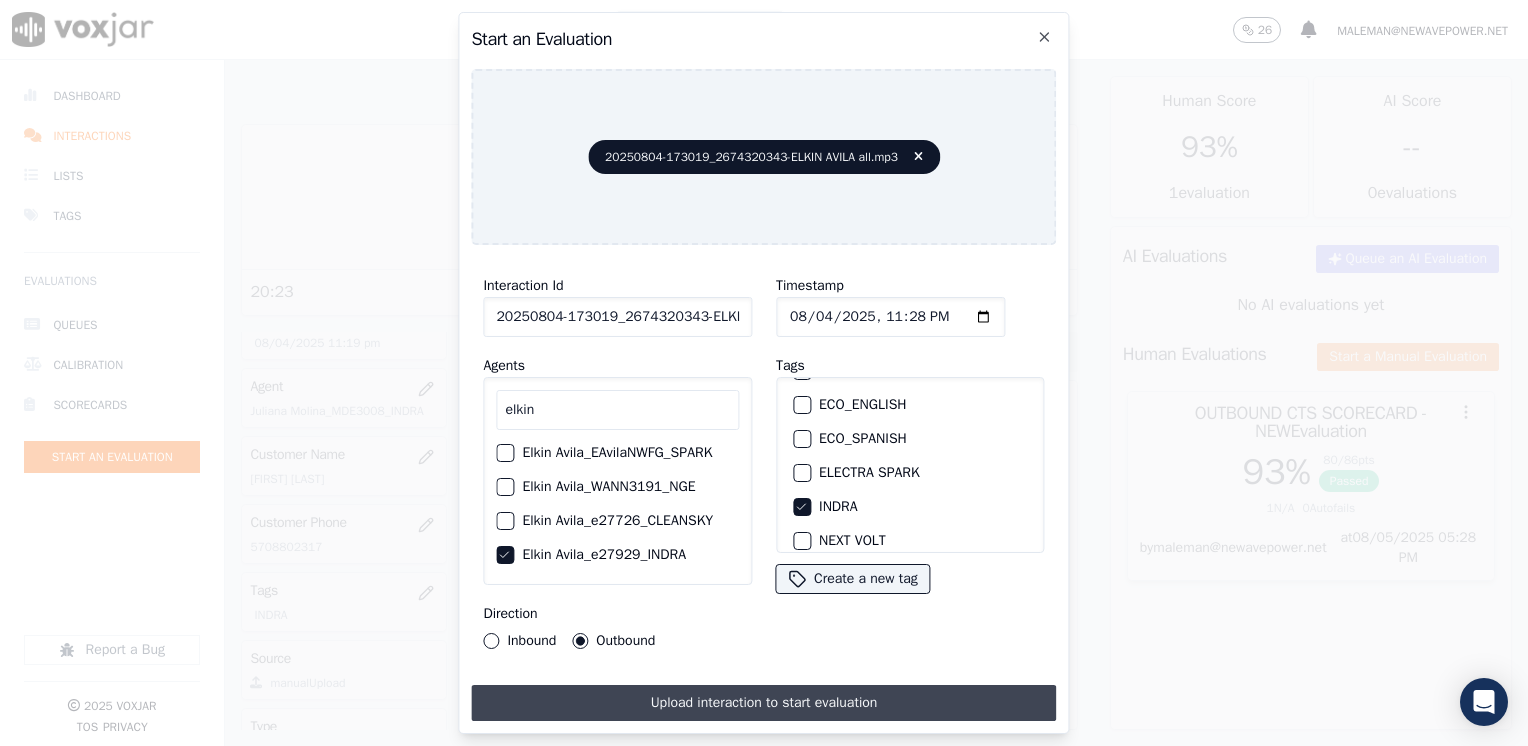 type on "2025-08-04T23:28" 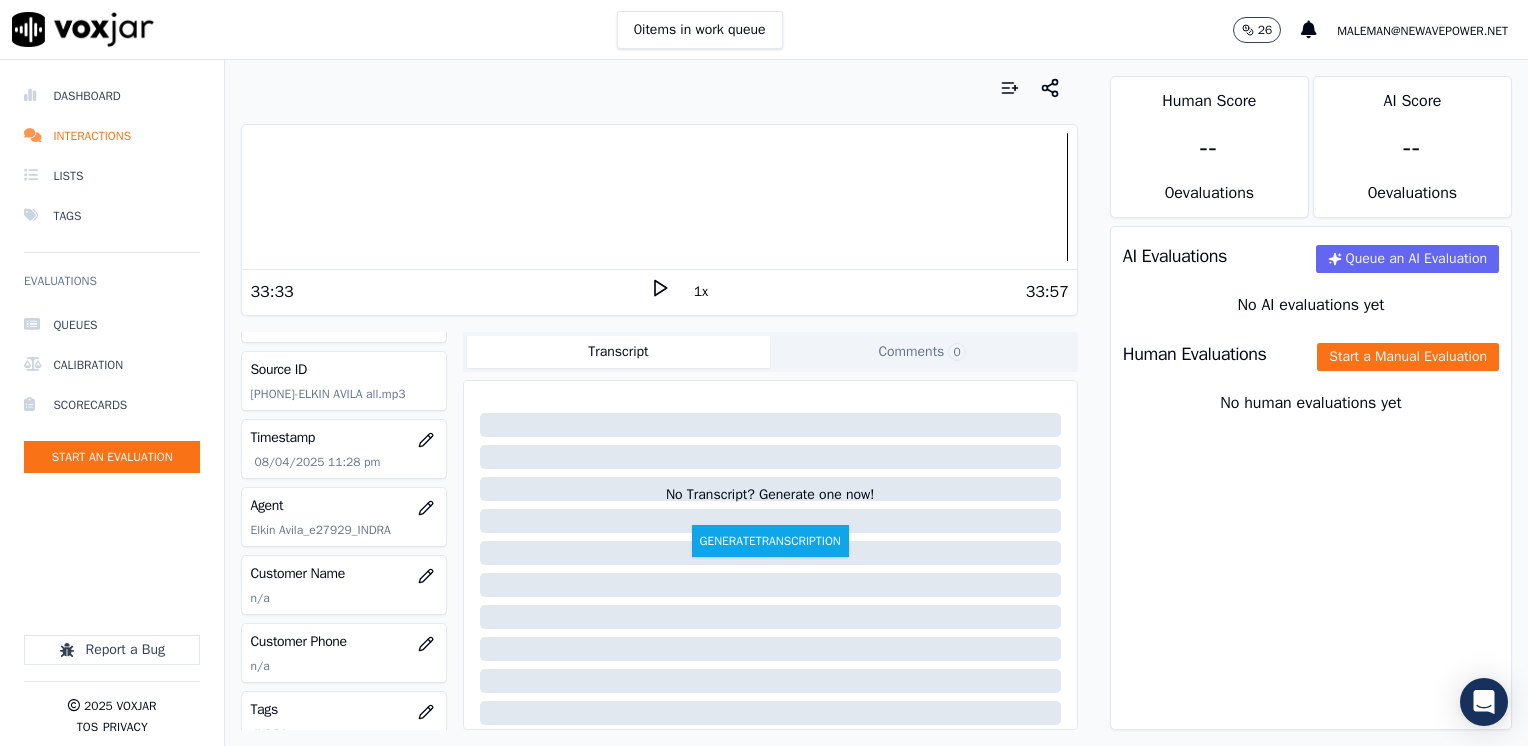scroll, scrollTop: 100, scrollLeft: 0, axis: vertical 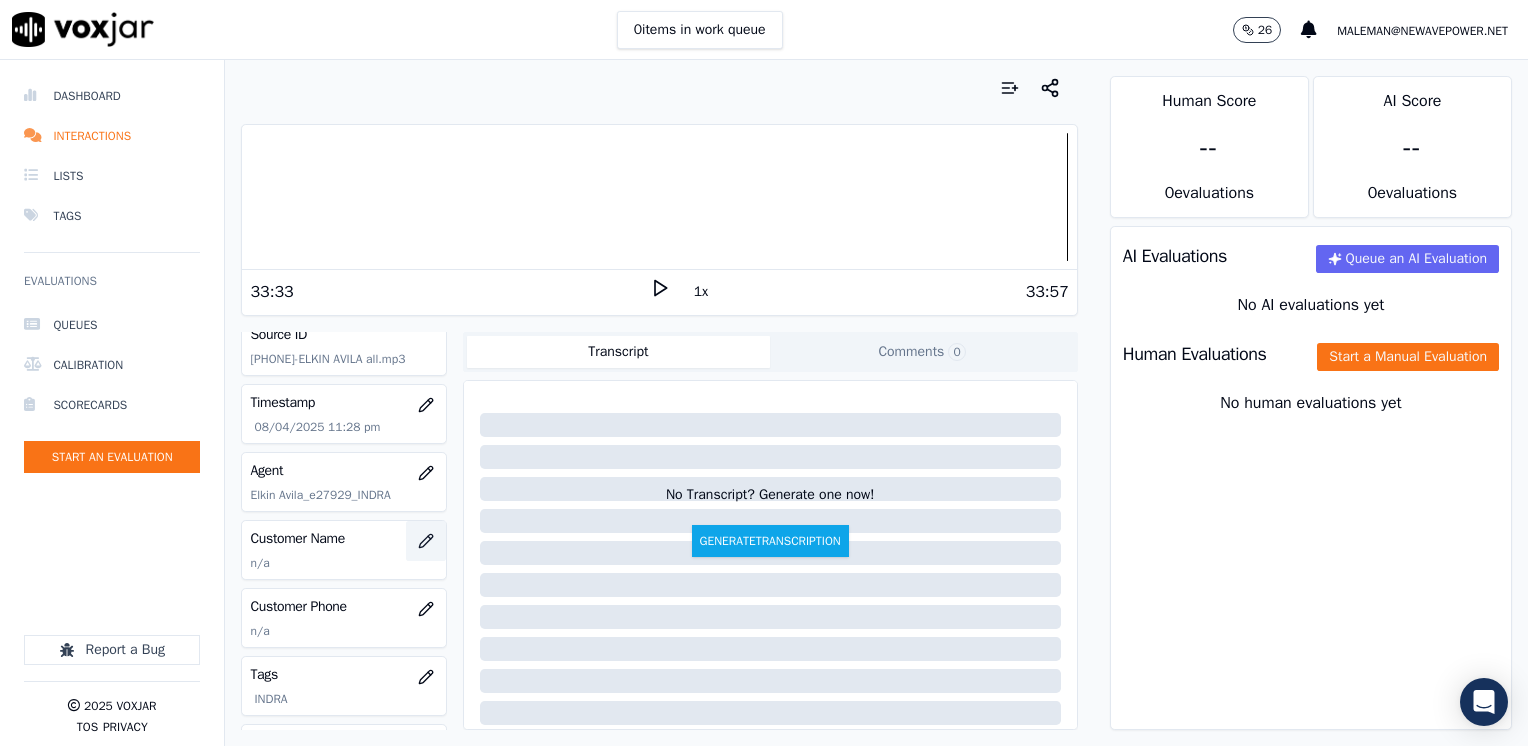click 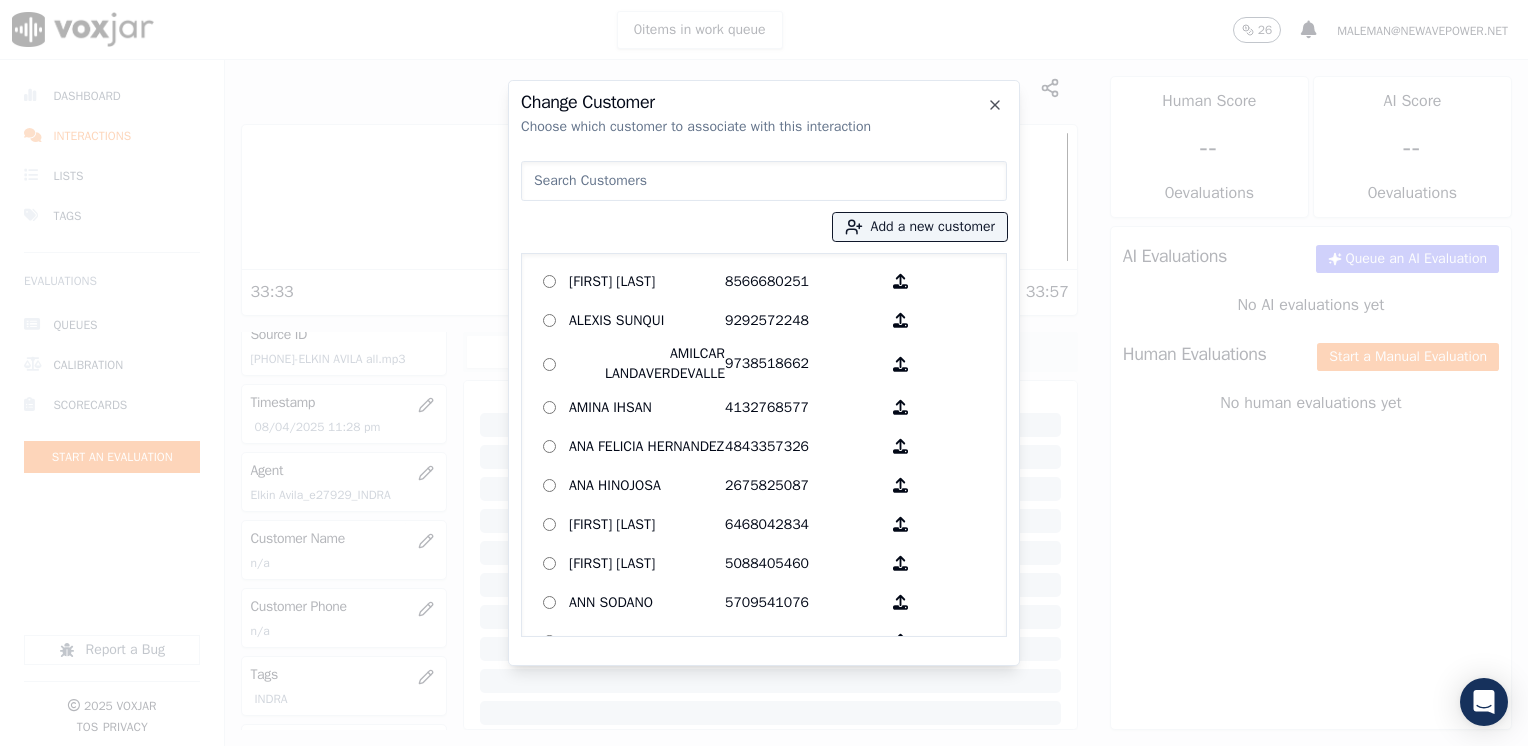 click at bounding box center [764, 181] 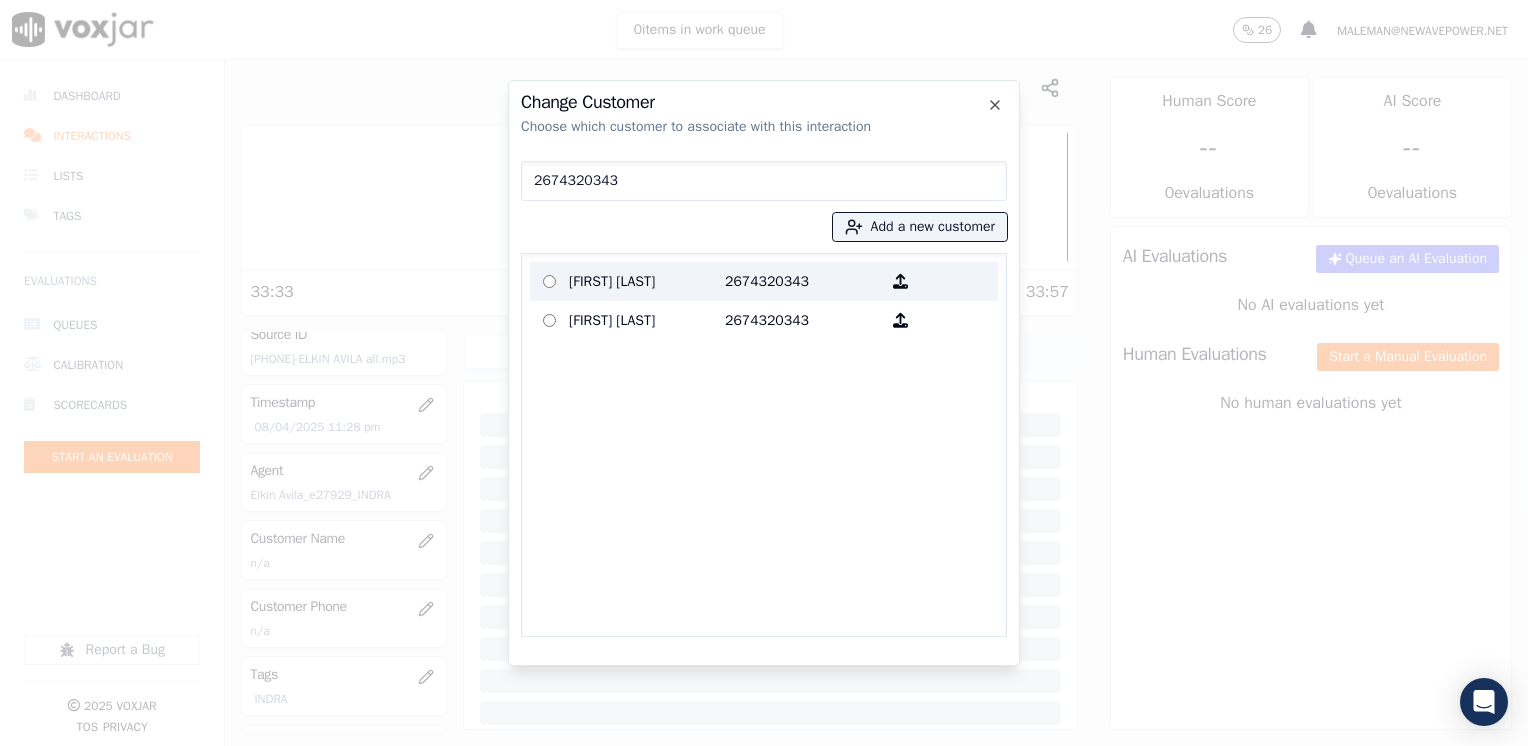 type on "2674320343" 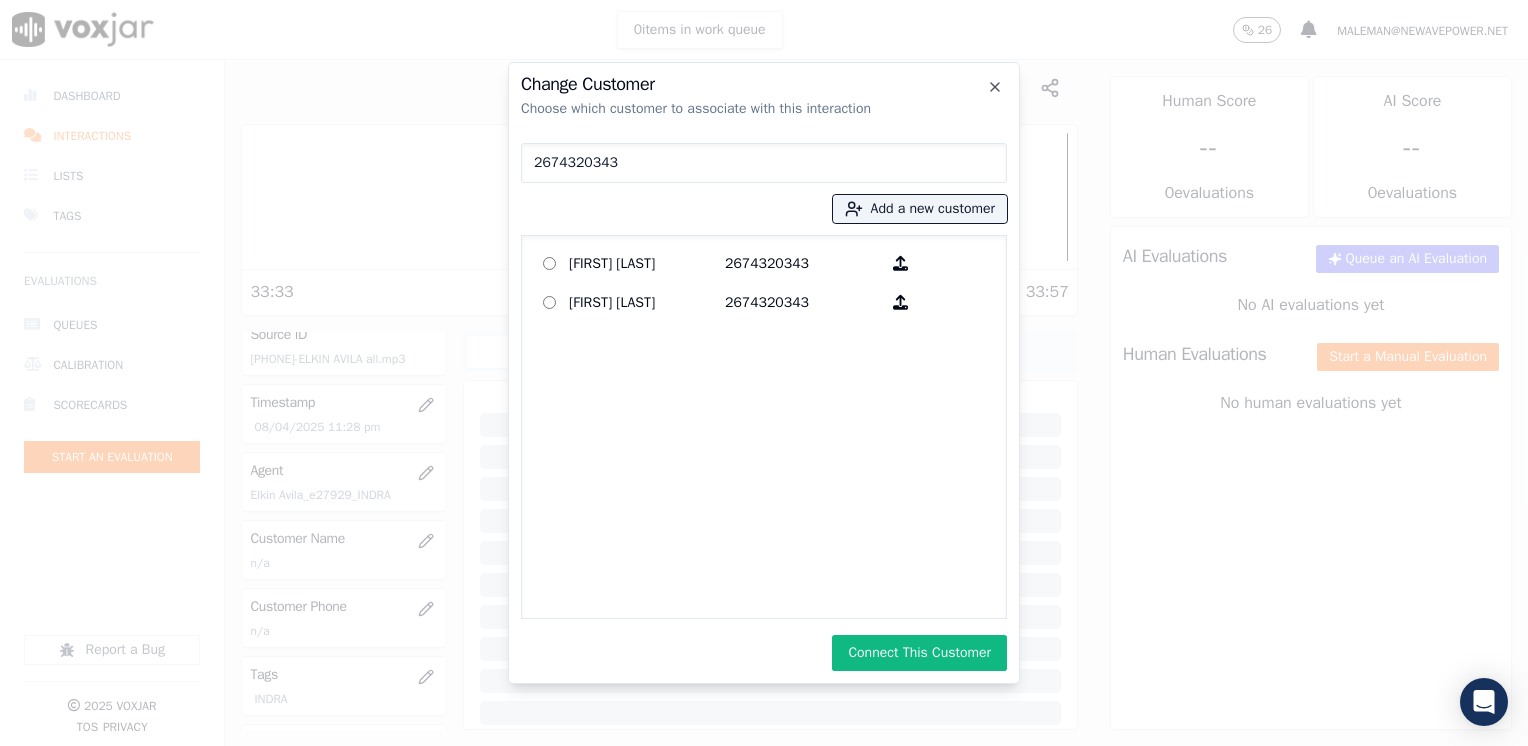 click on "Connect This Customer" at bounding box center [919, 653] 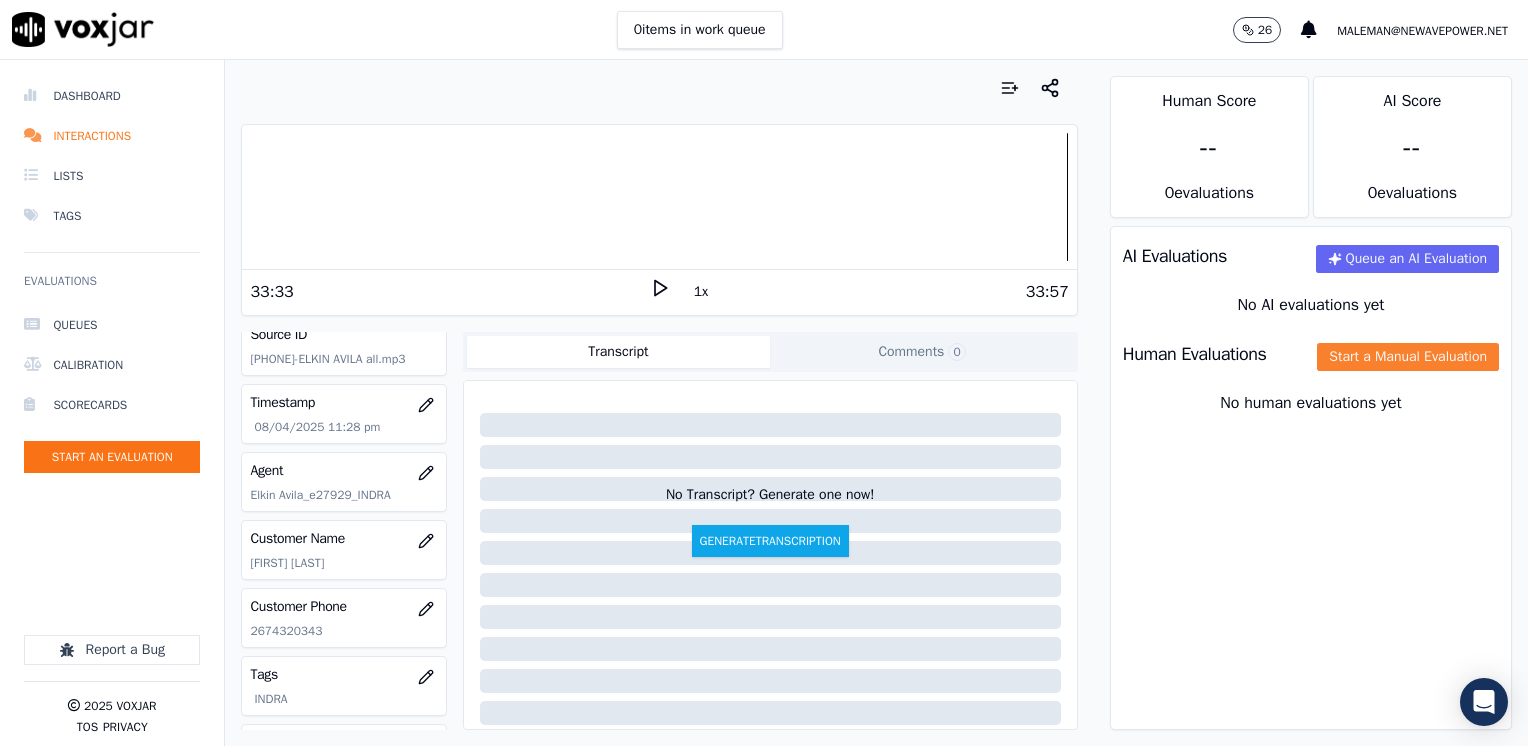 click on "Start a Manual Evaluation" 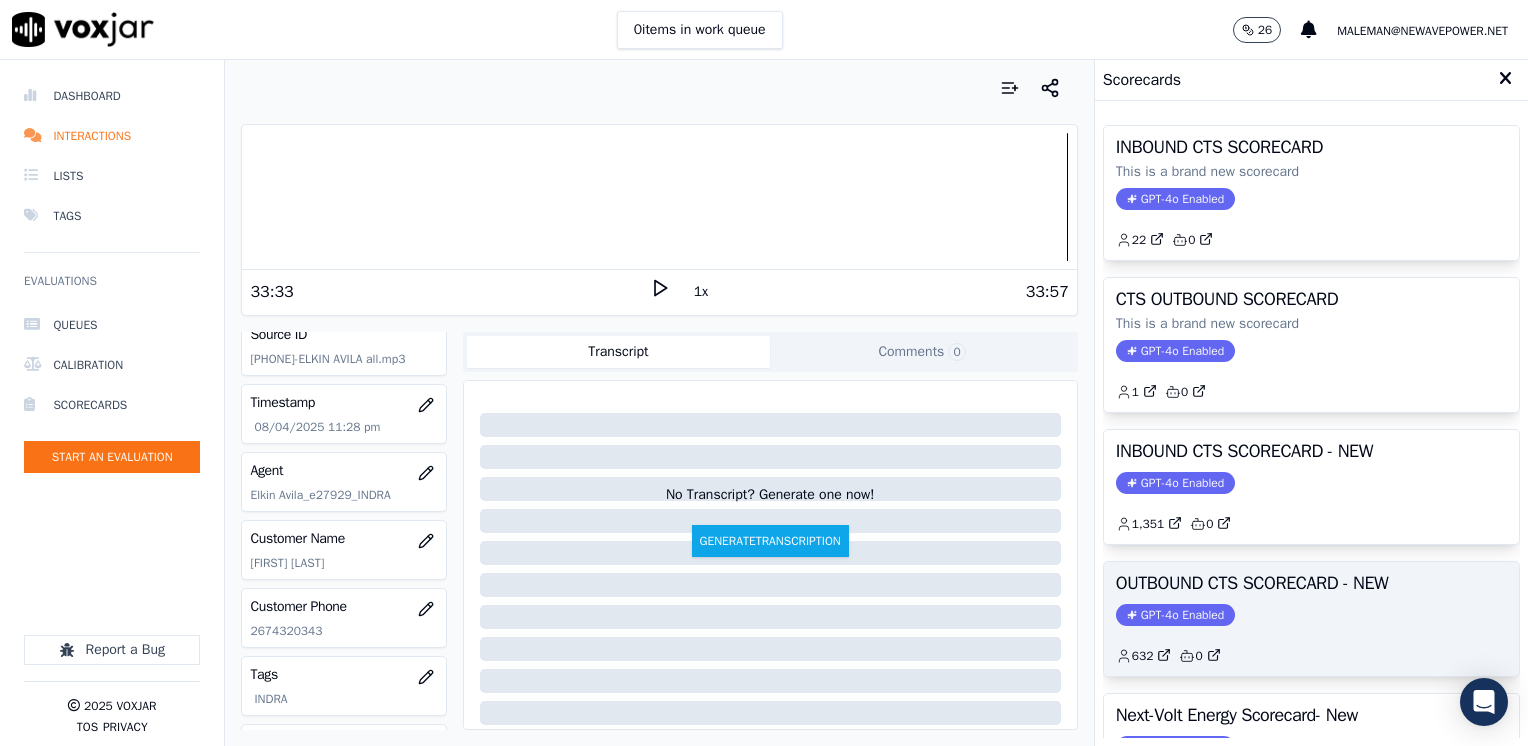 click on "GPT-4o Enabled" at bounding box center [1175, 615] 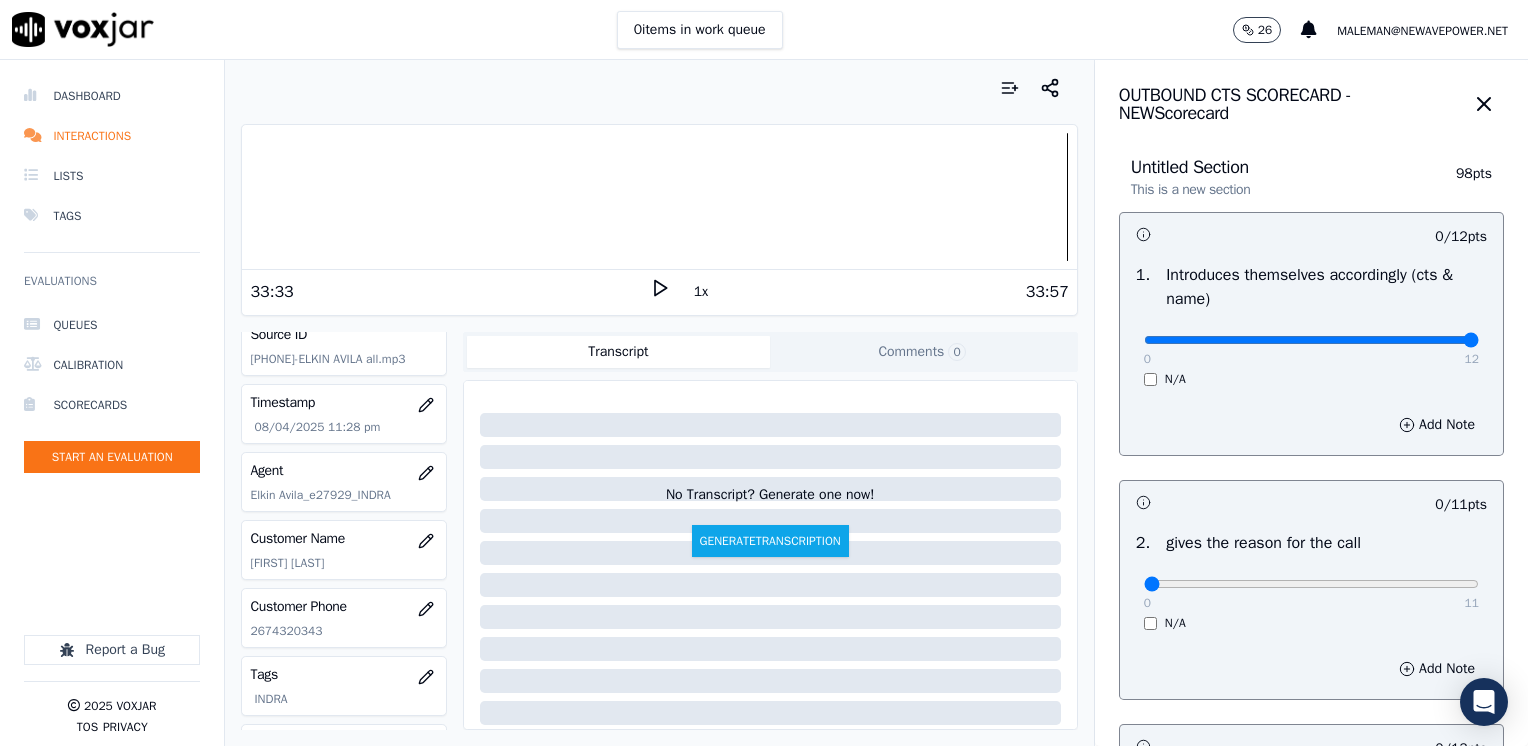 drag, startPoint x: 1135, startPoint y: 343, endPoint x: 1531, endPoint y: 343, distance: 396 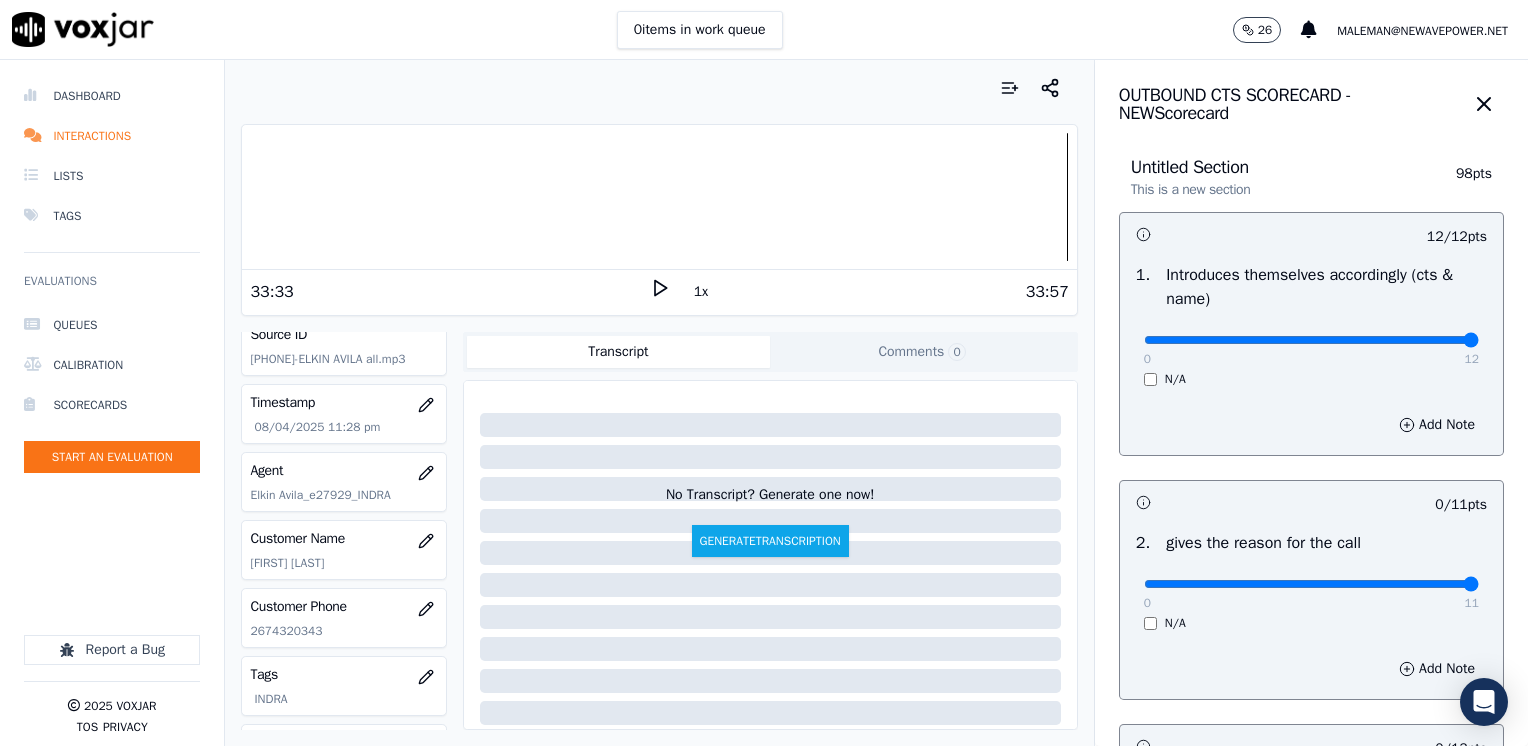 drag, startPoint x: 1136, startPoint y: 578, endPoint x: 1511, endPoint y: 546, distance: 376.36285 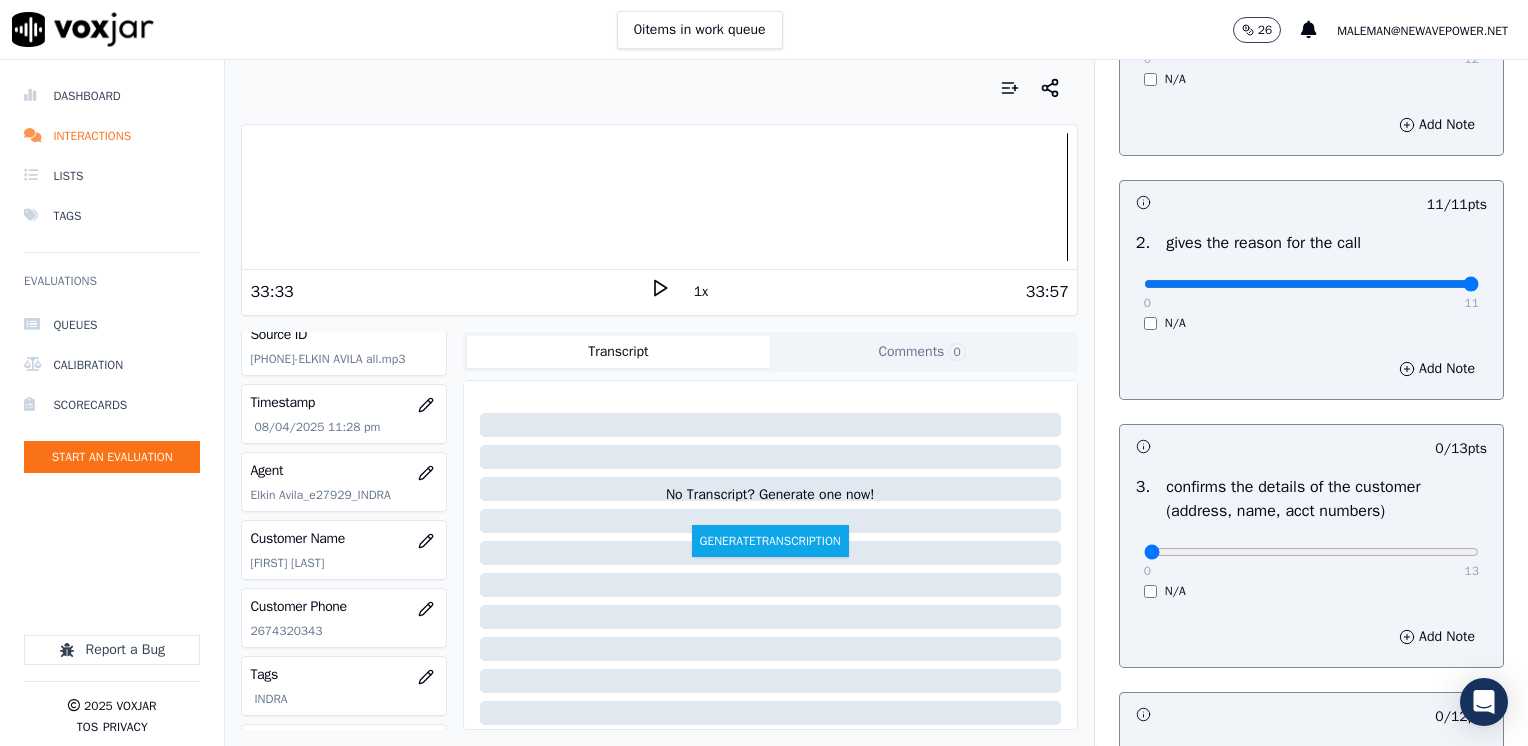 scroll, scrollTop: 400, scrollLeft: 0, axis: vertical 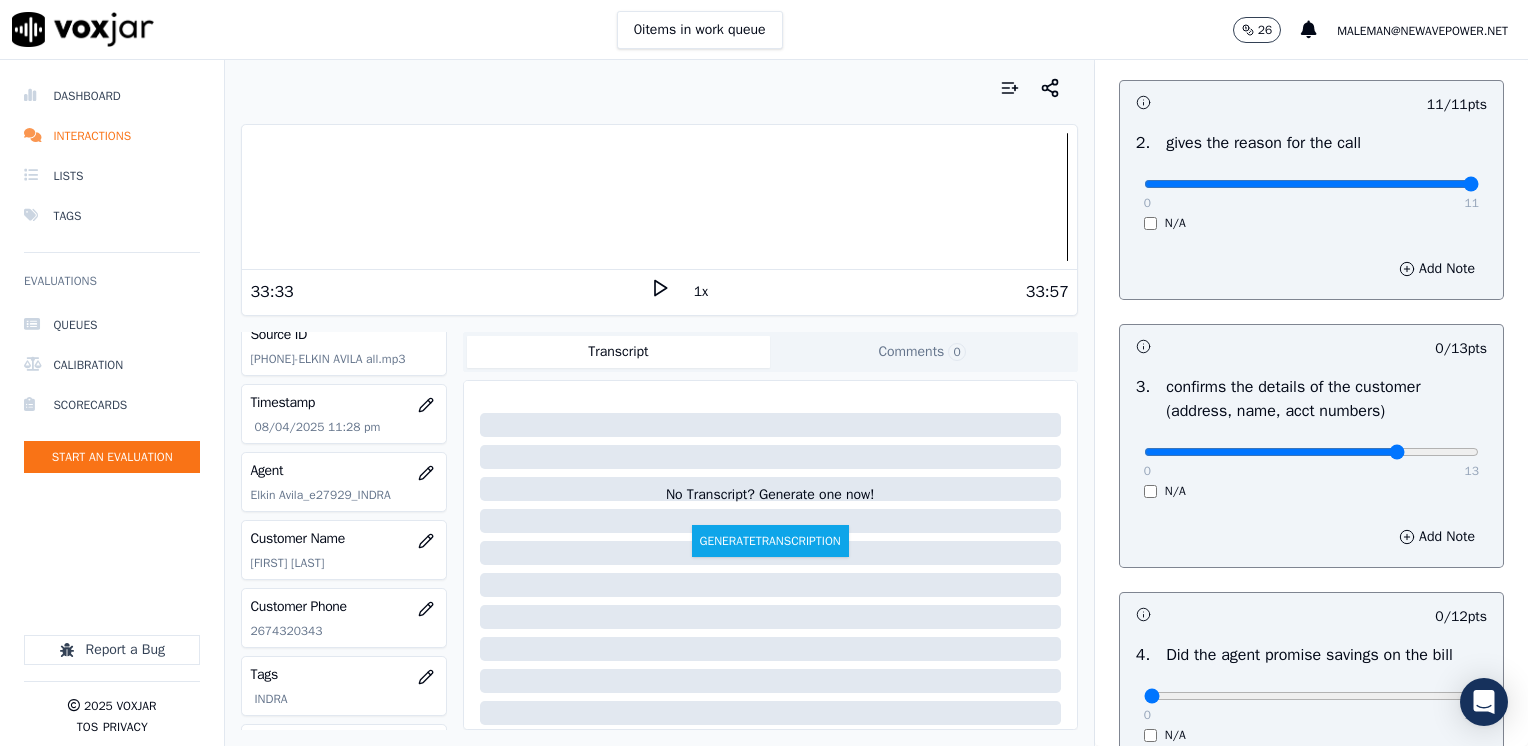 type on "10" 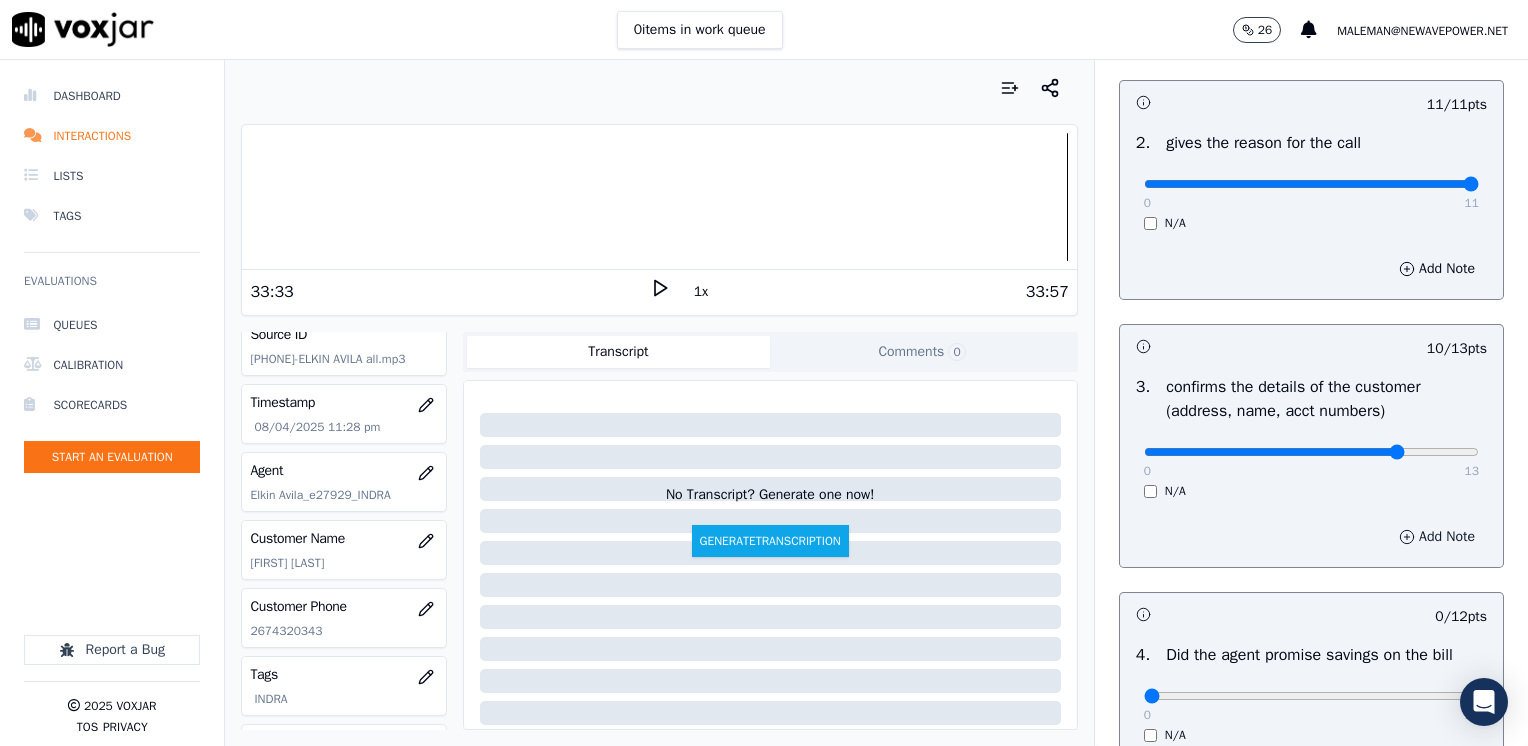 scroll, scrollTop: 600, scrollLeft: 0, axis: vertical 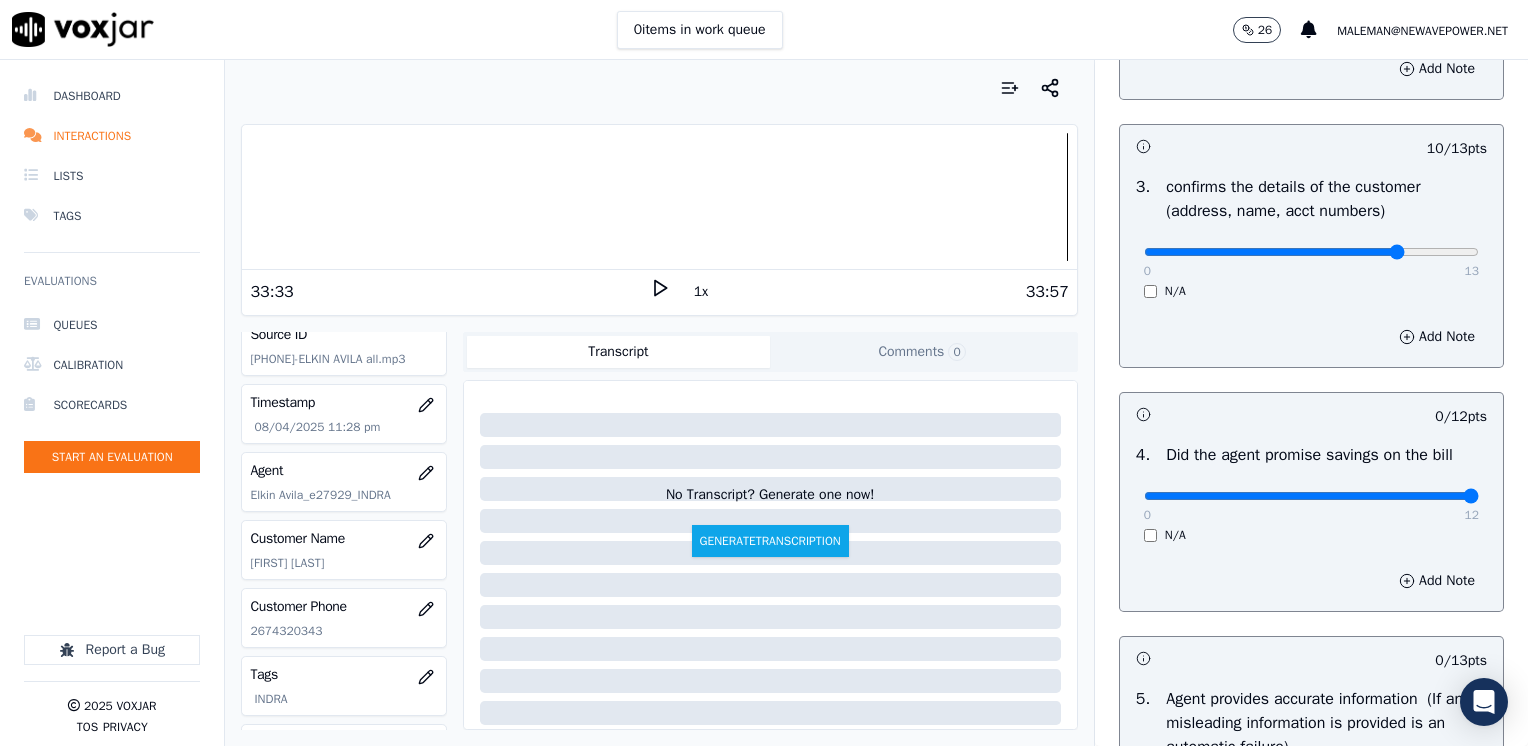 drag, startPoint x: 1135, startPoint y: 497, endPoint x: 1531, endPoint y: 491, distance: 396.04544 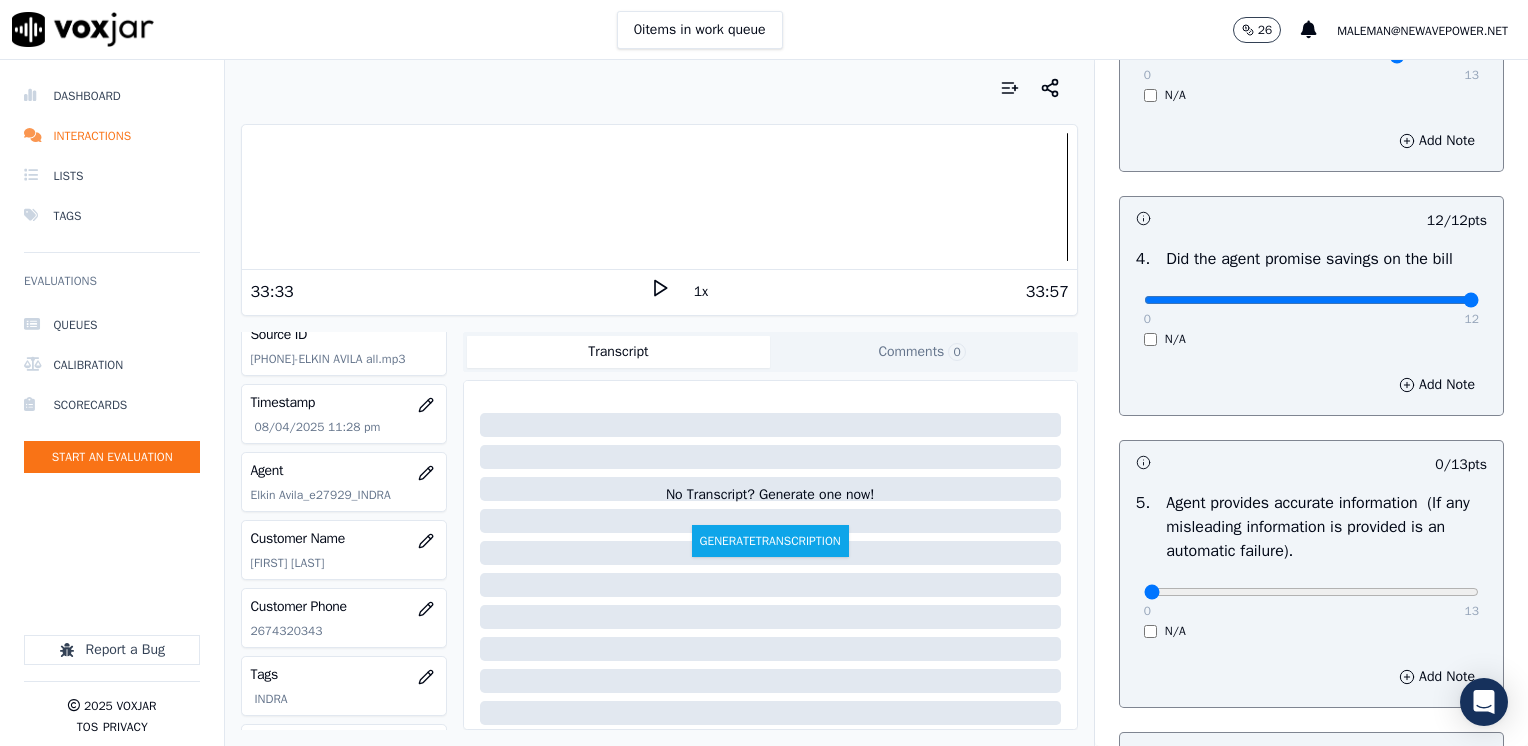 scroll, scrollTop: 800, scrollLeft: 0, axis: vertical 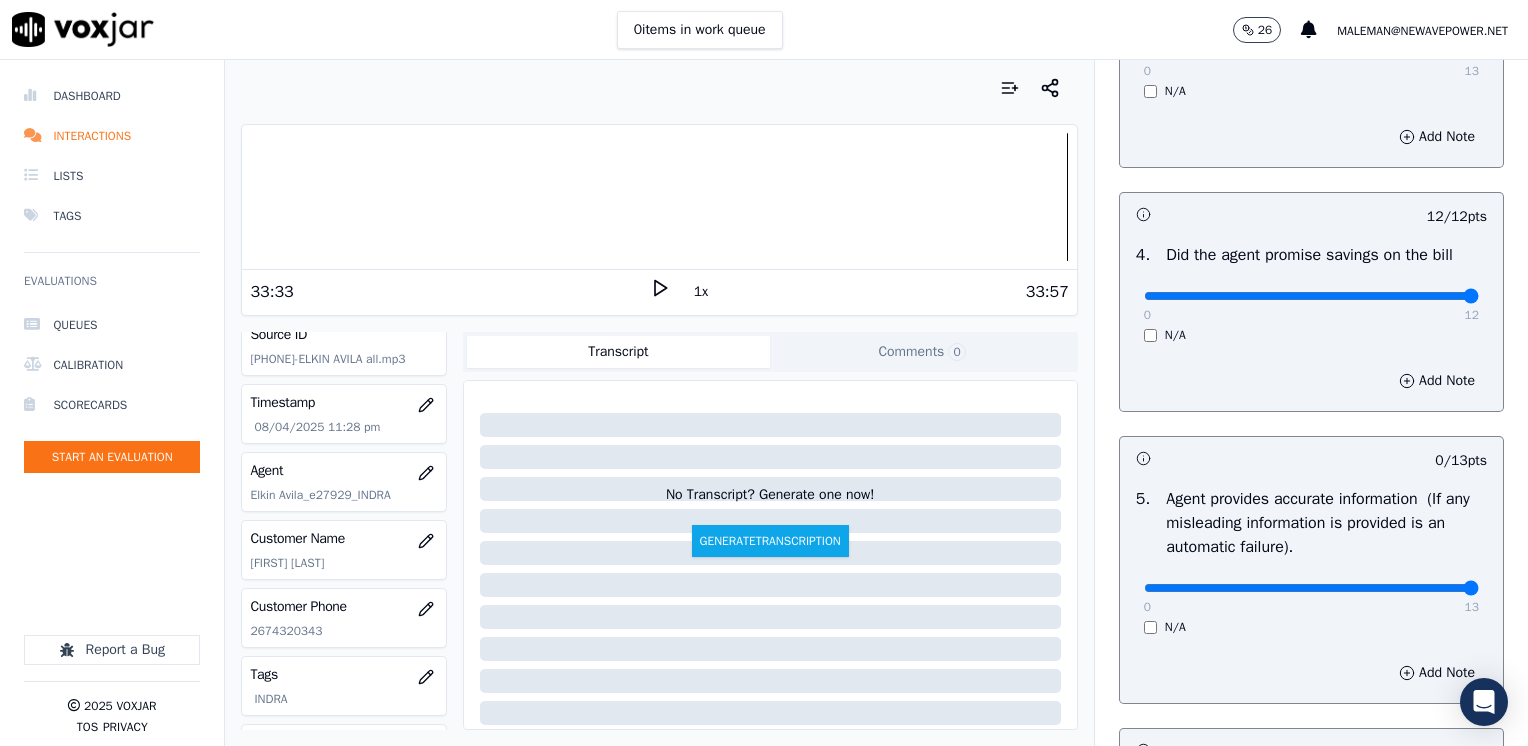 drag, startPoint x: 1192, startPoint y: 587, endPoint x: 1531, endPoint y: 587, distance: 339 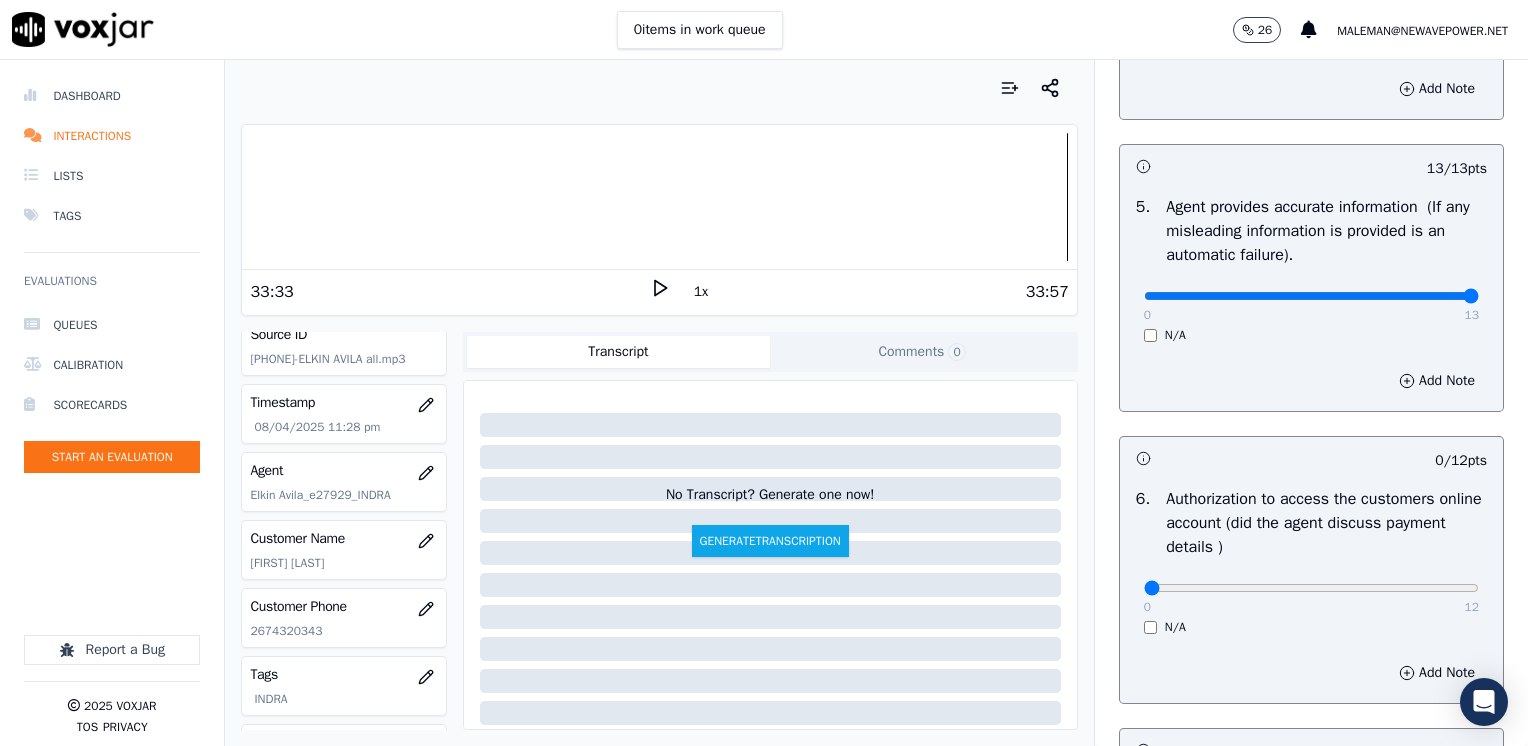 scroll, scrollTop: 1100, scrollLeft: 0, axis: vertical 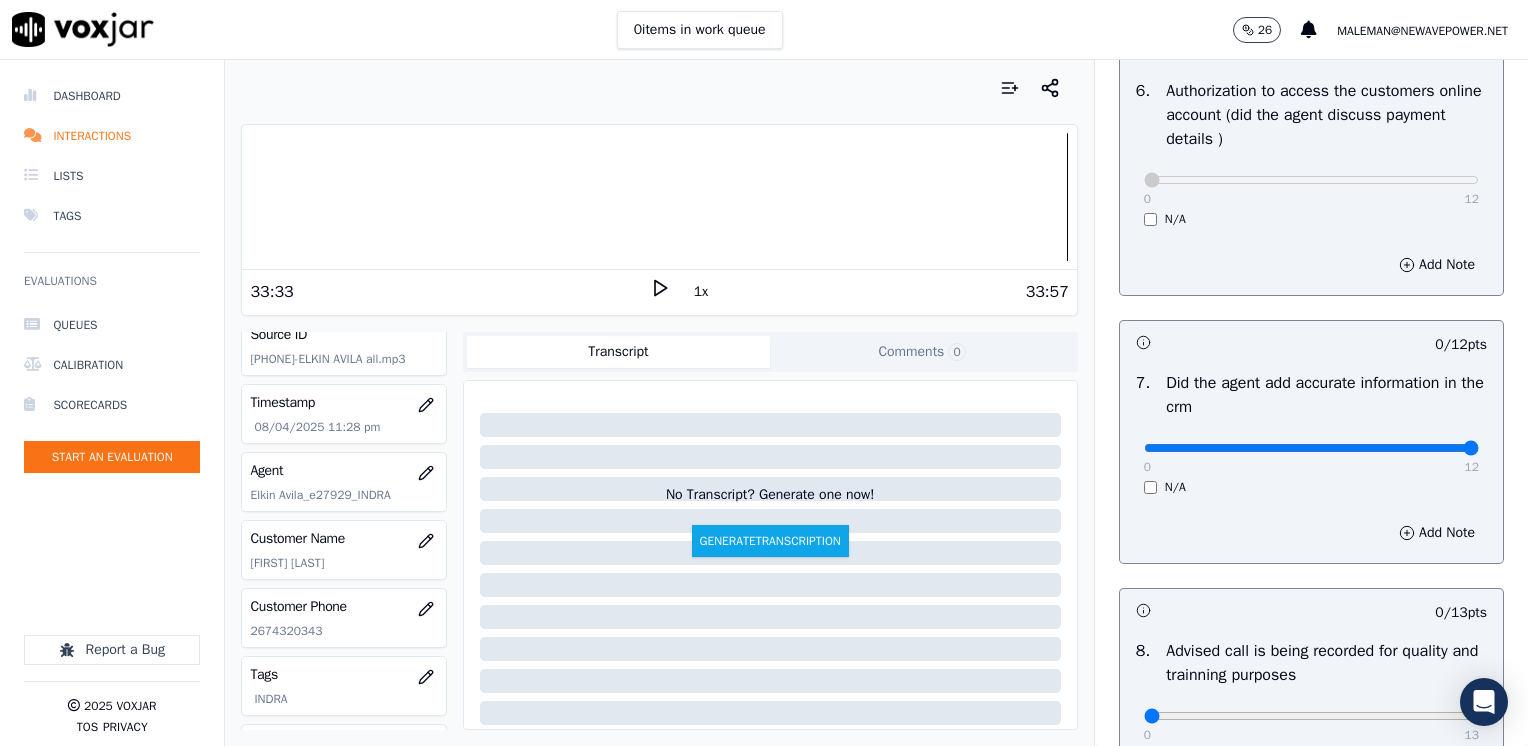 drag, startPoint x: 1136, startPoint y: 452, endPoint x: 1531, endPoint y: 452, distance: 395 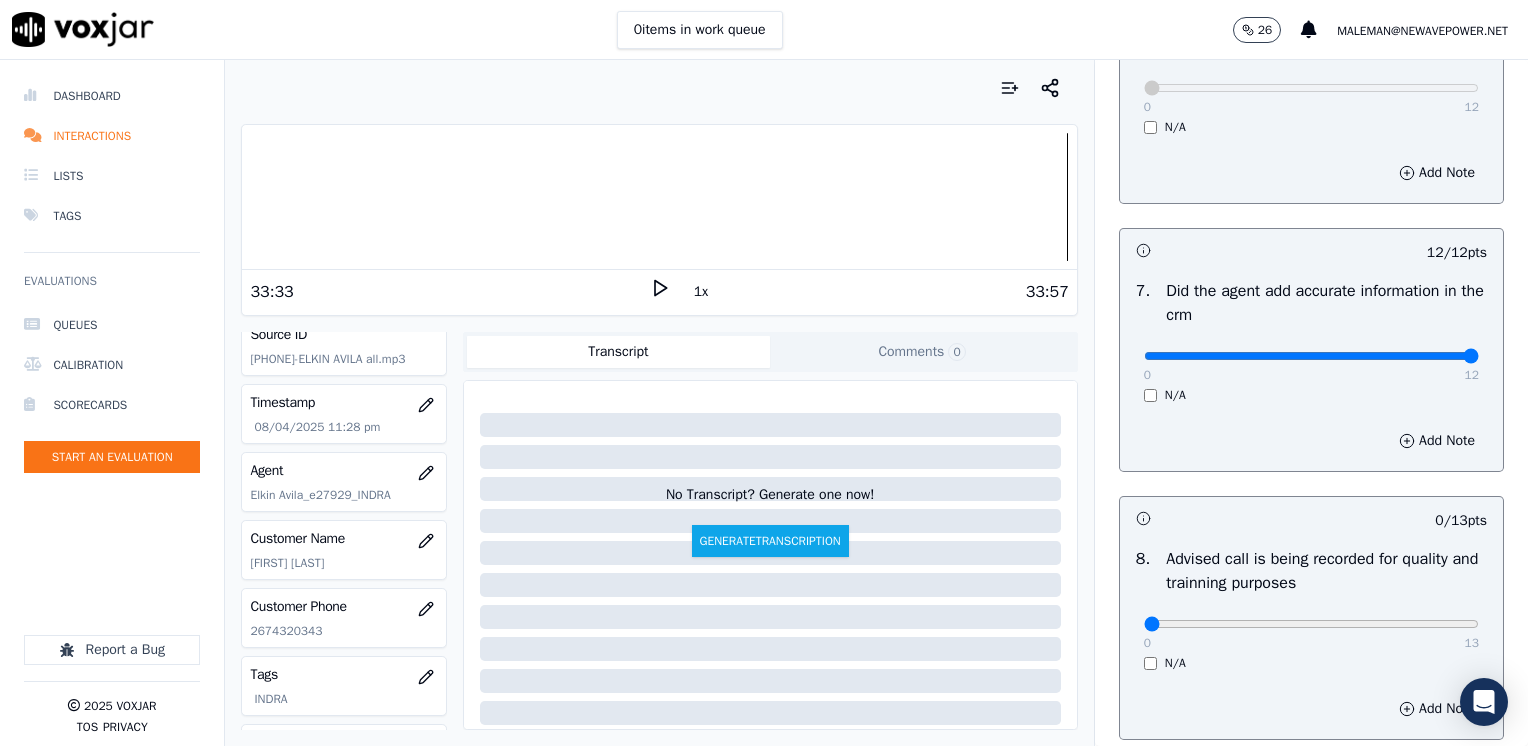 scroll, scrollTop: 1748, scrollLeft: 0, axis: vertical 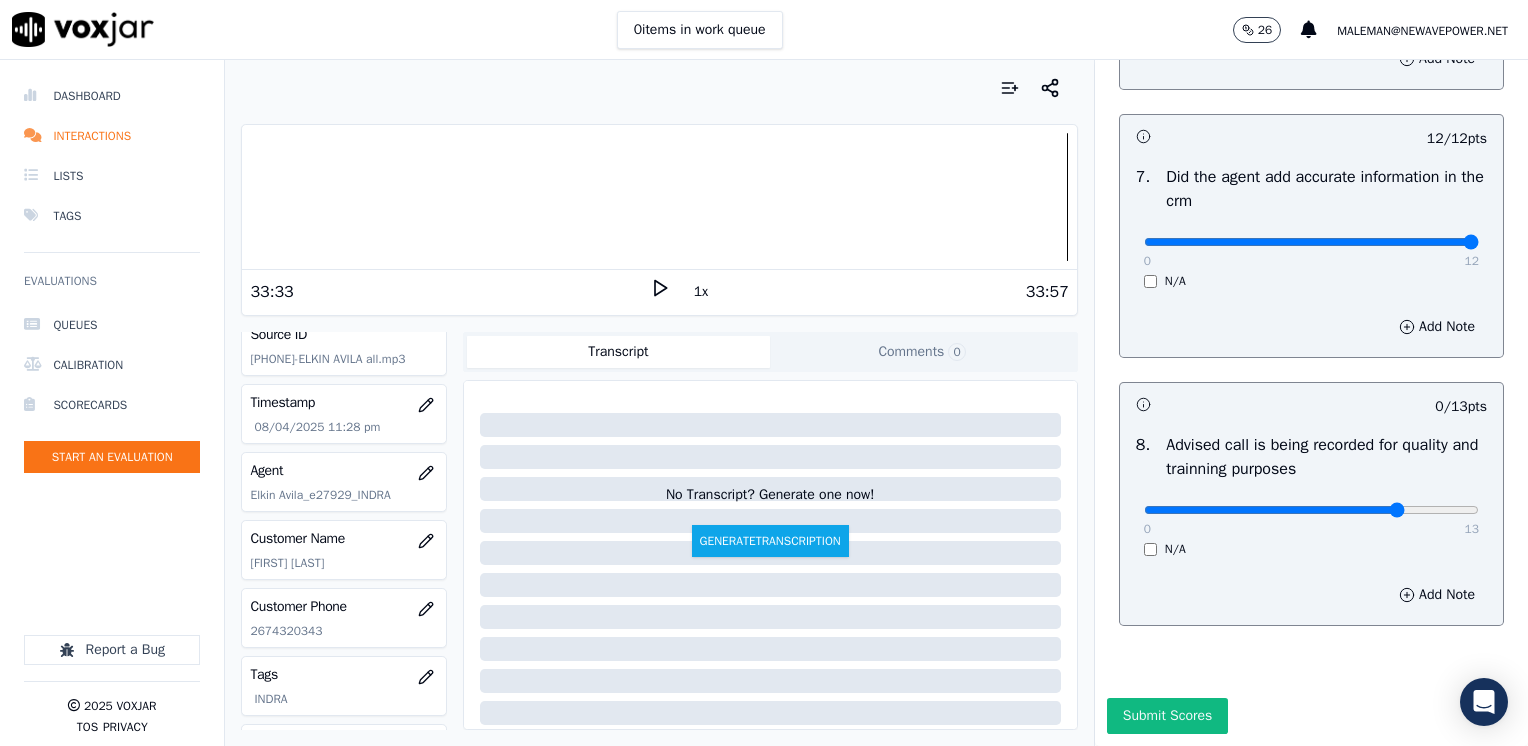 type on "10" 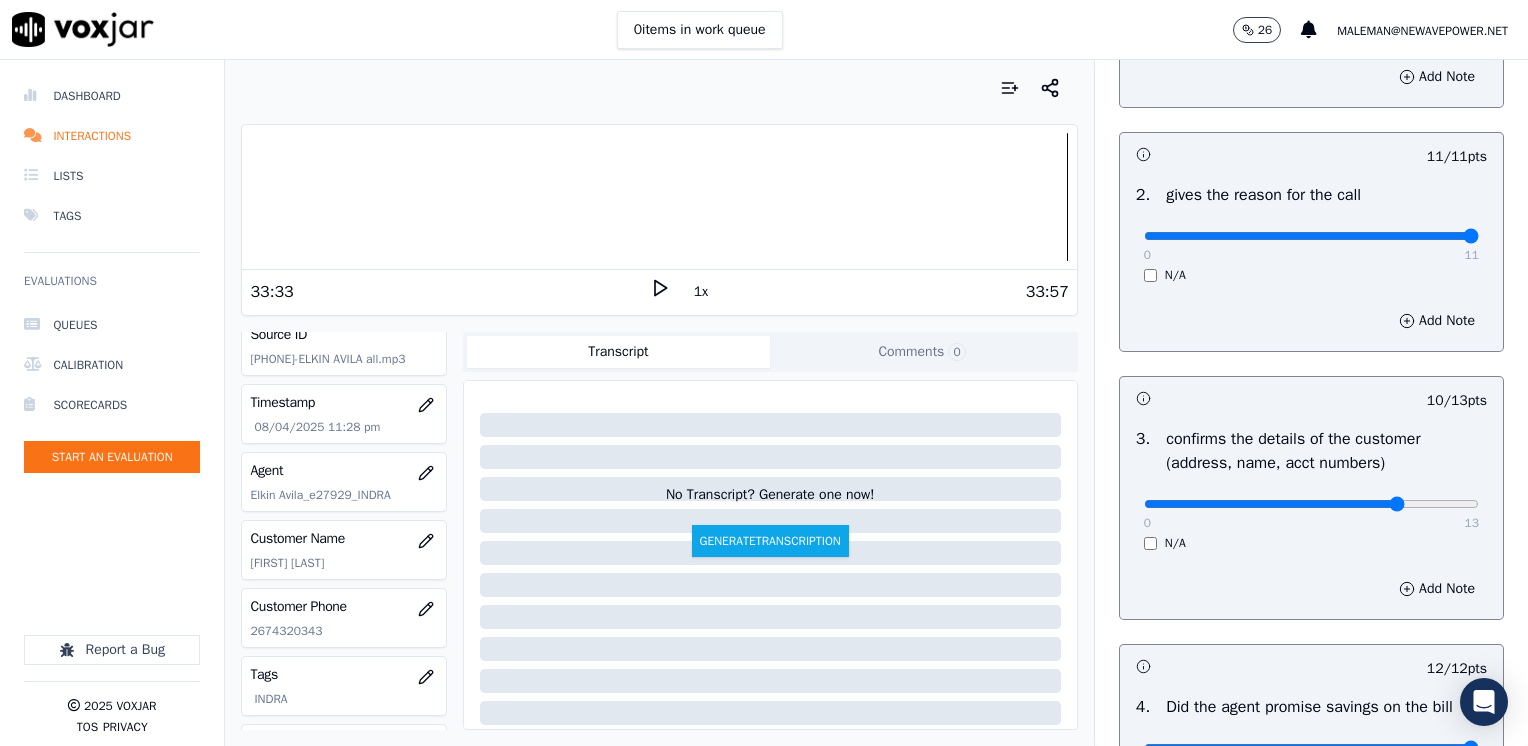 scroll, scrollTop: 348, scrollLeft: 0, axis: vertical 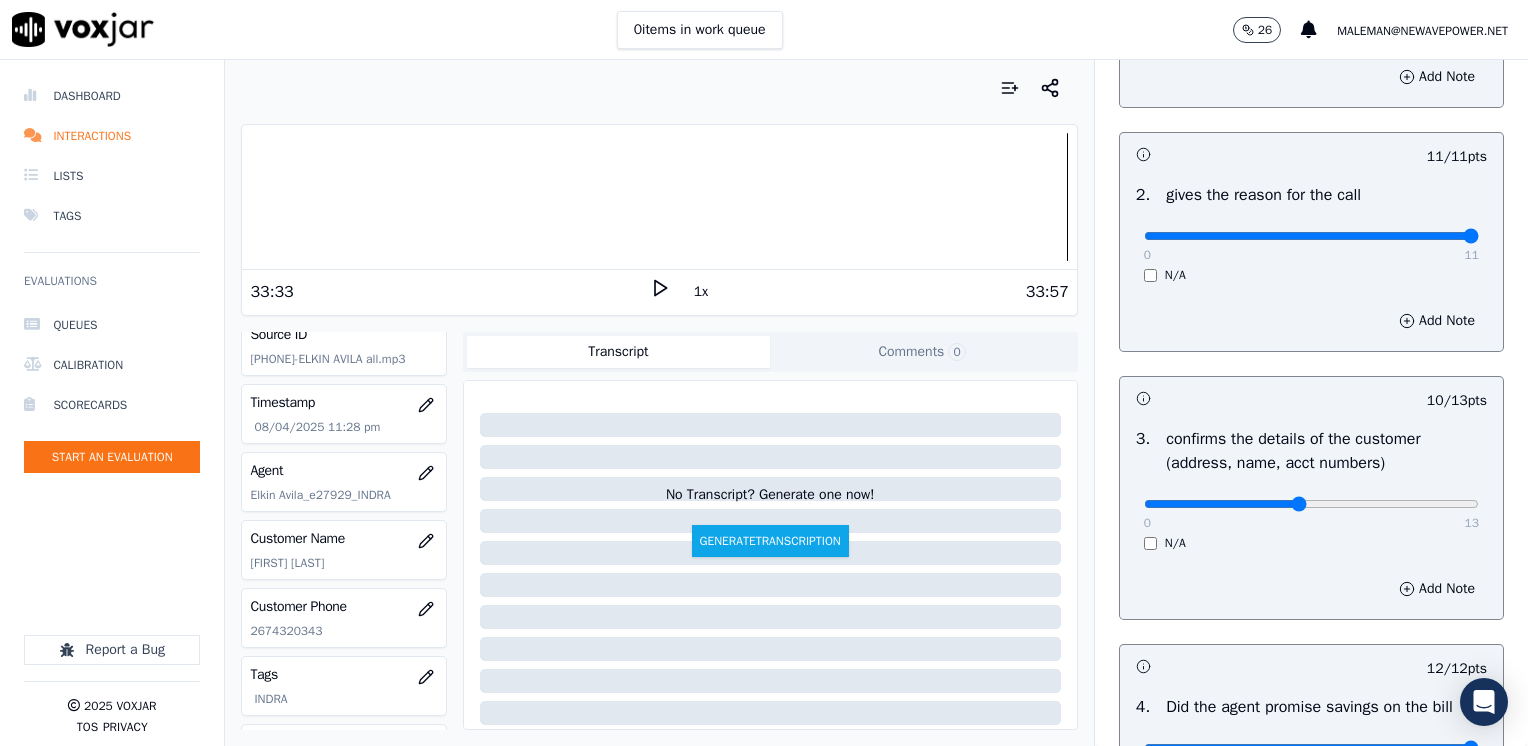 type on "6" 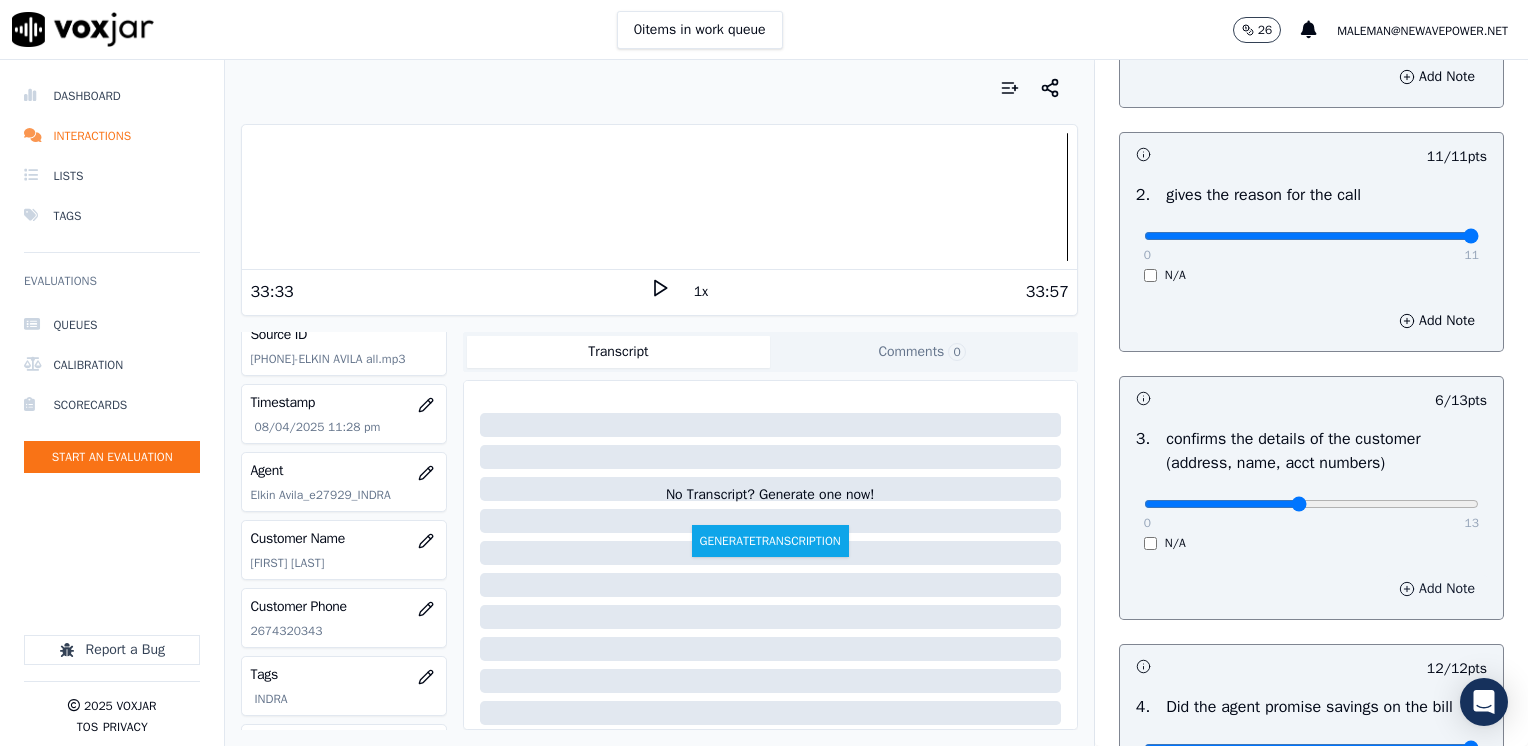 click on "Add Note" at bounding box center (1437, 589) 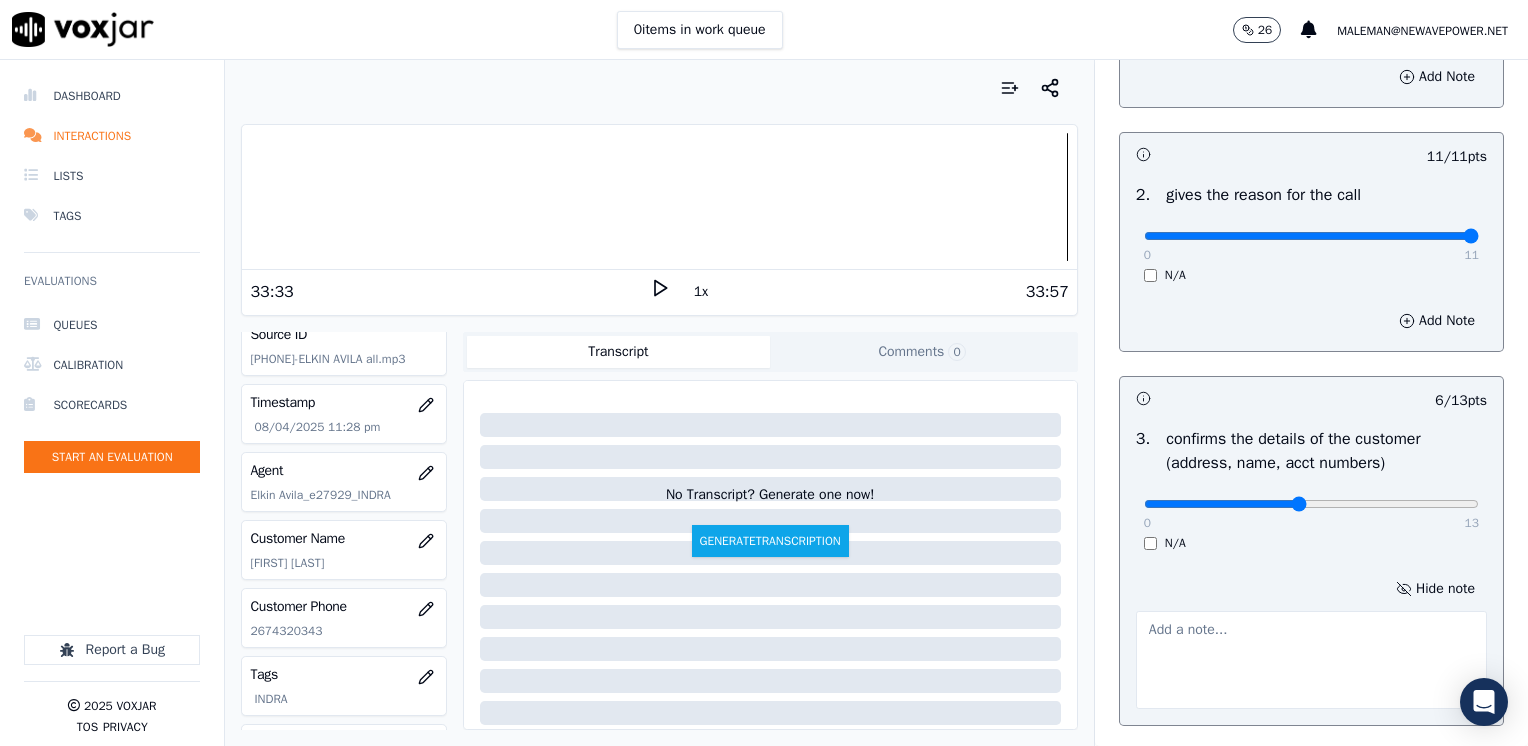 click at bounding box center [1311, 660] 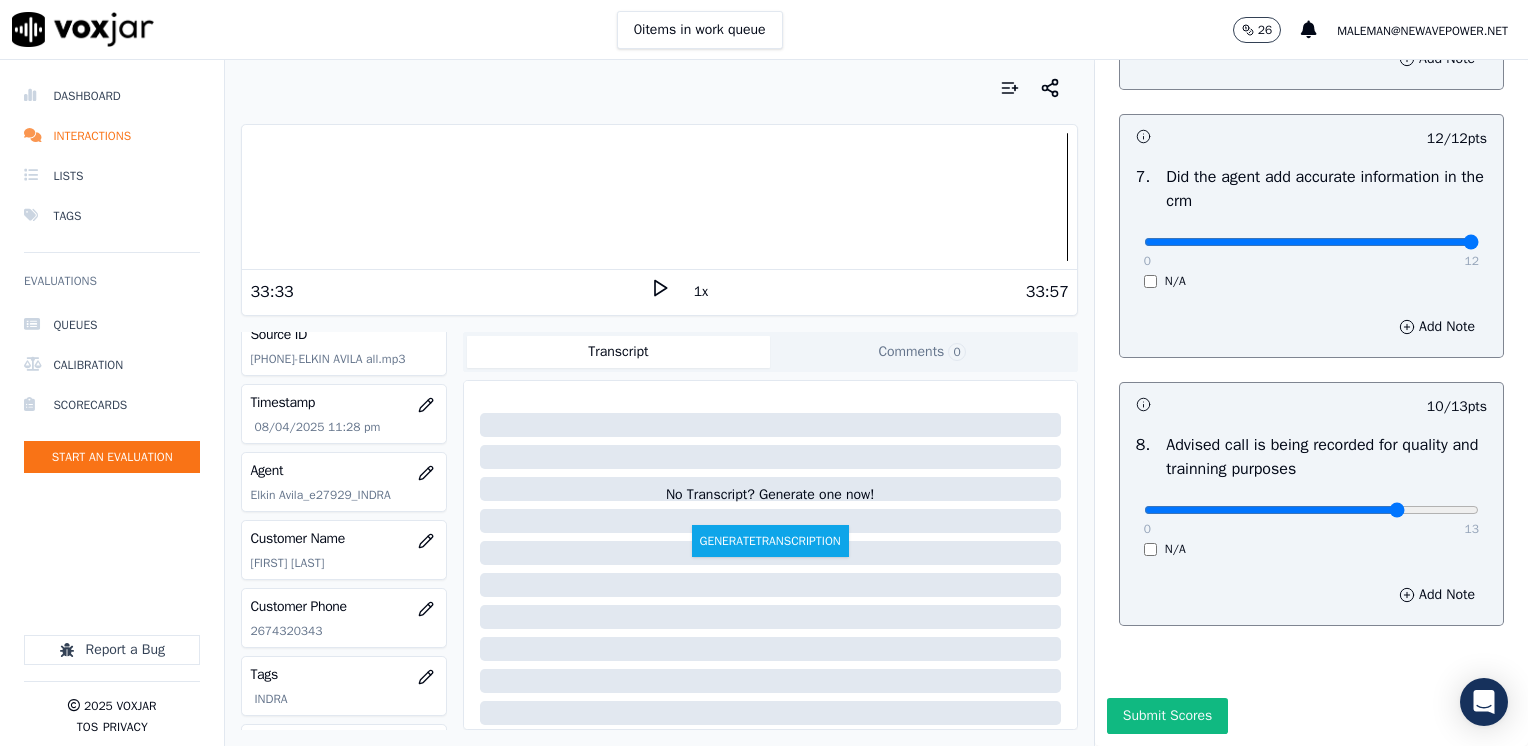 scroll, scrollTop: 1853, scrollLeft: 0, axis: vertical 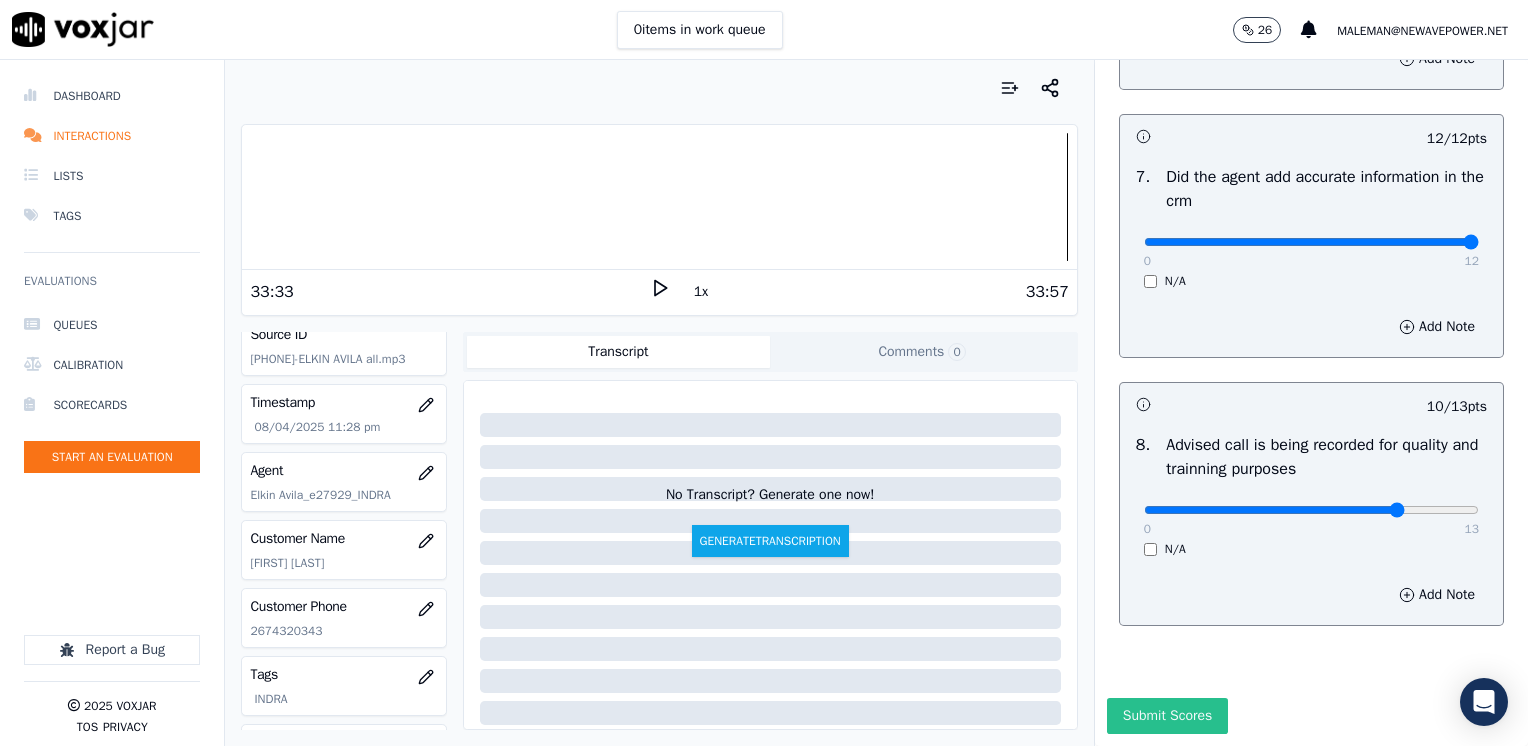 click on "Submit Scores" at bounding box center (1167, 716) 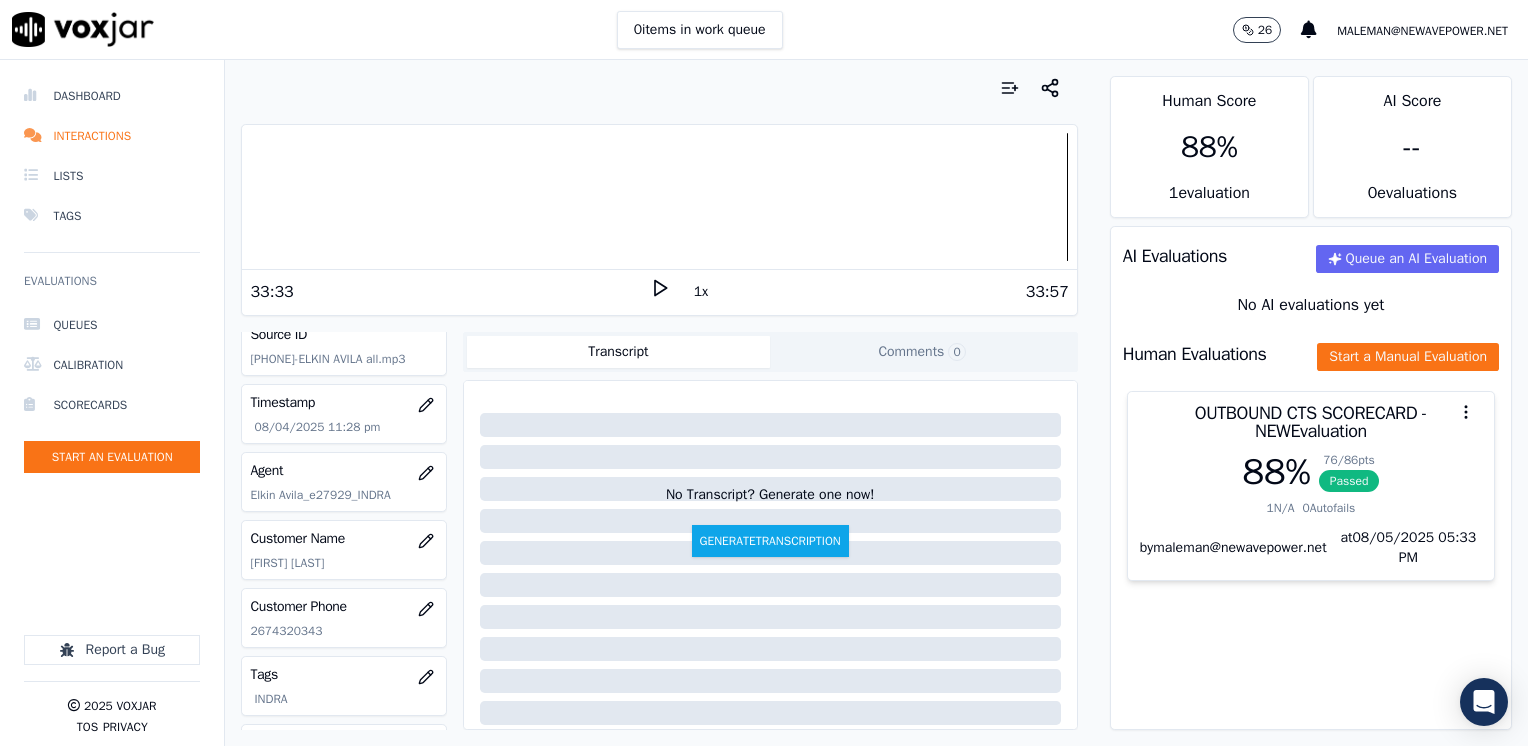 click on "Queues   Calibration   Scorecards   Start an Evaluation" 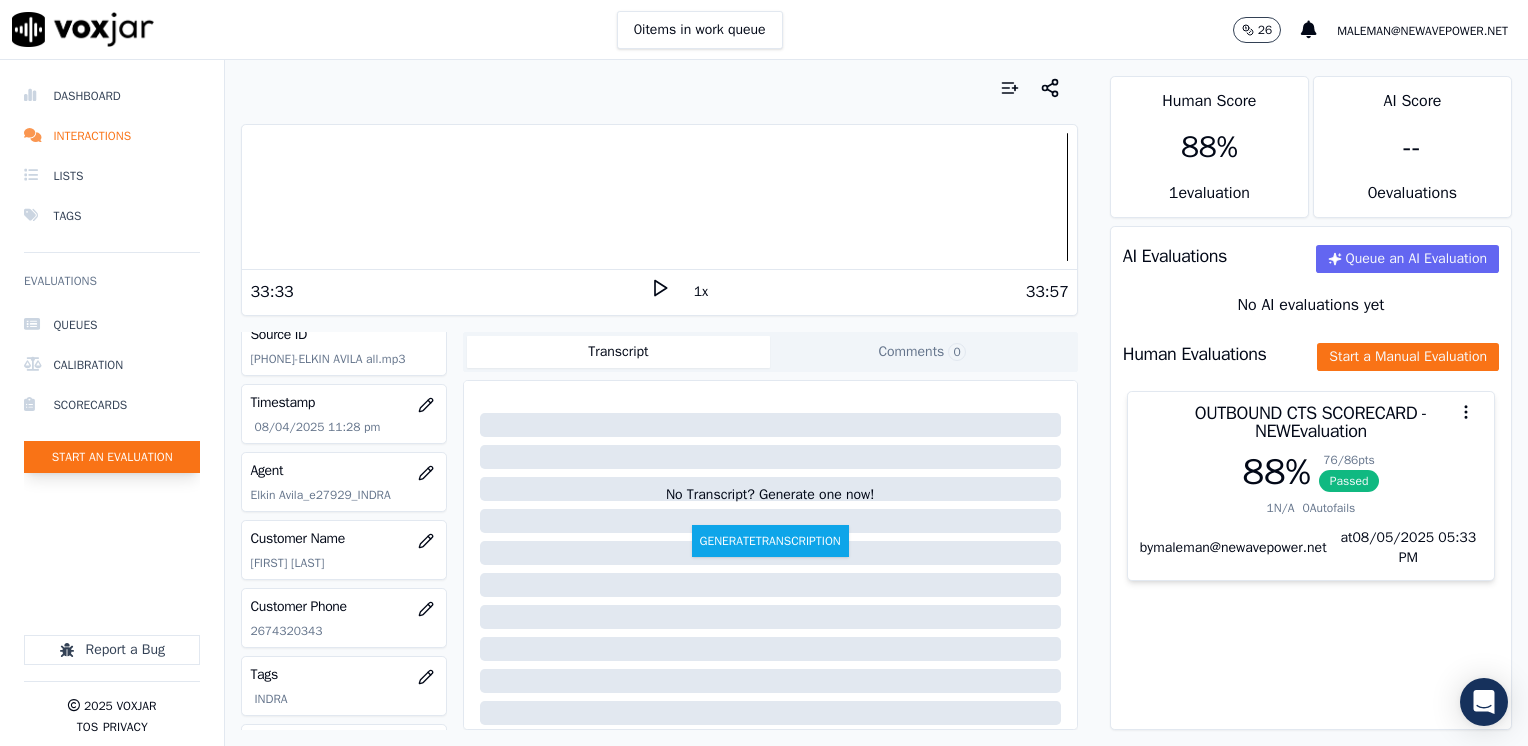 click on "Start an Evaluation" 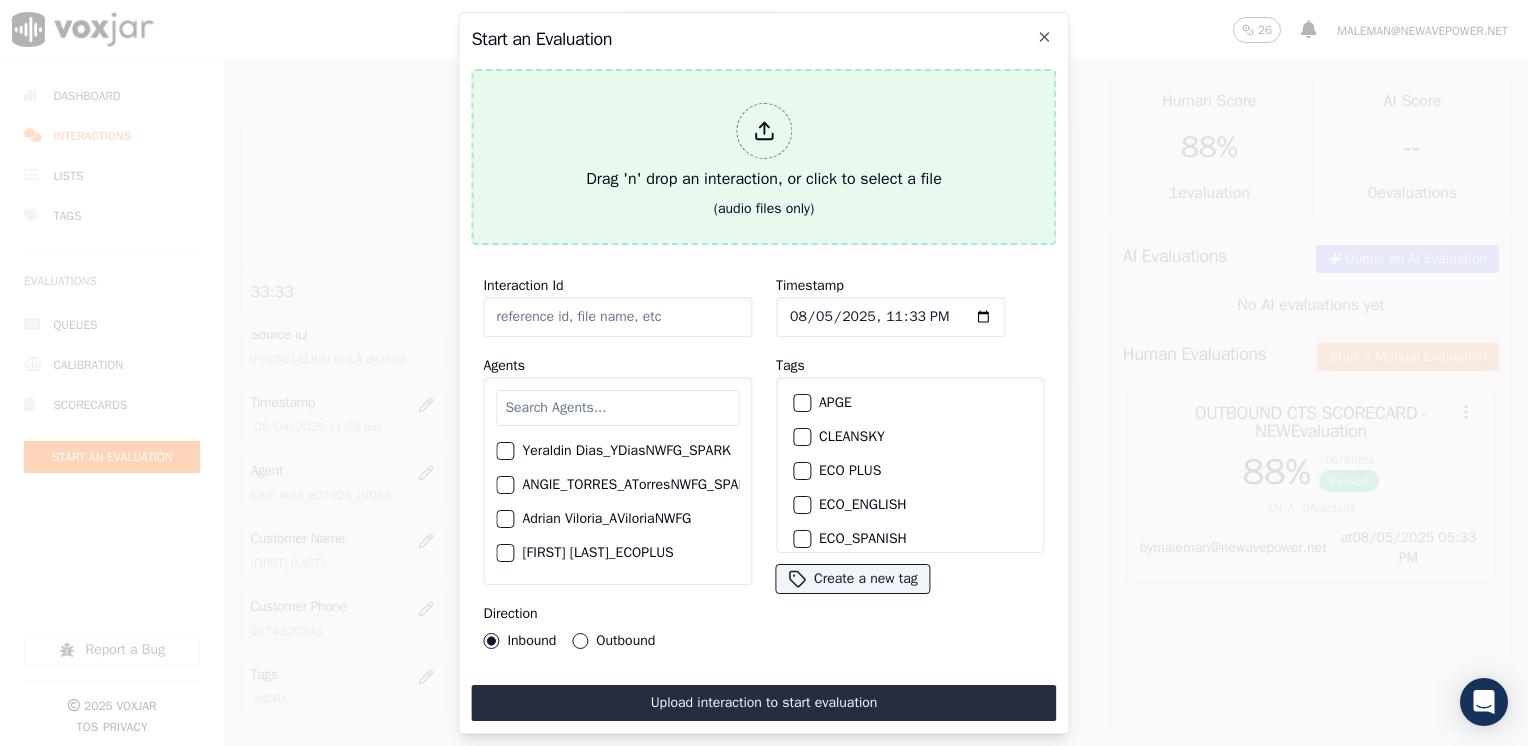 click at bounding box center (764, 131) 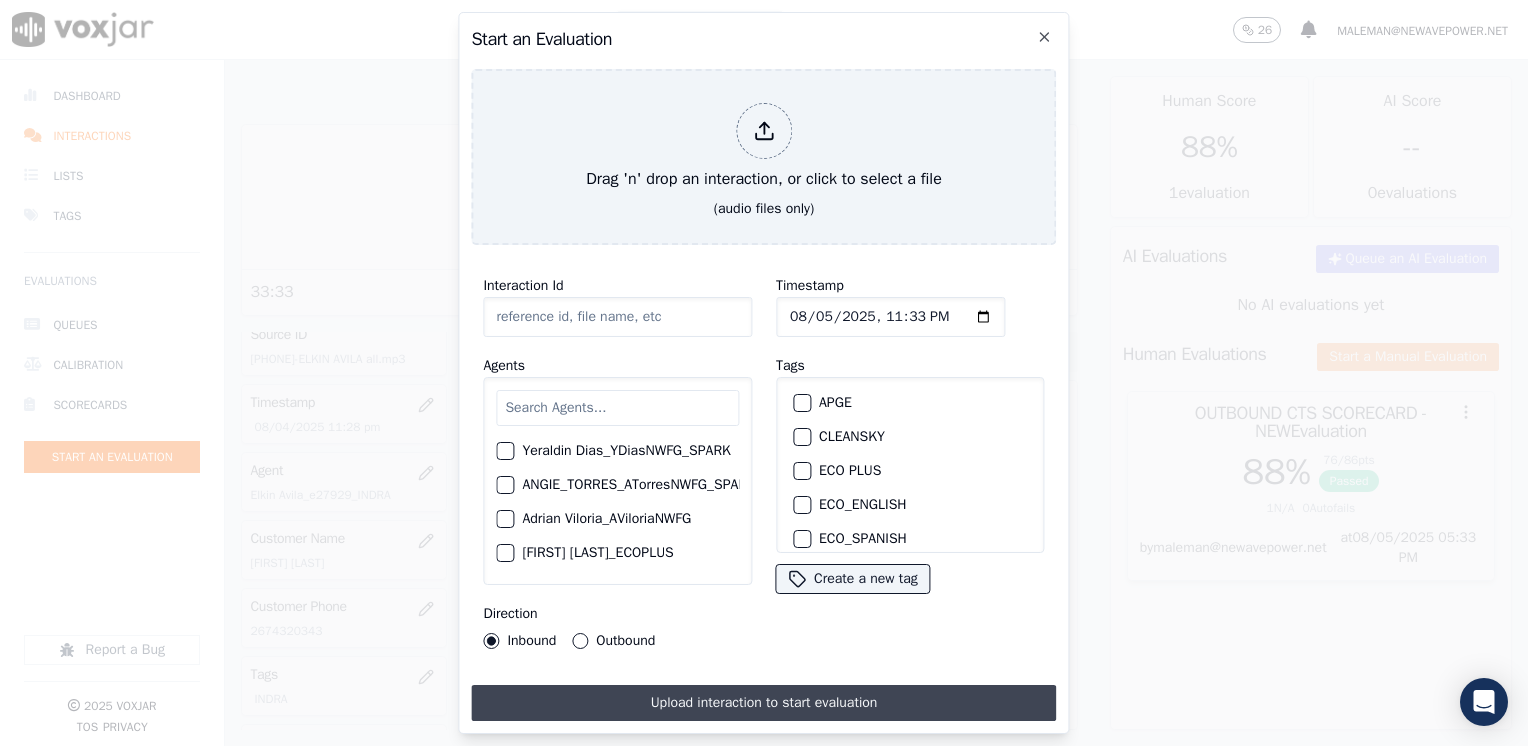 type on "20250804-115309_7736101574- SEBASTIAN TORRES all.mp3" 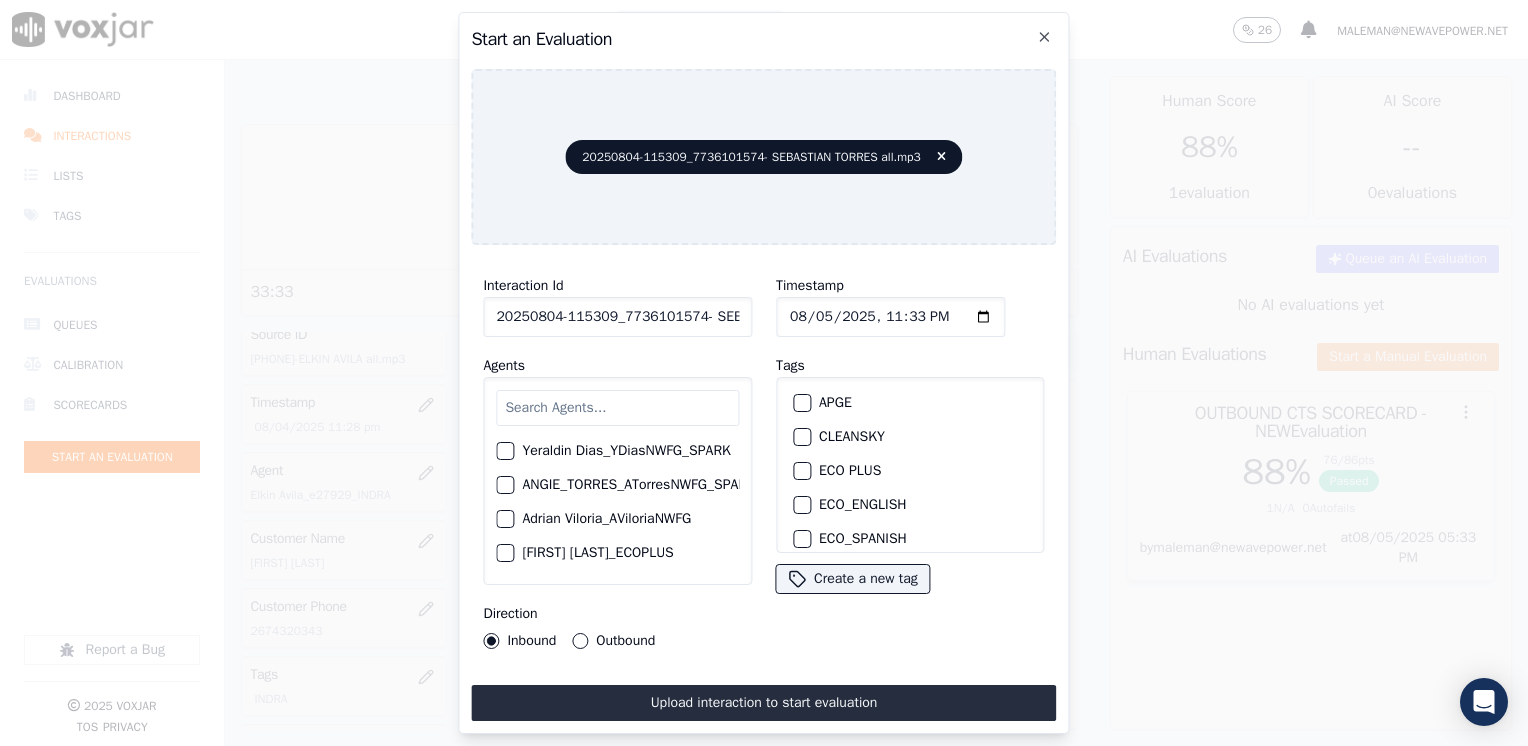 click at bounding box center [617, 408] 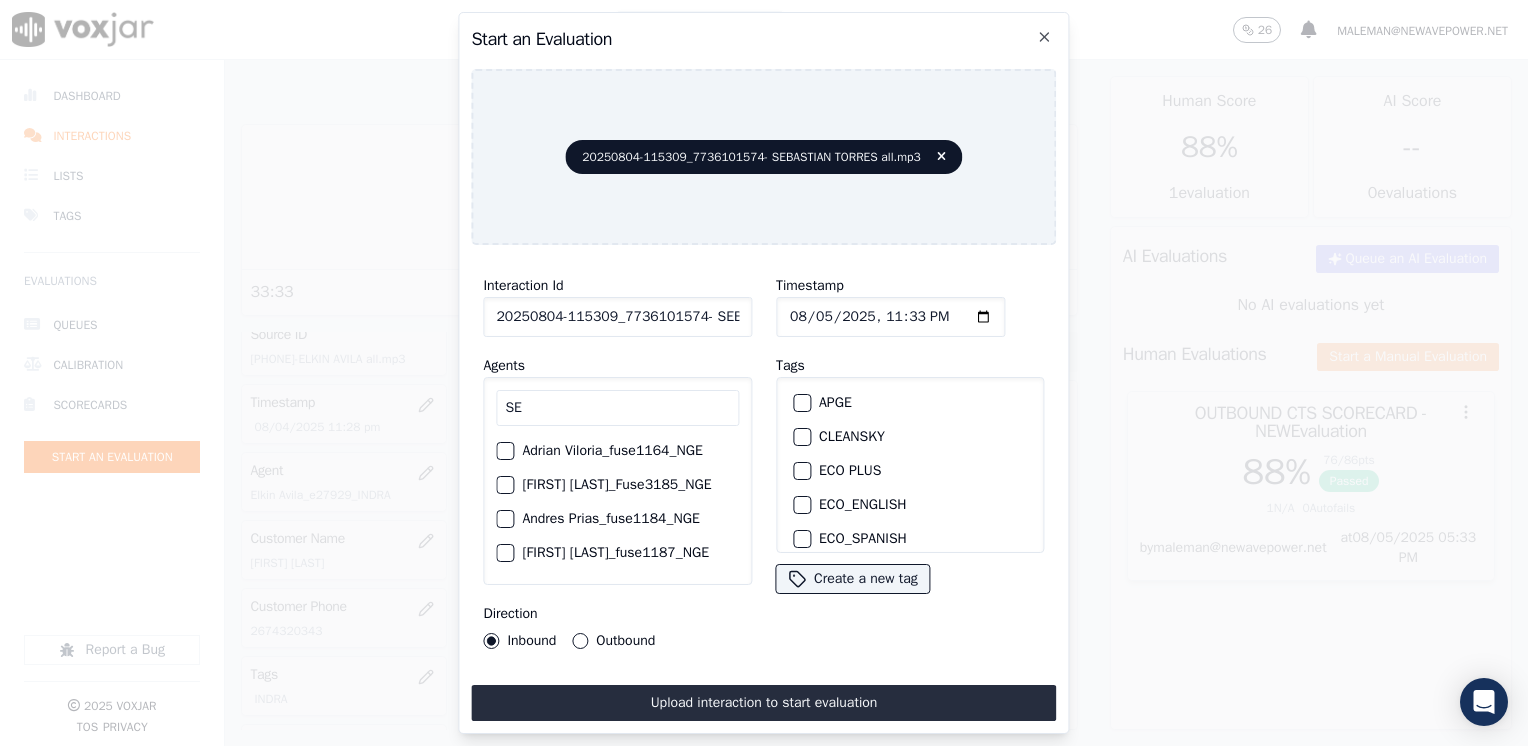 type on "S" 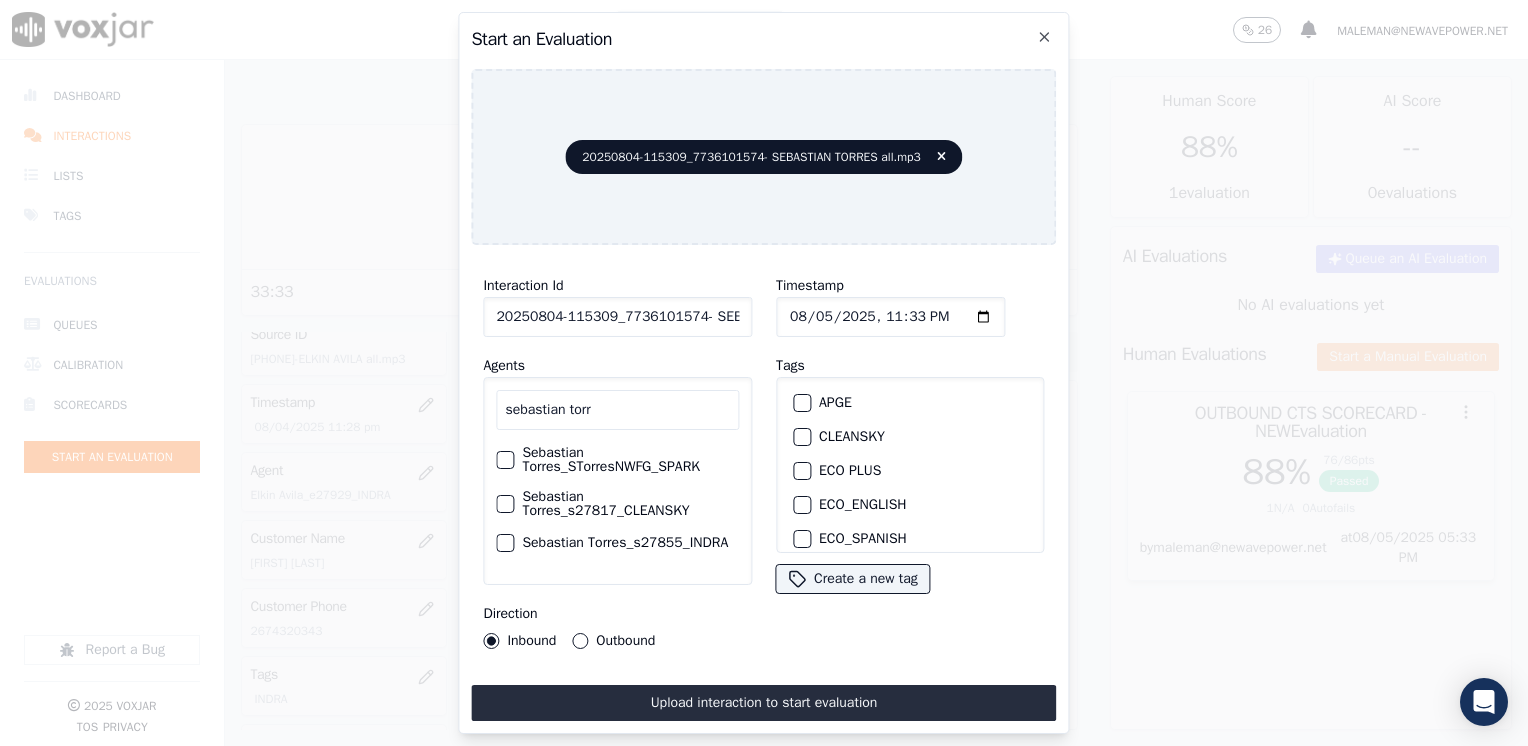 type on "sebastian torr" 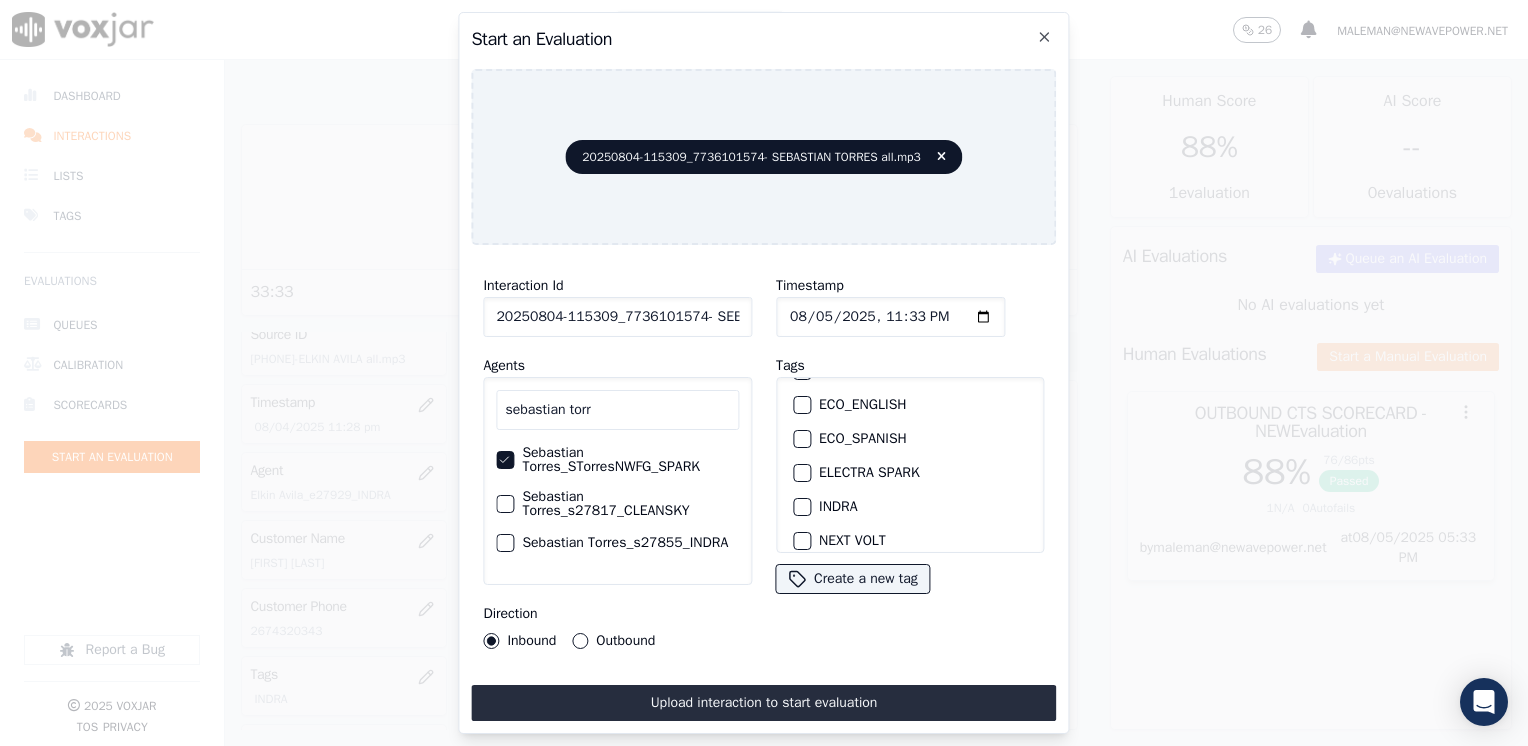 scroll, scrollTop: 200, scrollLeft: 0, axis: vertical 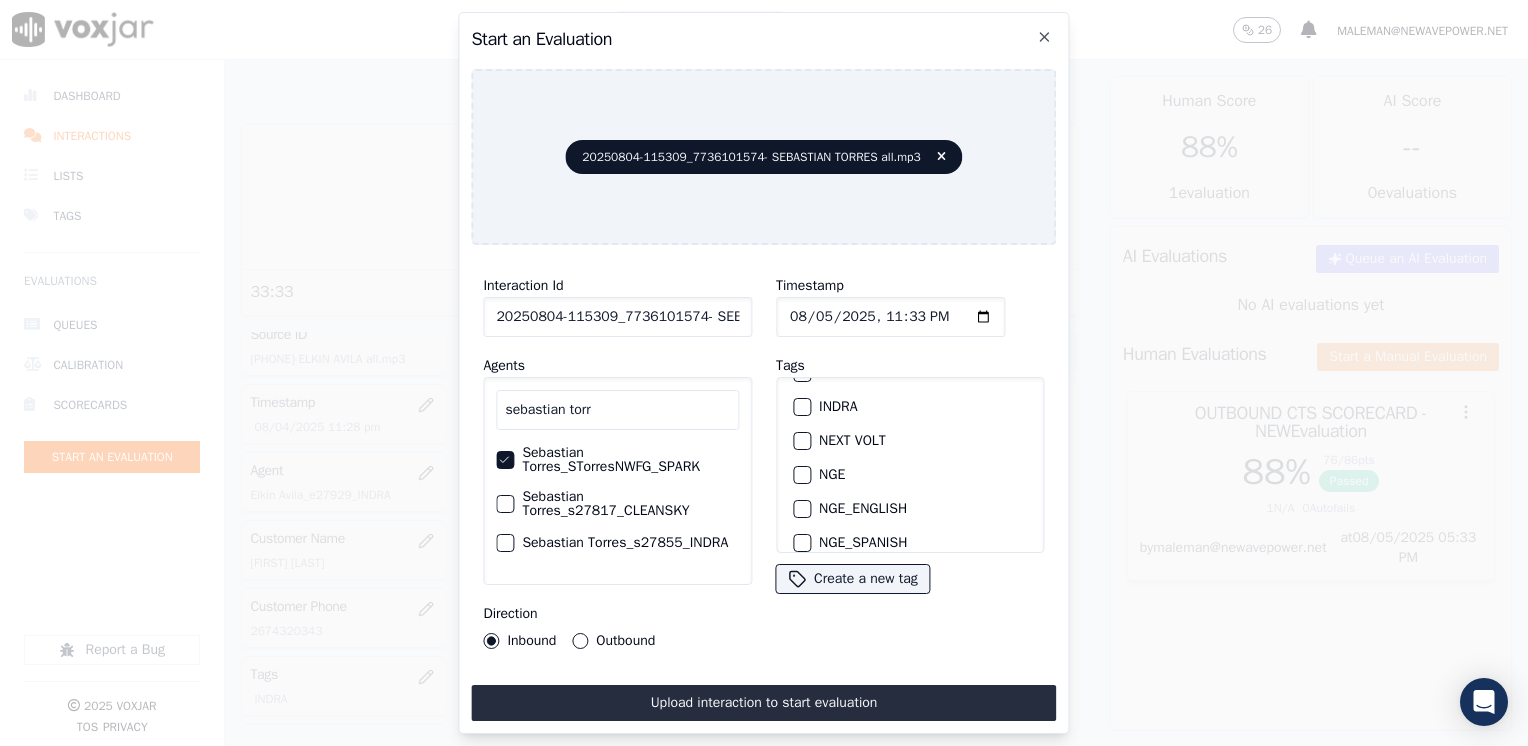 click at bounding box center (801, 441) 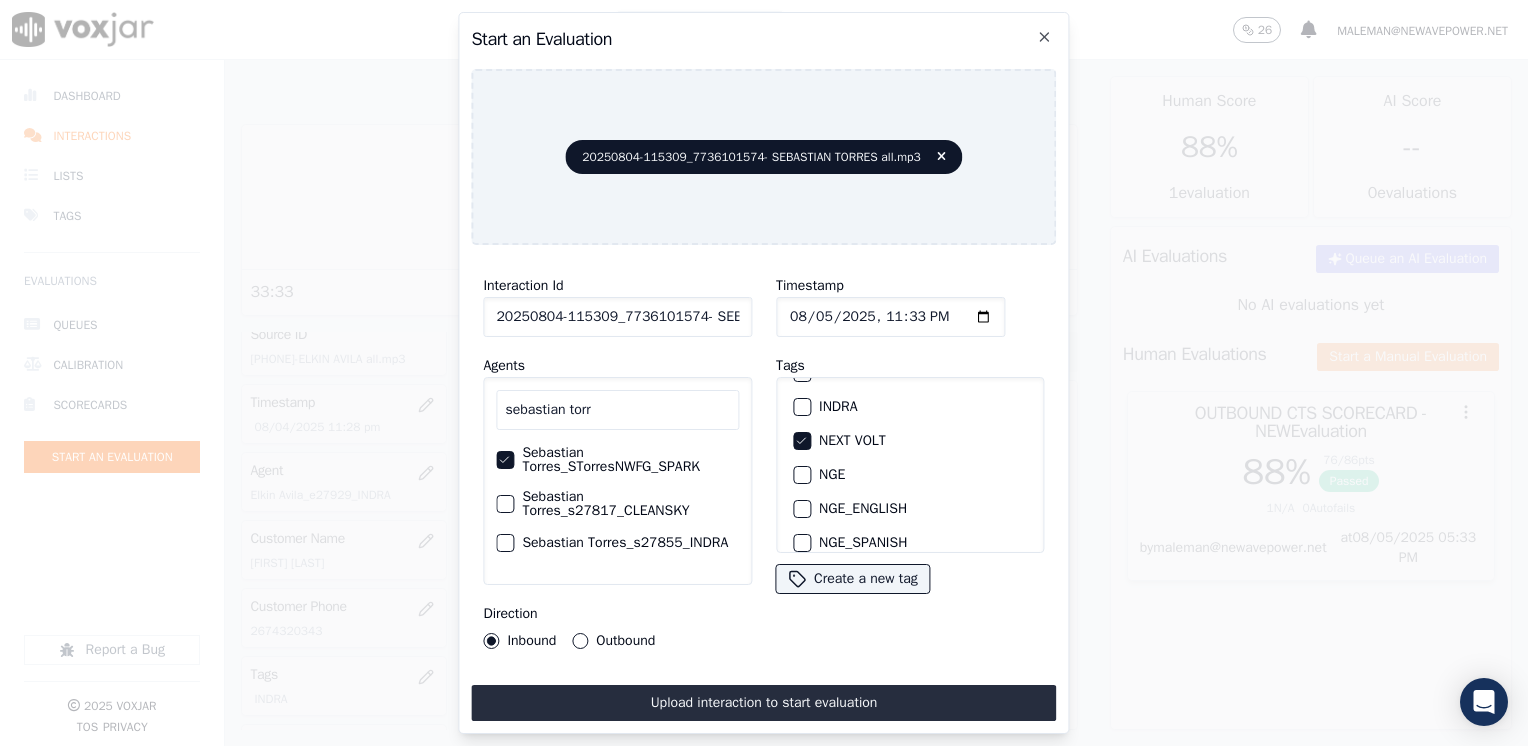 click on "Timestamp" 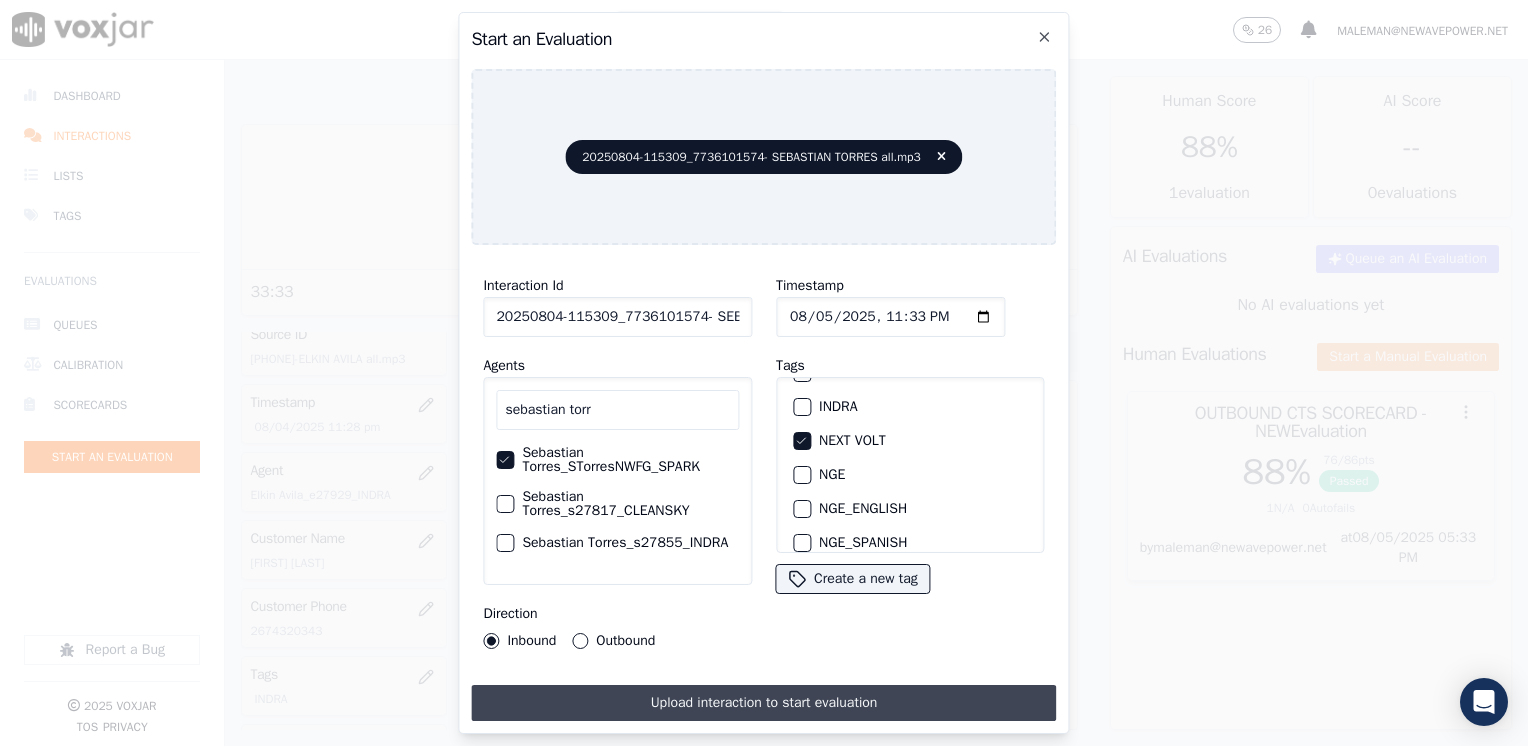 click on "Upload interaction to start evaluation" at bounding box center (763, 703) 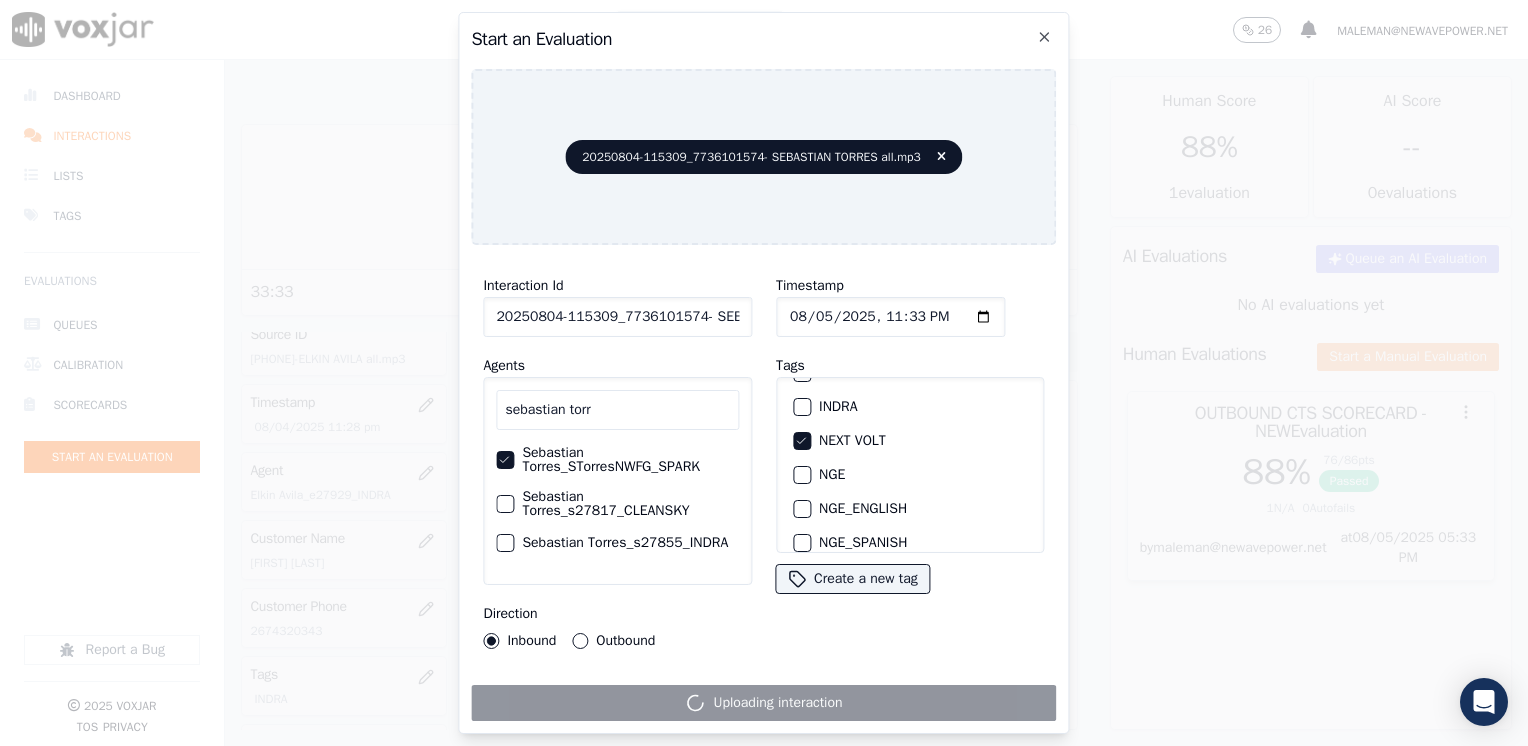 click on "Timestamp" 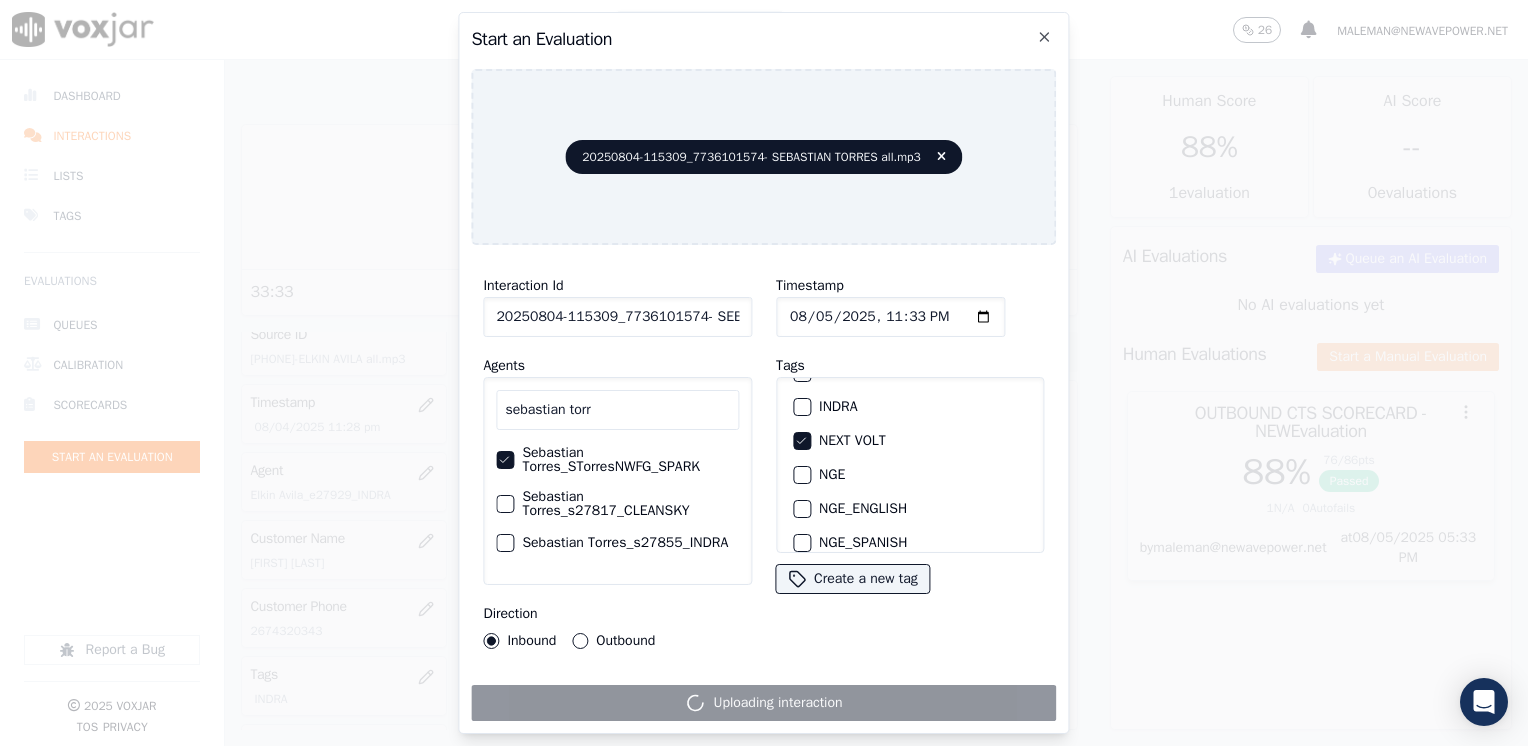 type on "2025-08-04T23:33" 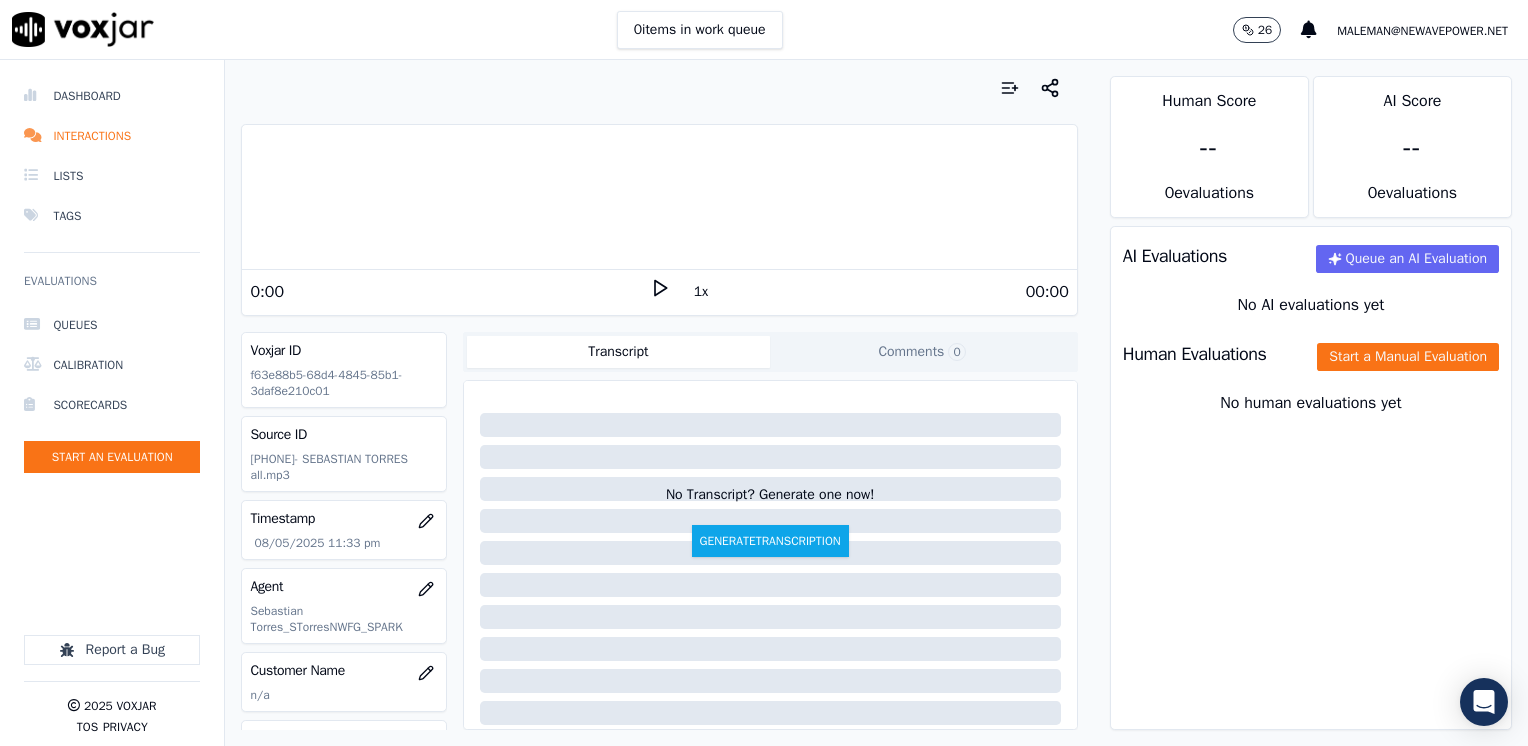 click 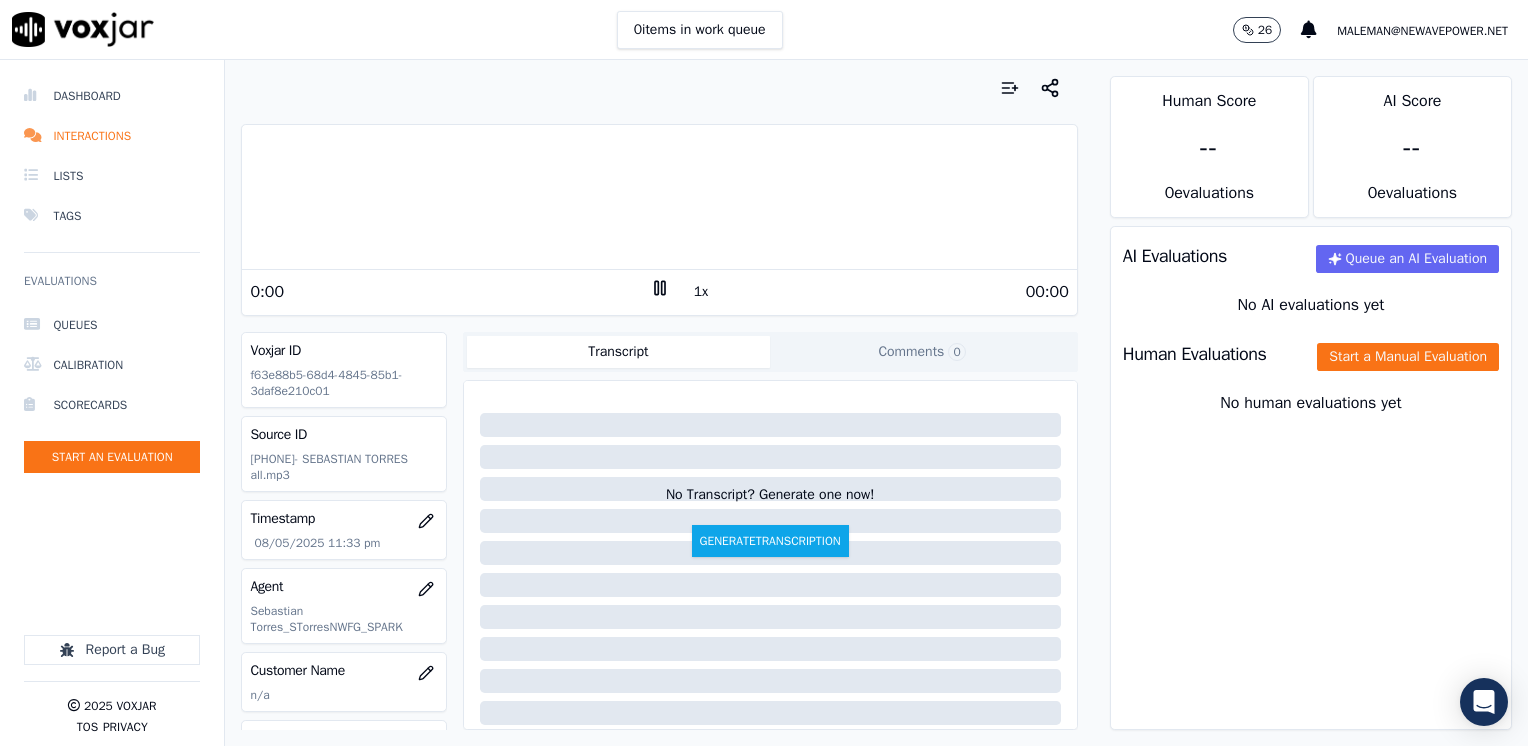 click 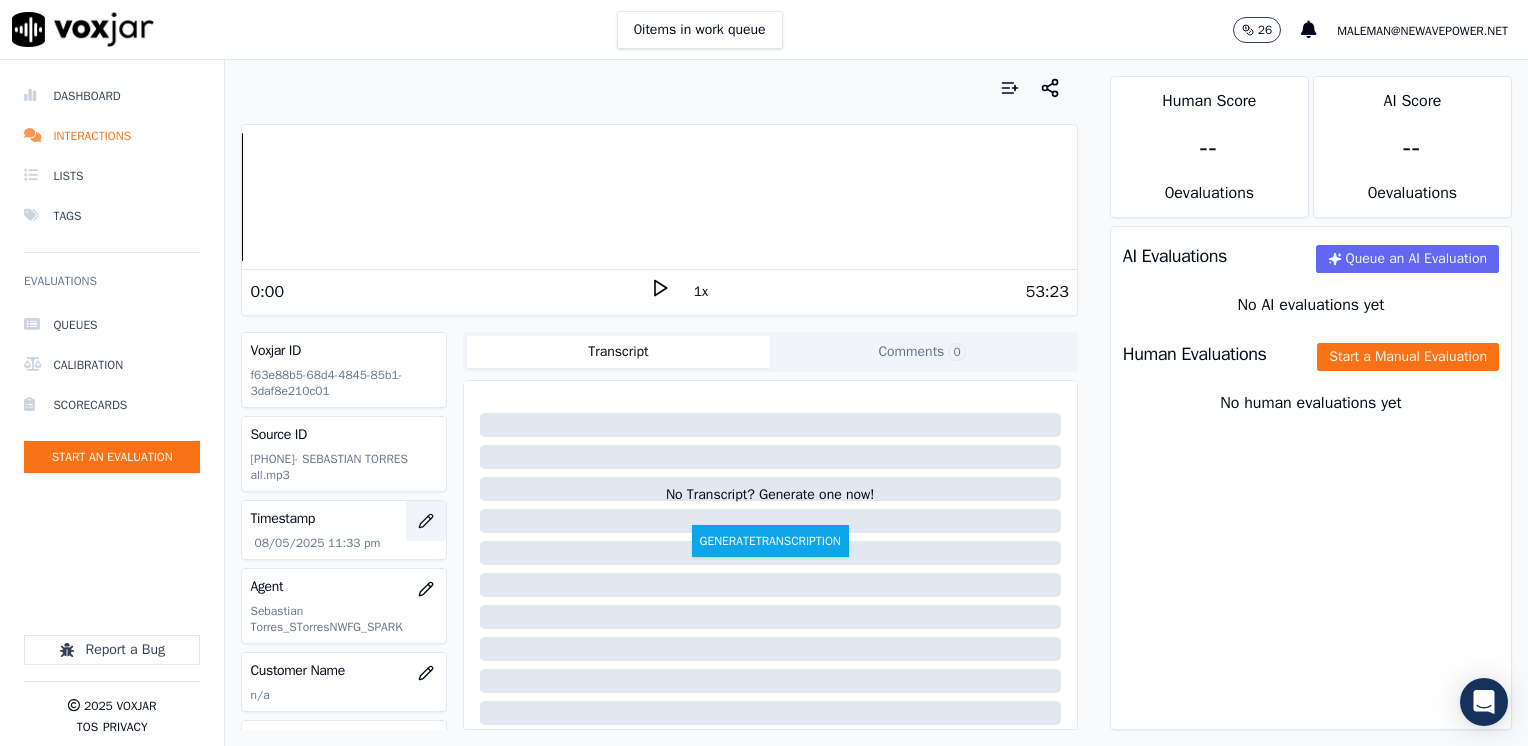 click 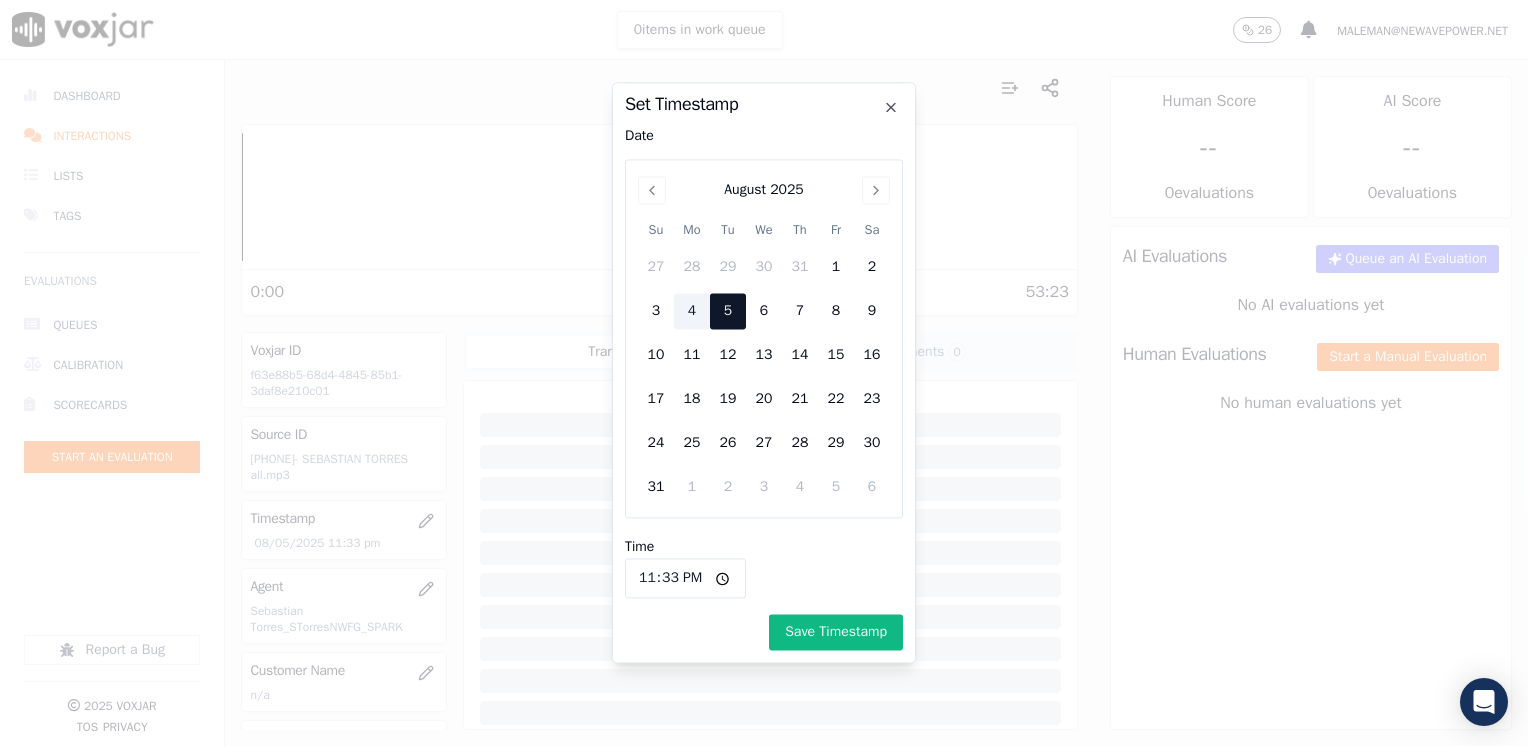 click on "4" at bounding box center [692, 312] 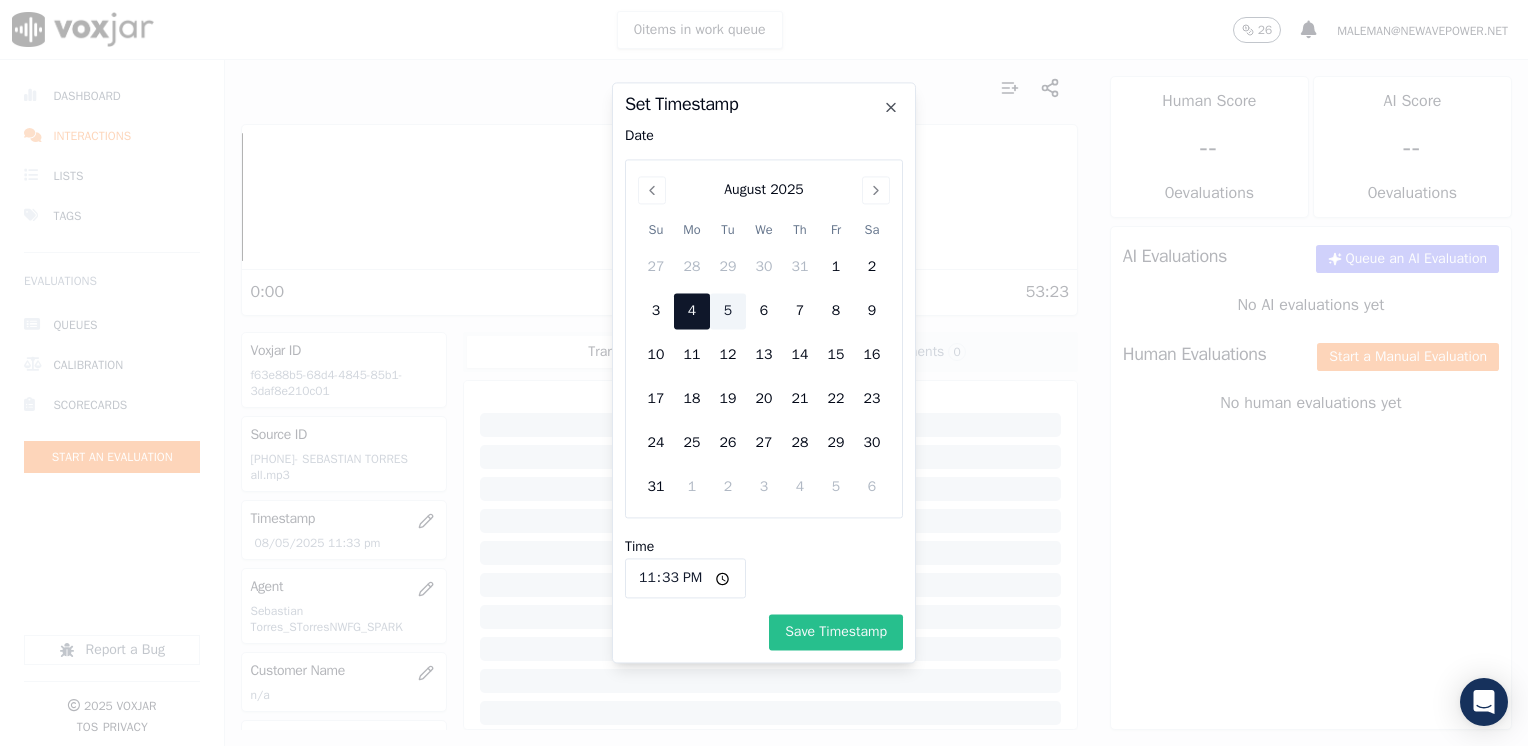 click on "Save Timestamp" at bounding box center (836, 633) 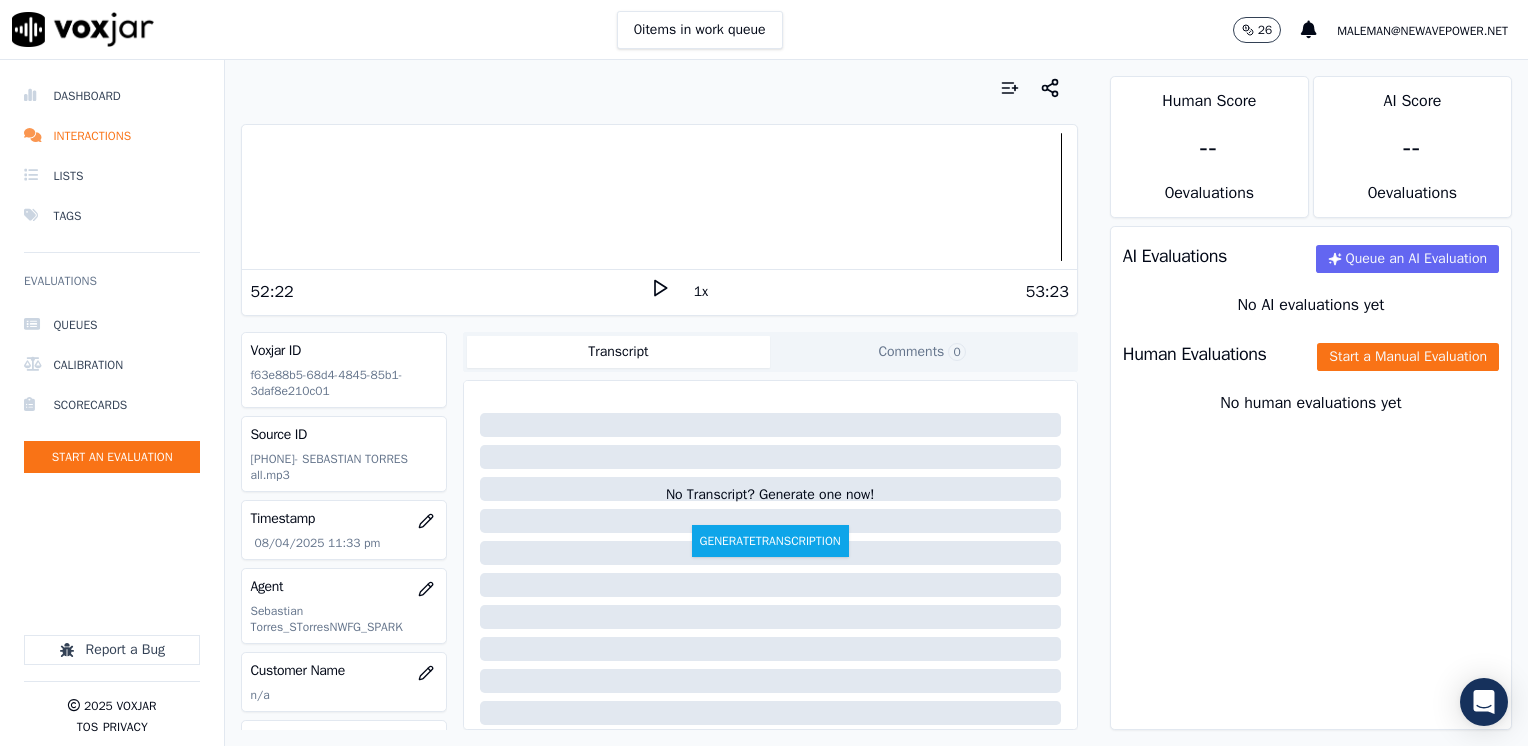 scroll, scrollTop: 100, scrollLeft: 0, axis: vertical 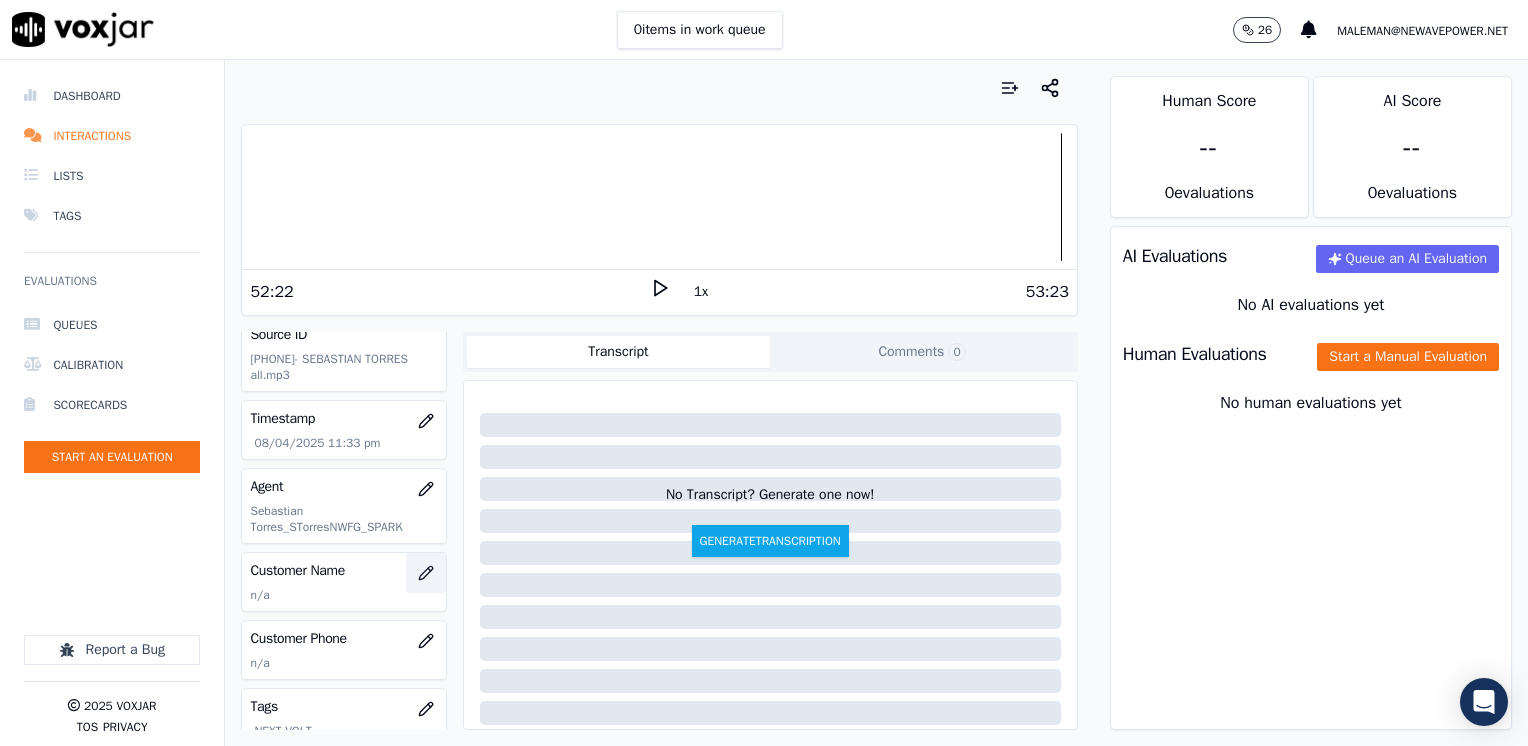 click 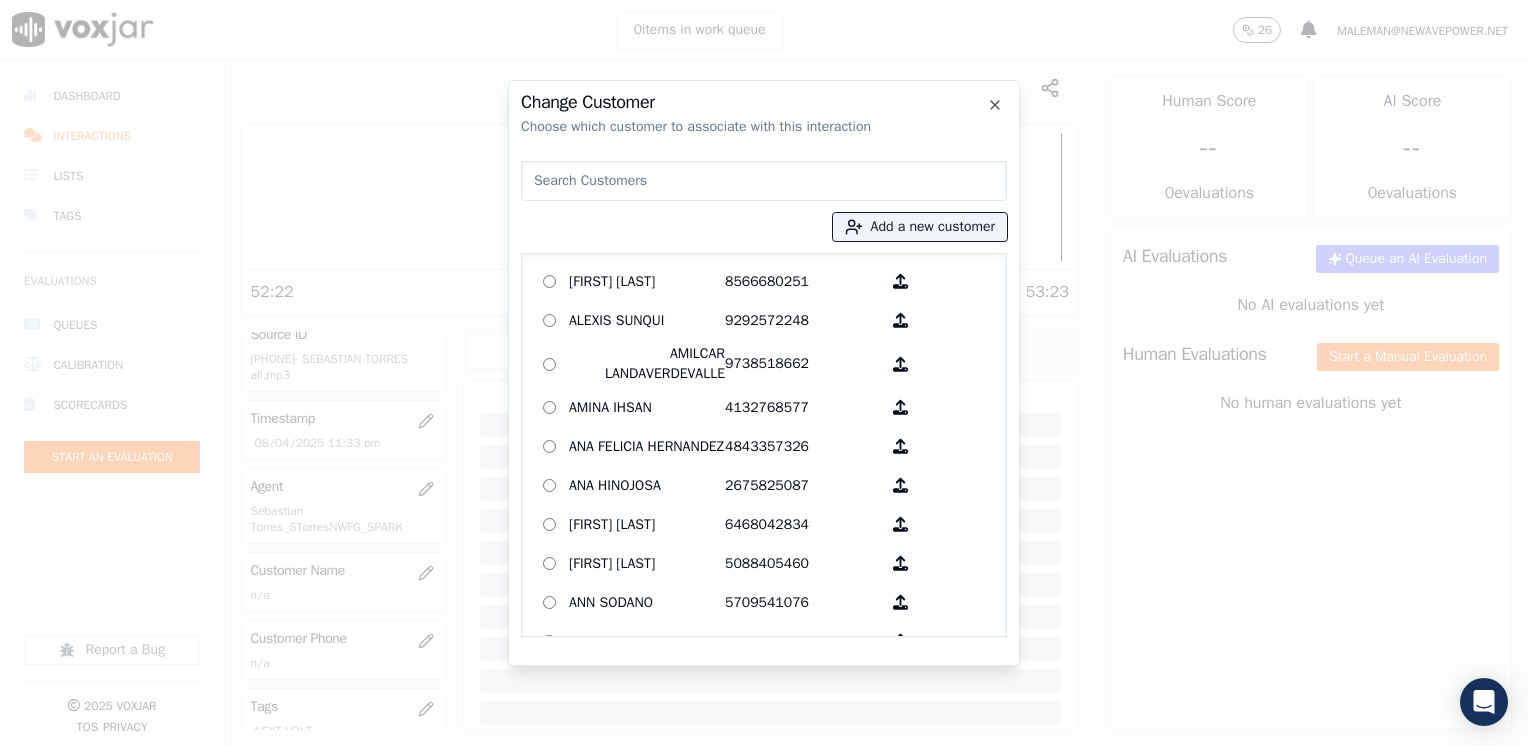 drag, startPoint x: 603, startPoint y: 180, endPoint x: 620, endPoint y: 181, distance: 17.029387 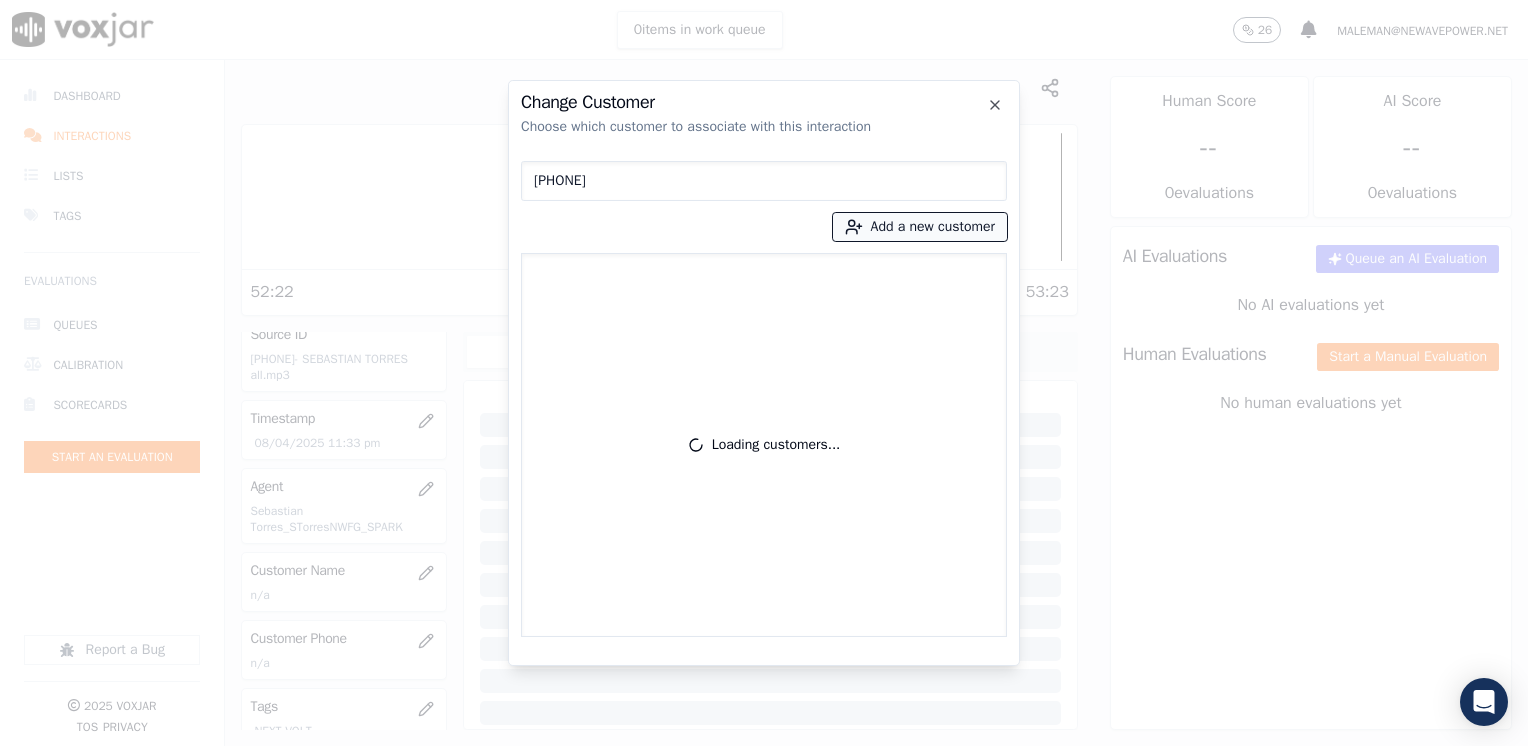 type on "7736101574" 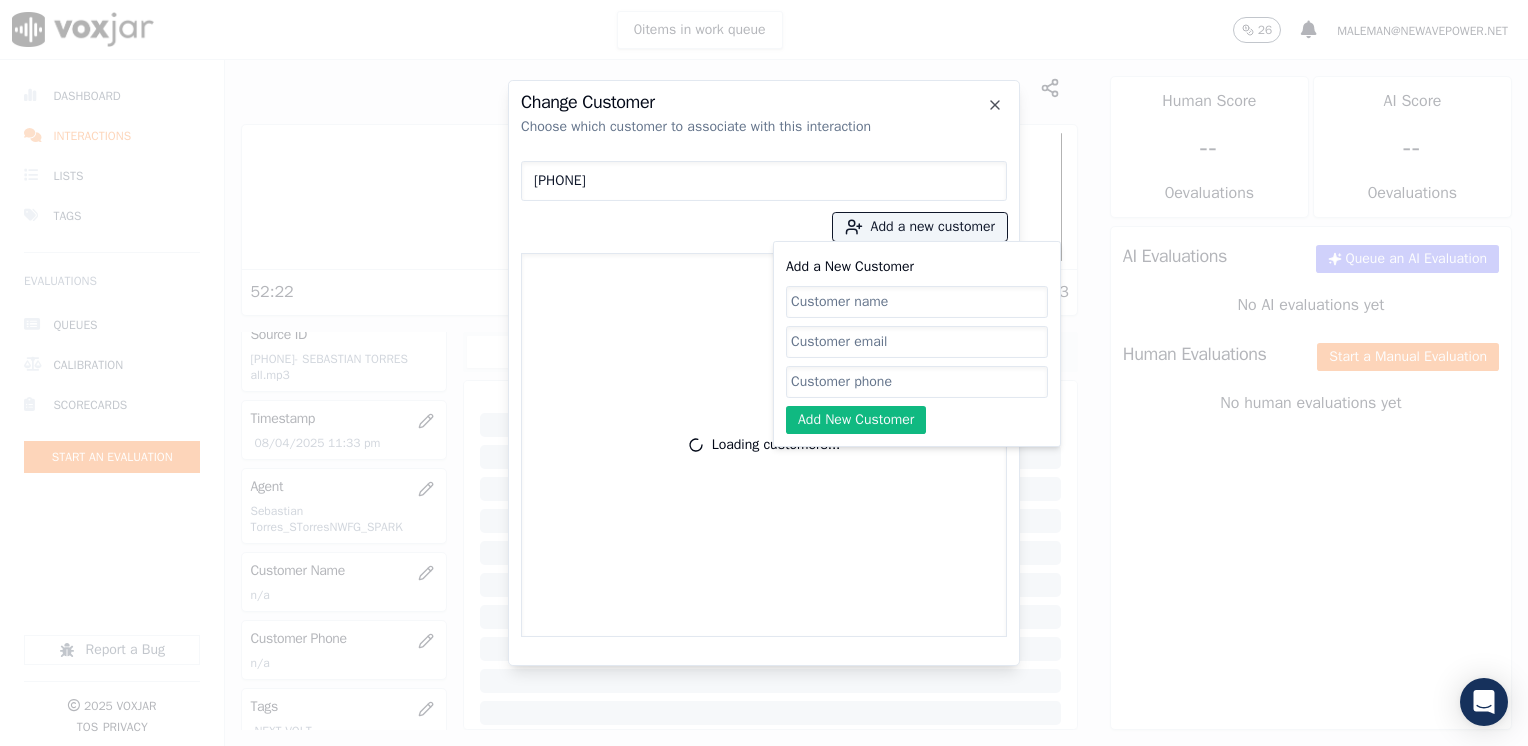 click on "Add a New Customer" 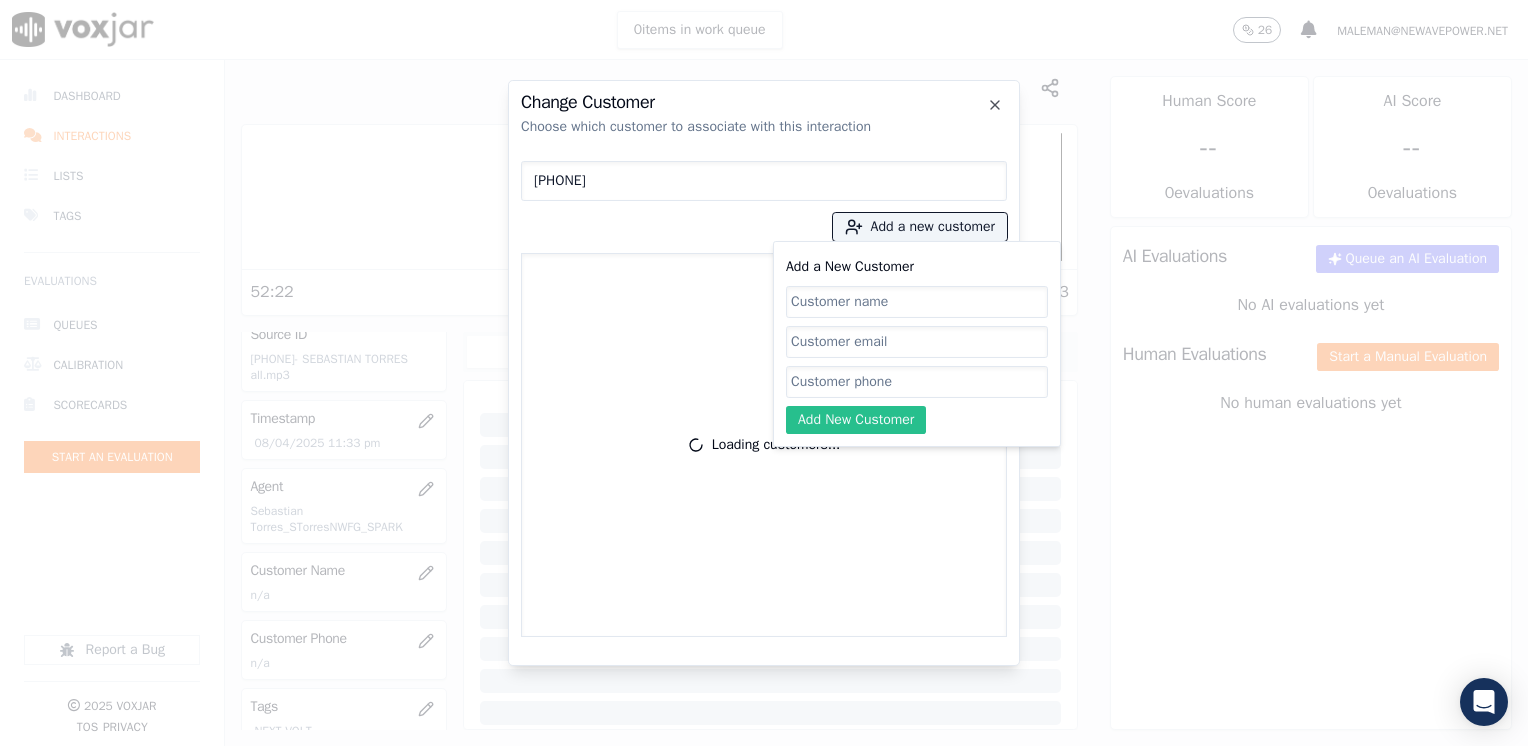 paste on "7736101574" 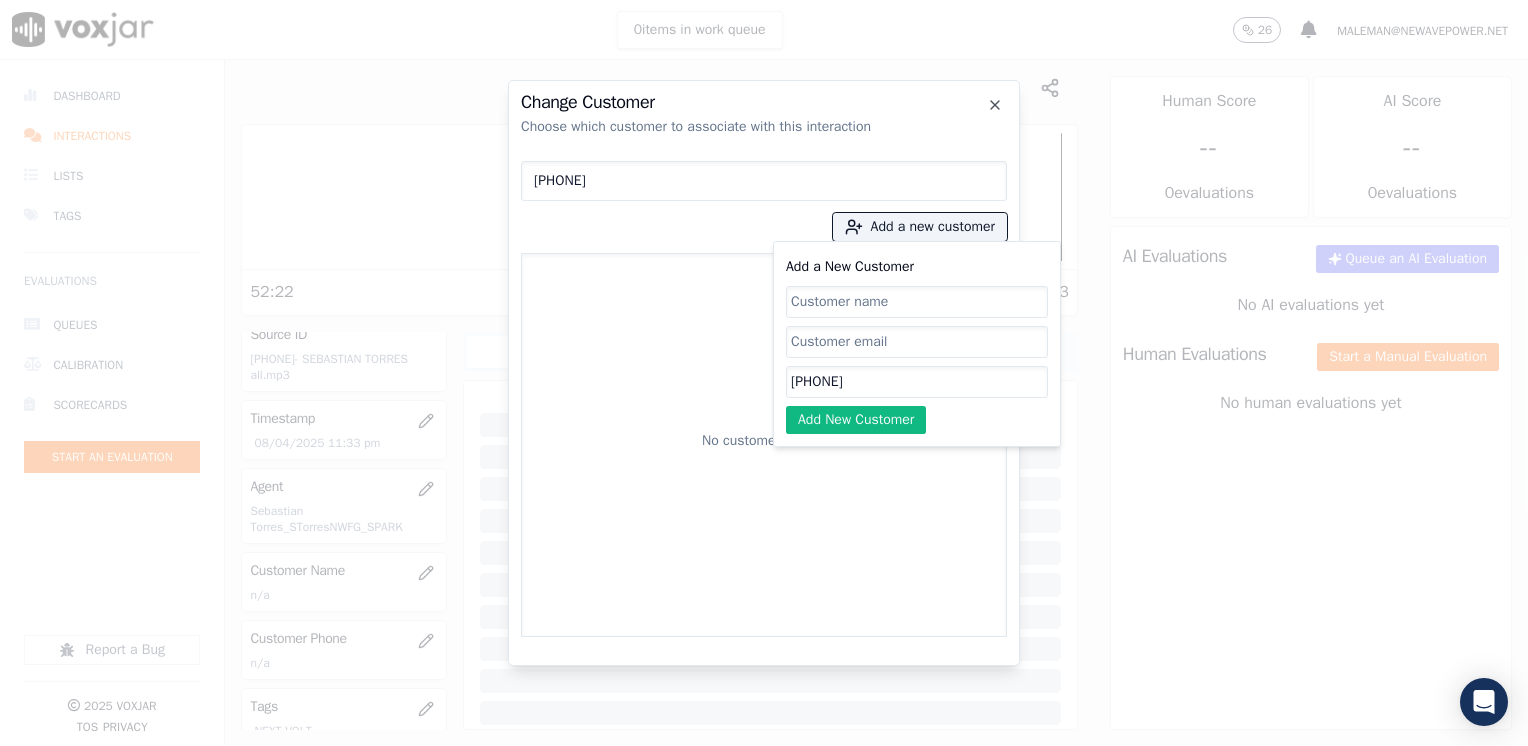 type on "7736101574" 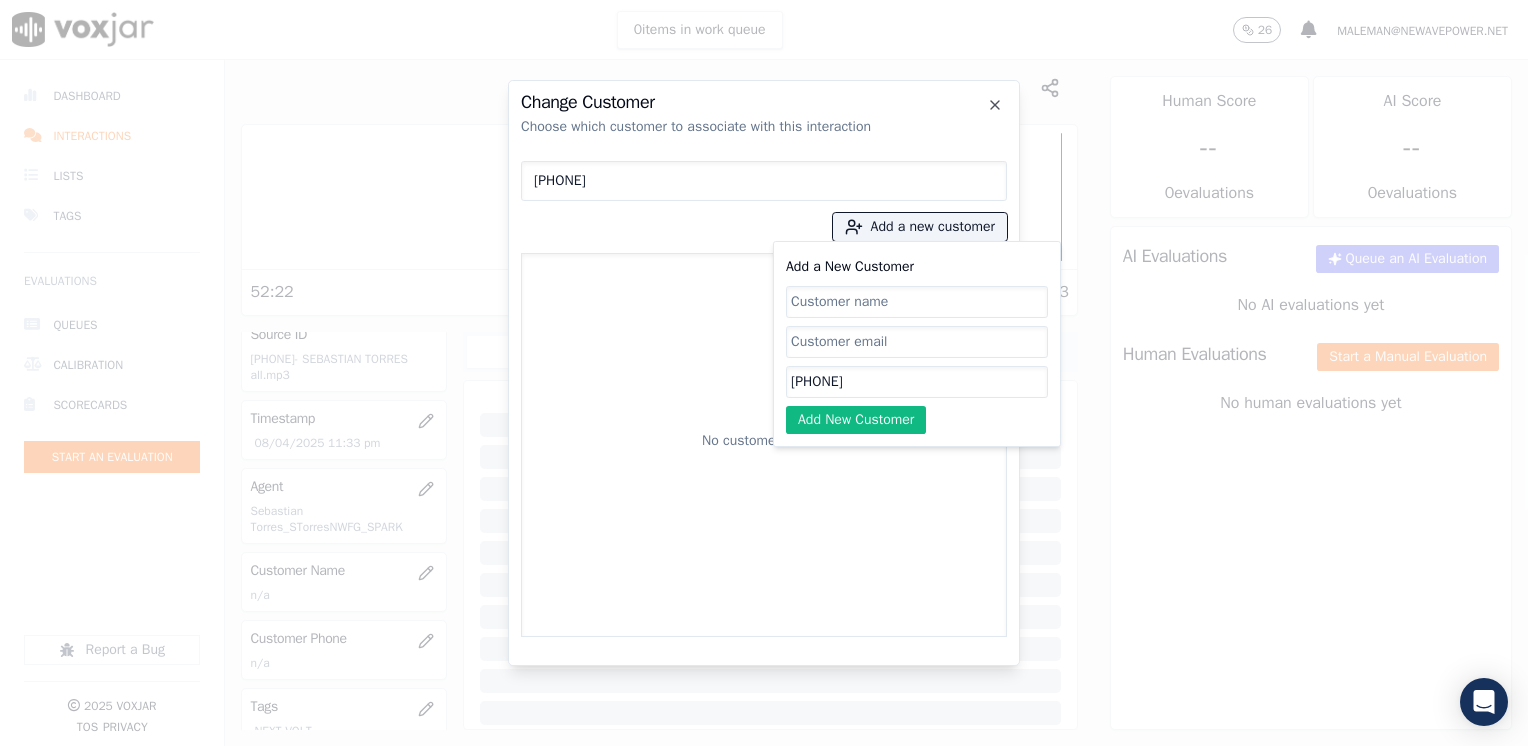 click on "Add a New Customer" 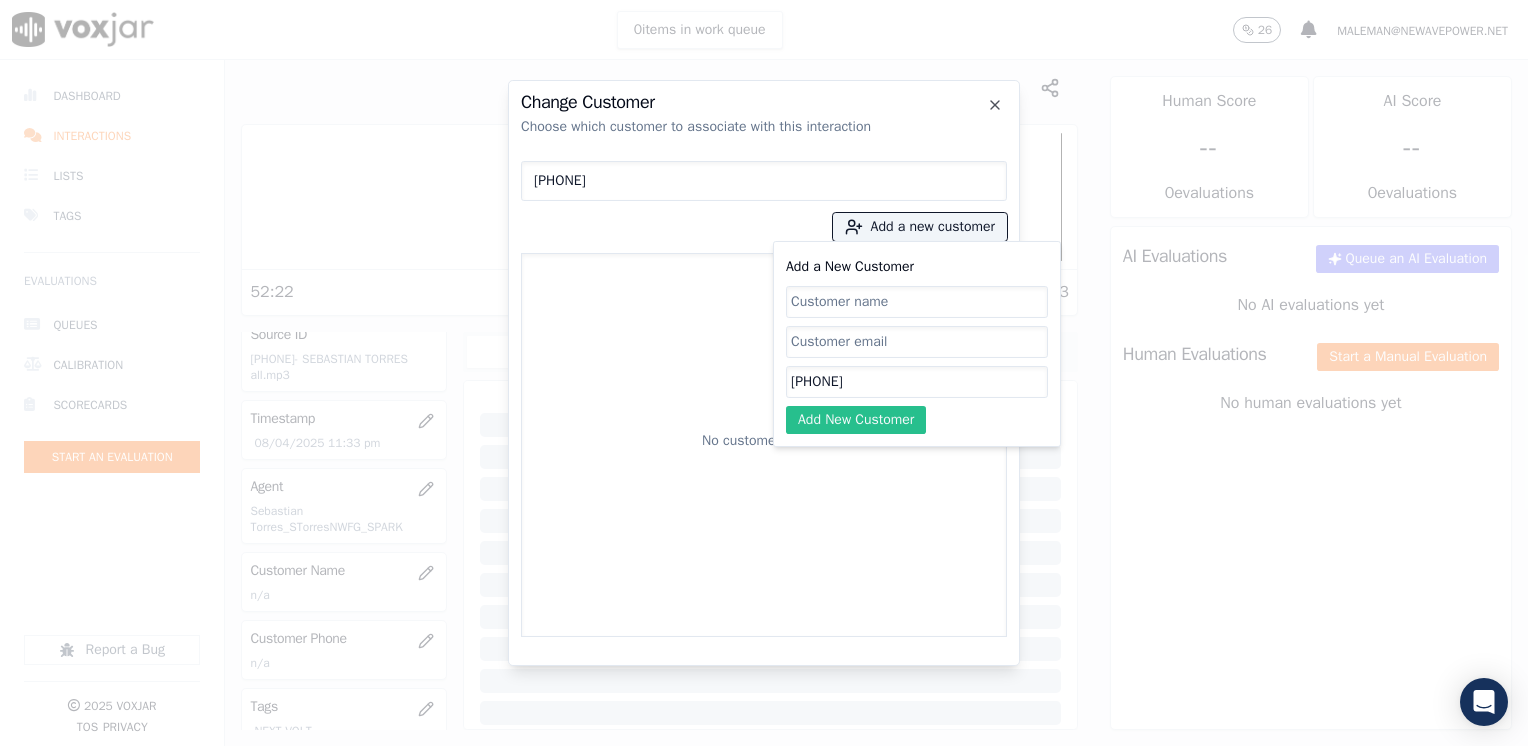 paste on "Jasson Leonardo Caal Cacao" 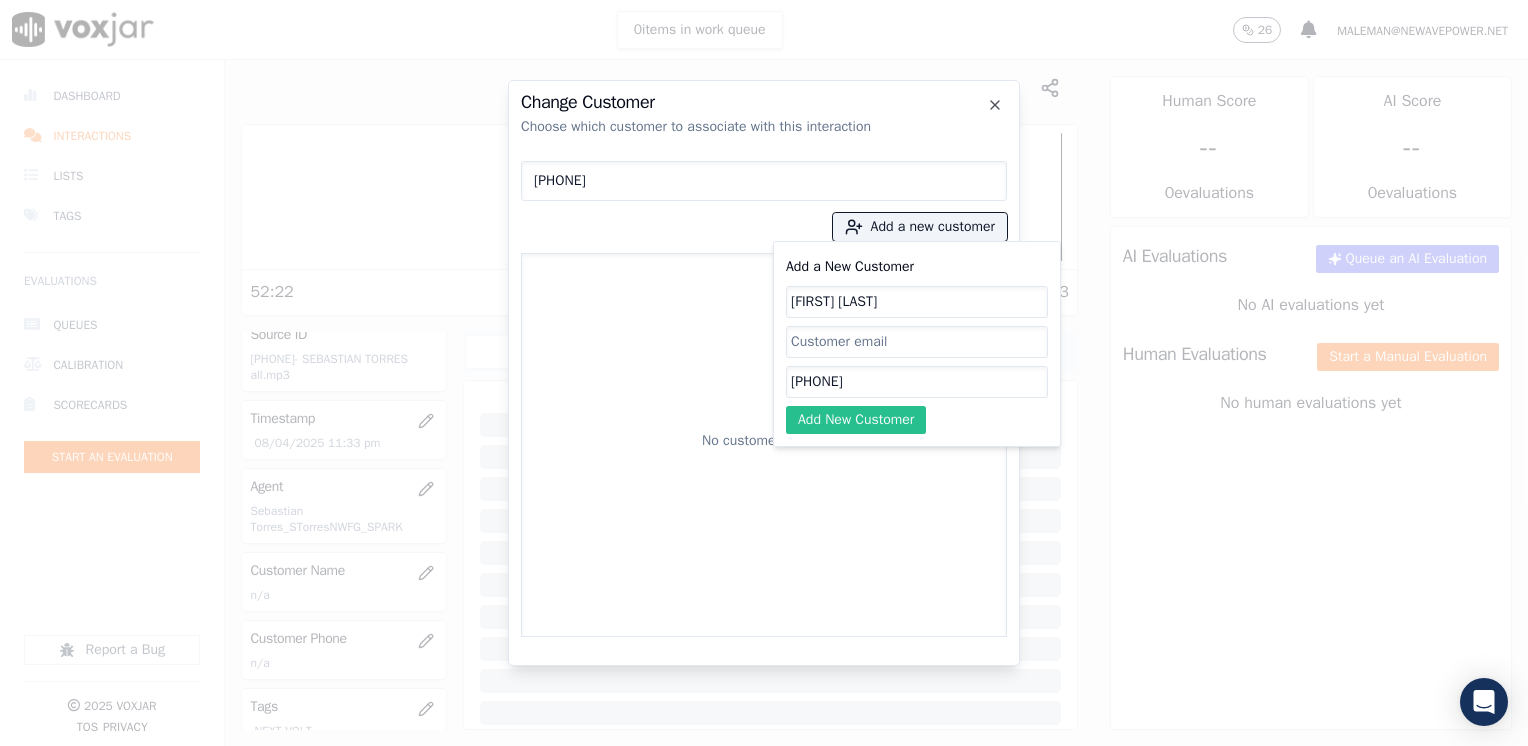 type on "Jasson Leonardo Caal Cacao" 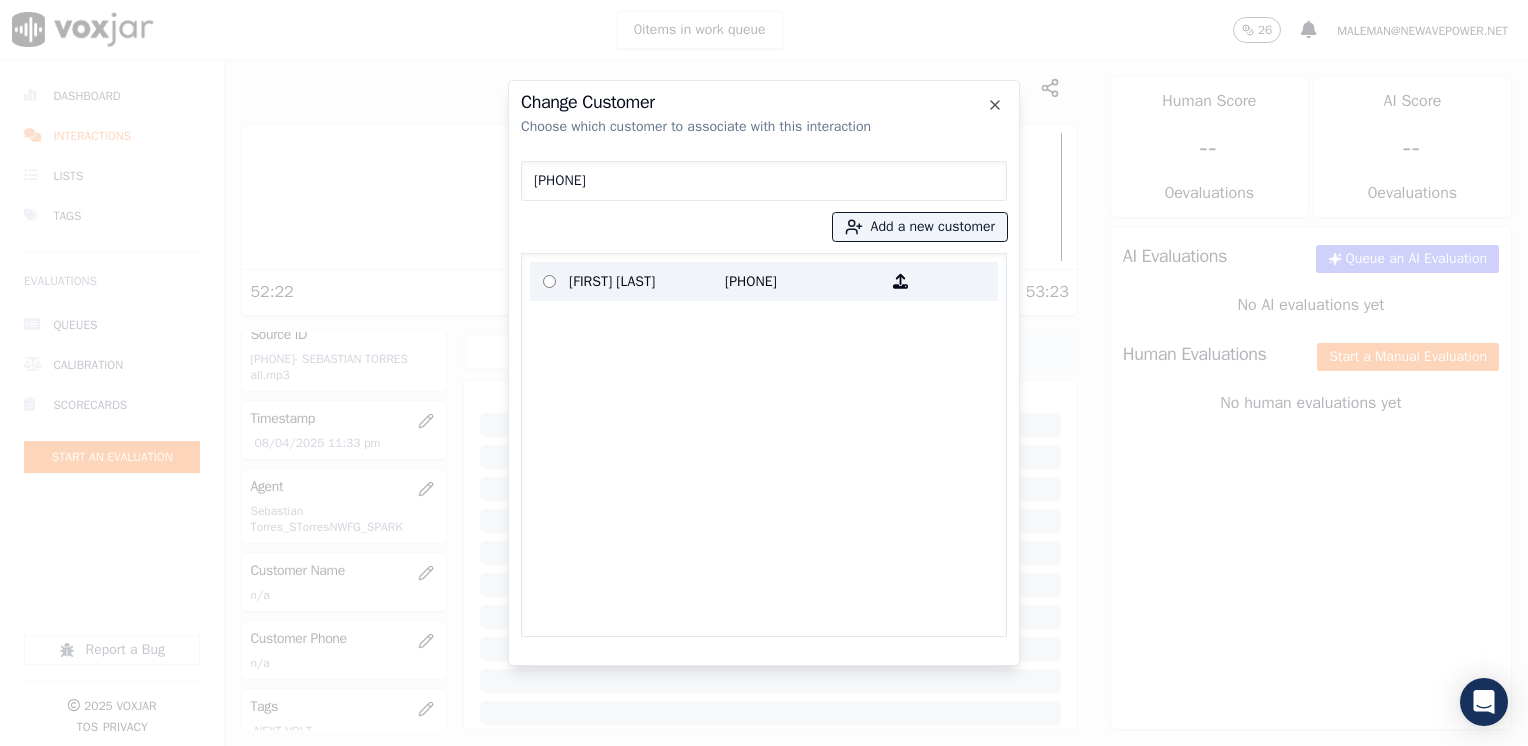click on "Jasson Leonardo Caal Cacao" at bounding box center (647, 281) 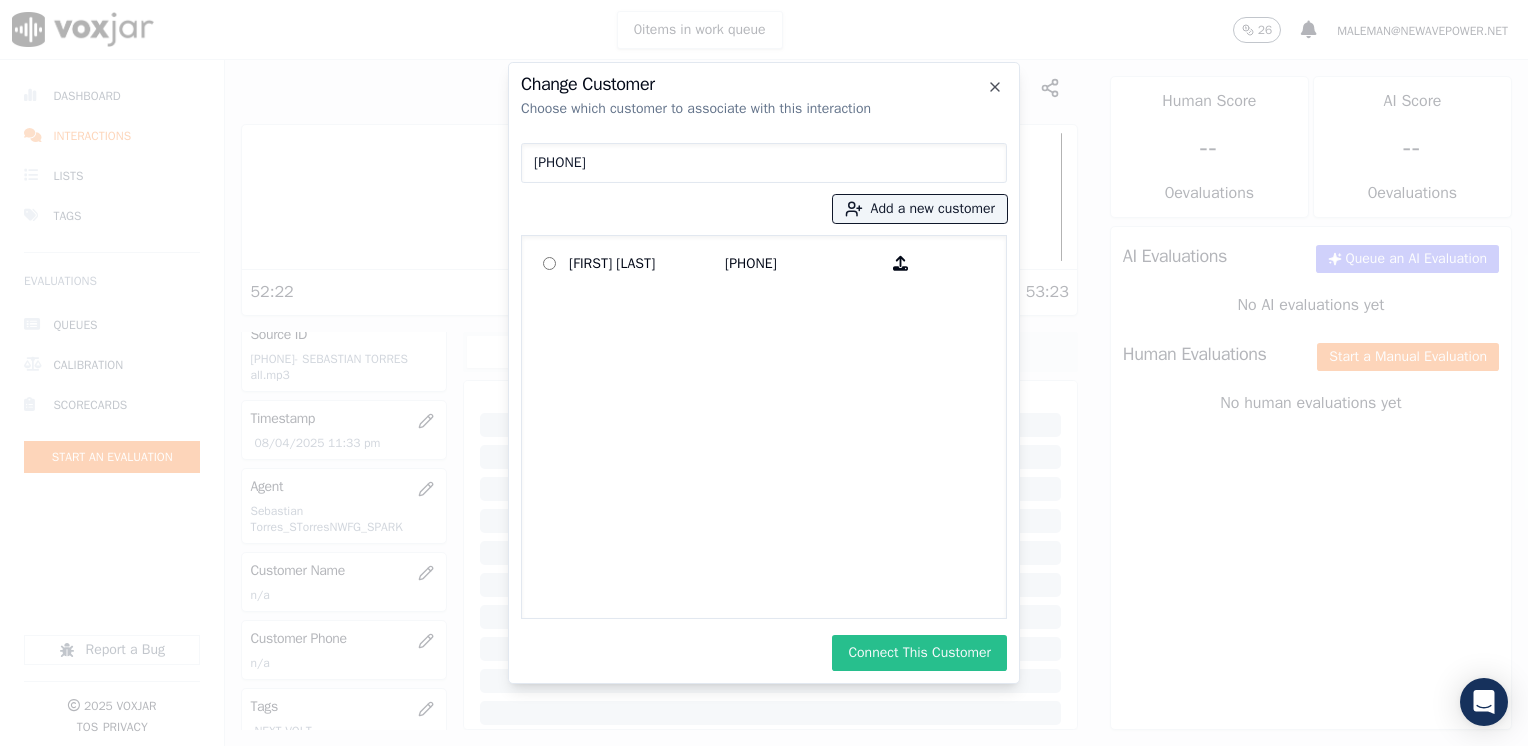 click on "Connect This Customer" at bounding box center [919, 653] 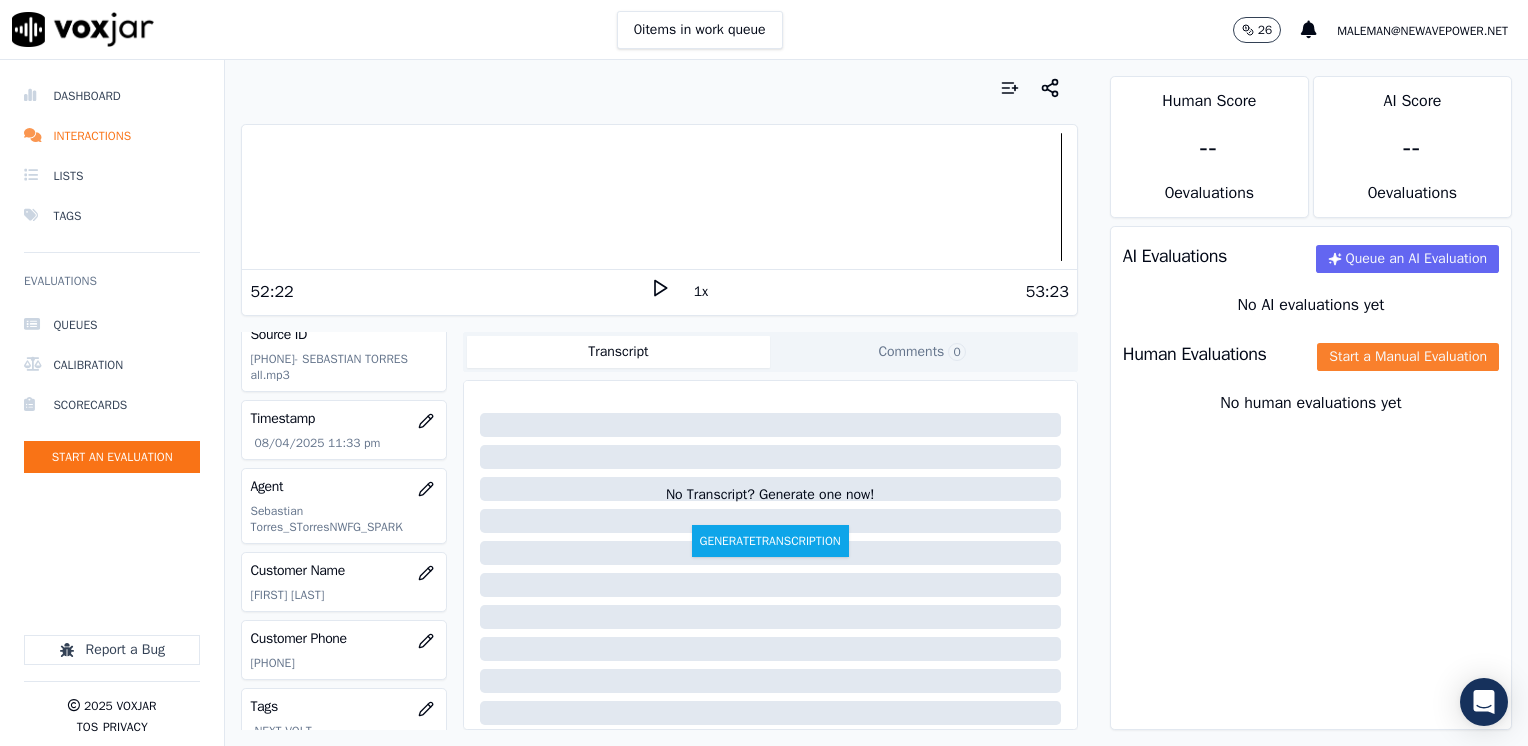 click on "Start a Manual Evaluation" 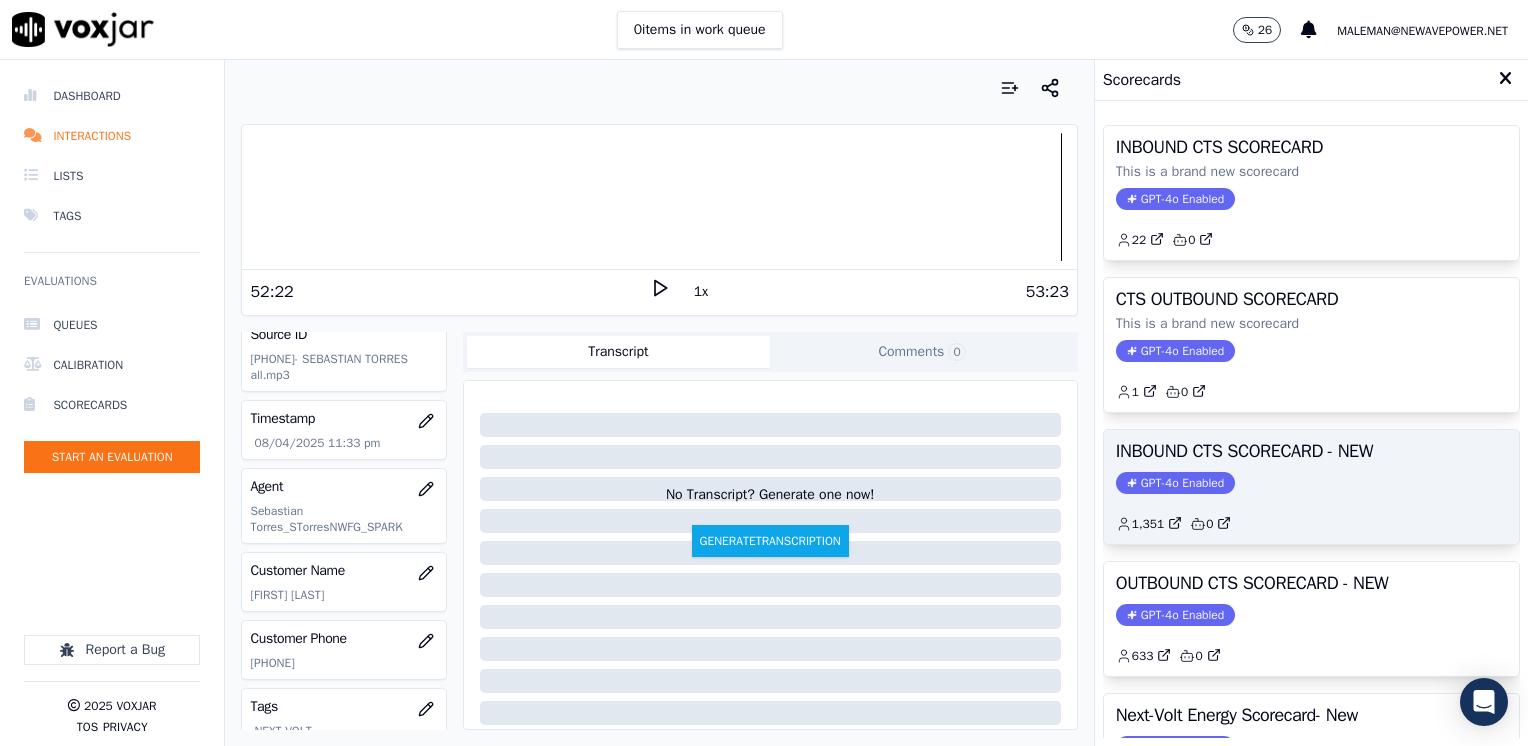 click on "INBOUND CTS SCORECARD - NEW" at bounding box center [1311, 451] 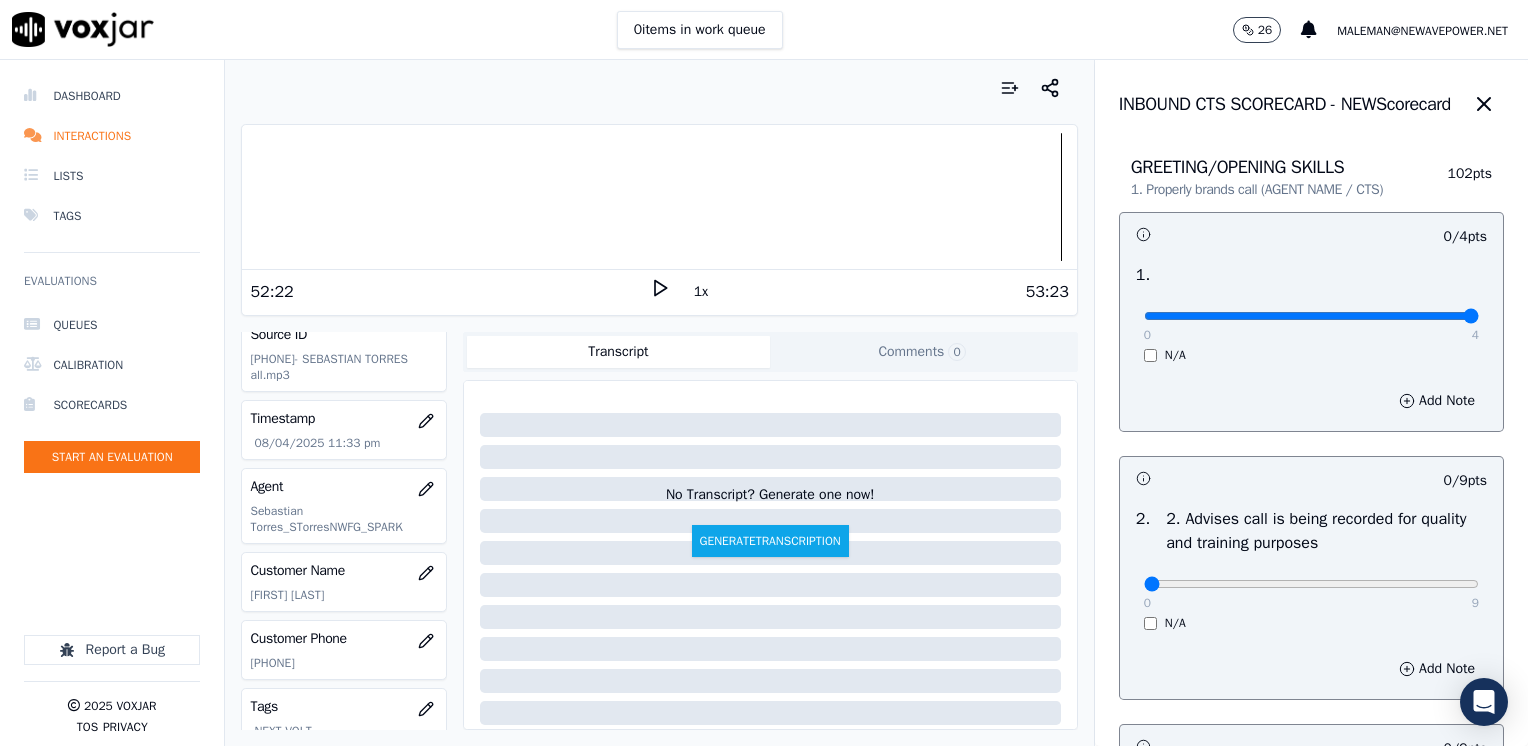 drag, startPoint x: 1133, startPoint y: 310, endPoint x: 1531, endPoint y: 302, distance: 398.08038 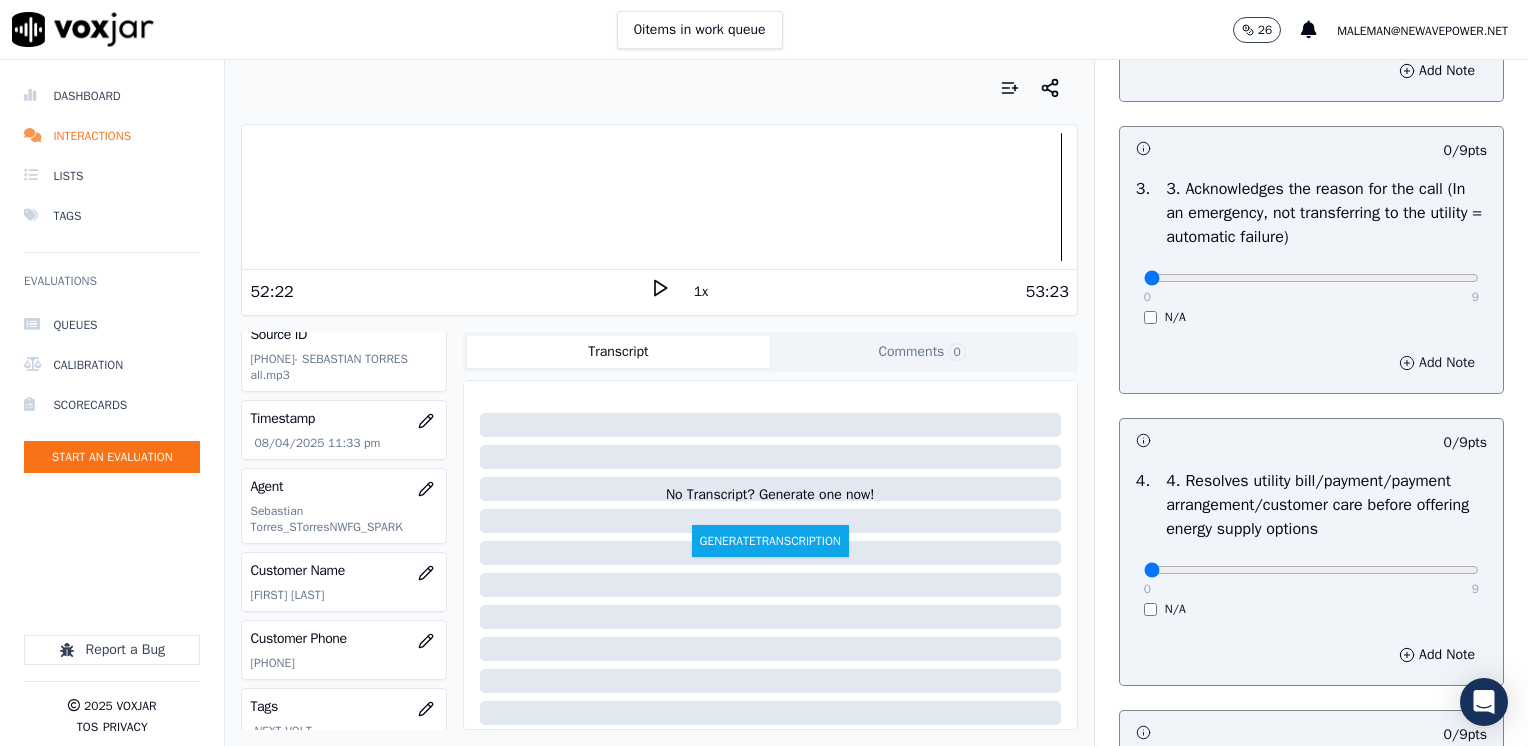 scroll, scrollTop: 600, scrollLeft: 0, axis: vertical 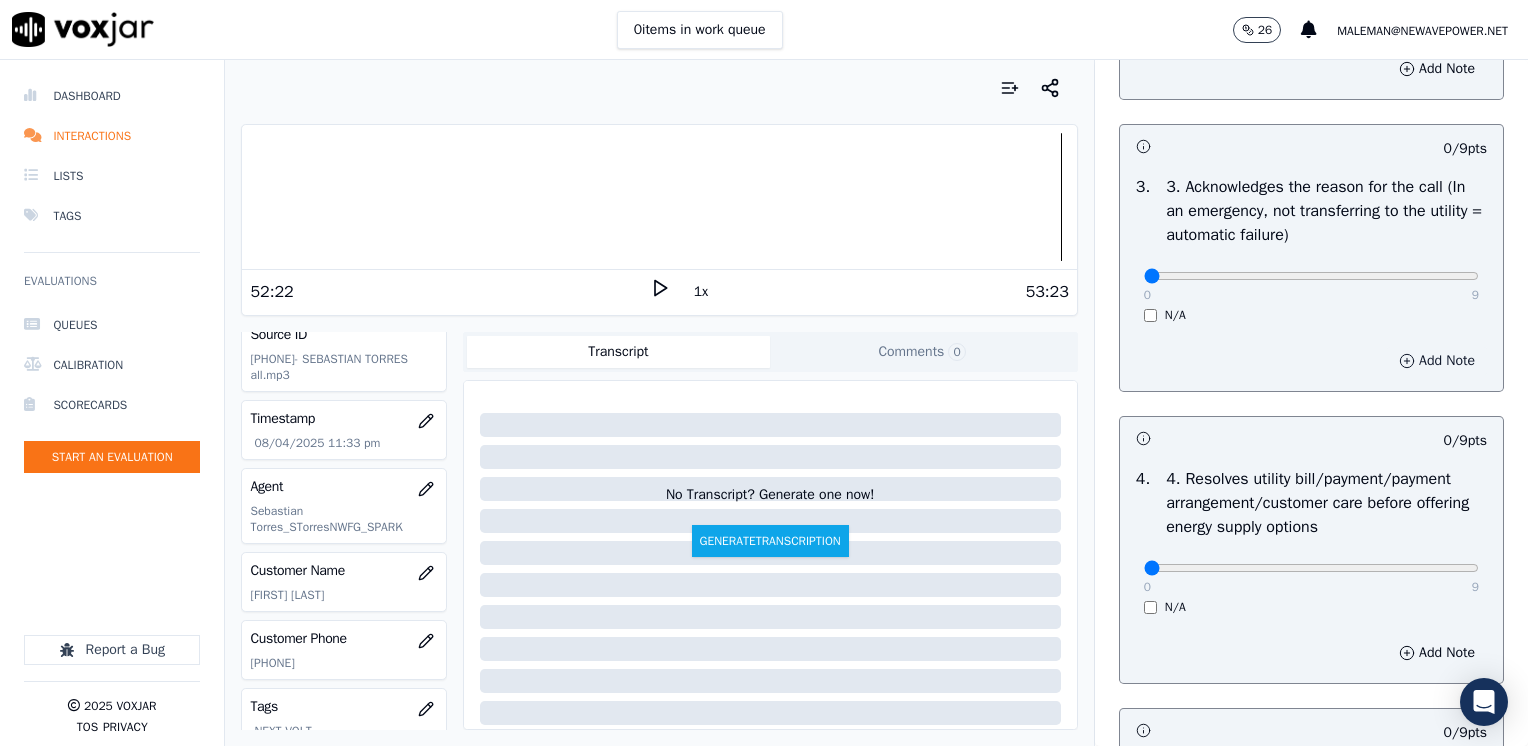 click on "Add Note" at bounding box center (1437, 361) 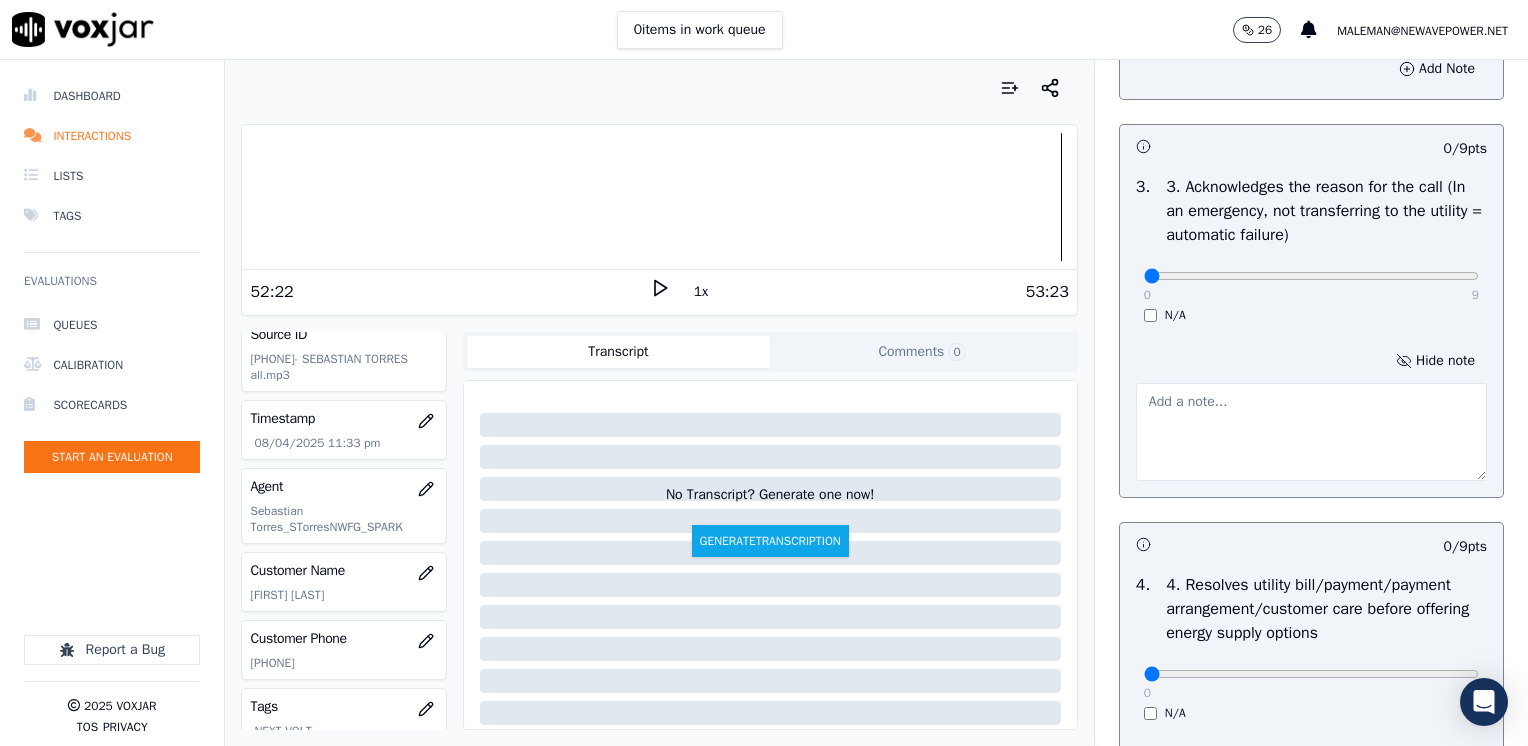 click at bounding box center [1311, 432] 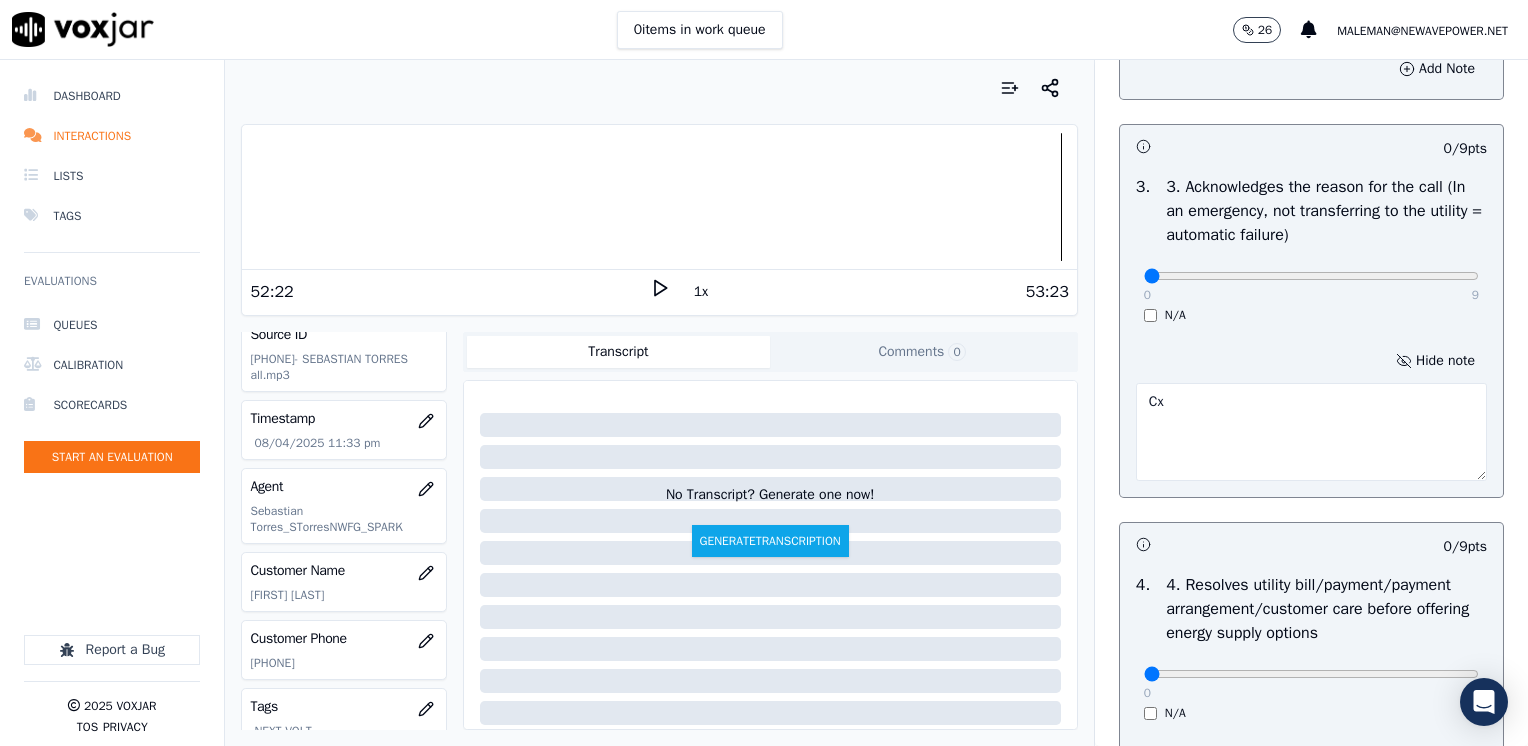 type on "C" 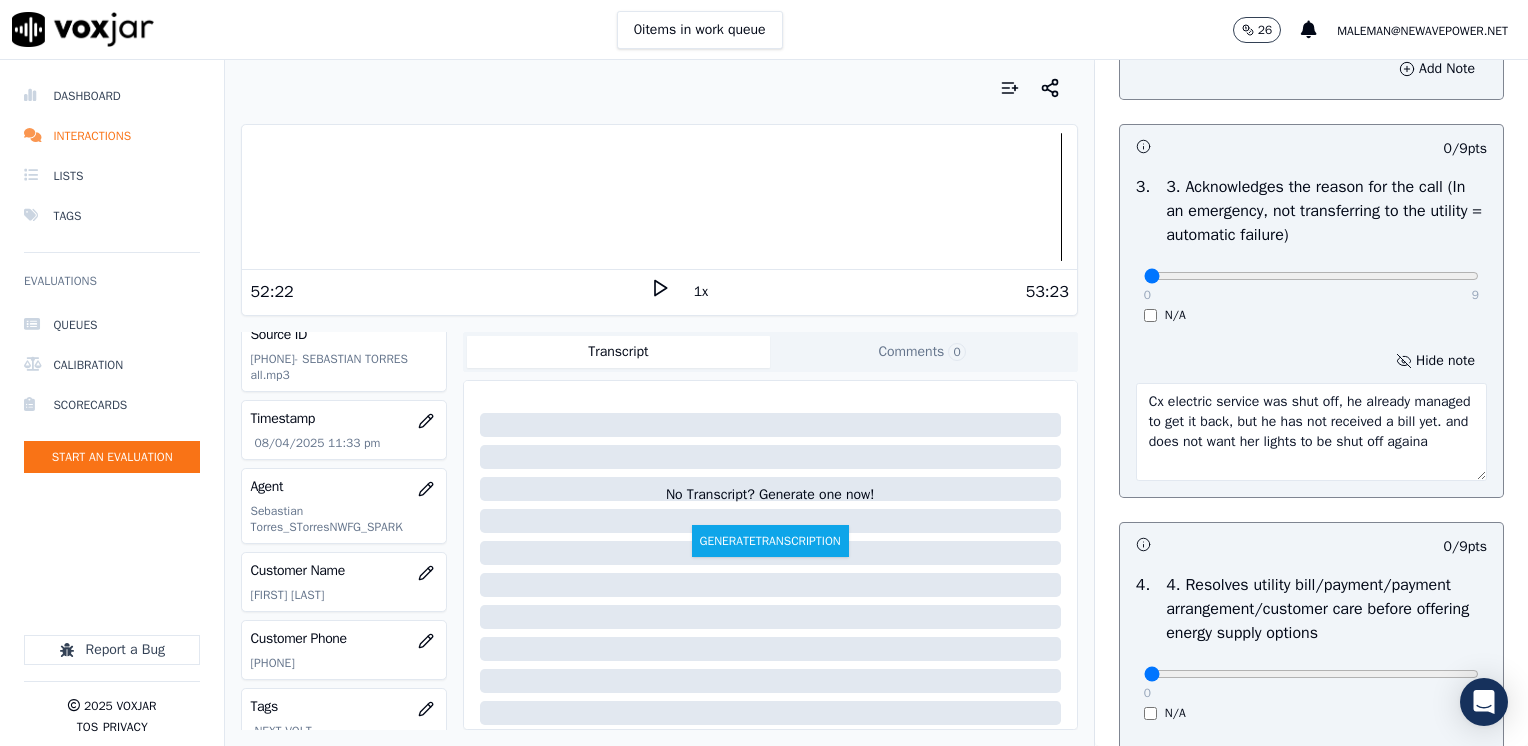 type on "Cx electric service was shut off, he already managed to get it back, but he has not received a bill yet. and does not want her lights to be shut off againa" 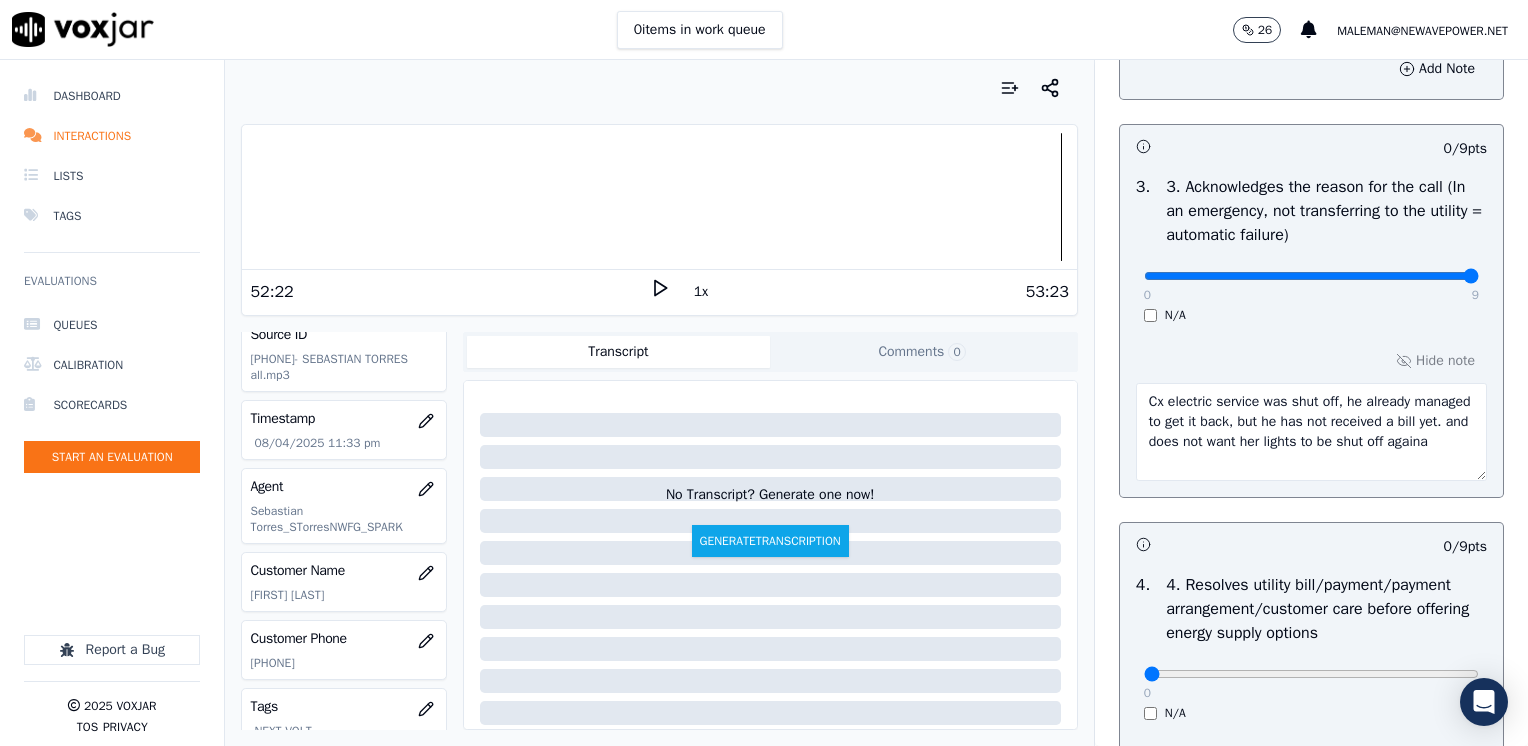 drag, startPoint x: 1126, startPoint y: 269, endPoint x: 1531, endPoint y: 270, distance: 405.00122 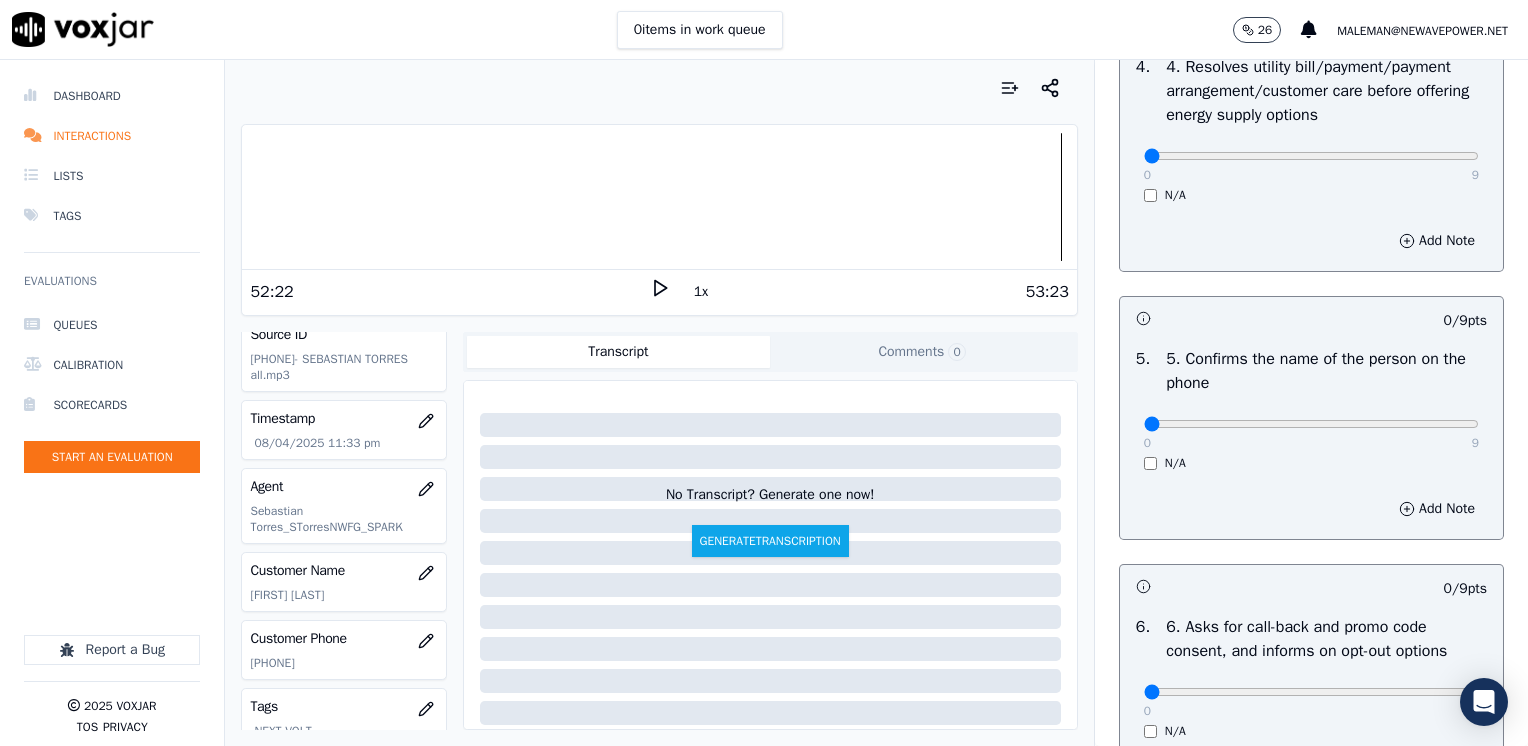 scroll, scrollTop: 1200, scrollLeft: 0, axis: vertical 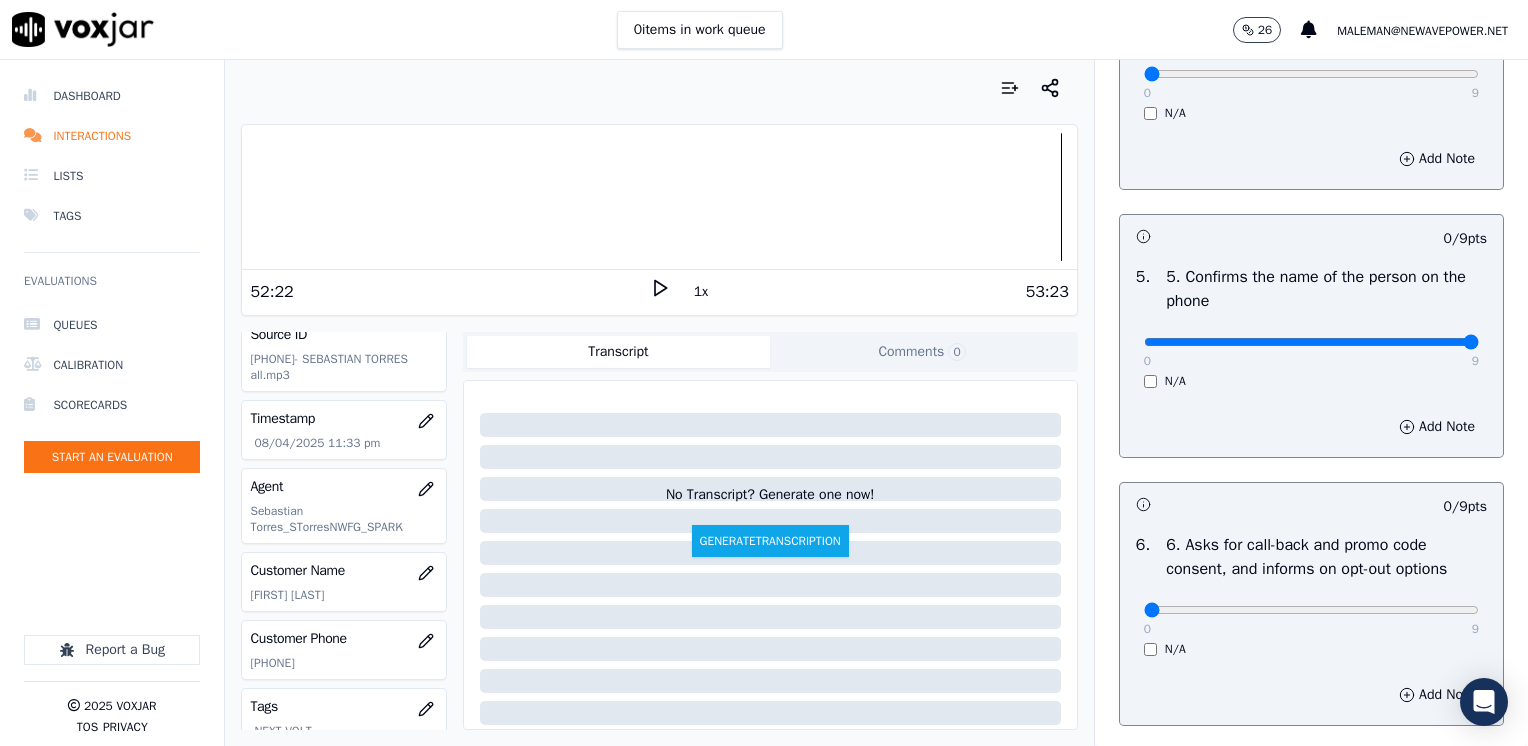 drag, startPoint x: 1130, startPoint y: 338, endPoint x: 1531, endPoint y: 341, distance: 401.01123 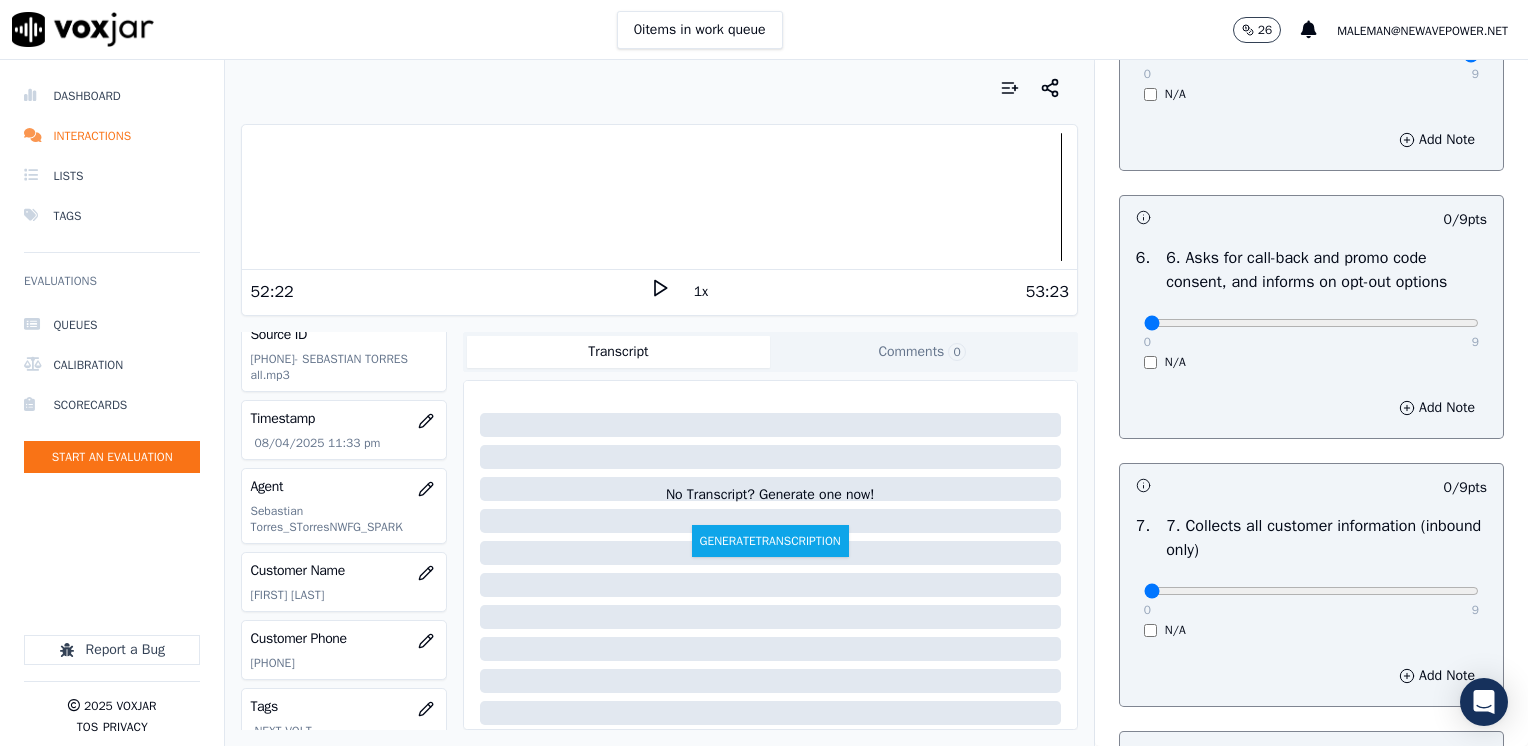 scroll, scrollTop: 1500, scrollLeft: 0, axis: vertical 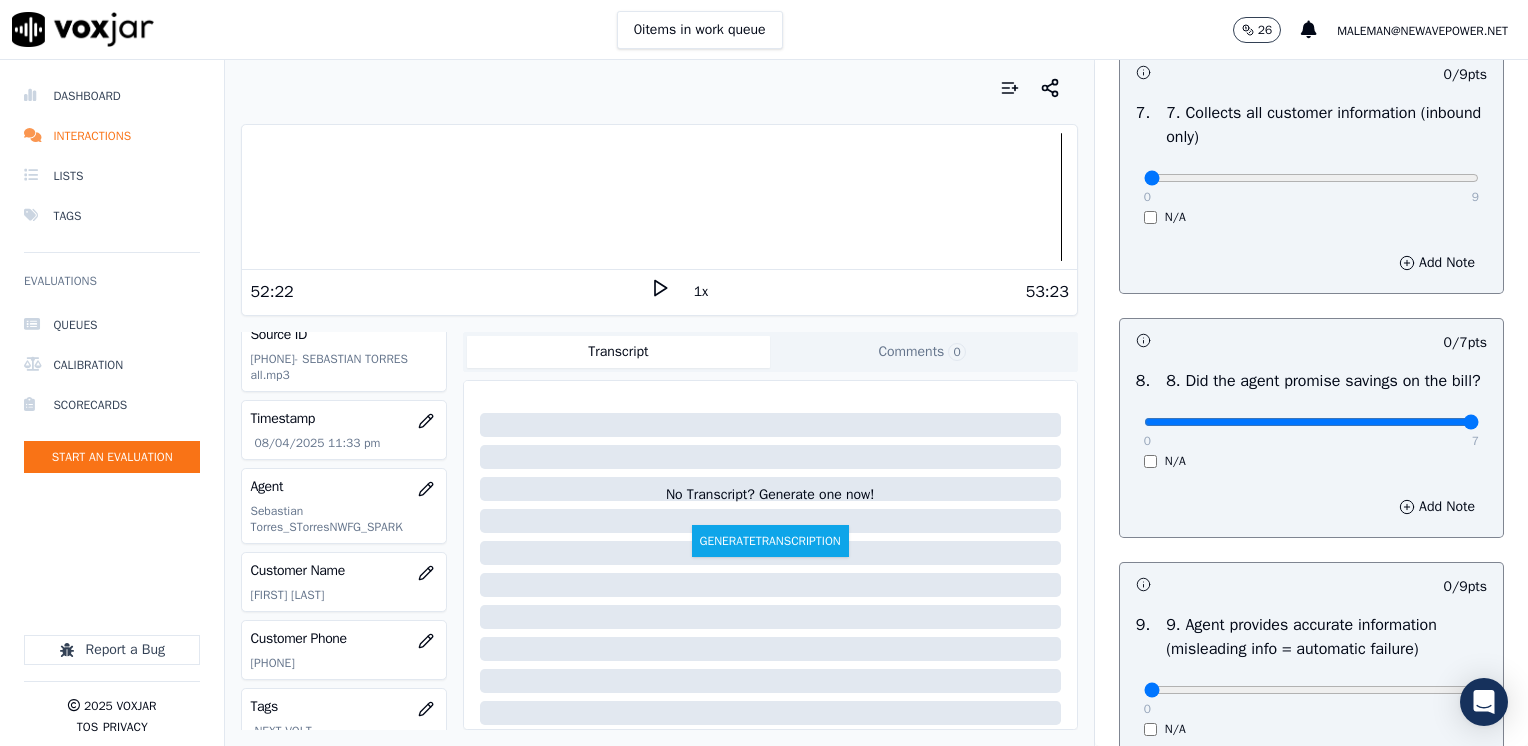 drag, startPoint x: 1128, startPoint y: 444, endPoint x: 1531, endPoint y: 434, distance: 403.12405 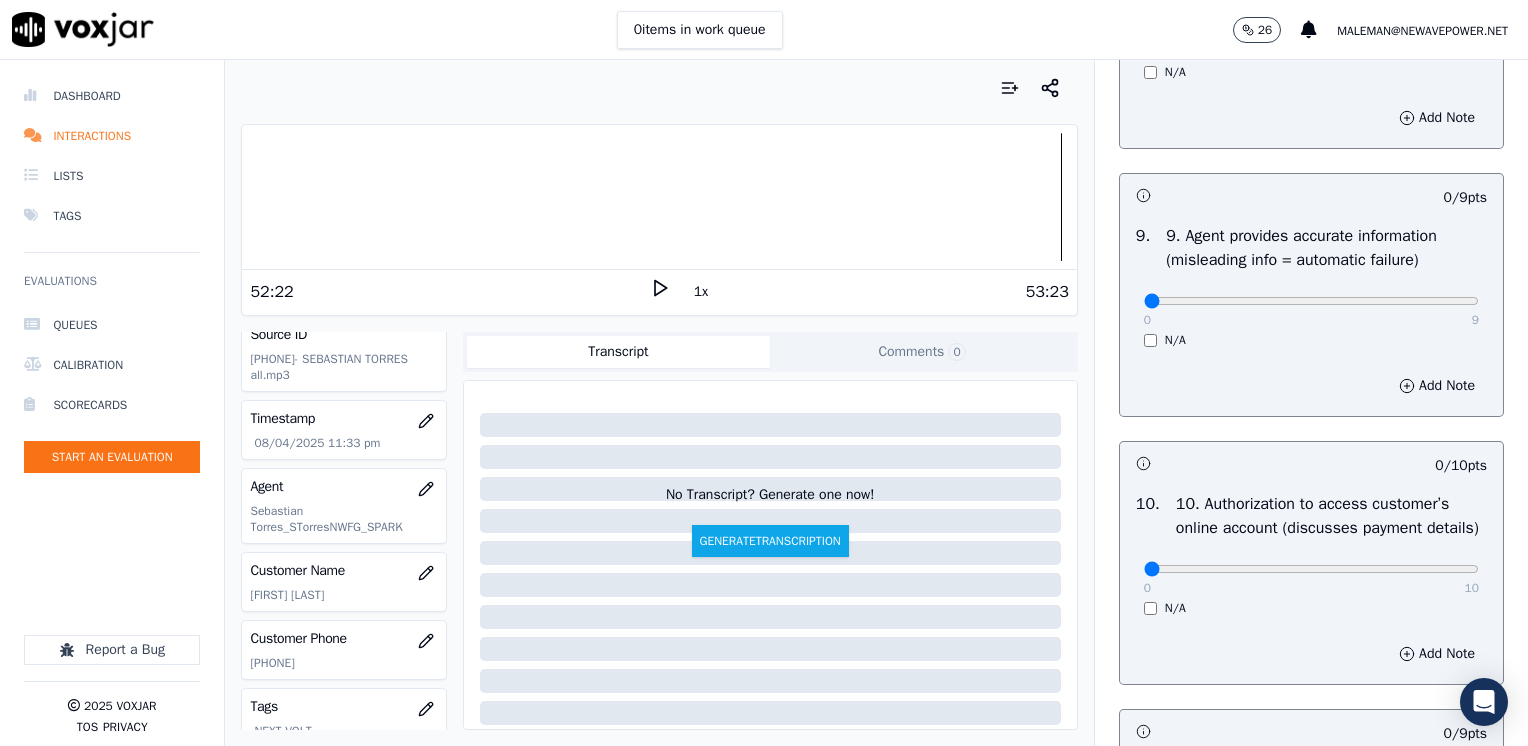 scroll, scrollTop: 2300, scrollLeft: 0, axis: vertical 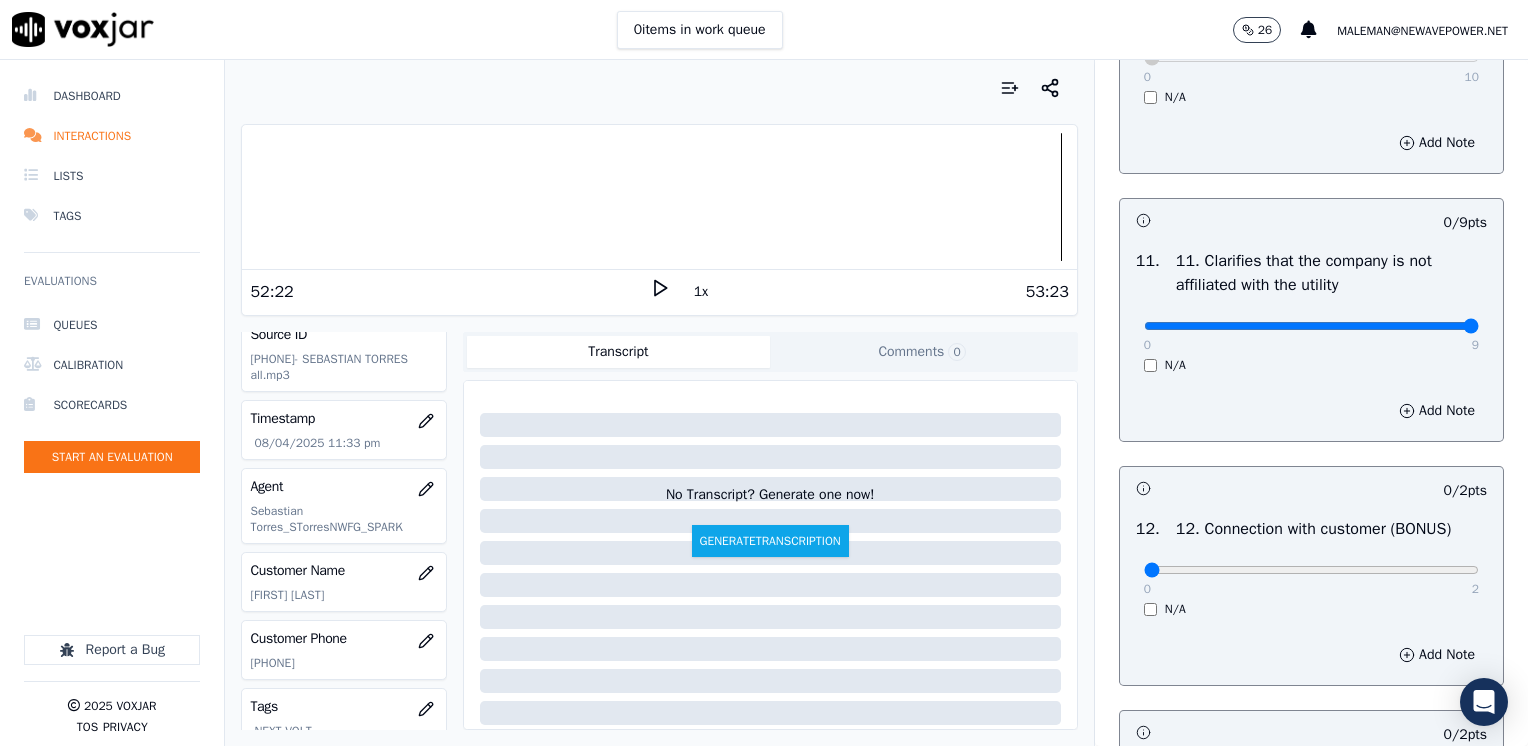 drag, startPoint x: 1123, startPoint y: 366, endPoint x: 1520, endPoint y: 414, distance: 399.89124 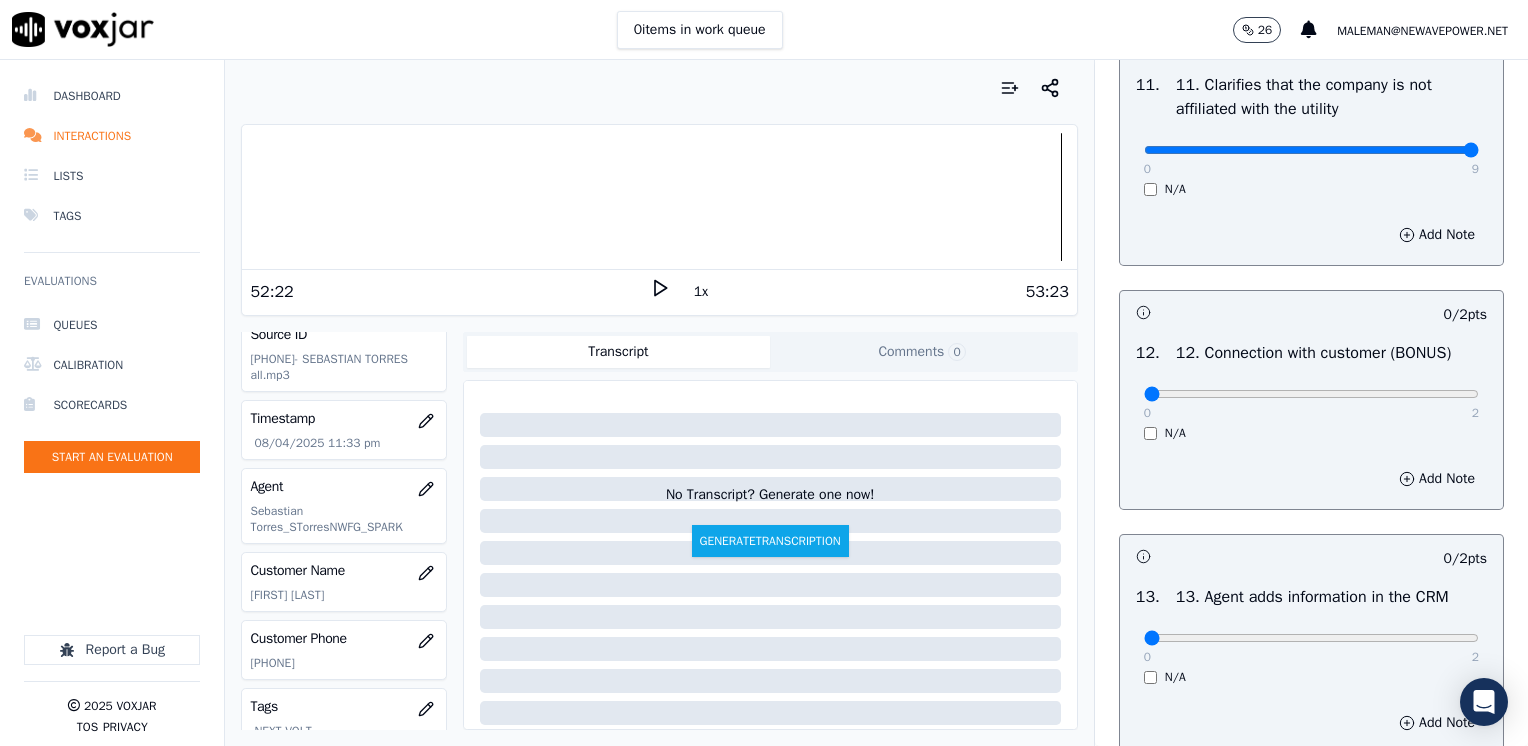 scroll, scrollTop: 3200, scrollLeft: 0, axis: vertical 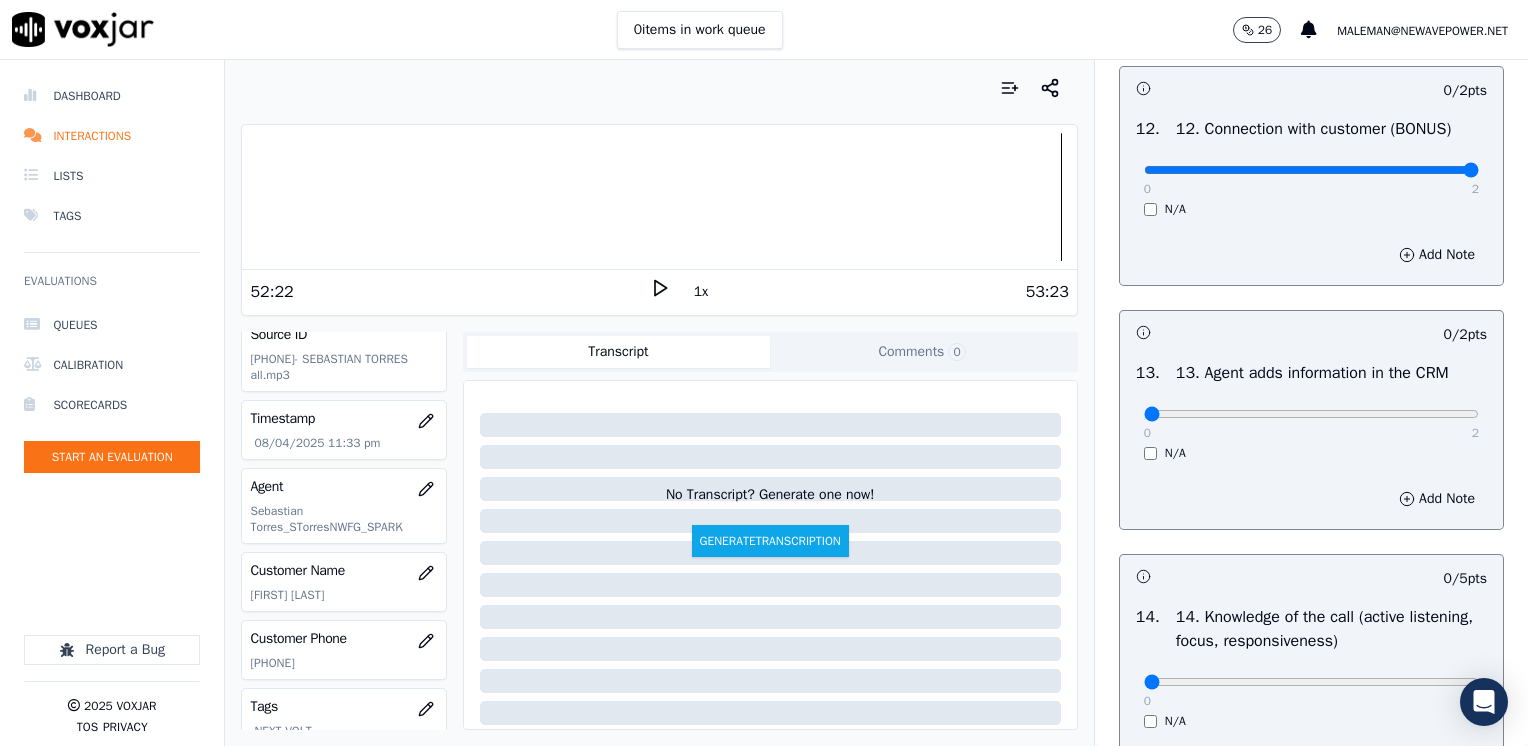 drag, startPoint x: 1132, startPoint y: 216, endPoint x: 1531, endPoint y: 232, distance: 399.32068 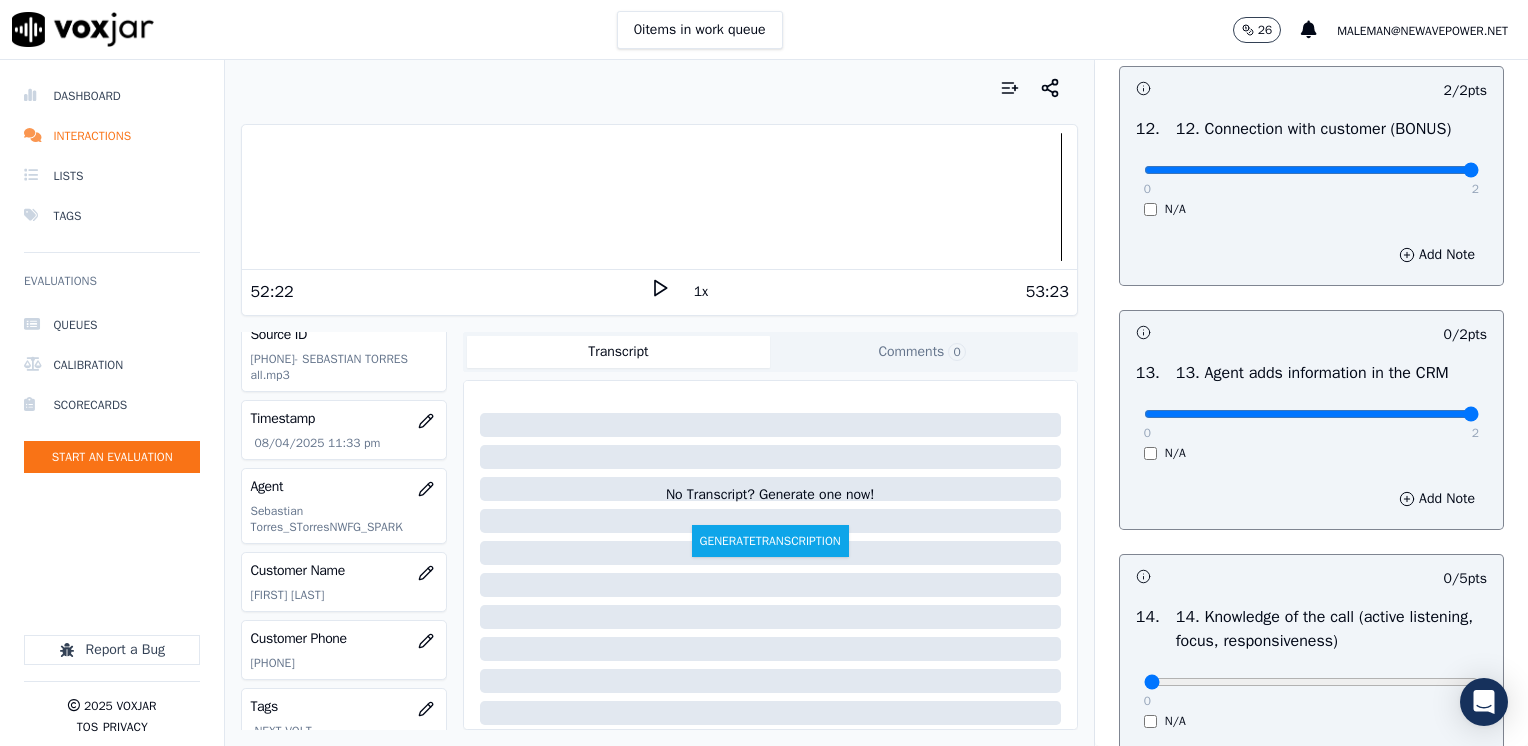 drag, startPoint x: 1448, startPoint y: 458, endPoint x: 1531, endPoint y: 460, distance: 83.02409 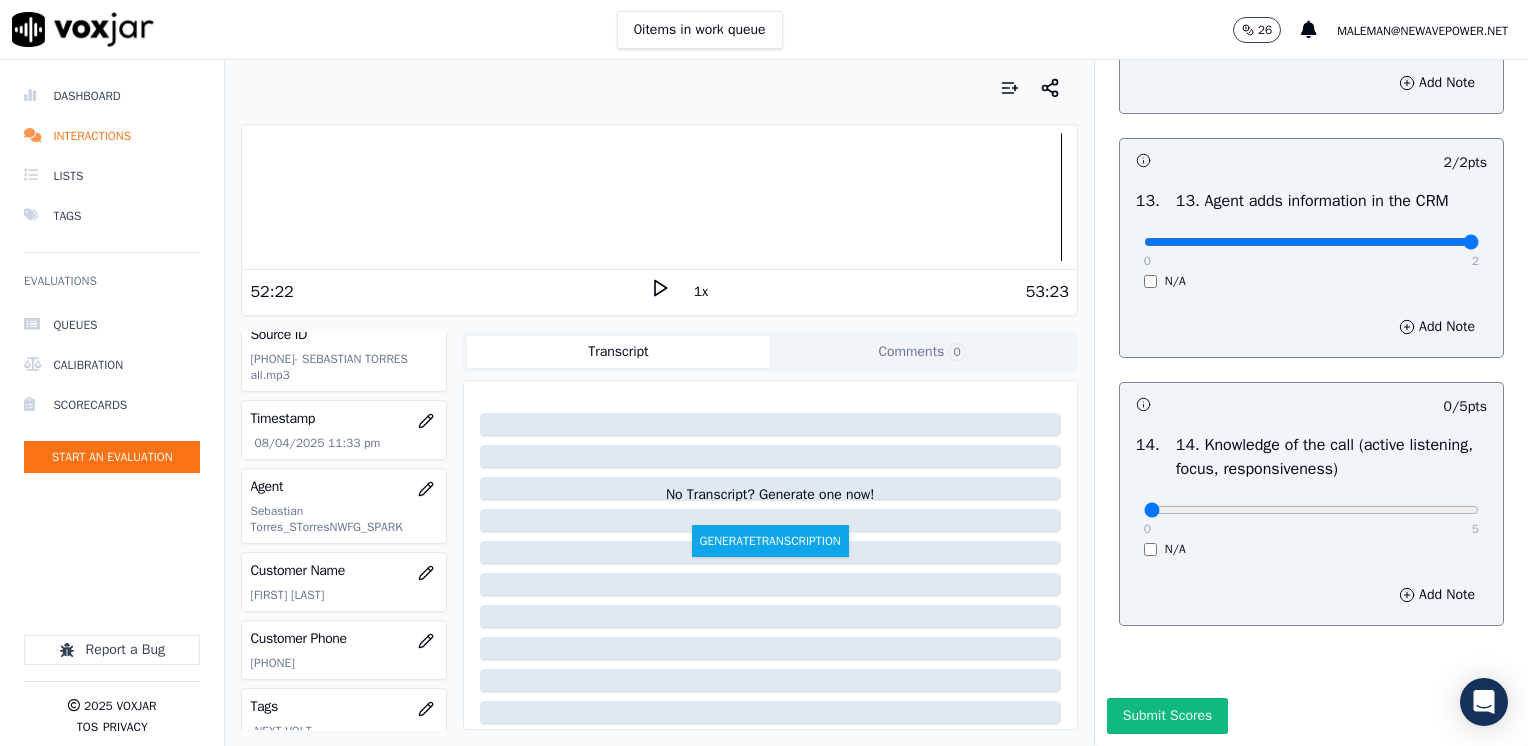 scroll, scrollTop: 3459, scrollLeft: 0, axis: vertical 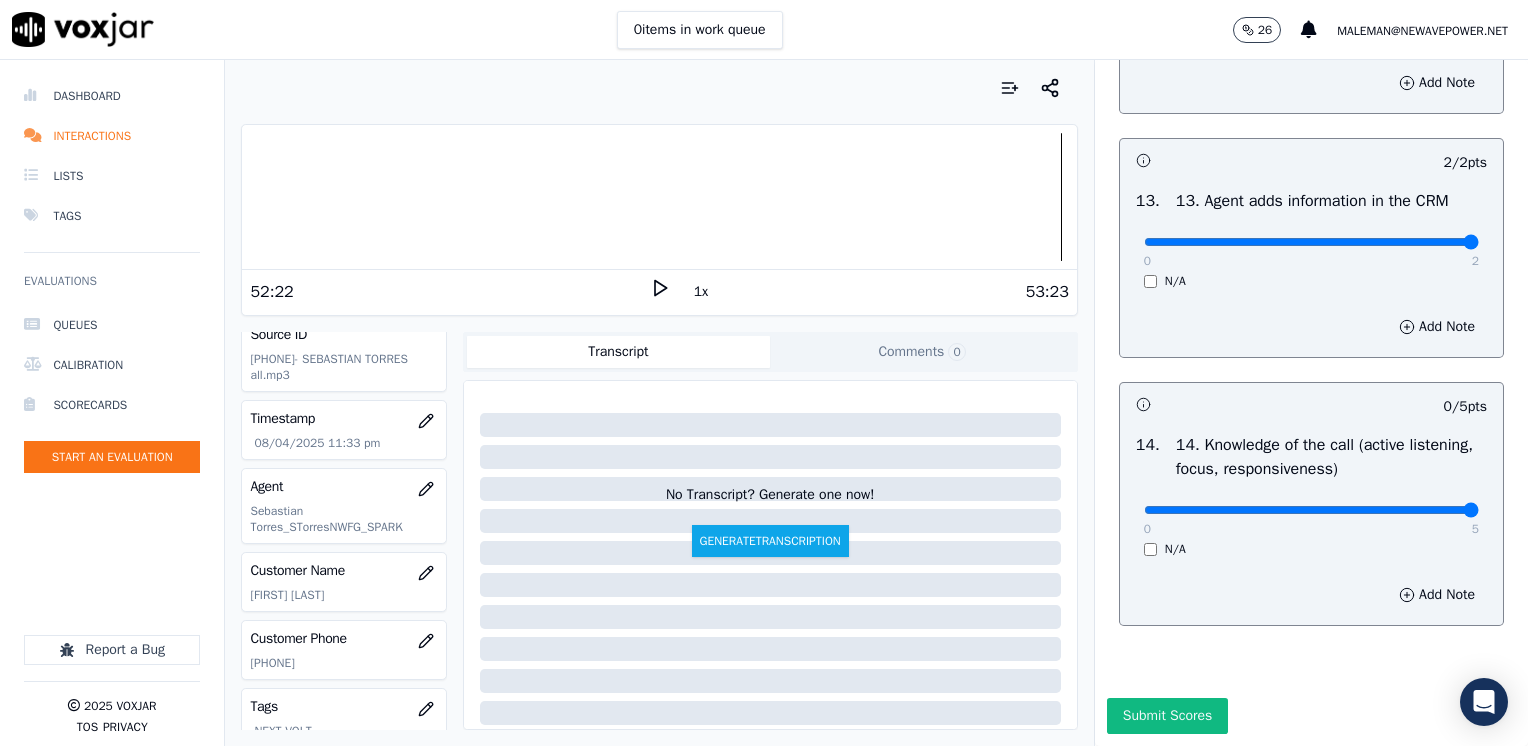 drag, startPoint x: 1124, startPoint y: 468, endPoint x: 1527, endPoint y: 467, distance: 403.00125 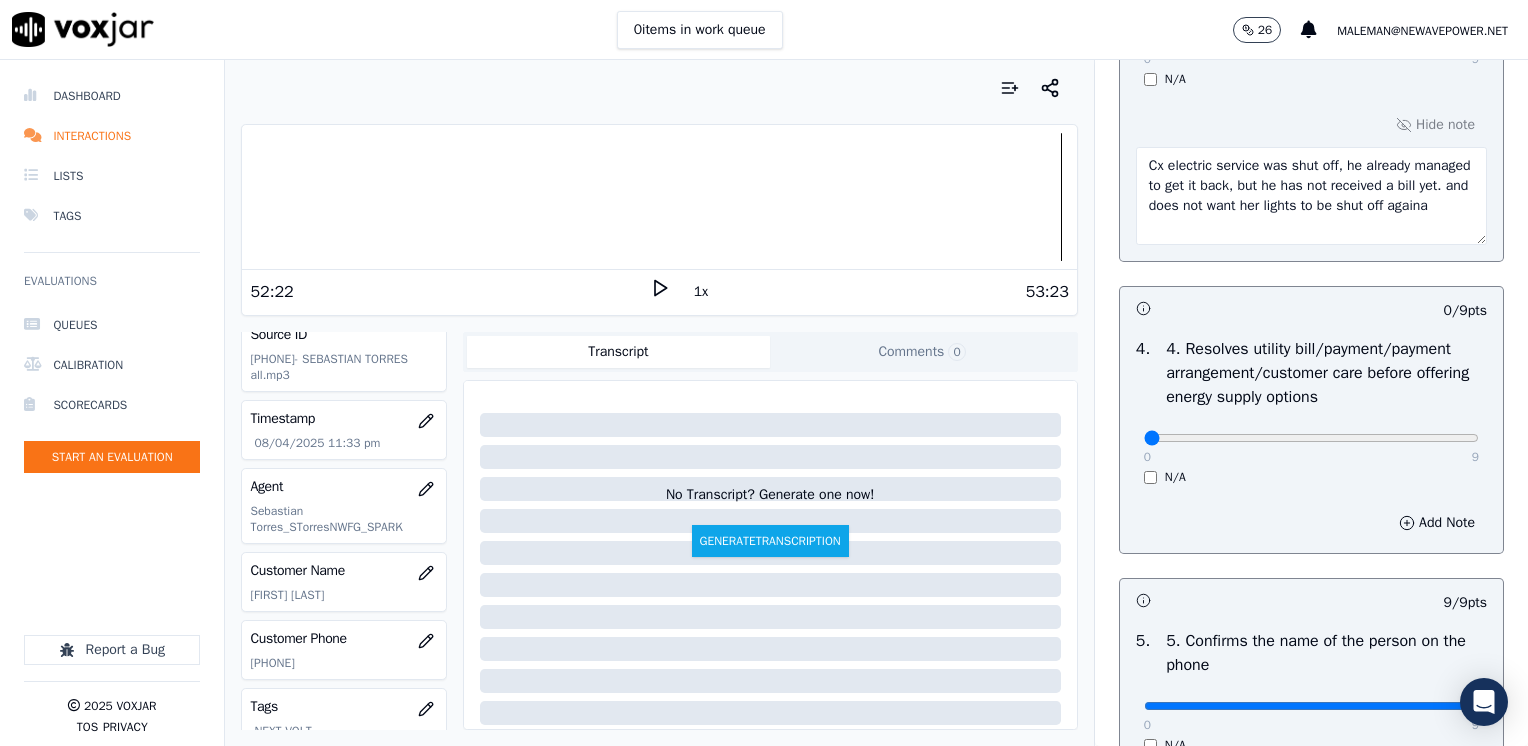 scroll, scrollTop: 900, scrollLeft: 0, axis: vertical 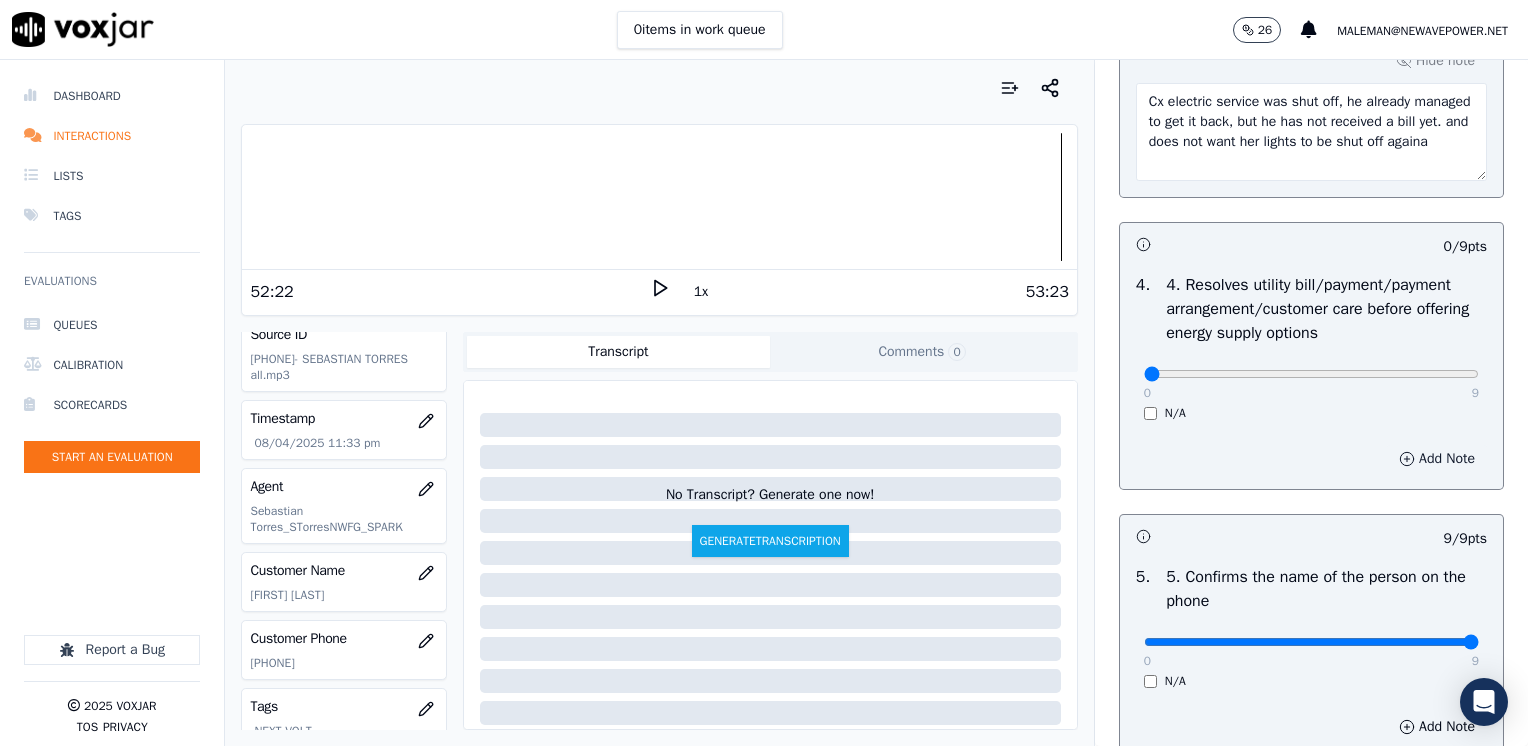 click on "Add Note" at bounding box center [1437, 459] 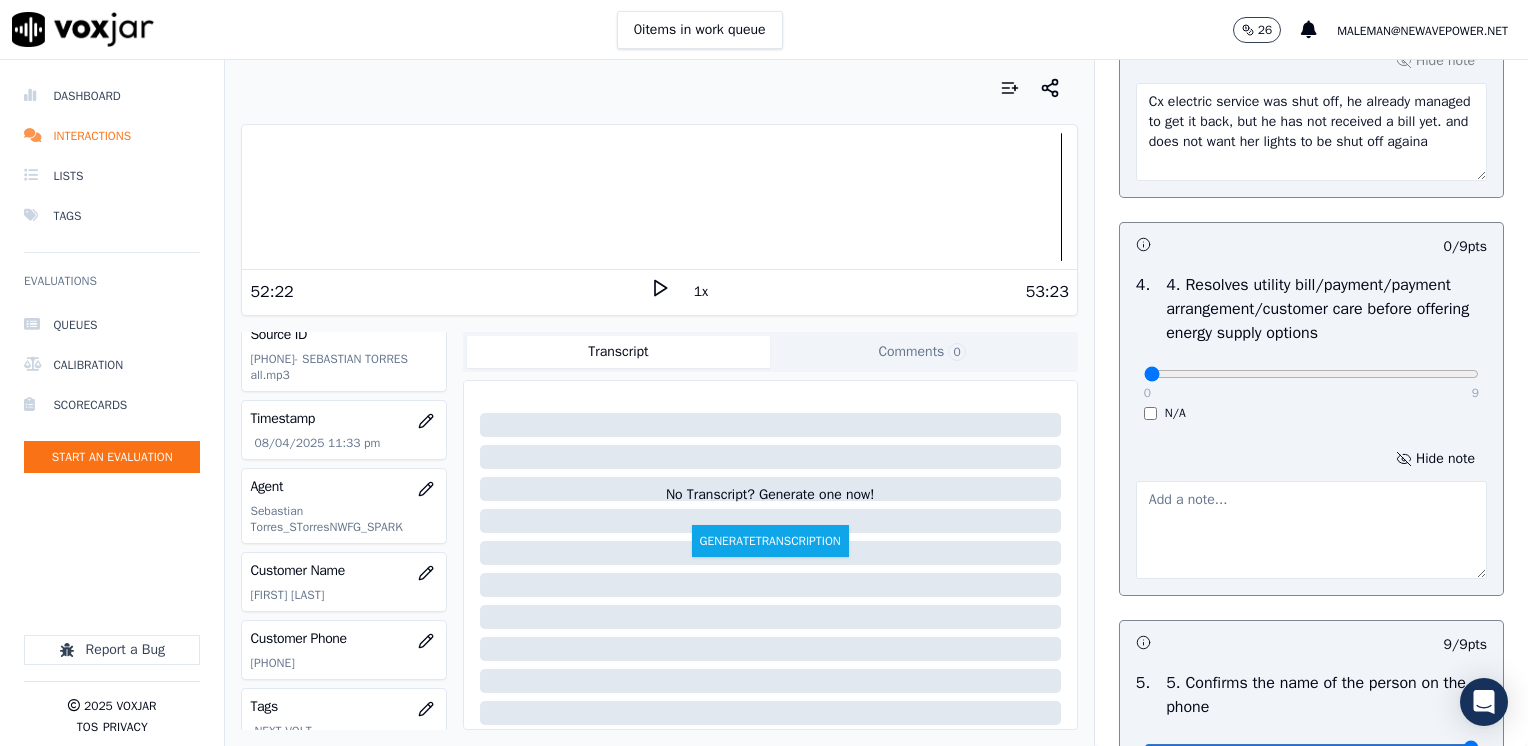 click at bounding box center [1311, 530] 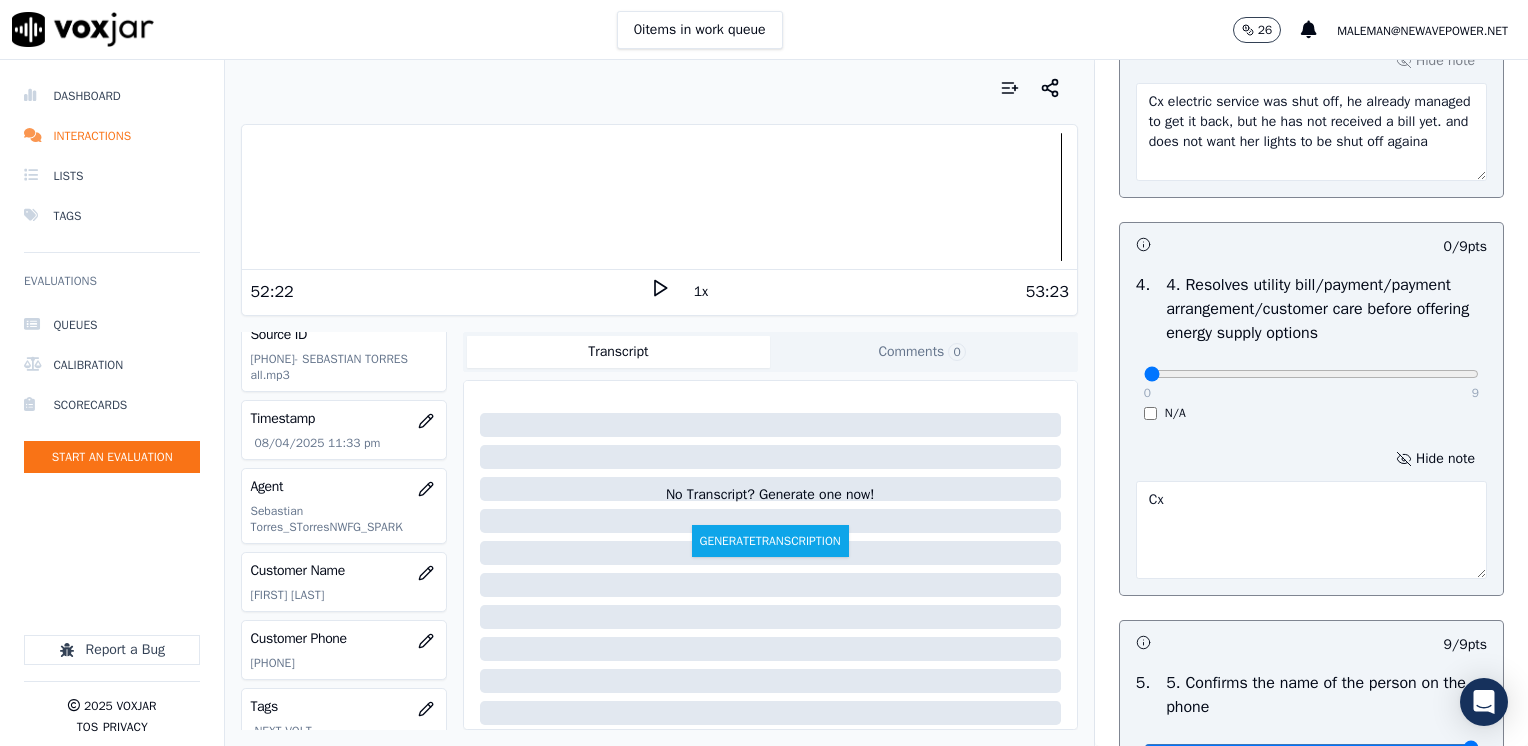 type on "C" 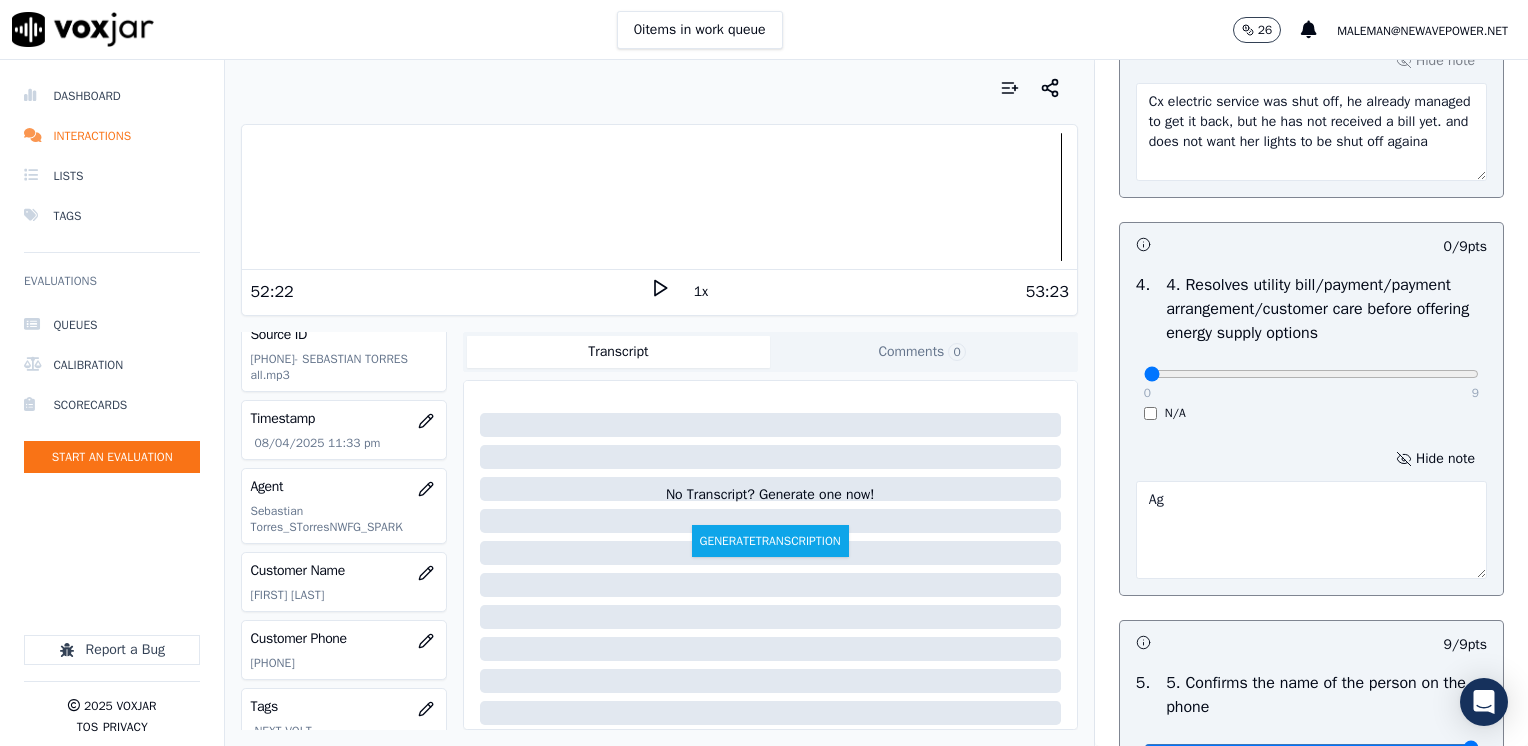 type on "A" 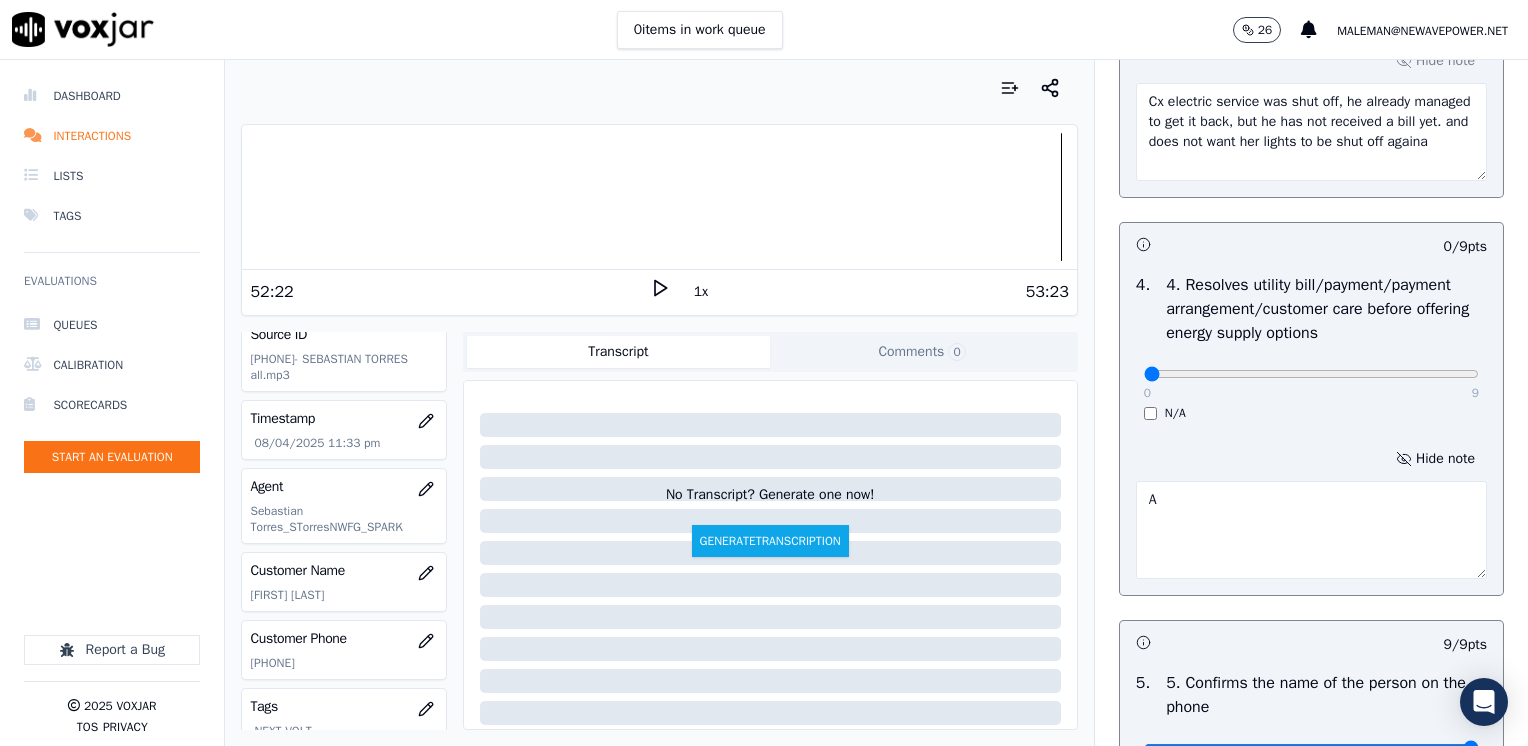 type 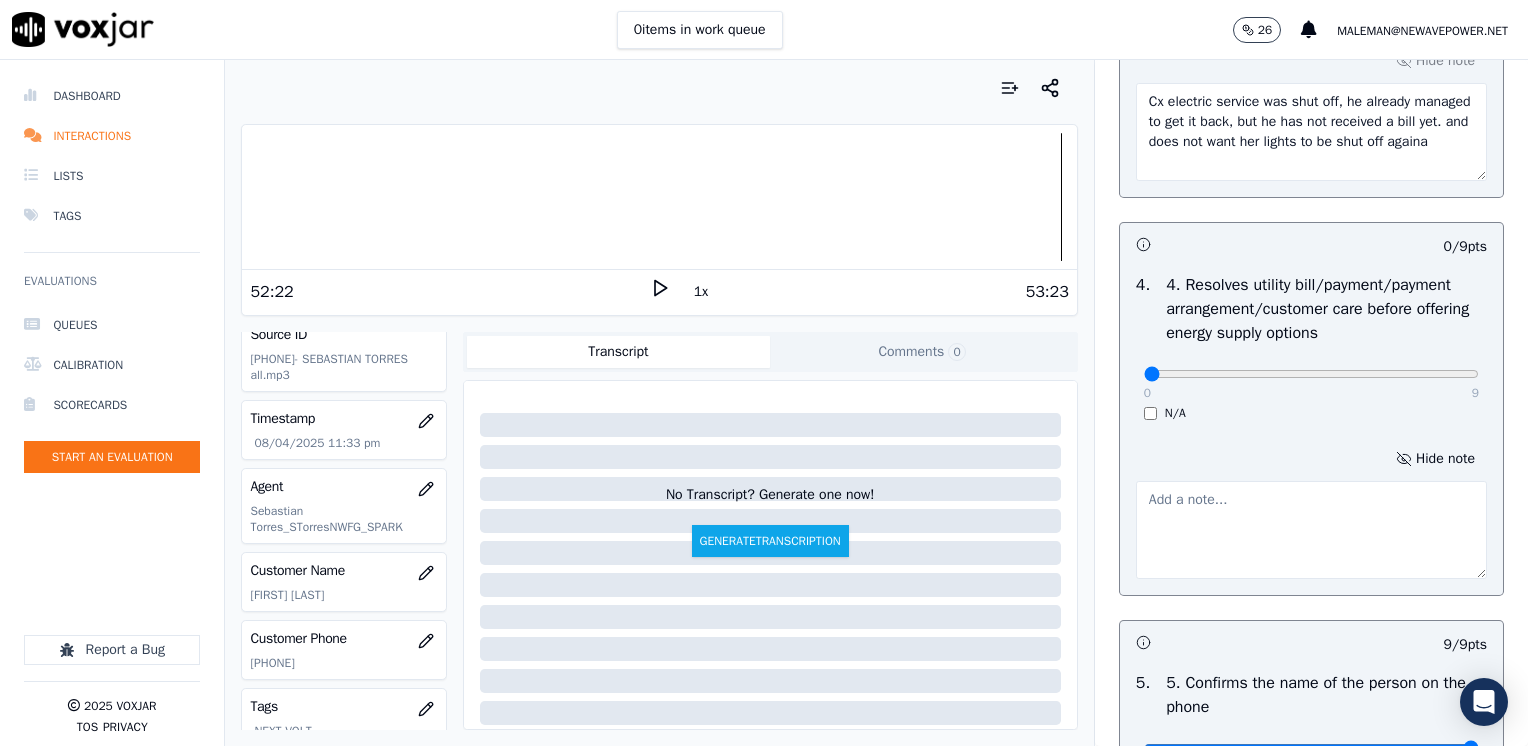 click on "Hide note   Cx electric service was shut off, he already managed to get it back, but he has not received a bill yet. and does not want her lights to be shut off againa" at bounding box center (1311, 114) 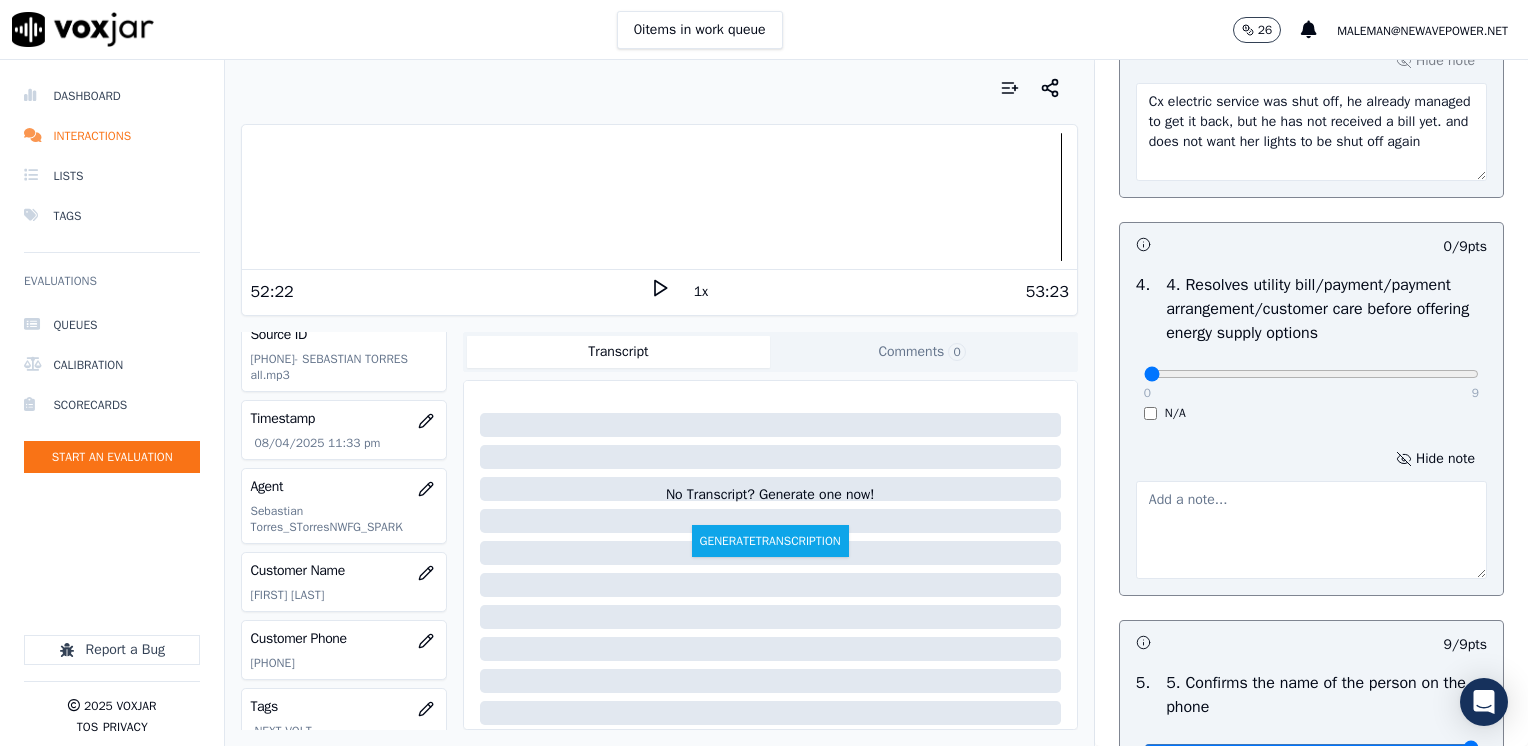 click at bounding box center [1311, 530] 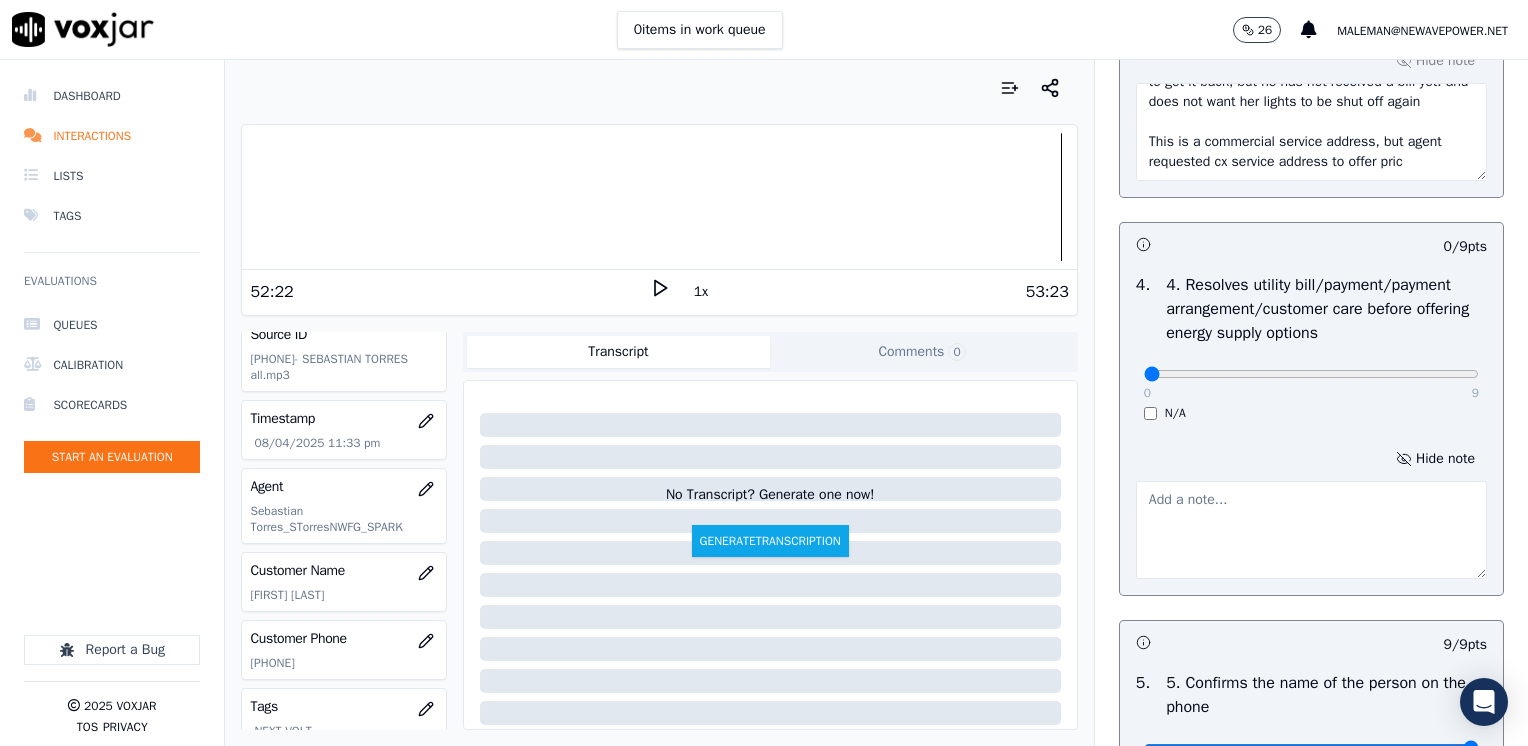 scroll, scrollTop: 72, scrollLeft: 0, axis: vertical 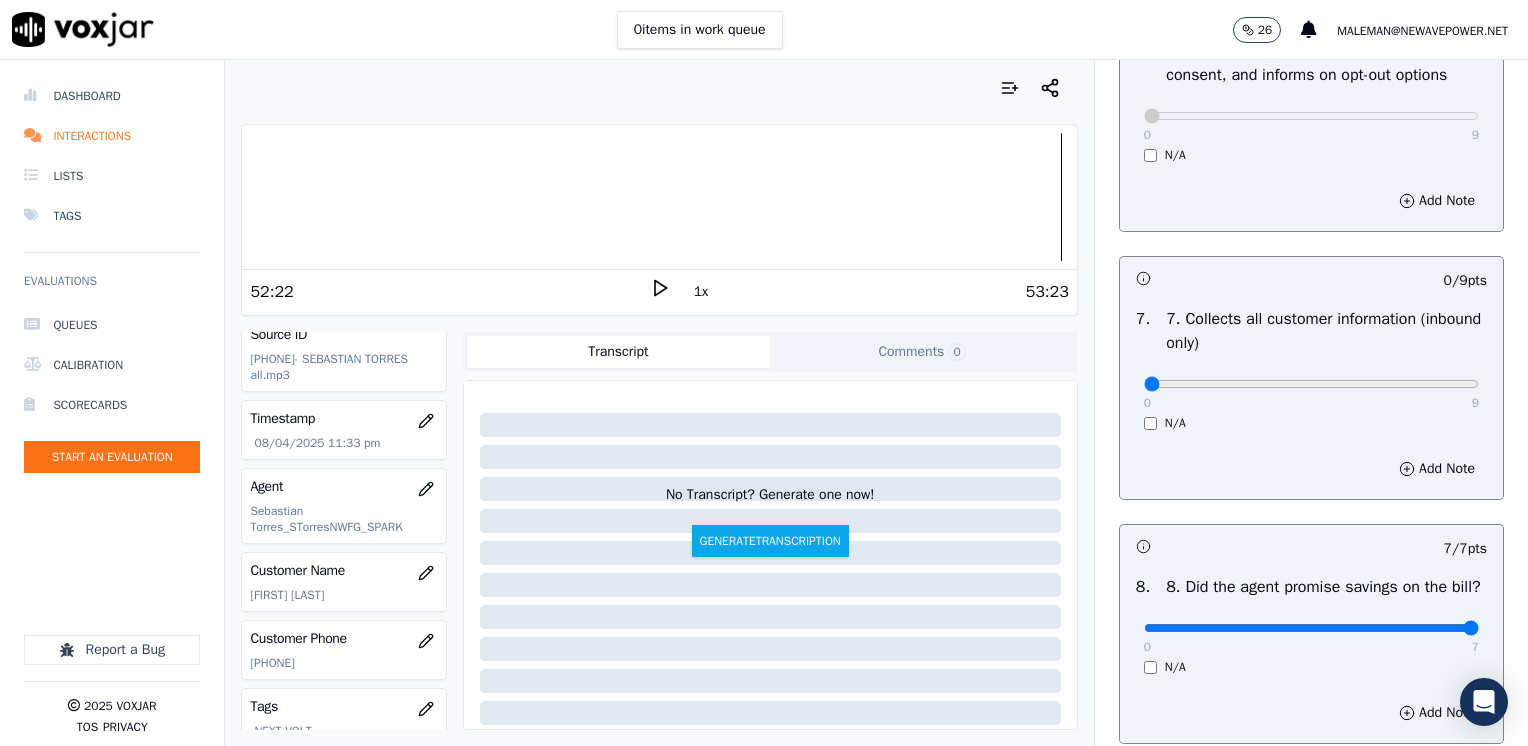 type on "Cx electric service was shut off, he already managed to get it back, but he has not received a bill yet. and does not want her lights to be shut off again
This is a commercial service address, but agent requested cx service address to offer price protection" 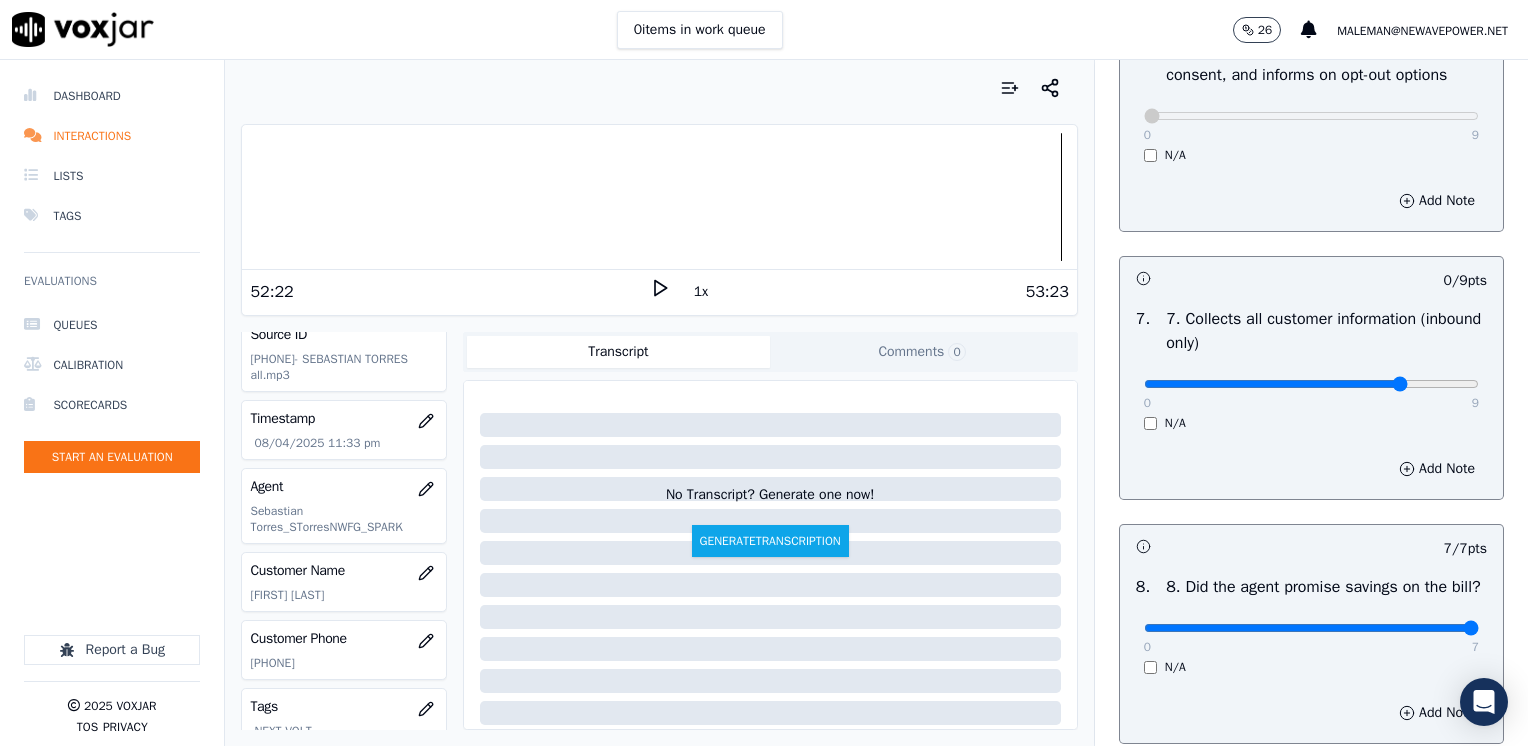 click at bounding box center [1311, -1484] 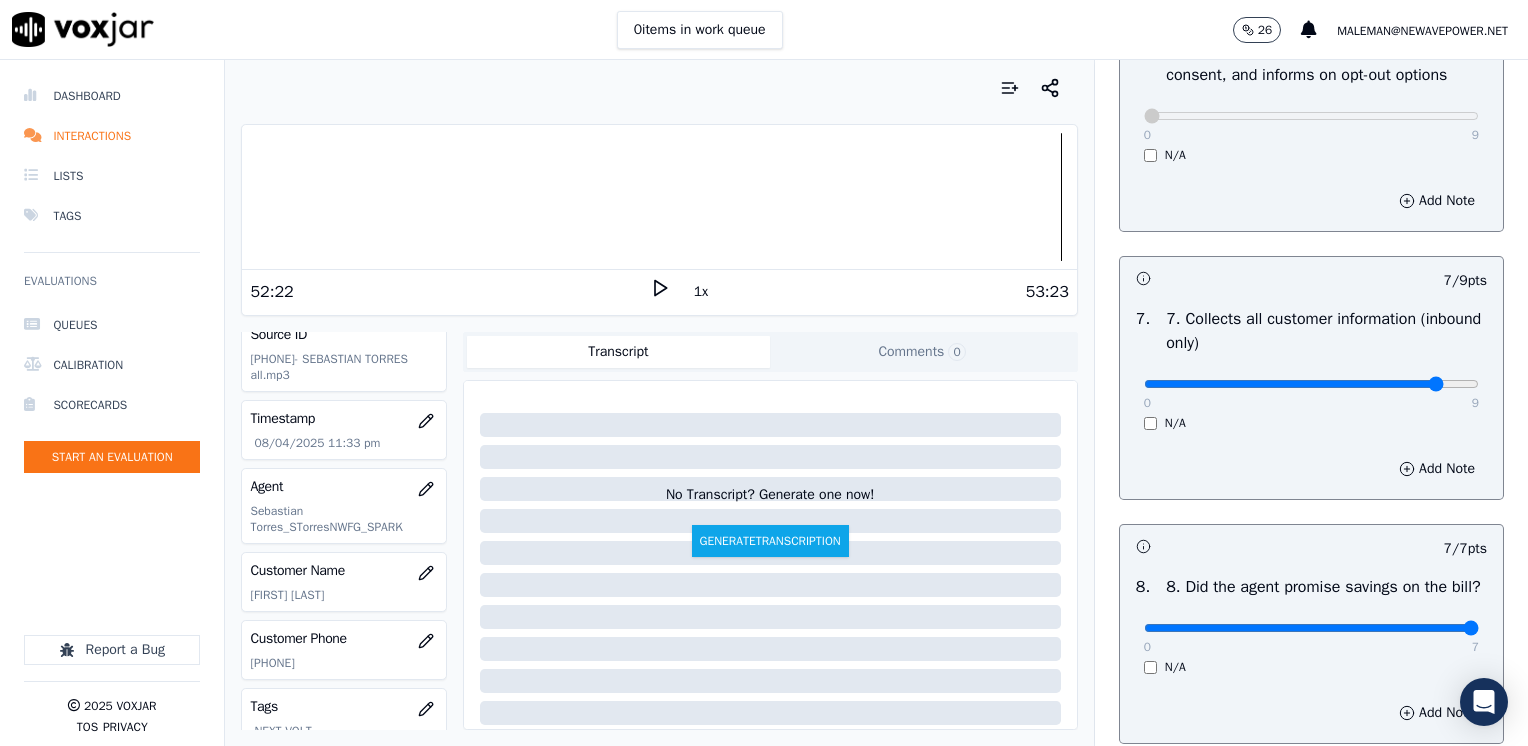click at bounding box center (1311, -1484) 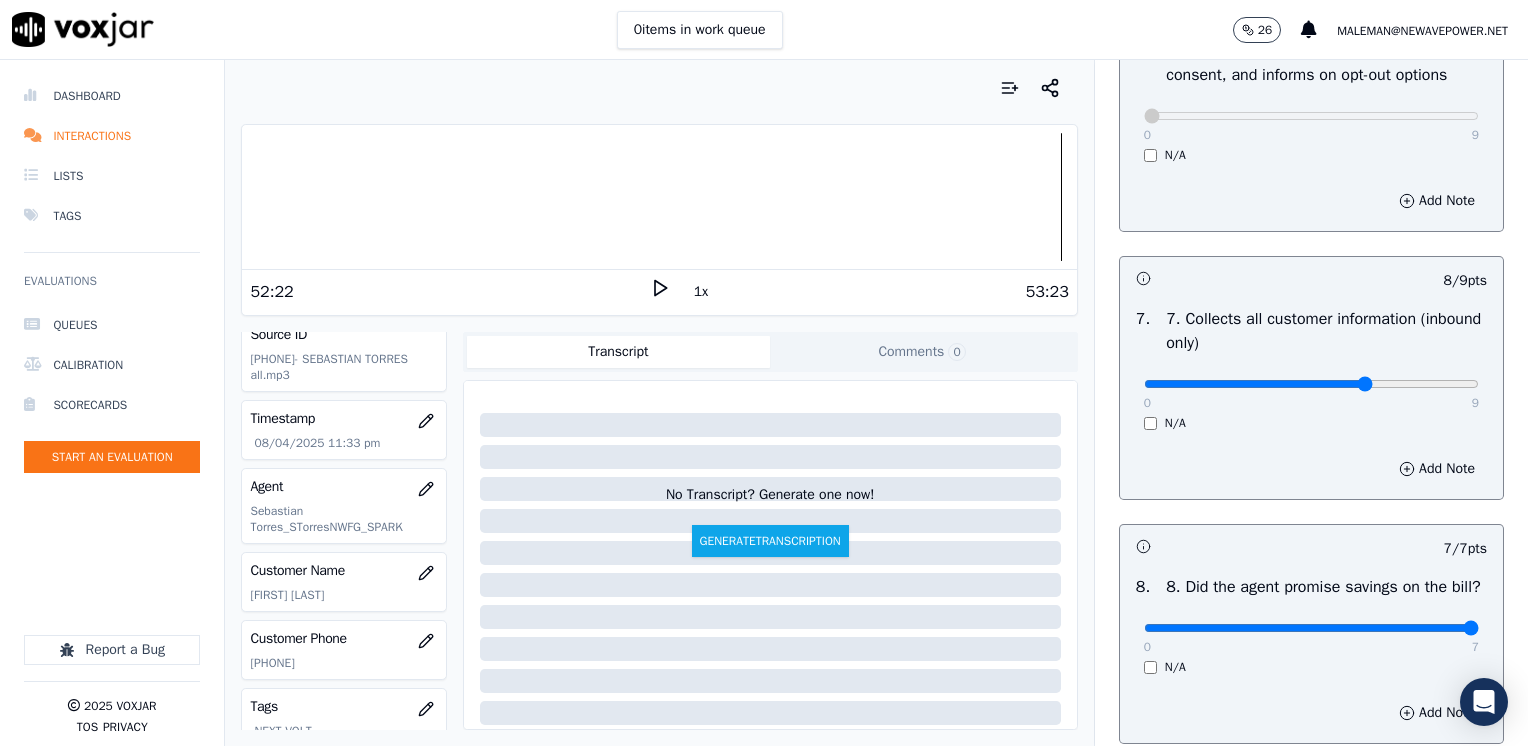 click at bounding box center [1311, -1484] 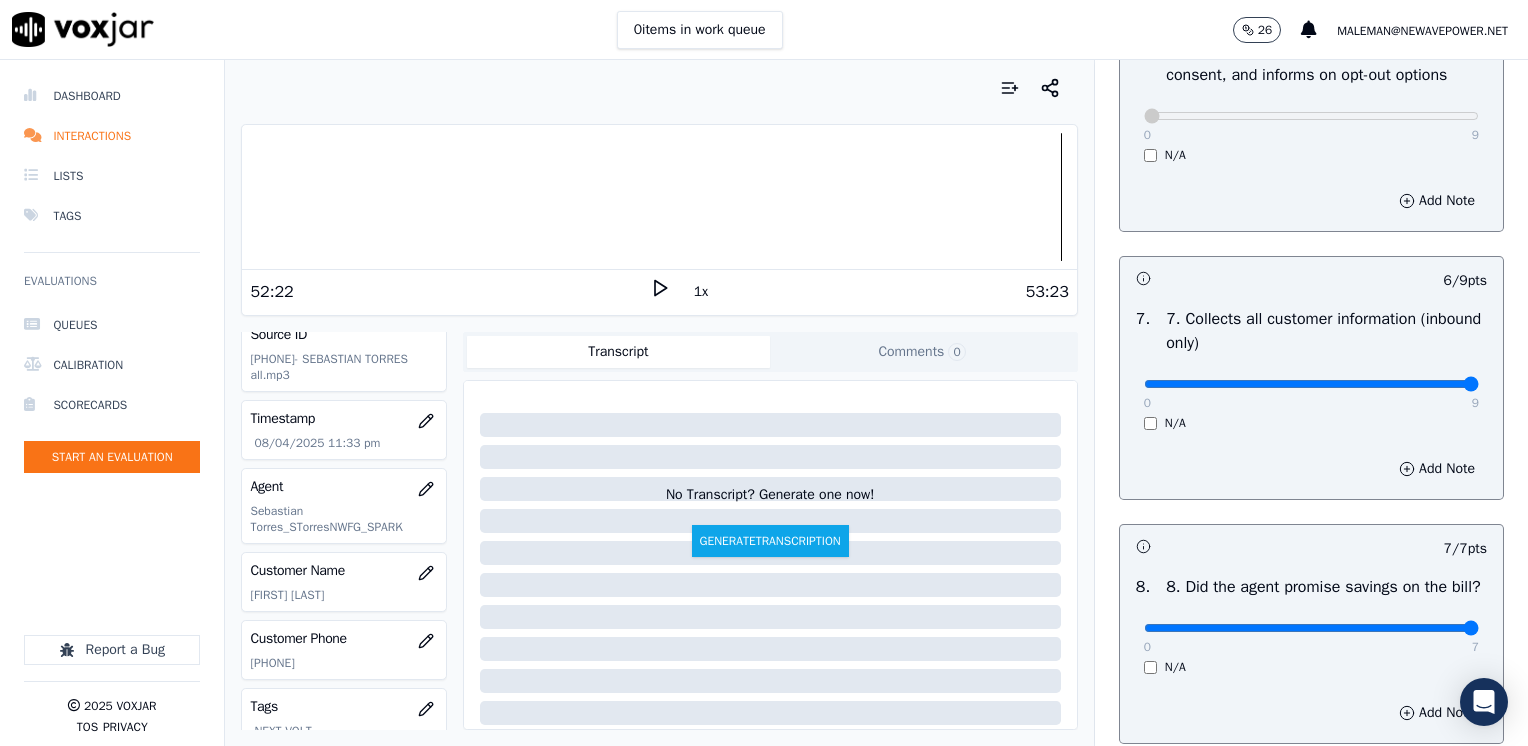 drag, startPoint x: 1325, startPoint y: 382, endPoint x: 1531, endPoint y: 380, distance: 206.0097 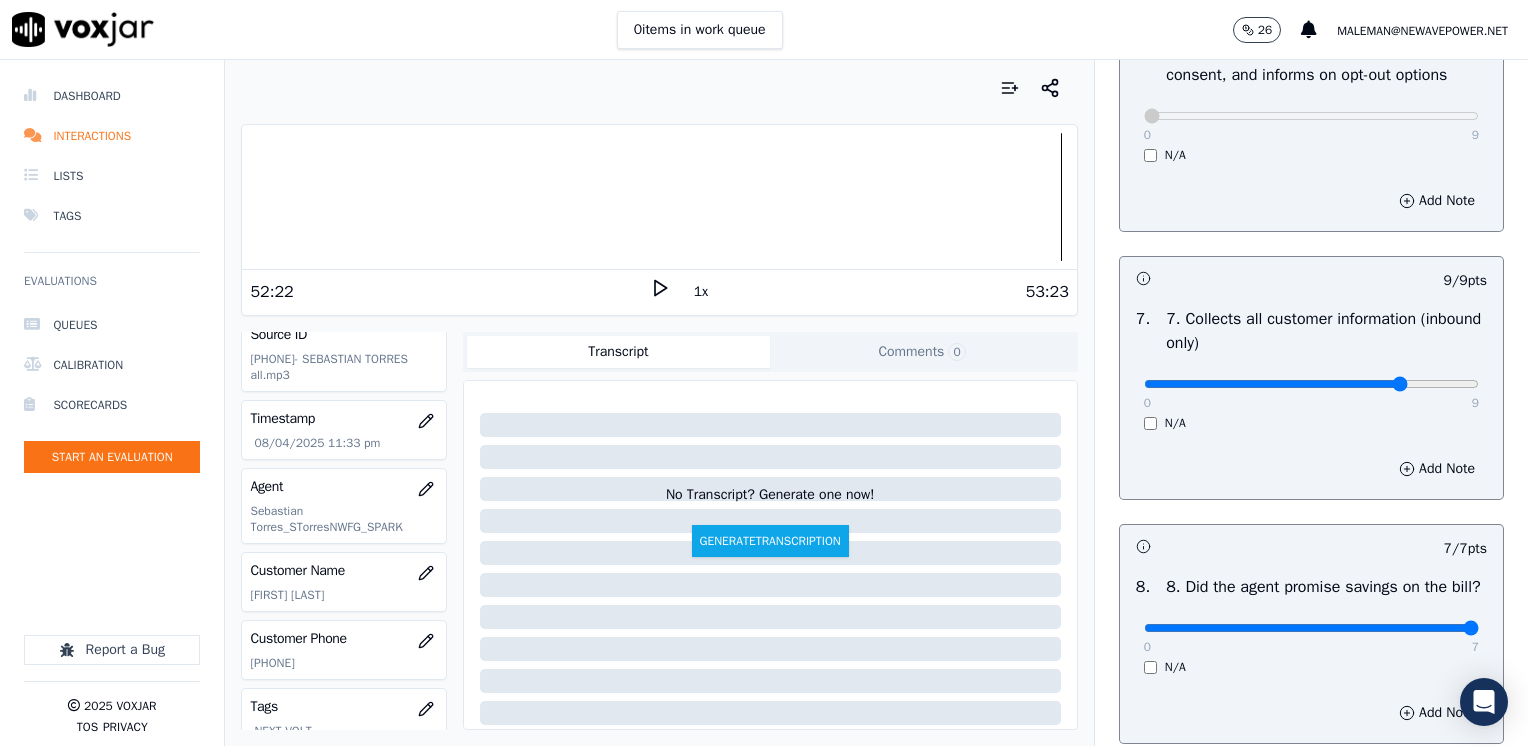 type on "7" 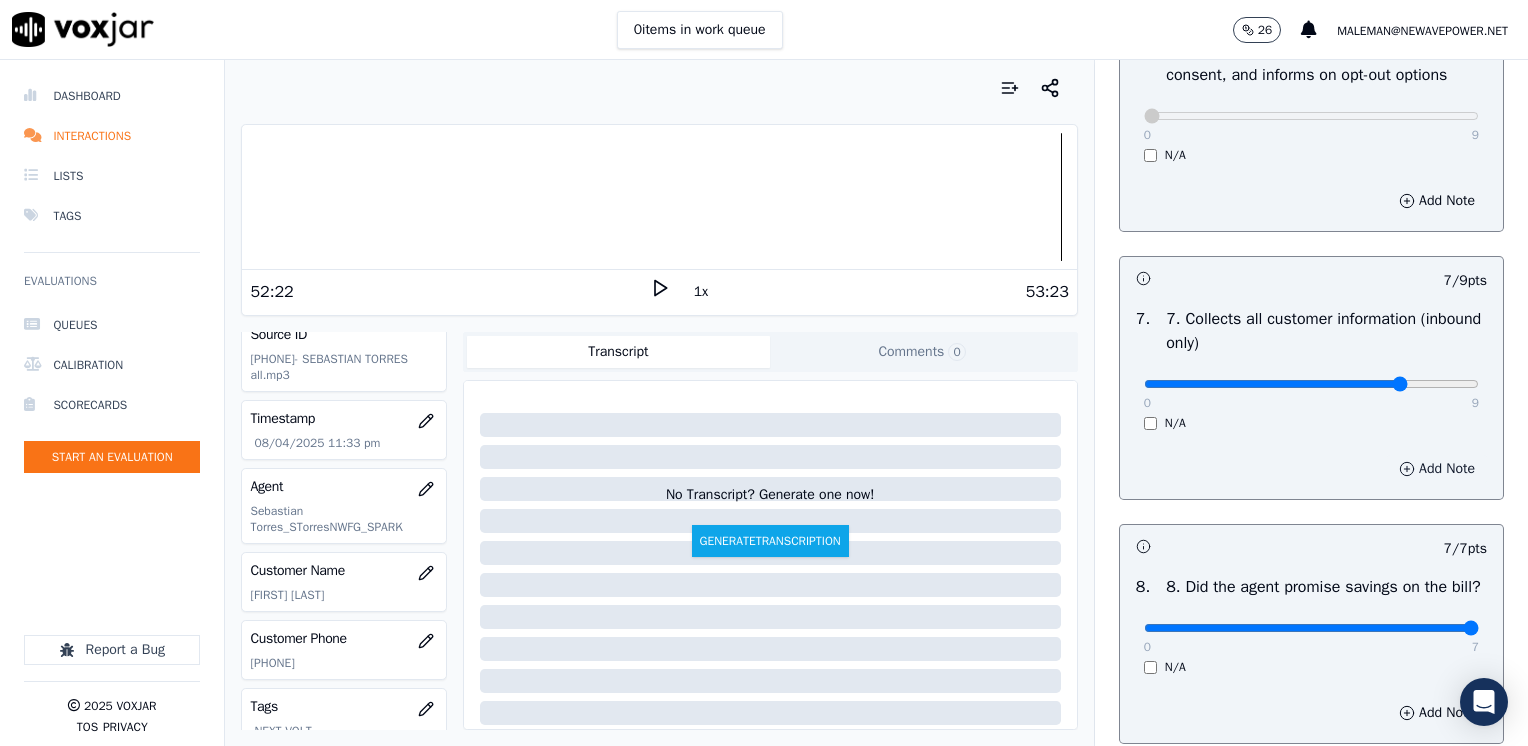 click on "Add Note" at bounding box center [1437, 469] 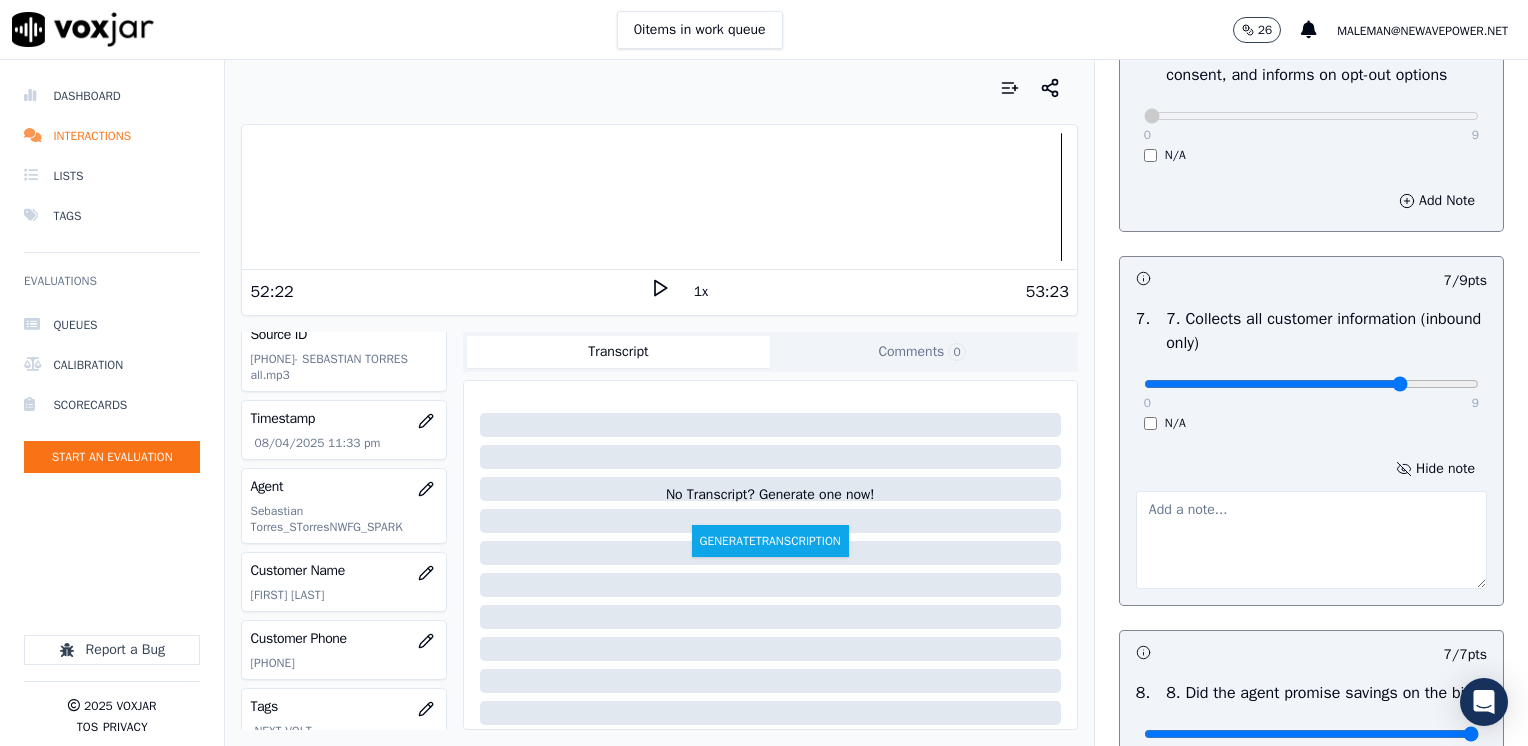 click at bounding box center [1311, 540] 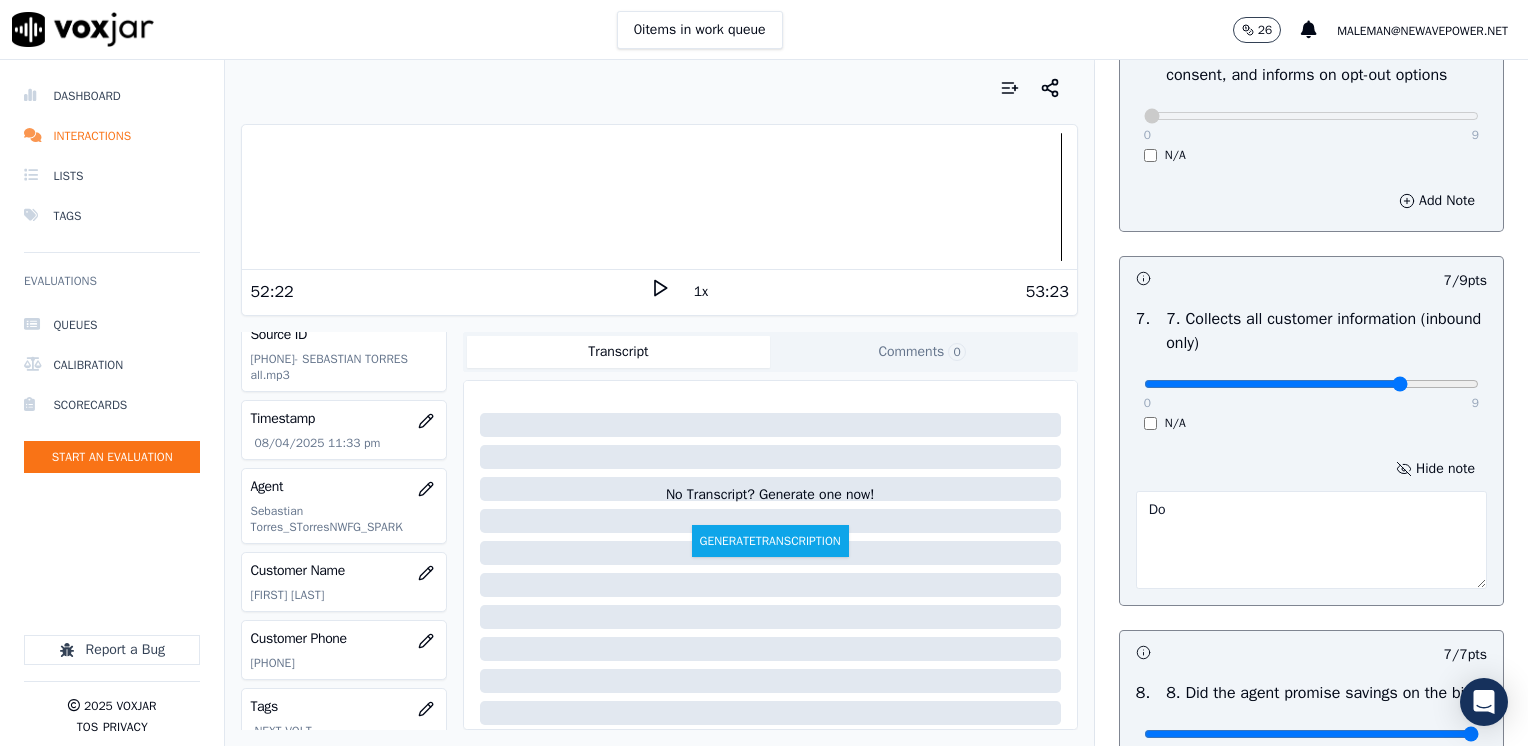 type on "D" 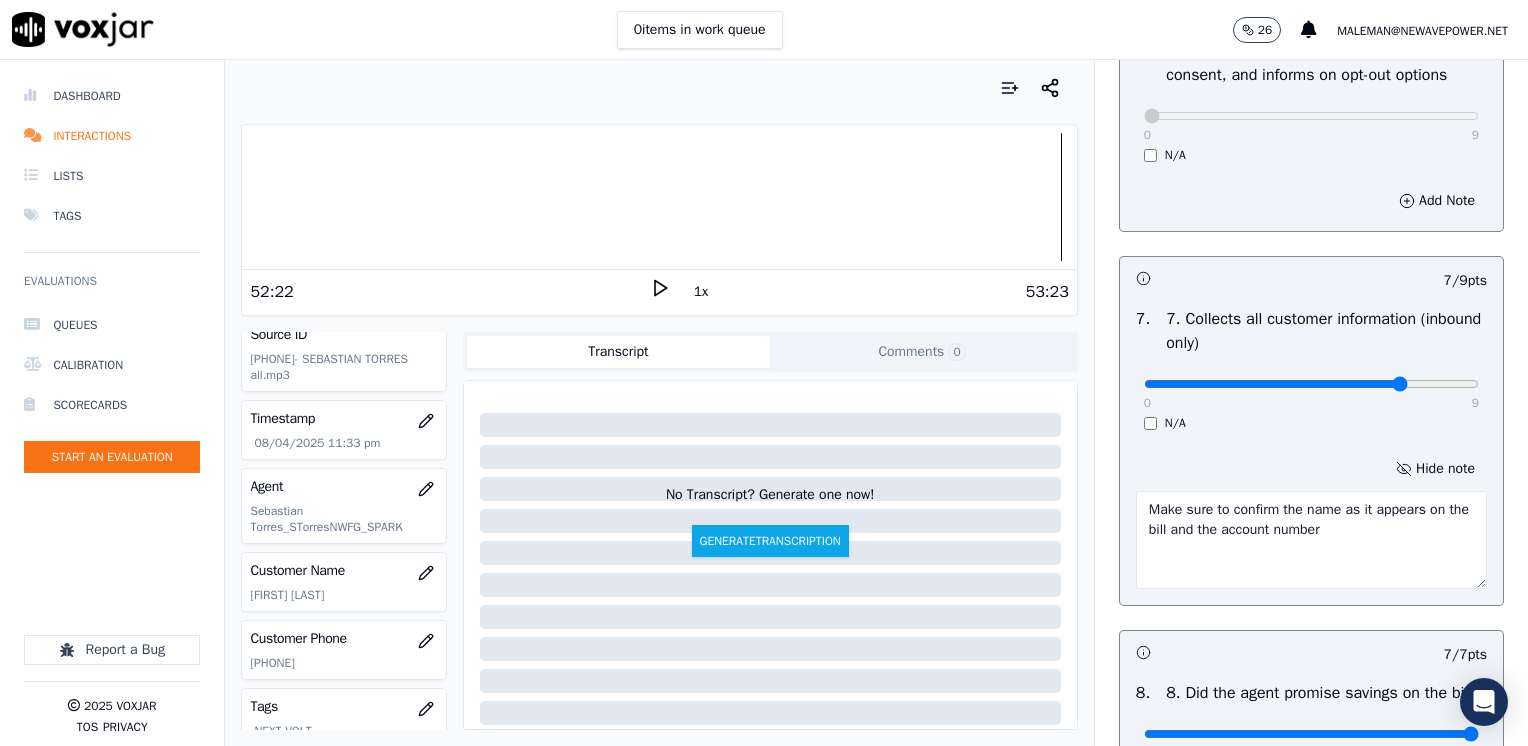 type on "Make sure to confirm the name as it appears on the bill and the account number" 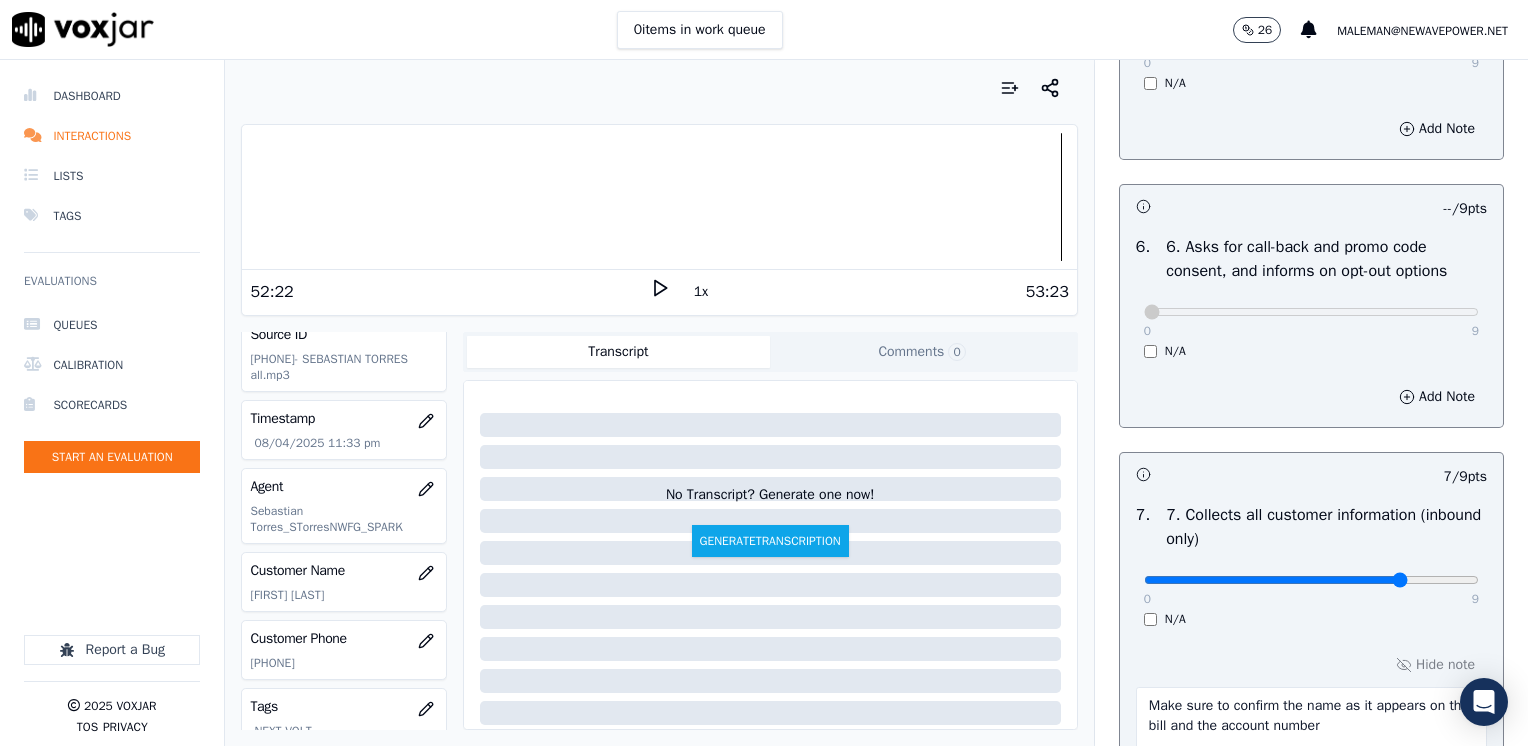 scroll, scrollTop: 1600, scrollLeft: 0, axis: vertical 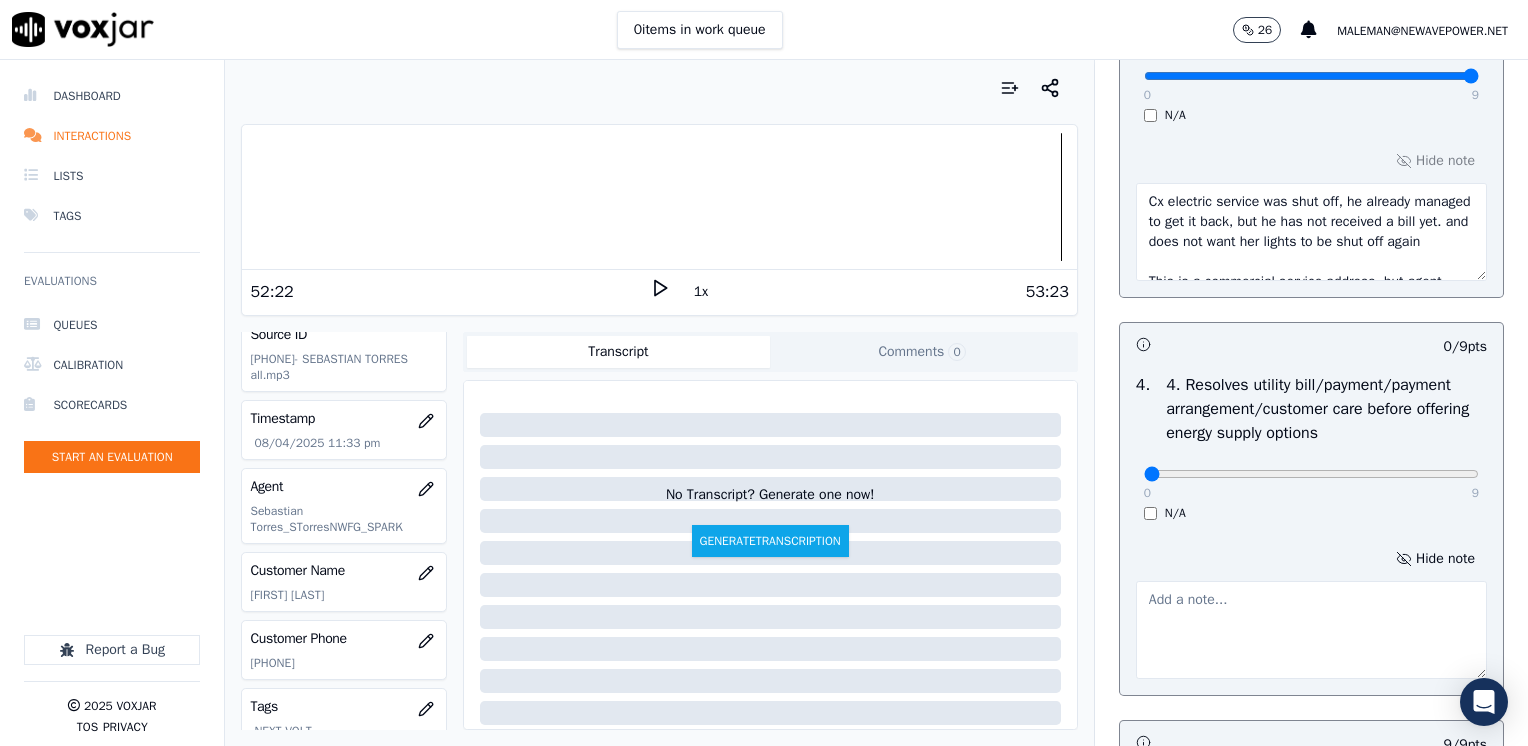 click on "Cx electric service was shut off, he already managed to get it back, but he has not received a bill yet. and does not want her lights to be shut off again
This is a commercial service address, but agent requested cx service address to offer price protection" at bounding box center [1311, 232] 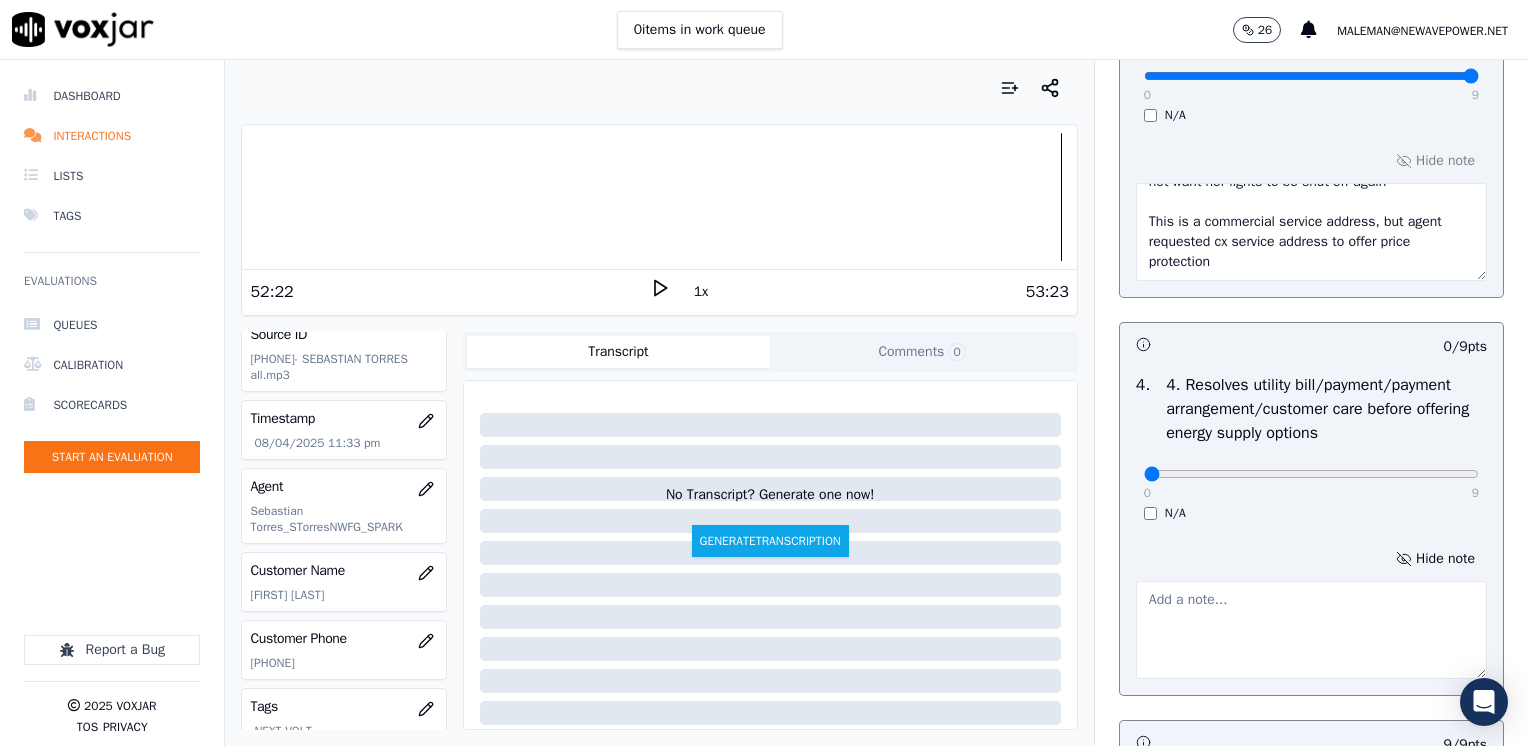 scroll, scrollTop: 80, scrollLeft: 0, axis: vertical 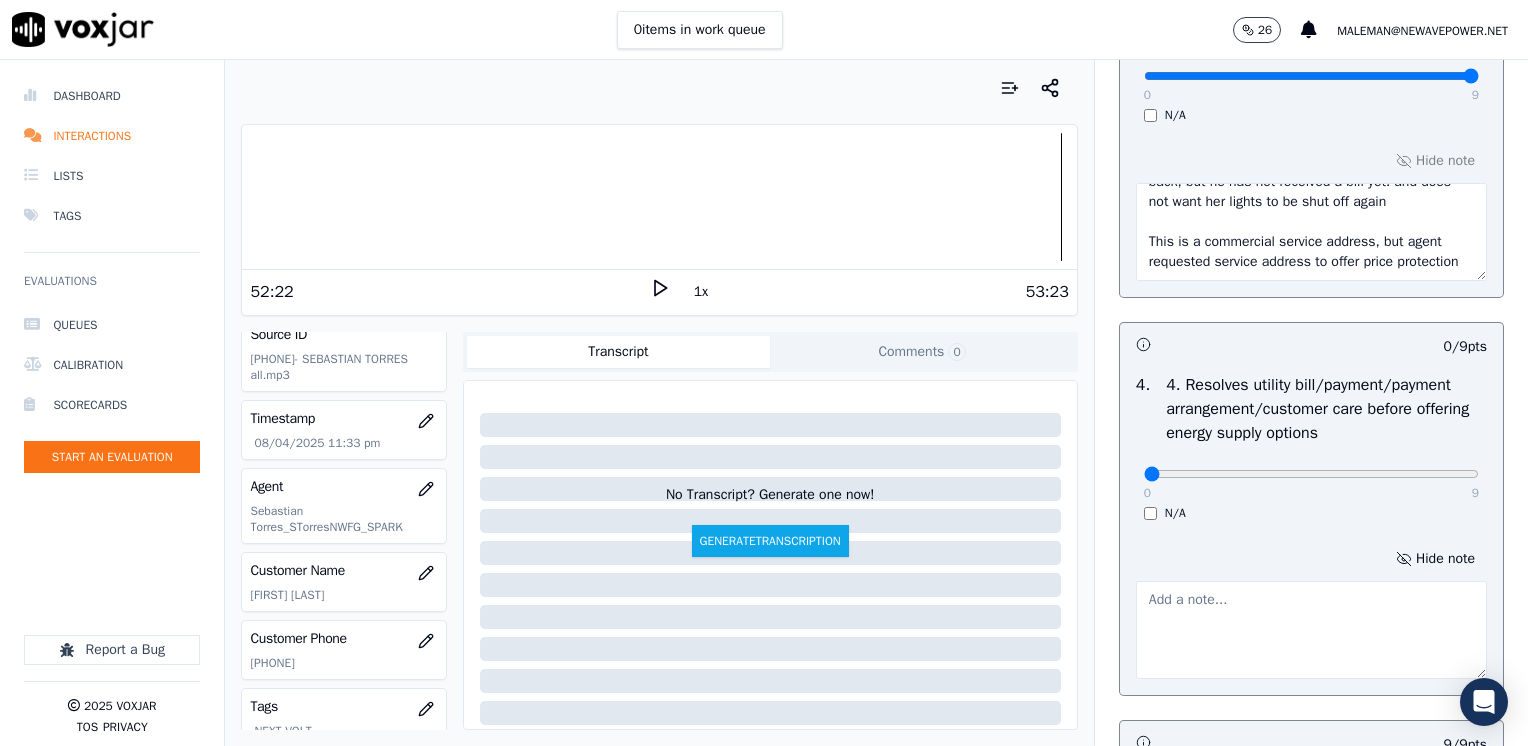 click on "Cx electric service was shut off, he managed to get it back, but he has not received a bill yet. and does not want her lights to be shut off again
This is a commercial service address, but agent requested service address to offer price protection" at bounding box center [1311, 232] 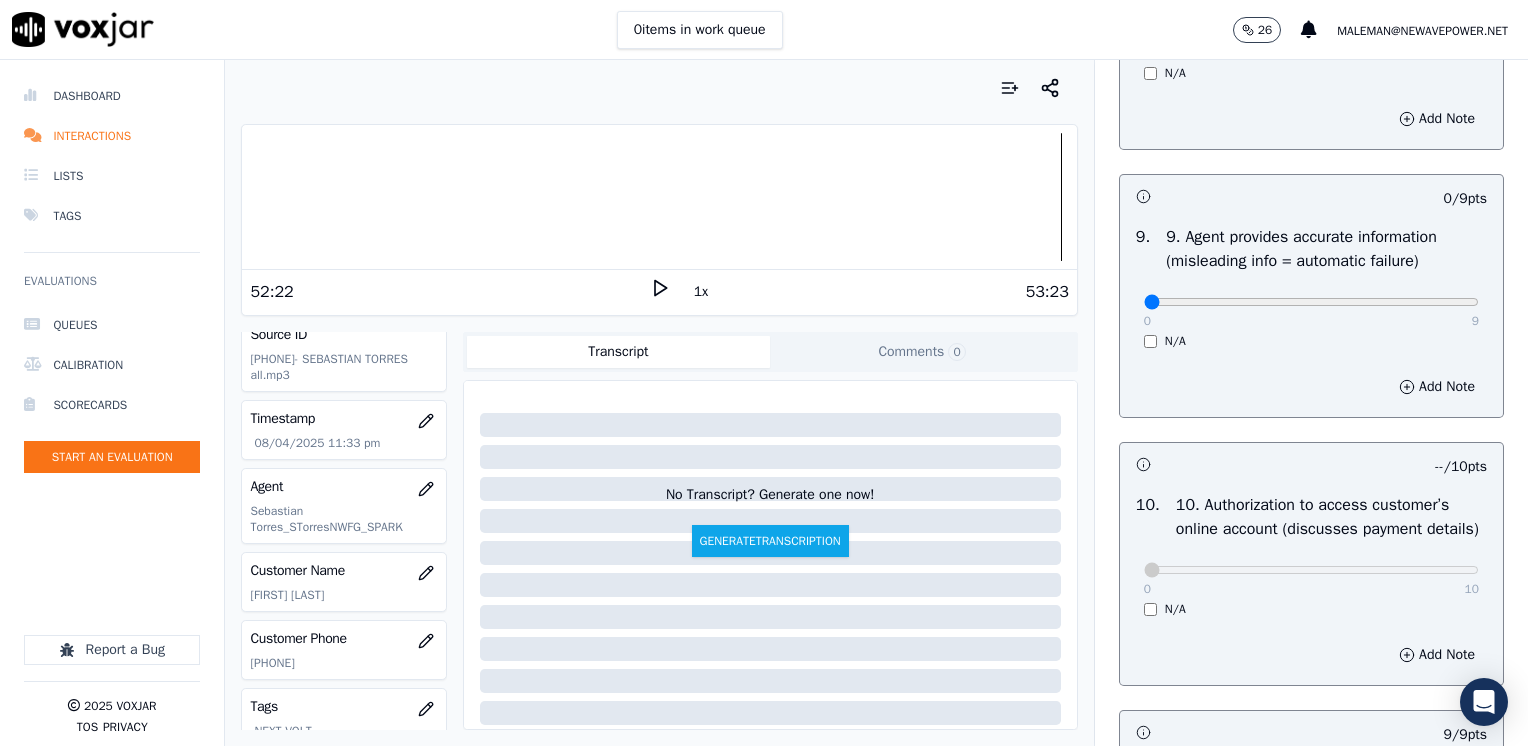scroll, scrollTop: 2500, scrollLeft: 0, axis: vertical 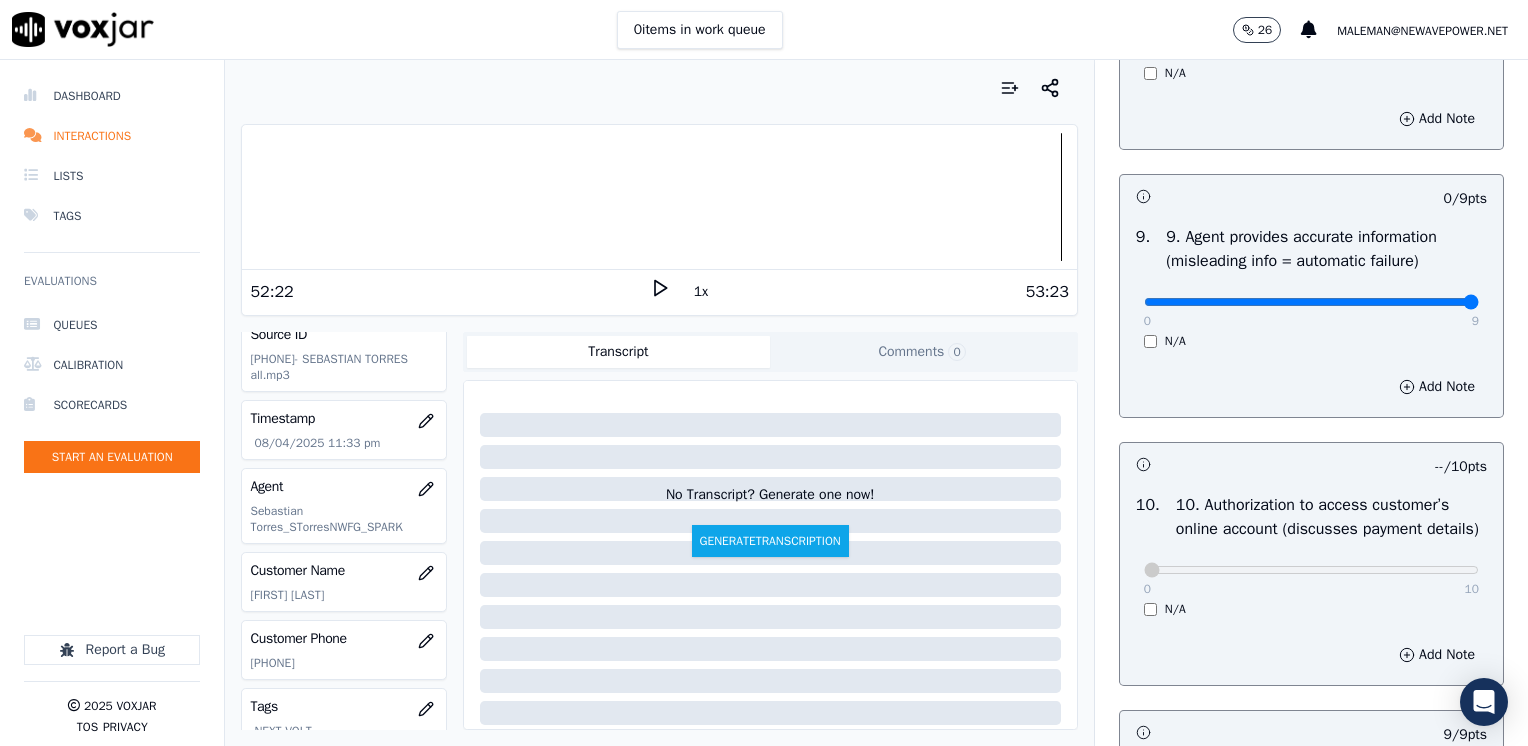 drag, startPoint x: 1132, startPoint y: 318, endPoint x: 1531, endPoint y: 322, distance: 399.02005 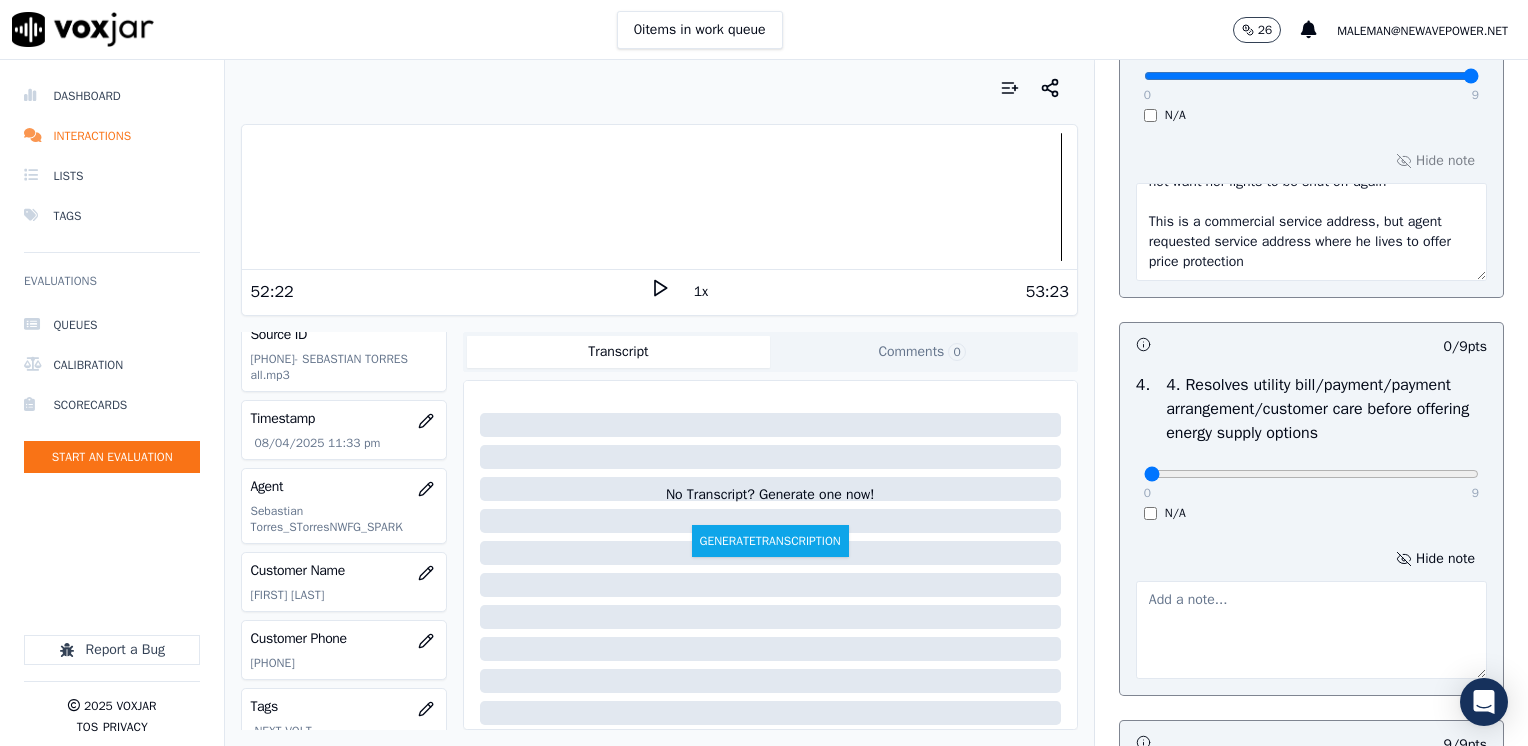 scroll, scrollTop: 1100, scrollLeft: 0, axis: vertical 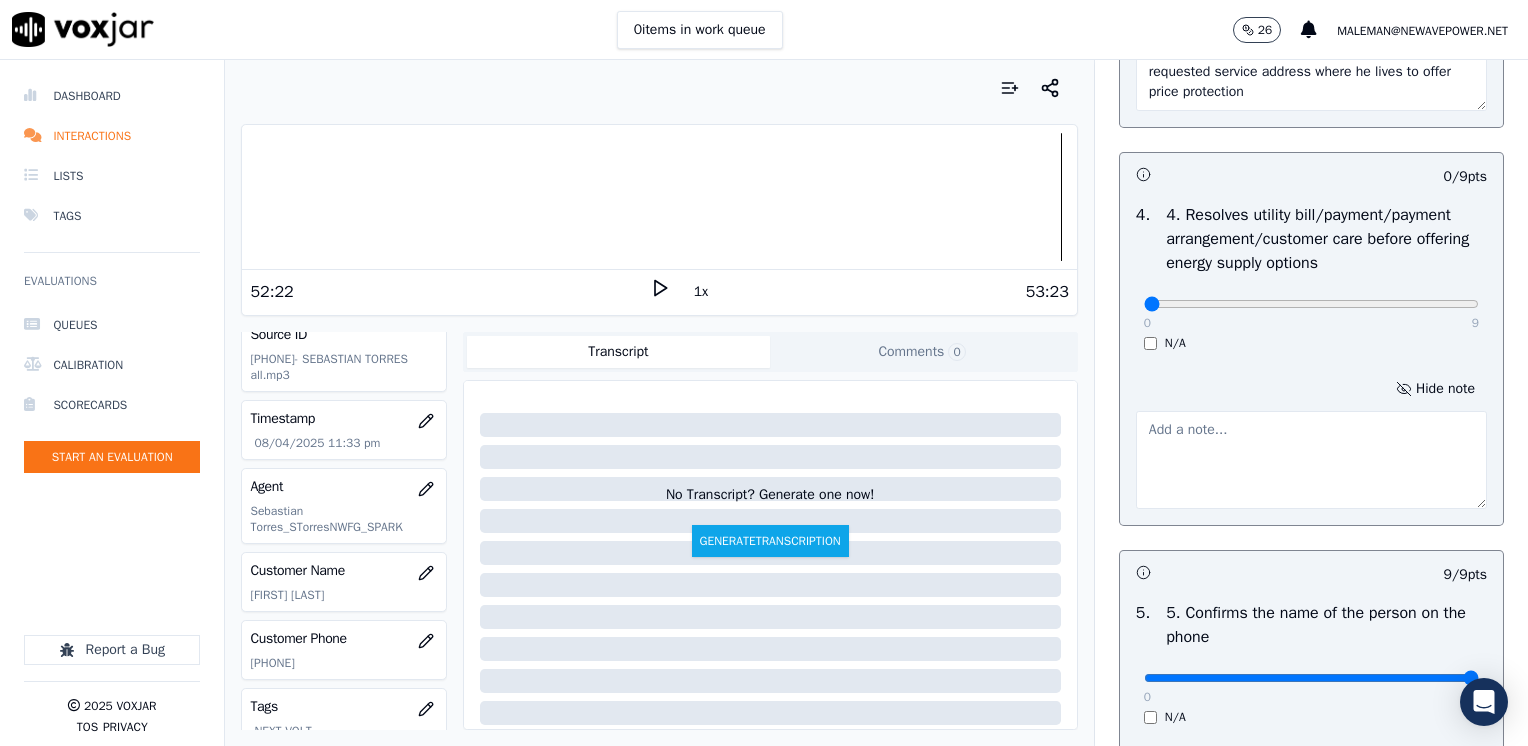 click at bounding box center [1311, 460] 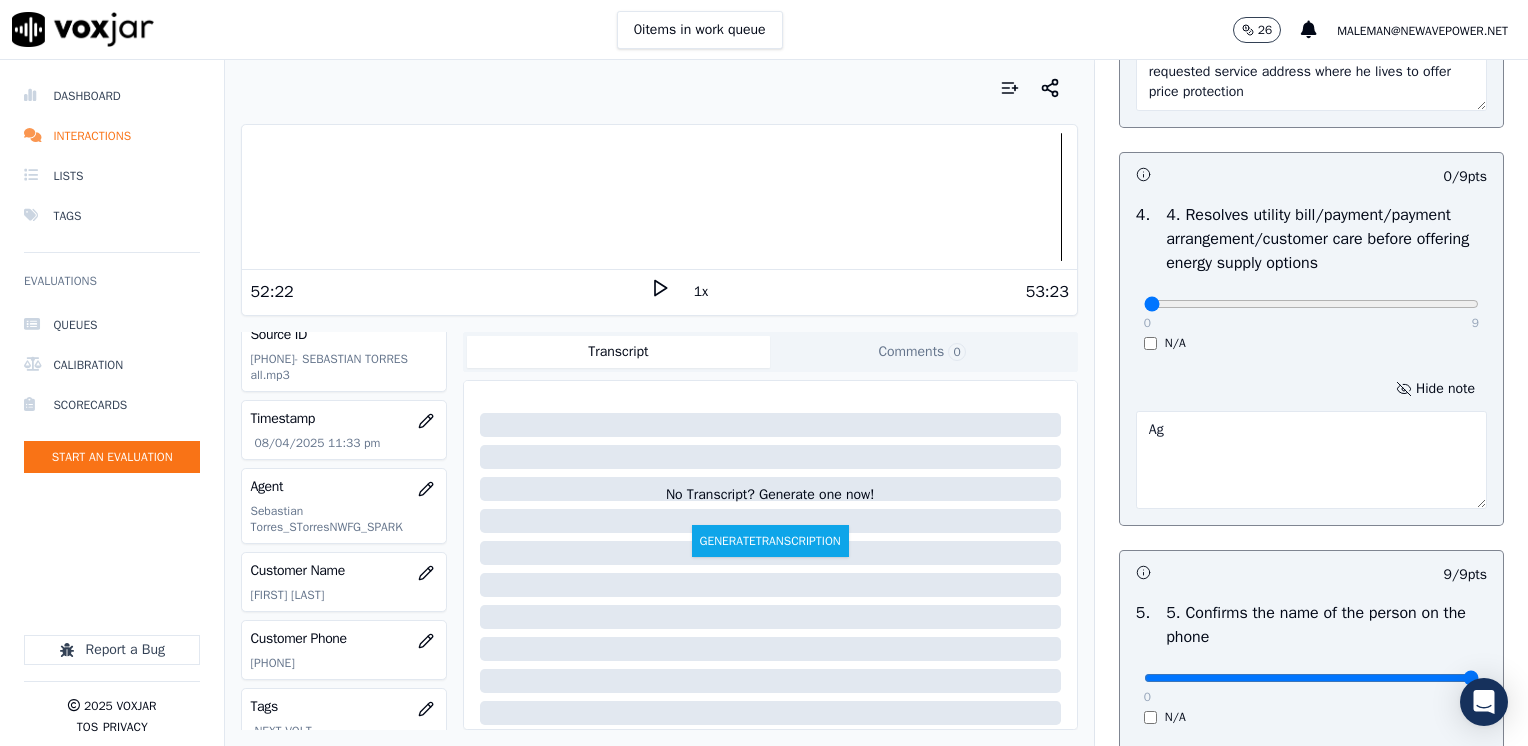 type on "A" 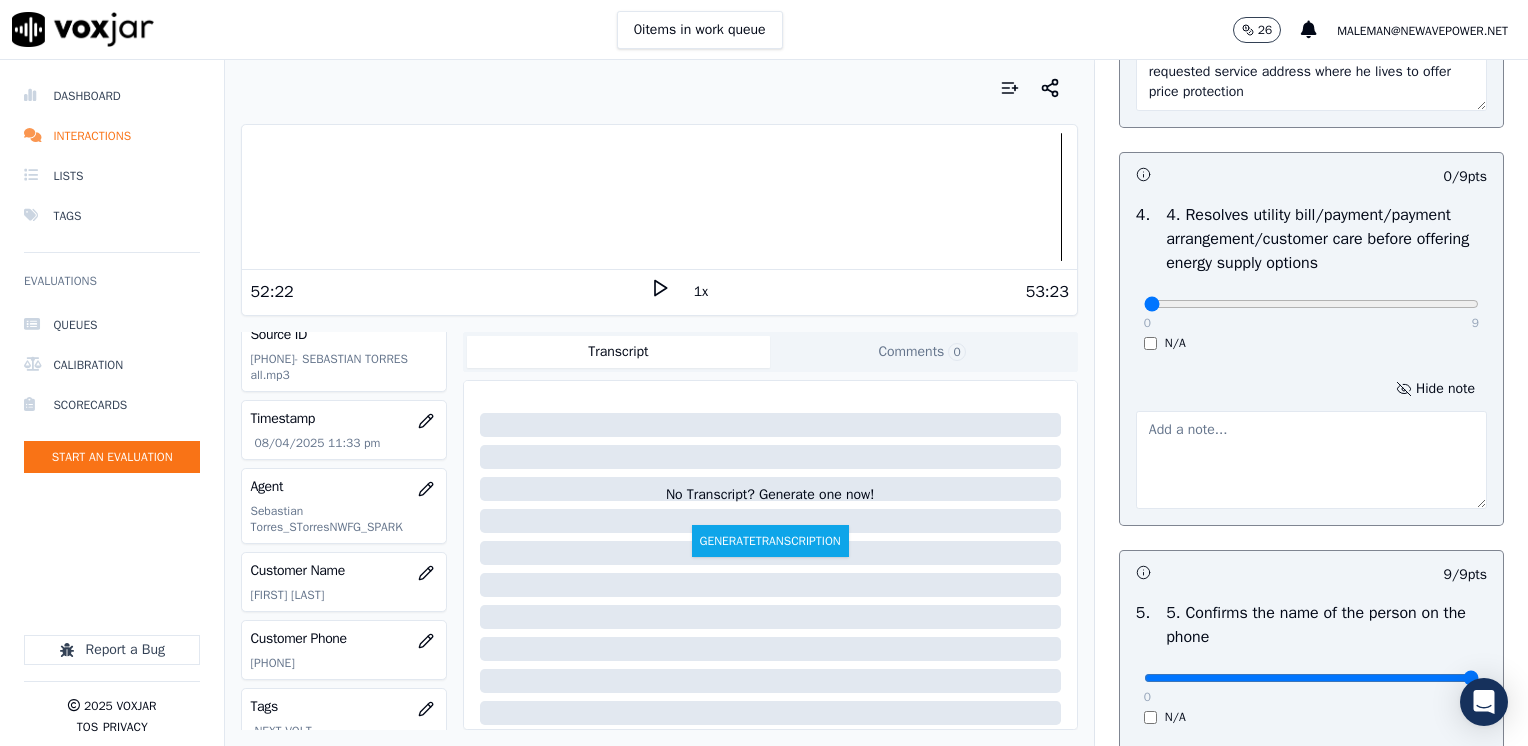 click at bounding box center (1311, 460) 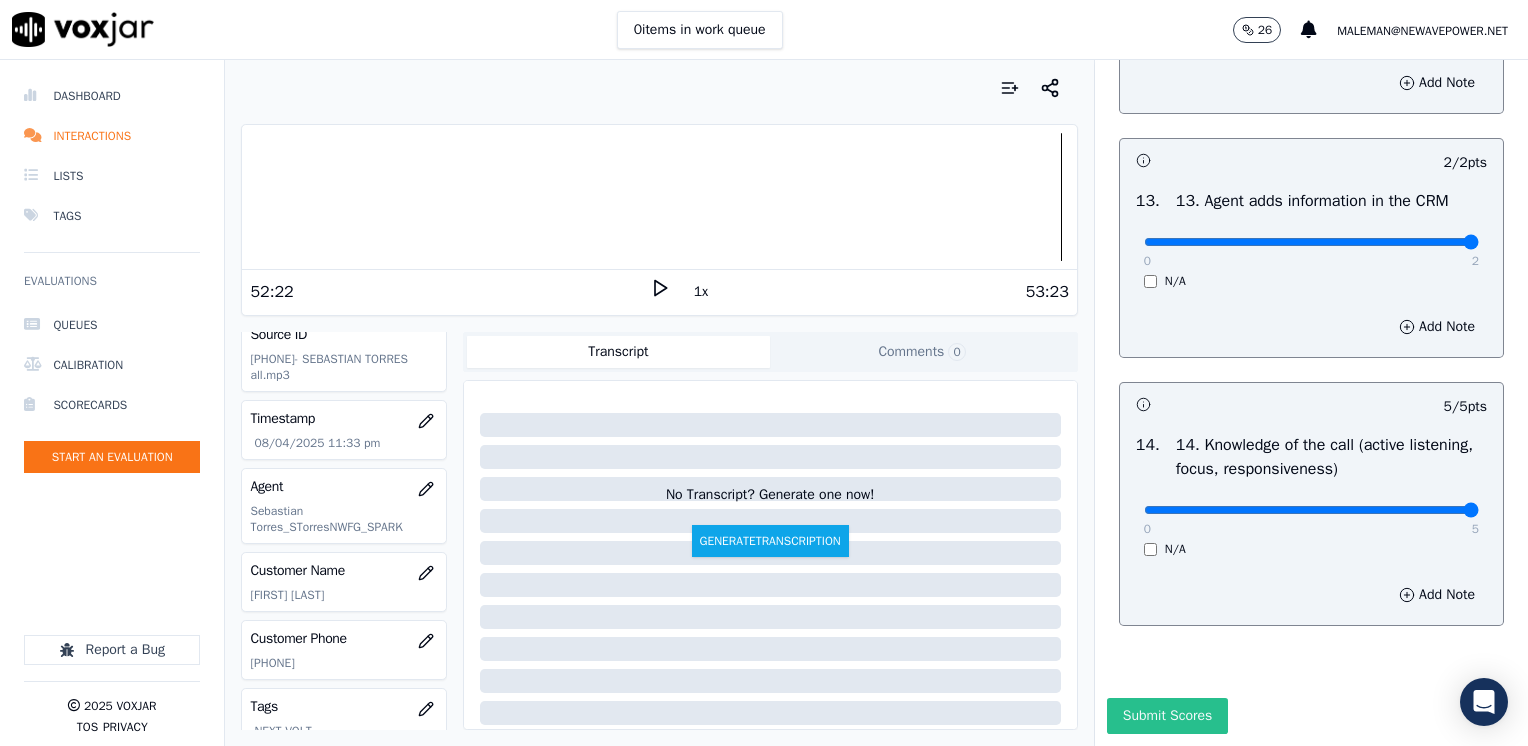 scroll, scrollTop: 3670, scrollLeft: 0, axis: vertical 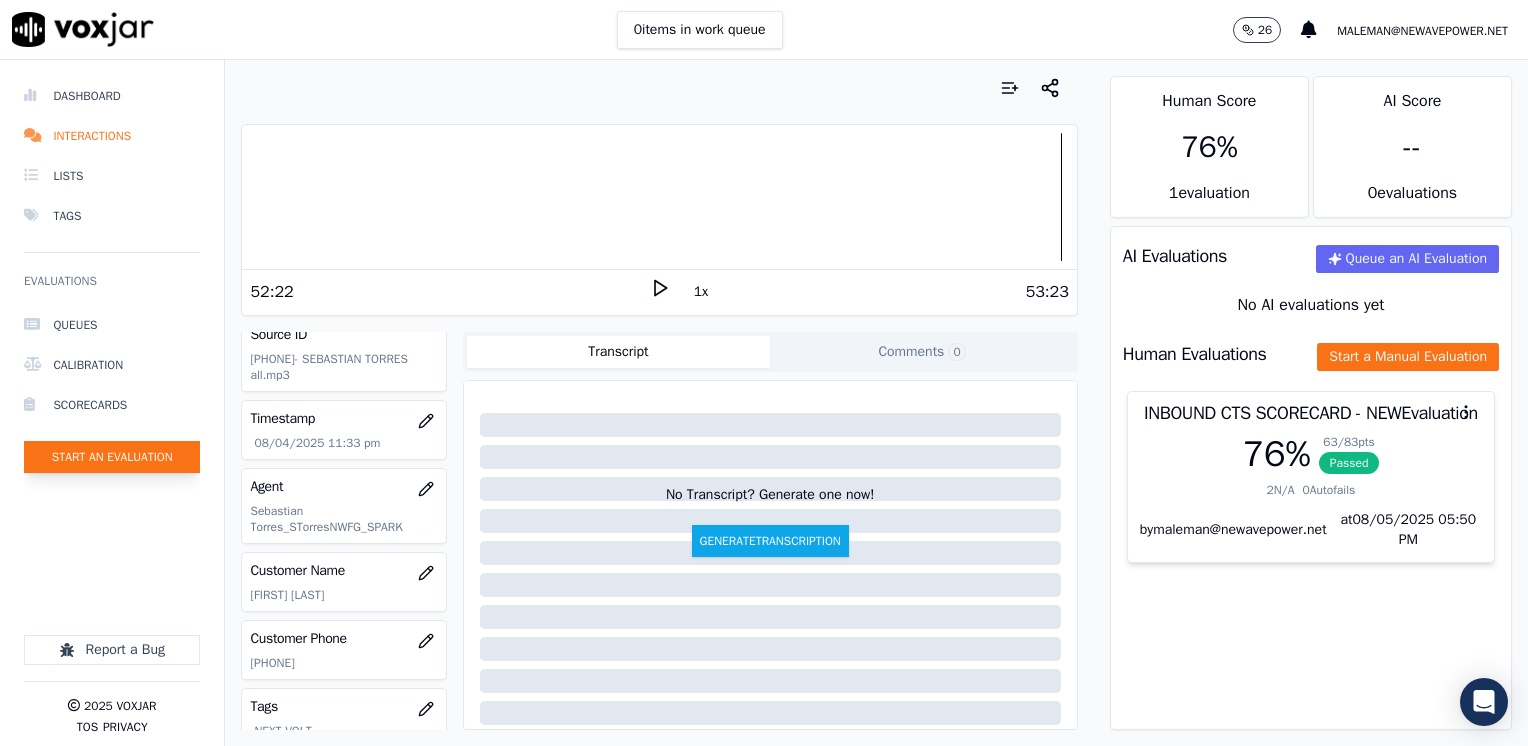 click on "Start an Evaluation" 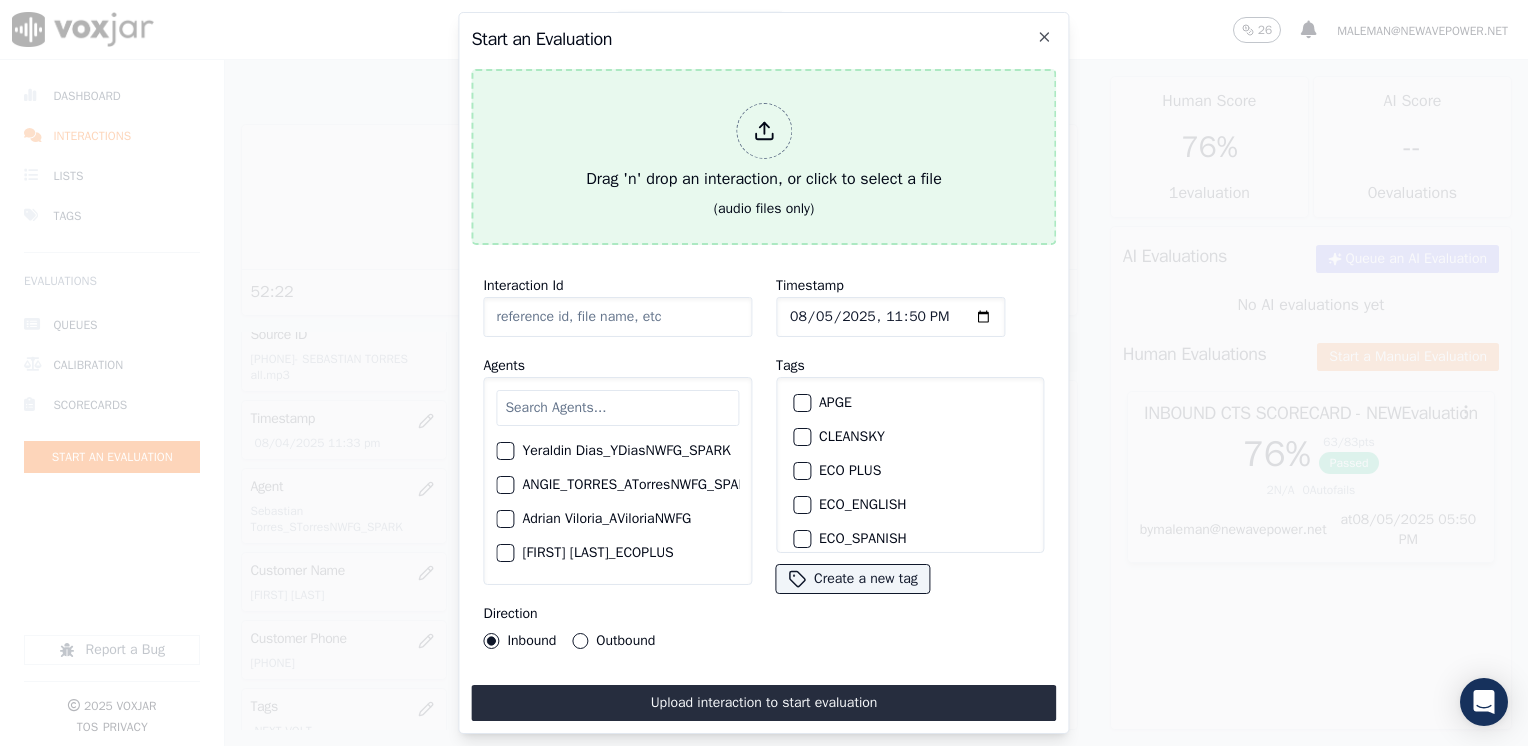 click 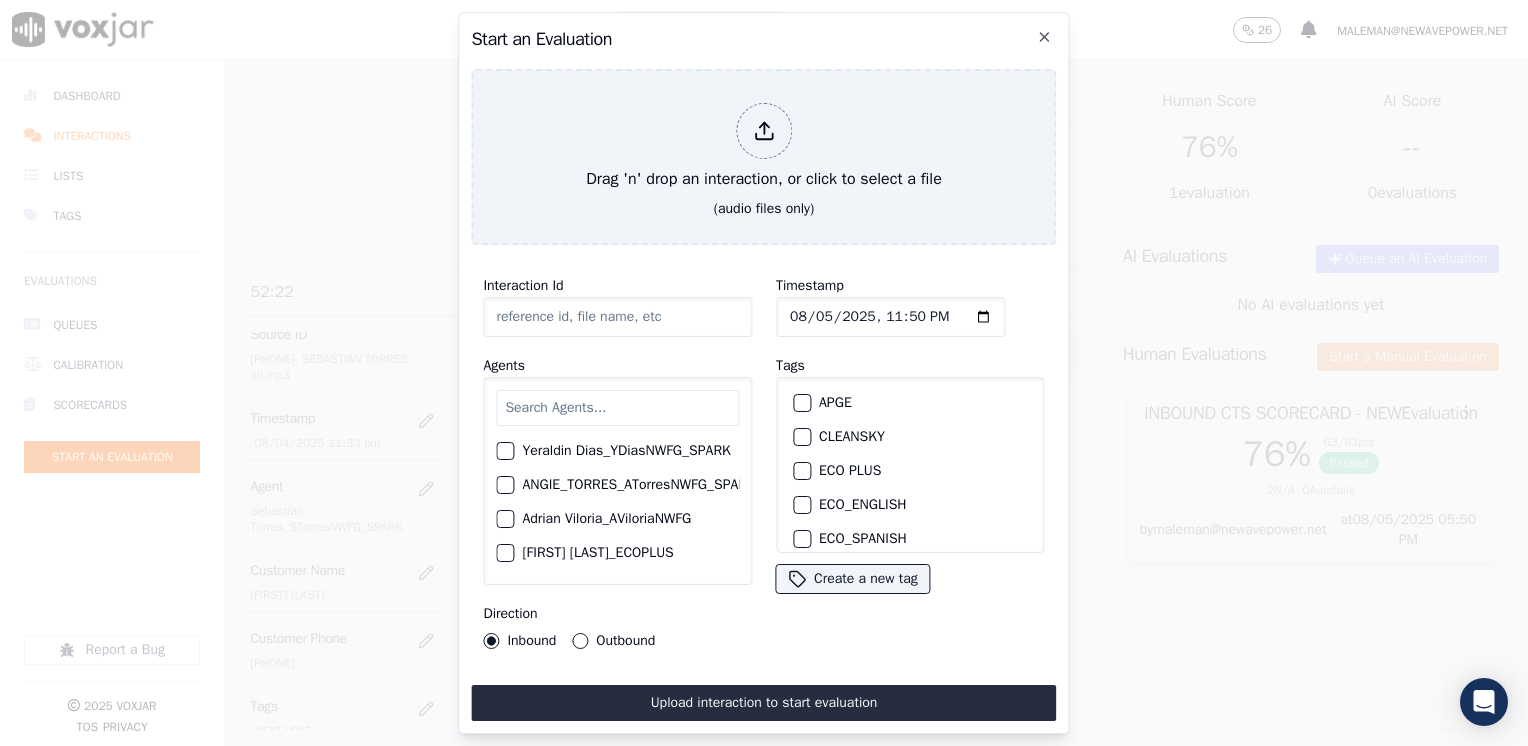 type on "20250804-133954_7086500531- DANIEL VELEZ all.mp3" 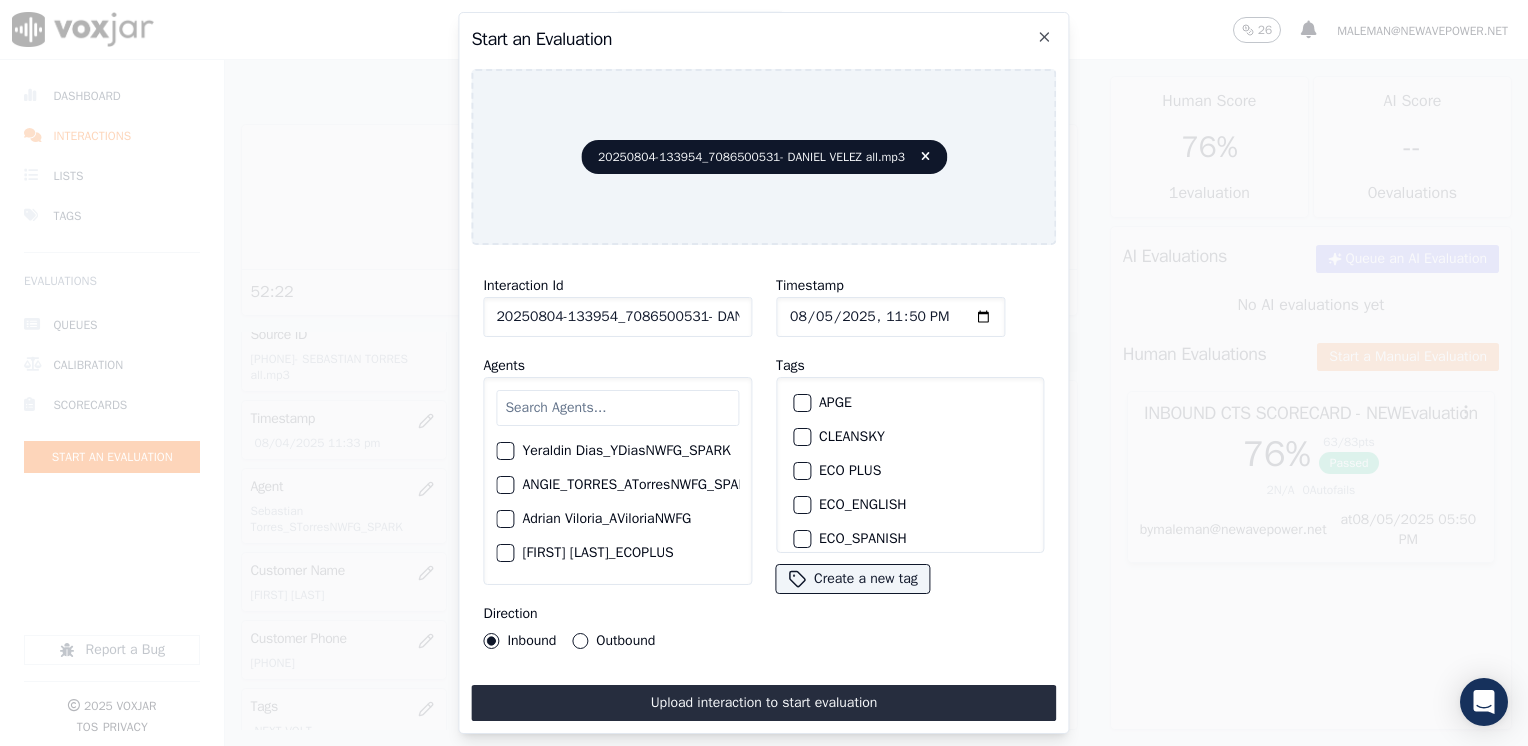 click at bounding box center (617, 408) 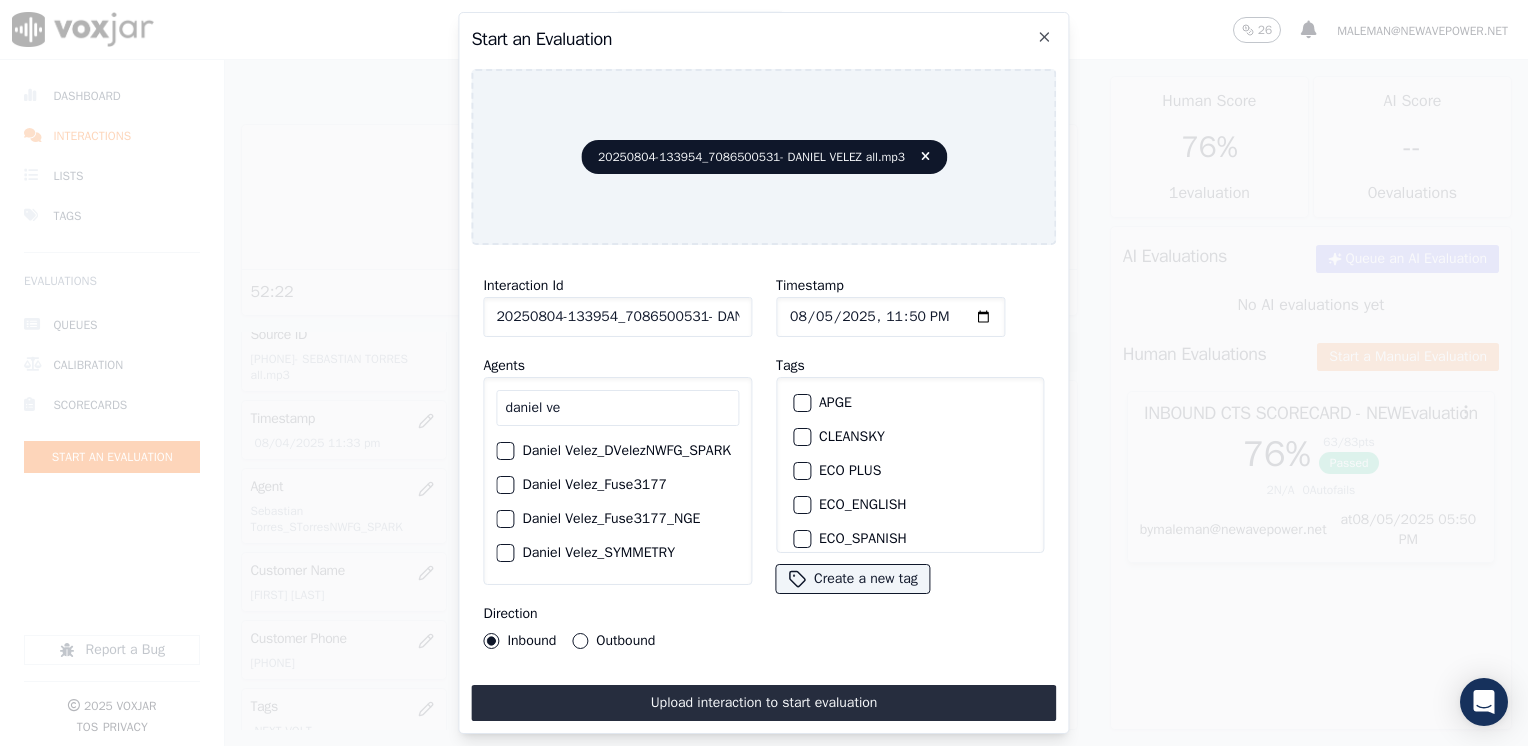 type on "[FIRST] [LAST]" 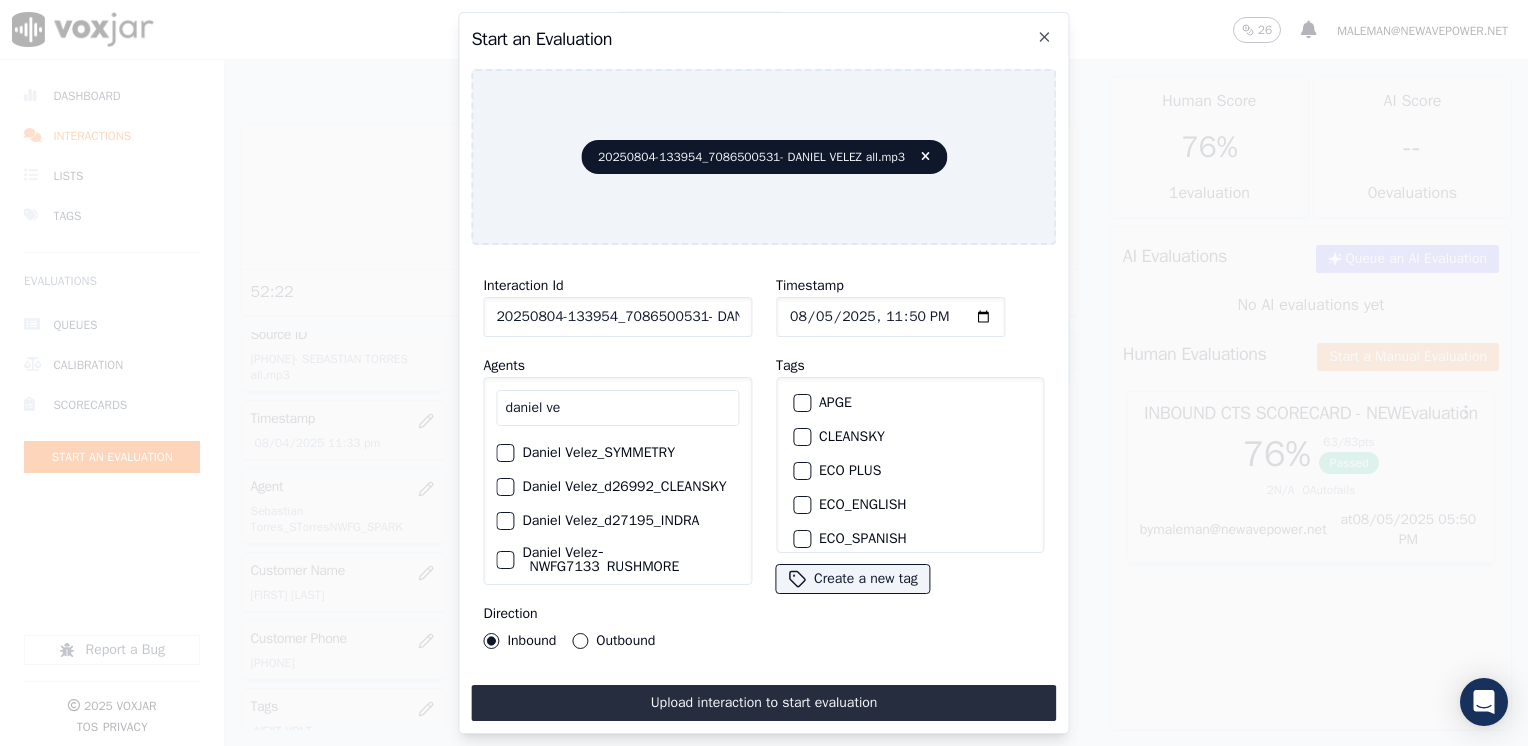 scroll, scrollTop: 128, scrollLeft: 0, axis: vertical 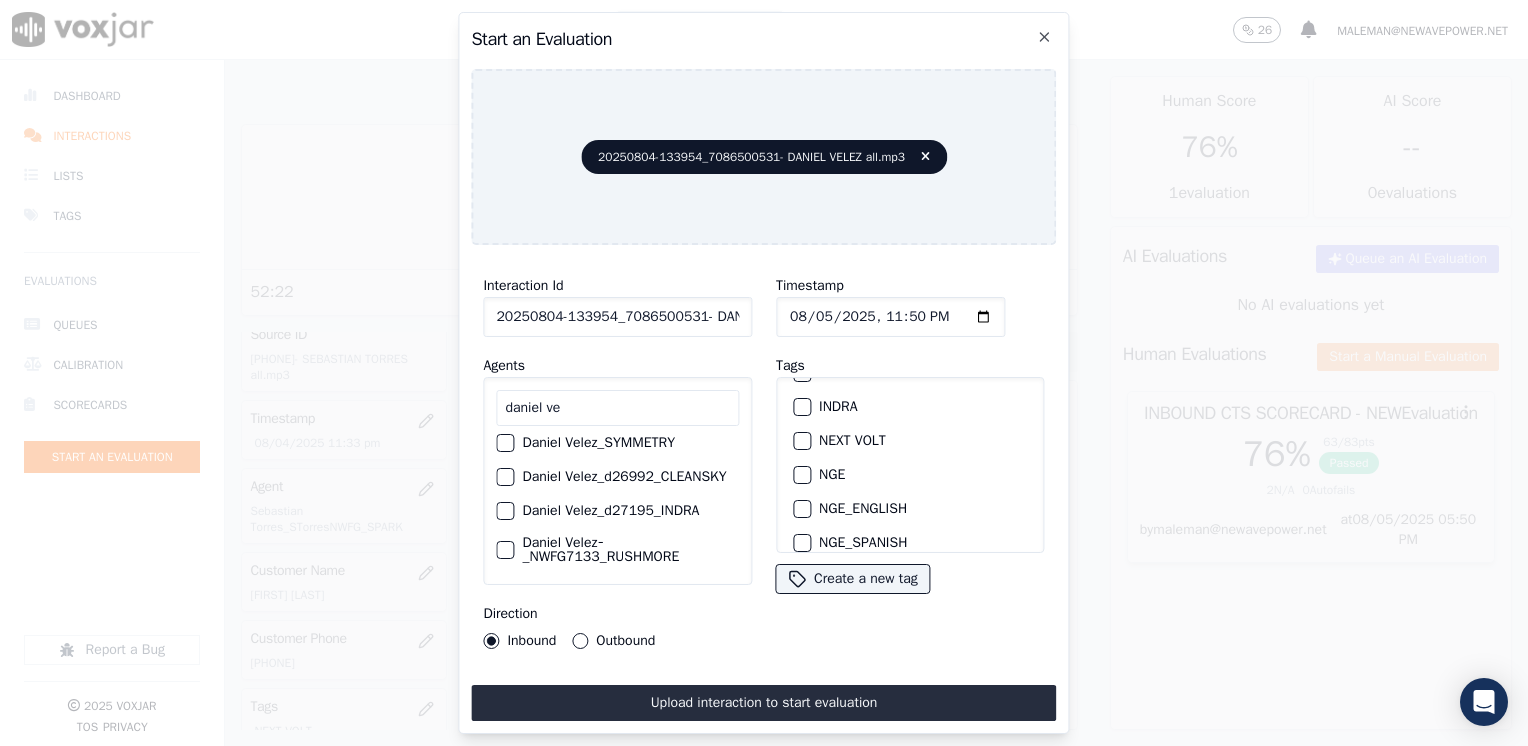click at bounding box center (801, 441) 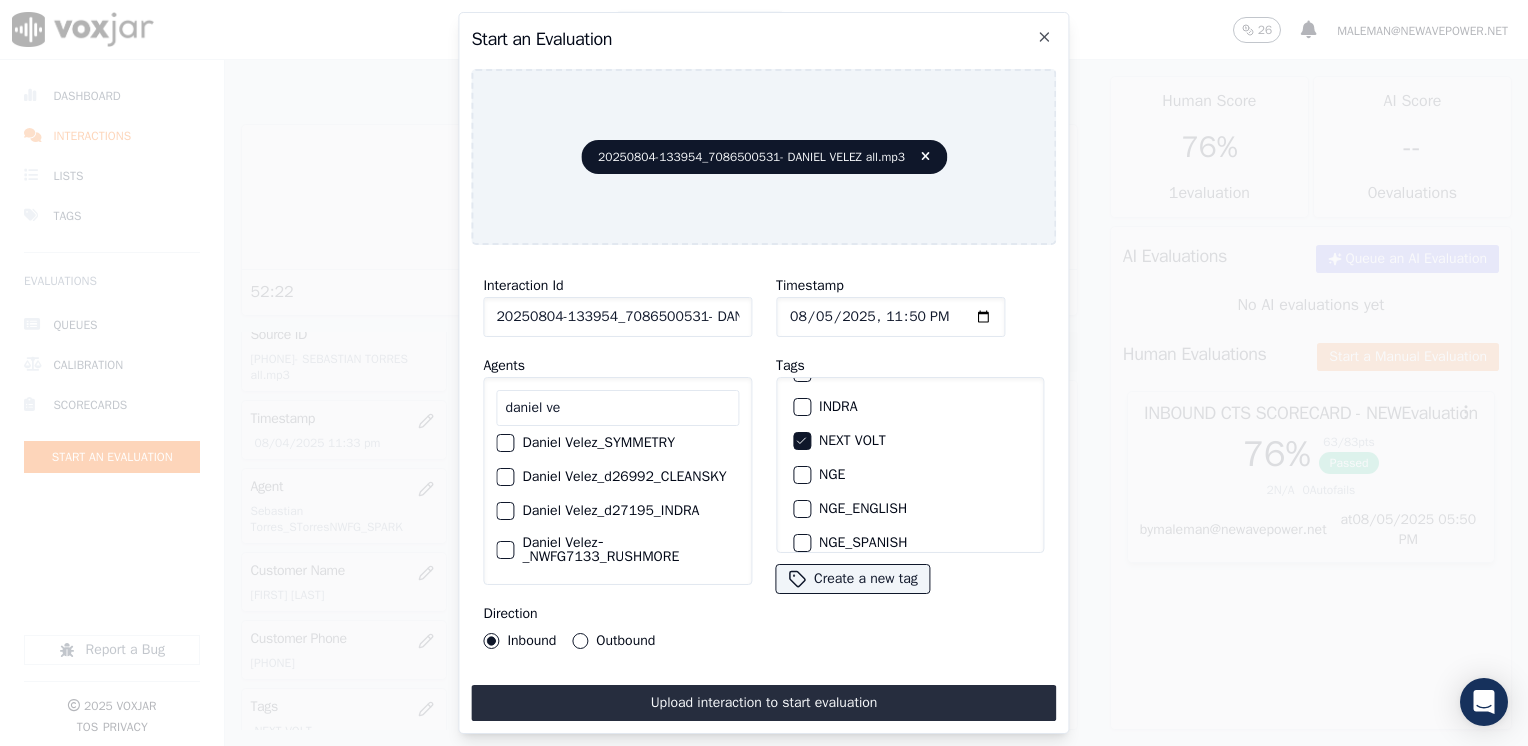 click on "Outbound" at bounding box center [580, 641] 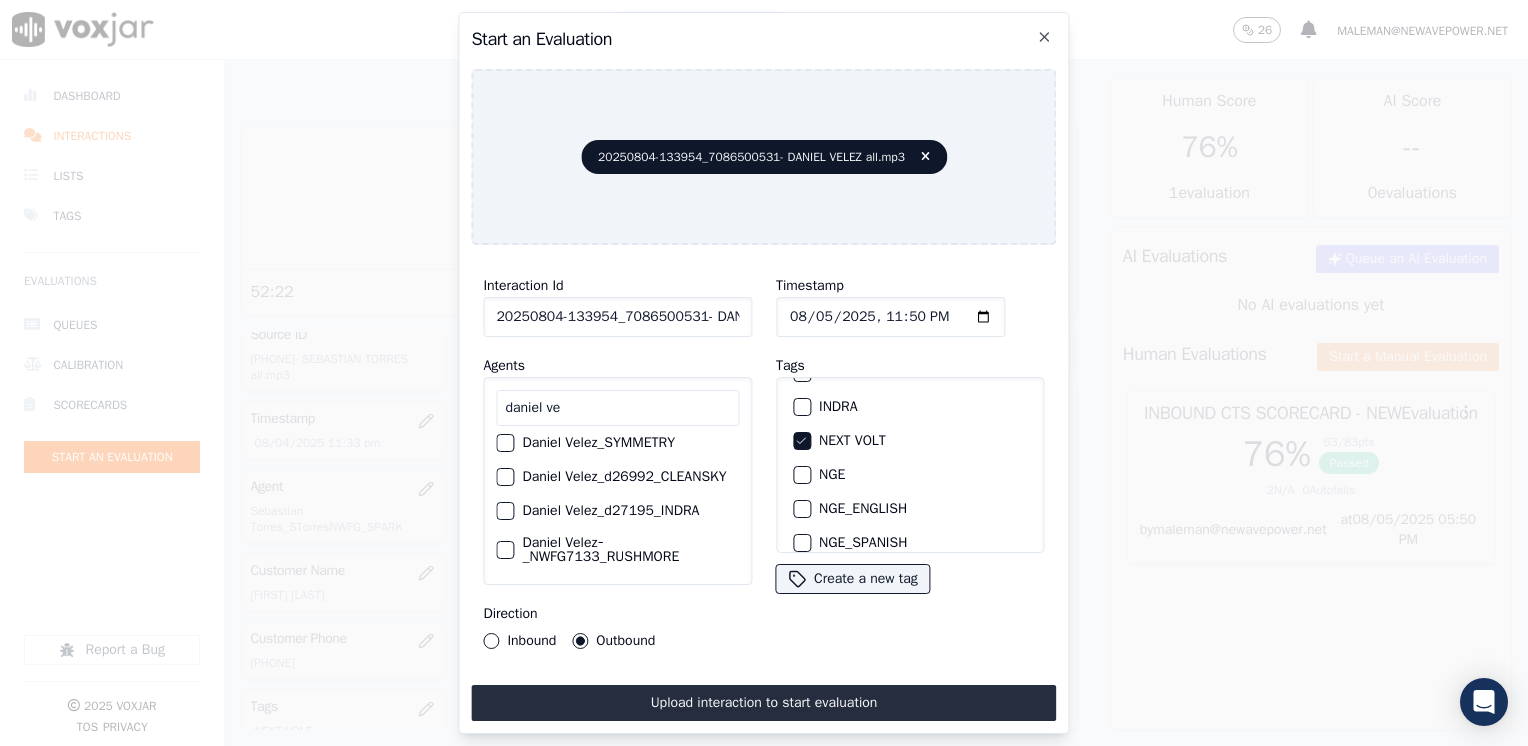 click on "Timestamp" 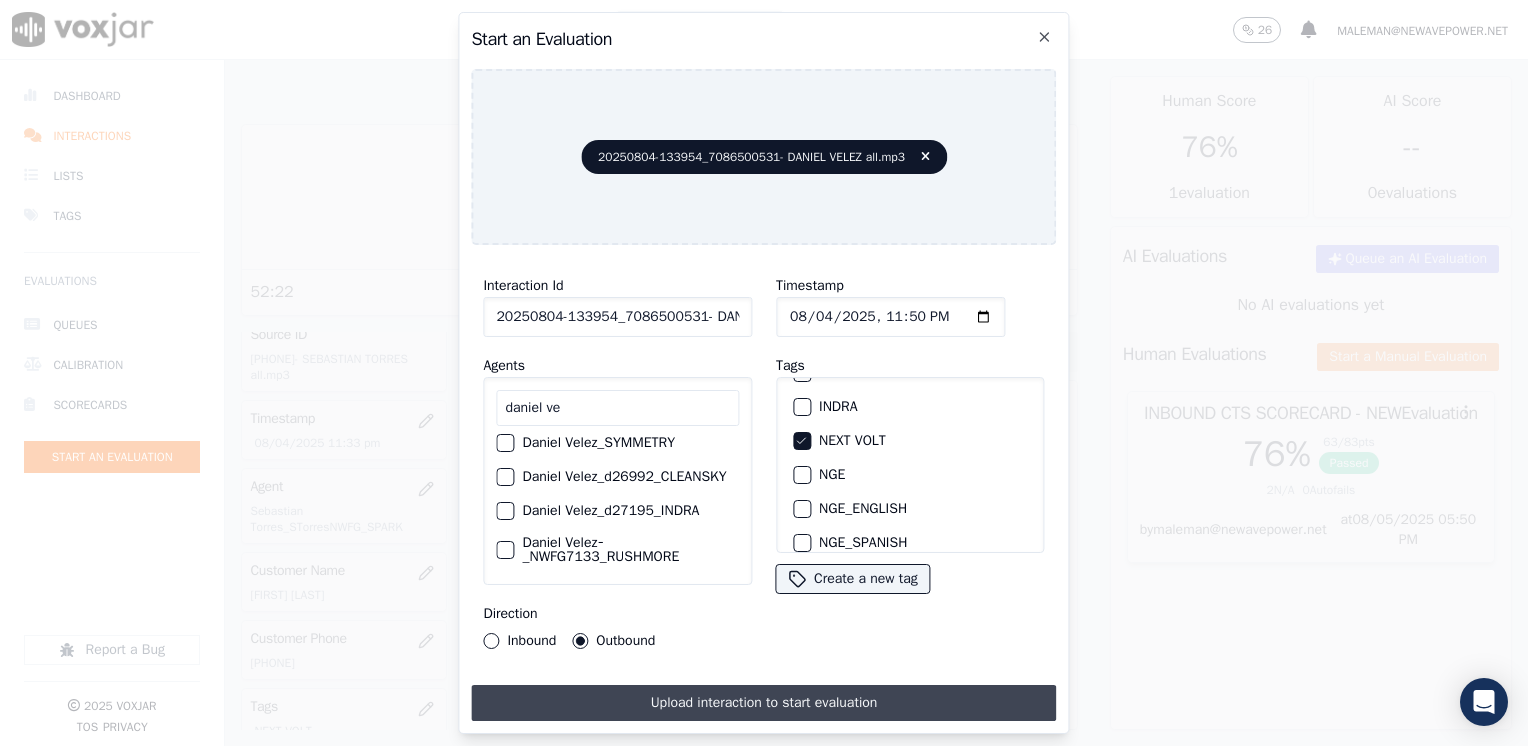 type on "2025-08-04T23:50" 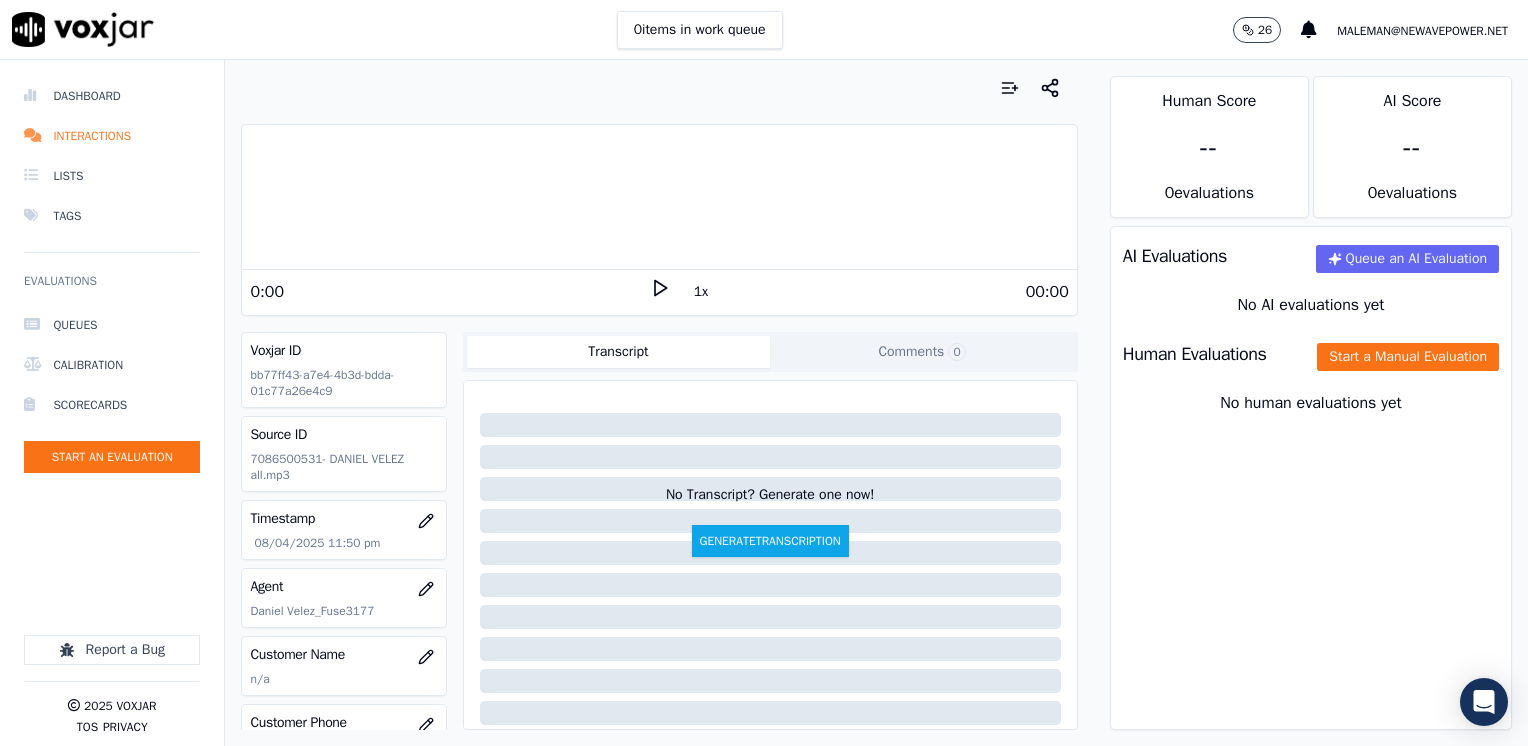click 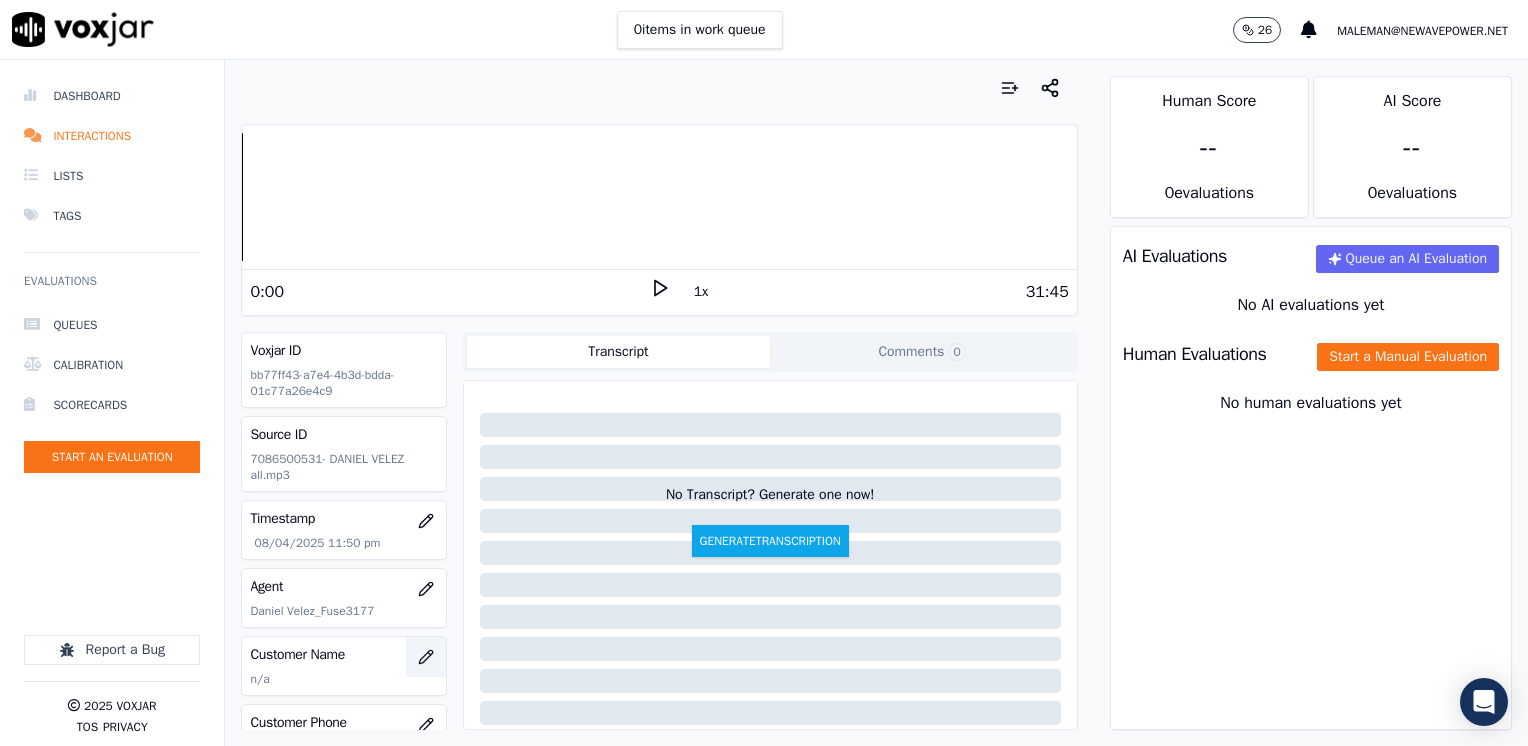 scroll, scrollTop: 100, scrollLeft: 0, axis: vertical 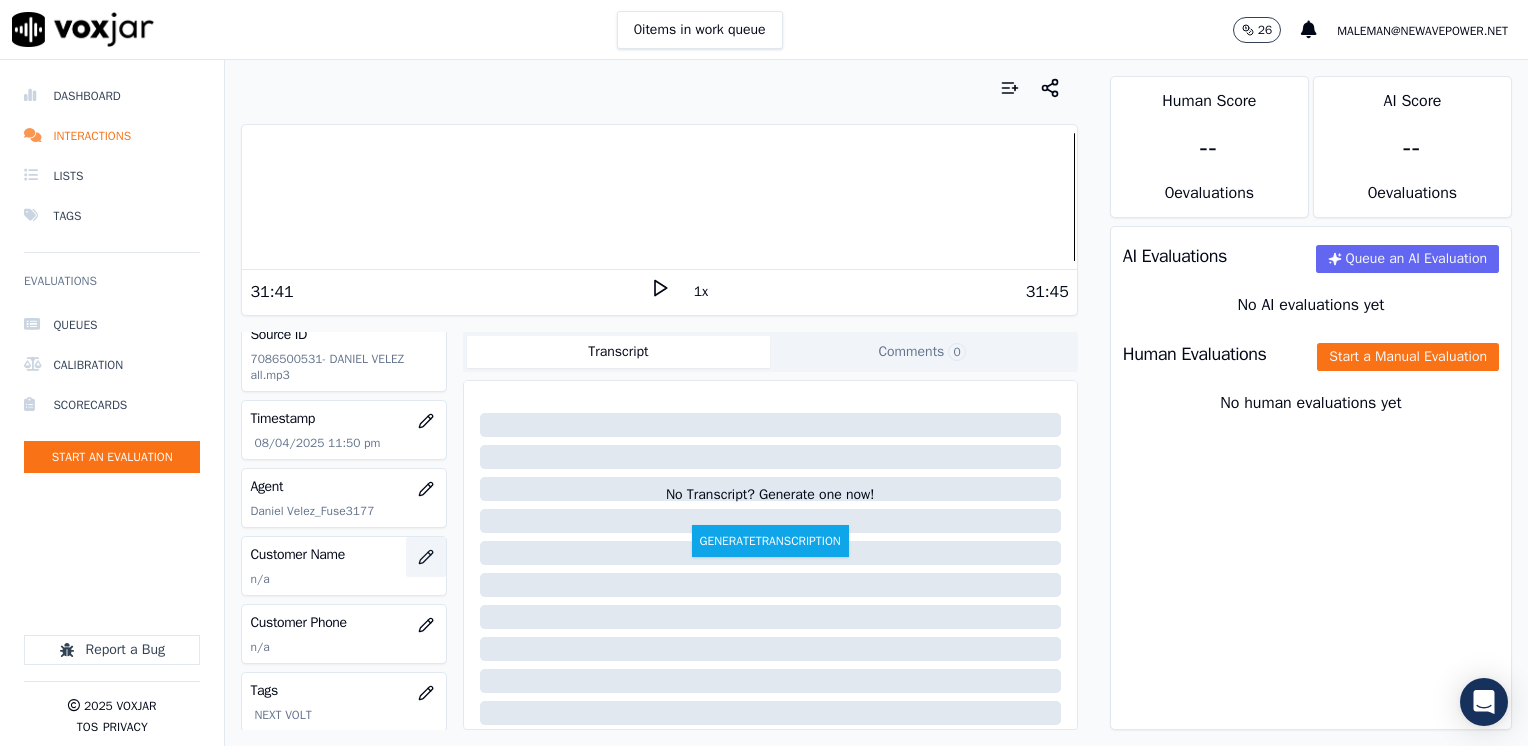 click 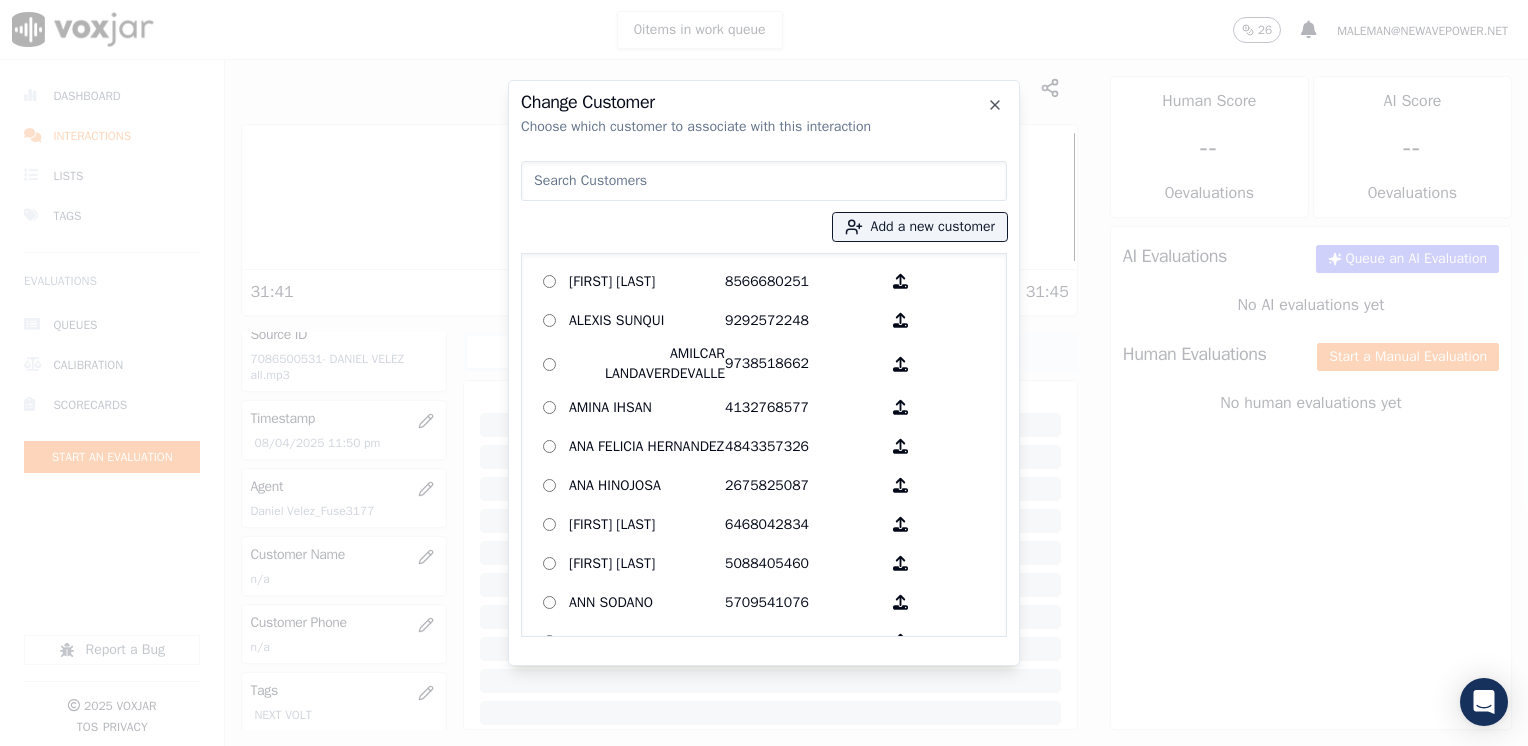 click at bounding box center (764, 181) 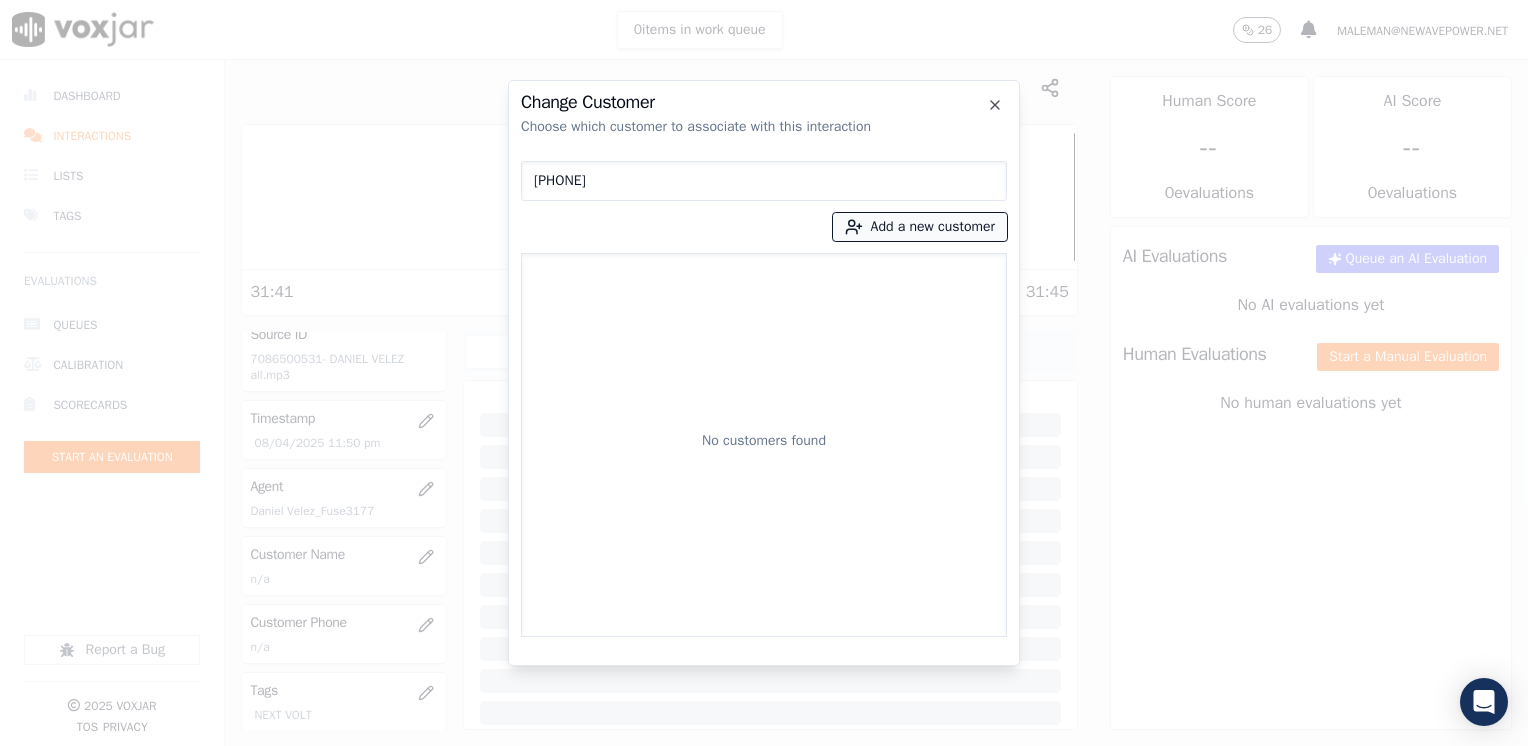 type on "7086500531" 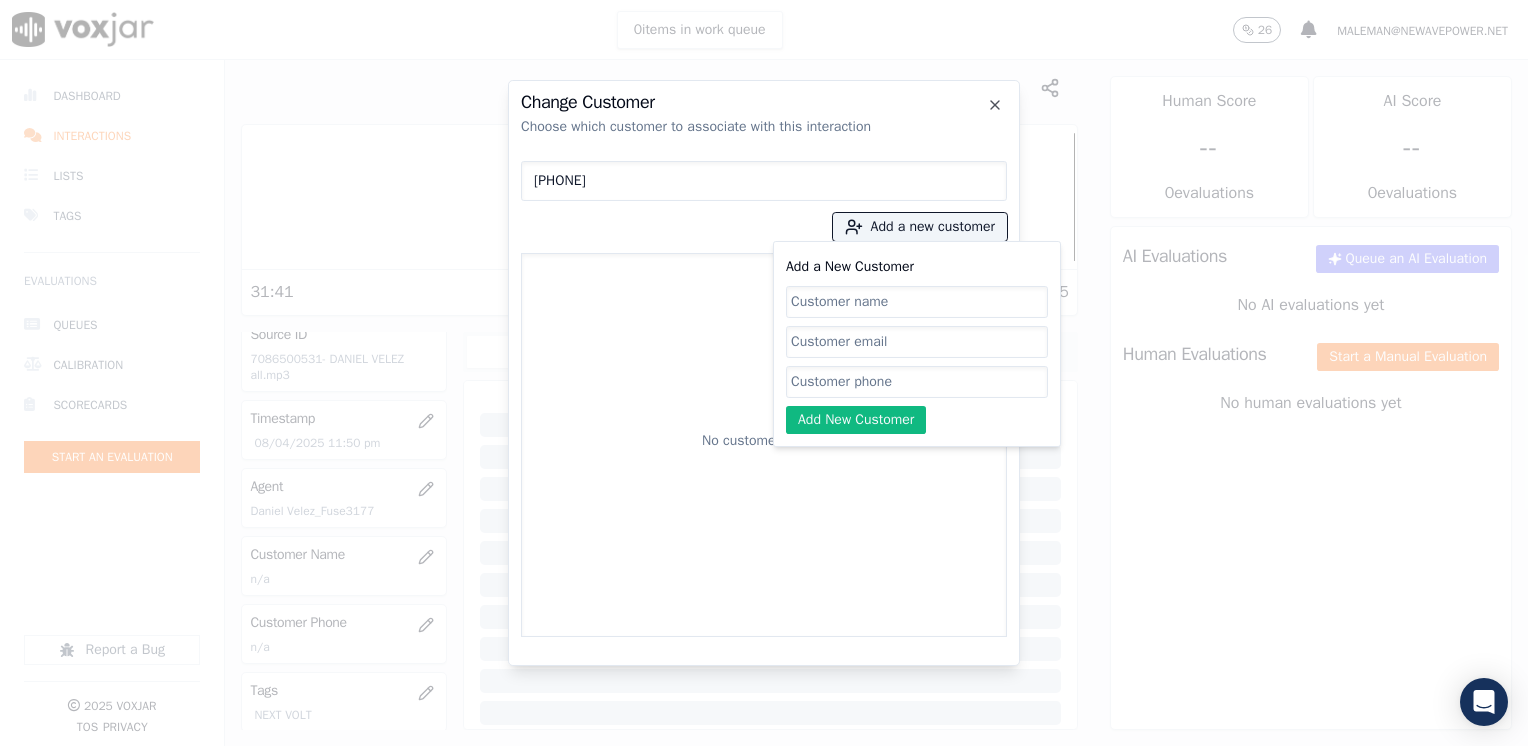 click on "Add a New Customer" 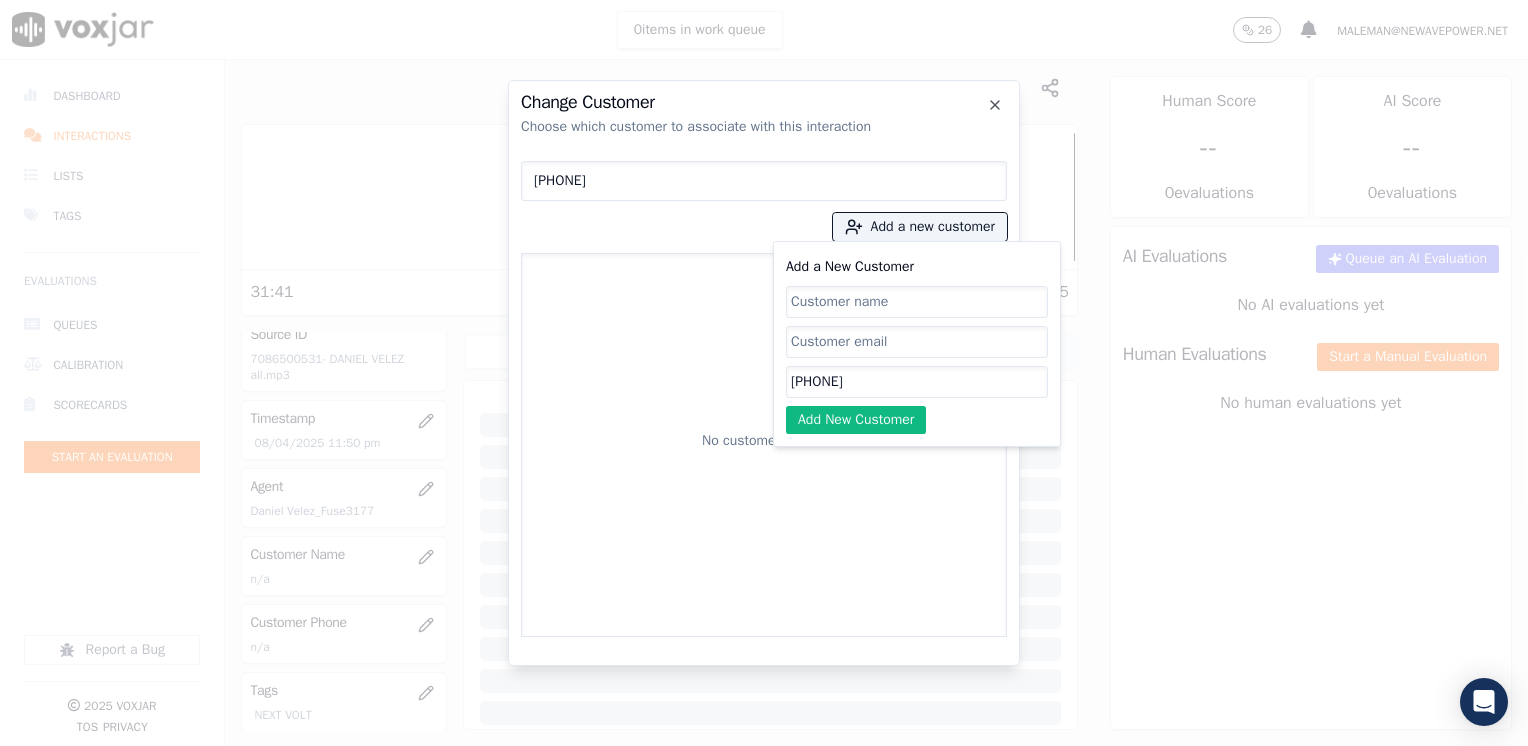 type on "7086500531" 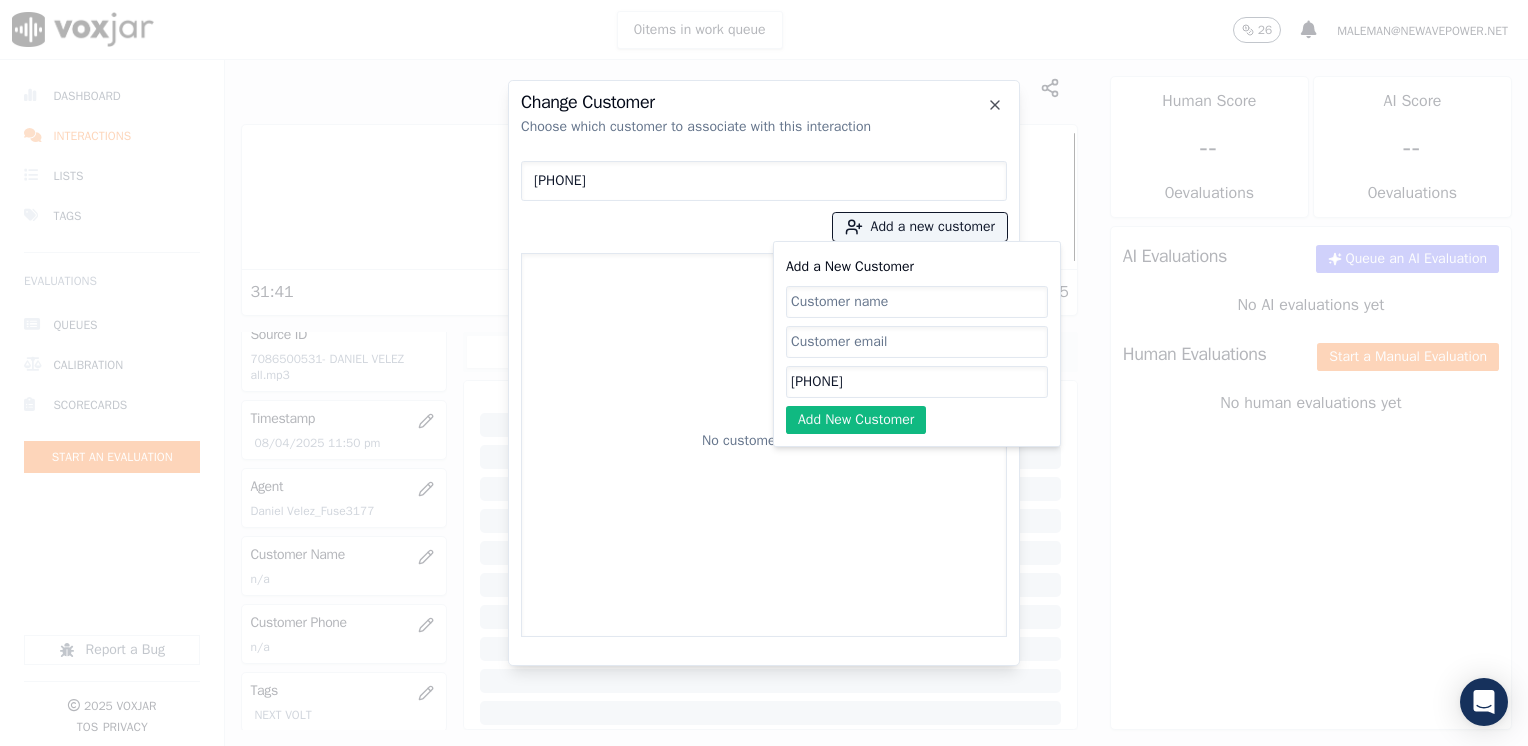 click on "Add a New Customer" 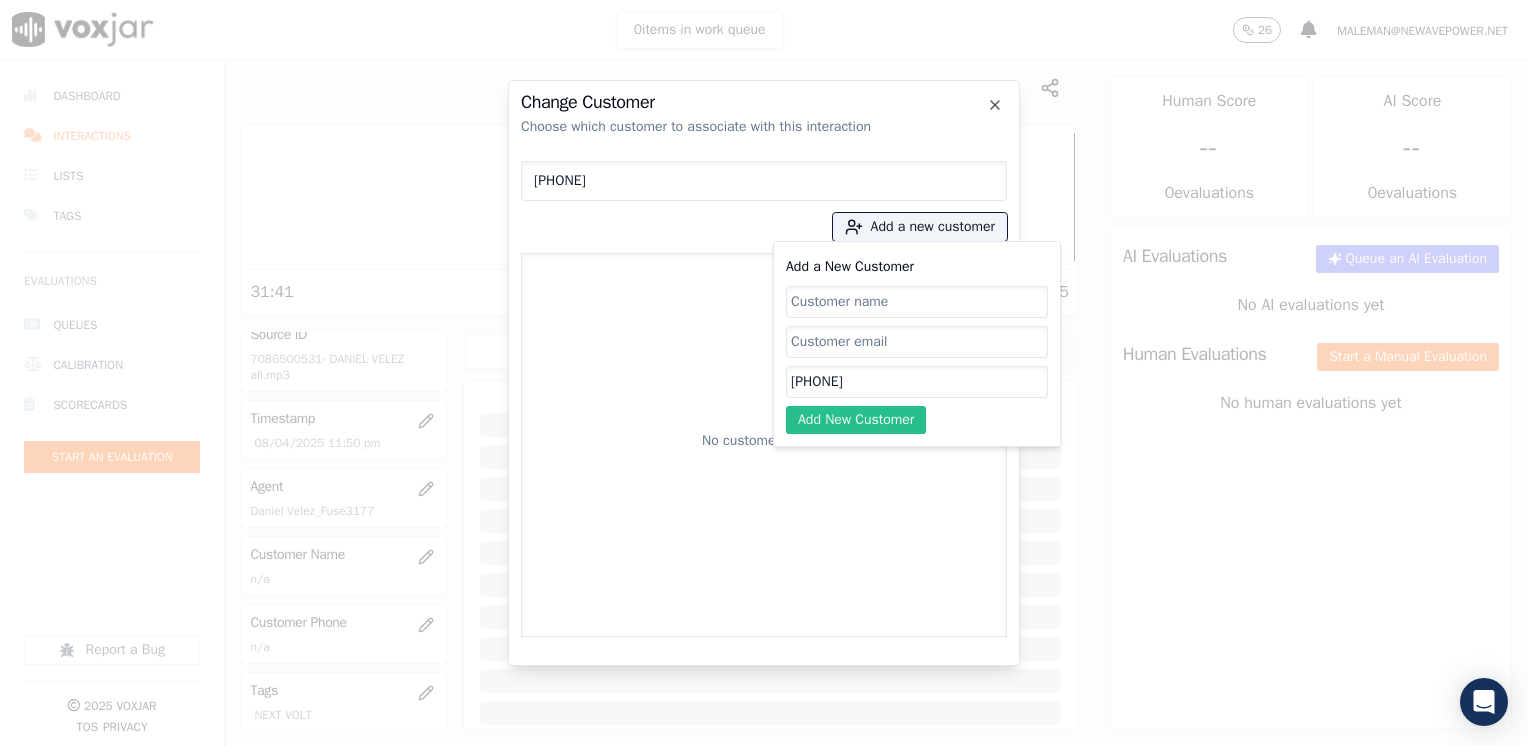 paste on "Edgar Guerra Preciado" 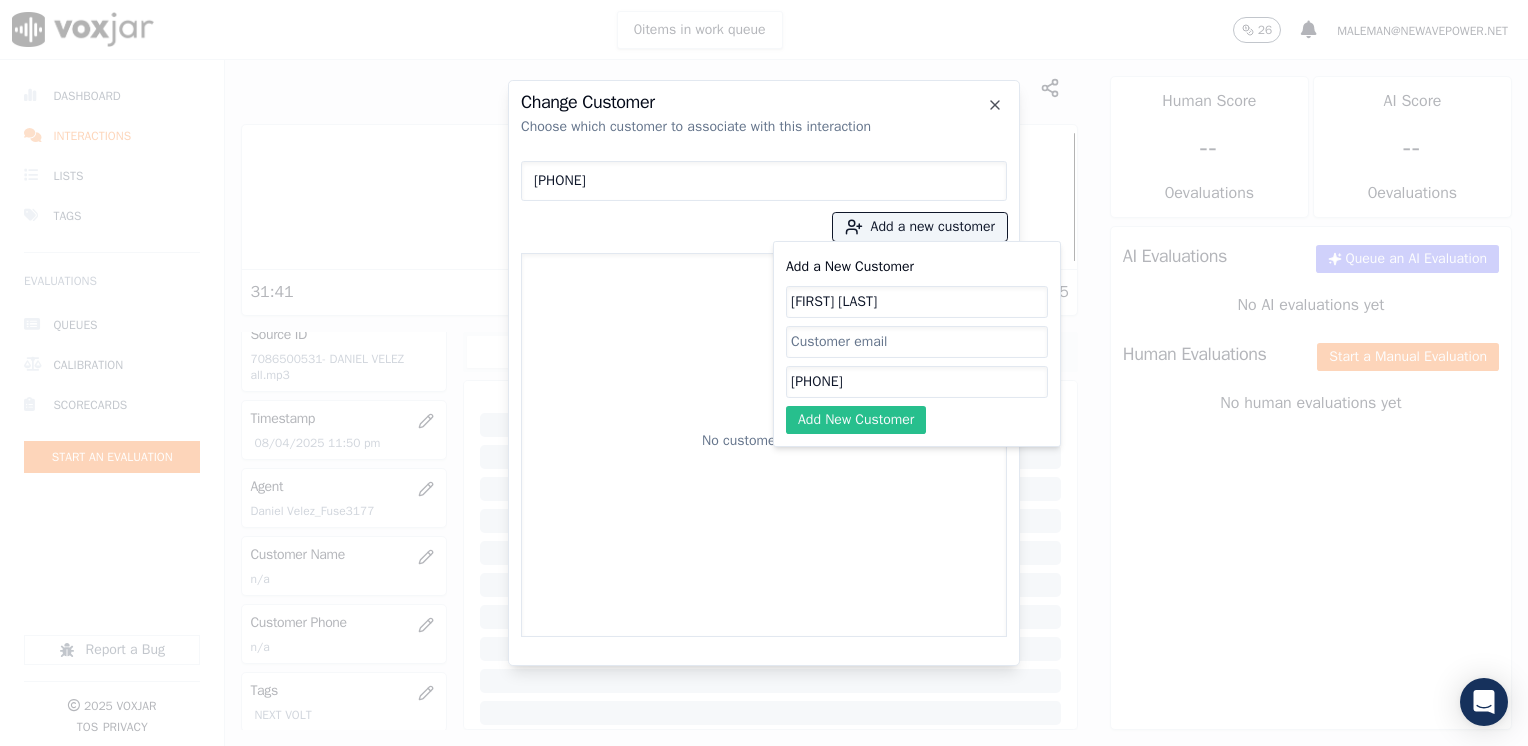type on "Edgar Guerra Preciado" 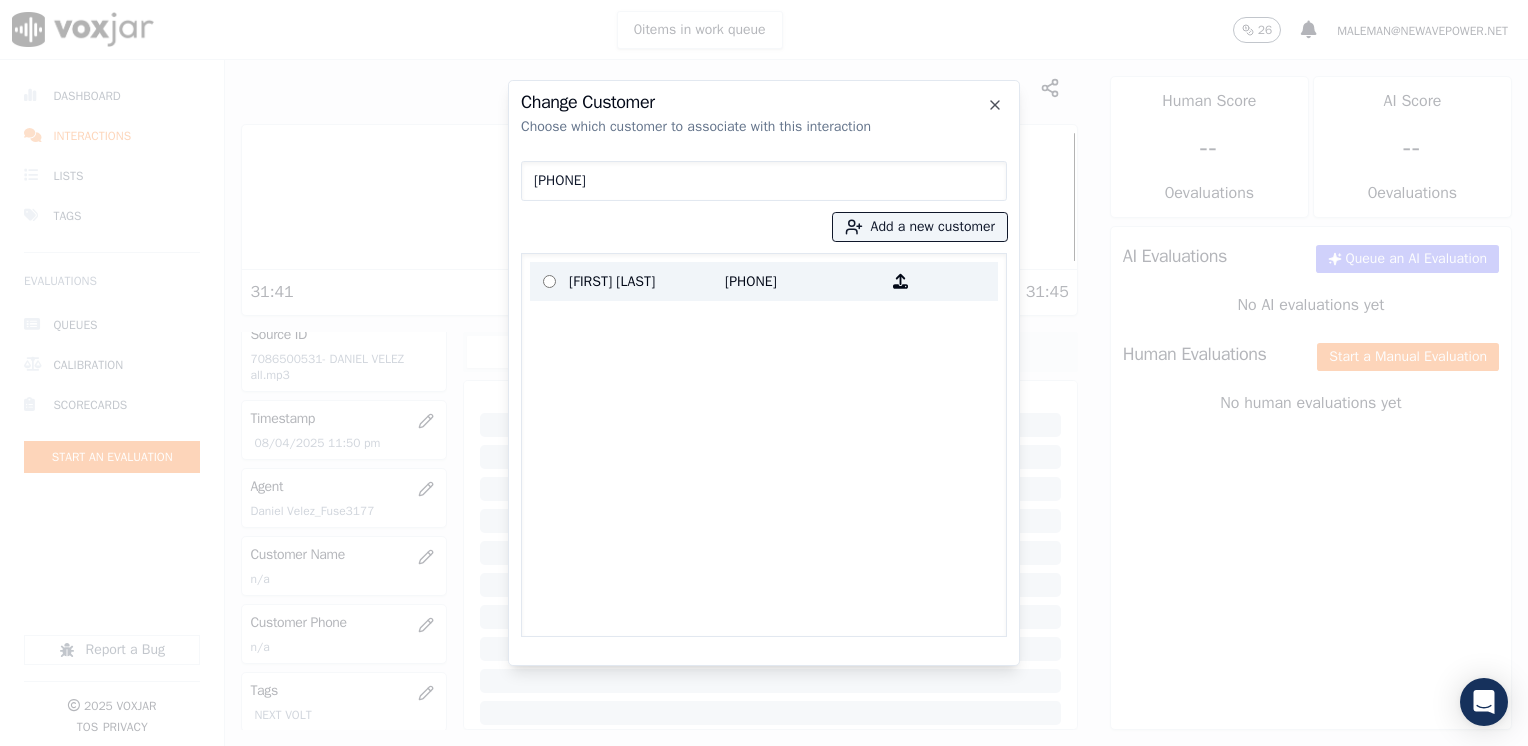 click on "Edgar Guerra Preciado" at bounding box center (647, 281) 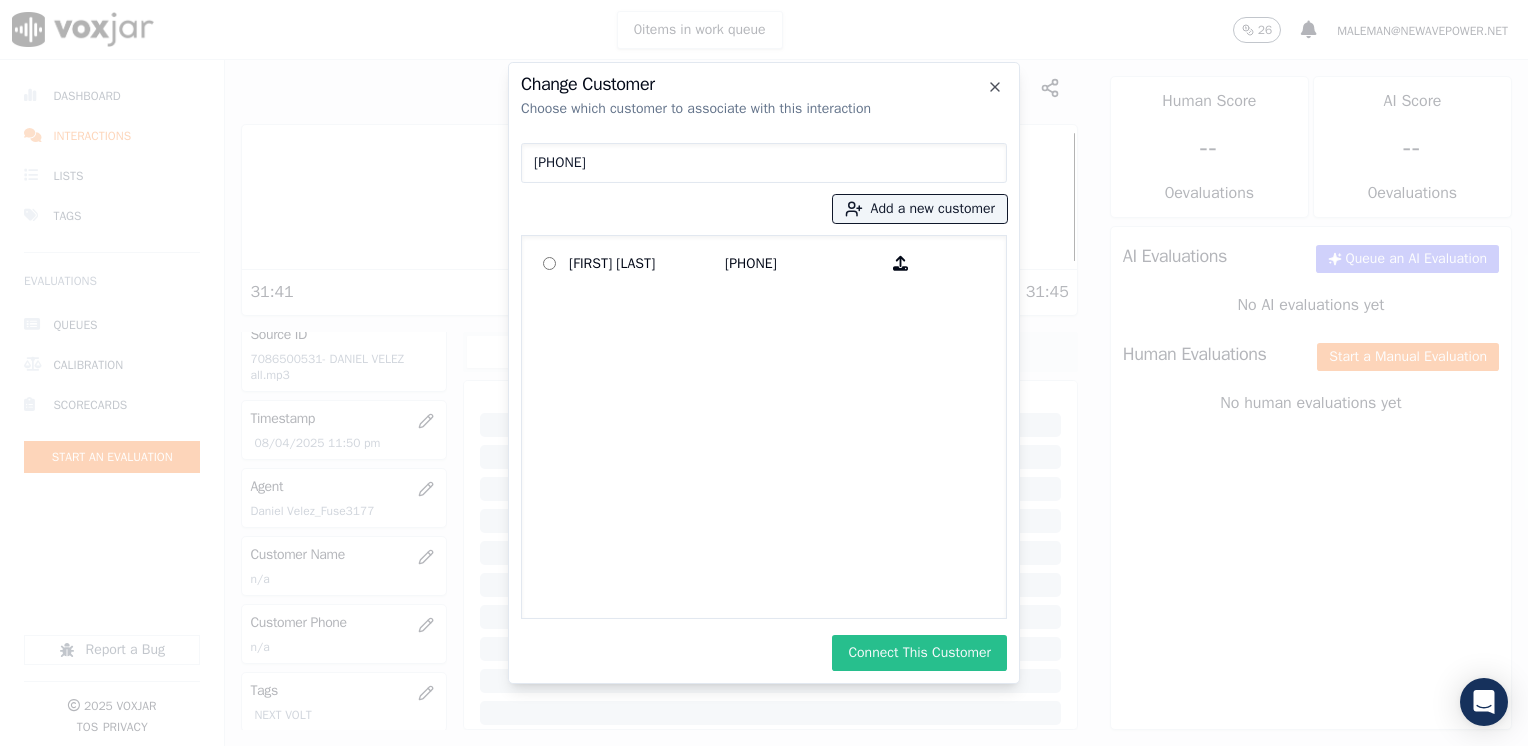 click on "Connect This Customer" at bounding box center [919, 653] 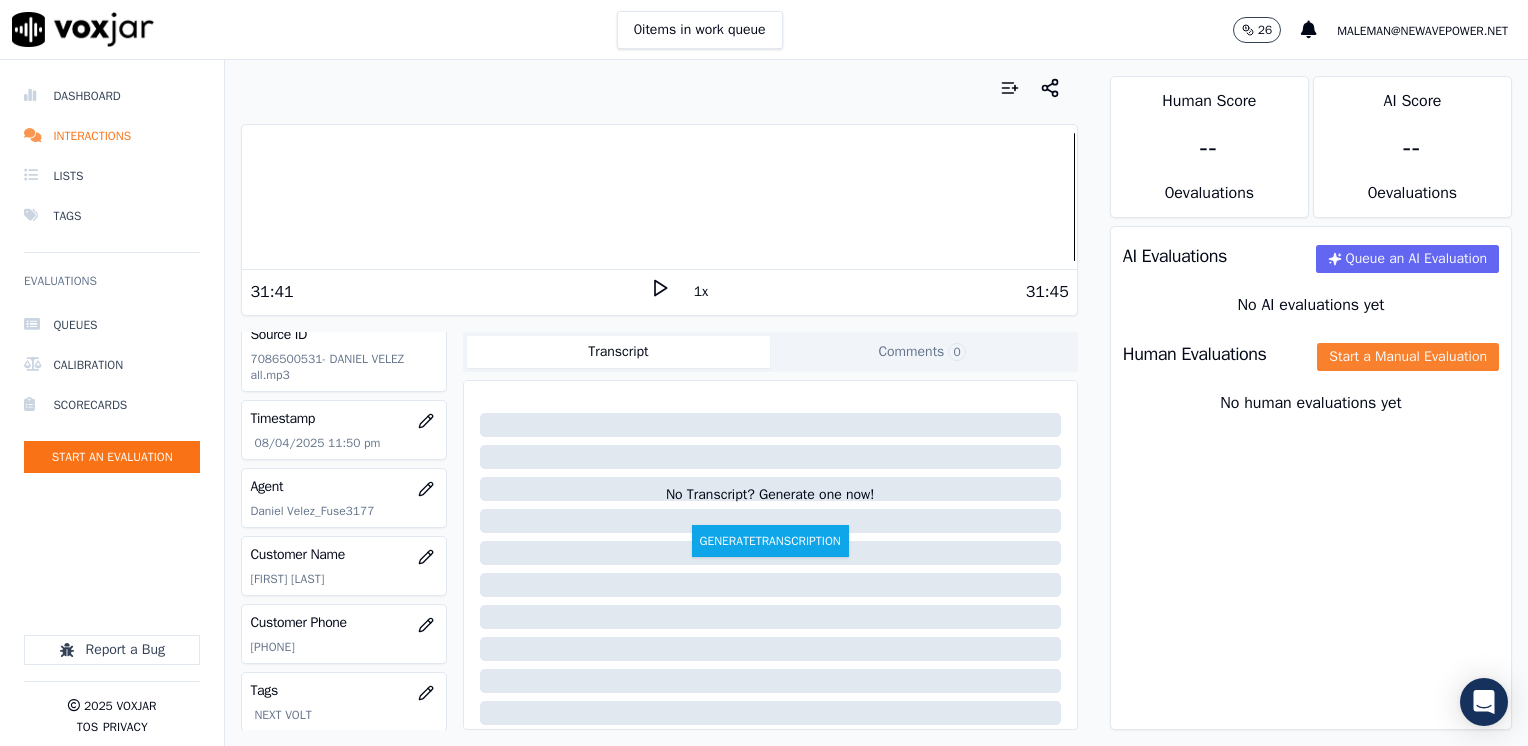 click on "Start a Manual Evaluation" 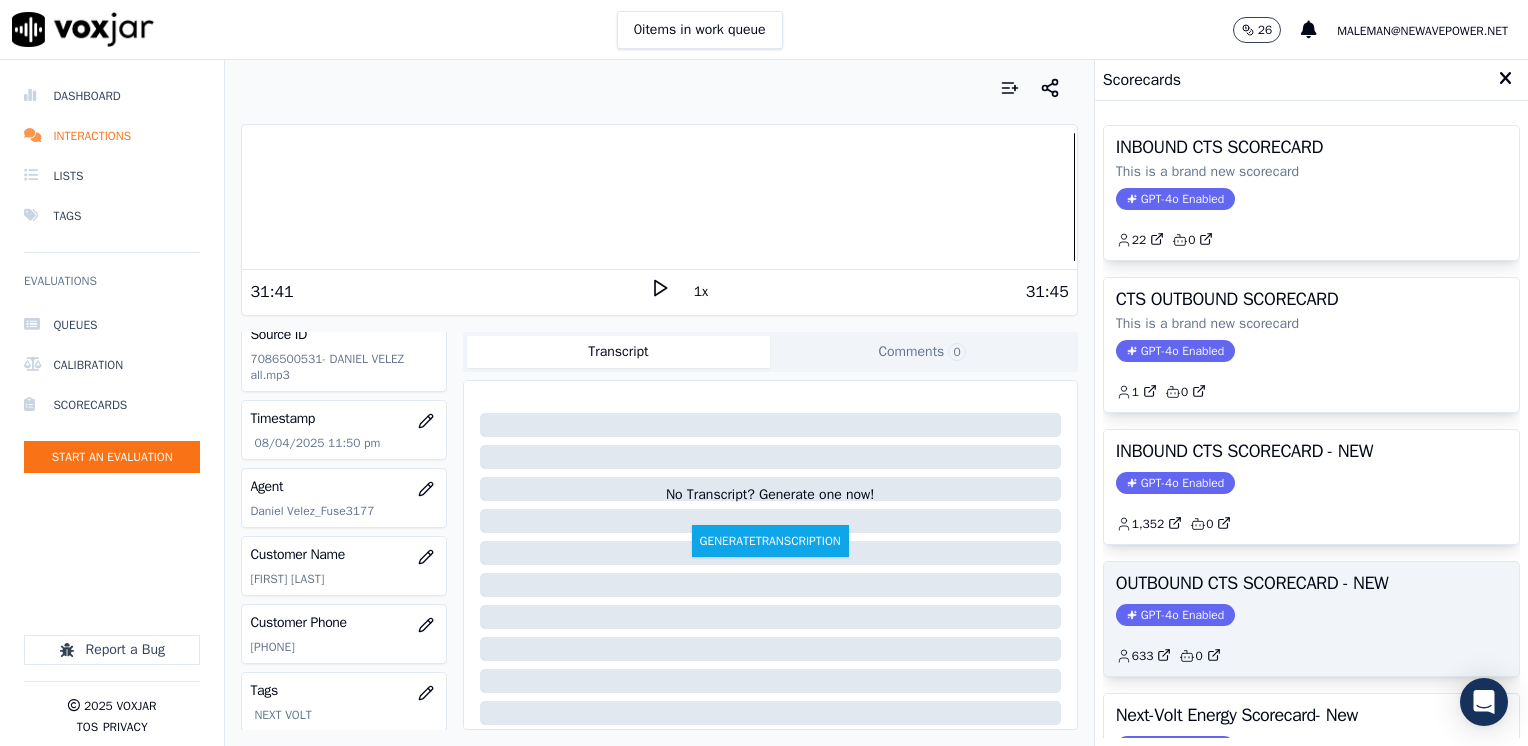 click on "GPT-4o Enabled" at bounding box center [1175, 615] 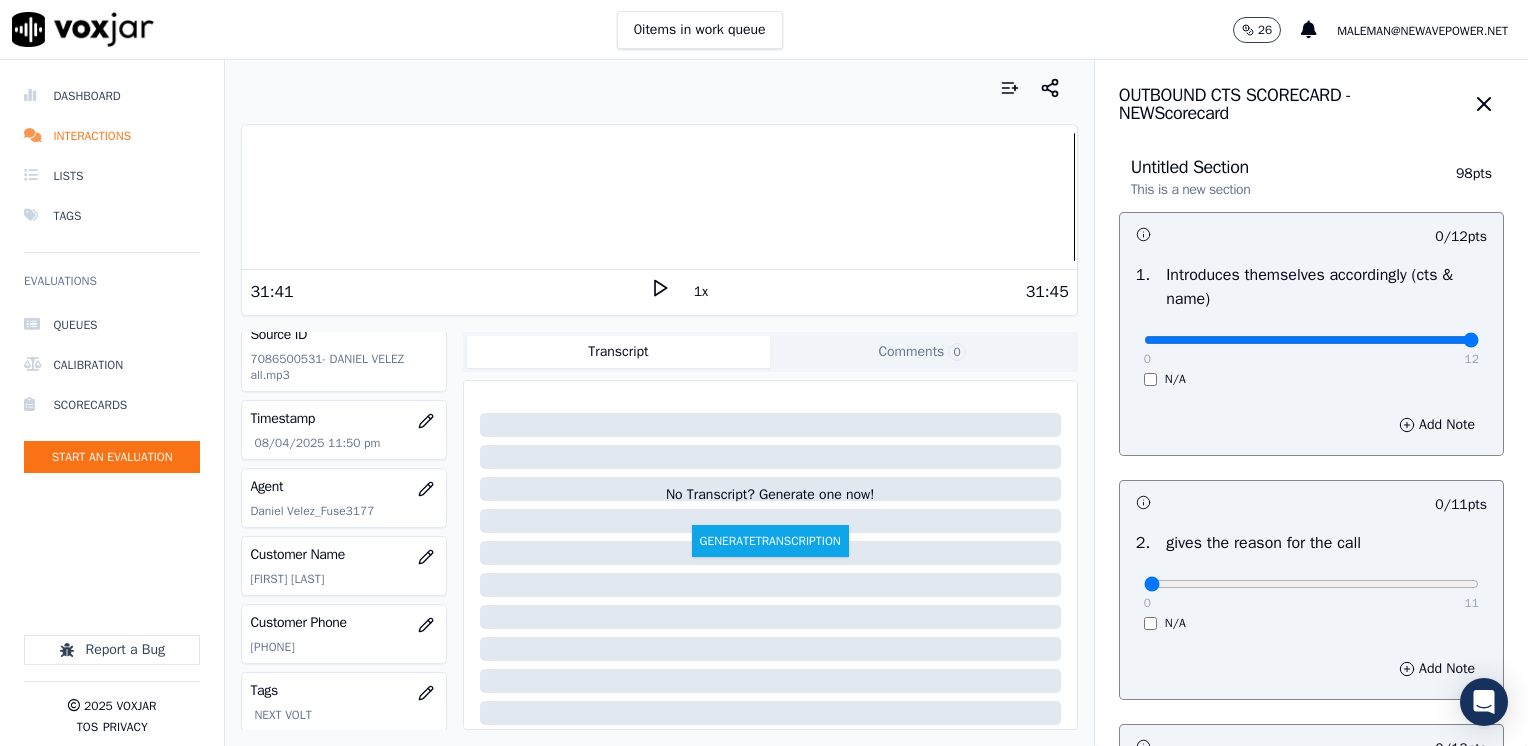 drag, startPoint x: 1133, startPoint y: 335, endPoint x: 1531, endPoint y: 337, distance: 398.00504 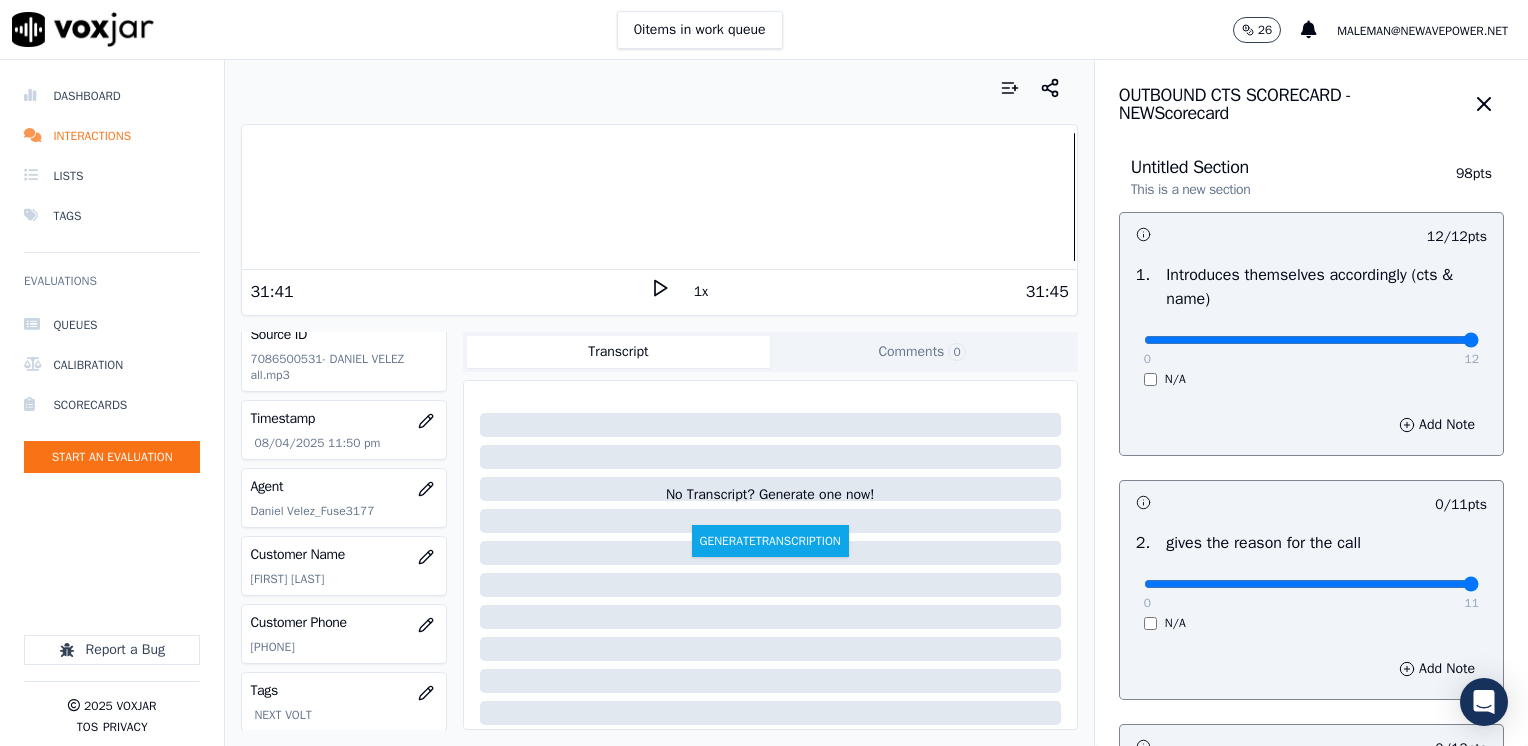 drag, startPoint x: 1132, startPoint y: 577, endPoint x: 1531, endPoint y: 573, distance: 399.02005 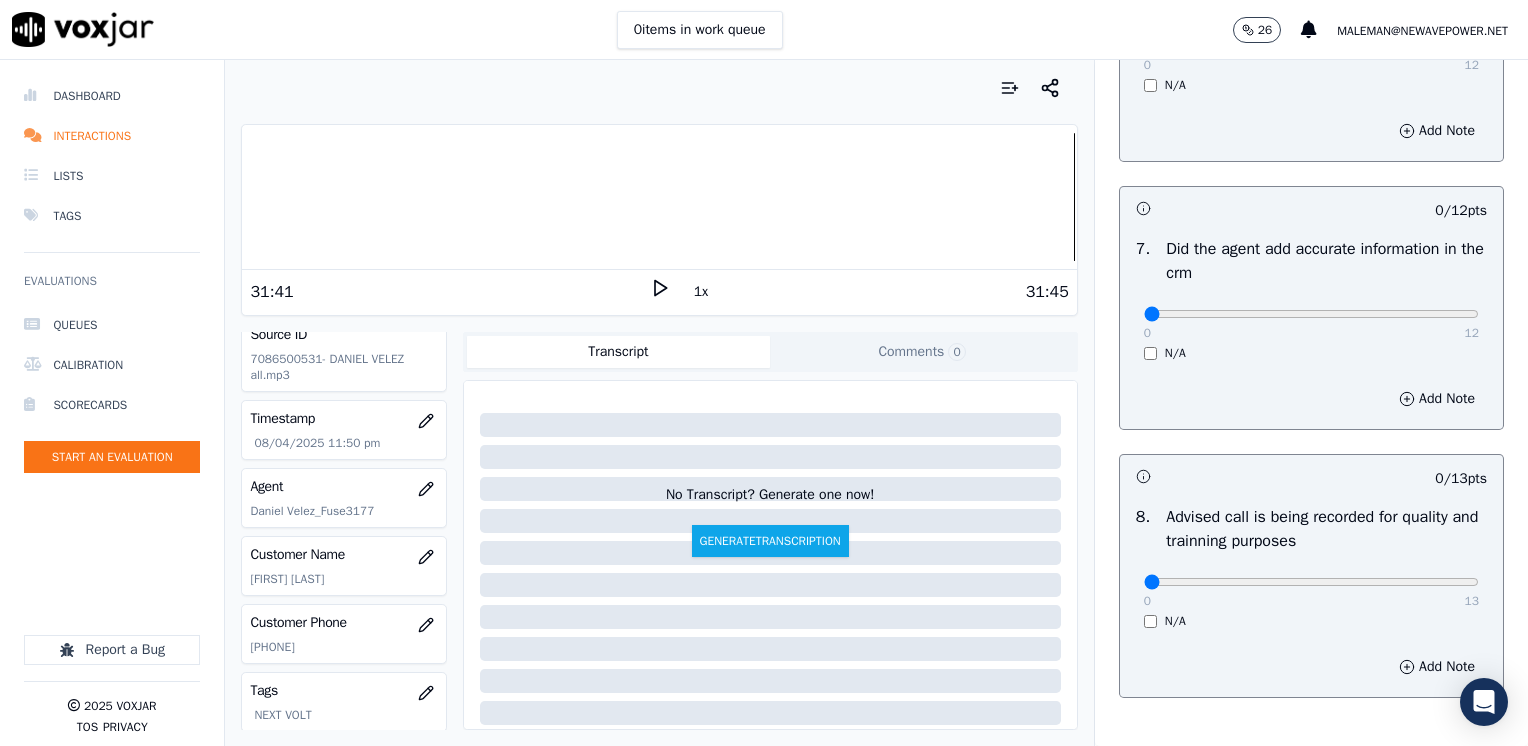 scroll, scrollTop: 1748, scrollLeft: 0, axis: vertical 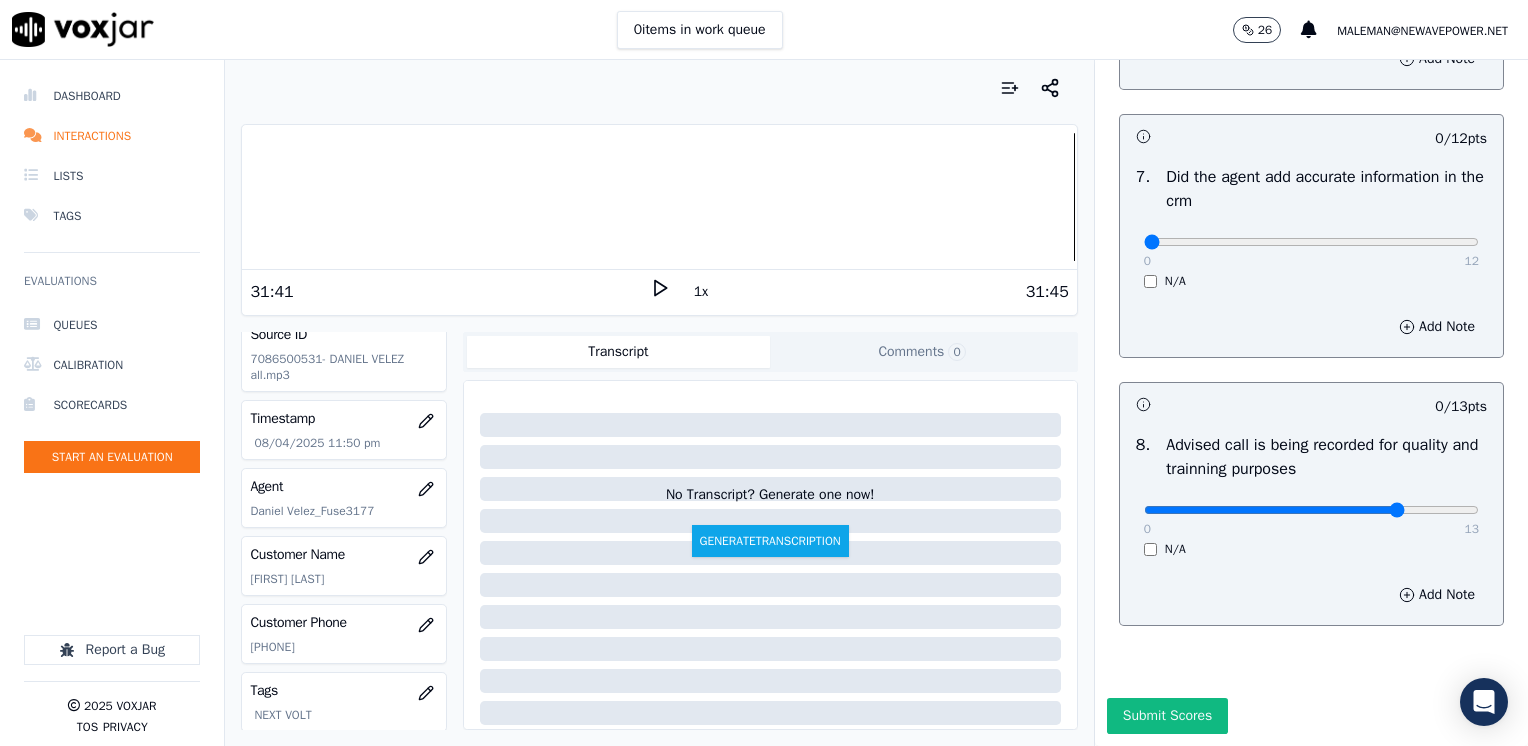 type on "10" 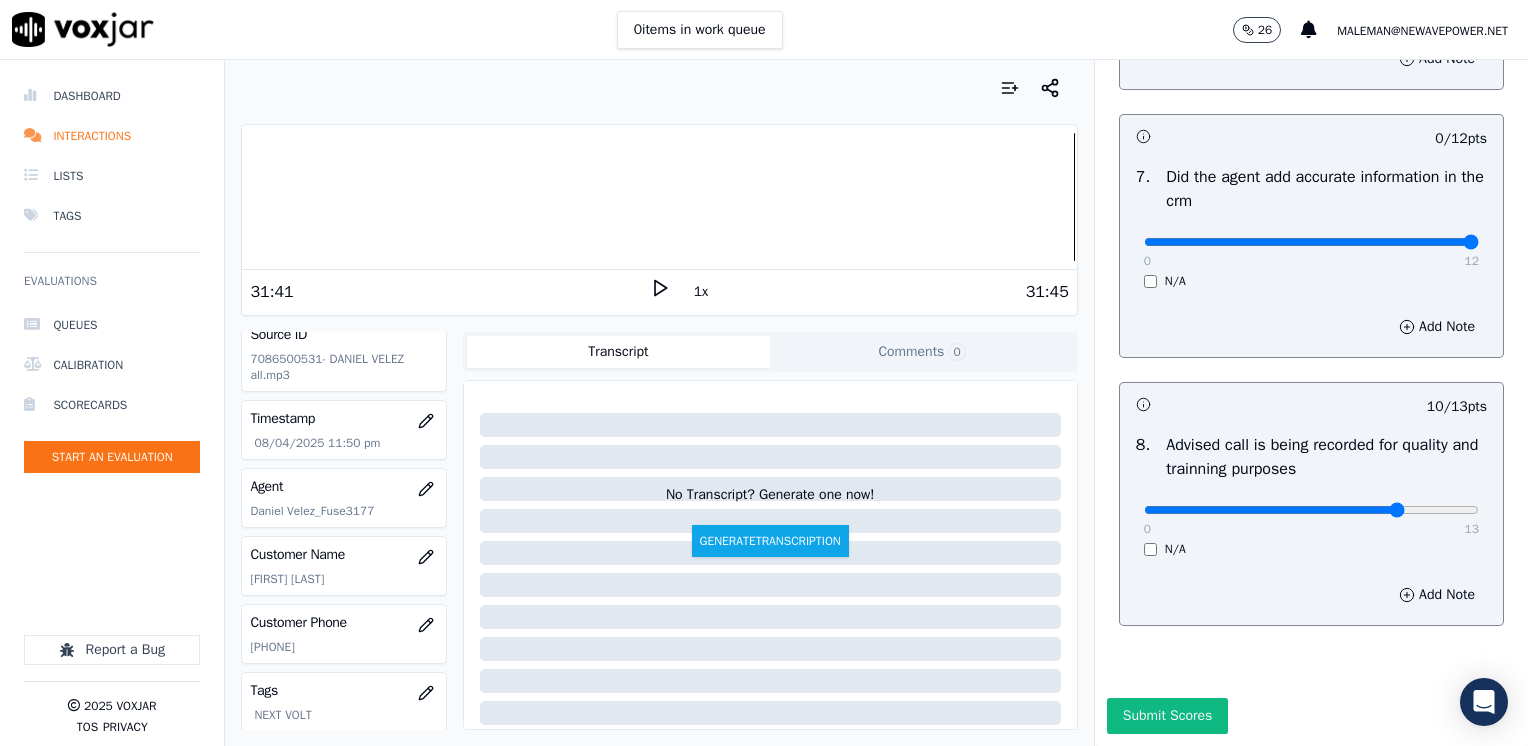 drag, startPoint x: 1131, startPoint y: 199, endPoint x: 1492, endPoint y: 279, distance: 369.75803 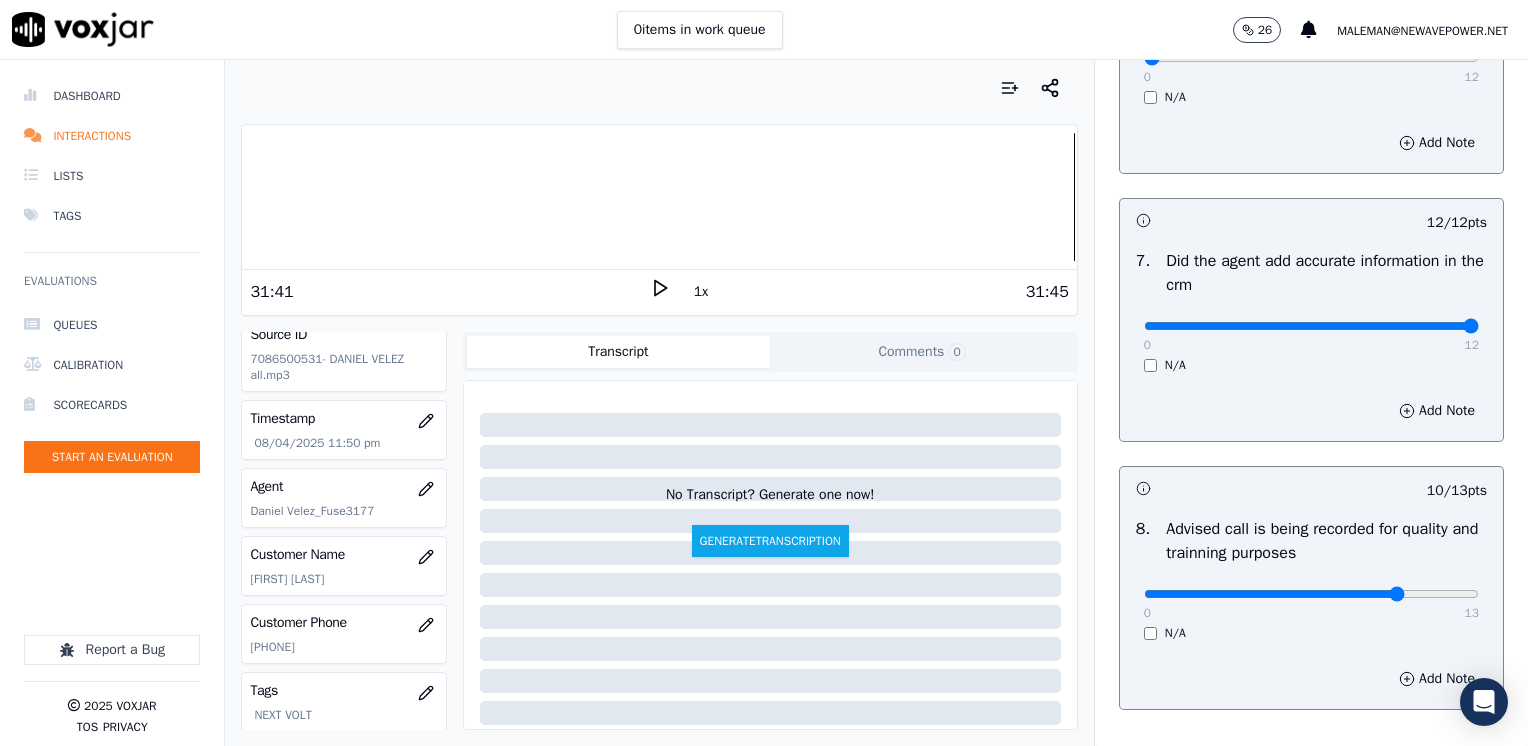 scroll, scrollTop: 1348, scrollLeft: 0, axis: vertical 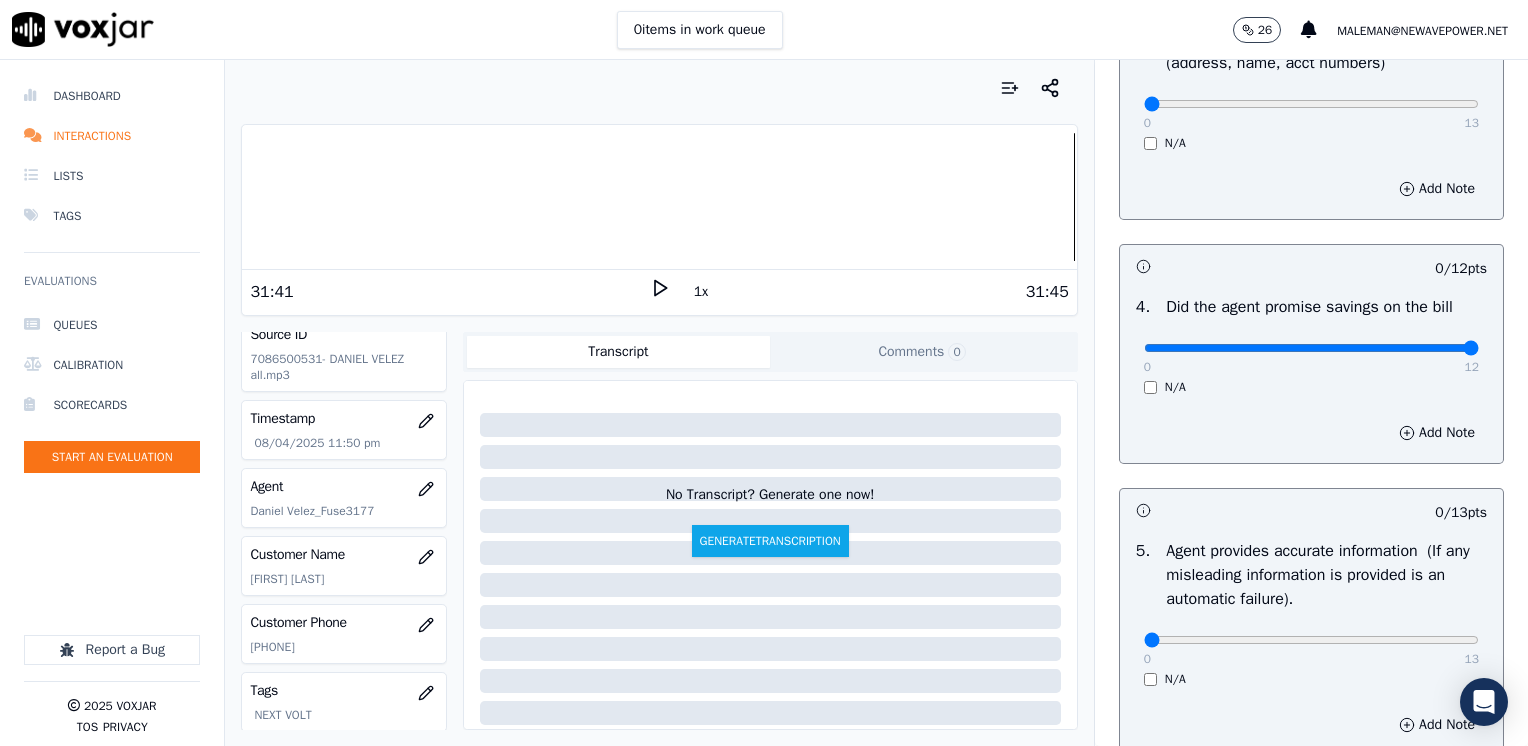 drag, startPoint x: 1135, startPoint y: 342, endPoint x: 1531, endPoint y: 370, distance: 396.98868 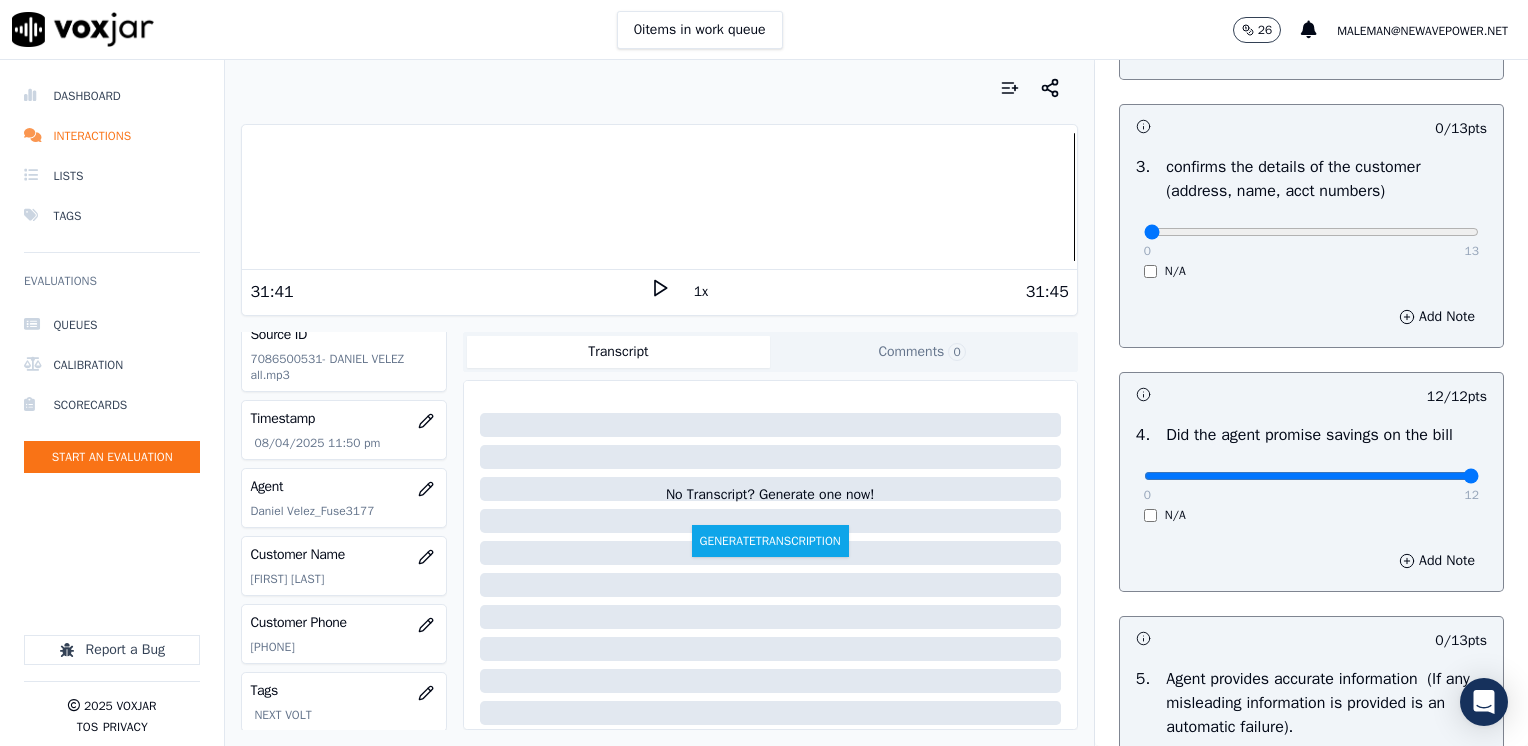scroll, scrollTop: 448, scrollLeft: 0, axis: vertical 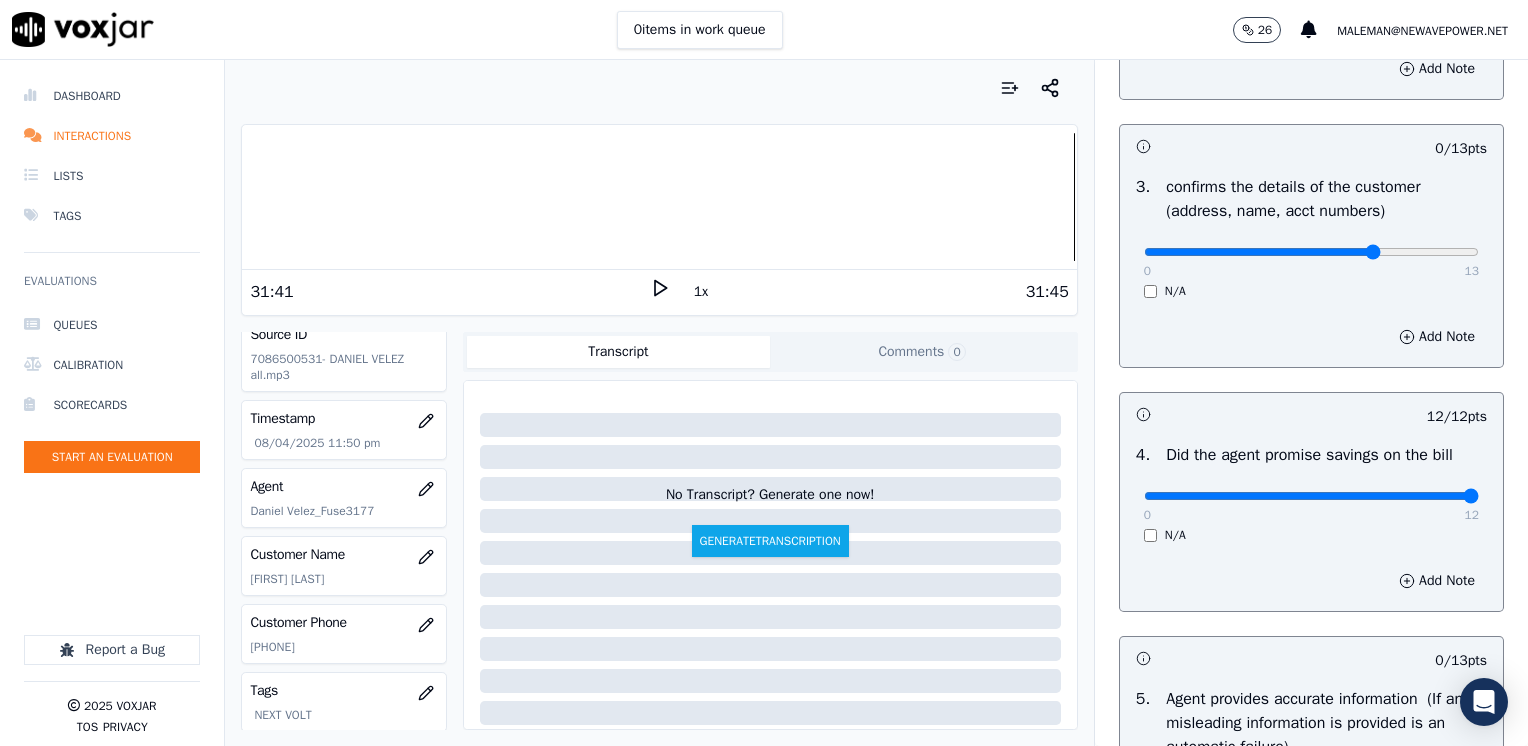 type on "9" 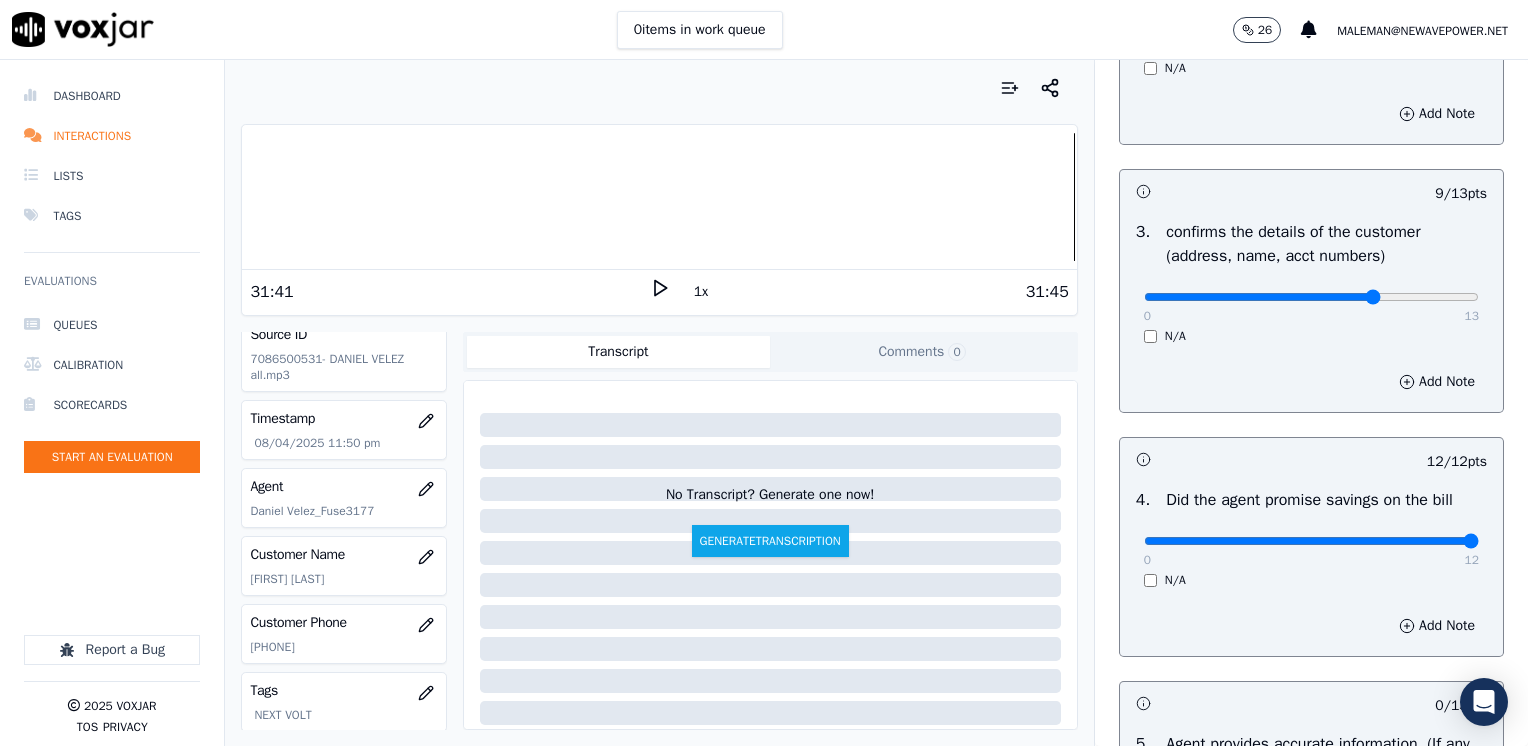 scroll, scrollTop: 600, scrollLeft: 0, axis: vertical 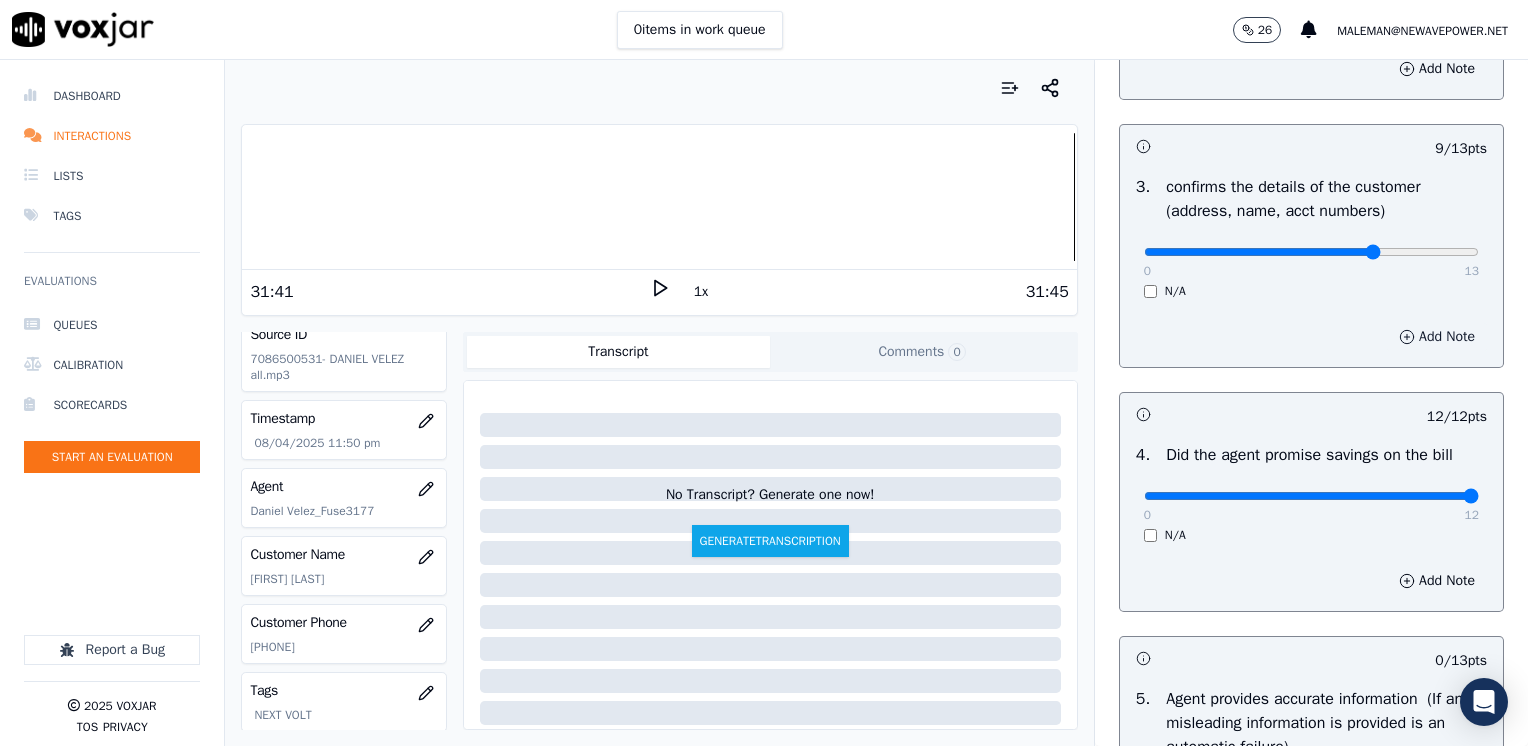 click on "Add Note" at bounding box center (1437, 337) 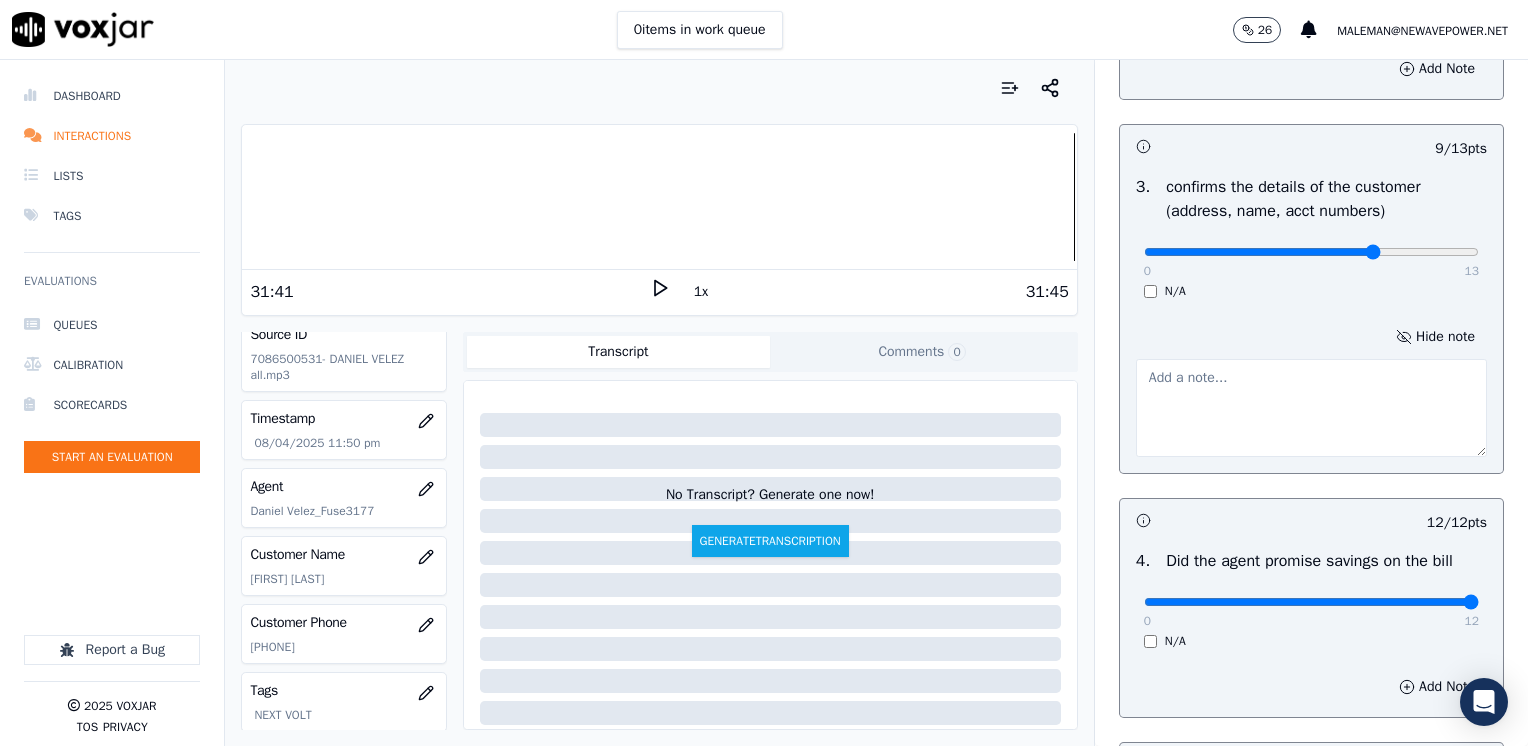 click at bounding box center [1311, 408] 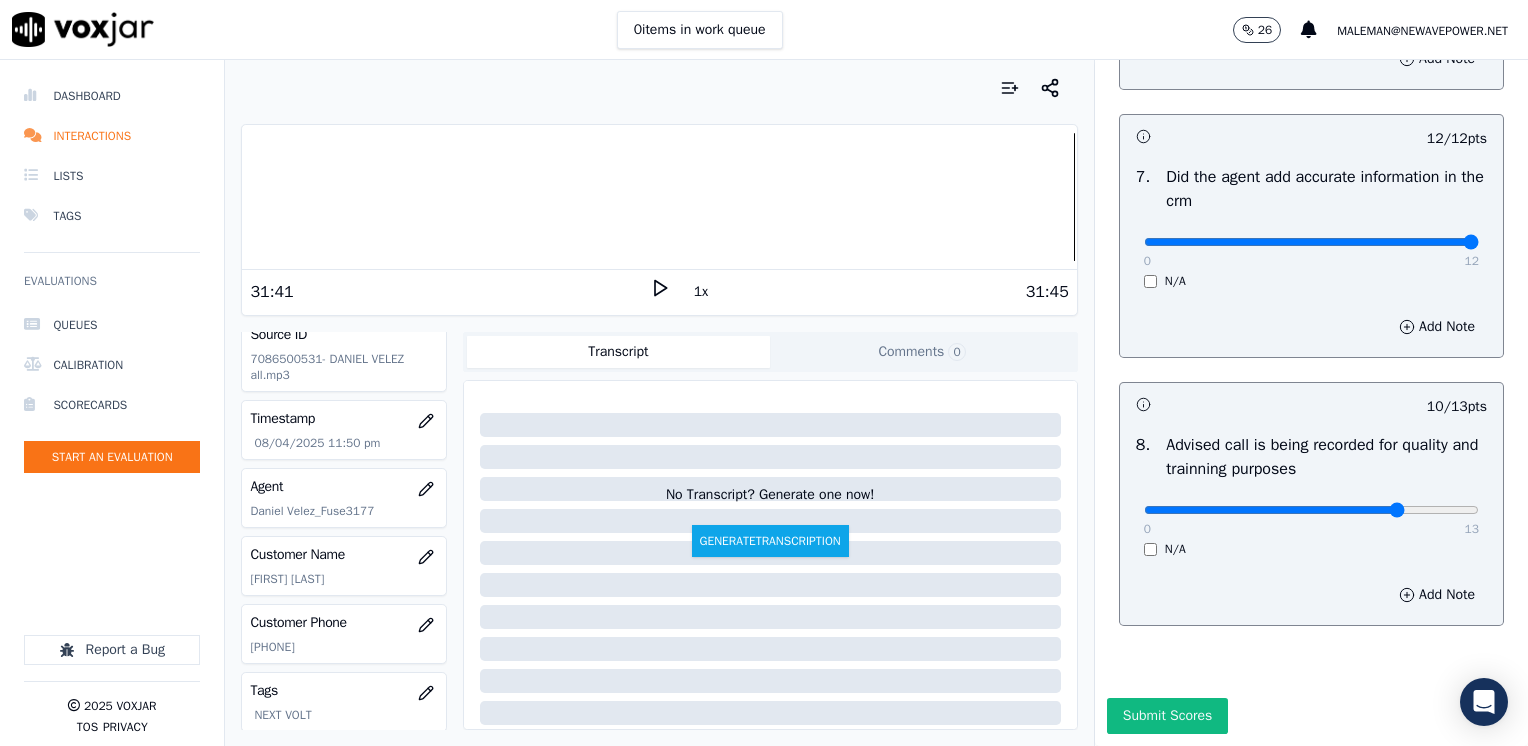 scroll, scrollTop: 1853, scrollLeft: 0, axis: vertical 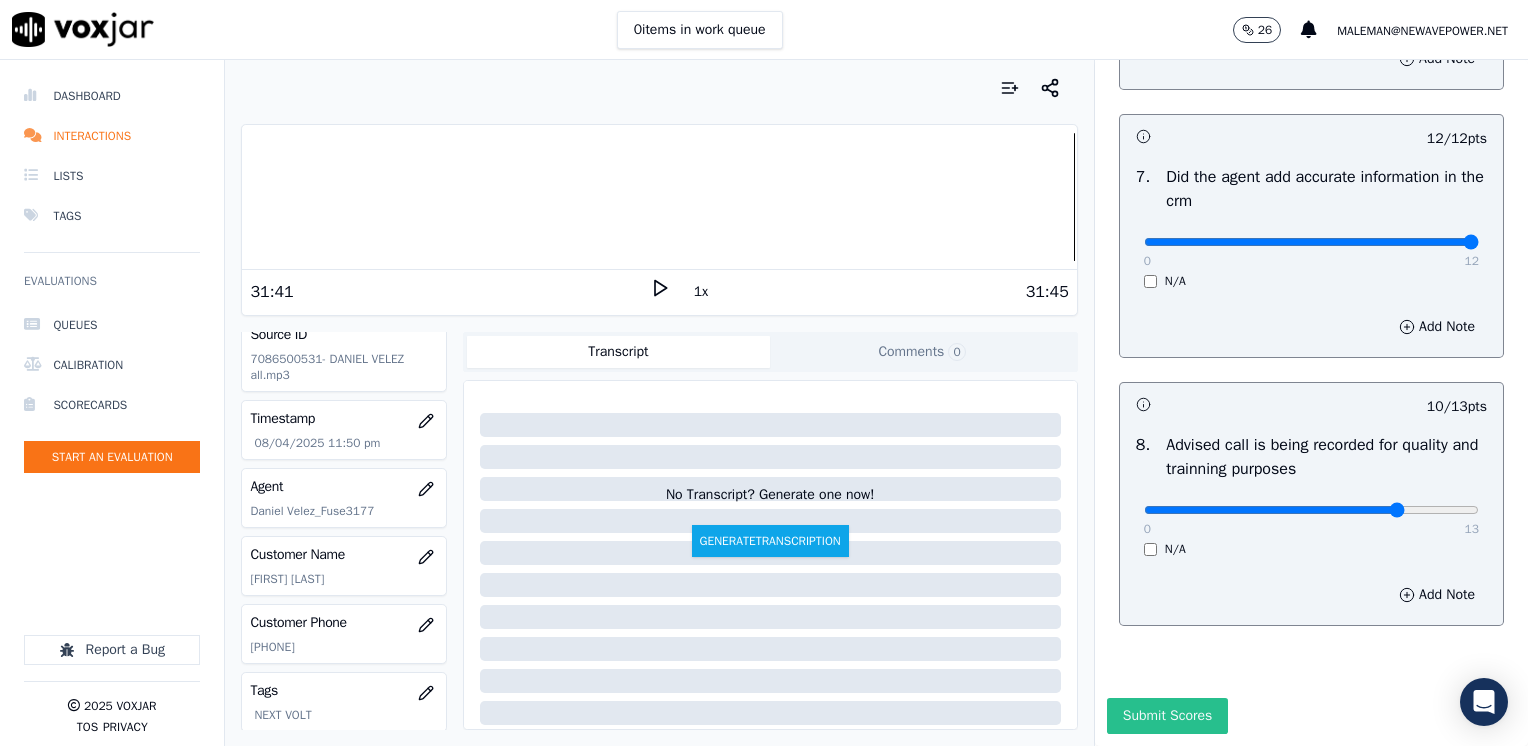 type on "Make sure to confirm full service address and the name on the account before reading the script" 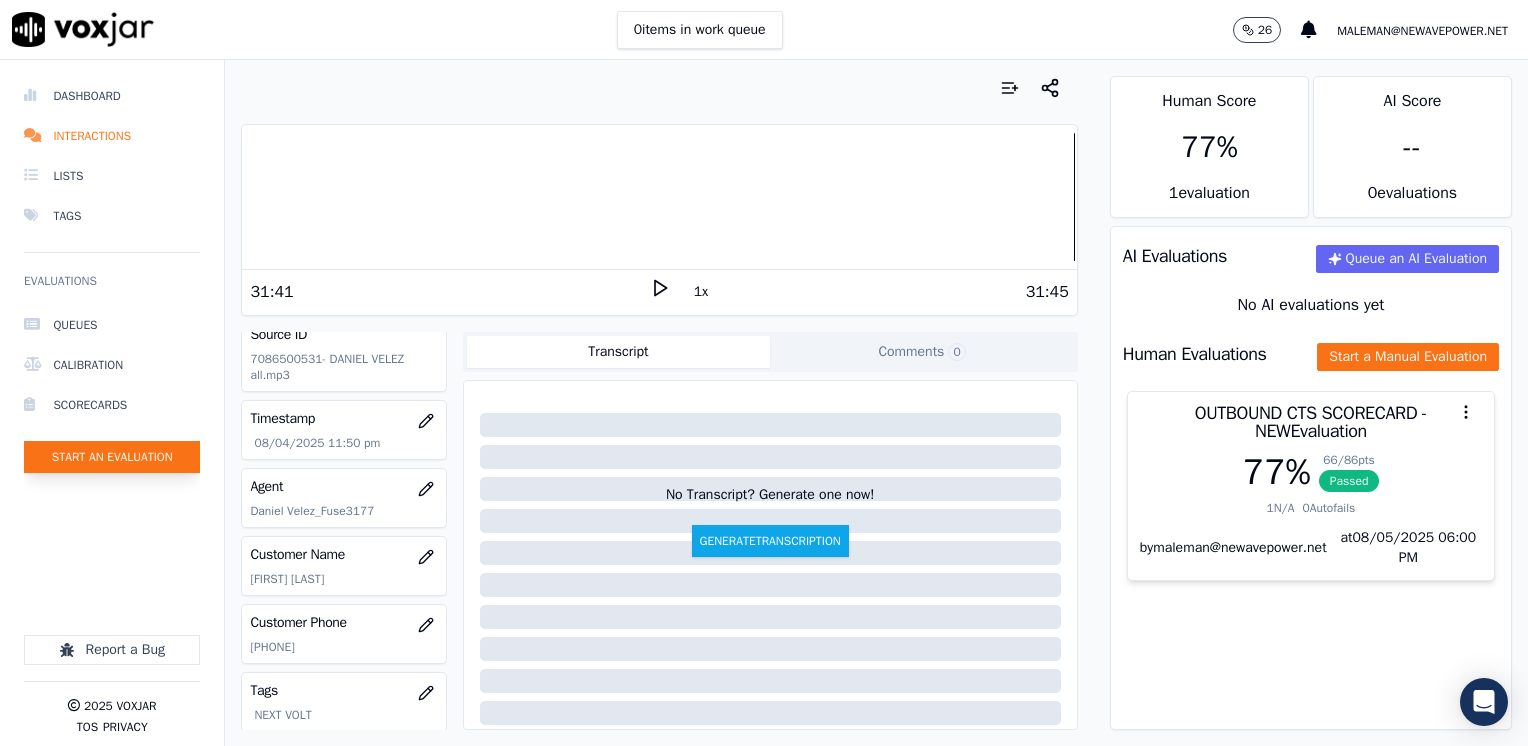 click on "Start an Evaluation" 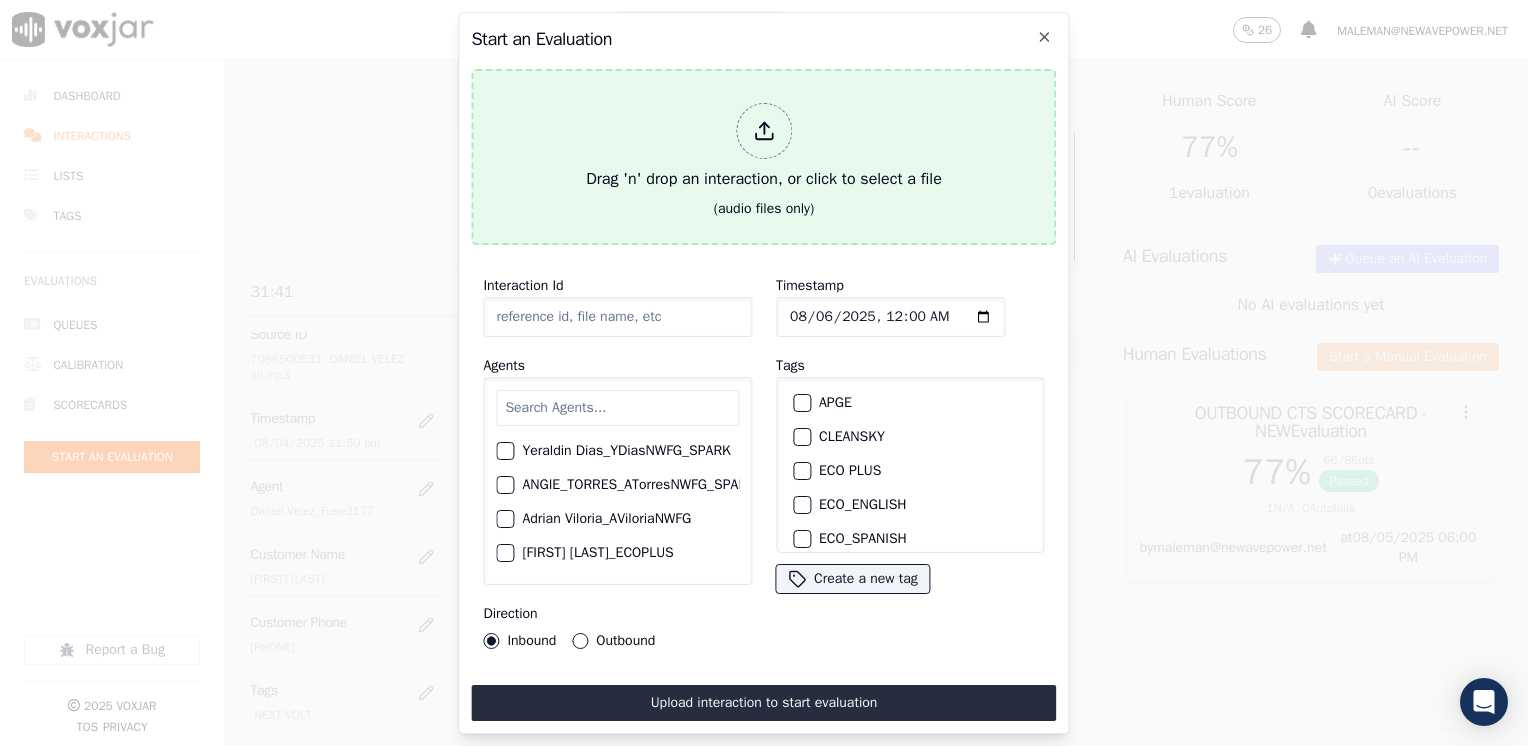click at bounding box center (764, 131) 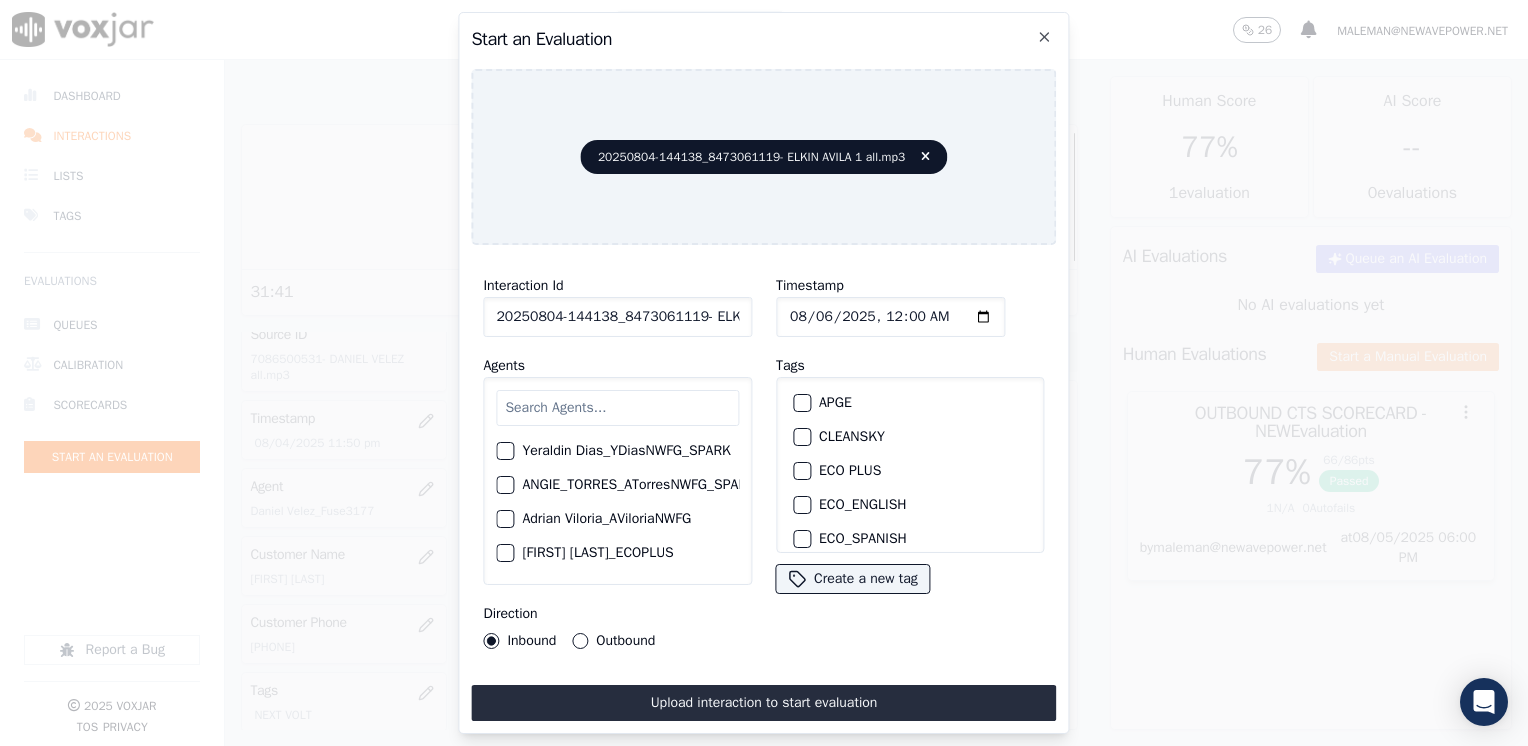 click at bounding box center (617, 408) 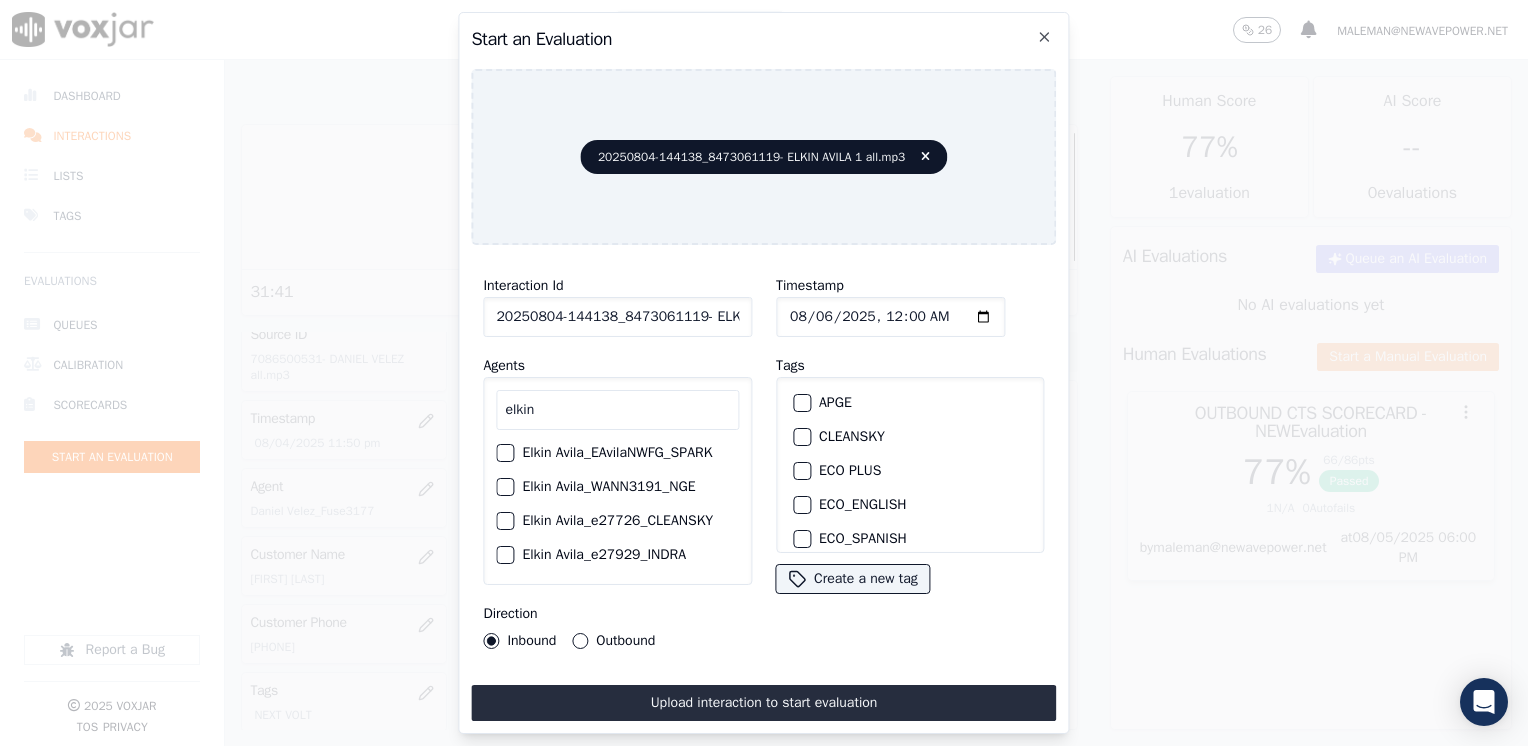 scroll, scrollTop: 8, scrollLeft: 0, axis: vertical 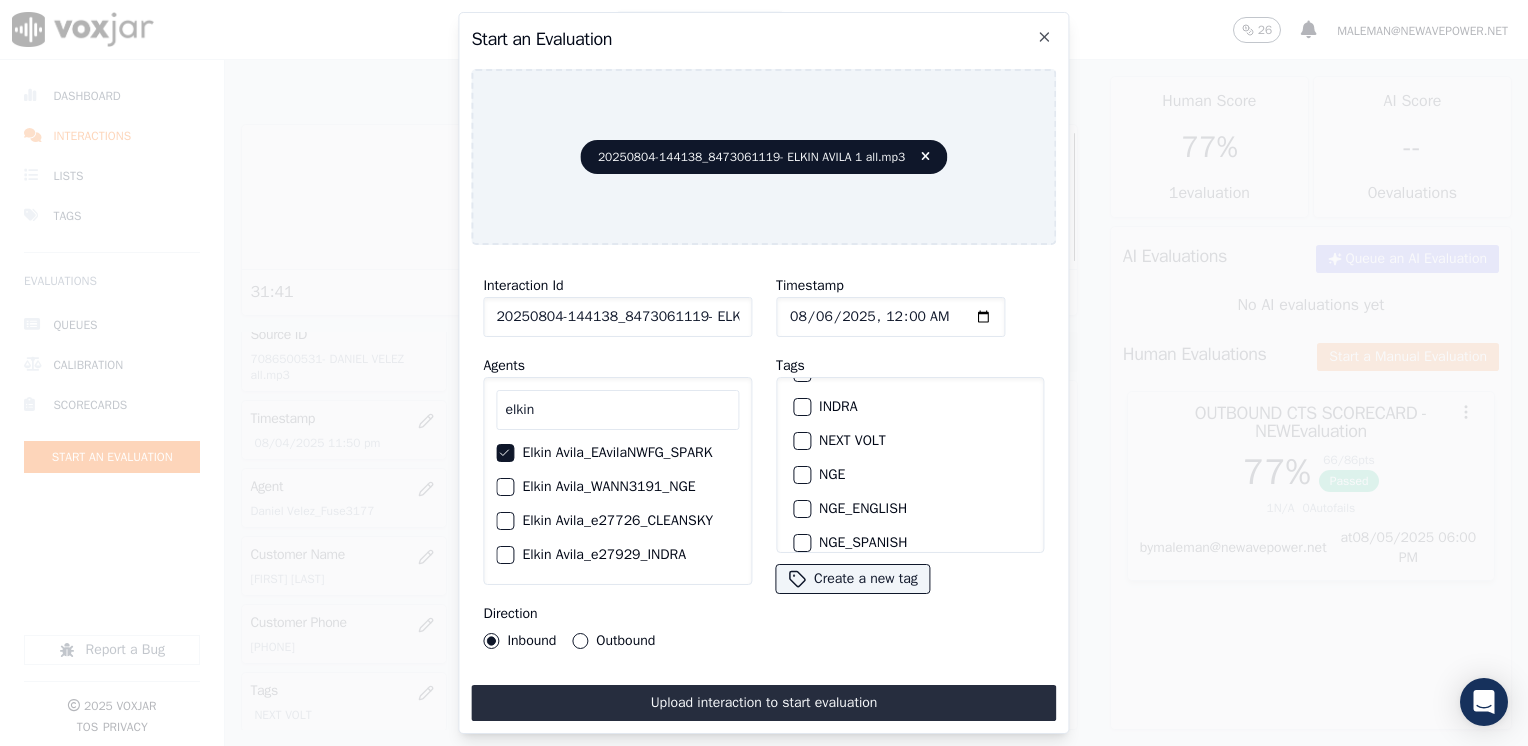 click at bounding box center (801, 441) 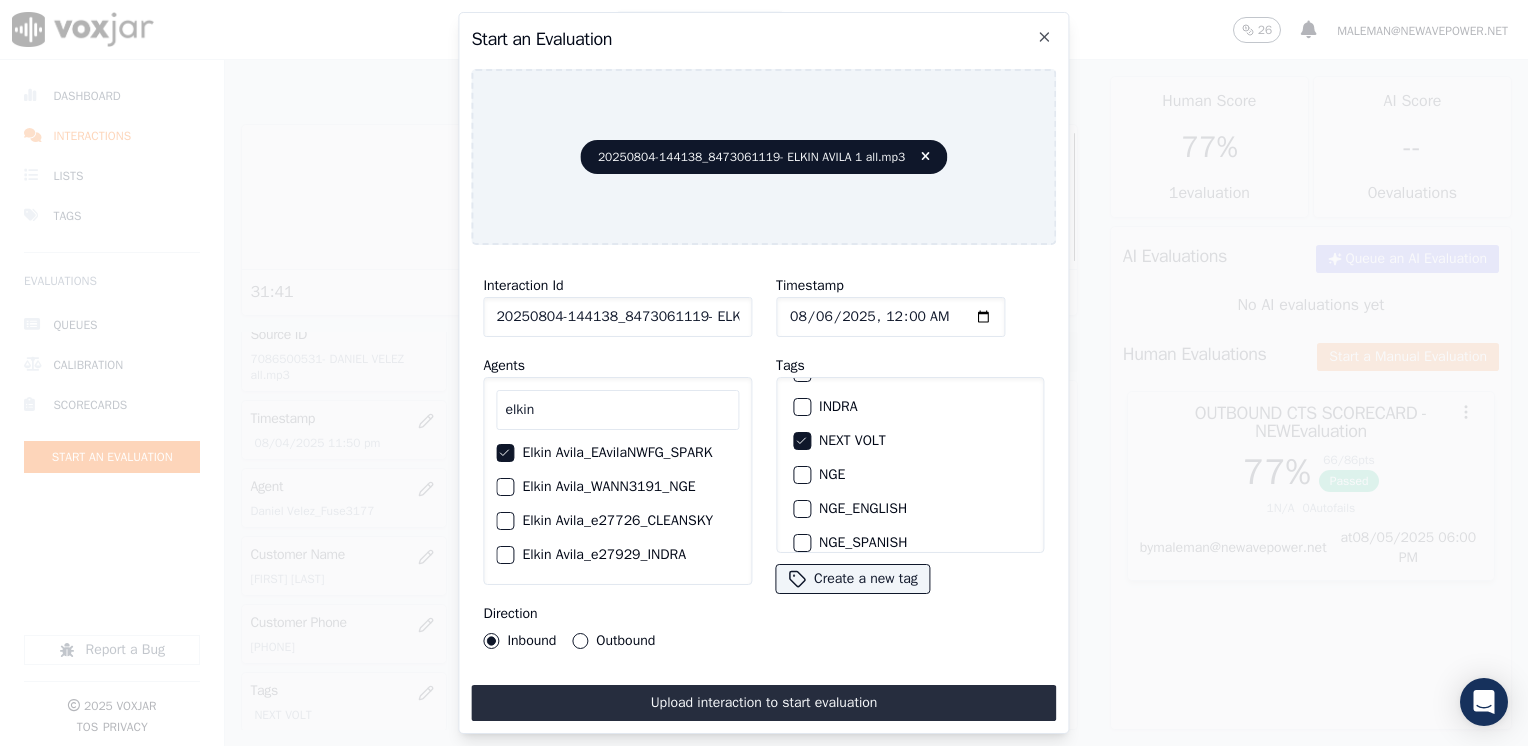 click on "Timestamp" 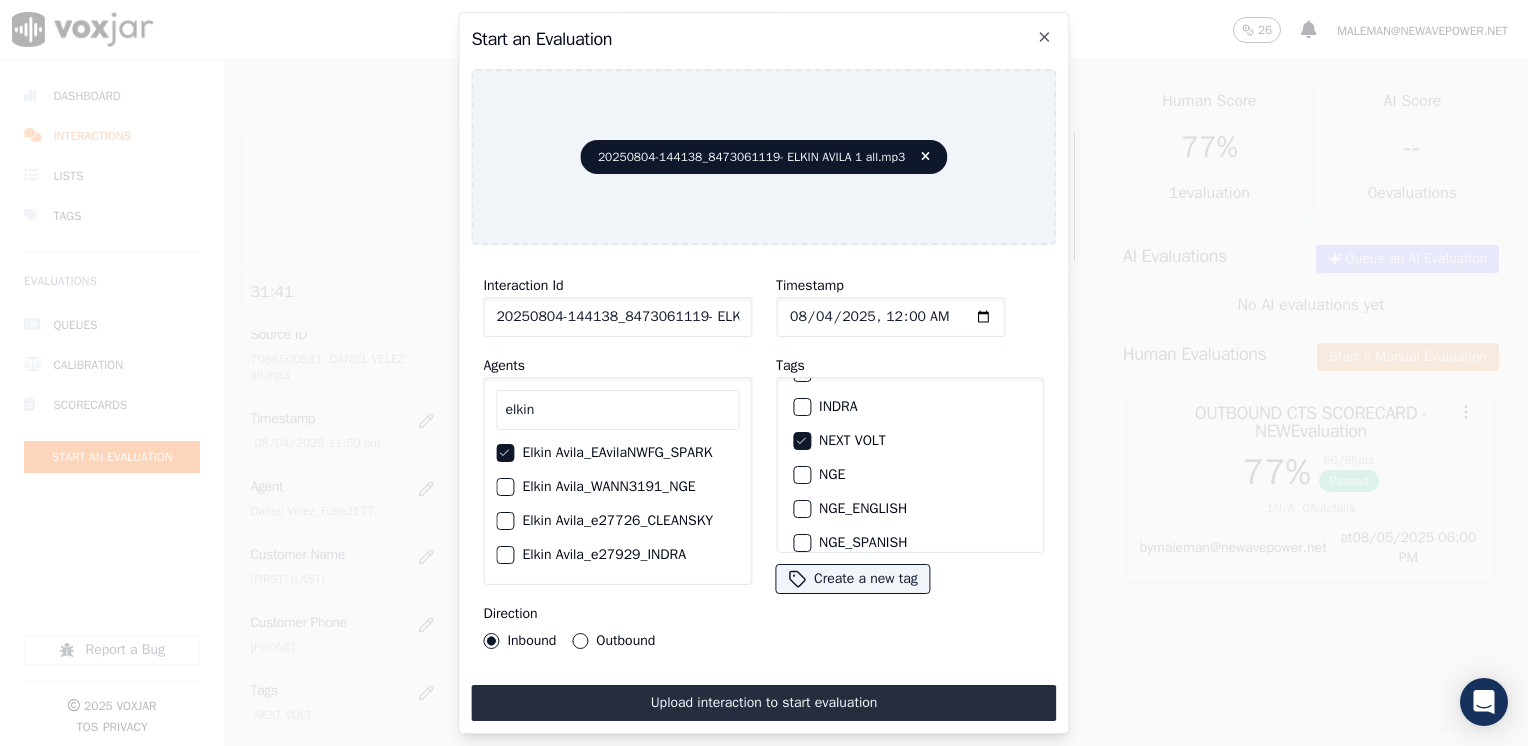 type on "2025-08-04T00:00" 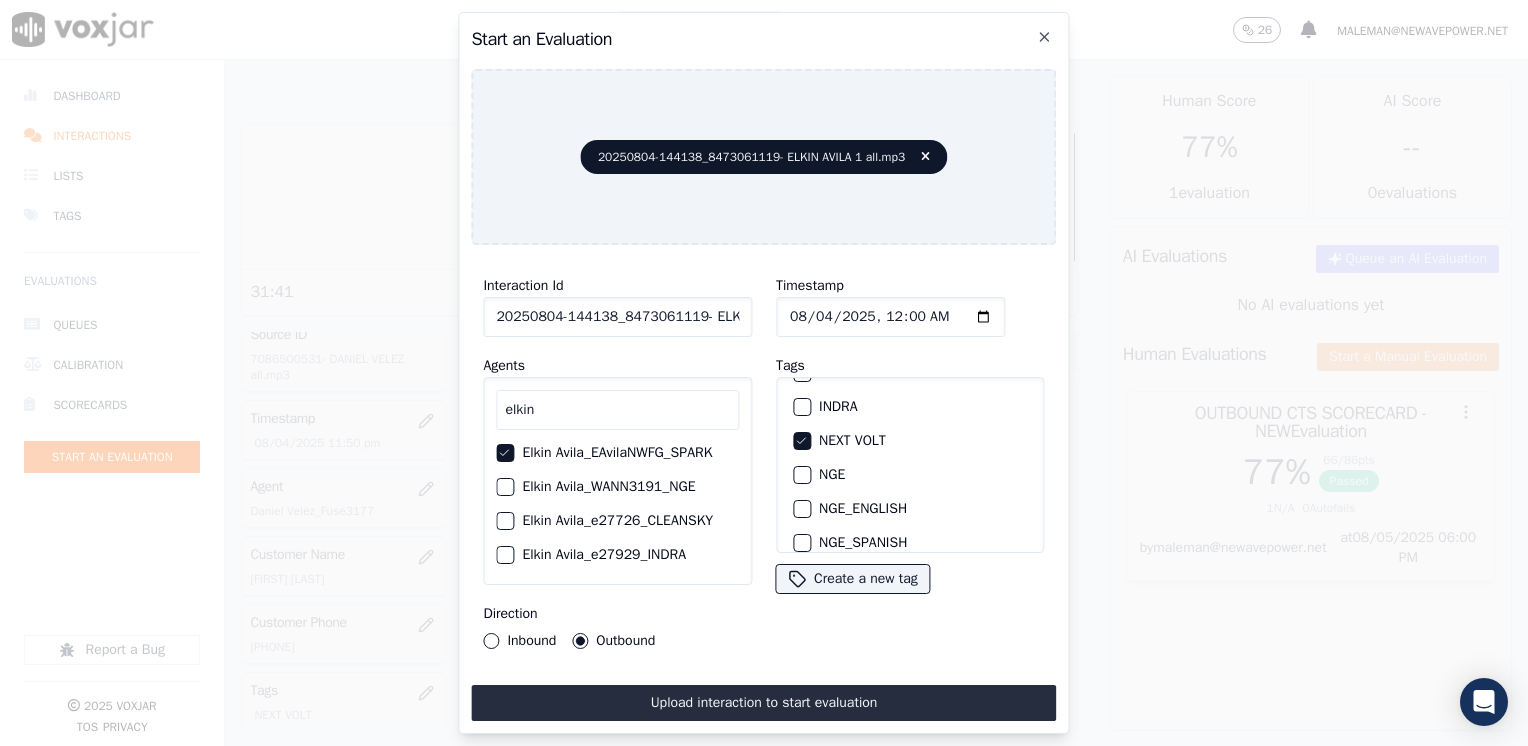 click on "Inbound" 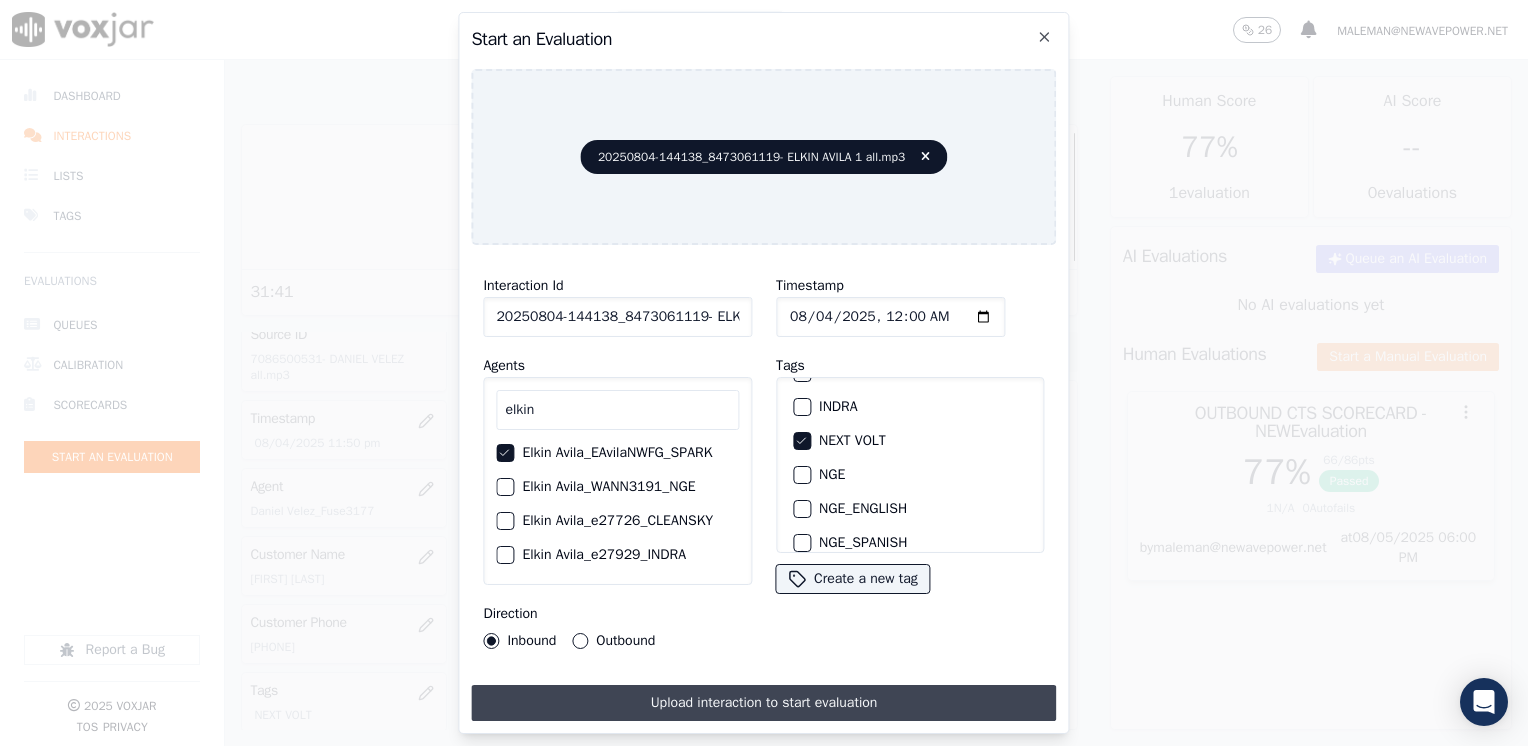 click on "Upload interaction to start evaluation" at bounding box center (763, 703) 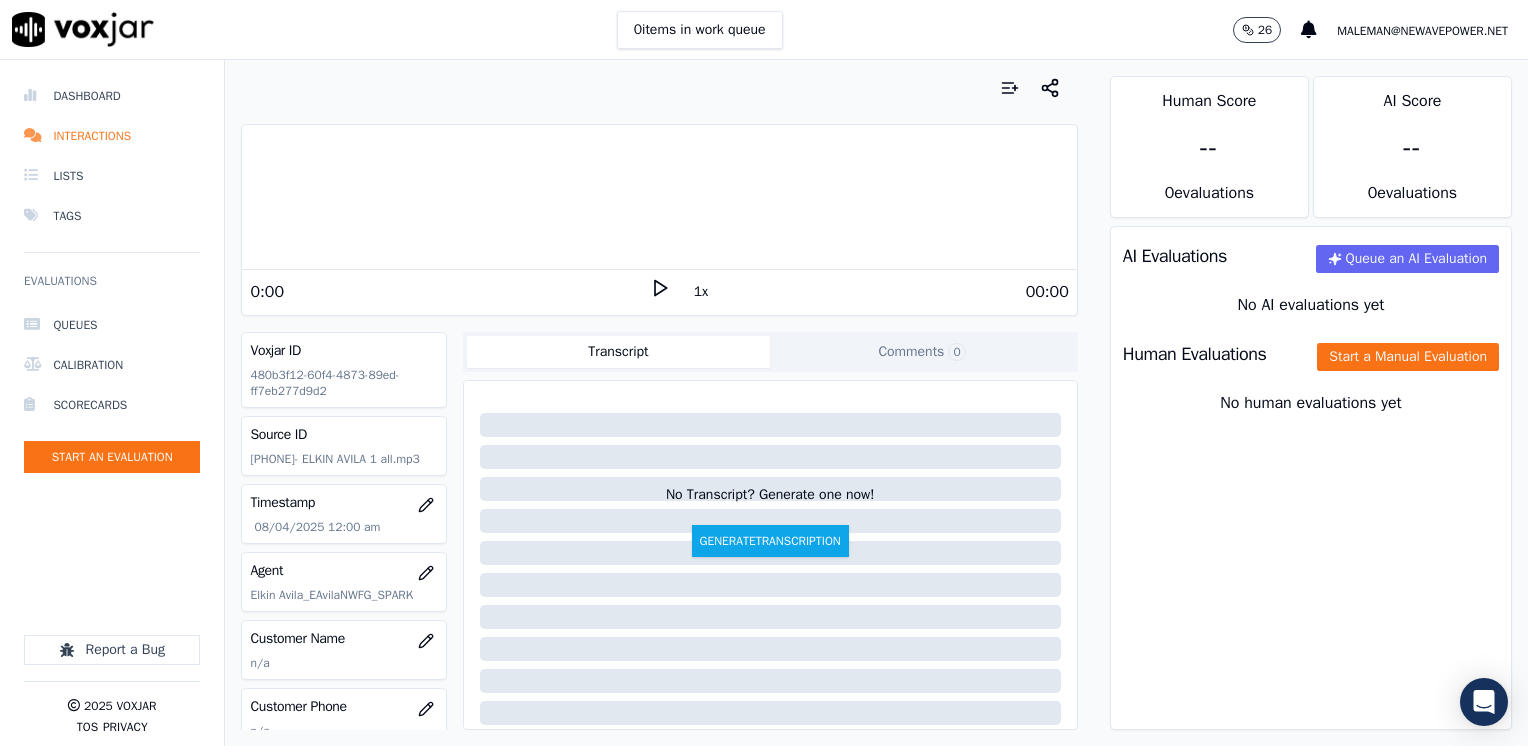 click 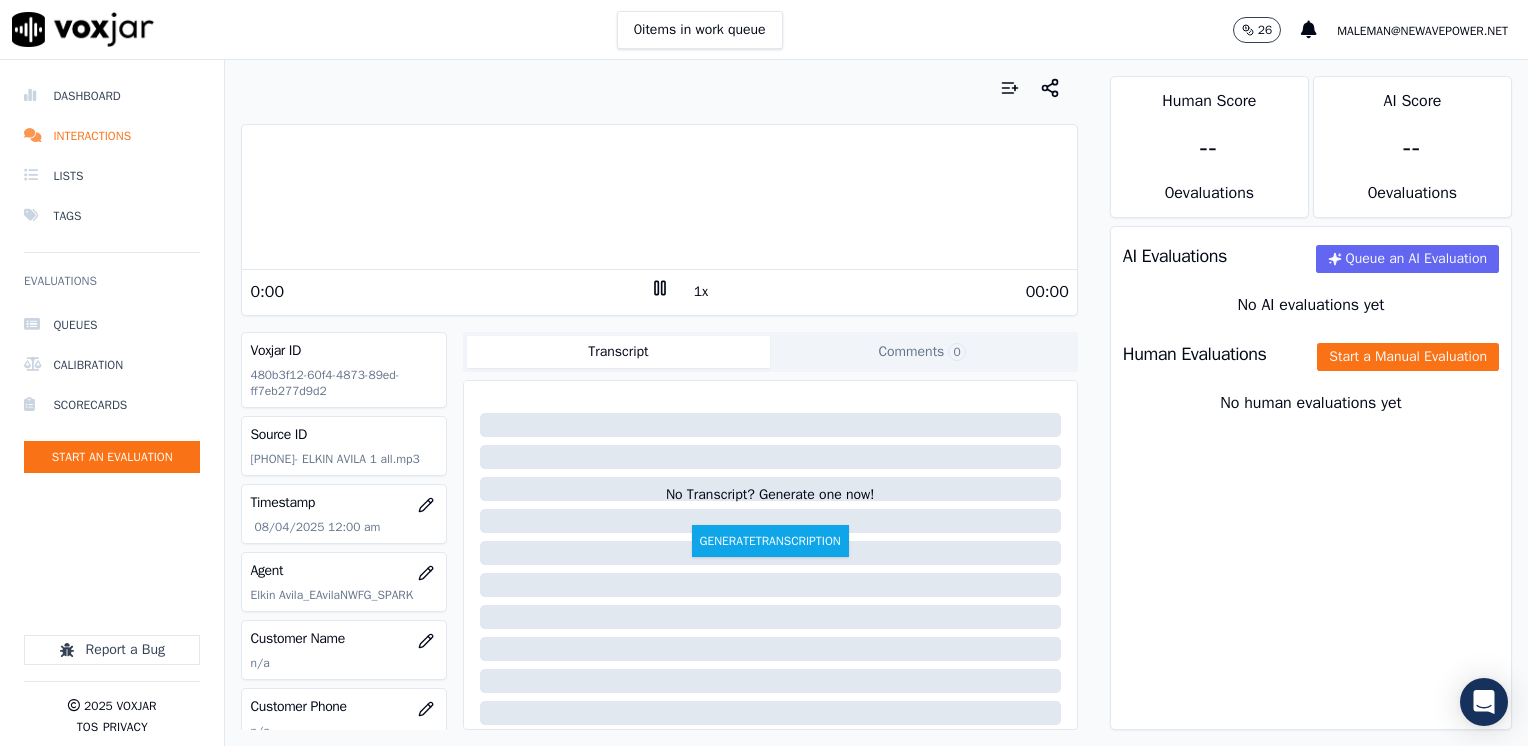 click 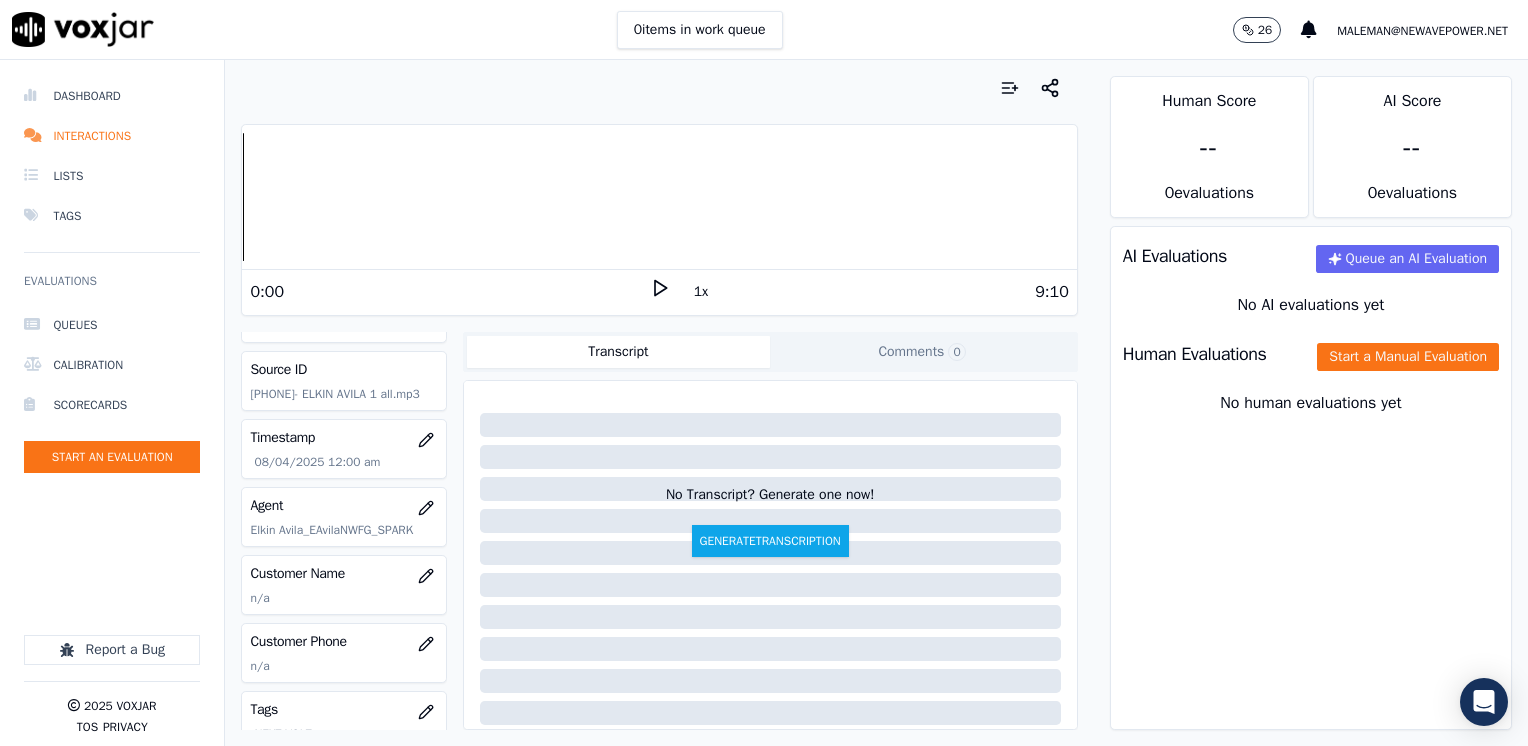 scroll, scrollTop: 100, scrollLeft: 0, axis: vertical 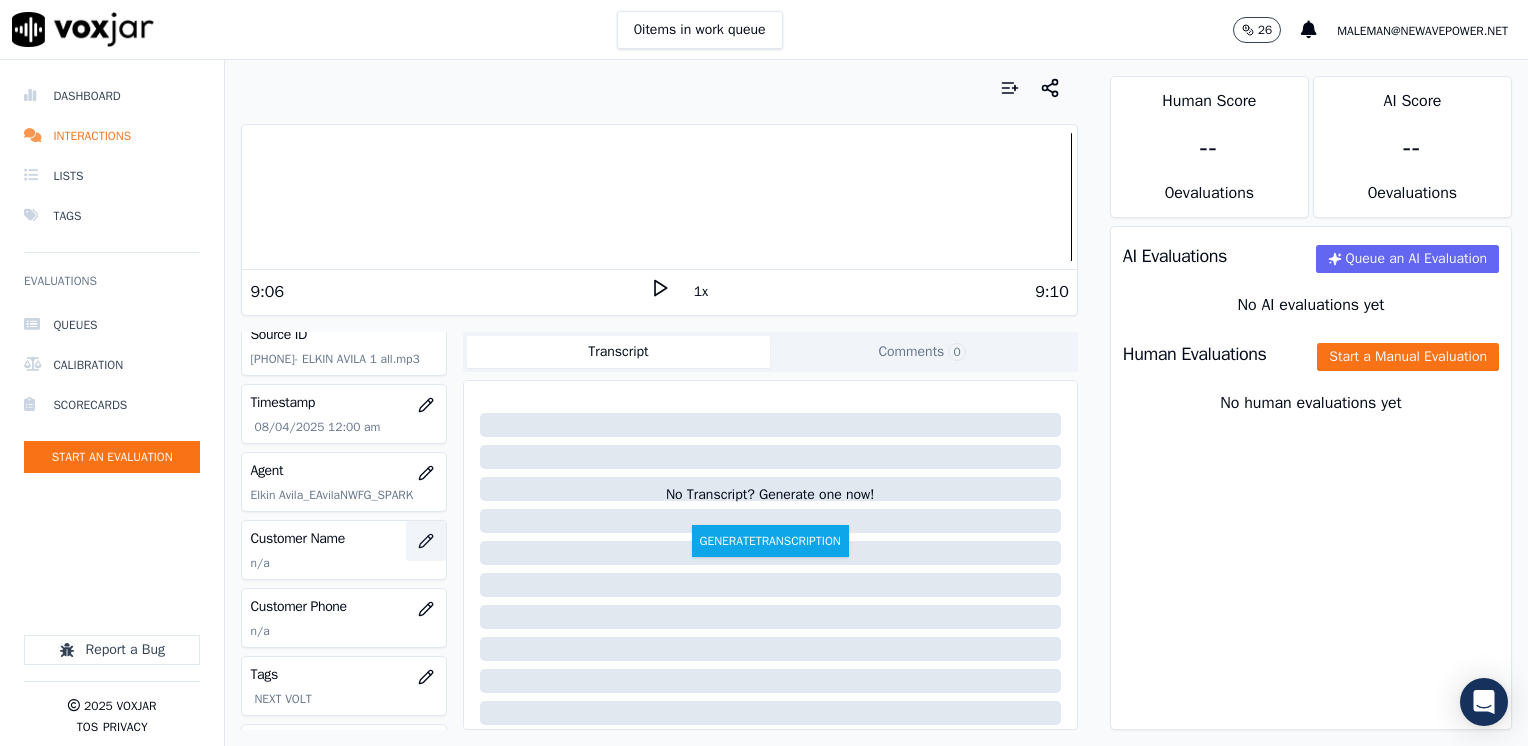 click 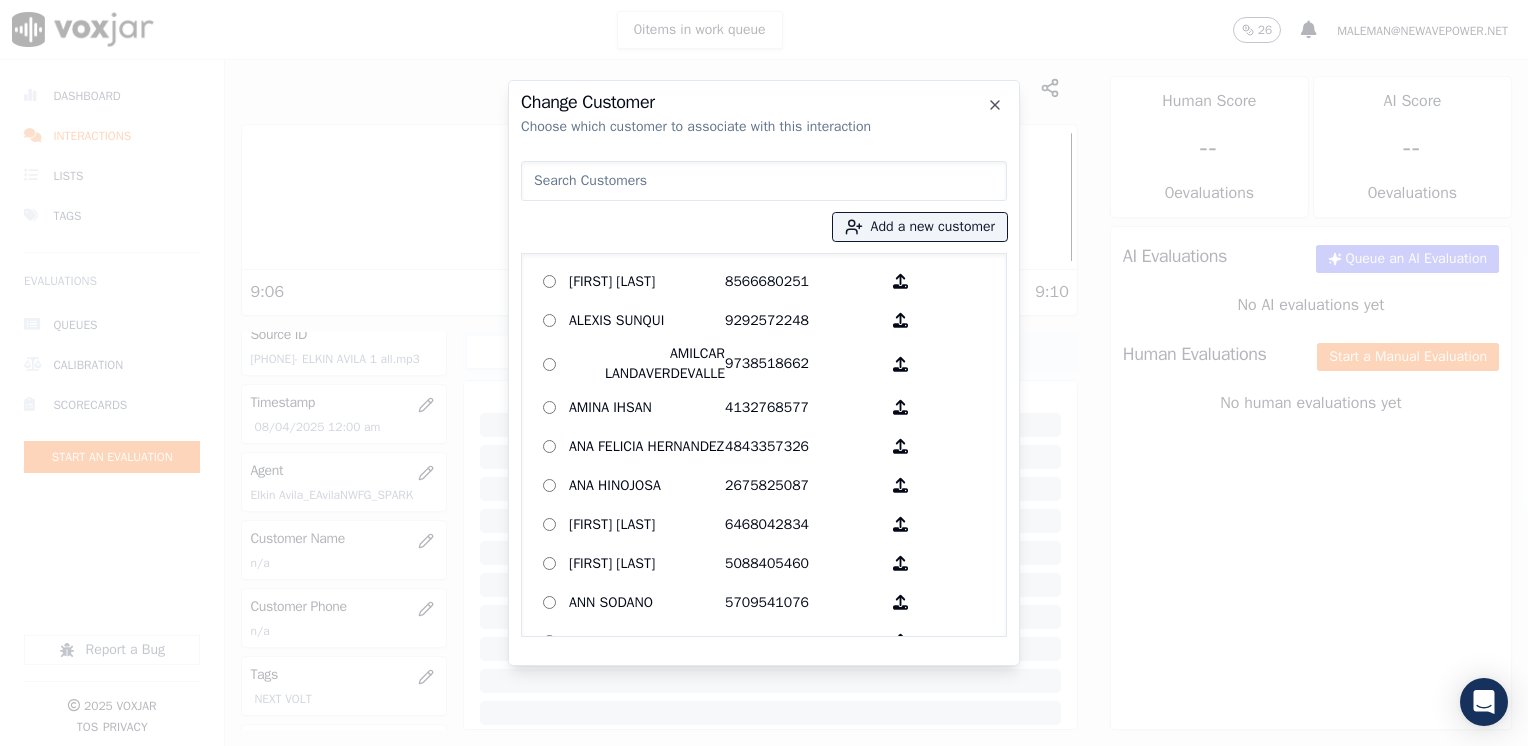 click at bounding box center (764, 181) 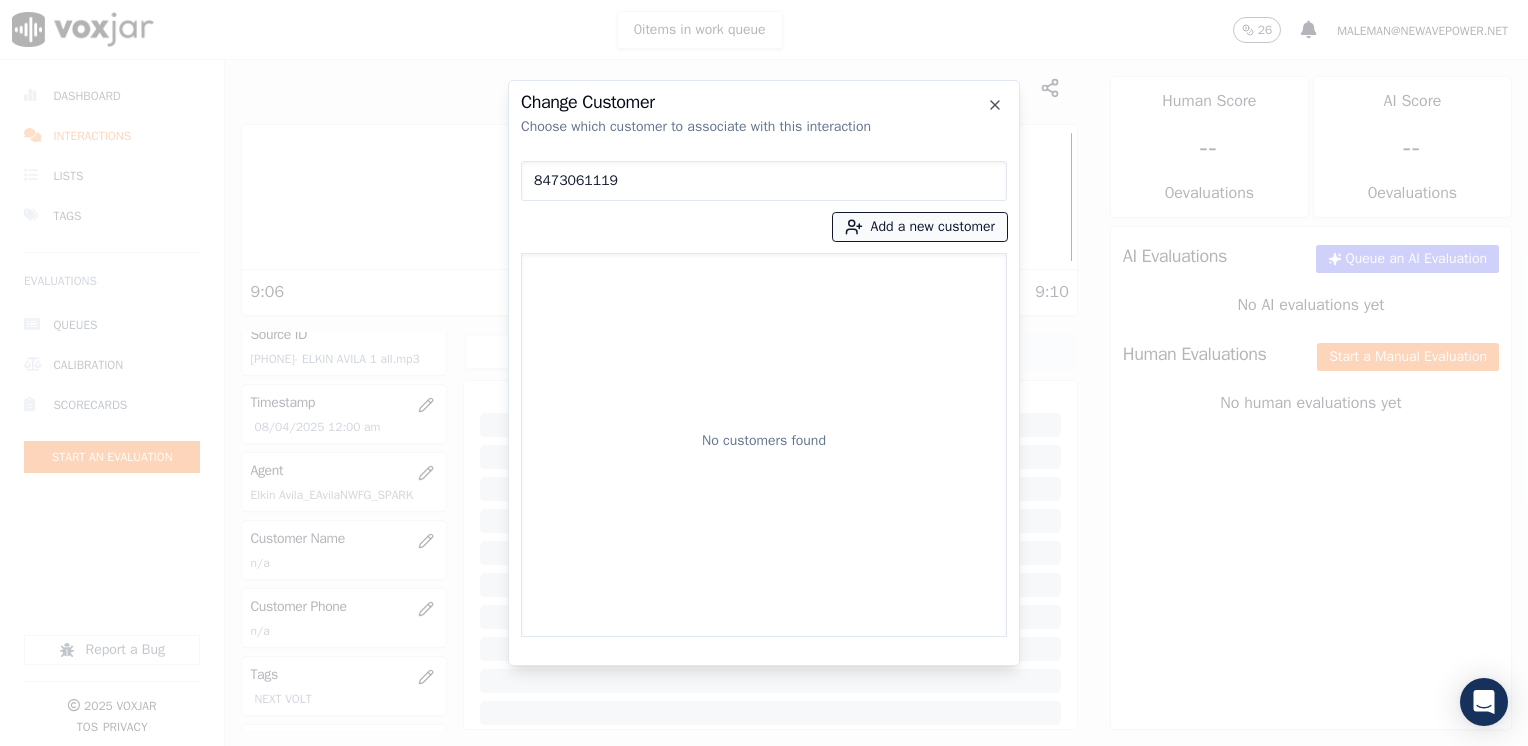 type on "8473061119" 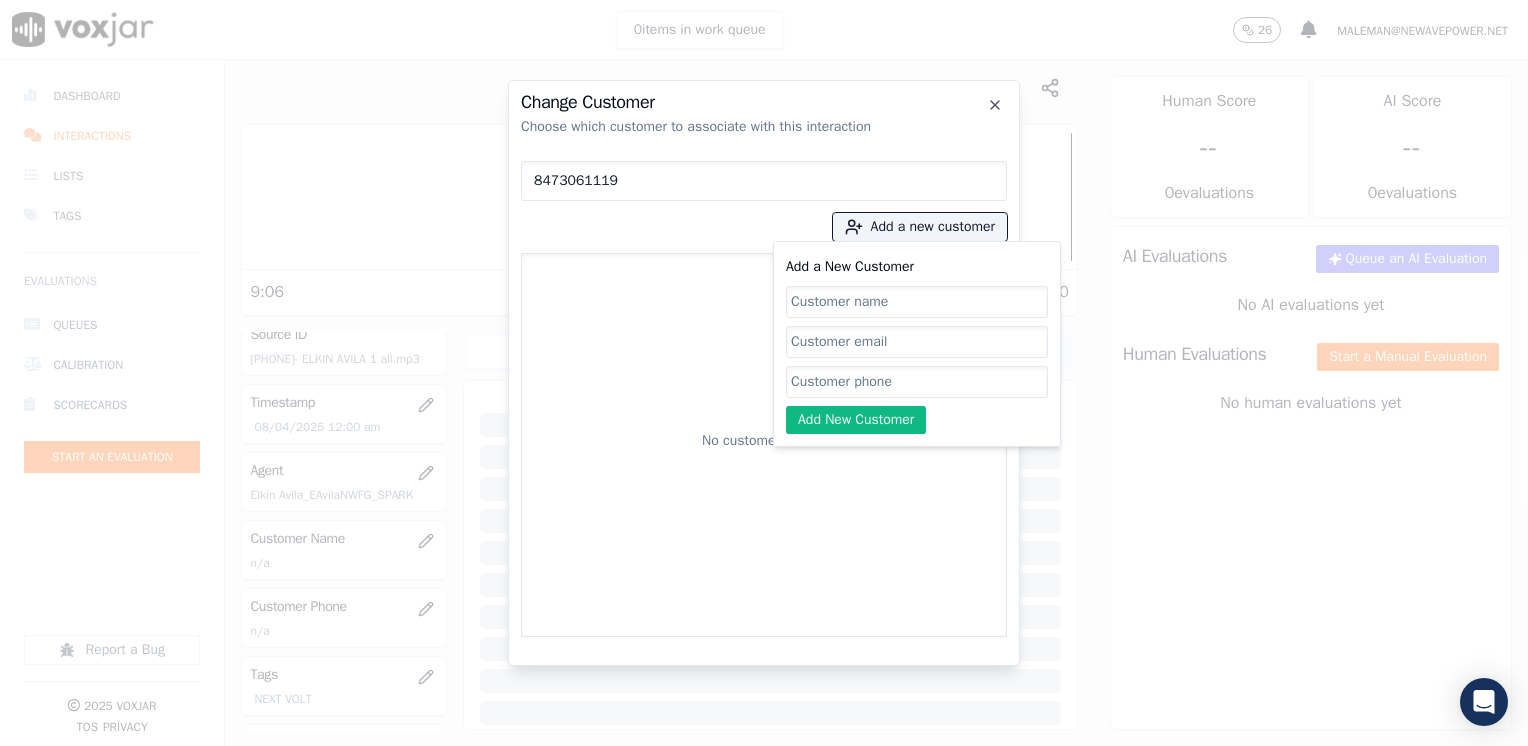 click on "Add a New Customer" 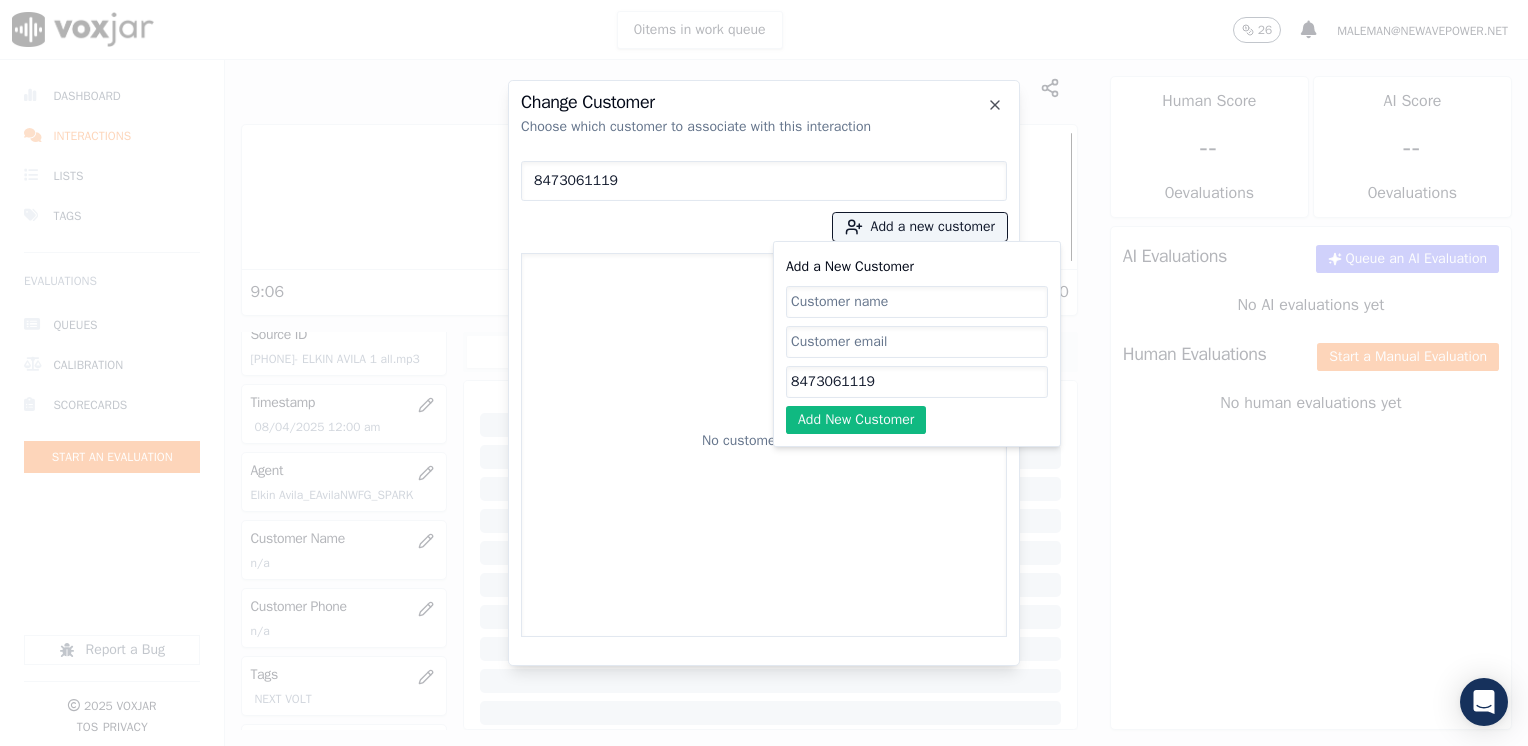type on "8473061119" 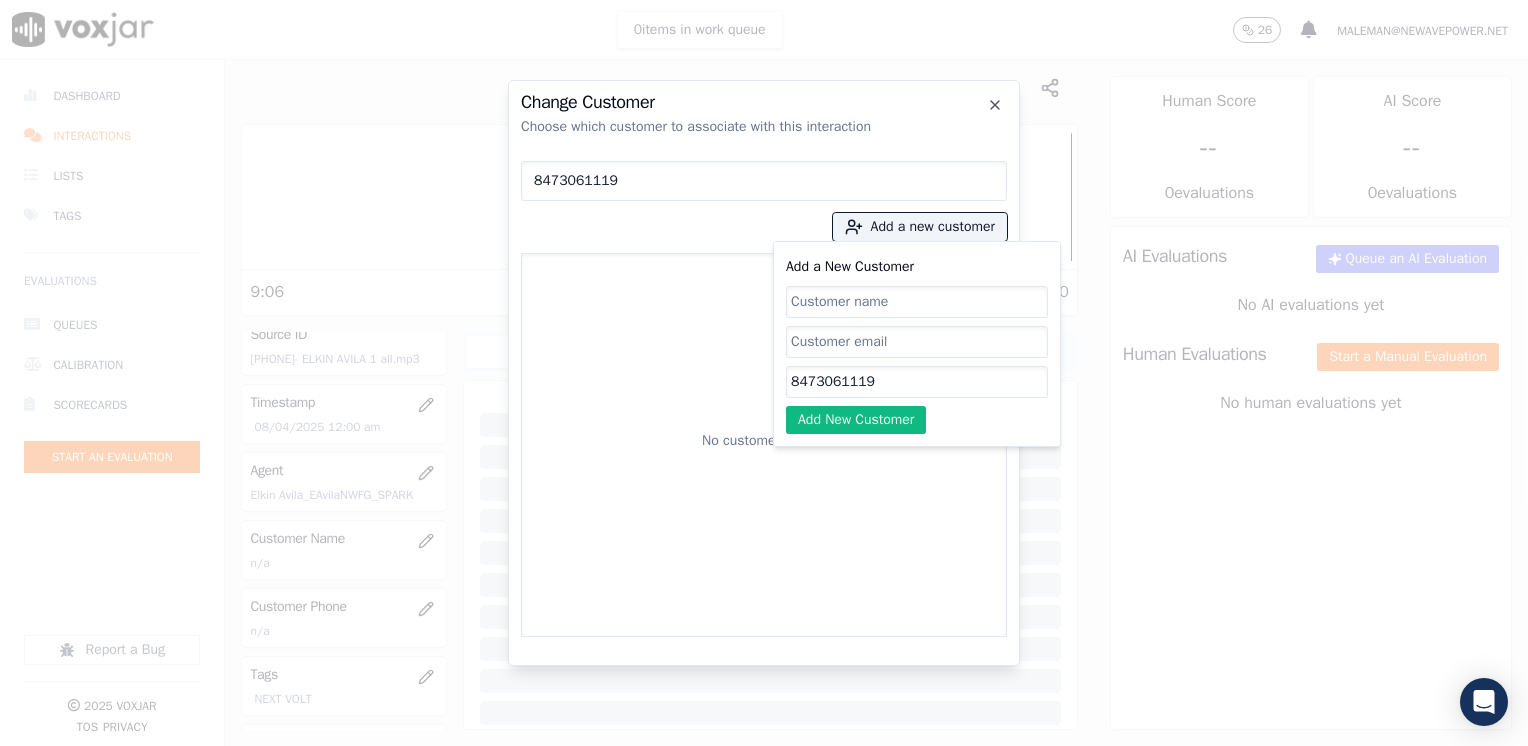click on "Add a New Customer" 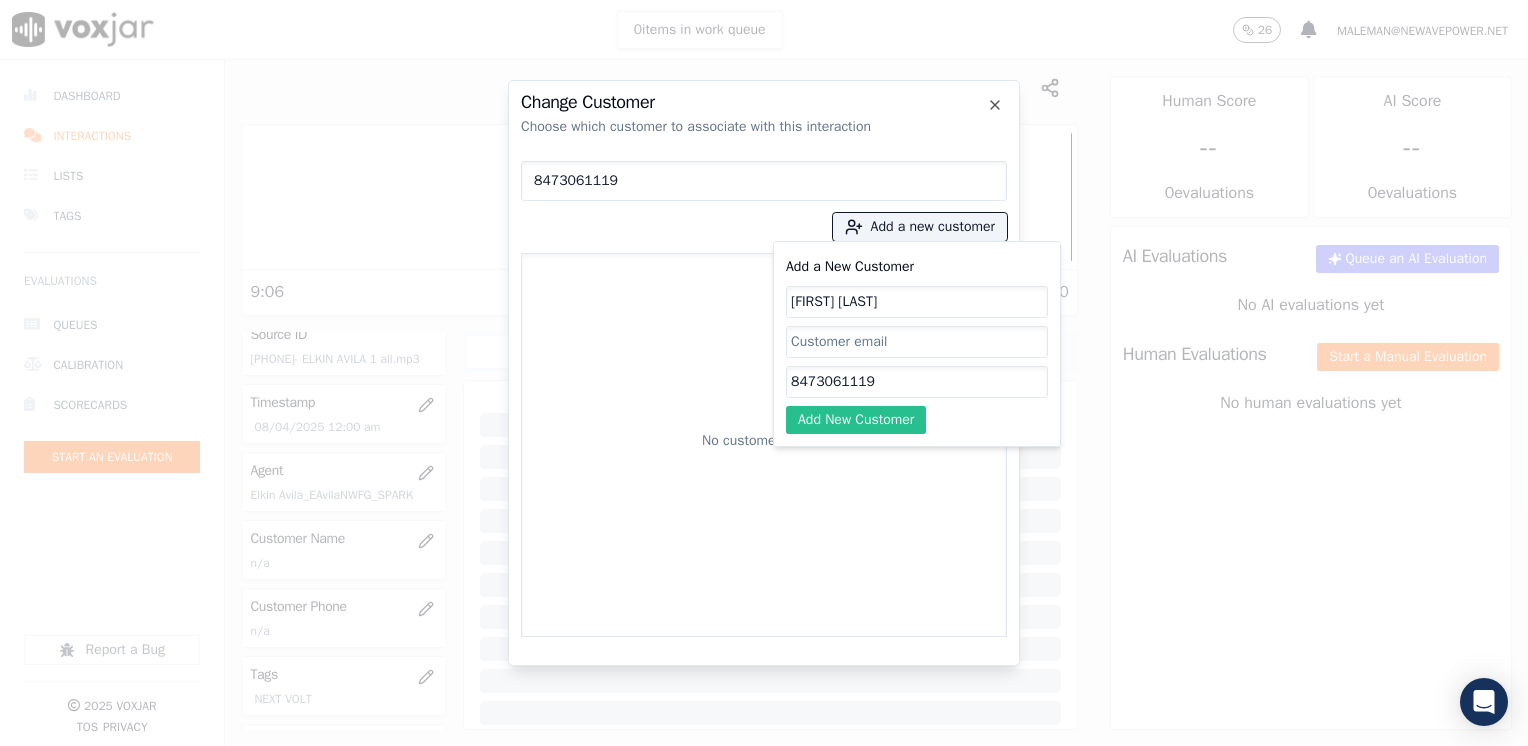 type on "Eulalia Benitez" 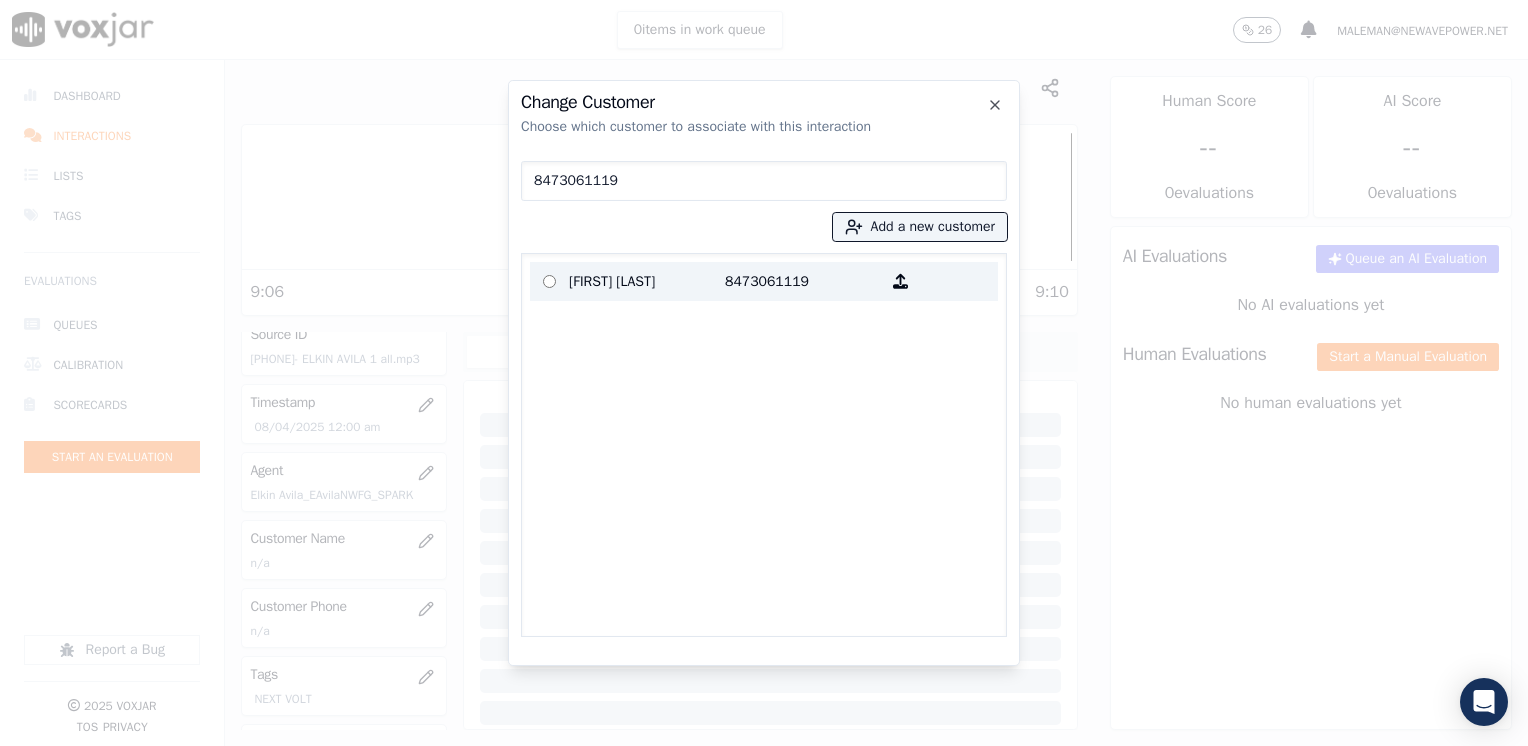 click on "8473061119" at bounding box center (803, 281) 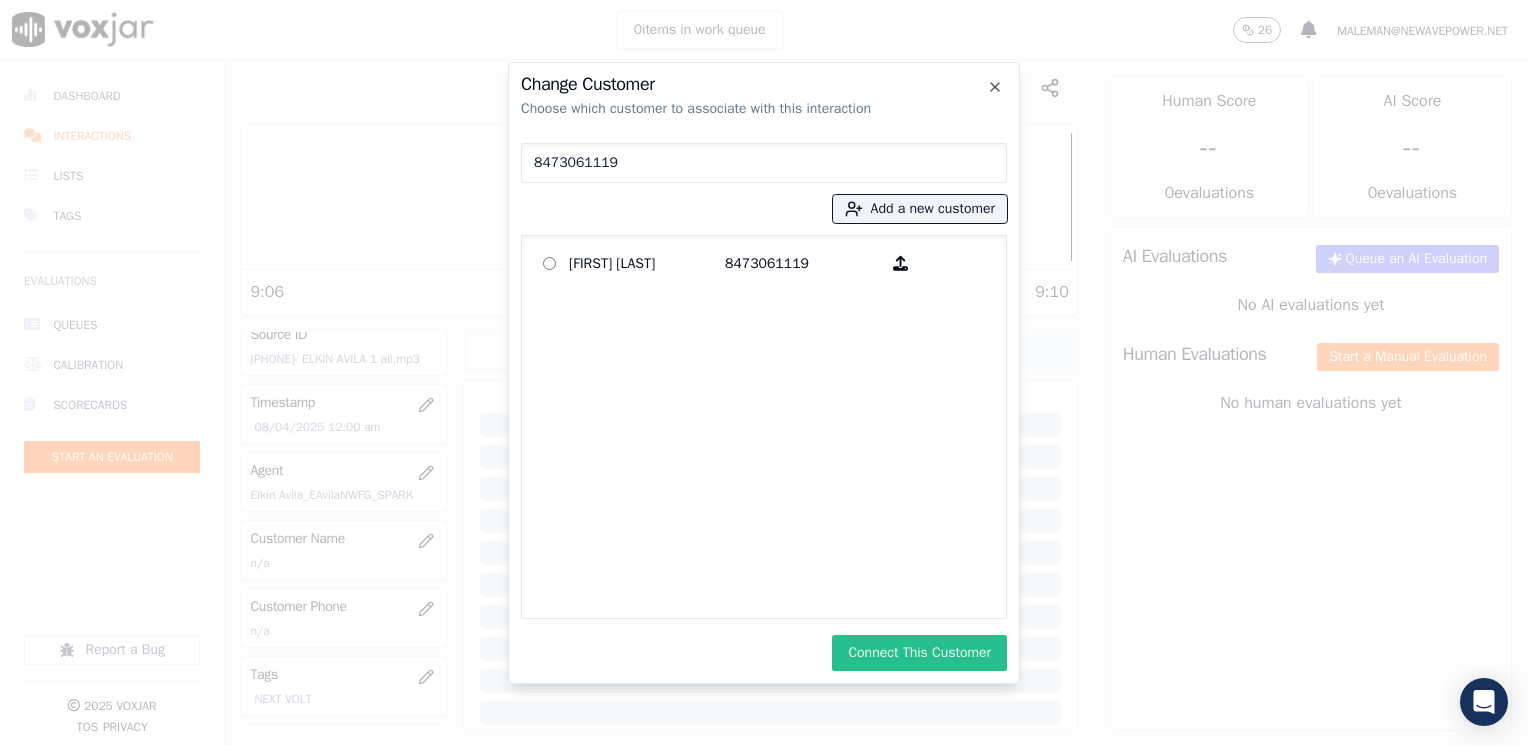 click on "Connect This Customer" at bounding box center (919, 653) 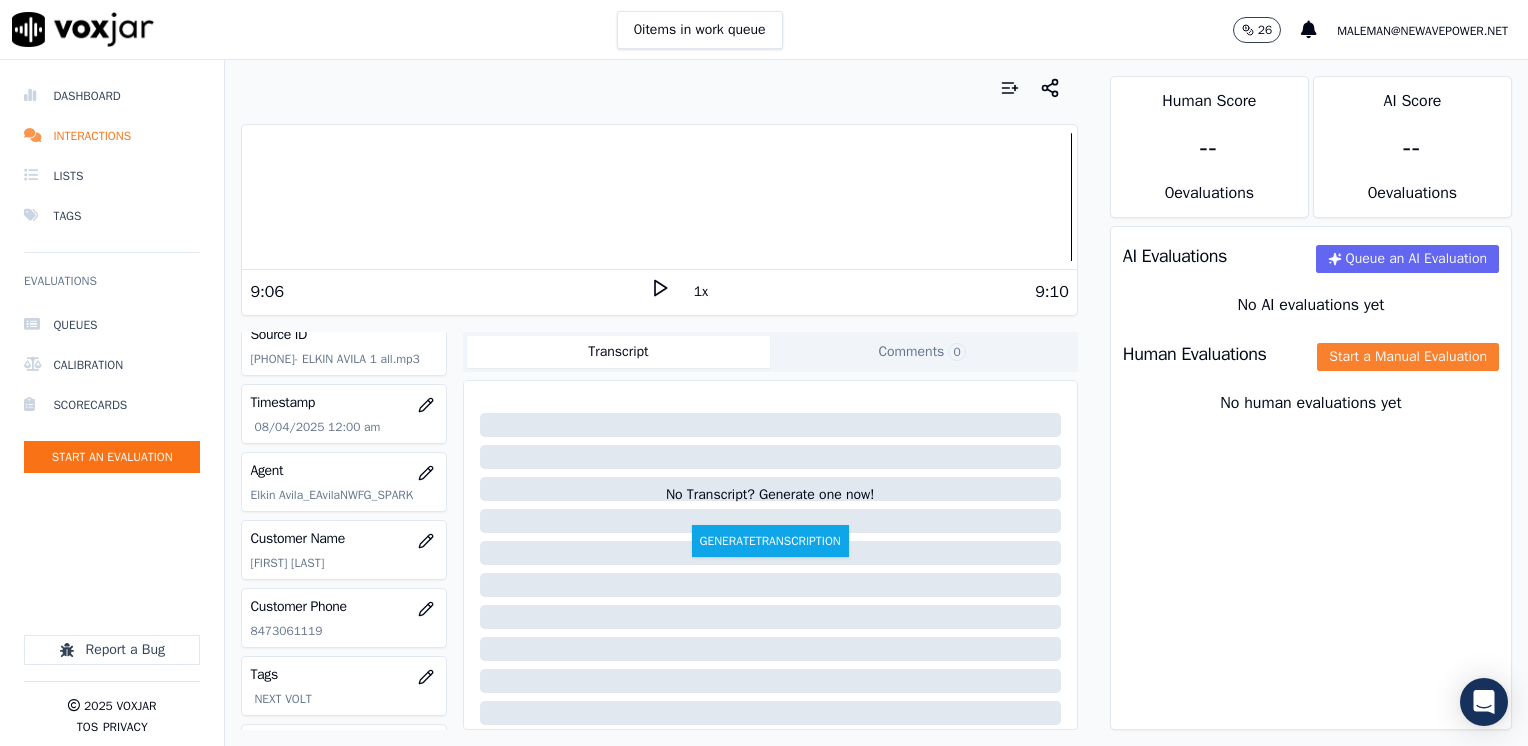 click on "Start a Manual Evaluation" 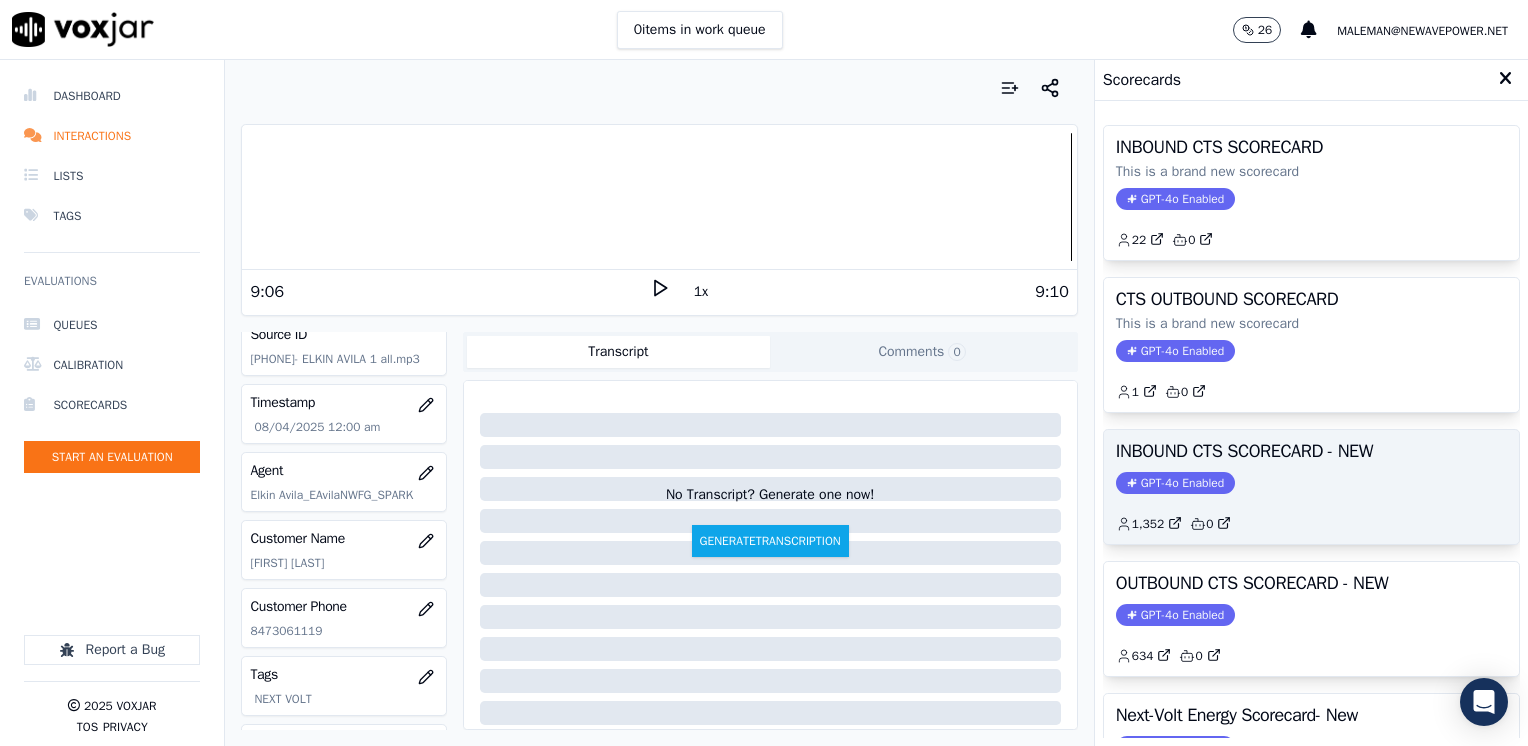 click on "INBOUND CTS SCORECARD - NEW        GPT-4o Enabled       1,352         0" at bounding box center [1311, 487] 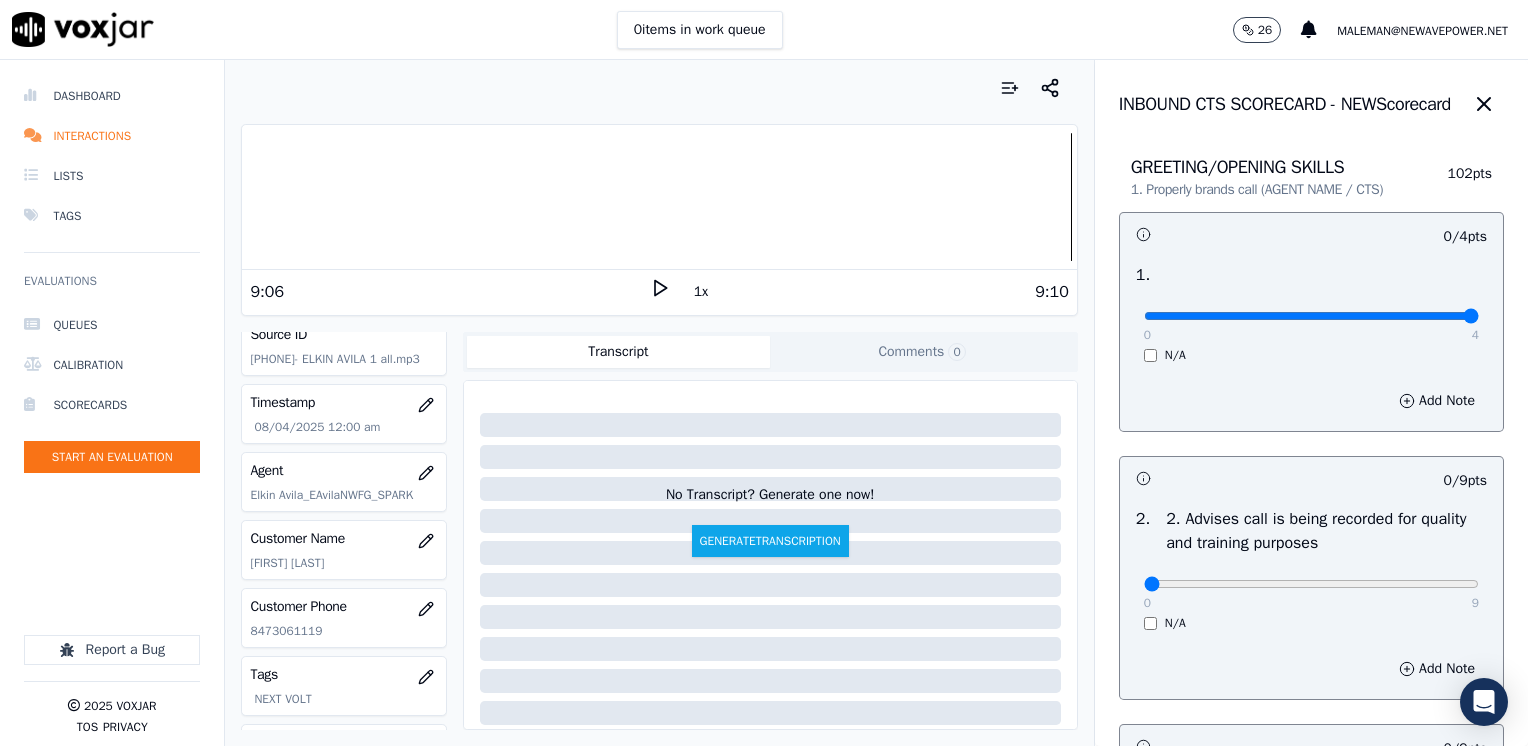 drag, startPoint x: 1126, startPoint y: 312, endPoint x: 1527, endPoint y: 361, distance: 403.98267 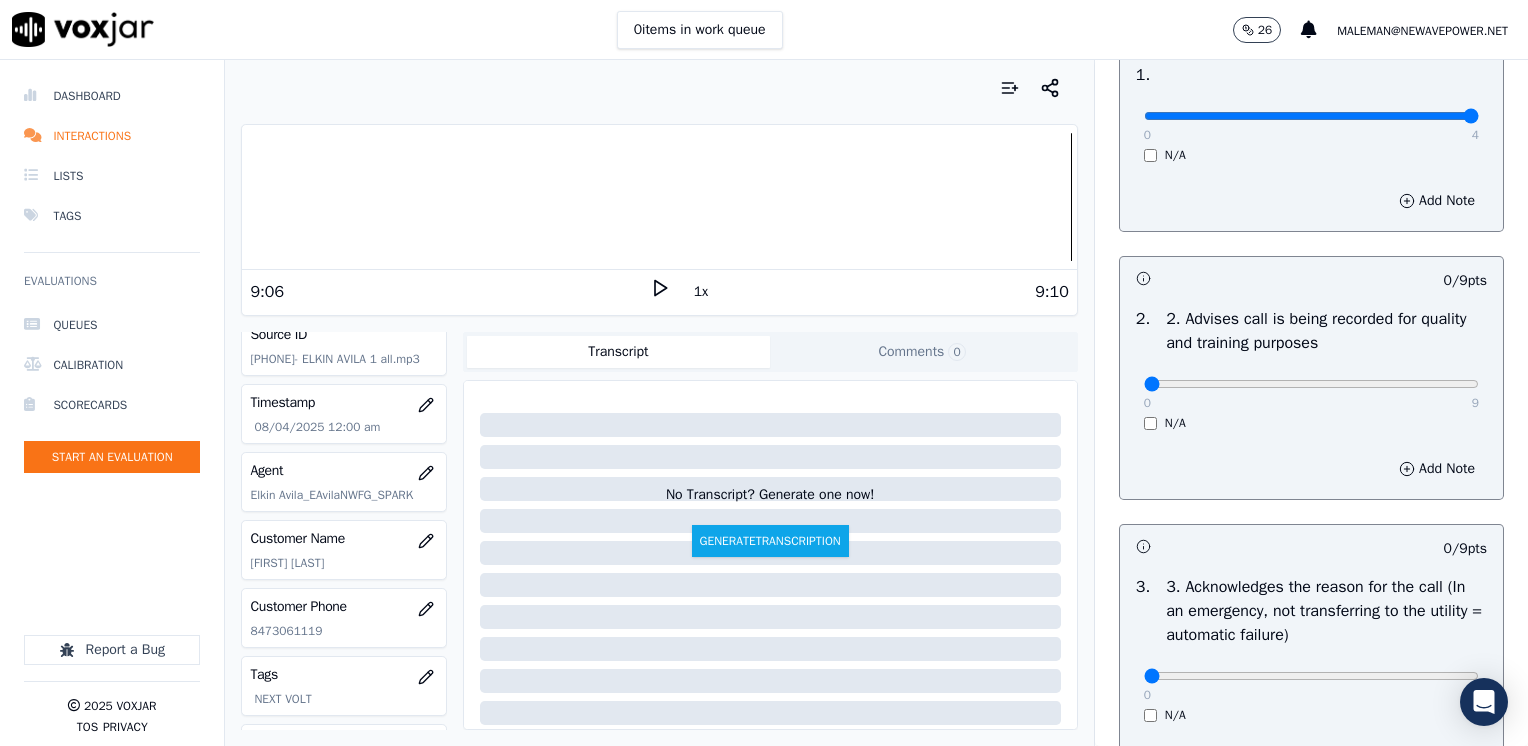 scroll, scrollTop: 400, scrollLeft: 0, axis: vertical 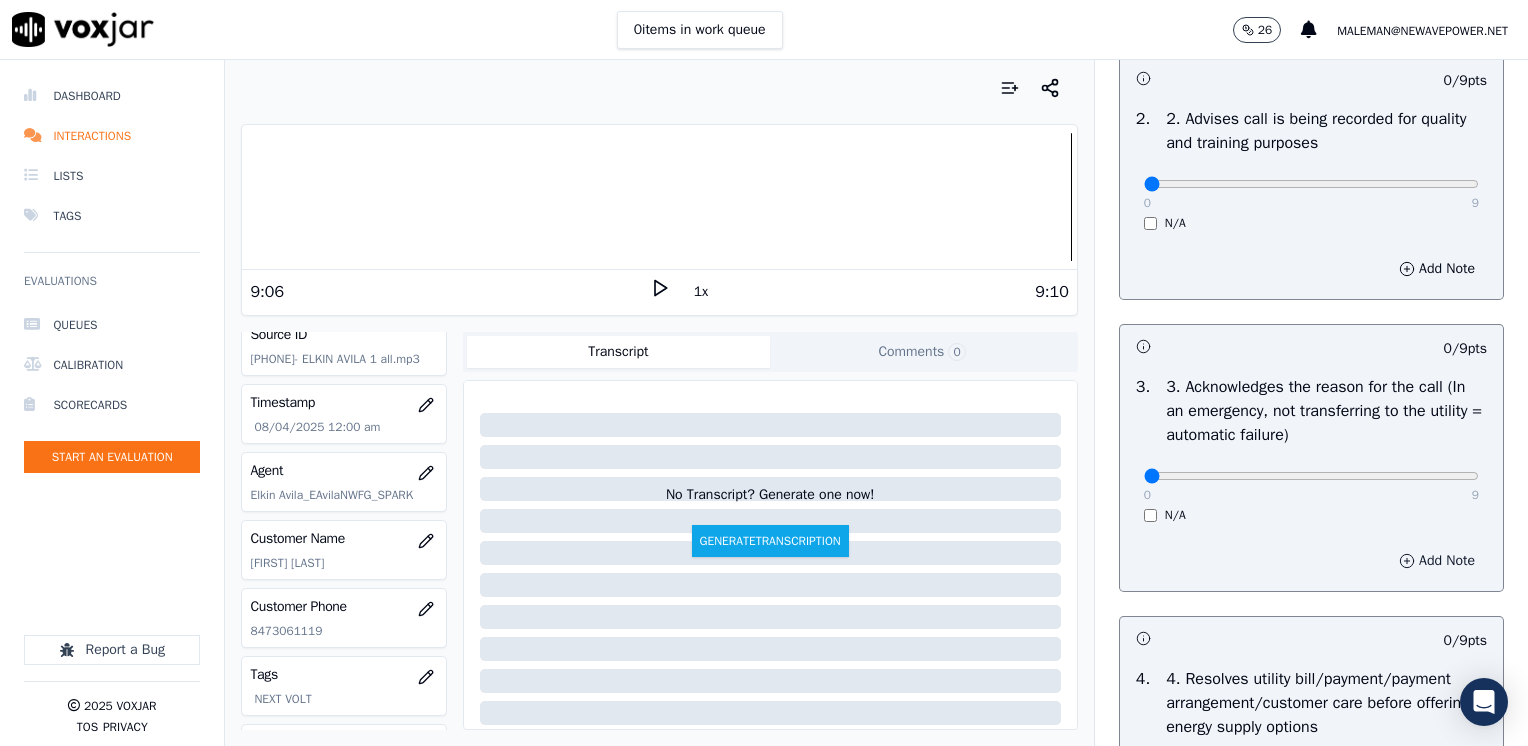 click on "Add Note" at bounding box center (1437, 561) 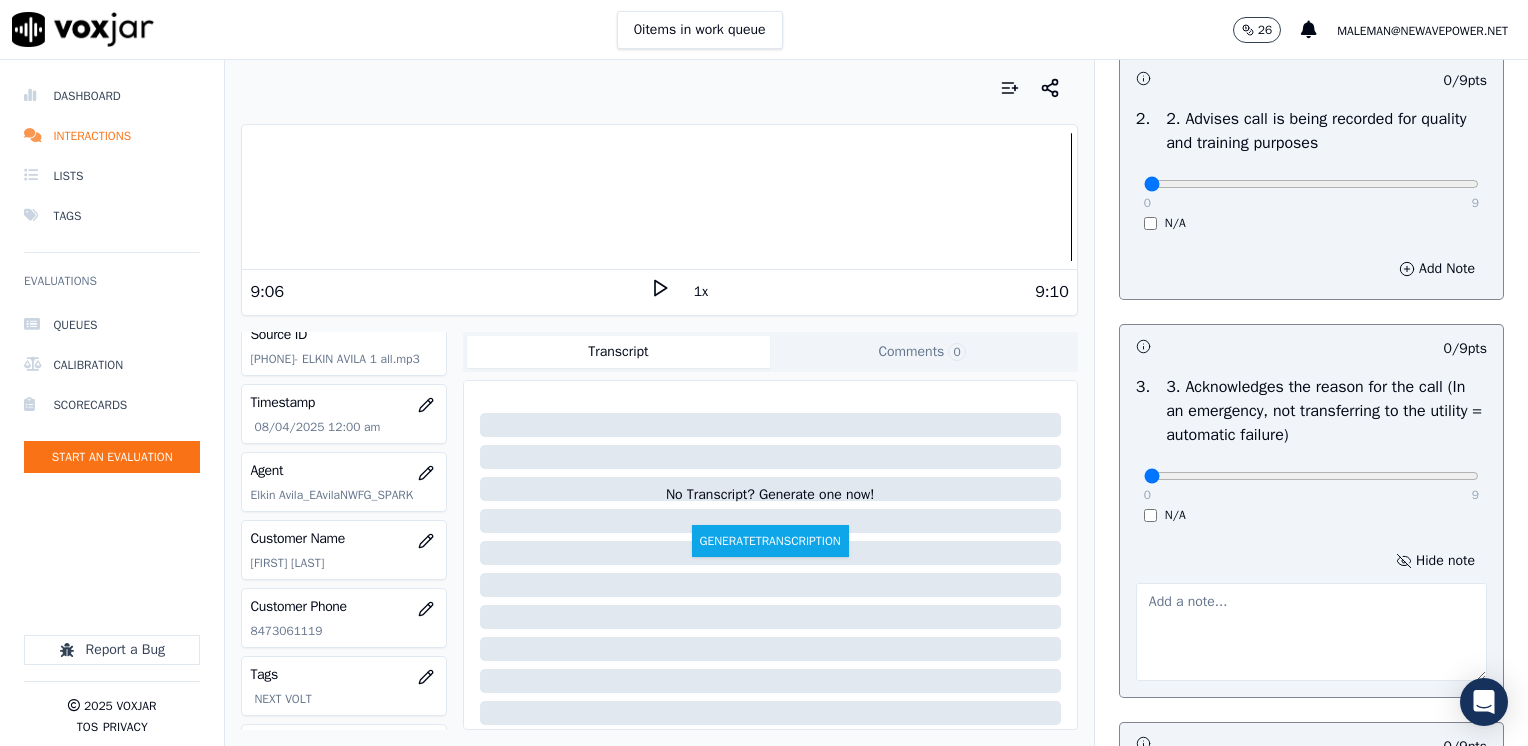 click at bounding box center [1311, 632] 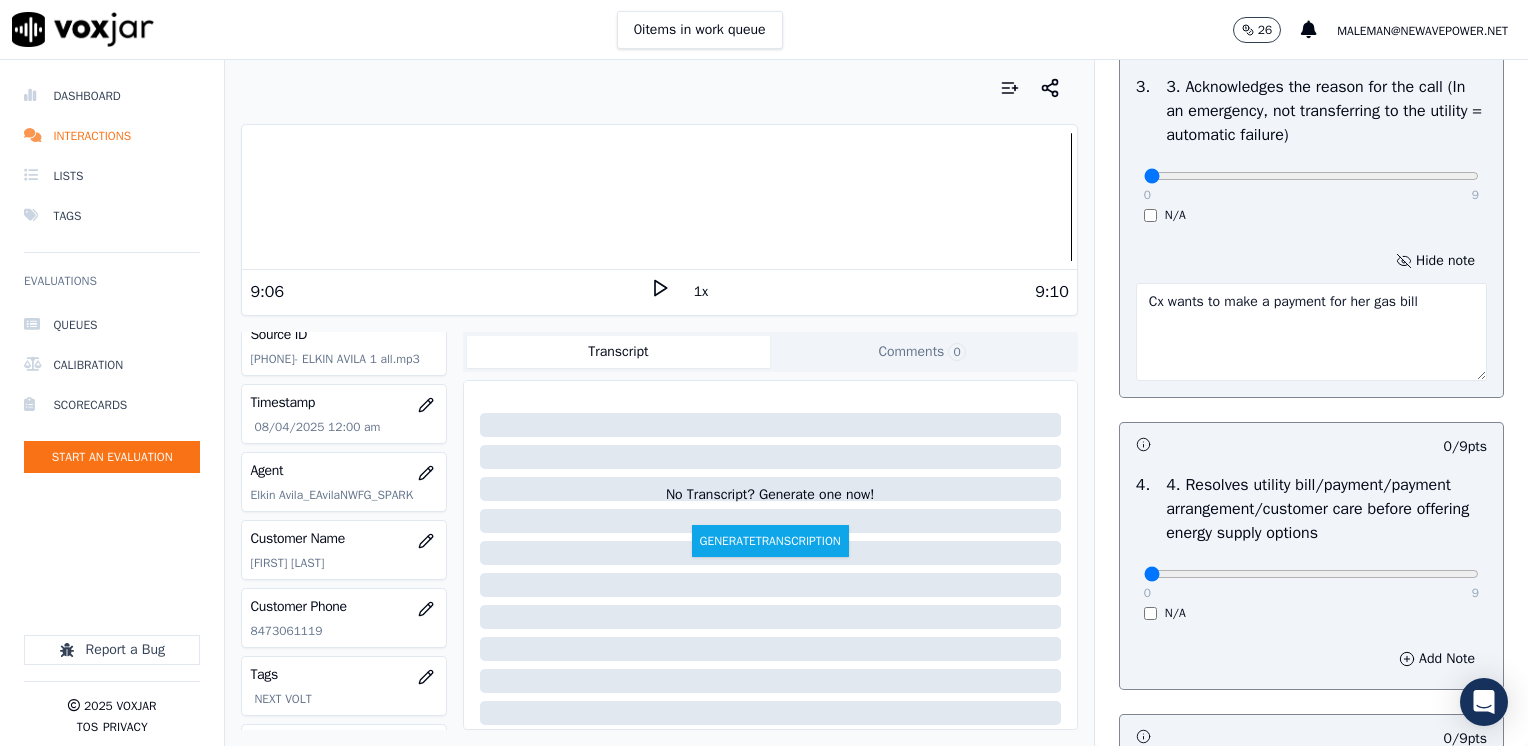scroll, scrollTop: 1000, scrollLeft: 0, axis: vertical 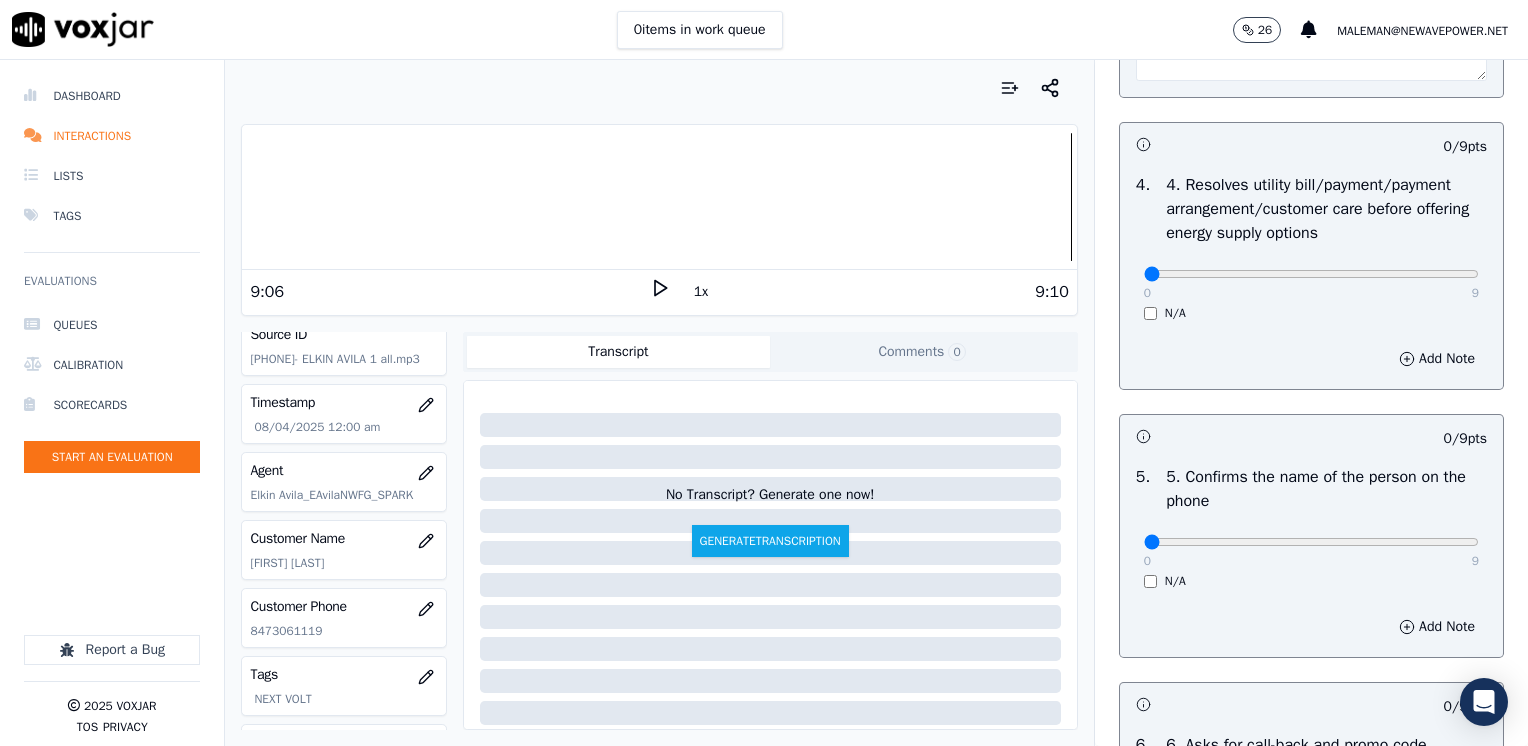 type on "Cx wants to make a payment for her gas bill" 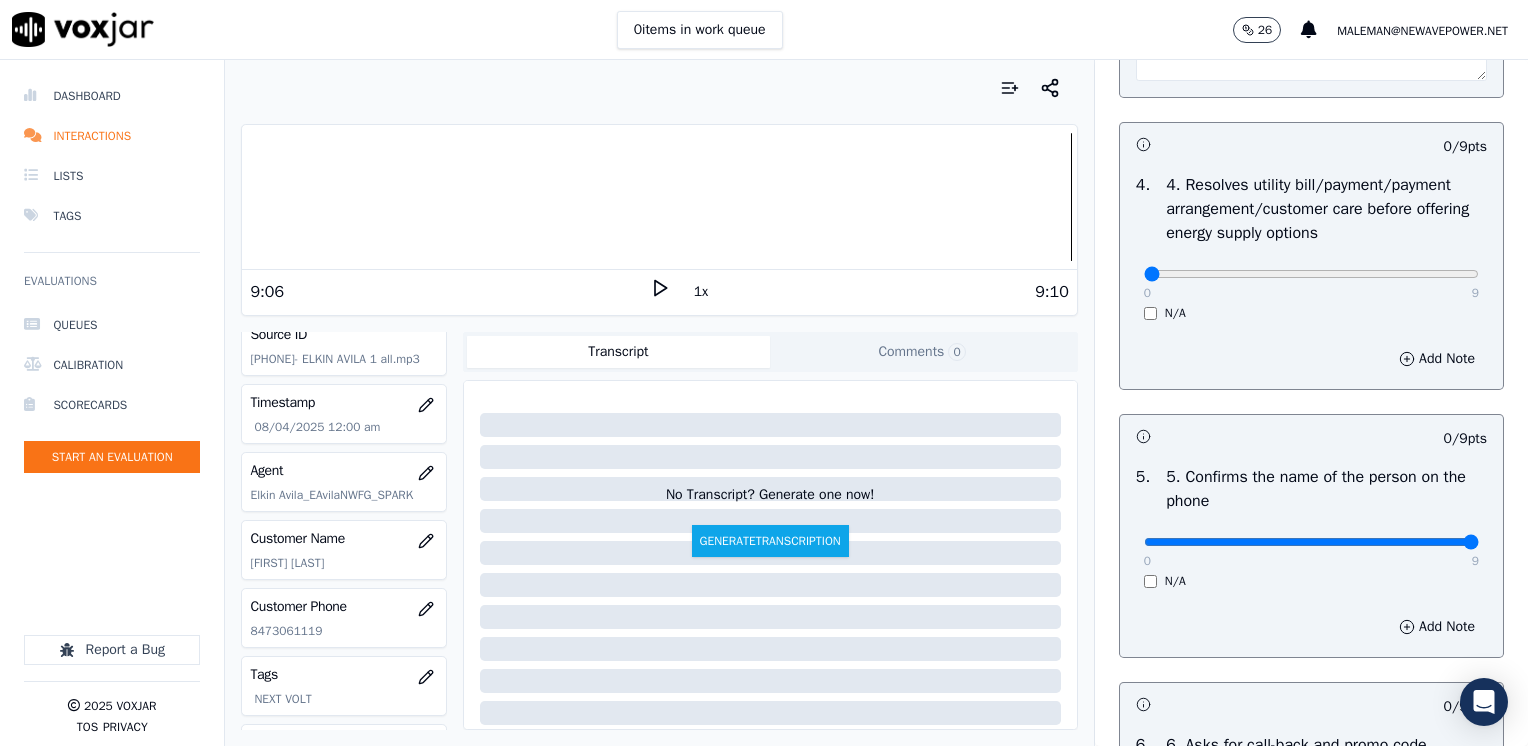 drag, startPoint x: 1131, startPoint y: 544, endPoint x: 1531, endPoint y: 533, distance: 400.1512 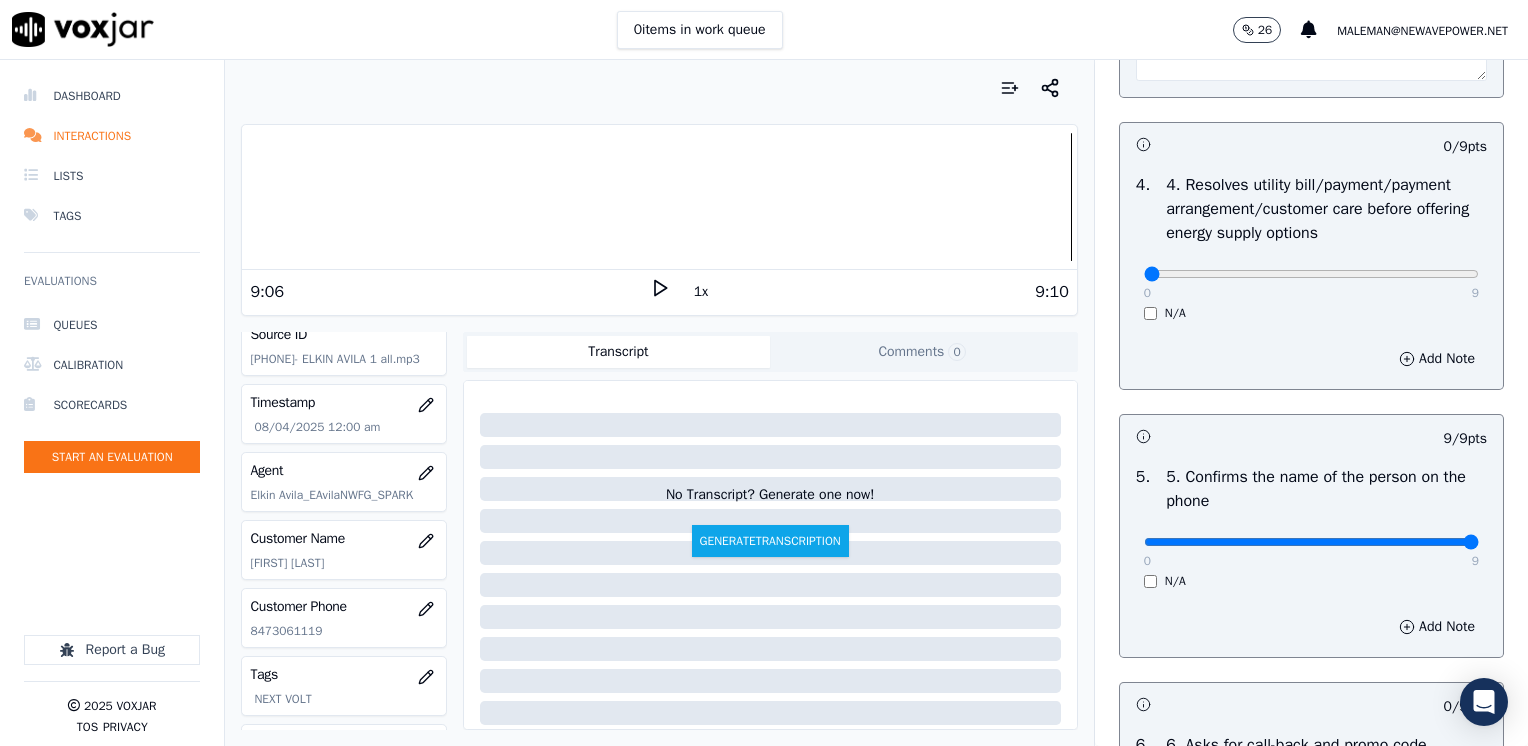scroll, scrollTop: 1400, scrollLeft: 0, axis: vertical 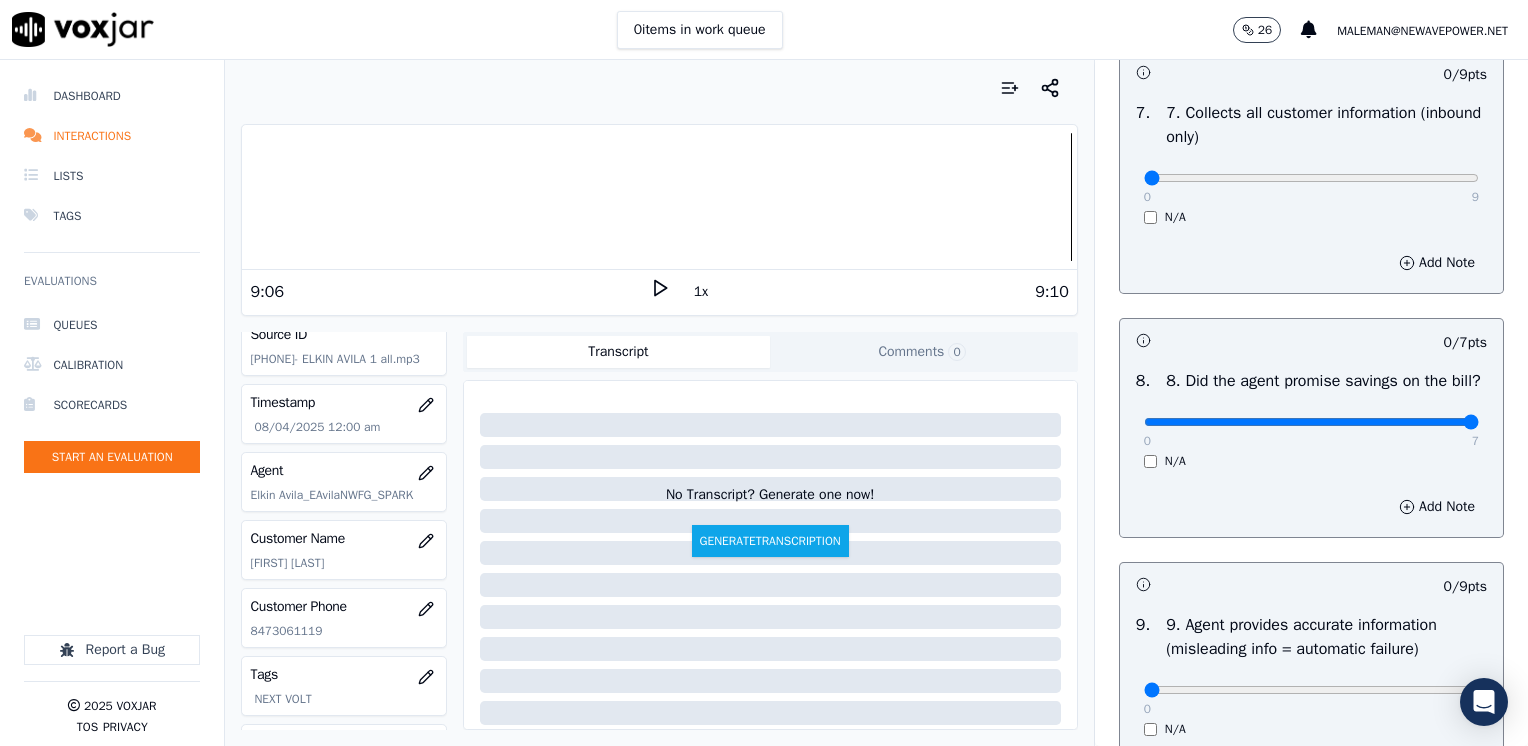 drag, startPoint x: 1130, startPoint y: 446, endPoint x: 1488, endPoint y: 458, distance: 358.20105 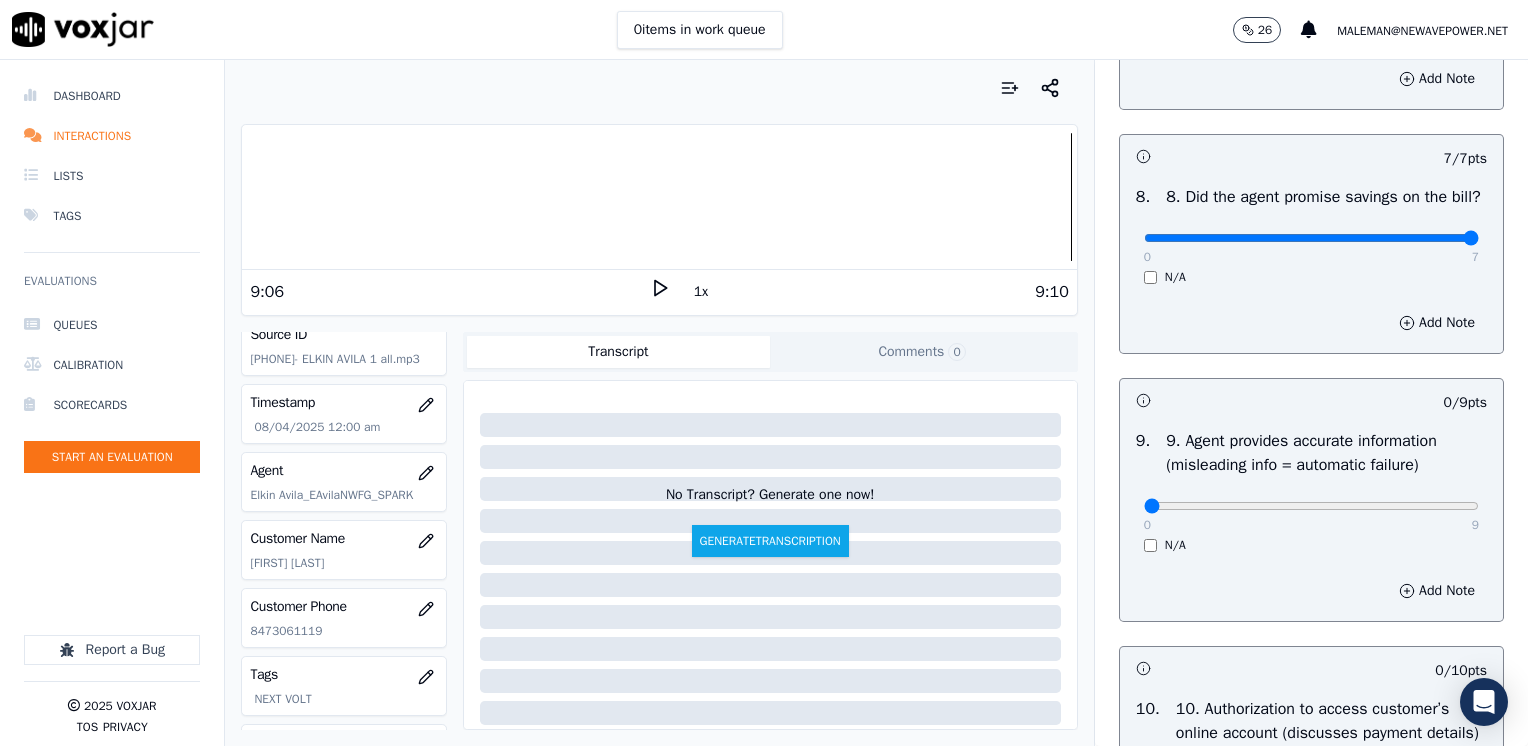 scroll, scrollTop: 2100, scrollLeft: 0, axis: vertical 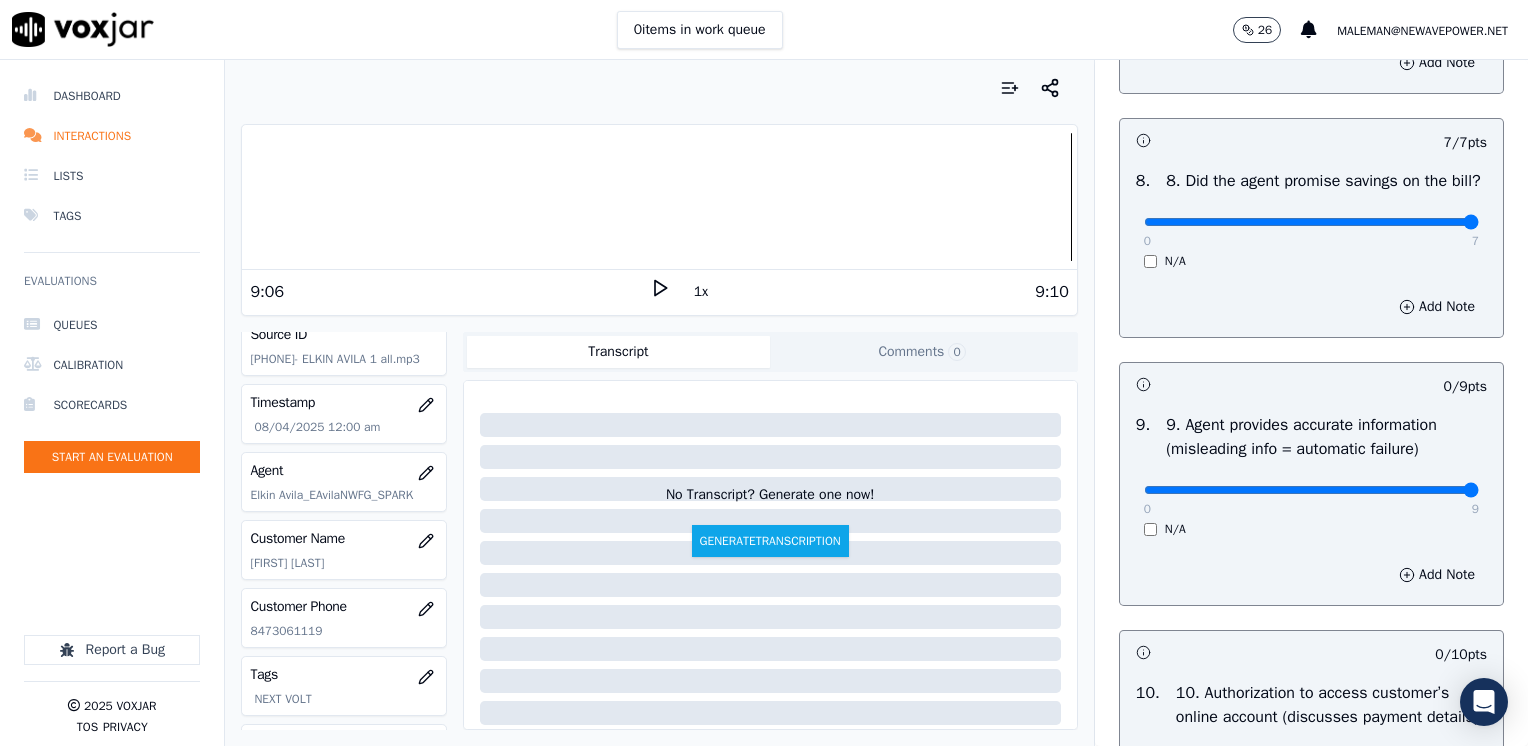 drag, startPoint x: 1138, startPoint y: 511, endPoint x: 1500, endPoint y: 490, distance: 362.6086 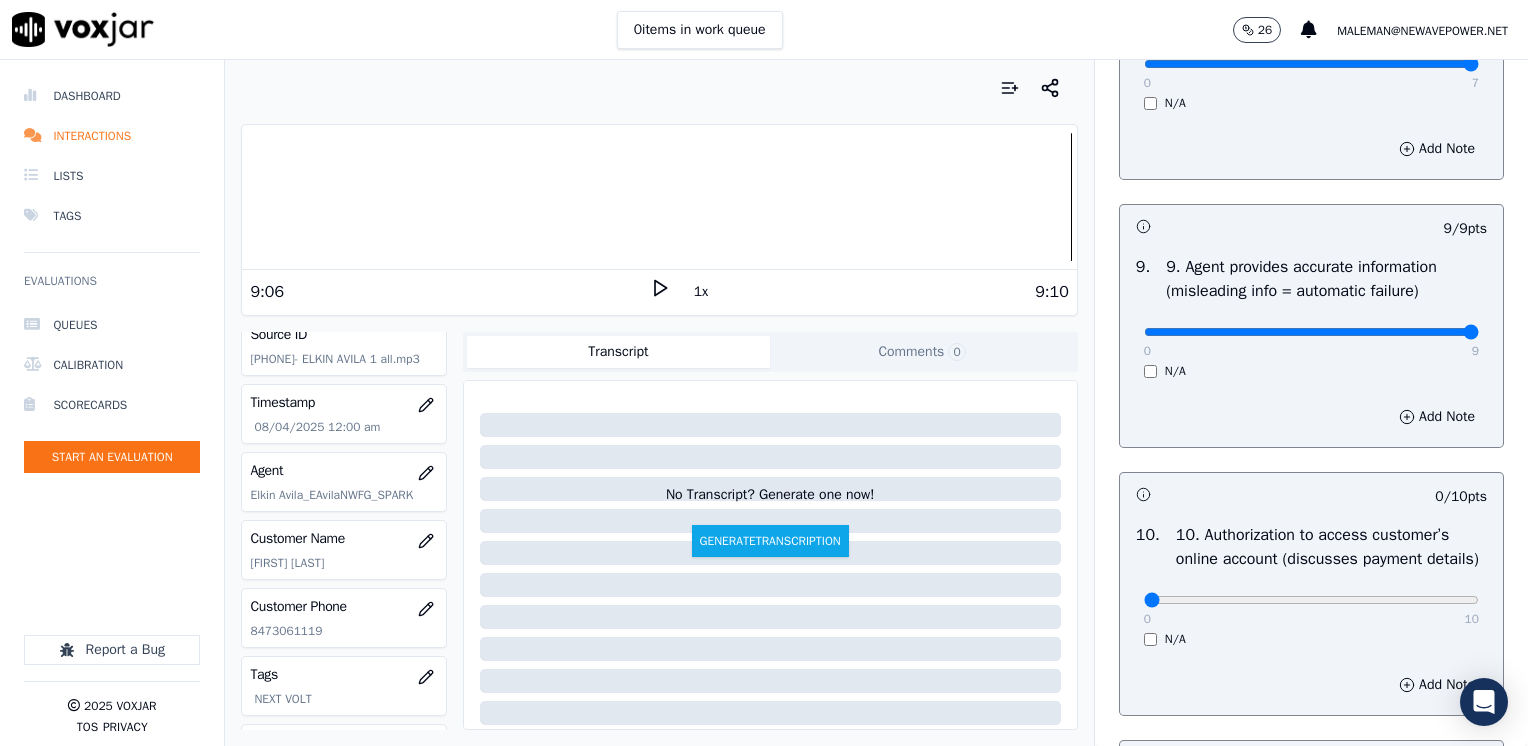 scroll, scrollTop: 2400, scrollLeft: 0, axis: vertical 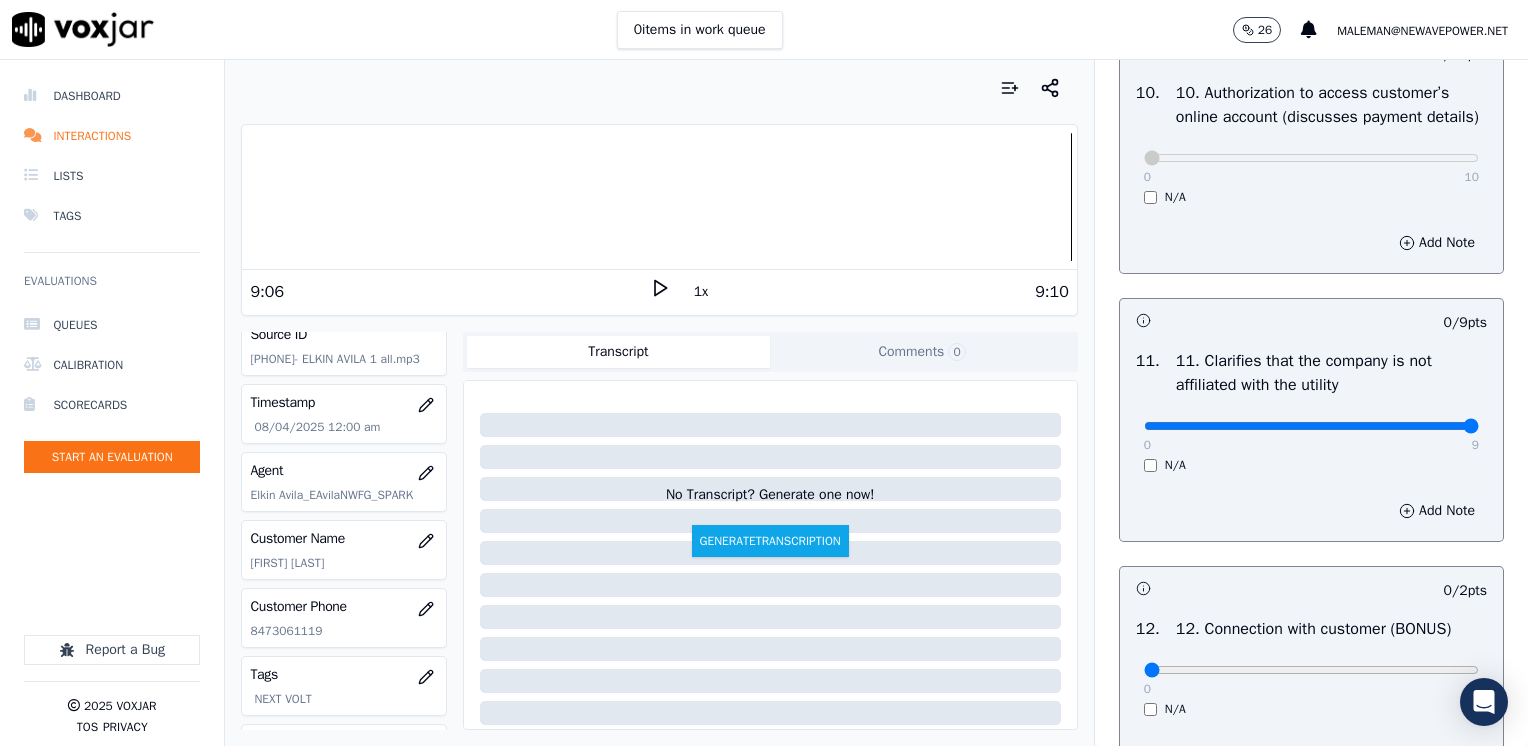 drag, startPoint x: 1128, startPoint y: 470, endPoint x: 1531, endPoint y: 466, distance: 403.01984 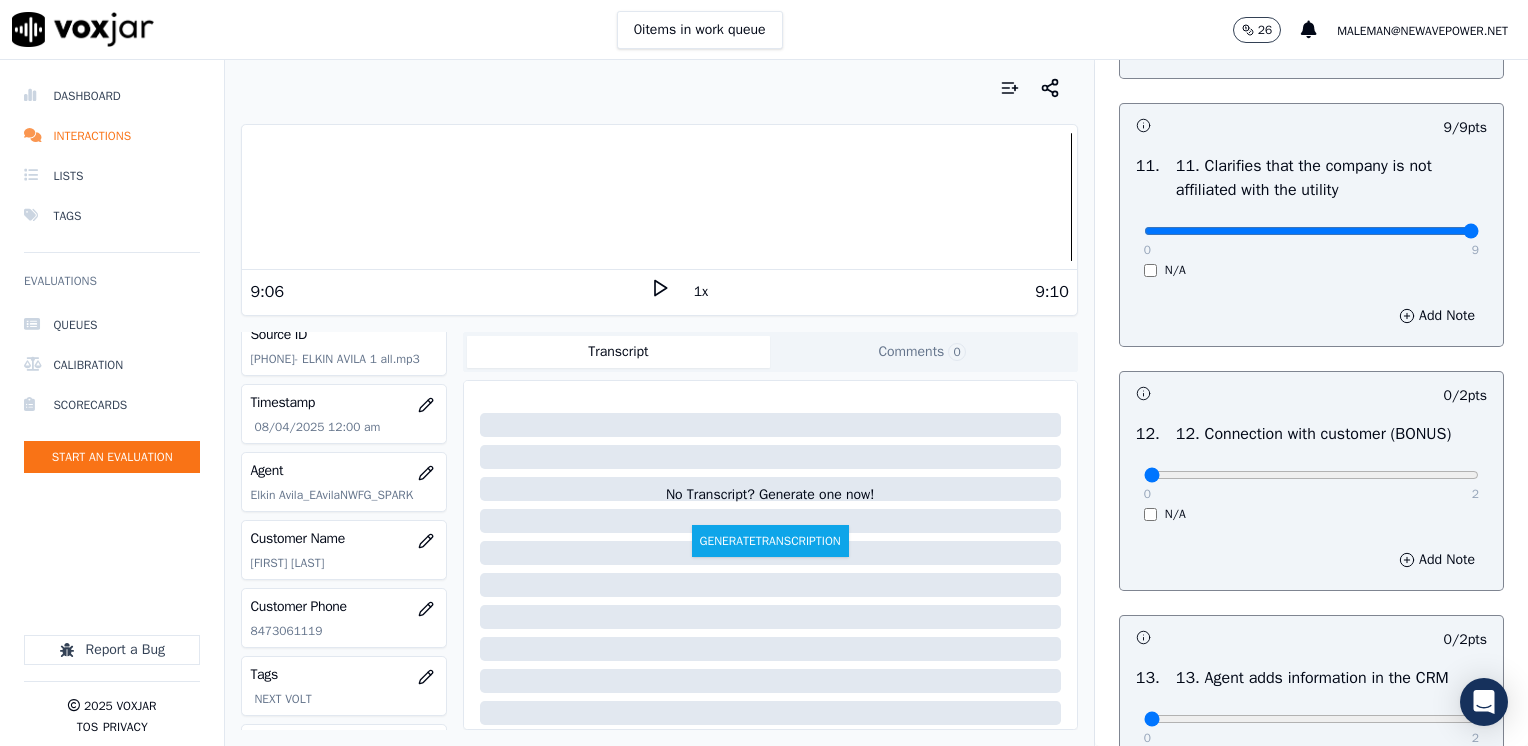 scroll, scrollTop: 2900, scrollLeft: 0, axis: vertical 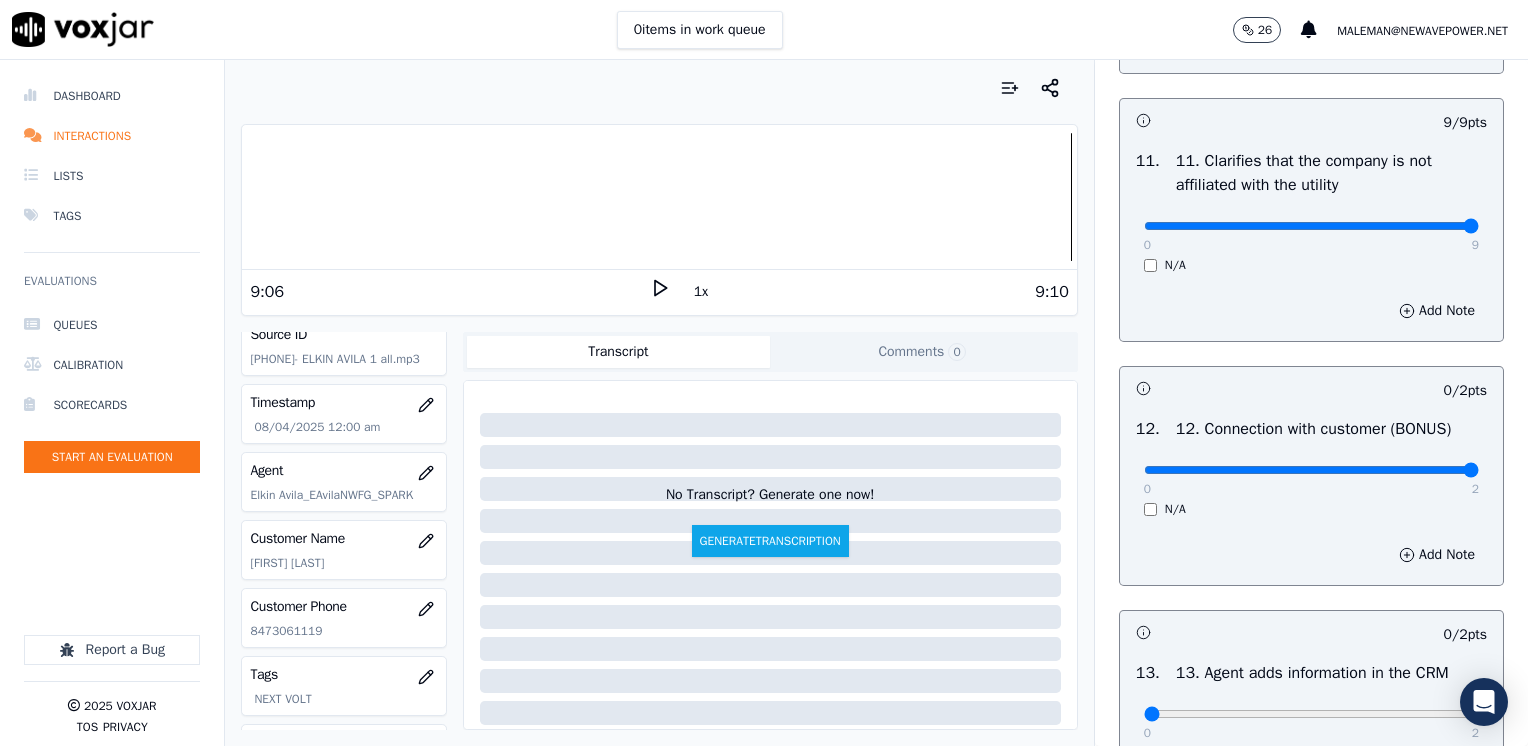 drag, startPoint x: 1133, startPoint y: 513, endPoint x: 1531, endPoint y: 505, distance: 398.08038 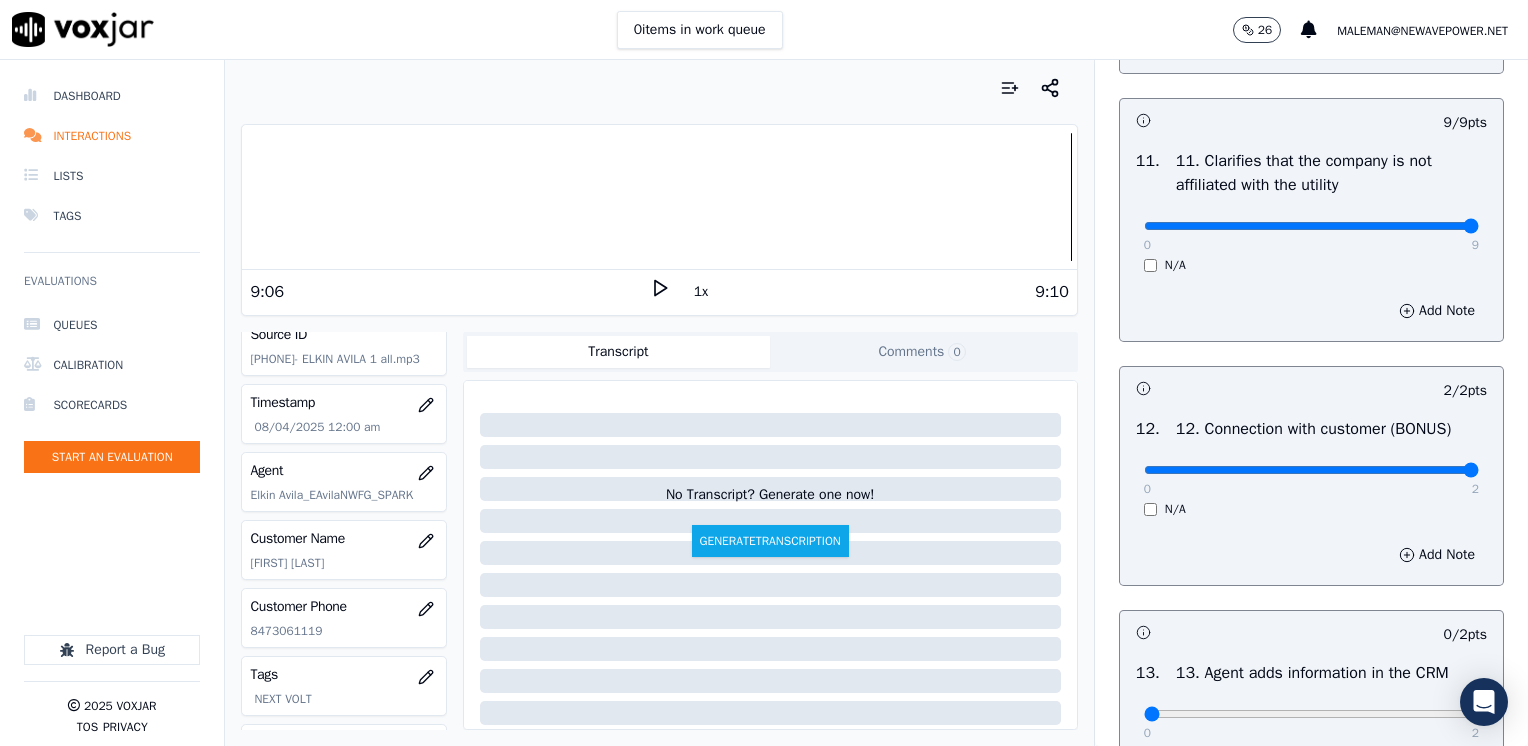 scroll, scrollTop: 3200, scrollLeft: 0, axis: vertical 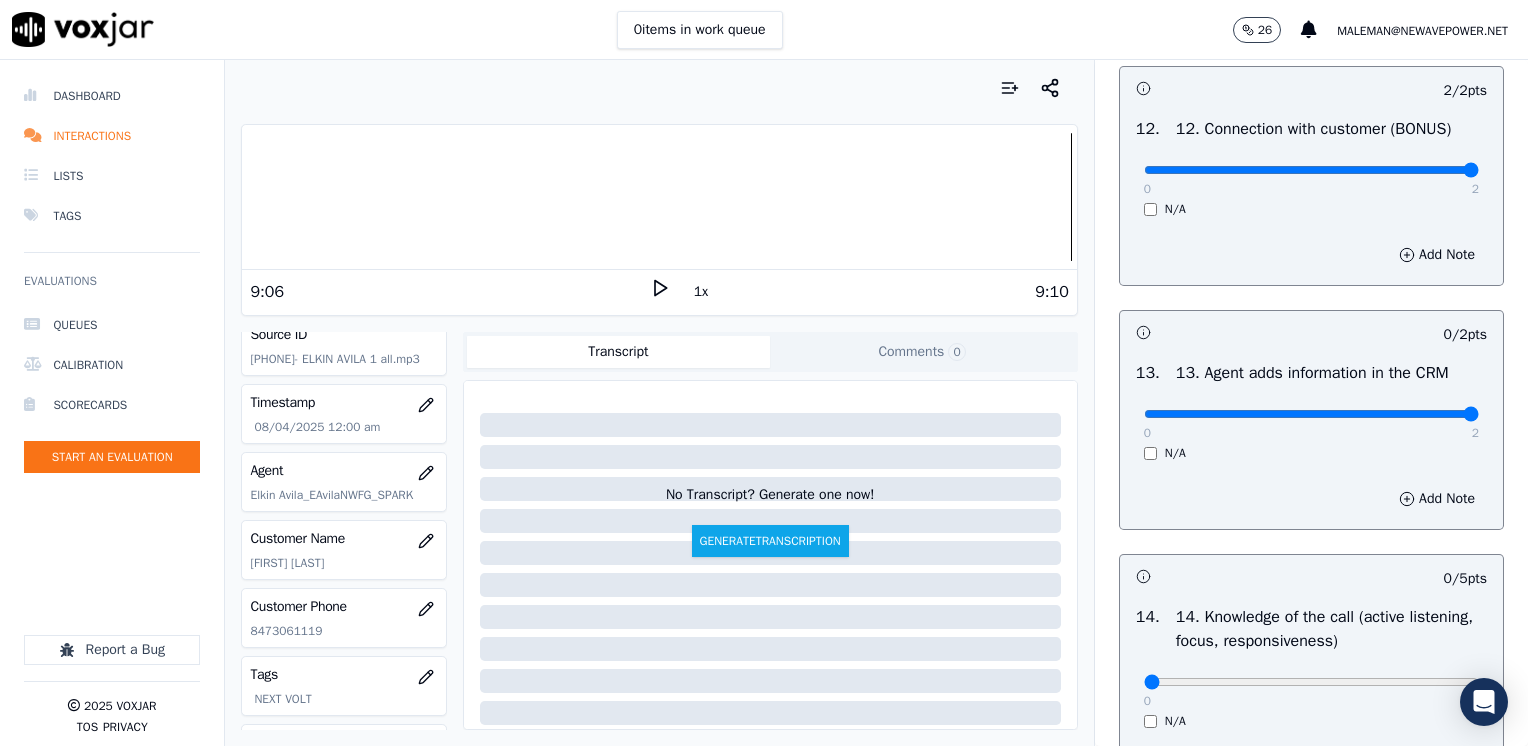 drag, startPoint x: 1248, startPoint y: 460, endPoint x: 1531, endPoint y: 460, distance: 283 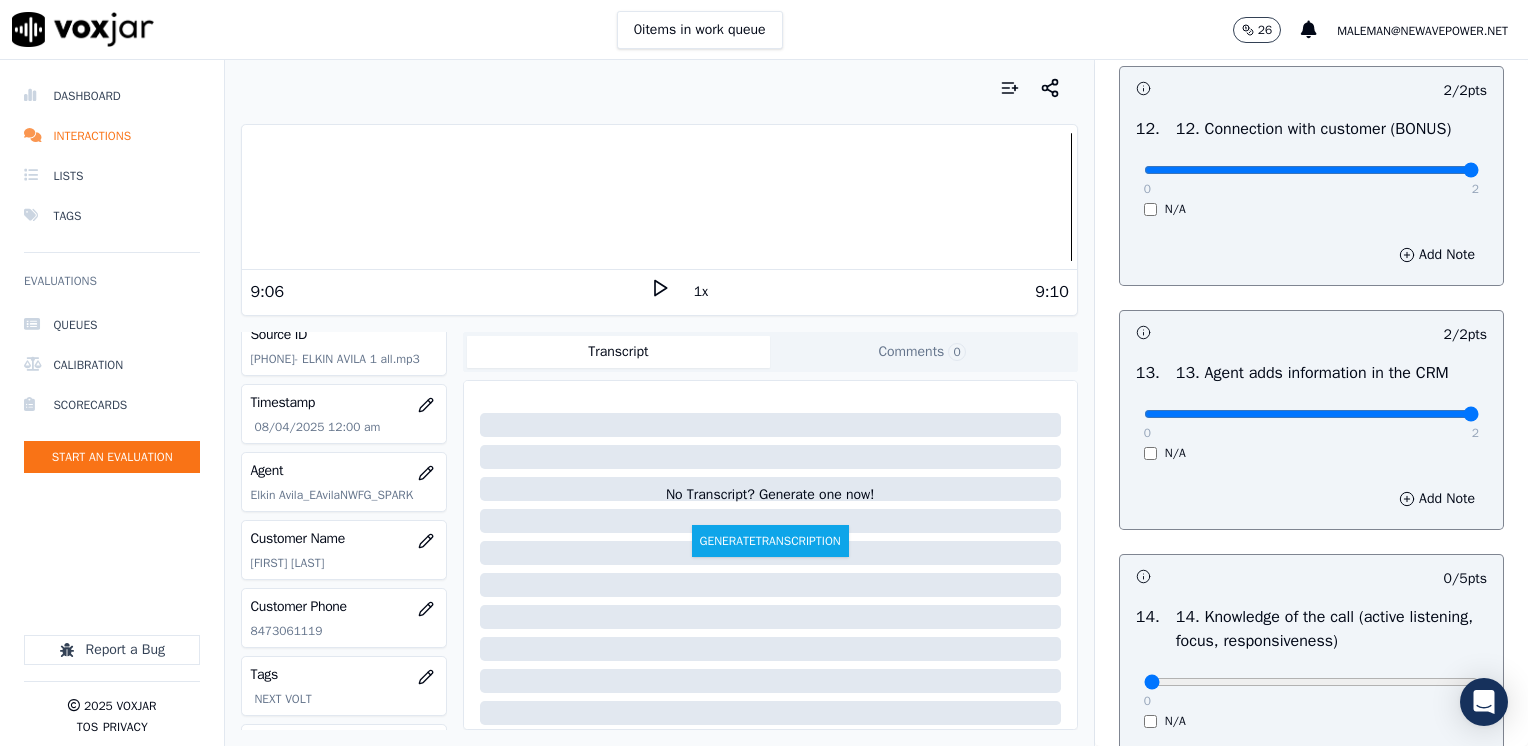 scroll, scrollTop: 3459, scrollLeft: 0, axis: vertical 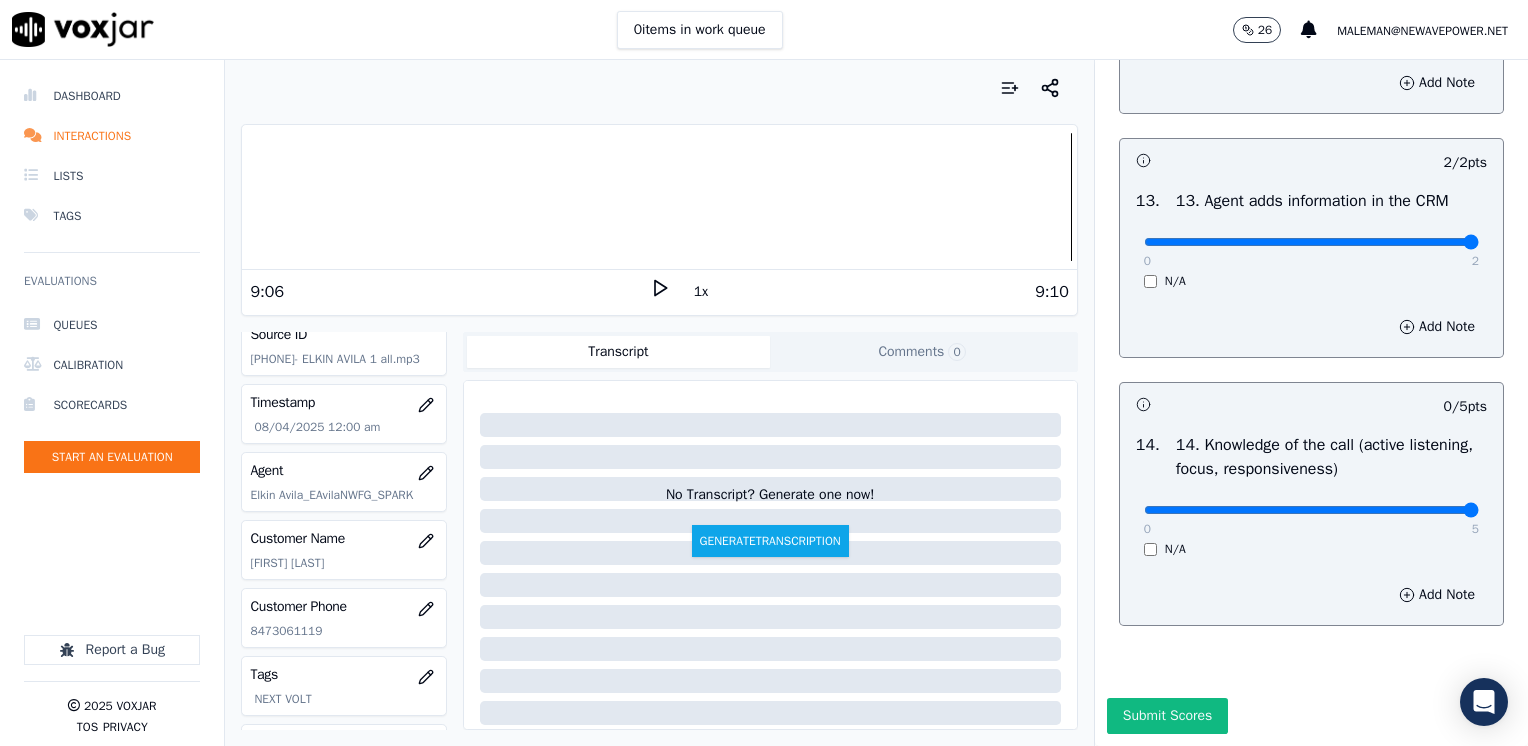 drag, startPoint x: 1126, startPoint y: 470, endPoint x: 1531, endPoint y: 464, distance: 405.04443 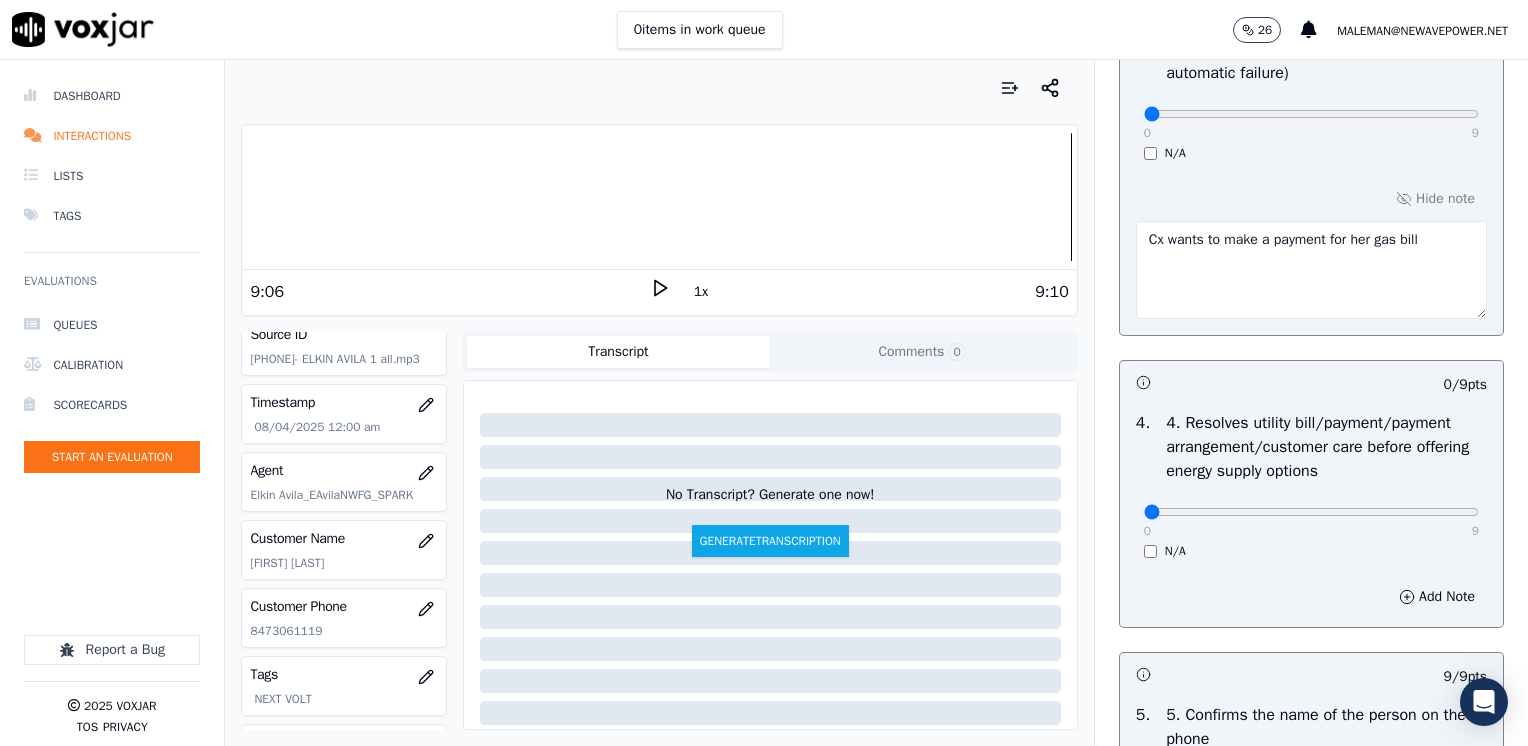 scroll, scrollTop: 759, scrollLeft: 0, axis: vertical 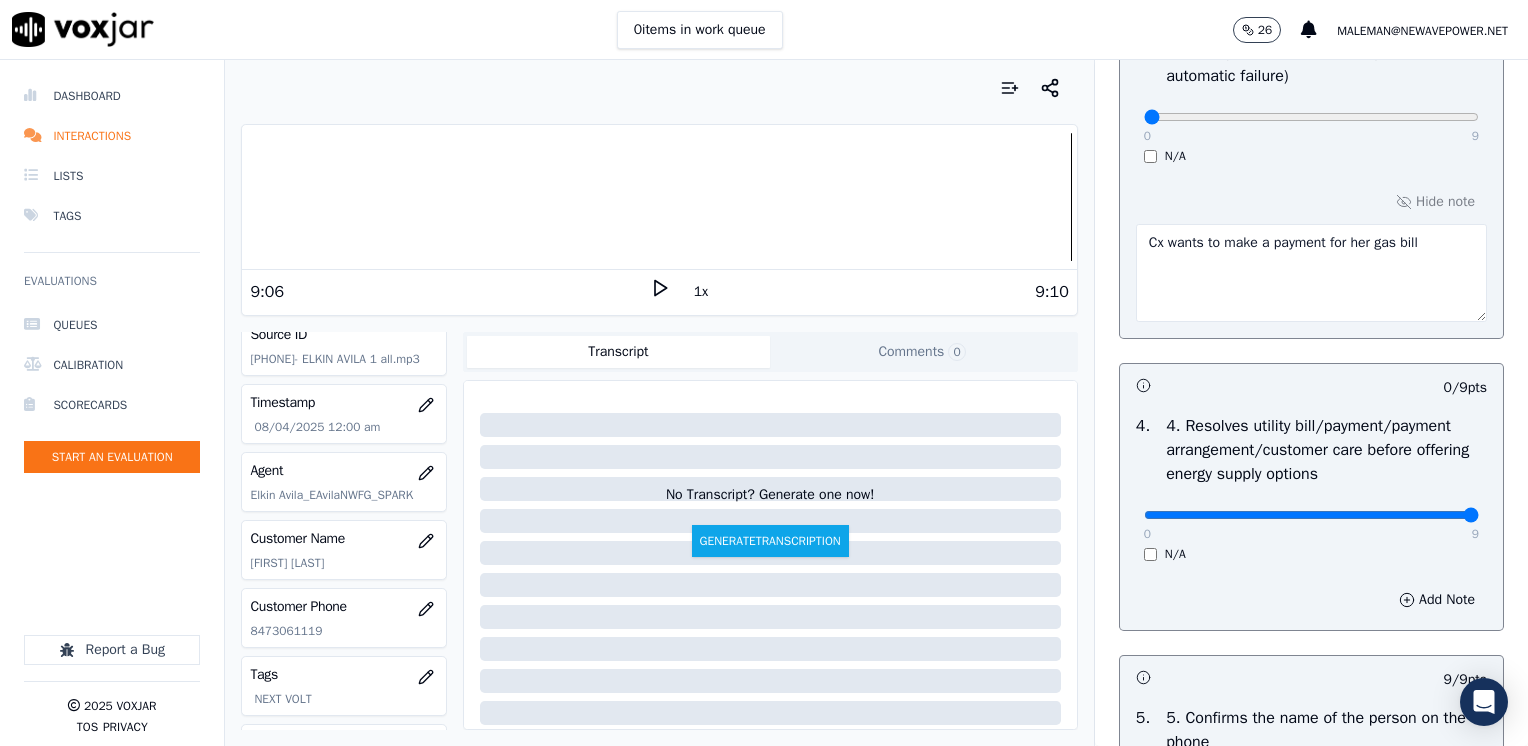 drag, startPoint x: 1130, startPoint y: 508, endPoint x: 1531, endPoint y: 520, distance: 401.1795 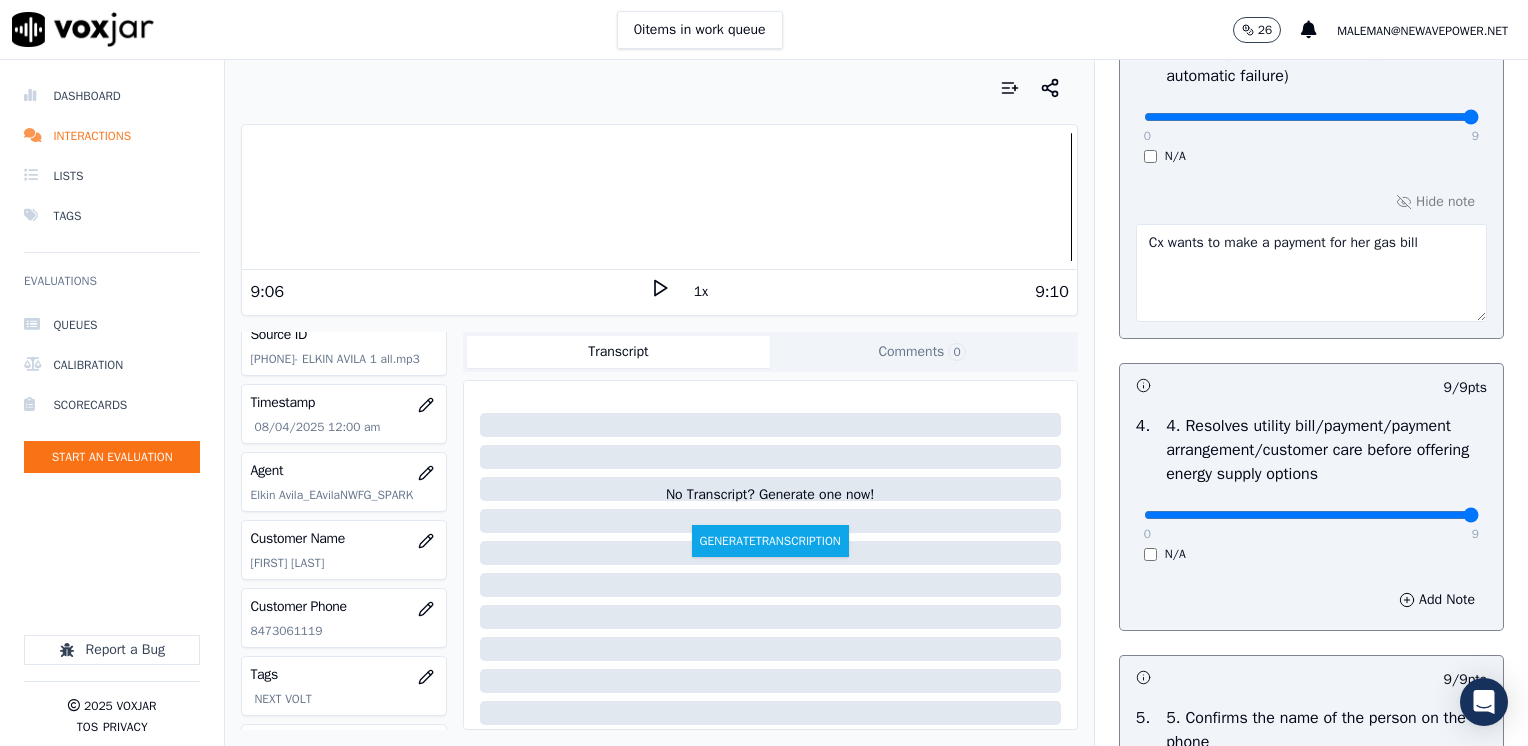 drag, startPoint x: 1126, startPoint y: 111, endPoint x: 1531, endPoint y: 109, distance: 405.00494 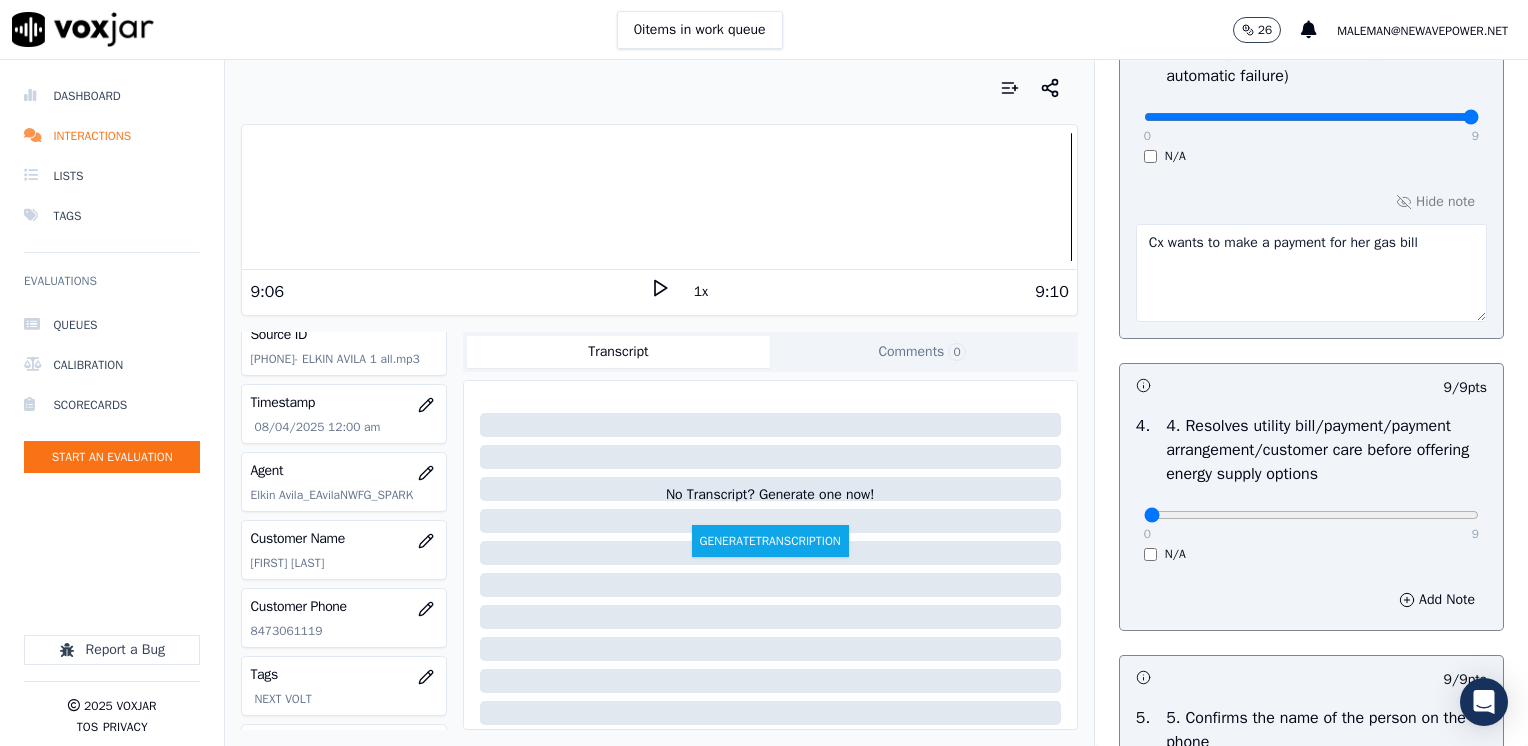 drag, startPoint x: 1425, startPoint y: 506, endPoint x: 816, endPoint y: 506, distance: 609 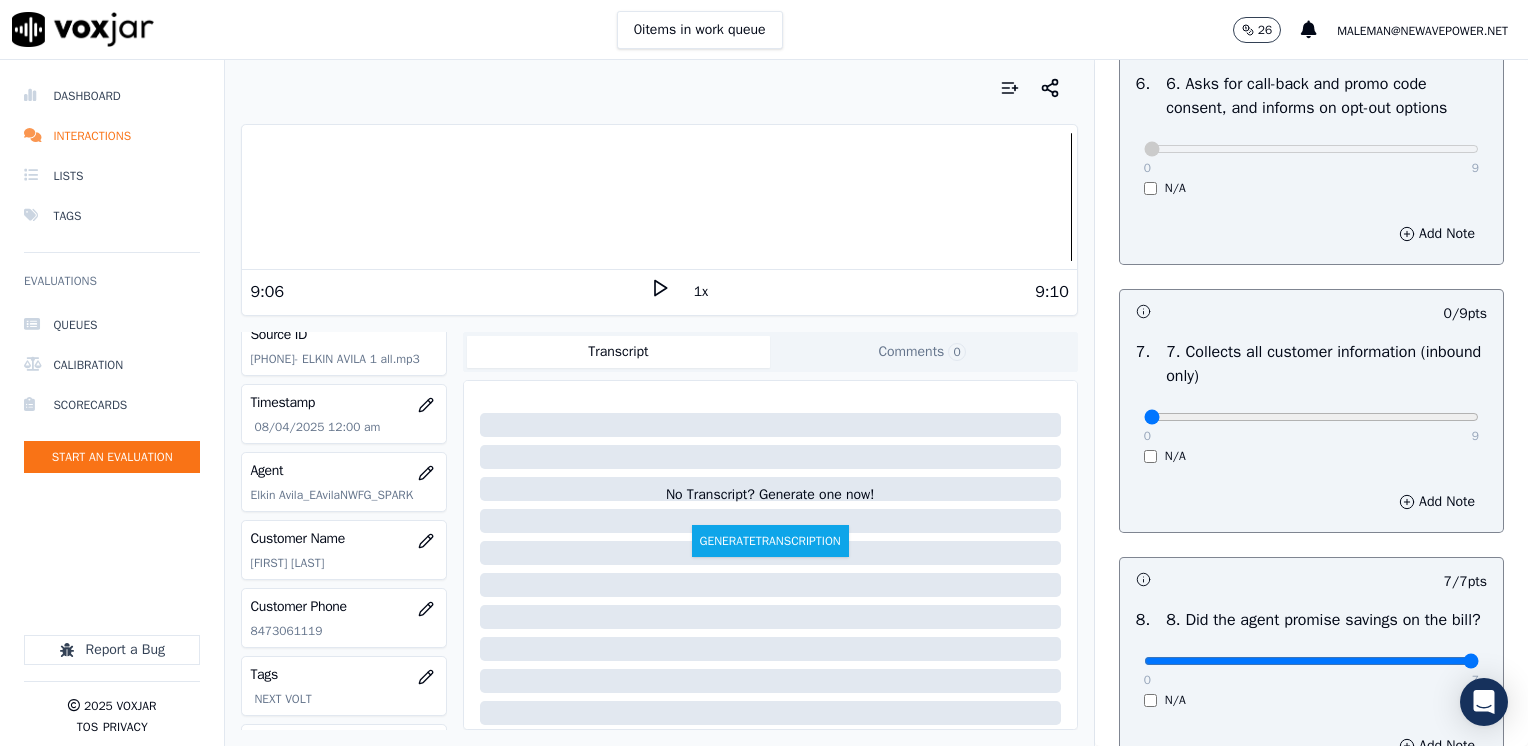 scroll, scrollTop: 1759, scrollLeft: 0, axis: vertical 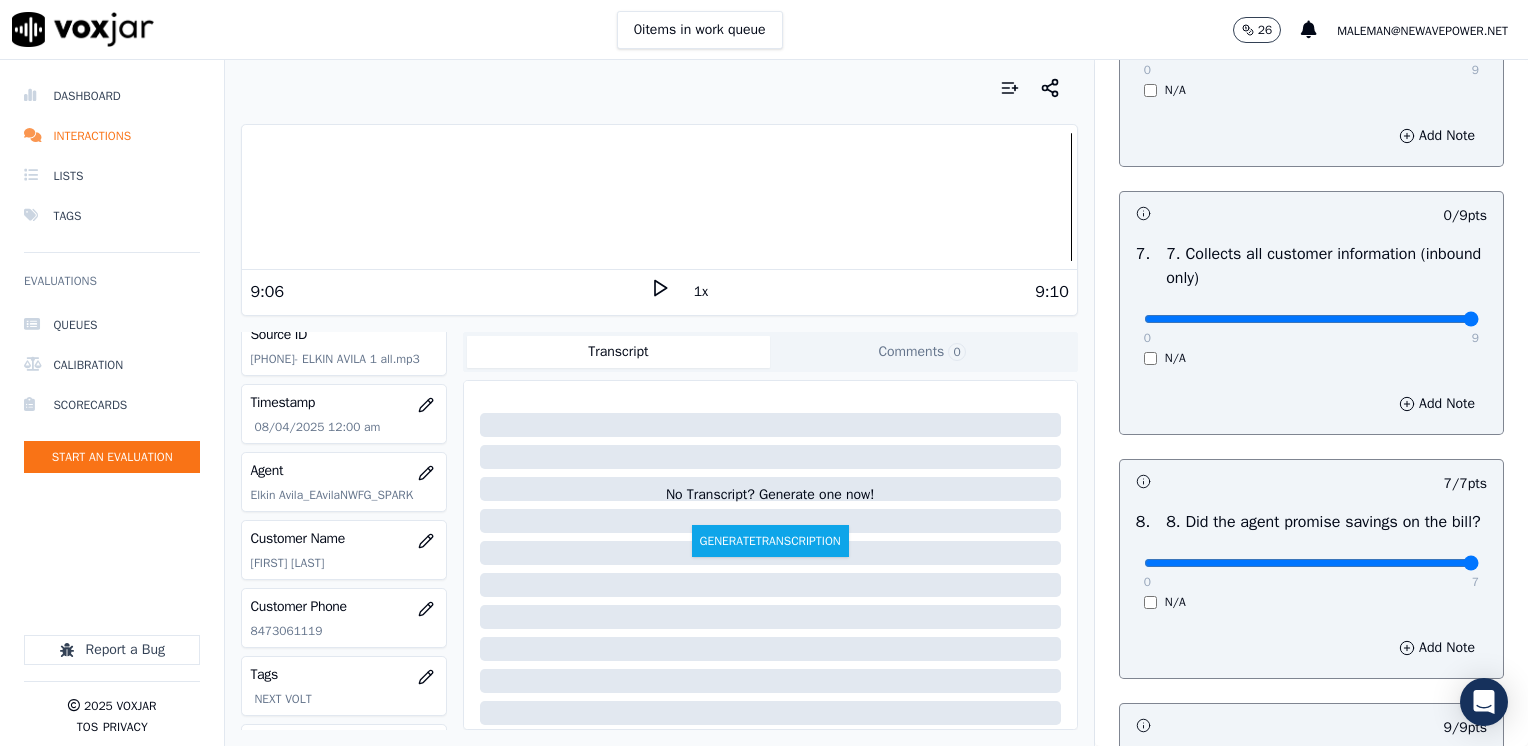 drag, startPoint x: 1131, startPoint y: 312, endPoint x: 1527, endPoint y: 402, distance: 406.0985 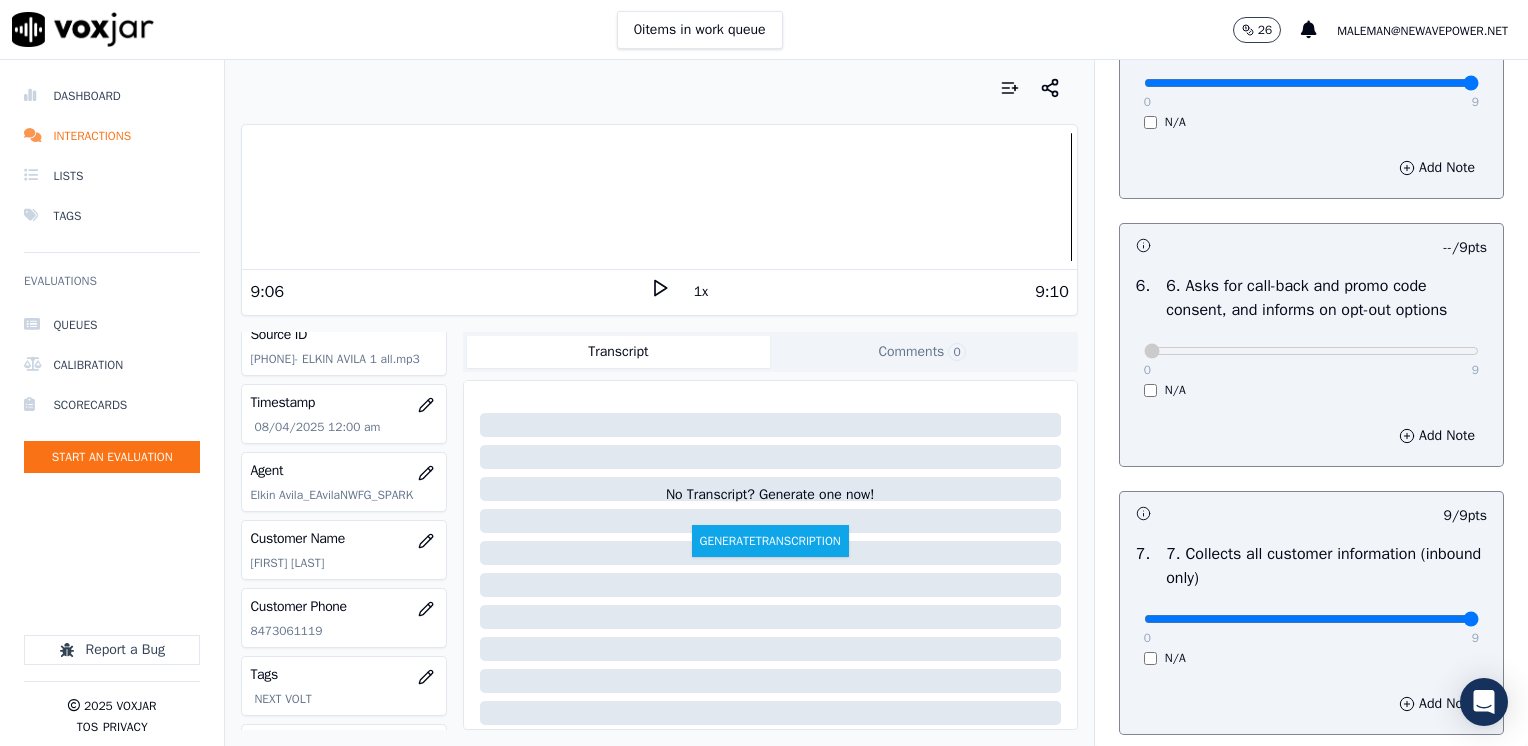 scroll, scrollTop: 1559, scrollLeft: 0, axis: vertical 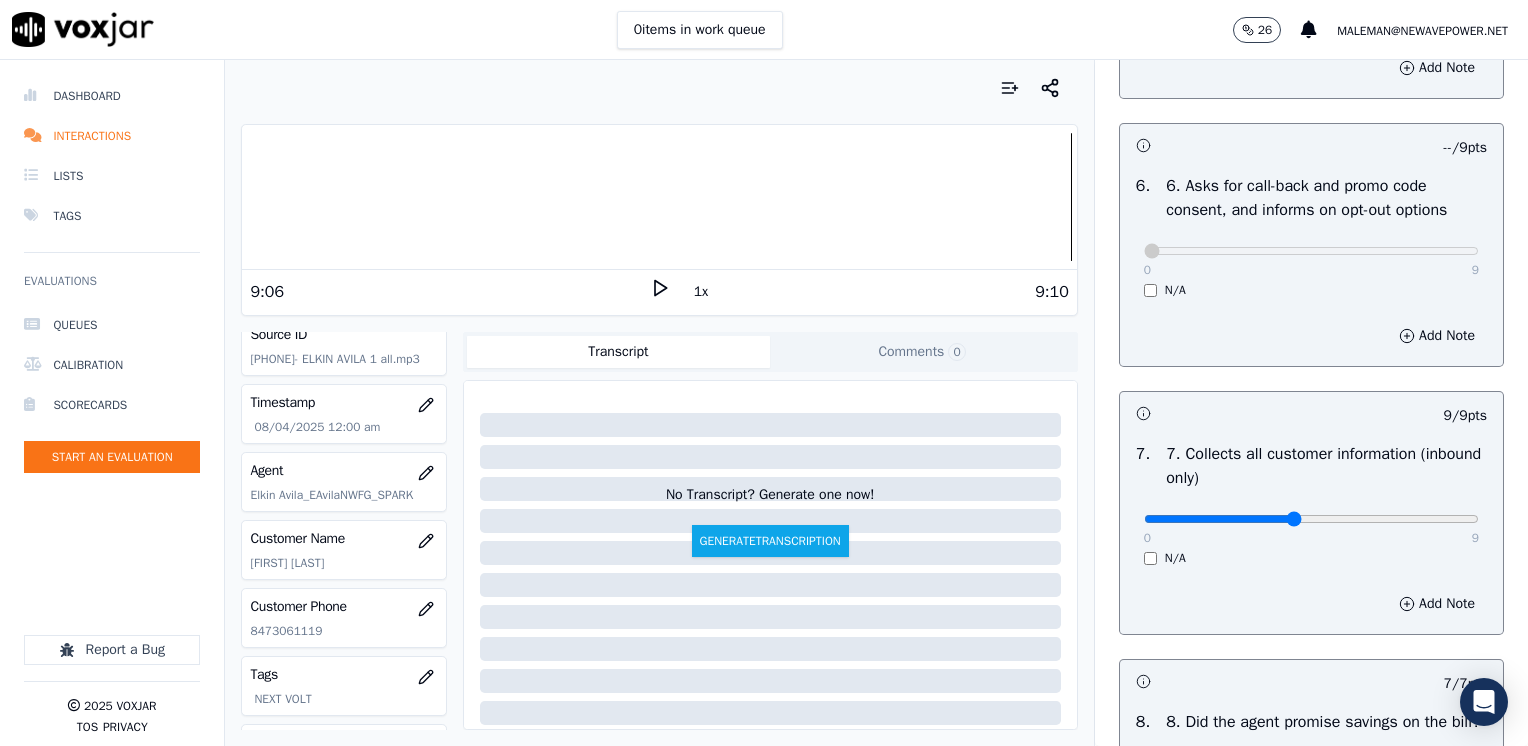 click at bounding box center (1311, -1243) 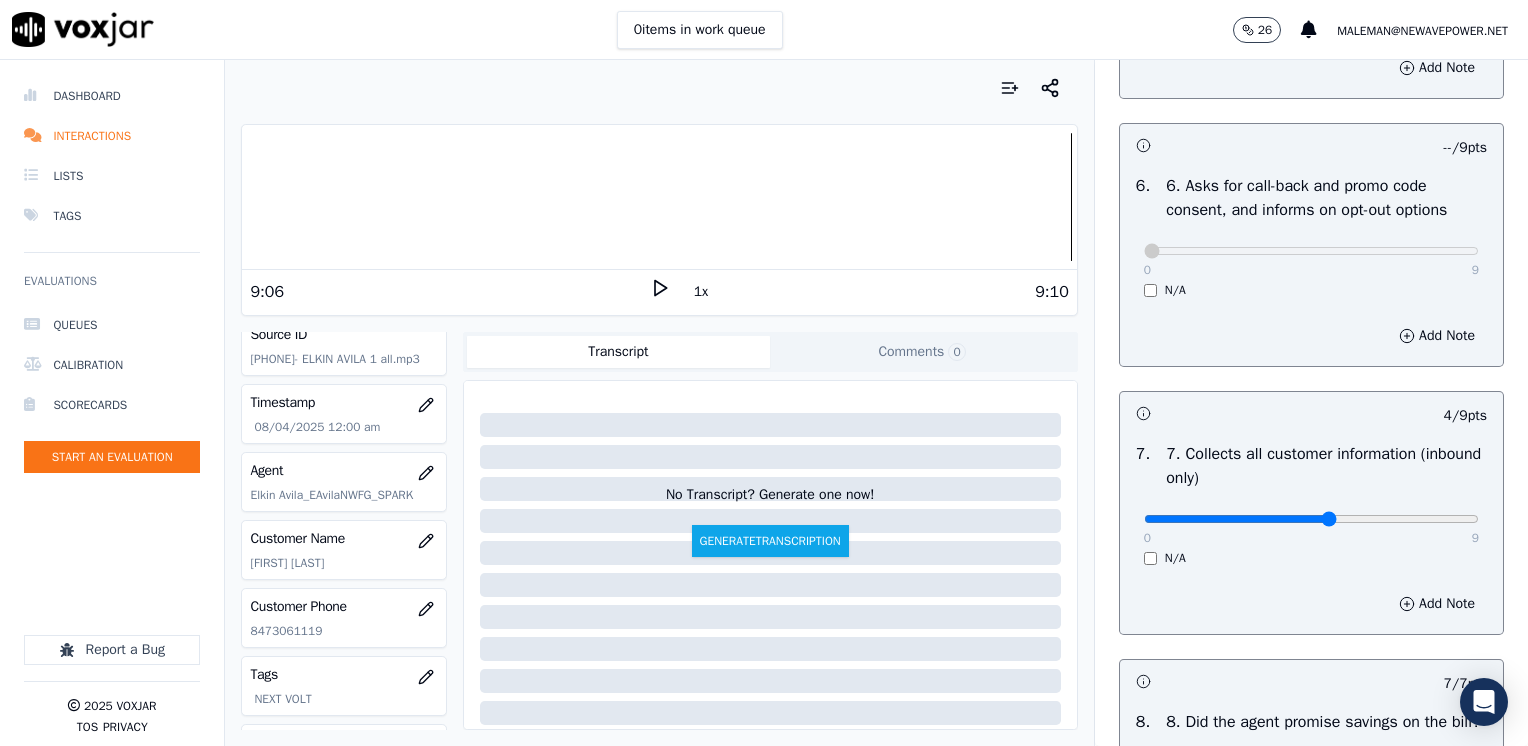 type on "5" 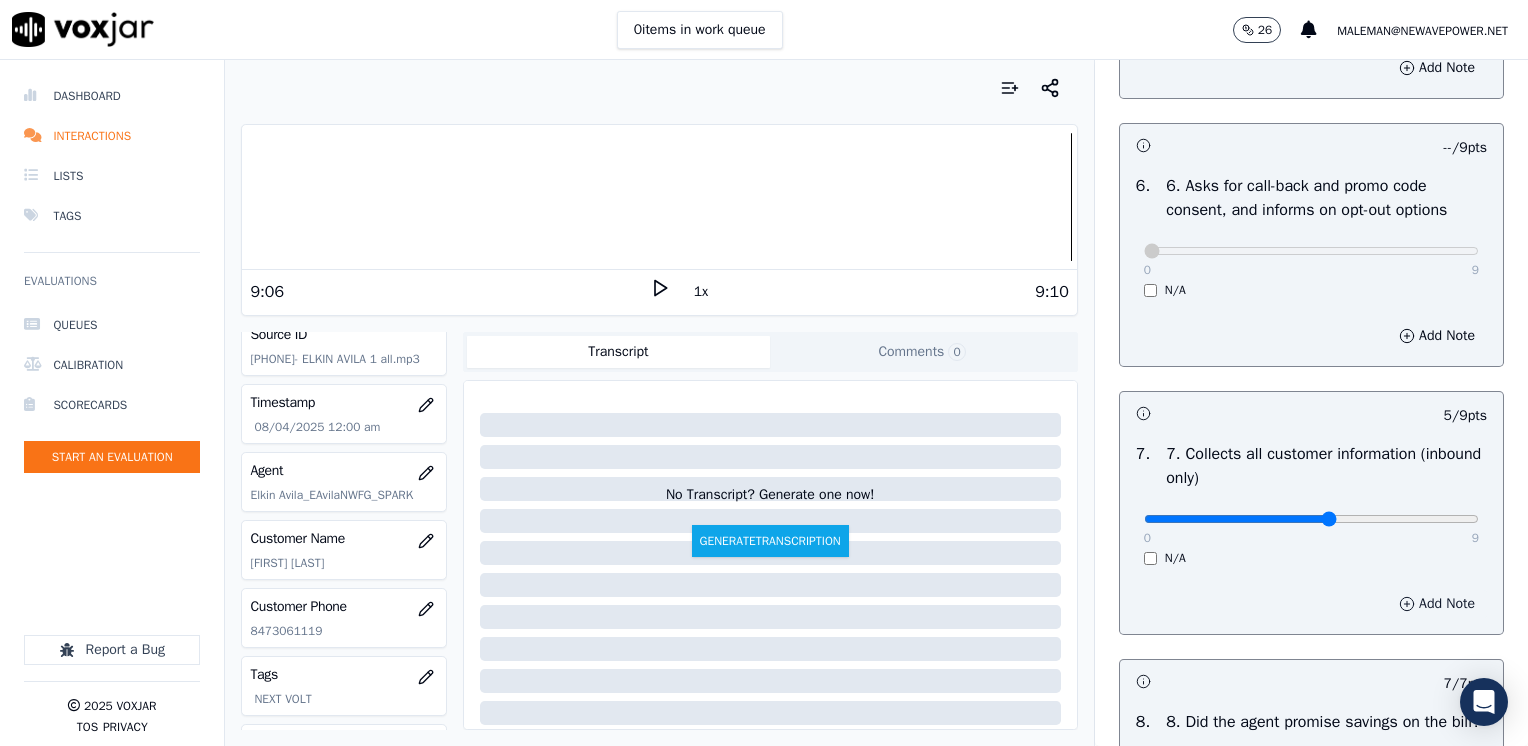 click on "Add Note" at bounding box center [1437, 604] 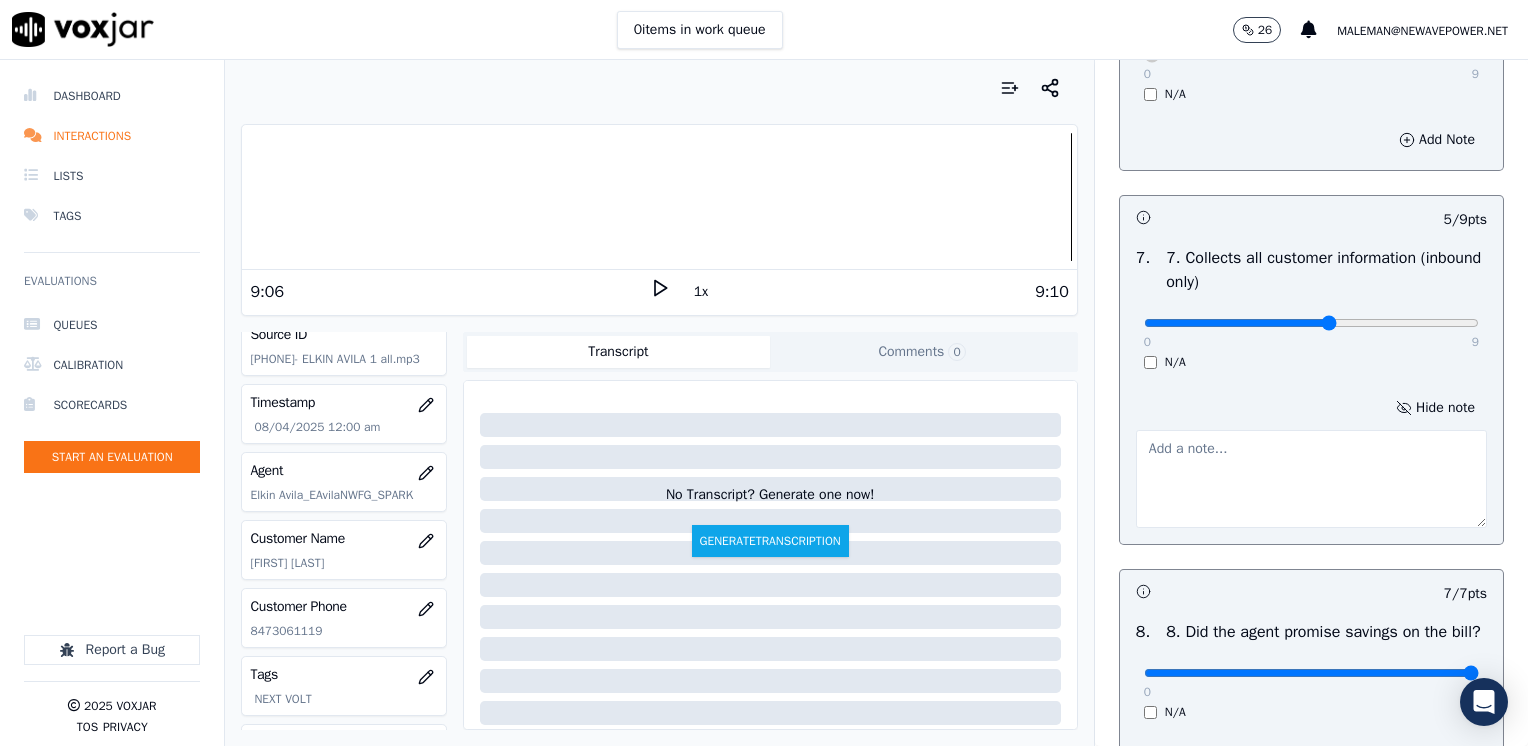 scroll, scrollTop: 1759, scrollLeft: 0, axis: vertical 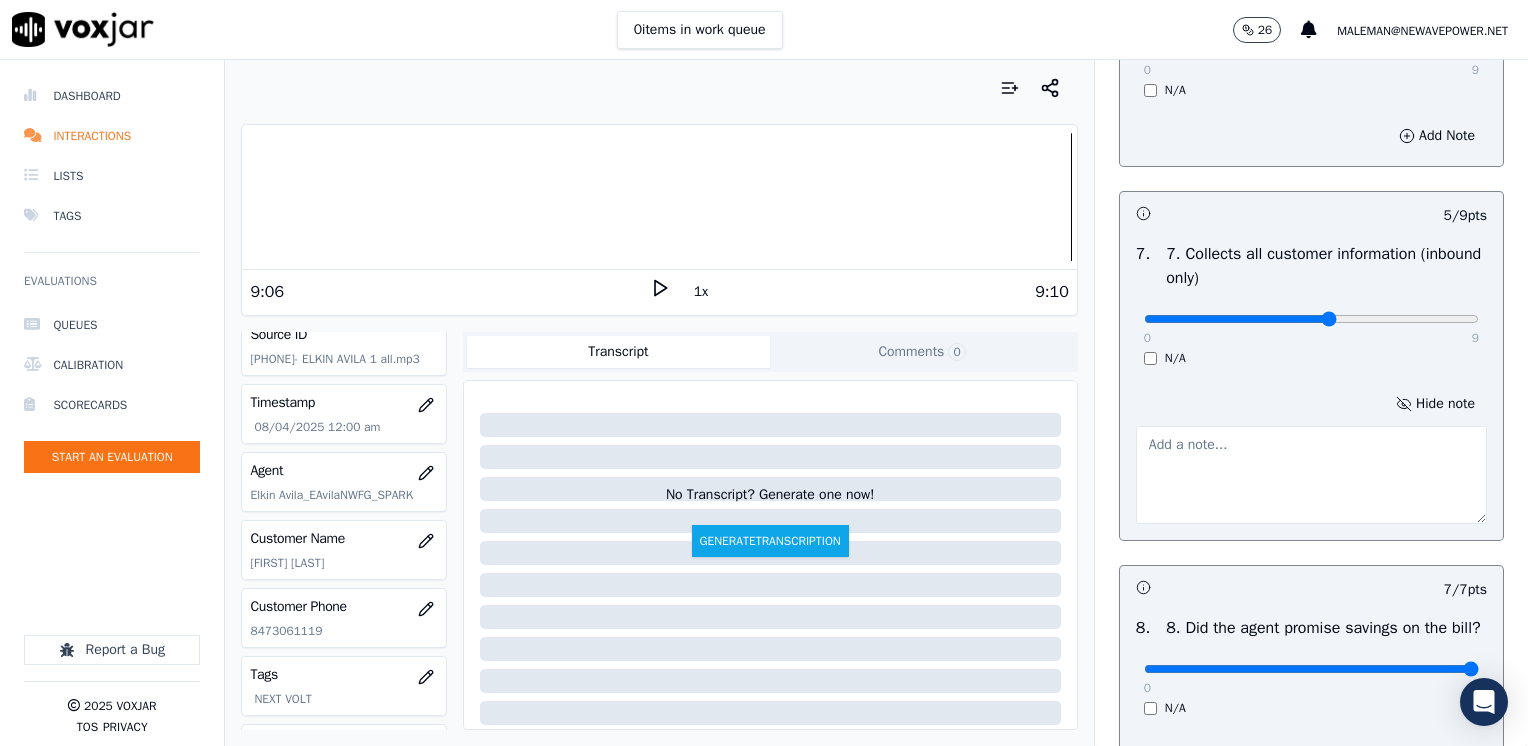 click at bounding box center [1311, 475] 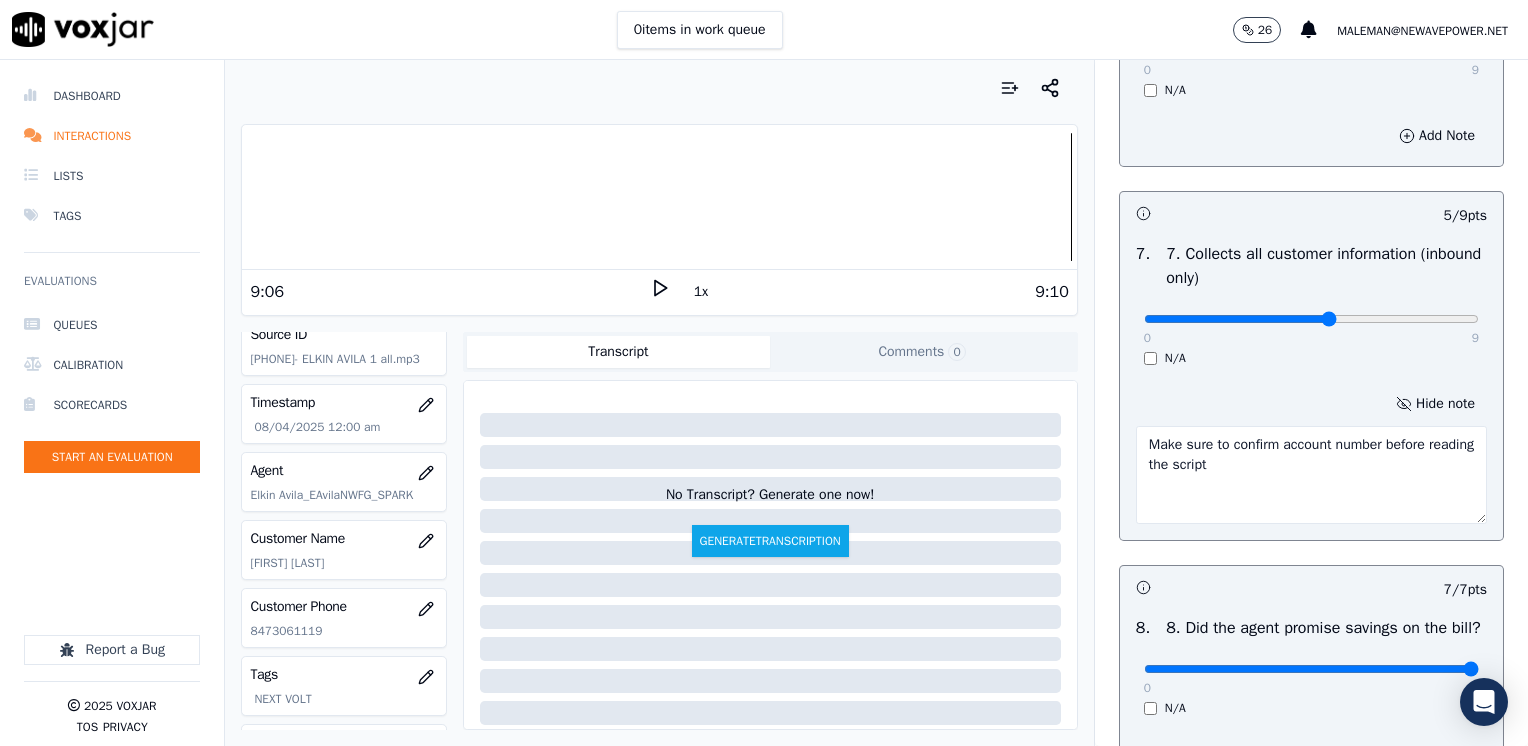 type on "Make sure to confirm account number before reading the script" 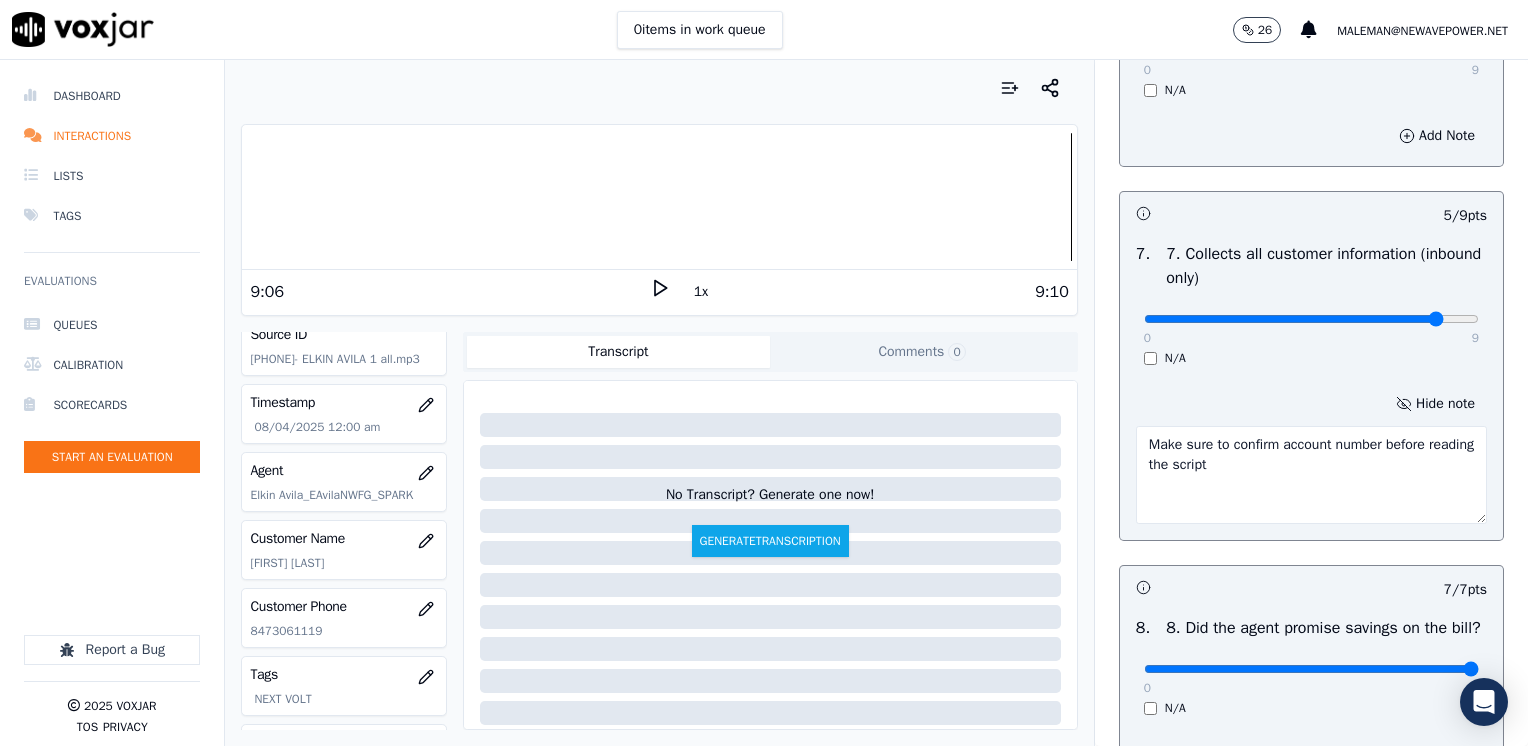 type on "8" 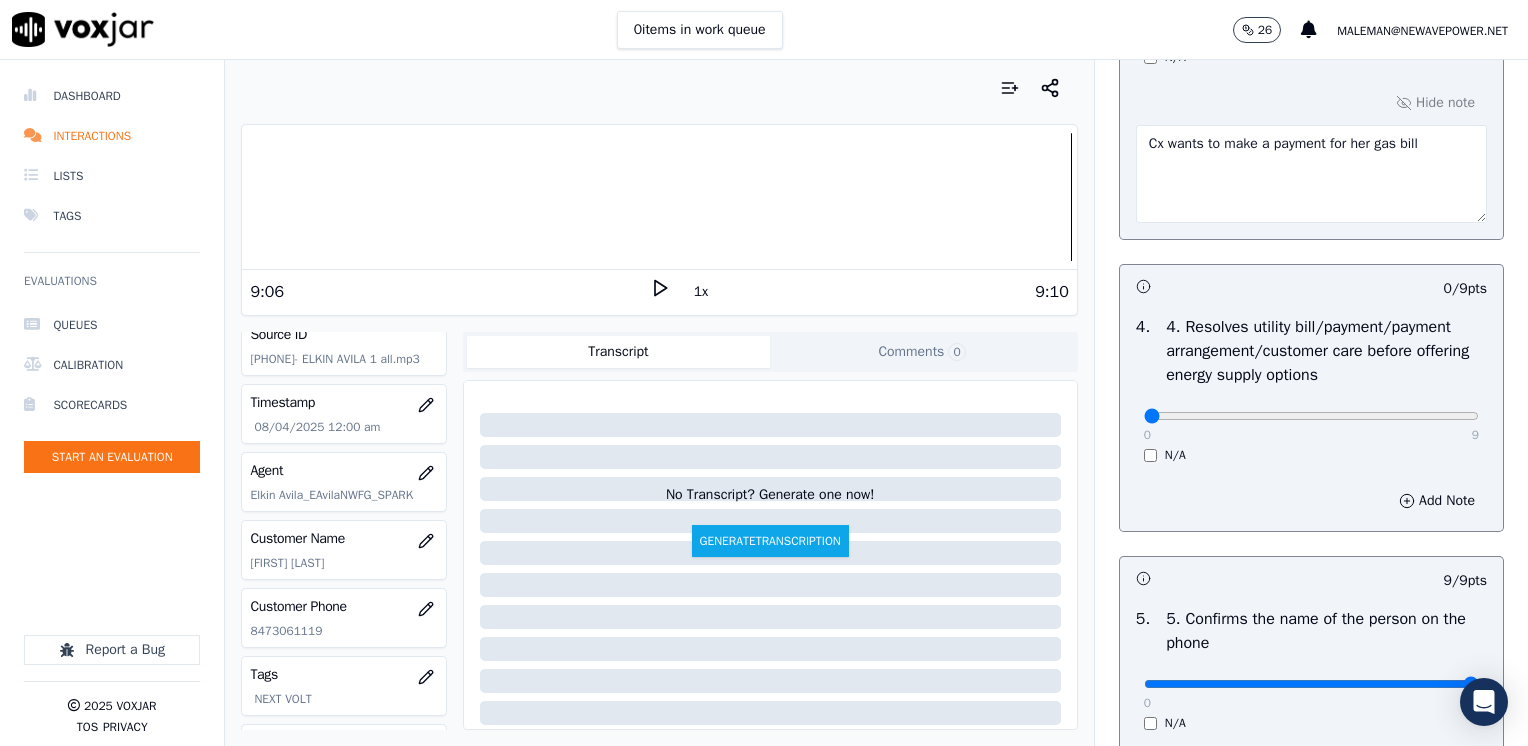 scroll, scrollTop: 859, scrollLeft: 0, axis: vertical 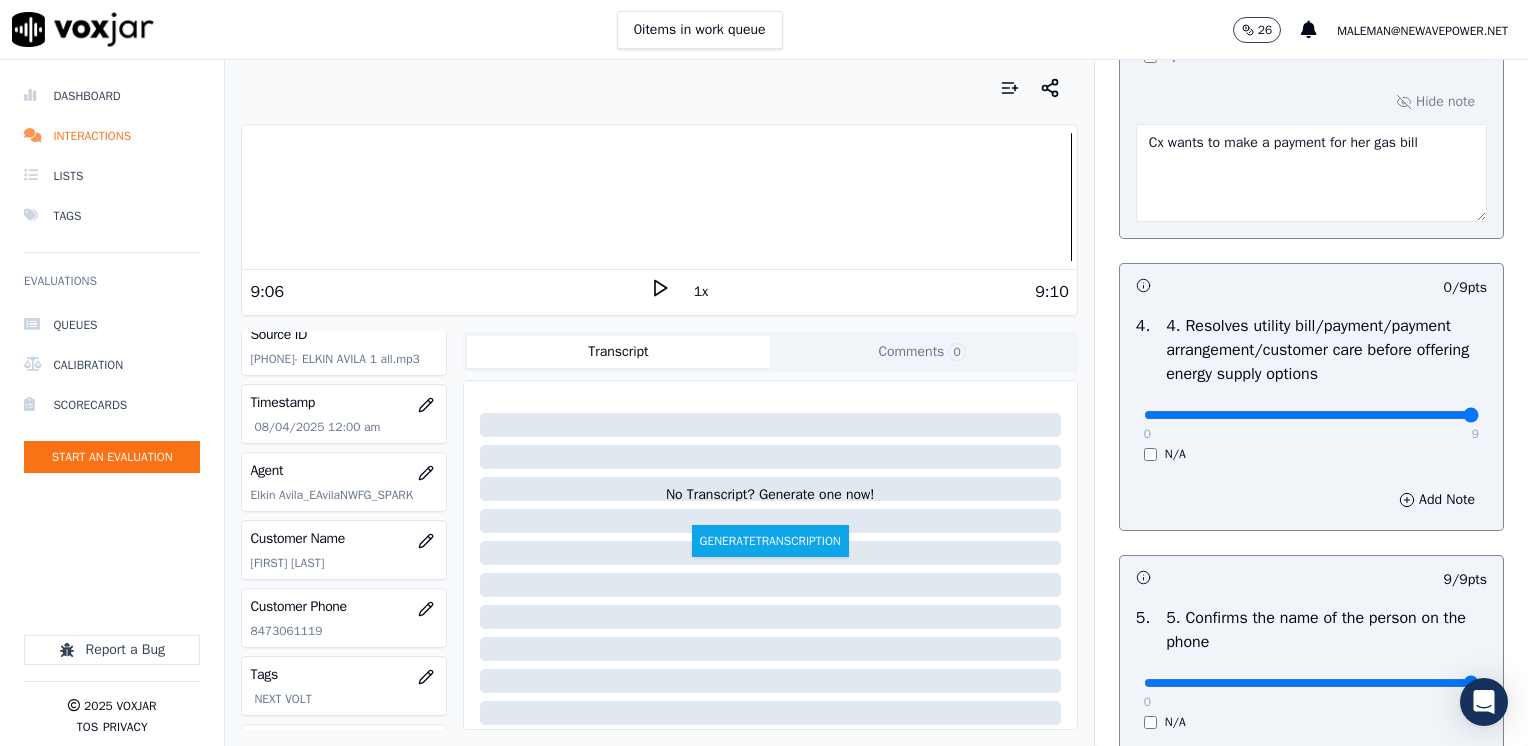 drag, startPoint x: 1179, startPoint y: 406, endPoint x: 1527, endPoint y: 396, distance: 348.14365 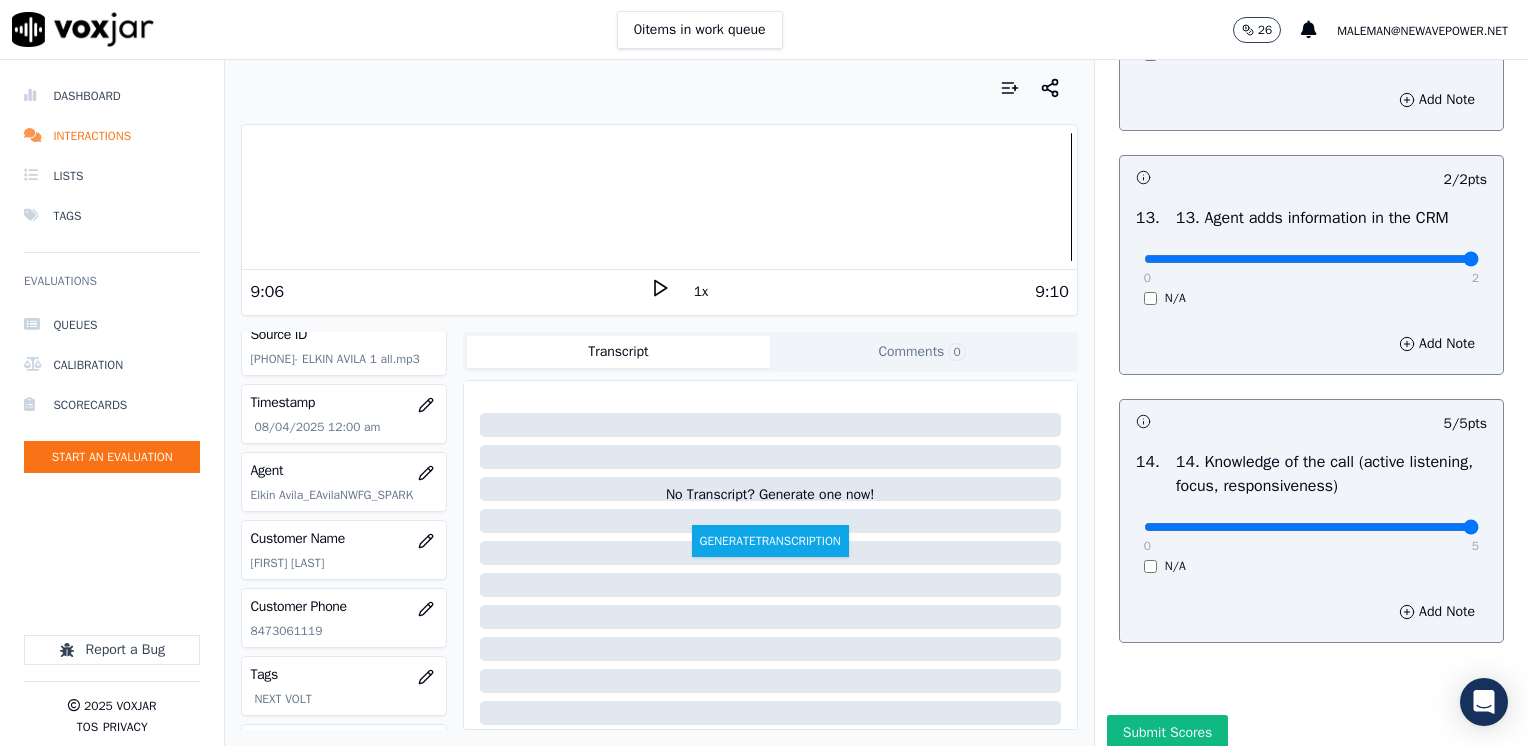 scroll, scrollTop: 3564, scrollLeft: 0, axis: vertical 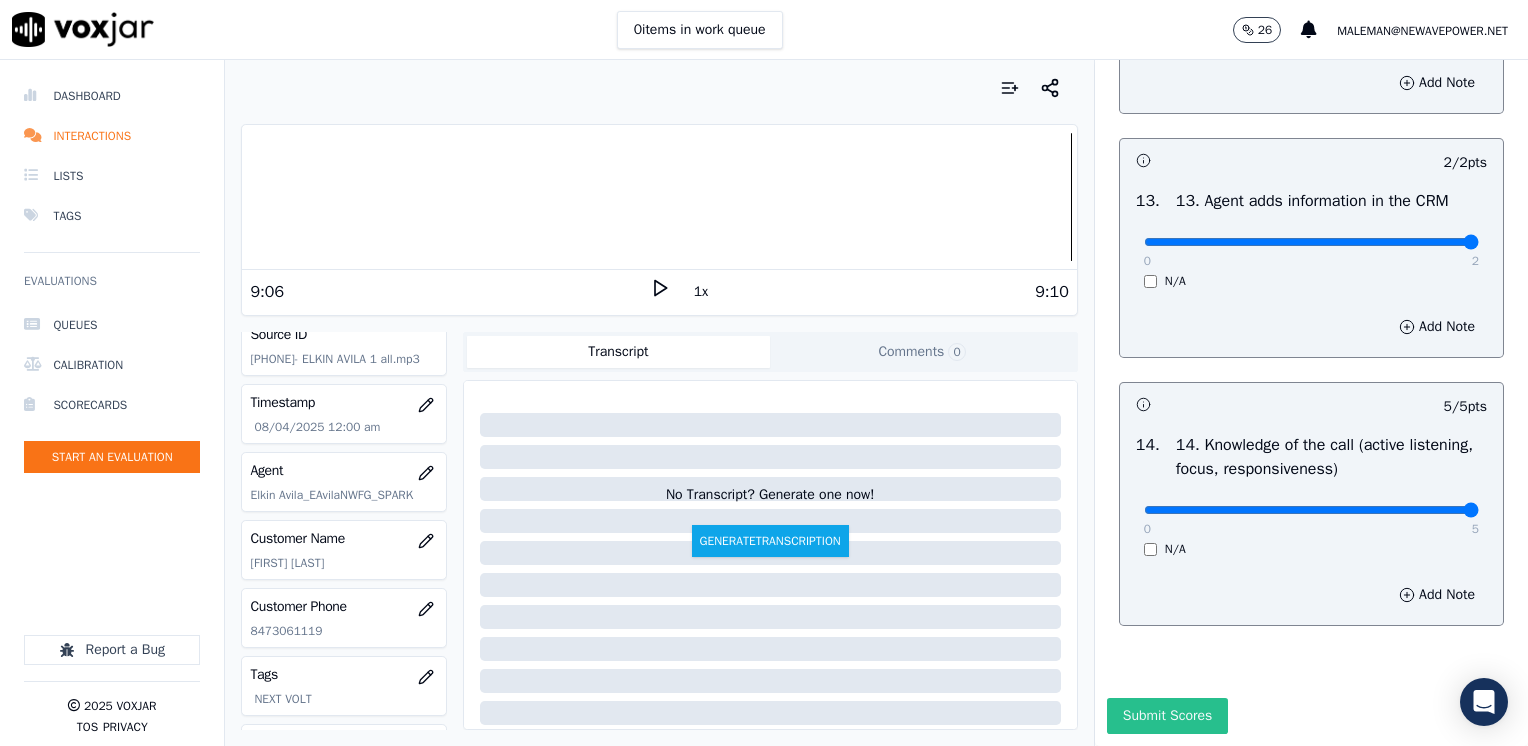 click on "Submit Scores" at bounding box center [1167, 716] 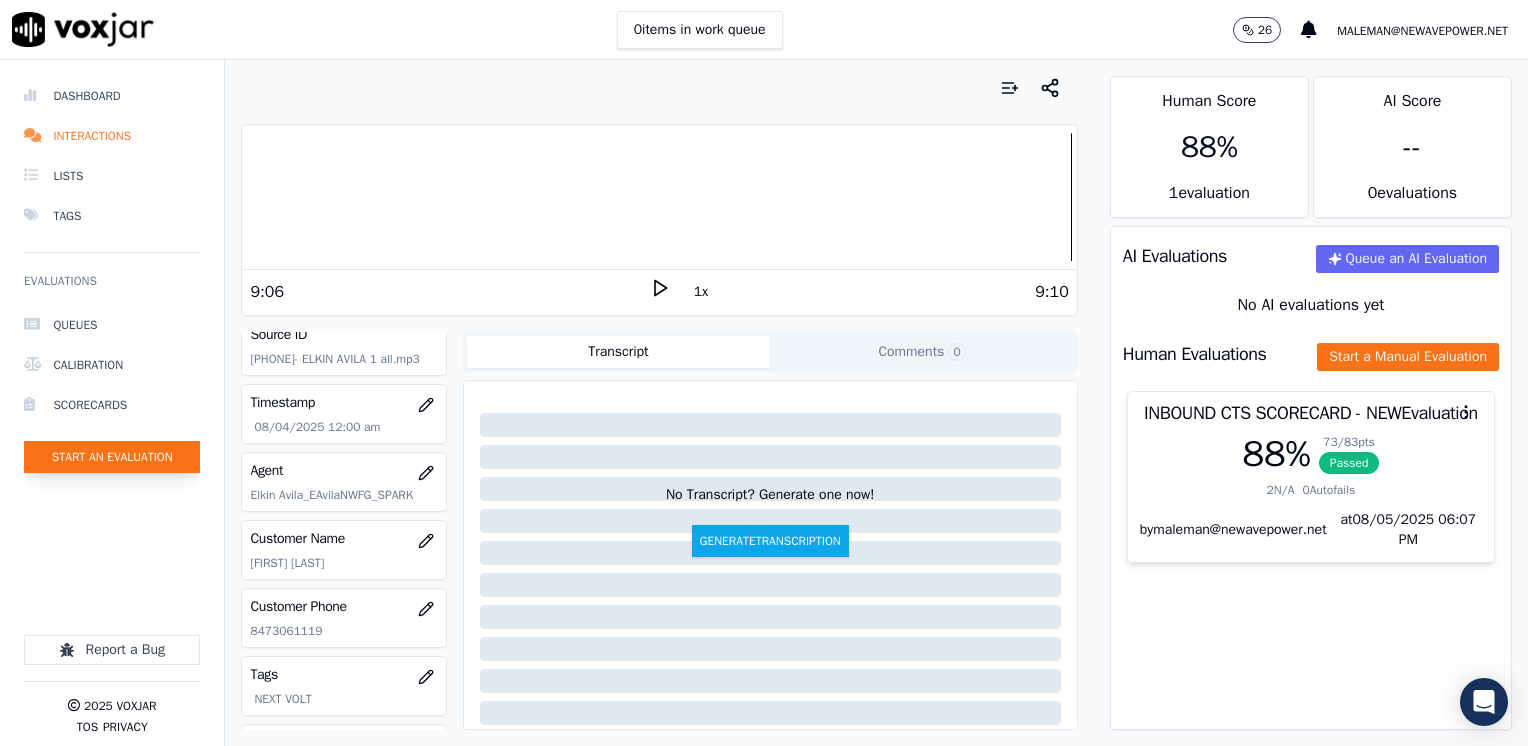 click on "Start an Evaluation" 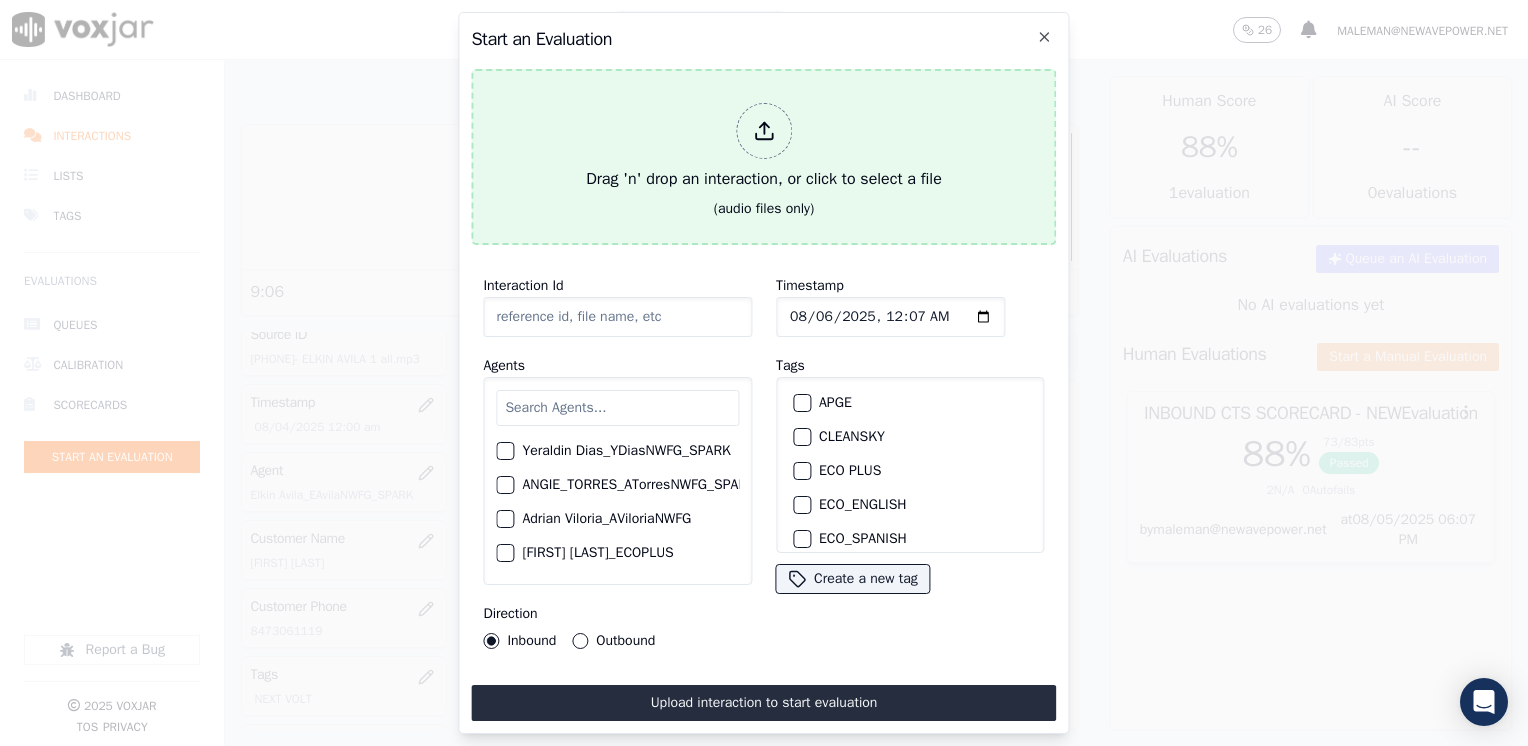 click at bounding box center (764, 131) 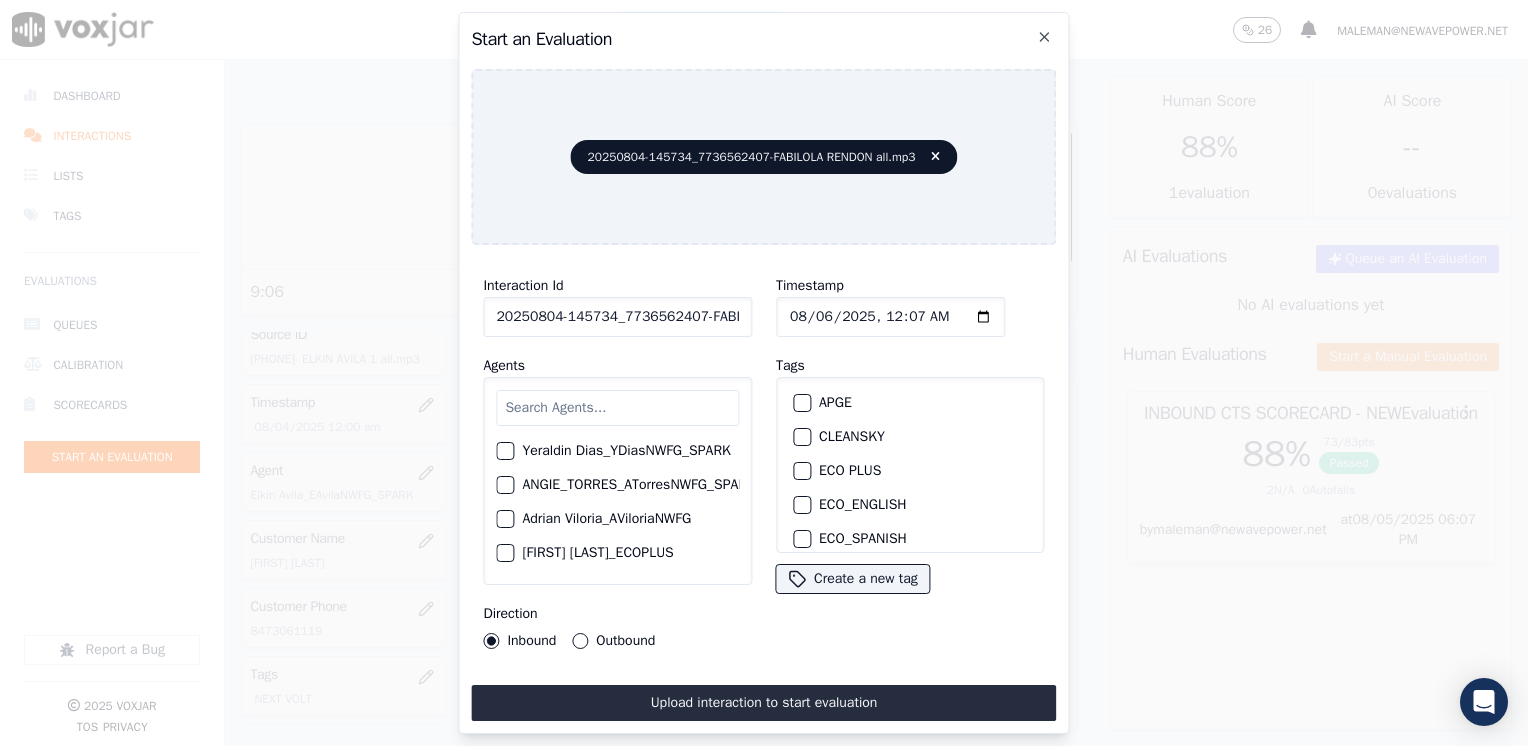 click at bounding box center [617, 408] 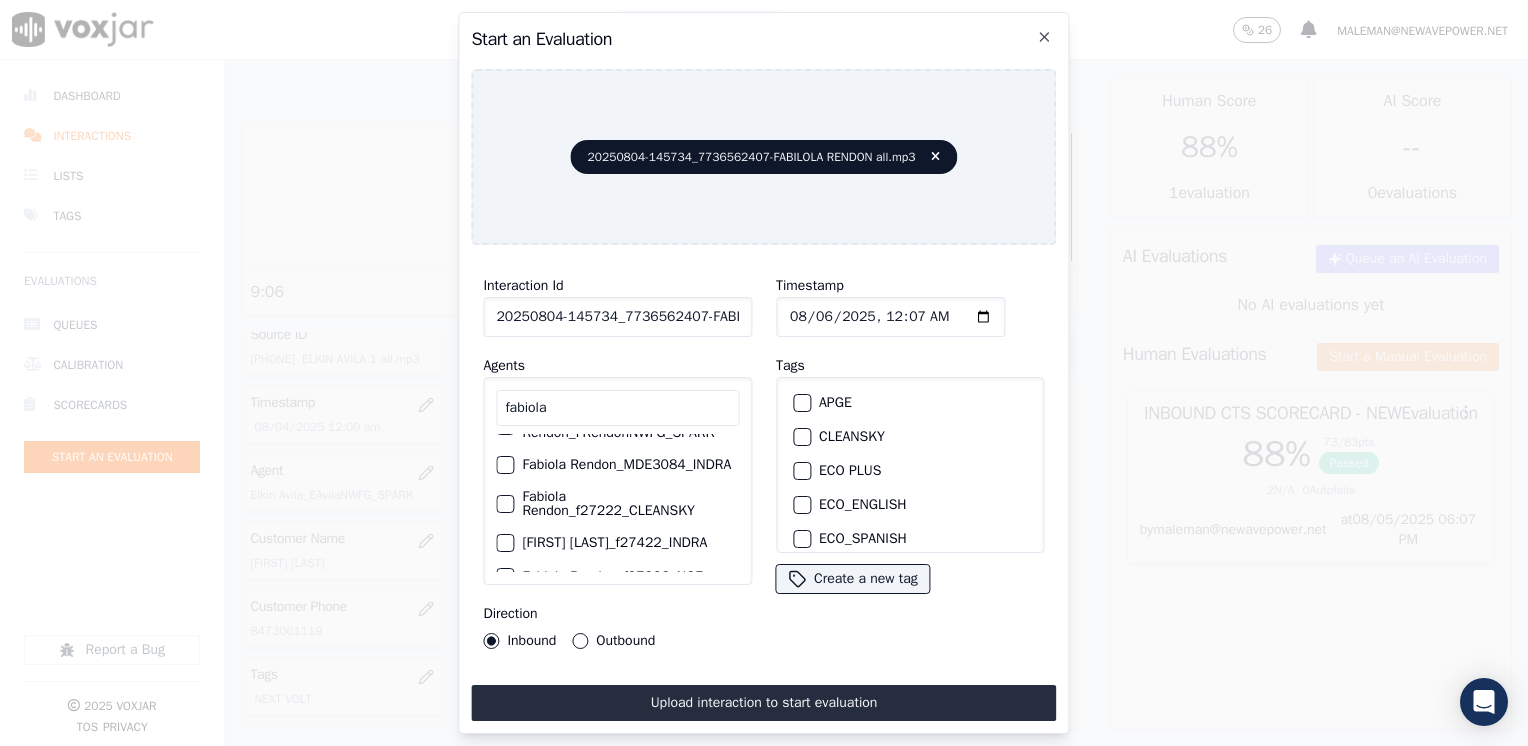 scroll, scrollTop: 0, scrollLeft: 0, axis: both 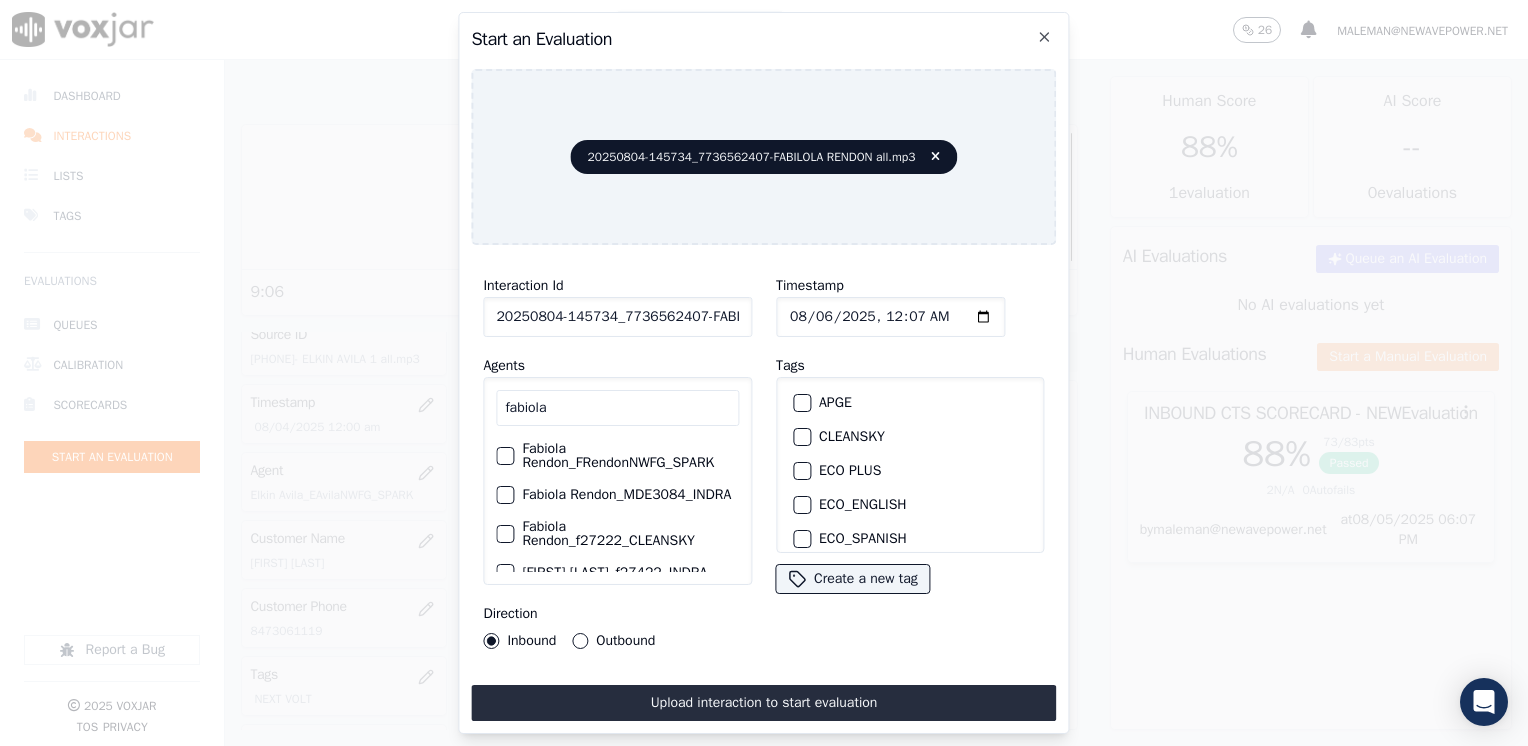 type on "fabiola" 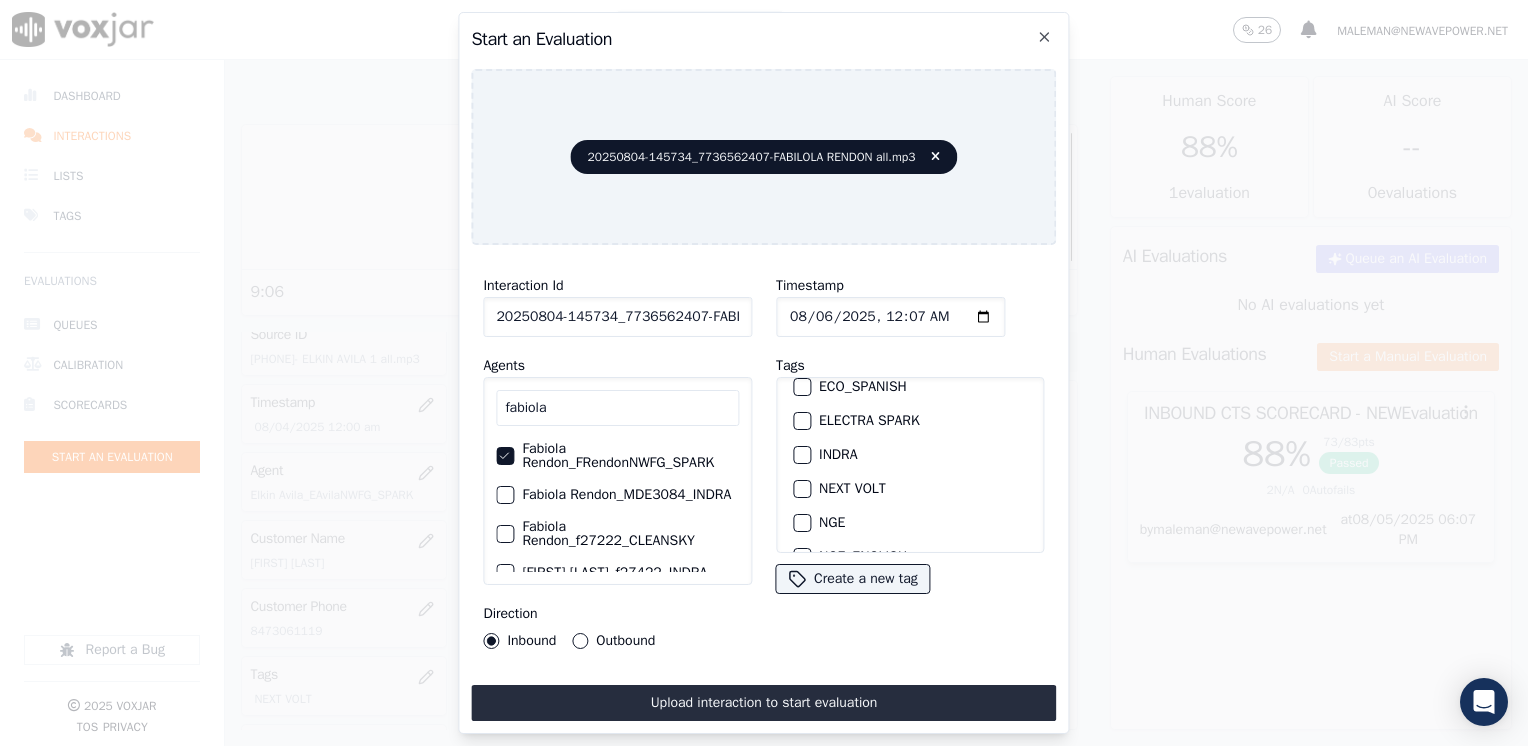 scroll, scrollTop: 200, scrollLeft: 0, axis: vertical 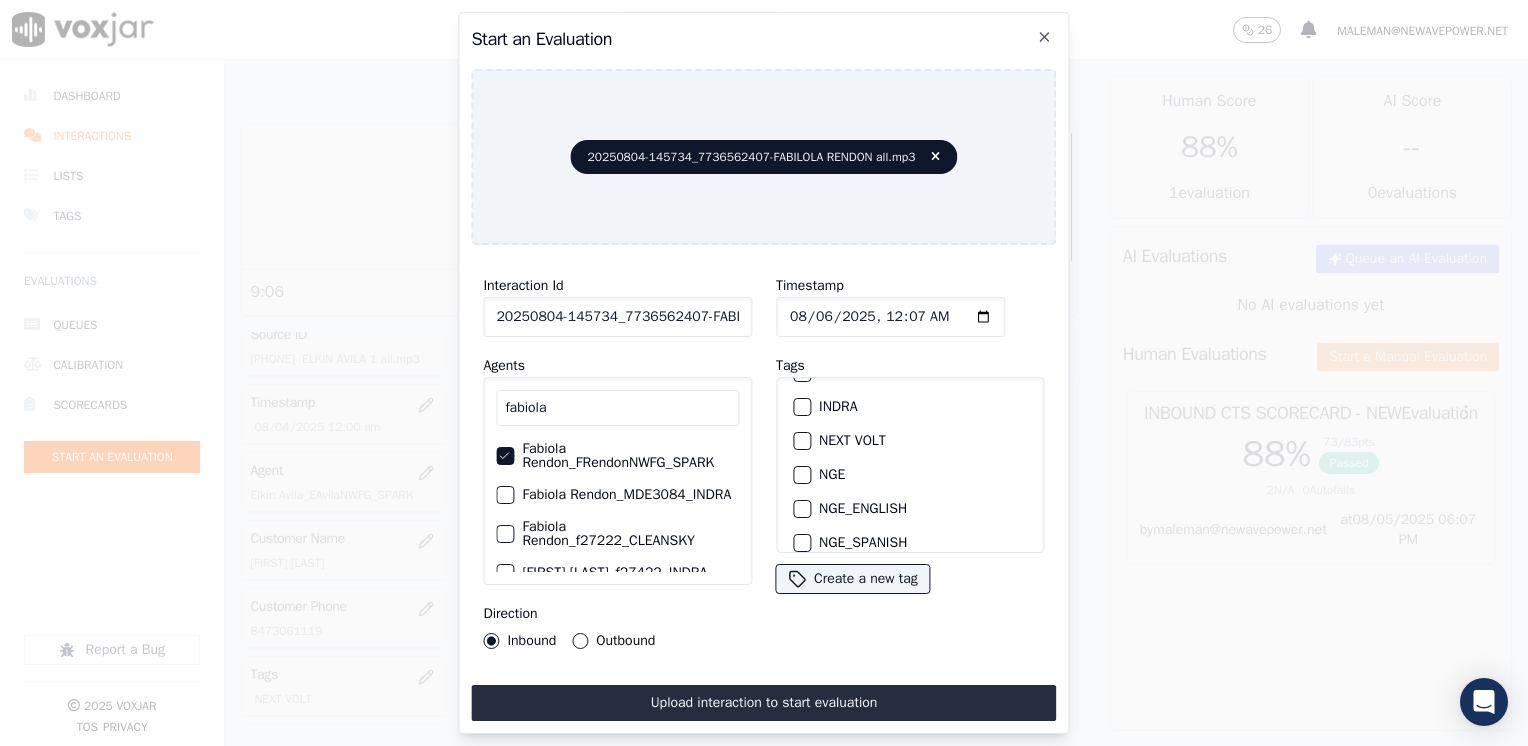 click at bounding box center (801, 441) 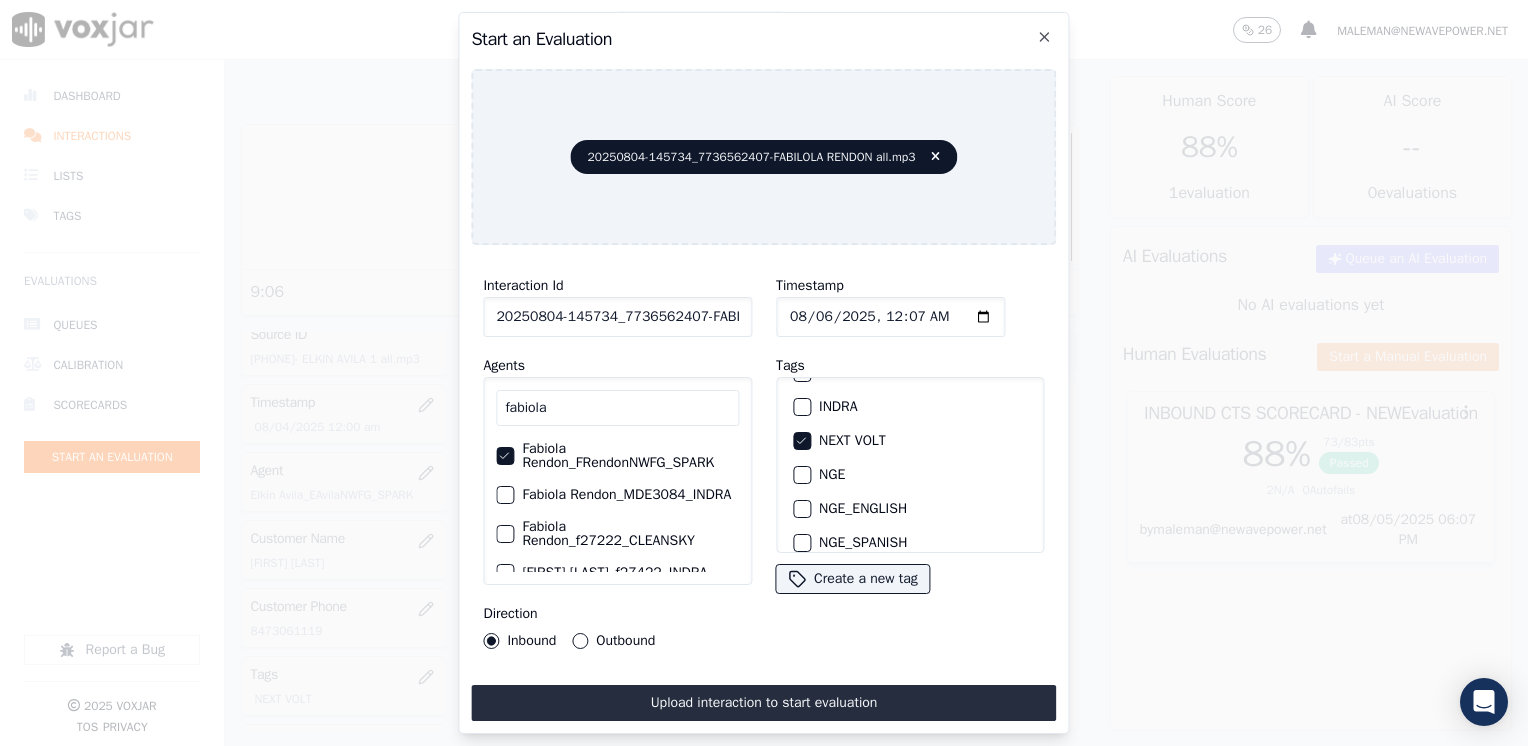 click on "Timestamp" 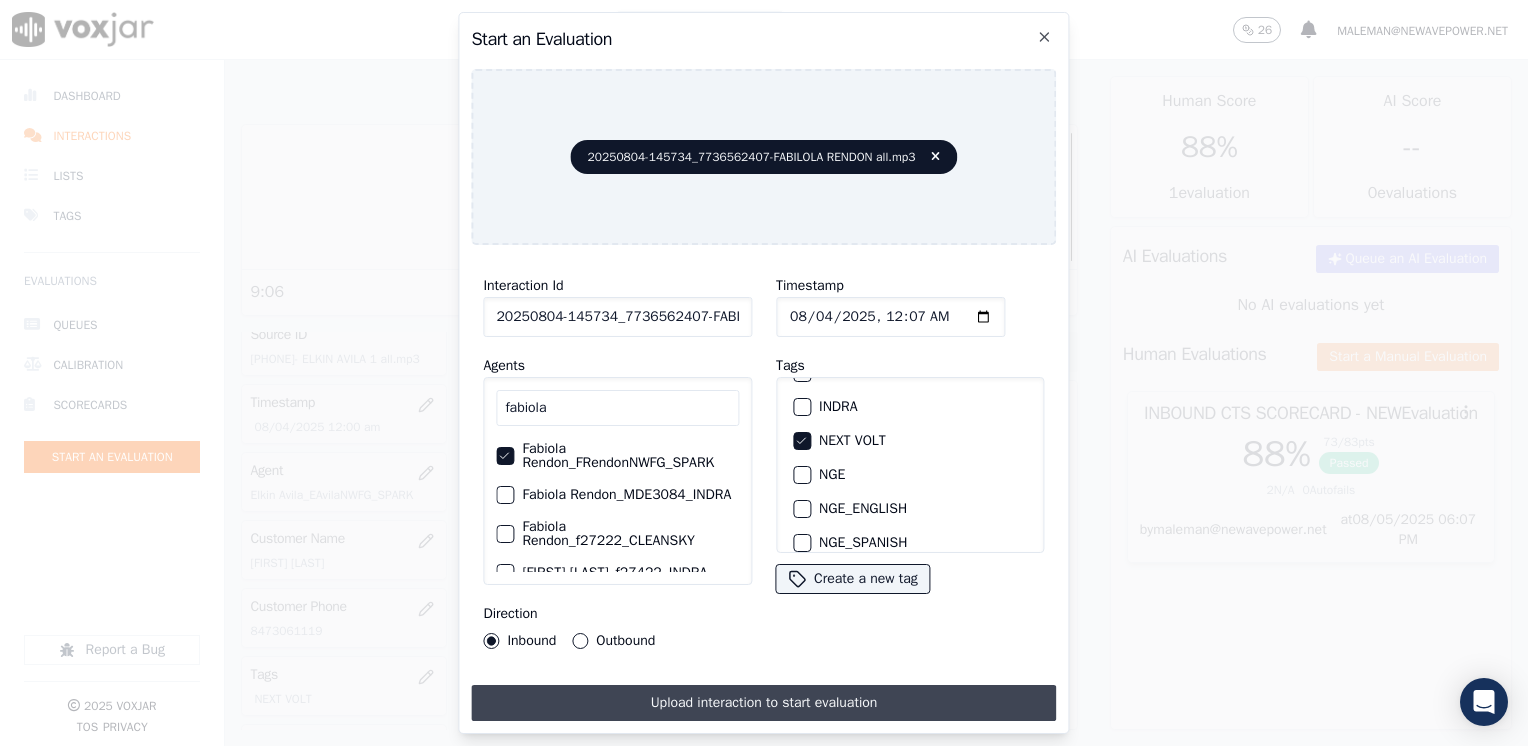 type on "2025-08-04T00:07" 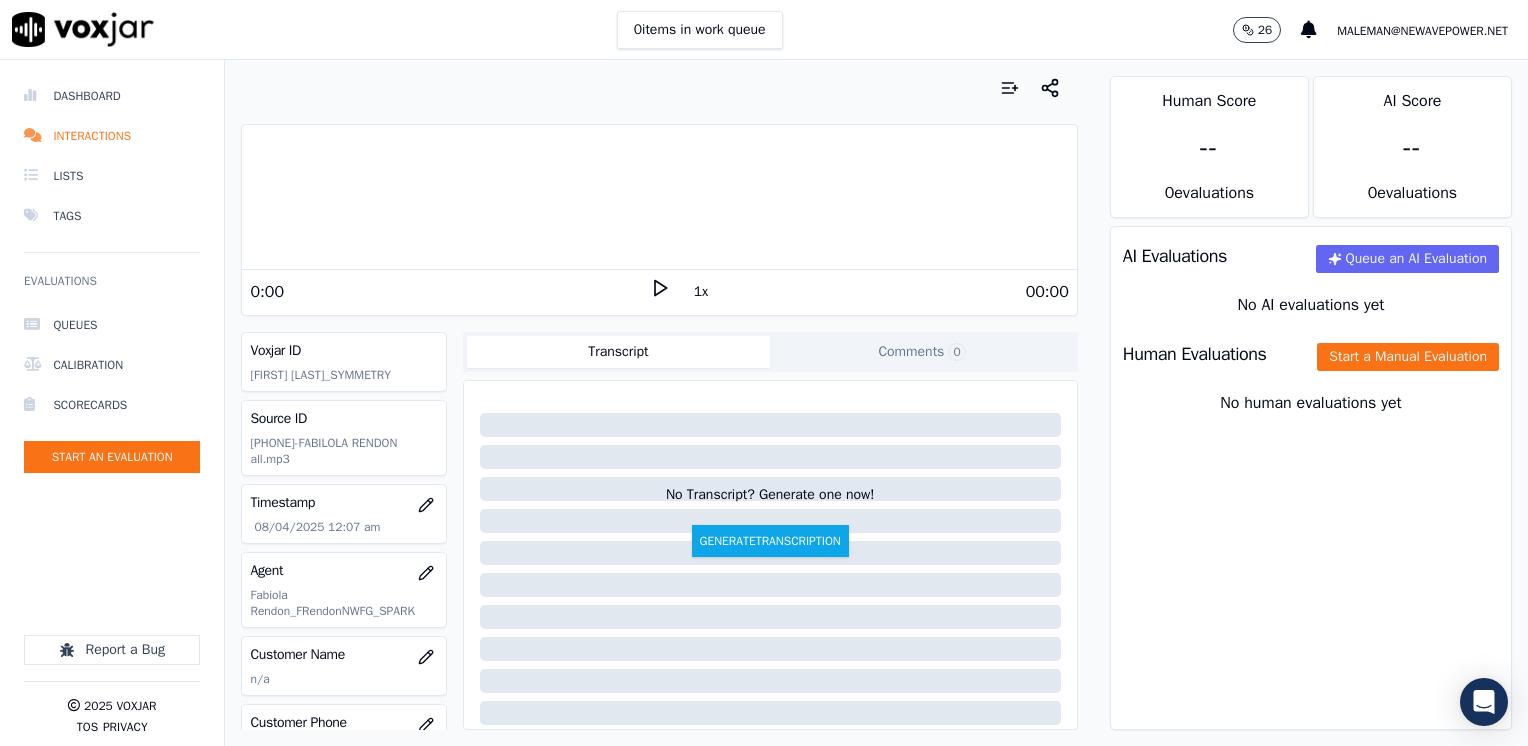 click 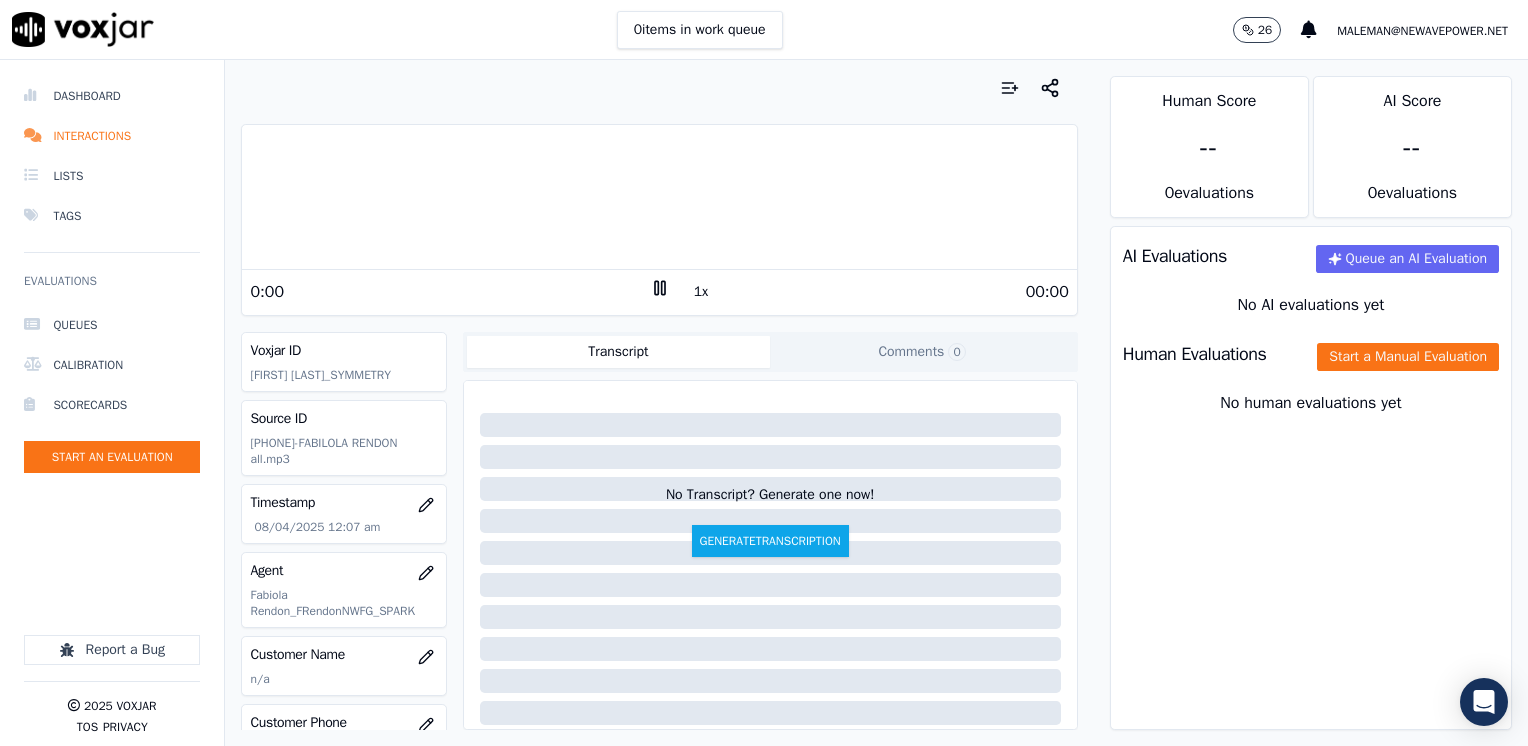click 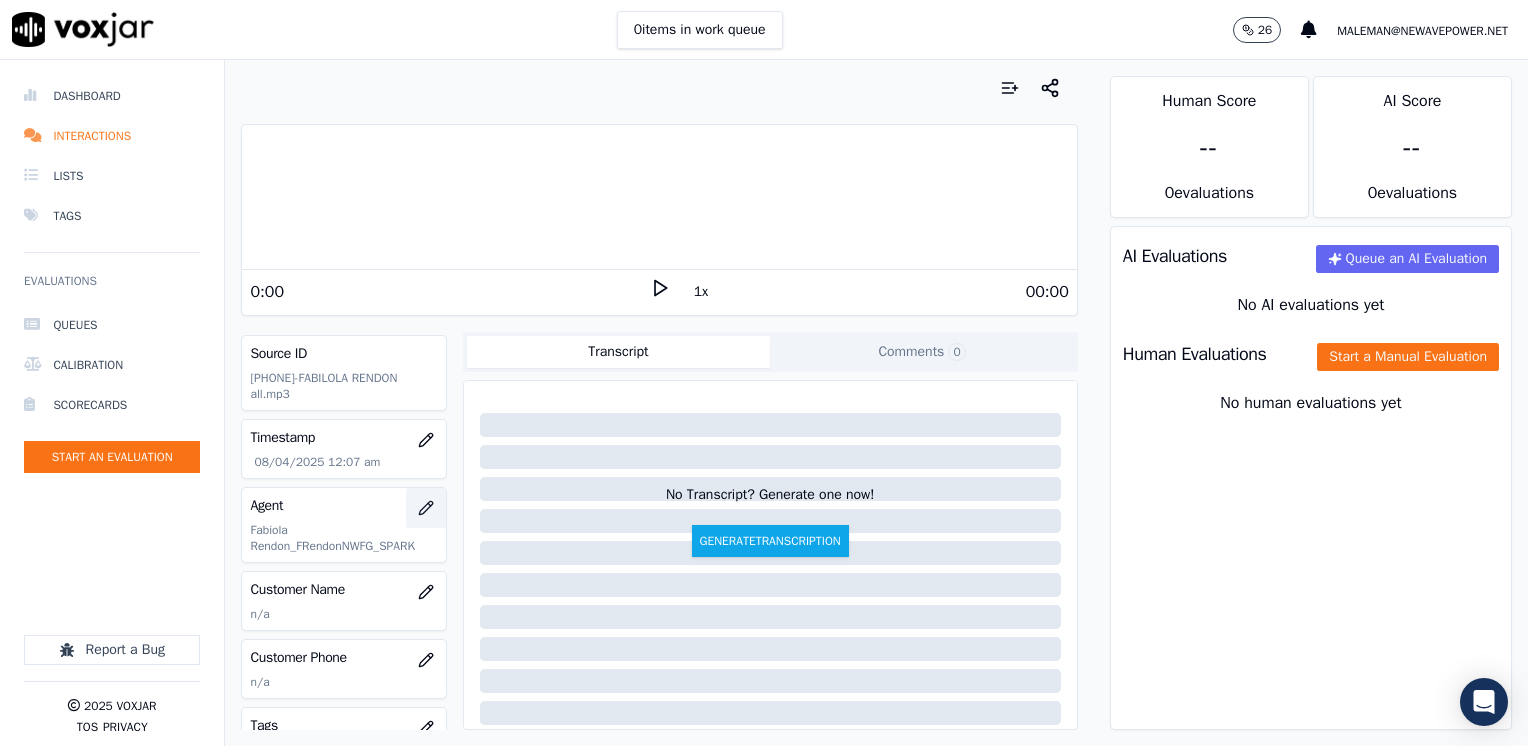 scroll, scrollTop: 100, scrollLeft: 0, axis: vertical 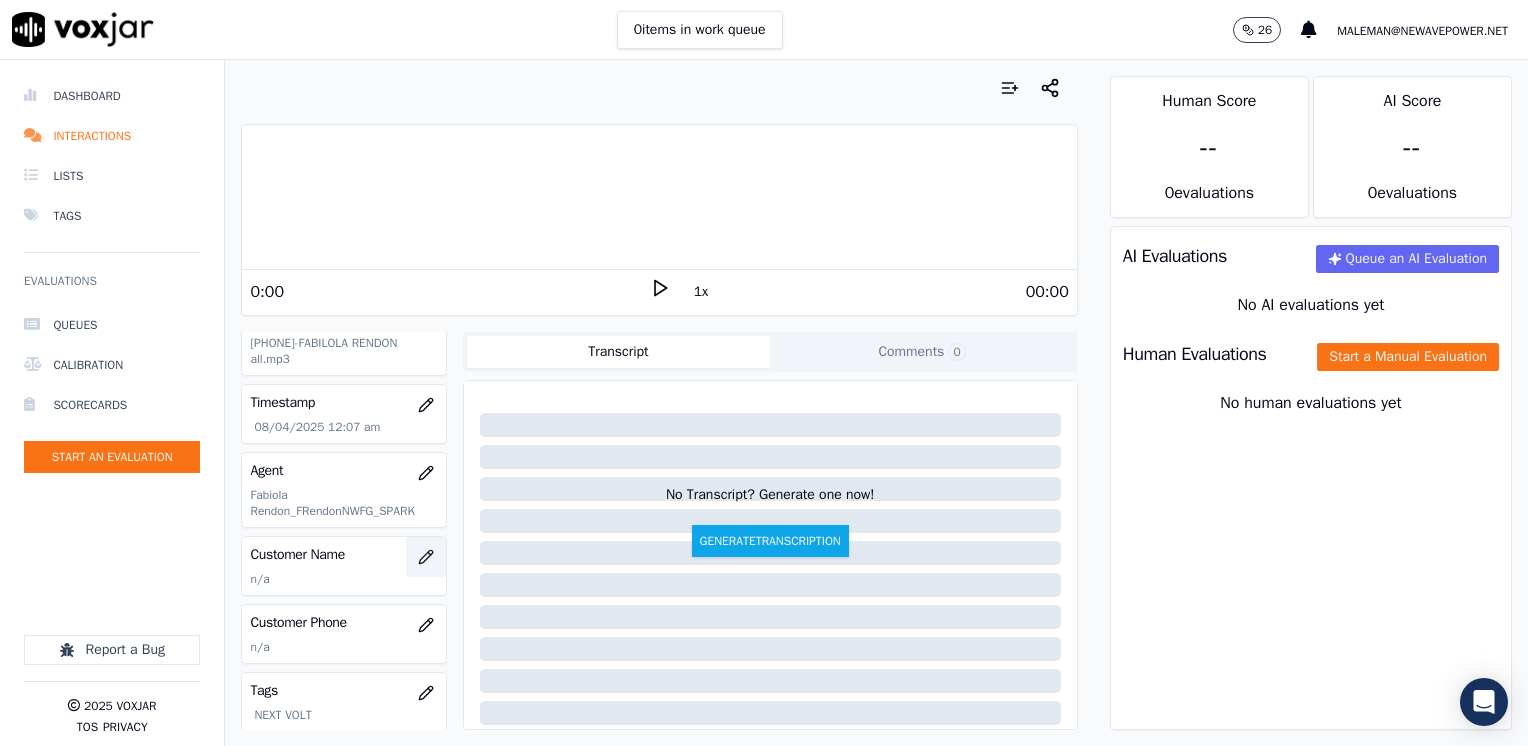 click 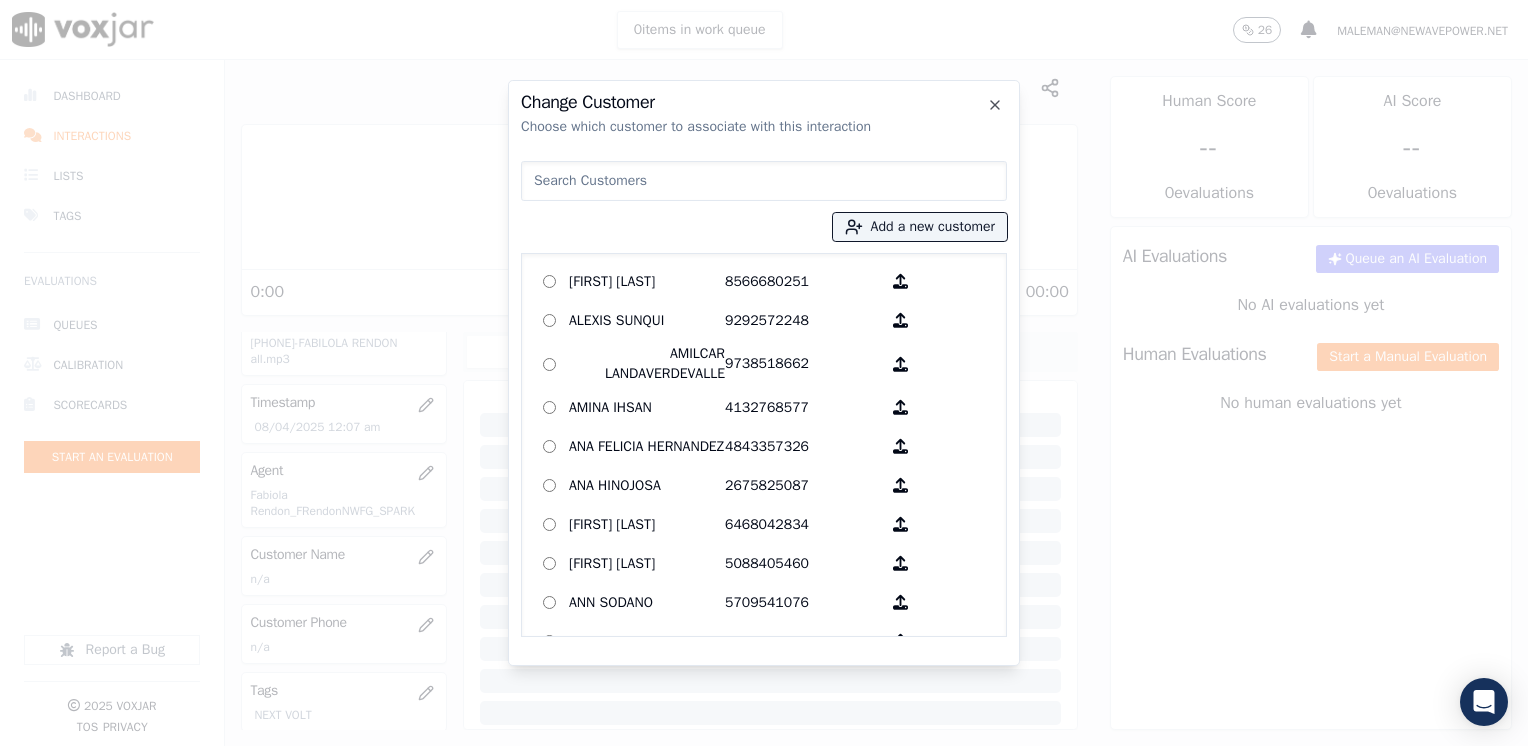 click at bounding box center (764, 181) 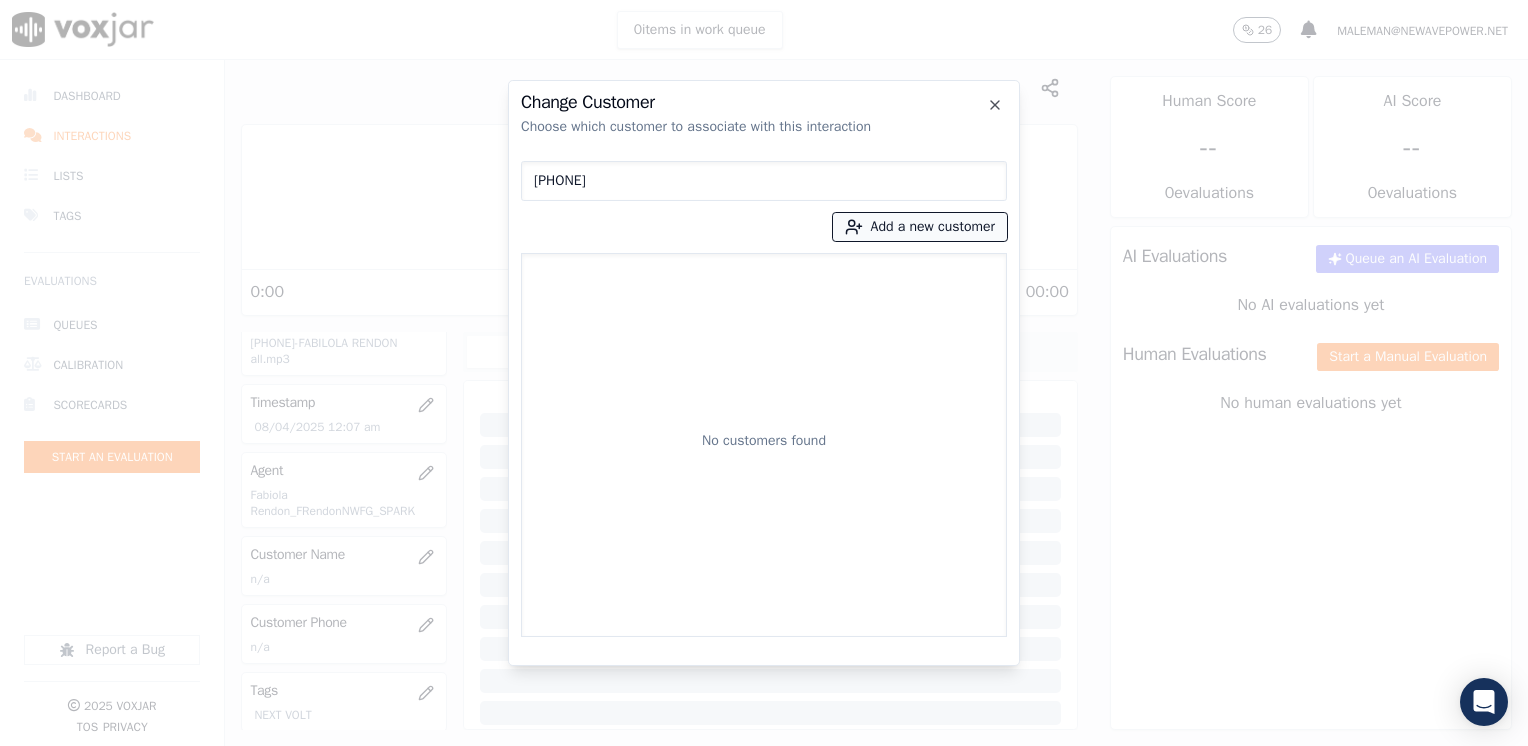 type on "7736562407" 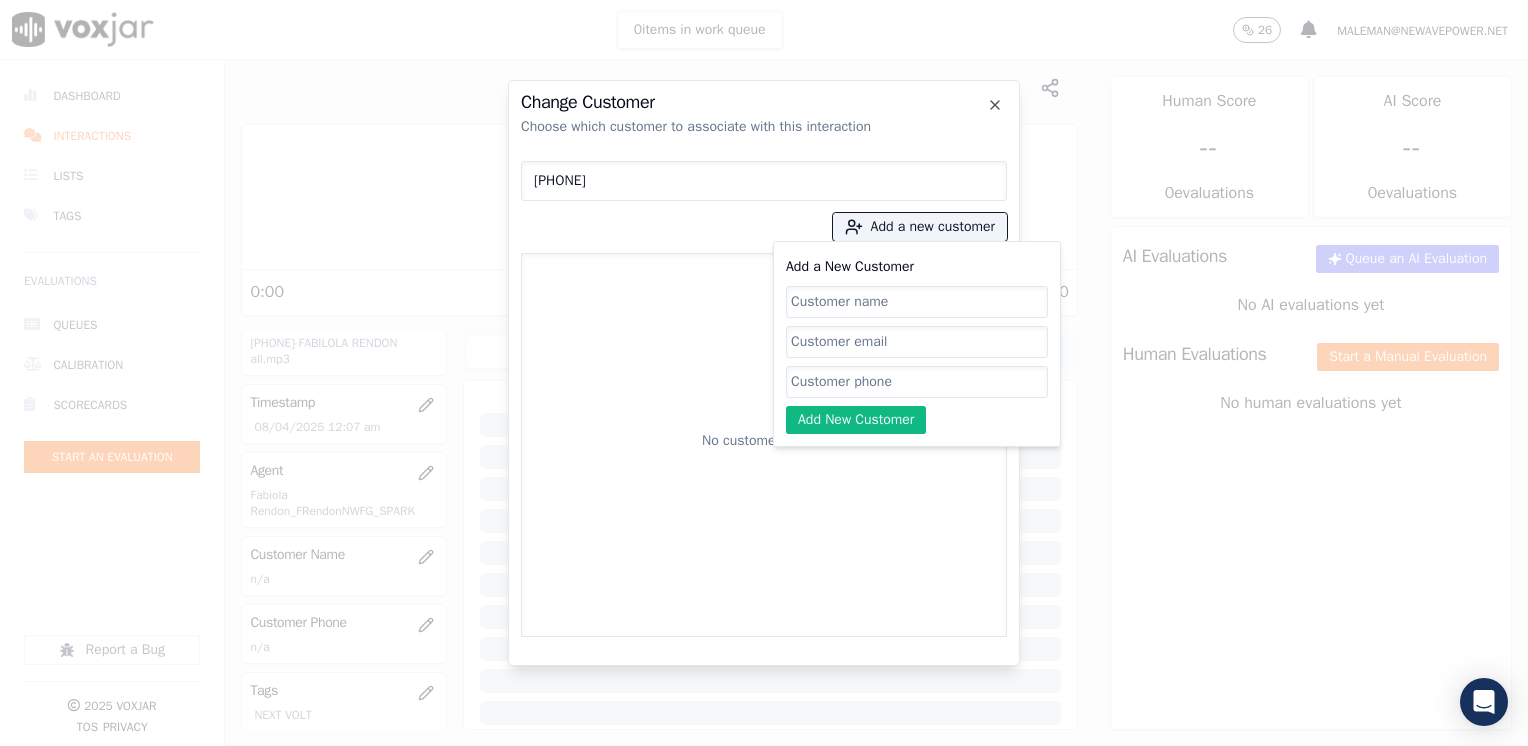 click on "Add a New Customer" 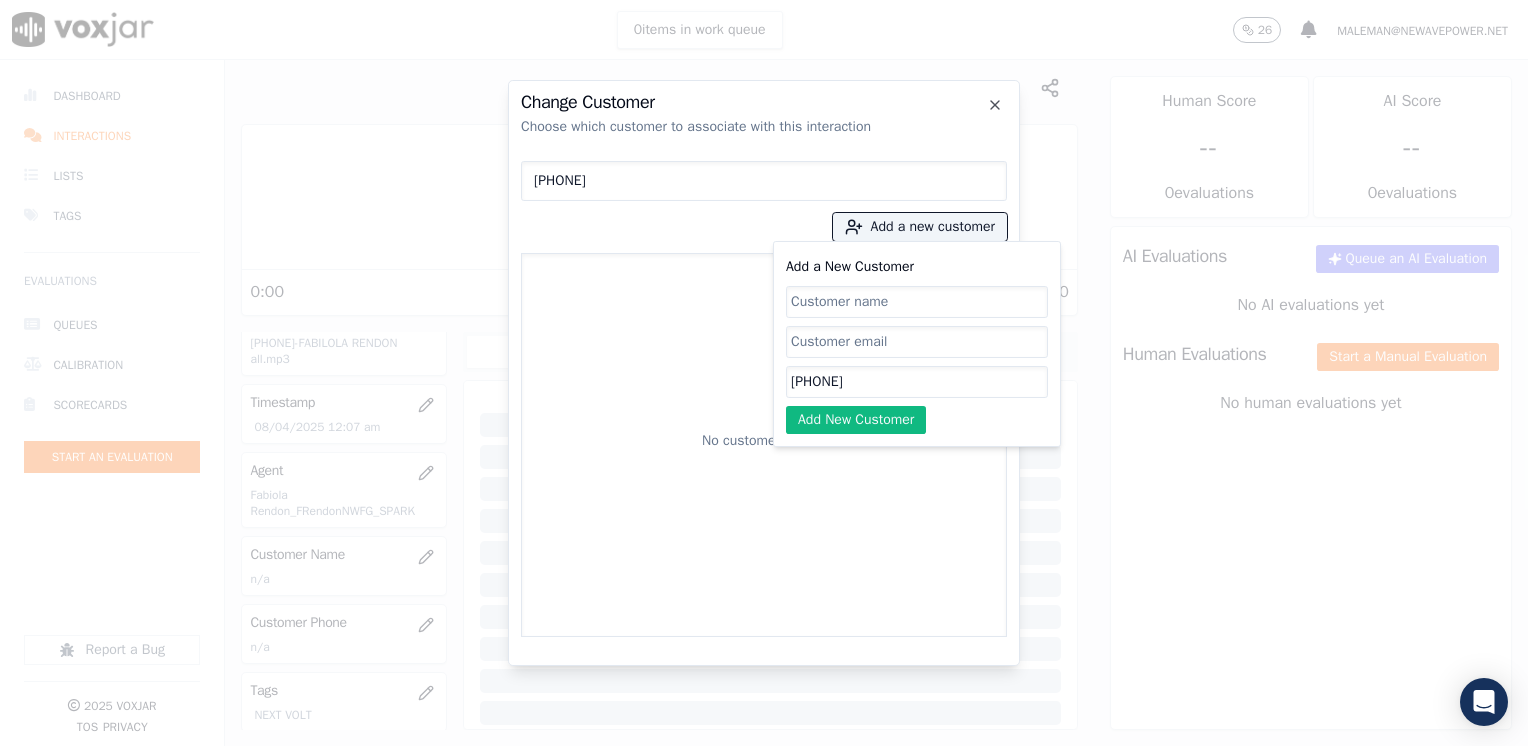 type on "7736562407" 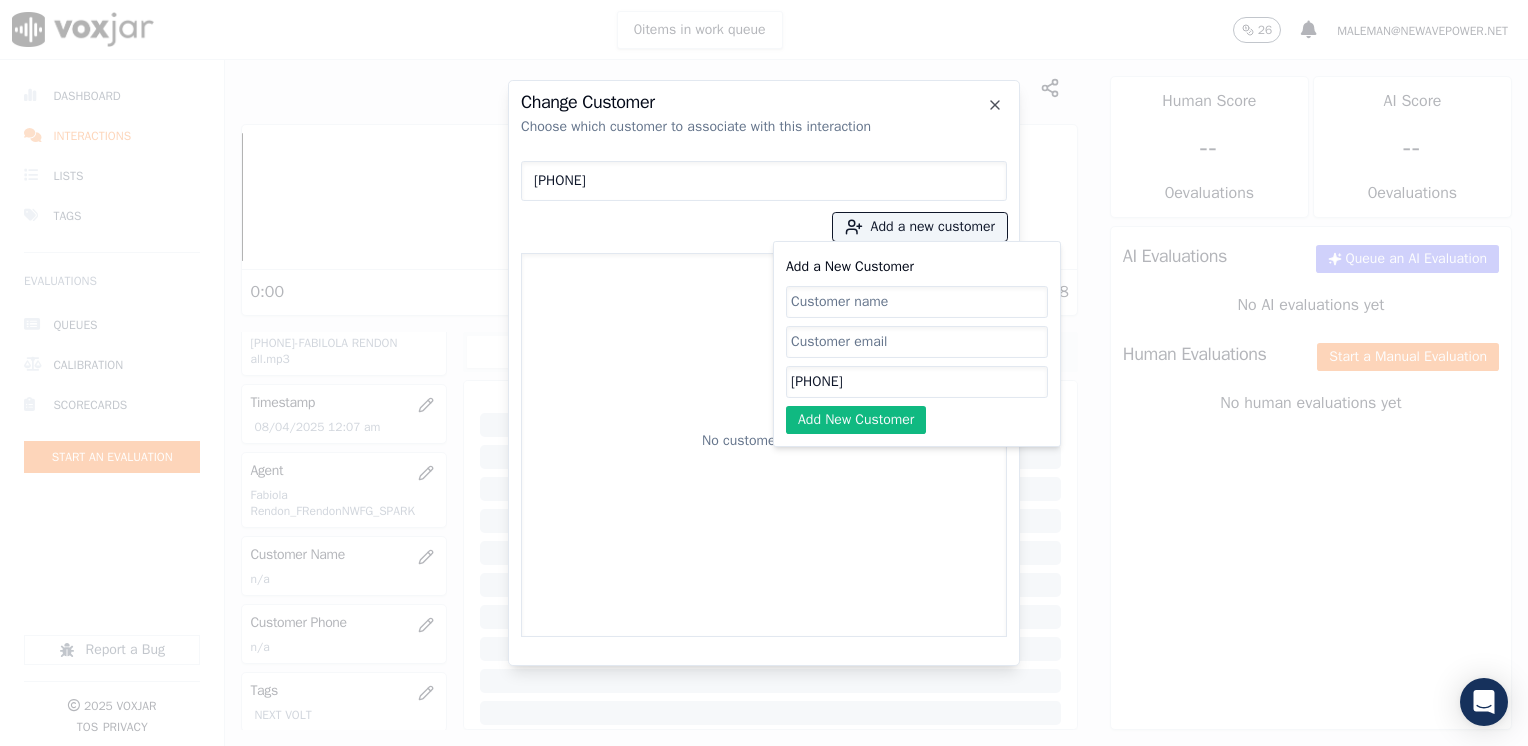 click on "Add a New Customer" 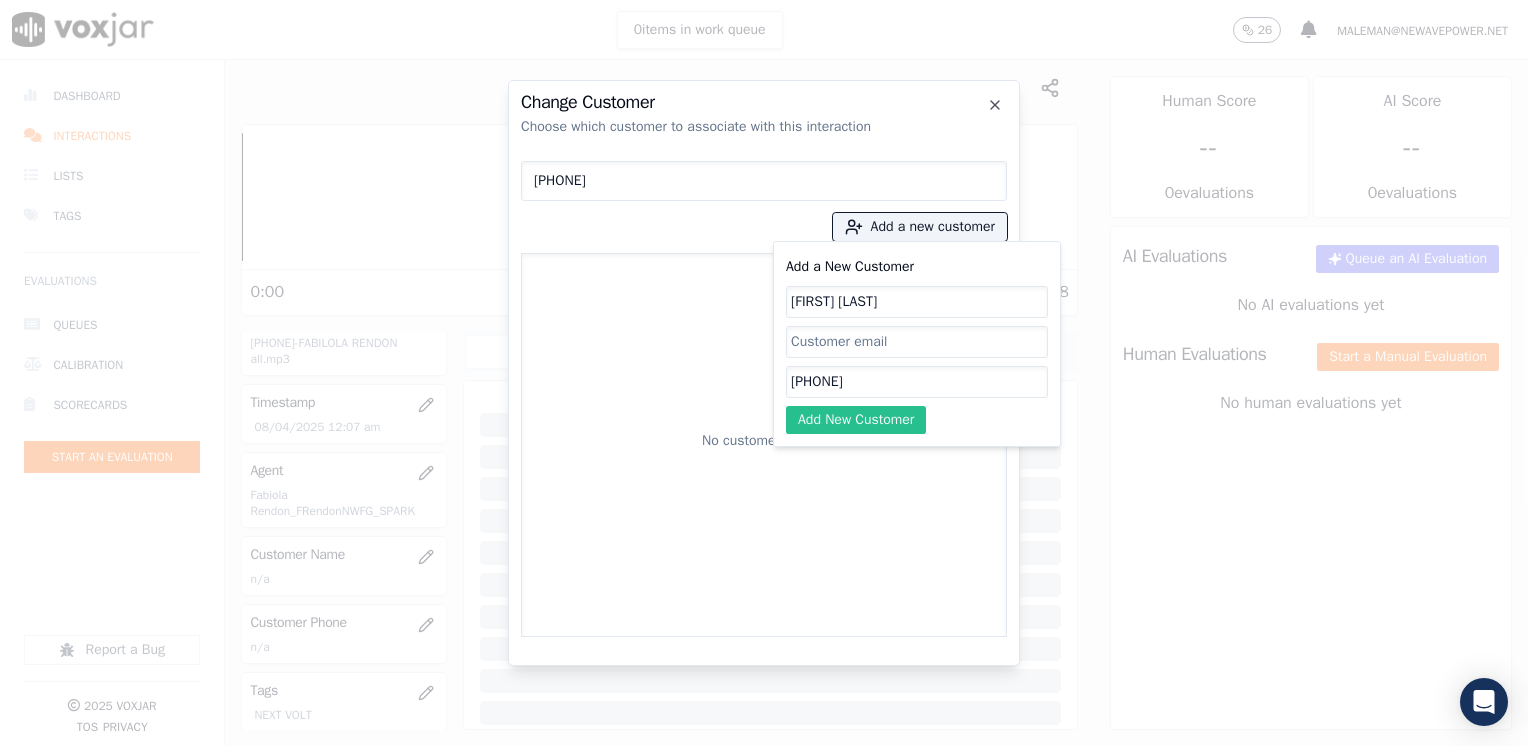 type on "Brian Robinson" 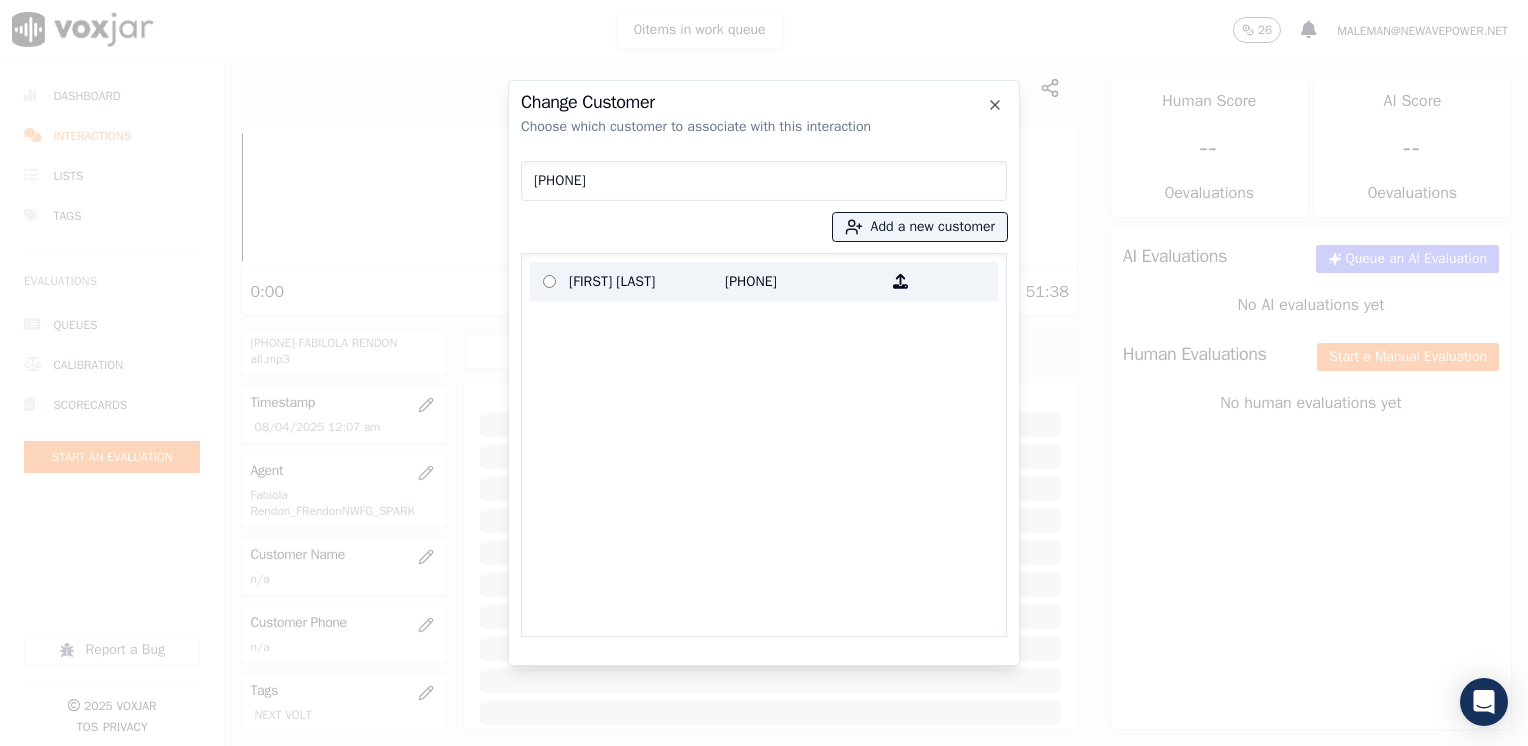click on "Brian Robinson" at bounding box center (647, 281) 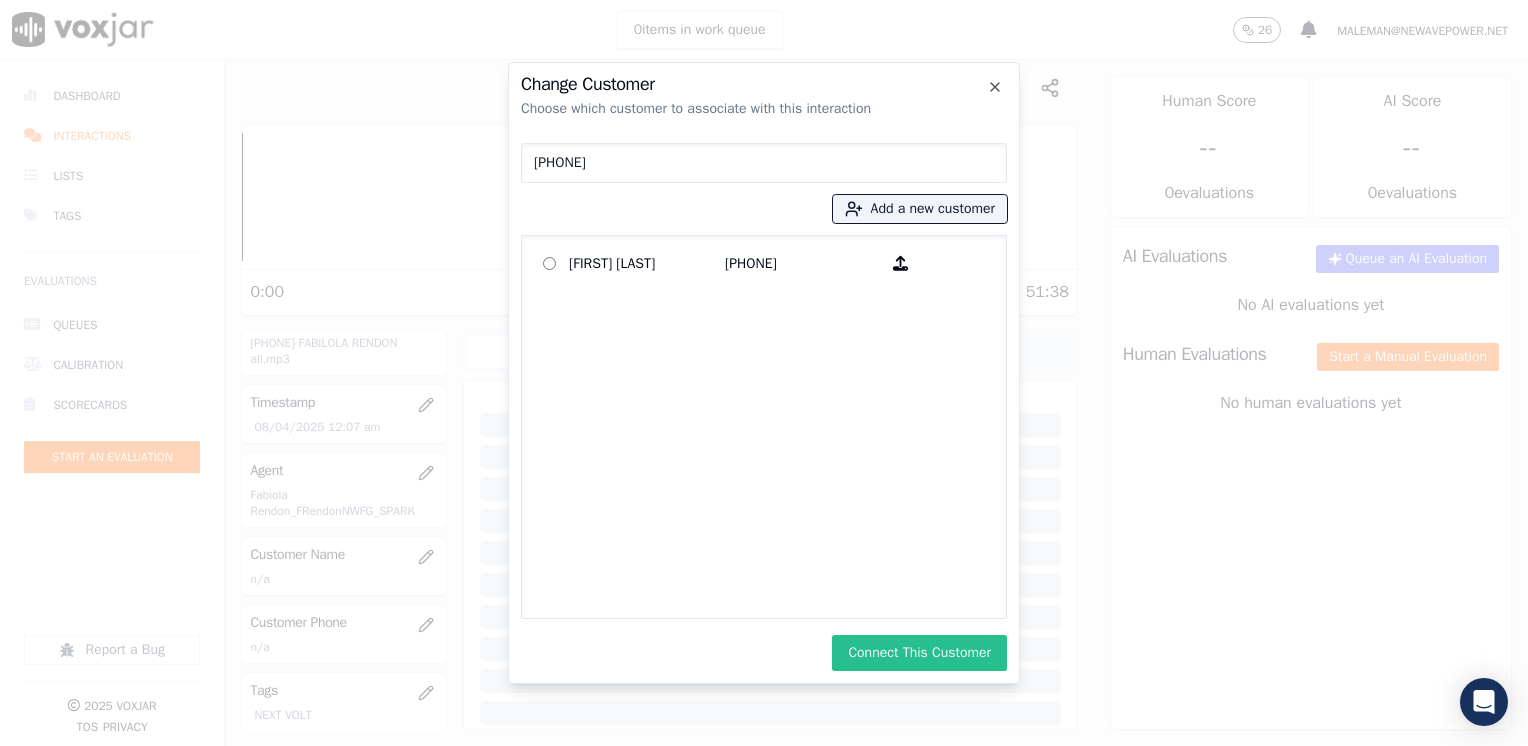 click on "Connect This Customer" at bounding box center (919, 653) 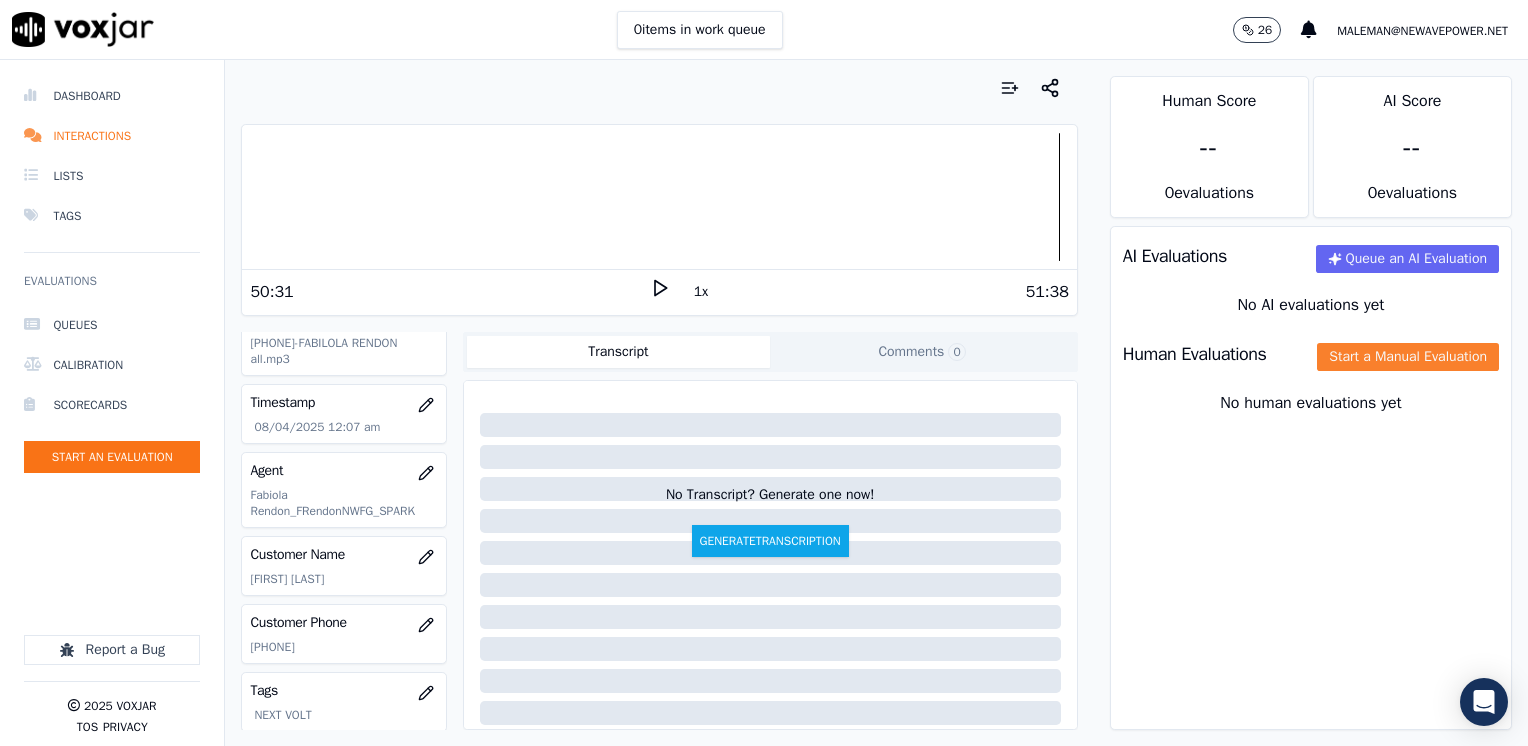 click on "Start a Manual Evaluation" 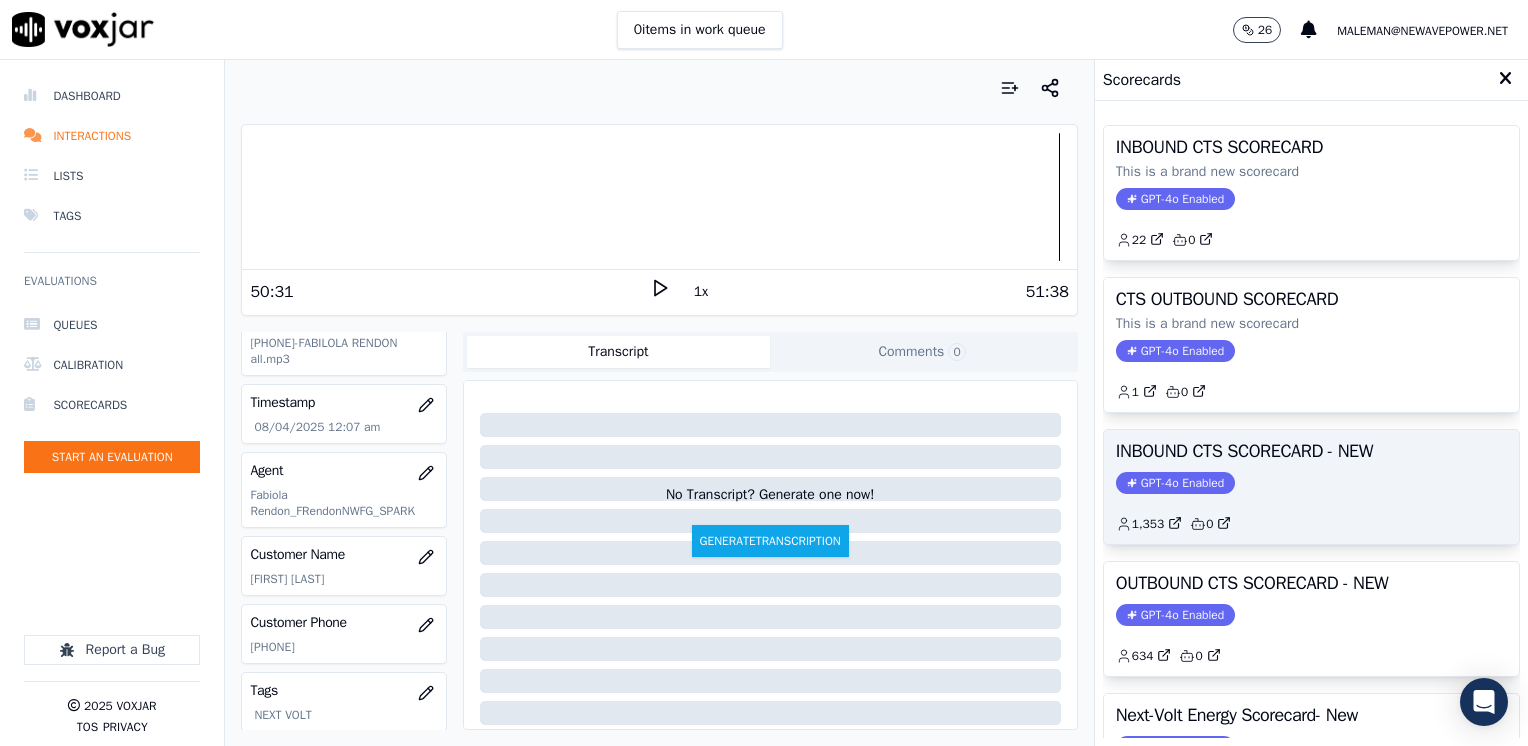 click on "GPT-4o Enabled" at bounding box center [1175, 483] 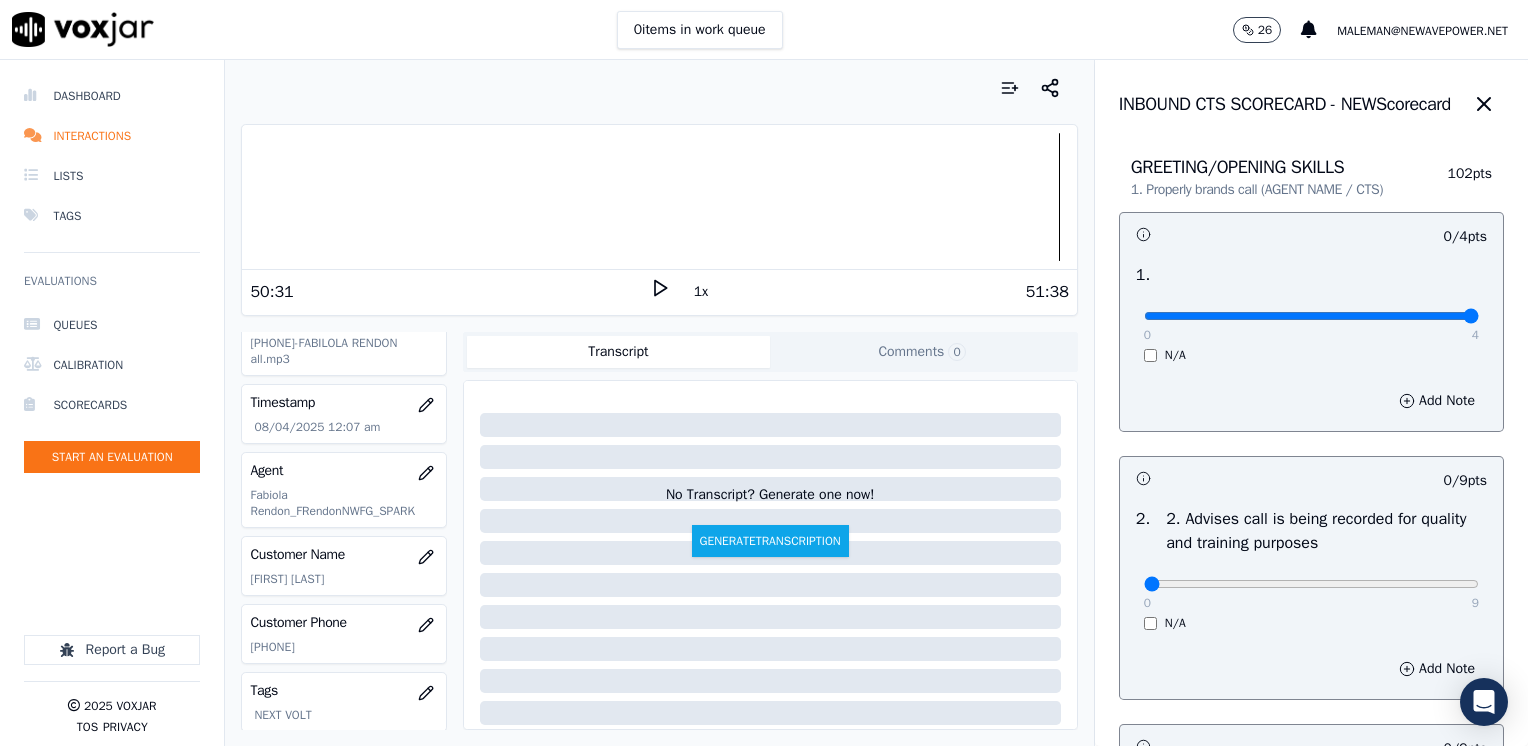 drag, startPoint x: 1134, startPoint y: 314, endPoint x: 1531, endPoint y: 330, distance: 397.3223 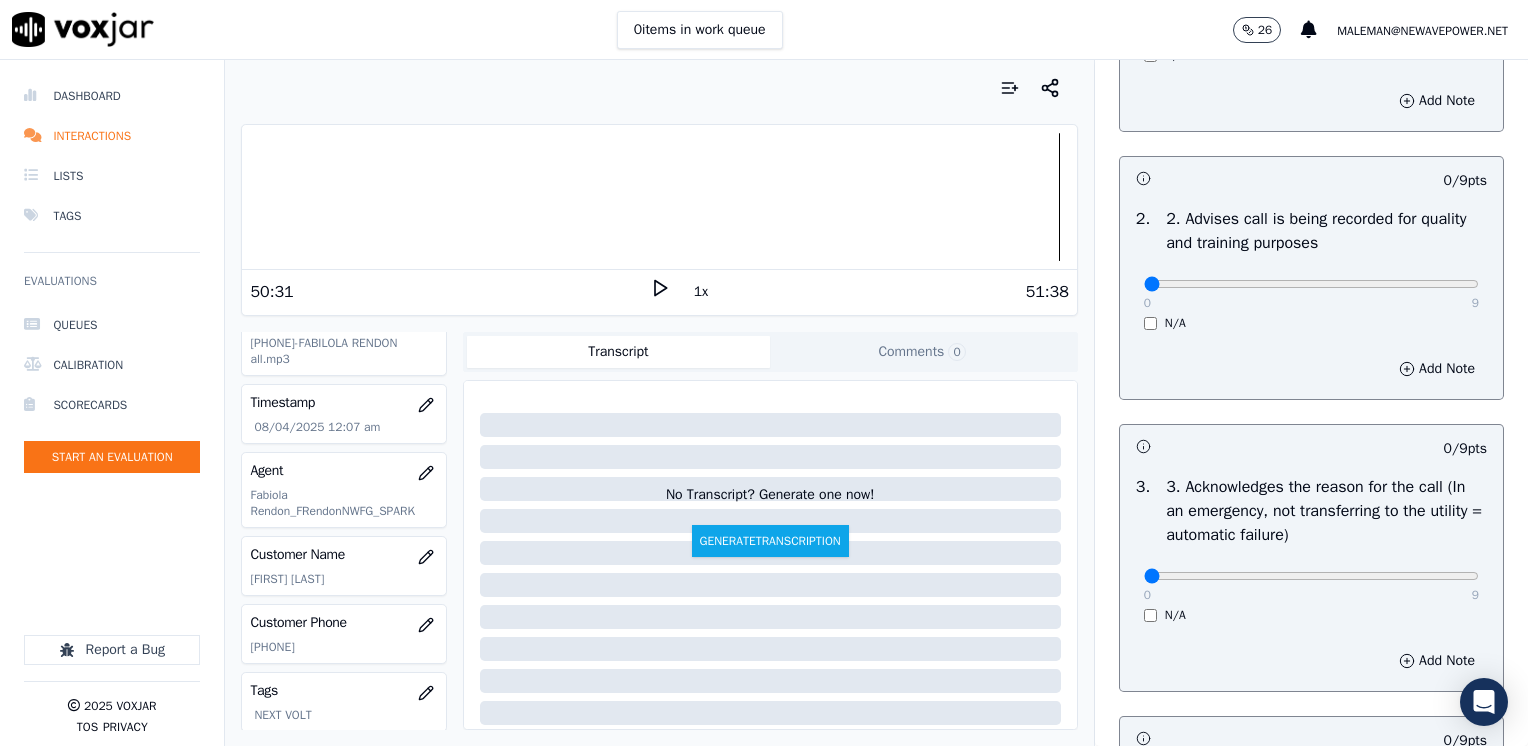 scroll, scrollTop: 500, scrollLeft: 0, axis: vertical 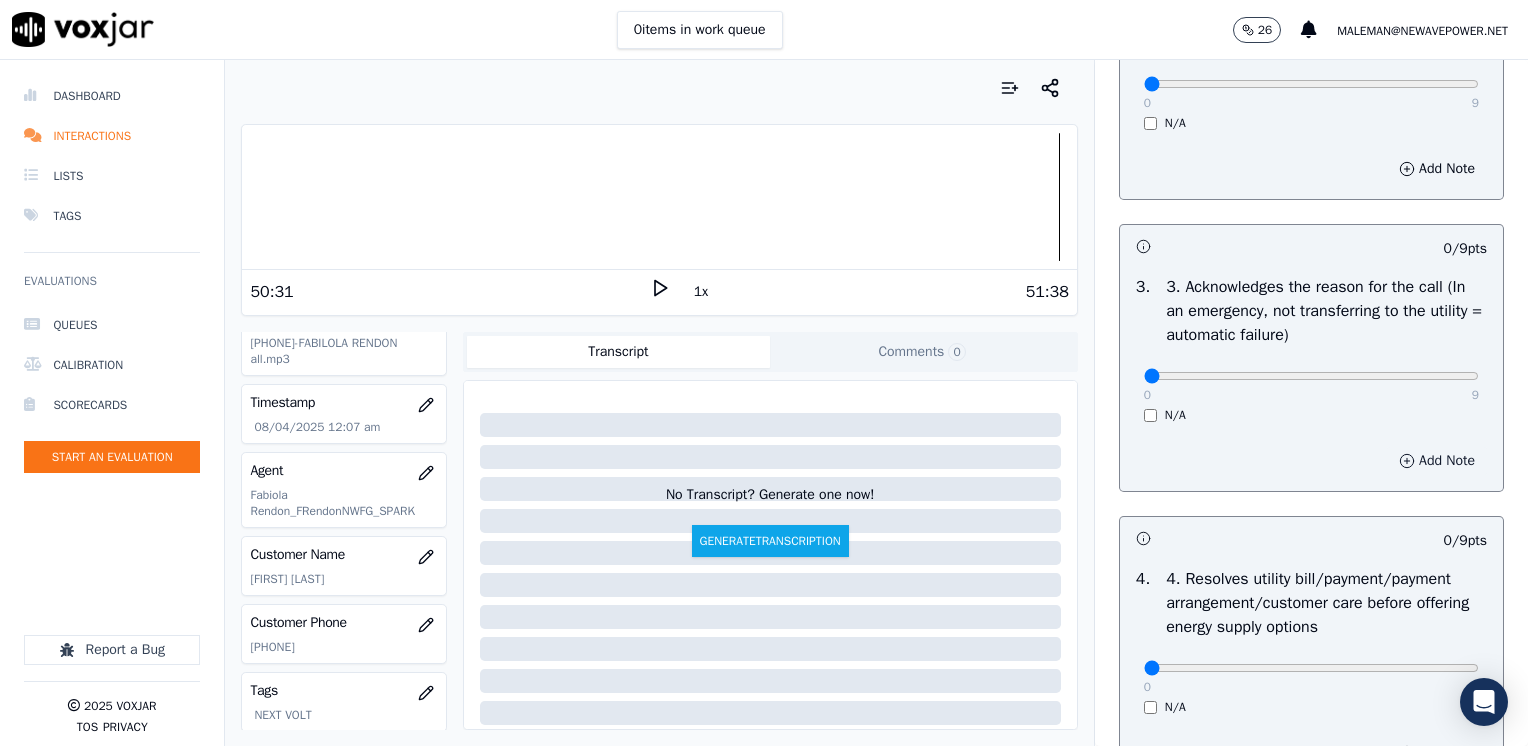 click on "Add Note" at bounding box center (1437, 461) 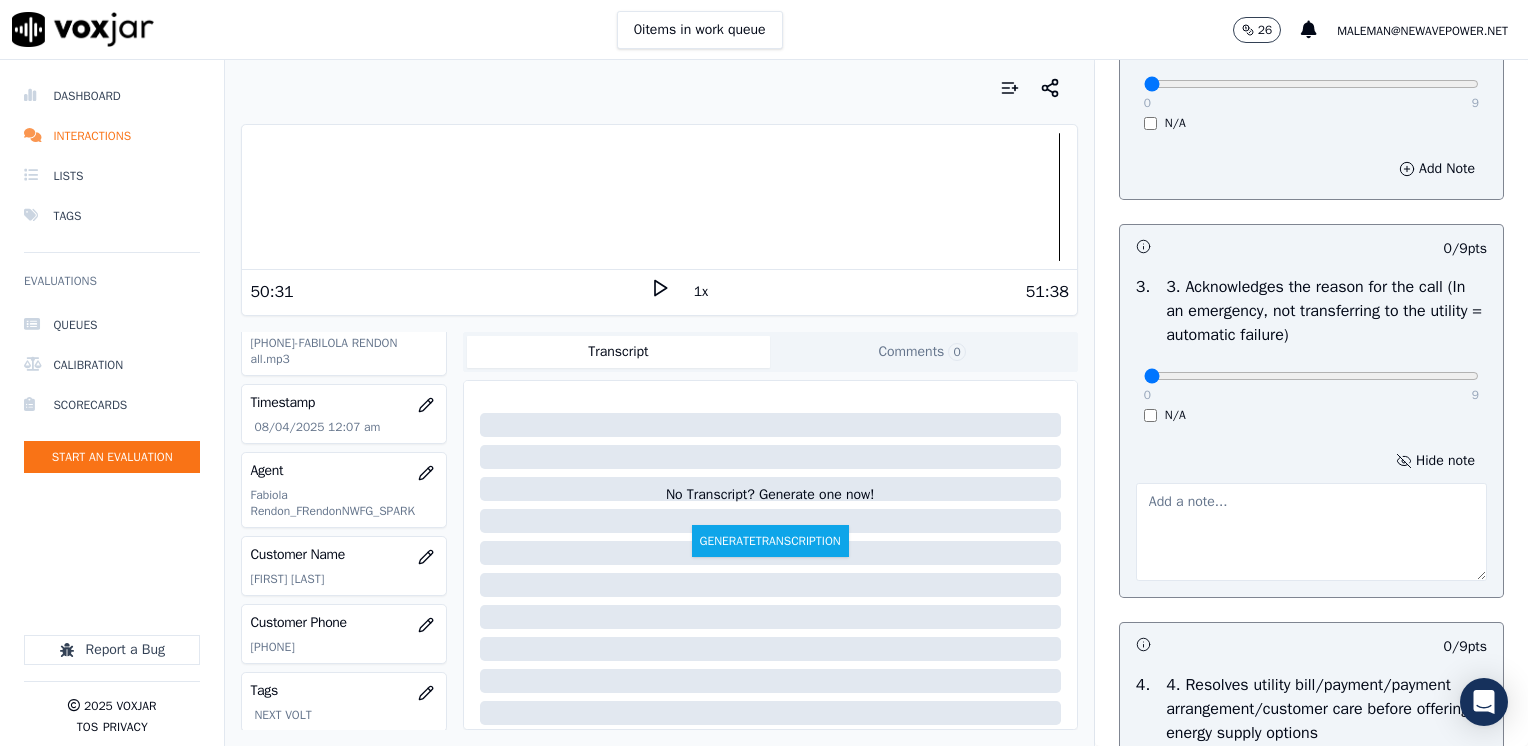 click at bounding box center (1311, 532) 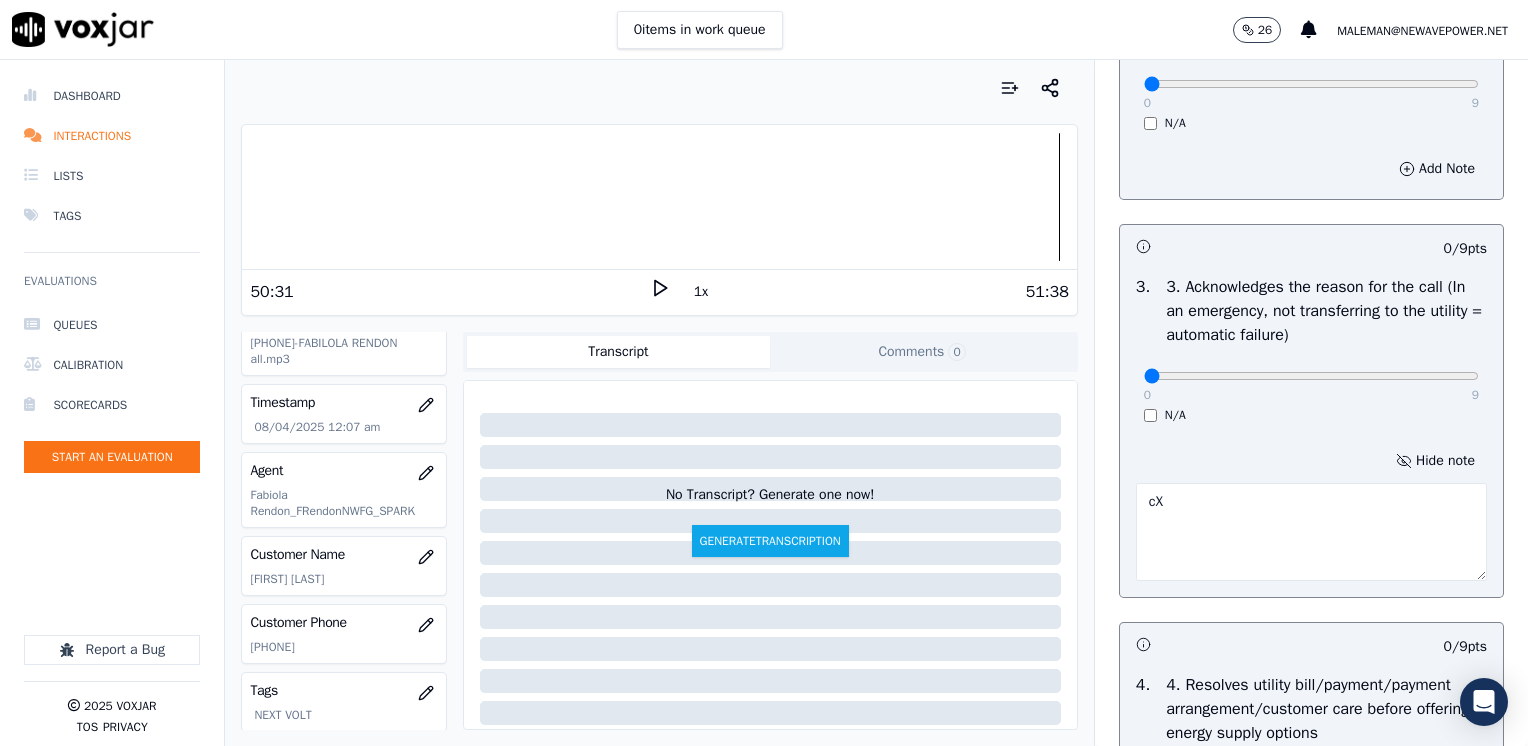type on "c" 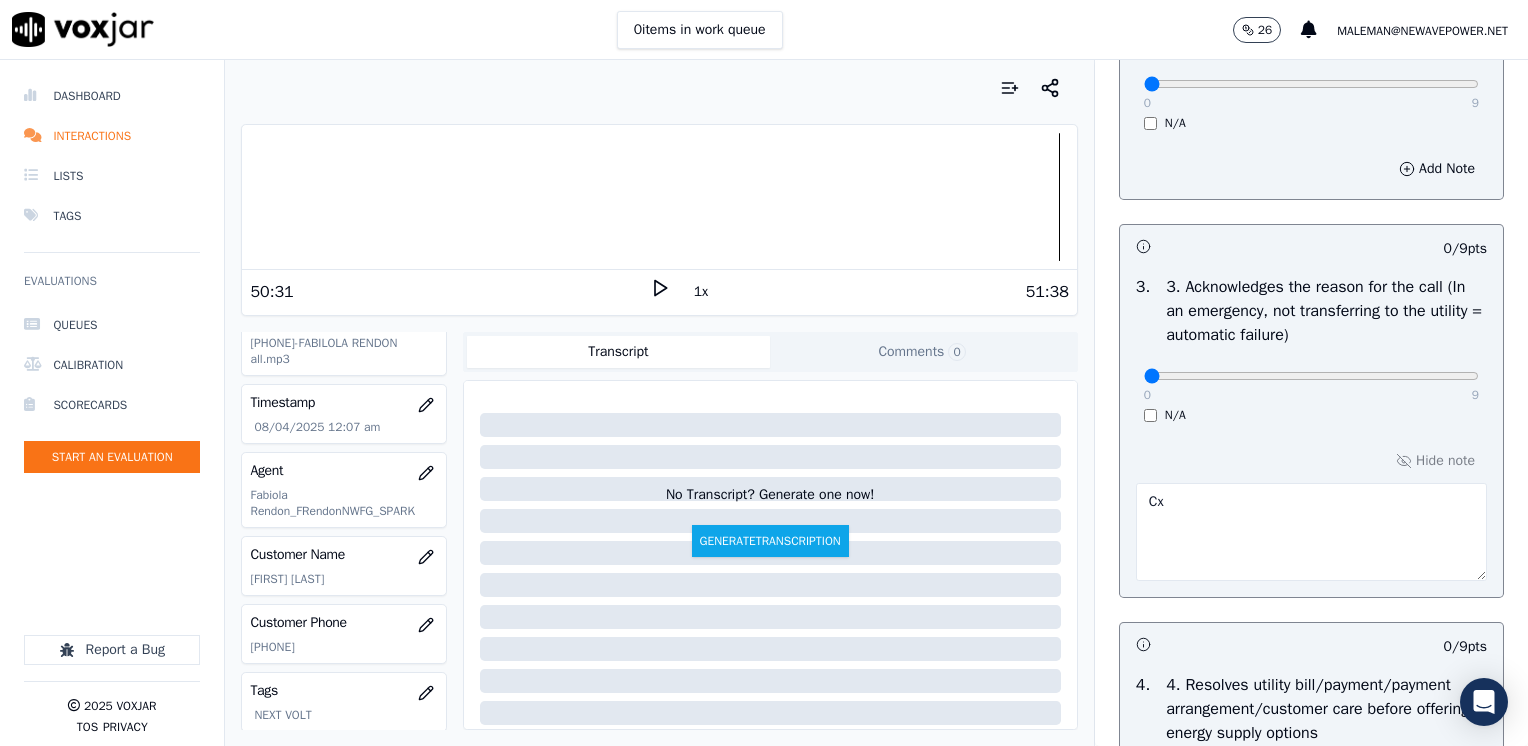 click on "Cx" at bounding box center [1311, 532] 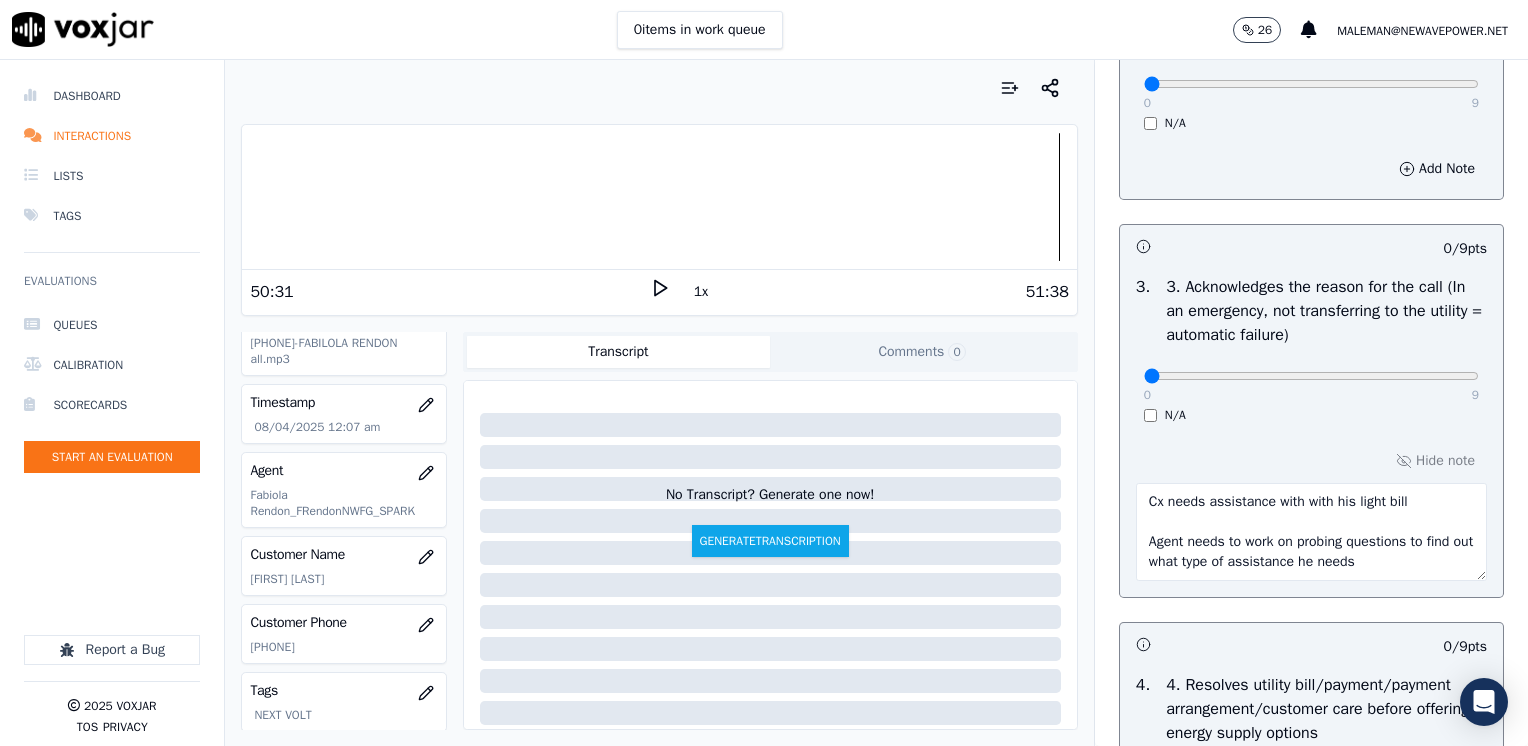 drag, startPoint x: 1309, startPoint y: 502, endPoint x: 1293, endPoint y: 498, distance: 16.492422 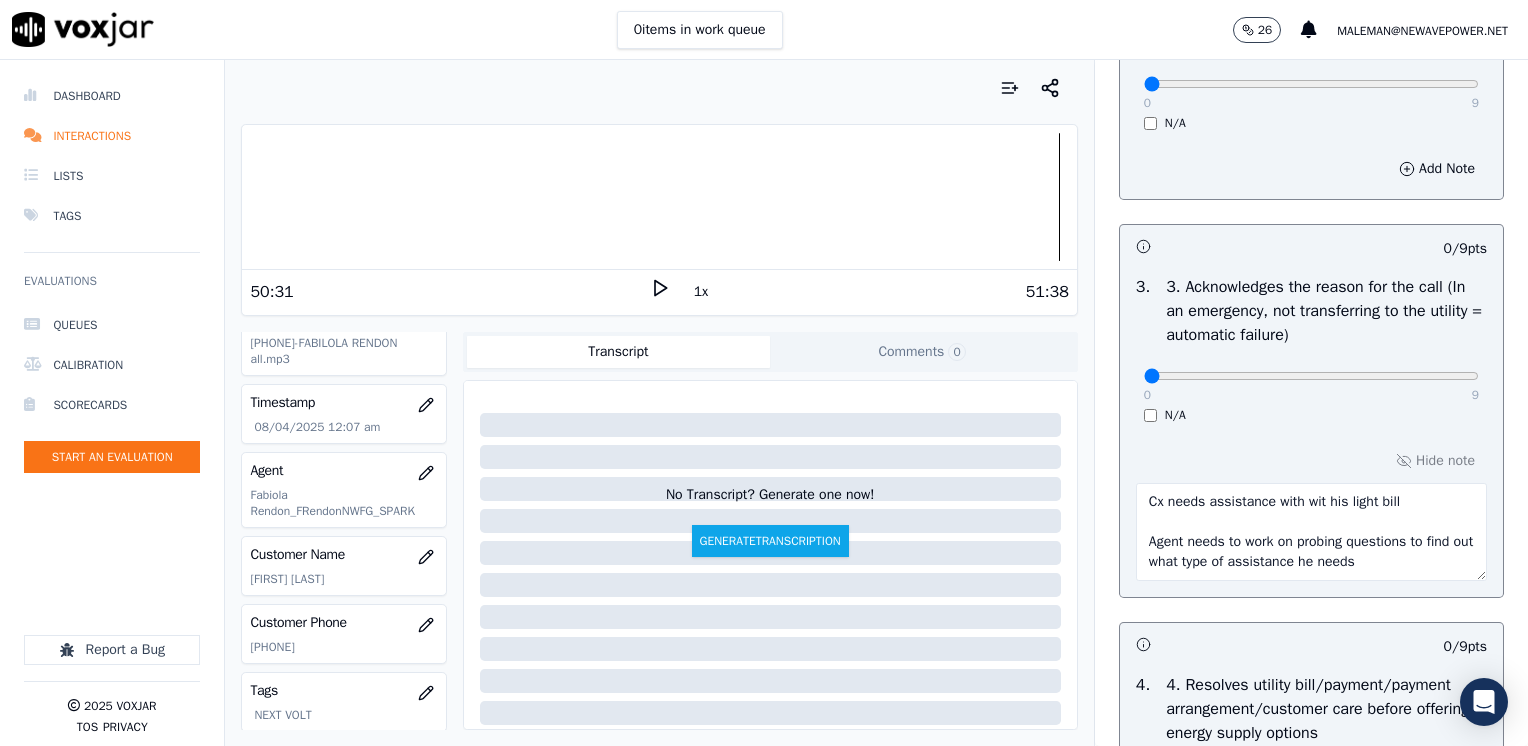 type on "Cx needs assistance with with his light bill
Agent needs to work on probing questions to find out what type of assistance he needs" 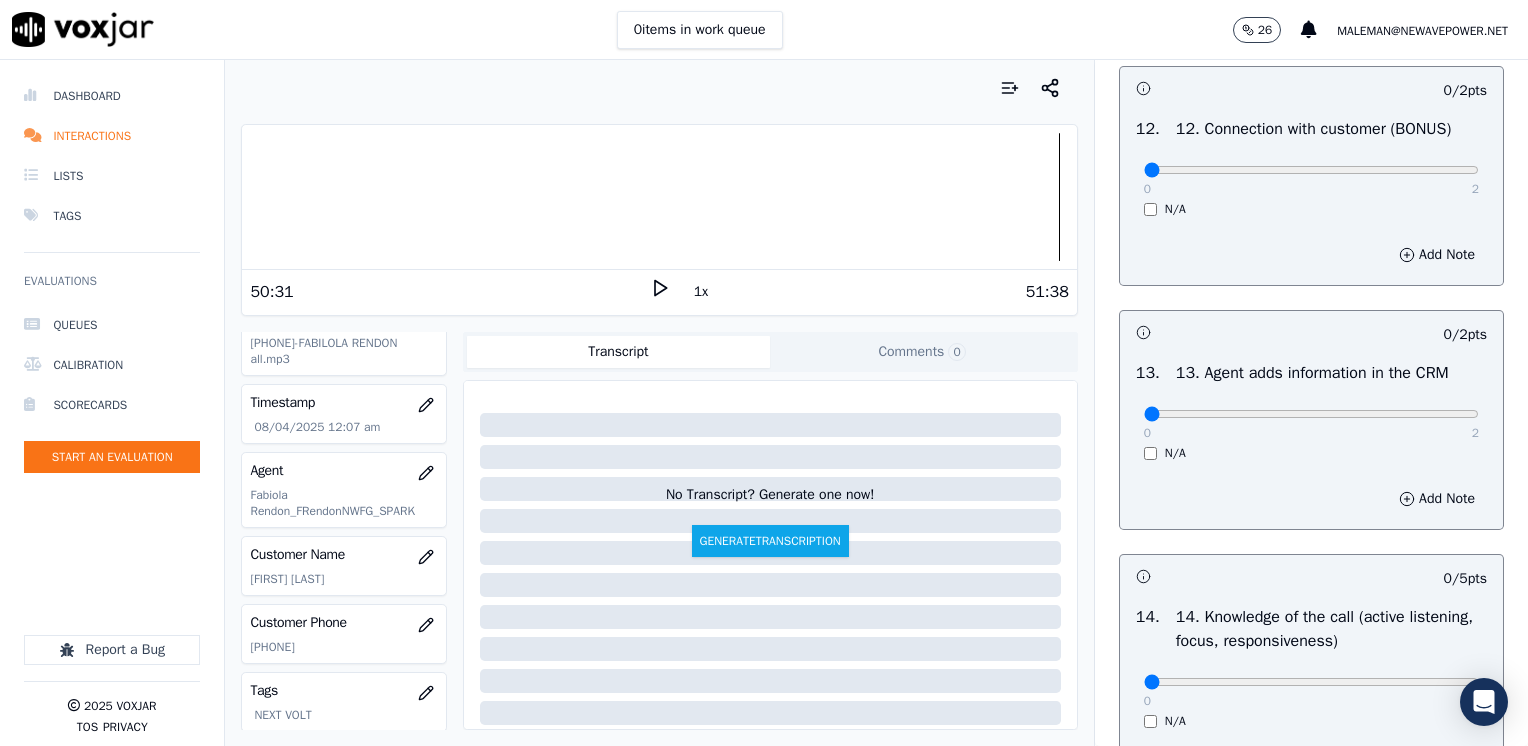 scroll, scrollTop: 3459, scrollLeft: 0, axis: vertical 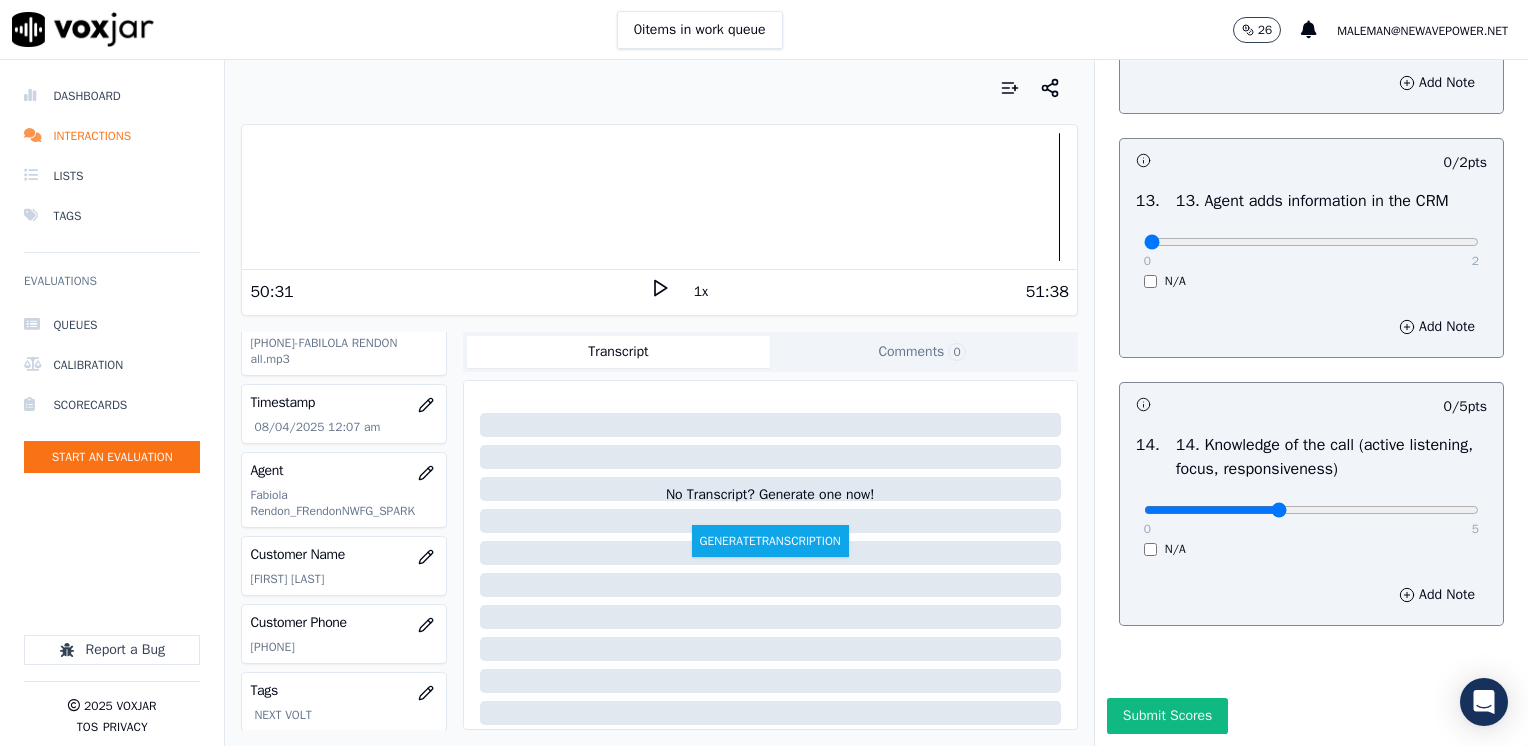 click at bounding box center [1311, -3056] 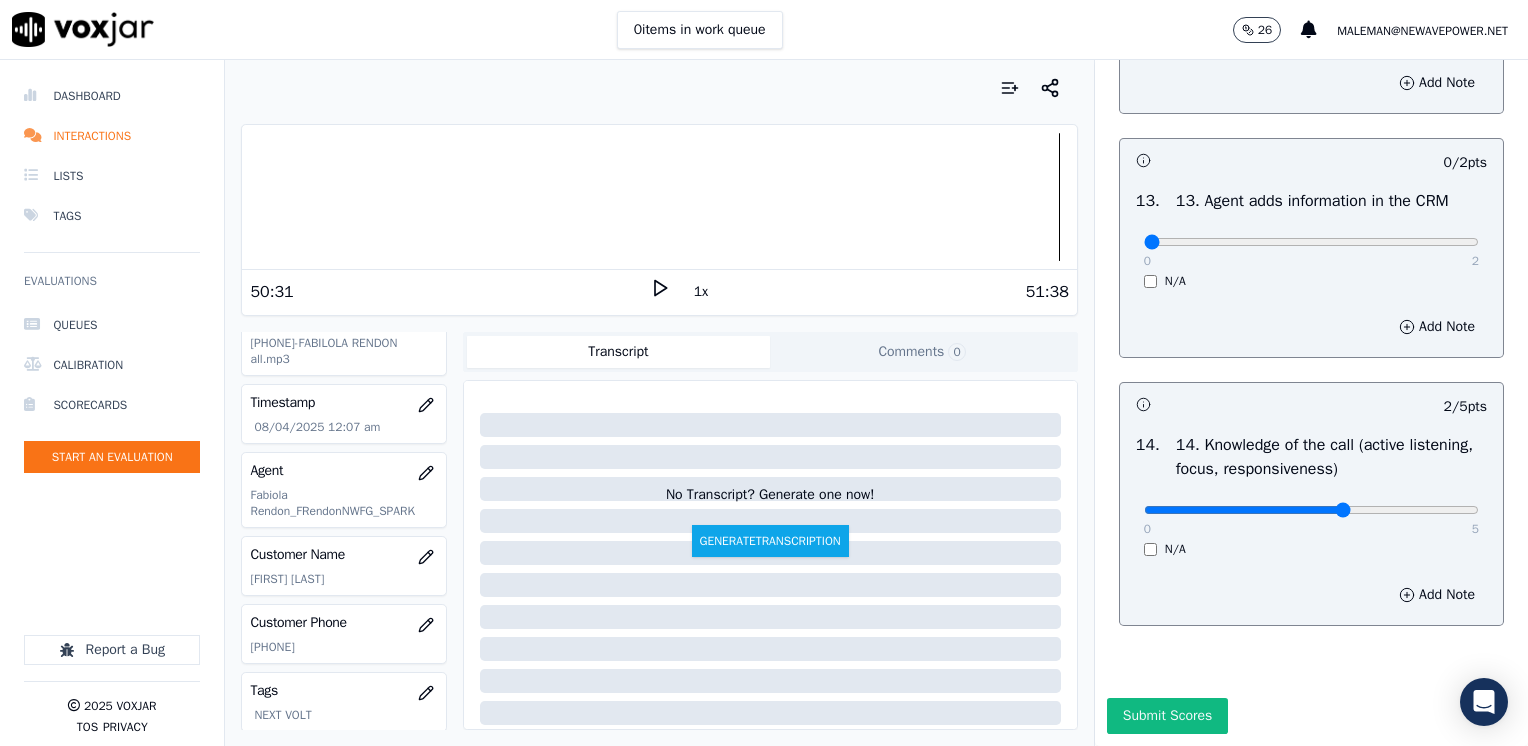 click at bounding box center [1311, -3056] 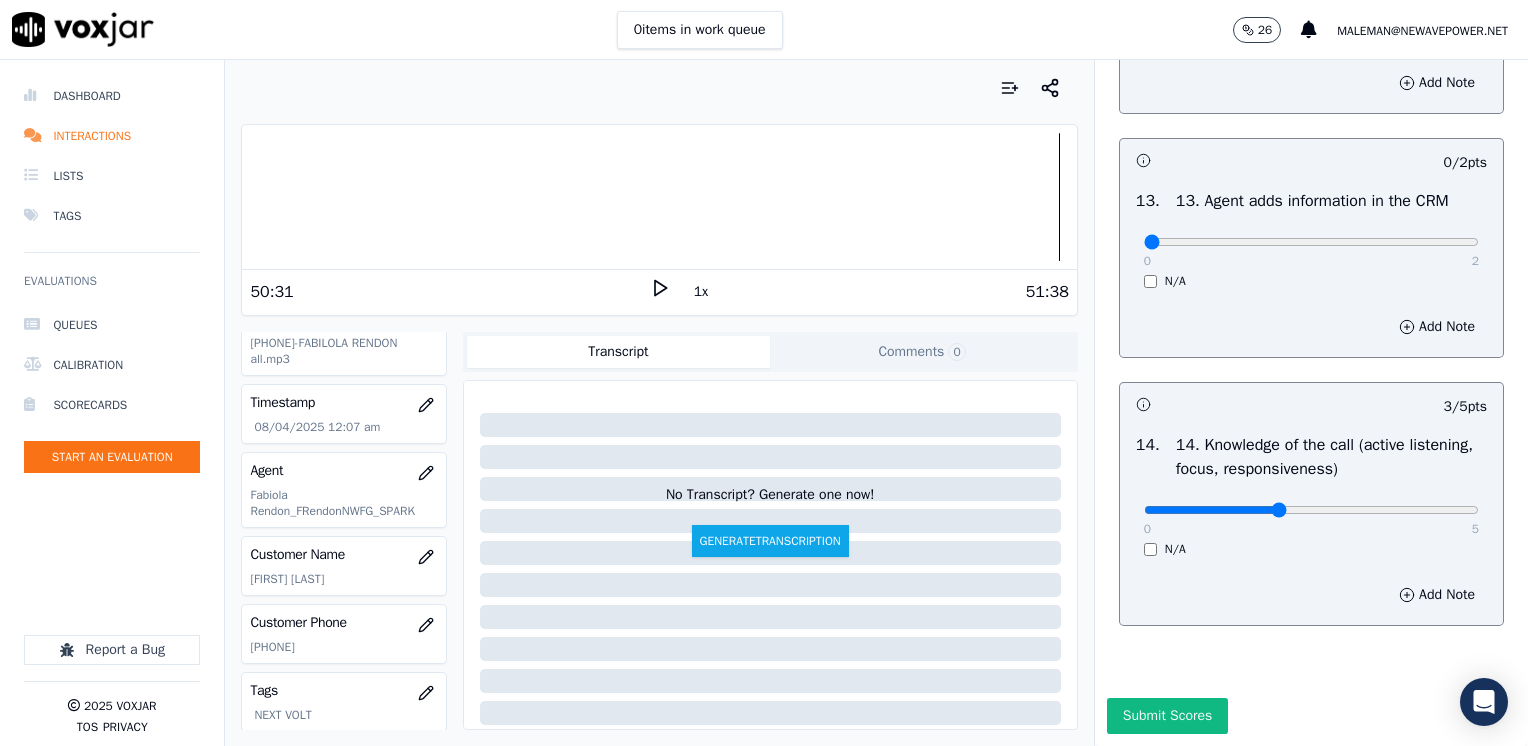 click at bounding box center [1311, -3056] 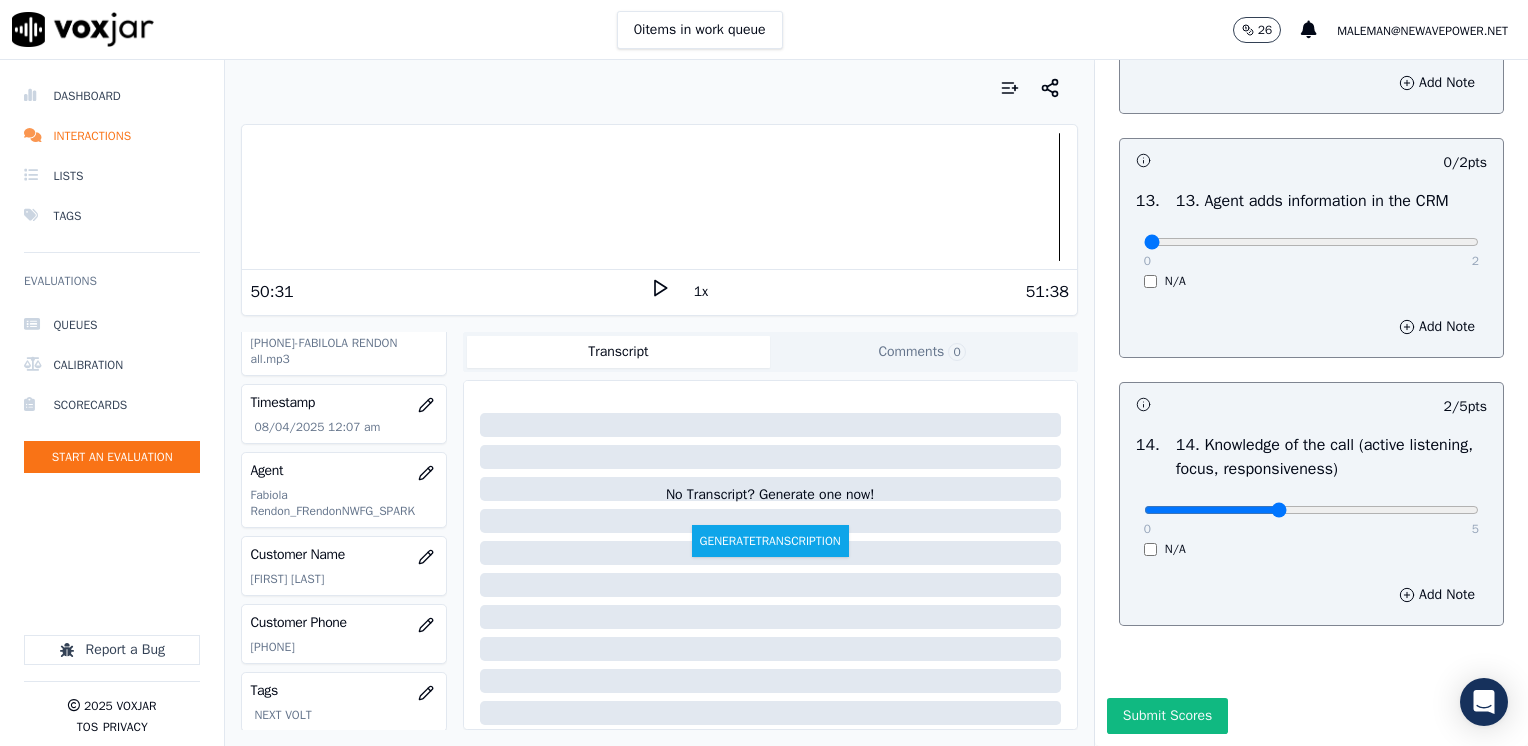 click on "Add Note" at bounding box center (1311, 595) 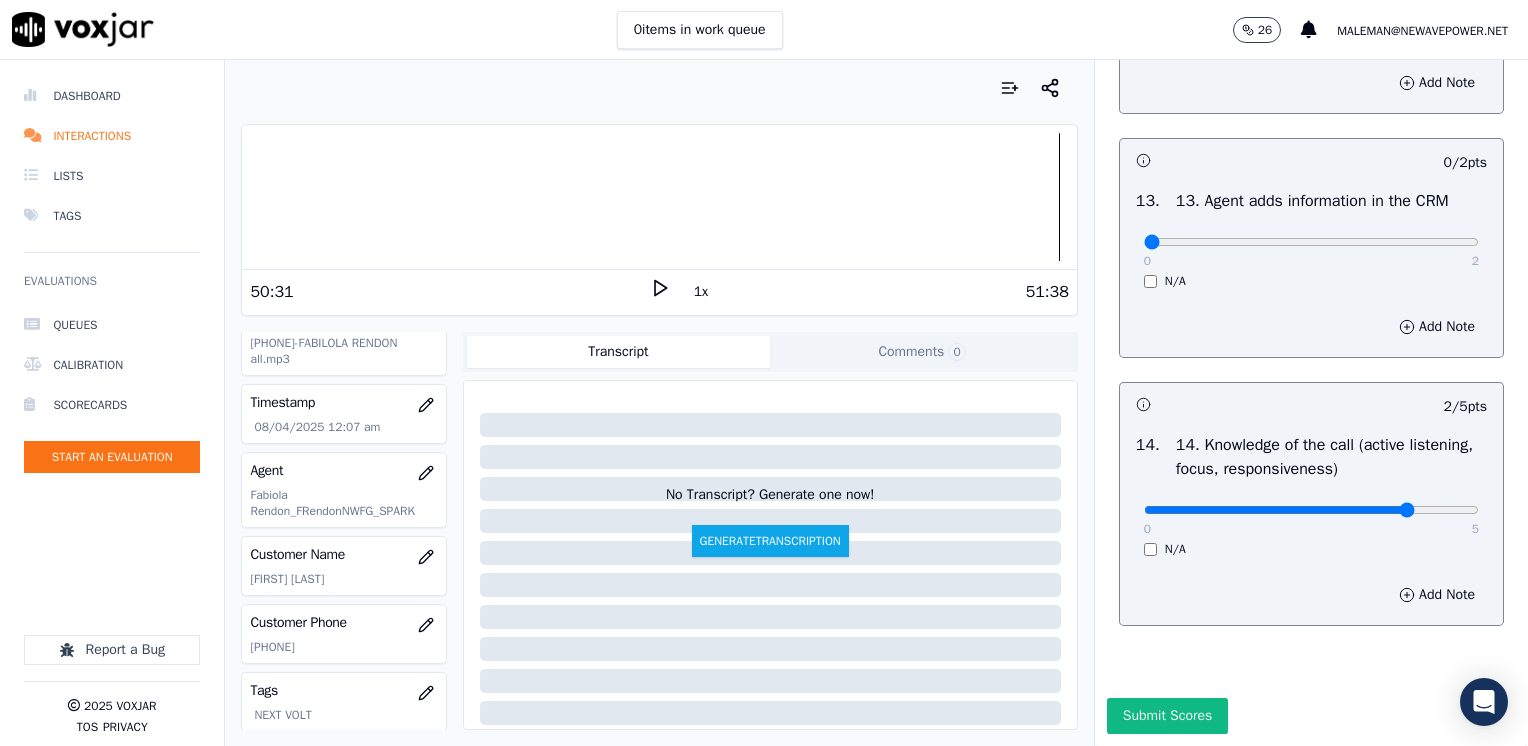 type on "4" 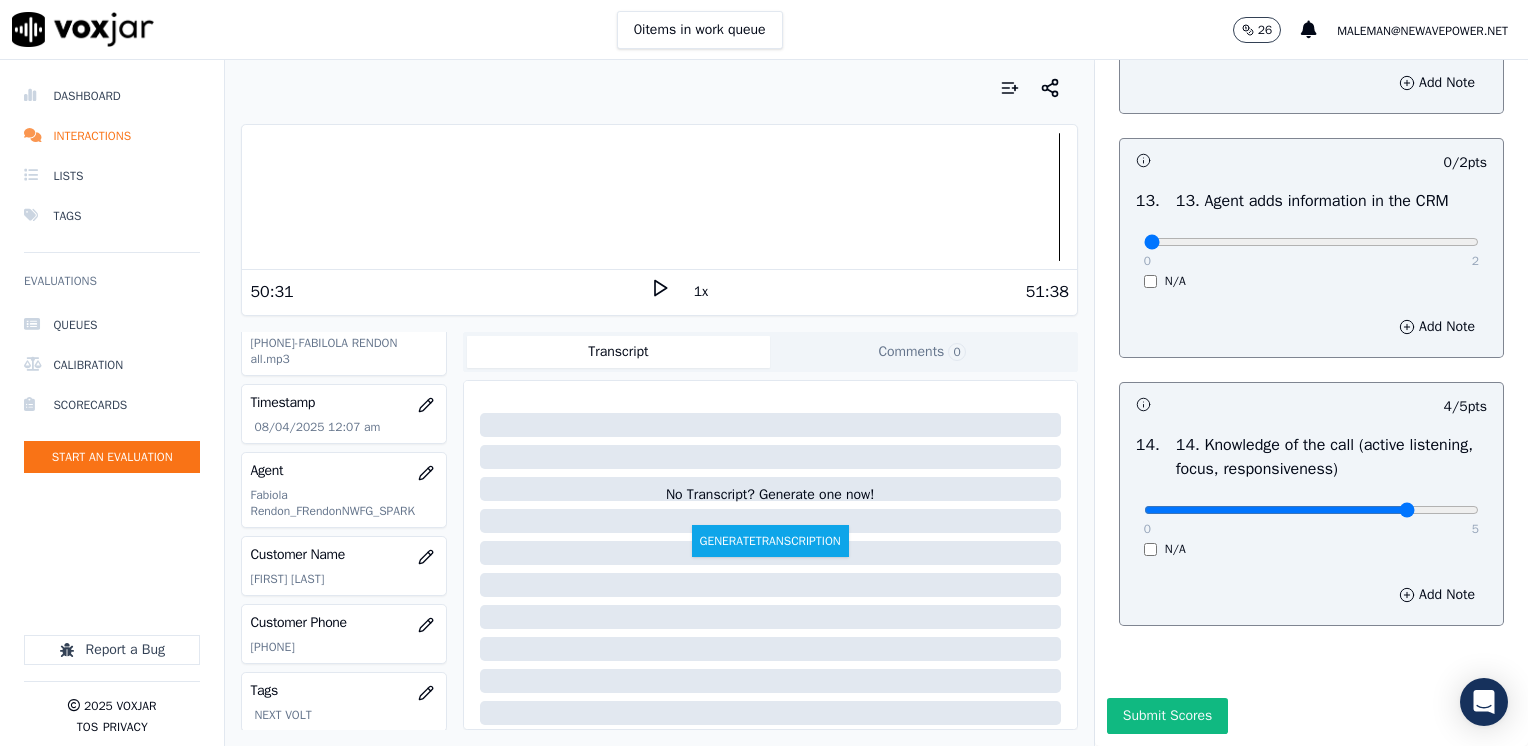 click on "Add Note" at bounding box center (1311, 595) 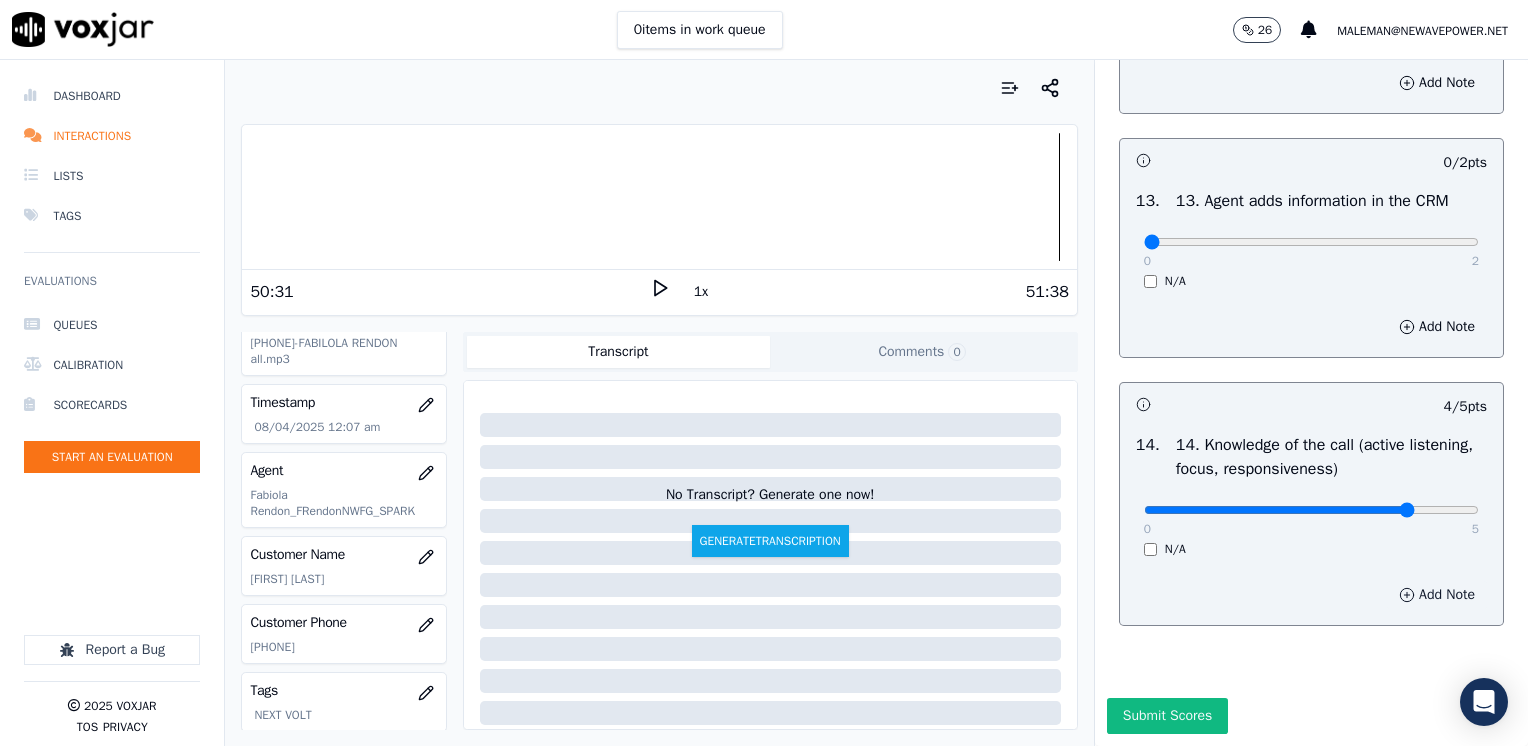 click on "Add Note" at bounding box center (1437, 595) 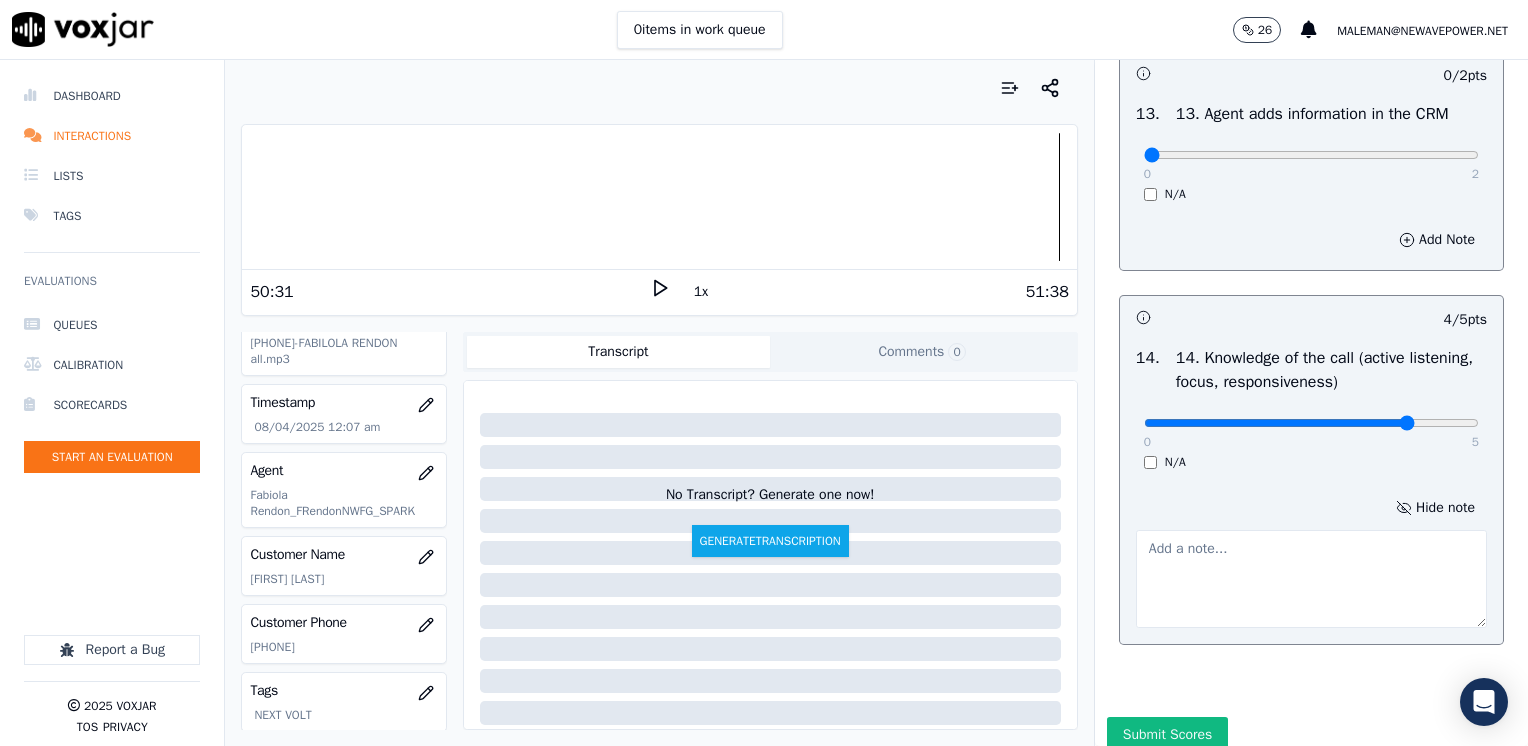 click at bounding box center [1311, 579] 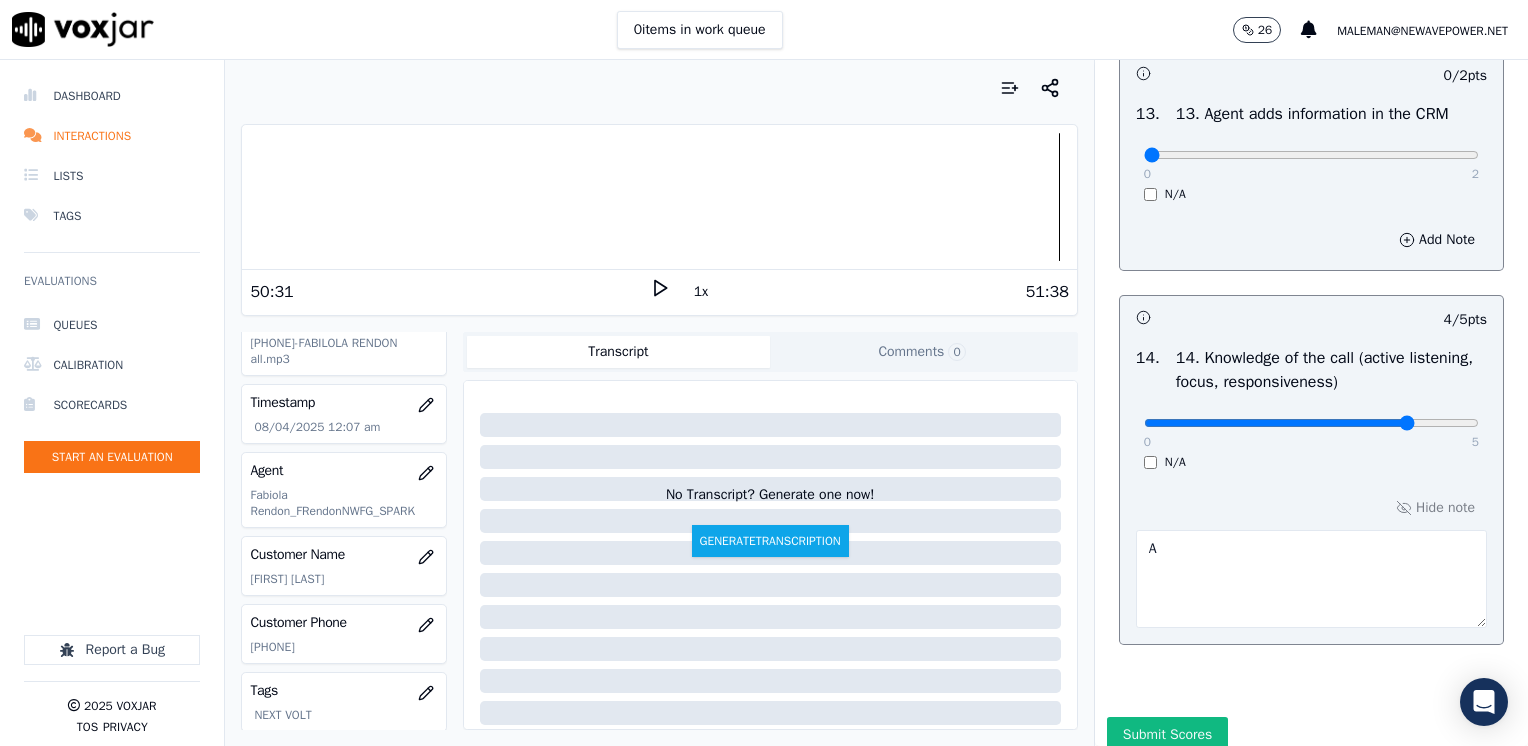 click on "A" at bounding box center (1311, 579) 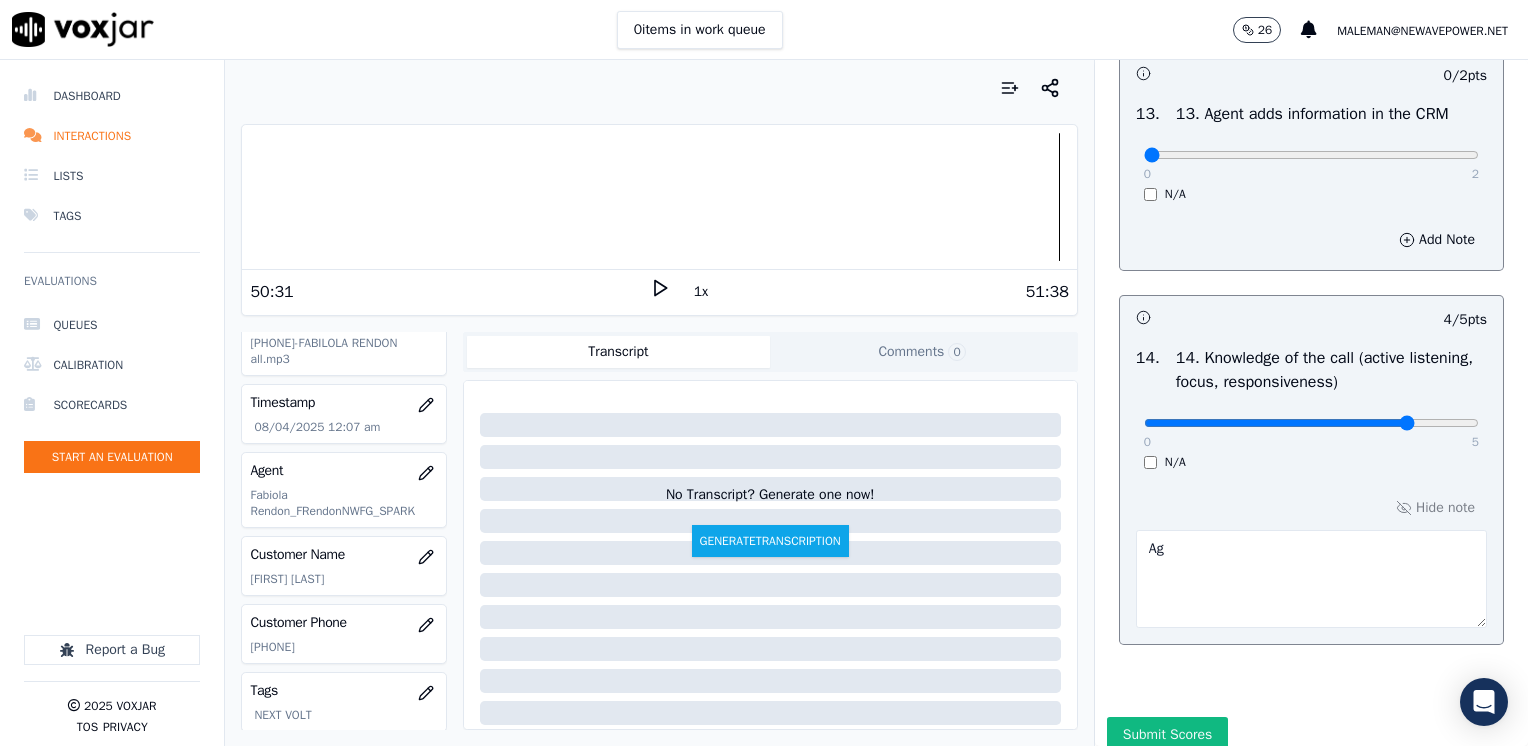 type on "A" 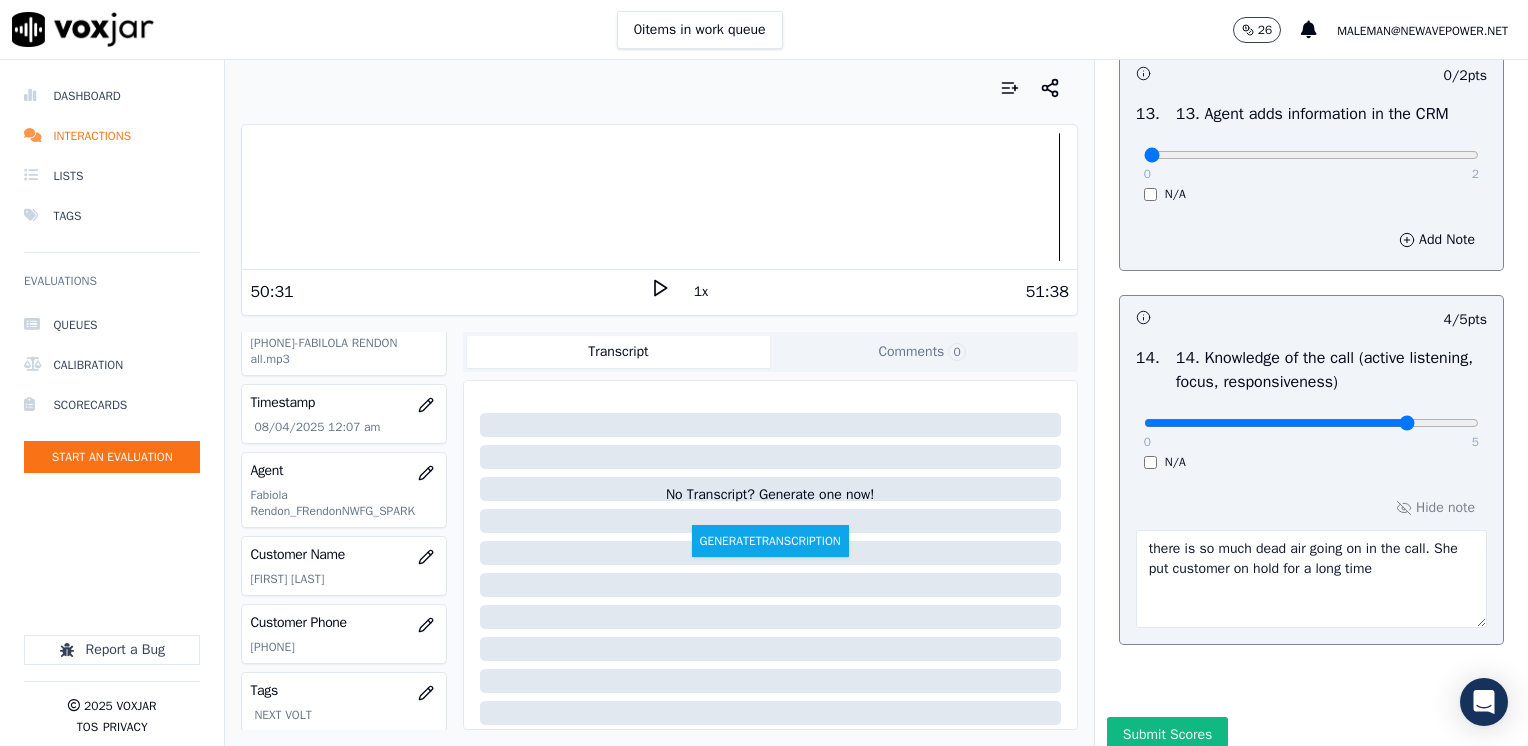 type on "there is so much dead air going on in the call. She put customer on hold for a long time" 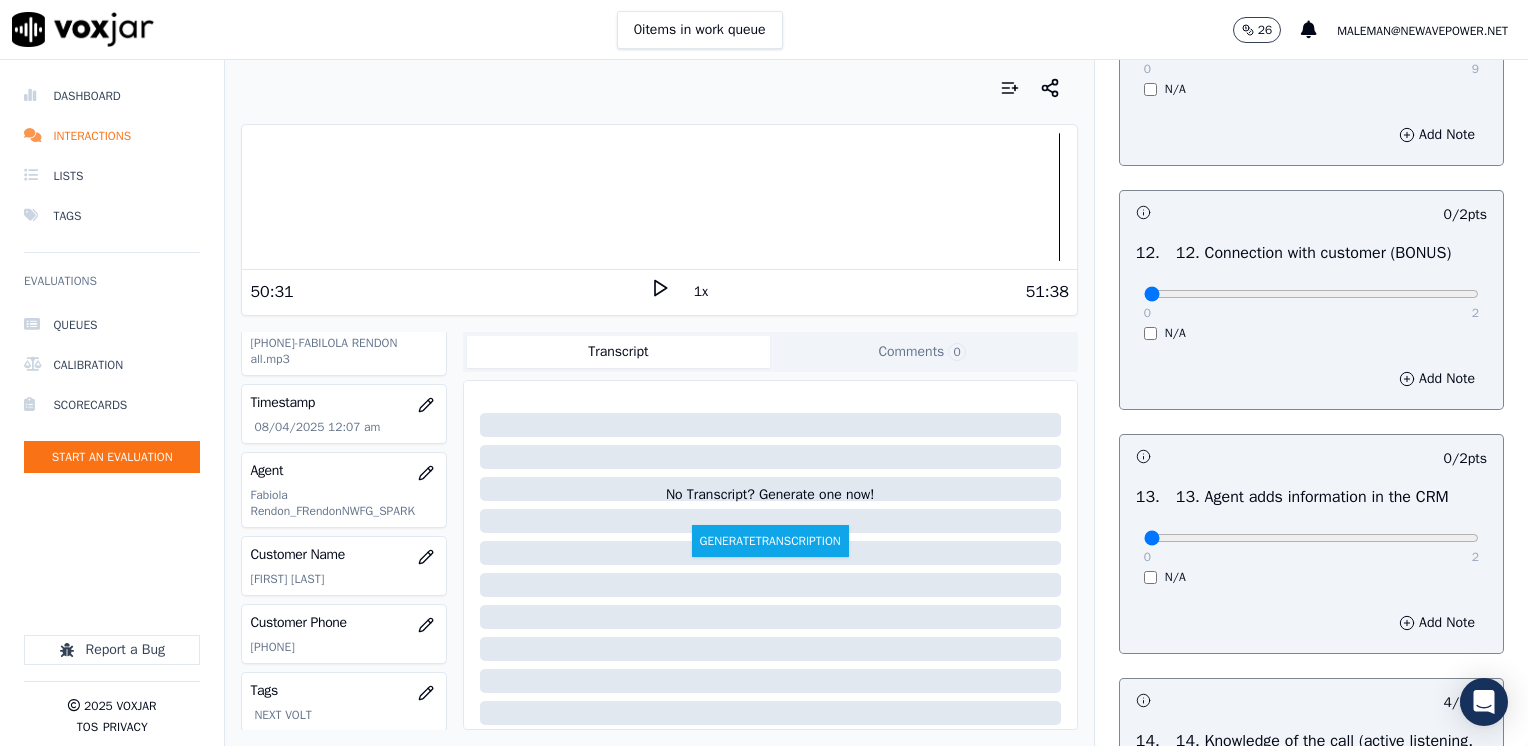 scroll, scrollTop: 3059, scrollLeft: 0, axis: vertical 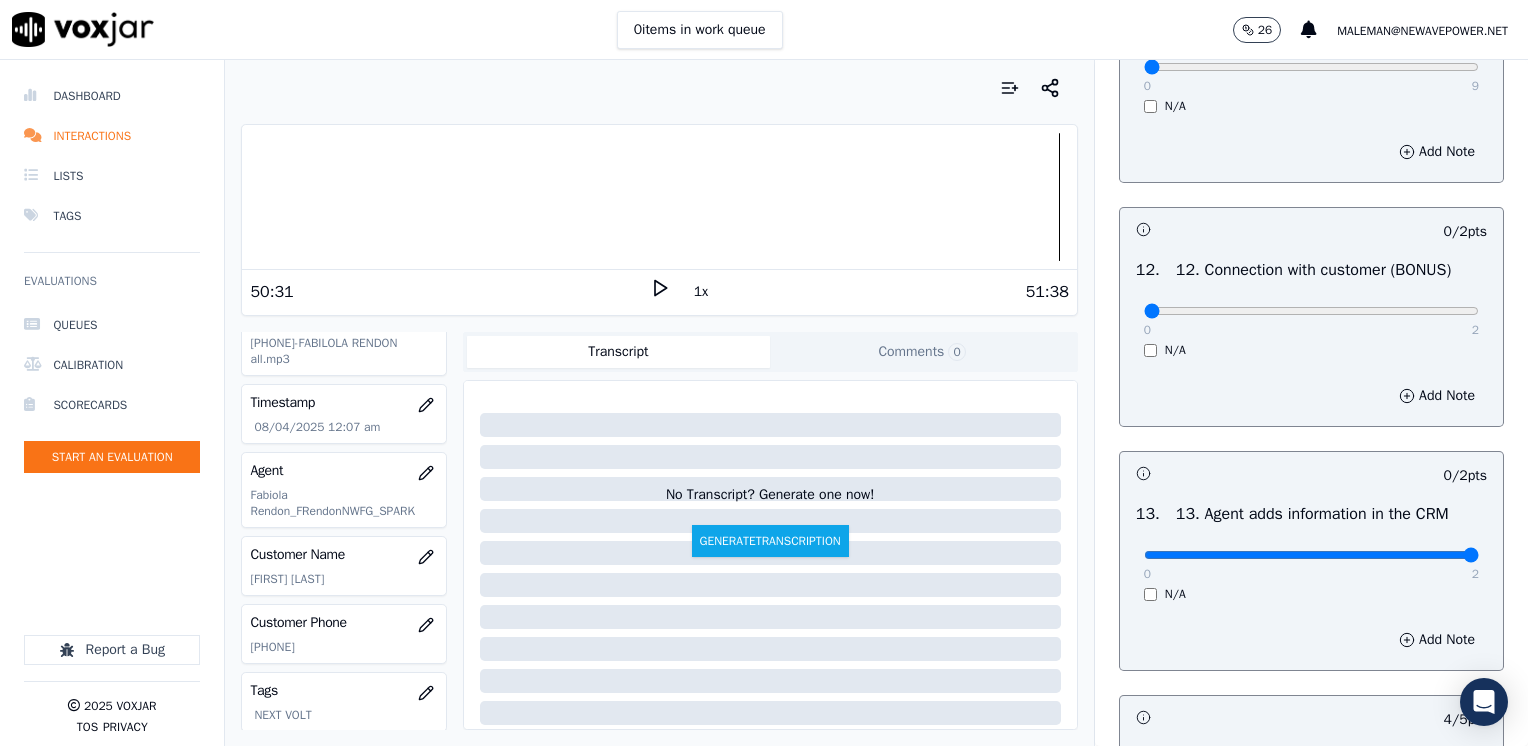 drag, startPoint x: 1129, startPoint y: 603, endPoint x: 1531, endPoint y: 612, distance: 402.10074 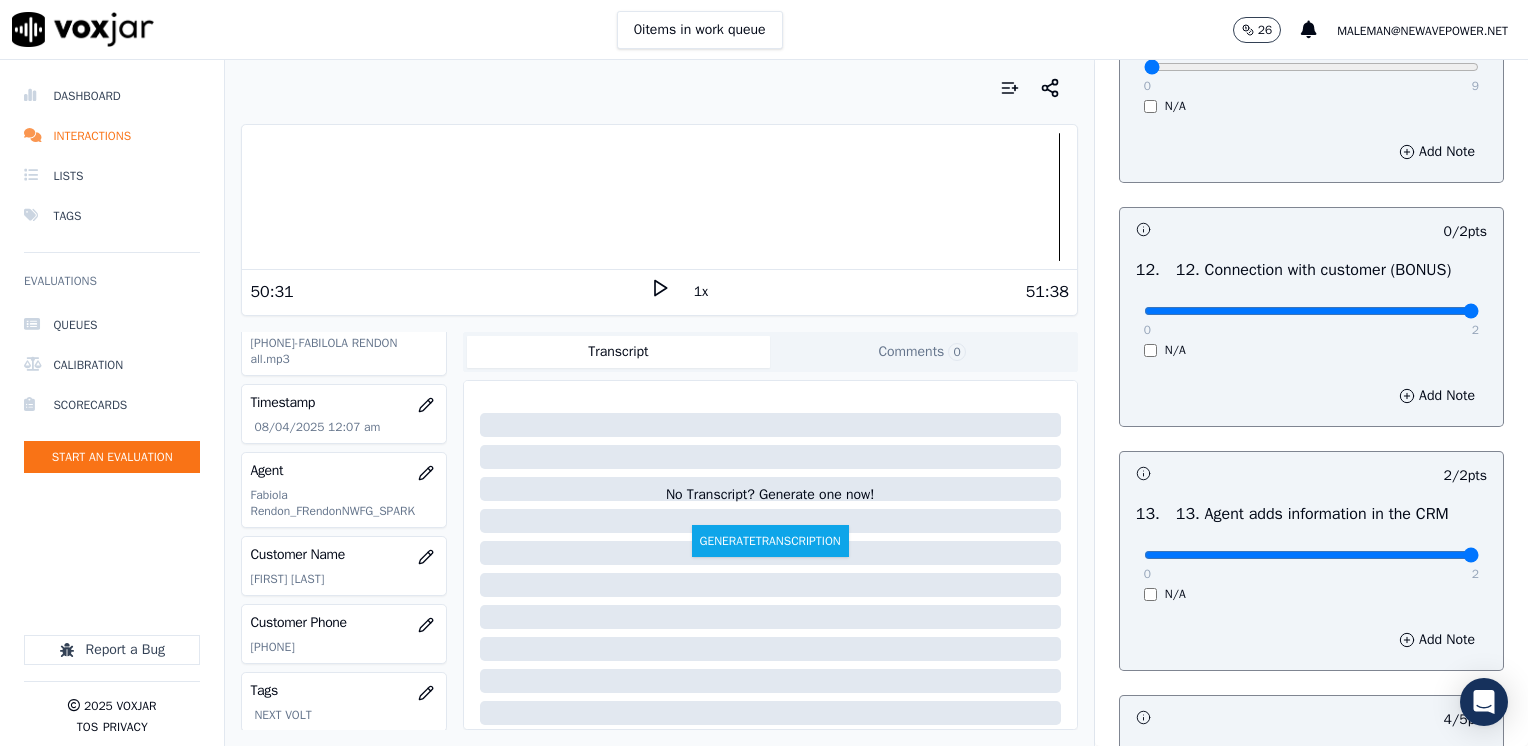 drag, startPoint x: 1128, startPoint y: 354, endPoint x: 1531, endPoint y: 353, distance: 403.00125 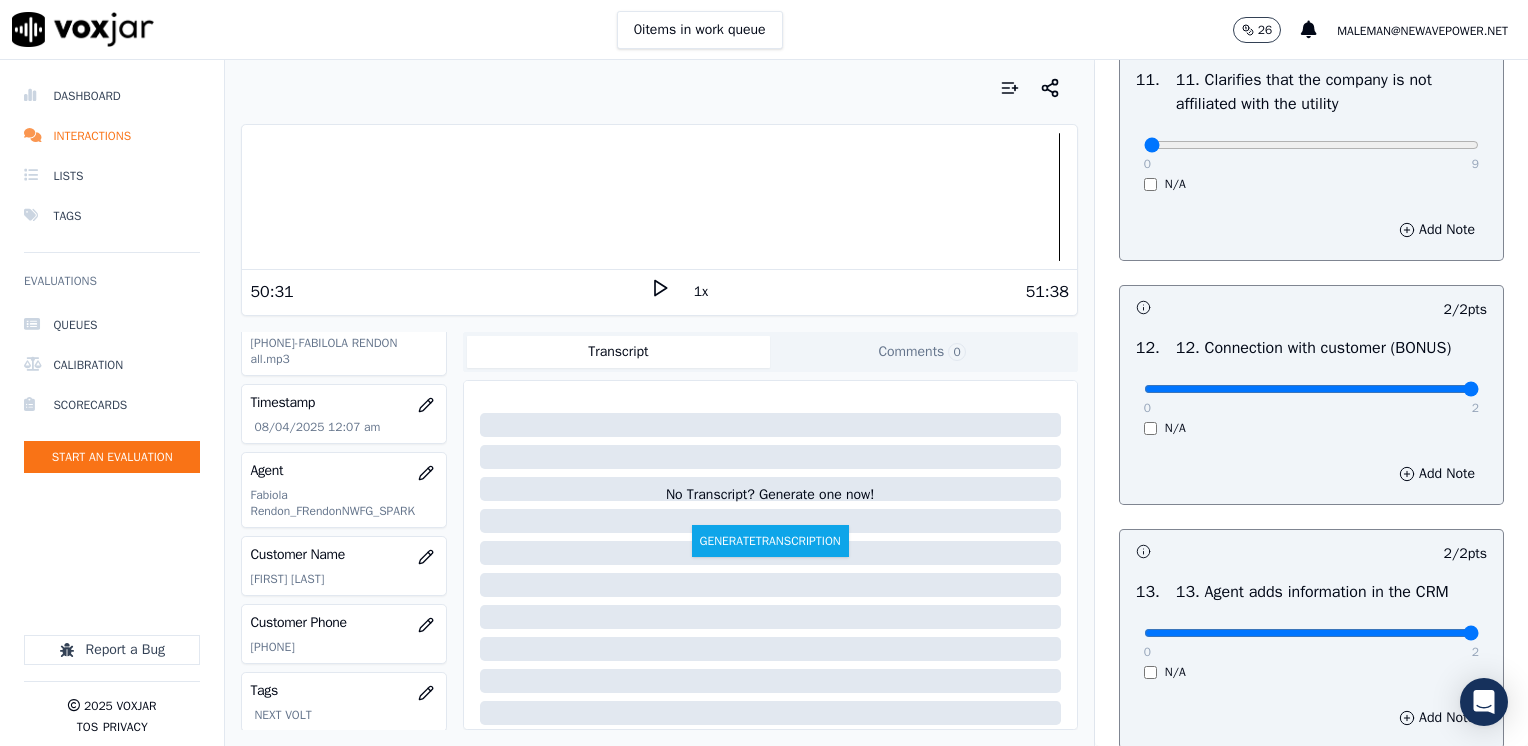 scroll, scrollTop: 2859, scrollLeft: 0, axis: vertical 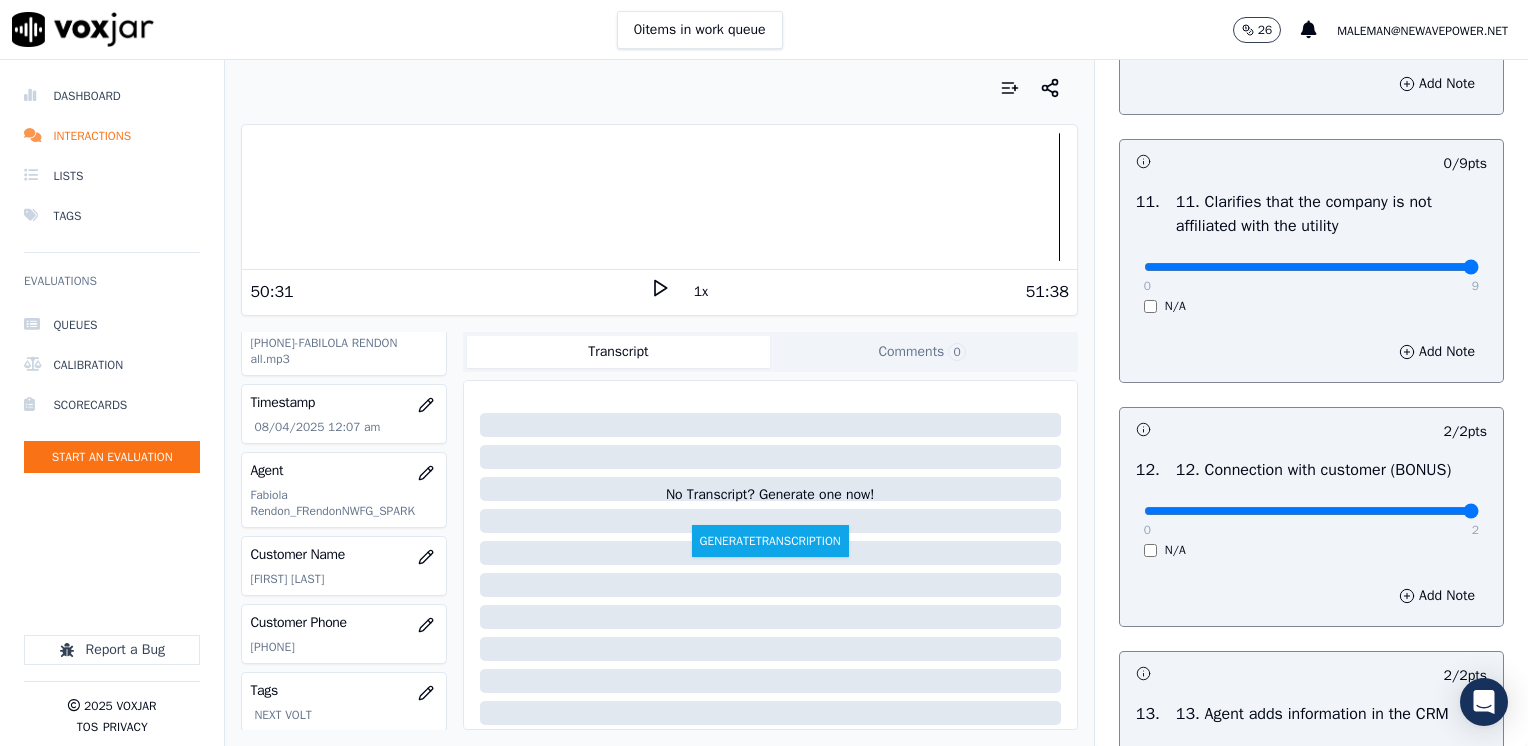 drag, startPoint x: 1130, startPoint y: 310, endPoint x: 1531, endPoint y: 306, distance: 401.01996 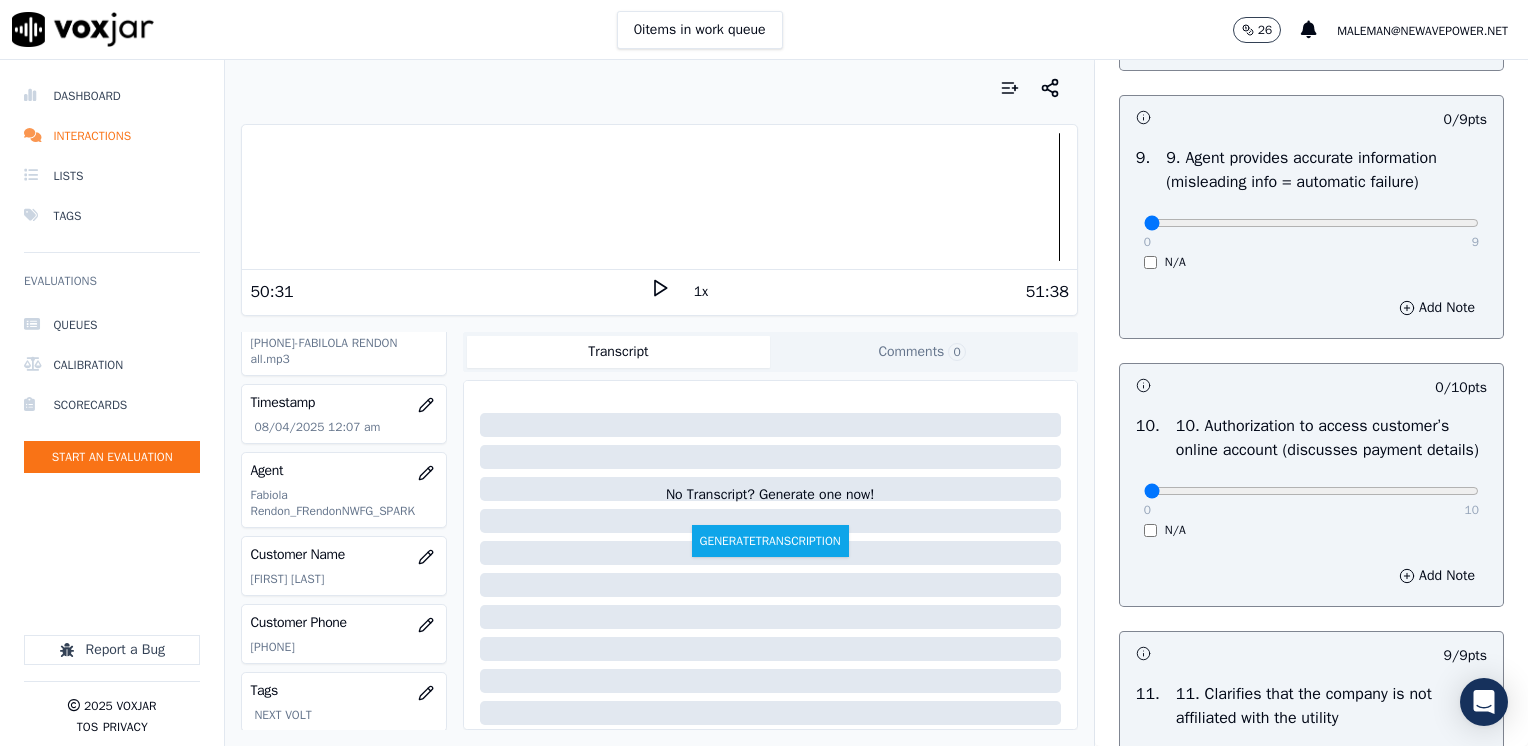 scroll, scrollTop: 2359, scrollLeft: 0, axis: vertical 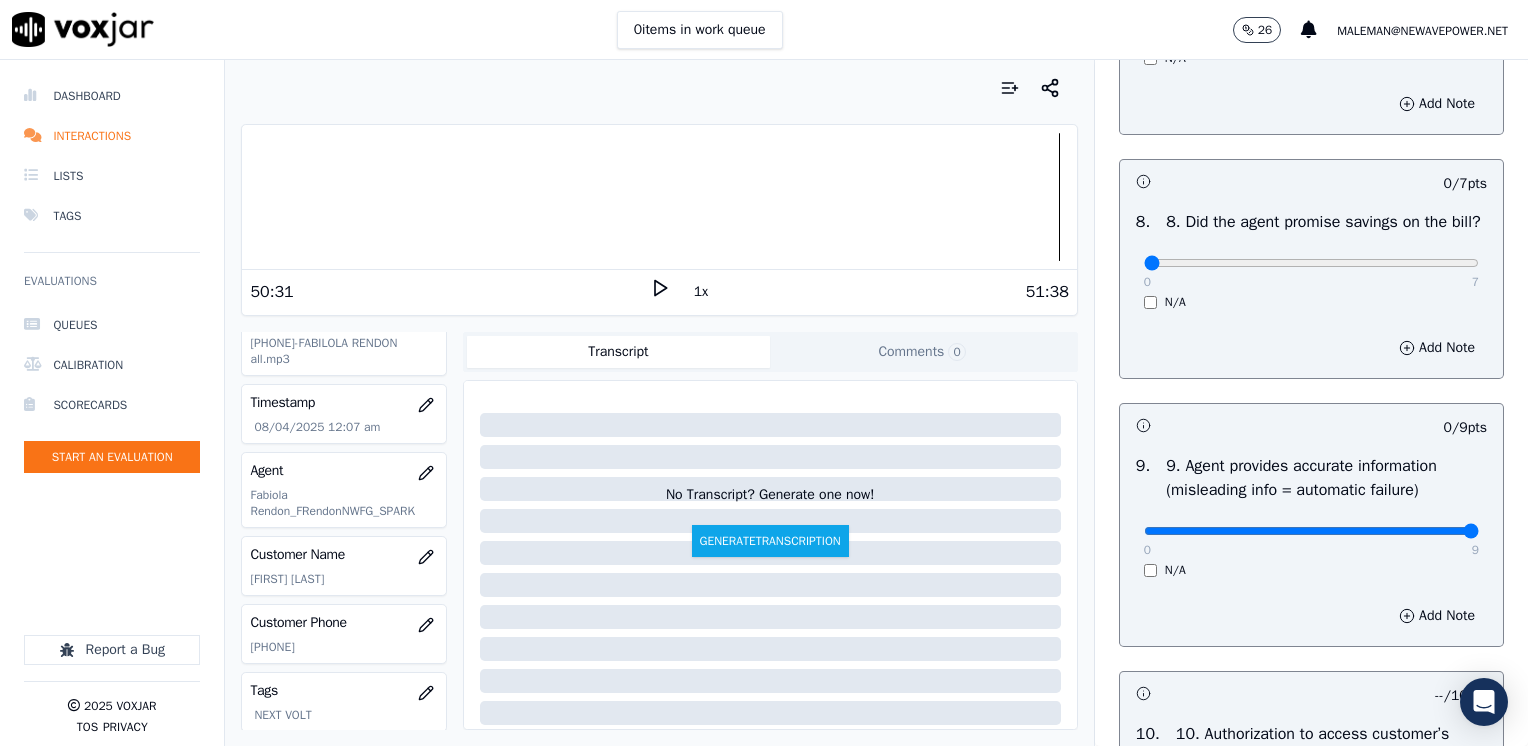 drag, startPoint x: 1131, startPoint y: 546, endPoint x: 1531, endPoint y: 536, distance: 400.12497 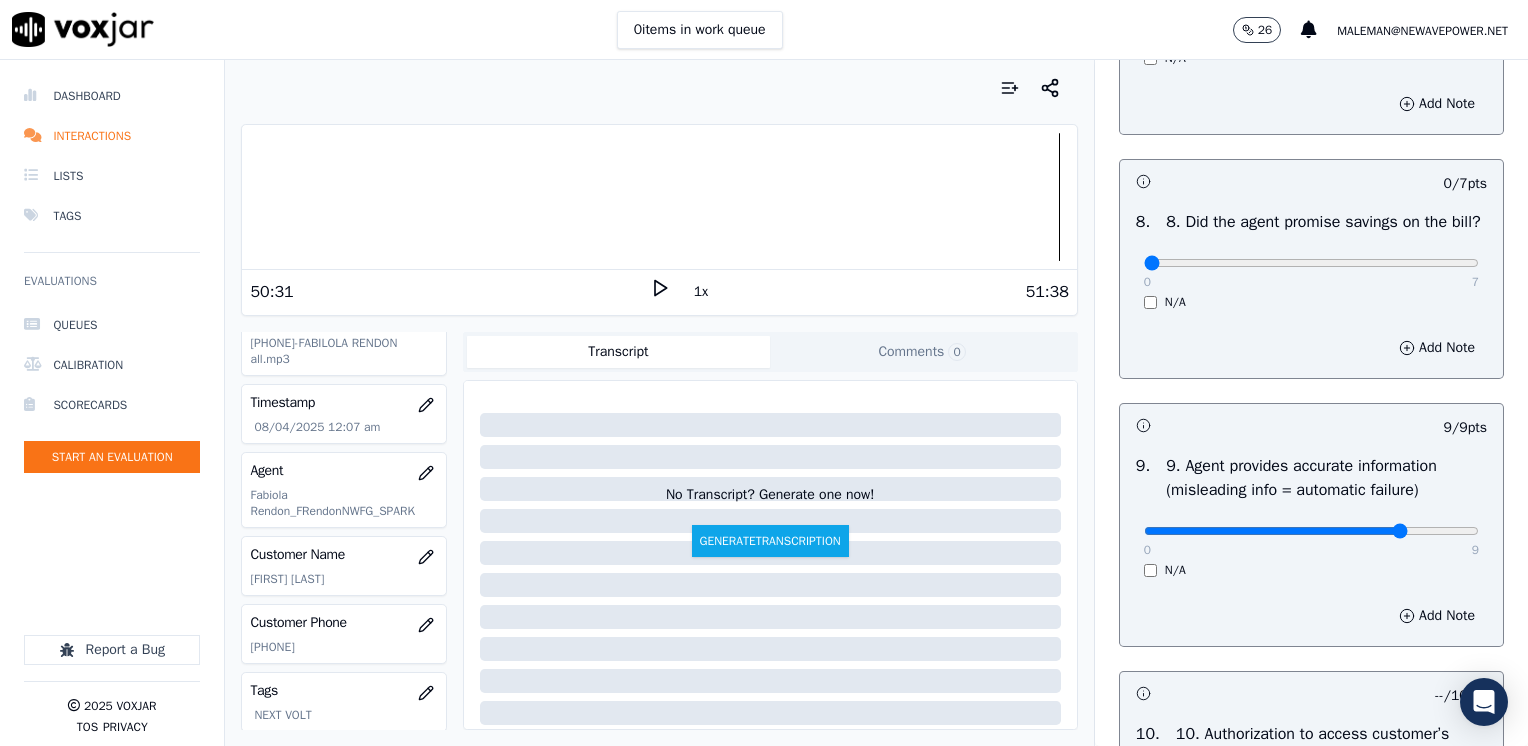 type on "7" 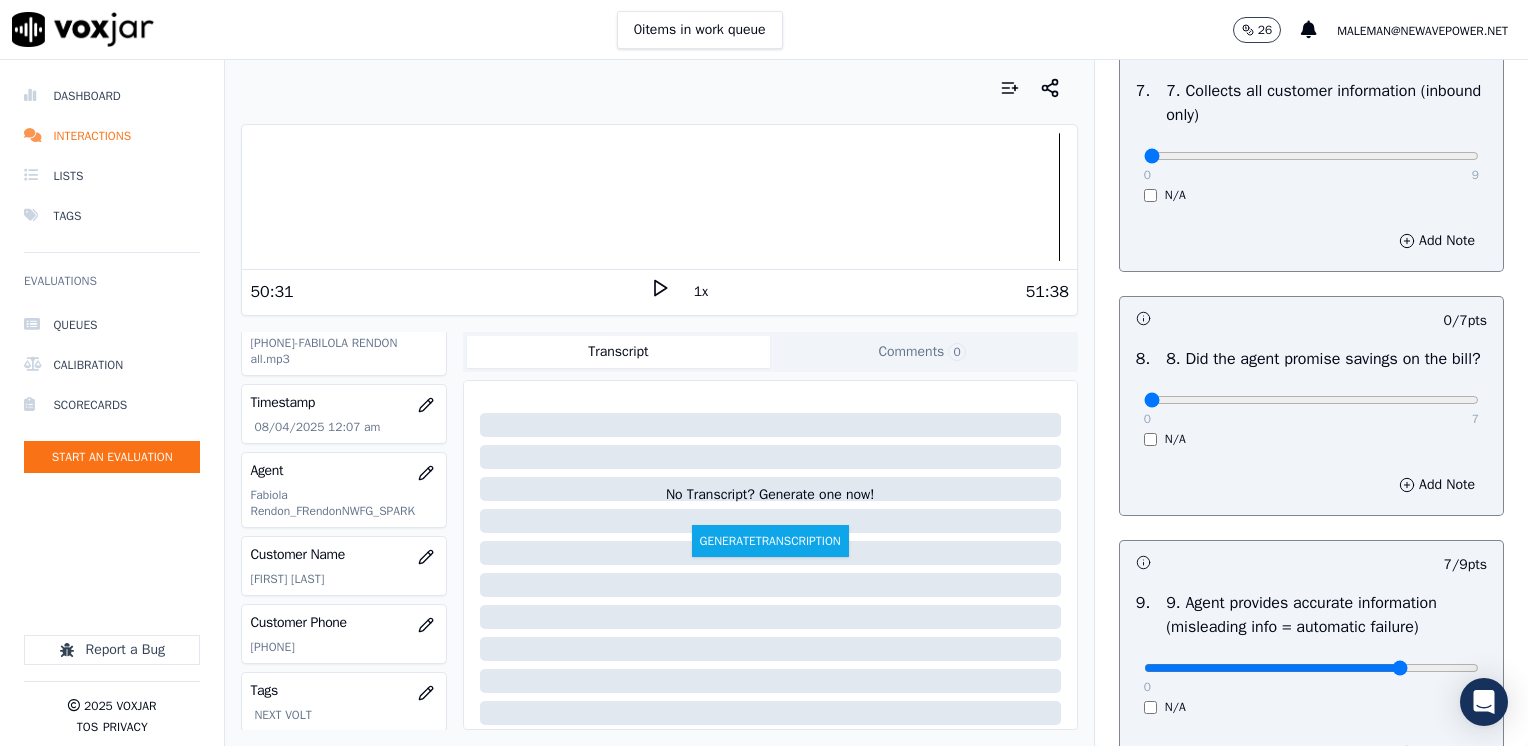 scroll, scrollTop: 1759, scrollLeft: 0, axis: vertical 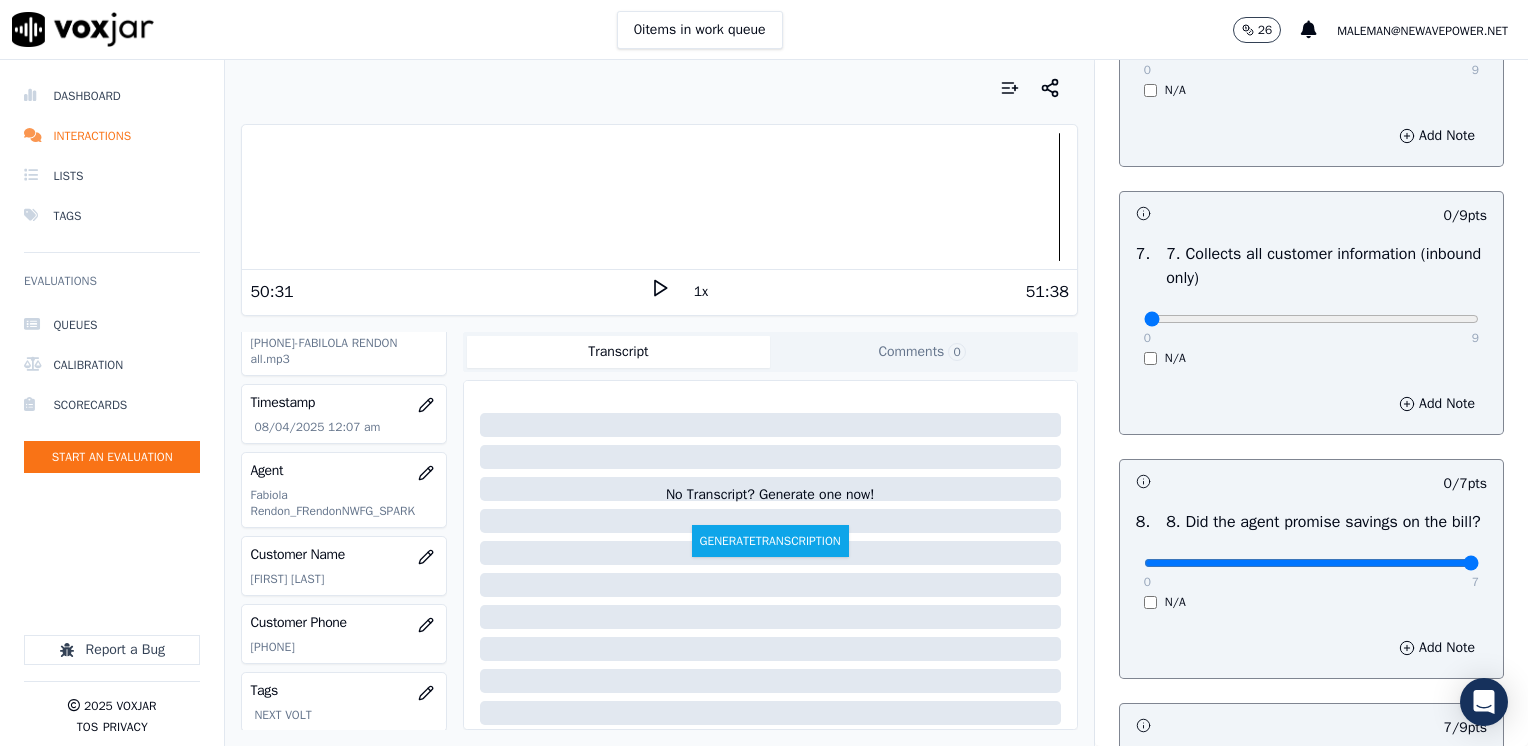 drag, startPoint x: 1134, startPoint y: 580, endPoint x: 1522, endPoint y: 564, distance: 388.32974 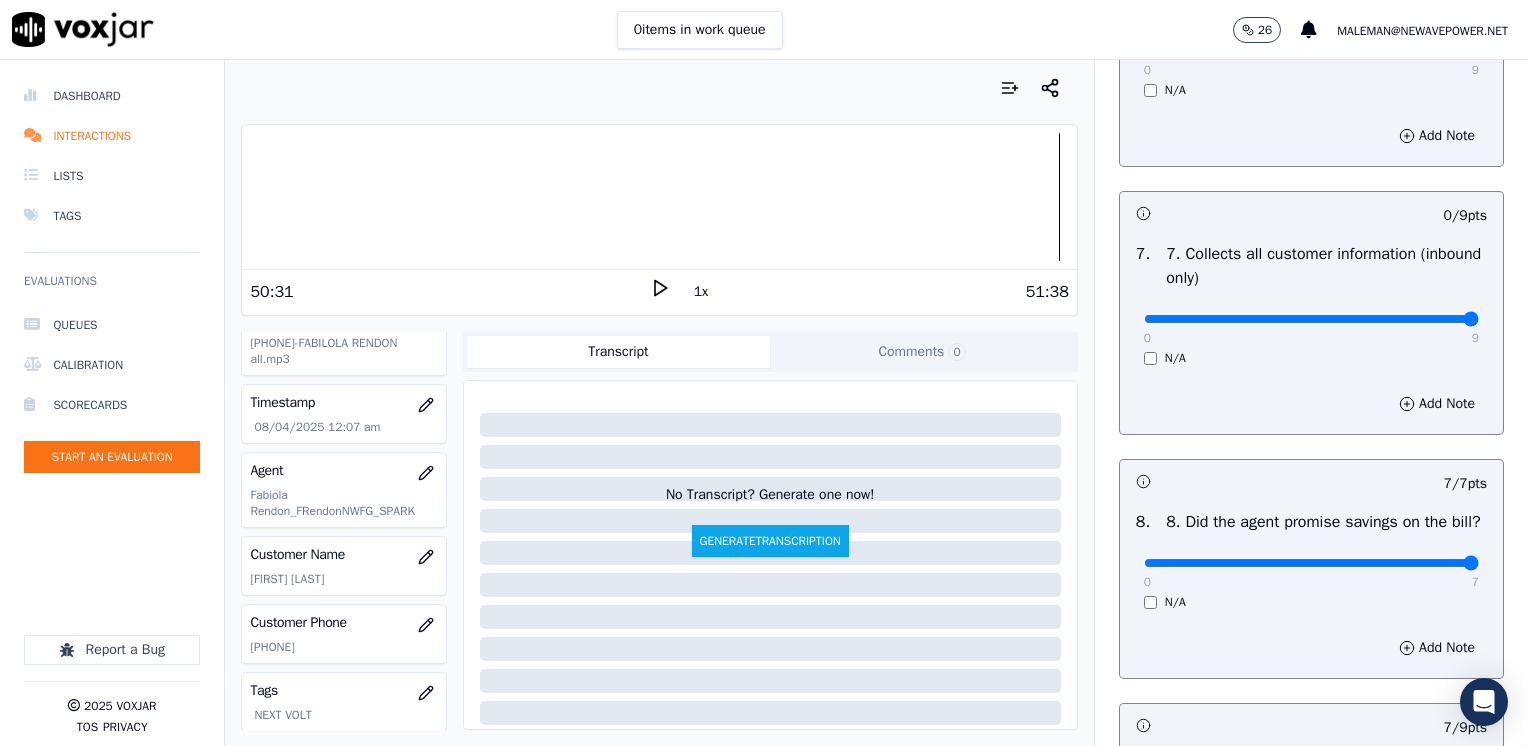 drag, startPoint x: 1131, startPoint y: 316, endPoint x: 1531, endPoint y: 315, distance: 400.00125 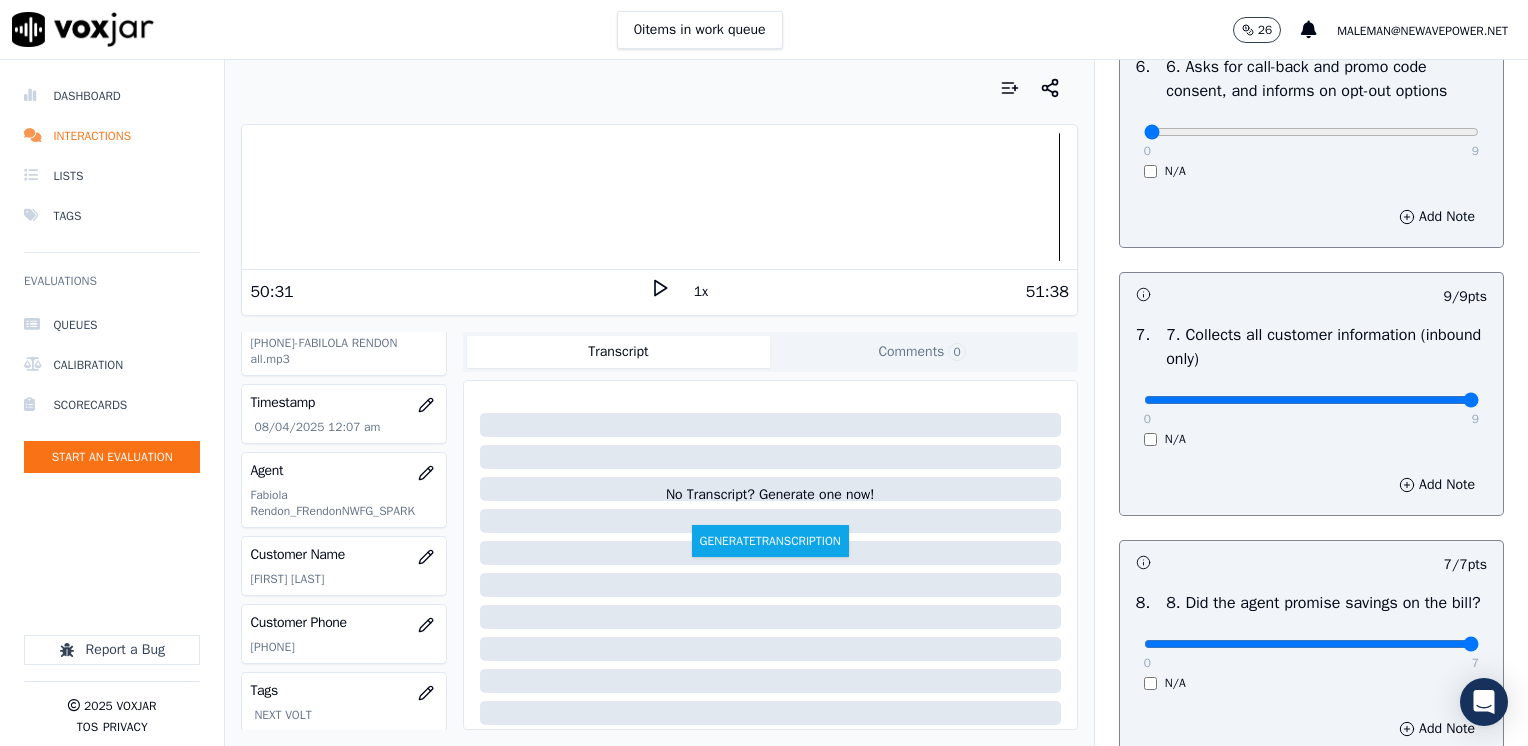 scroll, scrollTop: 1359, scrollLeft: 0, axis: vertical 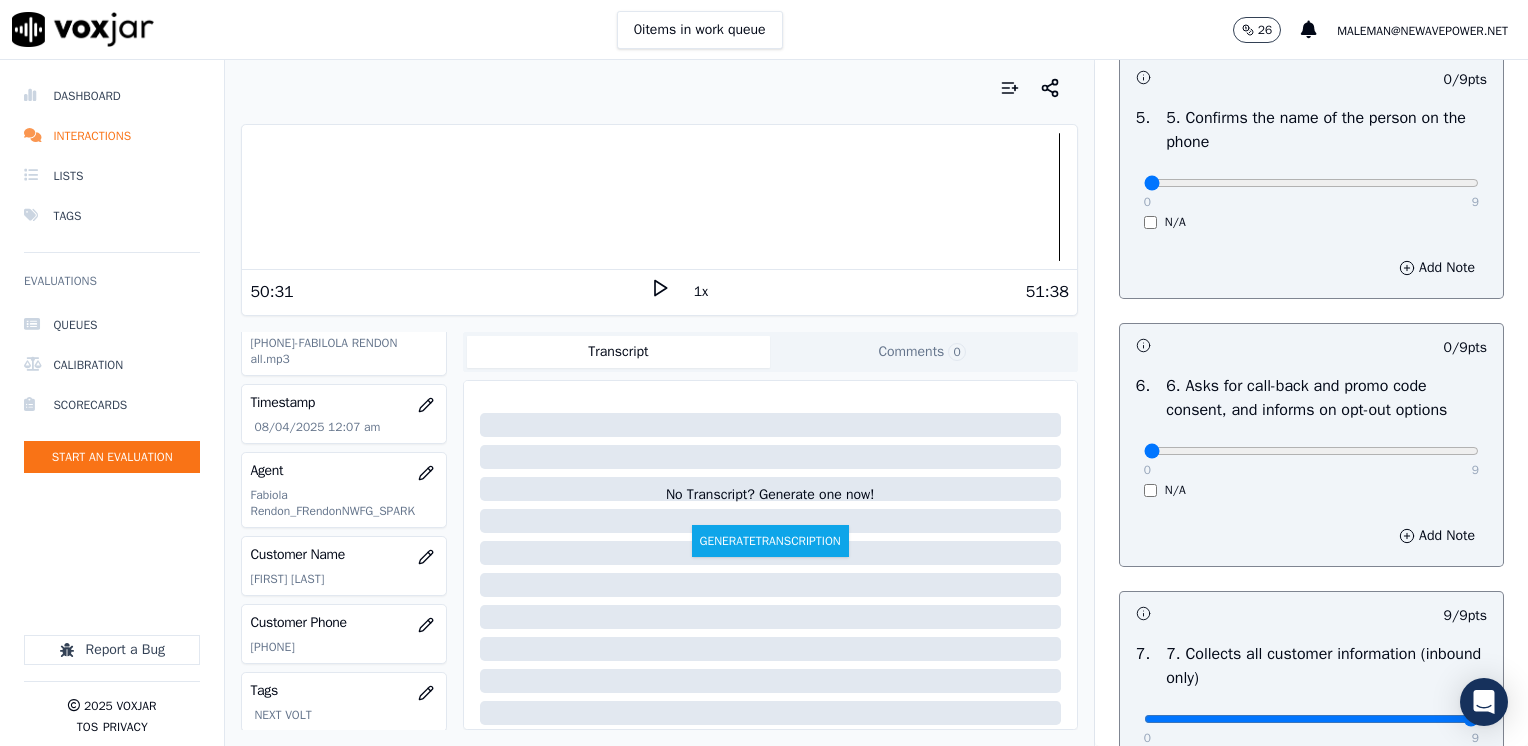 click on "0   9     N/A" at bounding box center (1311, 460) 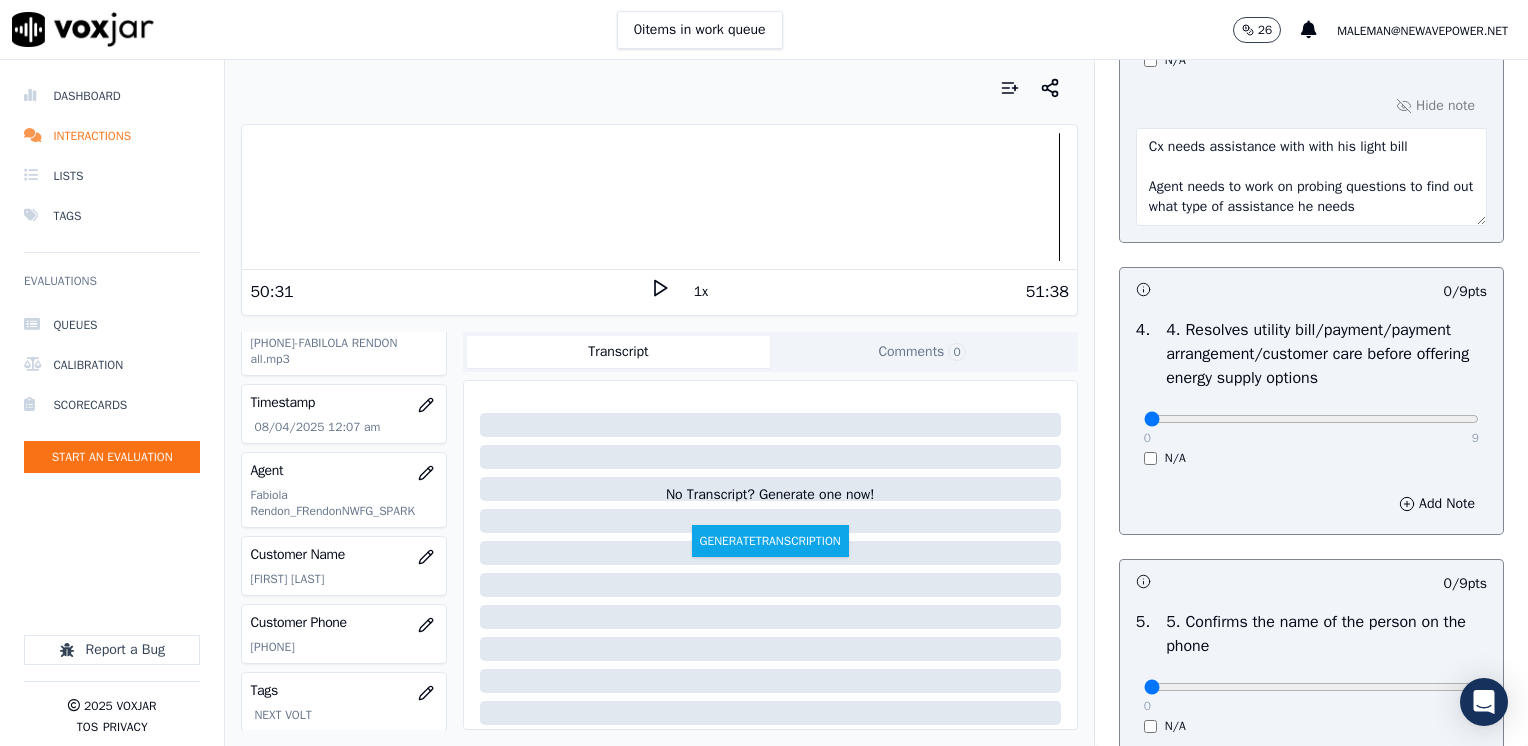 scroll, scrollTop: 759, scrollLeft: 0, axis: vertical 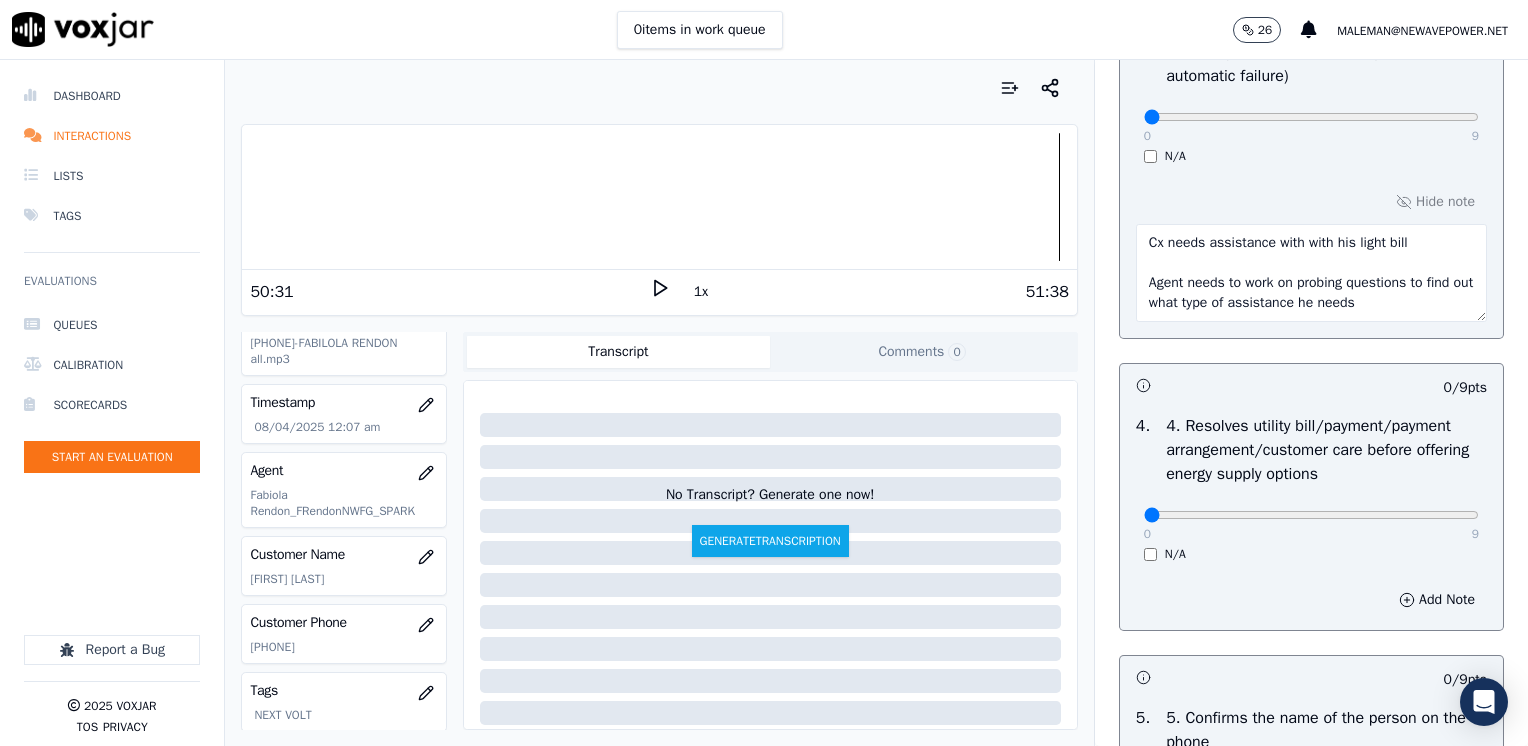 drag, startPoint x: 1252, startPoint y: 242, endPoint x: 1413, endPoint y: 249, distance: 161.1521 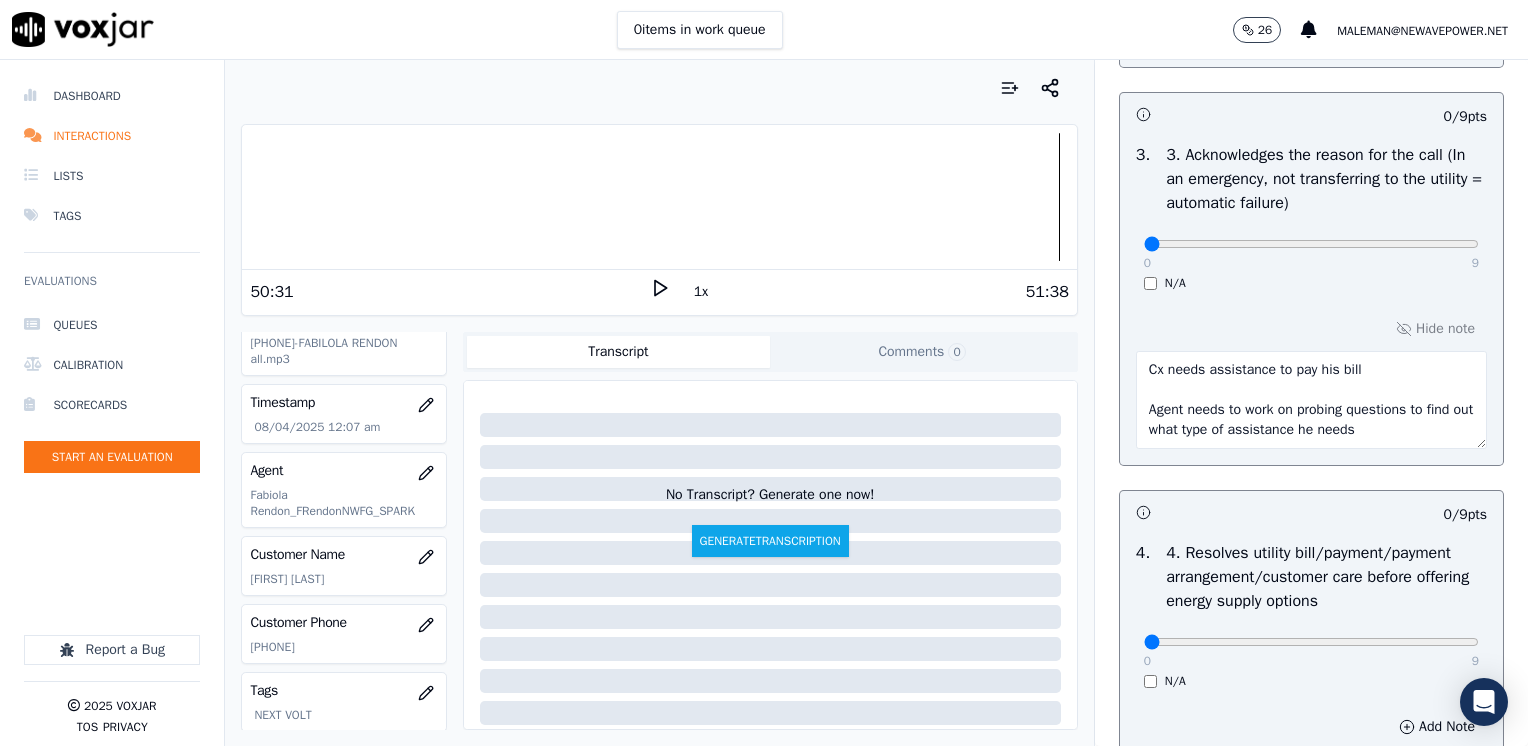scroll, scrollTop: 559, scrollLeft: 0, axis: vertical 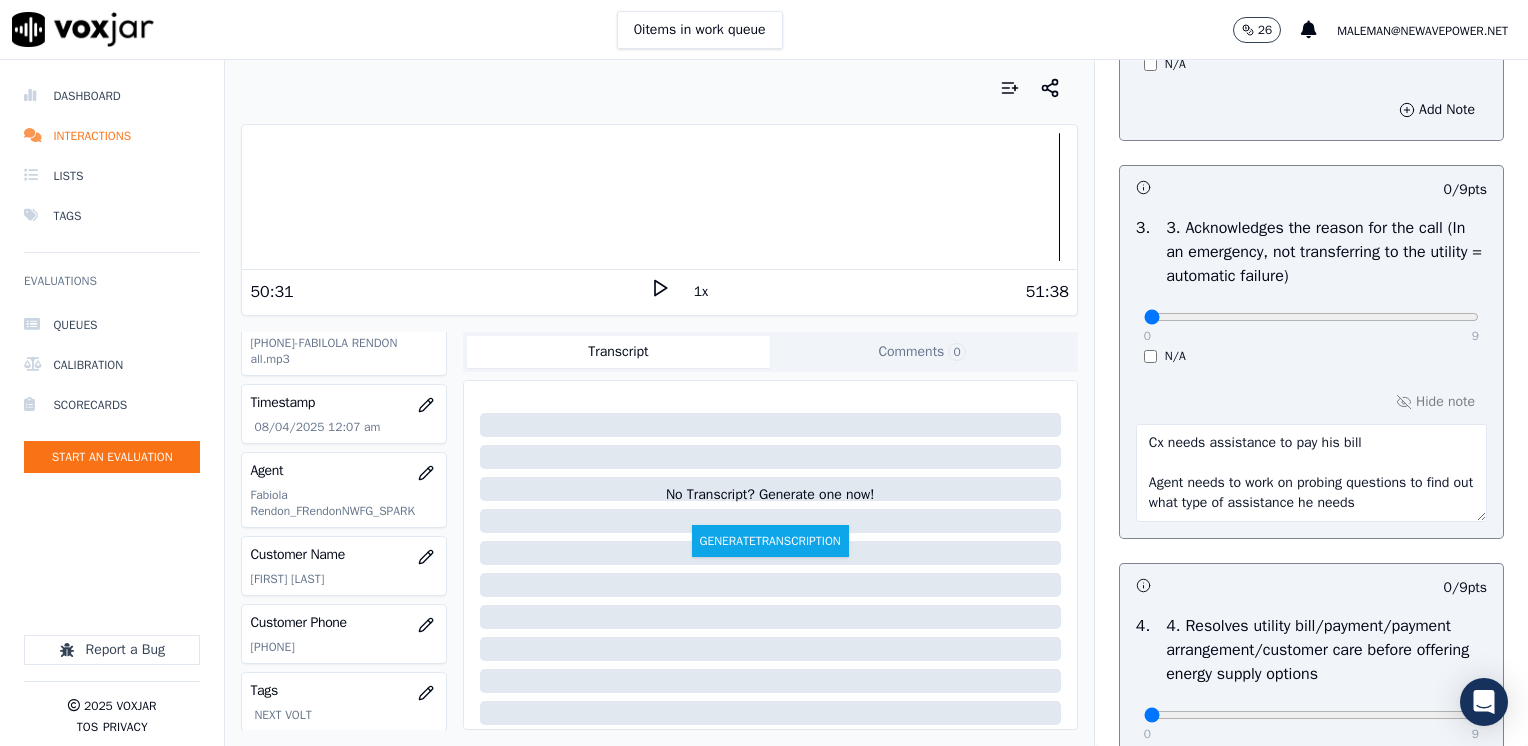 type on "Cx needs assistance to pay his bill
Agent needs to work on probing questions to find out what type of assistance he needs" 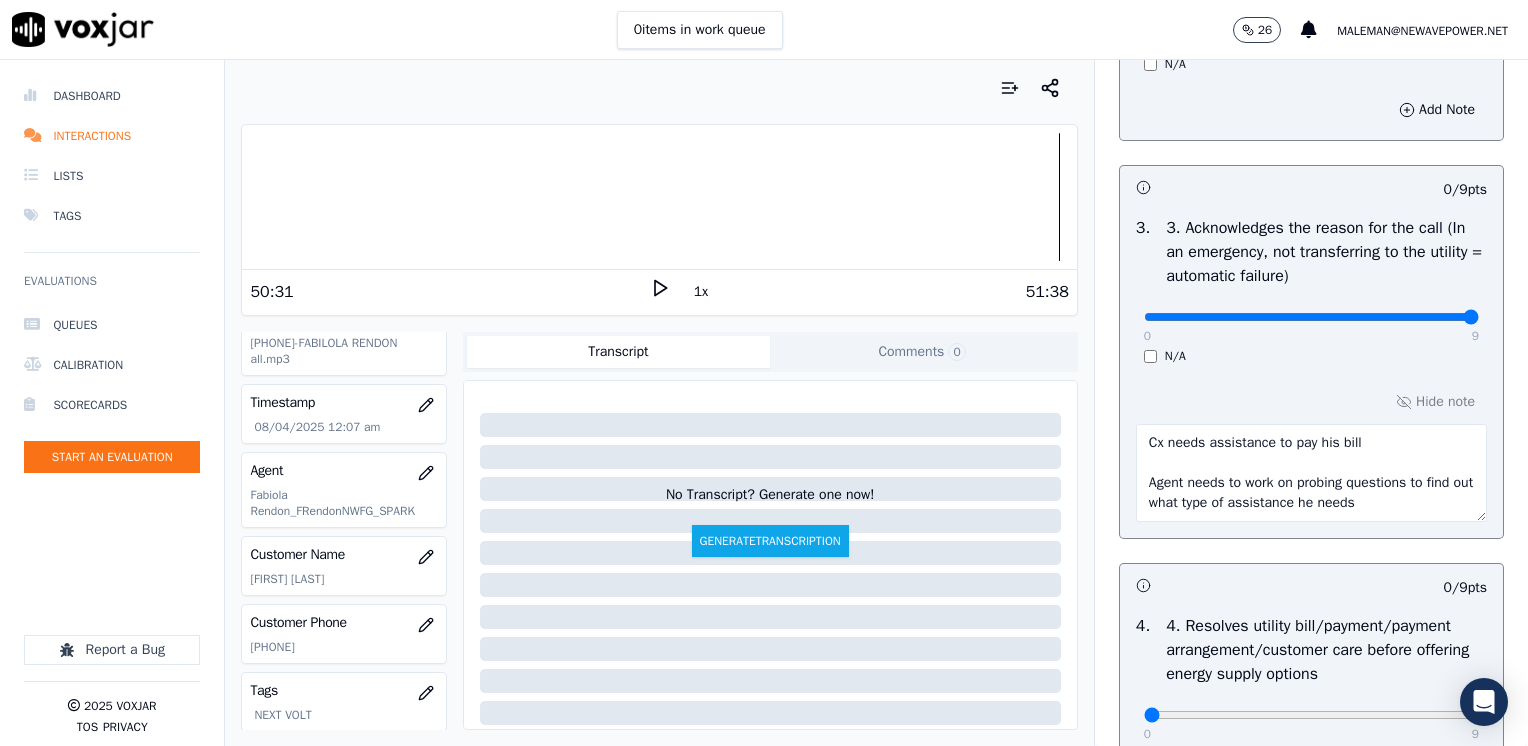 drag, startPoint x: 1128, startPoint y: 312, endPoint x: 1531, endPoint y: 312, distance: 403 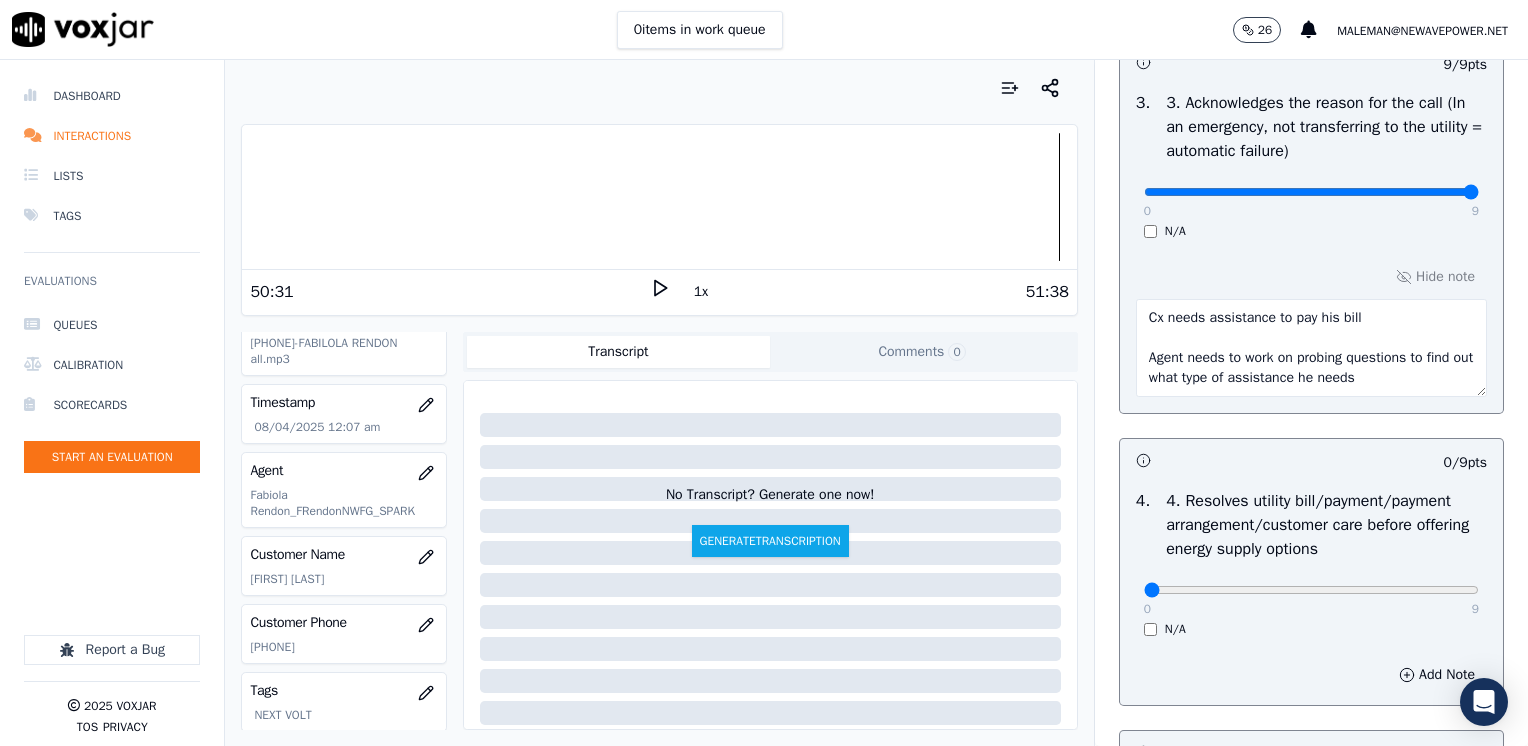 scroll, scrollTop: 859, scrollLeft: 0, axis: vertical 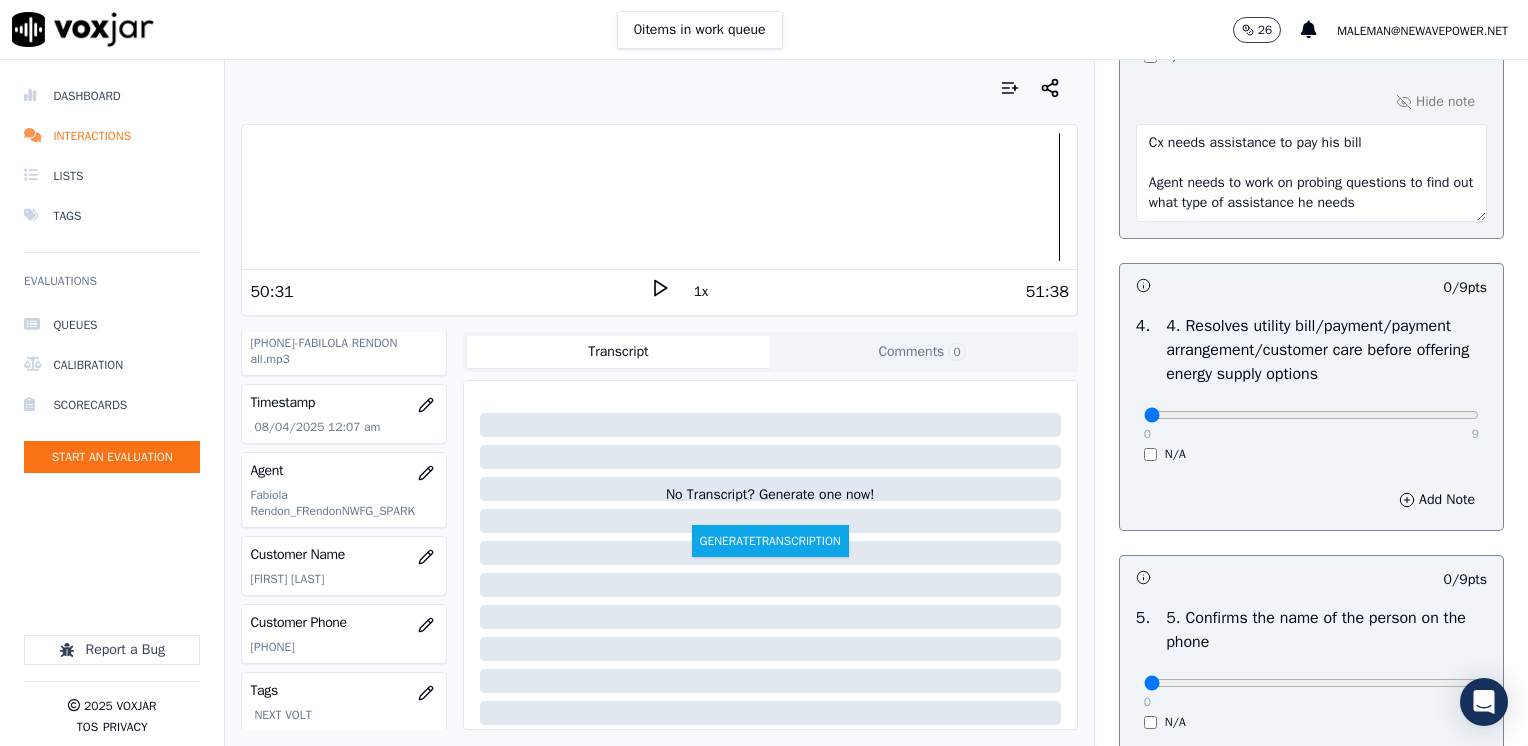 click on "N/A" at bounding box center [1311, 454] 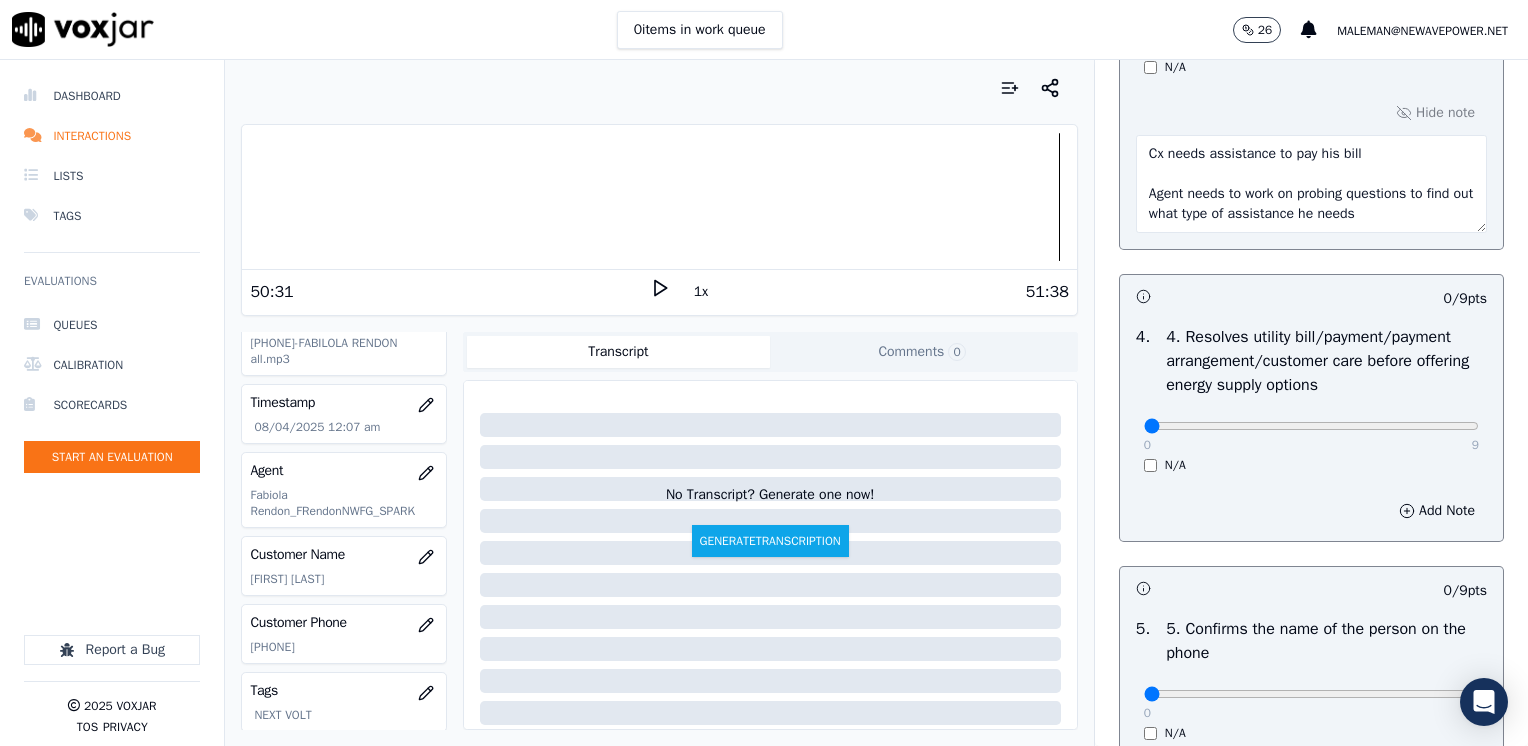scroll, scrollTop: 859, scrollLeft: 0, axis: vertical 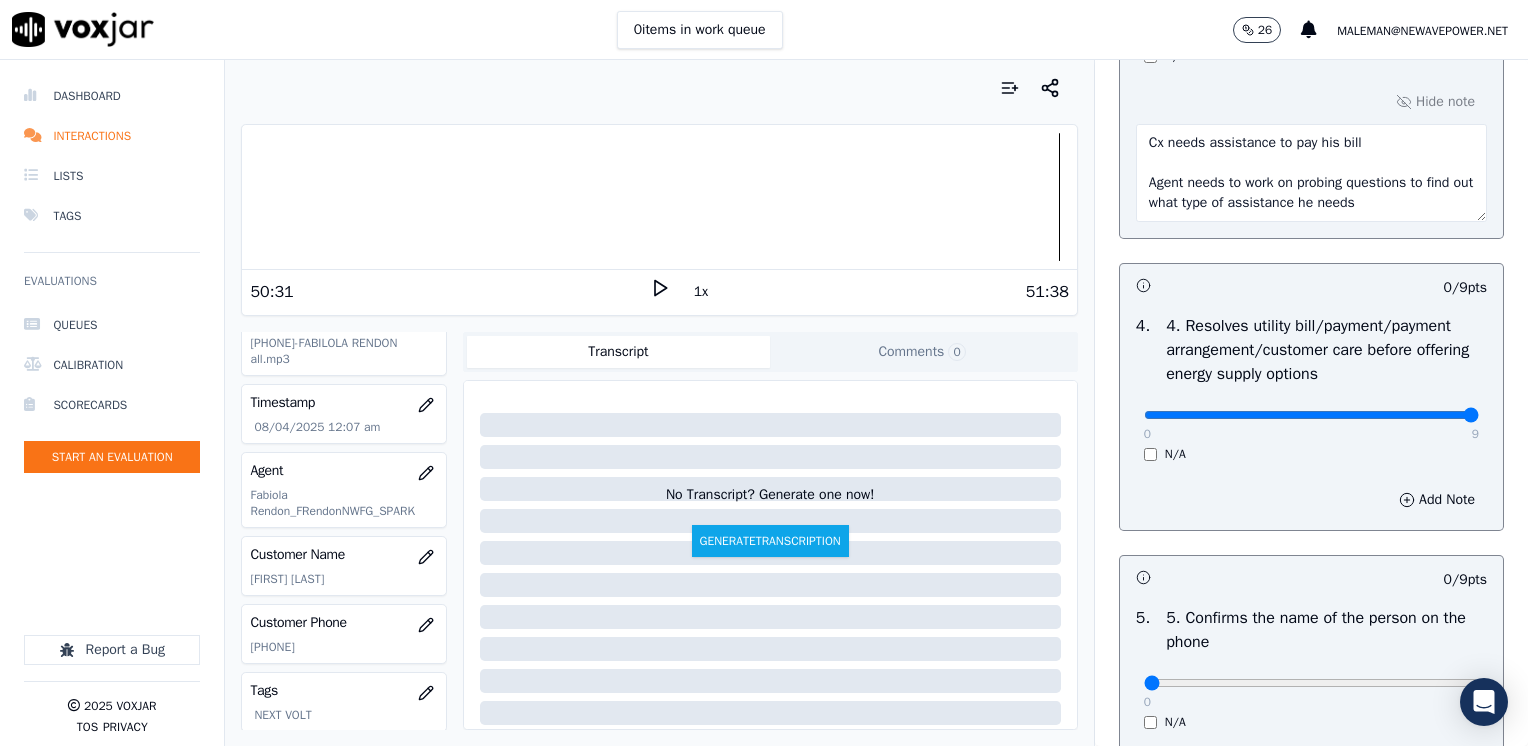 drag, startPoint x: 1132, startPoint y: 418, endPoint x: 1531, endPoint y: 413, distance: 399.03134 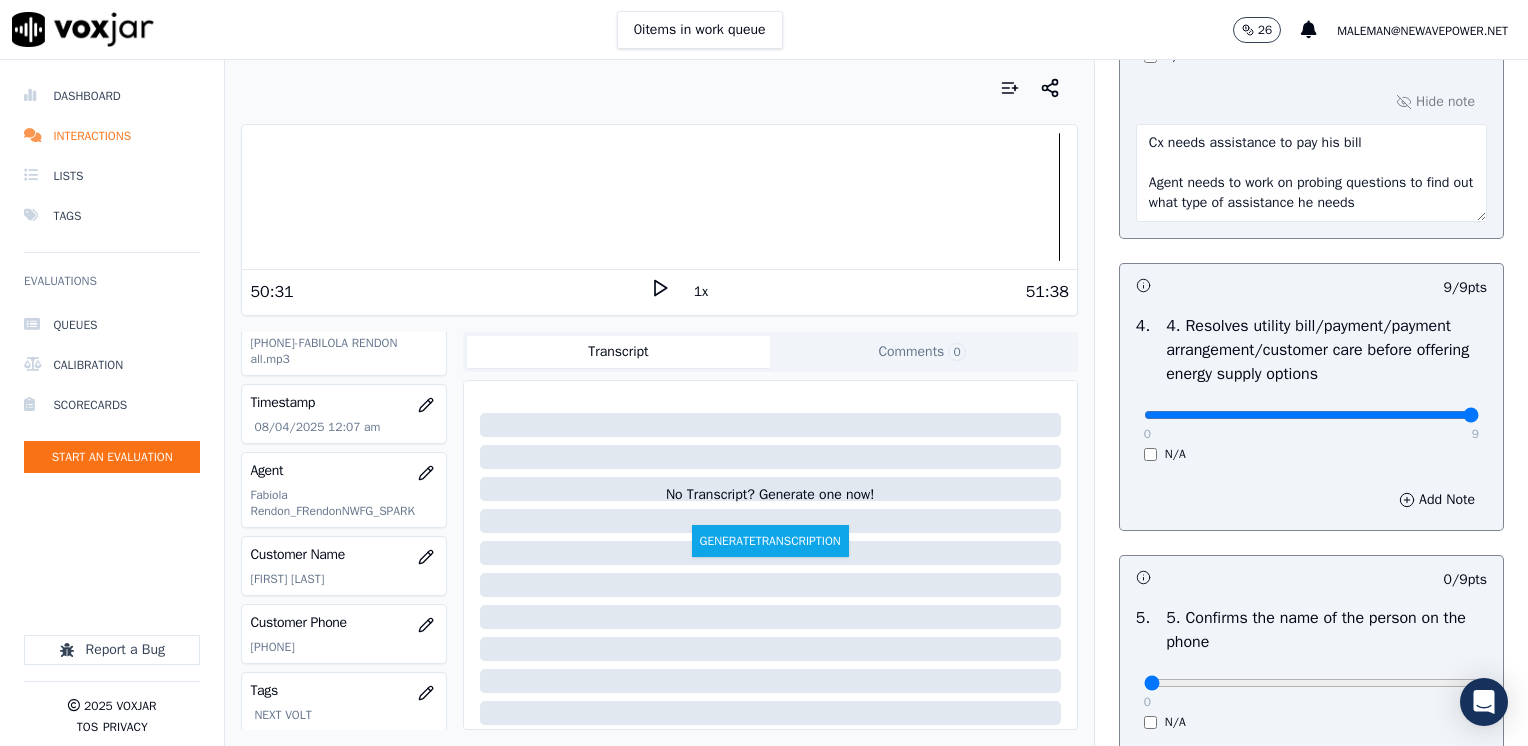 scroll, scrollTop: 296, scrollLeft: 0, axis: vertical 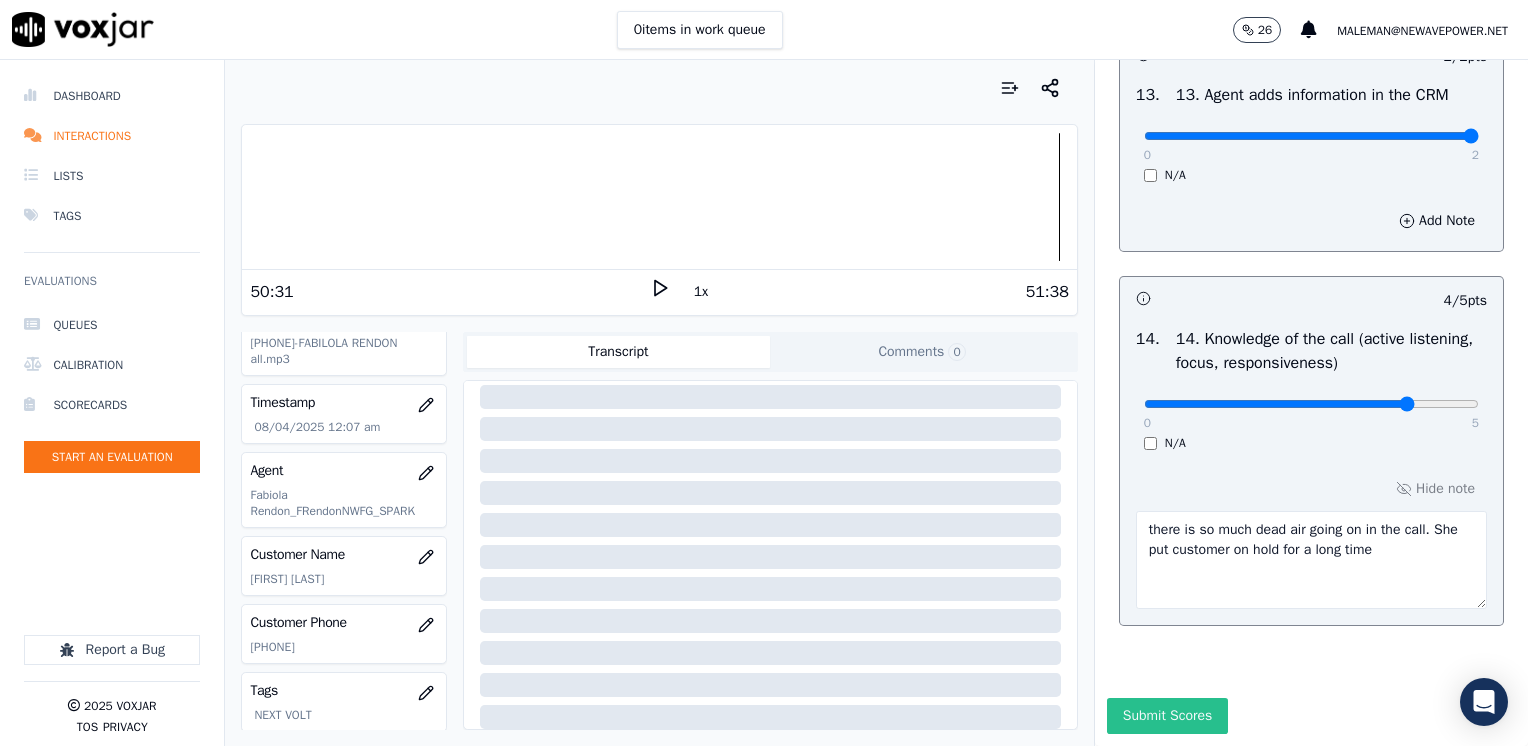 click on "Submit Scores" at bounding box center [1167, 716] 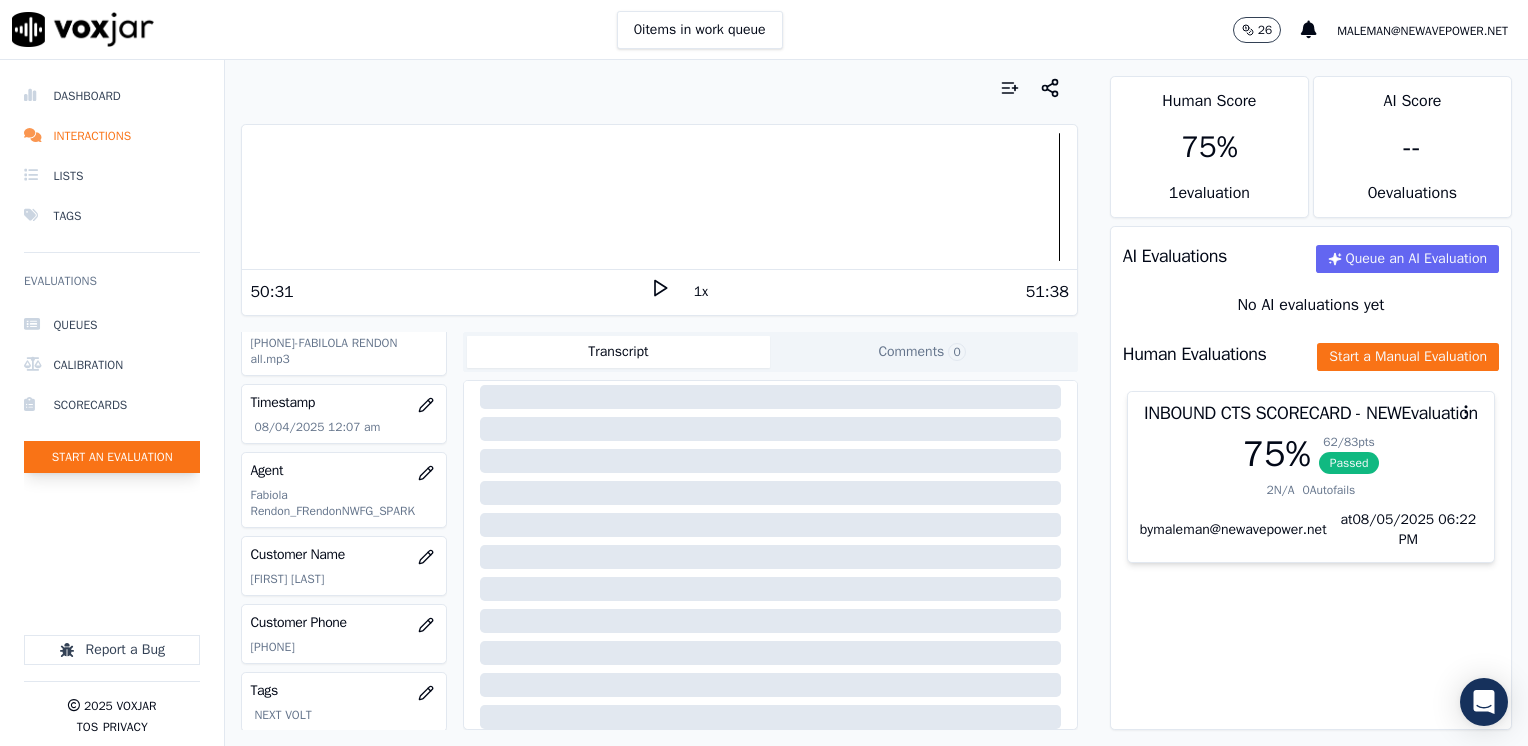 click on "Start an Evaluation" 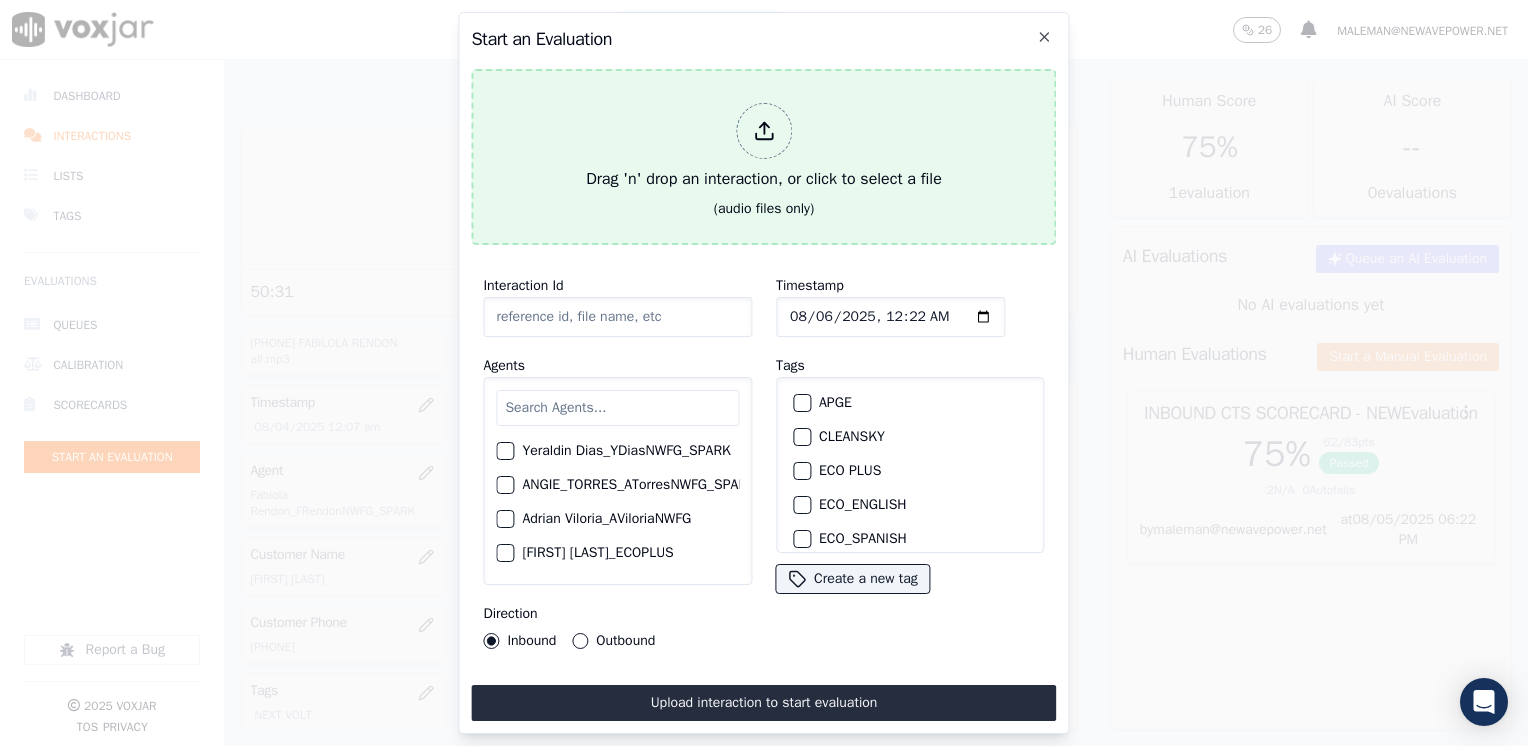 click 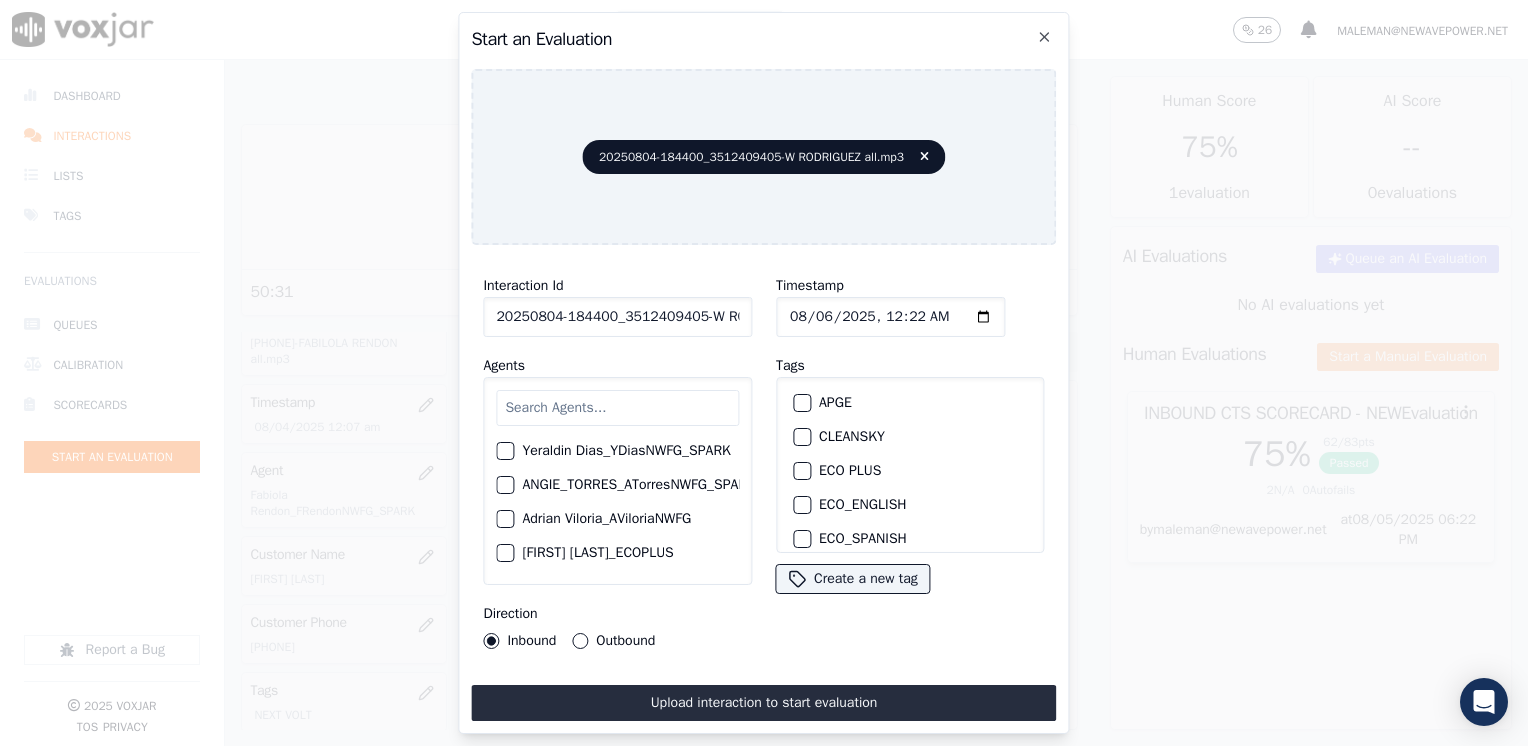click at bounding box center (617, 408) 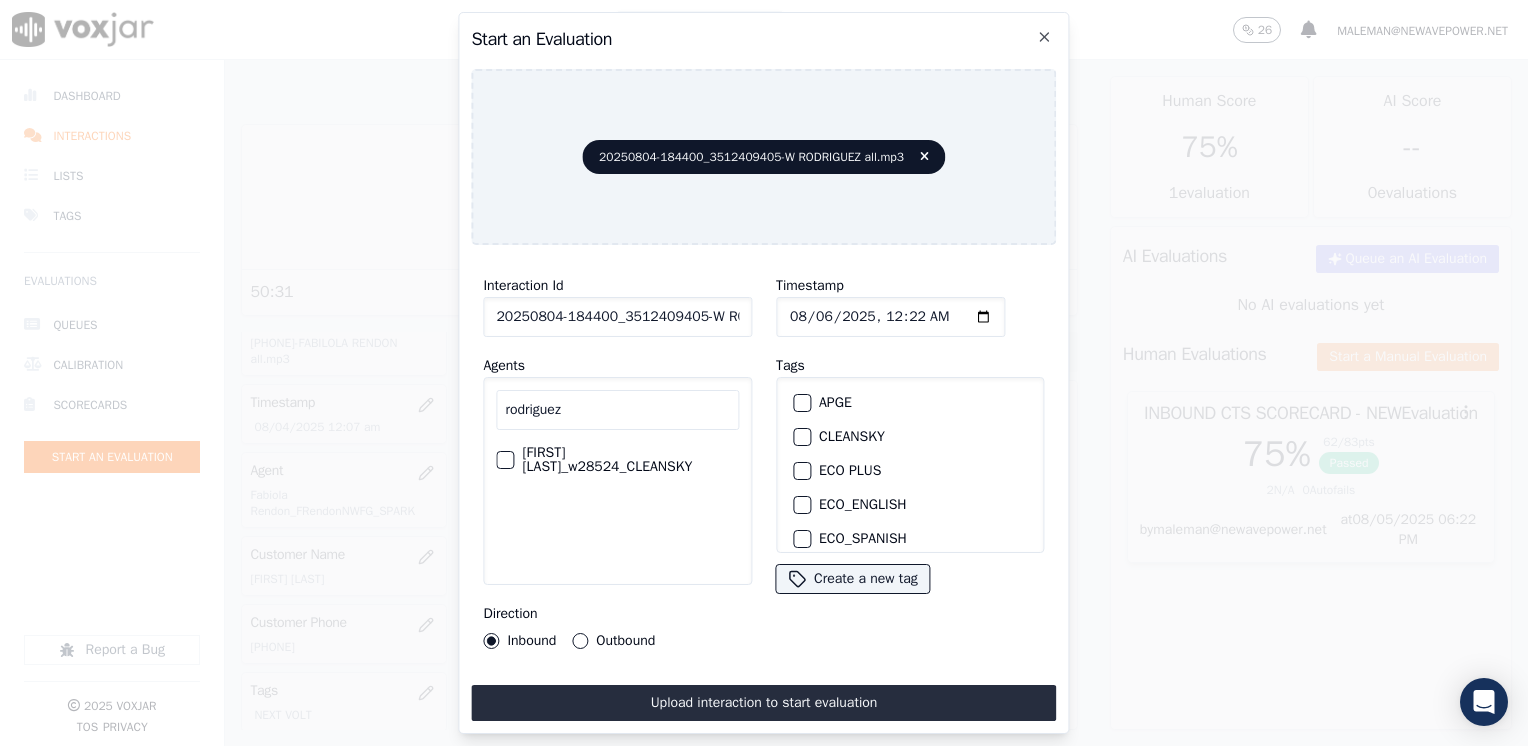 type on "rodrigue" 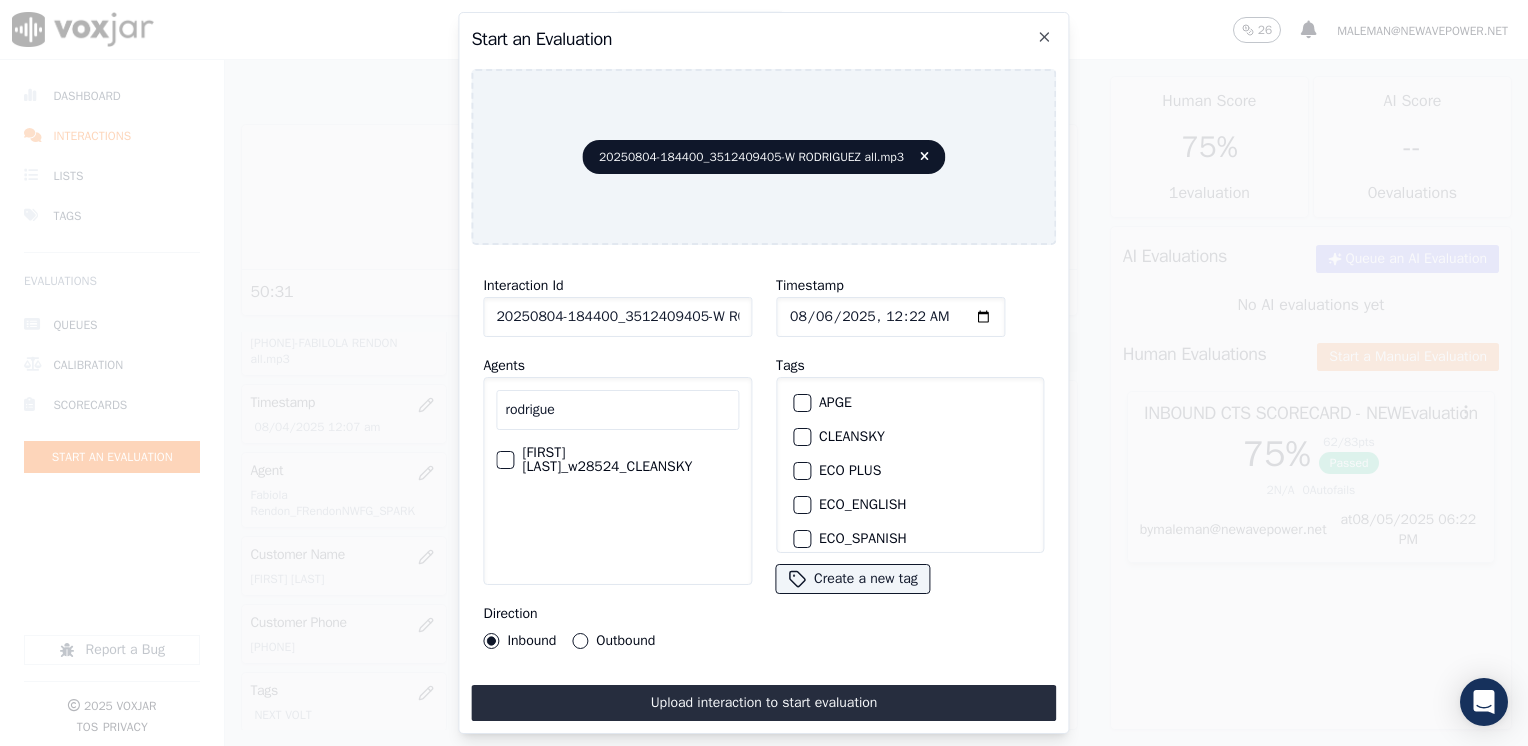 drag, startPoint x: 592, startPoint y: 401, endPoint x: 229, endPoint y: 403, distance: 363.00552 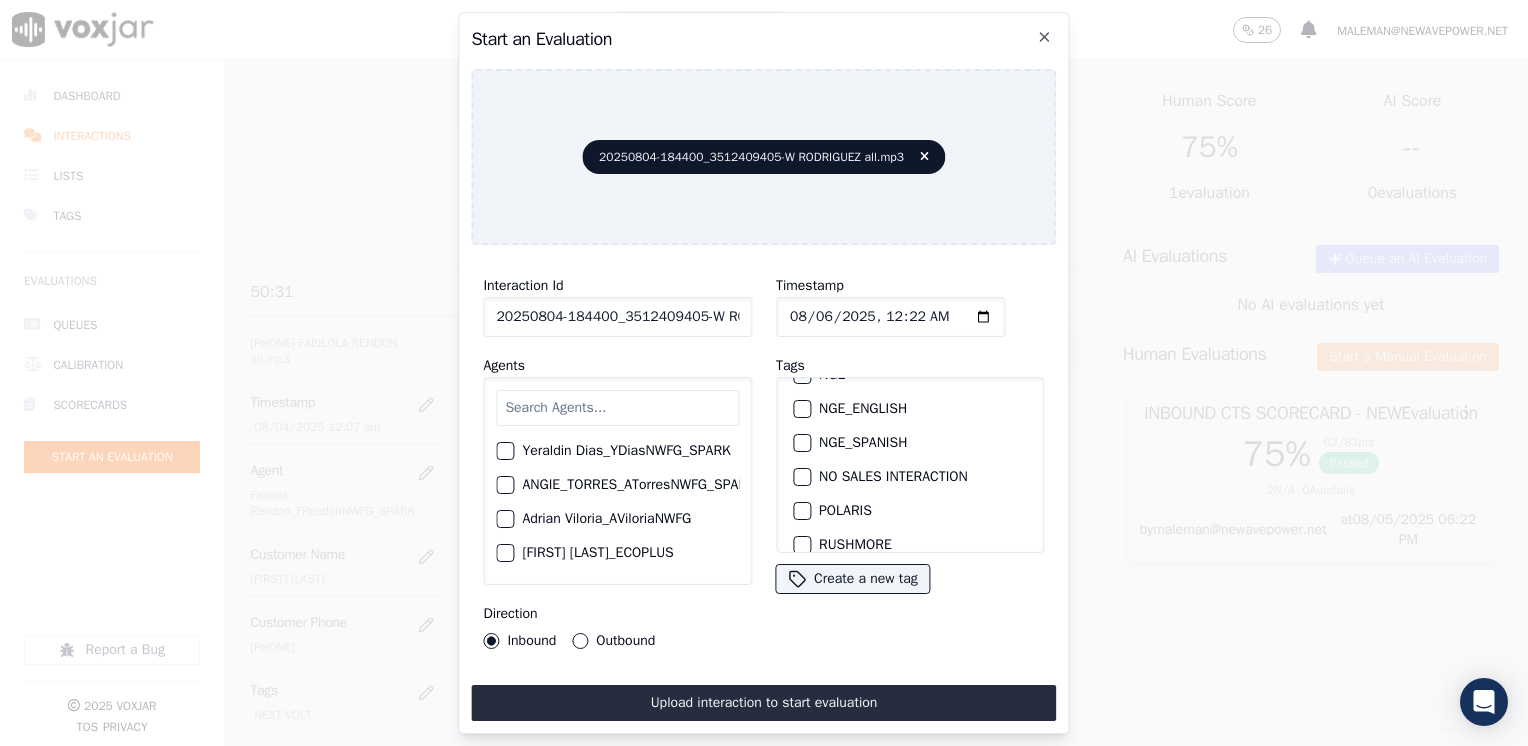 scroll, scrollTop: 400, scrollLeft: 0, axis: vertical 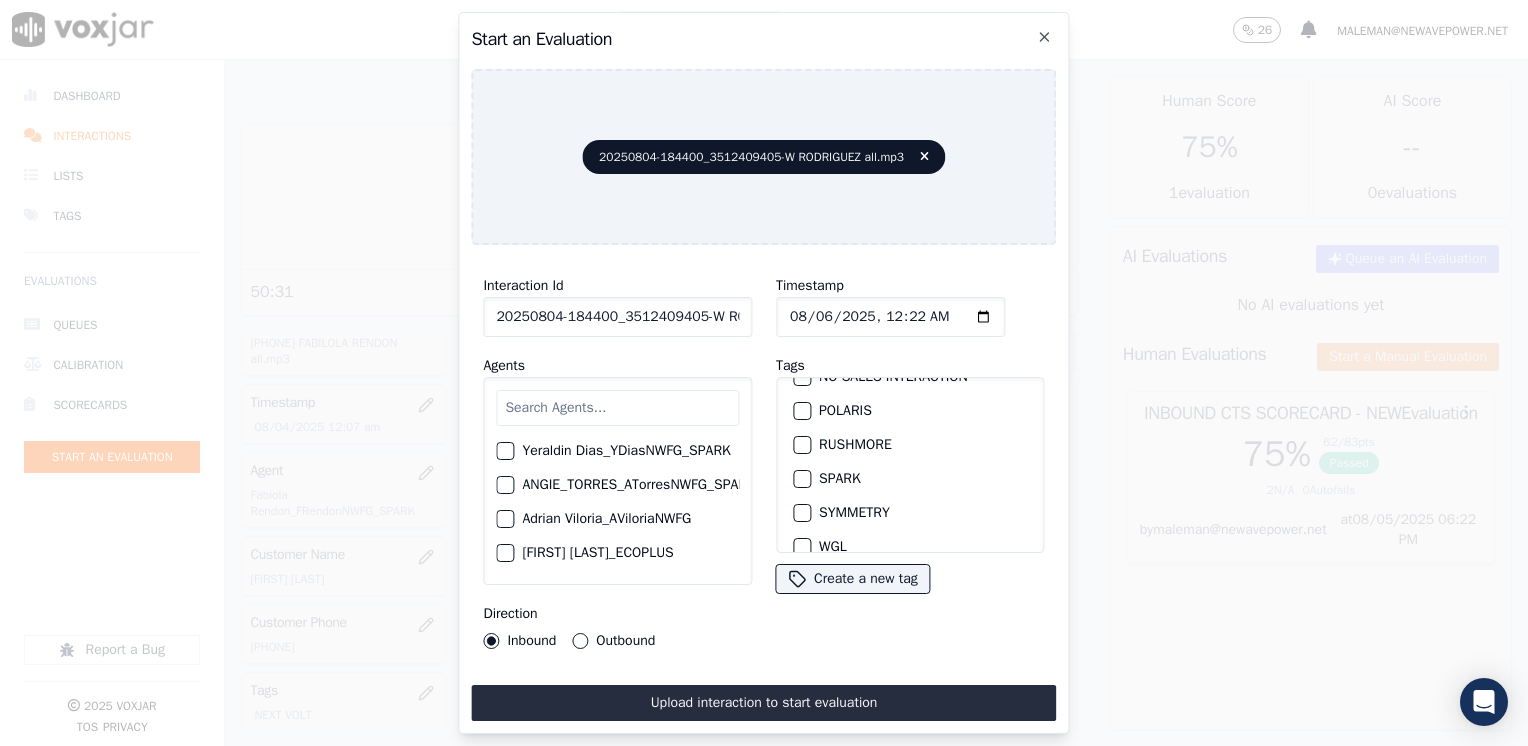 click at bounding box center [801, 479] 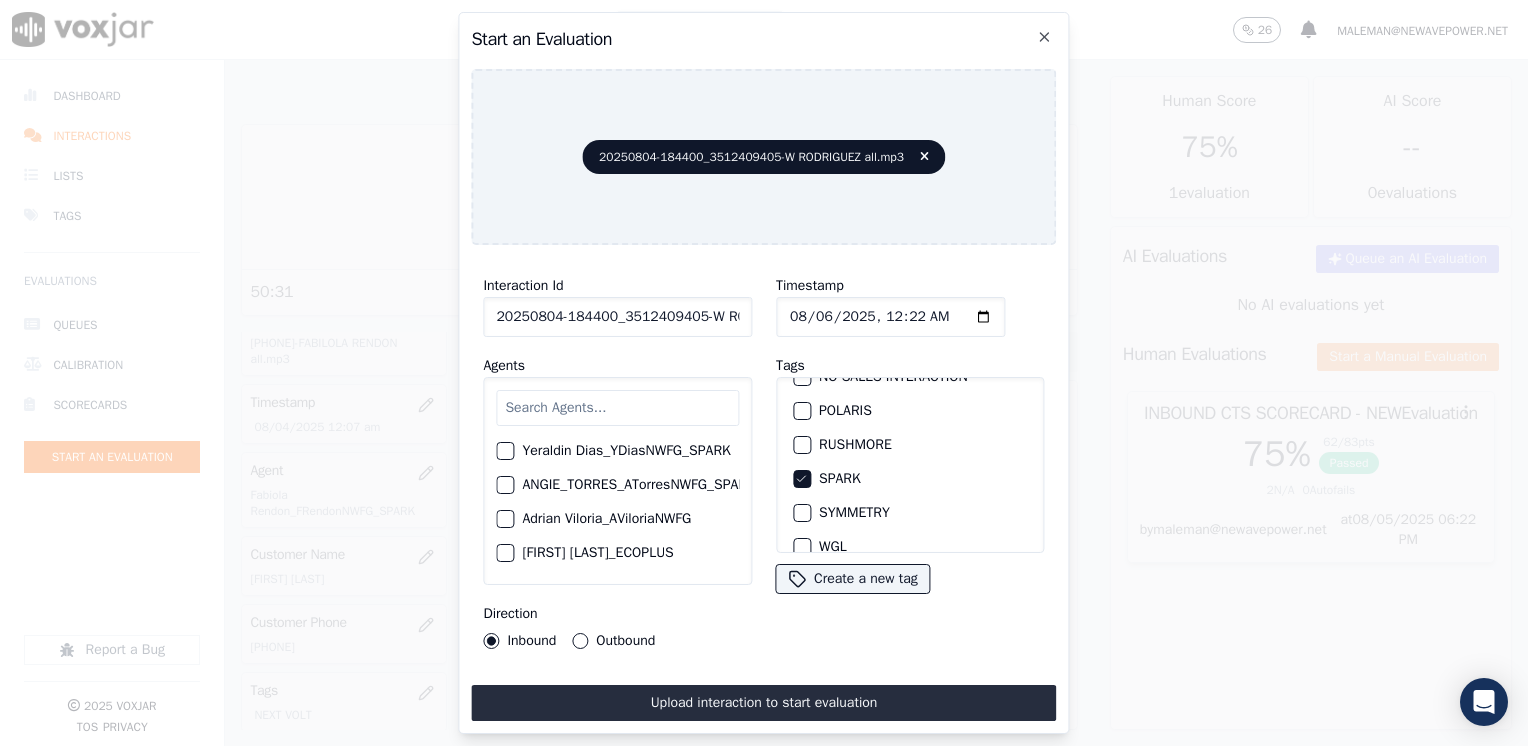 click on "Outbound" at bounding box center [580, 641] 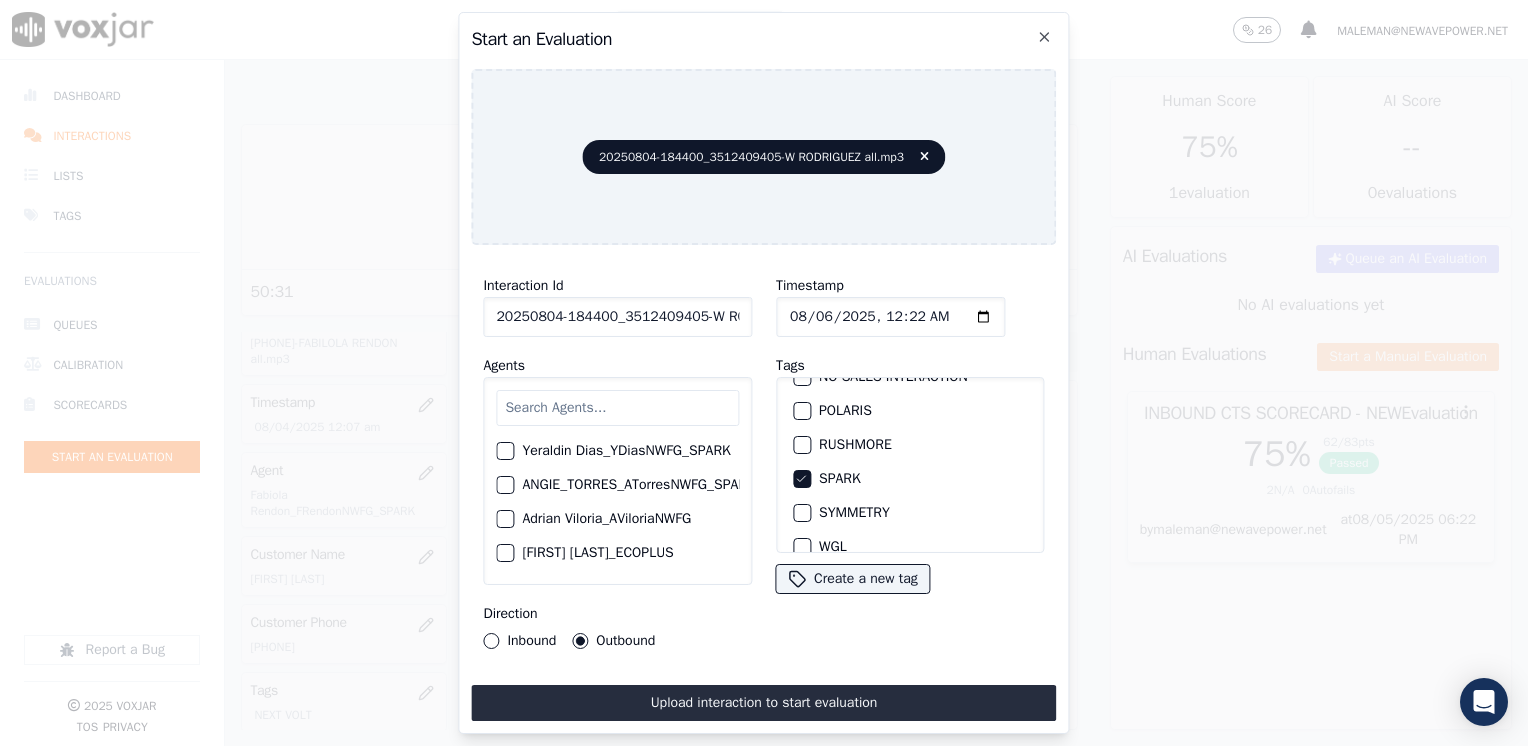 click on "Timestamp" 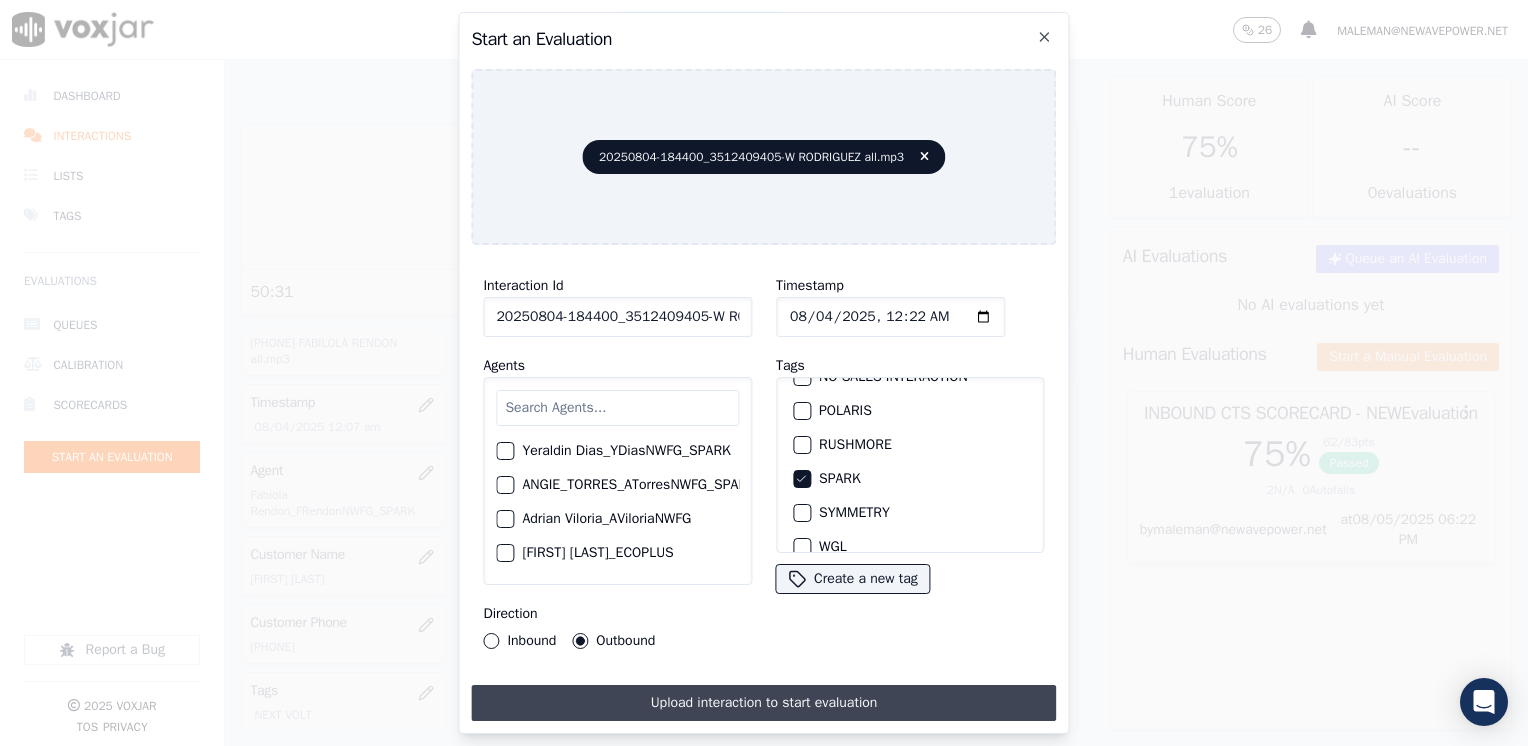 type on "2025-08-04T00:22" 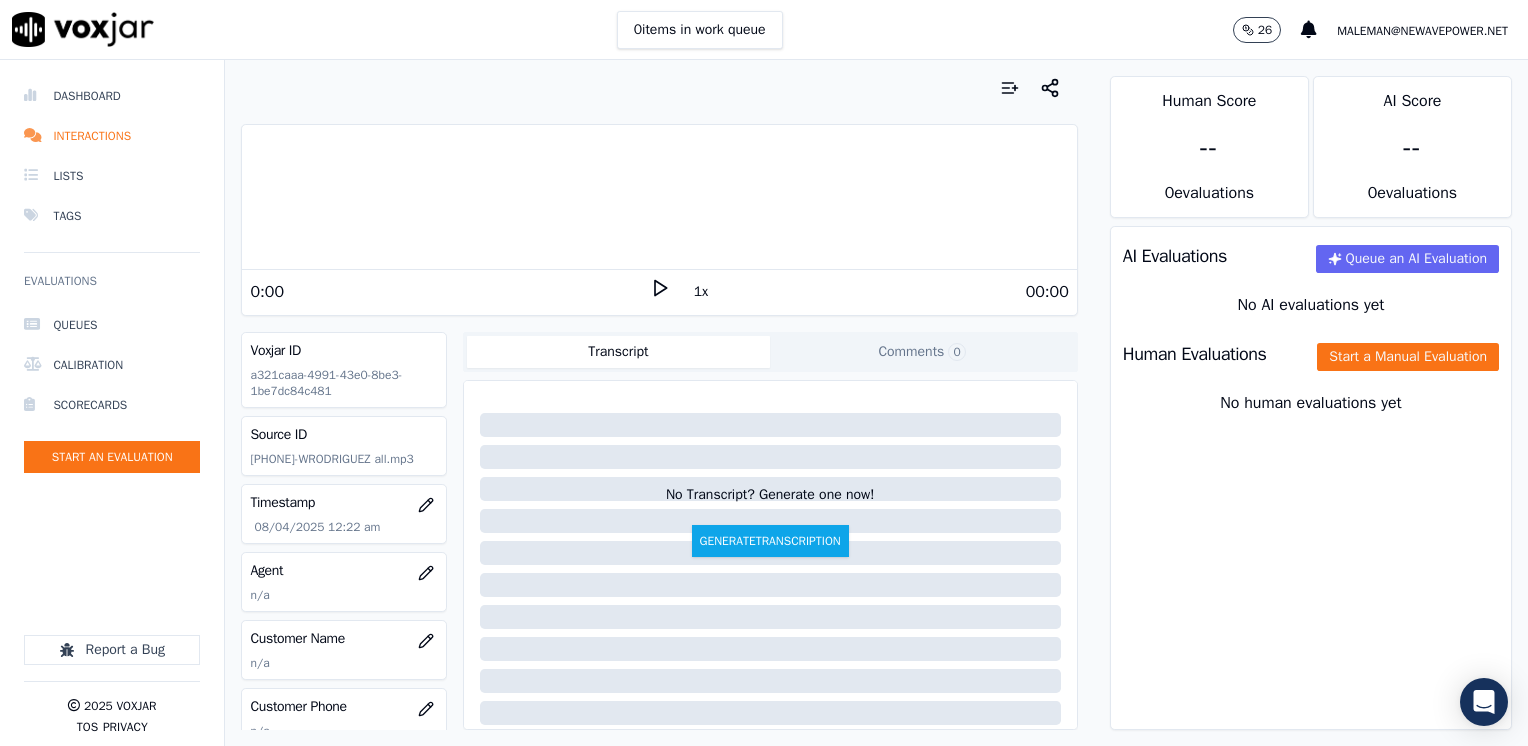 click 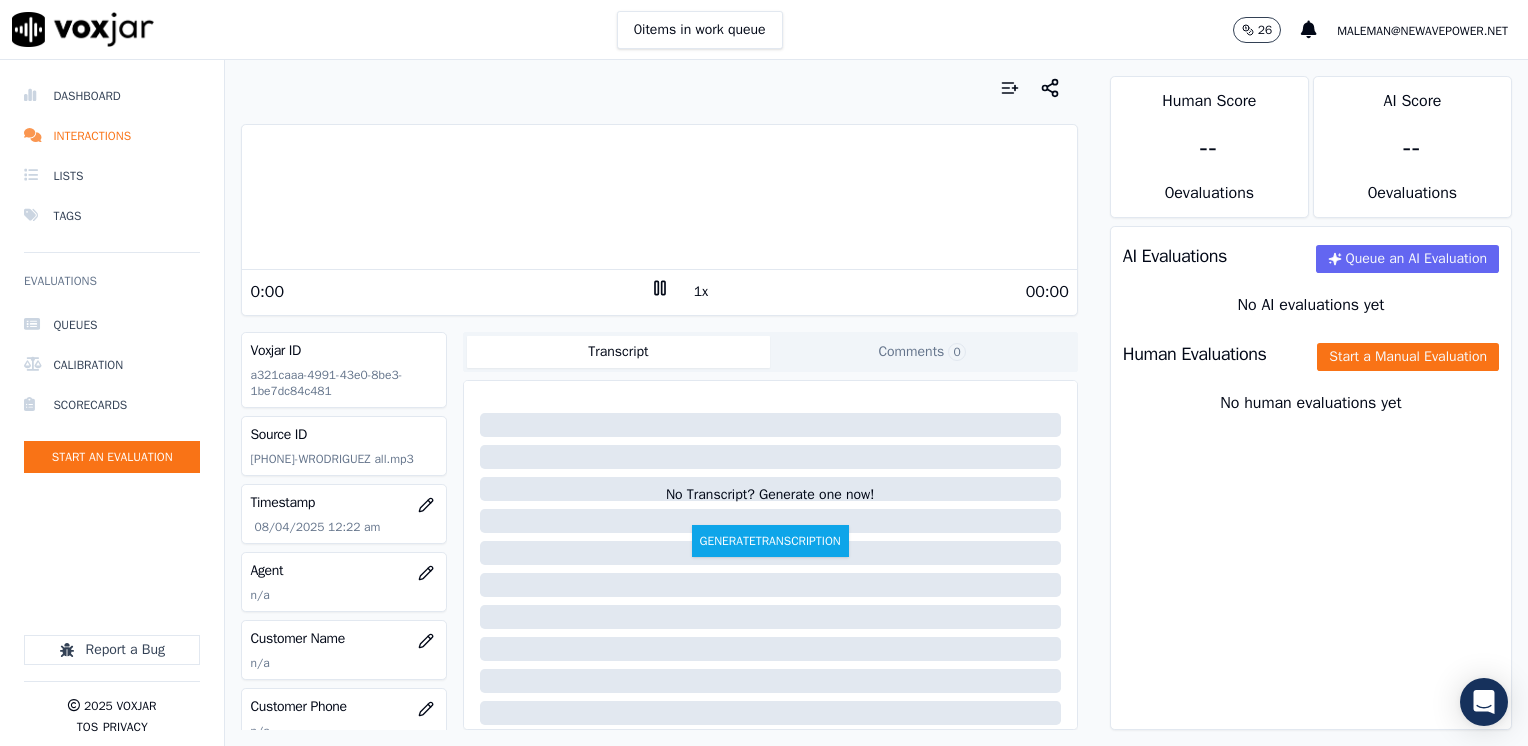 click 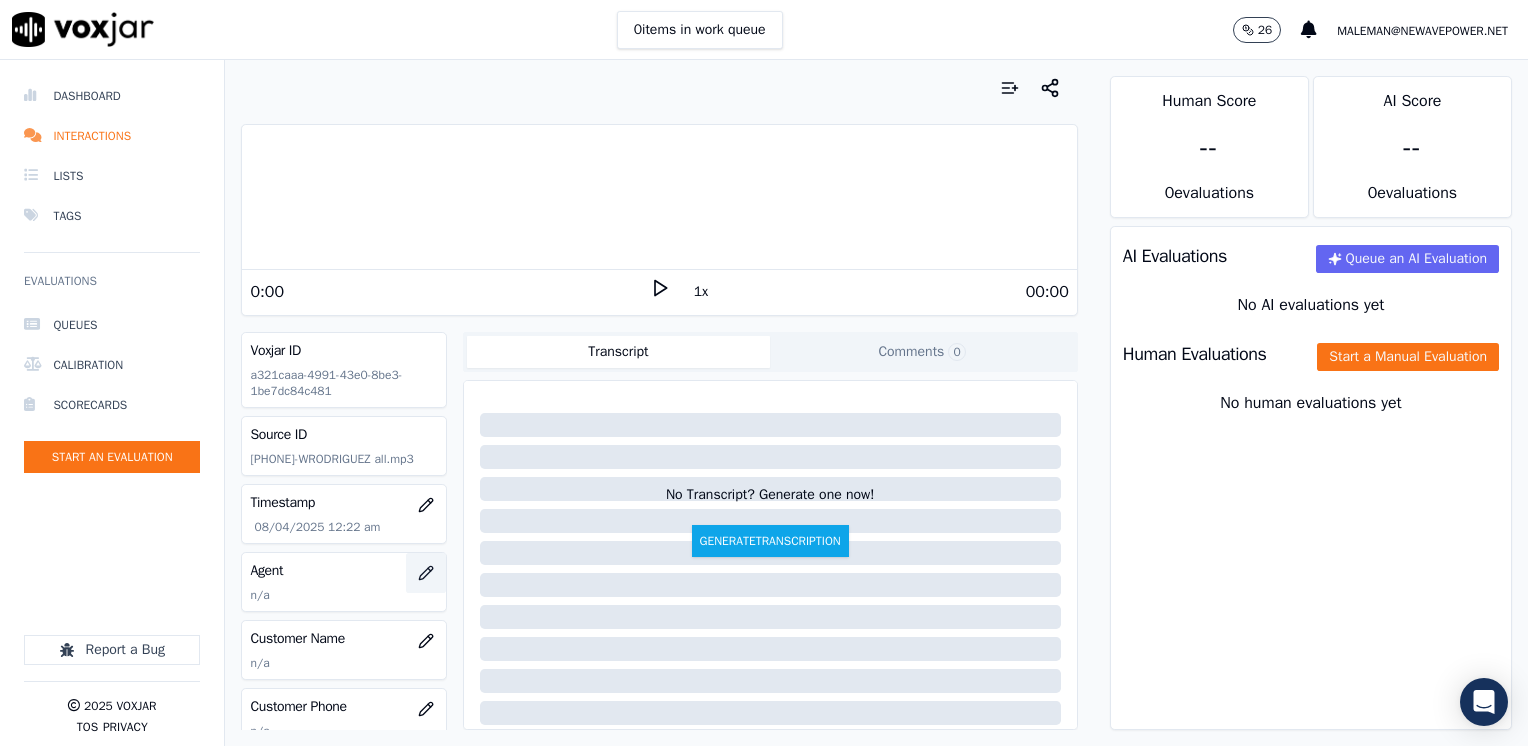 click 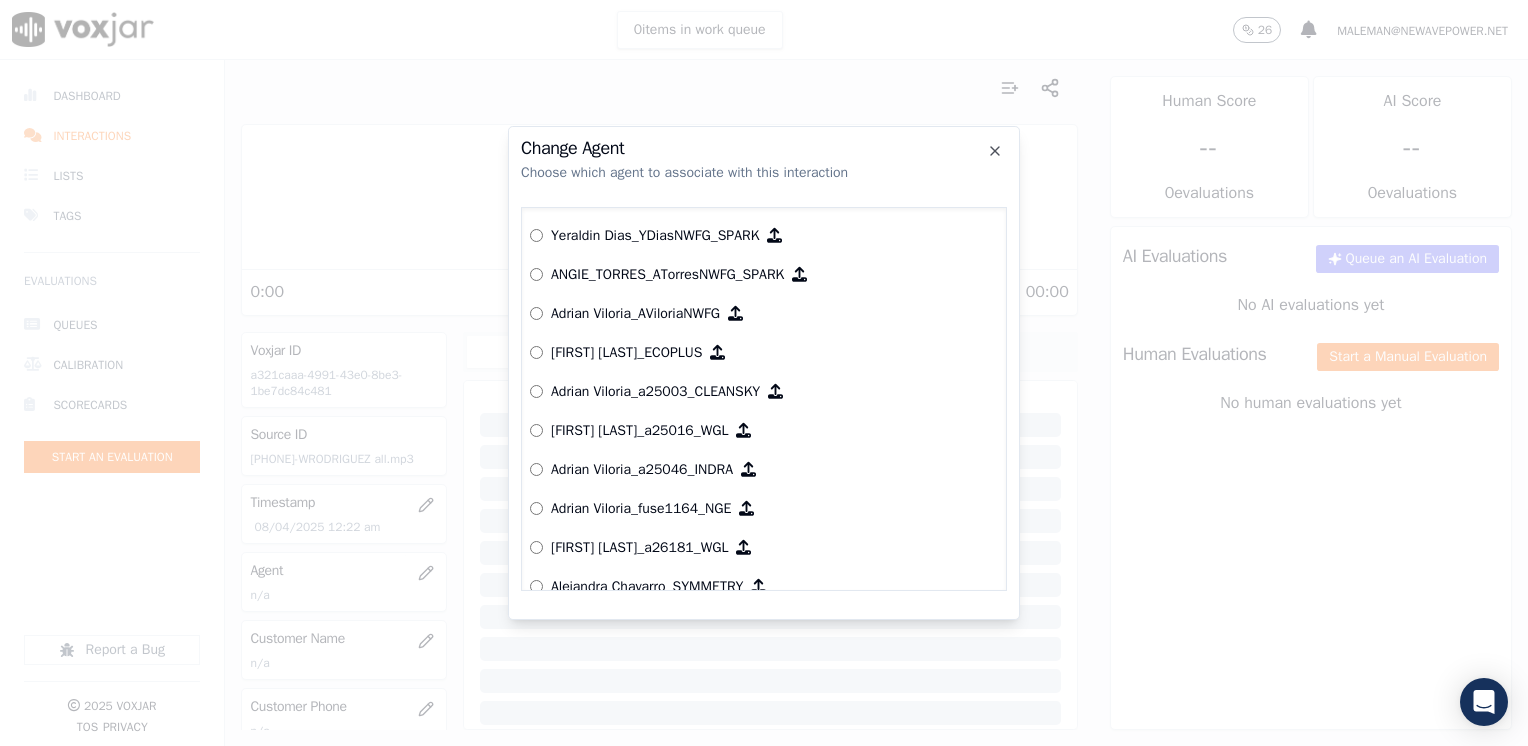 click on "Choose which agent to associate with this interaction" 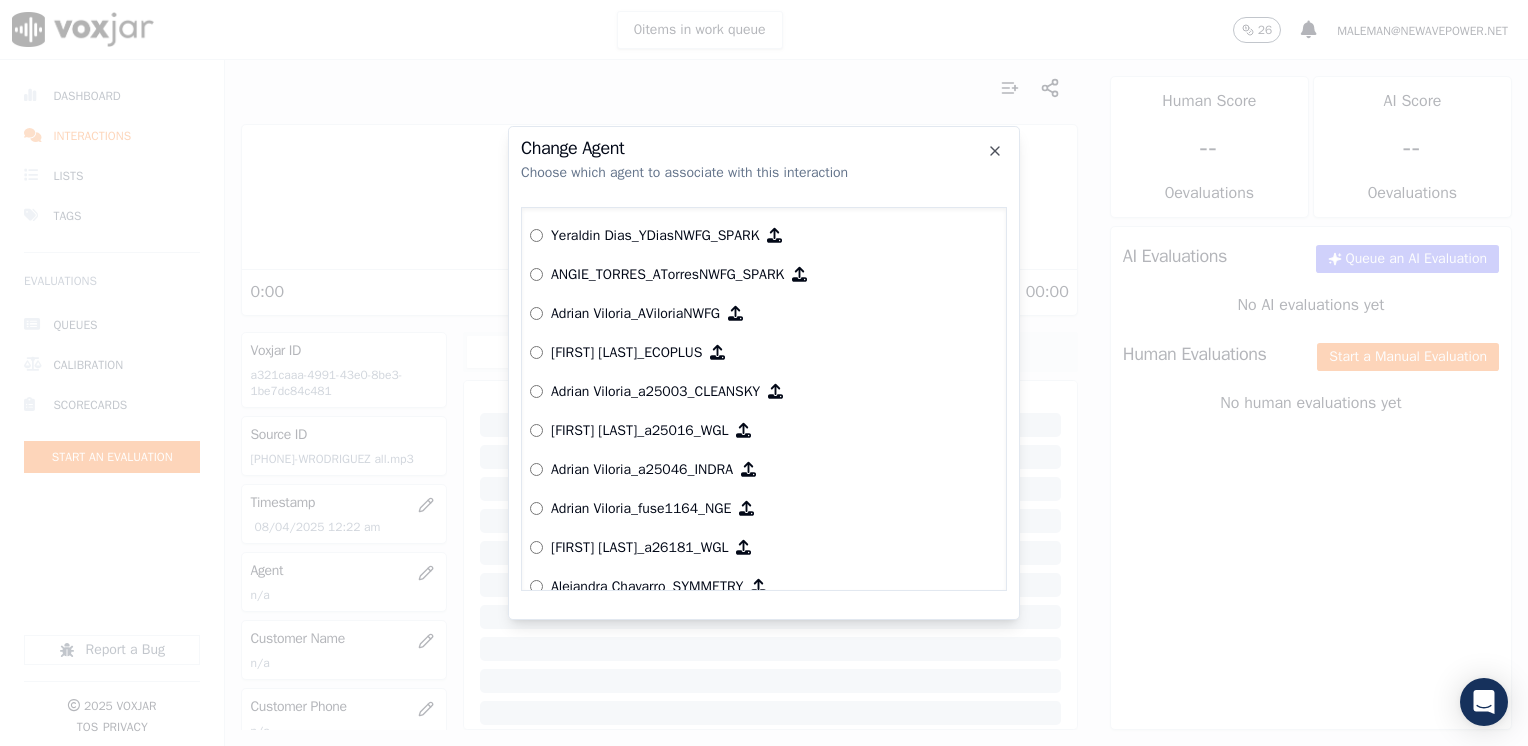 click at bounding box center [764, 373] 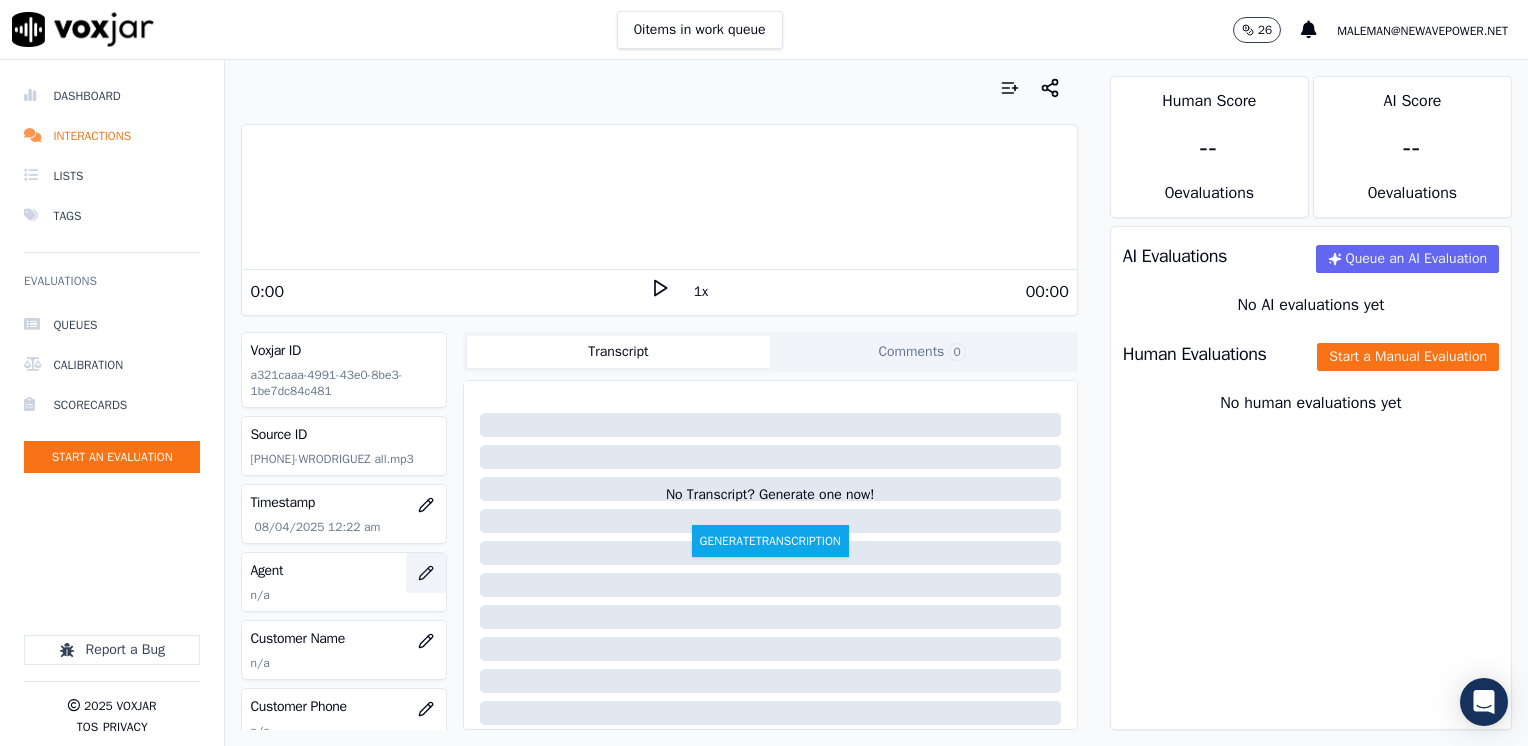 click at bounding box center (426, 573) 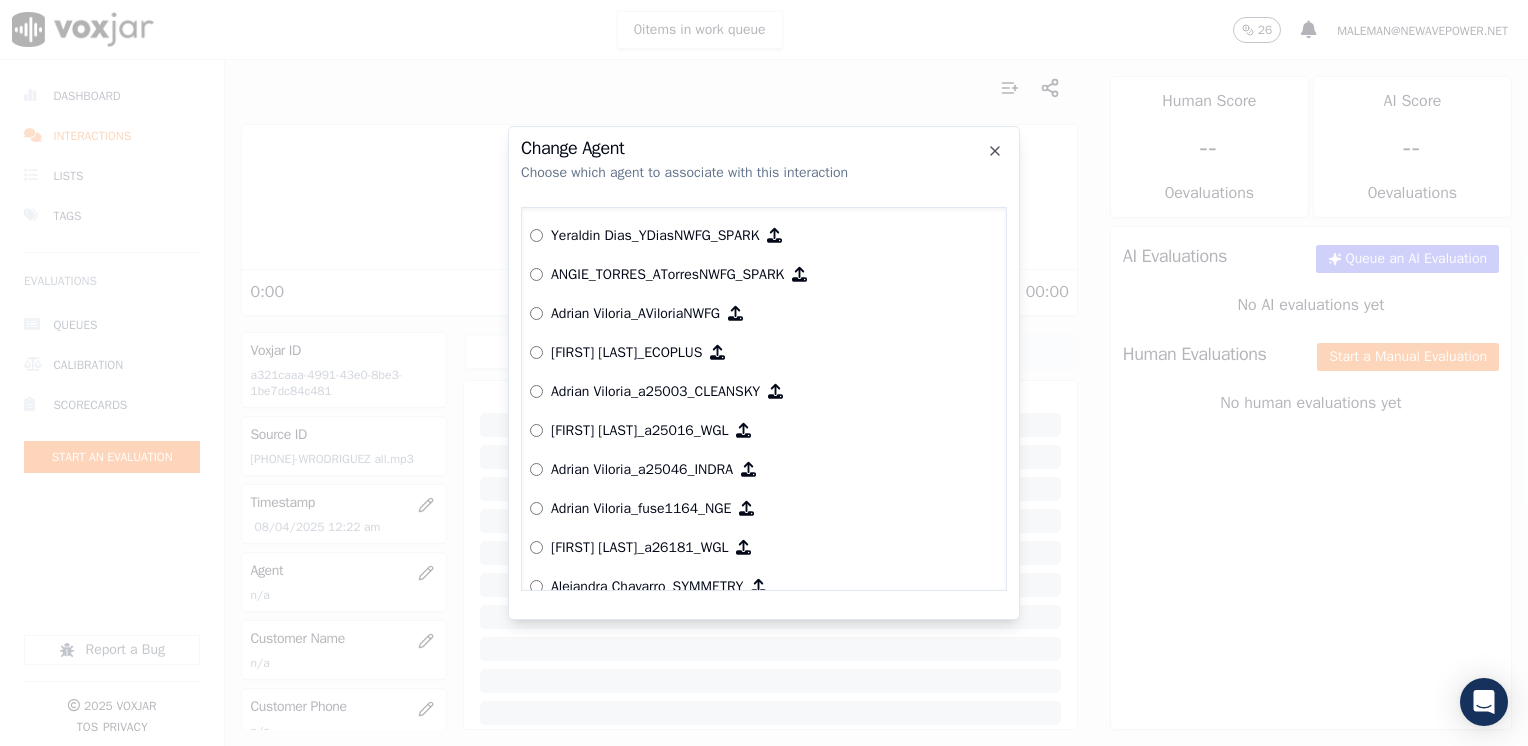 click on "Choose which agent to associate with this interaction" 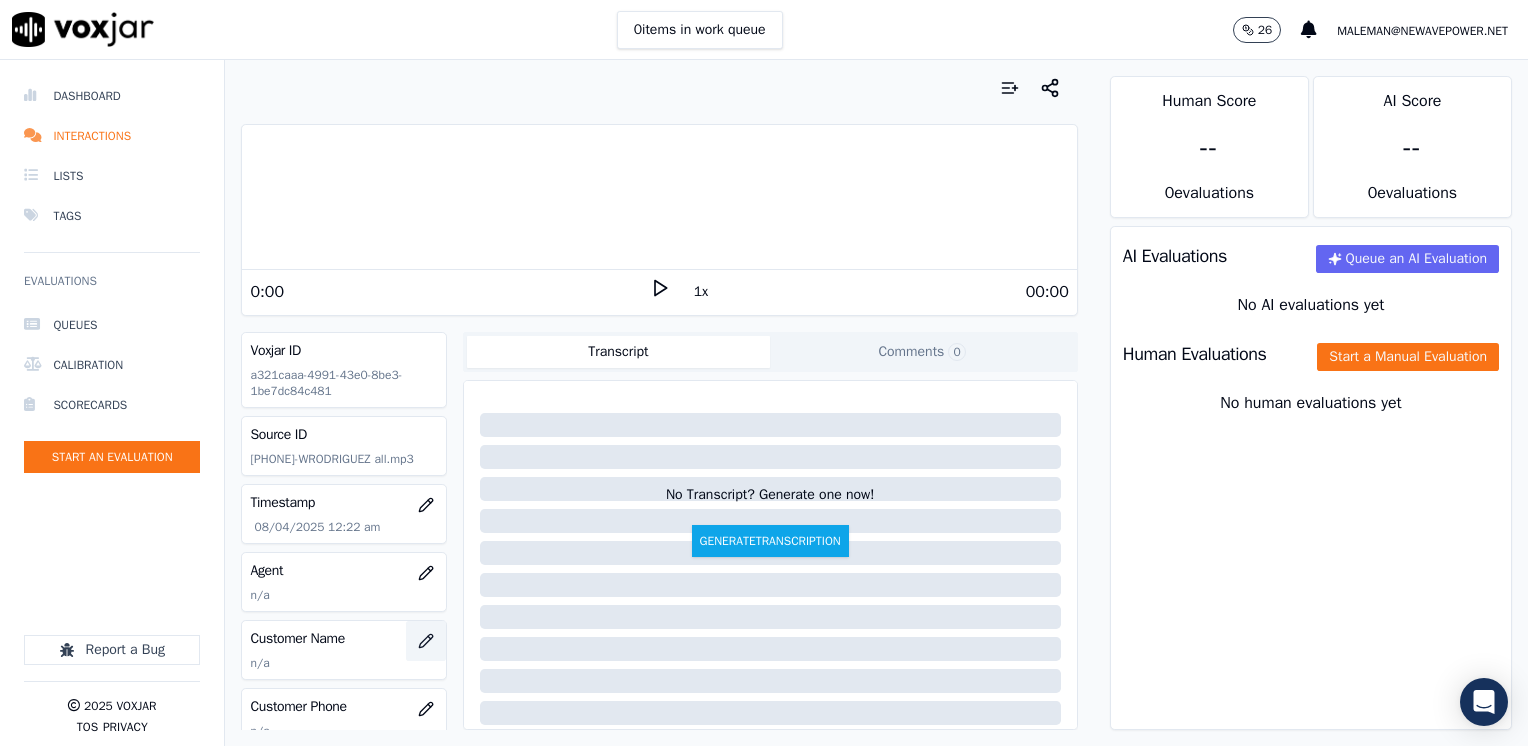 click 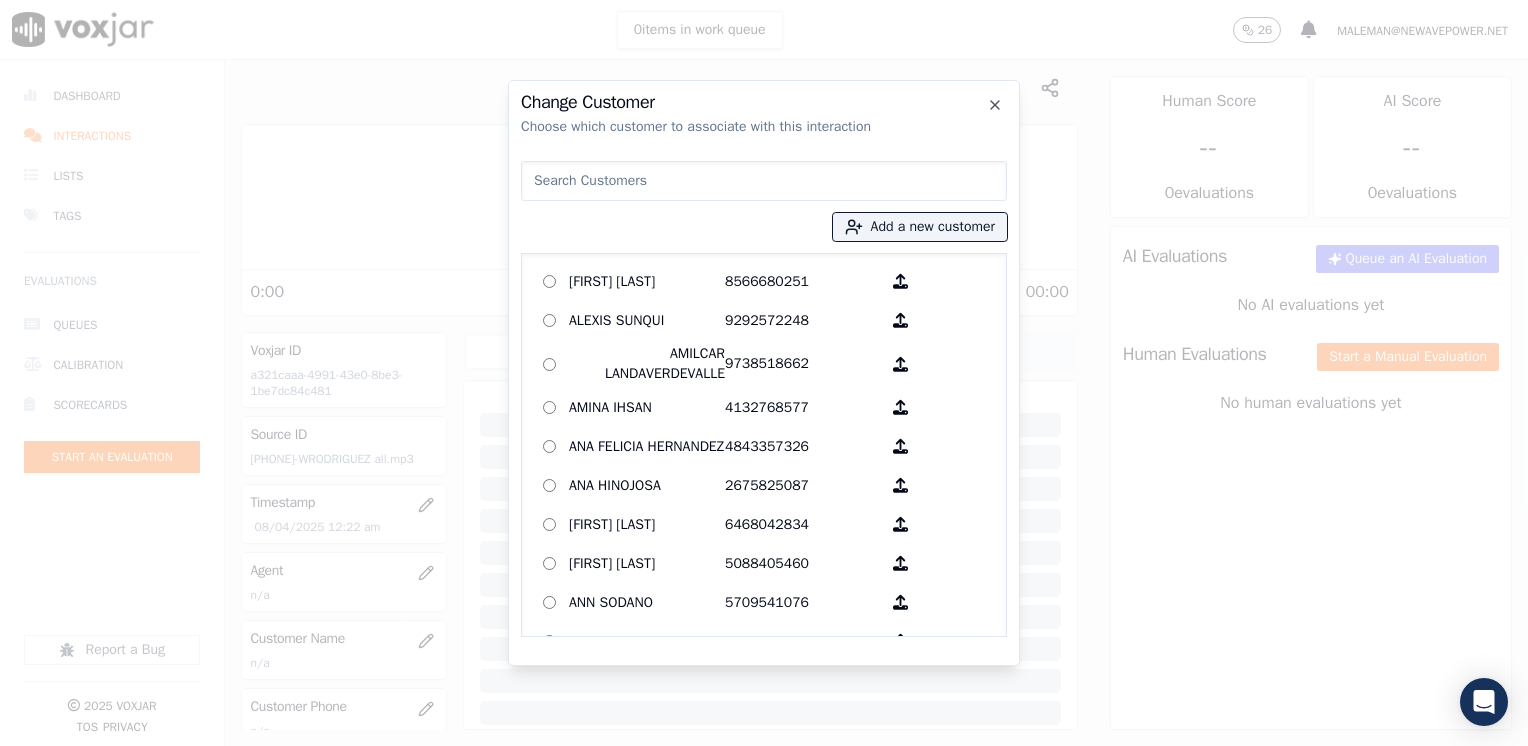 click at bounding box center [764, 181] 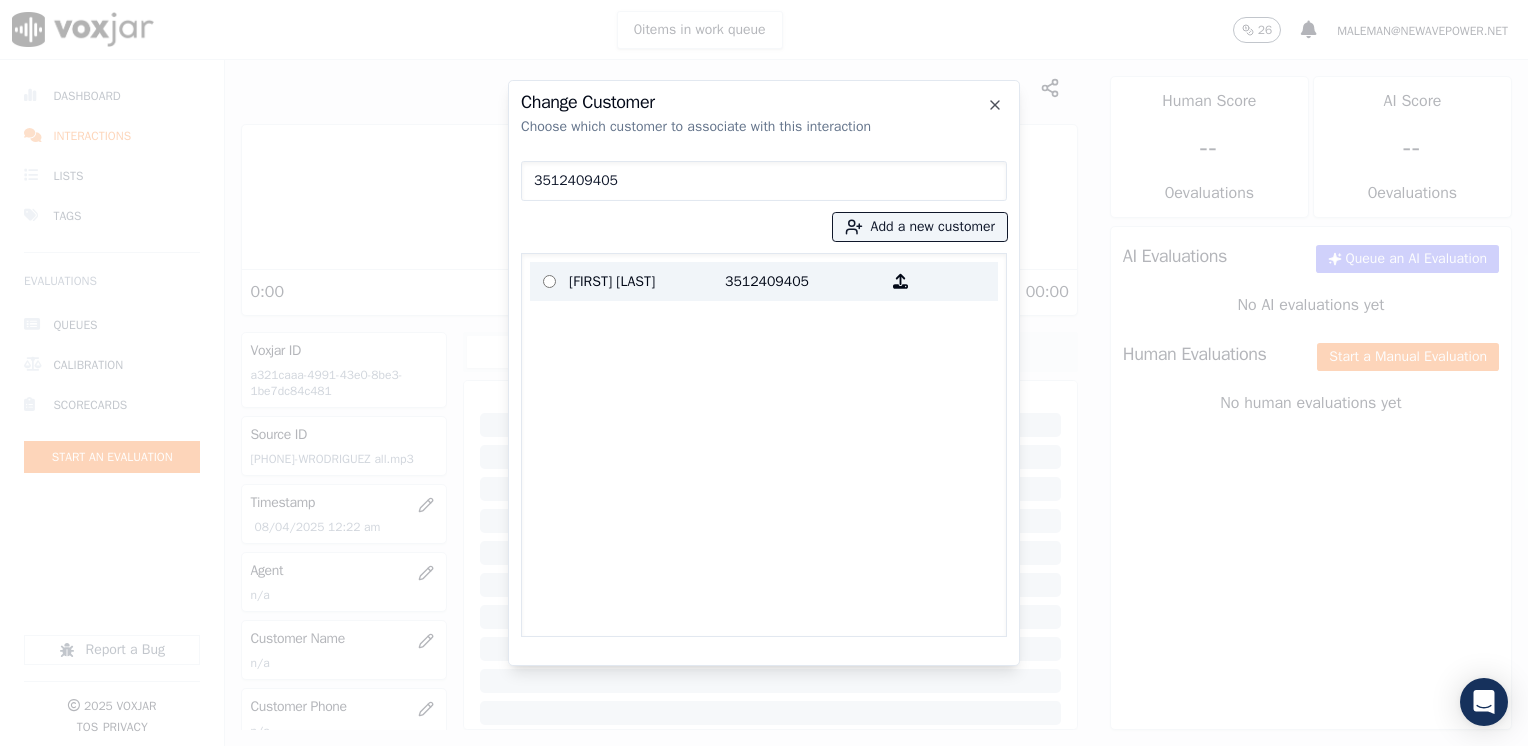 type on "3512409405" 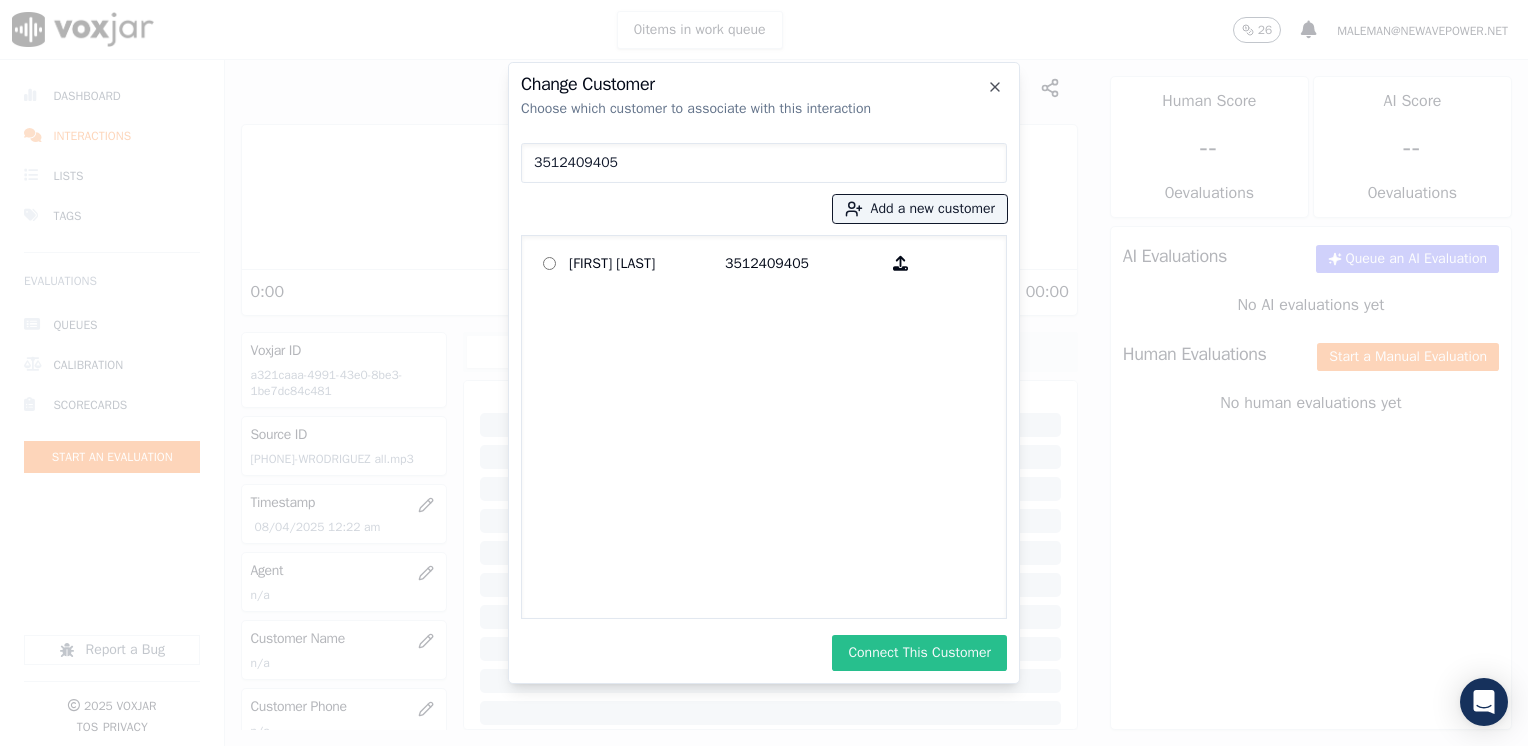 click on "Connect This Customer" at bounding box center (919, 653) 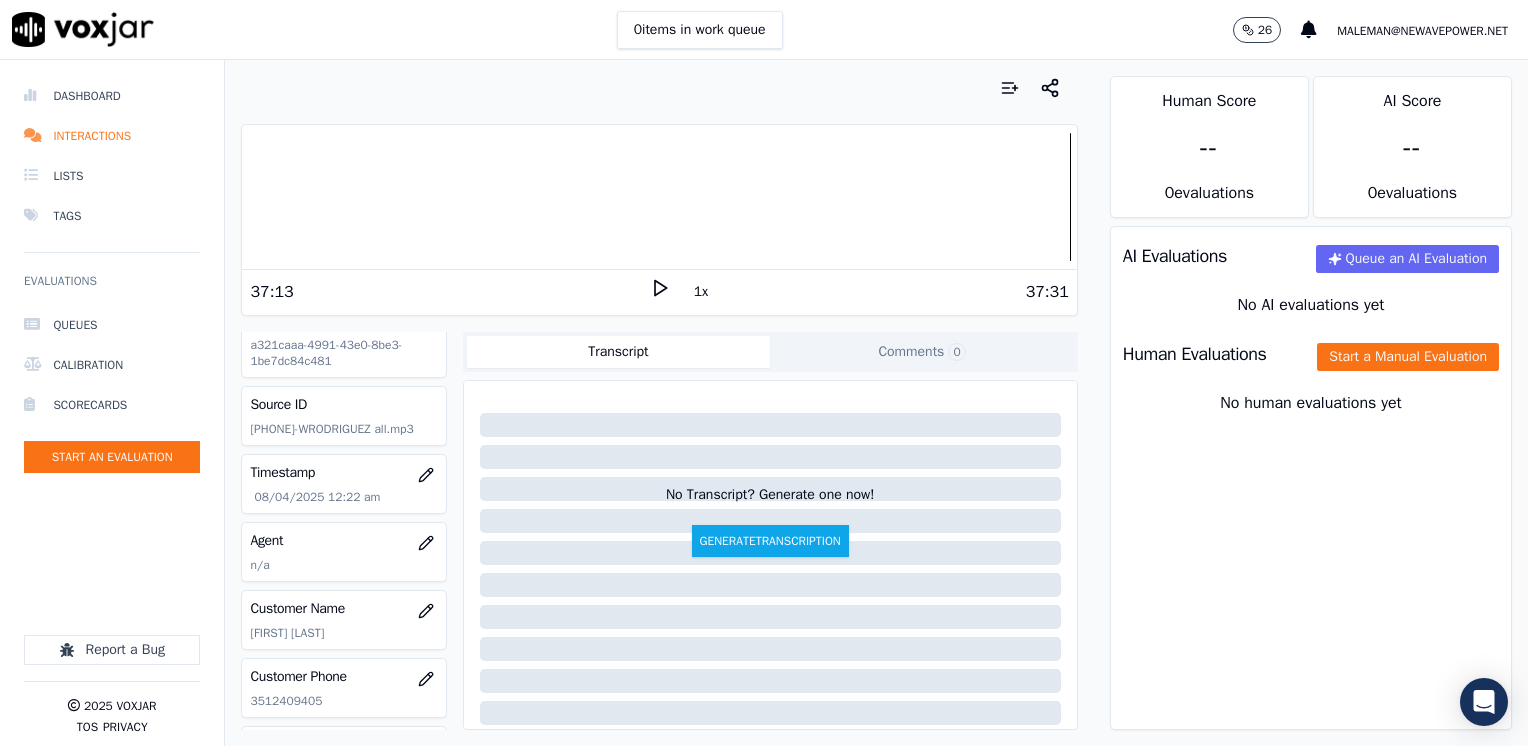 scroll, scrollTop: 0, scrollLeft: 0, axis: both 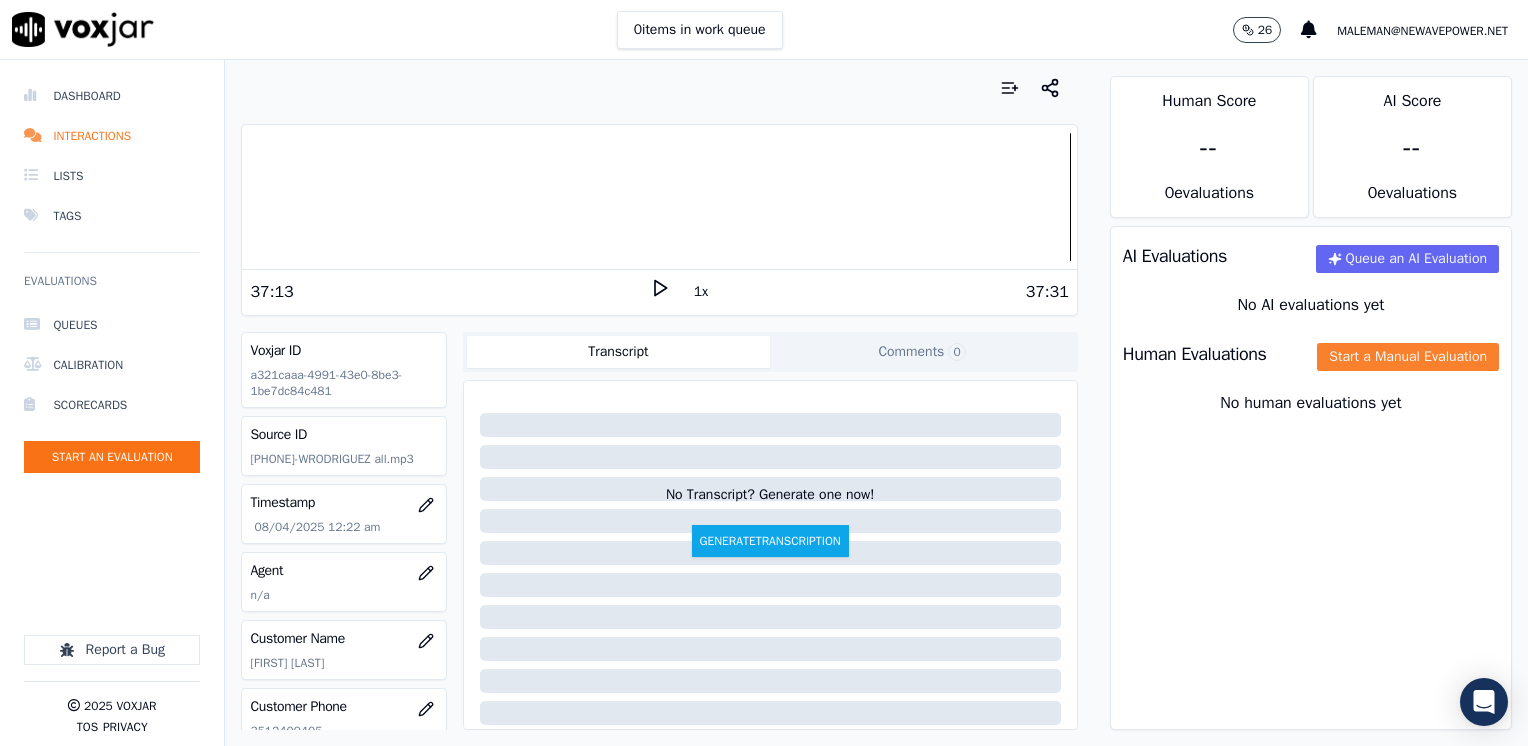 click on "Start a Manual Evaluation" 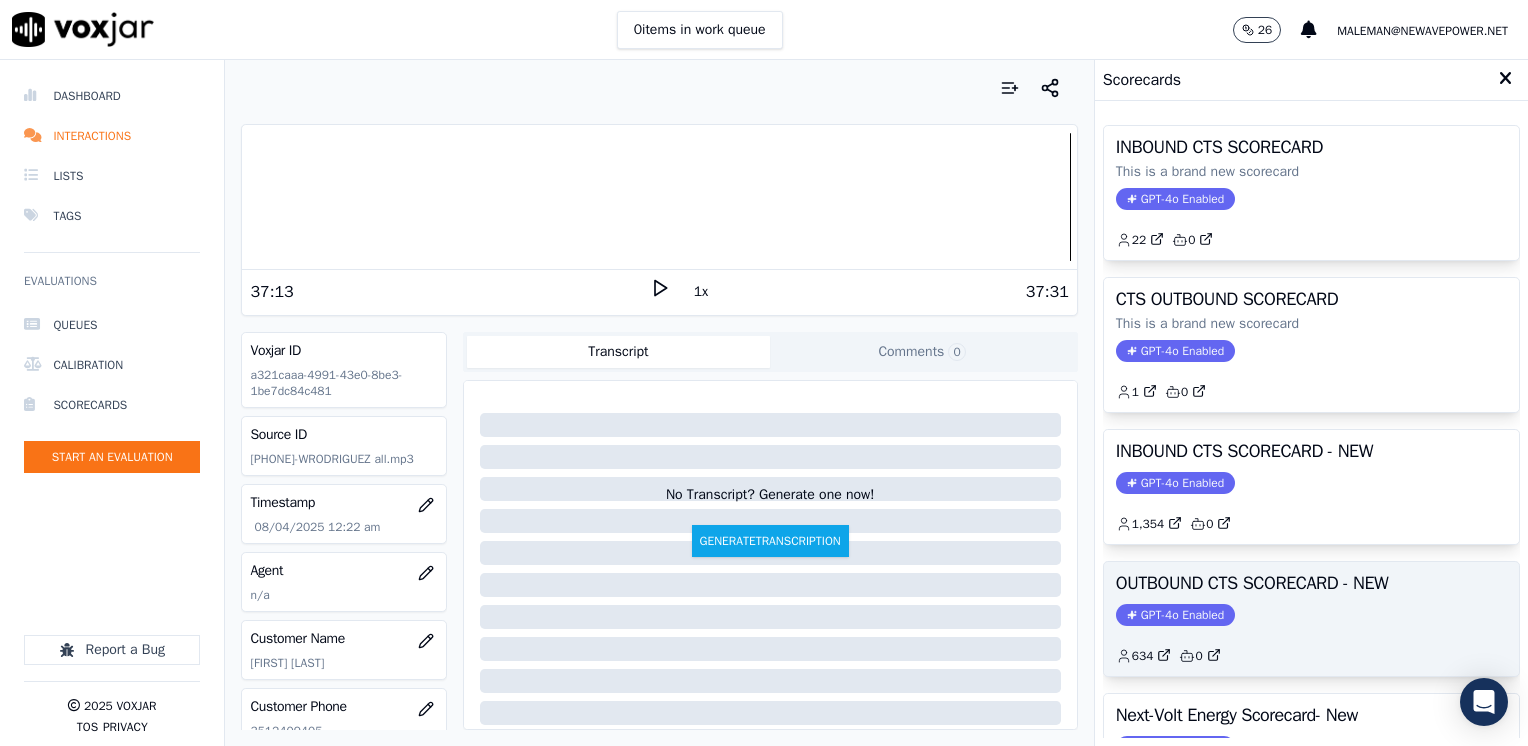 click on "GPT-4o Enabled" at bounding box center [1175, 615] 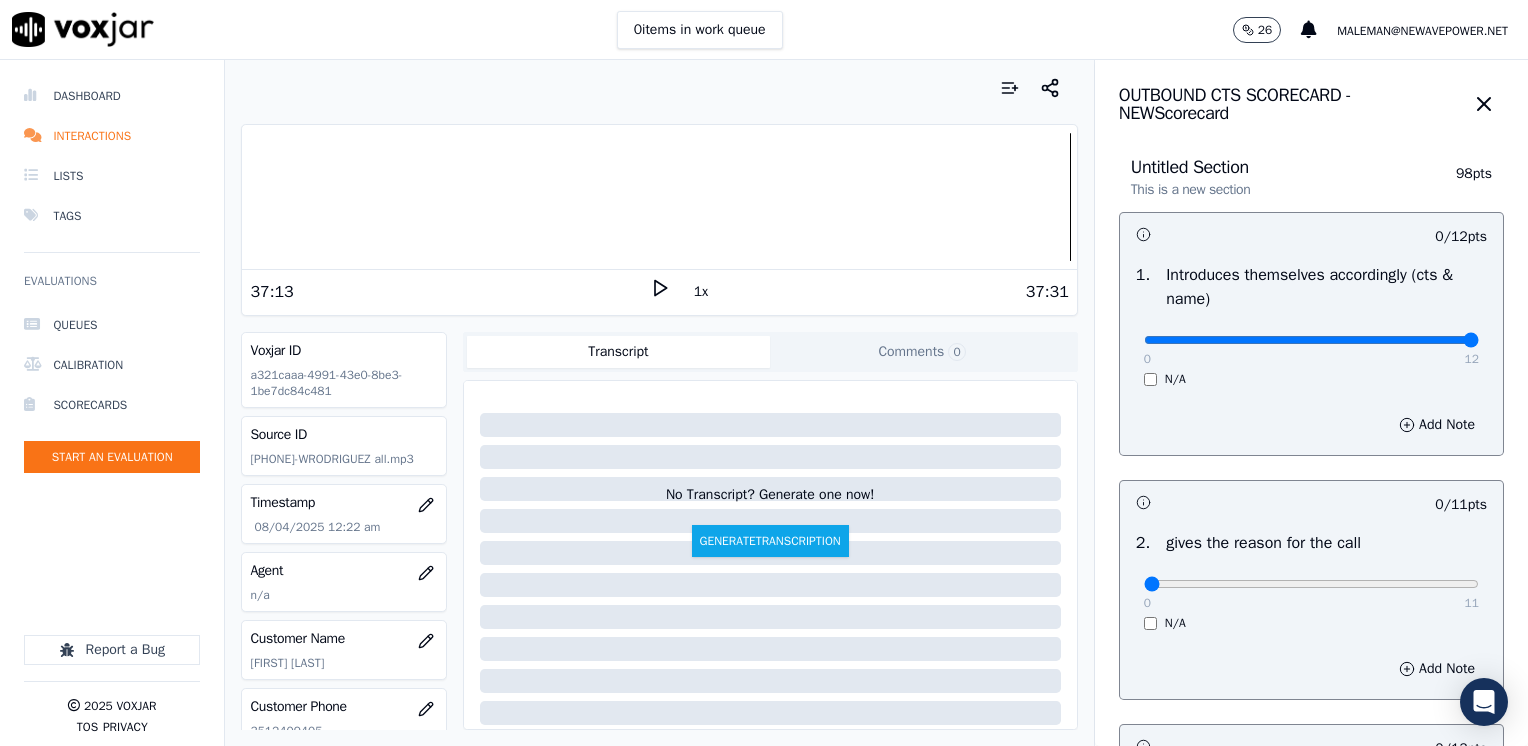 drag, startPoint x: 1136, startPoint y: 338, endPoint x: 1527, endPoint y: 314, distance: 391.73587 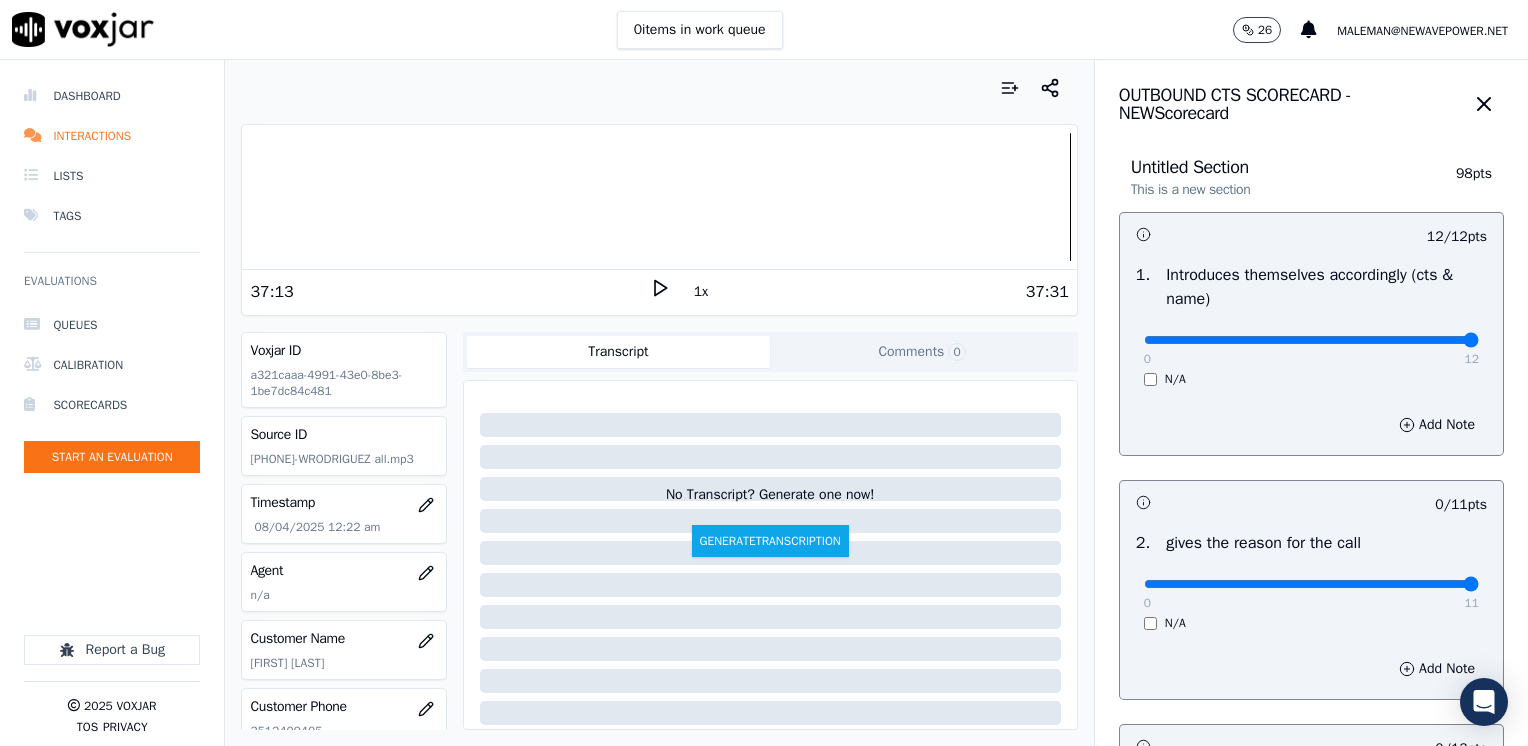 drag, startPoint x: 1136, startPoint y: 581, endPoint x: 1521, endPoint y: 572, distance: 385.1052 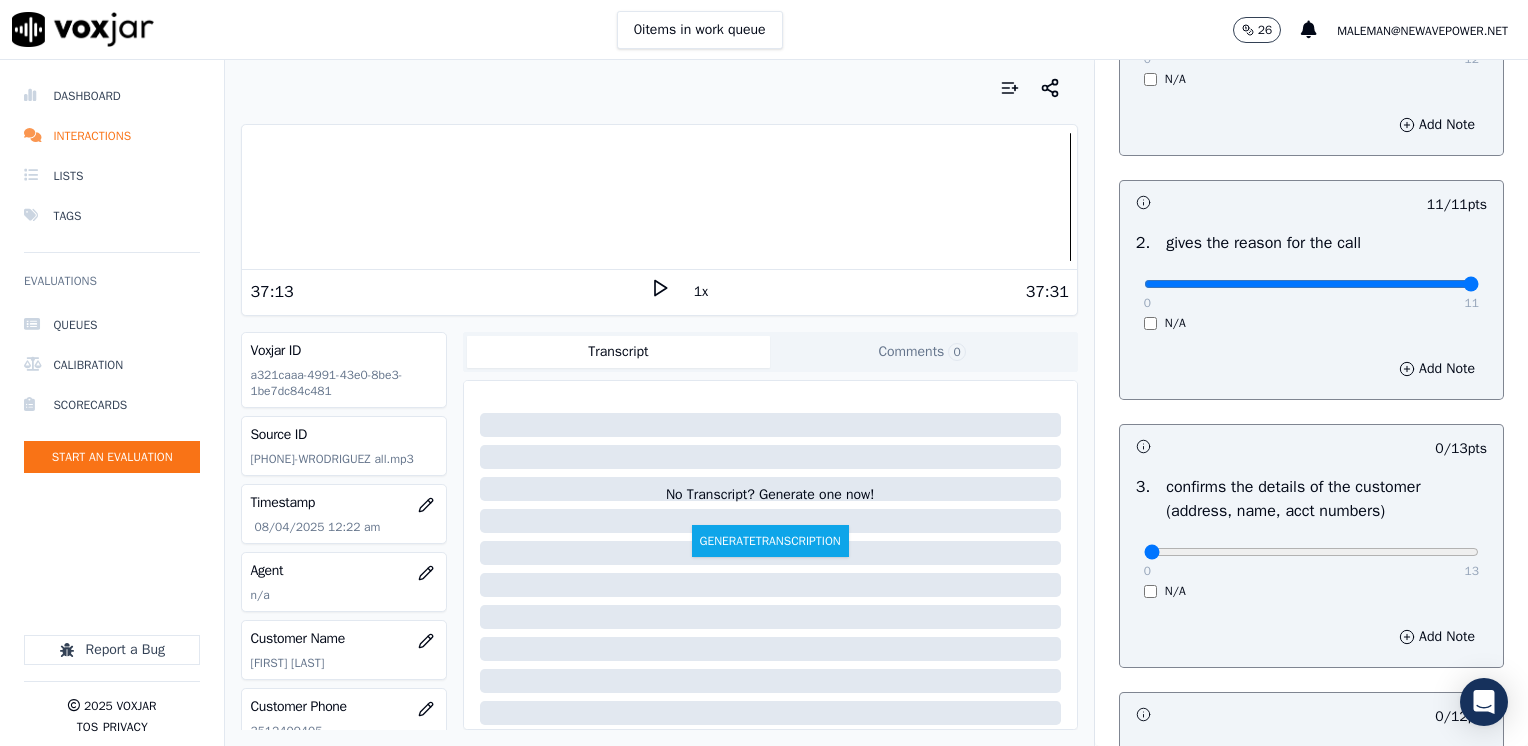 scroll, scrollTop: 600, scrollLeft: 0, axis: vertical 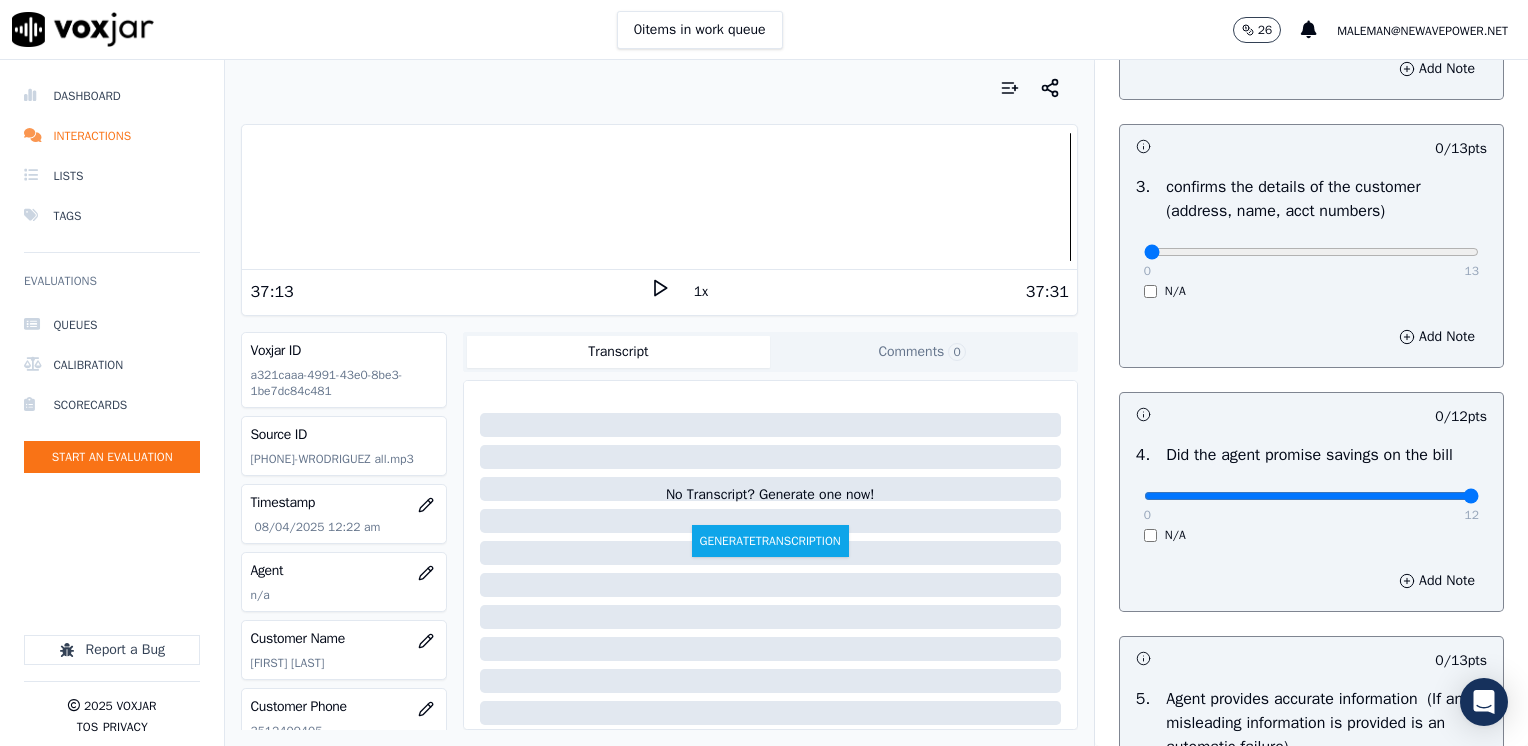 drag, startPoint x: 1132, startPoint y: 500, endPoint x: 1531, endPoint y: 493, distance: 399.0614 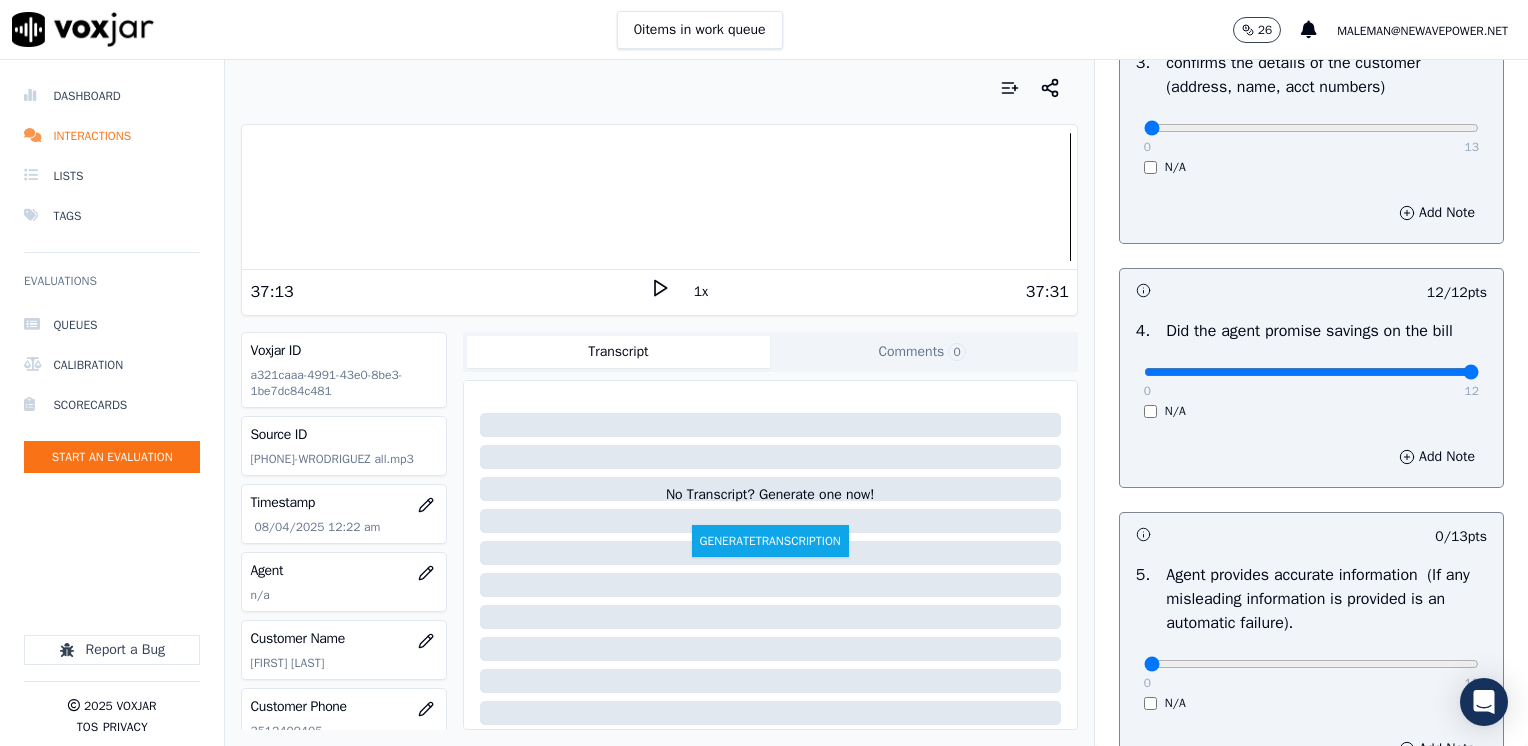 scroll, scrollTop: 1000, scrollLeft: 0, axis: vertical 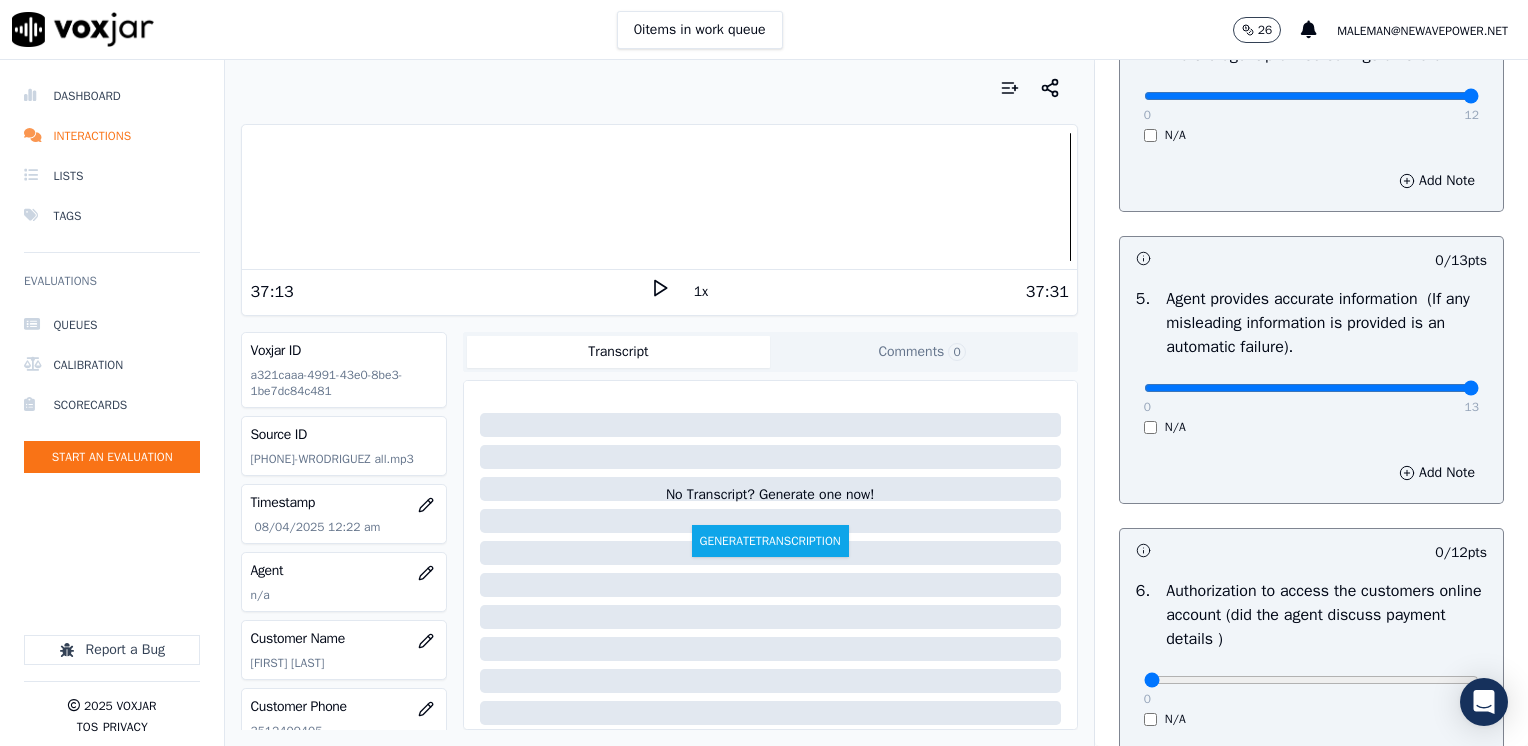 drag, startPoint x: 1132, startPoint y: 386, endPoint x: 1531, endPoint y: 386, distance: 399 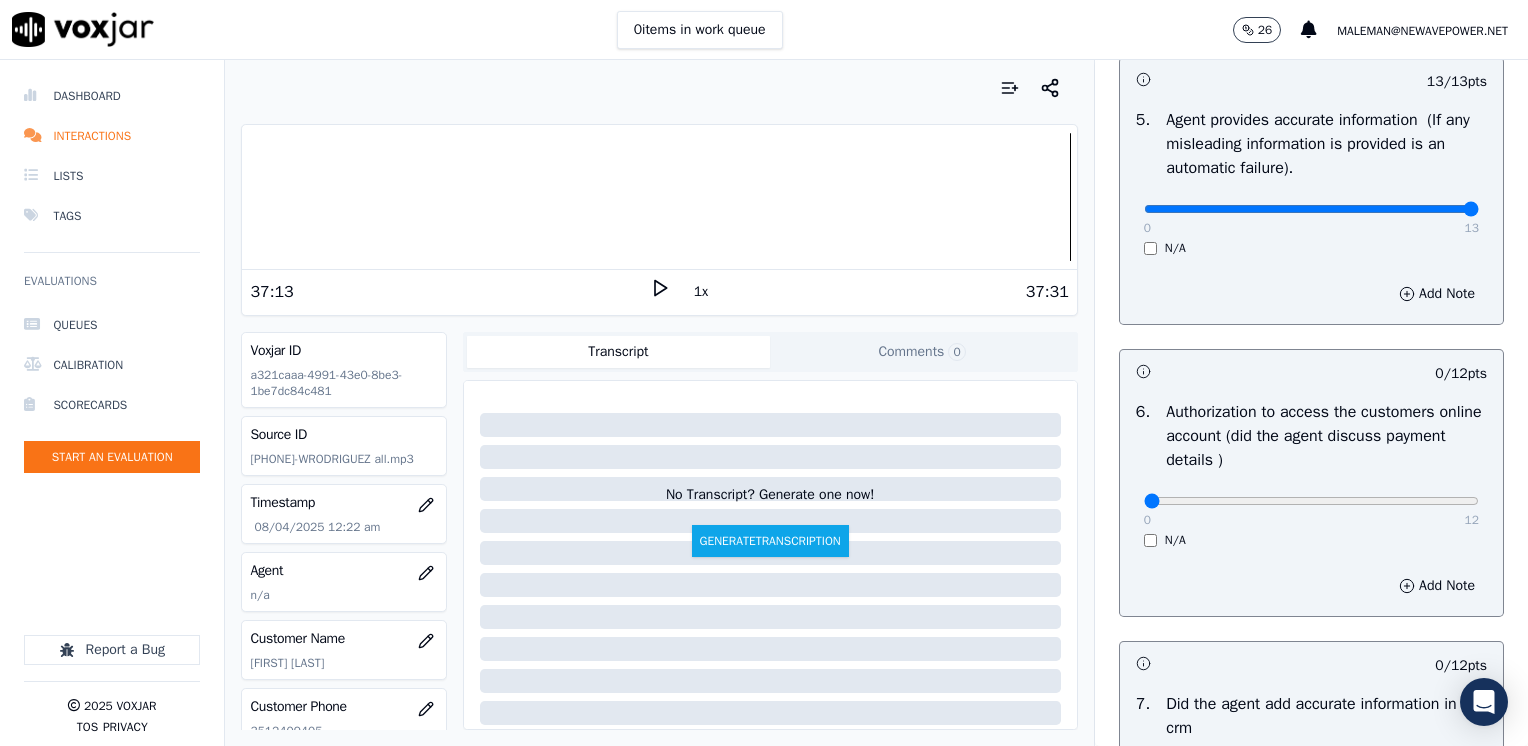 scroll, scrollTop: 1300, scrollLeft: 0, axis: vertical 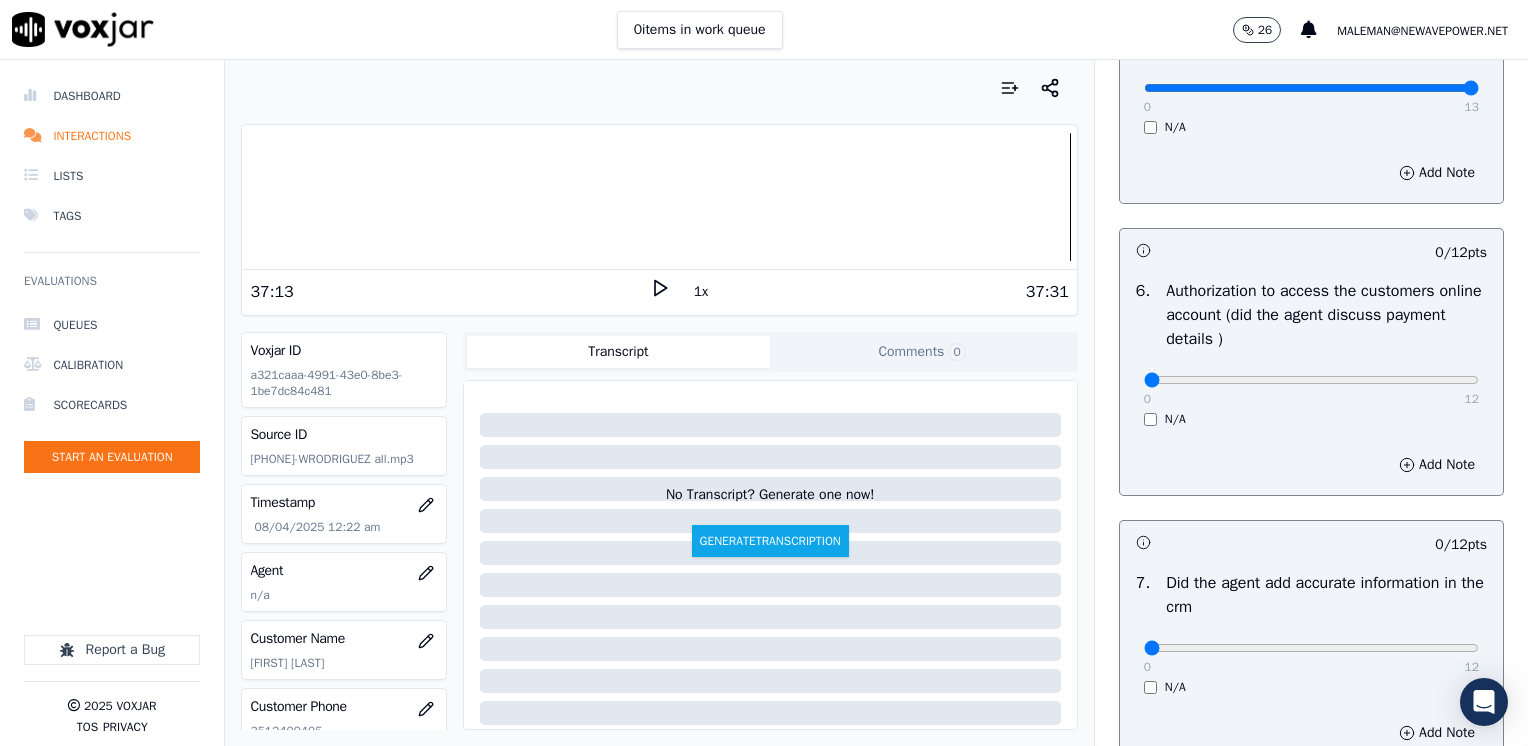 click on "N/A" at bounding box center (1311, 419) 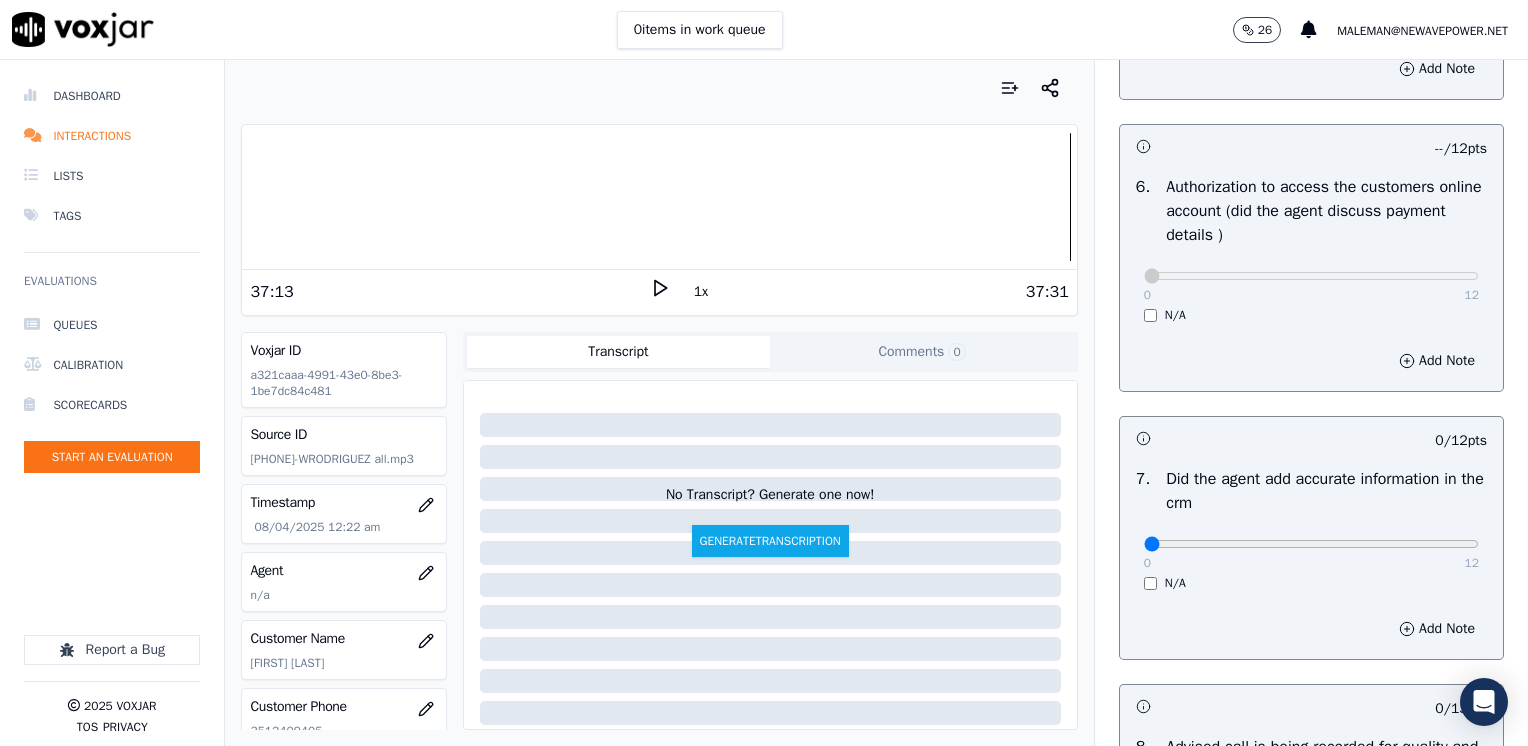 scroll, scrollTop: 1500, scrollLeft: 0, axis: vertical 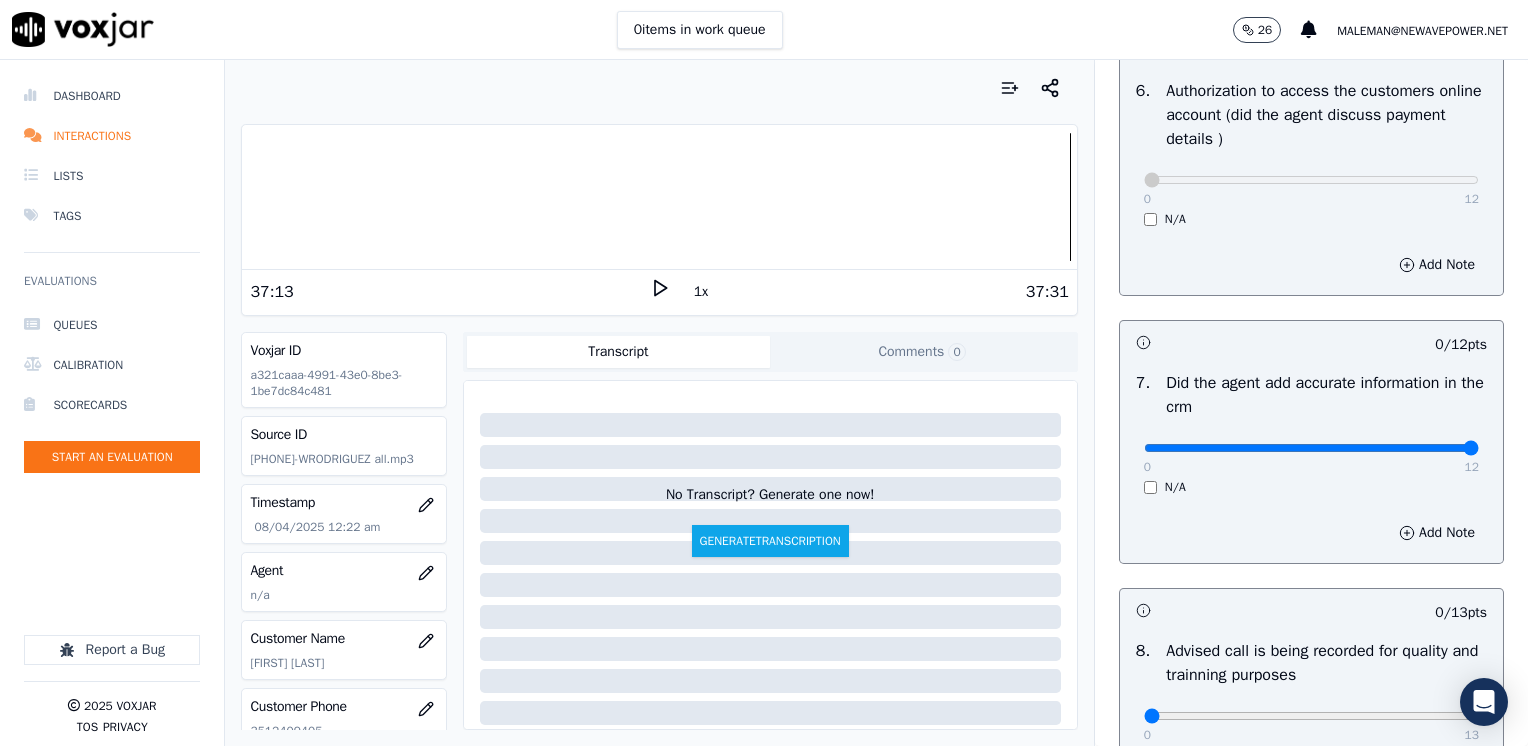 drag, startPoint x: 1132, startPoint y: 446, endPoint x: 1531, endPoint y: 442, distance: 399.02005 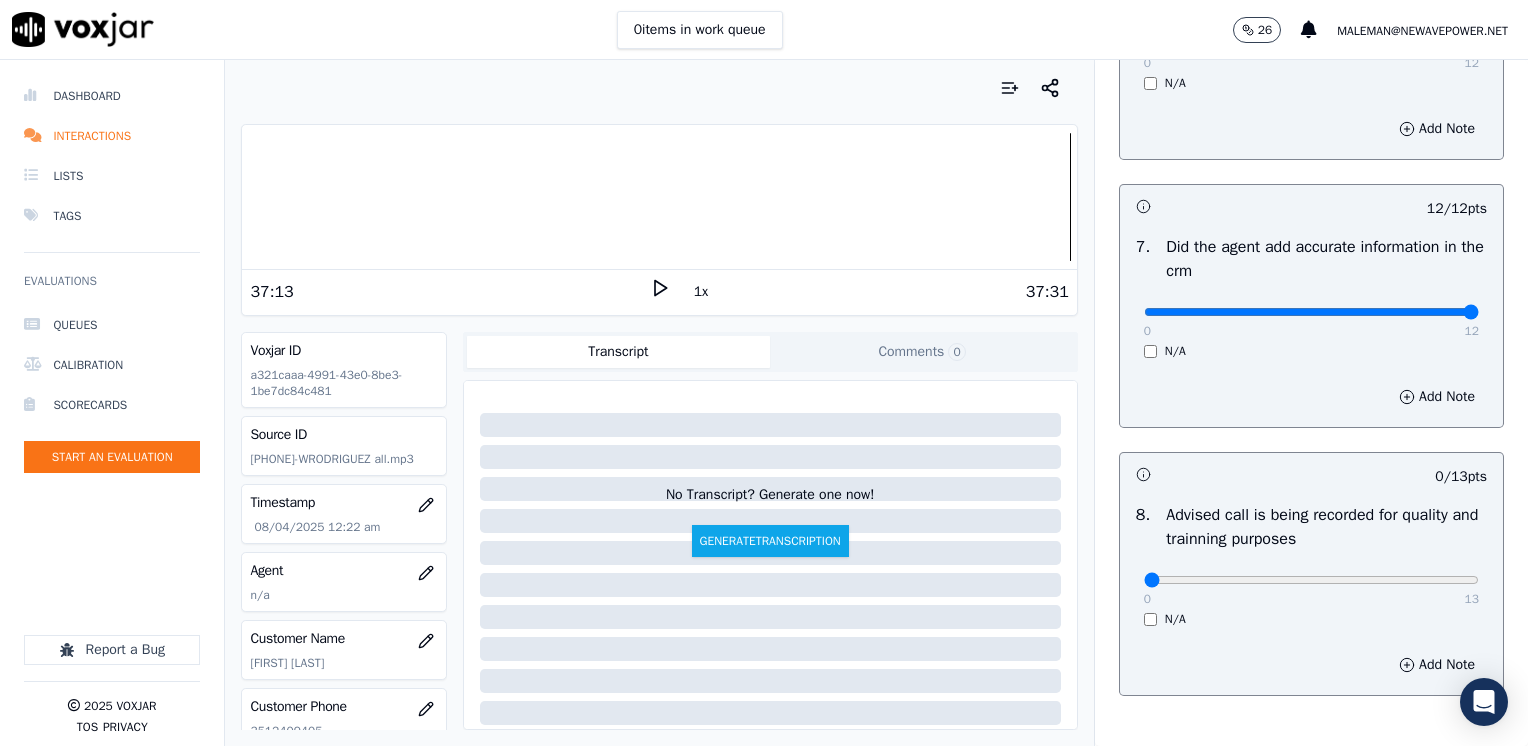 scroll, scrollTop: 1748, scrollLeft: 0, axis: vertical 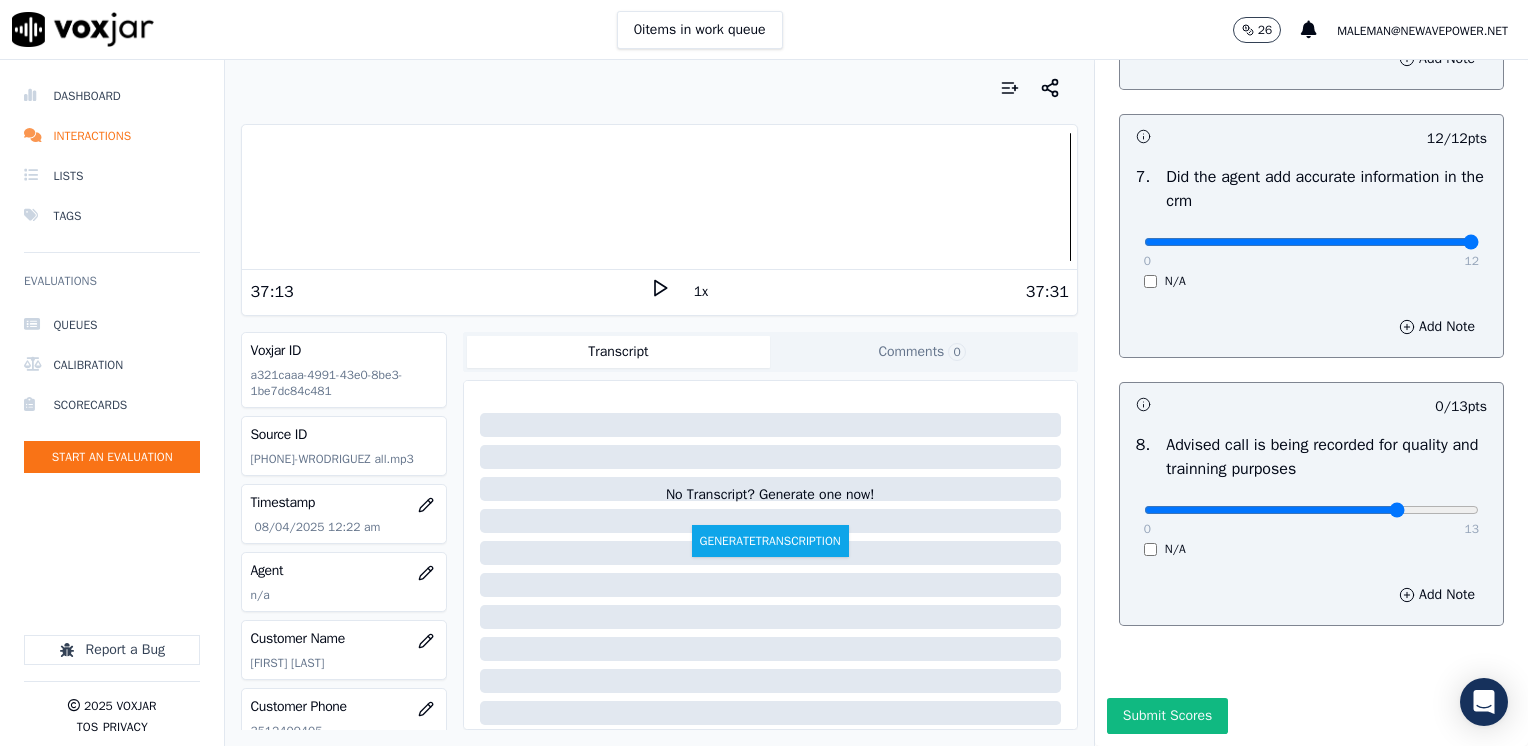 type on "10" 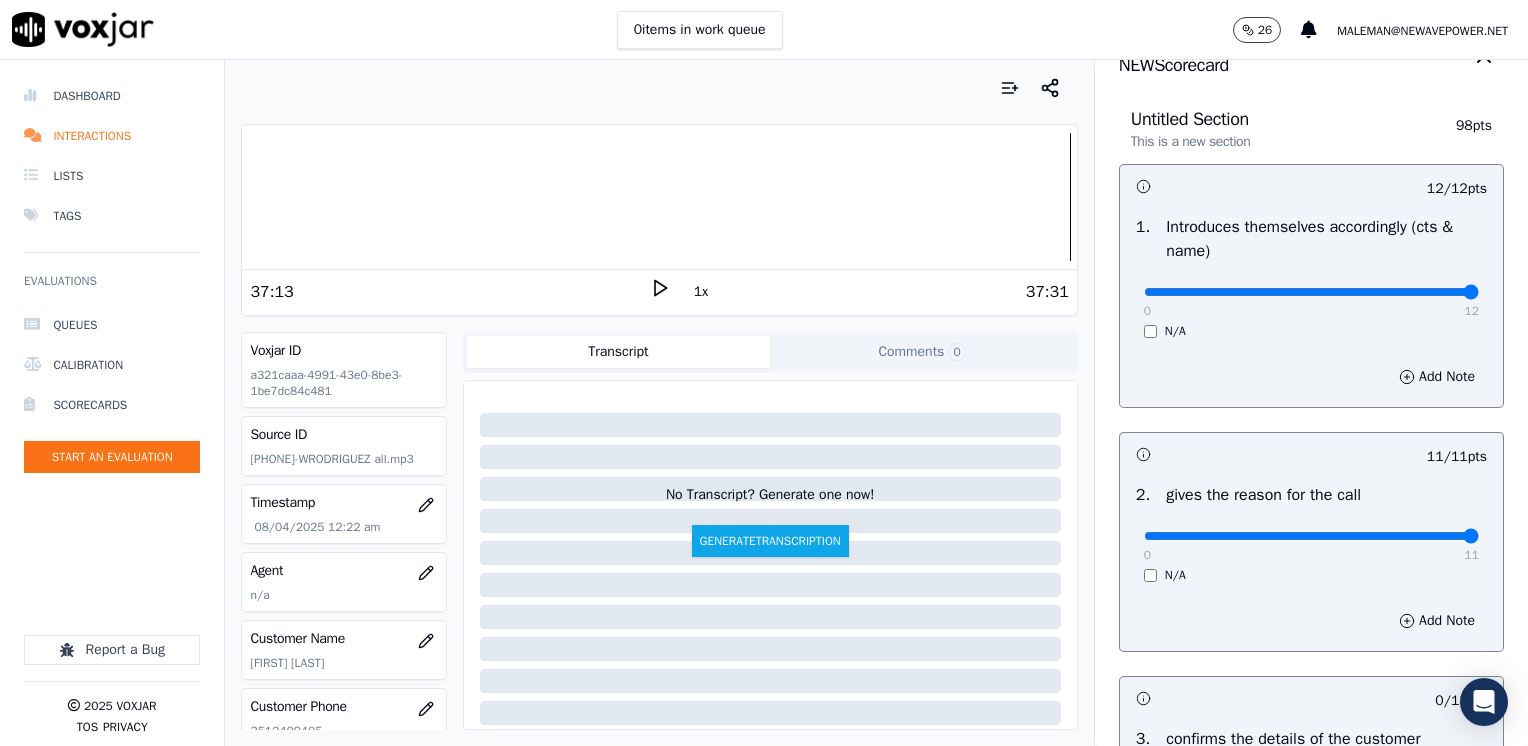 scroll, scrollTop: 0, scrollLeft: 0, axis: both 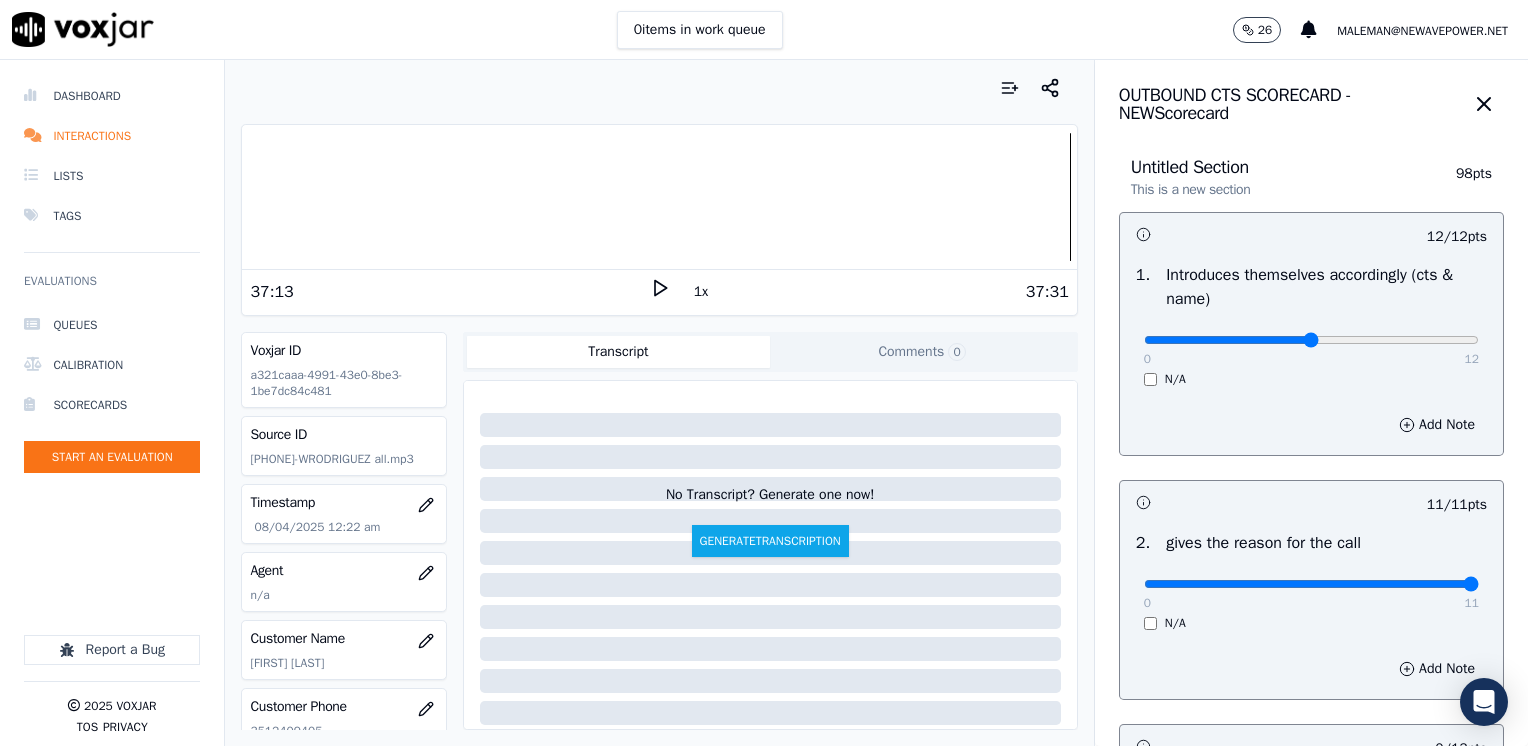 click at bounding box center [1311, 340] 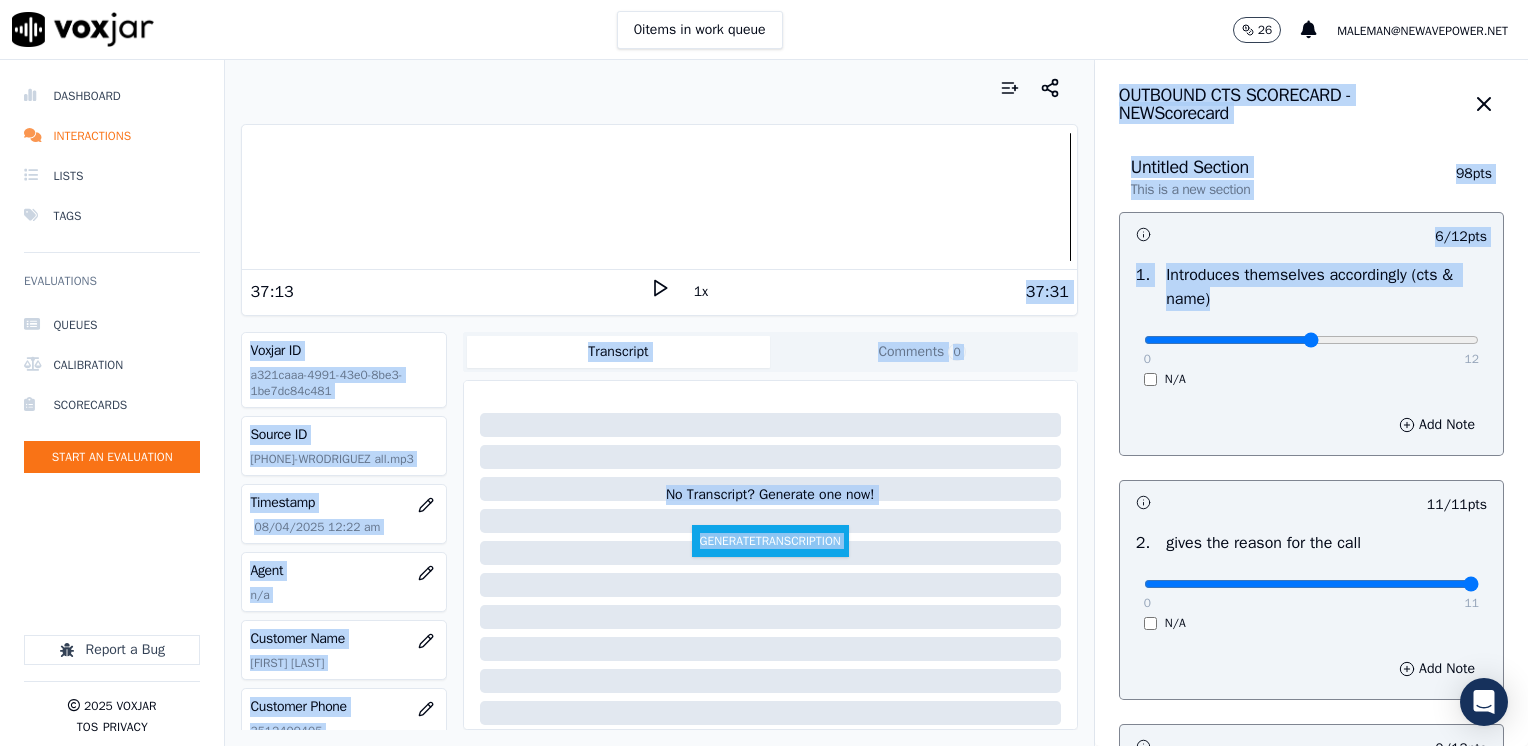 click on "Your browser does not support the audio element.   37:13     1x   37:31   Voxjar ID   a321caaa-4991-43e0-8be3-1be7dc84c481   Source ID   3512409405-W RODRIGUEZ all.mp3   Timestamp
08/04/2025 12:22 am     Agent
n/a     Customer Name     ANTONIO ORTIZ     Customer Phone     3512409405     Tags
SPARK     Source     manualUpload   Type     AUDIO       Transcript   Comments  0   No Transcript? Generate one now!   Generate  Transcription         Add Comment   Scores   Transcript   Metadata   Comments         Human Score   --   0  evaluation s   AI Score   --   0  evaluation s     AI Evaluations
Queue an AI Evaluation   No AI evaluations yet   Human Evaluations   Start a Manual Evaluation   No human evaluations yet       OUTBOUND CTS SCORECARD - NEW   Scorecard       Untitled Section   This is a new section   98  pts                 6 / 12  pts     1 .   Introduces themselves accordingly (cts & name)     0   12     N/A      Add Note                           11 / 11  pts" at bounding box center [876, 403] 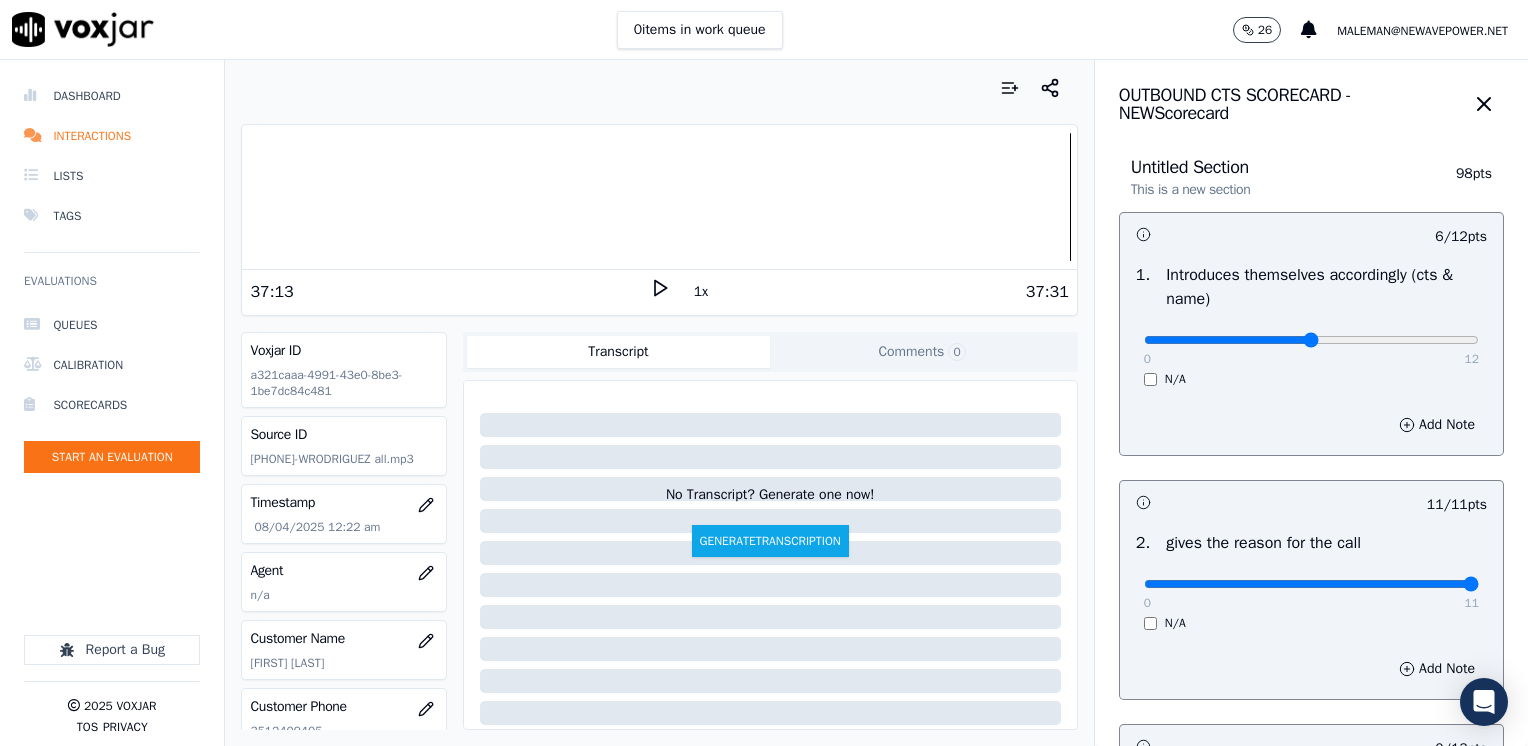 click on "Add Note" at bounding box center (1311, 425) 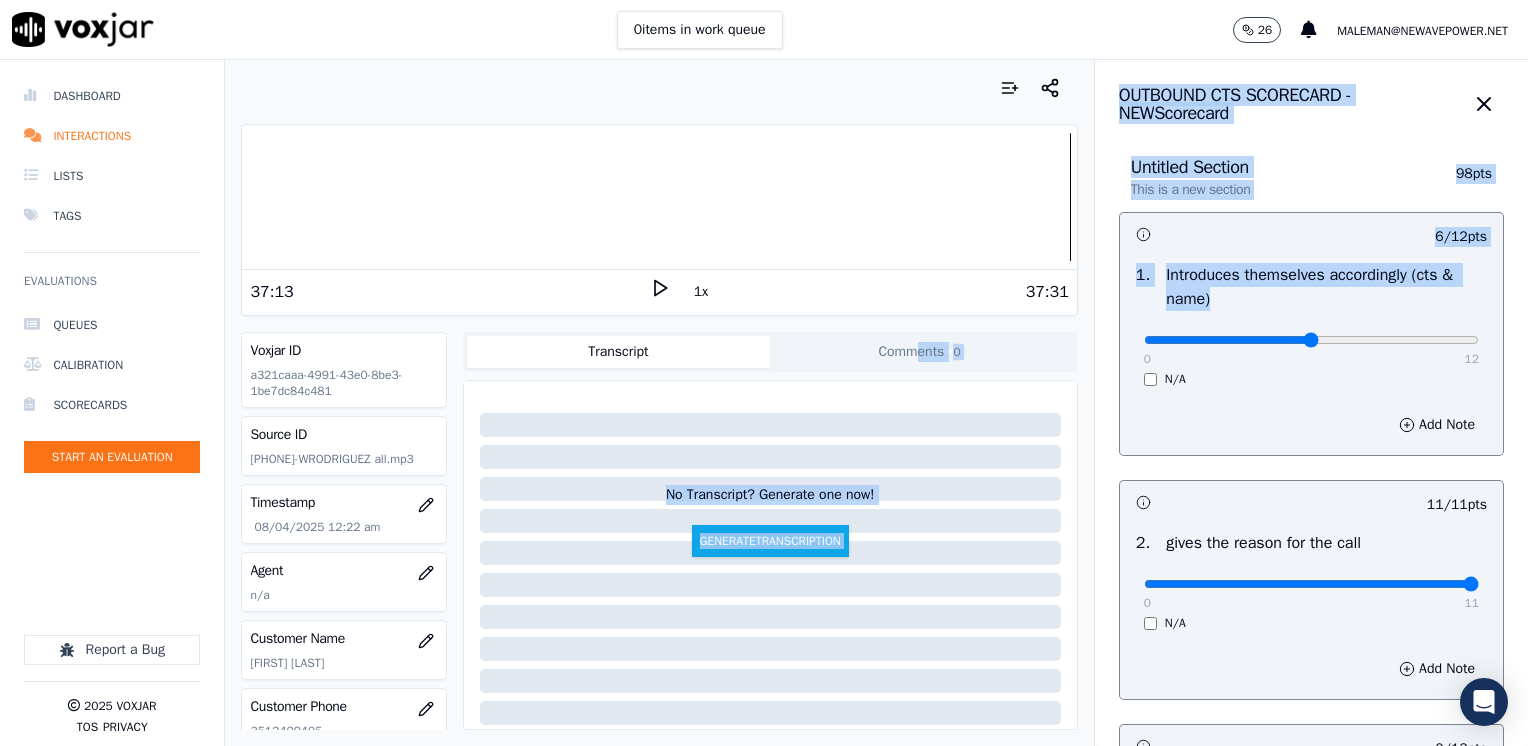 drag, startPoint x: 1263, startPoint y: 333, endPoint x: 900, endPoint y: 354, distance: 363.60693 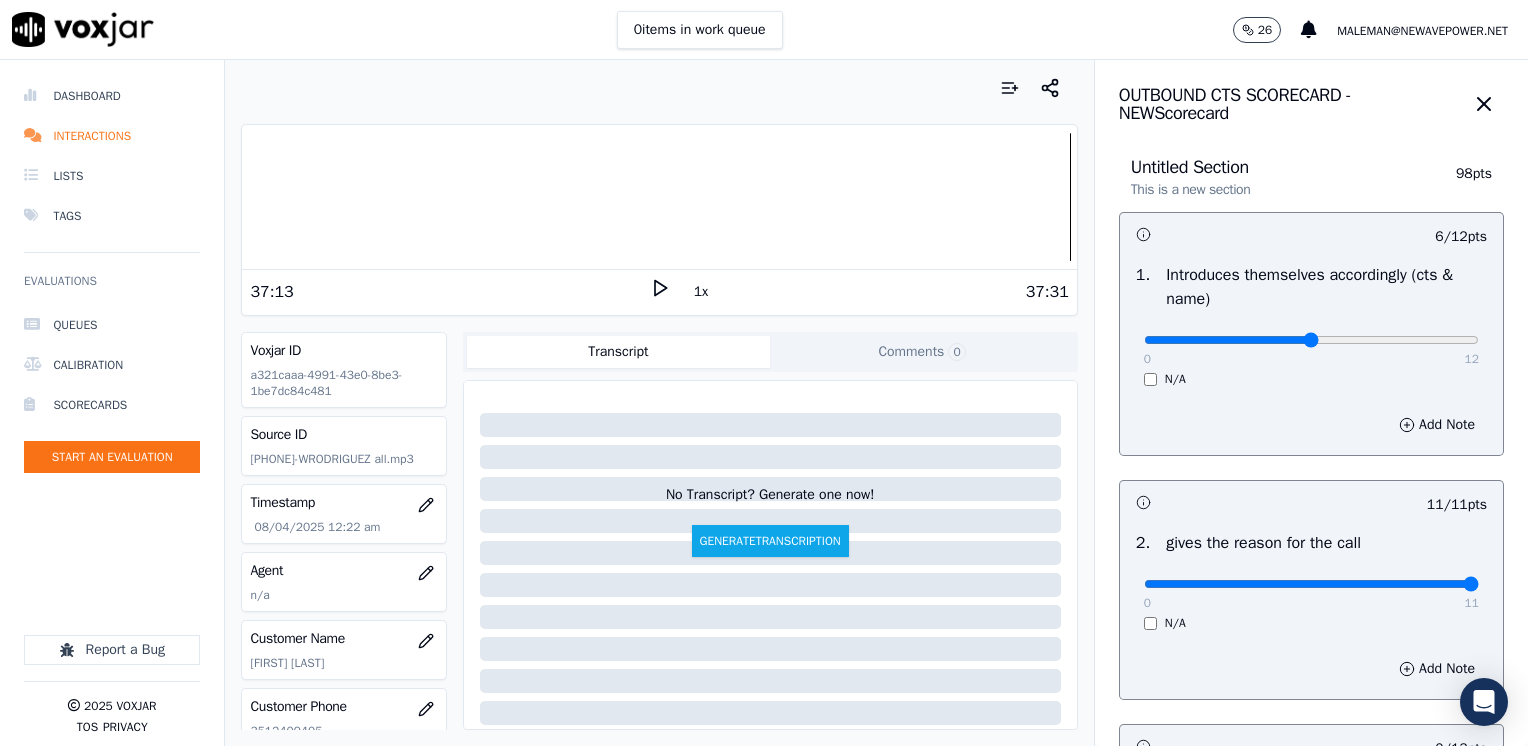 click on "Add Note" at bounding box center (1311, 425) 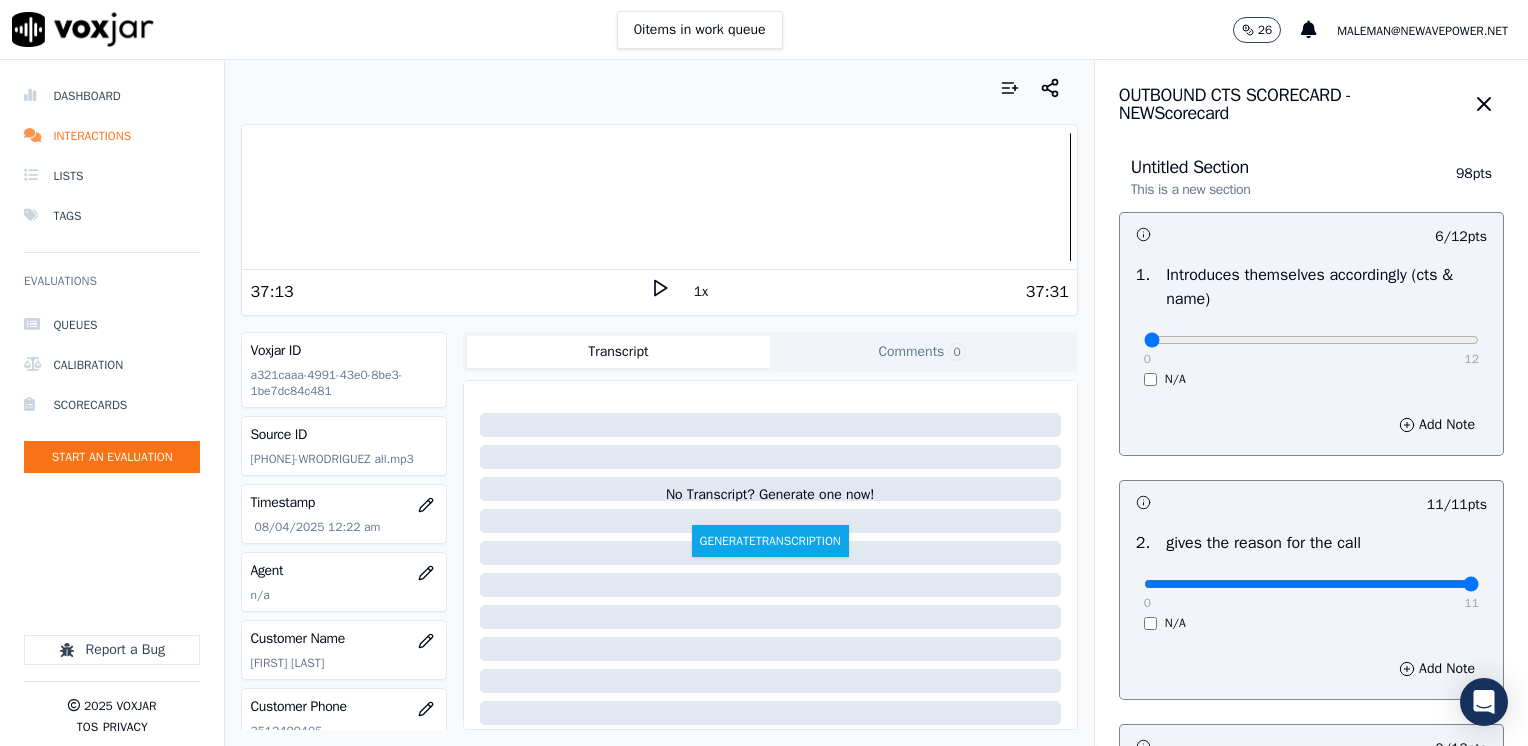 drag, startPoint x: 1280, startPoint y: 333, endPoint x: 924, endPoint y: 348, distance: 356.31586 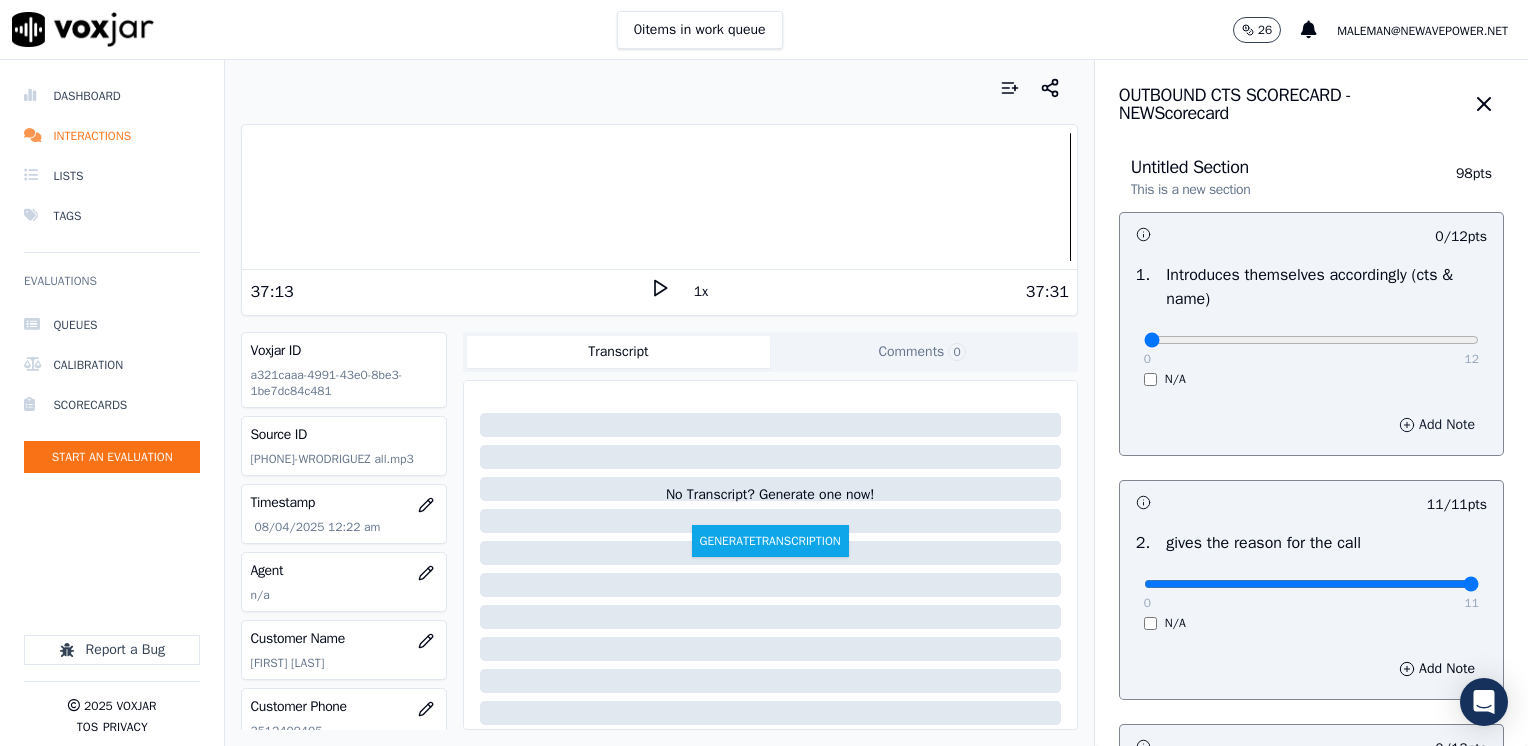click on "Add Note" at bounding box center (1437, 425) 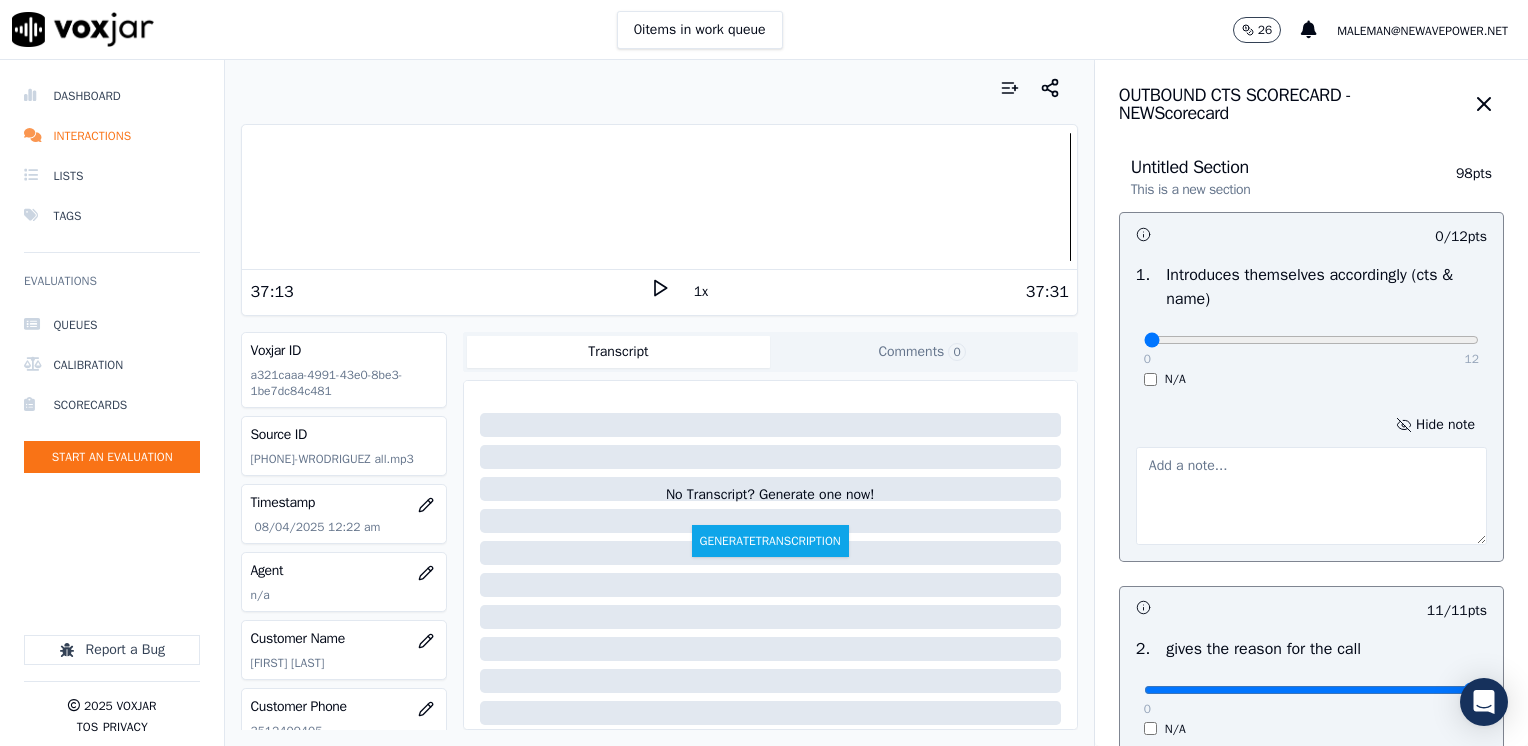 click at bounding box center [1311, 496] 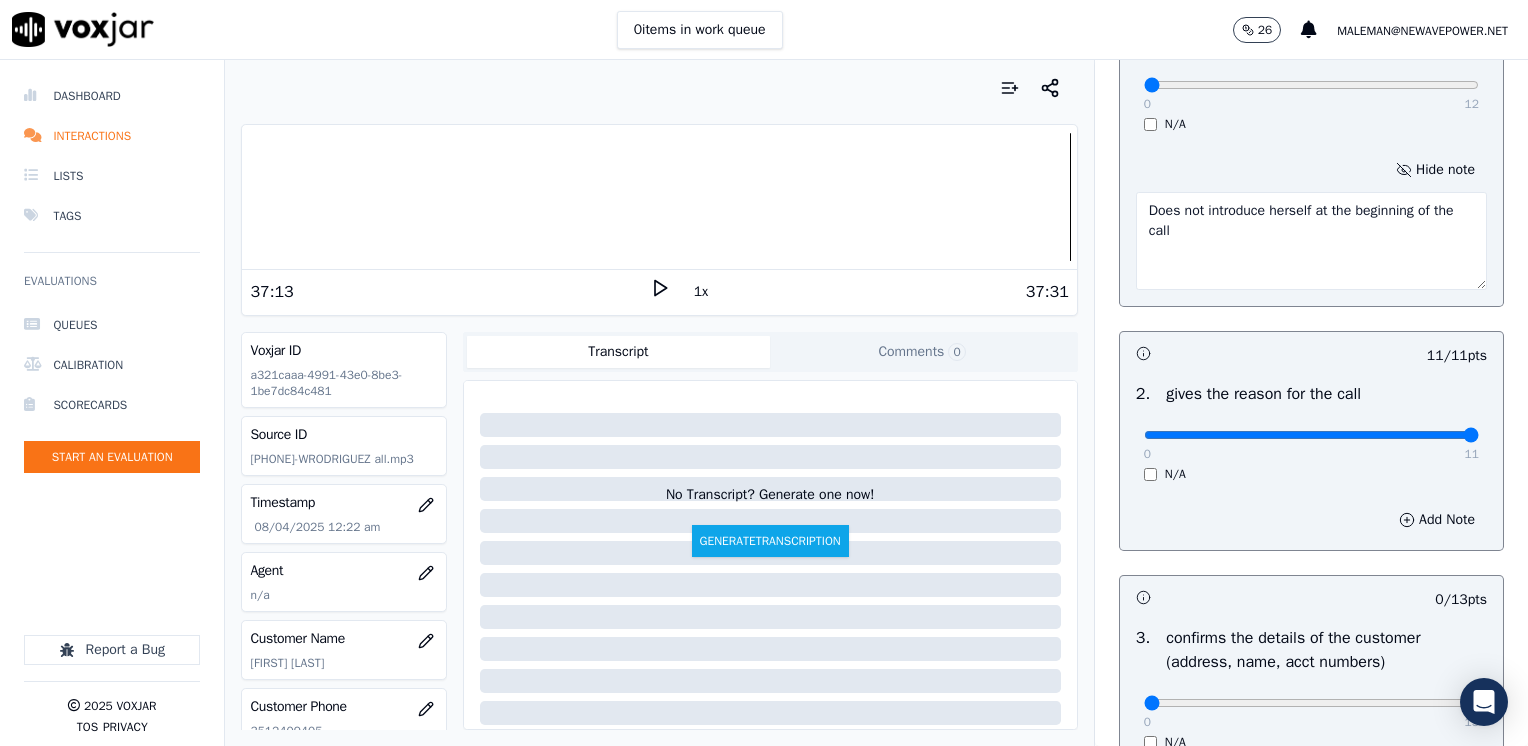 scroll, scrollTop: 100, scrollLeft: 0, axis: vertical 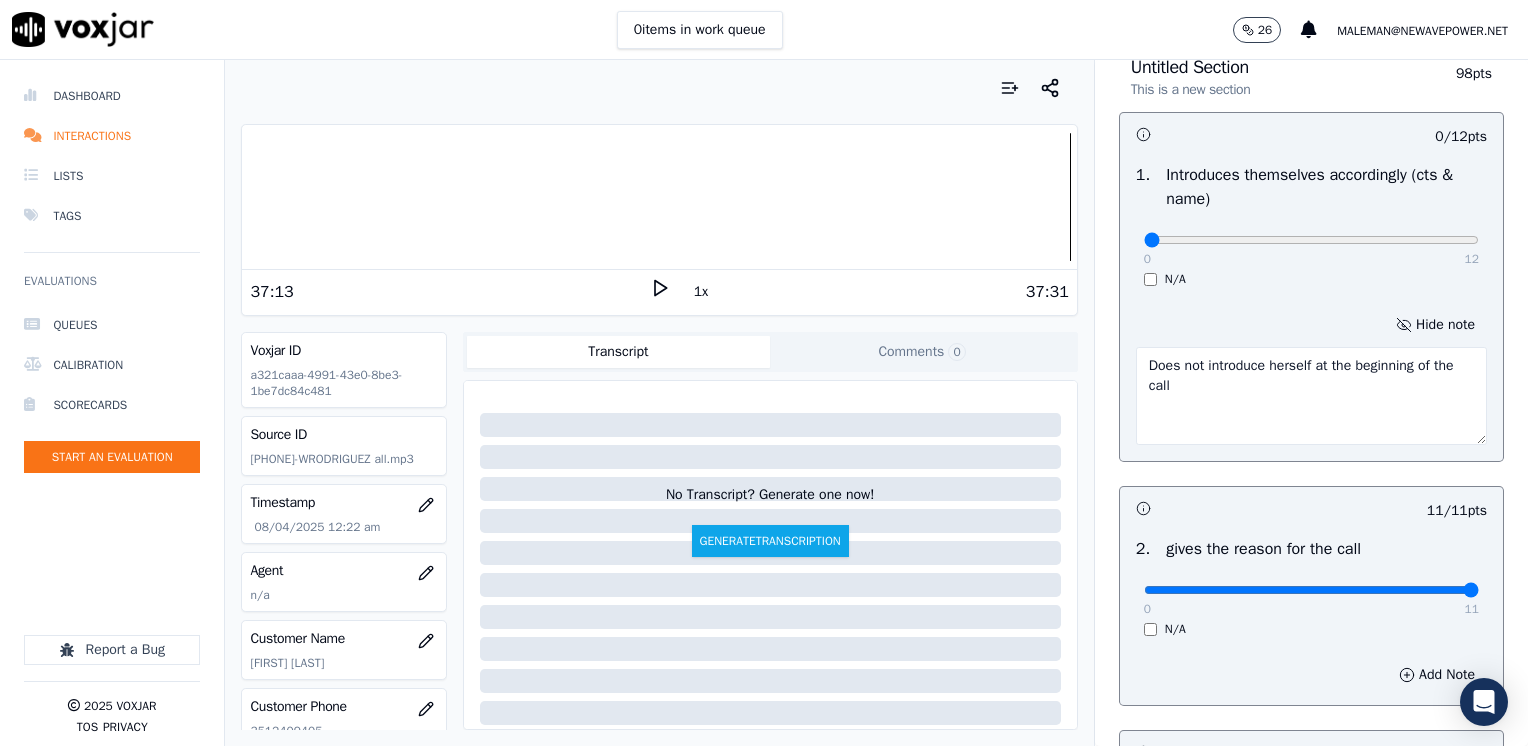 type on "Does not introduce herself at the beginning of the call" 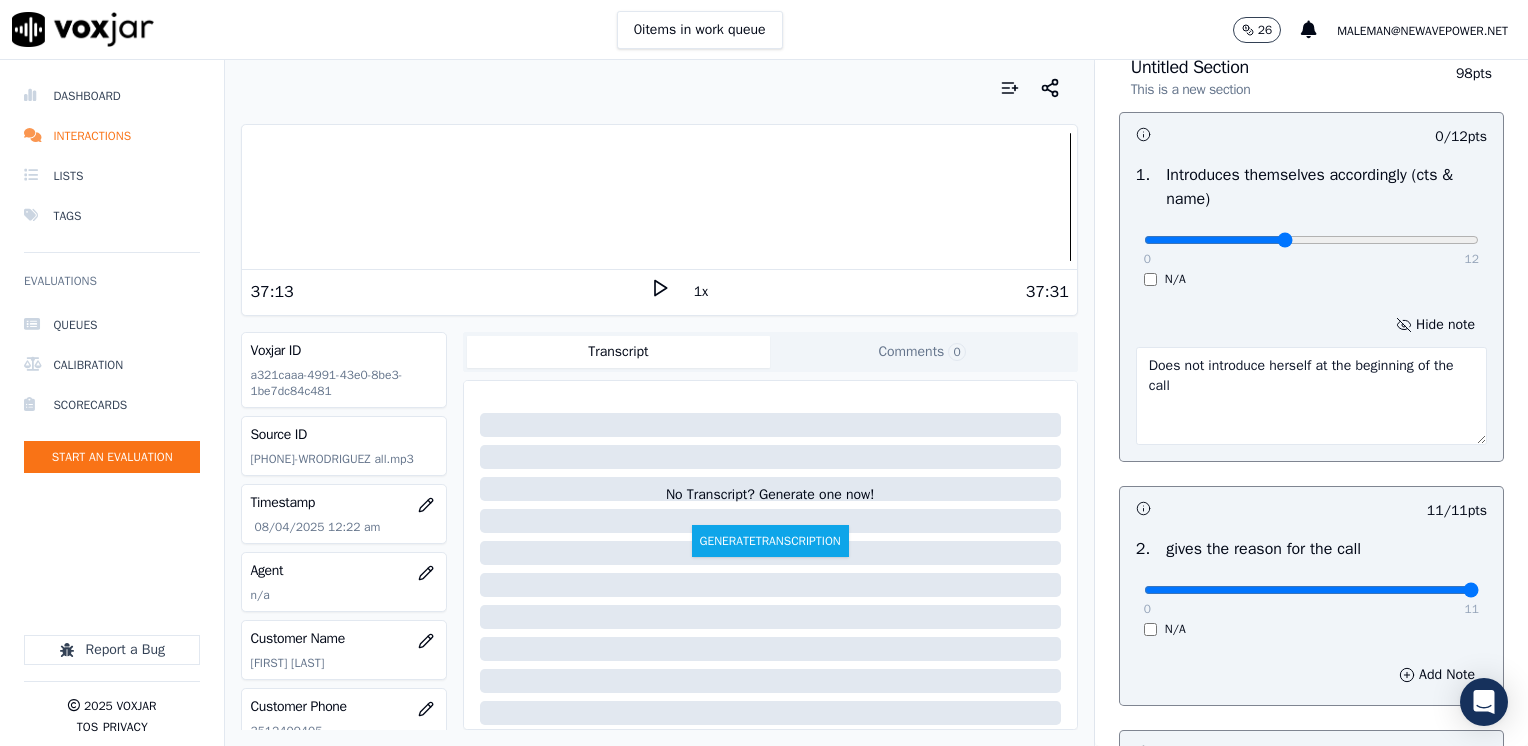 type on "5" 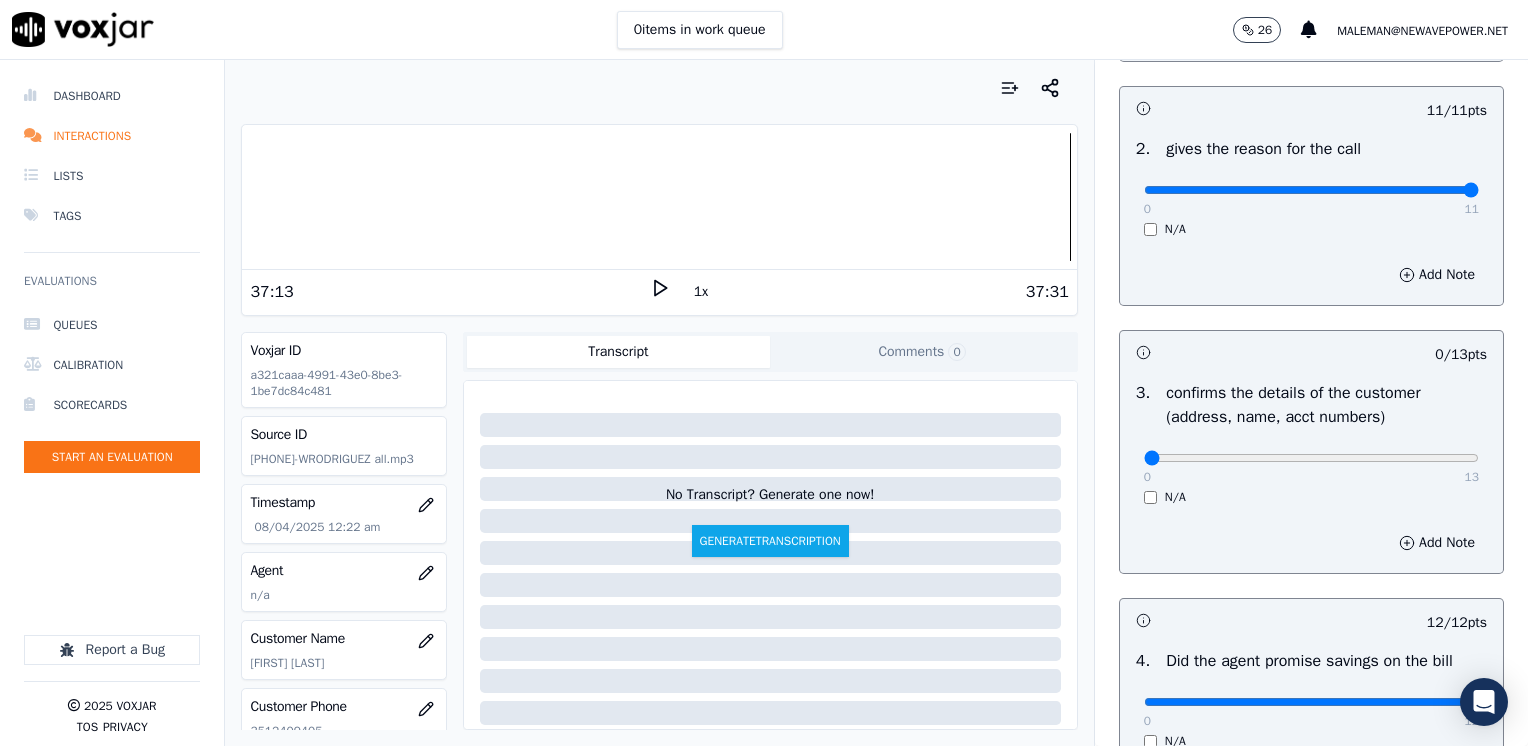 scroll, scrollTop: 500, scrollLeft: 0, axis: vertical 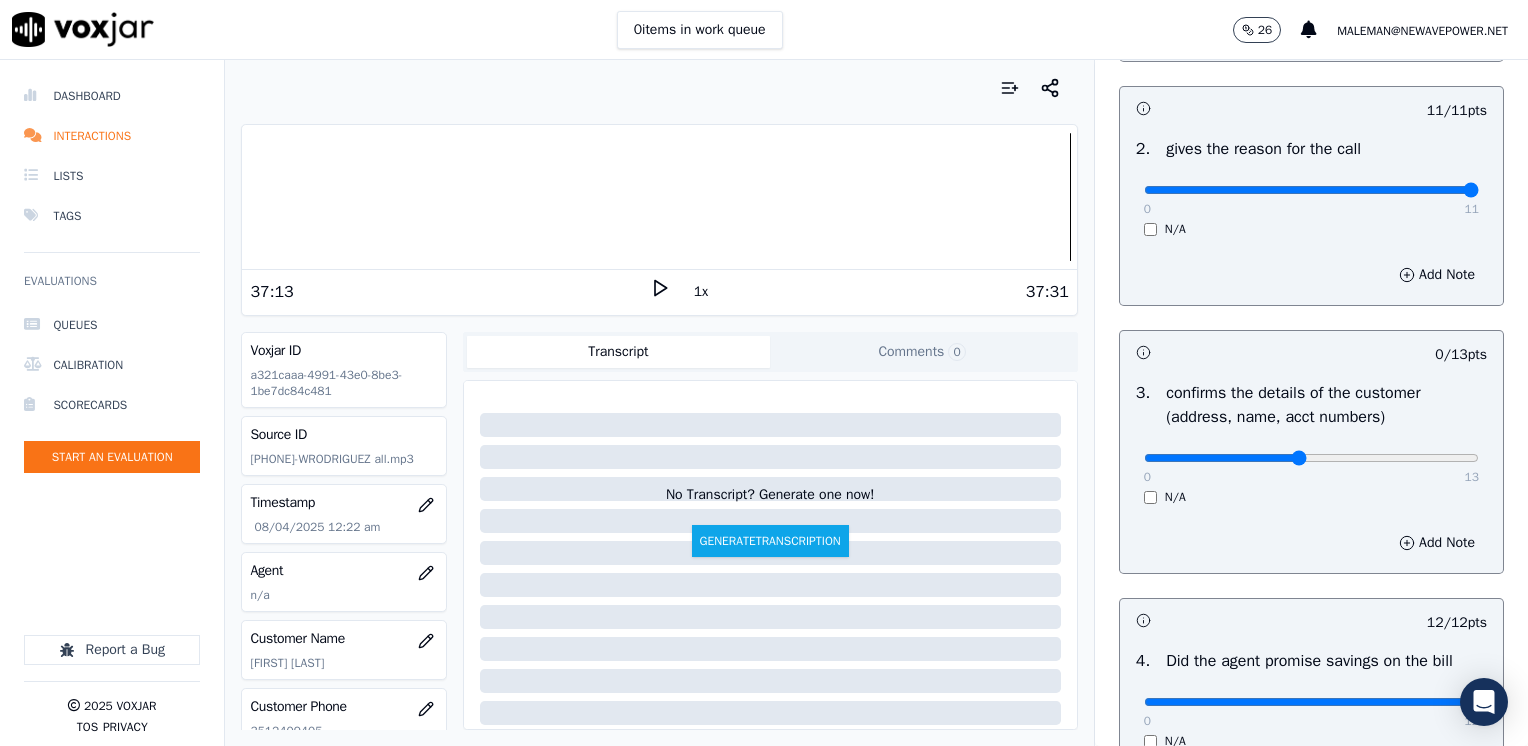 type on "6" 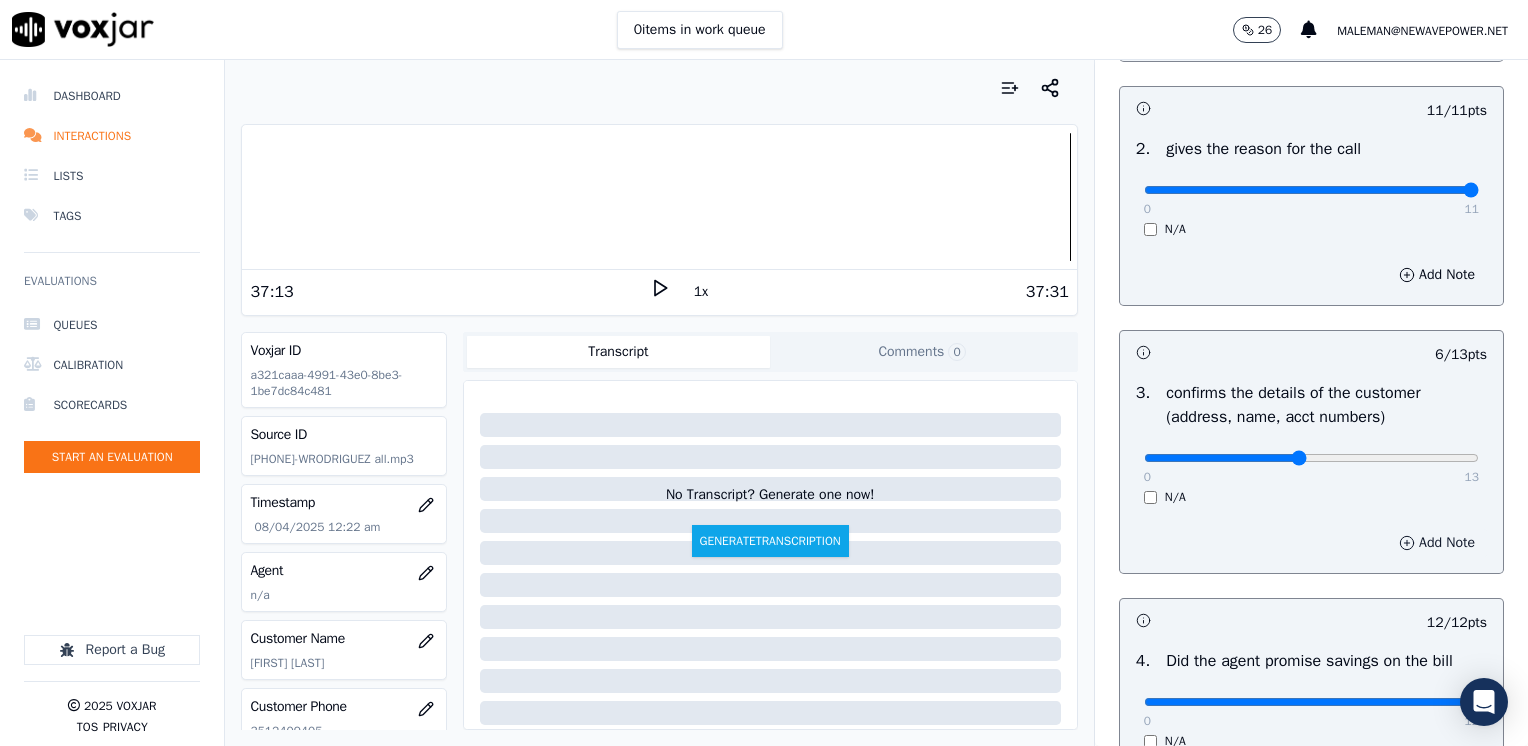 click on "Add Note" at bounding box center [1437, 543] 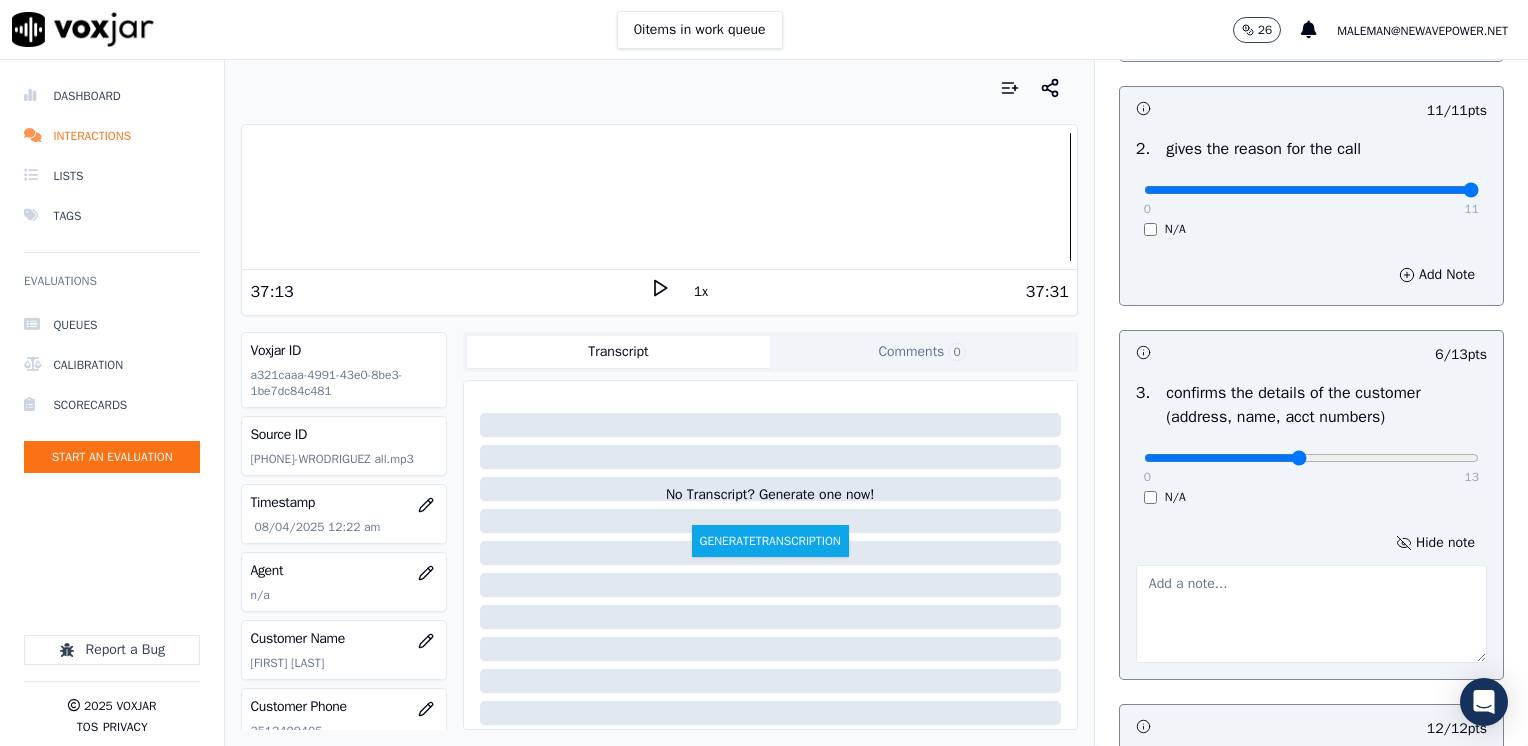click at bounding box center (1311, 614) 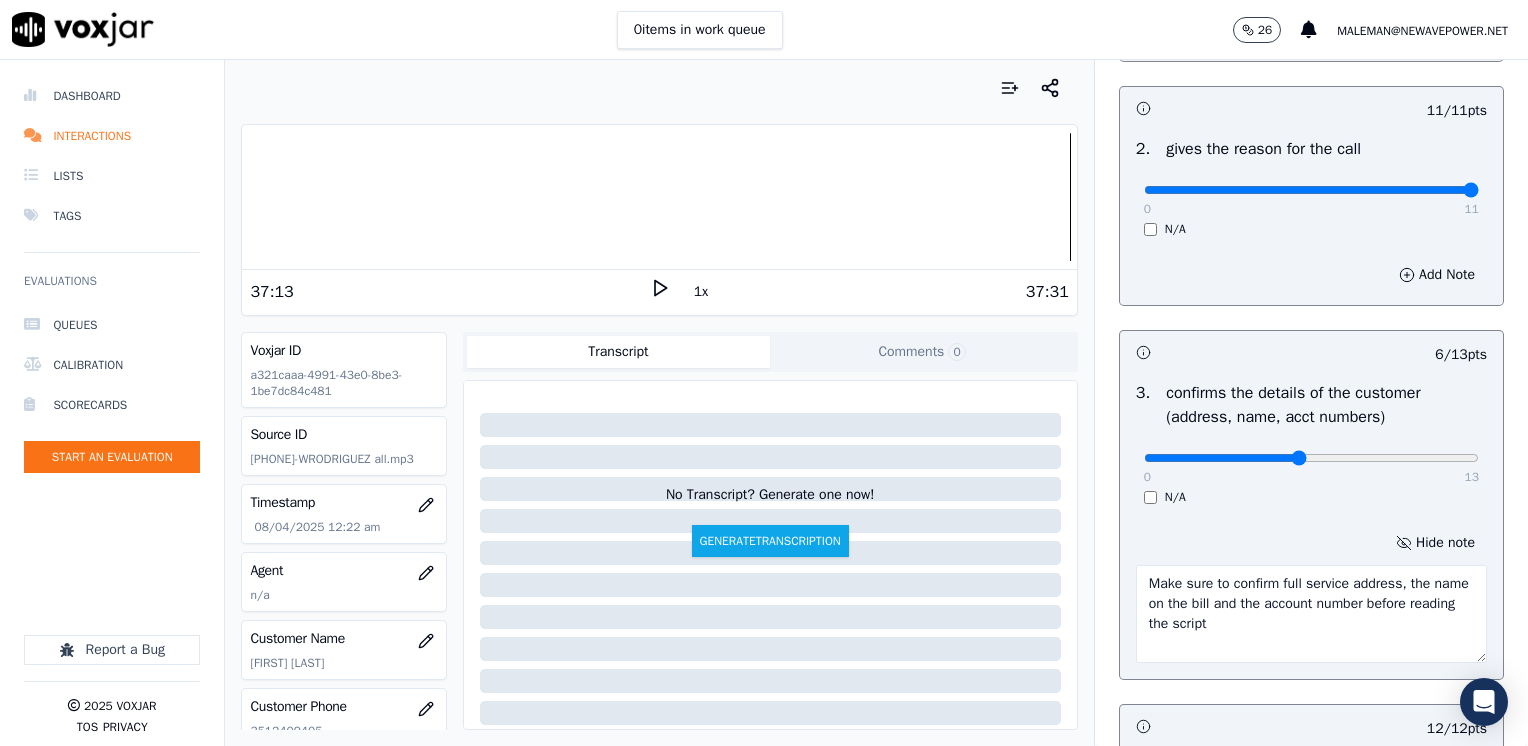drag, startPoint x: 1236, startPoint y: 600, endPoint x: 1389, endPoint y: 606, distance: 153.1176 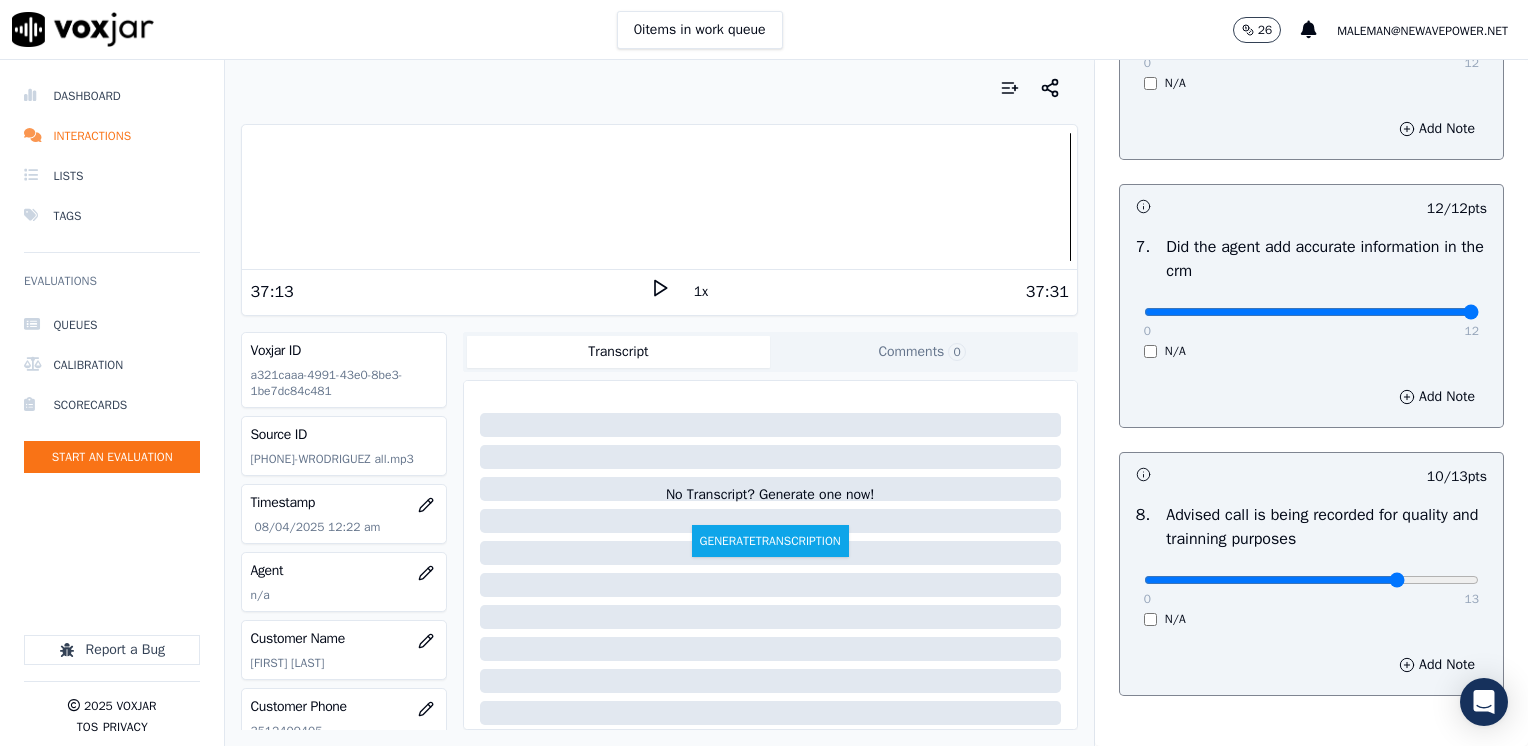 scroll, scrollTop: 1959, scrollLeft: 0, axis: vertical 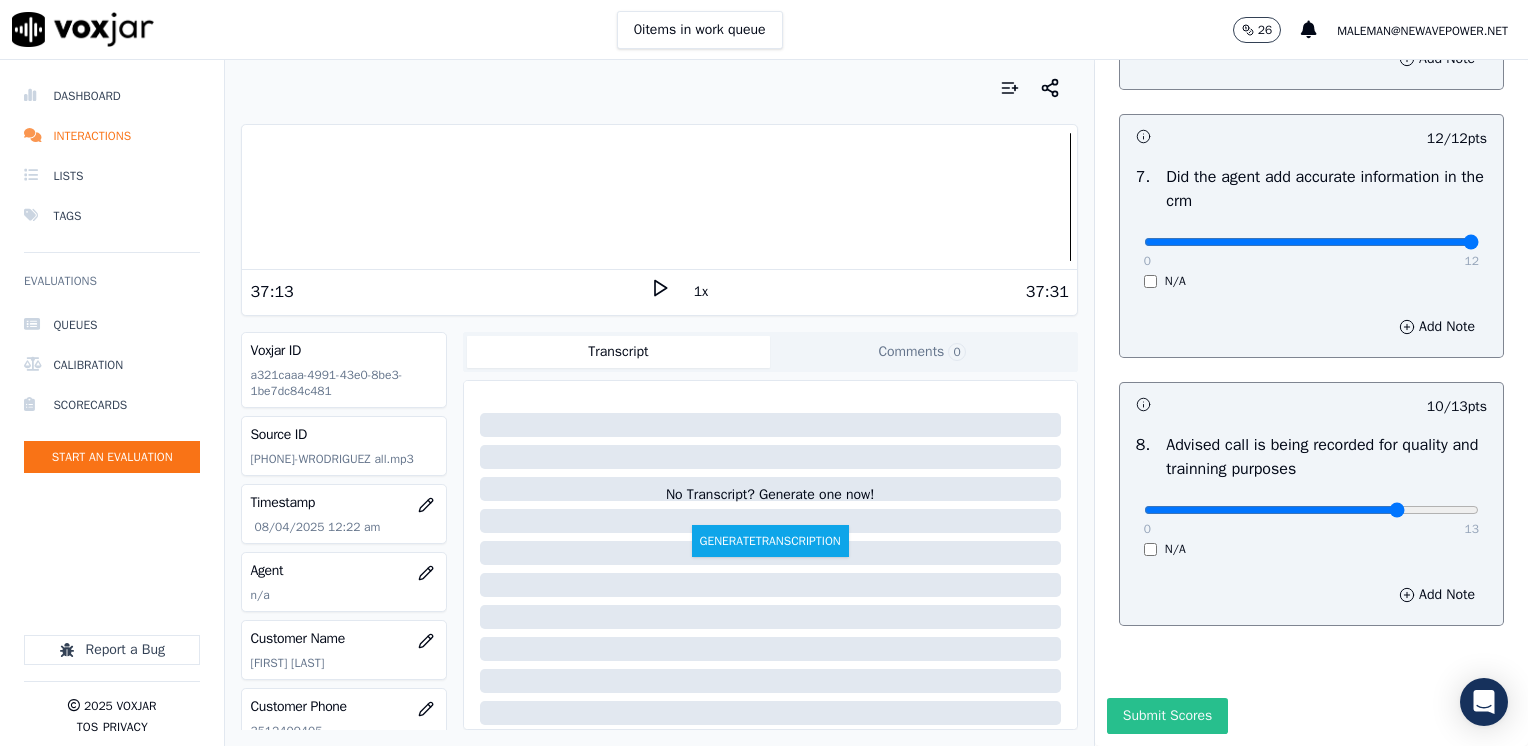 type on "Make sure to confirm full service address, the name on the bill before reading the script" 